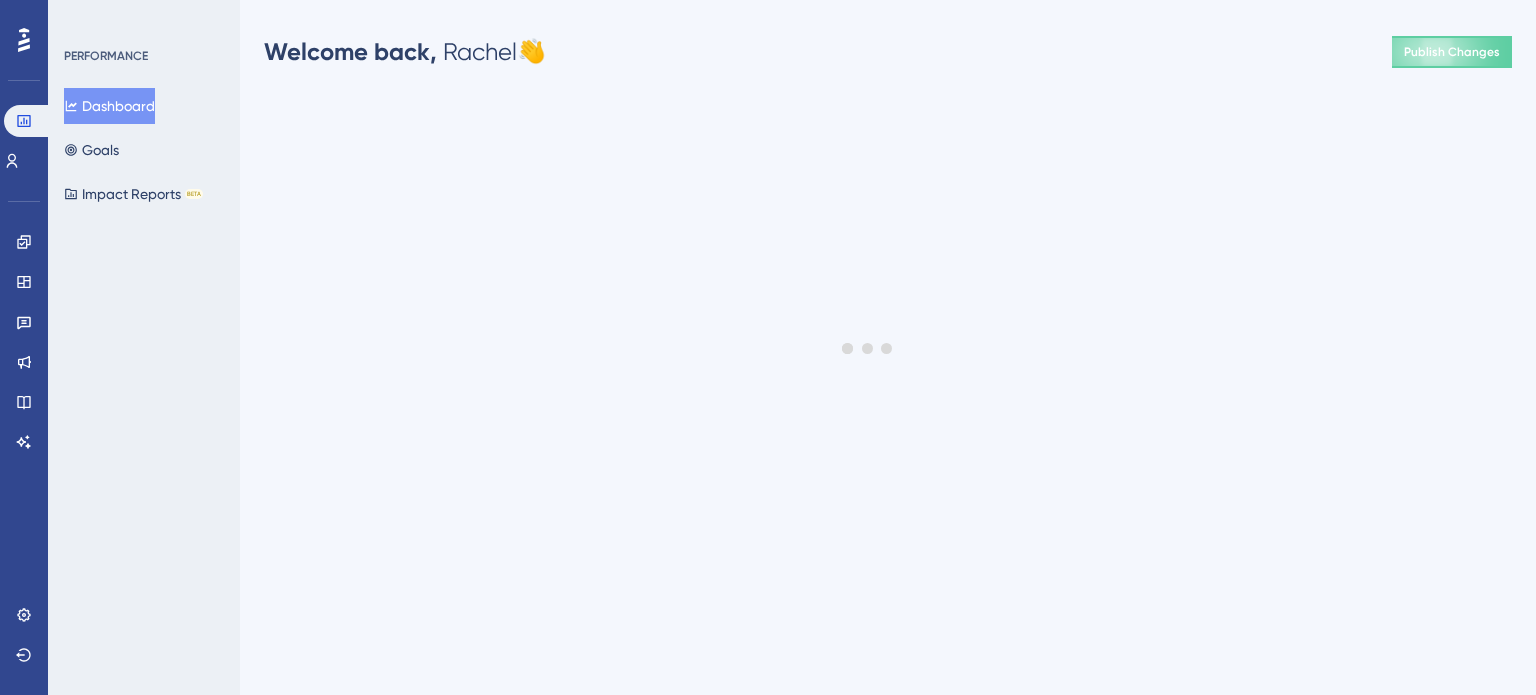 scroll, scrollTop: 0, scrollLeft: 0, axis: both 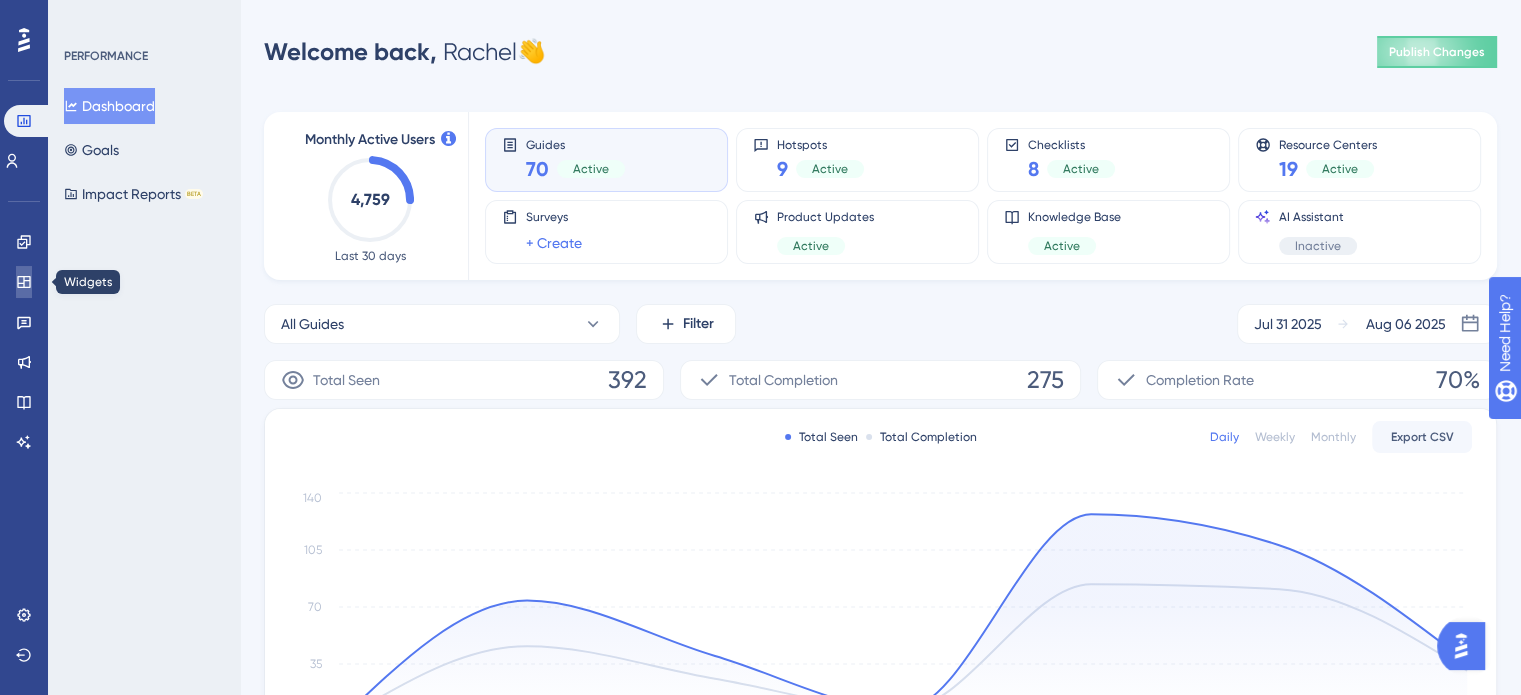 click 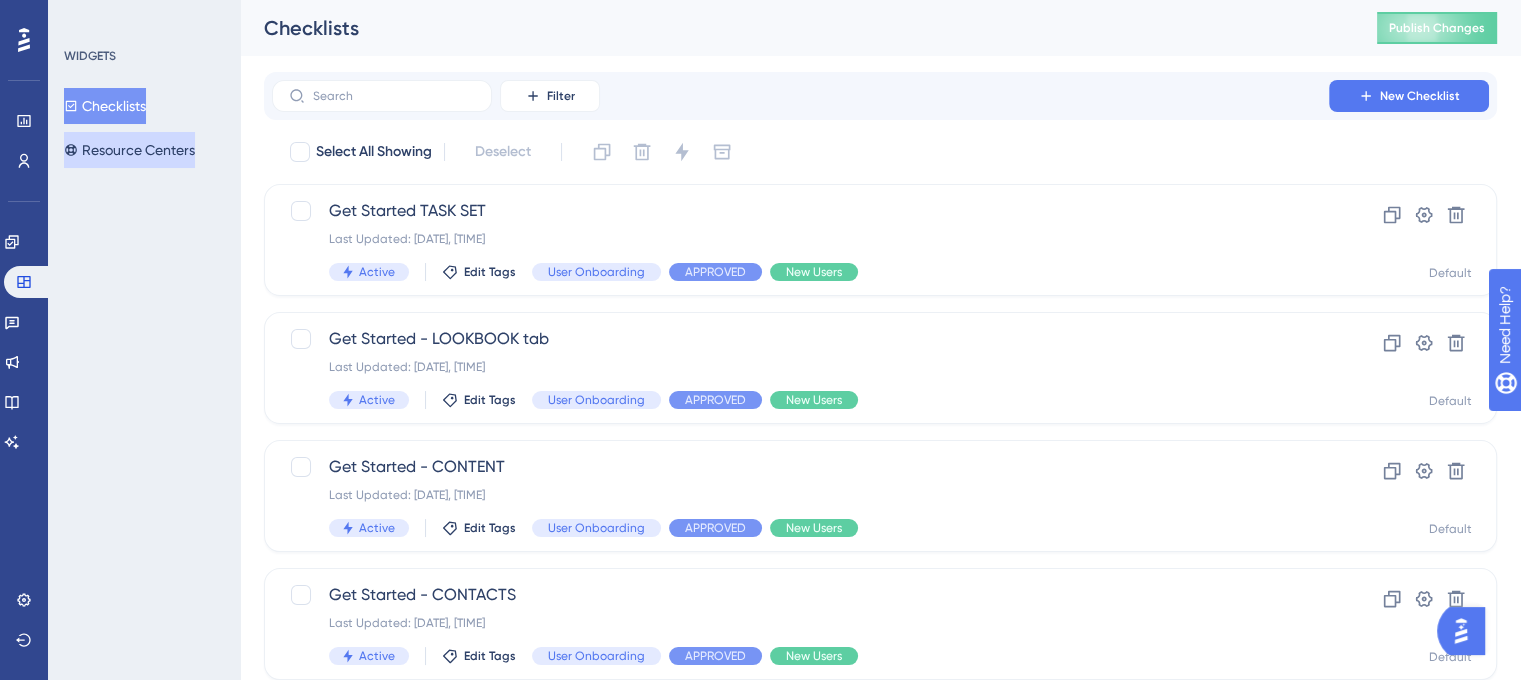 click on "Resource Centers" at bounding box center [129, 150] 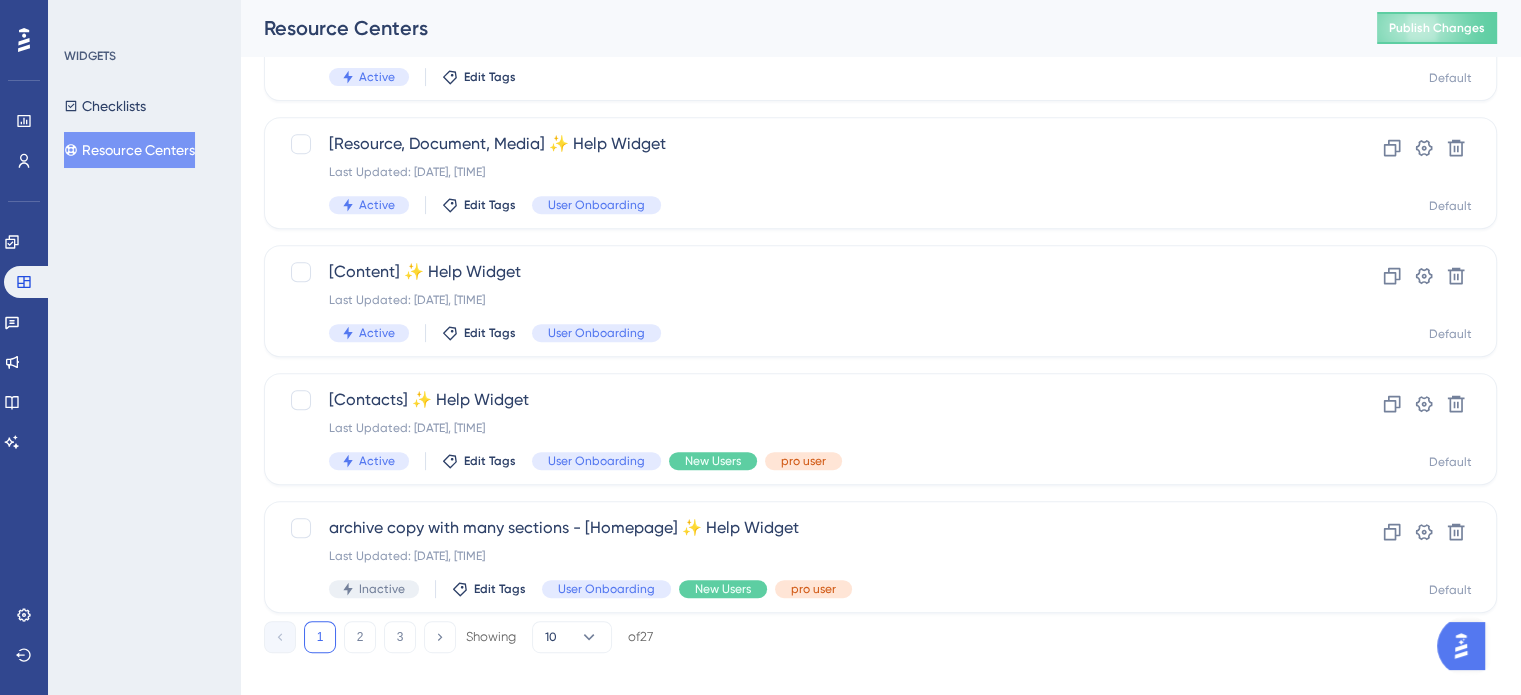 scroll, scrollTop: 856, scrollLeft: 0, axis: vertical 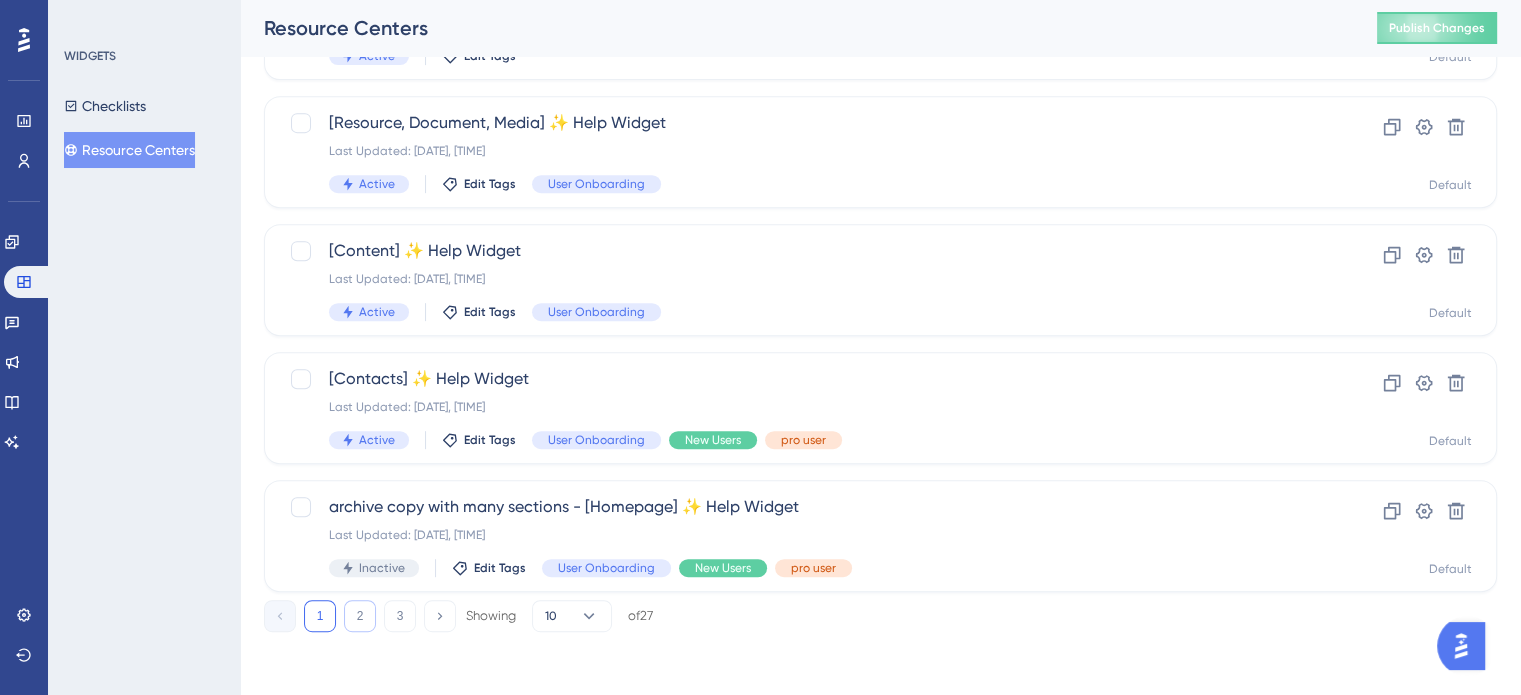 click on "2" at bounding box center (360, 616) 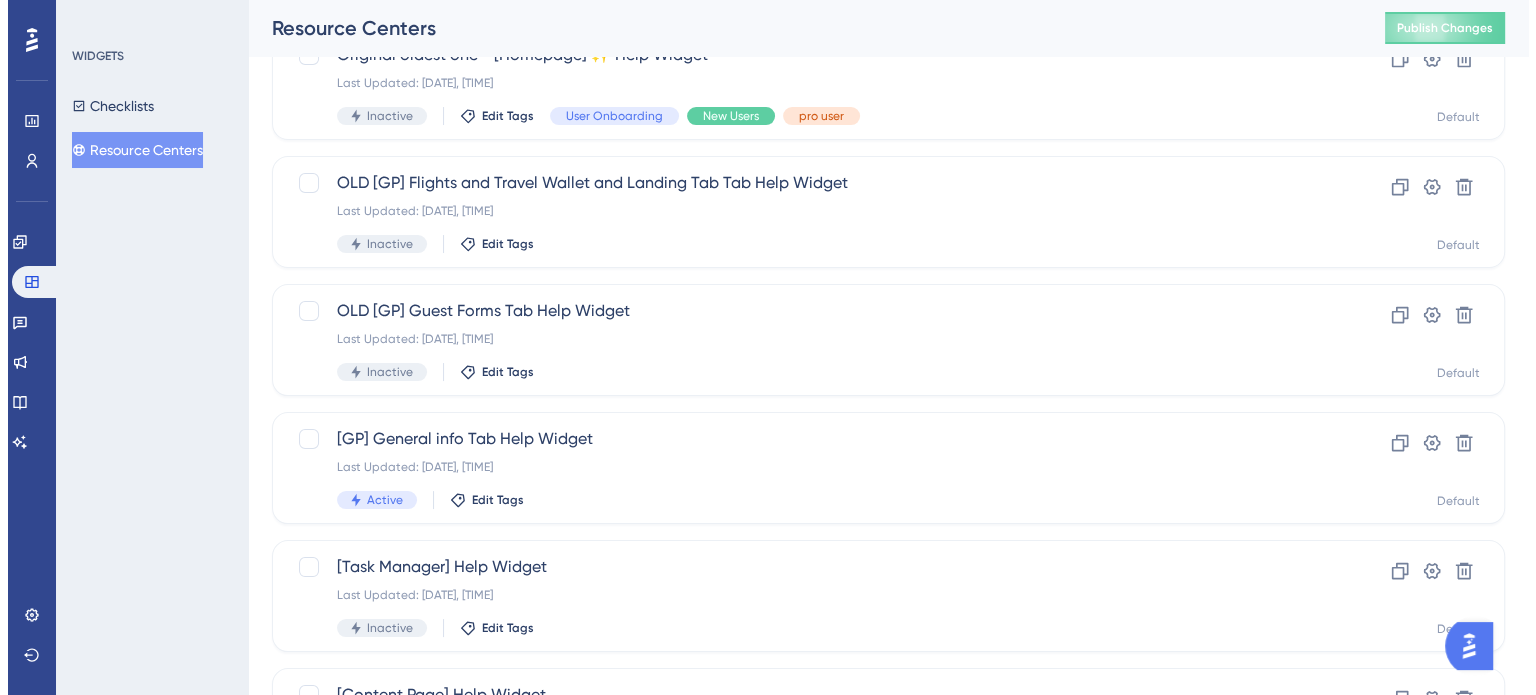 scroll, scrollTop: 0, scrollLeft: 0, axis: both 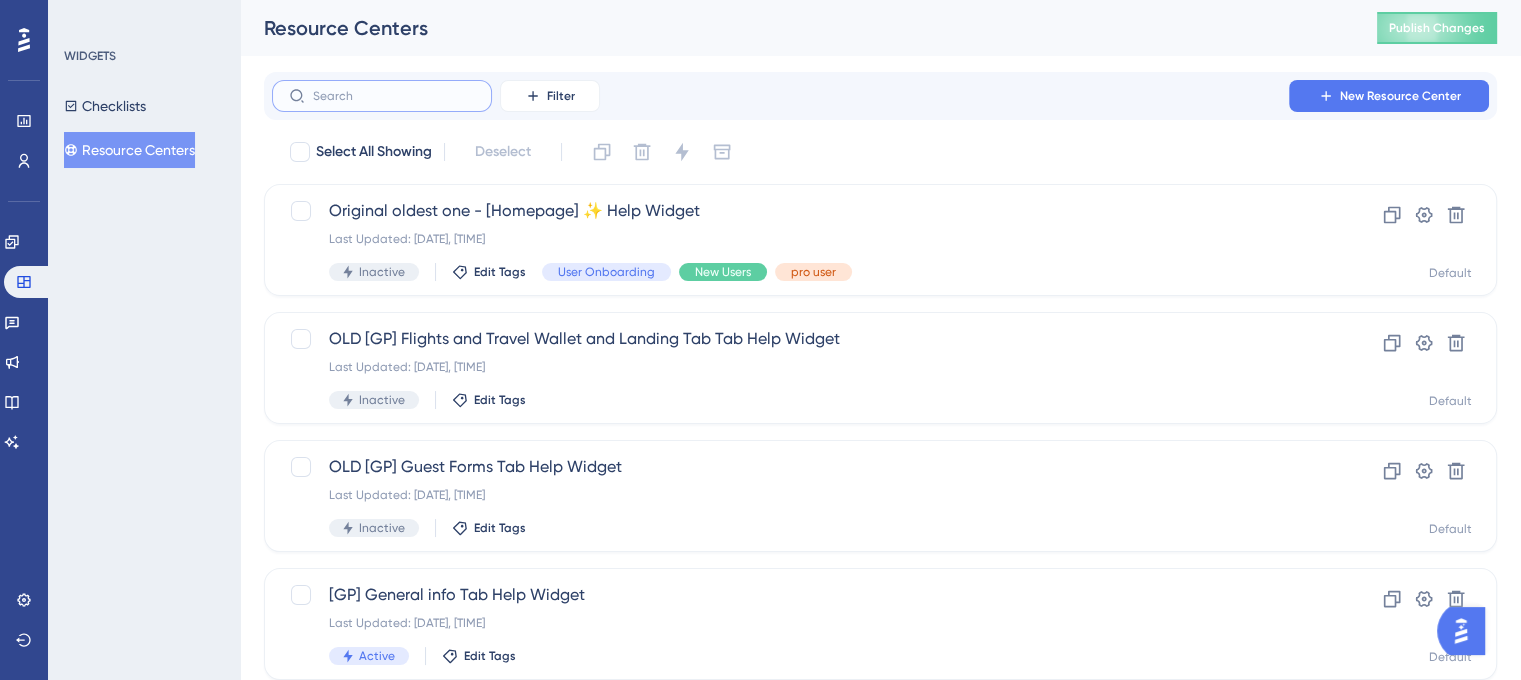 click at bounding box center (394, 96) 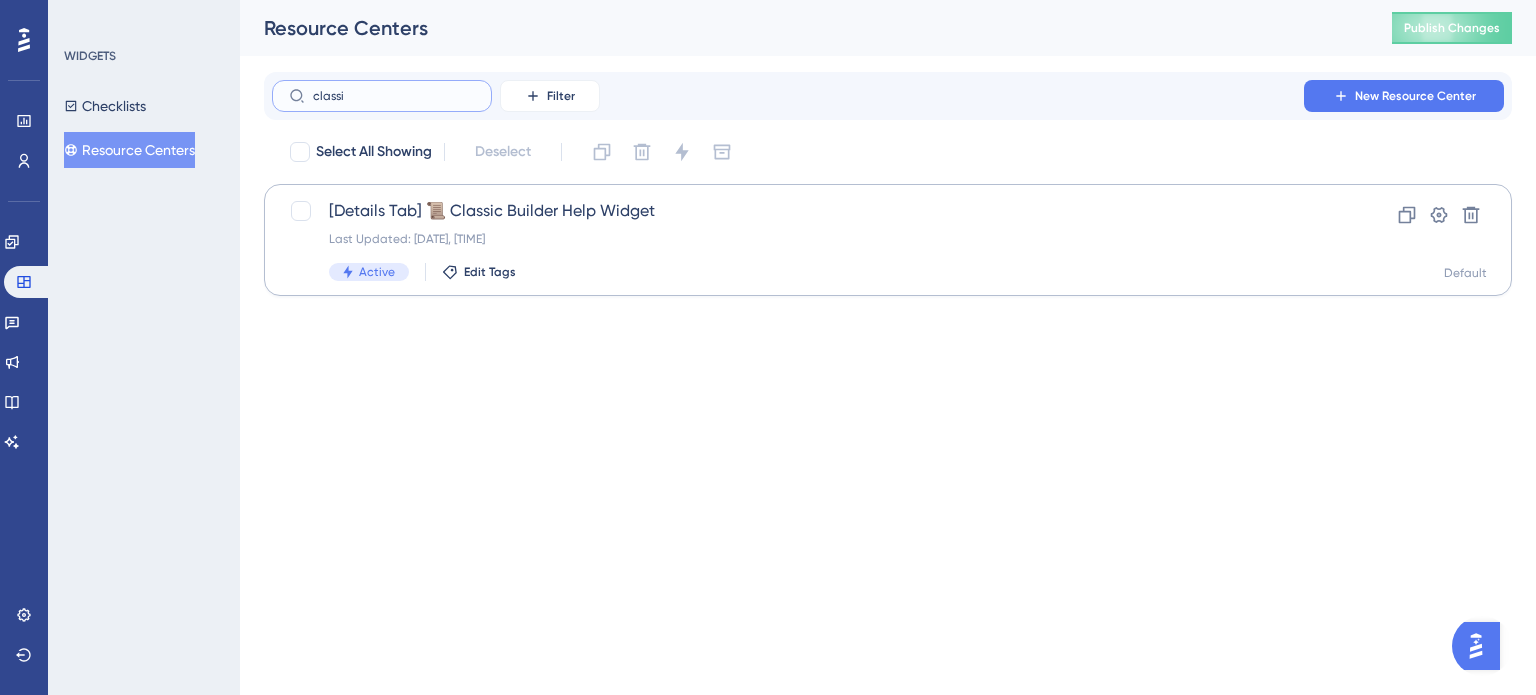 type on "classi" 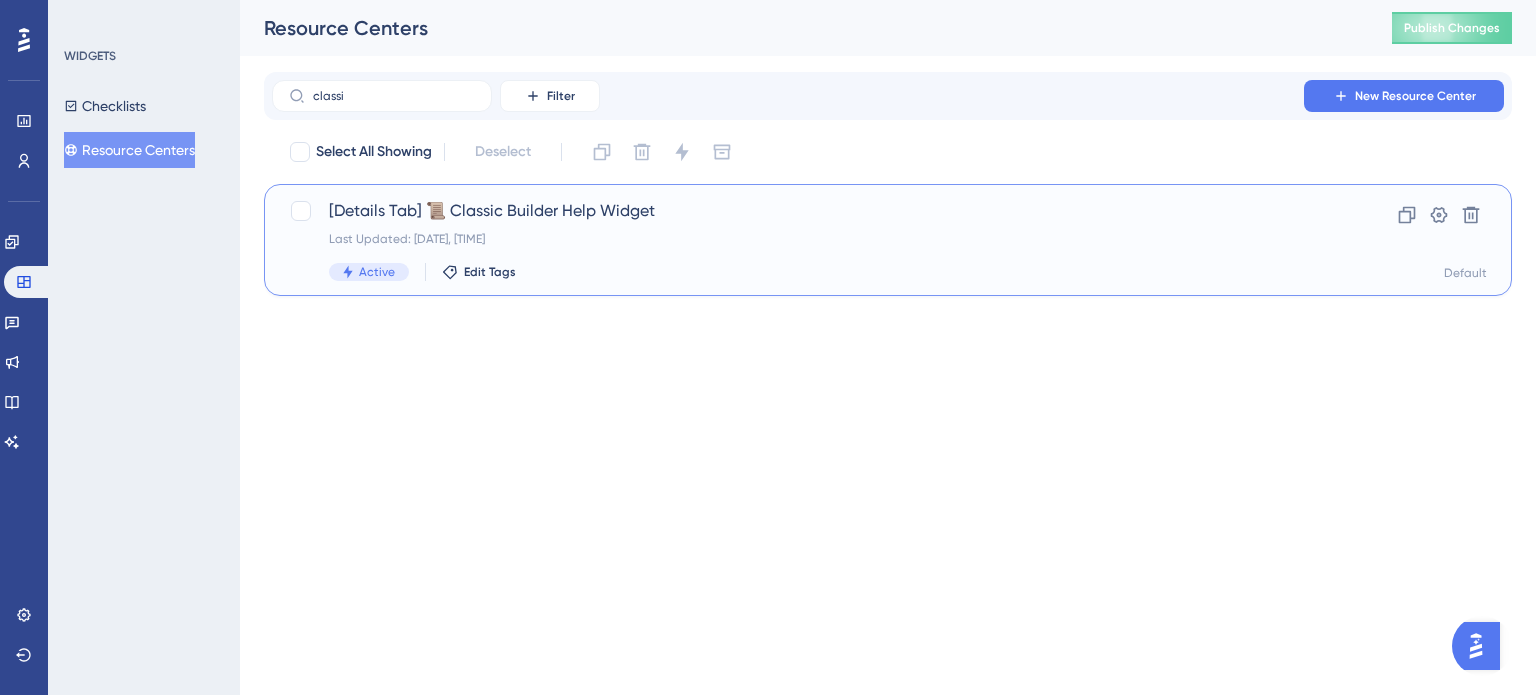 click on "[Details Tab] 📜 Classic Builder Help Widget Last Updated: Jul 22 2025, 03:01 AM Active Edit Tags" at bounding box center [808, 240] 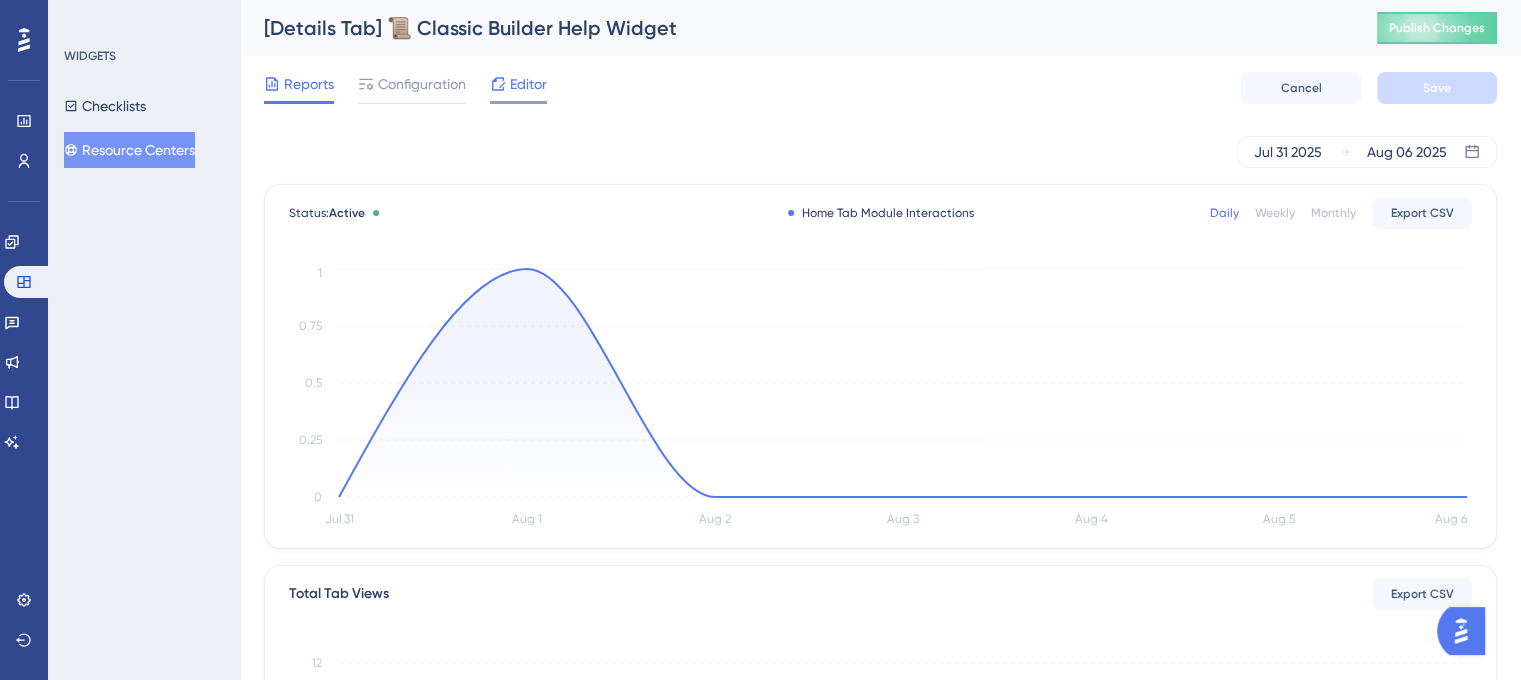 click on "Editor" at bounding box center (528, 84) 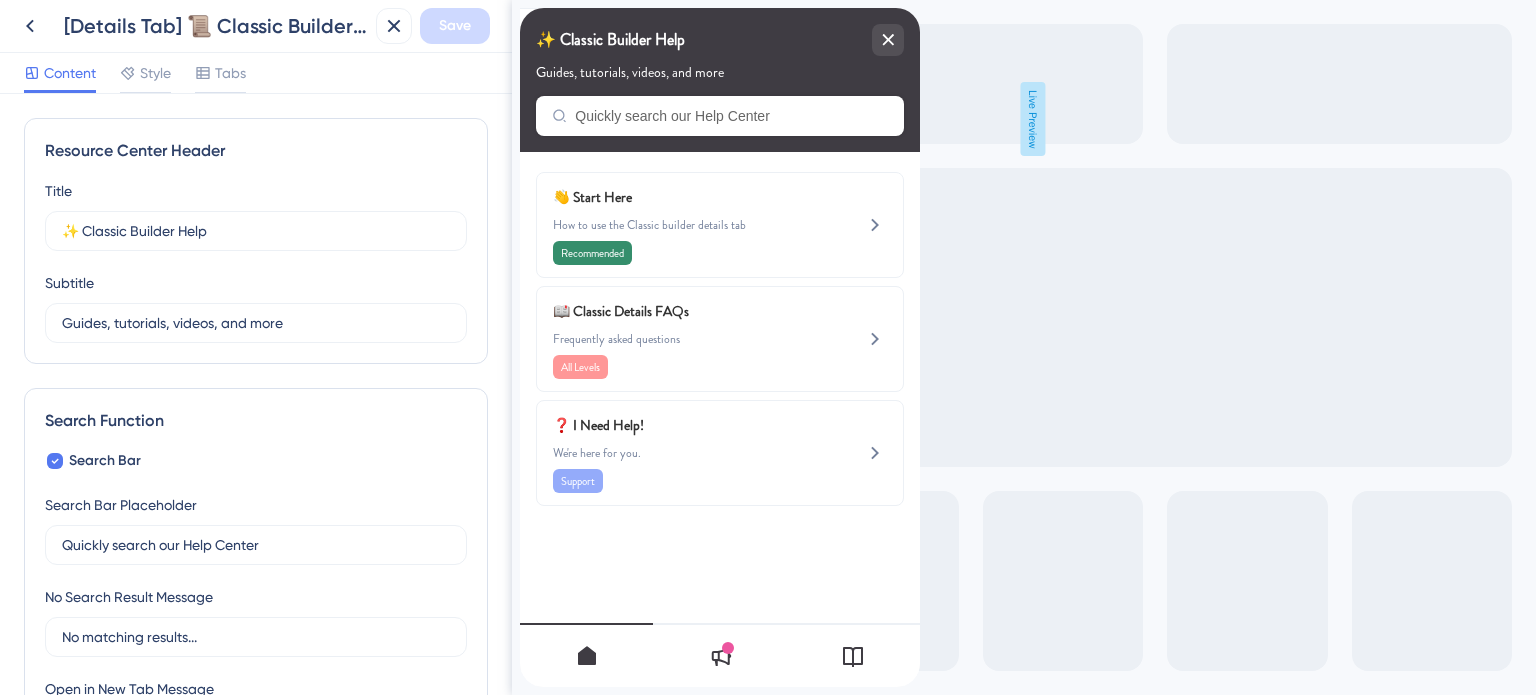 scroll, scrollTop: 0, scrollLeft: 0, axis: both 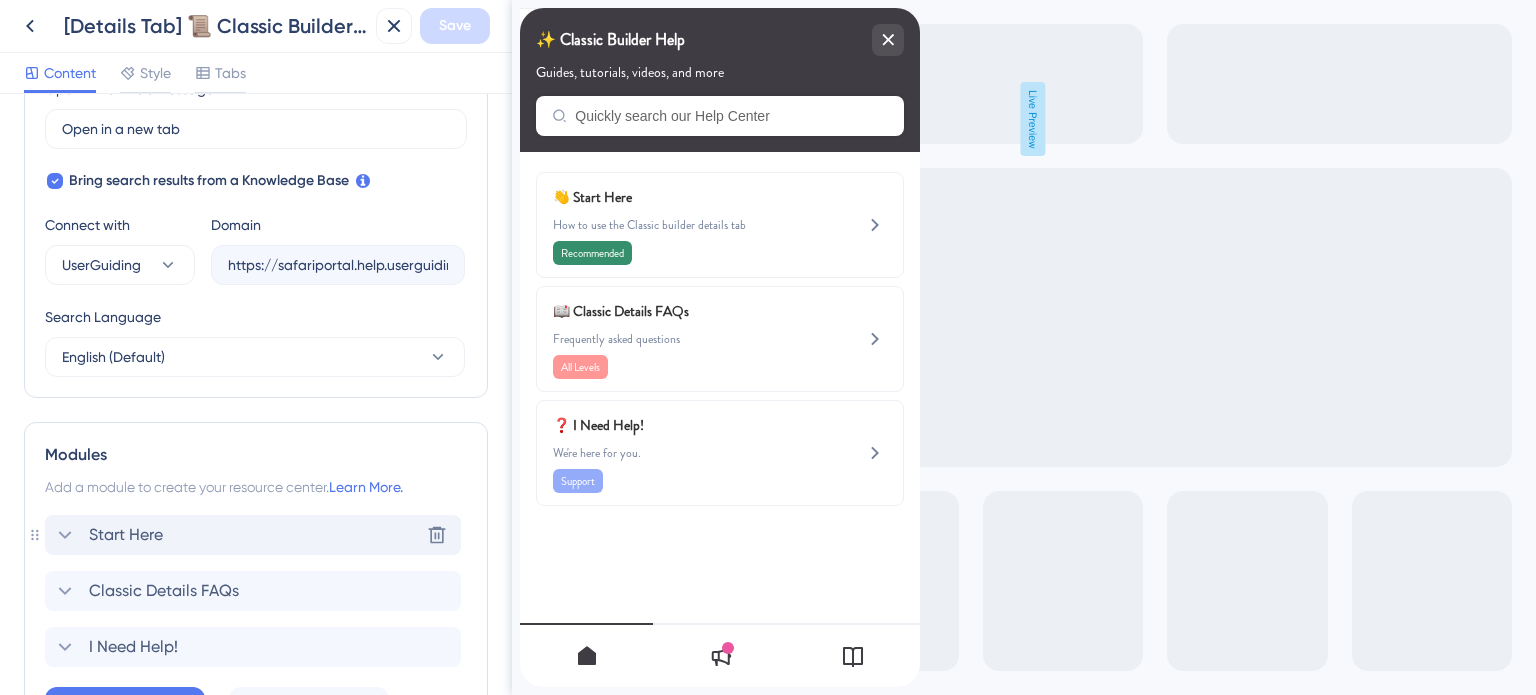 click on "Start Here" at bounding box center (126, 535) 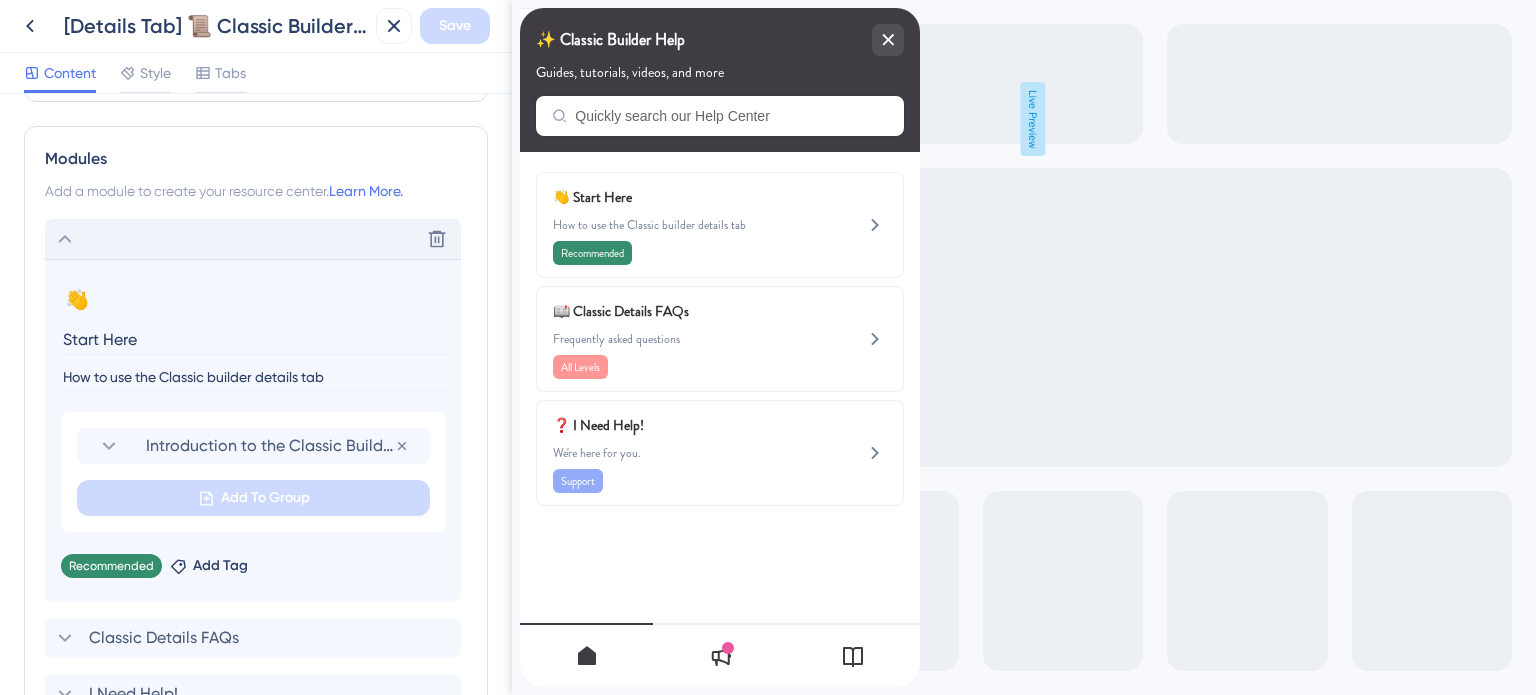 scroll, scrollTop: 900, scrollLeft: 0, axis: vertical 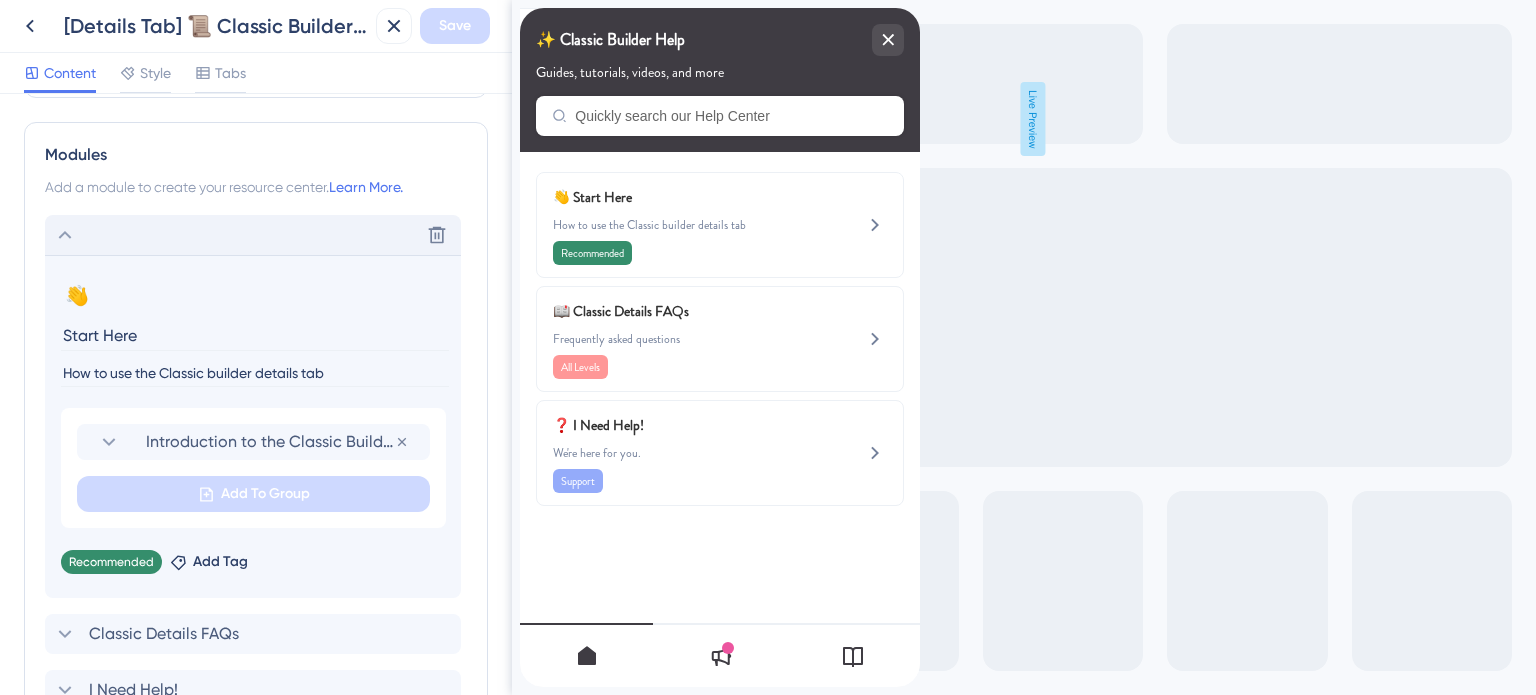 click on "How to use the Classic builder details tab" at bounding box center (255, 373) 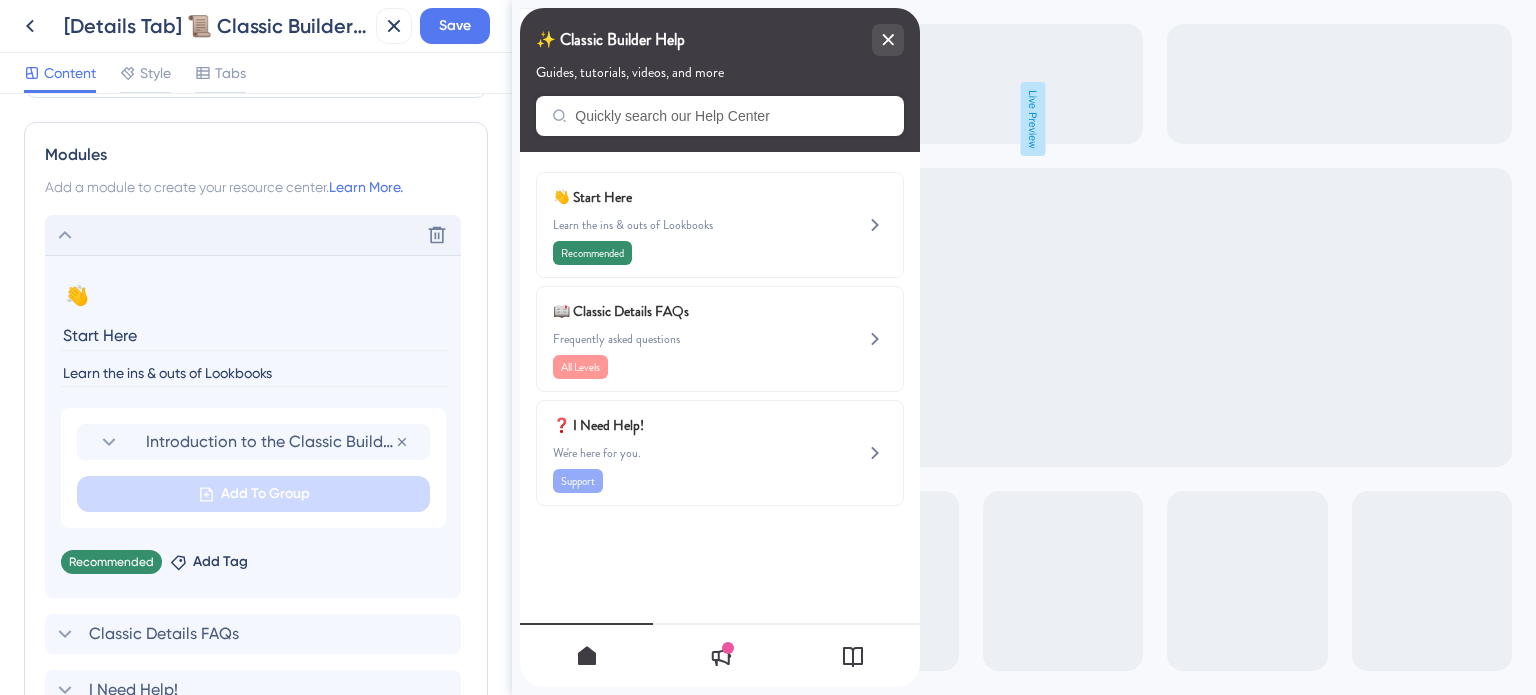 click on "Learn the ins & outs of Lookbooks" at bounding box center (255, 373) 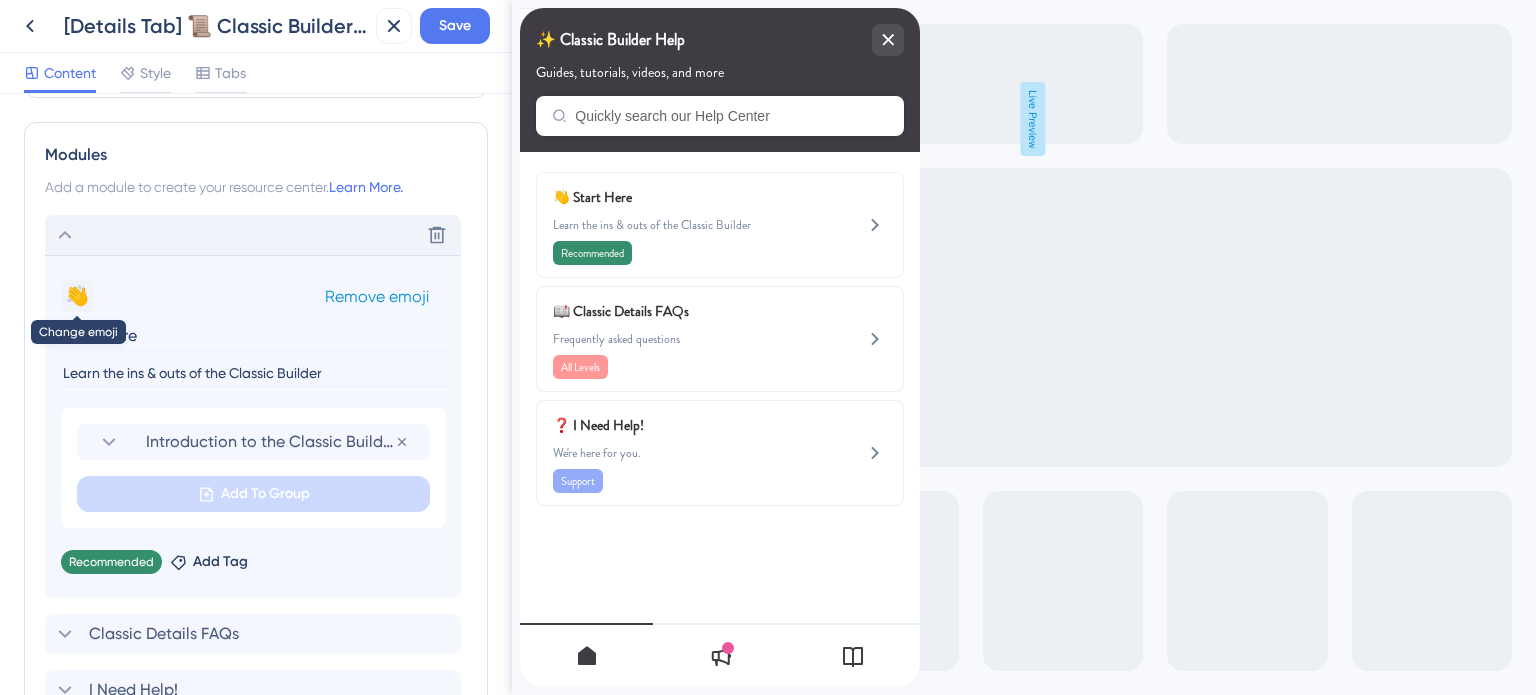 type on "Learn the ins & outs of the Classic Builder" 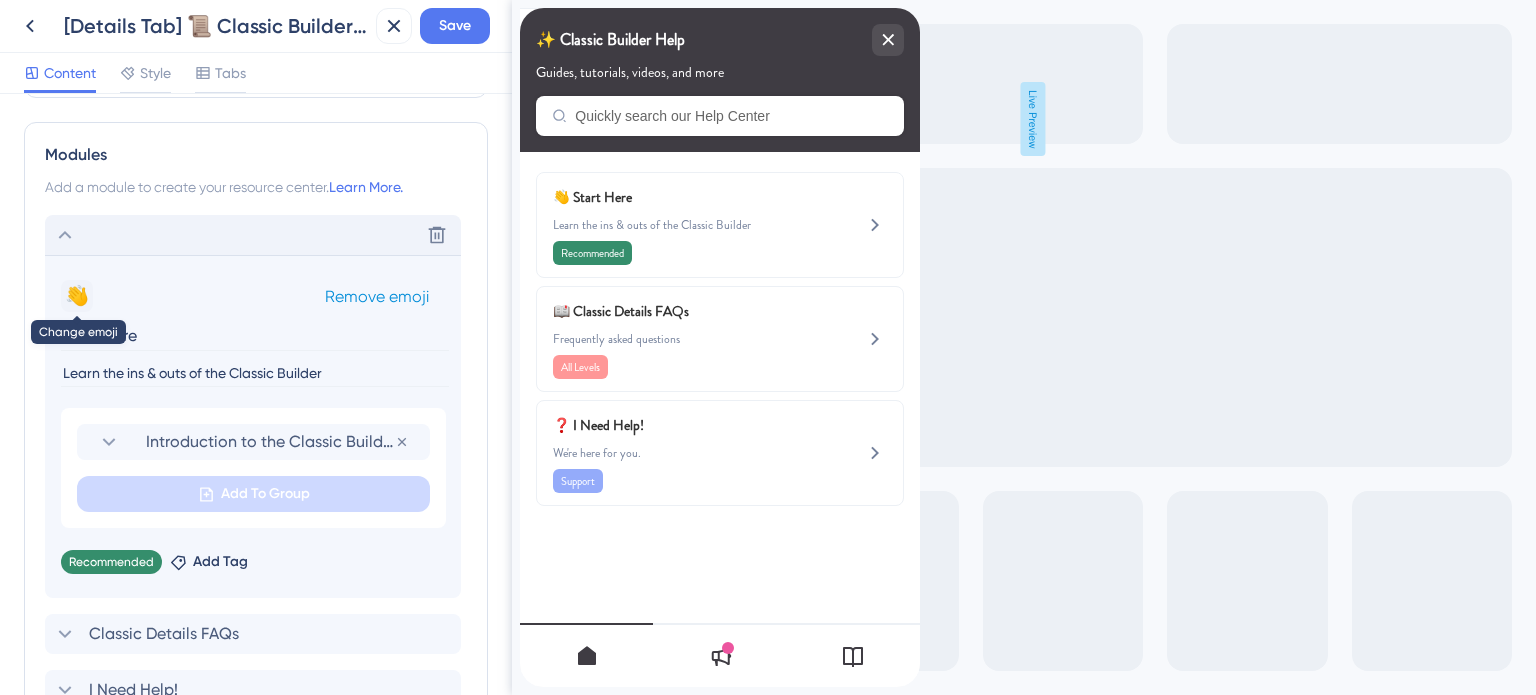 click on "👋" at bounding box center [77, 296] 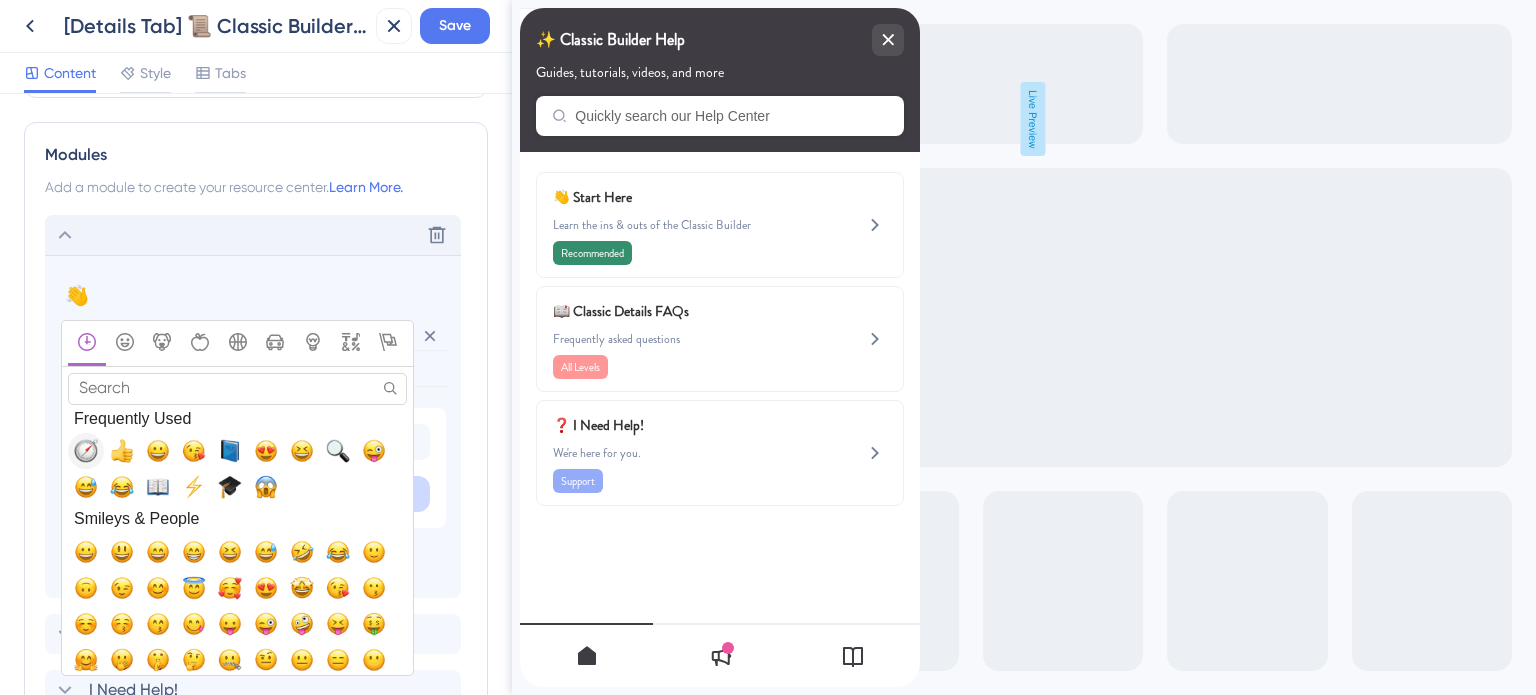 click at bounding box center [86, 451] 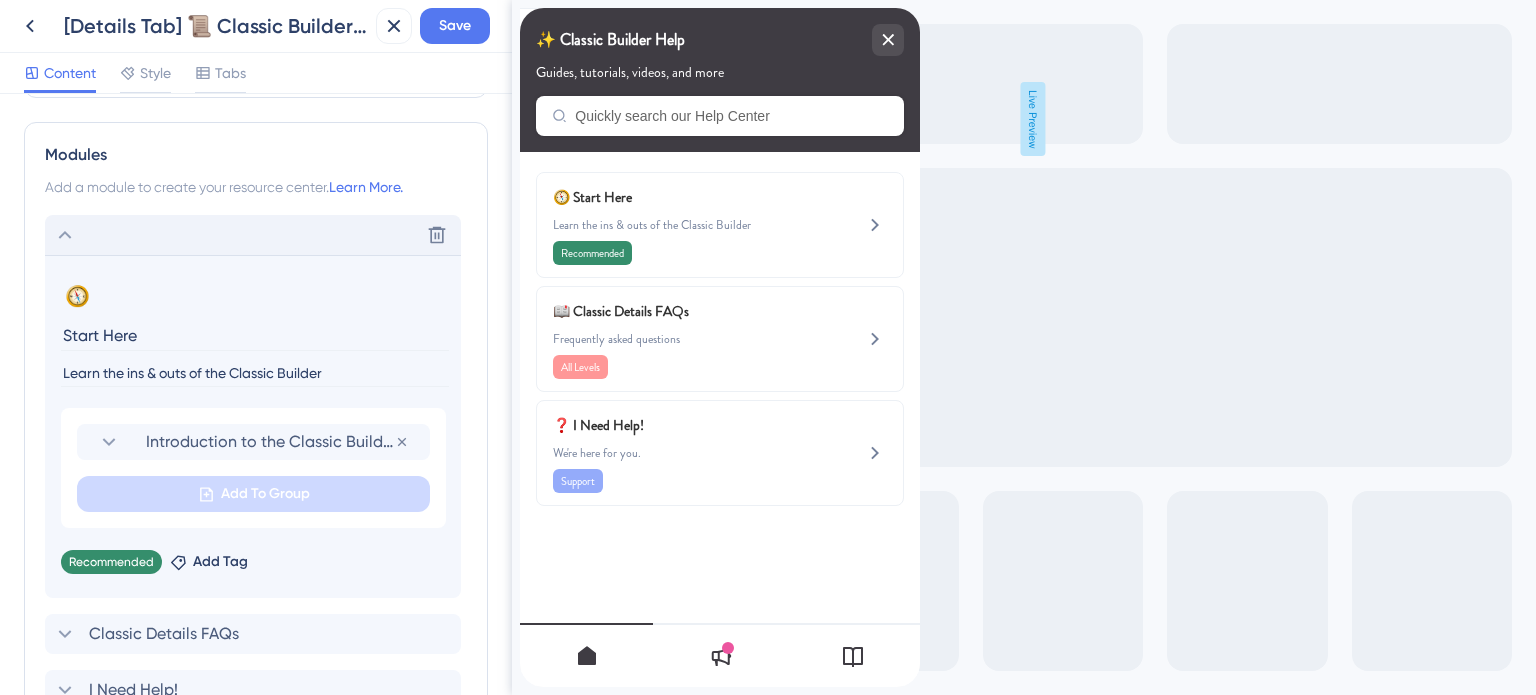 click 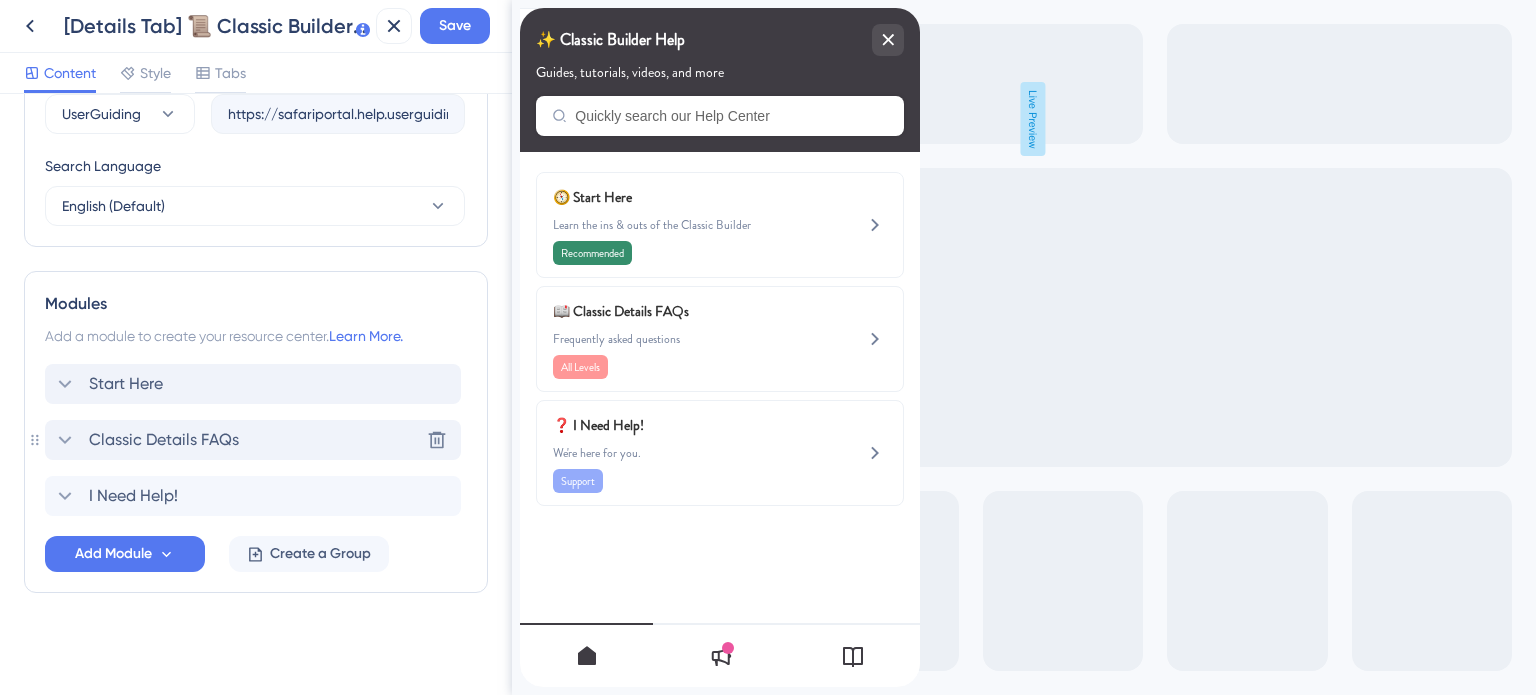 click 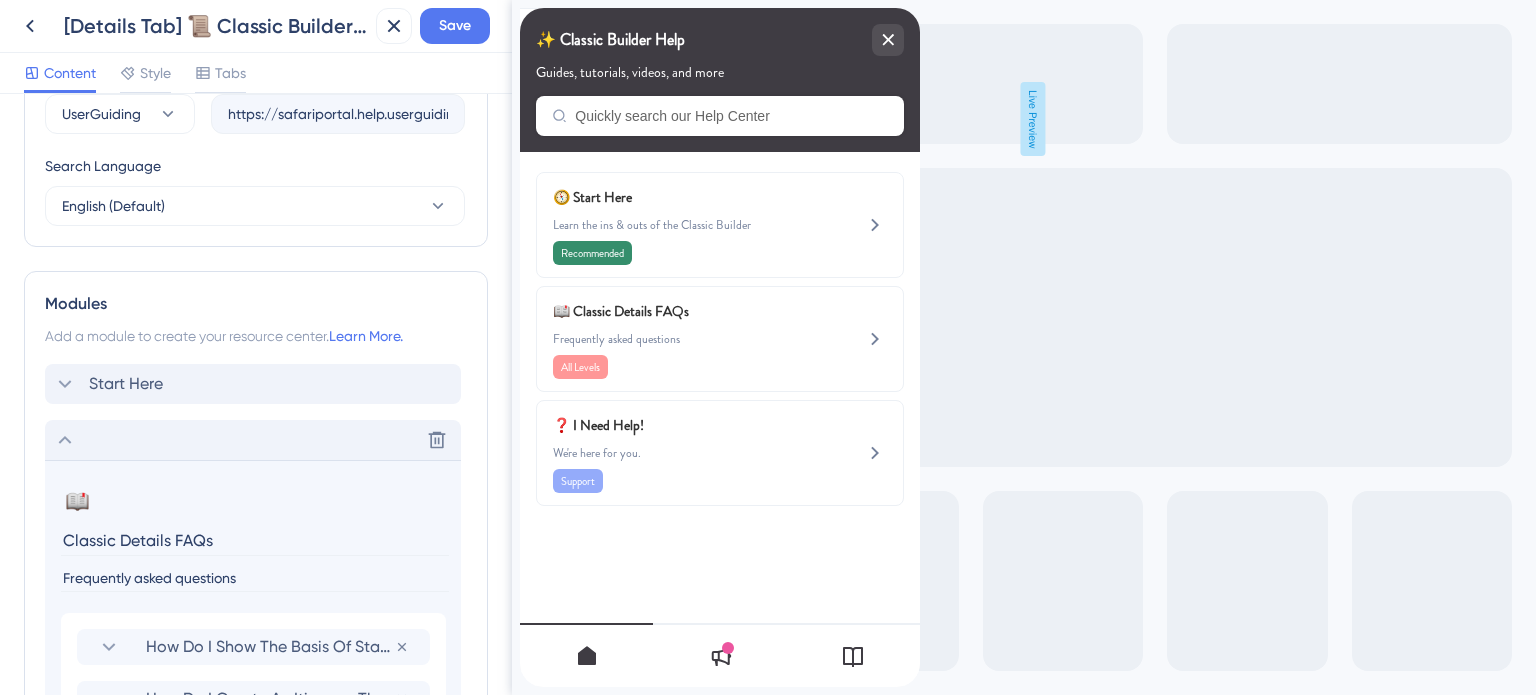 scroll, scrollTop: 900, scrollLeft: 0, axis: vertical 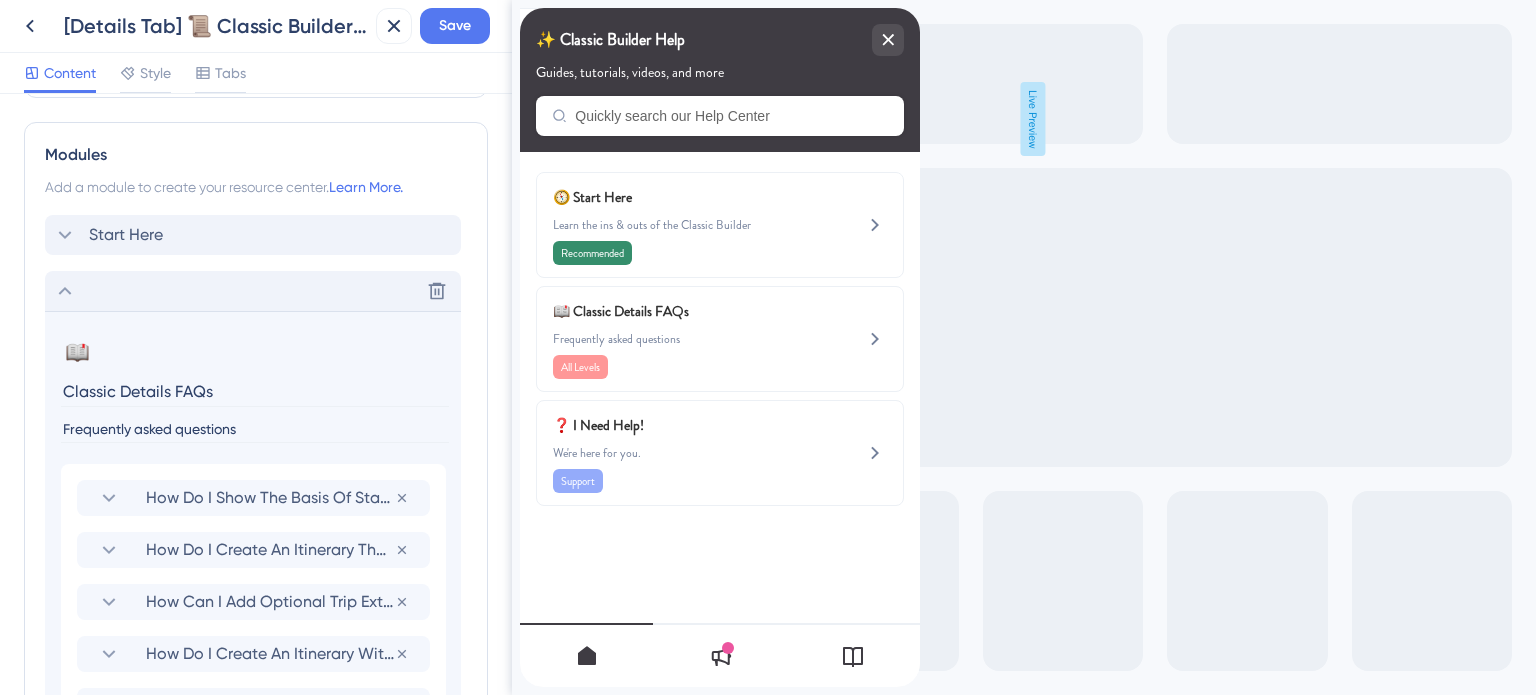 click on "Classic Details FAQs" at bounding box center [255, 391] 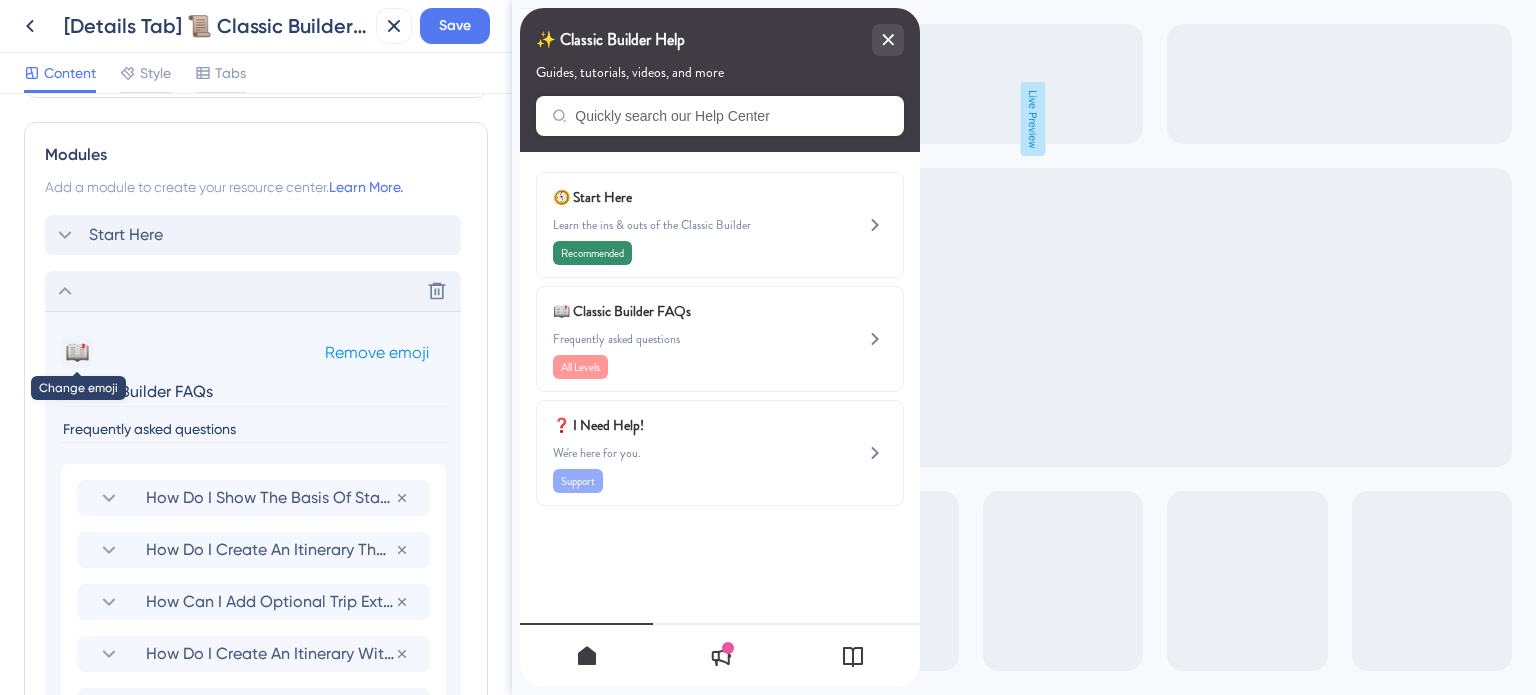 type on "Classic Builder FAQs" 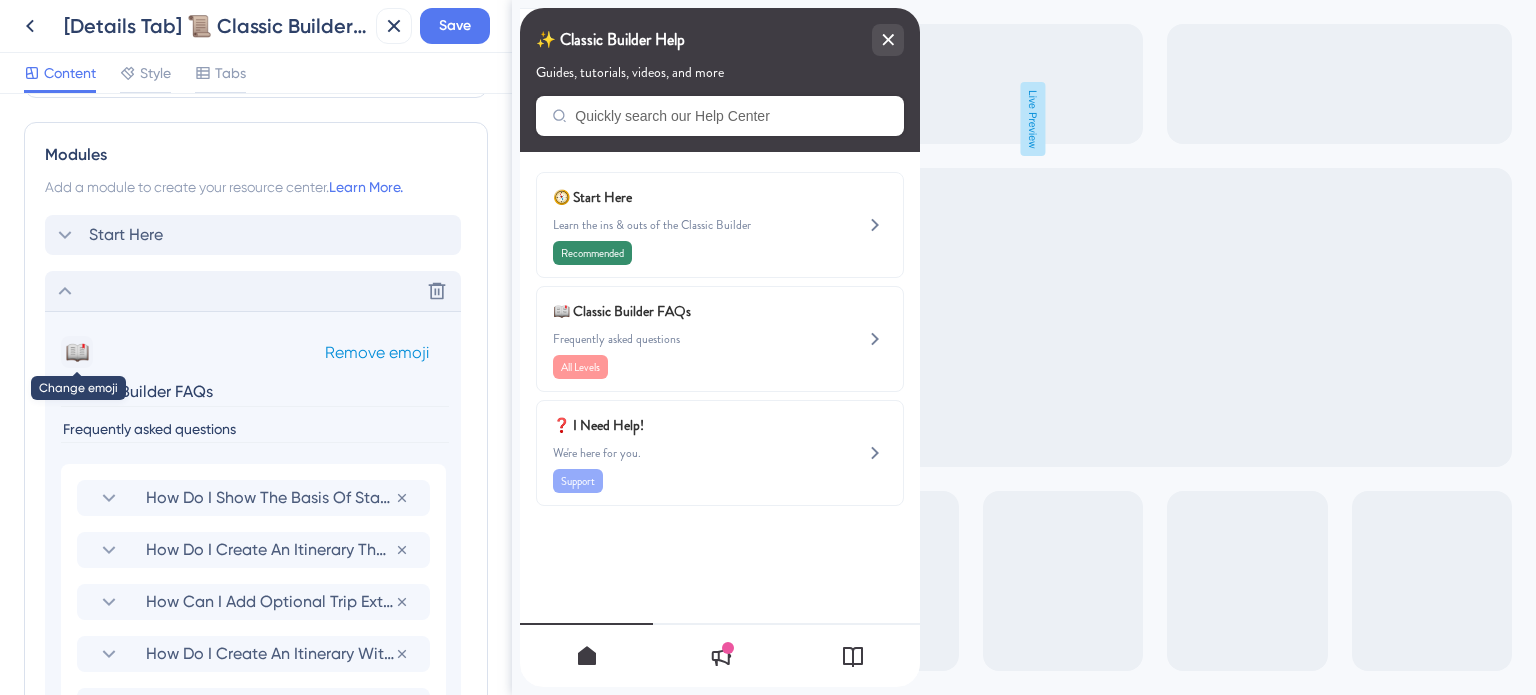 click on "📖" at bounding box center [77, 352] 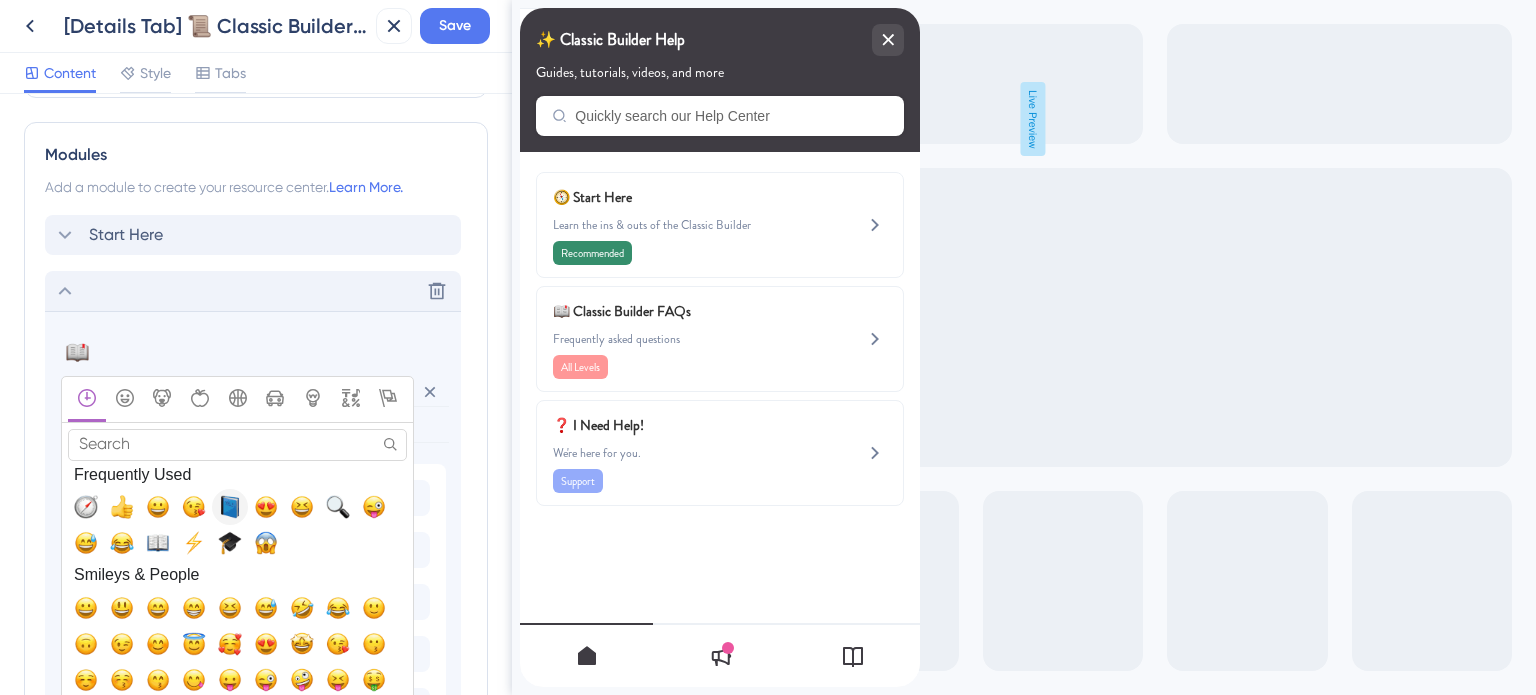 click at bounding box center [230, 507] 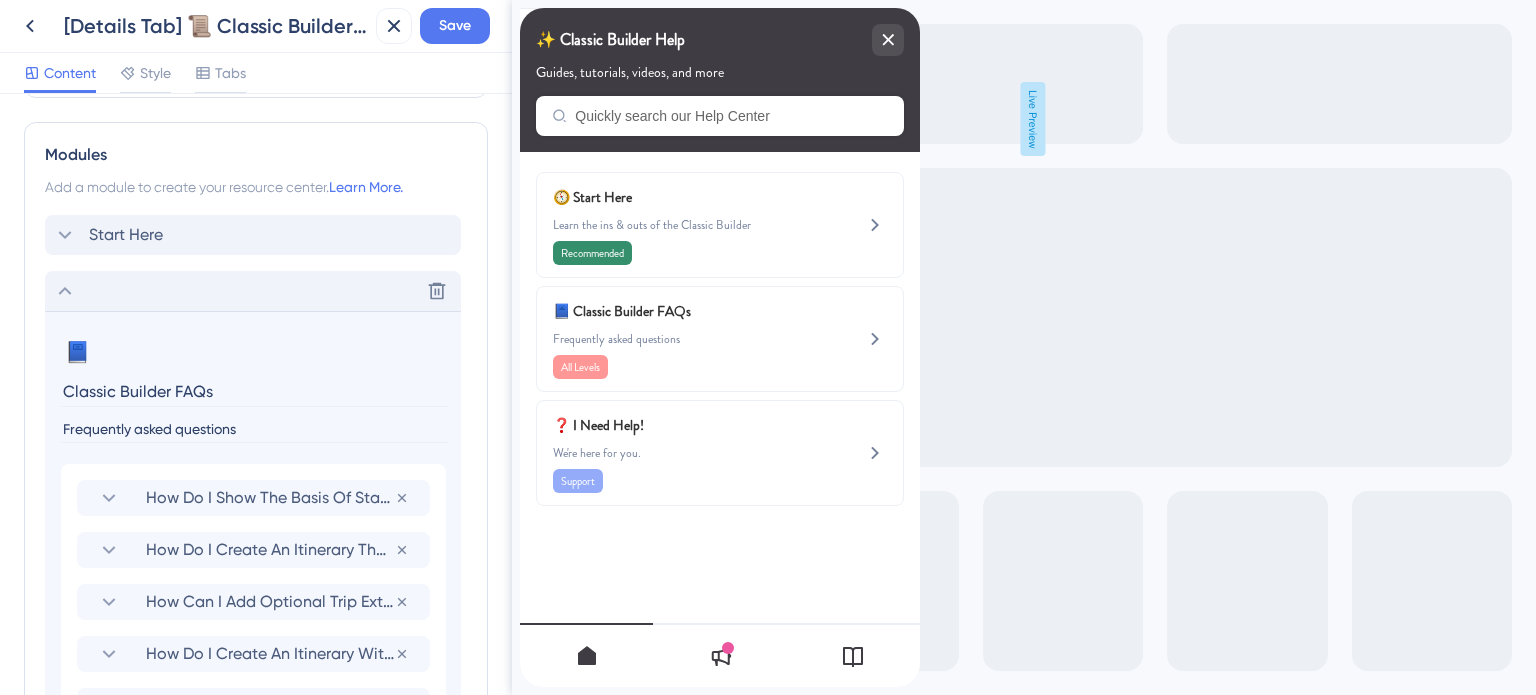 click 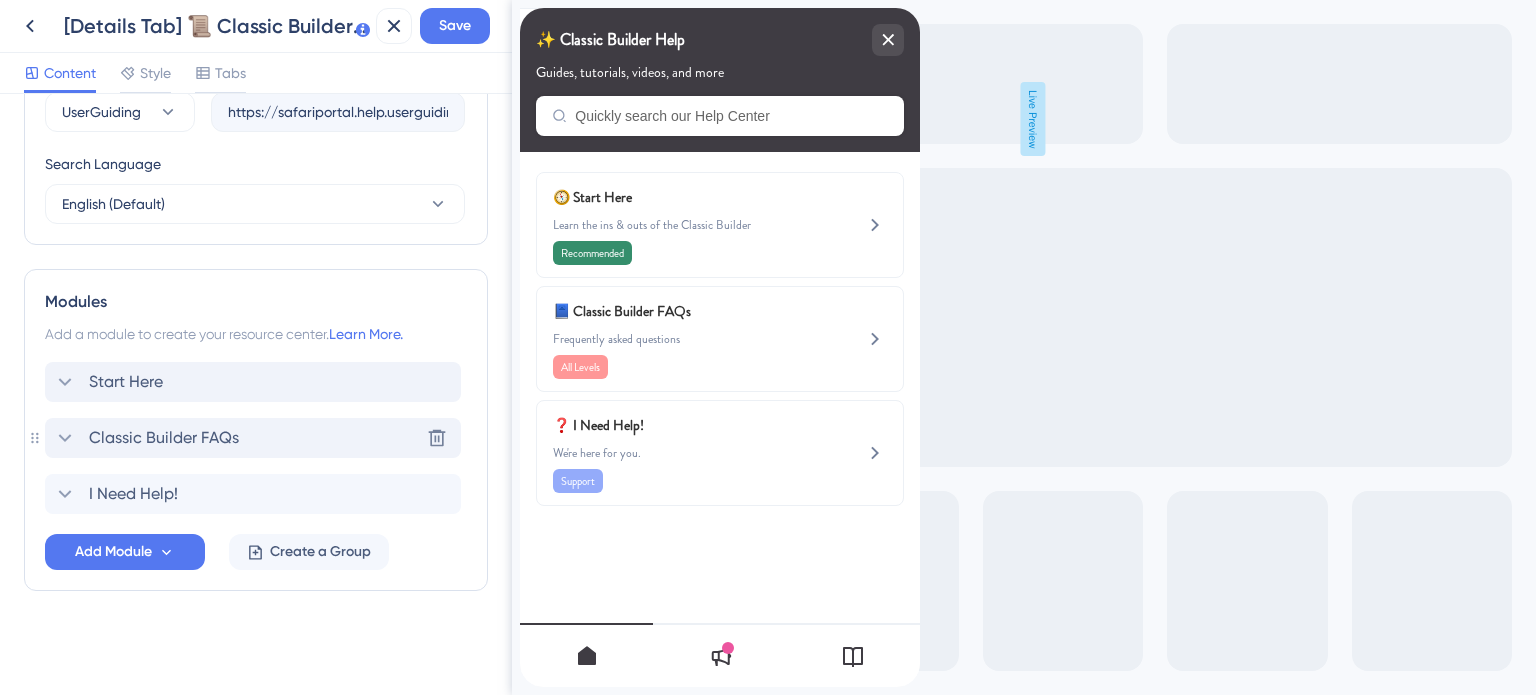 scroll, scrollTop: 751, scrollLeft: 0, axis: vertical 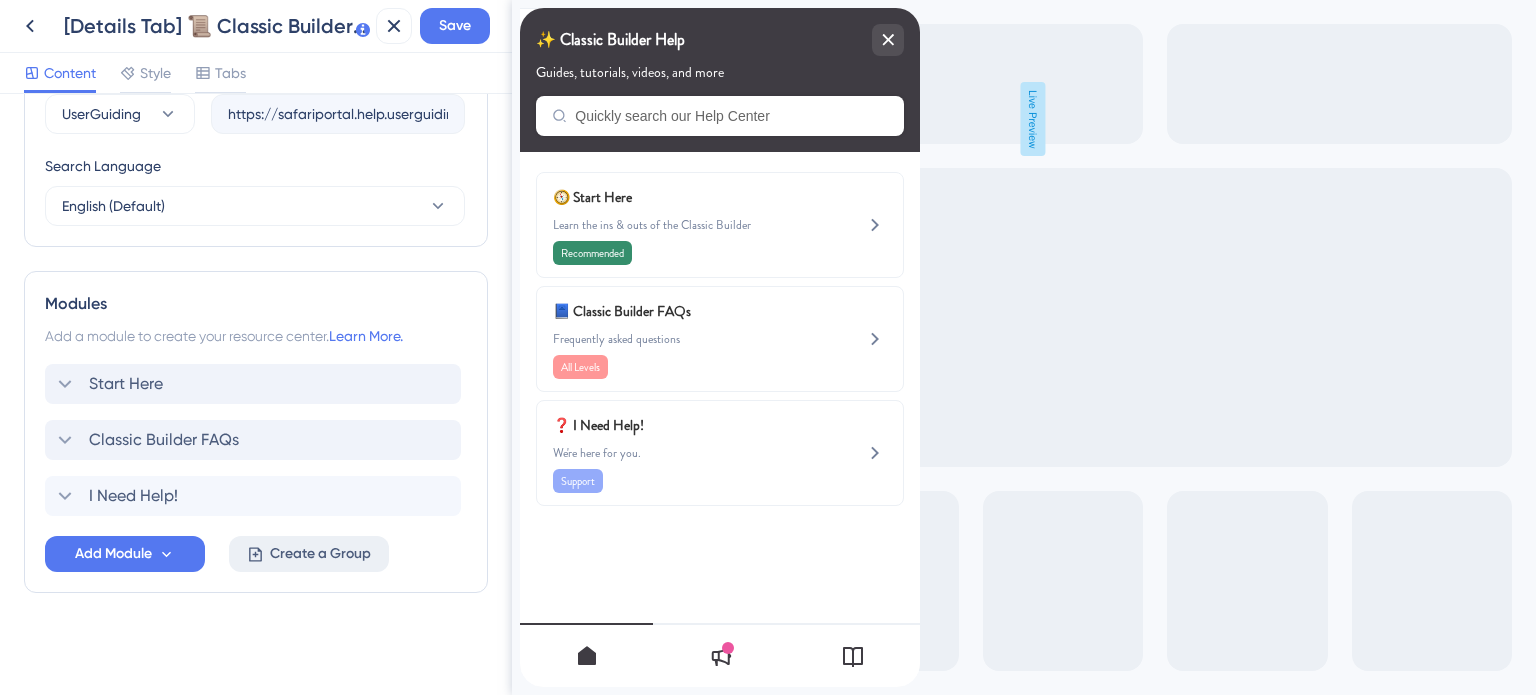 click 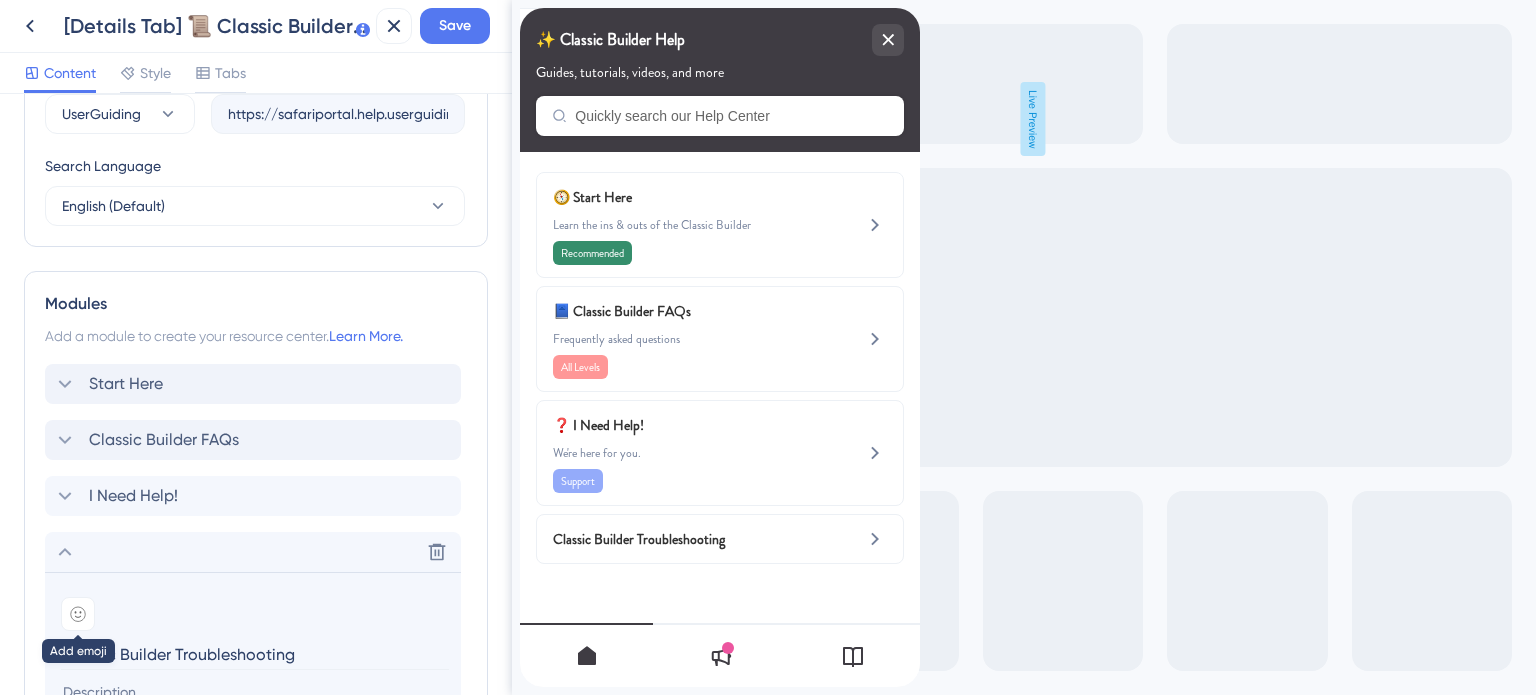 type on "Classic Builder Troubleshooting" 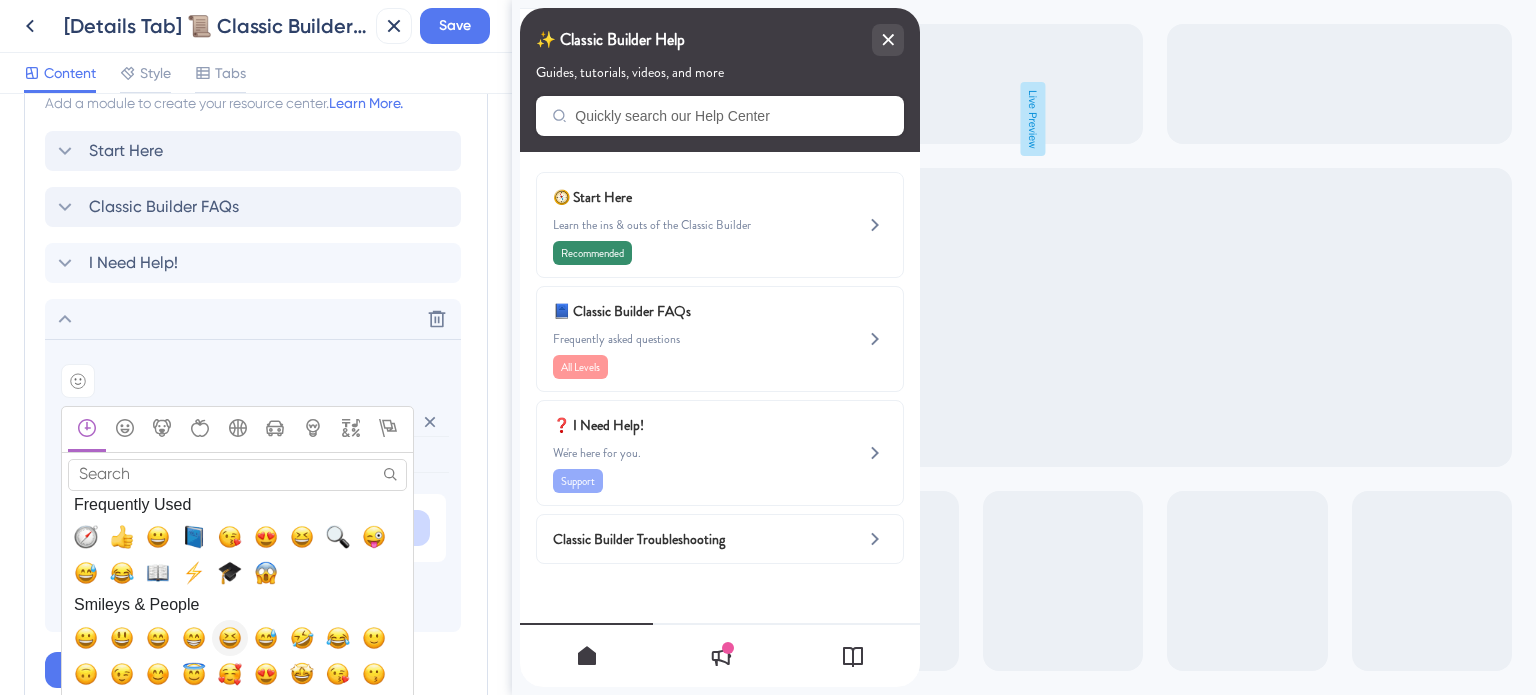 scroll, scrollTop: 1051, scrollLeft: 0, axis: vertical 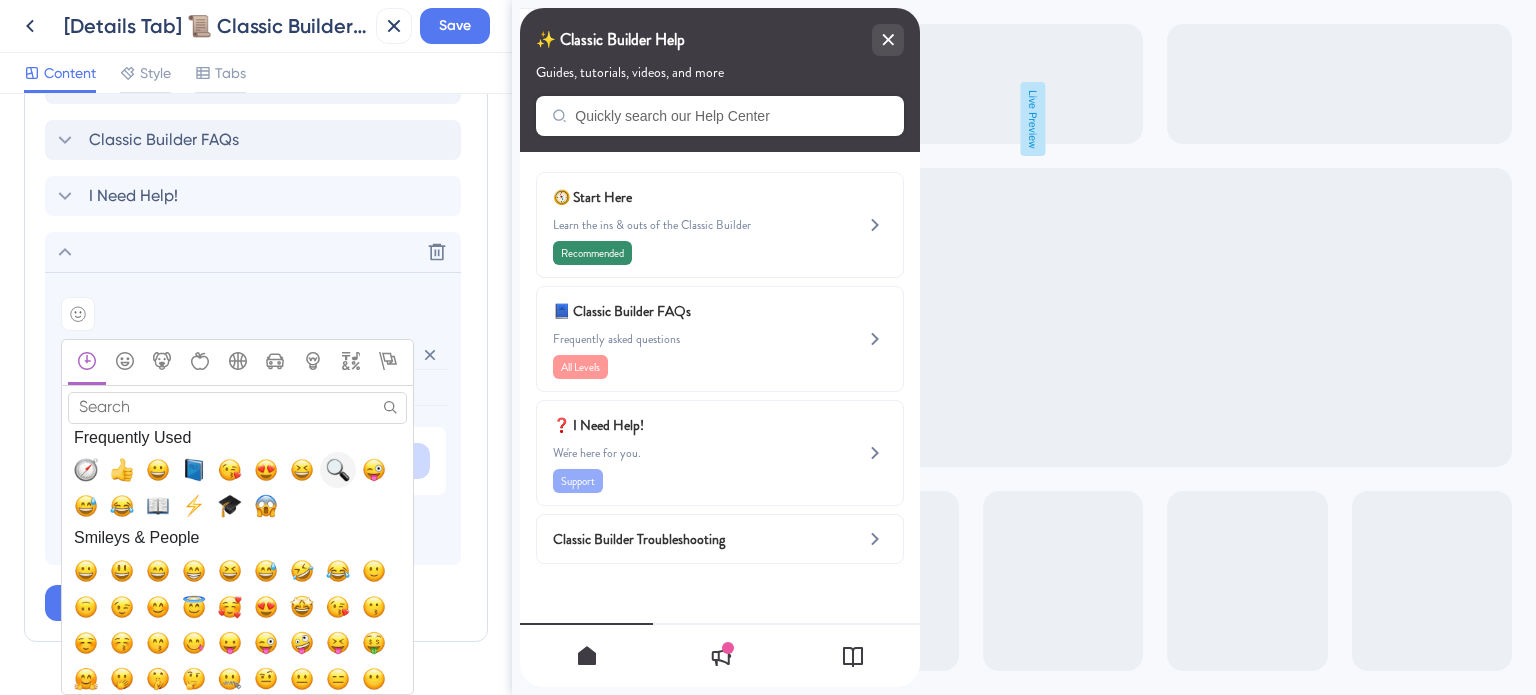 click at bounding box center [338, 470] 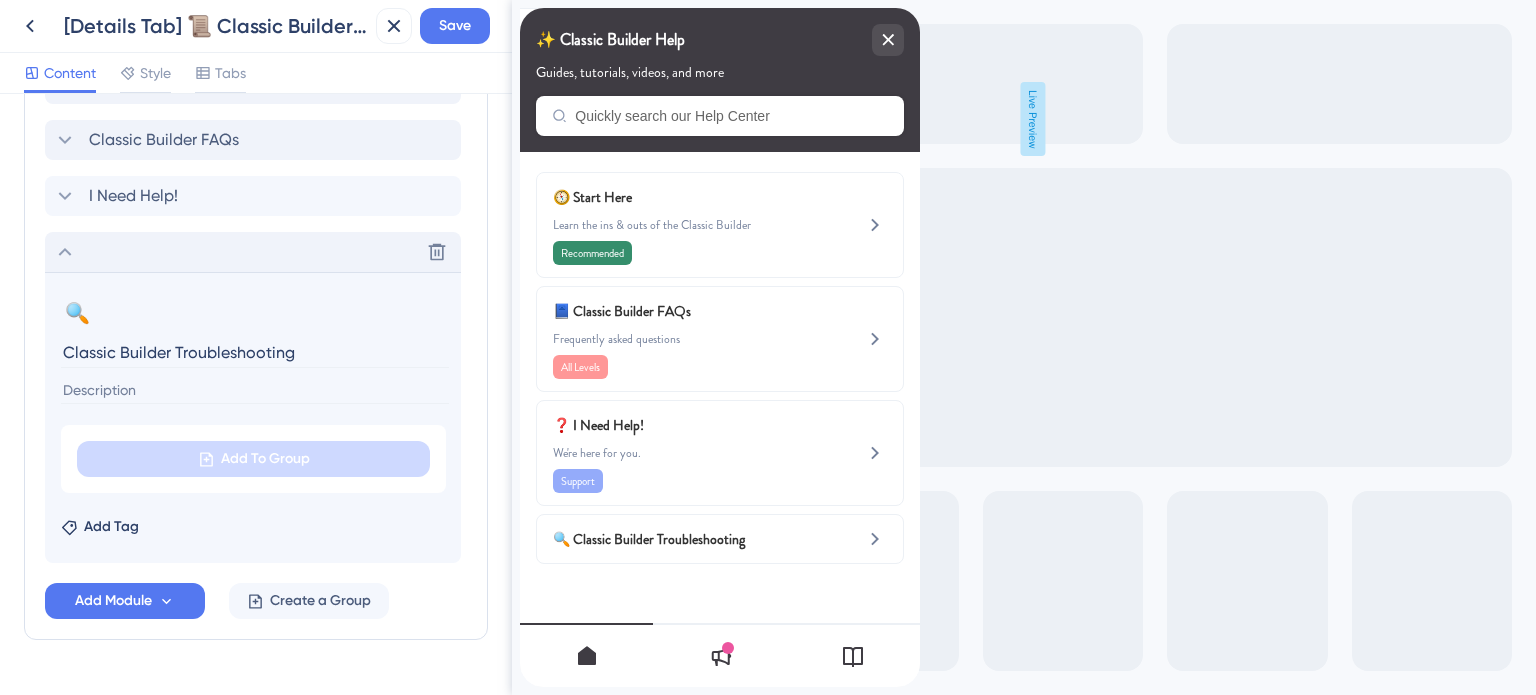 click 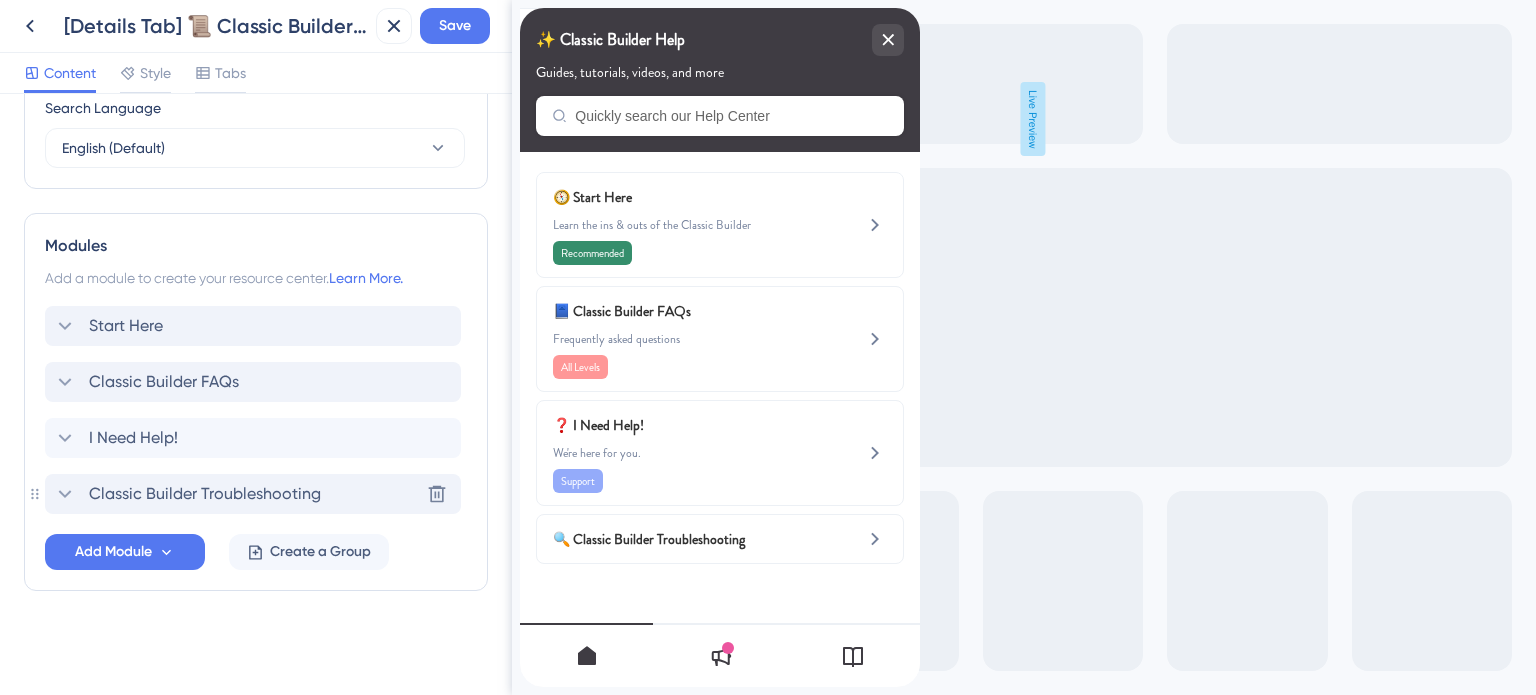 scroll, scrollTop: 807, scrollLeft: 0, axis: vertical 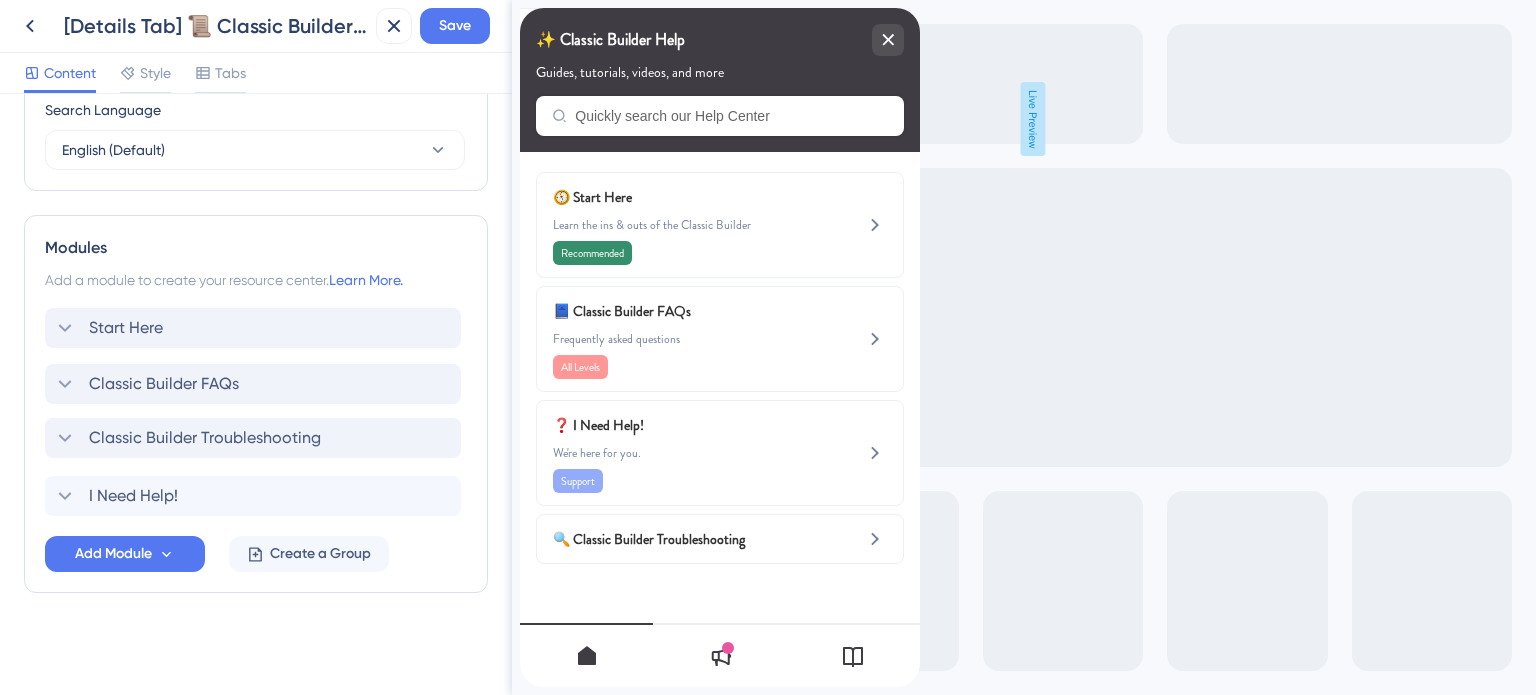drag, startPoint x: 56, startPoint y: 498, endPoint x: 56, endPoint y: 435, distance: 63 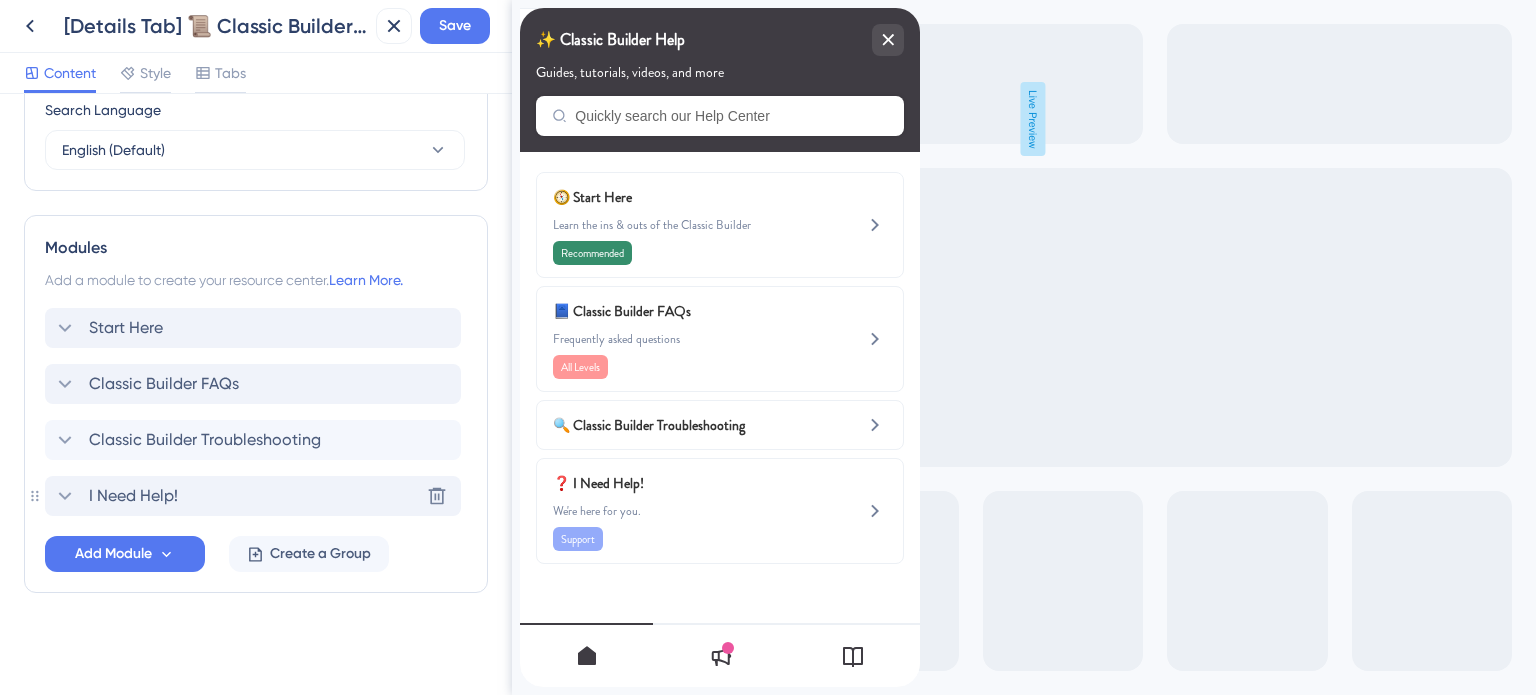 click 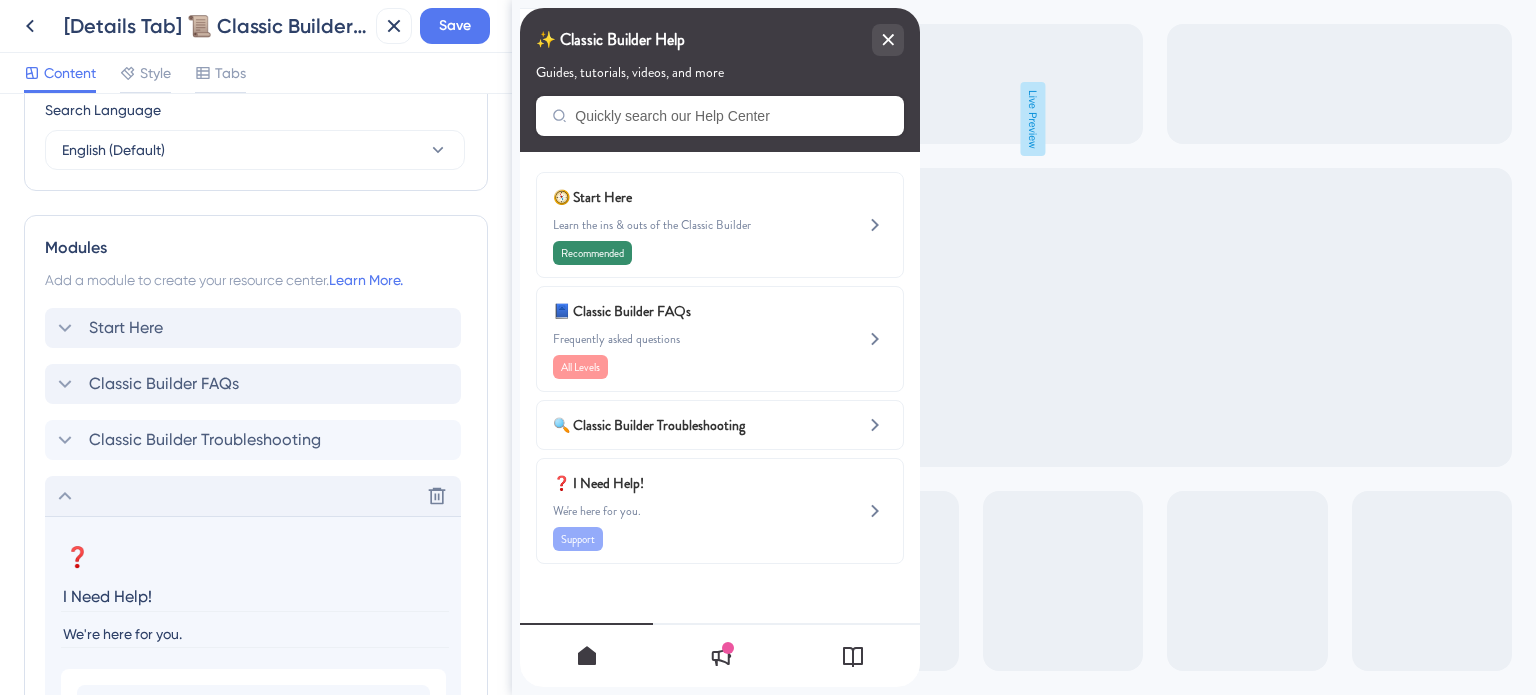 drag, startPoint x: 182, startPoint y: 586, endPoint x: 54, endPoint y: 580, distance: 128.14055 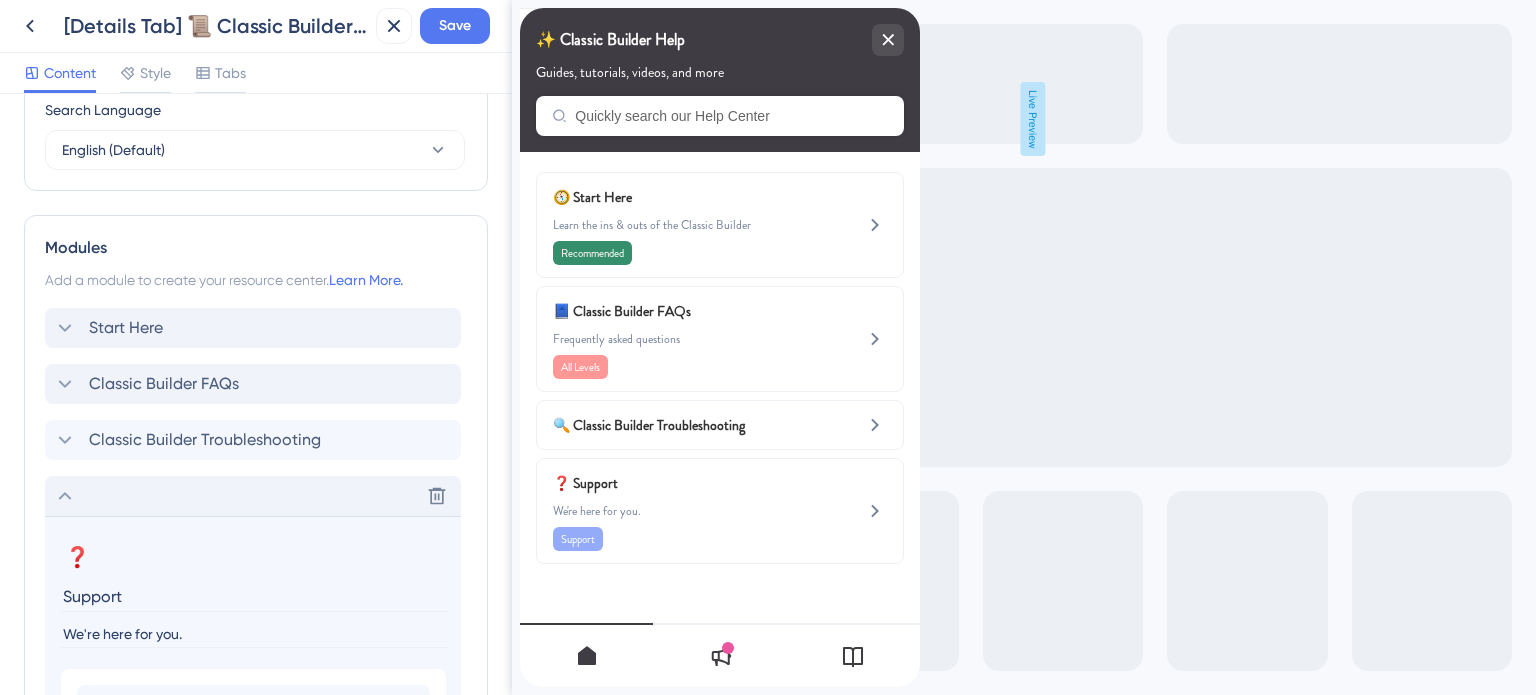 type on "Support" 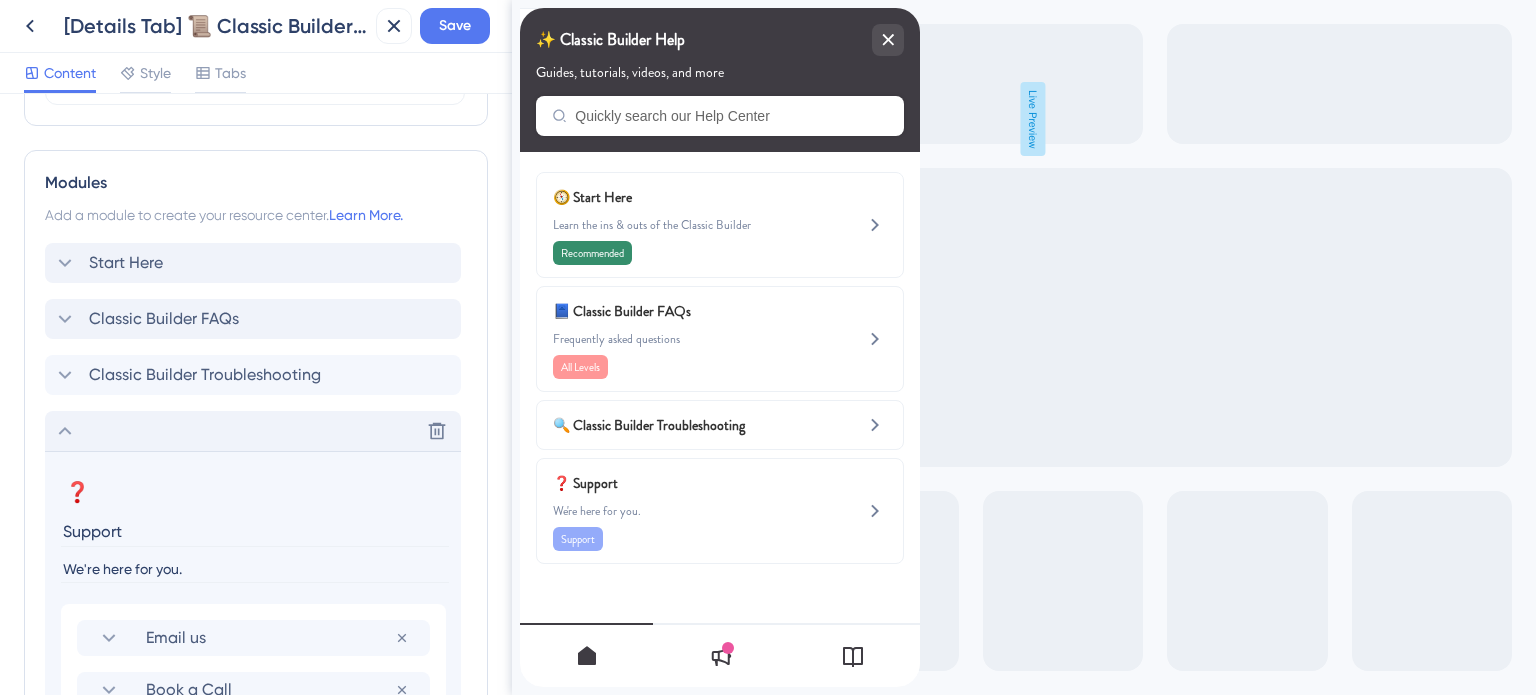 scroll, scrollTop: 907, scrollLeft: 0, axis: vertical 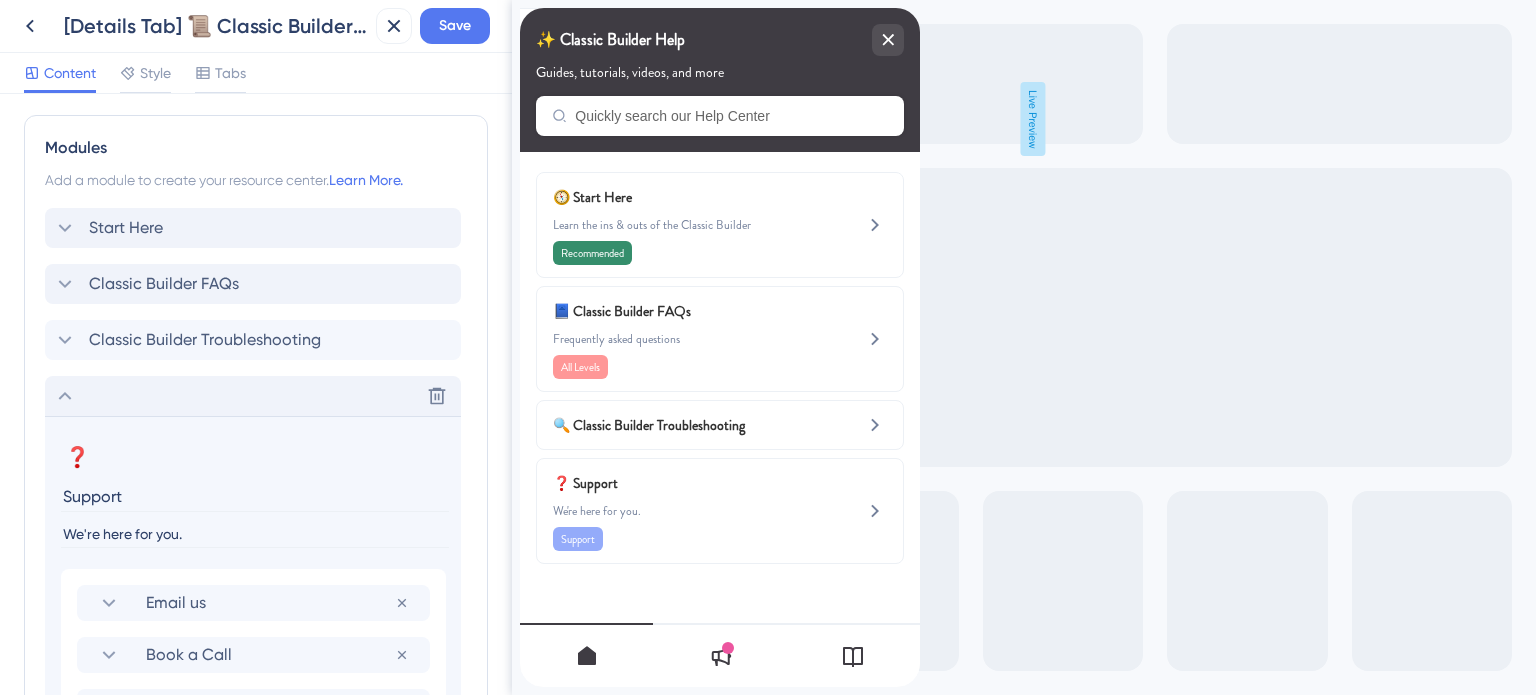 drag, startPoint x: 200, startPoint y: 531, endPoint x: 35, endPoint y: 532, distance: 165.00304 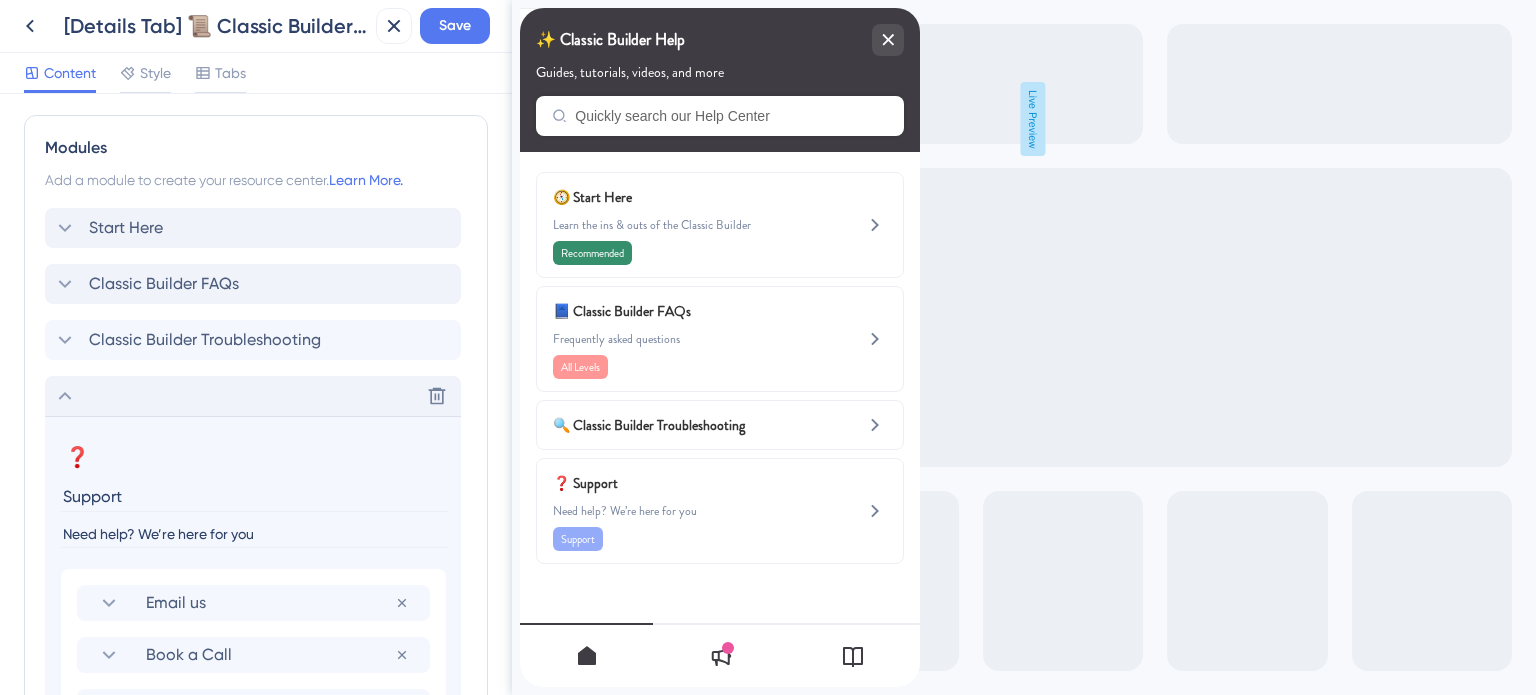 type on "Need help? We’re here for you" 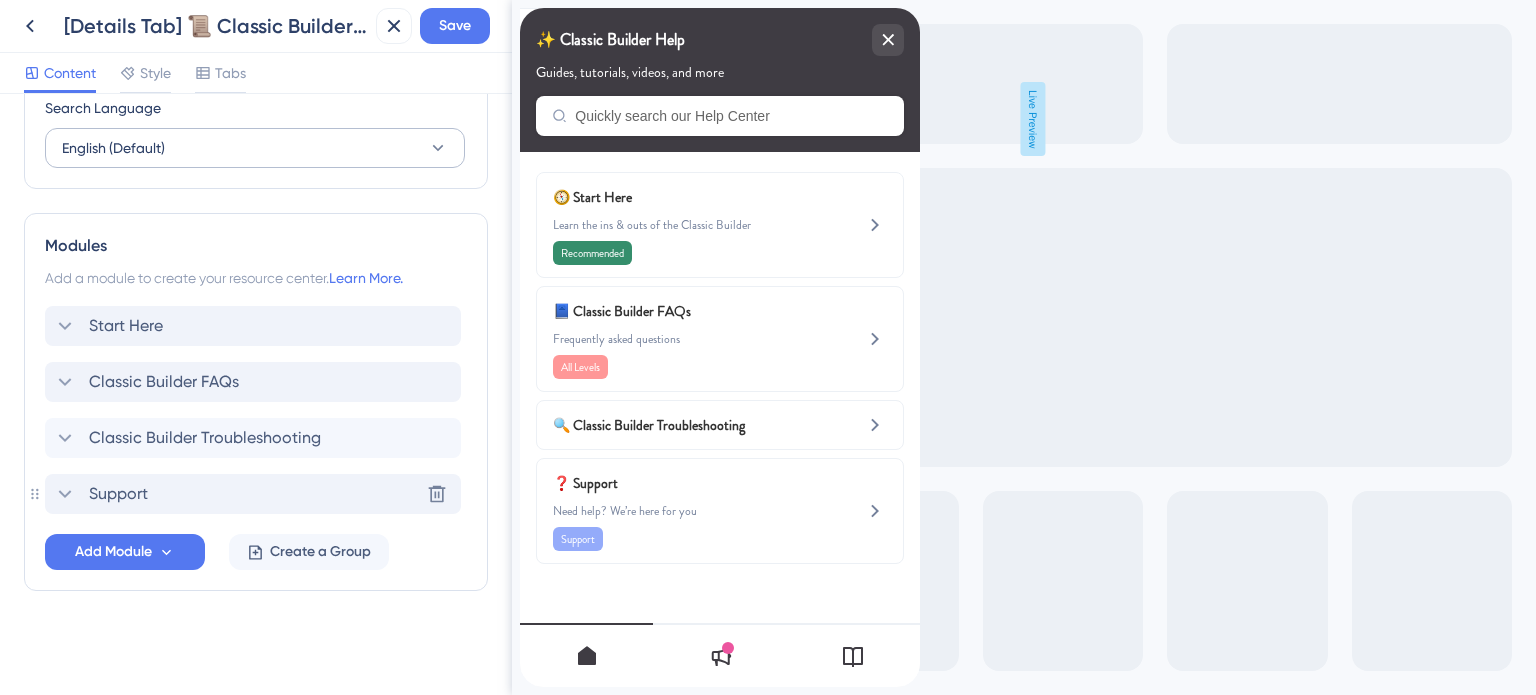 scroll, scrollTop: 807, scrollLeft: 0, axis: vertical 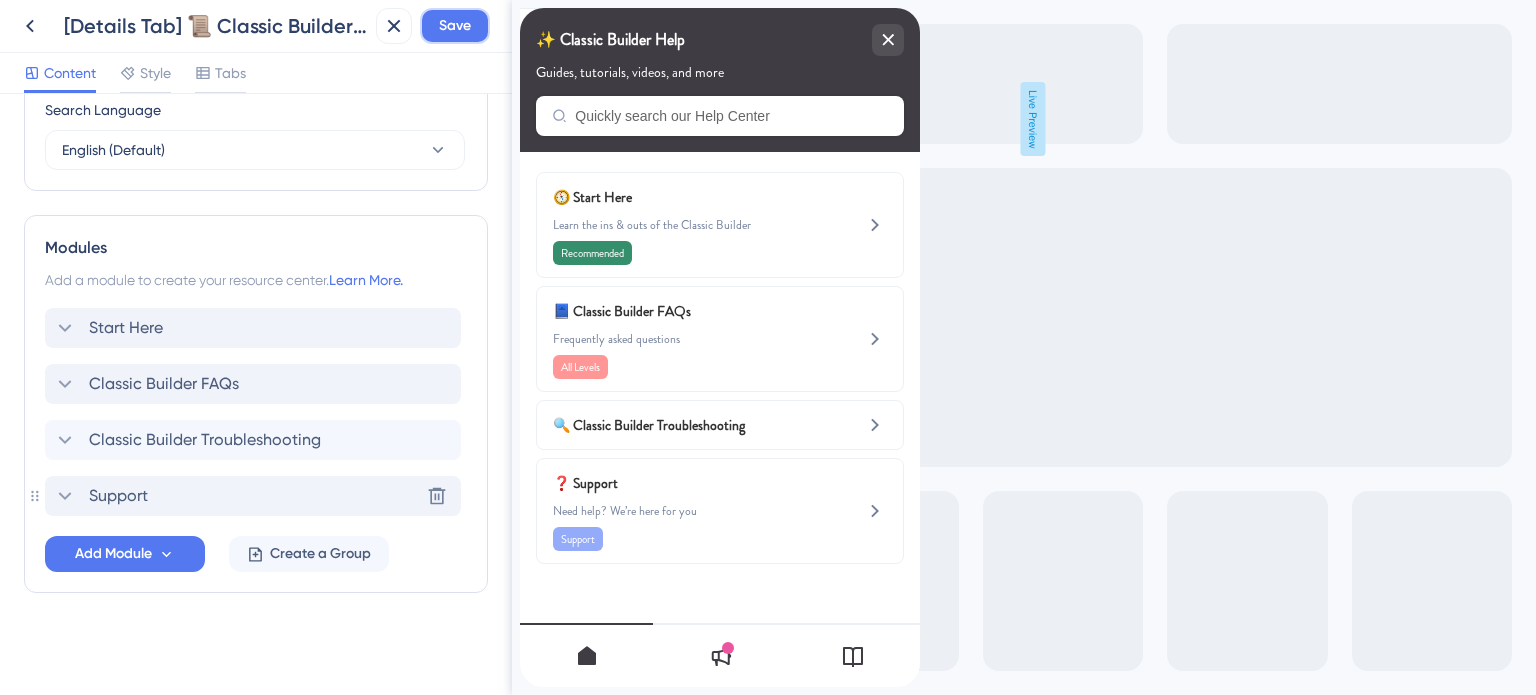 click on "Save" at bounding box center [455, 26] 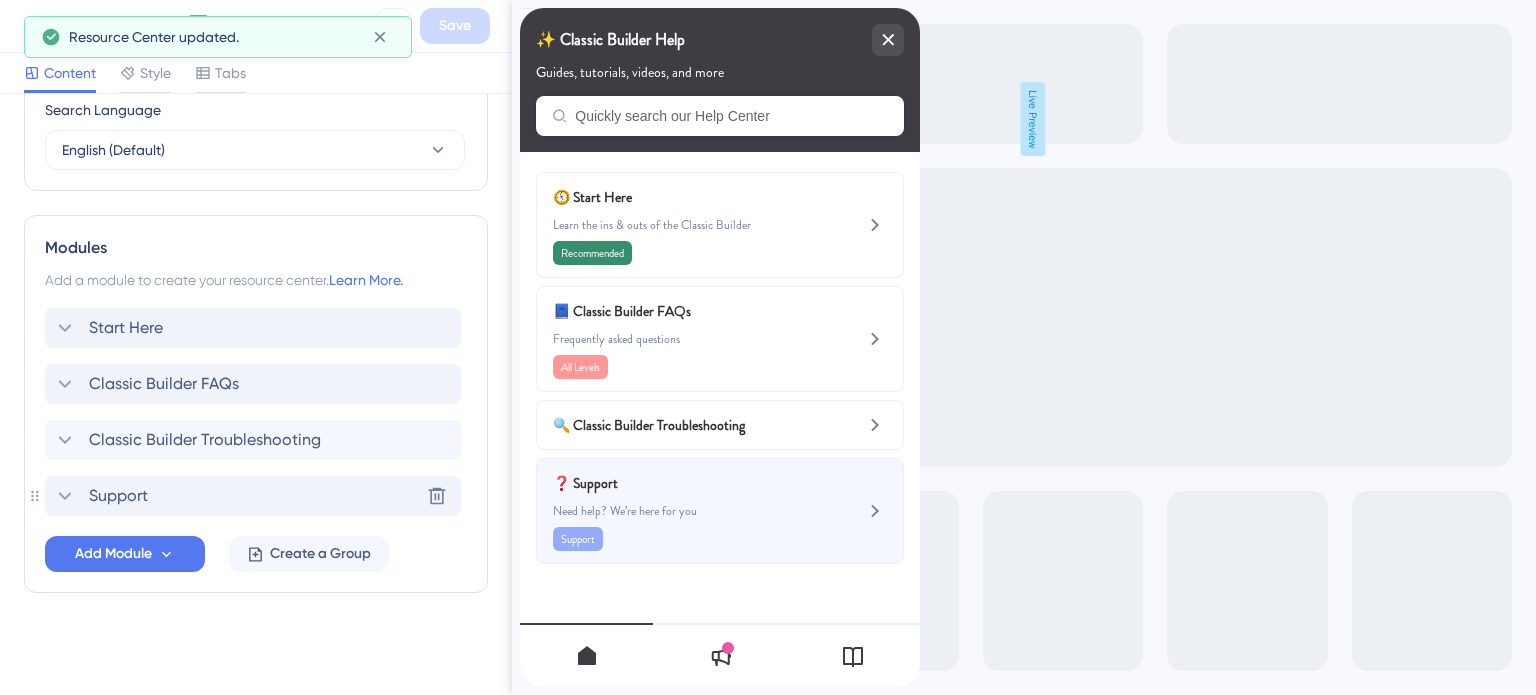 click on "❓   Support" at bounding box center [670, 483] 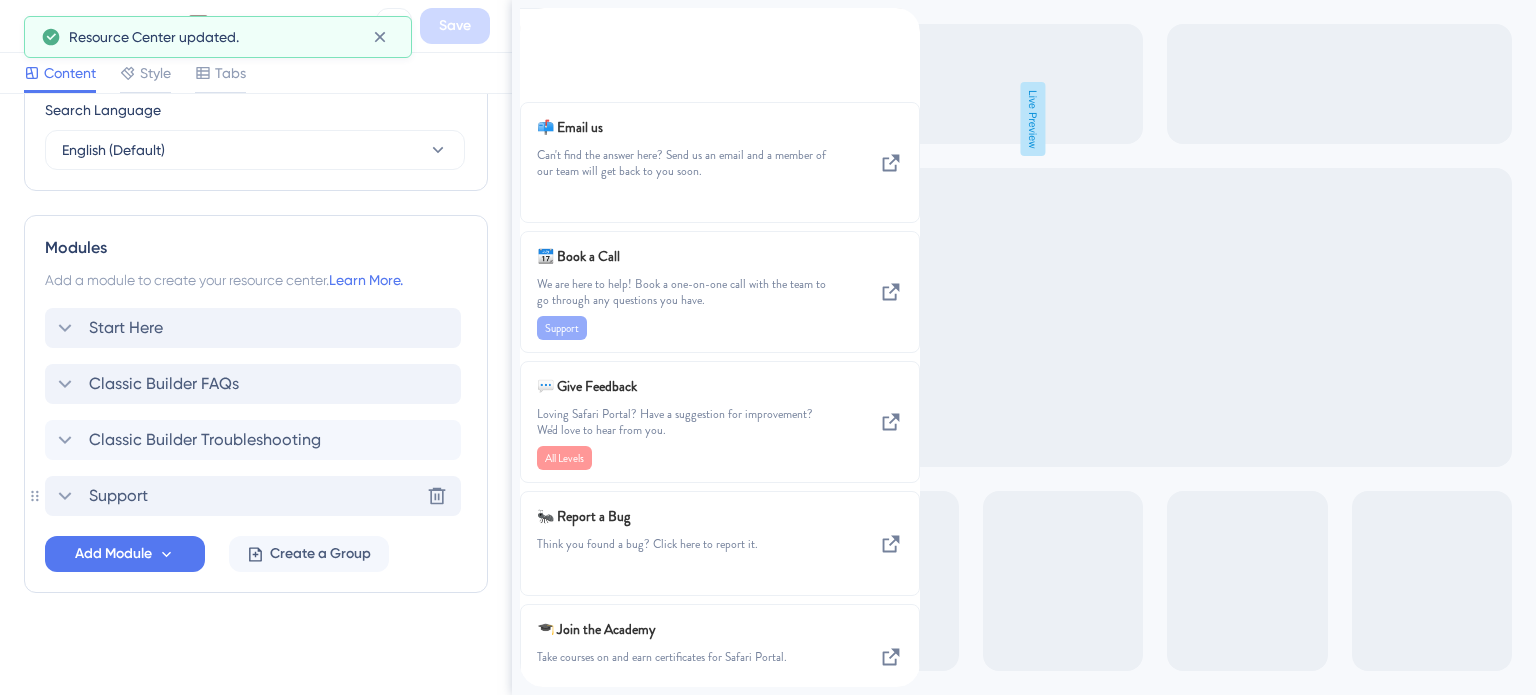 click 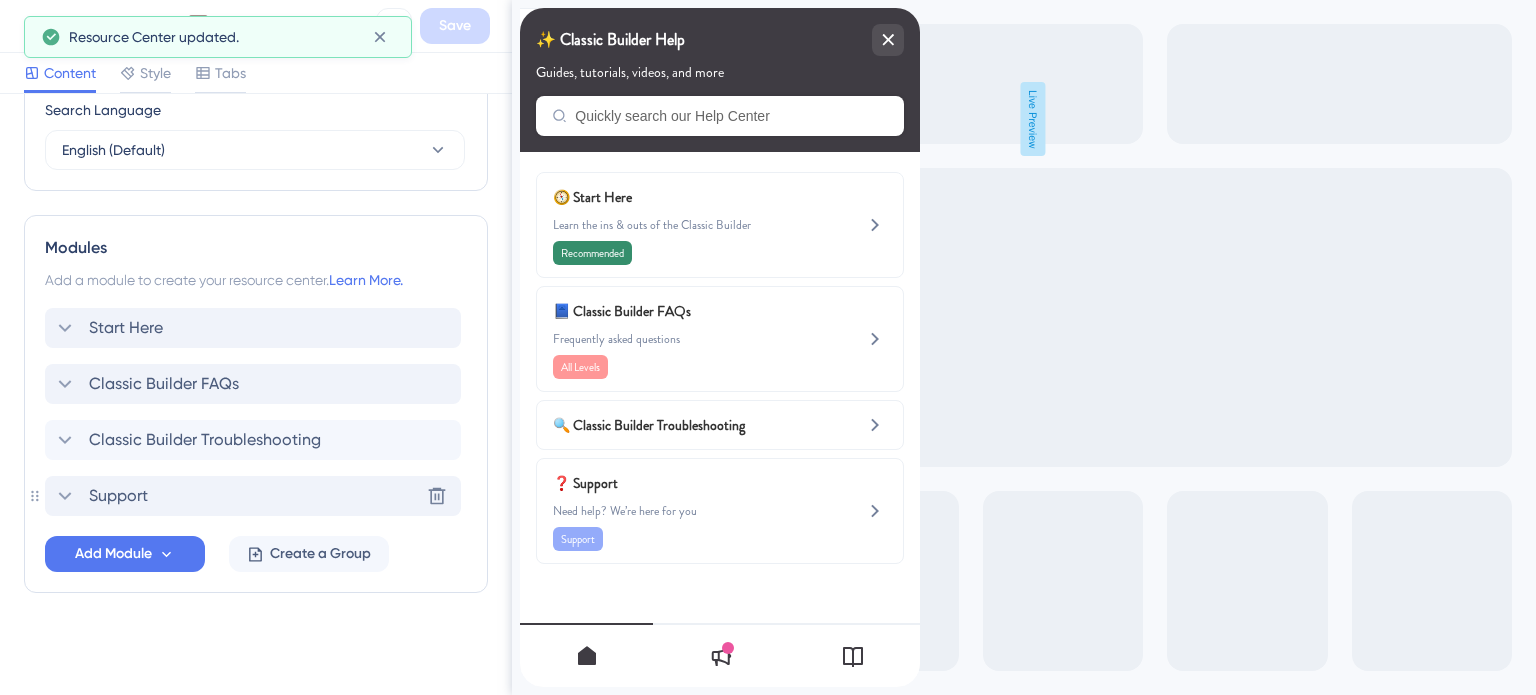 click 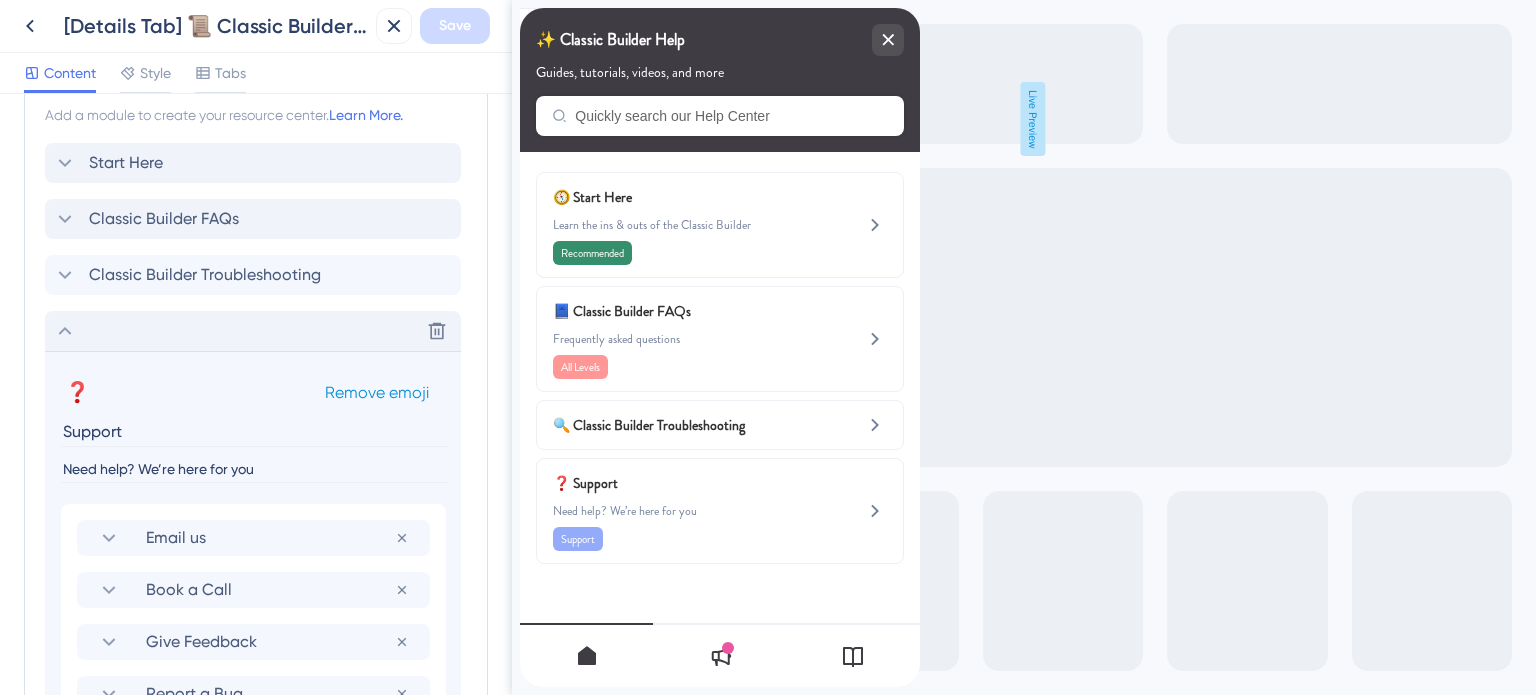 scroll, scrollTop: 1107, scrollLeft: 0, axis: vertical 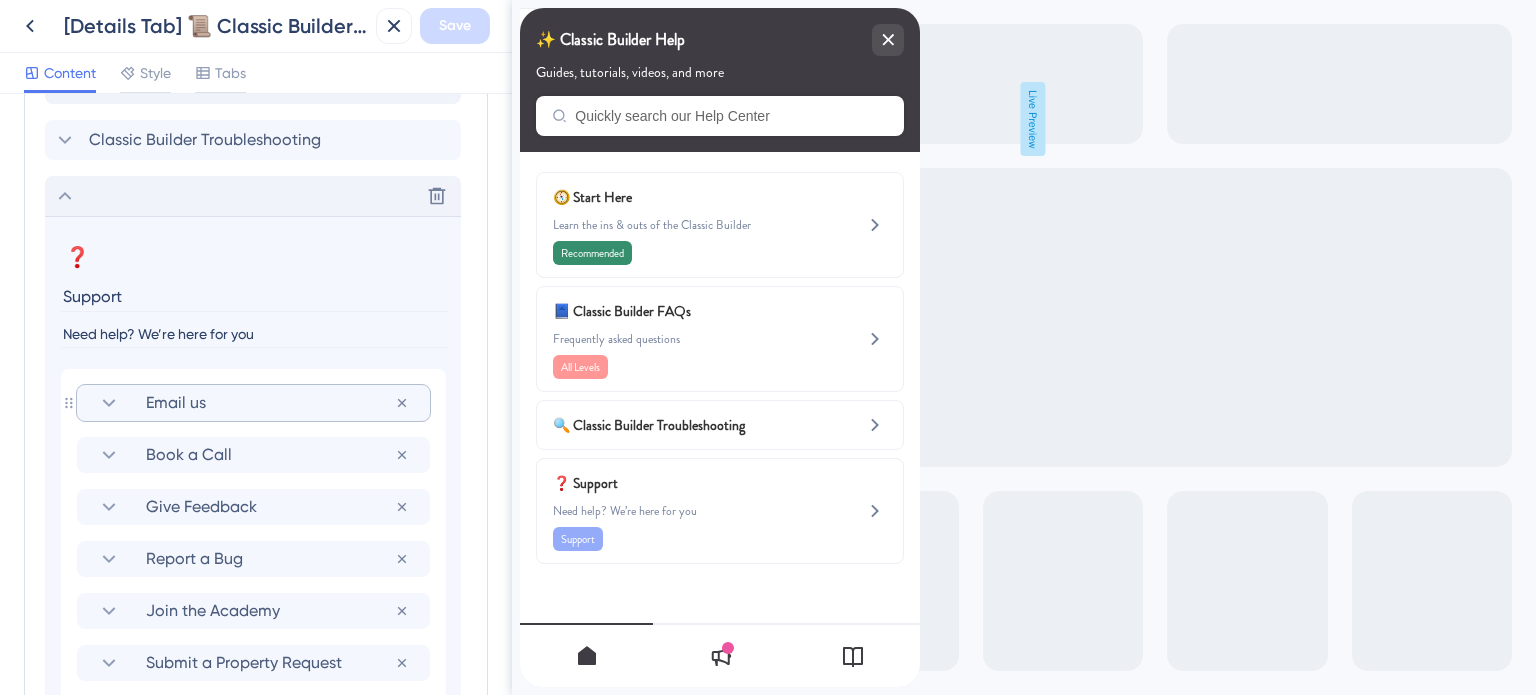 click 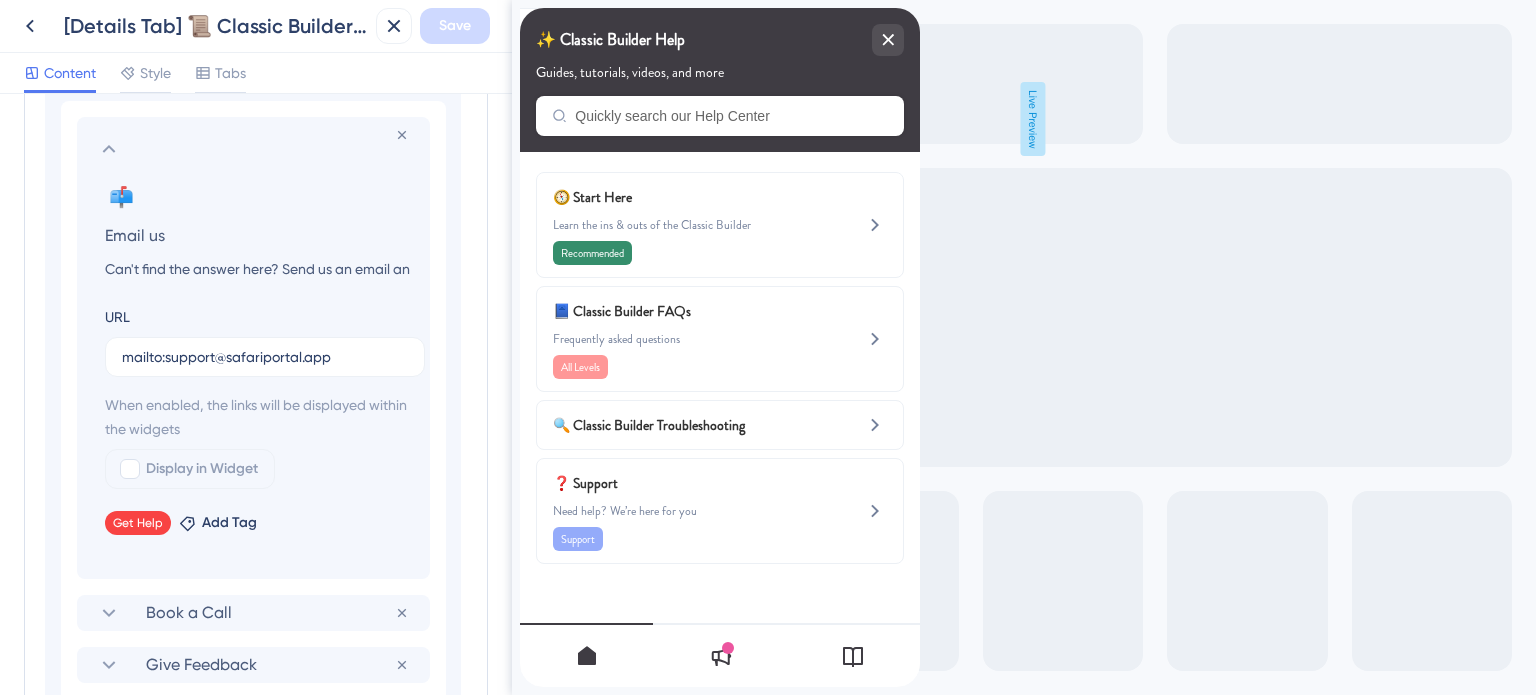 scroll, scrollTop: 1407, scrollLeft: 0, axis: vertical 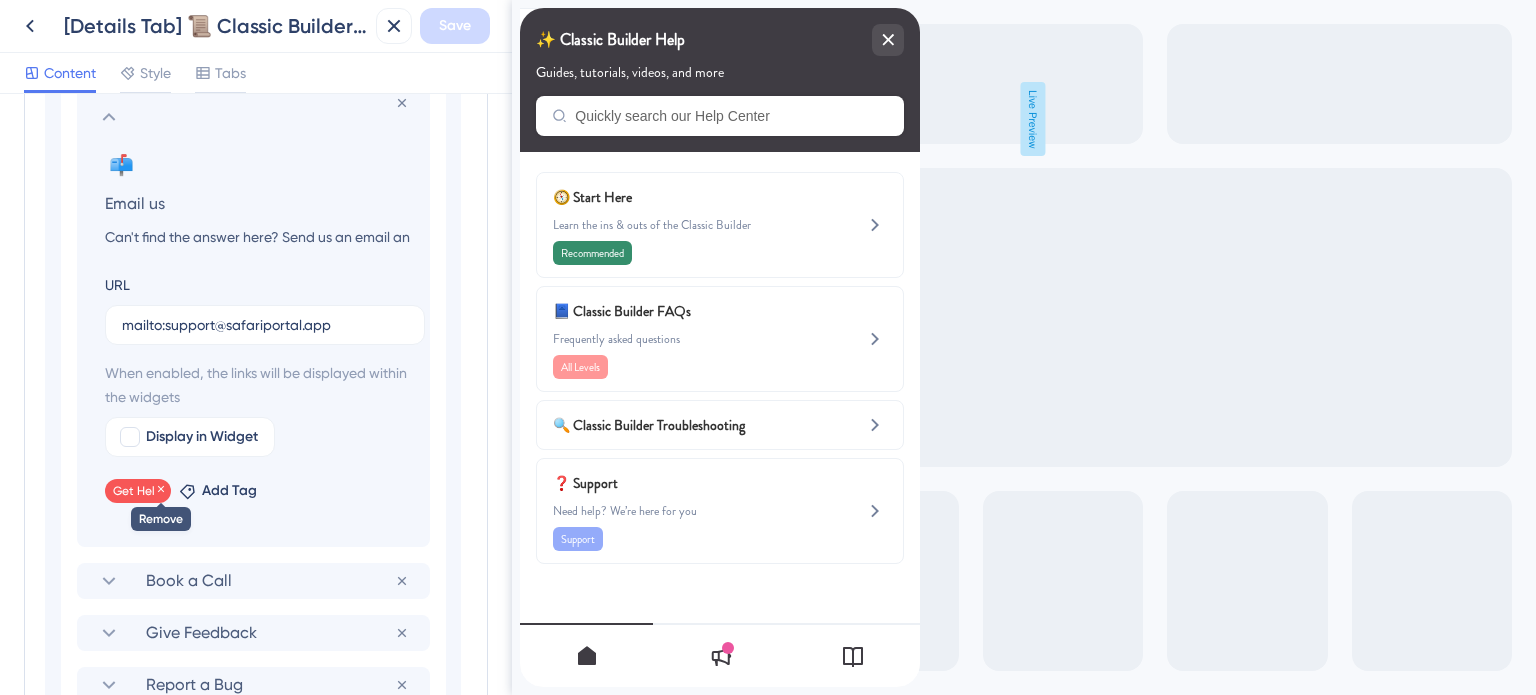 click 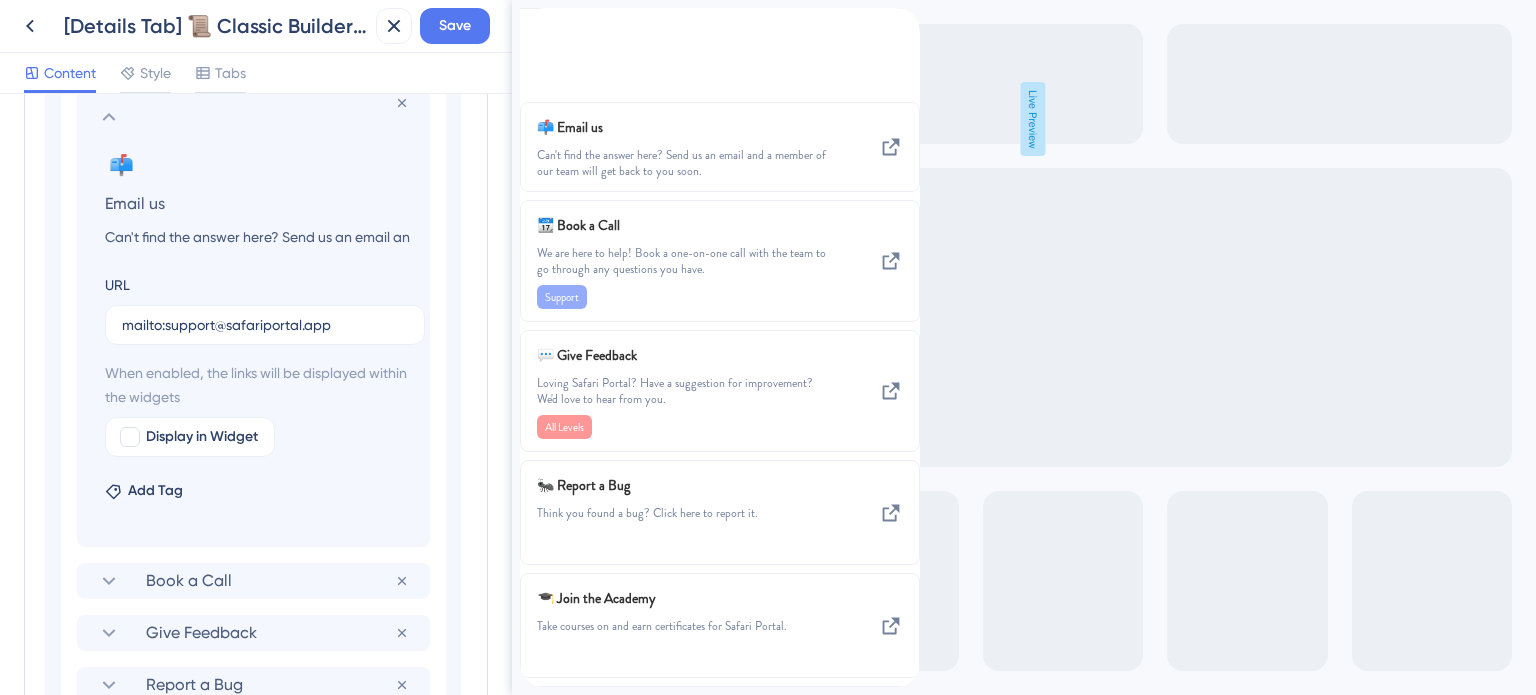 click 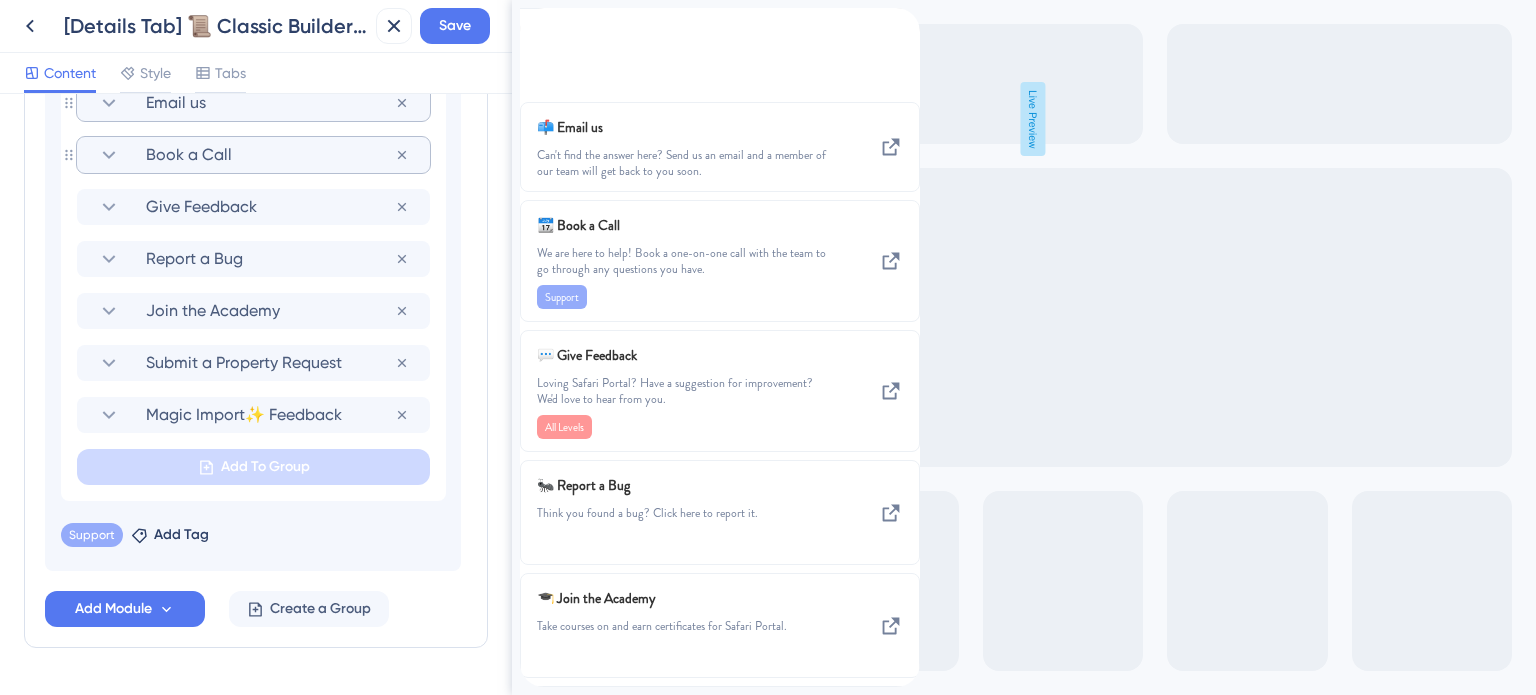 click 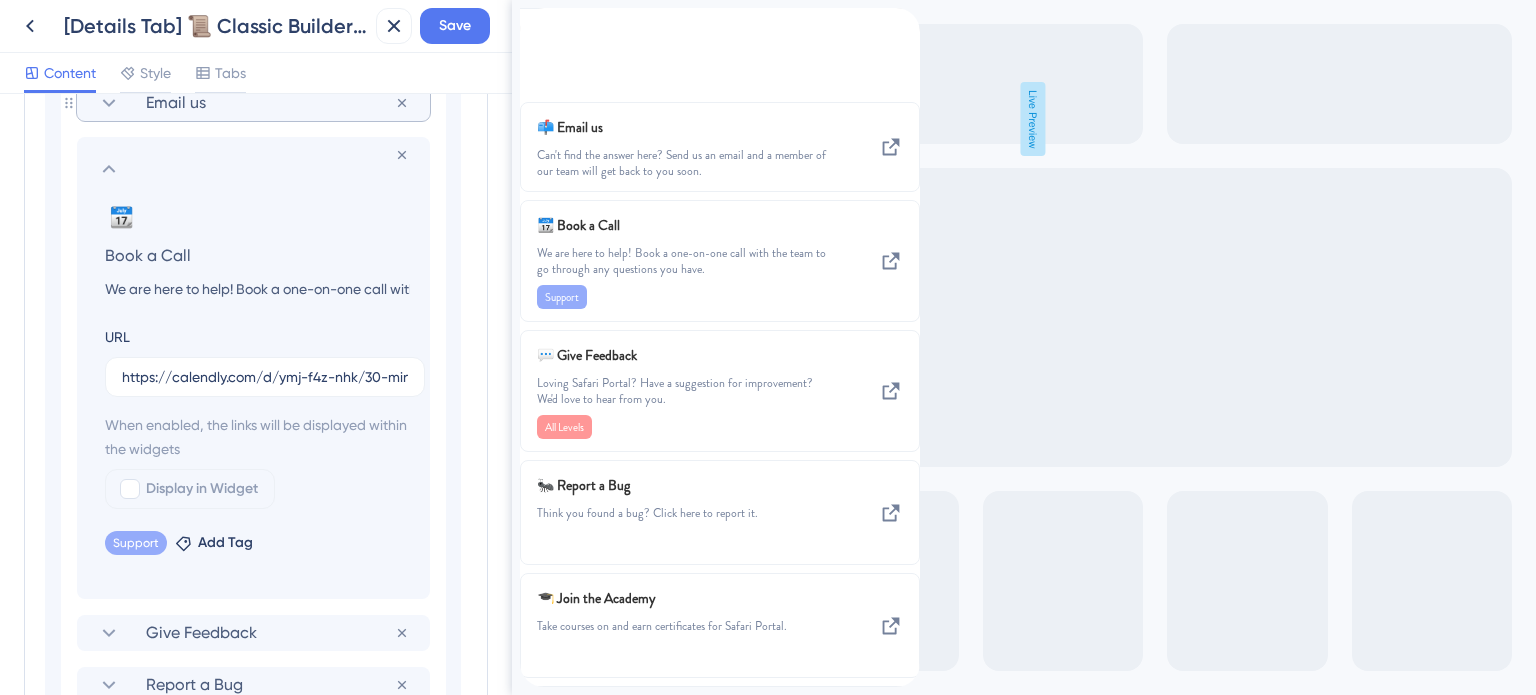scroll, scrollTop: 1507, scrollLeft: 0, axis: vertical 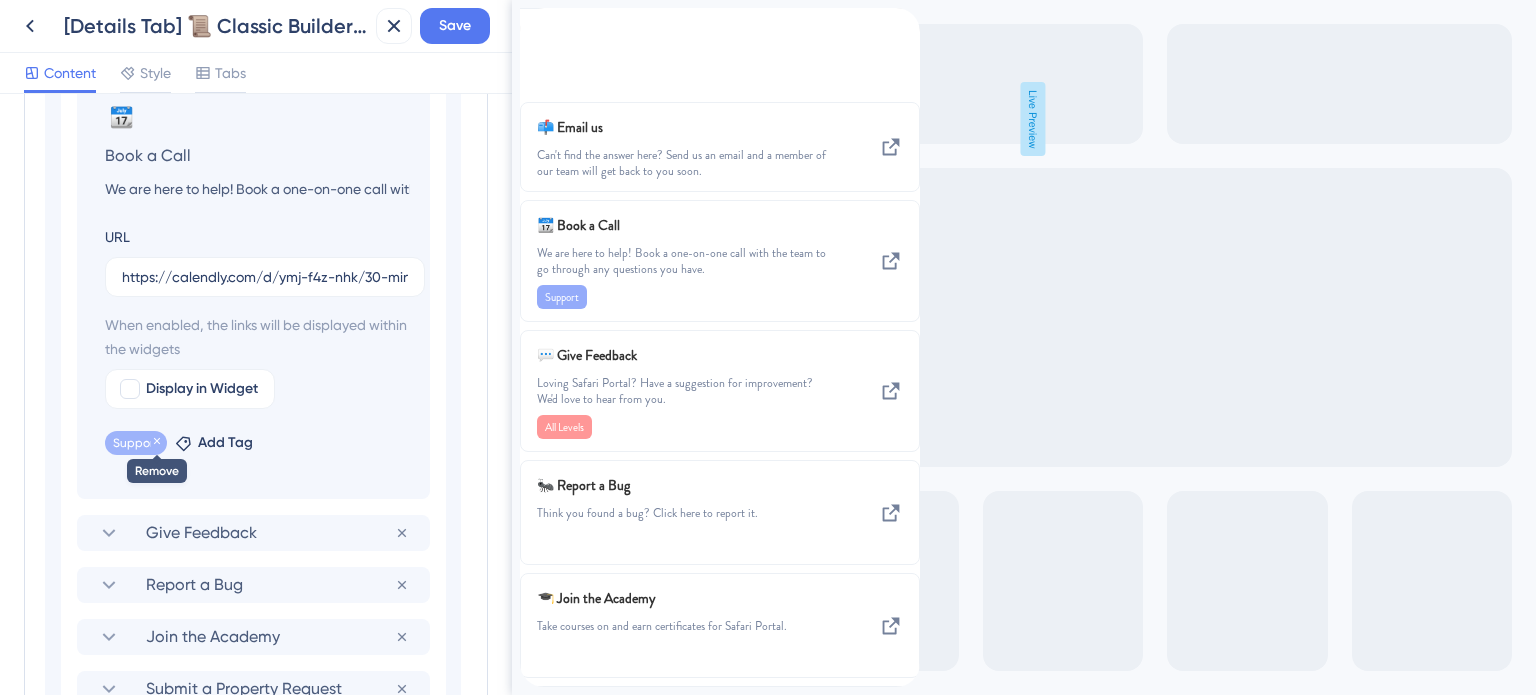click 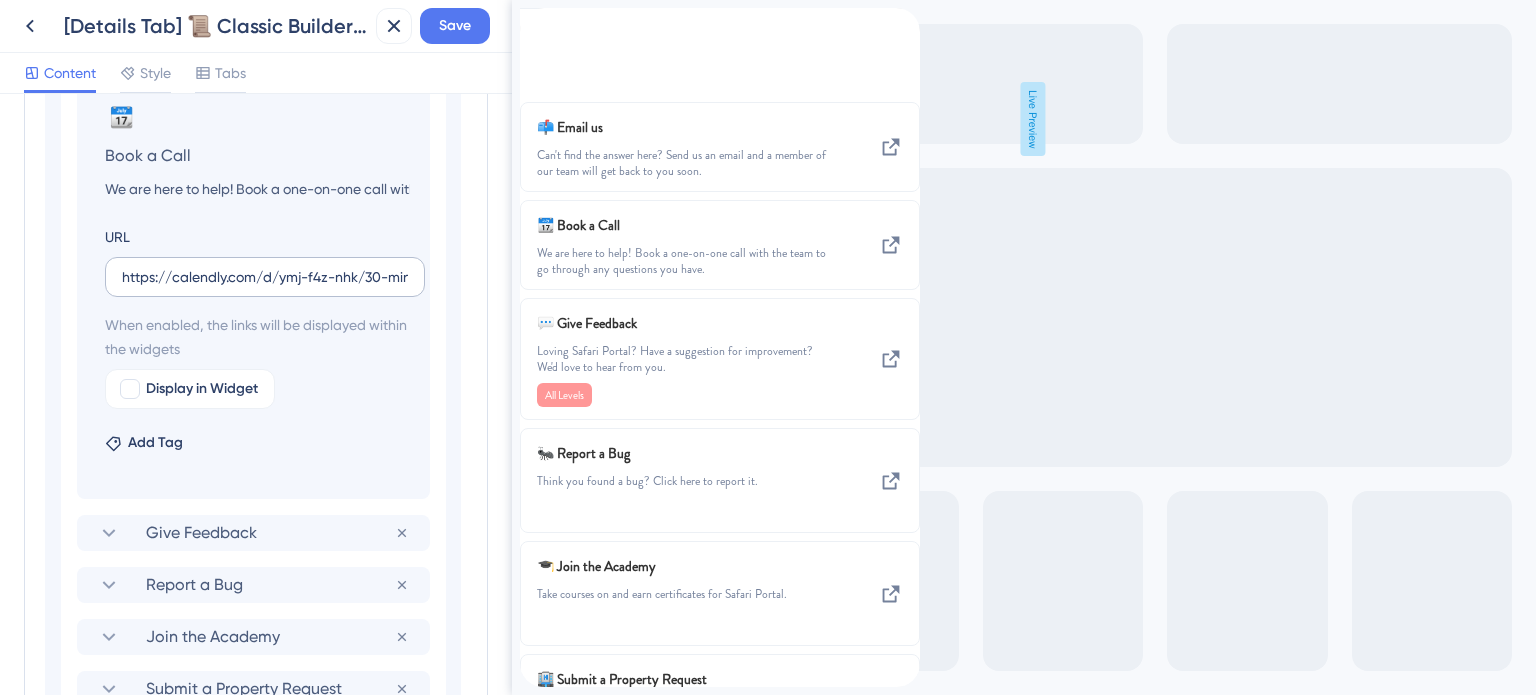 scroll, scrollTop: 1407, scrollLeft: 0, axis: vertical 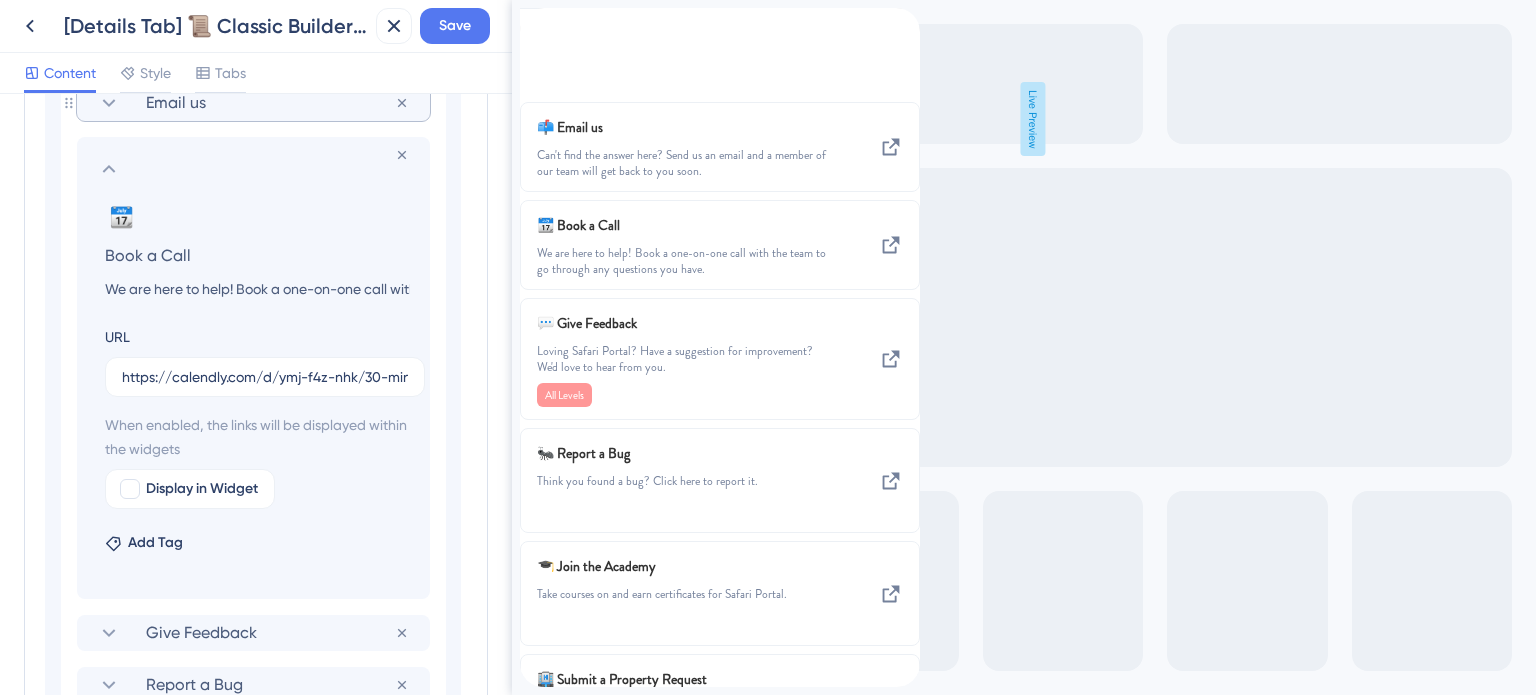 click 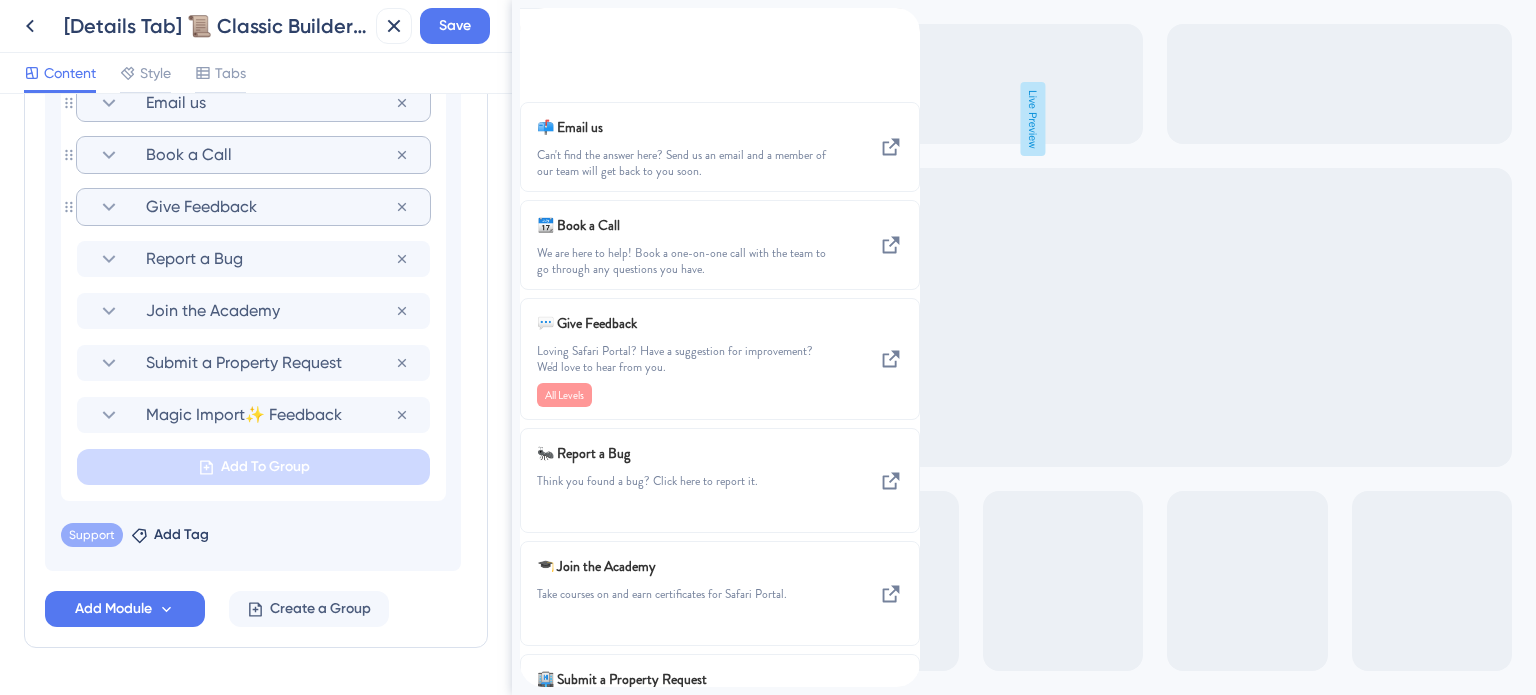 click 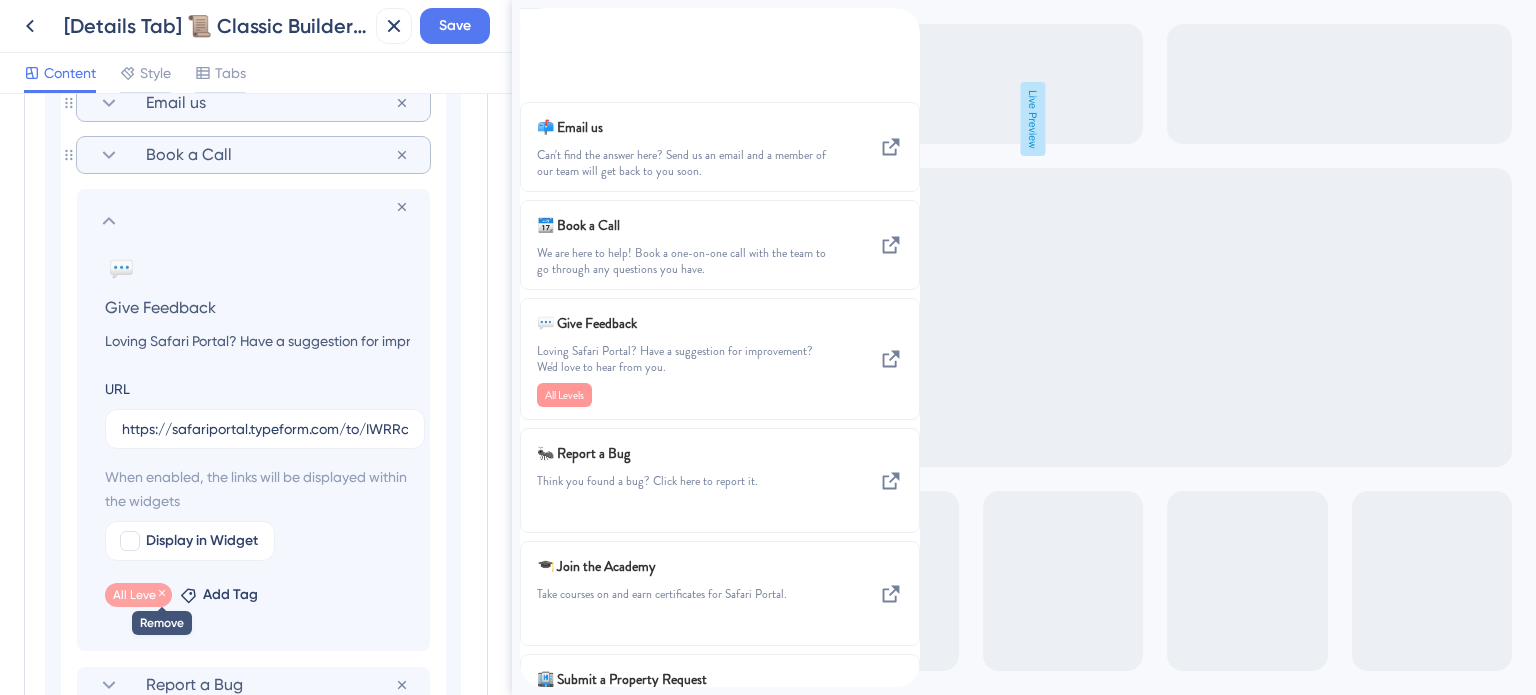 click 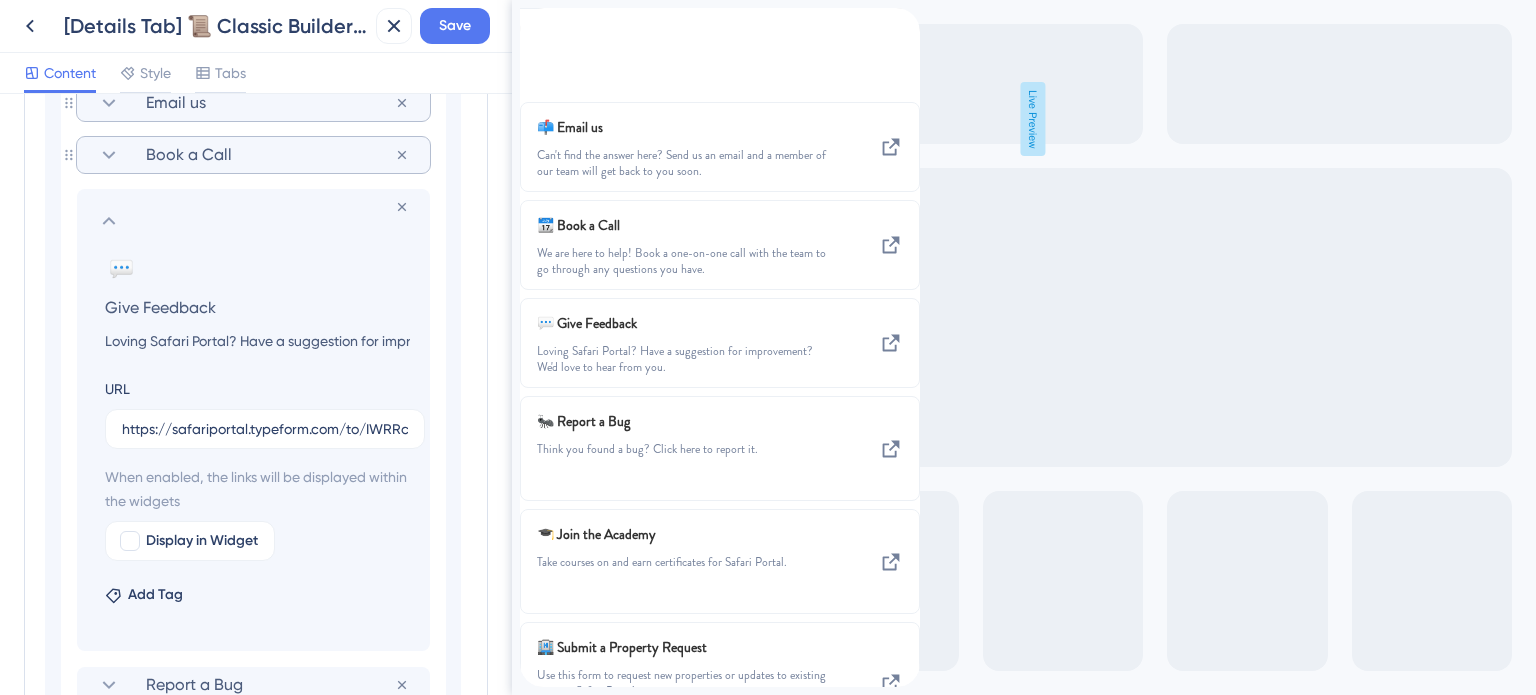 click 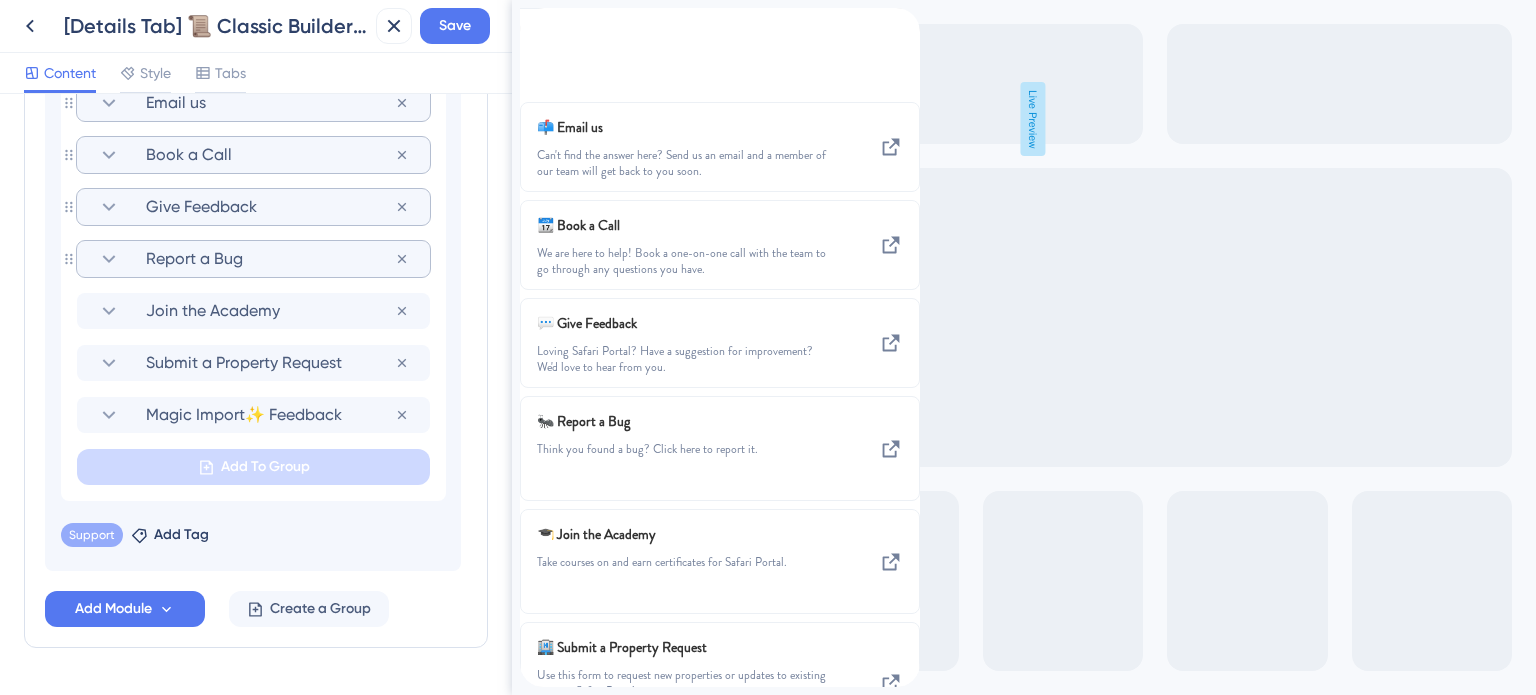 click on "Report a Bug" at bounding box center (270, 259) 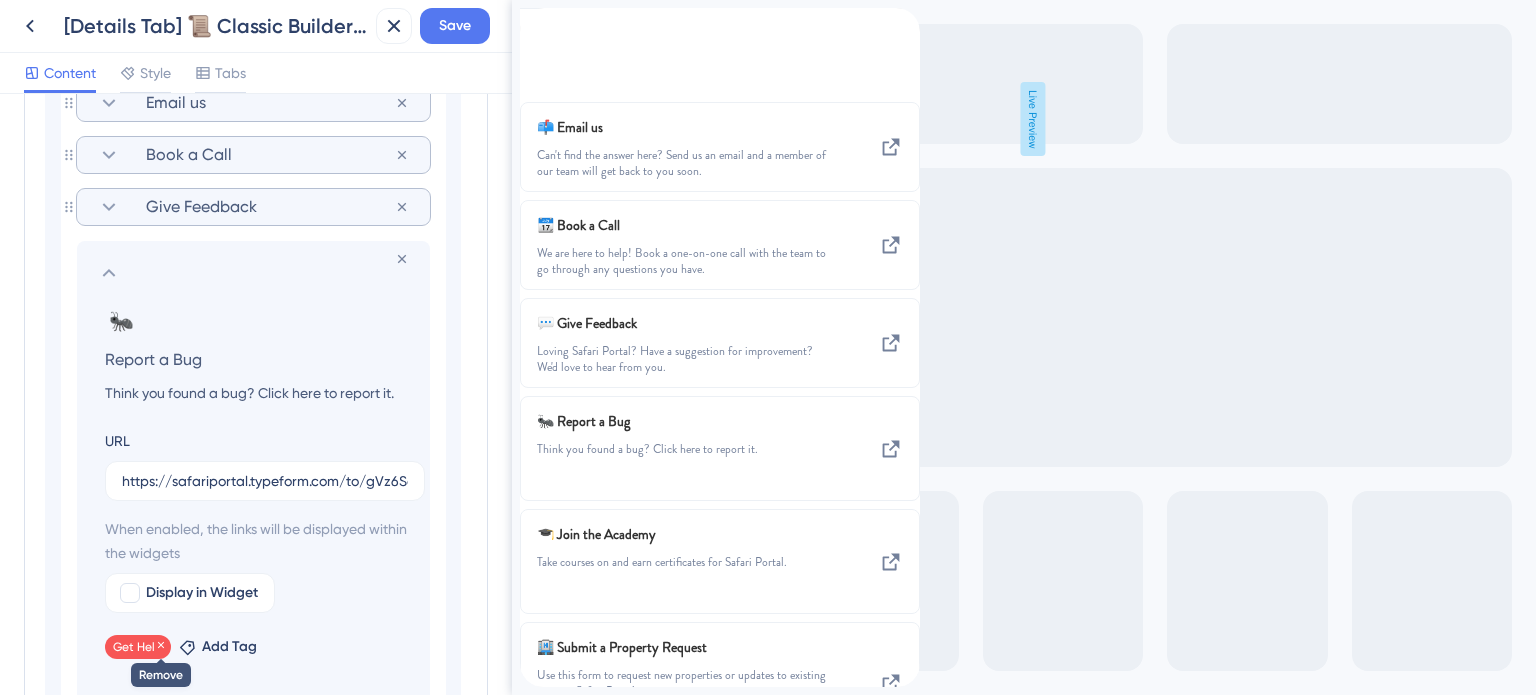 click 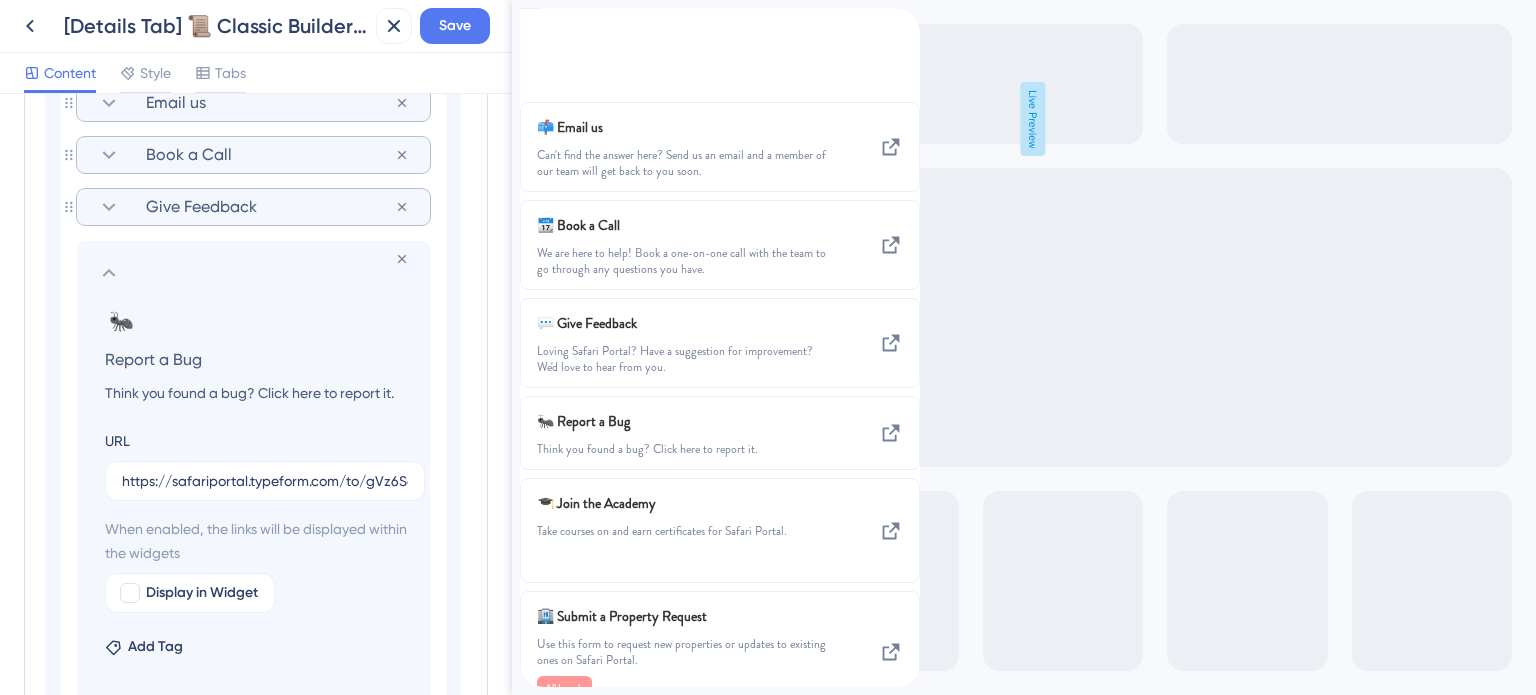 click 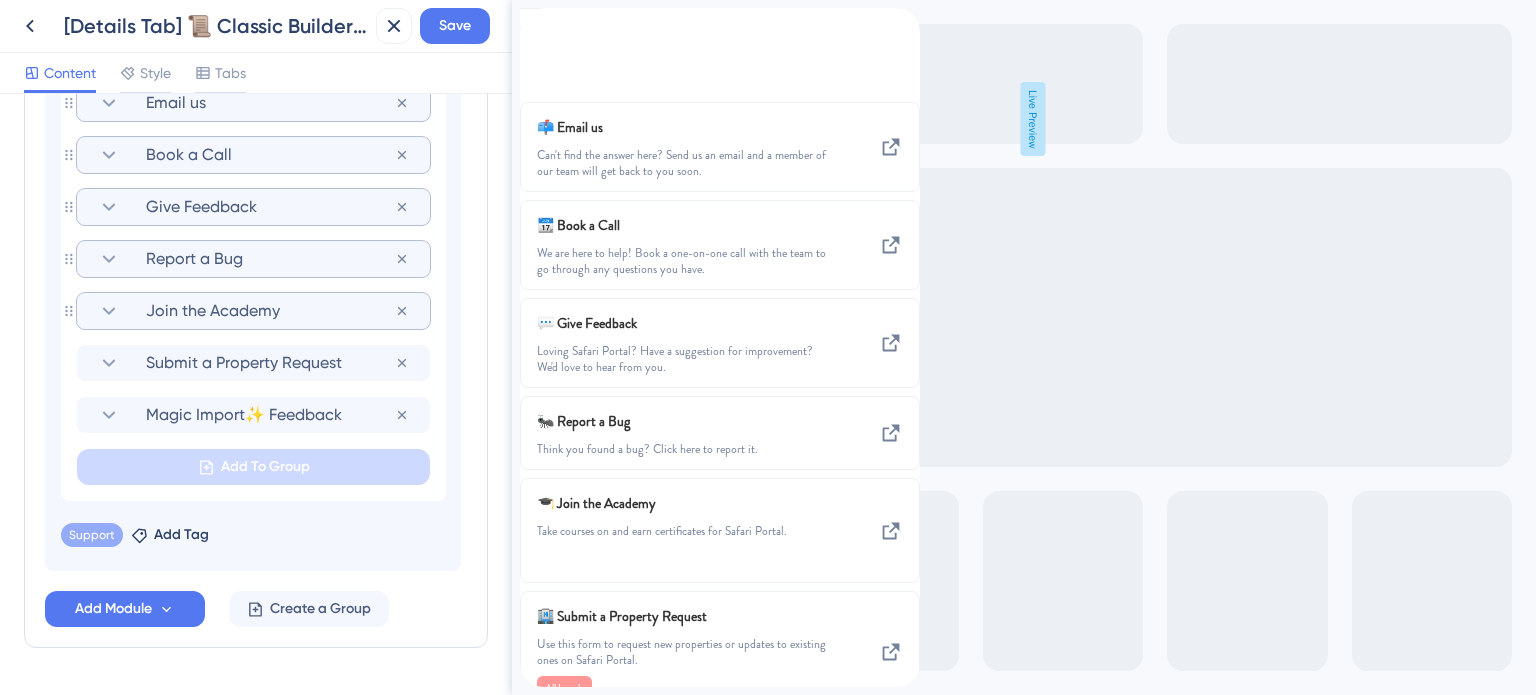 click on "Join the Academy" at bounding box center (270, 311) 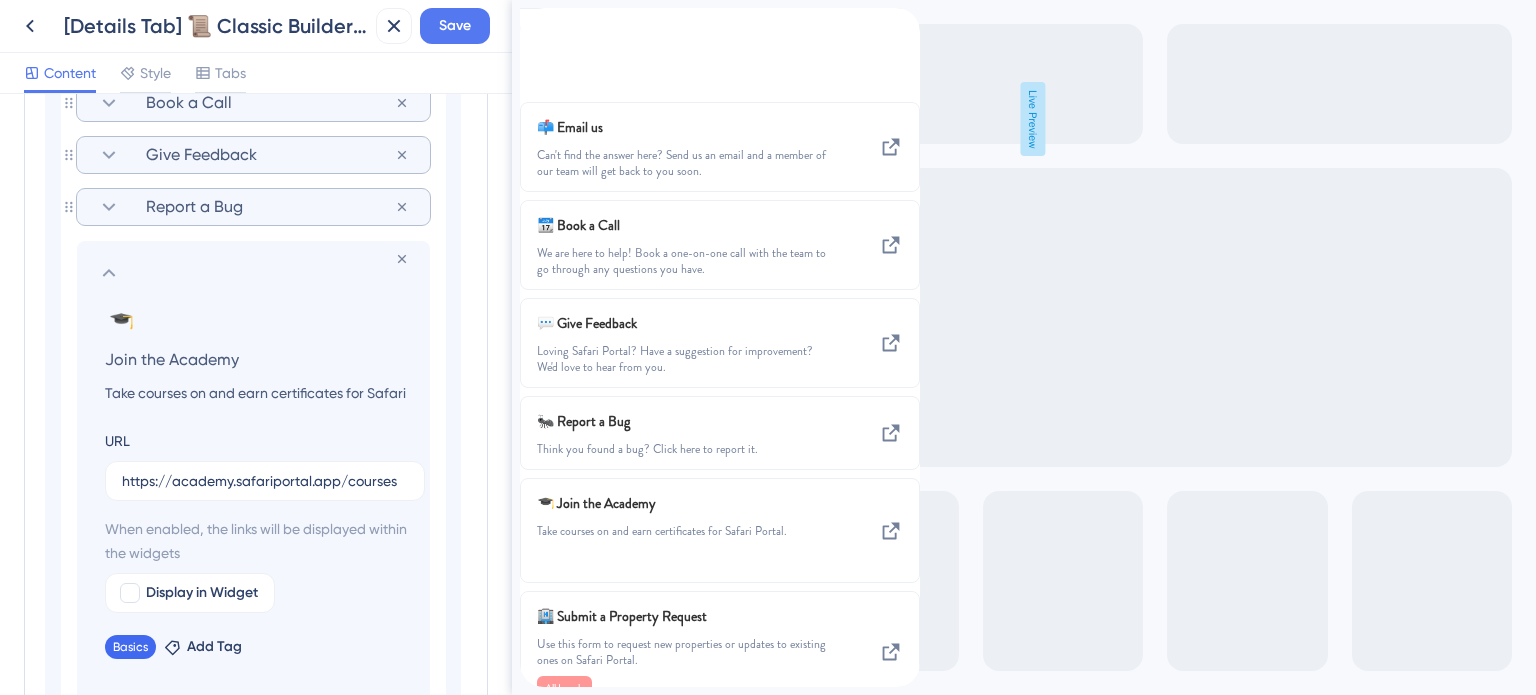 scroll, scrollTop: 1507, scrollLeft: 0, axis: vertical 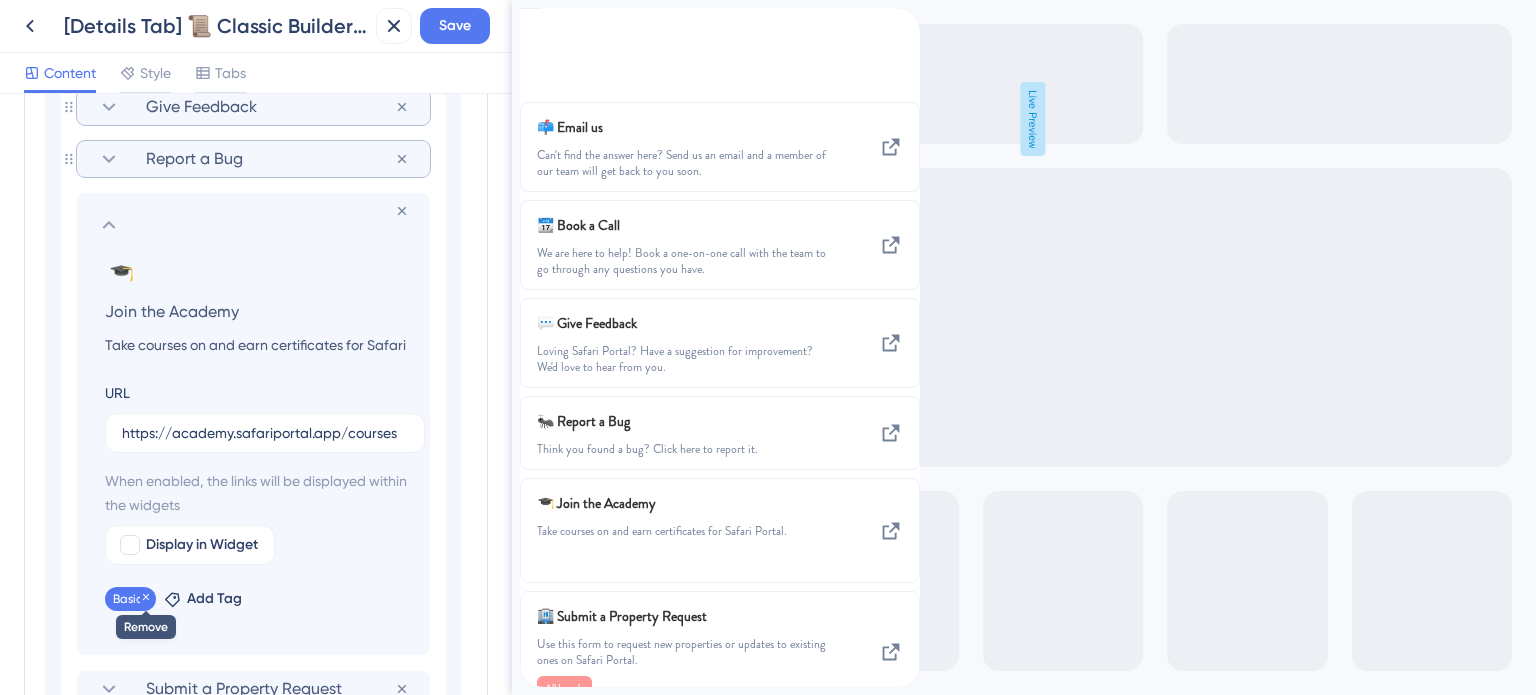 click 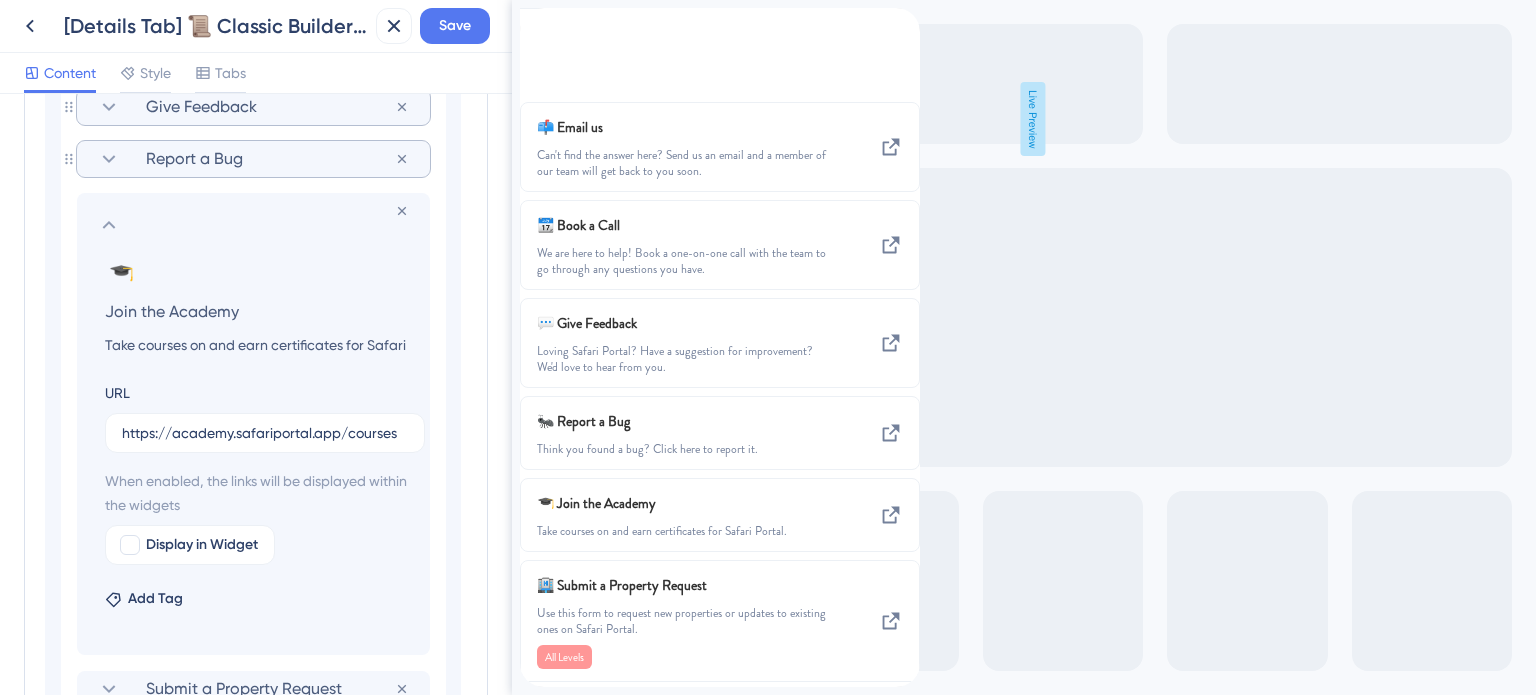 click 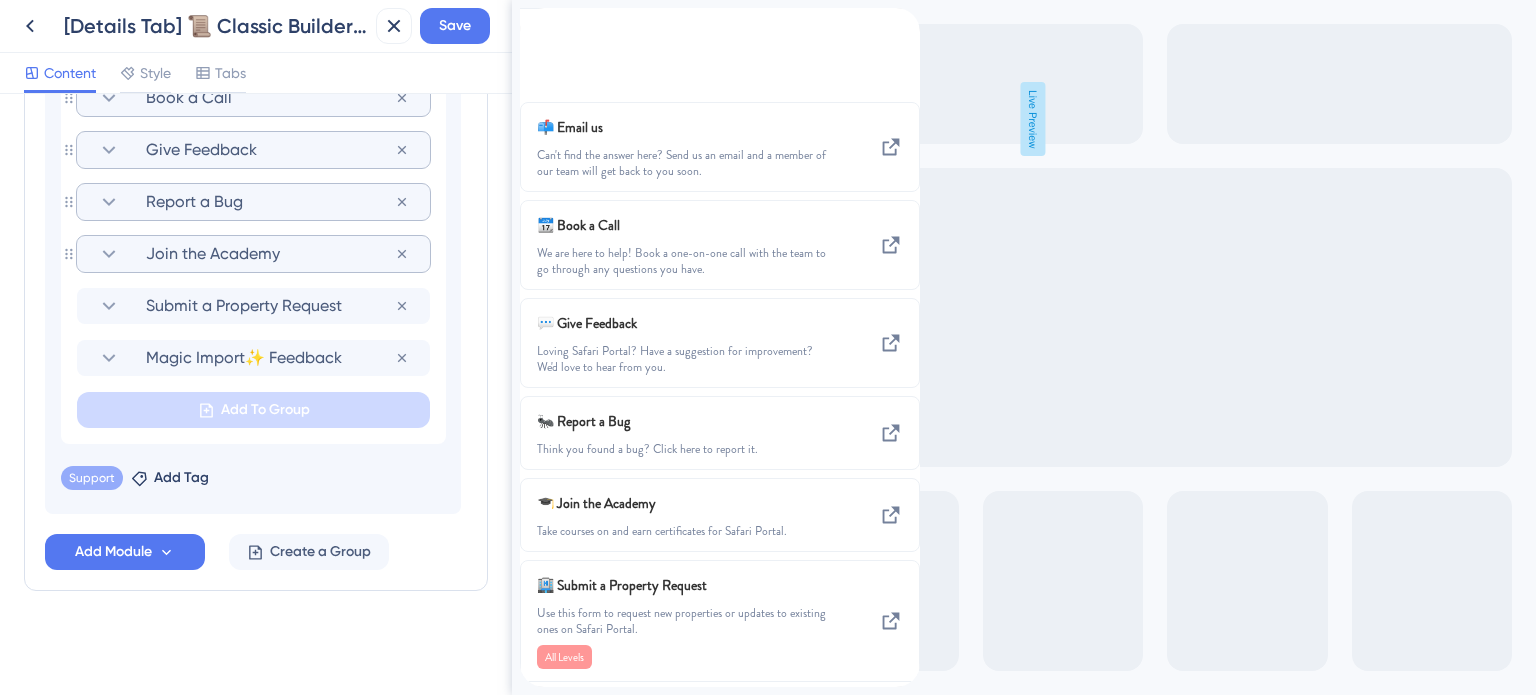 scroll, scrollTop: 1462, scrollLeft: 0, axis: vertical 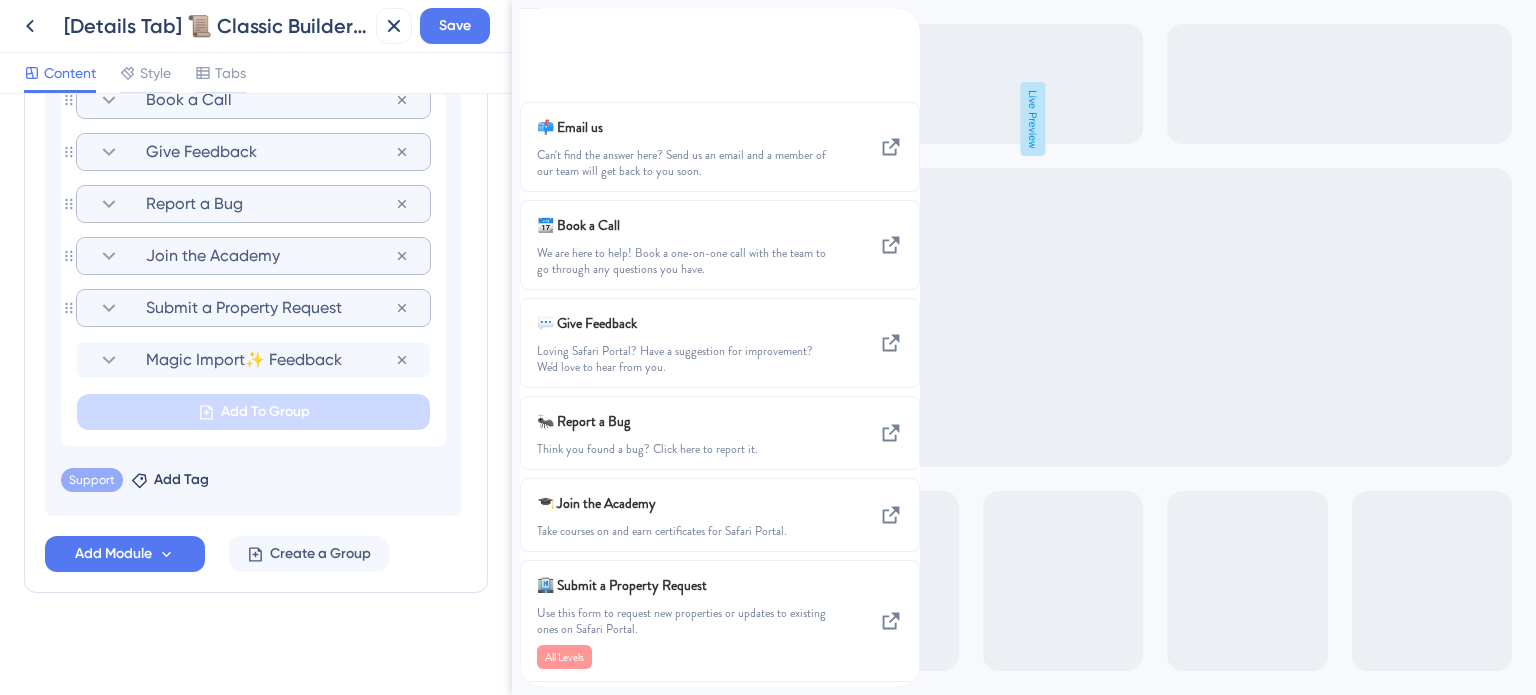 click on "Submit a Property Request" at bounding box center [270, 308] 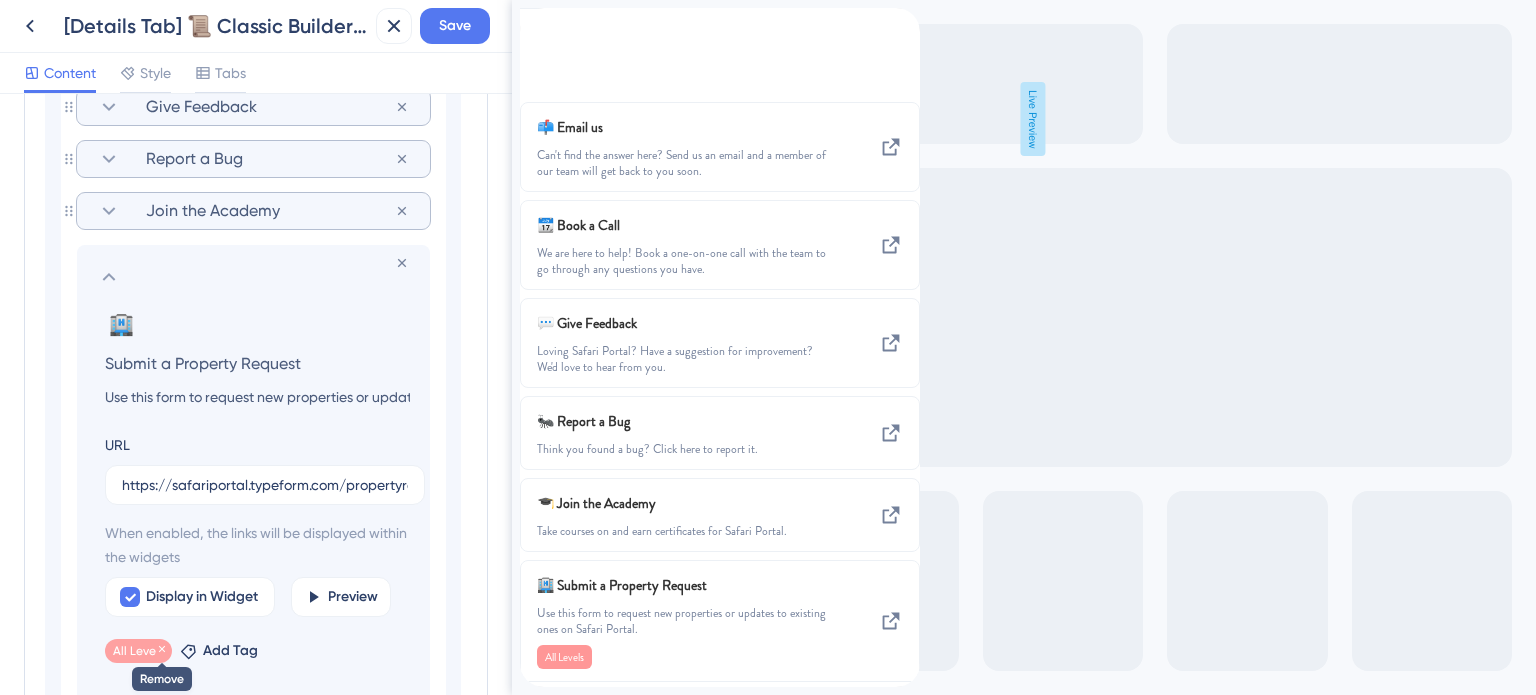 click 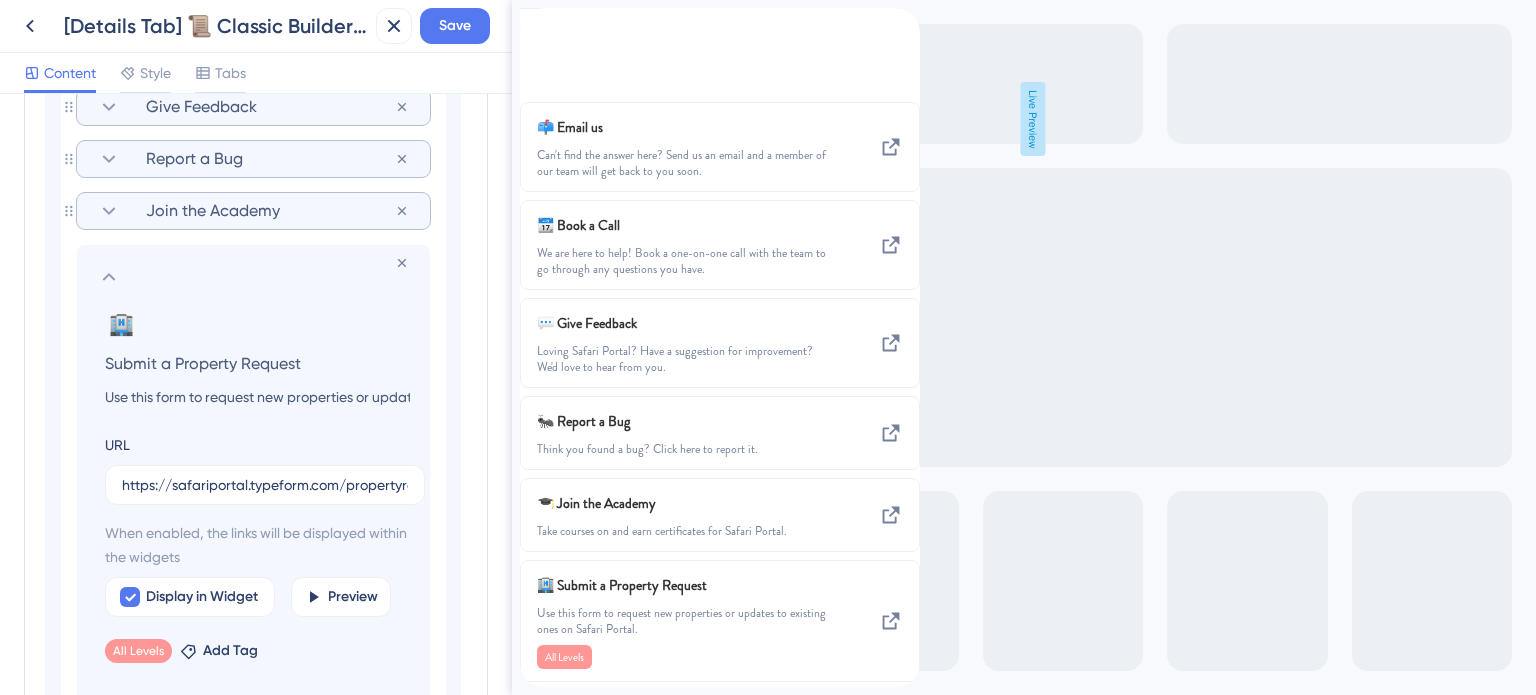 scroll, scrollTop: 157, scrollLeft: 0, axis: vertical 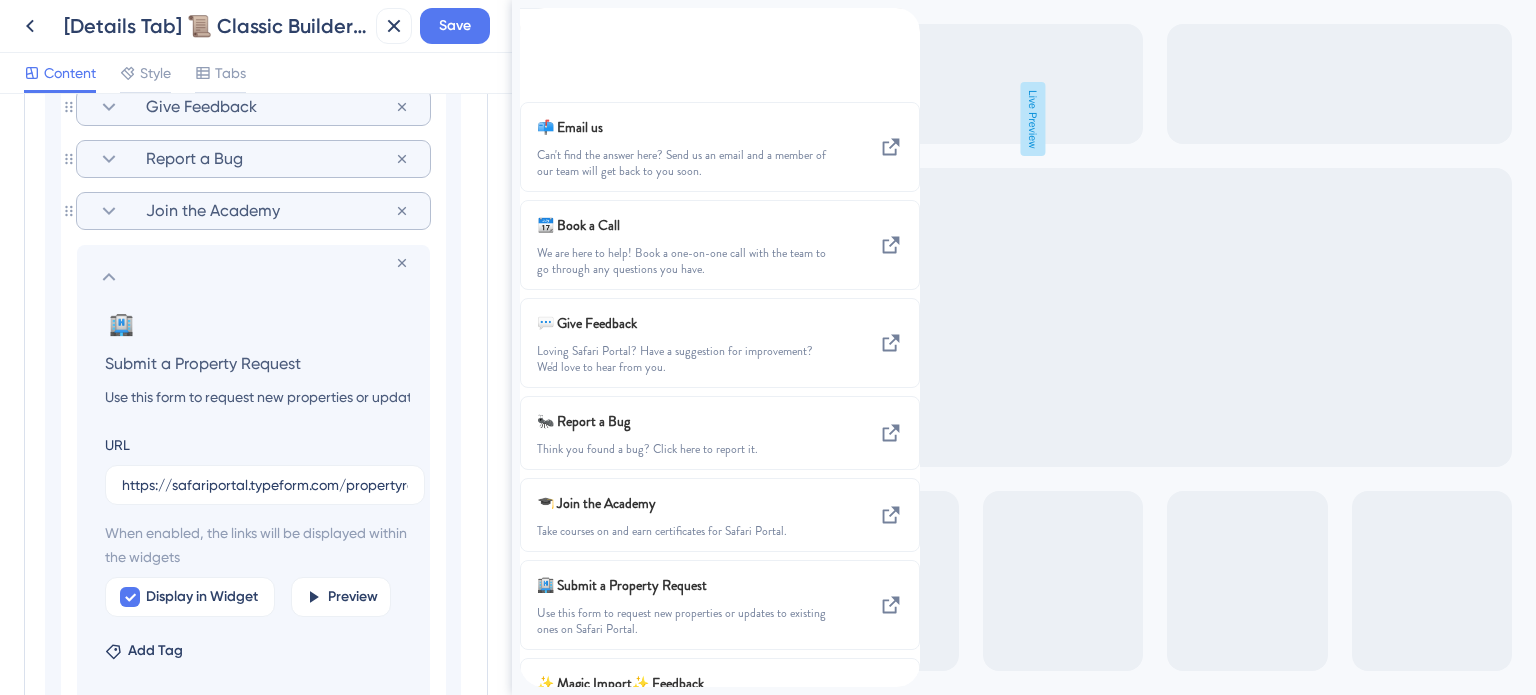 click 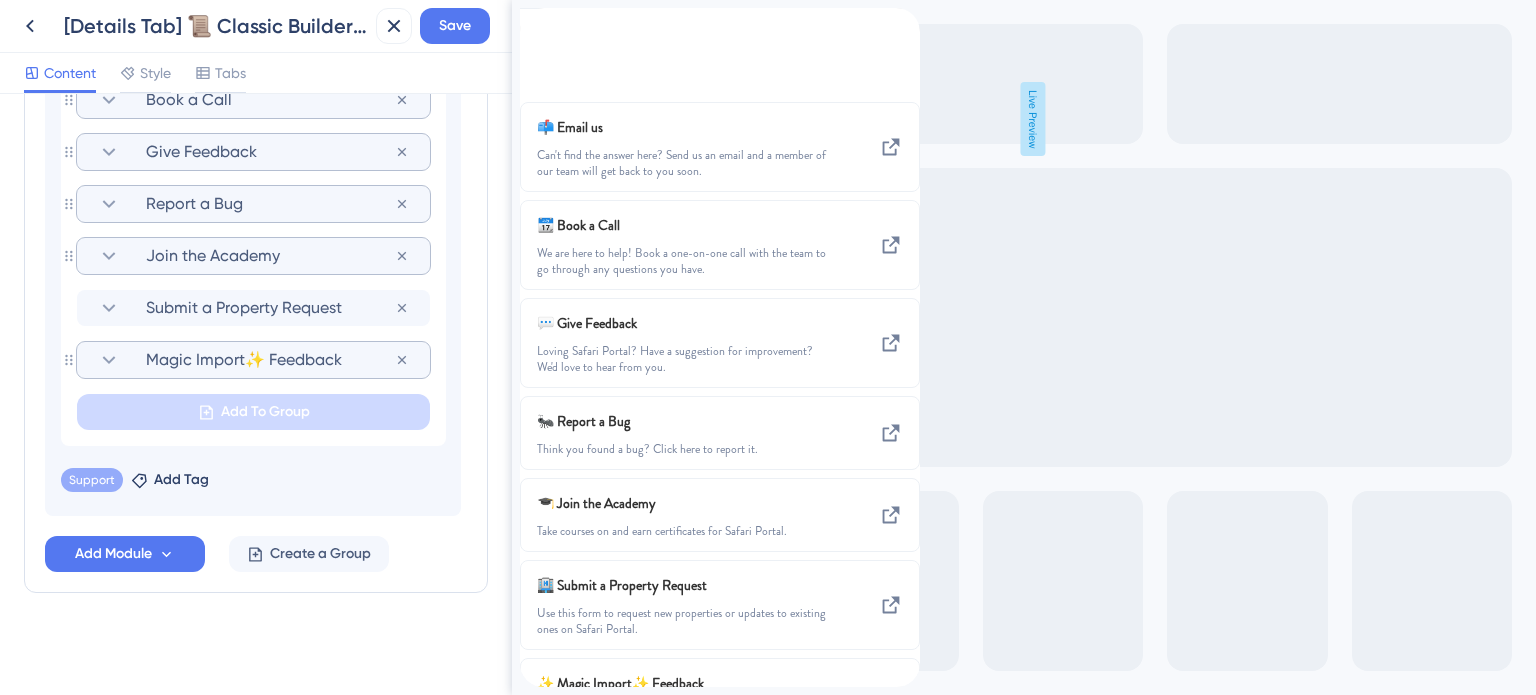click on "Magic Import✨ Feedback" at bounding box center [270, 360] 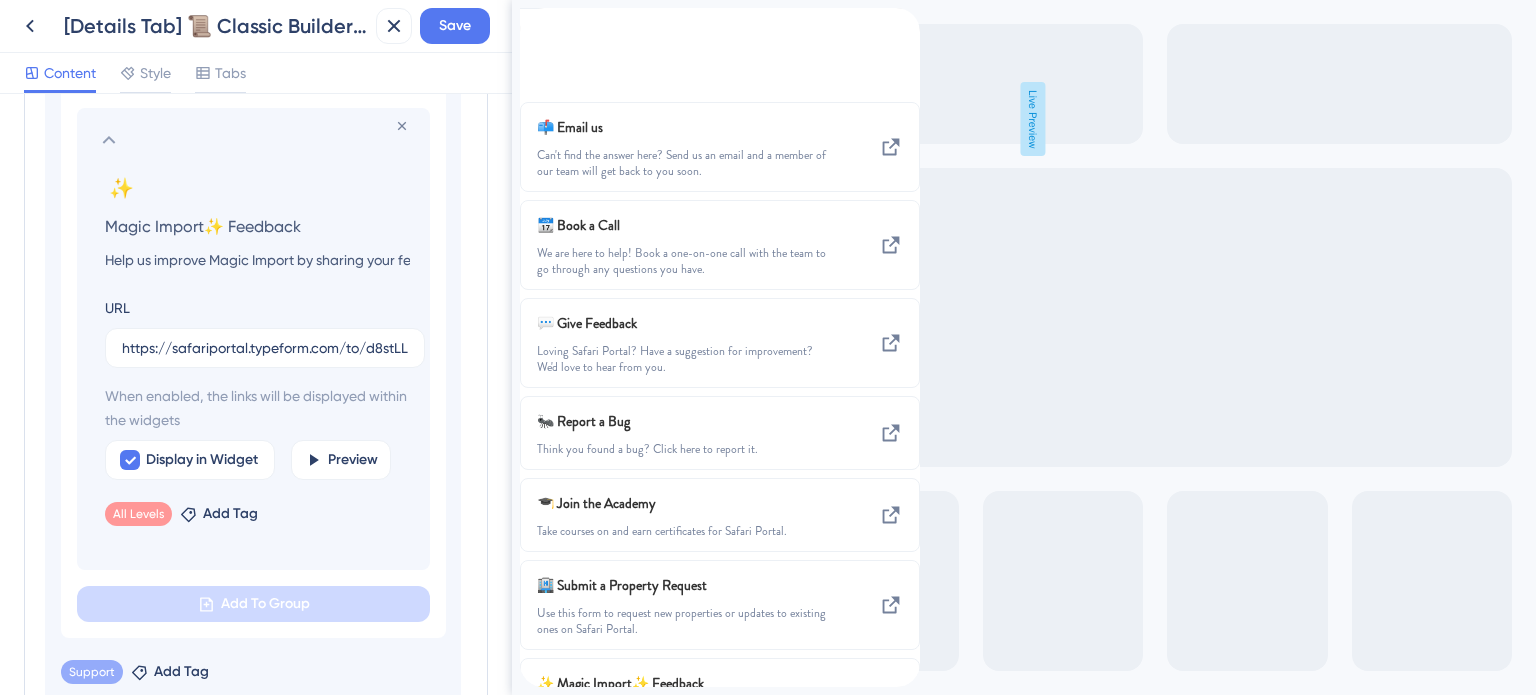 scroll, scrollTop: 1707, scrollLeft: 0, axis: vertical 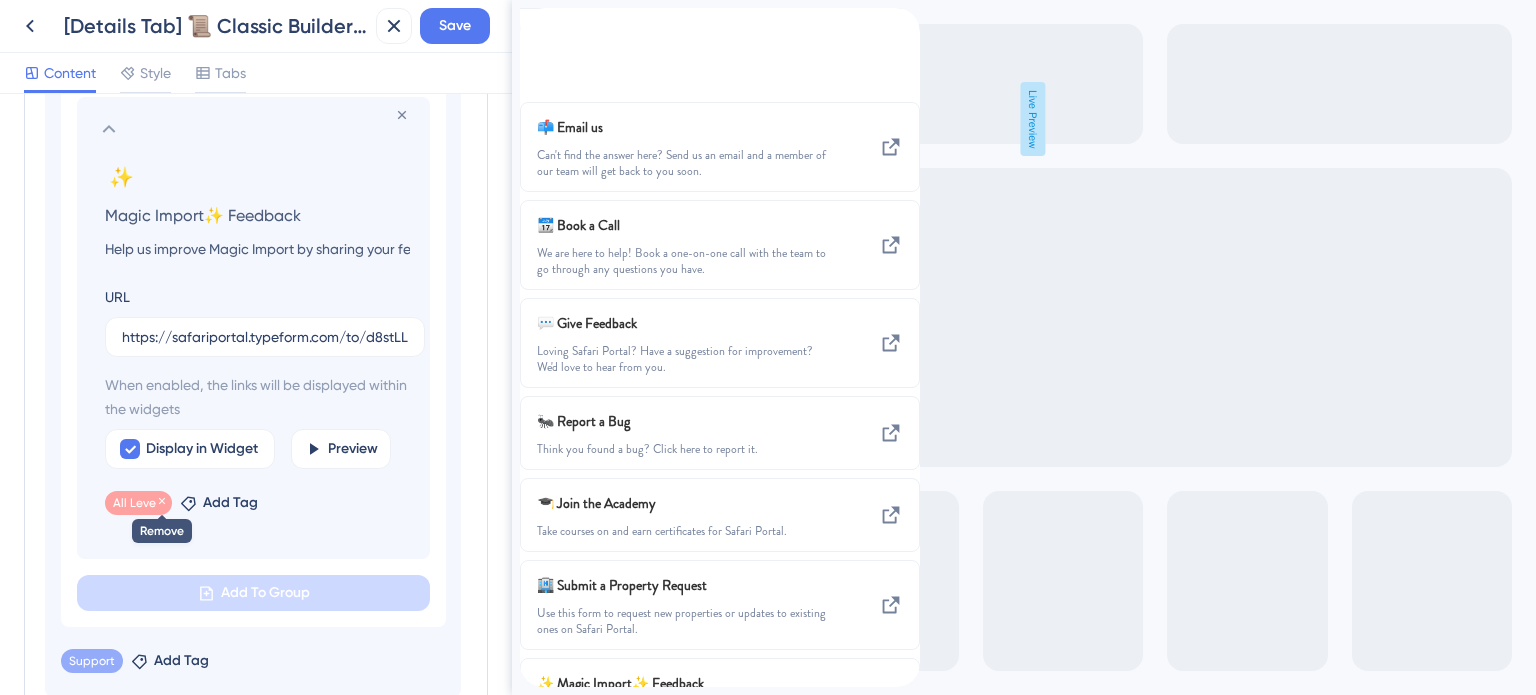 click 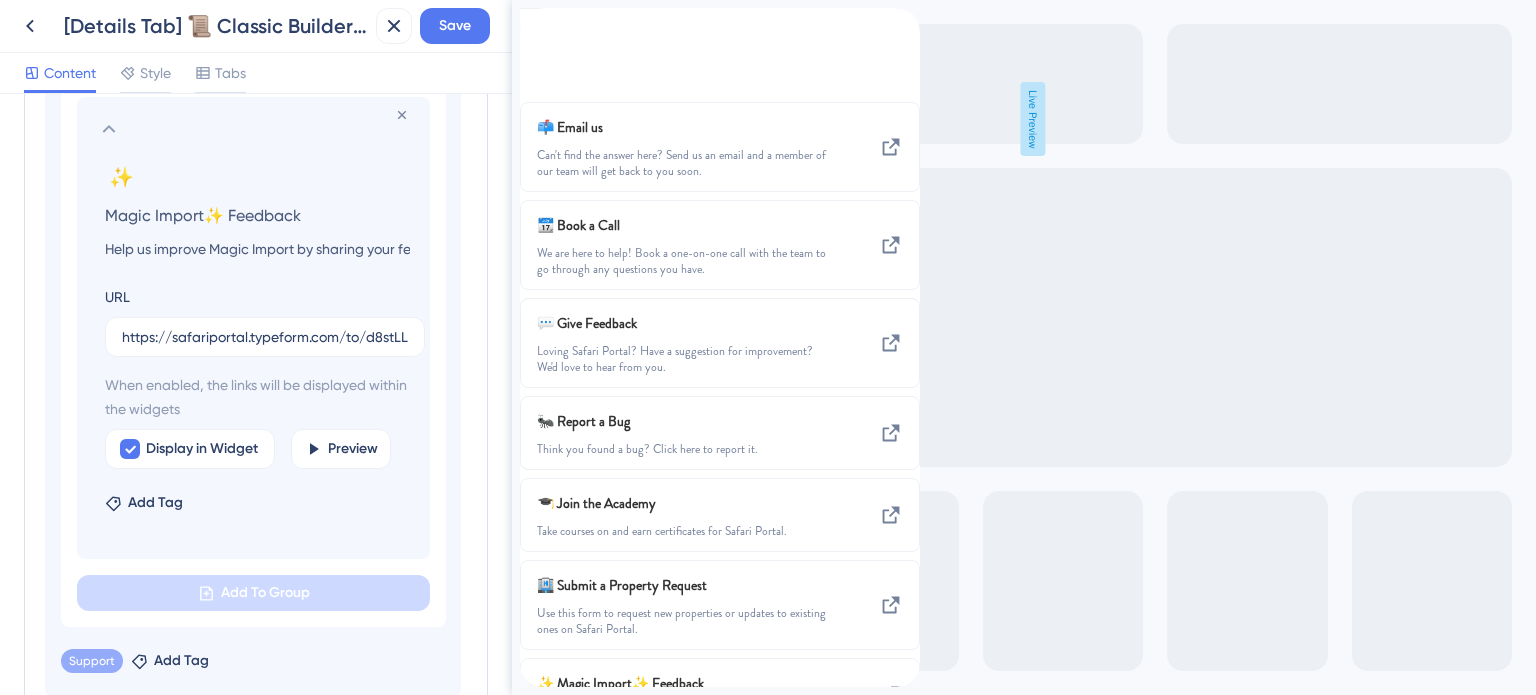 scroll, scrollTop: 125, scrollLeft: 0, axis: vertical 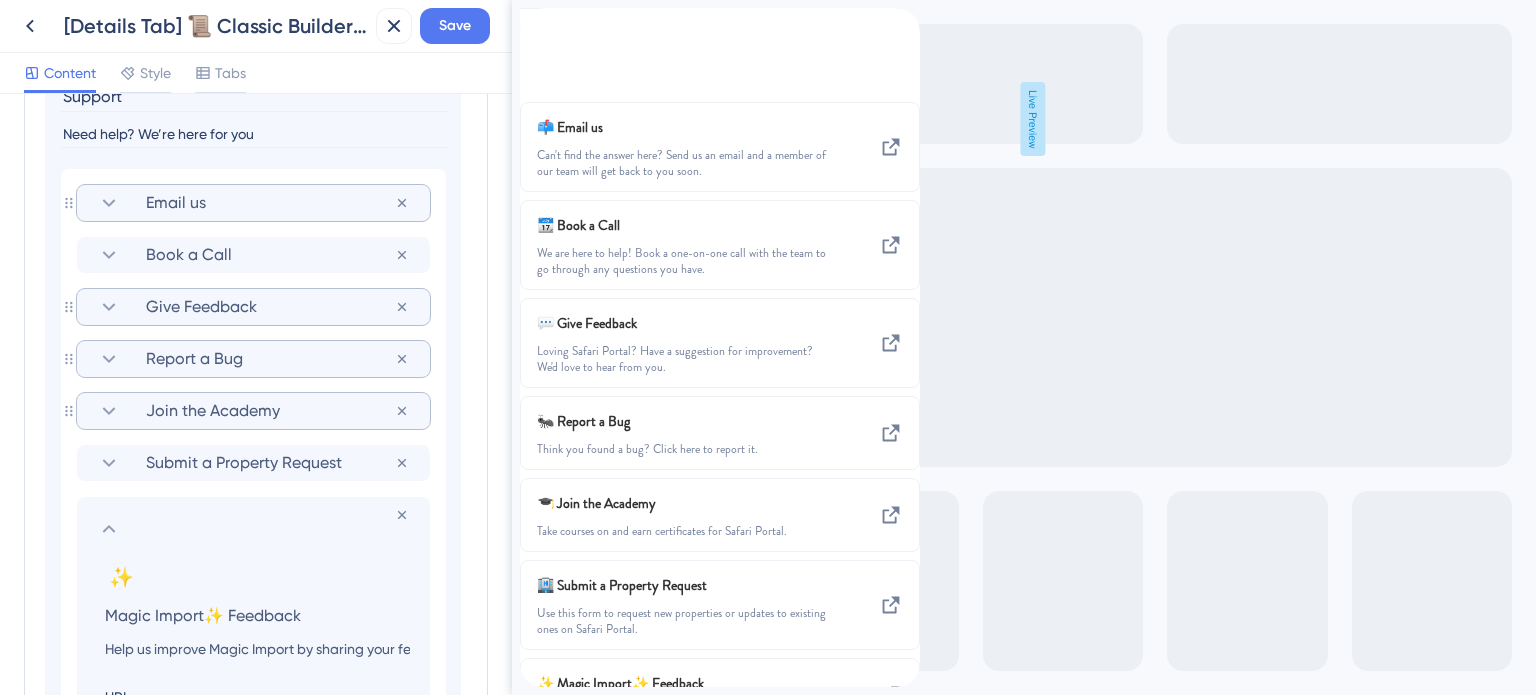 click 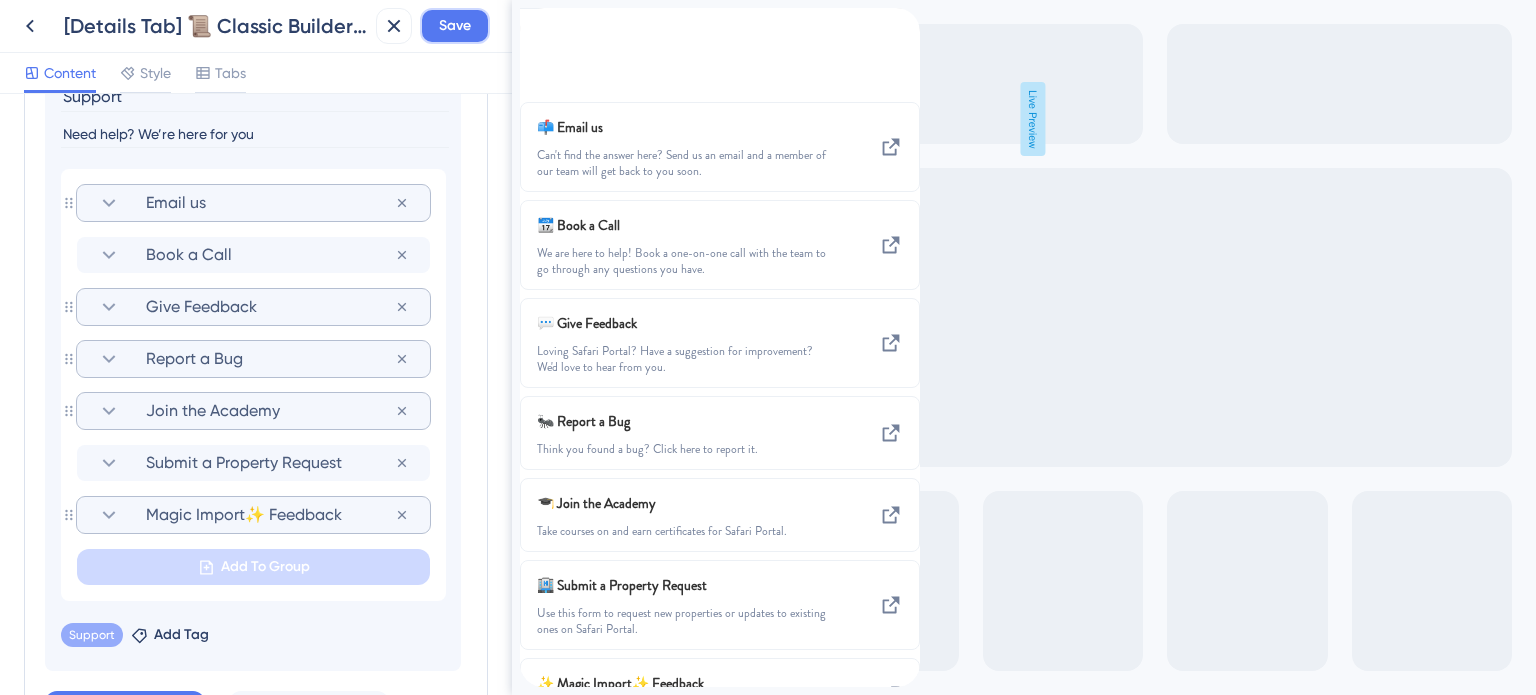 click on "Save" at bounding box center (455, 26) 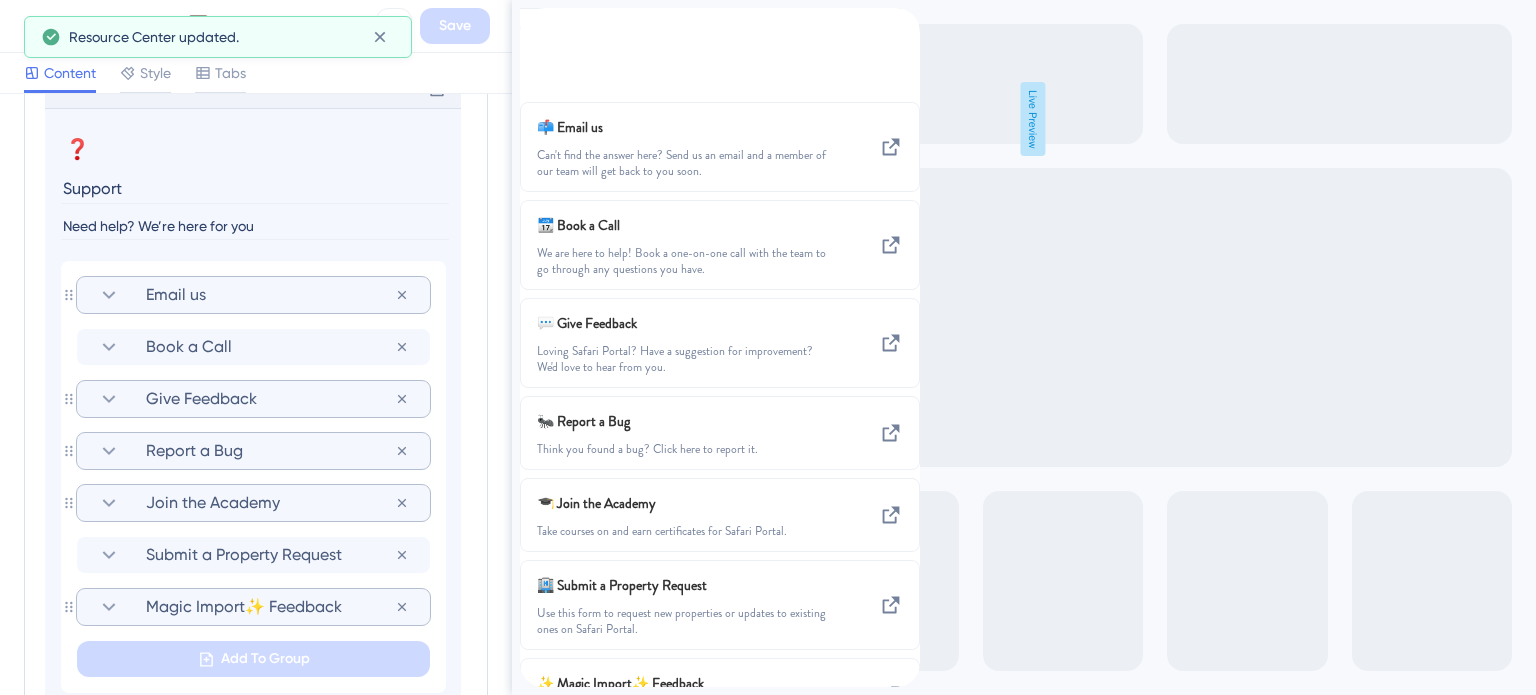 scroll, scrollTop: 1107, scrollLeft: 0, axis: vertical 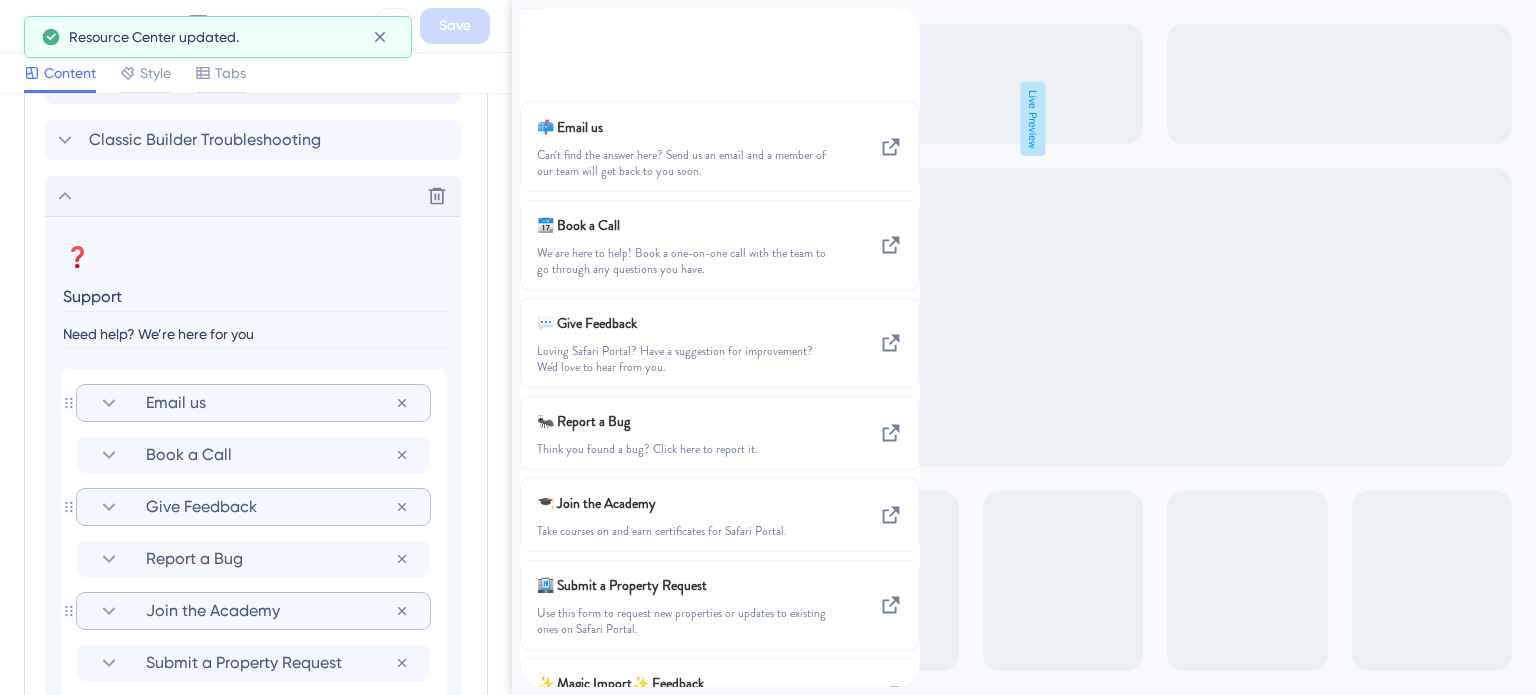 click 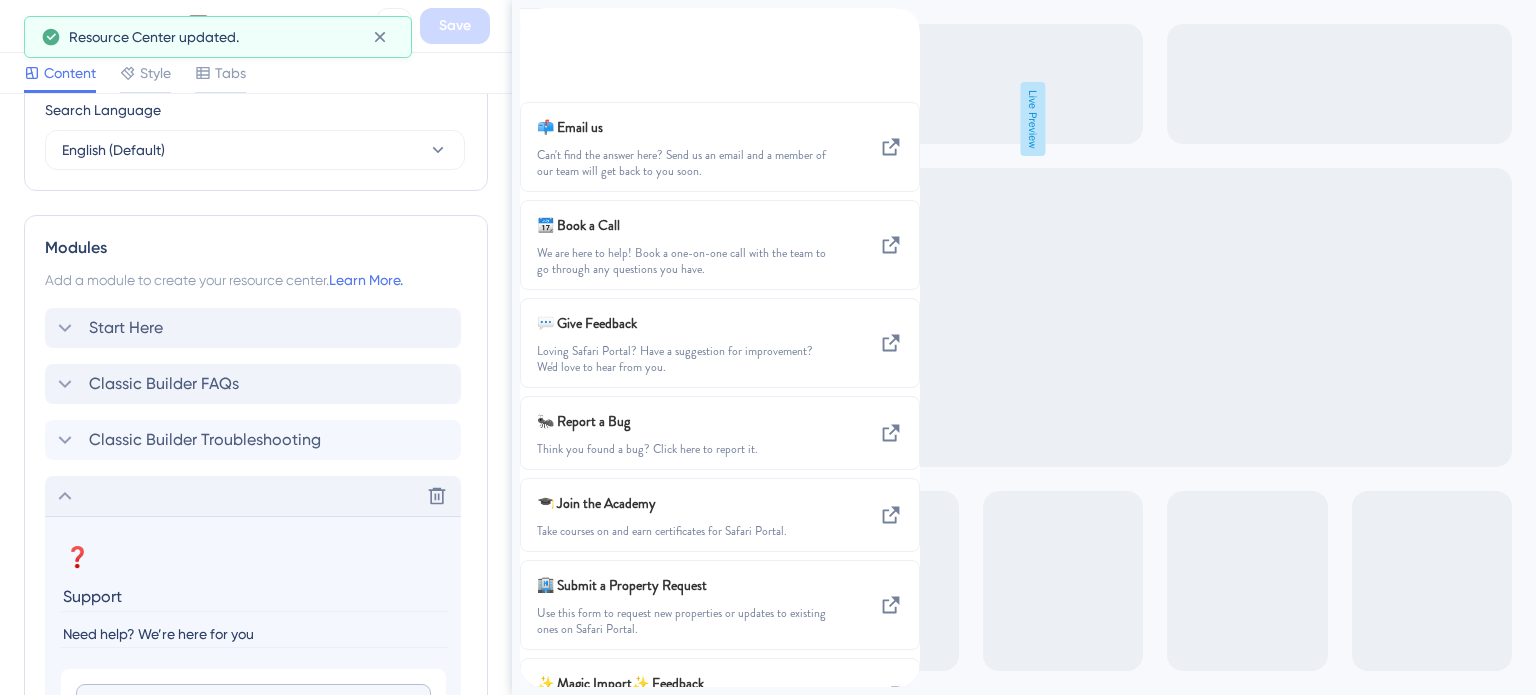 scroll, scrollTop: 0, scrollLeft: 0, axis: both 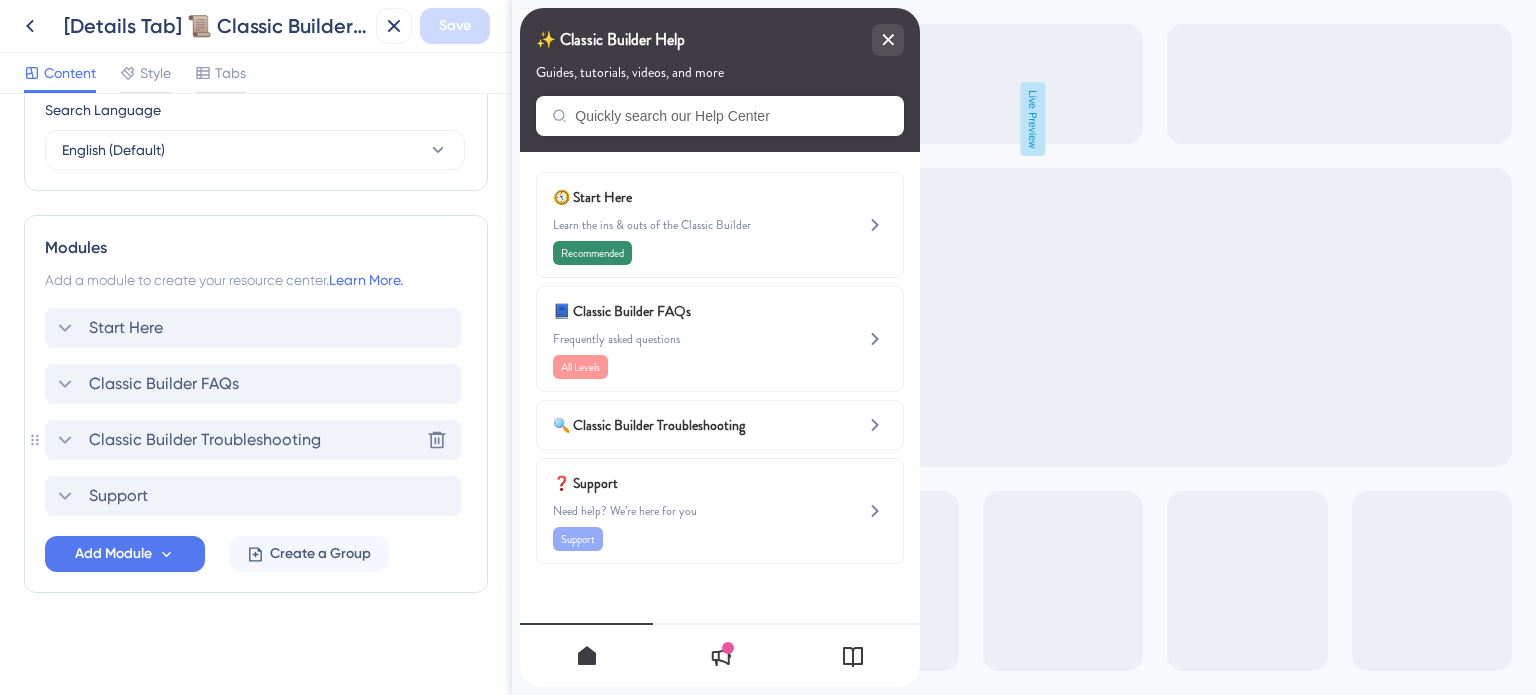 click 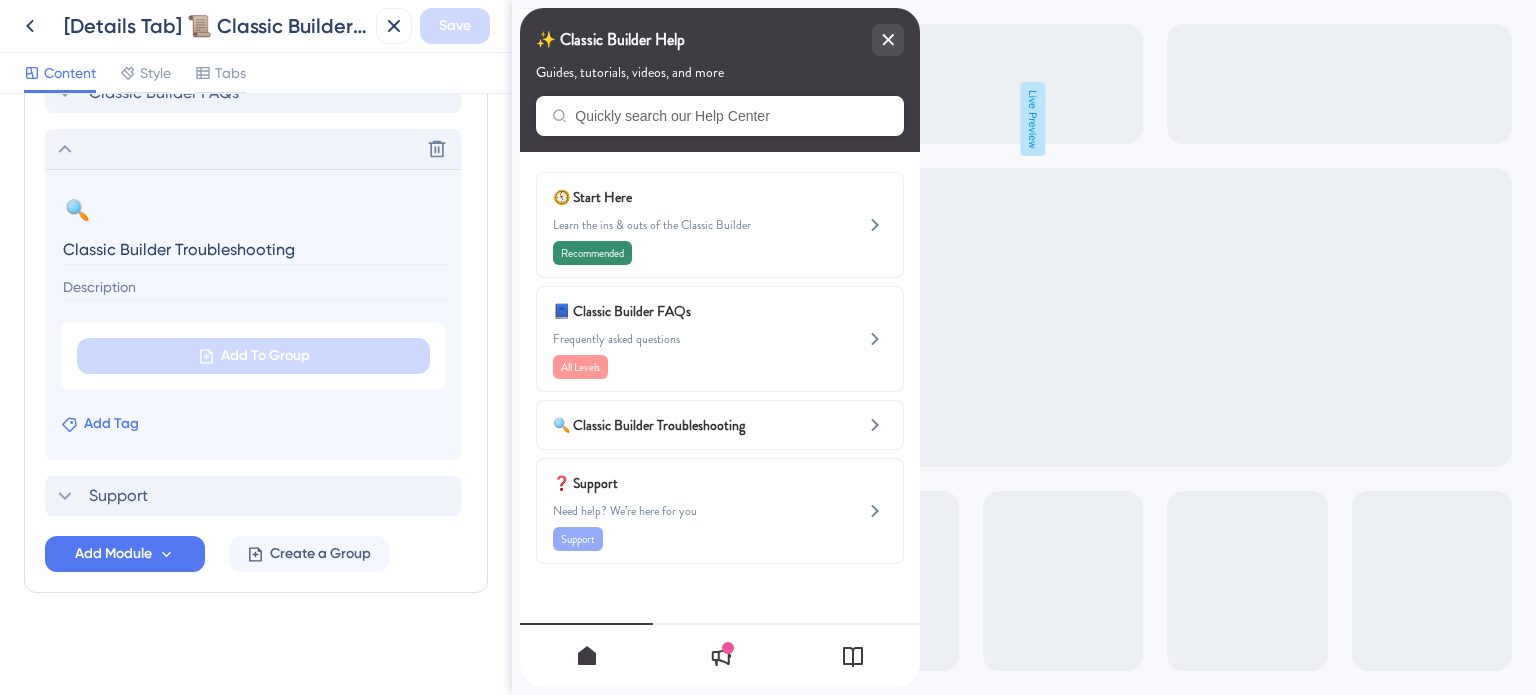 click on "Add Tag" at bounding box center (111, 424) 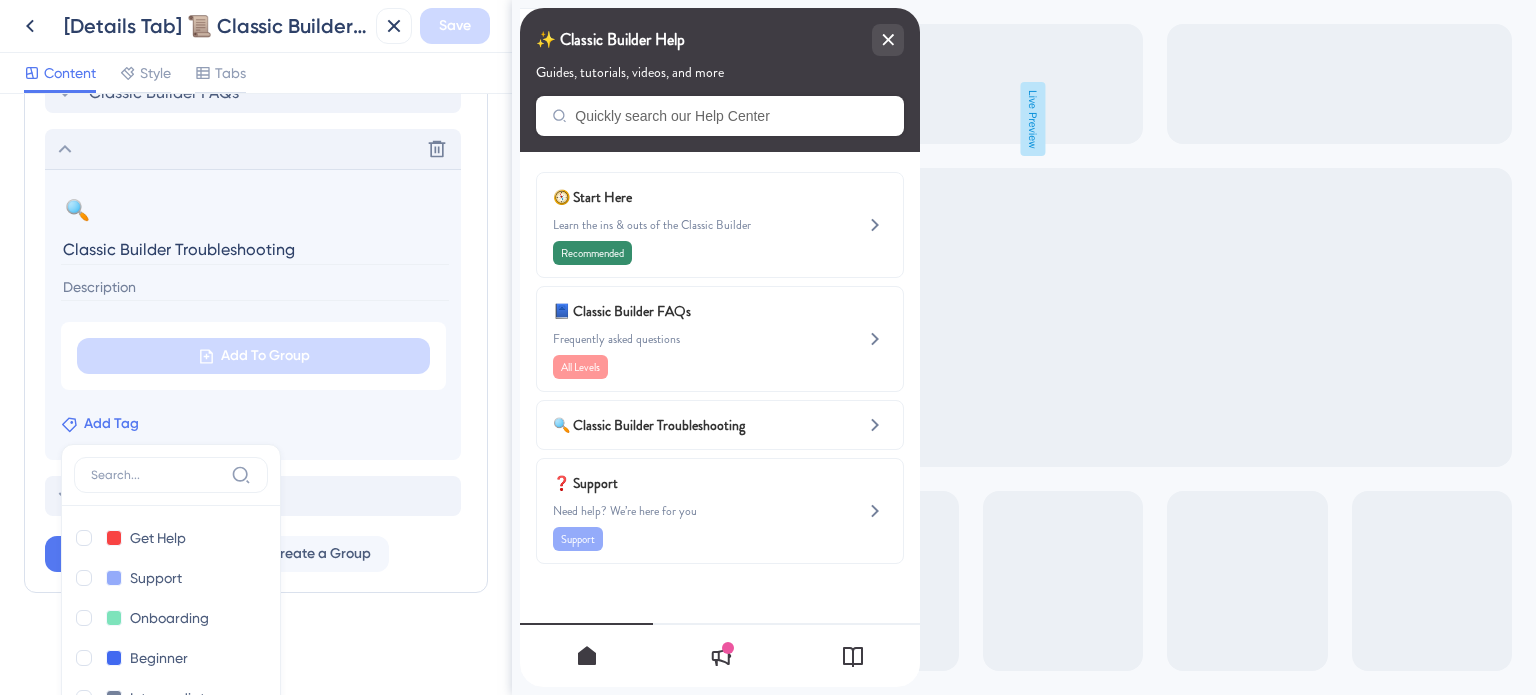 scroll, scrollTop: 1332, scrollLeft: 0, axis: vertical 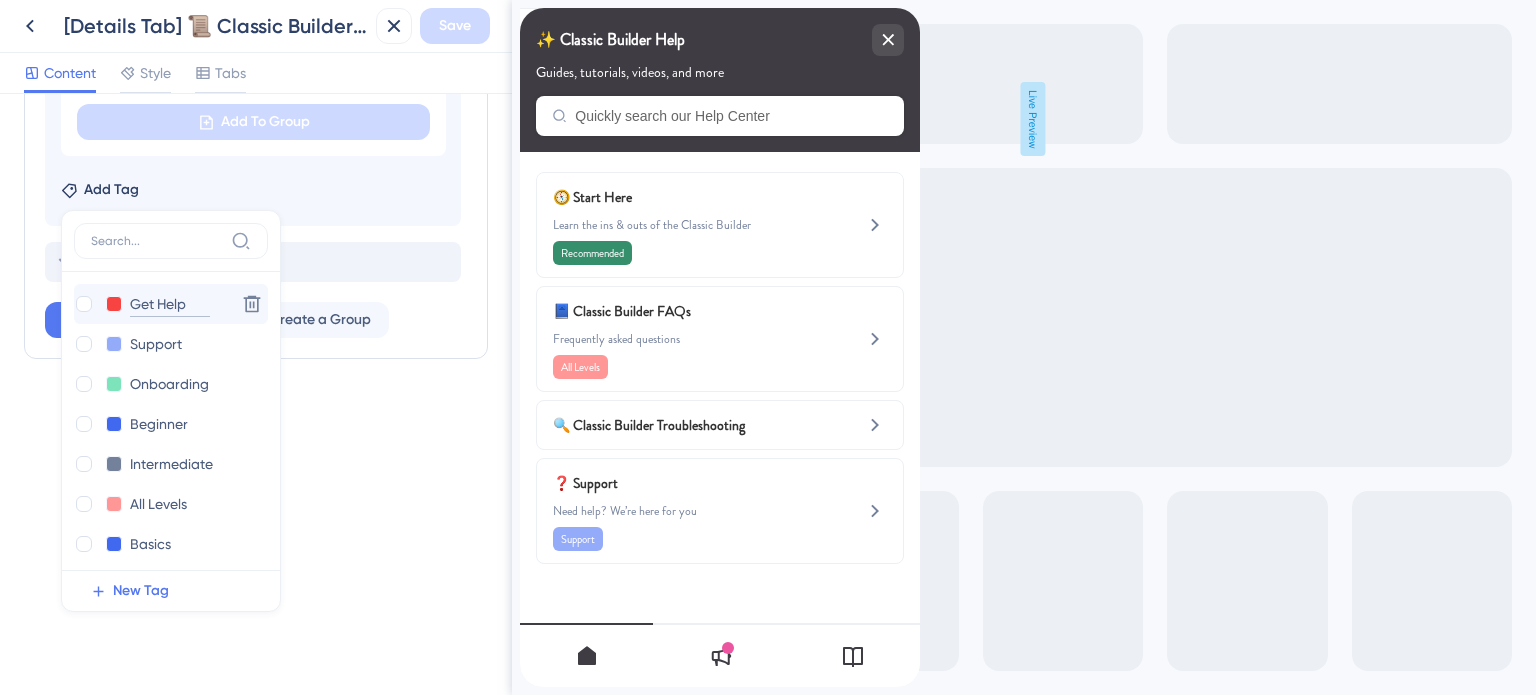 click on "Get Help" at bounding box center [170, 304] 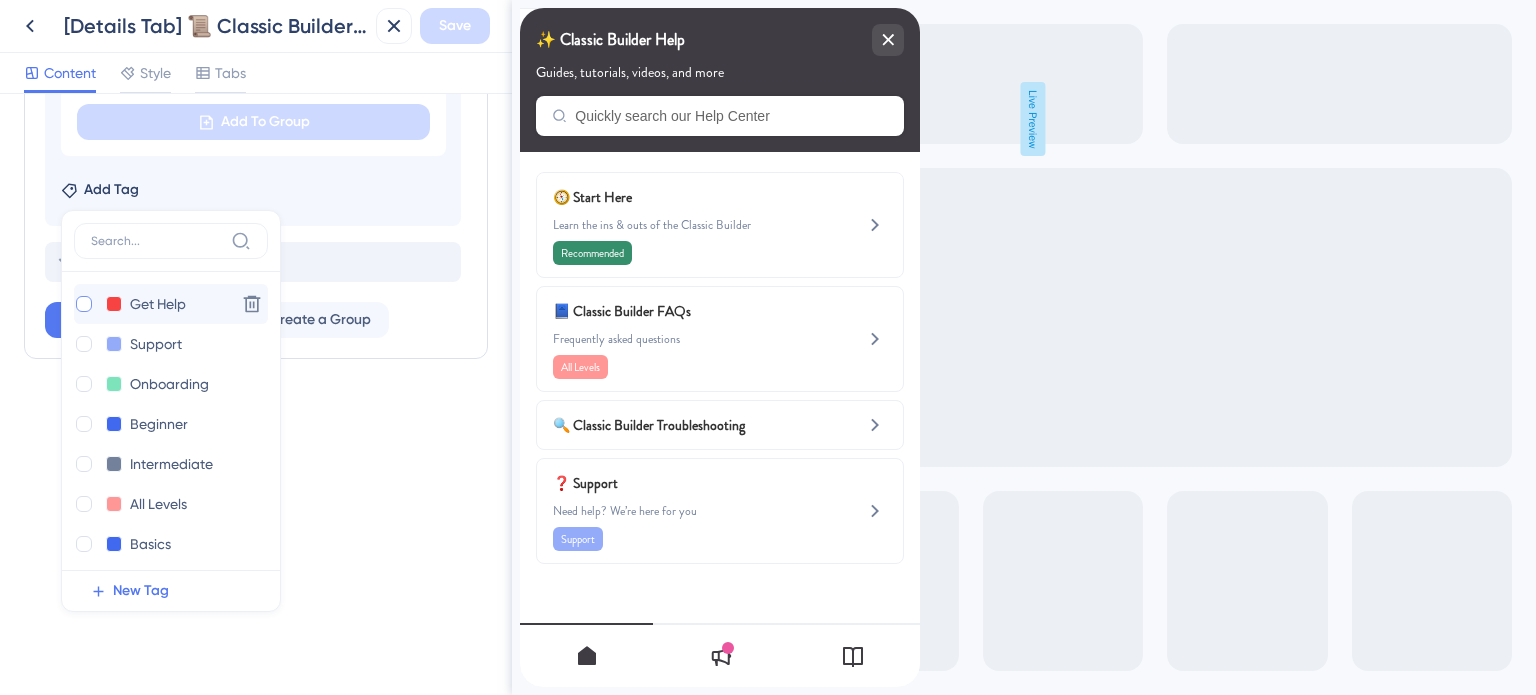 click at bounding box center (84, 304) 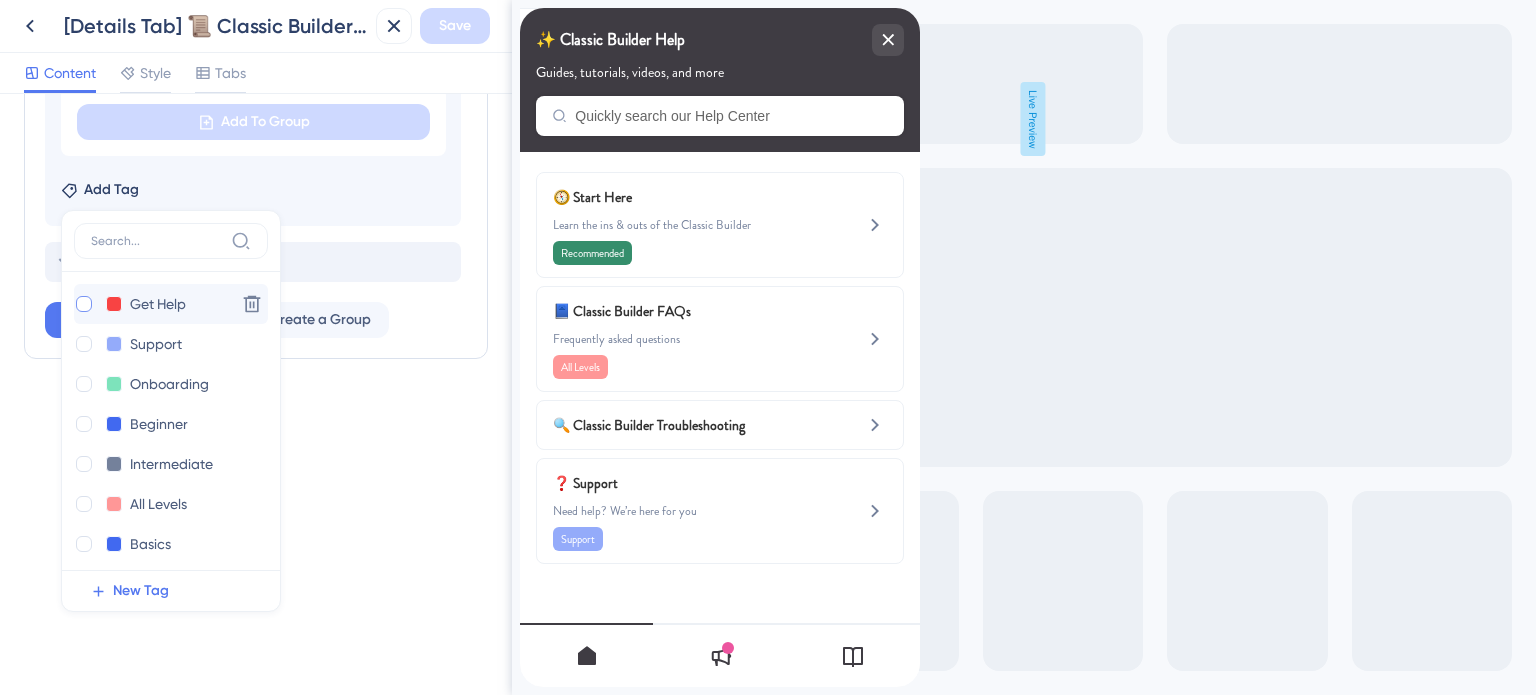 checkbox on "true" 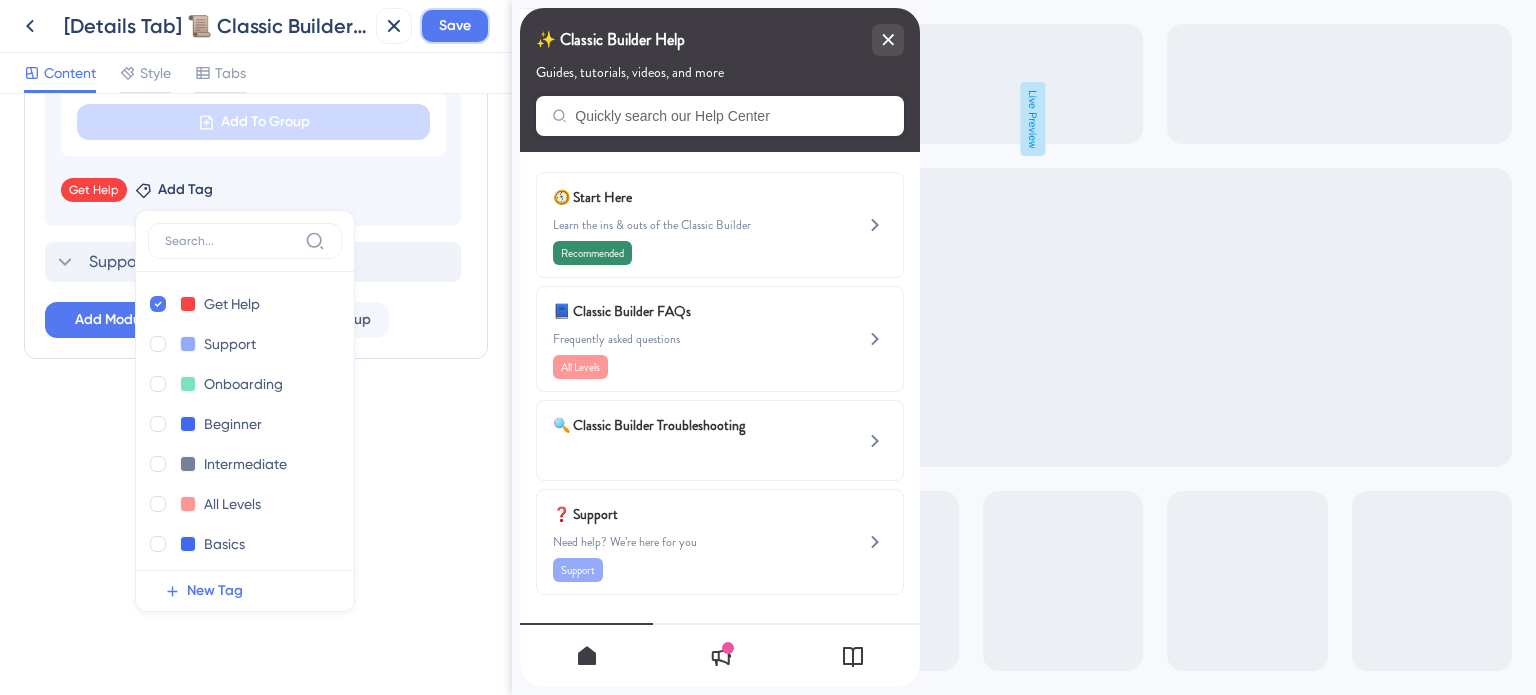 click on "Save" at bounding box center [455, 26] 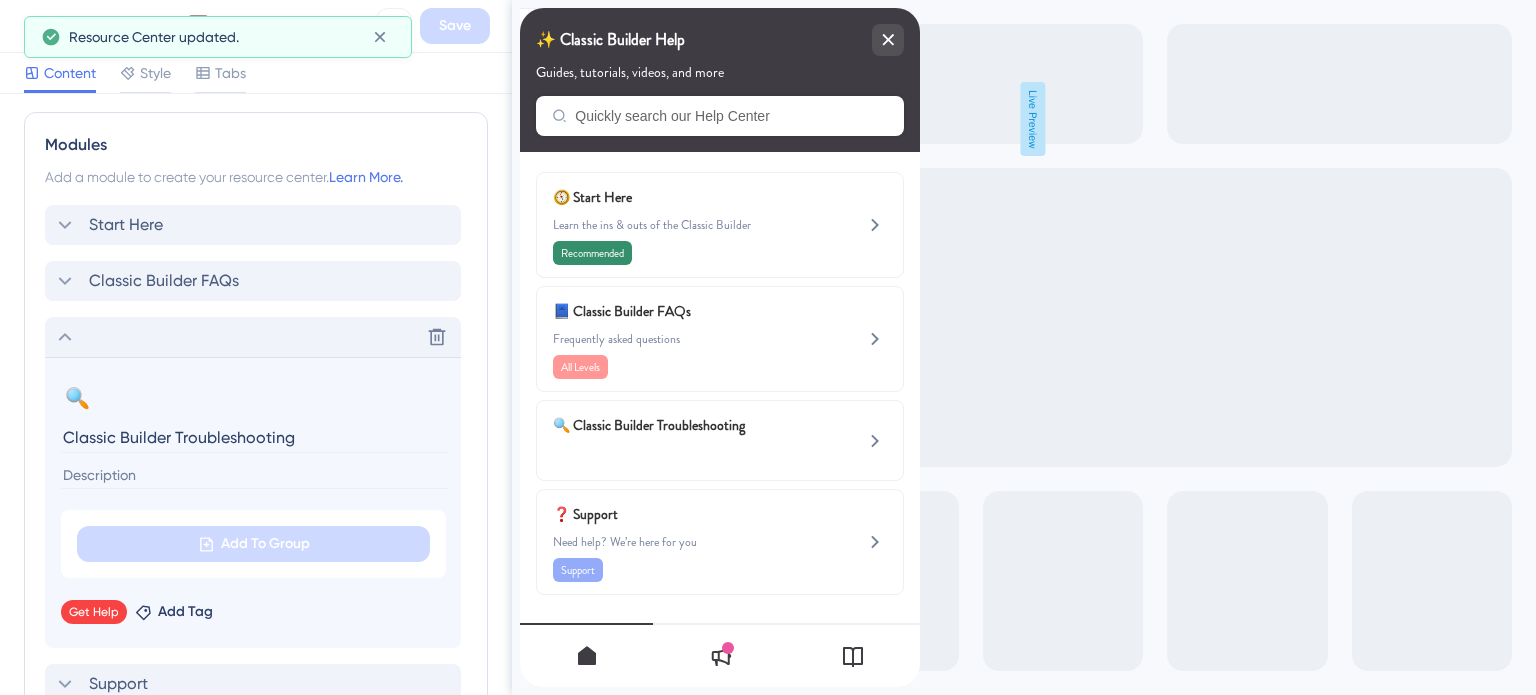 scroll, scrollTop: 898, scrollLeft: 0, axis: vertical 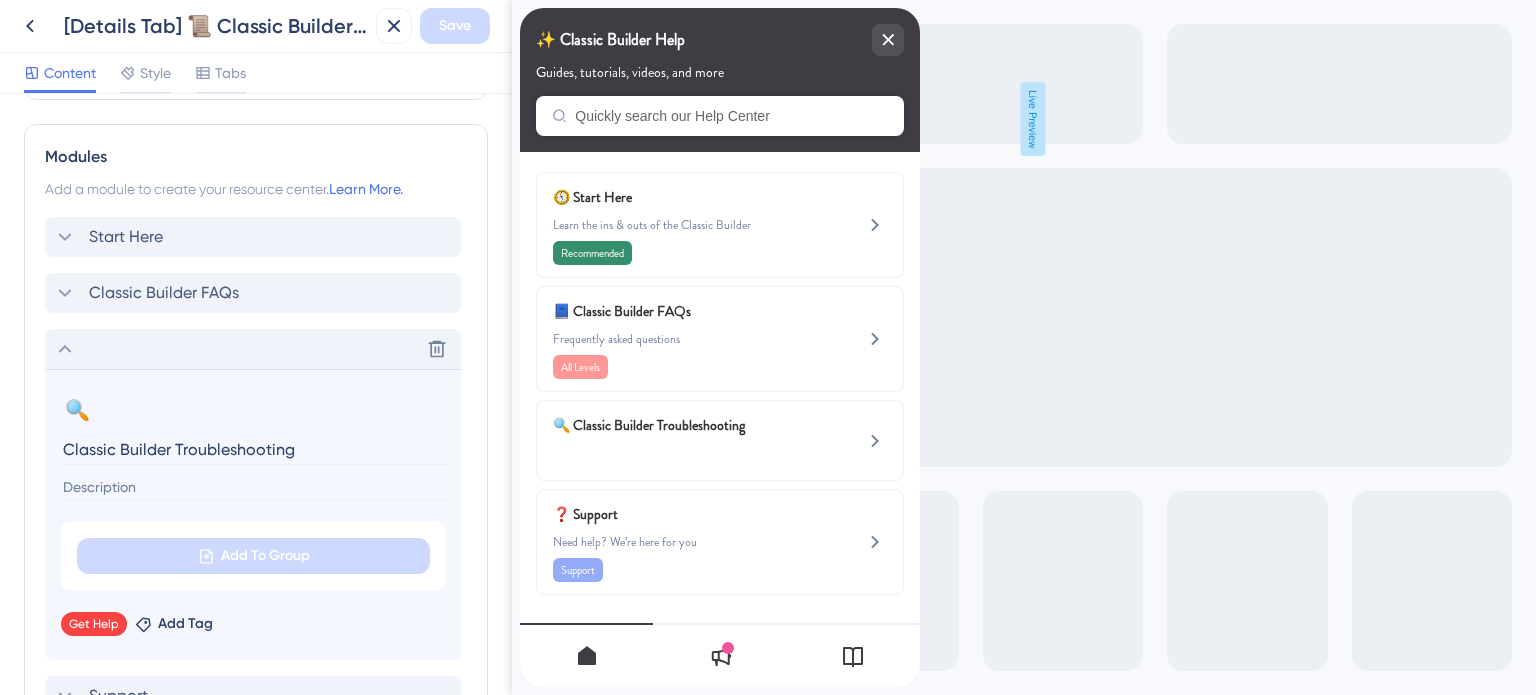 click at bounding box center [255, 487] 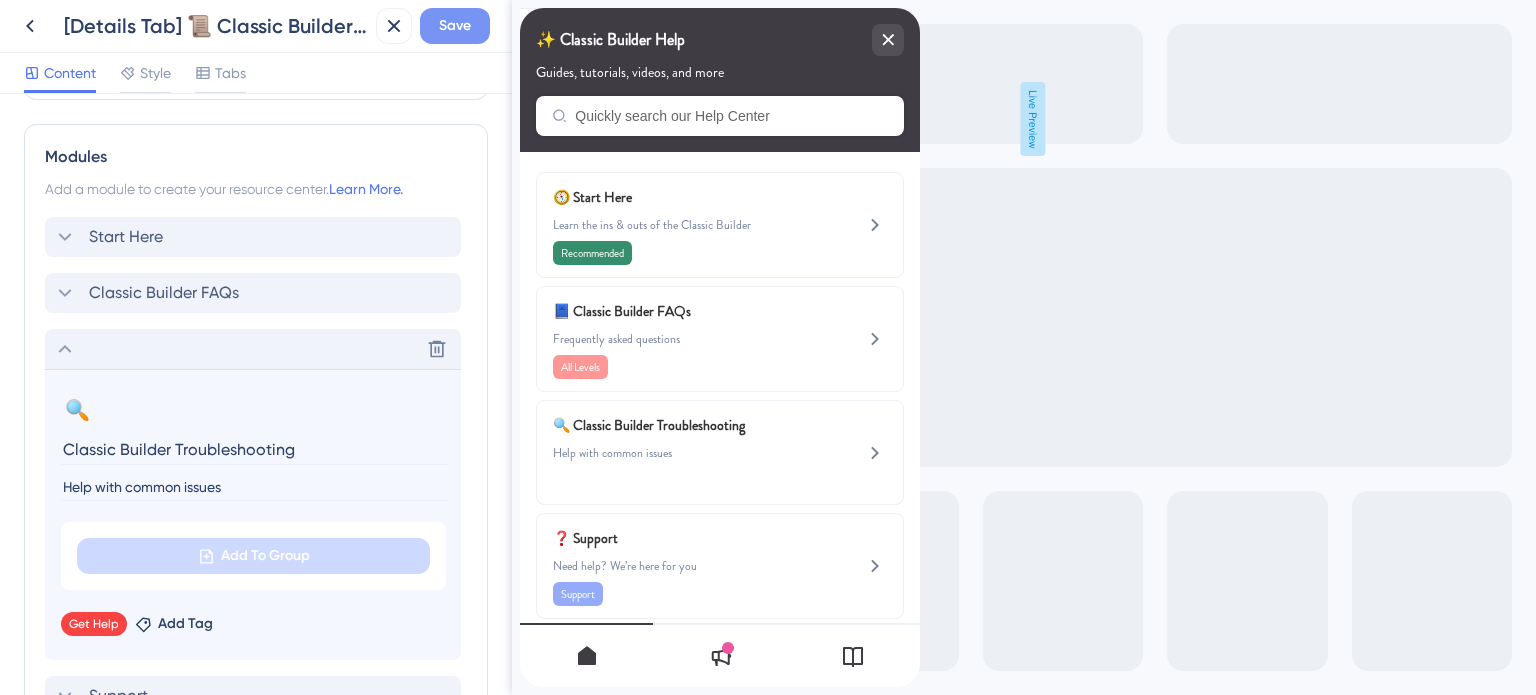 type on "Help with common issues" 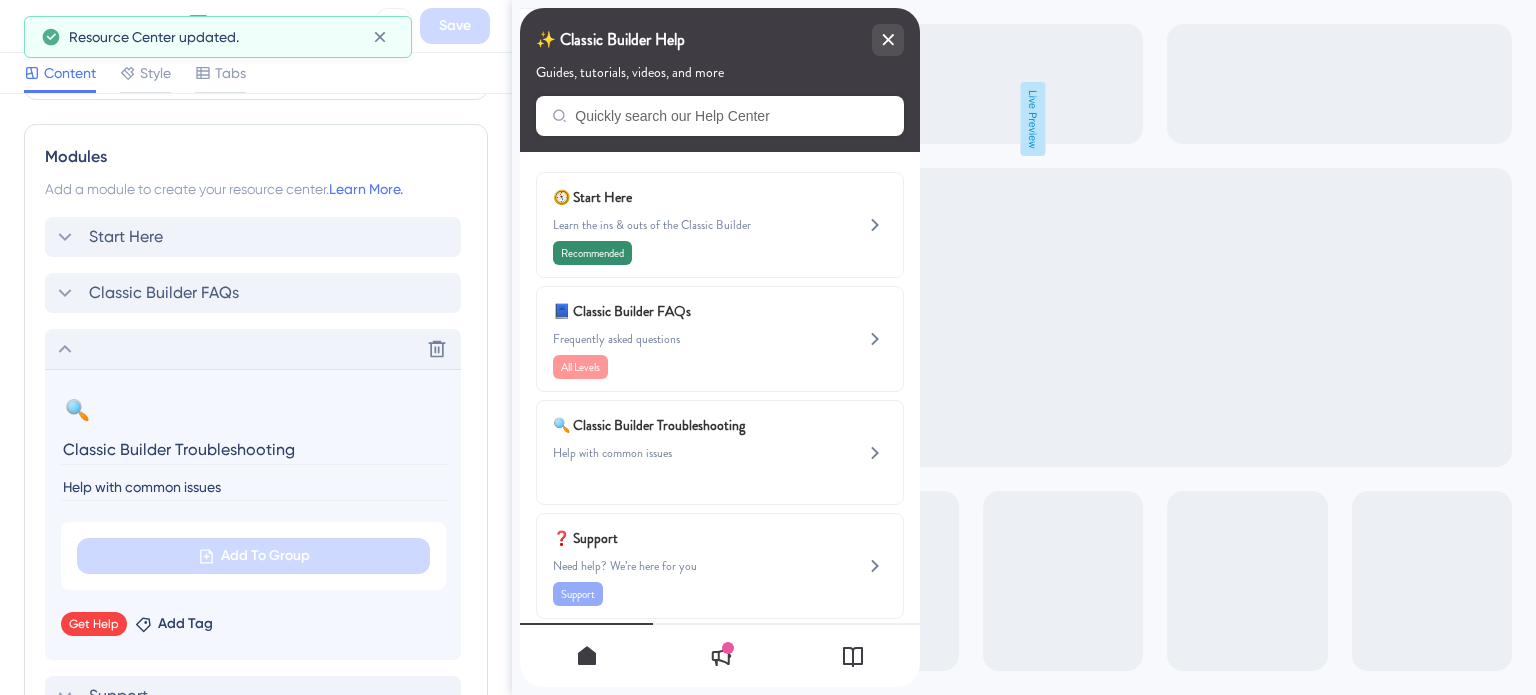 click 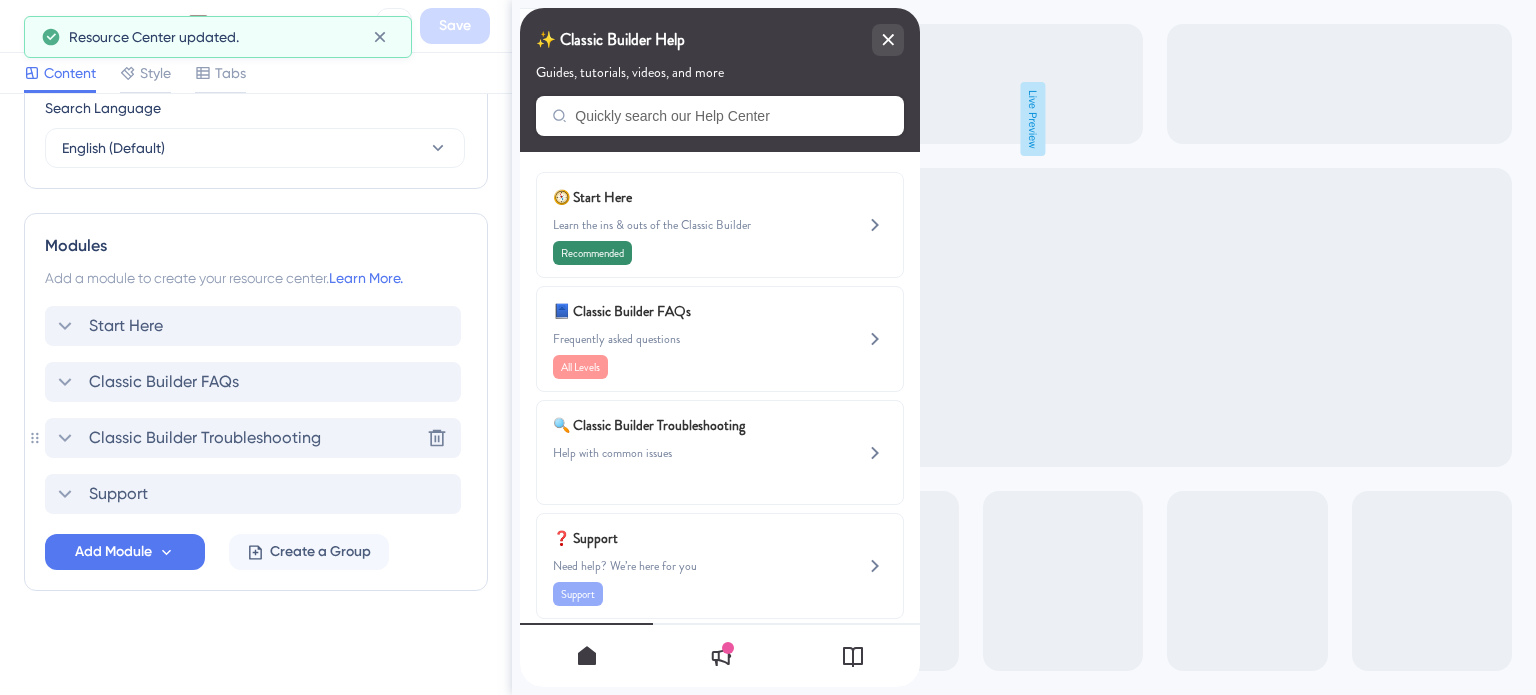 scroll, scrollTop: 807, scrollLeft: 0, axis: vertical 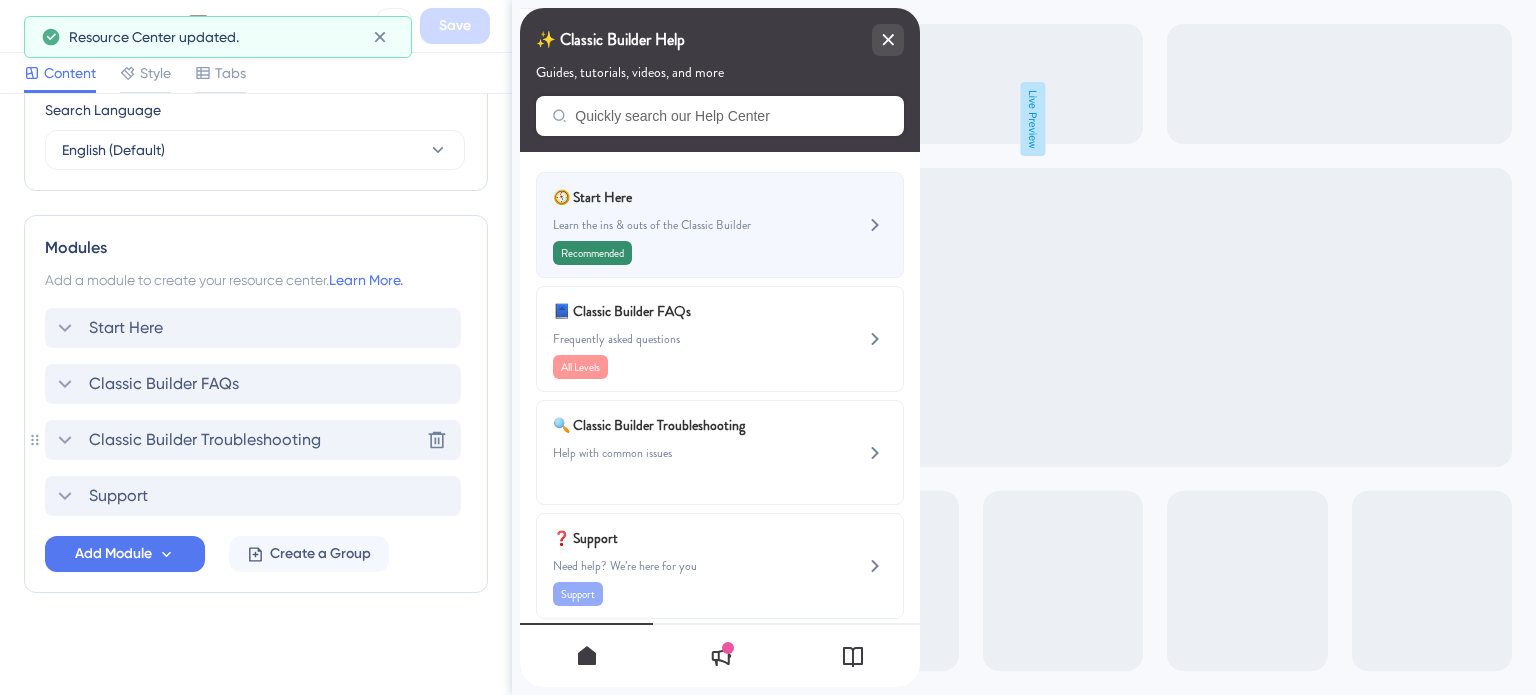 click on "Learn the ins & outs of the Classic Builder" at bounding box center (686, 225) 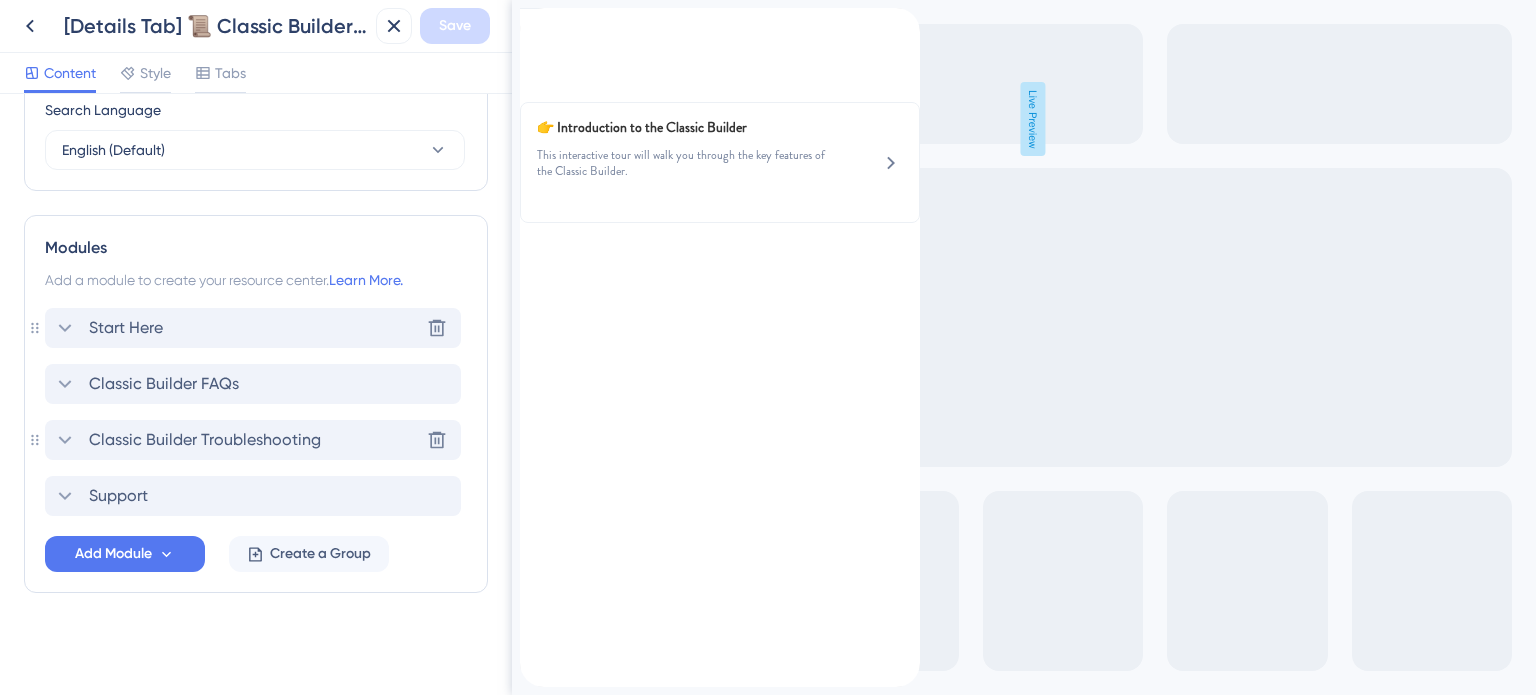 click 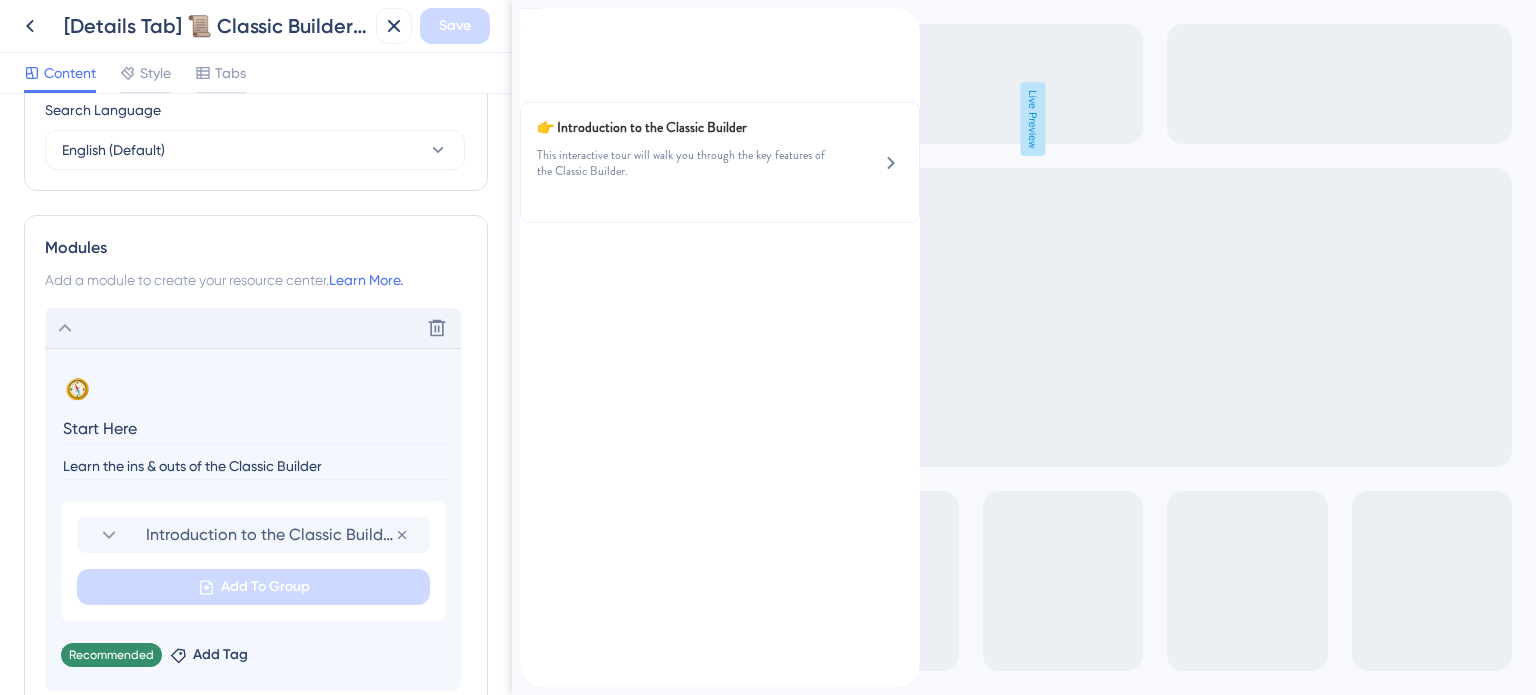 scroll, scrollTop: 898, scrollLeft: 0, axis: vertical 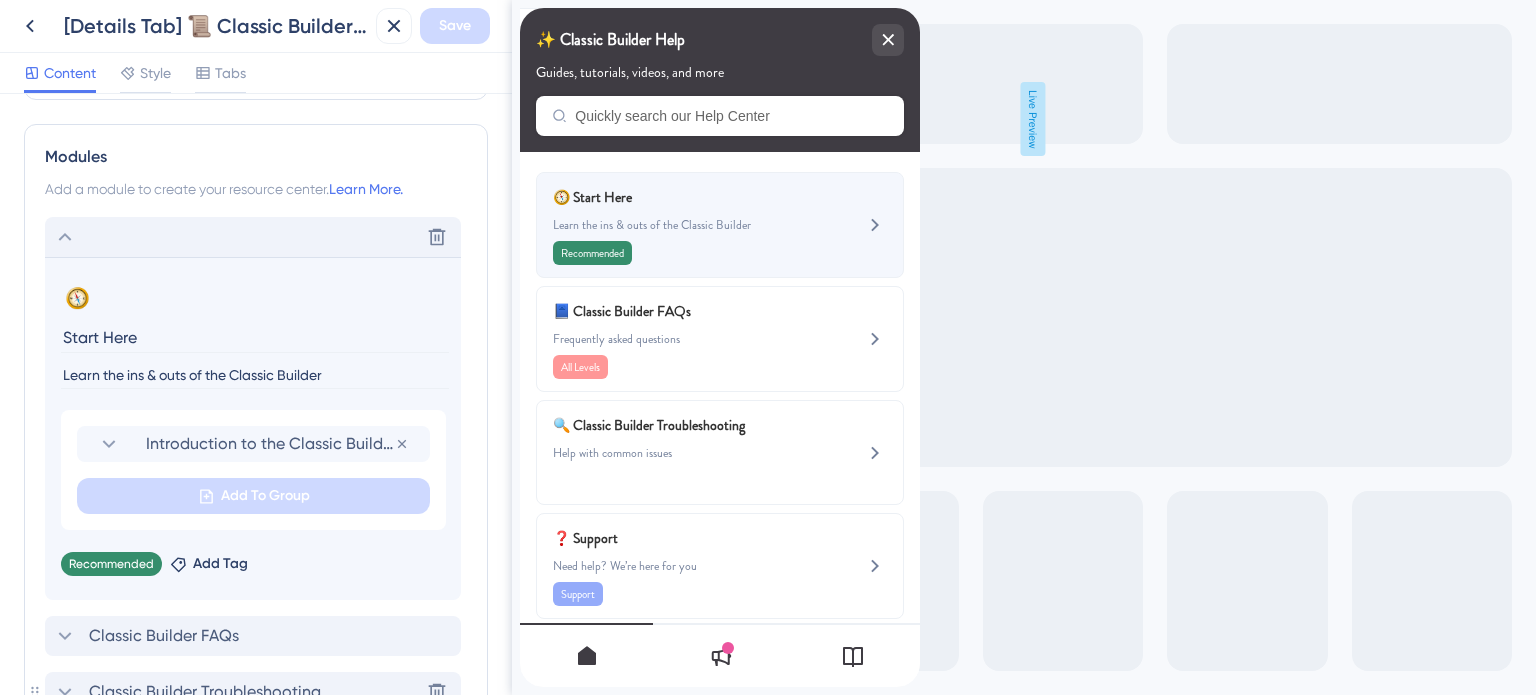 click on "Learn the ins & outs of the Classic Builder" at bounding box center [686, 225] 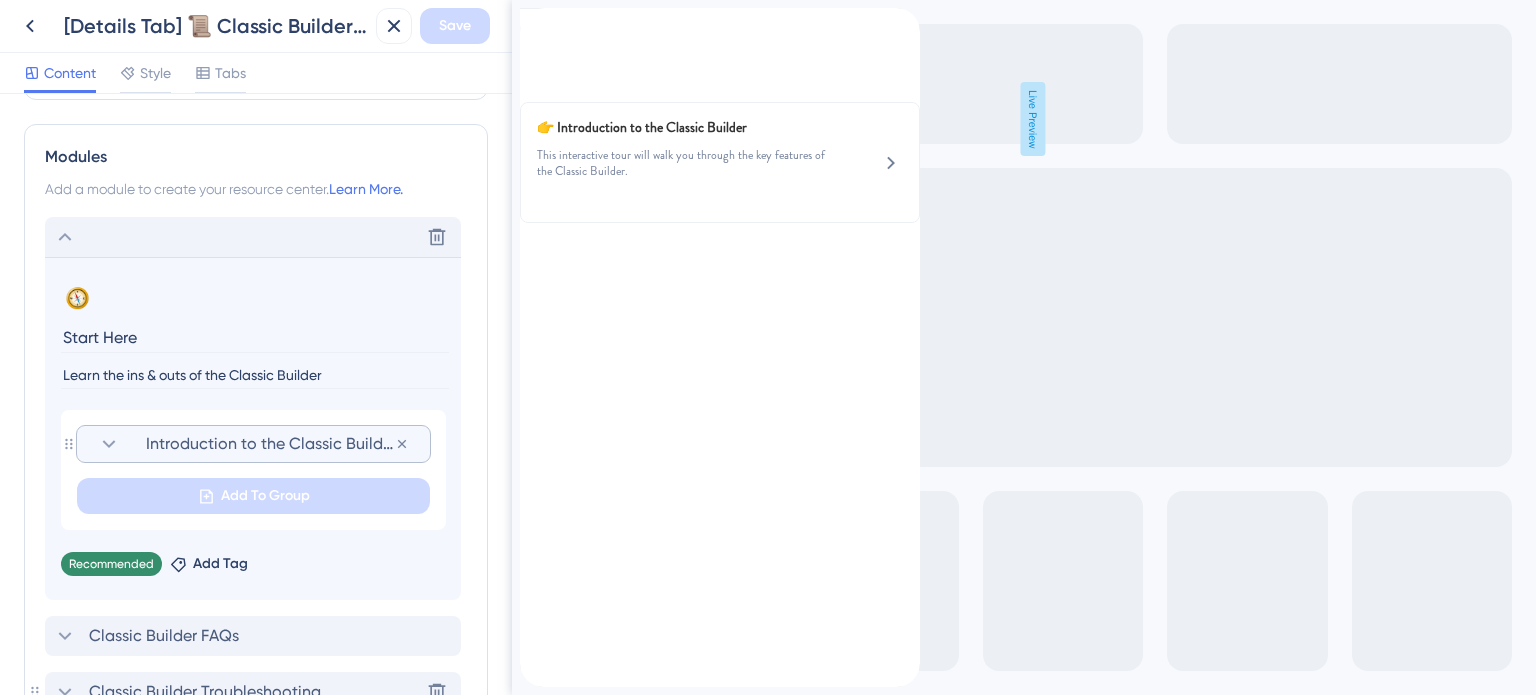 click on "Introduction to the Classic Builder" at bounding box center [270, 444] 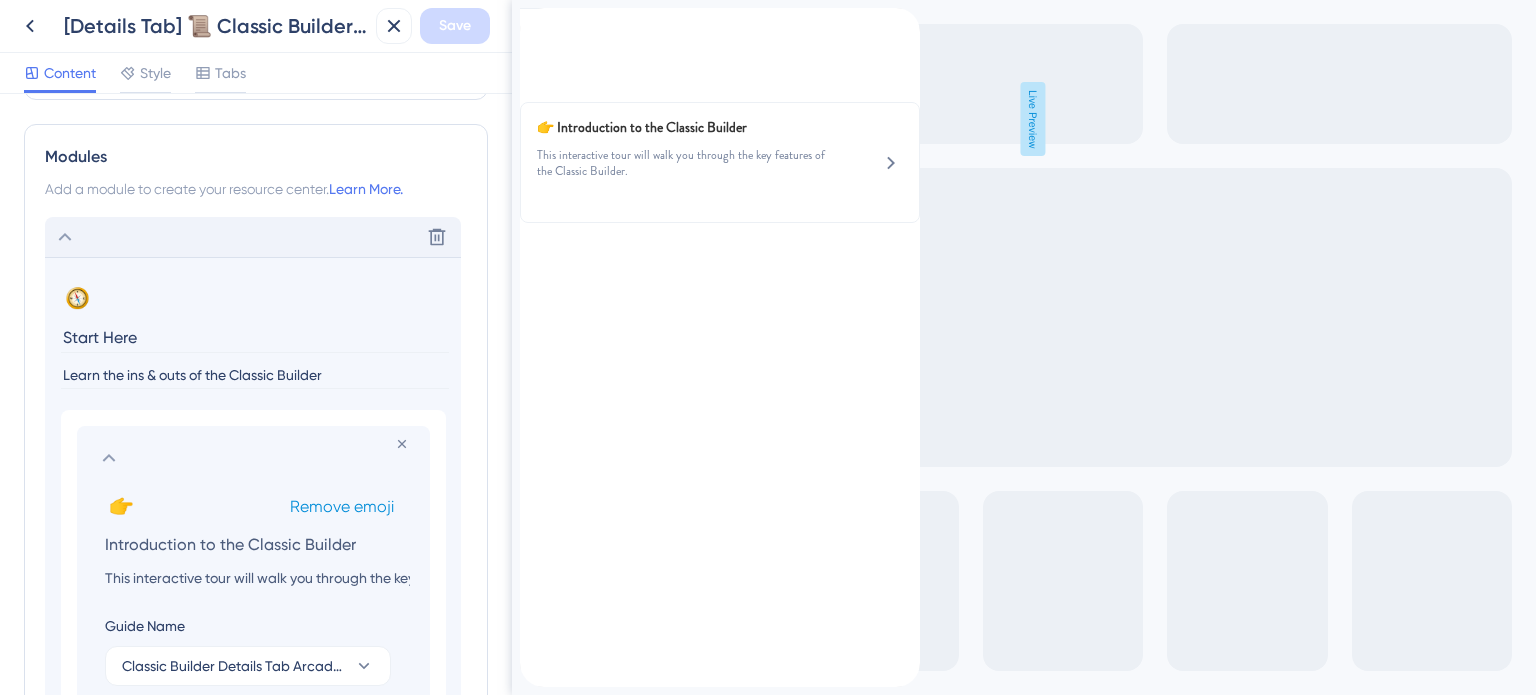 click on "Remove emoji" at bounding box center [342, 506] 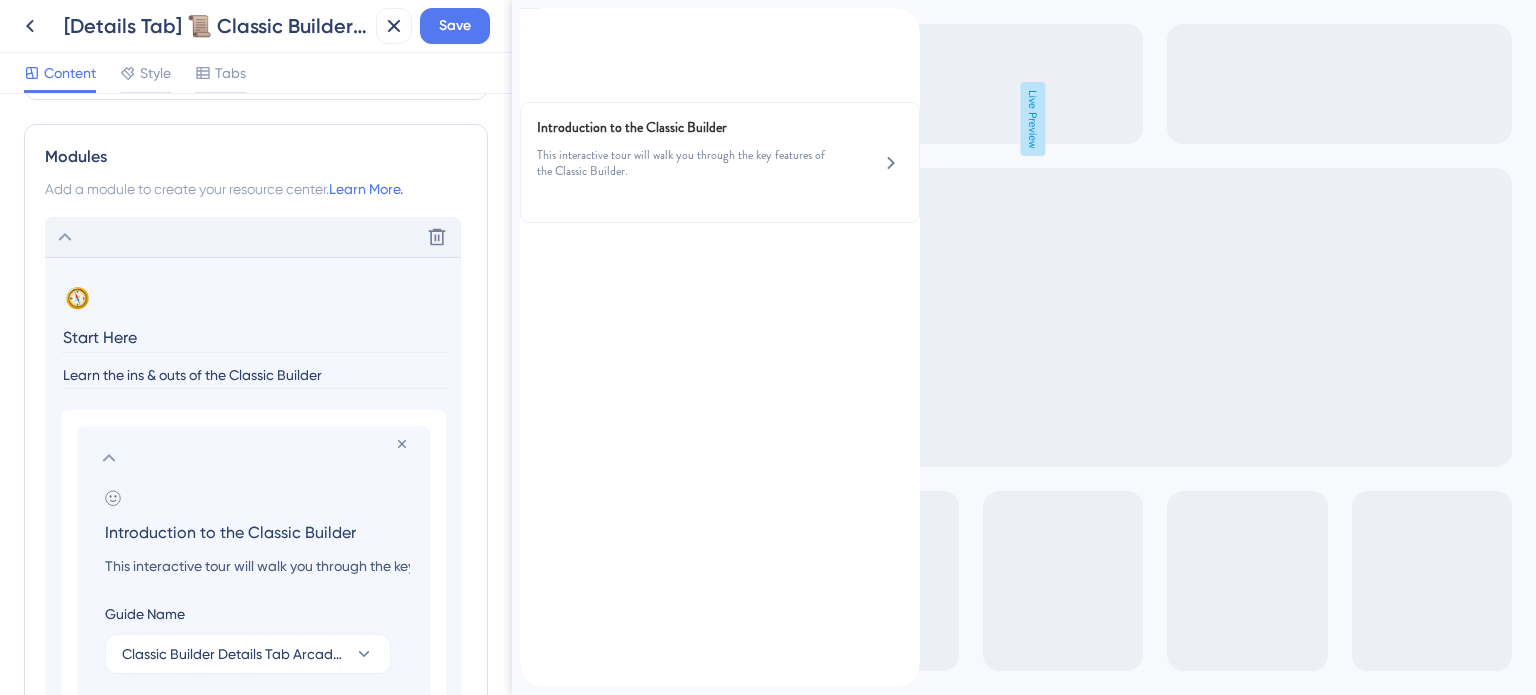 drag, startPoint x: 249, startPoint y: 529, endPoint x: 95, endPoint y: 526, distance: 154.02922 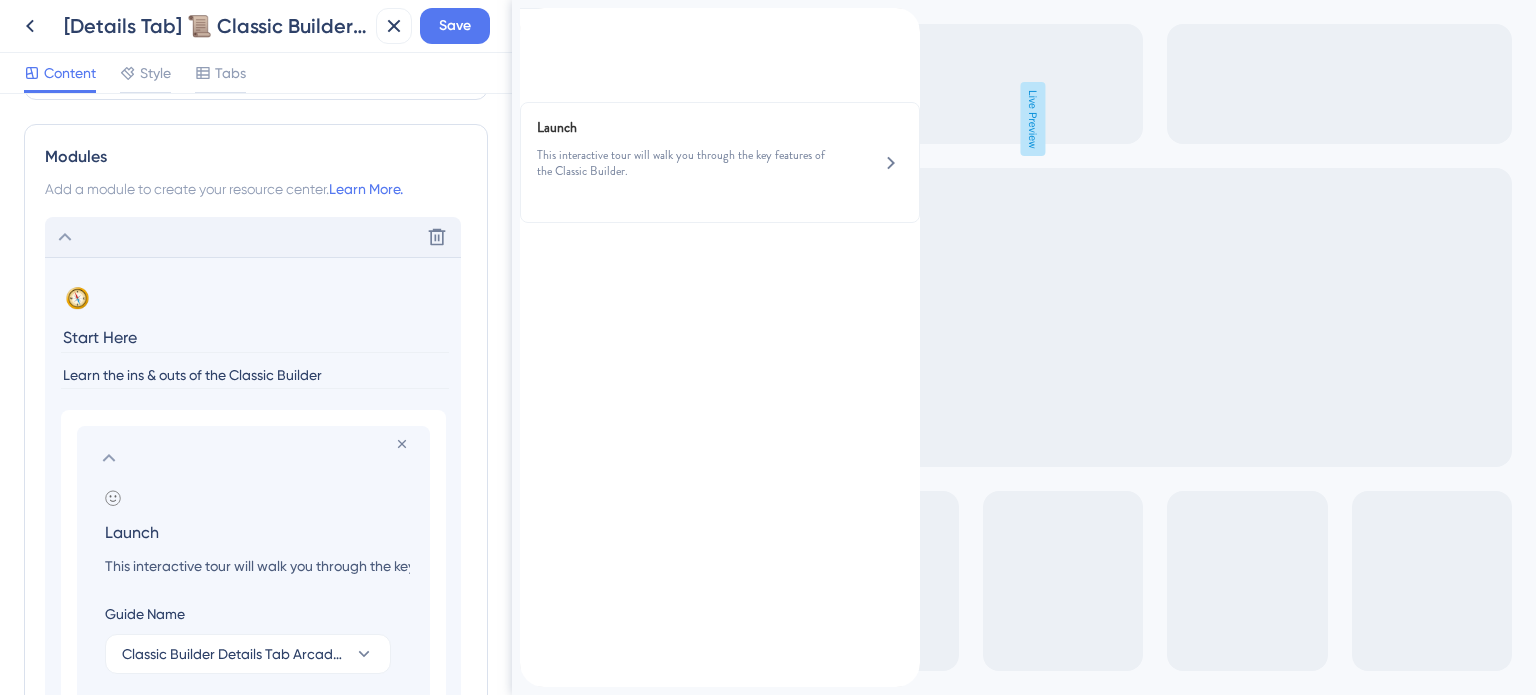 click on "Launch" at bounding box center [257, 532] 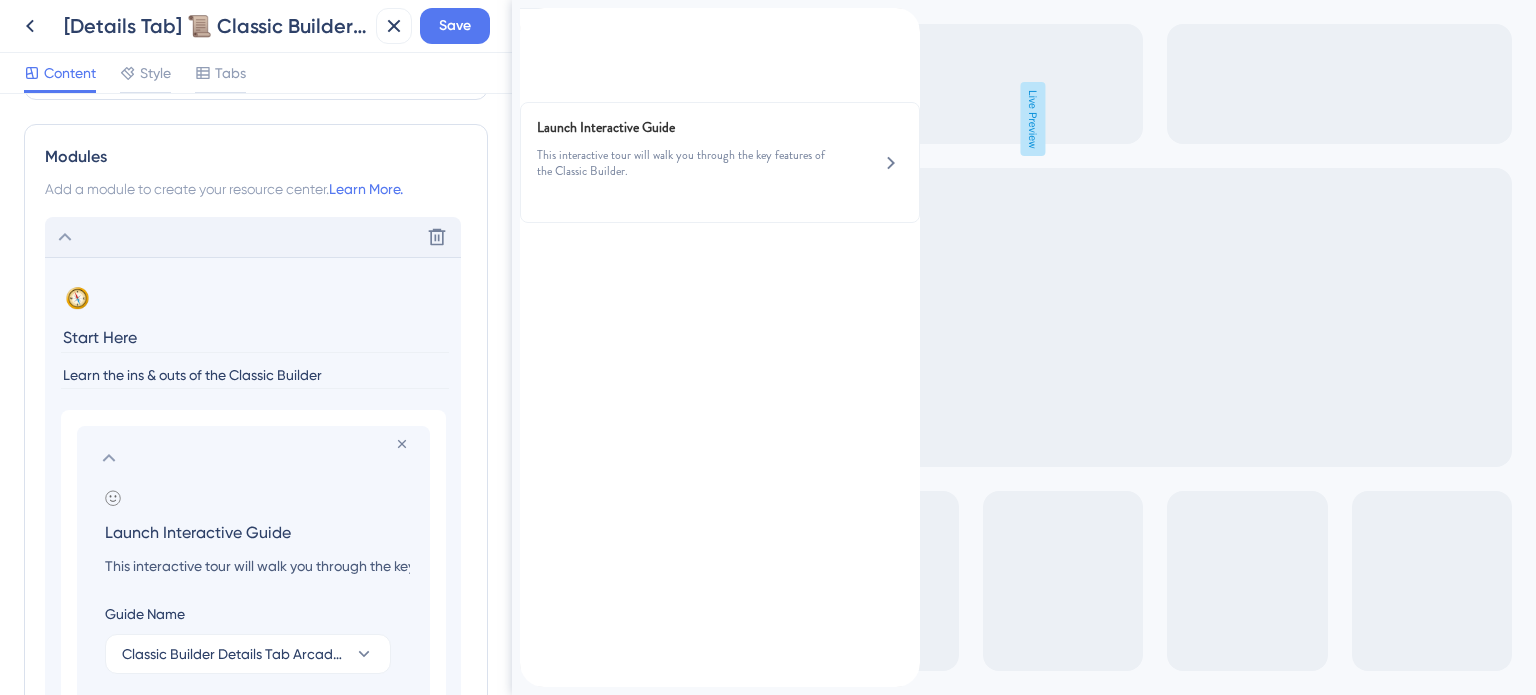 type on "Launch Interactive Guide" 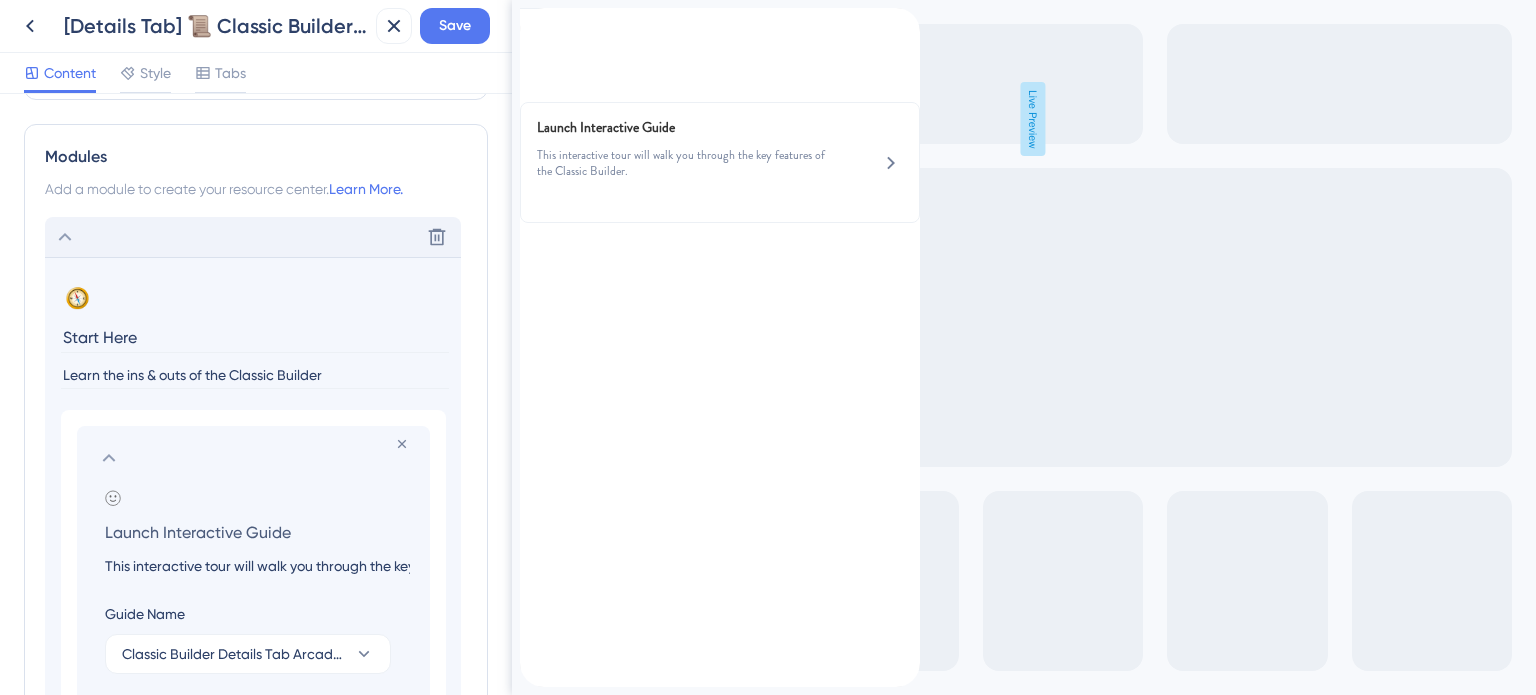 click on "This interactive tour will walk you through the key features of the Classic Builder." at bounding box center [257, 566] 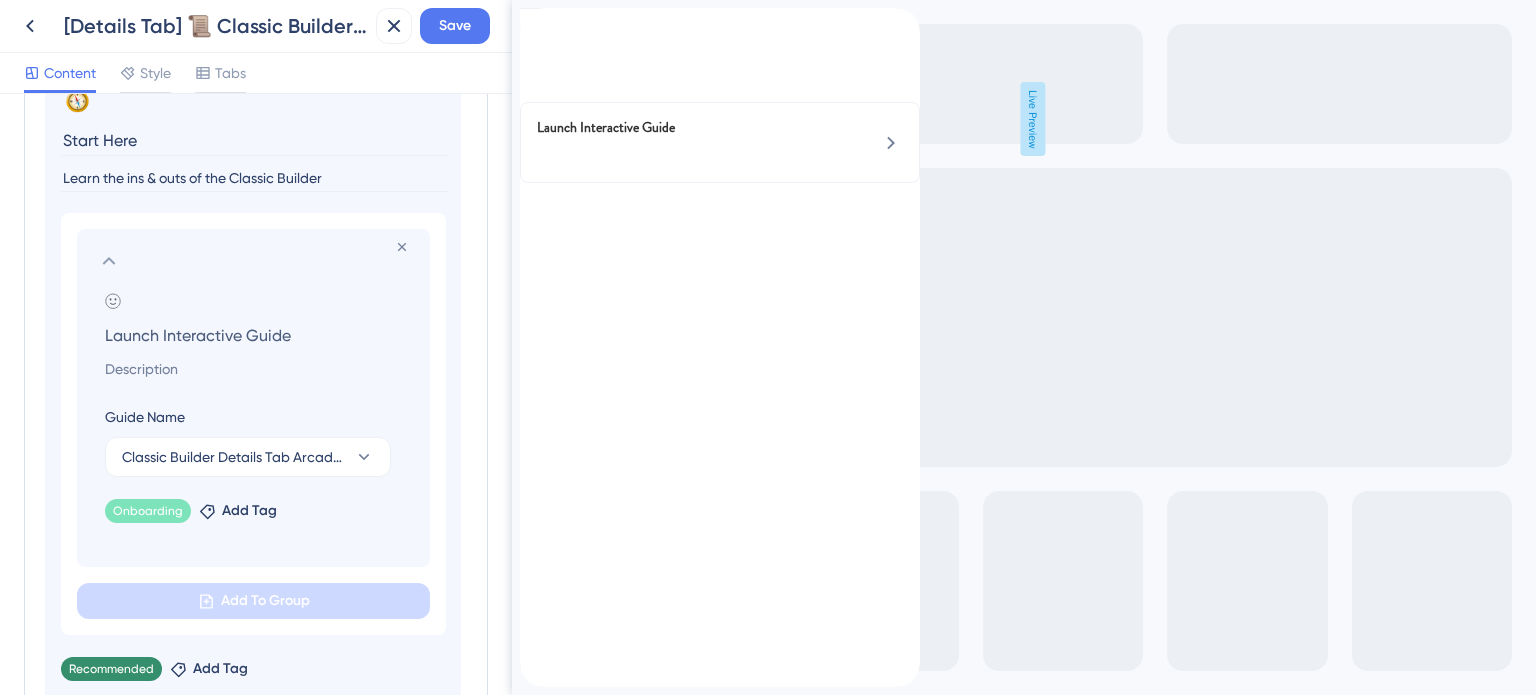 scroll, scrollTop: 1098, scrollLeft: 0, axis: vertical 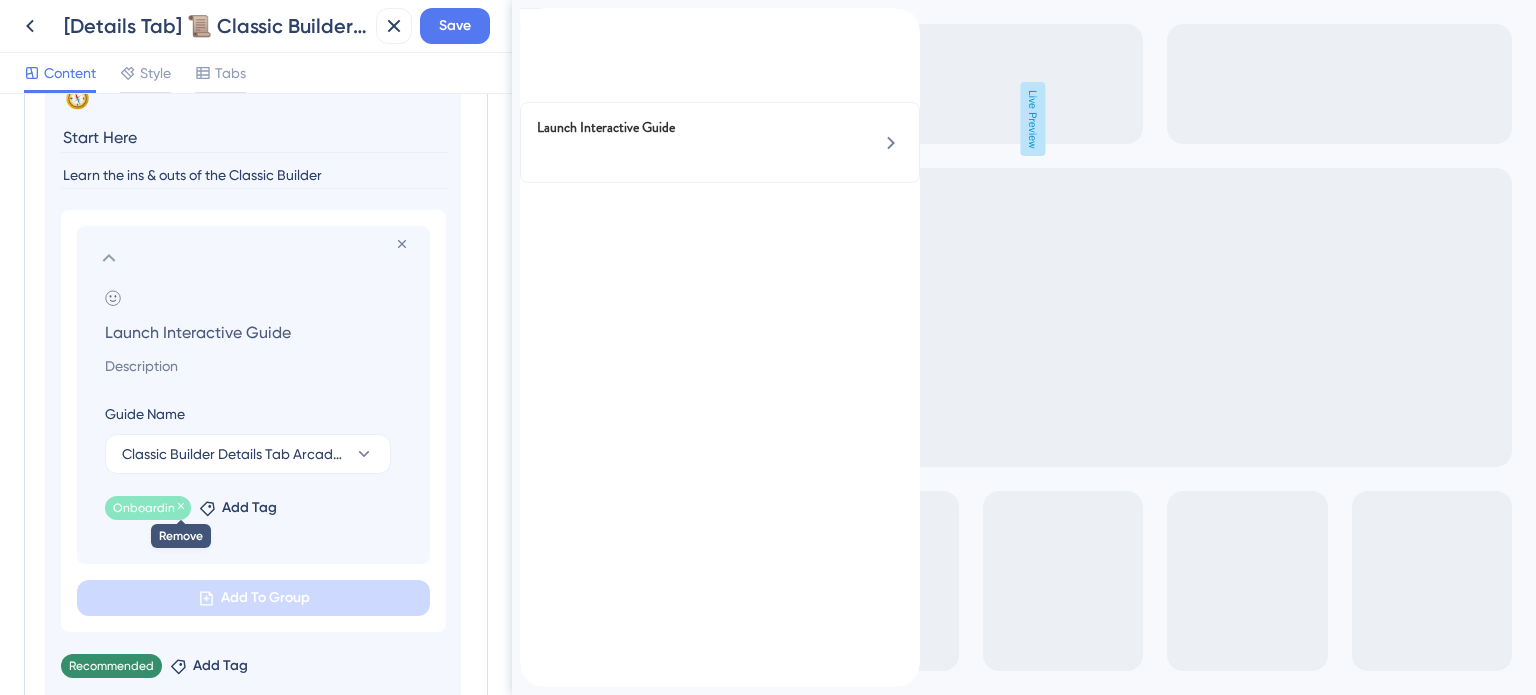 type 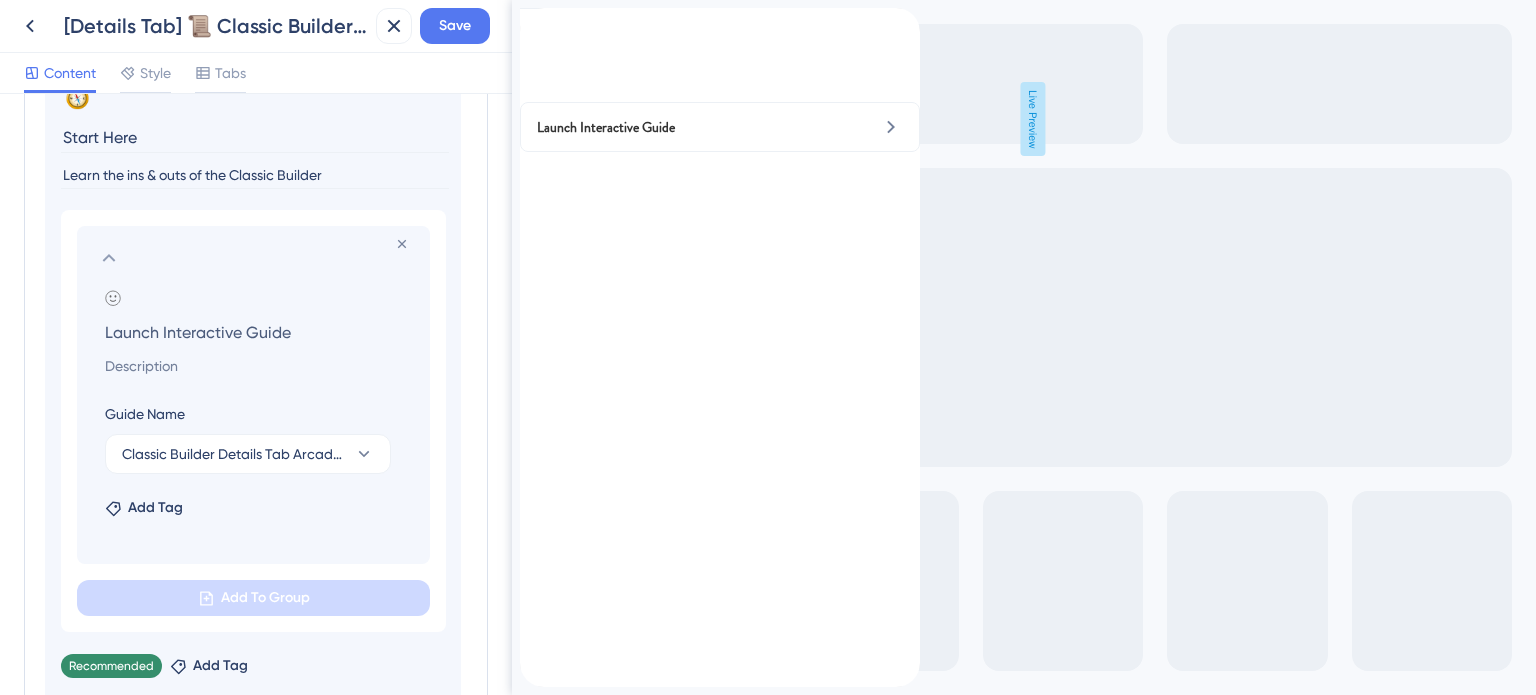 click 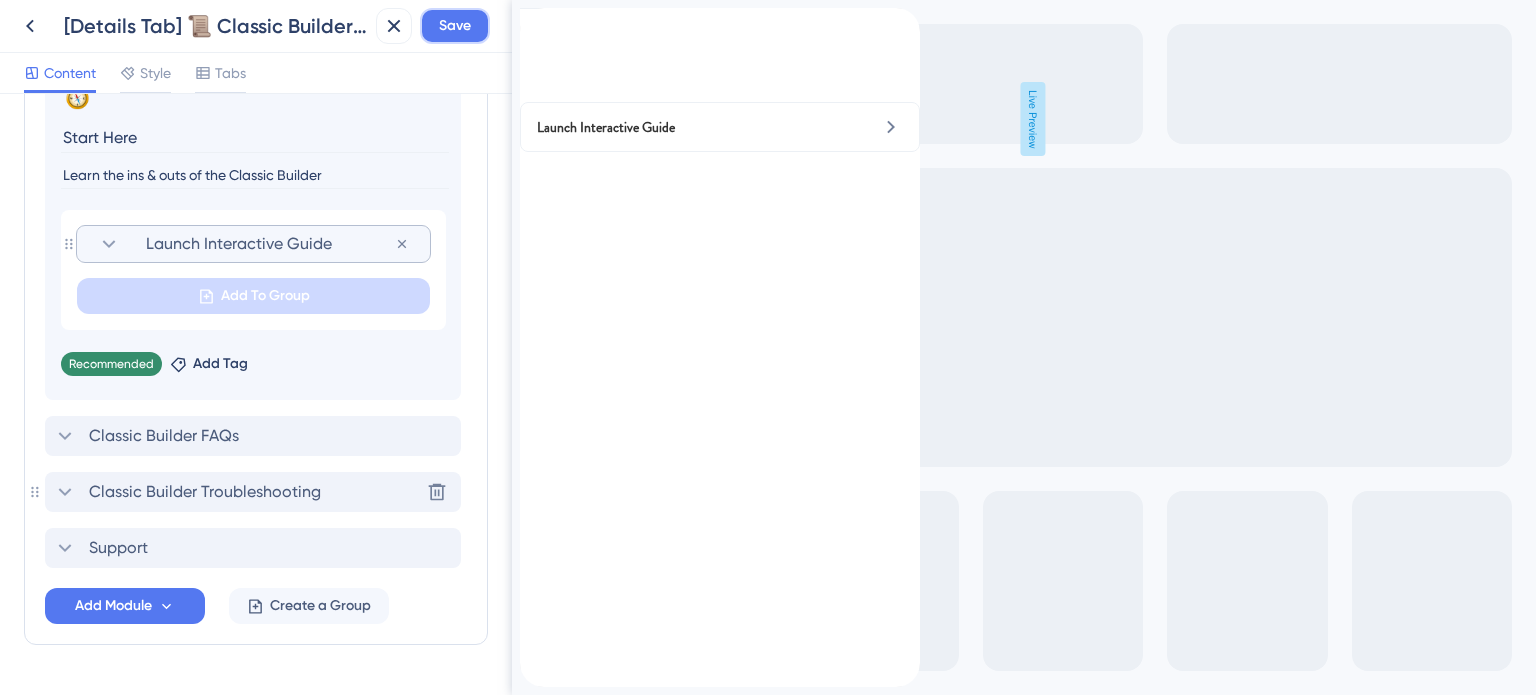 click on "Save" at bounding box center [455, 26] 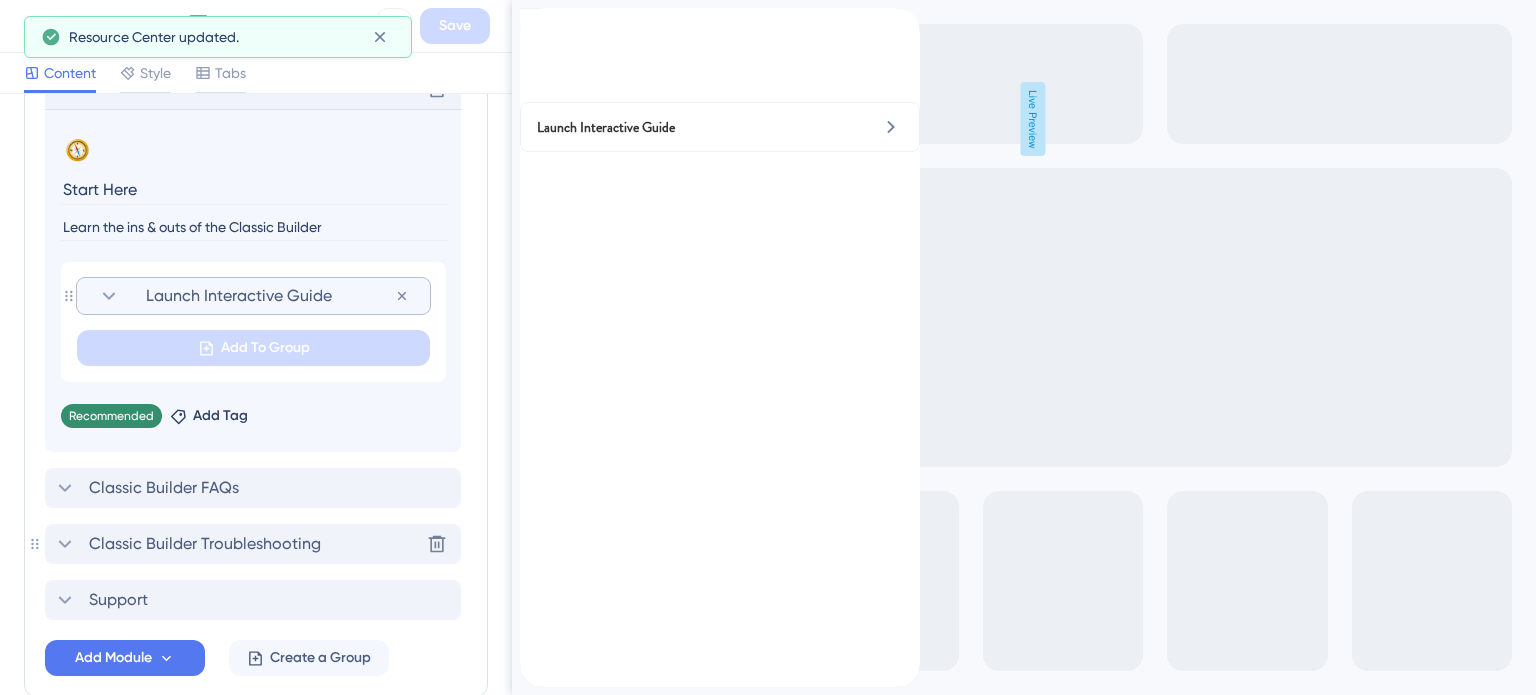 scroll, scrollTop: 998, scrollLeft: 0, axis: vertical 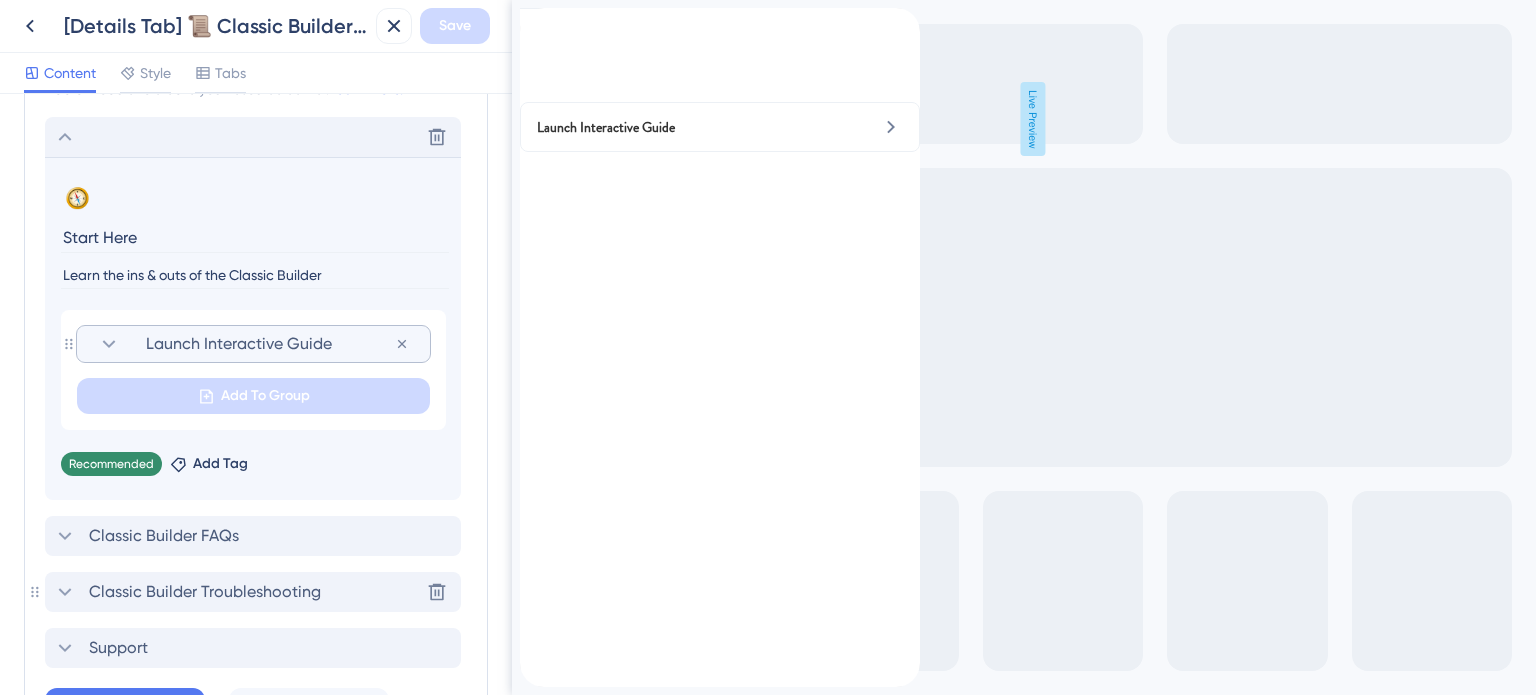 click 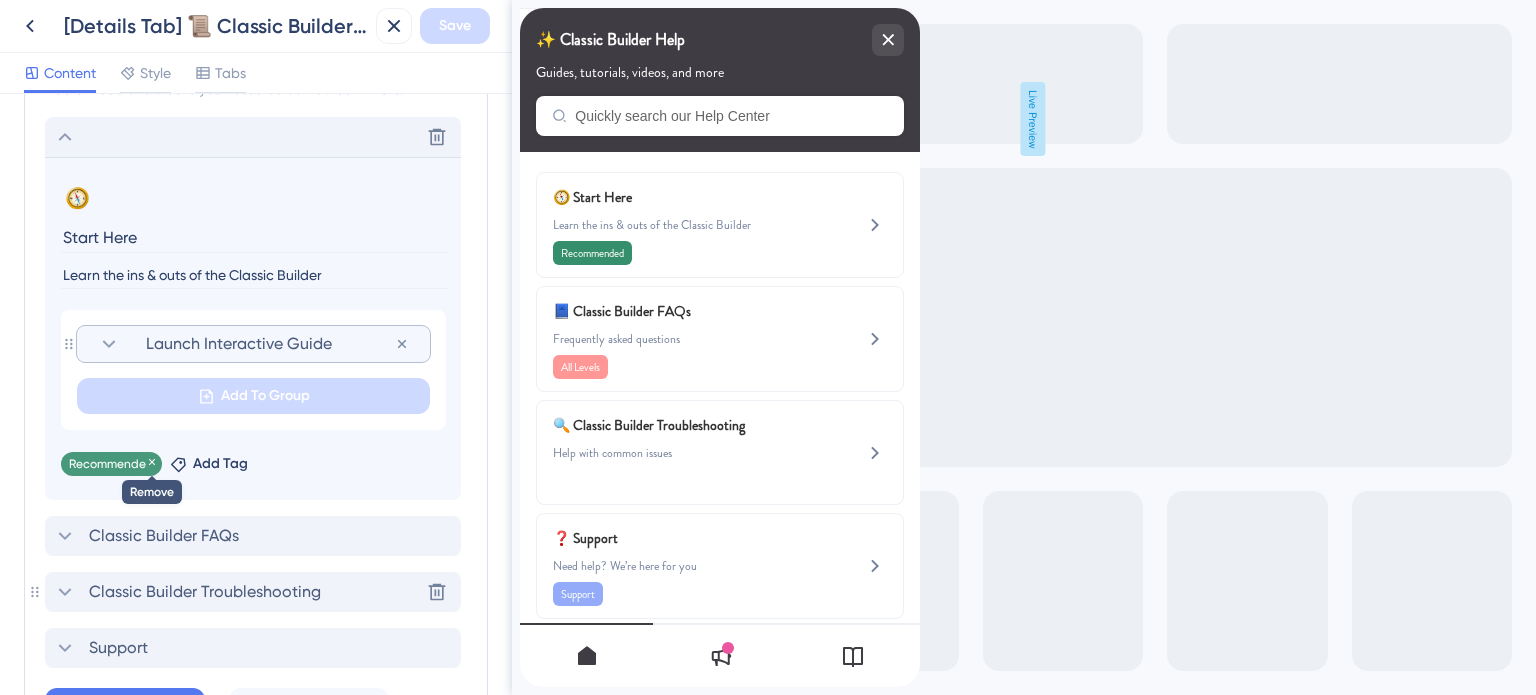 click 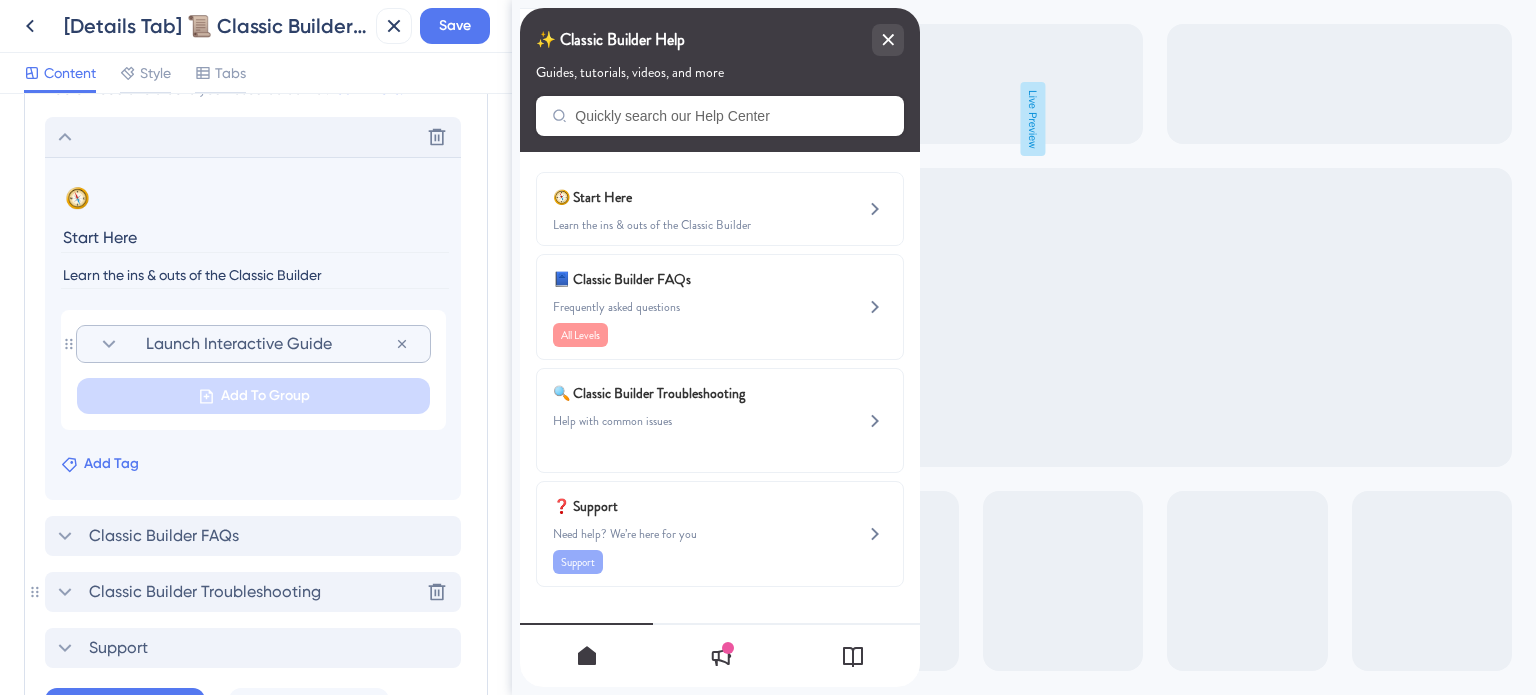 click on "Add Tag" at bounding box center [111, 464] 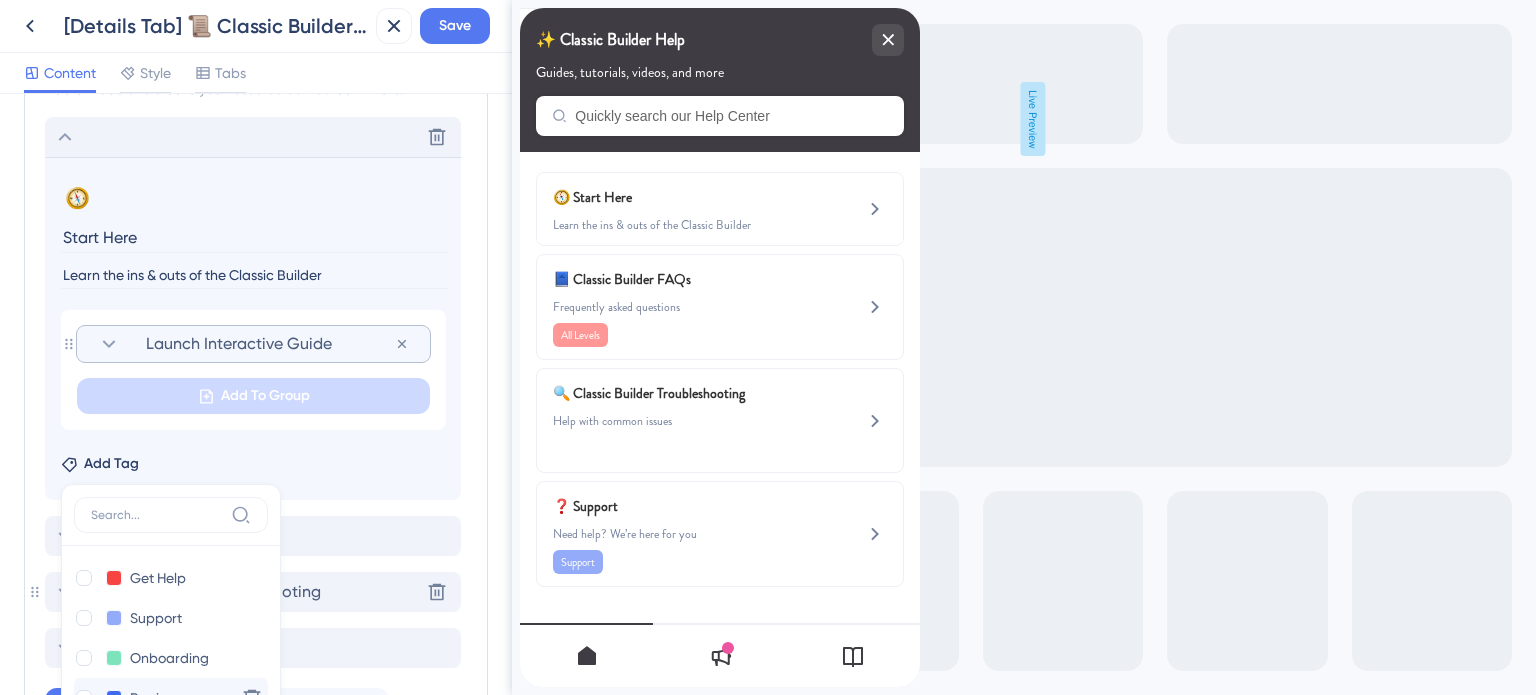 scroll, scrollTop: 1247, scrollLeft: 0, axis: vertical 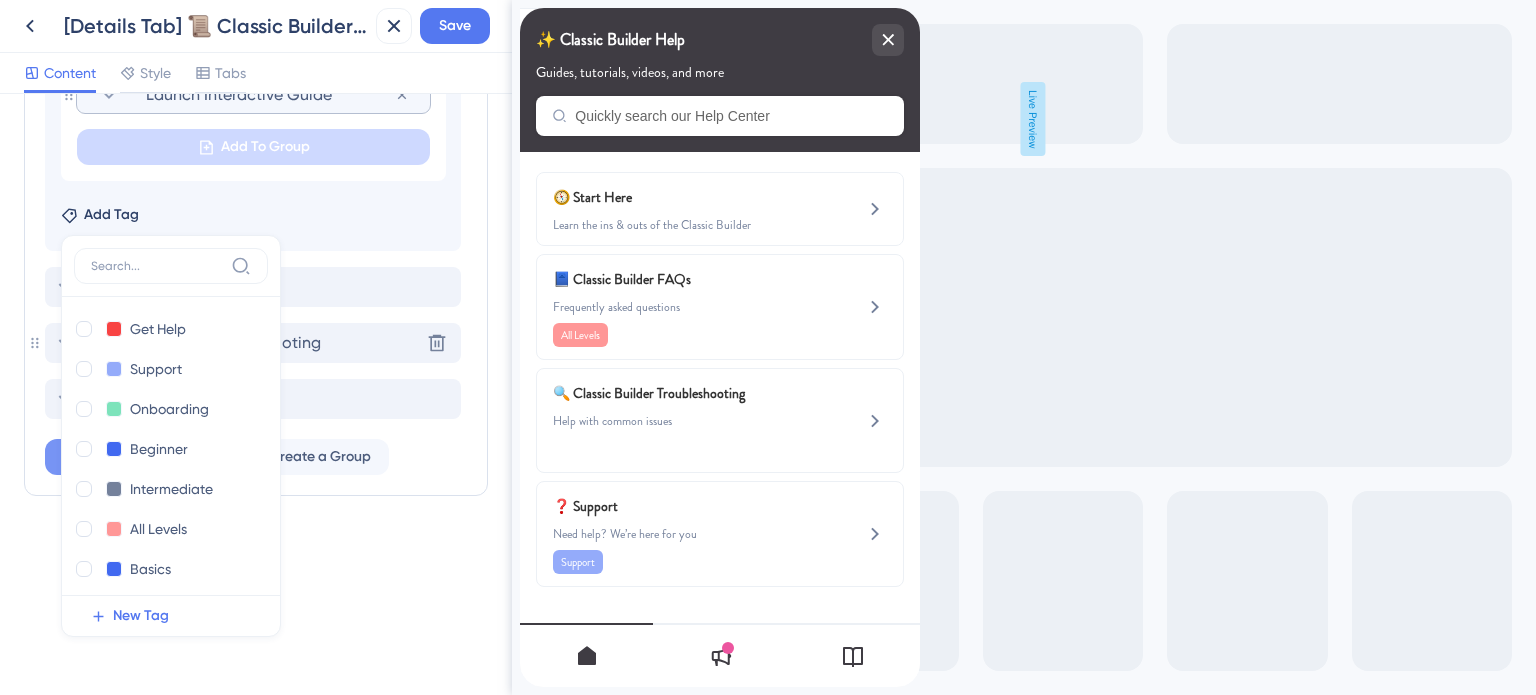 click at bounding box center (84, 449) 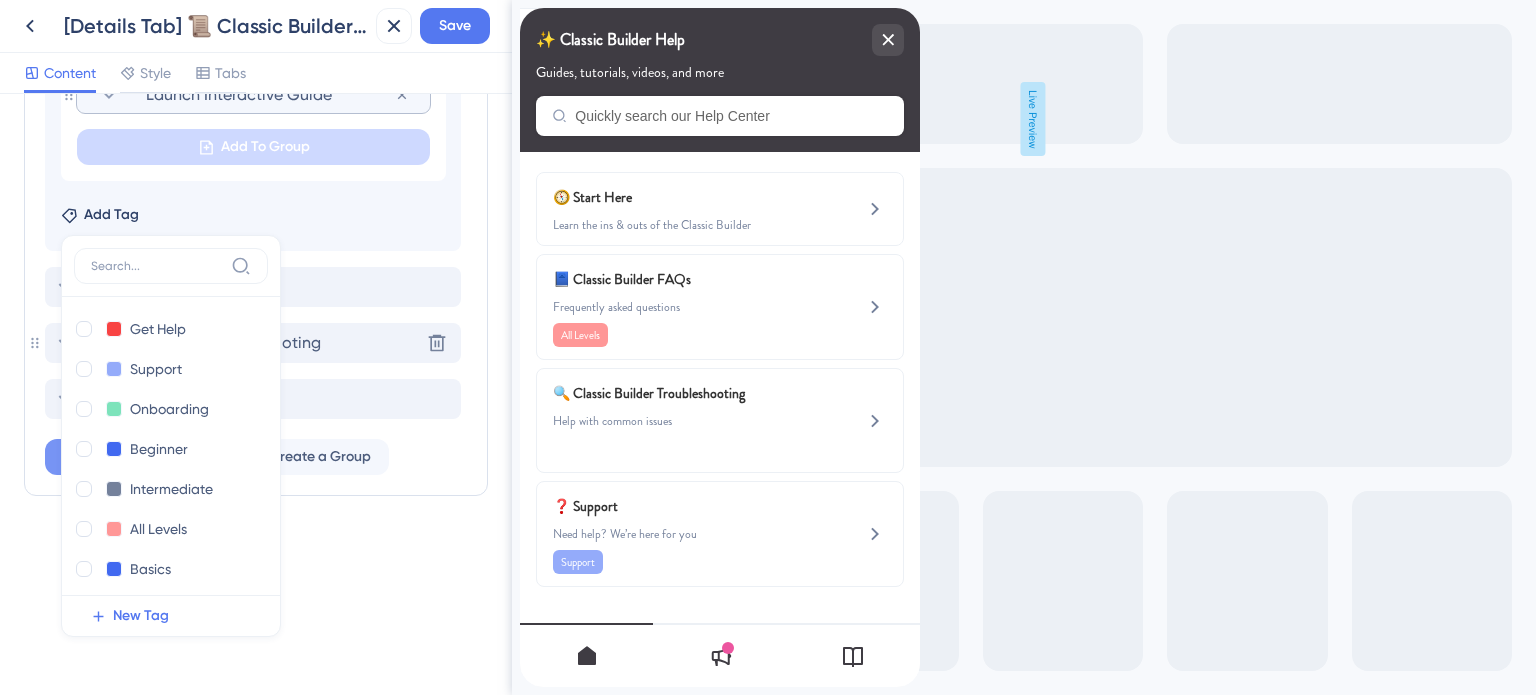 checkbox on "true" 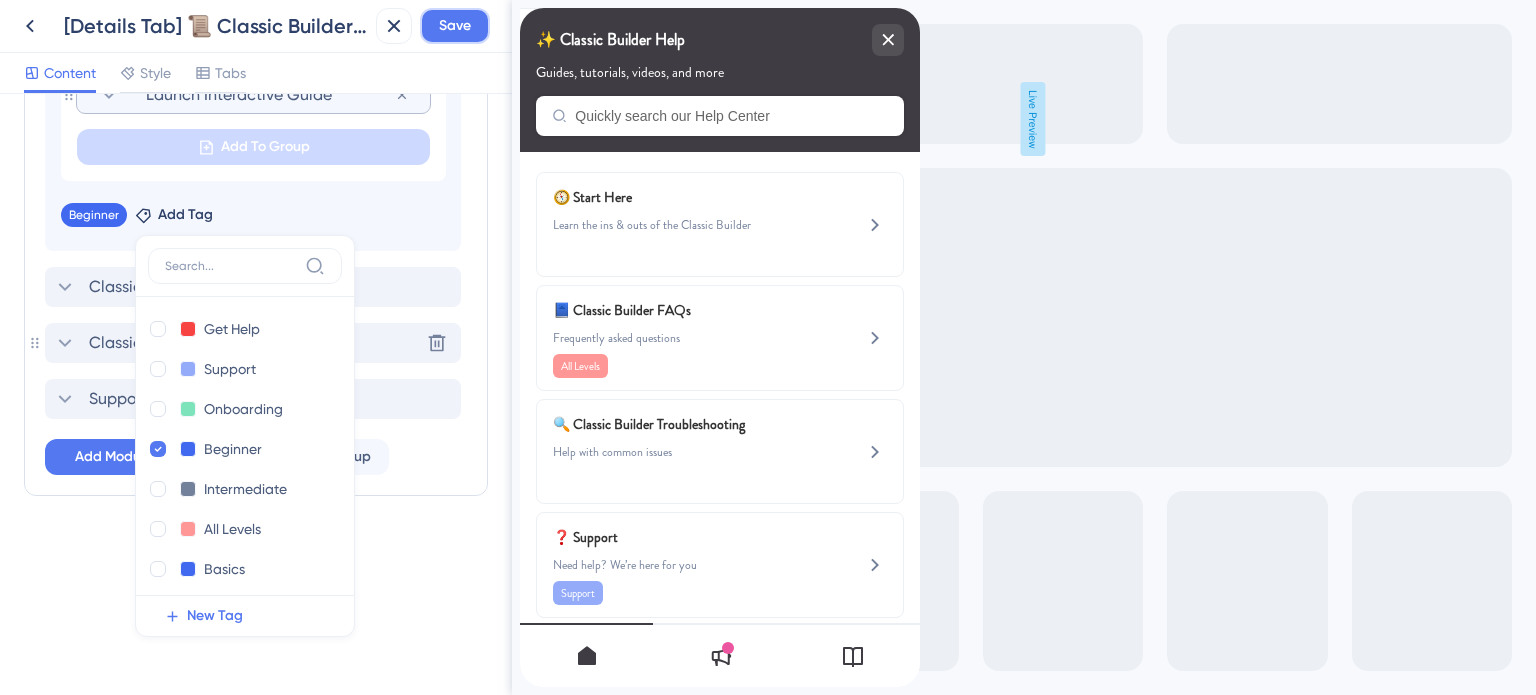 click on "Save" at bounding box center (455, 26) 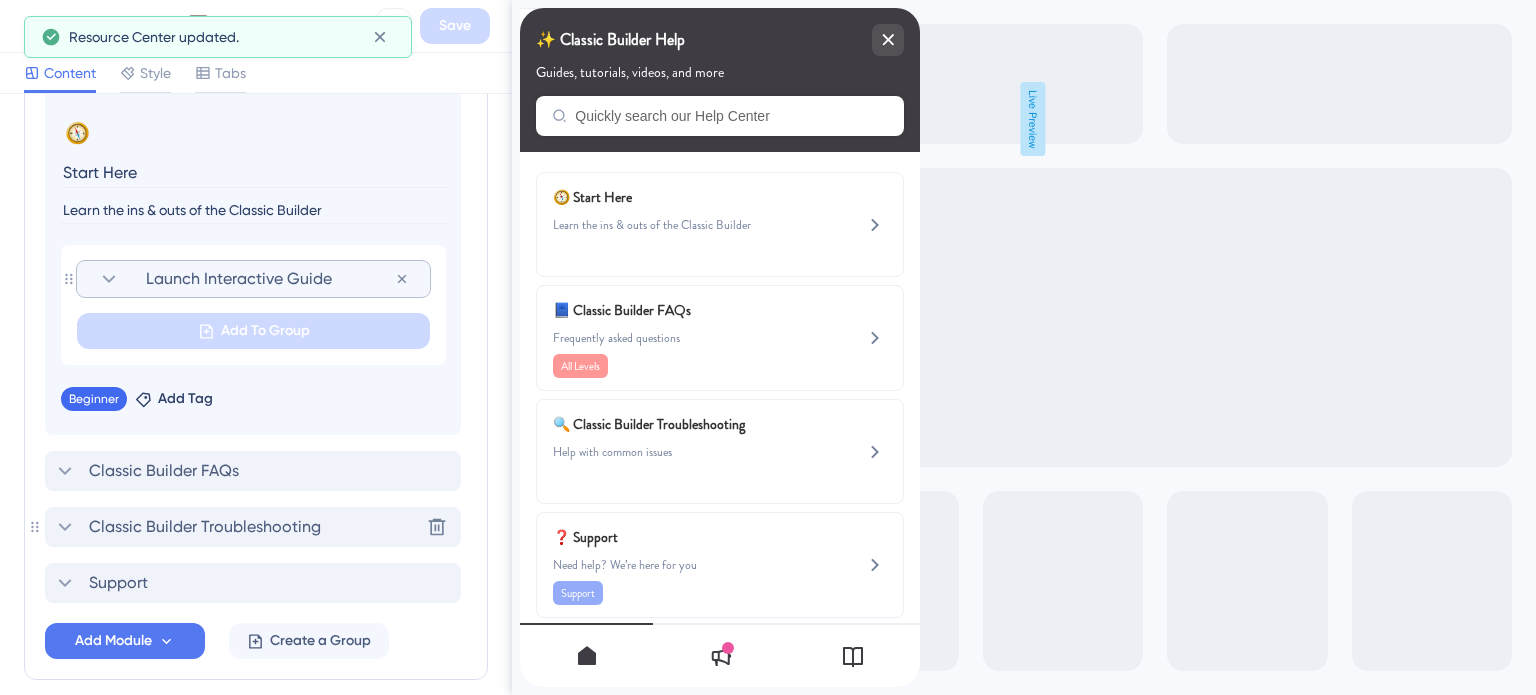 scroll, scrollTop: 950, scrollLeft: 0, axis: vertical 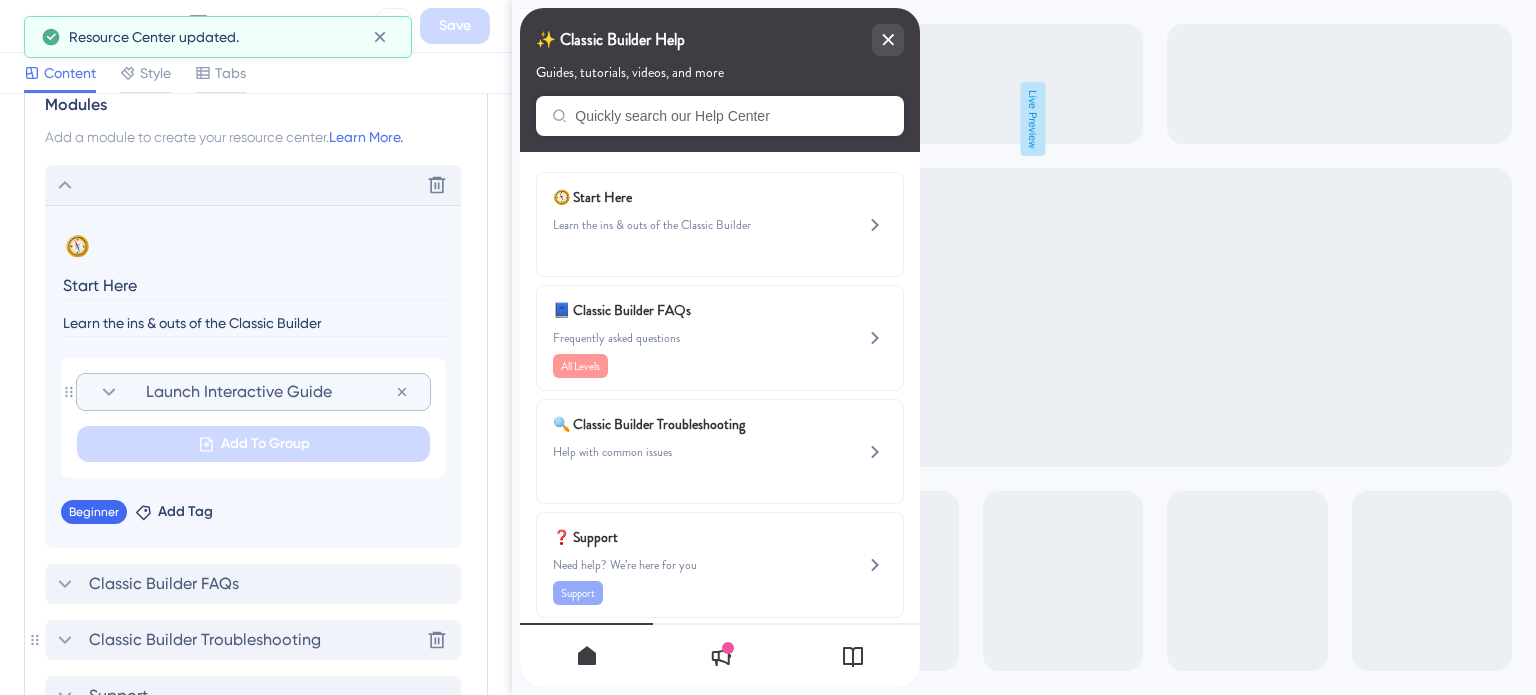 click 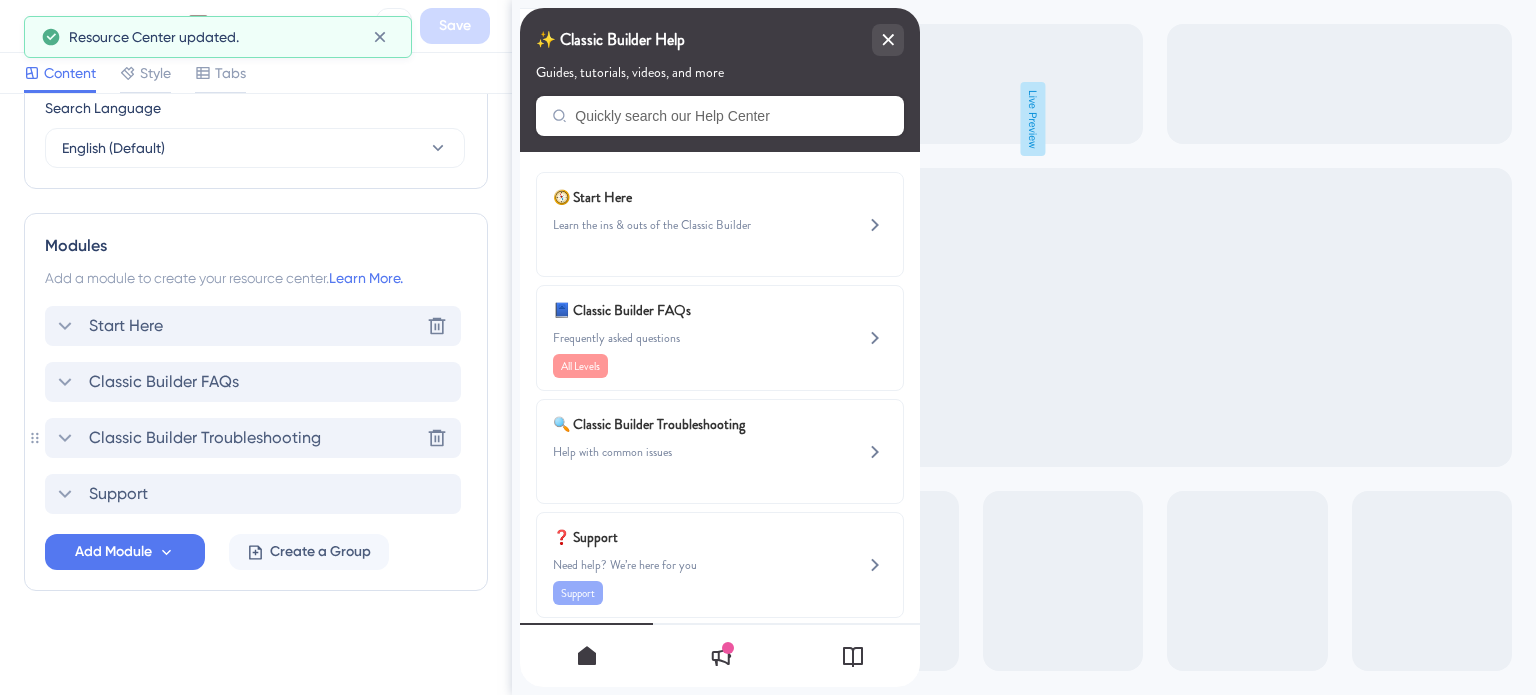 scroll, scrollTop: 807, scrollLeft: 0, axis: vertical 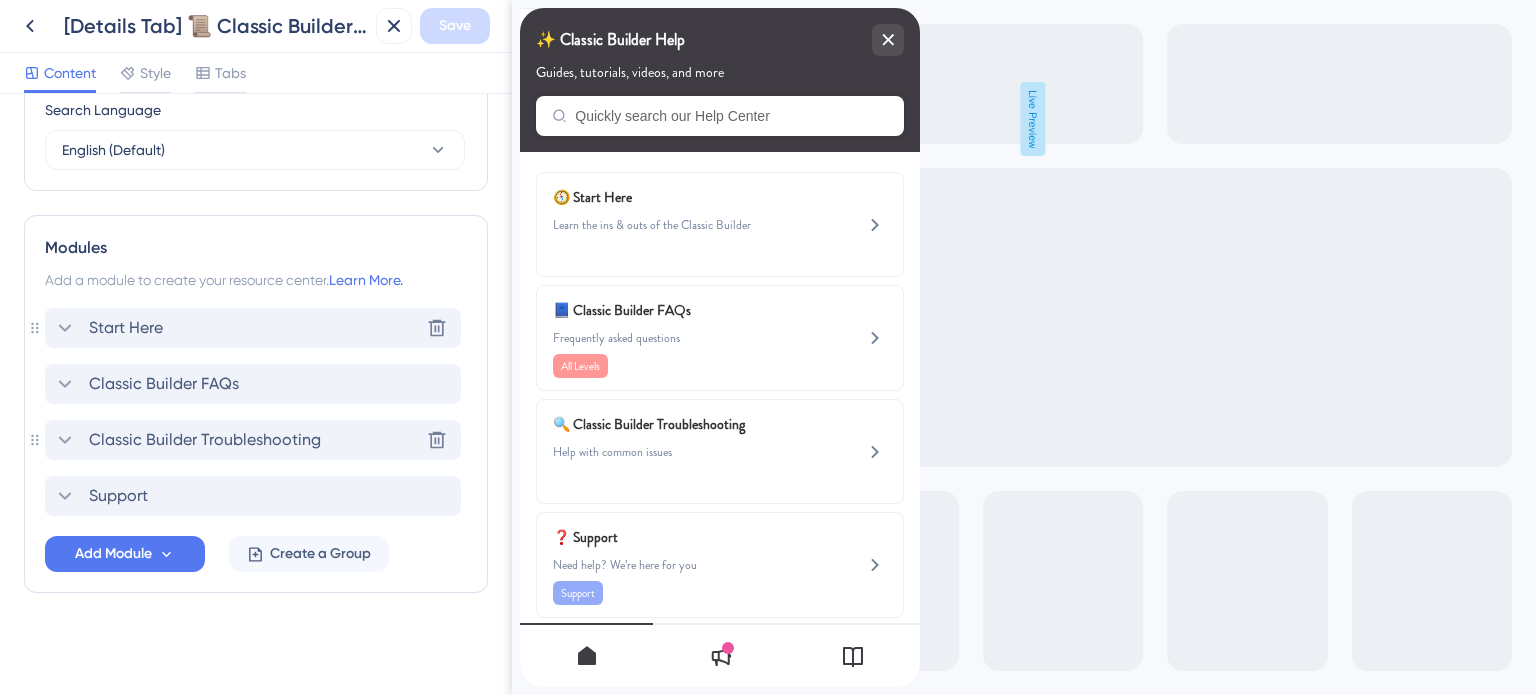 click on "Start Here" at bounding box center (108, 328) 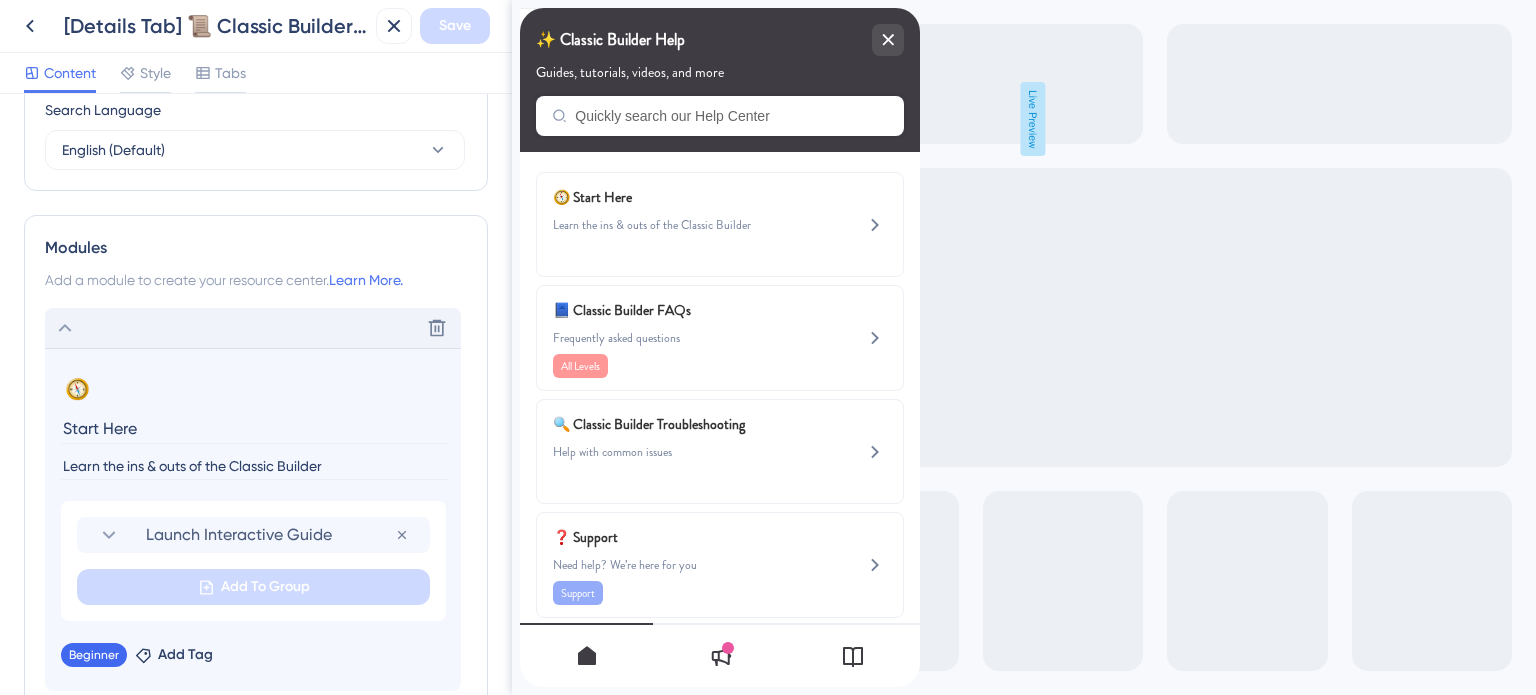 scroll, scrollTop: 950, scrollLeft: 0, axis: vertical 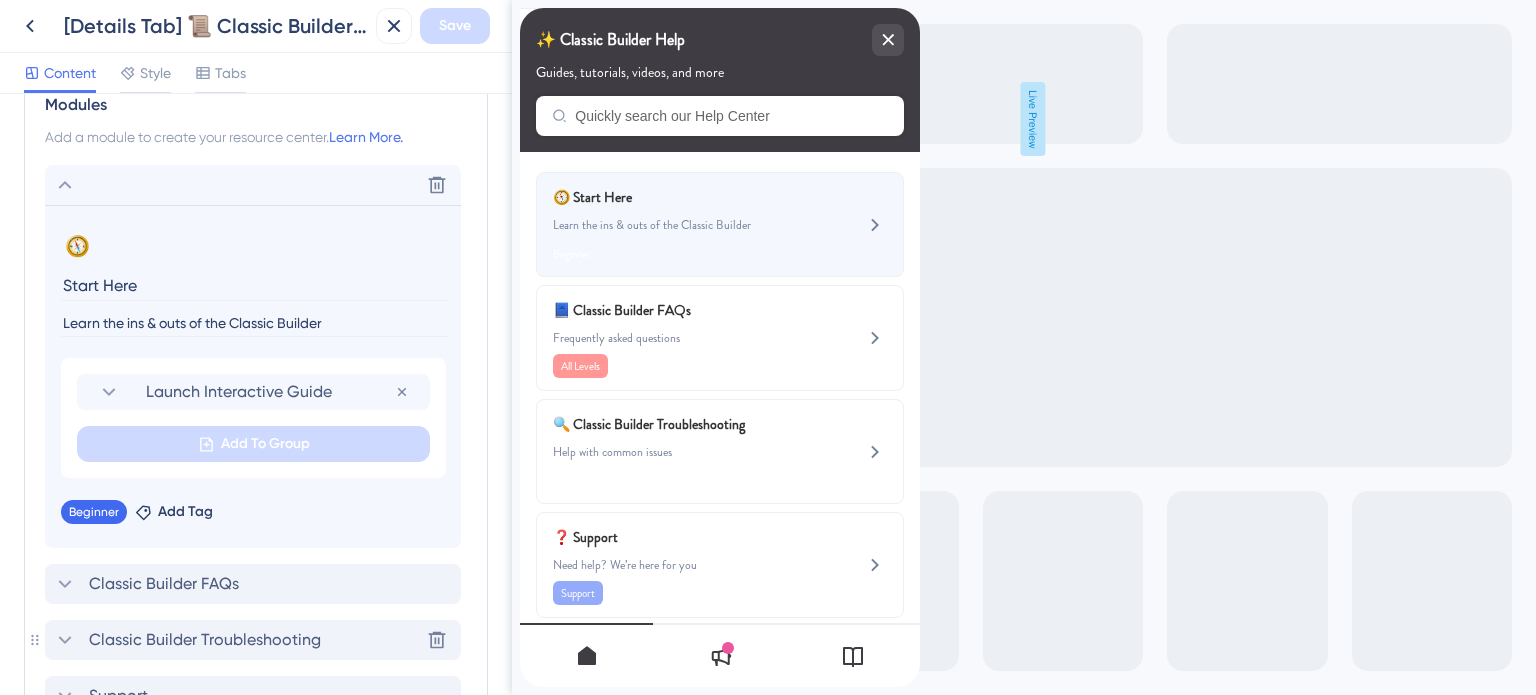 click on "🧭   Start Here Learn the ins & outs of the Classic Builder Beginner" at bounding box center [686, 224] 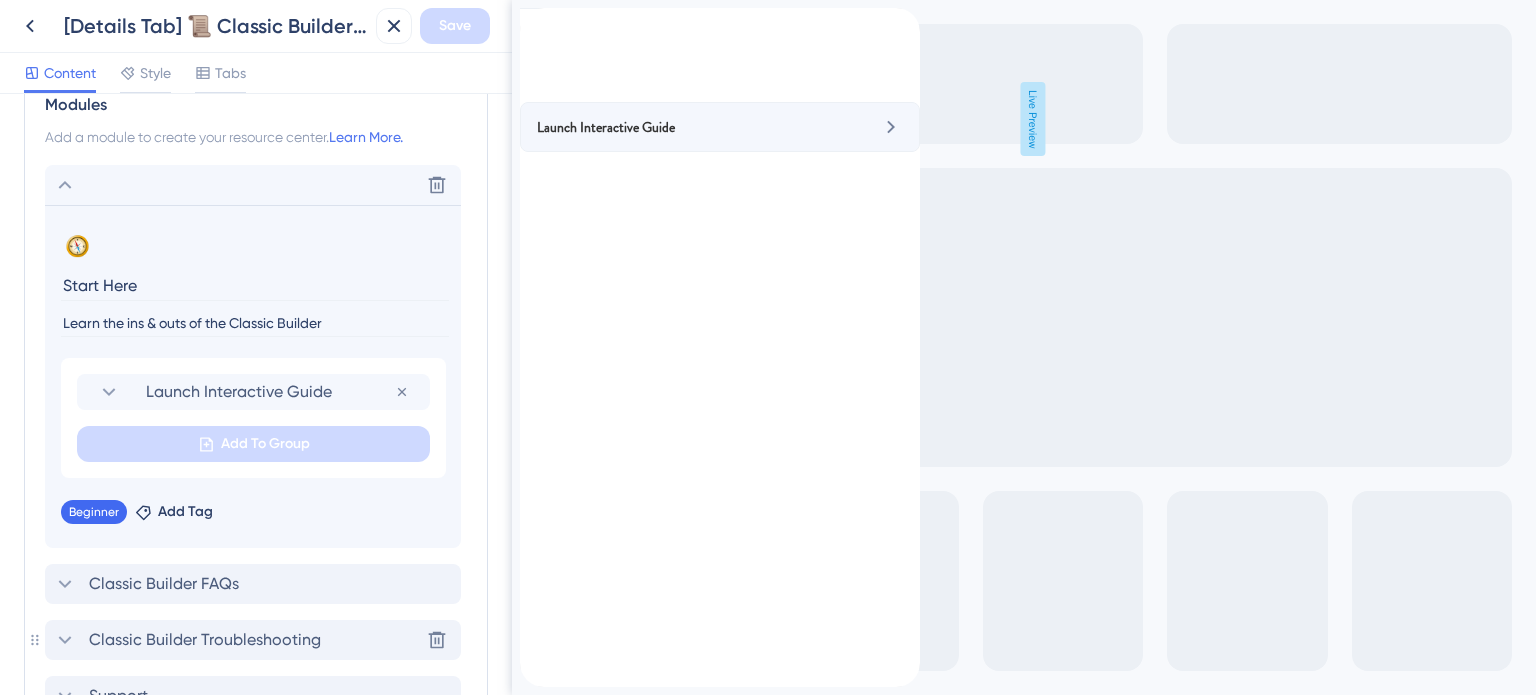 click on "Launch Interactive Guide" at bounding box center (606, 127) 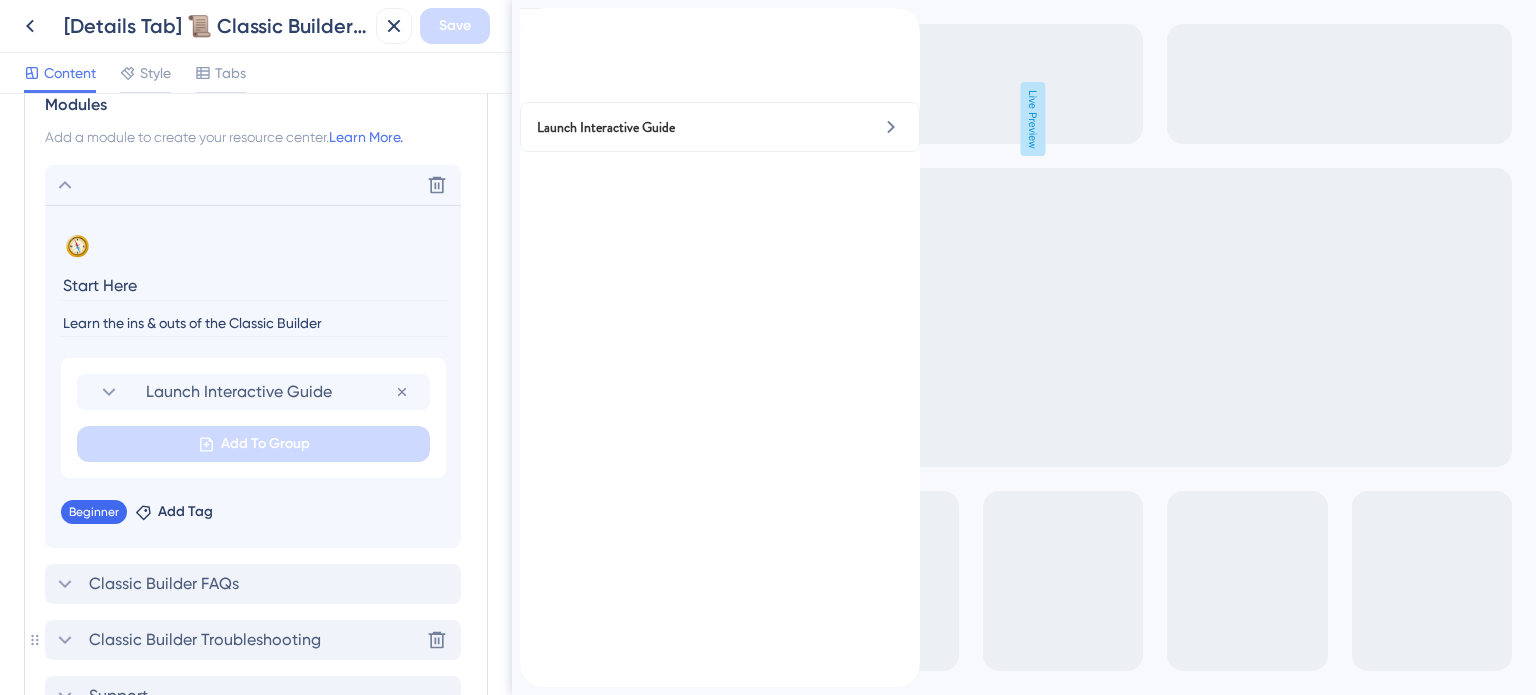 click 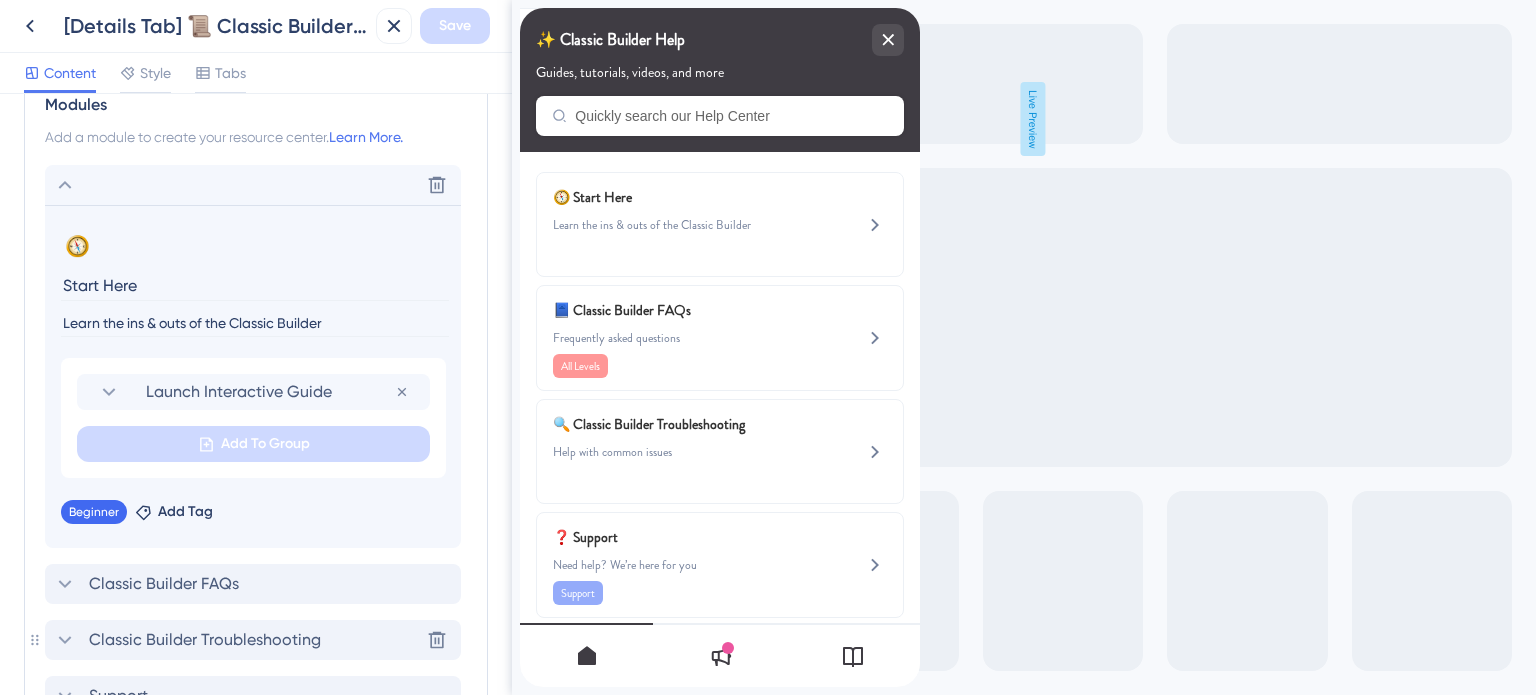 click 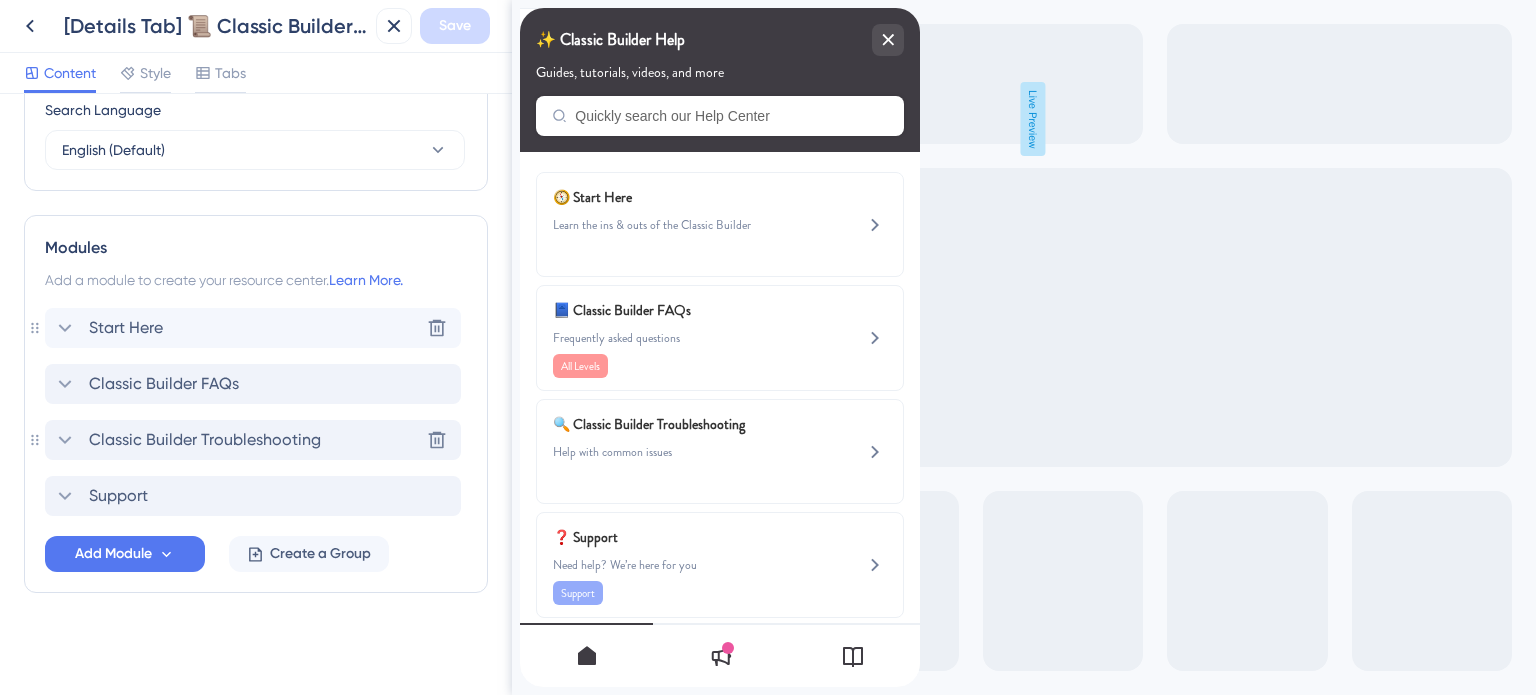 click 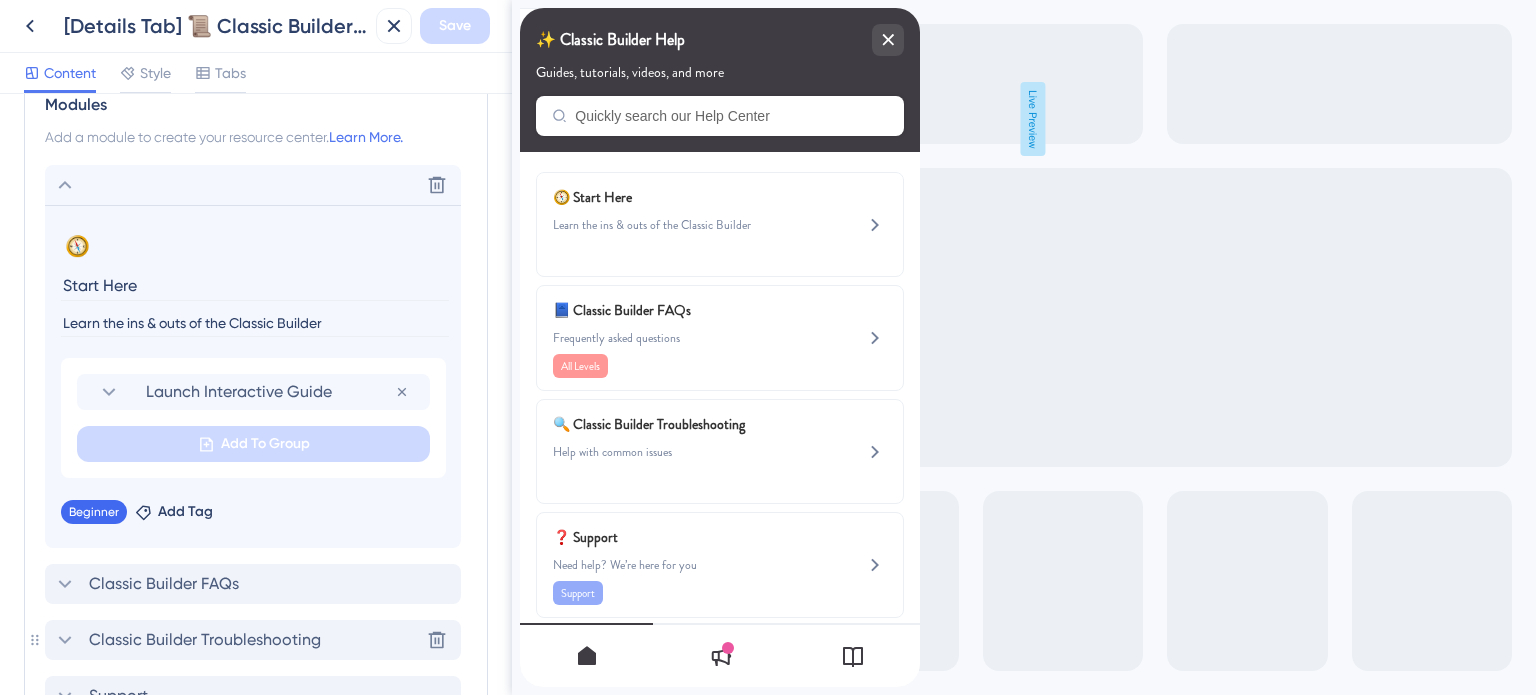 click 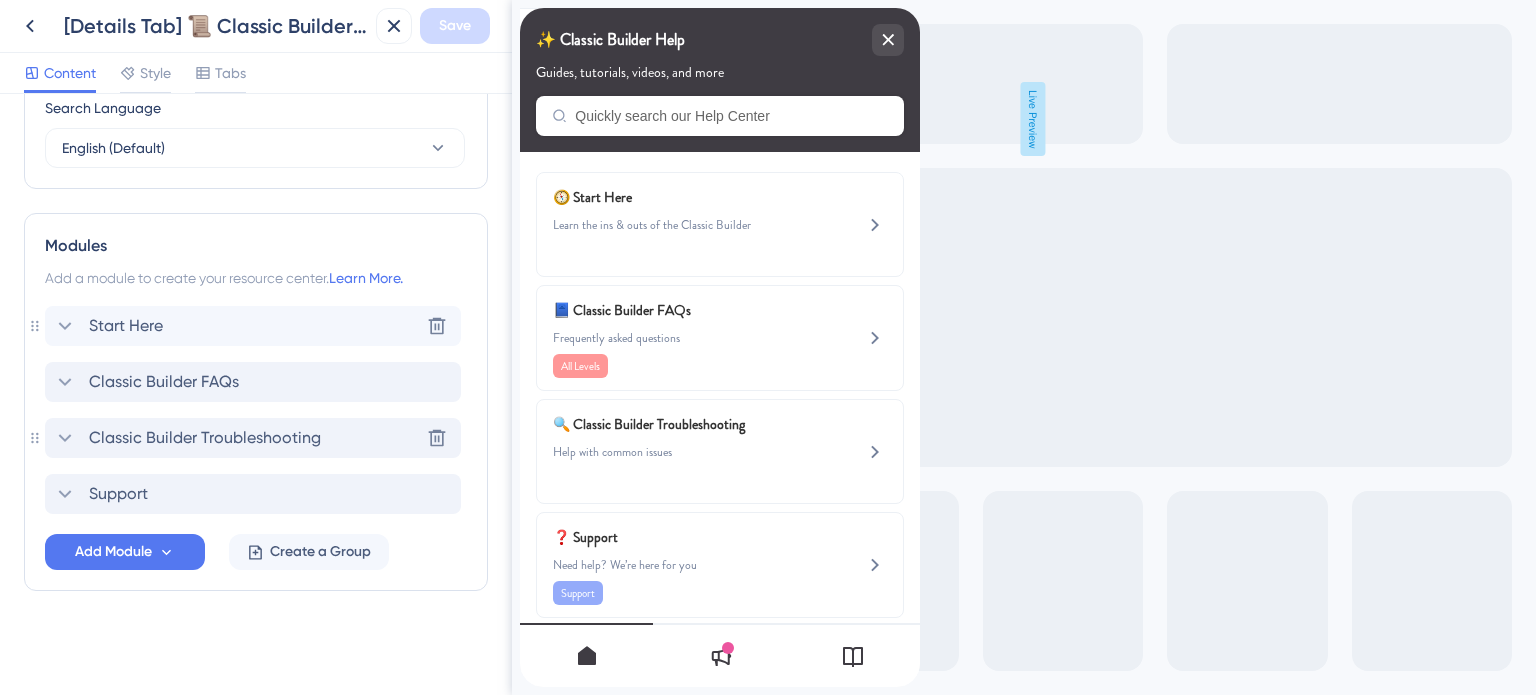 scroll, scrollTop: 807, scrollLeft: 0, axis: vertical 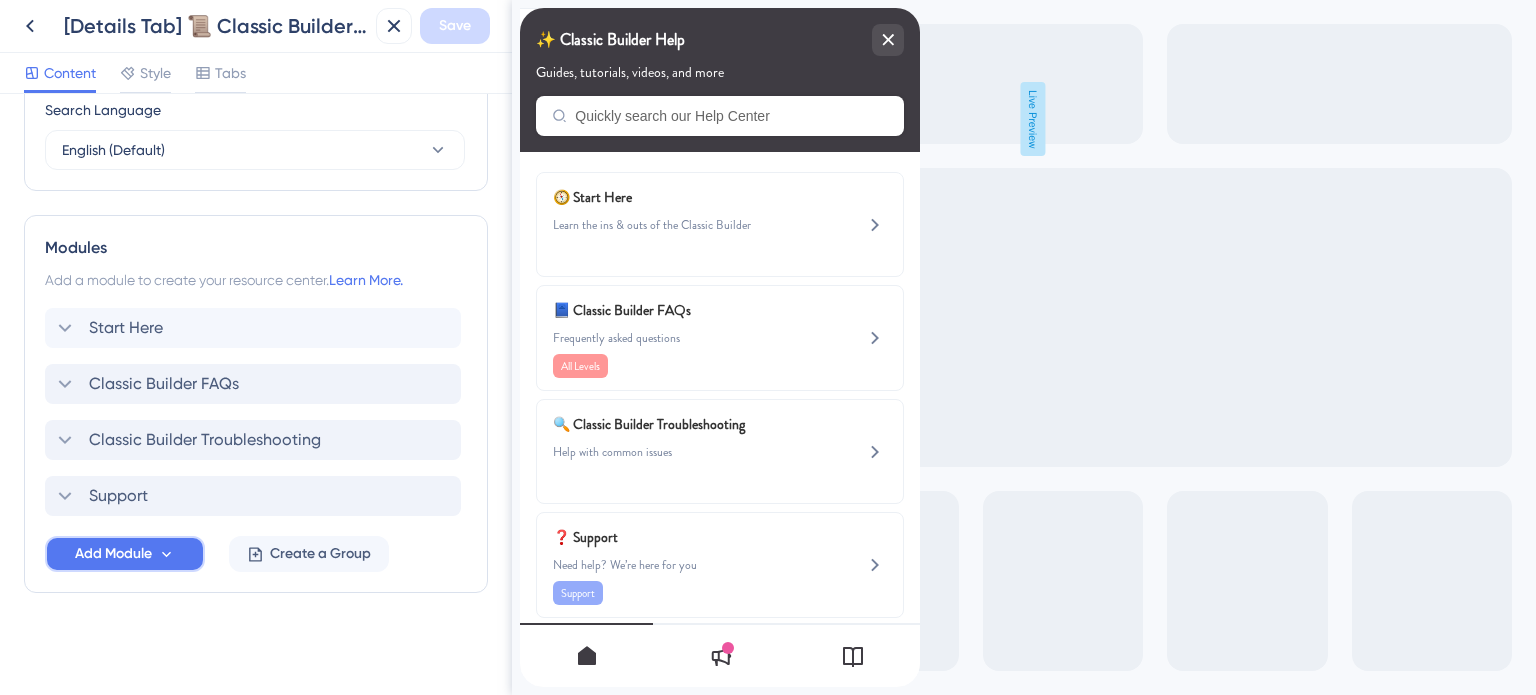 click on "Add Module" at bounding box center (113, 554) 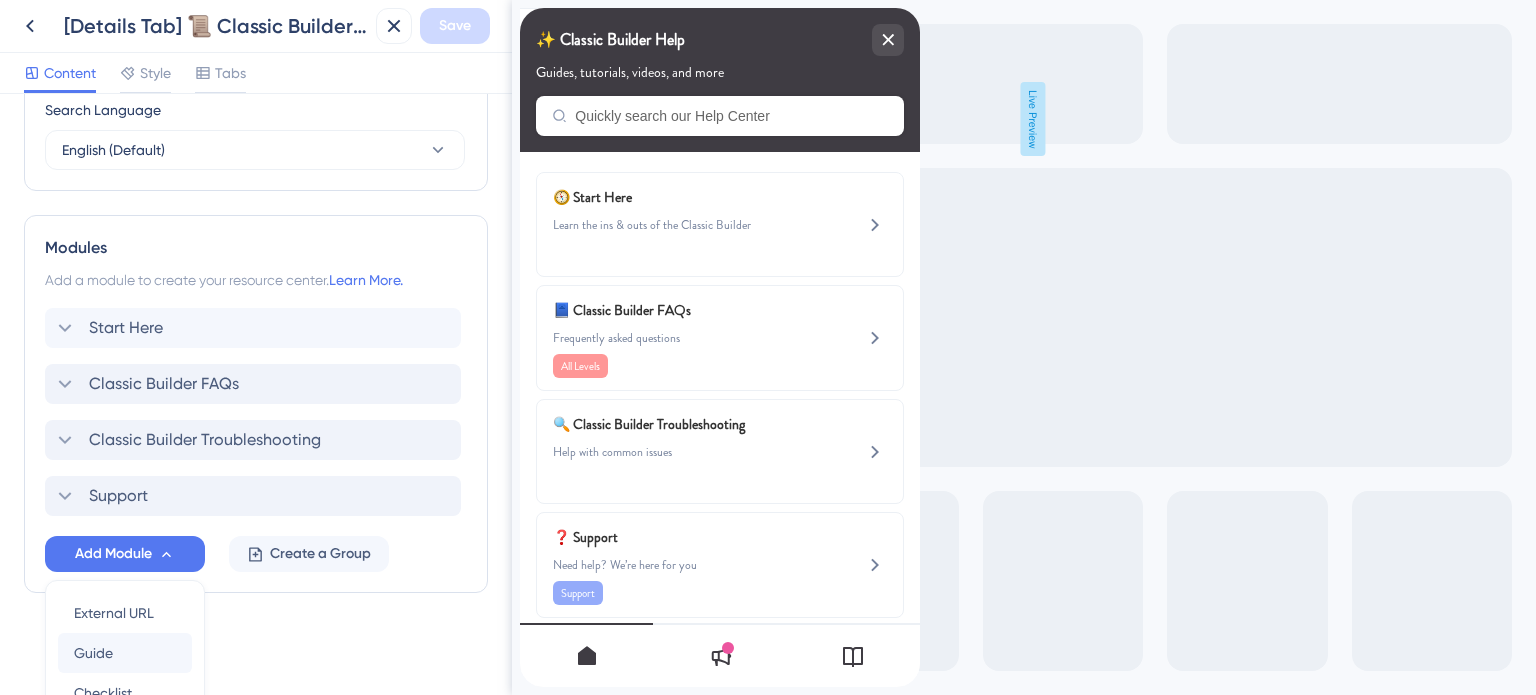 scroll, scrollTop: 996, scrollLeft: 0, axis: vertical 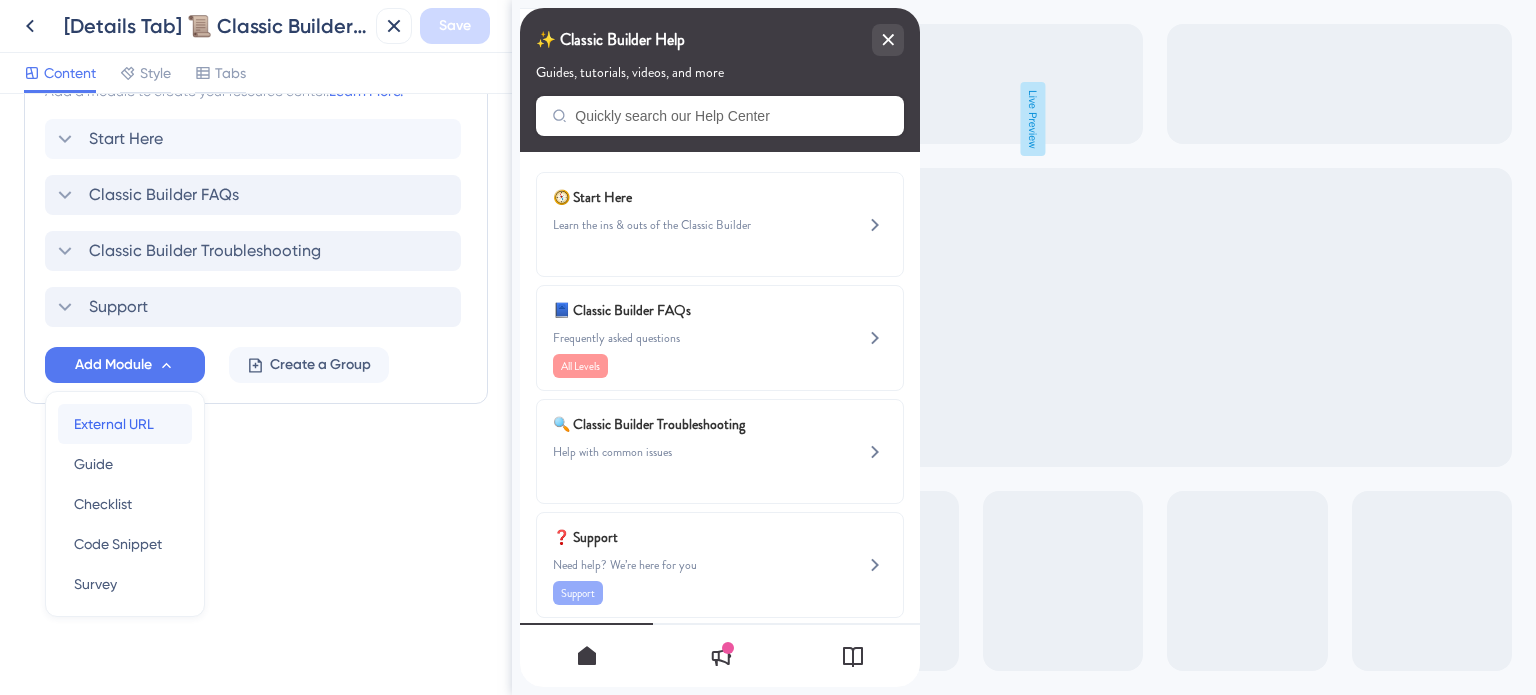 click on "External URL" at bounding box center (114, 424) 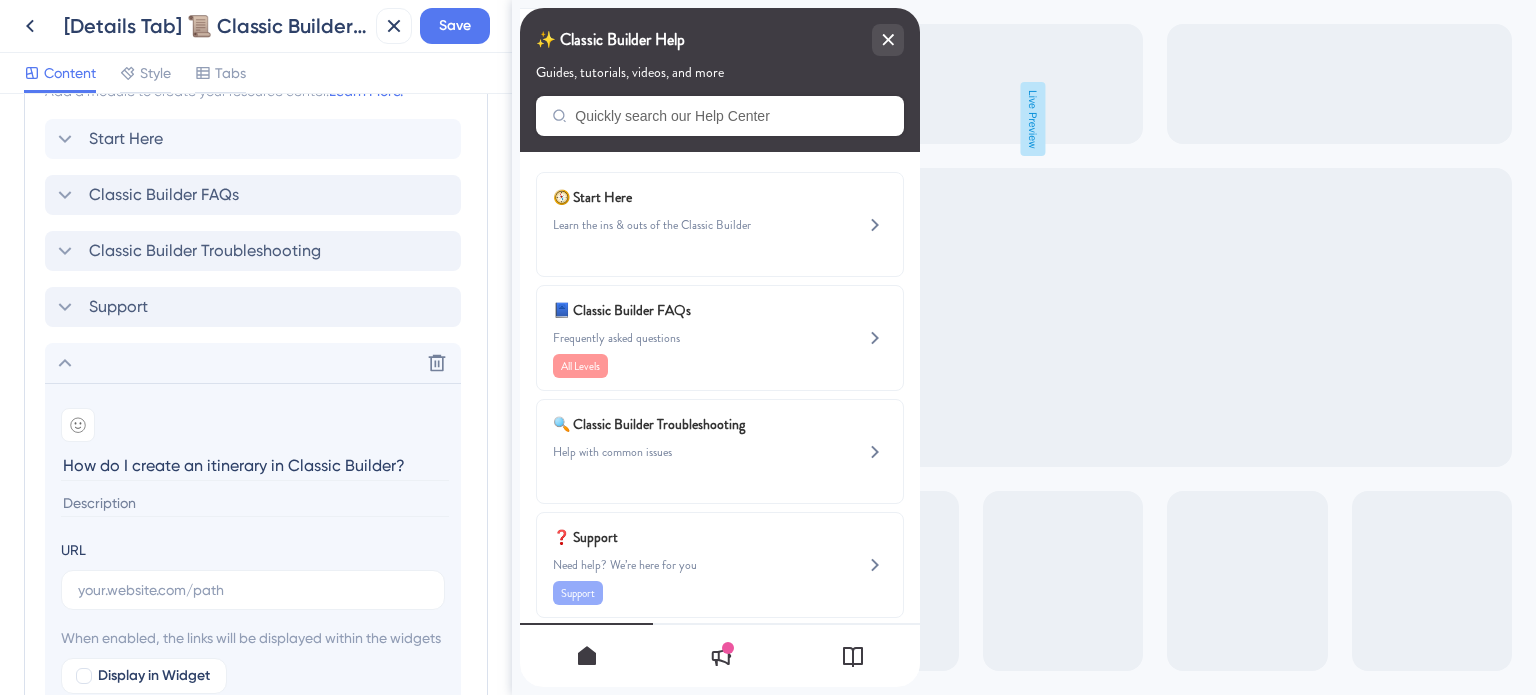 click on "How do I create an itinerary in Classic Builder?" at bounding box center [255, 465] 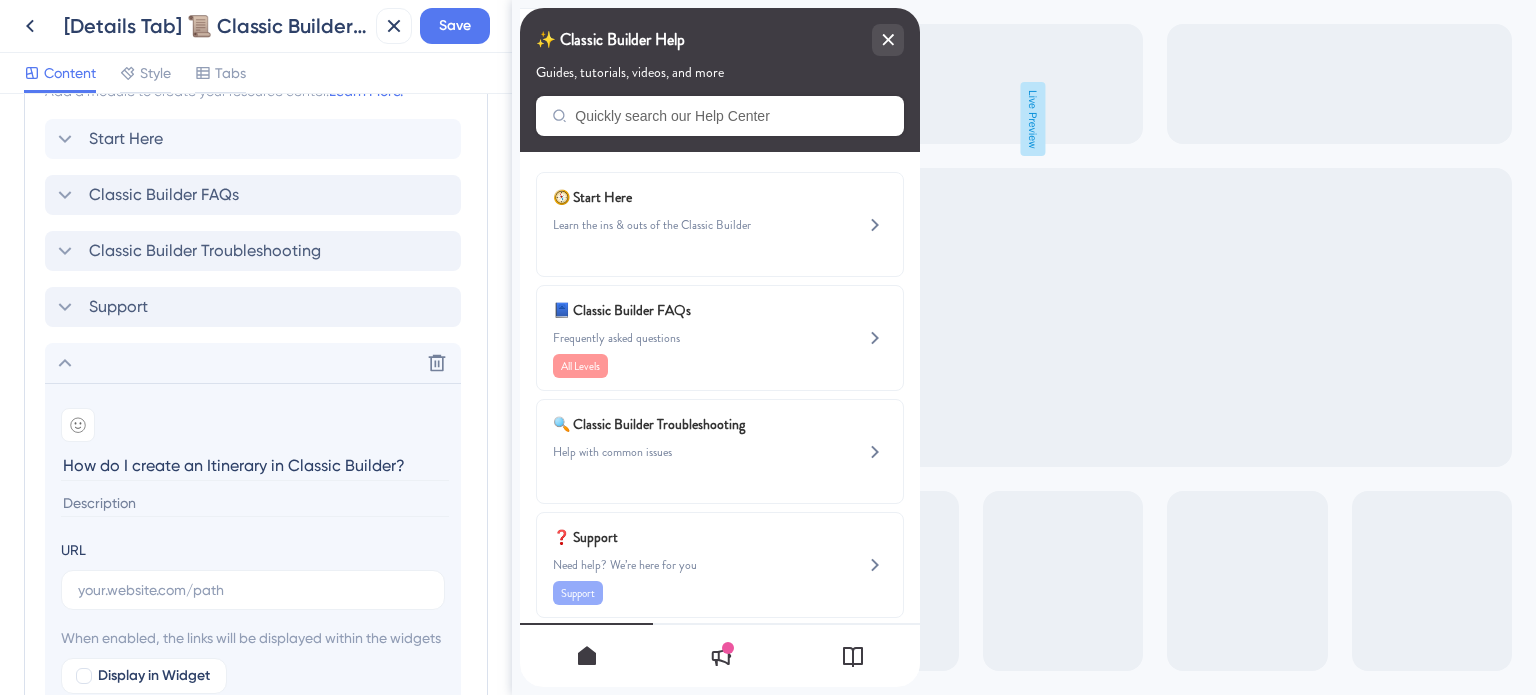 type on "How do I create an Itinerary in Classic Builder?" 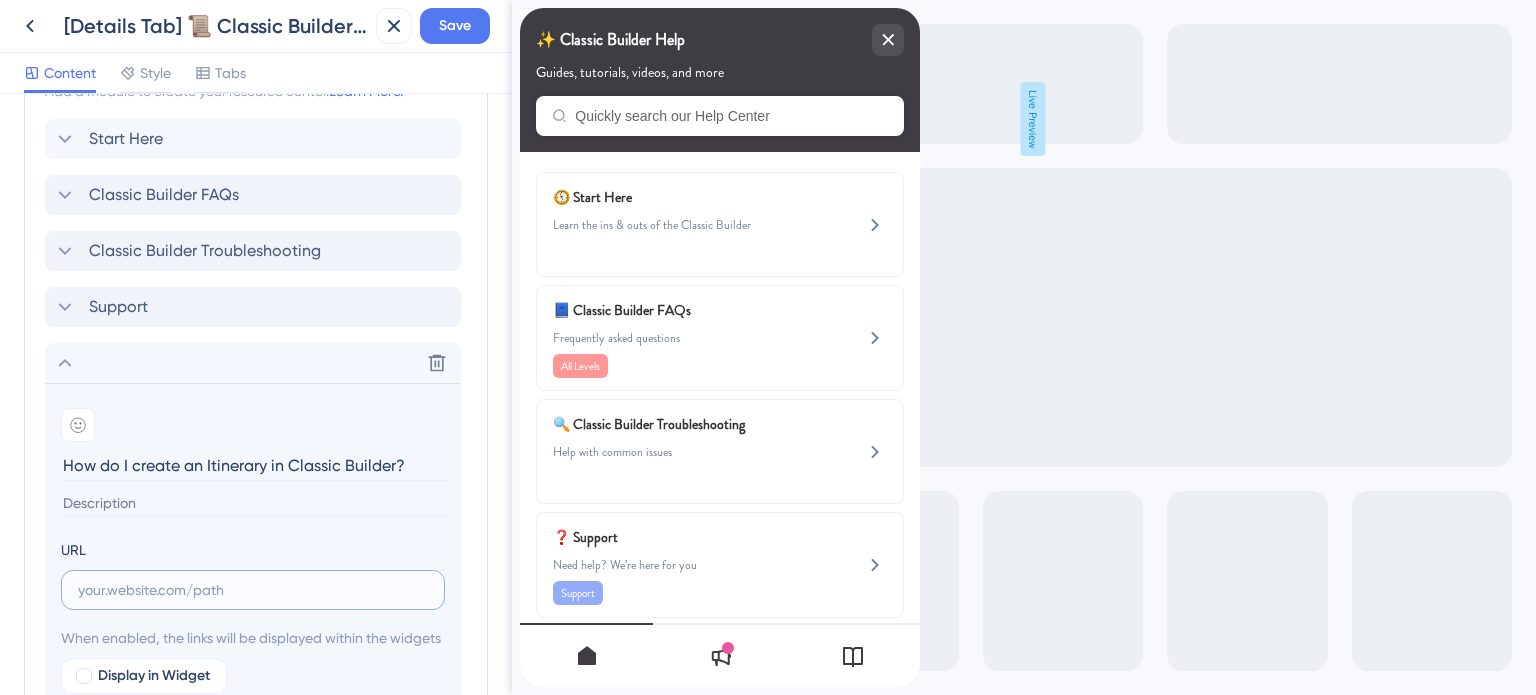 click at bounding box center [253, 590] 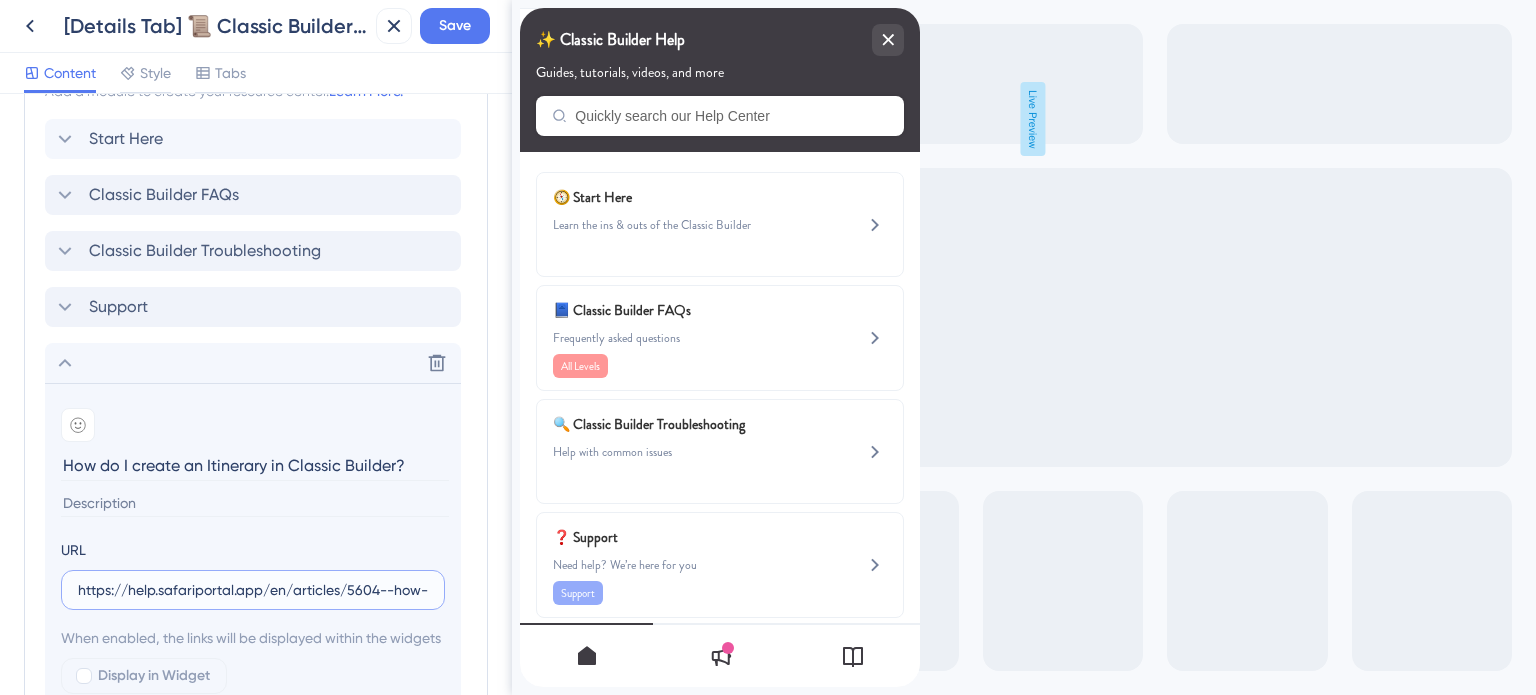 scroll, scrollTop: 0, scrollLeft: 280, axis: horizontal 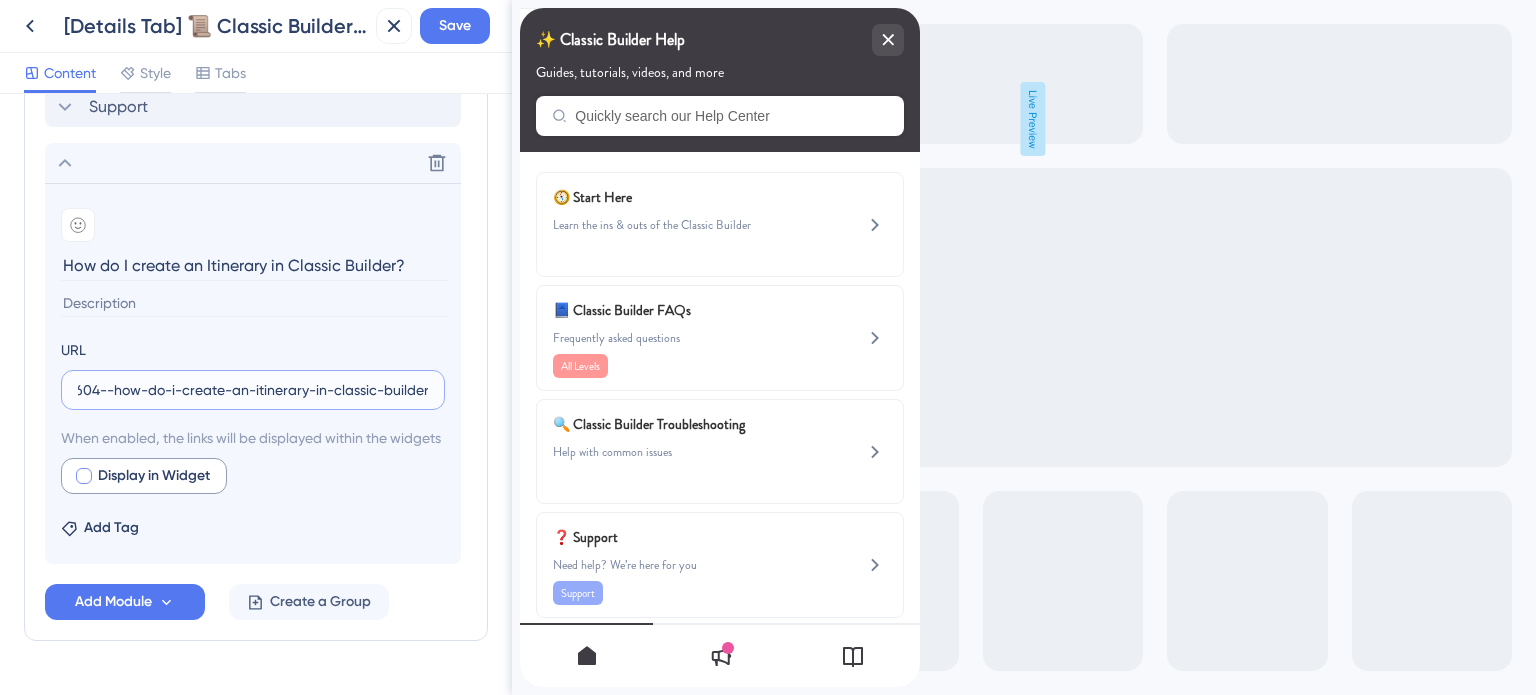 type on "https://help.safariportal.app/en/articles/5604--how-do-i-create-an-itinerary-in-classic-builder" 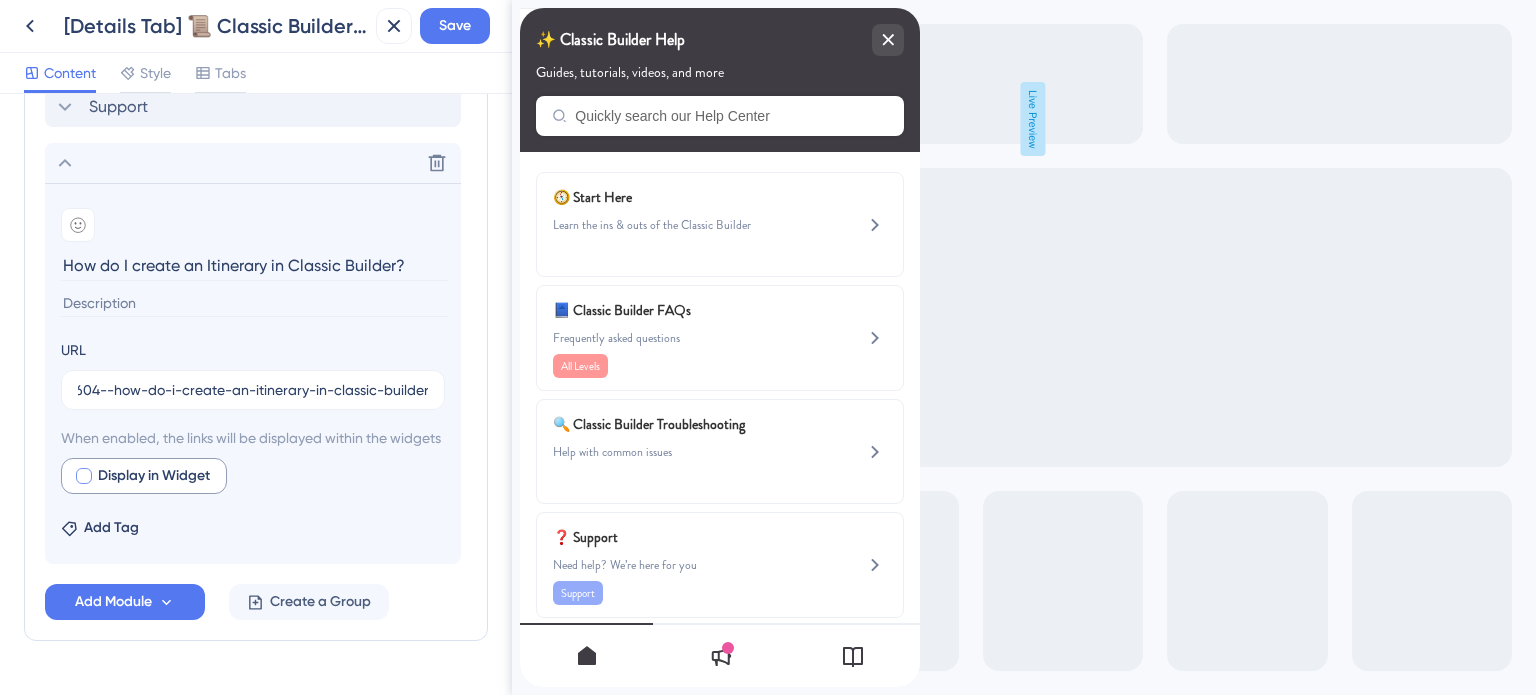 click at bounding box center (84, 476) 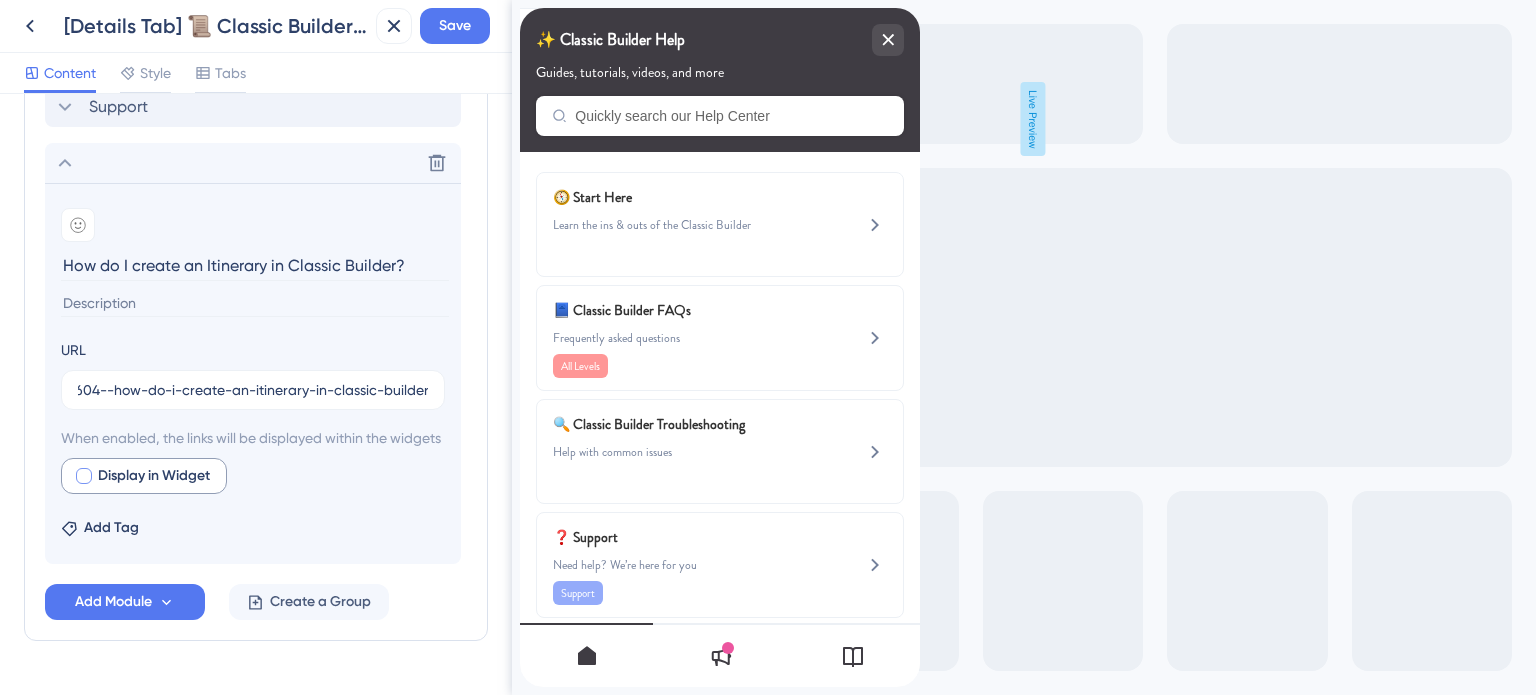 checkbox on "false" 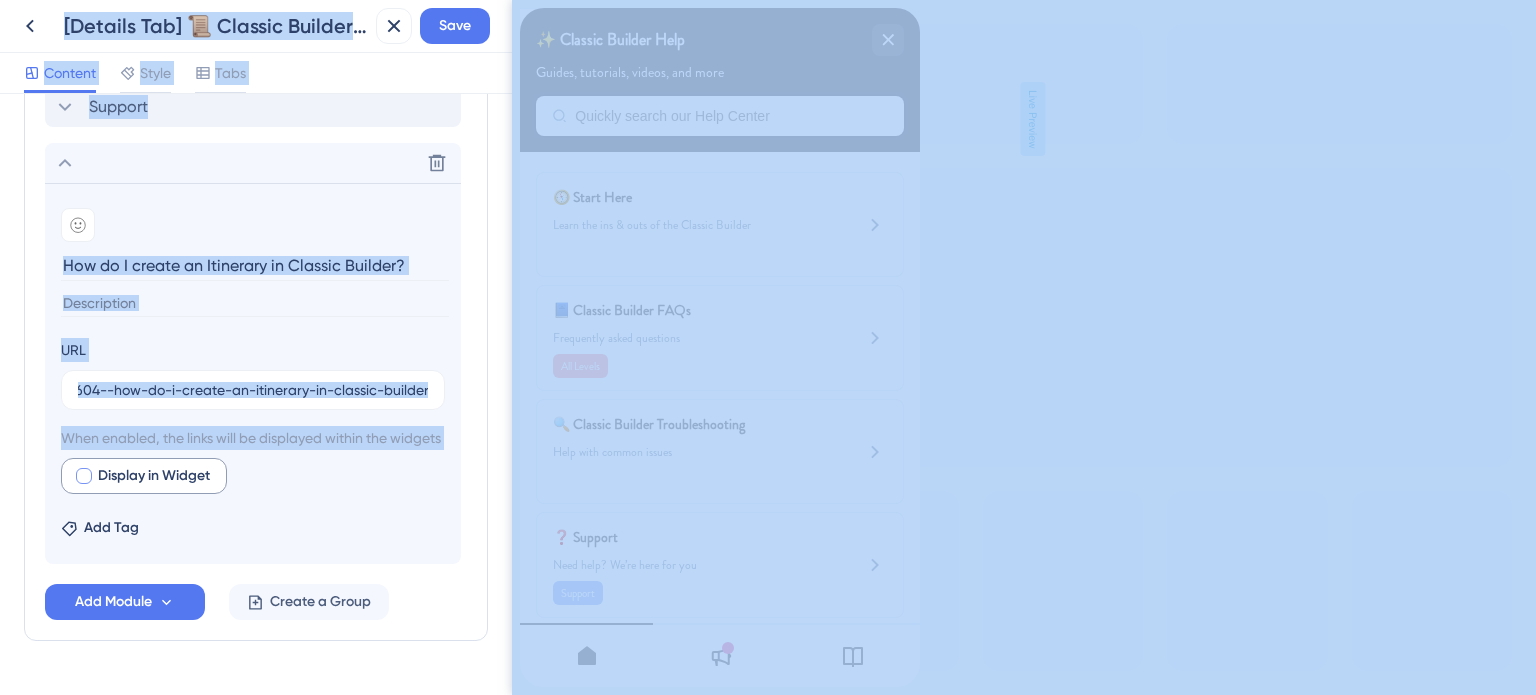 scroll, scrollTop: 0, scrollLeft: 0, axis: both 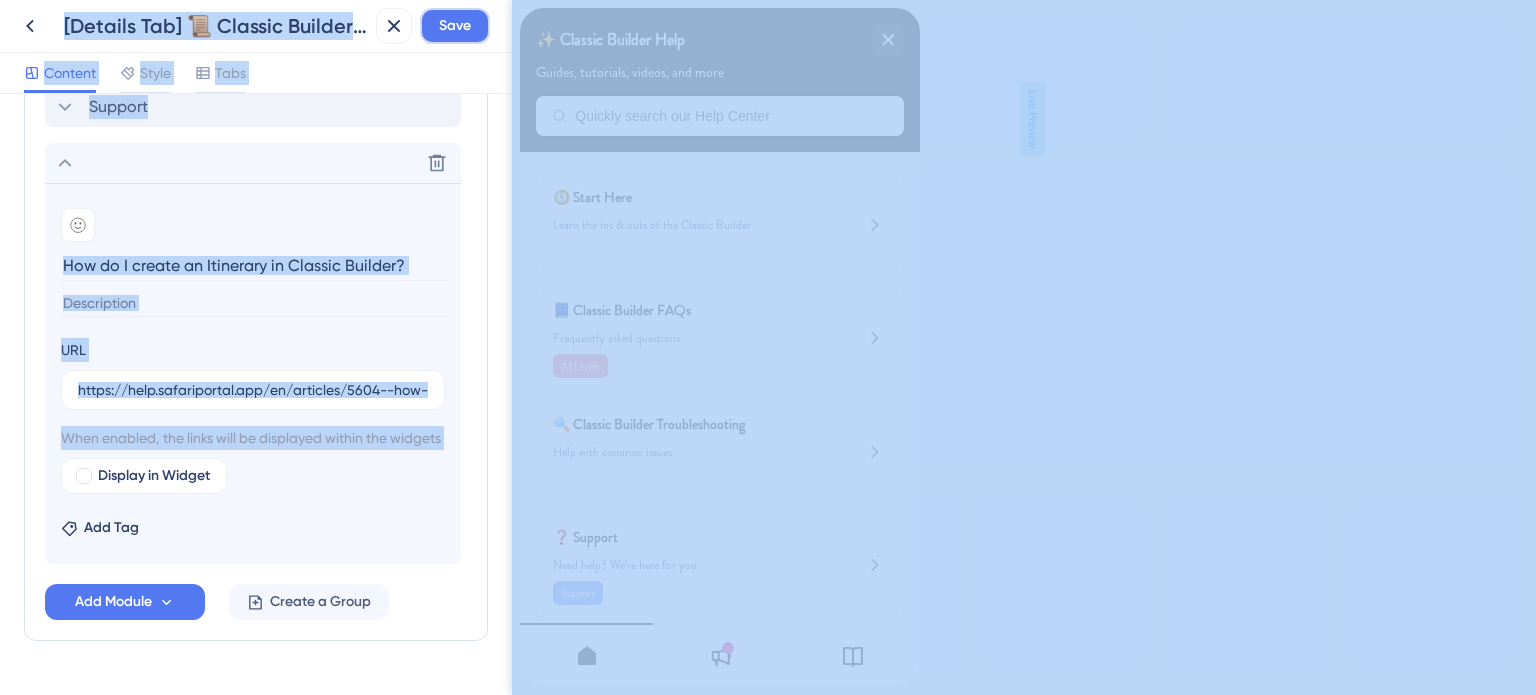 click on "Save" at bounding box center [455, 26] 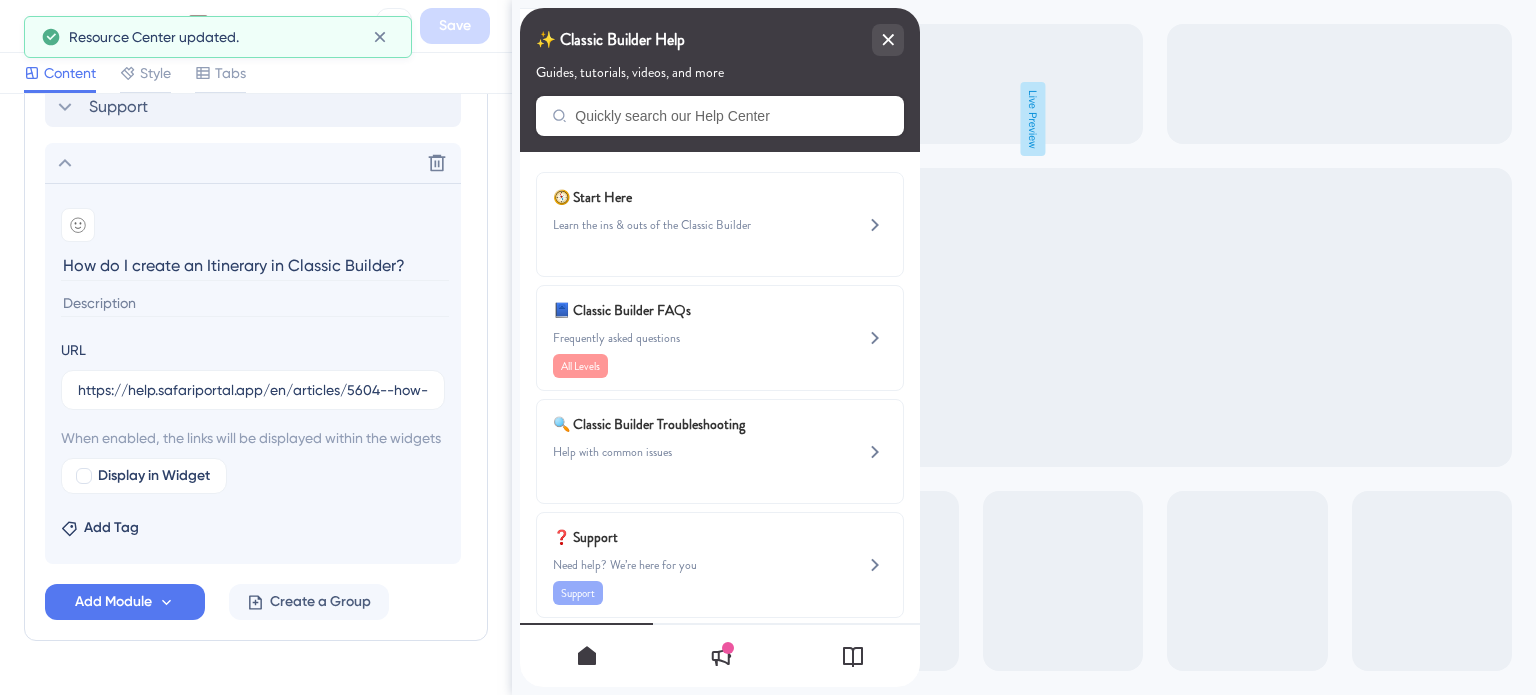 click on "Add emoji How do I create an Itinerary in Classic Builder? URL https://help.safariportal.app/en/articles/5604--how-do-i-create-an-itinerary-in-classic-builder When enabled, the links will be displayed within the widgets Display in Widget Add Tag" at bounding box center (253, 373) 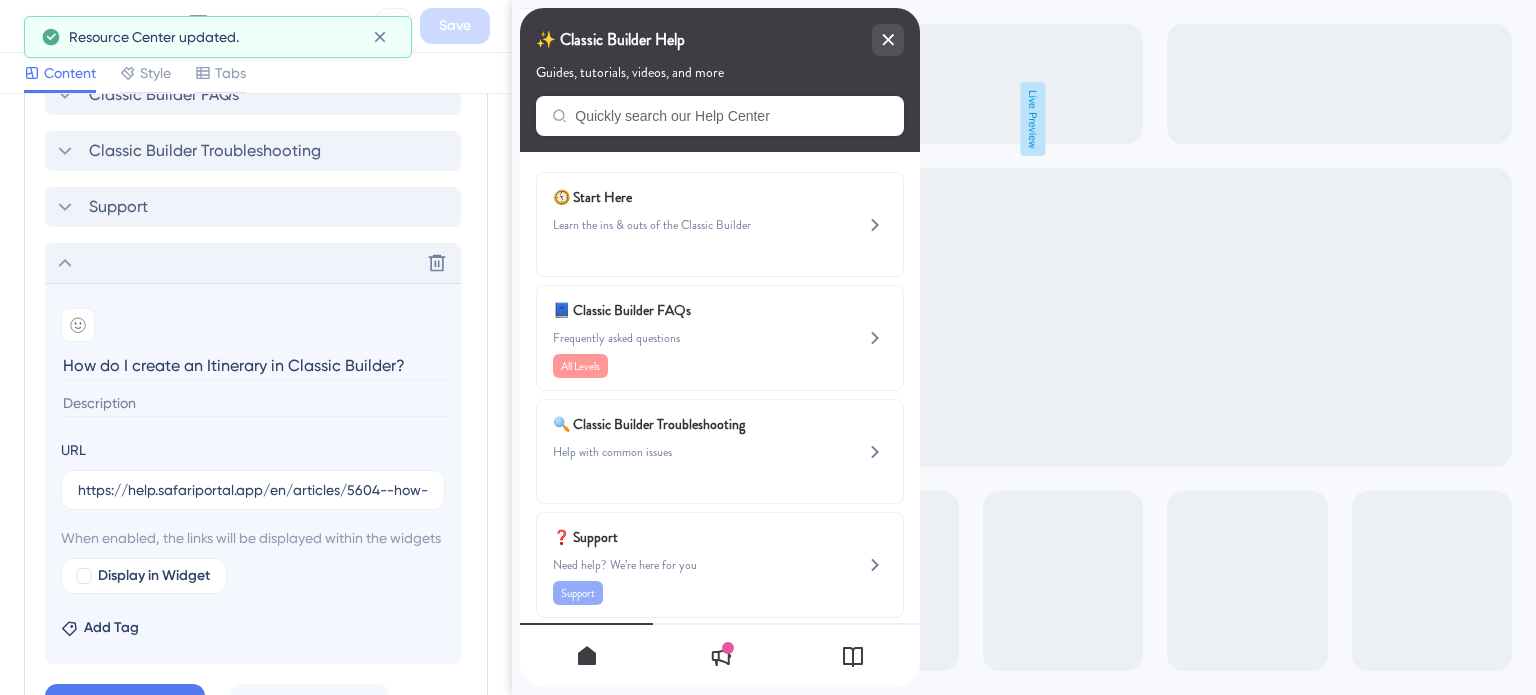 click 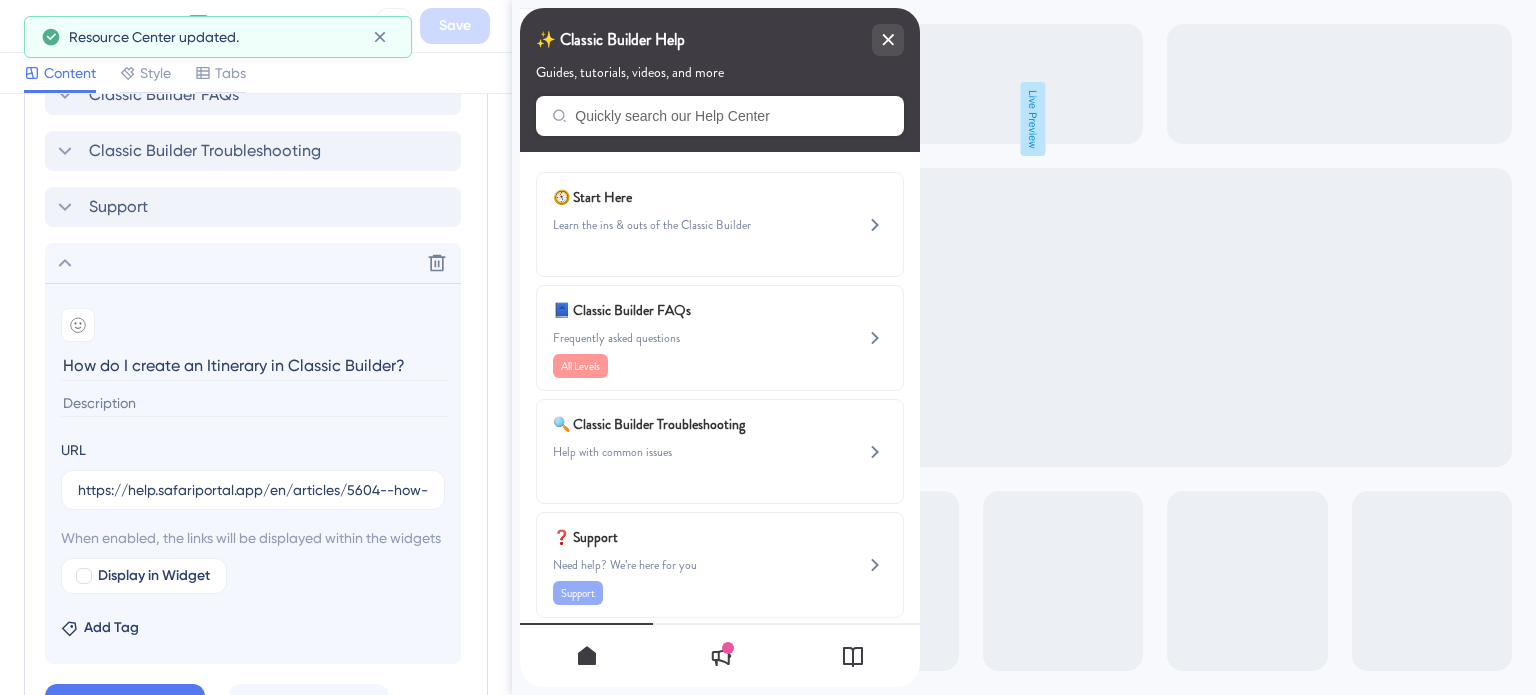 scroll, scrollTop: 863, scrollLeft: 0, axis: vertical 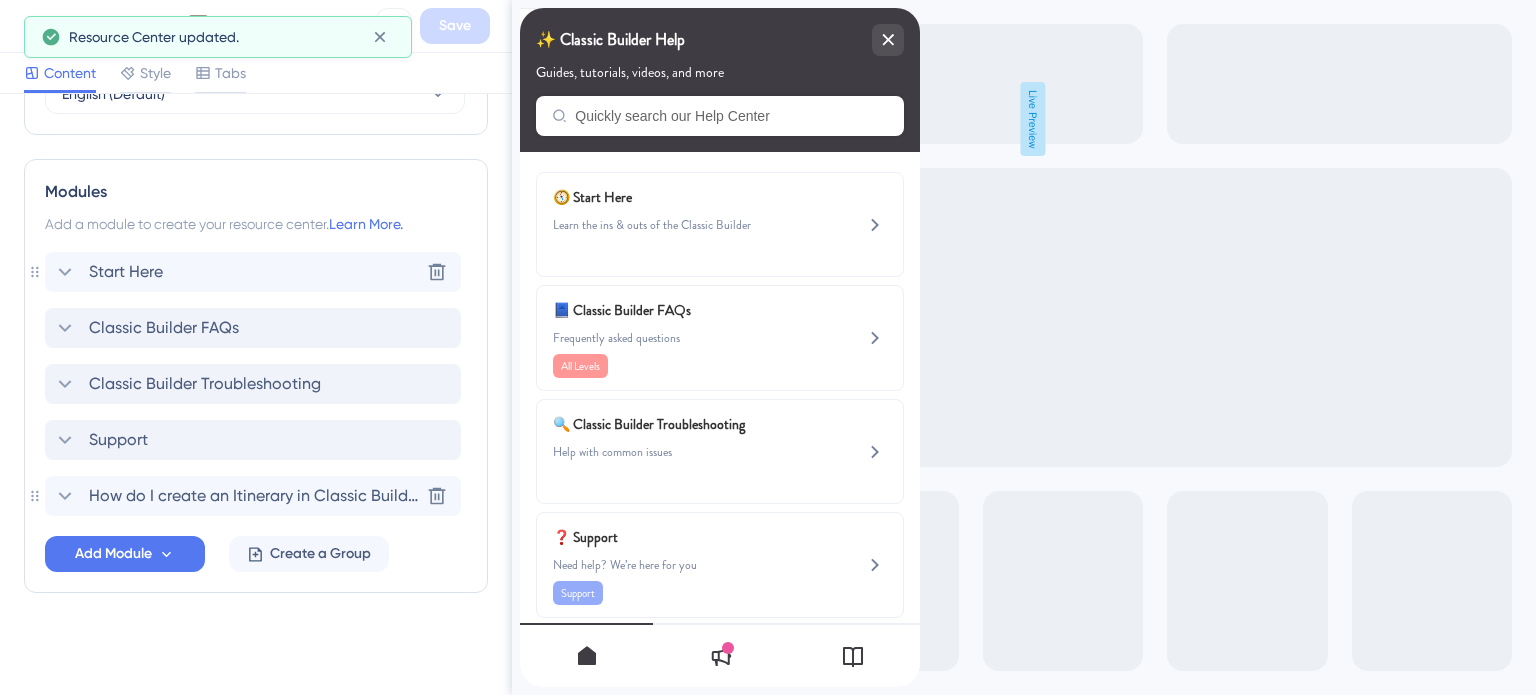 click 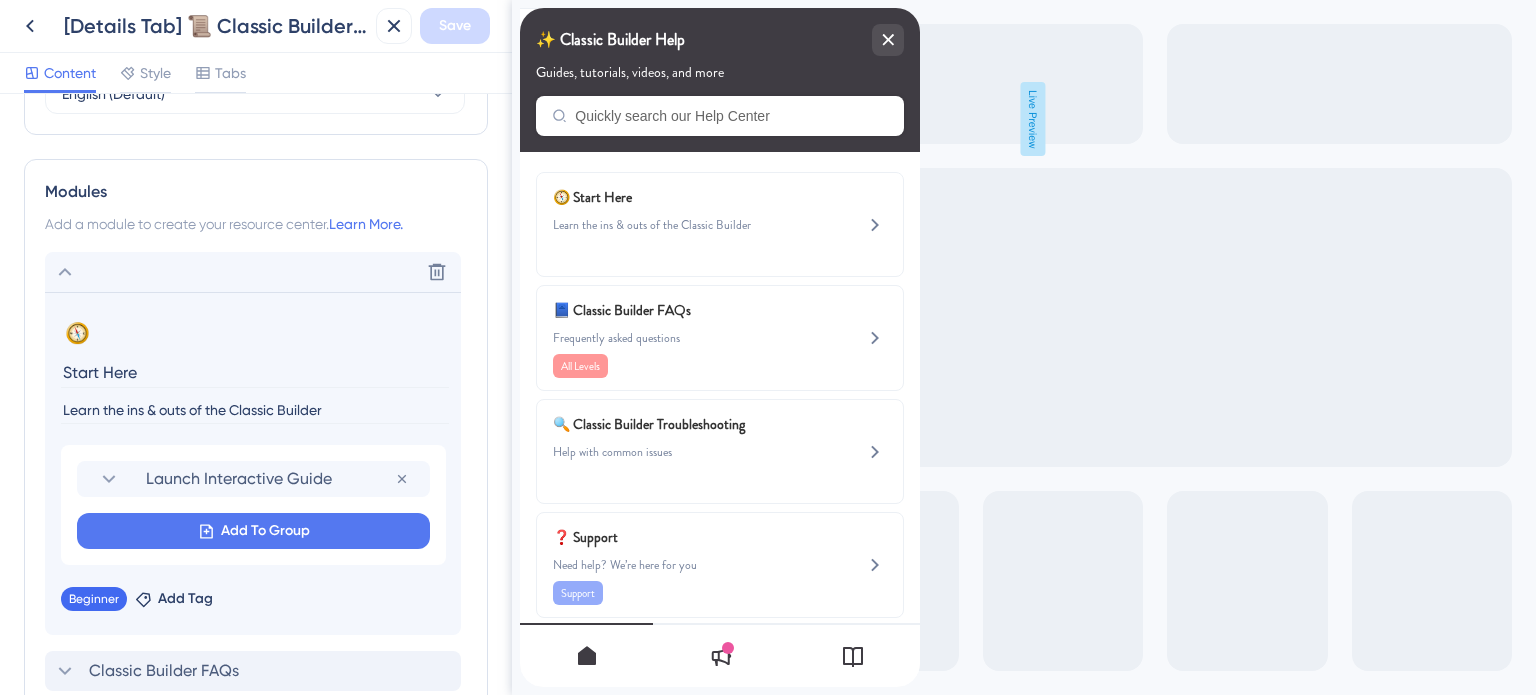 scroll, scrollTop: 1096, scrollLeft: 0, axis: vertical 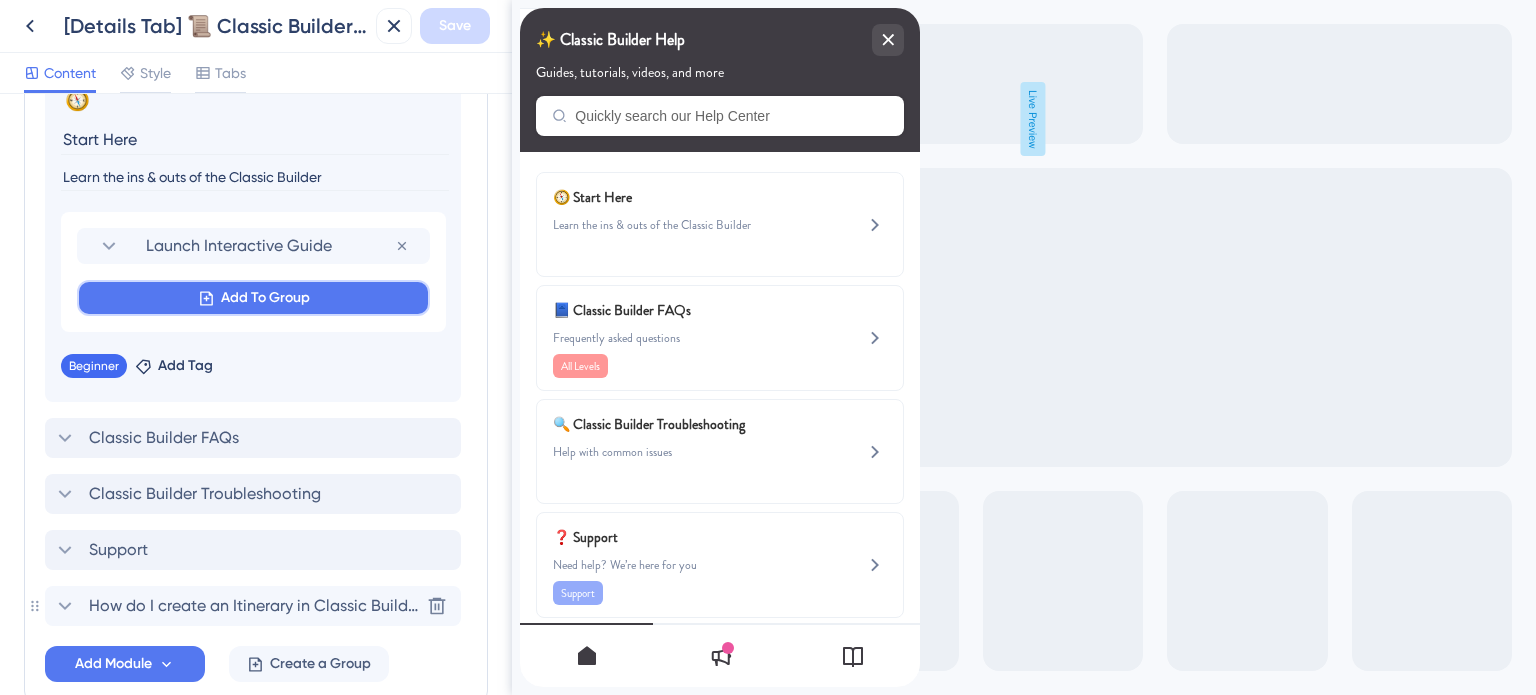 click on "Add To Group" at bounding box center [265, 298] 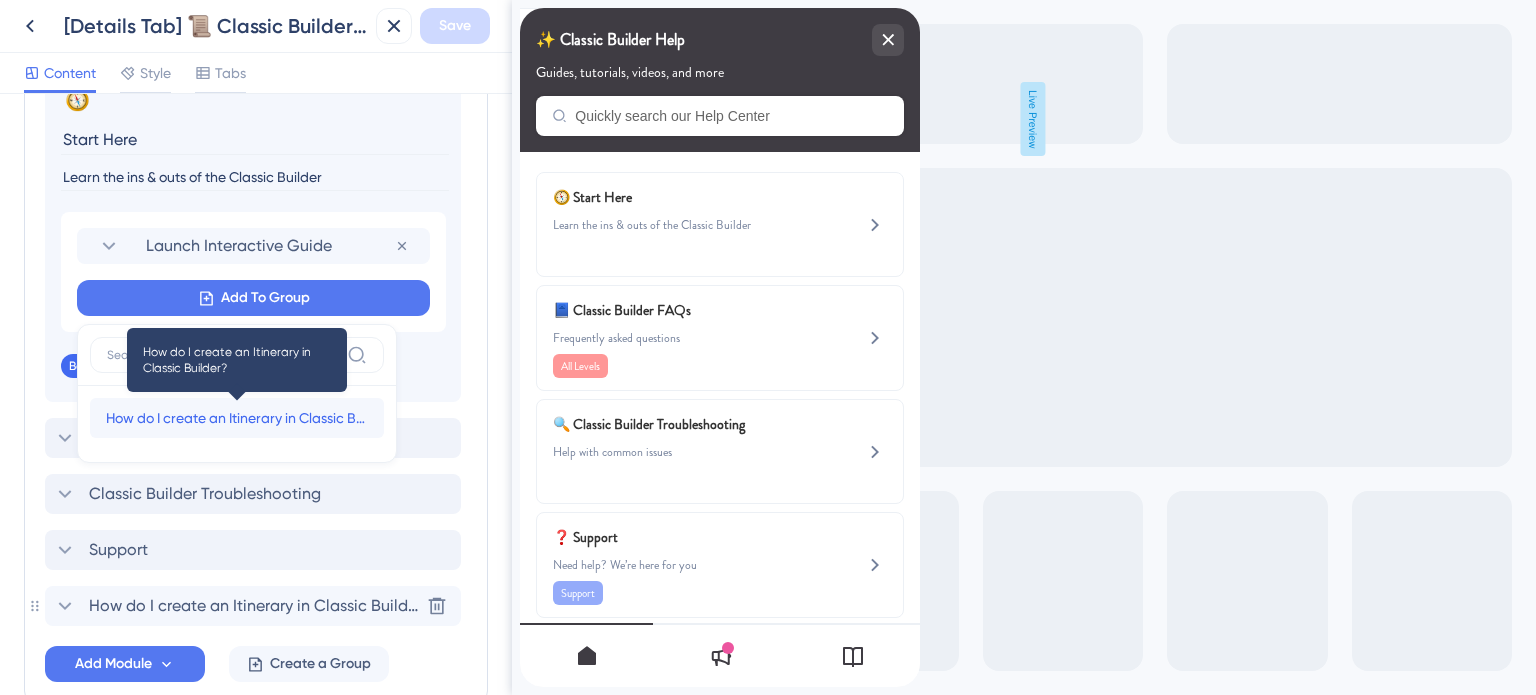 click on "How do I create an Itinerary in Classic Builder?" at bounding box center (237, 418) 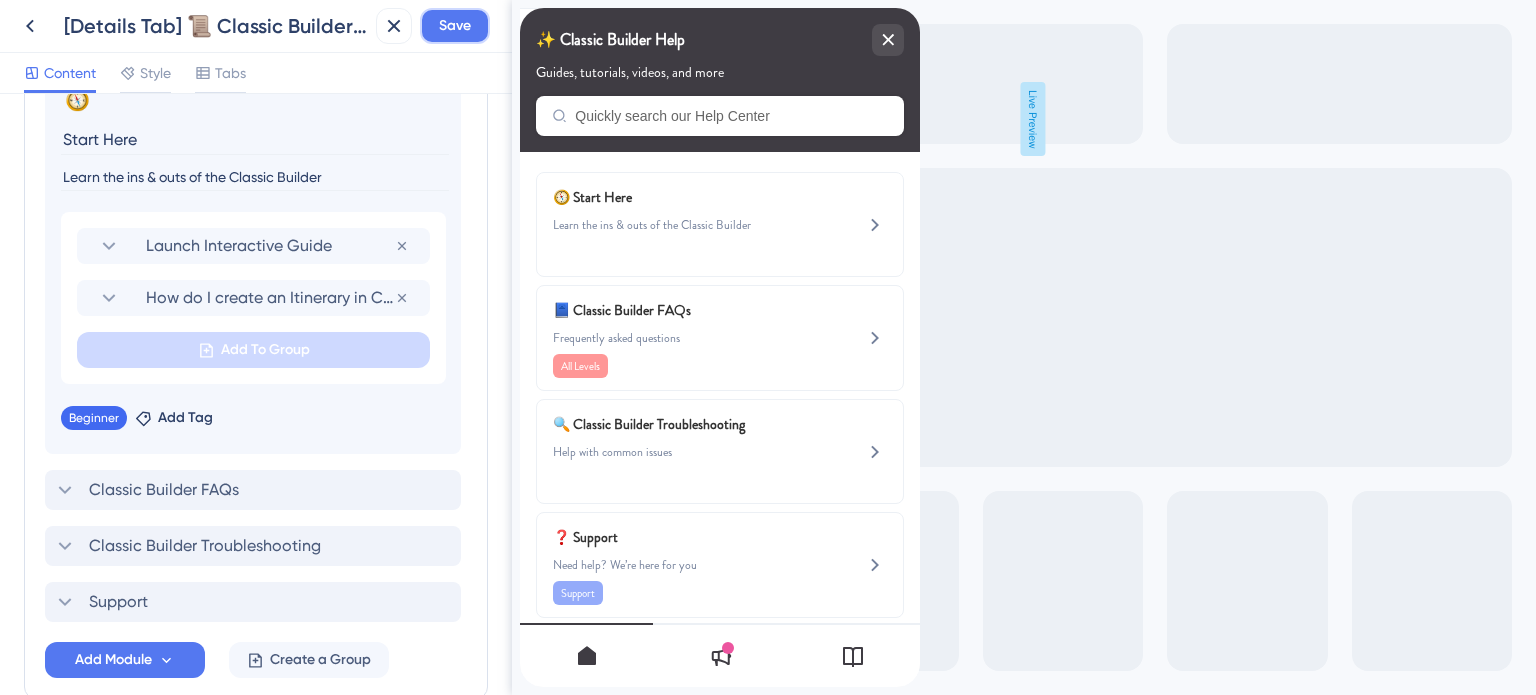 click on "Save" at bounding box center [455, 26] 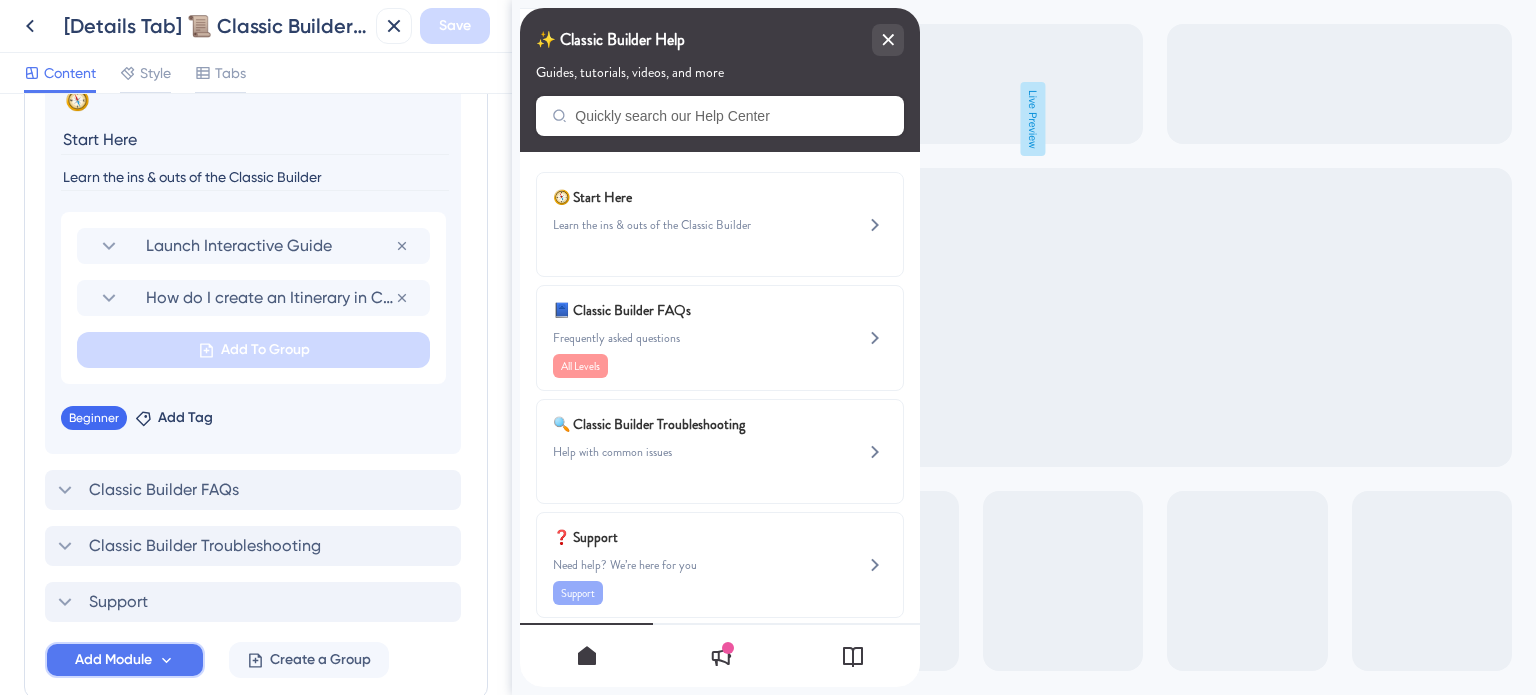 click on "Add Module" at bounding box center (125, 660) 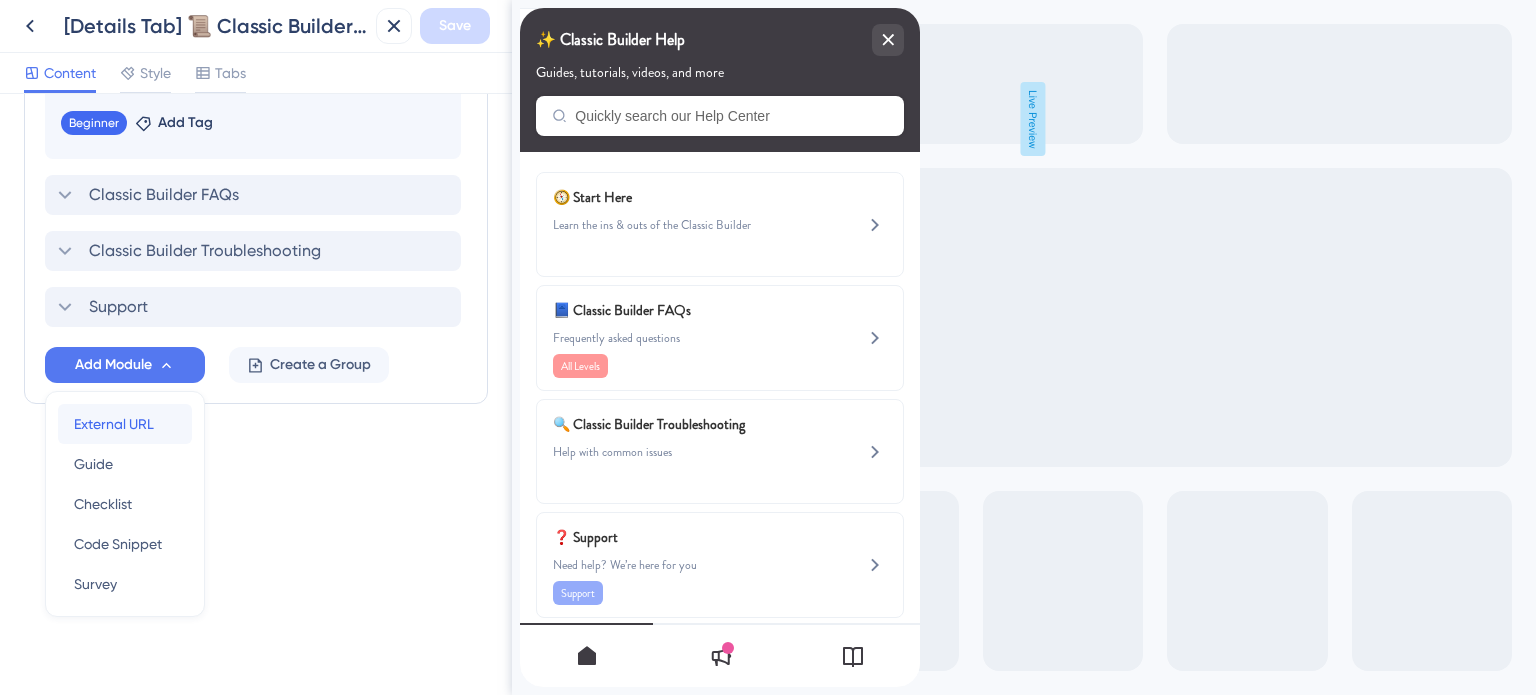 click on "External URL" at bounding box center (114, 424) 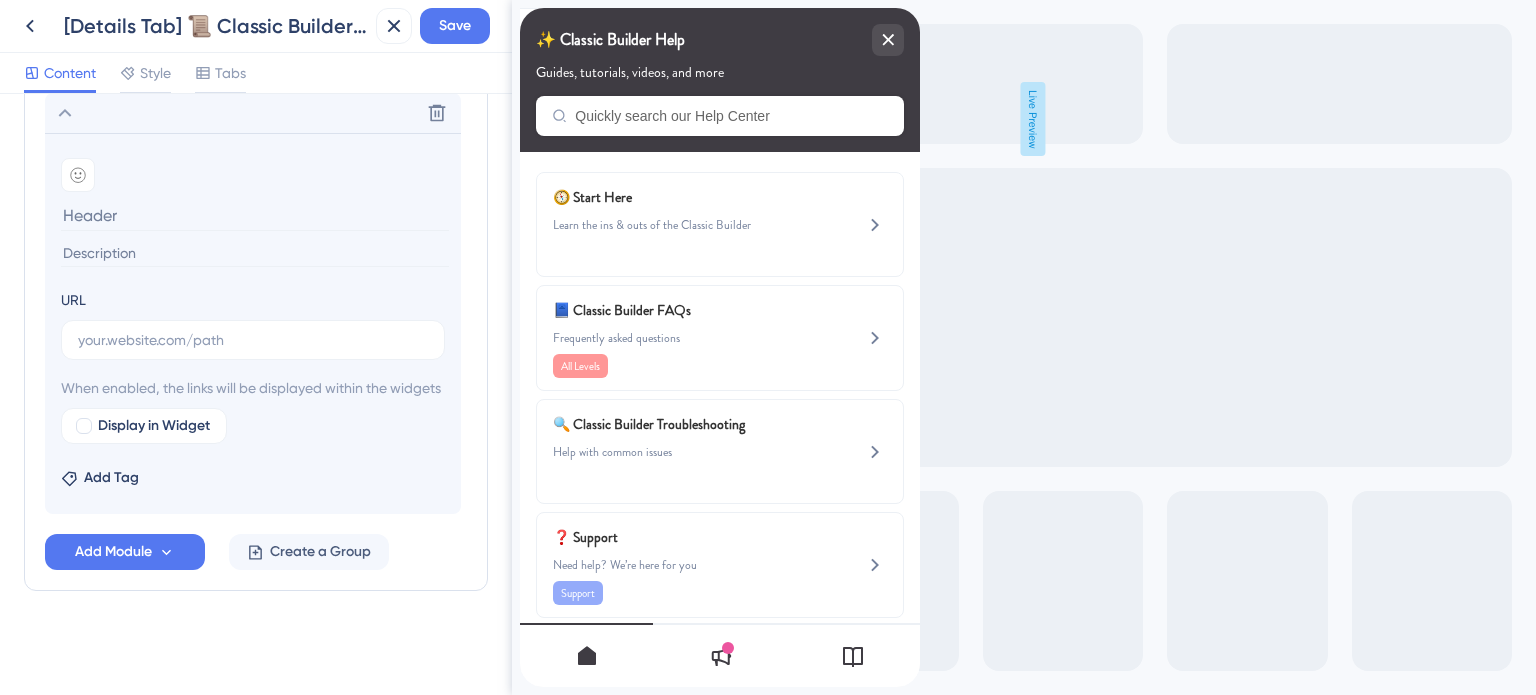 scroll, scrollTop: 1268, scrollLeft: 0, axis: vertical 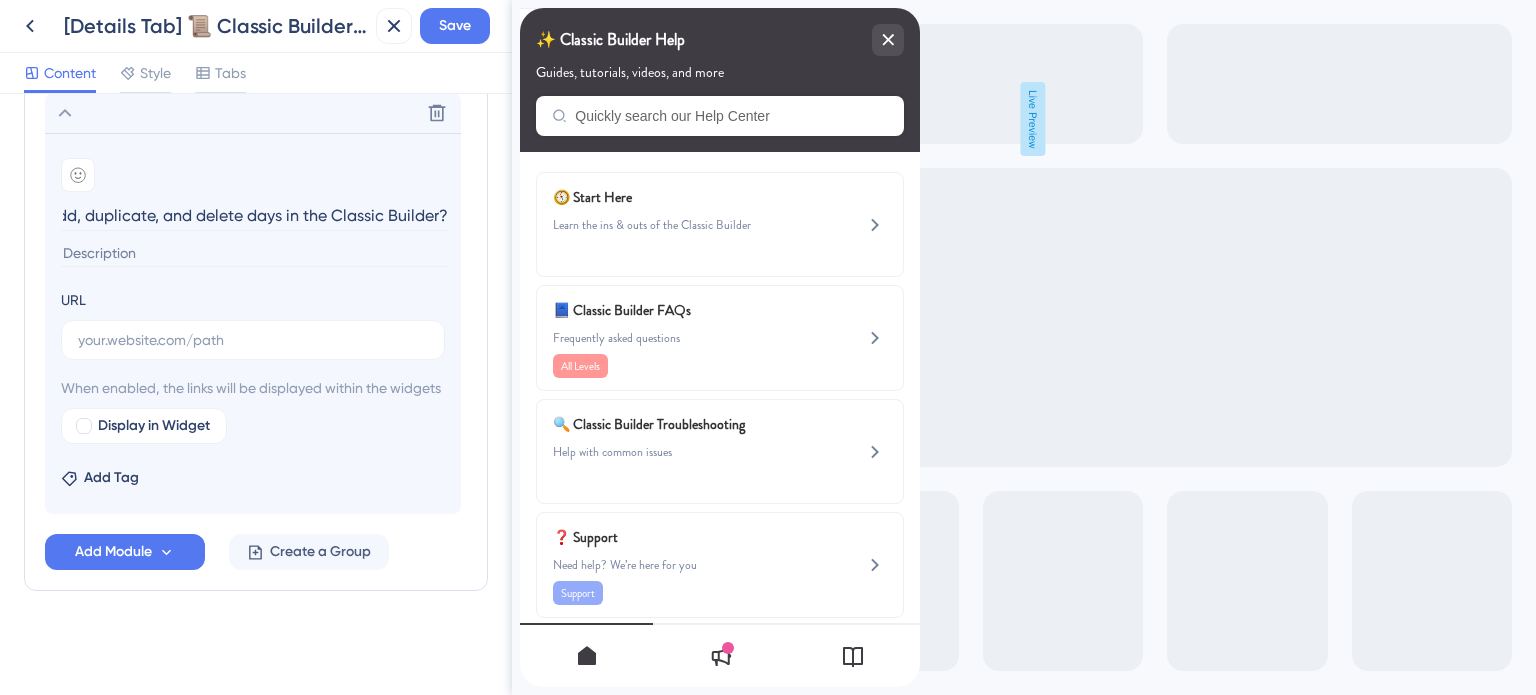 type on "How do I rearrange, add, duplicate, and delete days in the Classic Builder?" 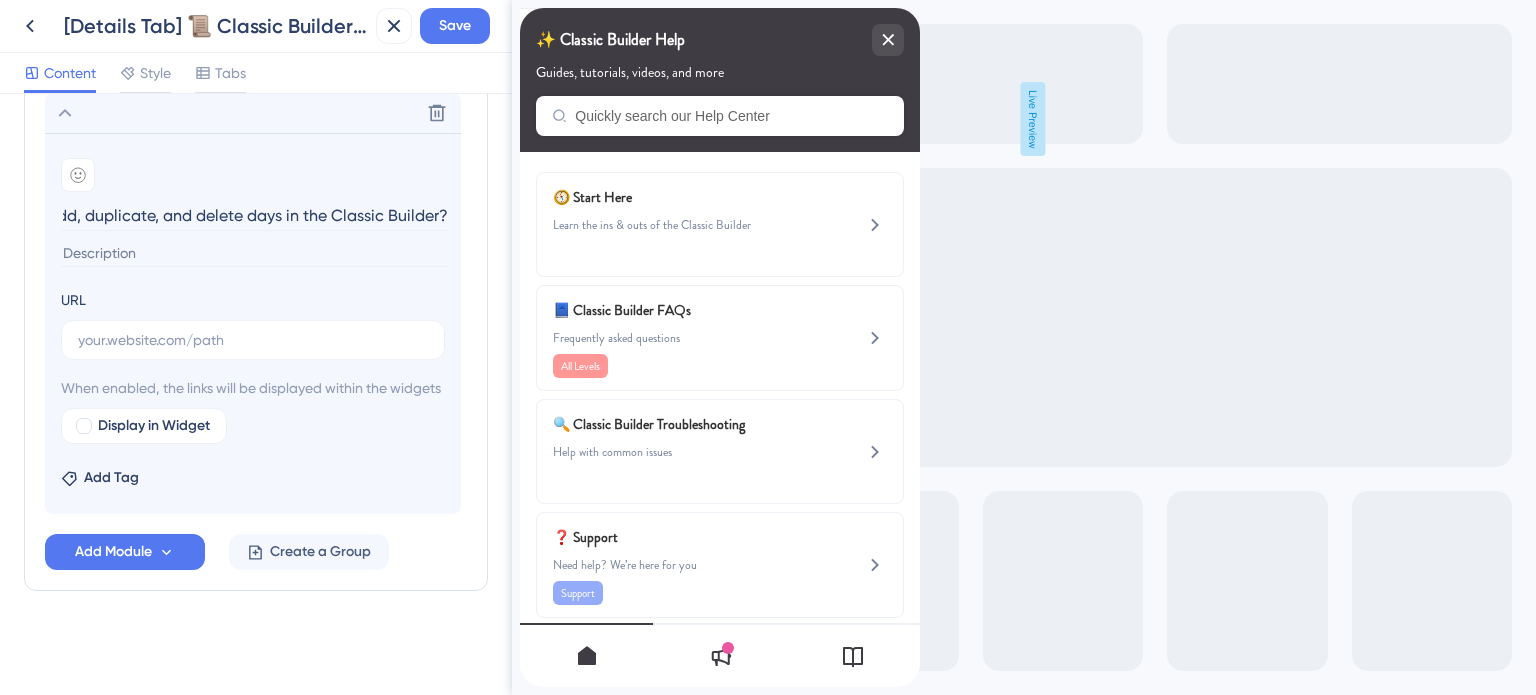 scroll, scrollTop: 0, scrollLeft: 0, axis: both 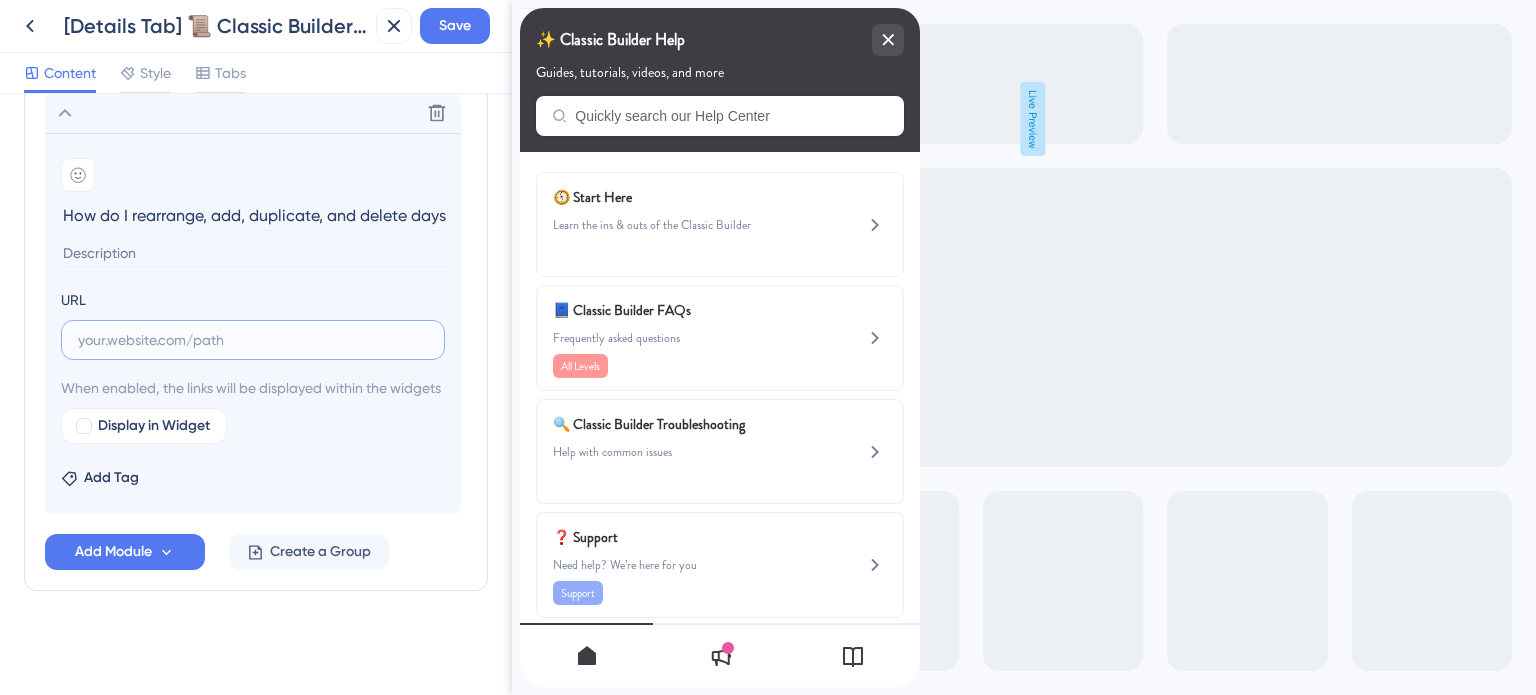 click at bounding box center [253, 340] 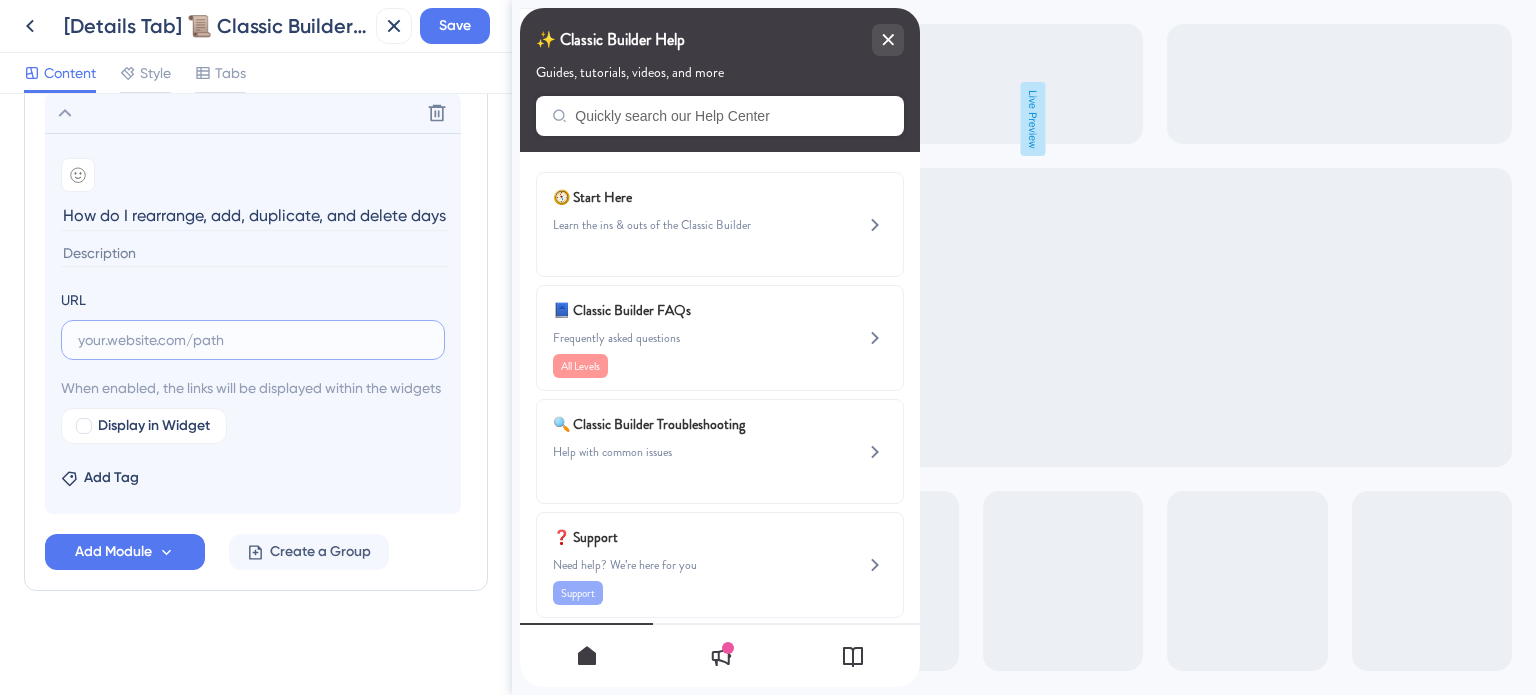 paste on "https://help.safariportal.app/en/articles/5614-how-do-i-rearrange-add-duplicate-and-delete-days" 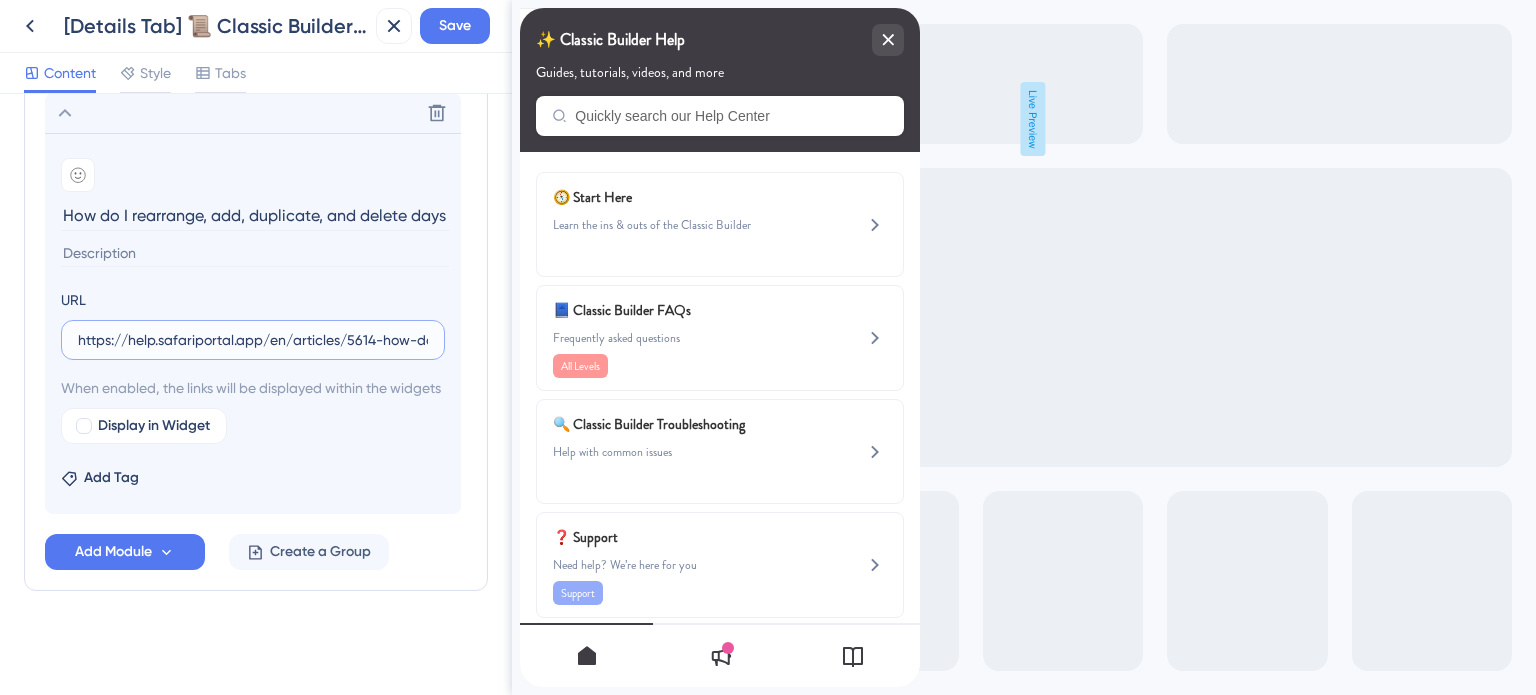 scroll, scrollTop: 0, scrollLeft: 309, axis: horizontal 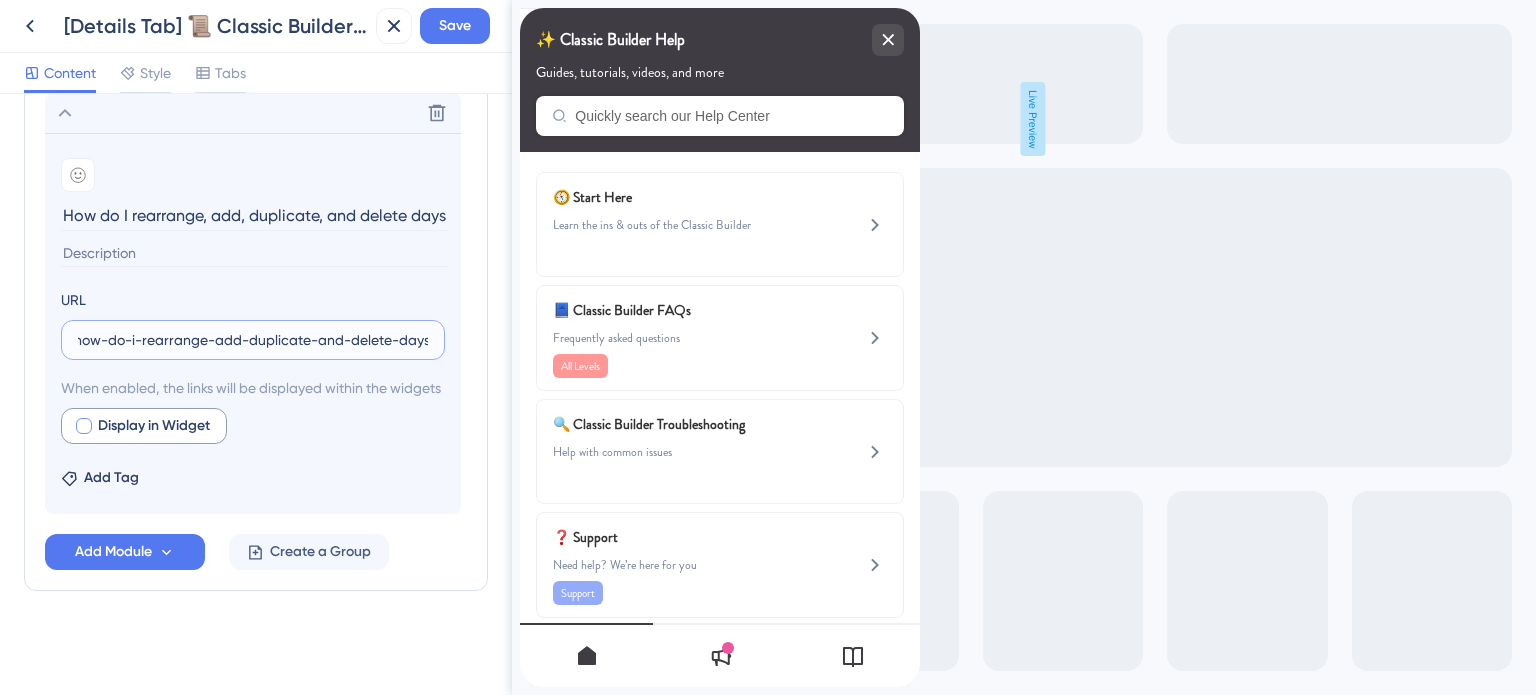 type on "https://help.safariportal.app/en/articles/5614-how-do-i-rearrange-add-duplicate-and-delete-days" 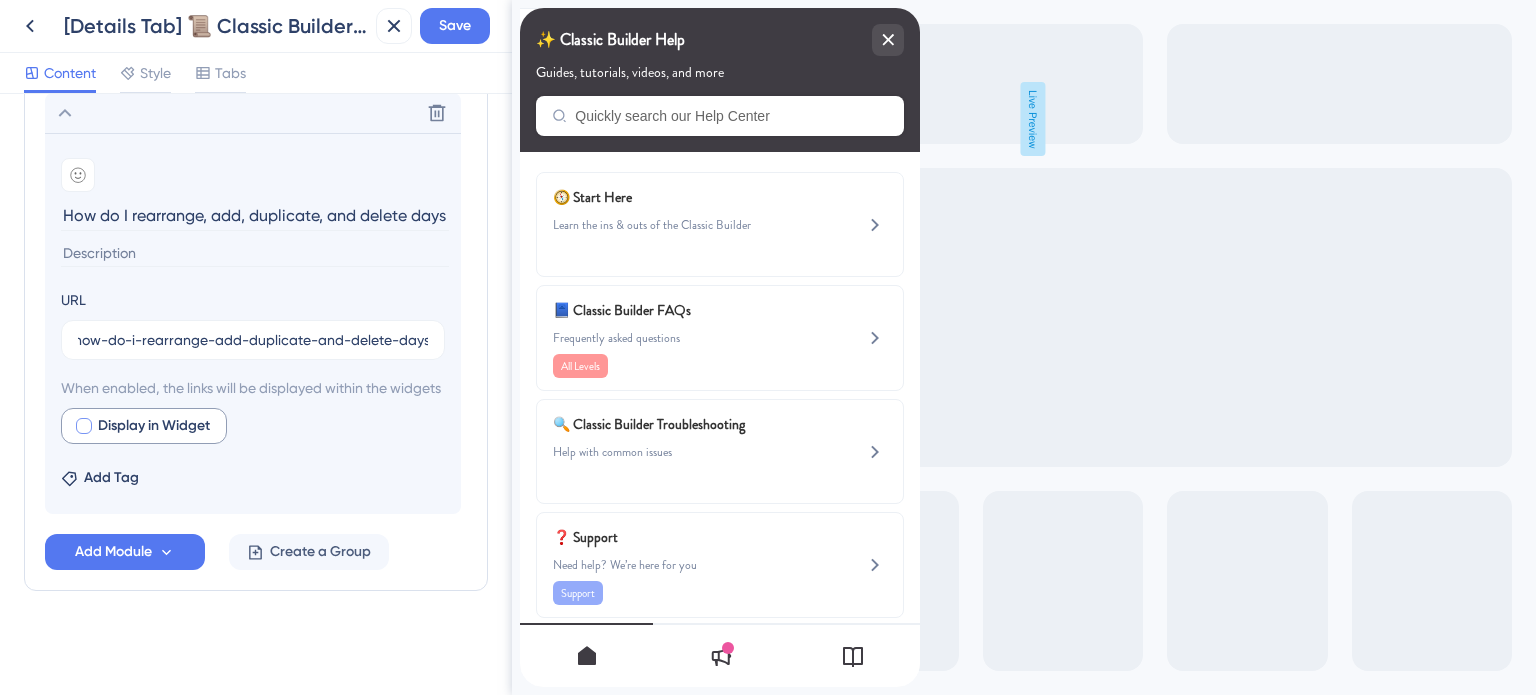click at bounding box center [84, 426] 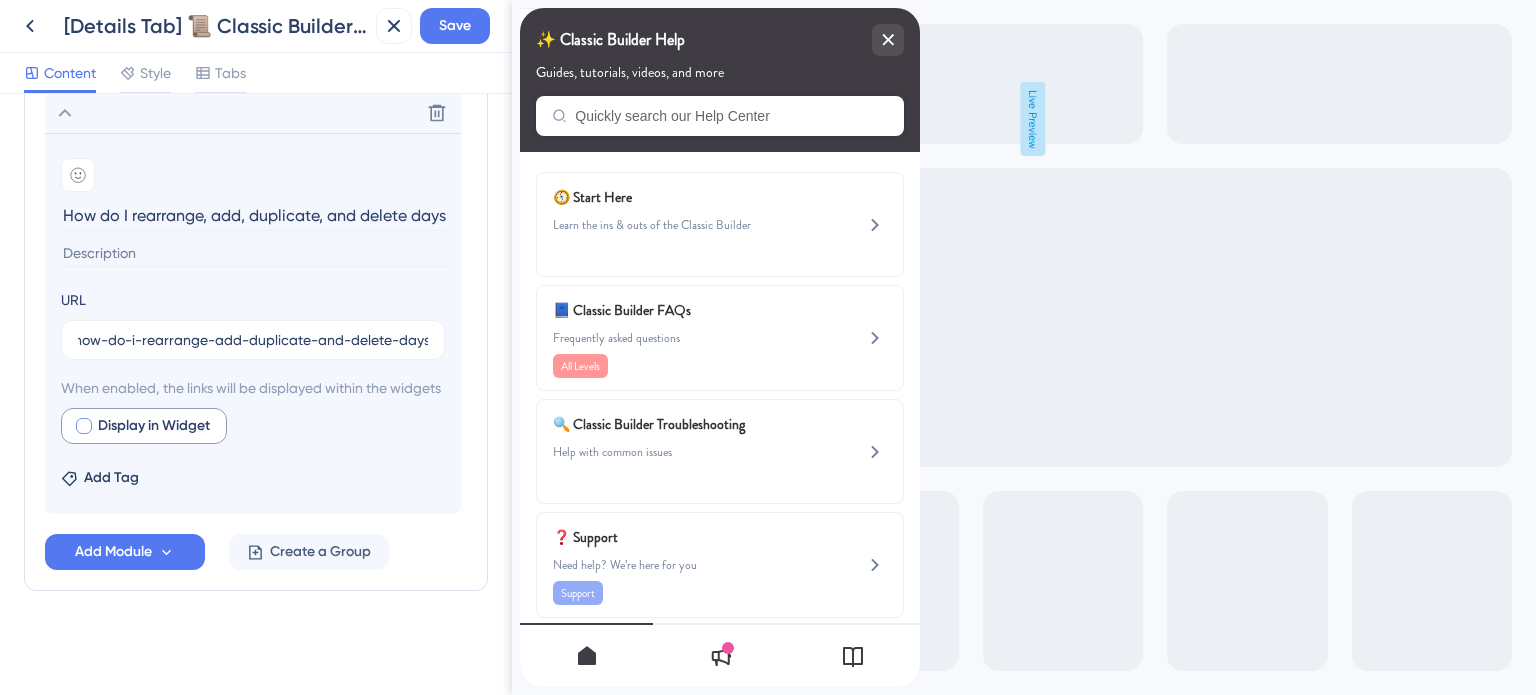 scroll, scrollTop: 0, scrollLeft: 0, axis: both 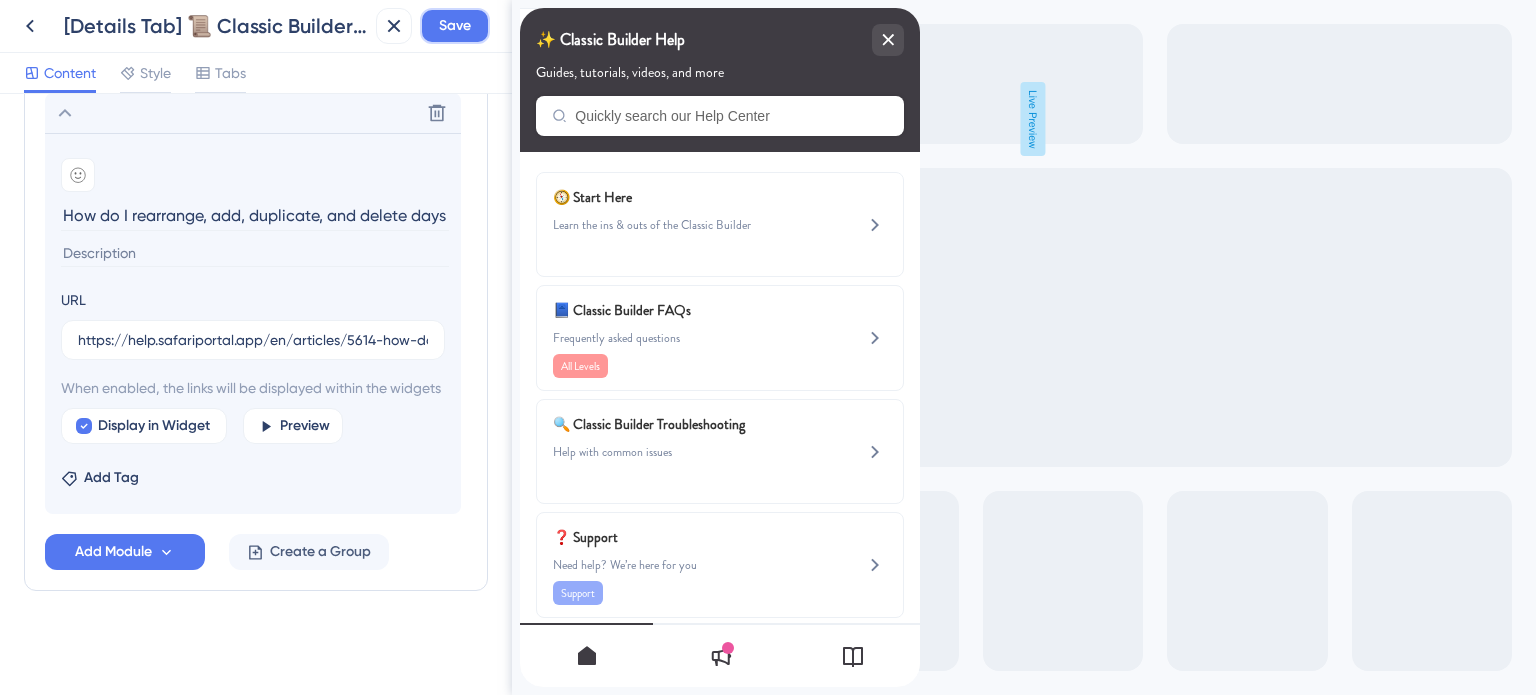 click on "Save" at bounding box center (455, 26) 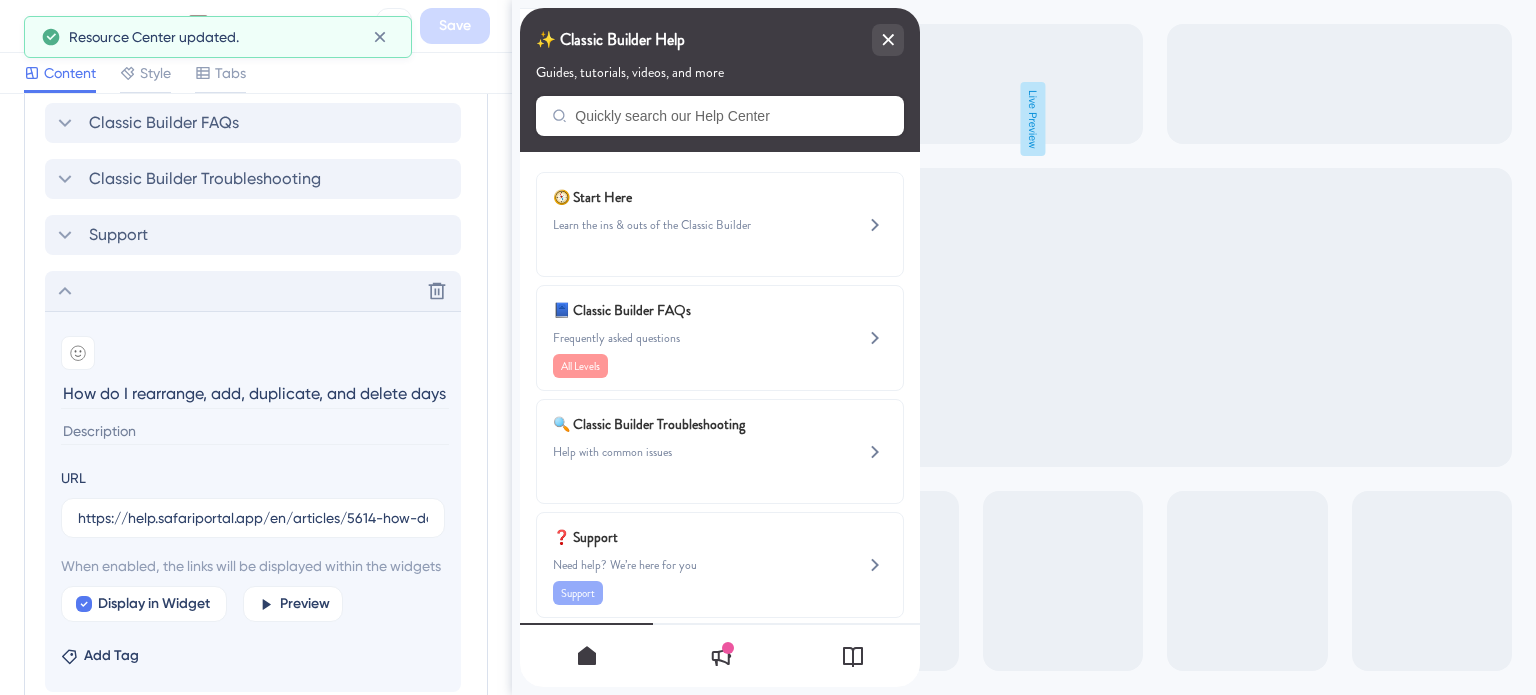 click 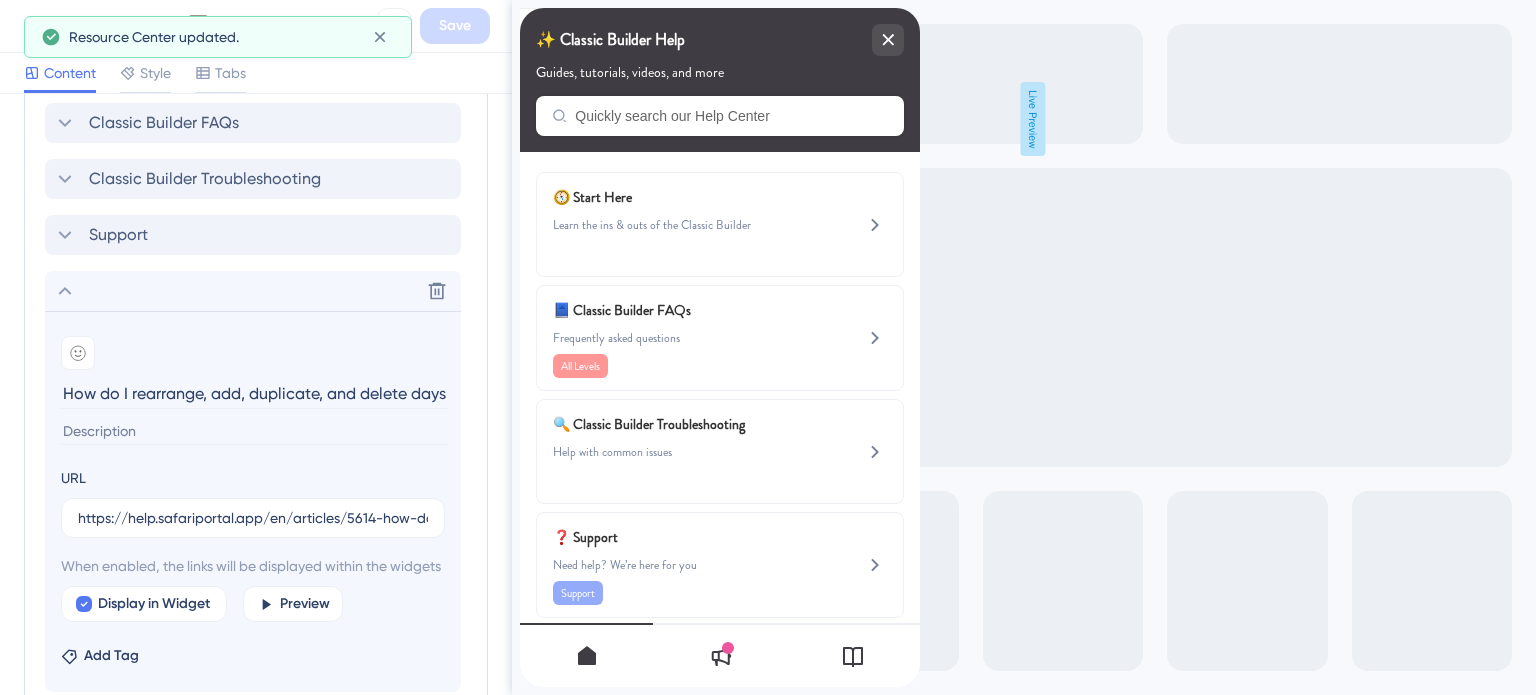 scroll, scrollTop: 863, scrollLeft: 0, axis: vertical 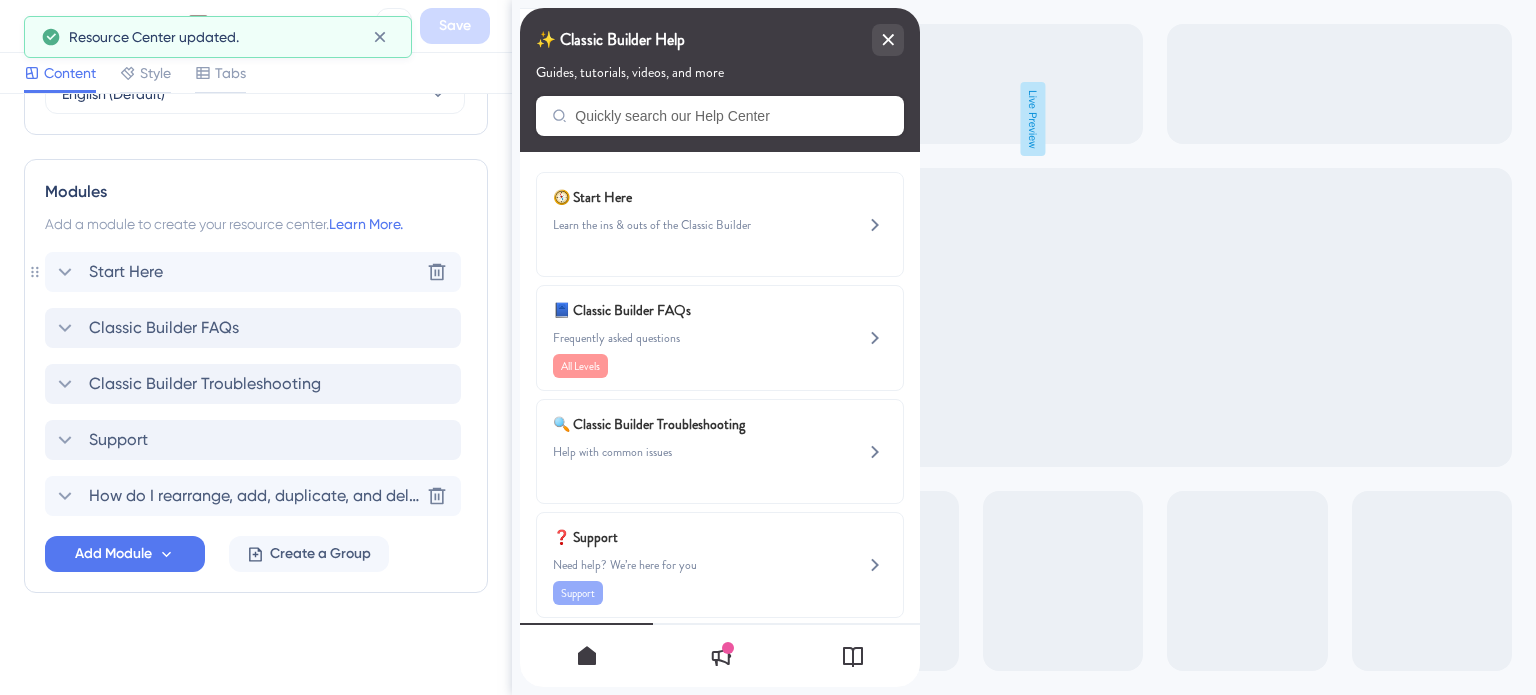 click 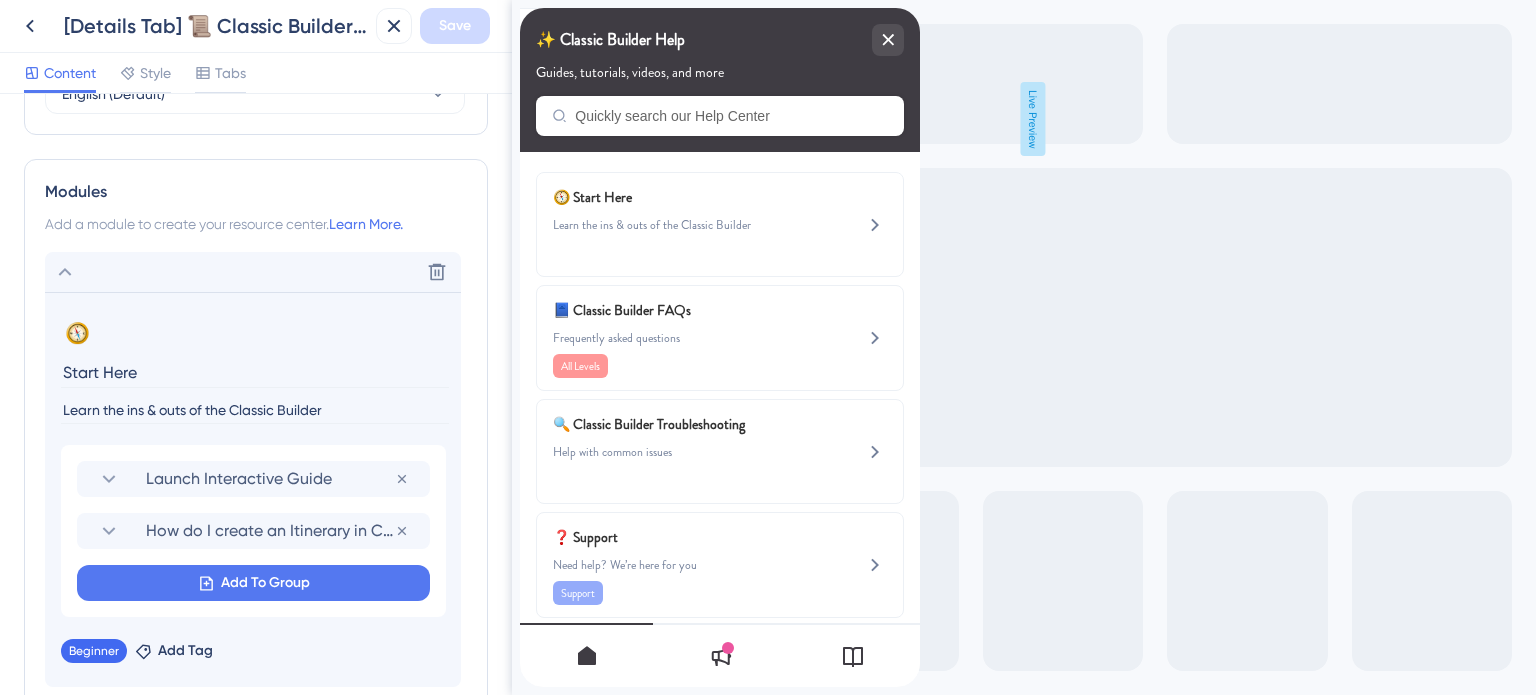 scroll, scrollTop: 1068, scrollLeft: 0, axis: vertical 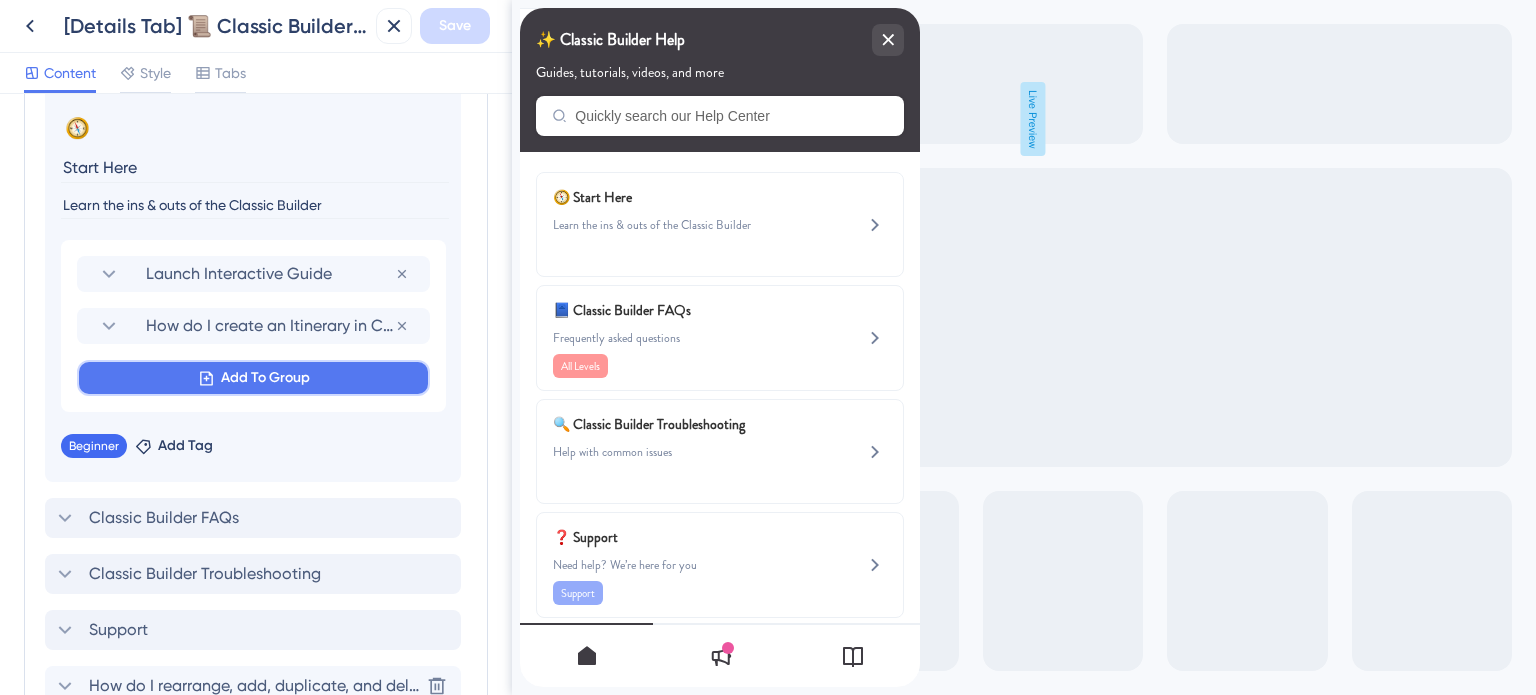 click 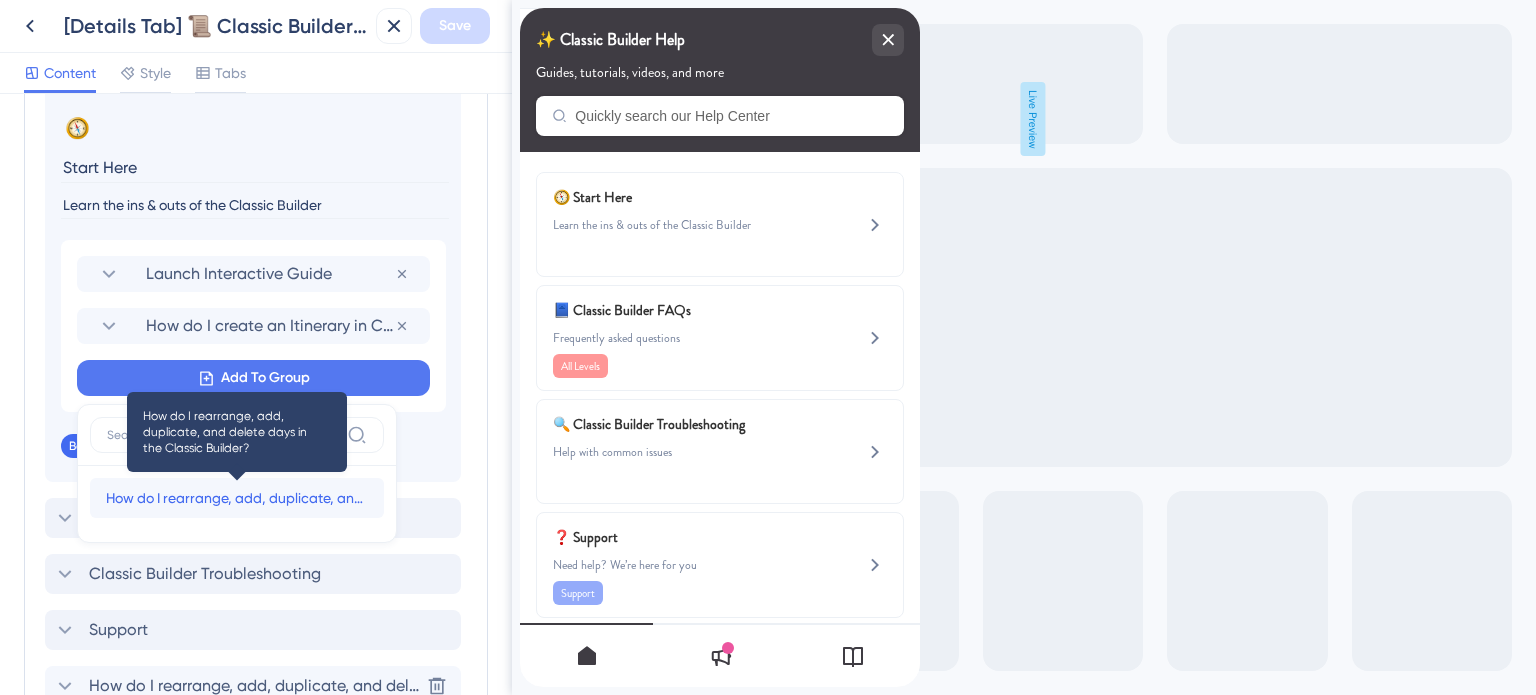 click on "How do I rearrange, add, duplicate, and delete days in the Classic Builder?" at bounding box center (237, 498) 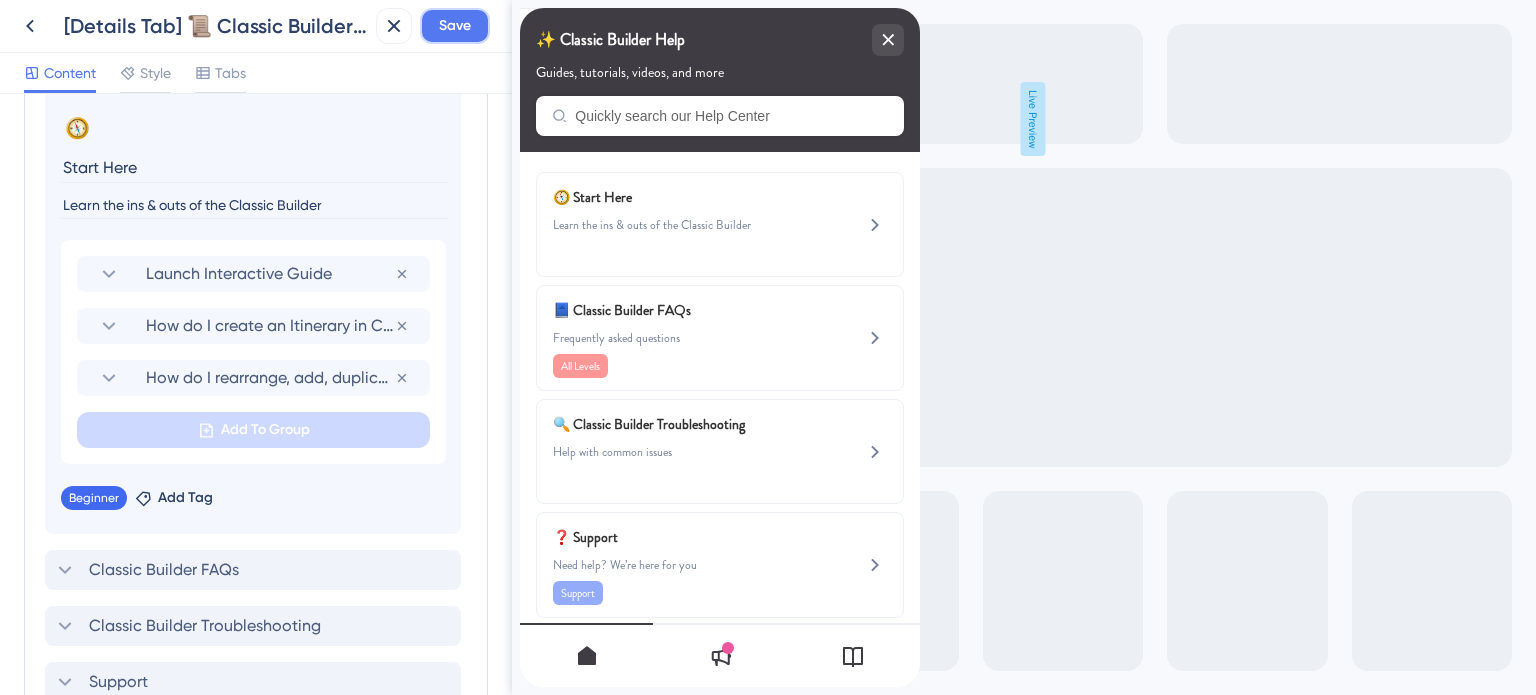 click on "Save" at bounding box center [455, 26] 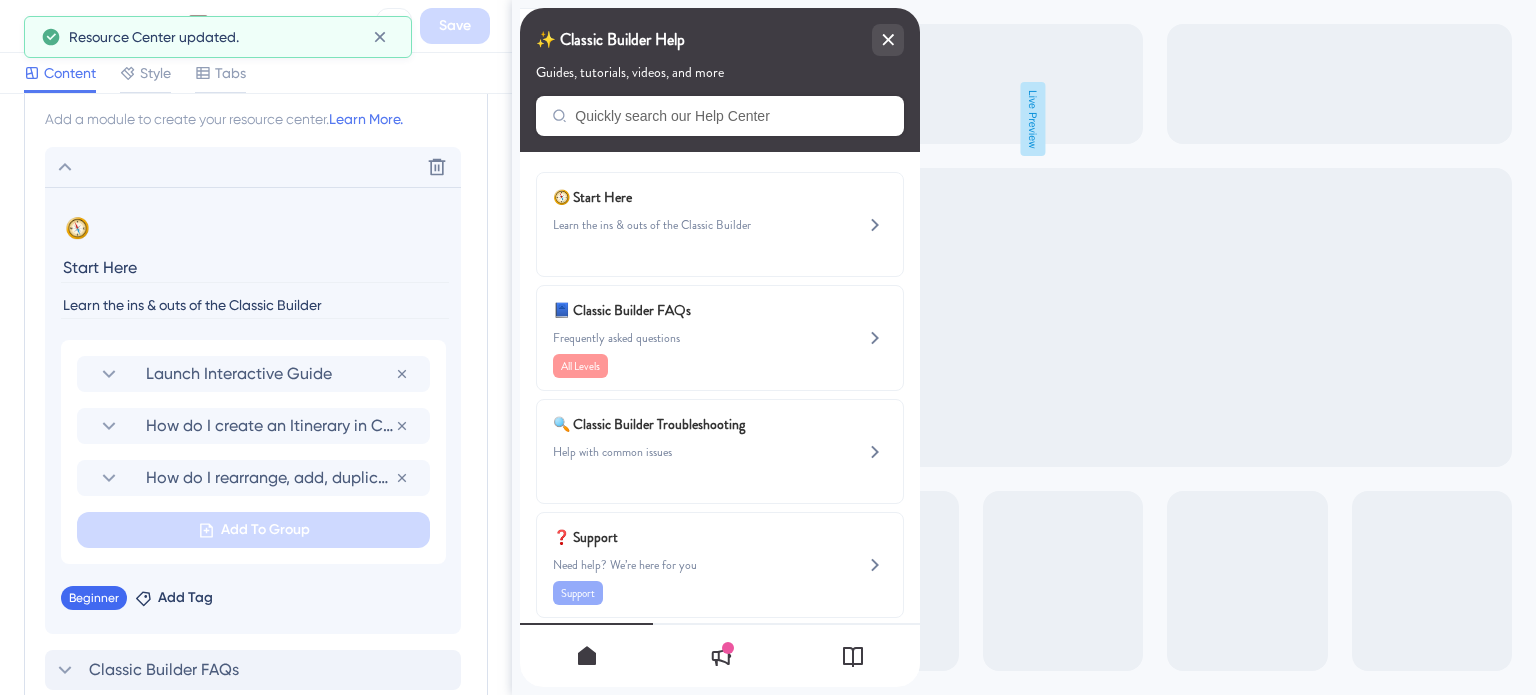 click 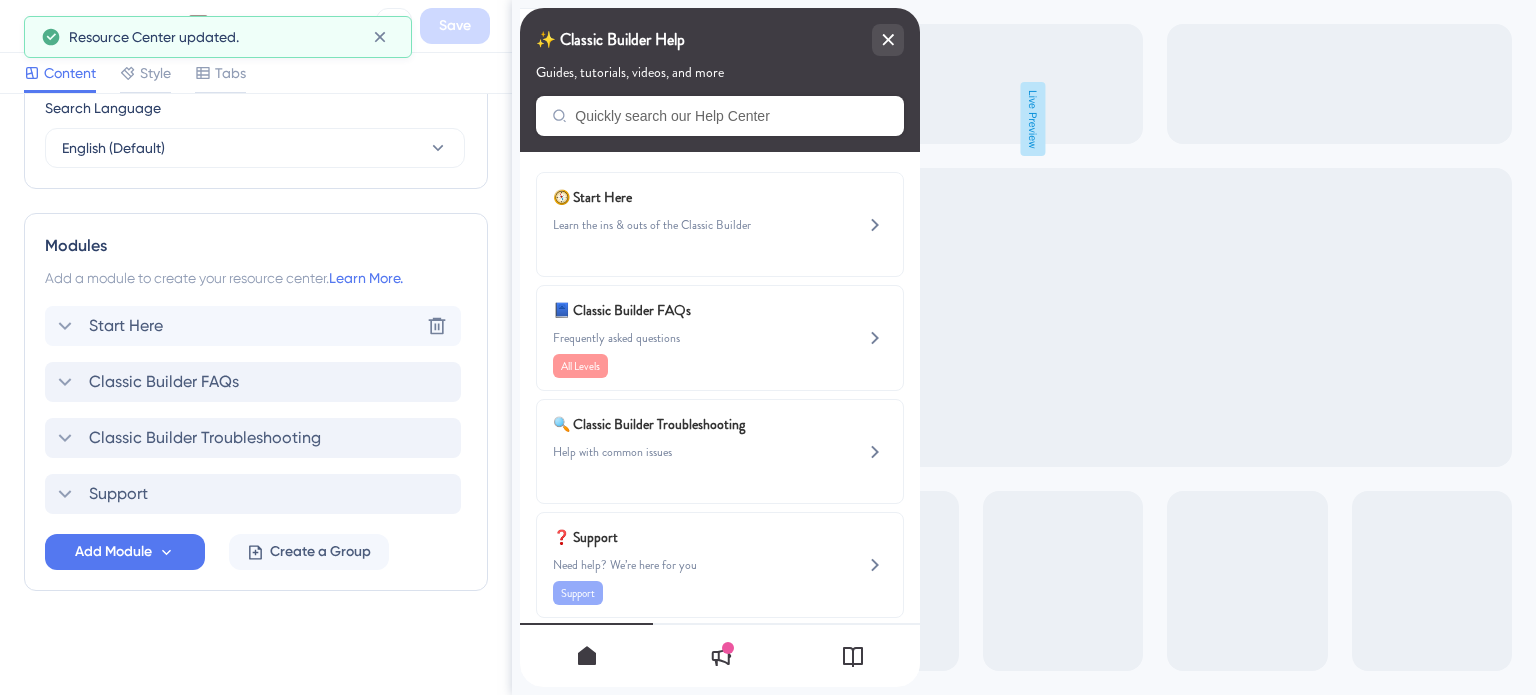 scroll, scrollTop: 807, scrollLeft: 0, axis: vertical 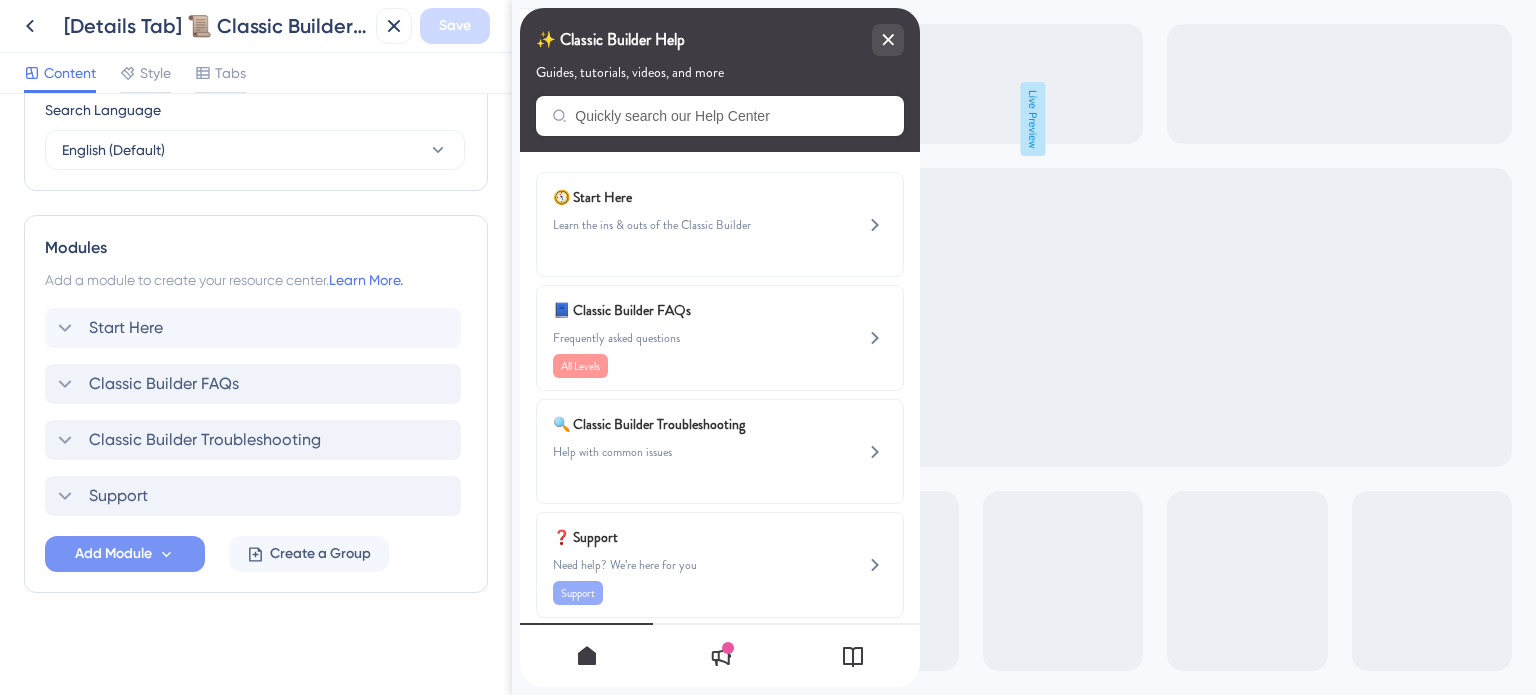 click on "Add Module" at bounding box center (125, 554) 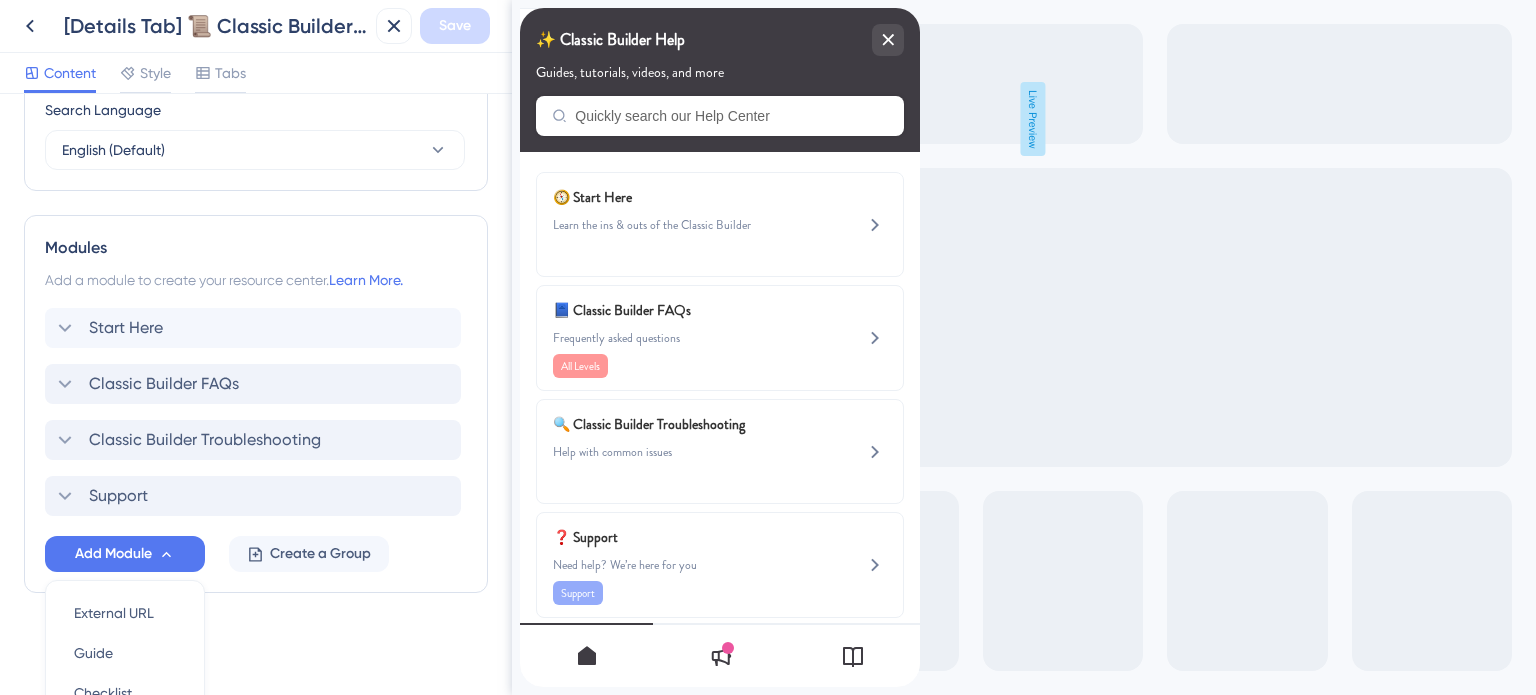 scroll, scrollTop: 996, scrollLeft: 0, axis: vertical 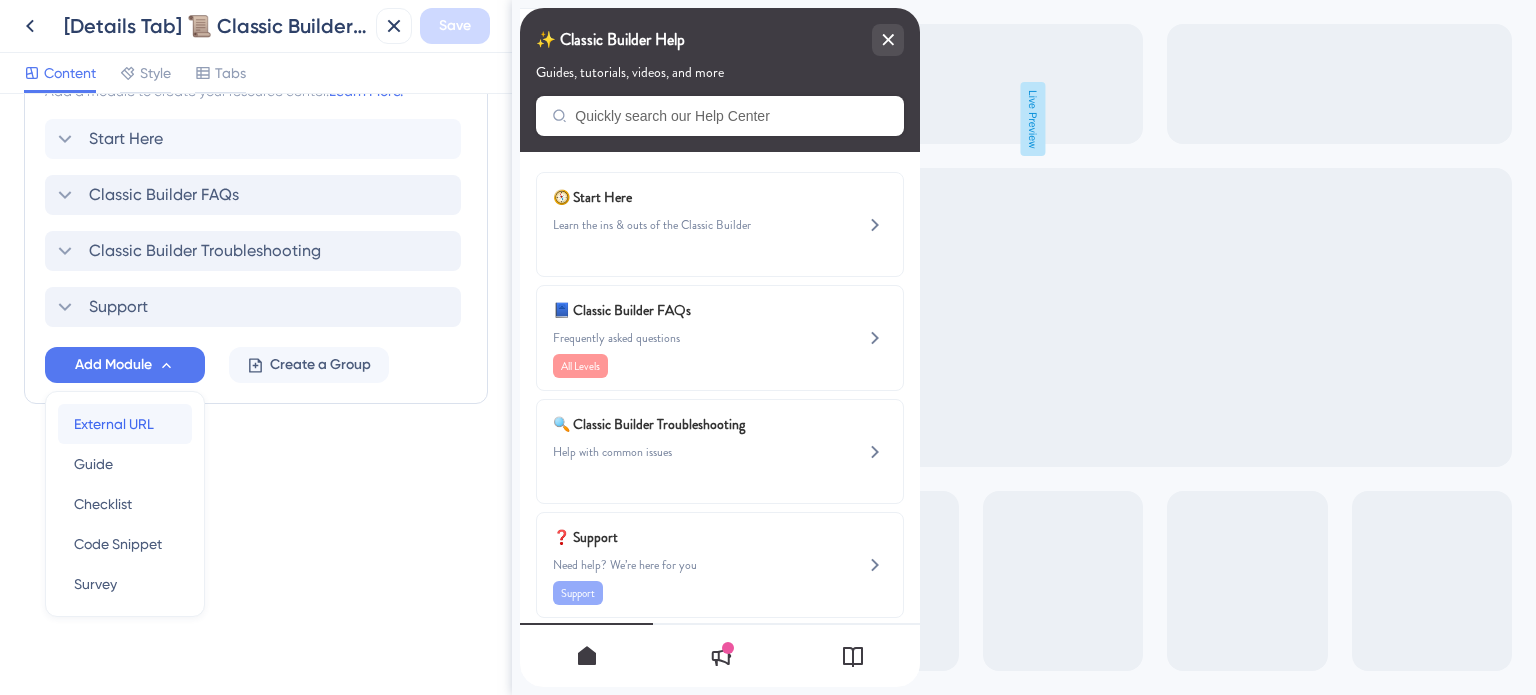 click on "External URL" at bounding box center [114, 424] 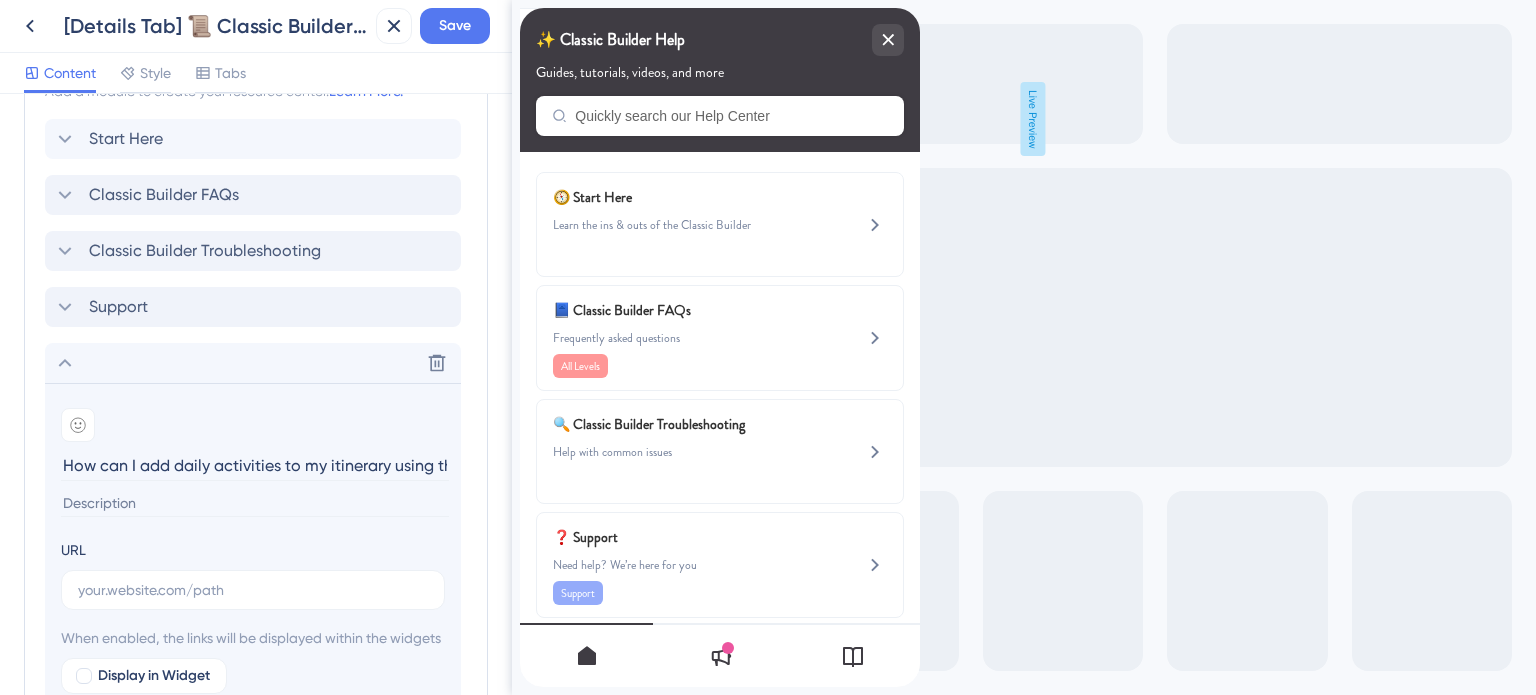 scroll, scrollTop: 0, scrollLeft: 131, axis: horizontal 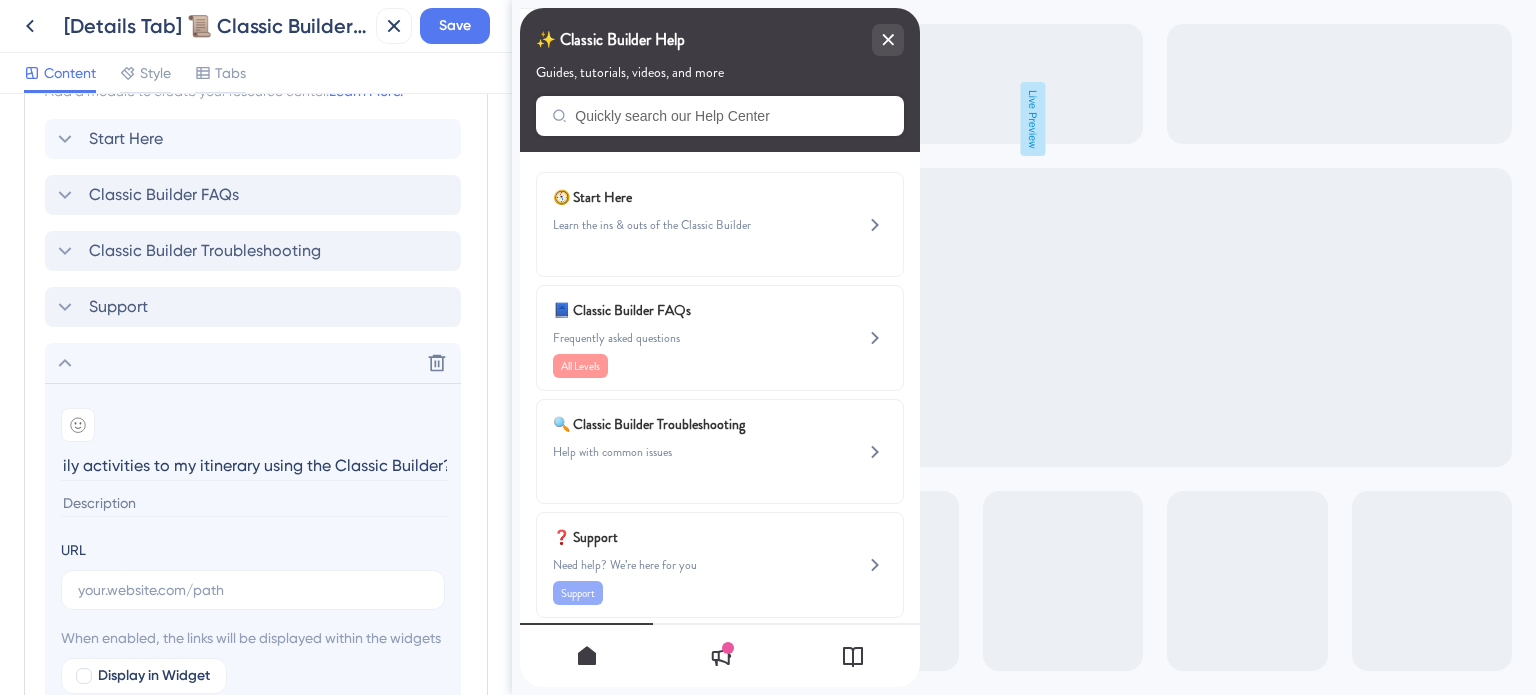 click on "How can I add daily activities to my itinerary using the Classic Builder?" at bounding box center (255, 465) 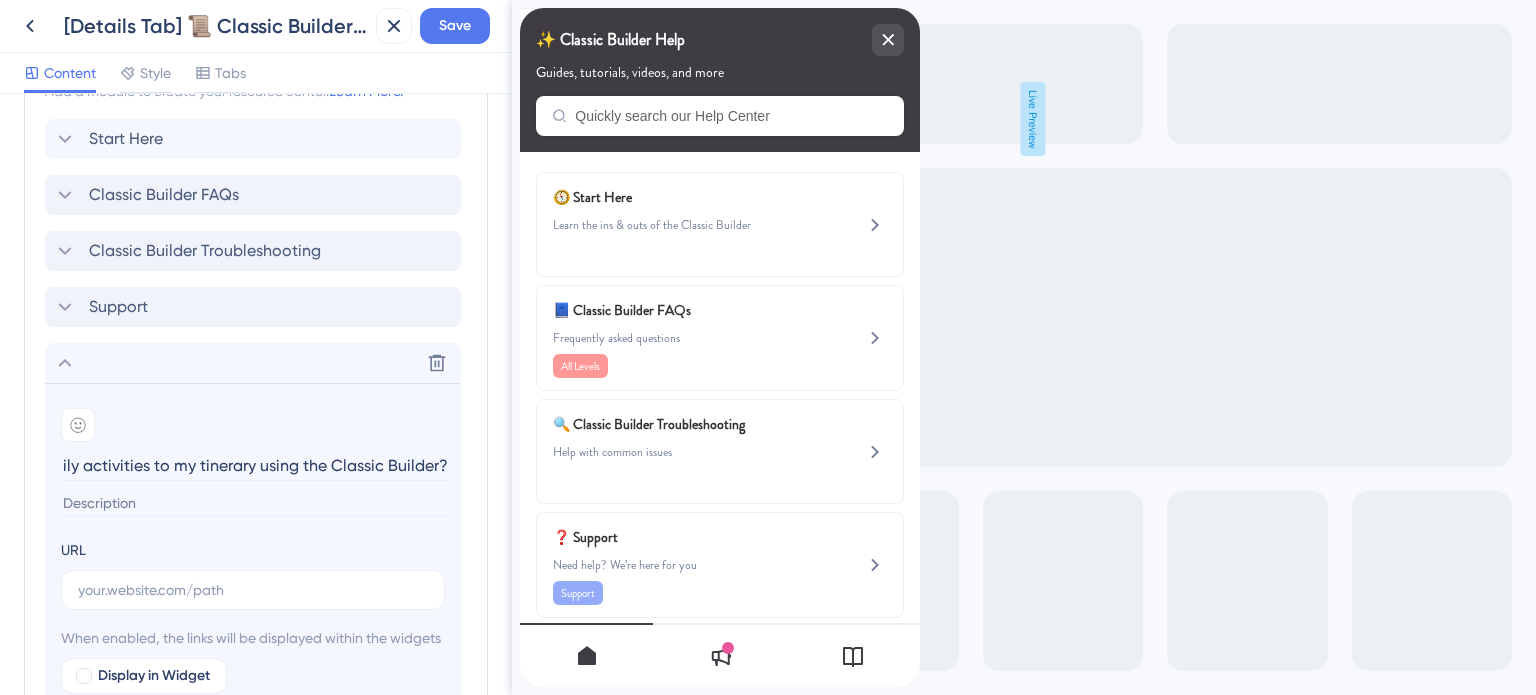 scroll, scrollTop: 0, scrollLeft: 128, axis: horizontal 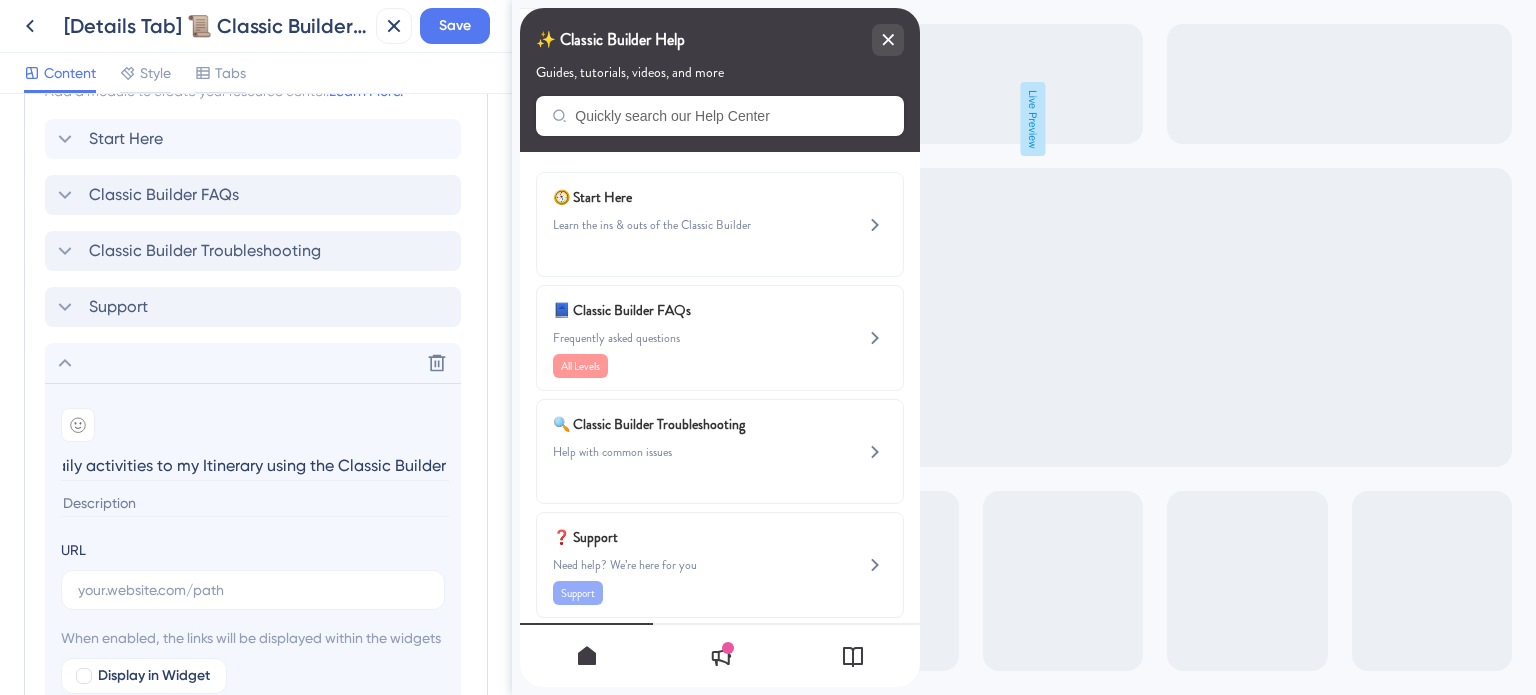 type on "How can I add daily activities to my Itinerary using the Classic Builder?" 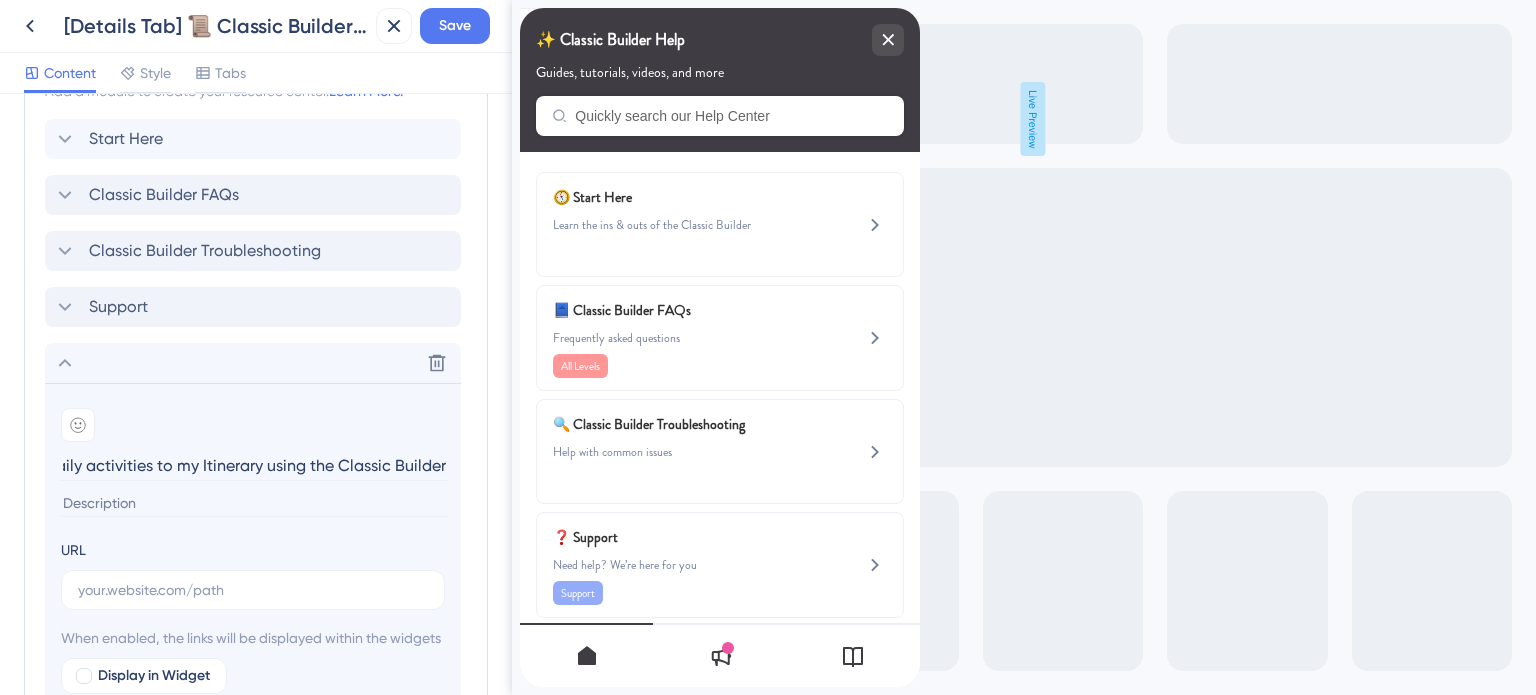 scroll, scrollTop: 0, scrollLeft: 0, axis: both 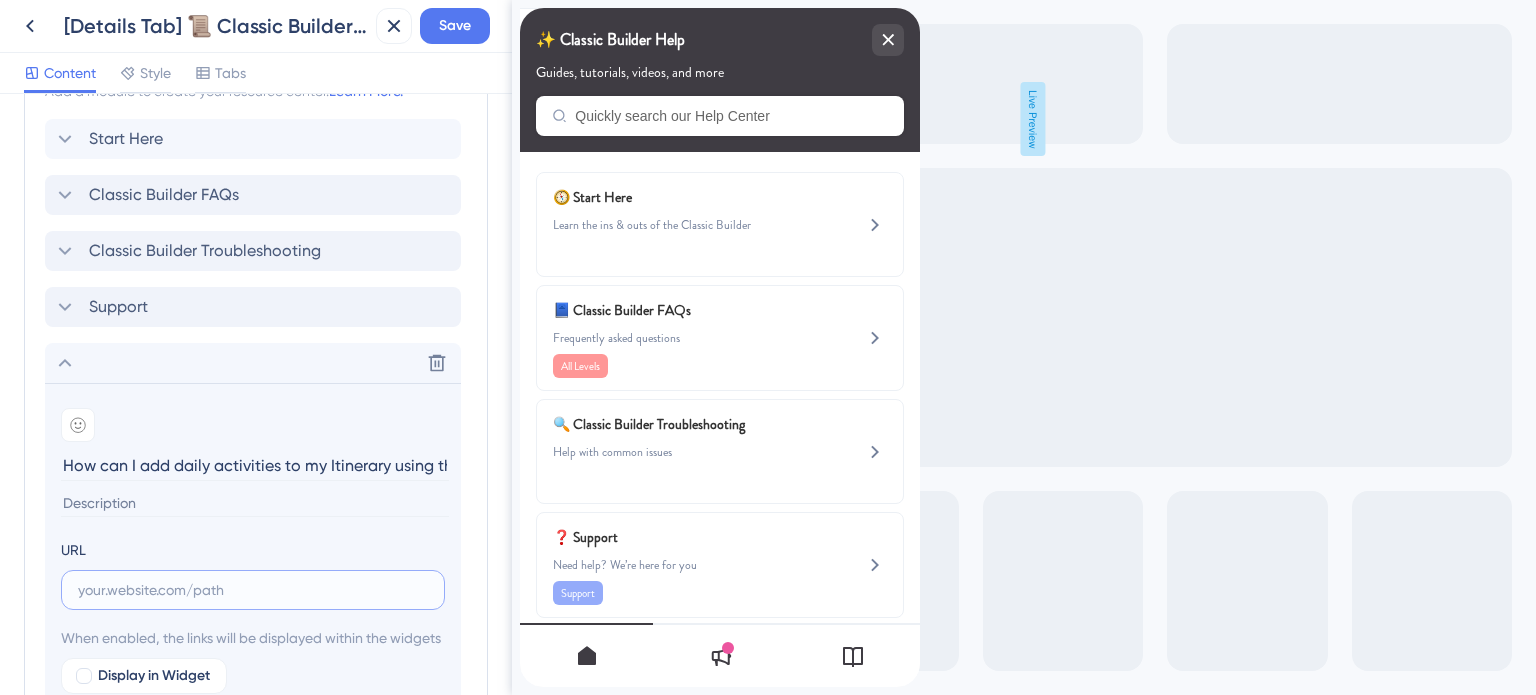 click at bounding box center (253, 590) 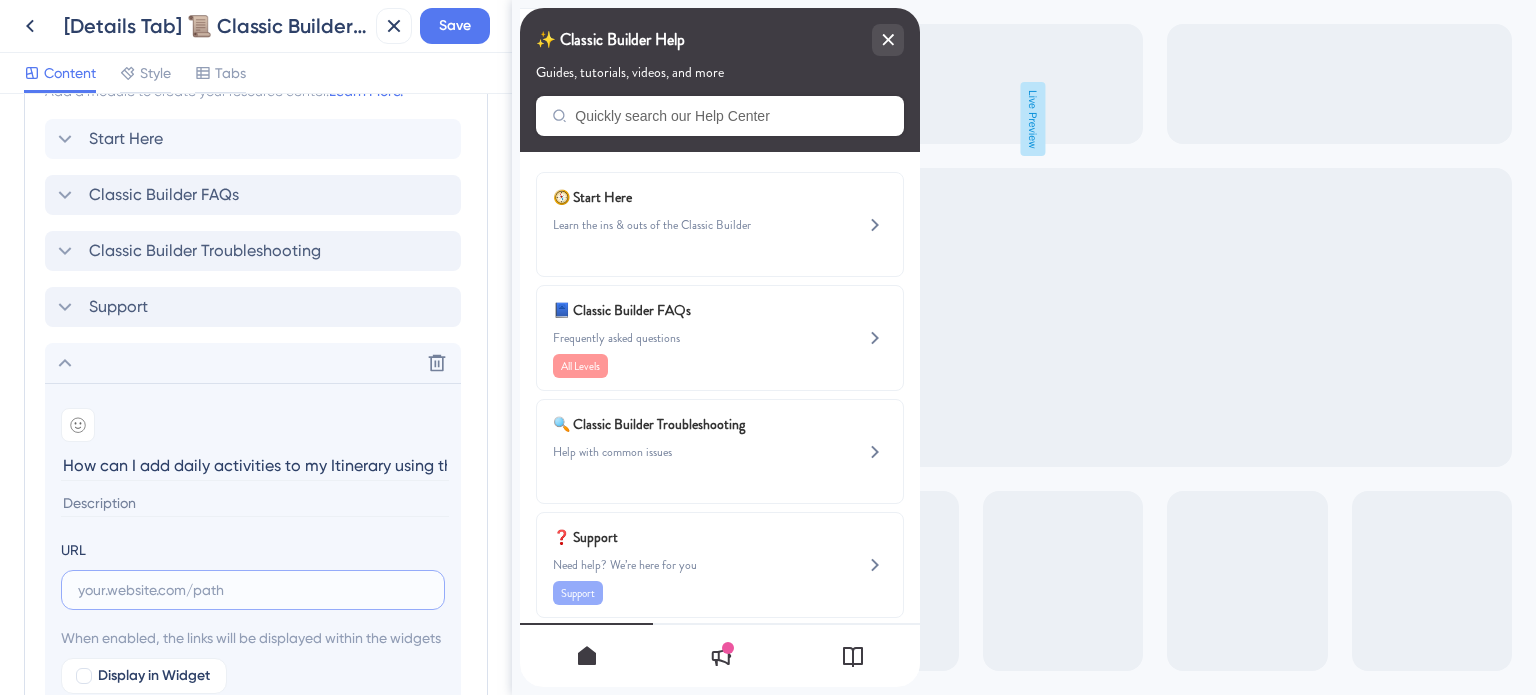 paste on "https://help.safariportal.app/en/articles/5735-how-can-i-add-daily-activities-to-my-itinerary" 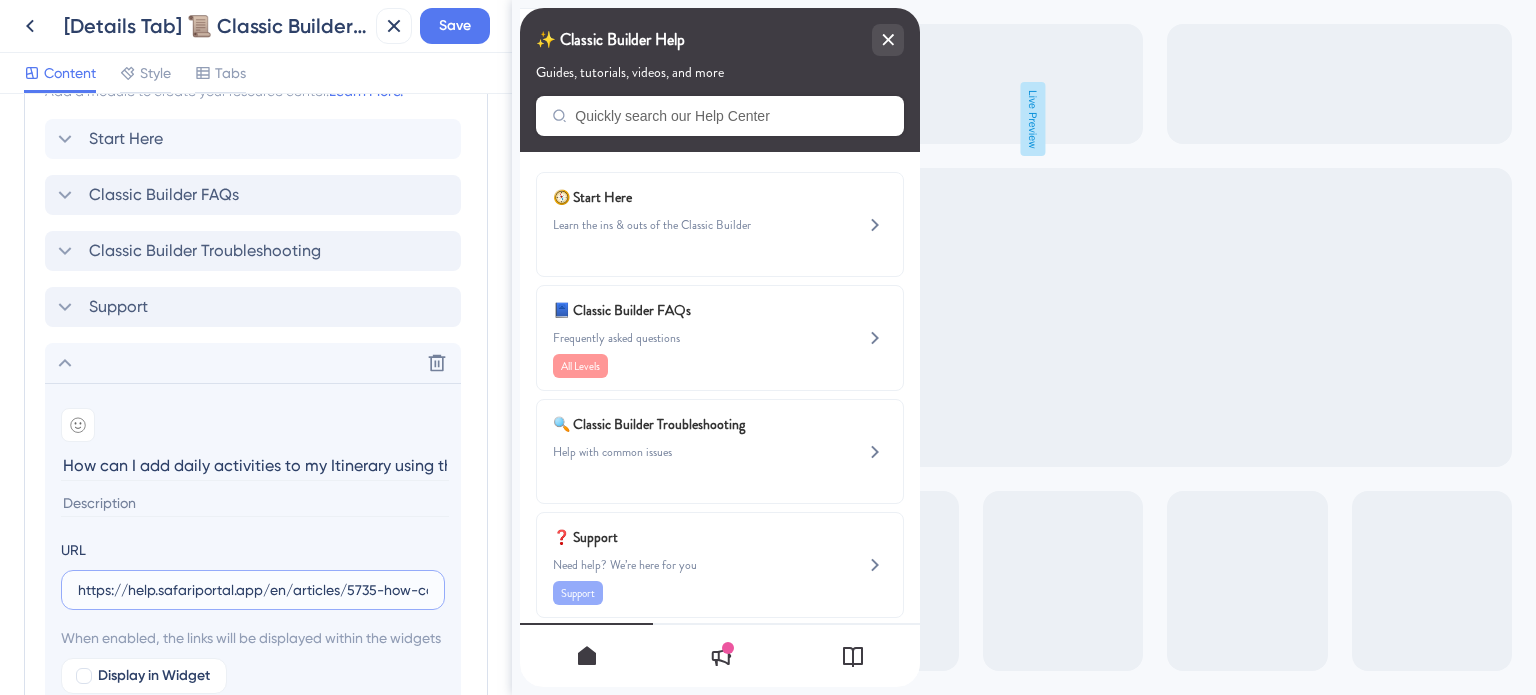 scroll, scrollTop: 0, scrollLeft: 268, axis: horizontal 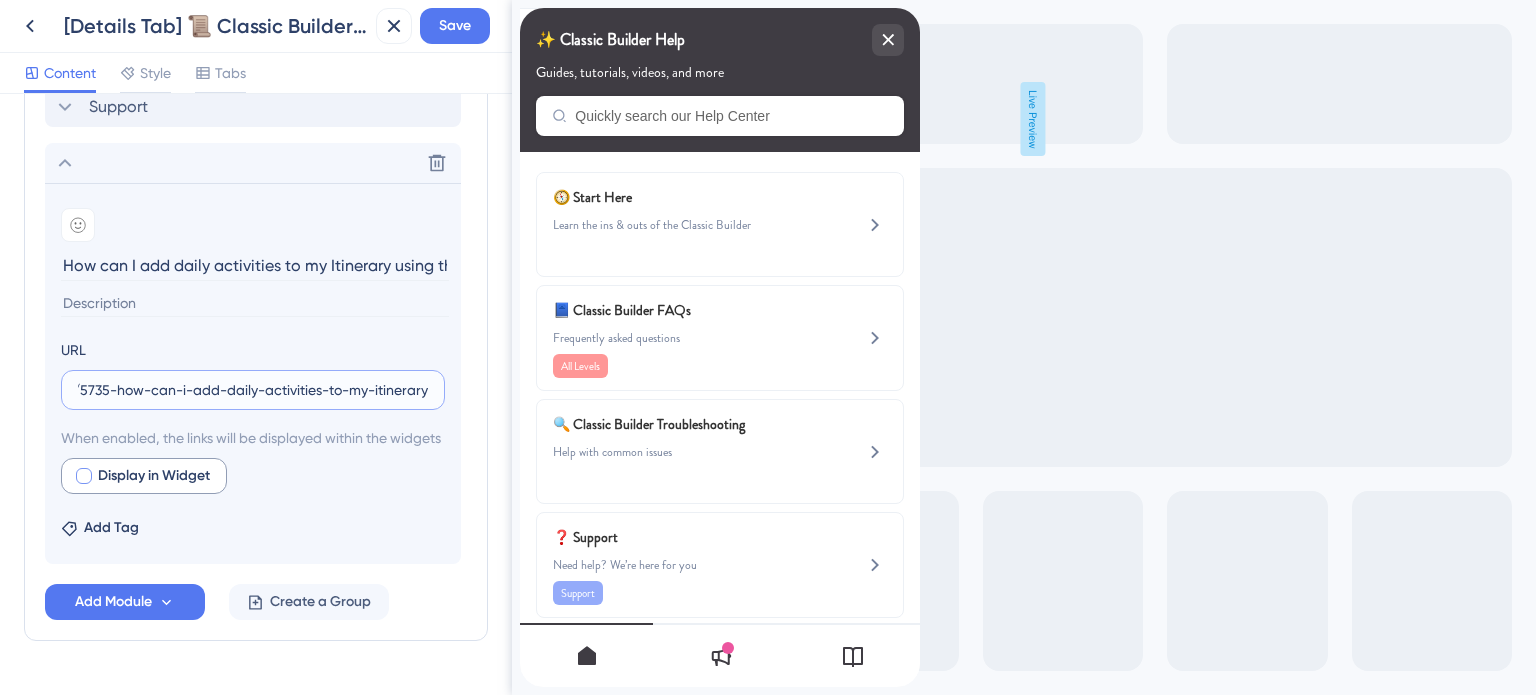 type on "https://help.safariportal.app/en/articles/5735-how-can-i-add-daily-activities-to-my-itinerary" 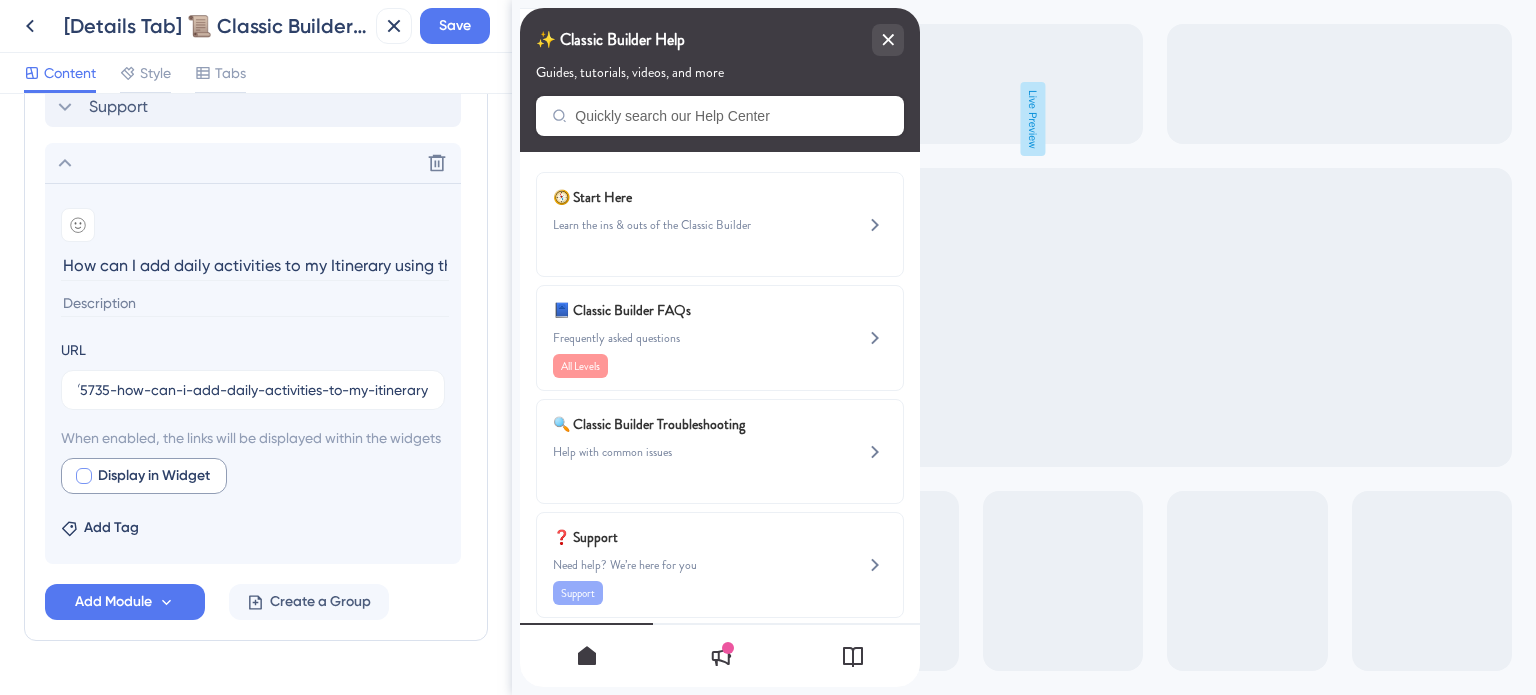 click at bounding box center (84, 476) 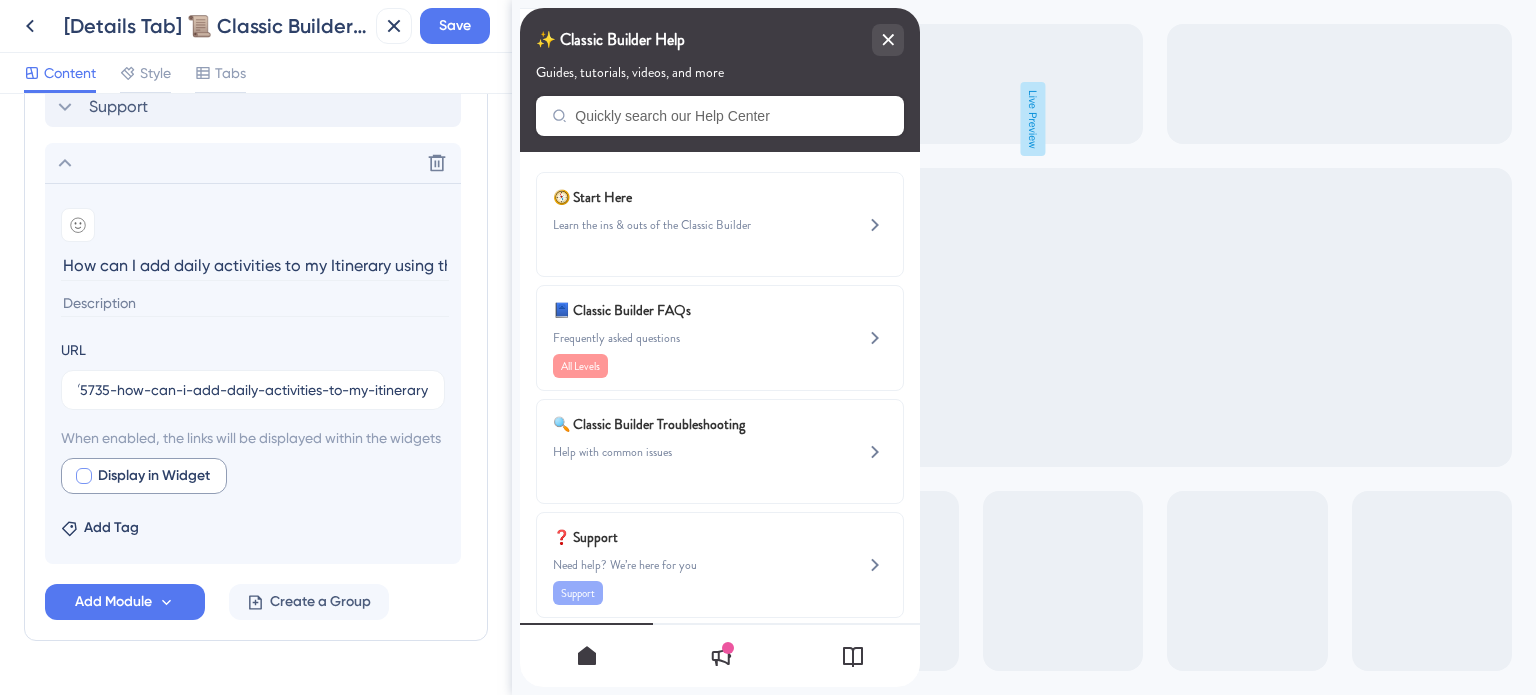 checkbox on "true" 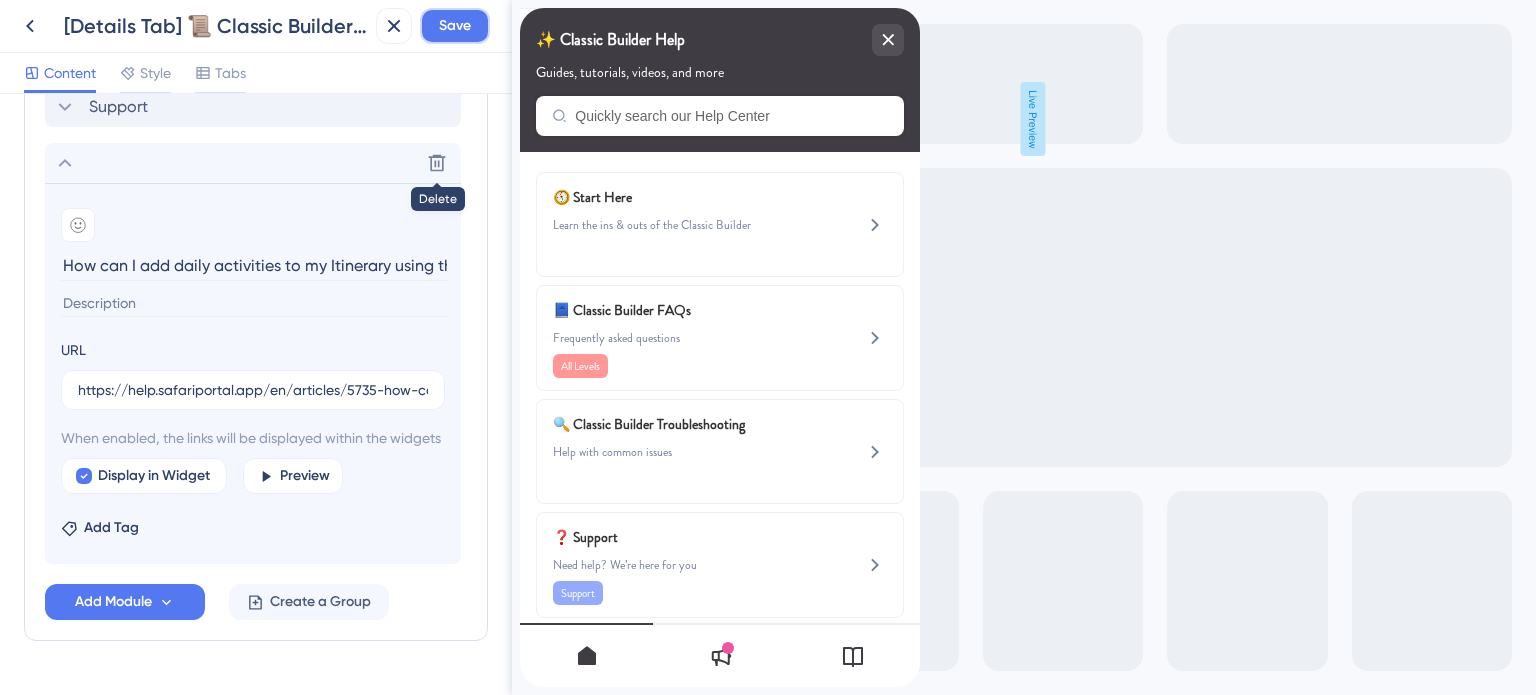 click on "Save" at bounding box center [455, 26] 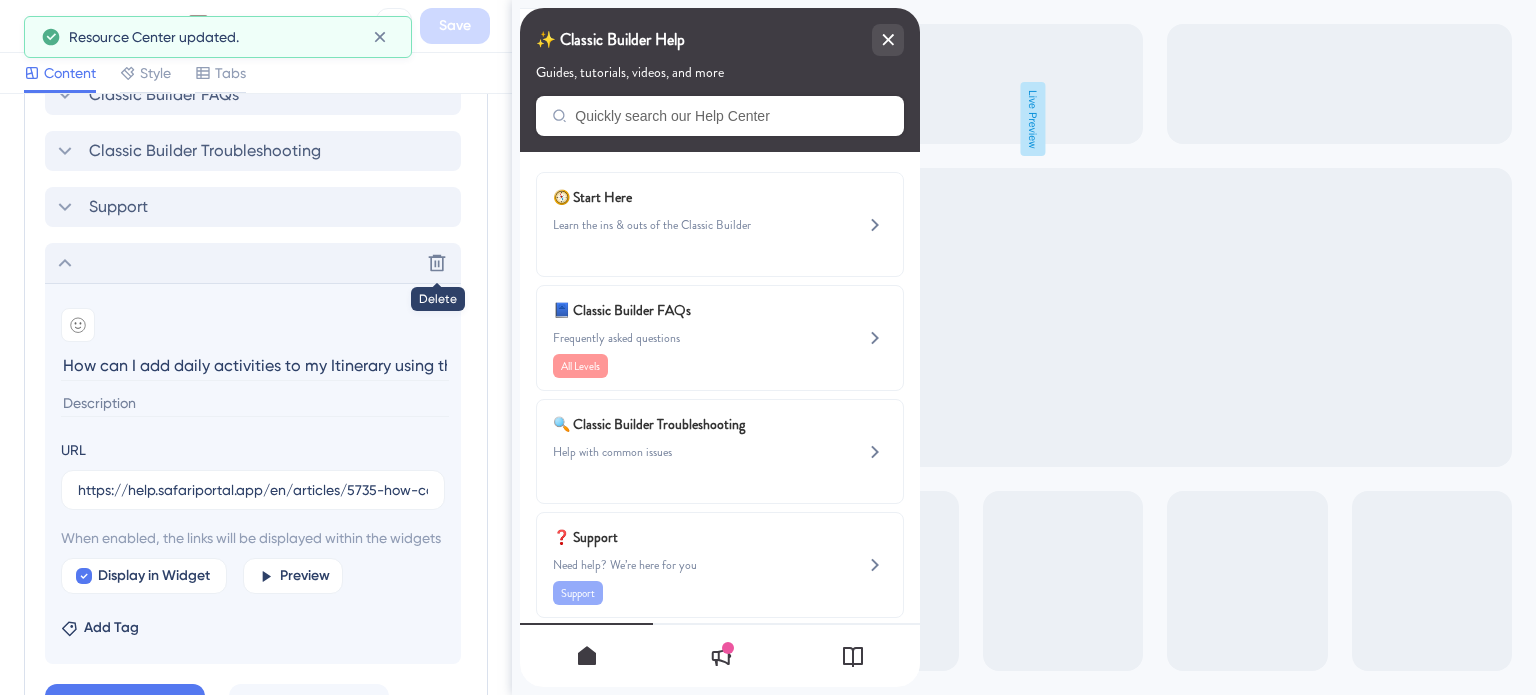 click 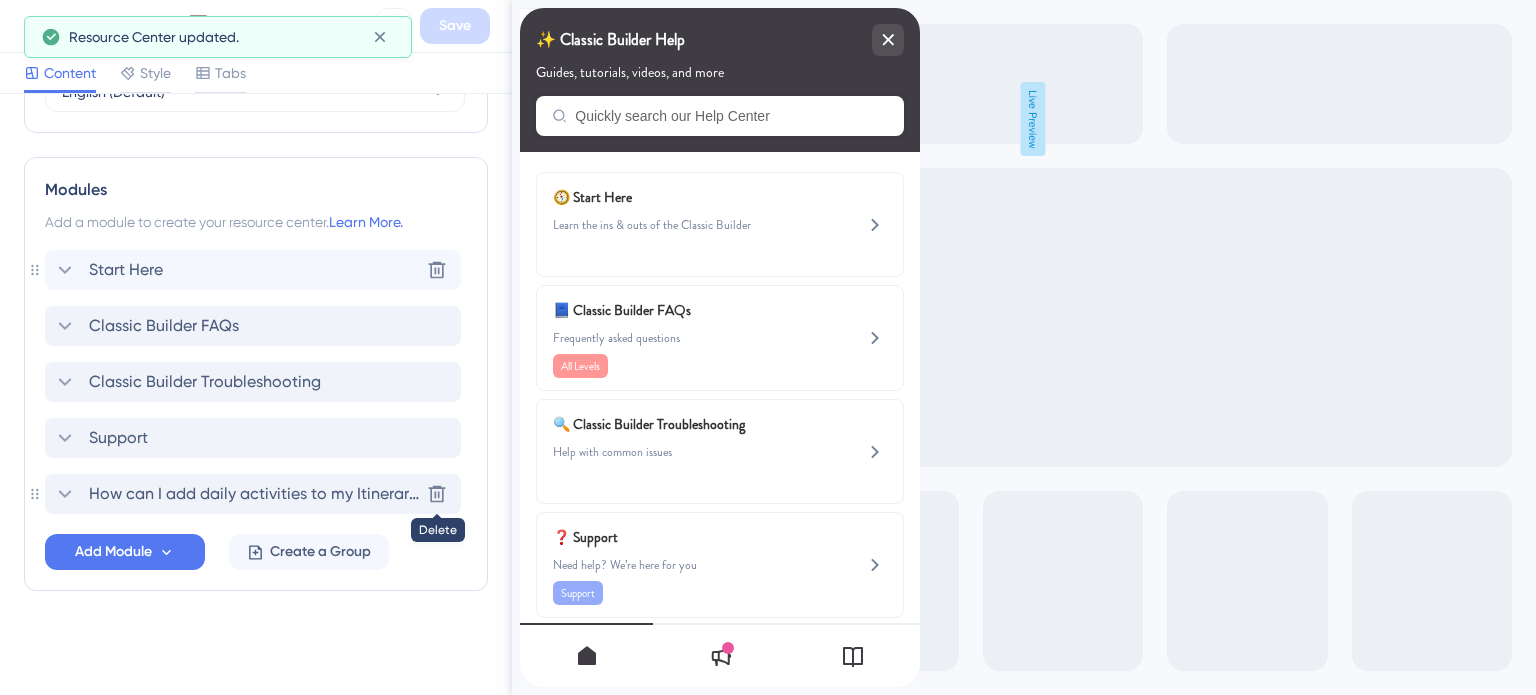 scroll, scrollTop: 863, scrollLeft: 0, axis: vertical 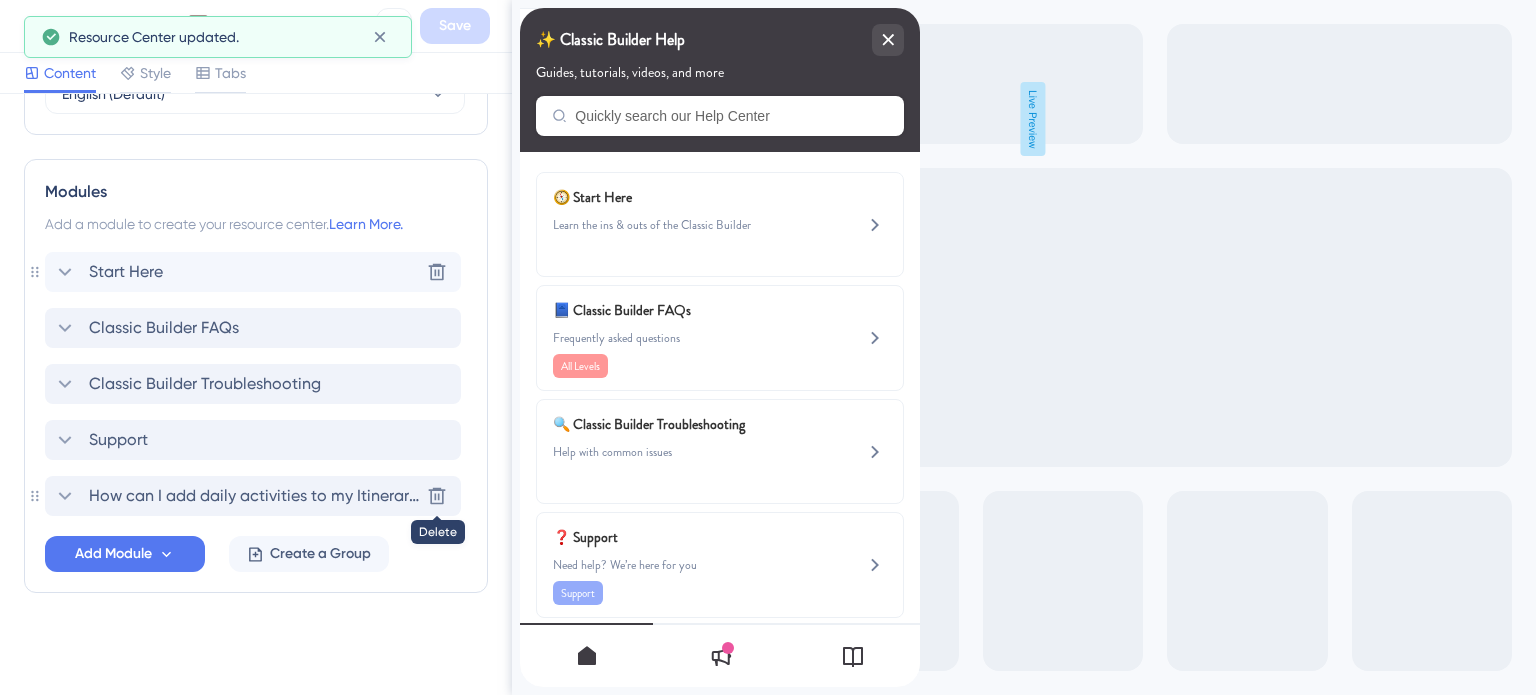 click 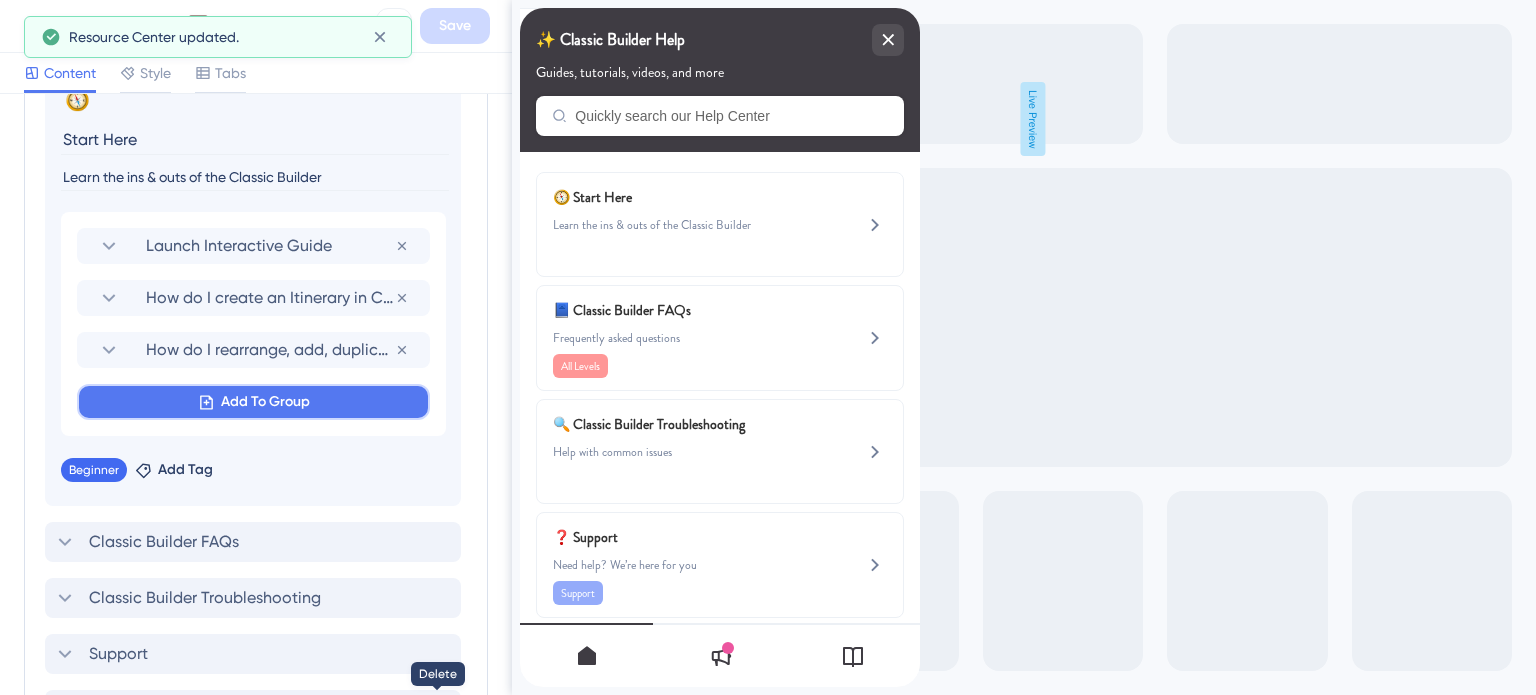 click on "Add To Group" at bounding box center [265, 402] 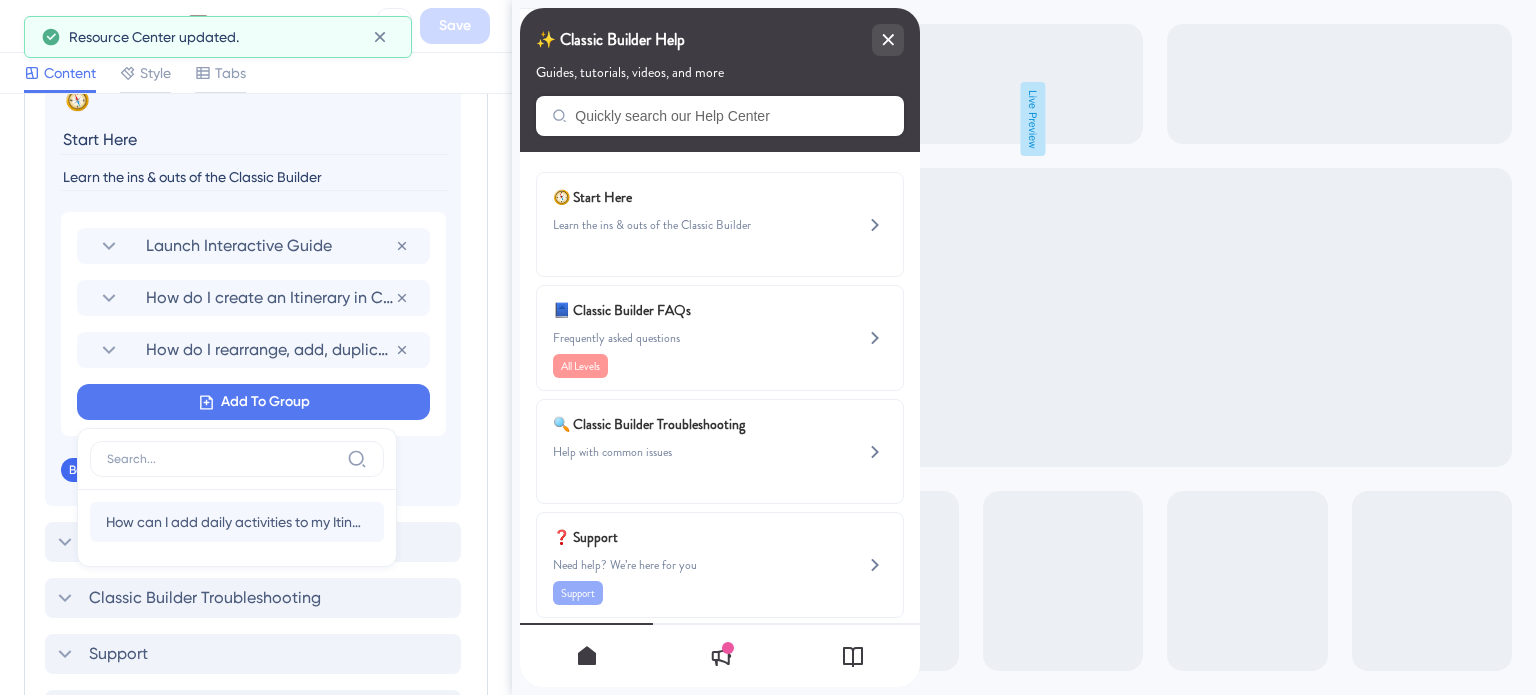 scroll, scrollTop: 1197, scrollLeft: 0, axis: vertical 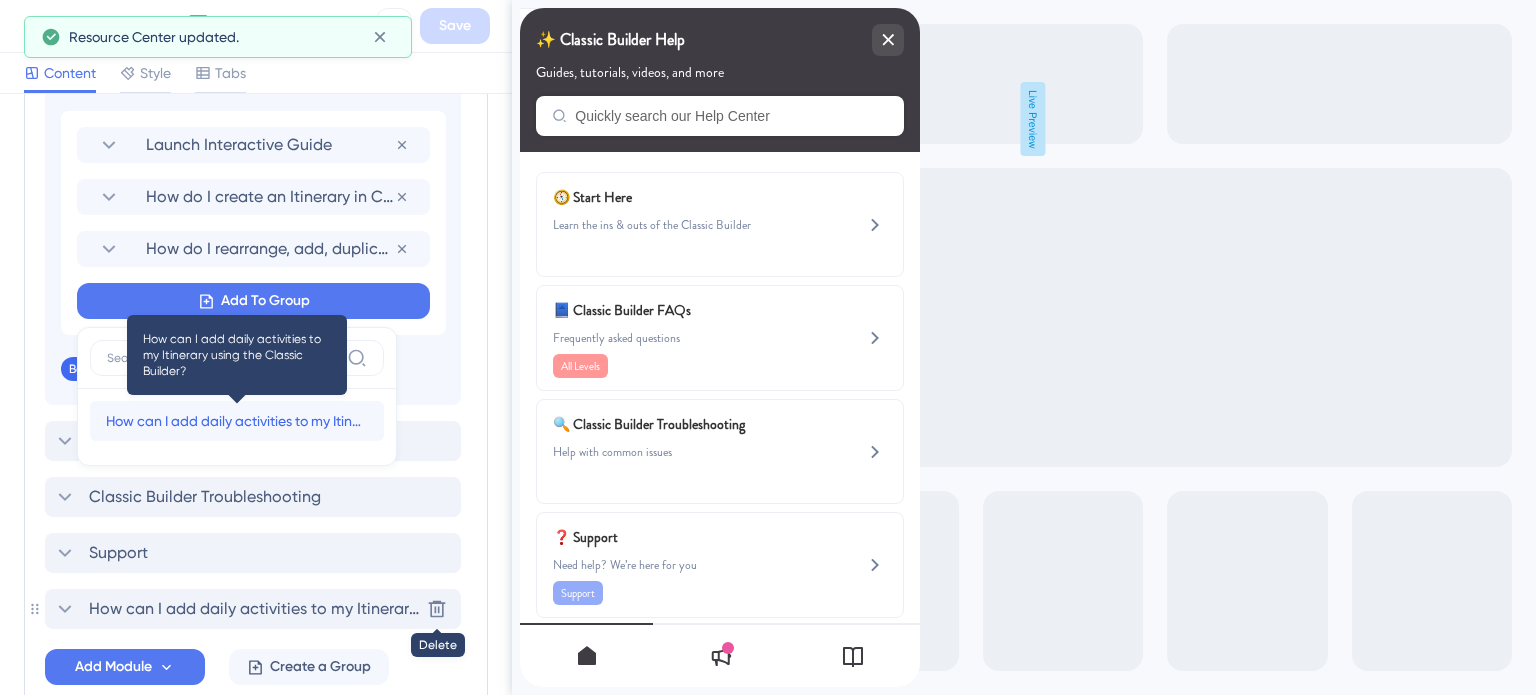 click on "How can I add daily activities to my Itinerary using the Classic Builder?" at bounding box center [237, 421] 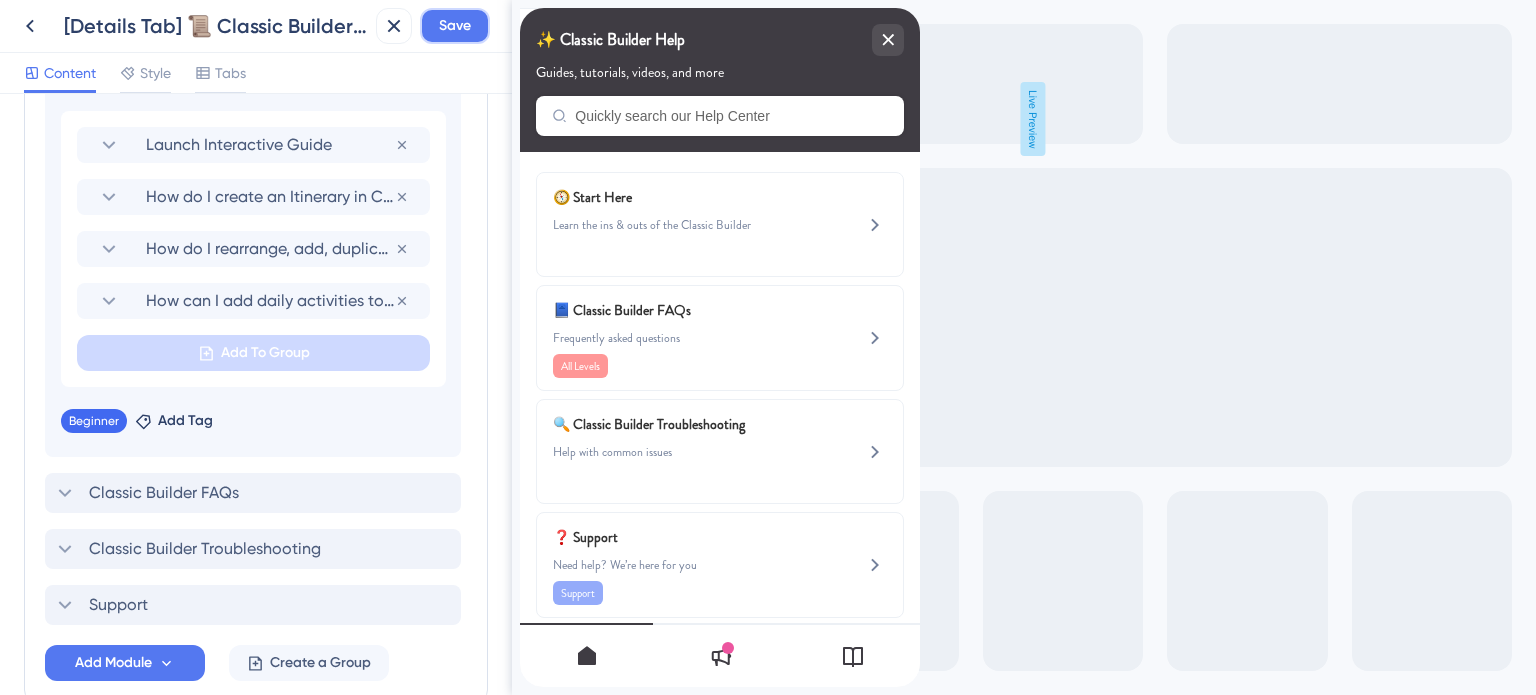 click on "Save" at bounding box center [455, 26] 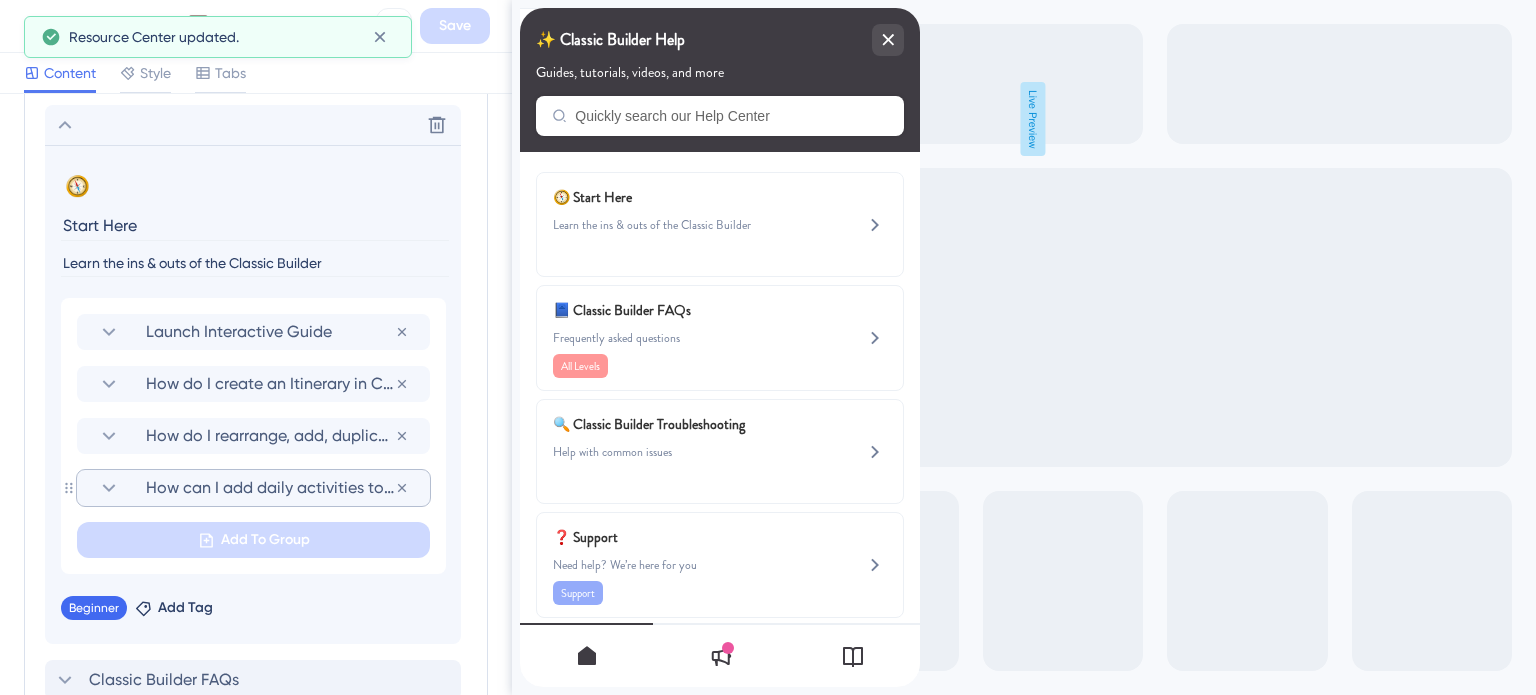scroll, scrollTop: 997, scrollLeft: 0, axis: vertical 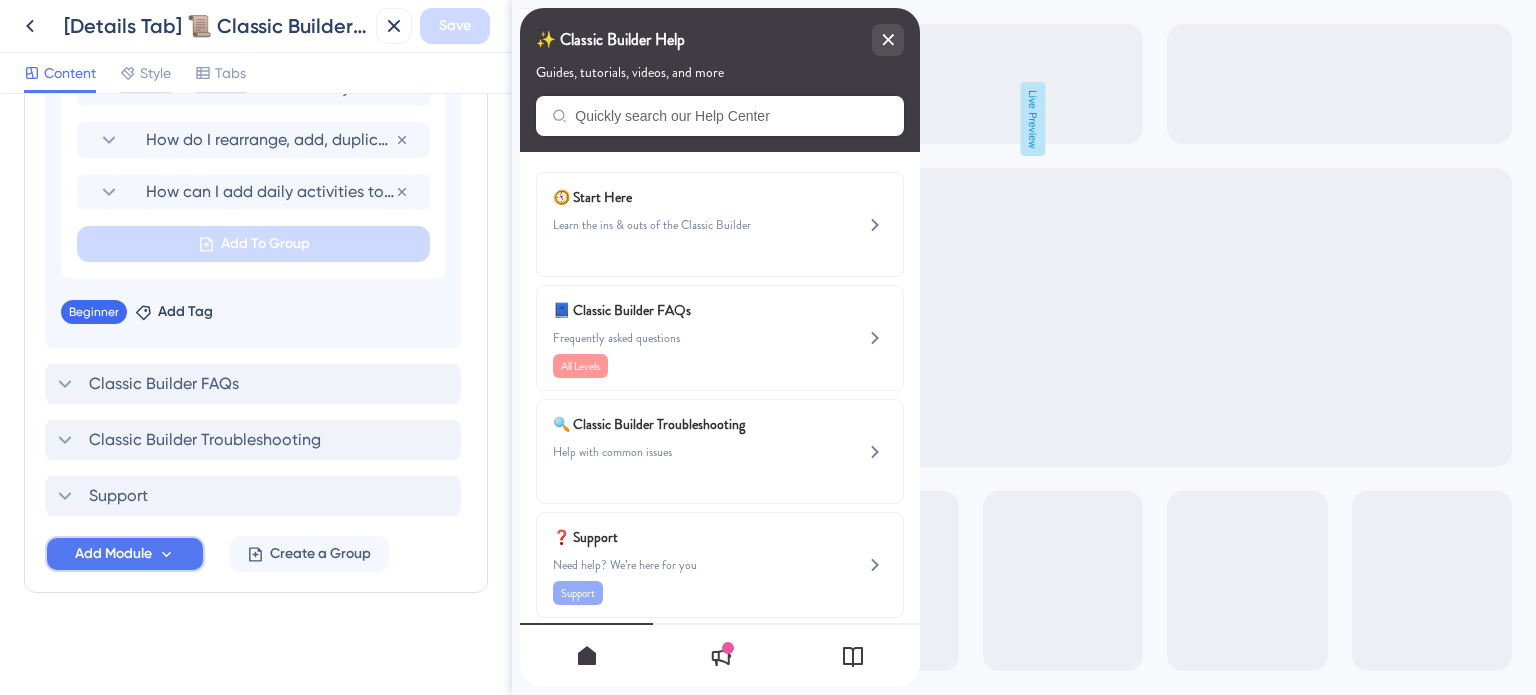 click on "Add Module" at bounding box center (113, 554) 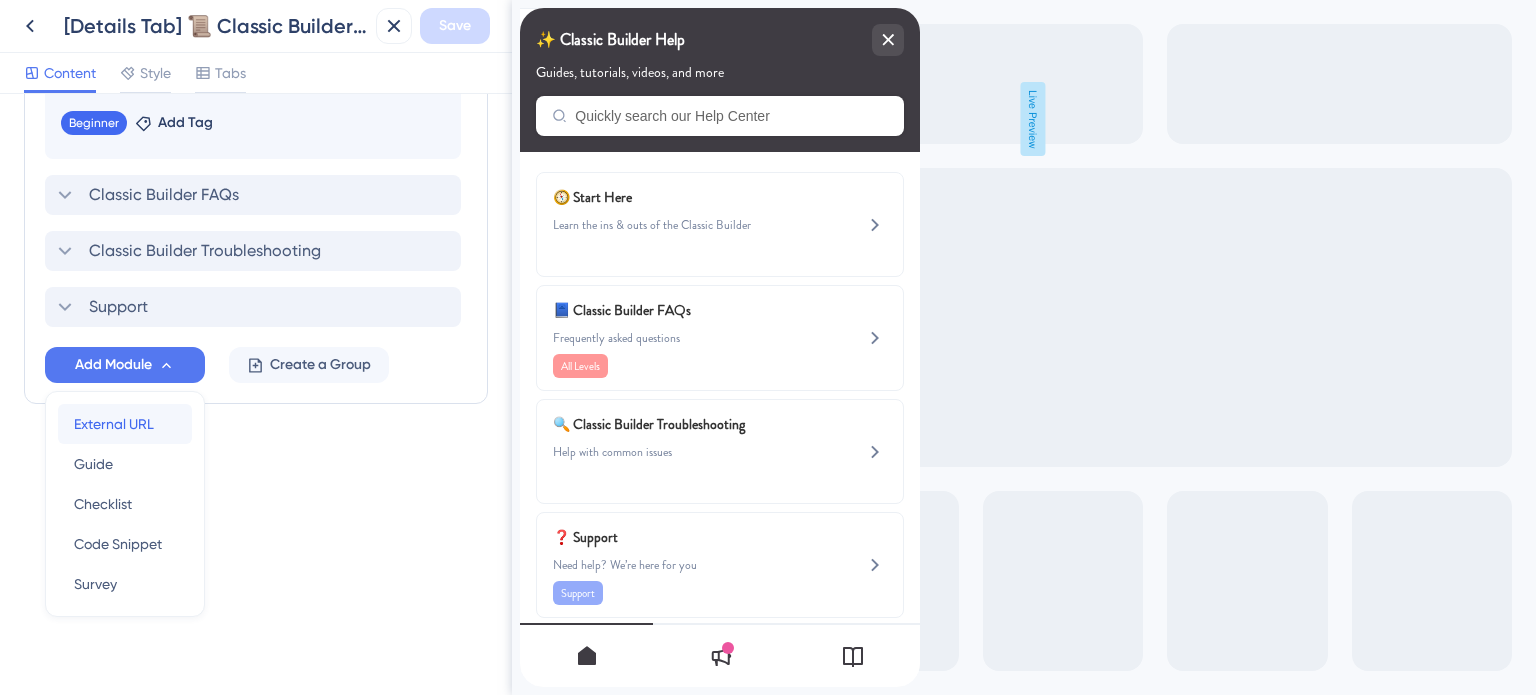 click on "External URL" at bounding box center (114, 424) 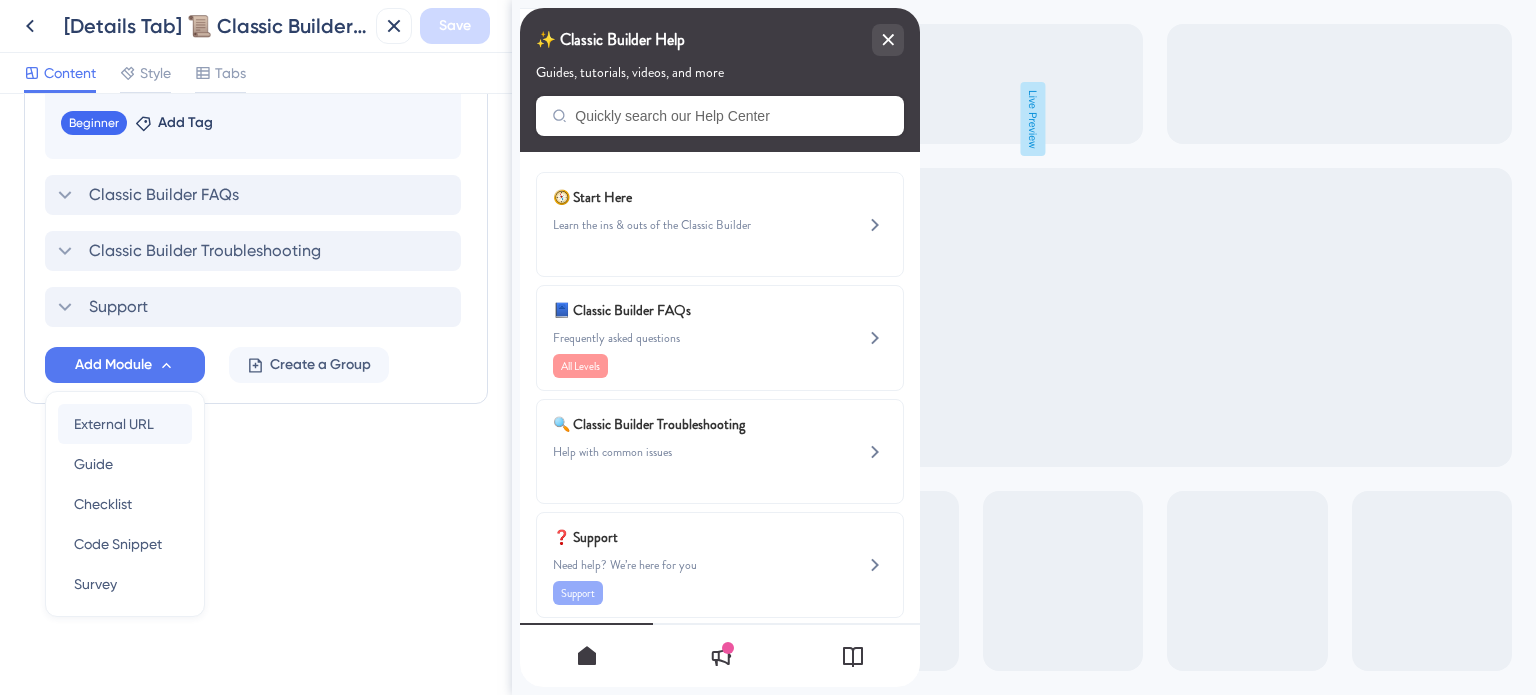 scroll, scrollTop: 1268, scrollLeft: 0, axis: vertical 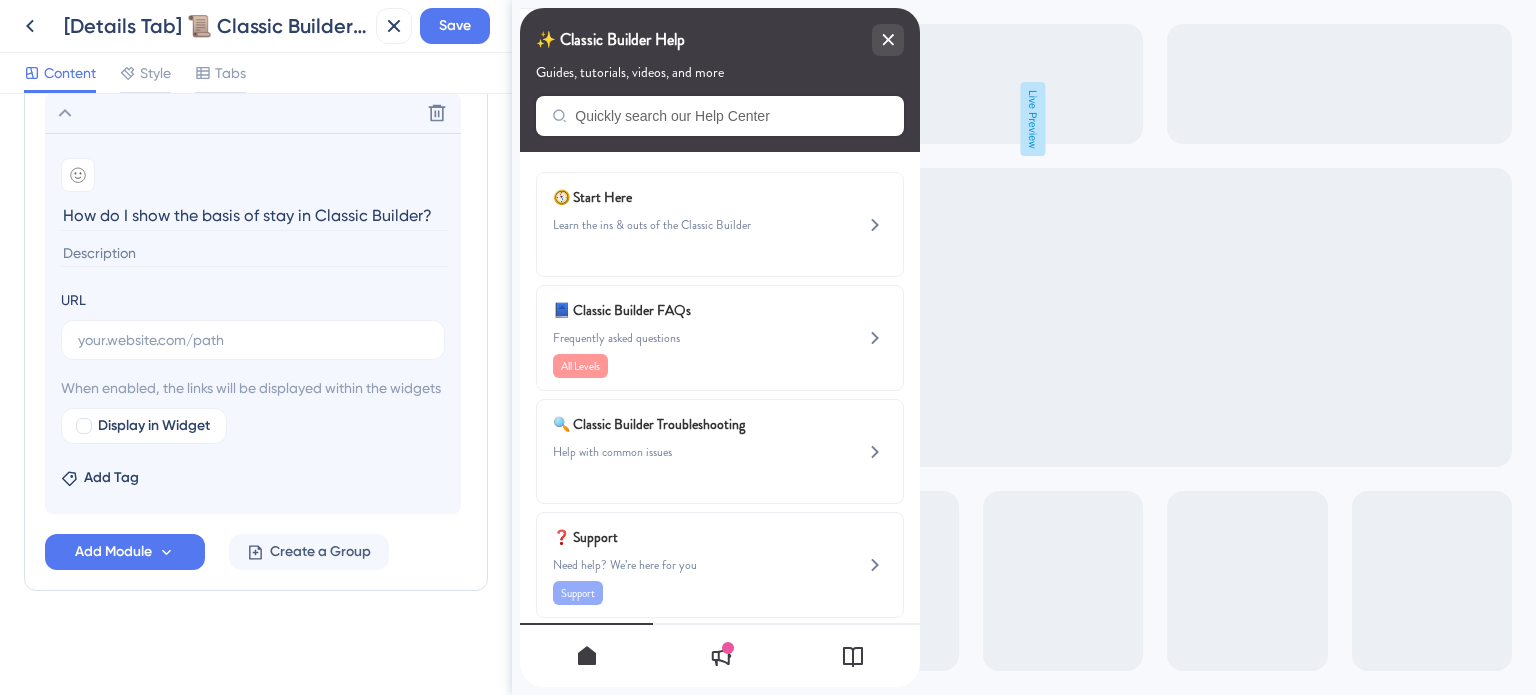 type on "How do I show the basis of stay in Classic Builder?" 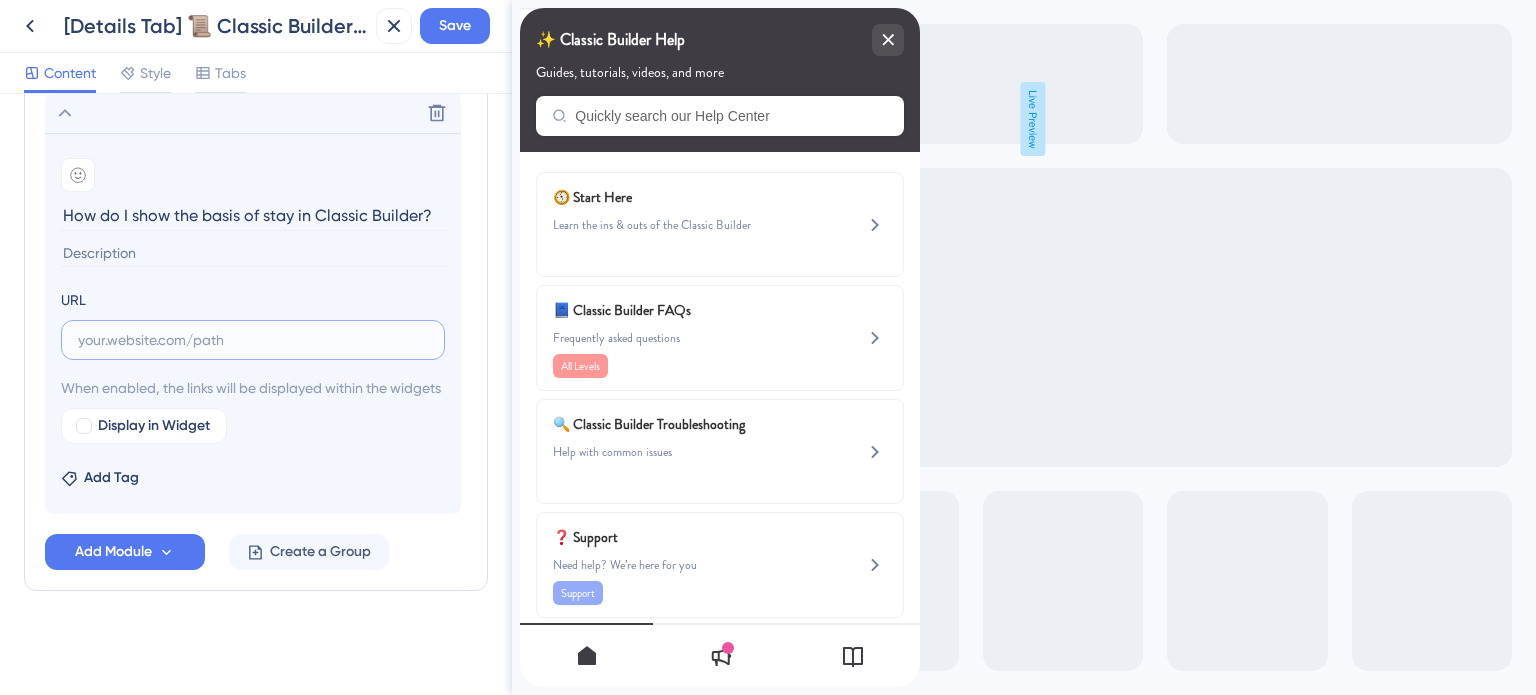 click at bounding box center (253, 340) 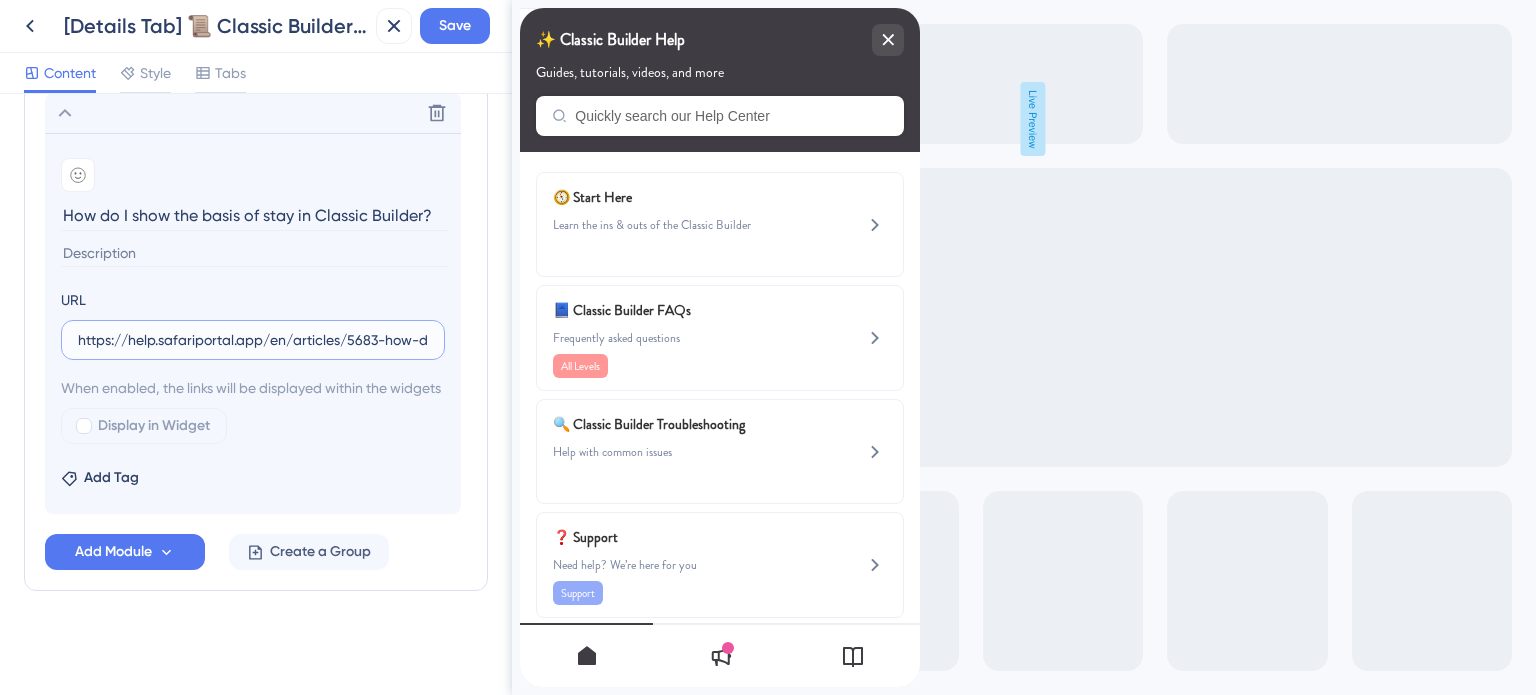 scroll, scrollTop: 0, scrollLeft: 302, axis: horizontal 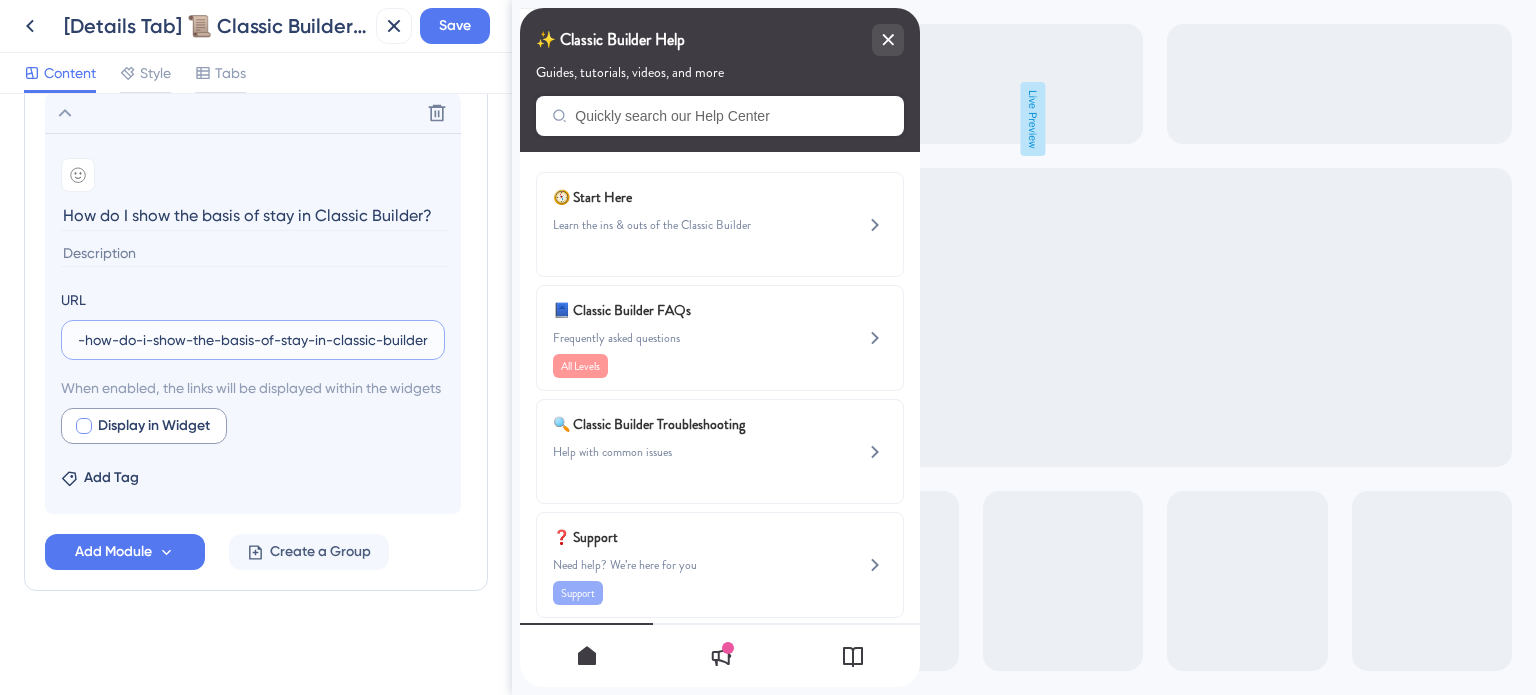 type on "https://help.safariportal.app/en/articles/5683-how-do-i-show-the-basis-of-stay-in-classic-builder" 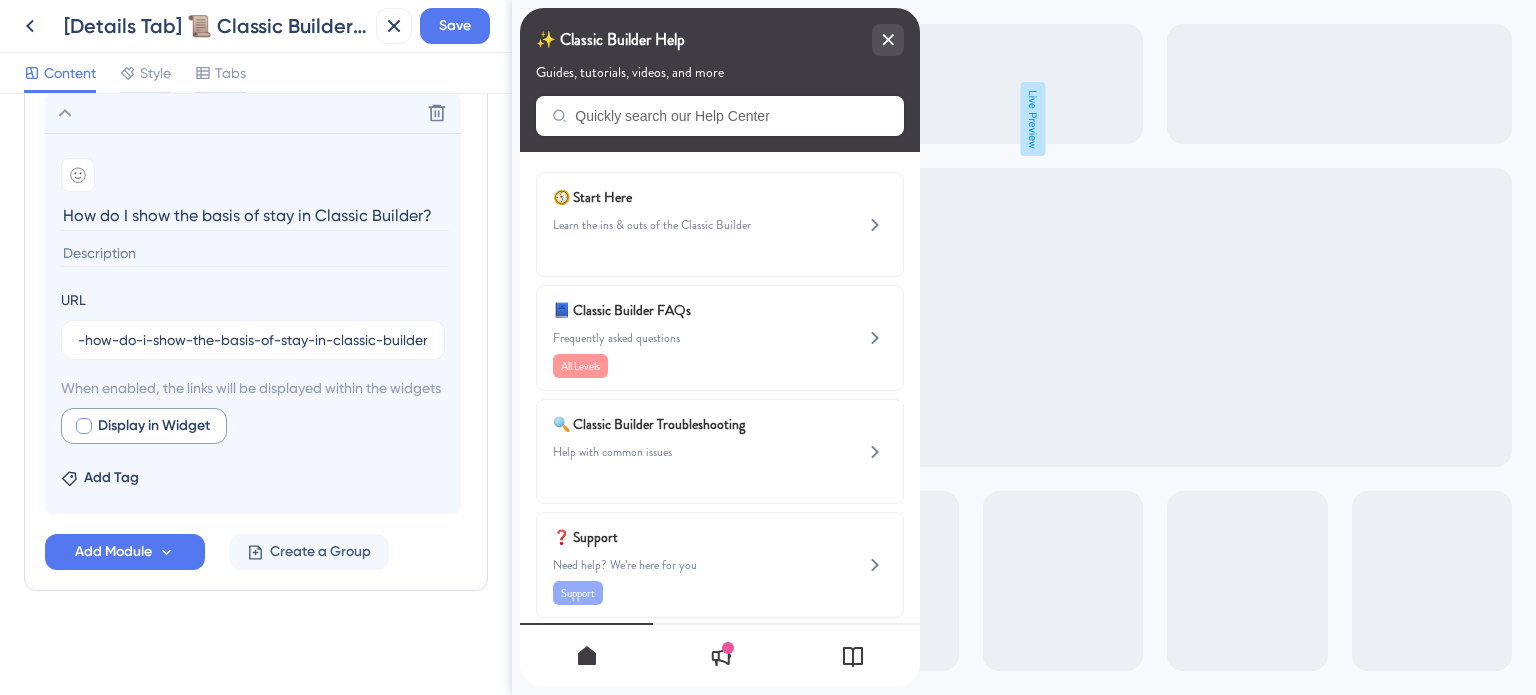click at bounding box center [84, 426] 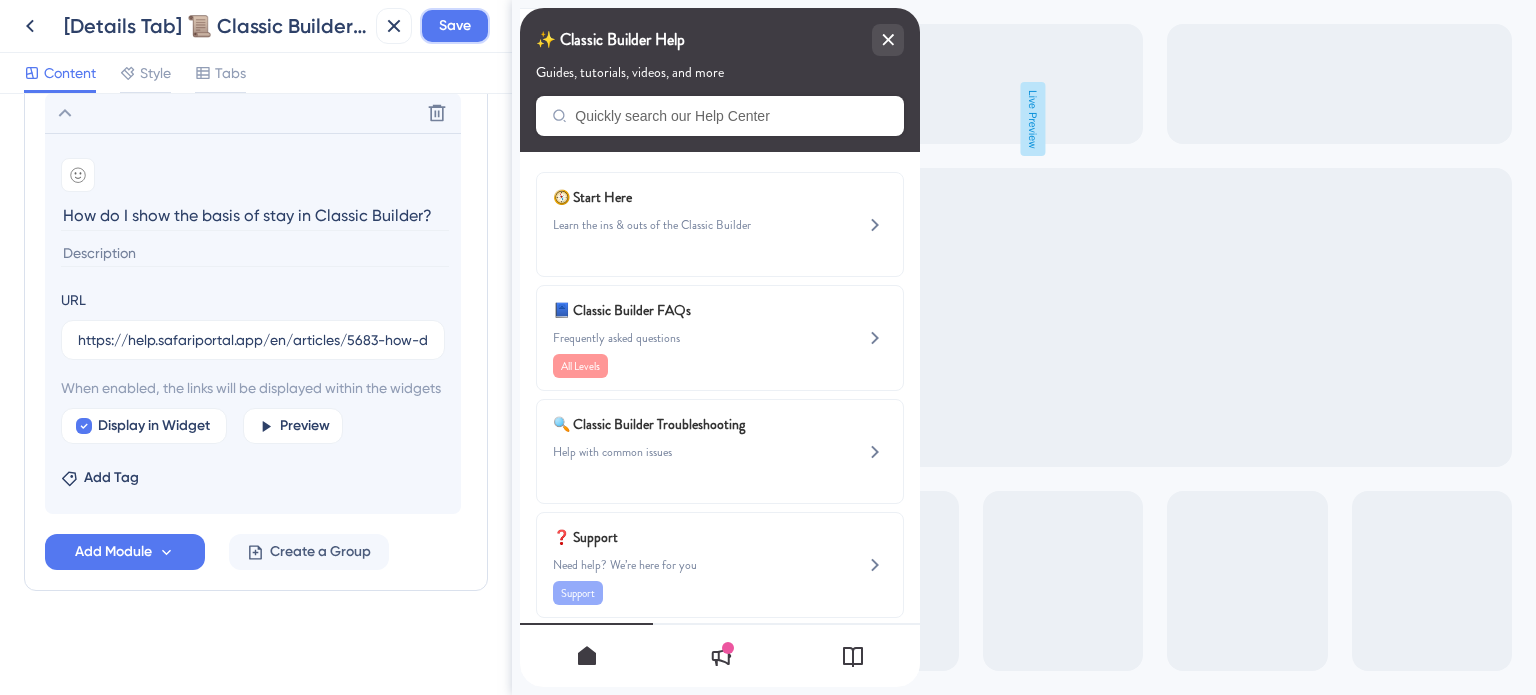 click on "Save" at bounding box center [455, 26] 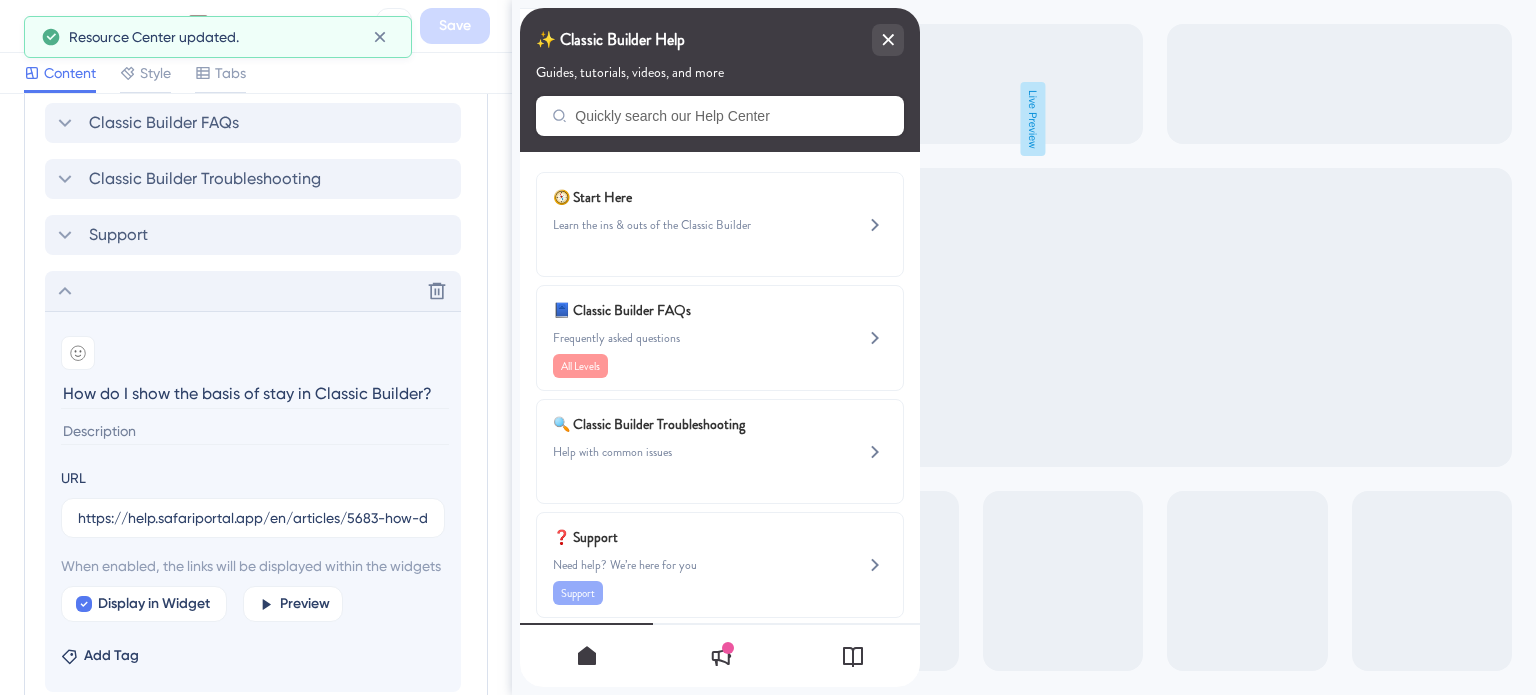click 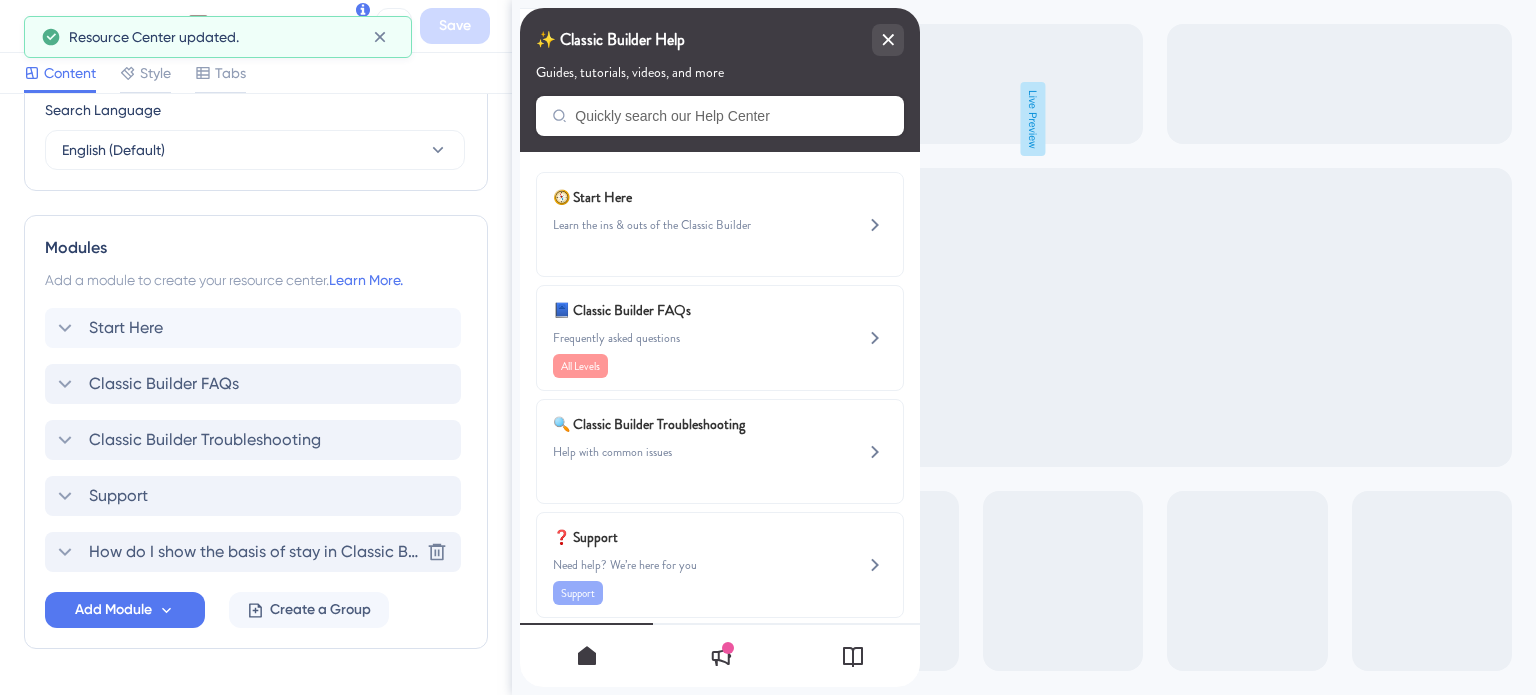 scroll, scrollTop: 763, scrollLeft: 0, axis: vertical 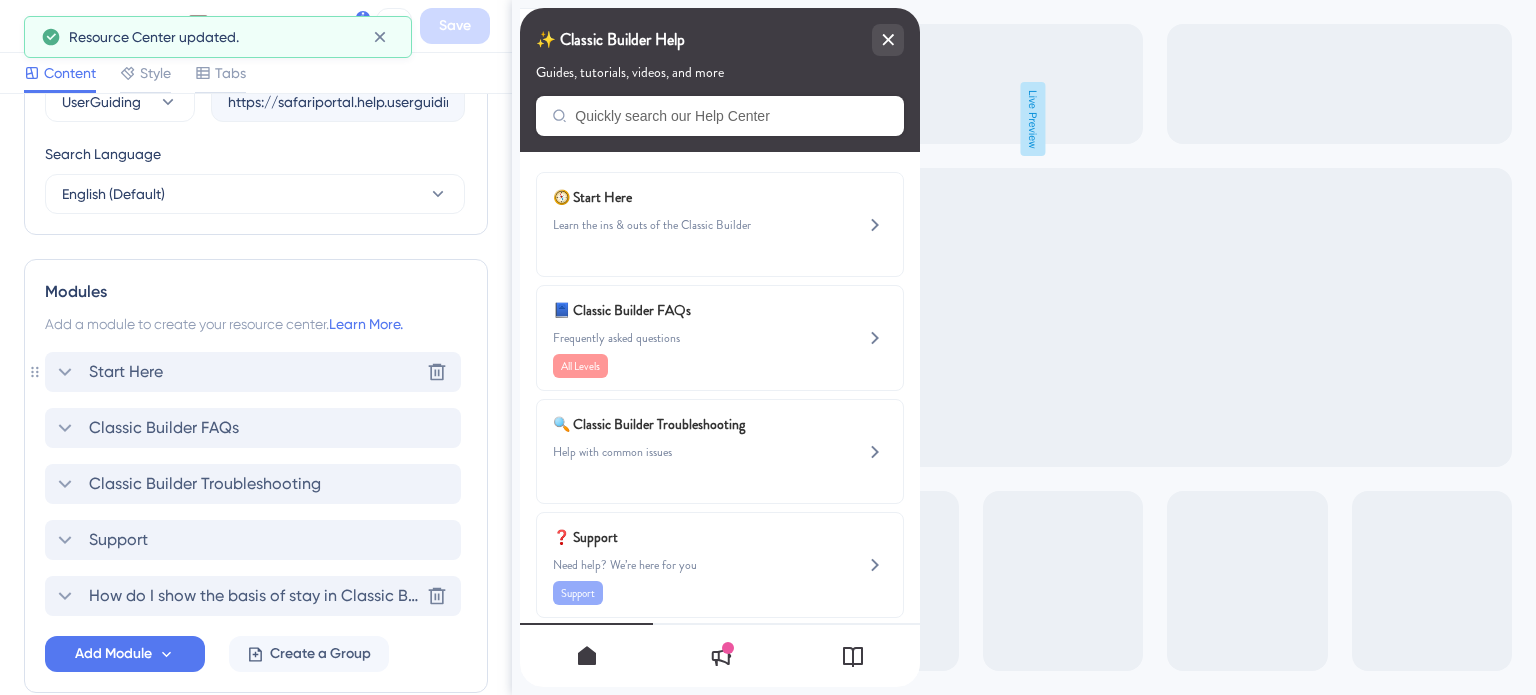 click on "Start Here" at bounding box center (126, 372) 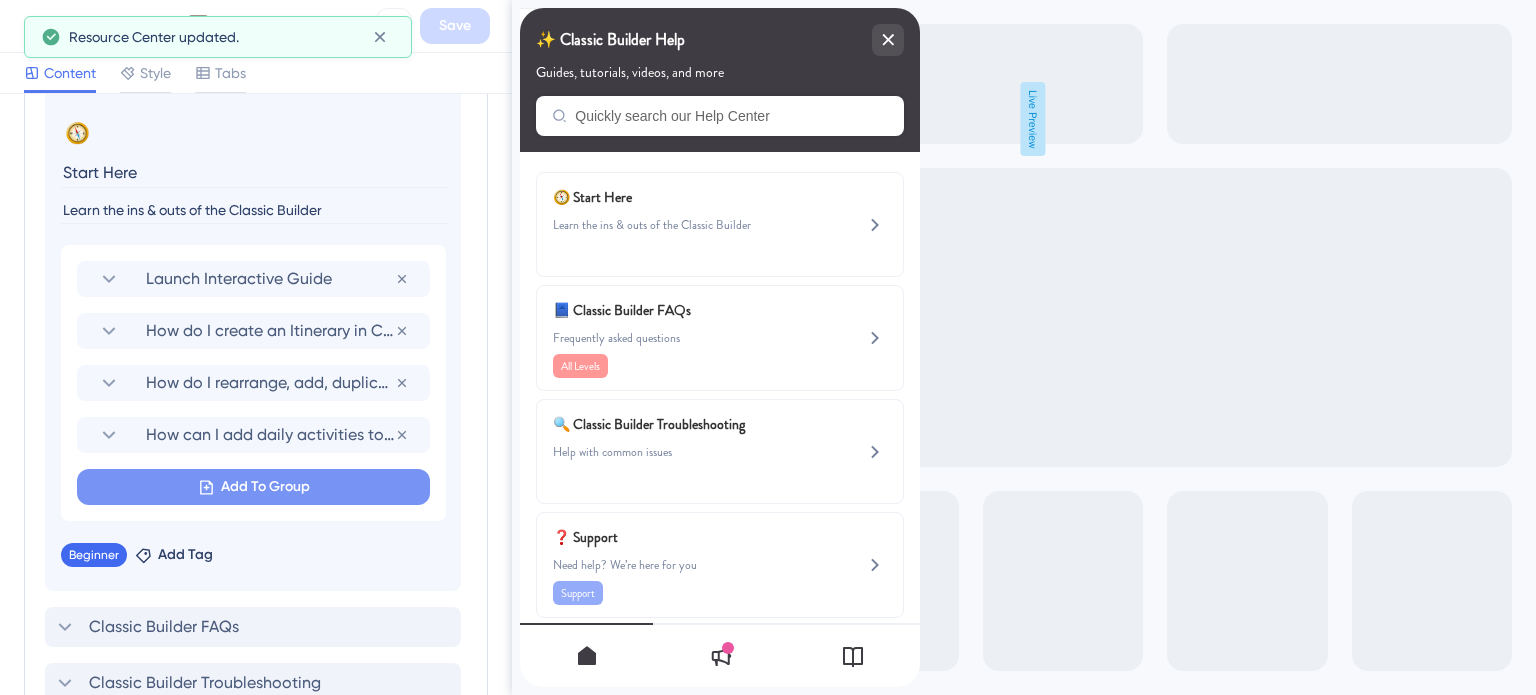 click 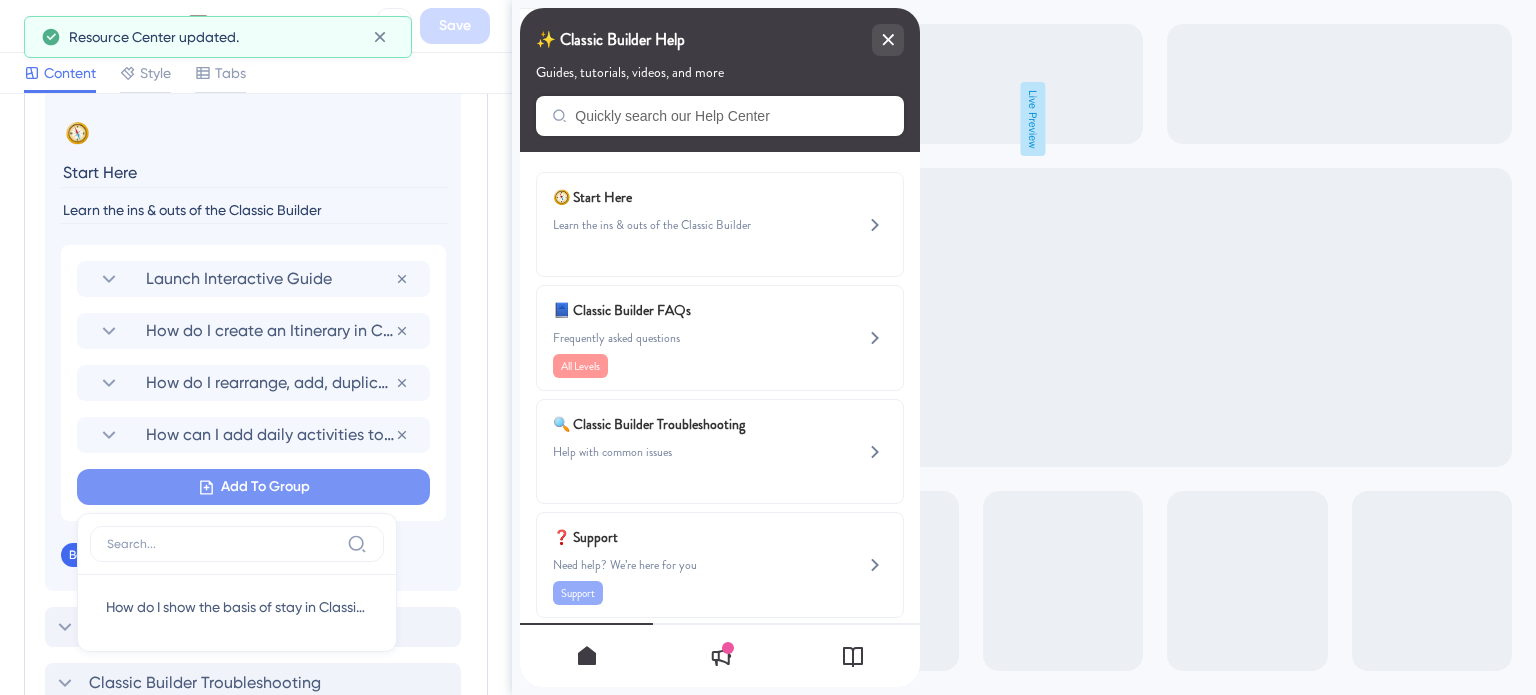 scroll, scrollTop: 1249, scrollLeft: 0, axis: vertical 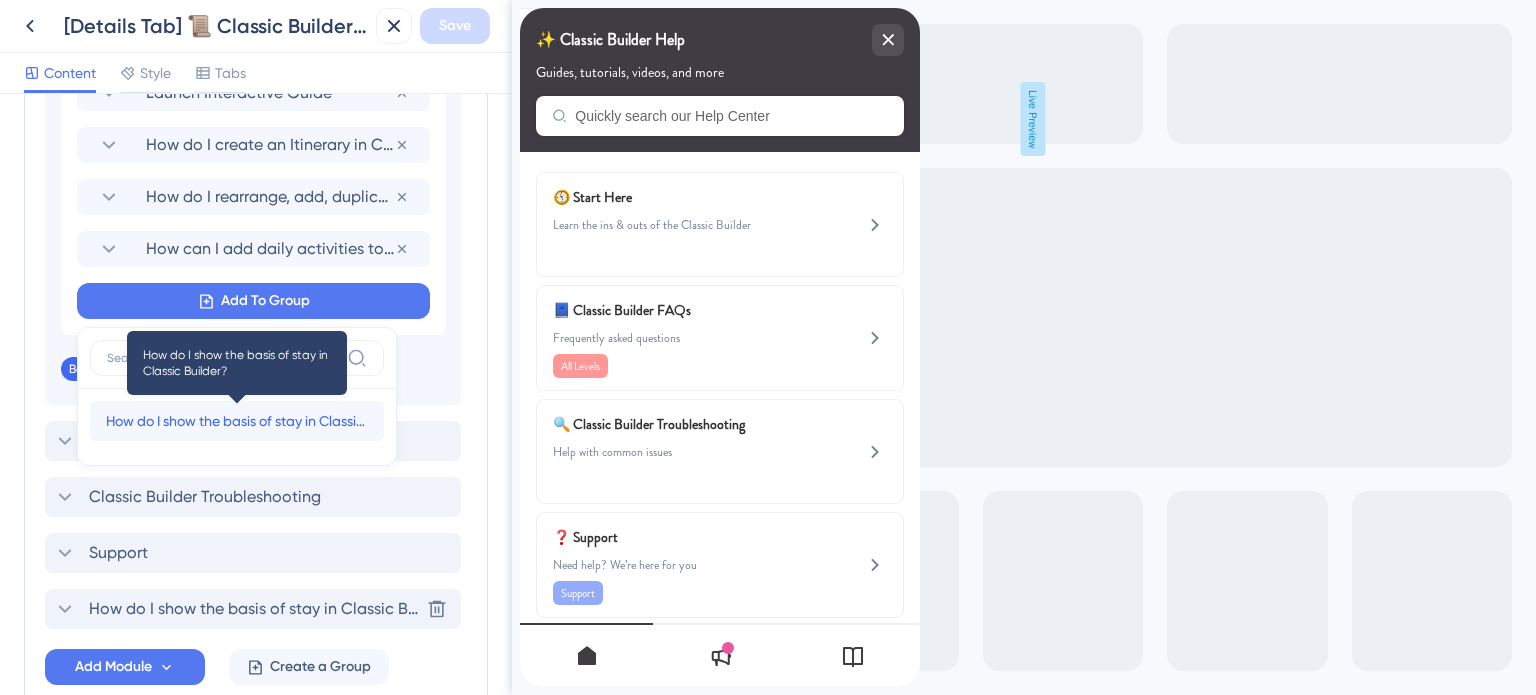 click on "How do I show the basis of stay in Classic Builder?" at bounding box center (237, 421) 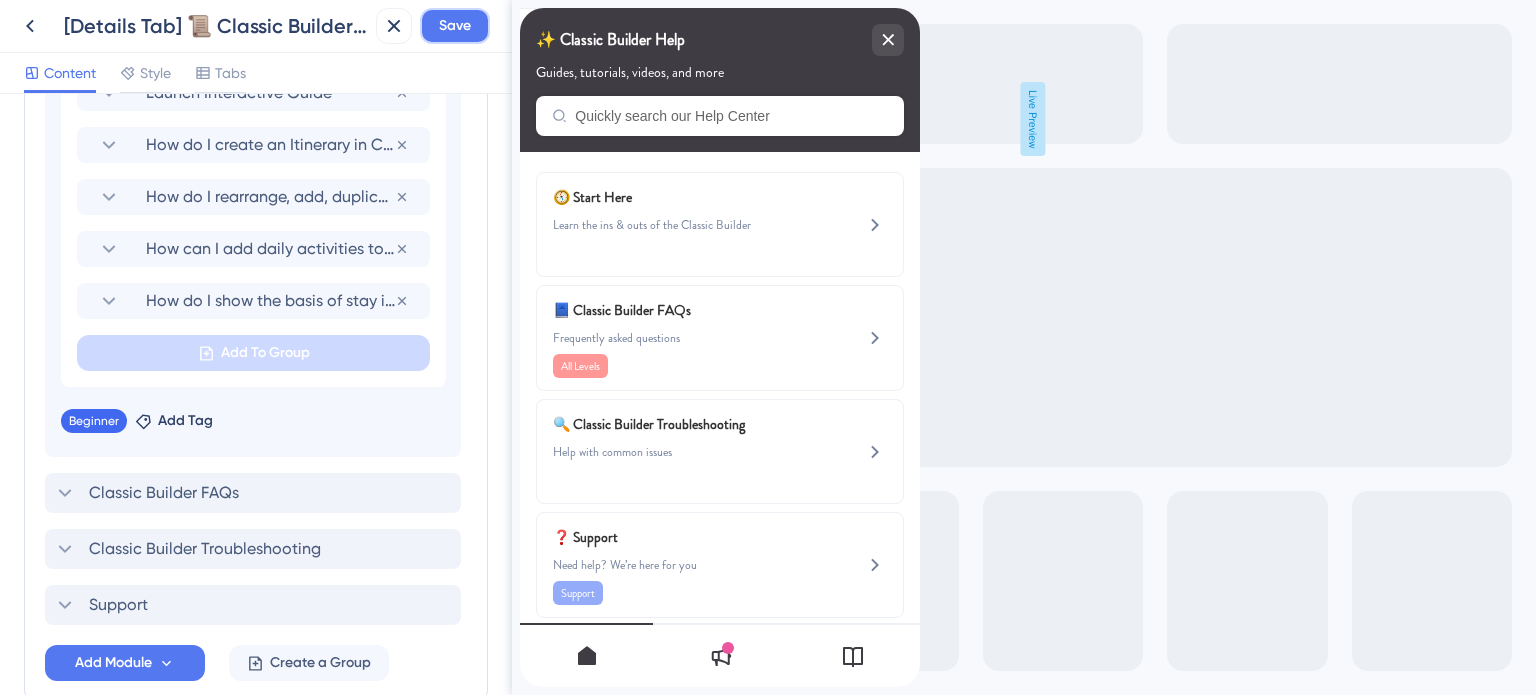 click on "Save" at bounding box center [455, 26] 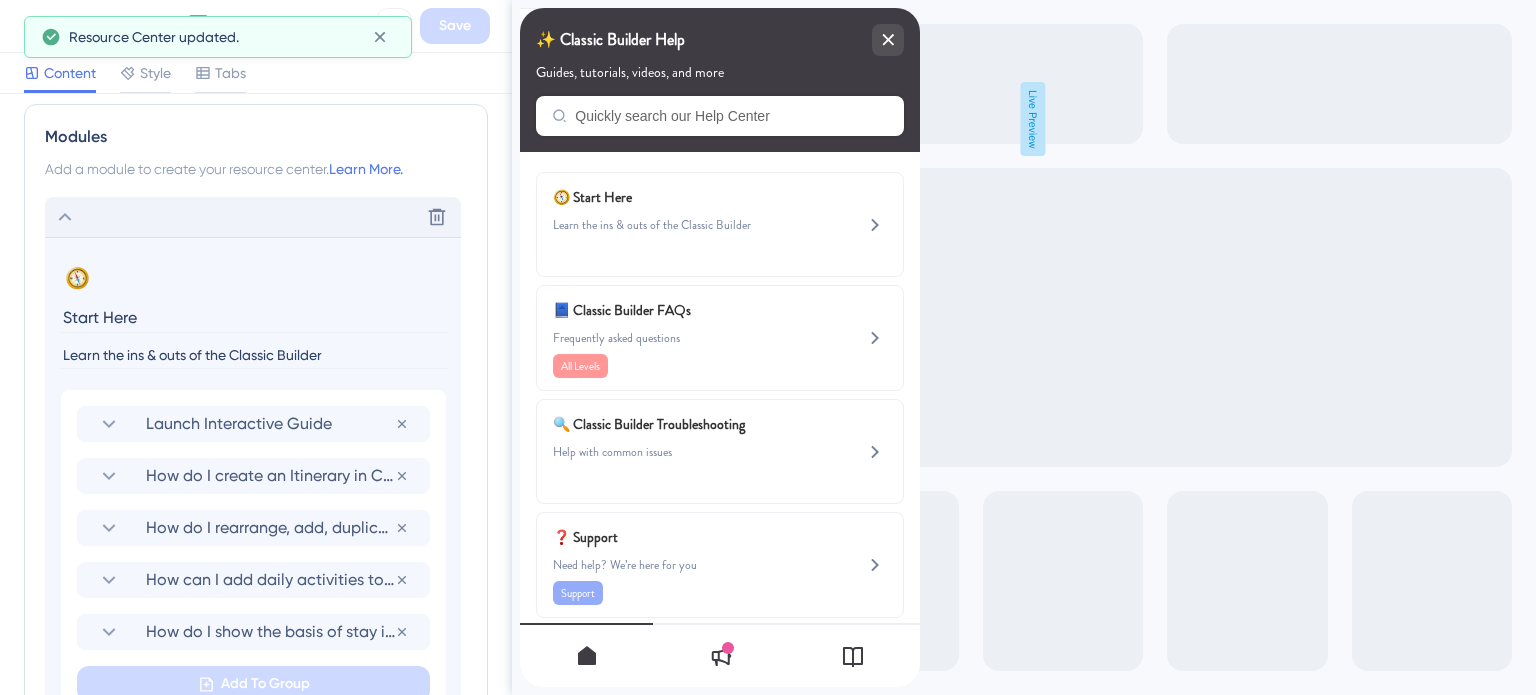 scroll, scrollTop: 849, scrollLeft: 0, axis: vertical 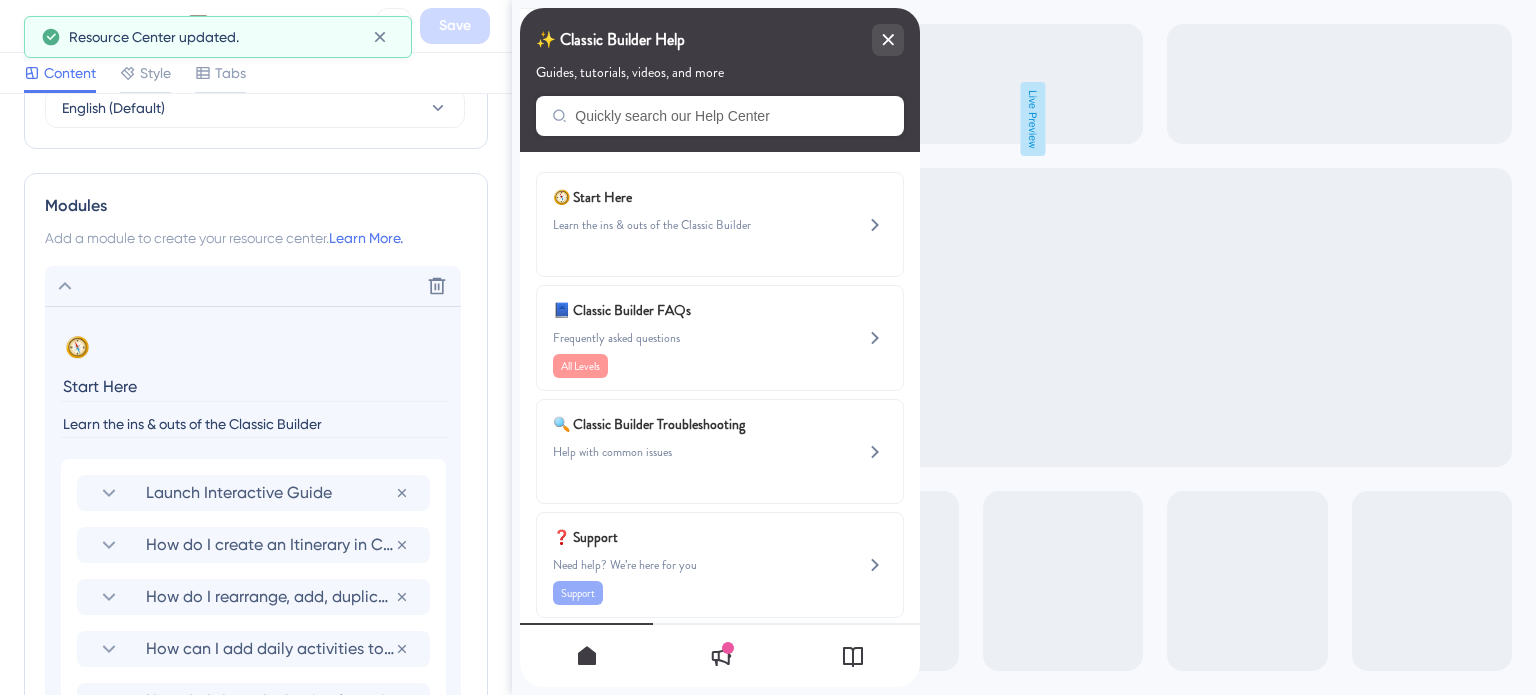 click 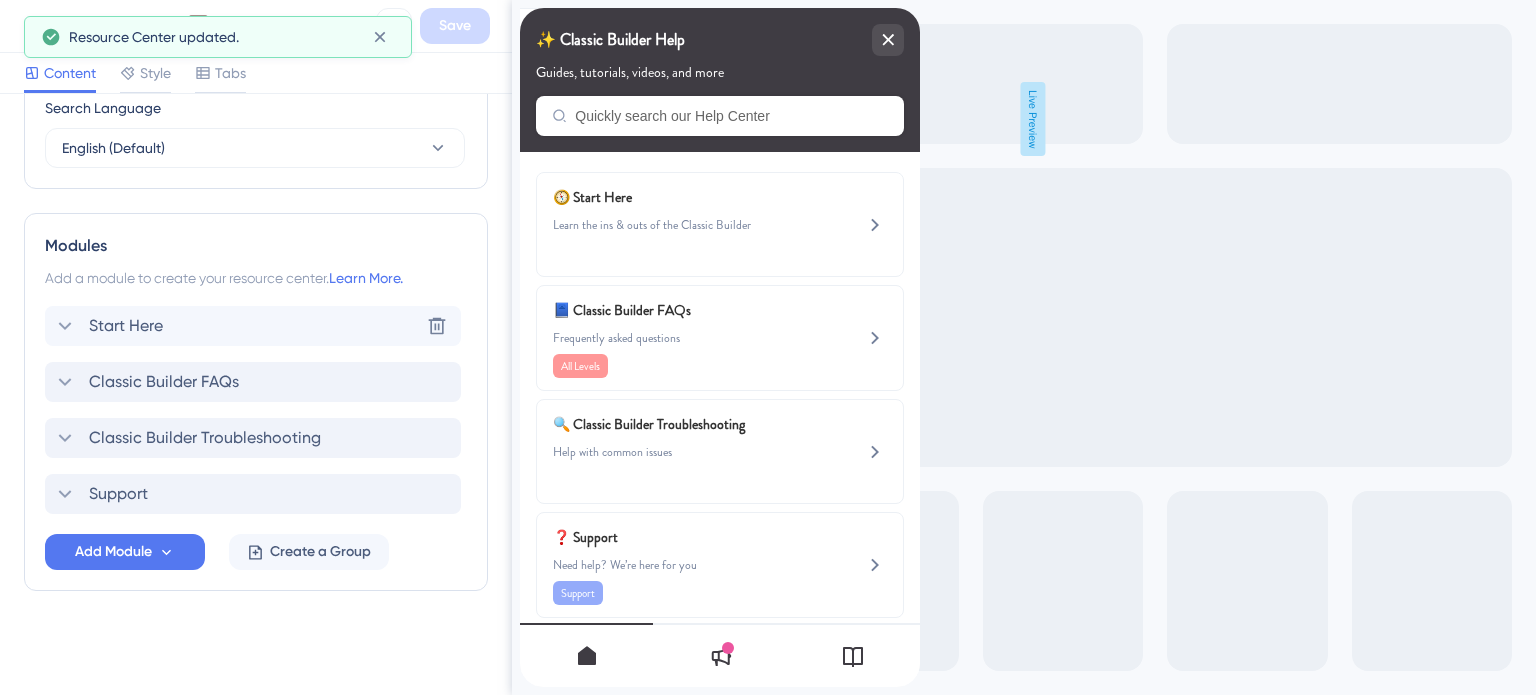 scroll, scrollTop: 807, scrollLeft: 0, axis: vertical 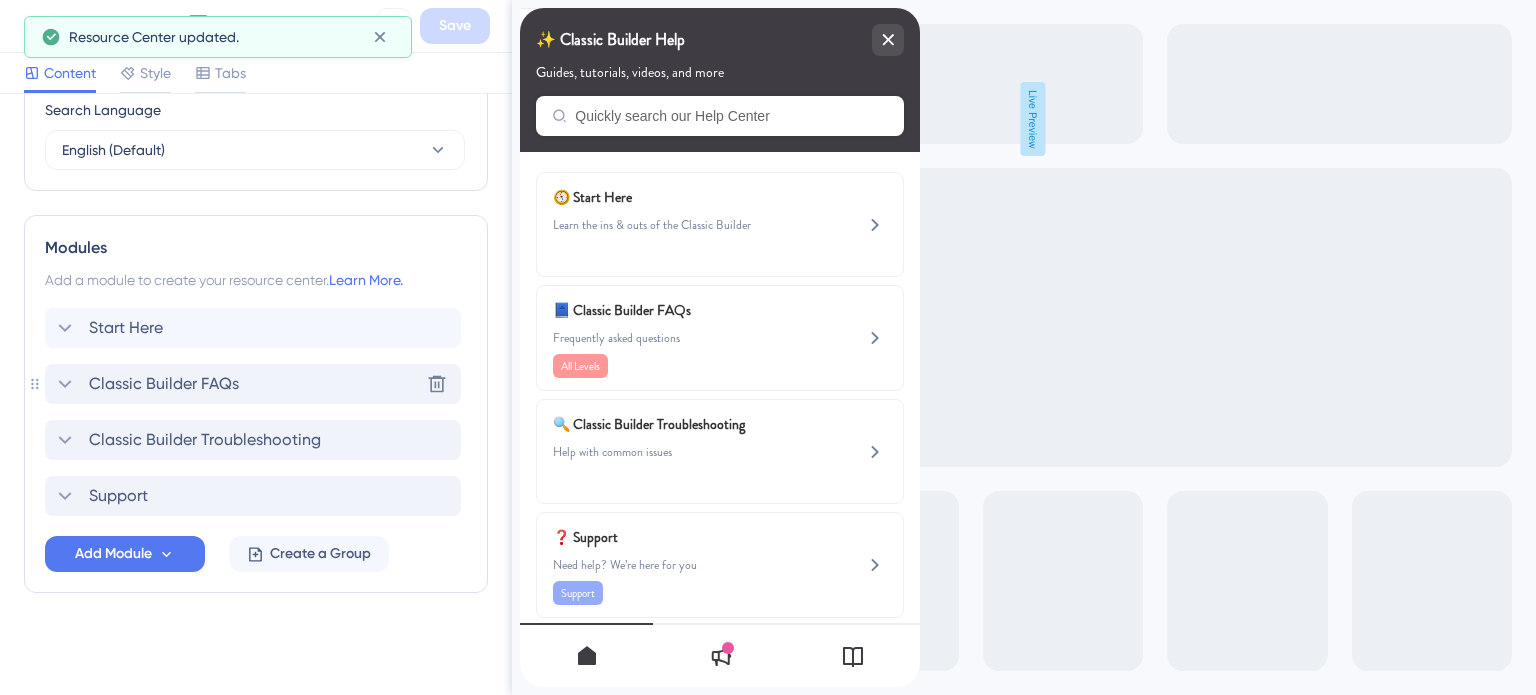 click on "Classic Builder FAQs" at bounding box center (164, 384) 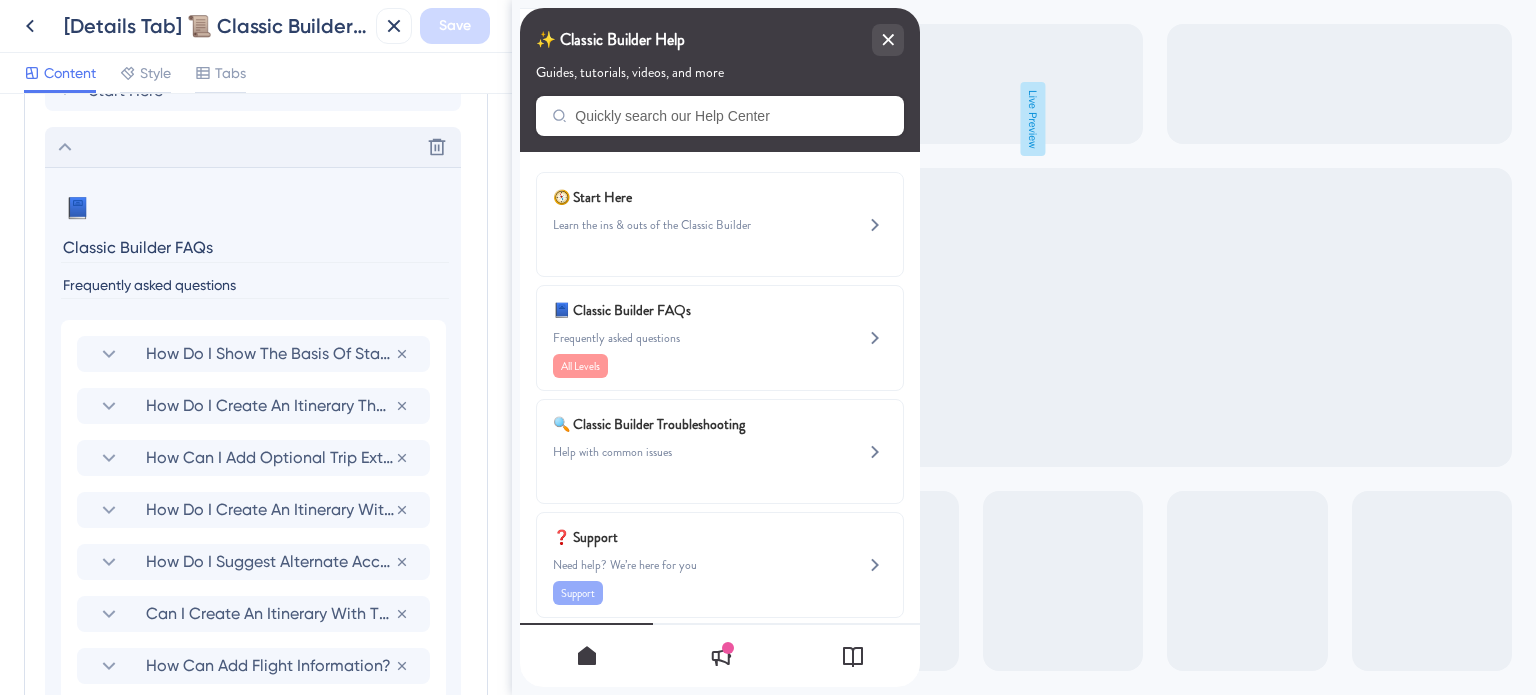 scroll, scrollTop: 949, scrollLeft: 0, axis: vertical 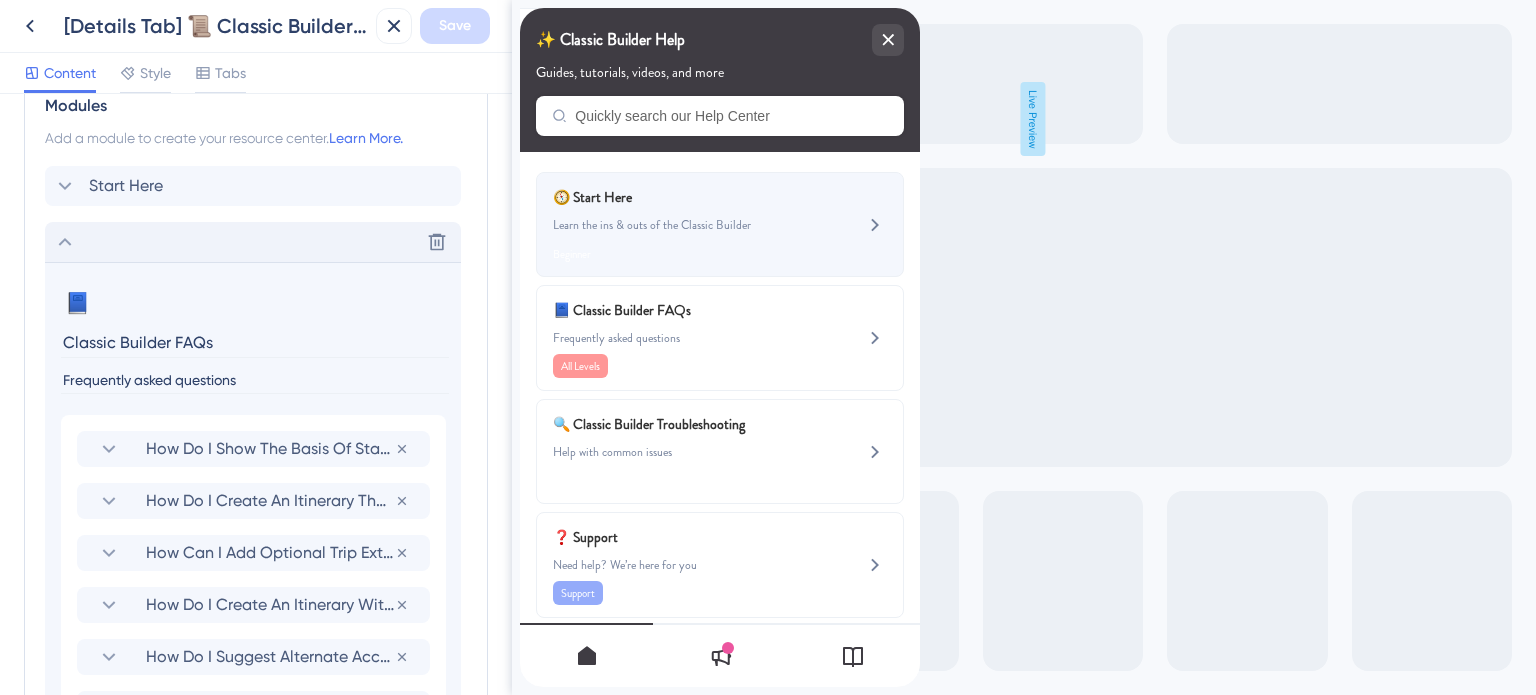 click on "Learn the ins & outs of the Classic Builder" at bounding box center [686, 225] 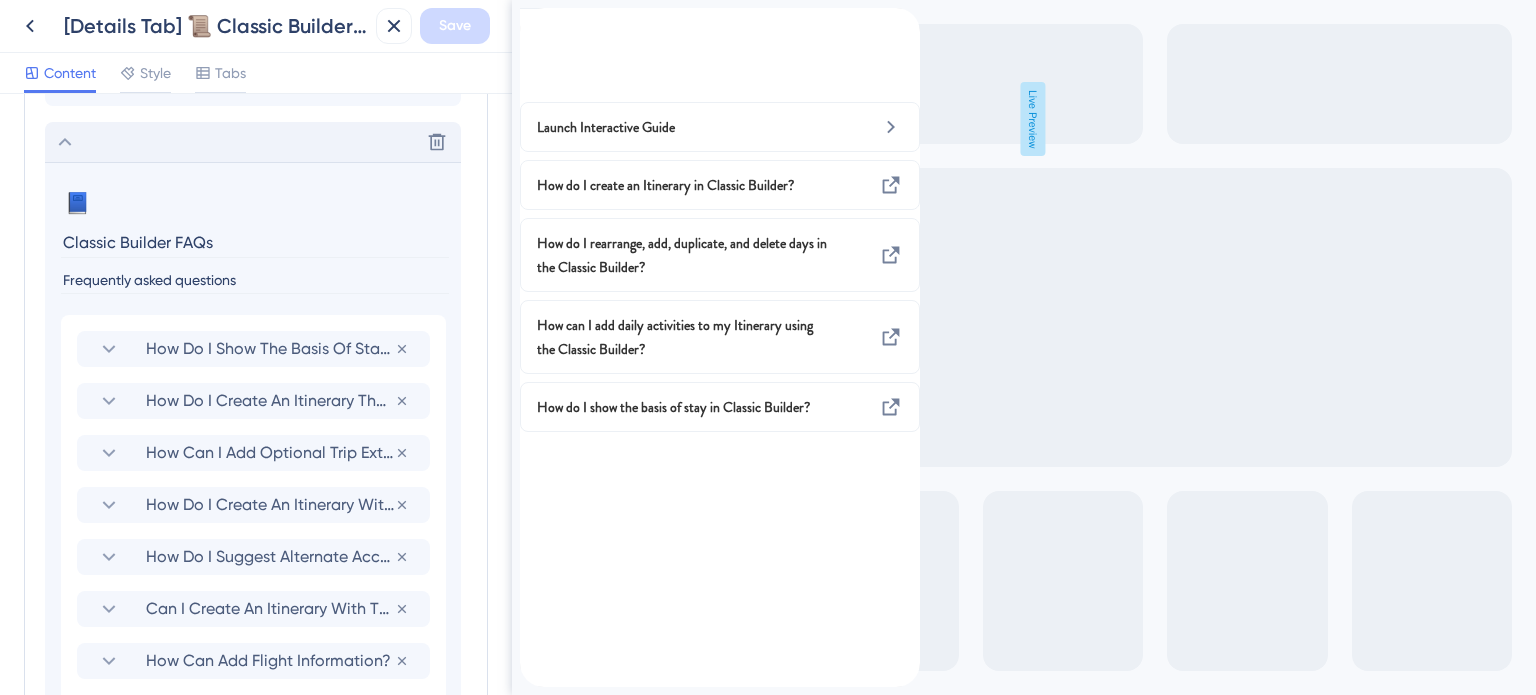 scroll, scrollTop: 1149, scrollLeft: 0, axis: vertical 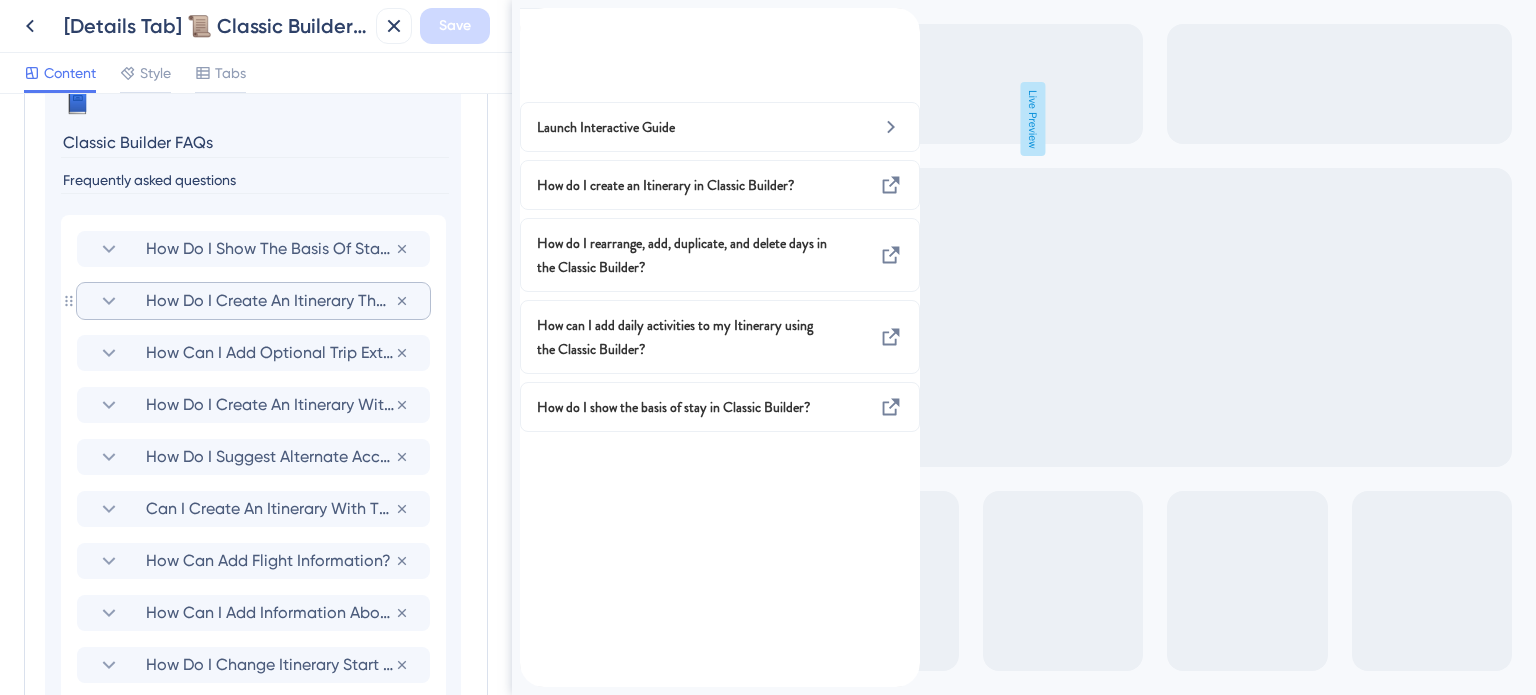 click 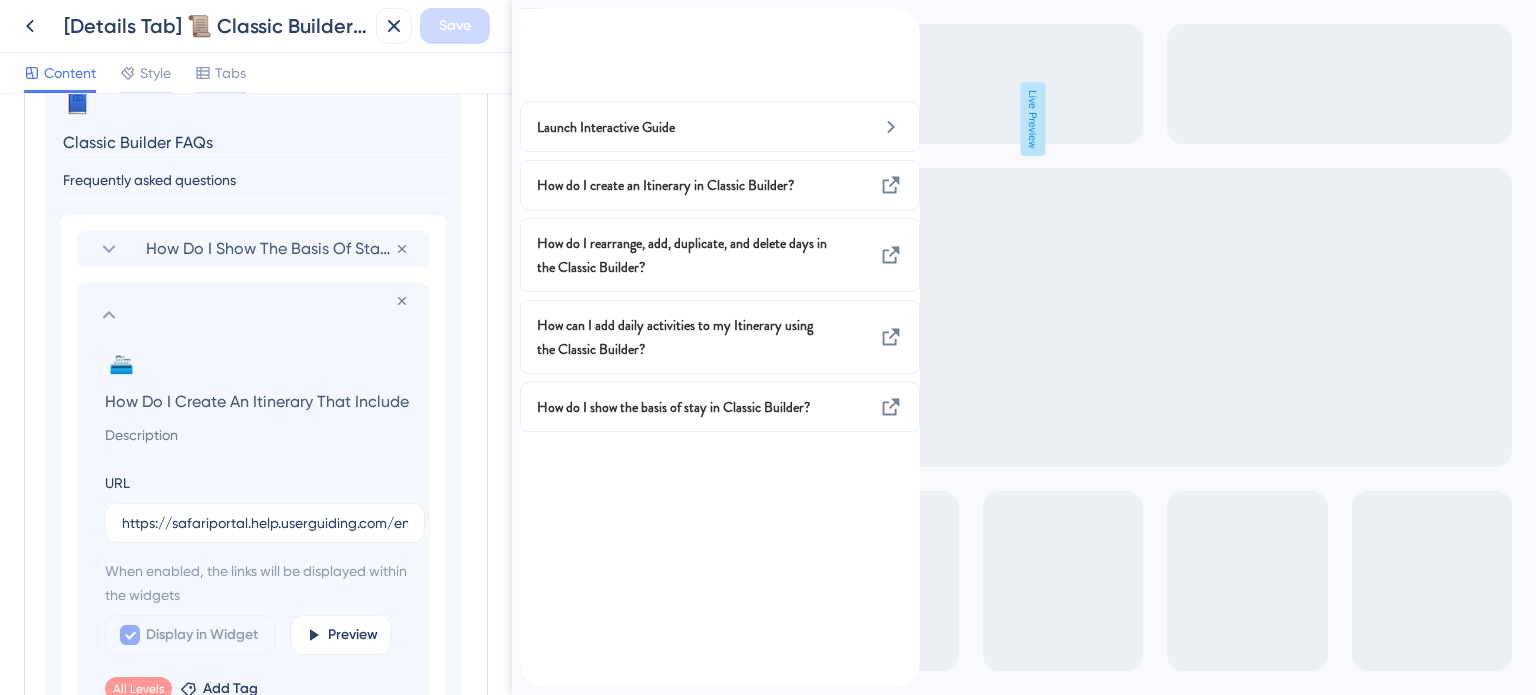 scroll, scrollTop: 0, scrollLeft: 304, axis: horizontal 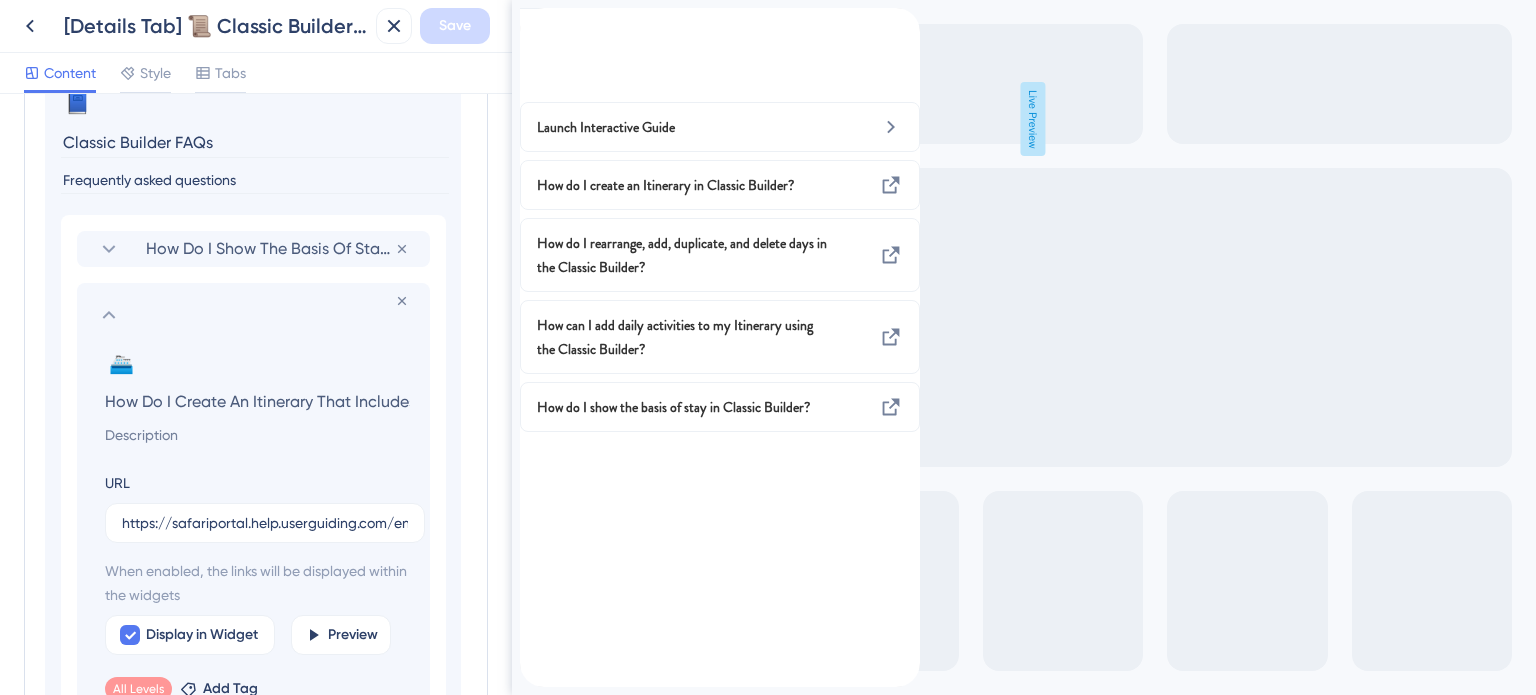 click 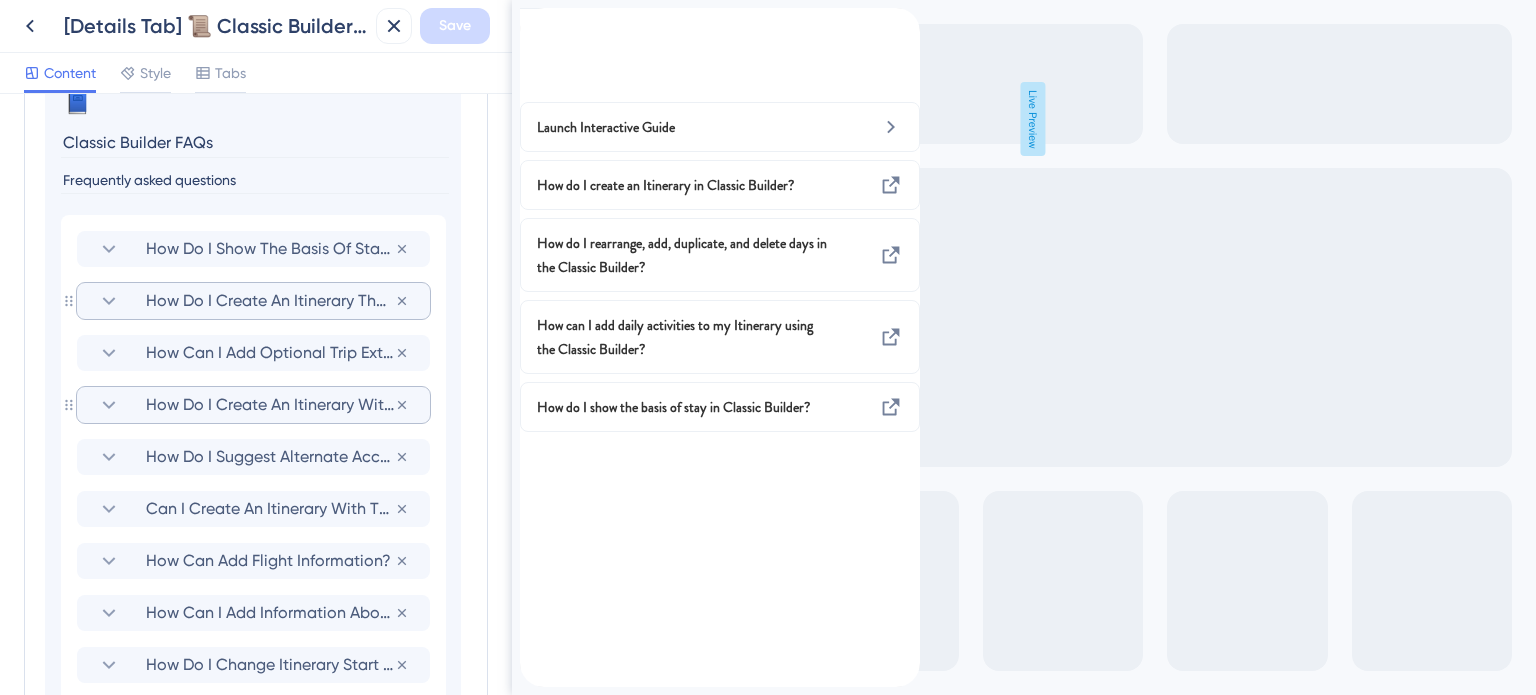 click on "How Do I Create An Itinerary Without Firm Dates?" at bounding box center (270, 405) 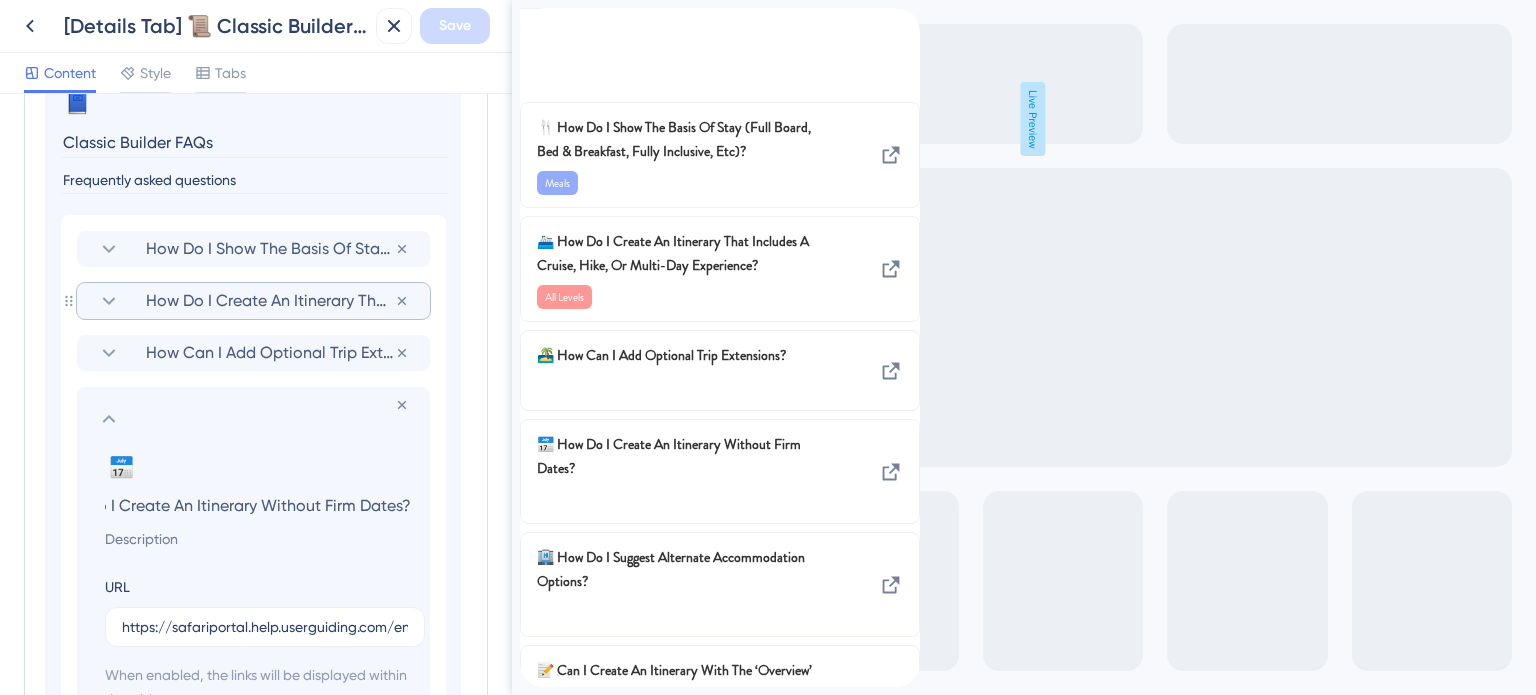 scroll, scrollTop: 0, scrollLeft: 0, axis: both 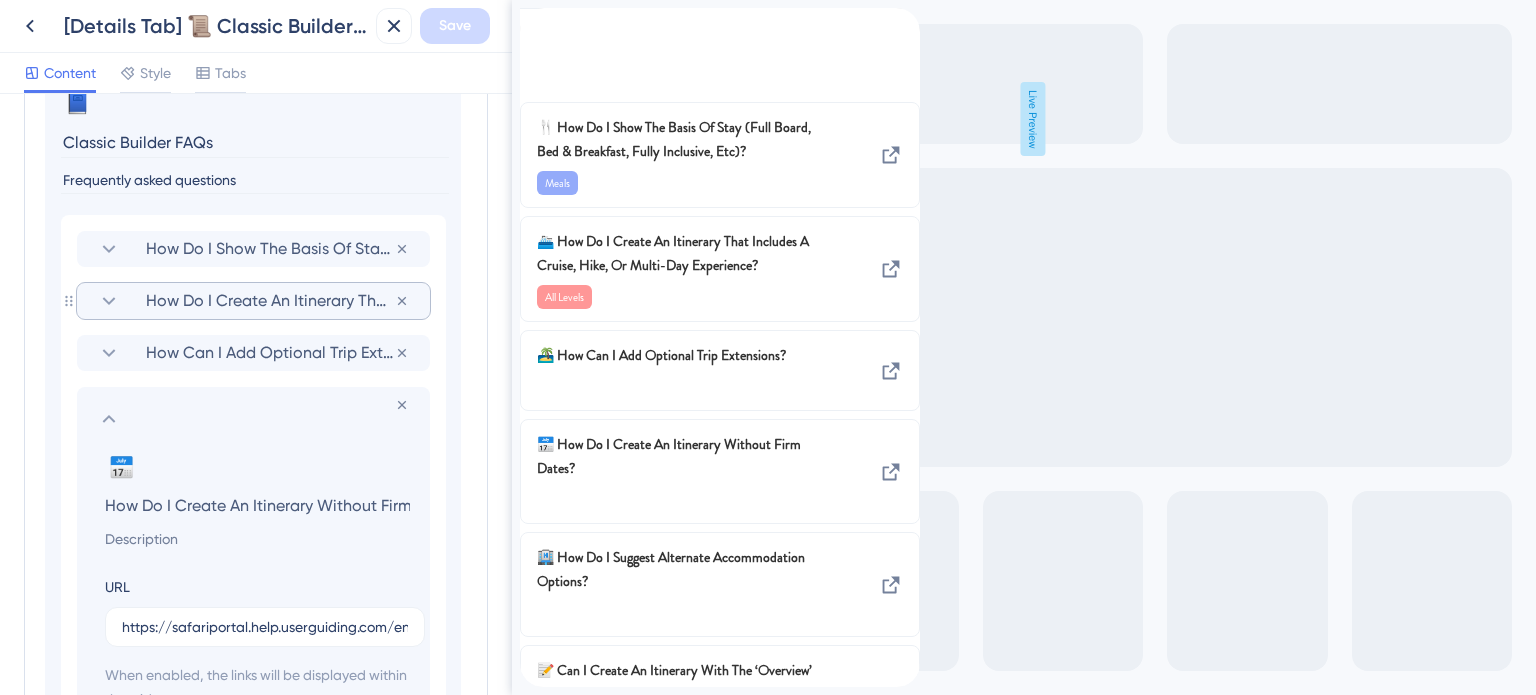 click 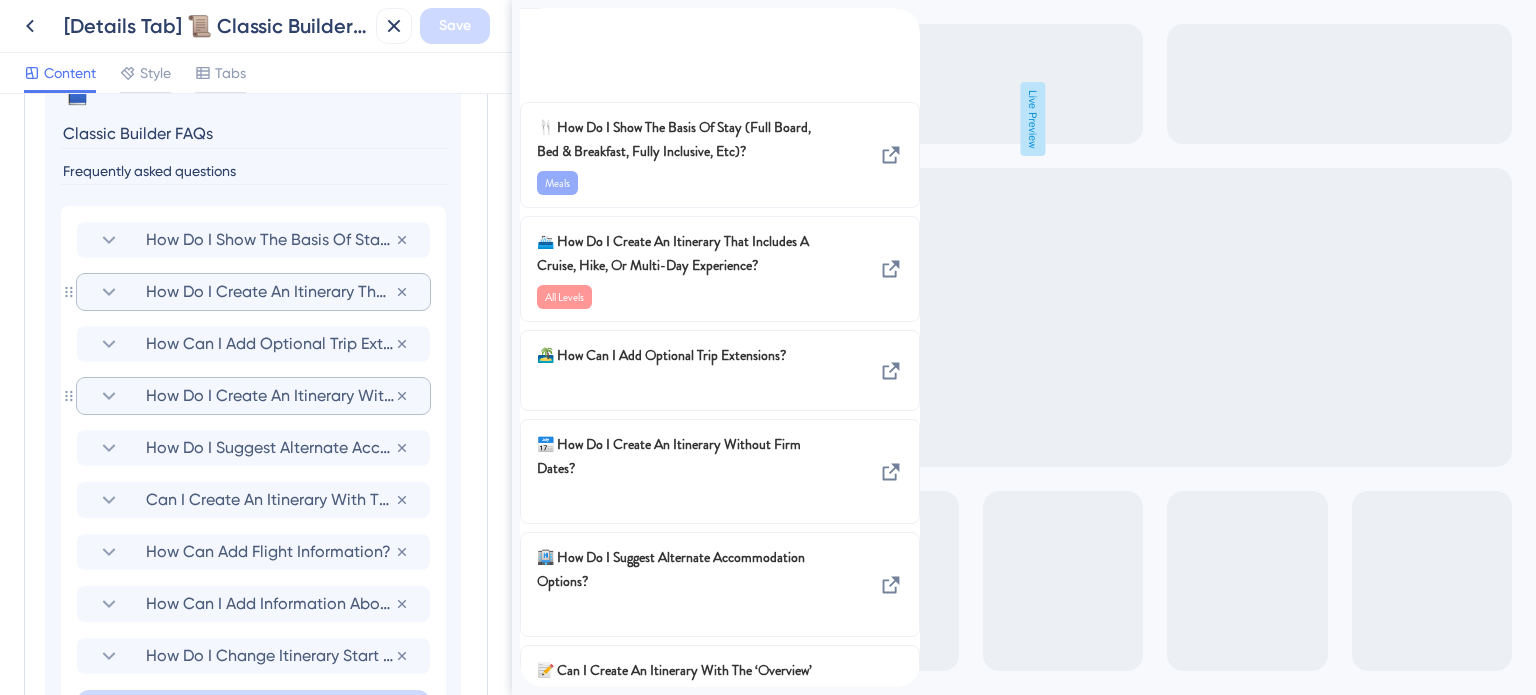 scroll, scrollTop: 1049, scrollLeft: 0, axis: vertical 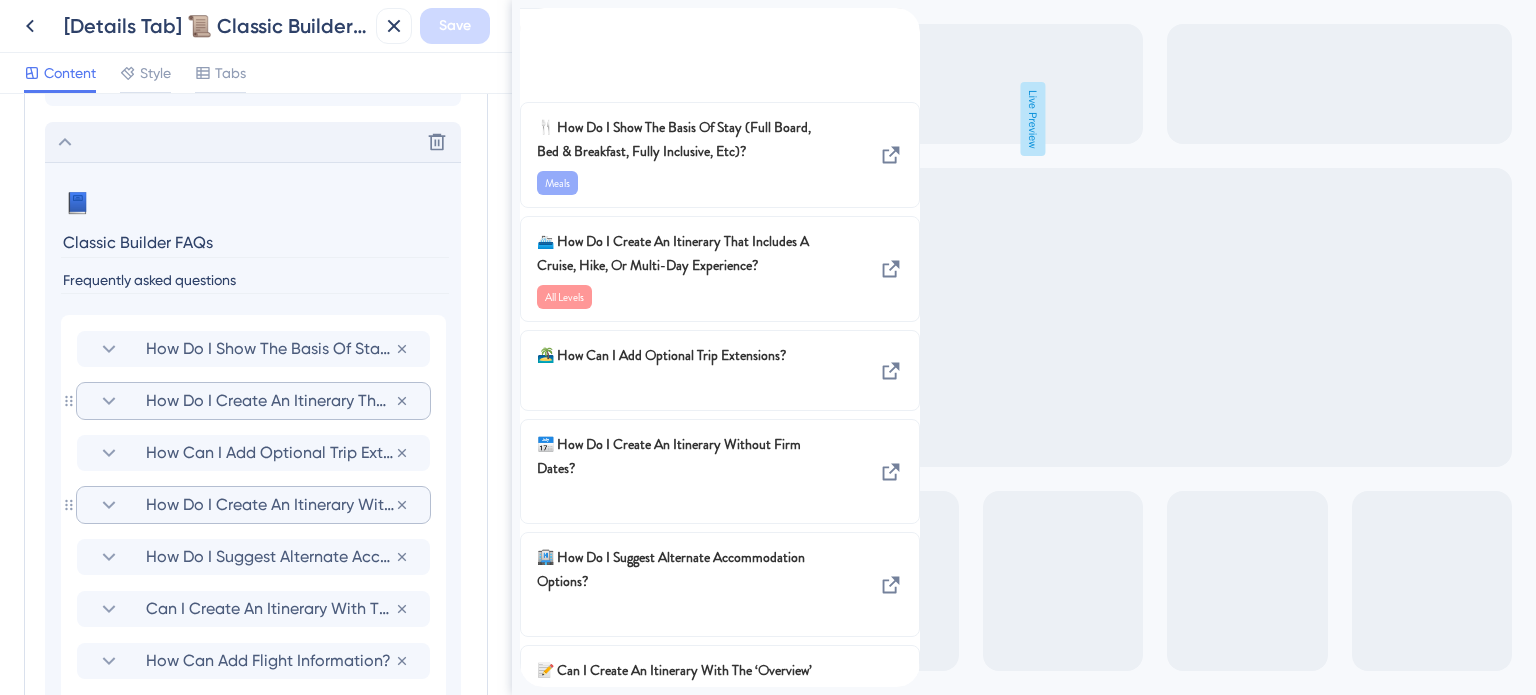 click 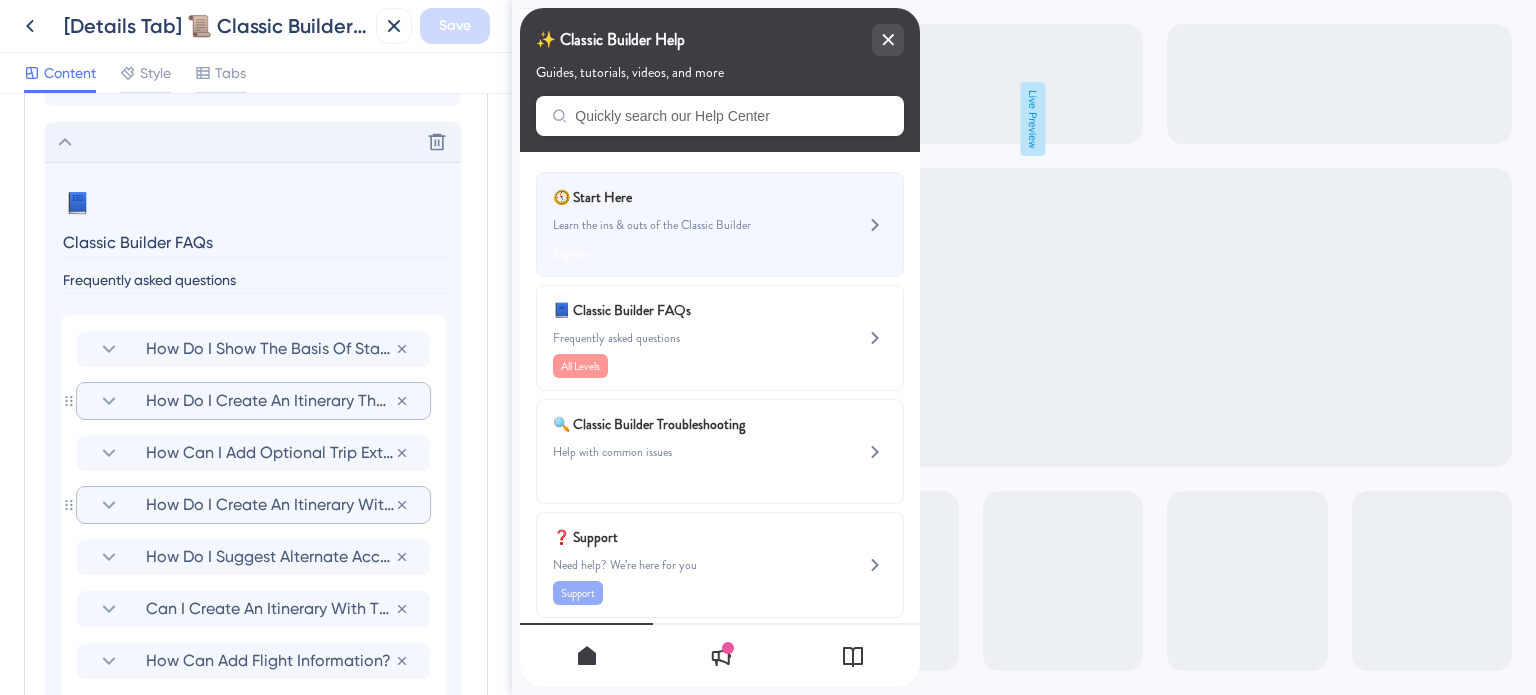 click on "Learn the ins & outs of the Classic Builder" at bounding box center (686, 225) 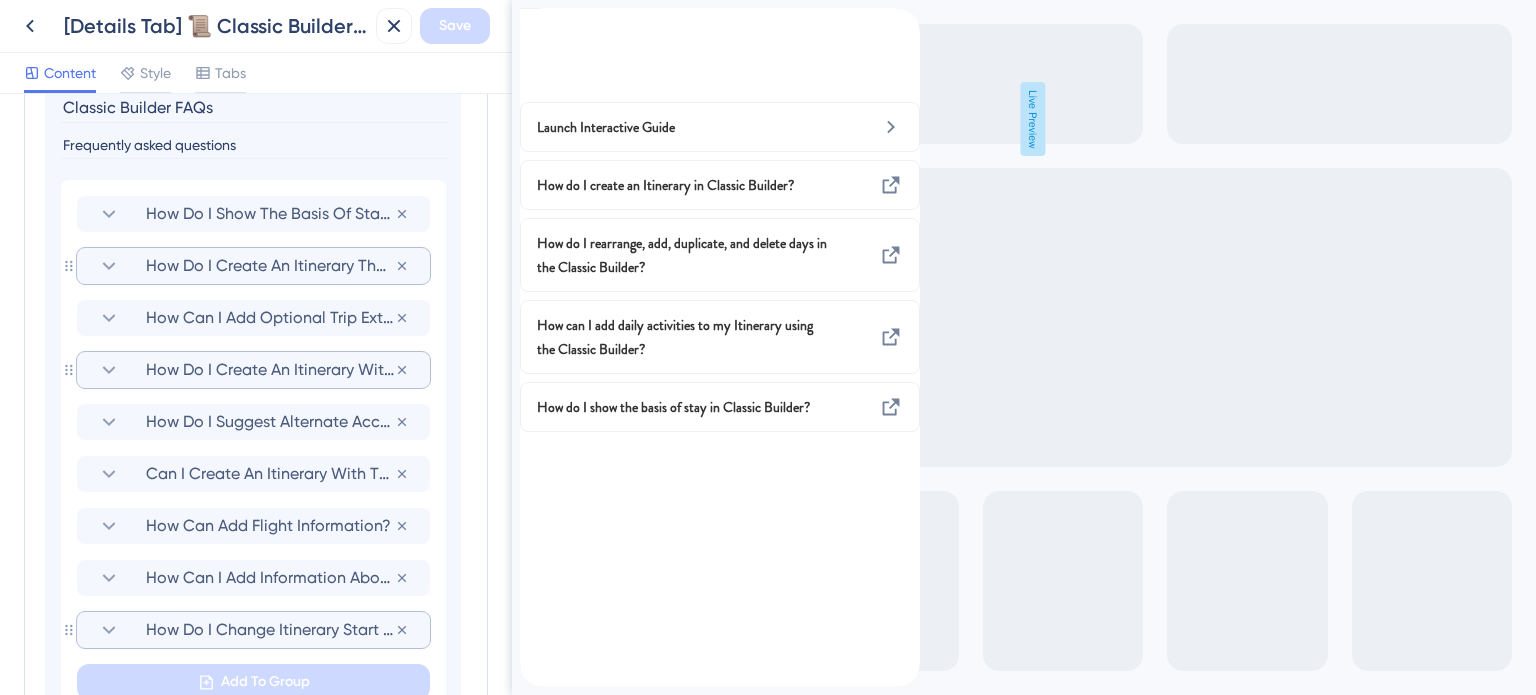 scroll, scrollTop: 1149, scrollLeft: 0, axis: vertical 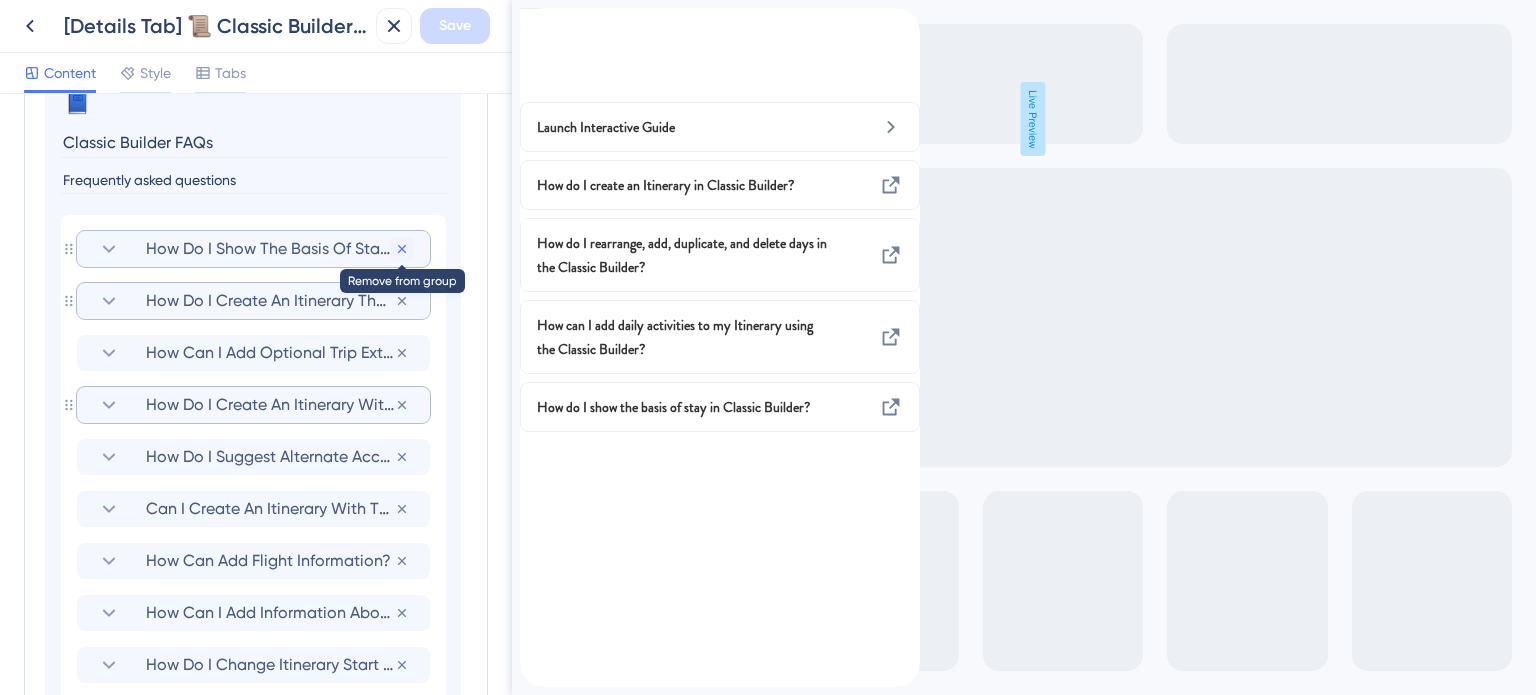 click 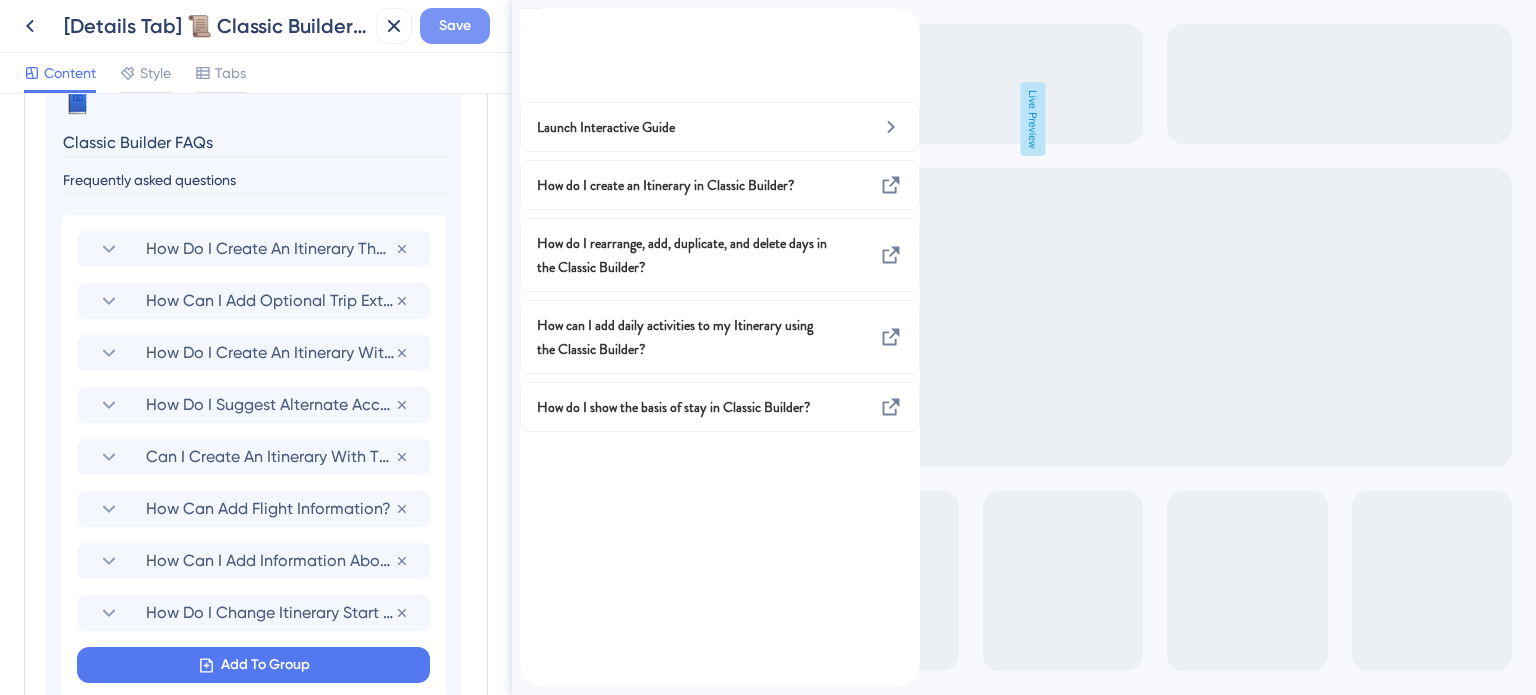 click on "Save" at bounding box center (455, 26) 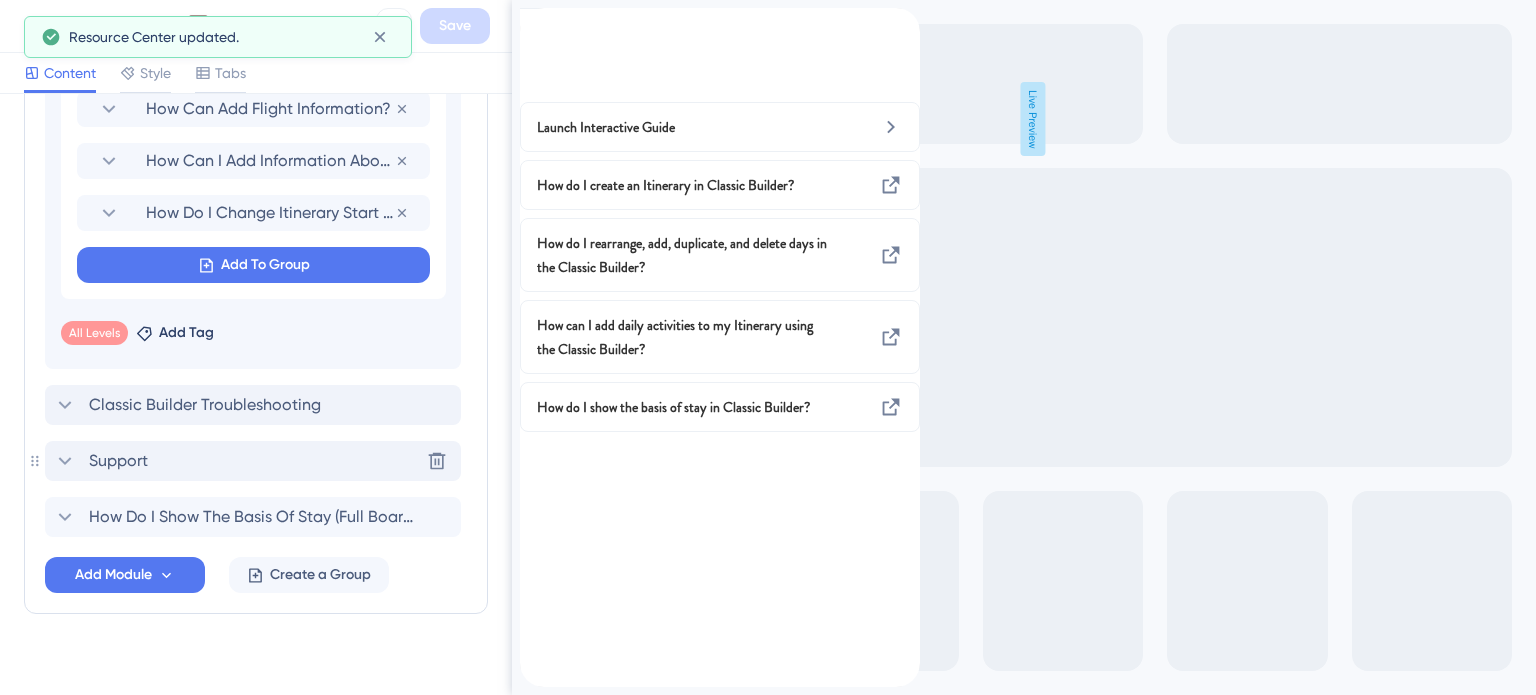 scroll, scrollTop: 1570, scrollLeft: 0, axis: vertical 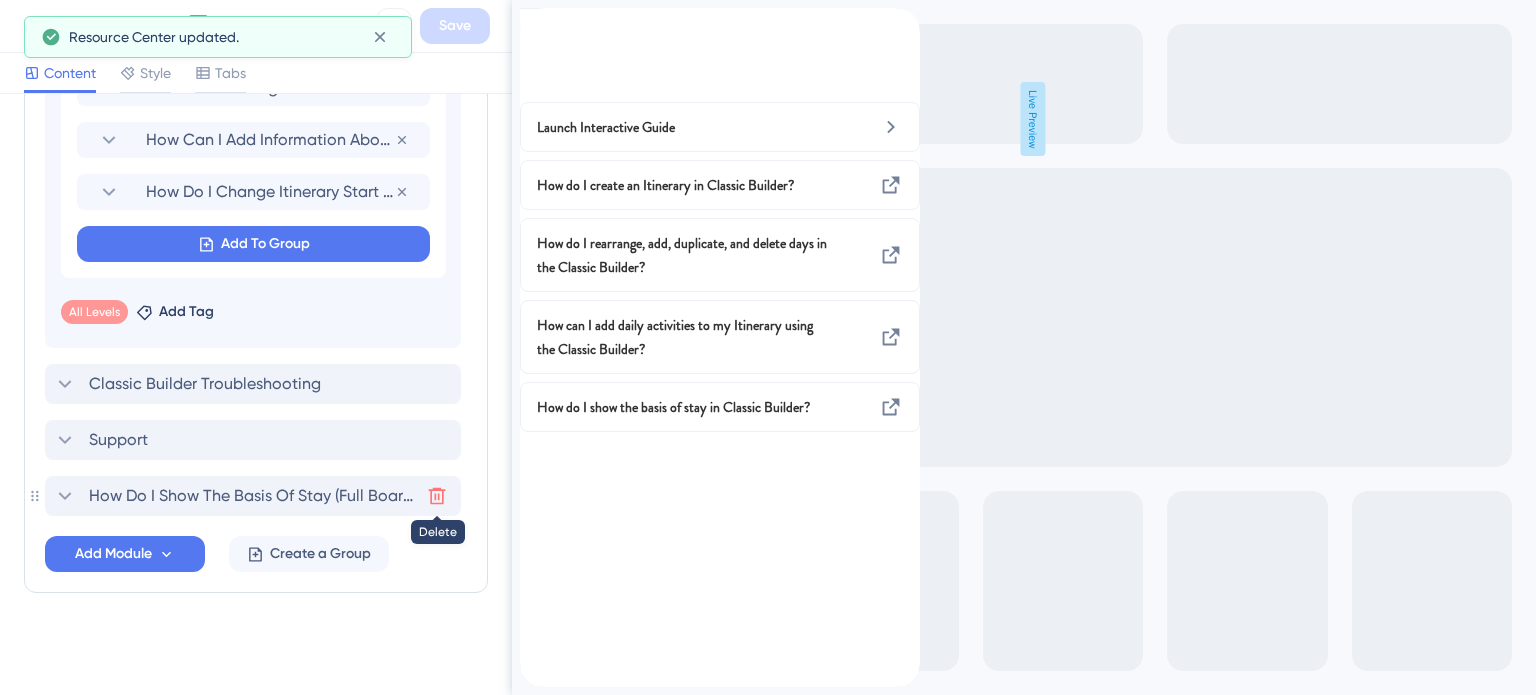 click 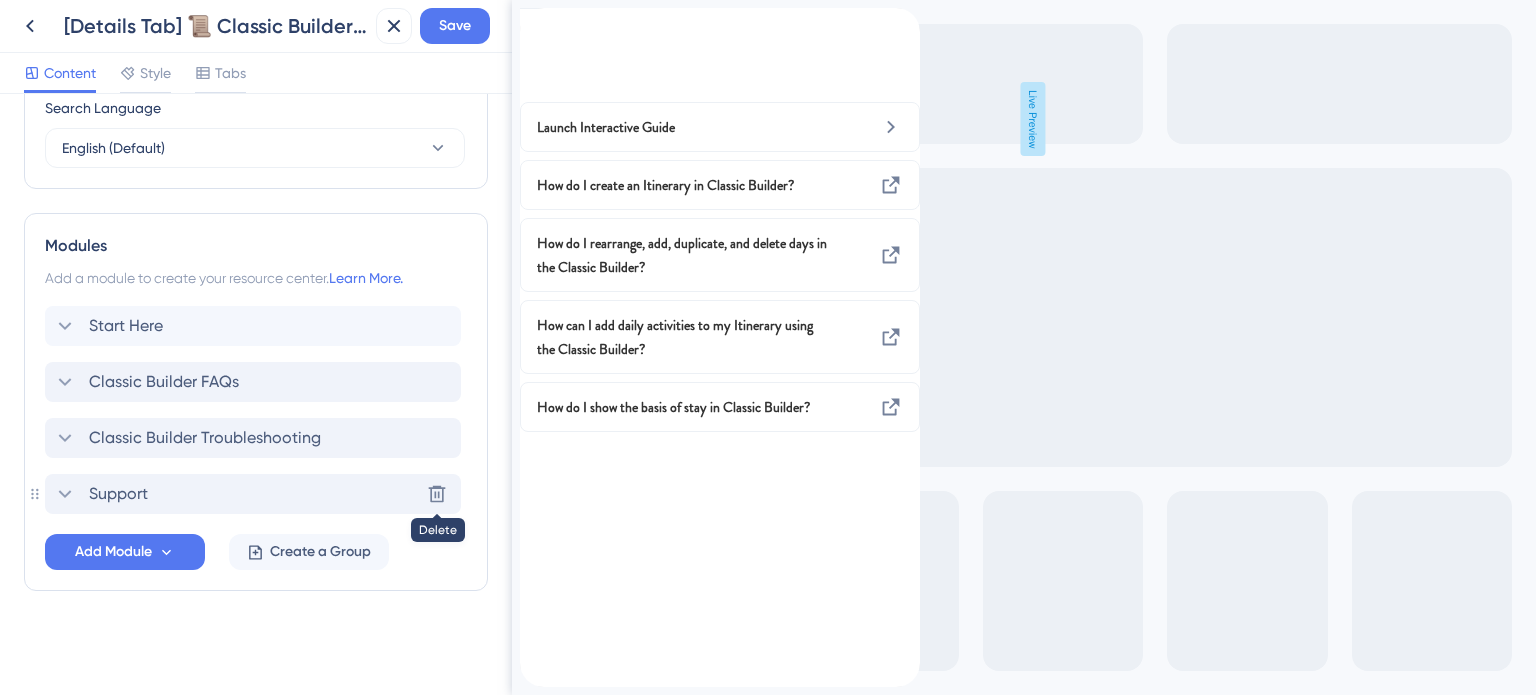 scroll, scrollTop: 807, scrollLeft: 0, axis: vertical 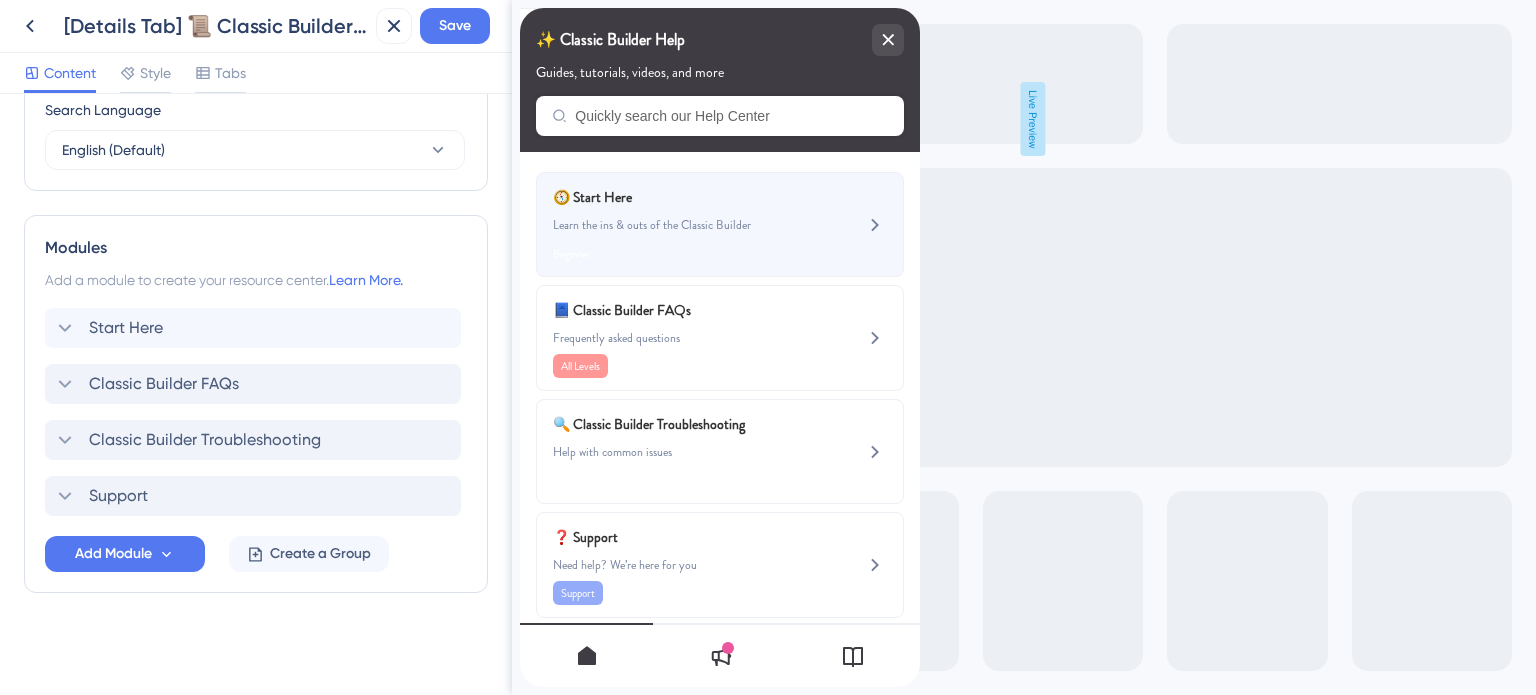 click on "Learn the ins & outs of the Classic Builder" at bounding box center (686, 225) 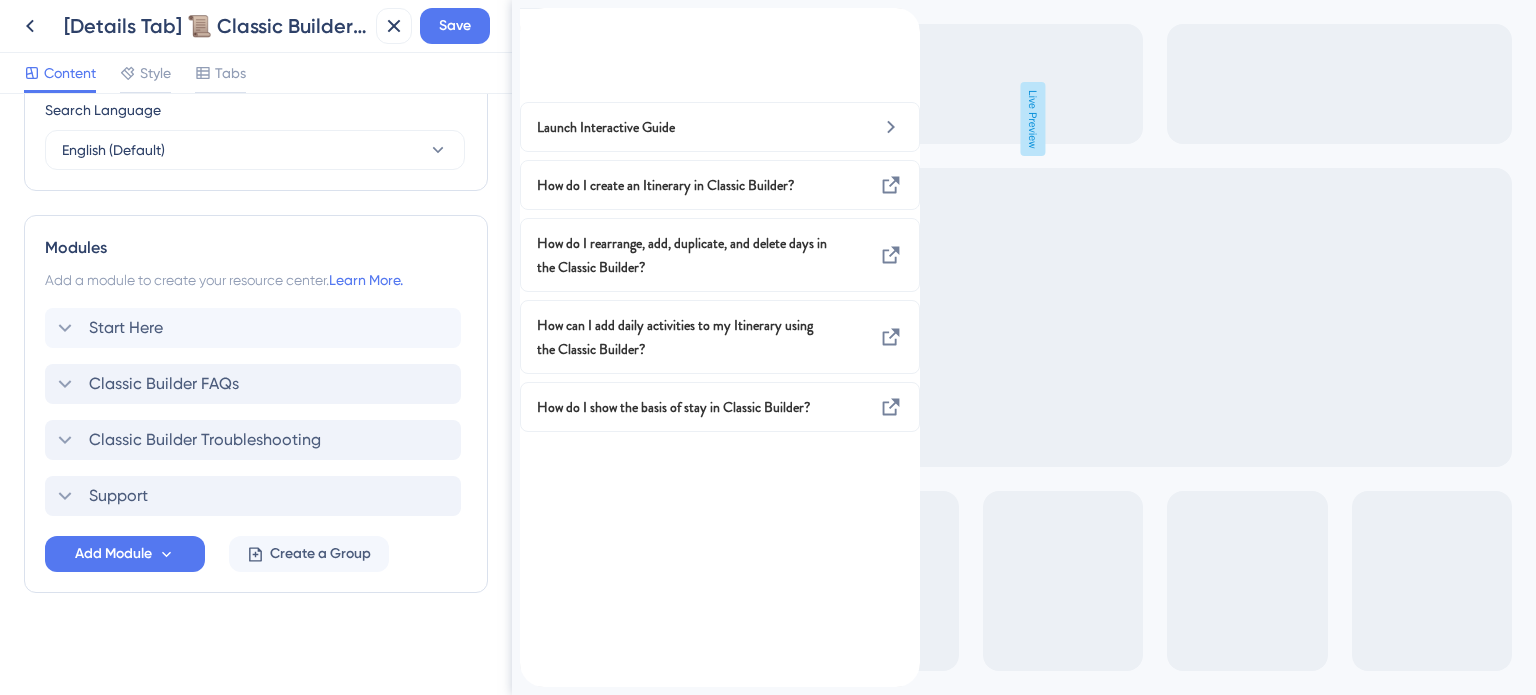 click 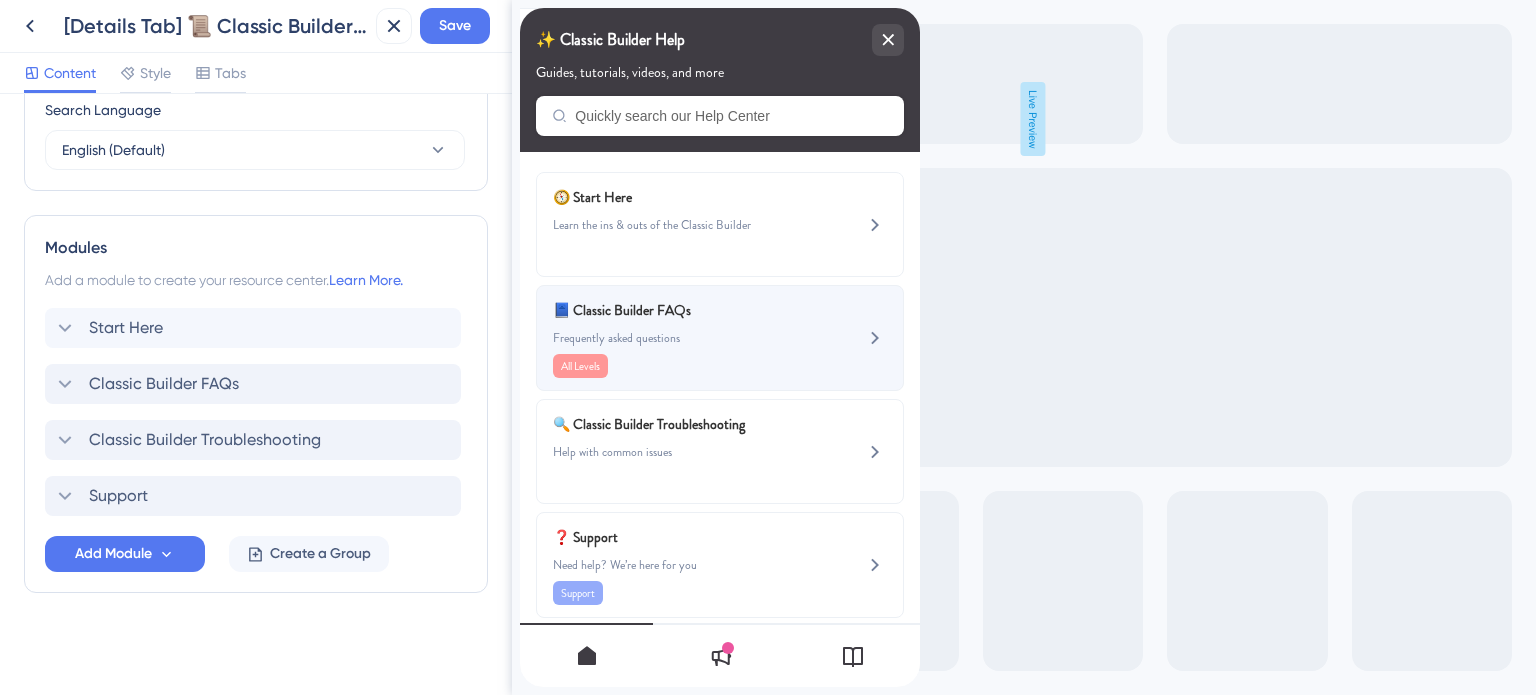 click on "📘   Classic Builder FAQs Frequently asked questions All Levels" at bounding box center (686, 338) 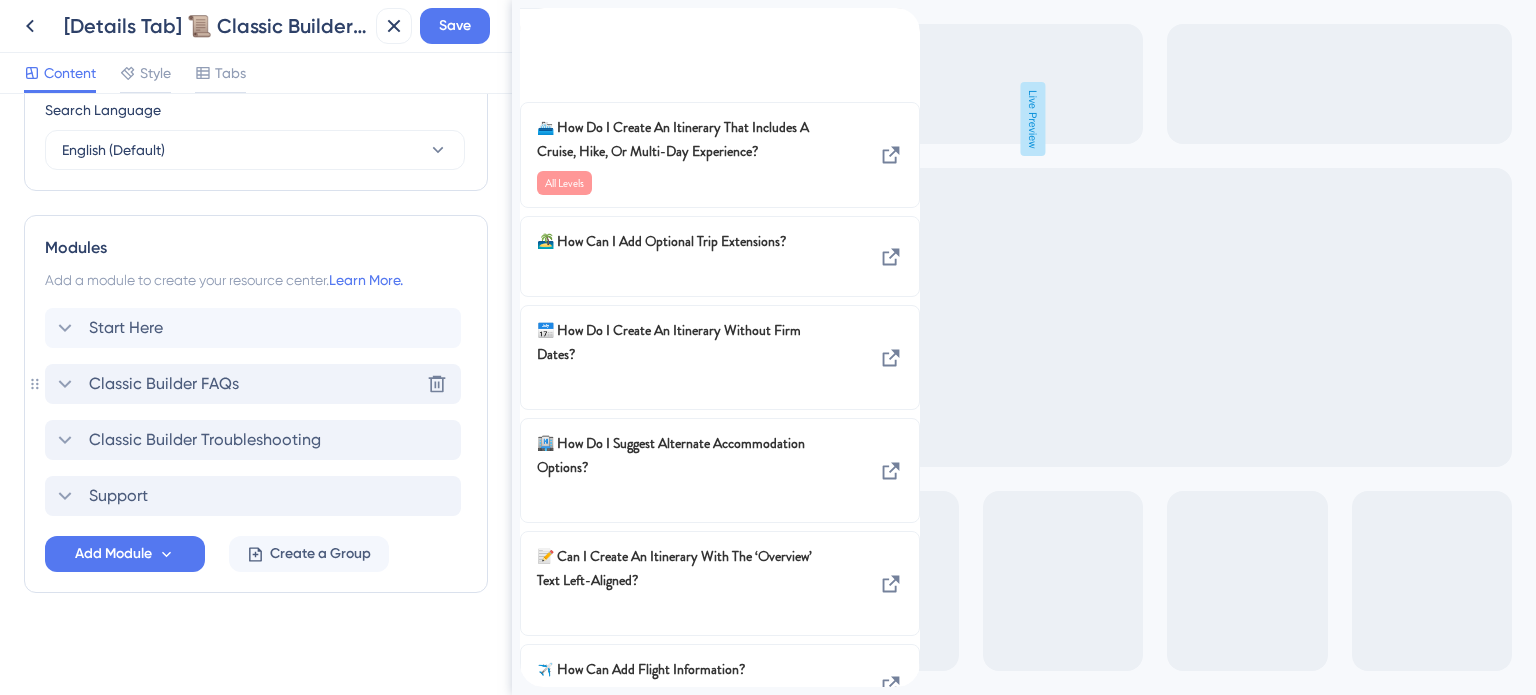 click 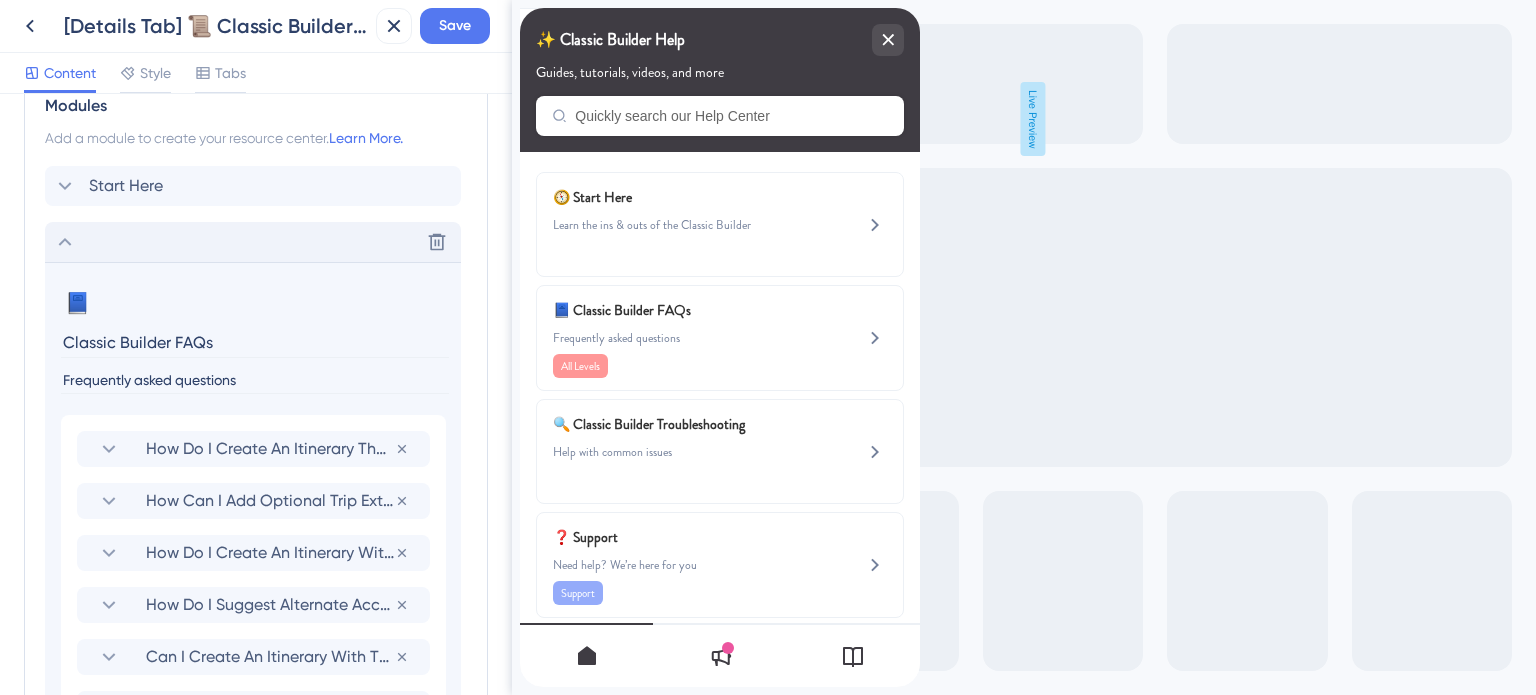 scroll, scrollTop: 996, scrollLeft: 0, axis: vertical 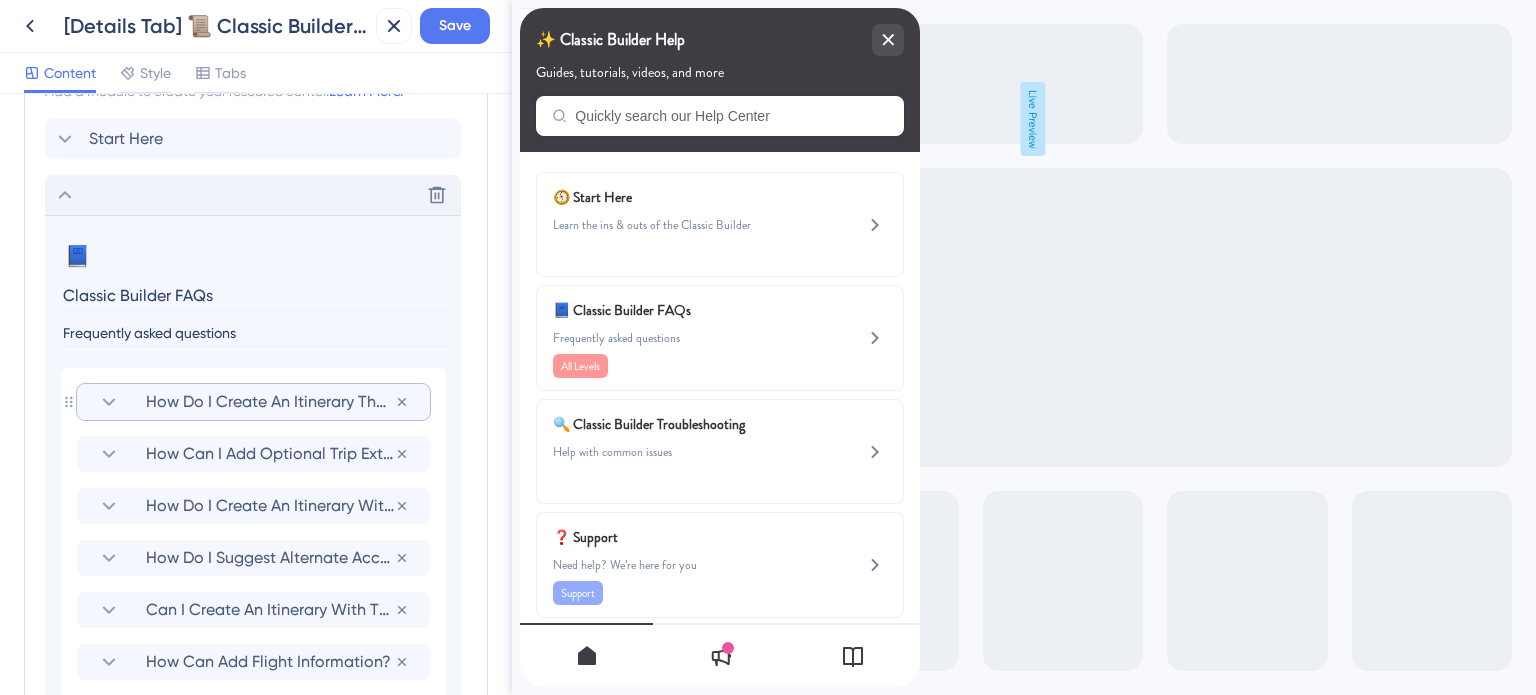 click 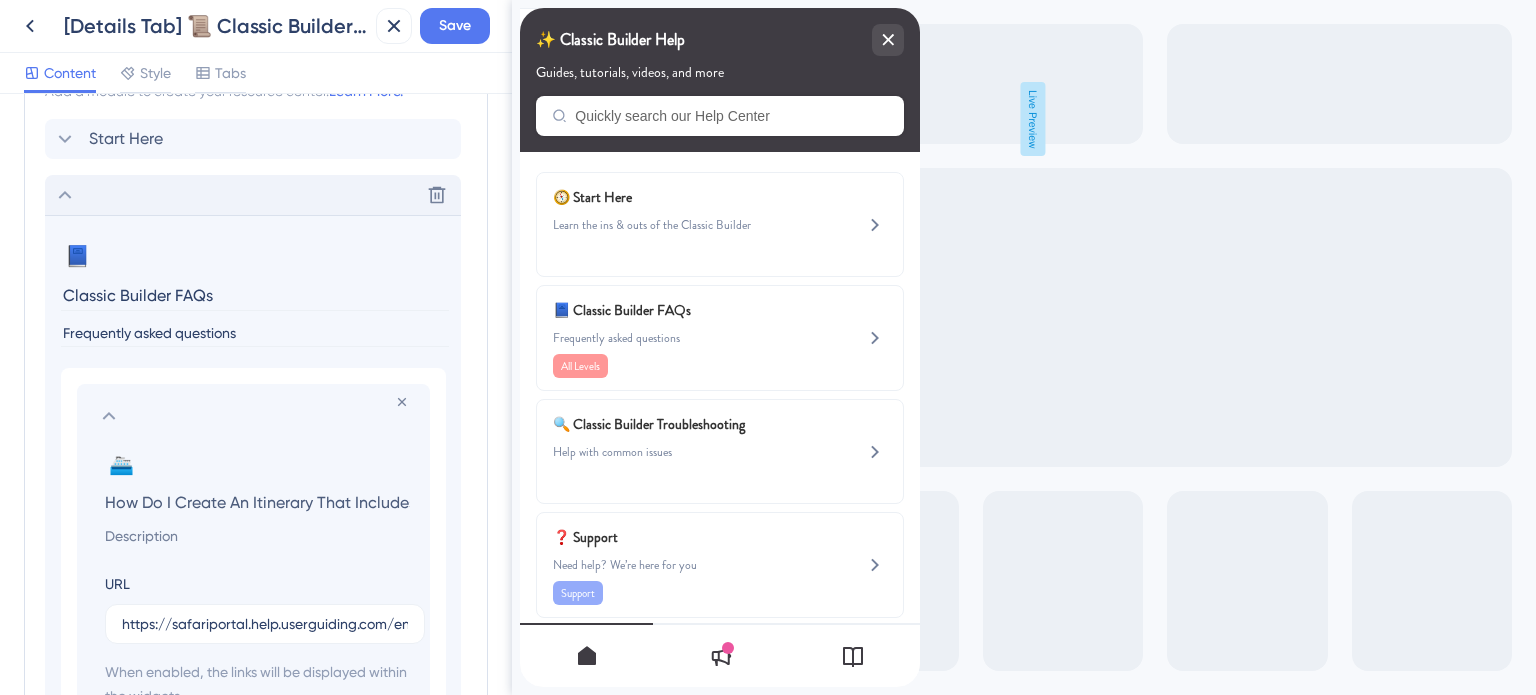 scroll, scrollTop: 0, scrollLeft: 304, axis: horizontal 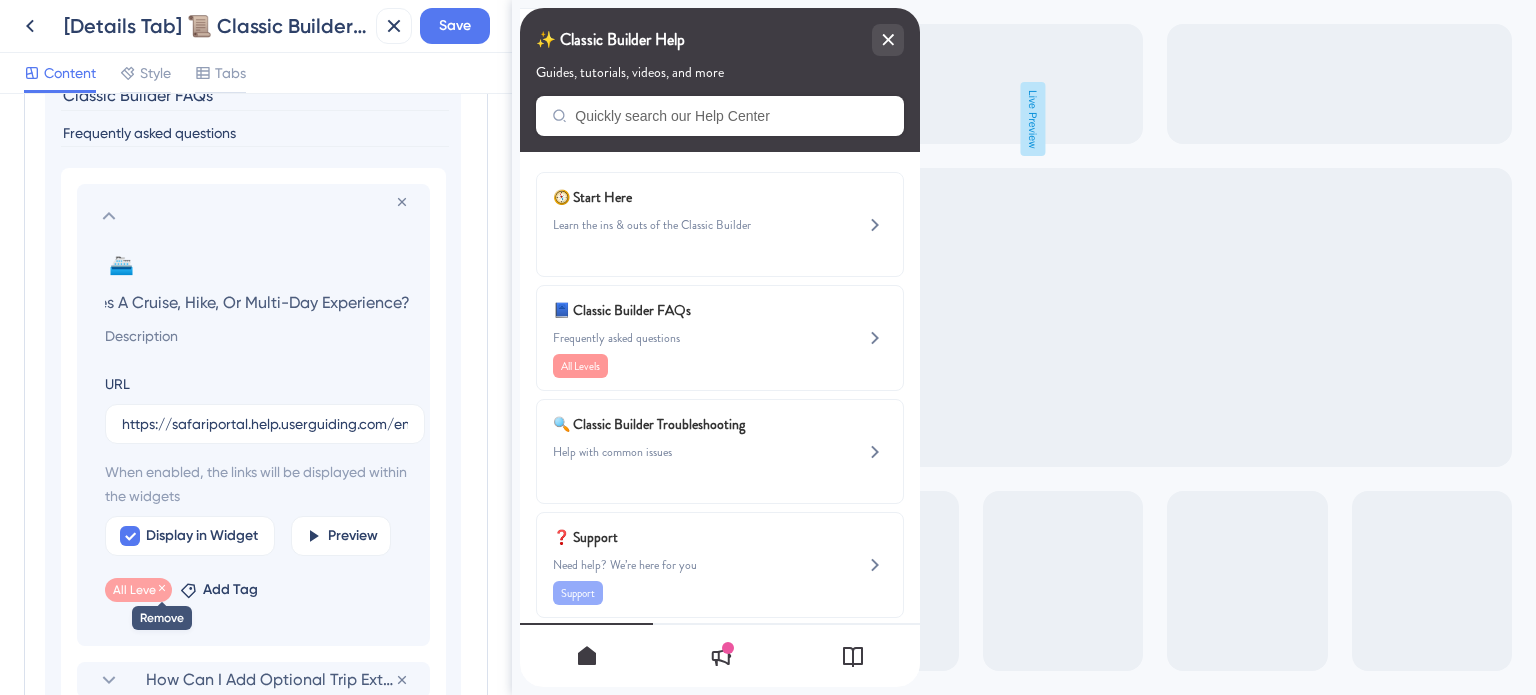 click 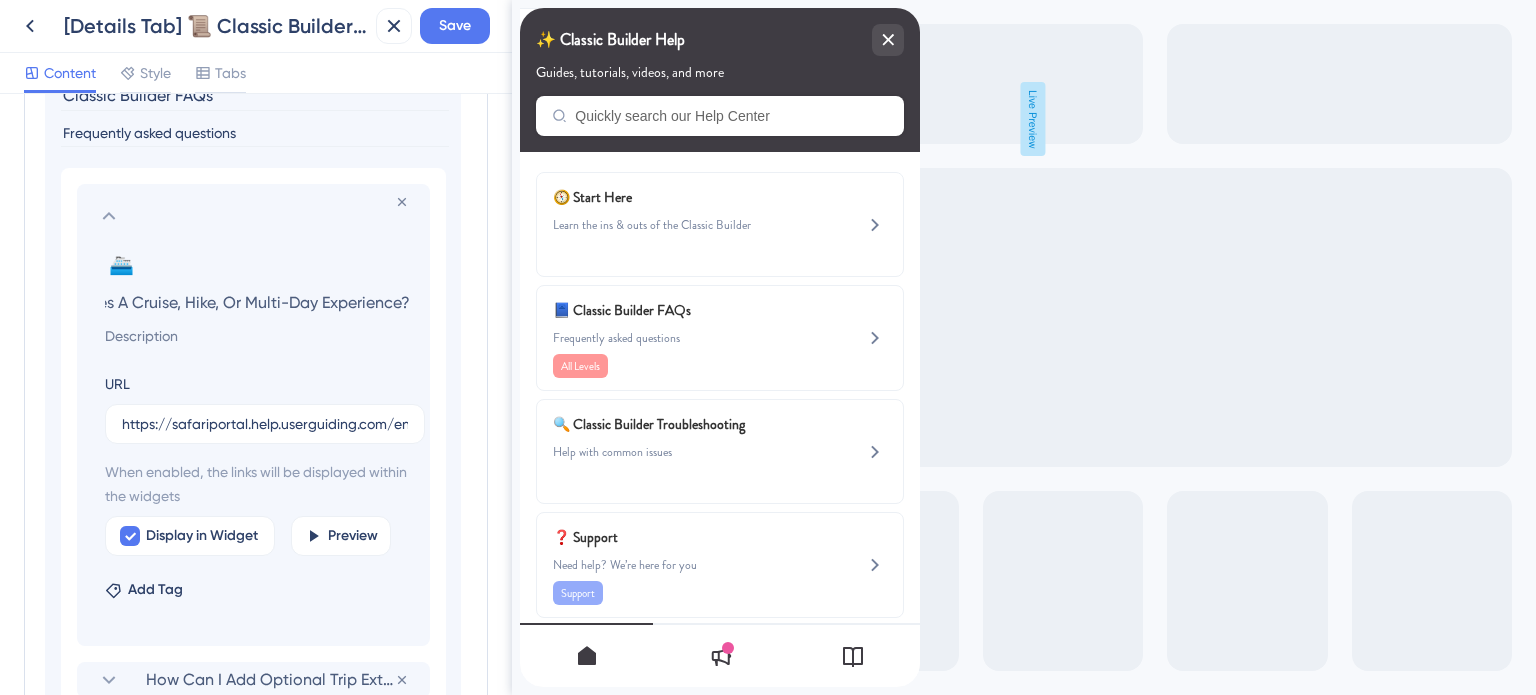 scroll, scrollTop: 0, scrollLeft: 0, axis: both 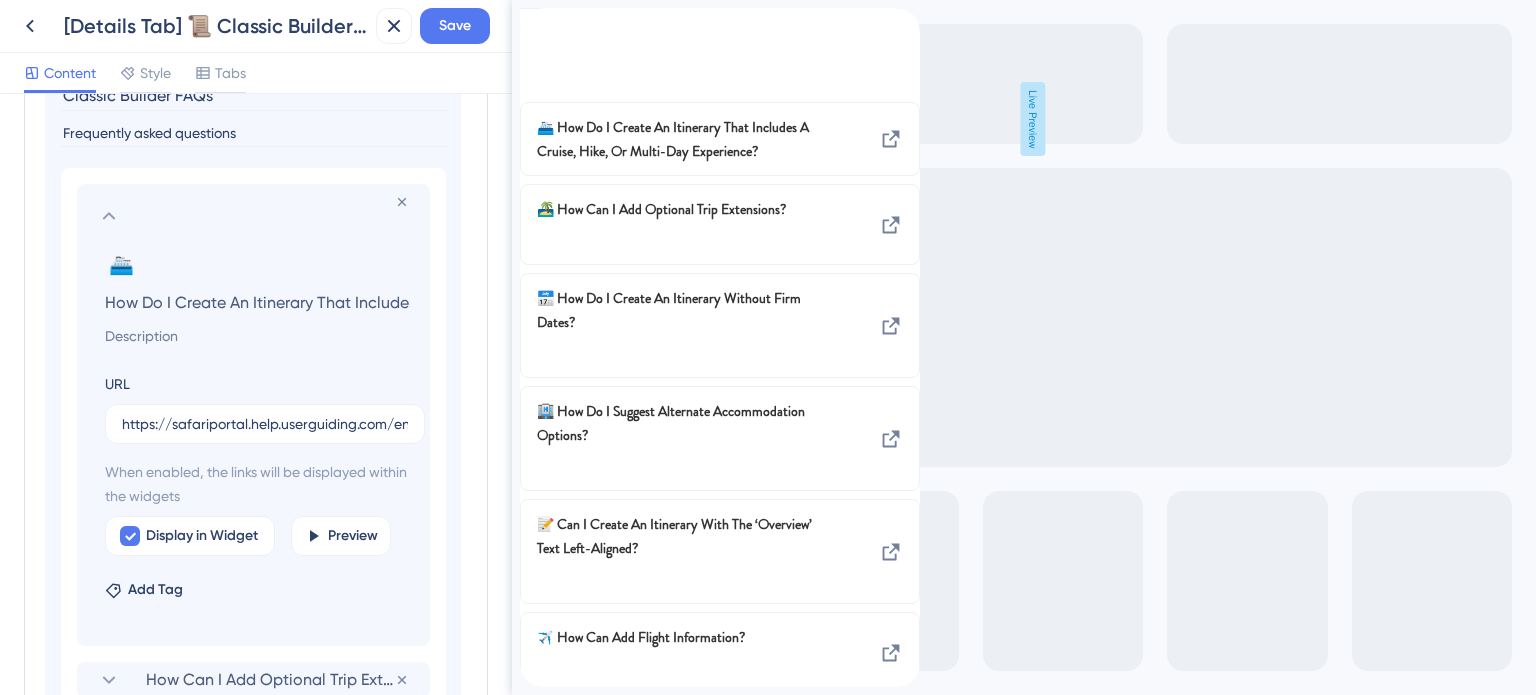 click 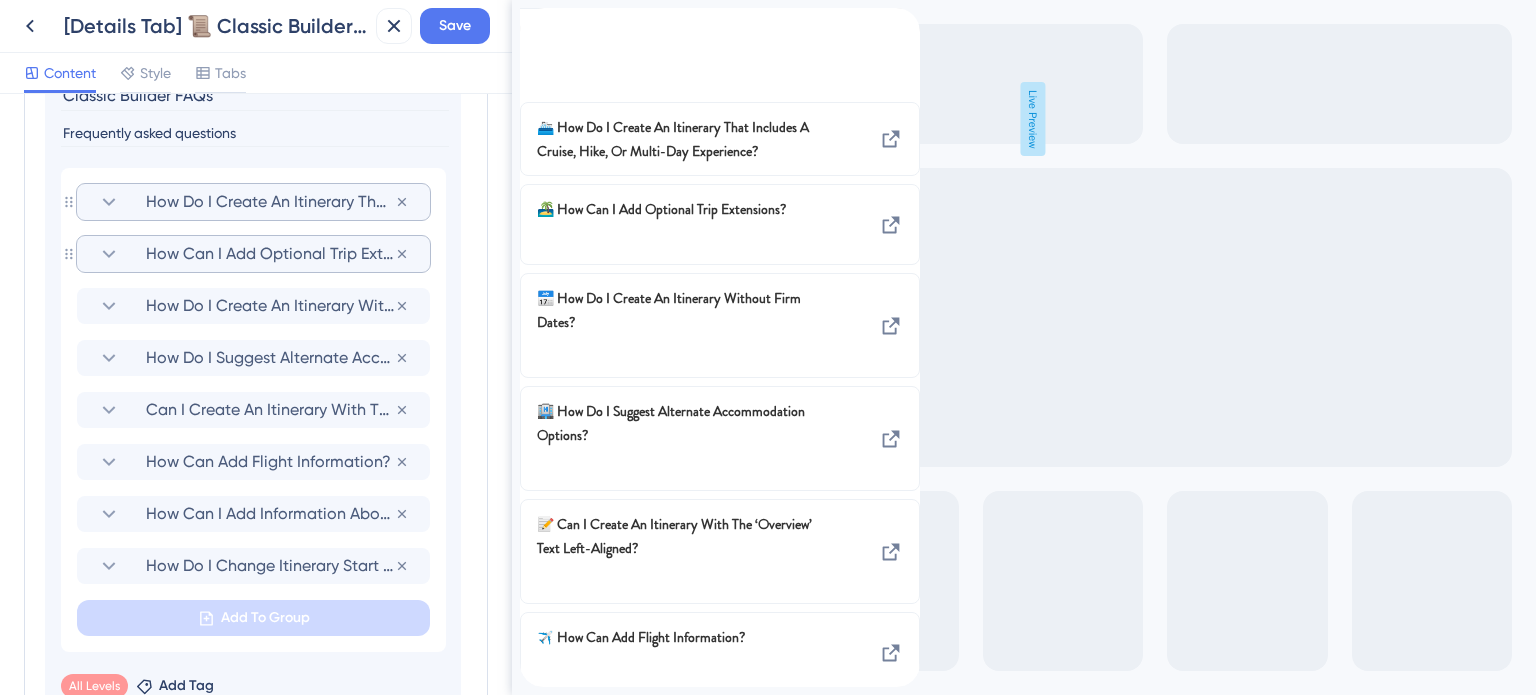 click on "How Can I Add Optional Trip Extensions?" at bounding box center (270, 254) 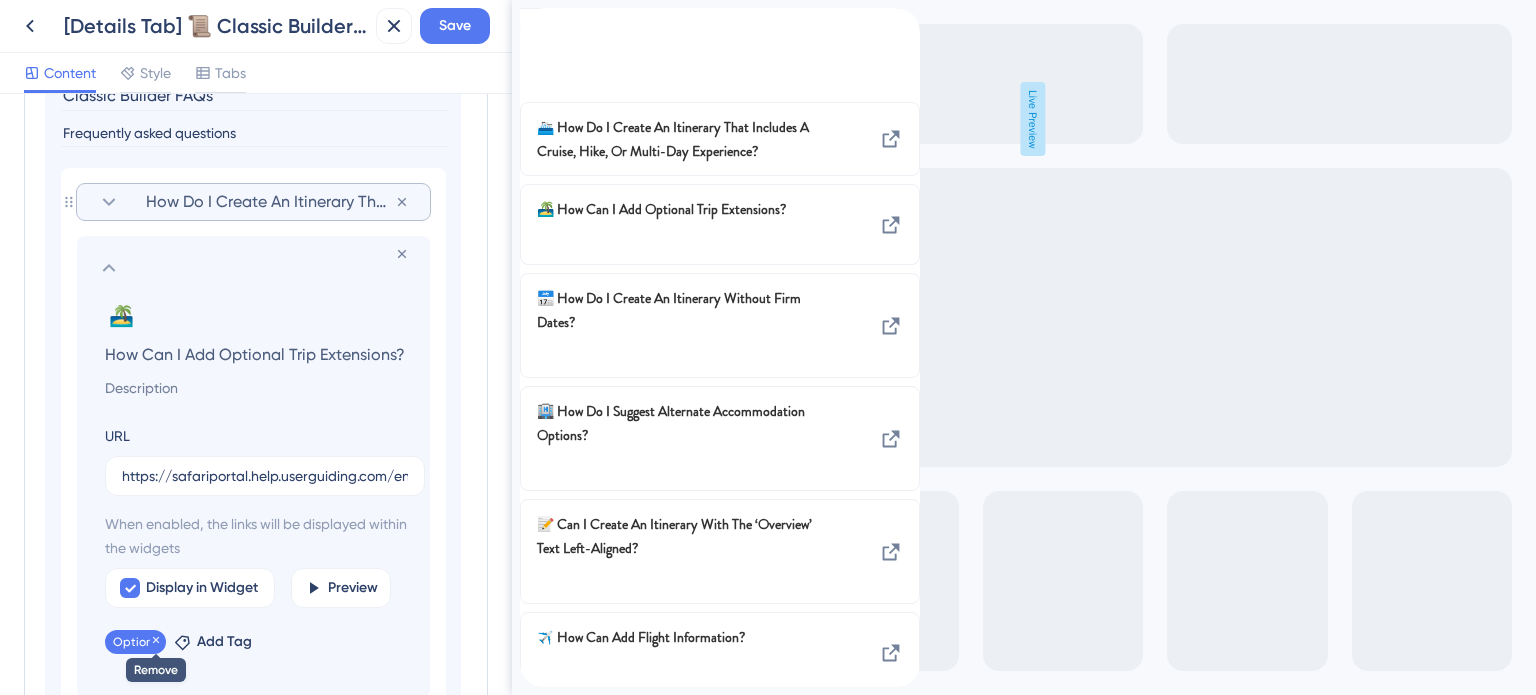 click 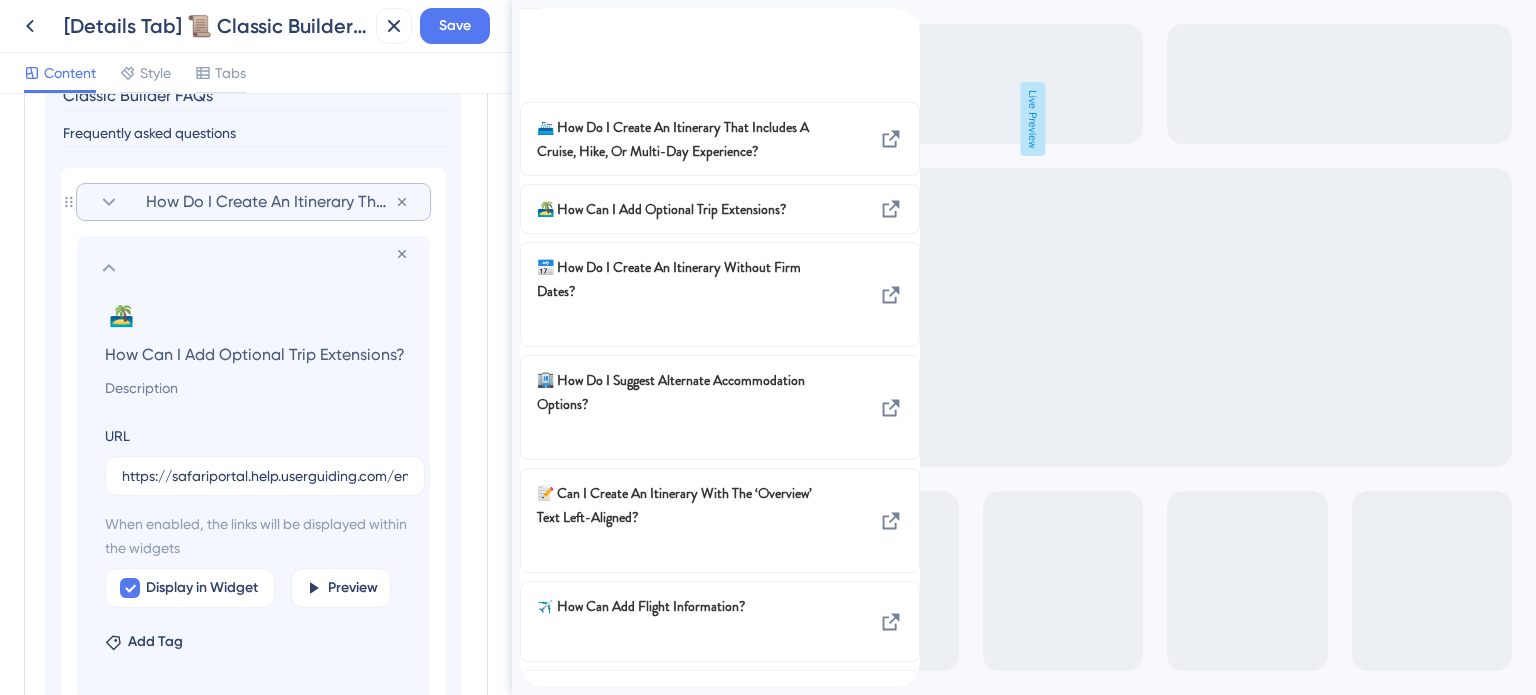 click 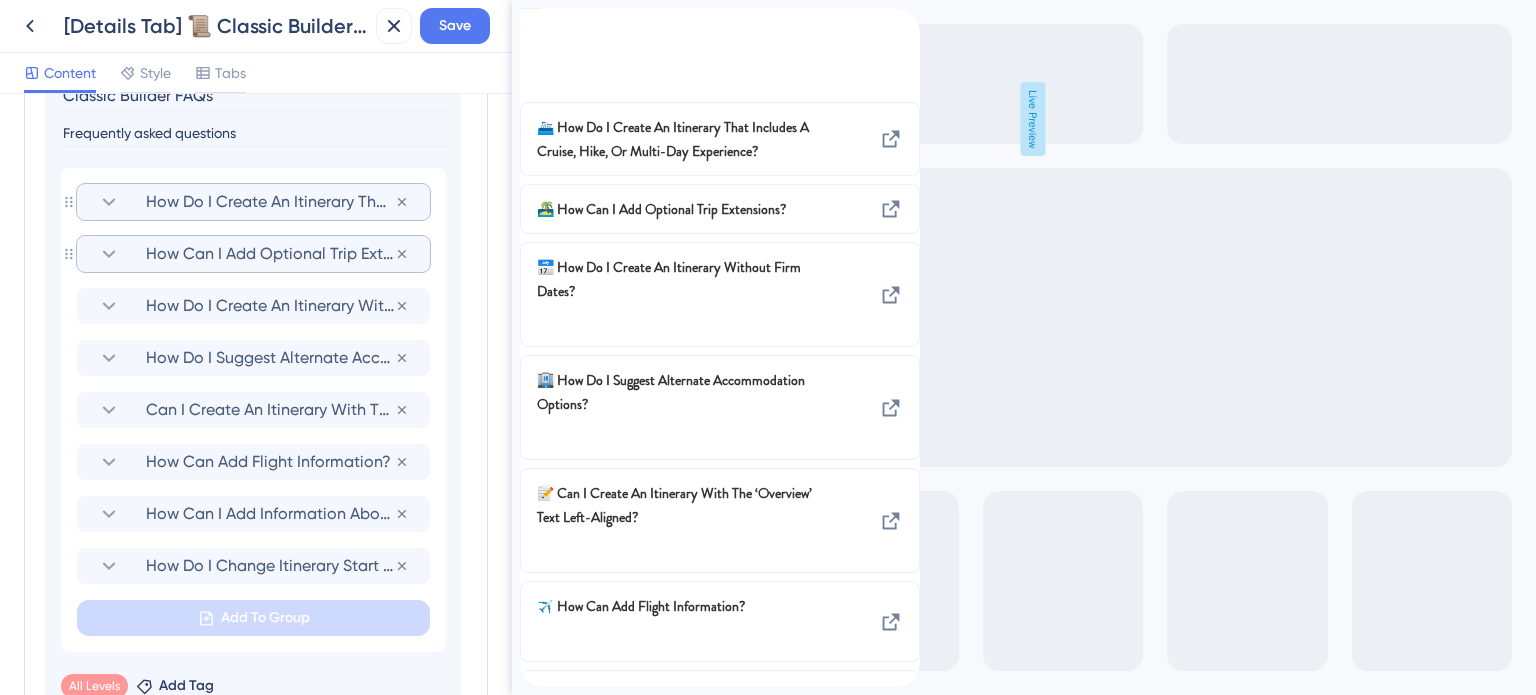 click 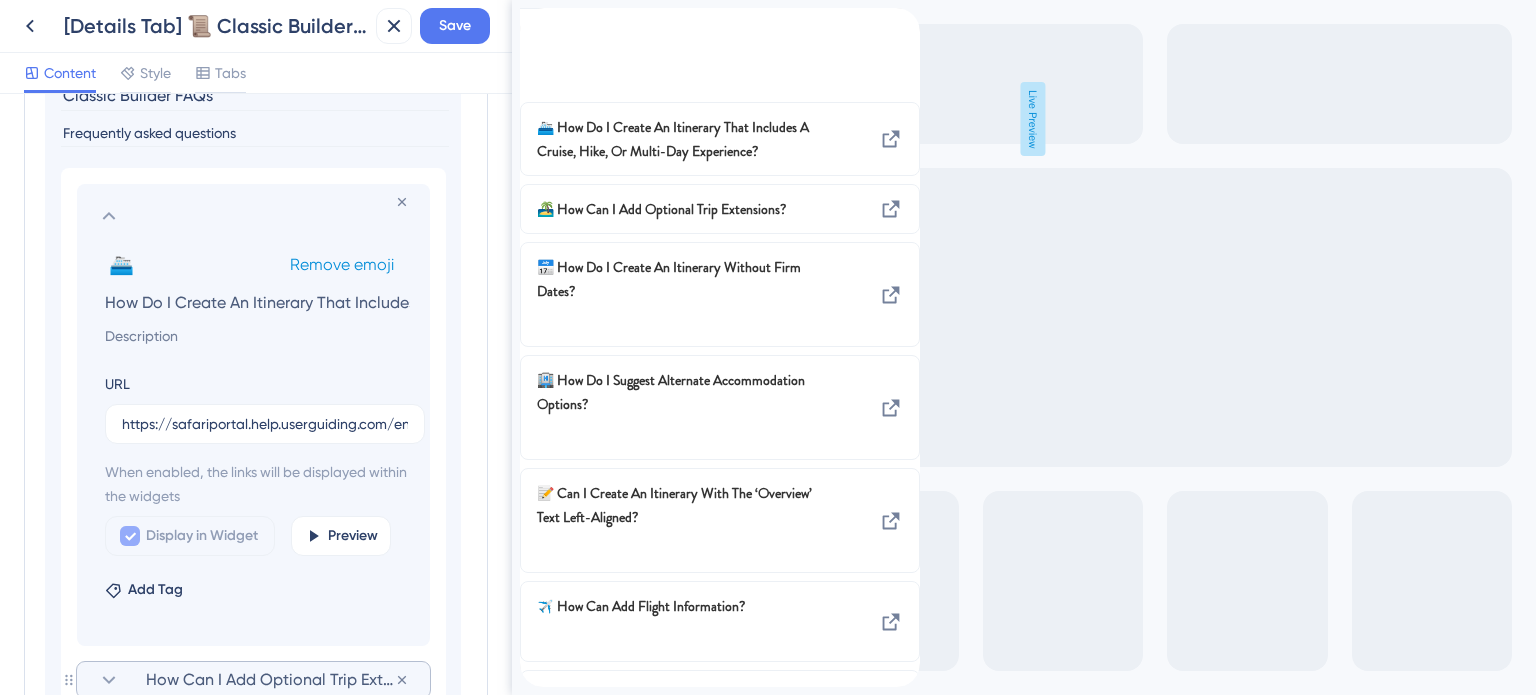 scroll, scrollTop: 0, scrollLeft: 304, axis: horizontal 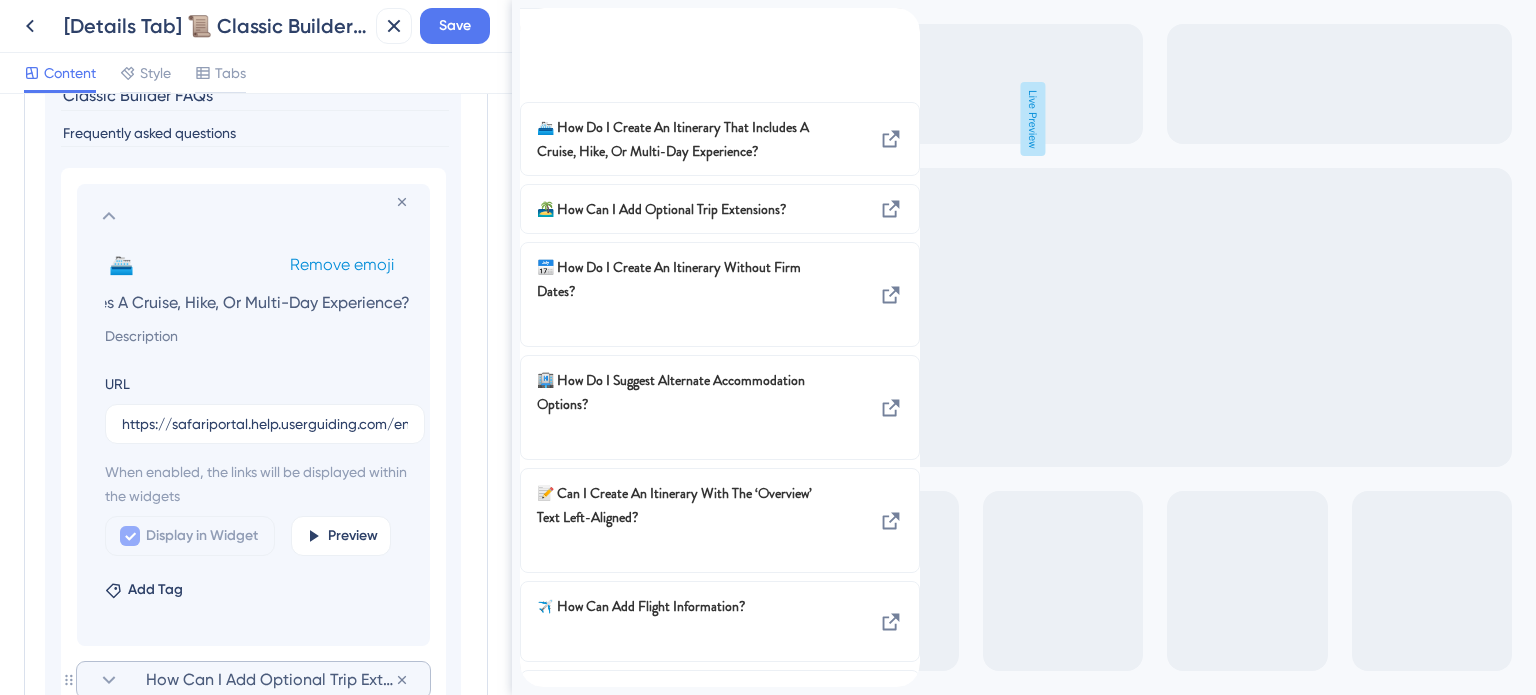 click on "Remove emoji" at bounding box center [342, 264] 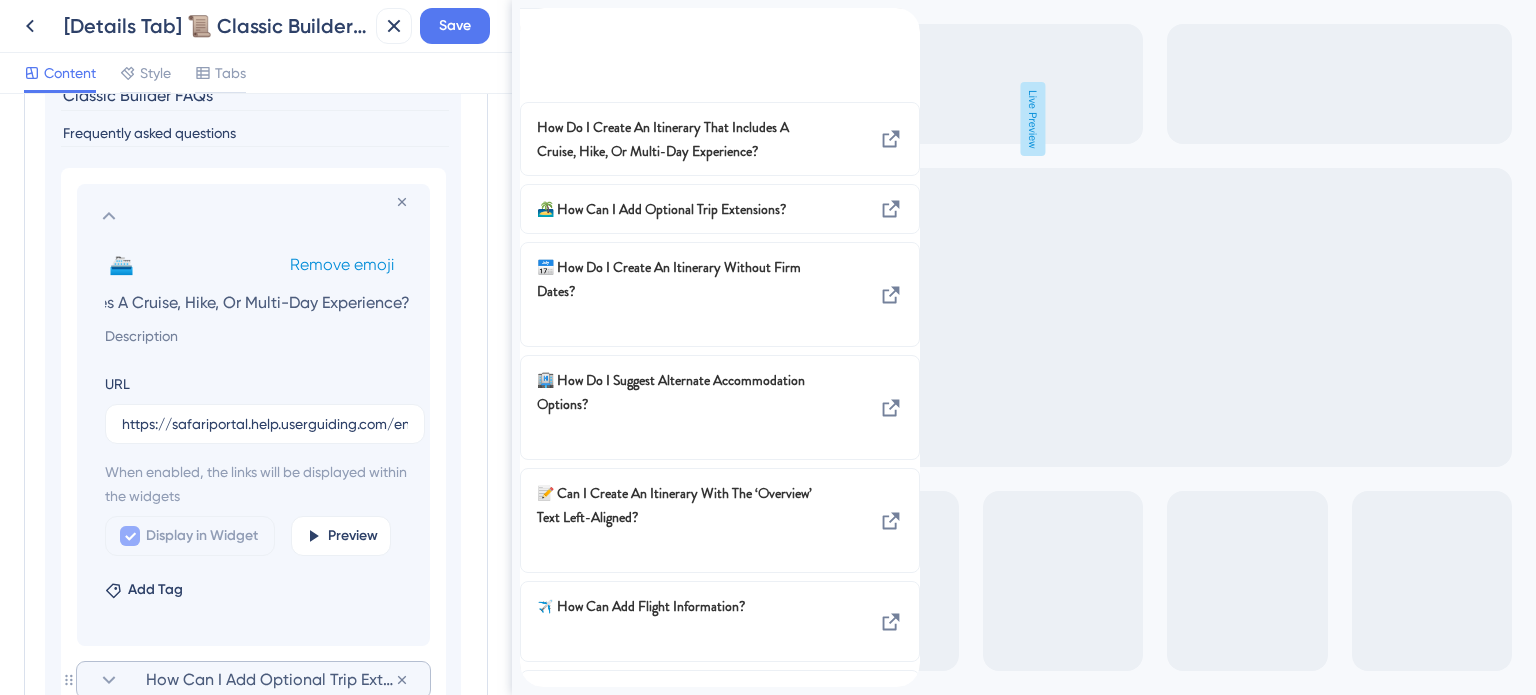 scroll, scrollTop: 0, scrollLeft: 0, axis: both 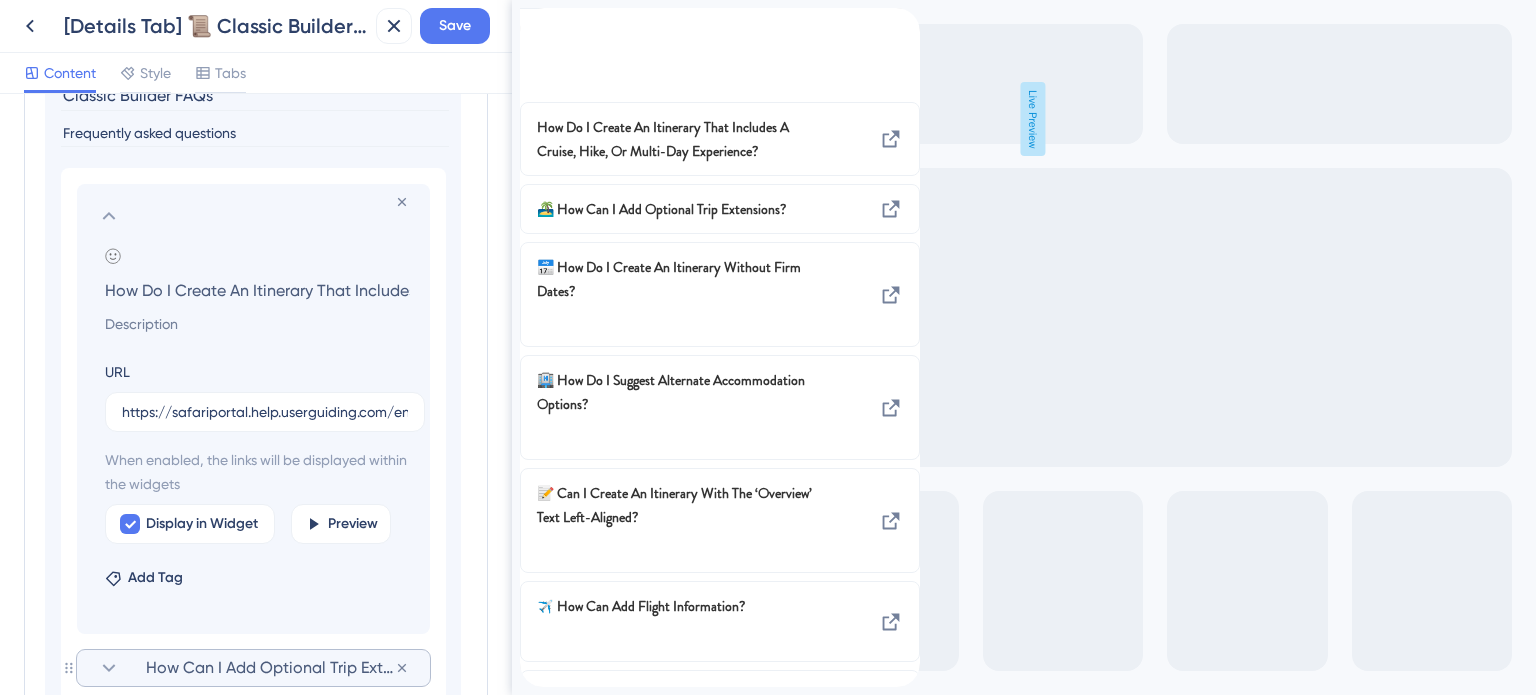 click 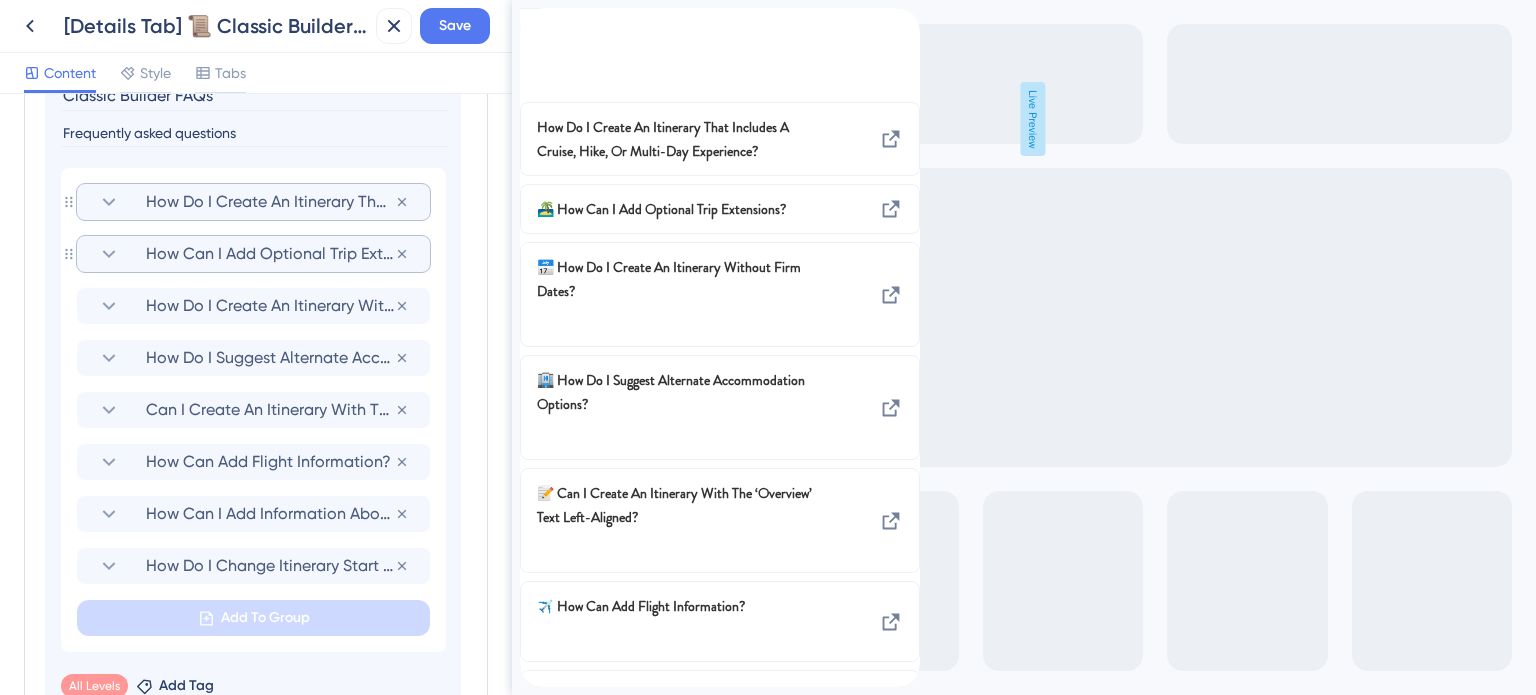 click on "How Can I Add Optional Trip Extensions?" at bounding box center [270, 254] 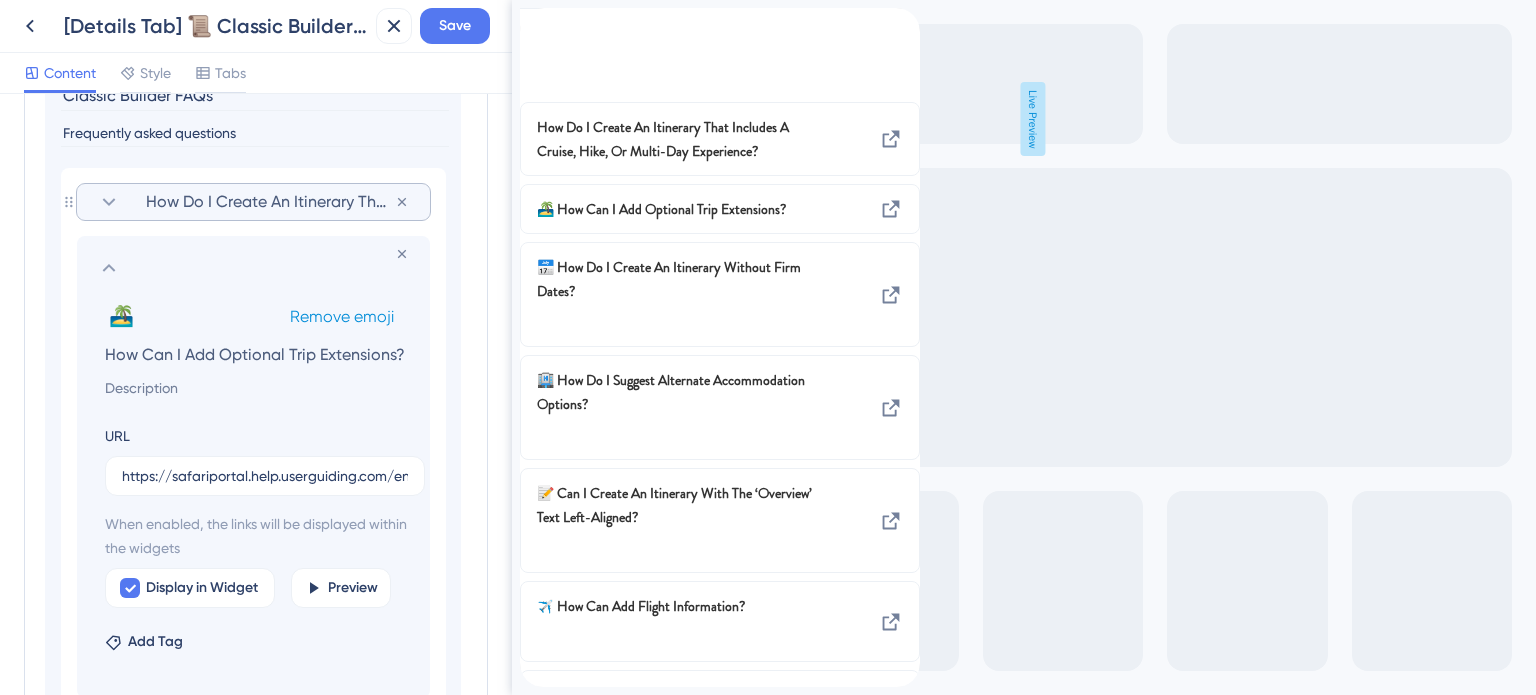 click on "Remove emoji" at bounding box center (342, 316) 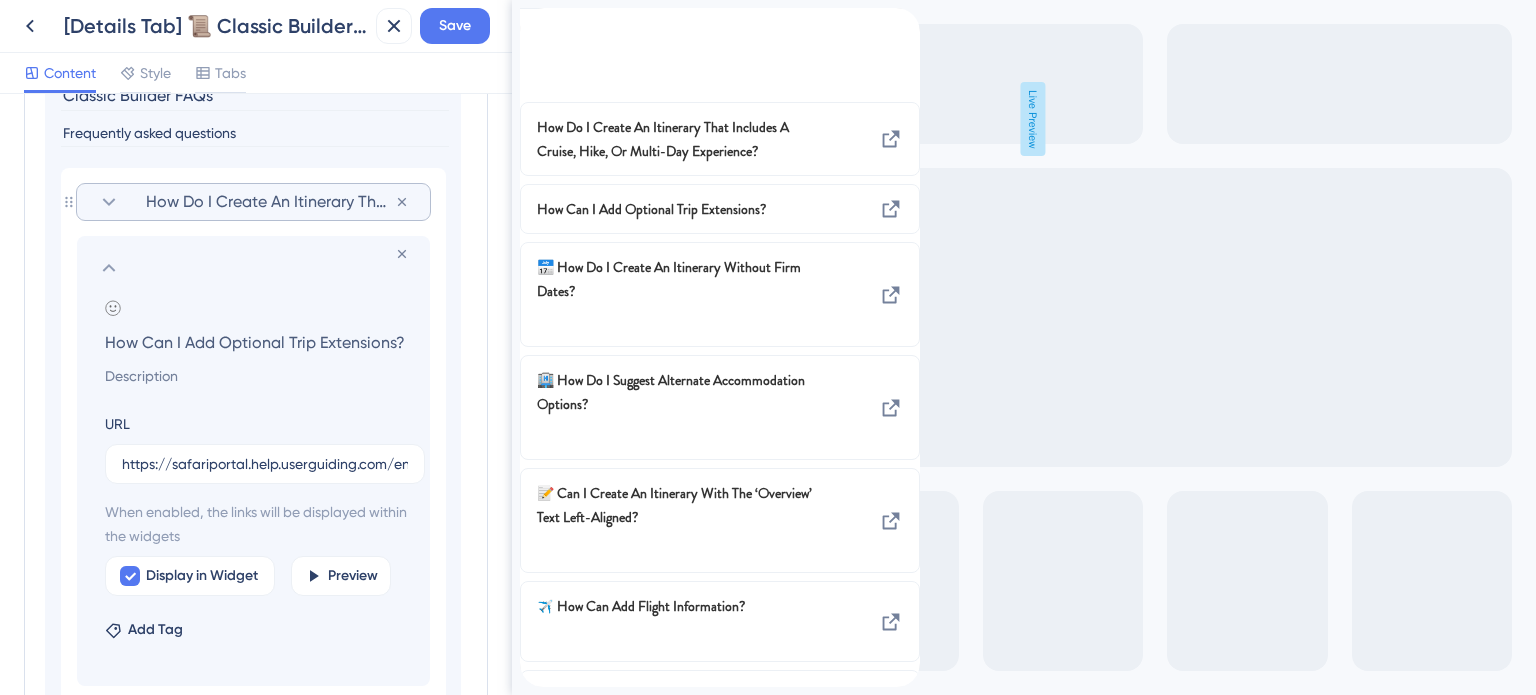 click 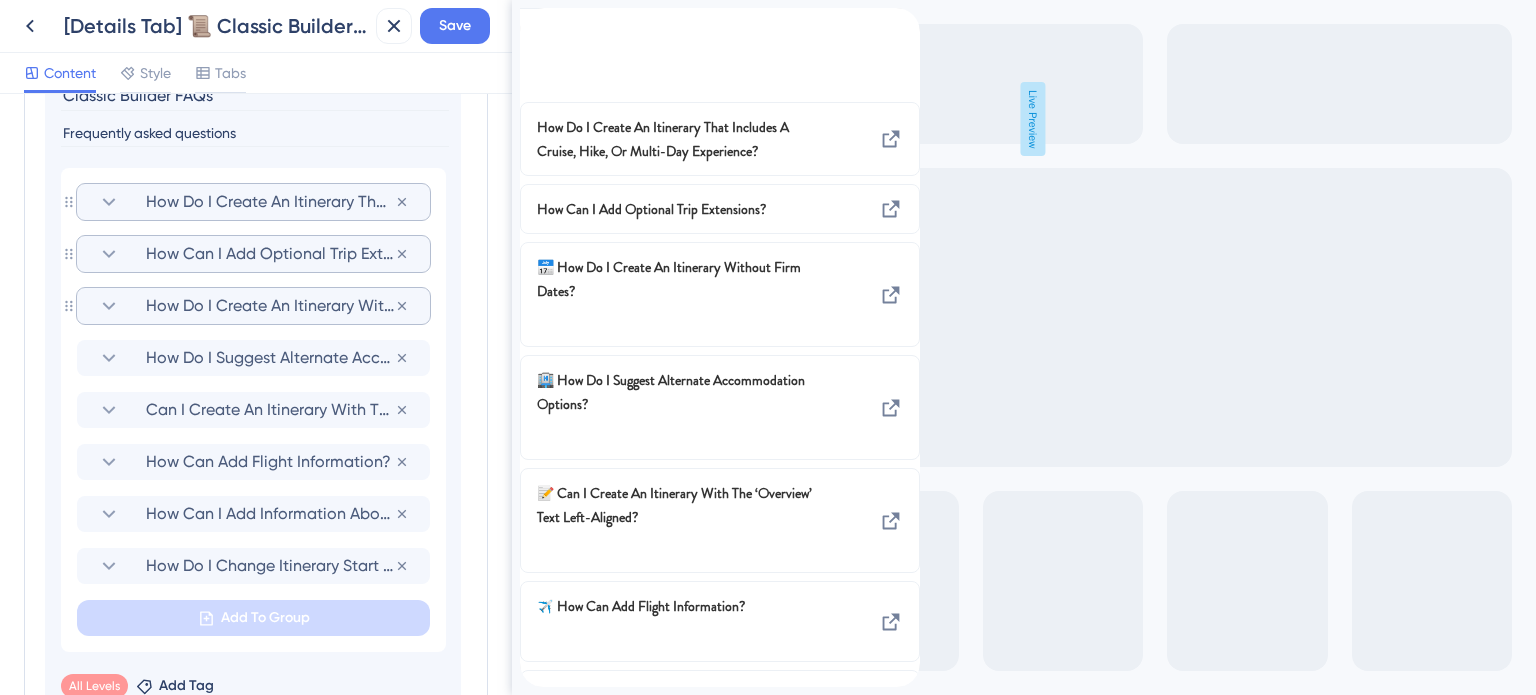 click on "How Do I Create An Itinerary Without Firm Dates?" at bounding box center [253, 306] 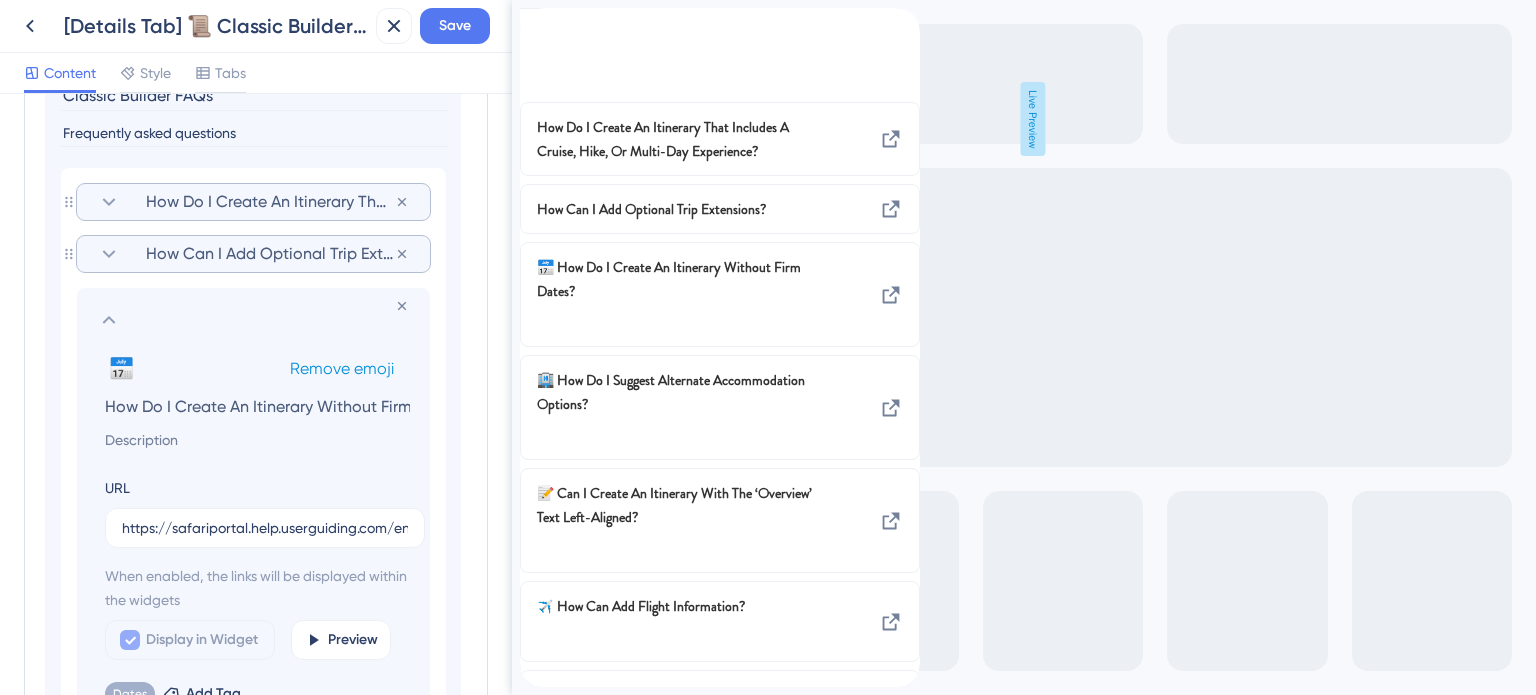 scroll, scrollTop: 0, scrollLeft: 56, axis: horizontal 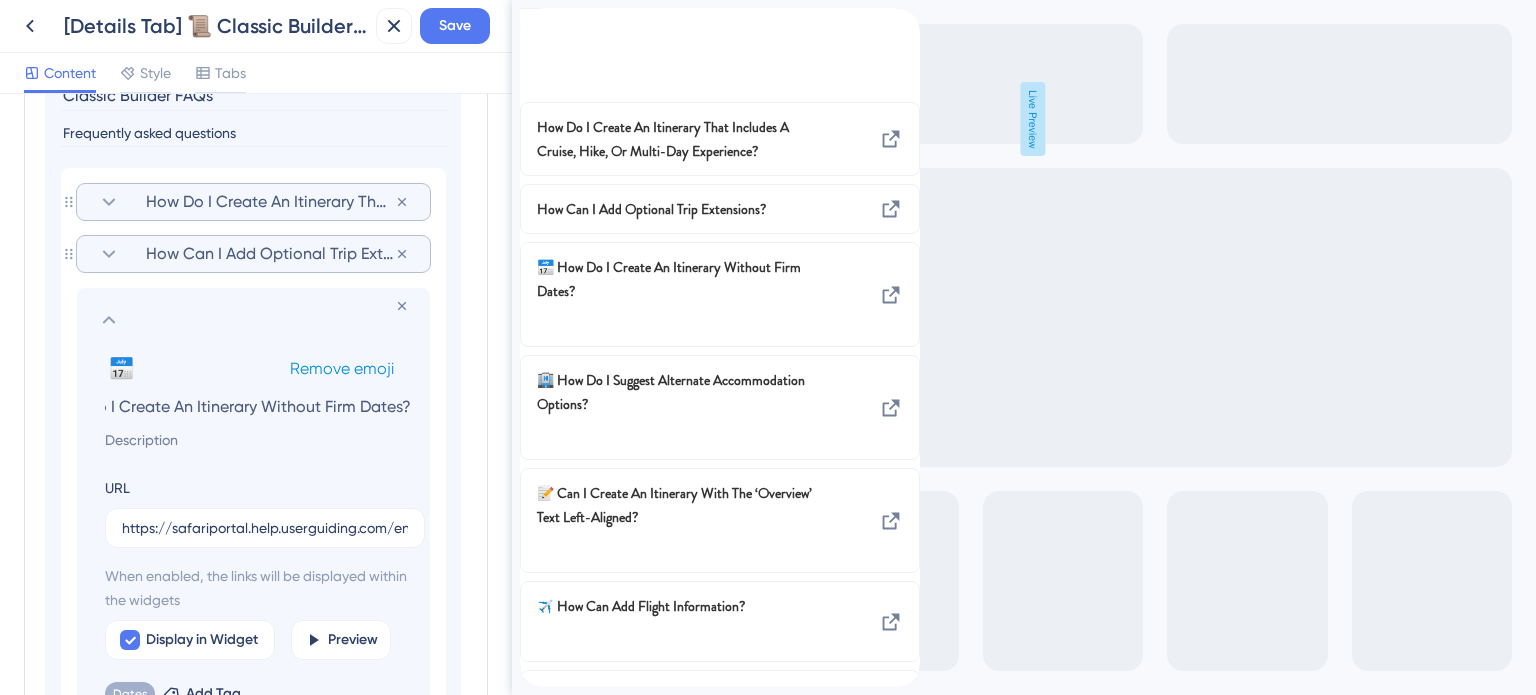 click on "Remove emoji" at bounding box center [342, 368] 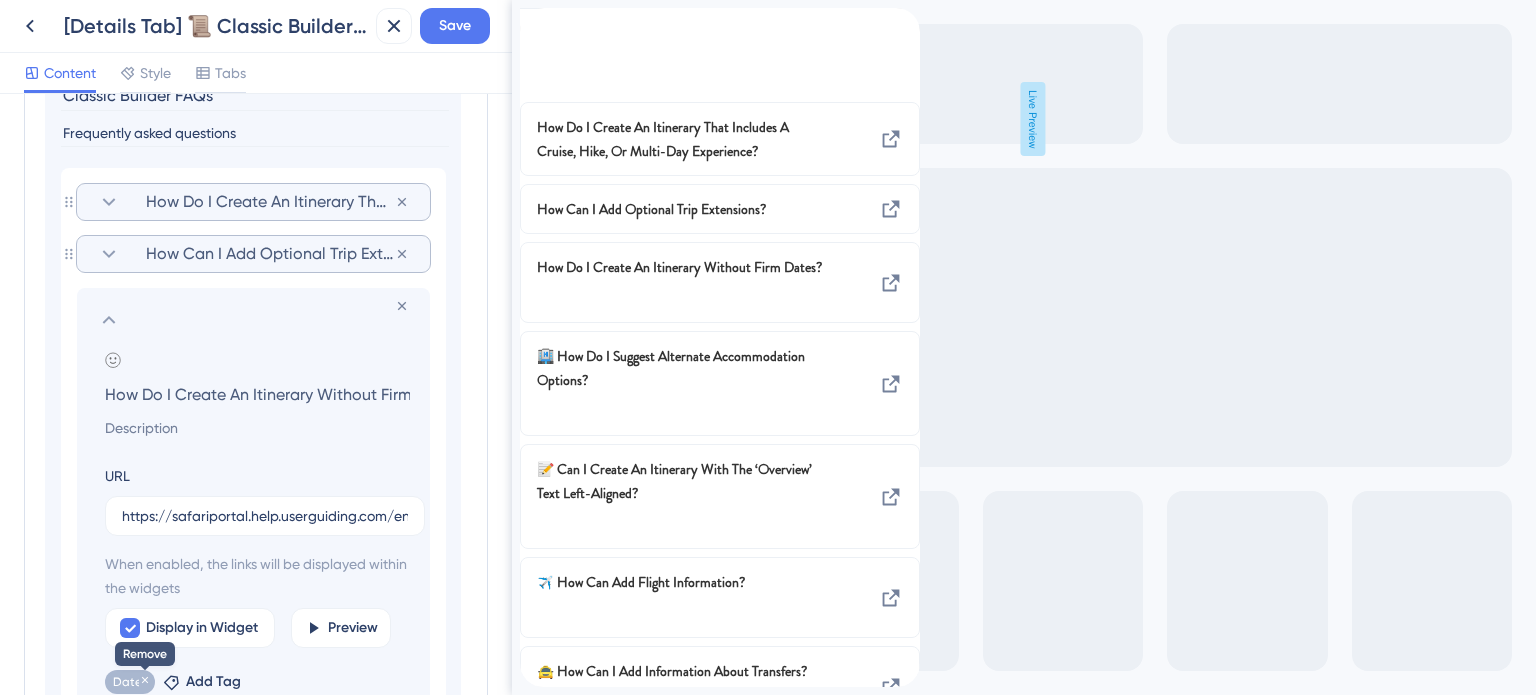click 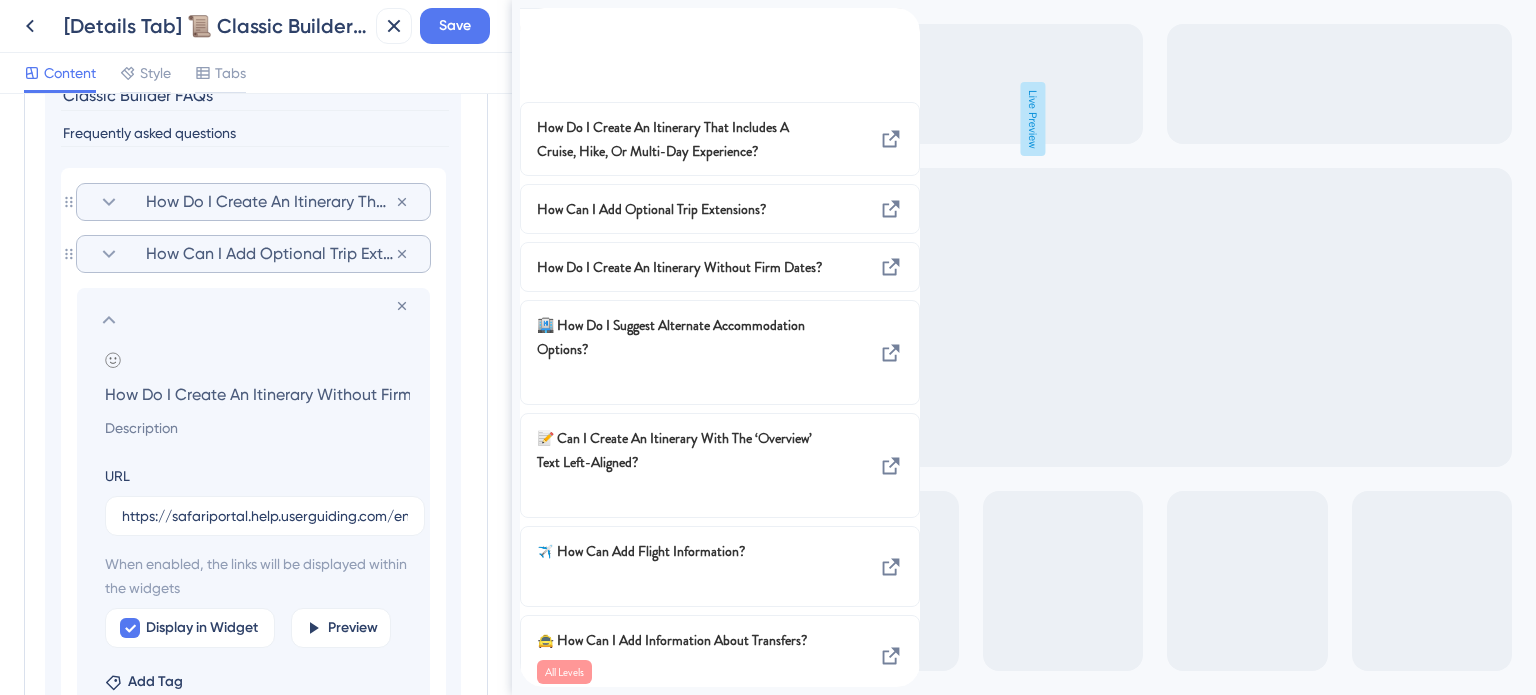 click 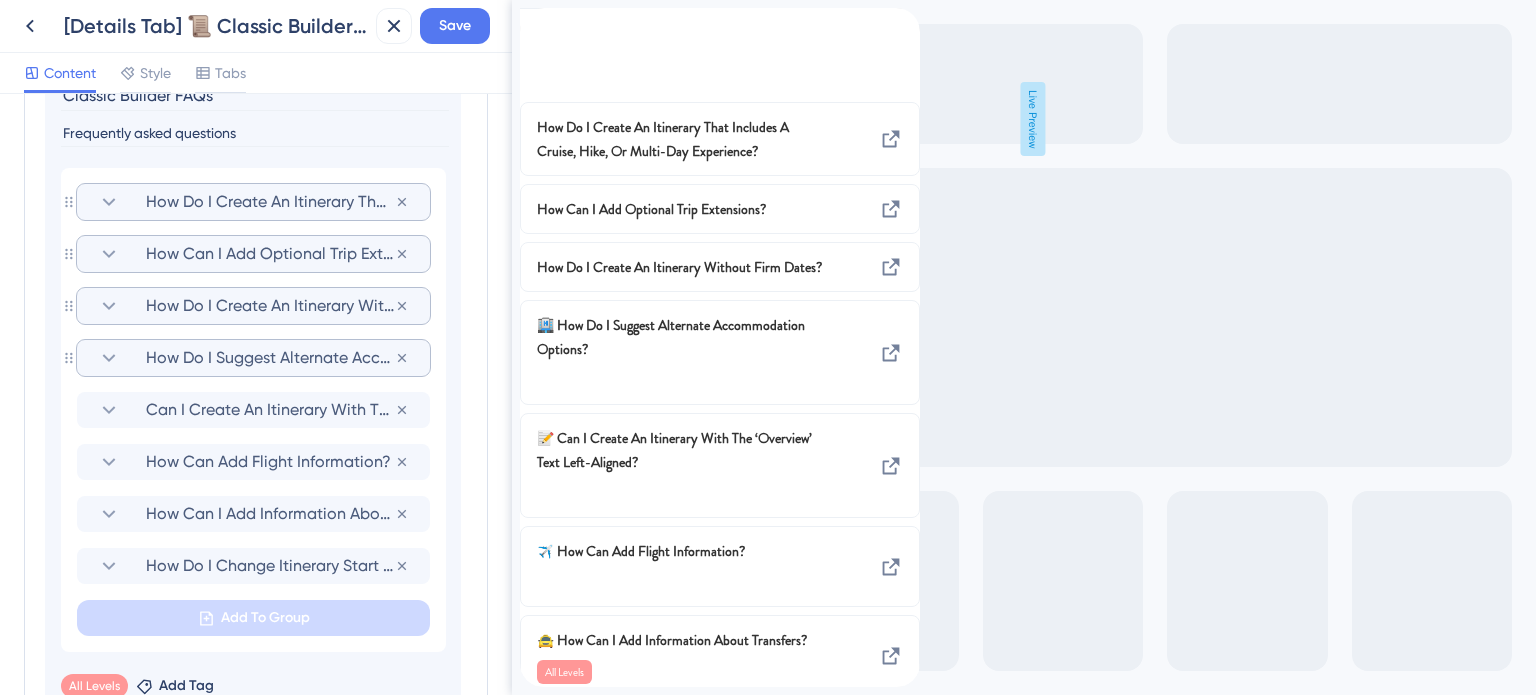 click on "How Do I Suggest Alternate Accommodation Options?" at bounding box center (270, 358) 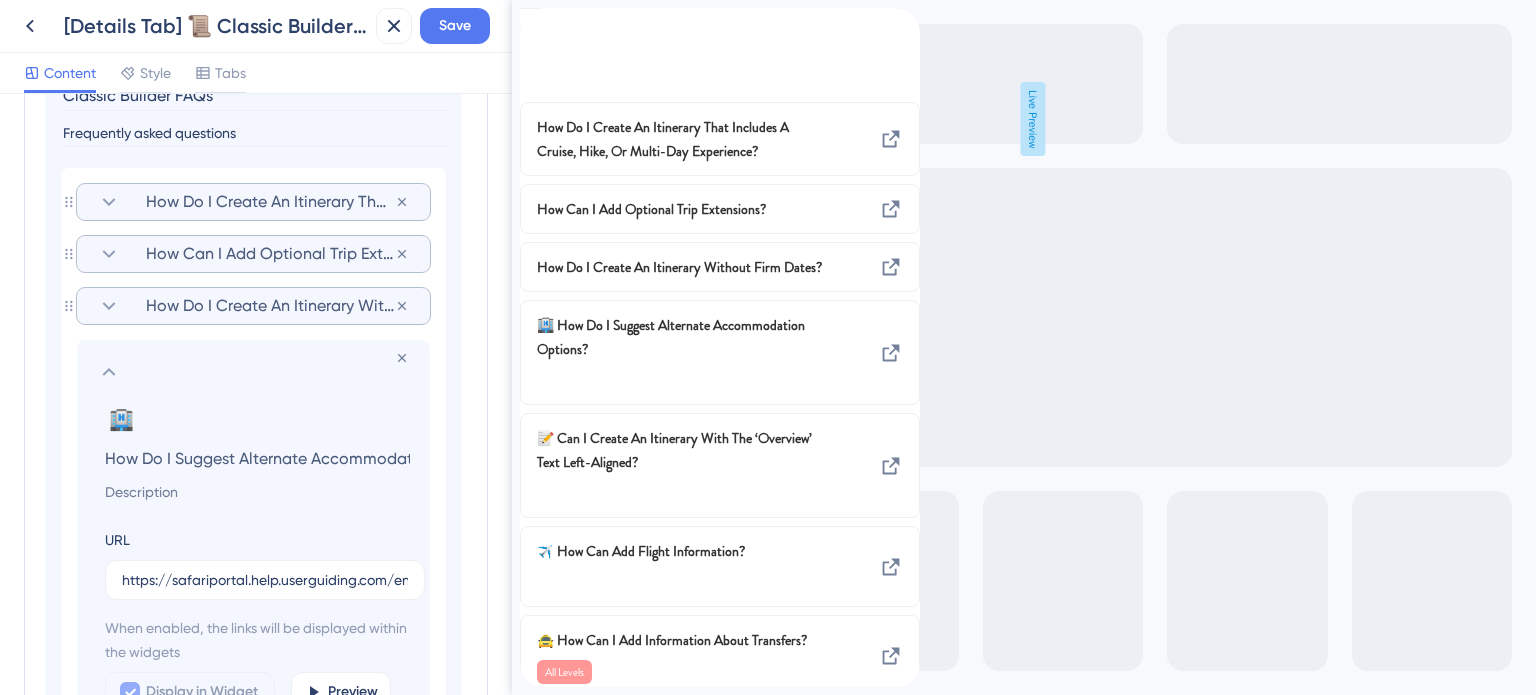 scroll, scrollTop: 0, scrollLeft: 93, axis: horizontal 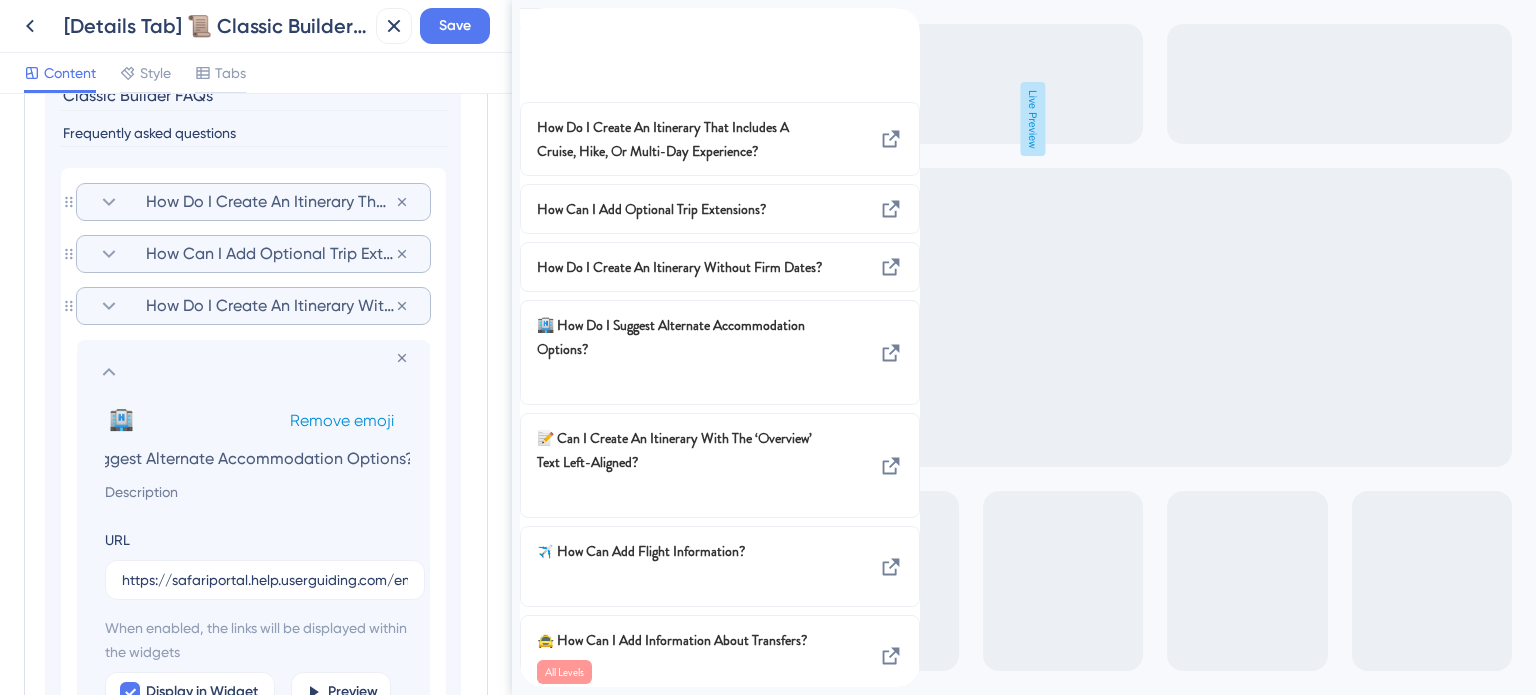 click on "Remove emoji" at bounding box center [342, 420] 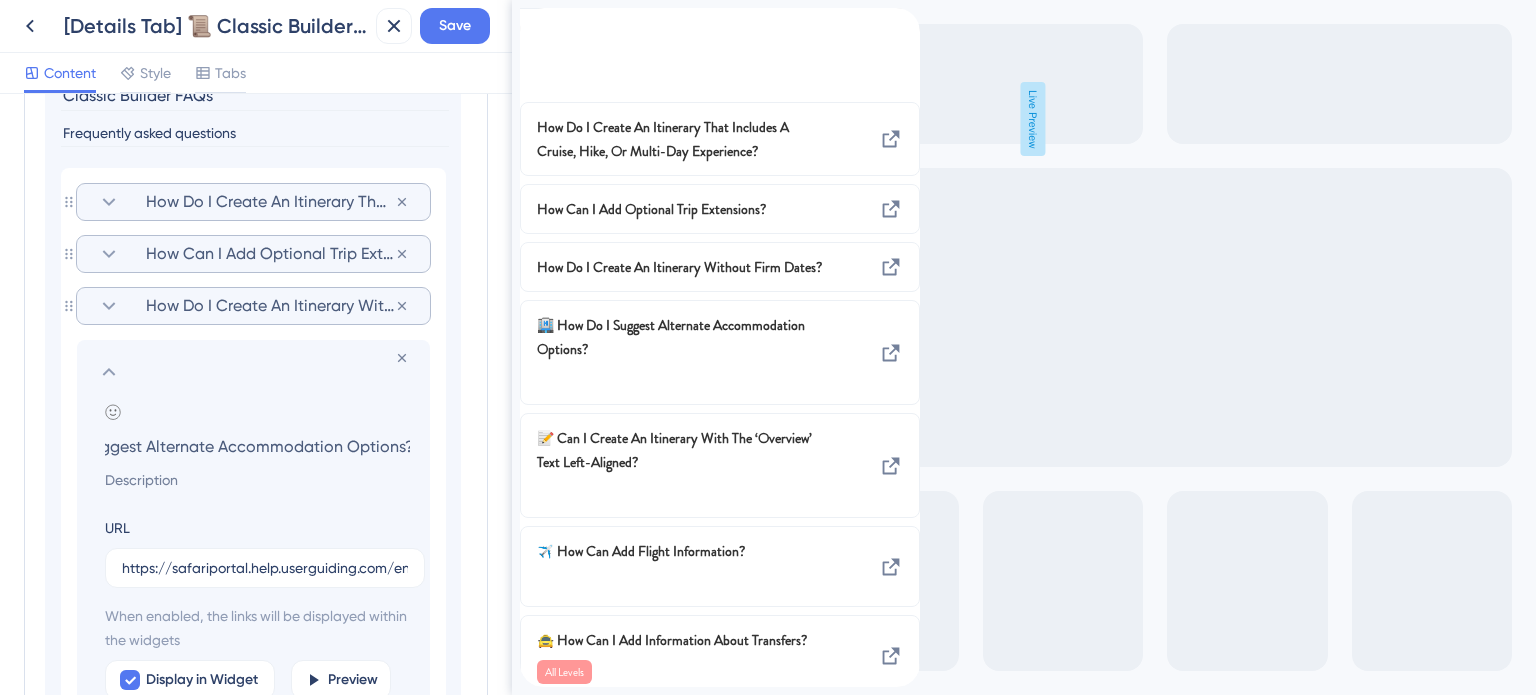 scroll, scrollTop: 0, scrollLeft: 0, axis: both 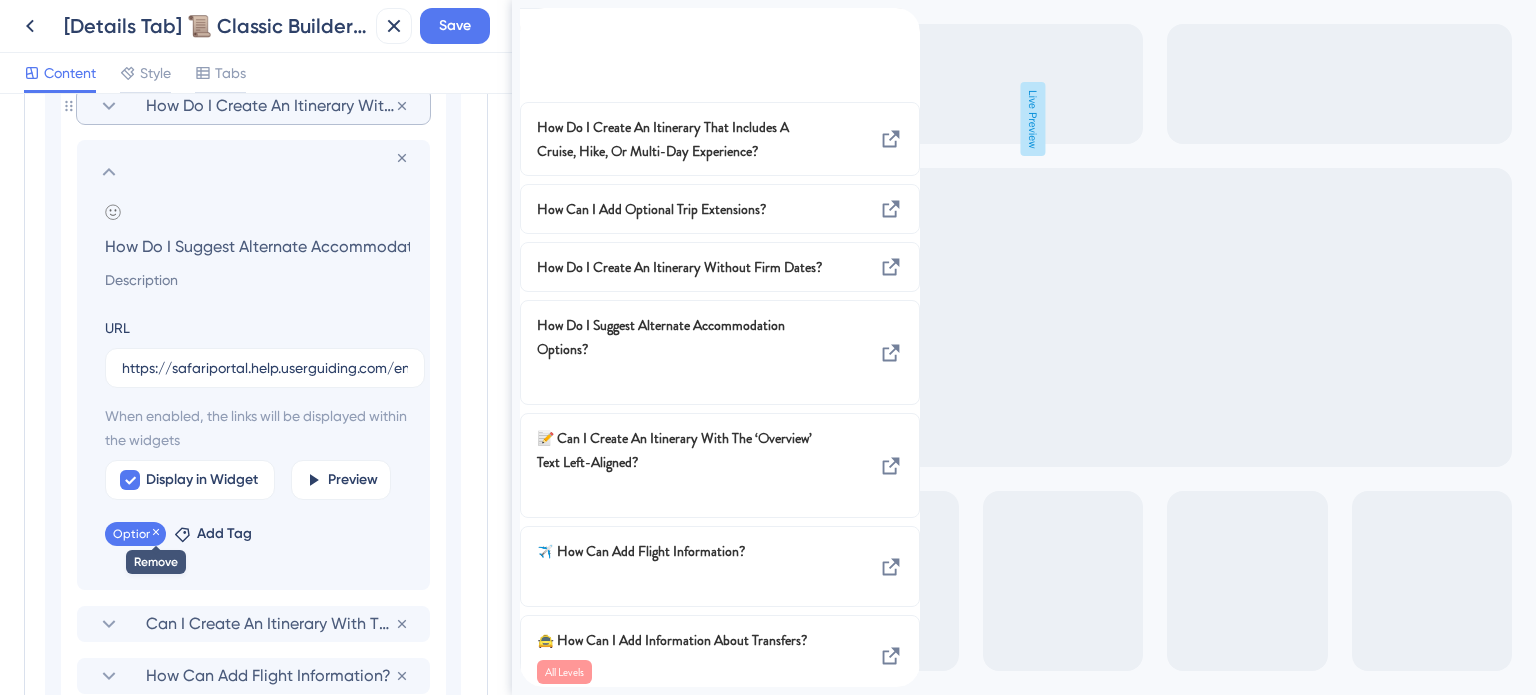 click 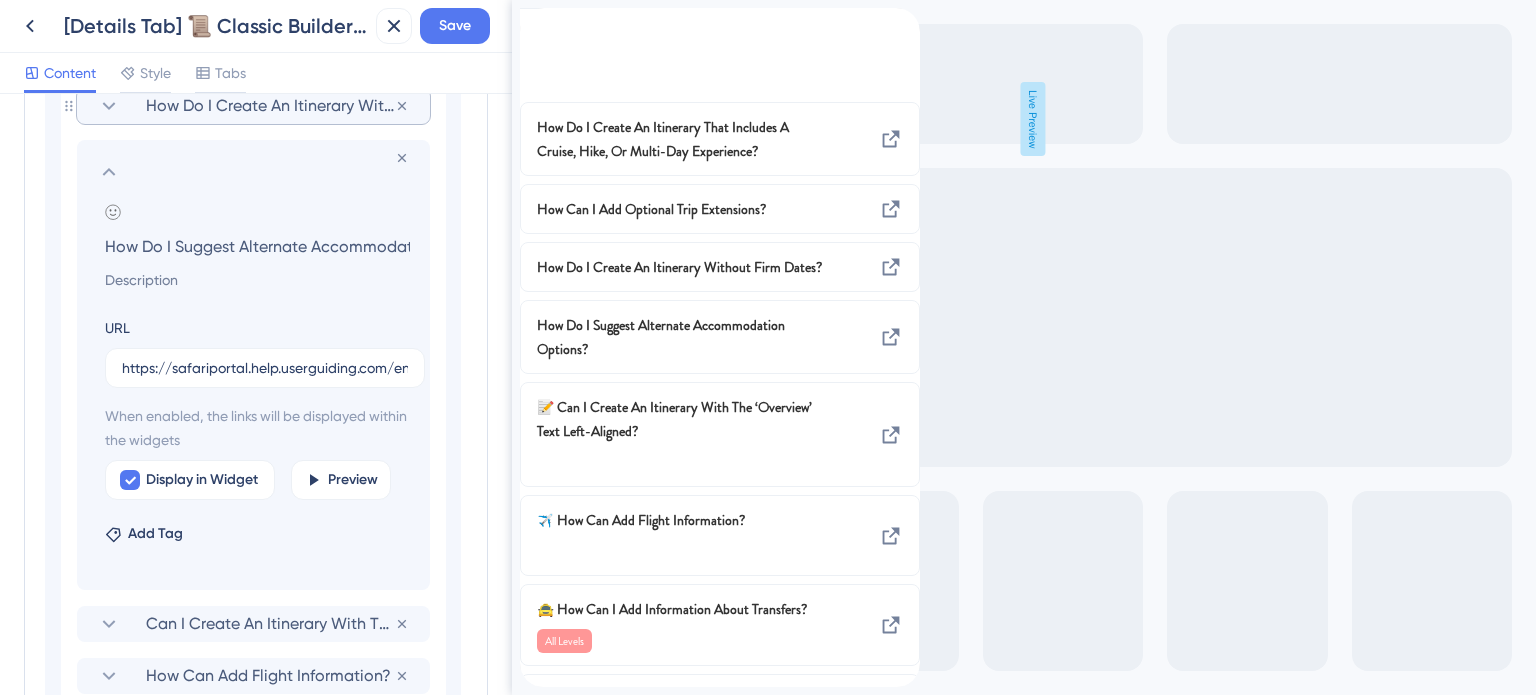 click 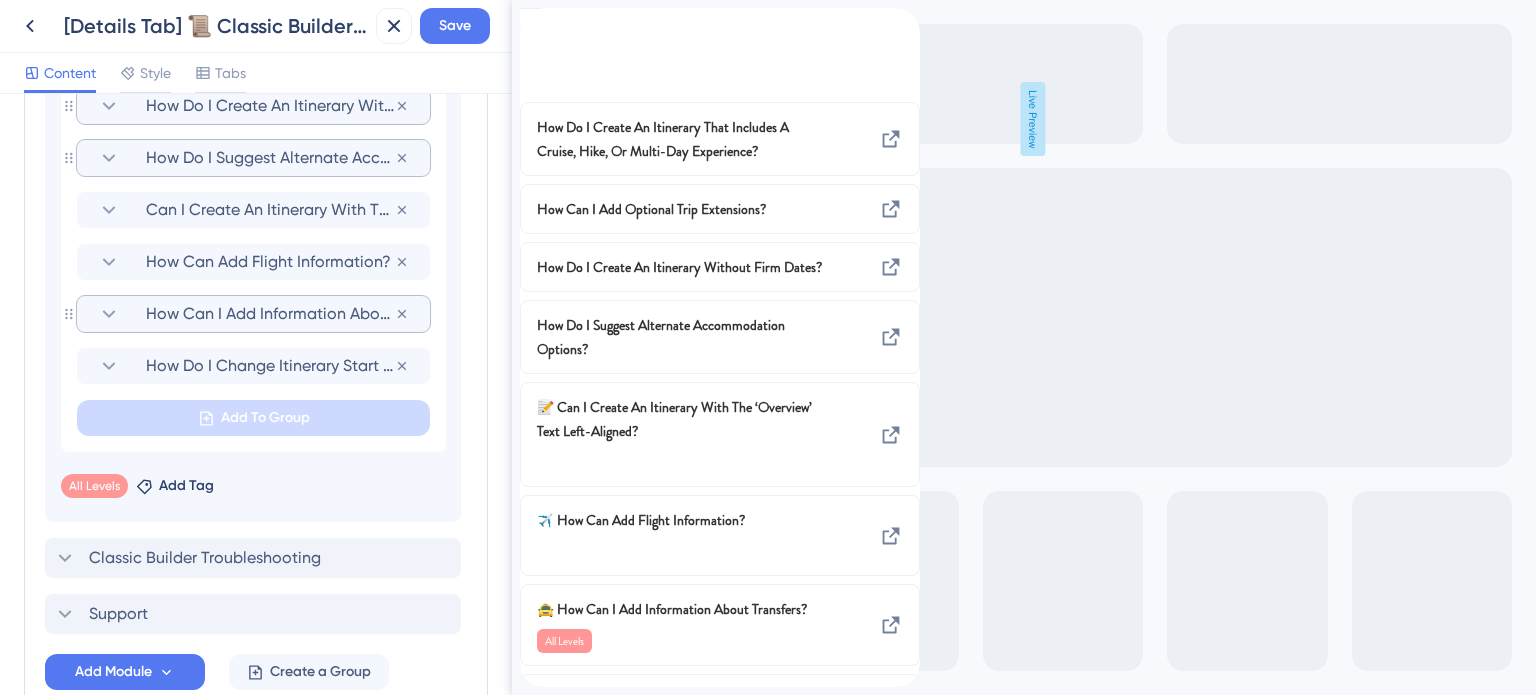 click on "How Can I Add Information About Transfers?" at bounding box center (270, 314) 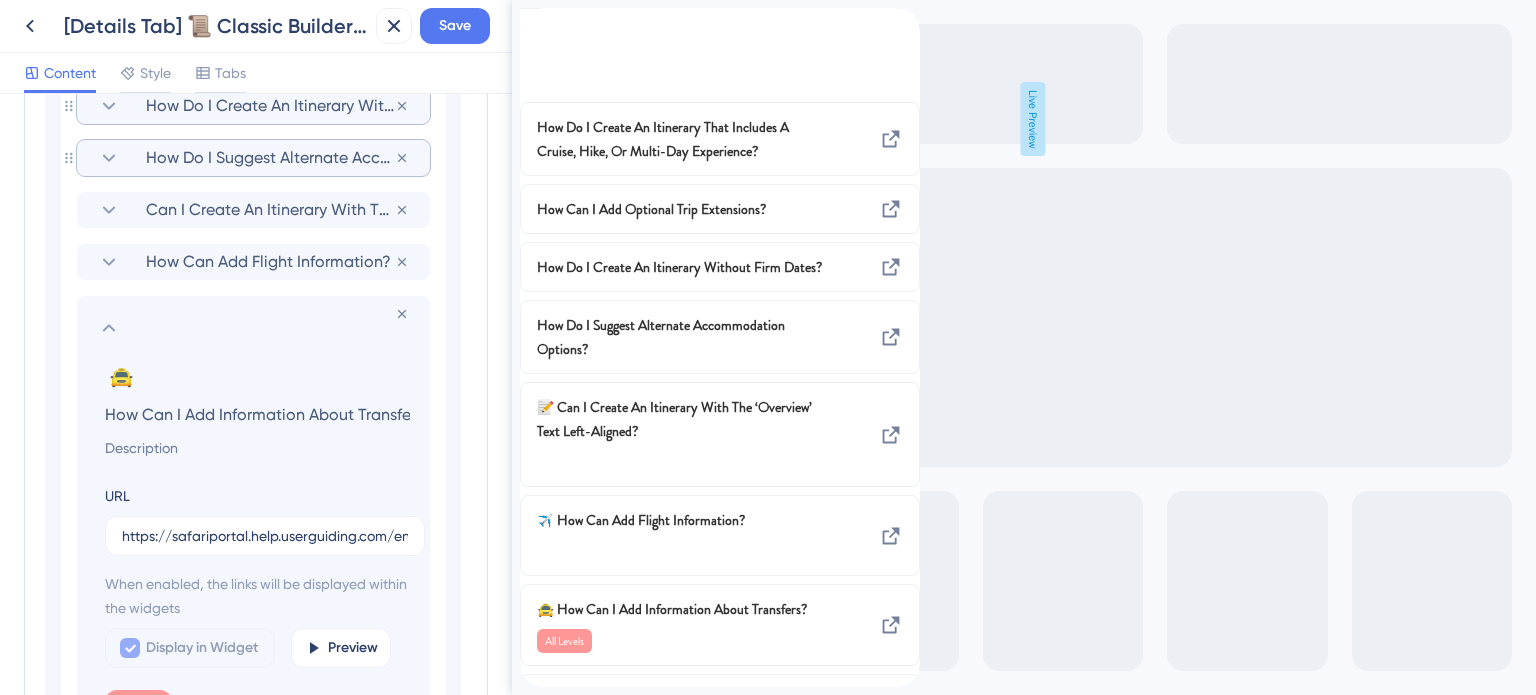 scroll, scrollTop: 0, scrollLeft: 19, axis: horizontal 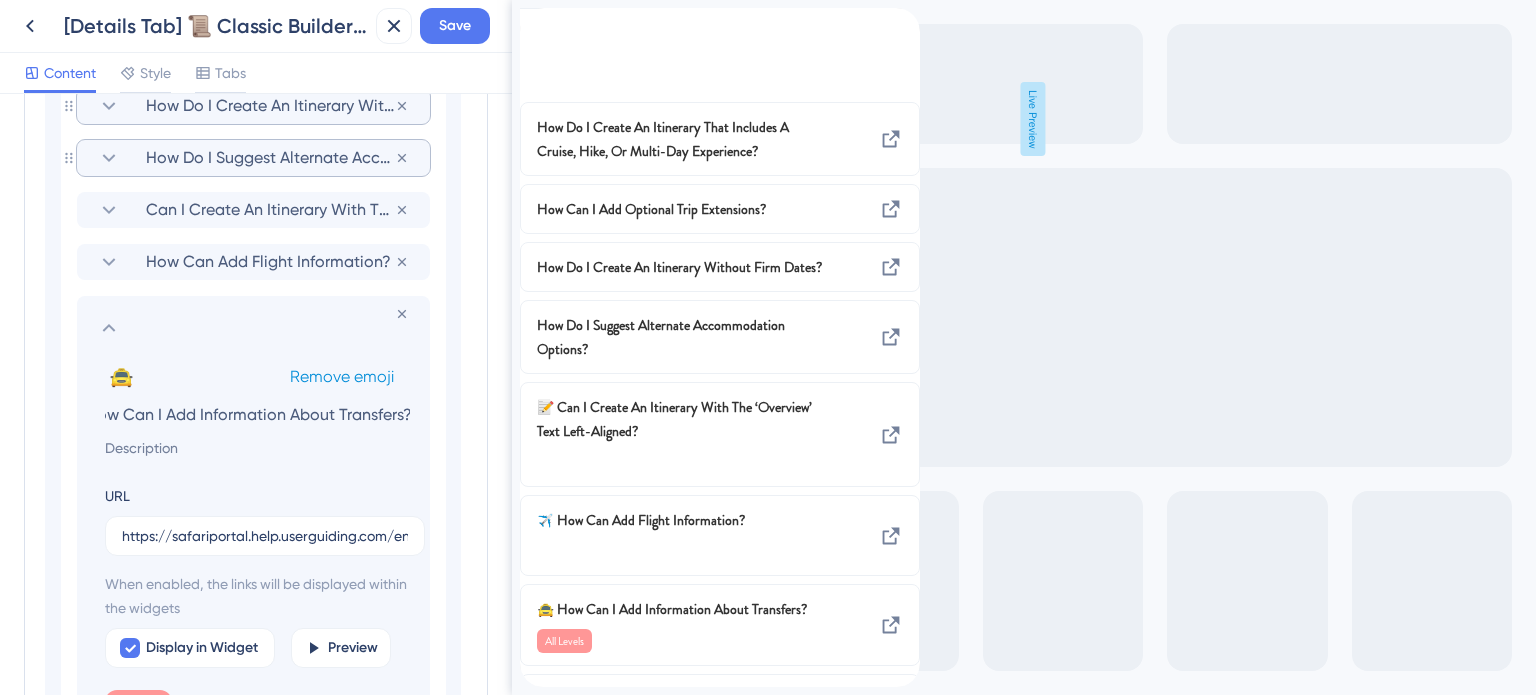 click on "Remove emoji" at bounding box center [342, 376] 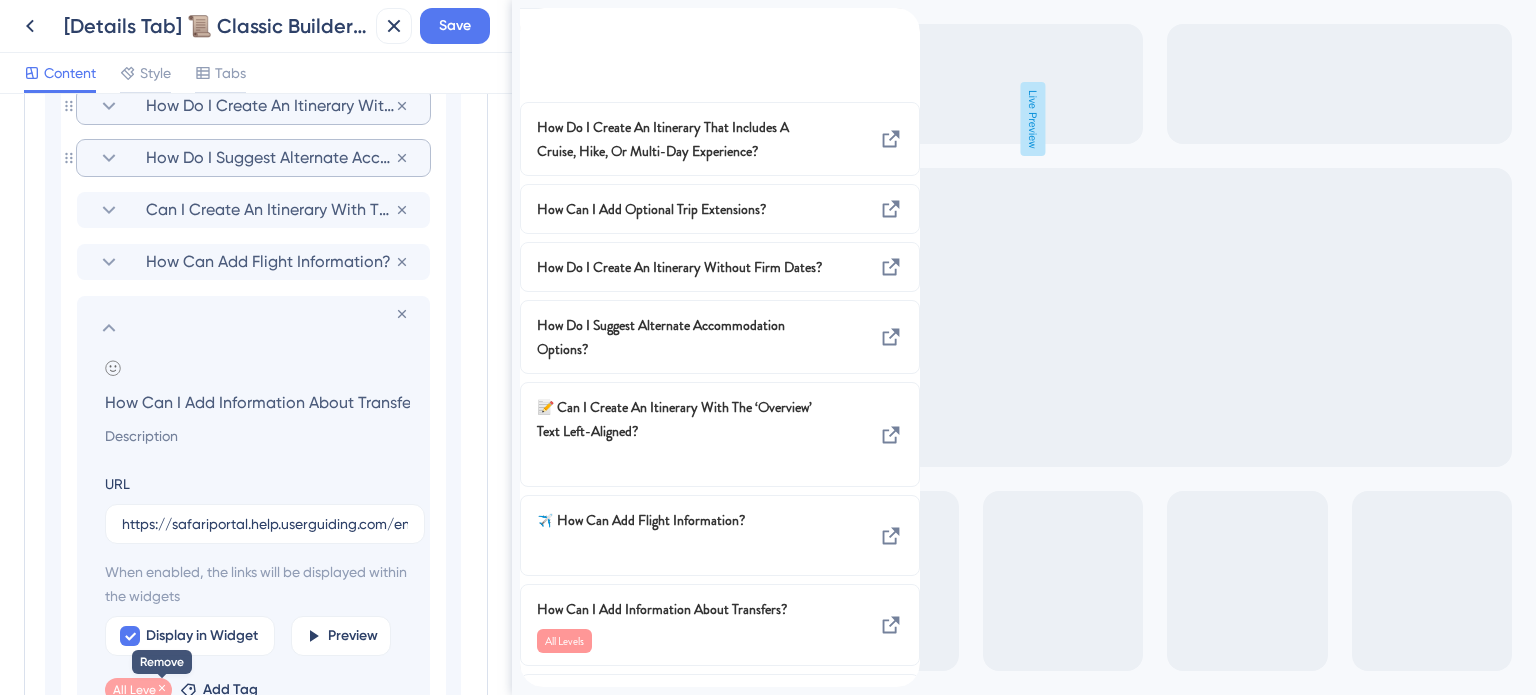 click 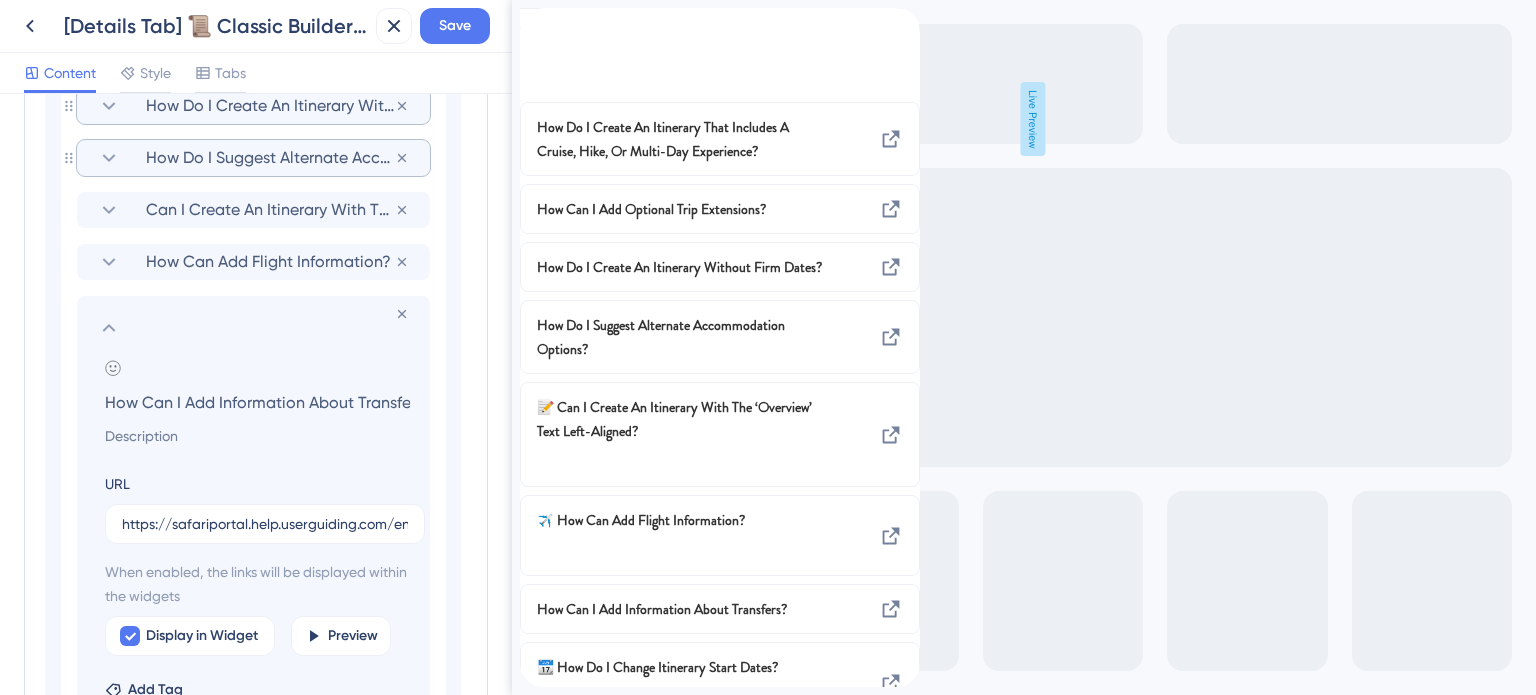 click 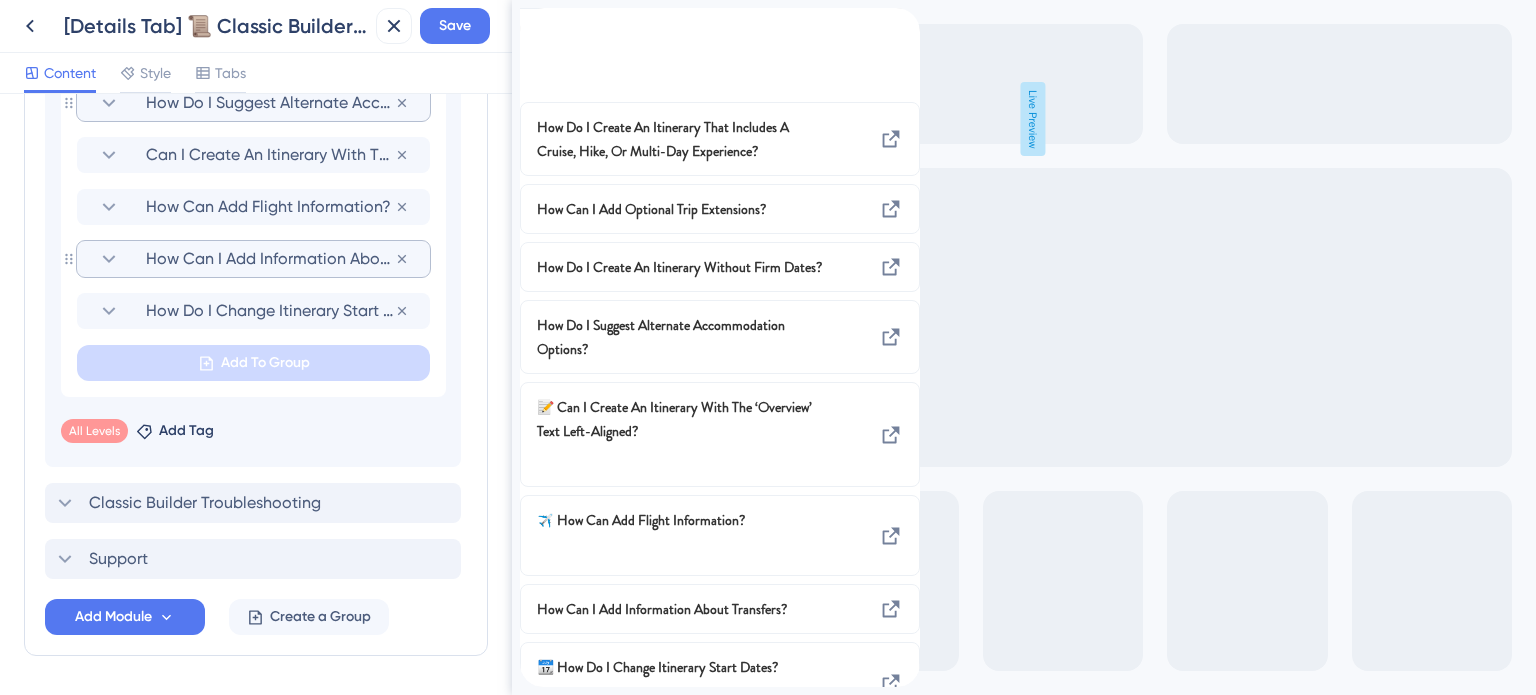 scroll, scrollTop: 1496, scrollLeft: 0, axis: vertical 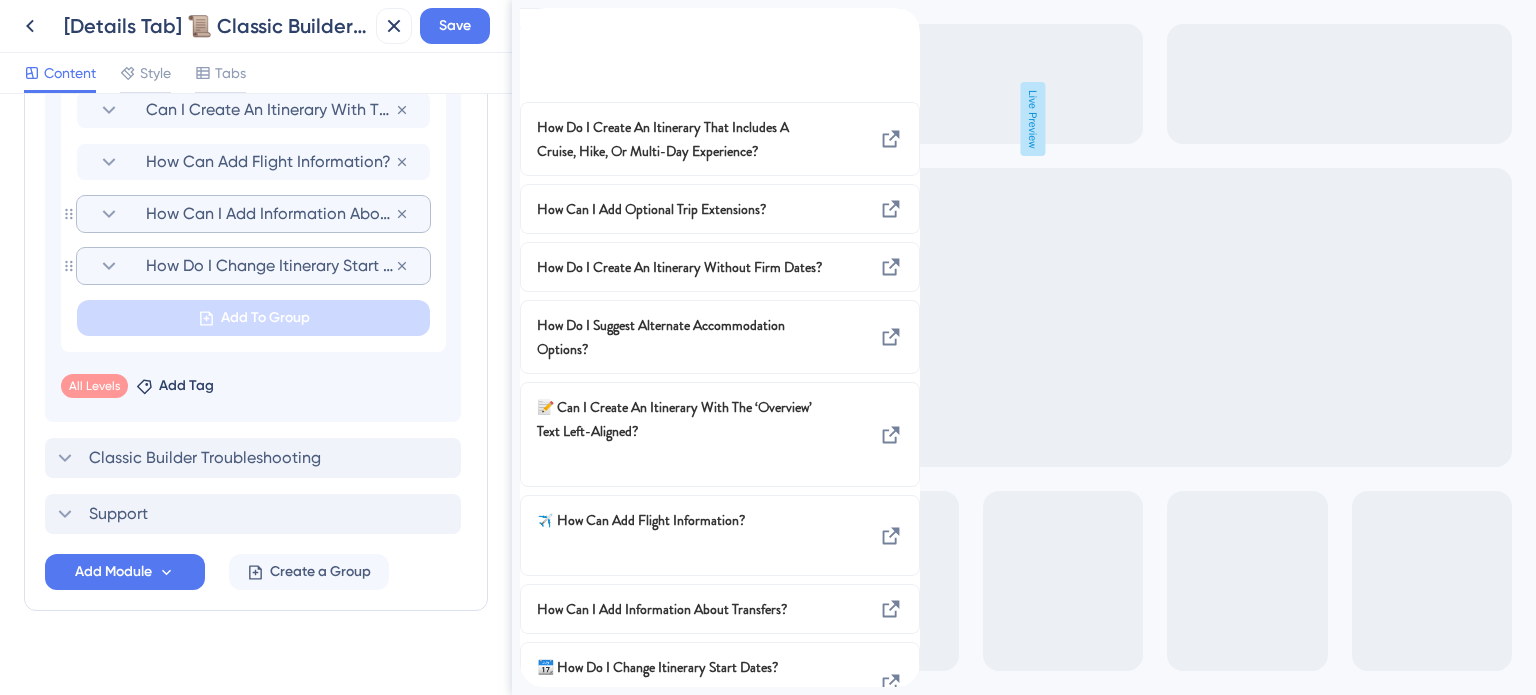 click on "How Do I Change Itinerary Start Dates?" at bounding box center [270, 266] 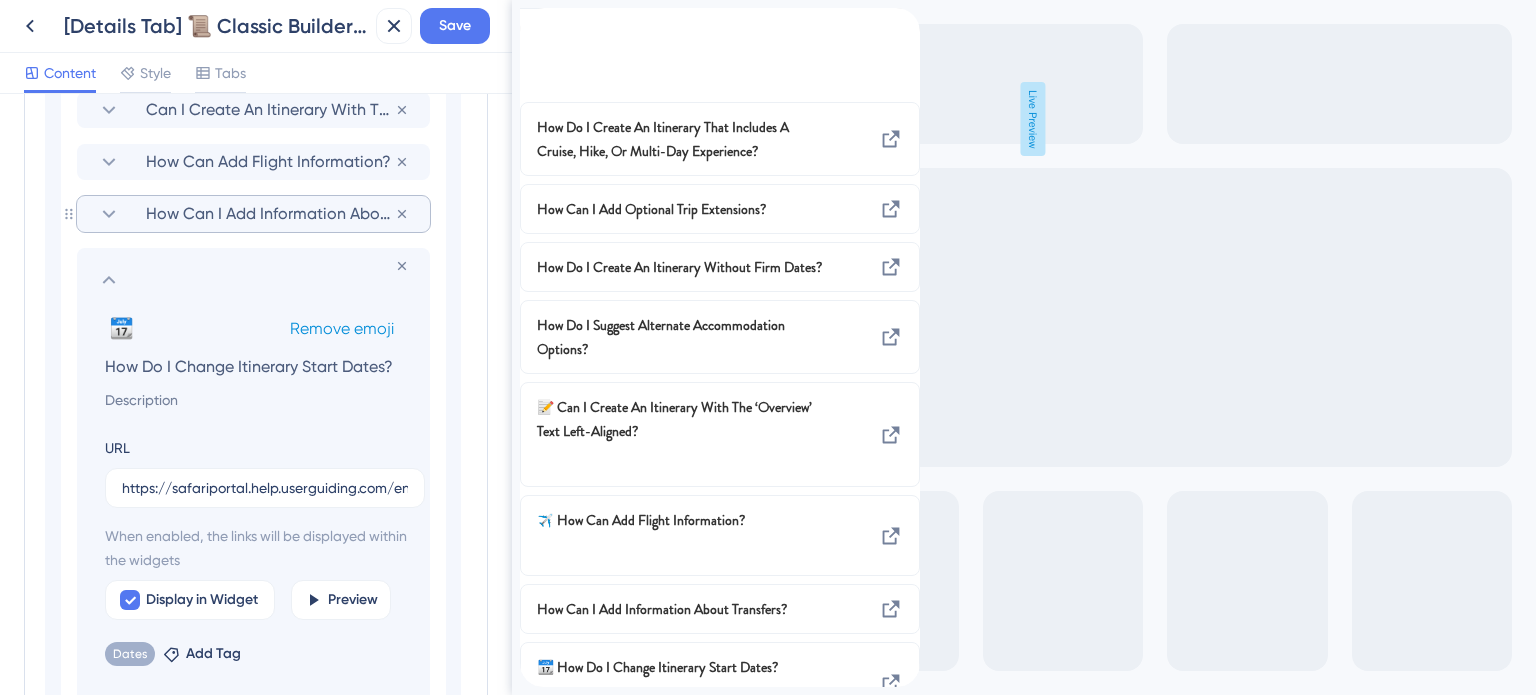 click on "Remove emoji" at bounding box center (342, 328) 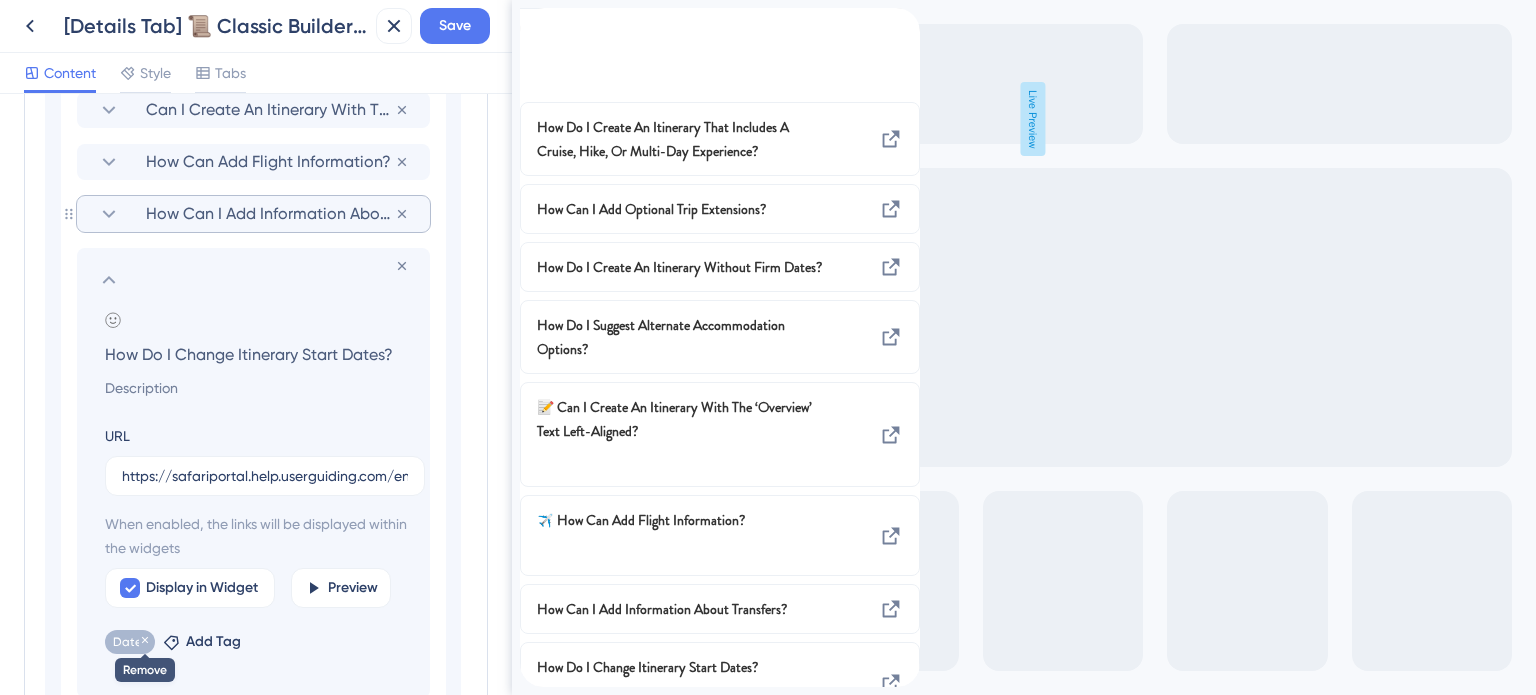 click 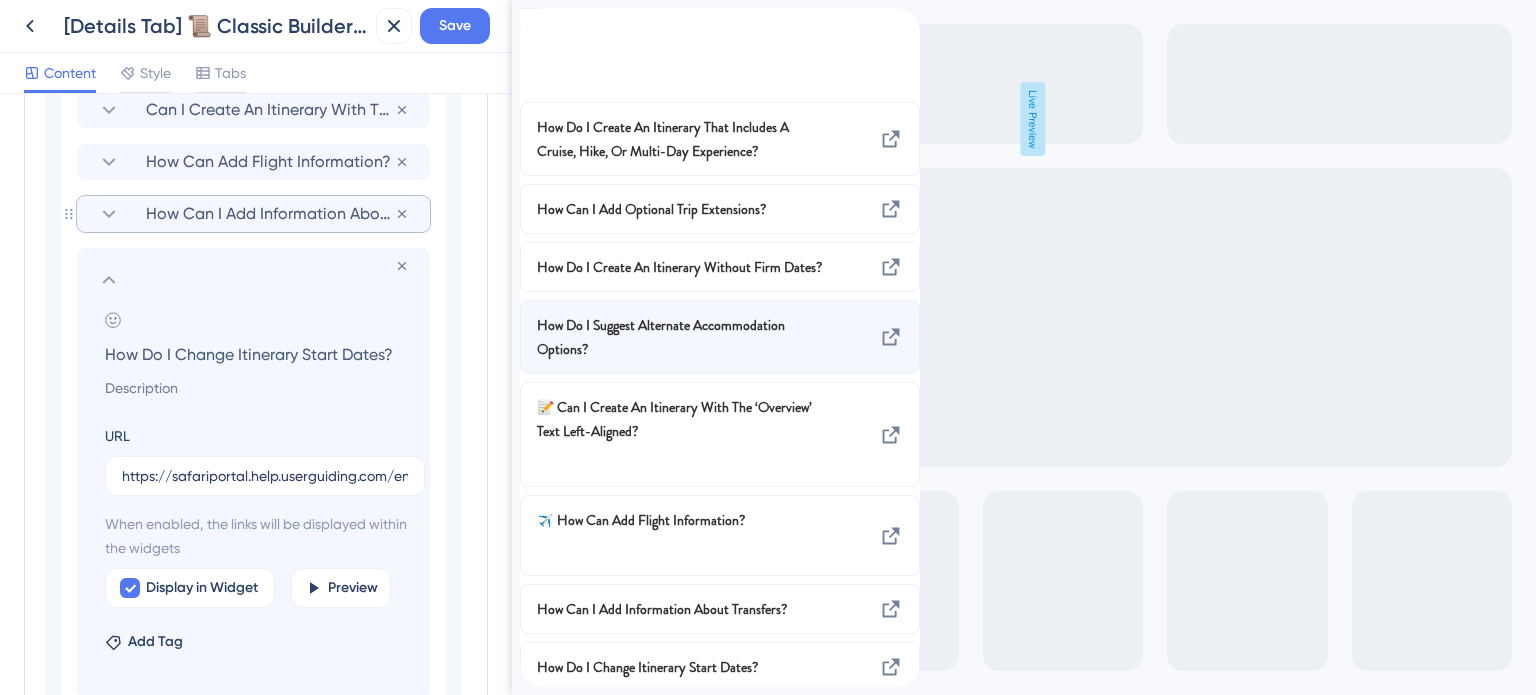 scroll, scrollTop: 95, scrollLeft: 0, axis: vertical 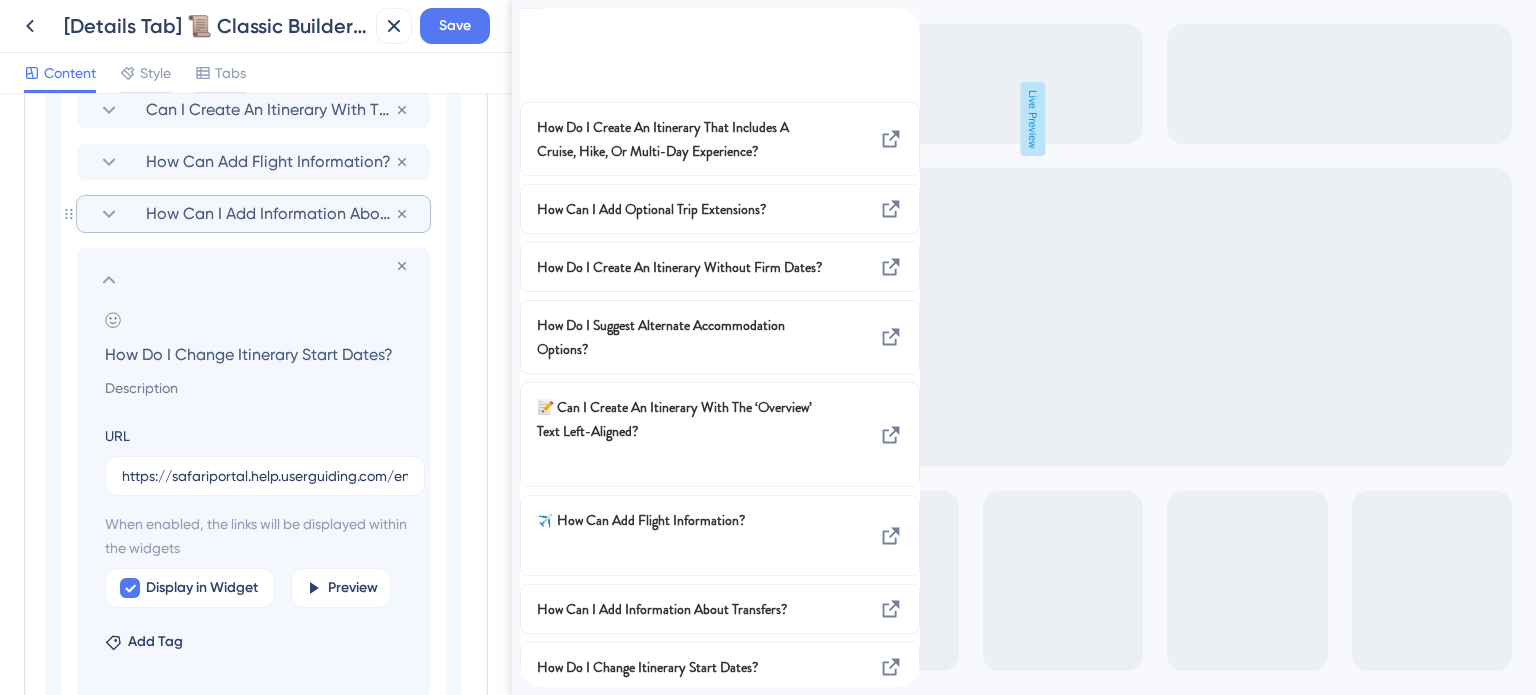 click 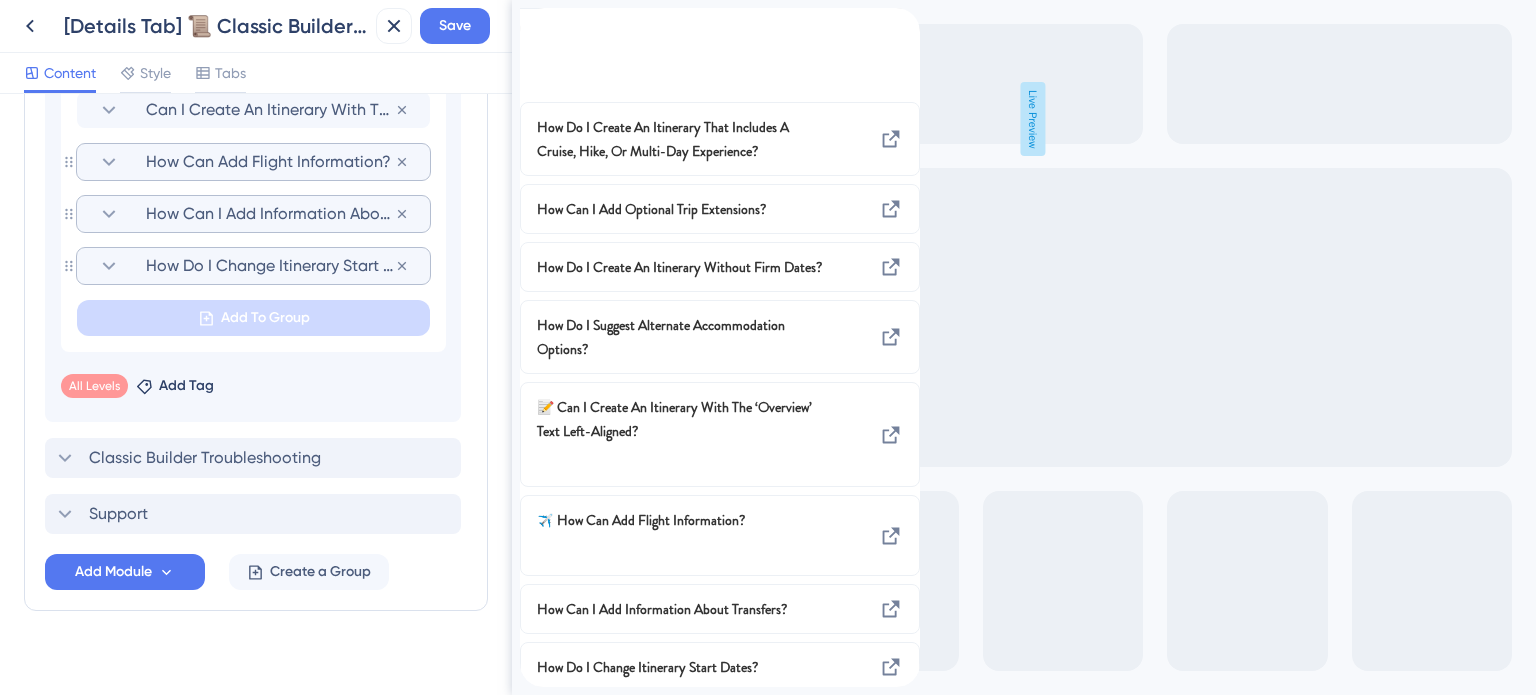 click on "How Can Add Flight Information?" at bounding box center [270, 162] 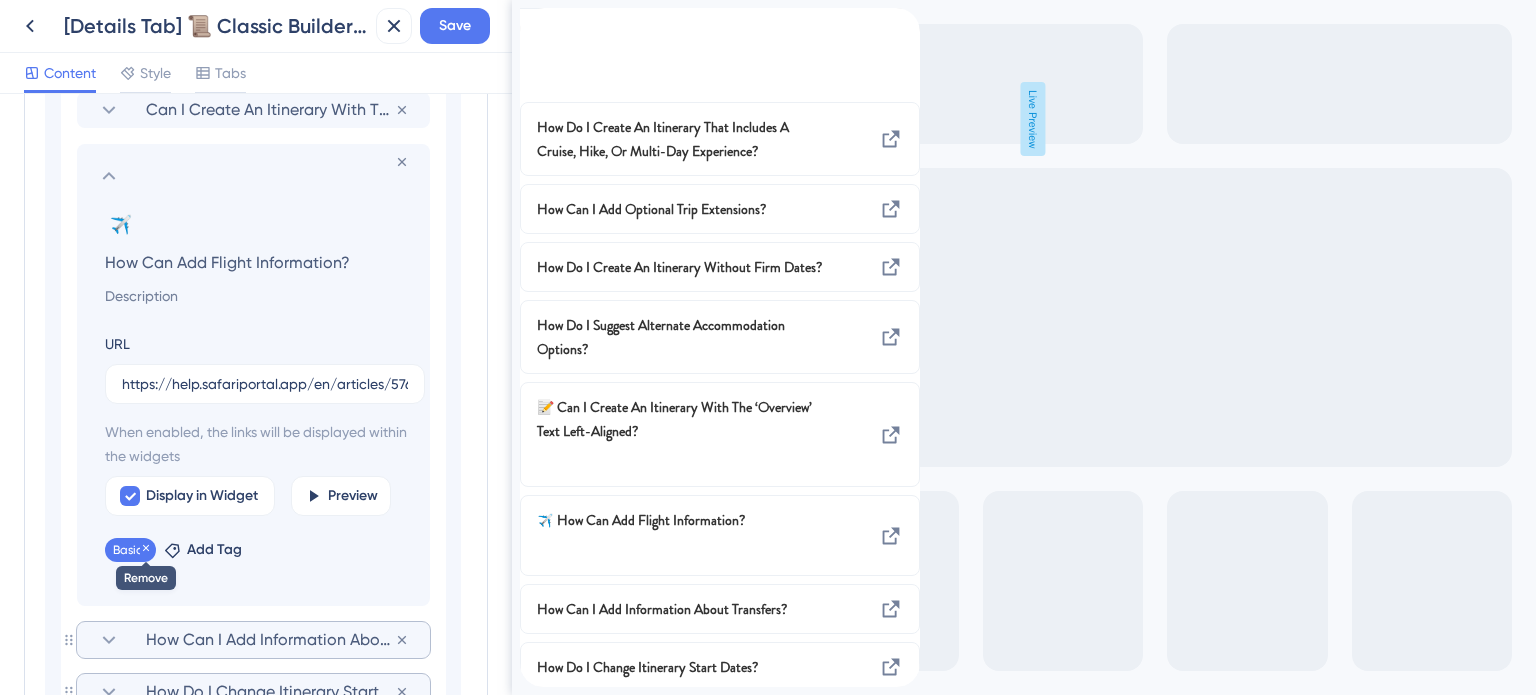 click 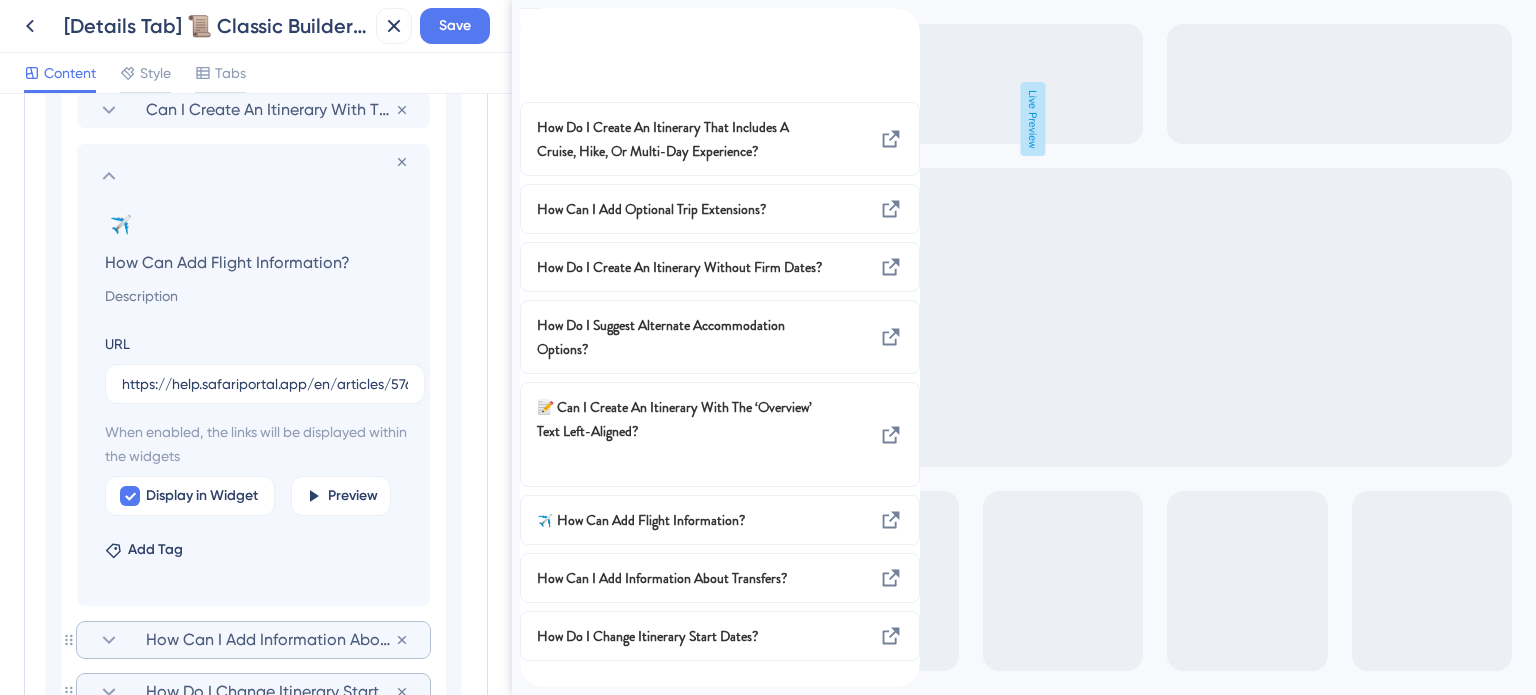 scroll, scrollTop: 63, scrollLeft: 0, axis: vertical 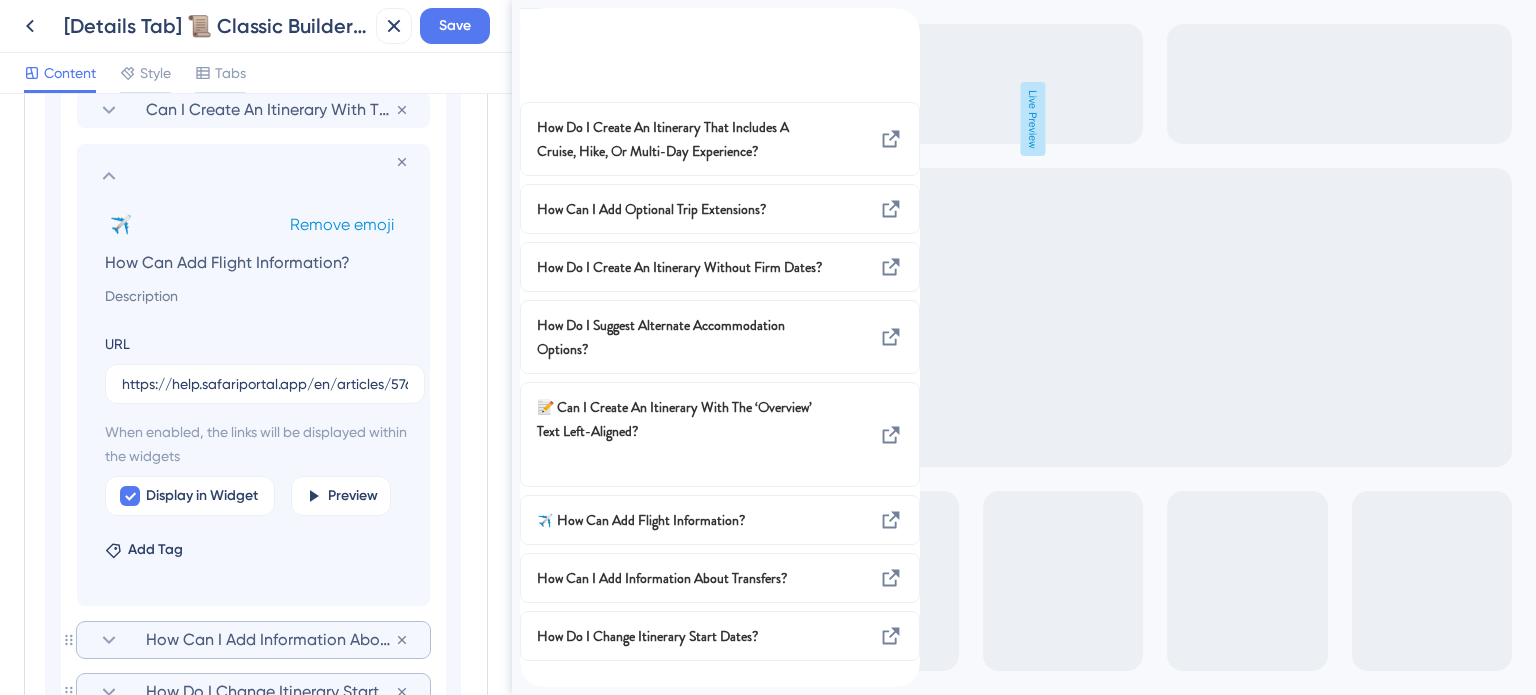click on "Remove emoji" at bounding box center [342, 224] 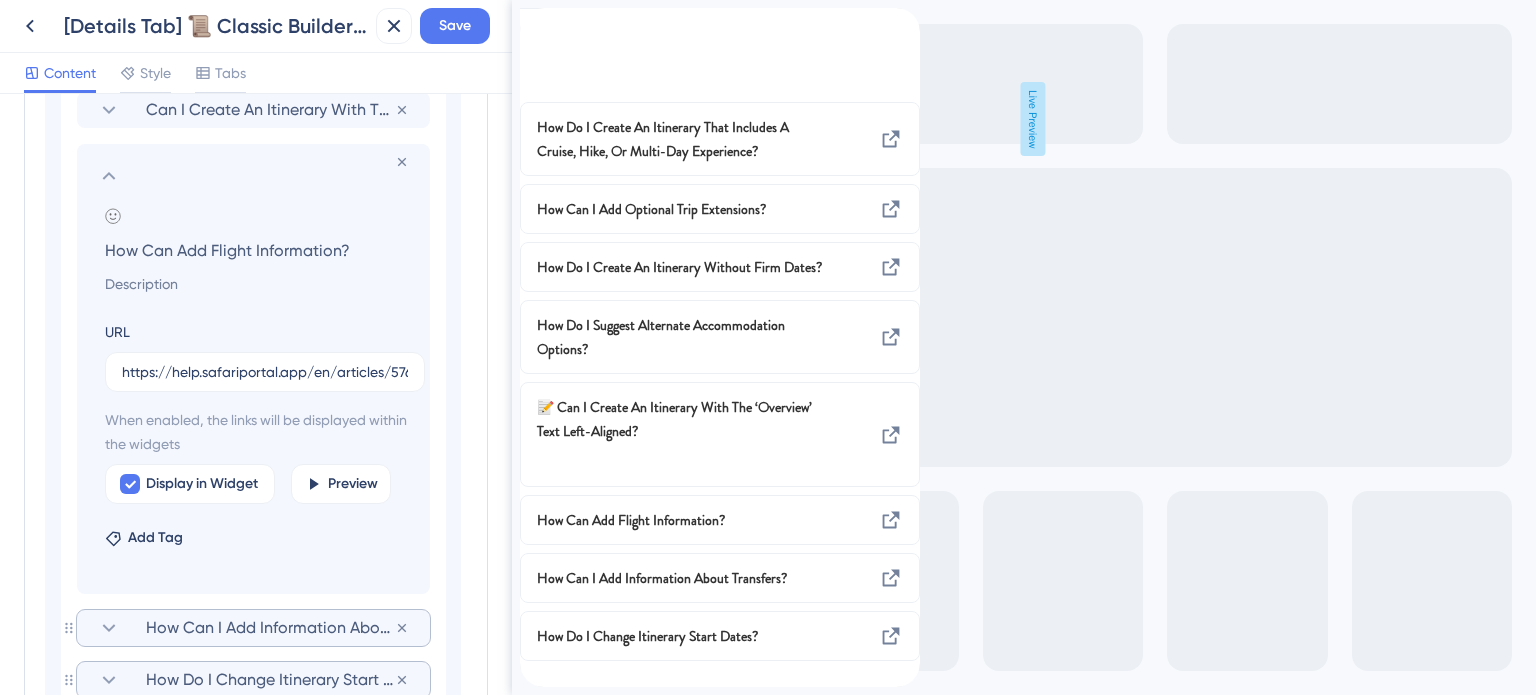 click 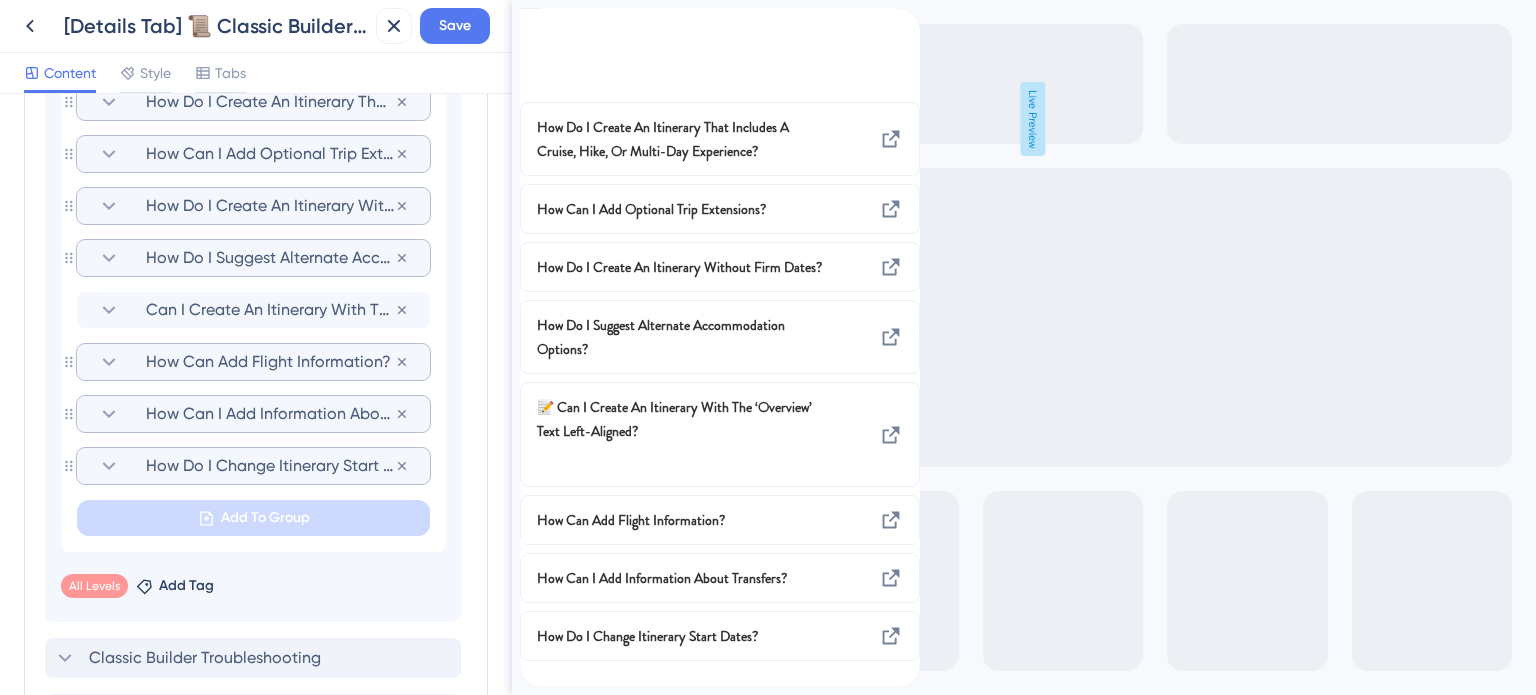 scroll, scrollTop: 1296, scrollLeft: 0, axis: vertical 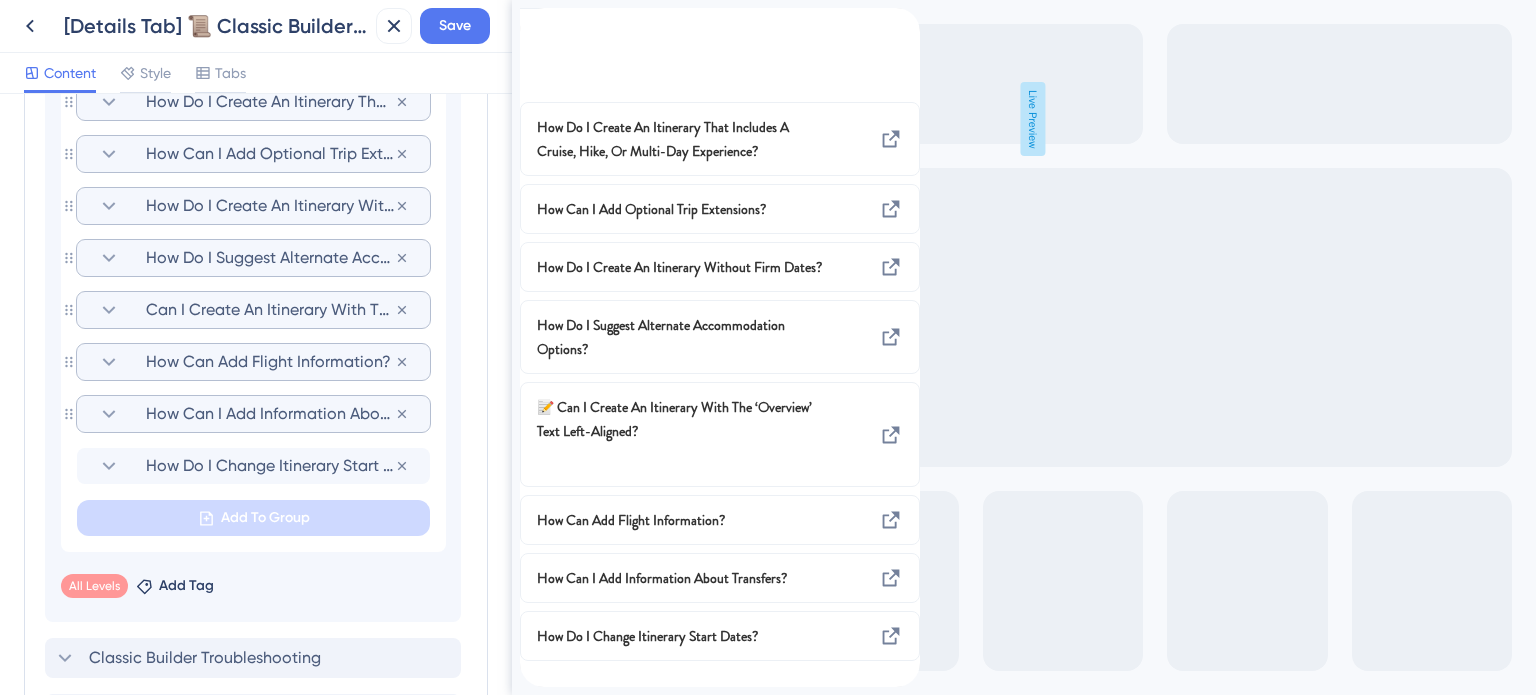 click on "Can I Create An Itinerary With The ‘Overview’ Text Left-Aligned?" at bounding box center [270, 310] 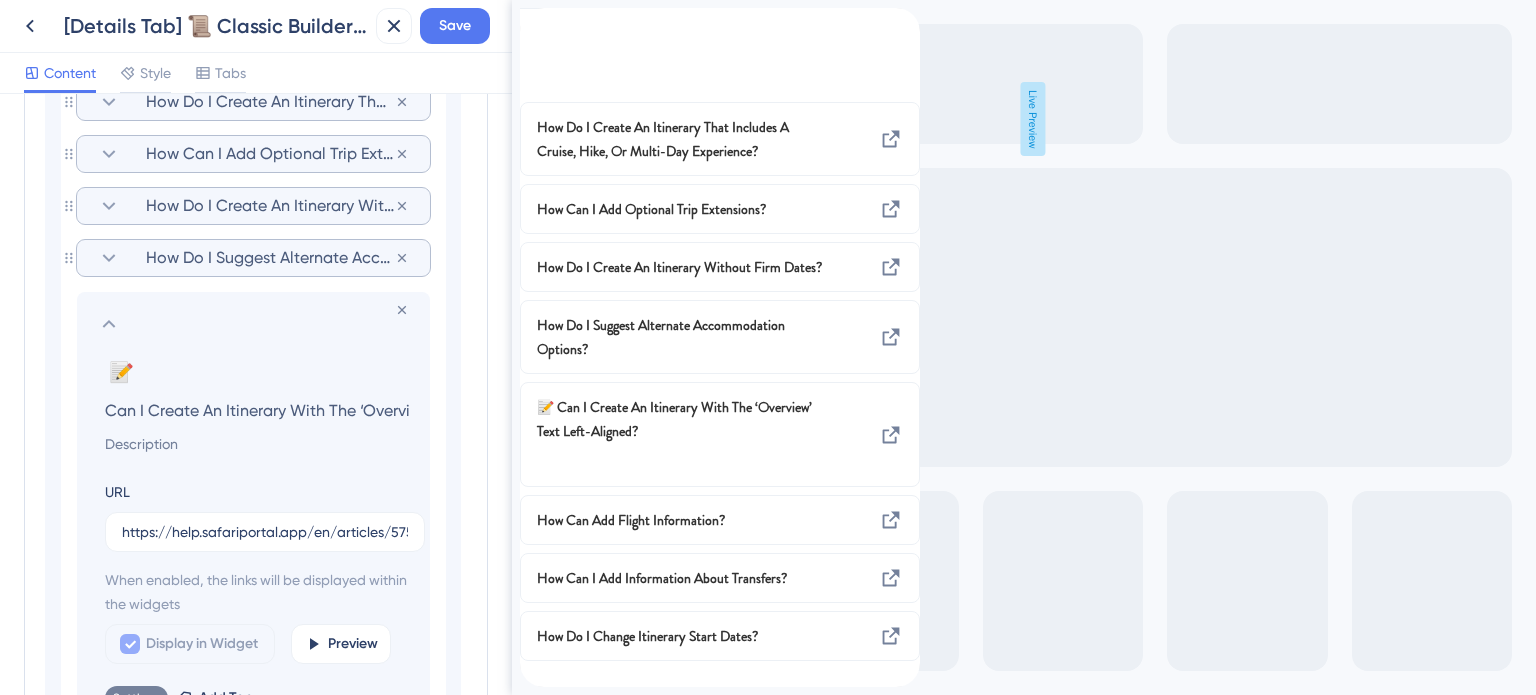 scroll, scrollTop: 0, scrollLeft: 164, axis: horizontal 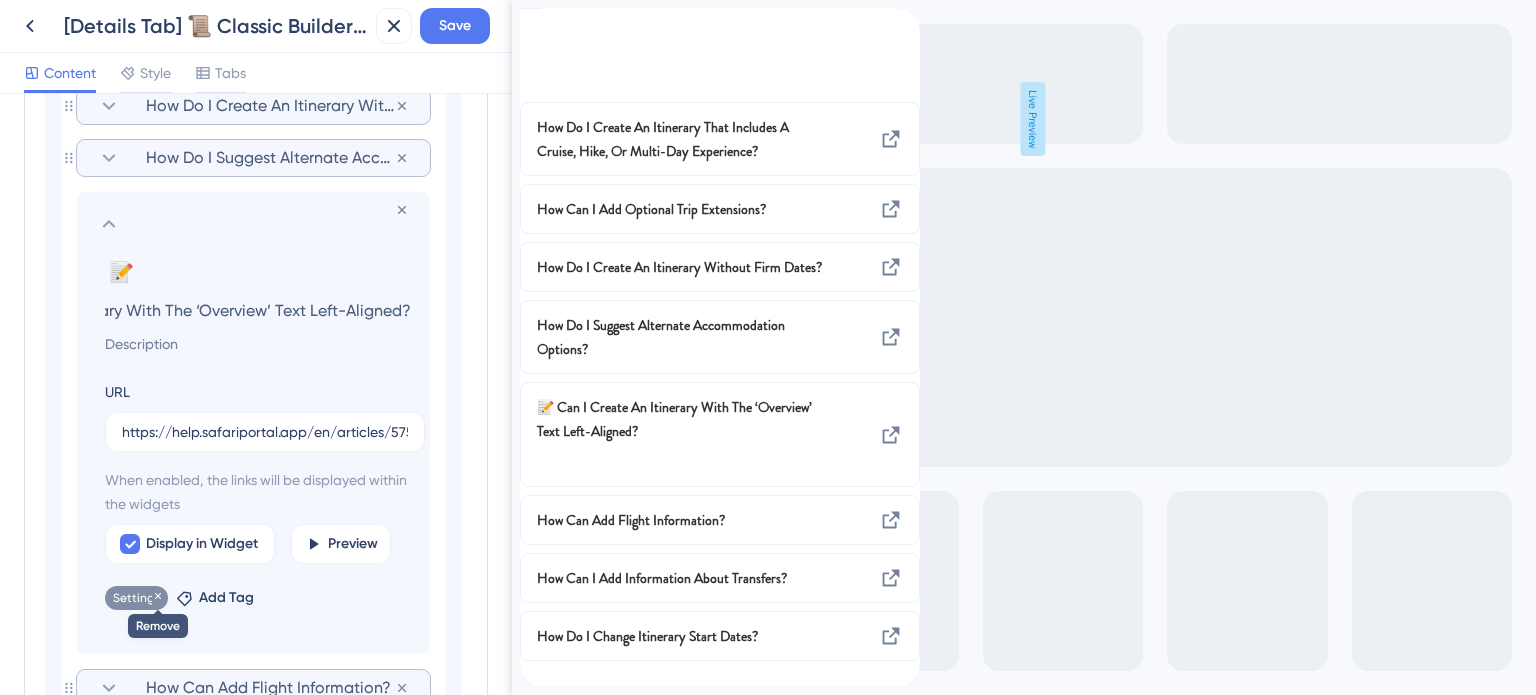 click 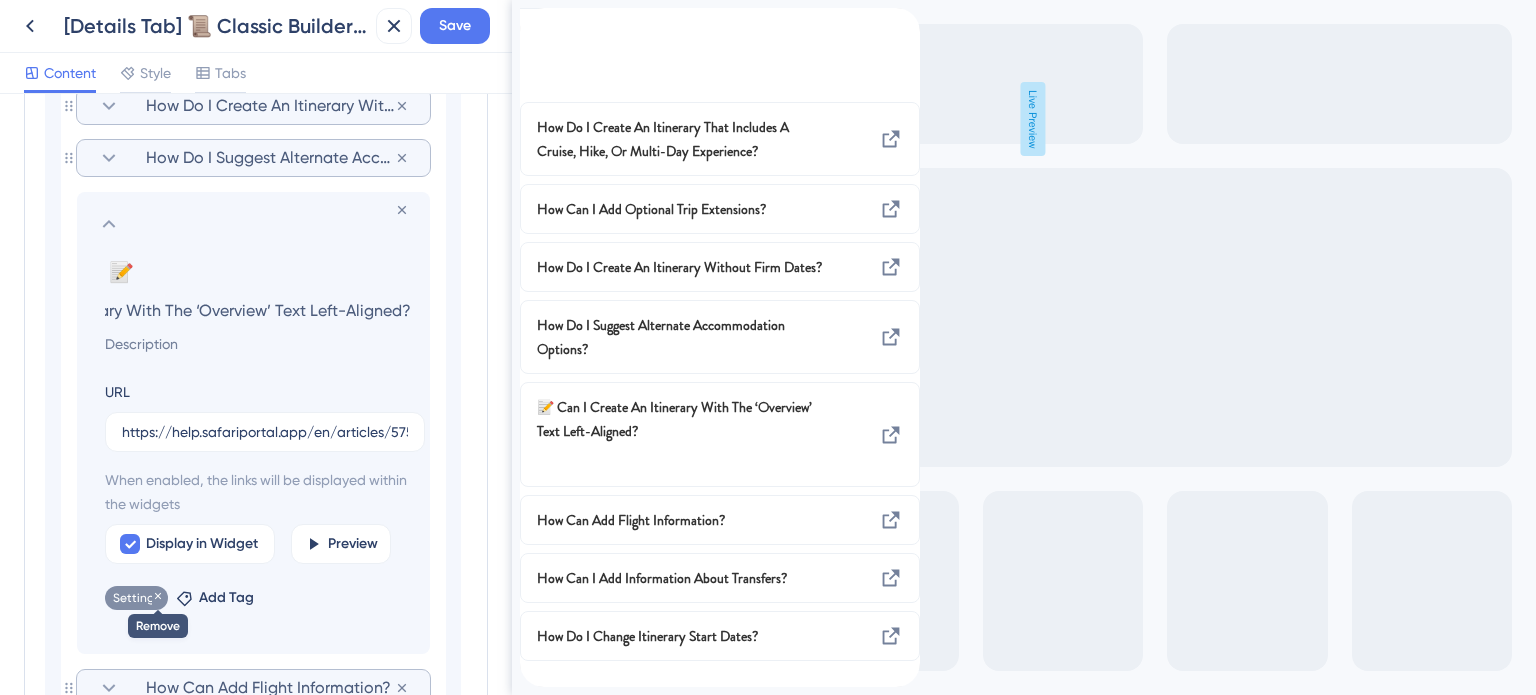 scroll, scrollTop: 0, scrollLeft: 0, axis: both 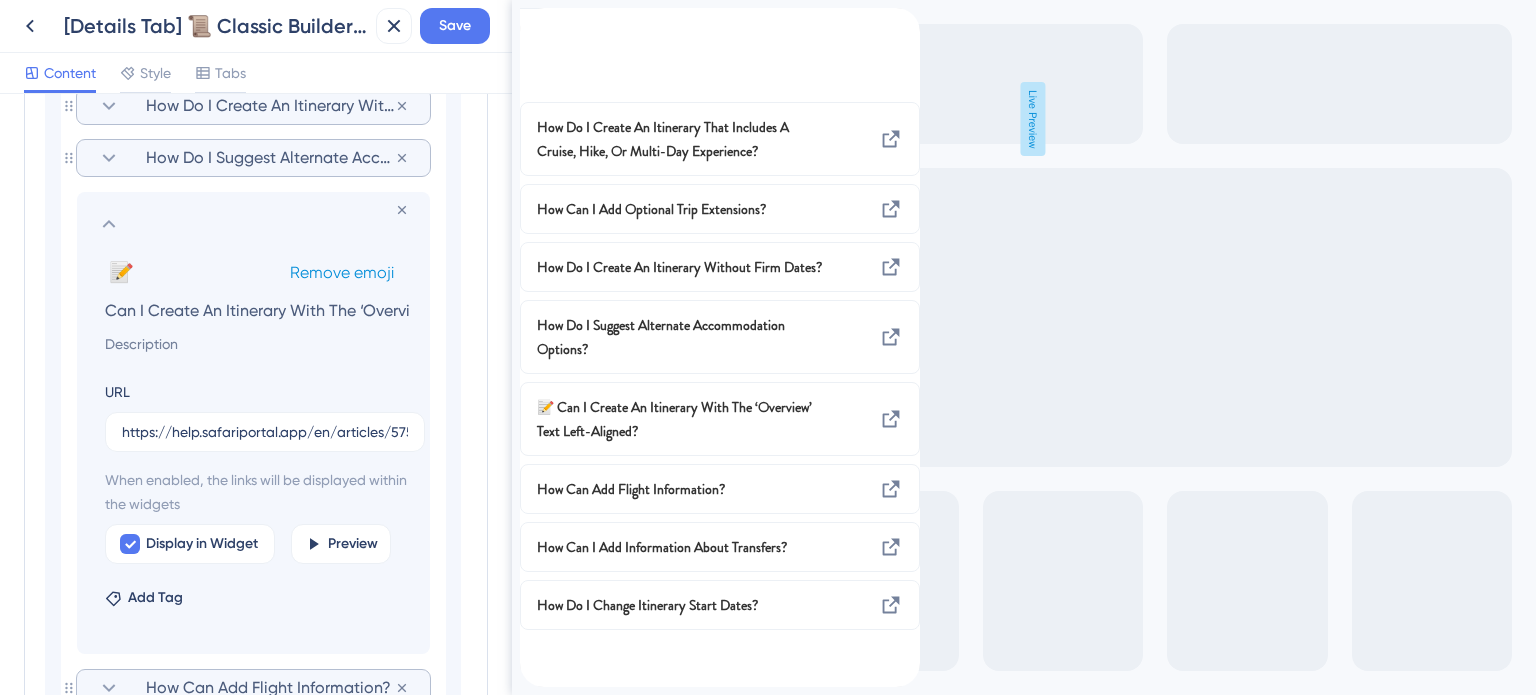 click on "Remove emoji" at bounding box center [342, 272] 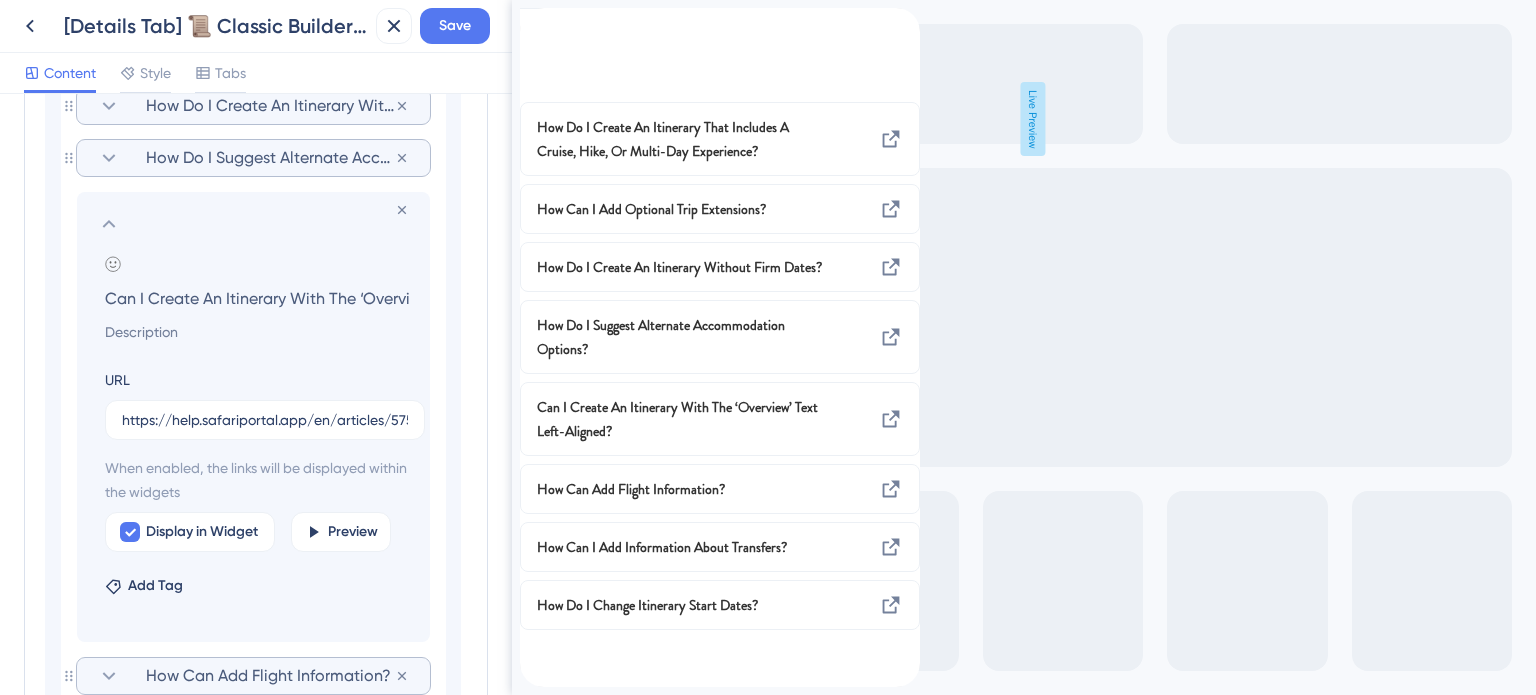 click 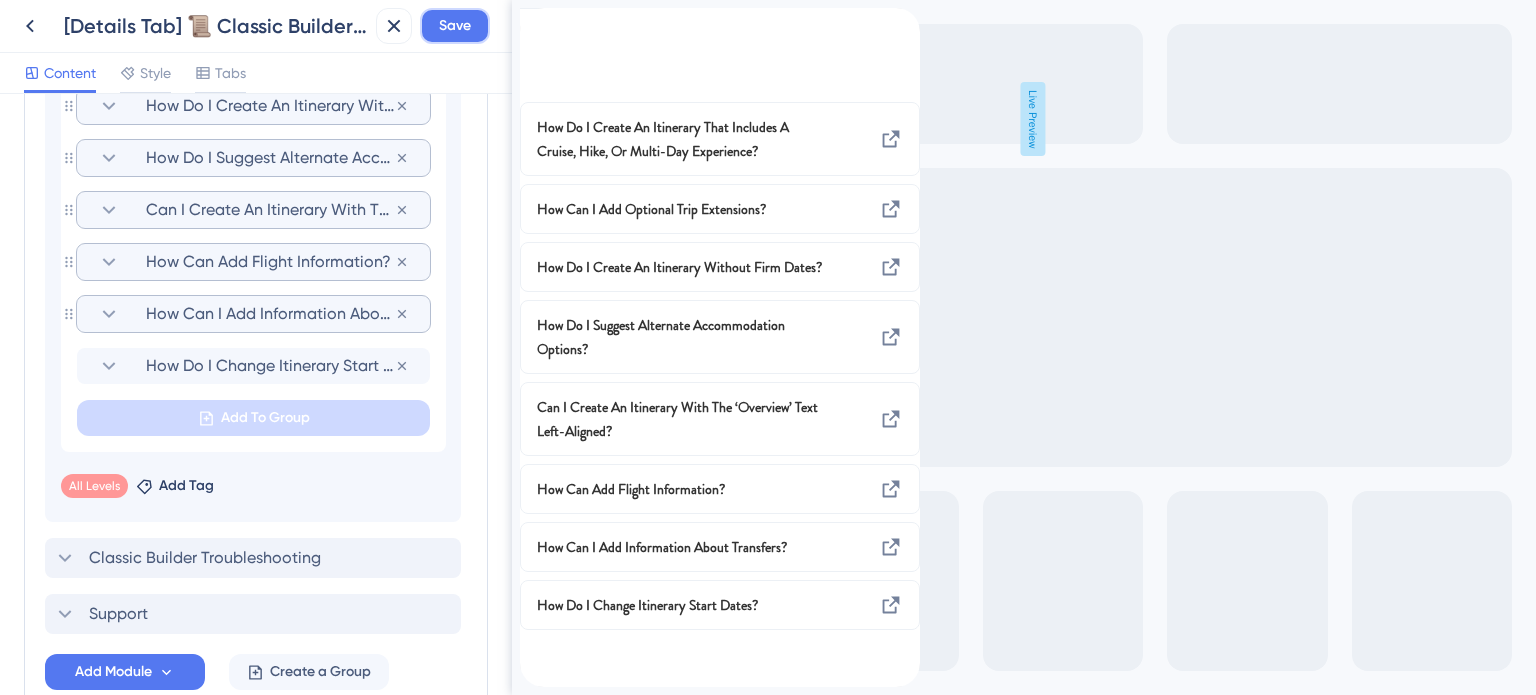 click on "Save" at bounding box center [455, 26] 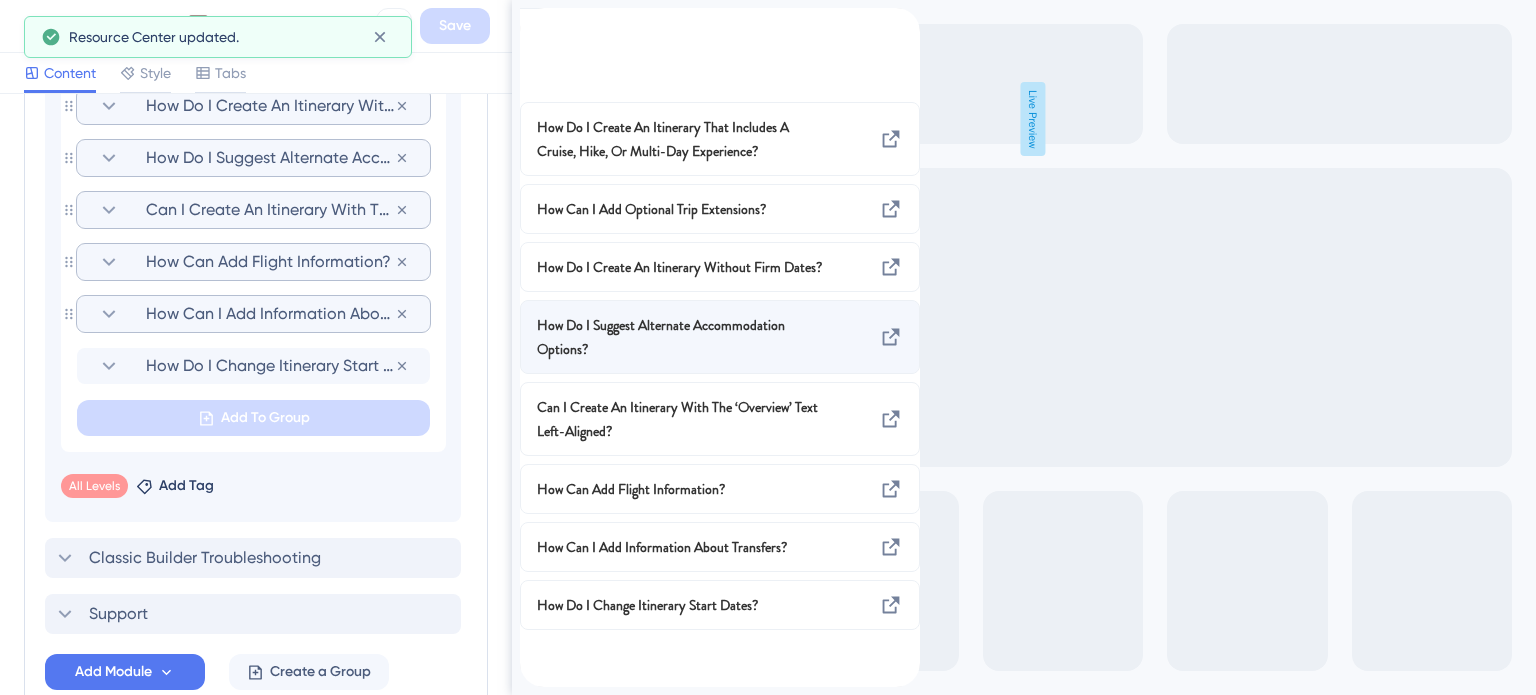 scroll, scrollTop: 0, scrollLeft: 0, axis: both 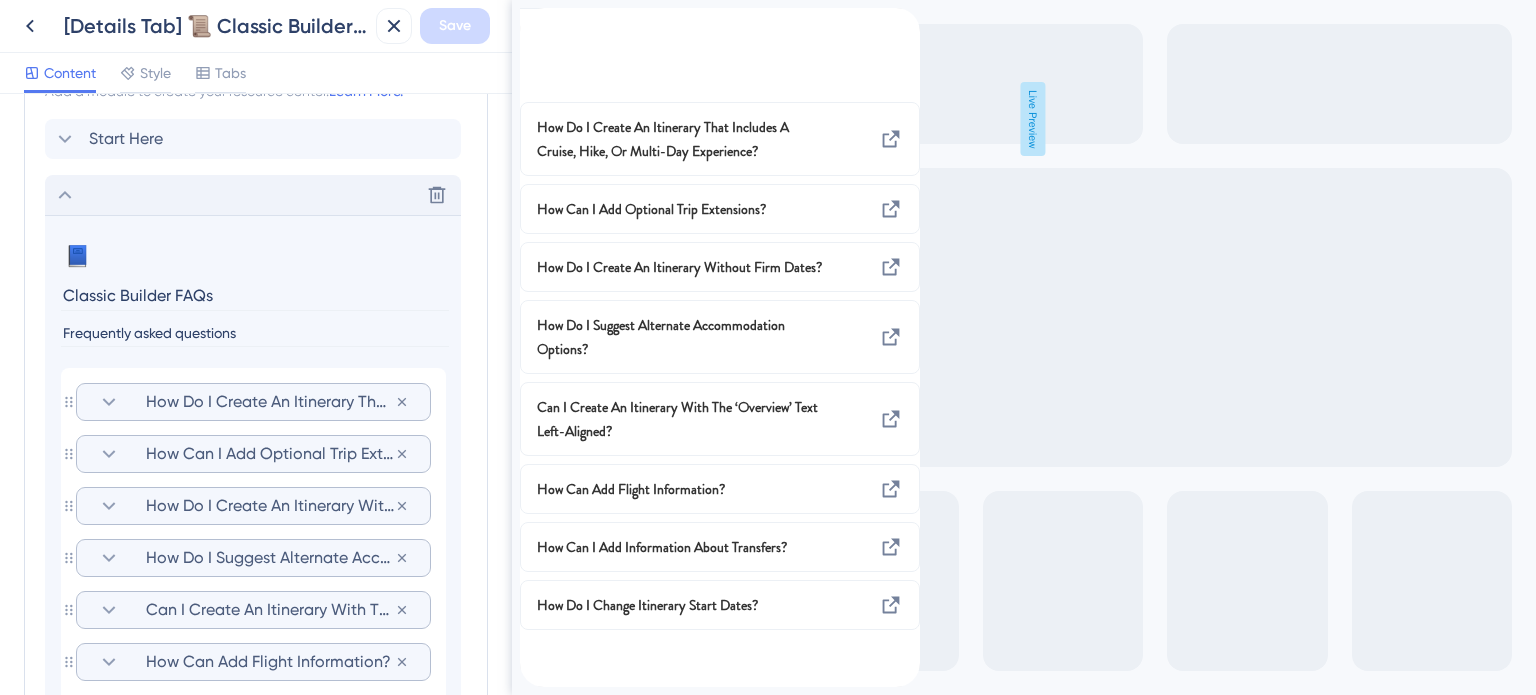 click 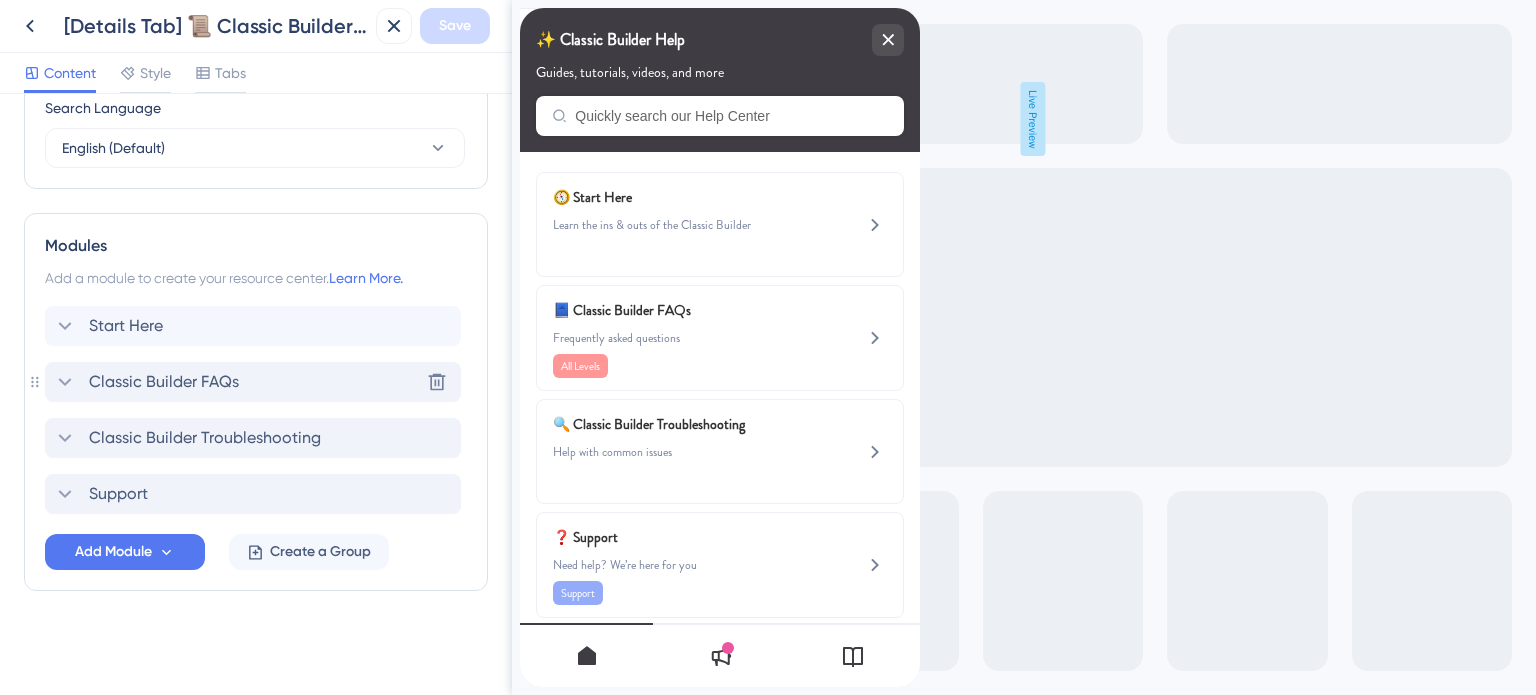 scroll, scrollTop: 807, scrollLeft: 0, axis: vertical 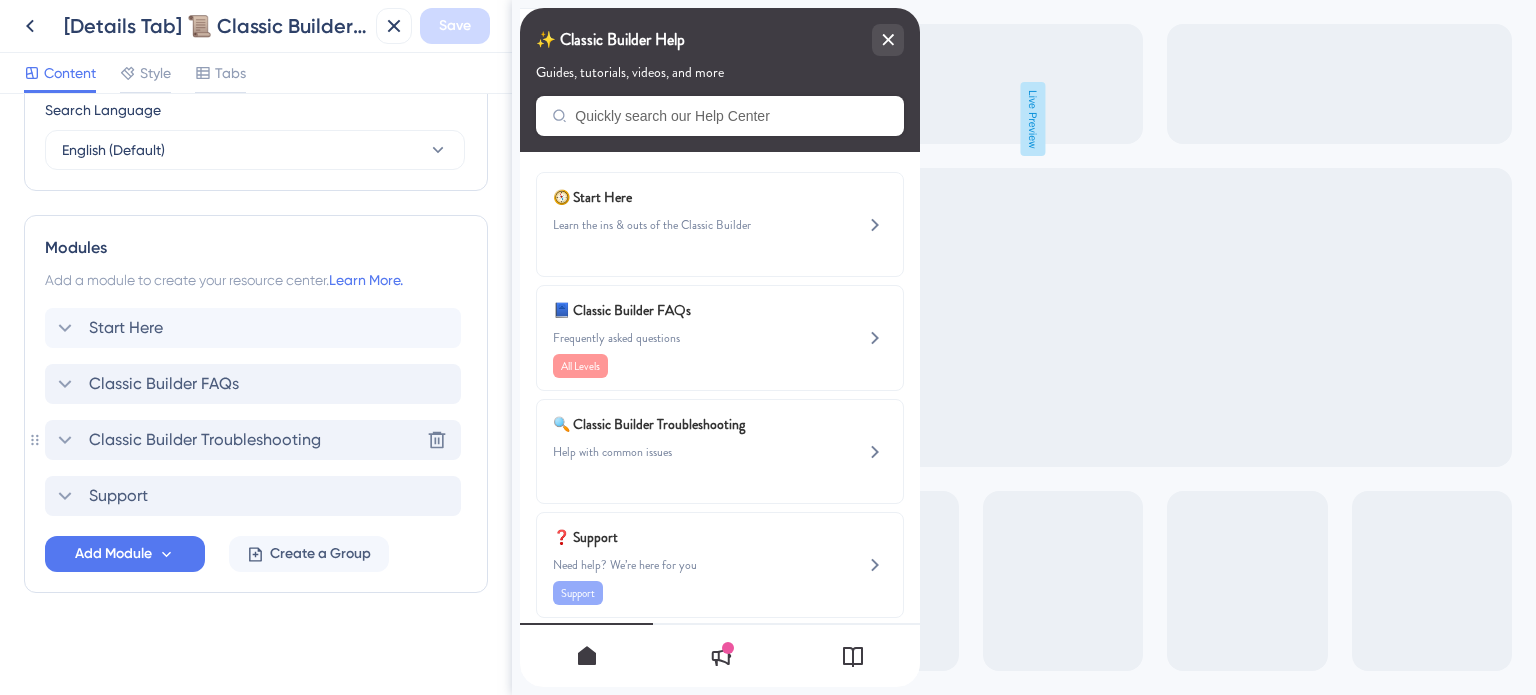 click 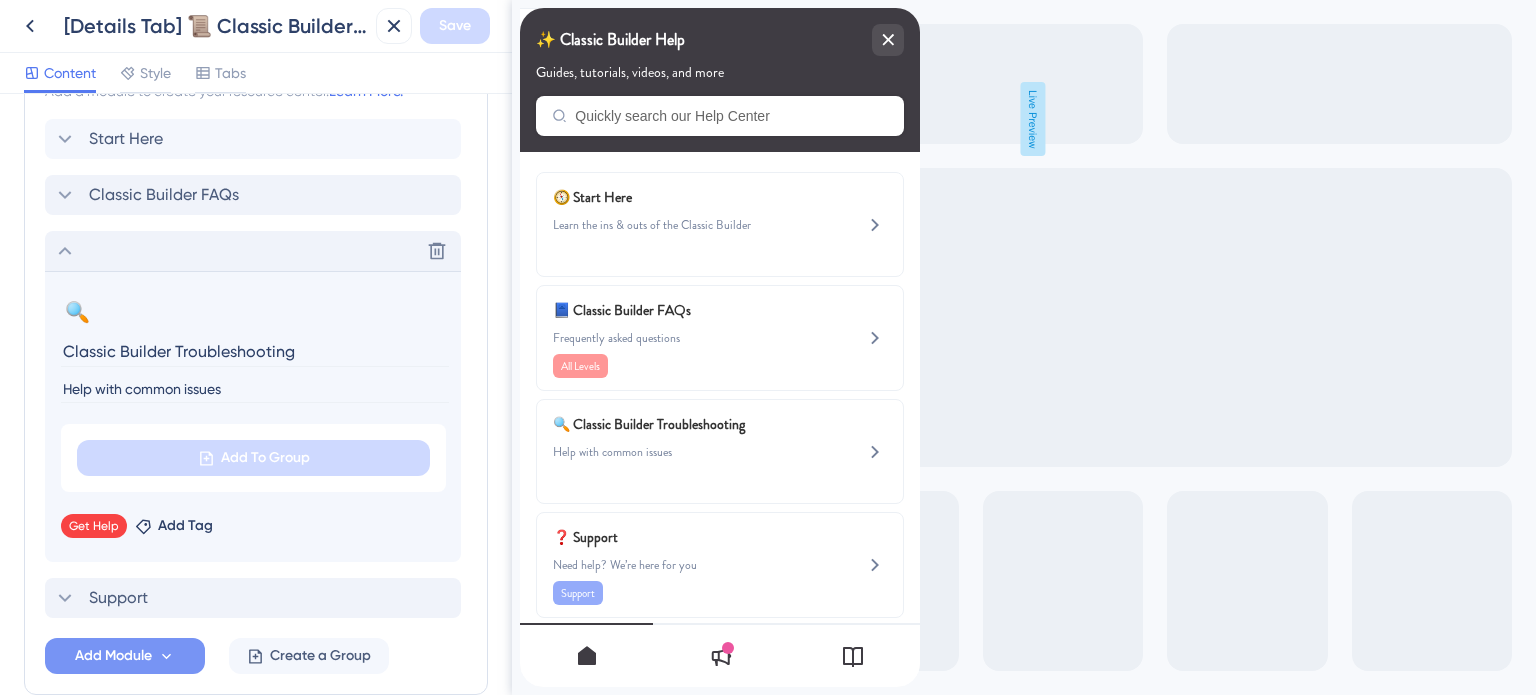 click on "Add Module" at bounding box center [113, 656] 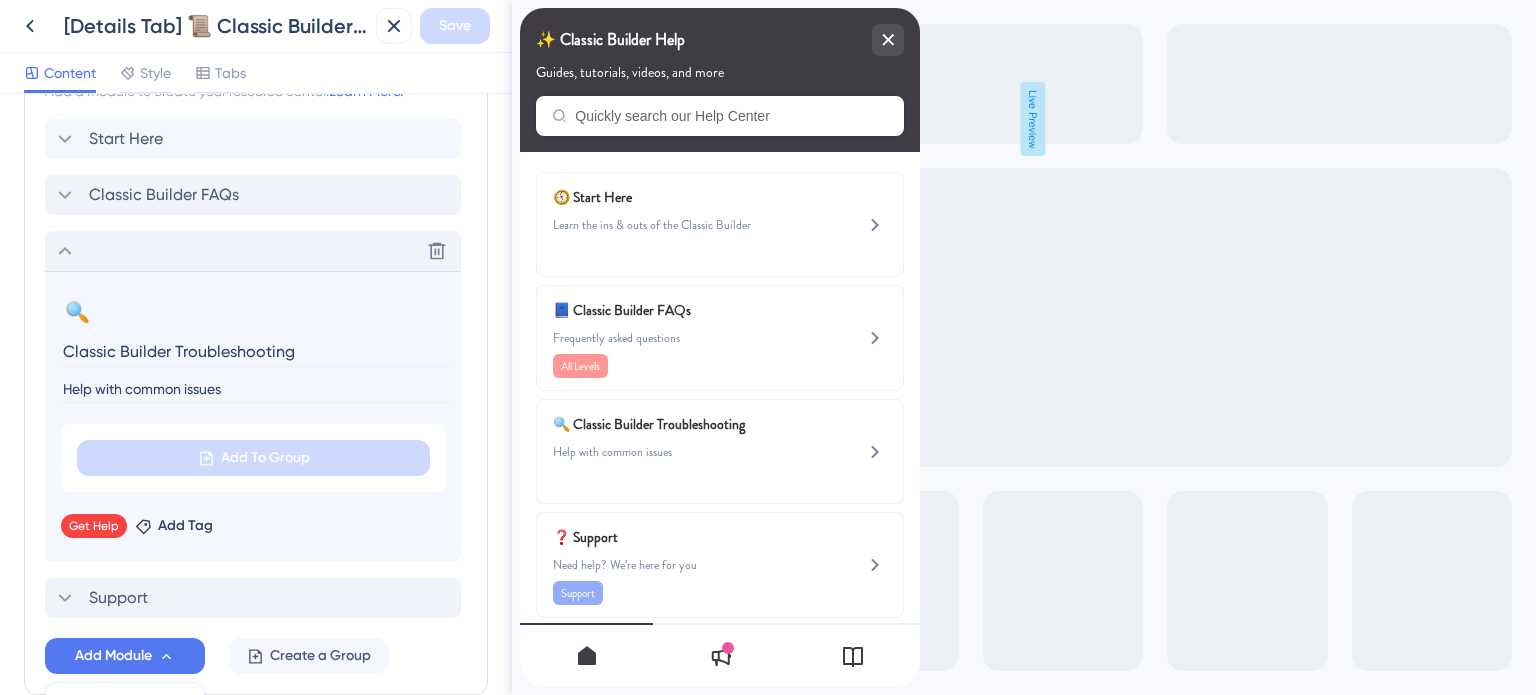 scroll, scrollTop: 1287, scrollLeft: 0, axis: vertical 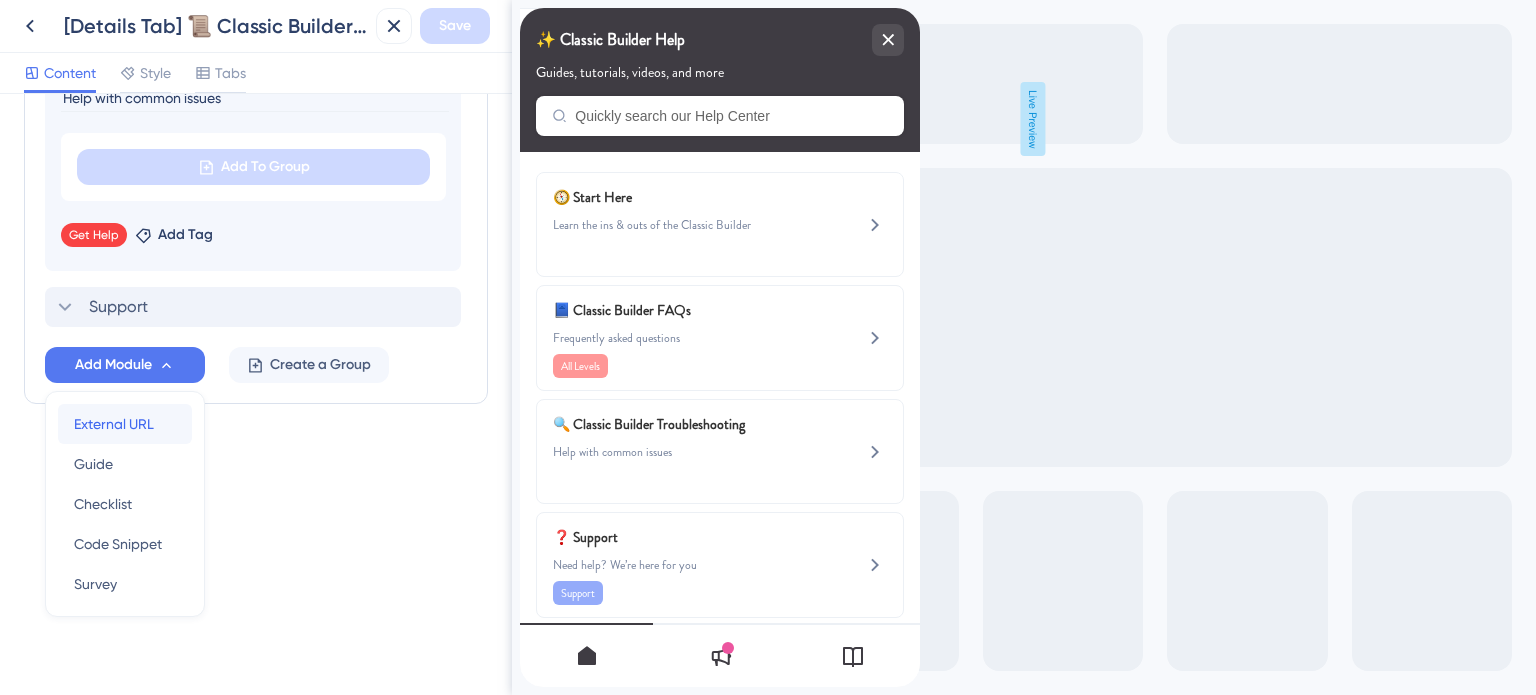 click on "External URL" at bounding box center (114, 424) 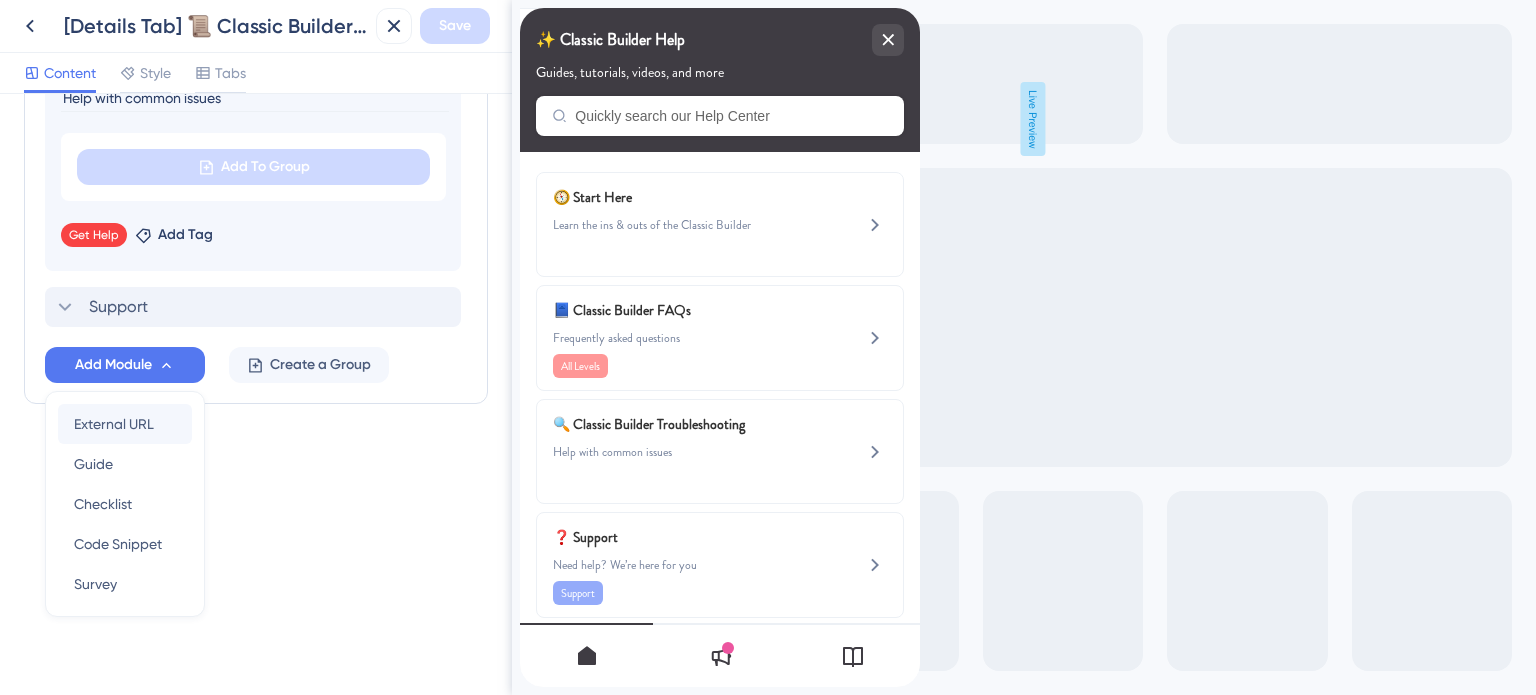 scroll, scrollTop: 1268, scrollLeft: 0, axis: vertical 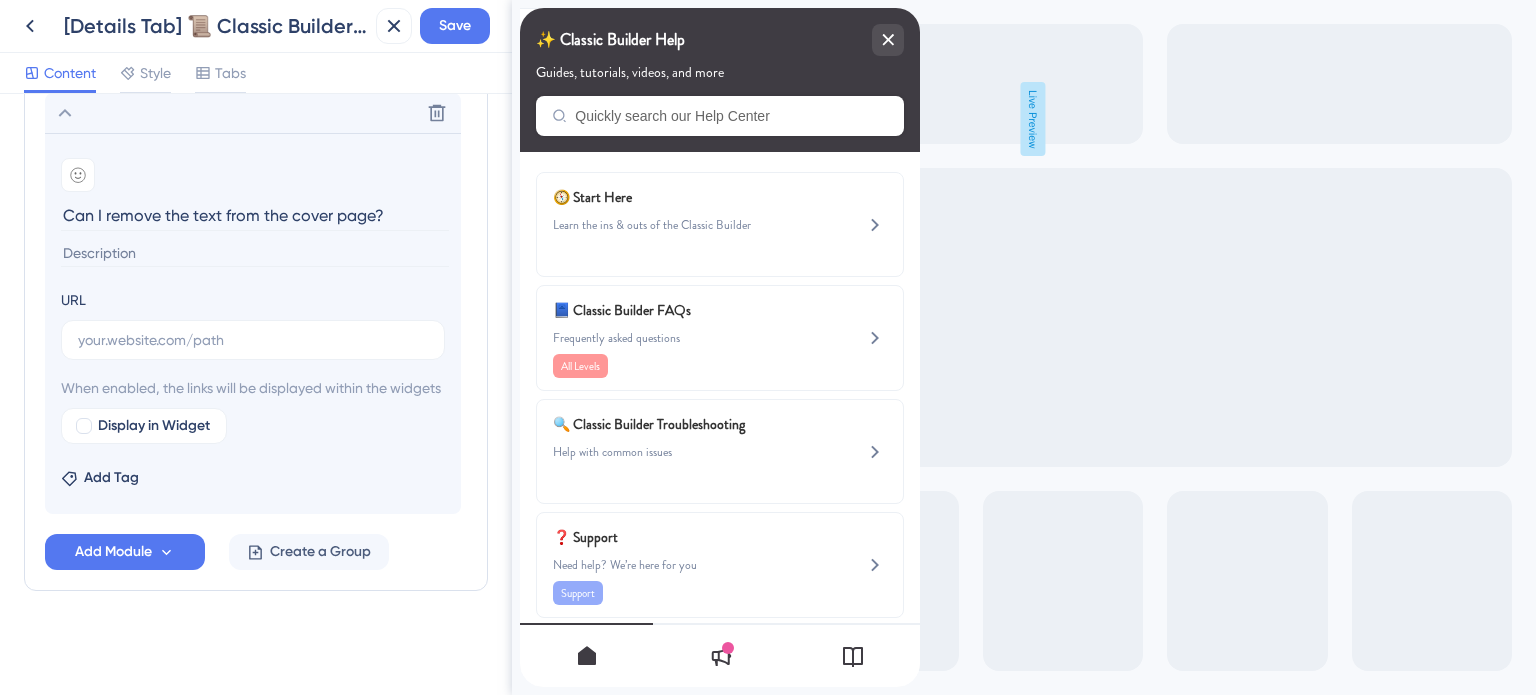 type on "Can I remove the text from the cover page?" 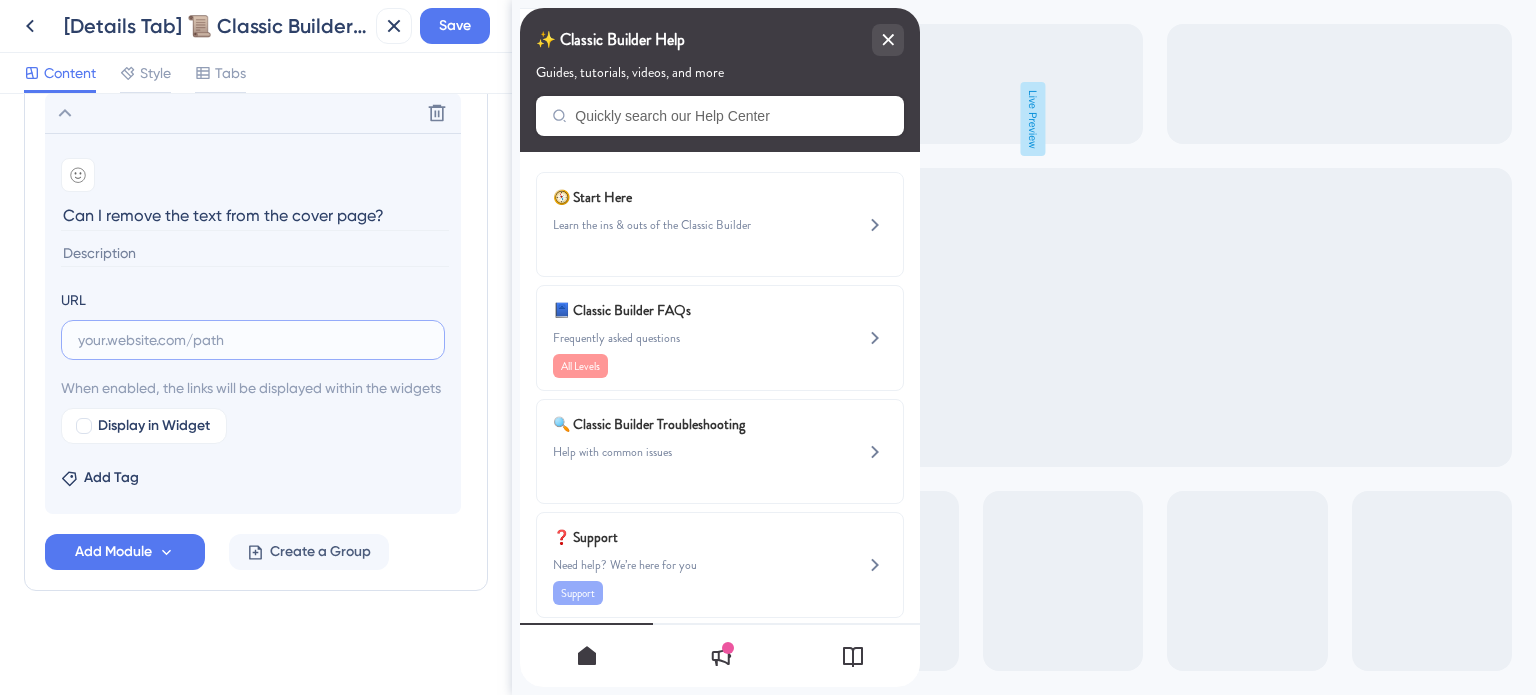 click at bounding box center [253, 340] 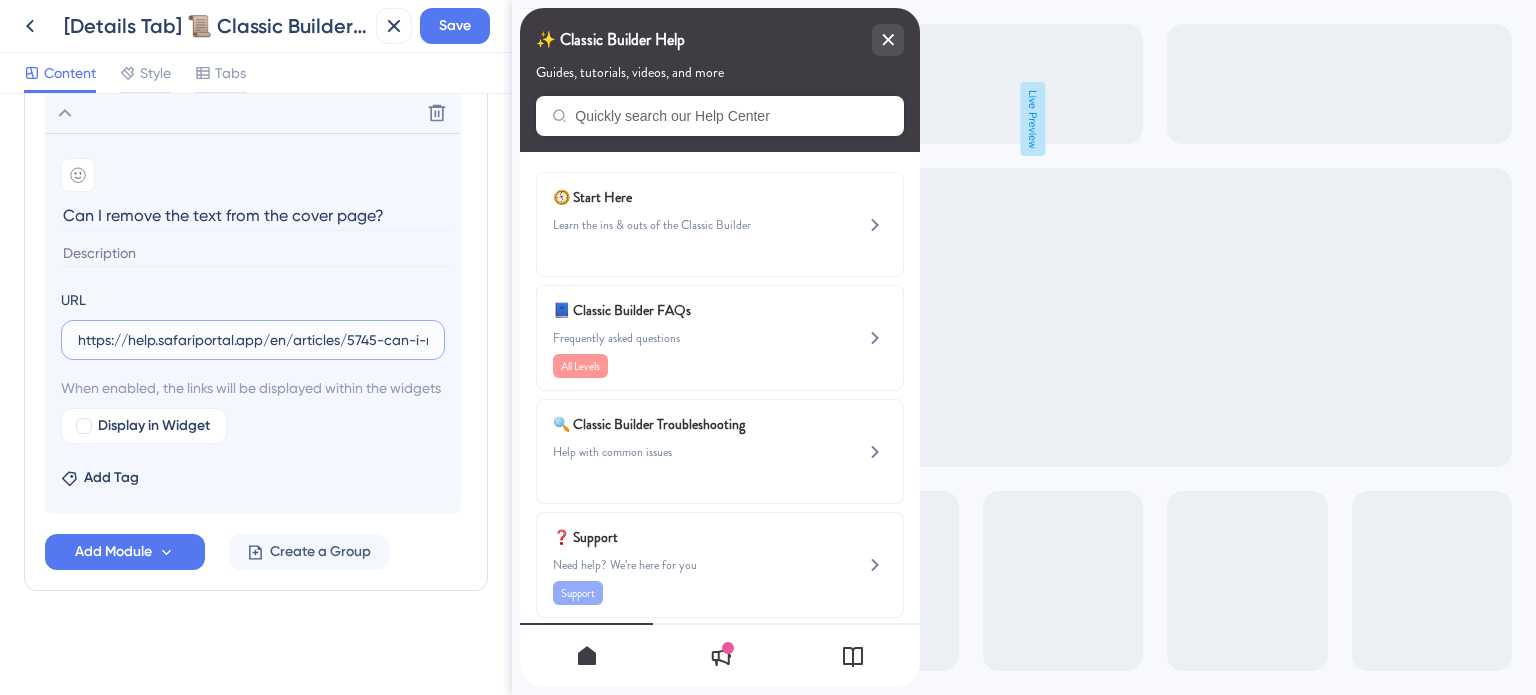 scroll, scrollTop: 0, scrollLeft: 256, axis: horizontal 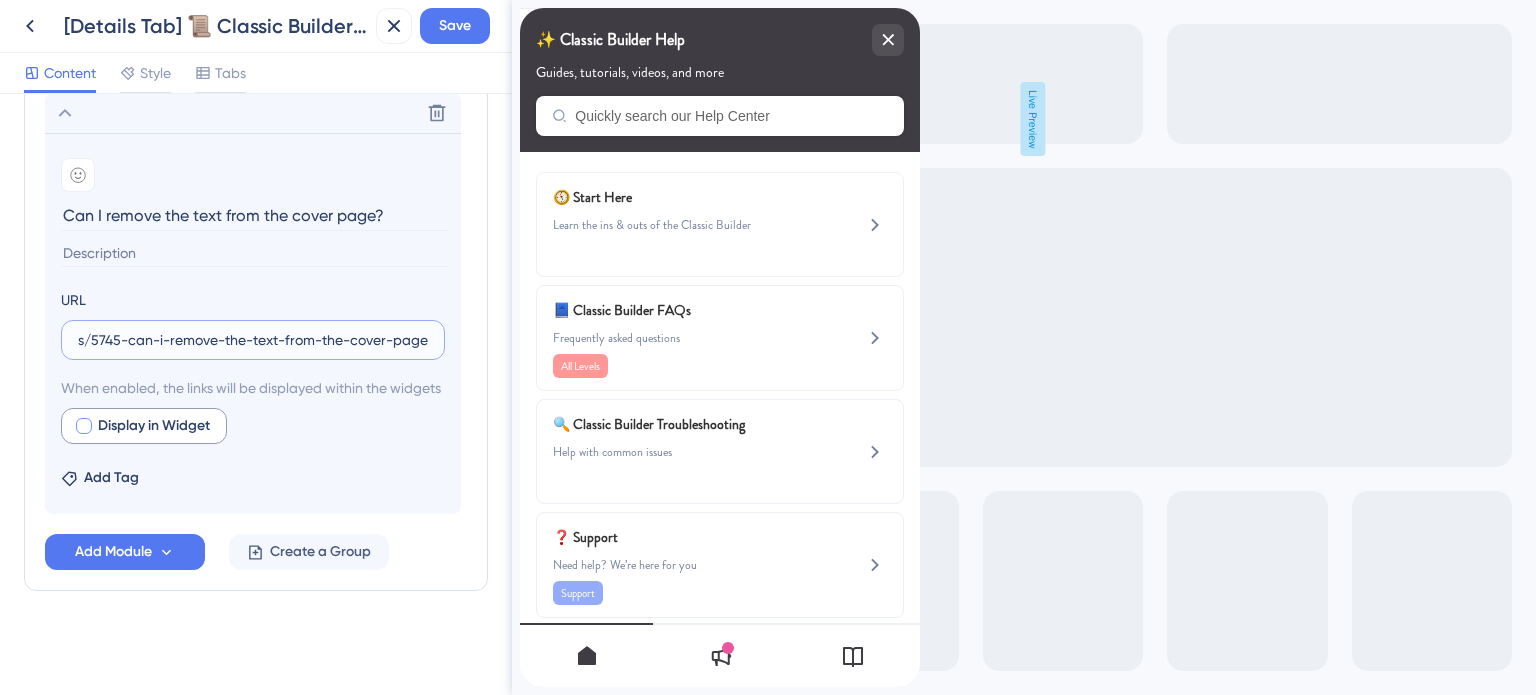 type on "https://help.safariportal.app/en/articles/5745-can-i-remove-the-text-from-the-cover-page" 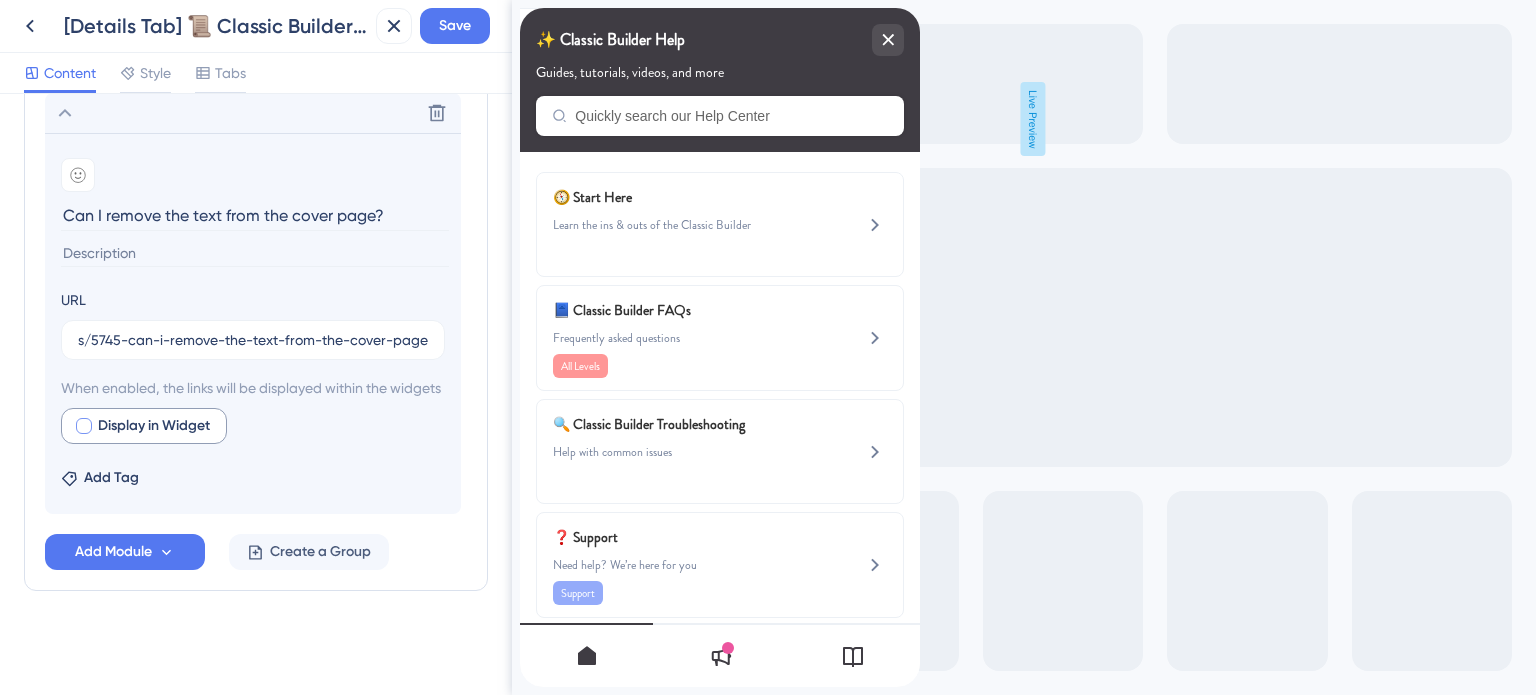 click at bounding box center [84, 426] 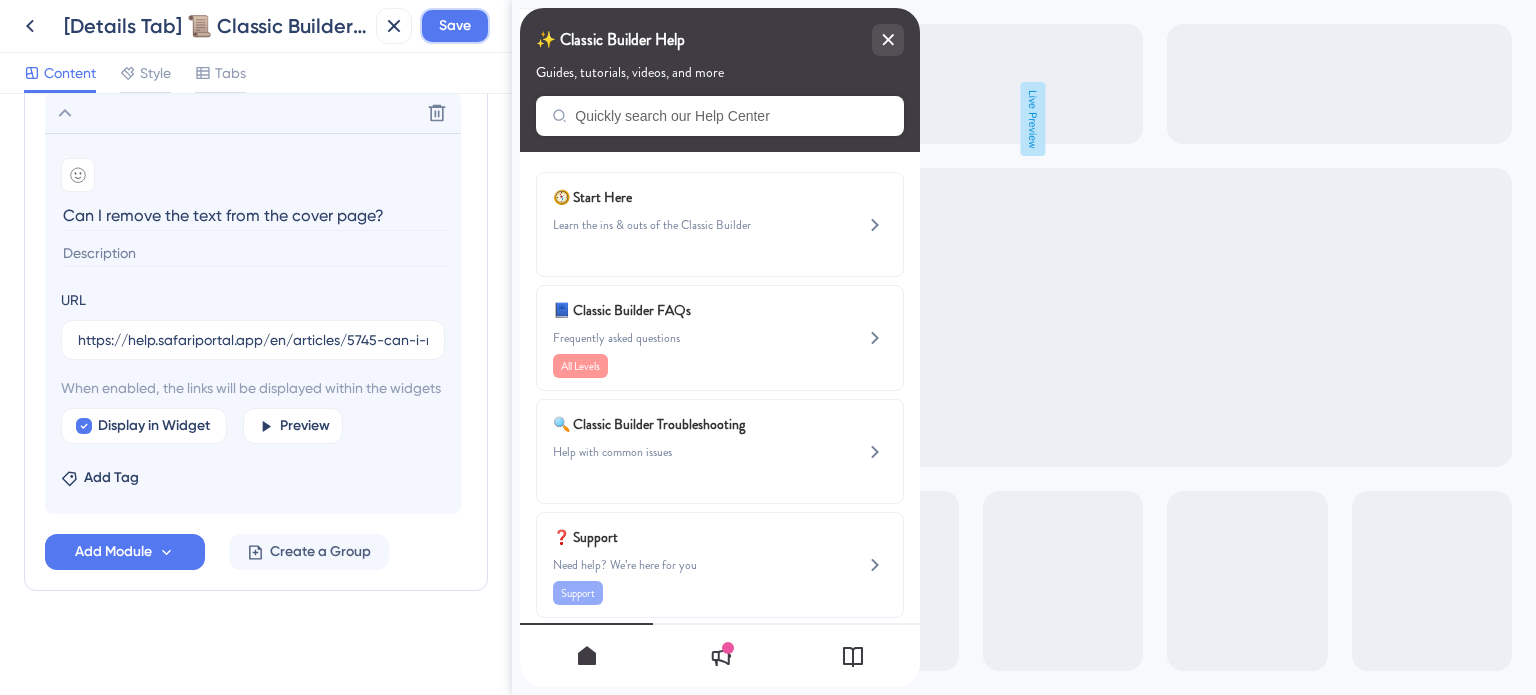 click on "Save" at bounding box center (455, 26) 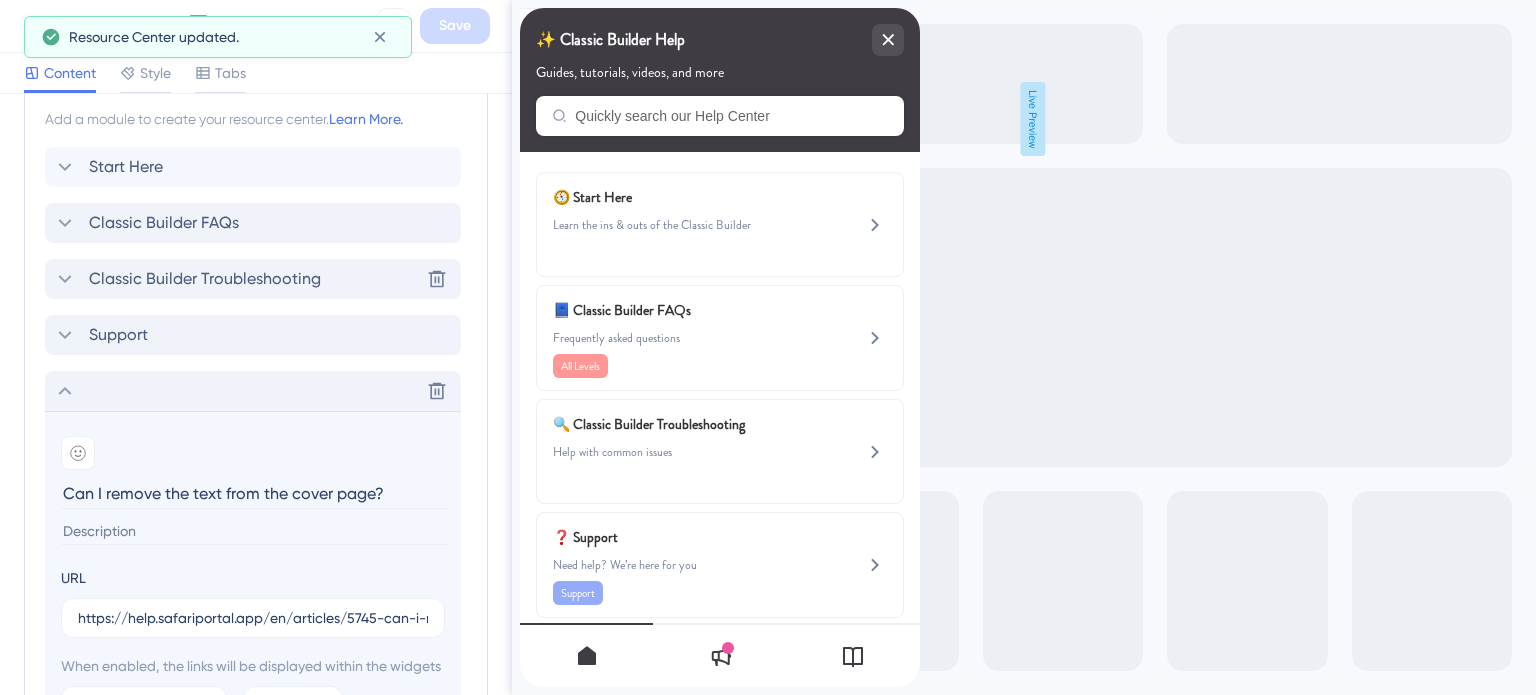 click 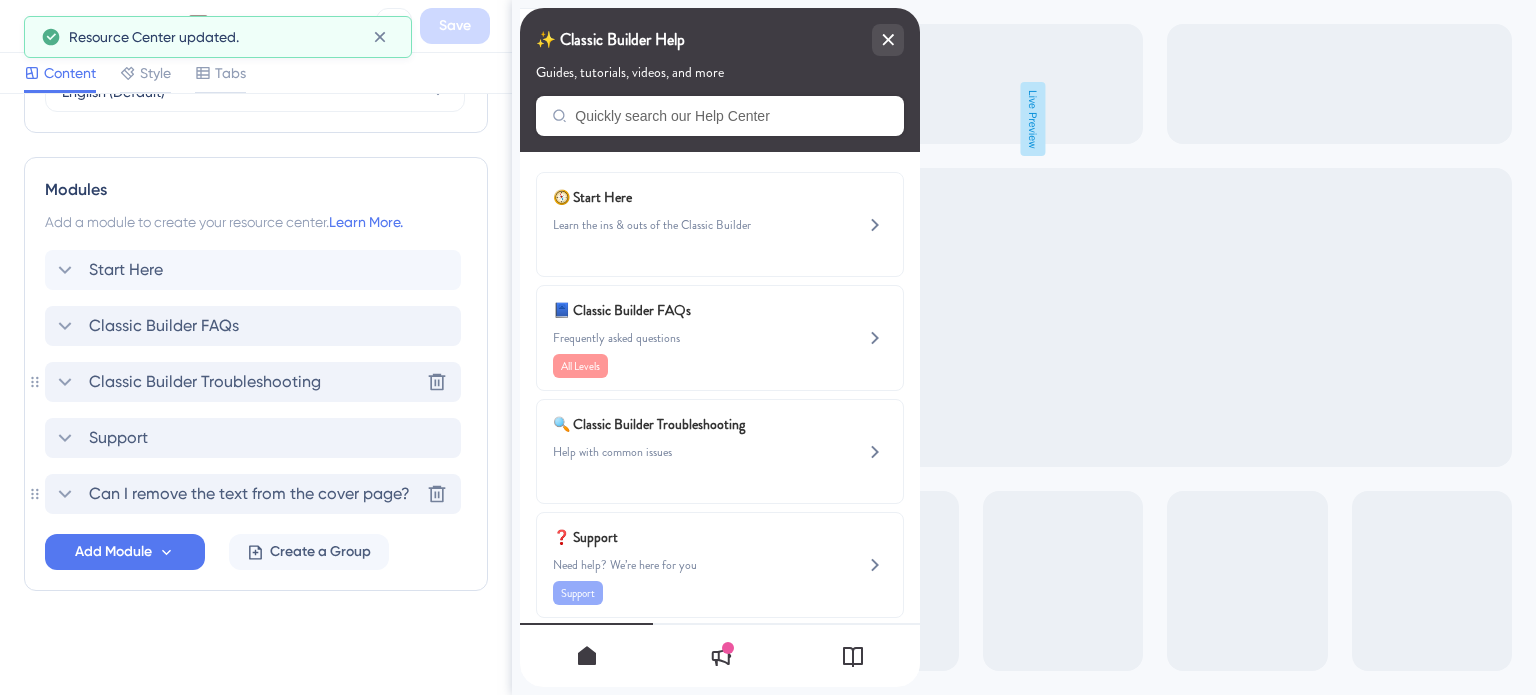 scroll, scrollTop: 863, scrollLeft: 0, axis: vertical 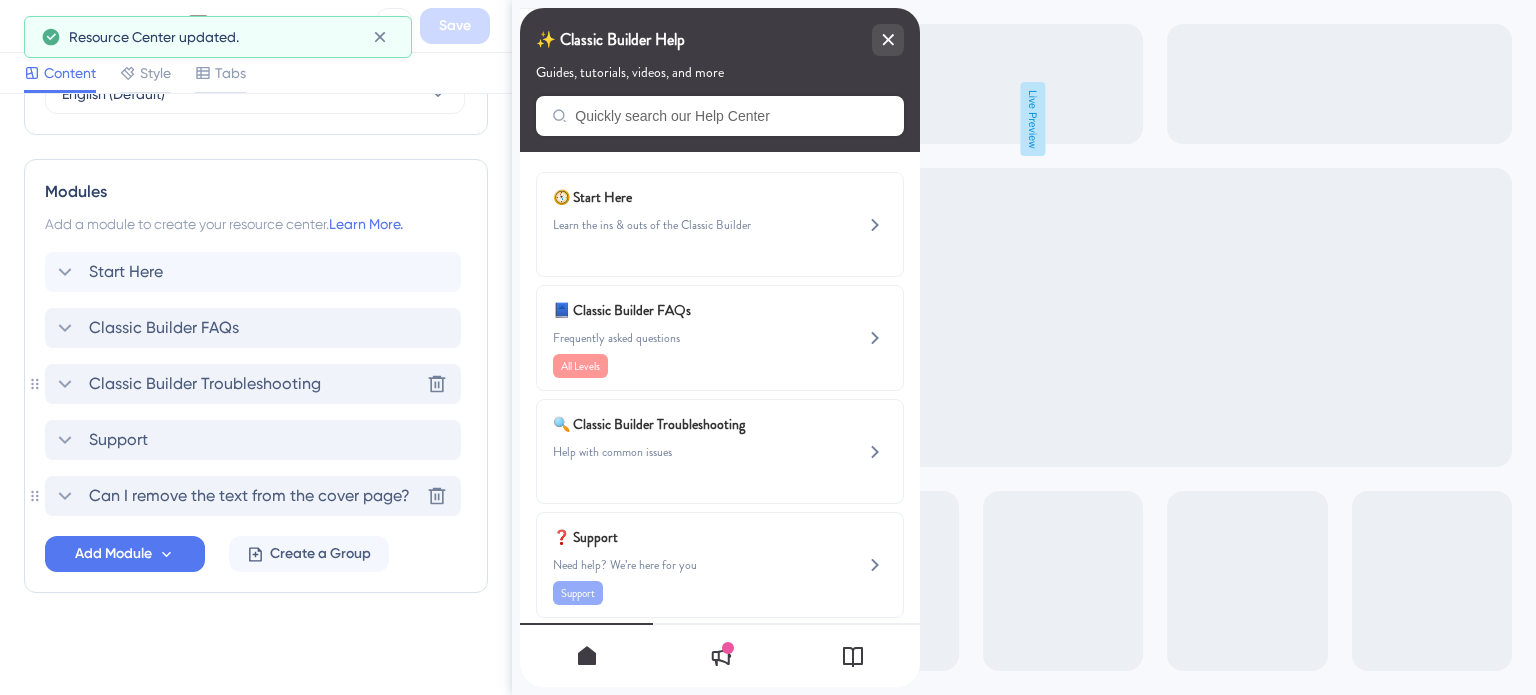 click 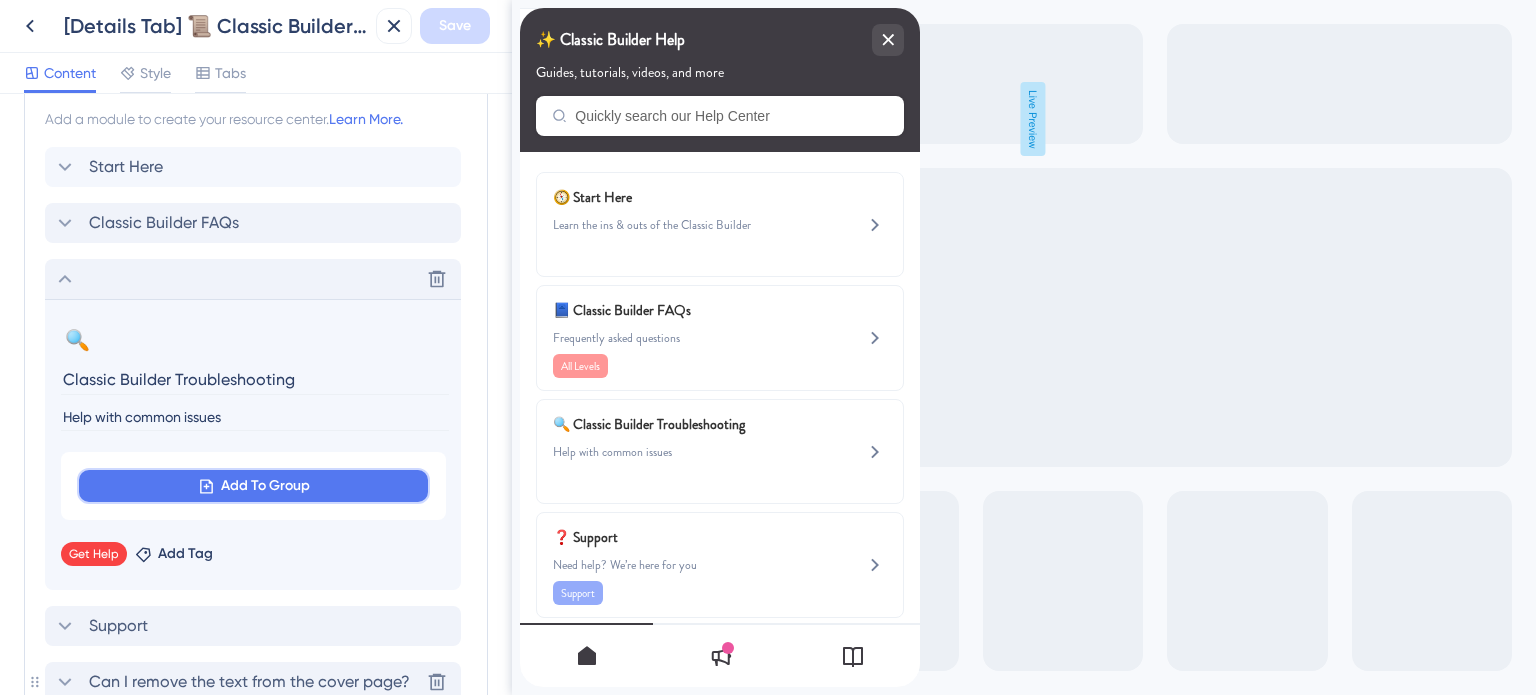 click on "Add To Group" at bounding box center (265, 486) 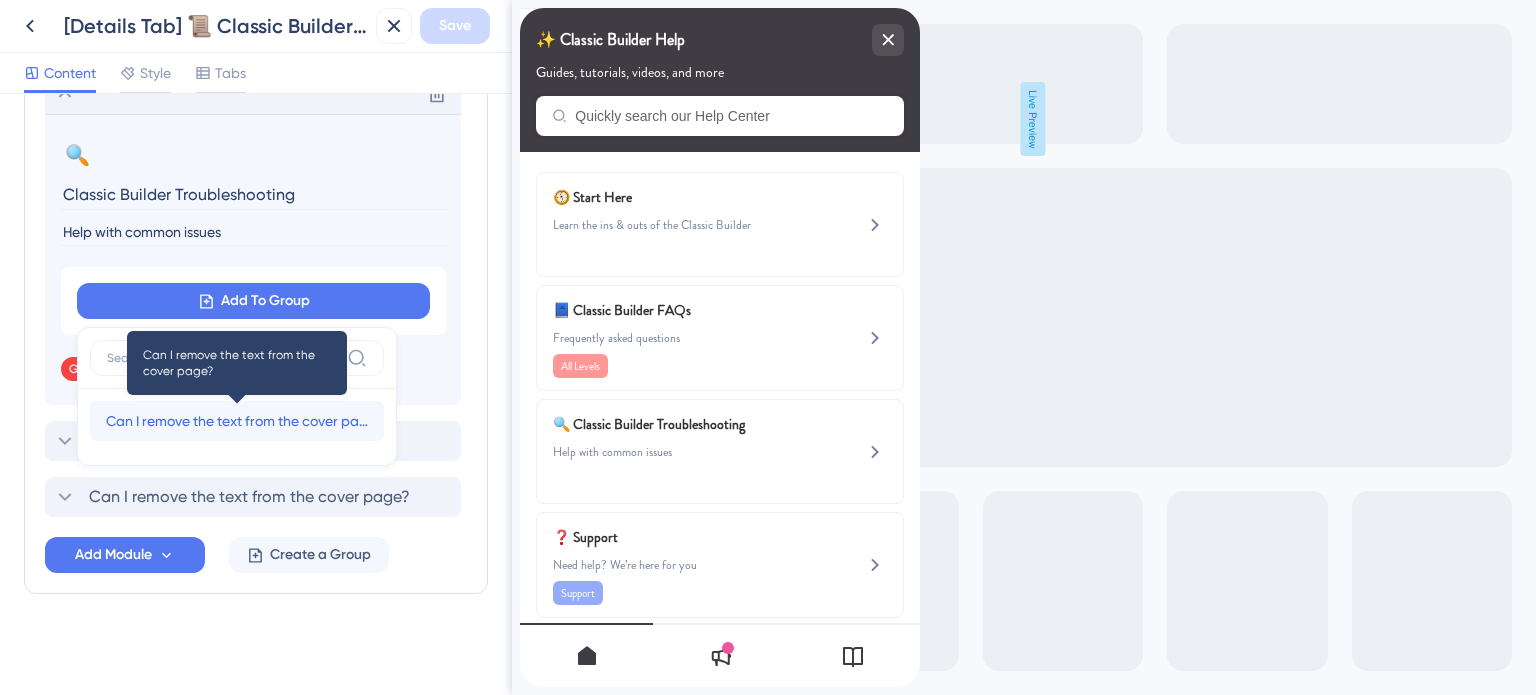 click on "Can I remove the text from the cover page?" at bounding box center [237, 421] 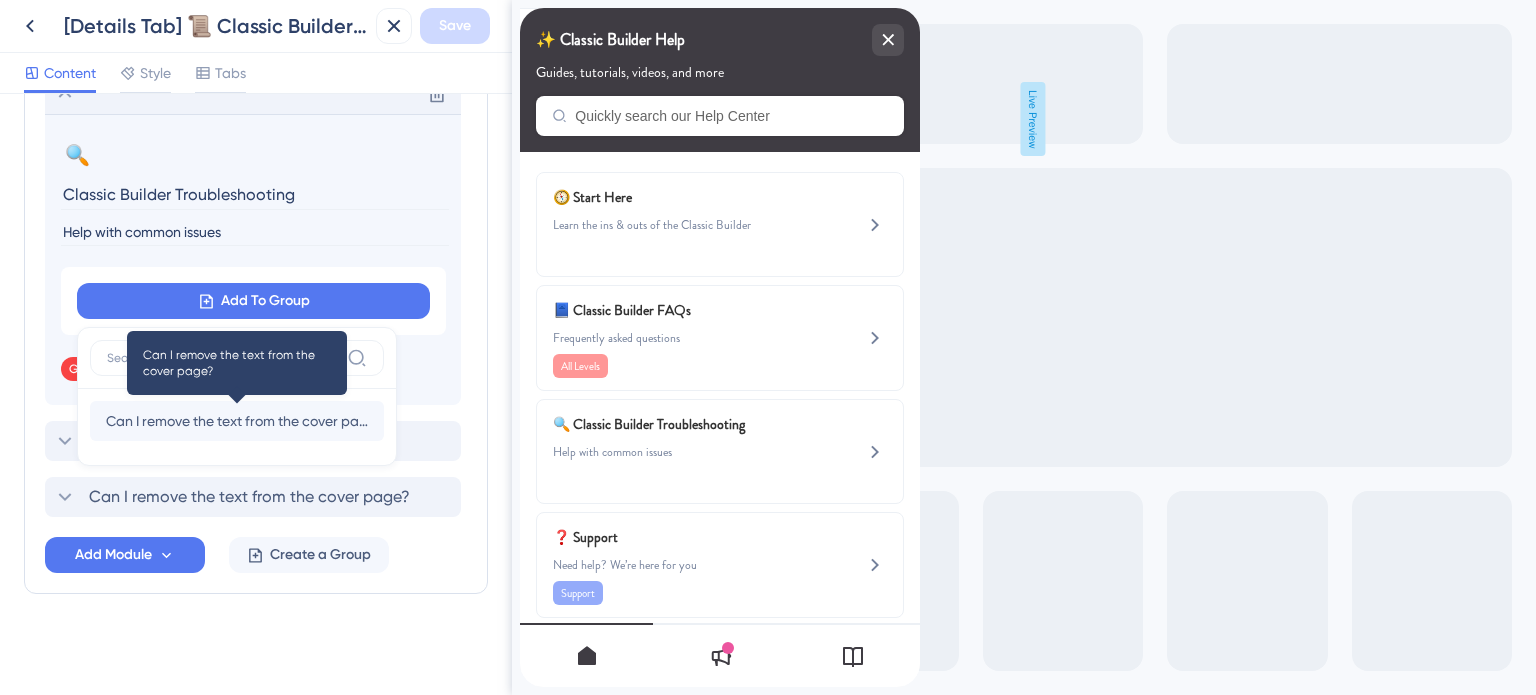 scroll, scrollTop: 1150, scrollLeft: 0, axis: vertical 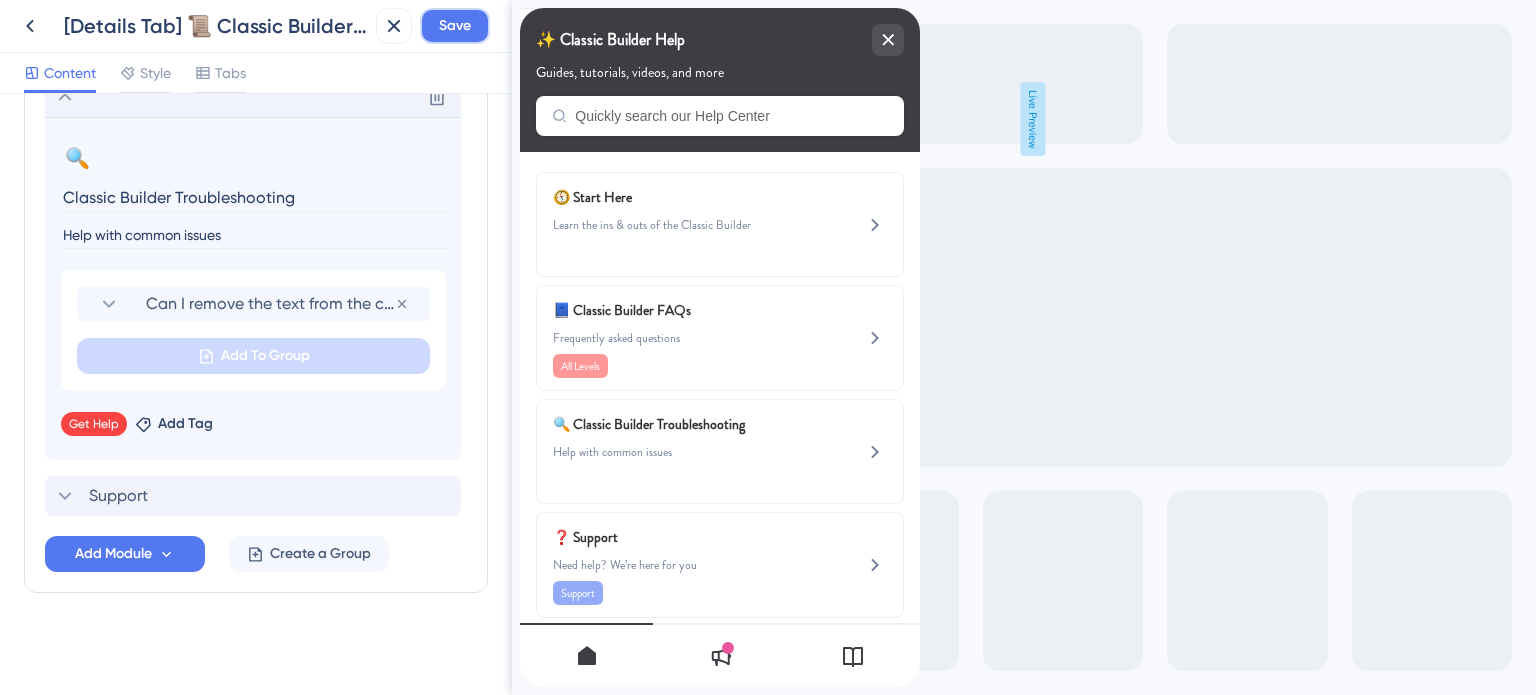 click on "Save" at bounding box center [455, 26] 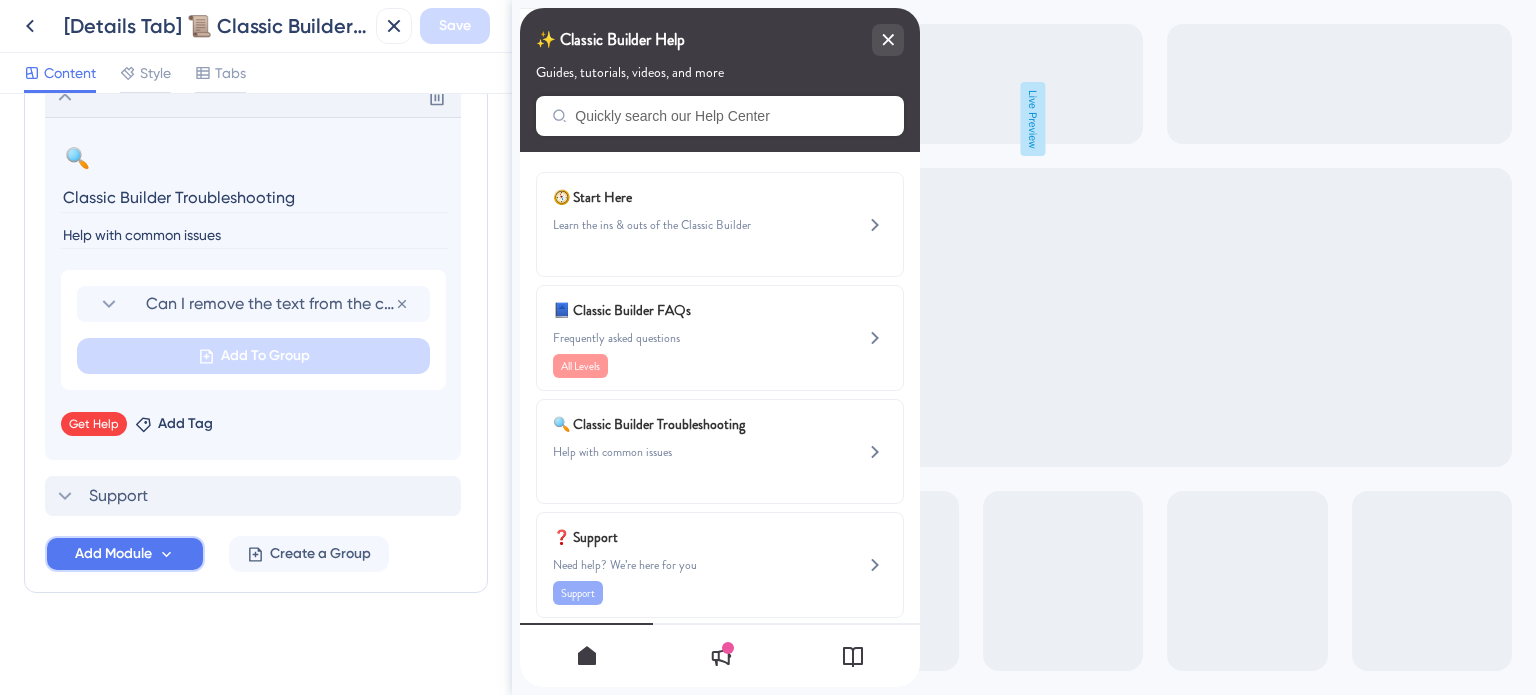 click on "Add Module" at bounding box center (113, 554) 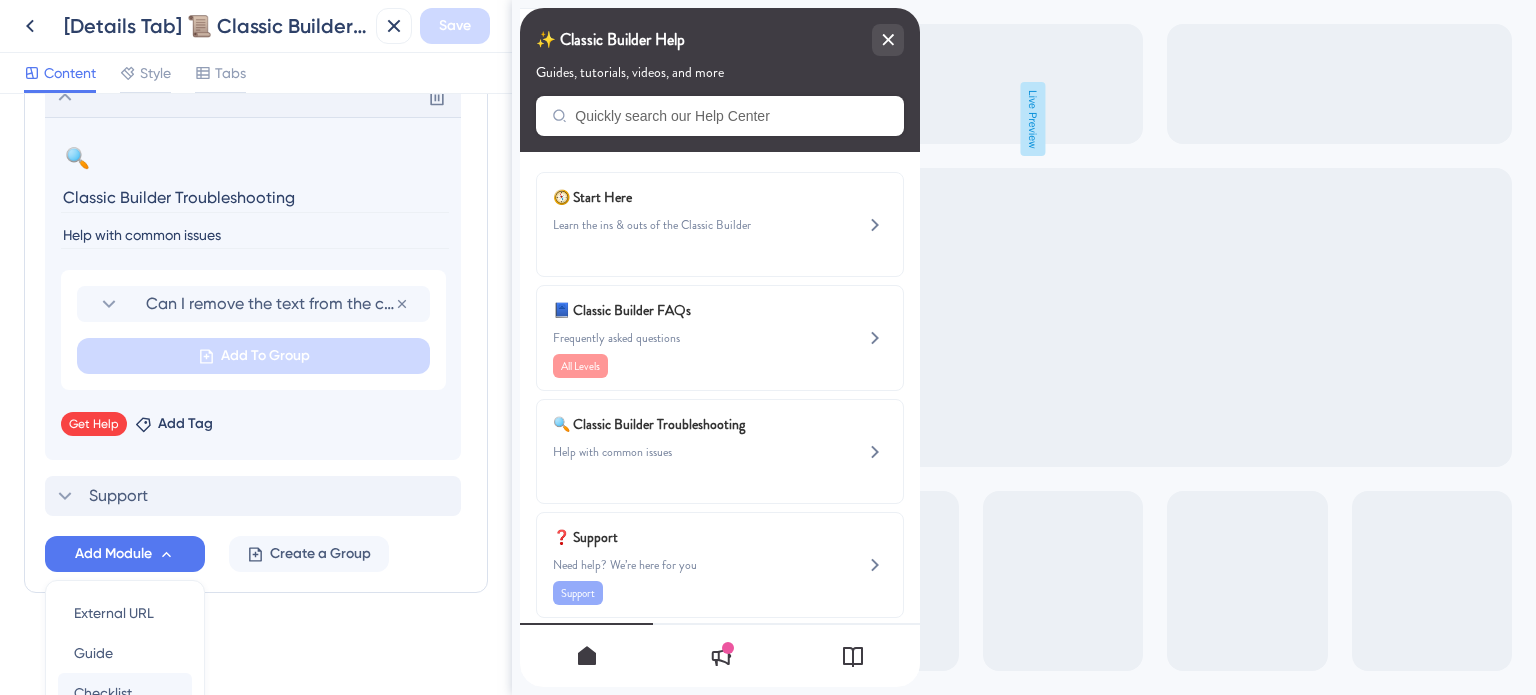 scroll, scrollTop: 1339, scrollLeft: 0, axis: vertical 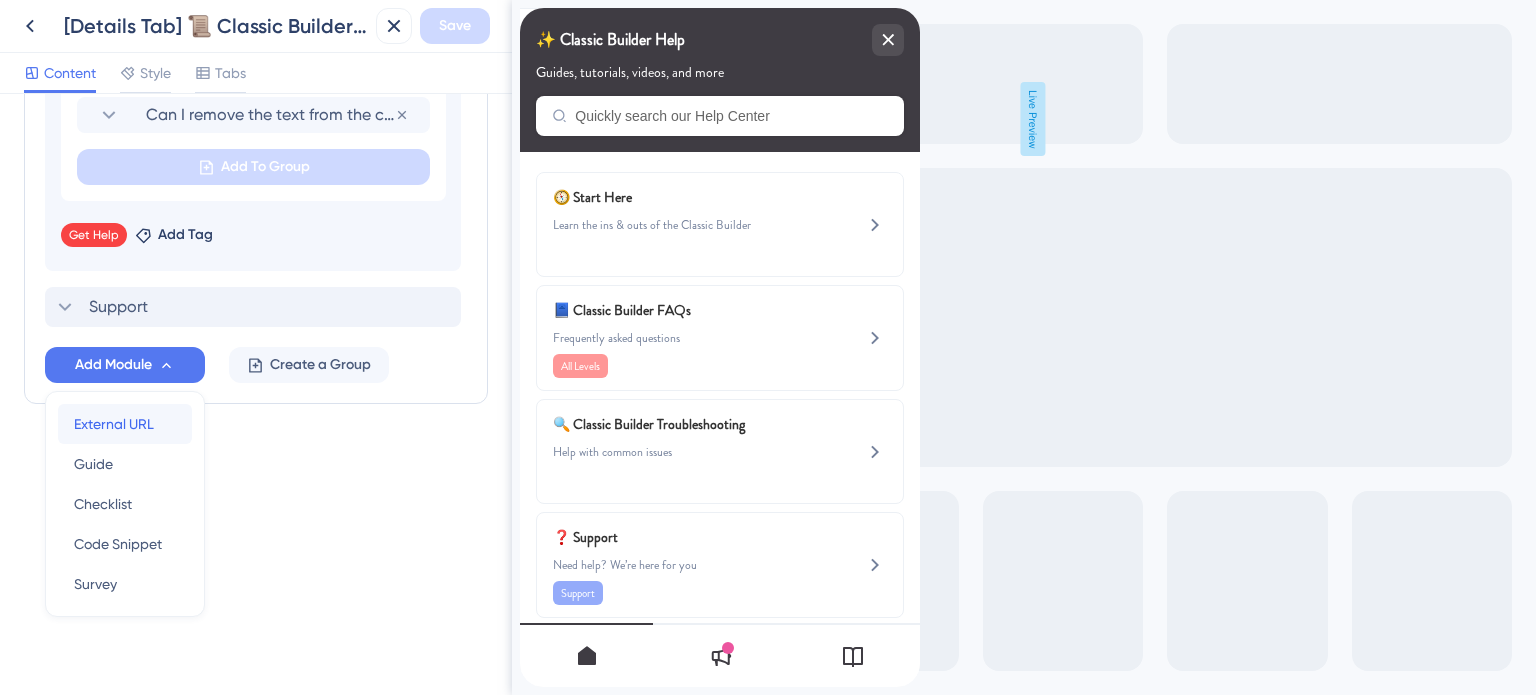 click on "External URL" at bounding box center [114, 424] 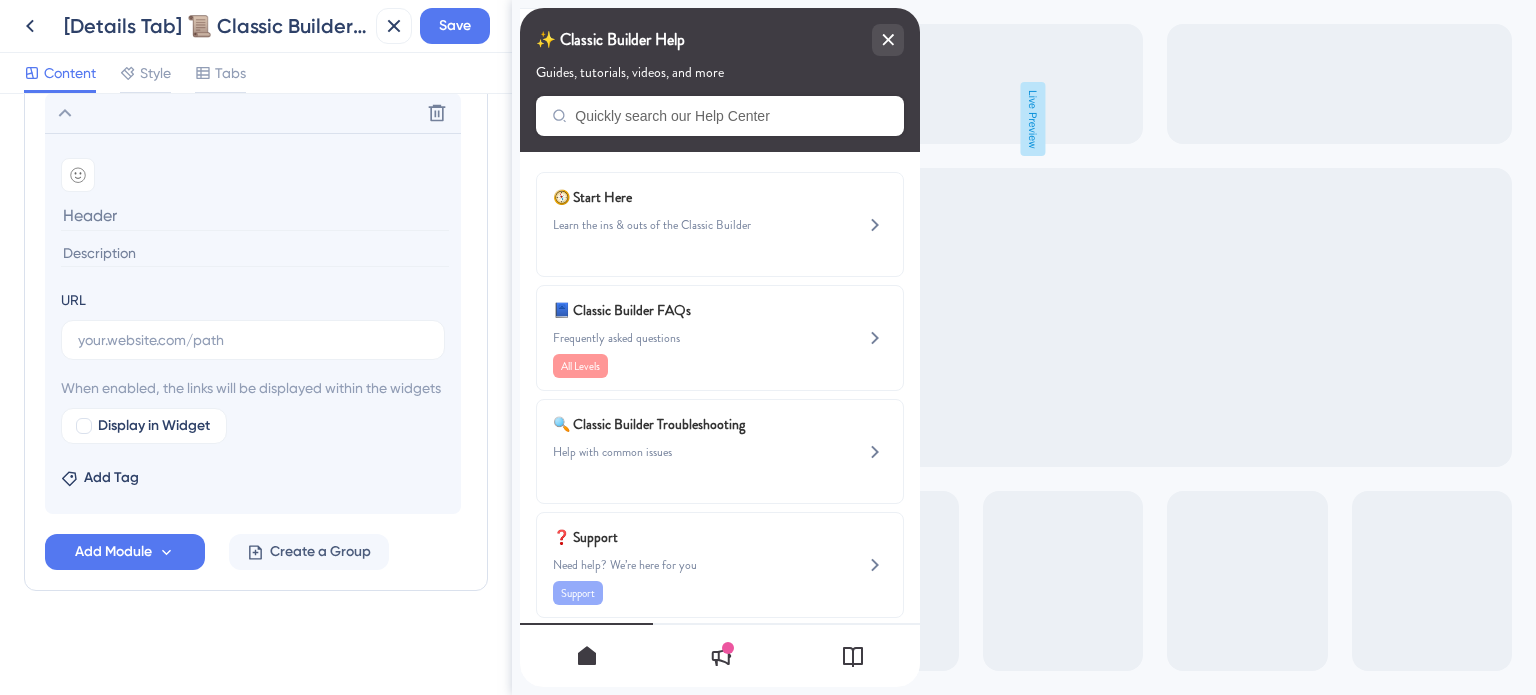 scroll, scrollTop: 1268, scrollLeft: 0, axis: vertical 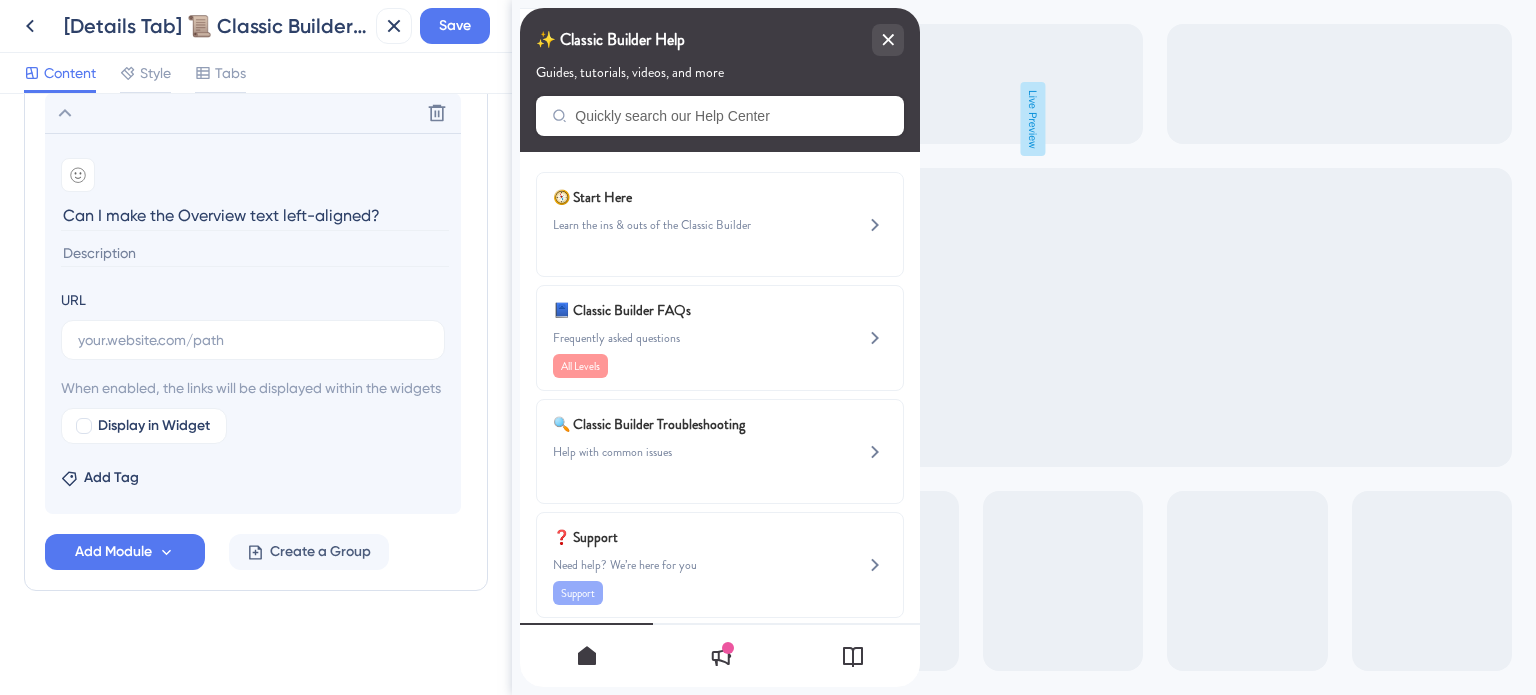 type on "Can I make the Overview text left-aligned?" 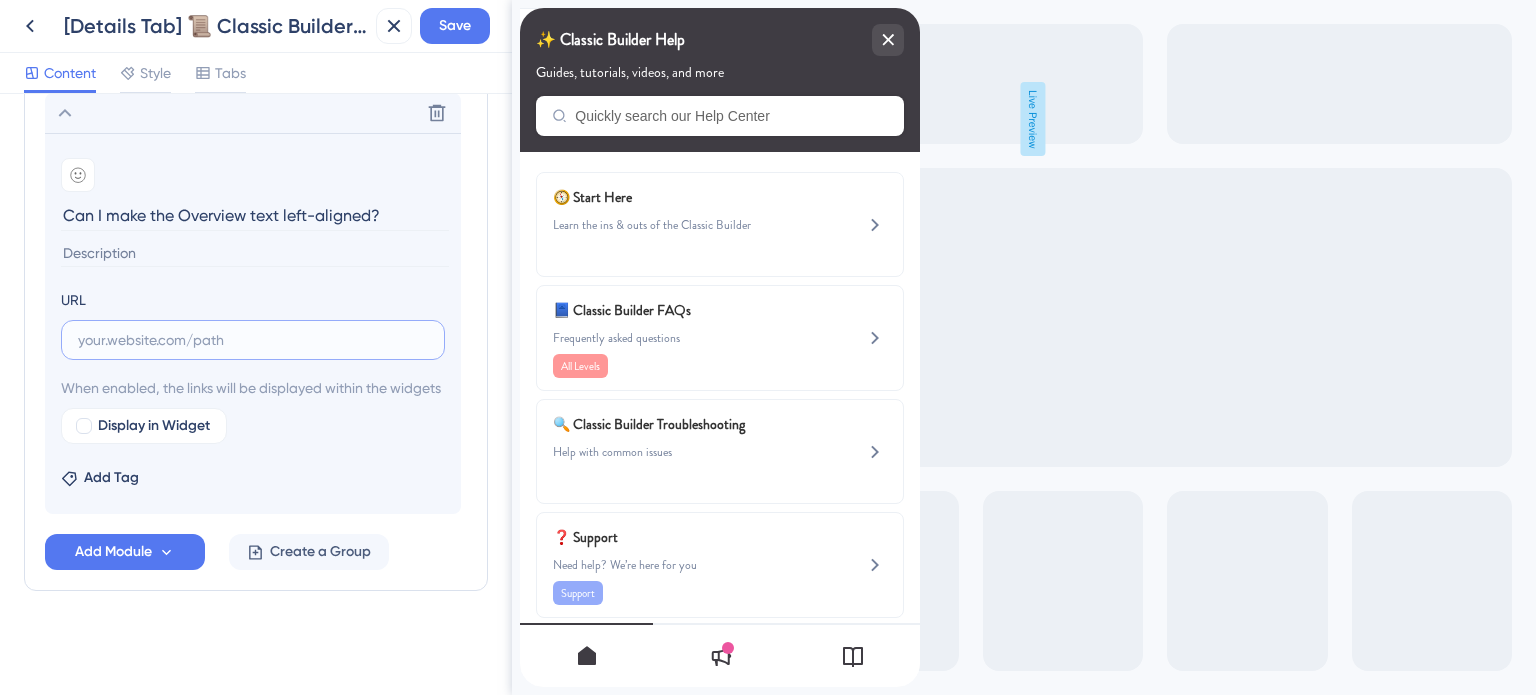click at bounding box center (253, 340) 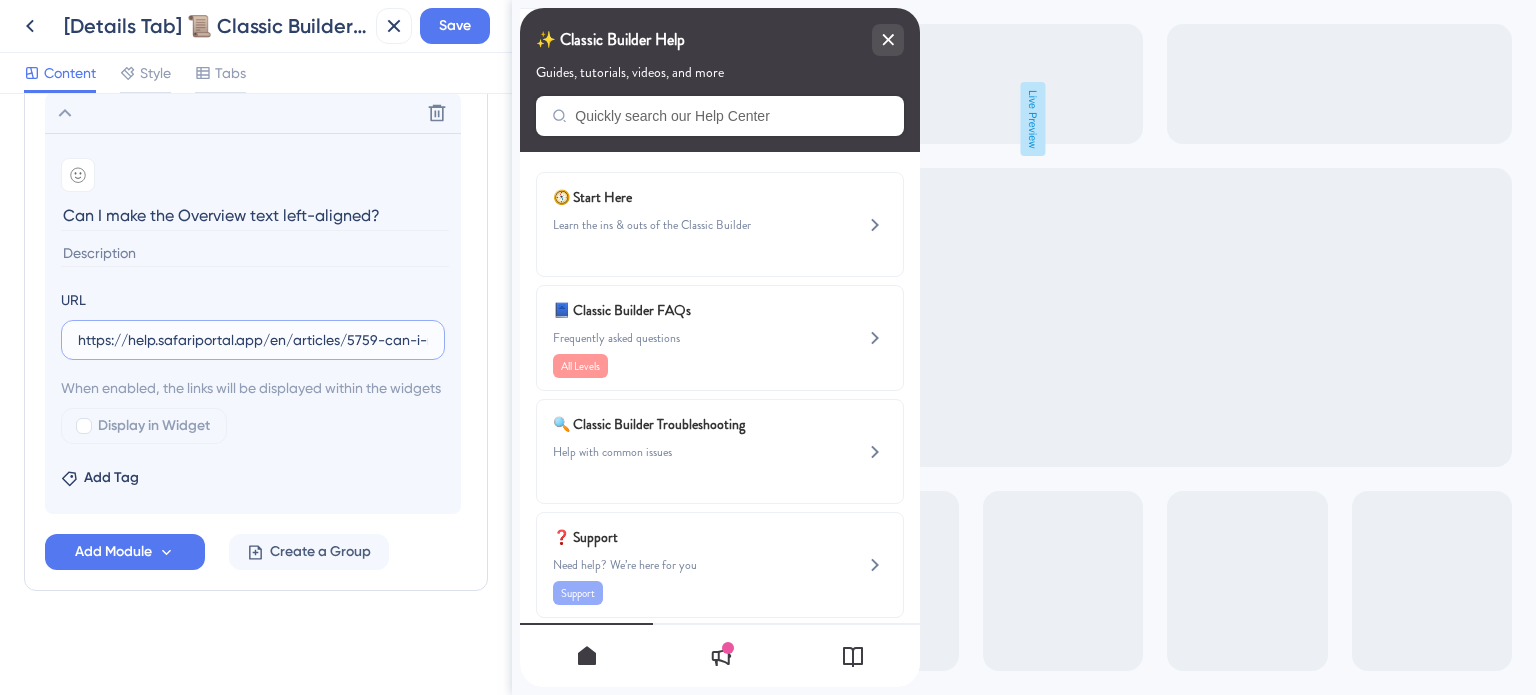scroll, scrollTop: 0, scrollLeft: 235, axis: horizontal 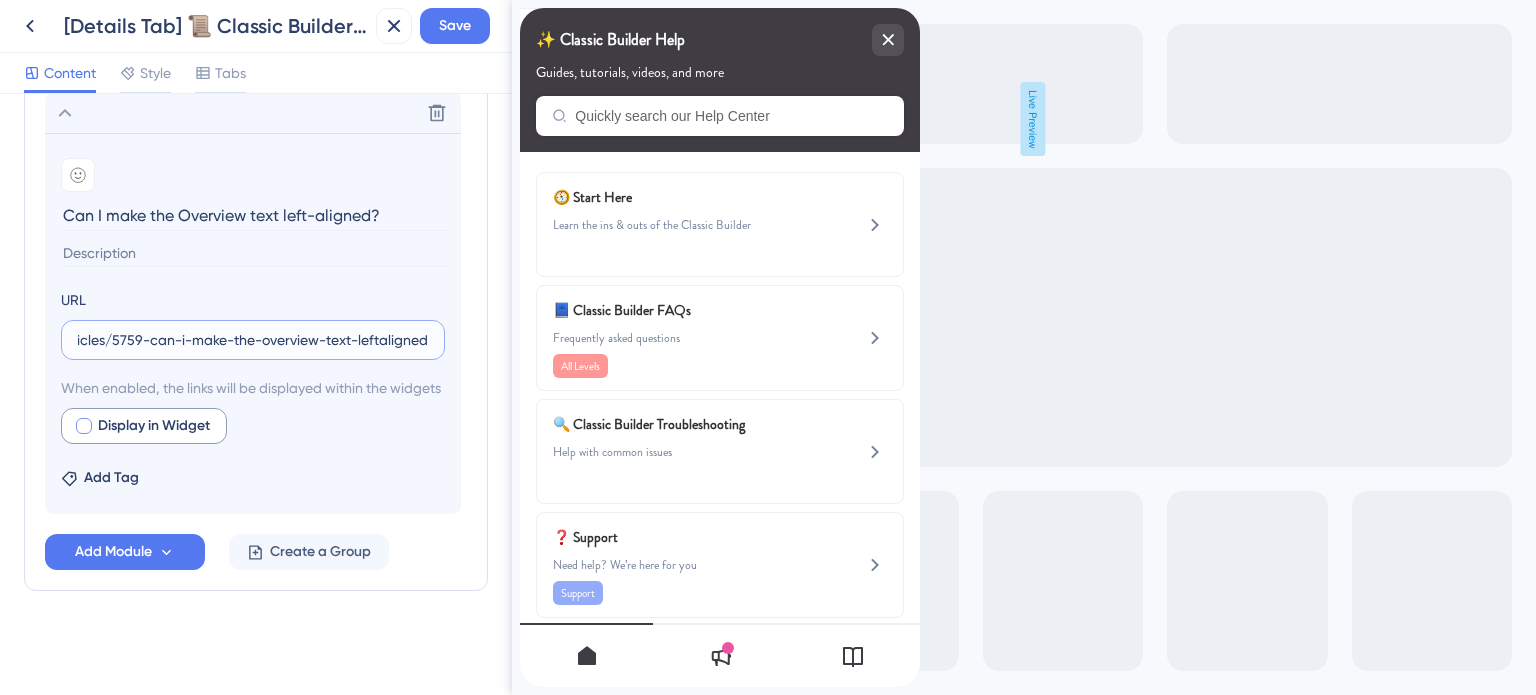 type on "https://help.safariportal.app/en/articles/5759-can-i-make-the-overview-text-leftaligned" 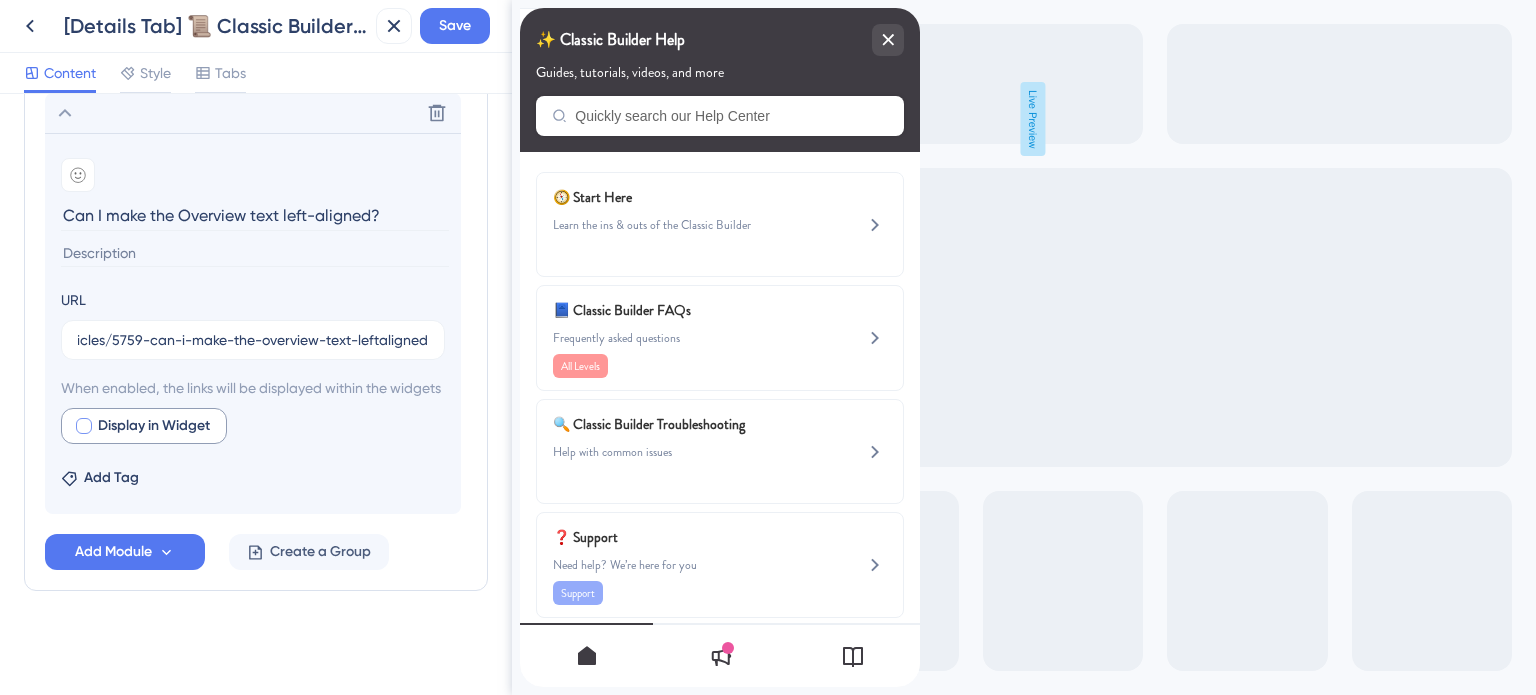 click at bounding box center [84, 426] 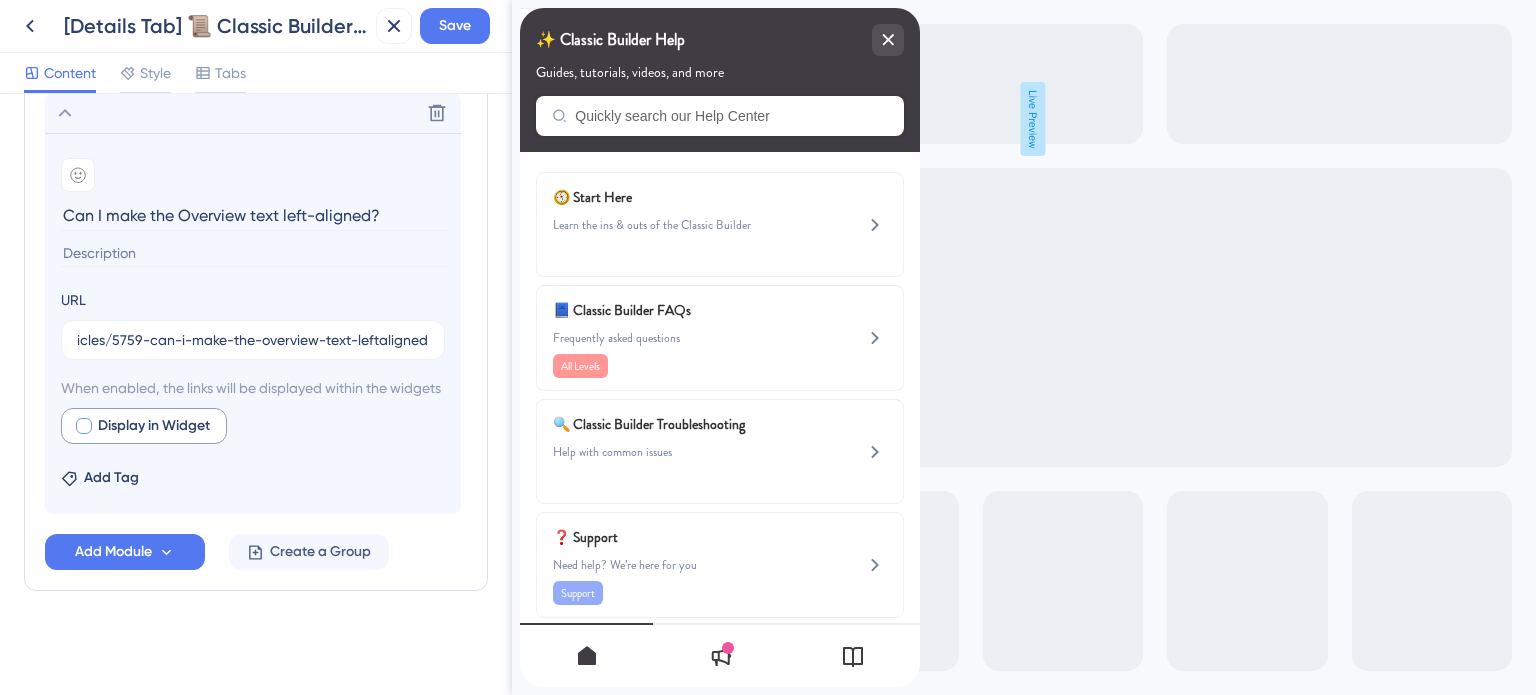 checkbox on "true" 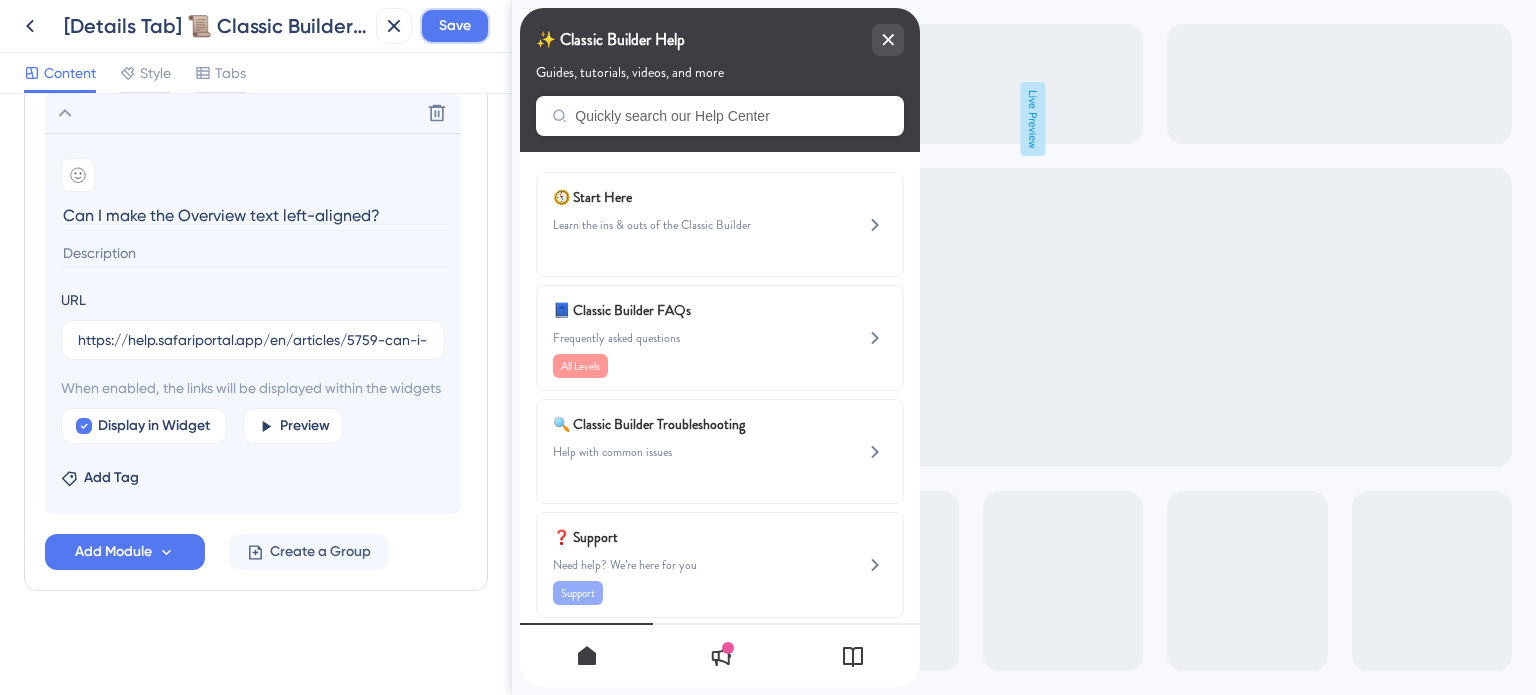 click on "Save" at bounding box center (455, 26) 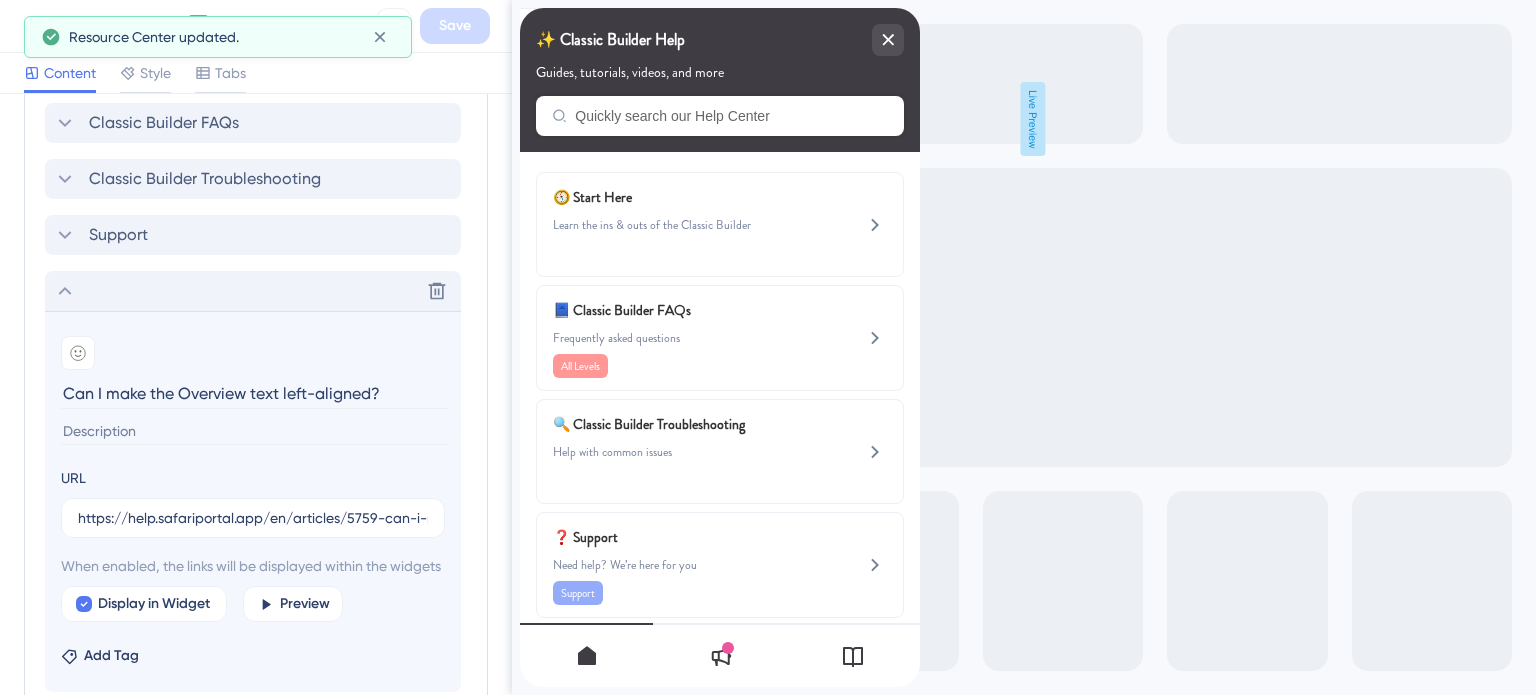click 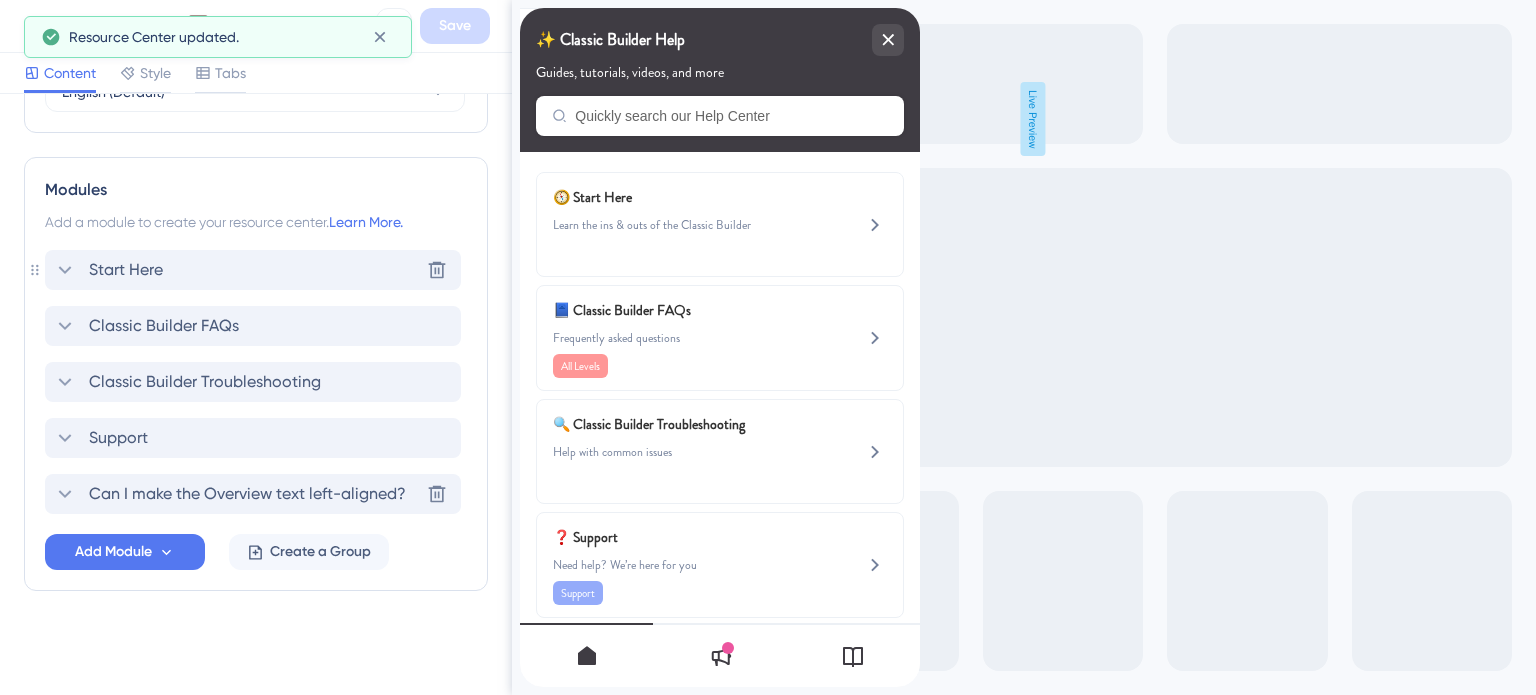 scroll, scrollTop: 863, scrollLeft: 0, axis: vertical 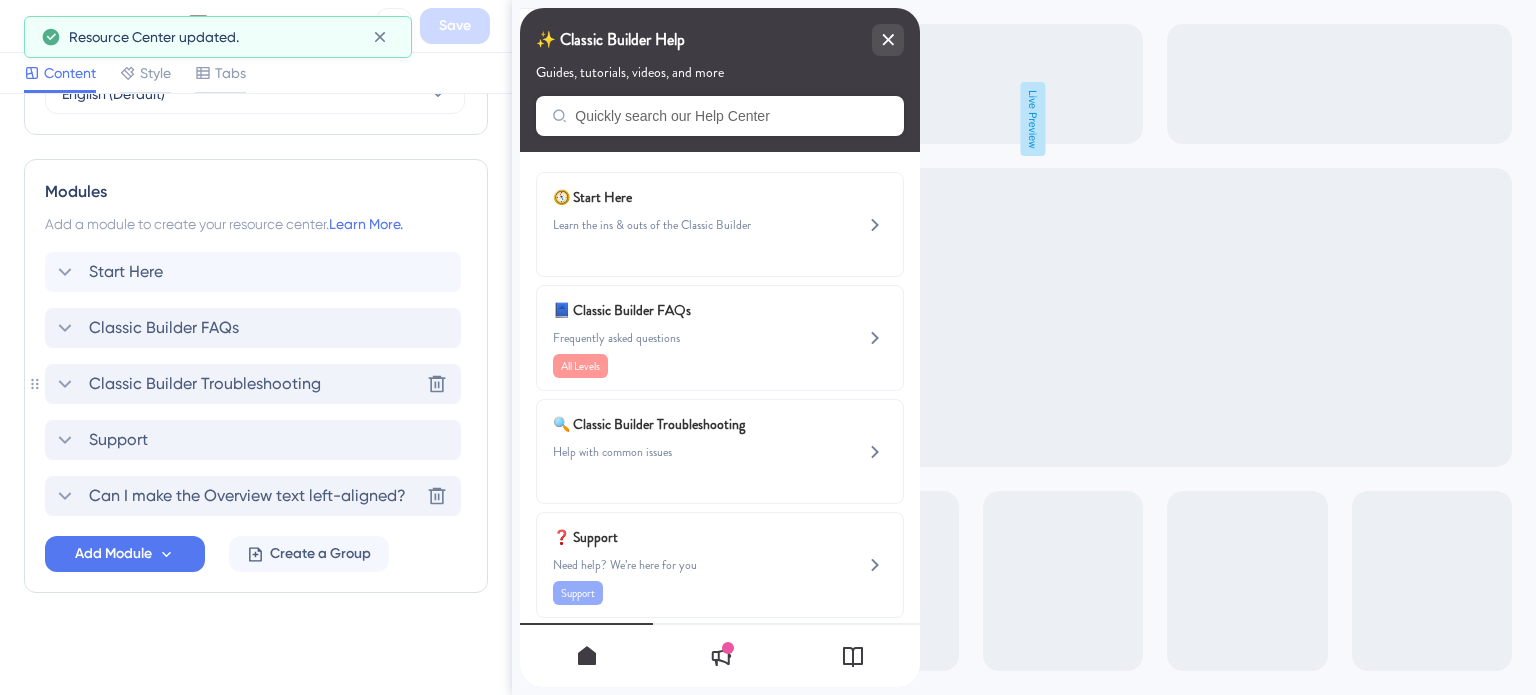 click on "Classic Builder Troubleshooting" at bounding box center (205, 384) 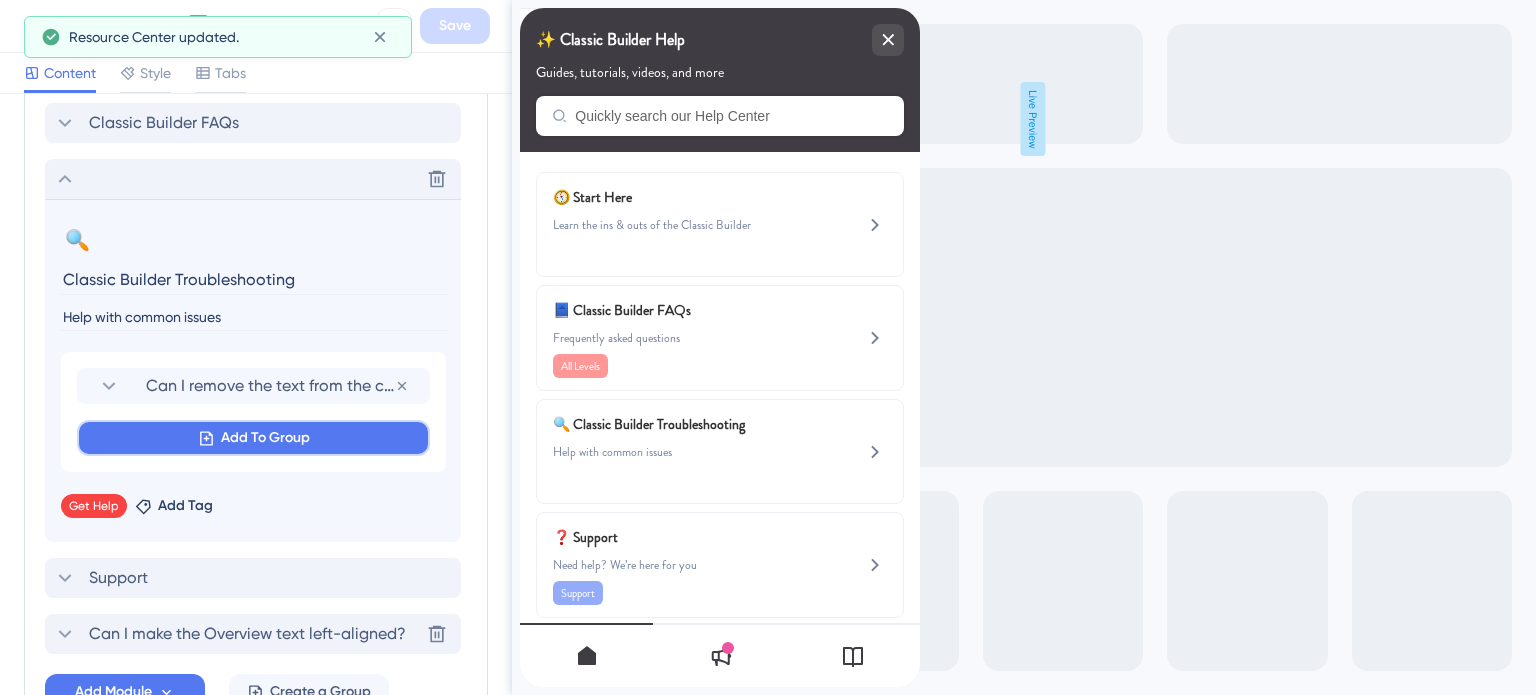 click 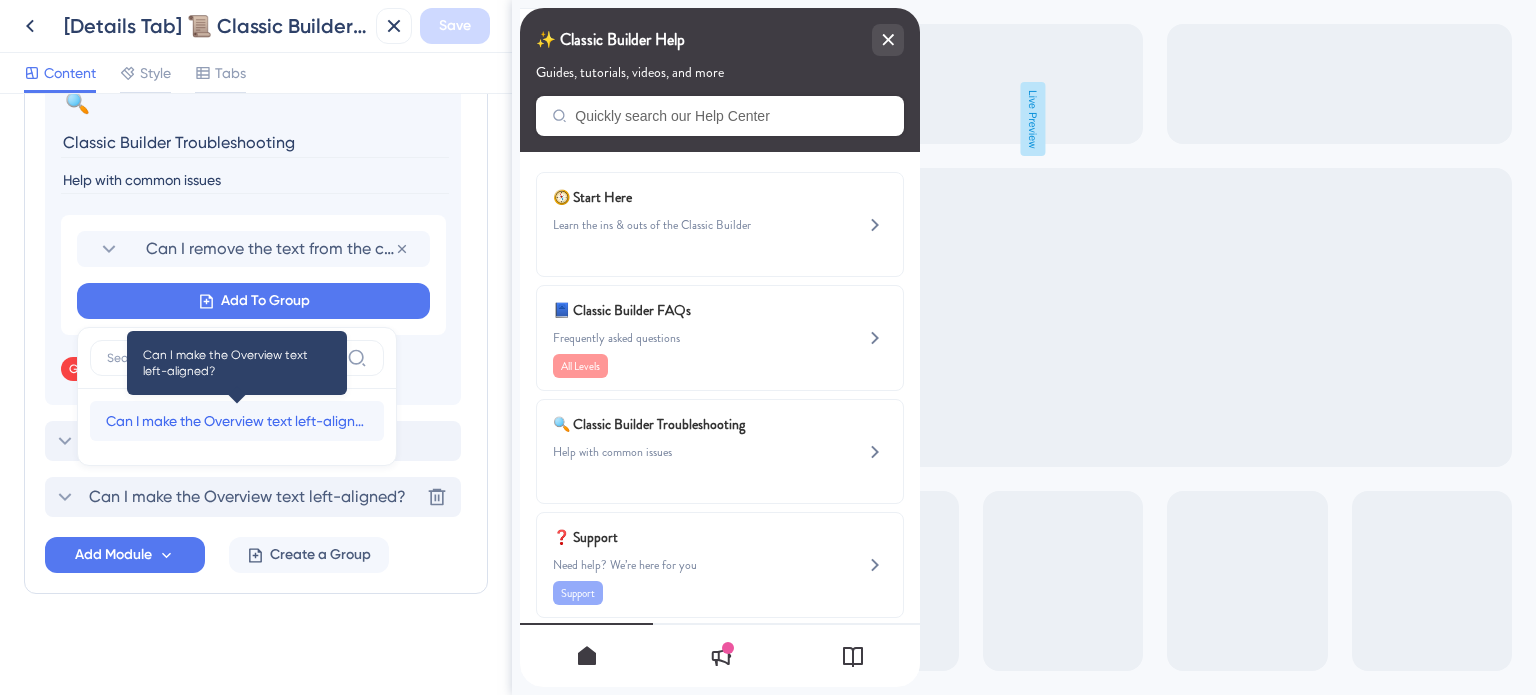 click on "Can I make the Overview text left-aligned?" at bounding box center [237, 421] 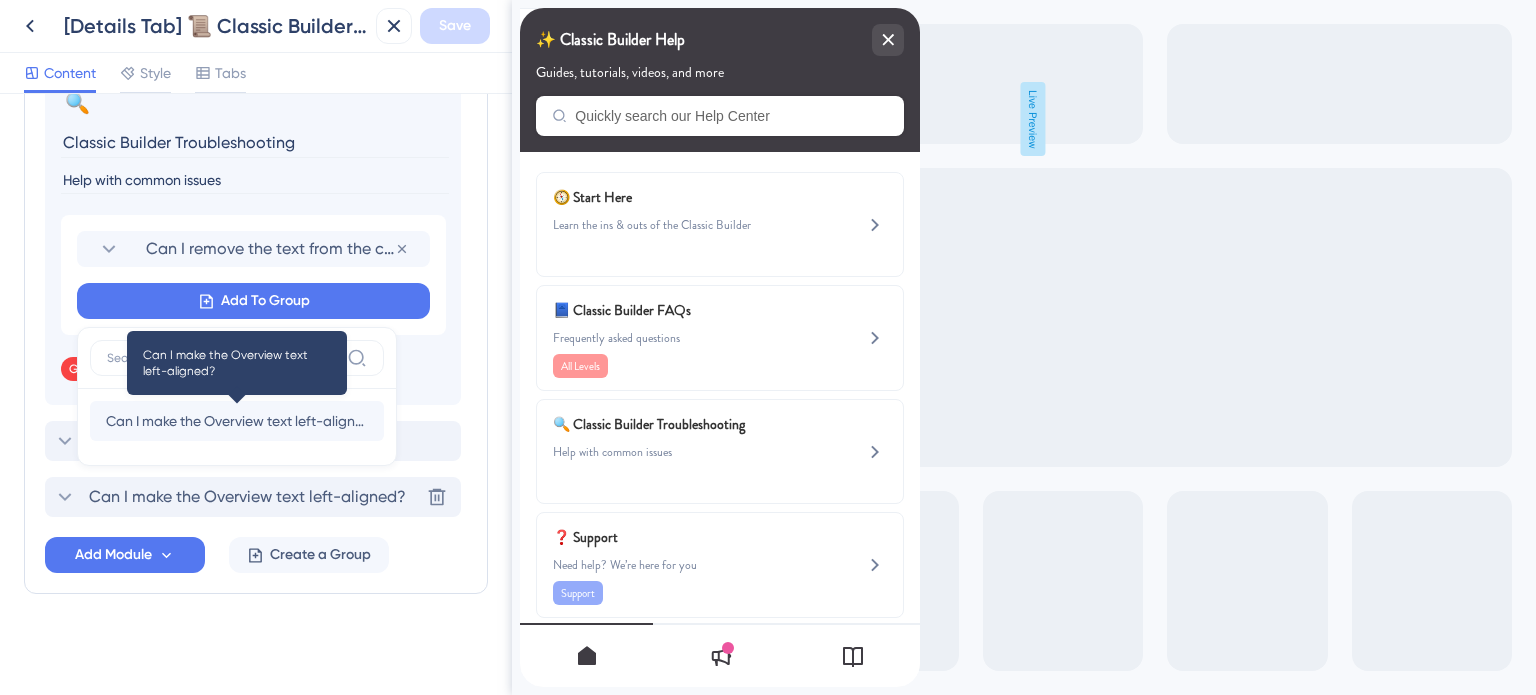 scroll, scrollTop: 1202, scrollLeft: 0, axis: vertical 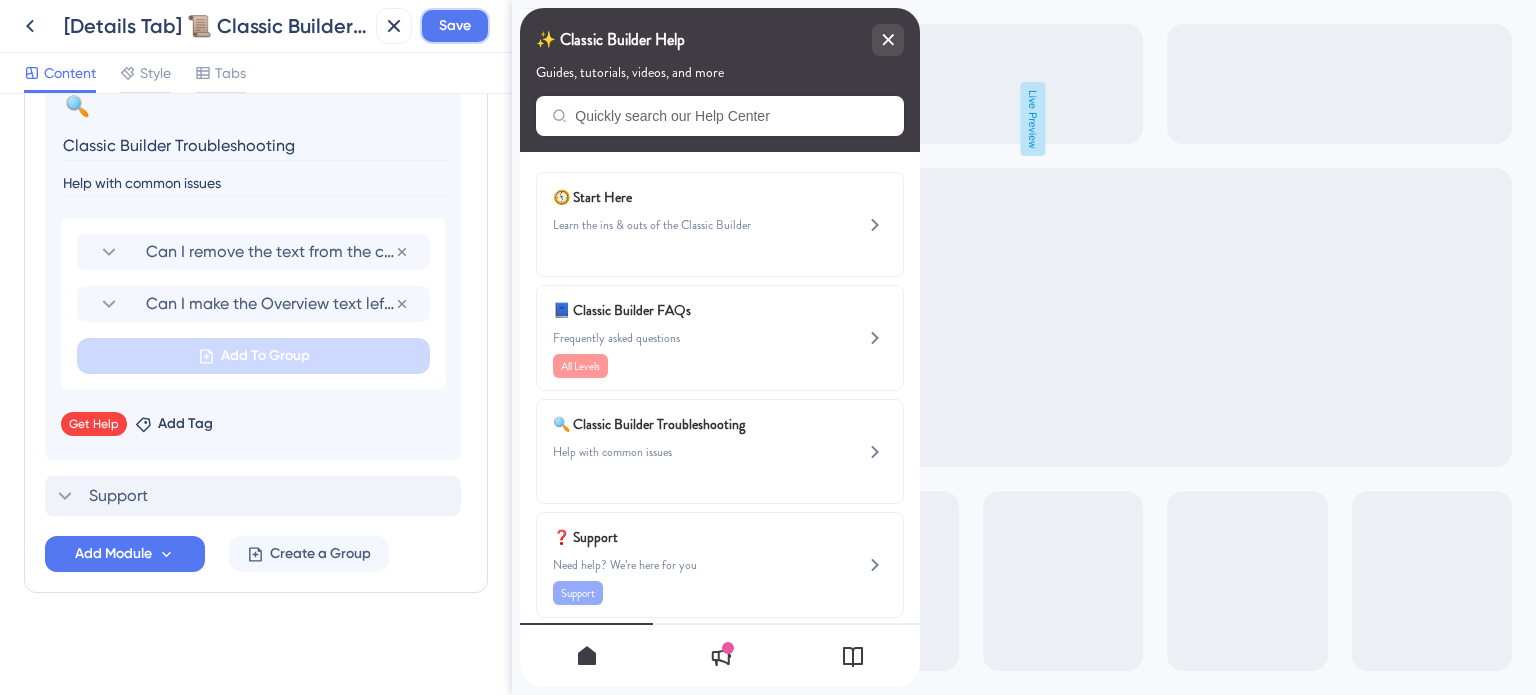 click on "Save" at bounding box center [455, 26] 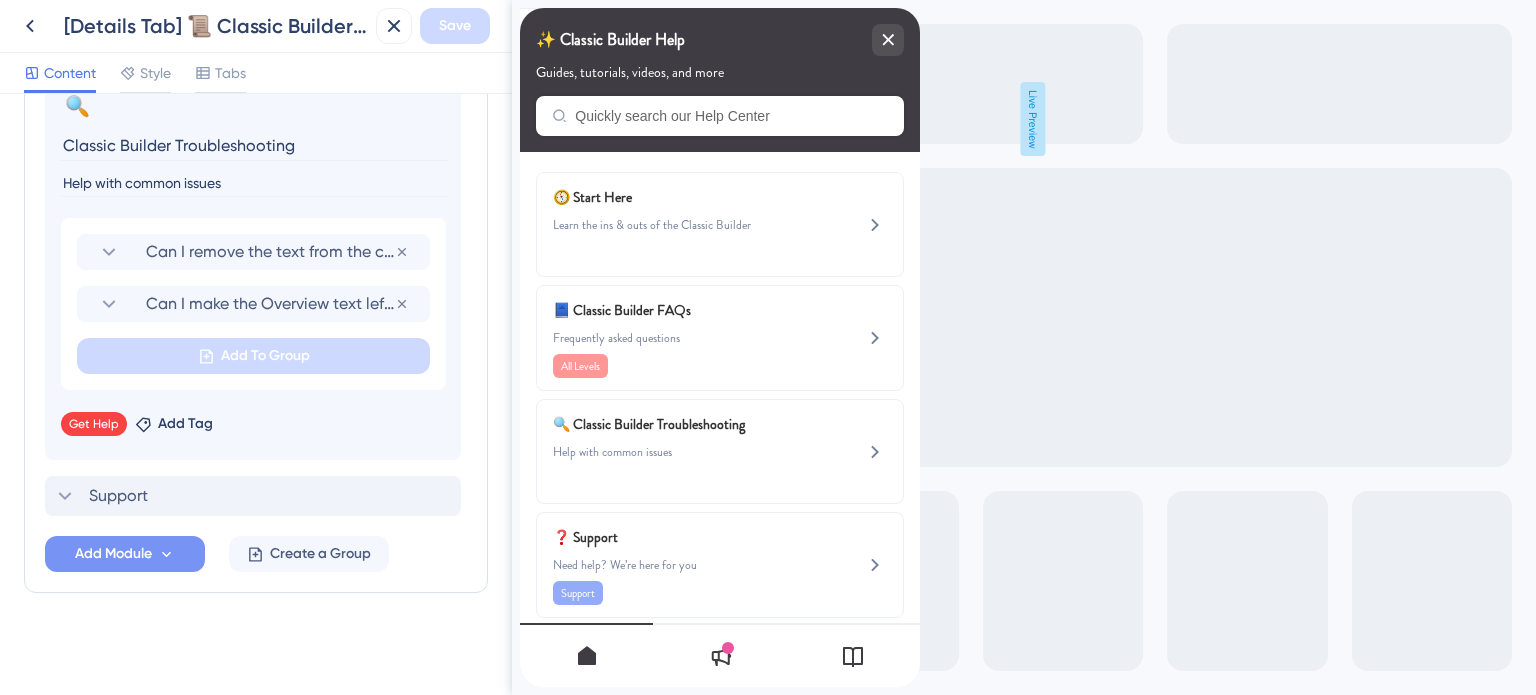 click 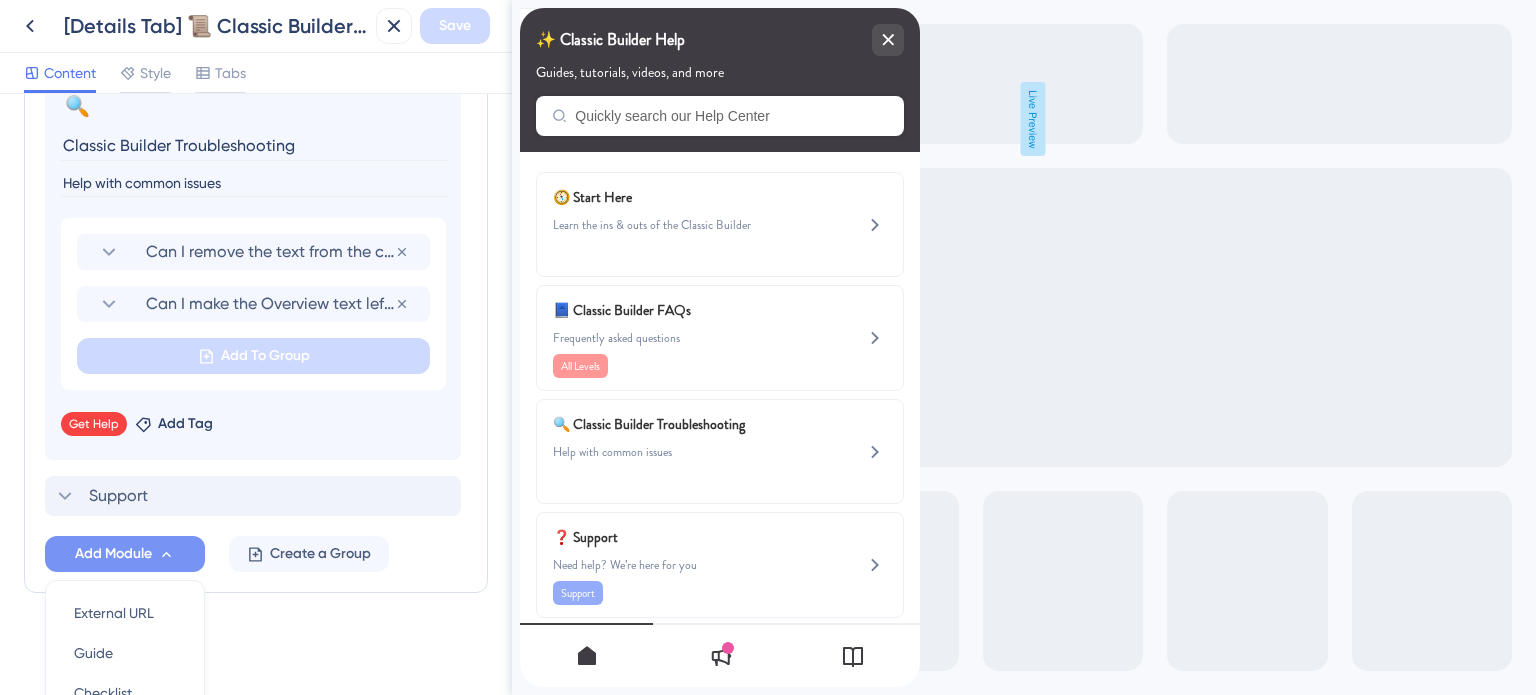 scroll, scrollTop: 1391, scrollLeft: 0, axis: vertical 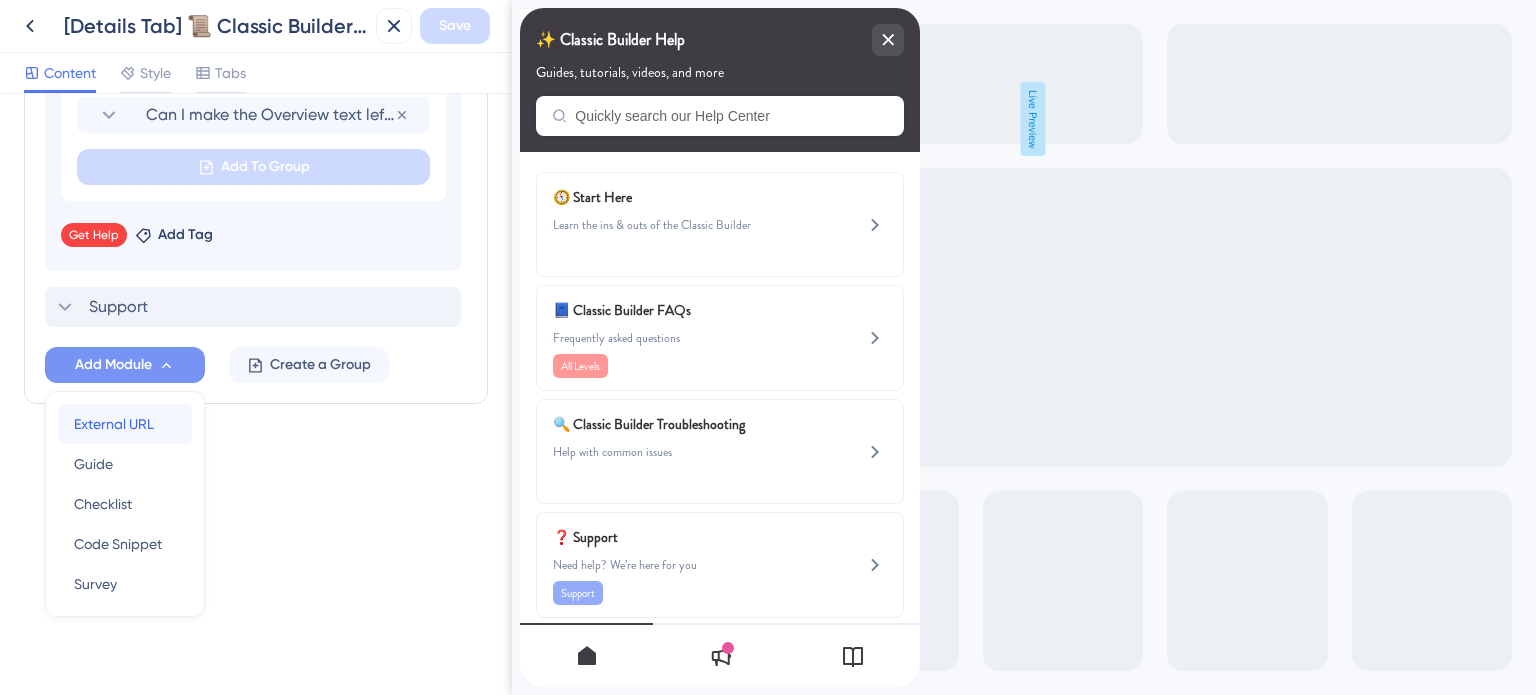 click on "External URL" at bounding box center [114, 424] 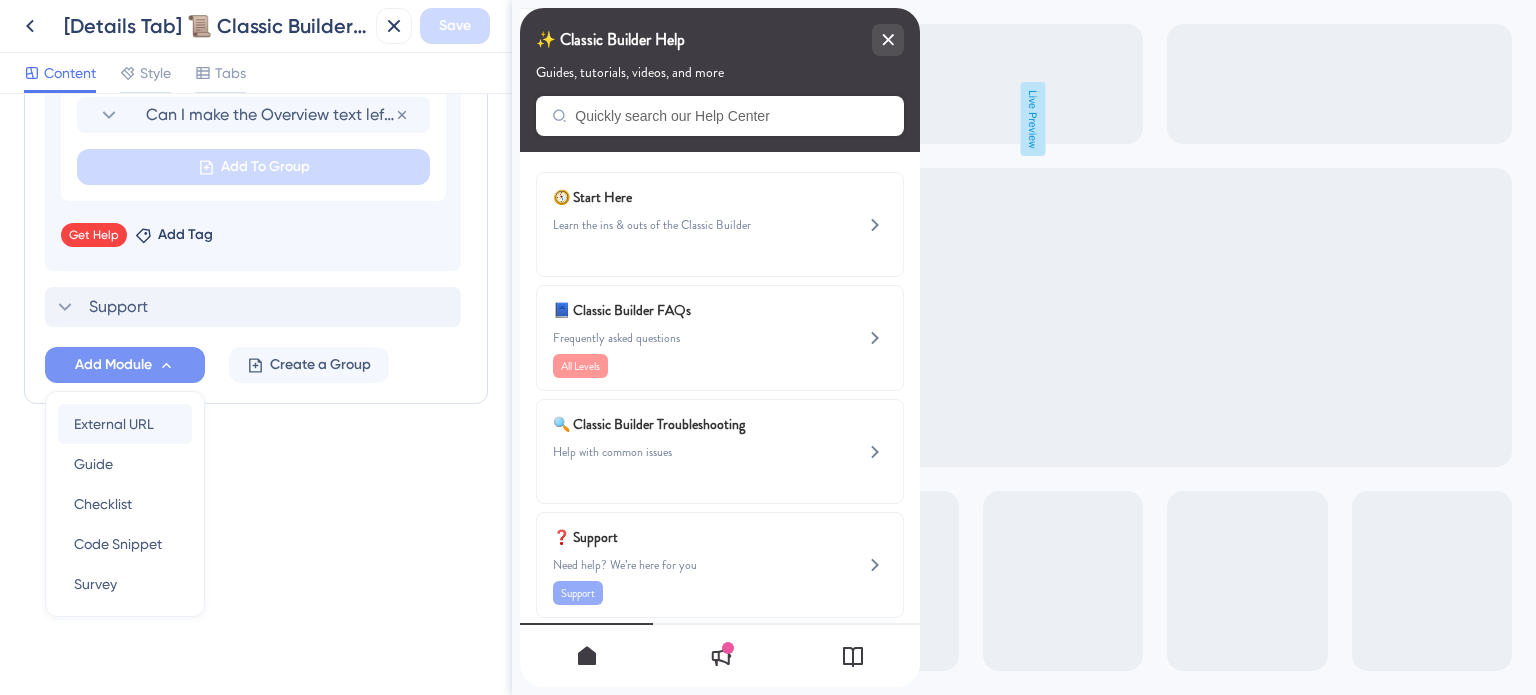 scroll, scrollTop: 1268, scrollLeft: 0, axis: vertical 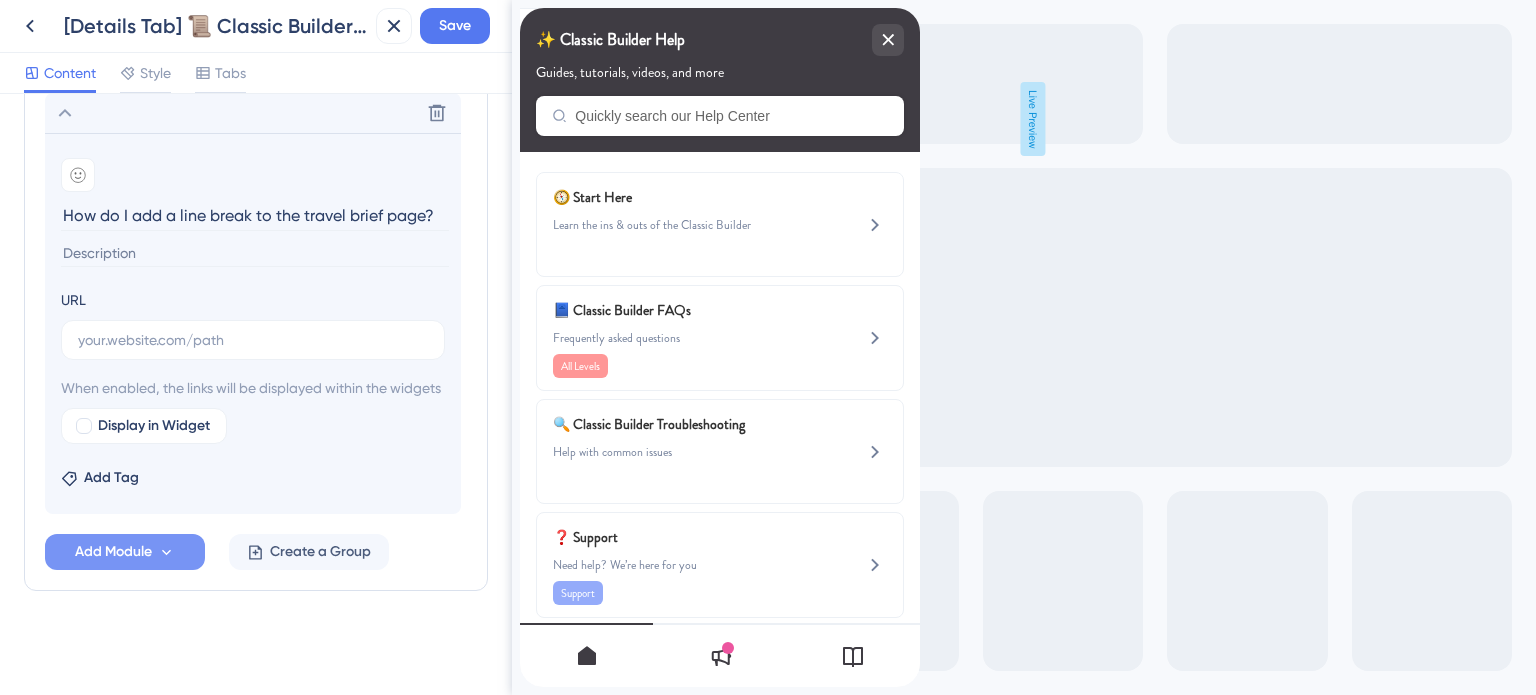 type on "How do I add a line break to the travel brief page?" 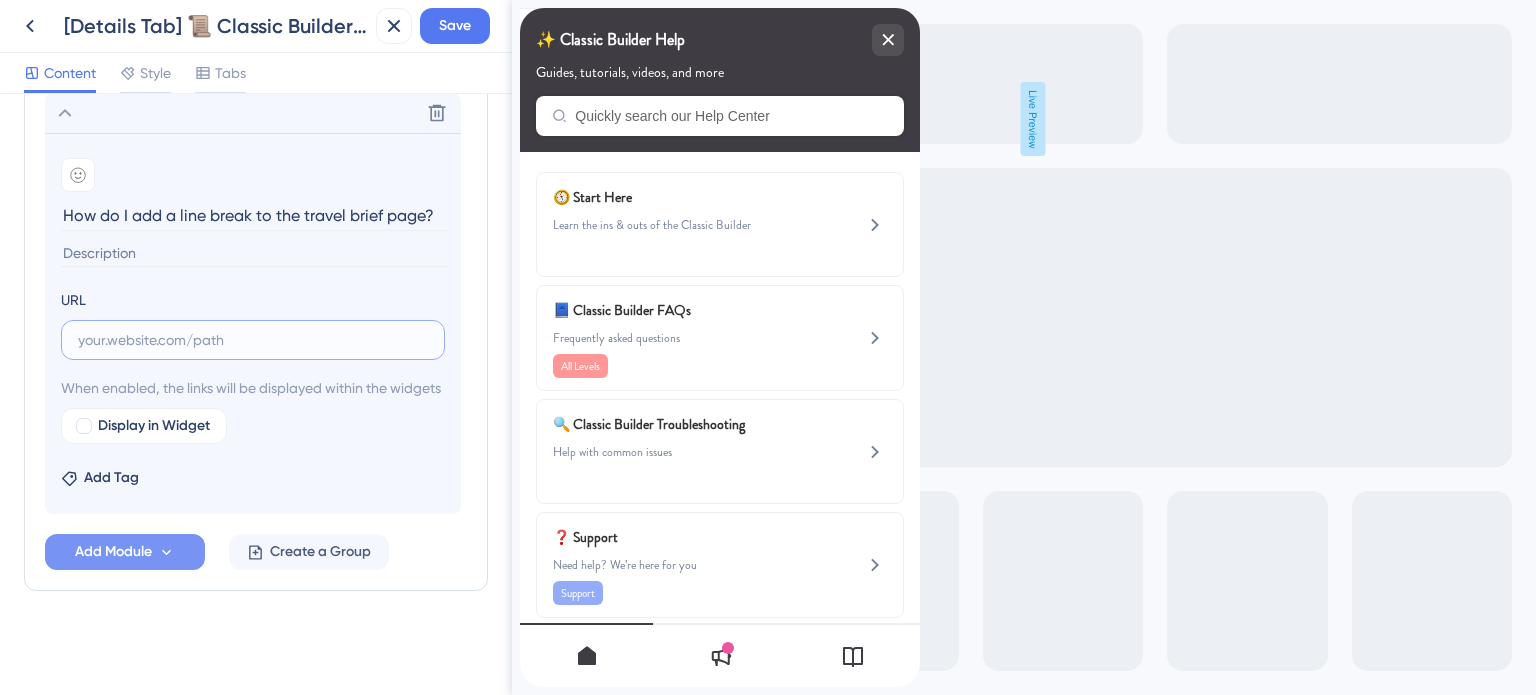 click at bounding box center [253, 340] 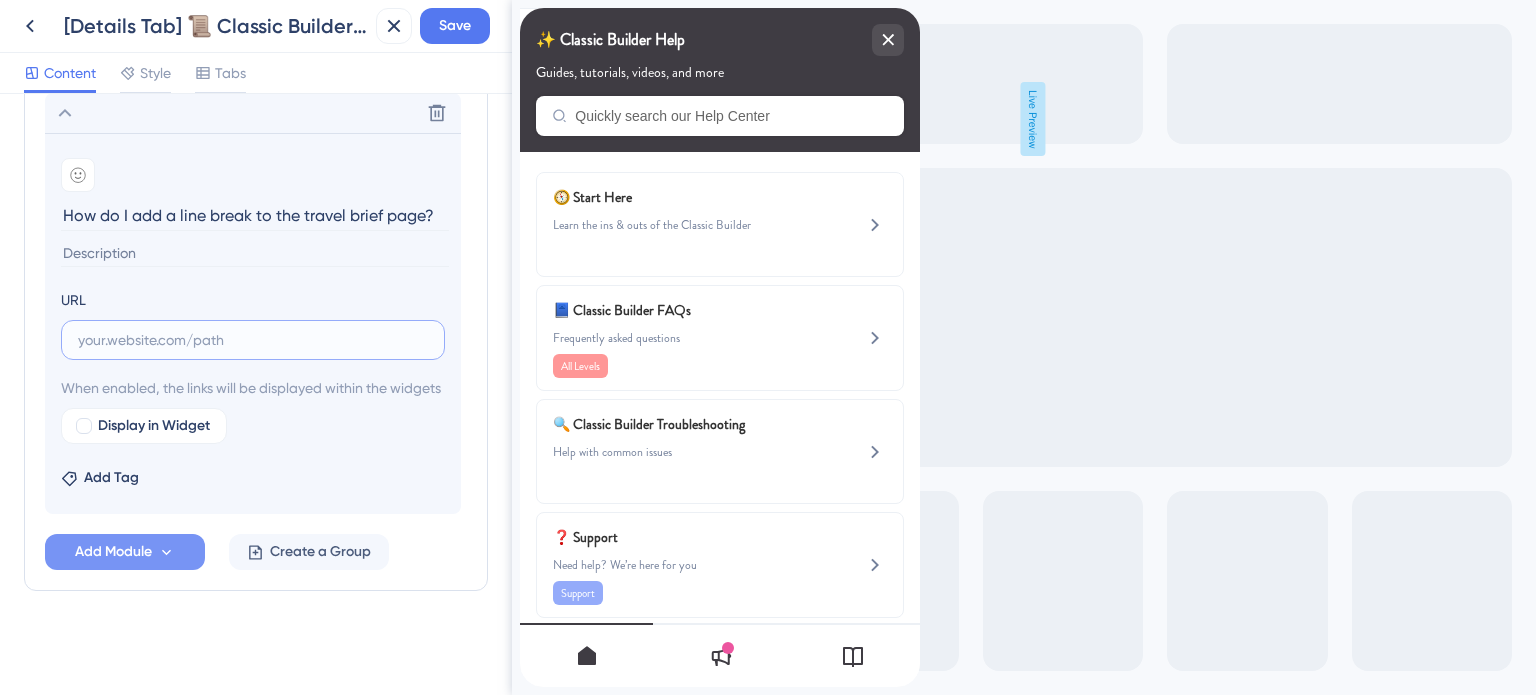 paste on "https://help.safariportal.app/en/articles/5801-how-do-i-add-a-line-break-to-the-travel-brief-page" 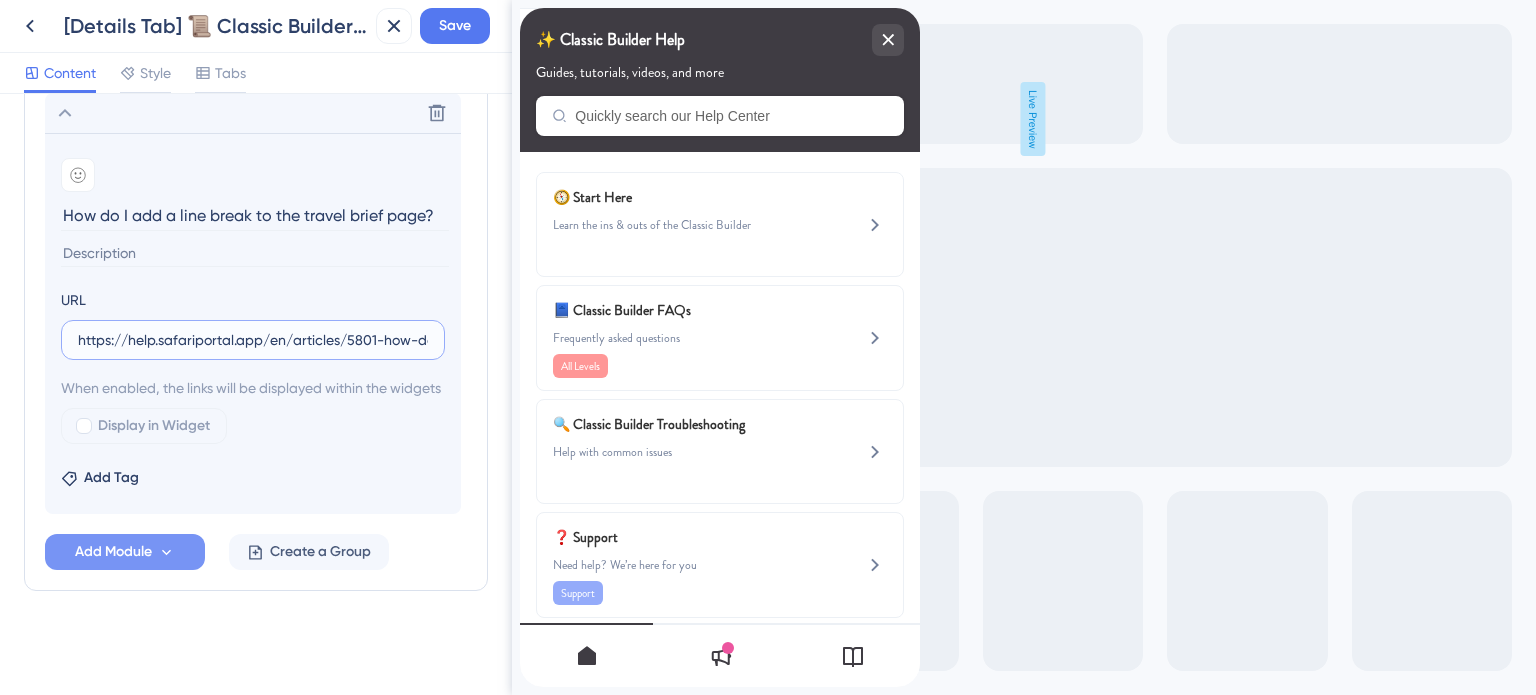 scroll, scrollTop: 0, scrollLeft: 312, axis: horizontal 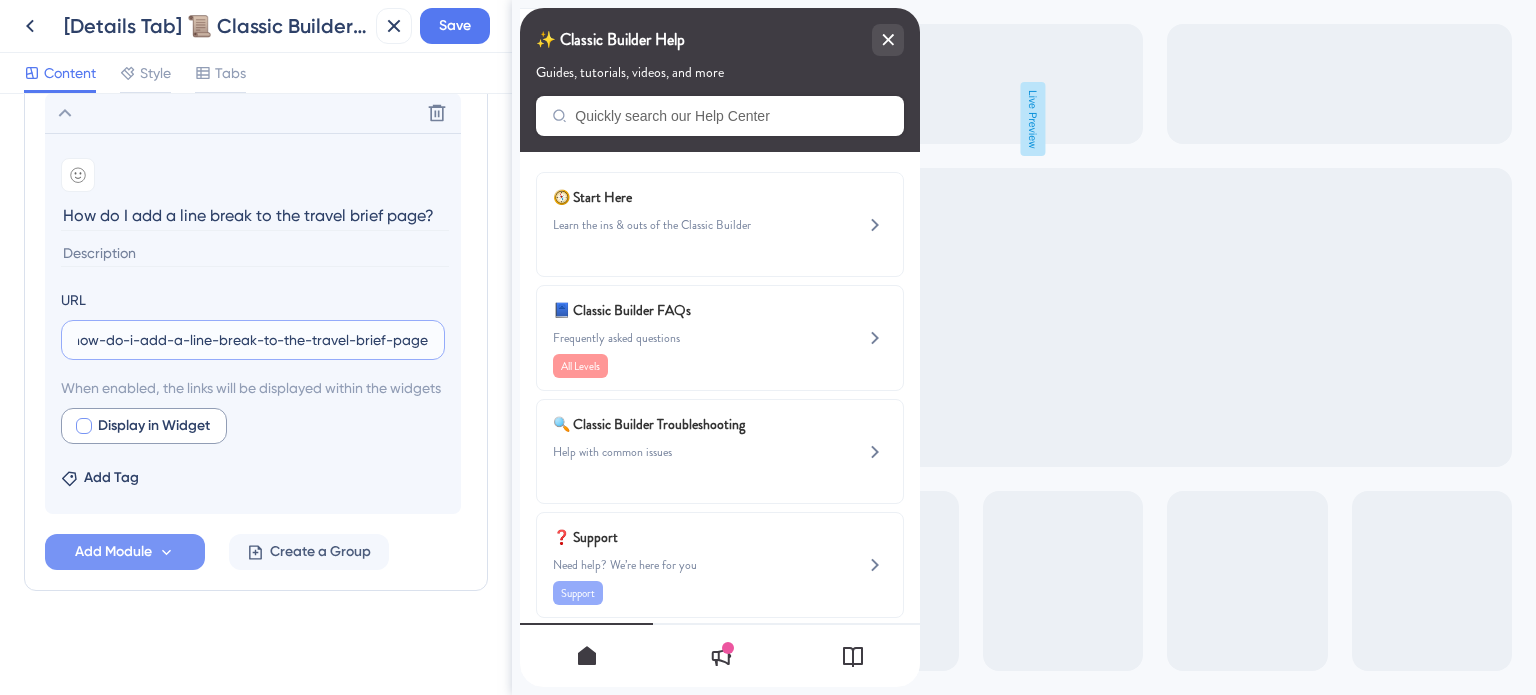 type on "https://help.safariportal.app/en/articles/5801-how-do-i-add-a-line-break-to-the-travel-brief-page" 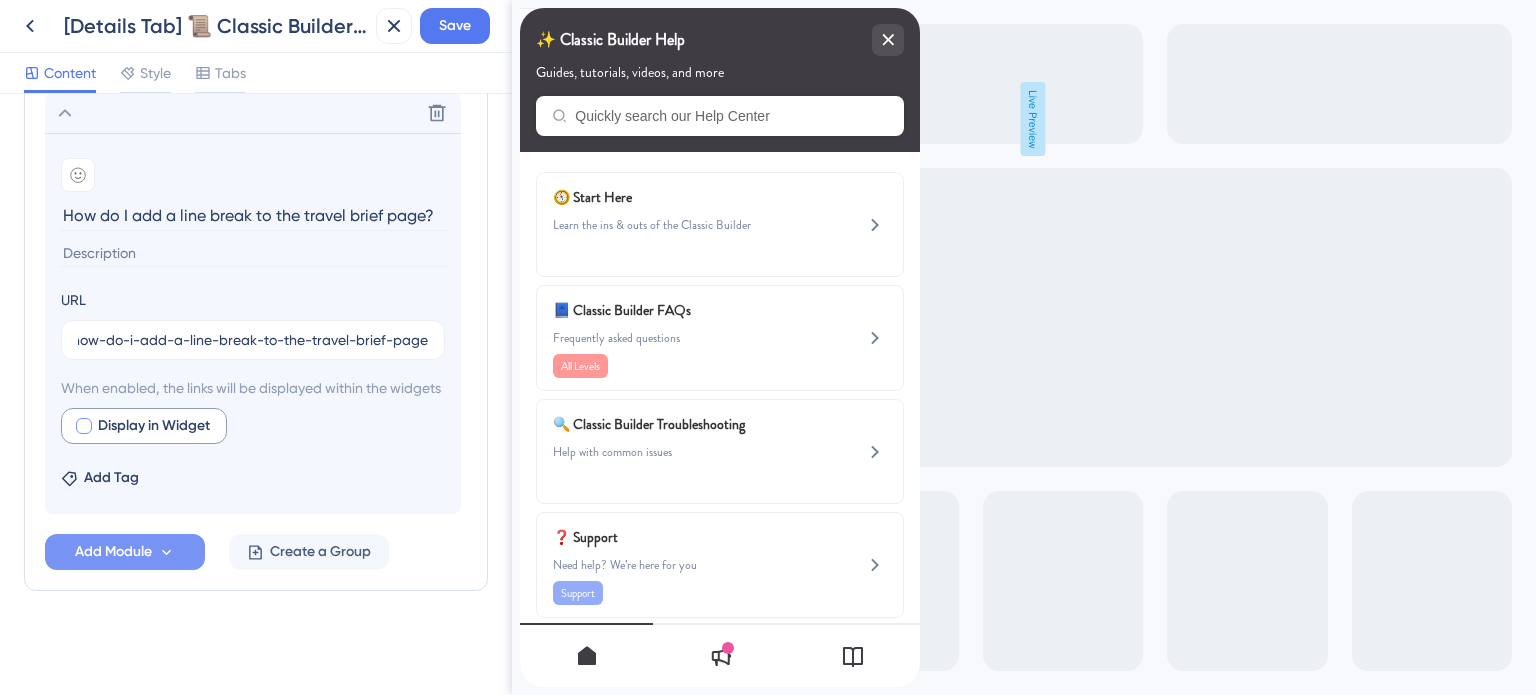 click at bounding box center [84, 426] 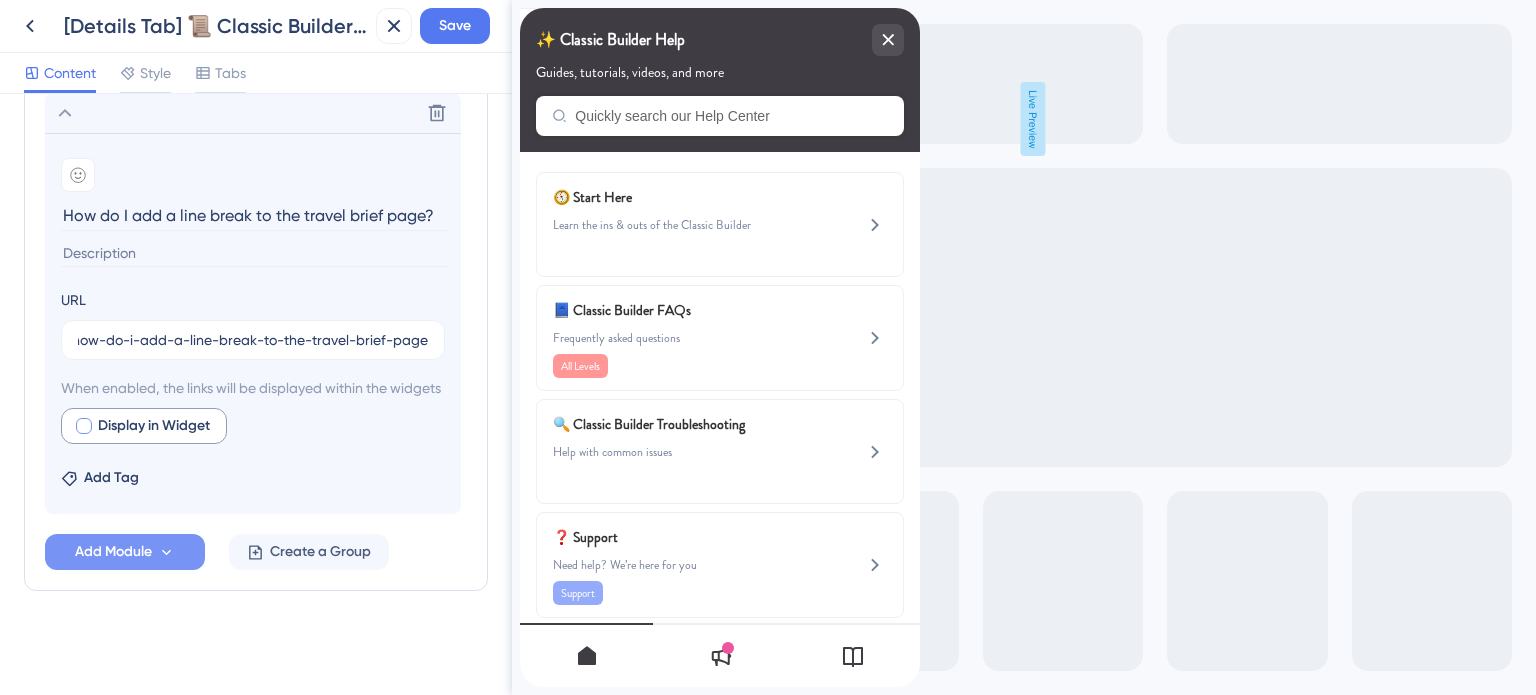 checkbox on "true" 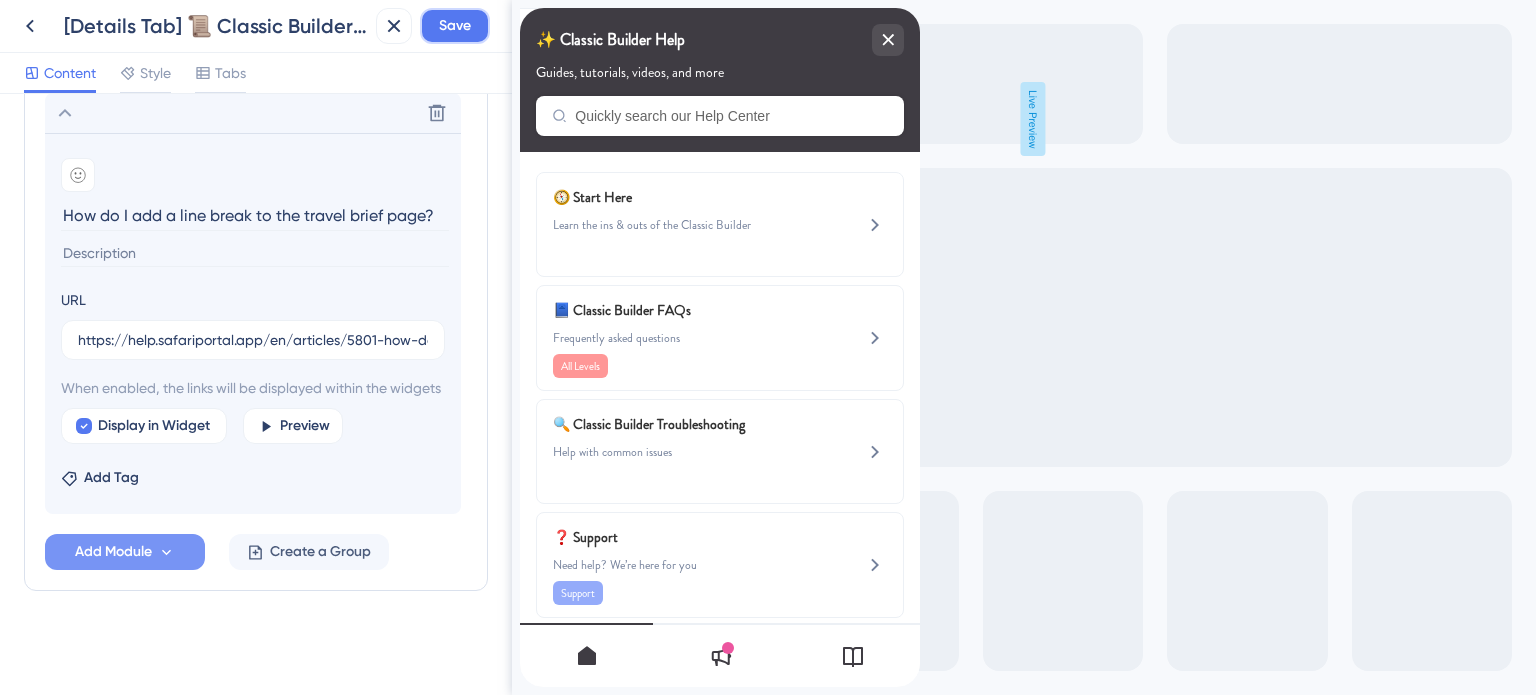 click on "Save" at bounding box center [455, 26] 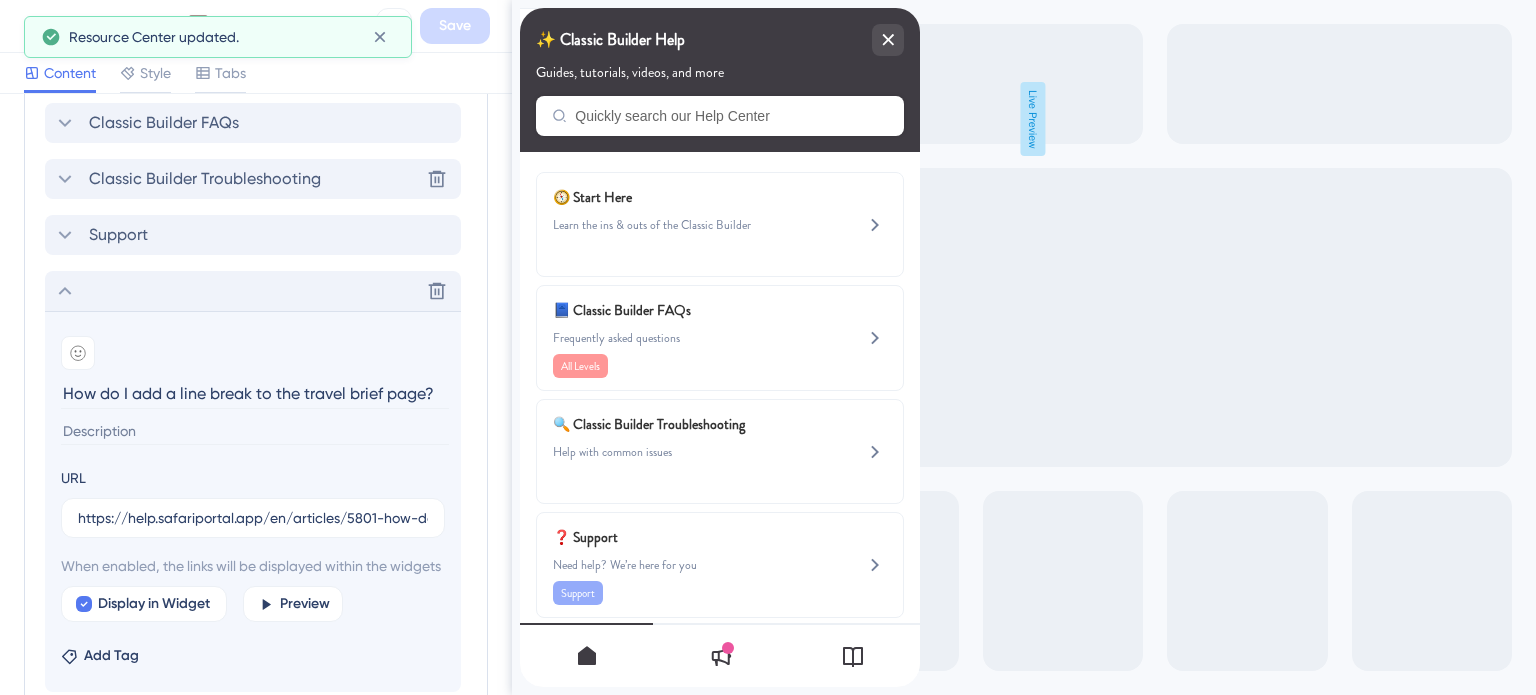 click 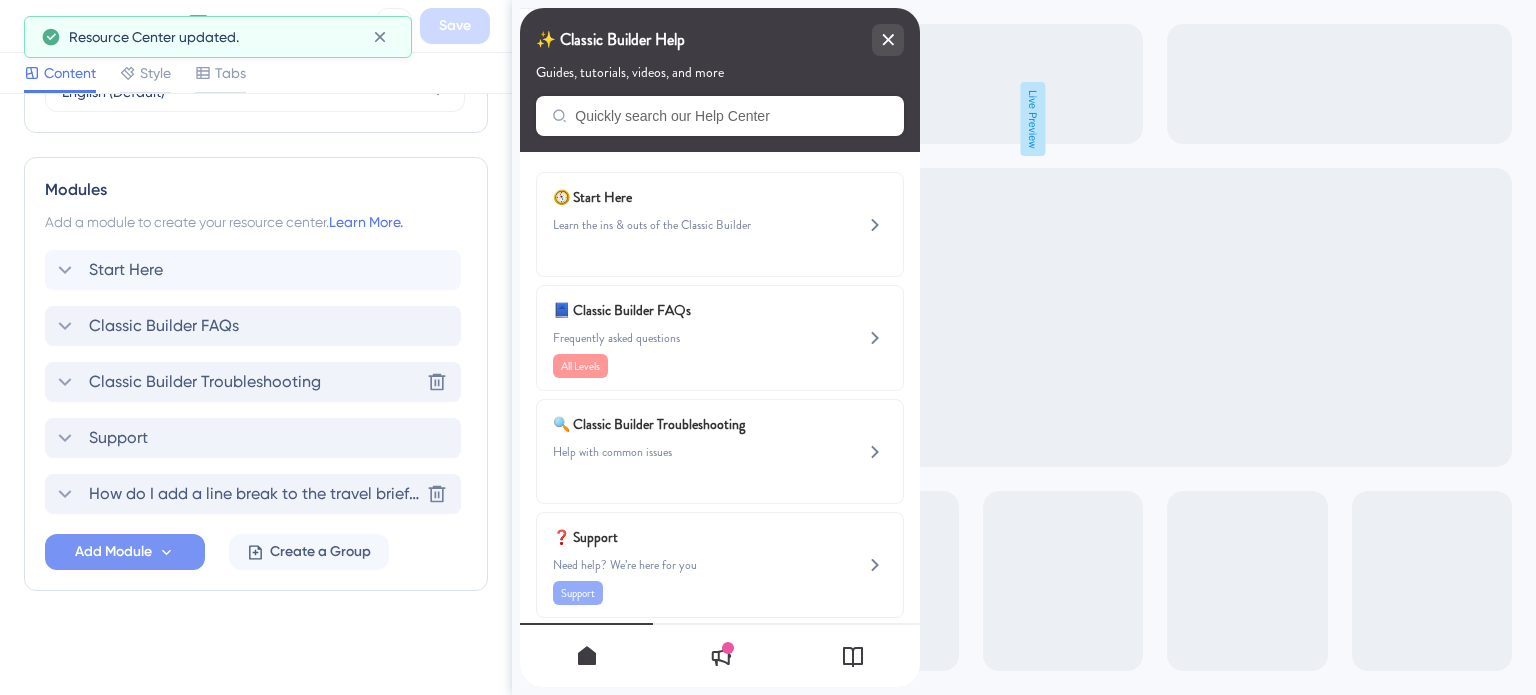 scroll, scrollTop: 863, scrollLeft: 0, axis: vertical 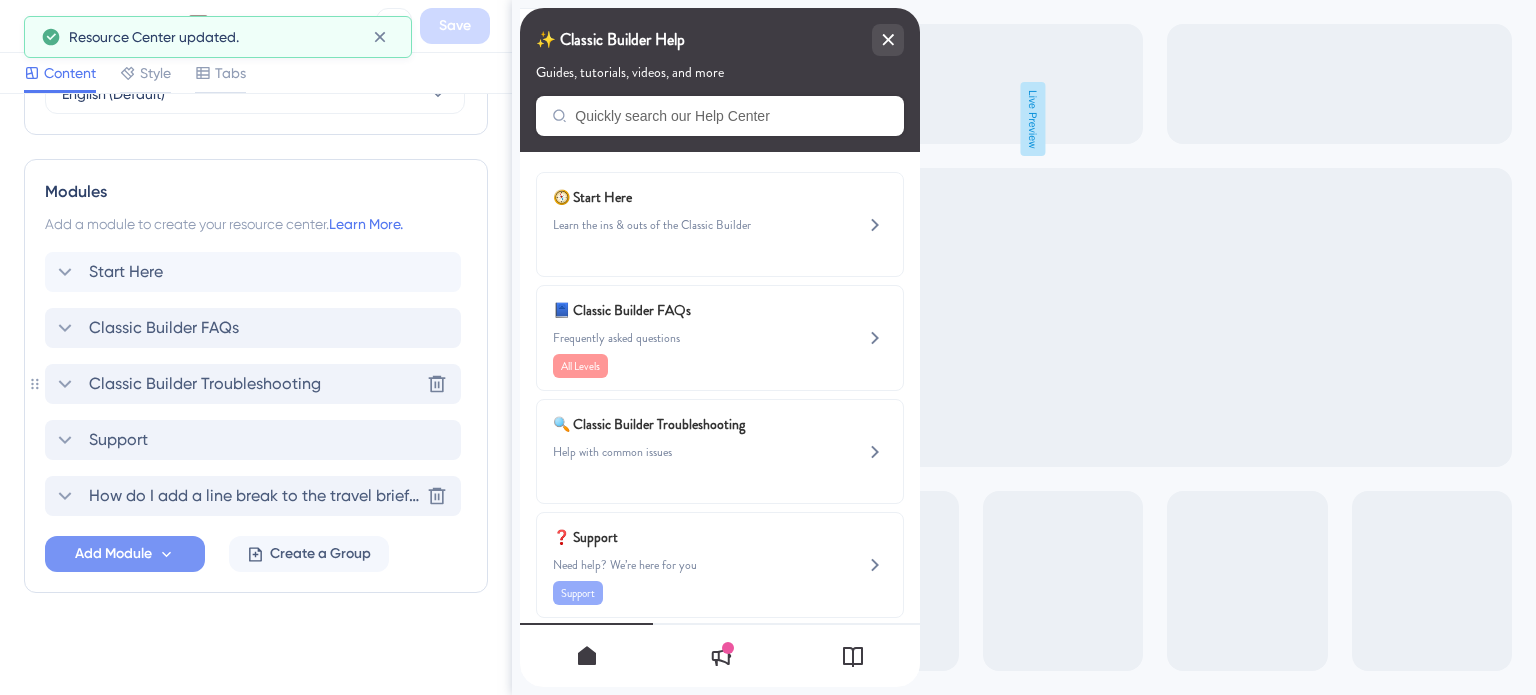 click on "Classic Builder Troubleshooting" at bounding box center (205, 384) 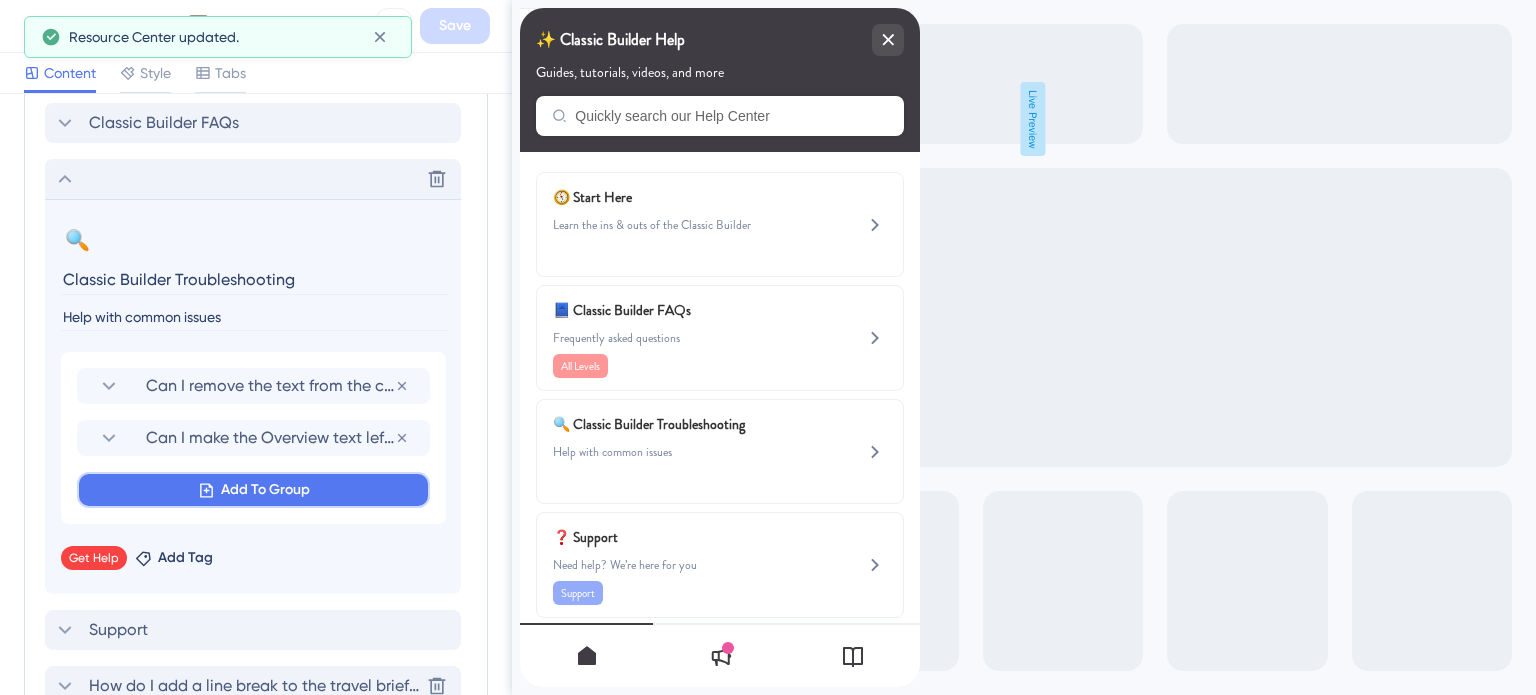 click on "Add To Group" at bounding box center (265, 490) 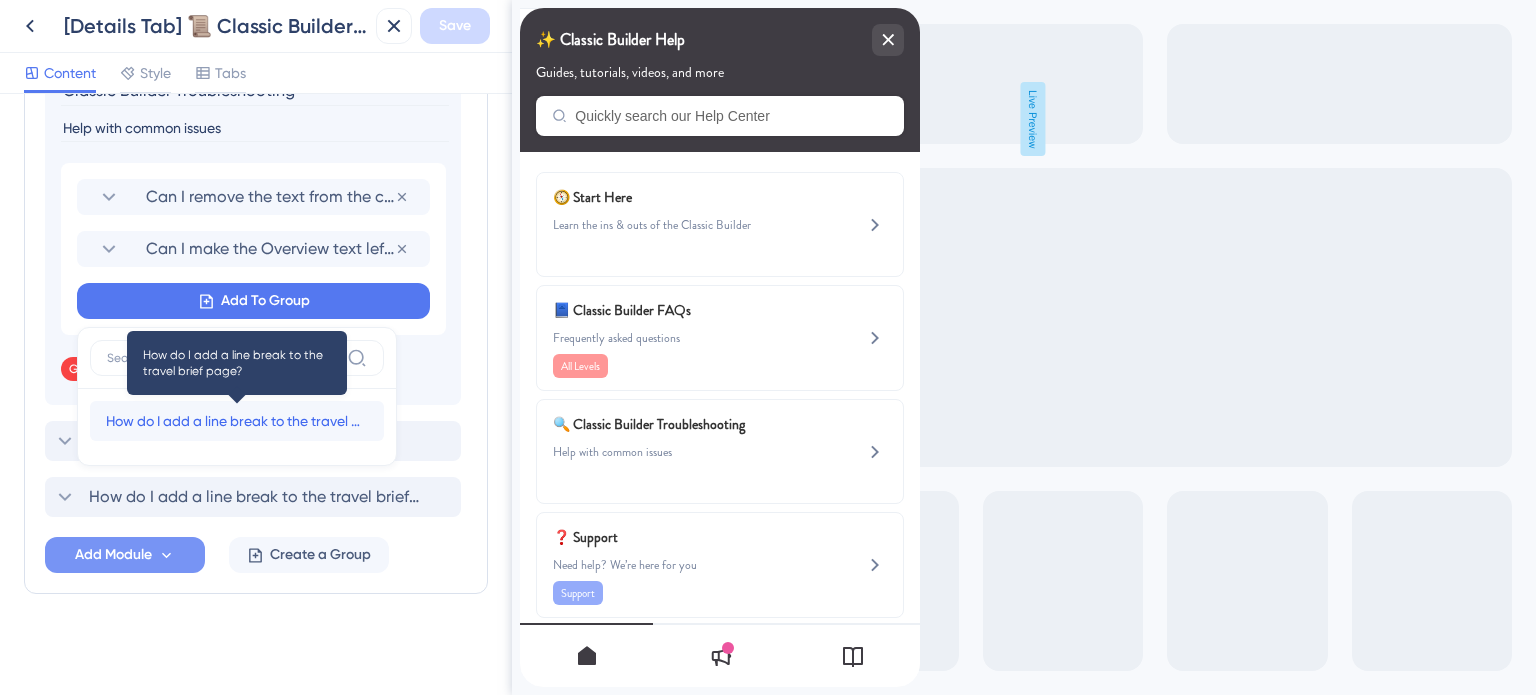click on "How do I add a line break to the travel brief page?" at bounding box center (237, 421) 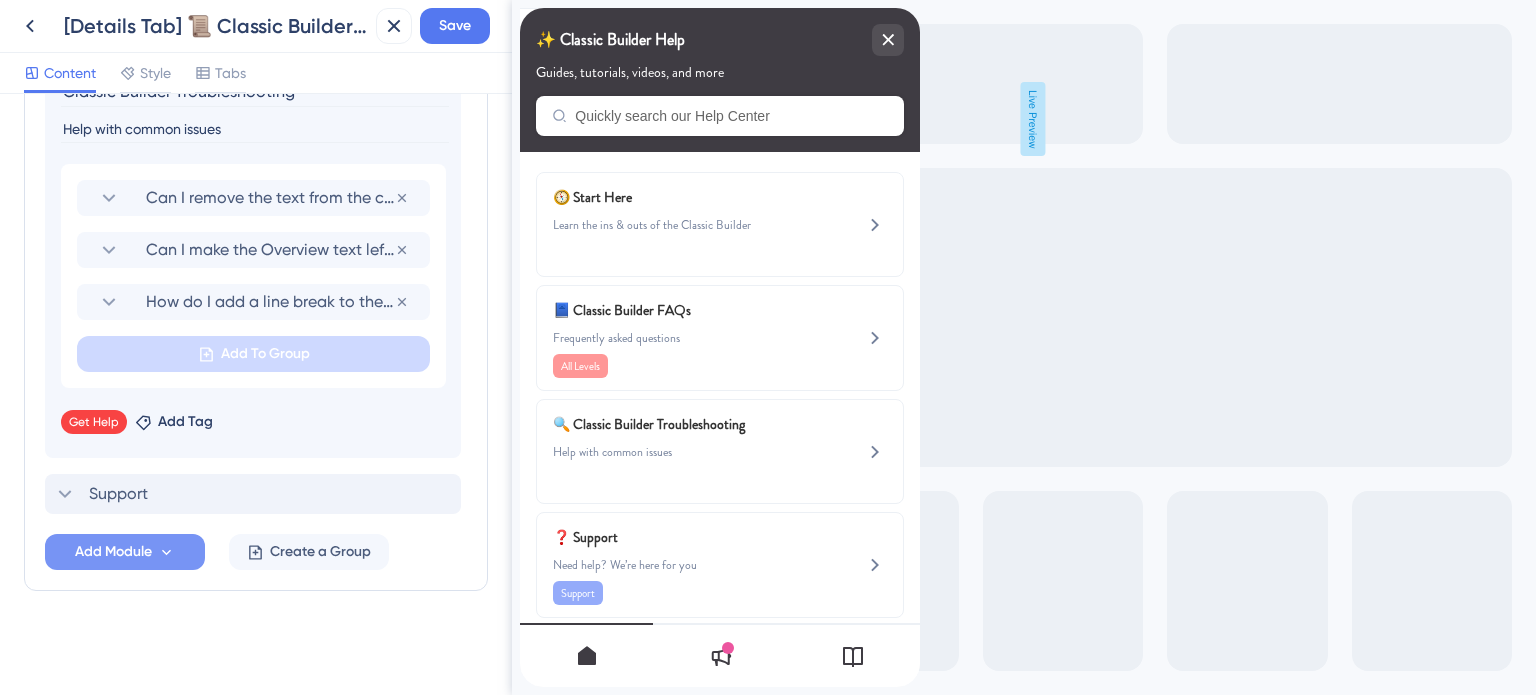 scroll, scrollTop: 1254, scrollLeft: 0, axis: vertical 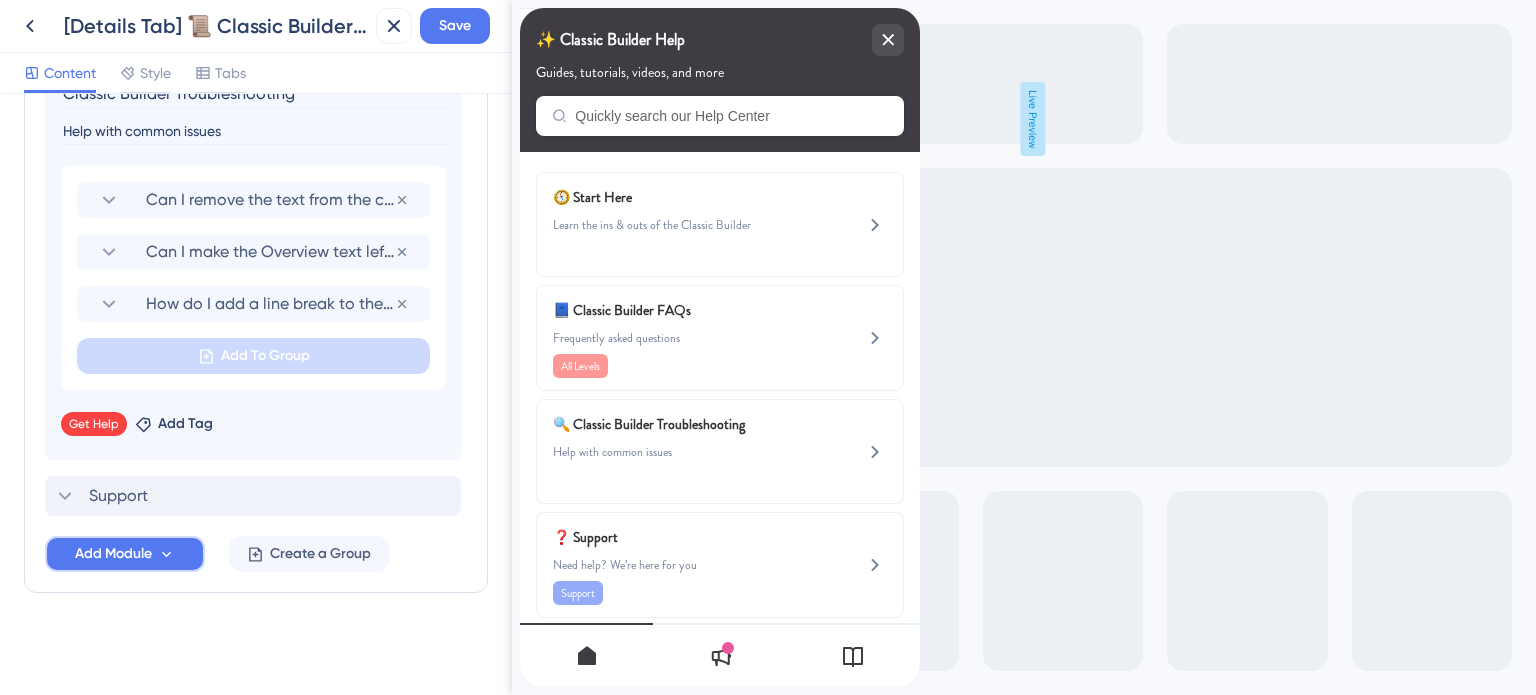 click on "Add Module" at bounding box center [125, 554] 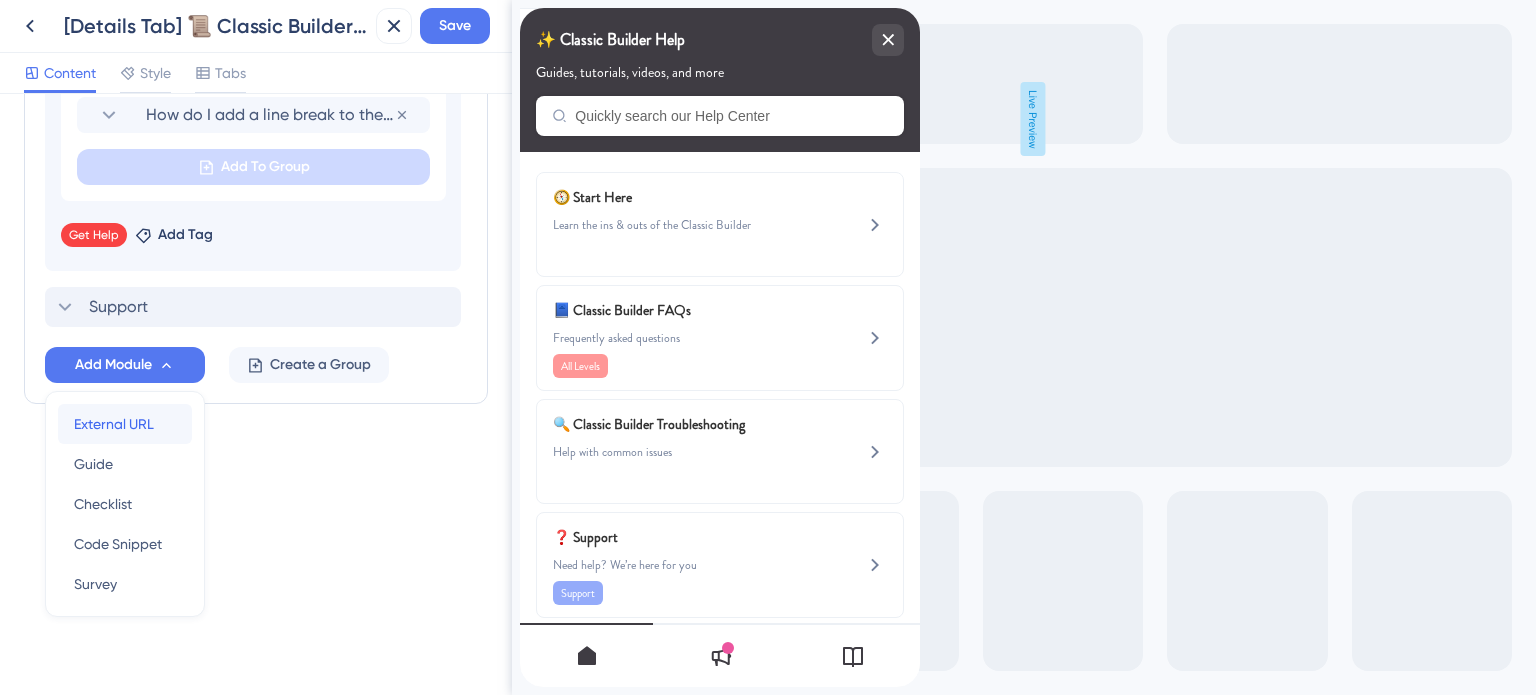 click on "External URL" at bounding box center (114, 424) 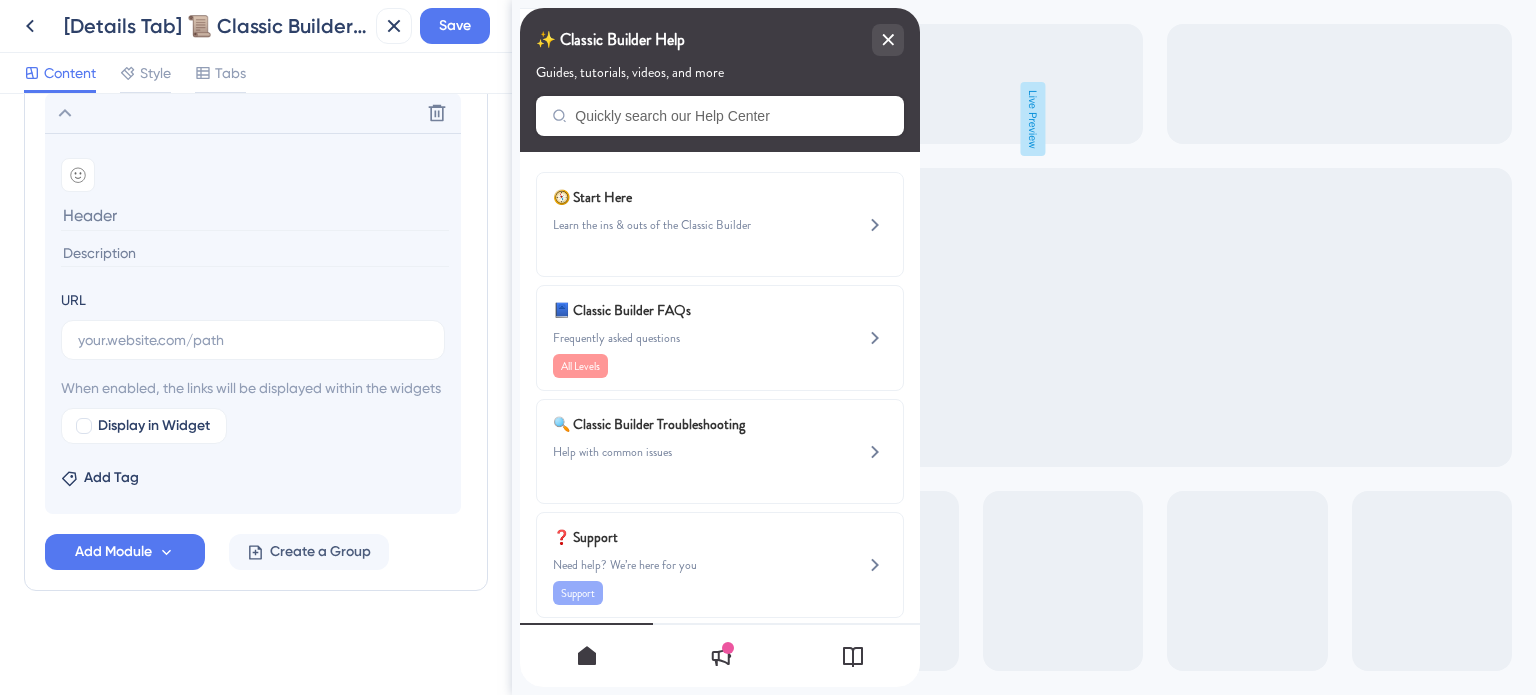 scroll, scrollTop: 1268, scrollLeft: 0, axis: vertical 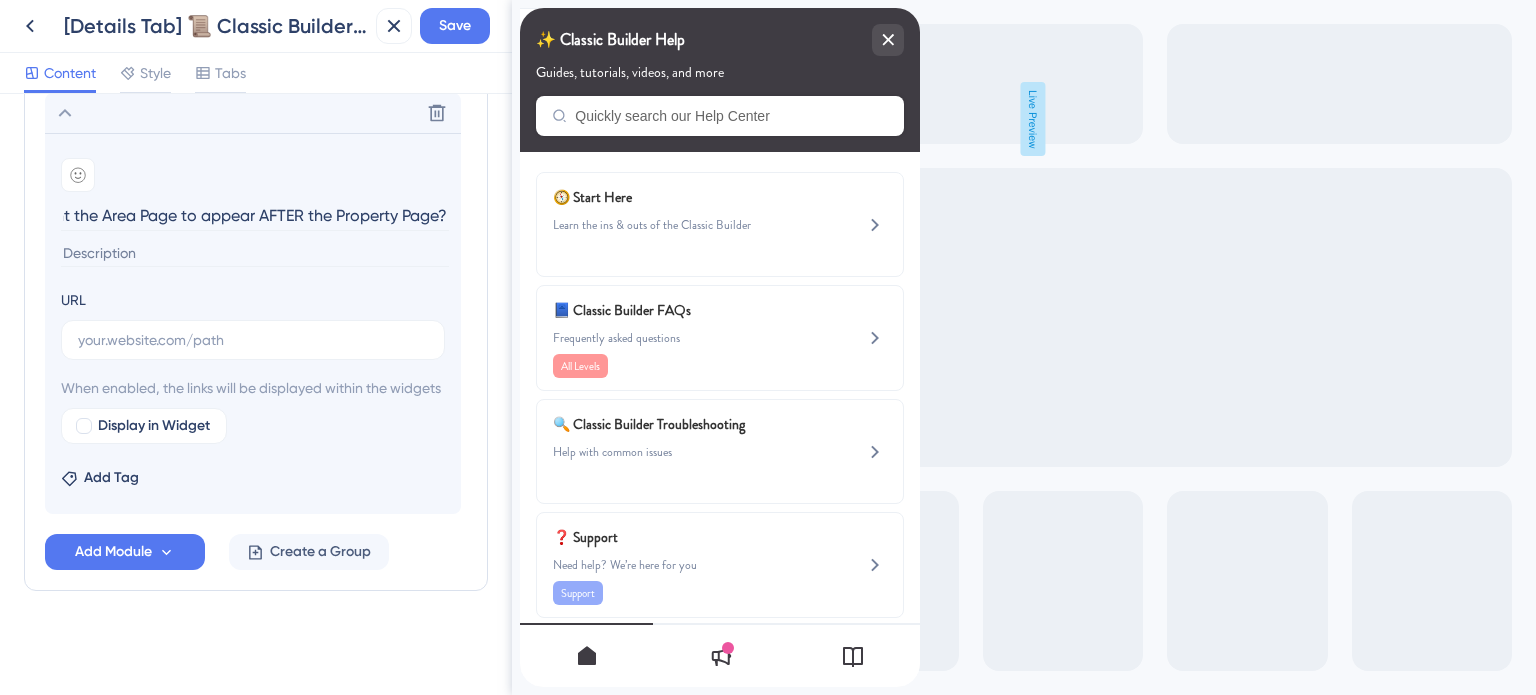 type on "What if I want the Area Page to appear AFTER the Property Page?" 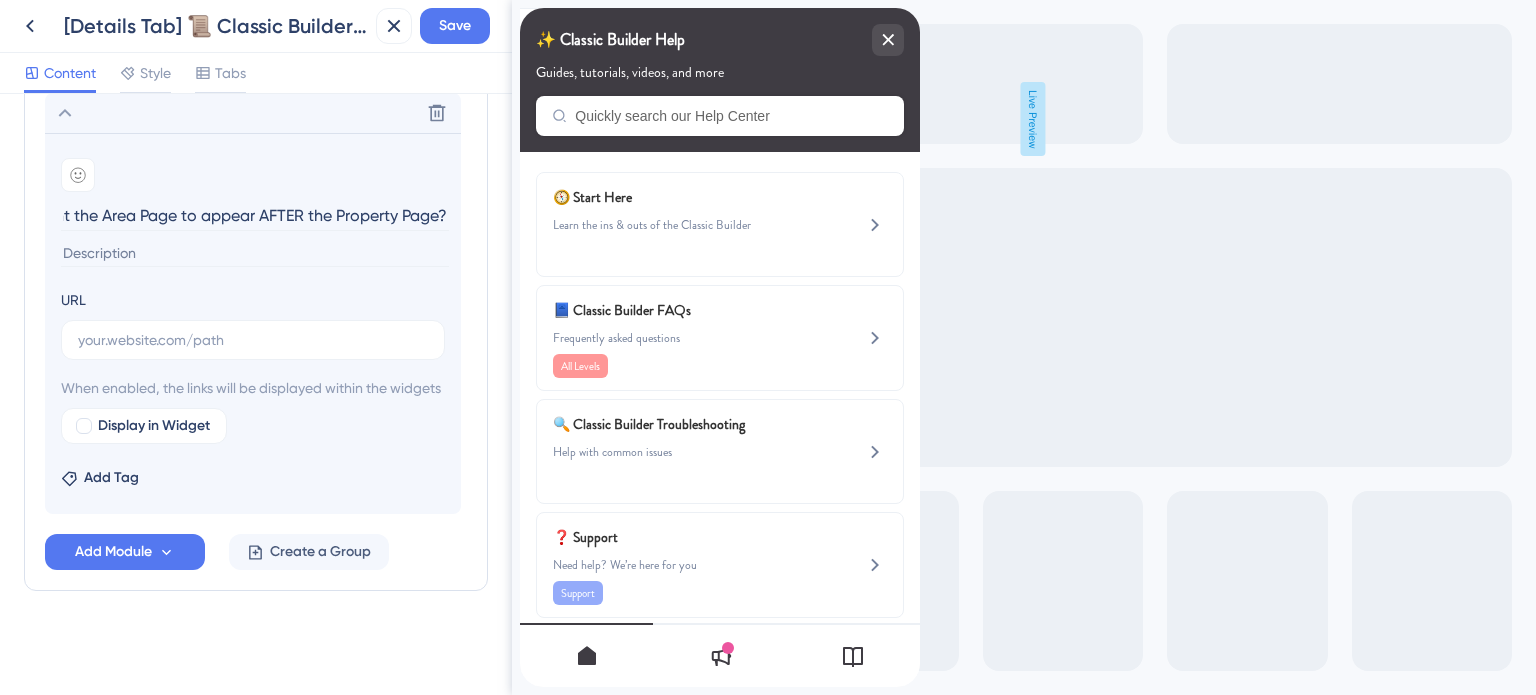 scroll, scrollTop: 0, scrollLeft: 0, axis: both 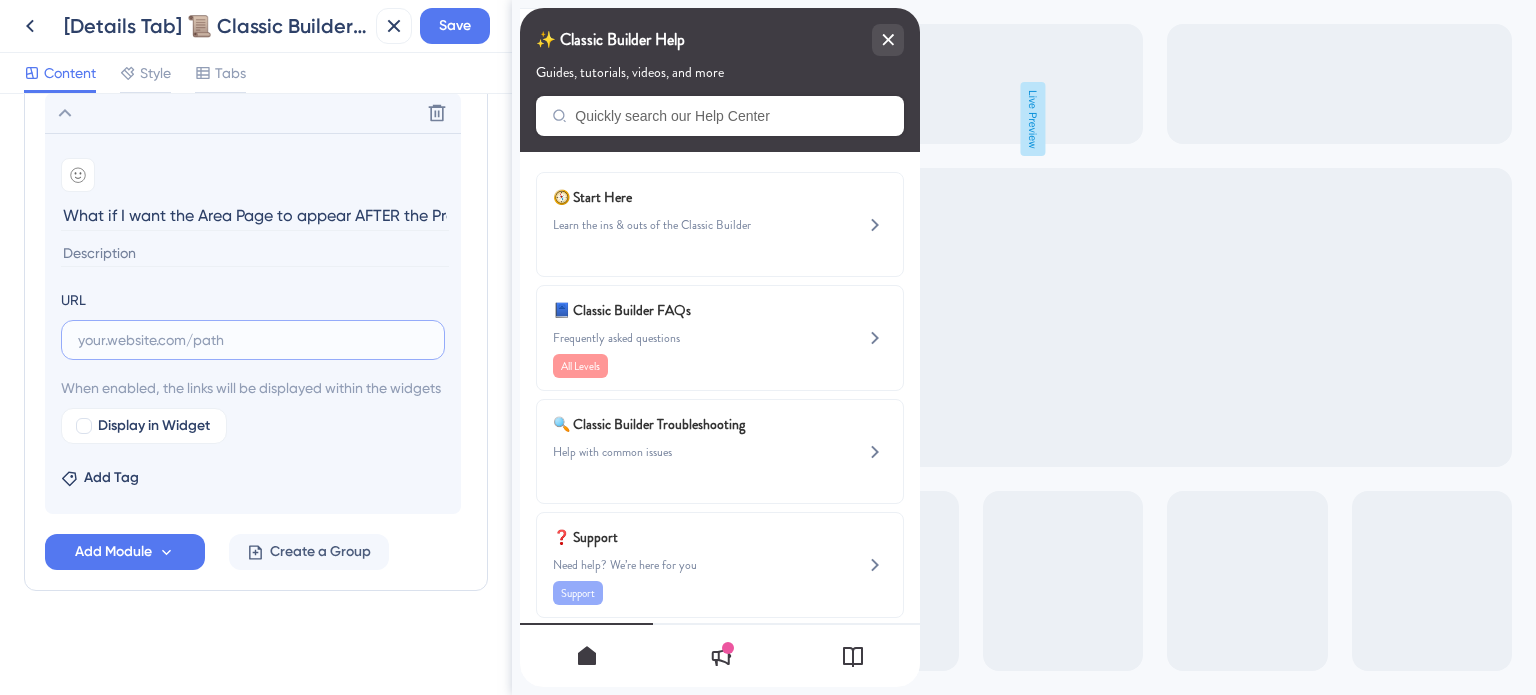 click at bounding box center (253, 340) 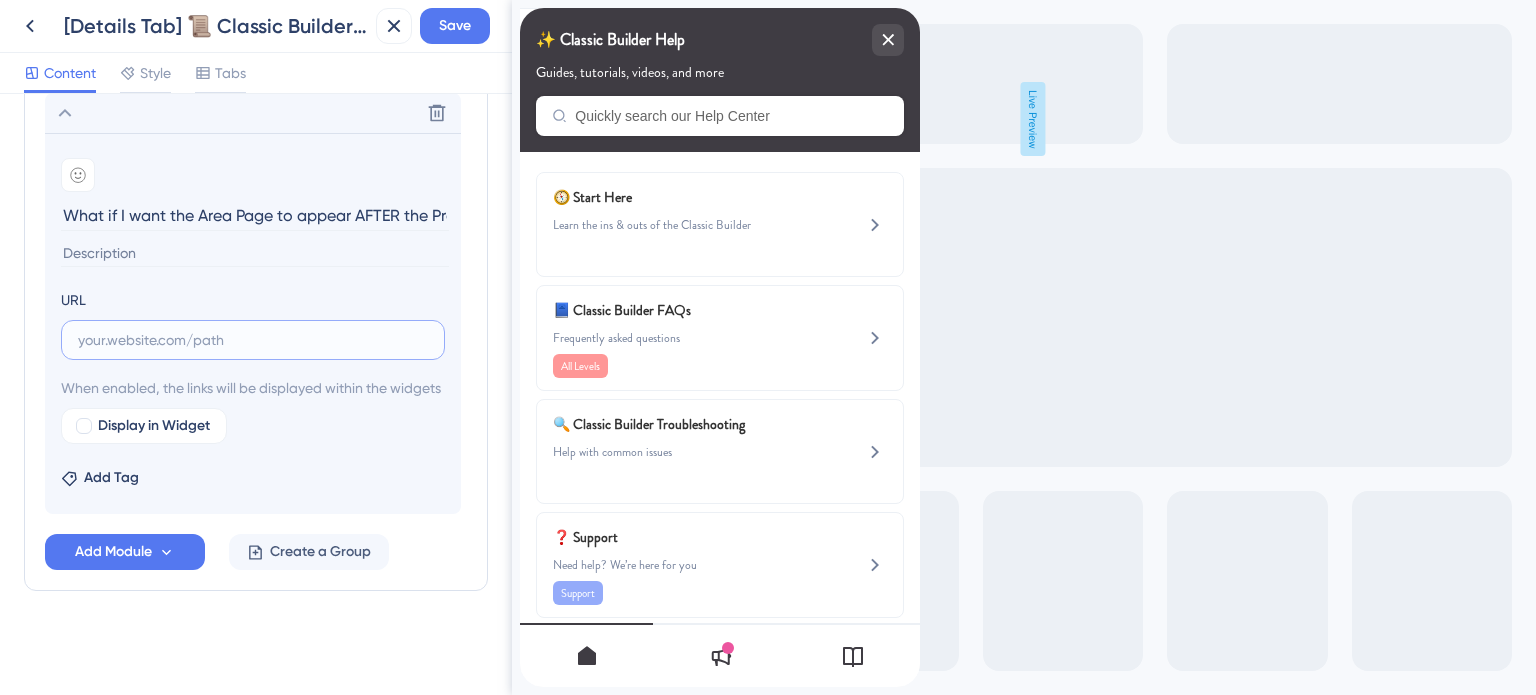 paste on "https://help.safariportal.app/en/articles/5814-what-if-i-want-the-area-page-to-appear-after-the" 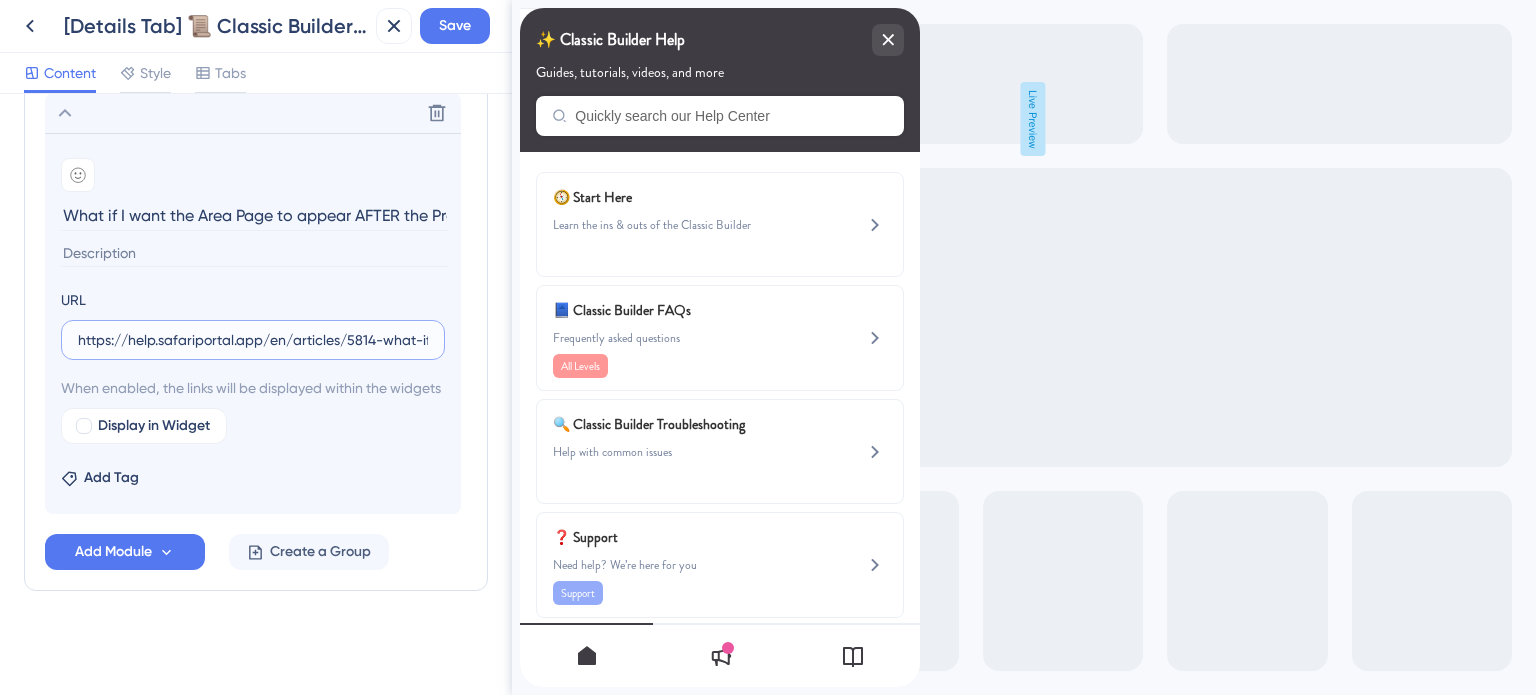 scroll, scrollTop: 0, scrollLeft: 303, axis: horizontal 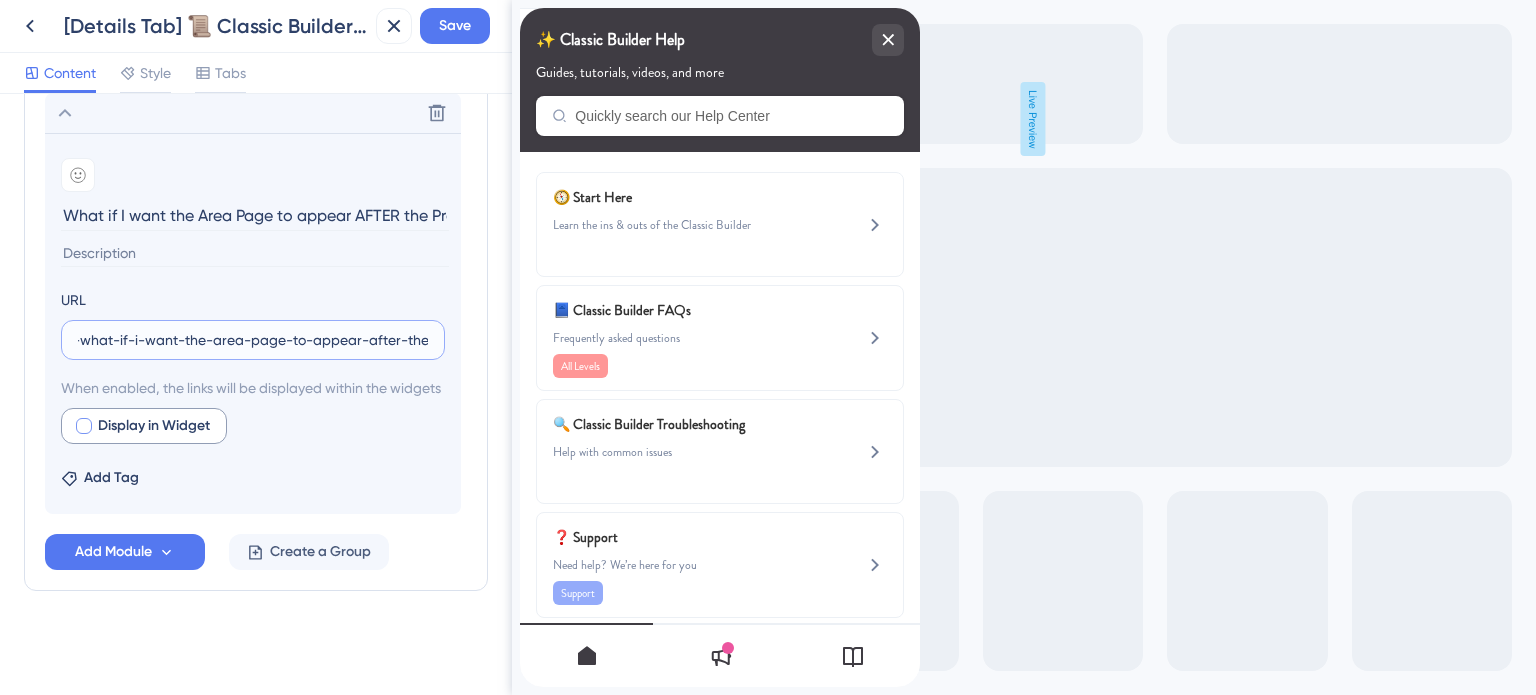type on "https://help.safariportal.app/en/articles/5814-what-if-i-want-the-area-page-to-appear-after-the" 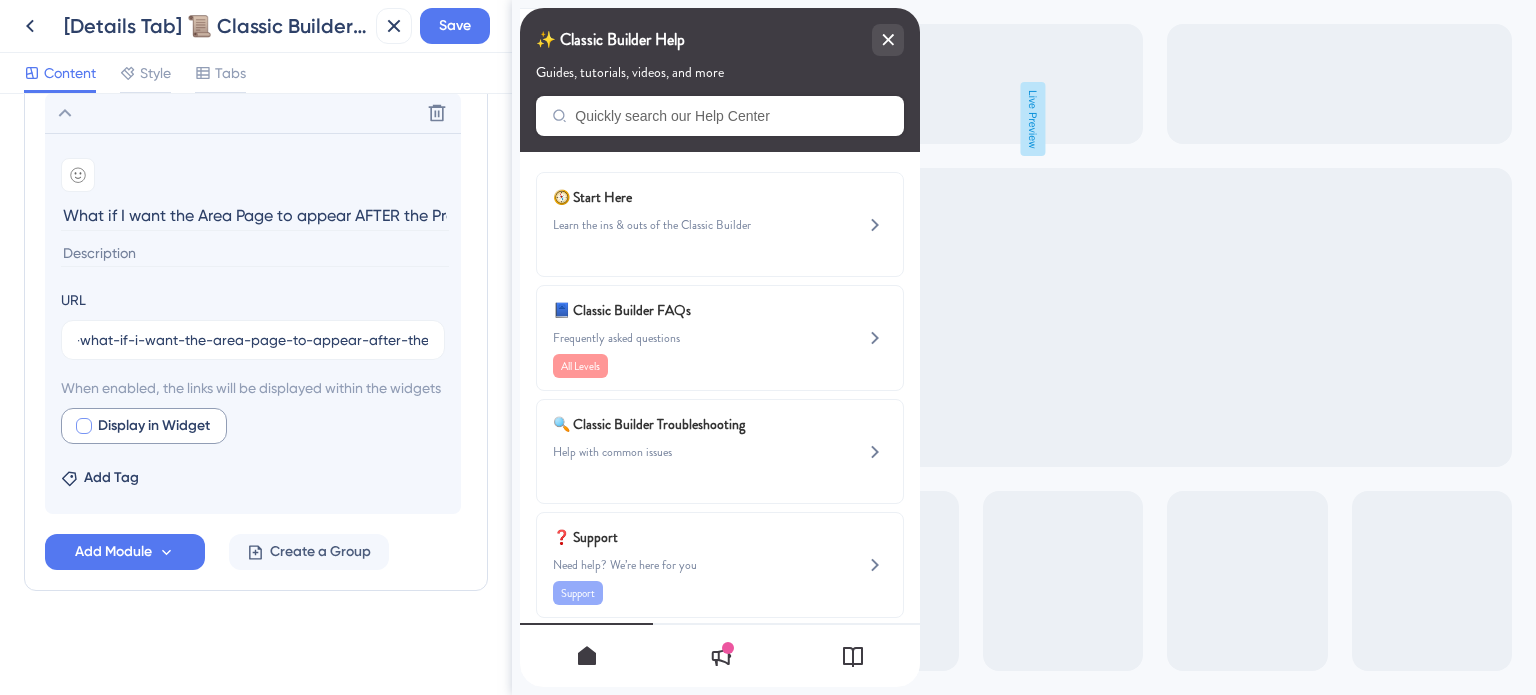 click at bounding box center [84, 426] 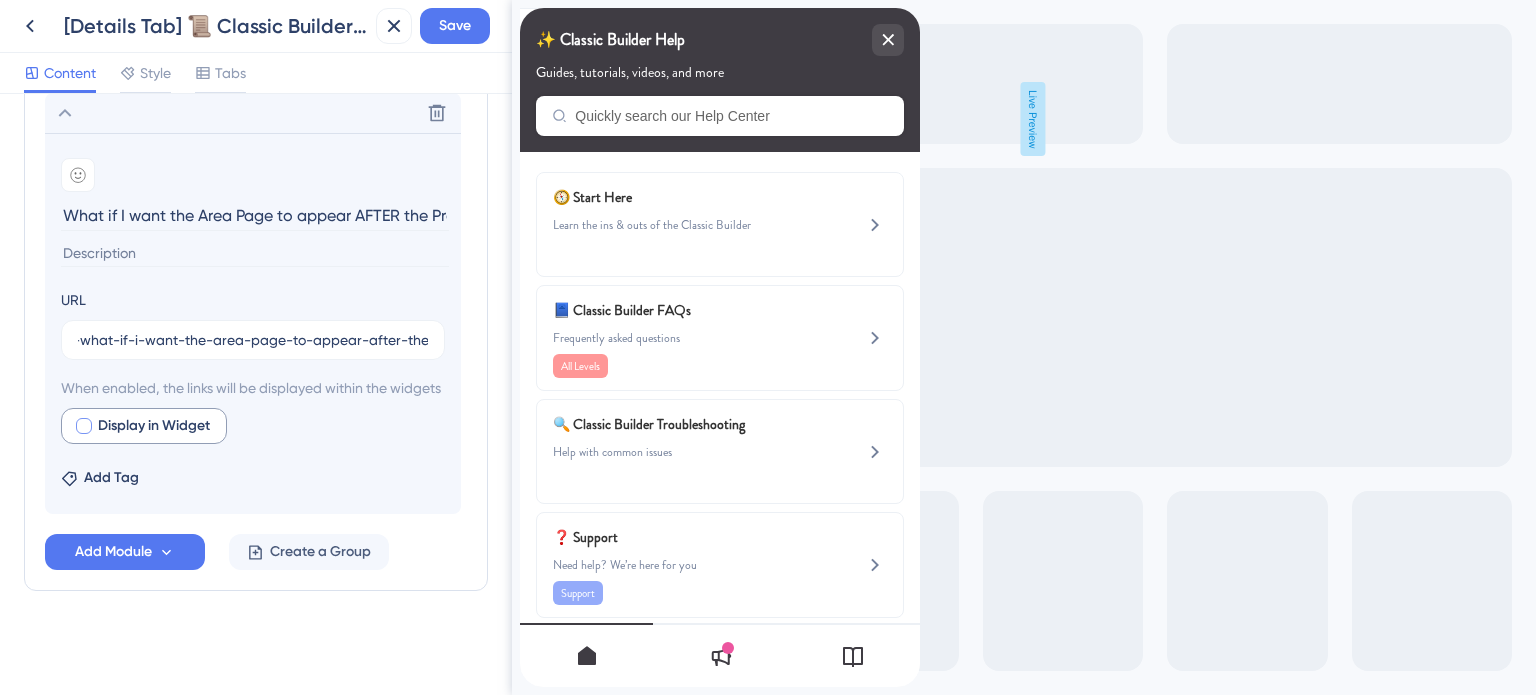 checkbox on "true" 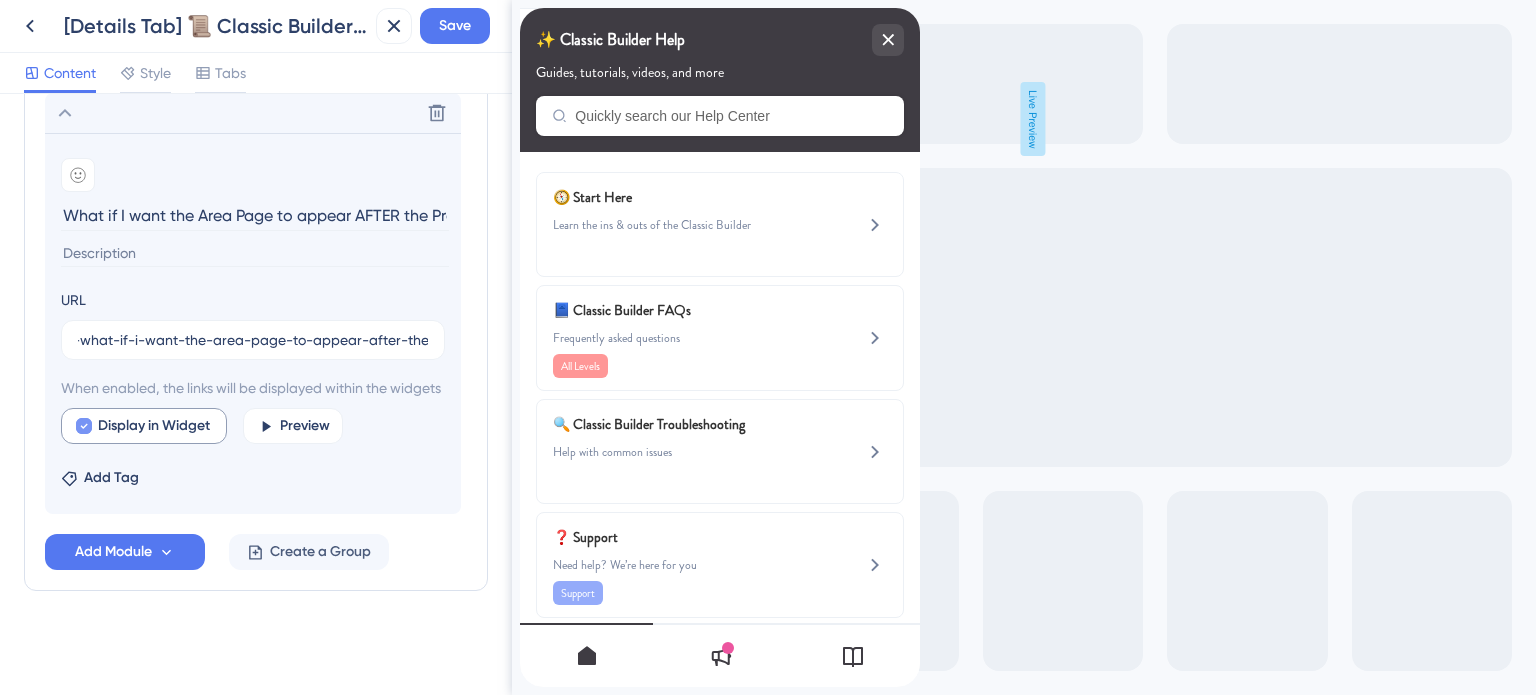 scroll, scrollTop: 0, scrollLeft: 0, axis: both 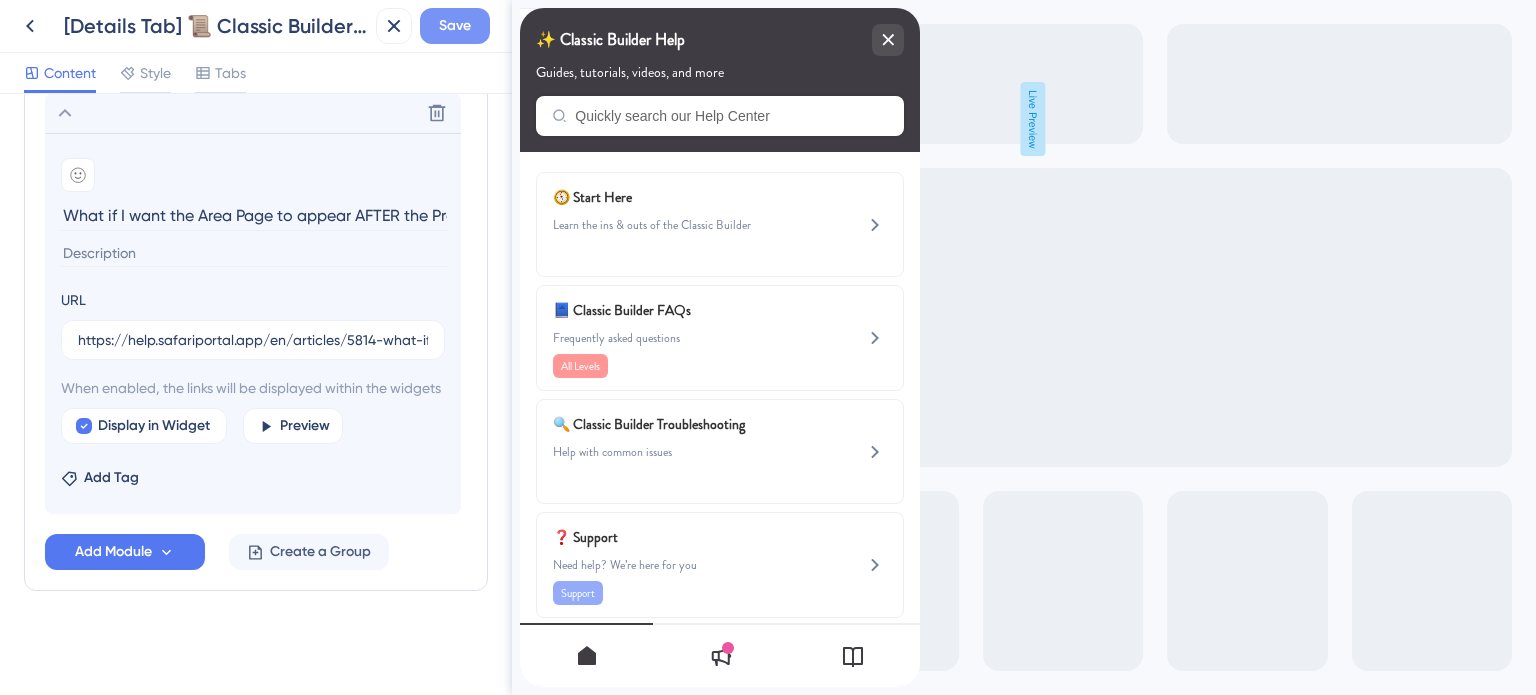 click on "Save" at bounding box center (455, 26) 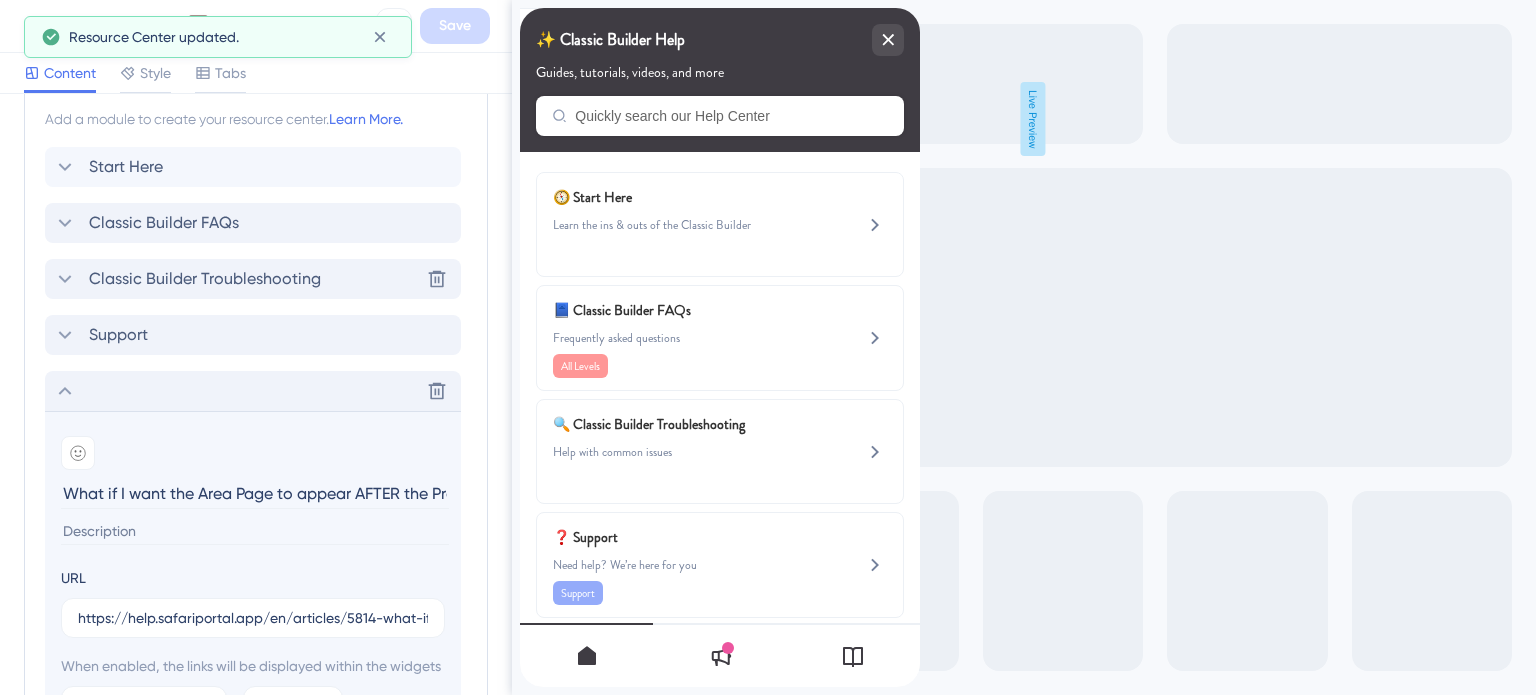 click 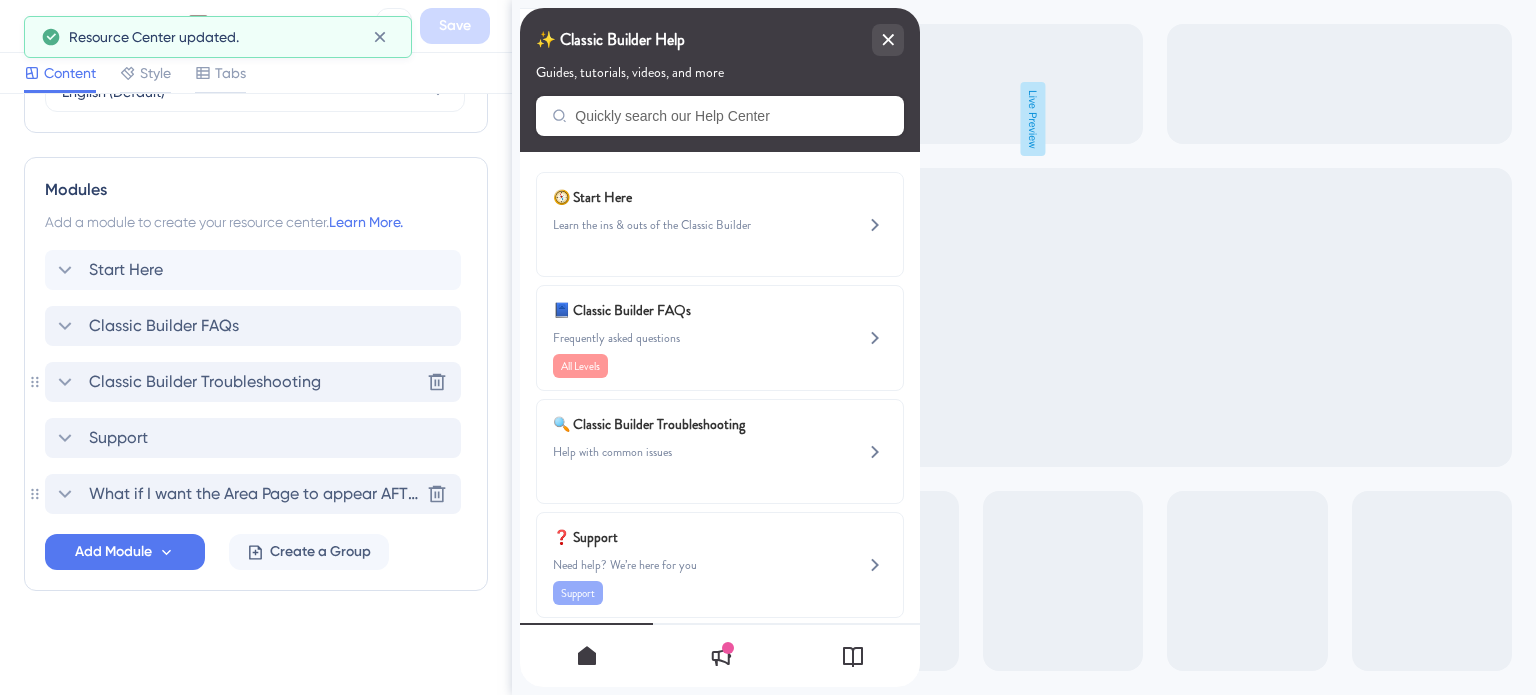 scroll, scrollTop: 863, scrollLeft: 0, axis: vertical 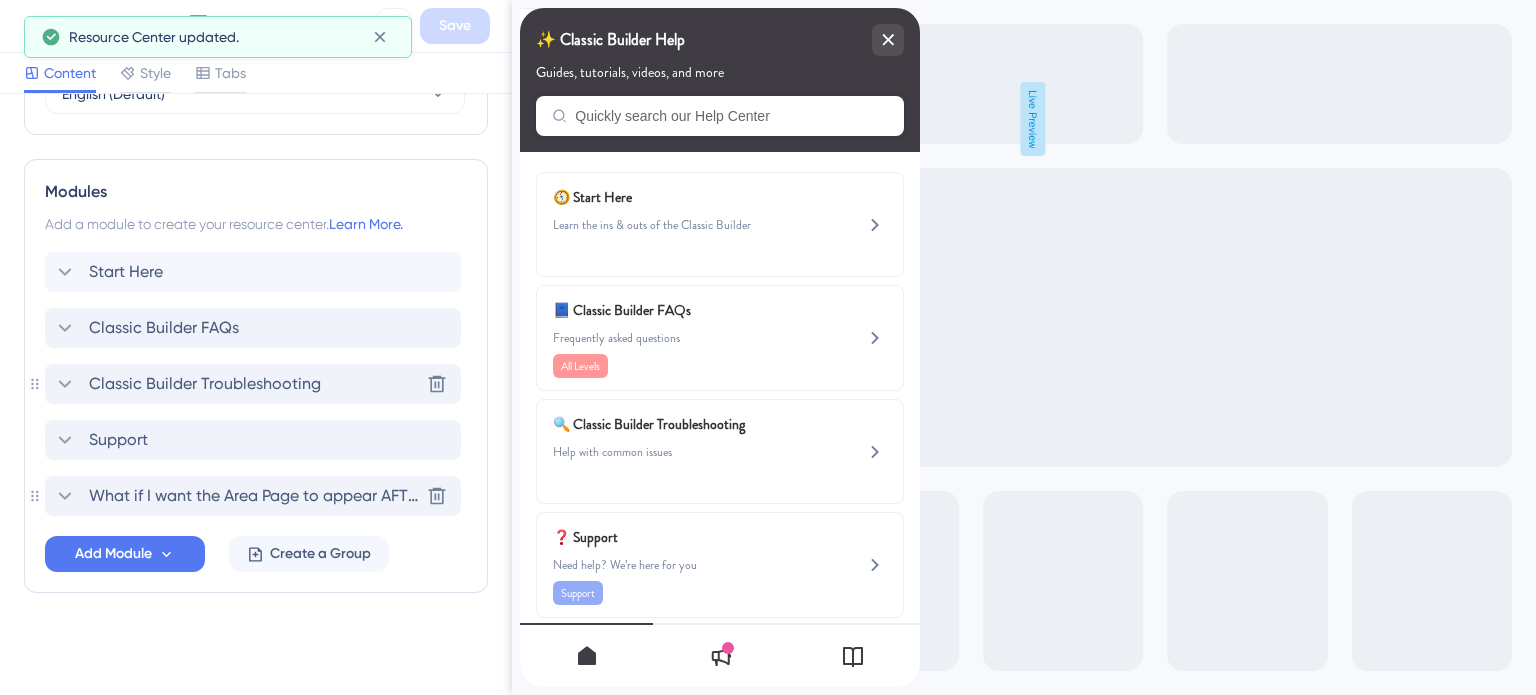 click 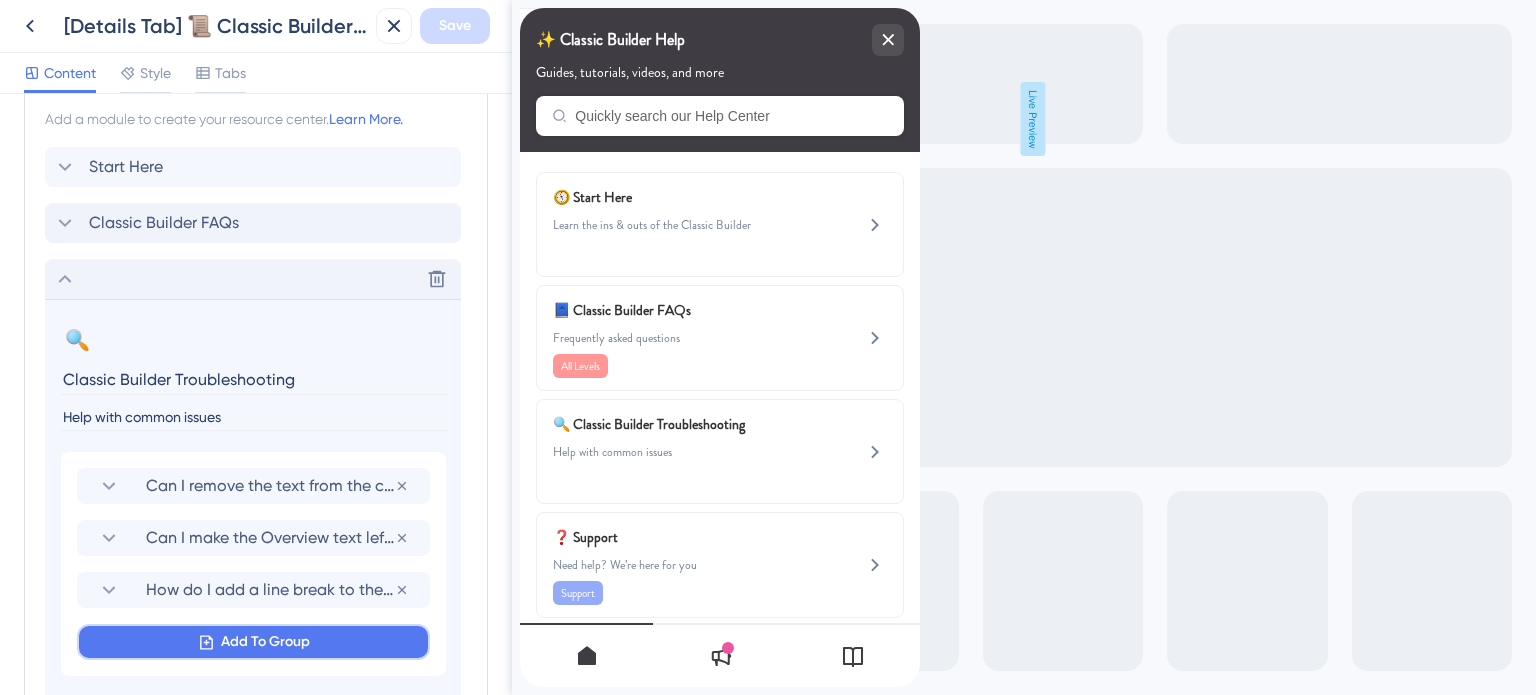 click on "Add To Group" at bounding box center (265, 642) 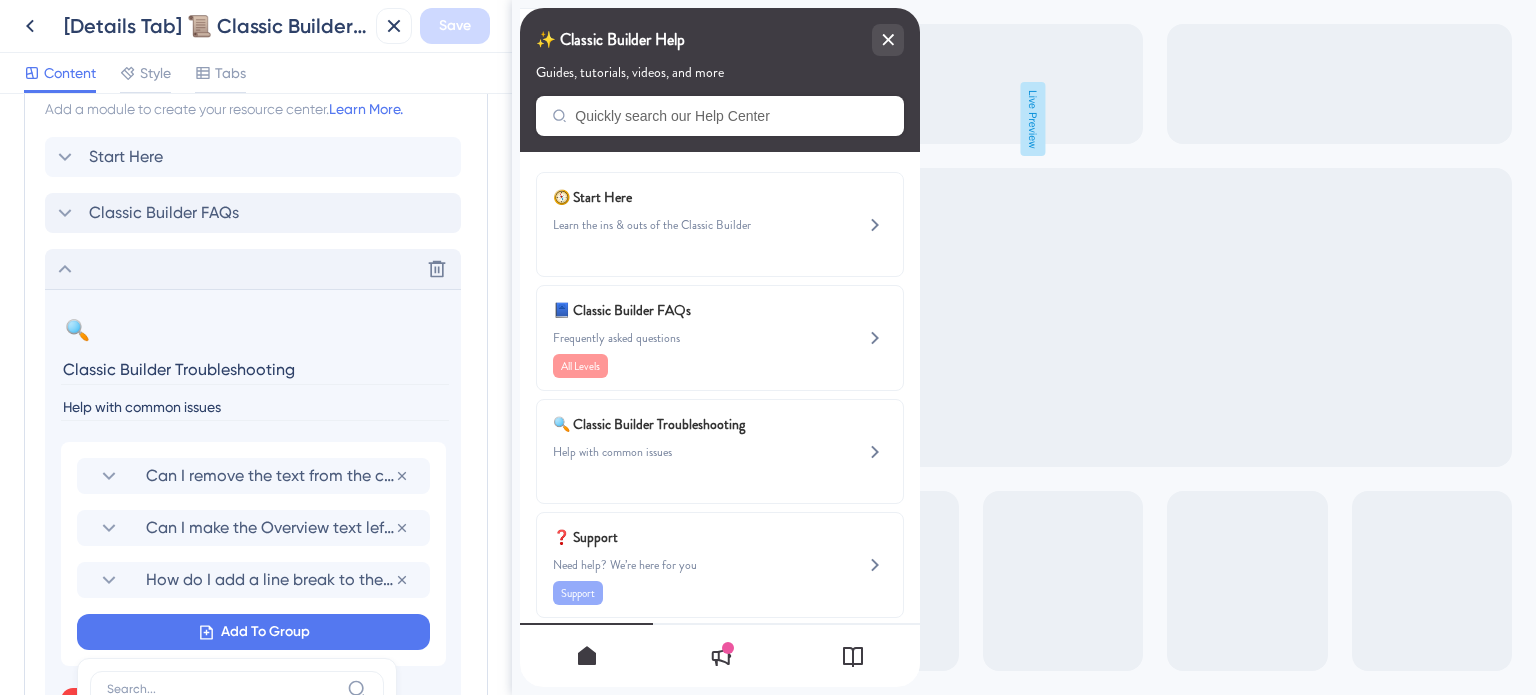 scroll, scrollTop: 1309, scrollLeft: 0, axis: vertical 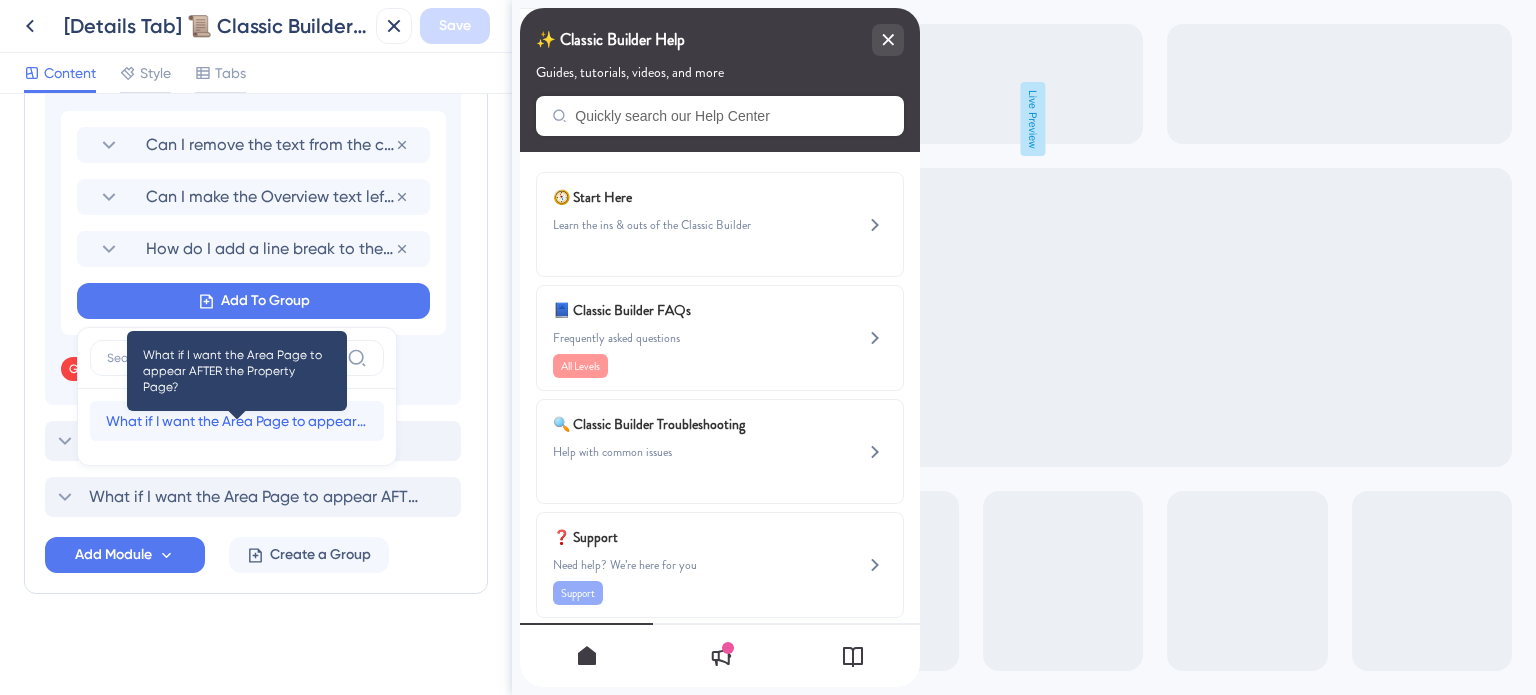 click on "What if I want the Area Page to appear AFTER the Property Page?" at bounding box center (237, 421) 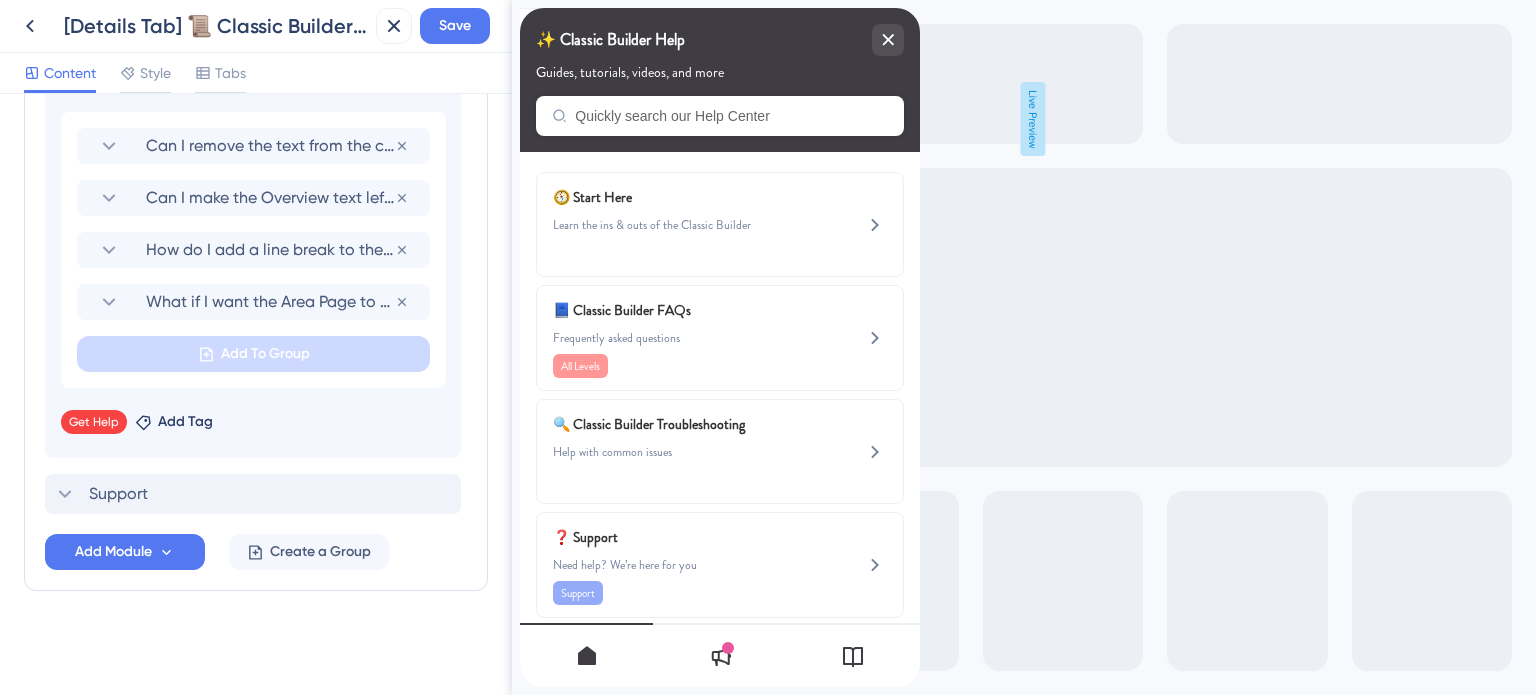 scroll, scrollTop: 1306, scrollLeft: 0, axis: vertical 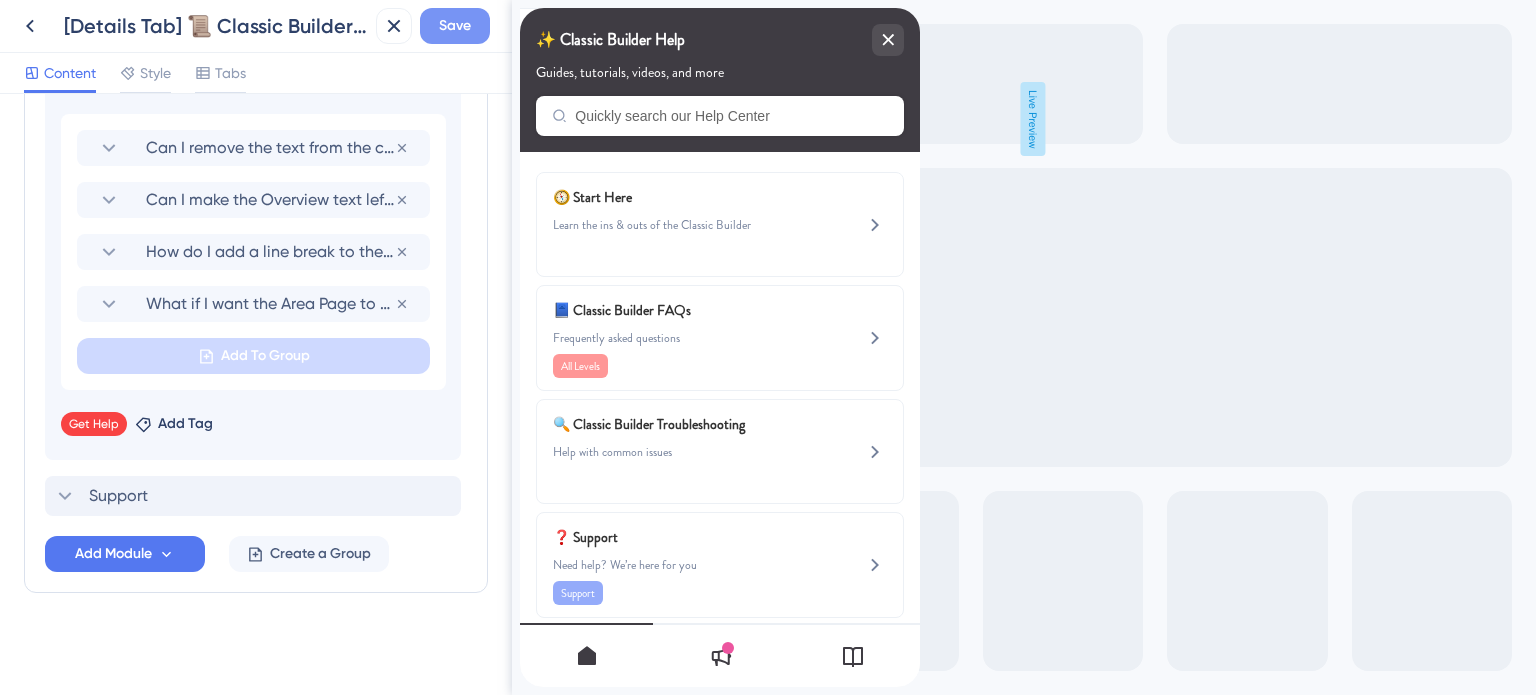 click on "Save" at bounding box center (455, 26) 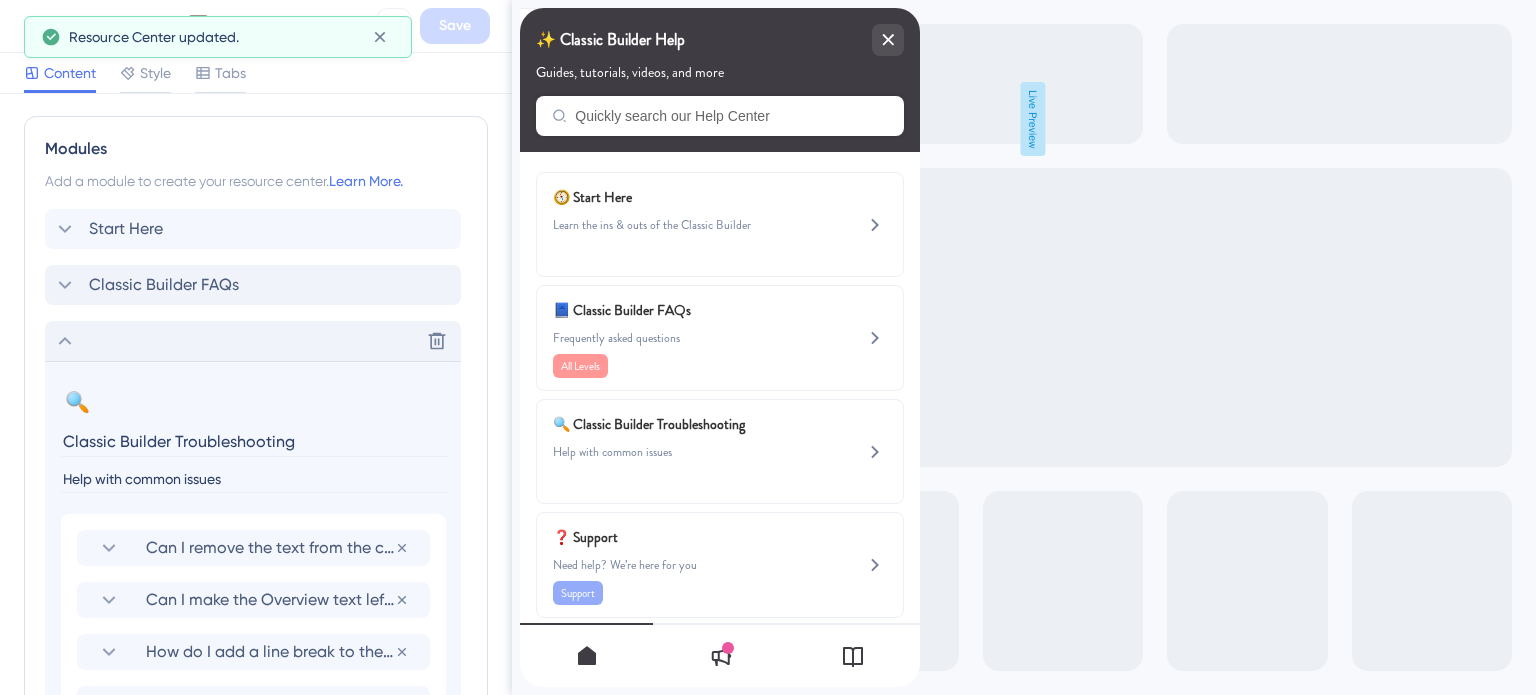 click 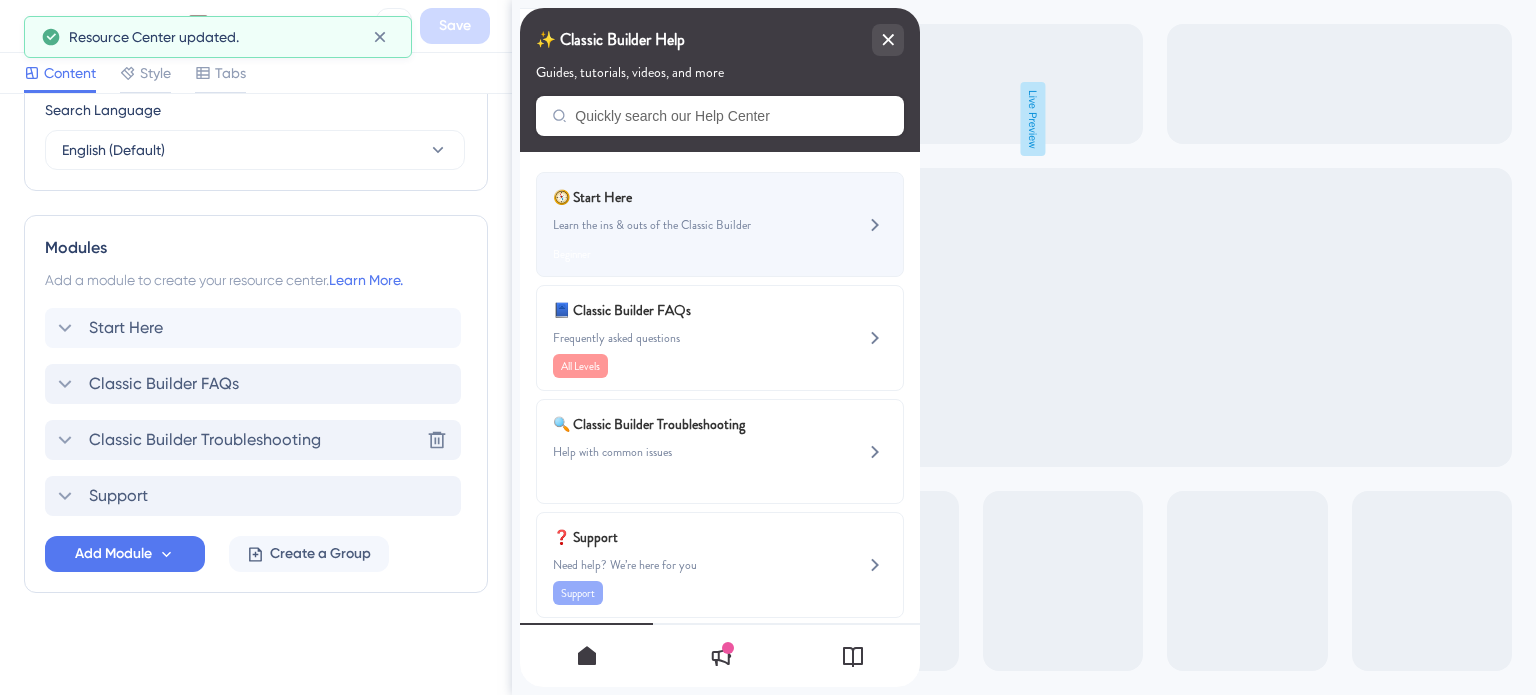click on "Learn the ins & outs of the Classic Builder" at bounding box center (686, 225) 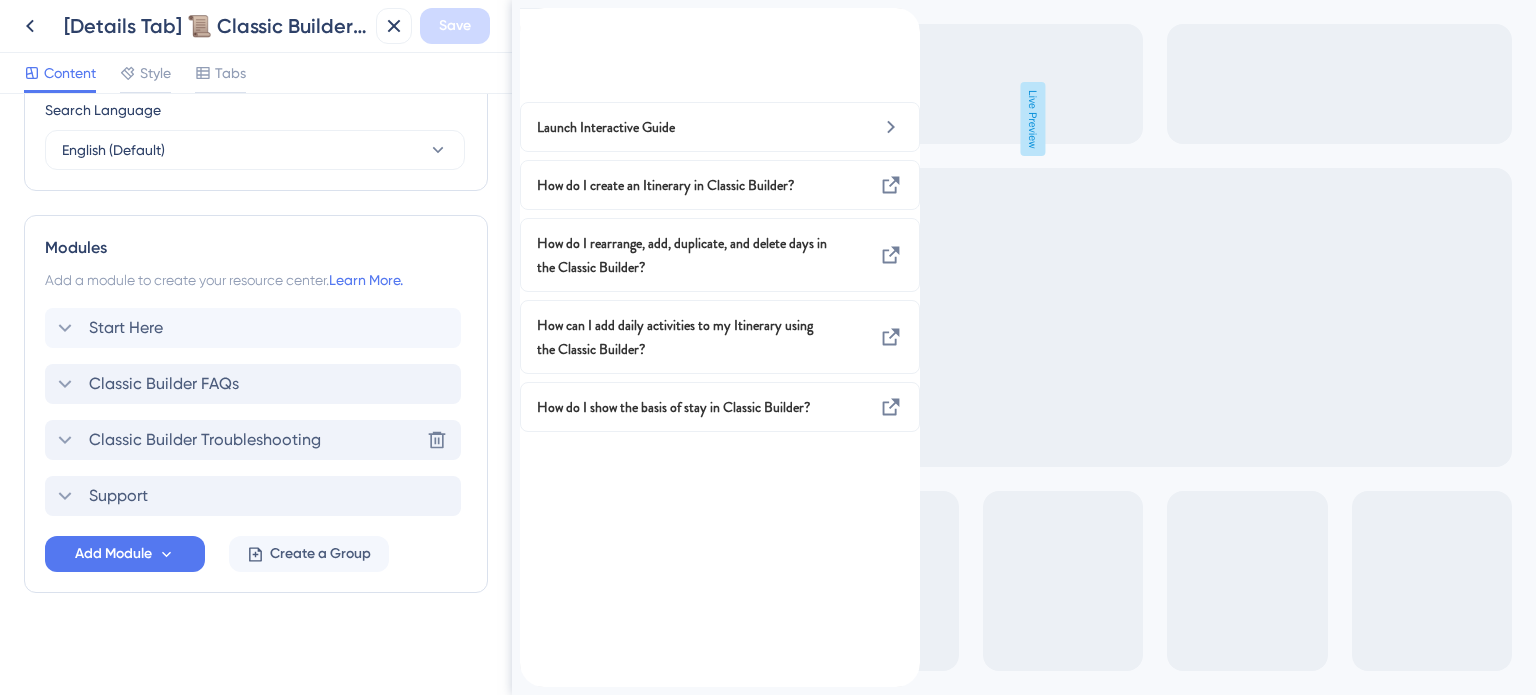 click 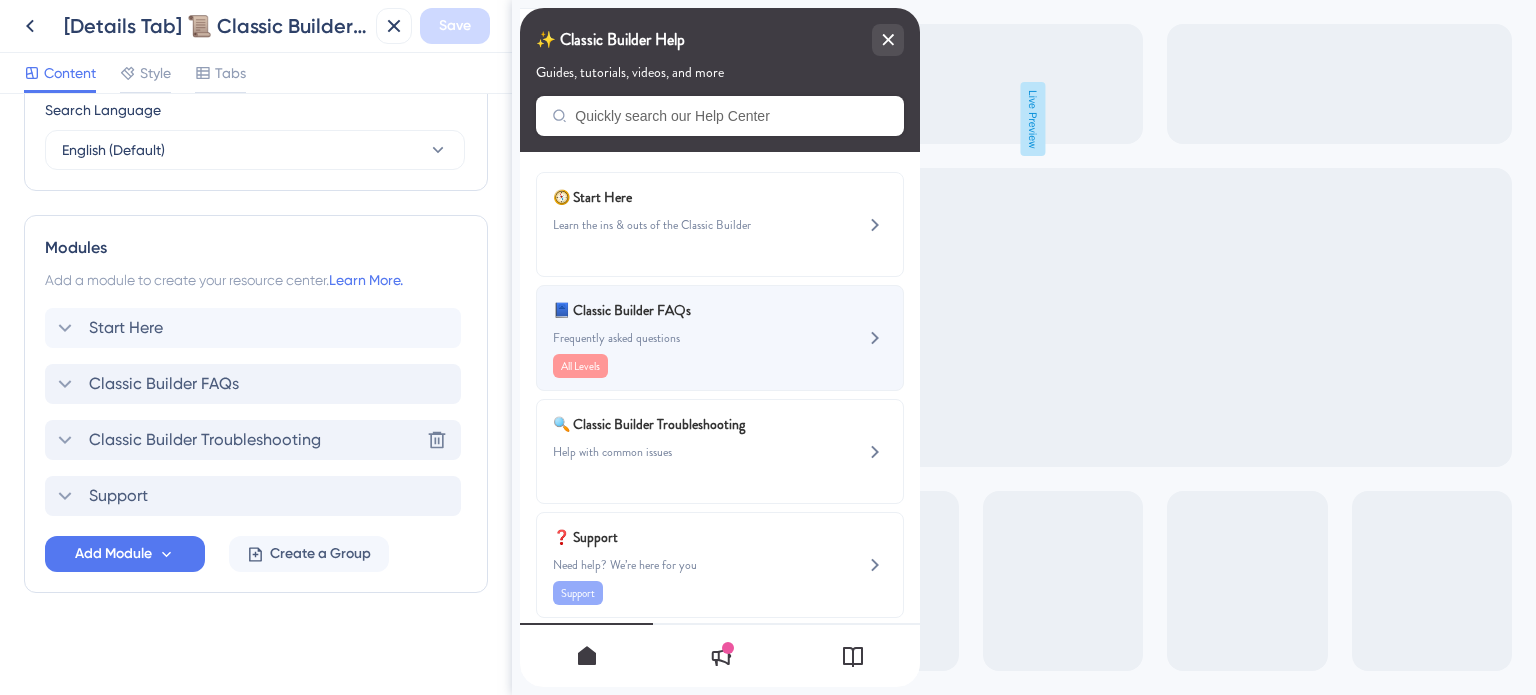click on "📘   Classic Builder FAQs" at bounding box center [670, 310] 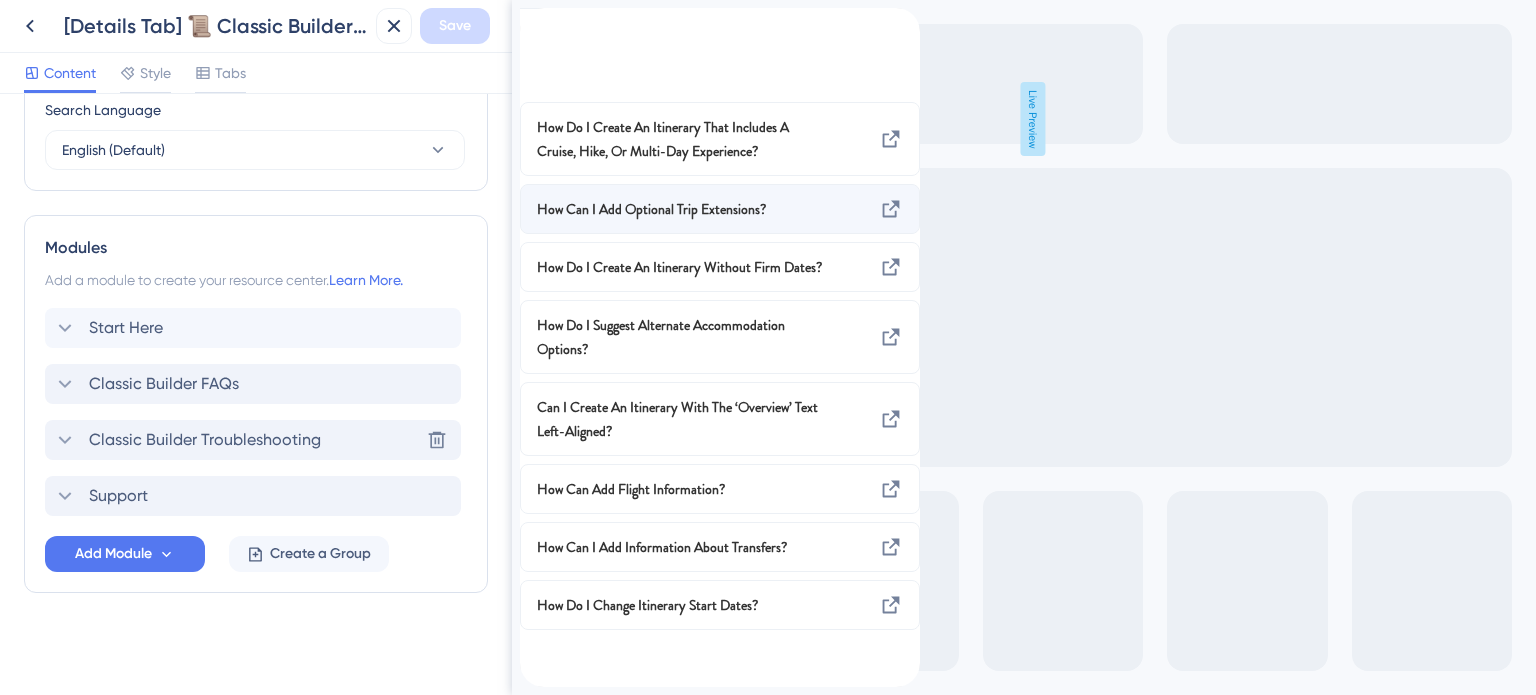 scroll, scrollTop: 31, scrollLeft: 0, axis: vertical 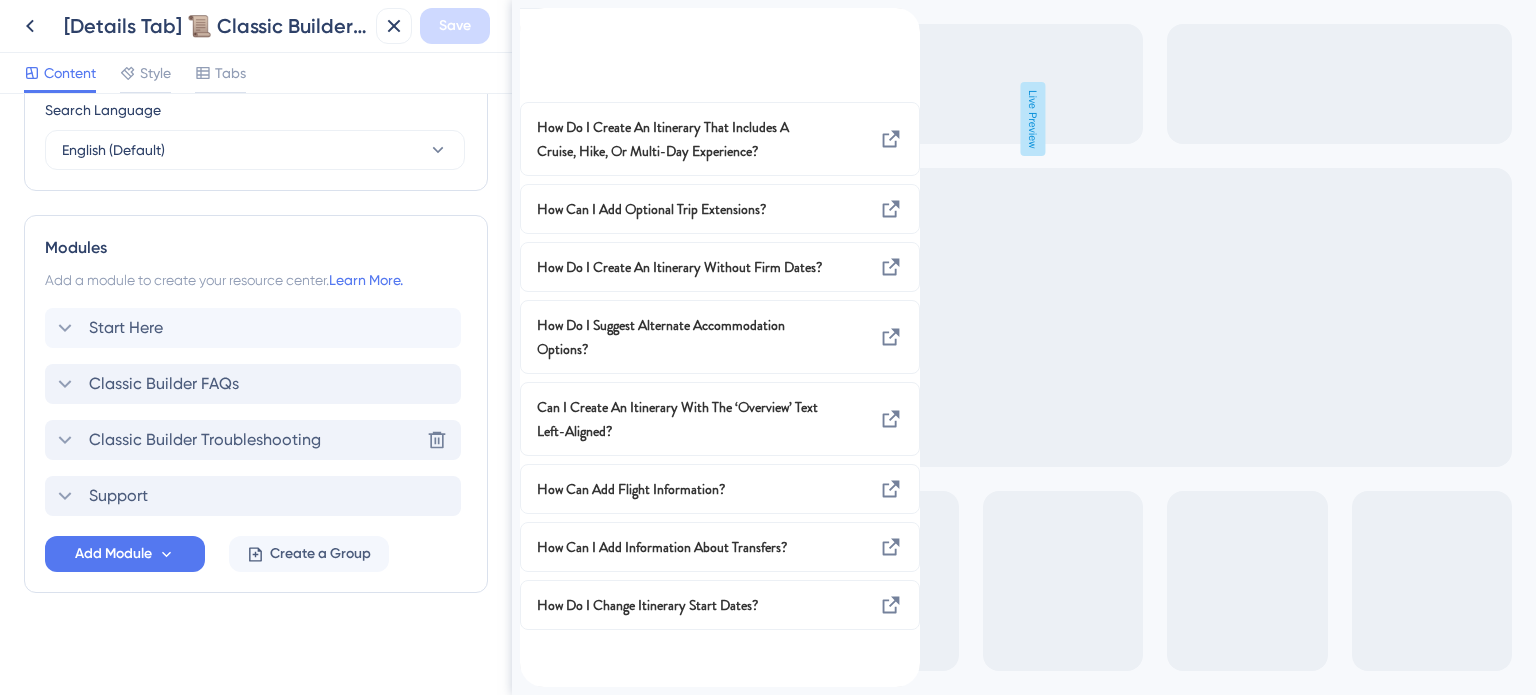 click 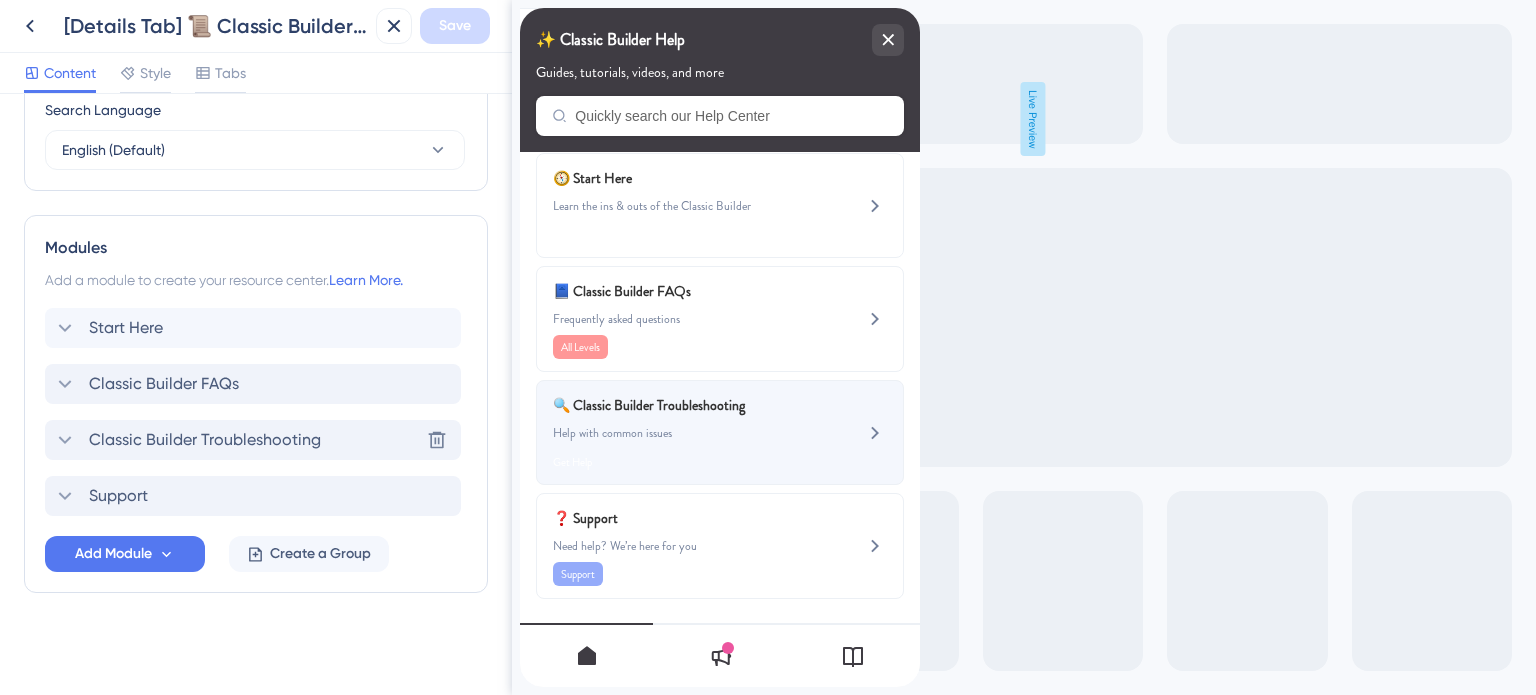 click on "🔍   Classic Builder Troubleshooting Help with common issues Get Help" at bounding box center [686, 432] 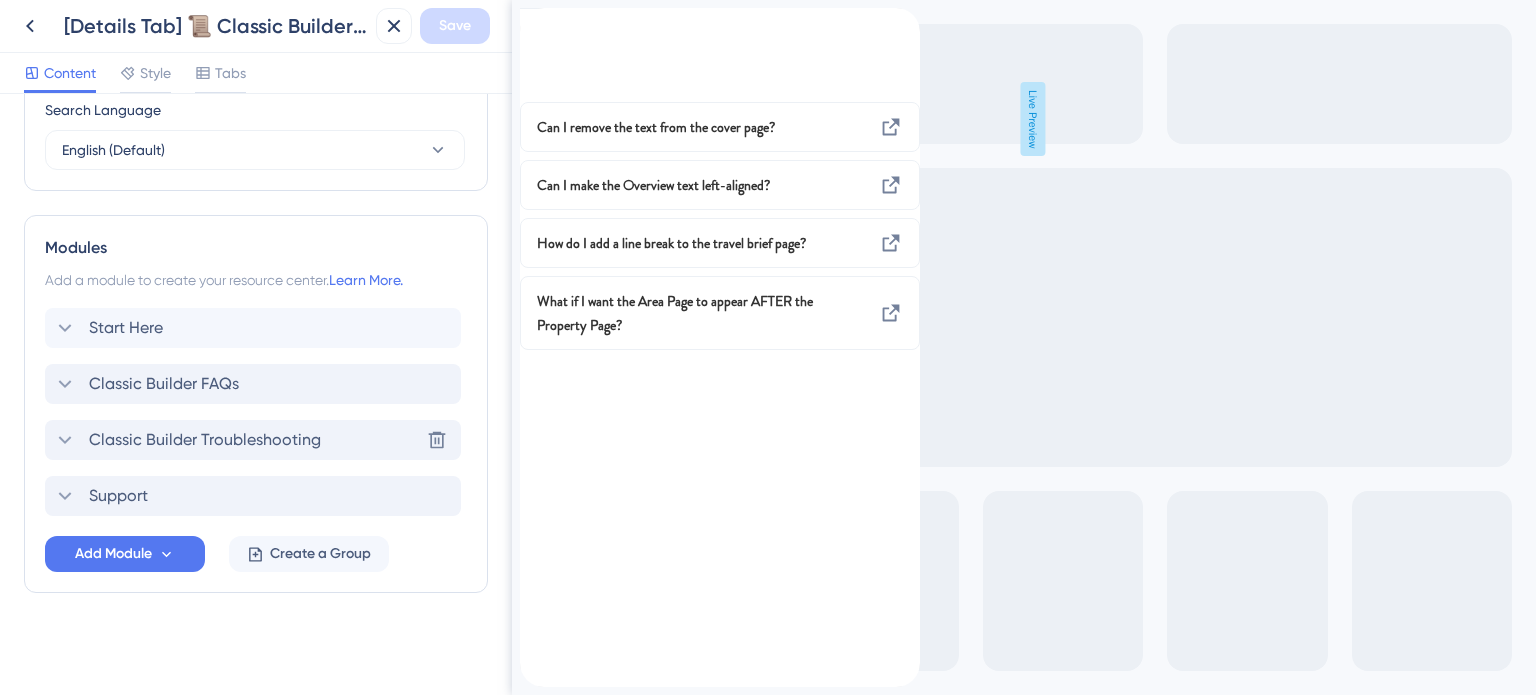 scroll, scrollTop: 0, scrollLeft: 0, axis: both 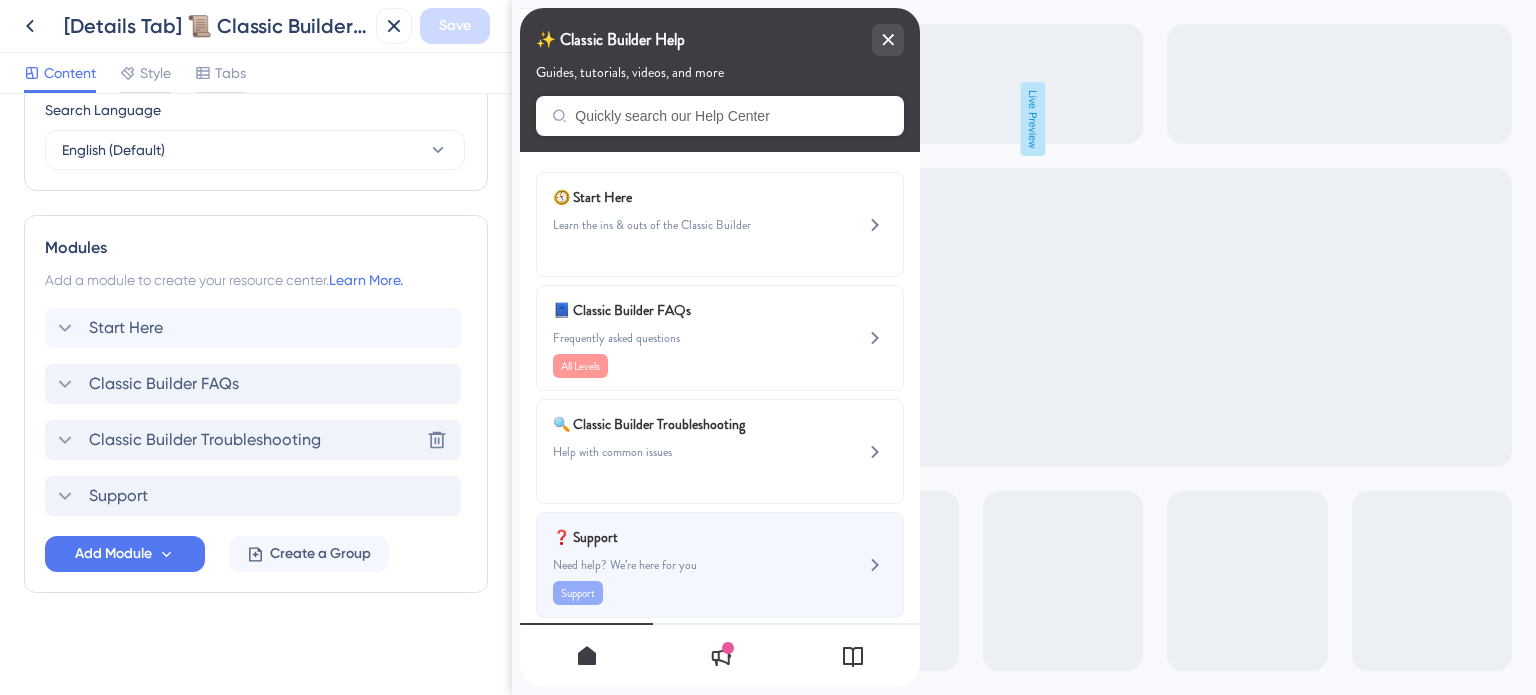 click on "Need help? We’re here for you" at bounding box center (686, 565) 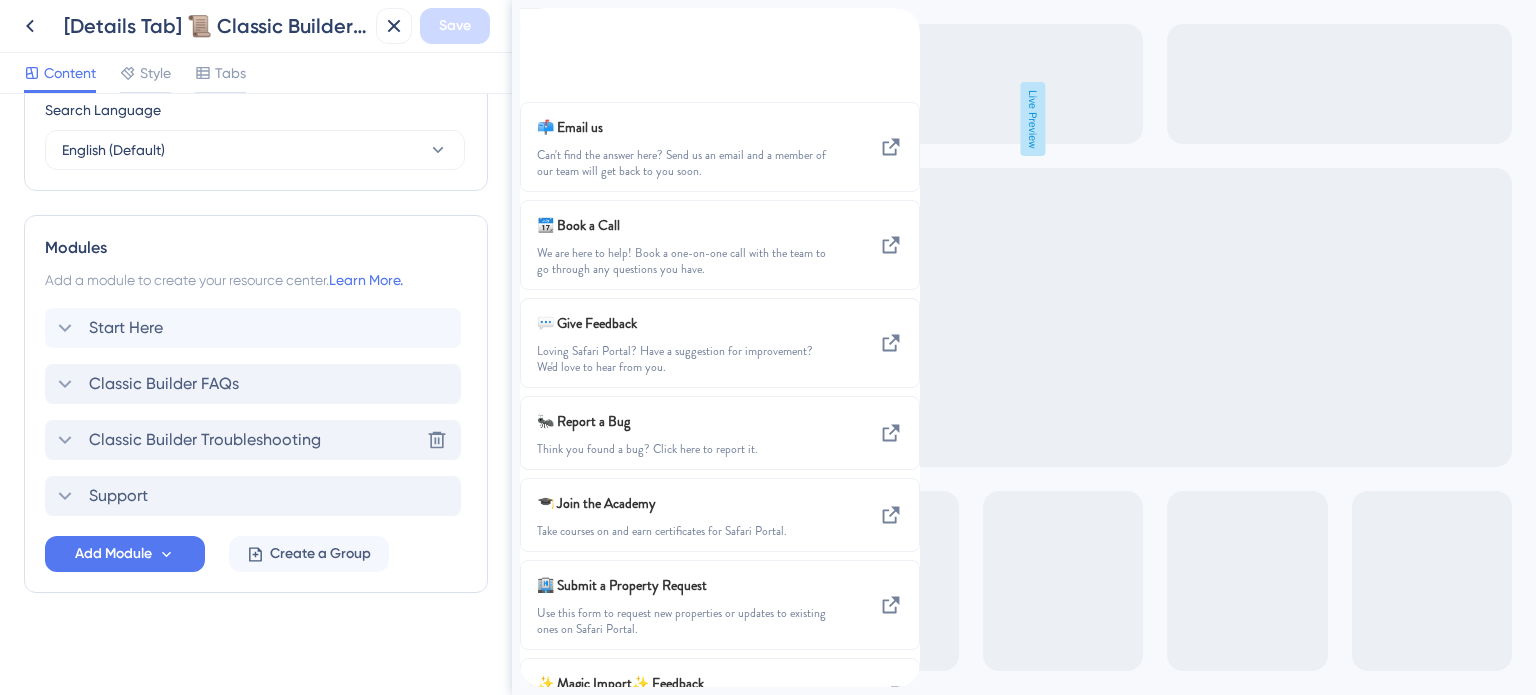 click at bounding box center (536, 19) 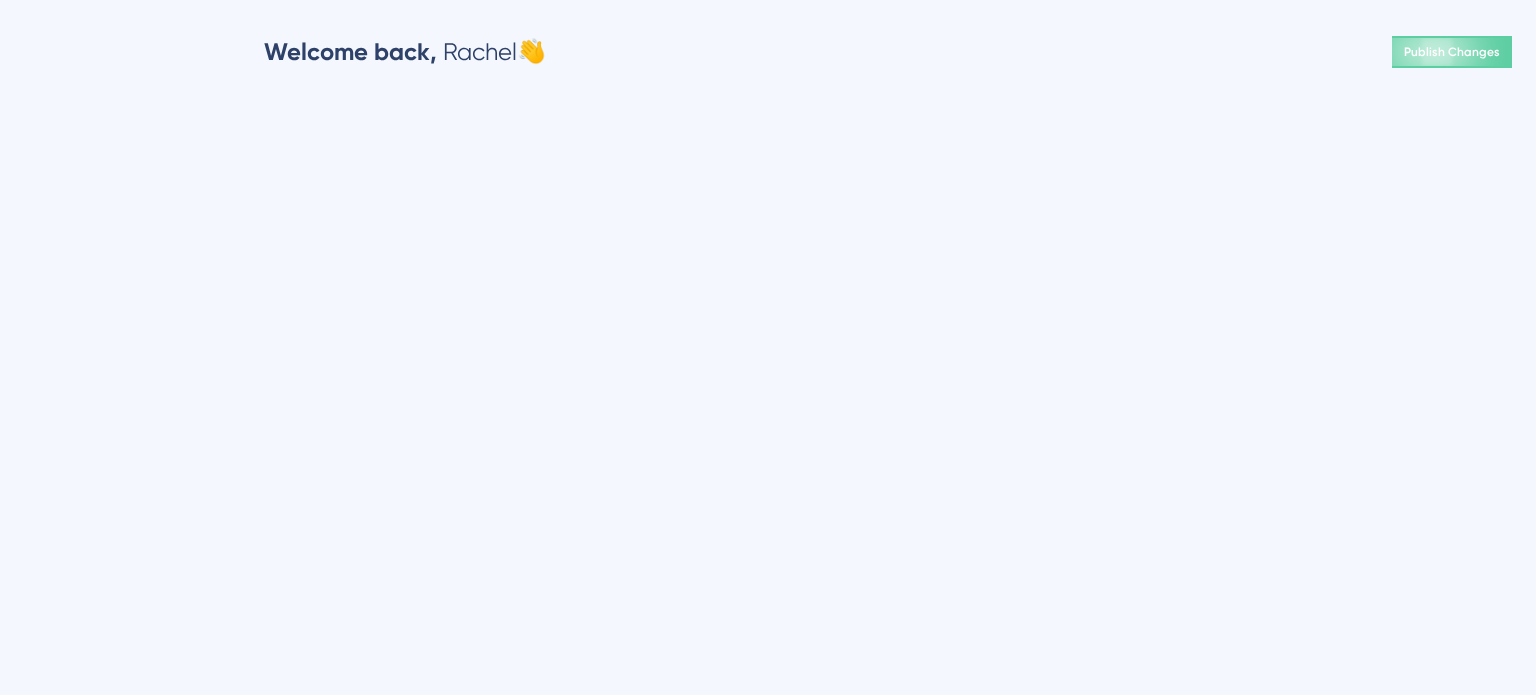 scroll, scrollTop: 0, scrollLeft: 0, axis: both 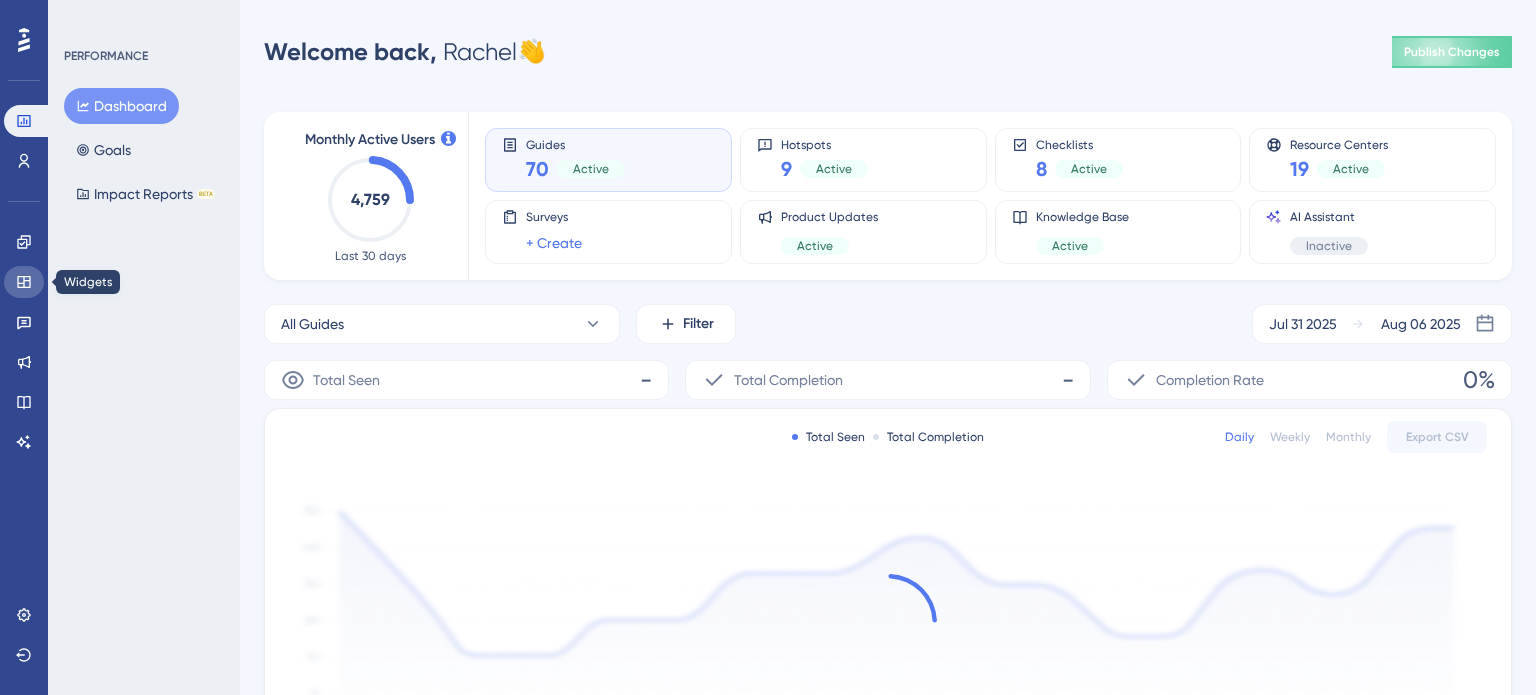 click 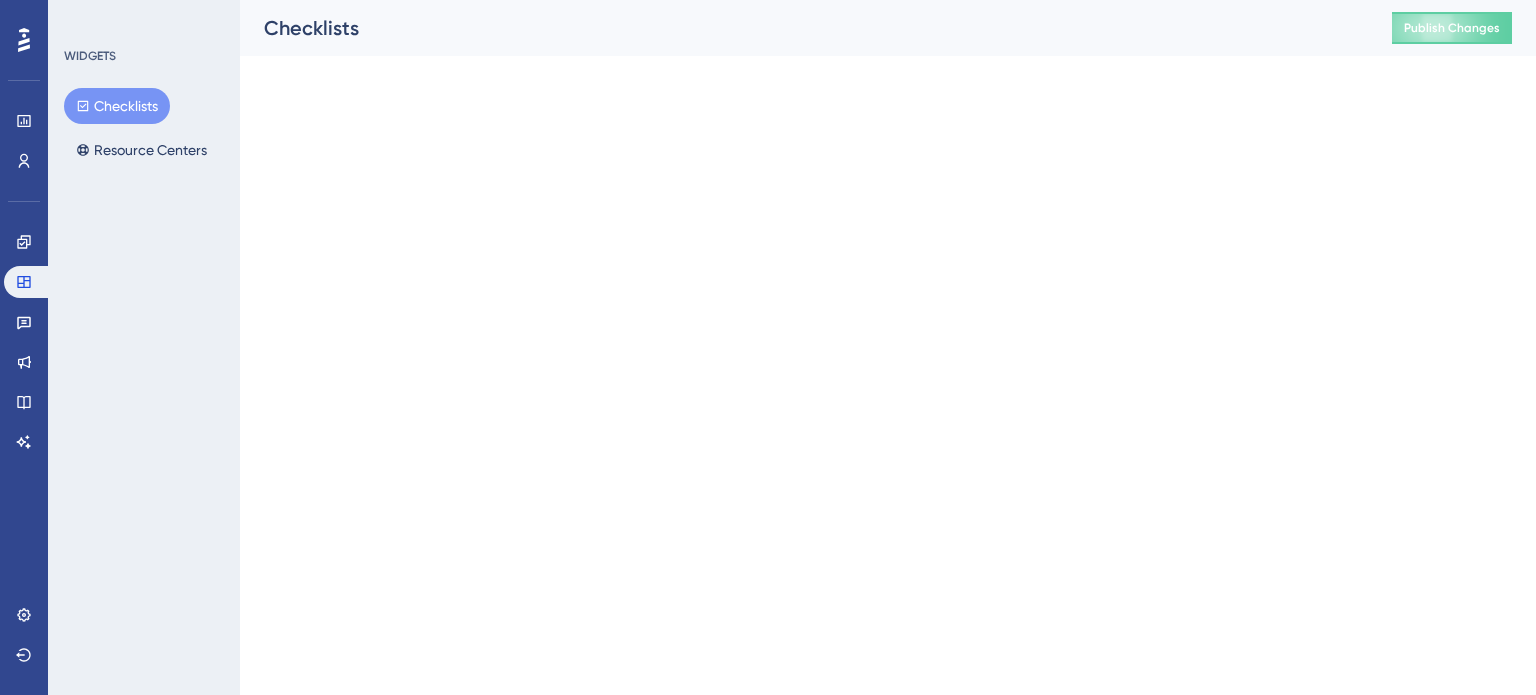 scroll, scrollTop: 0, scrollLeft: 0, axis: both 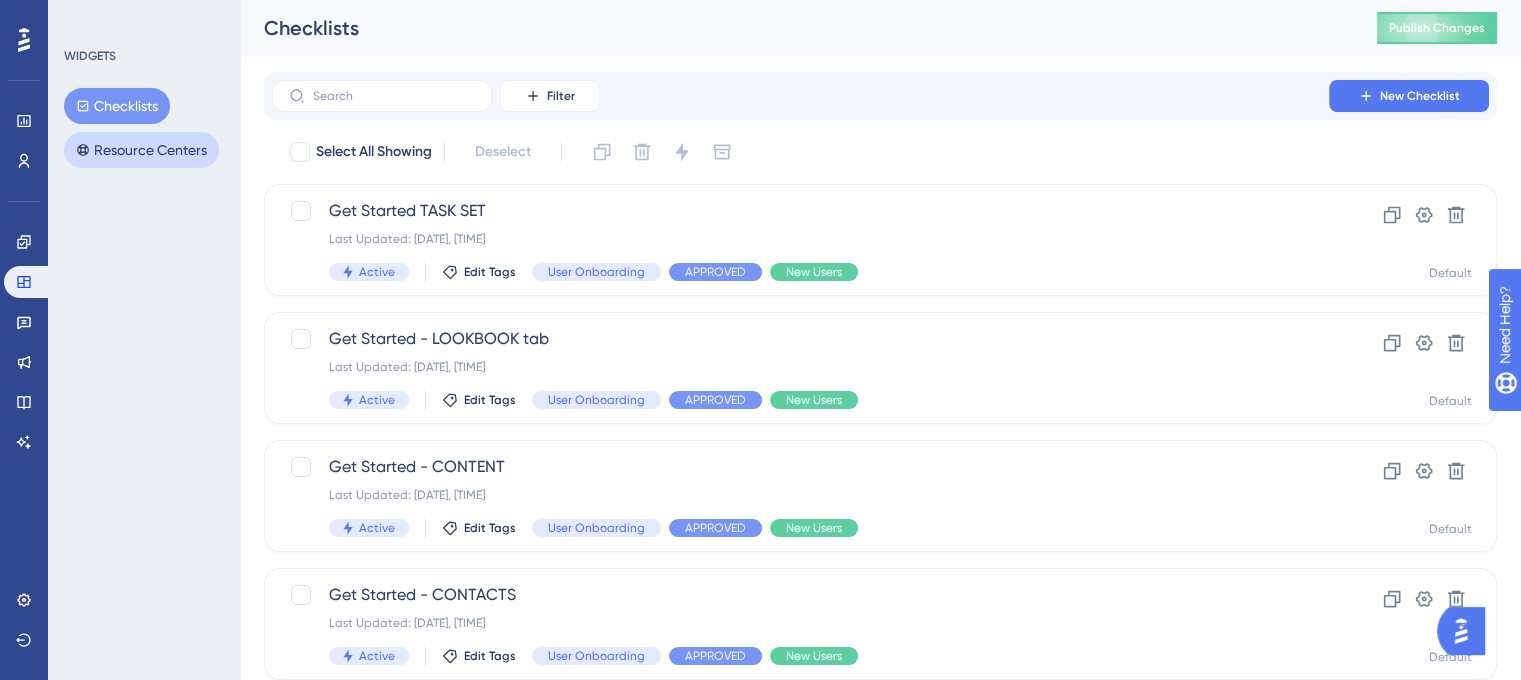 click on "Resource Centers" at bounding box center [141, 150] 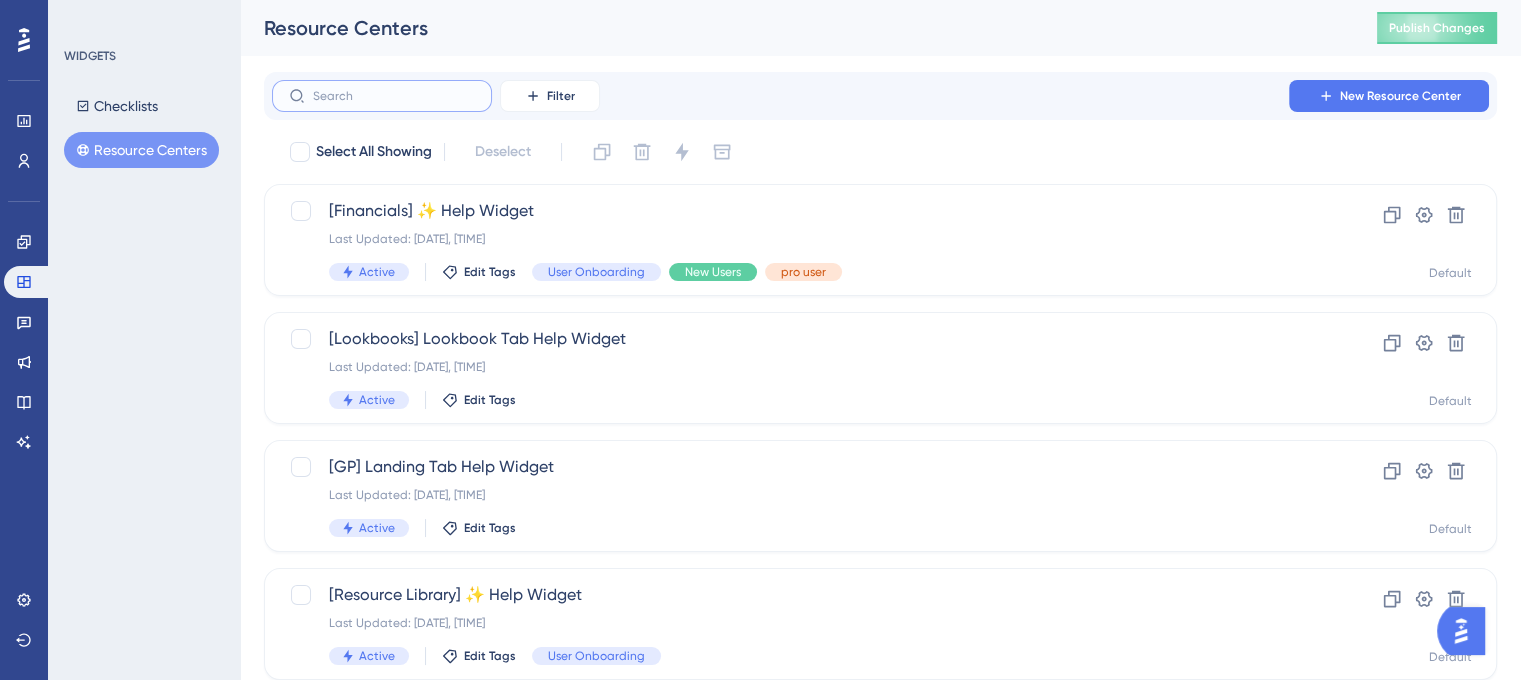 click at bounding box center [394, 96] 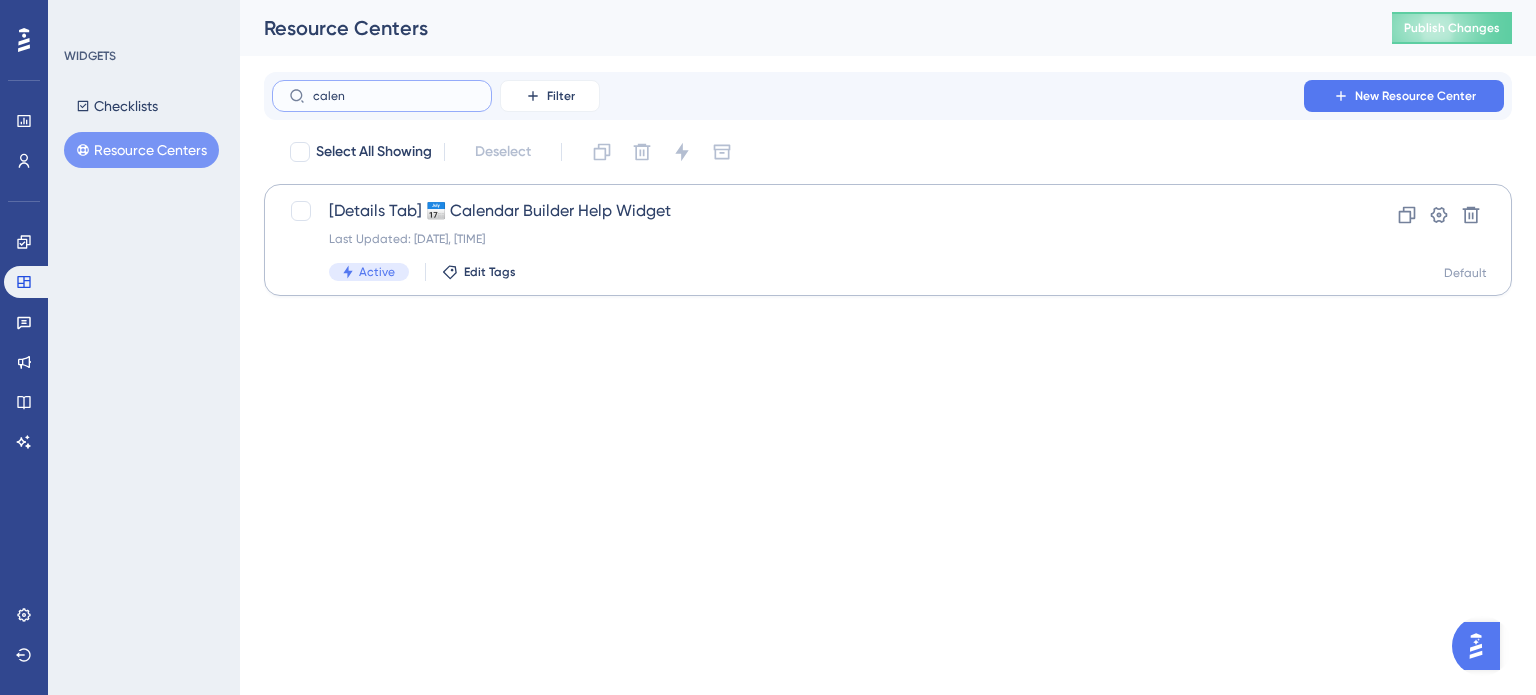 type on "calen" 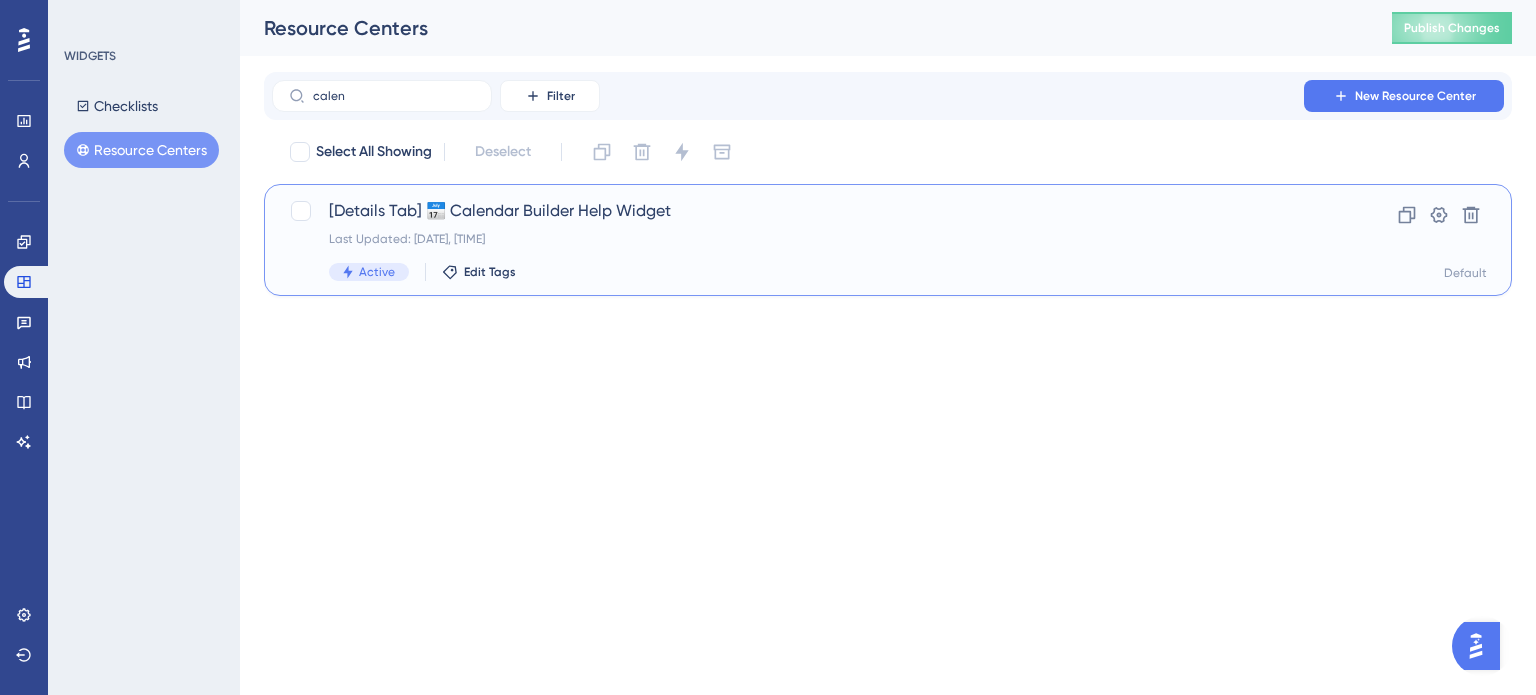 click on "[Details Tab] 📅 Calendar Builder Help Widget" at bounding box center [808, 211] 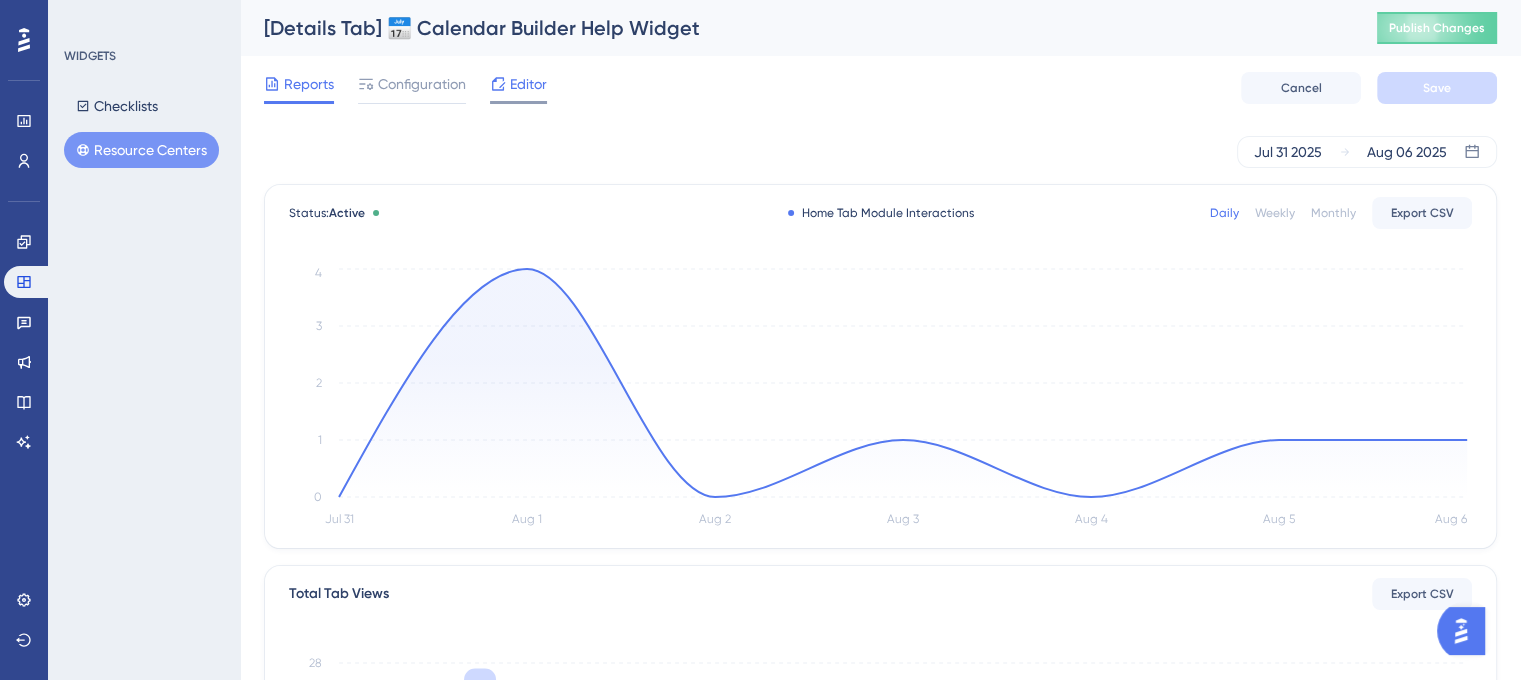 click on "Editor" at bounding box center (528, 84) 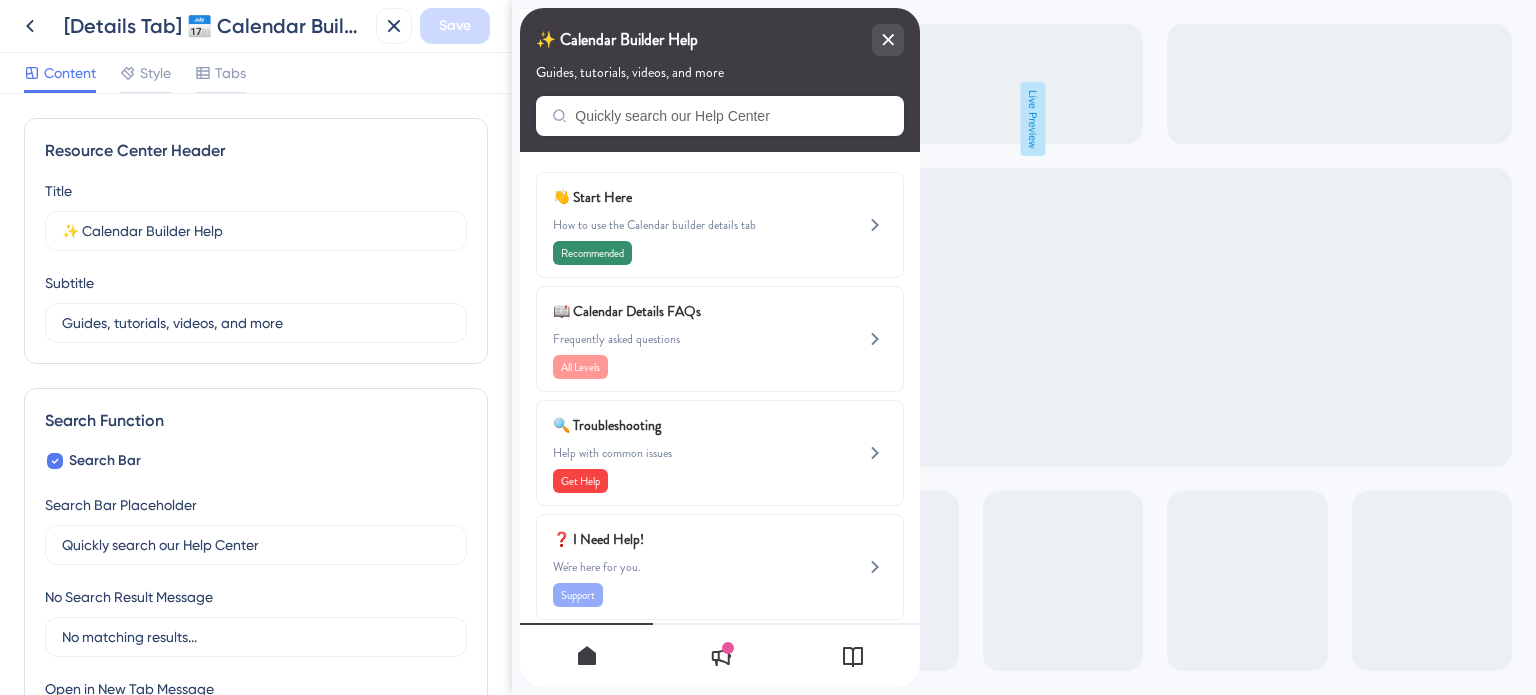 scroll, scrollTop: 0, scrollLeft: 0, axis: both 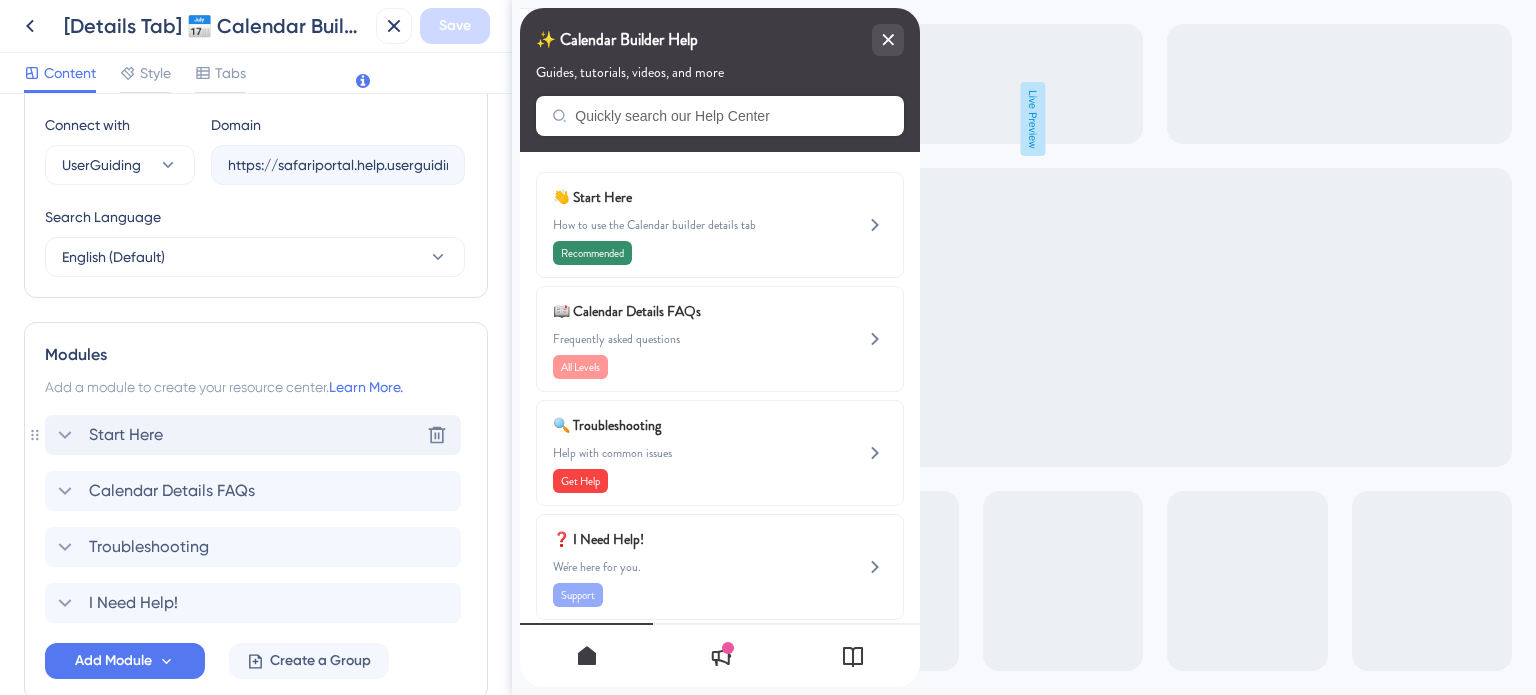click 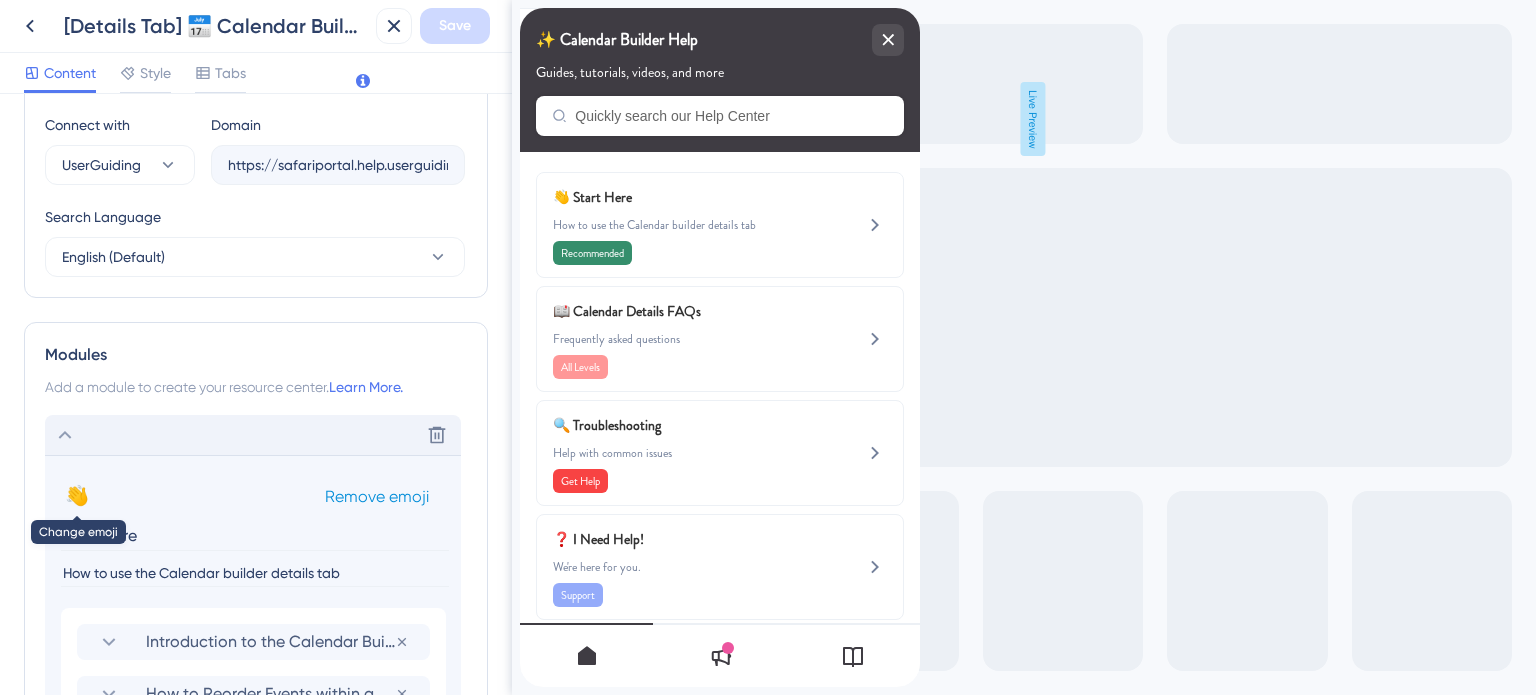 click on "👋" at bounding box center (77, 496) 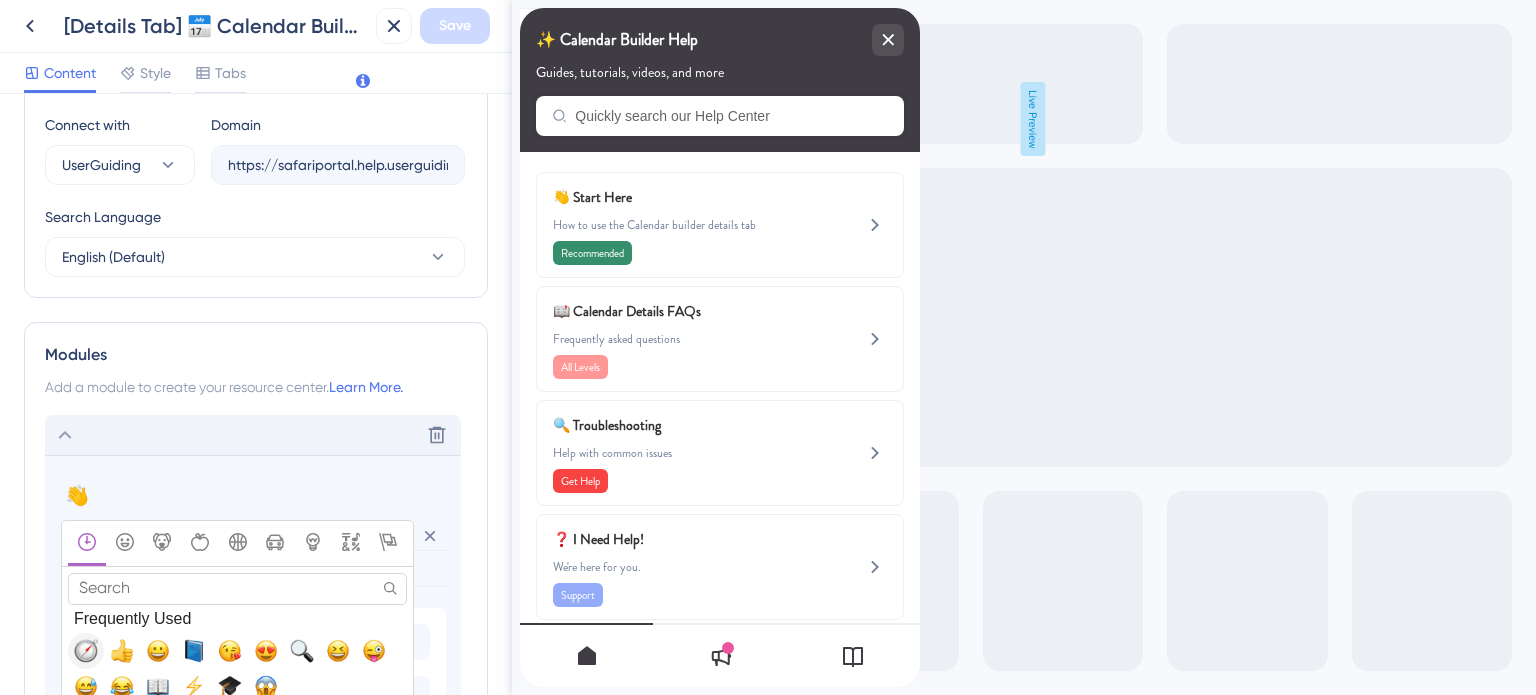 click at bounding box center [86, 651] 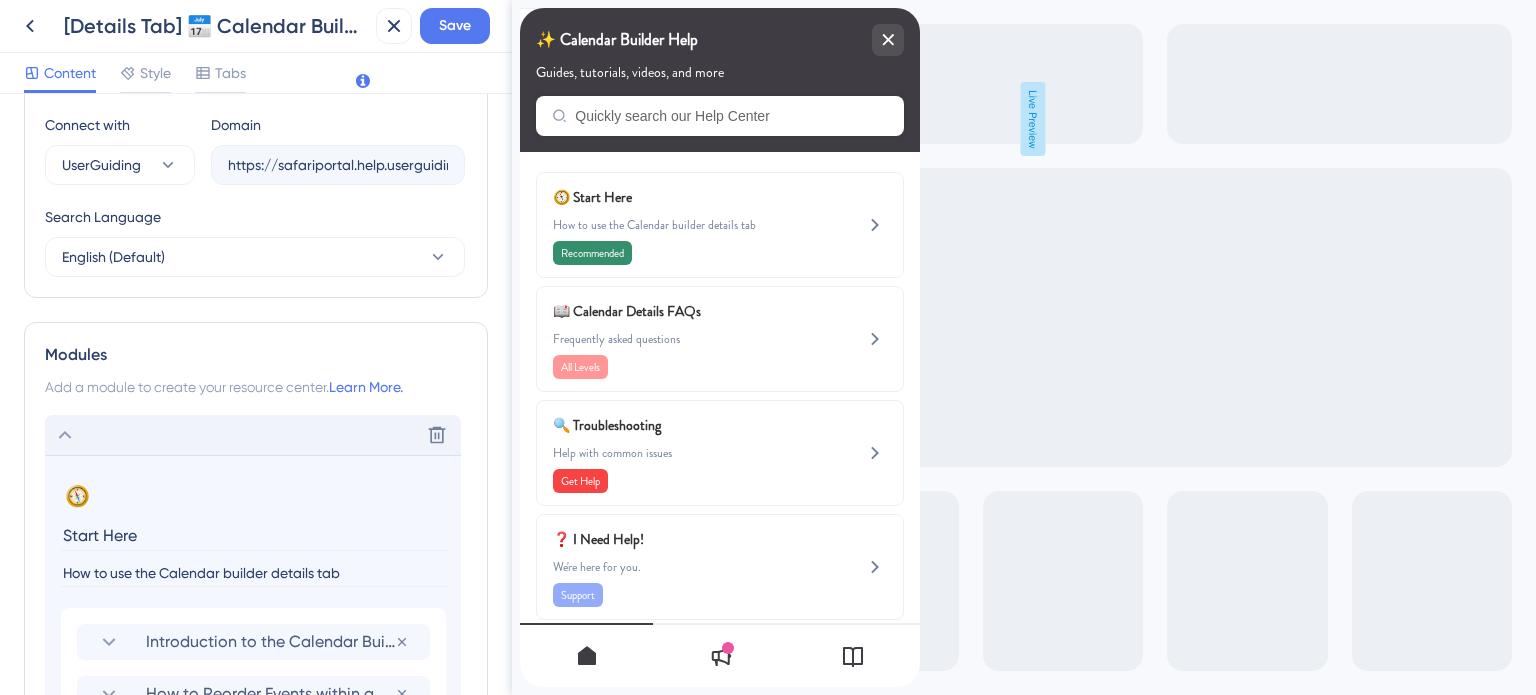 click 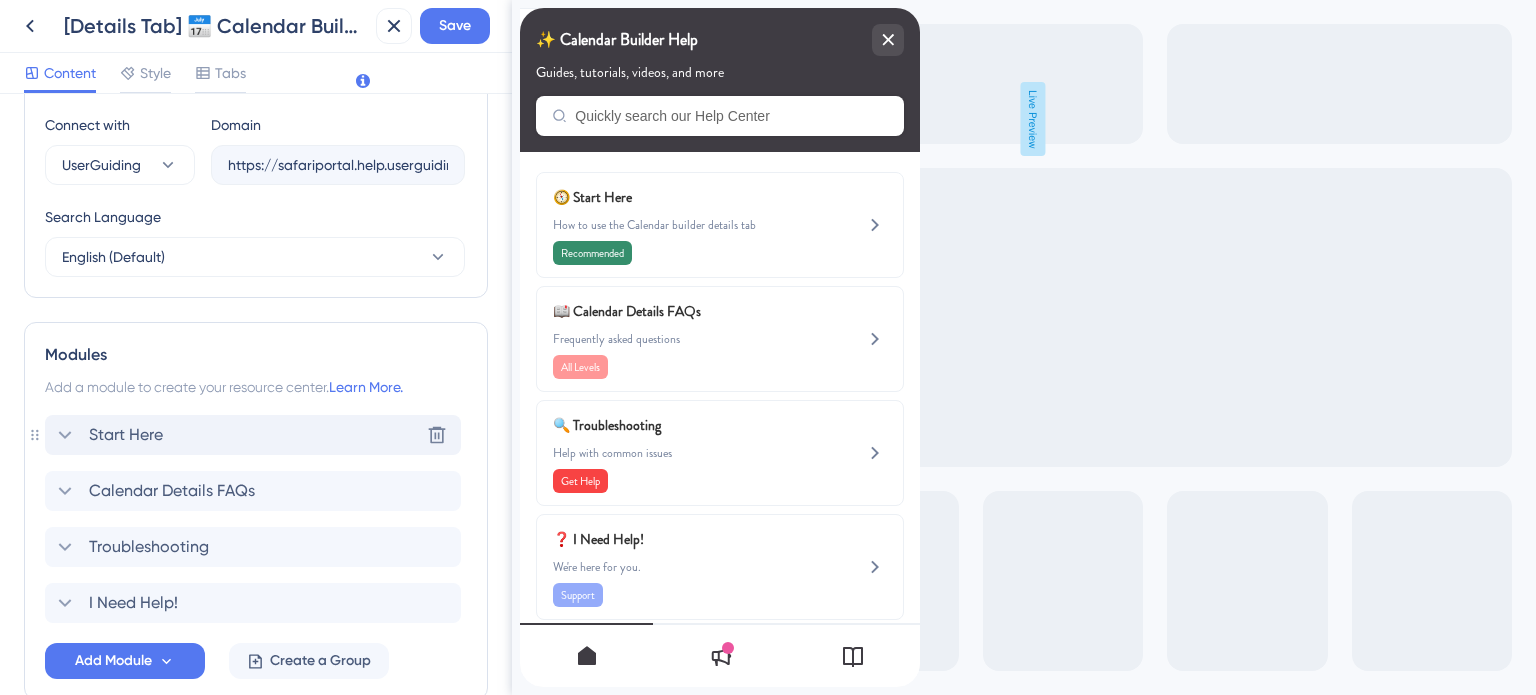 click 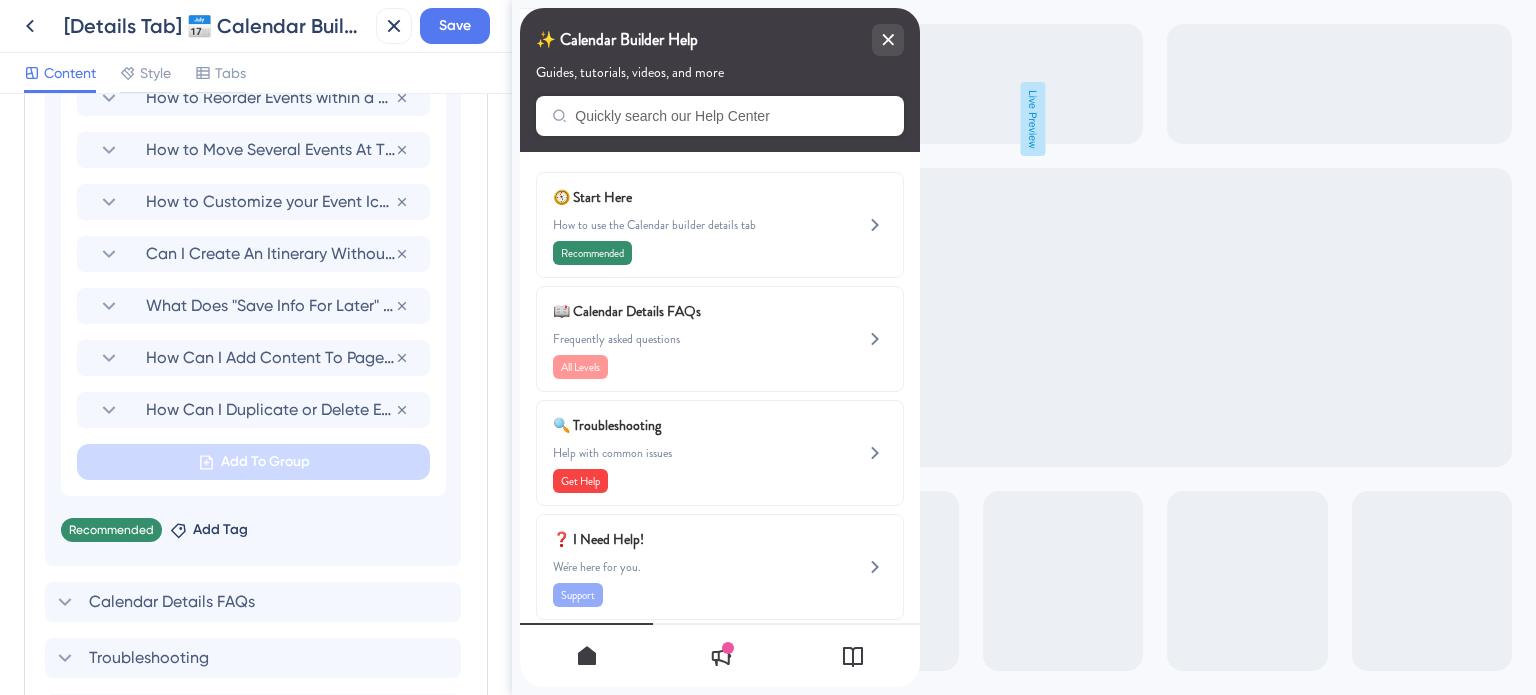 scroll, scrollTop: 1300, scrollLeft: 0, axis: vertical 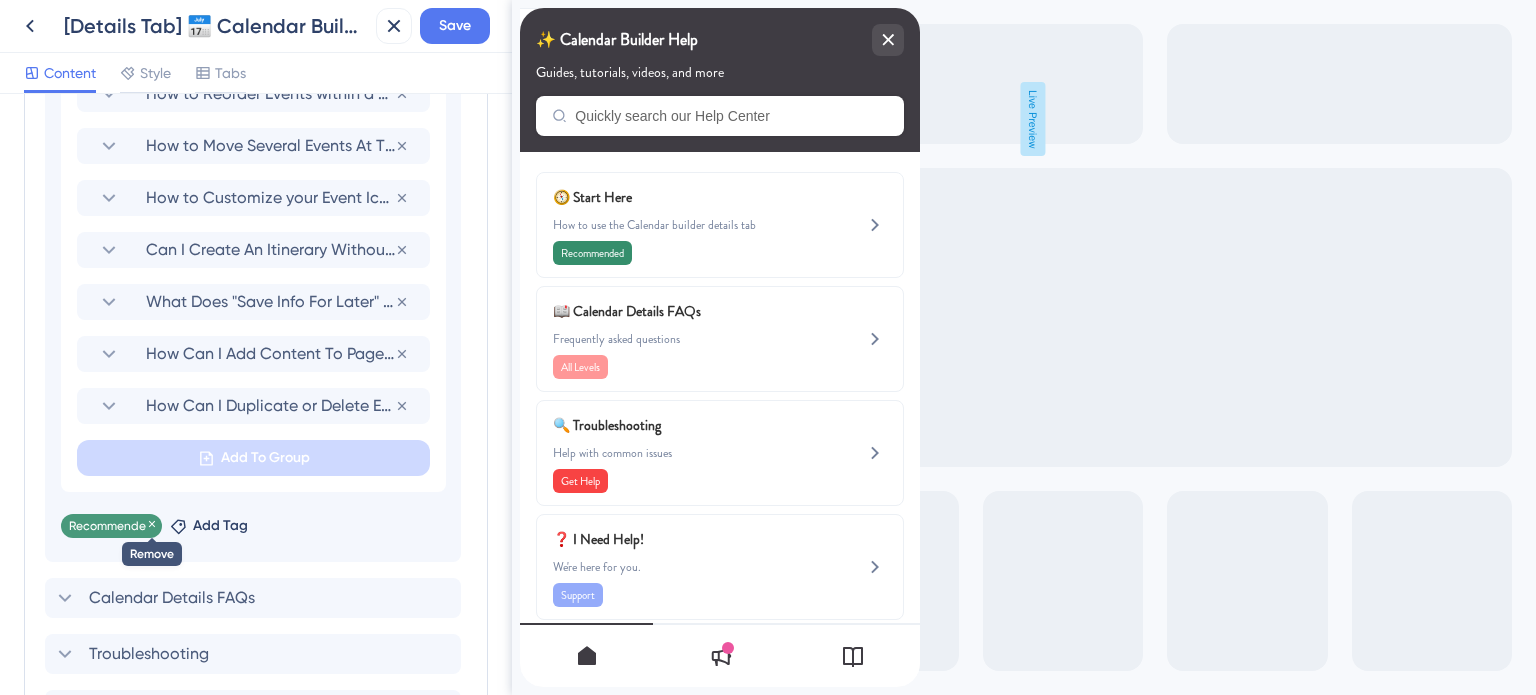 click 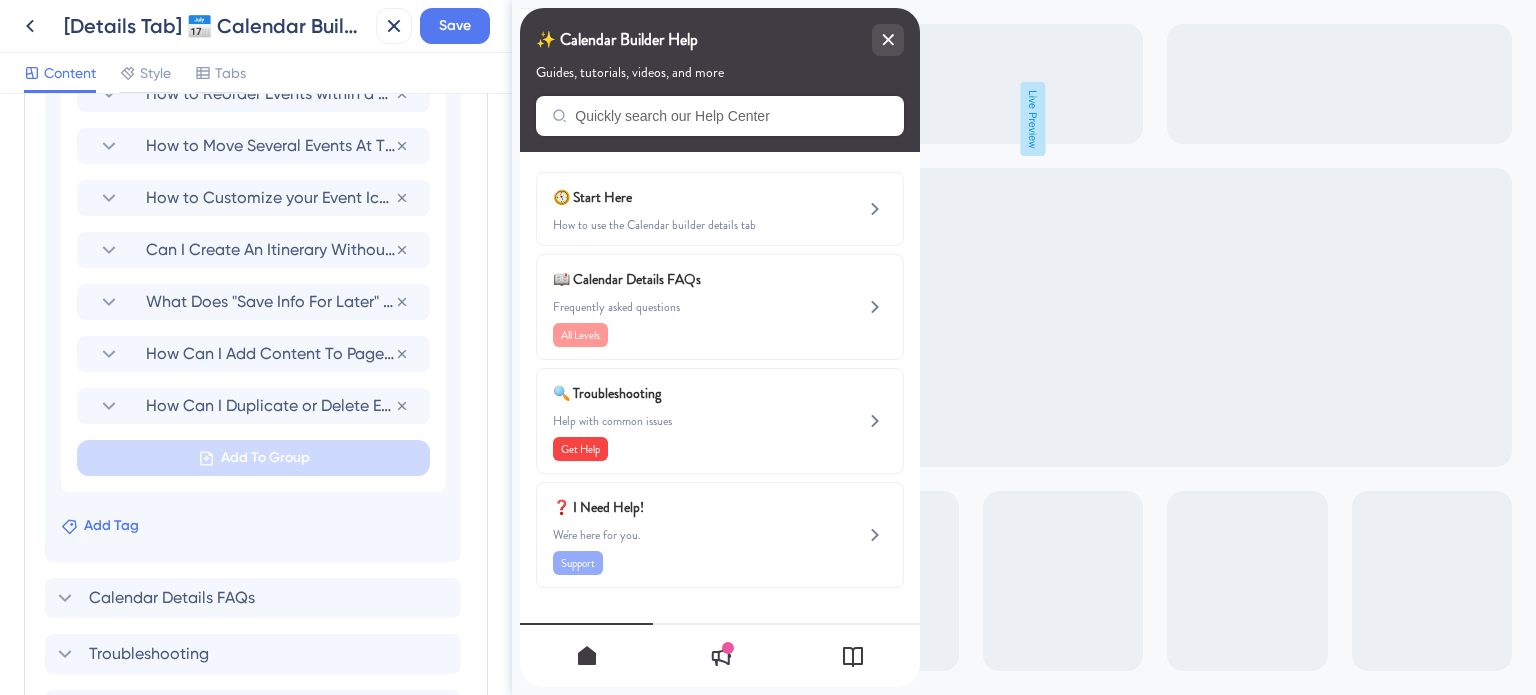 click on "Add Tag" at bounding box center (111, 526) 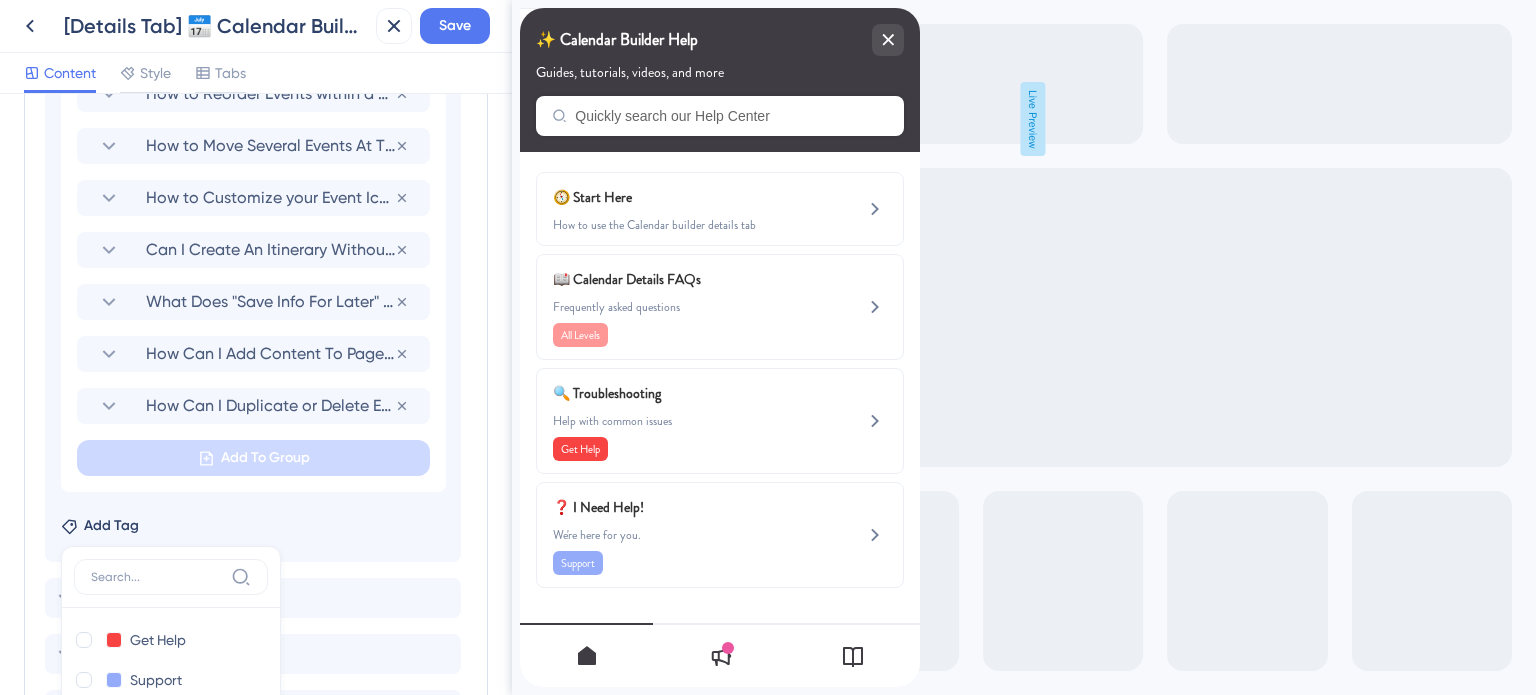 scroll, scrollTop: 1651, scrollLeft: 0, axis: vertical 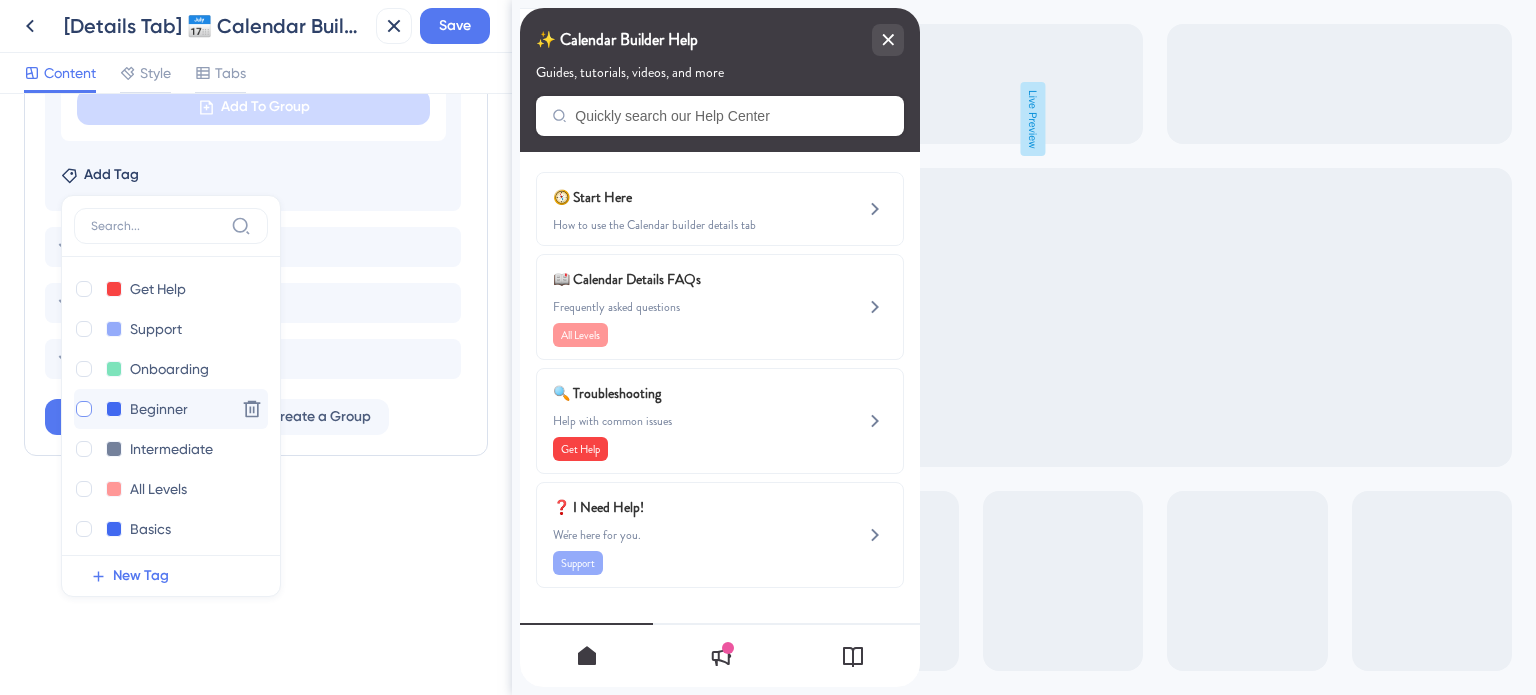 click at bounding box center (84, 409) 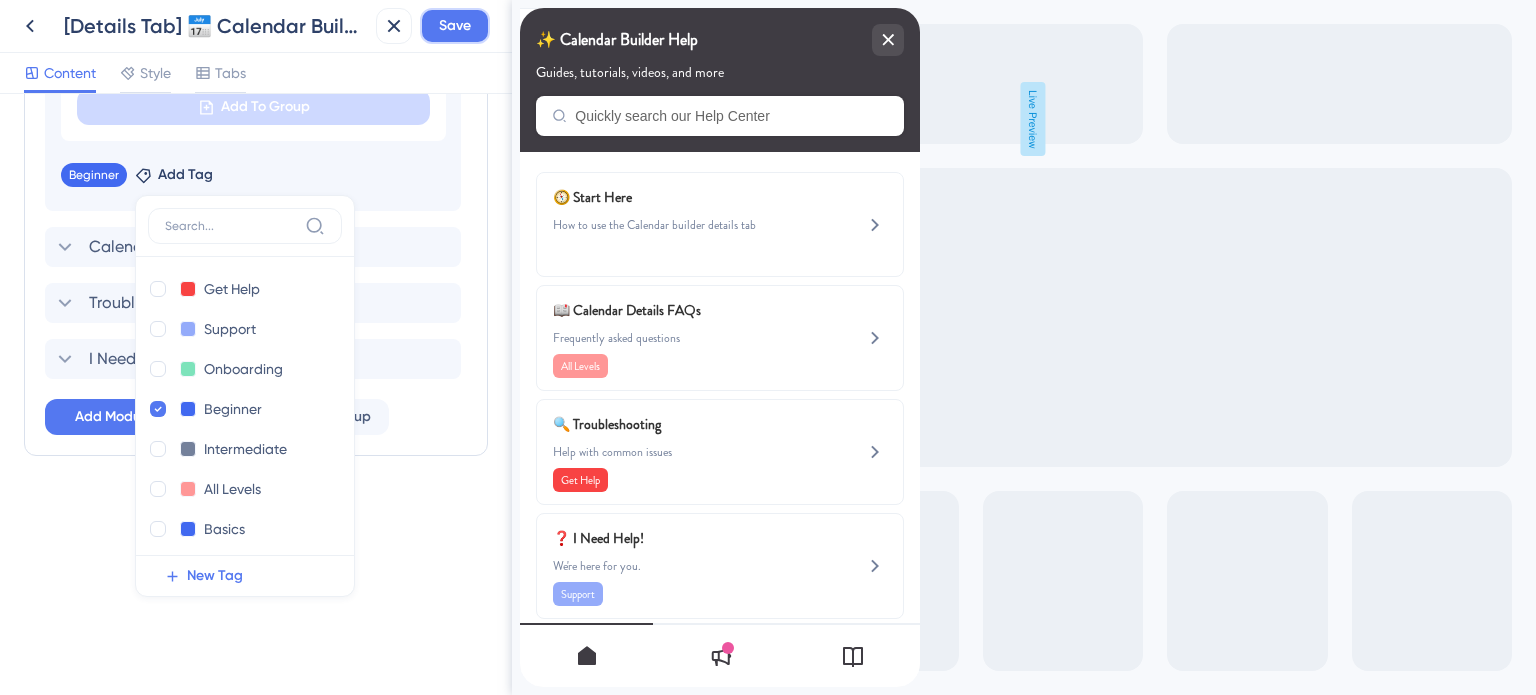 click on "Save" at bounding box center (455, 26) 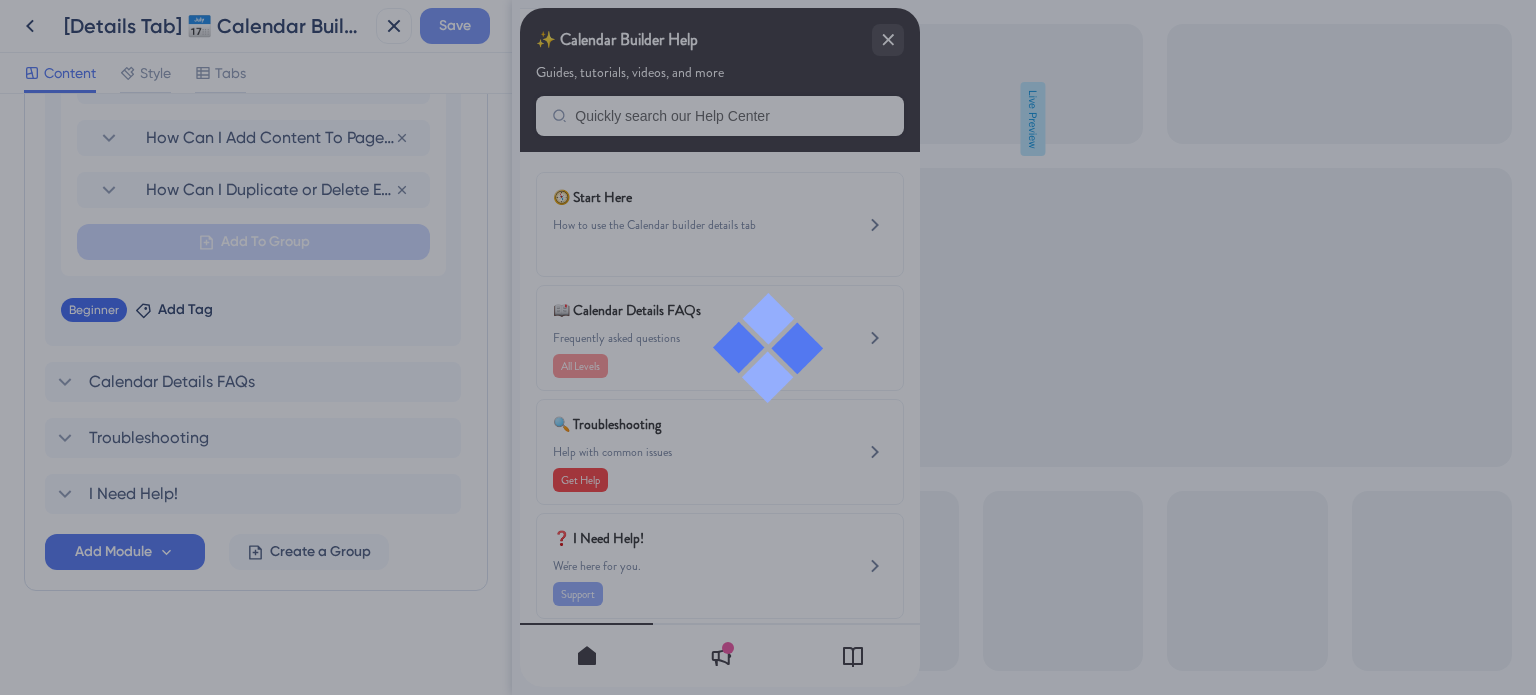 scroll, scrollTop: 1514, scrollLeft: 0, axis: vertical 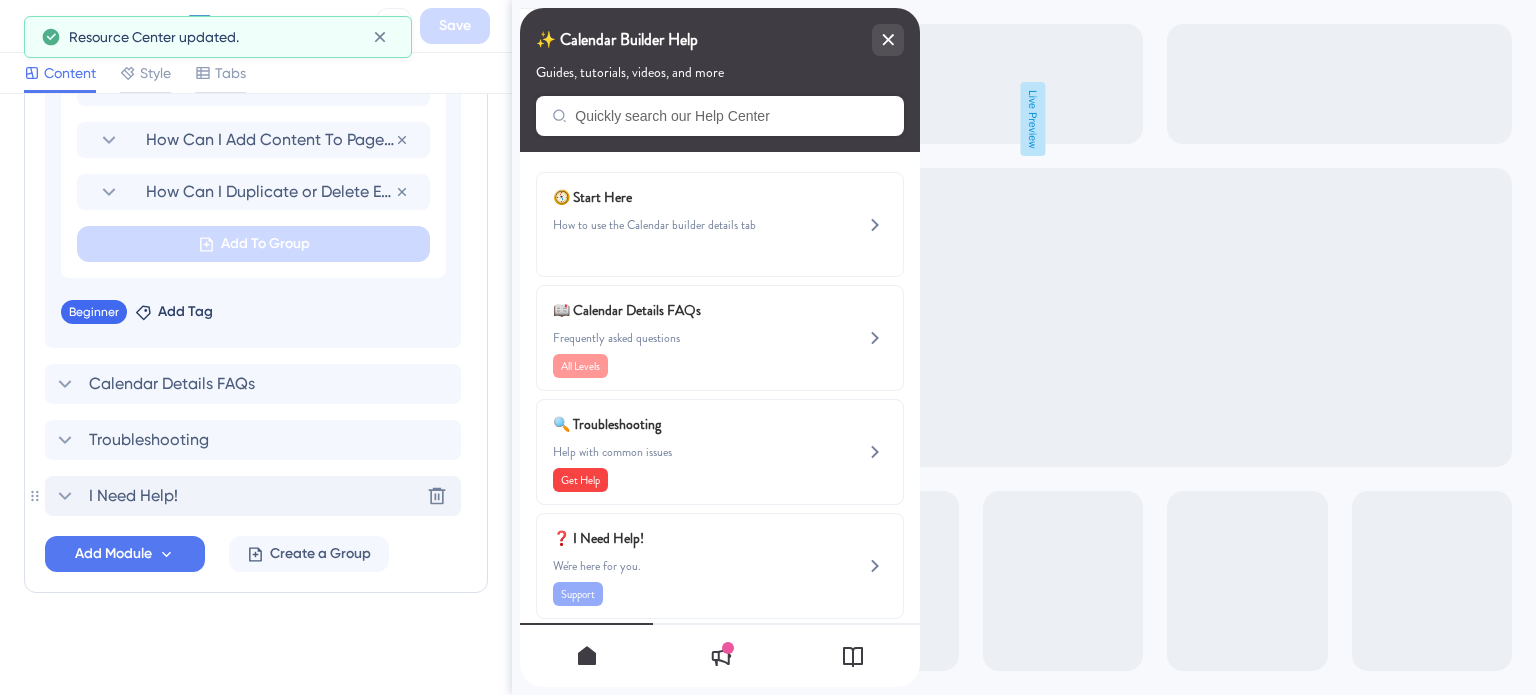 click on "I Need Help!" at bounding box center [133, 496] 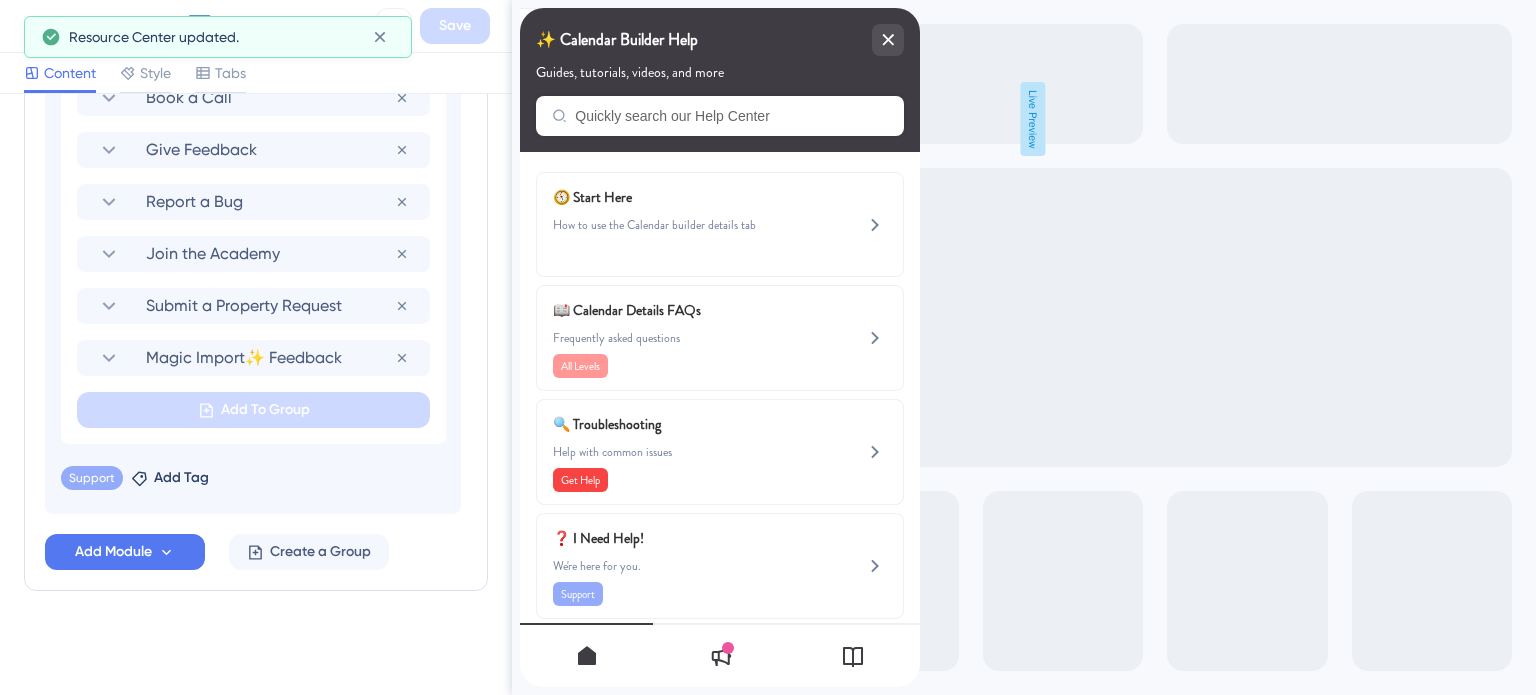 scroll, scrollTop: 1008, scrollLeft: 0, axis: vertical 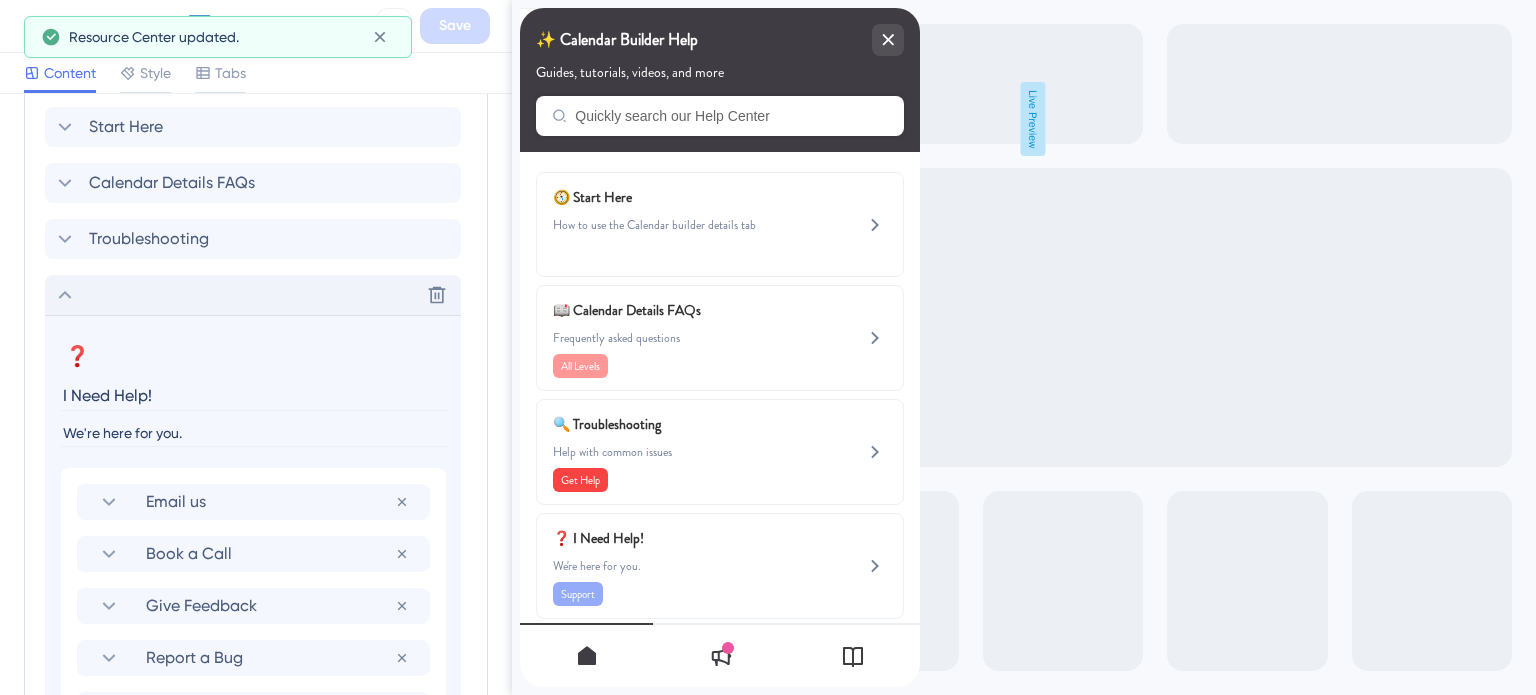 drag, startPoint x: 76, startPoint y: 390, endPoint x: 32, endPoint y: 390, distance: 44 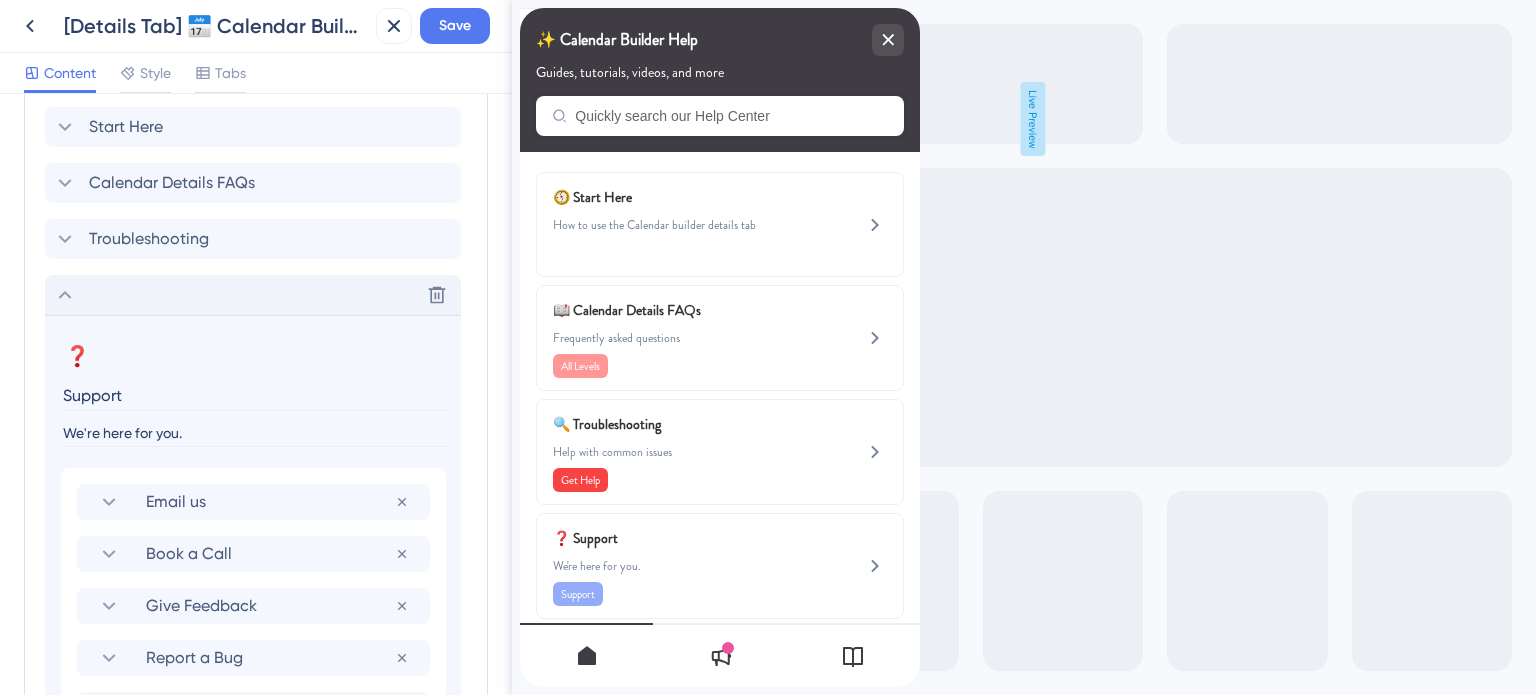 type on "Support" 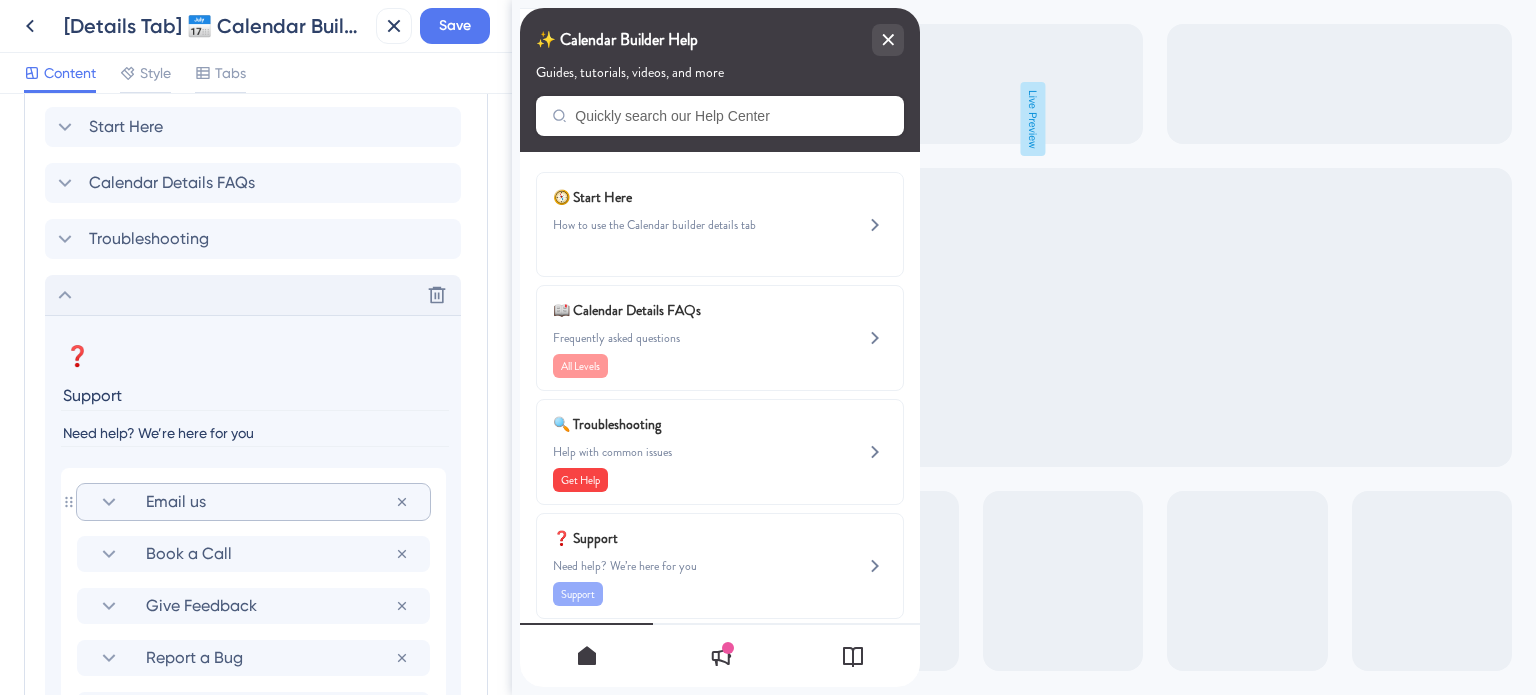 click 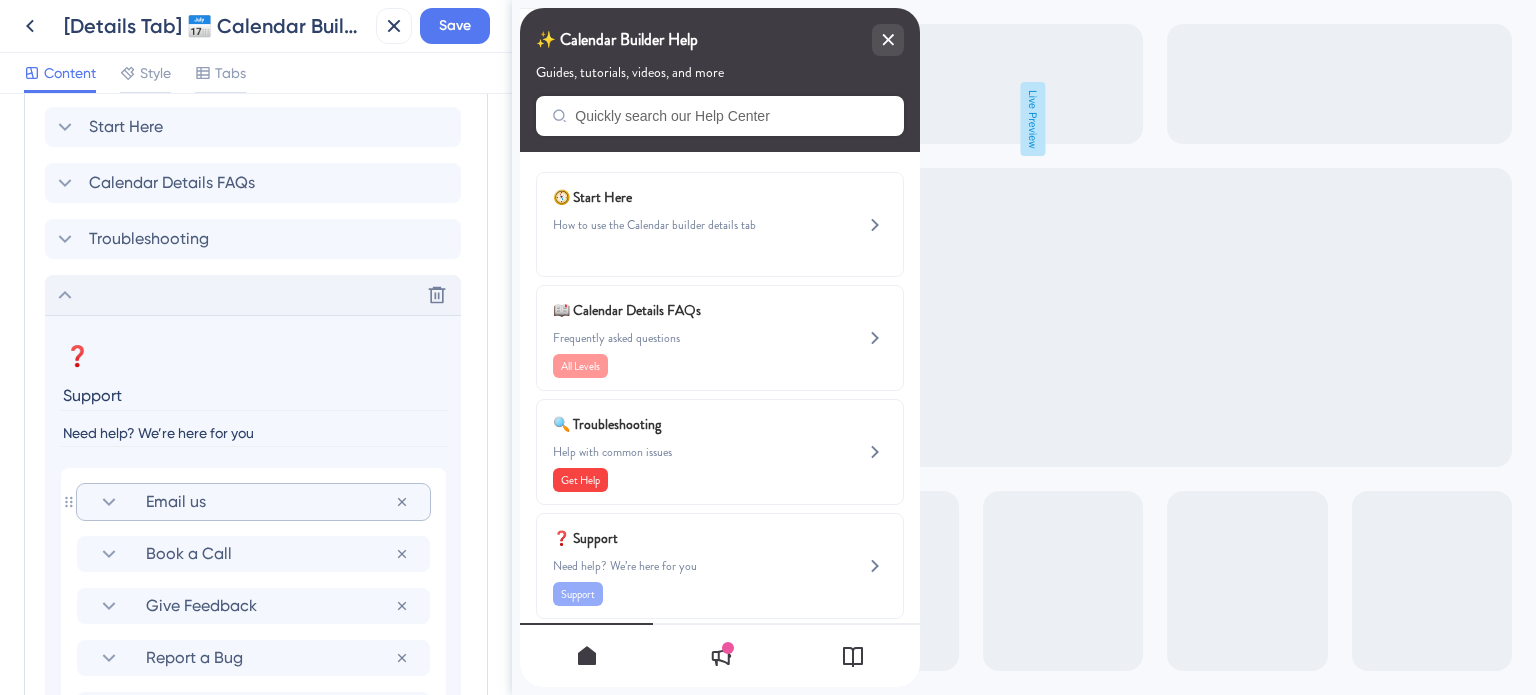 type on "Need help? We’re here for you" 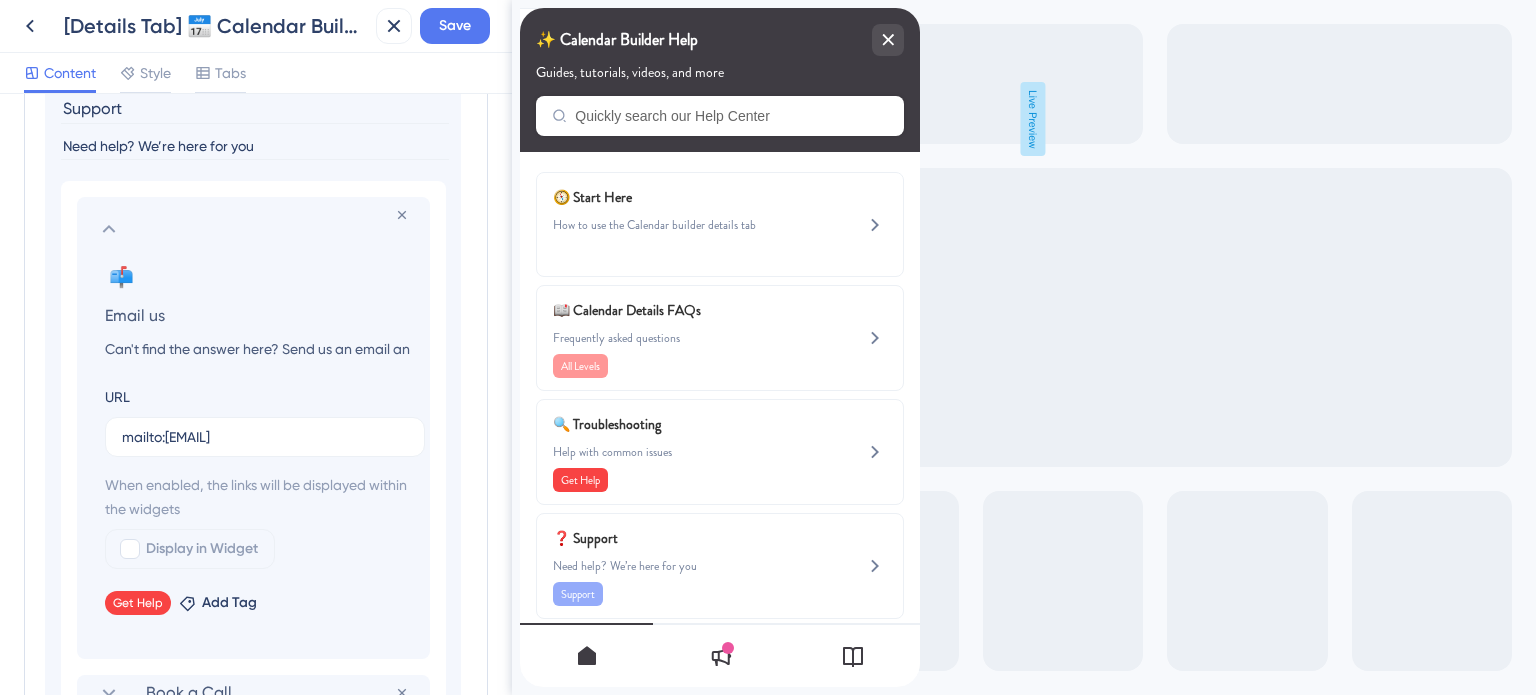 scroll, scrollTop: 1308, scrollLeft: 0, axis: vertical 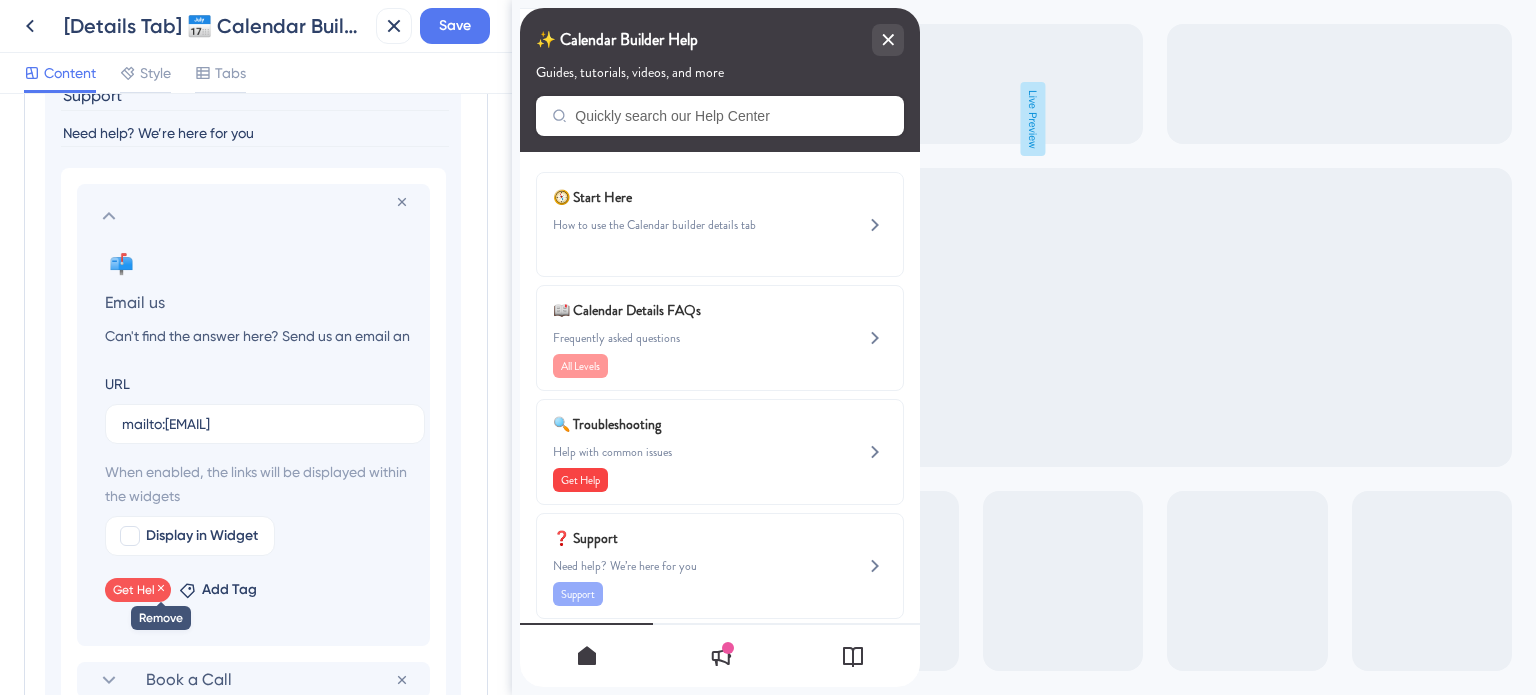 click 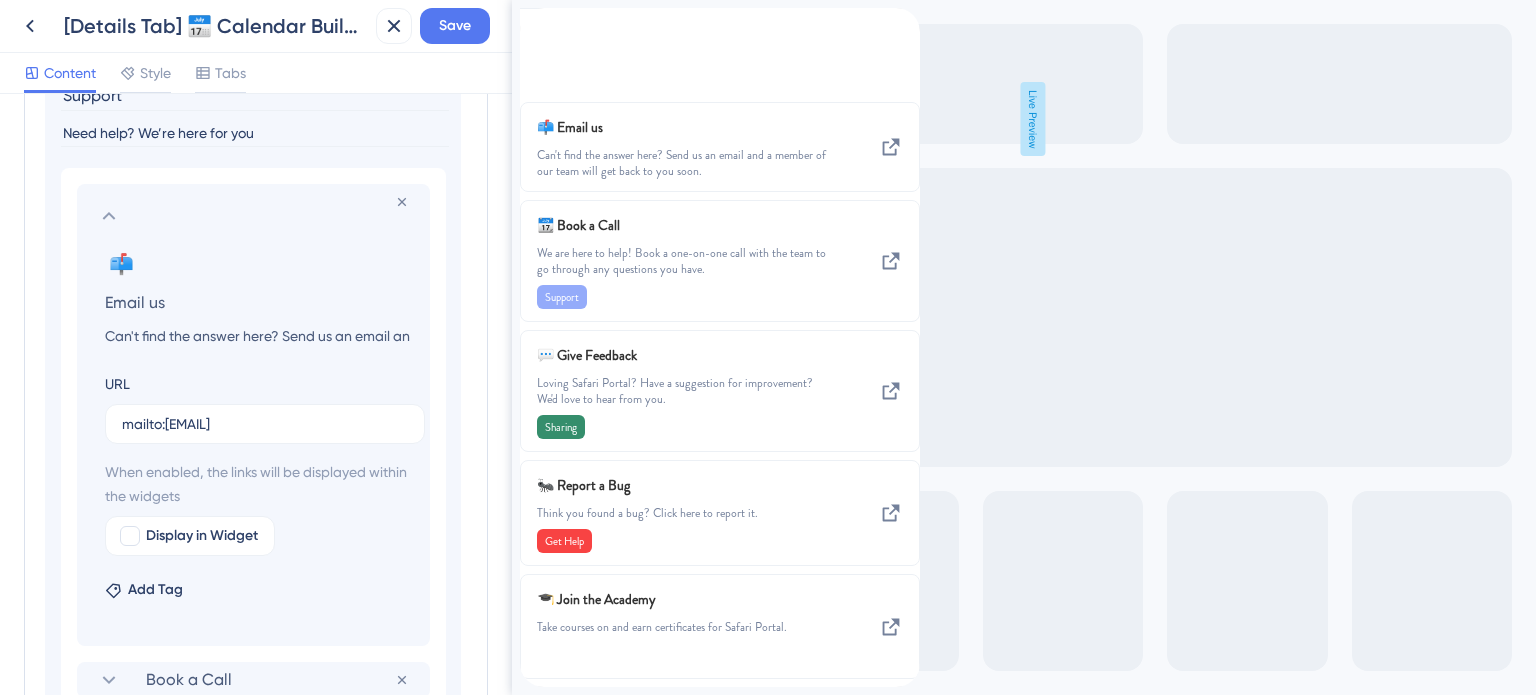 scroll, scrollTop: 1508, scrollLeft: 0, axis: vertical 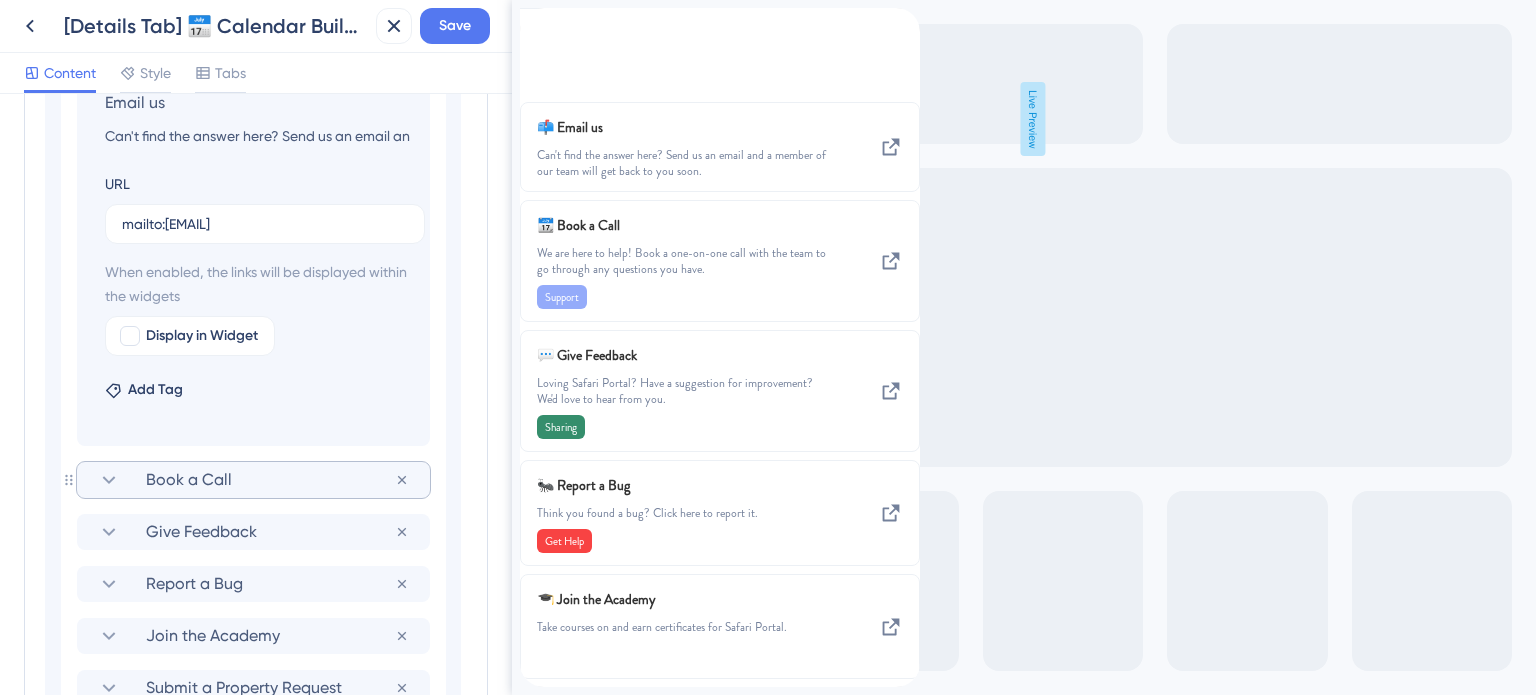 click 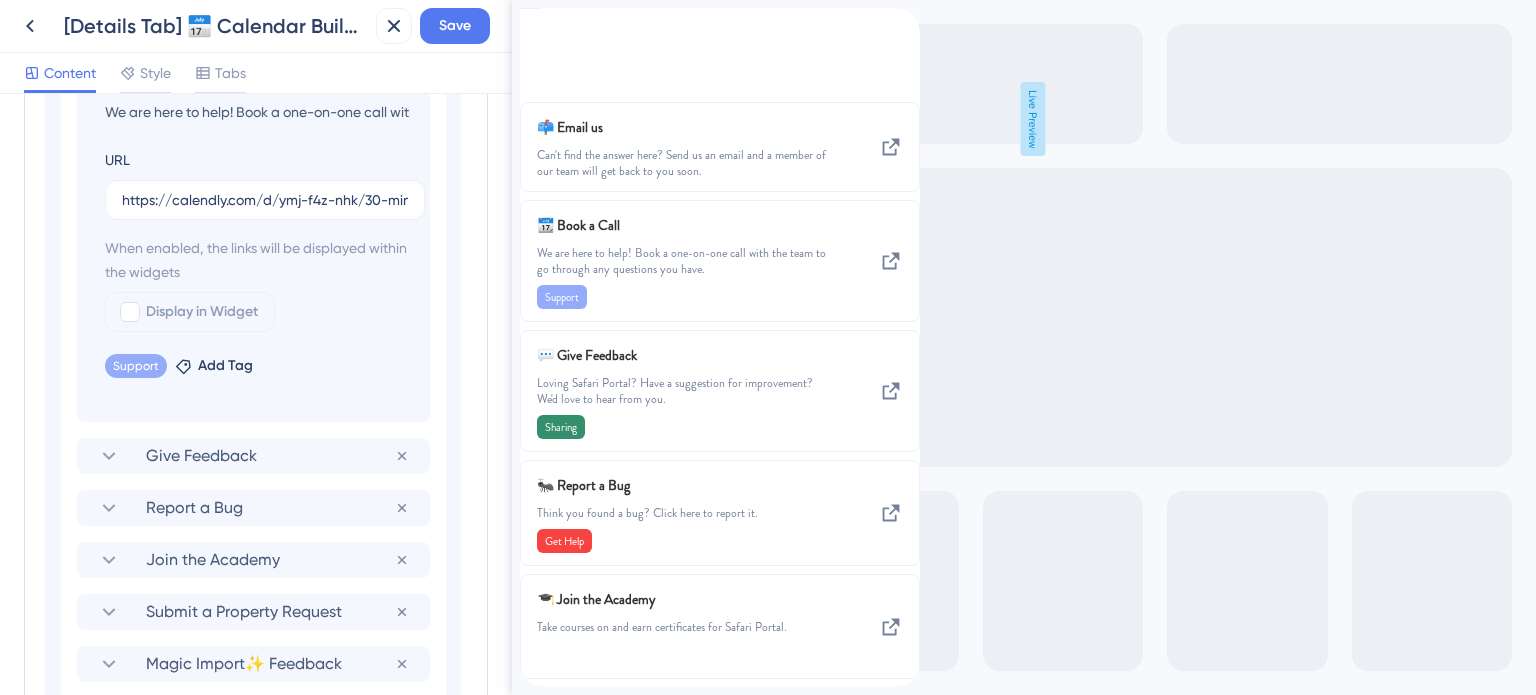 scroll, scrollTop: 1708, scrollLeft: 0, axis: vertical 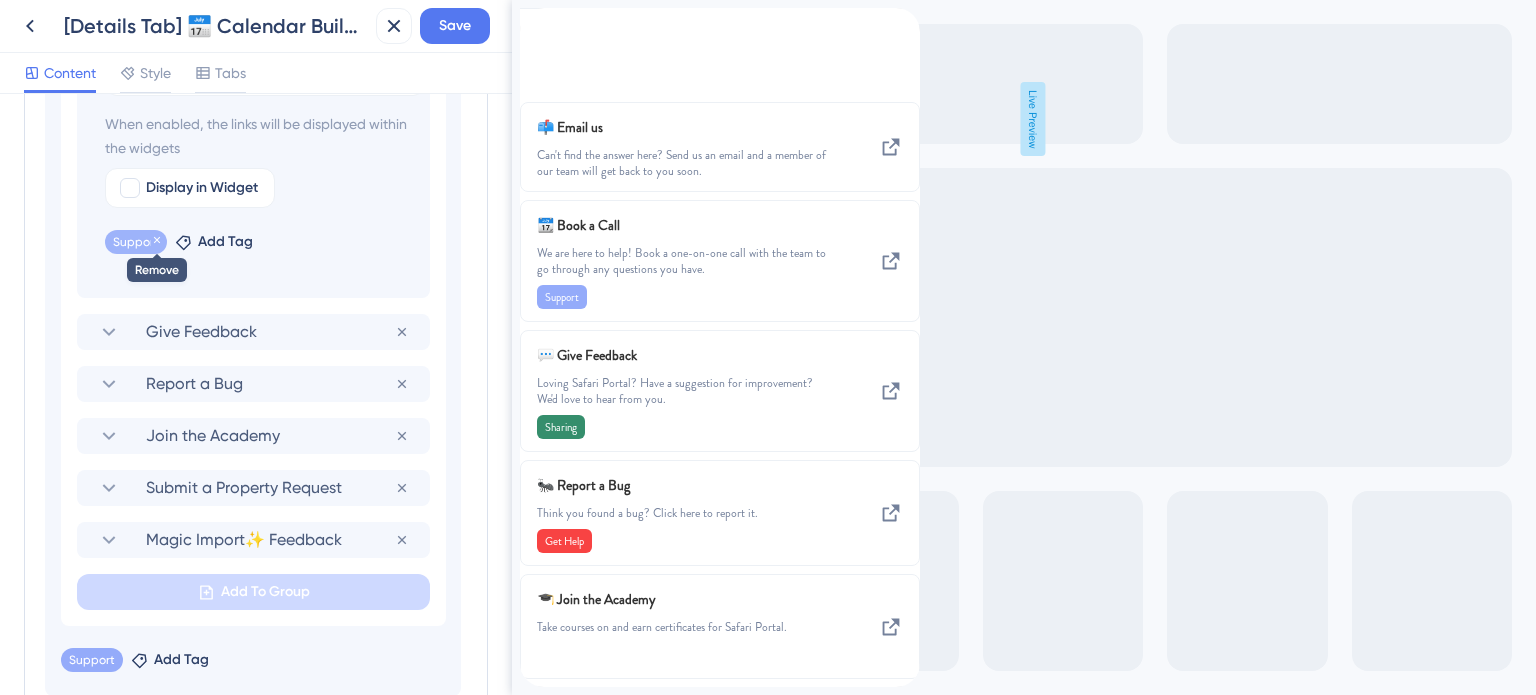 click 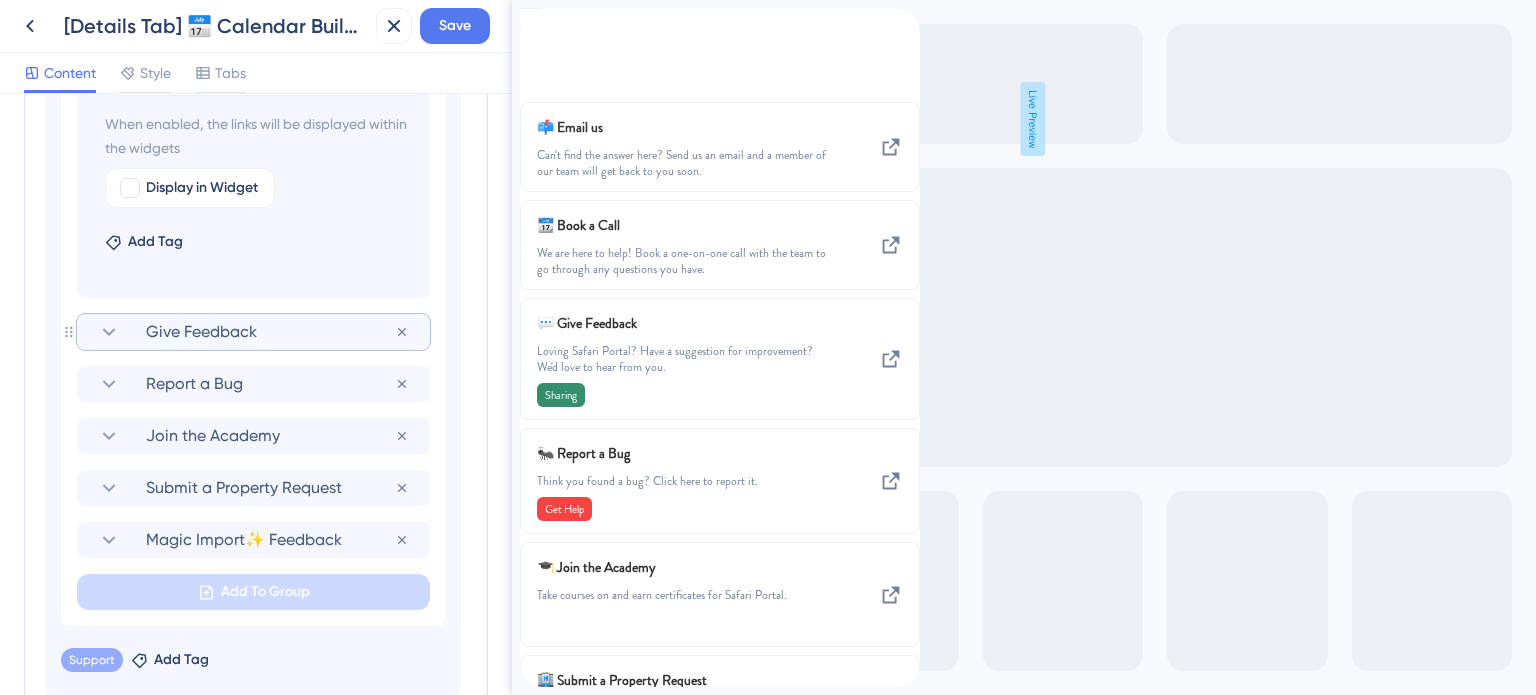 click 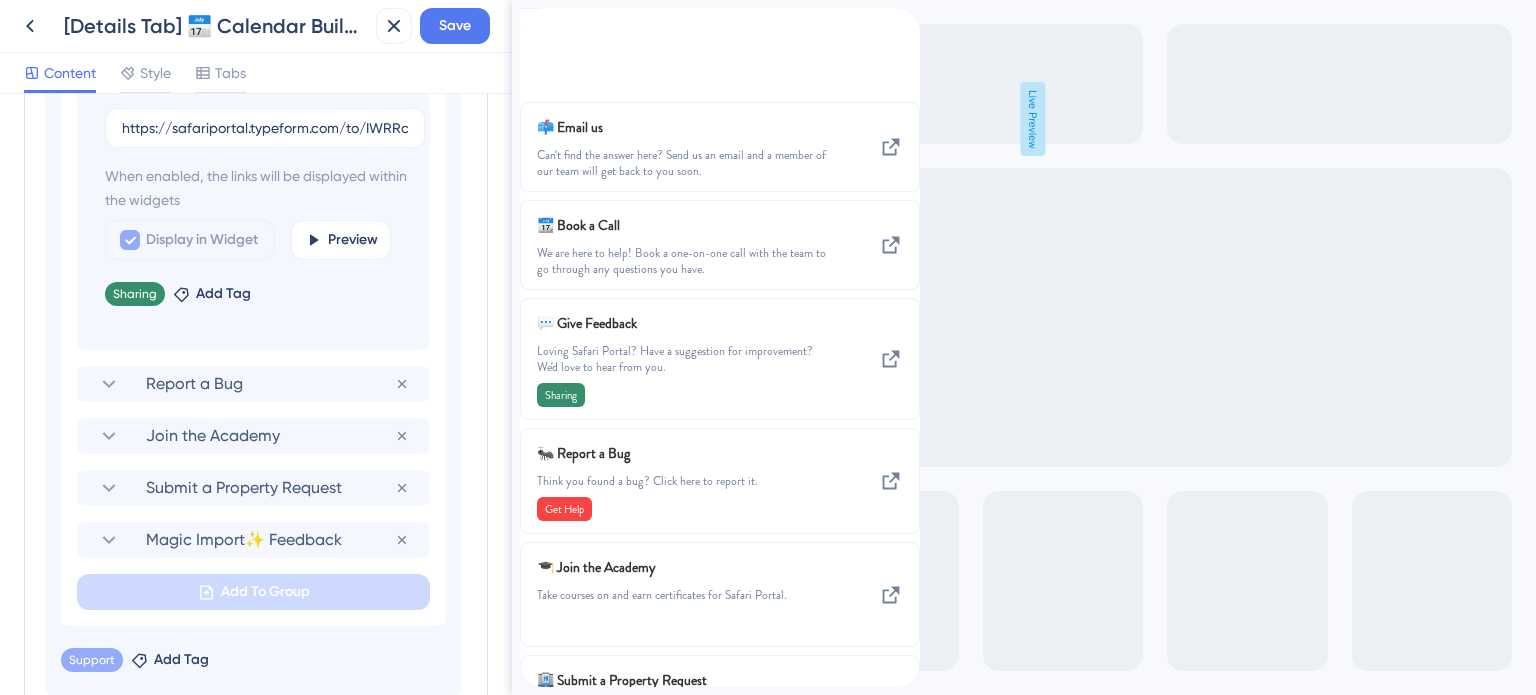 scroll, scrollTop: 1318, scrollLeft: 0, axis: vertical 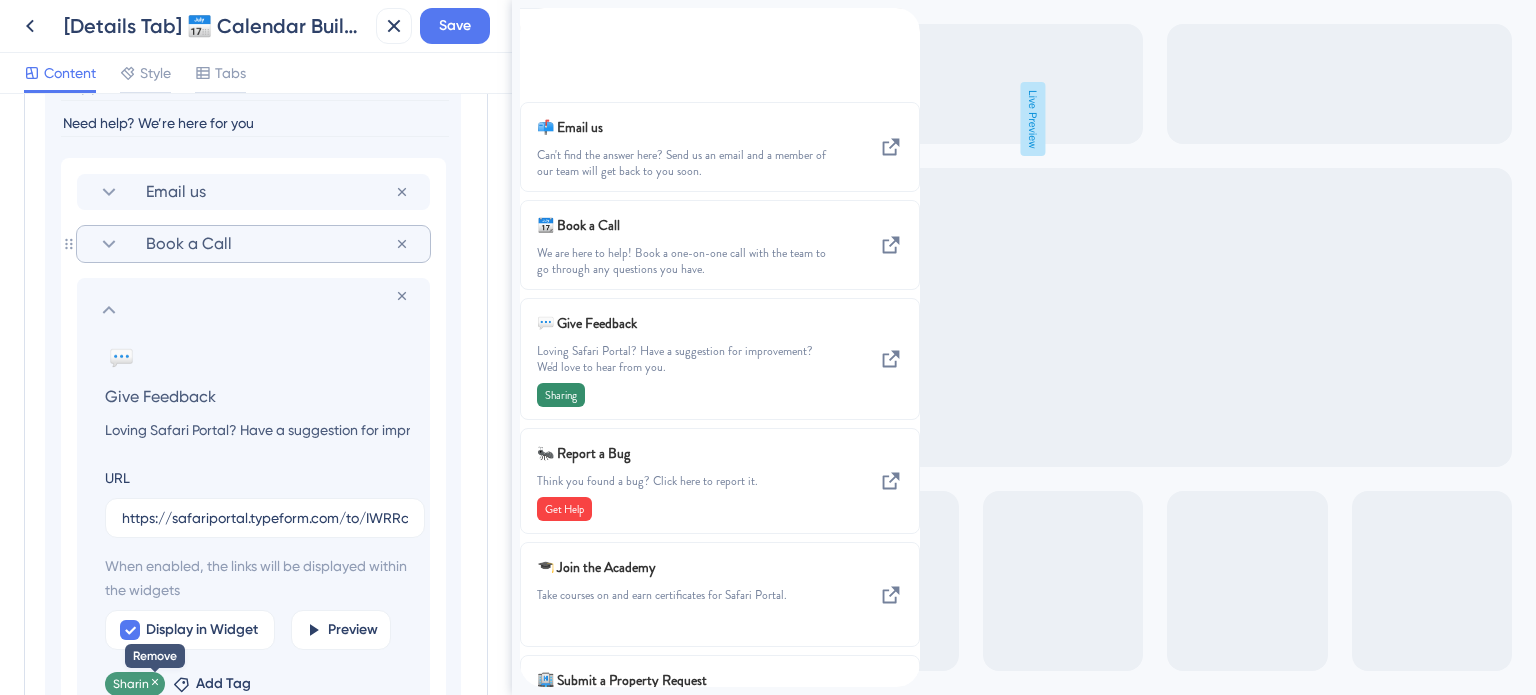 click 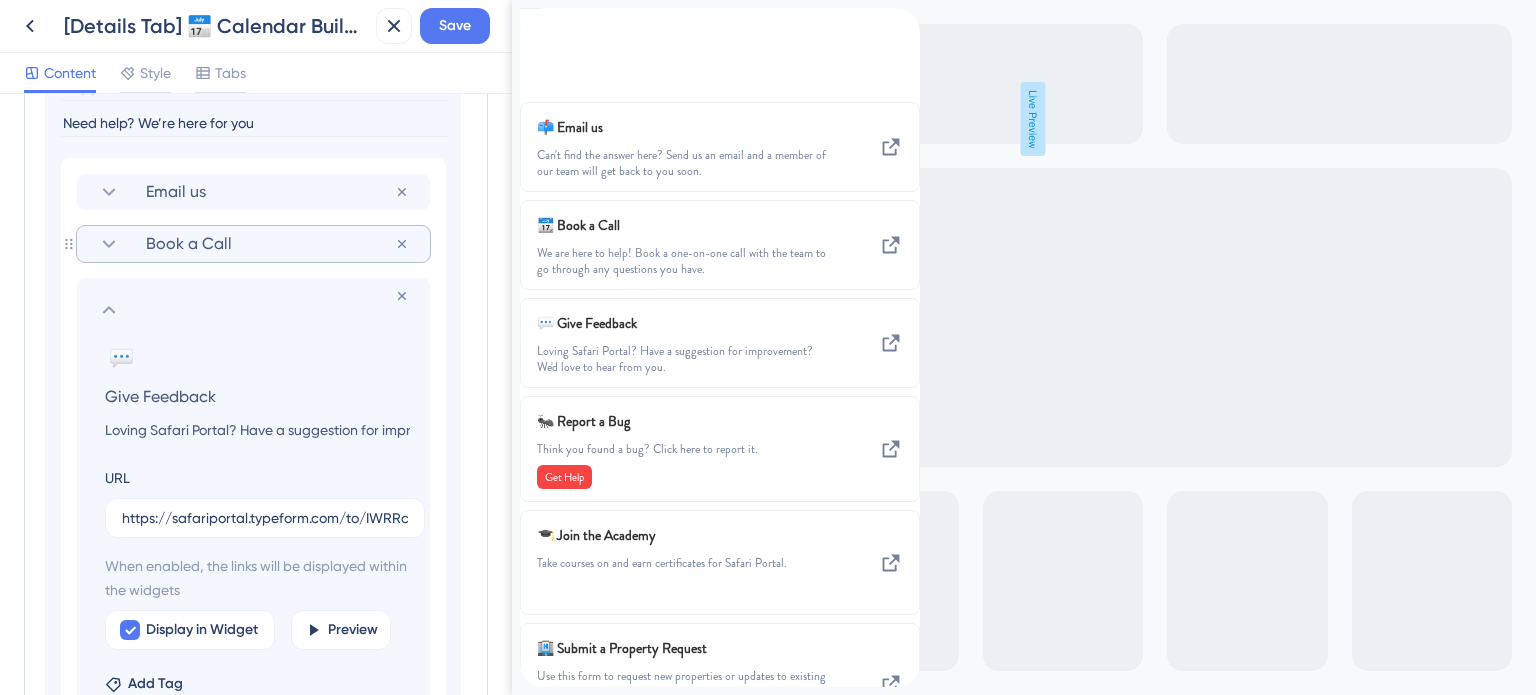 scroll, scrollTop: 1518, scrollLeft: 0, axis: vertical 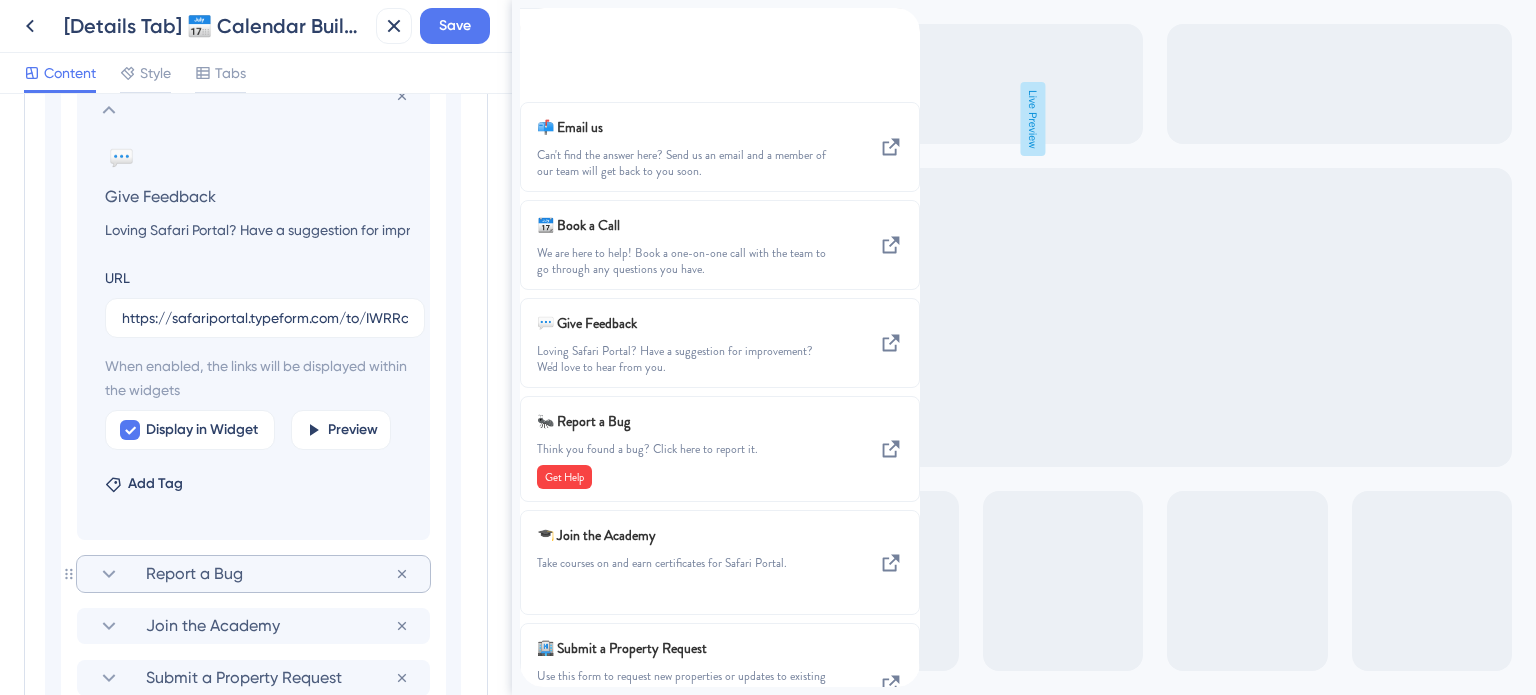click 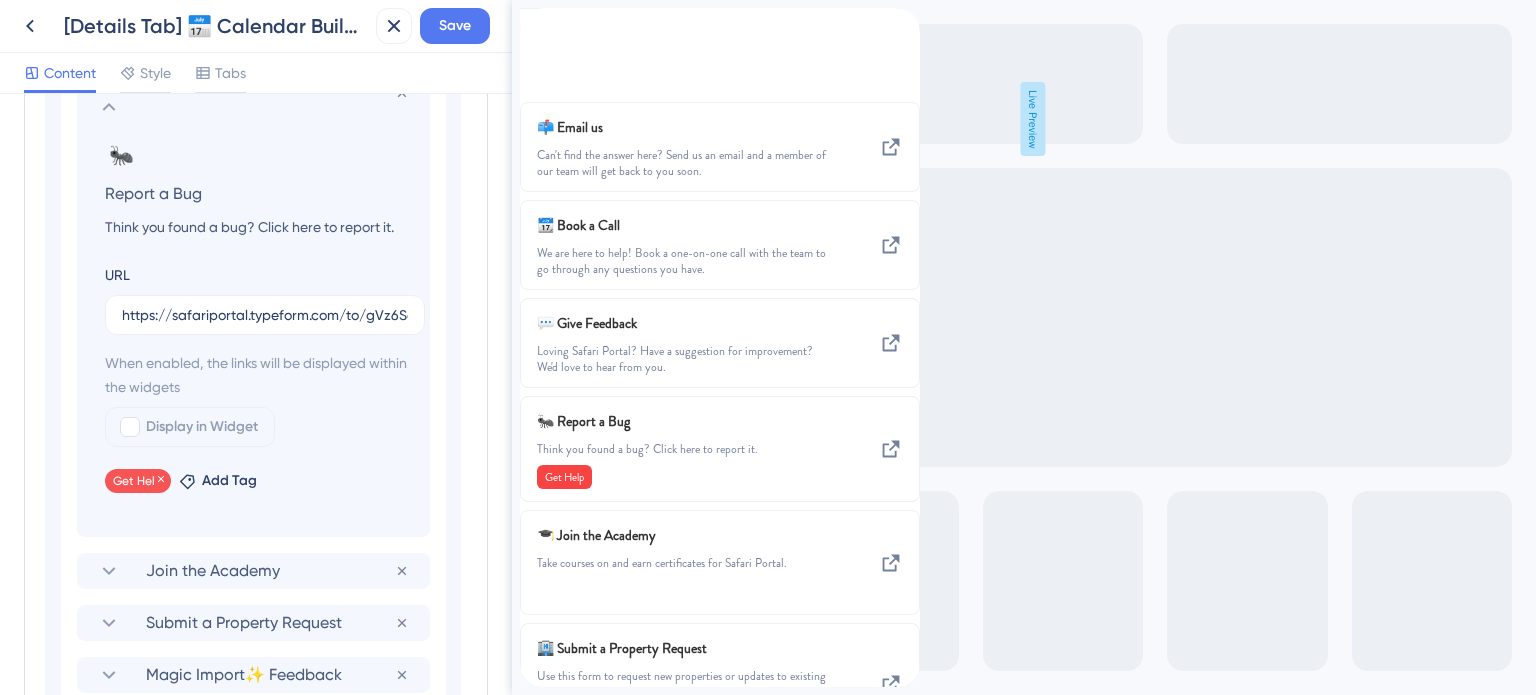 scroll, scrollTop: 1618, scrollLeft: 0, axis: vertical 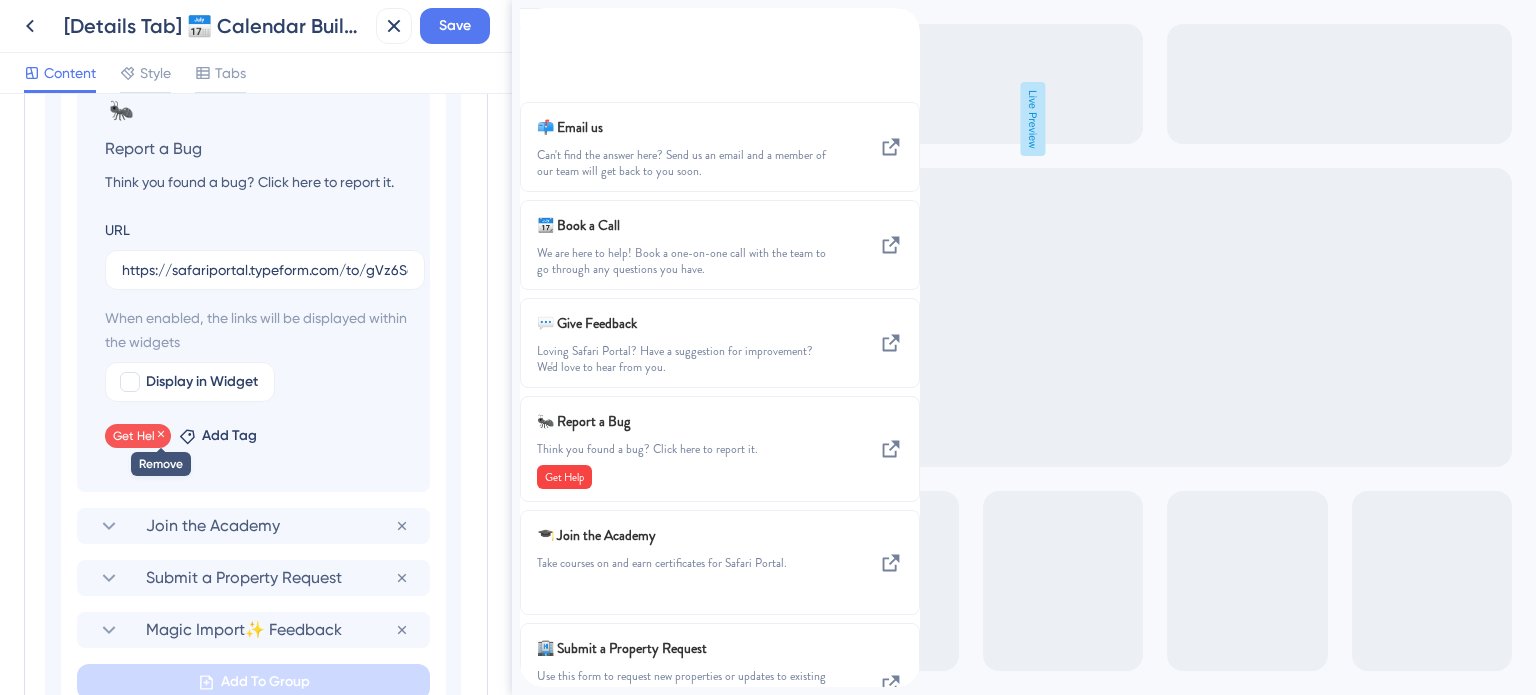 click 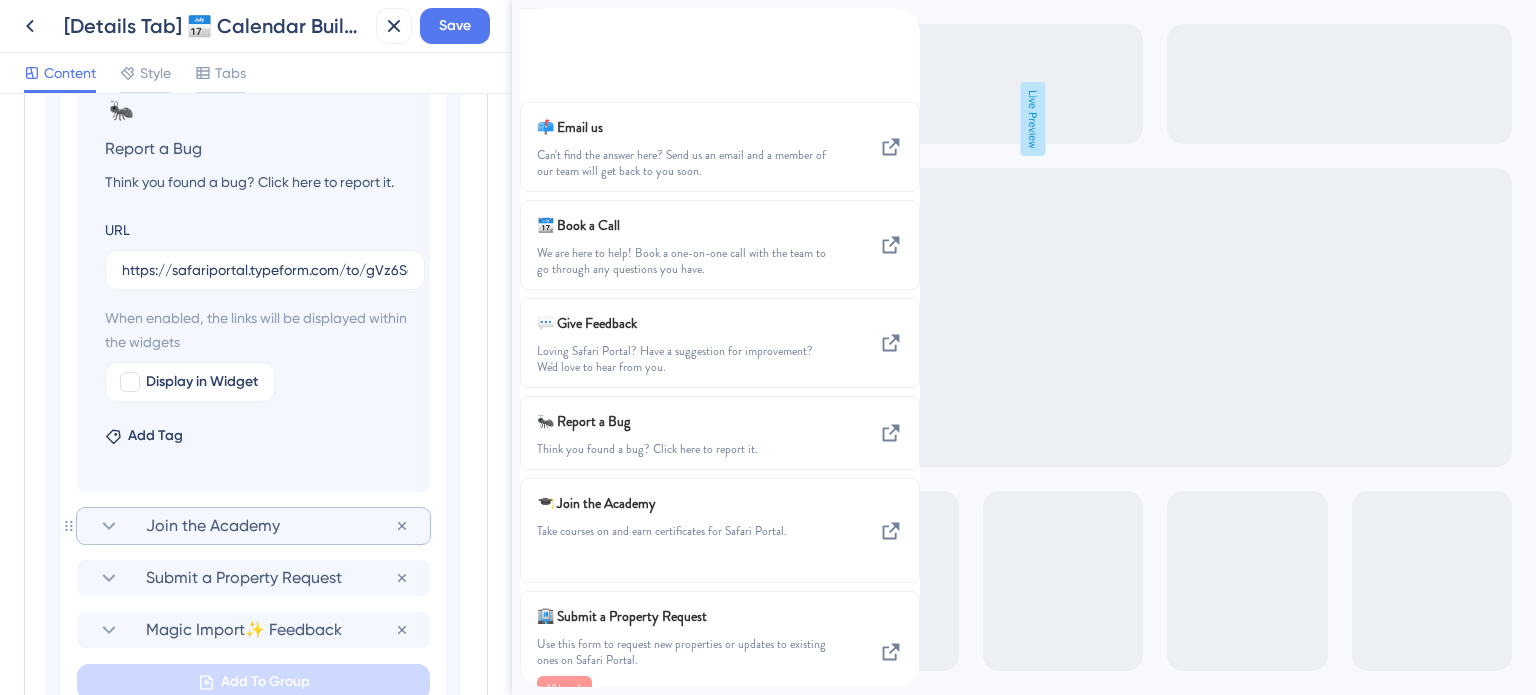 click 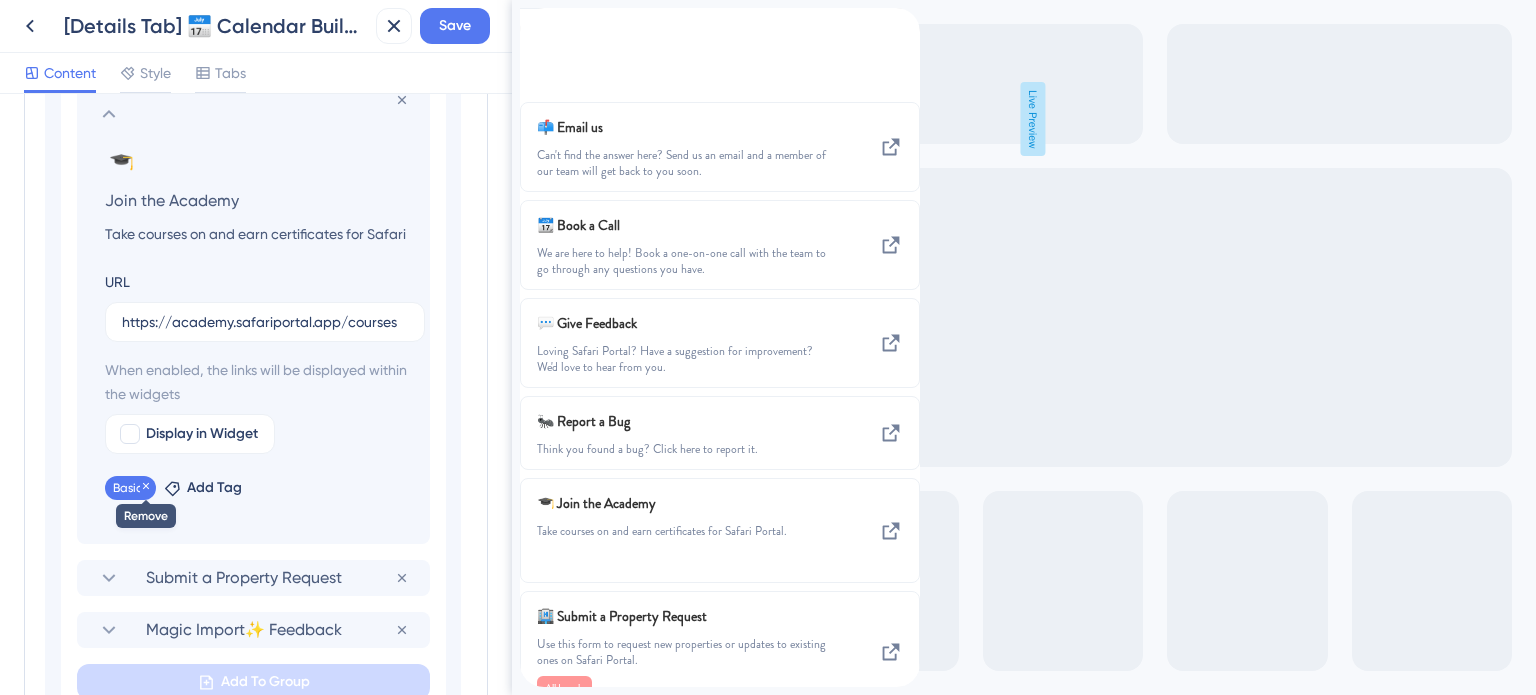 click 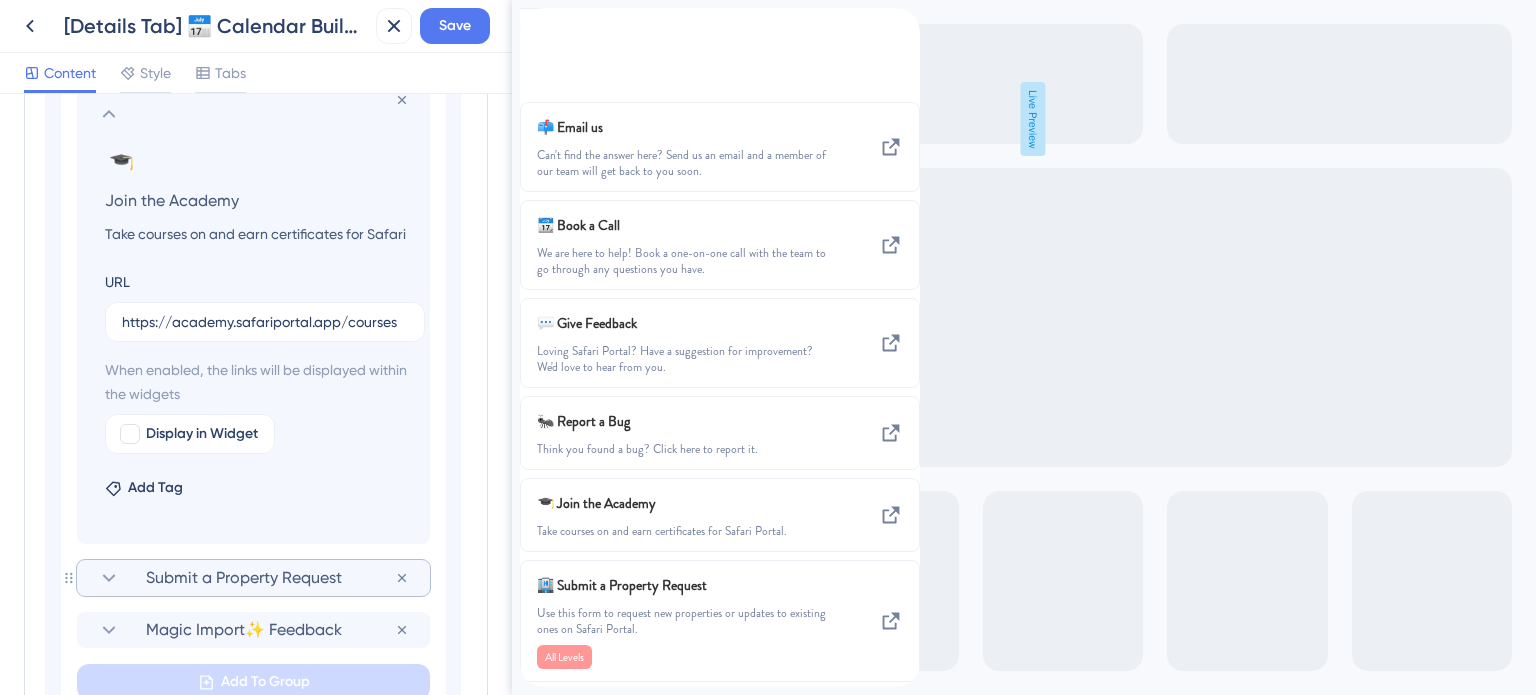 click 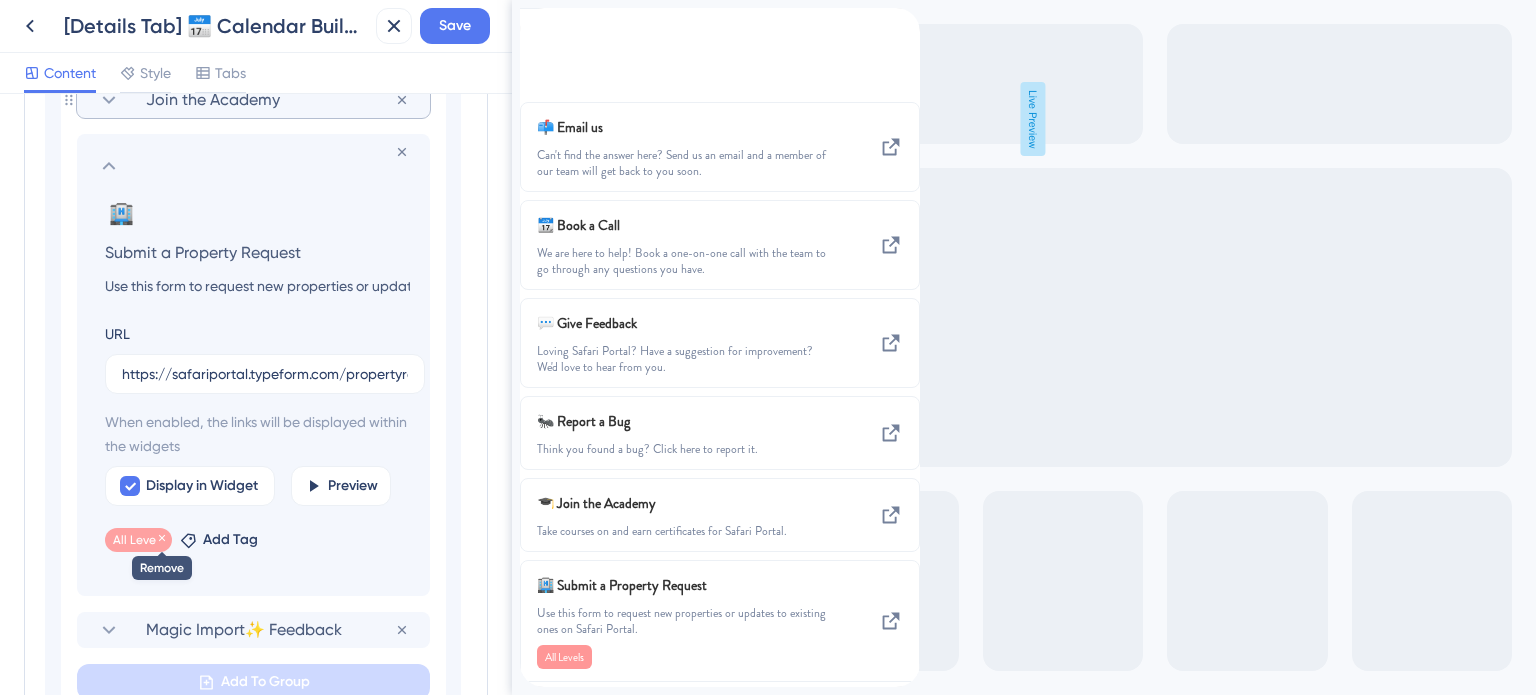 click 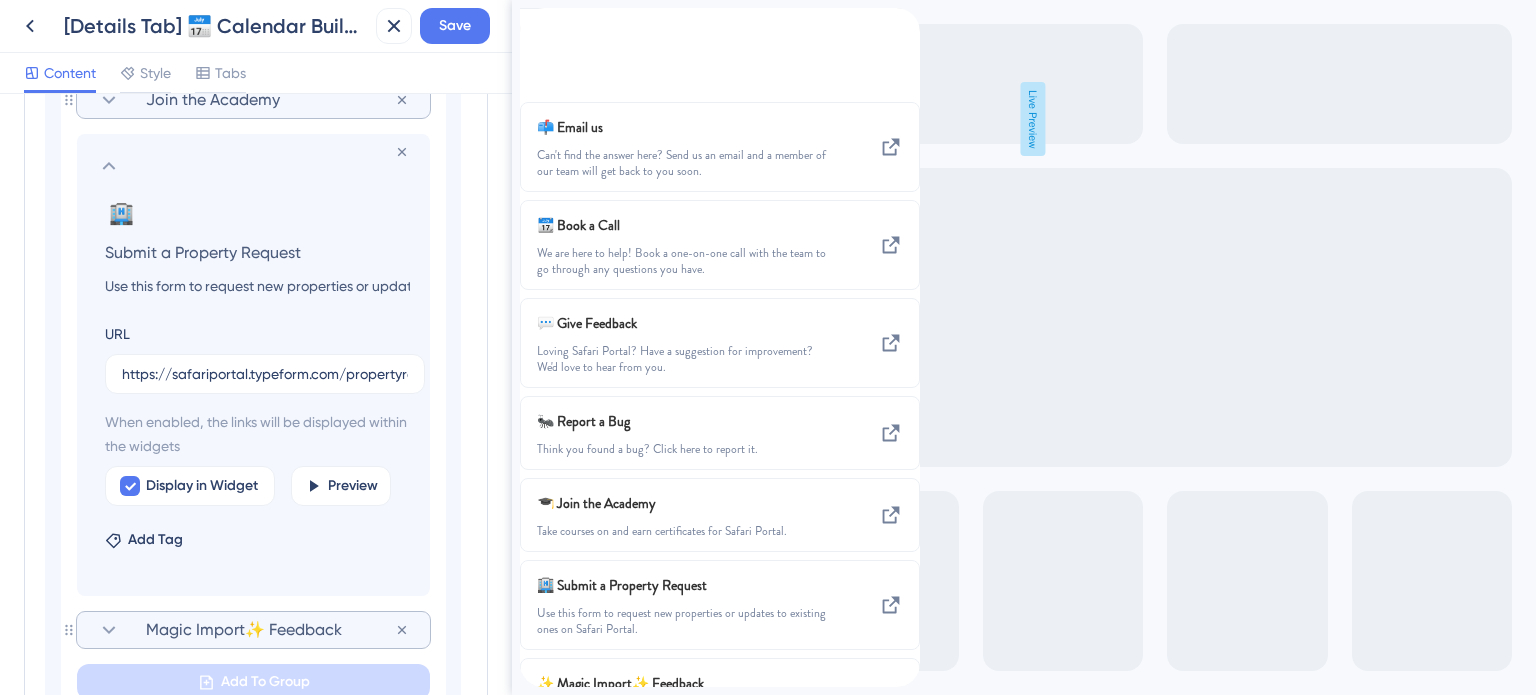 click 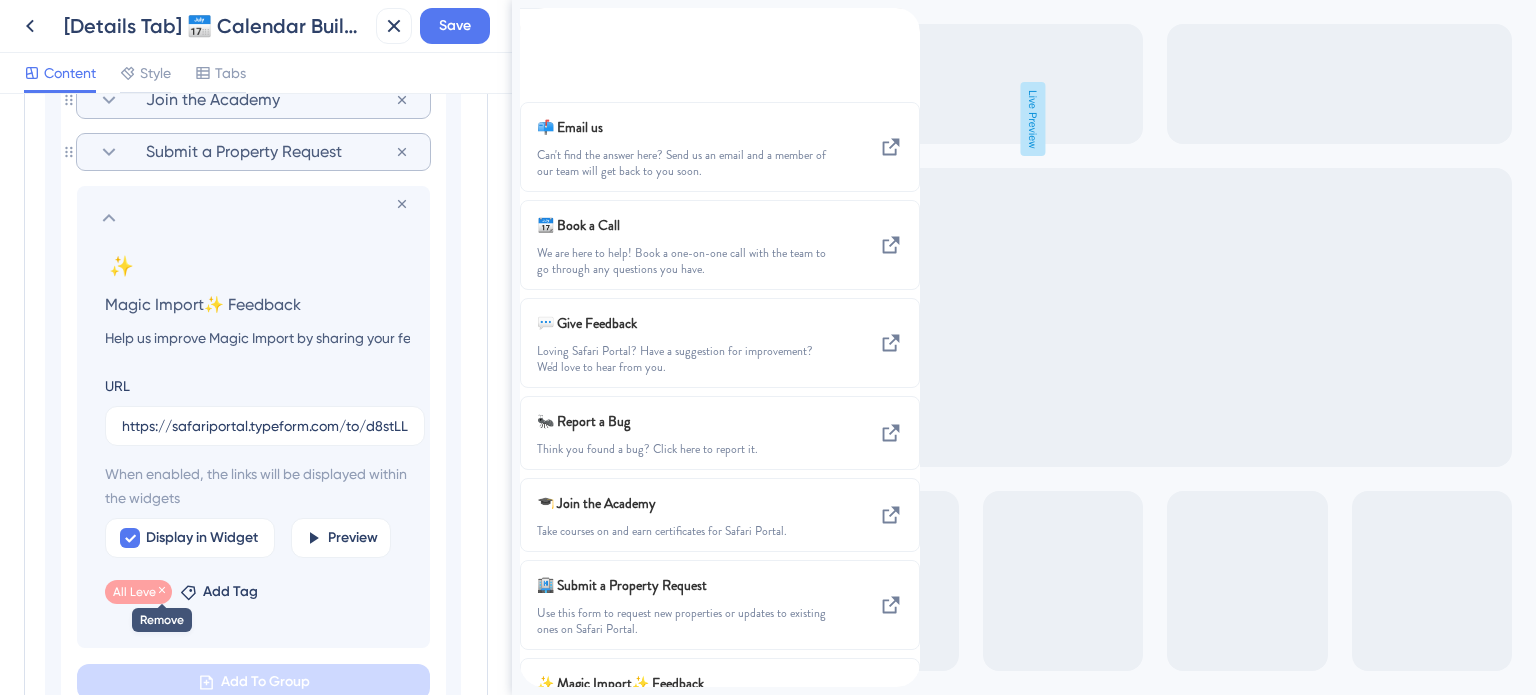 click 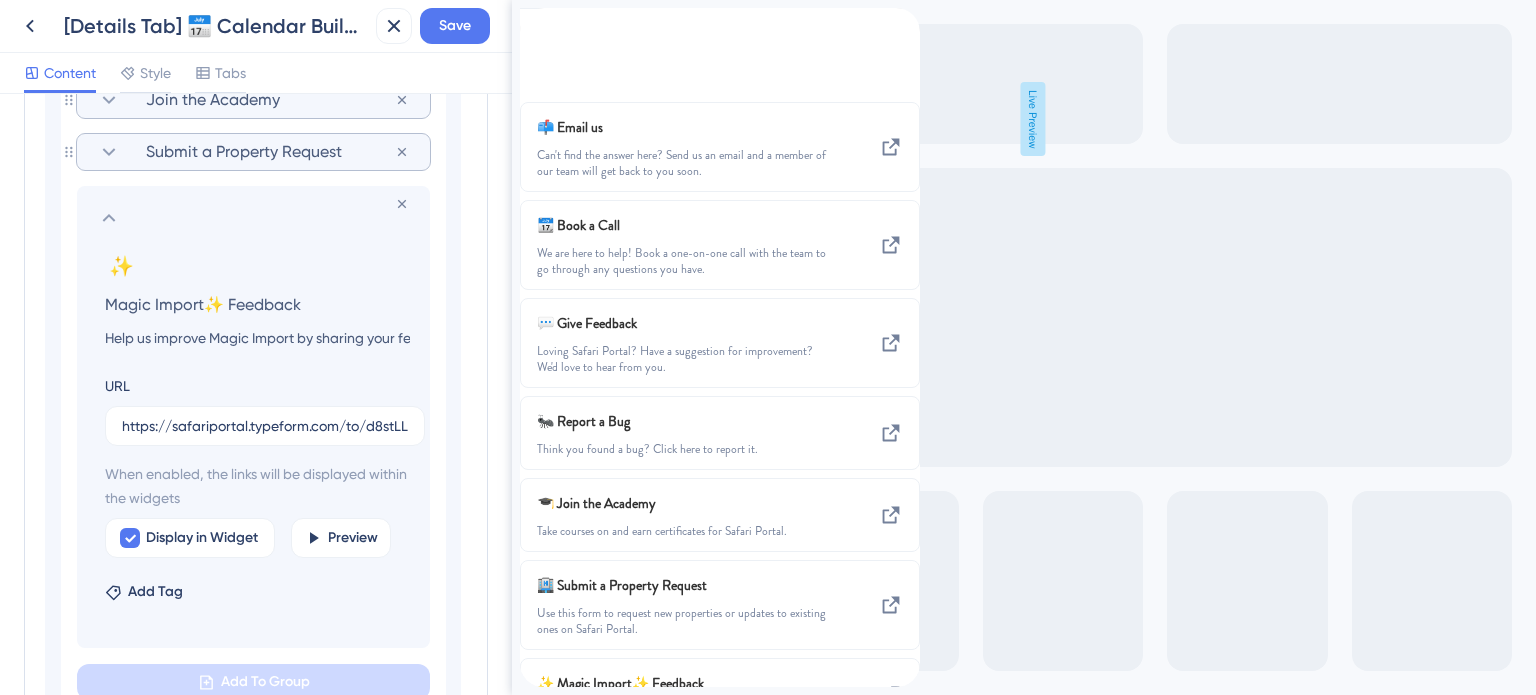 scroll, scrollTop: 0, scrollLeft: 0, axis: both 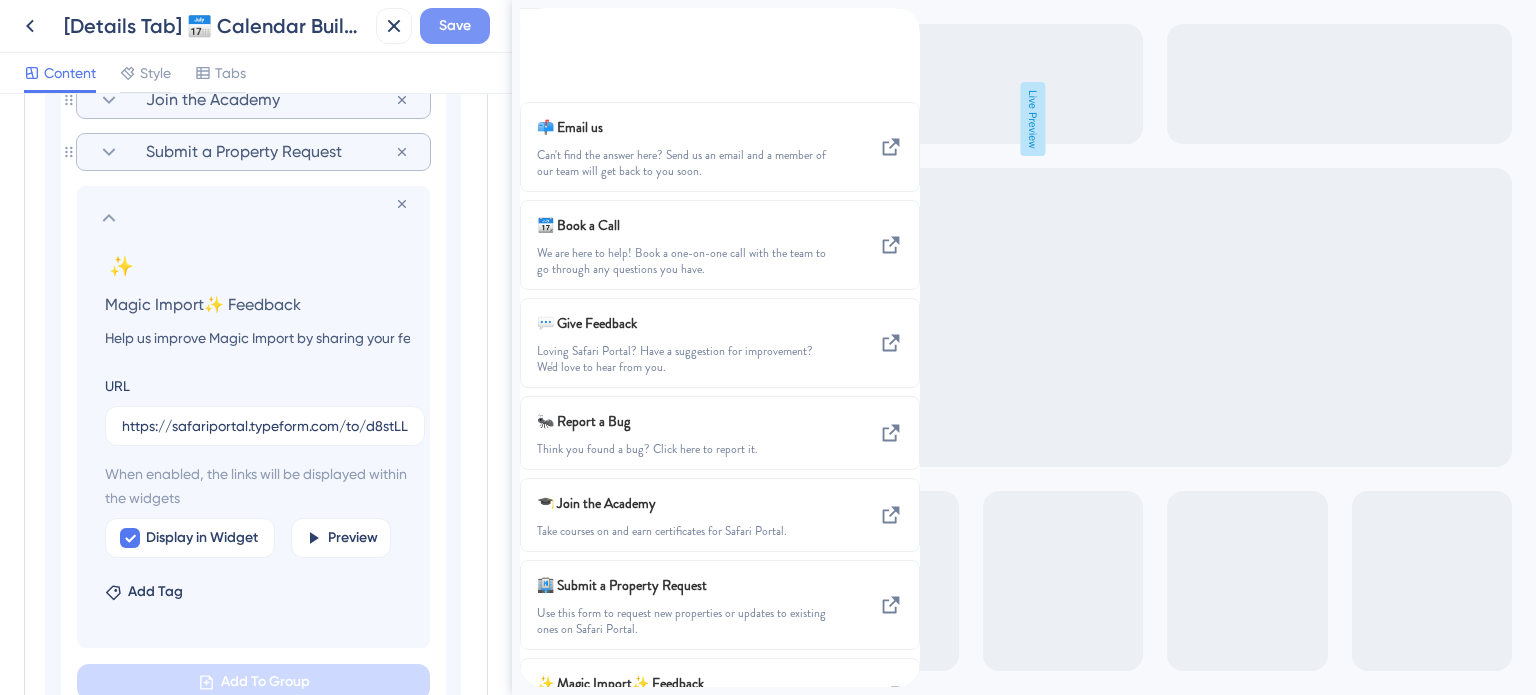 click on "Save" at bounding box center [455, 26] 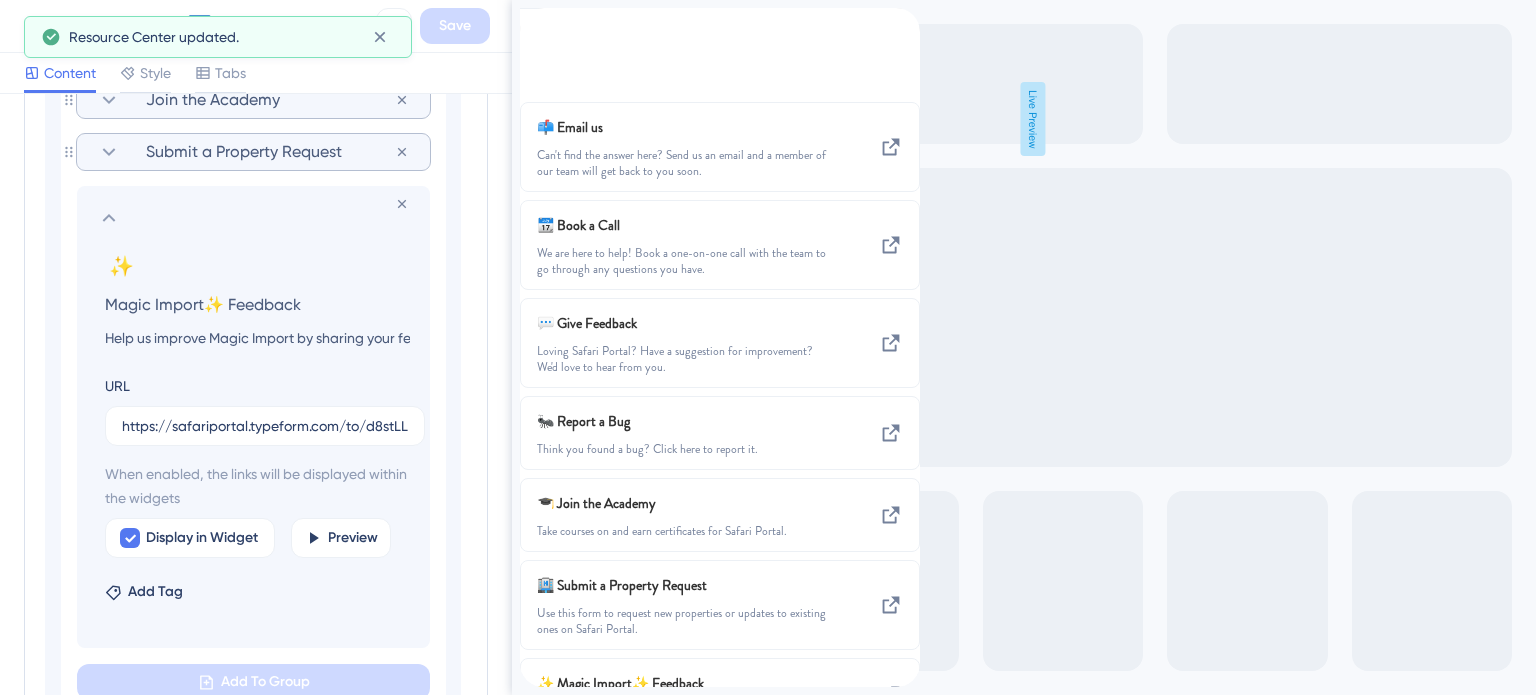 click 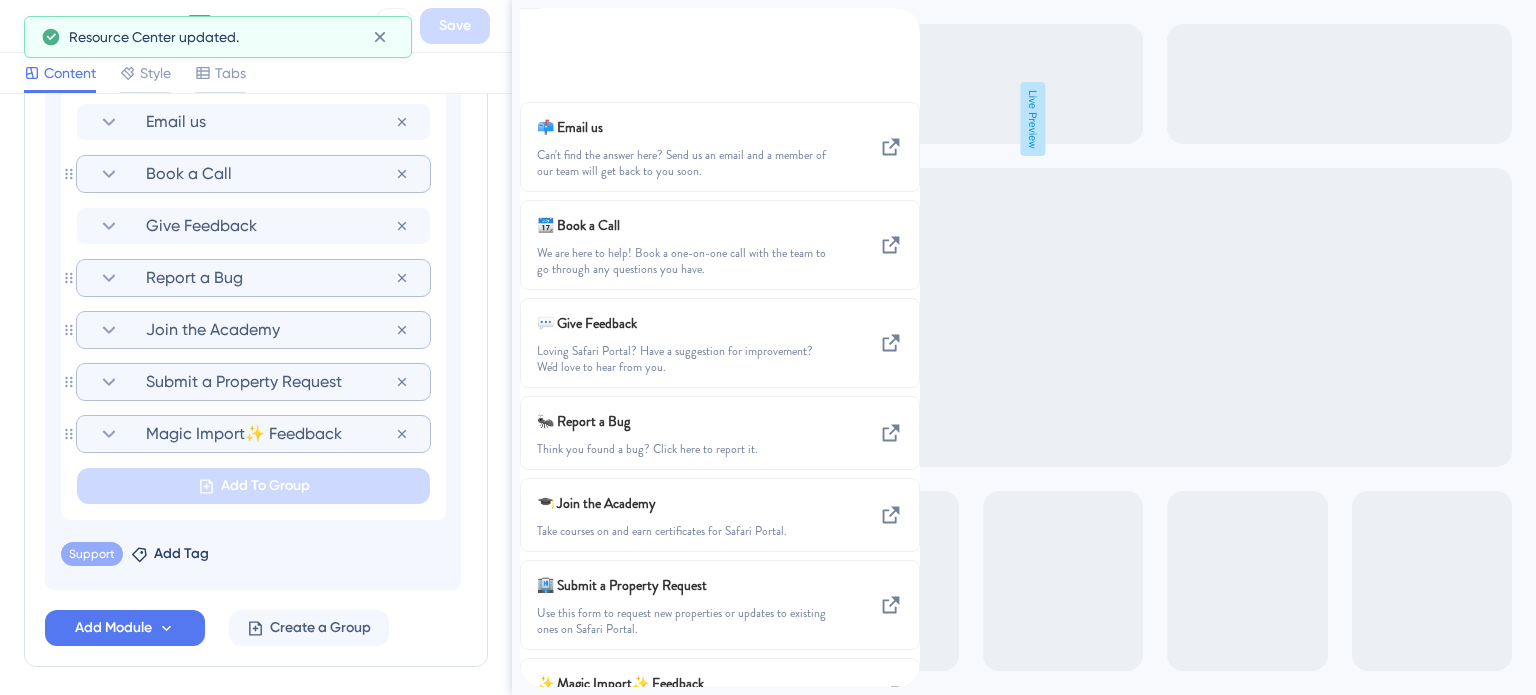 scroll, scrollTop: 1062, scrollLeft: 0, axis: vertical 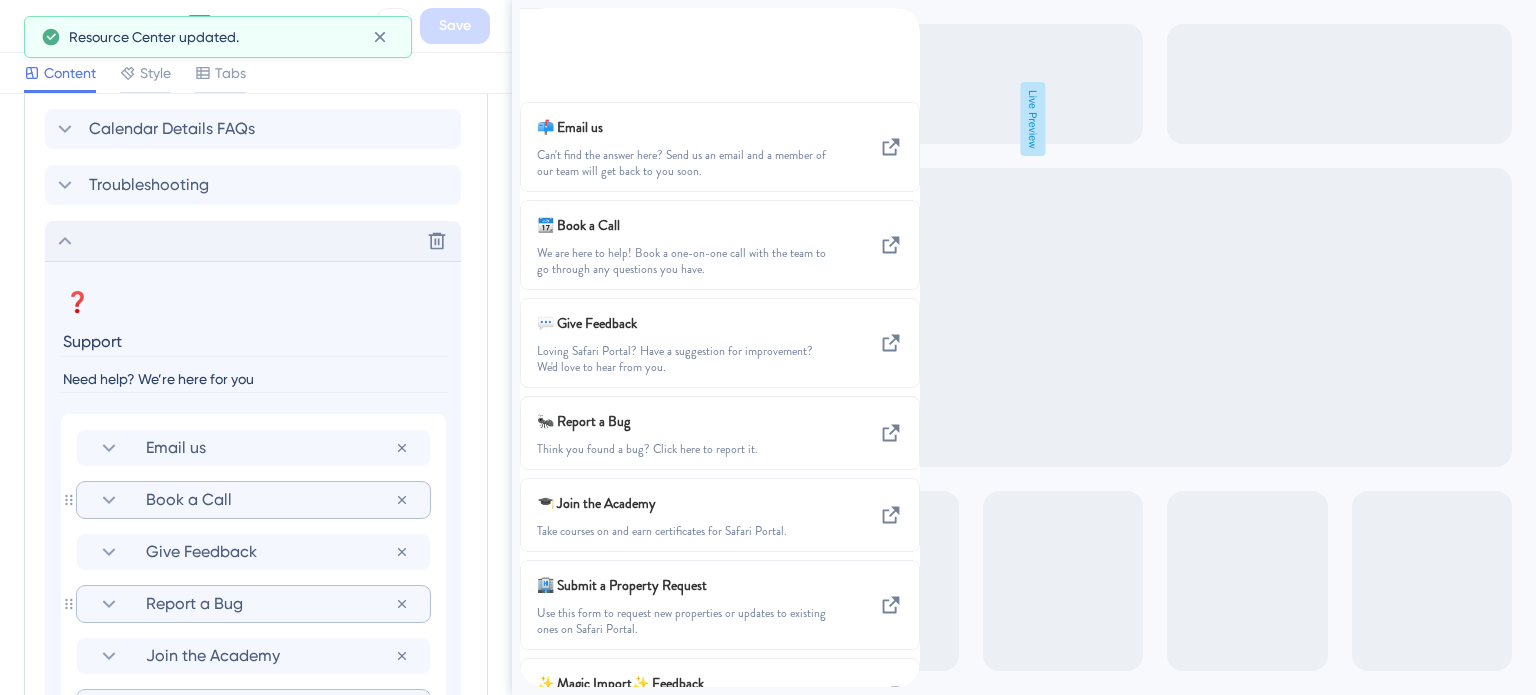 click 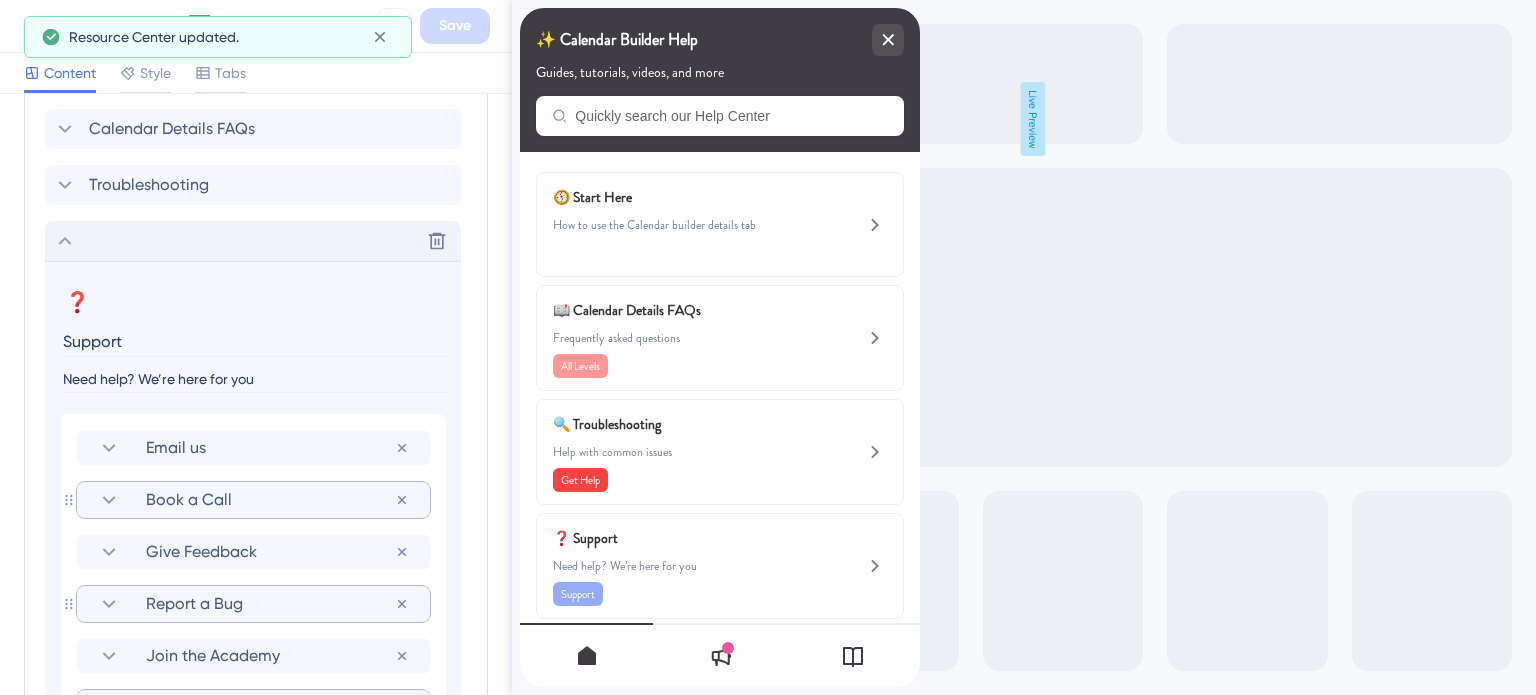 scroll, scrollTop: 807, scrollLeft: 0, axis: vertical 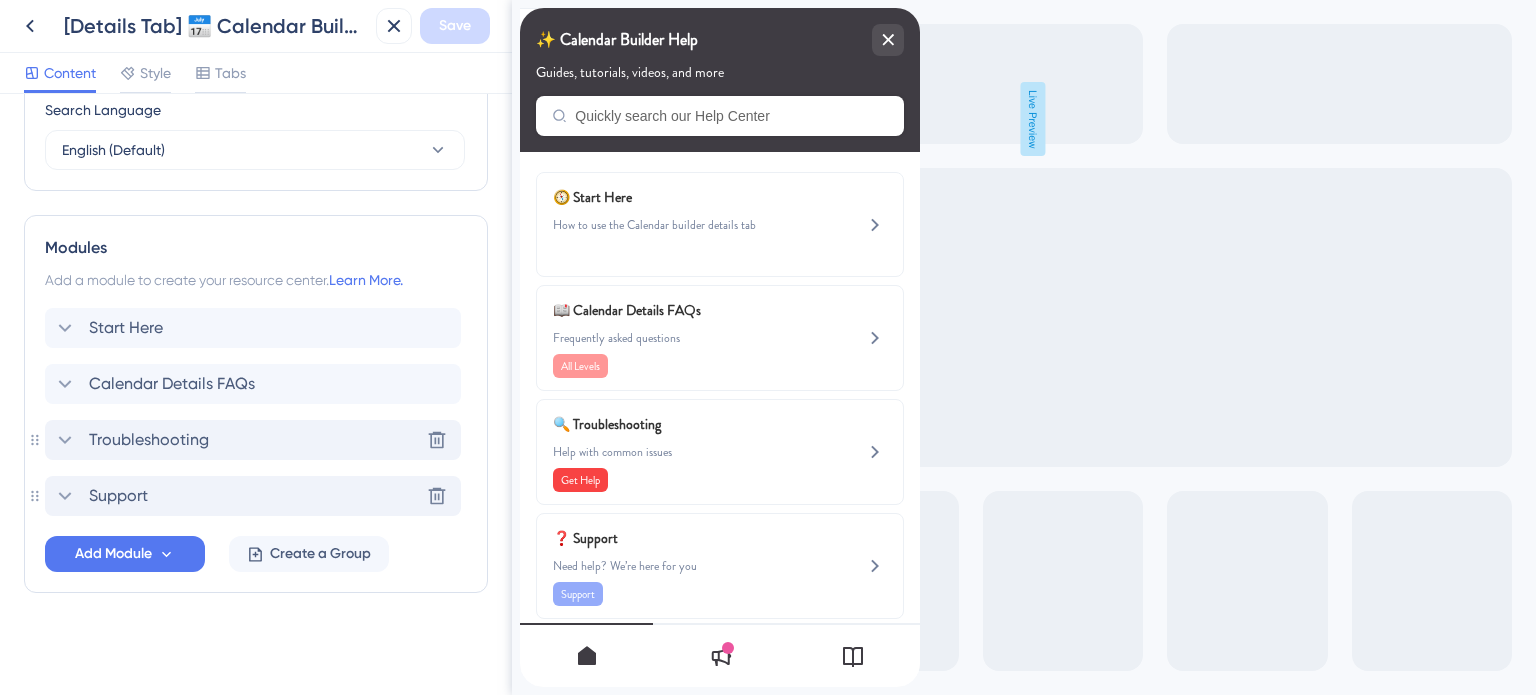 click on "Troubleshooting" at bounding box center [149, 440] 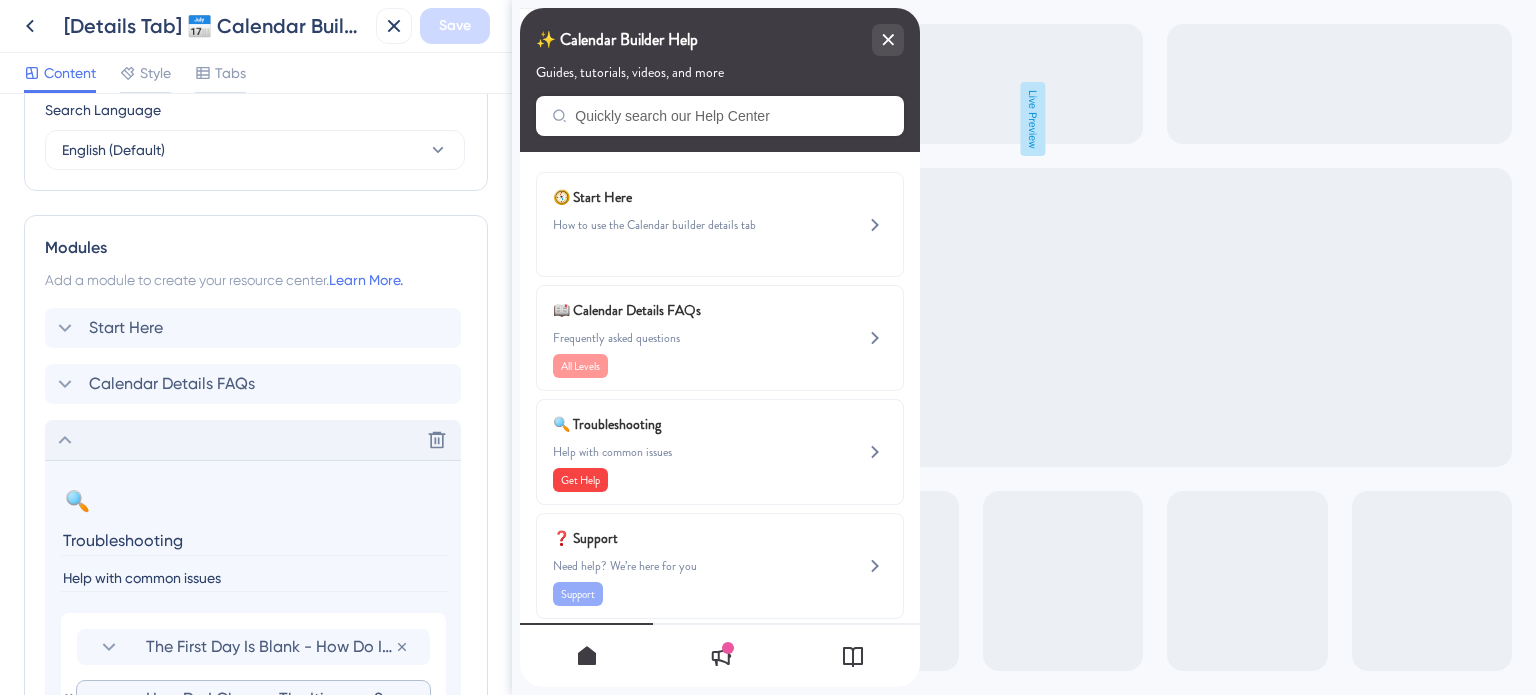 scroll, scrollTop: 1062, scrollLeft: 0, axis: vertical 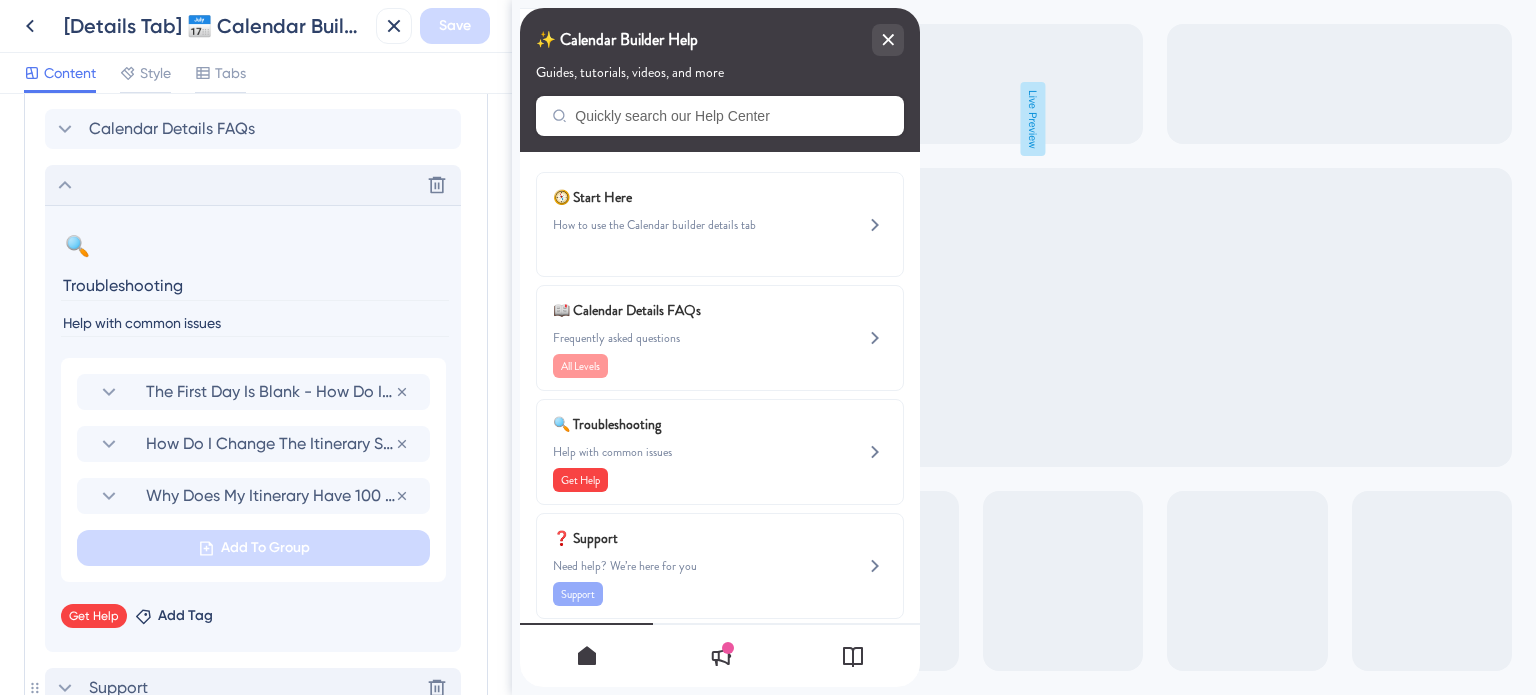 click on "Troubleshooting" at bounding box center [255, 285] 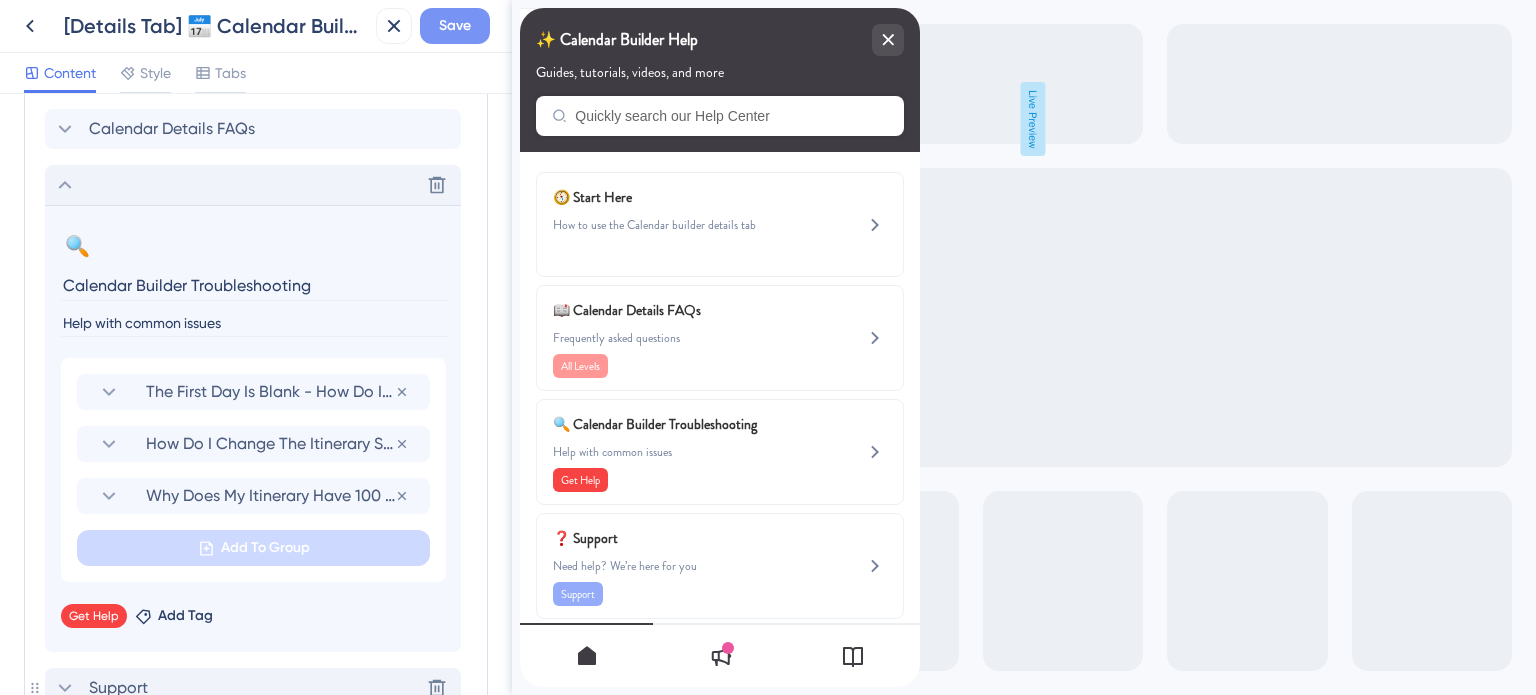 type on "Calendar Builder Troubleshooting" 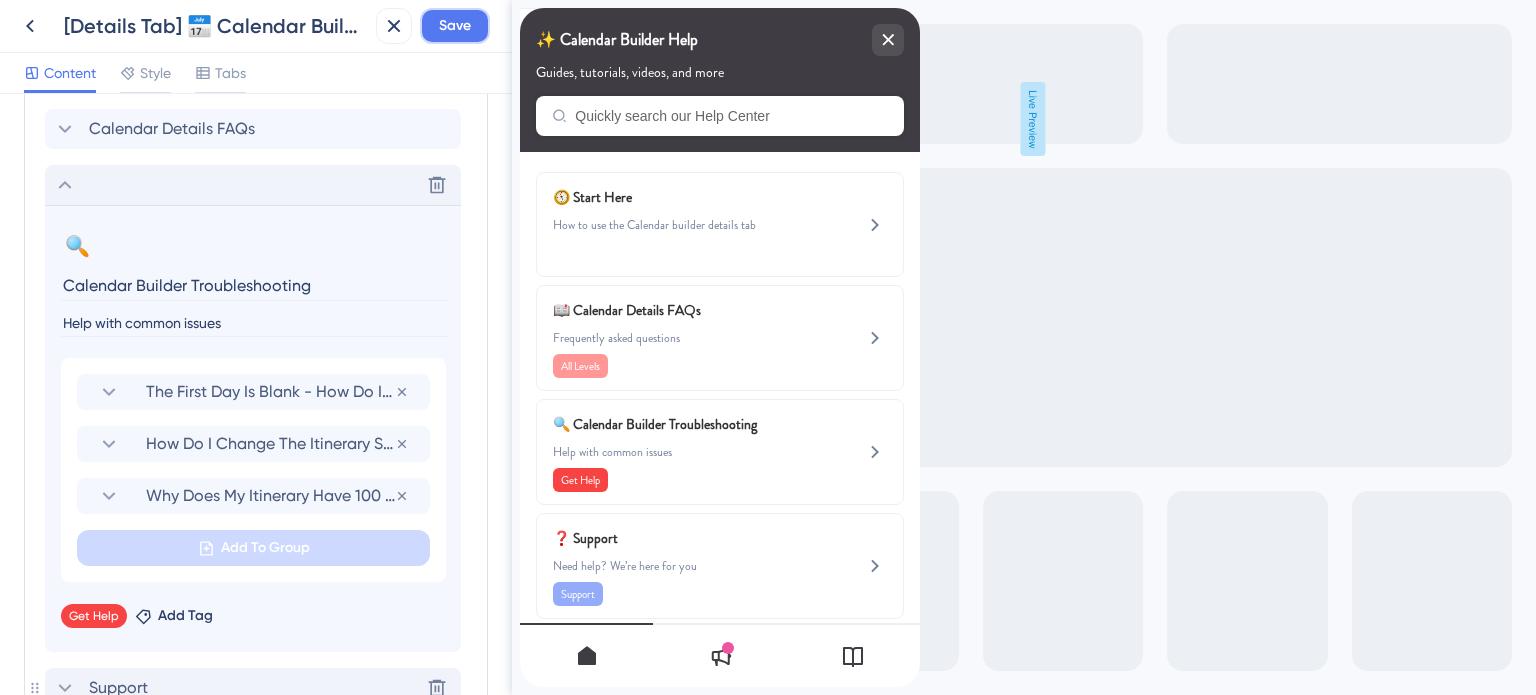 click on "Save" at bounding box center [455, 26] 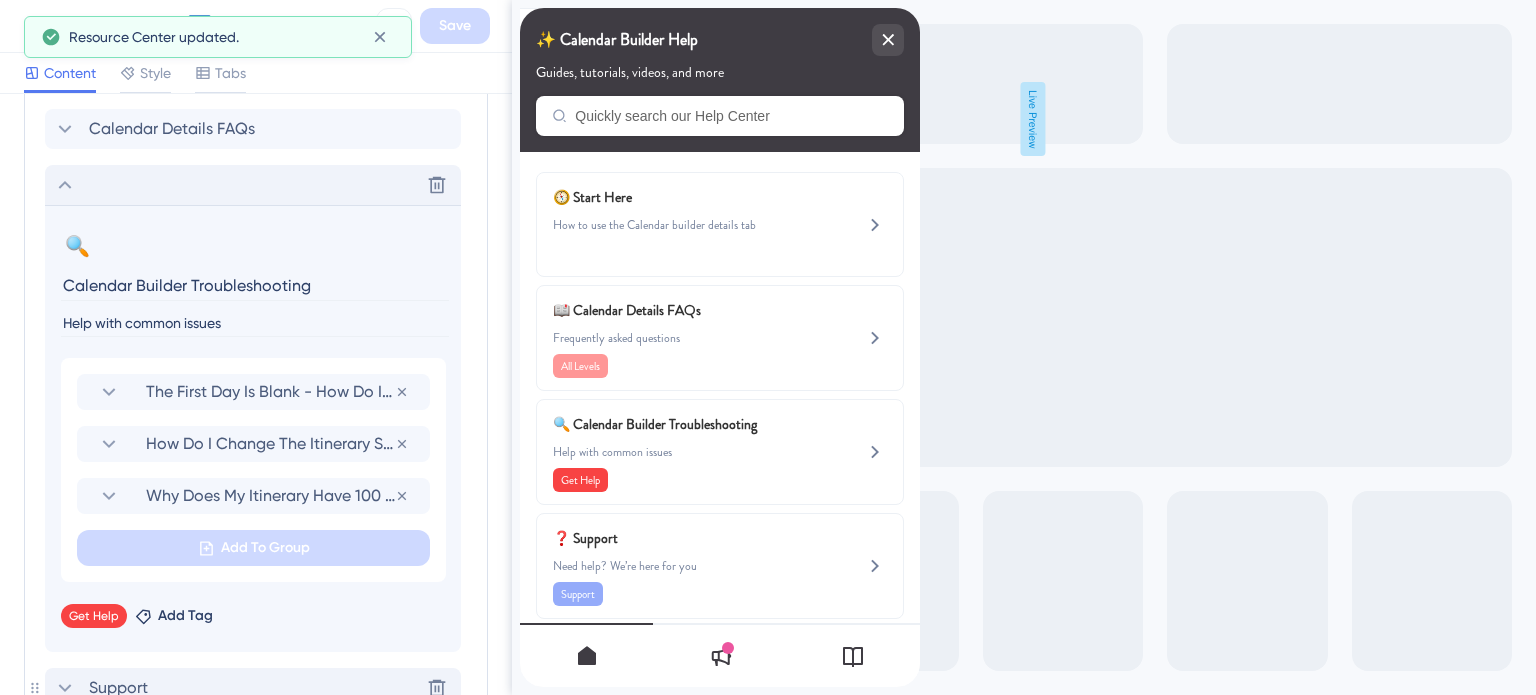 click 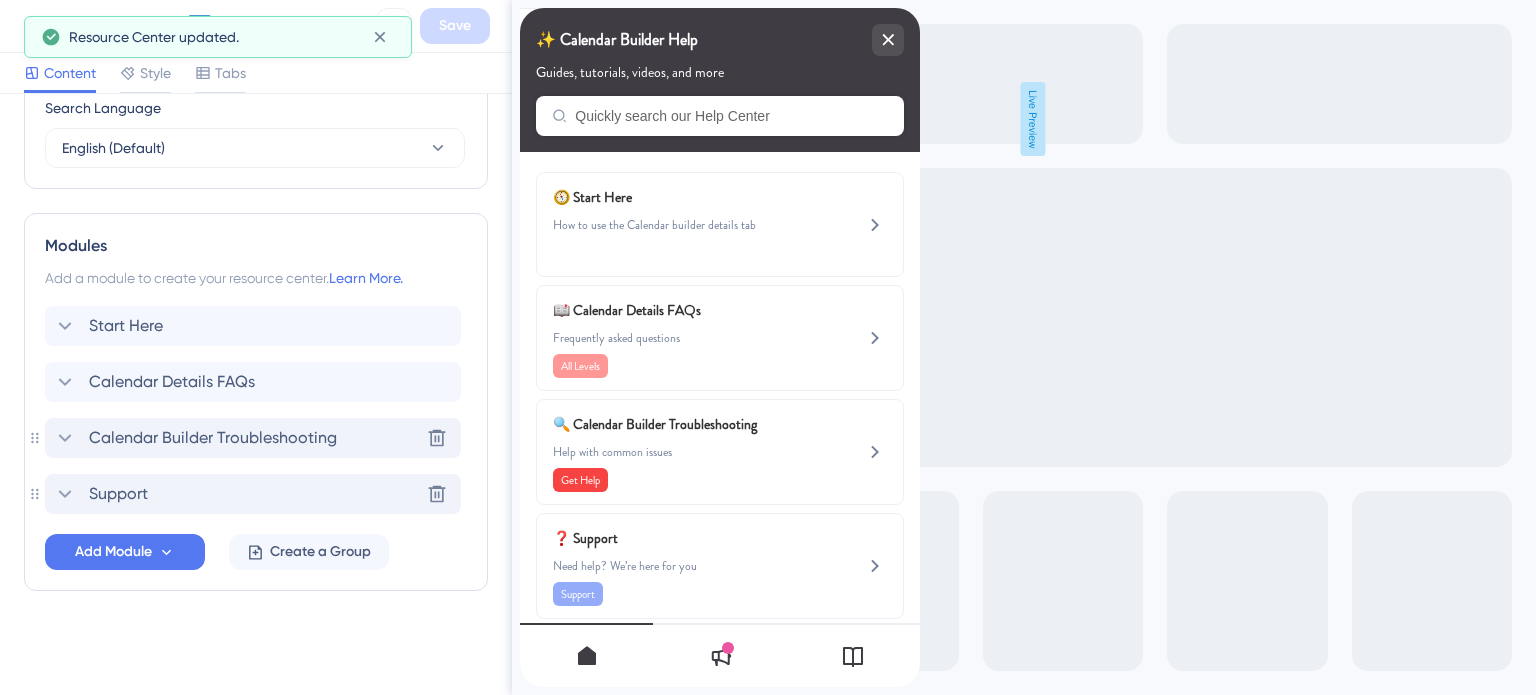 scroll, scrollTop: 807, scrollLeft: 0, axis: vertical 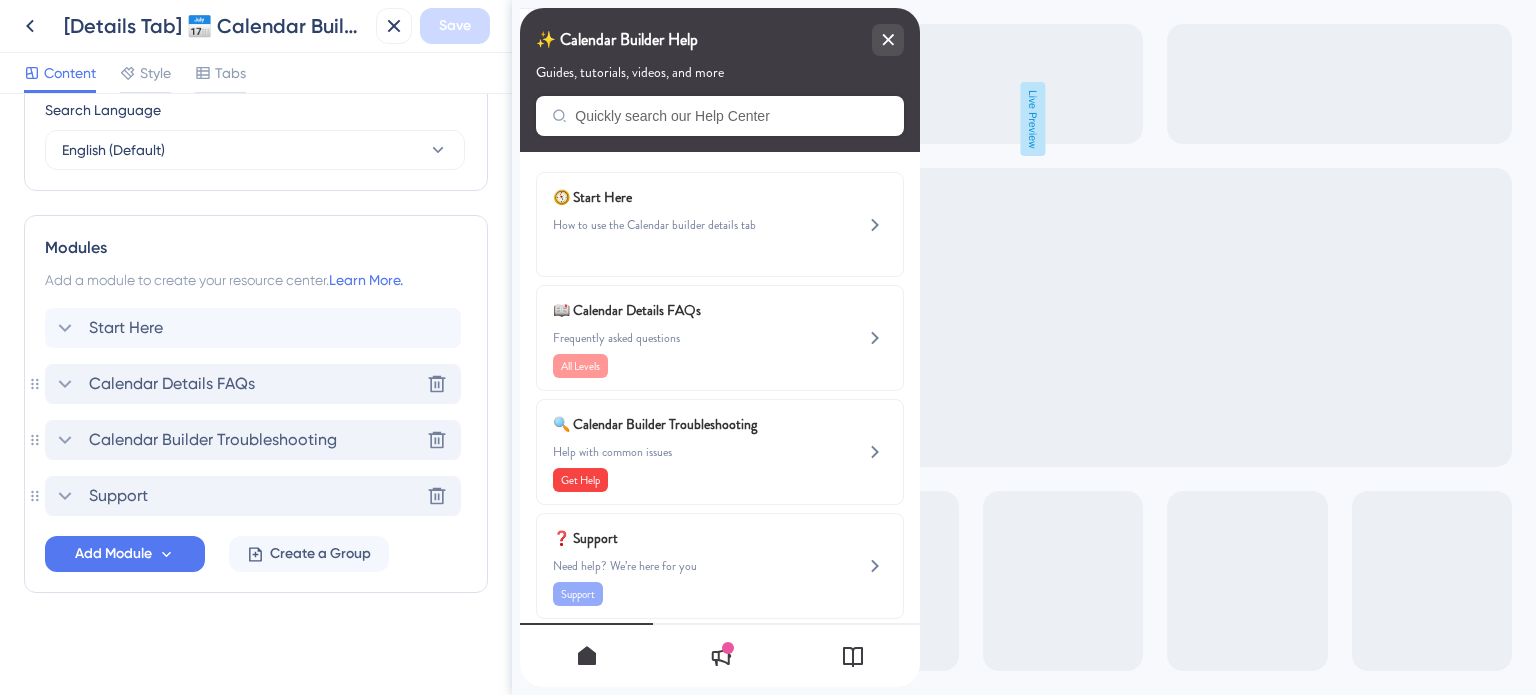 click on "Calendar Details FAQs" at bounding box center [172, 384] 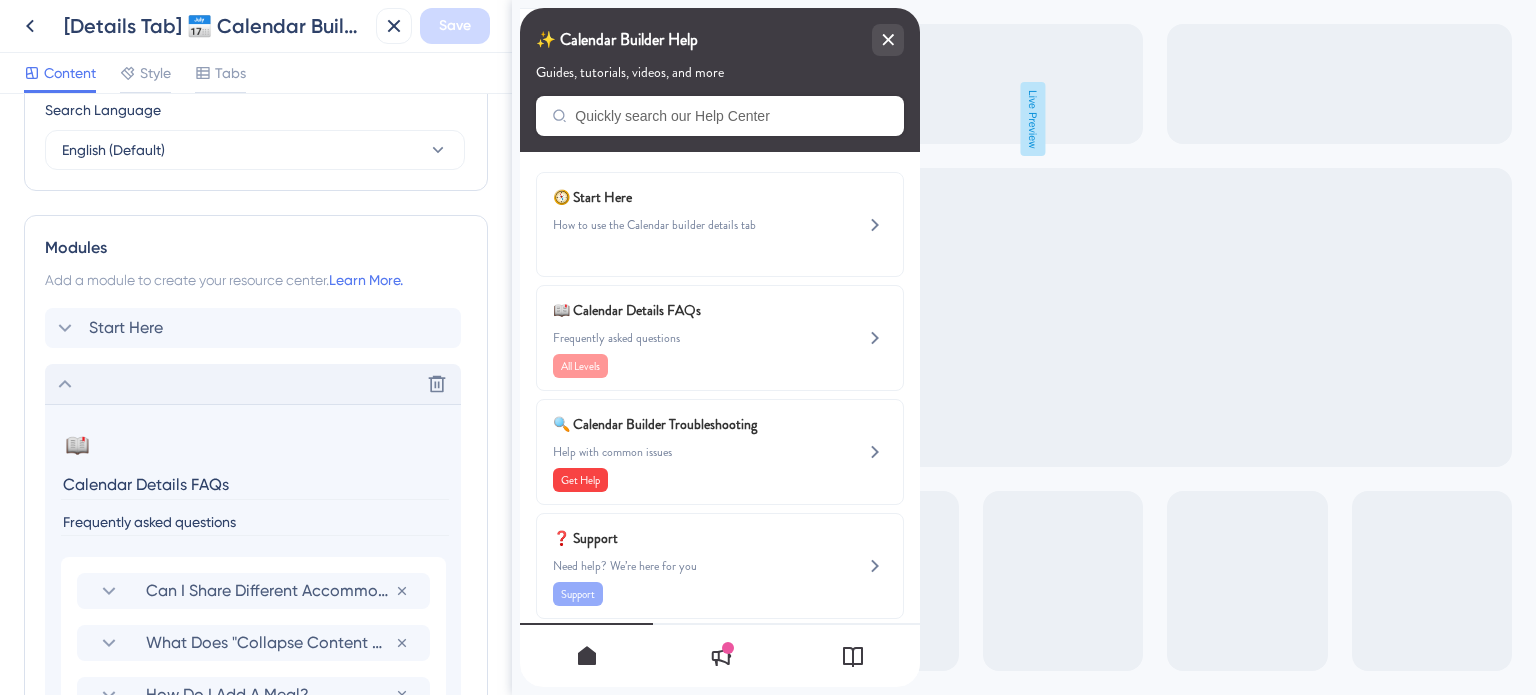 scroll, scrollTop: 1062, scrollLeft: 0, axis: vertical 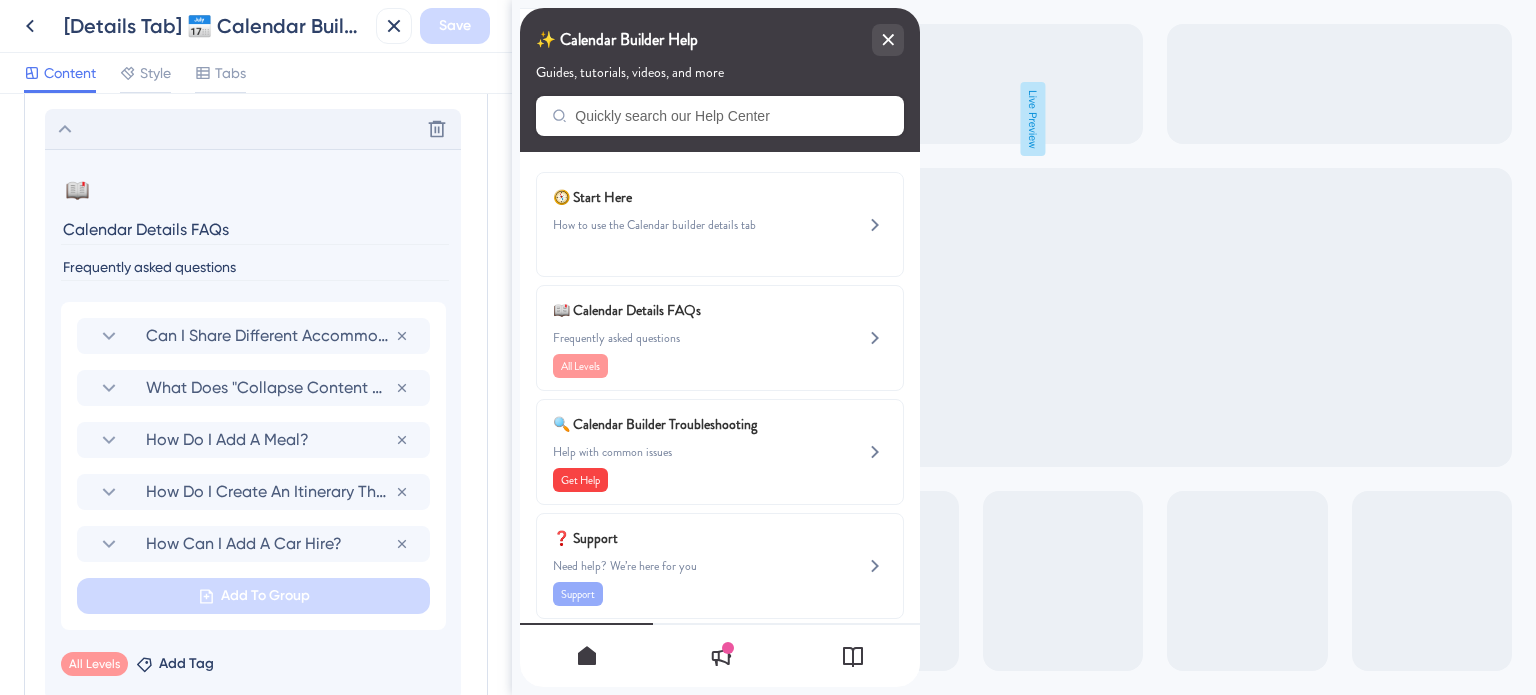 click on "Calendar Details FAQs" at bounding box center (255, 229) 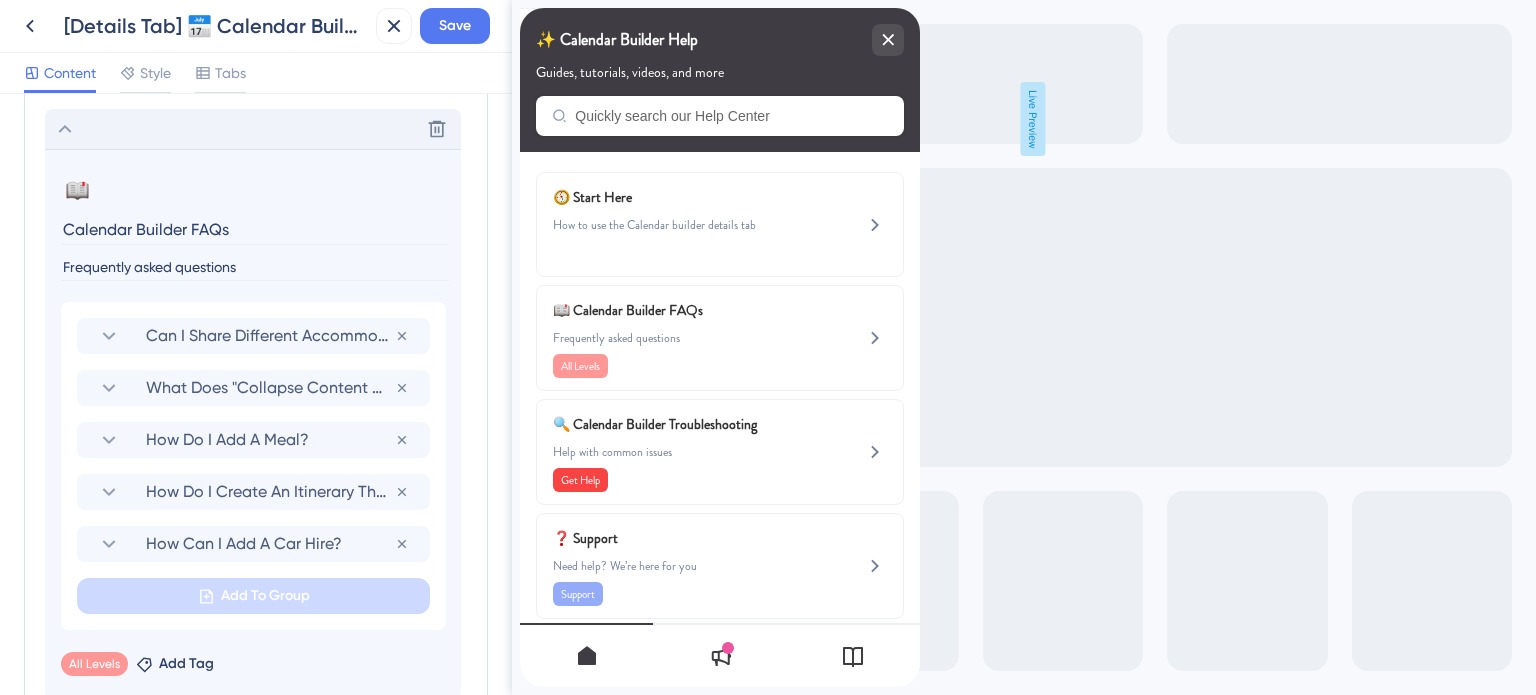 type on "Calendar Builder FAQs" 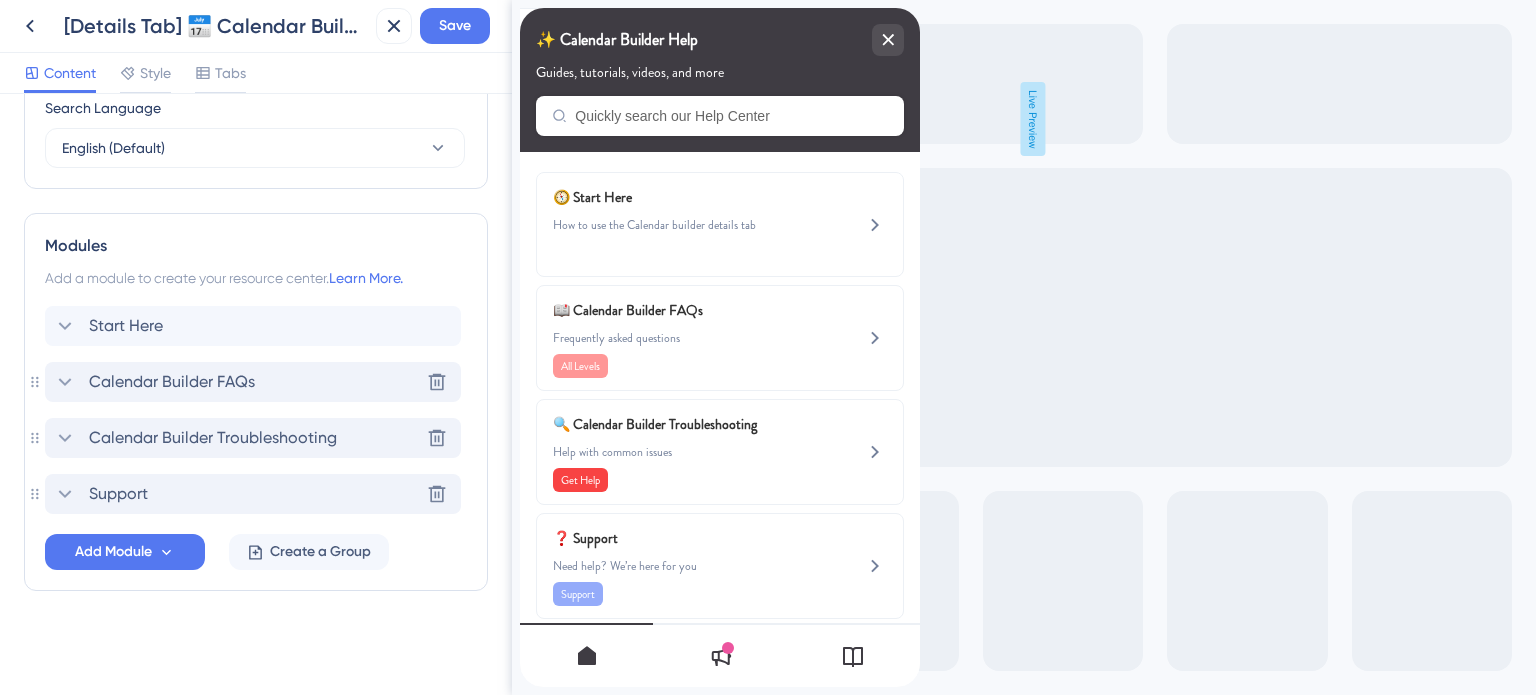 scroll, scrollTop: 807, scrollLeft: 0, axis: vertical 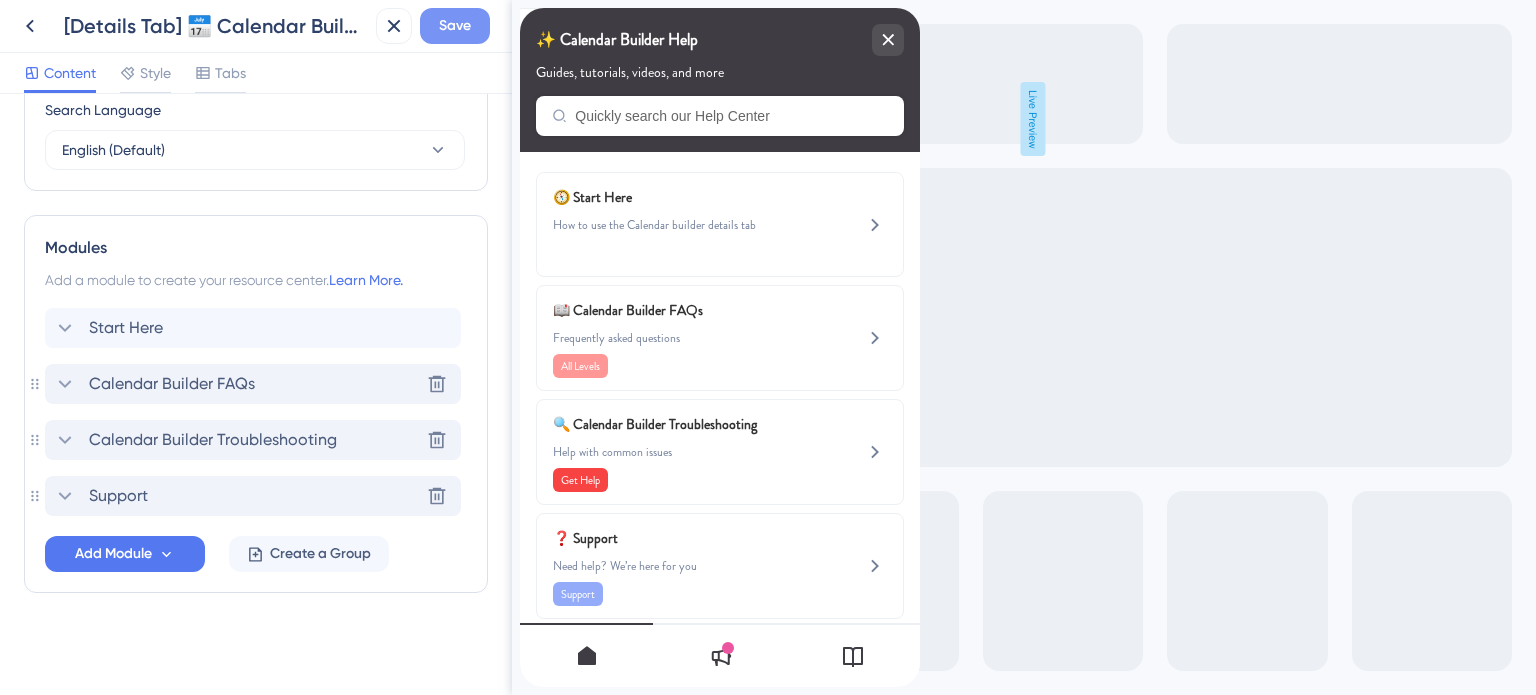 click on "Save" at bounding box center [455, 26] 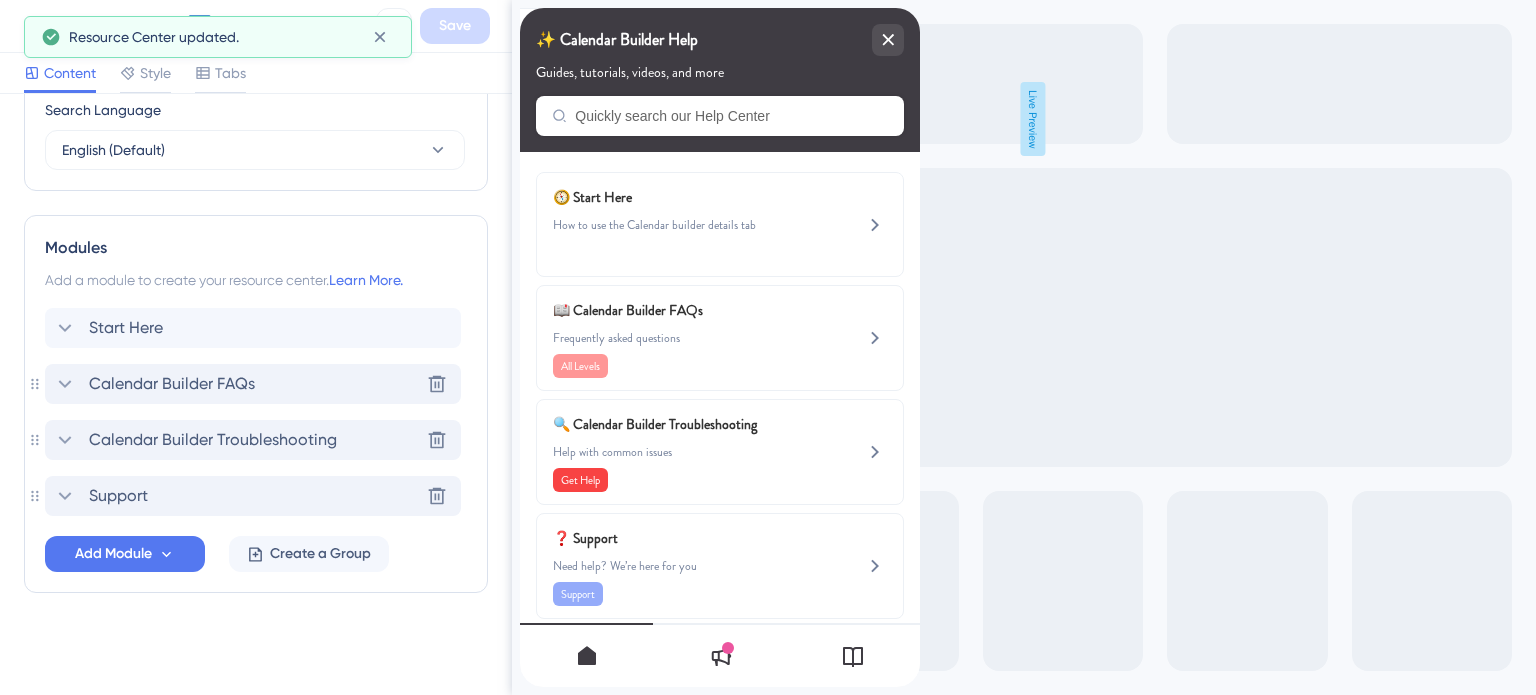 click on "Calendar Builder FAQs" at bounding box center (172, 384) 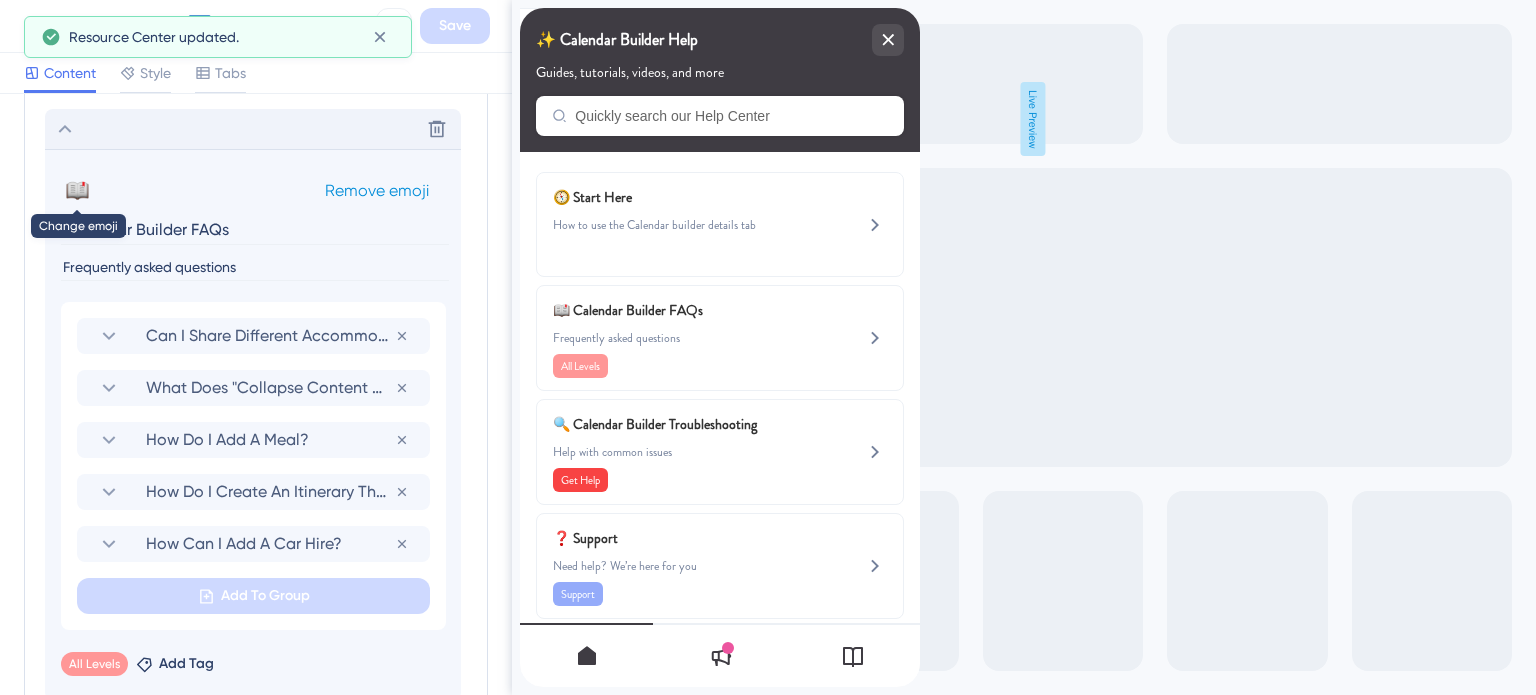 click on "📖" at bounding box center [77, 190] 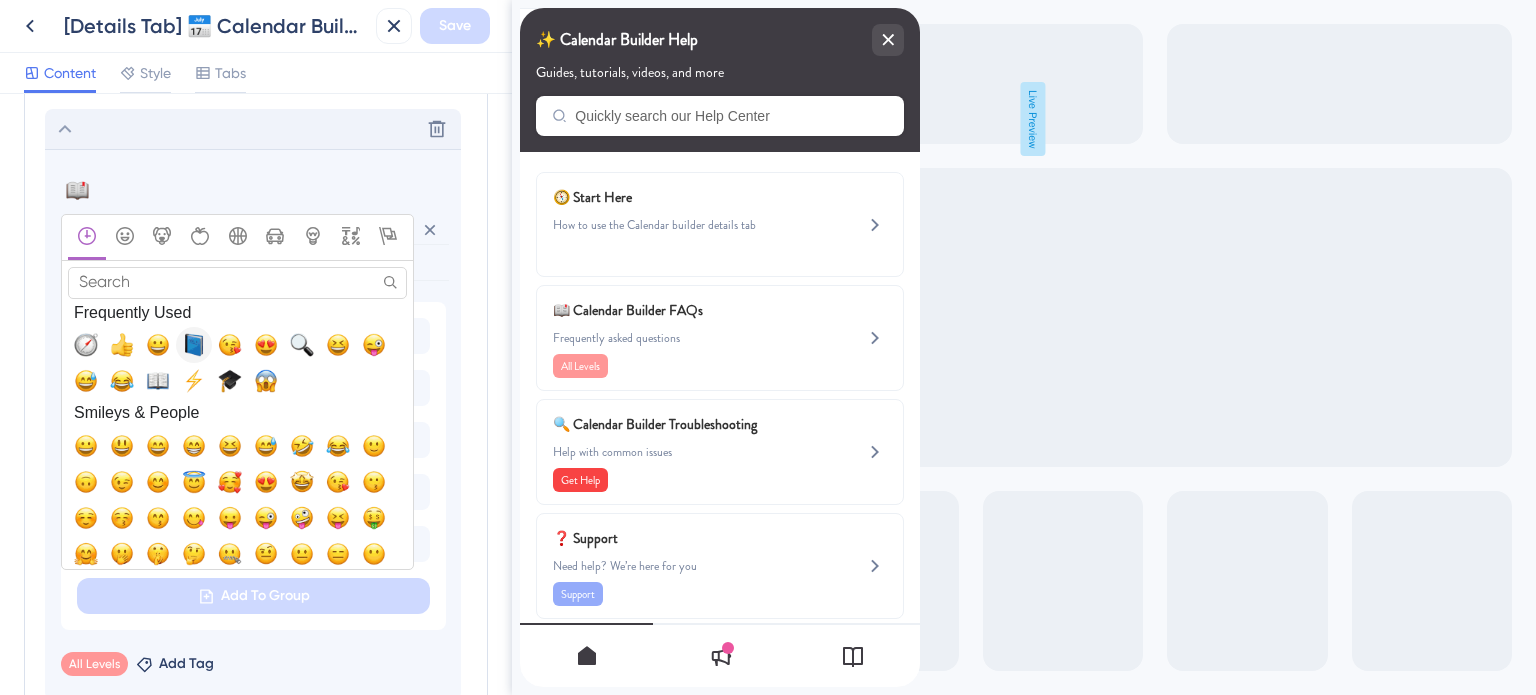 click at bounding box center [194, 345] 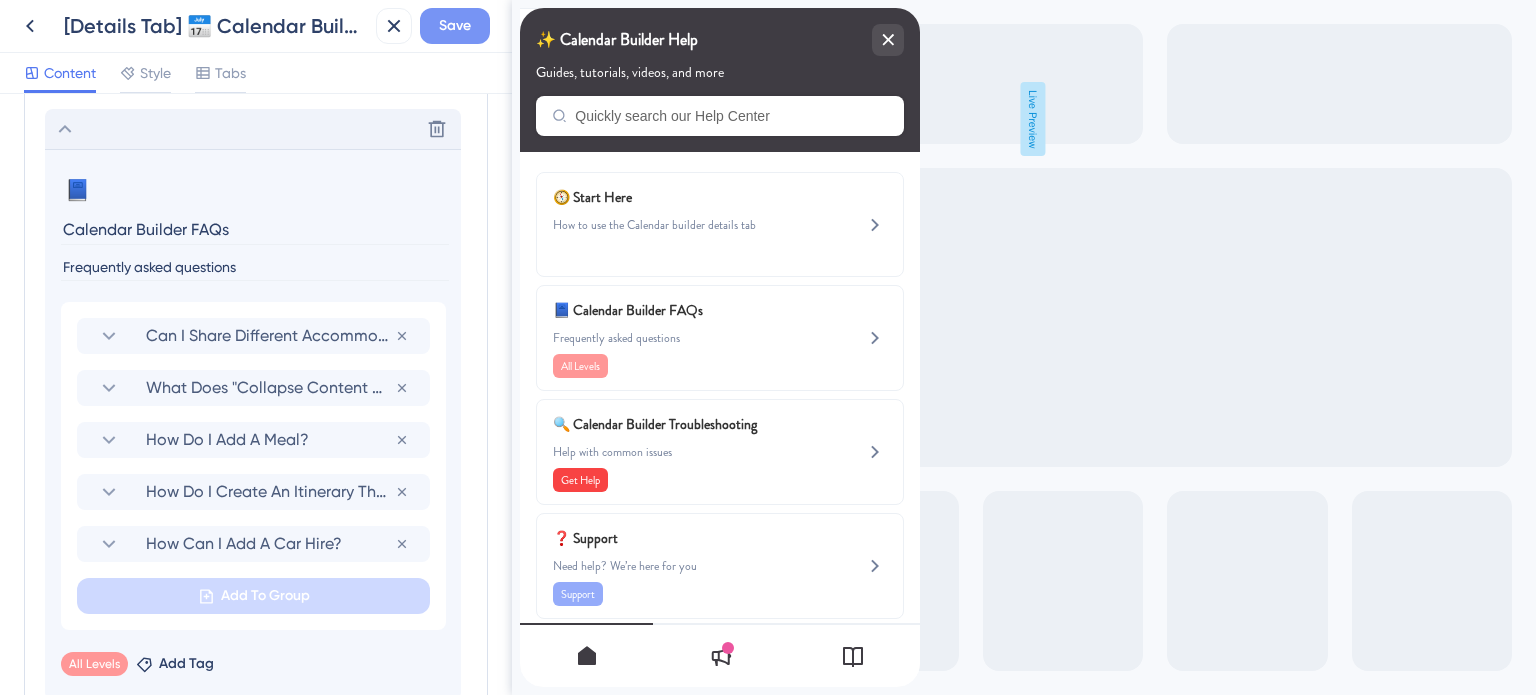 click on "Save" at bounding box center (455, 26) 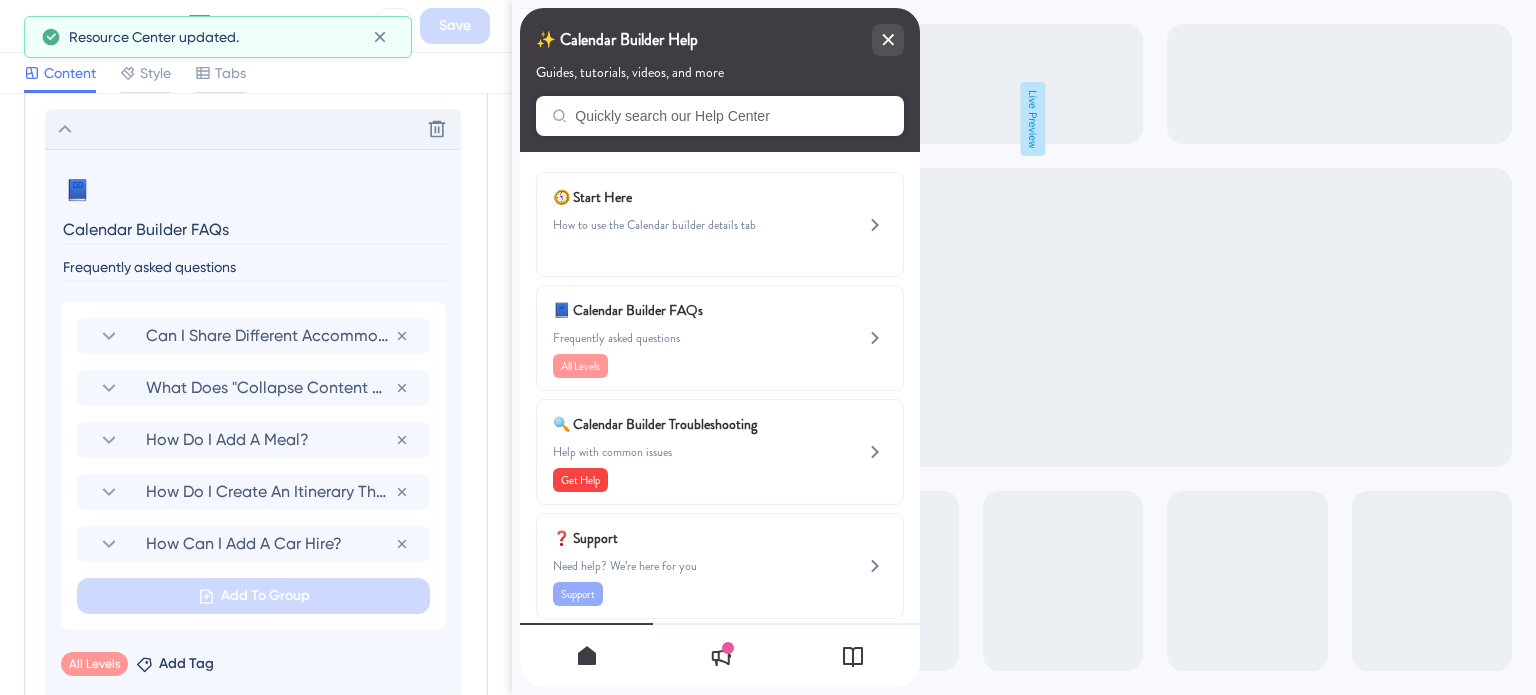click 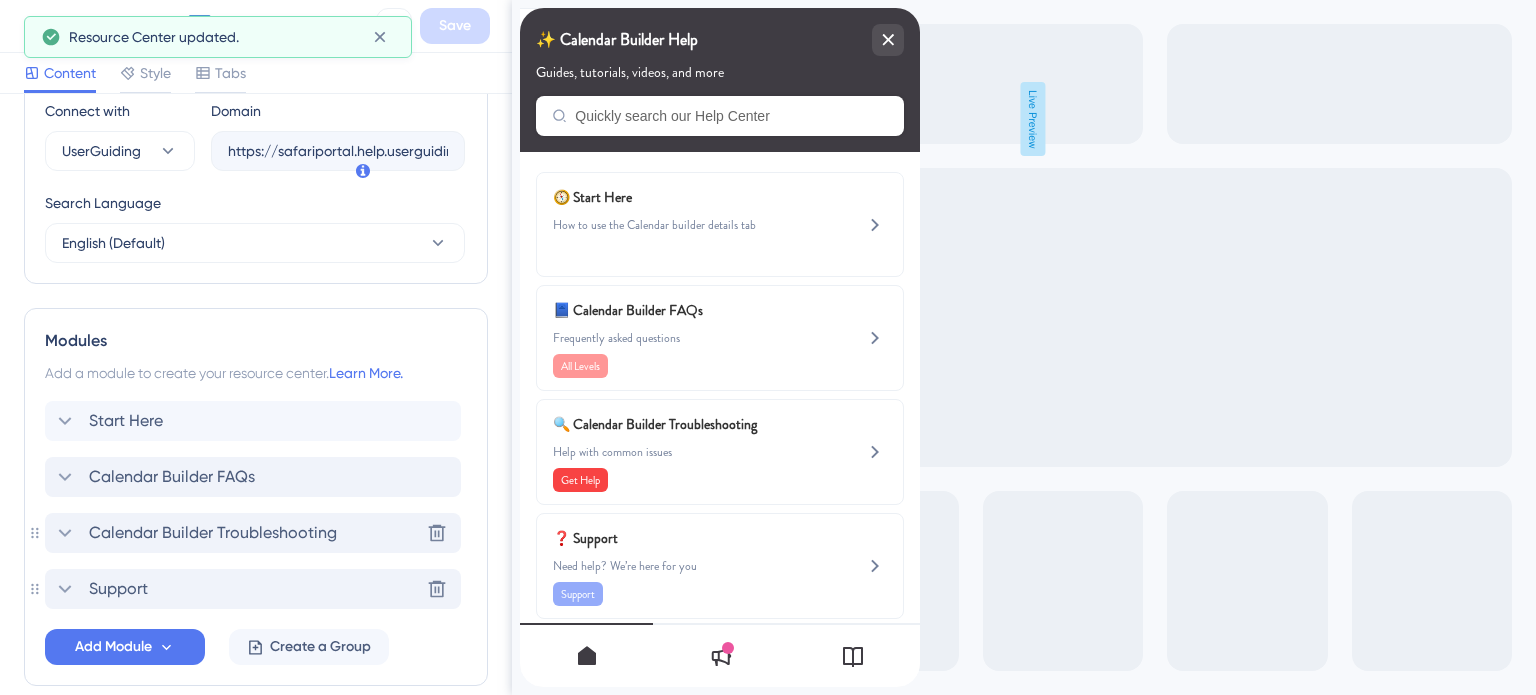 scroll, scrollTop: 607, scrollLeft: 0, axis: vertical 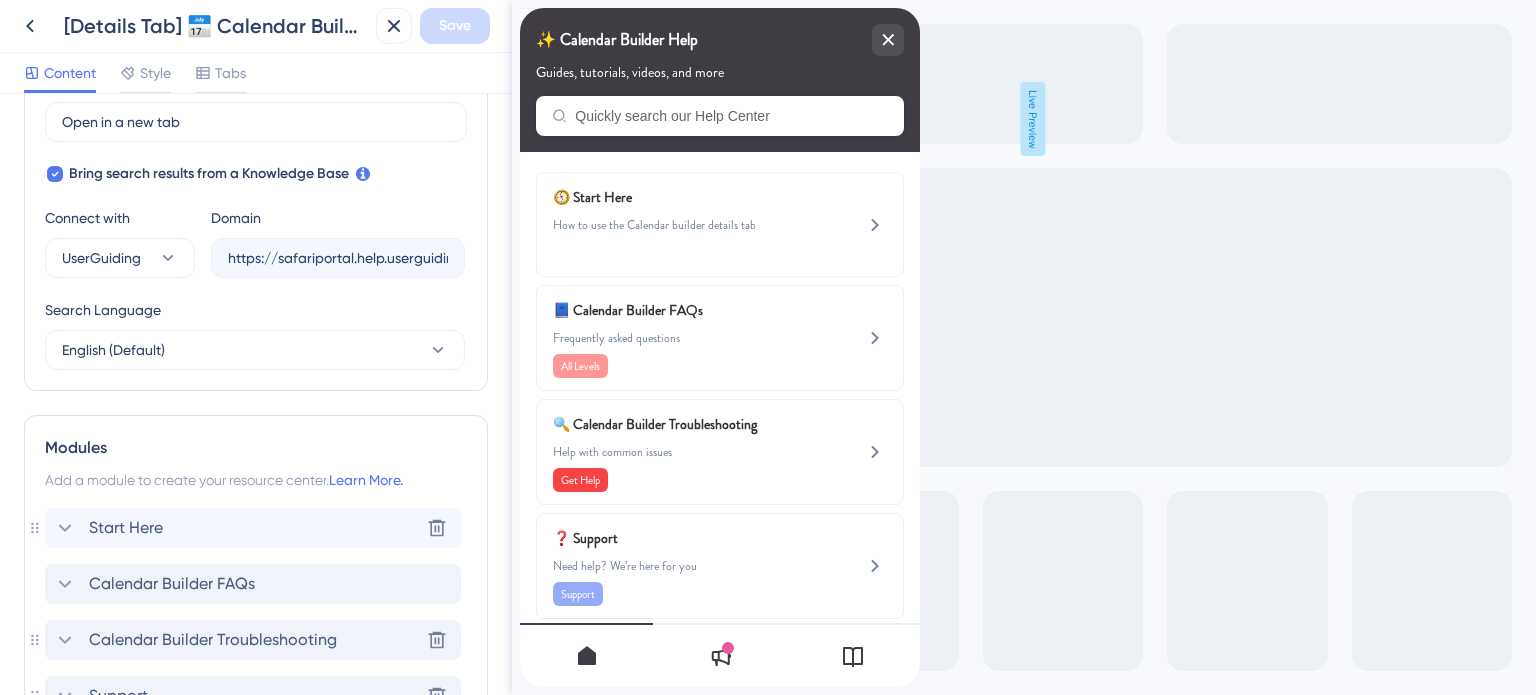 click on "Start Here" at bounding box center [126, 528] 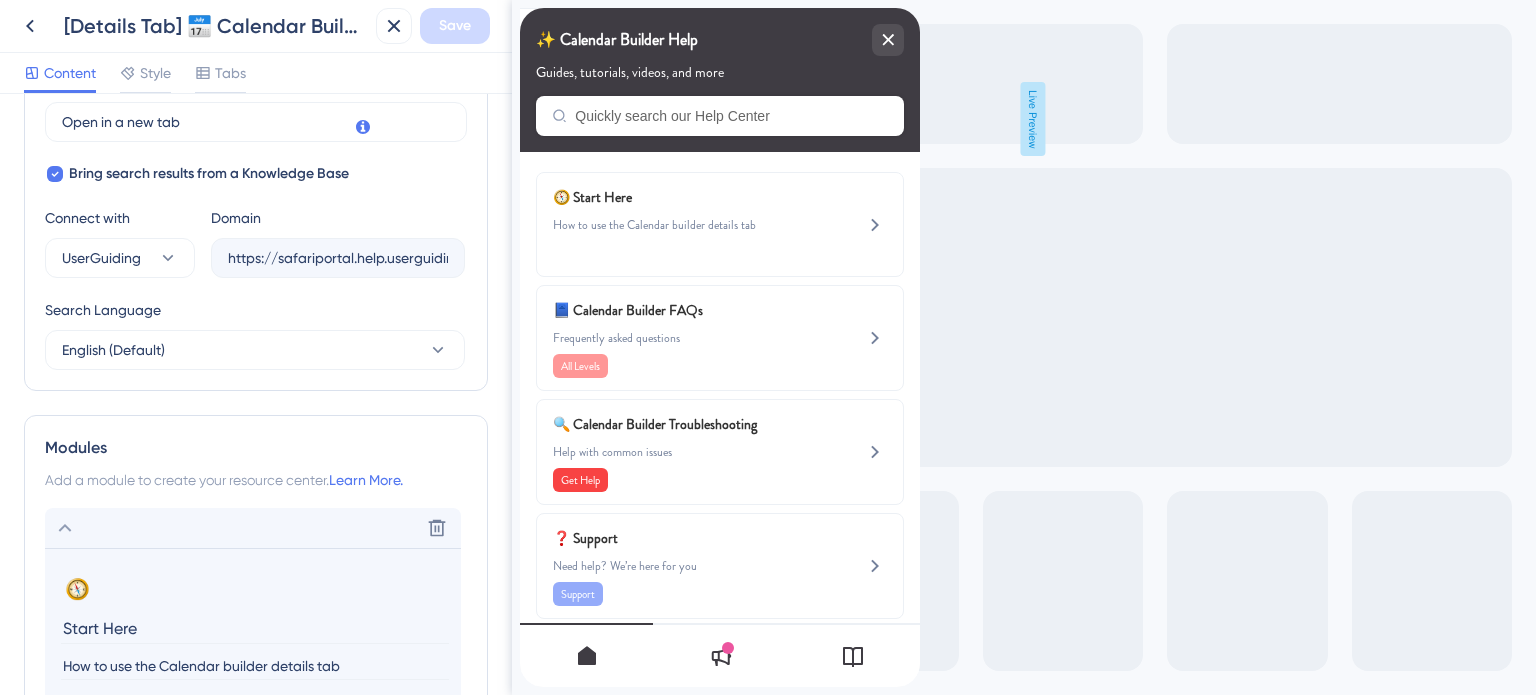 scroll, scrollTop: 807, scrollLeft: 0, axis: vertical 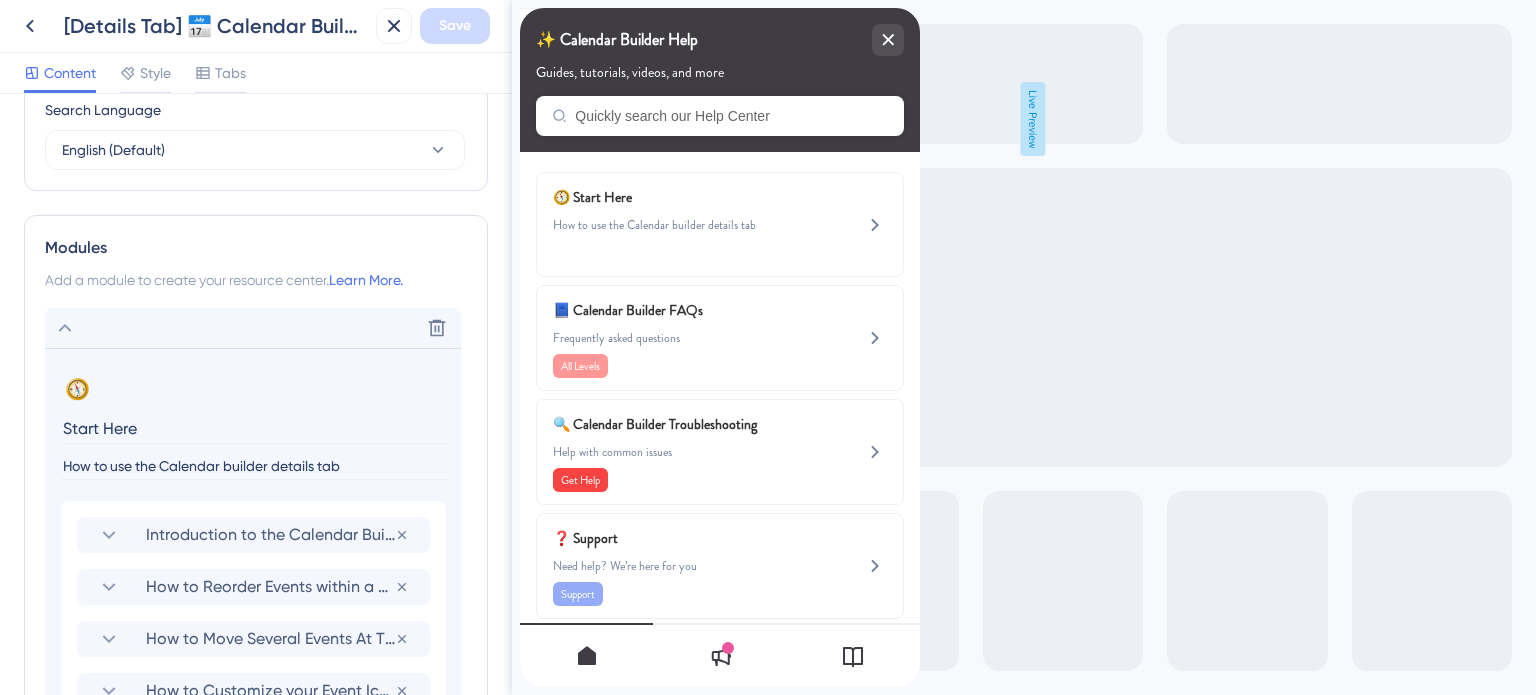 click on "How to use the Calendar builder details tab" at bounding box center (255, 466) 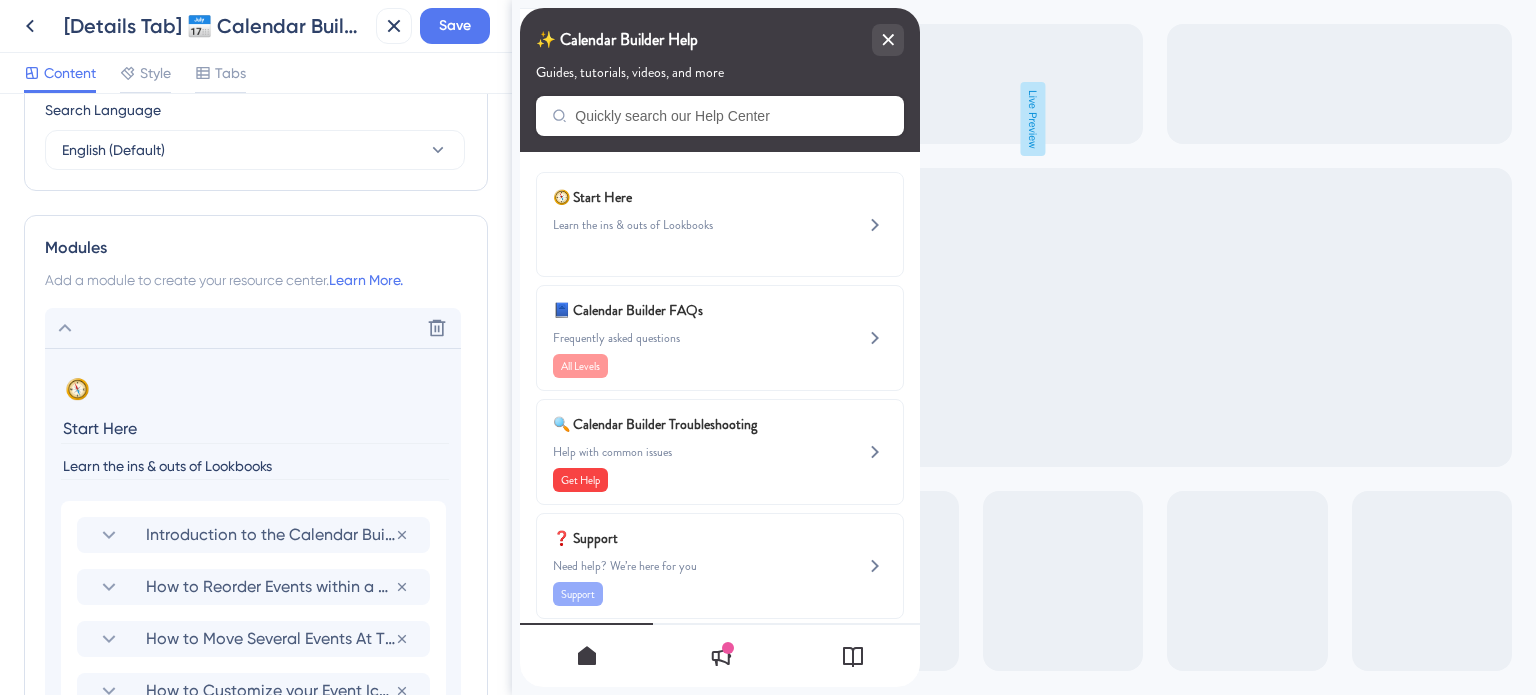 click on "Learn the ins & outs of Lookbooks" at bounding box center (255, 466) 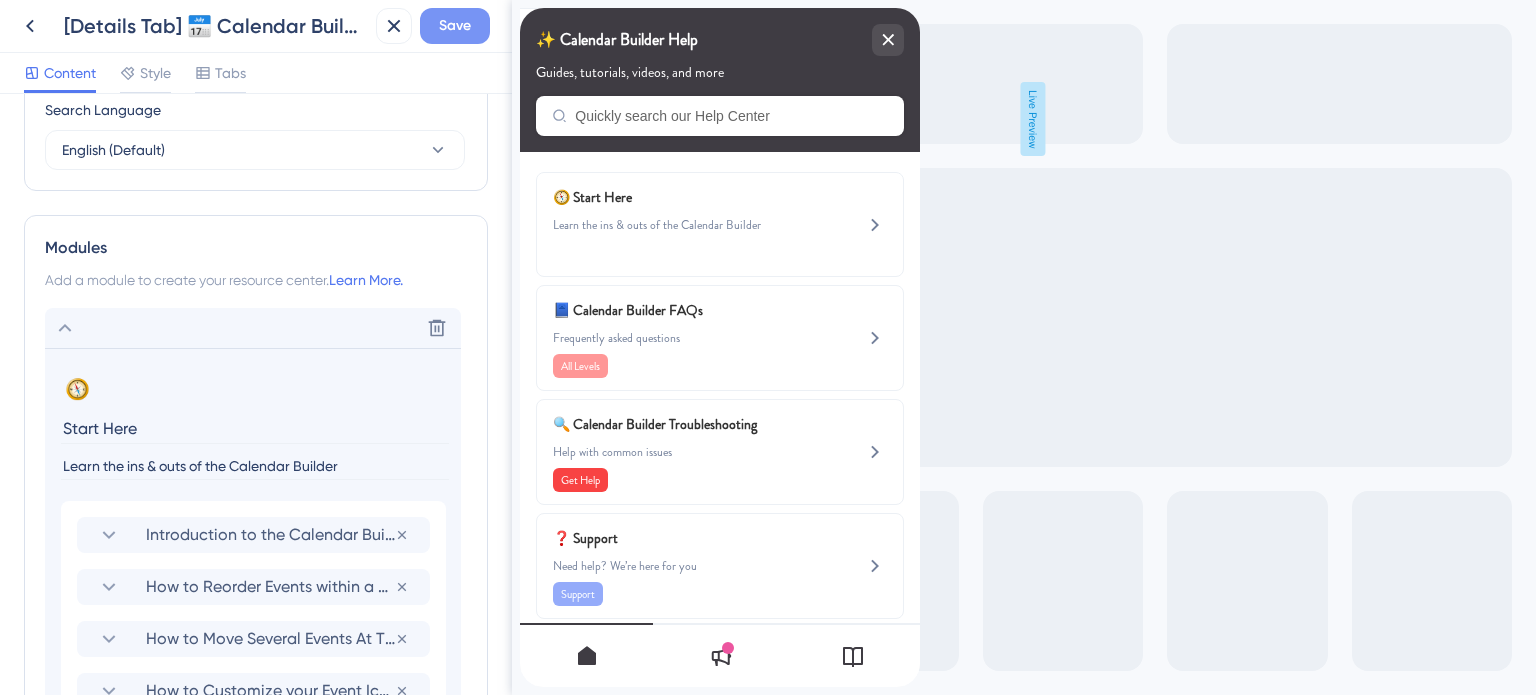 type on "Learn the ins & outs of the Calendar Builder" 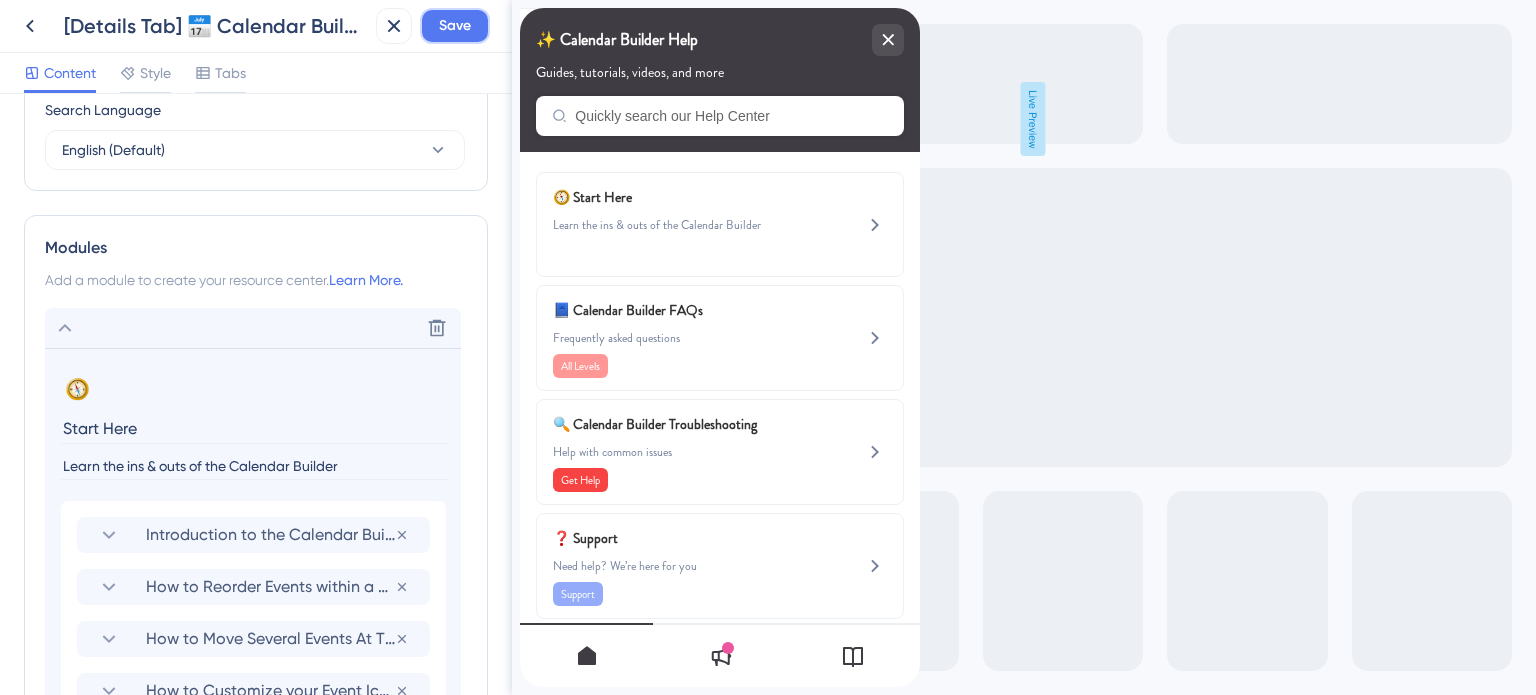 click on "Save" at bounding box center [455, 26] 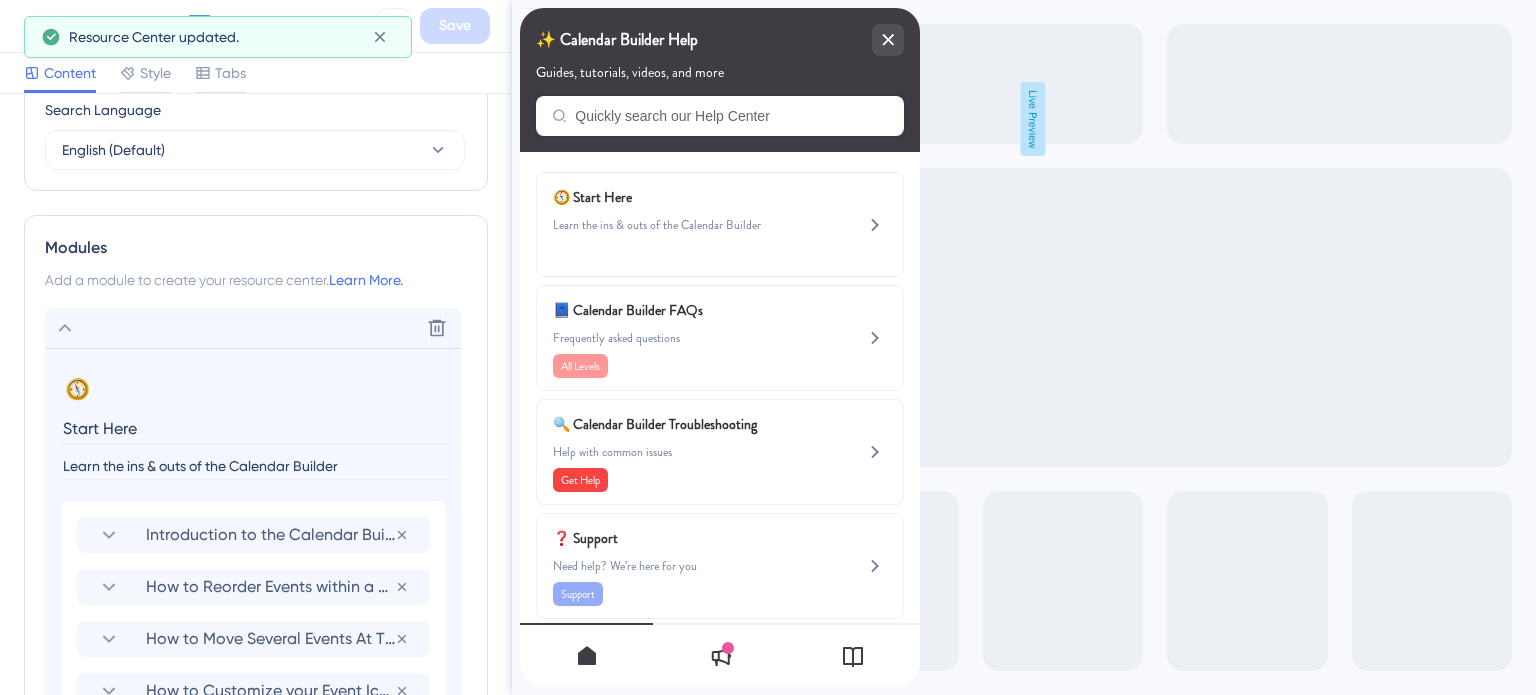 click 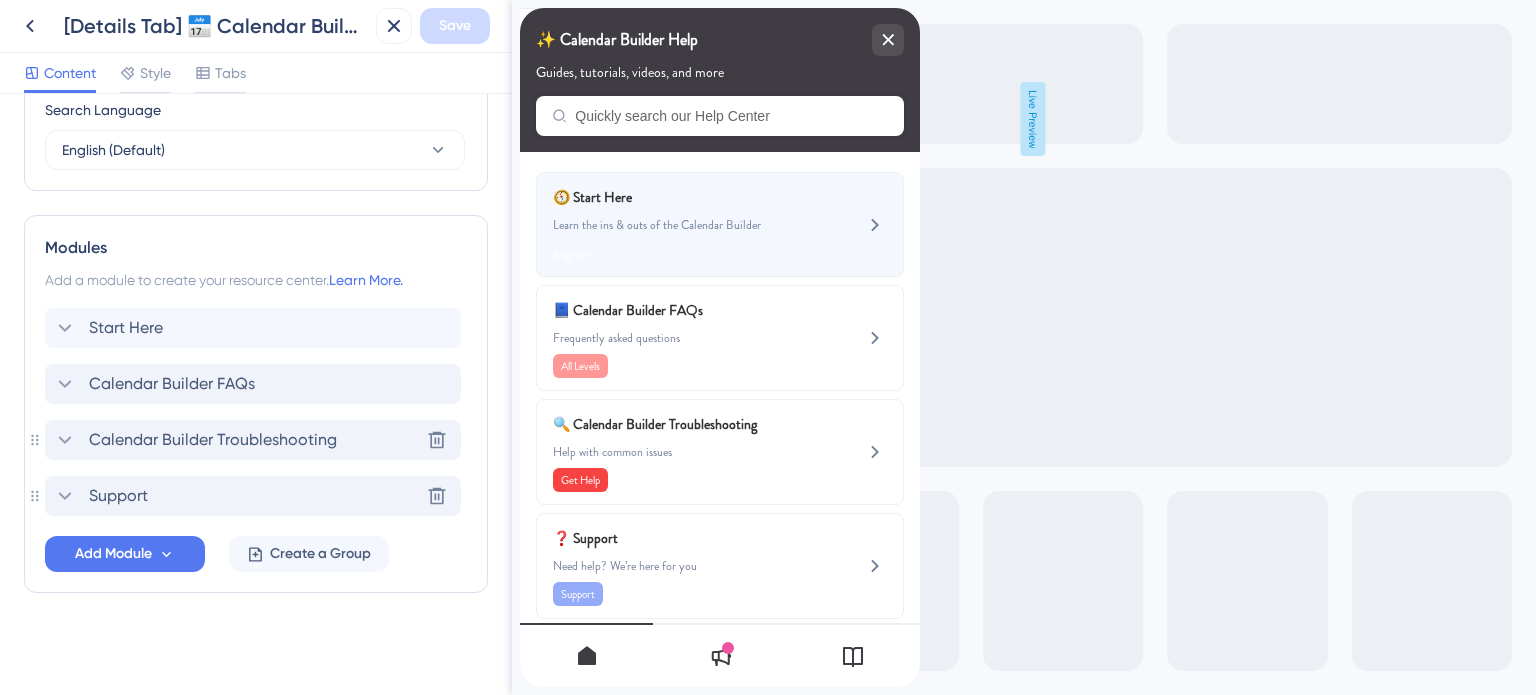 click on "Learn the ins & outs of the Calendar Builder" at bounding box center [686, 225] 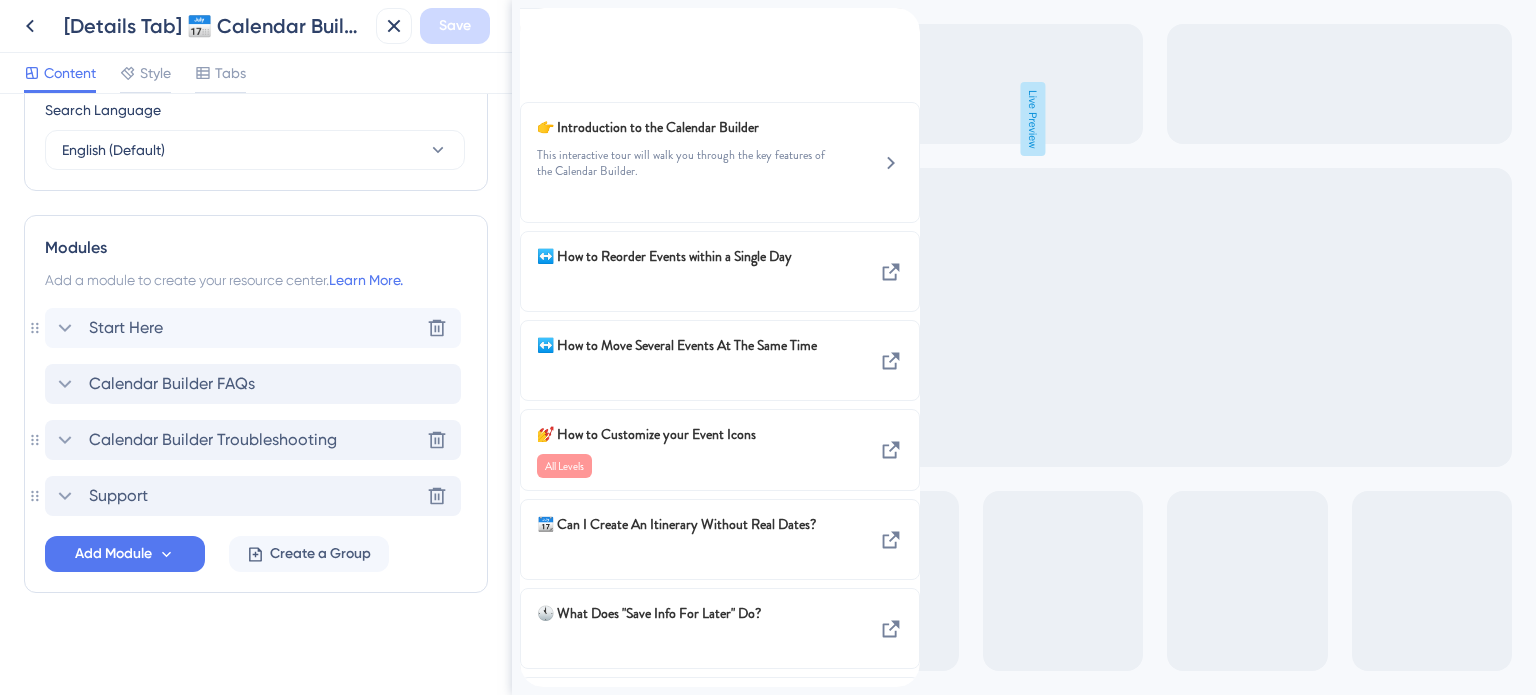 click 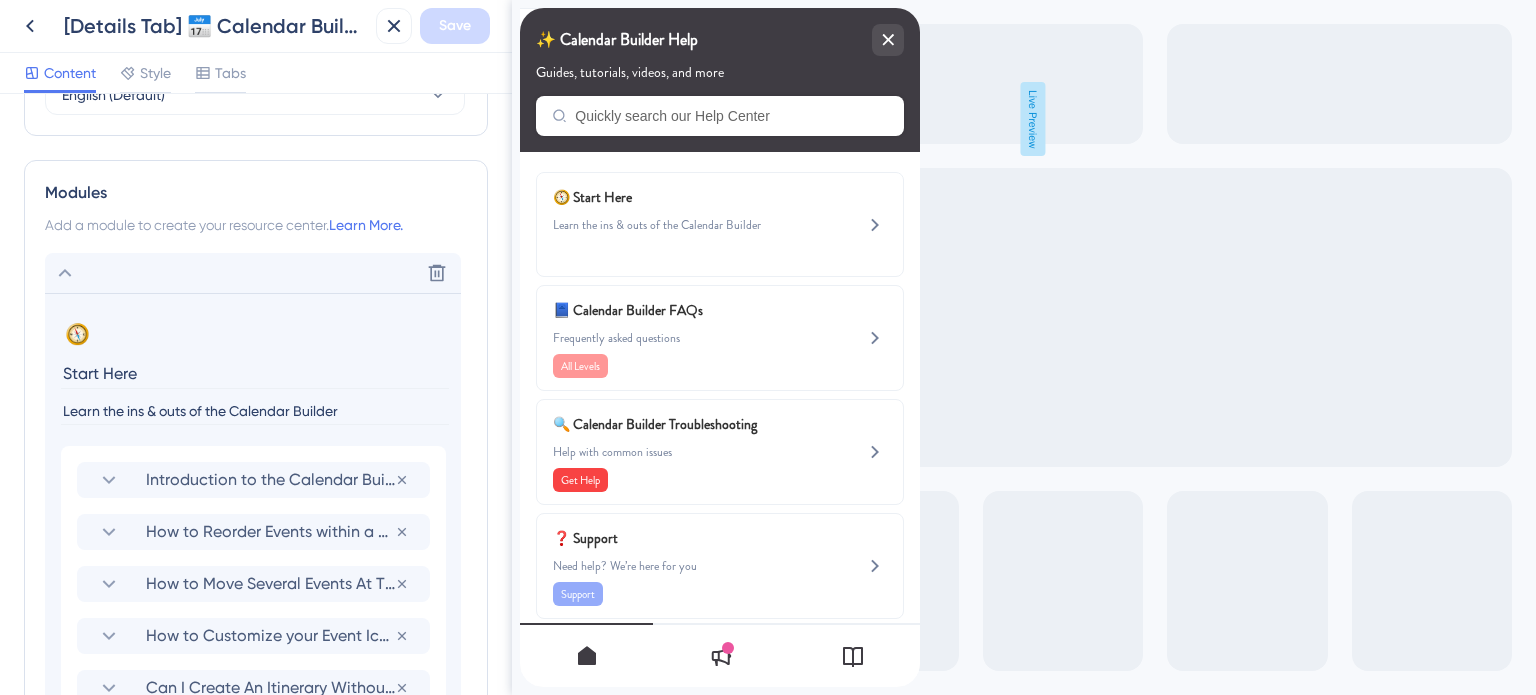 scroll, scrollTop: 1007, scrollLeft: 0, axis: vertical 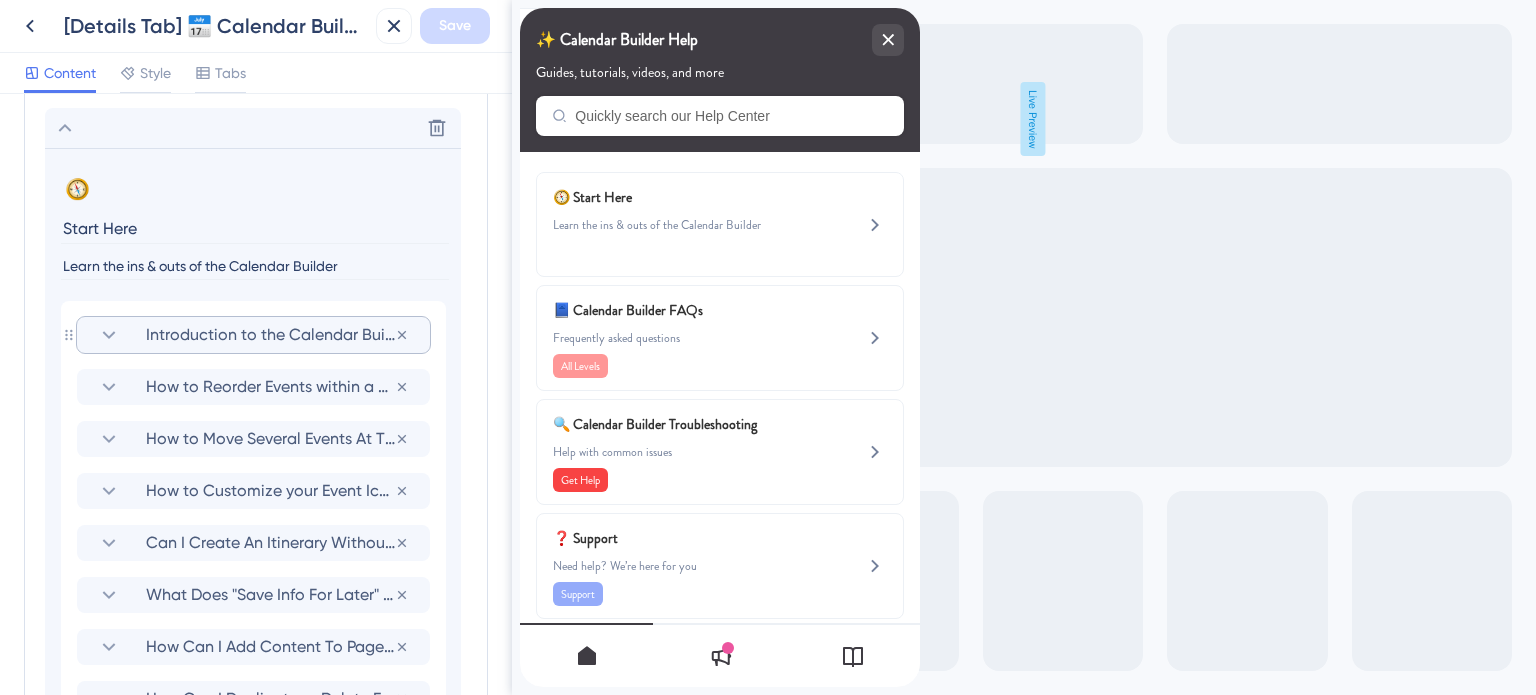 click on "Introduction to the Calendar Builder" at bounding box center [270, 335] 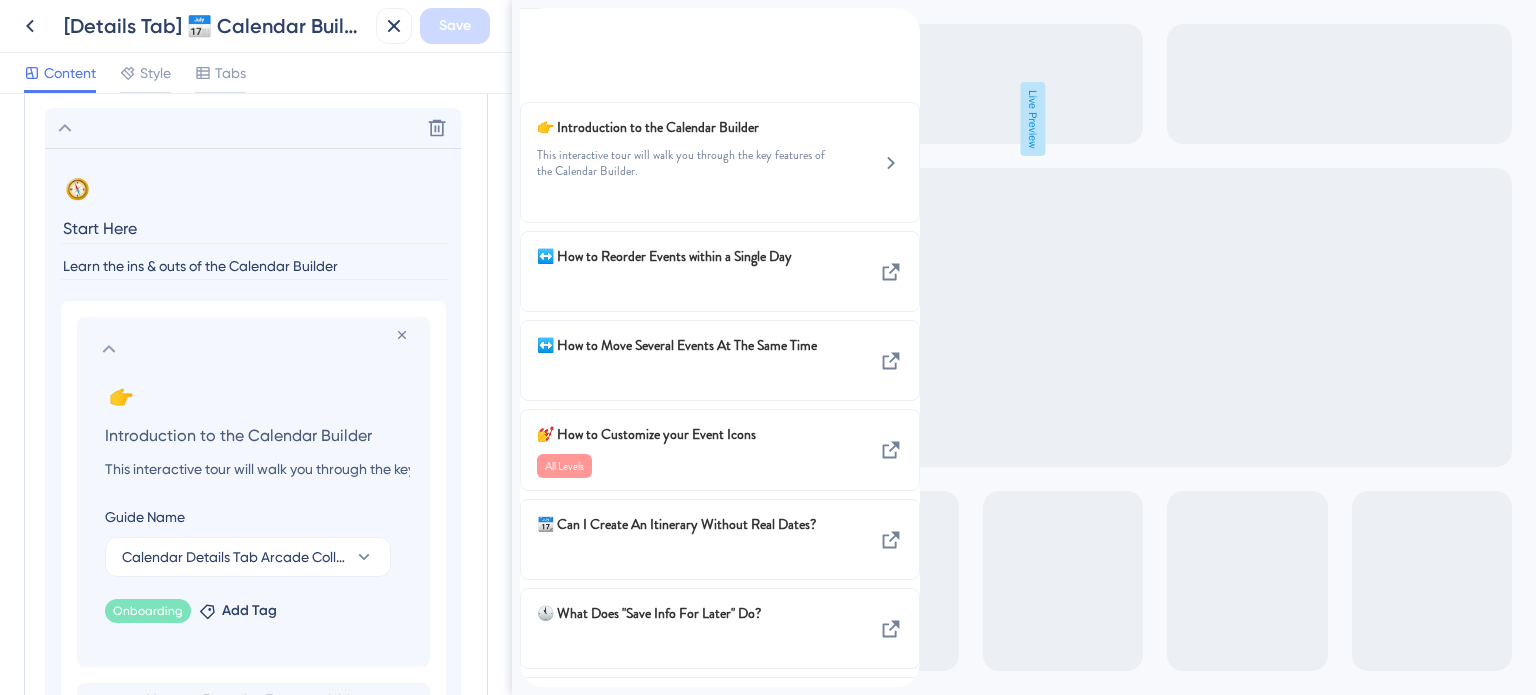 drag, startPoint x: 378, startPoint y: 433, endPoint x: 69, endPoint y: 431, distance: 309.00647 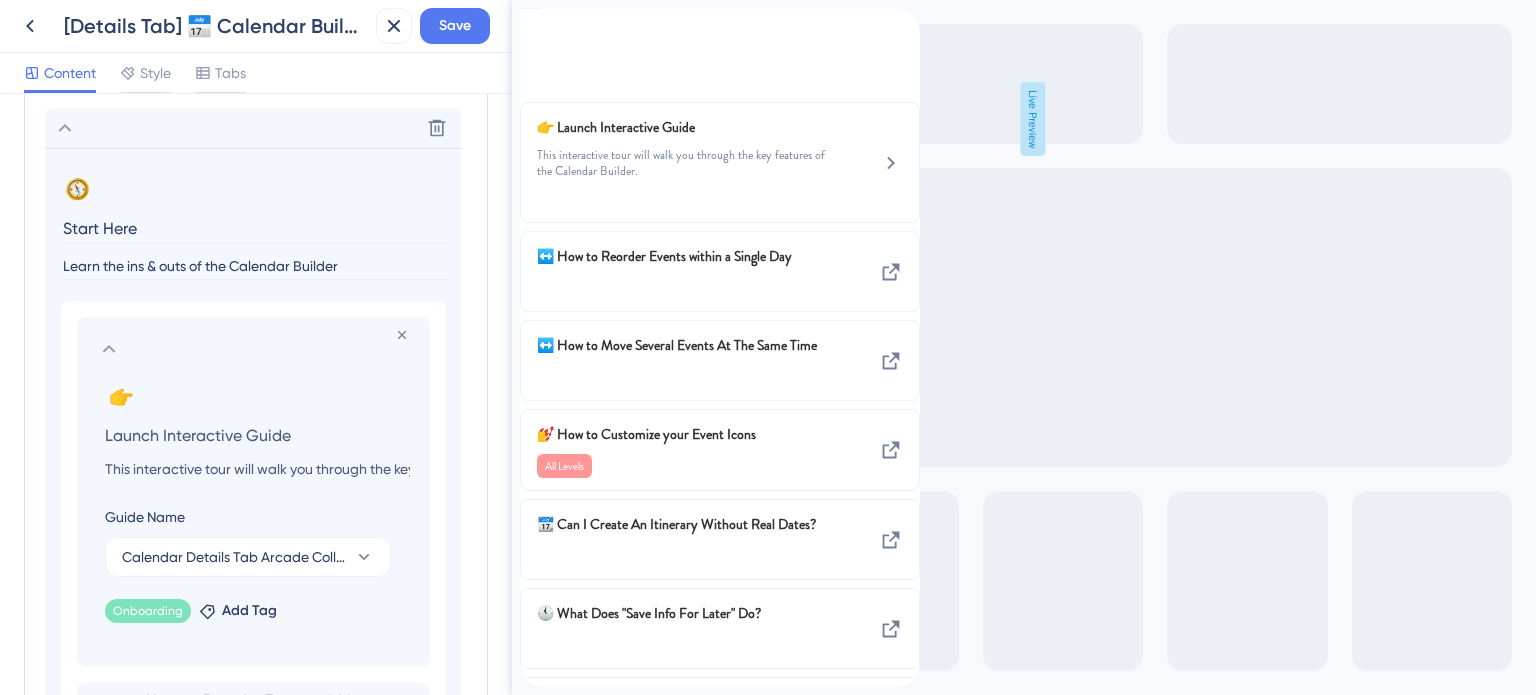 type on "Launch Interactive Guide" 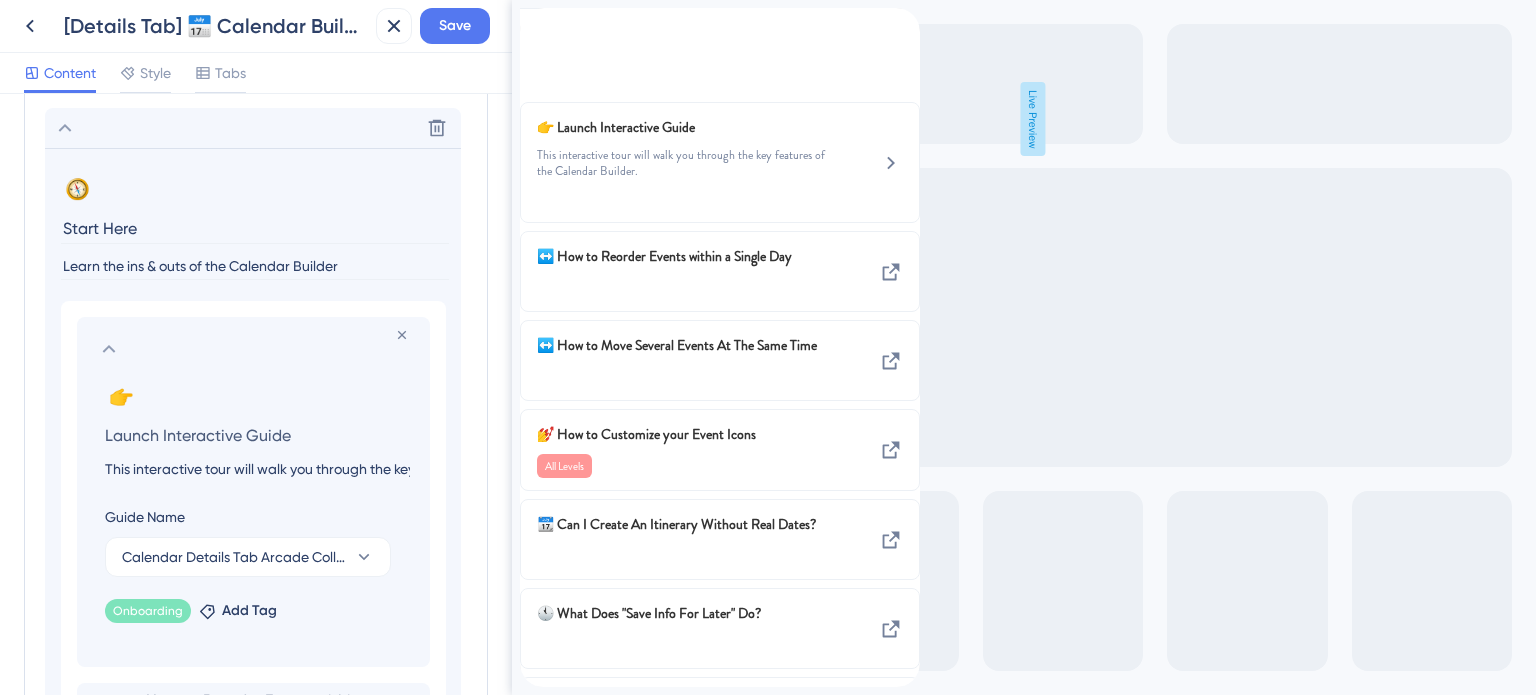 click on "This interactive tour will walk you through the key features of the Calendar Builder." at bounding box center [257, 469] 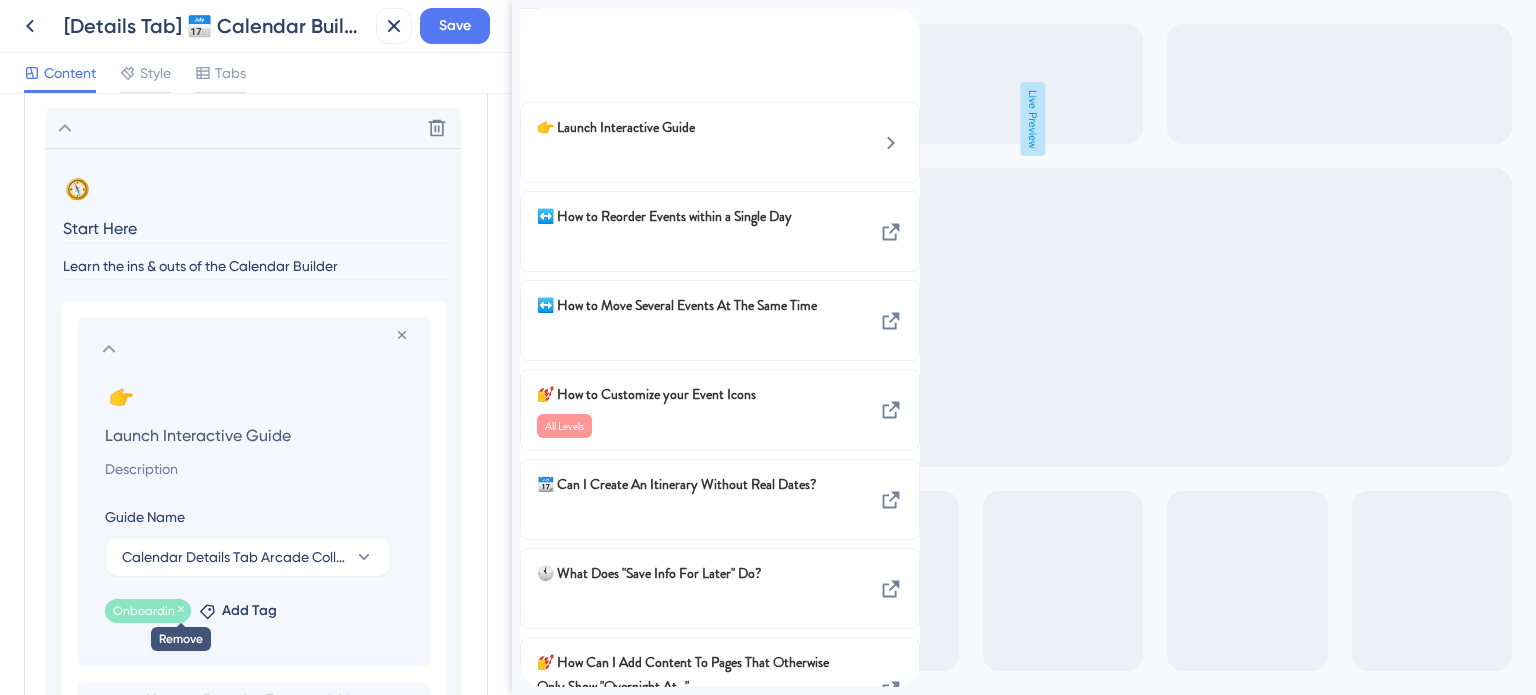 type 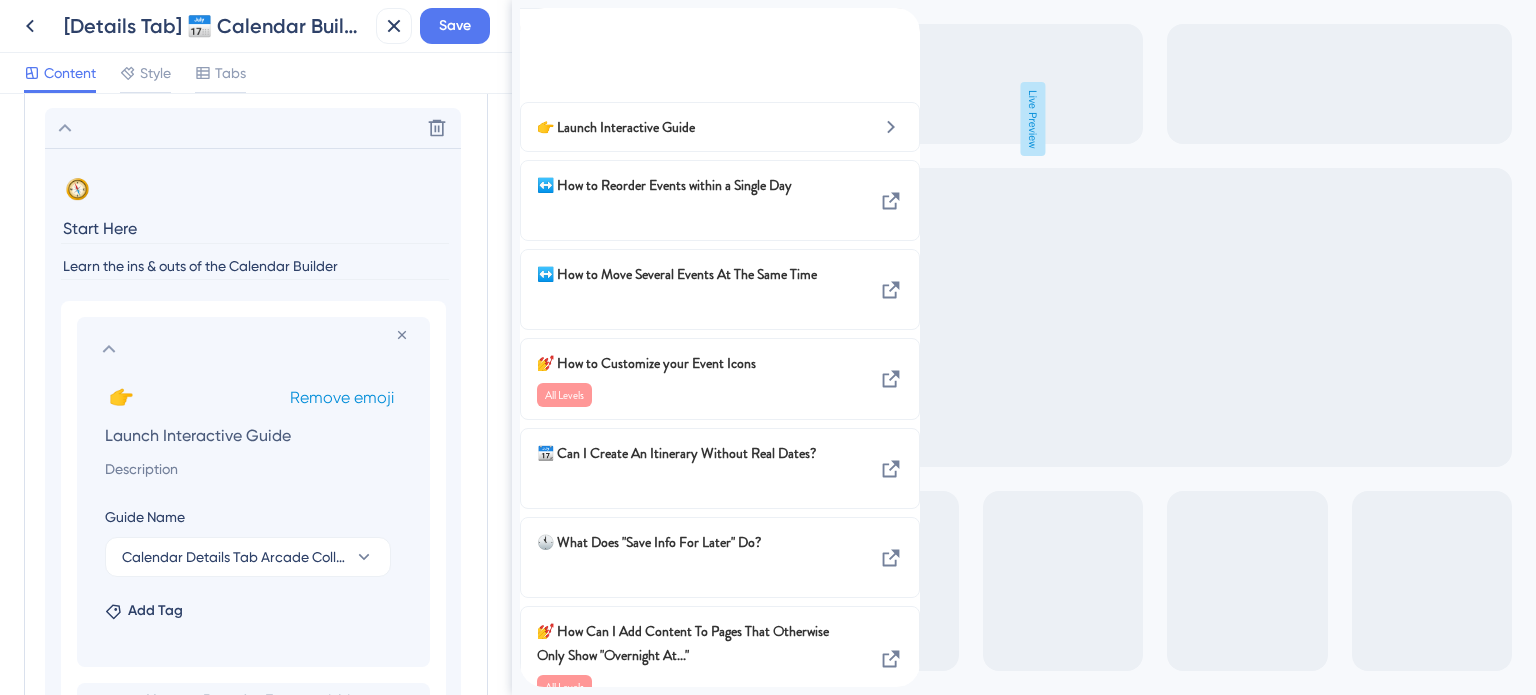 click on "Remove emoji" at bounding box center [342, 397] 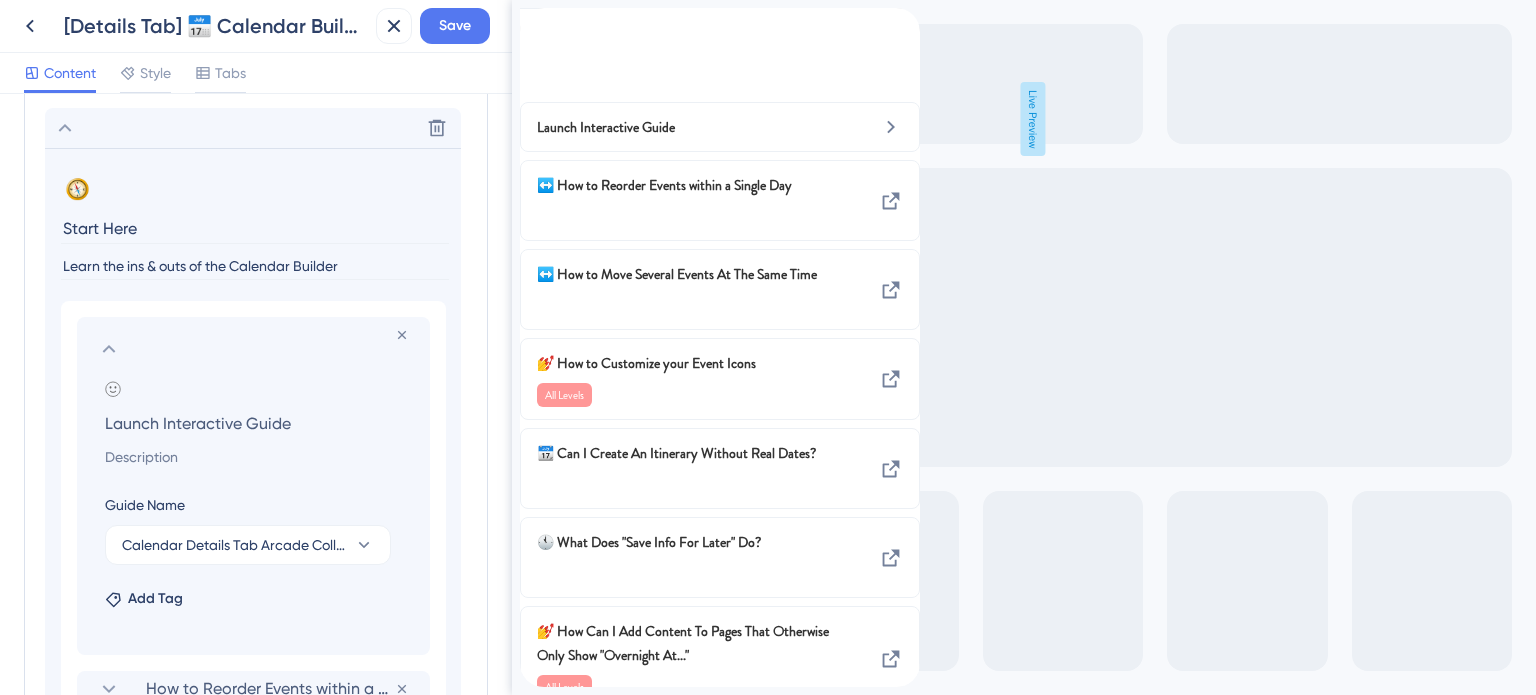 click 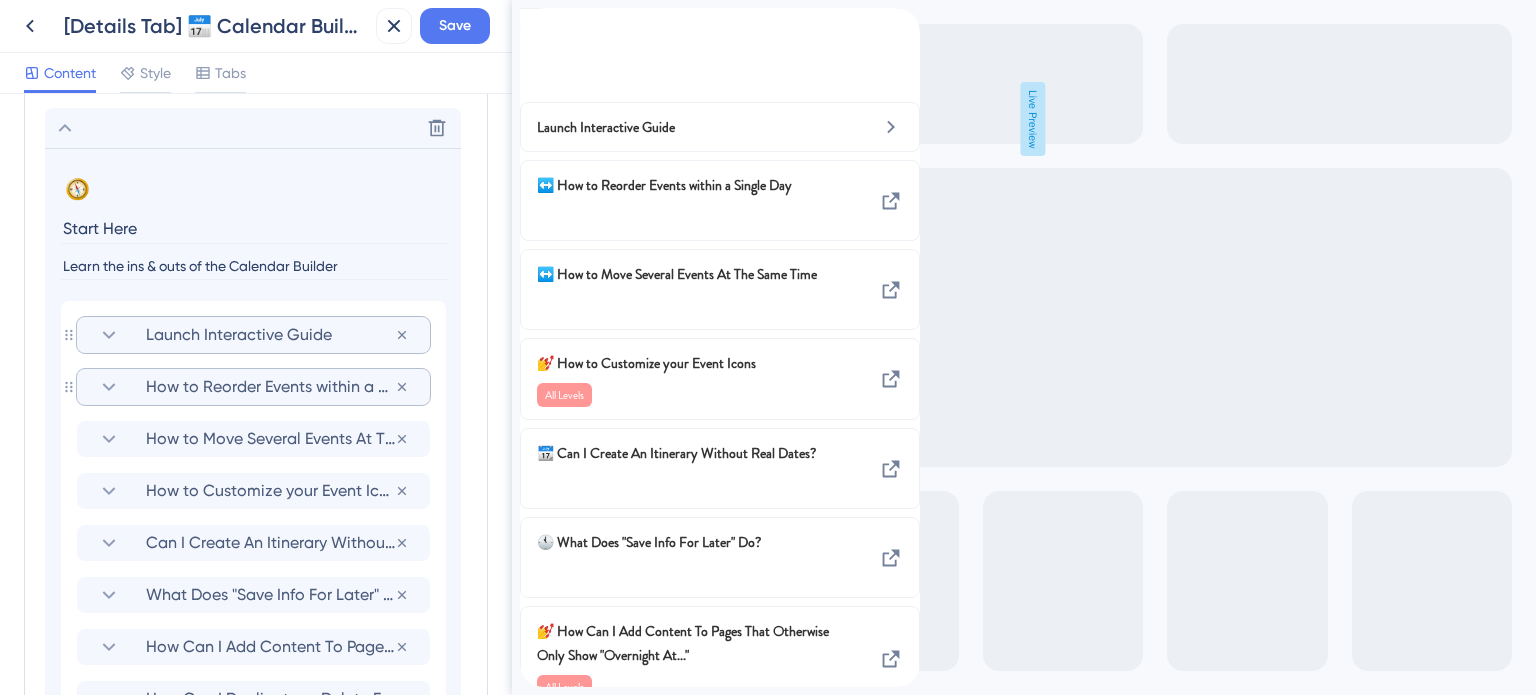 click on "How to Reorder Events within a Single Day" at bounding box center (270, 387) 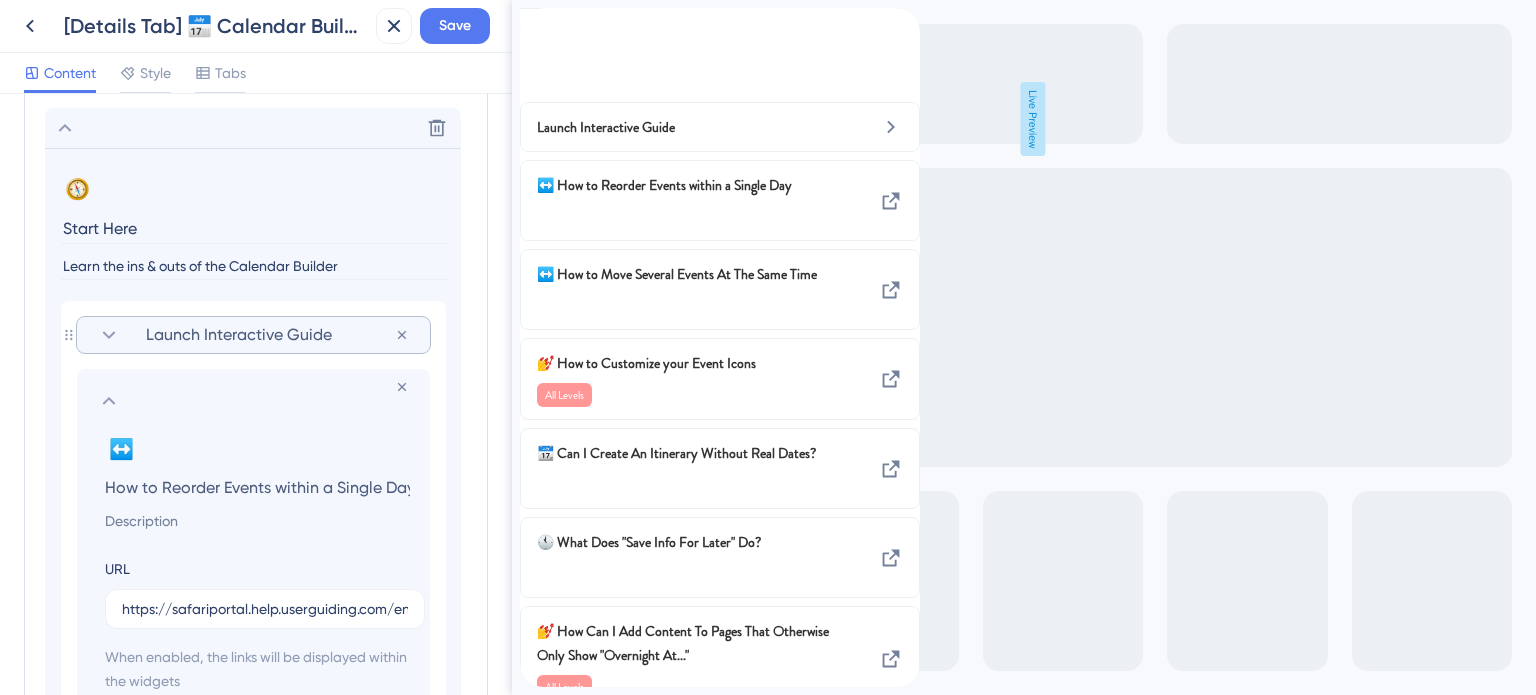 scroll, scrollTop: 0, scrollLeft: 4, axis: horizontal 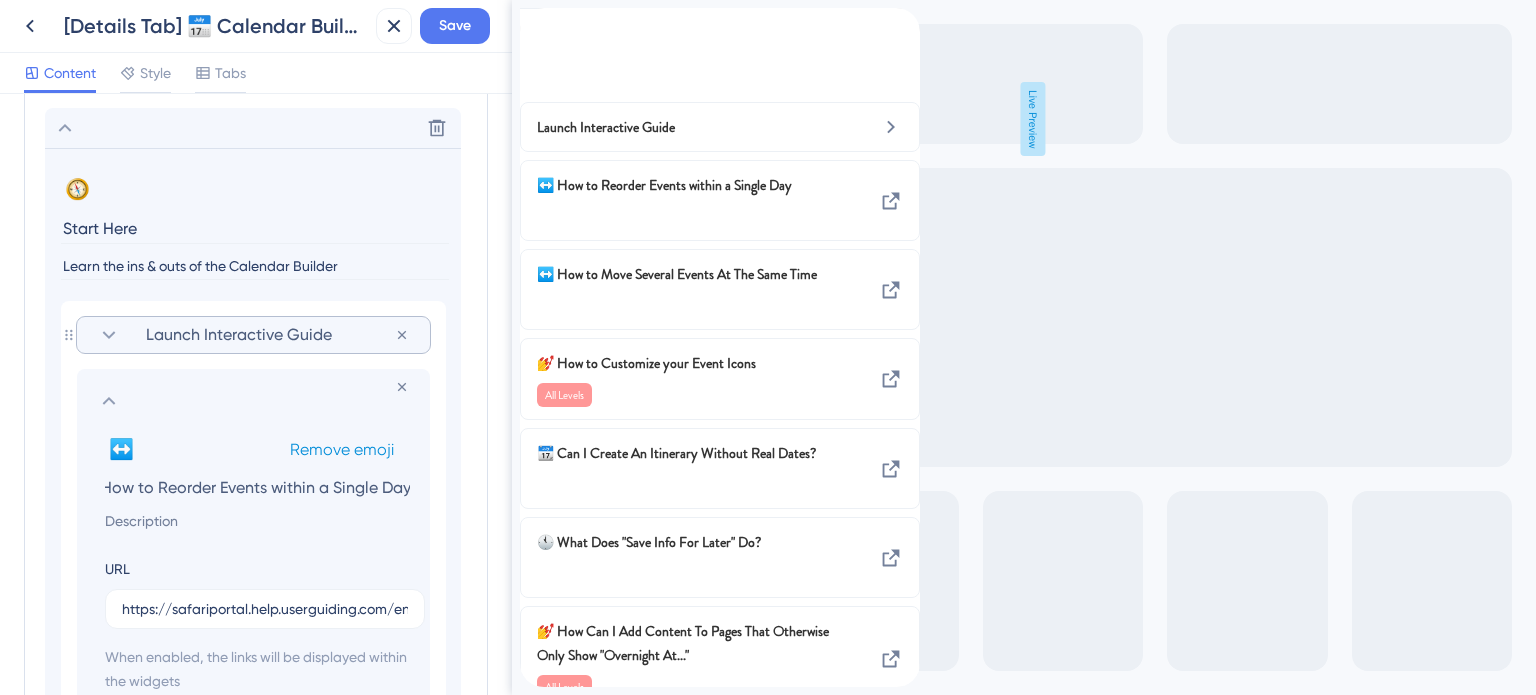 click on "Remove emoji" at bounding box center (342, 449) 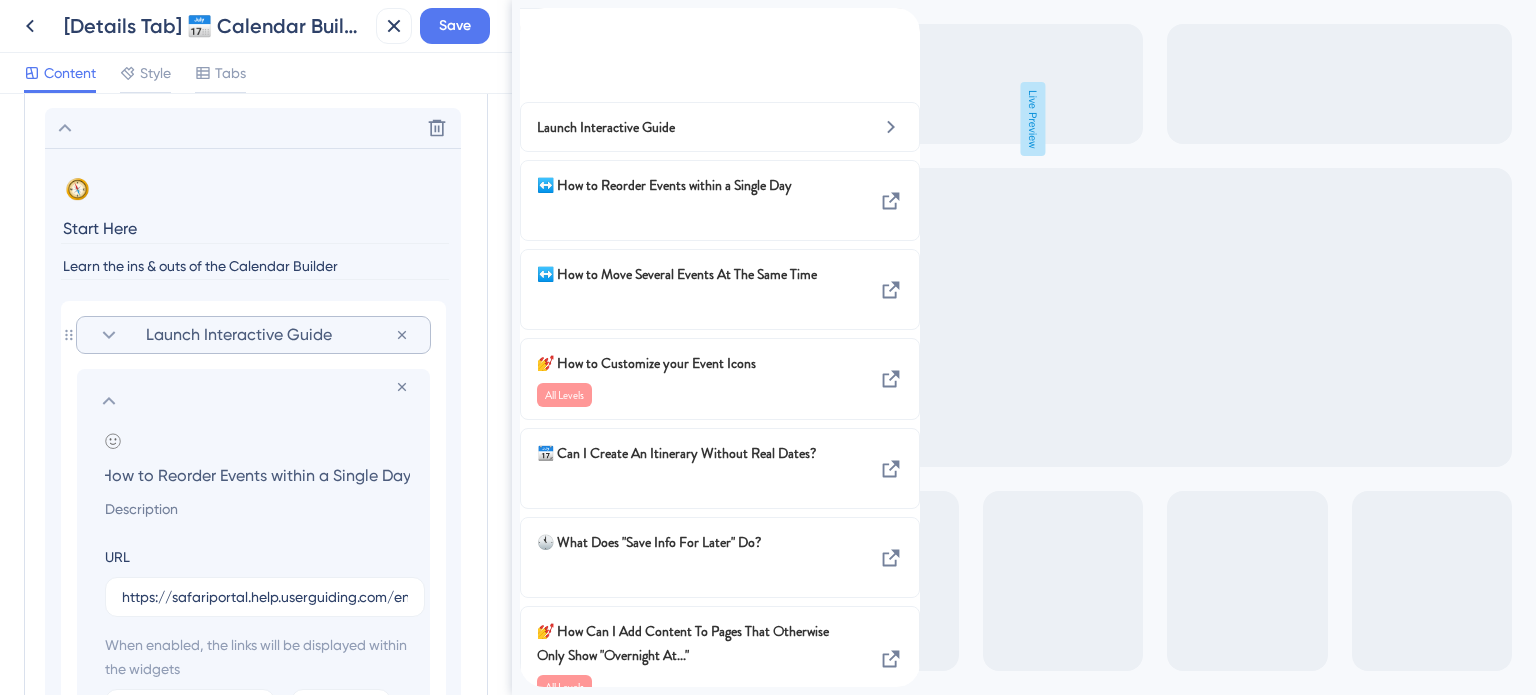scroll, scrollTop: 0, scrollLeft: 0, axis: both 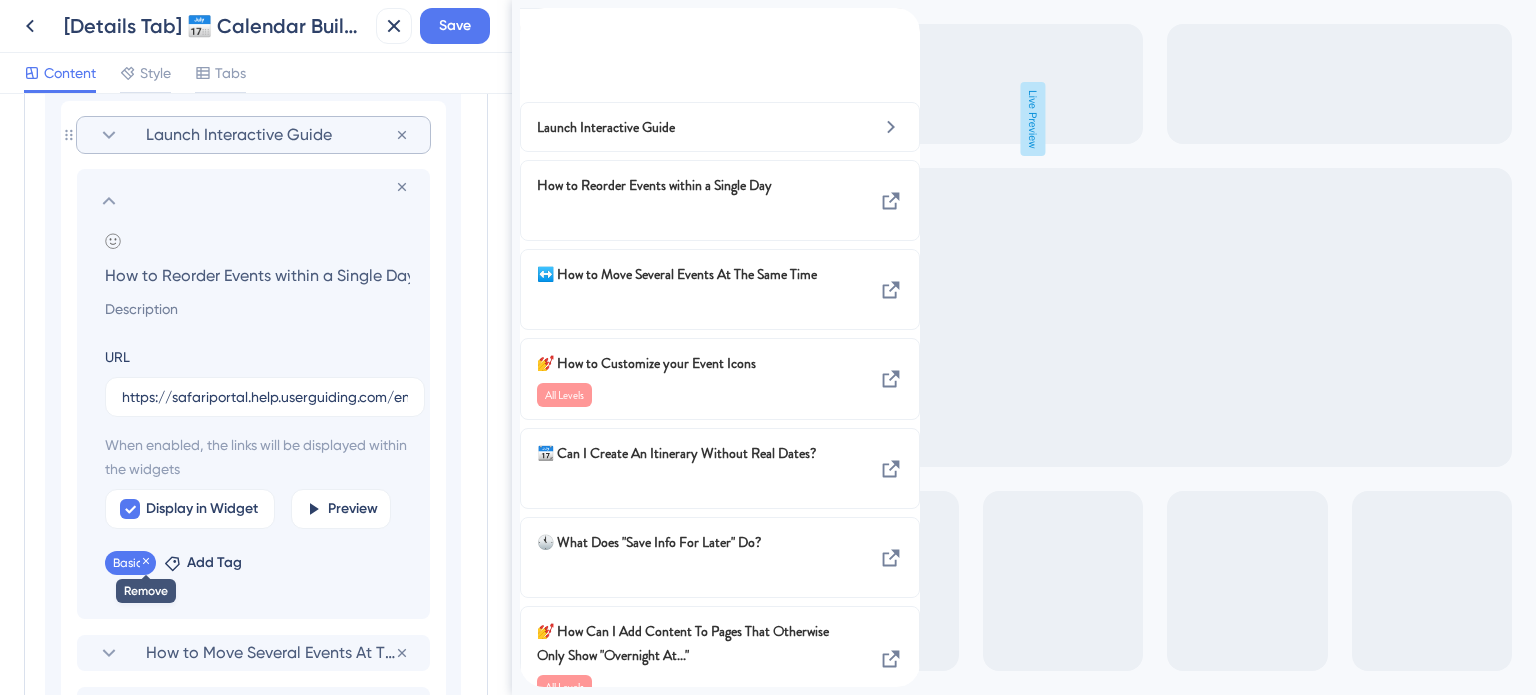 click 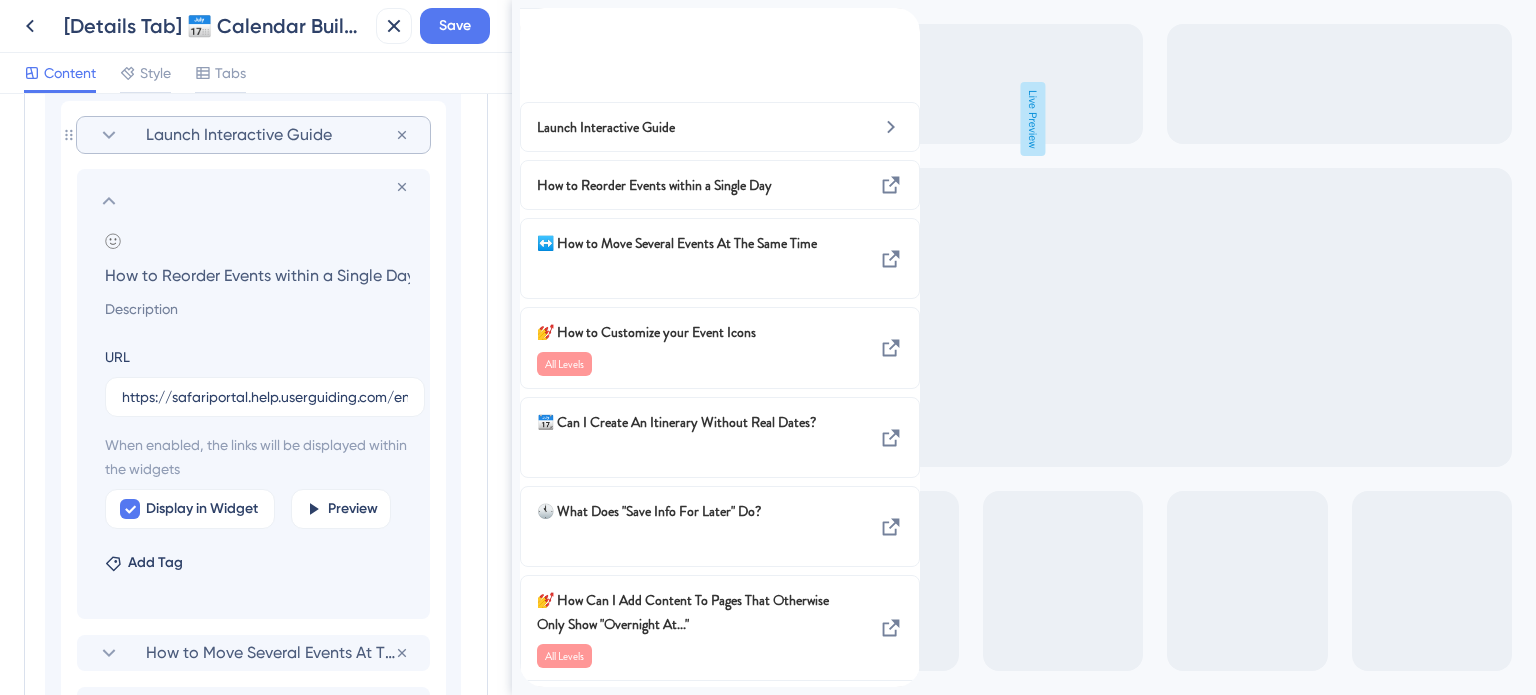 click 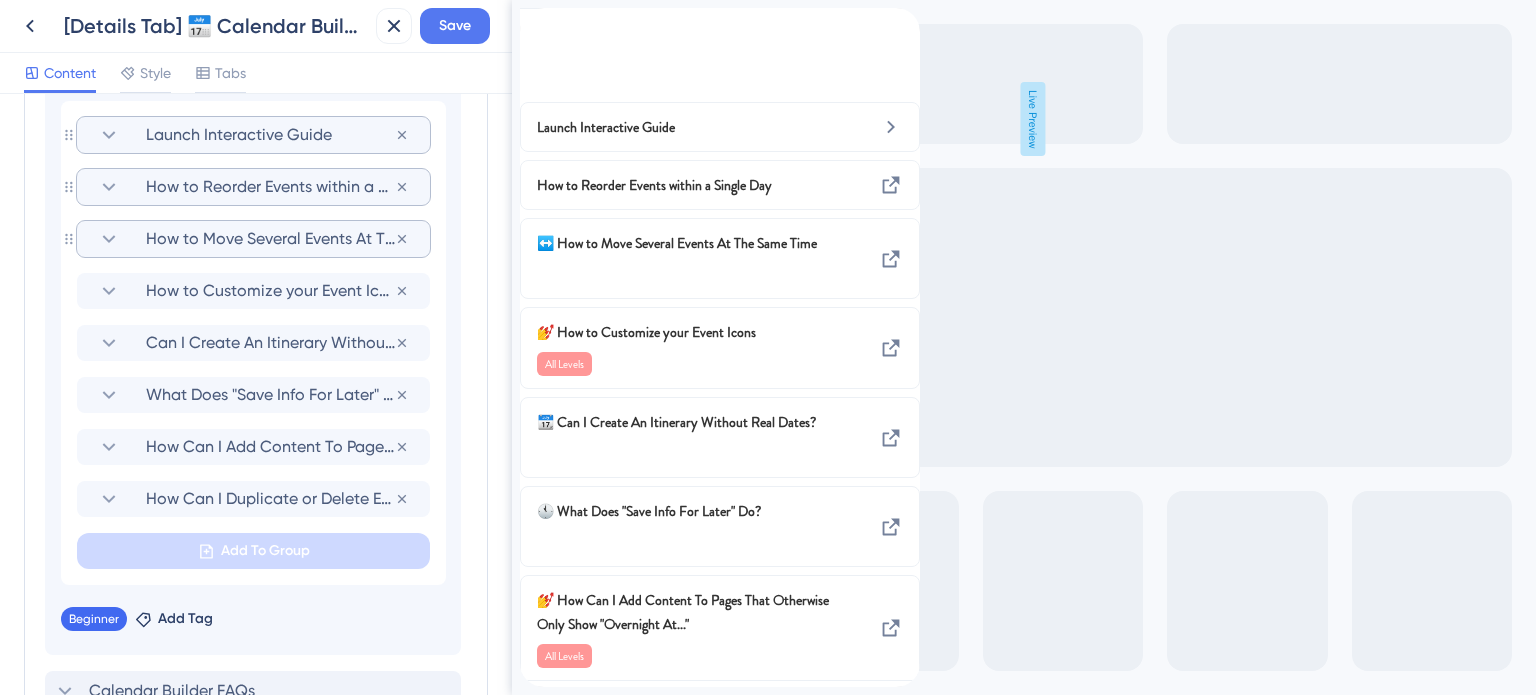 click on "How to Move Several Events At The Same Time" at bounding box center [270, 239] 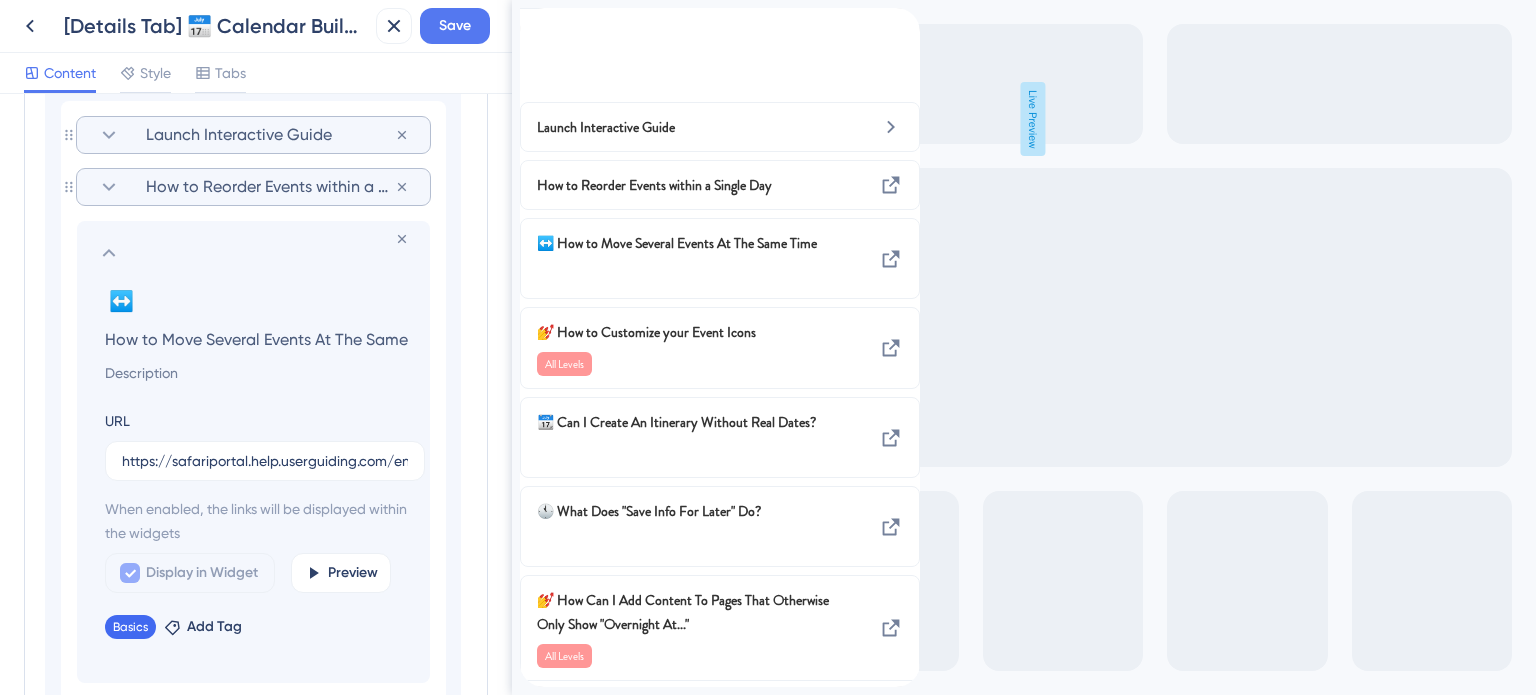 scroll, scrollTop: 0, scrollLeft: 36, axis: horizontal 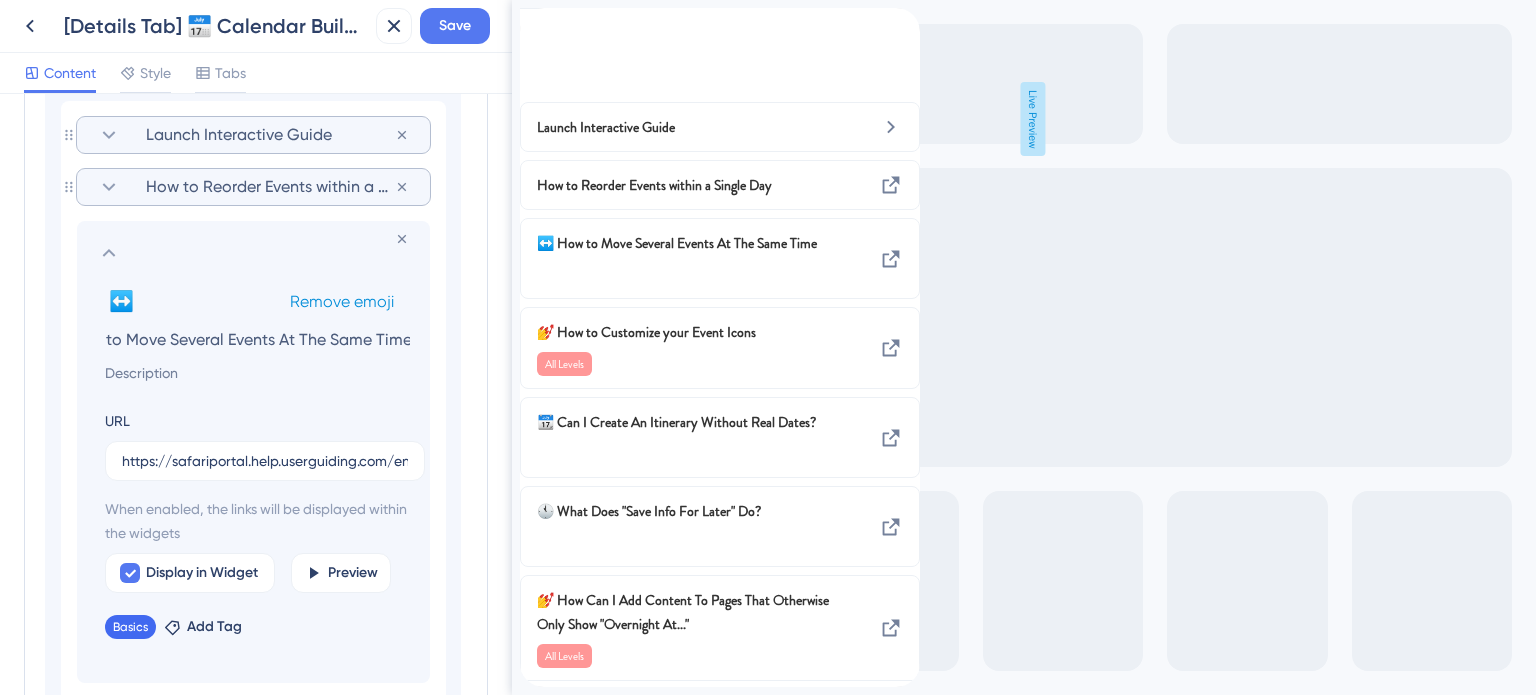 click on "Remove emoji" at bounding box center [342, 301] 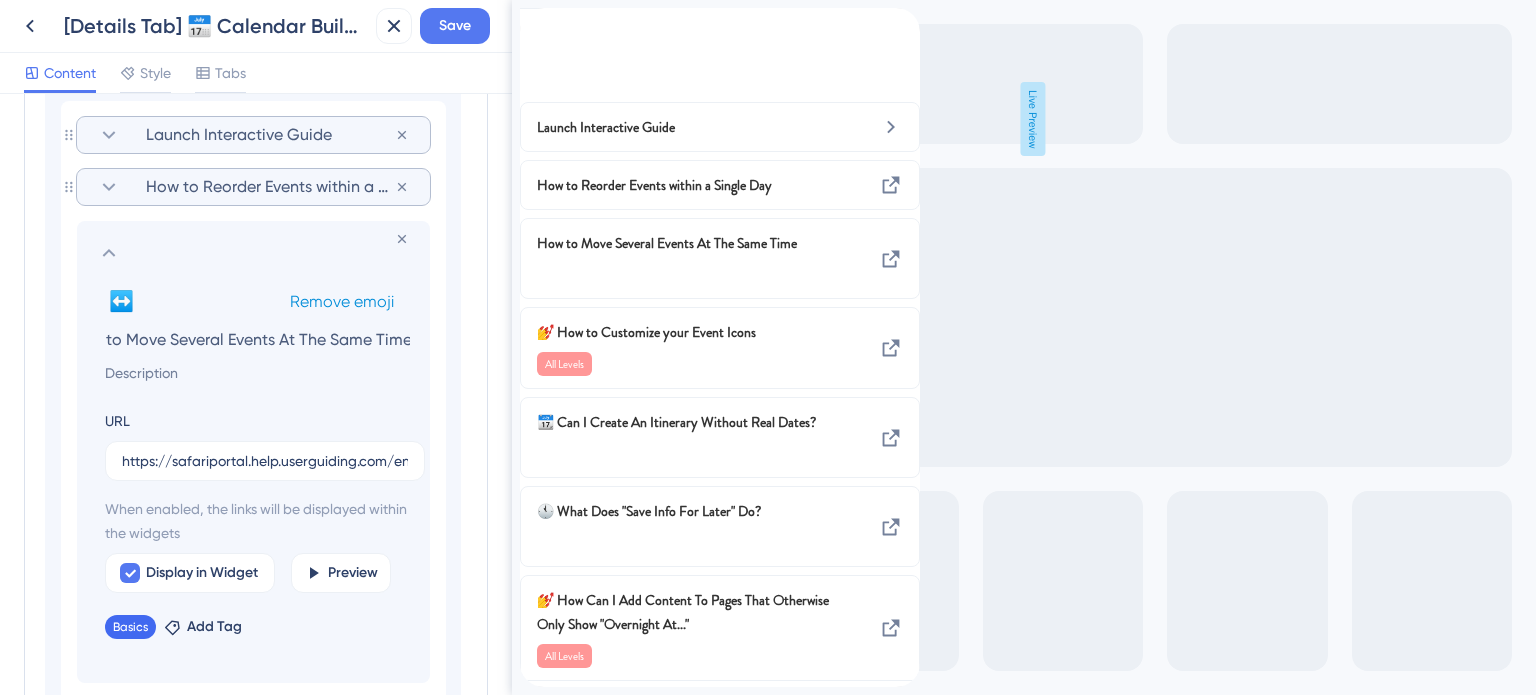 scroll, scrollTop: 0, scrollLeft: 0, axis: both 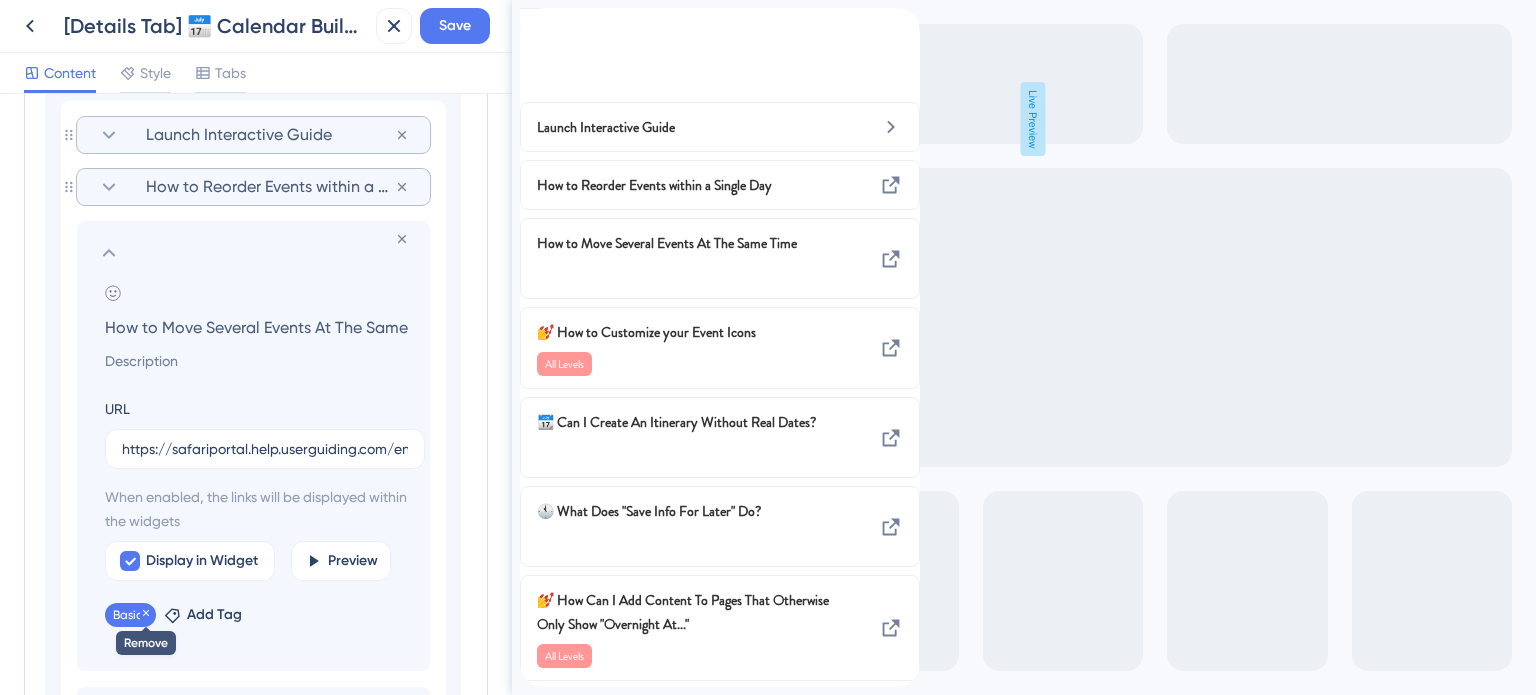 click 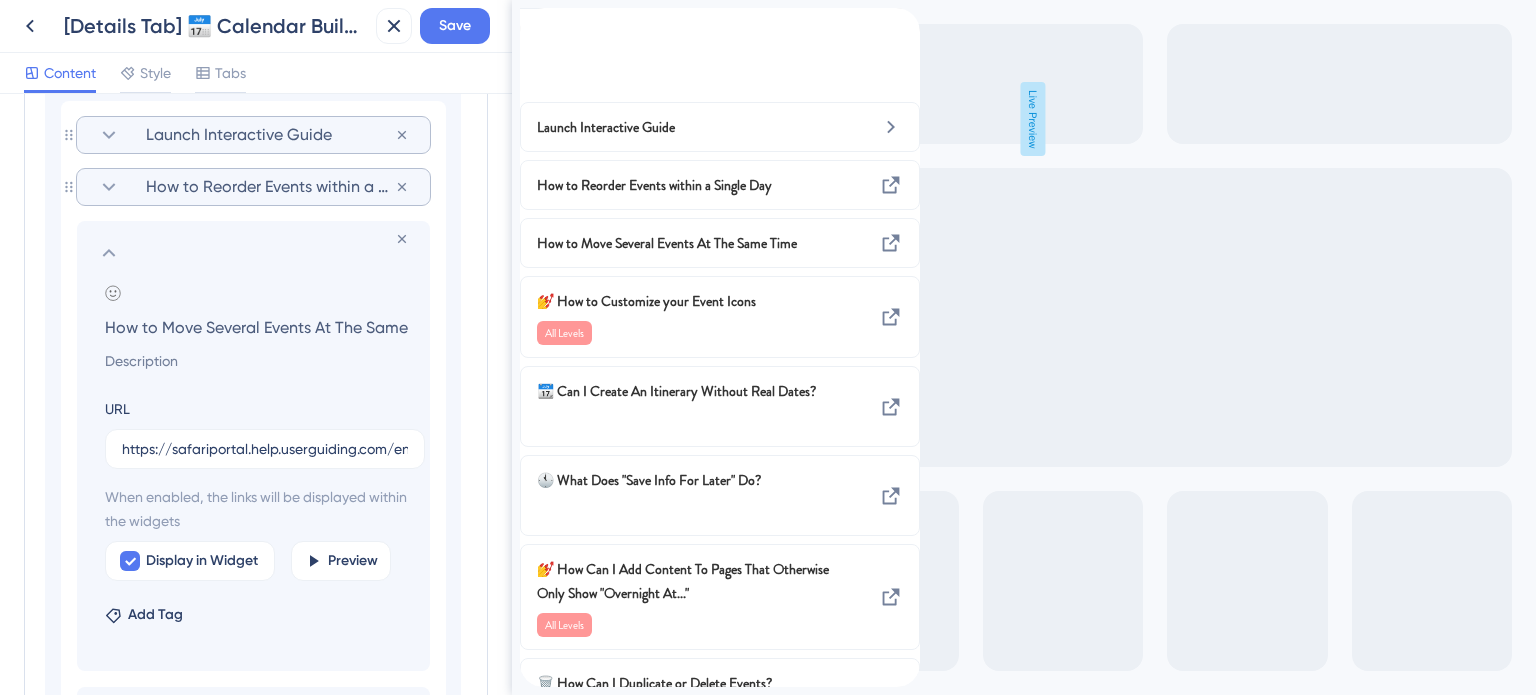 click 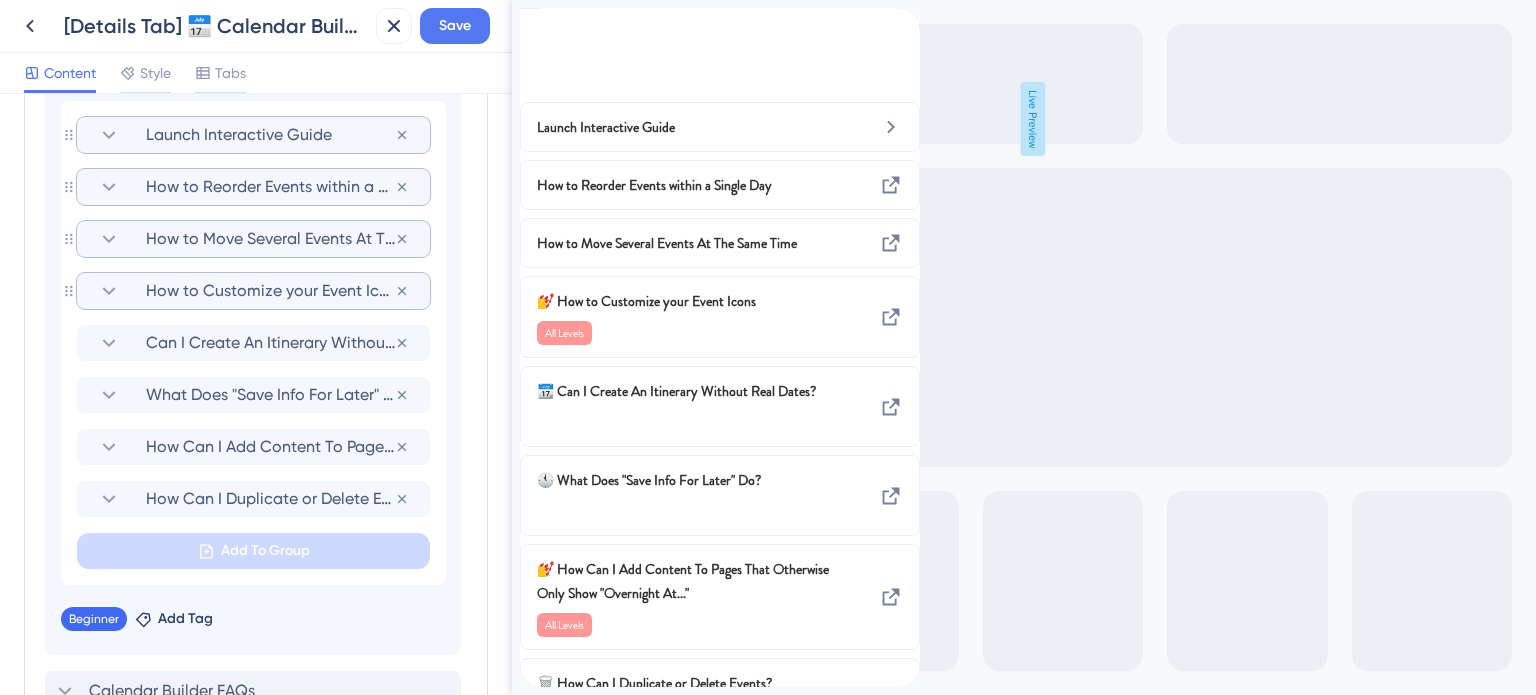 click on "How to Customize your Event Icons" at bounding box center (270, 291) 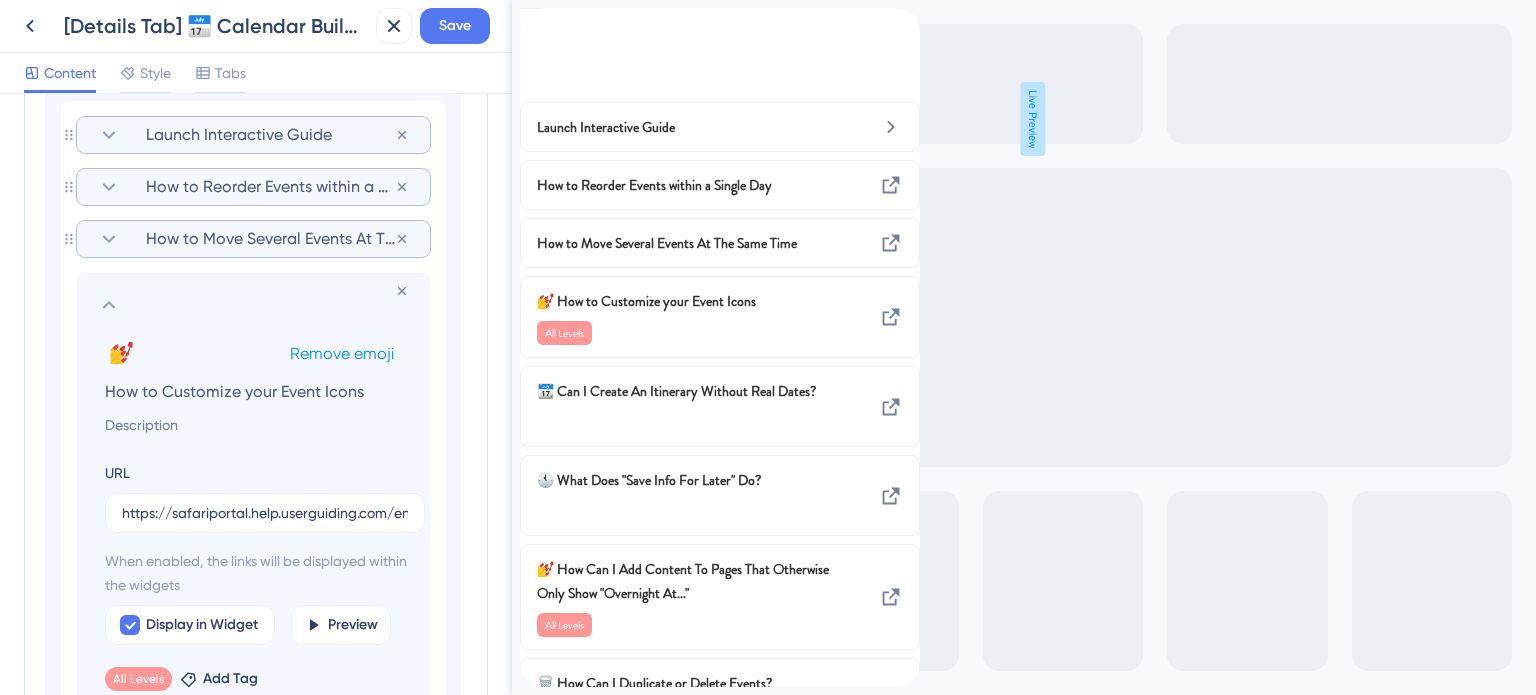 click on "Remove emoji" at bounding box center [342, 353] 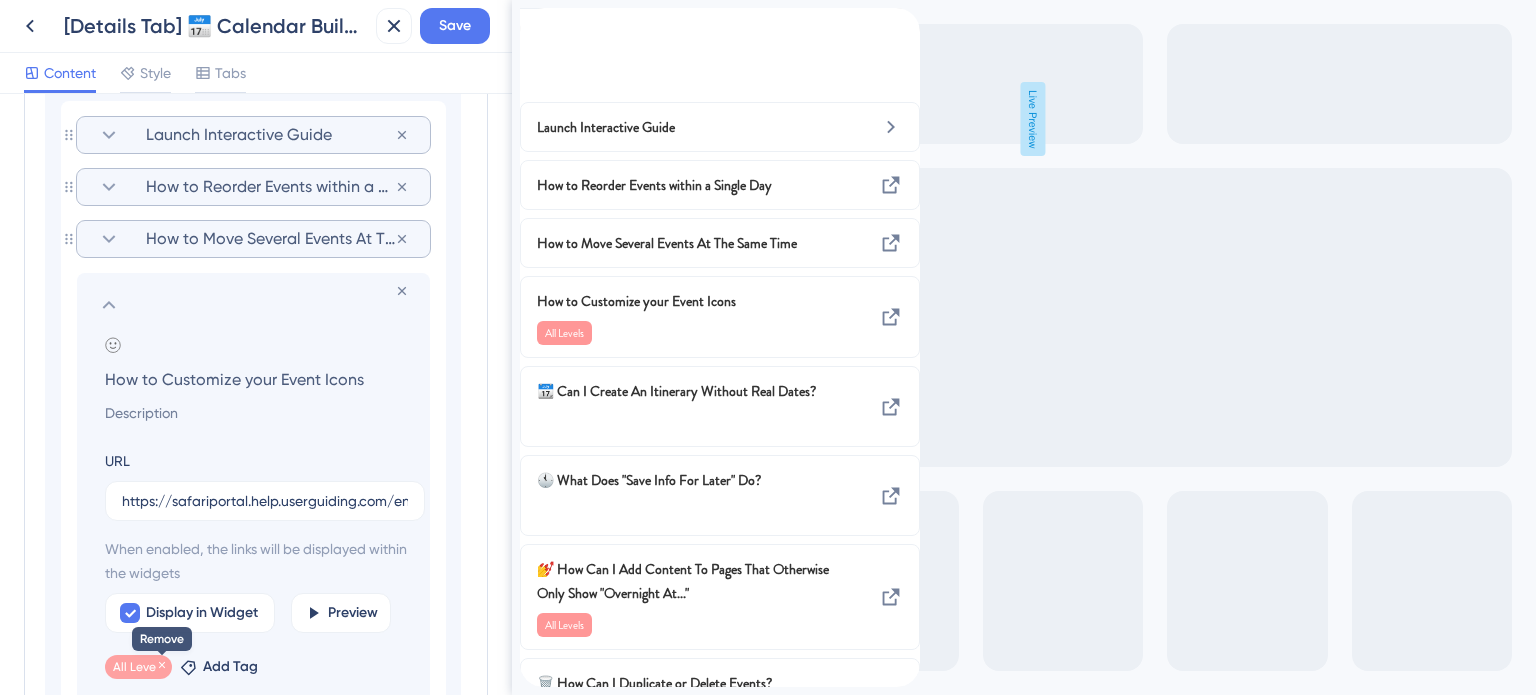 click 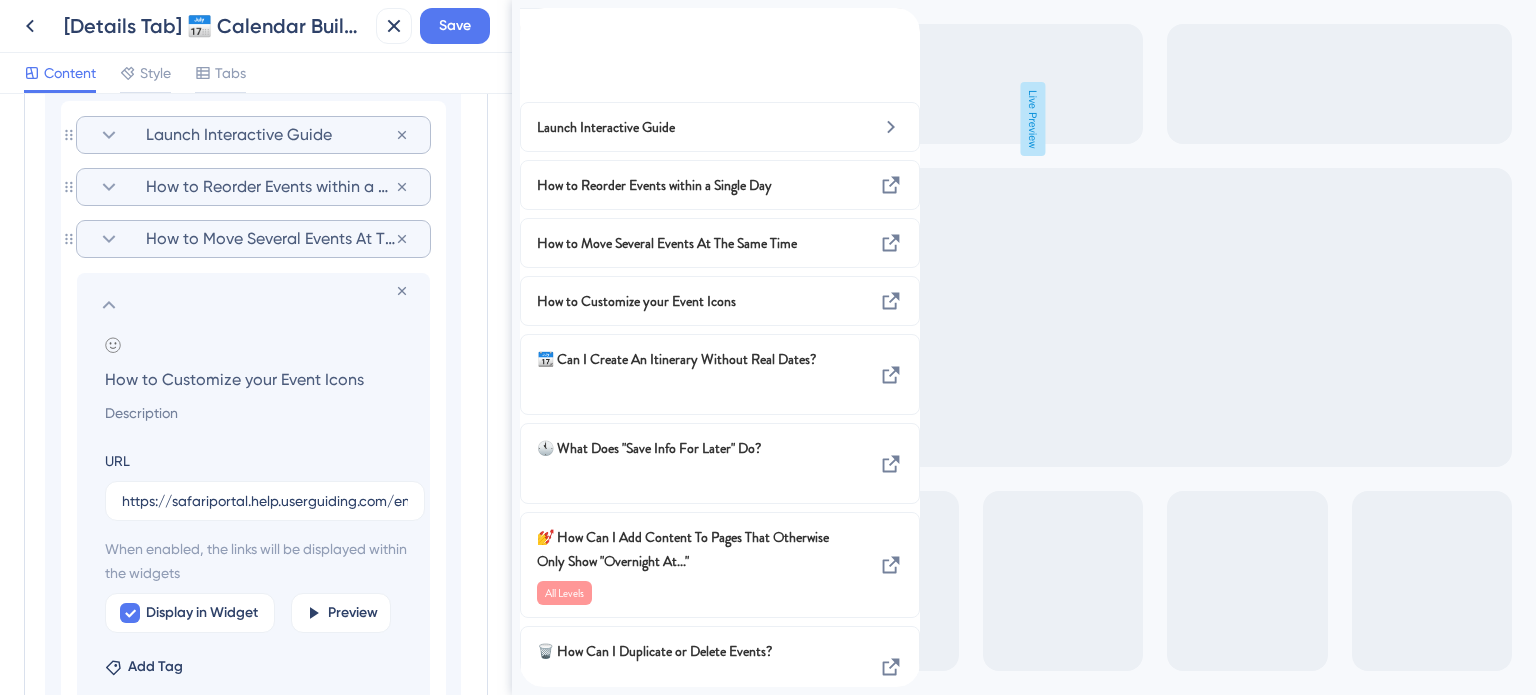 click 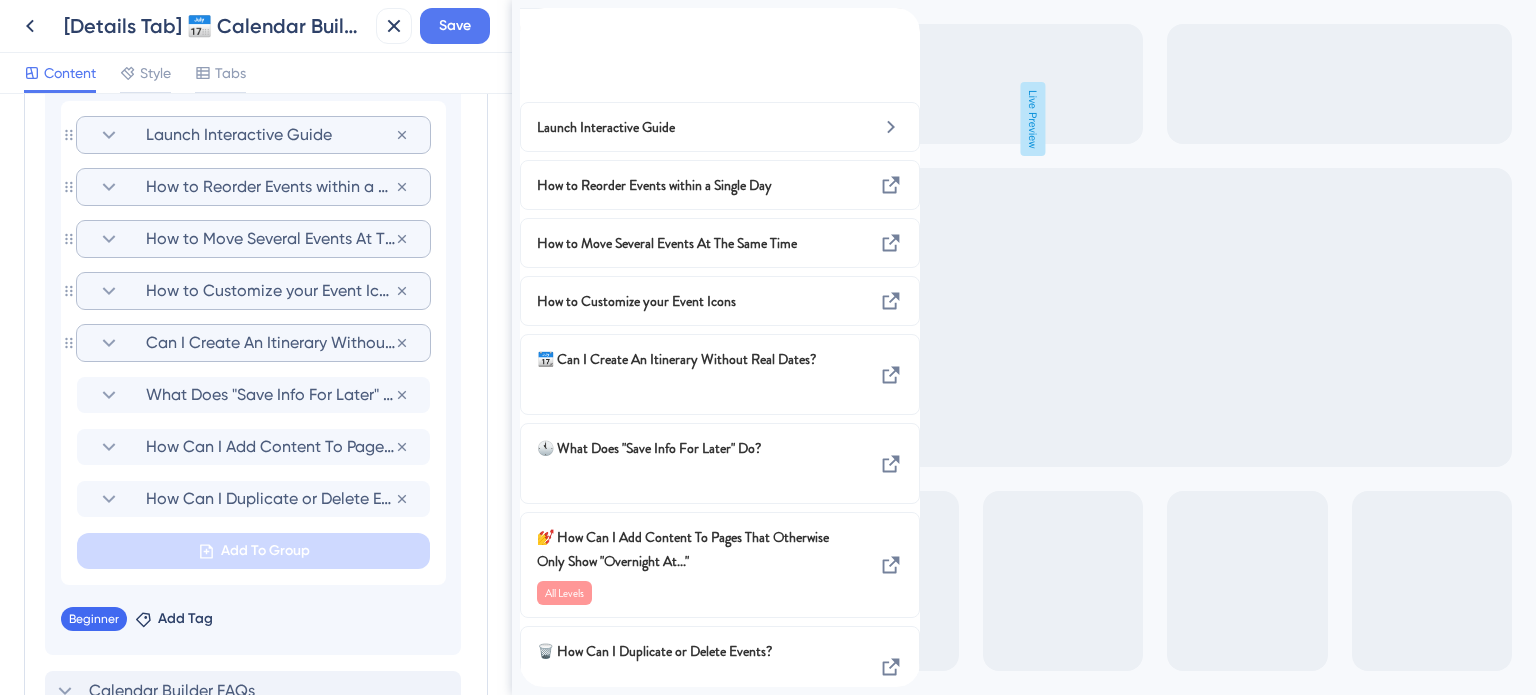 click on "Can I Create An Itinerary Without Real Dates?" at bounding box center (270, 343) 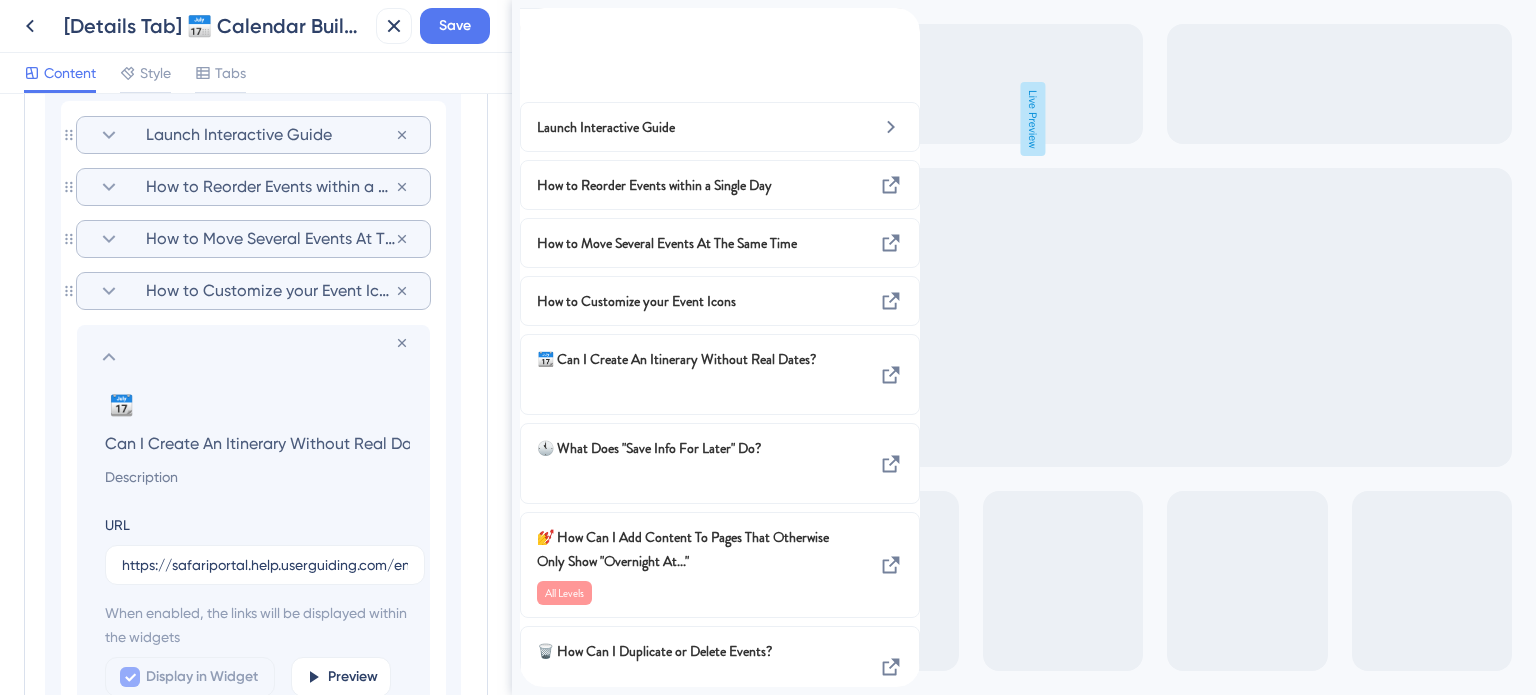 scroll, scrollTop: 0, scrollLeft: 31, axis: horizontal 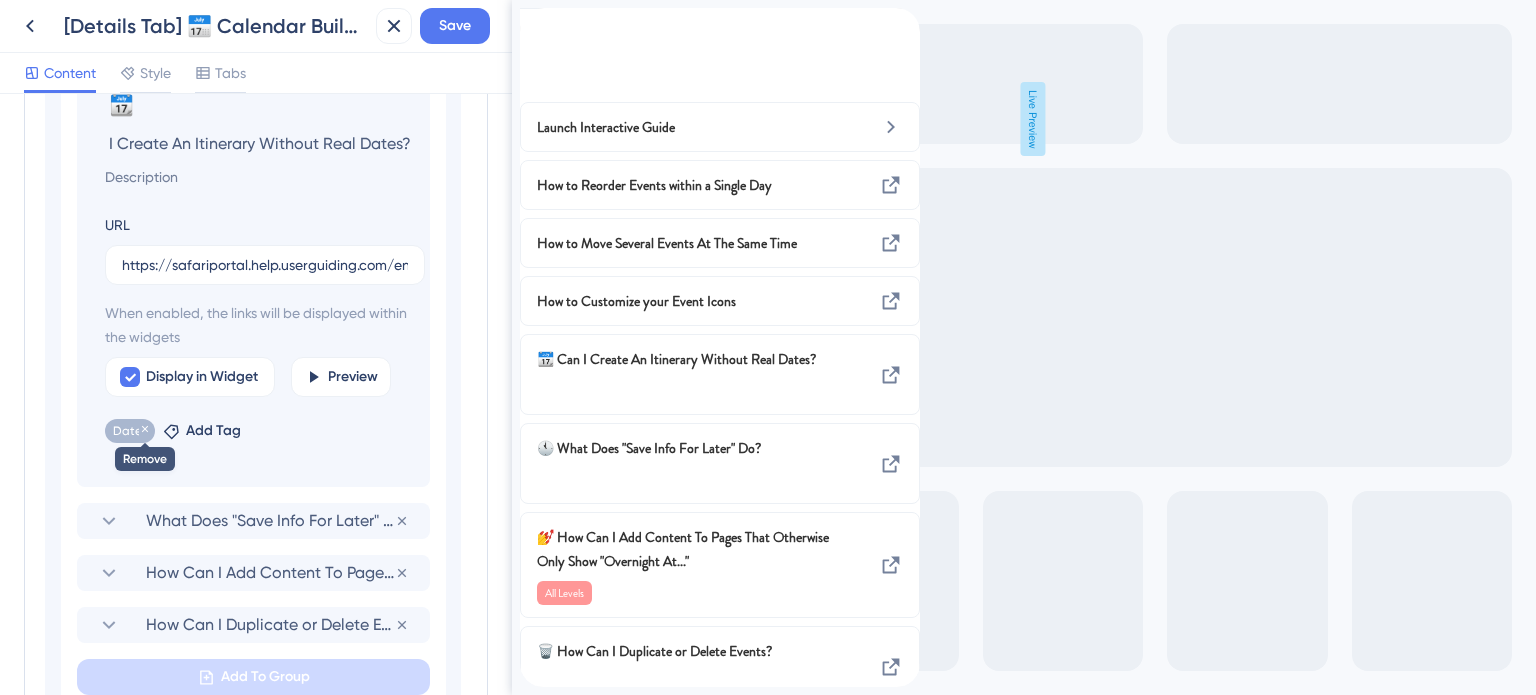 click 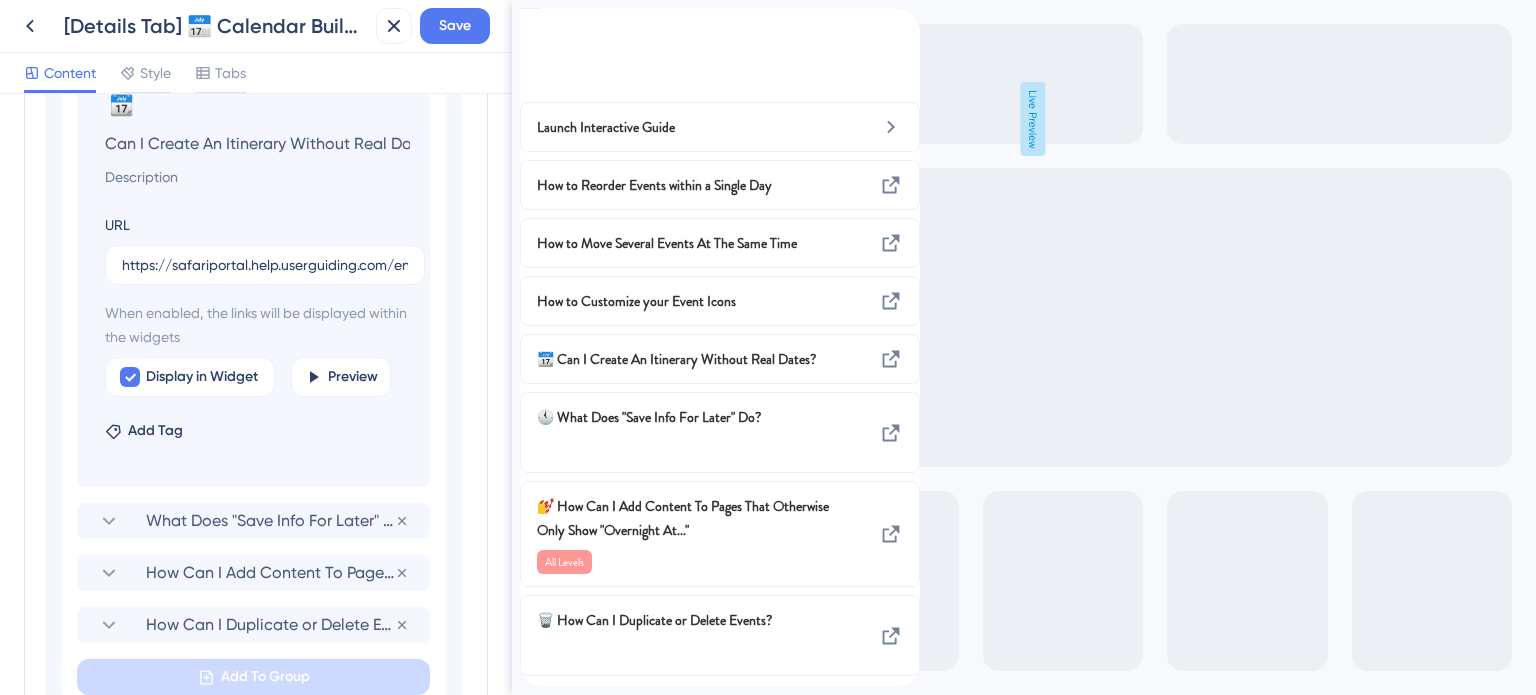 scroll, scrollTop: 1407, scrollLeft: 0, axis: vertical 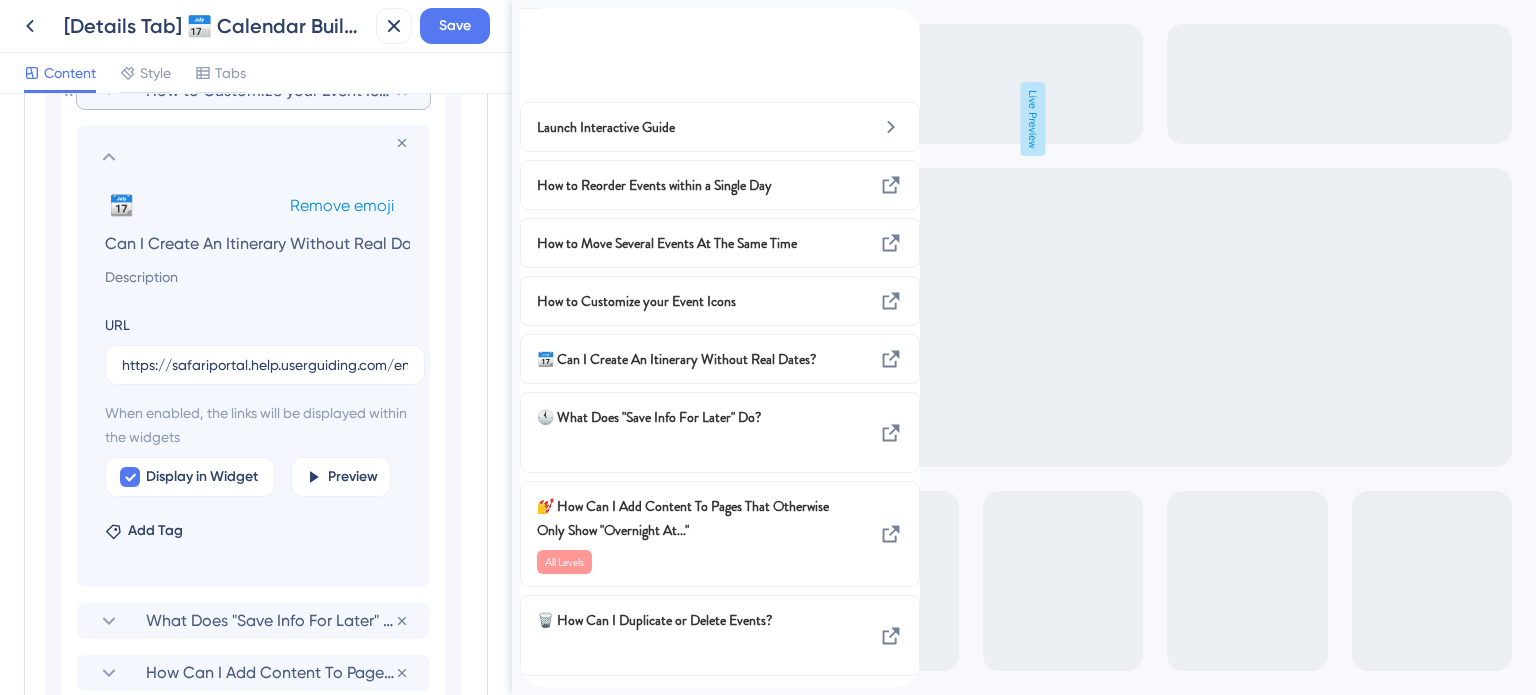 click on "Remove emoji" at bounding box center (342, 205) 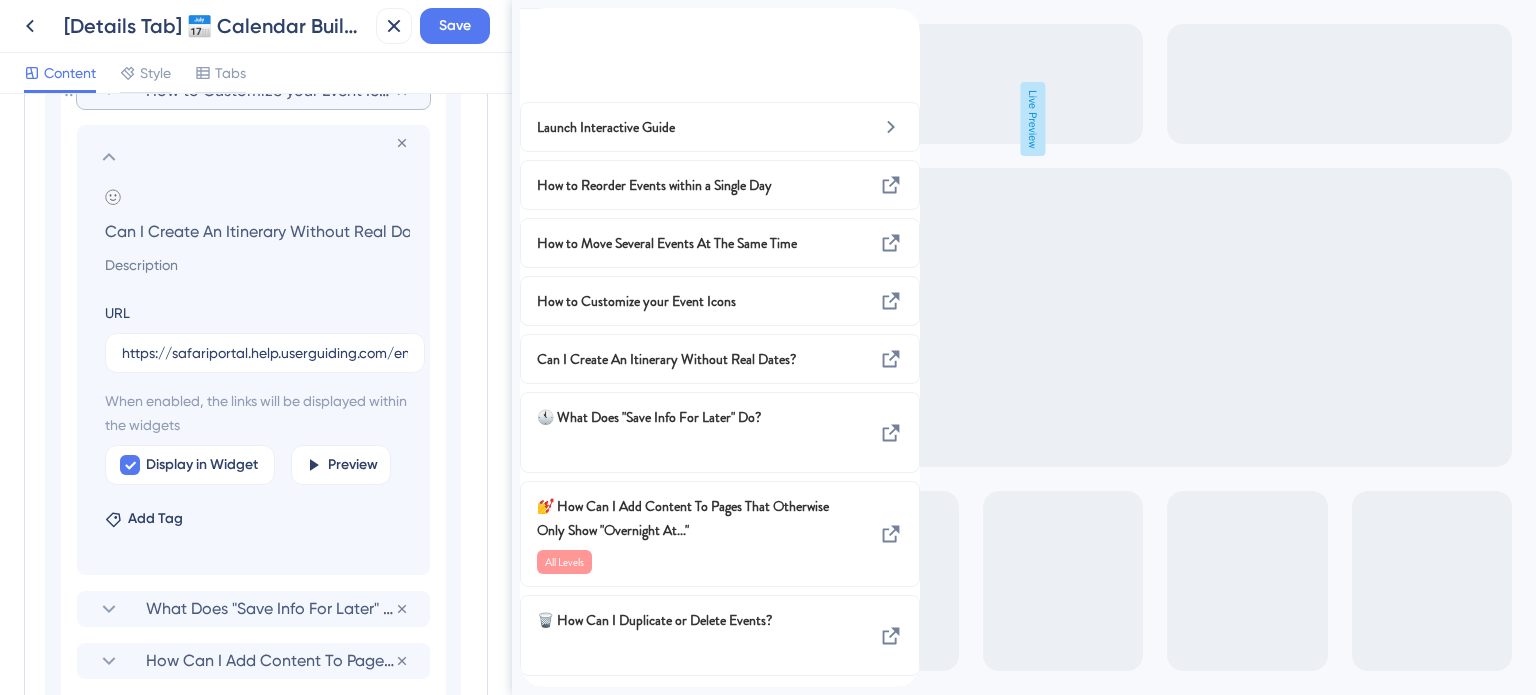 click 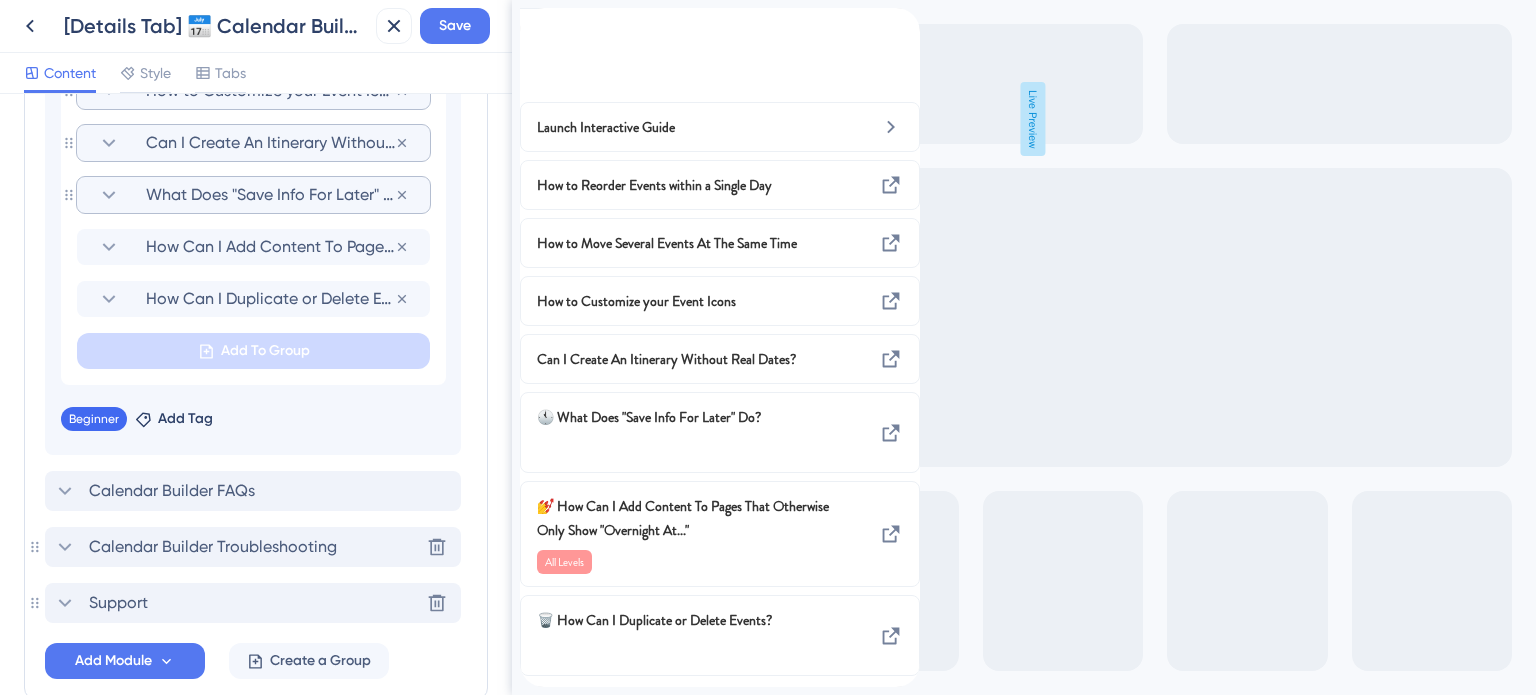 click on "What Does "Save Info For Later" Do?" at bounding box center (270, 195) 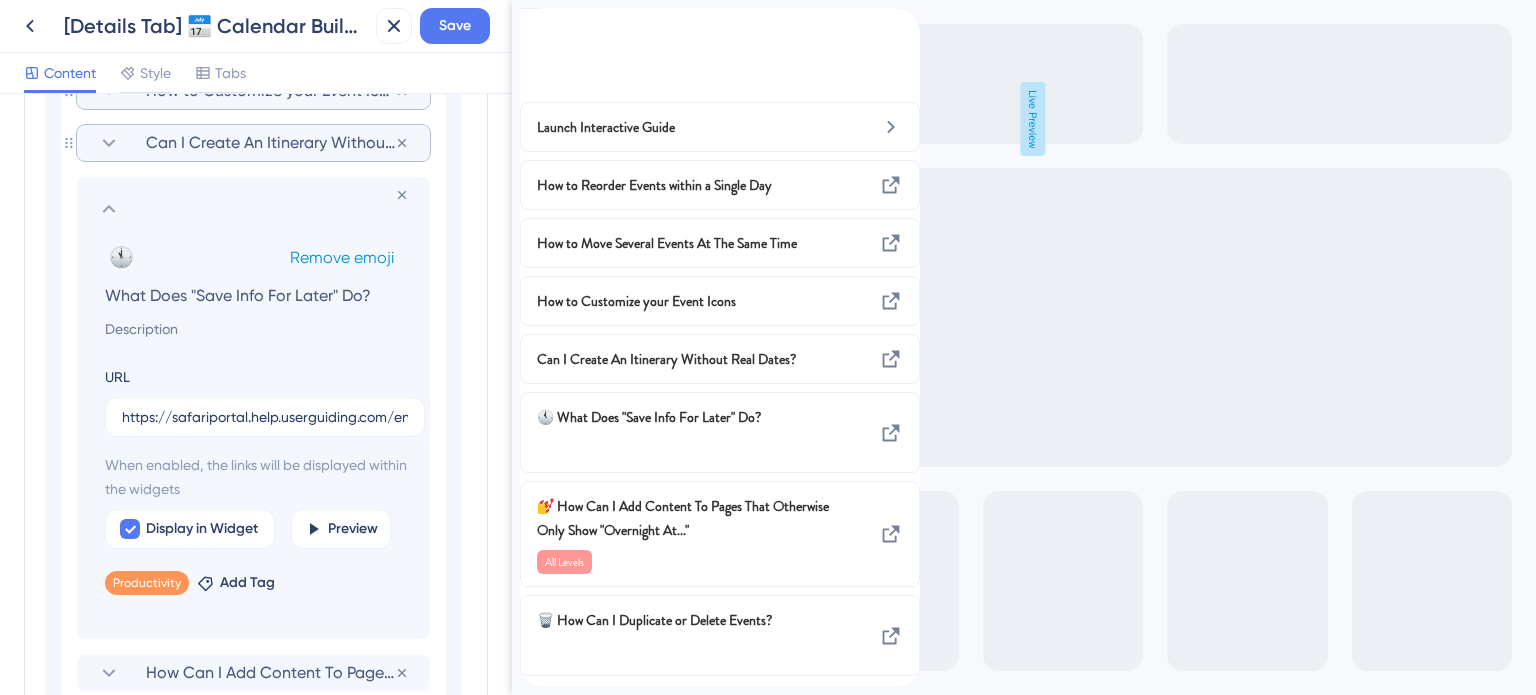 click on "Remove emoji" at bounding box center (342, 257) 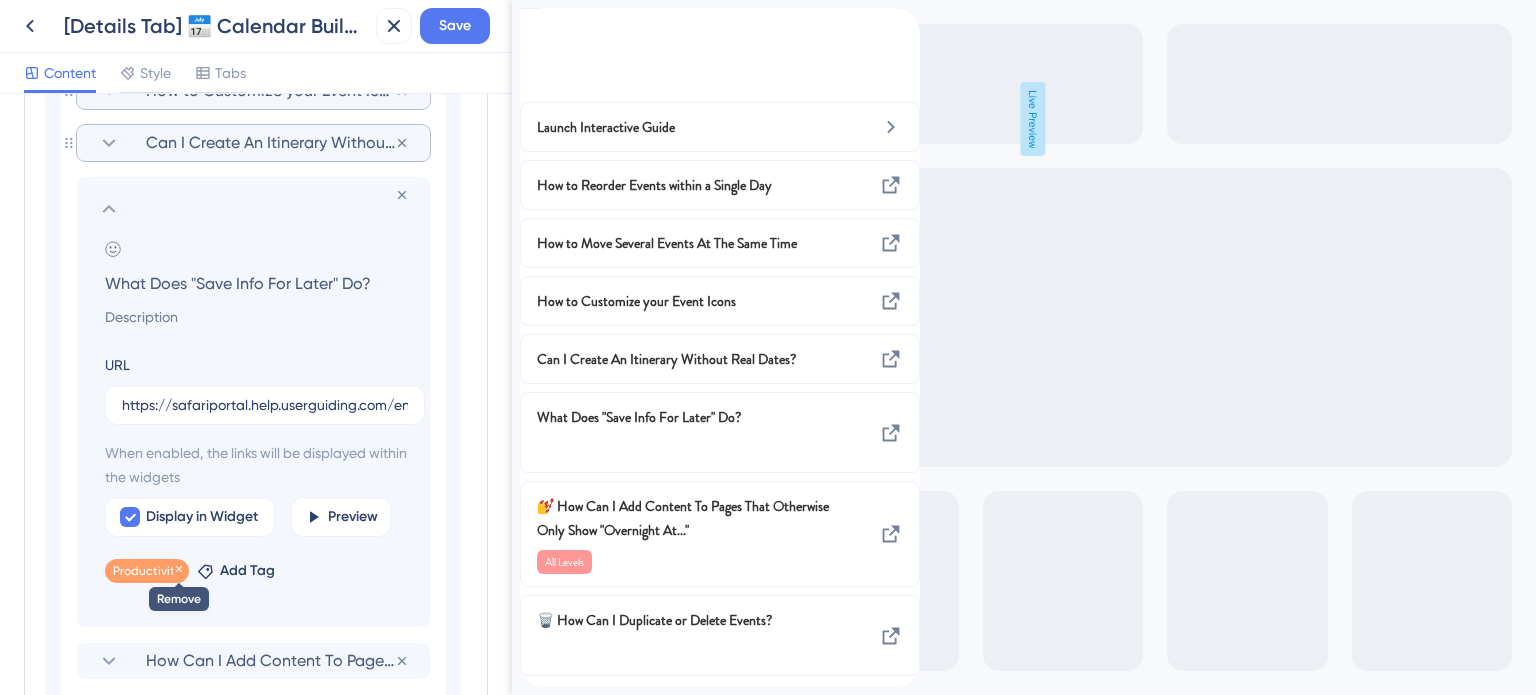 click 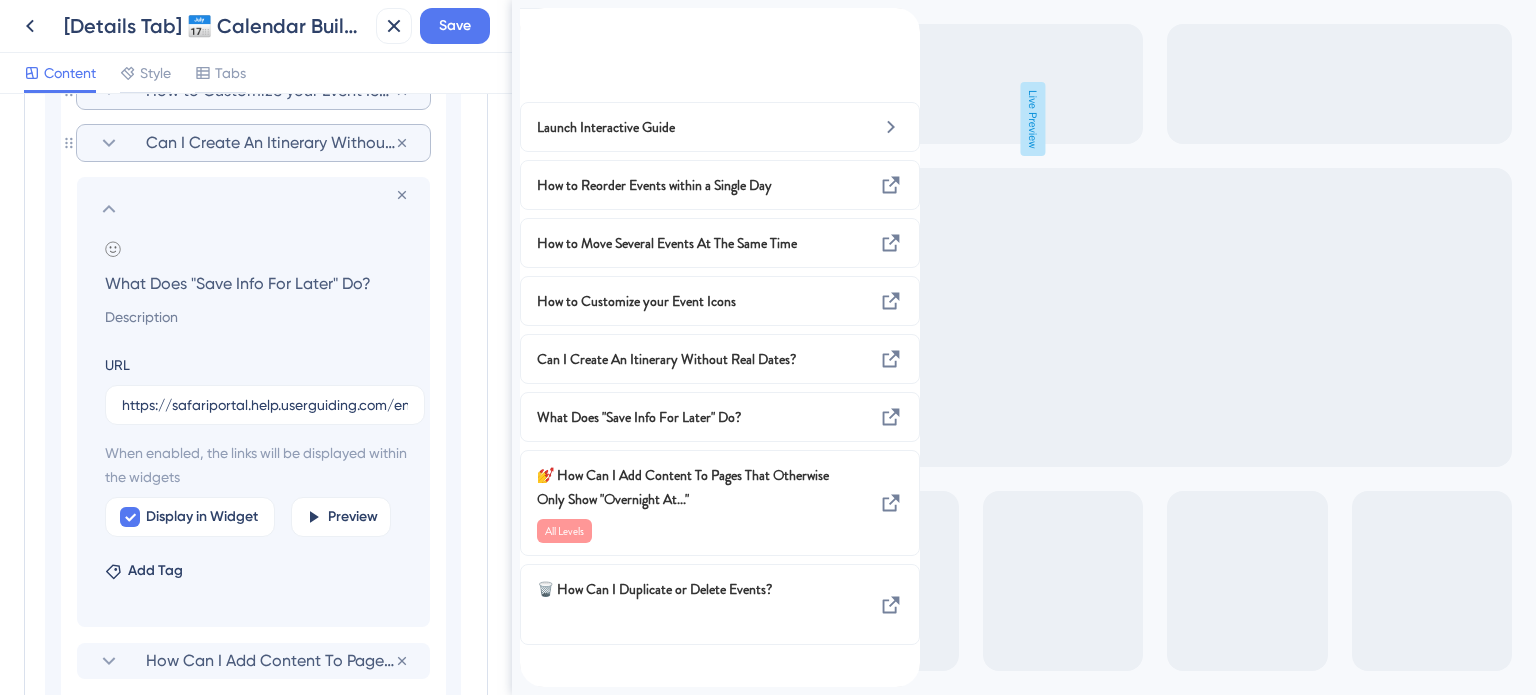 click 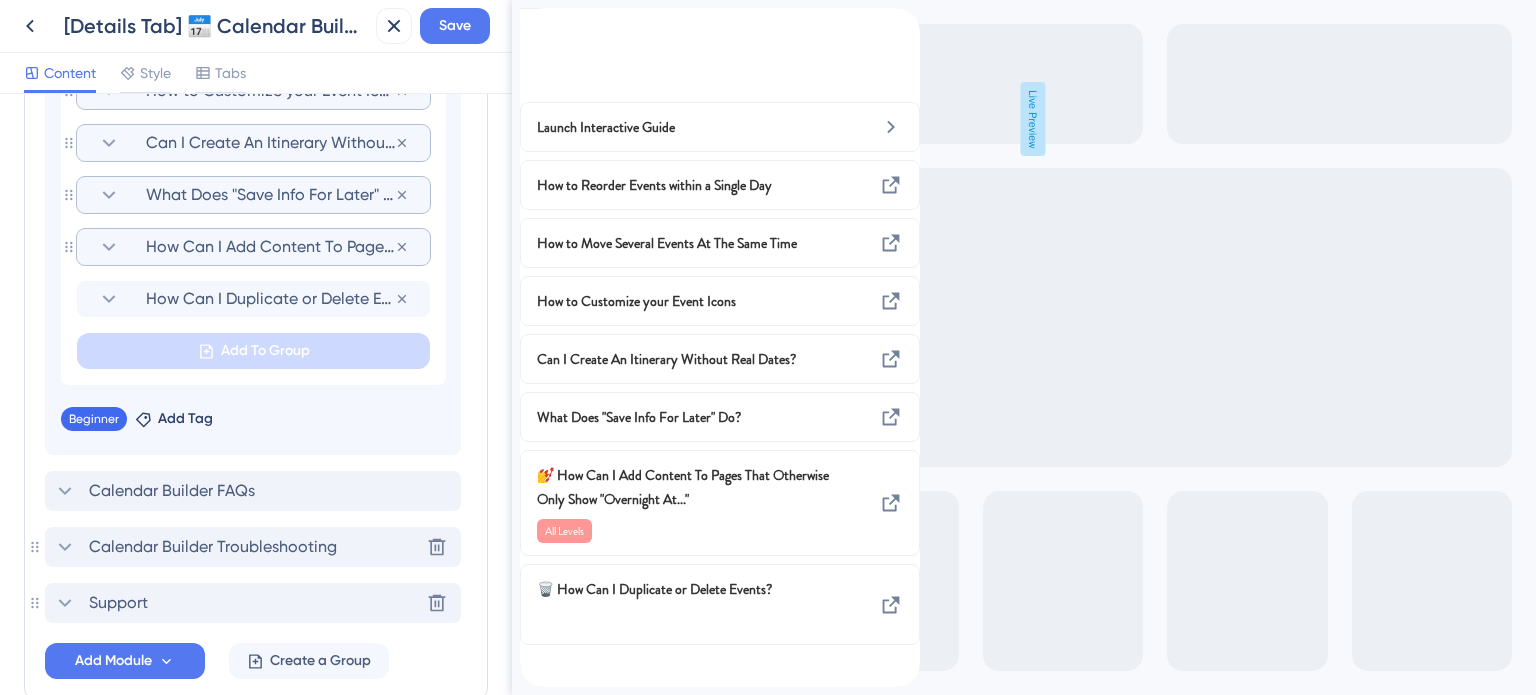 click on "How Can I Add Content To Pages That Otherwise Only Show "Overnight At..."" at bounding box center (270, 247) 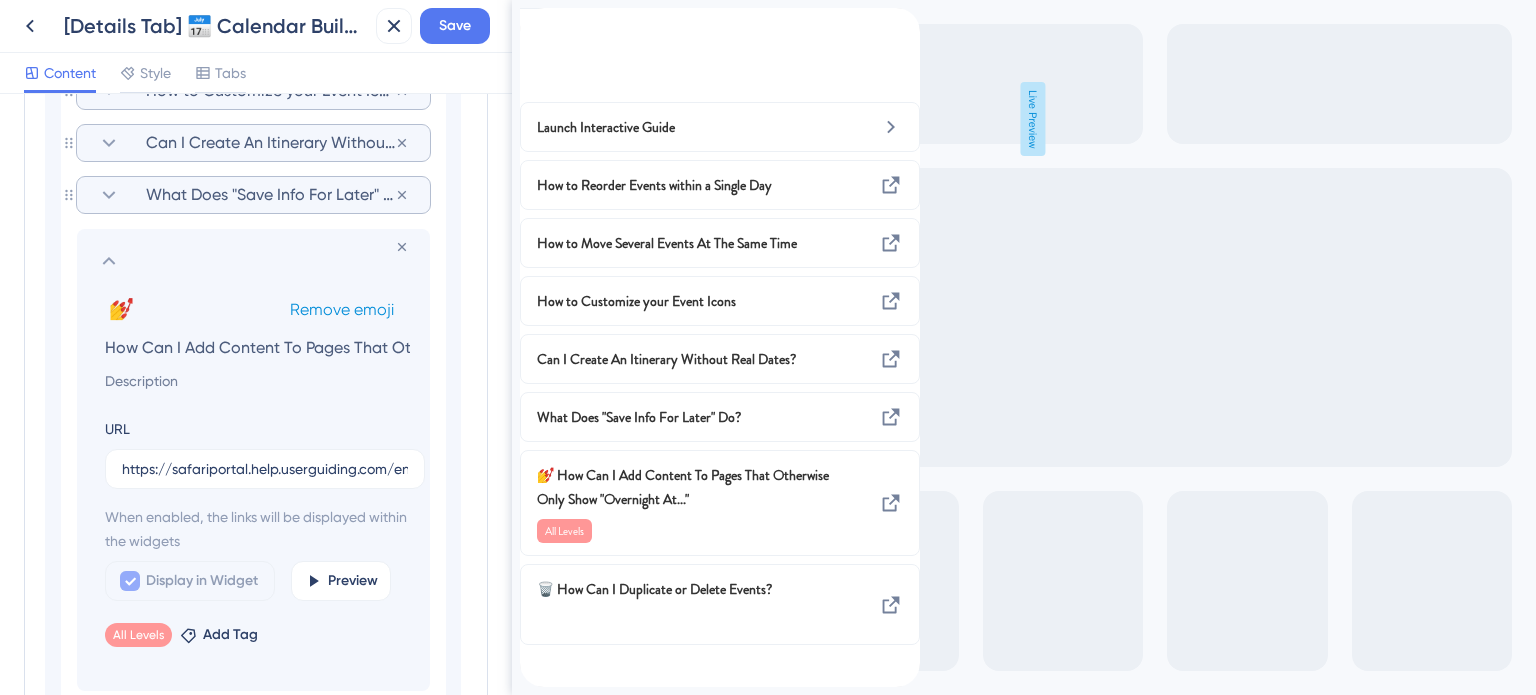 scroll, scrollTop: 0, scrollLeft: 256, axis: horizontal 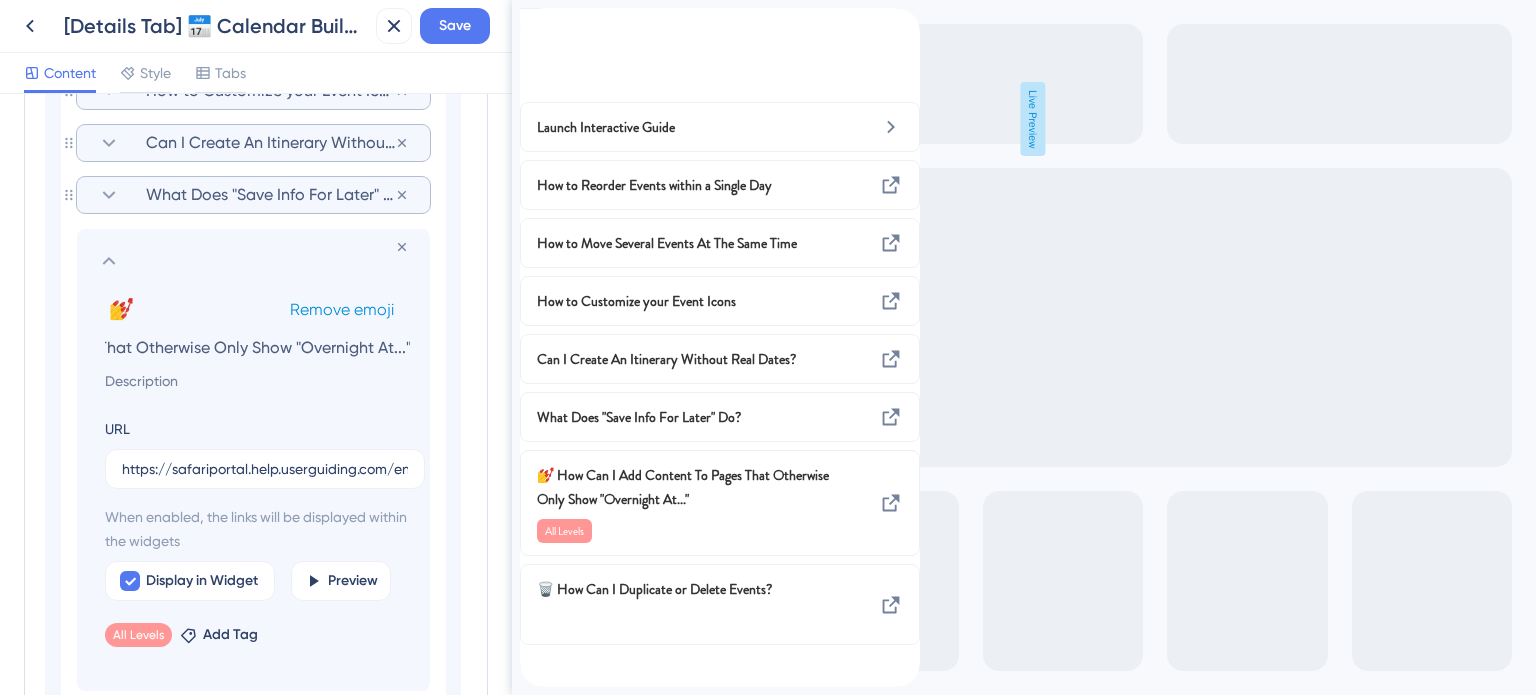 click on "Remove emoji" at bounding box center (342, 309) 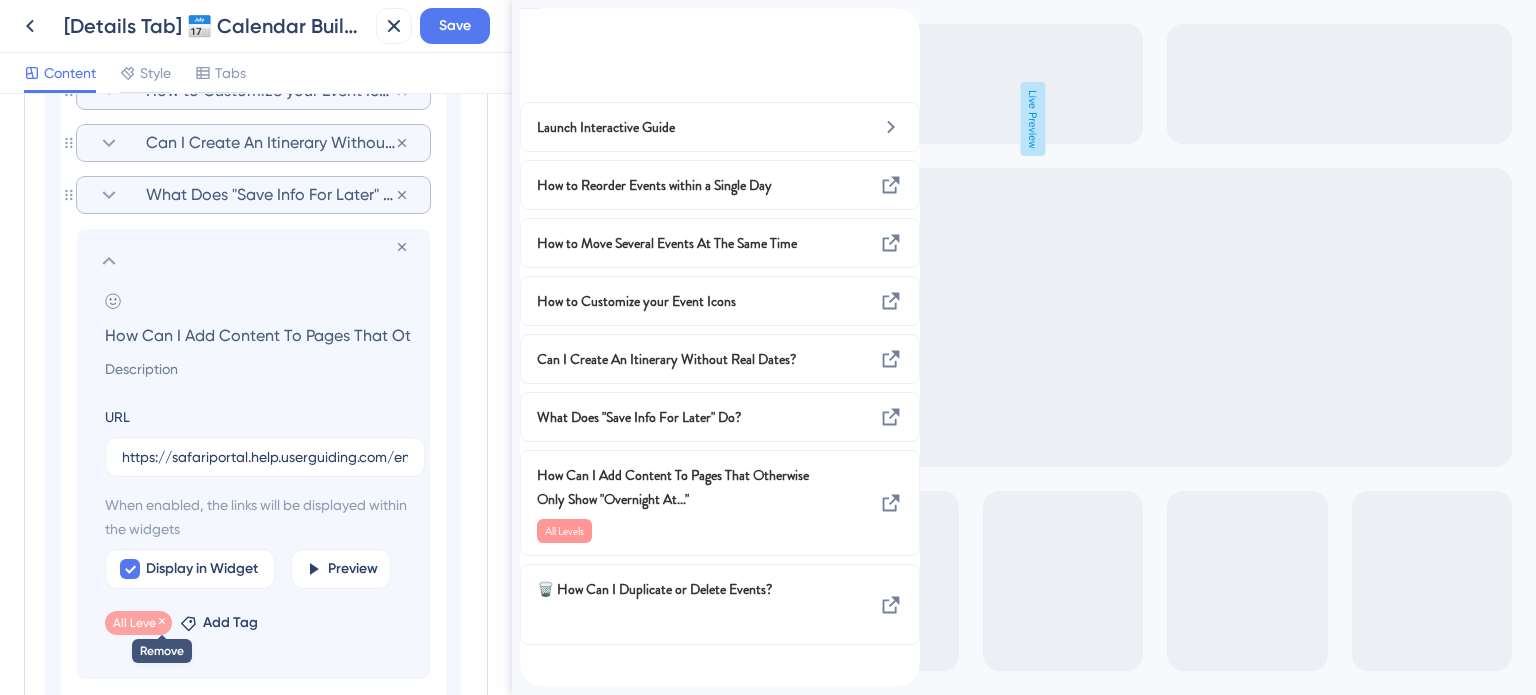 click 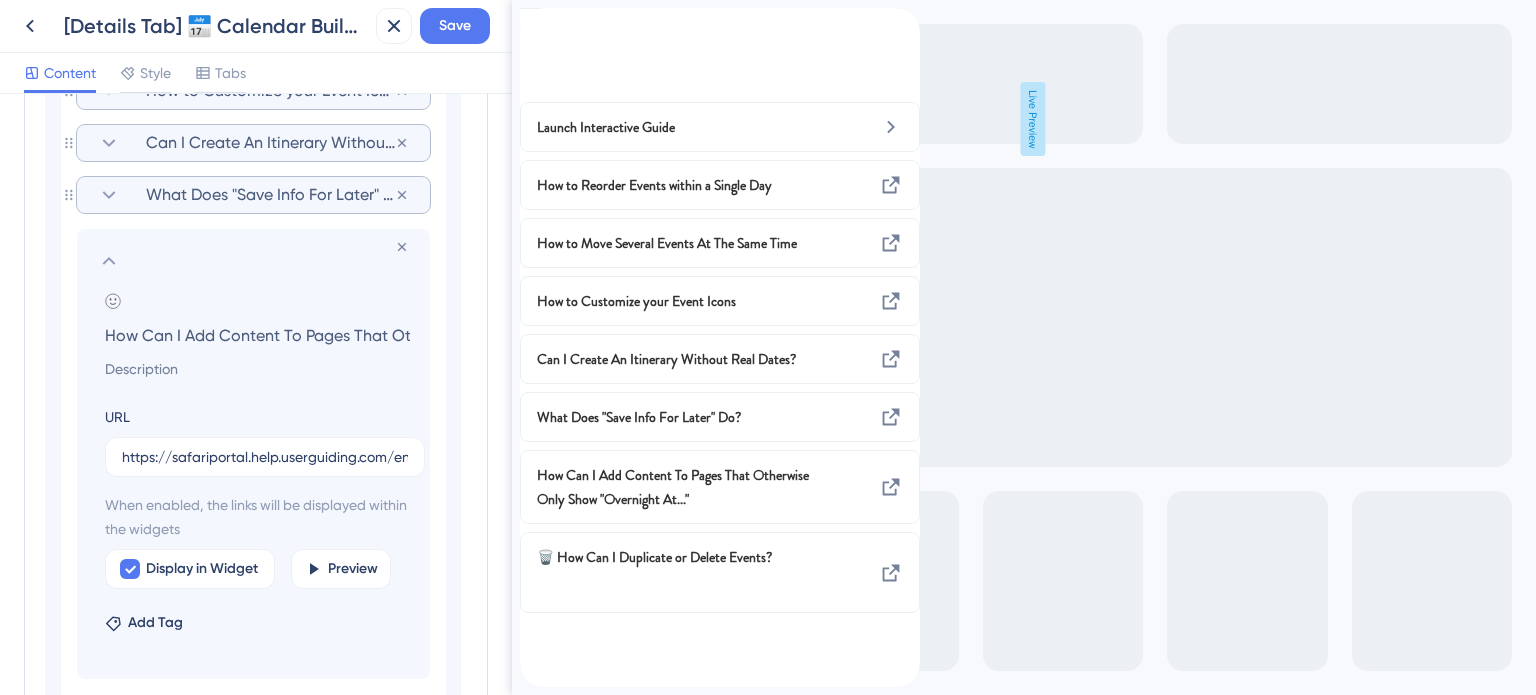 click 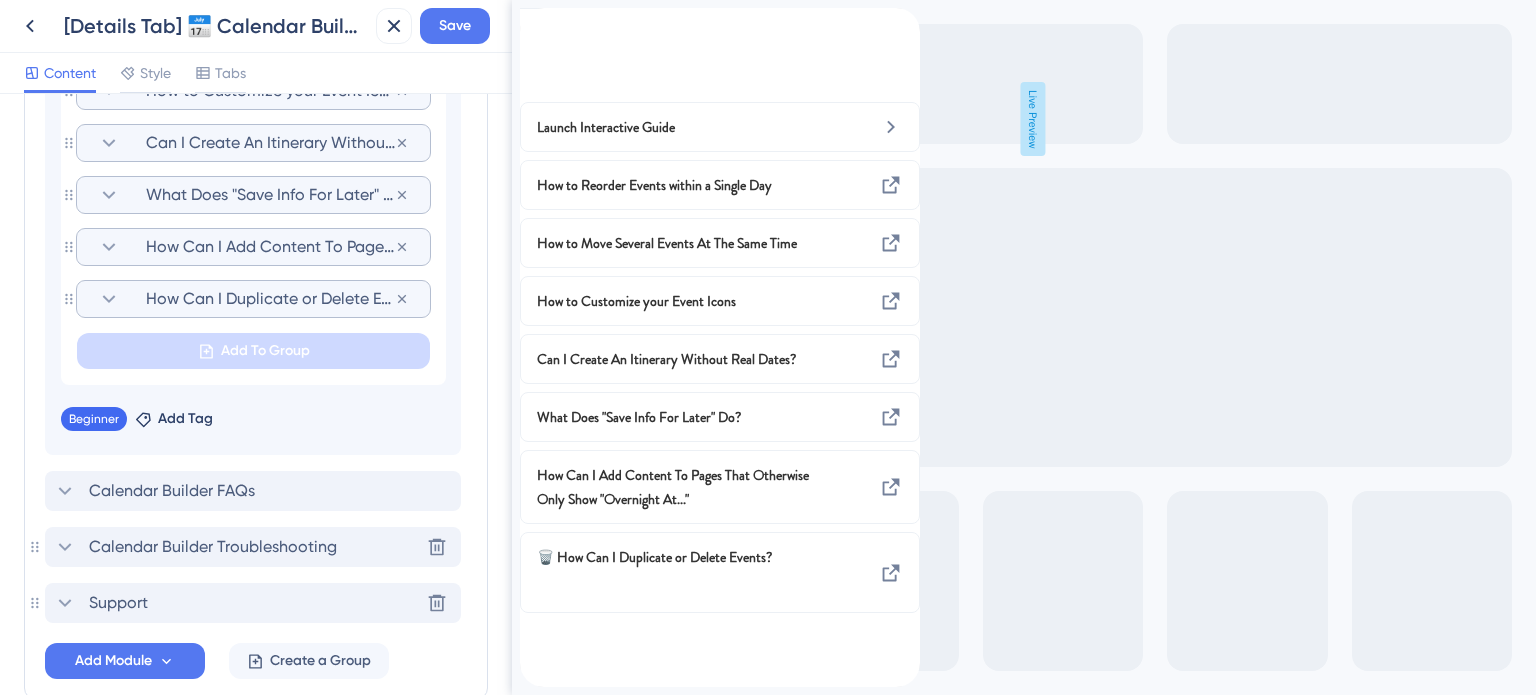 click on "How Can I Duplicate or Delete Events?" at bounding box center [270, 299] 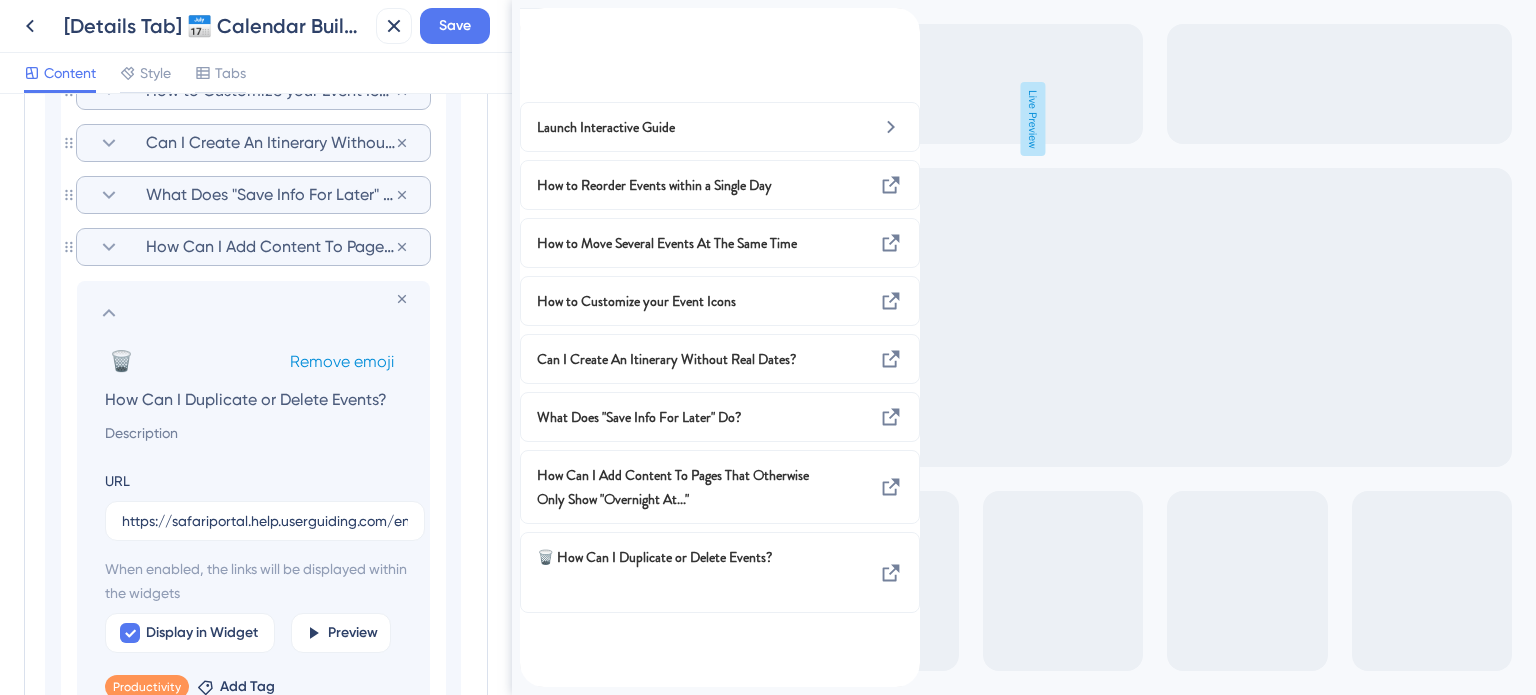 click on "Remove emoji" at bounding box center (342, 361) 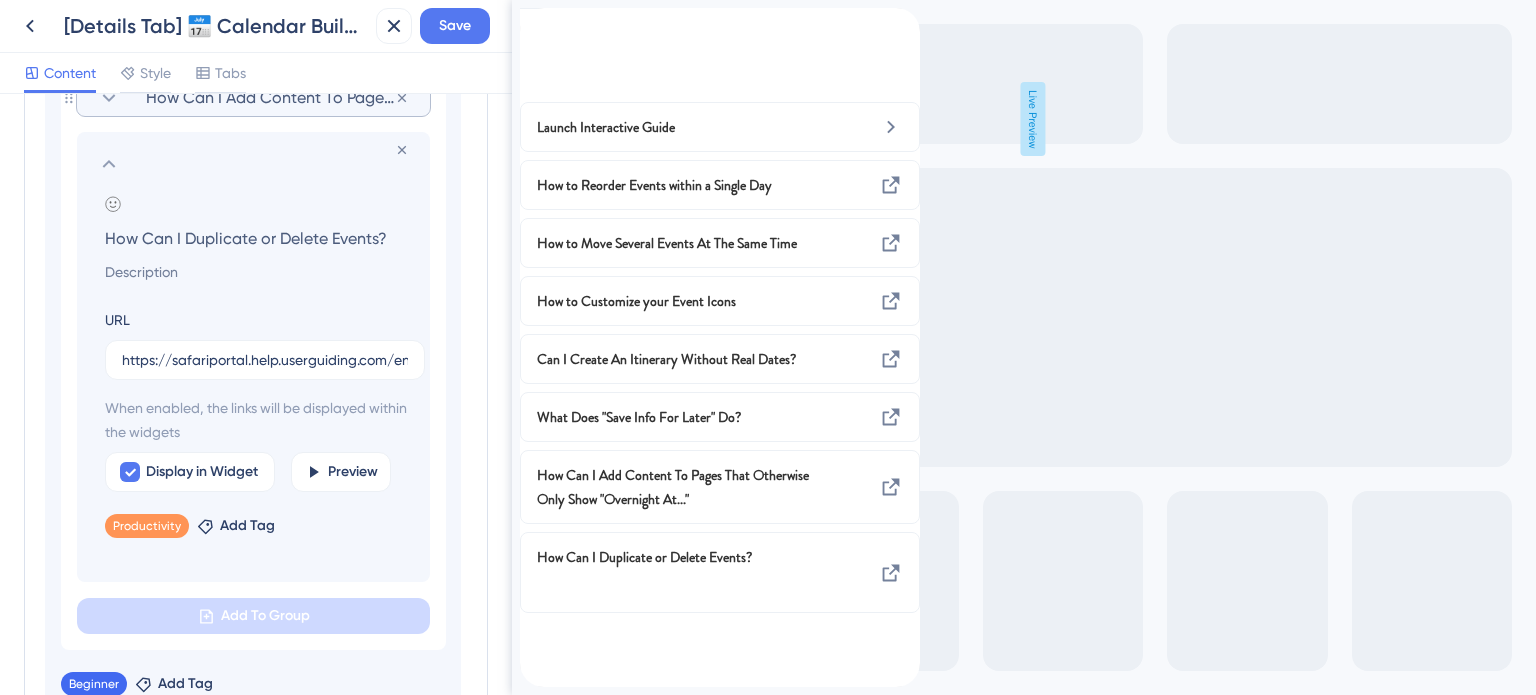 scroll, scrollTop: 1607, scrollLeft: 0, axis: vertical 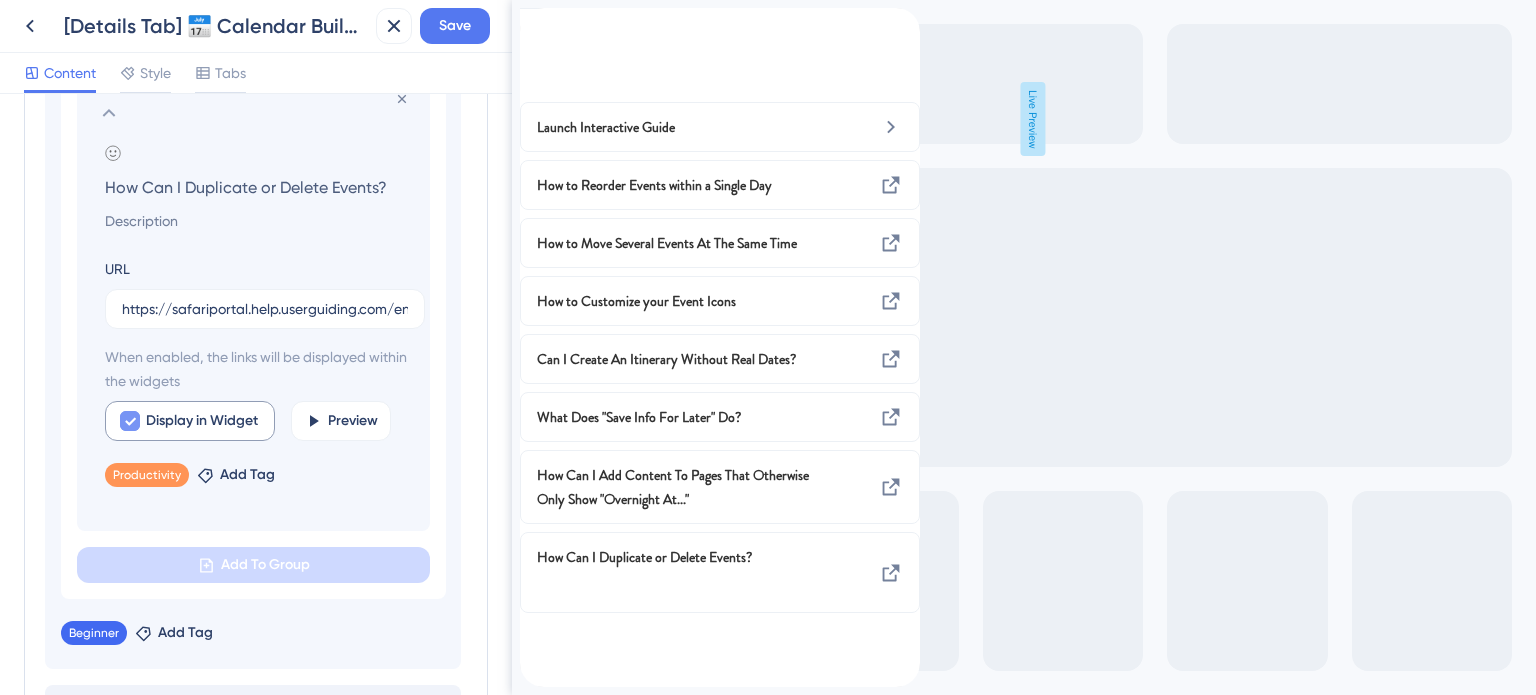 drag, startPoint x: 172, startPoint y: 465, endPoint x: 158, endPoint y: 434, distance: 34.0147 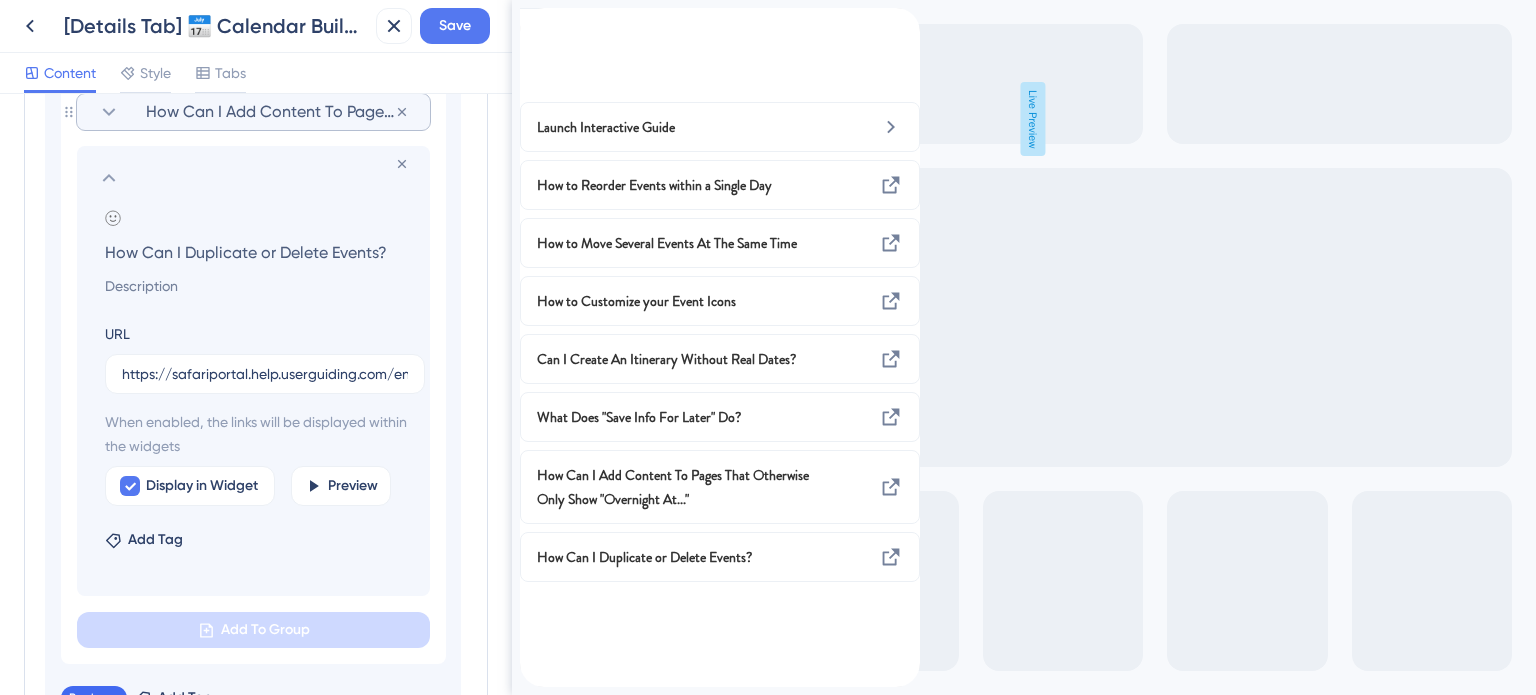 scroll, scrollTop: 1507, scrollLeft: 0, axis: vertical 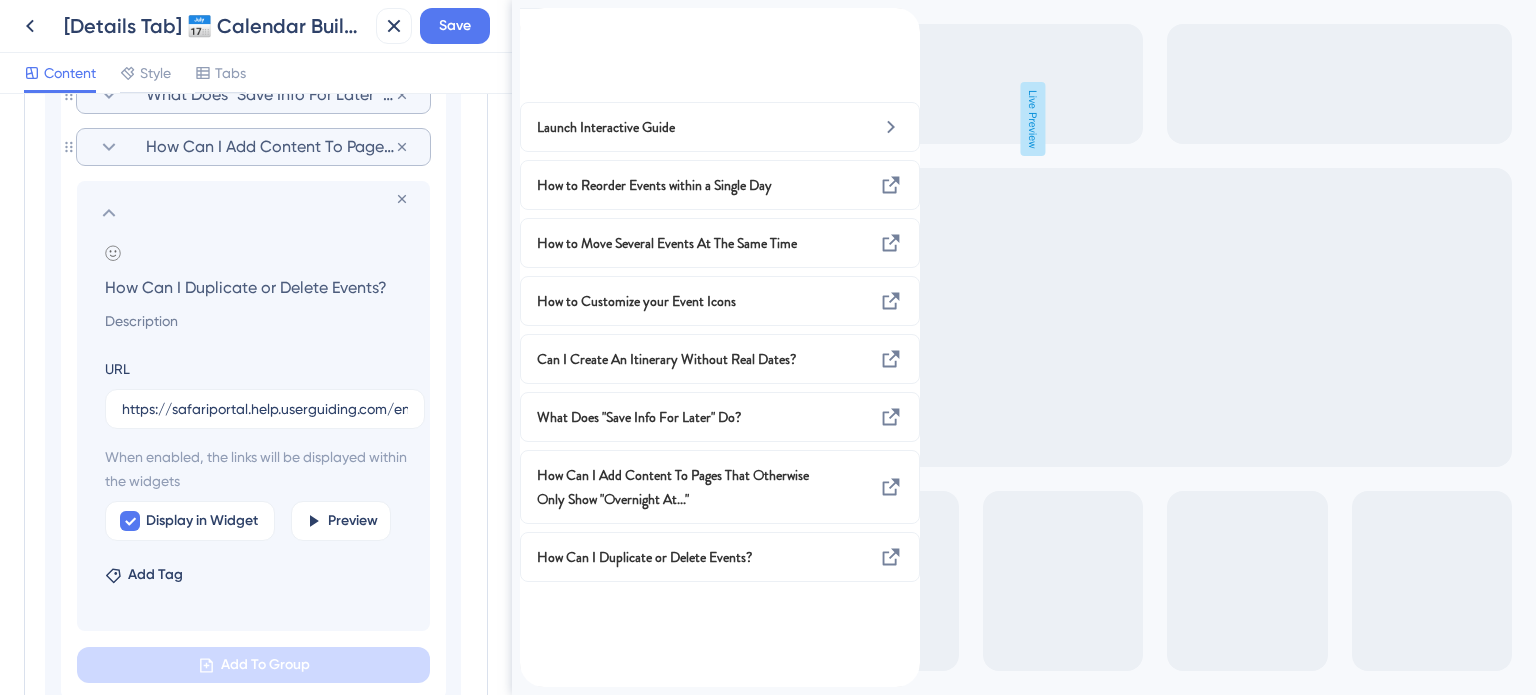click 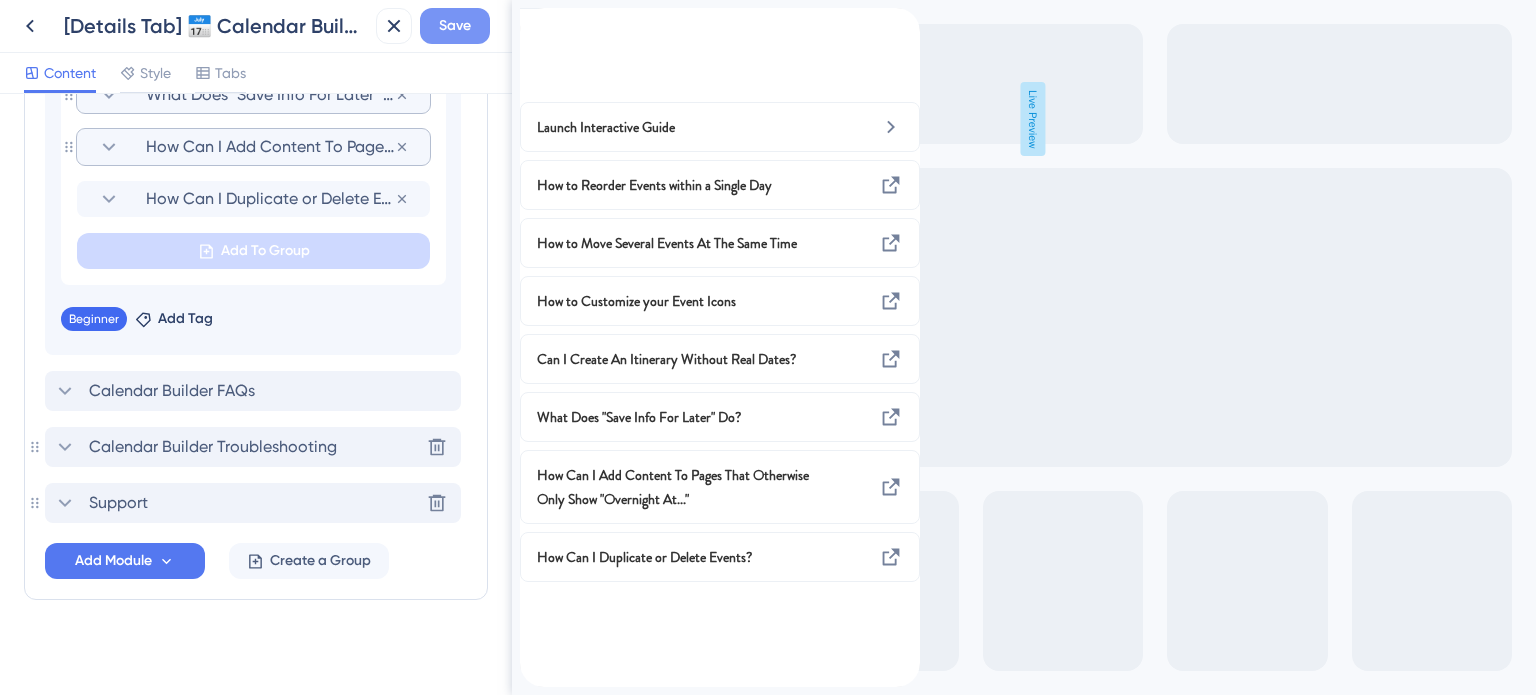 click on "Save" at bounding box center (455, 26) 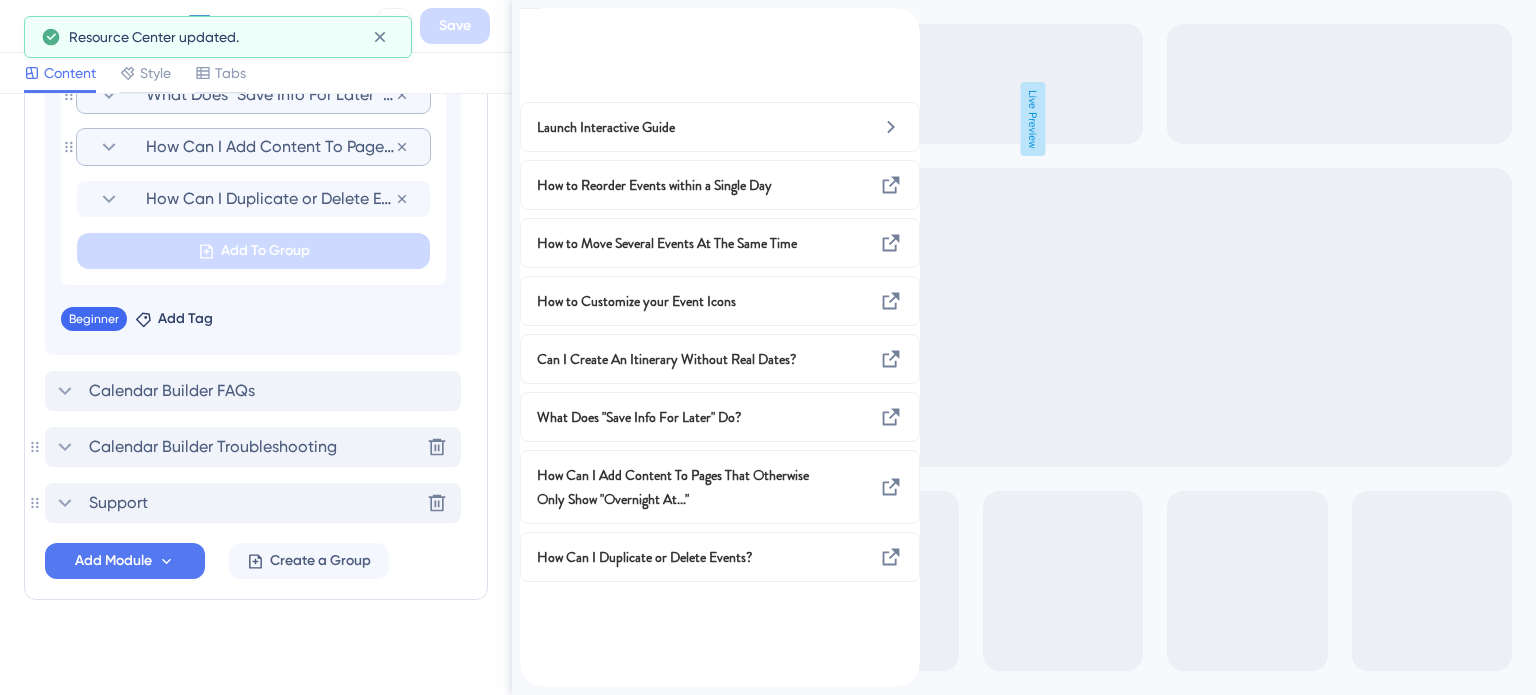click at bounding box center [536, 19] 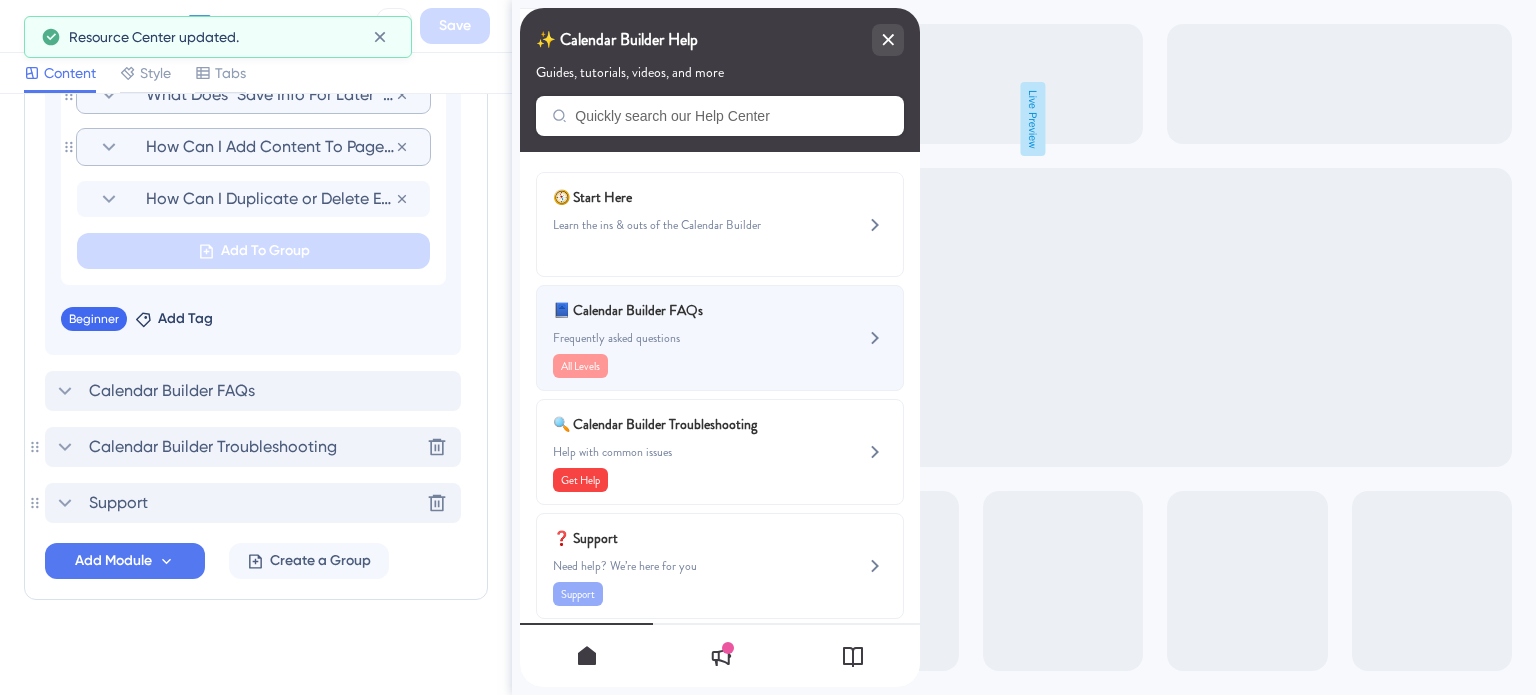 click on "📘   Calendar Builder FAQs Frequently asked questions All Levels" at bounding box center [686, 338] 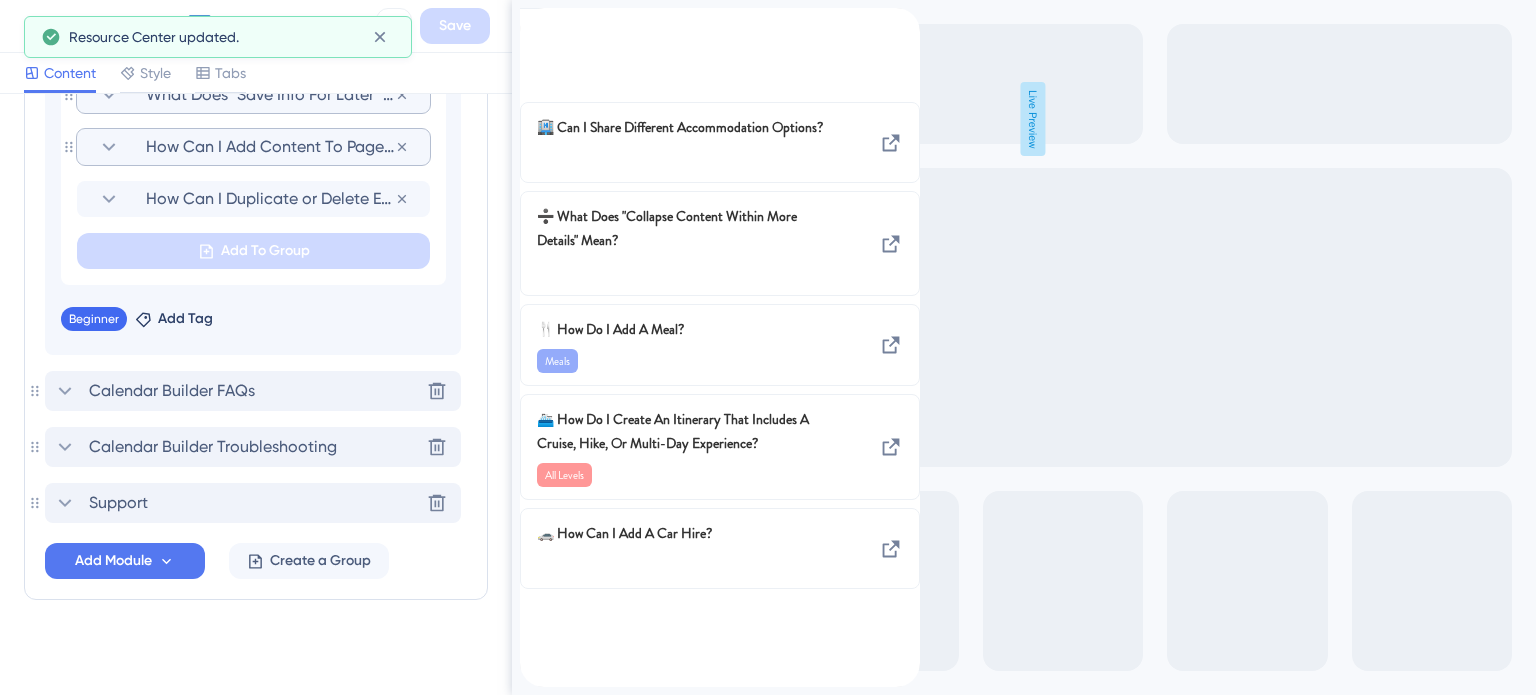 click on "Calendar Builder FAQs" at bounding box center [172, 391] 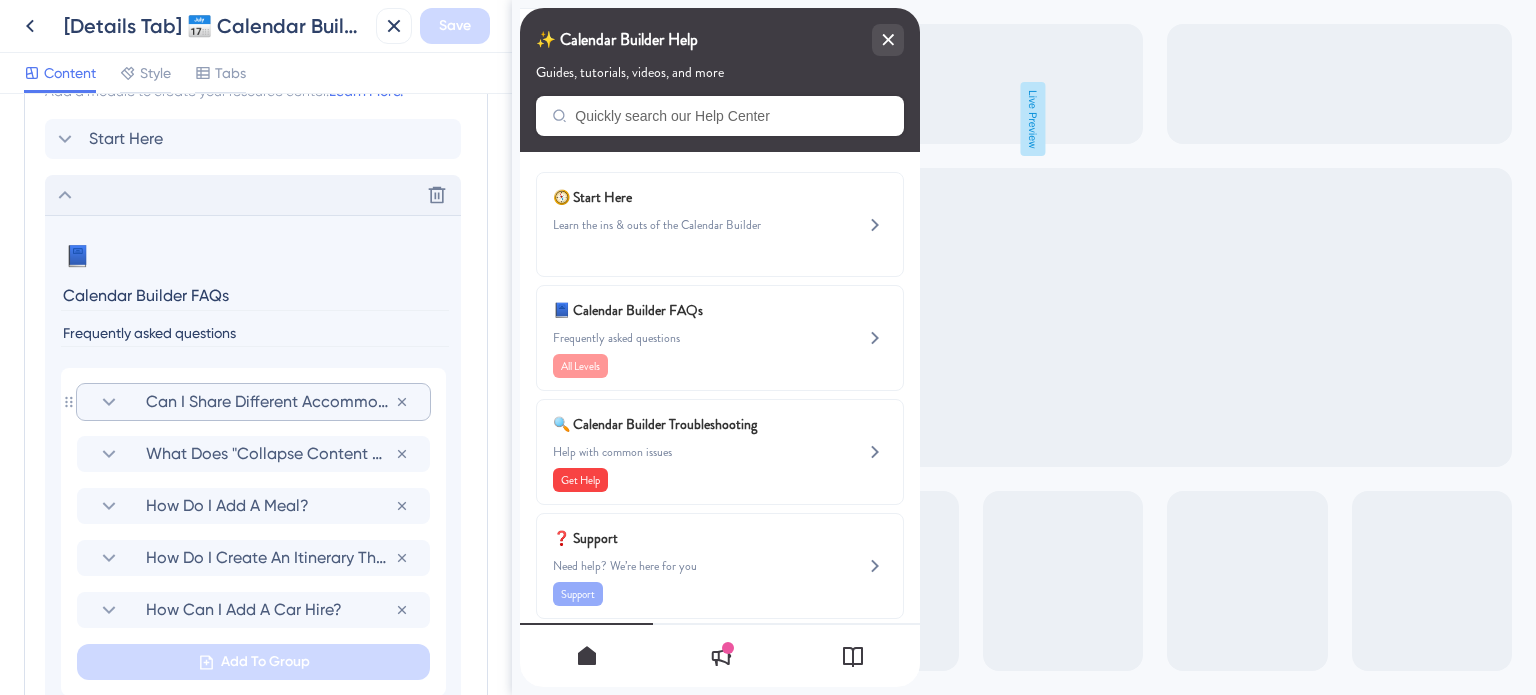 scroll, scrollTop: 1096, scrollLeft: 0, axis: vertical 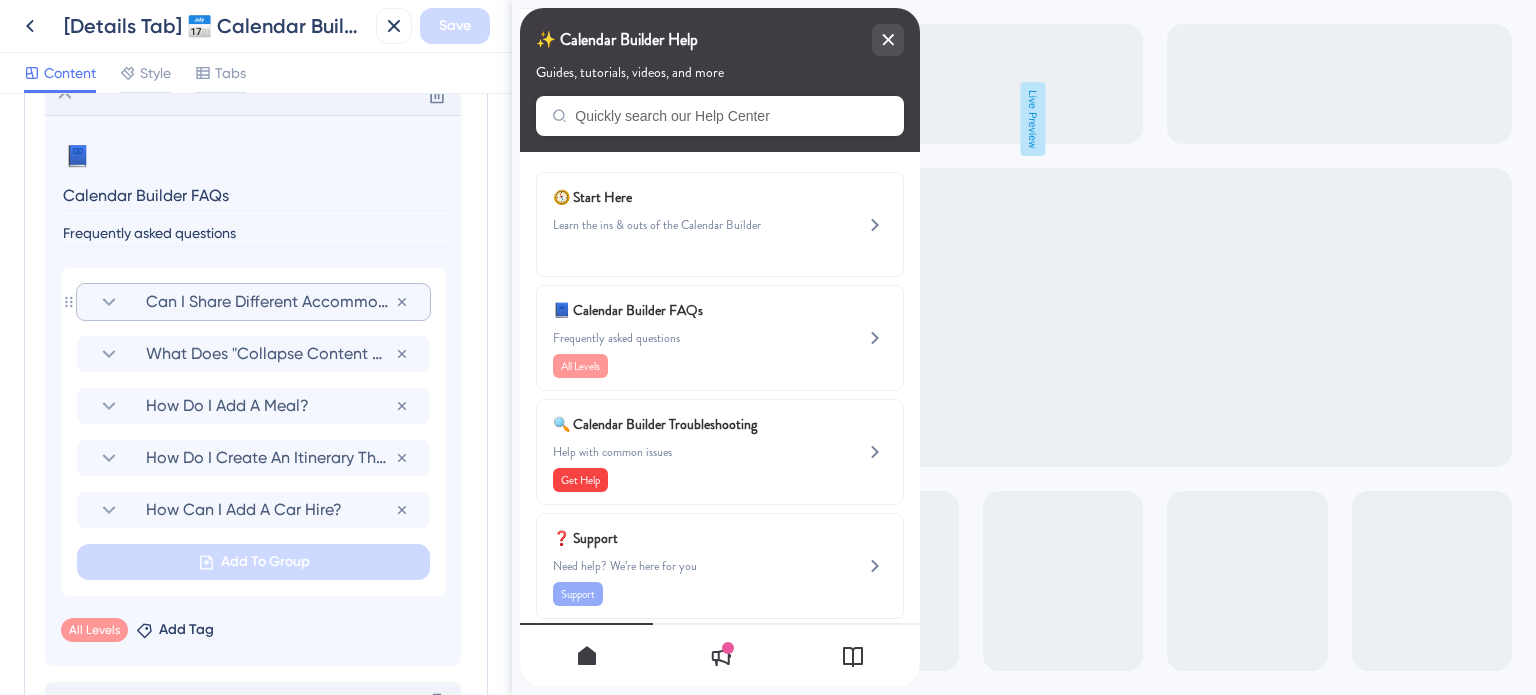 click on "Can I Share Different Accommodation Options?" at bounding box center [270, 302] 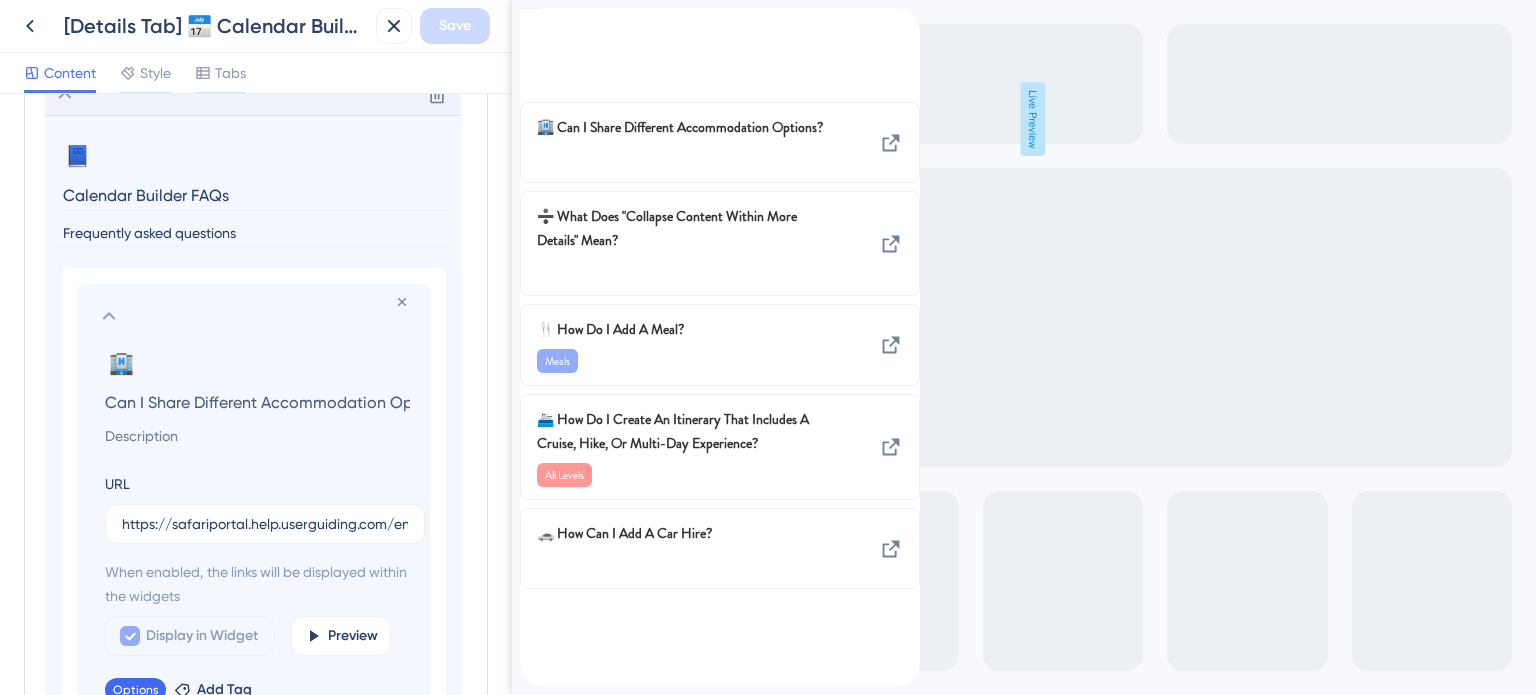 scroll, scrollTop: 0, scrollLeft: 43, axis: horizontal 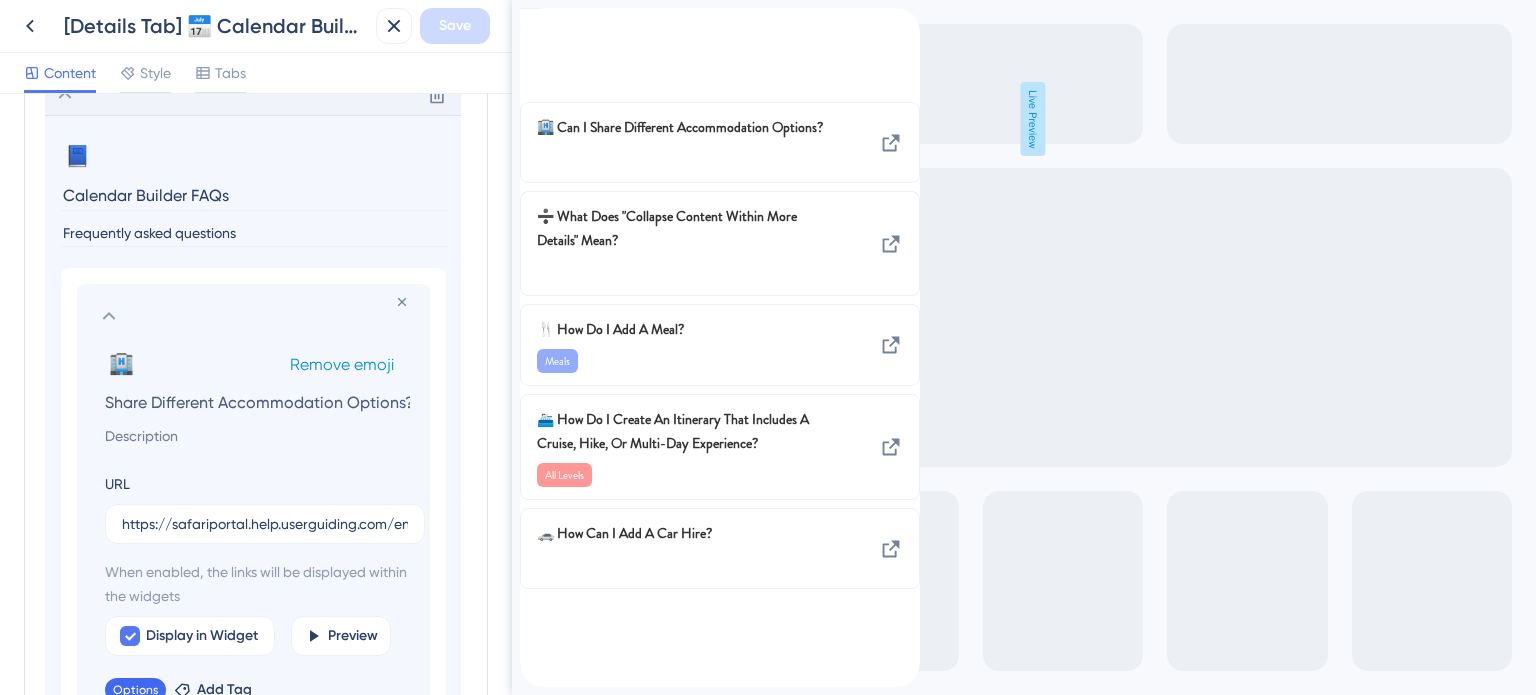 click on "Remove emoji" at bounding box center (342, 364) 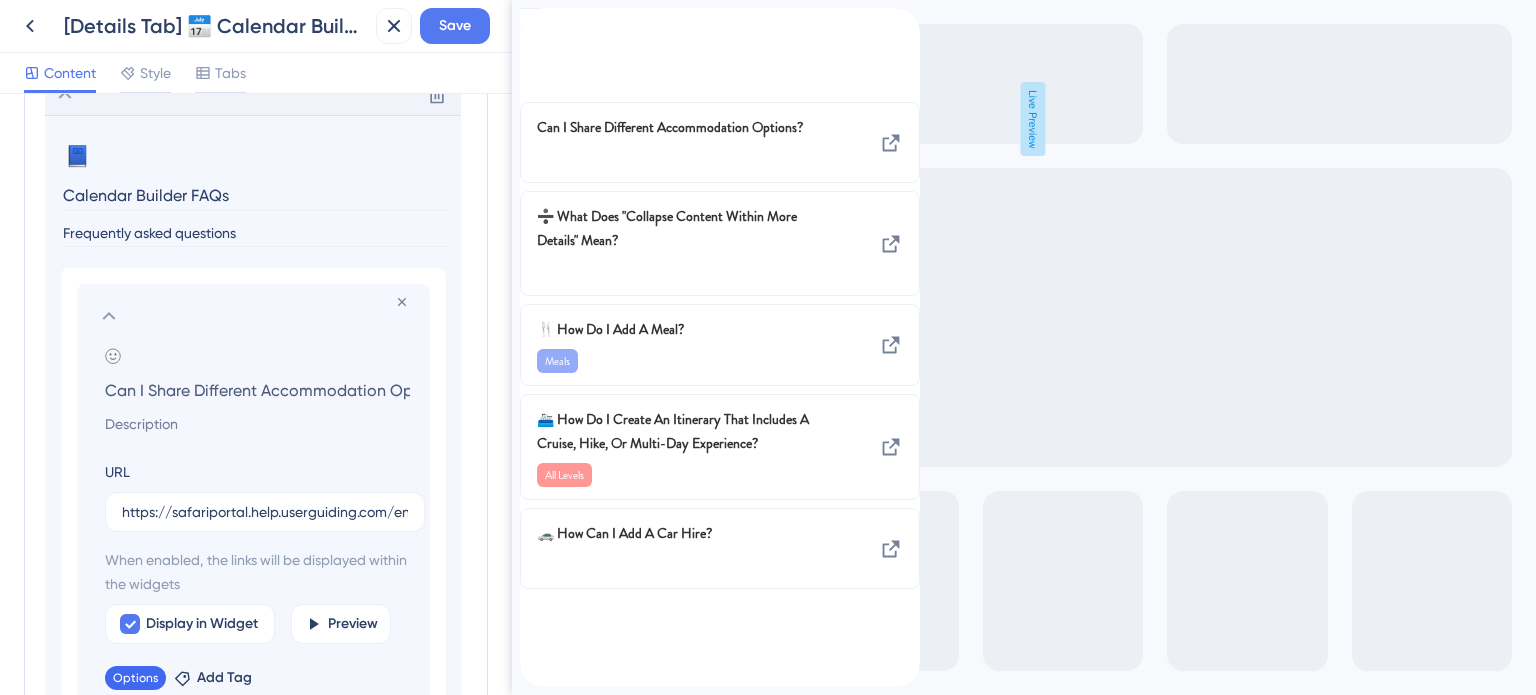 drag, startPoint x: 156, startPoint y: 672, endPoint x: 129, endPoint y: 600, distance: 76.896034 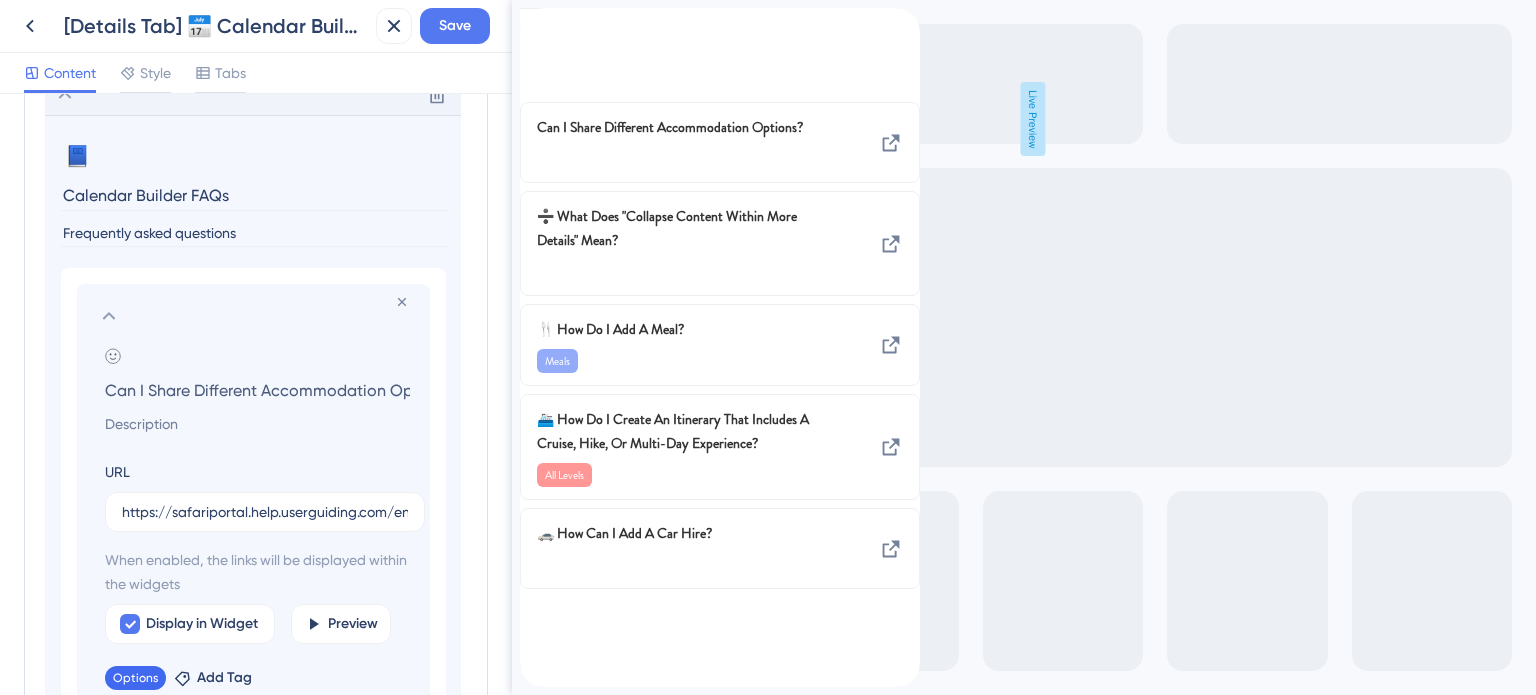 click 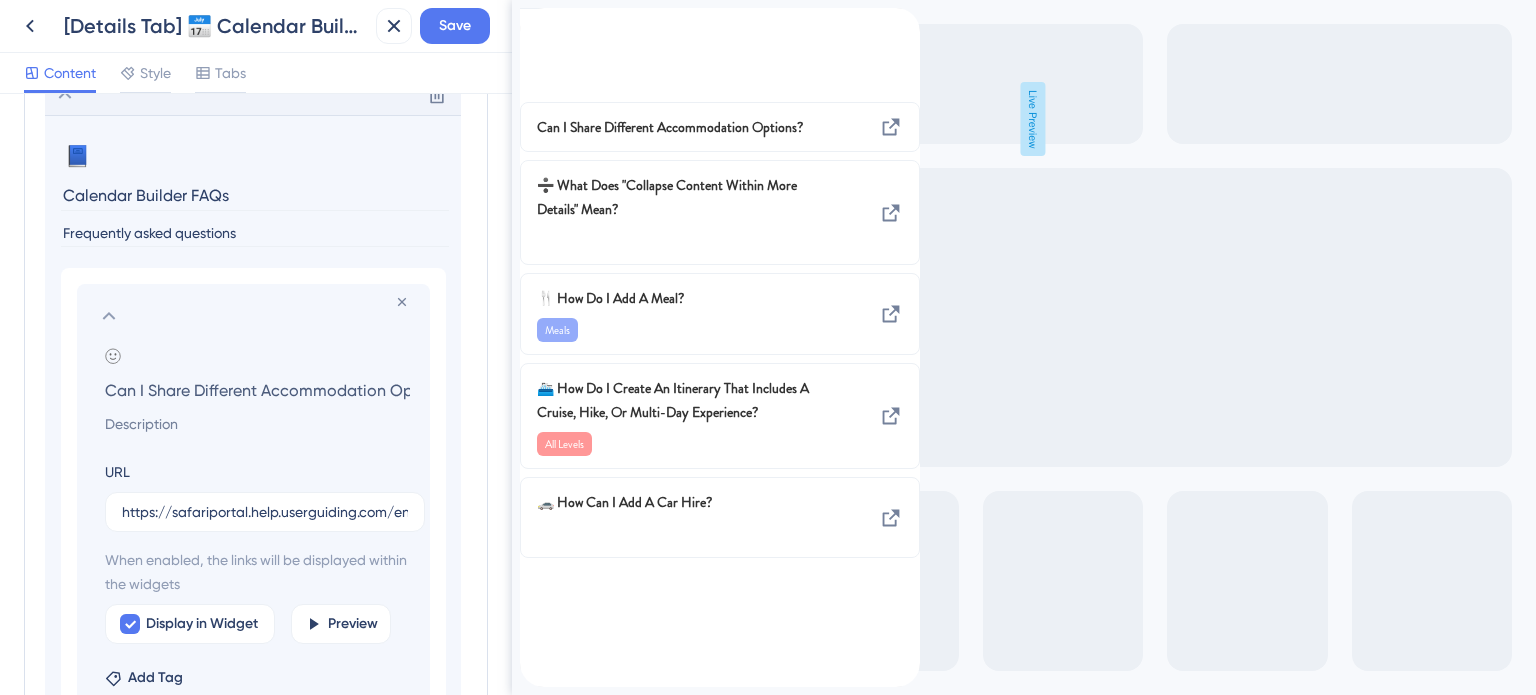 click 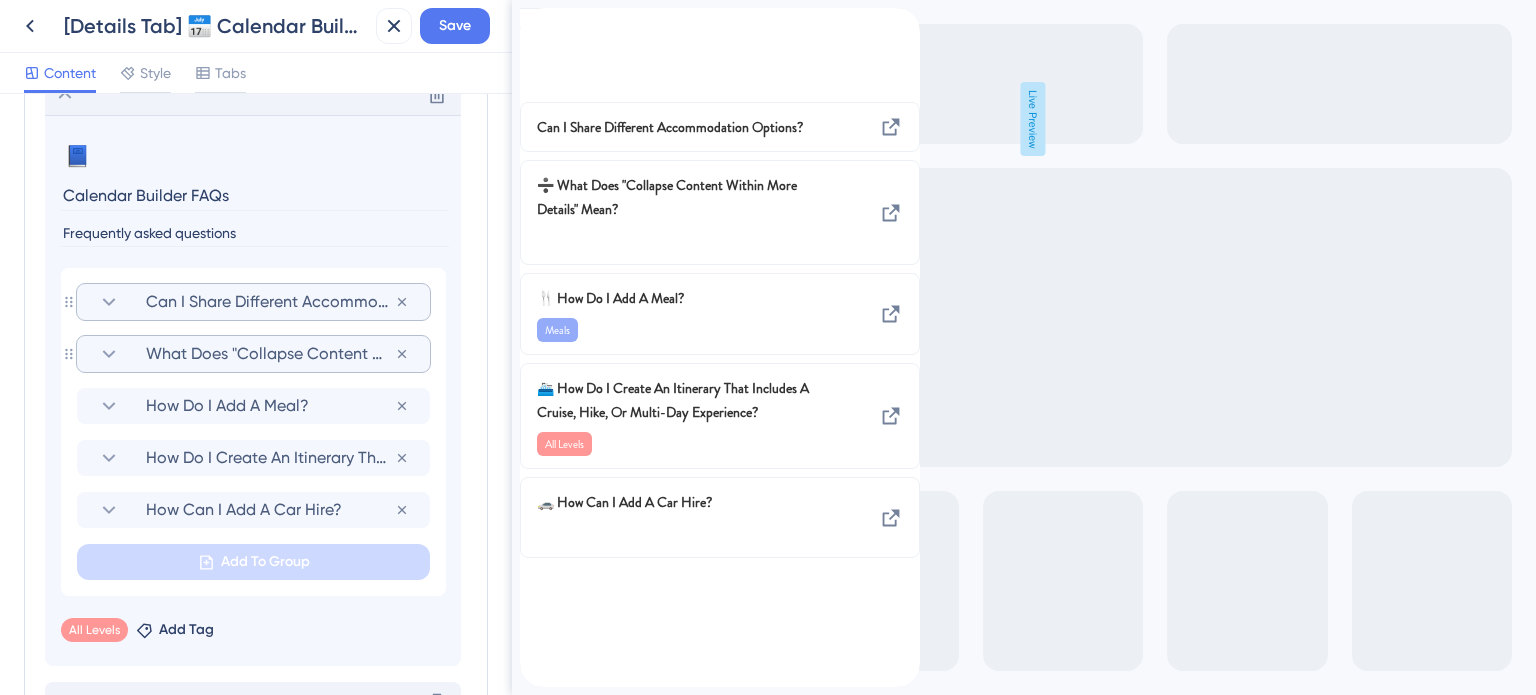 click on "What Does "Collapse Content Within More Details" Mean?" at bounding box center (270, 354) 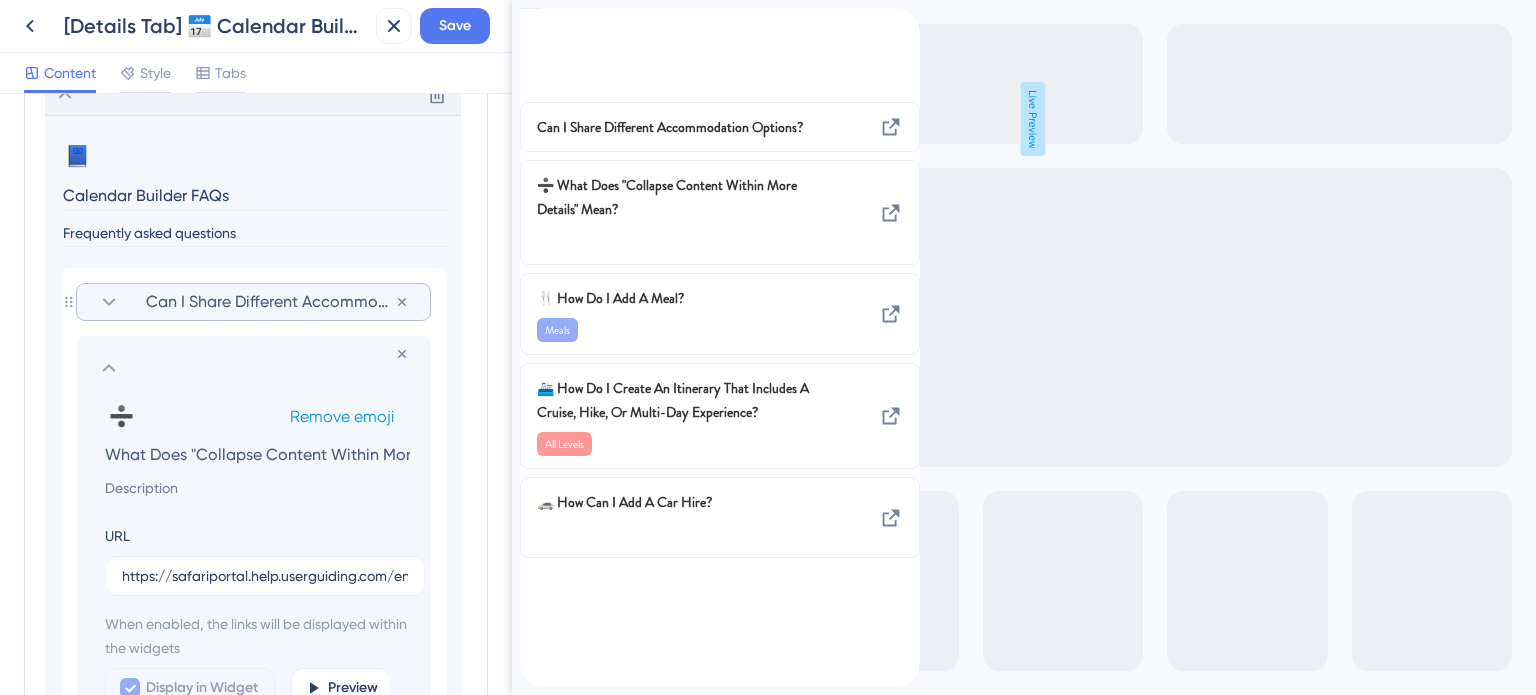 scroll, scrollTop: 0, scrollLeft: 120, axis: horizontal 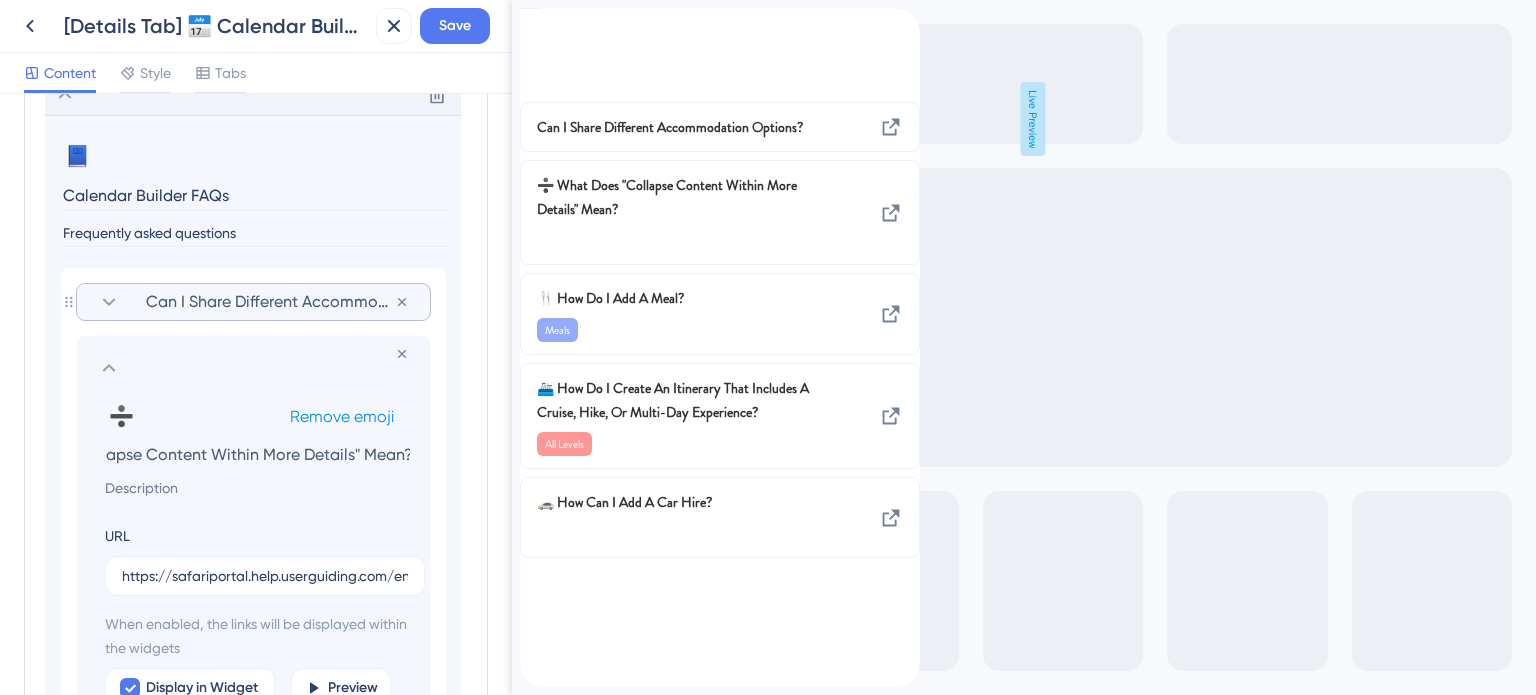 click on "Remove emoji" at bounding box center [342, 416] 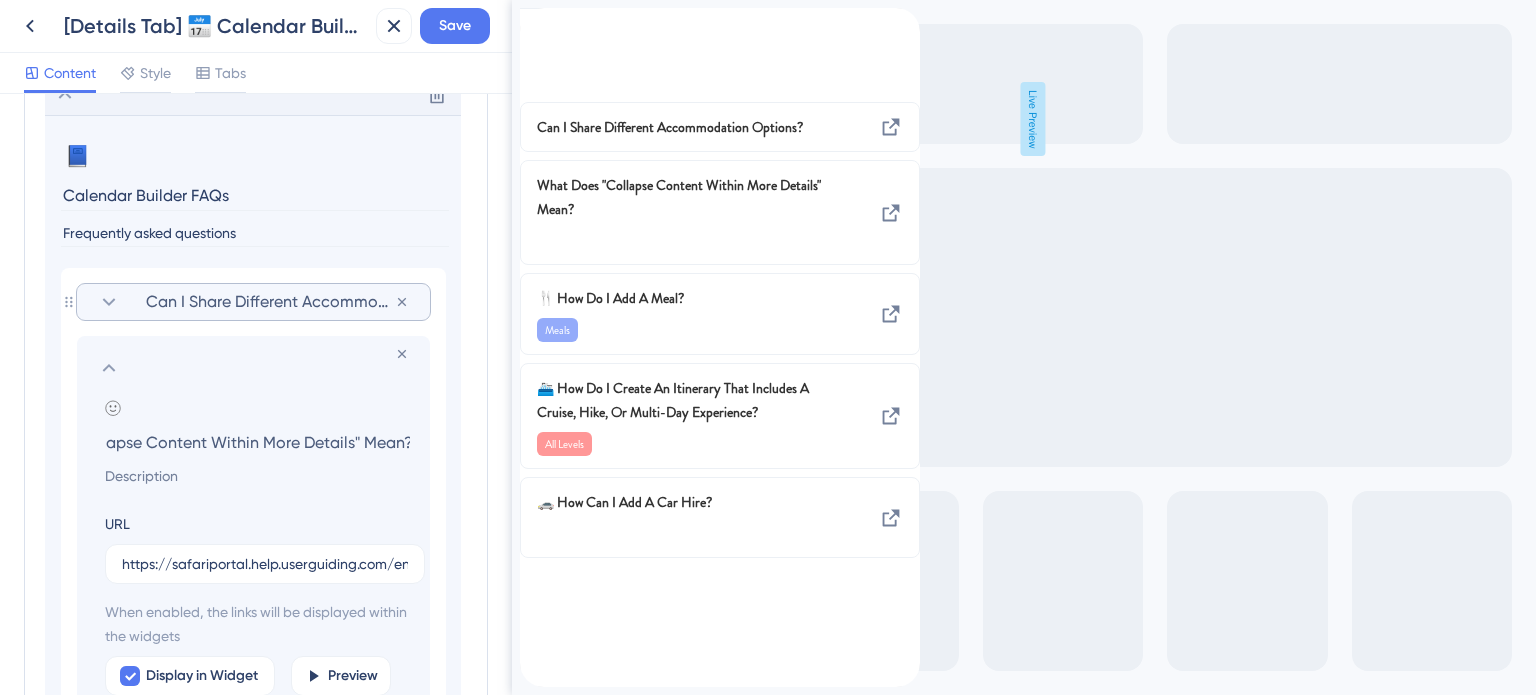 scroll, scrollTop: 0, scrollLeft: 0, axis: both 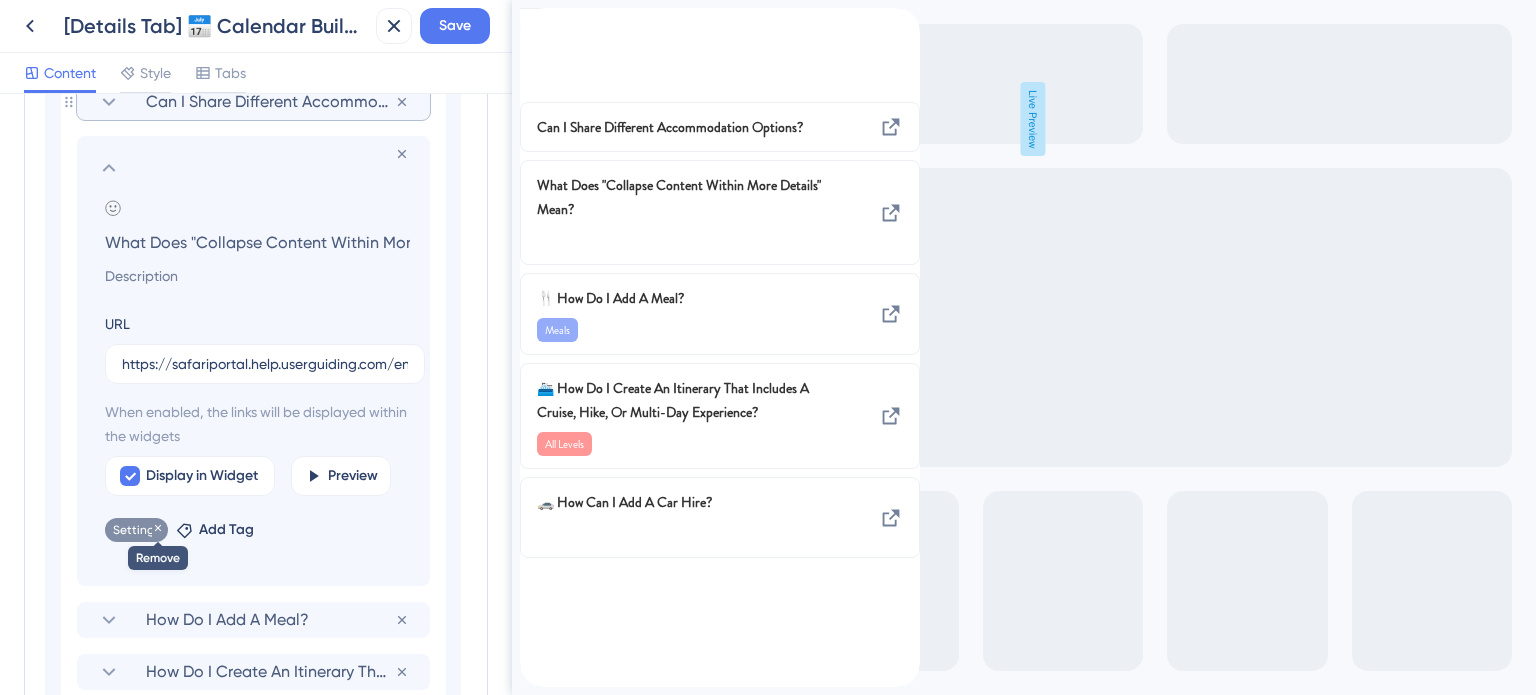 click 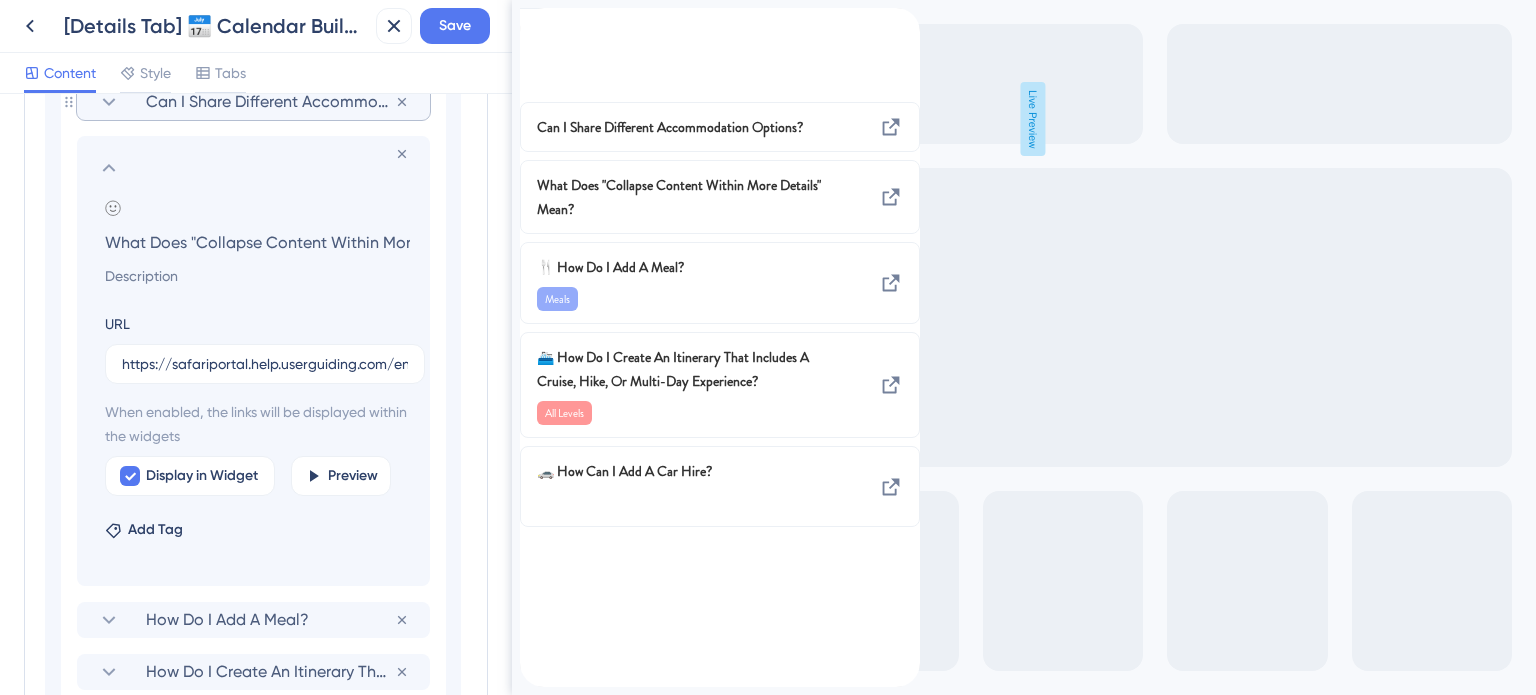 click 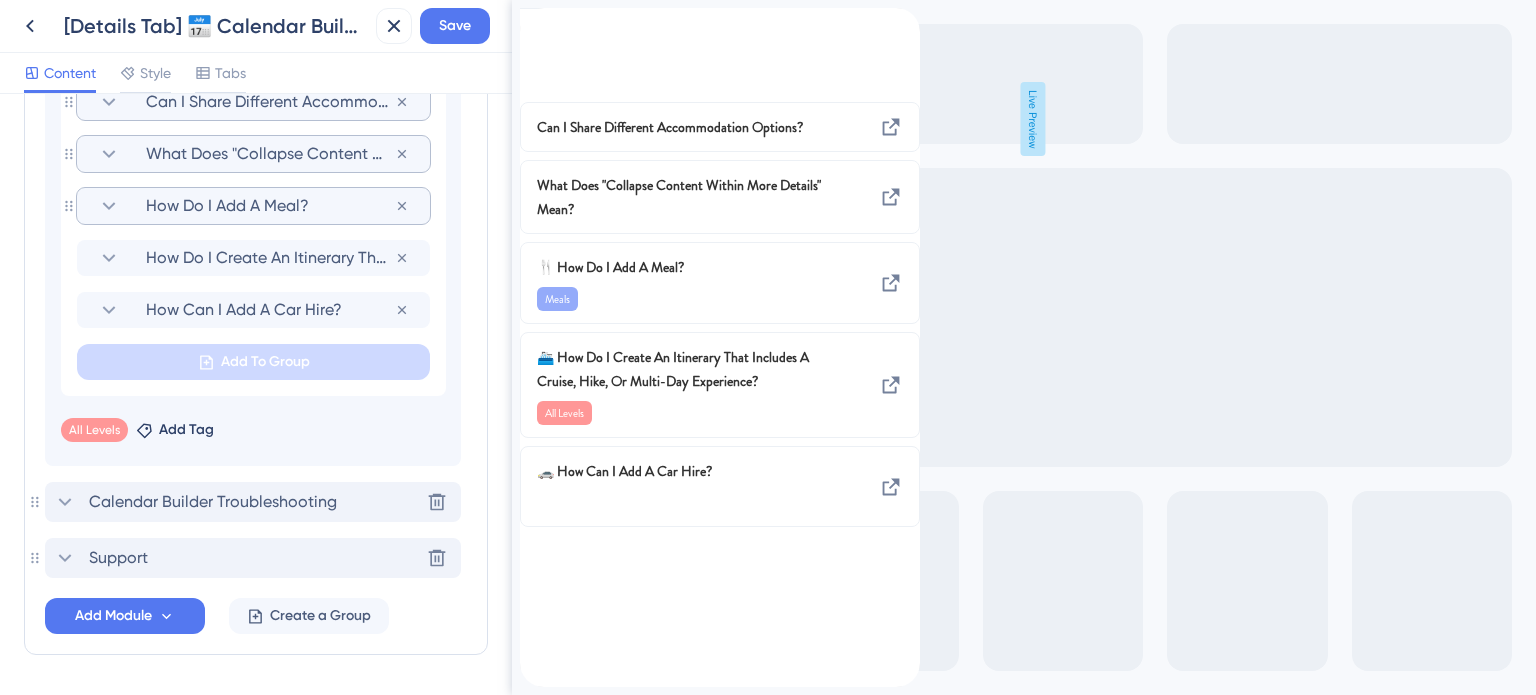 click on "How Do I Add A Meal?" at bounding box center (270, 206) 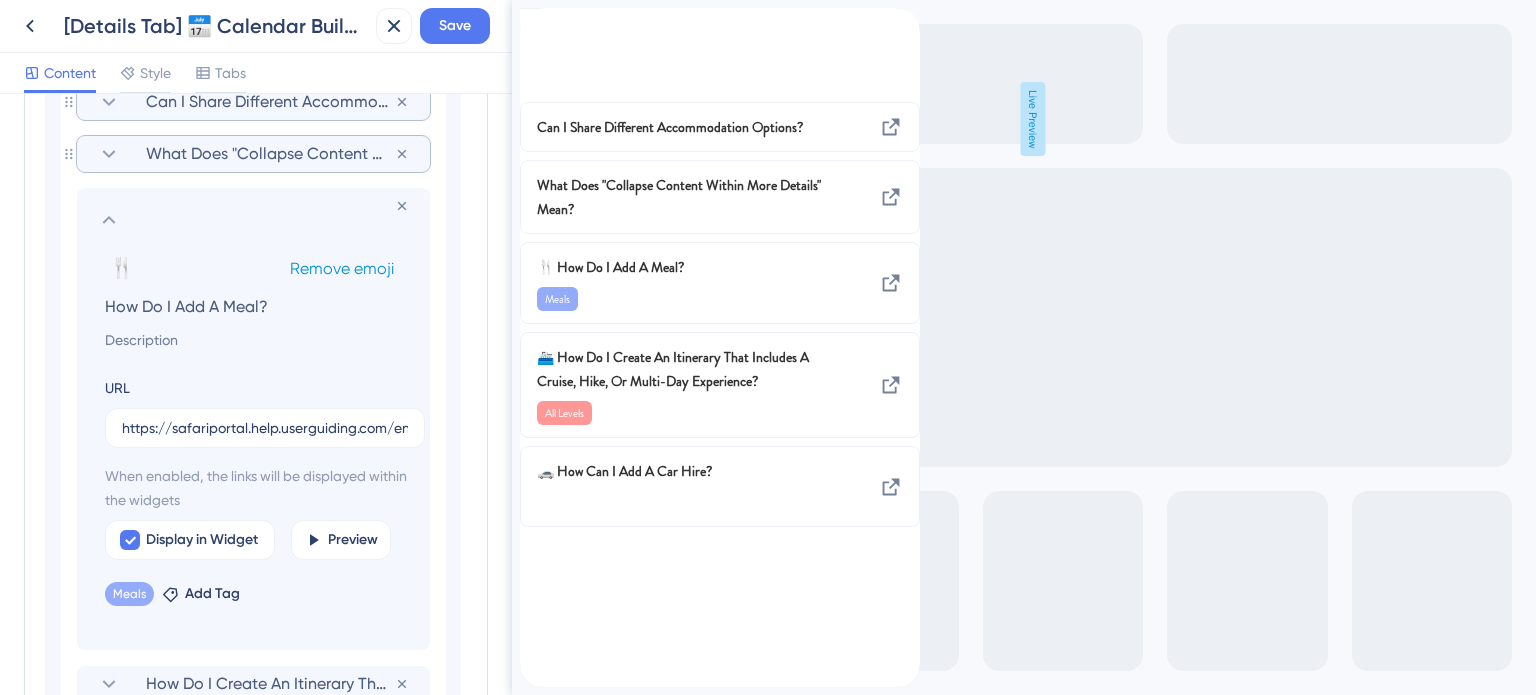 click on "Remove emoji" at bounding box center (342, 268) 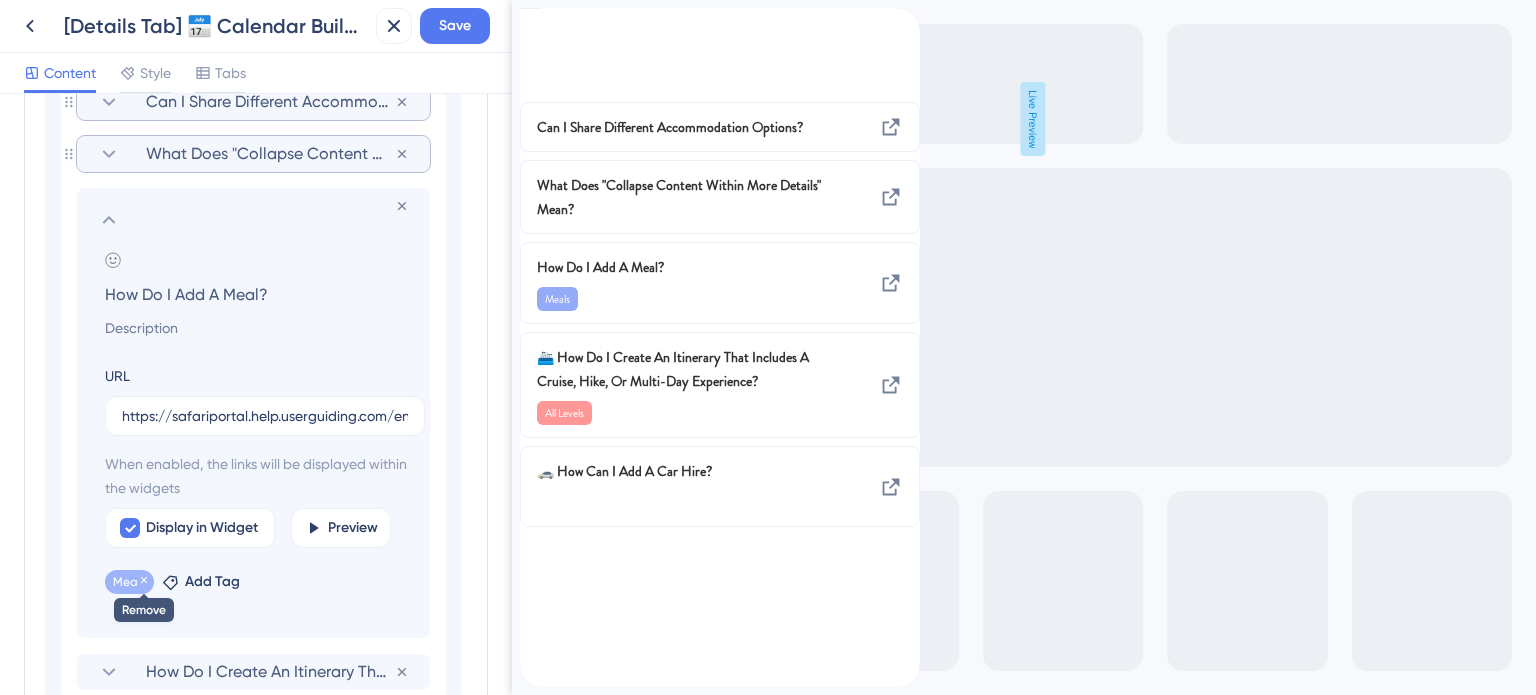 click 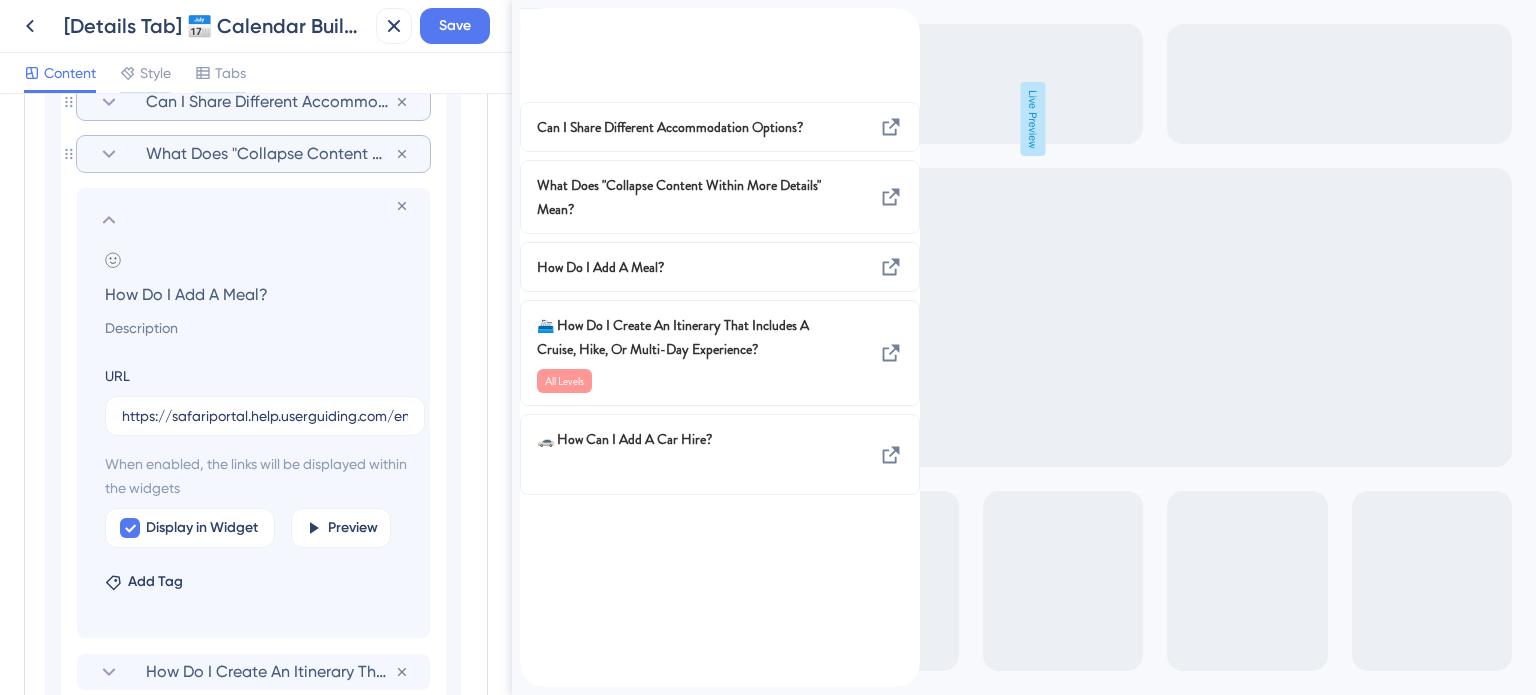 click 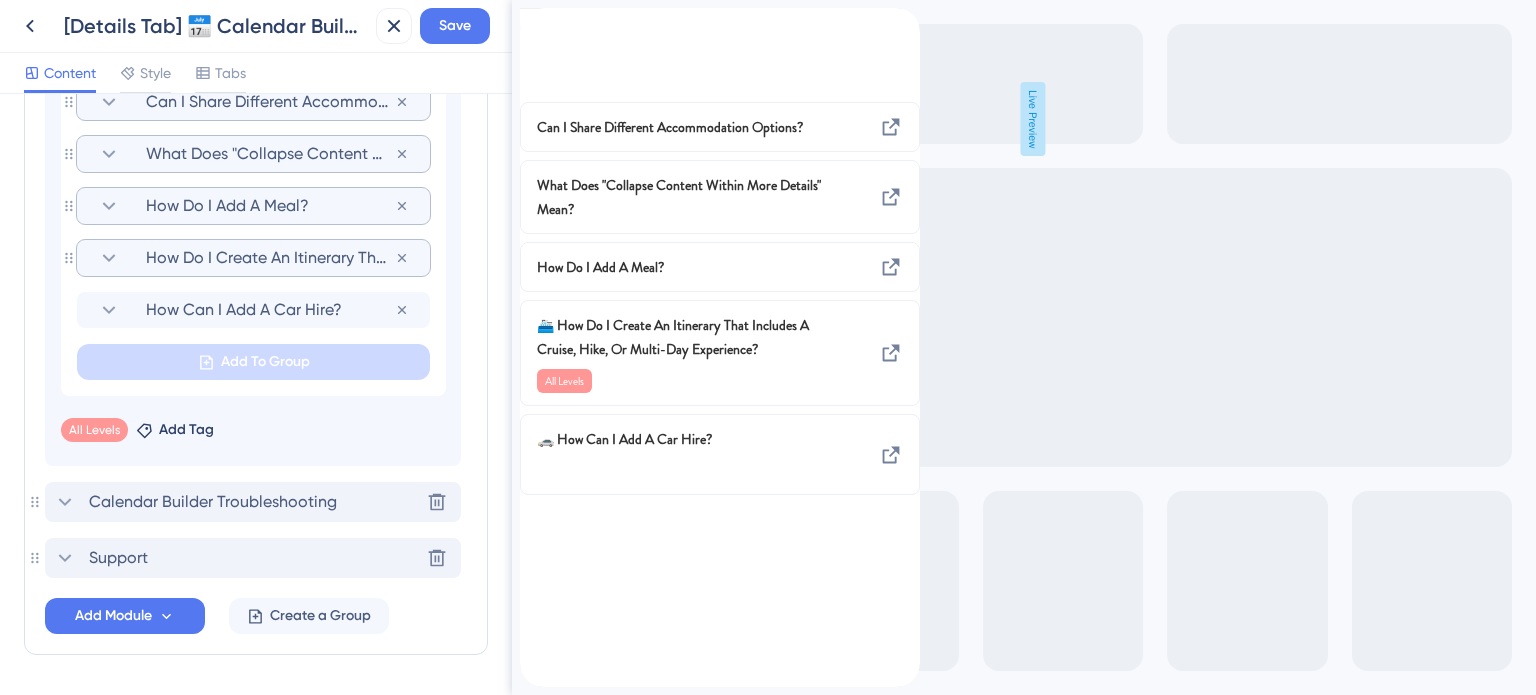 click on "How Do I Create An Itinerary That Includes A Cruise, Hike, Or Multi-Day Experience?" at bounding box center [270, 258] 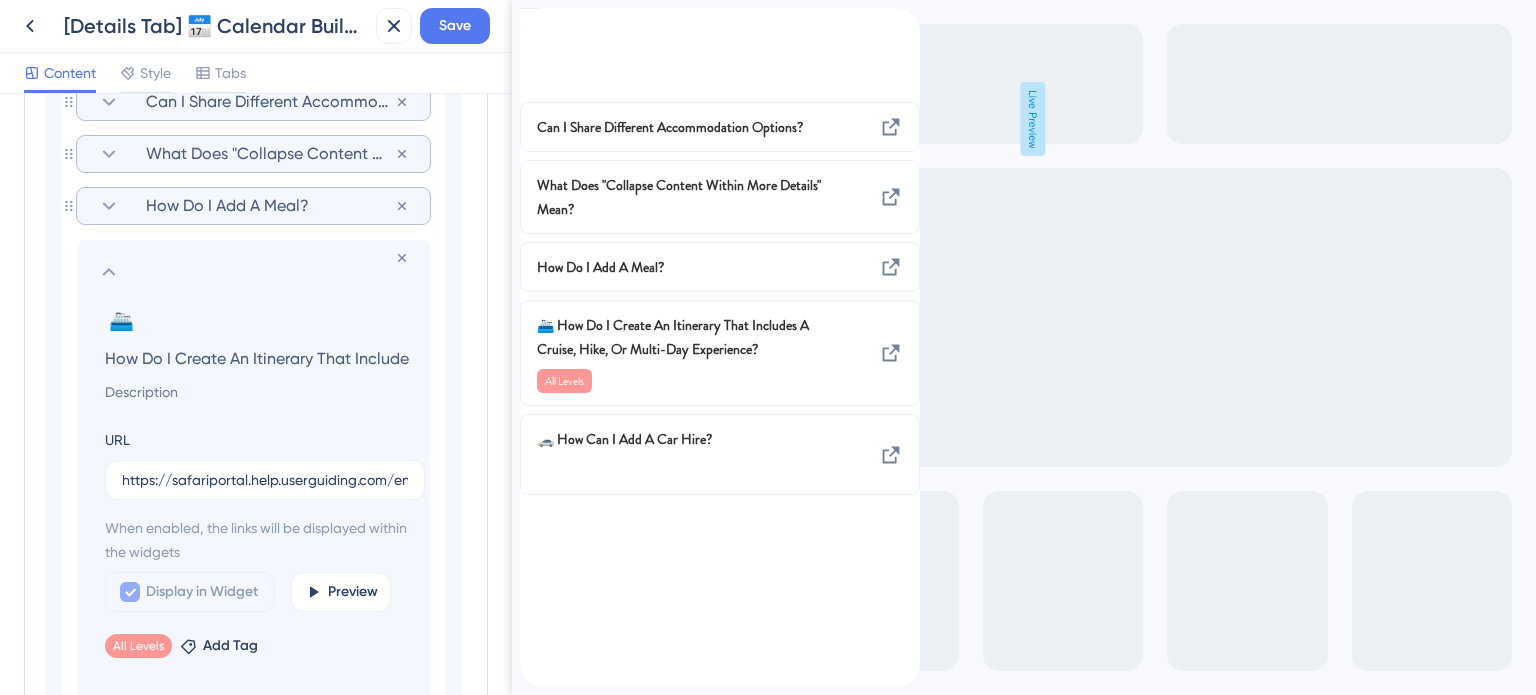 scroll, scrollTop: 0, scrollLeft: 304, axis: horizontal 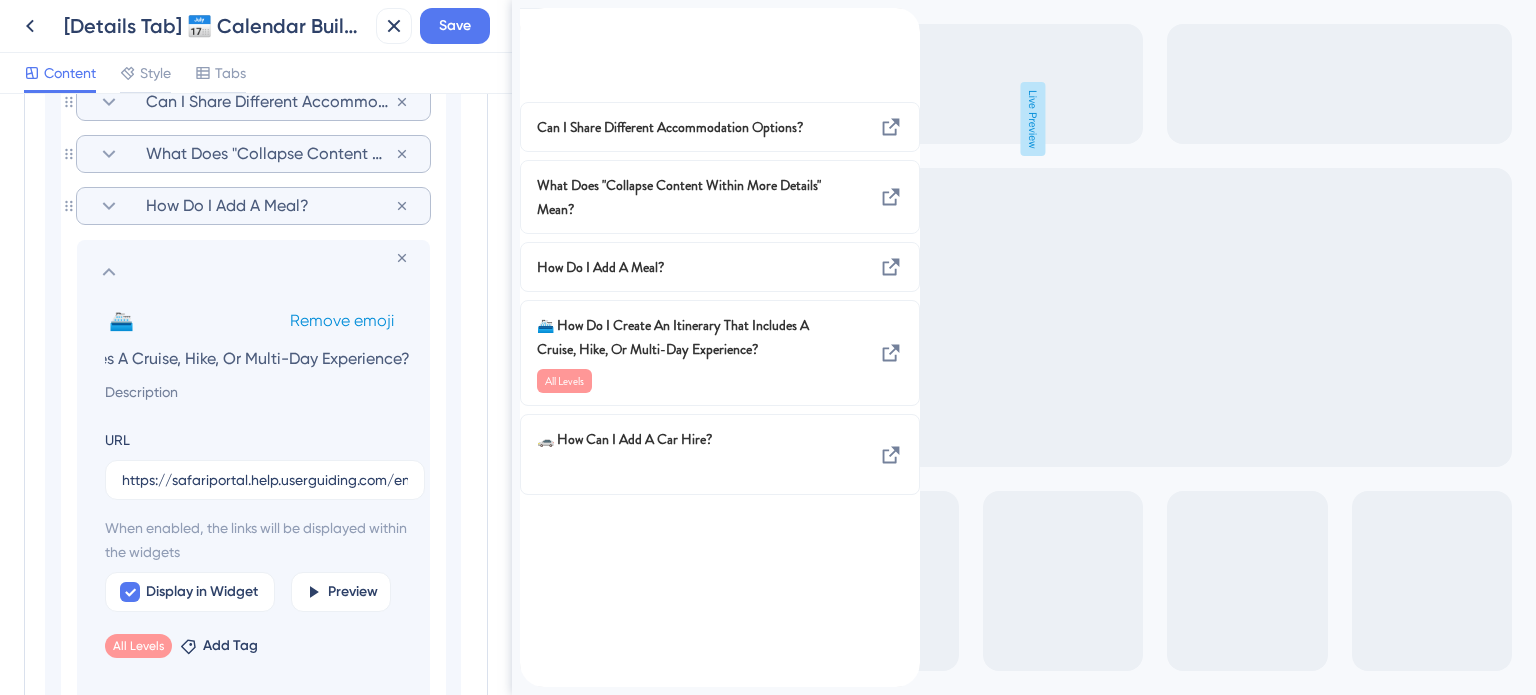 click on "Remove emoji" at bounding box center [342, 320] 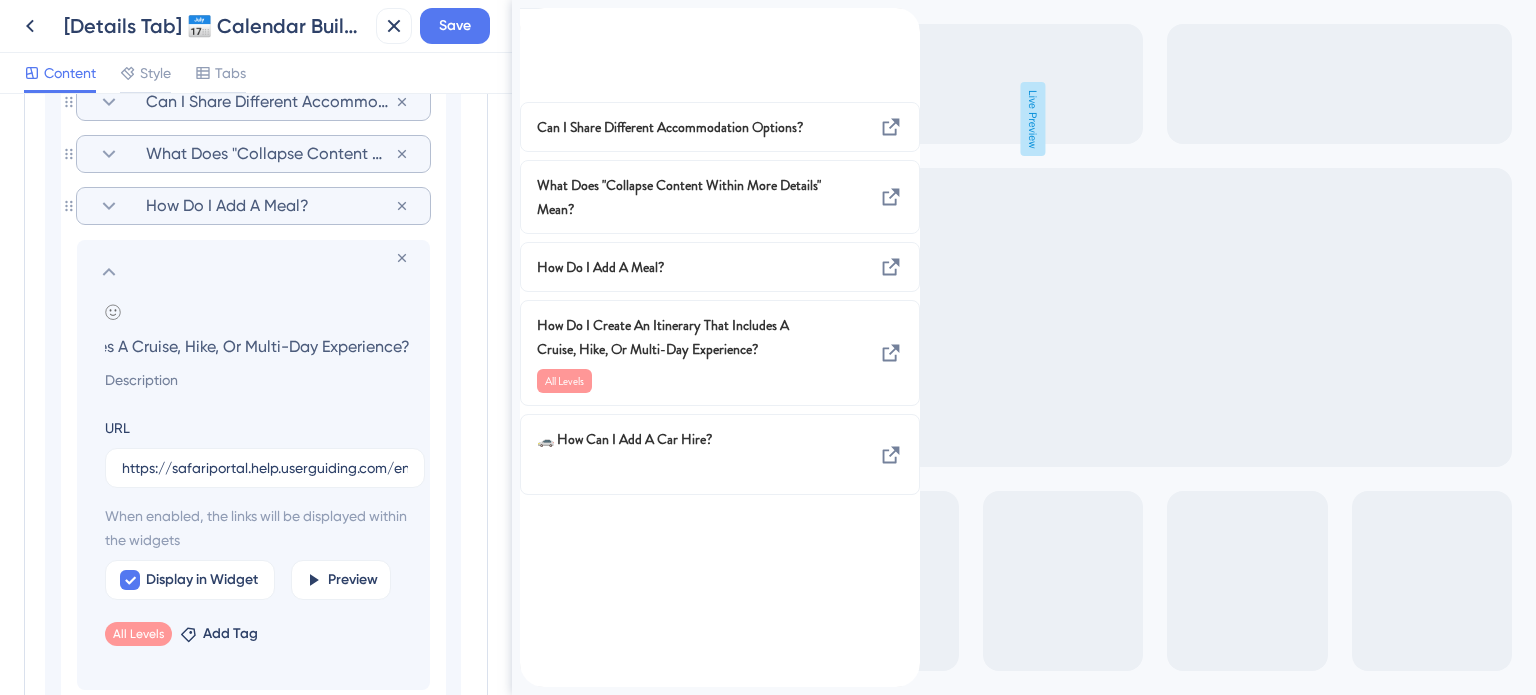 scroll, scrollTop: 0, scrollLeft: 0, axis: both 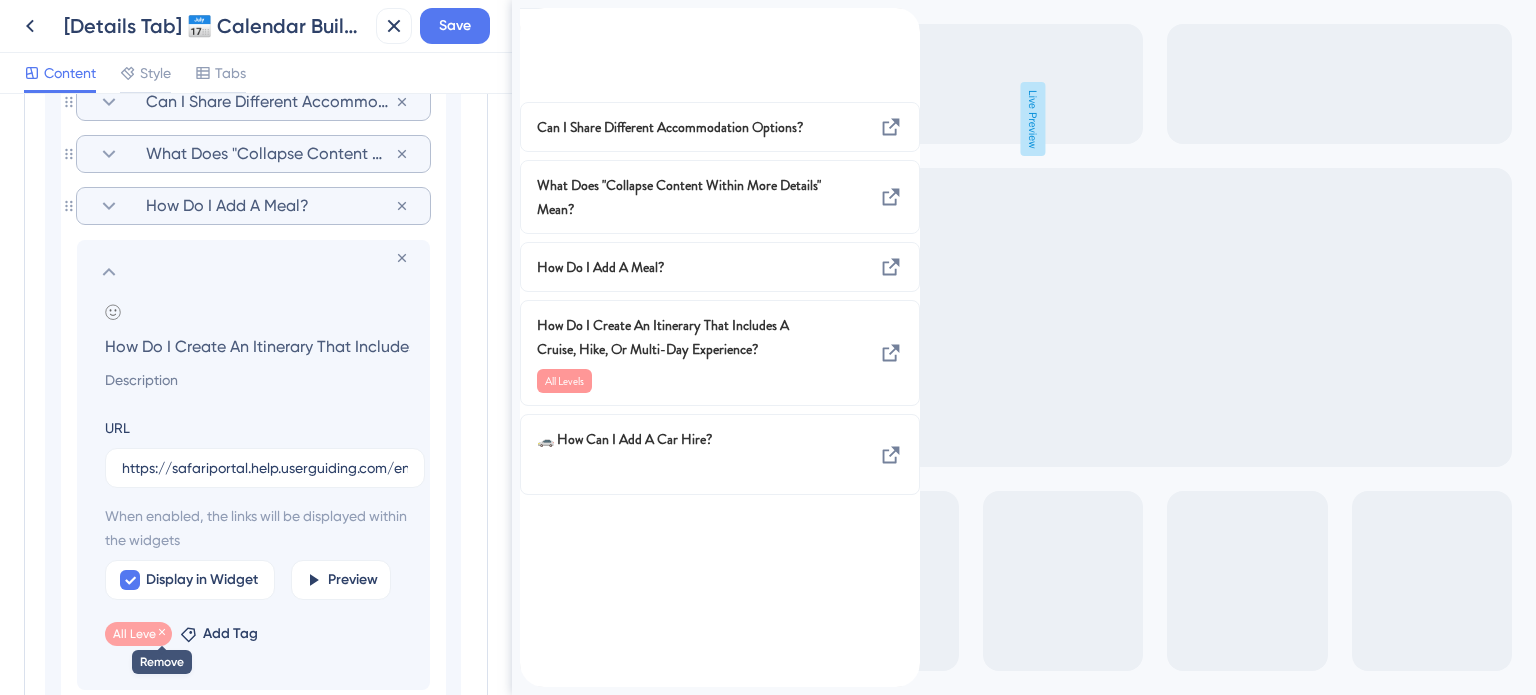 click 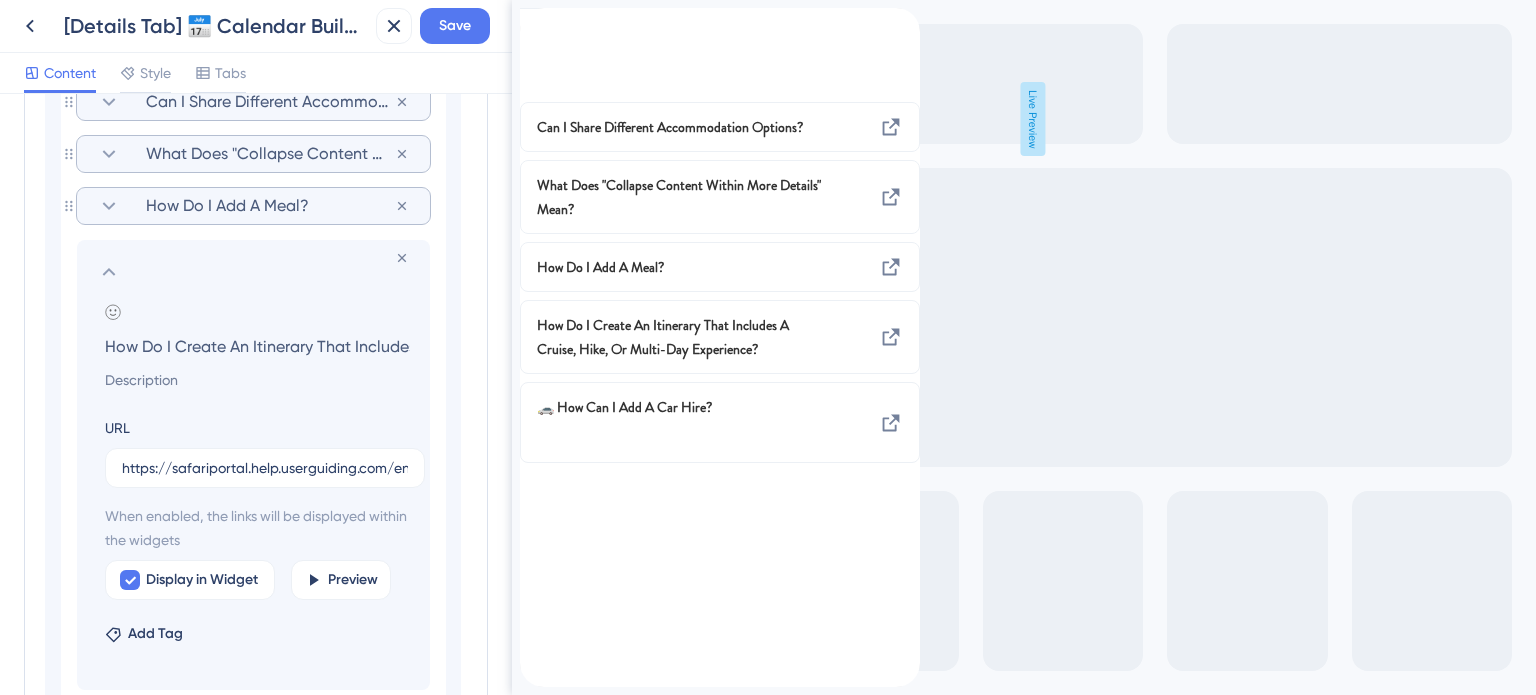 click 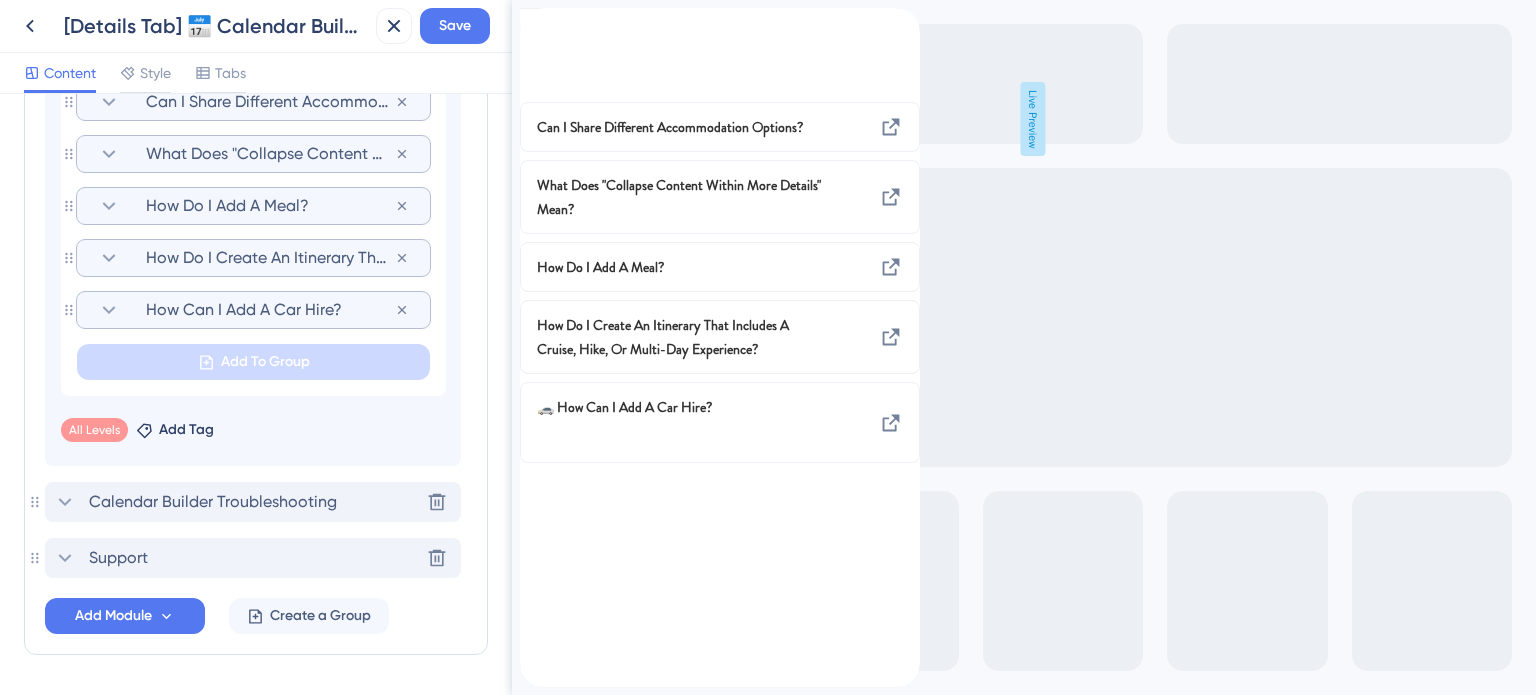 click on "How Can I Add A Car Hire?" at bounding box center [270, 310] 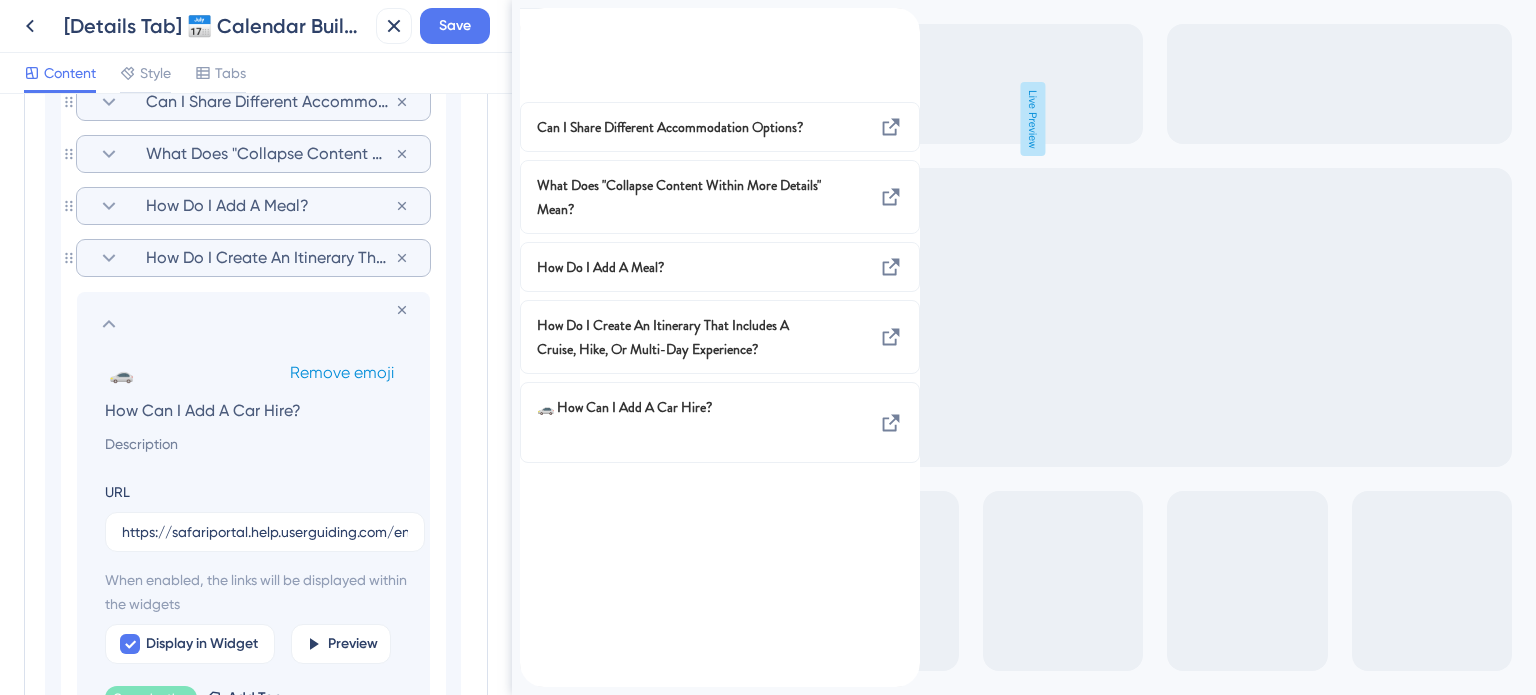 click on "Remove emoji" at bounding box center (342, 372) 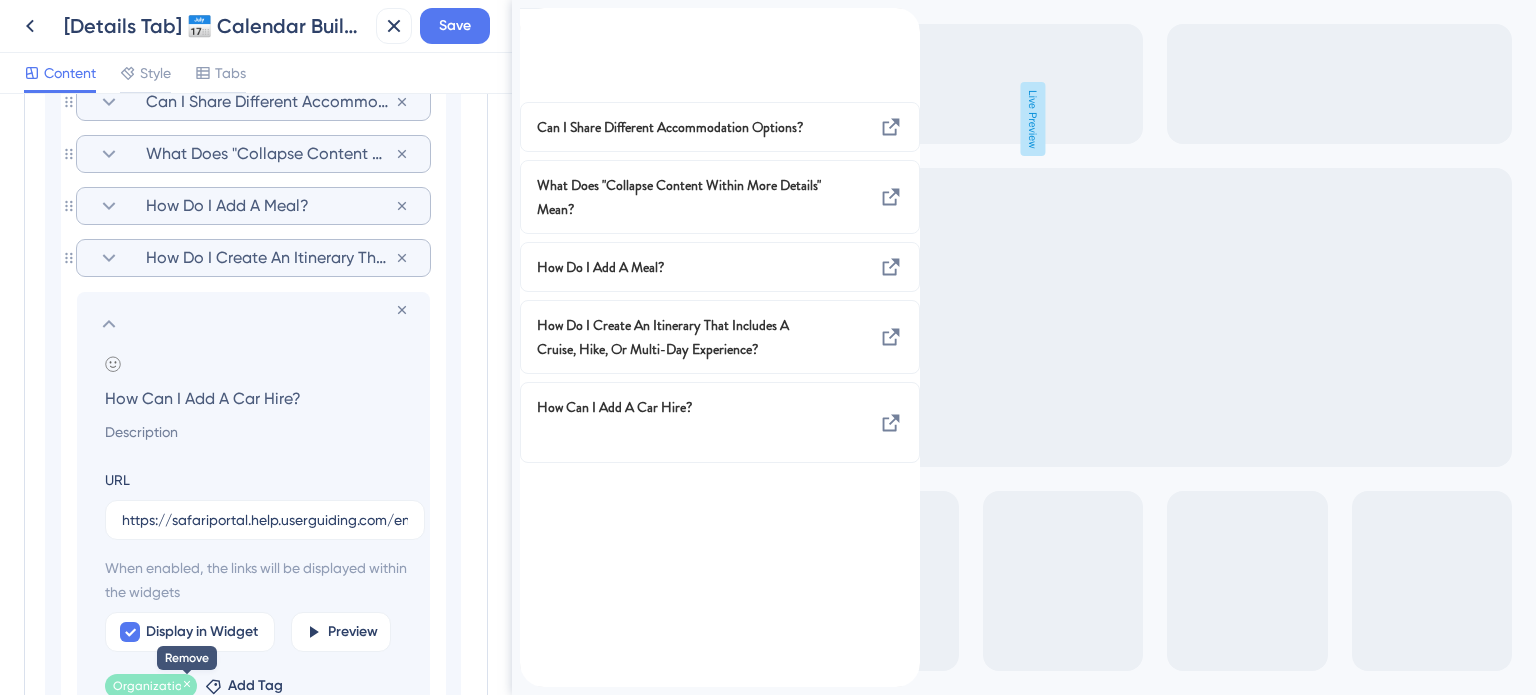 click 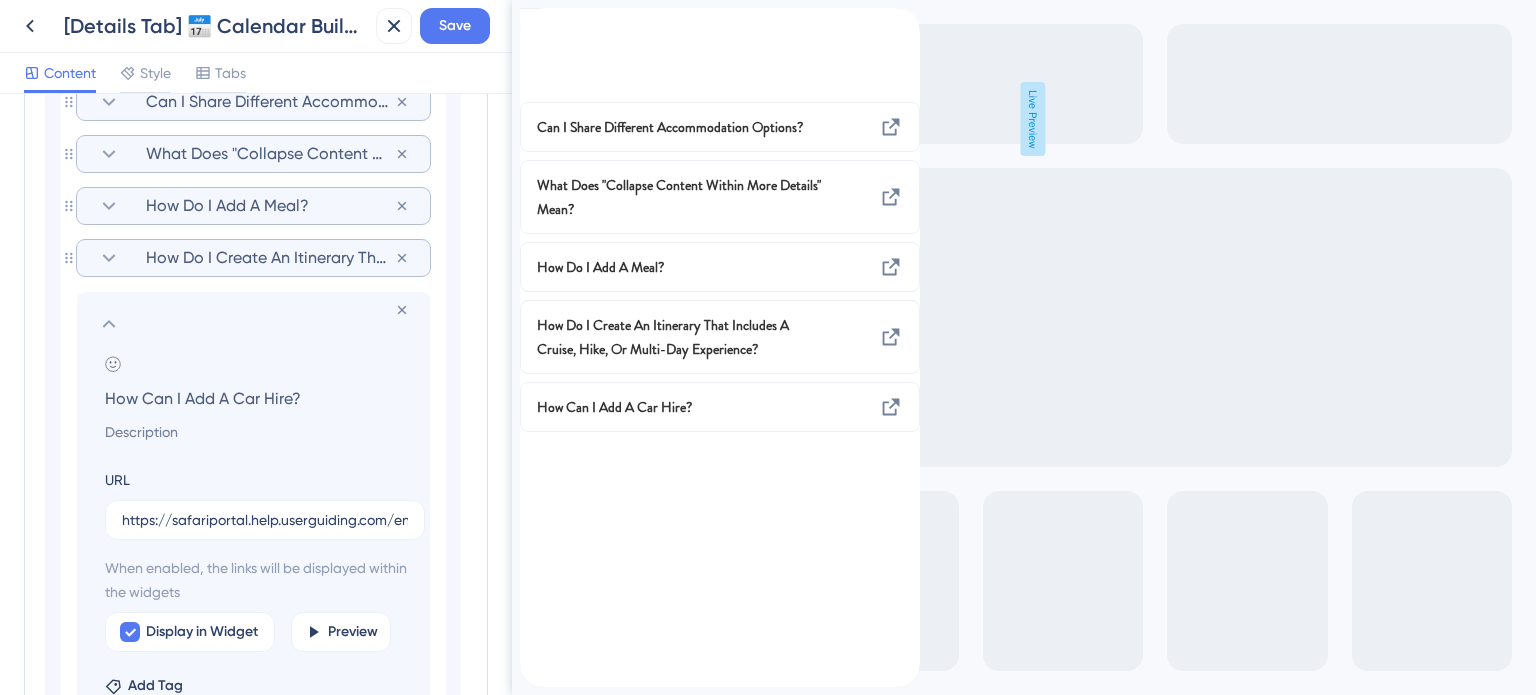 click 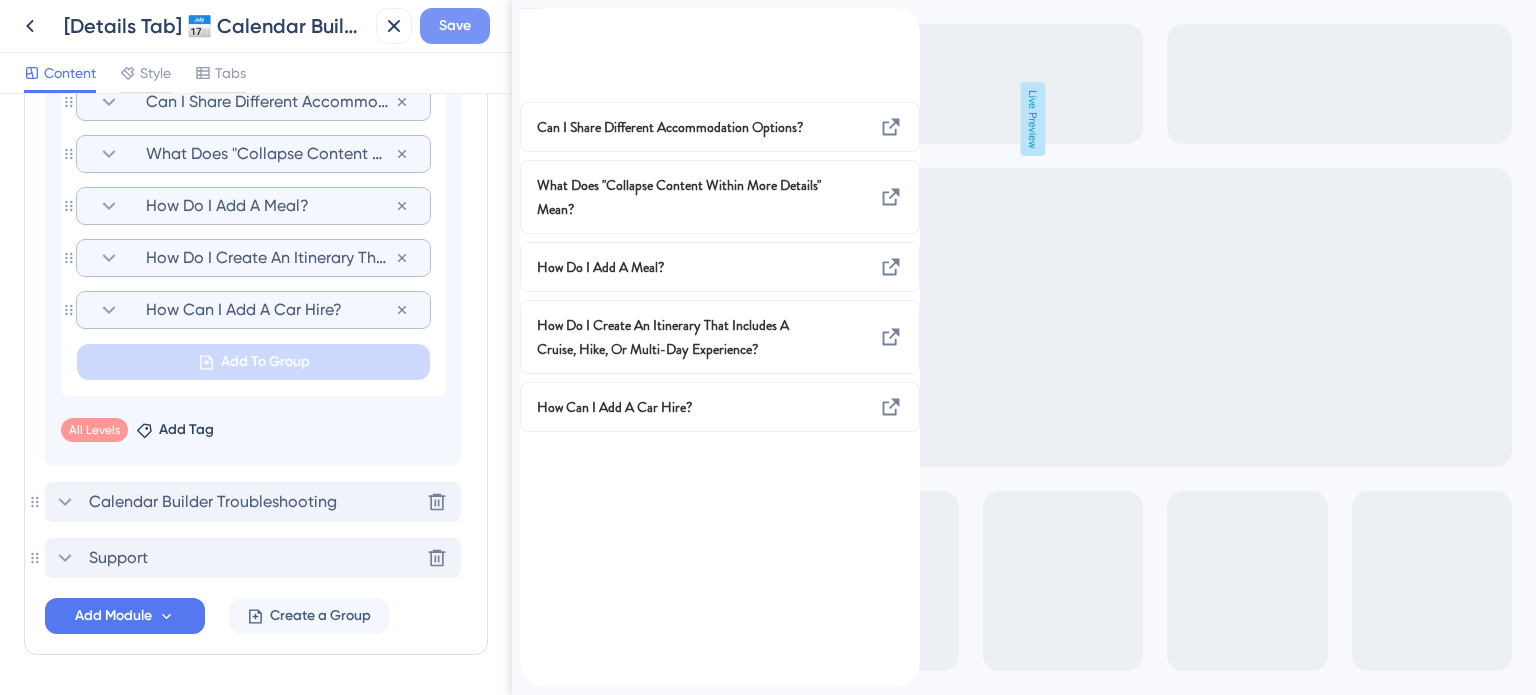 click on "Save" at bounding box center (455, 26) 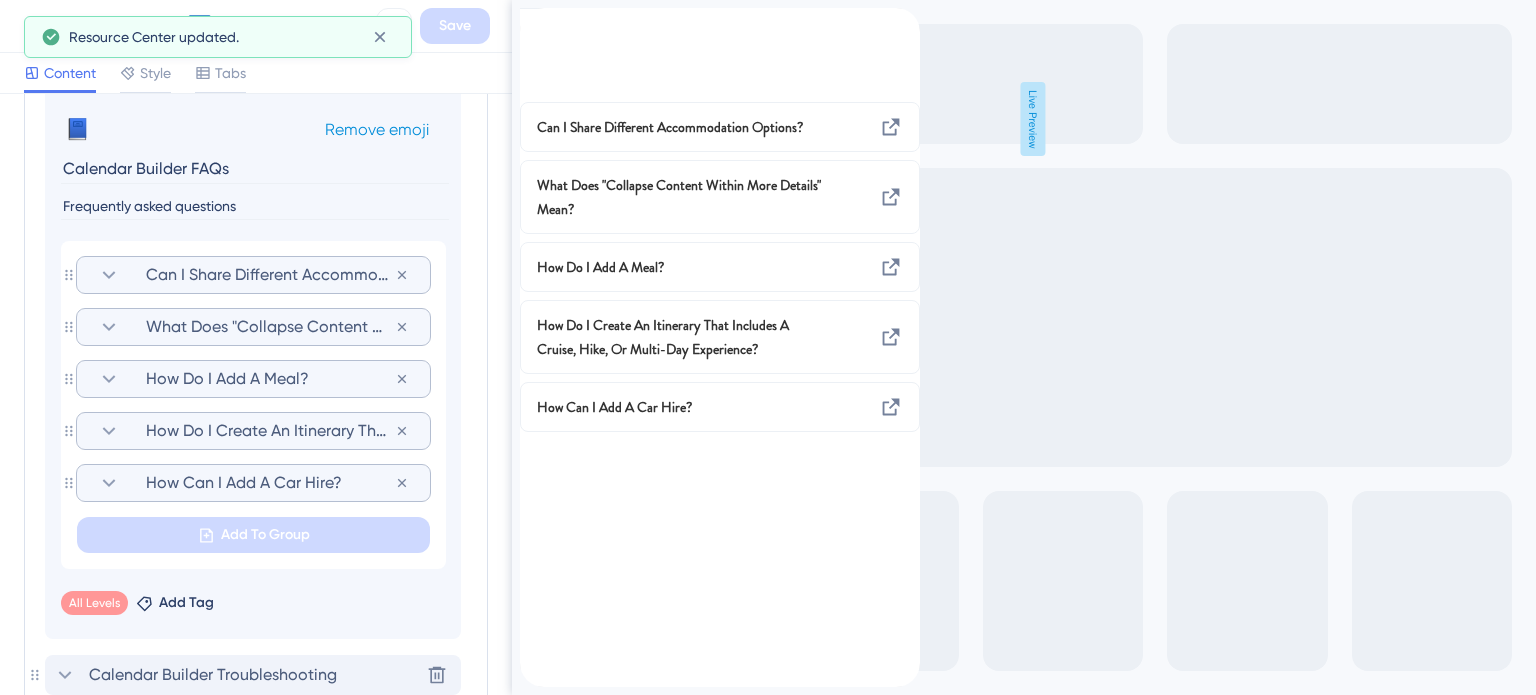 scroll, scrollTop: 896, scrollLeft: 0, axis: vertical 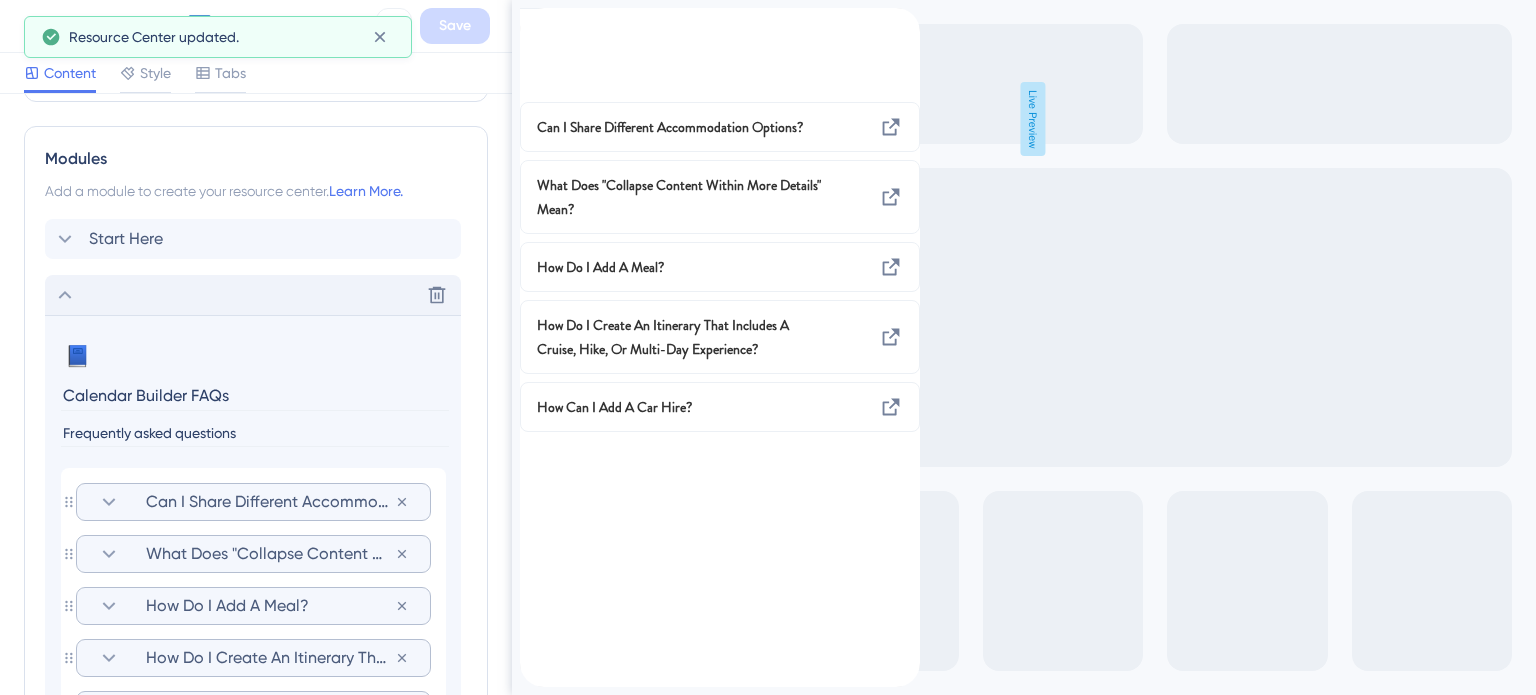 click on "Delete" at bounding box center [253, 295] 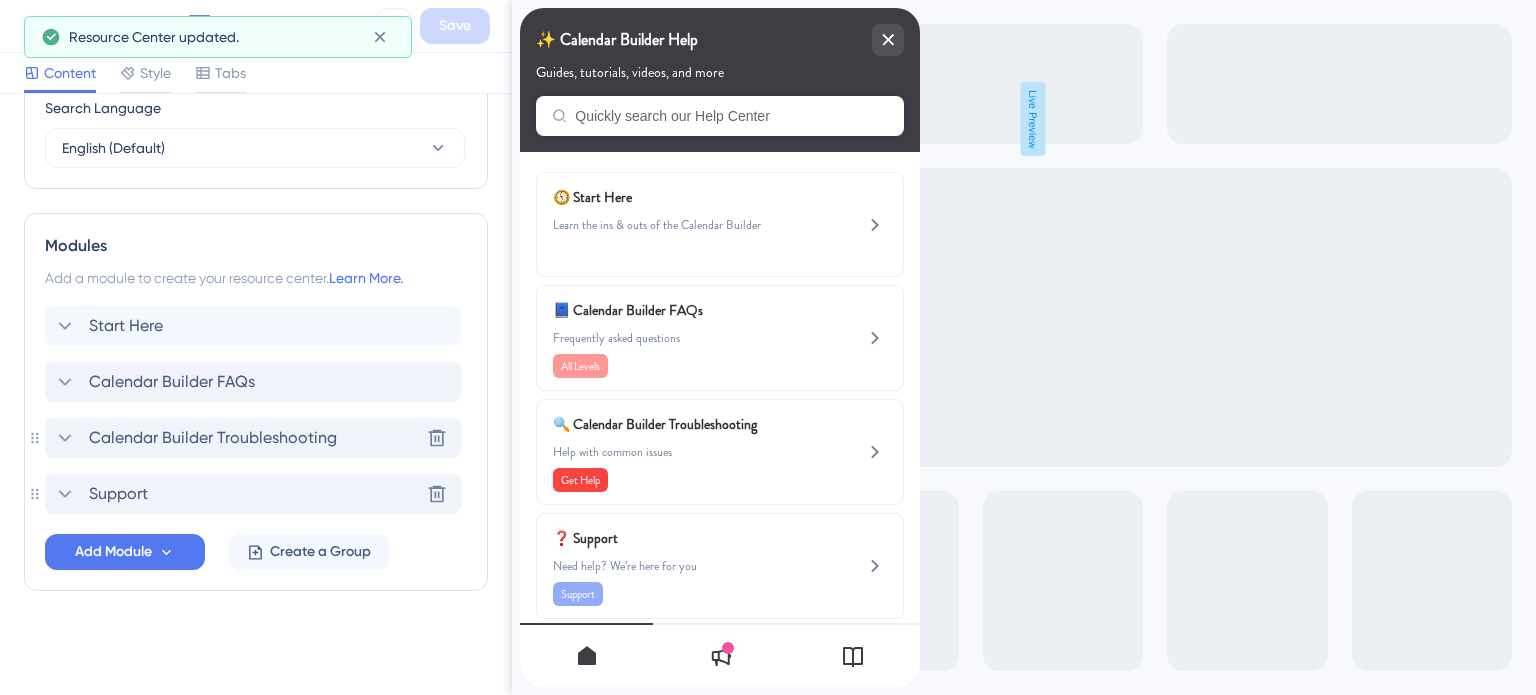 scroll, scrollTop: 807, scrollLeft: 0, axis: vertical 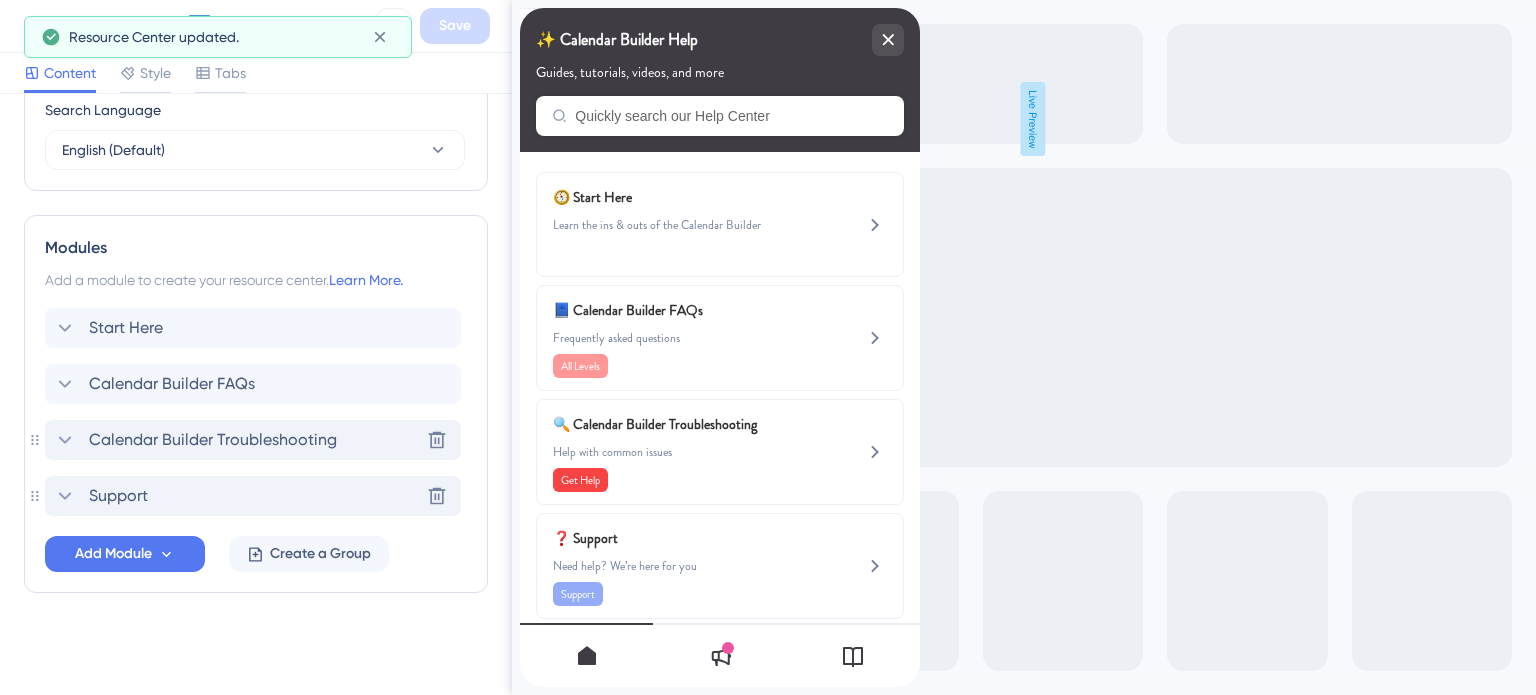 click on "Calendar Builder Troubleshooting" at bounding box center (213, 440) 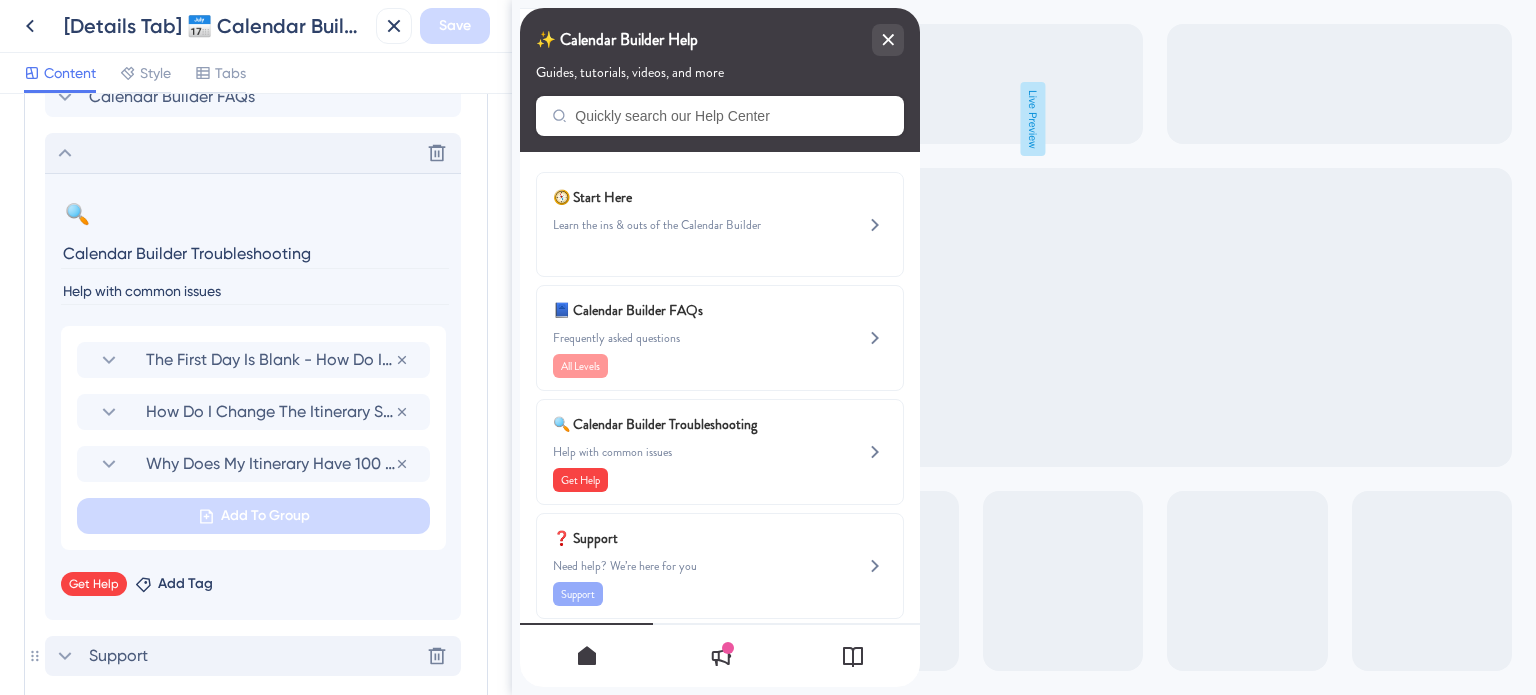 scroll, scrollTop: 1096, scrollLeft: 0, axis: vertical 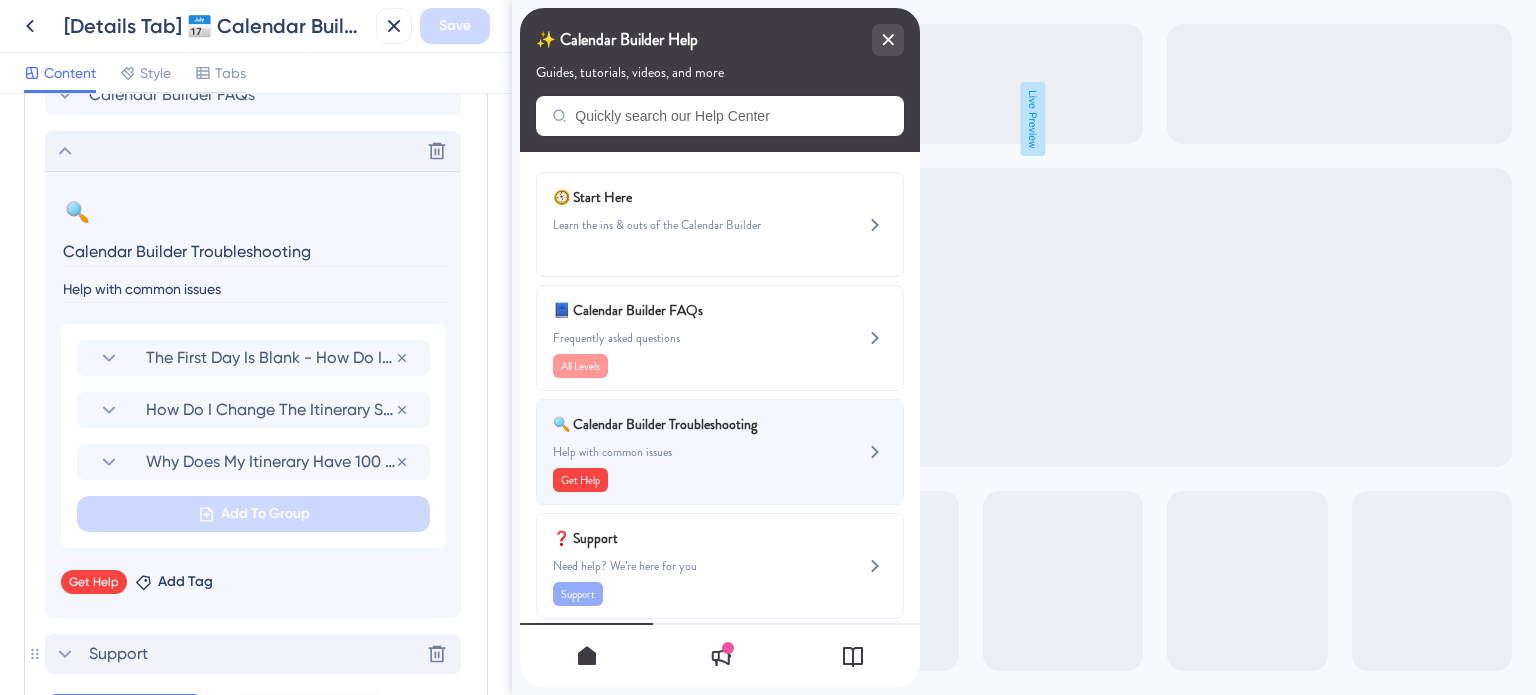 click on "Help with common issues" at bounding box center [686, 452] 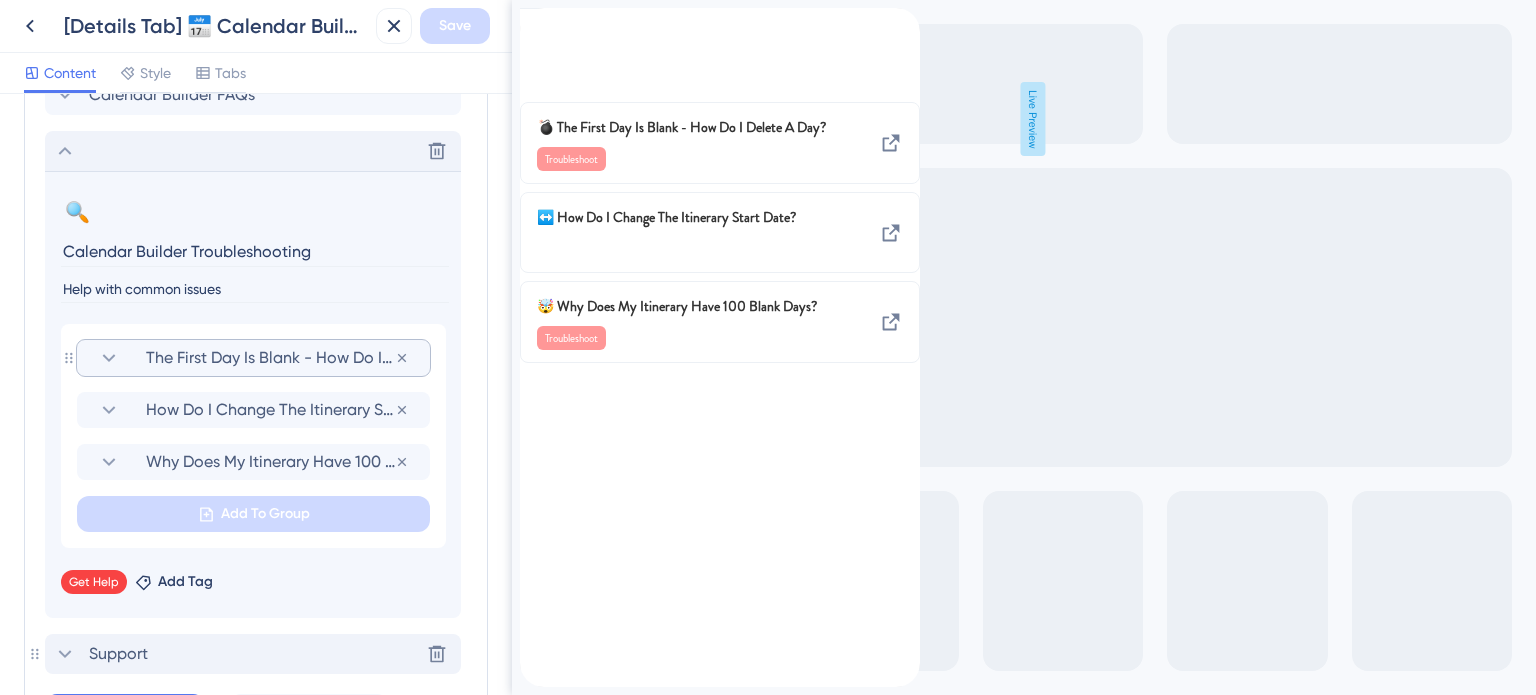 click on "The First Day Is Blank - How Do I Delete A Day?" at bounding box center (270, 358) 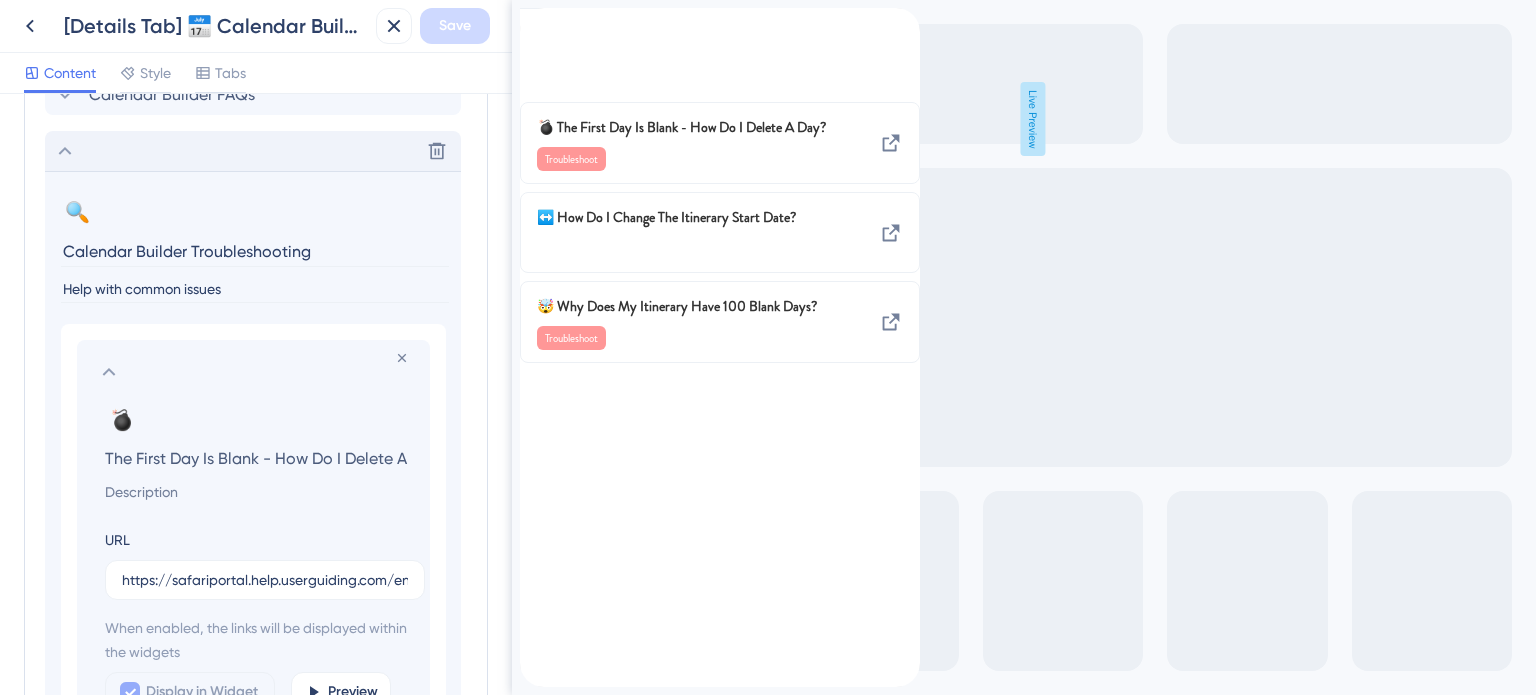 scroll, scrollTop: 0, scrollLeft: 40, axis: horizontal 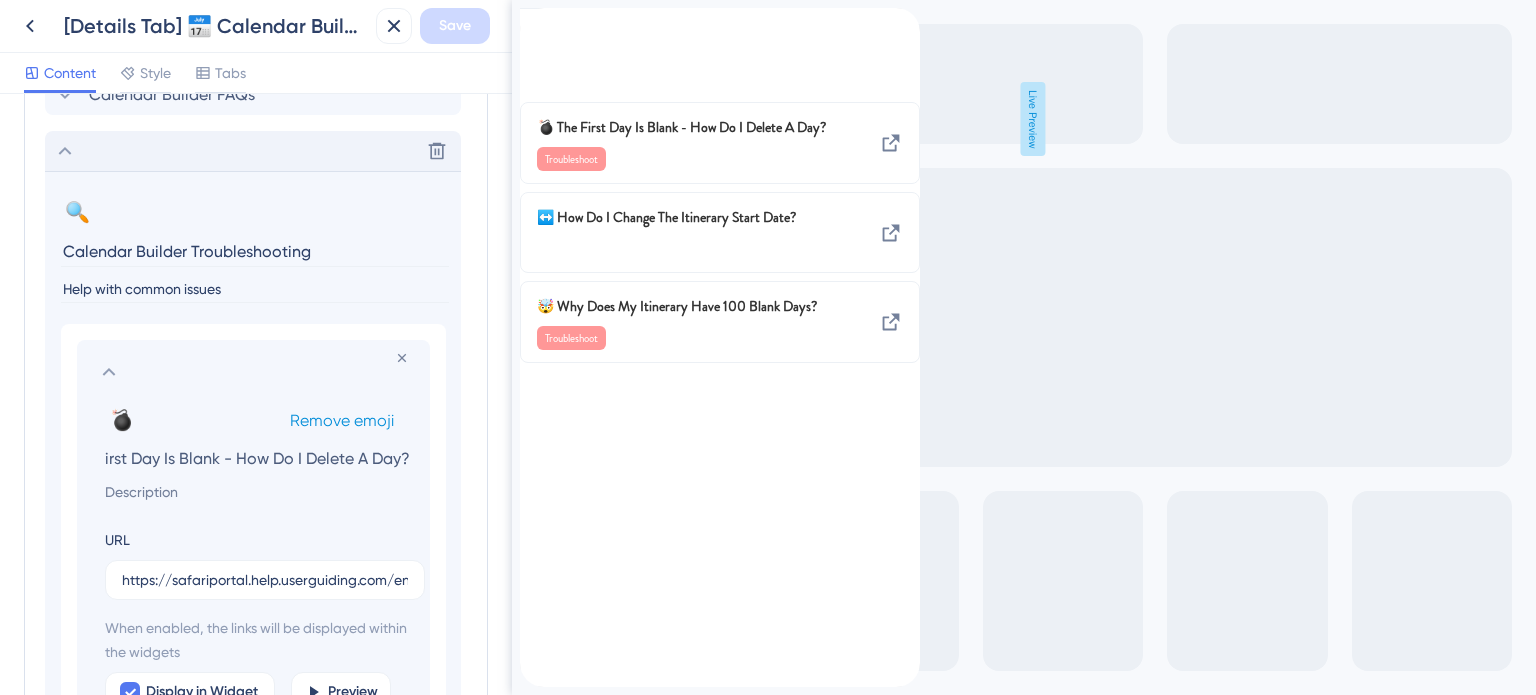 click on "Remove emoji" at bounding box center [342, 420] 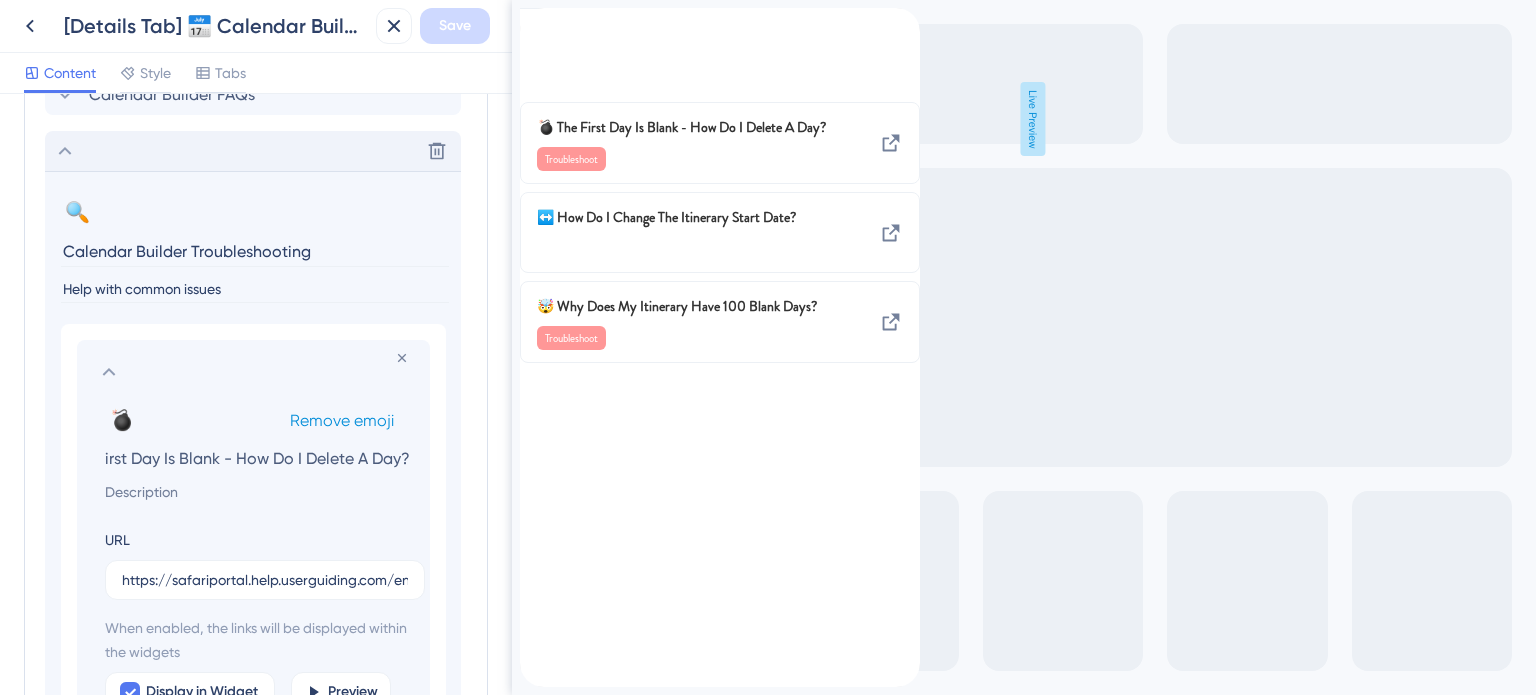 scroll, scrollTop: 0, scrollLeft: 0, axis: both 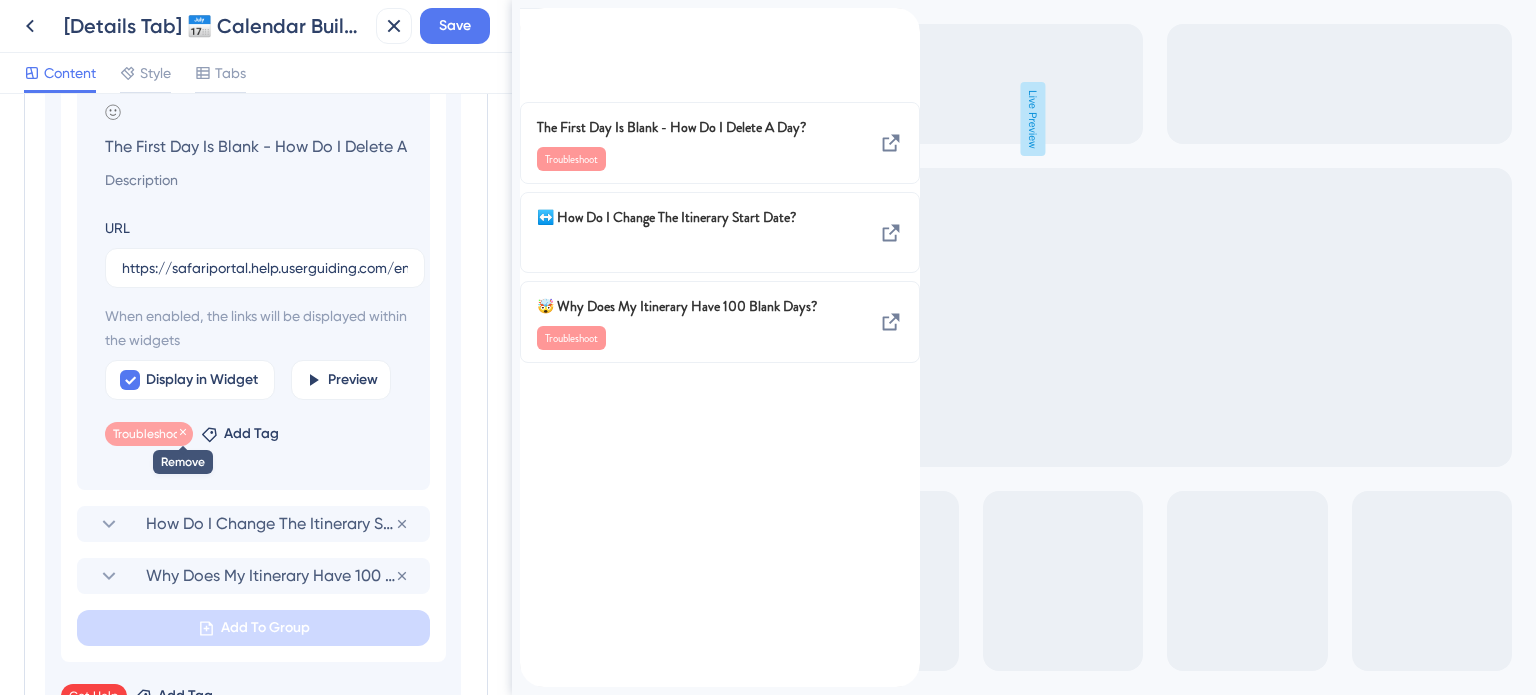 click 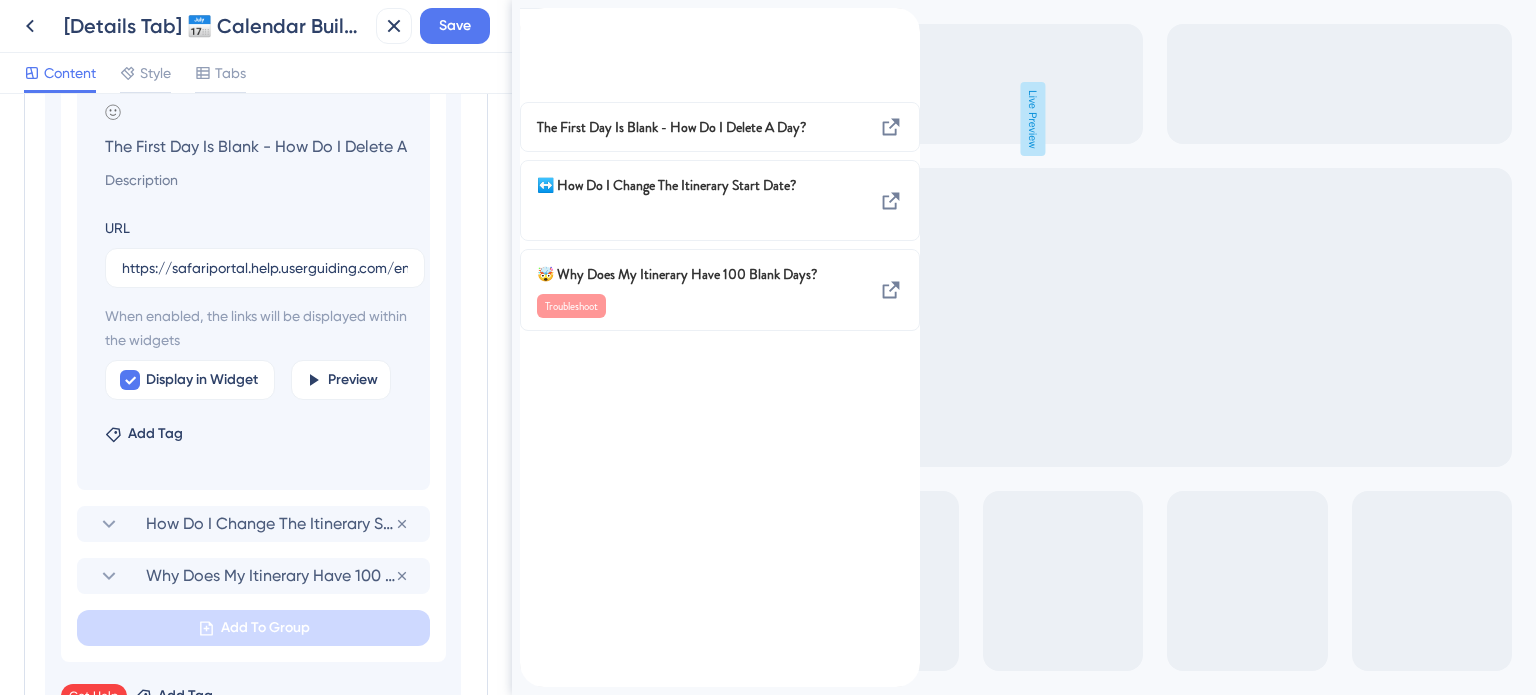 scroll, scrollTop: 1296, scrollLeft: 0, axis: vertical 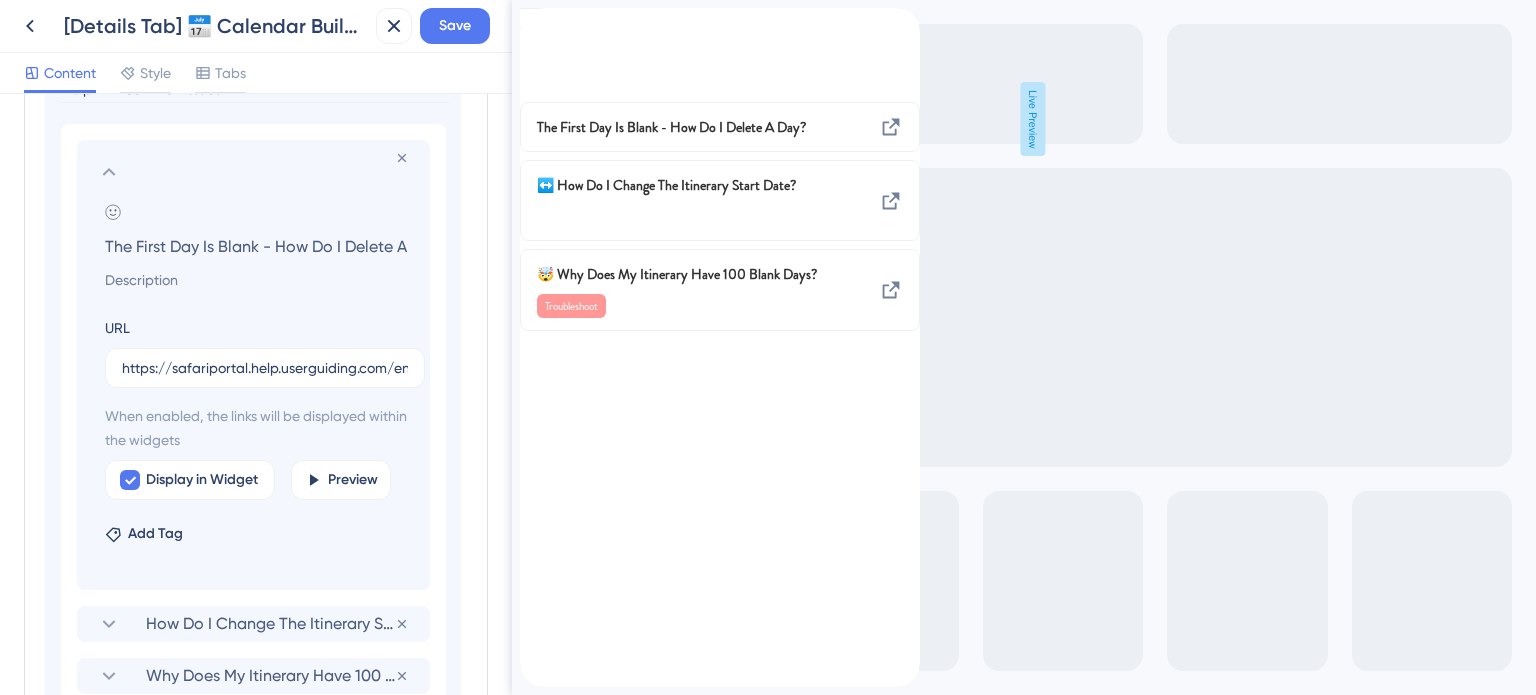 click 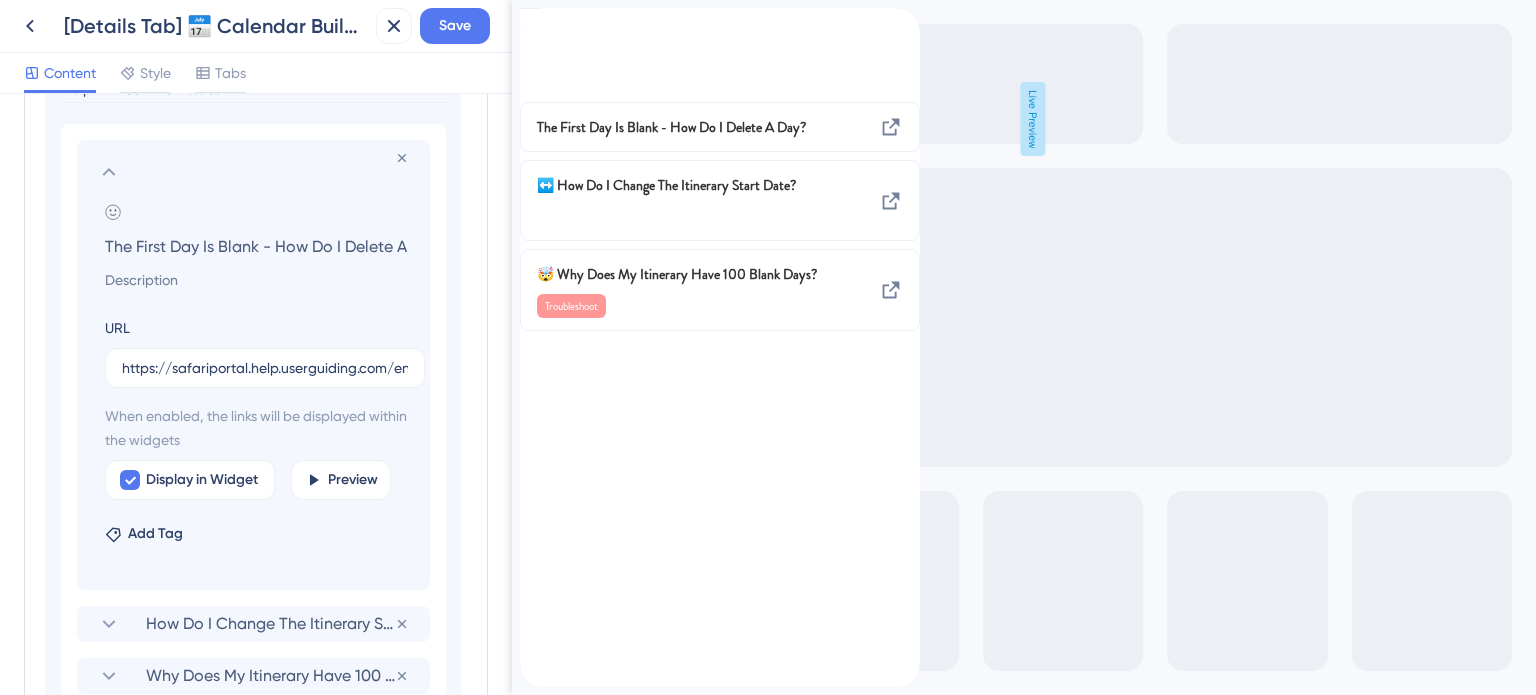 scroll, scrollTop: 1254, scrollLeft: 0, axis: vertical 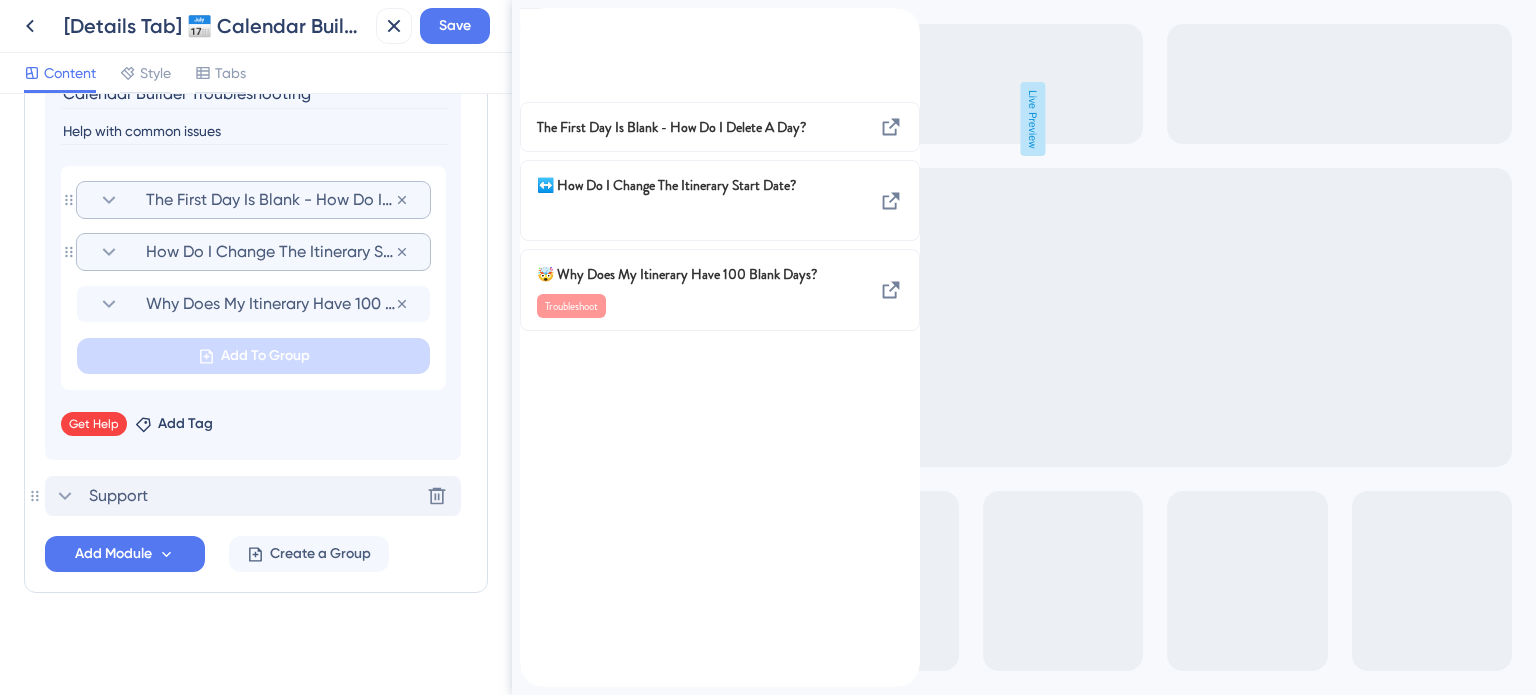 click on "How Do I Change The Itinerary Start Date?" at bounding box center [270, 252] 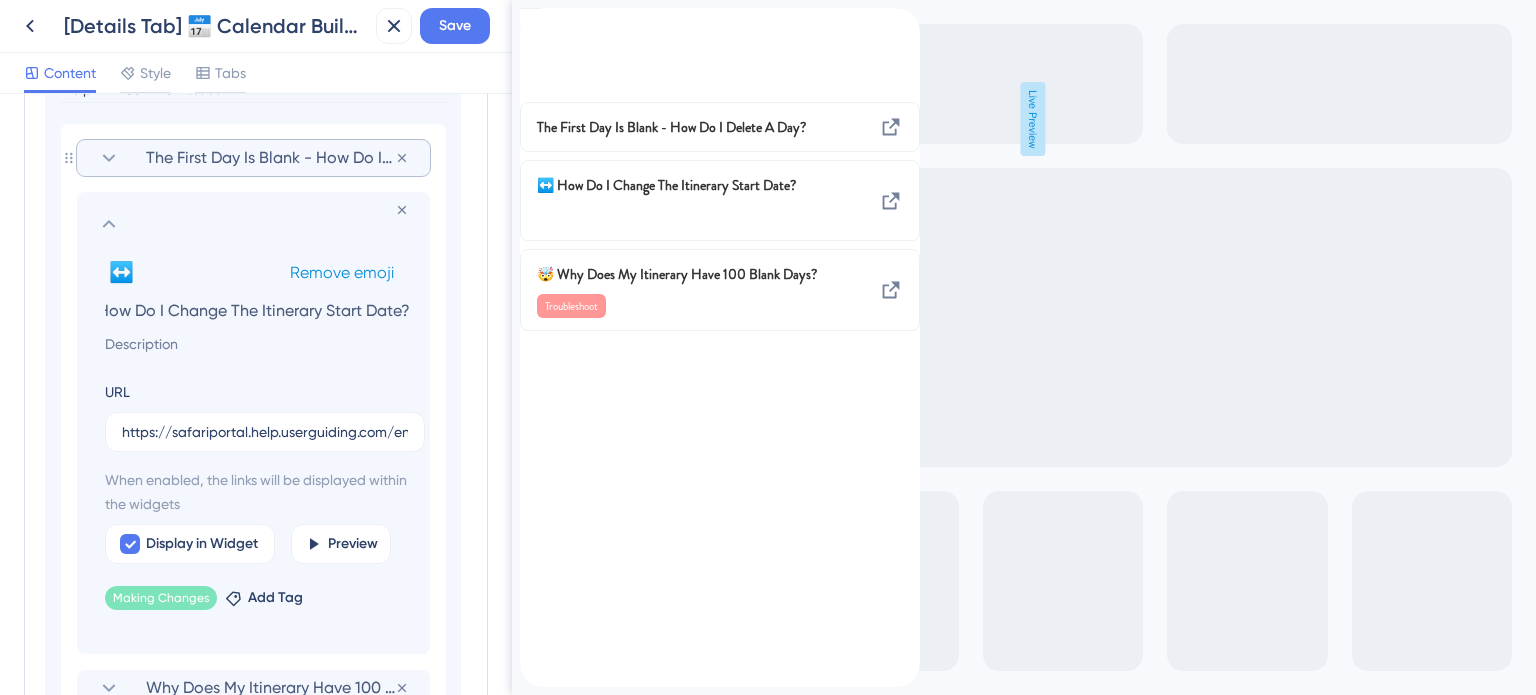 scroll, scrollTop: 0, scrollLeft: 0, axis: both 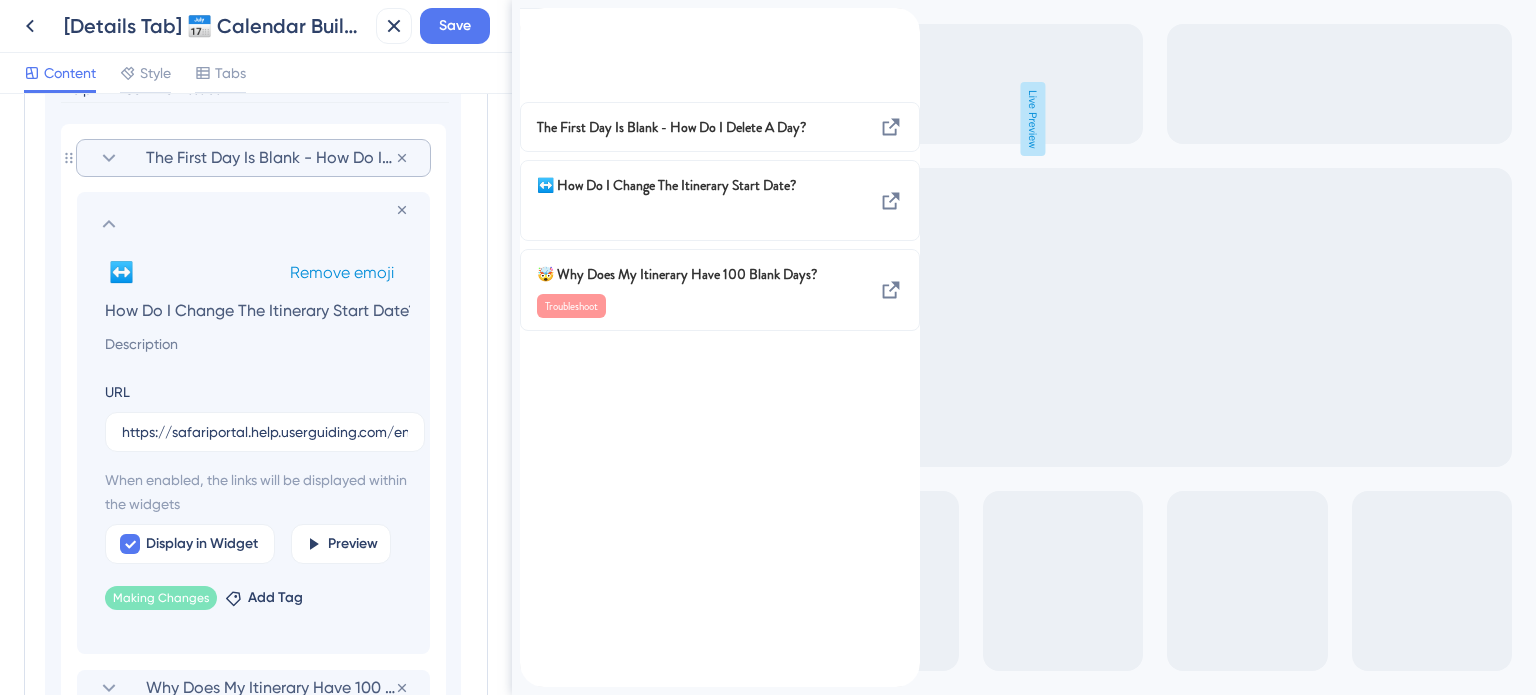 click on "Remove emoji" at bounding box center [342, 272] 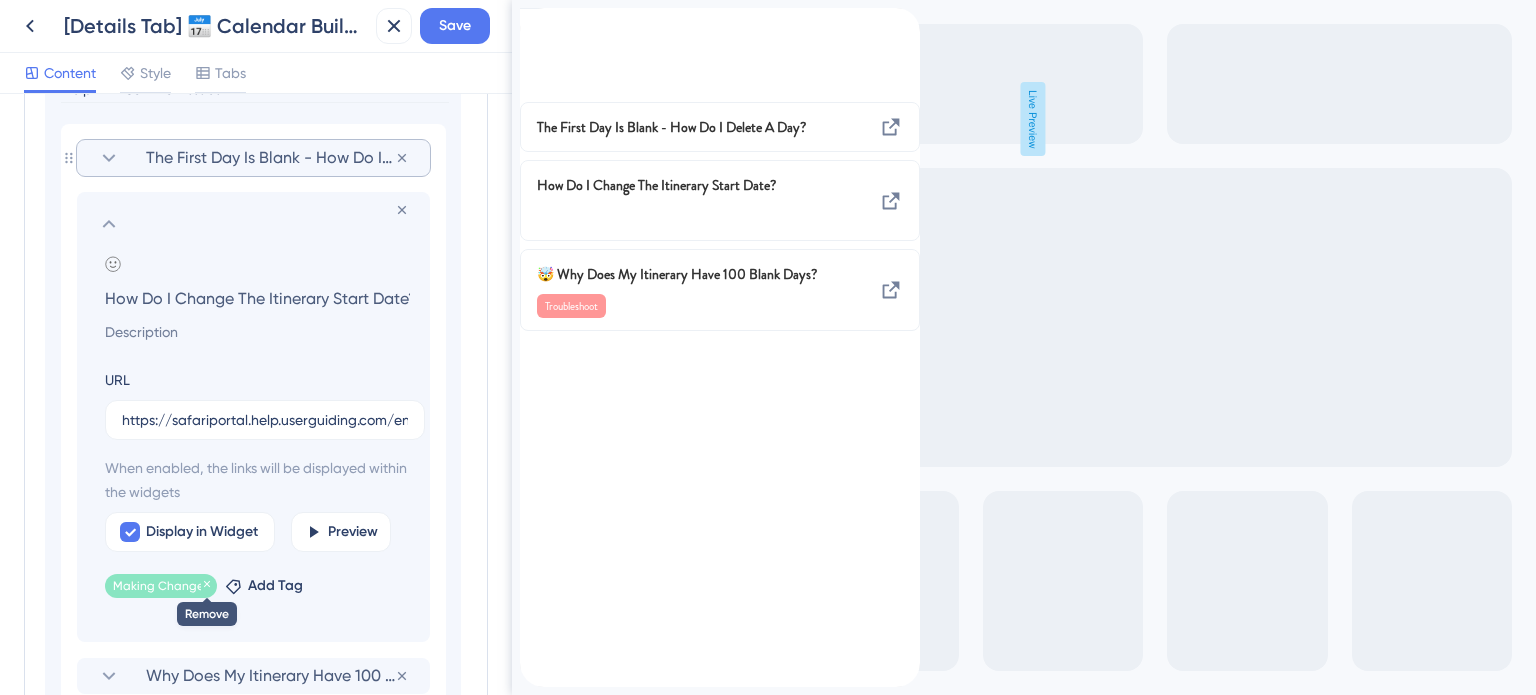 click 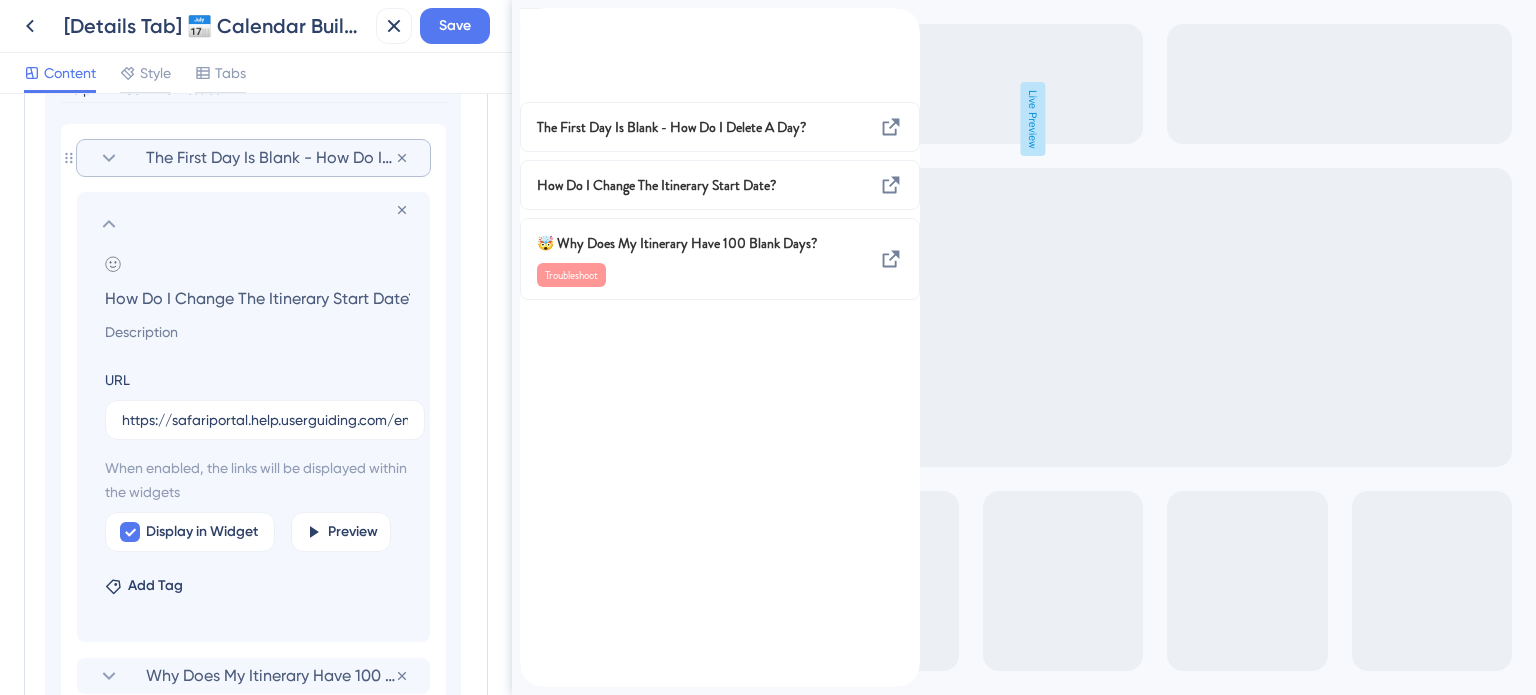click 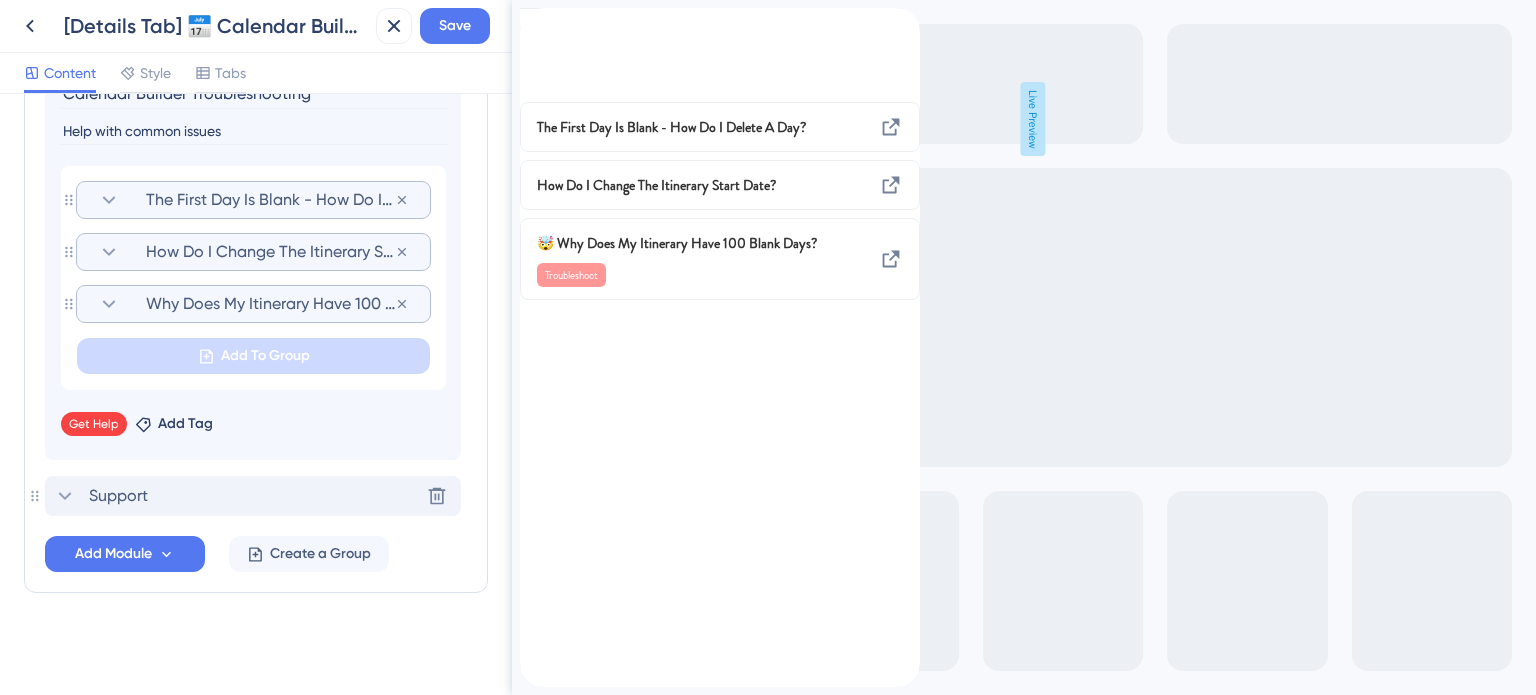 click on "Why Does My Itinerary Have 100 Blank Days?" at bounding box center [270, 304] 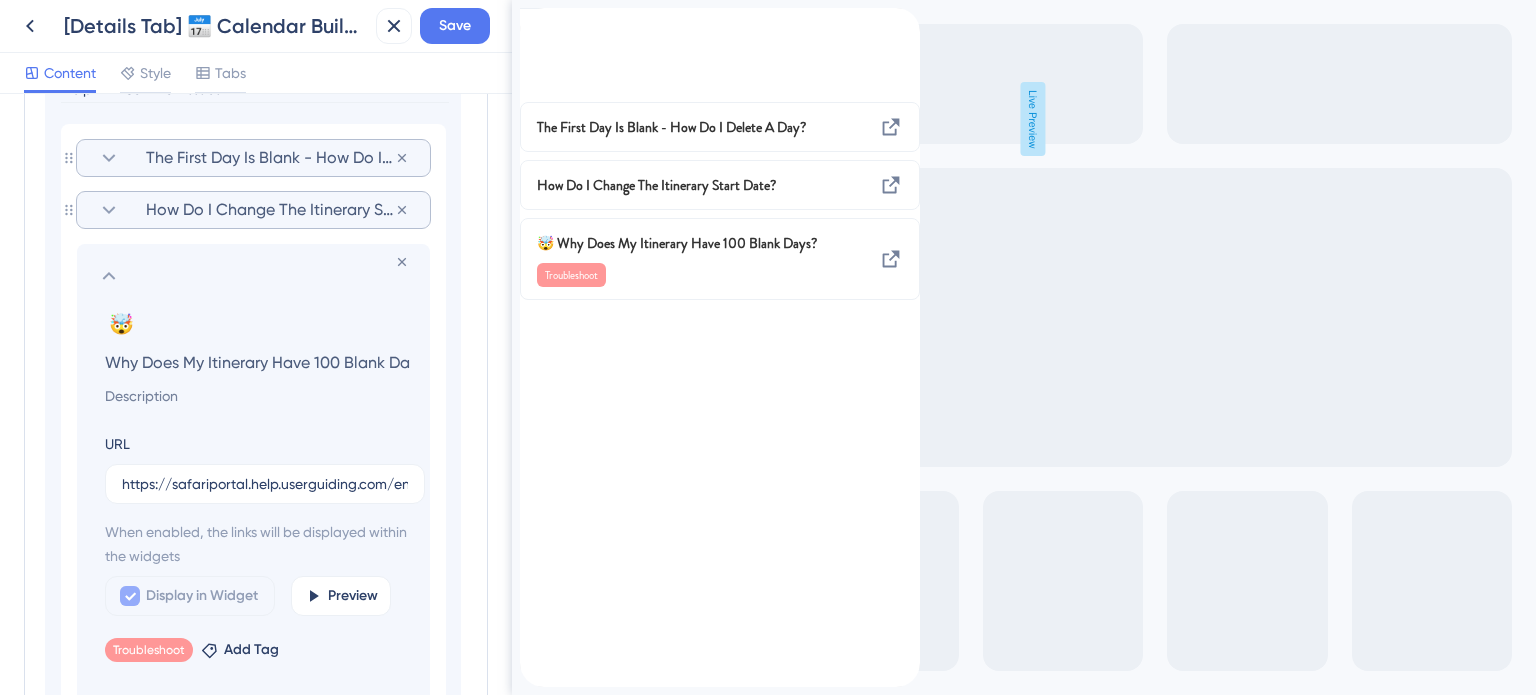 scroll, scrollTop: 0, scrollLeft: 24, axis: horizontal 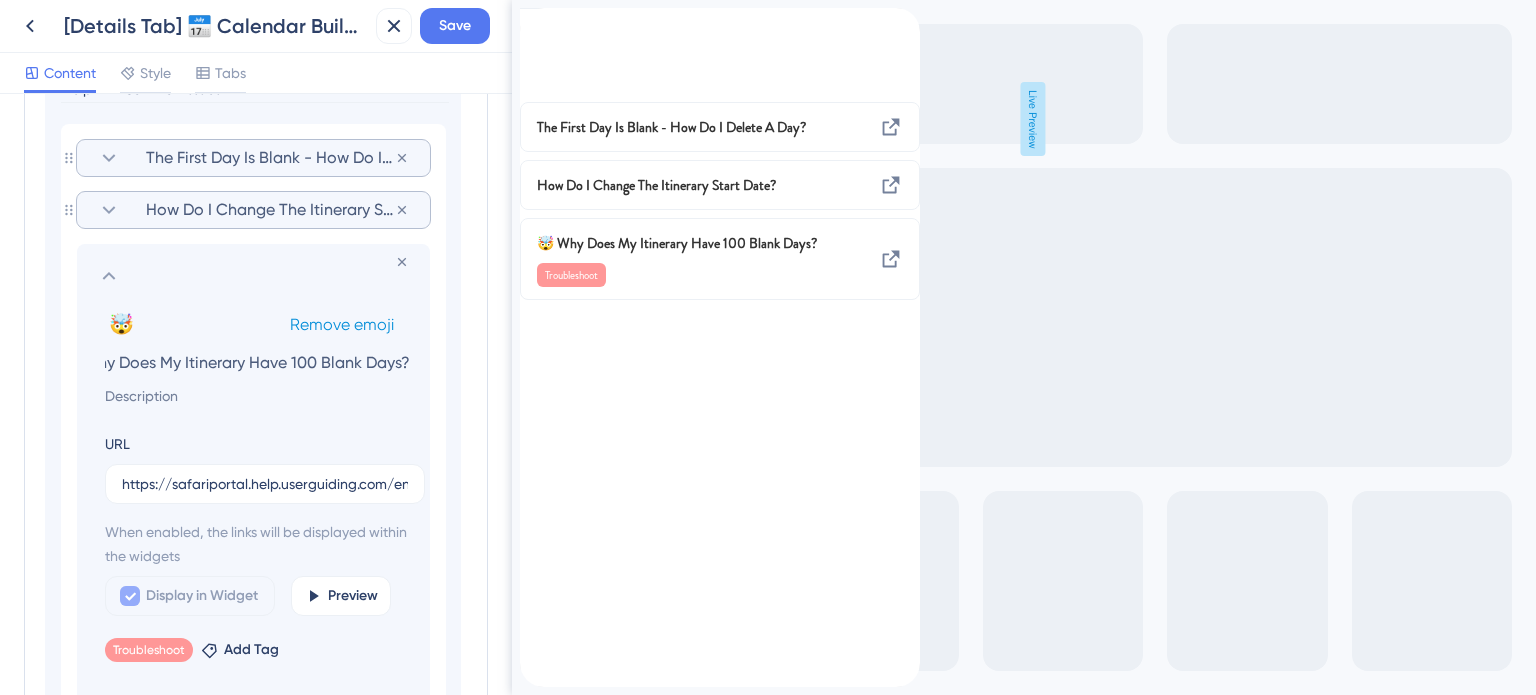 click on "Remove emoji" at bounding box center (342, 324) 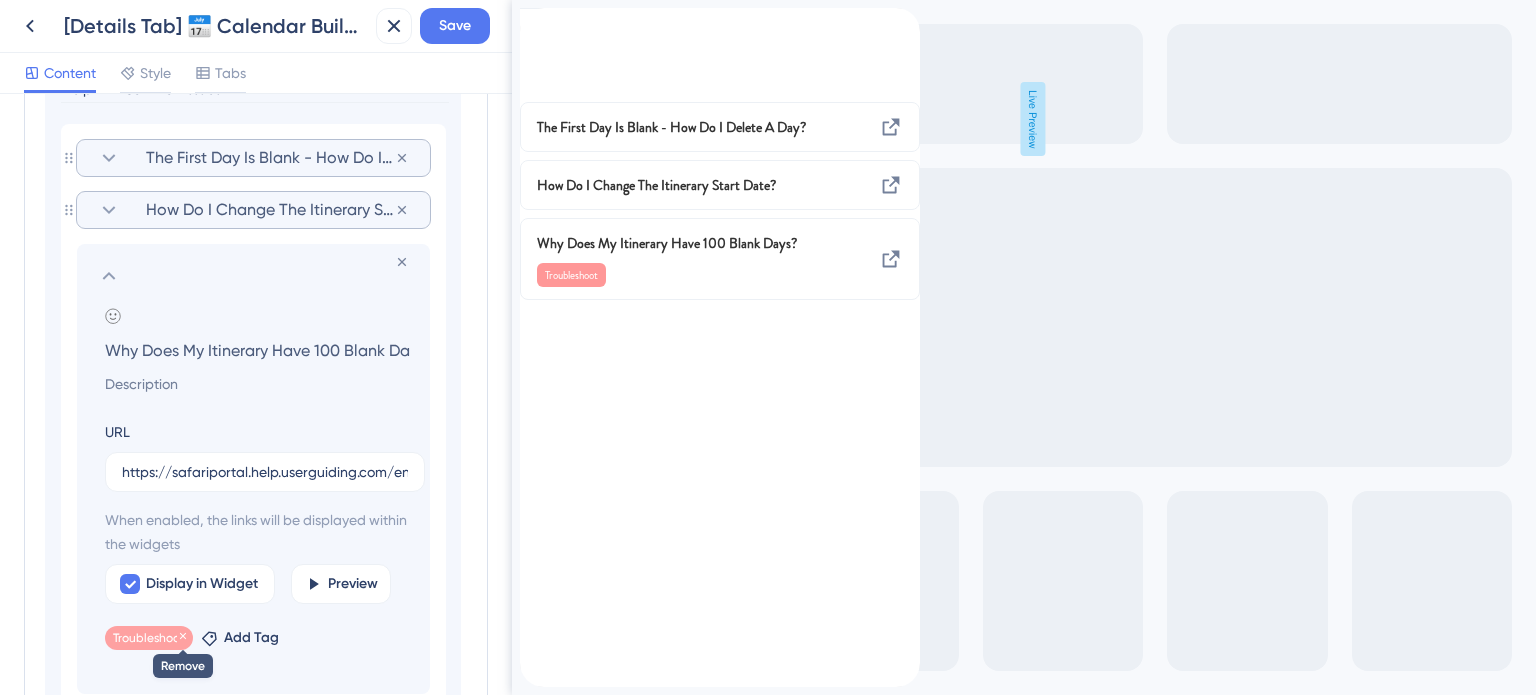 click 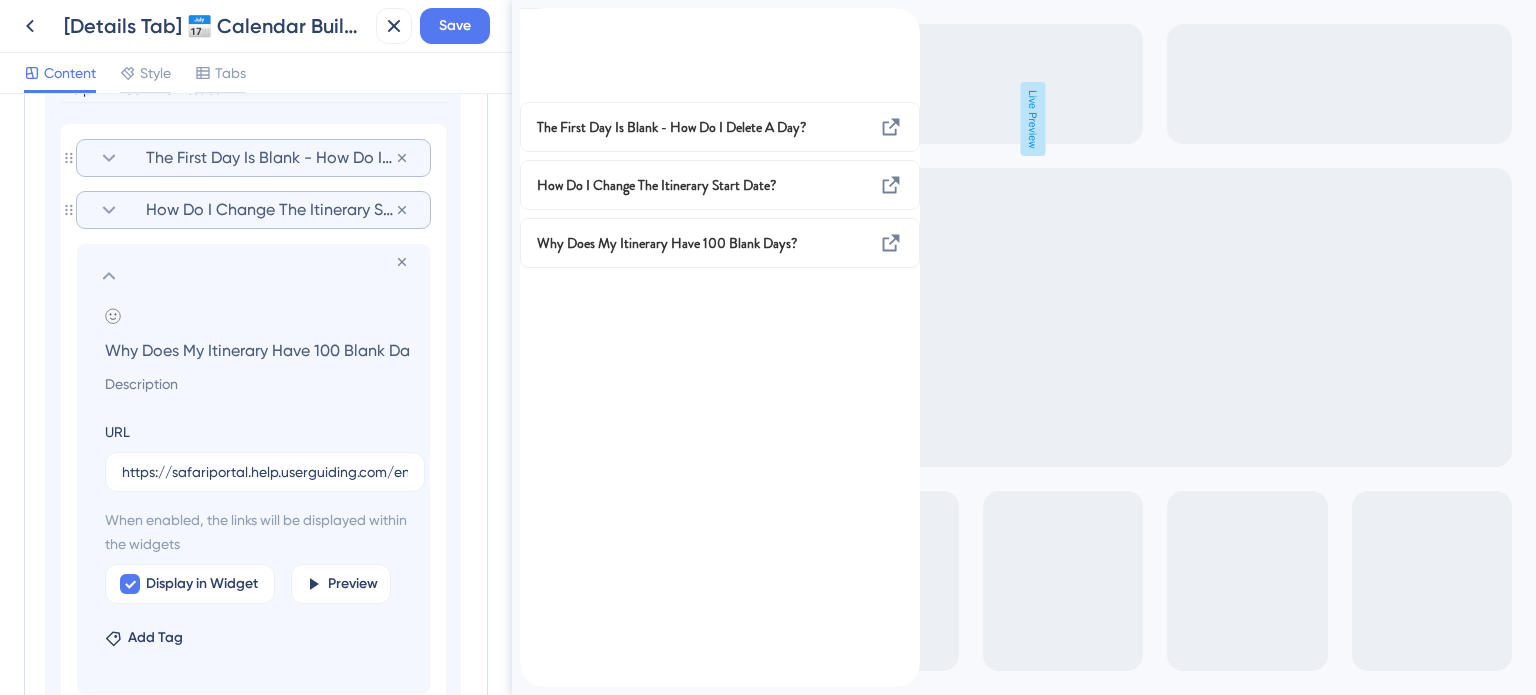 click 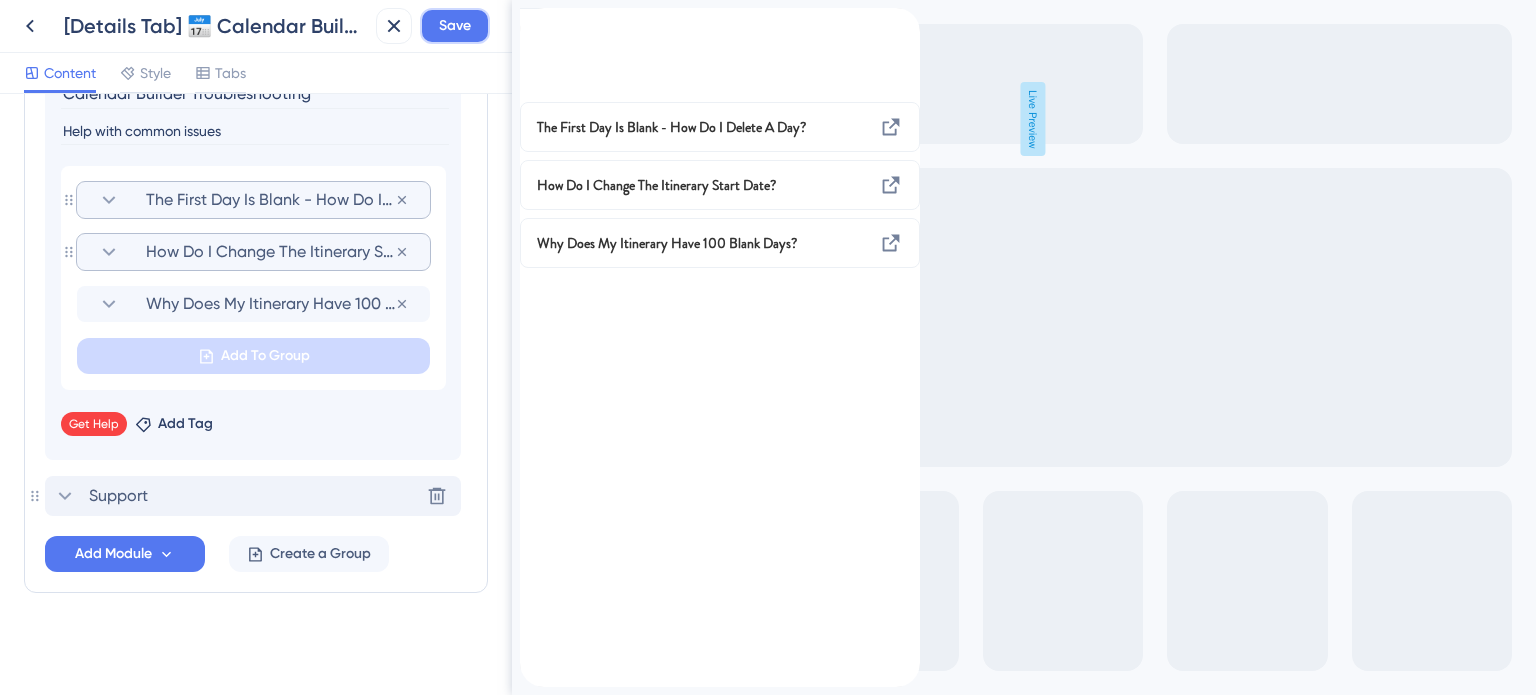 click on "Save" at bounding box center [455, 26] 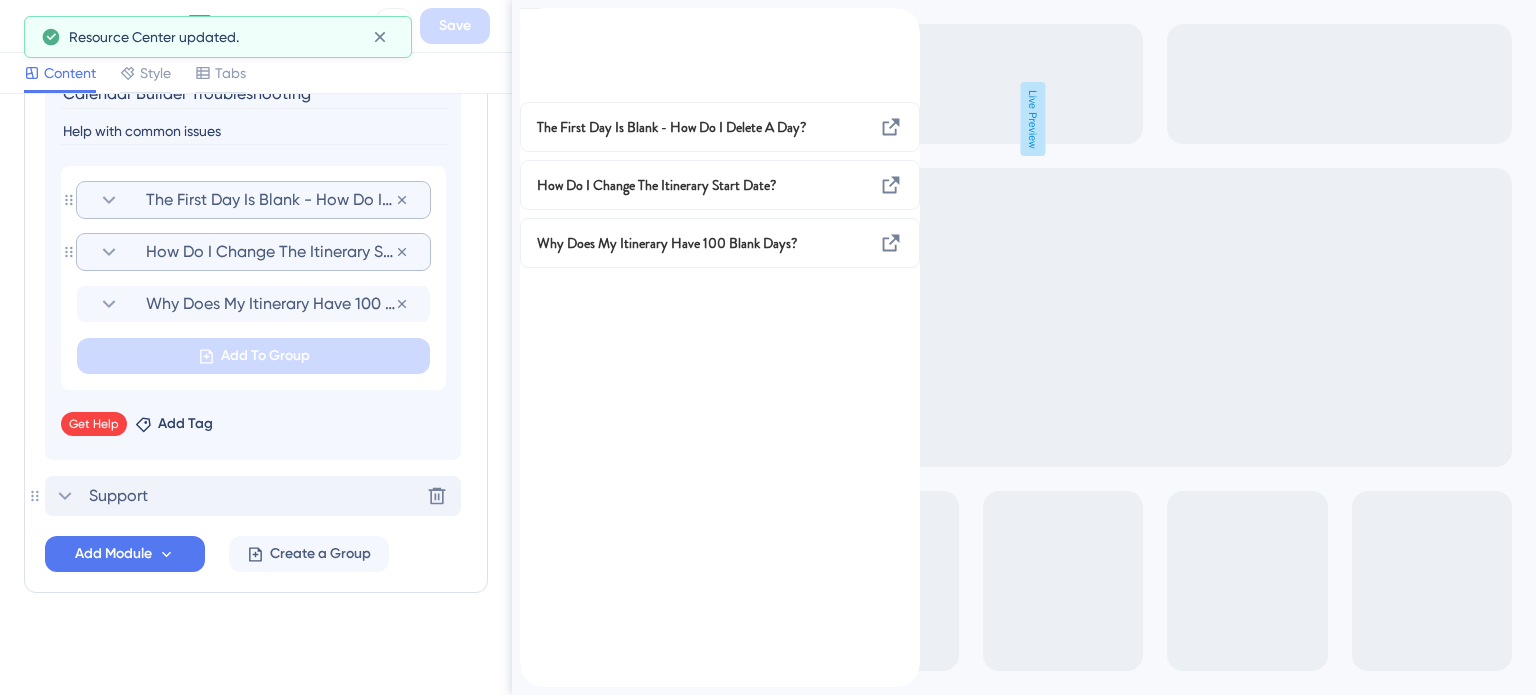 click at bounding box center (536, 19) 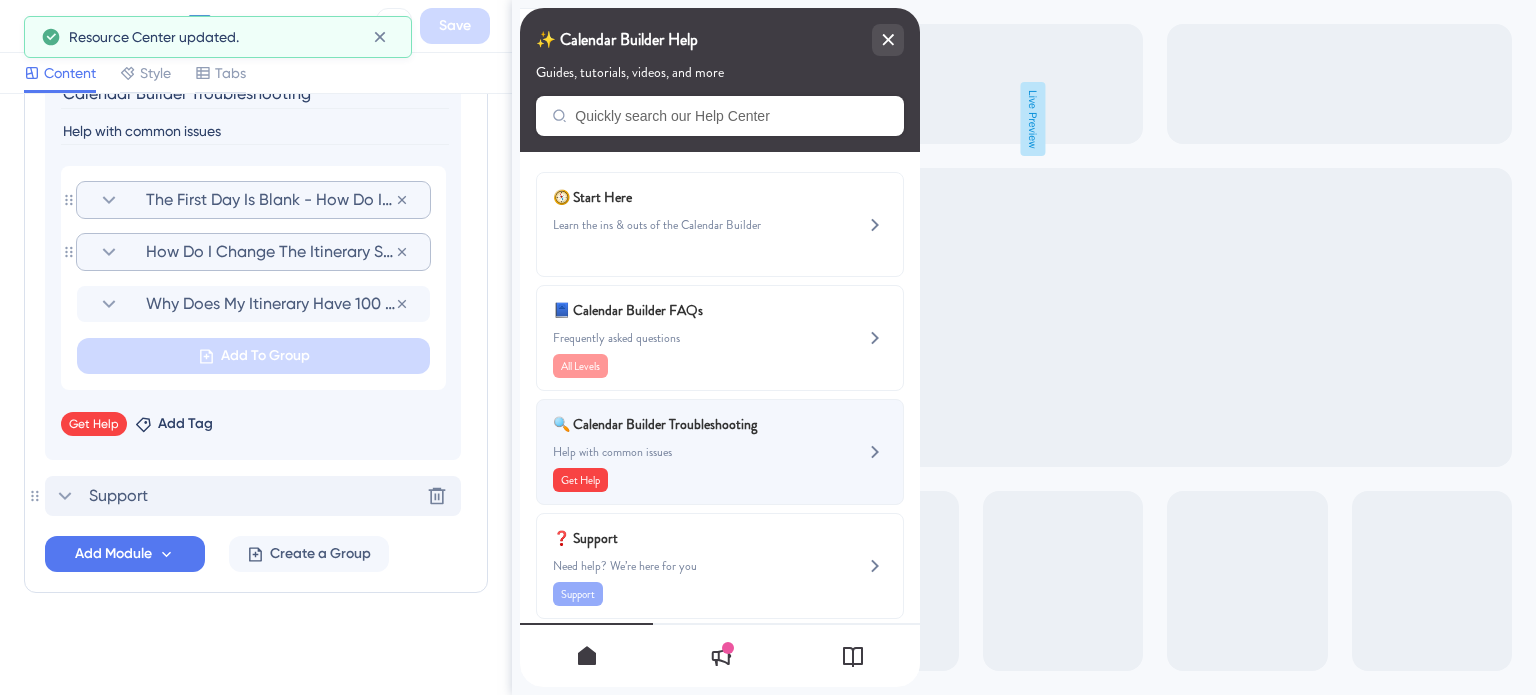 click on "Help with common issues" at bounding box center [686, 452] 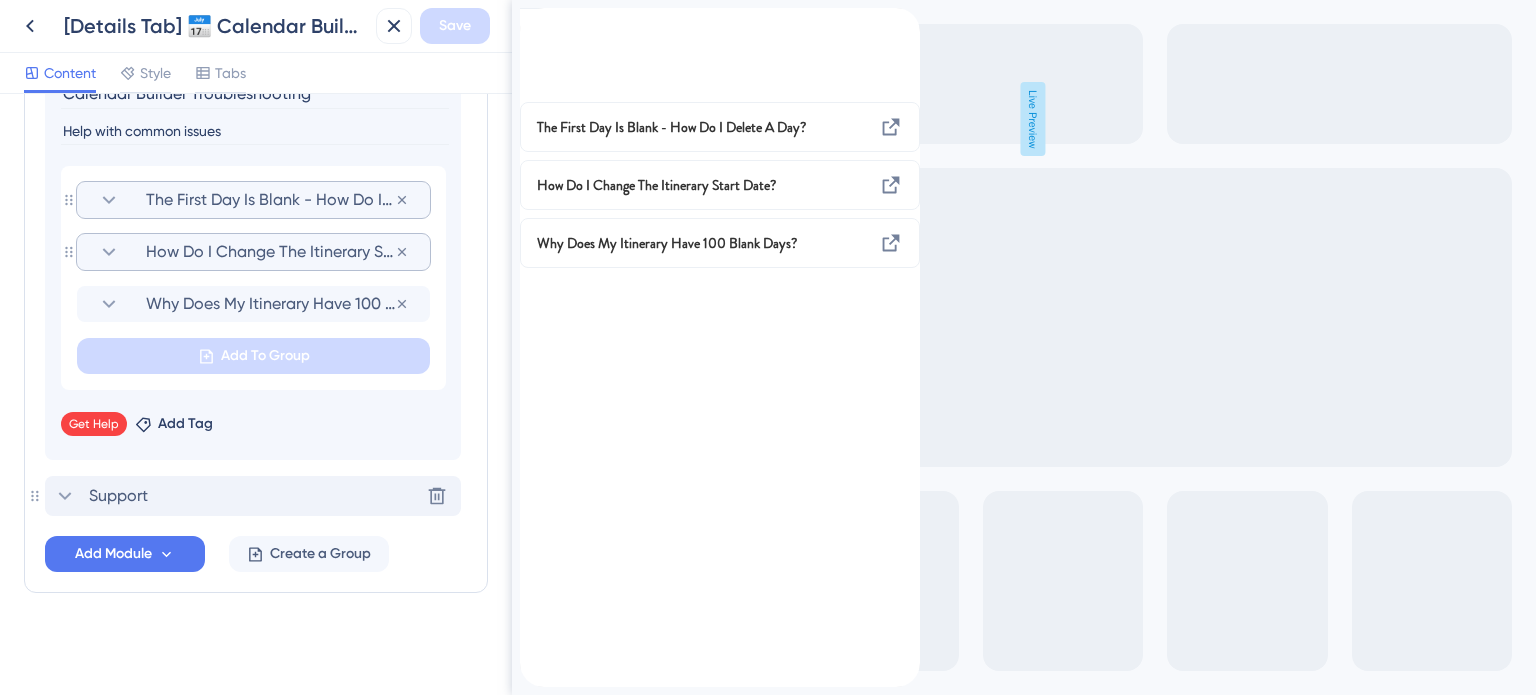 click 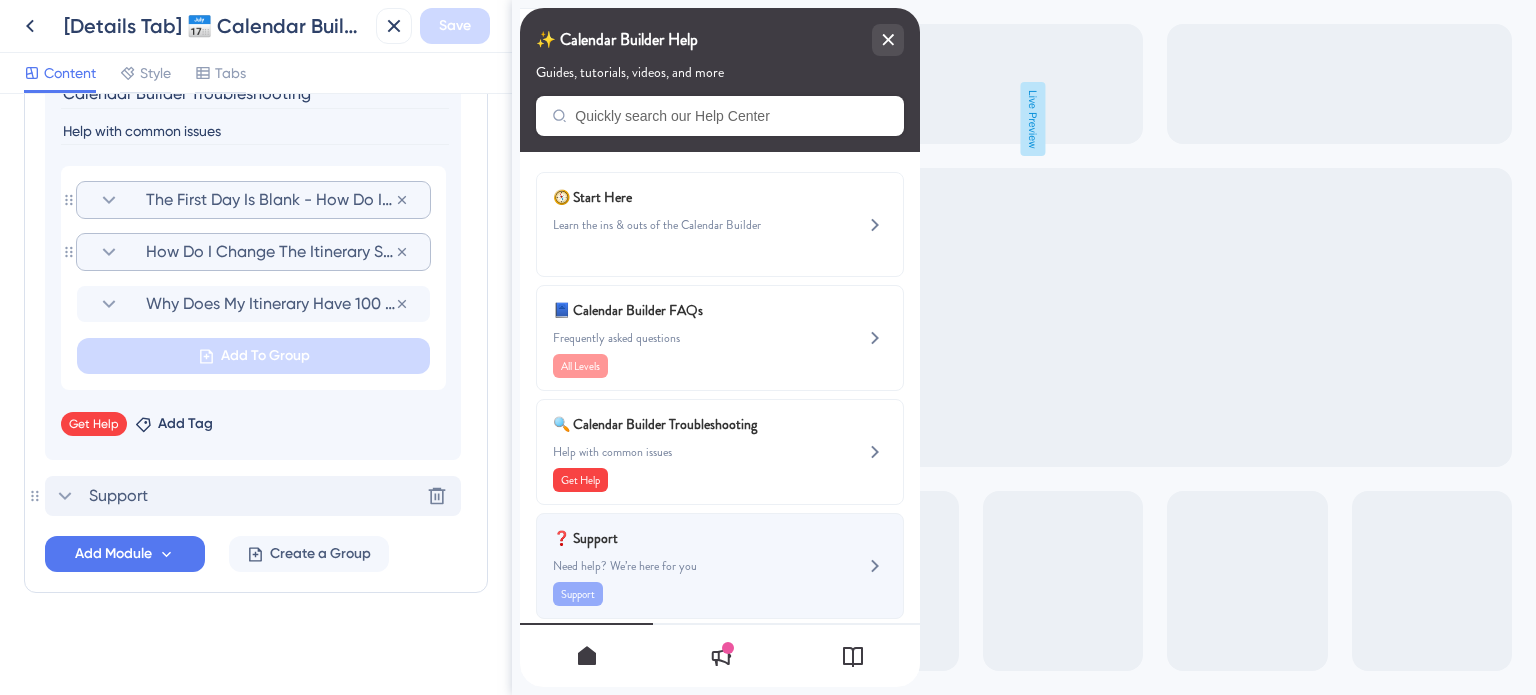 click on "Need help? We’re here for you" at bounding box center [686, 566] 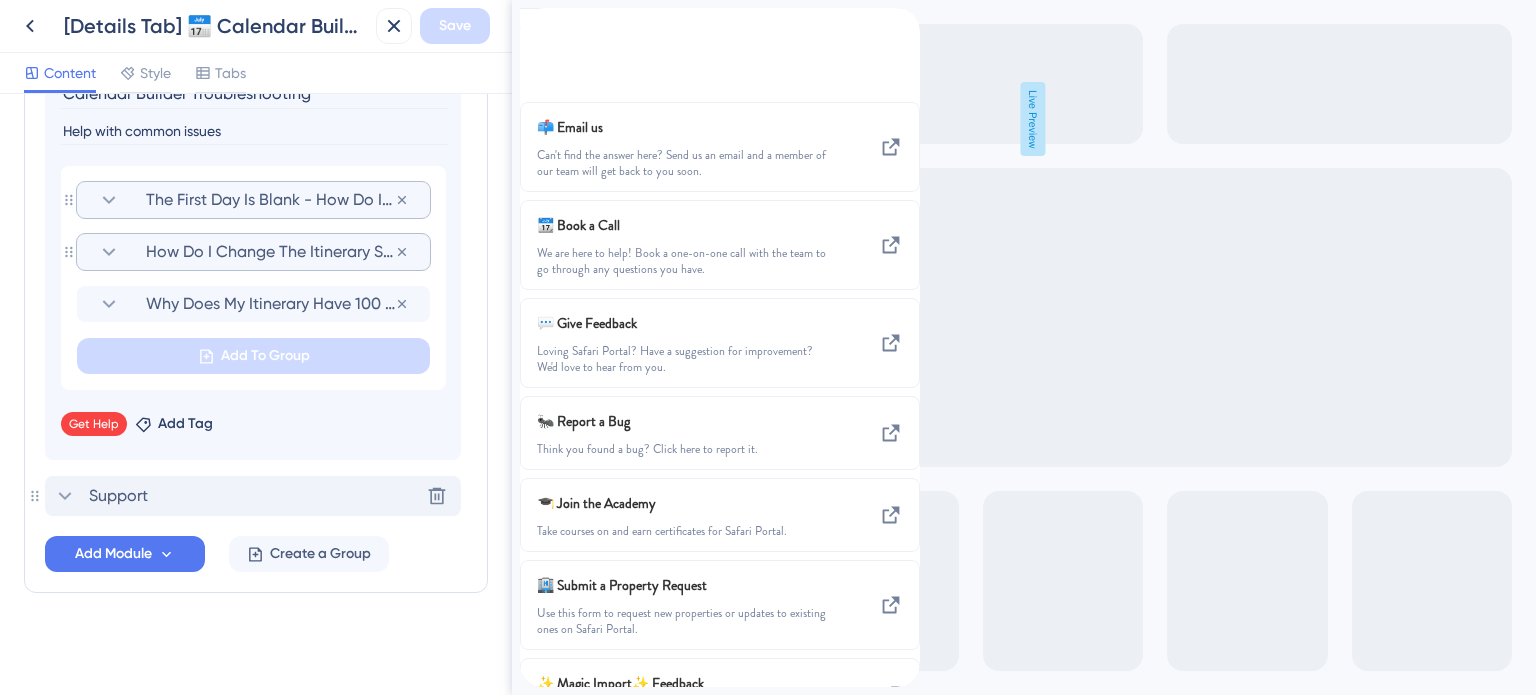 click at bounding box center (536, 19) 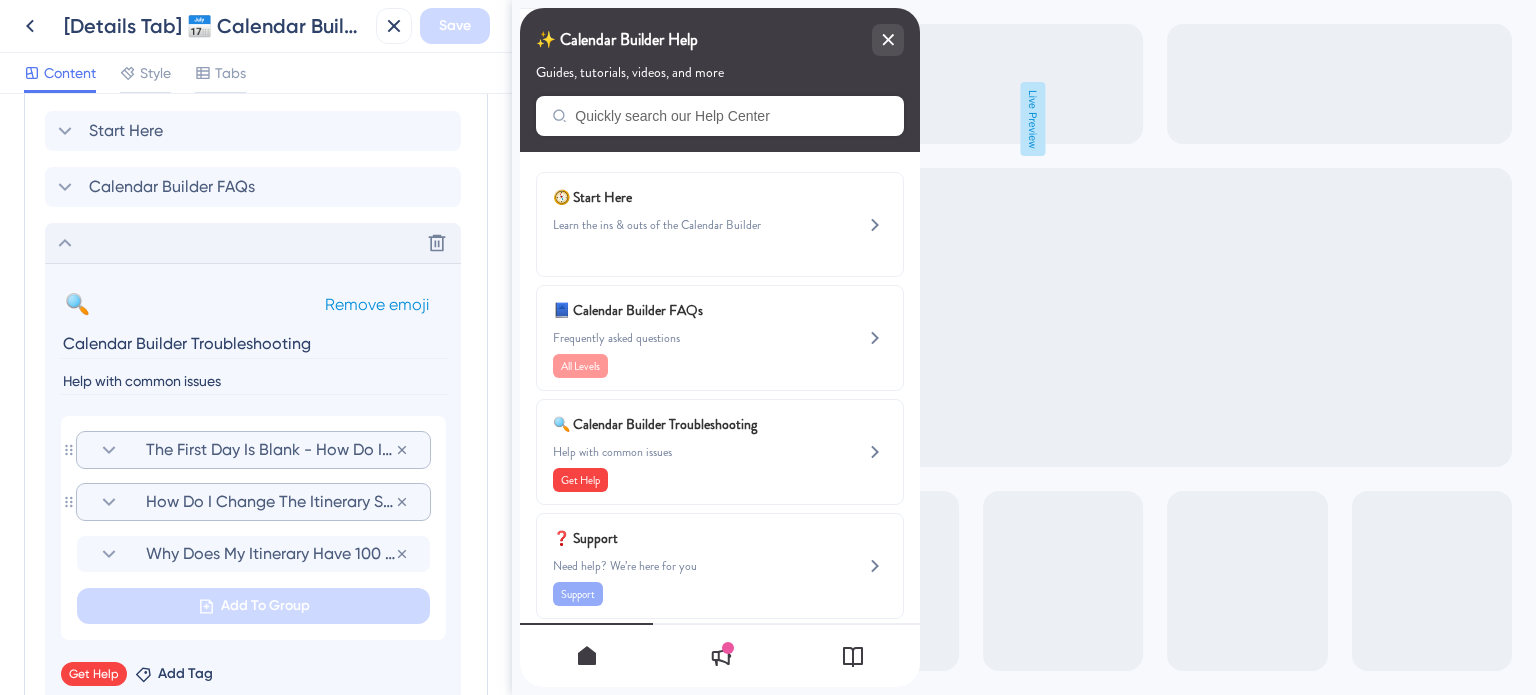 scroll, scrollTop: 954, scrollLeft: 0, axis: vertical 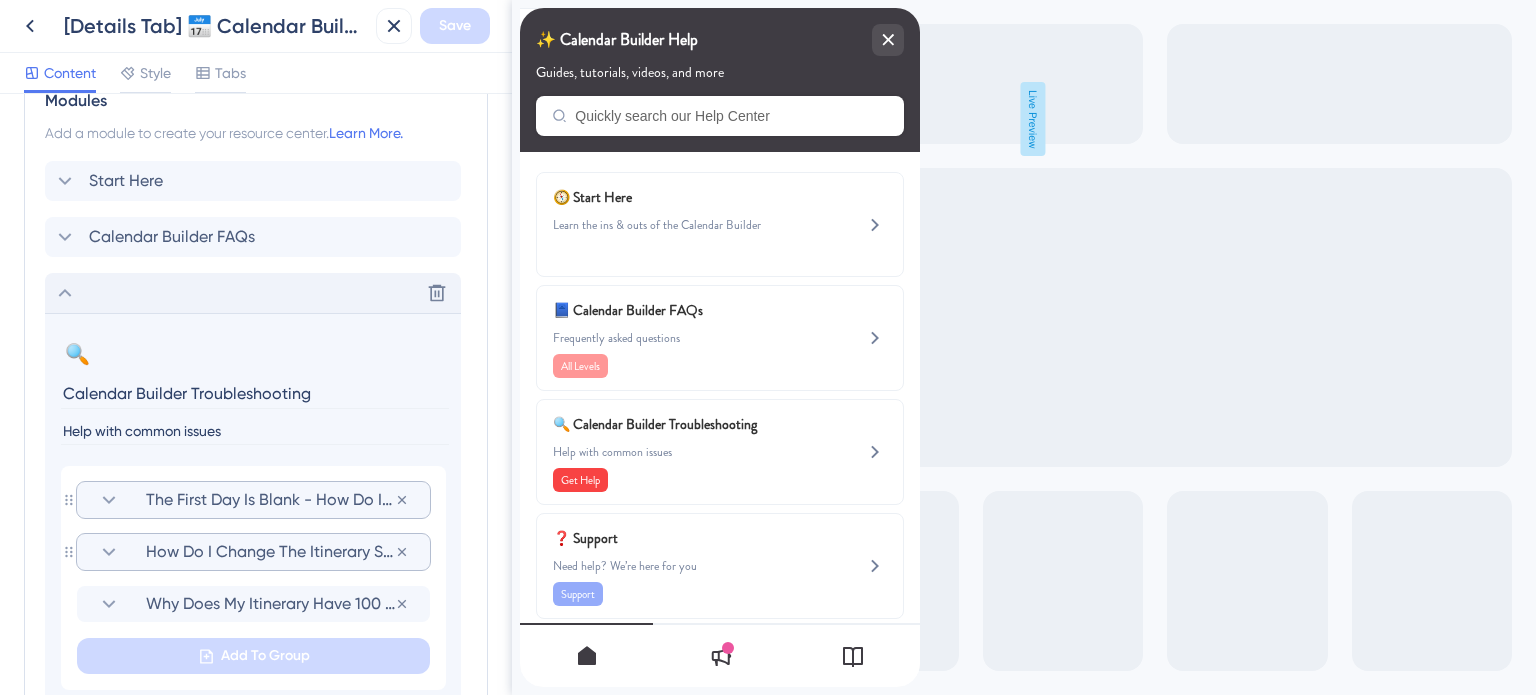 click 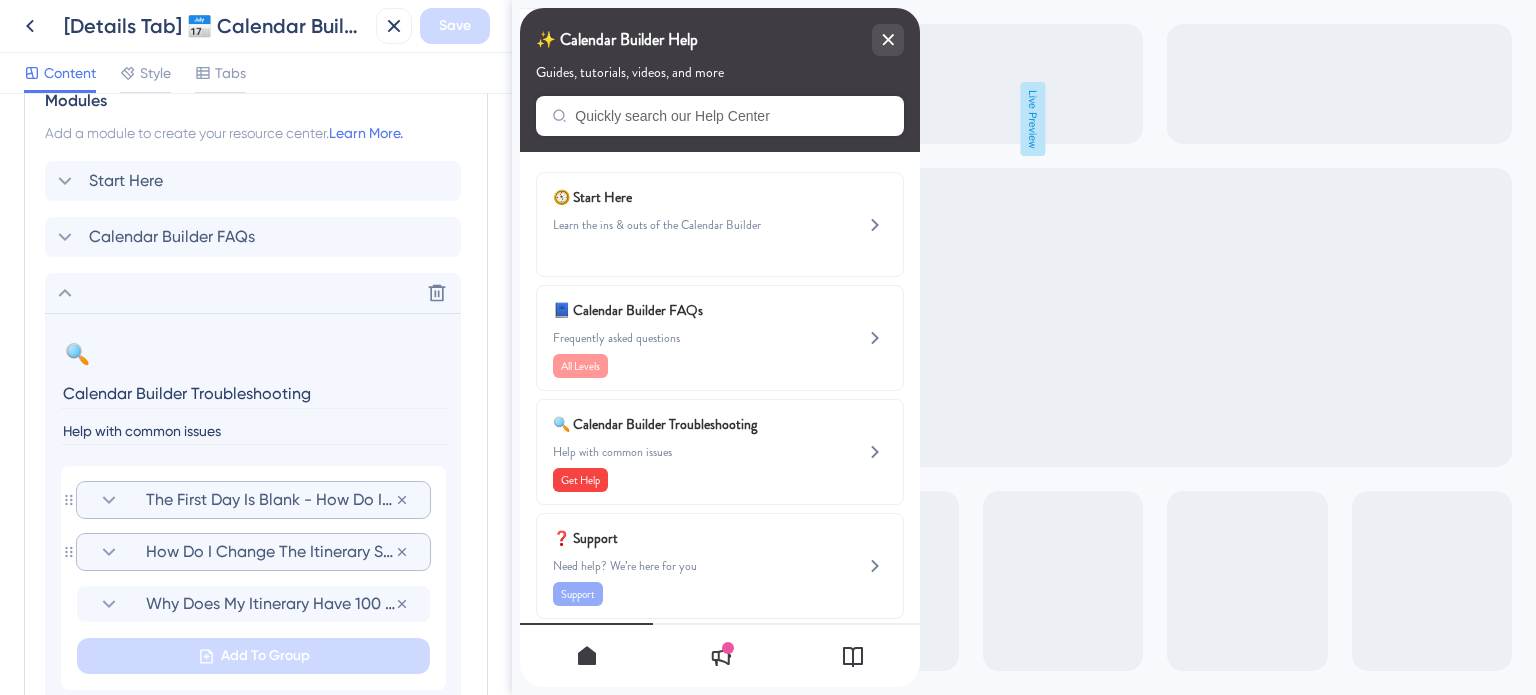 scroll, scrollTop: 807, scrollLeft: 0, axis: vertical 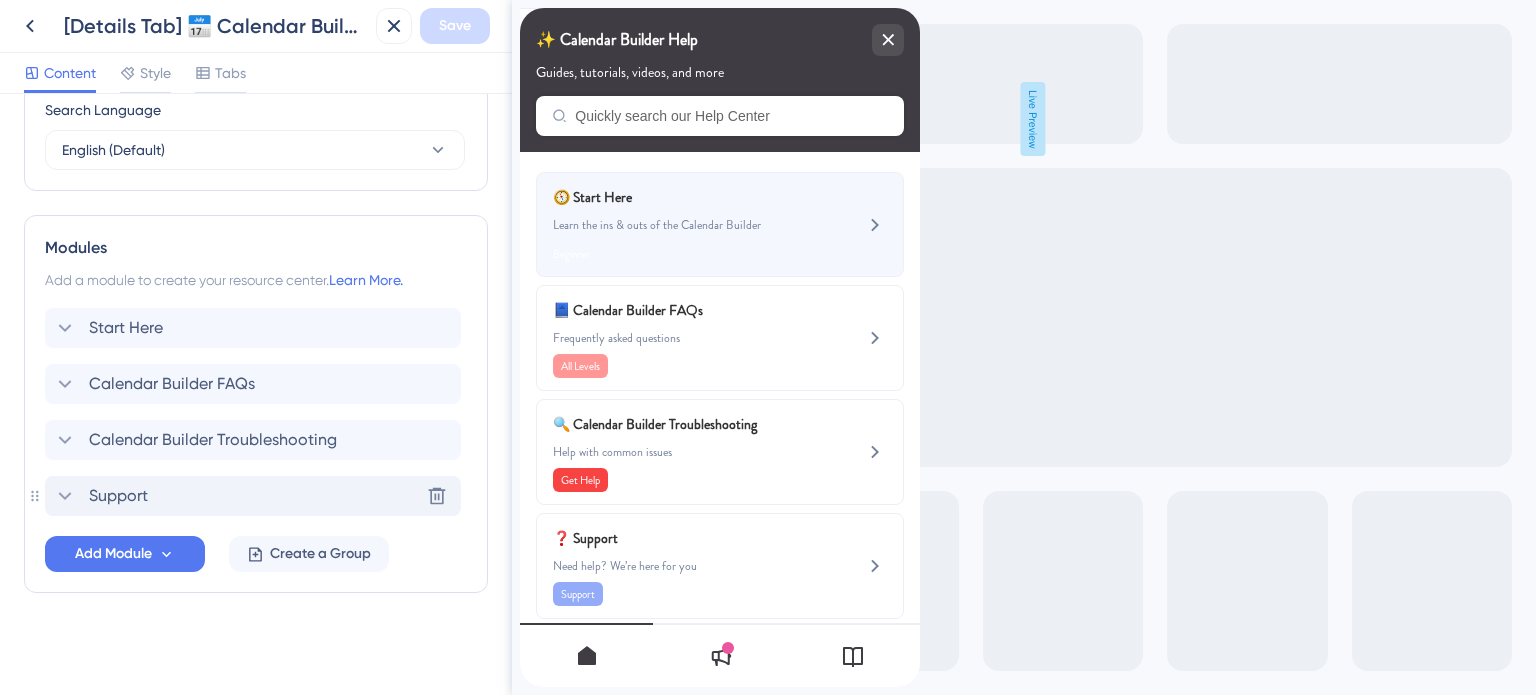 click on "Learn the ins & outs of the Calendar Builder" at bounding box center [686, 225] 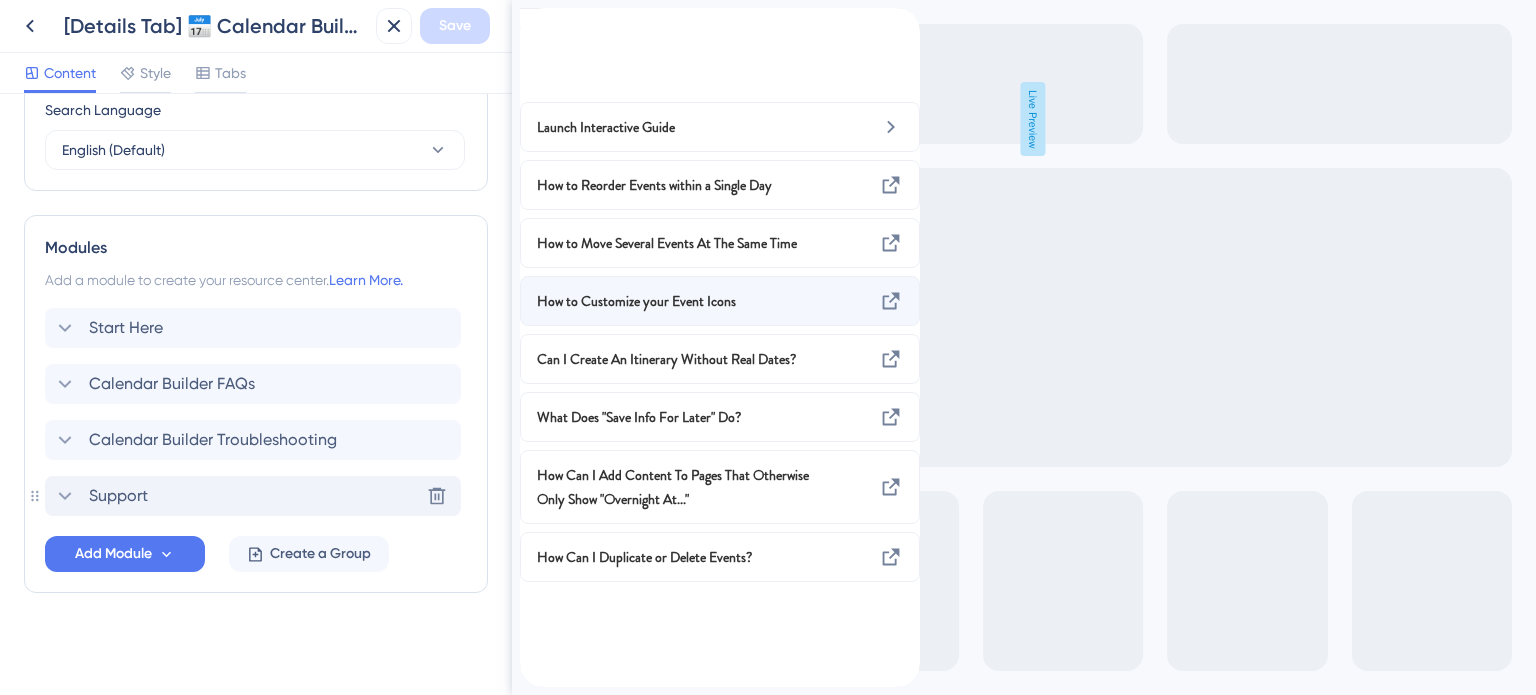 scroll, scrollTop: 0, scrollLeft: 0, axis: both 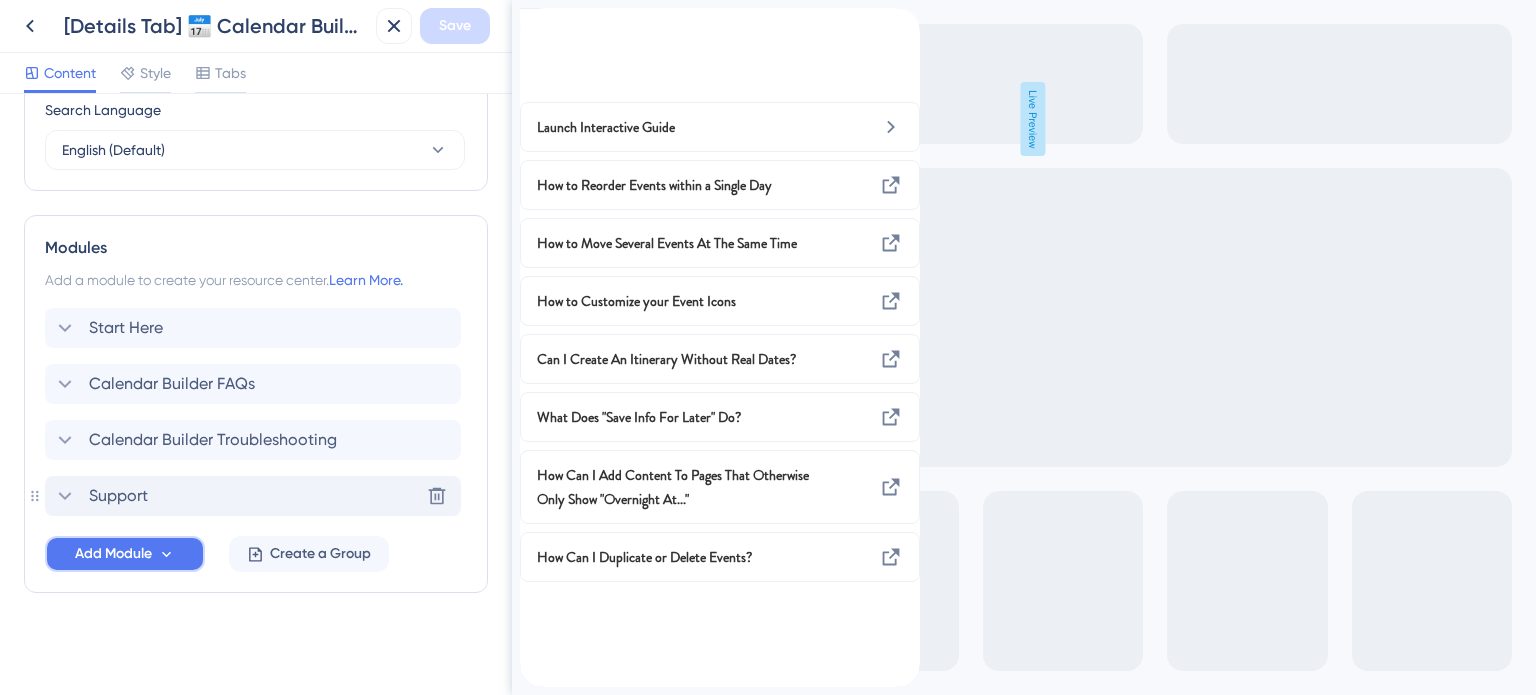 click on "Add Module" at bounding box center (125, 554) 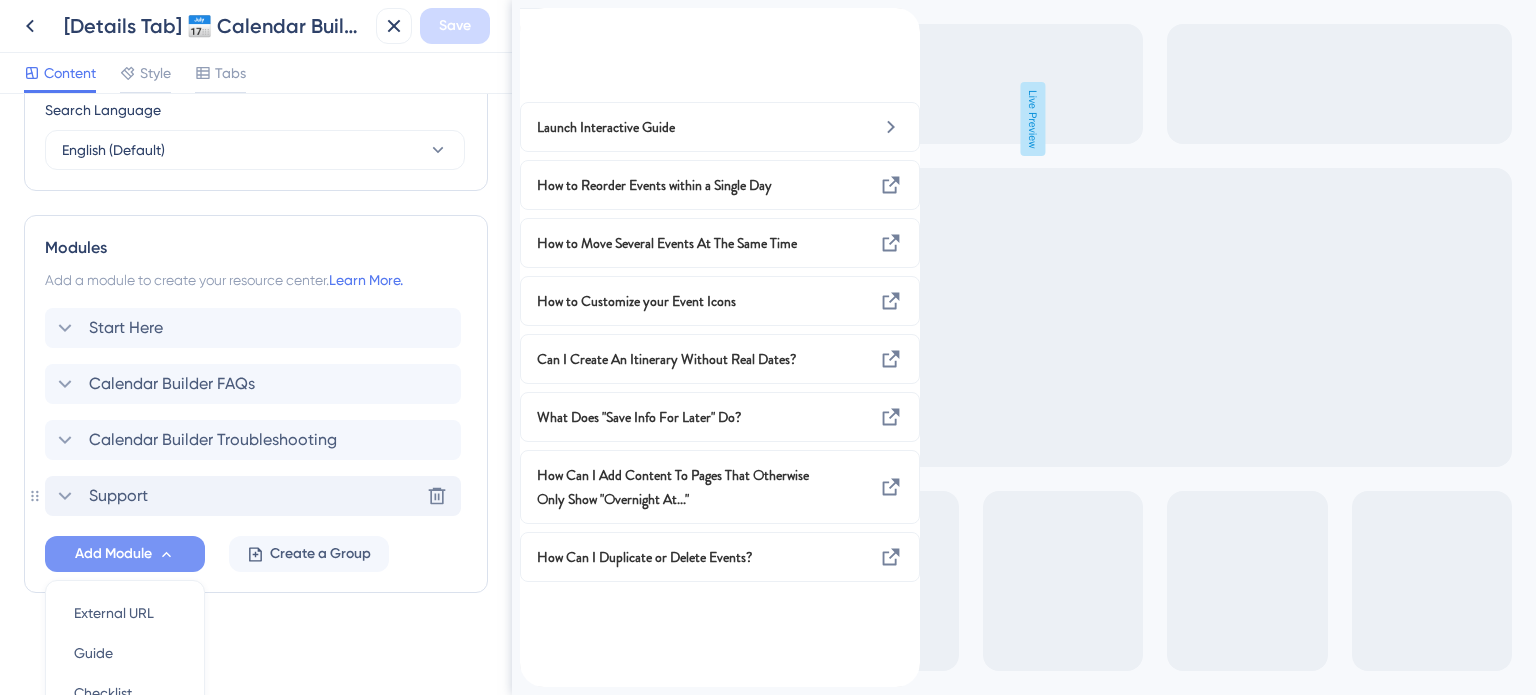 scroll, scrollTop: 996, scrollLeft: 0, axis: vertical 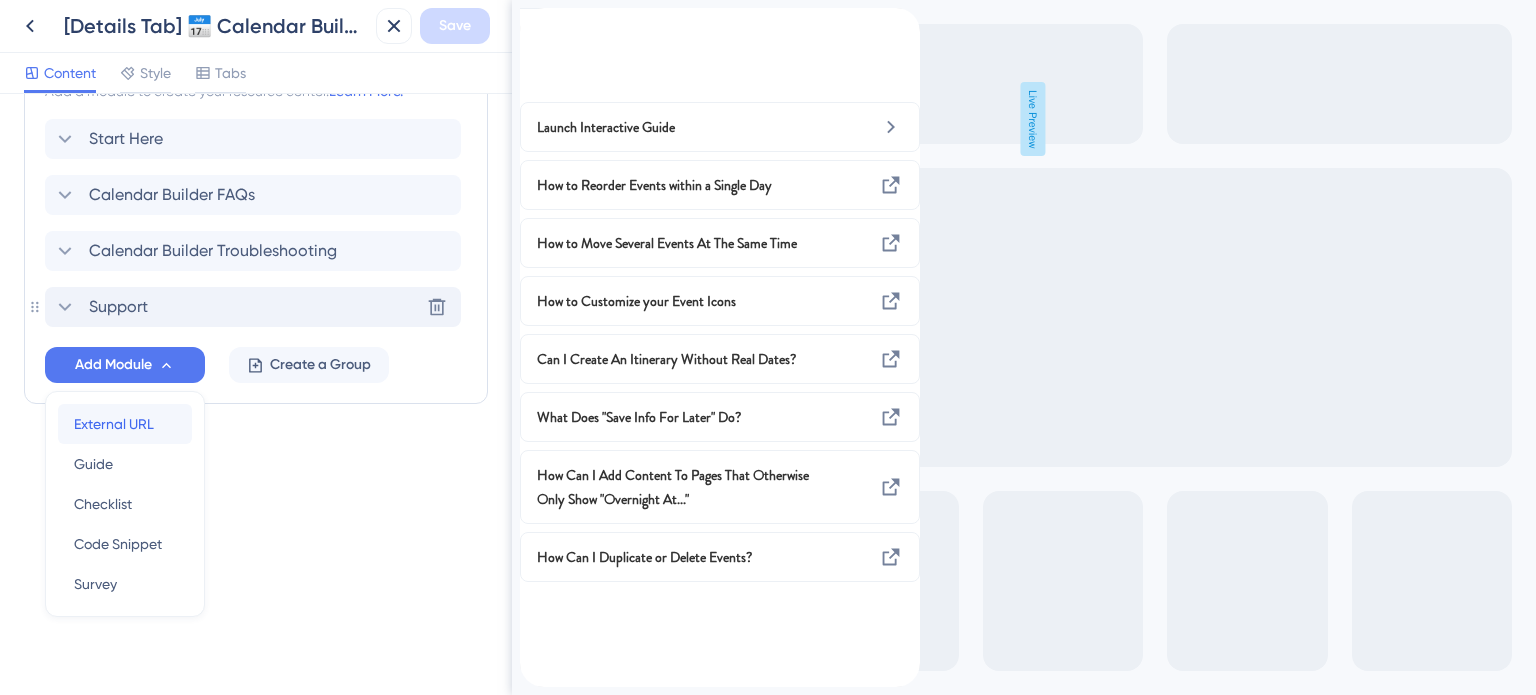 click on "External URL" at bounding box center (114, 424) 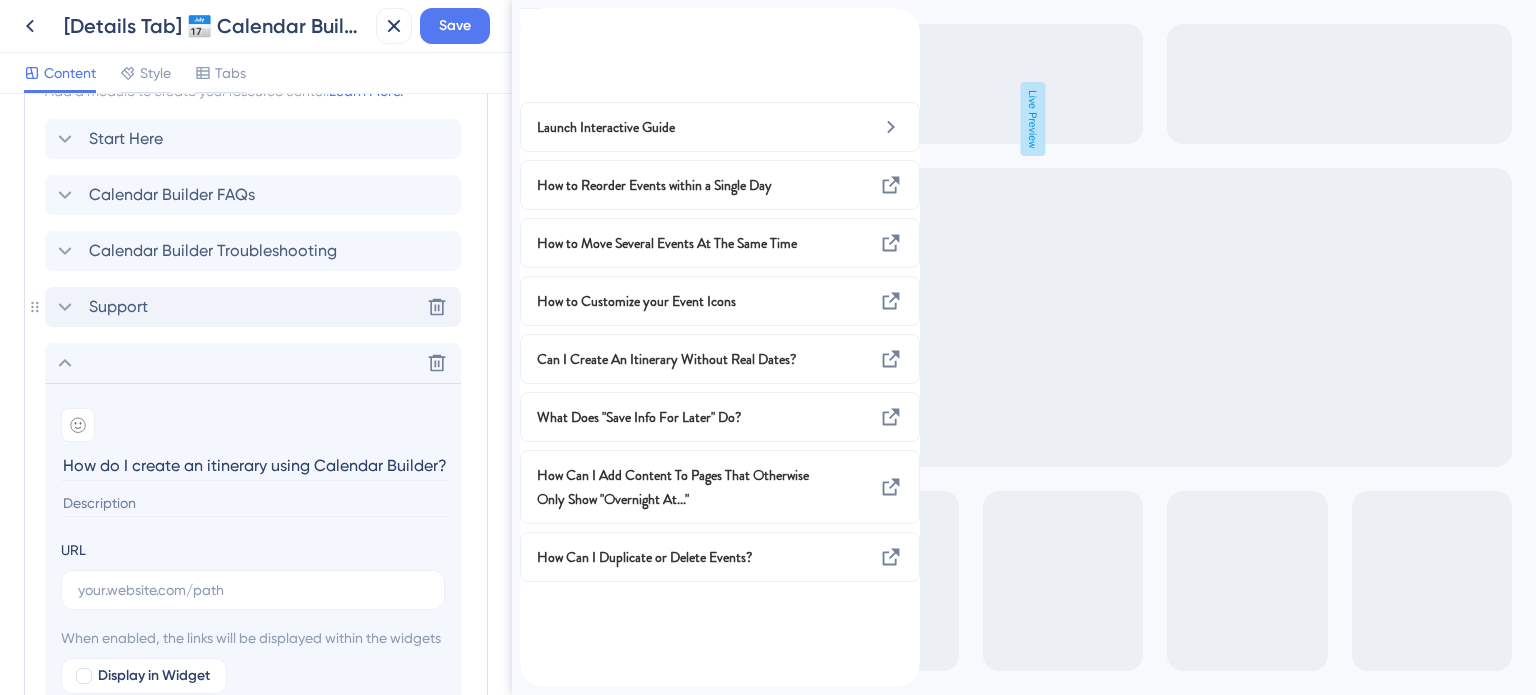 click on "How do I create an itinerary using Calendar Builder?" at bounding box center (255, 465) 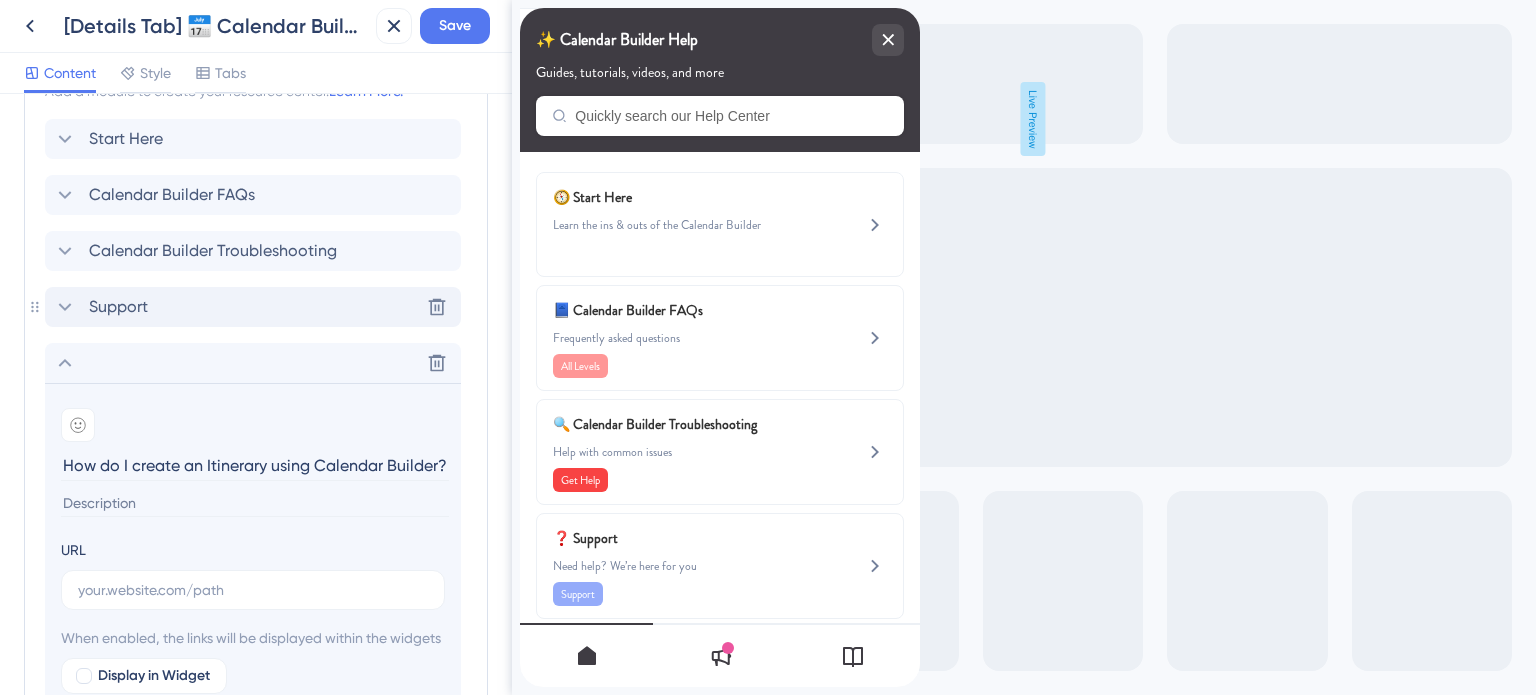 type on "How do I create an Itinerary using Calendar Builder?" 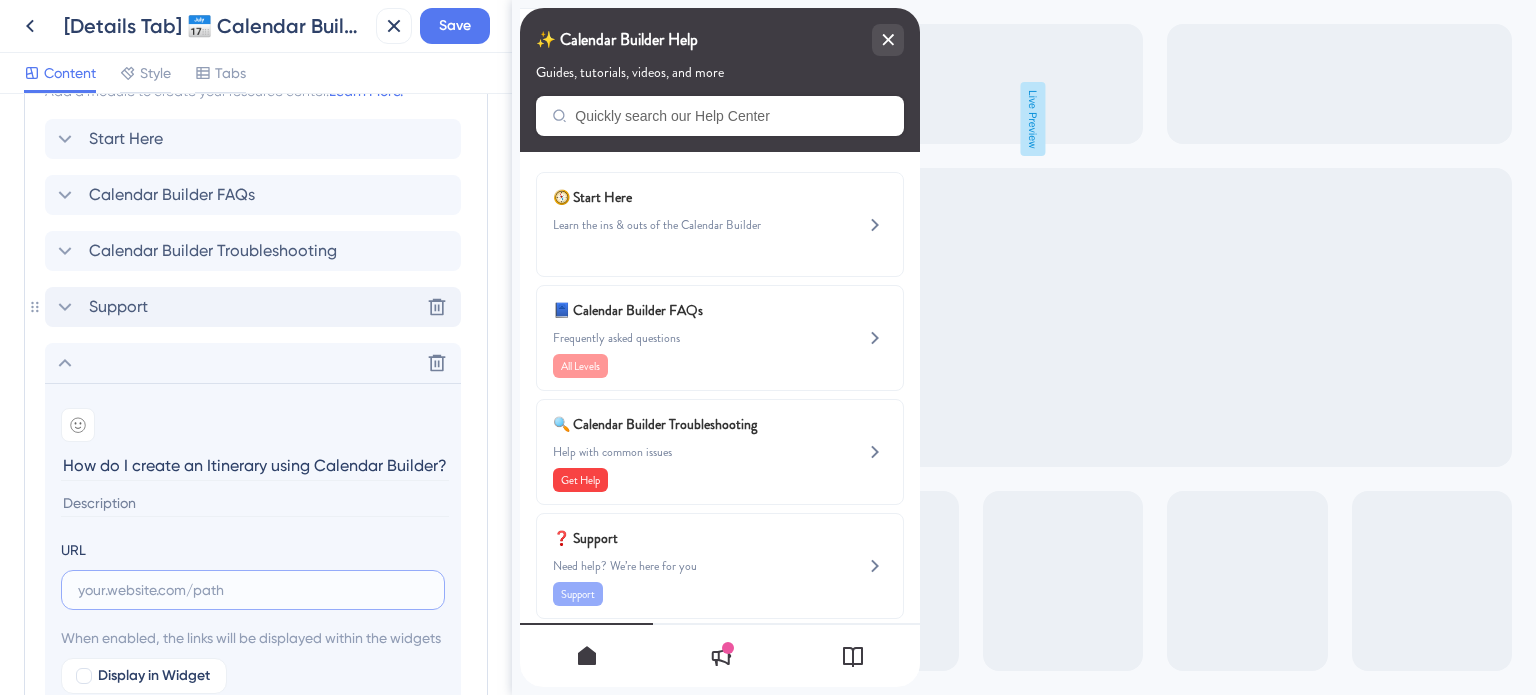 click at bounding box center (253, 590) 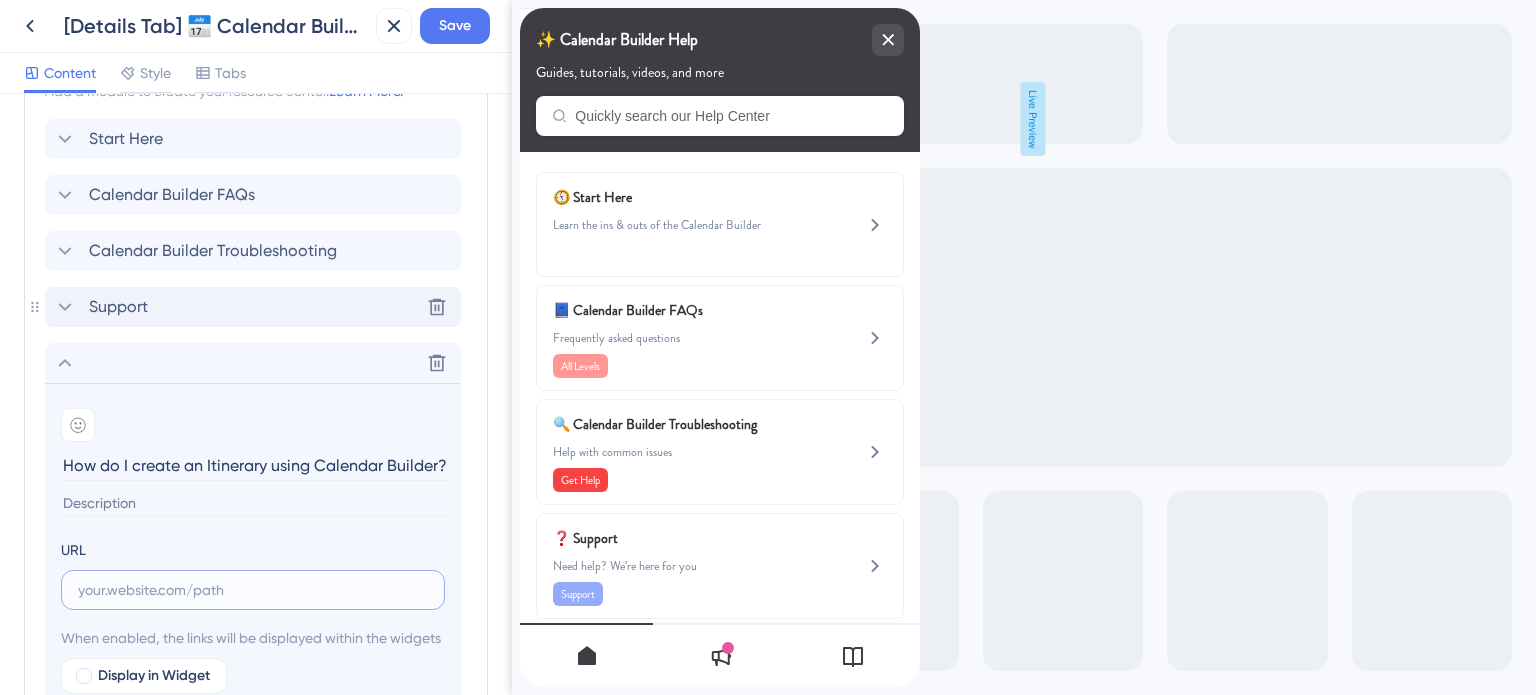 paste on "https://help.safariportal.app/en/articles/5592--how-do-i-create-an-itinerary-using-calendar" 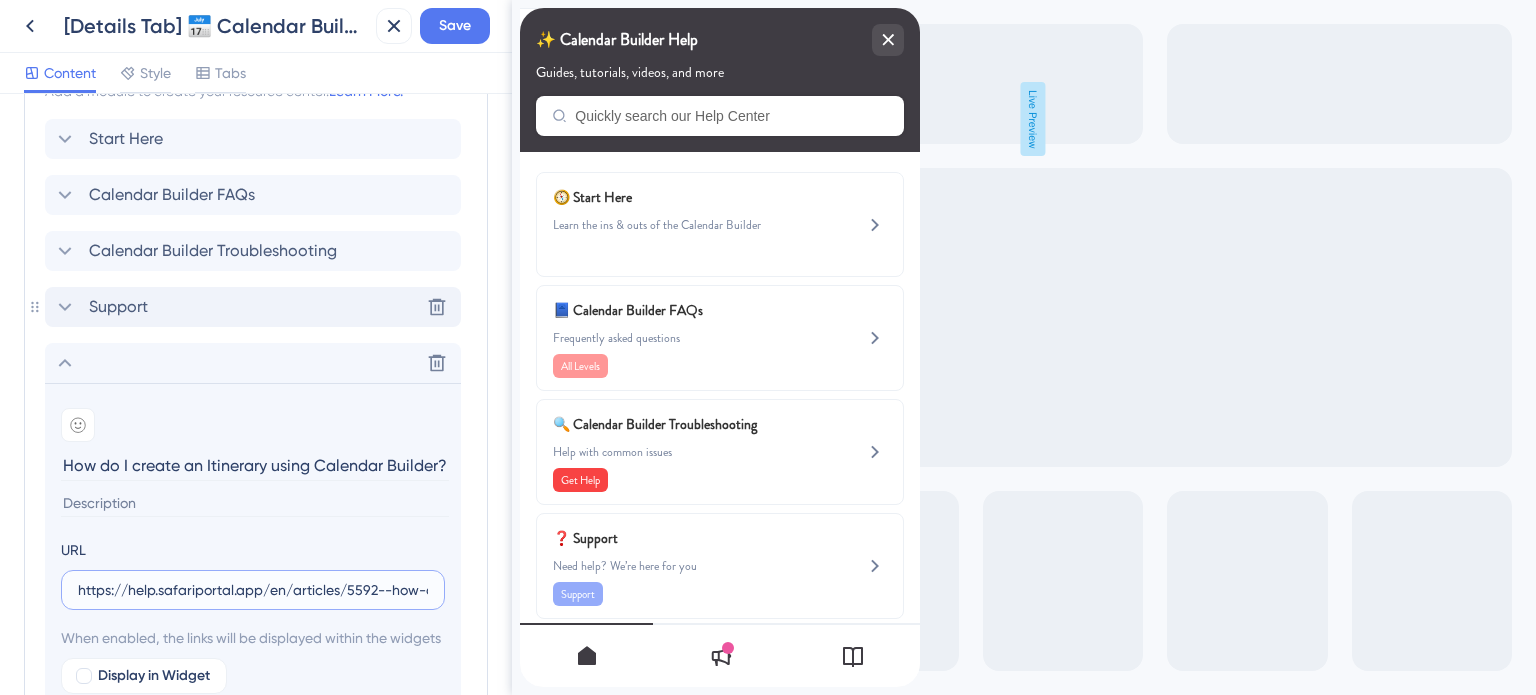 scroll, scrollTop: 0, scrollLeft: 264, axis: horizontal 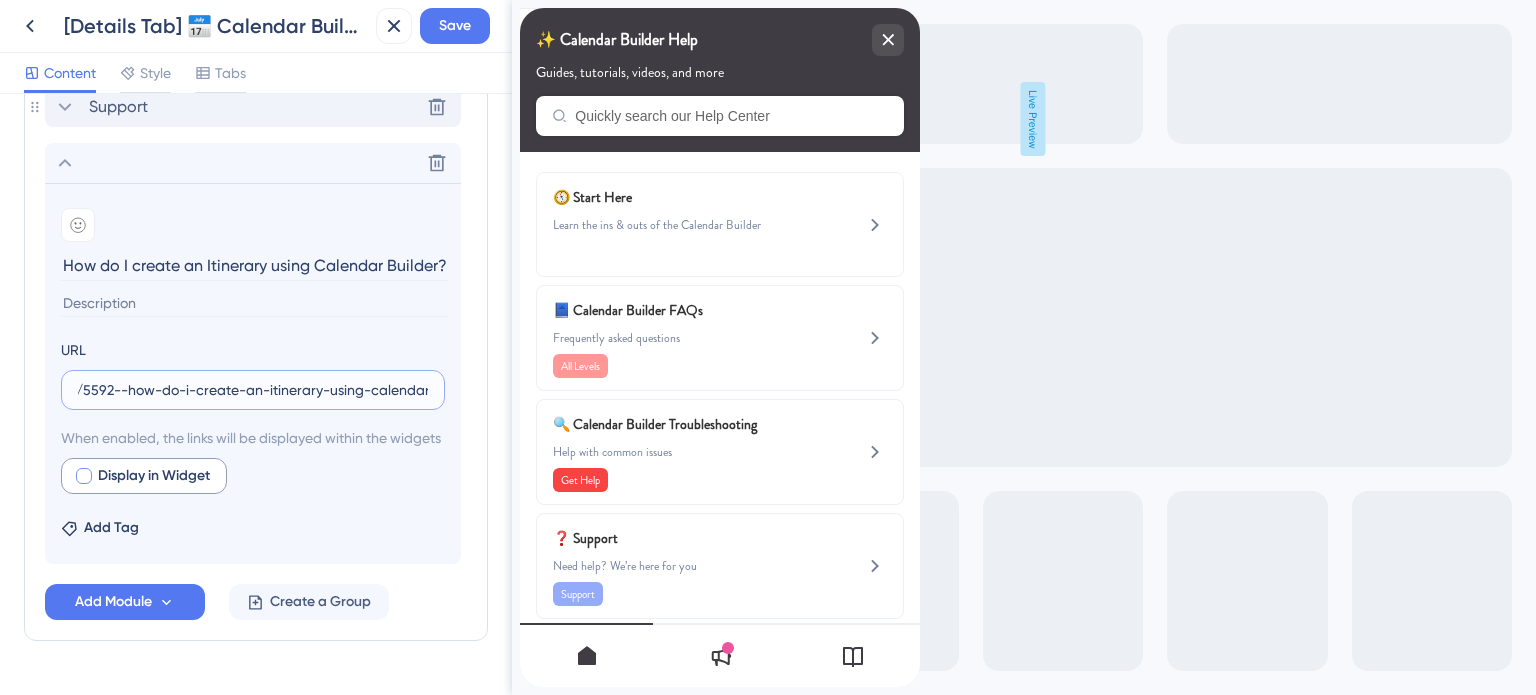 type on "https://help.safariportal.app/en/articles/5592--how-do-i-create-an-itinerary-using-calendar" 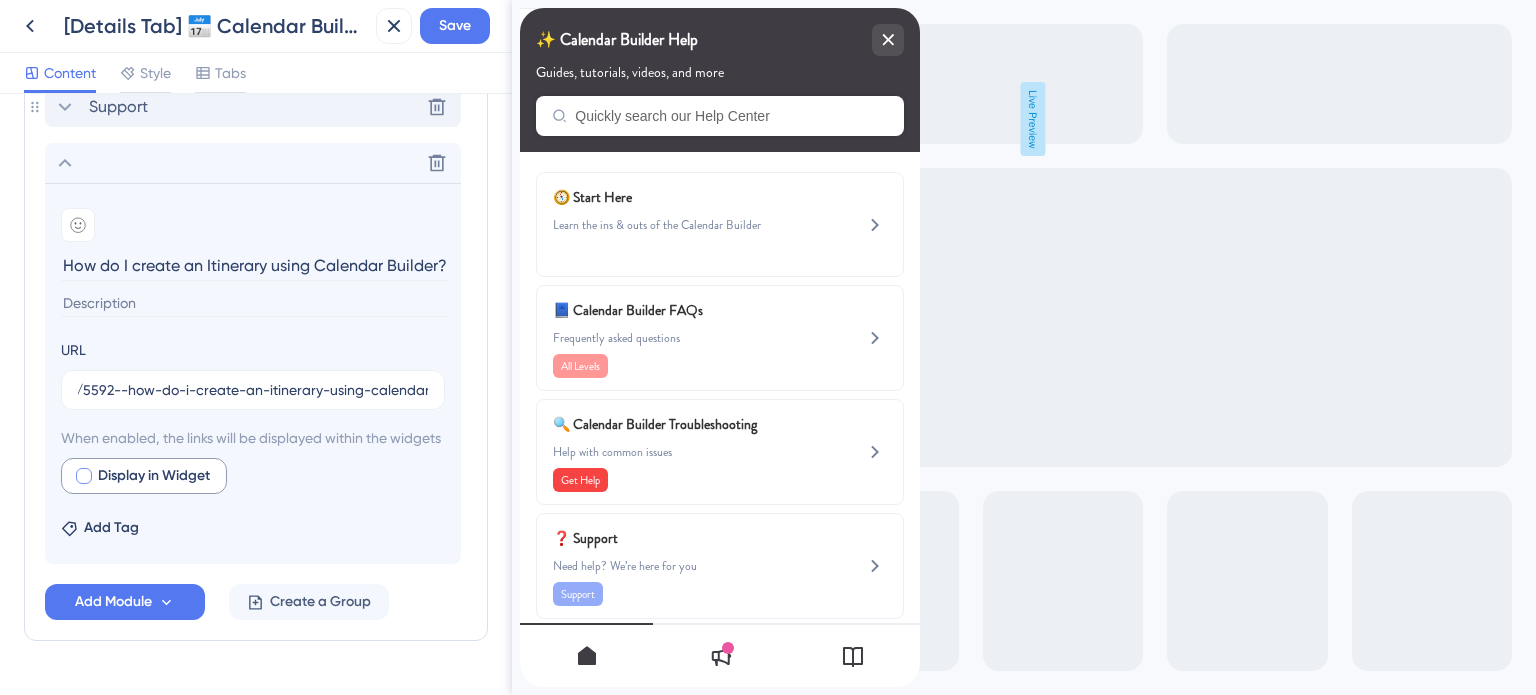 click at bounding box center [84, 476] 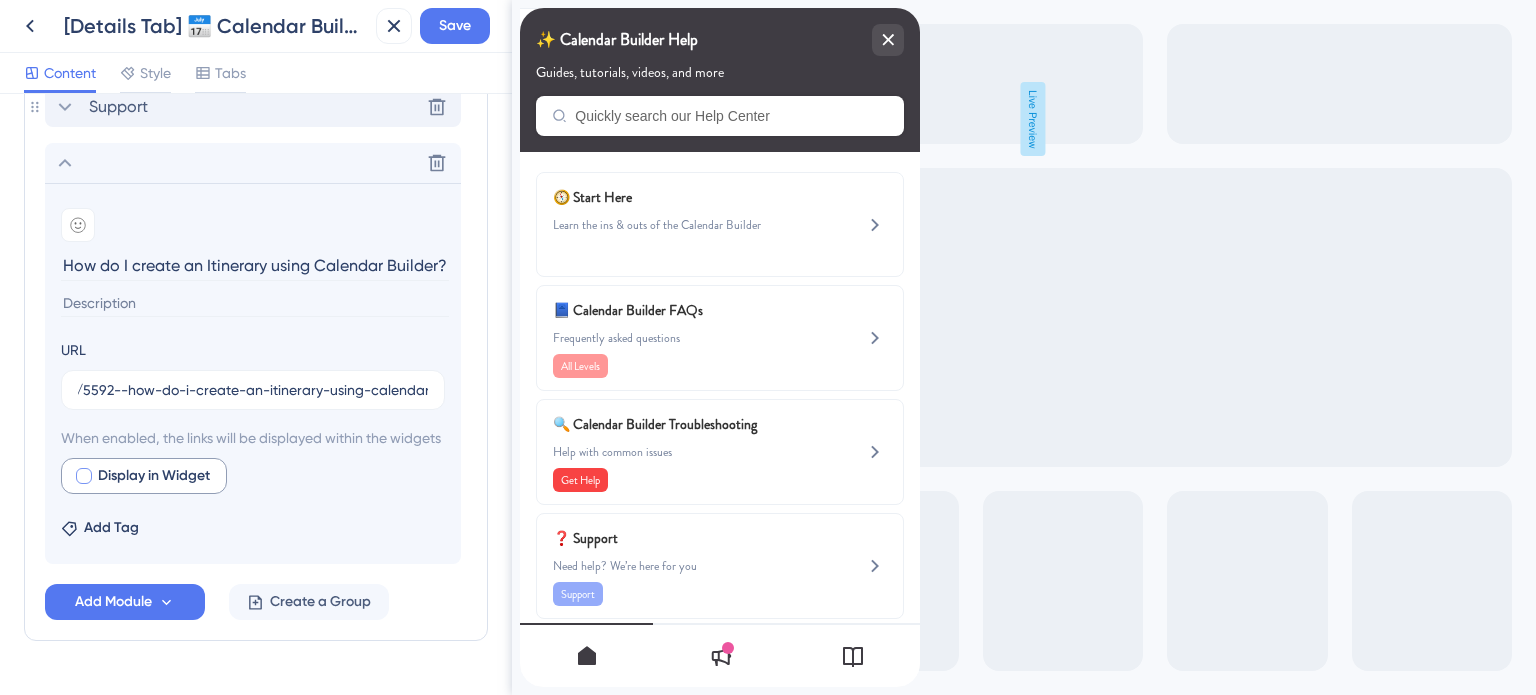 checkbox on "true" 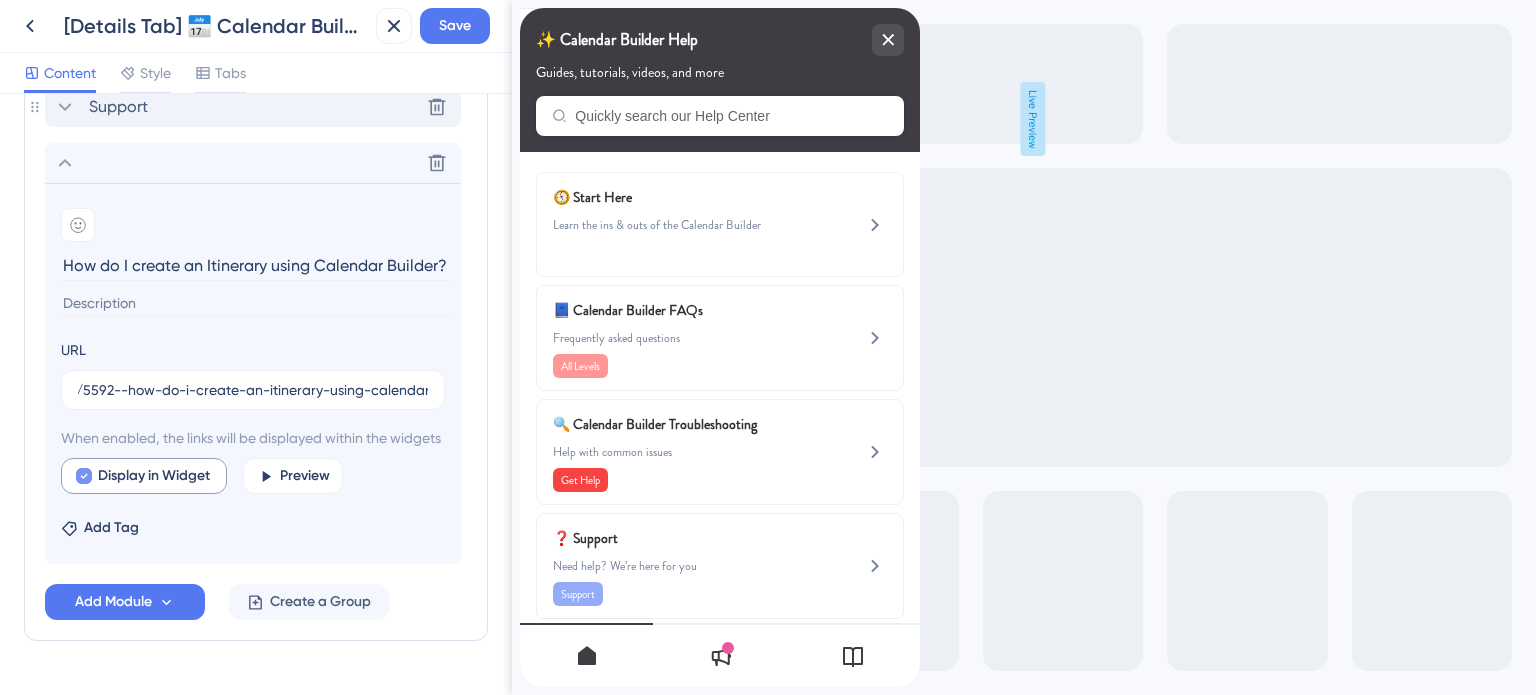 scroll, scrollTop: 0, scrollLeft: 0, axis: both 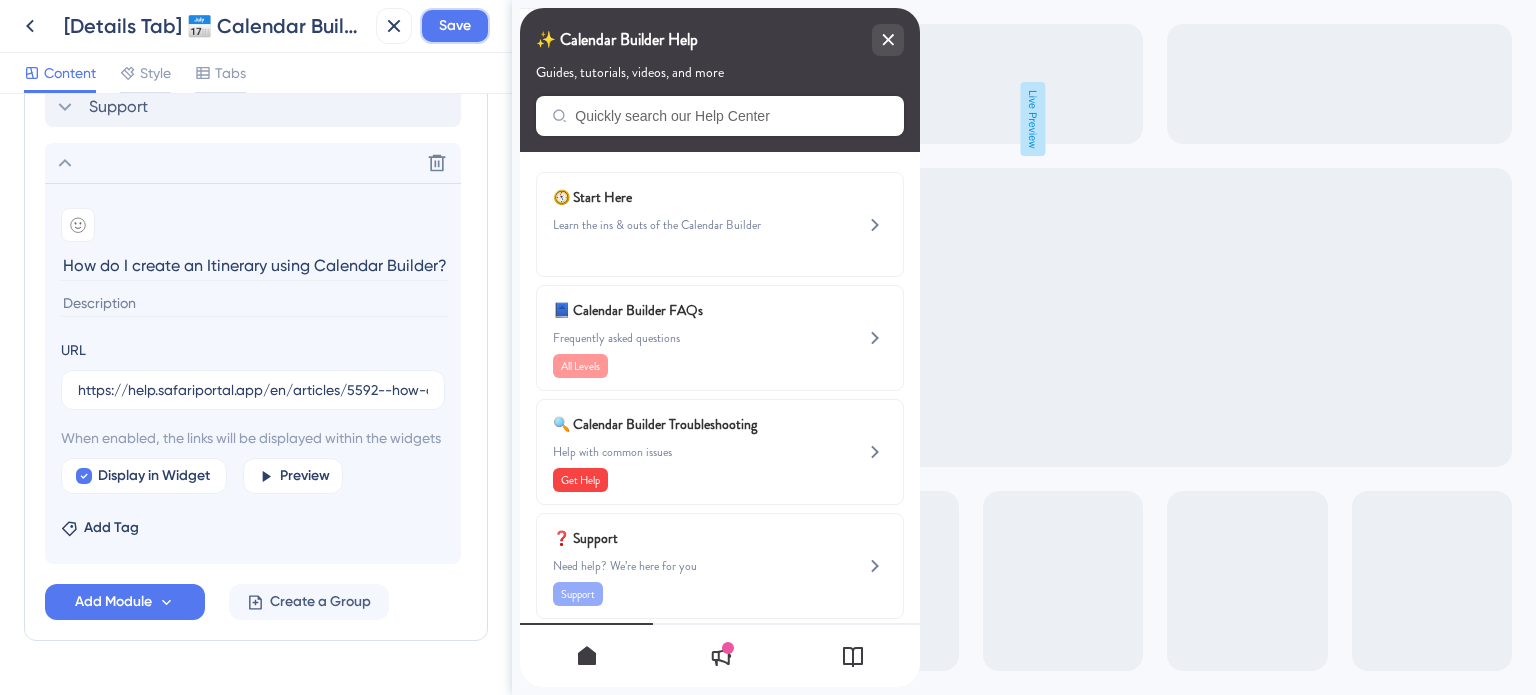 click on "Save" at bounding box center [455, 26] 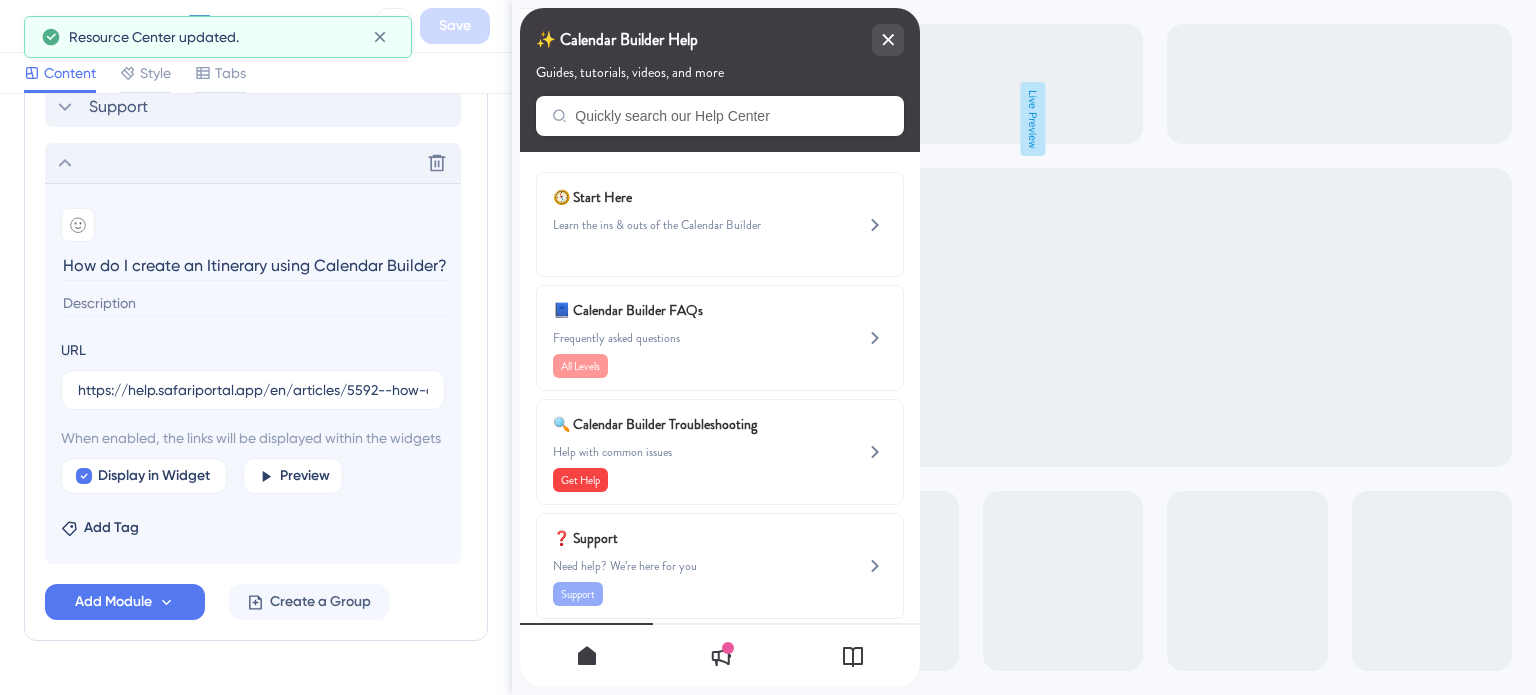 click 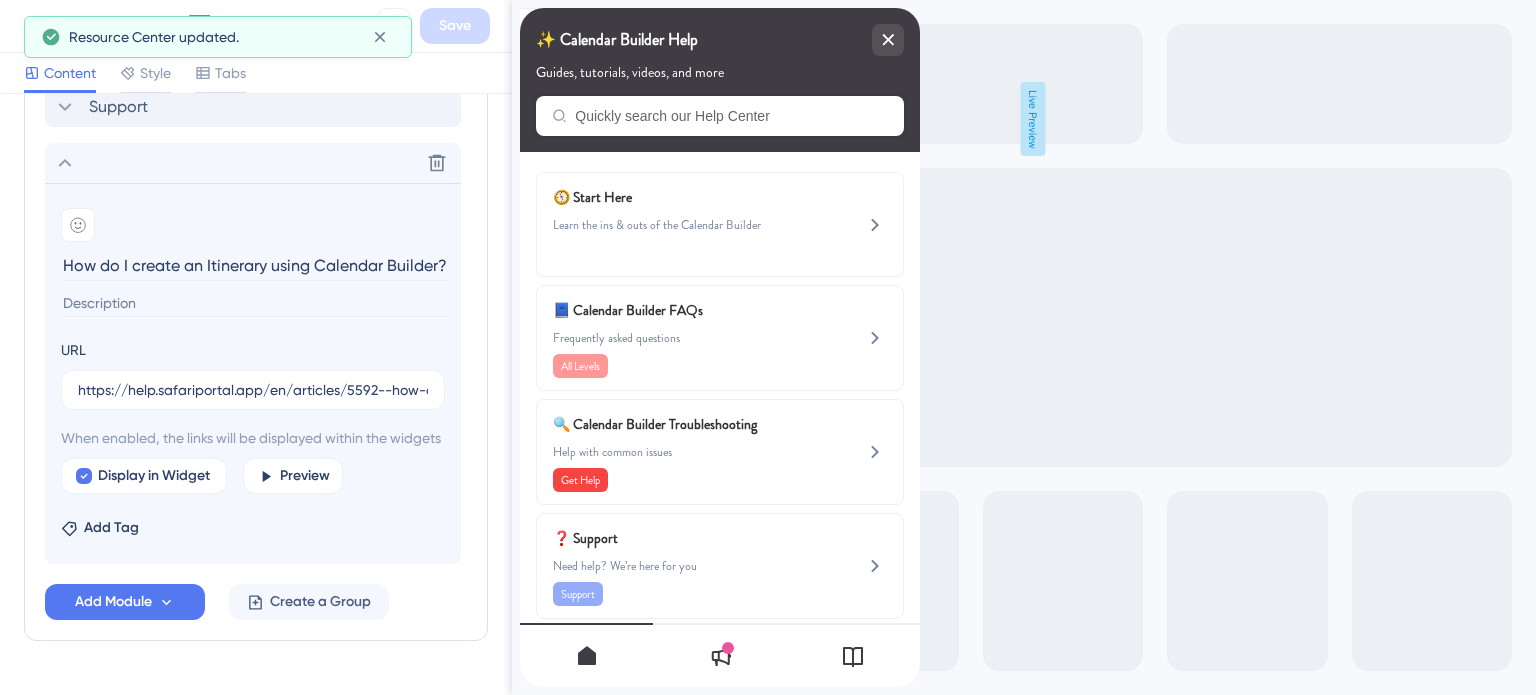 scroll, scrollTop: 863, scrollLeft: 0, axis: vertical 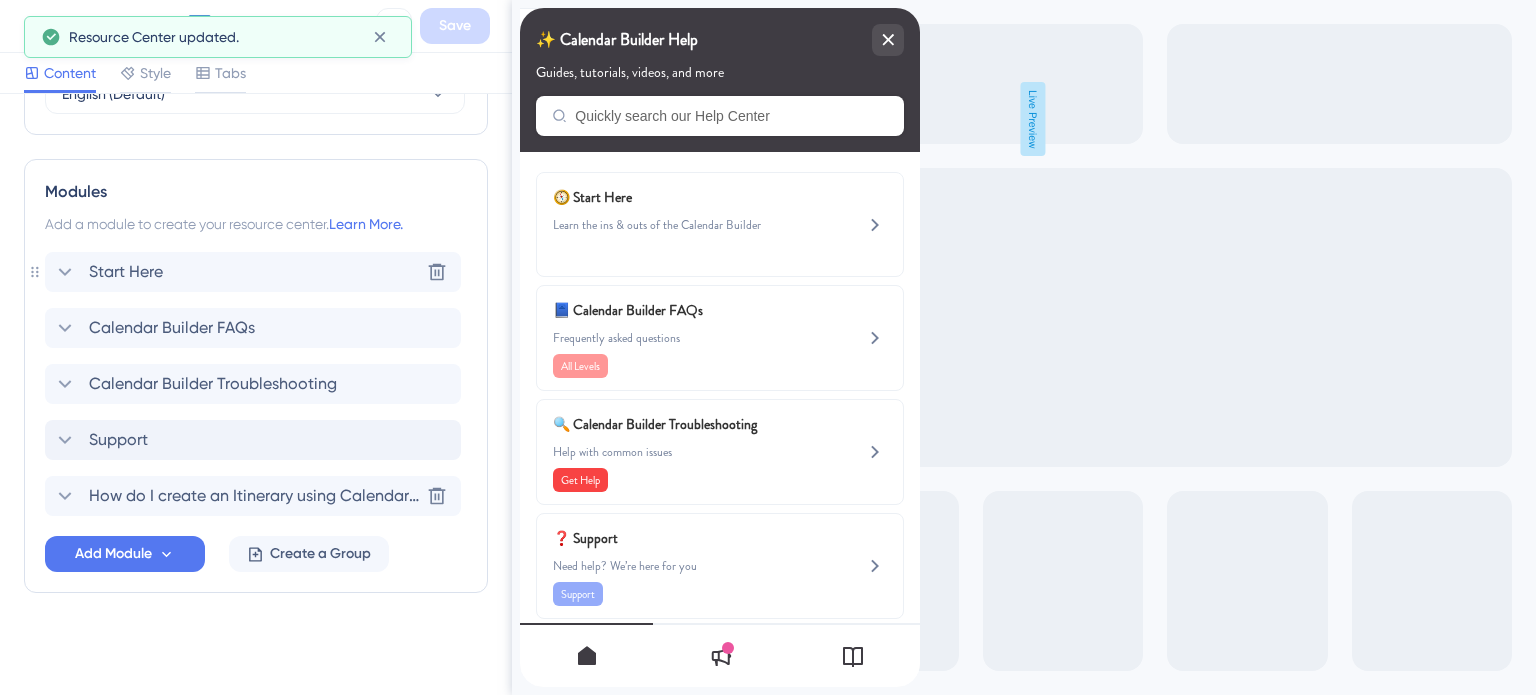 click on "Start Here" at bounding box center (126, 272) 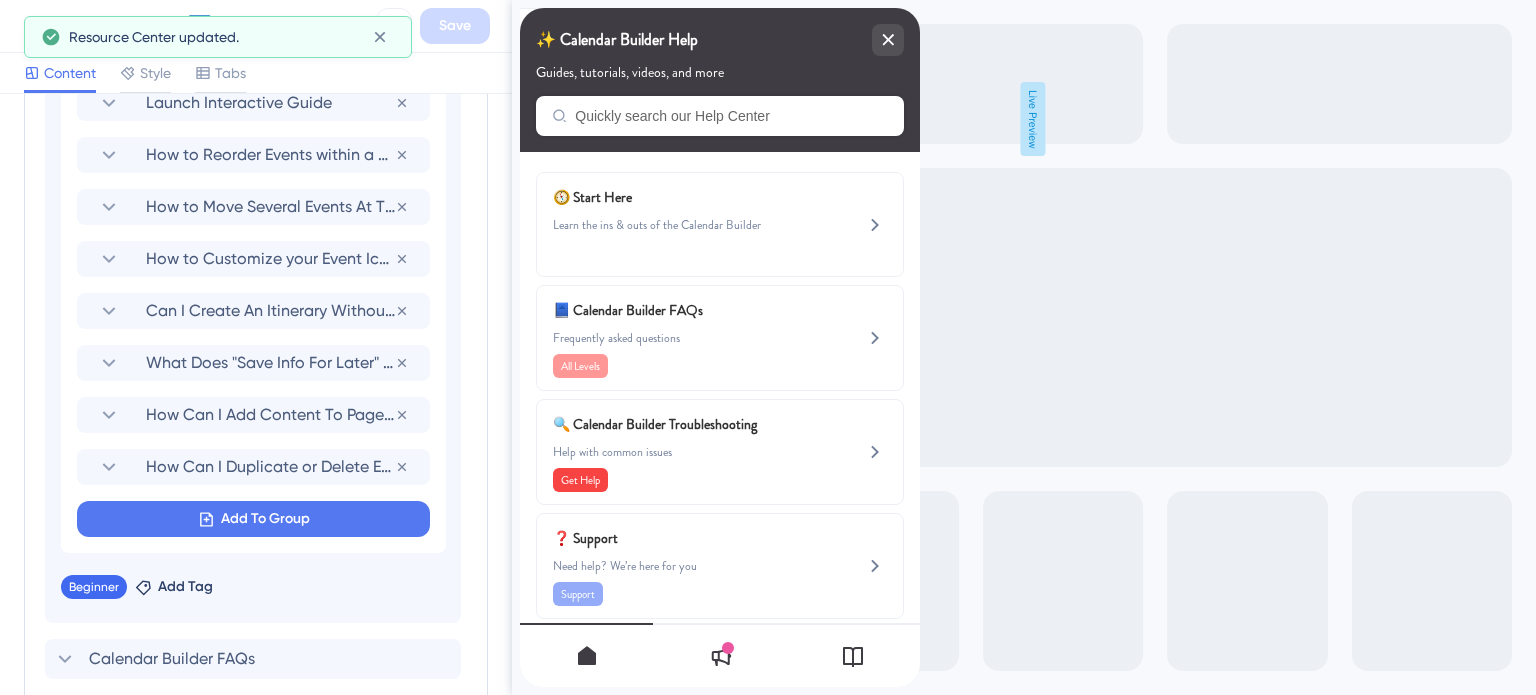 scroll, scrollTop: 1240, scrollLeft: 0, axis: vertical 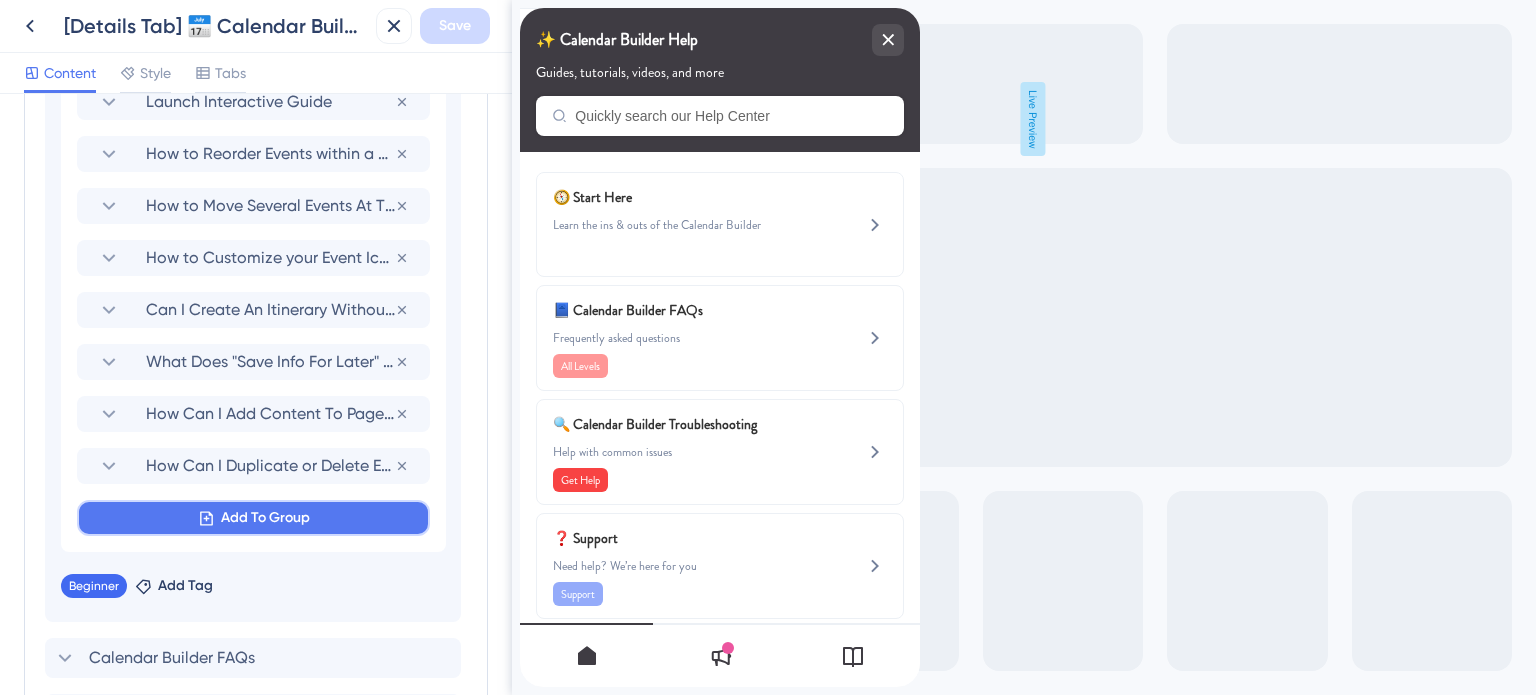 click on "Add To Group" at bounding box center (265, 518) 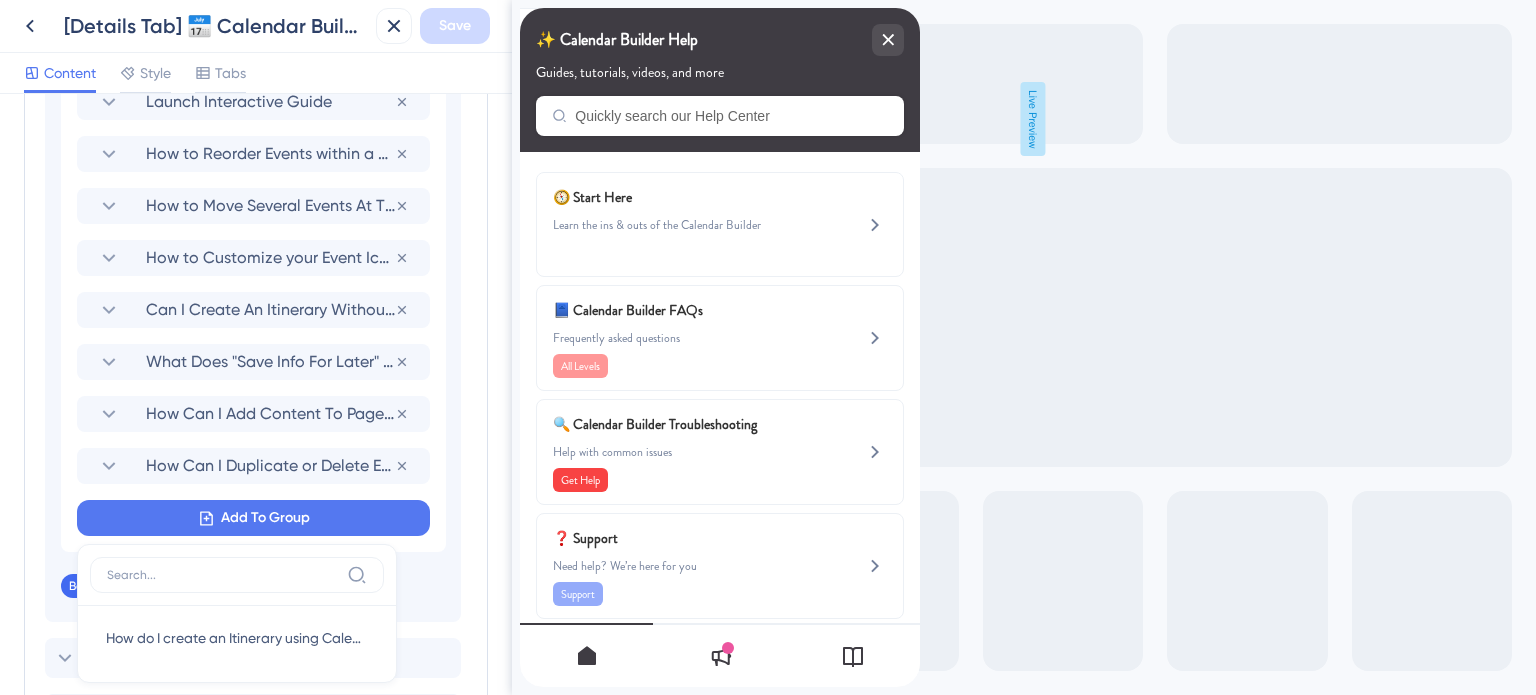 scroll, scrollTop: 1457, scrollLeft: 0, axis: vertical 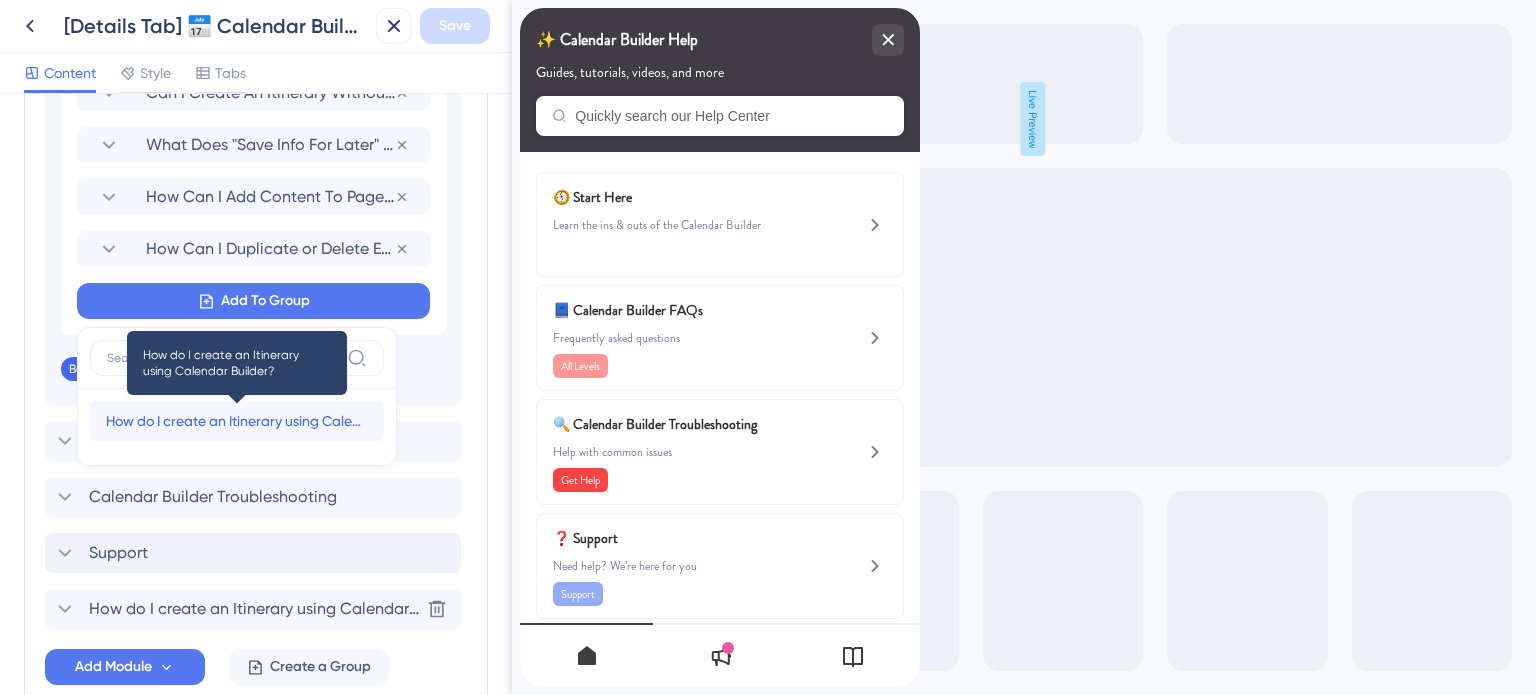 click on "How do I create an Itinerary using Calendar Builder?" at bounding box center (237, 421) 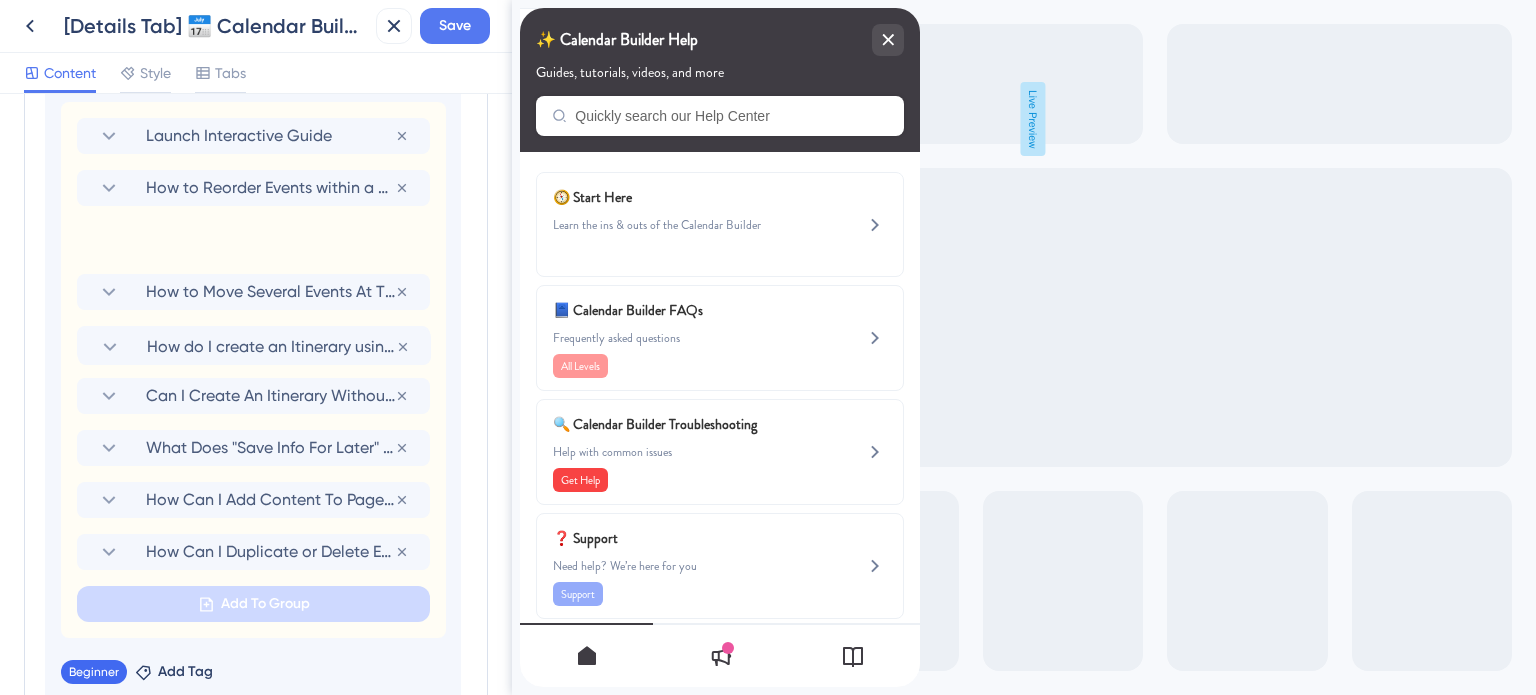 scroll, scrollTop: 1057, scrollLeft: 0, axis: vertical 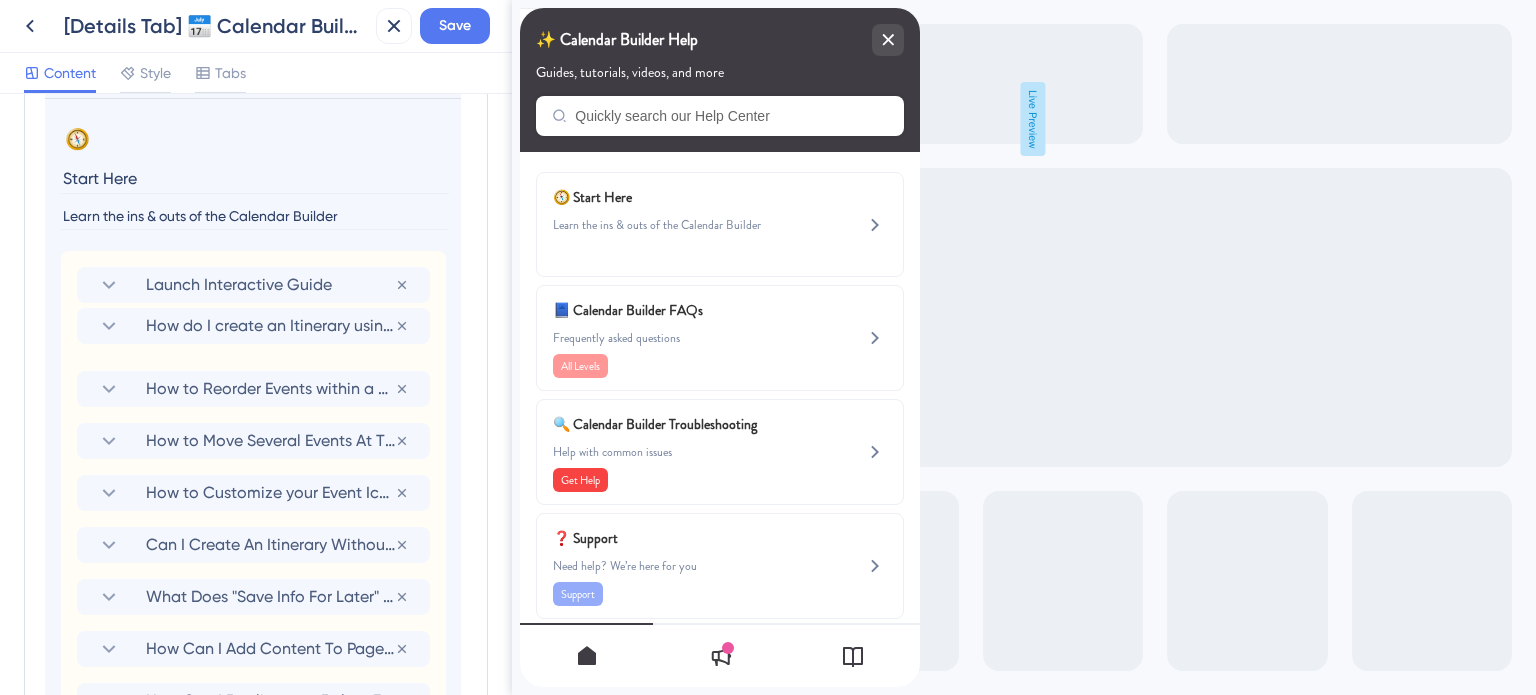 drag, startPoint x: 96, startPoint y: 495, endPoint x: 96, endPoint y: 315, distance: 180 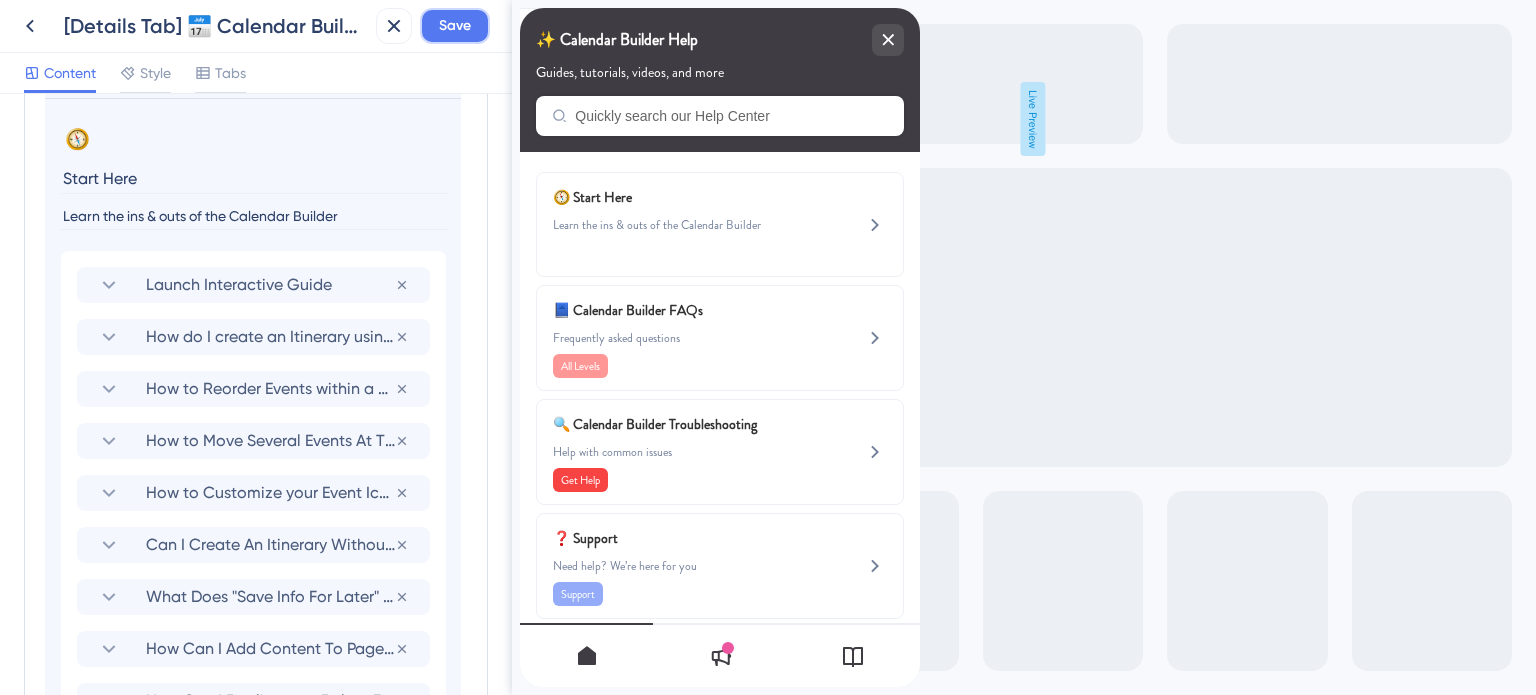 click on "Save" at bounding box center [455, 26] 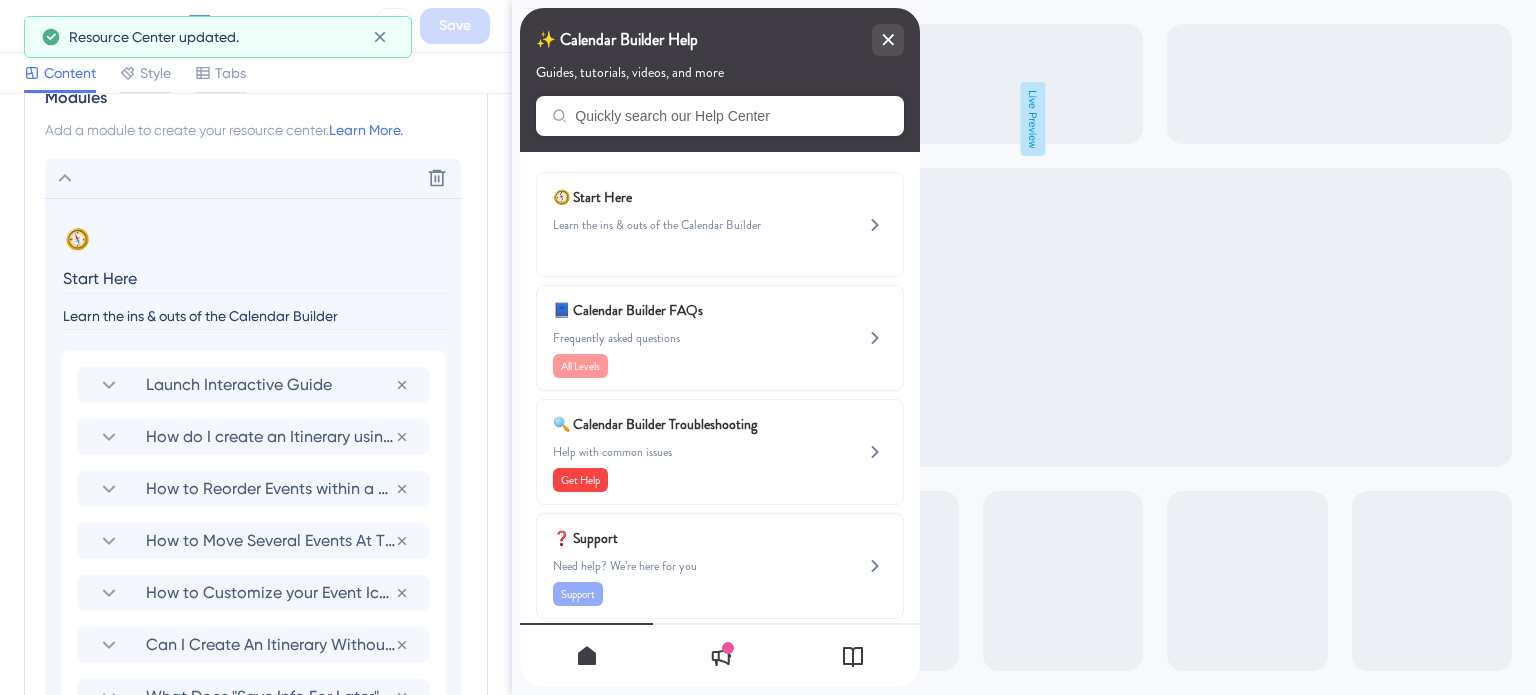 click 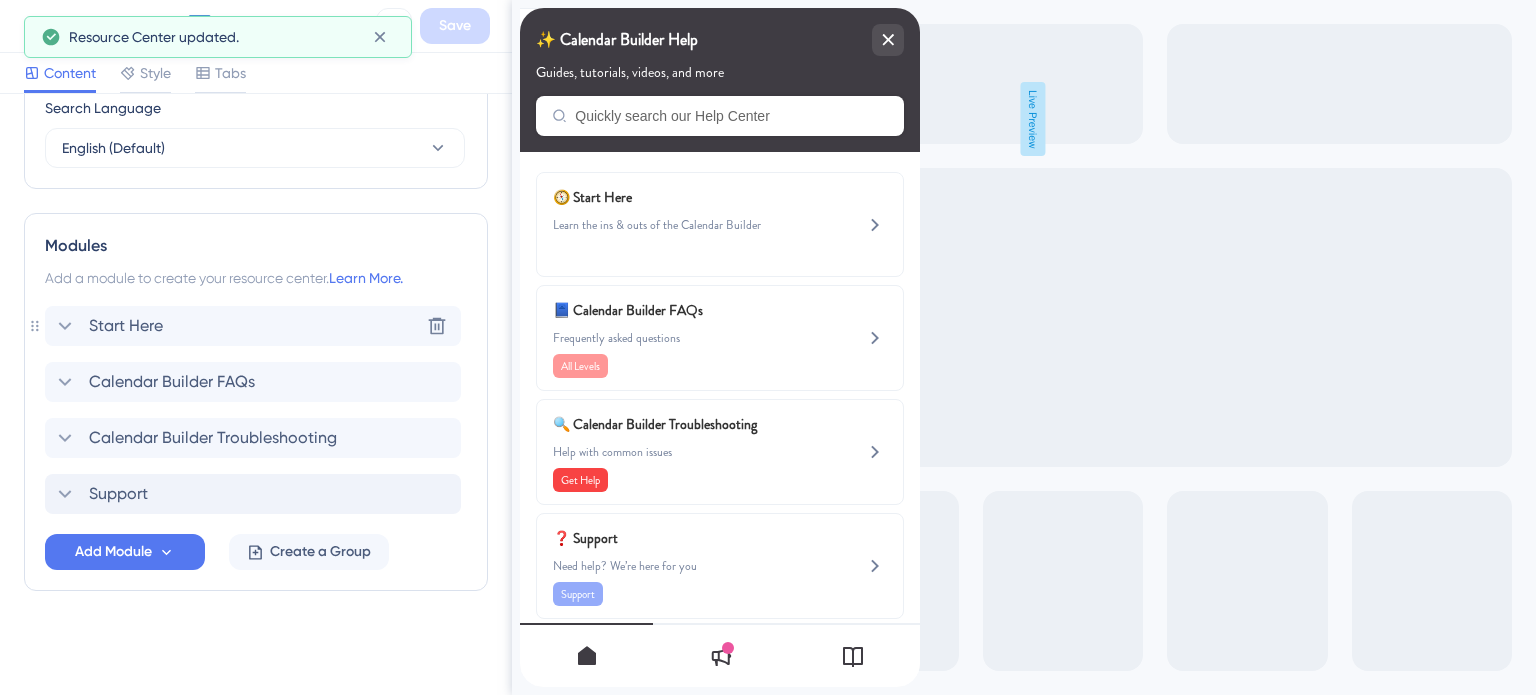 scroll, scrollTop: 807, scrollLeft: 0, axis: vertical 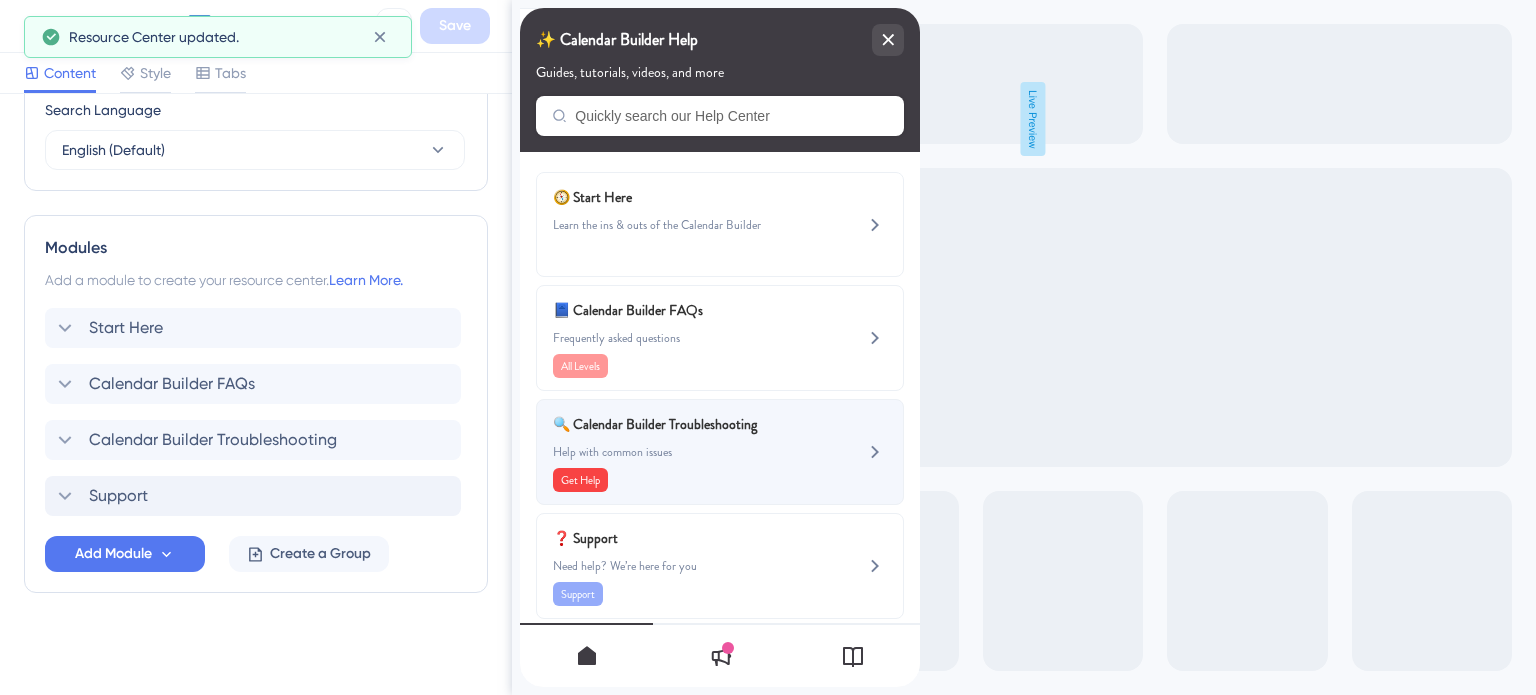 click on "Help with common issues" at bounding box center [686, 452] 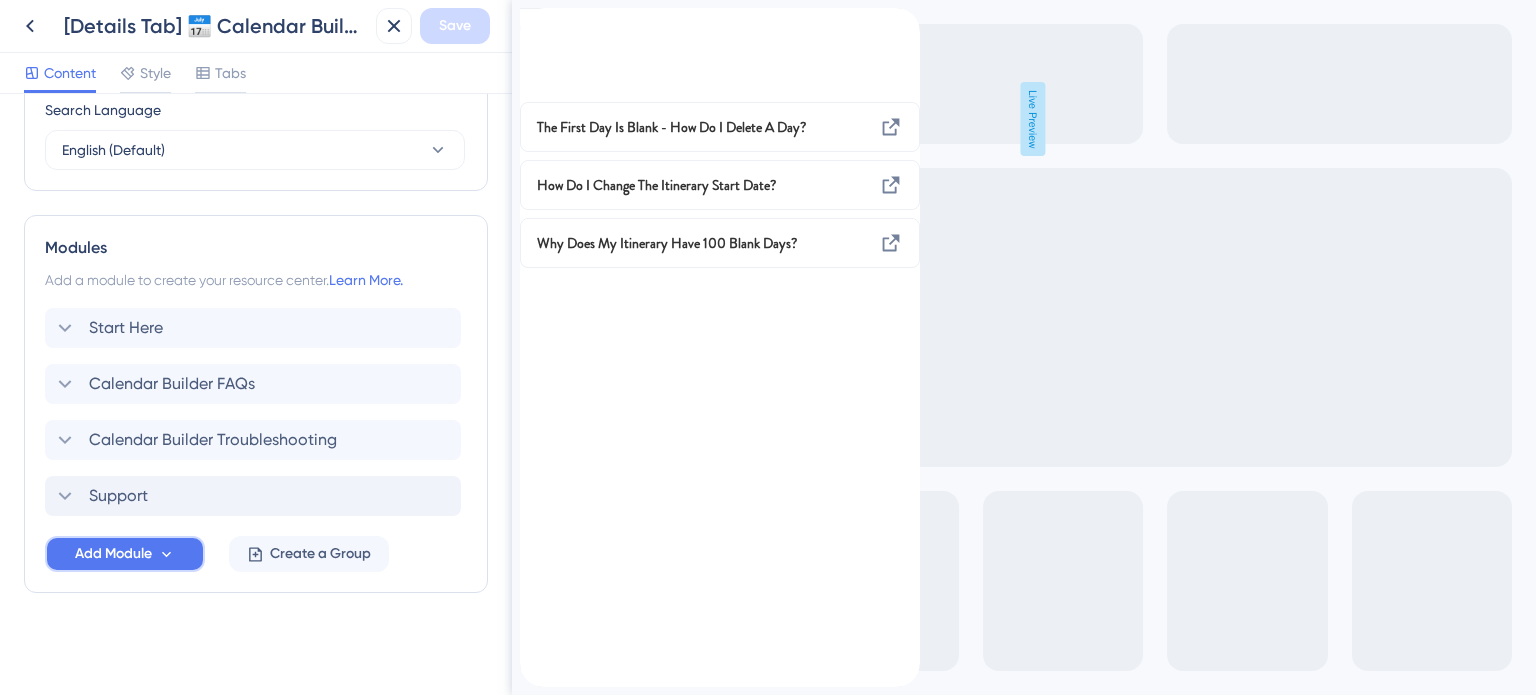 click on "Add Module" at bounding box center (113, 554) 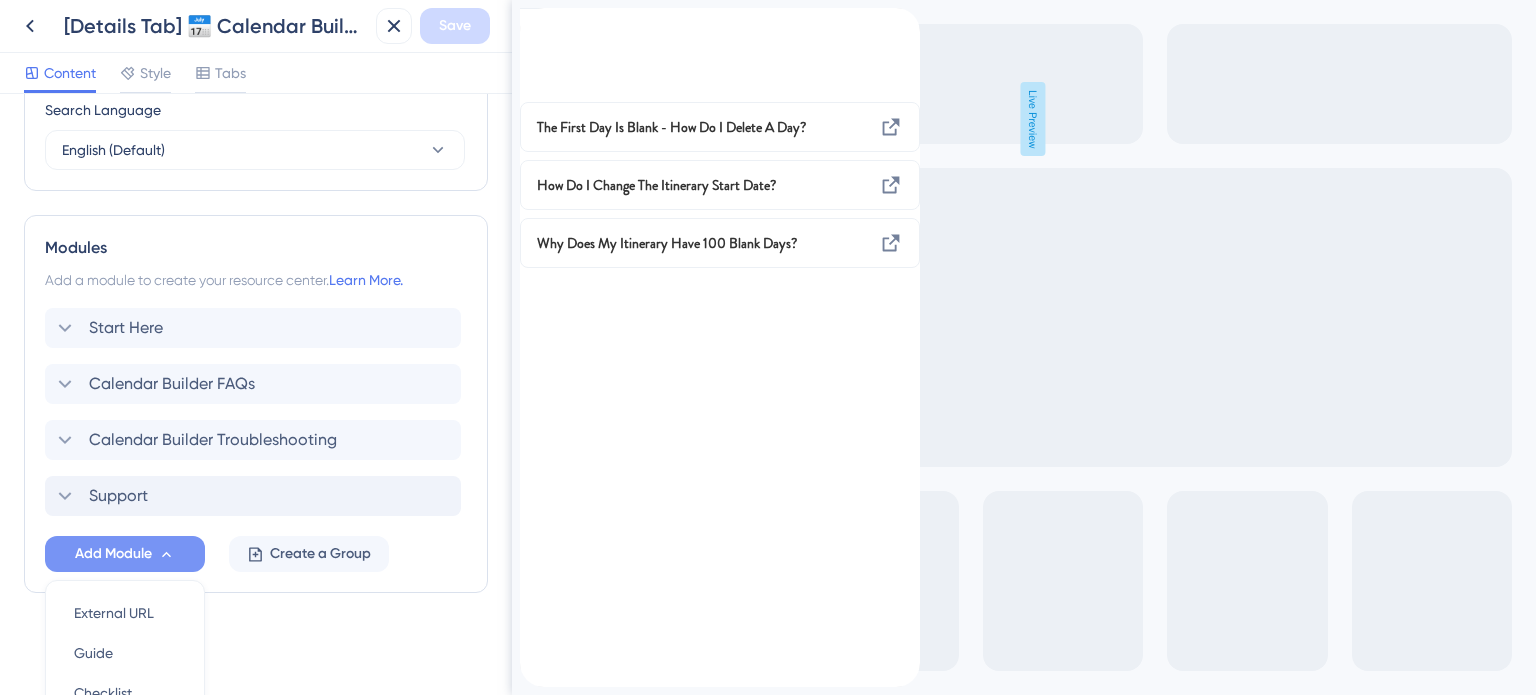 scroll, scrollTop: 996, scrollLeft: 0, axis: vertical 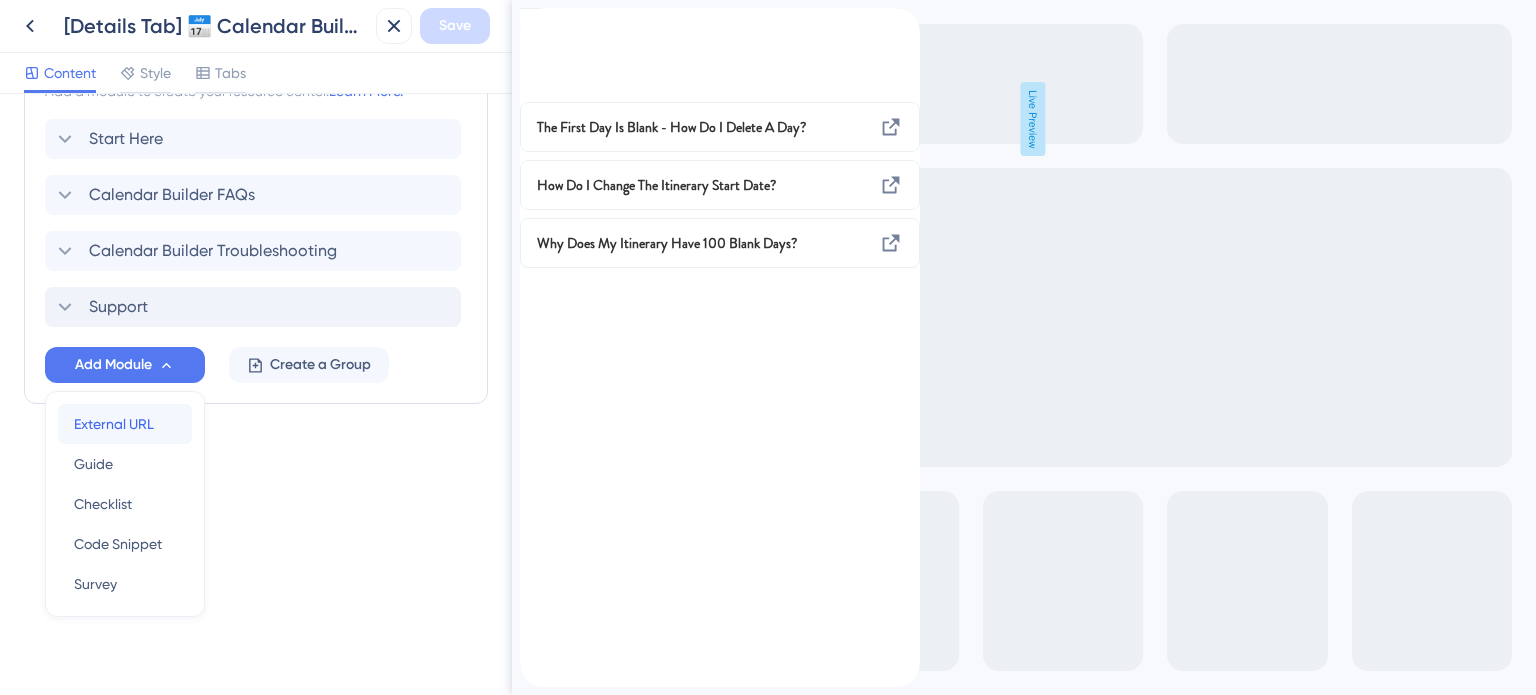click on "External URL" at bounding box center (114, 424) 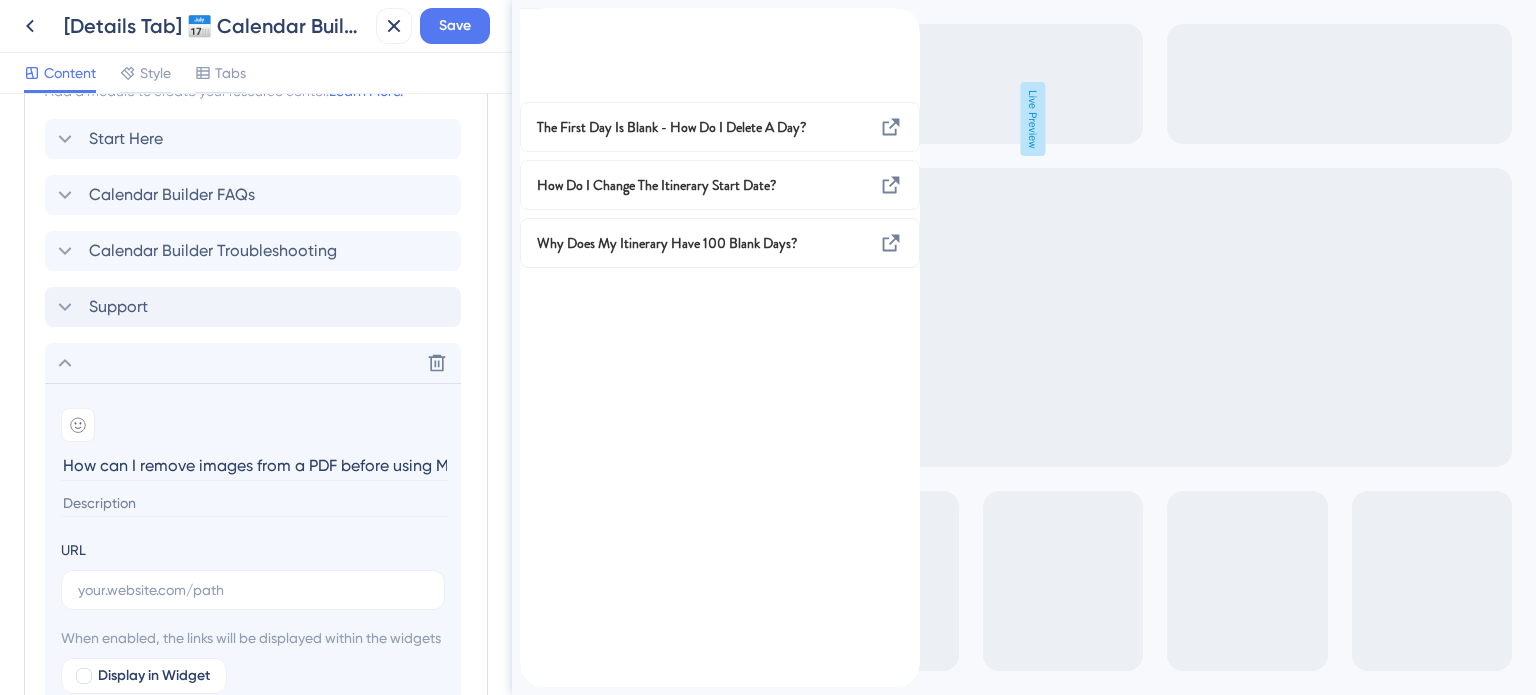 scroll, scrollTop: 0, scrollLeft: 94, axis: horizontal 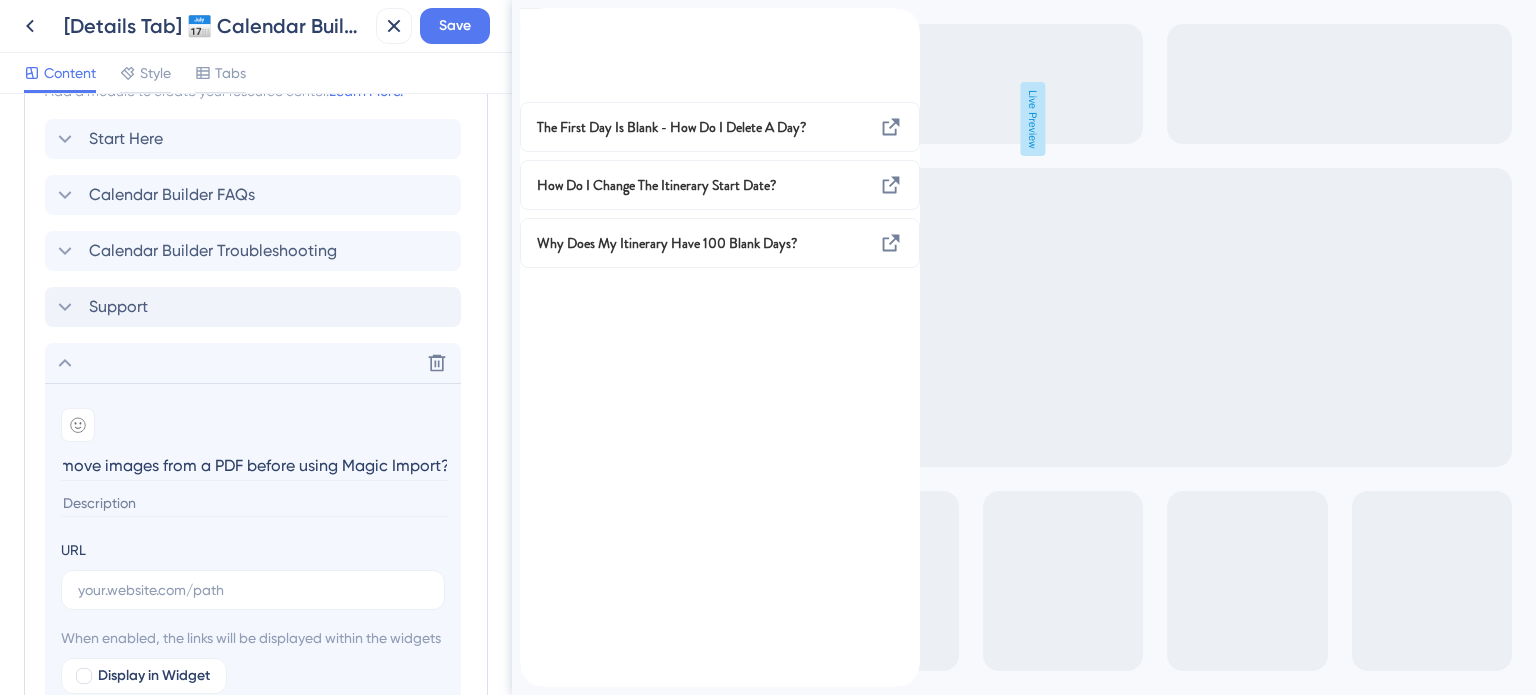 type on "How can I remove images from a PDF before using Magic Import?" 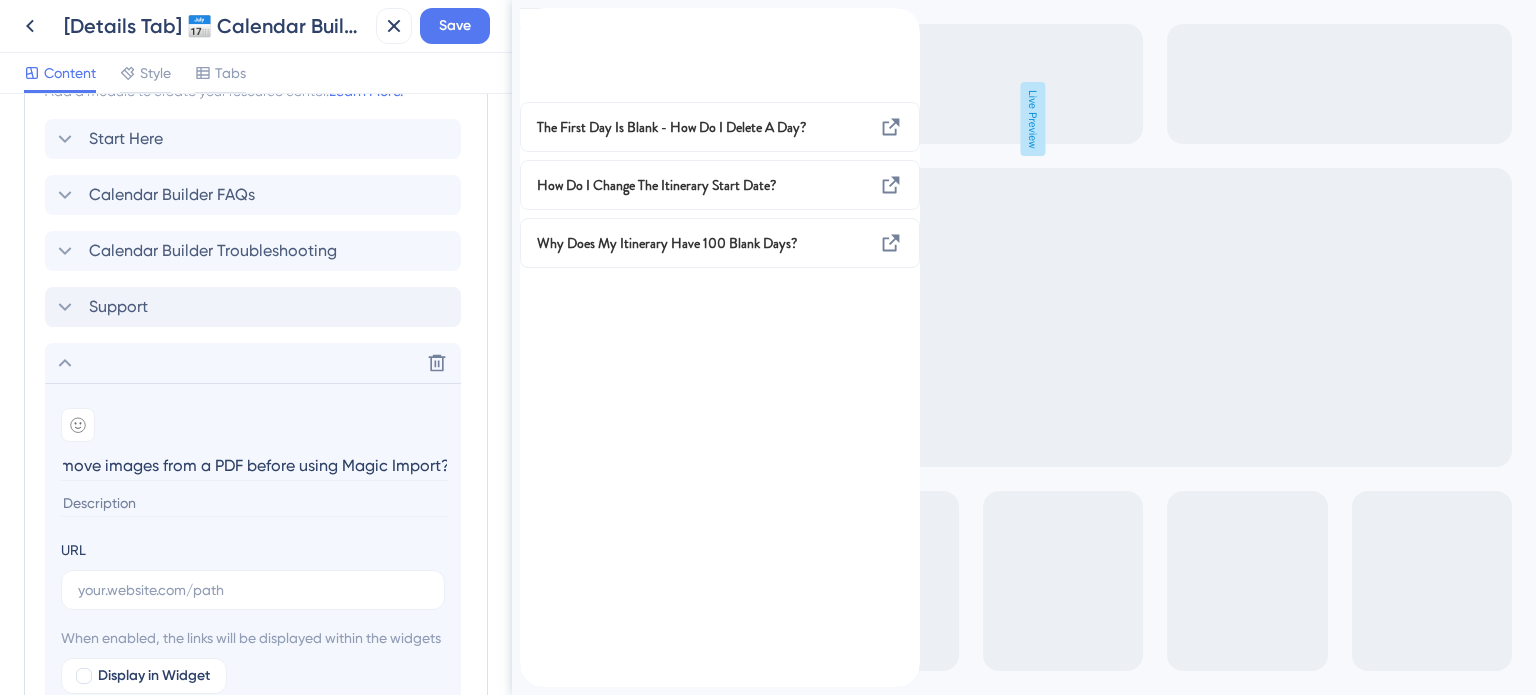 scroll, scrollTop: 0, scrollLeft: 0, axis: both 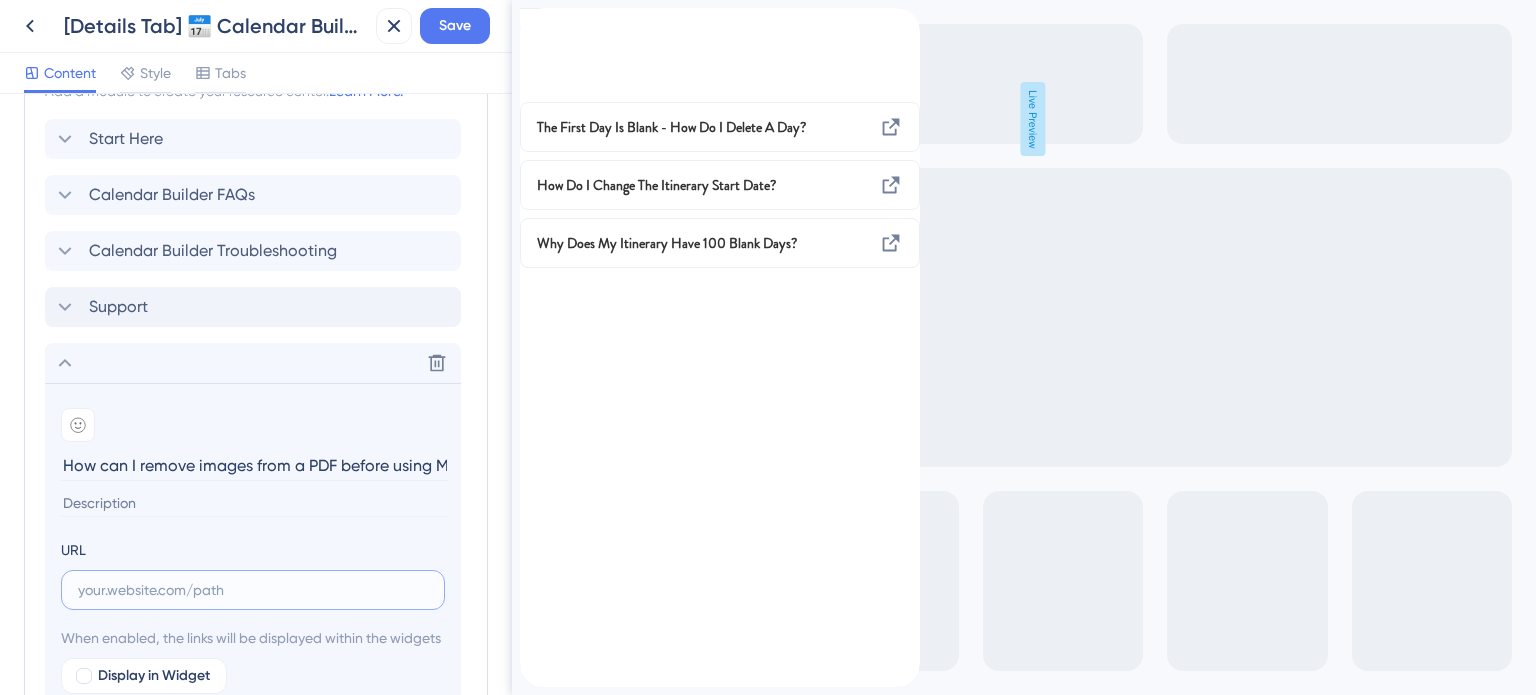 click at bounding box center [253, 590] 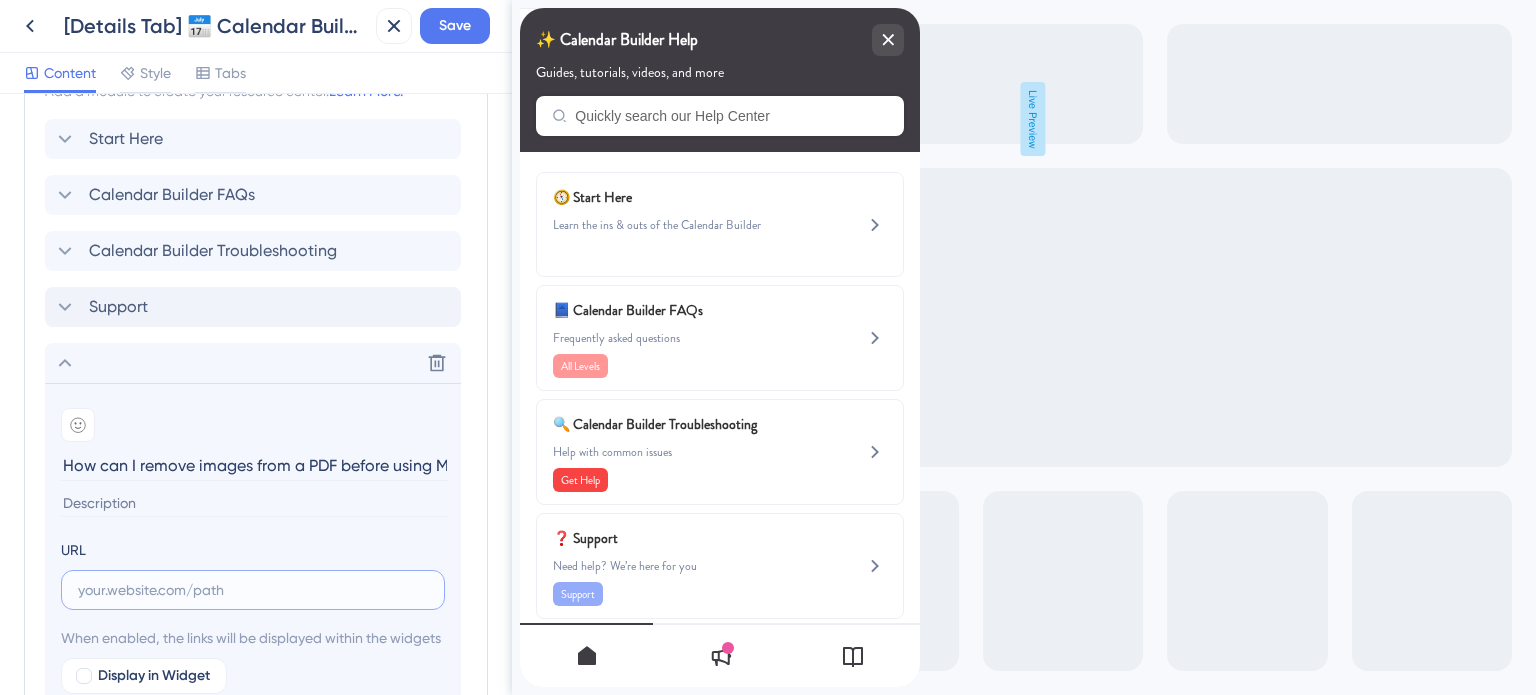paste on "https://help.safariportal.app/en/articles/13622-how-can-i-remove-images-from-a-pdf-before-using" 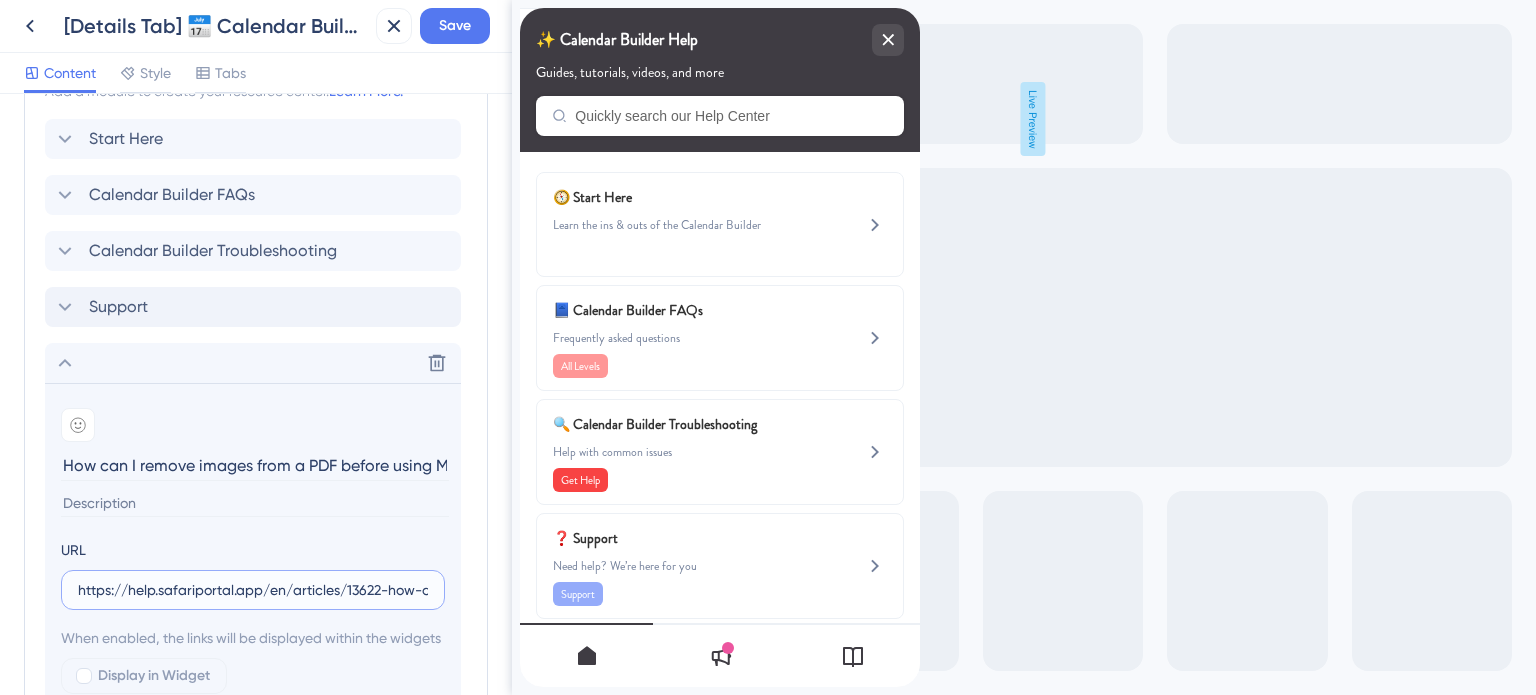 scroll, scrollTop: 0, scrollLeft: 312, axis: horizontal 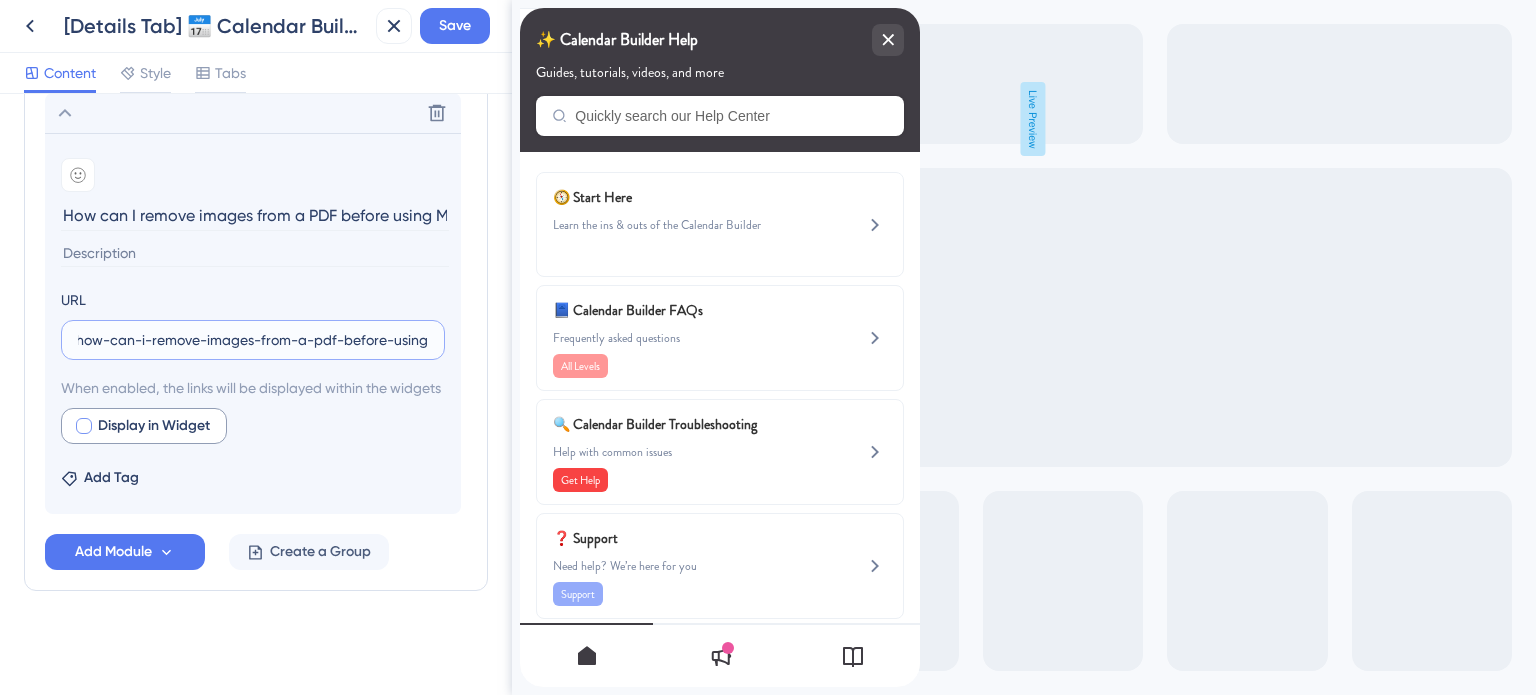 type on "https://help.safariportal.app/en/articles/13622-how-can-i-remove-images-from-a-pdf-before-using" 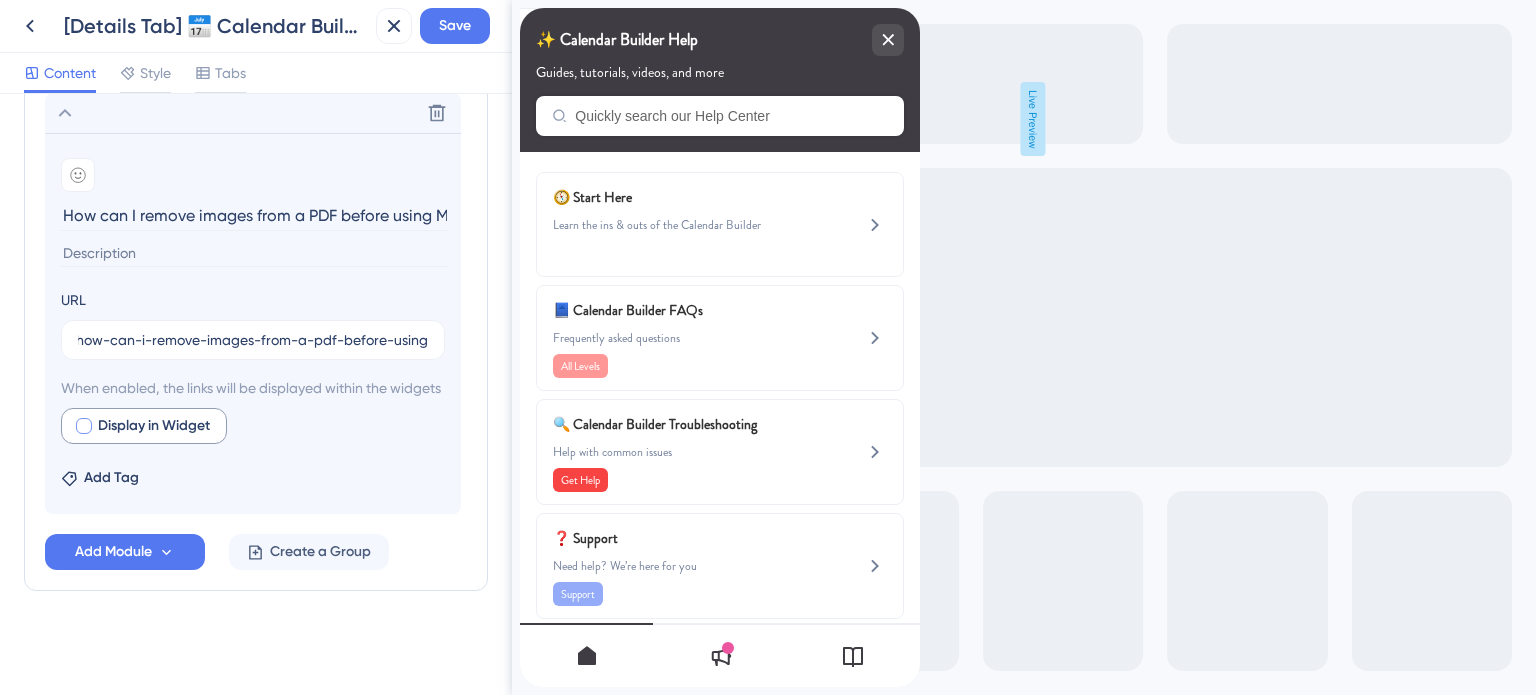 click at bounding box center (84, 426) 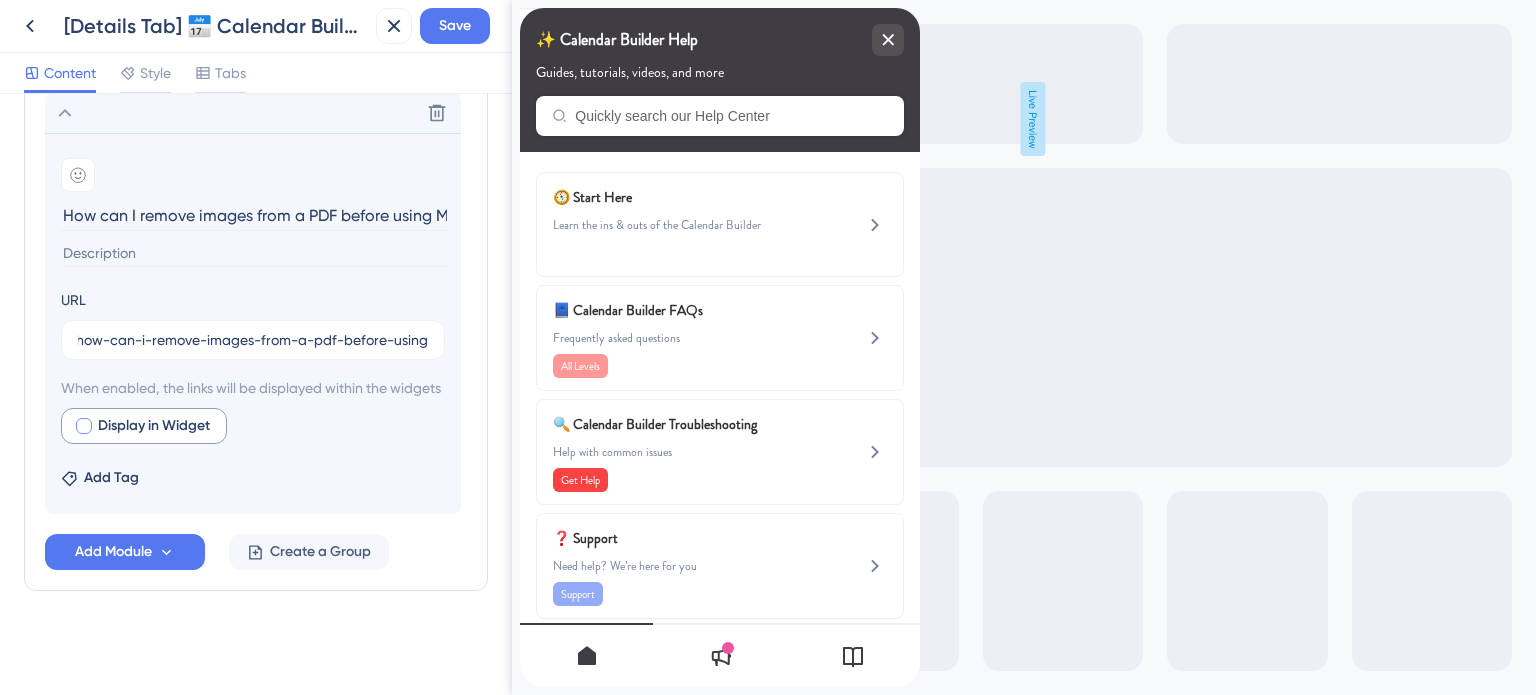 checkbox on "true" 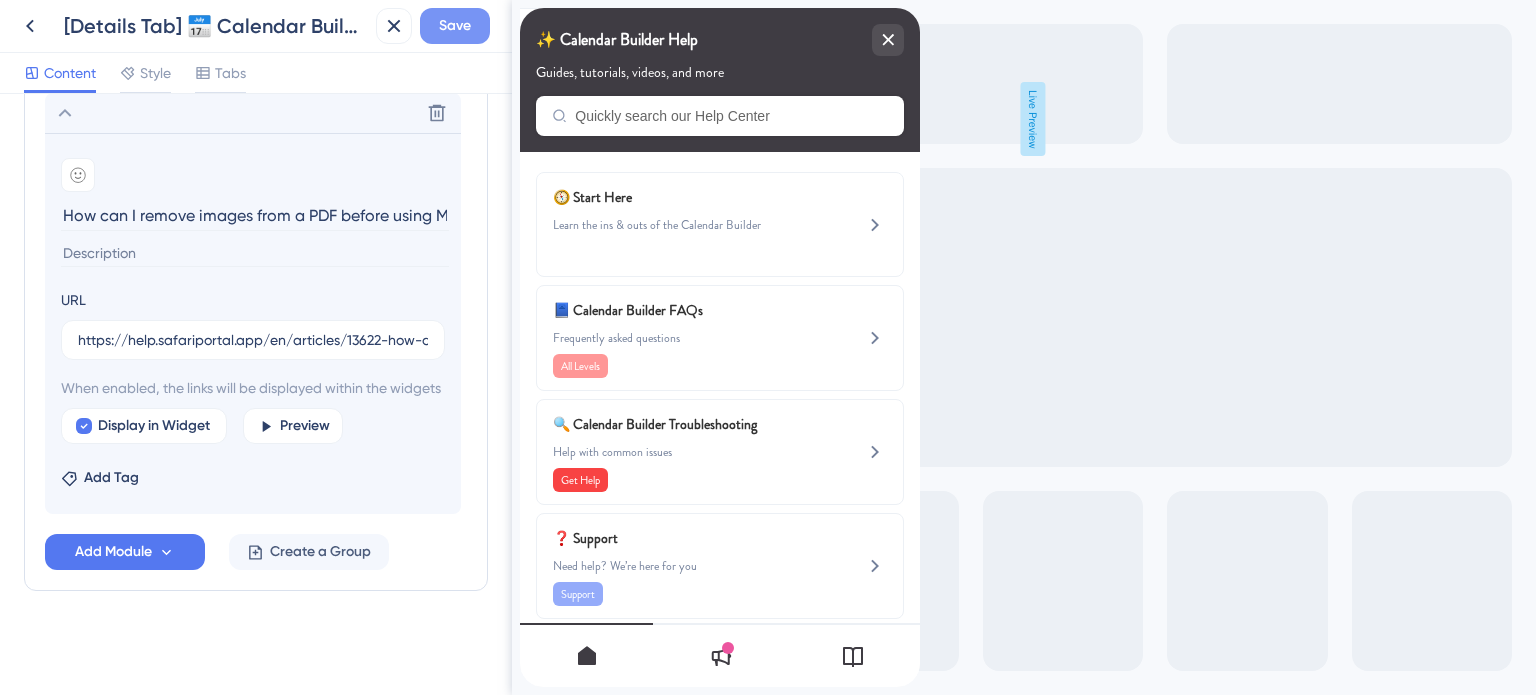 click on "Save" at bounding box center [455, 26] 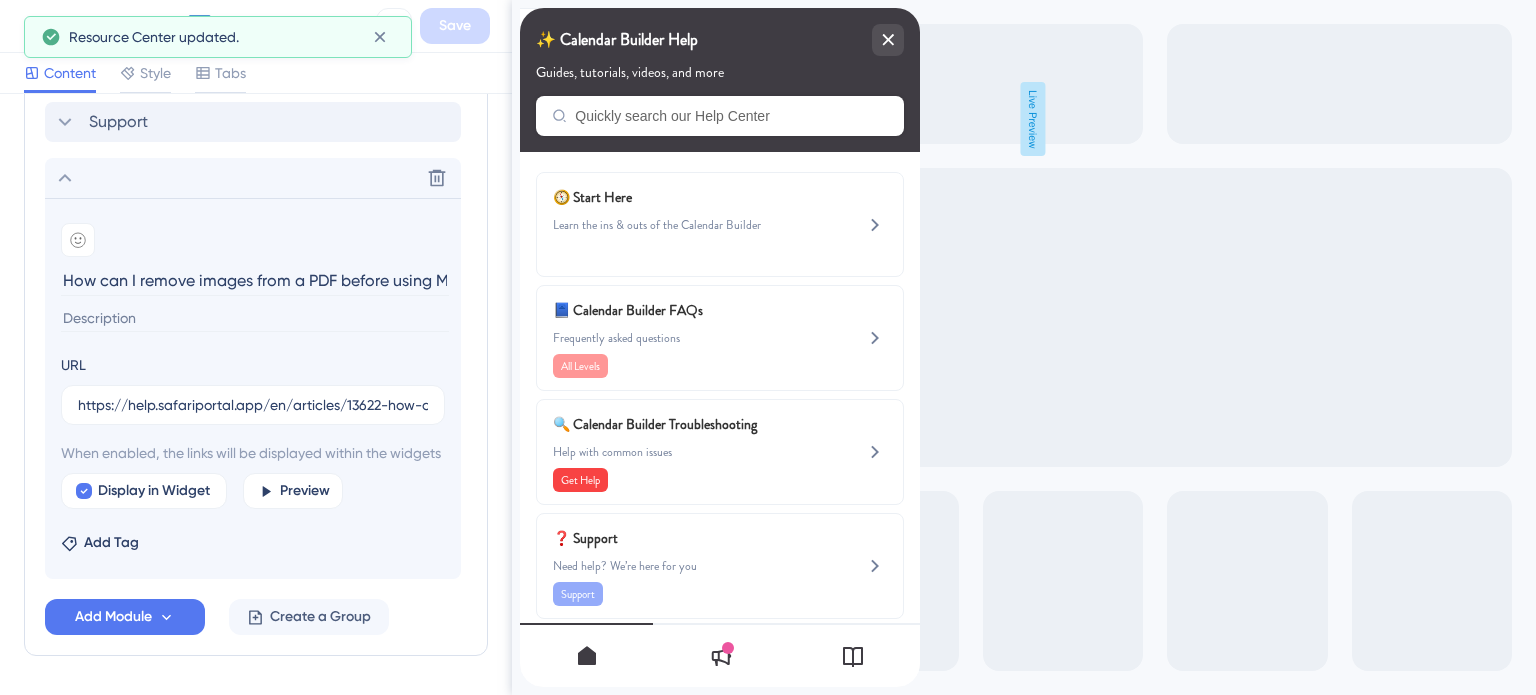 scroll, scrollTop: 1068, scrollLeft: 0, axis: vertical 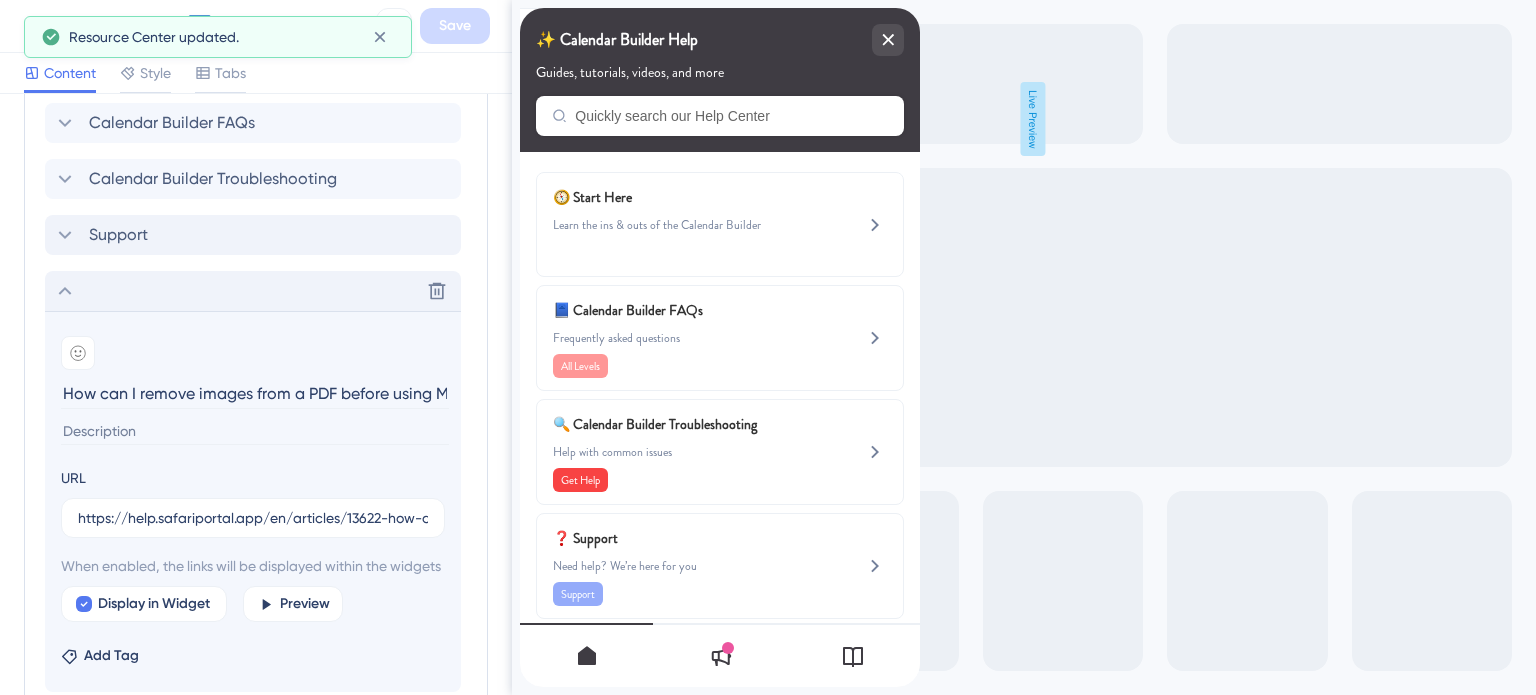 click 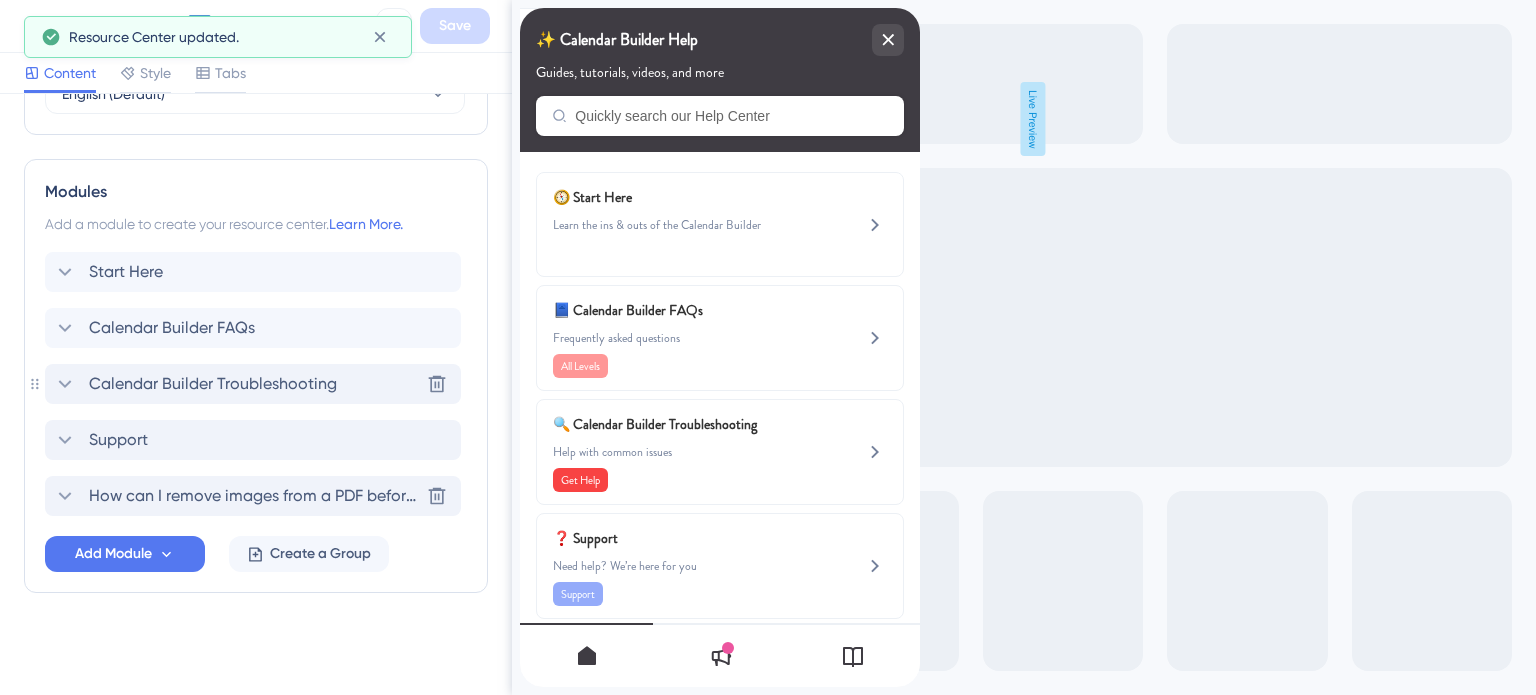 click on "Calendar Builder Troubleshooting" at bounding box center [213, 384] 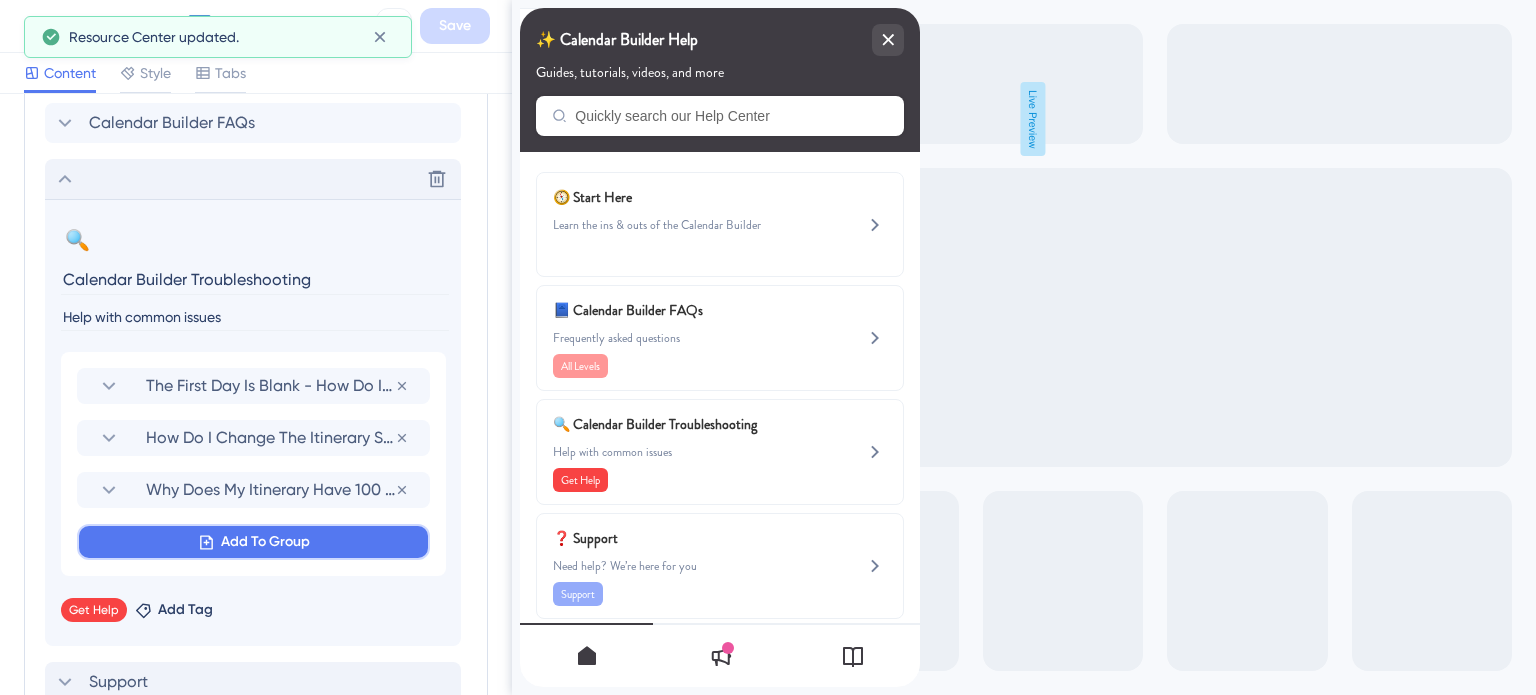 click on "Add To Group" at bounding box center [265, 542] 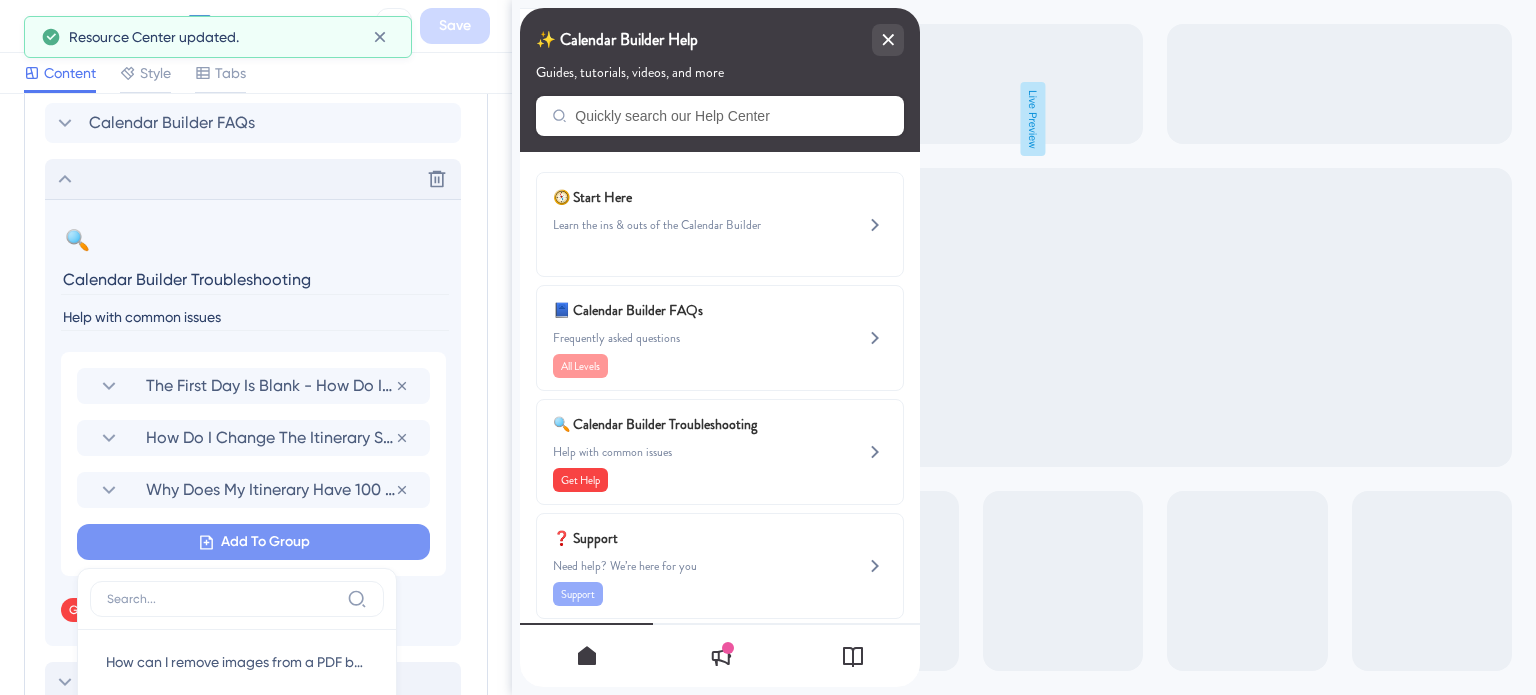 scroll, scrollTop: 1309, scrollLeft: 0, axis: vertical 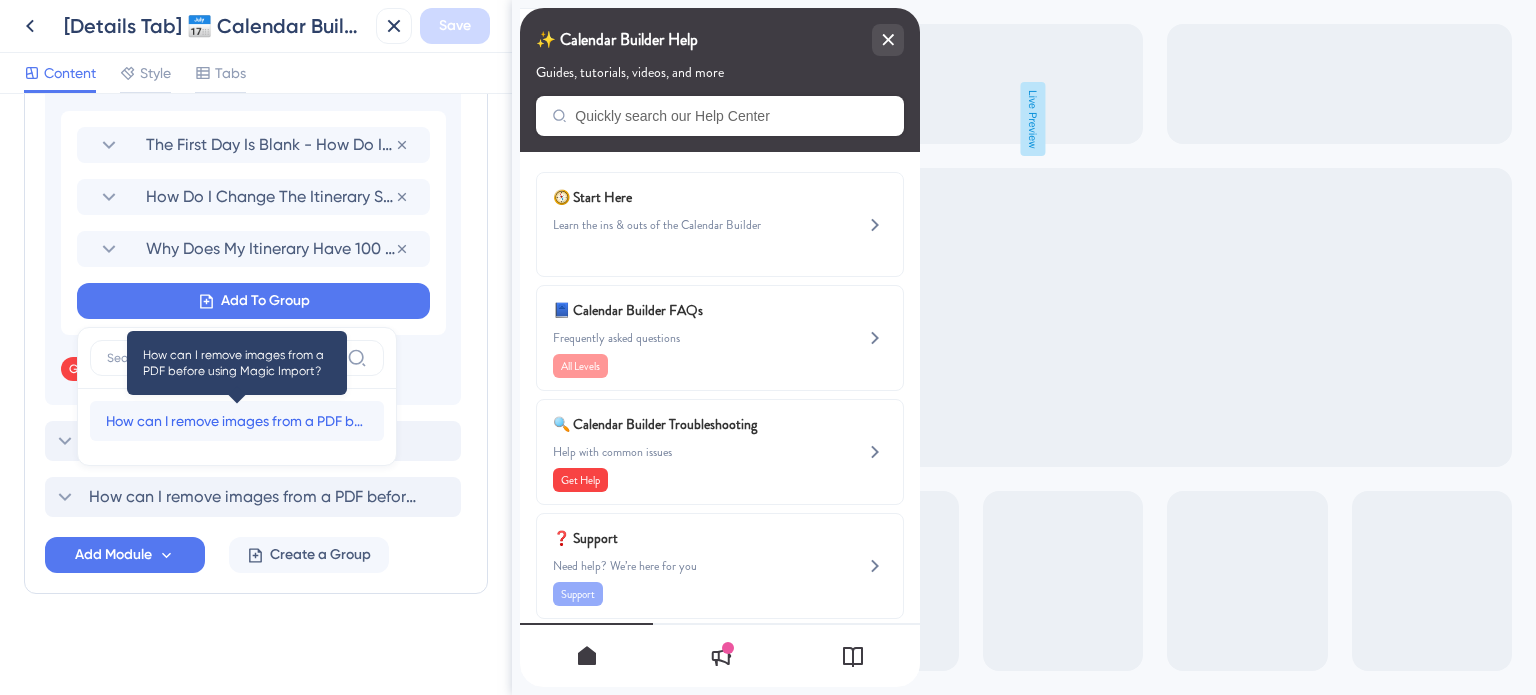 click on "How can I remove images from a PDF before using Magic Import?" at bounding box center (237, 421) 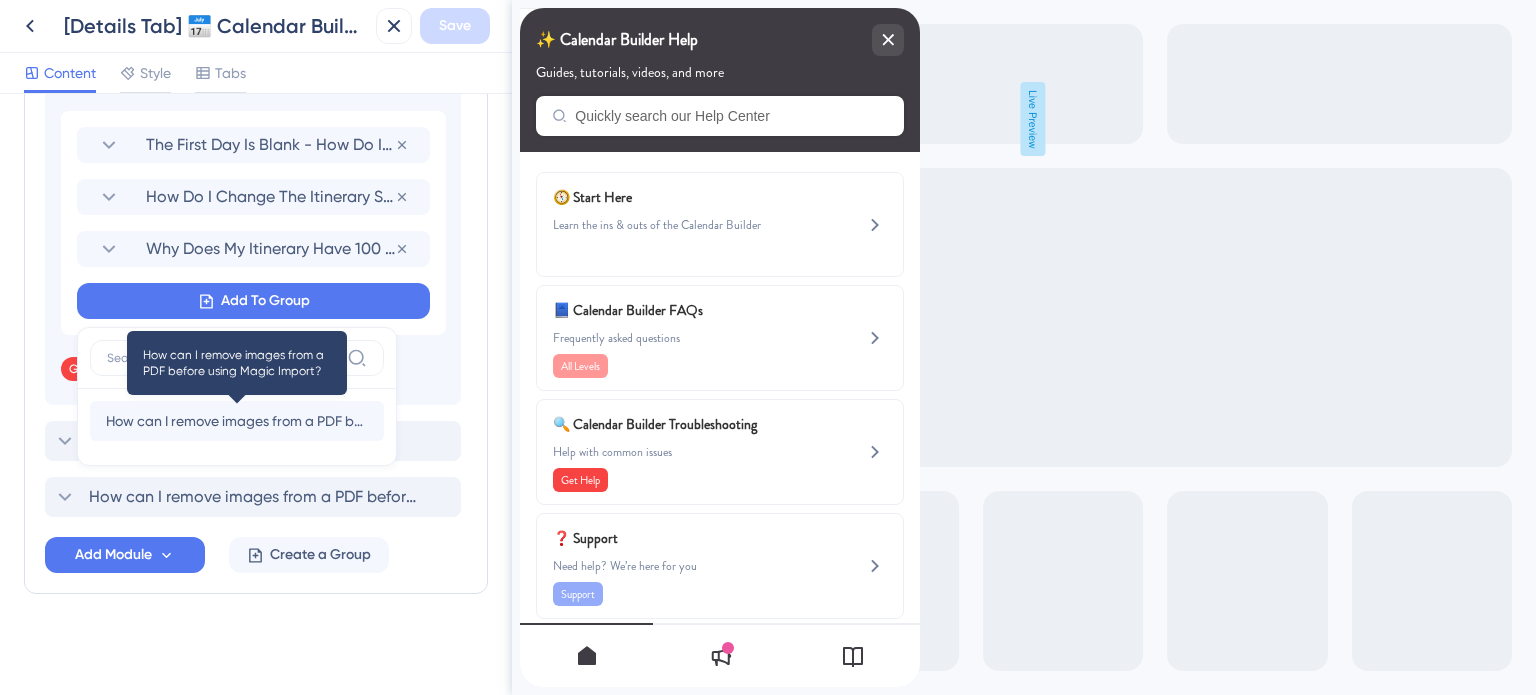 scroll, scrollTop: 1306, scrollLeft: 0, axis: vertical 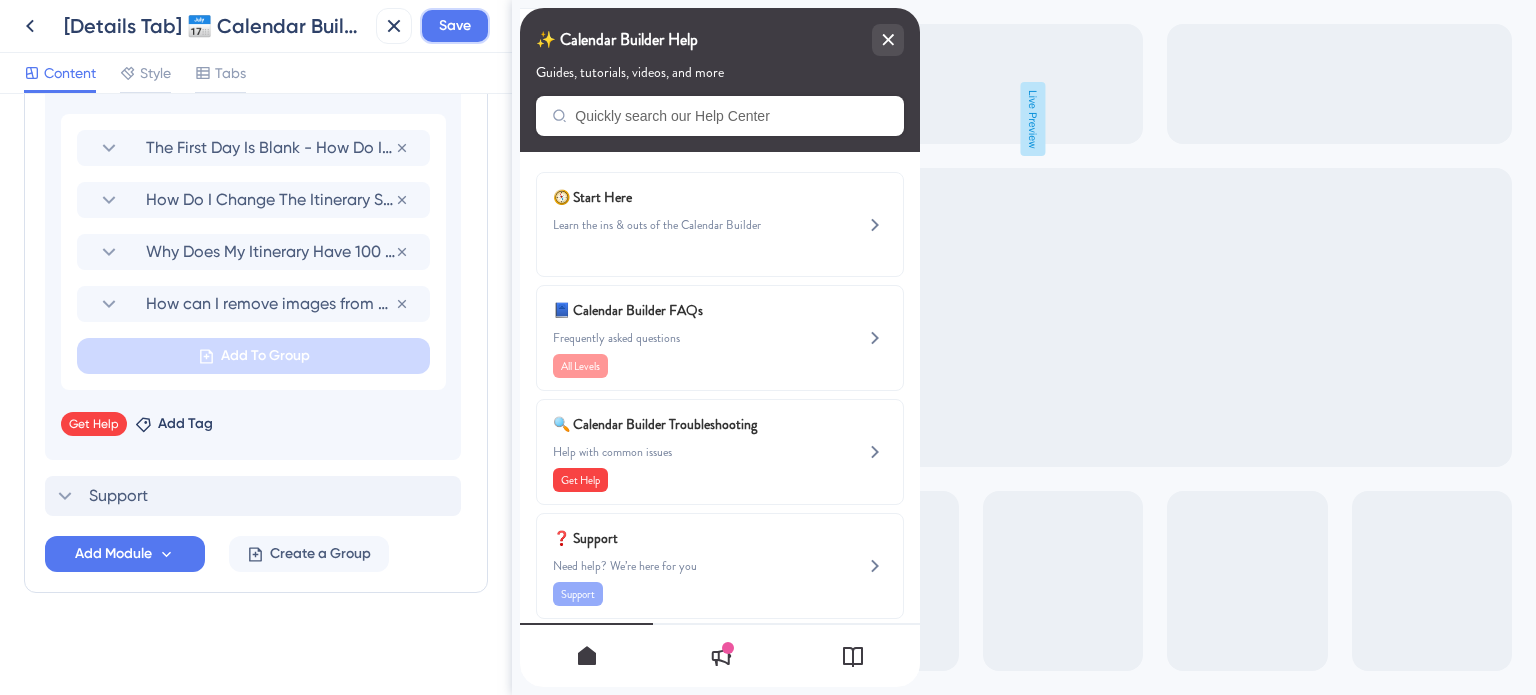 click on "Save" at bounding box center (455, 26) 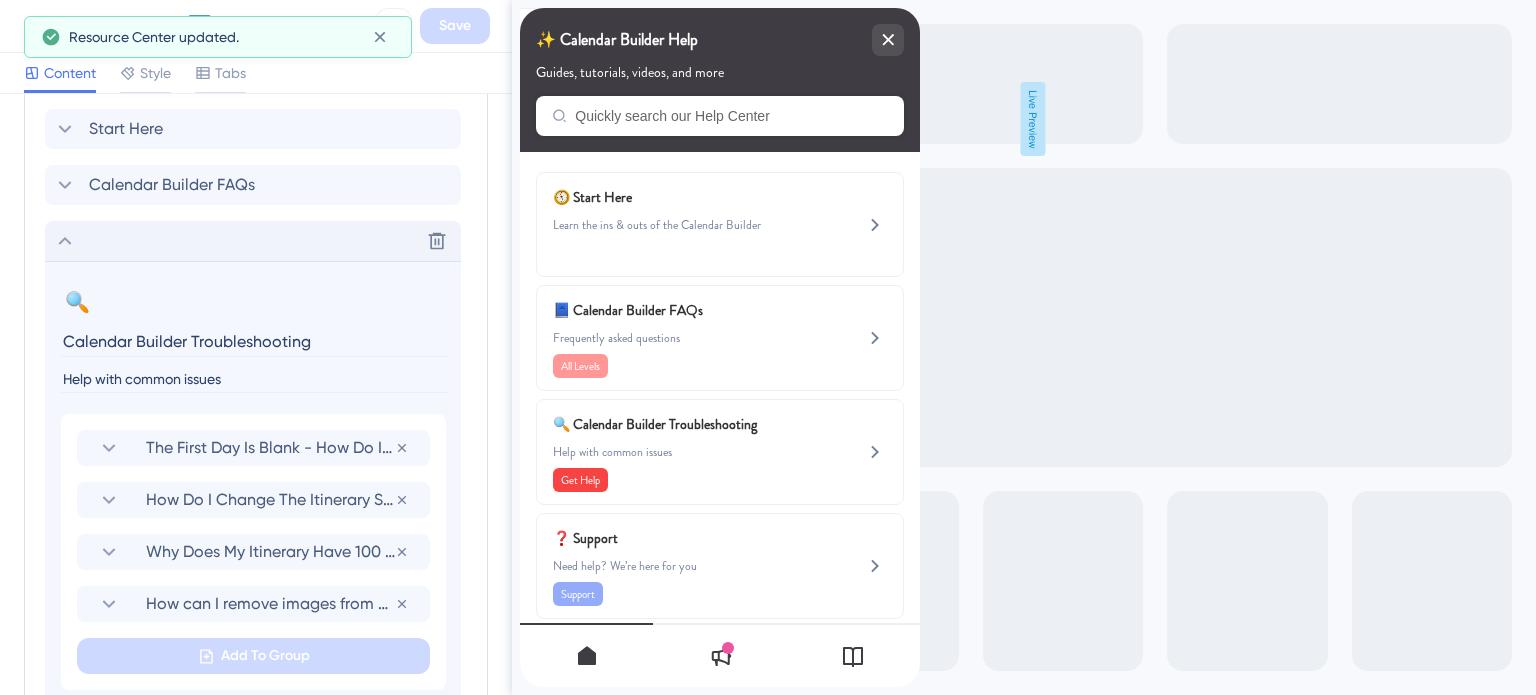 click 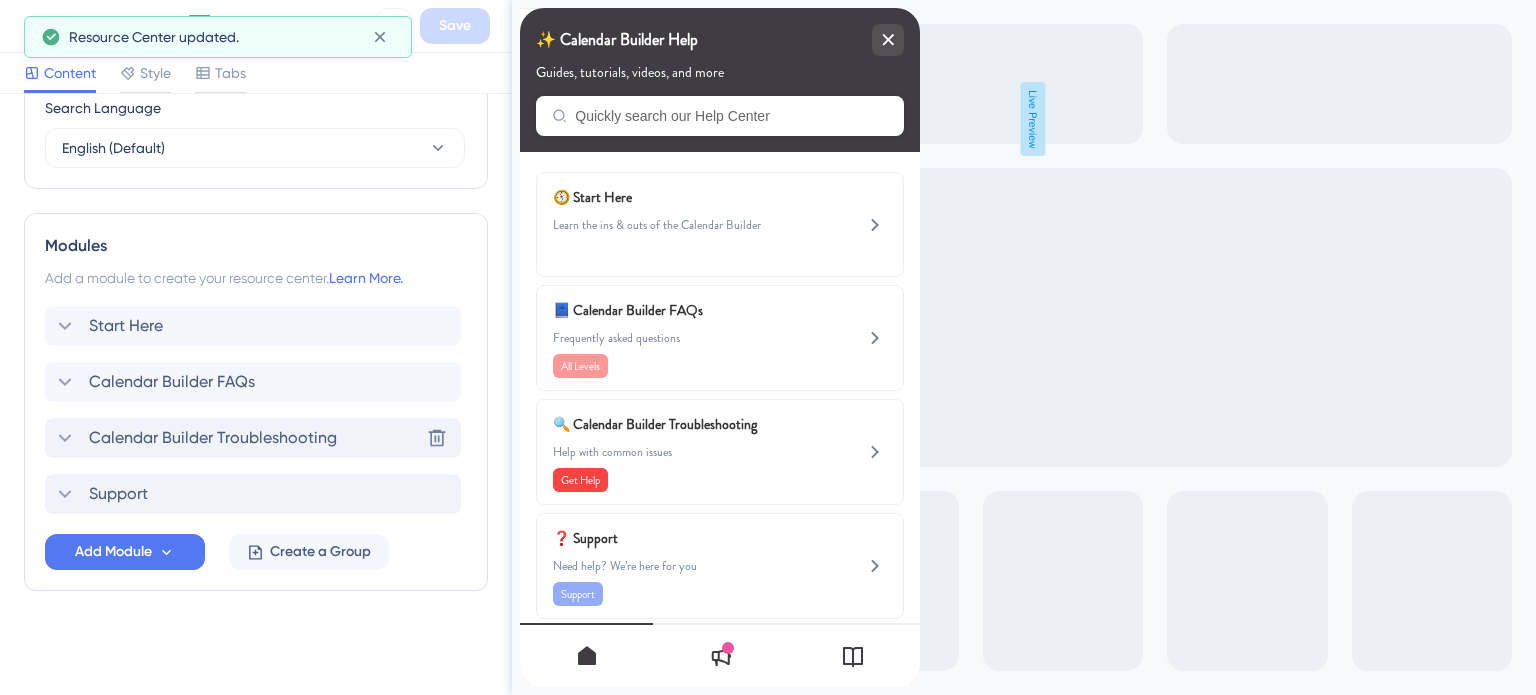 scroll, scrollTop: 807, scrollLeft: 0, axis: vertical 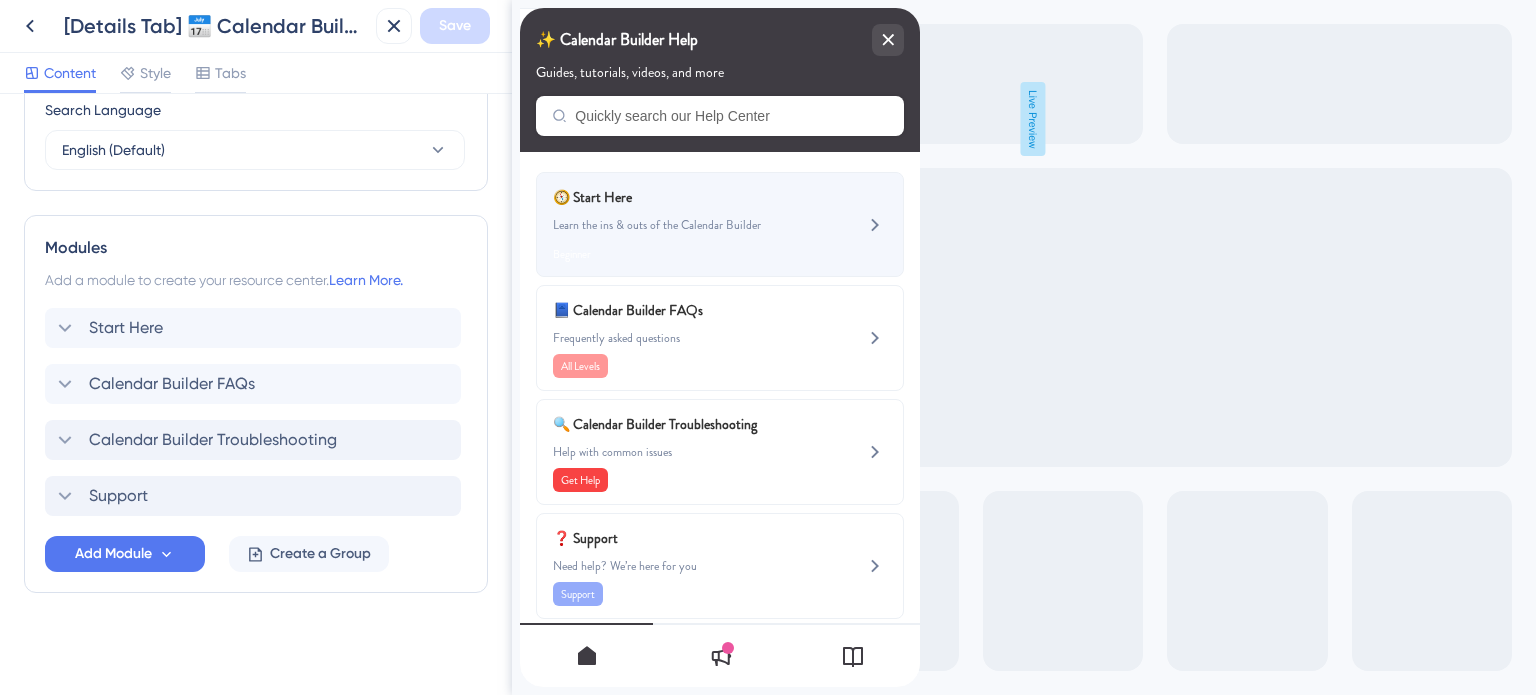 click on "Learn the ins & outs of the Calendar Builder" at bounding box center (686, 225) 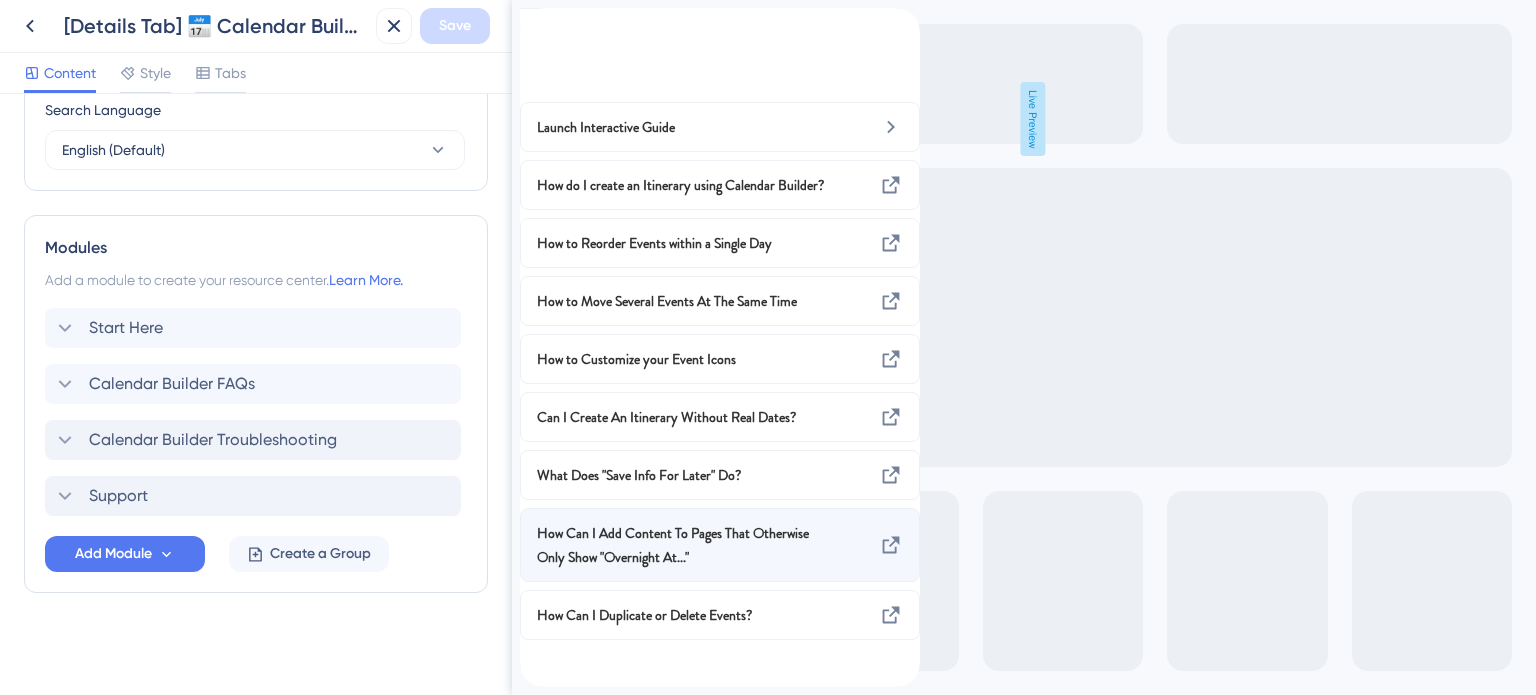 scroll, scrollTop: 0, scrollLeft: 0, axis: both 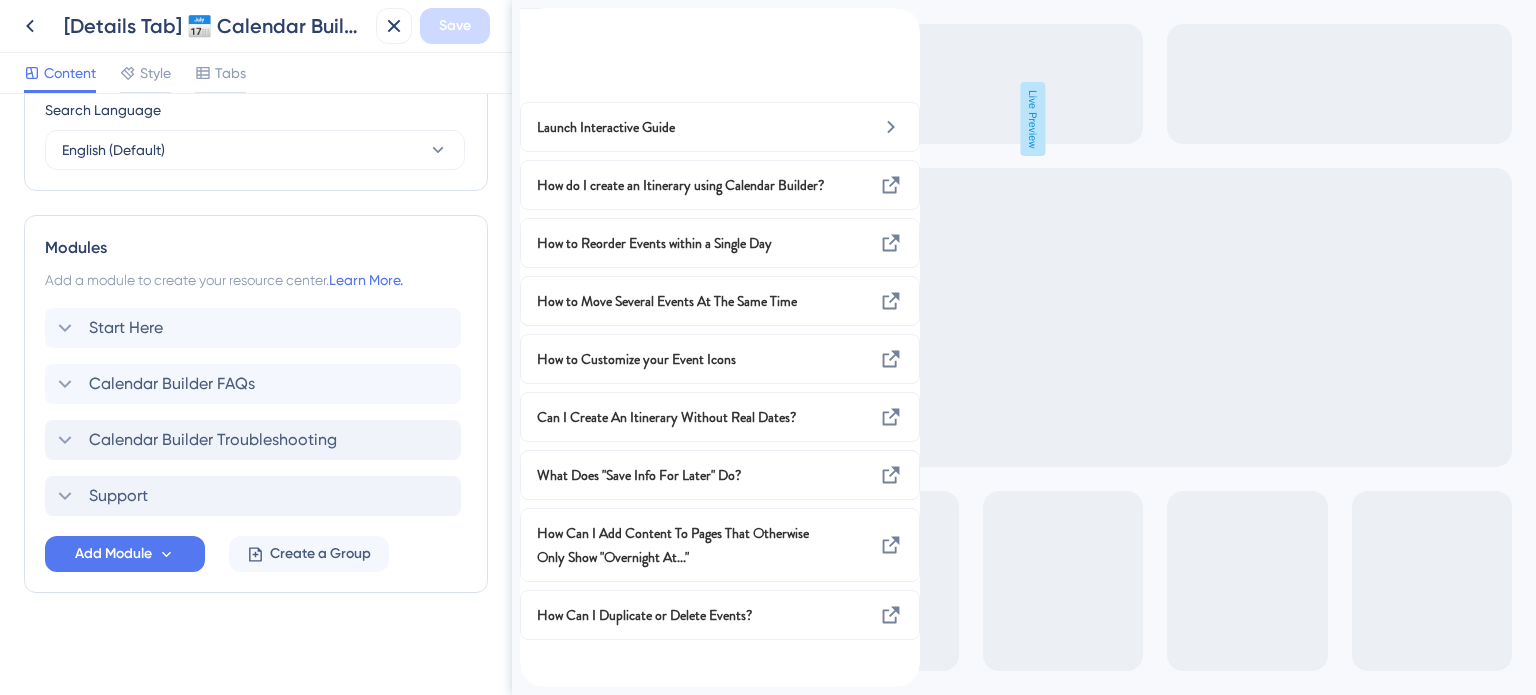 click 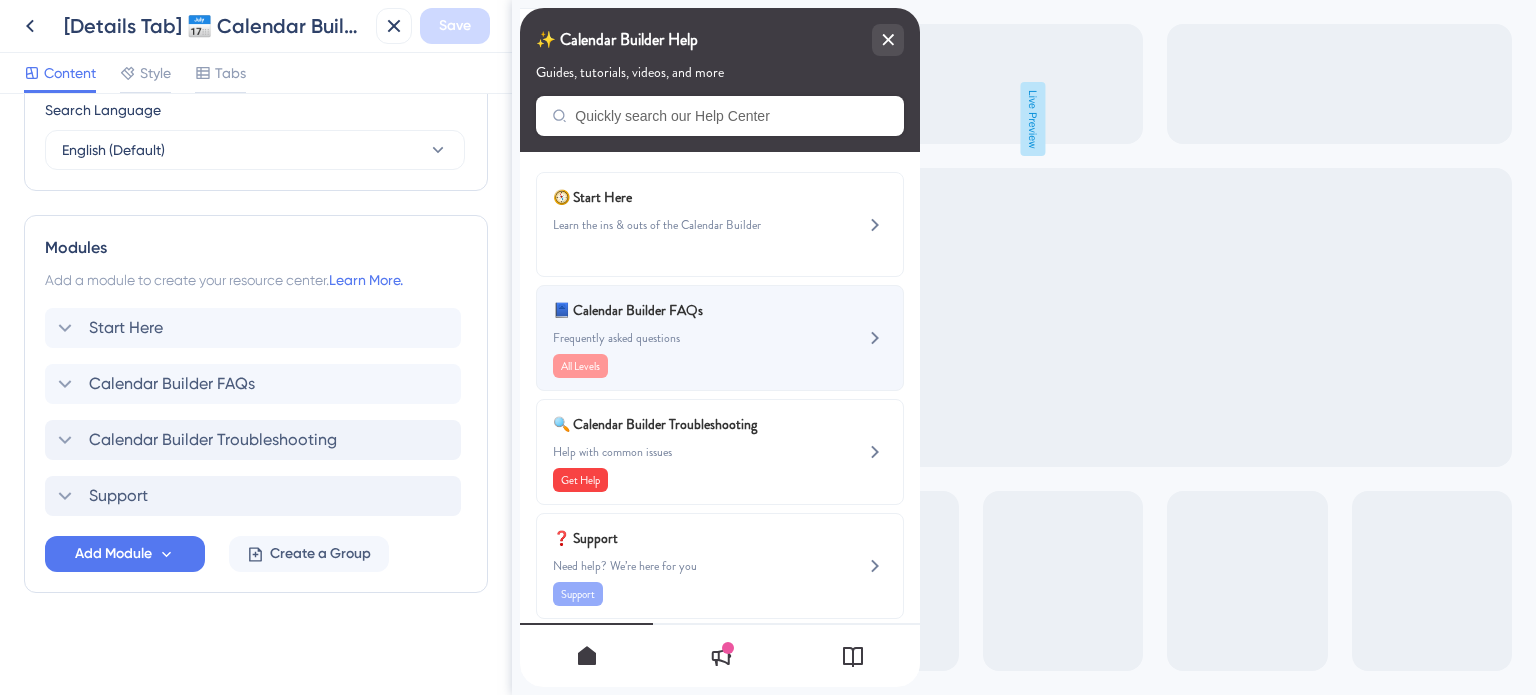click on "Frequently asked questions" at bounding box center [686, 338] 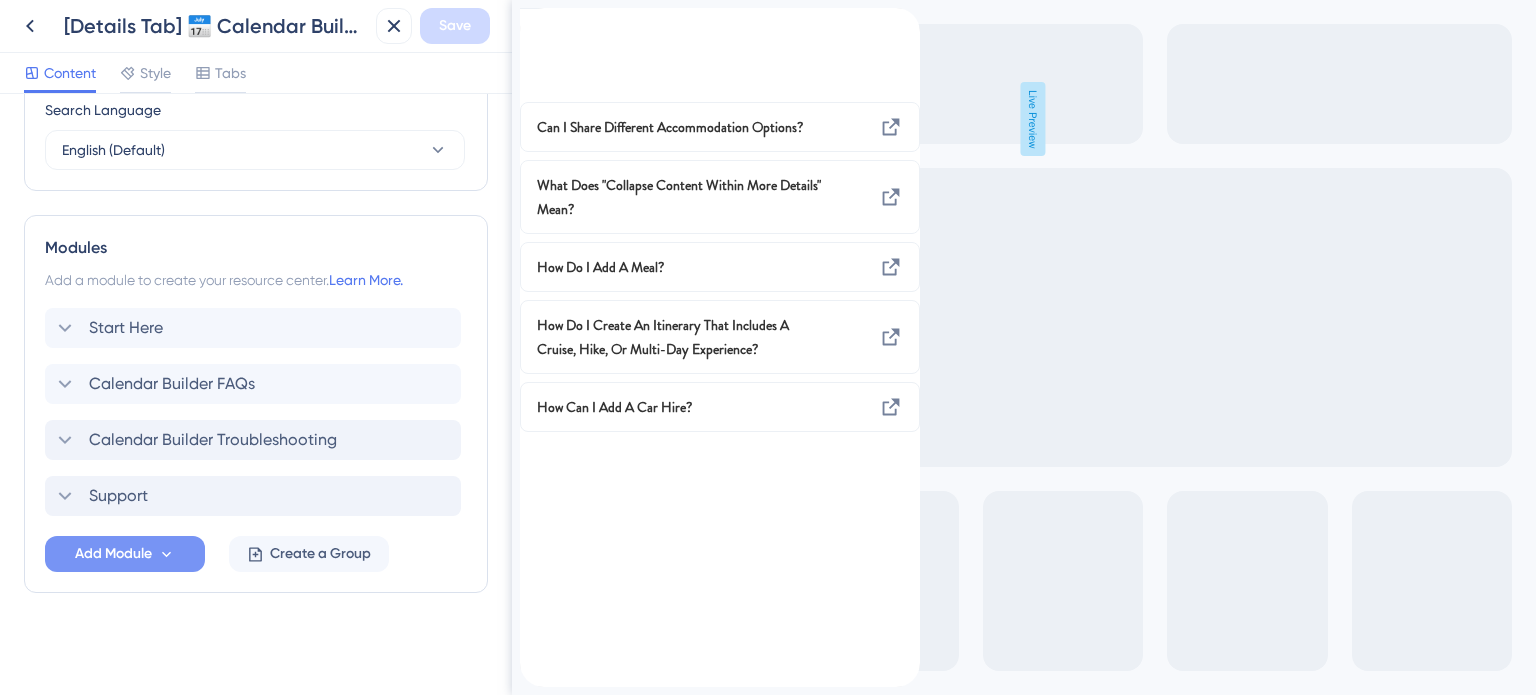 click on "Add Module" at bounding box center (113, 554) 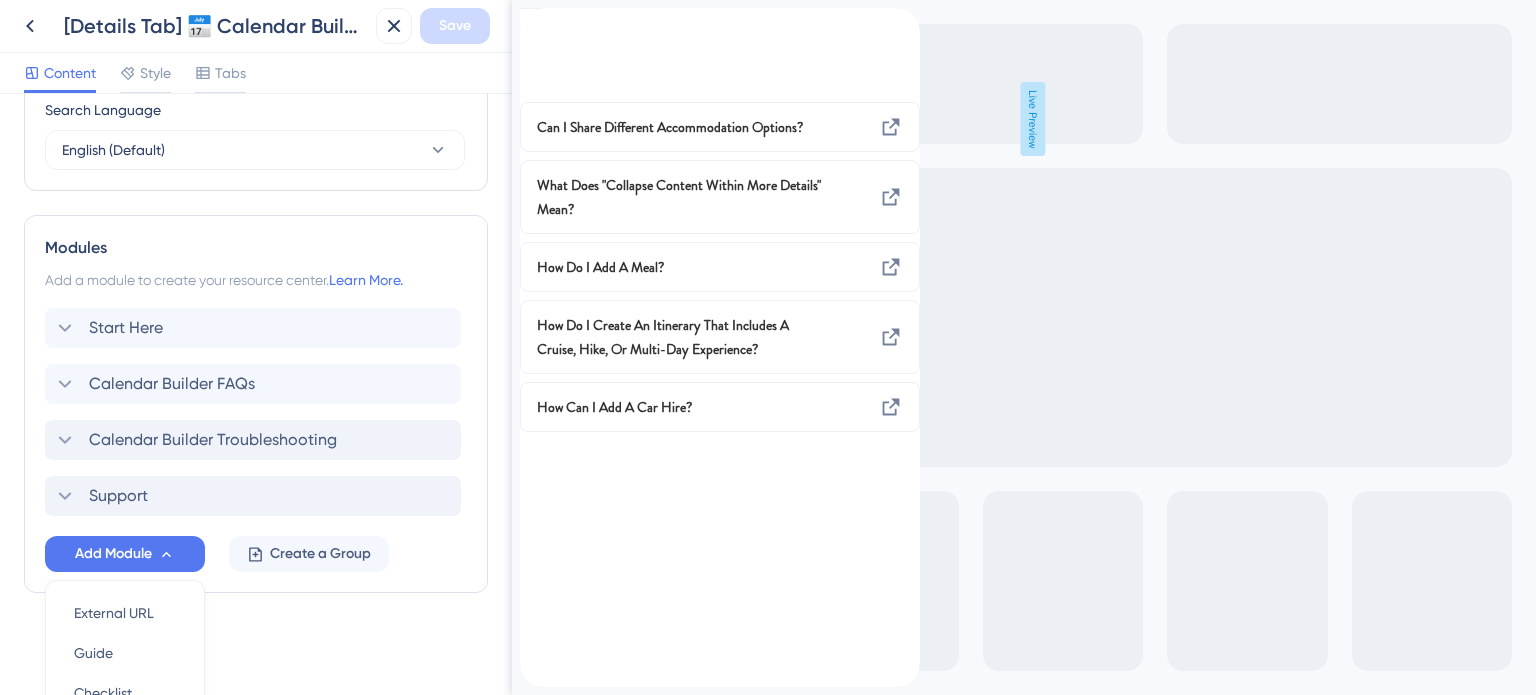scroll, scrollTop: 996, scrollLeft: 0, axis: vertical 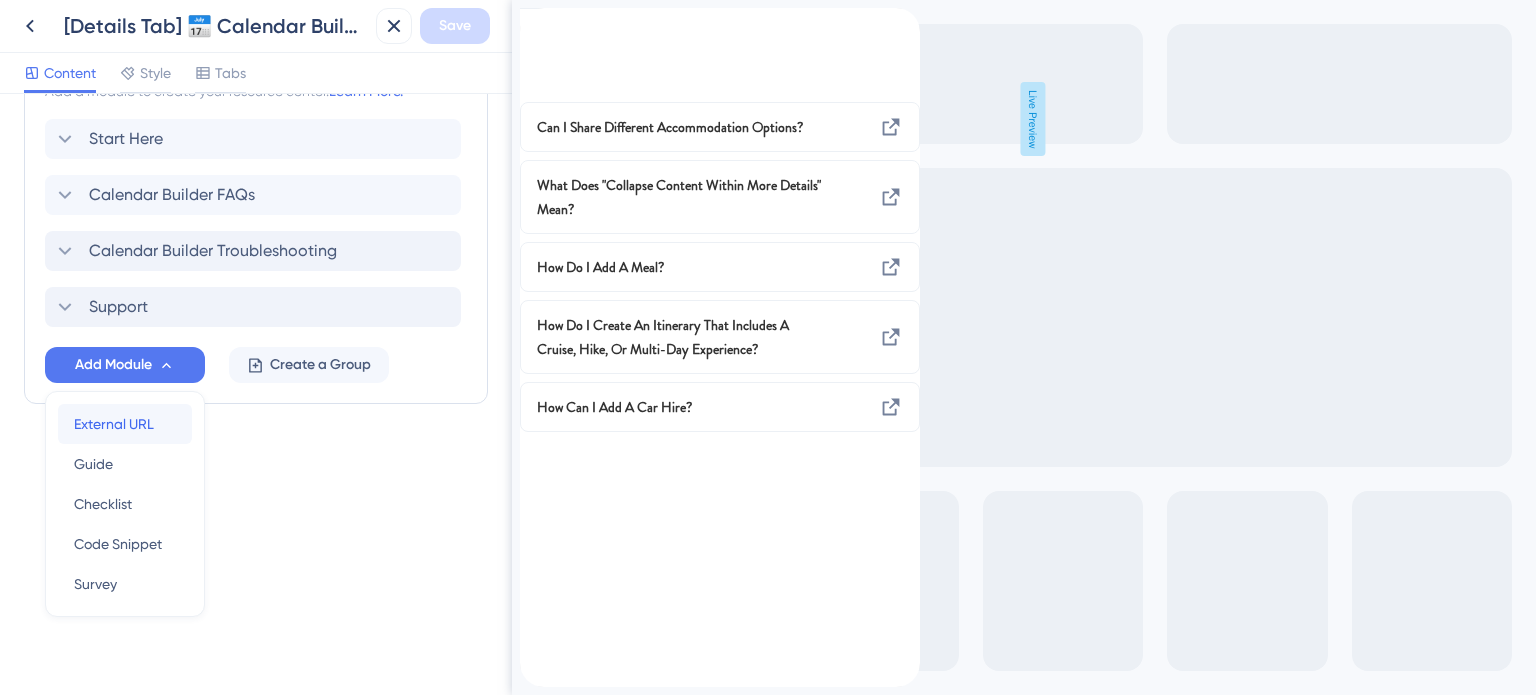 click on "External URL" at bounding box center (114, 424) 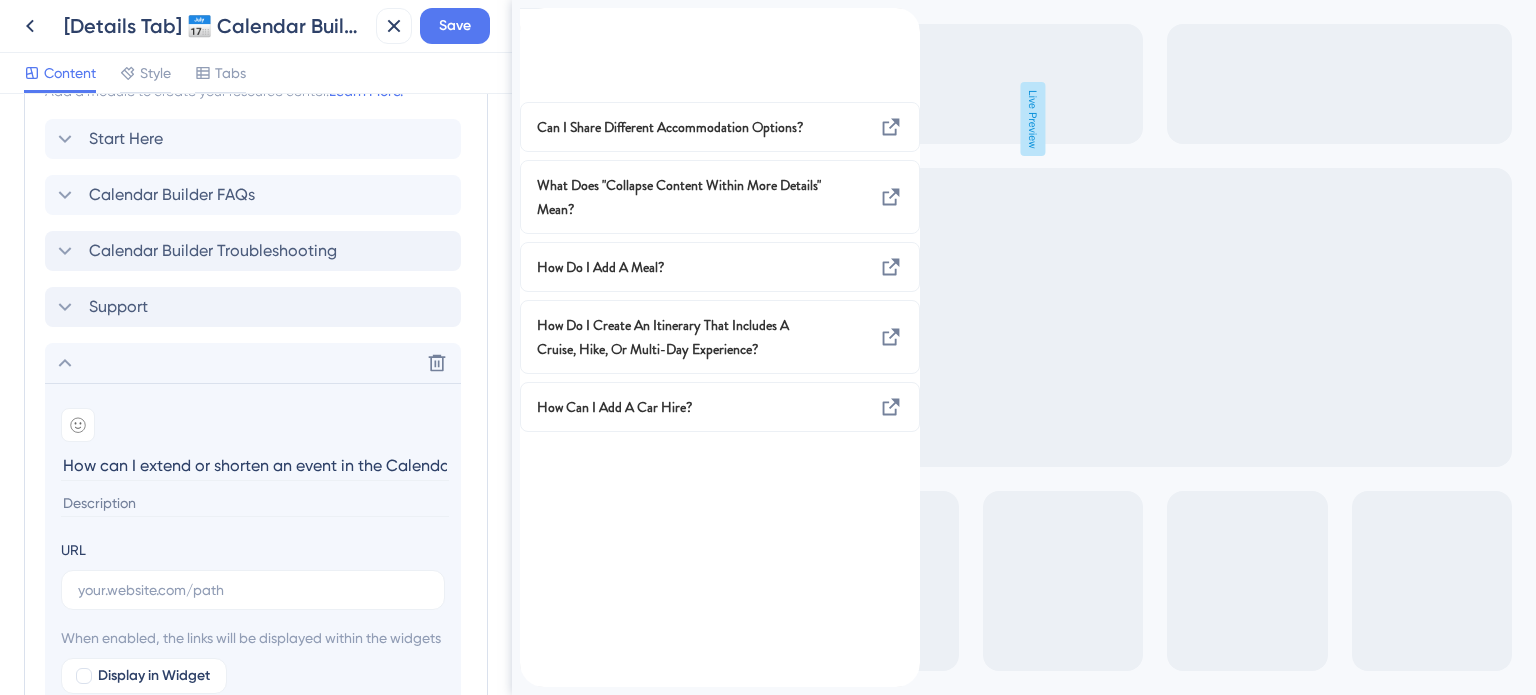 scroll, scrollTop: 0, scrollLeft: 72, axis: horizontal 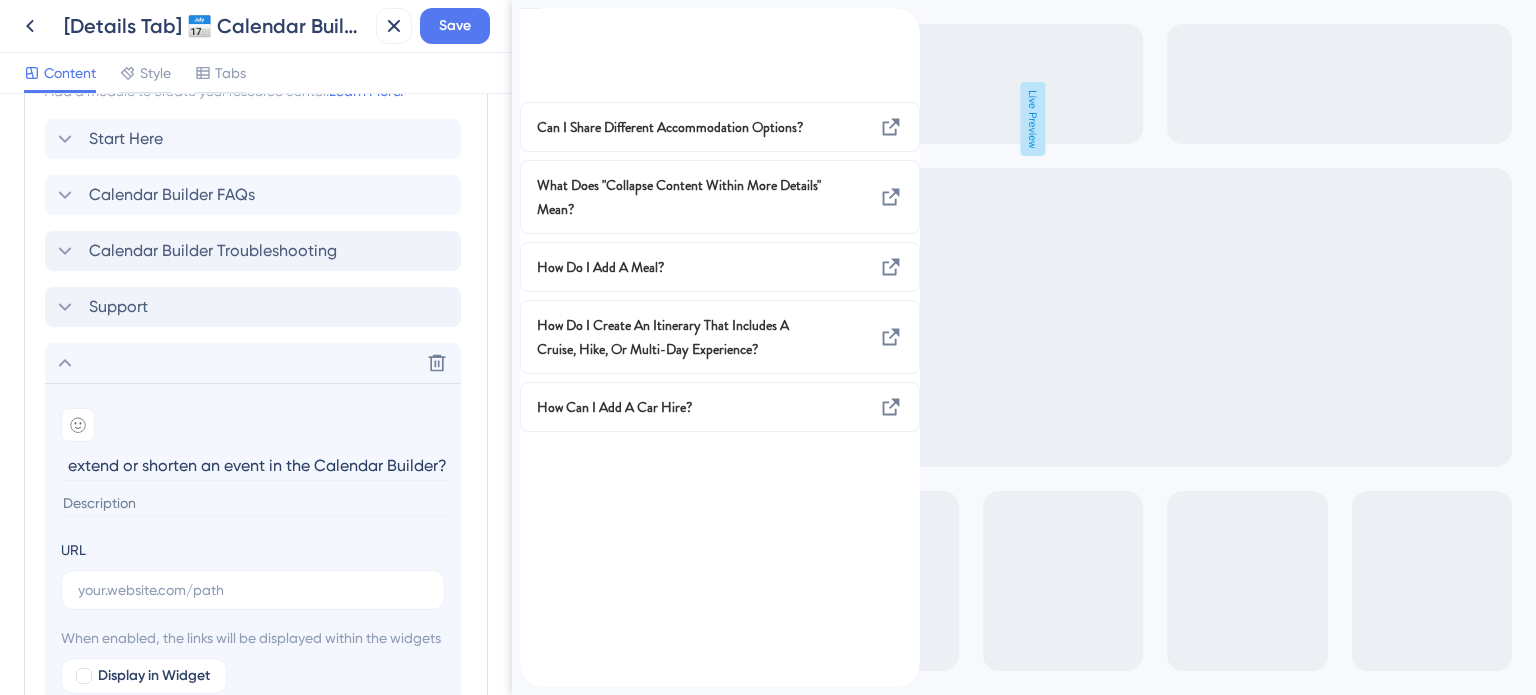 type on "How can I extend or shorten an event in the Calendar Builder?" 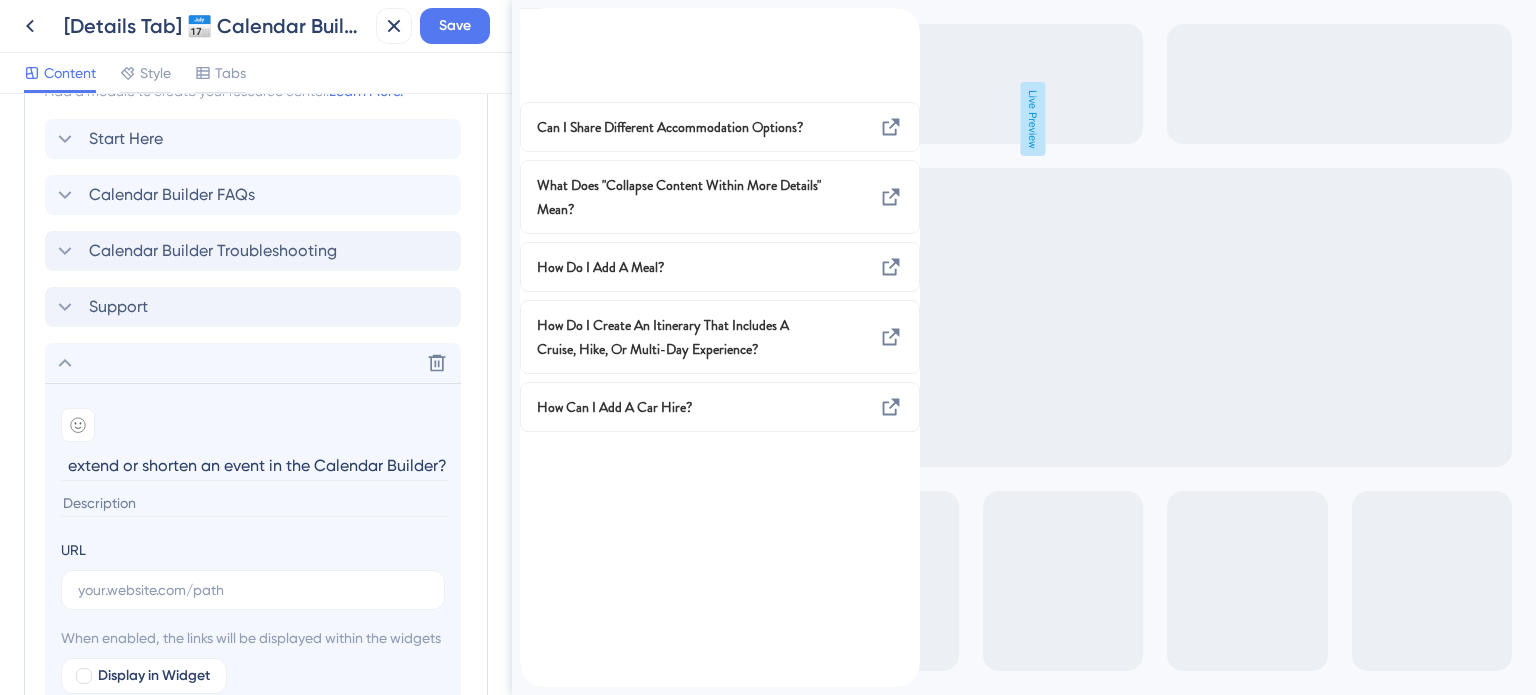 scroll, scrollTop: 0, scrollLeft: 0, axis: both 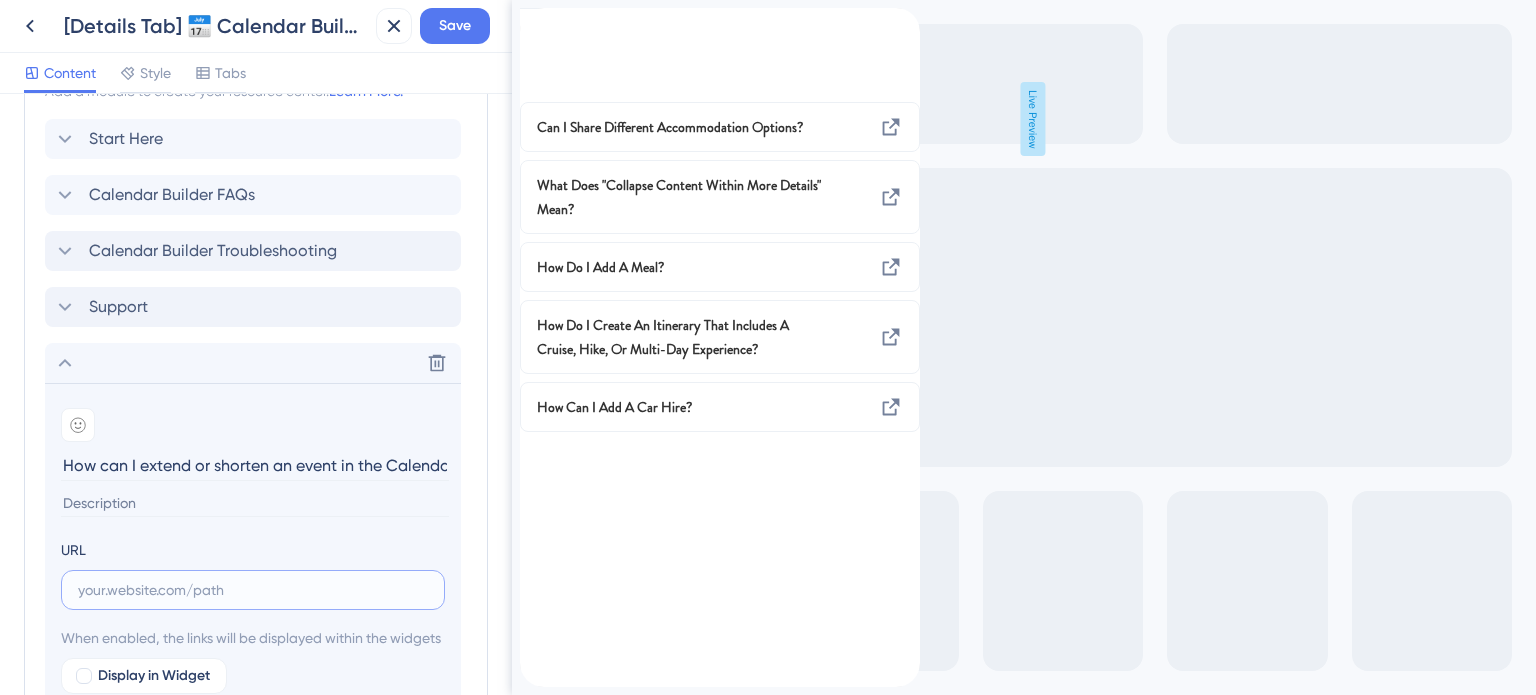click at bounding box center [253, 590] 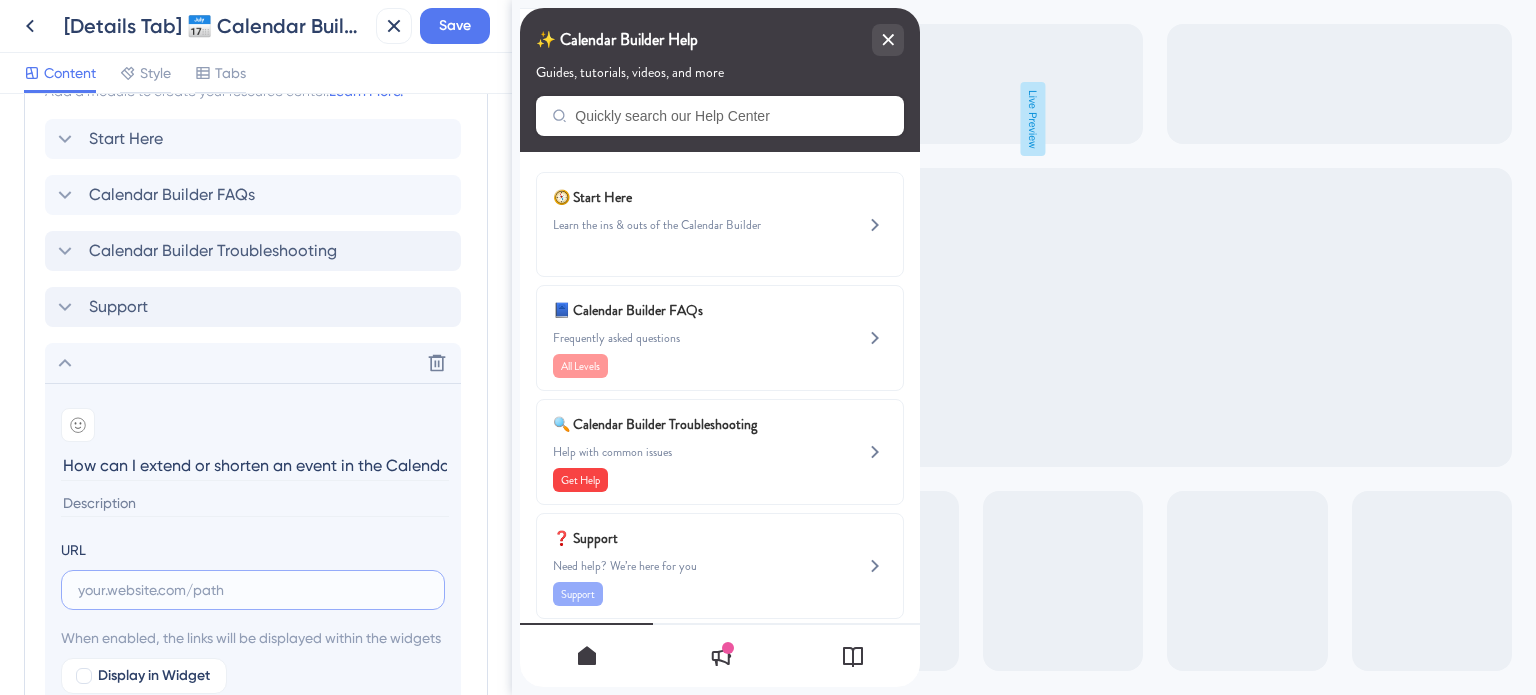 paste on "https://help.safariportal.app/en/articles/5758-how-can-i-extend-or-shorten-an-event-in-the" 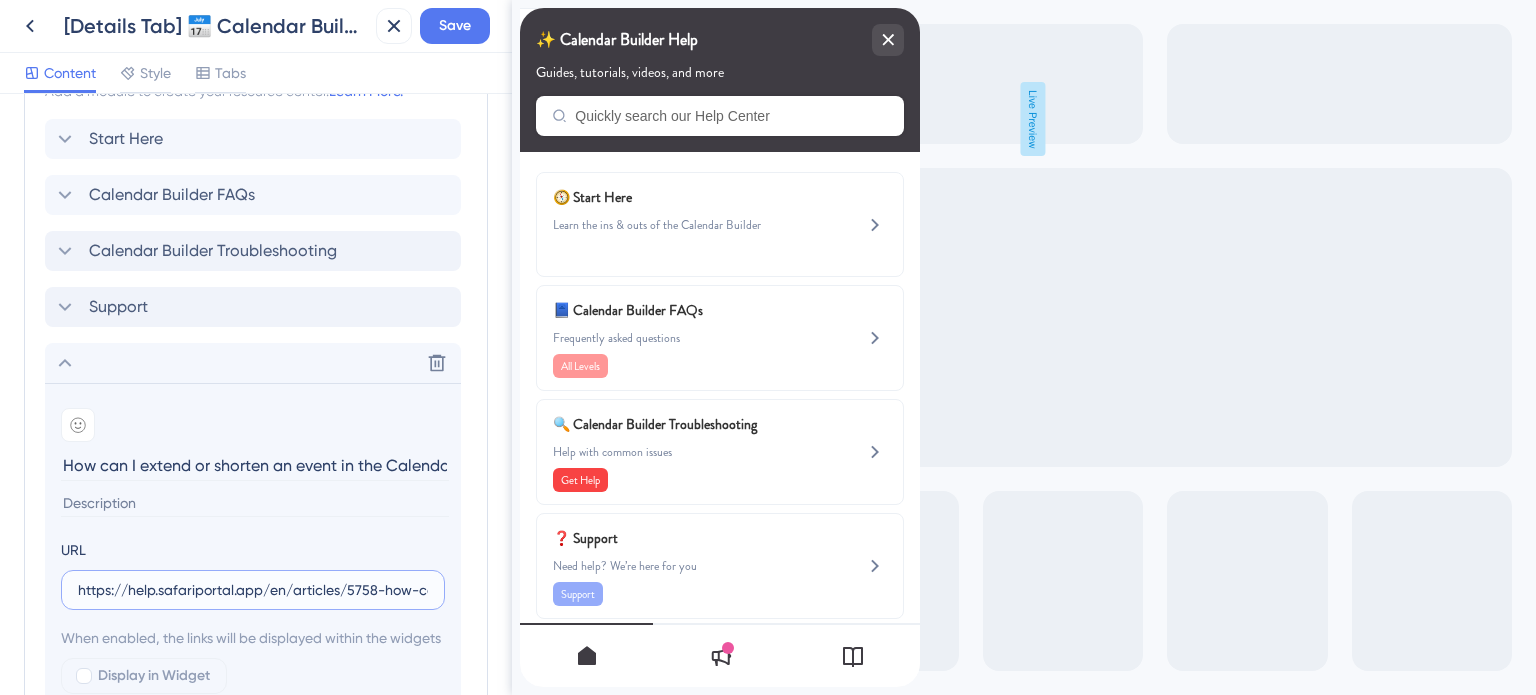 scroll, scrollTop: 0, scrollLeft: 267, axis: horizontal 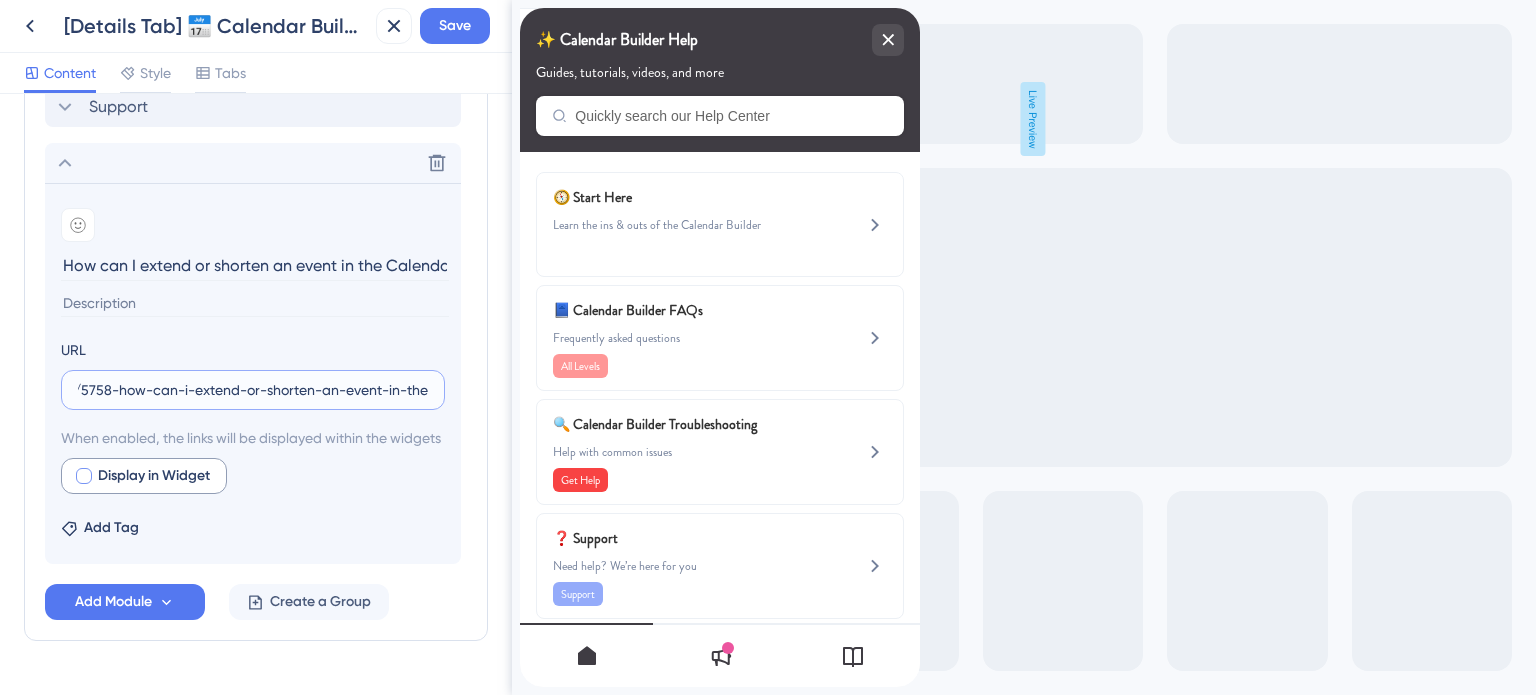 type on "https://help.safariportal.app/en/articles/5758-how-can-i-extend-or-shorten-an-event-in-the" 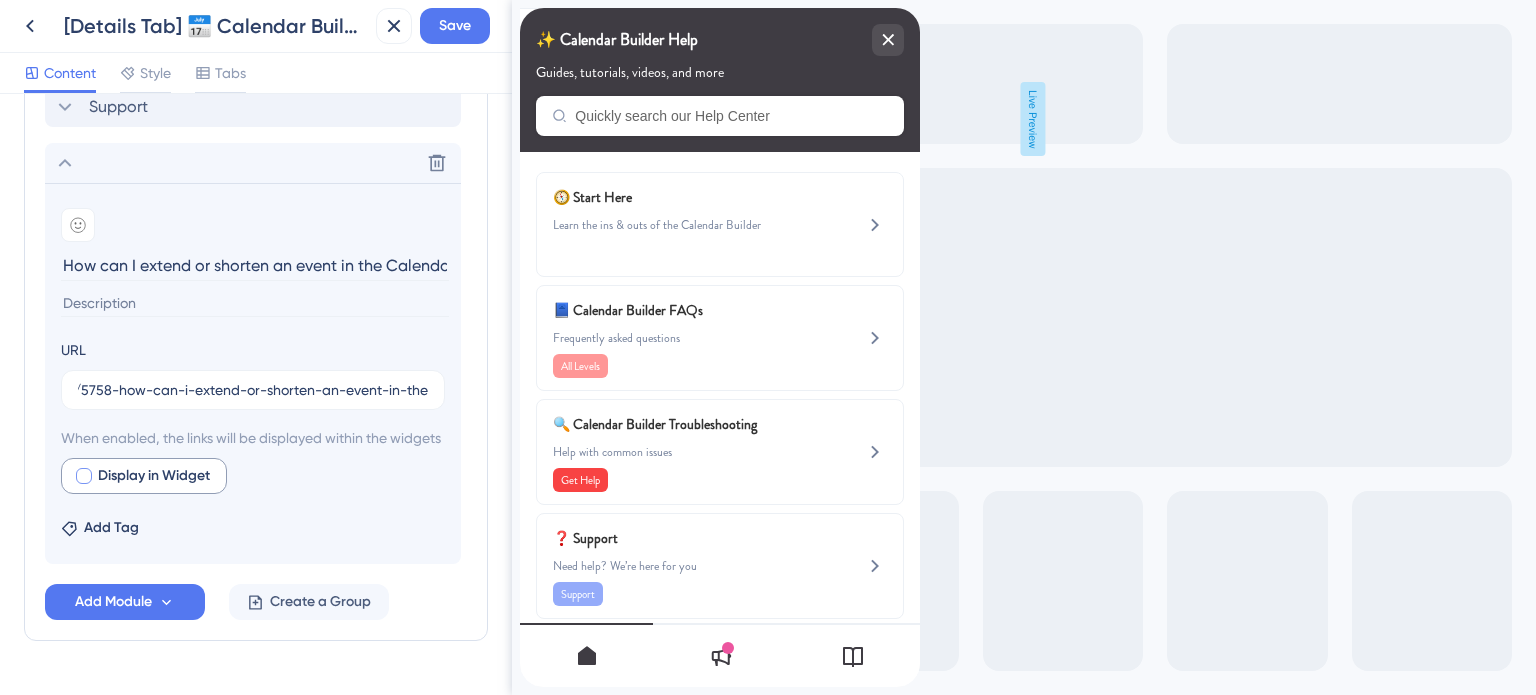 click at bounding box center [84, 476] 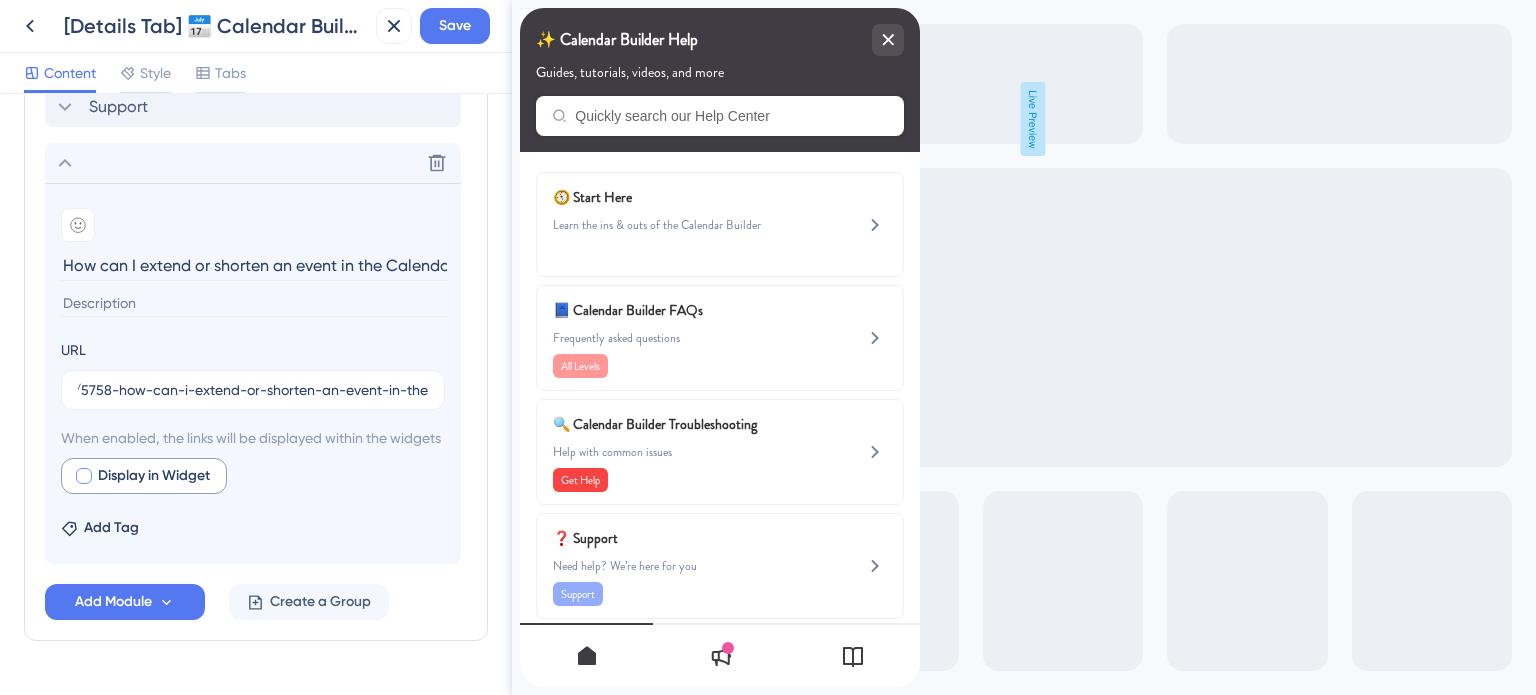 checkbox on "true" 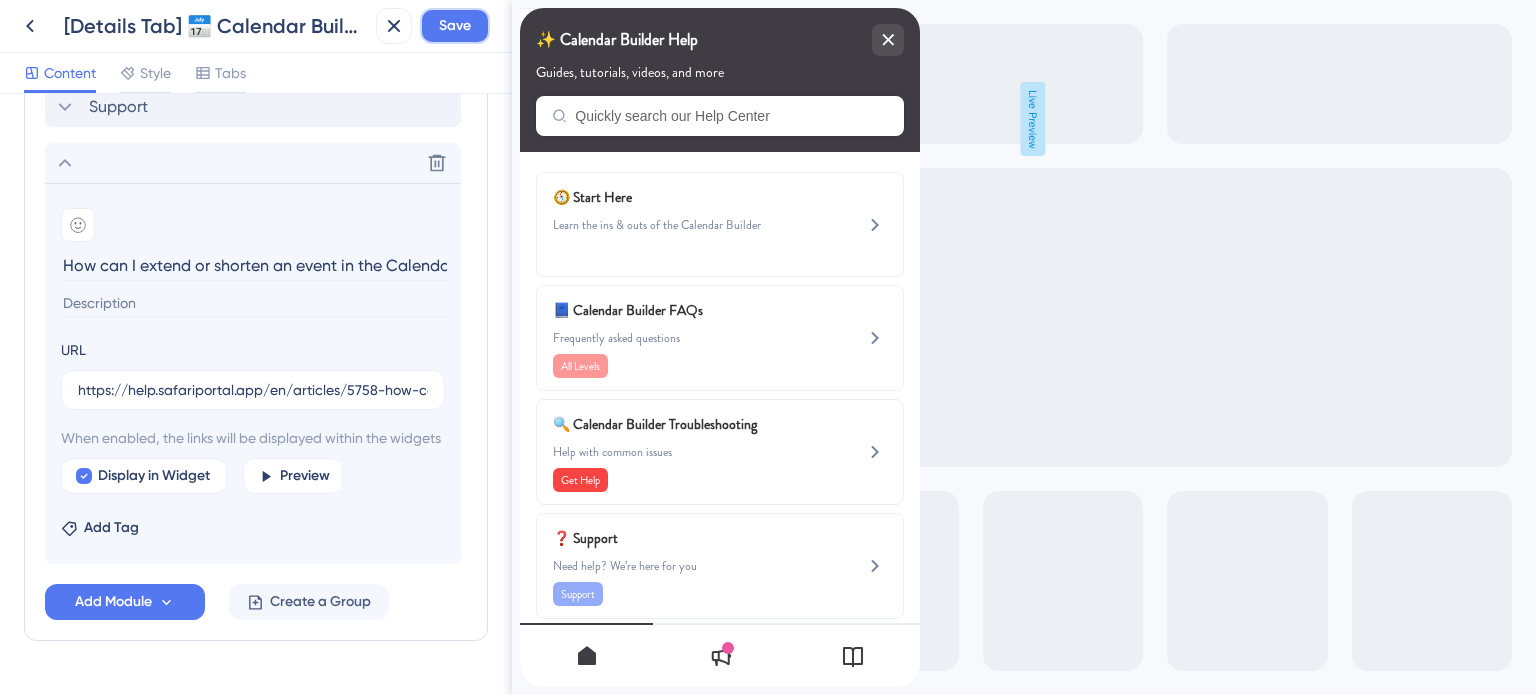 click on "Save" at bounding box center (455, 26) 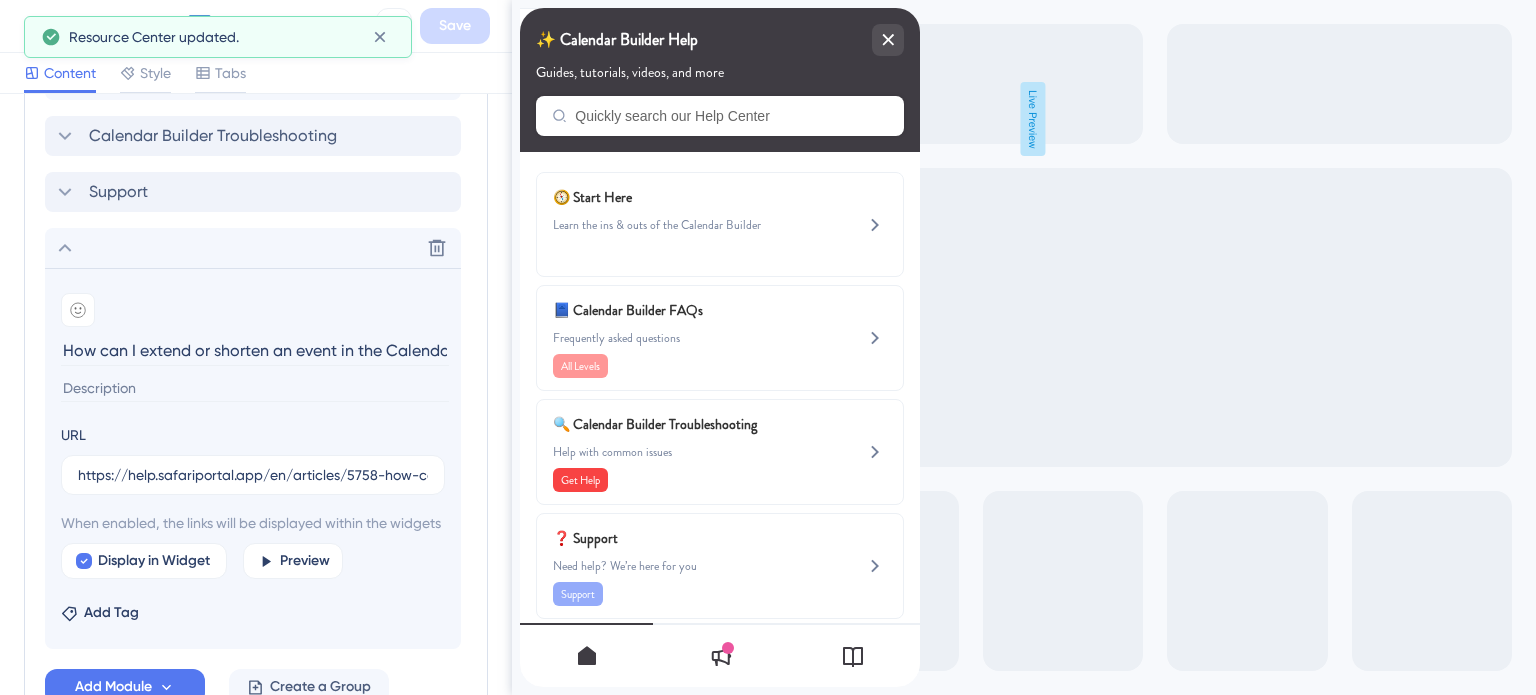 scroll, scrollTop: 996, scrollLeft: 0, axis: vertical 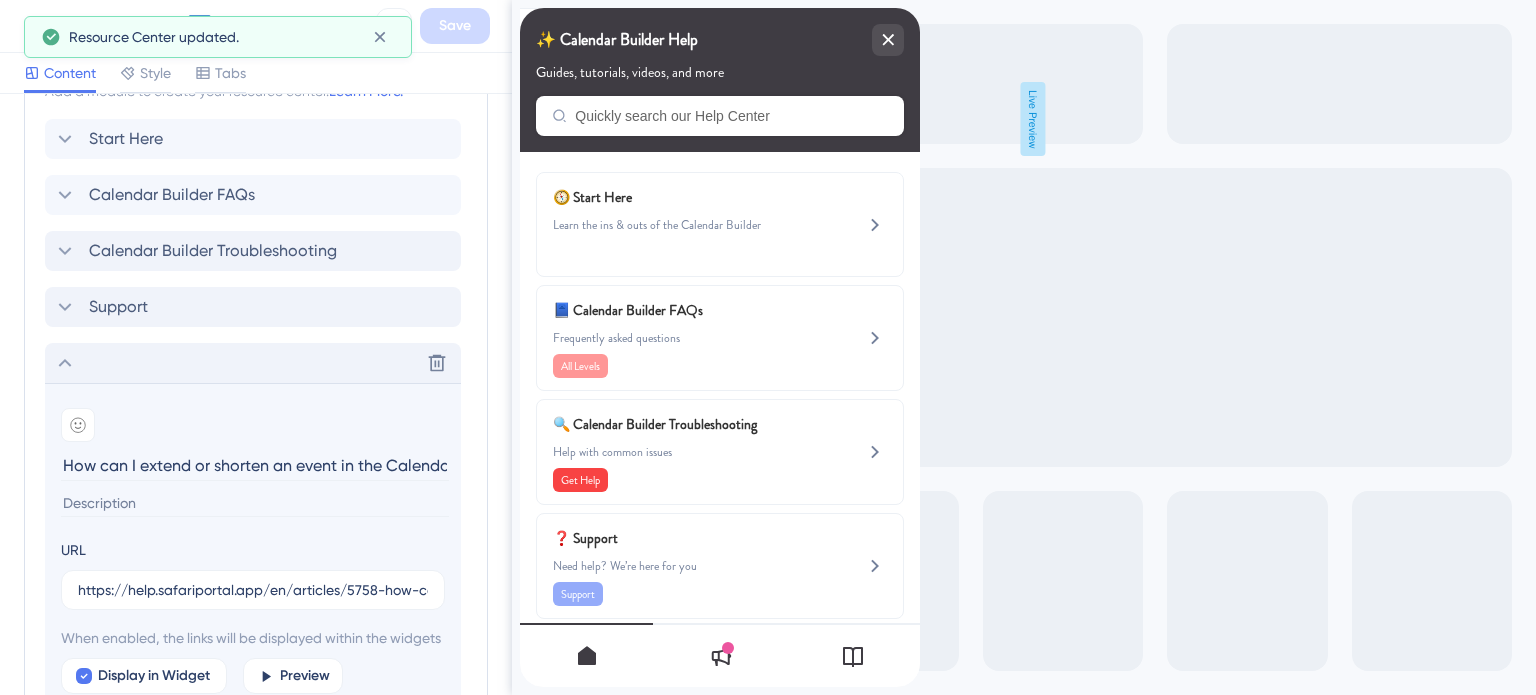 click 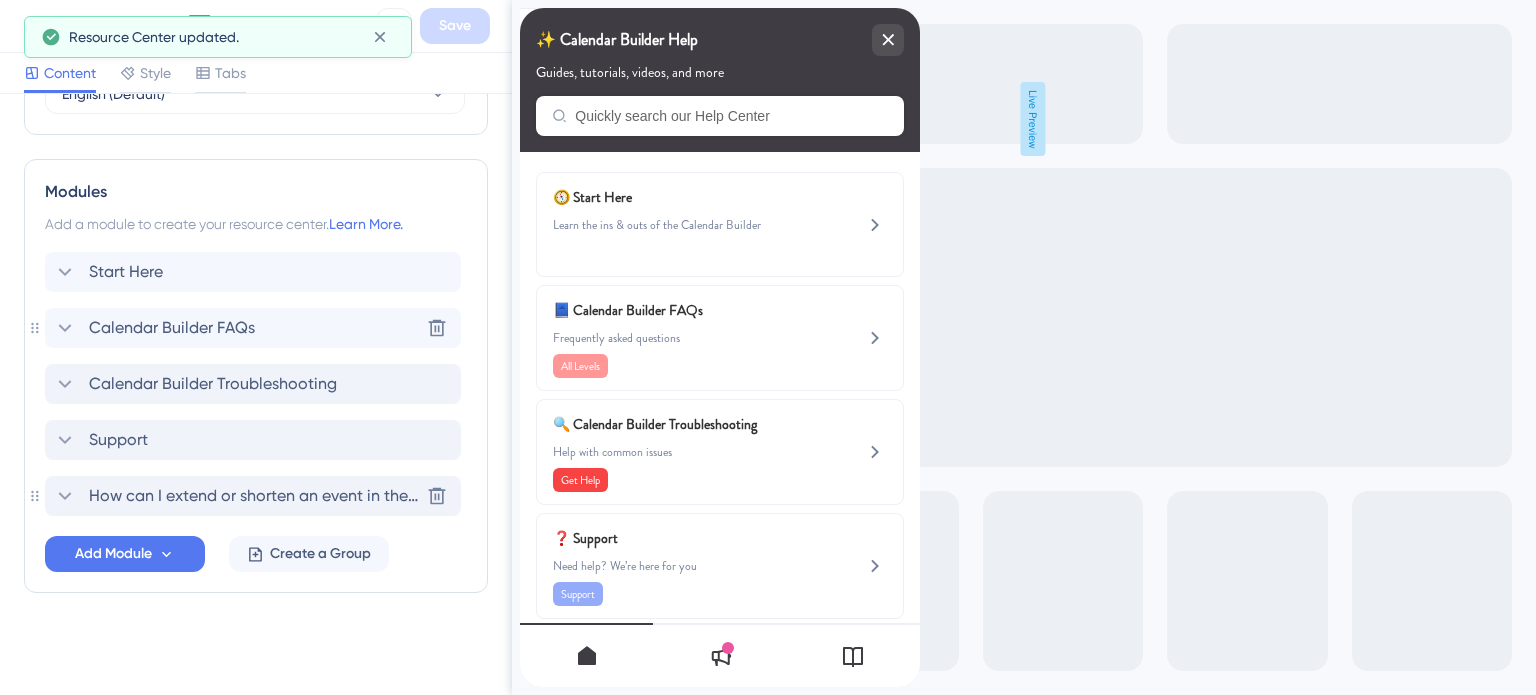 click on "Calendar Builder FAQs" at bounding box center (172, 328) 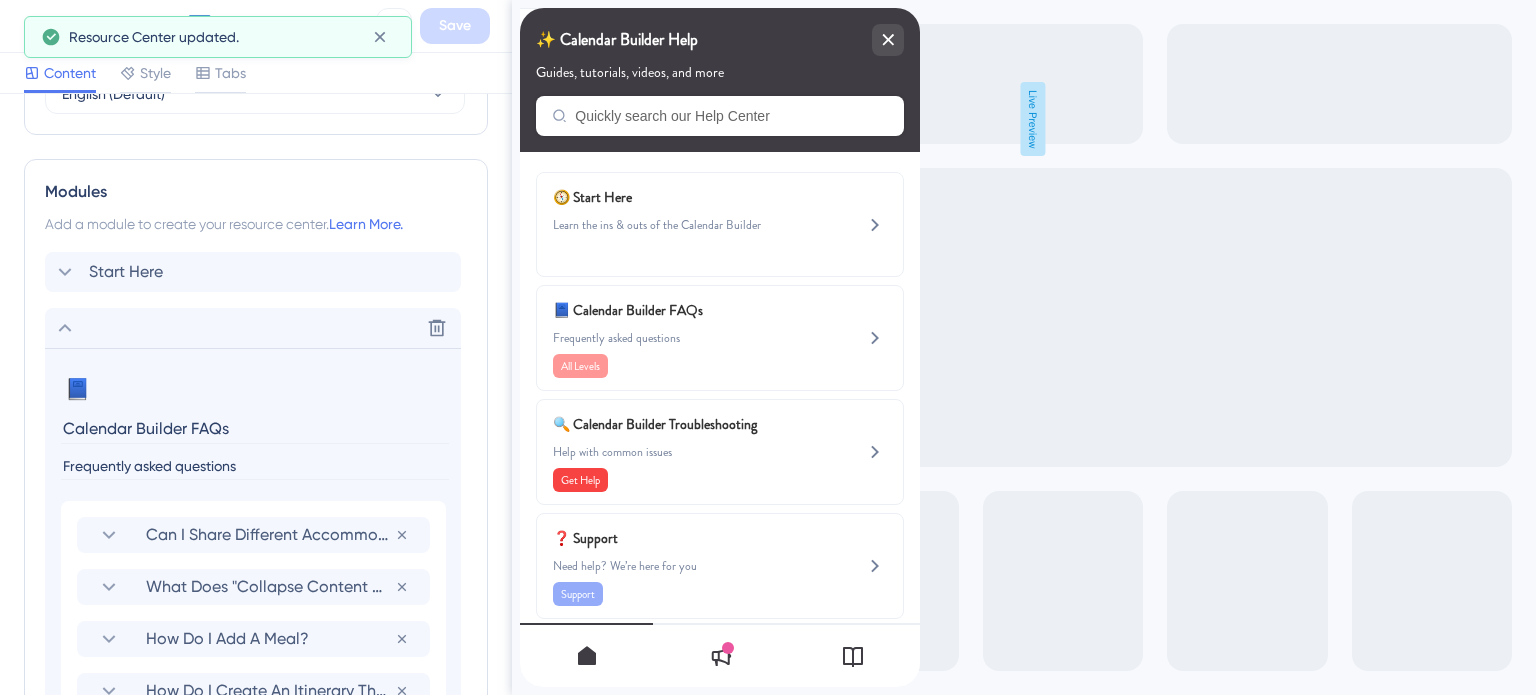 scroll, scrollTop: 996, scrollLeft: 0, axis: vertical 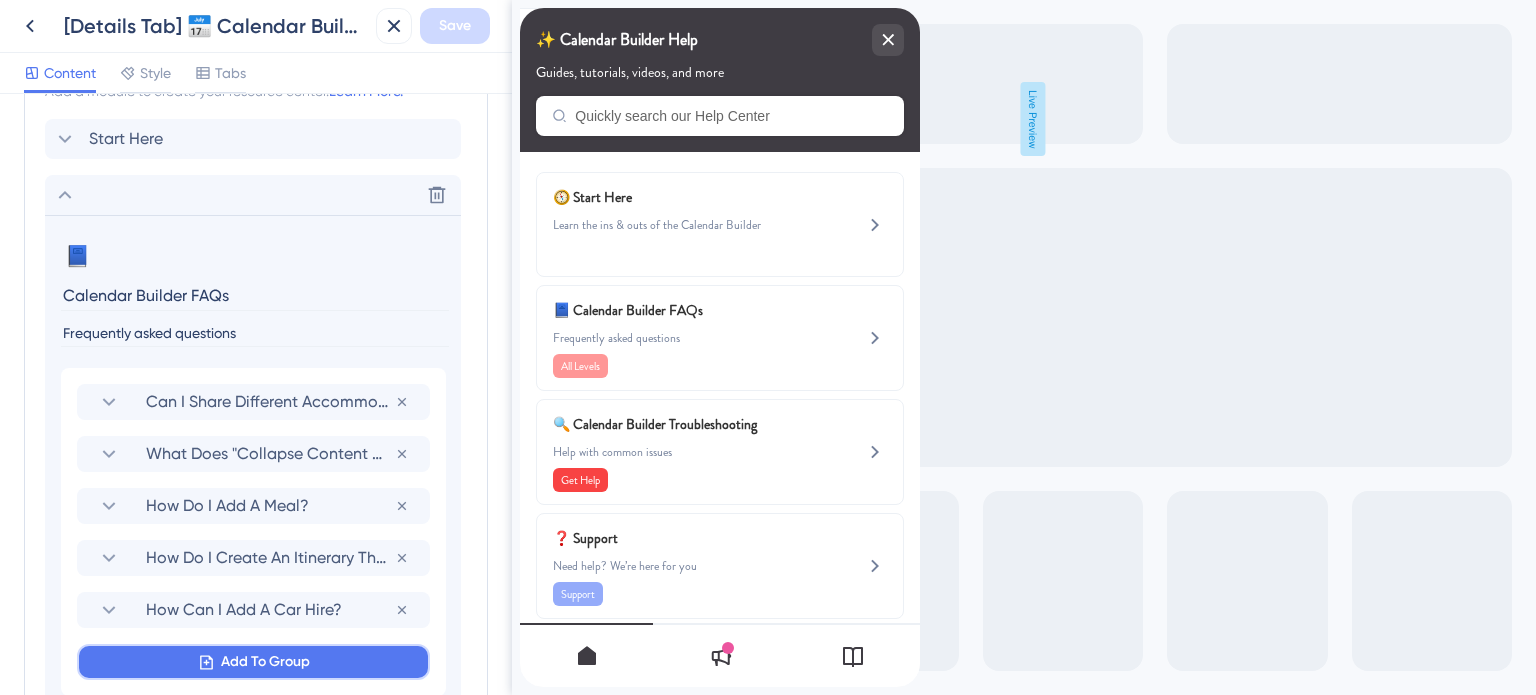 click on "Add To Group" at bounding box center (265, 662) 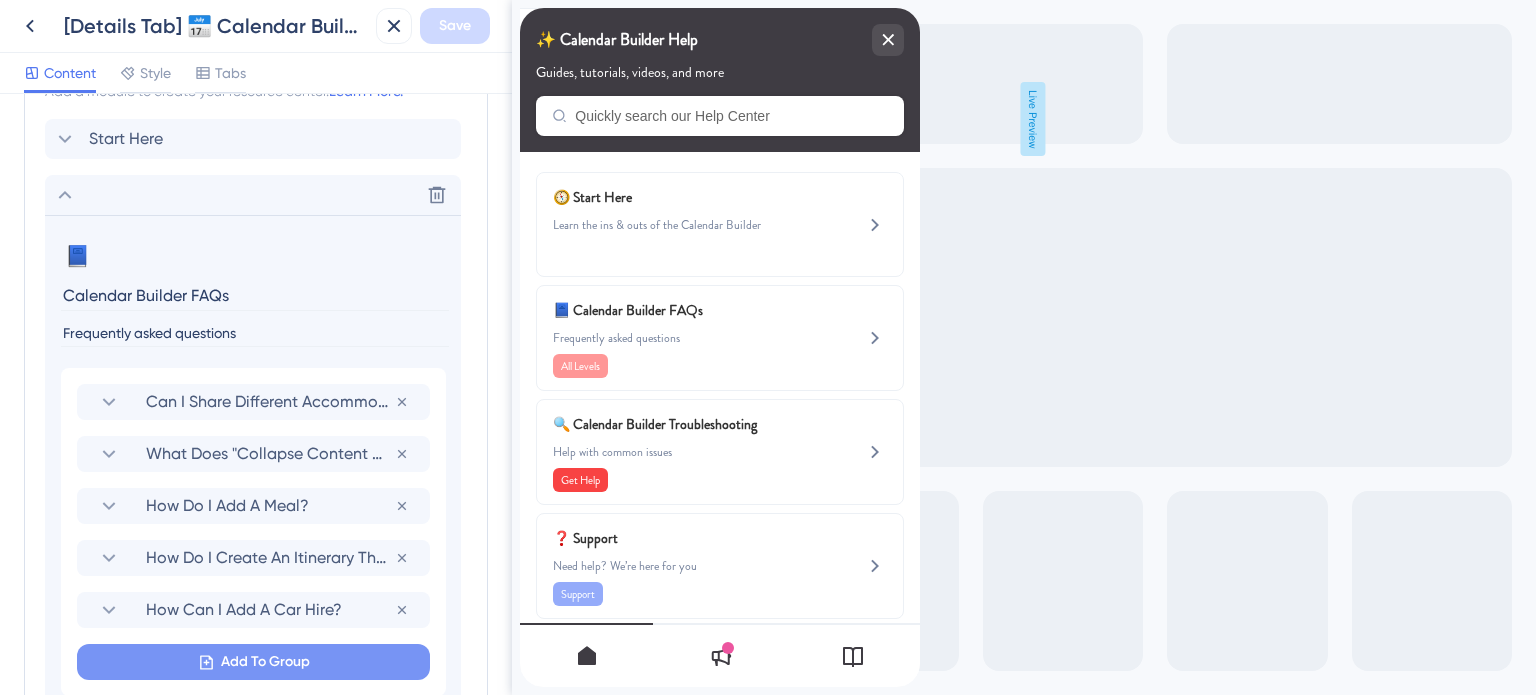 scroll, scrollTop: 1319, scrollLeft: 0, axis: vertical 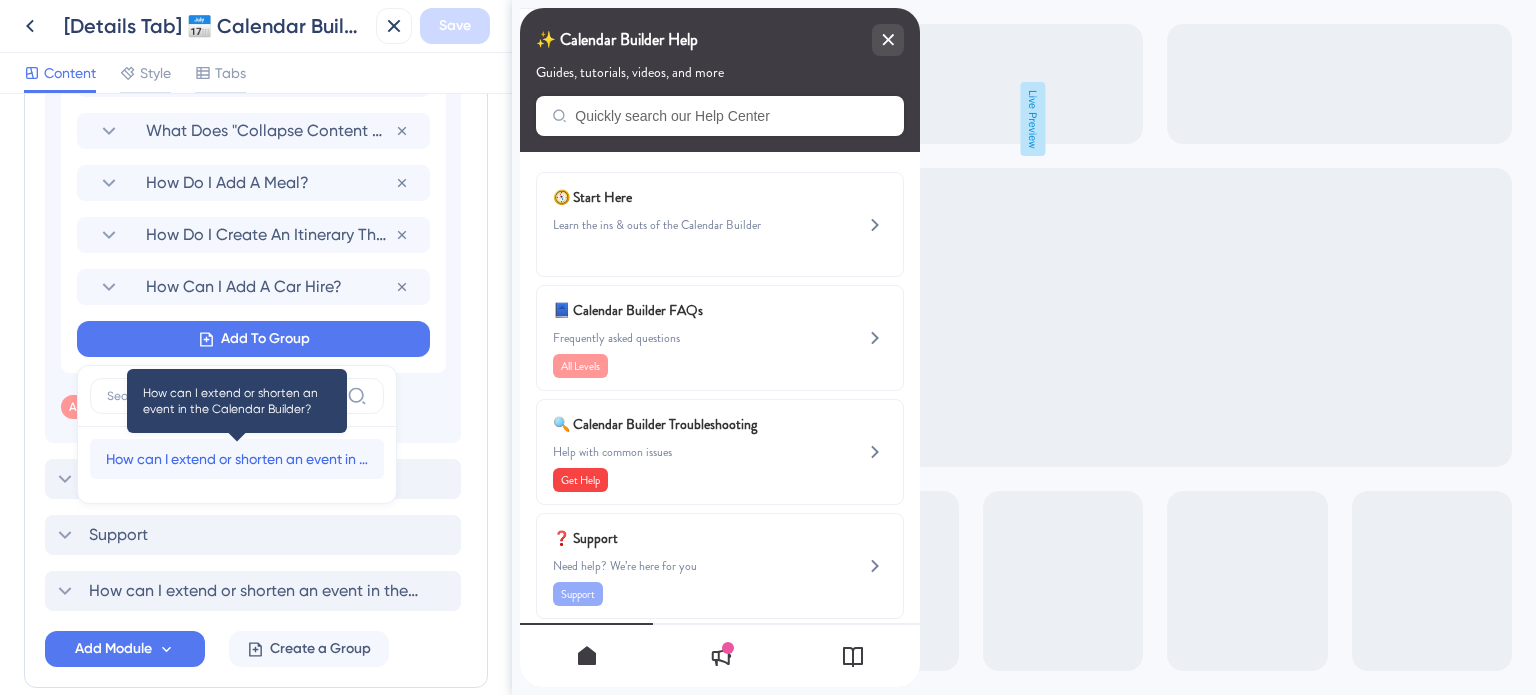 click on "How can I extend or shorten an event in the Calendar Builder?" at bounding box center [237, 459] 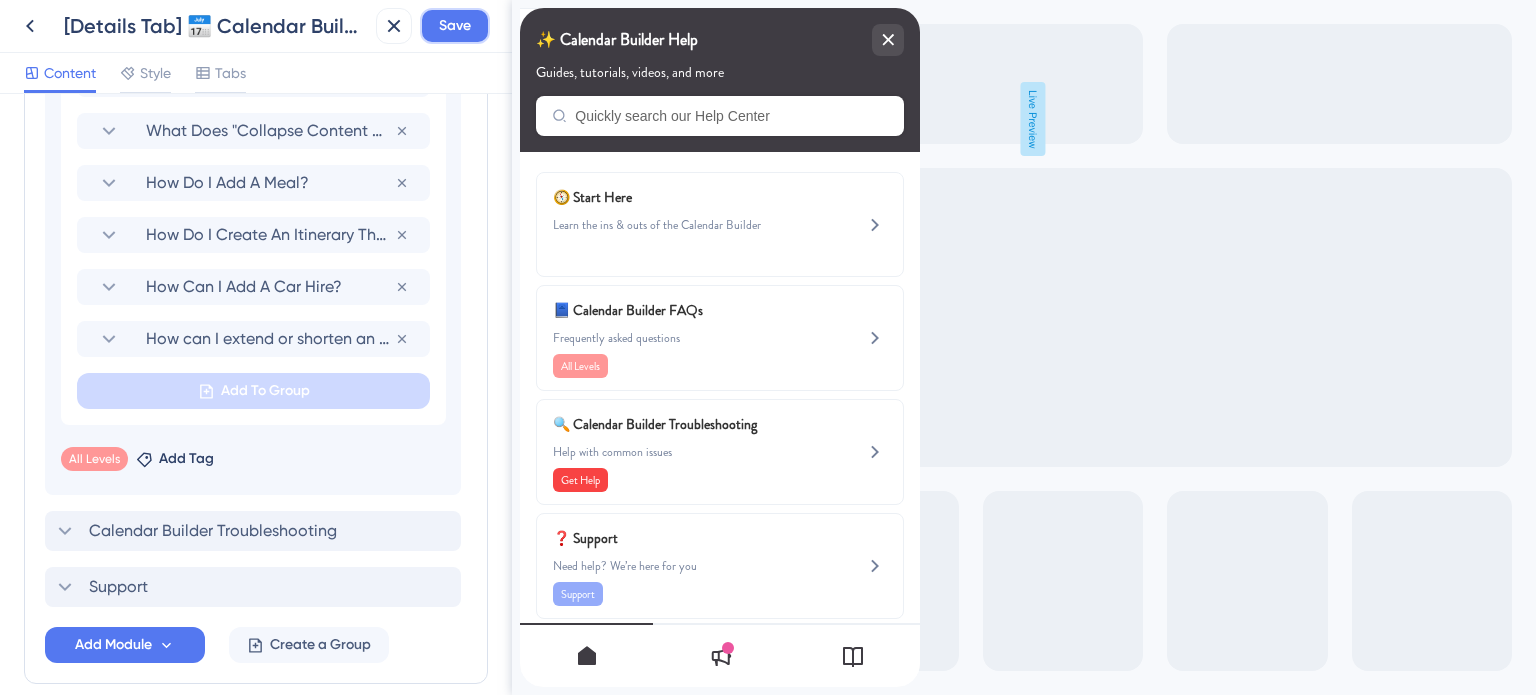 click on "Save" at bounding box center [455, 26] 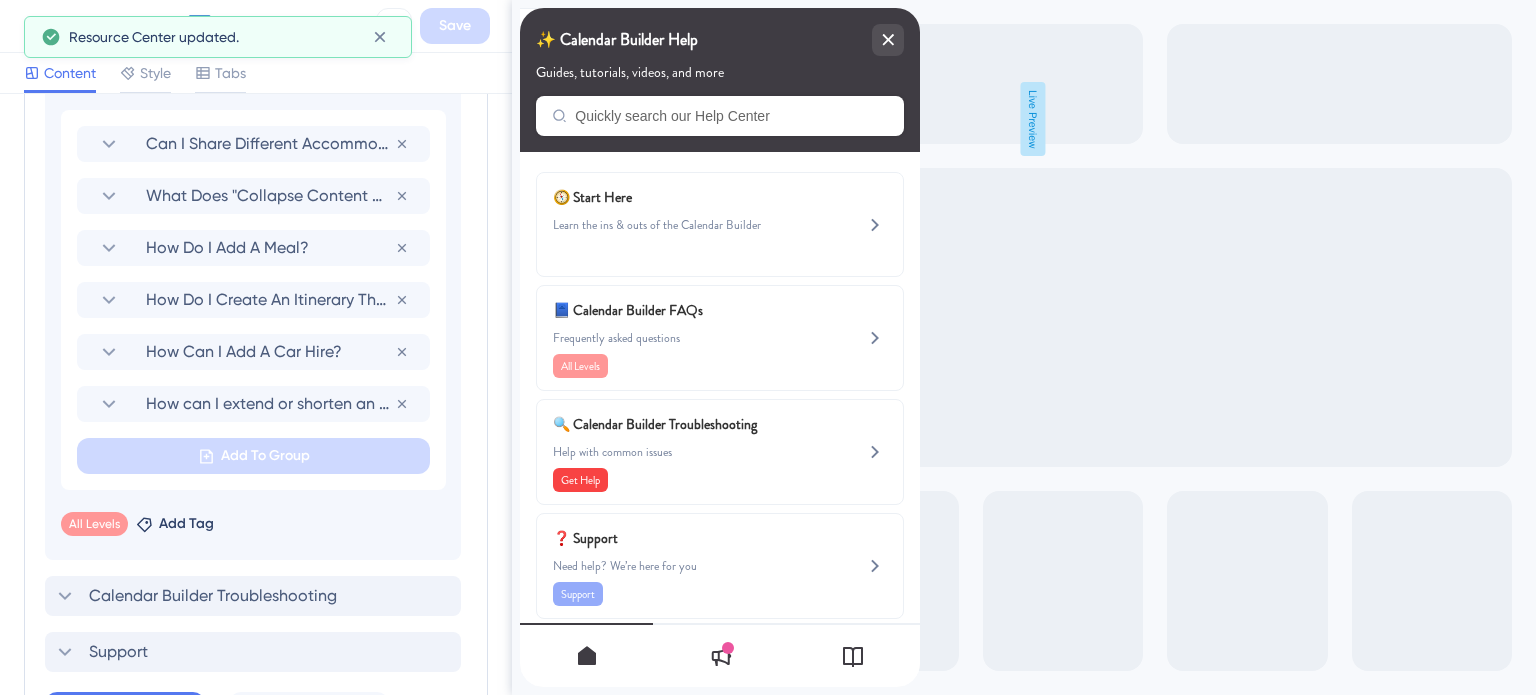 scroll, scrollTop: 1019, scrollLeft: 0, axis: vertical 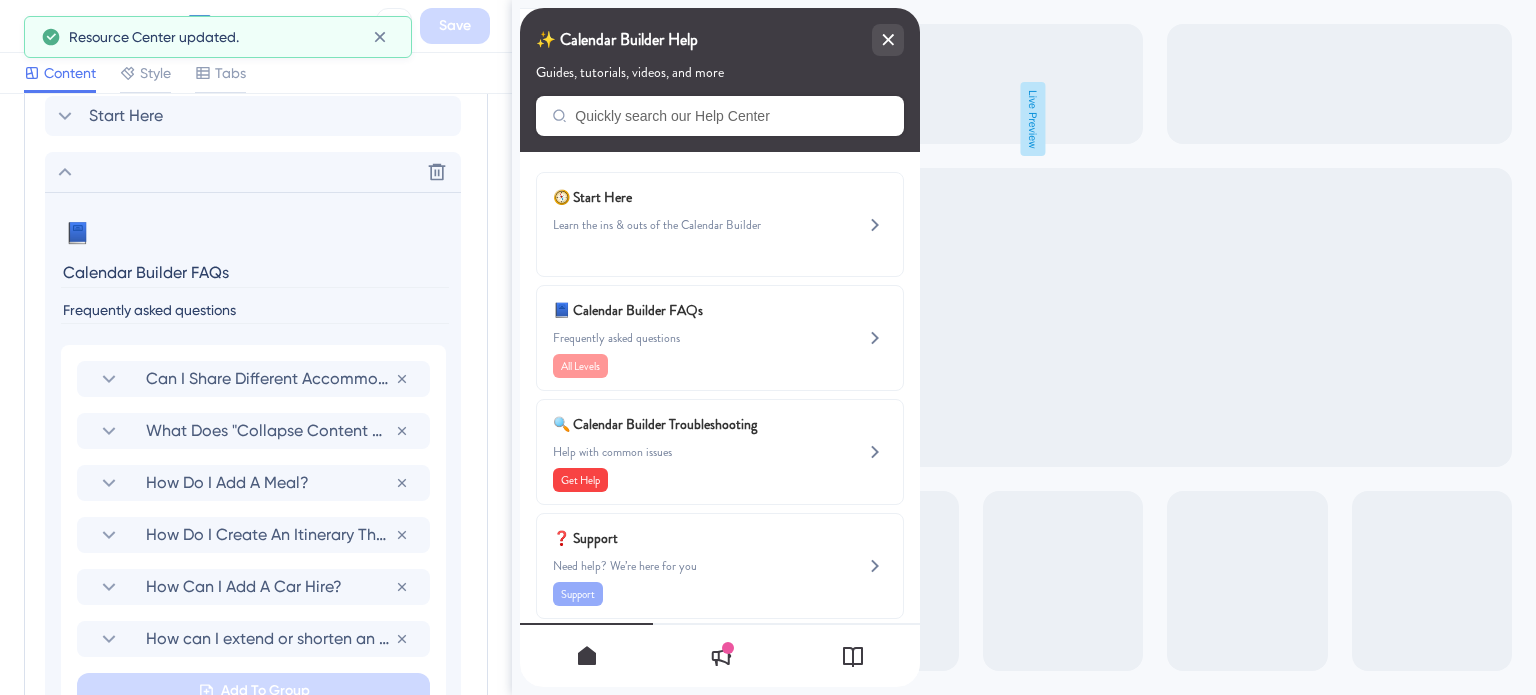 click 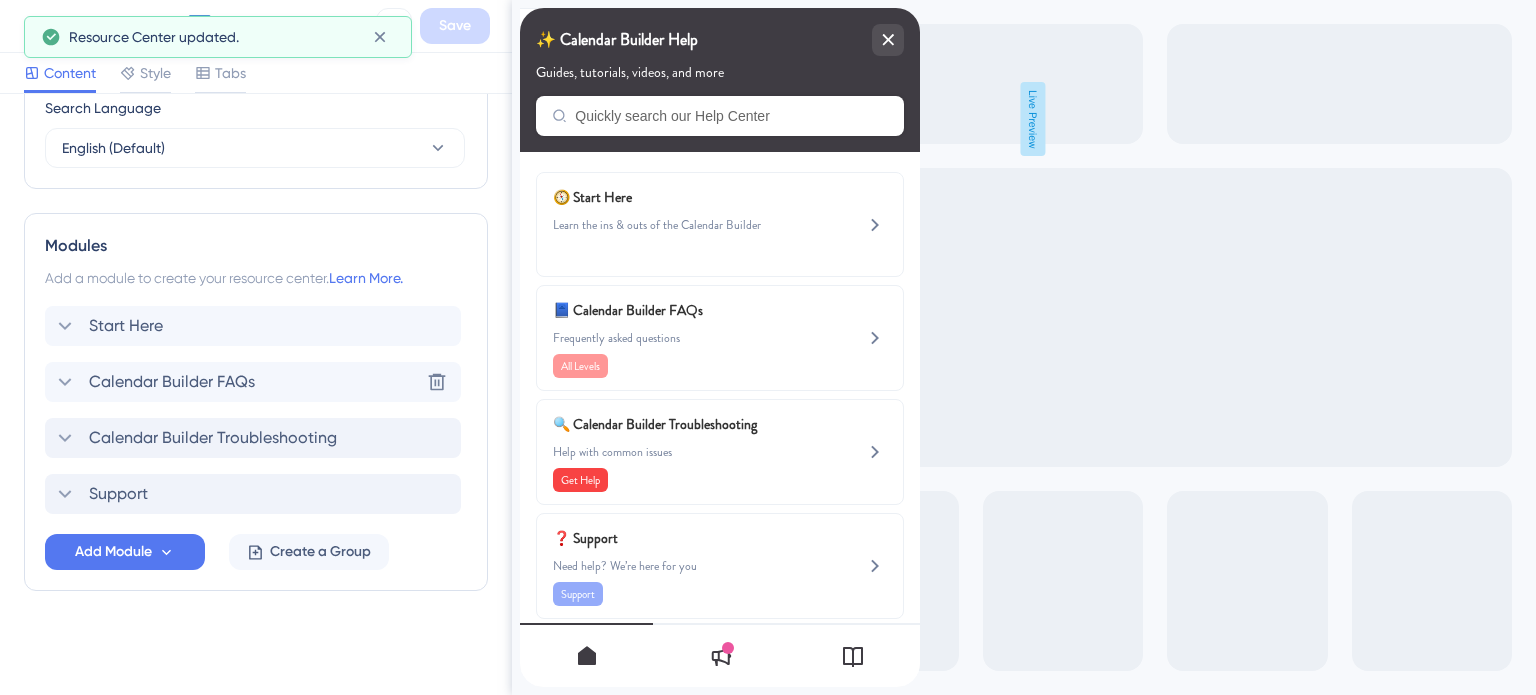 scroll, scrollTop: 807, scrollLeft: 0, axis: vertical 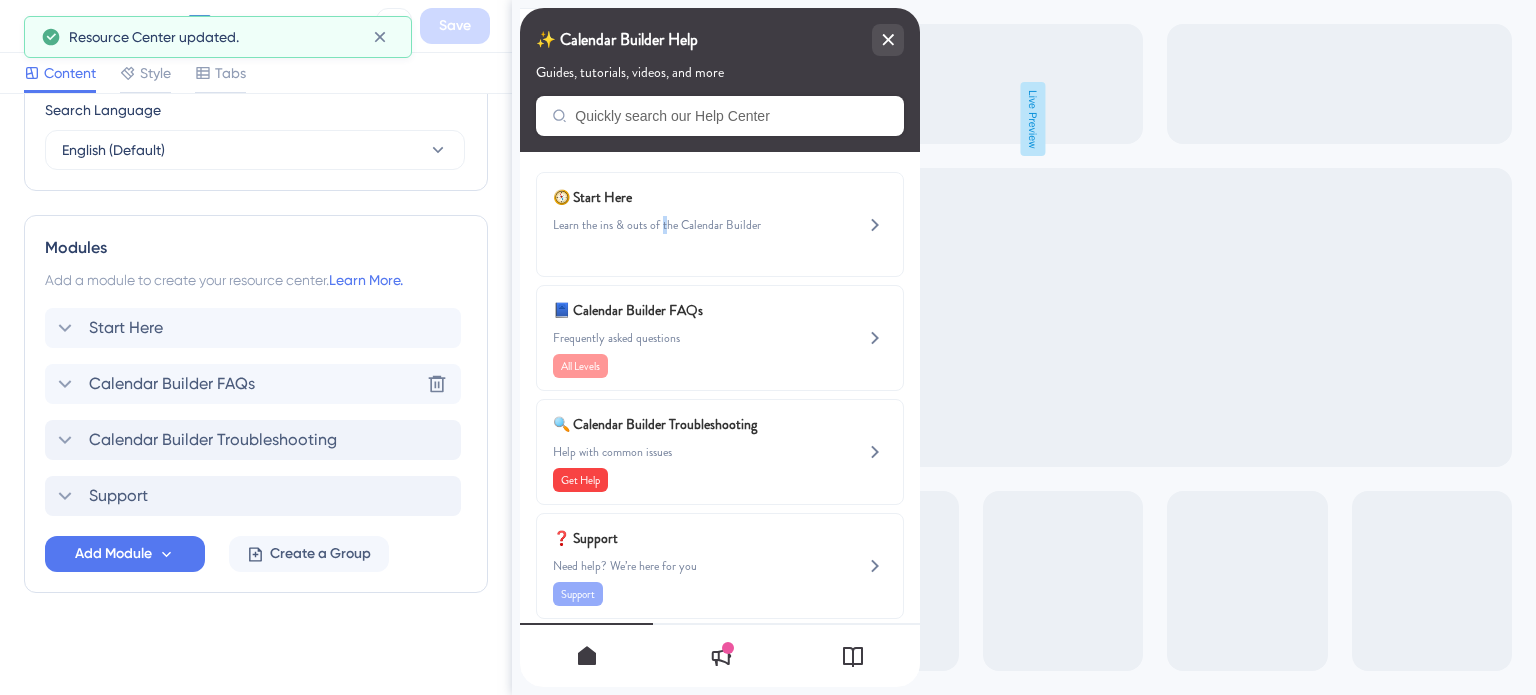 click on "Learn the ins & outs of the Calendar Builder" at bounding box center (686, 225) 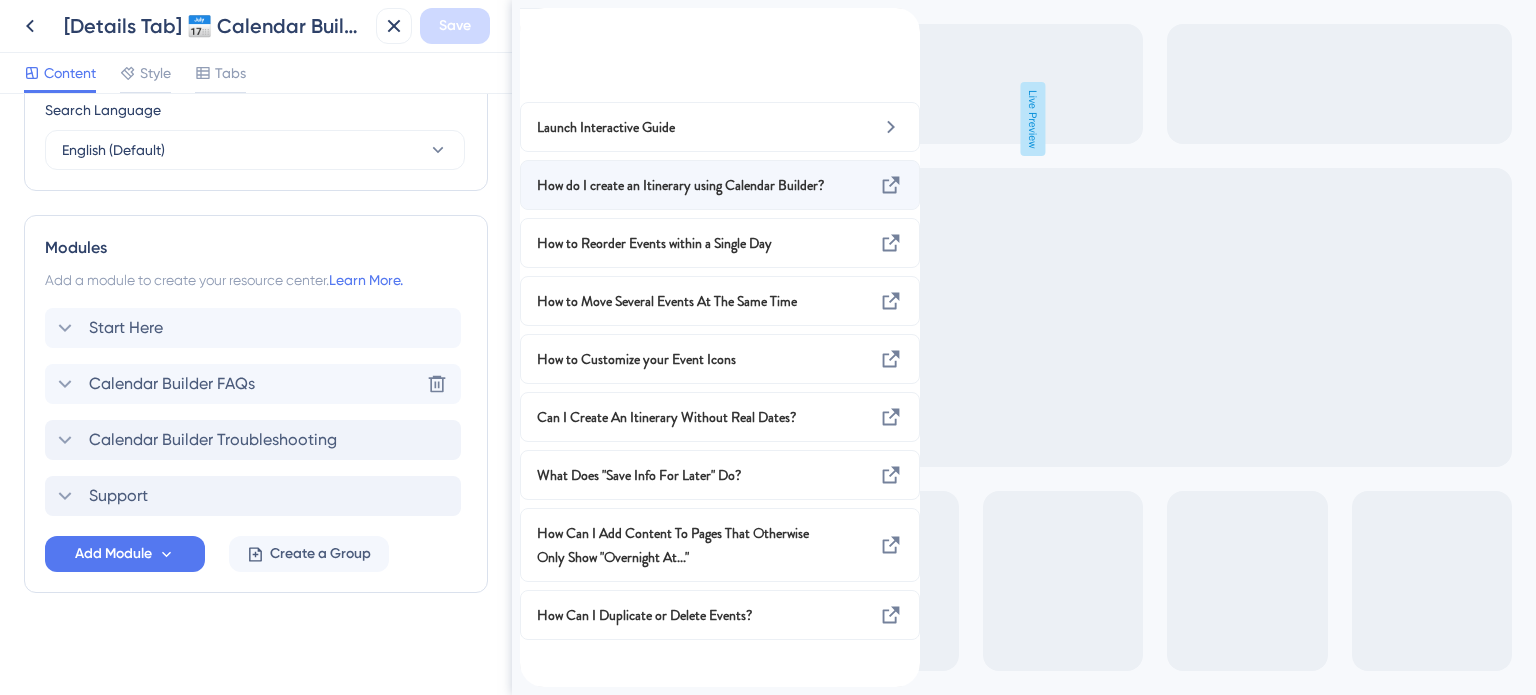 scroll, scrollTop: 0, scrollLeft: 0, axis: both 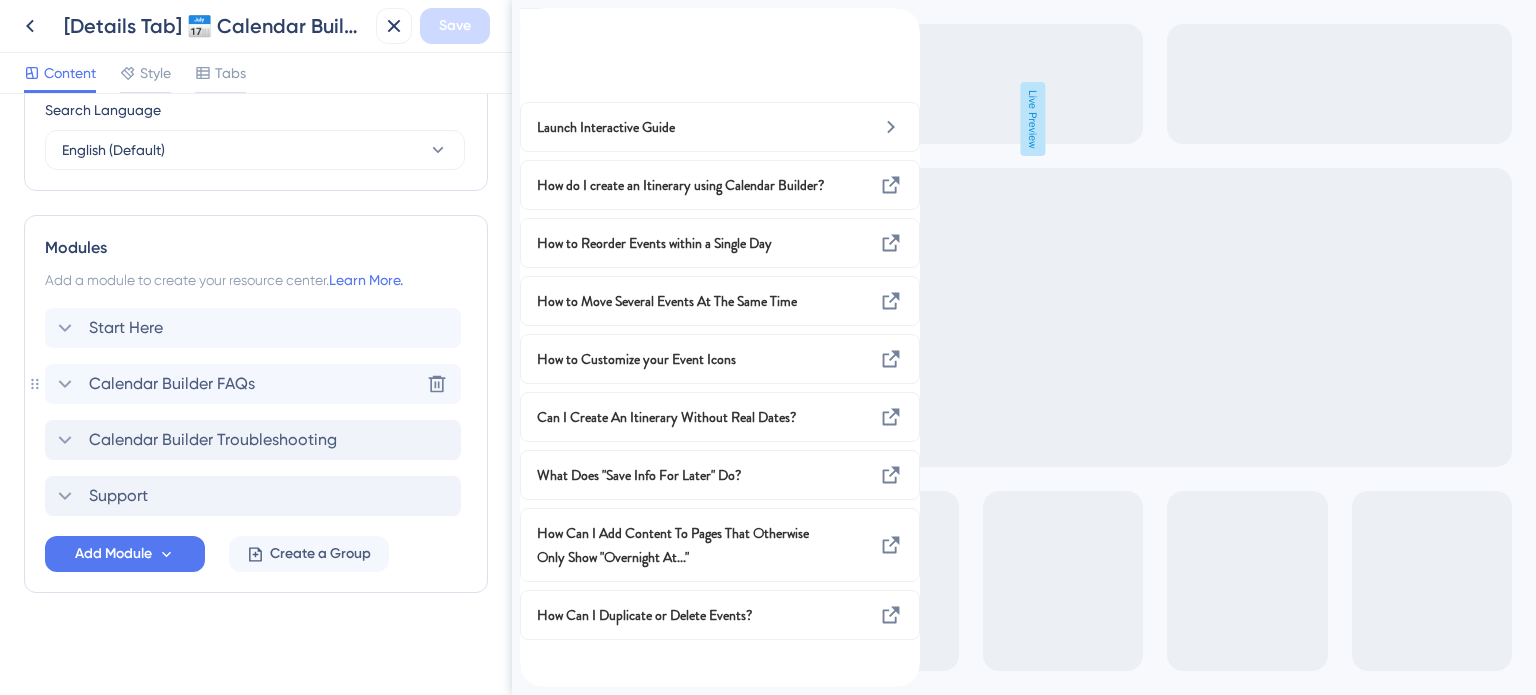 click on "Calendar Builder FAQs" at bounding box center (172, 384) 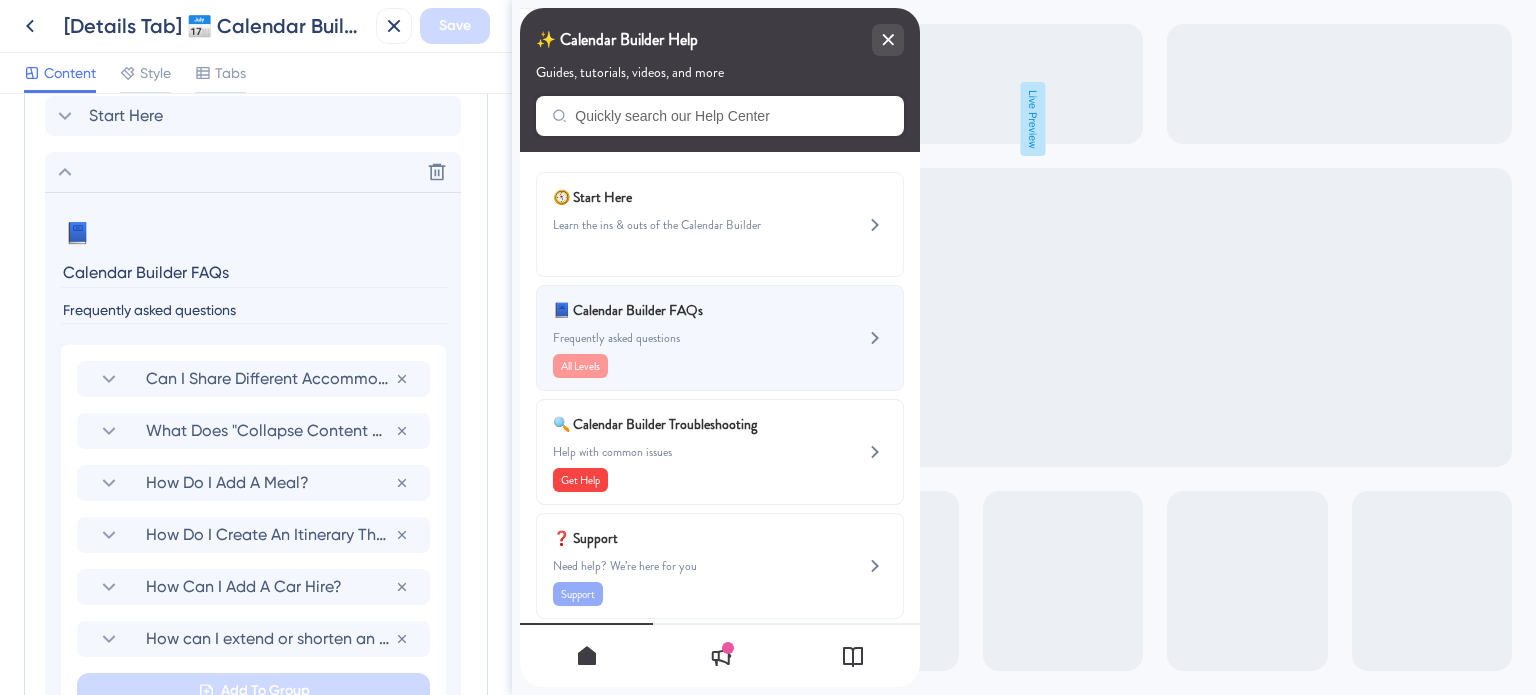 click on "Frequently asked questions" at bounding box center (686, 338) 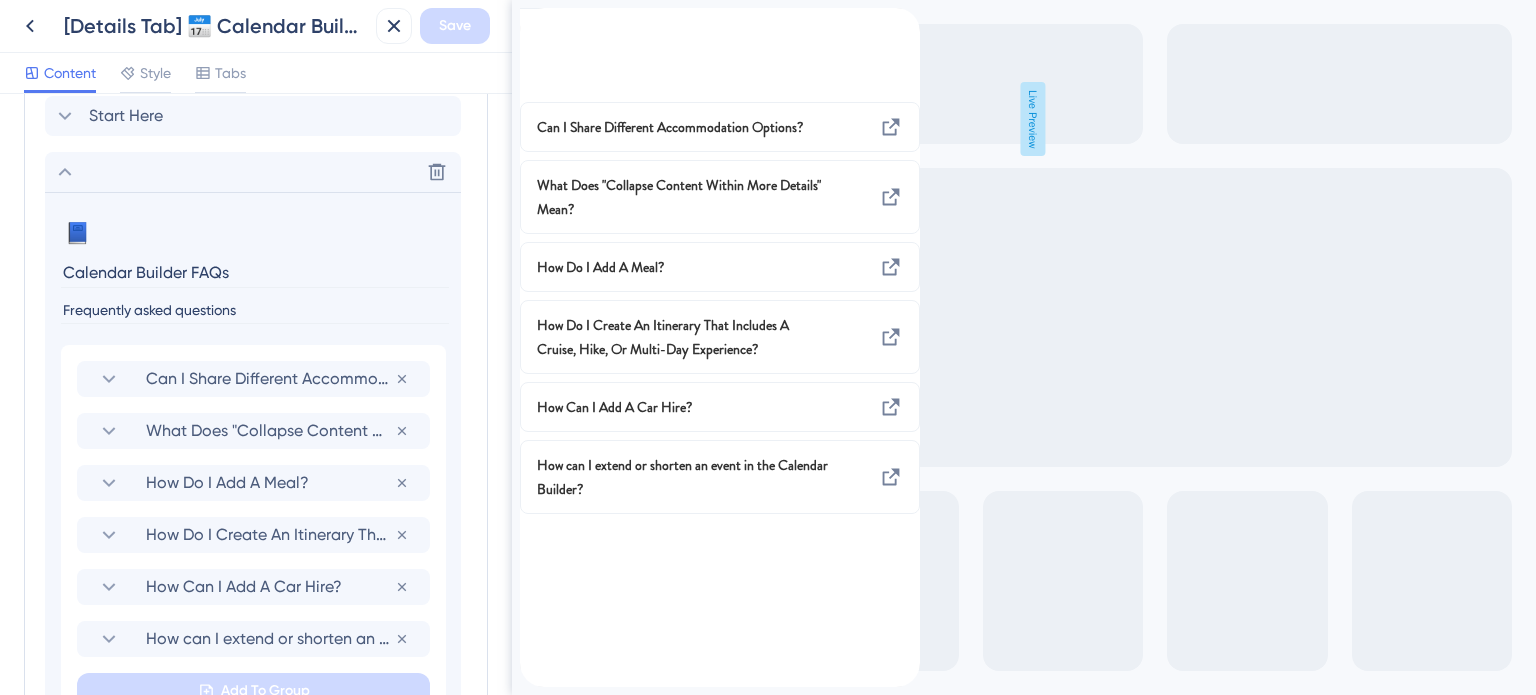 click 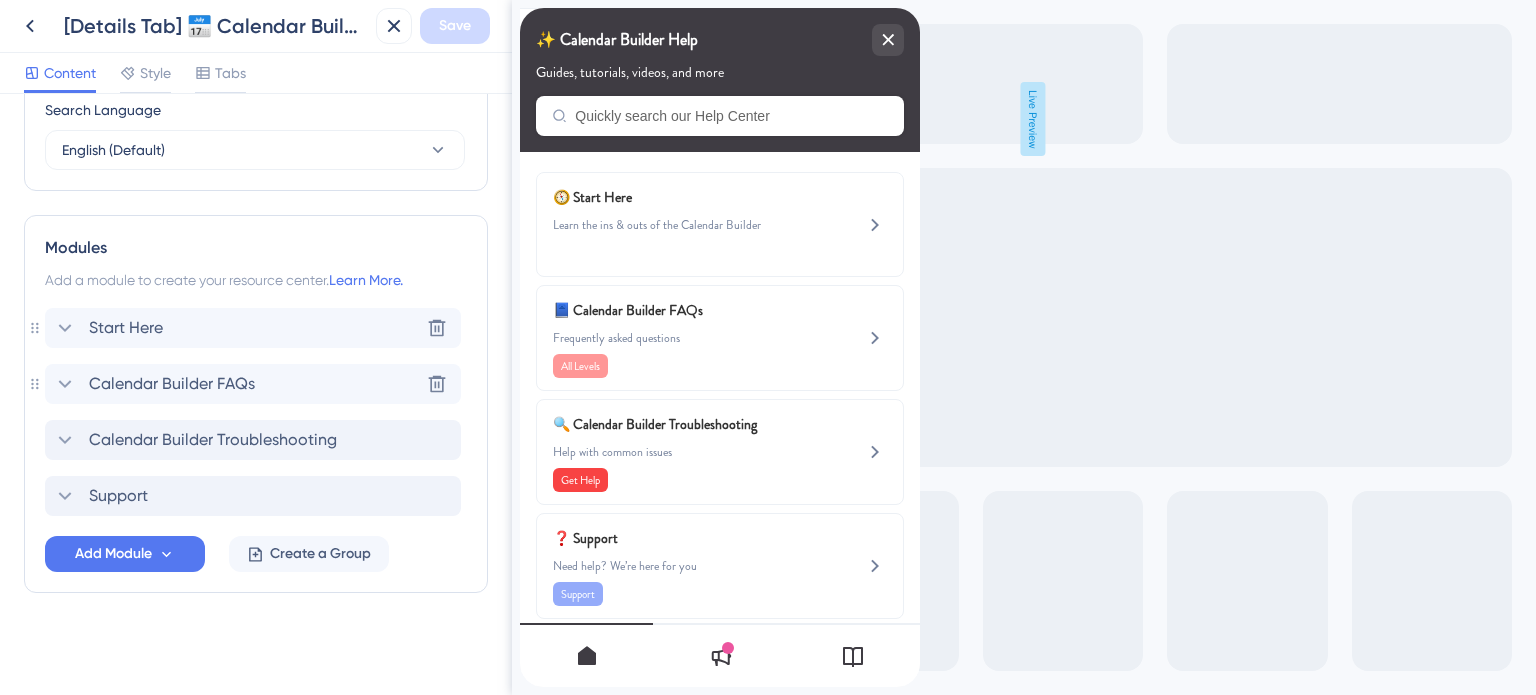 click on "Start Here" at bounding box center [126, 328] 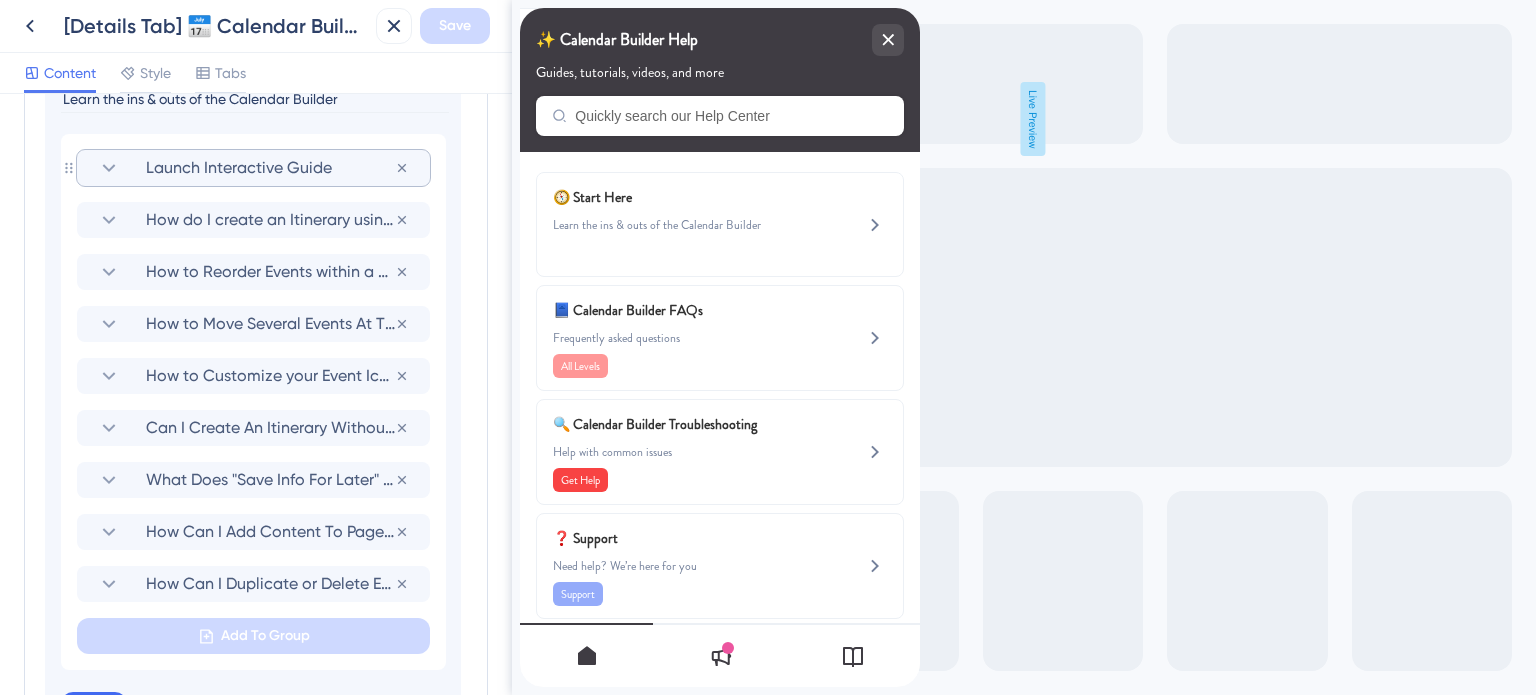 scroll, scrollTop: 1219, scrollLeft: 0, axis: vertical 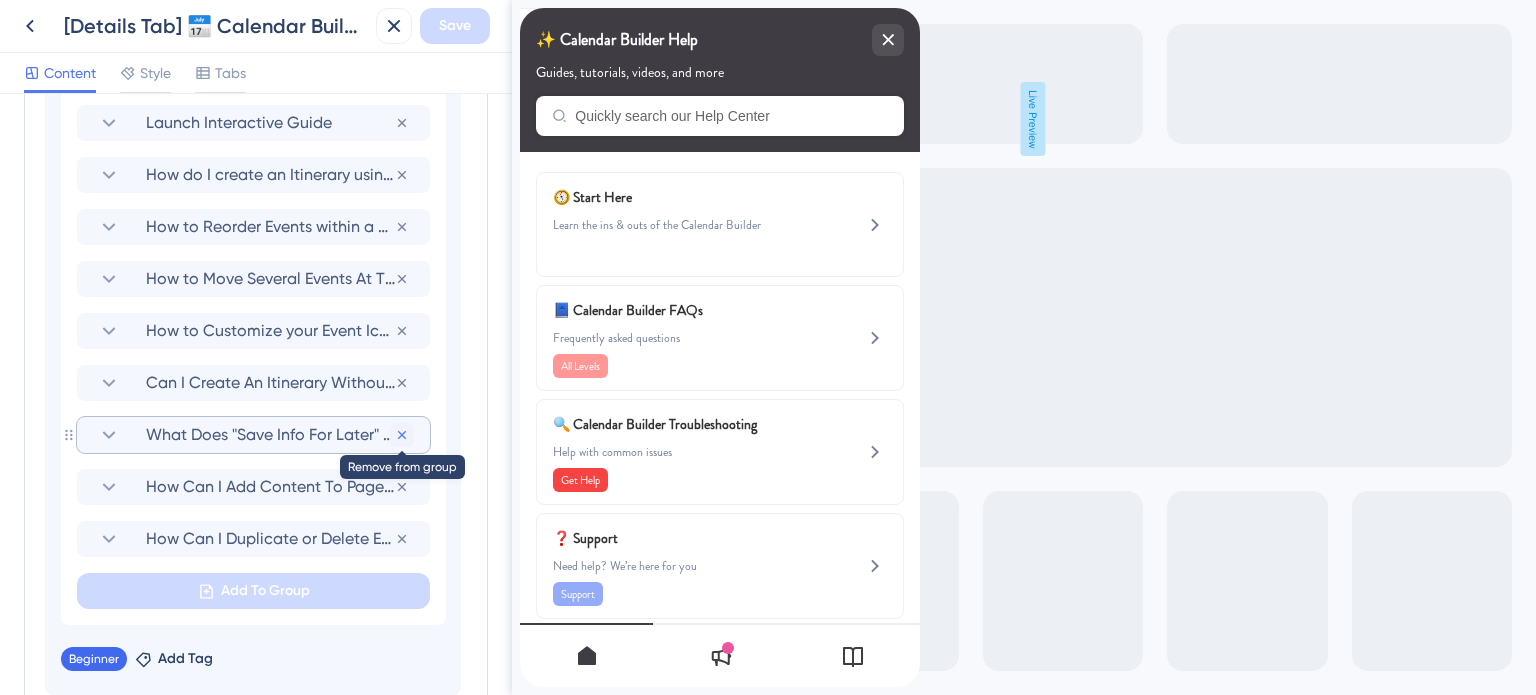 click 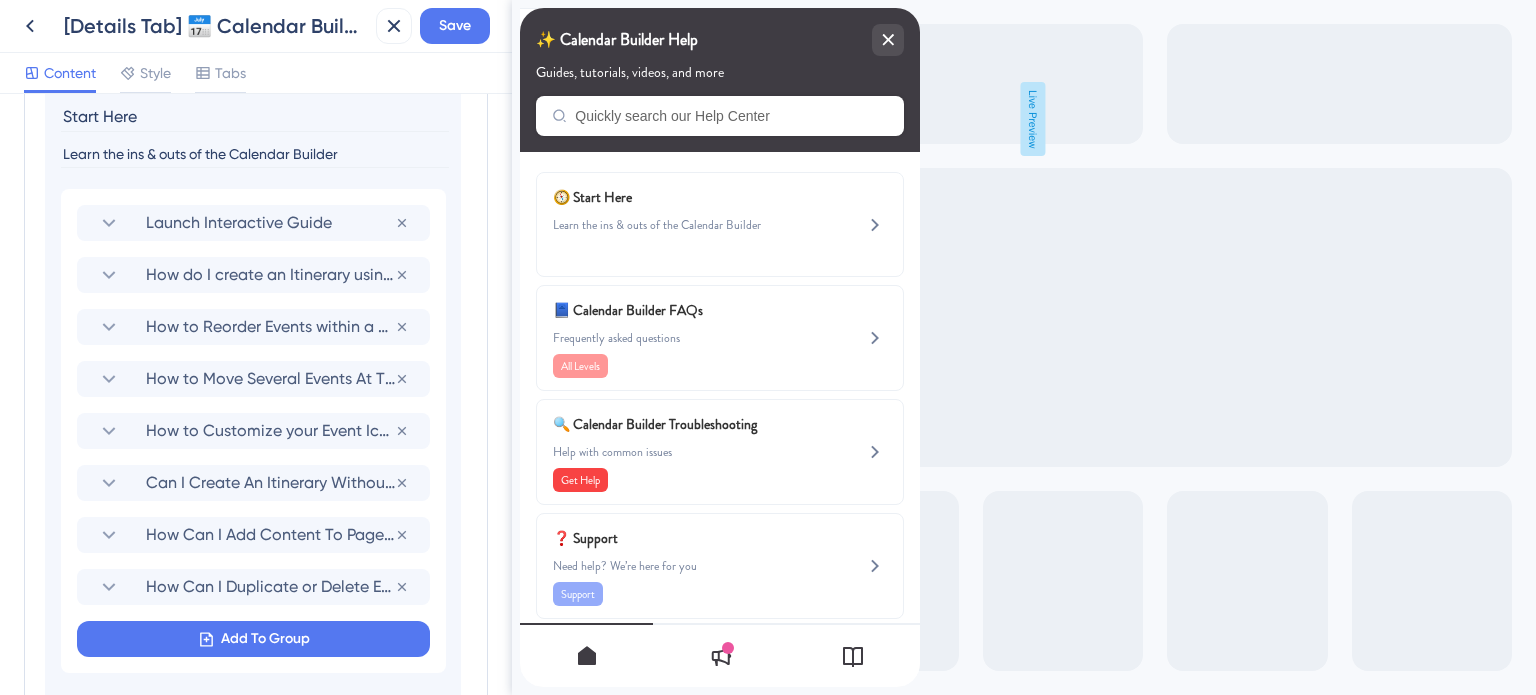 scroll, scrollTop: 1019, scrollLeft: 0, axis: vertical 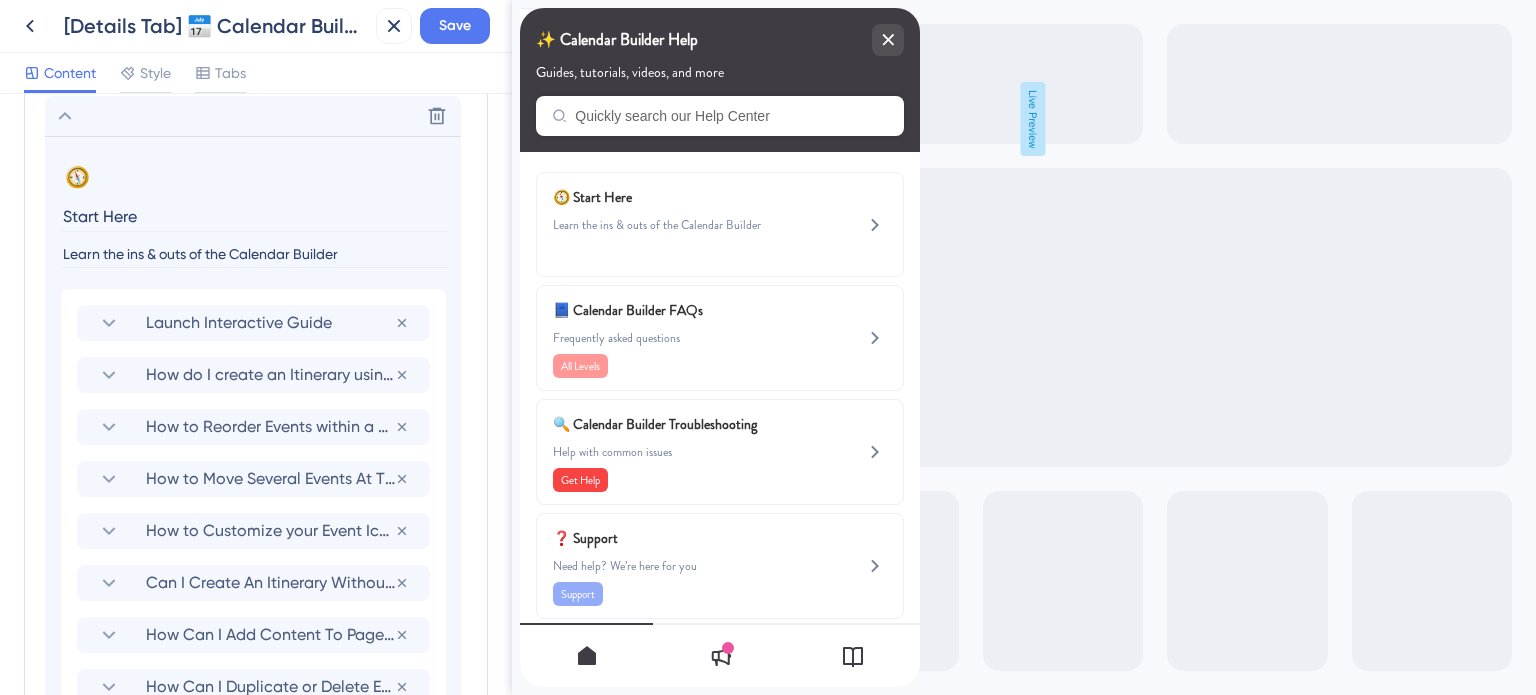 click 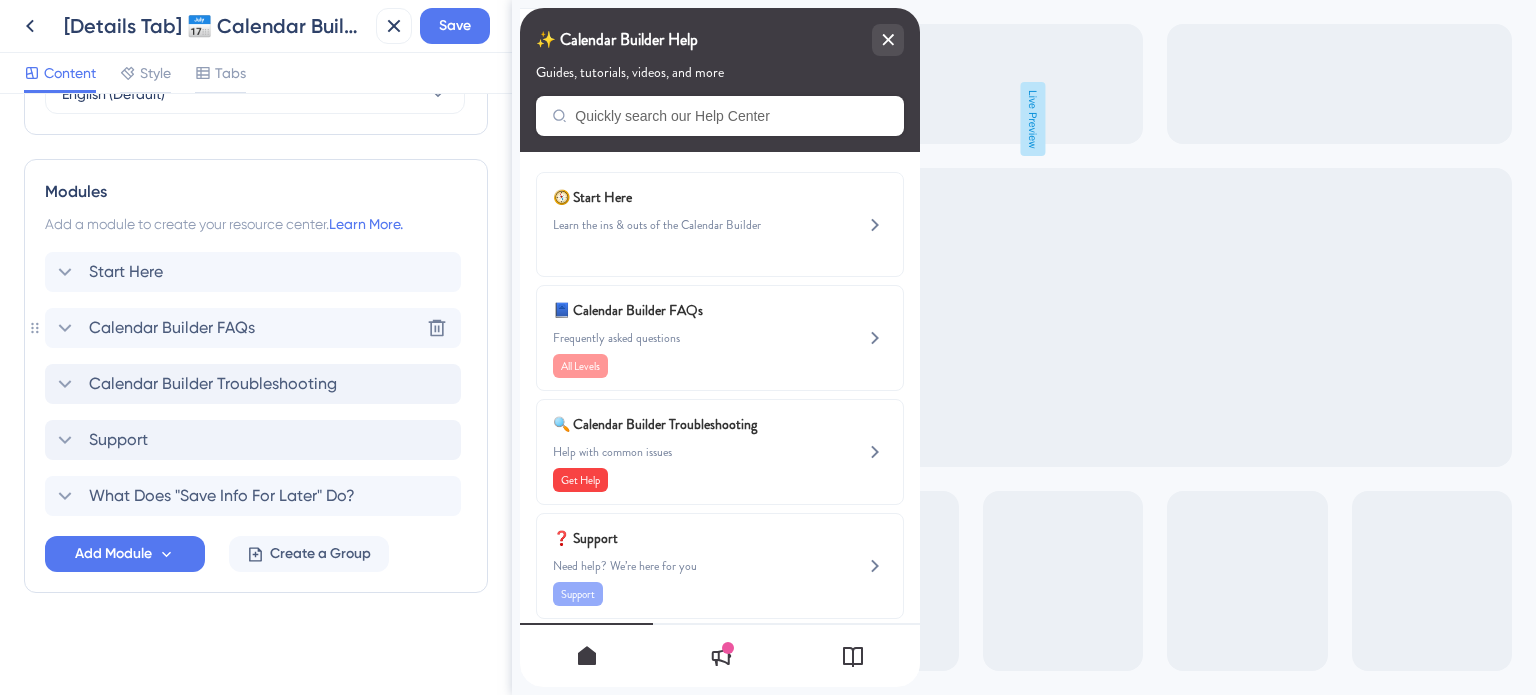click on "Calendar Builder FAQs" at bounding box center [172, 328] 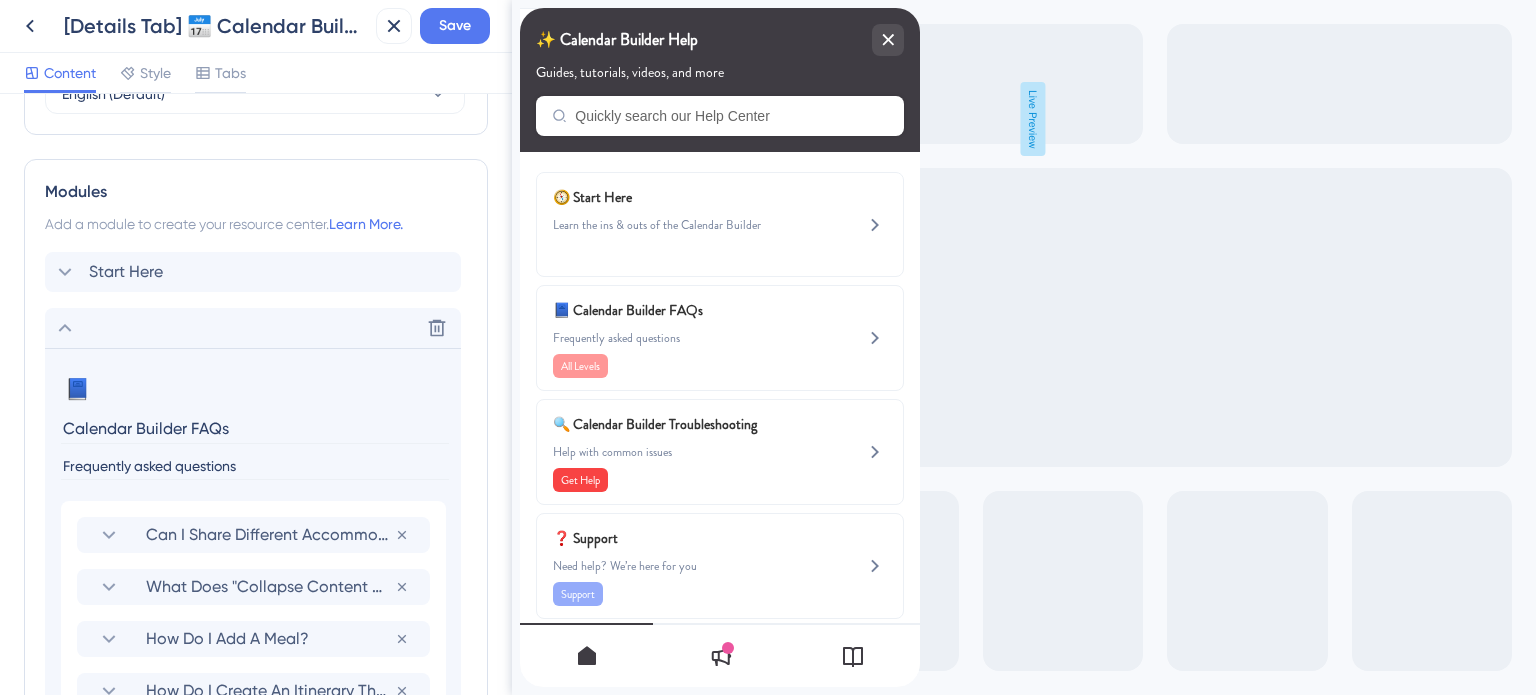 scroll, scrollTop: 1019, scrollLeft: 0, axis: vertical 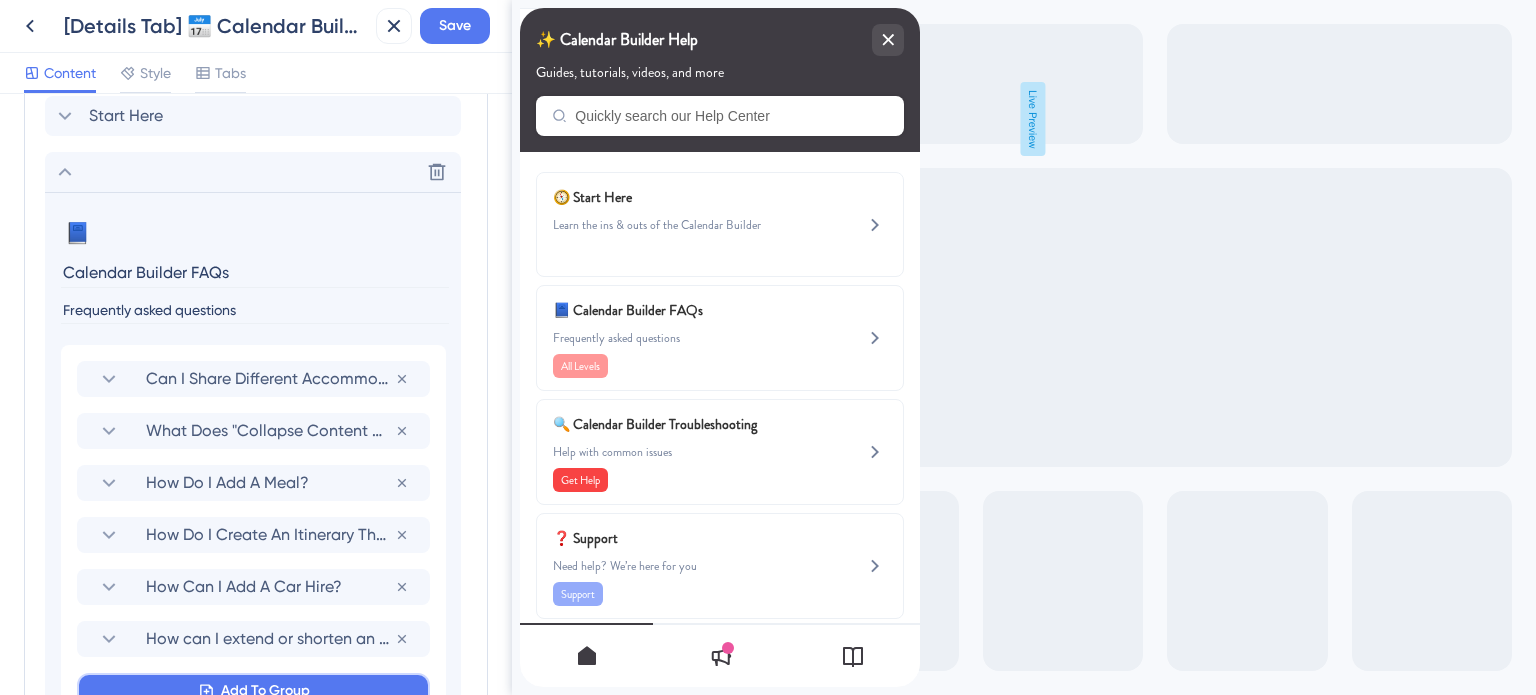 click on "Add To Group" at bounding box center (265, 691) 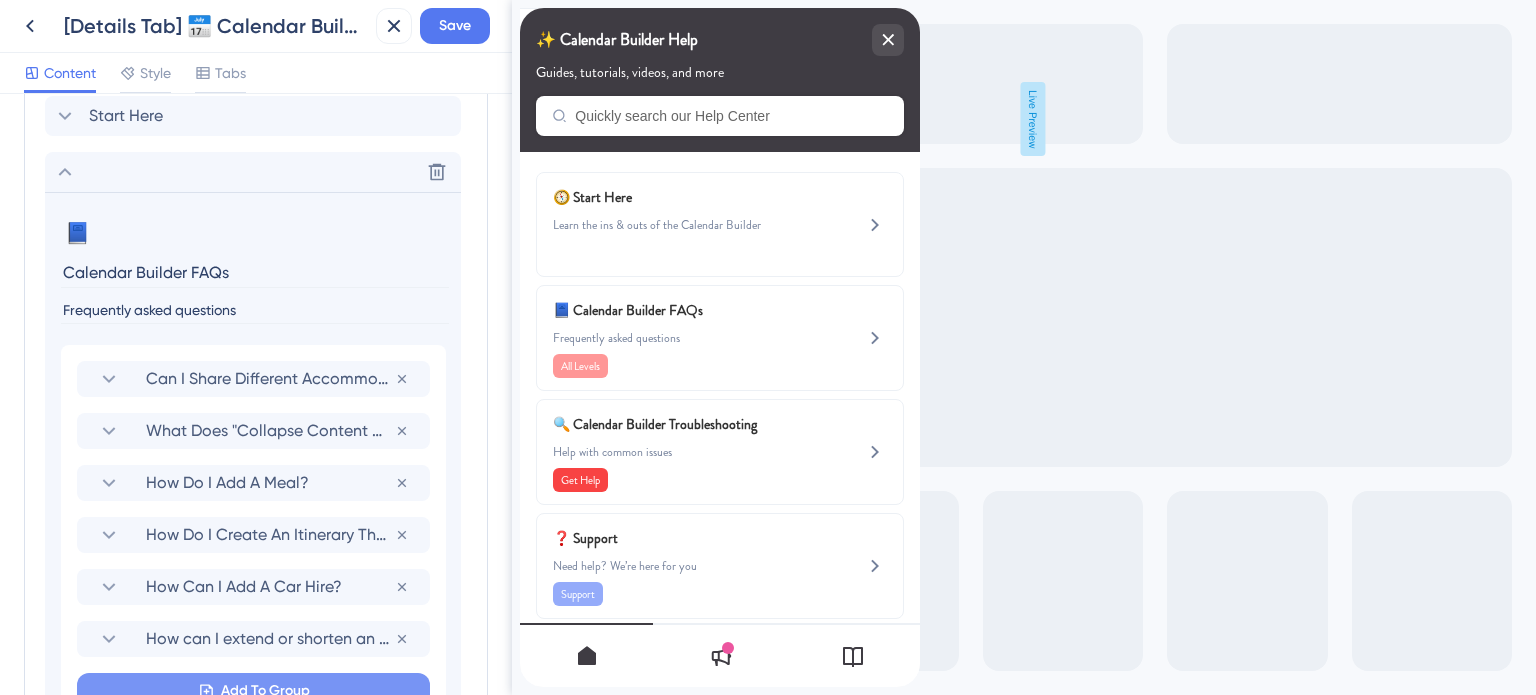 scroll, scrollTop: 1371, scrollLeft: 0, axis: vertical 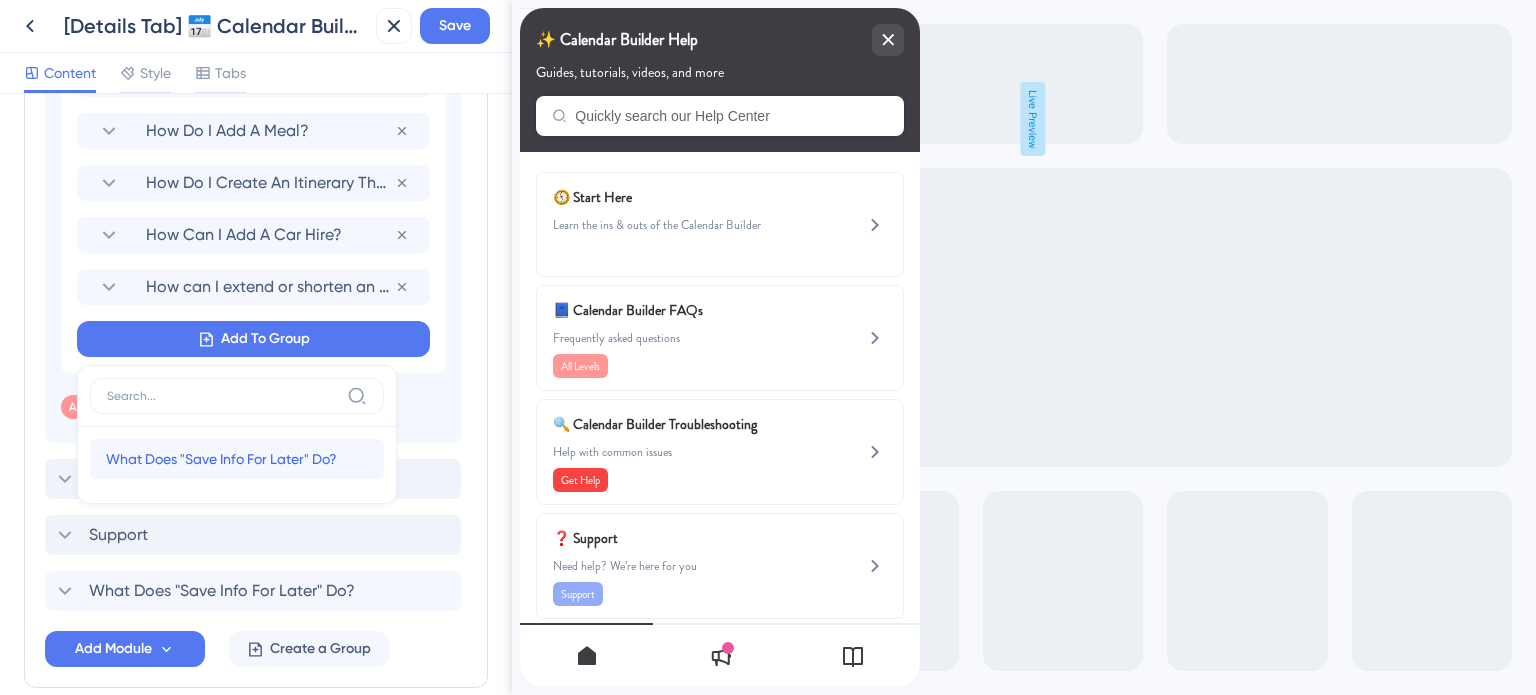 click on "What Does "Save Info For Later" Do?" at bounding box center [221, 459] 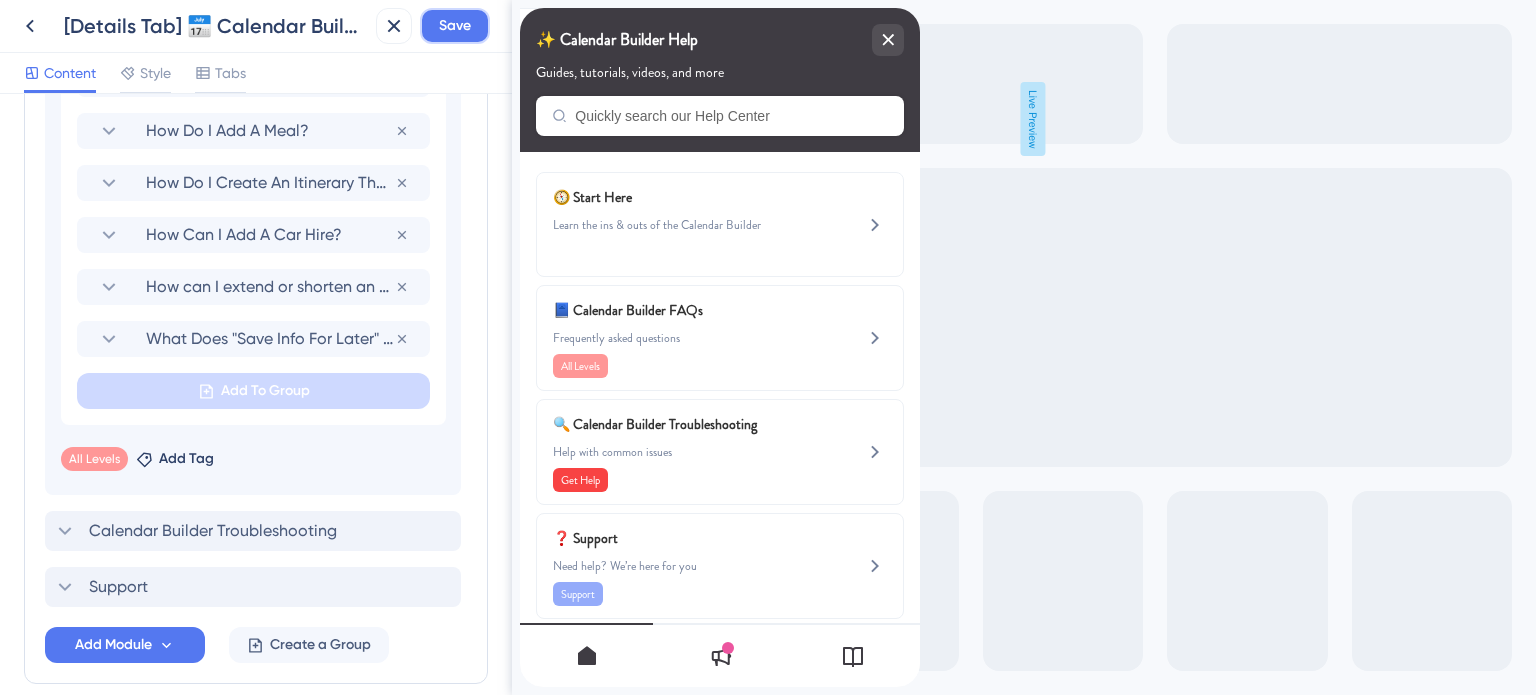 click on "Save" at bounding box center (455, 26) 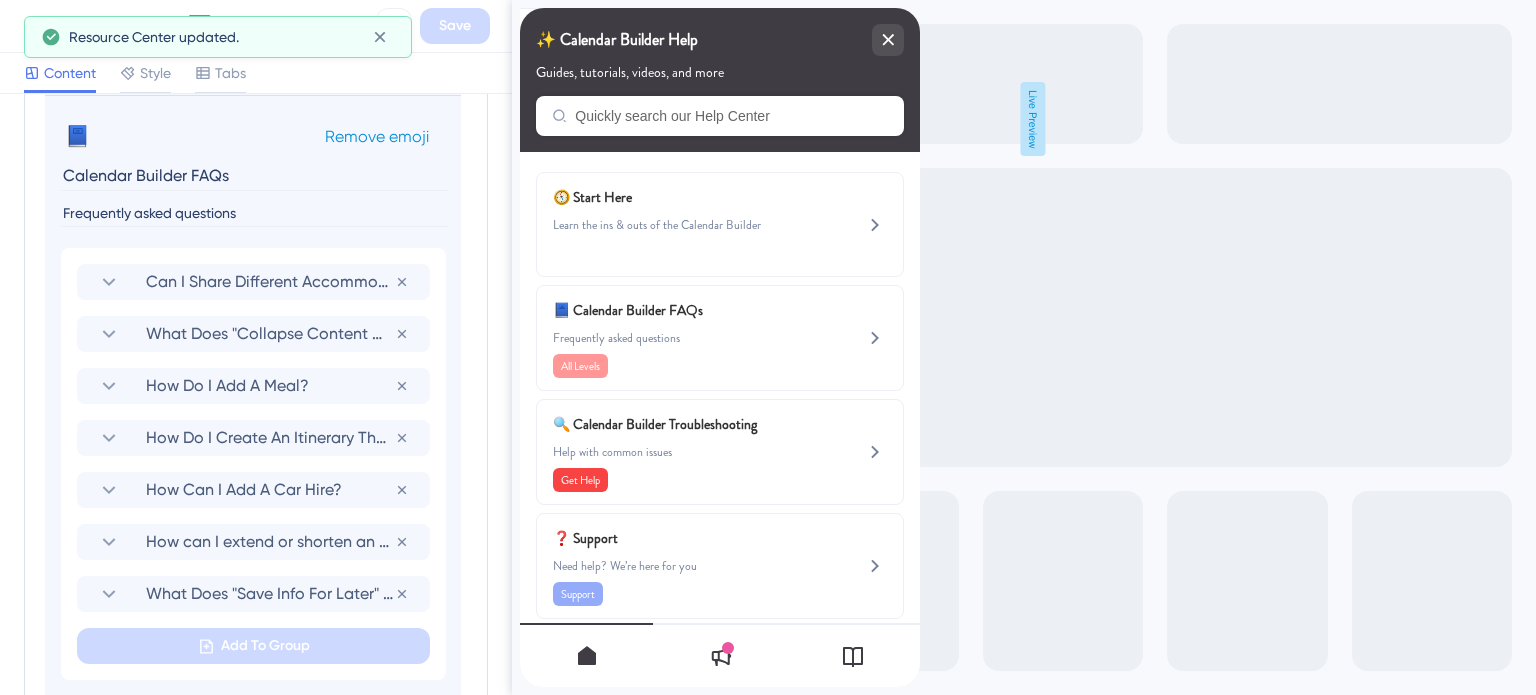 scroll, scrollTop: 1071, scrollLeft: 0, axis: vertical 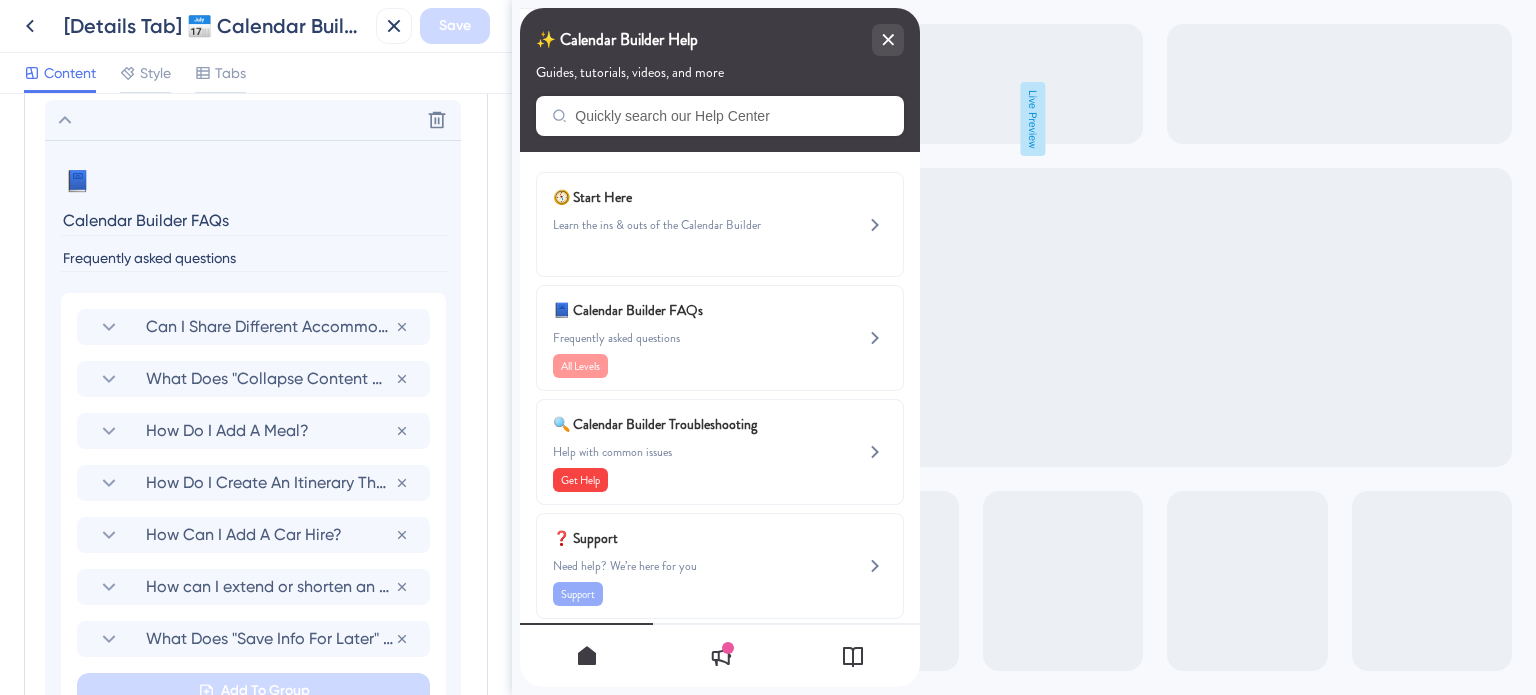 click 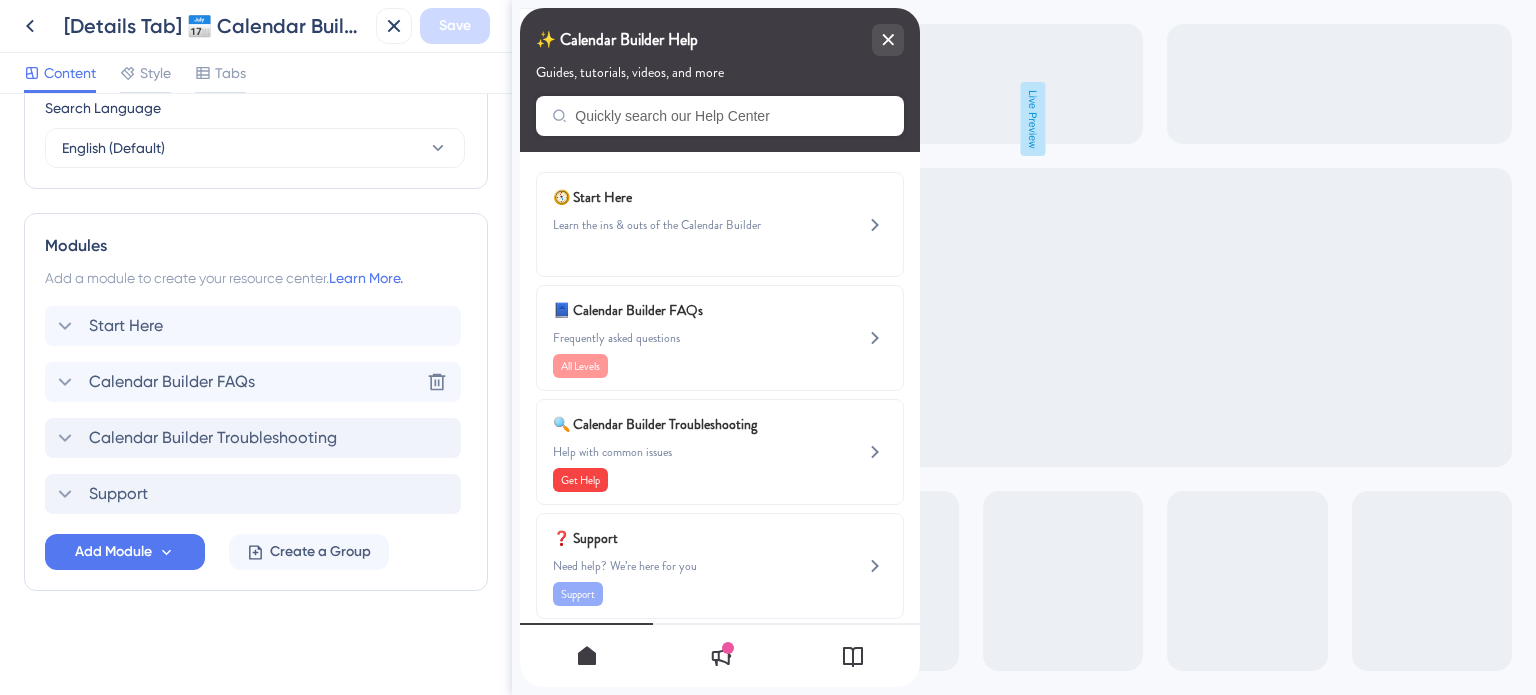 scroll, scrollTop: 807, scrollLeft: 0, axis: vertical 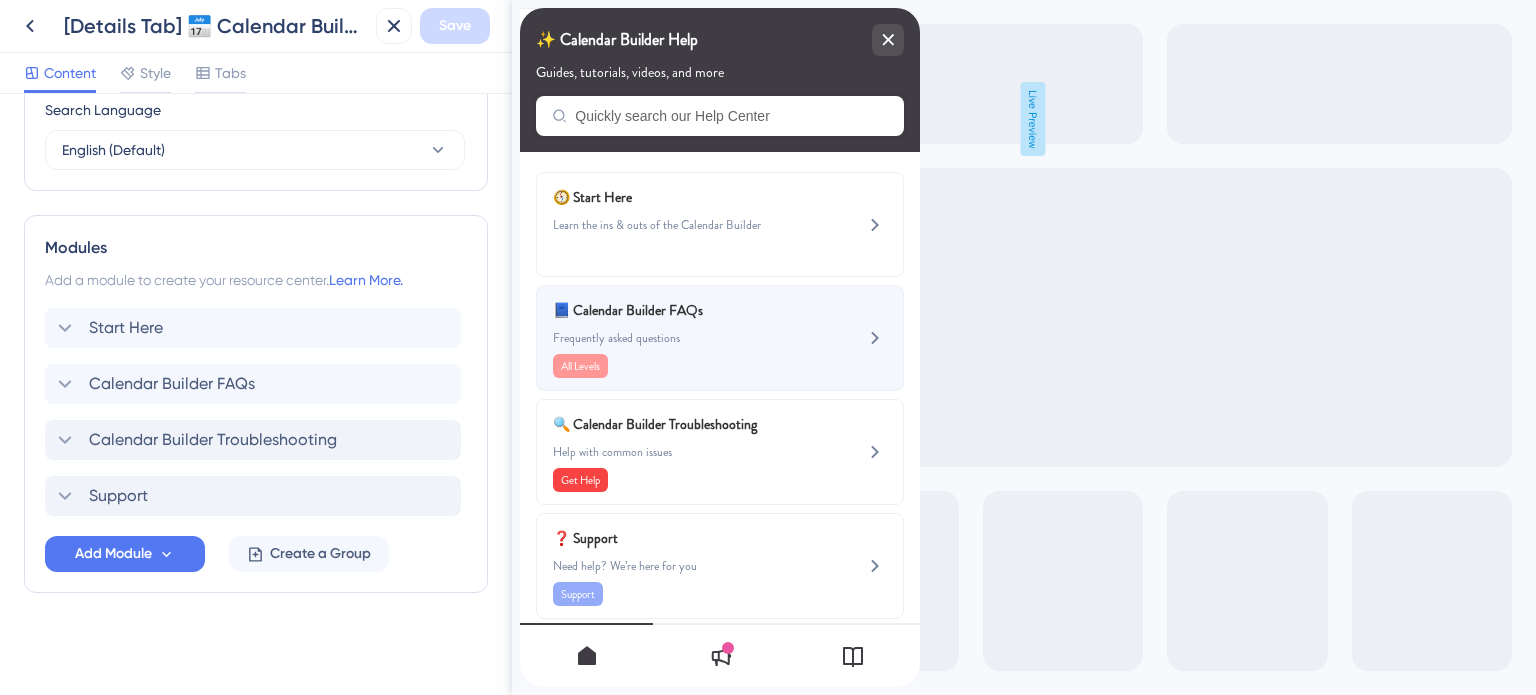 click on "Frequently asked questions" at bounding box center (686, 338) 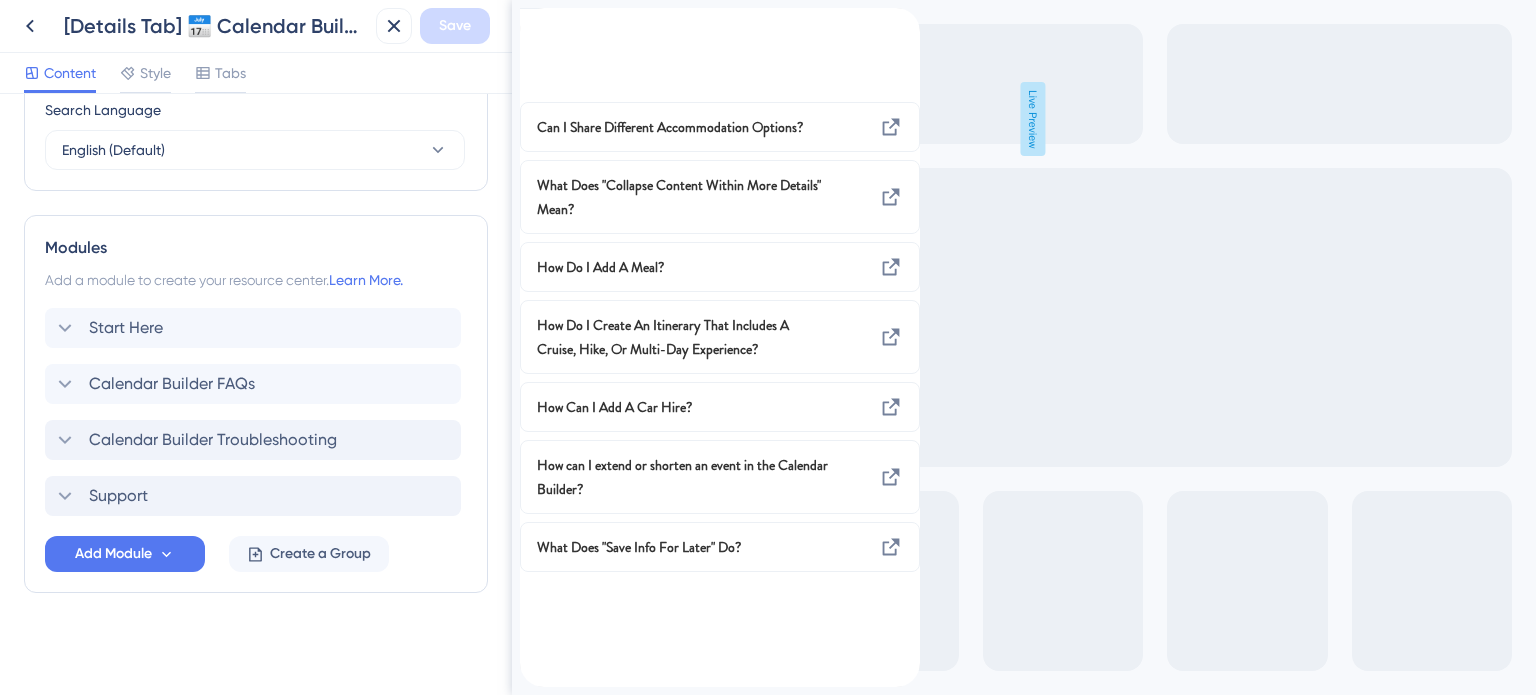 click at bounding box center (536, 19) 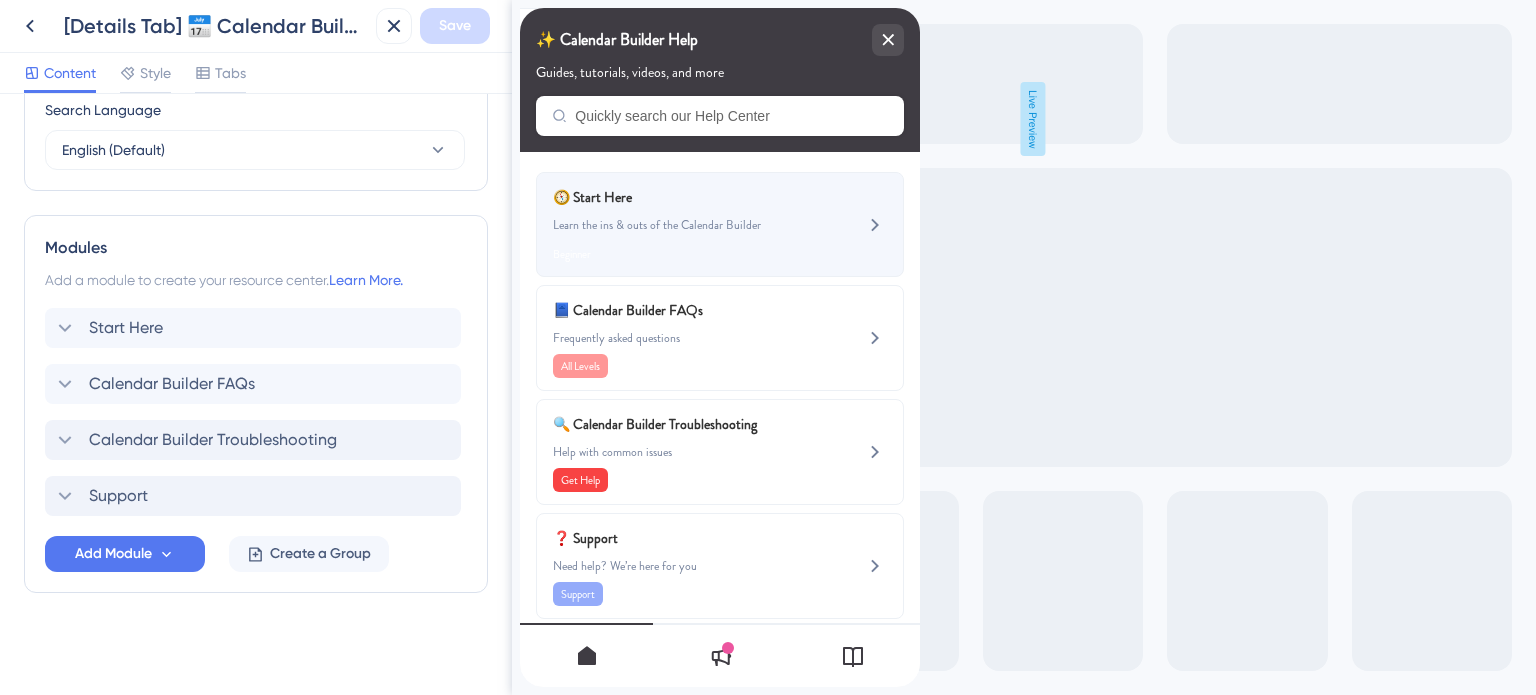 click on "🧭   Start Here" at bounding box center (670, 197) 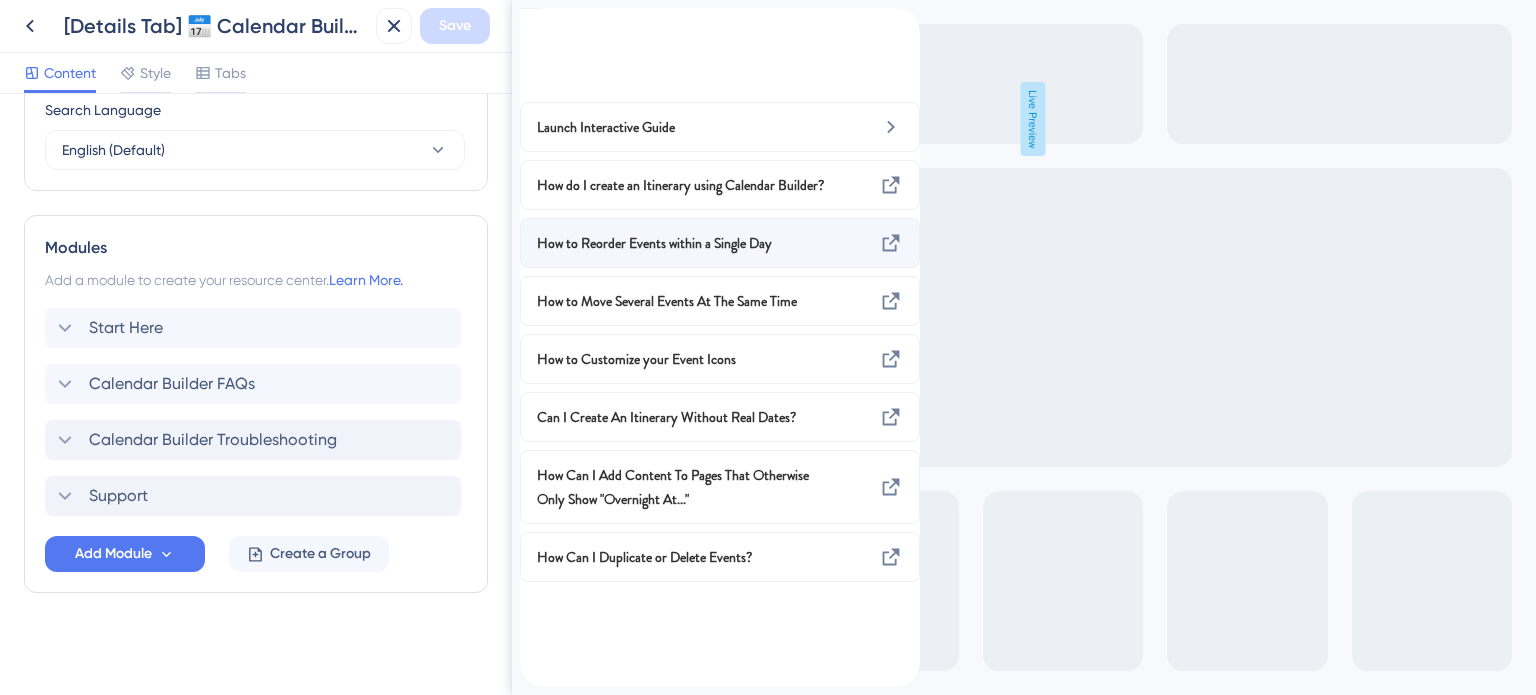 scroll, scrollTop: 31, scrollLeft: 0, axis: vertical 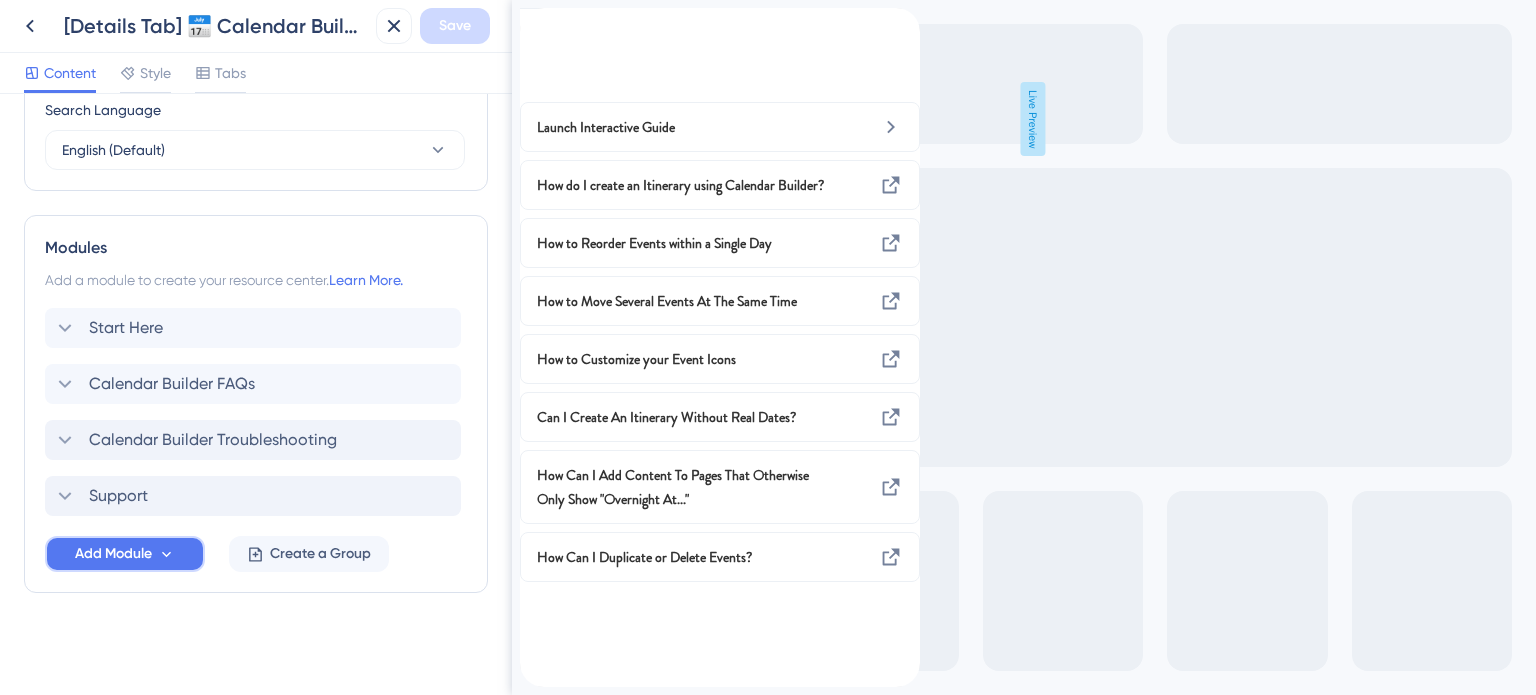 click 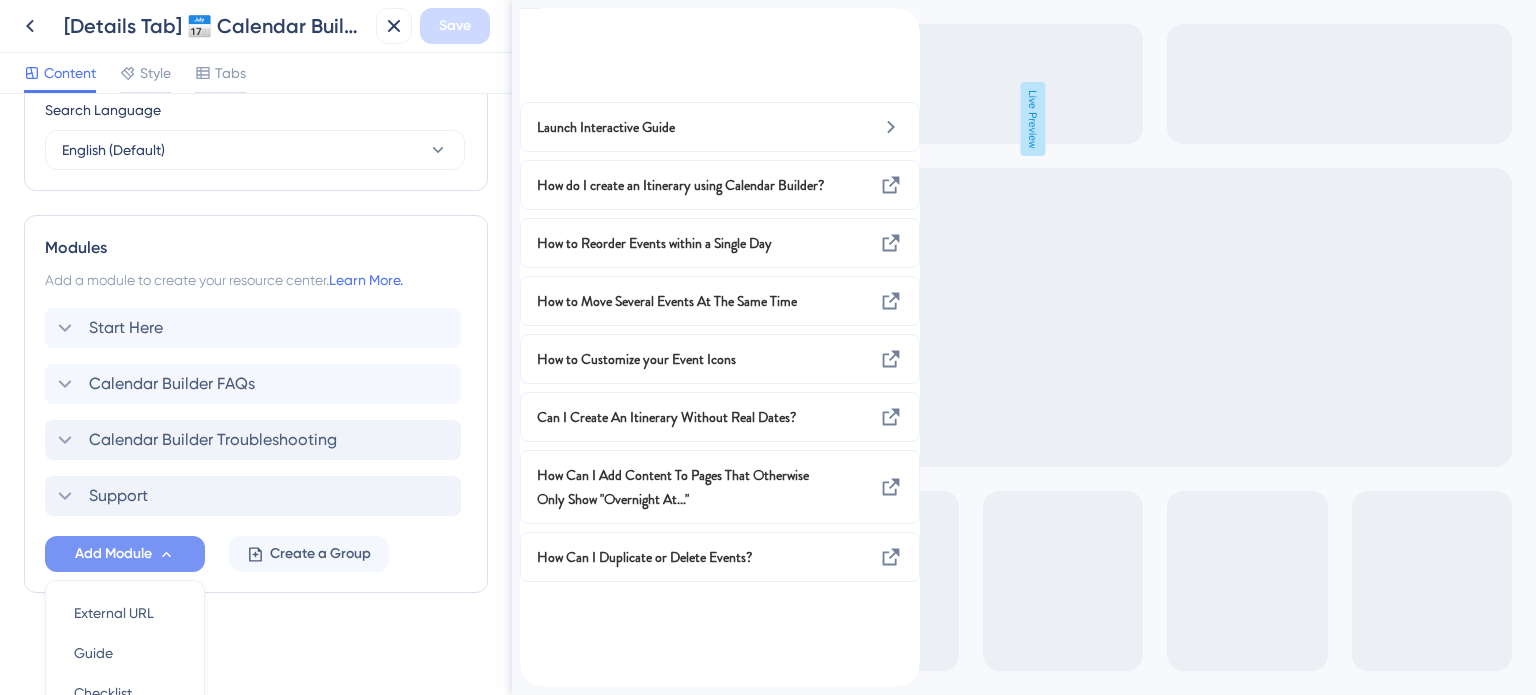 scroll, scrollTop: 996, scrollLeft: 0, axis: vertical 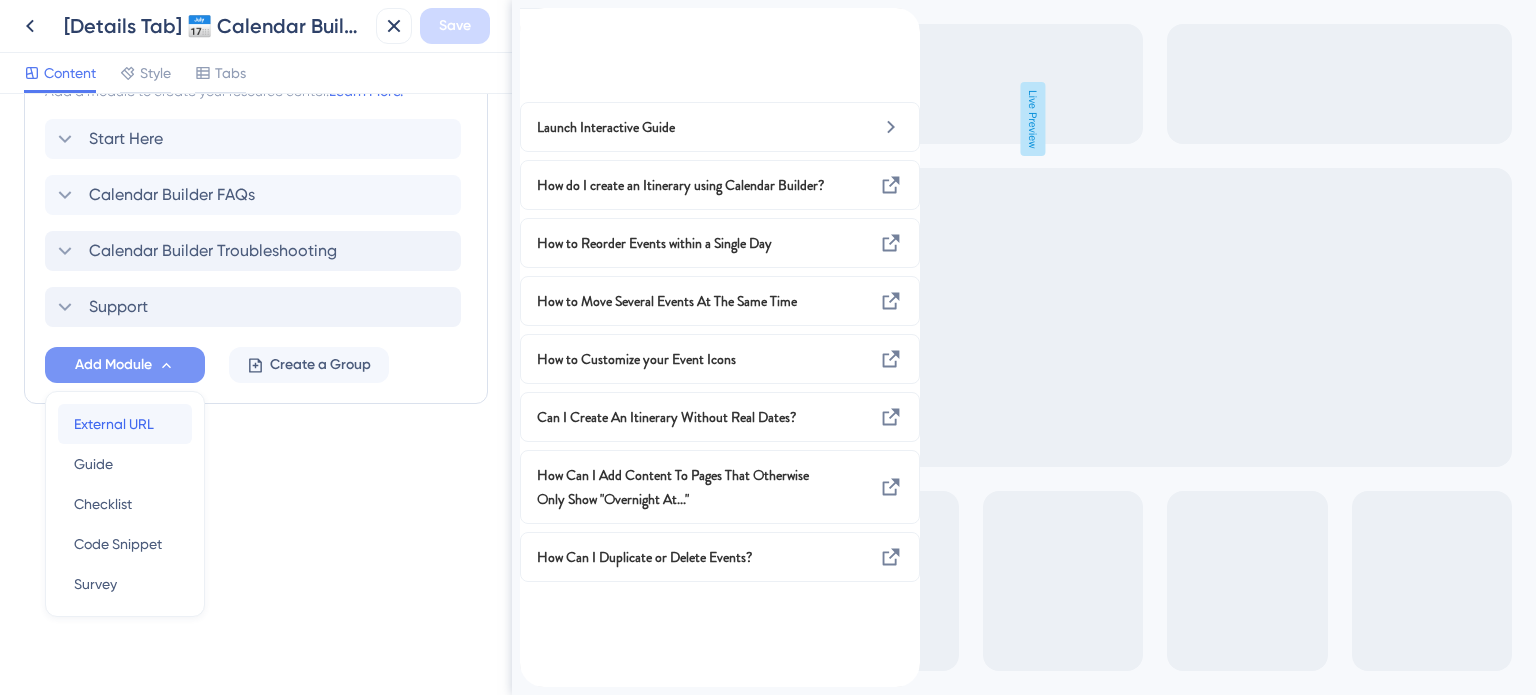 click on "External URL" at bounding box center (114, 424) 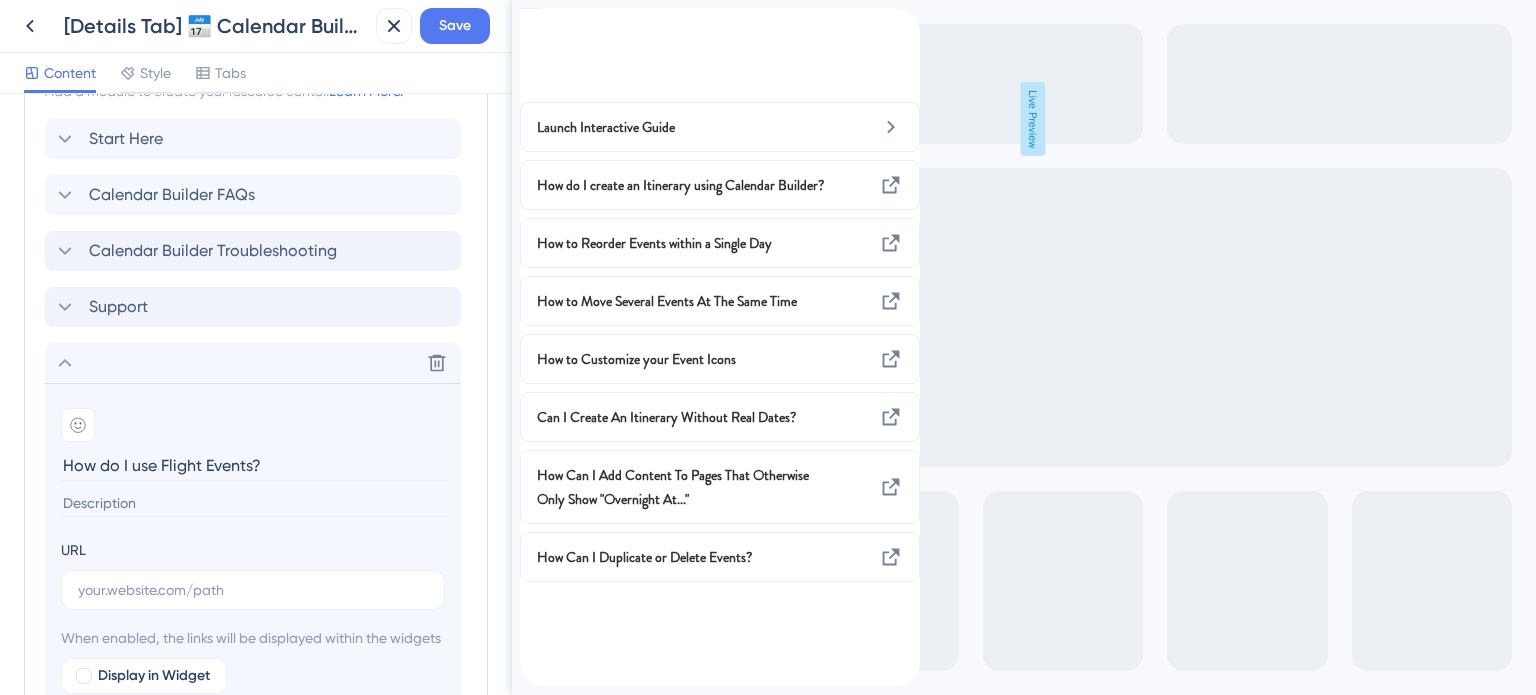 type on "How do I use Flight Events?" 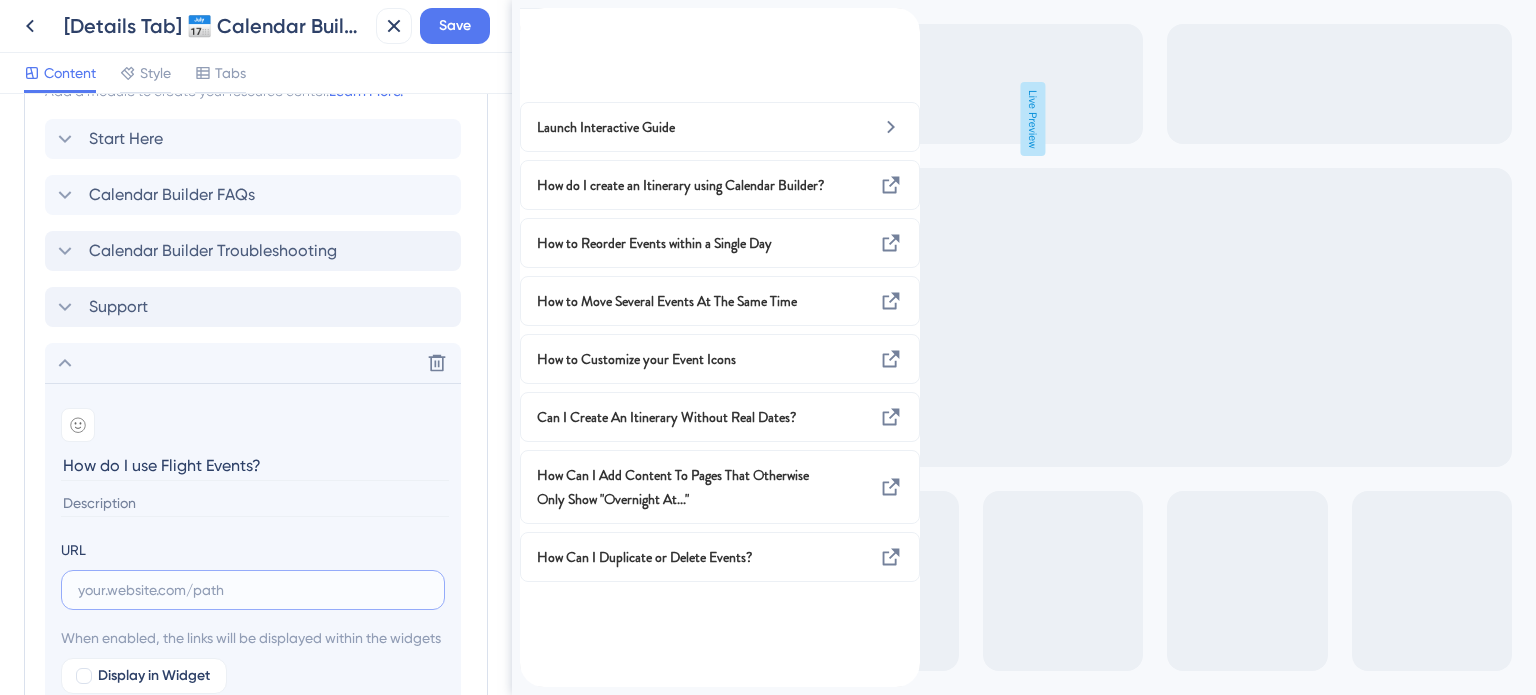 click at bounding box center (253, 590) 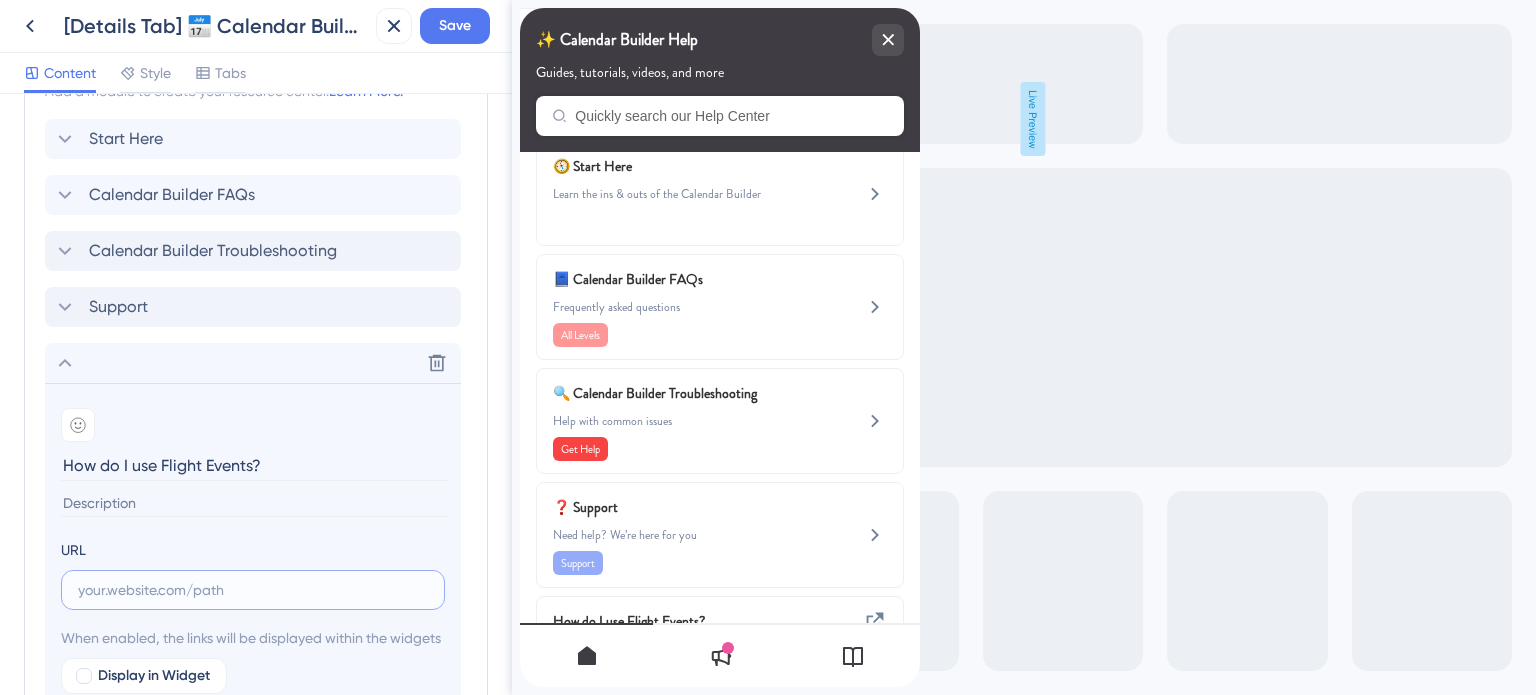 paste on "https://help.safariportal.app/en/articles/5967-how-do-i-use-flight-events" 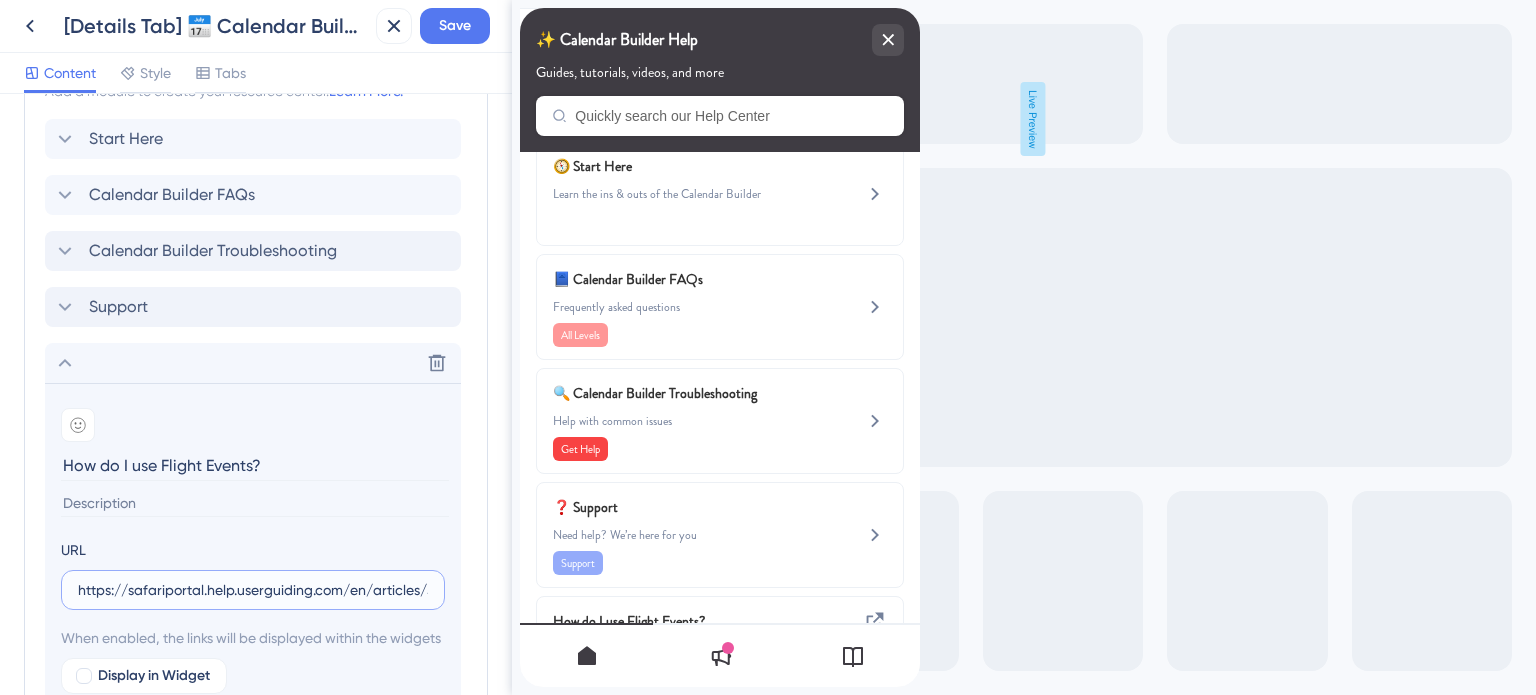 scroll, scrollTop: 0, scrollLeft: 136, axis: horizontal 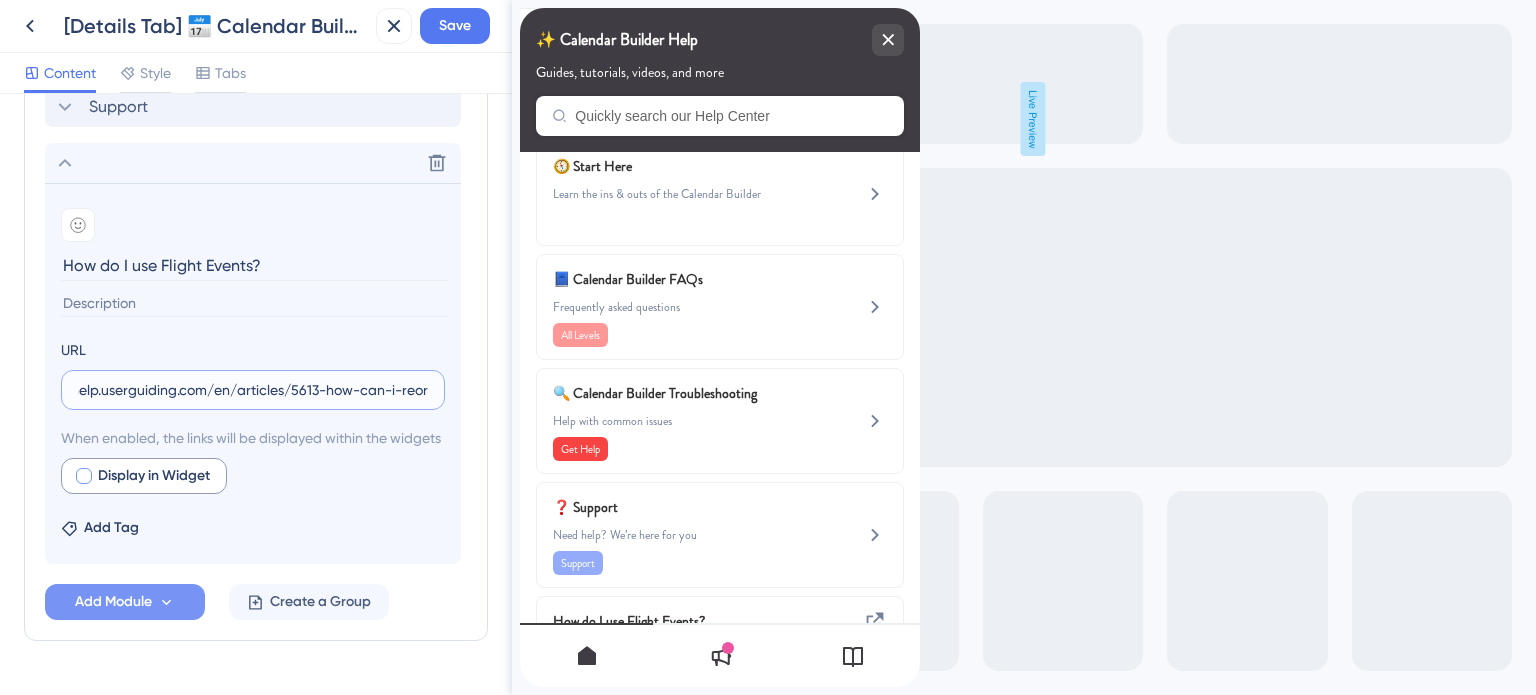 type on "https://help.safariportal.app/en/articles/5967-how-do-i-use-flight-events" 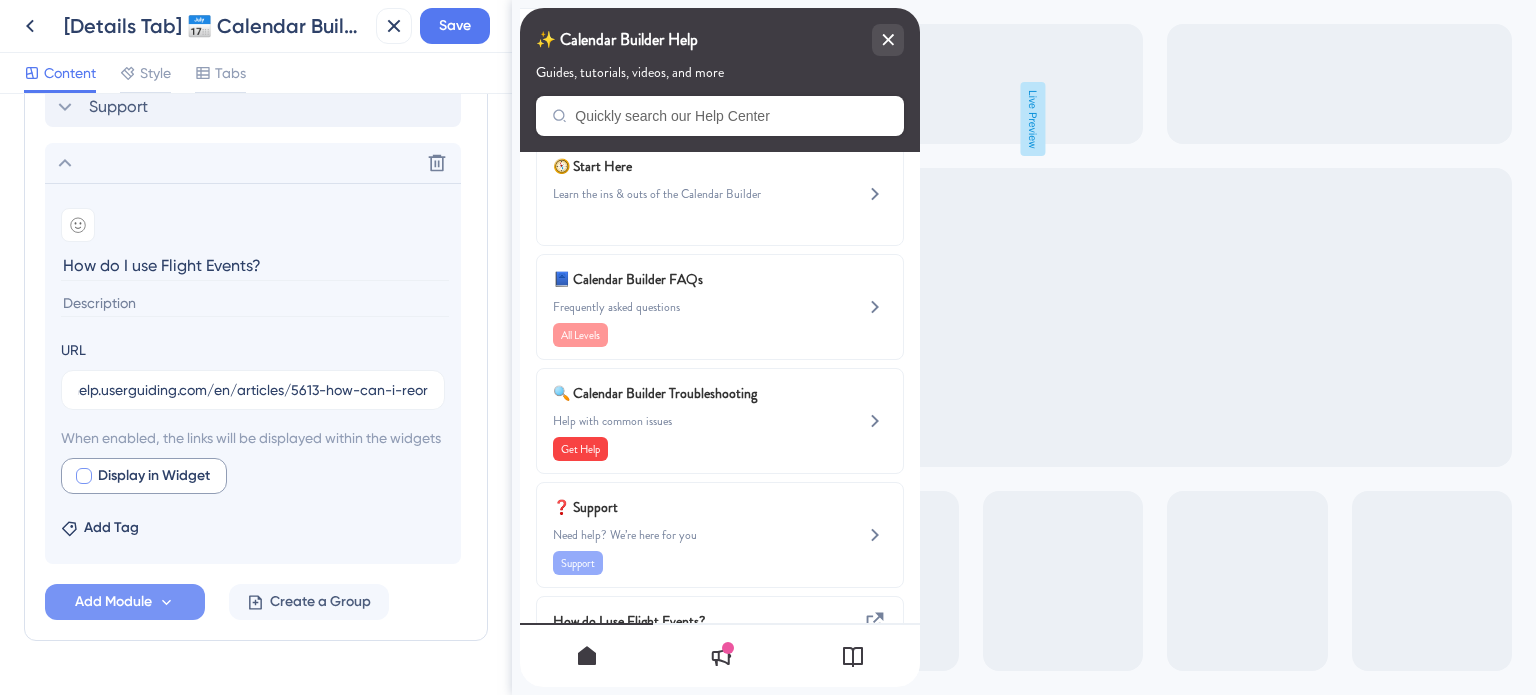 click at bounding box center (84, 476) 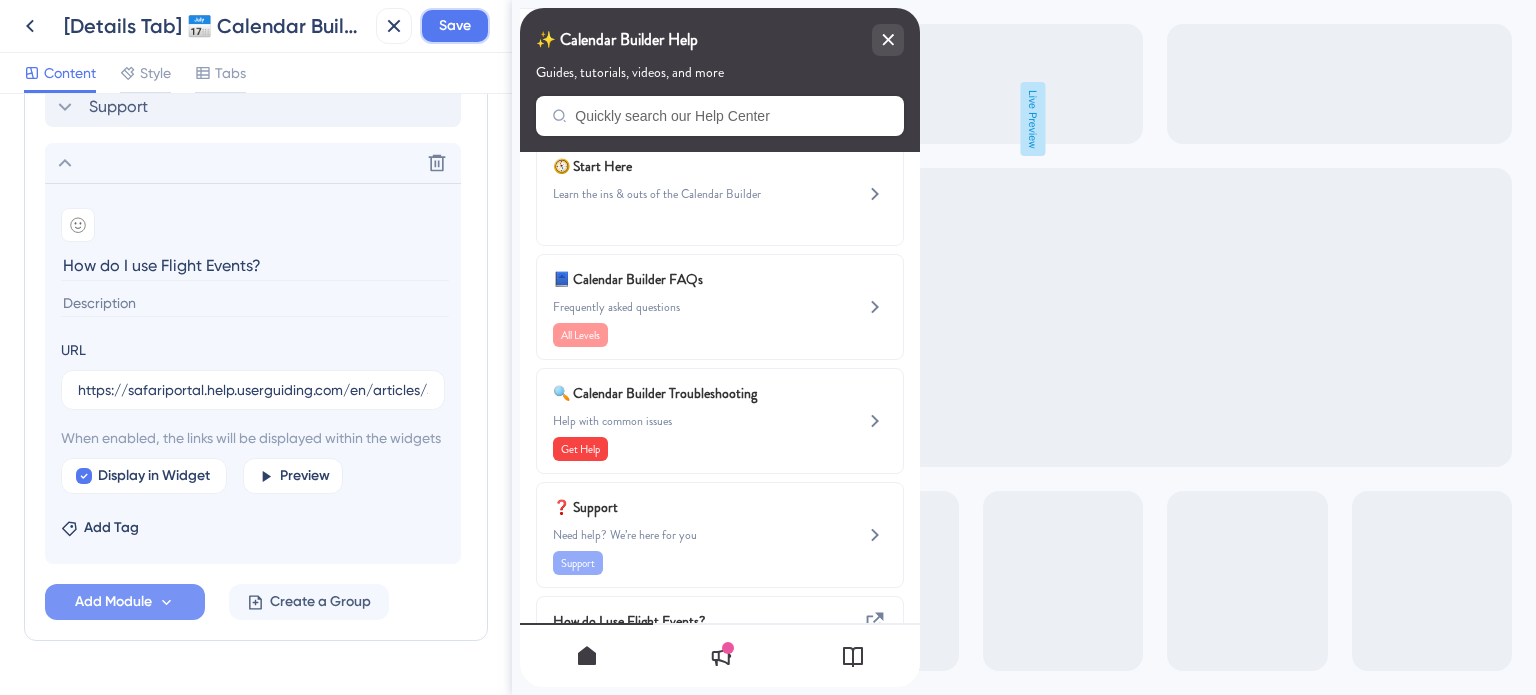 click on "Save" at bounding box center (455, 26) 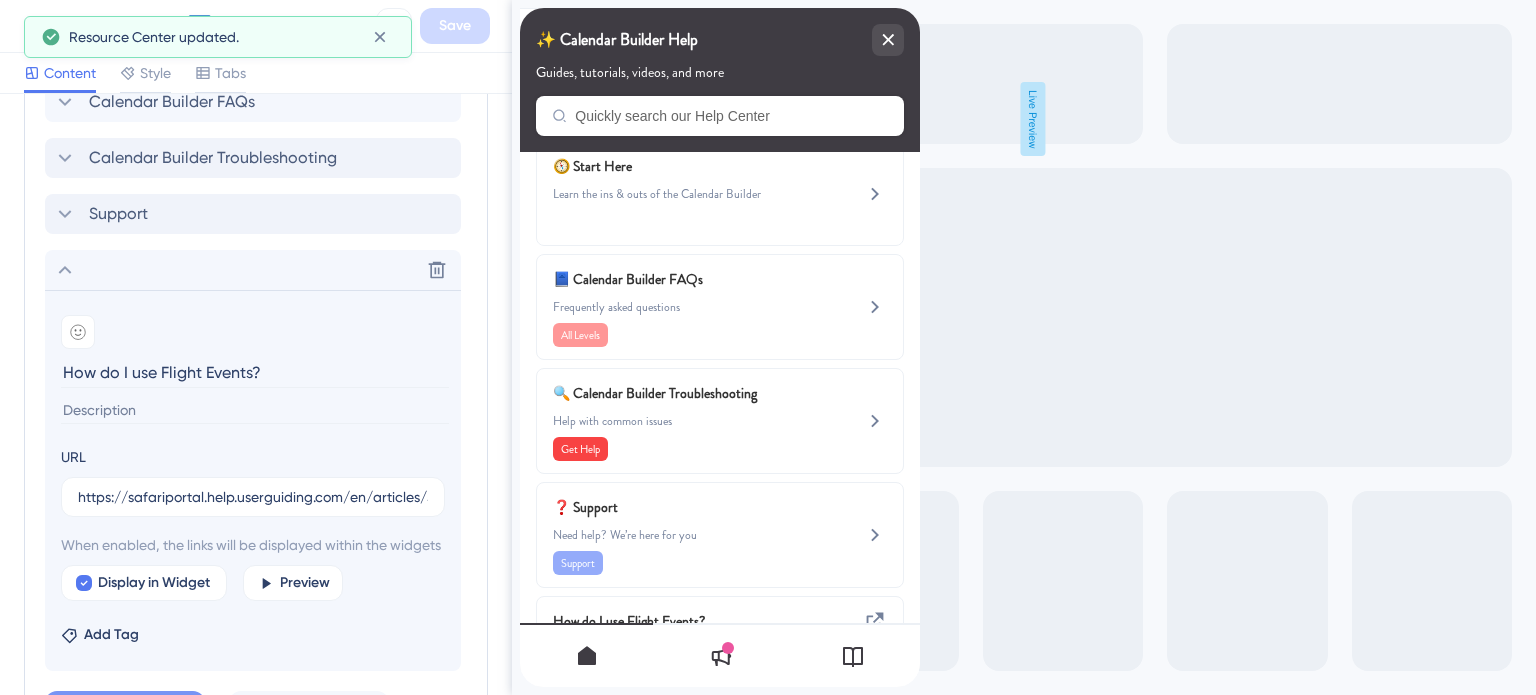 scroll, scrollTop: 996, scrollLeft: 0, axis: vertical 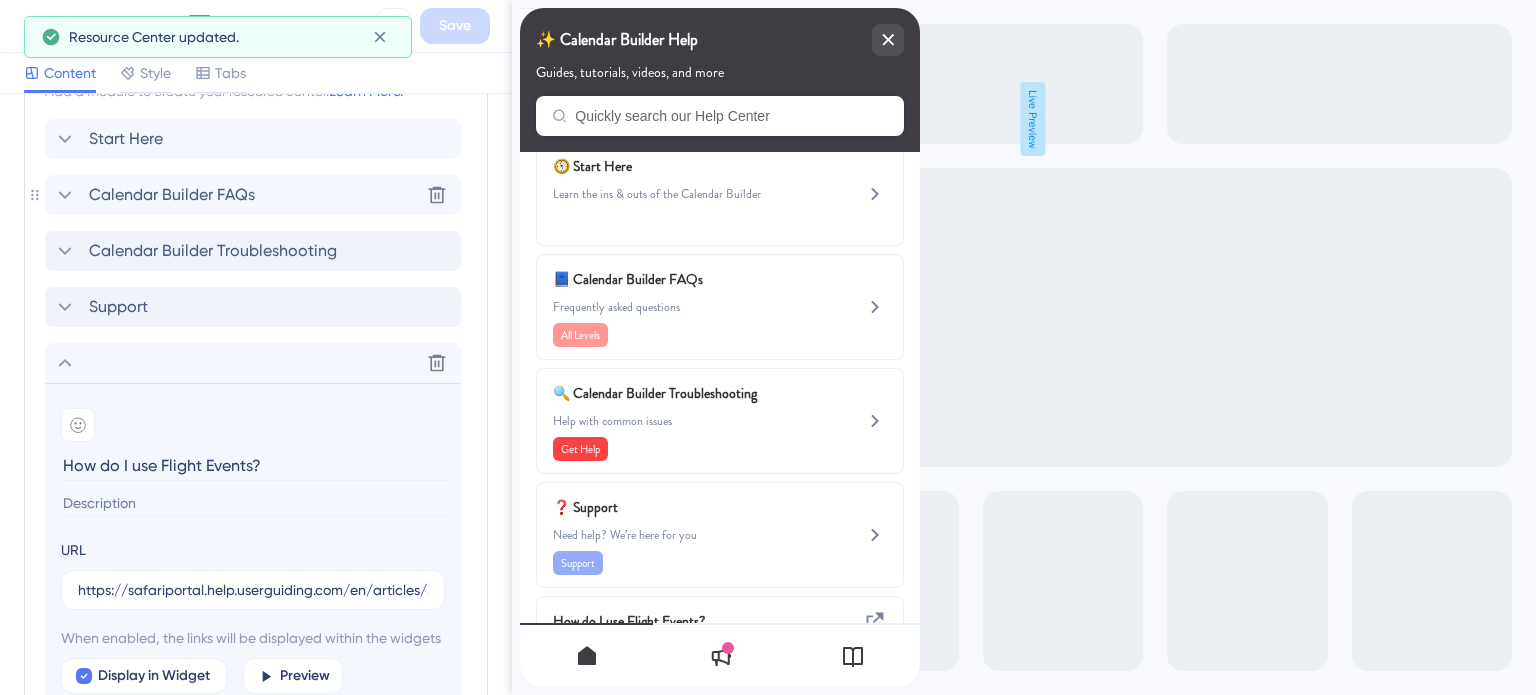 click on "Calendar Builder FAQs" at bounding box center [172, 195] 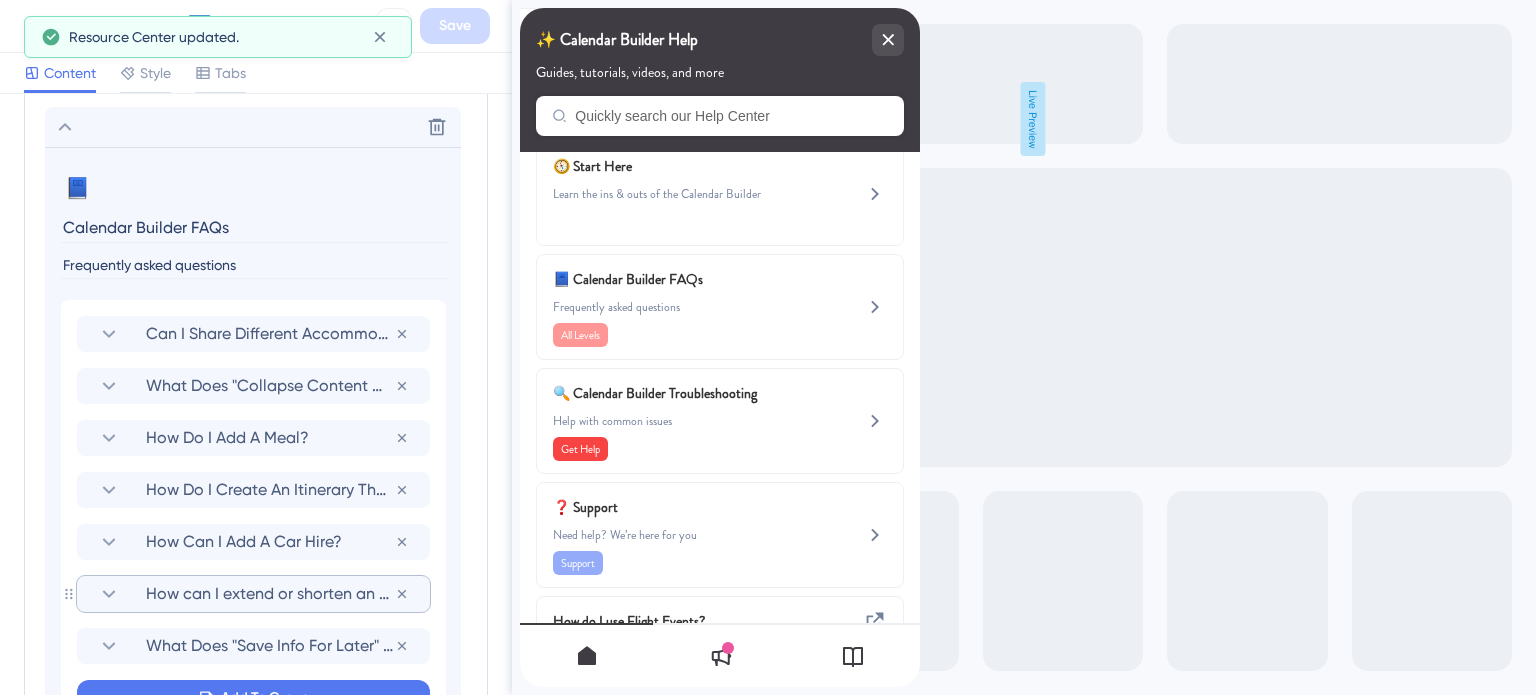 scroll, scrollTop: 1196, scrollLeft: 0, axis: vertical 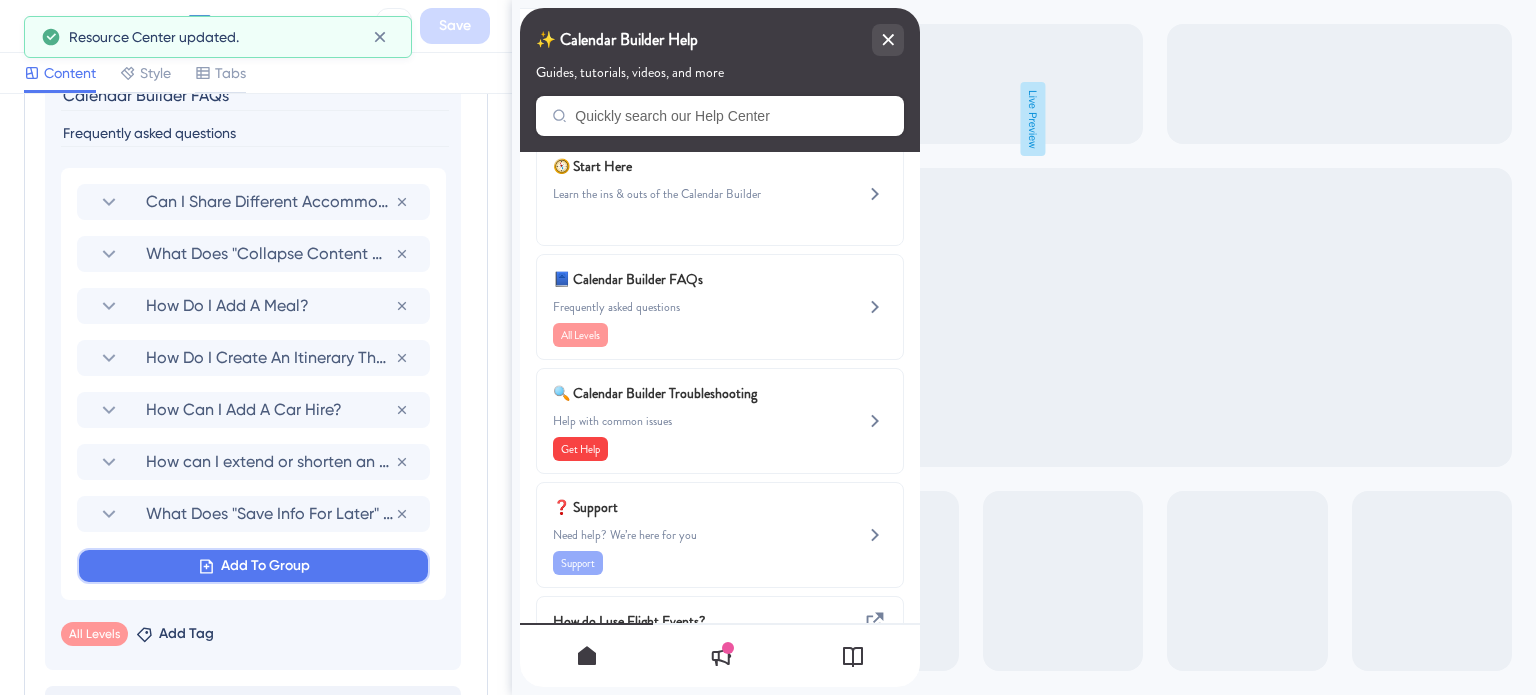 click on "Add To Group" at bounding box center (265, 566) 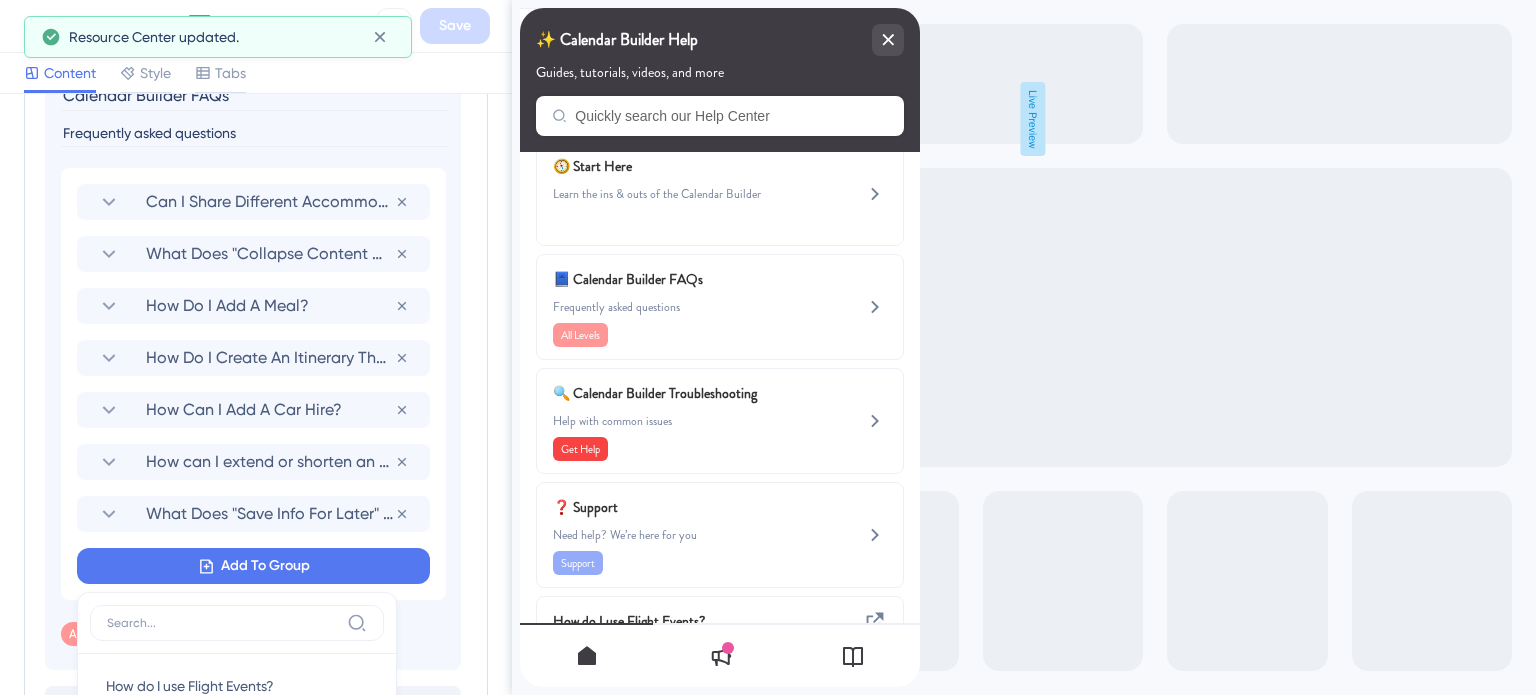 scroll, scrollTop: 1461, scrollLeft: 0, axis: vertical 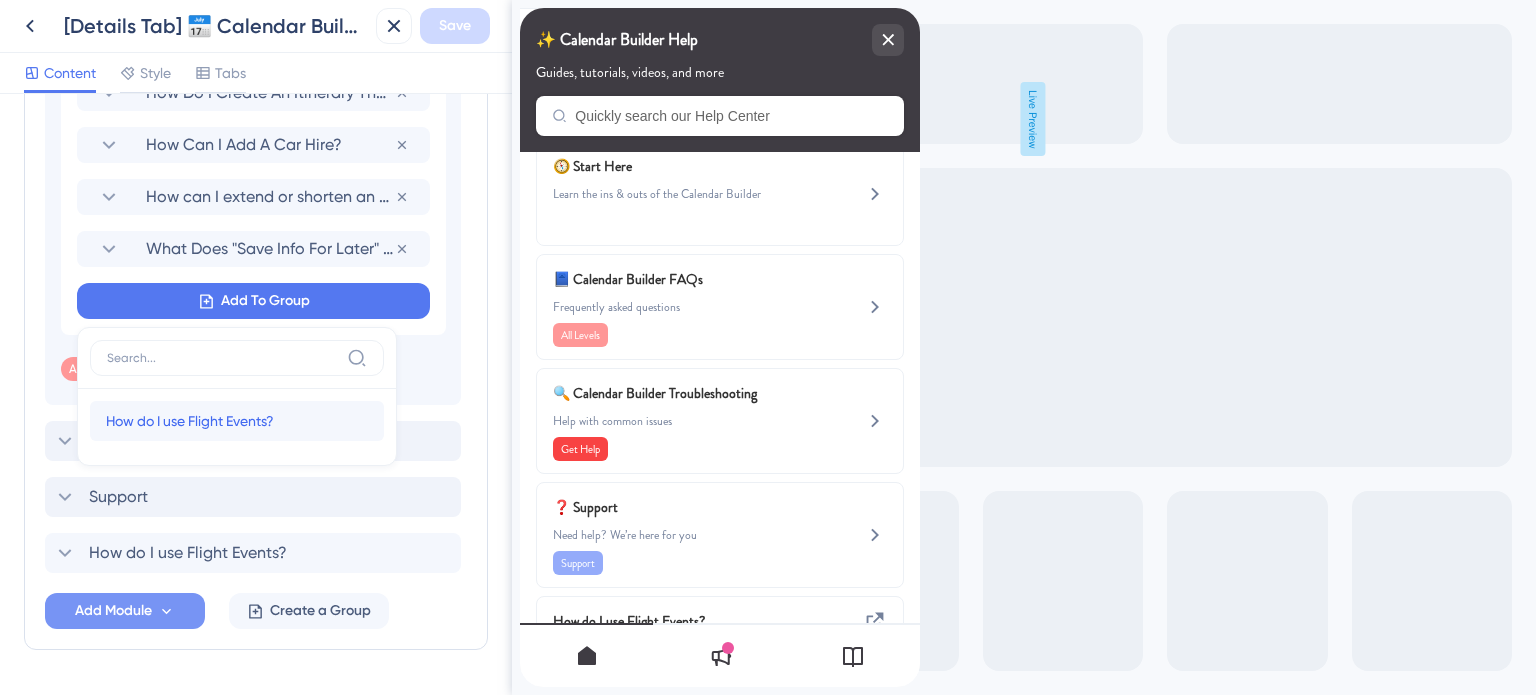 click on "How do I use Flight Events?" at bounding box center [190, 421] 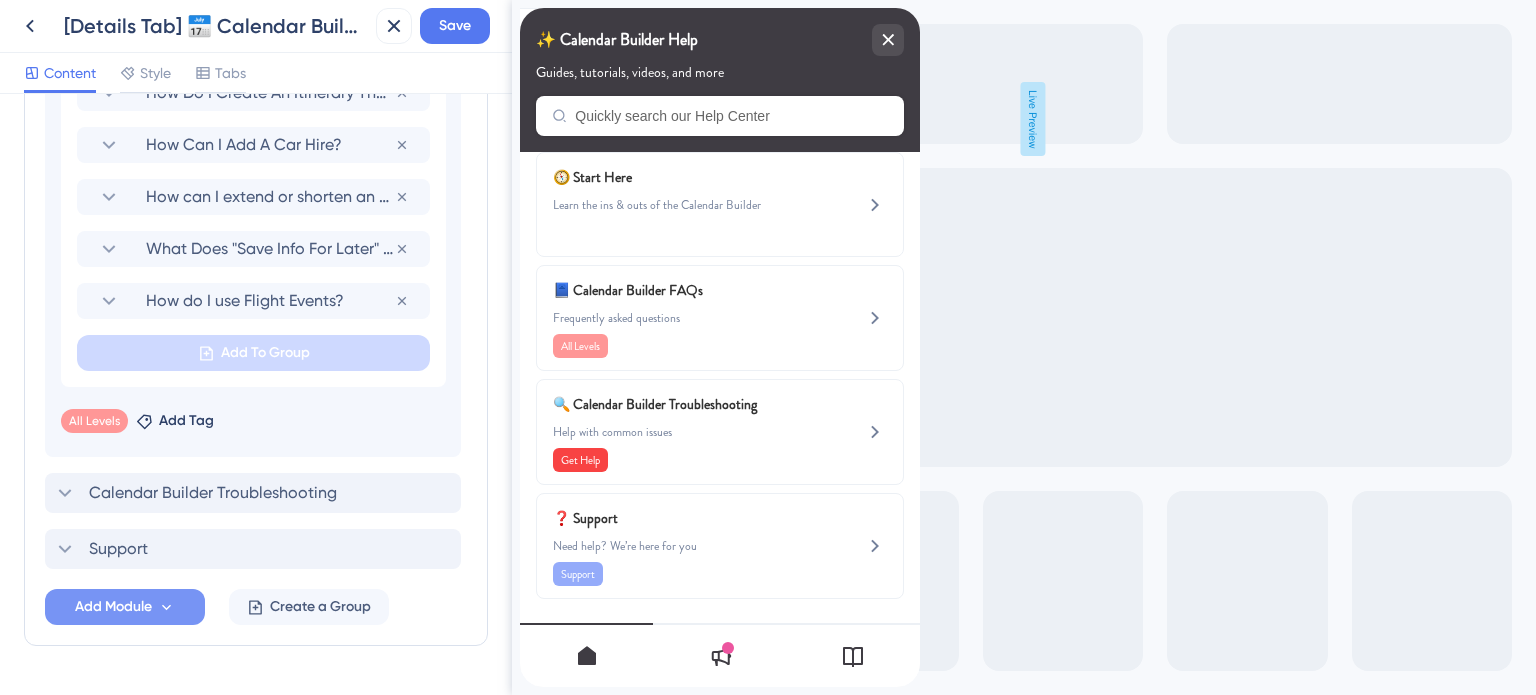 scroll, scrollTop: 19, scrollLeft: 0, axis: vertical 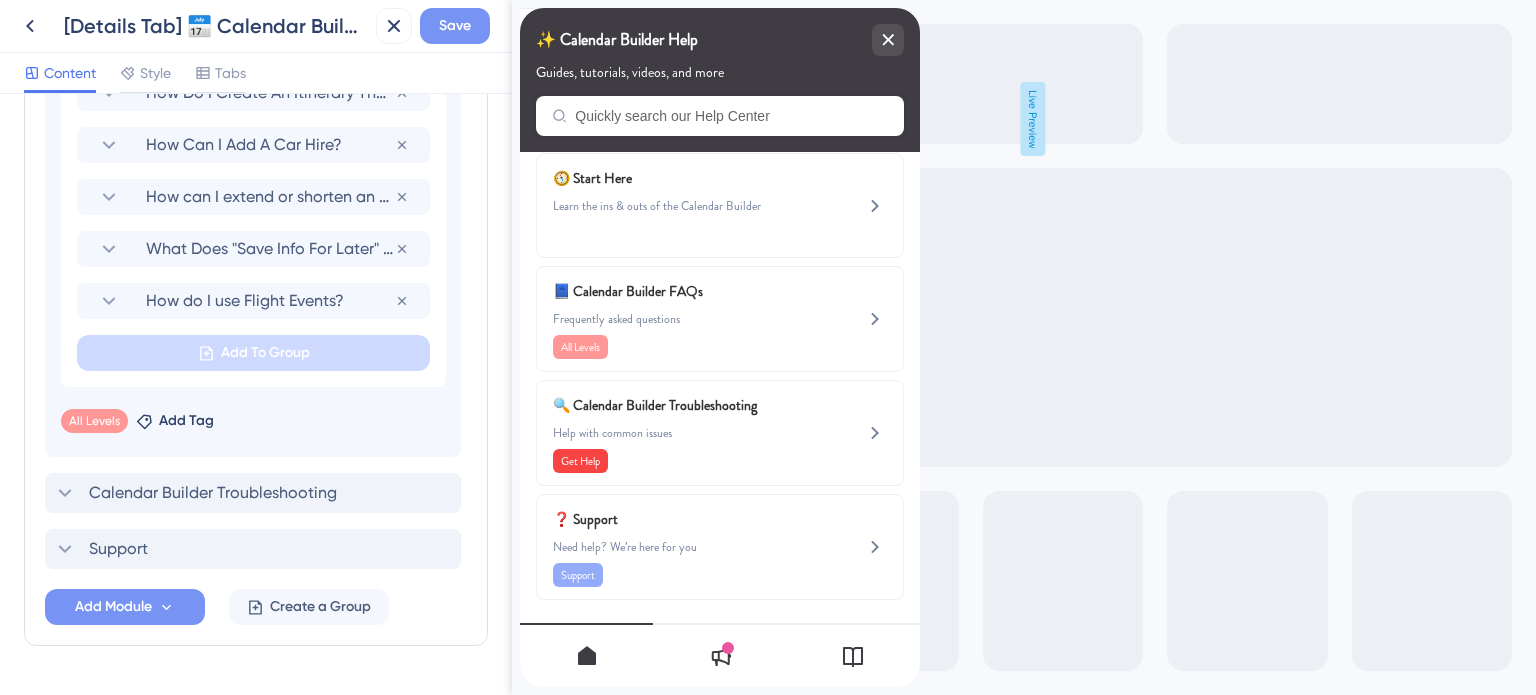 click on "Save" at bounding box center [455, 26] 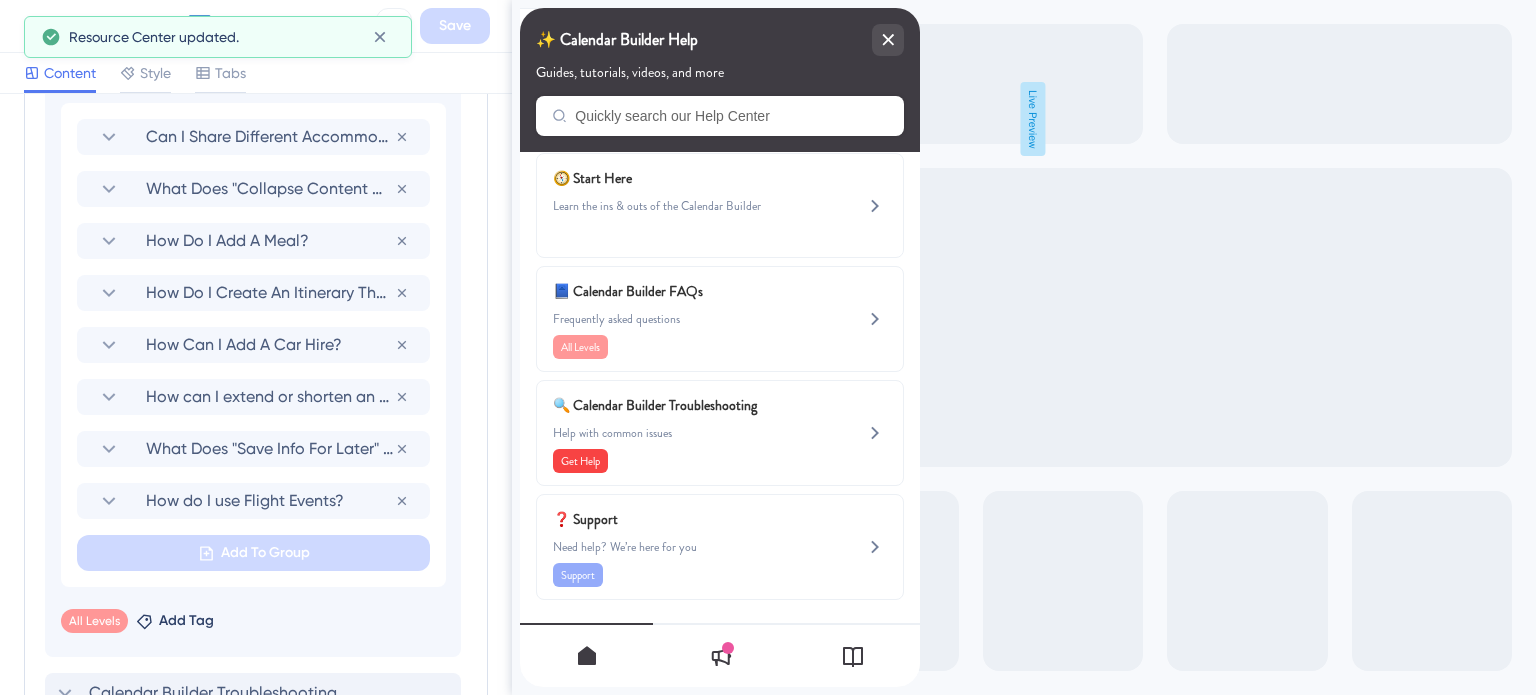 scroll, scrollTop: 1161, scrollLeft: 0, axis: vertical 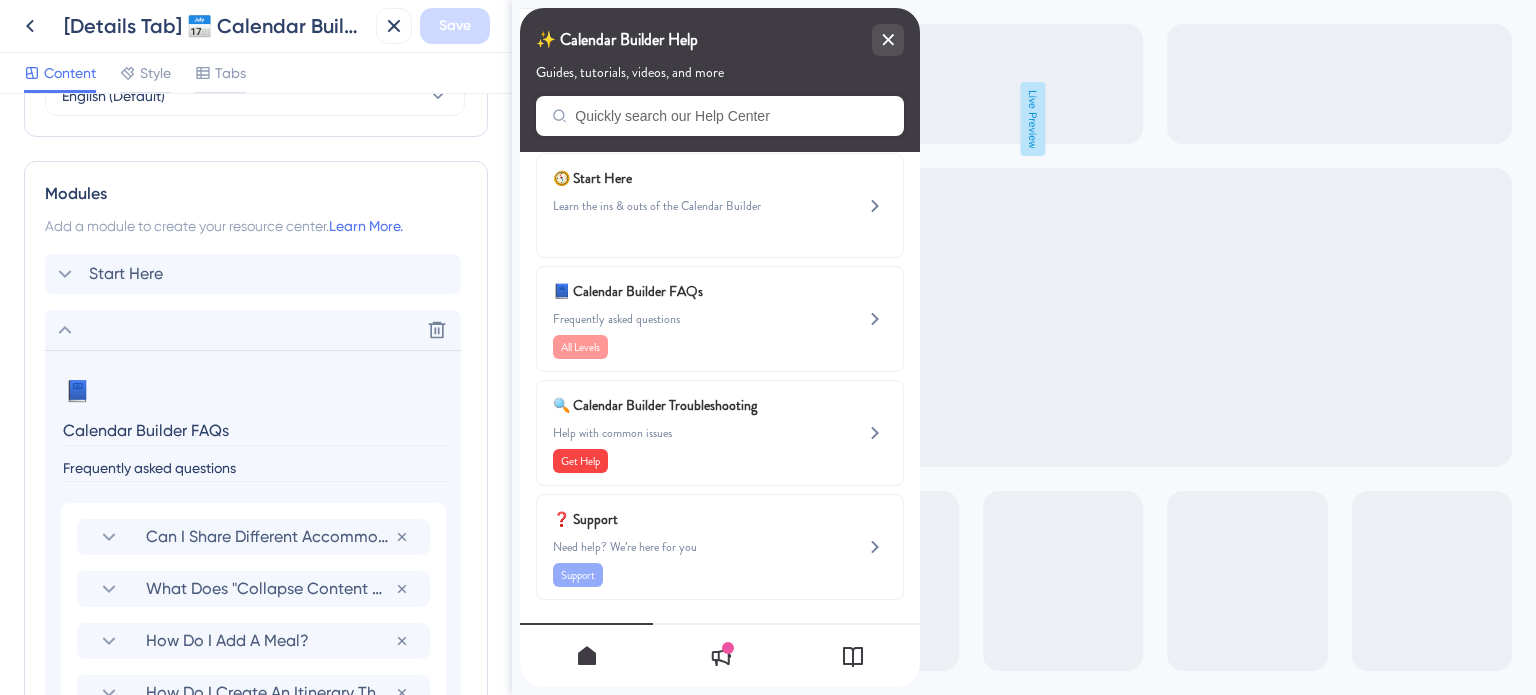 click 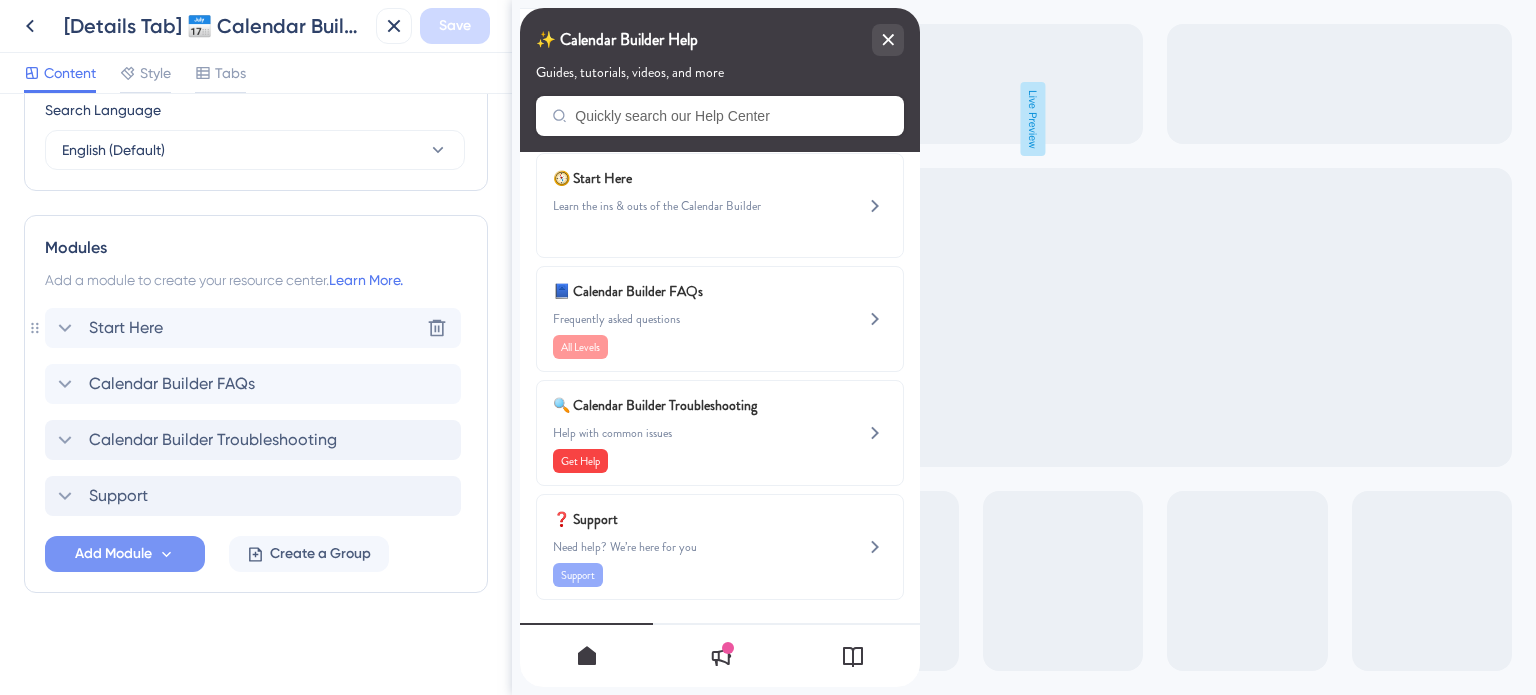 click on "Start Here" at bounding box center (126, 328) 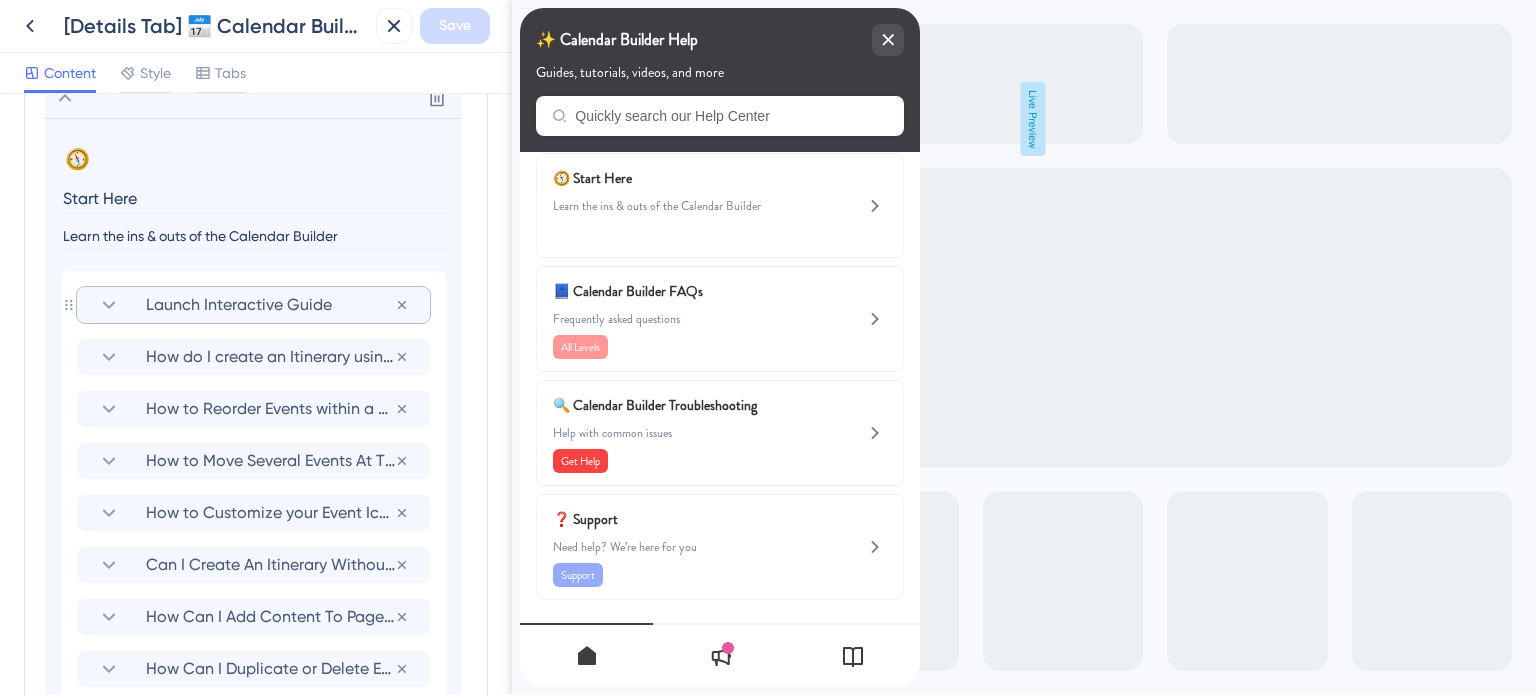 scroll, scrollTop: 1061, scrollLeft: 0, axis: vertical 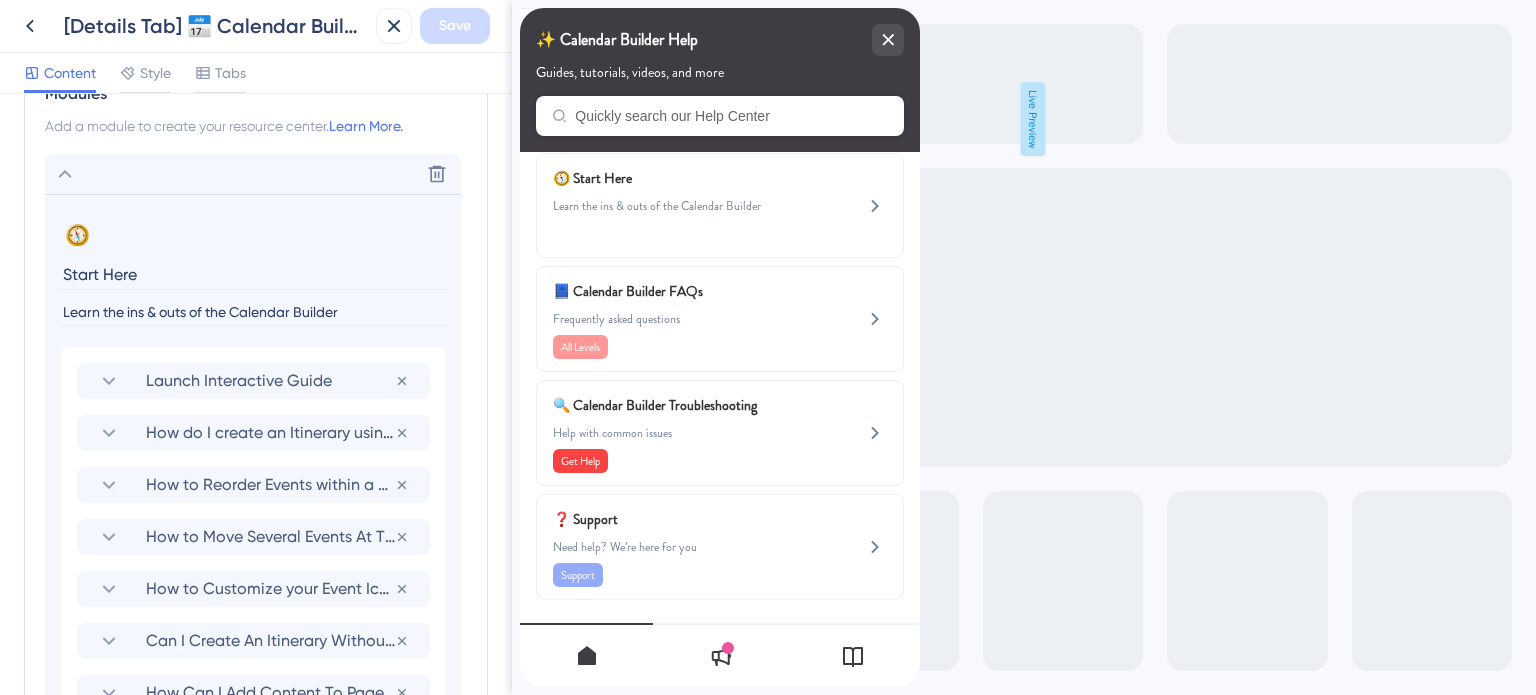 click 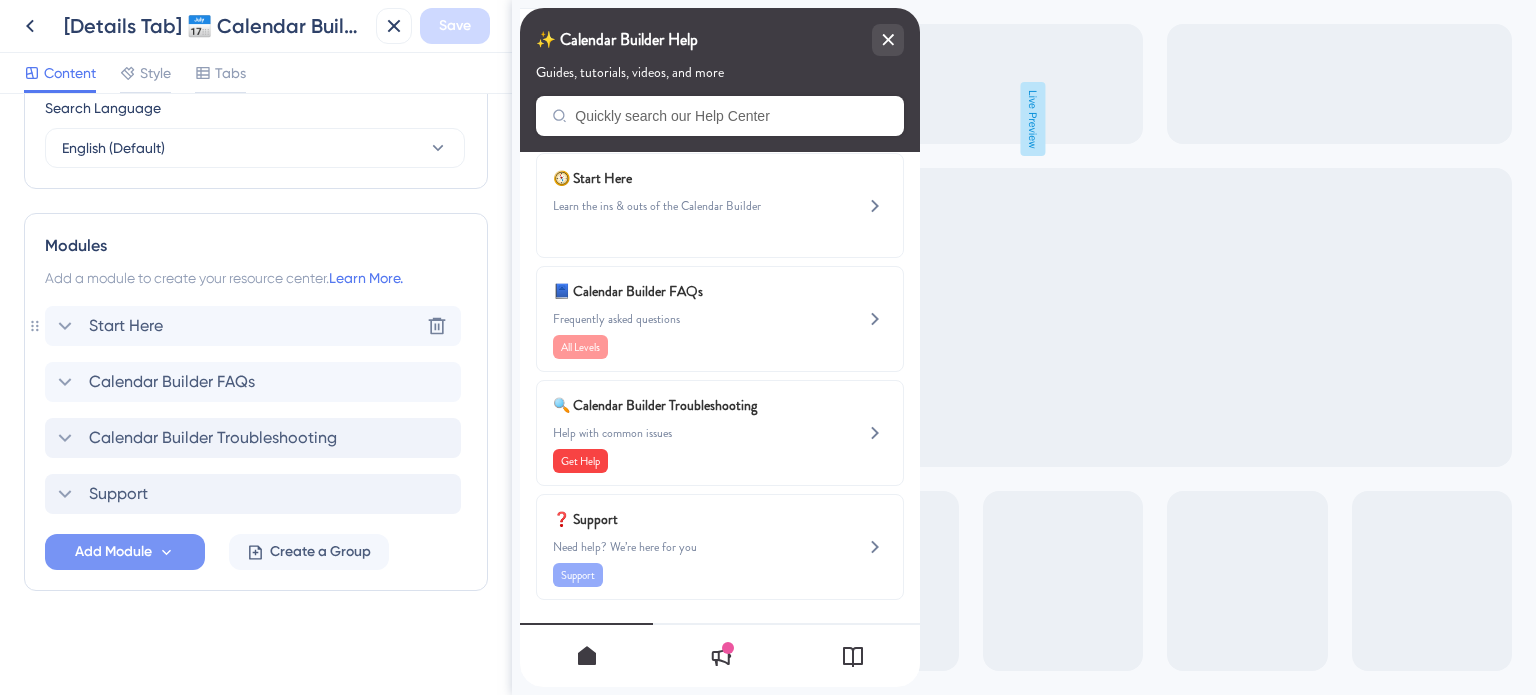 scroll, scrollTop: 807, scrollLeft: 0, axis: vertical 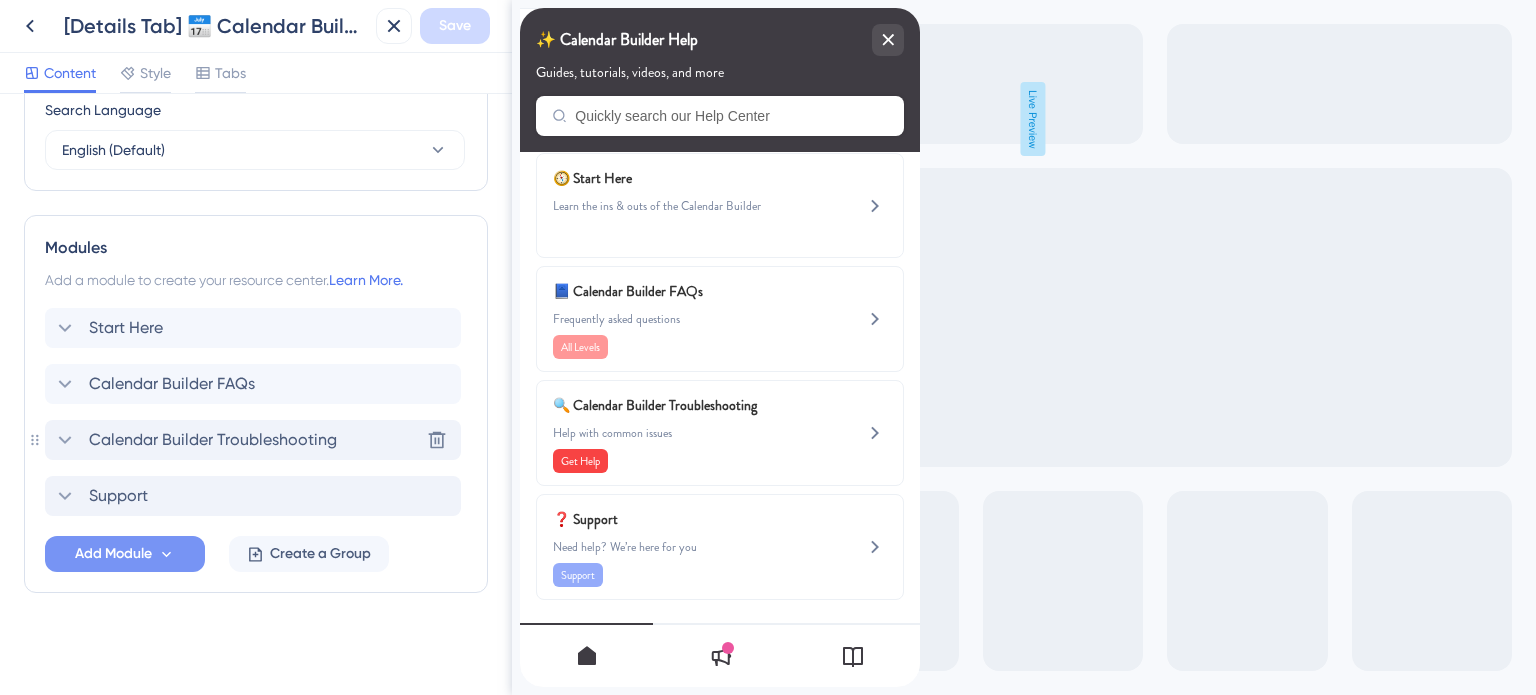 click on "Calendar Builder Troubleshooting" at bounding box center (213, 440) 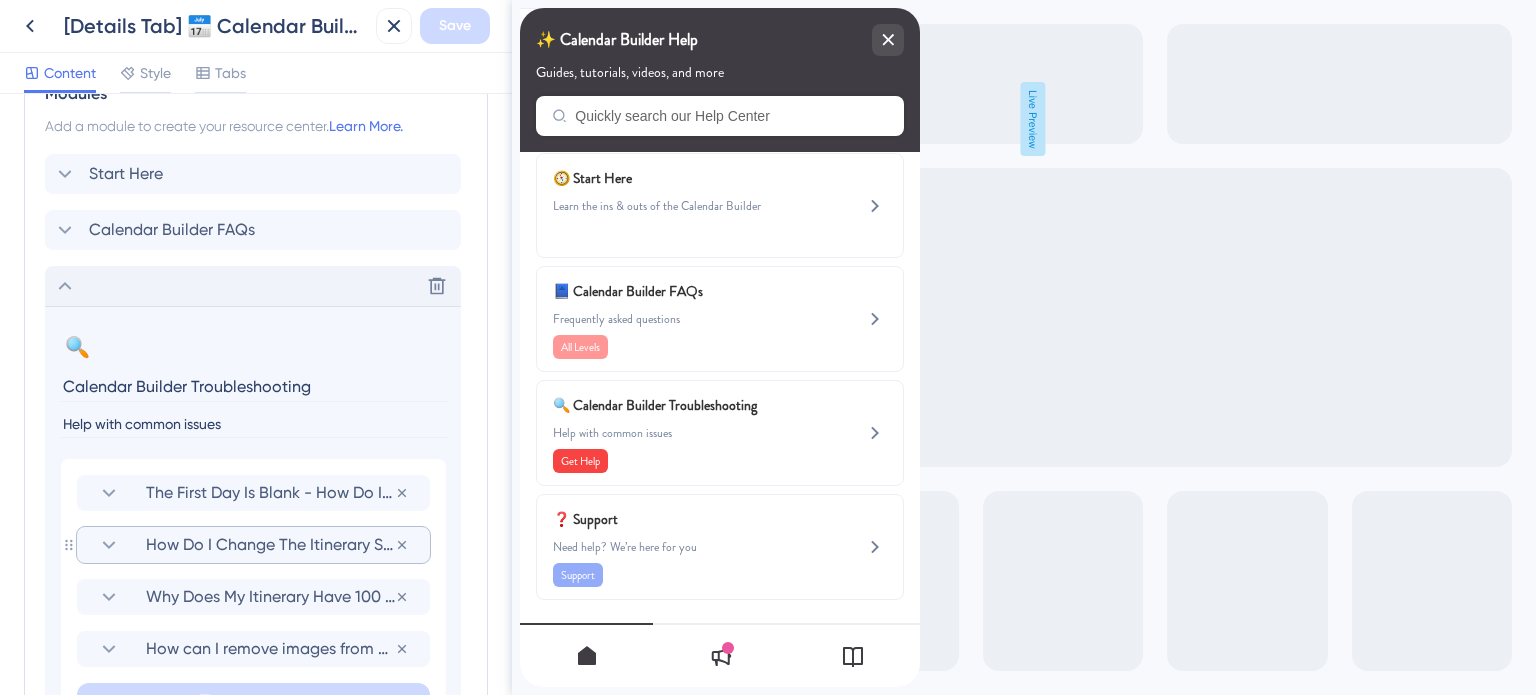 scroll, scrollTop: 1061, scrollLeft: 0, axis: vertical 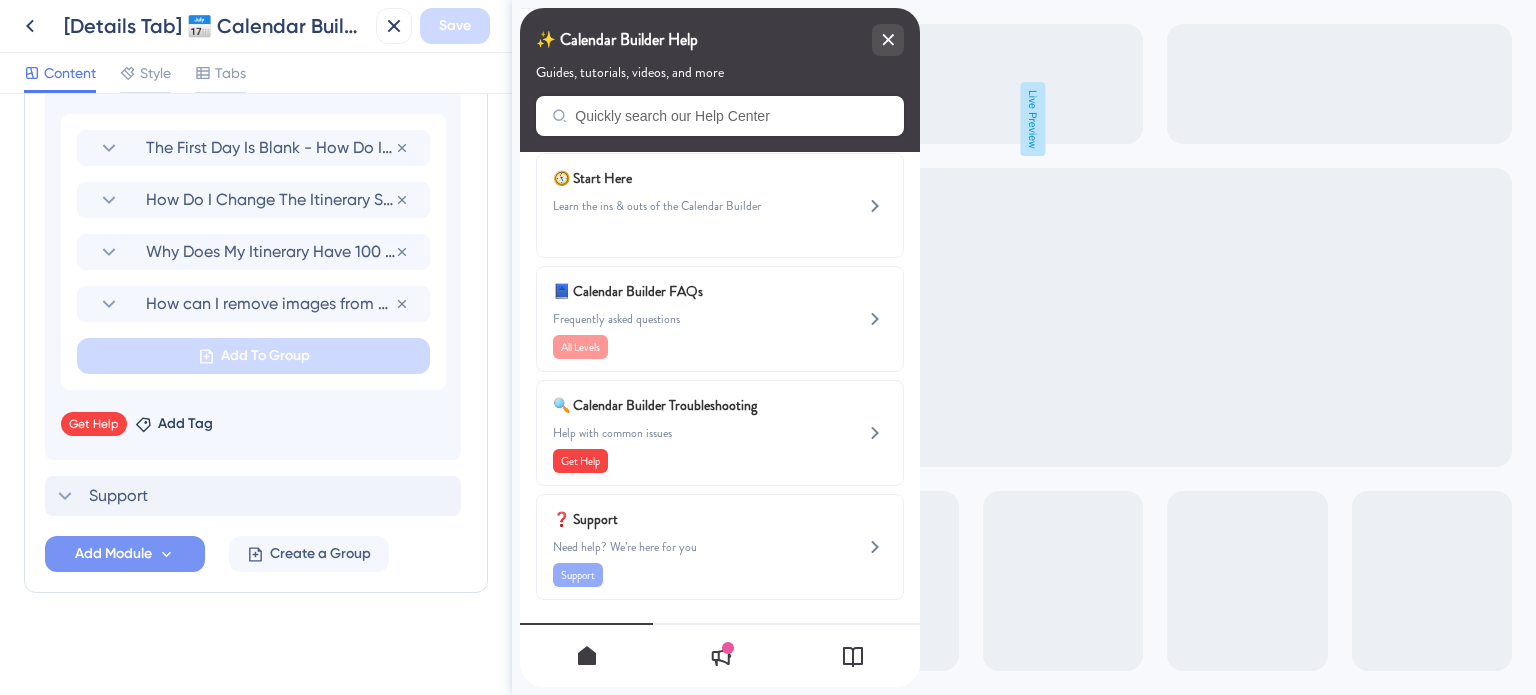 click on "Add Module" at bounding box center [113, 554] 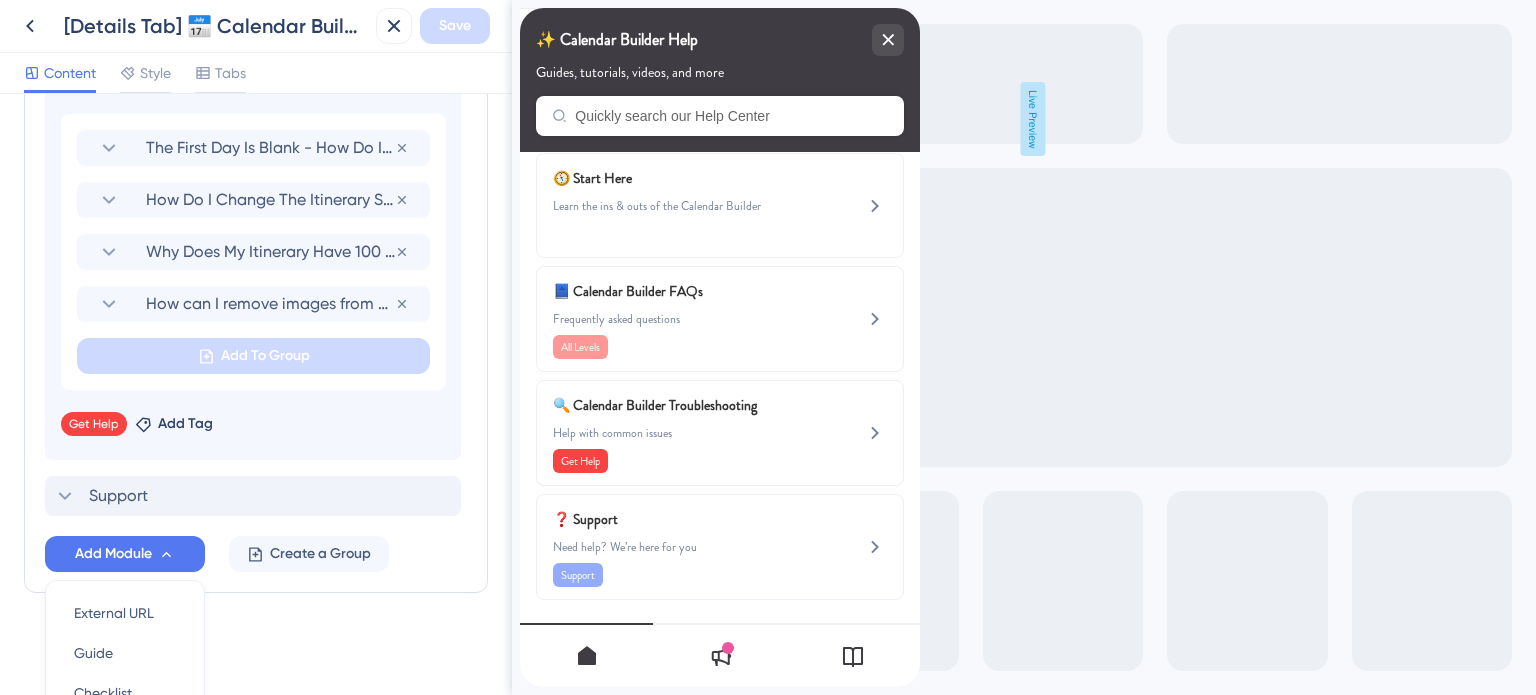 scroll, scrollTop: 1495, scrollLeft: 0, axis: vertical 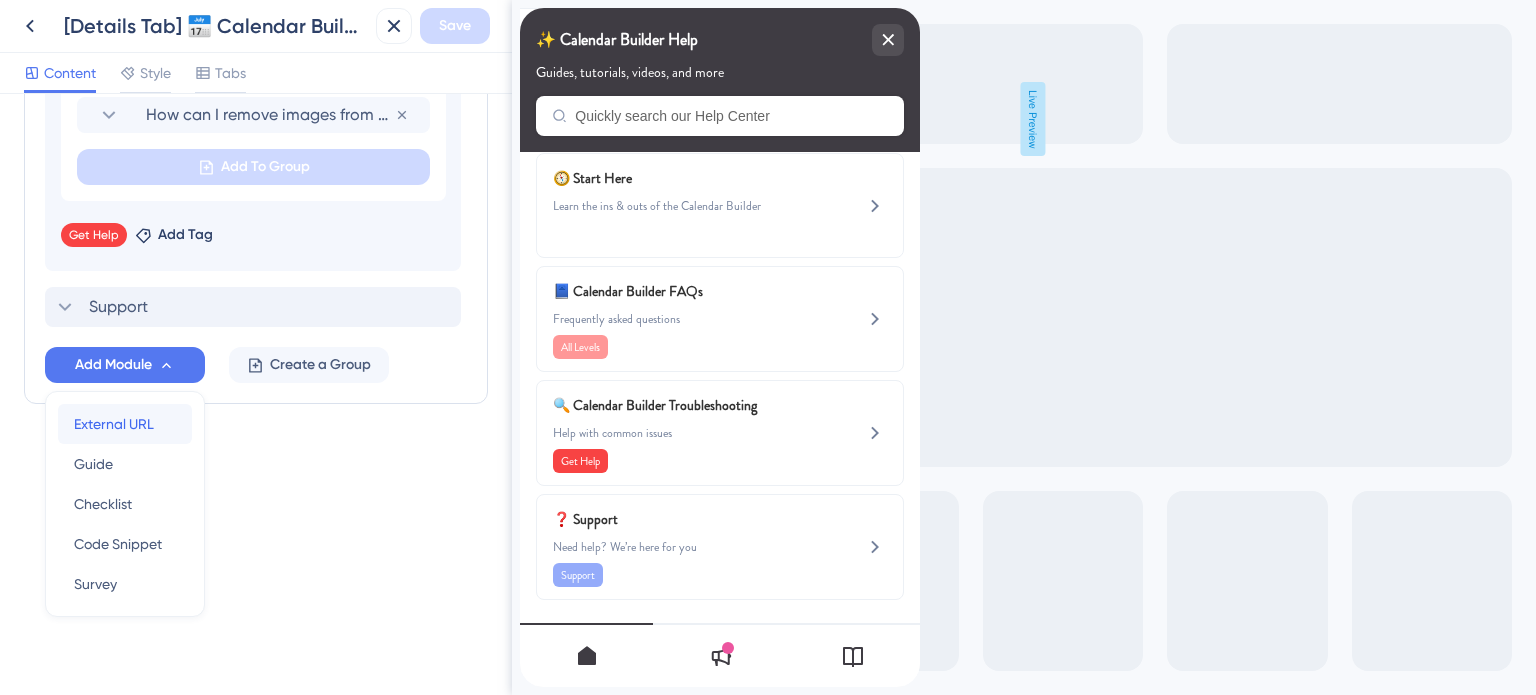 click on "External URL" at bounding box center (114, 424) 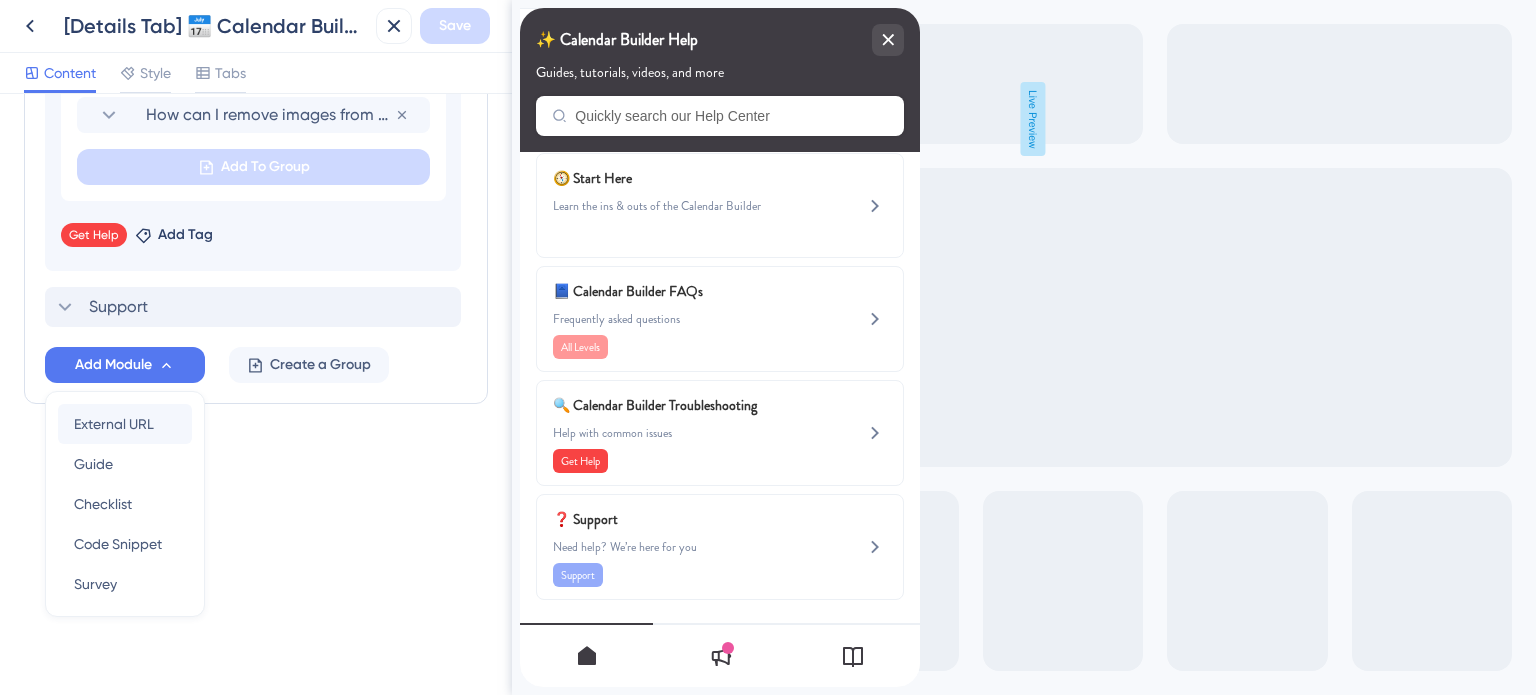 scroll, scrollTop: 31, scrollLeft: 0, axis: vertical 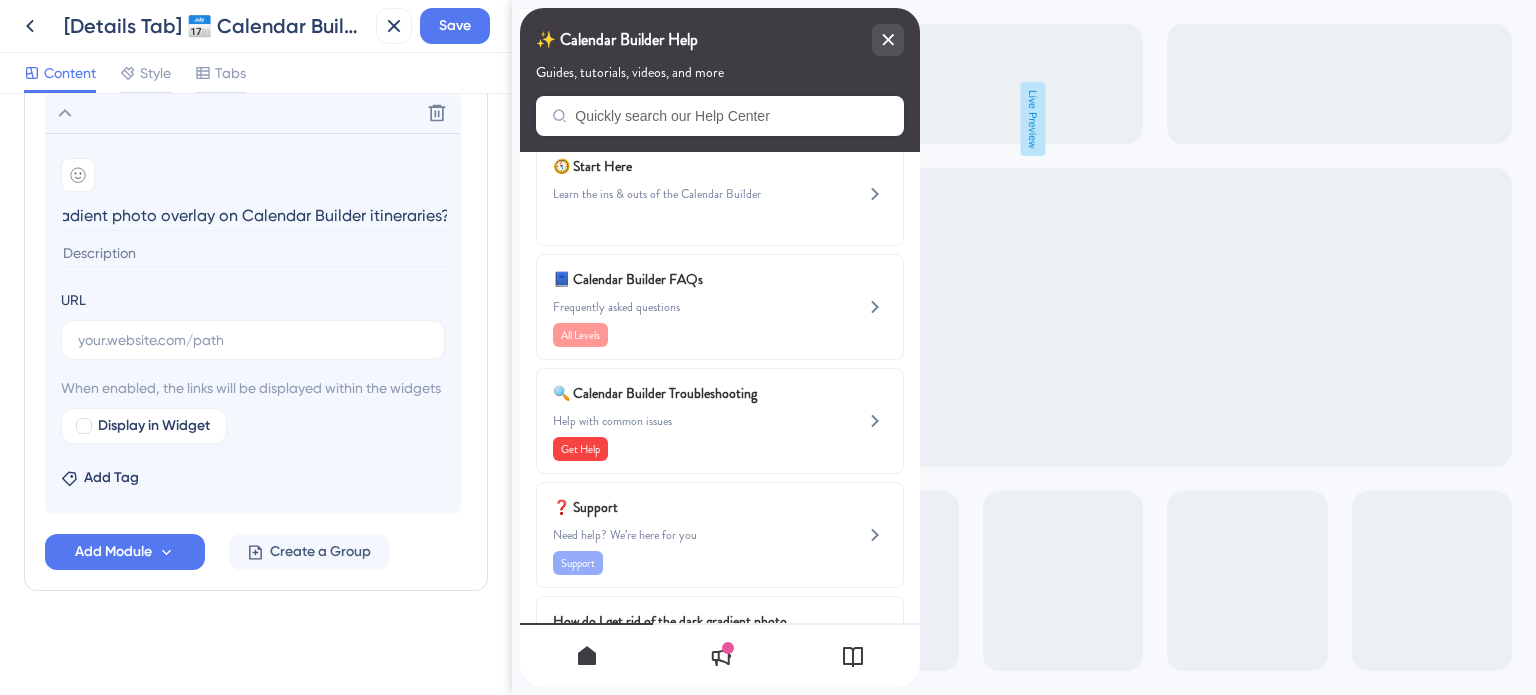 click on "How do I get rid of the dark gradient photo overlay on Calendar Builder itineraries?" at bounding box center (255, 215) 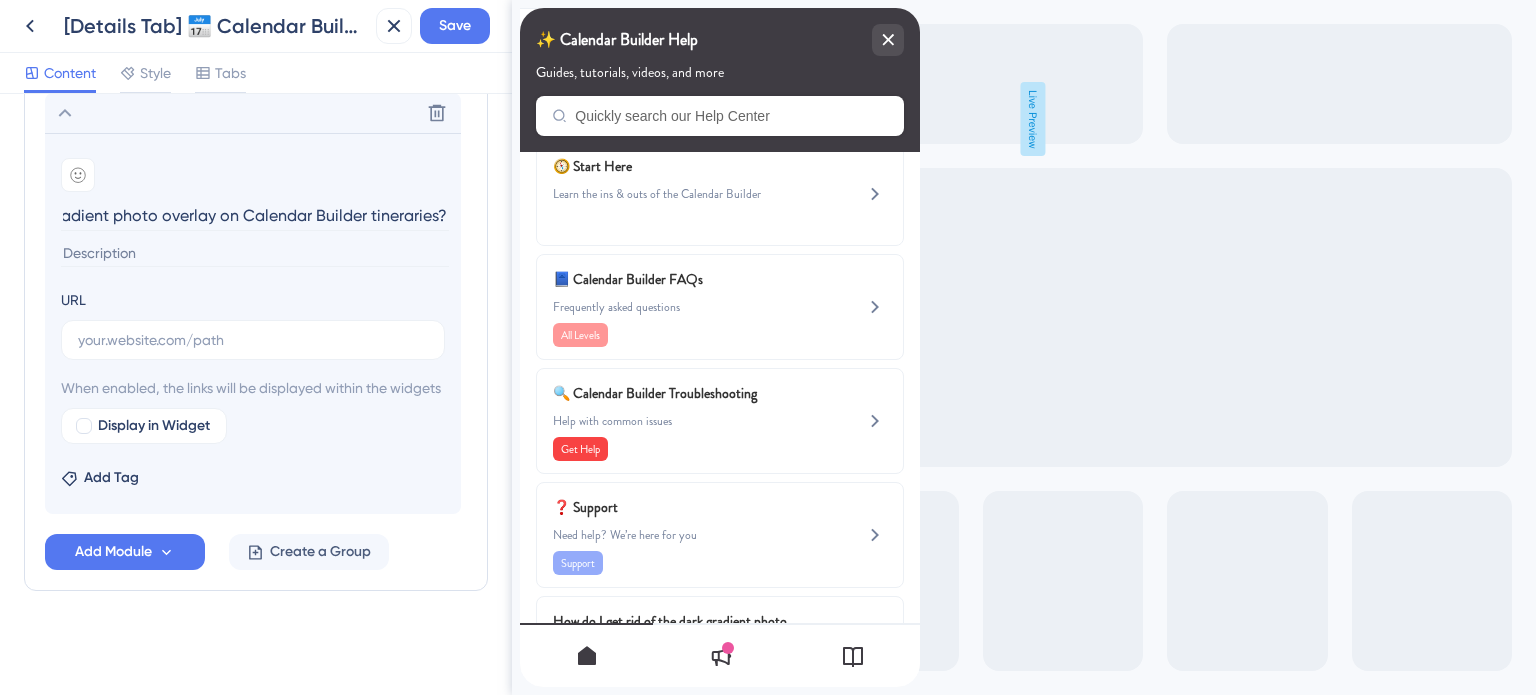 scroll, scrollTop: 0, scrollLeft: 220, axis: horizontal 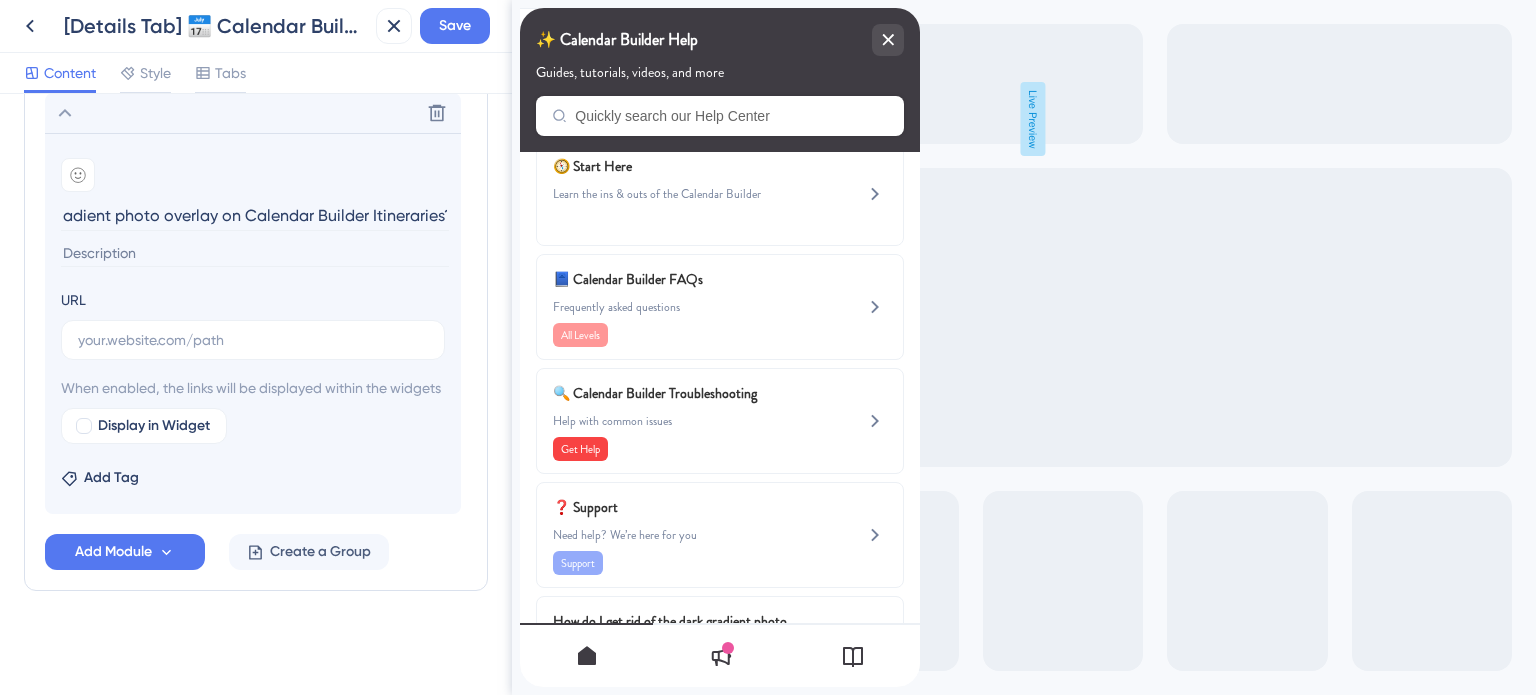 type on "How do I get rid of the dark gradient photo overlay on Calendar Builder Itineraries?" 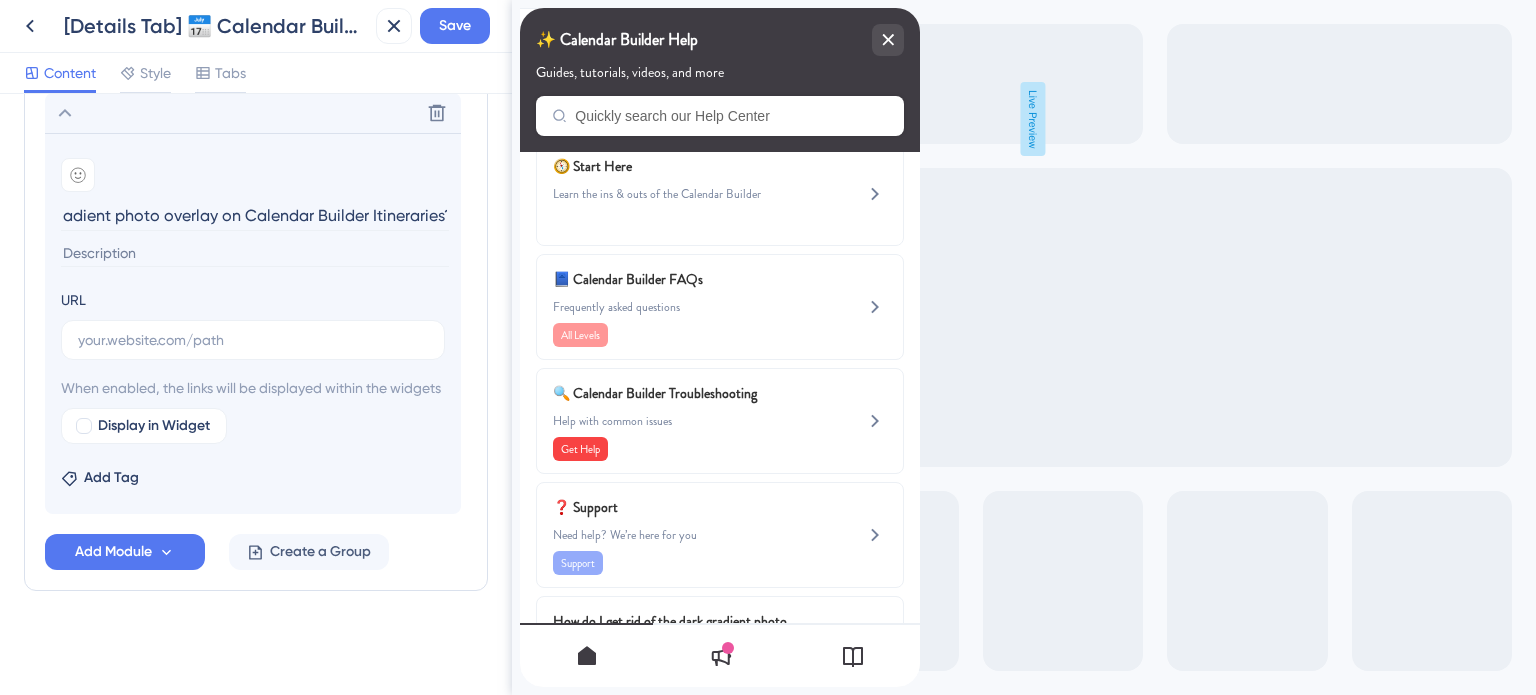 scroll, scrollTop: 0, scrollLeft: 0, axis: both 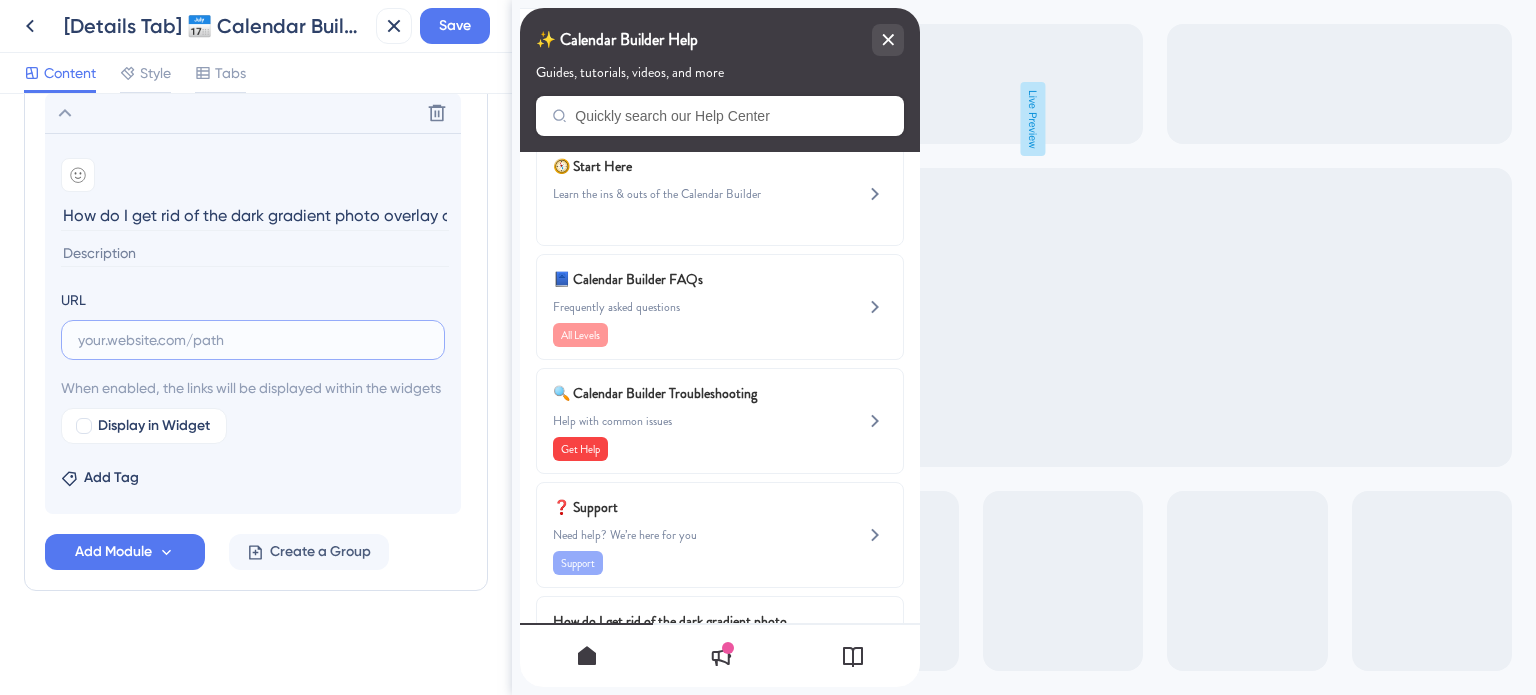 click at bounding box center (253, 340) 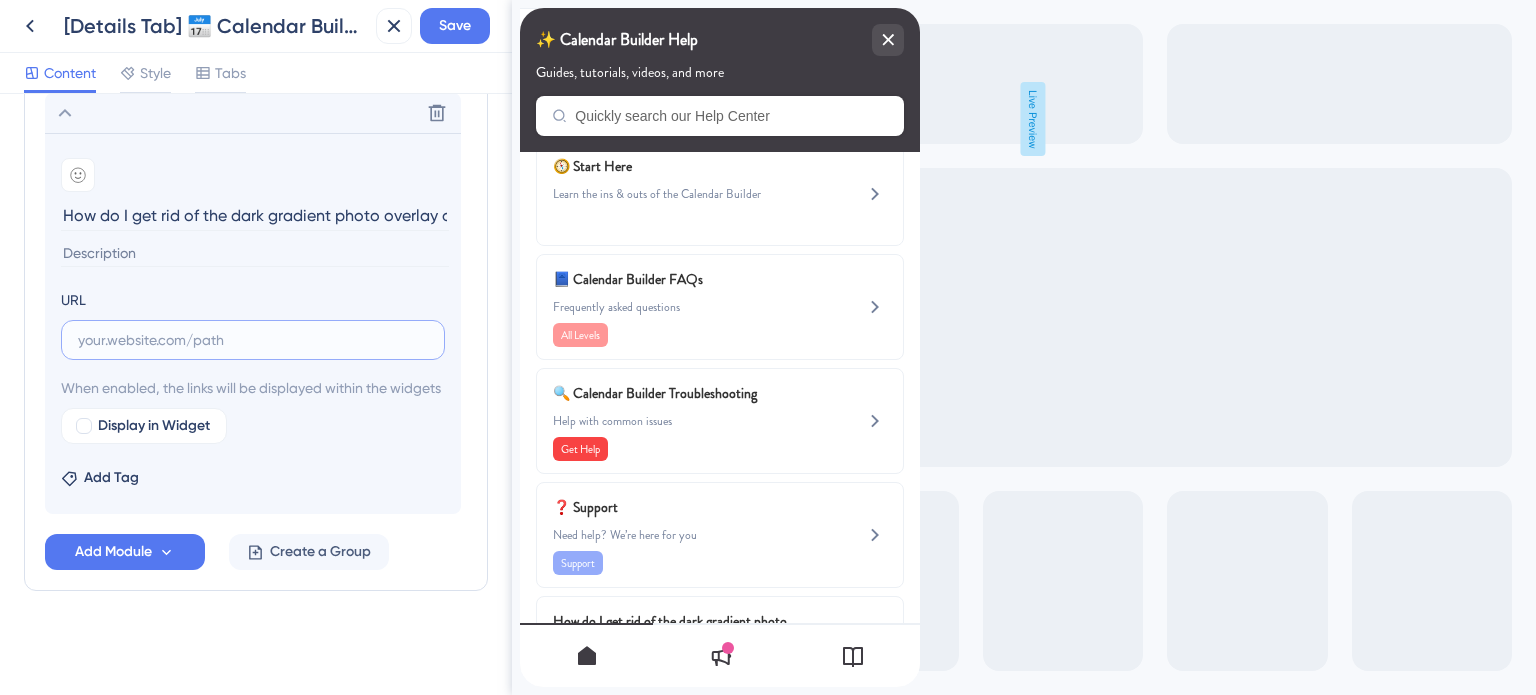 paste on "https://help.safariportal.app/en/articles/5772-how-do-i-get-rid-of-the-dark-gradient-photo" 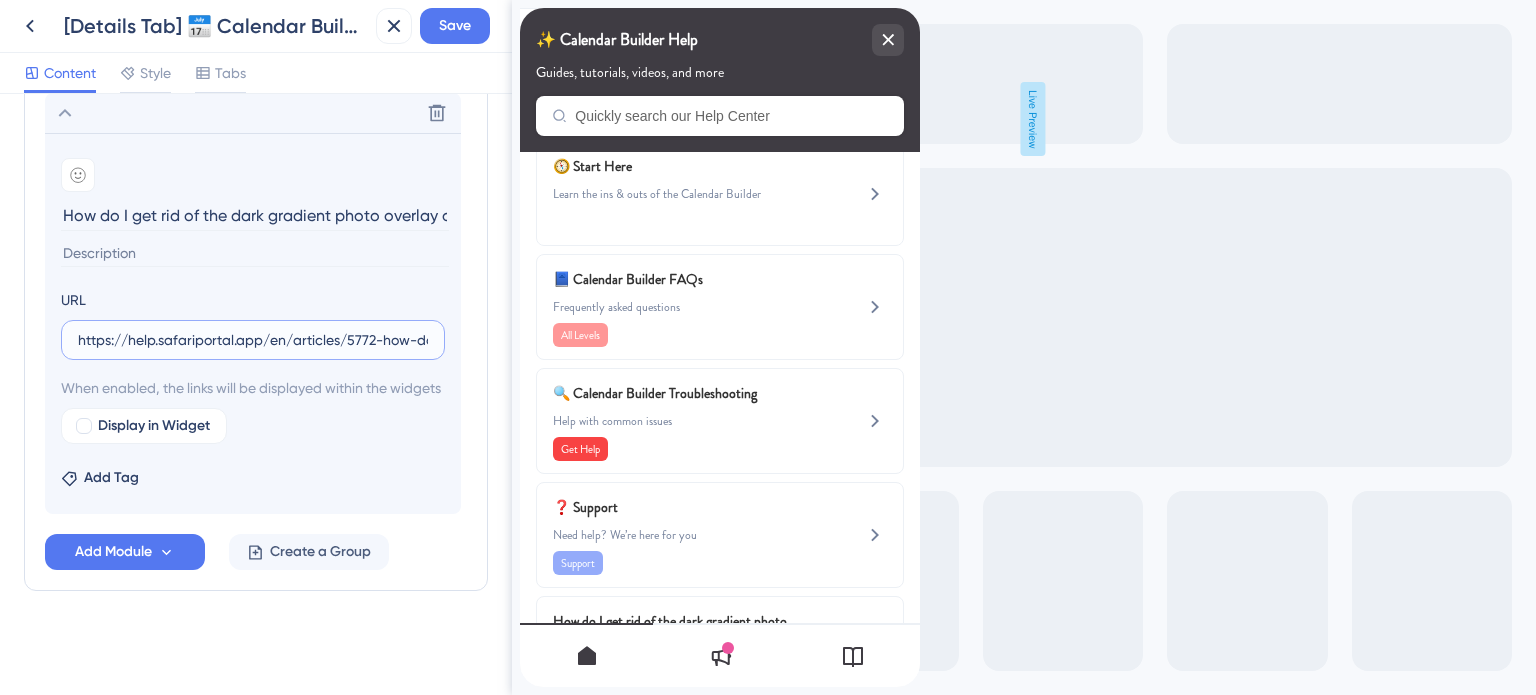 scroll, scrollTop: 0, scrollLeft: 263, axis: horizontal 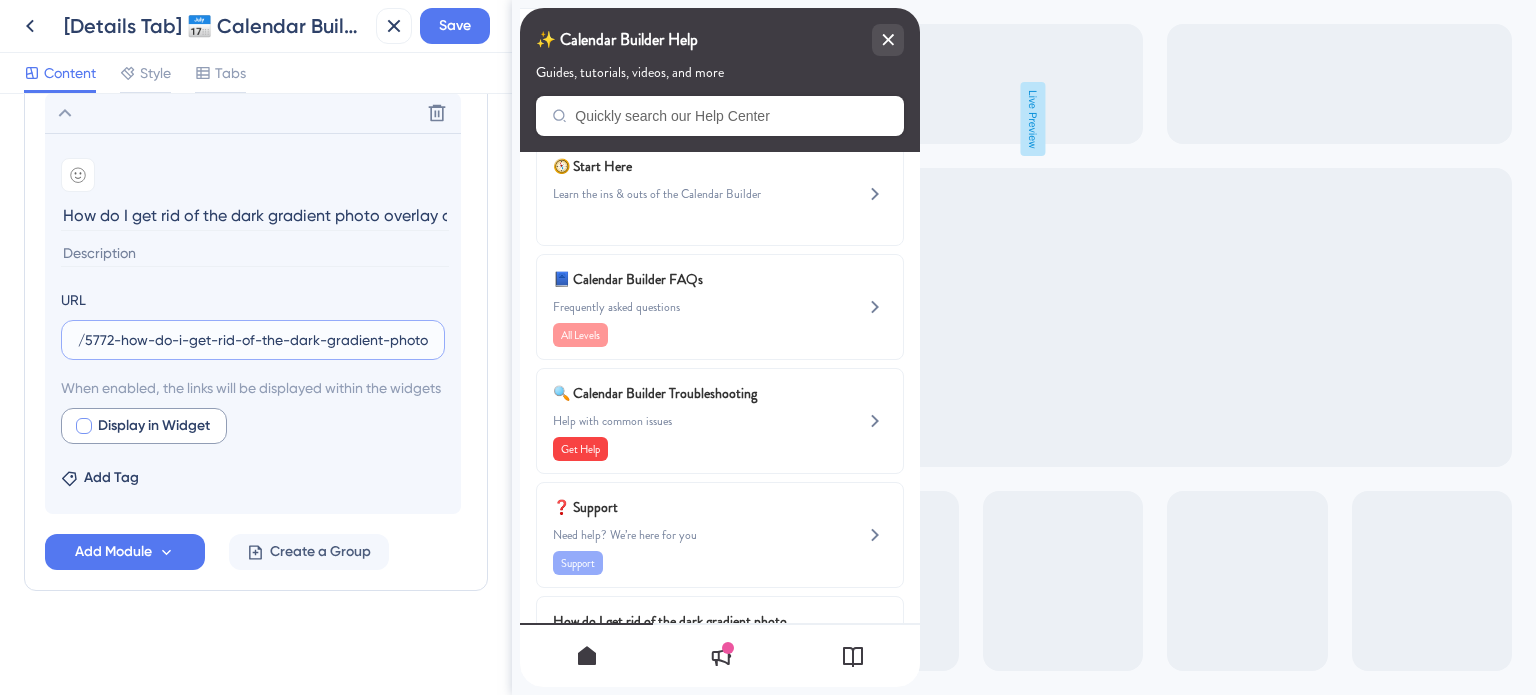 type on "https://help.safariportal.app/en/articles/5772-how-do-i-get-rid-of-the-dark-gradient-photo" 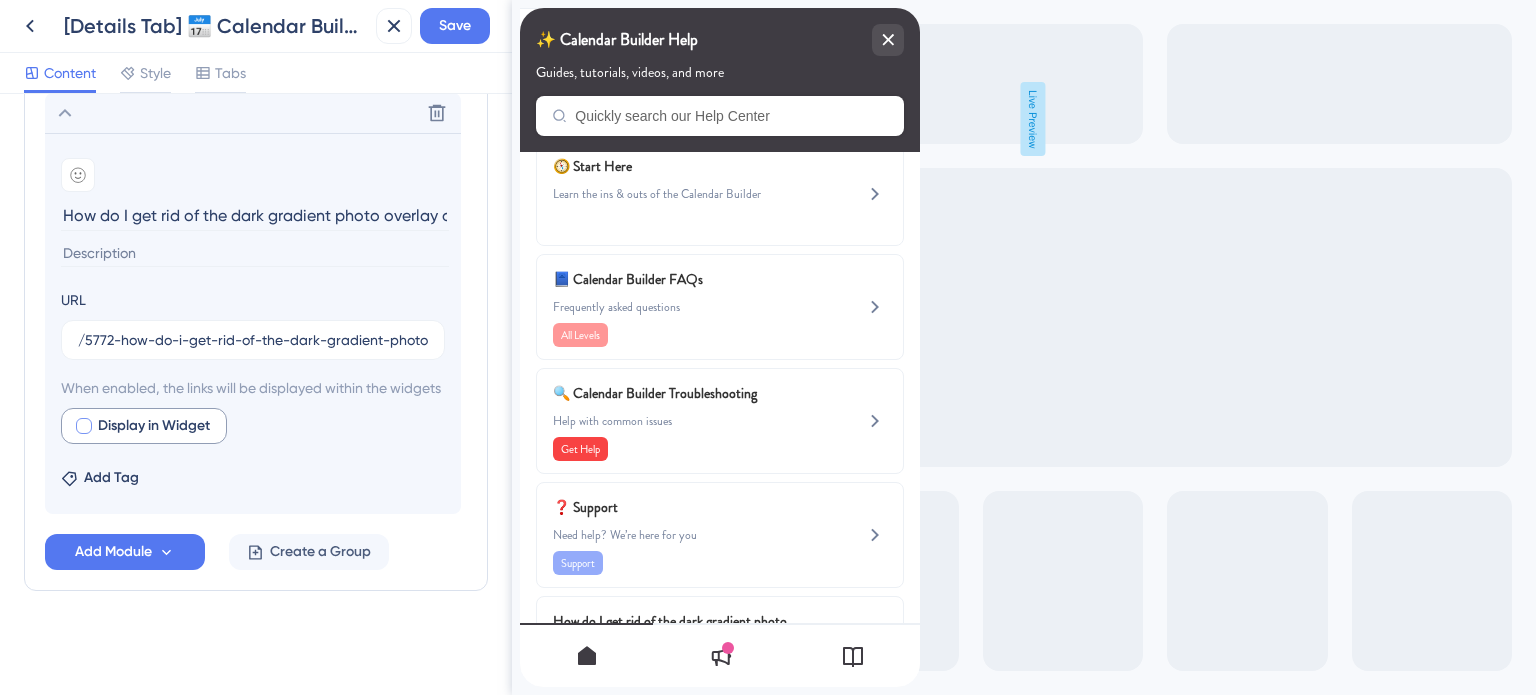 click at bounding box center [84, 426] 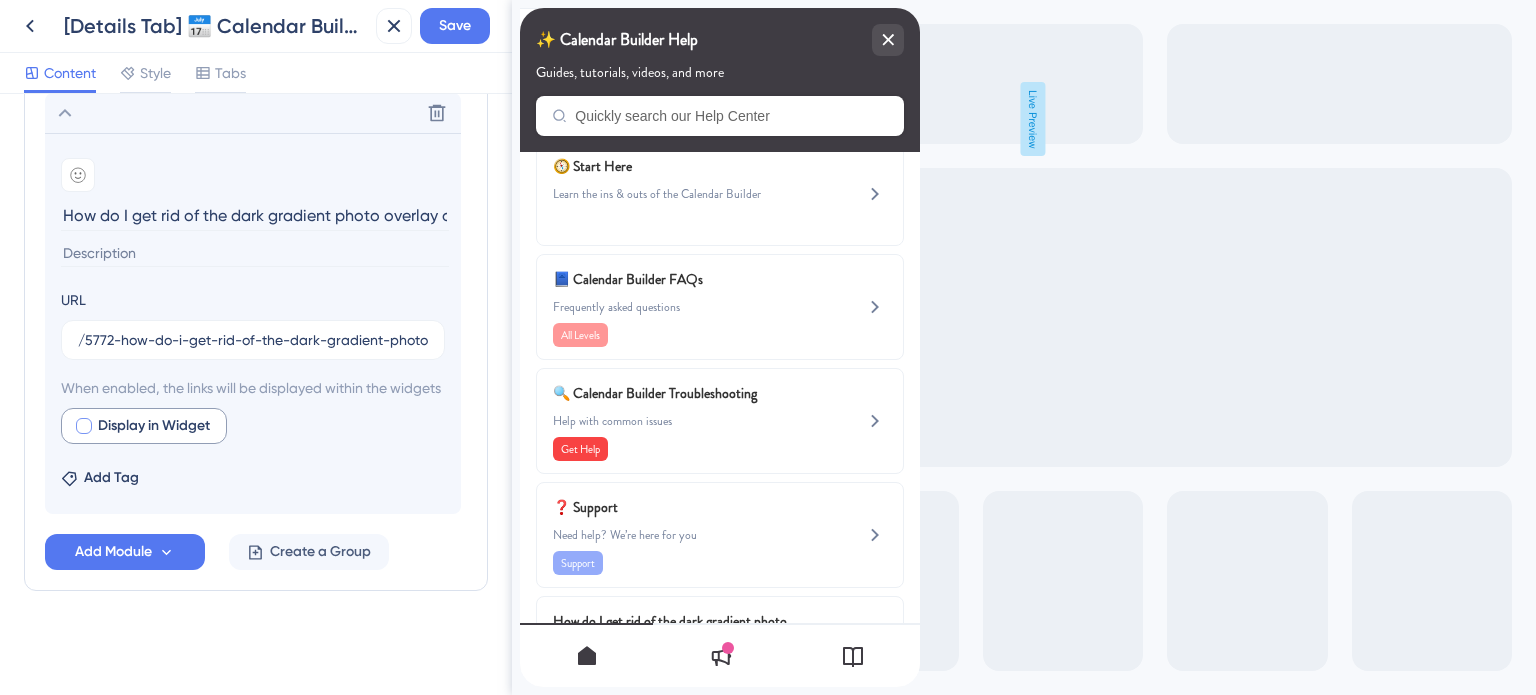 checkbox on "true" 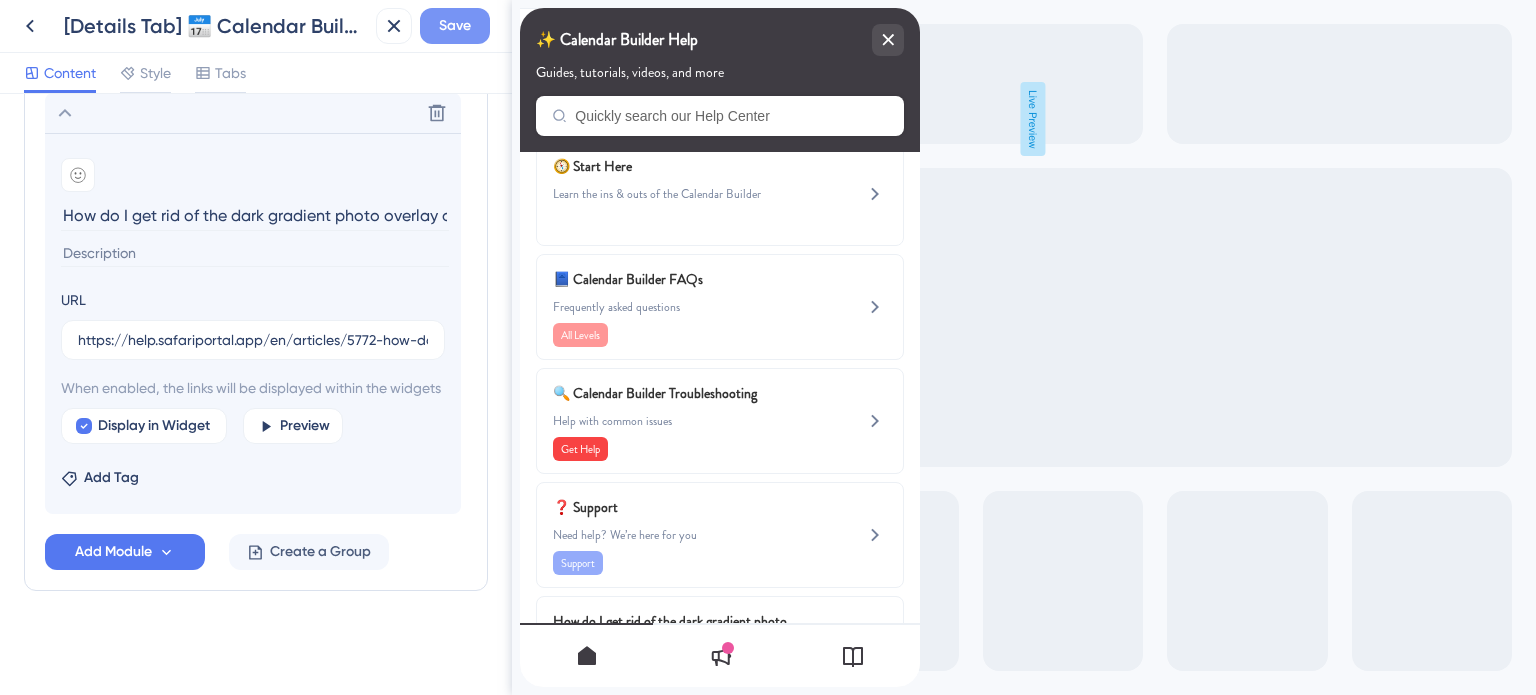 click on "Save" at bounding box center [455, 26] 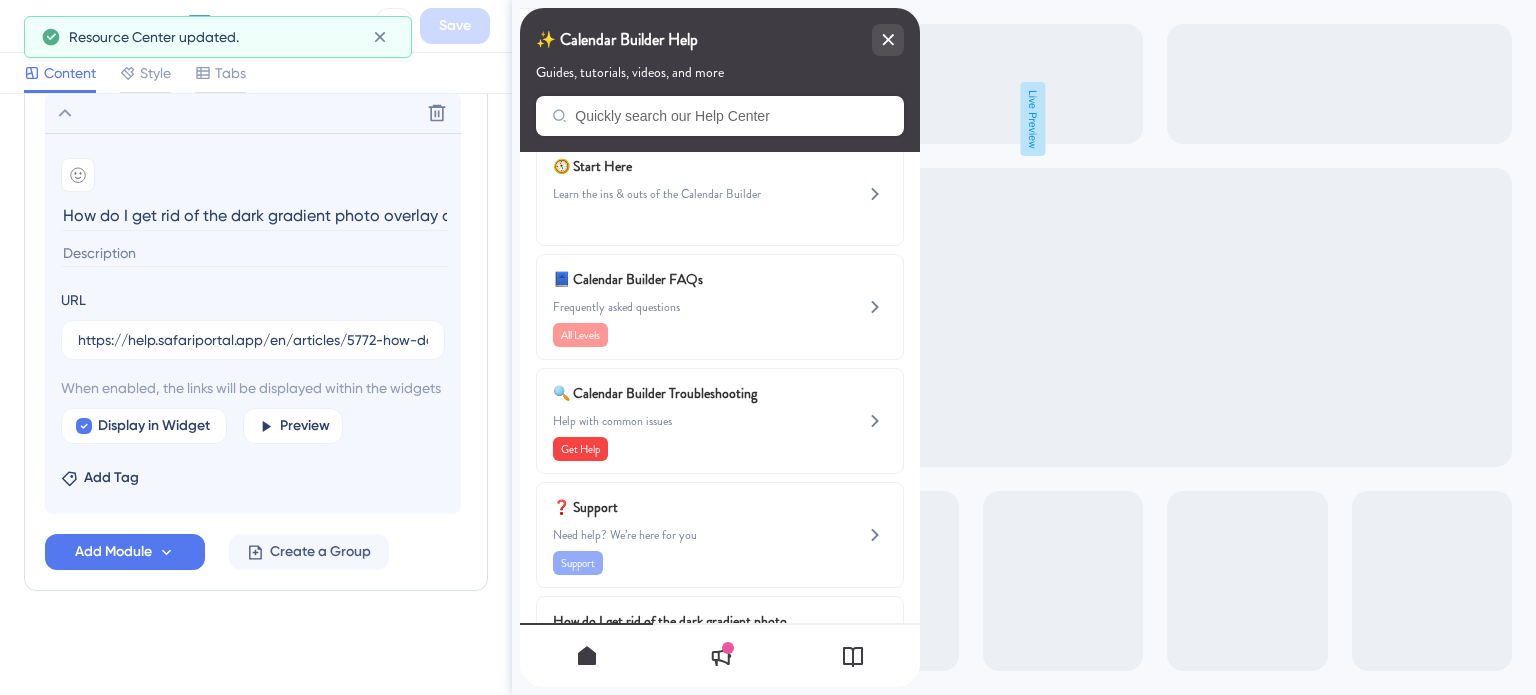 scroll, scrollTop: 1068, scrollLeft: 0, axis: vertical 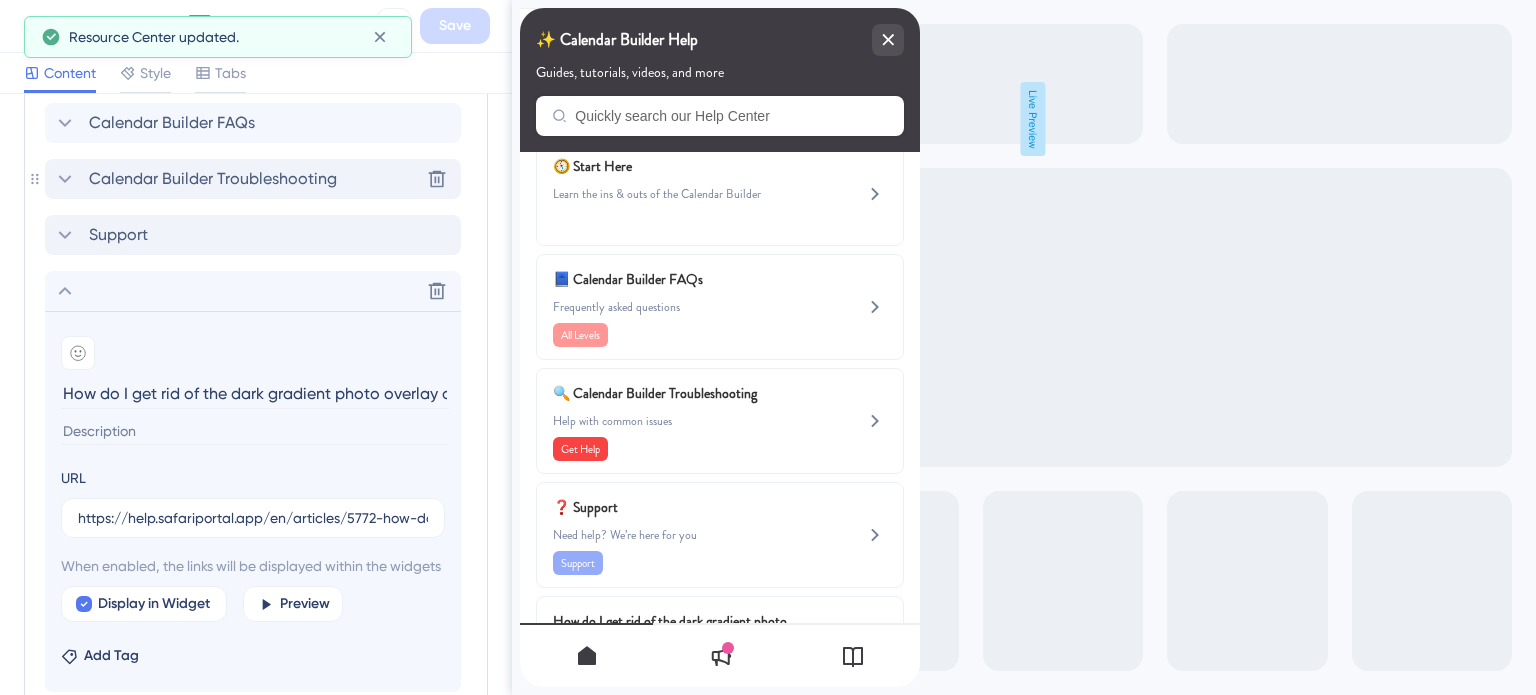 click on "Calendar Builder Troubleshooting" at bounding box center (213, 179) 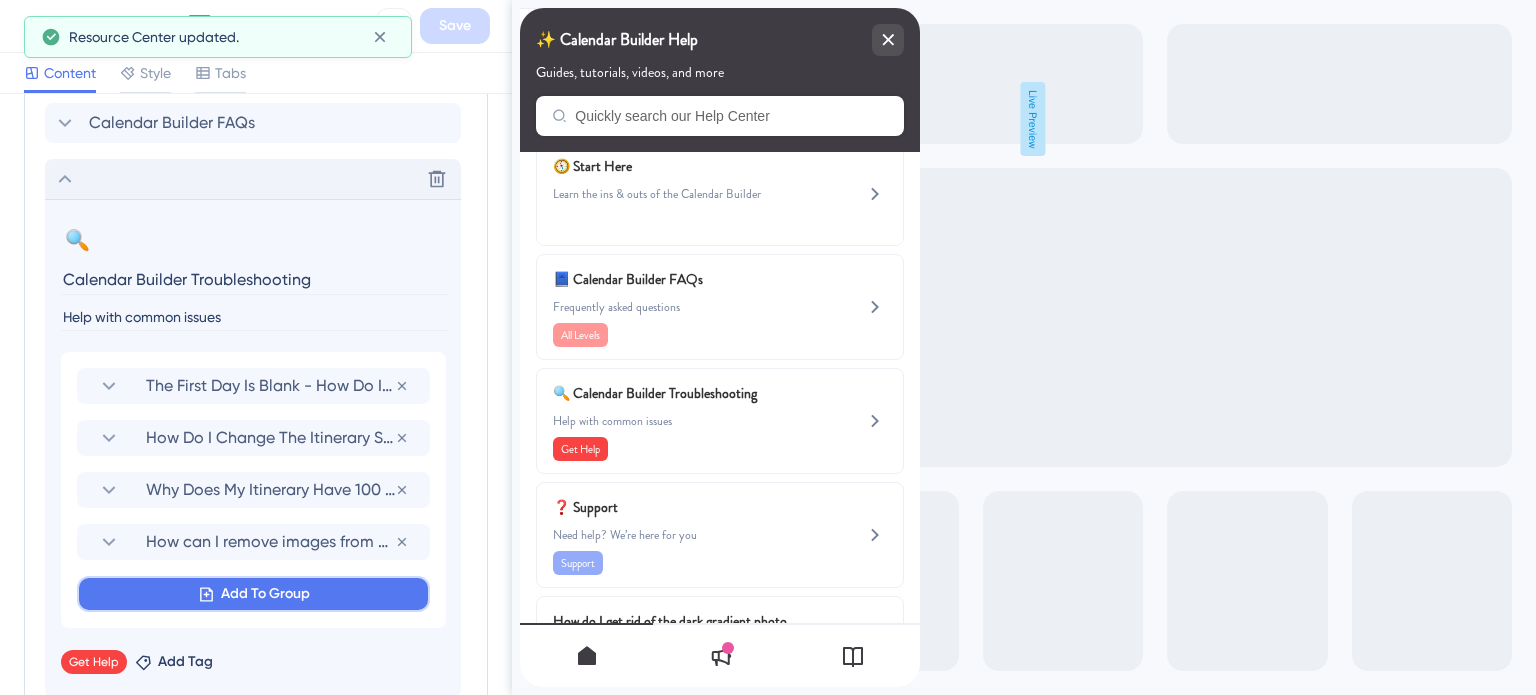 click on "Add To Group" at bounding box center [265, 594] 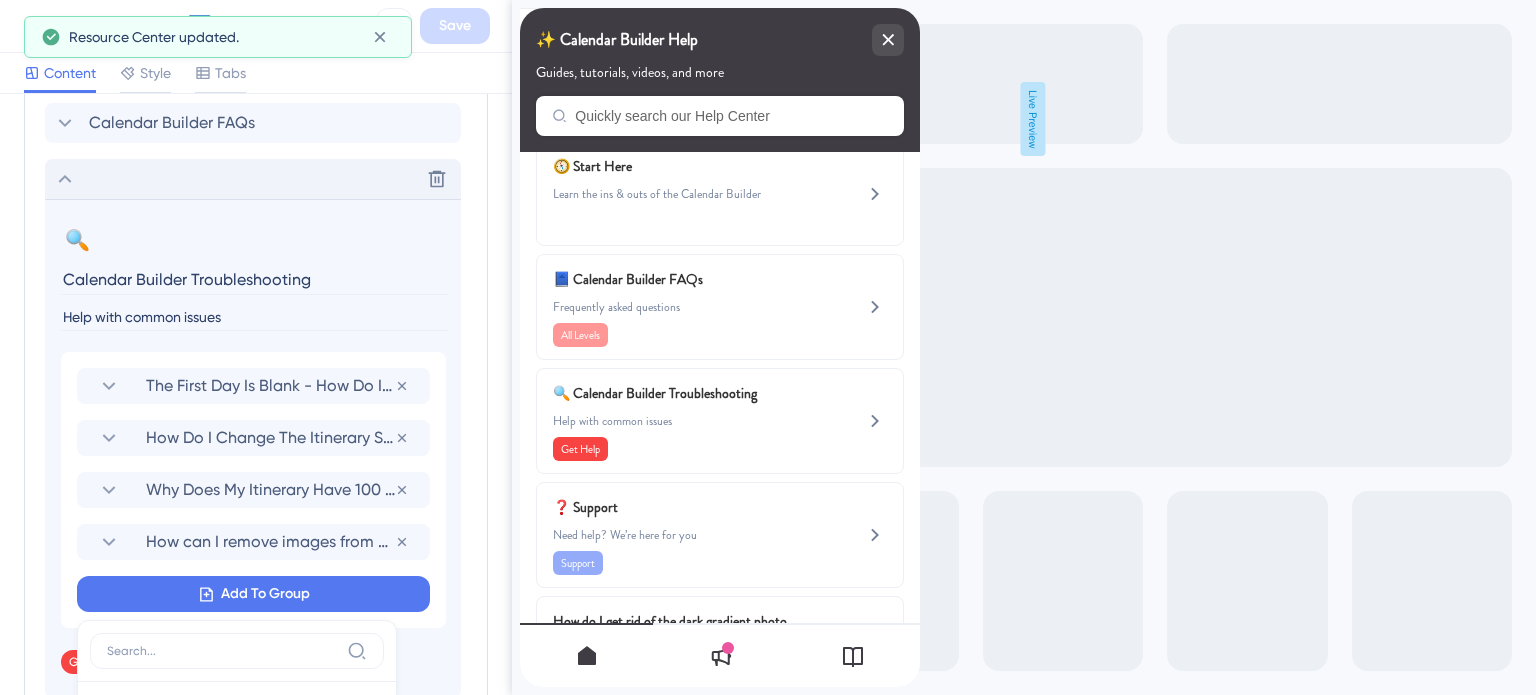 scroll, scrollTop: 1361, scrollLeft: 0, axis: vertical 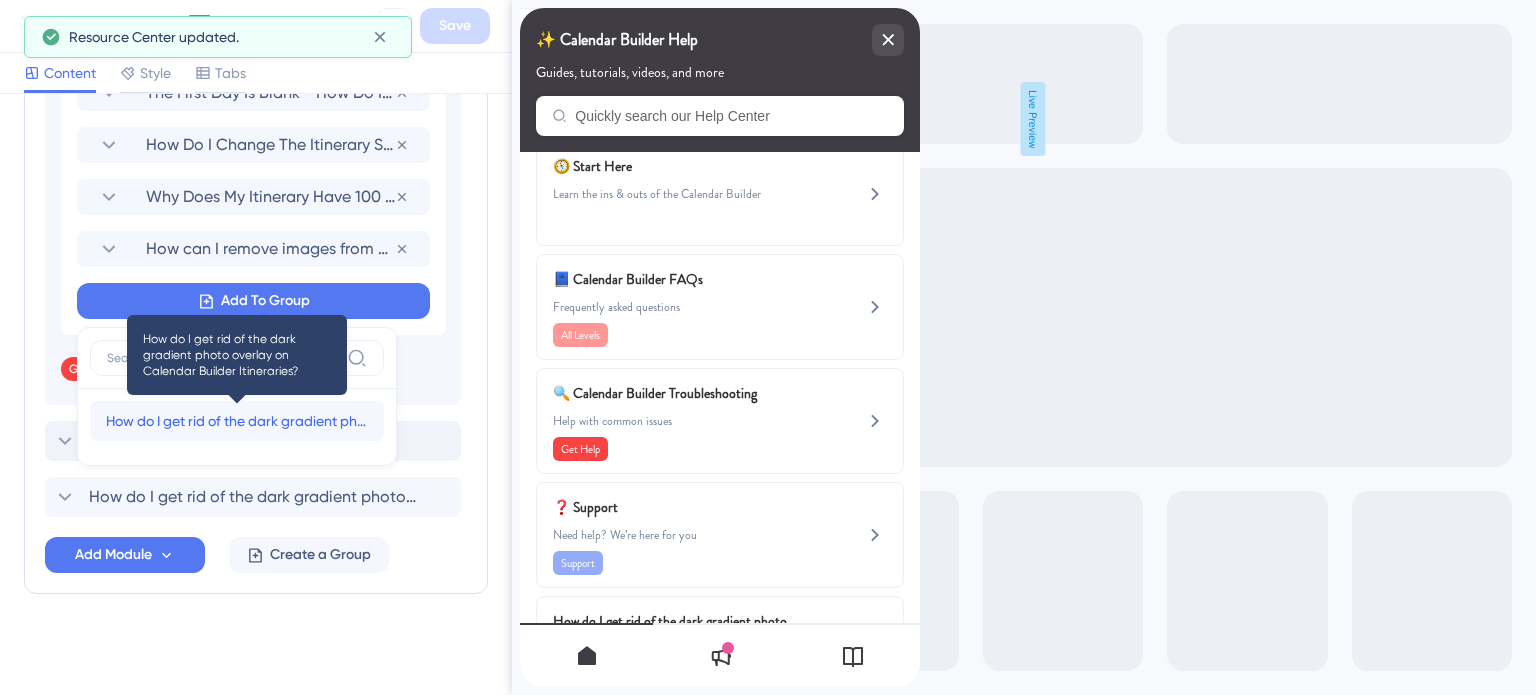 click on "How do I get rid of the dark gradient photo overlay on Calendar Builder Itineraries?" at bounding box center (237, 421) 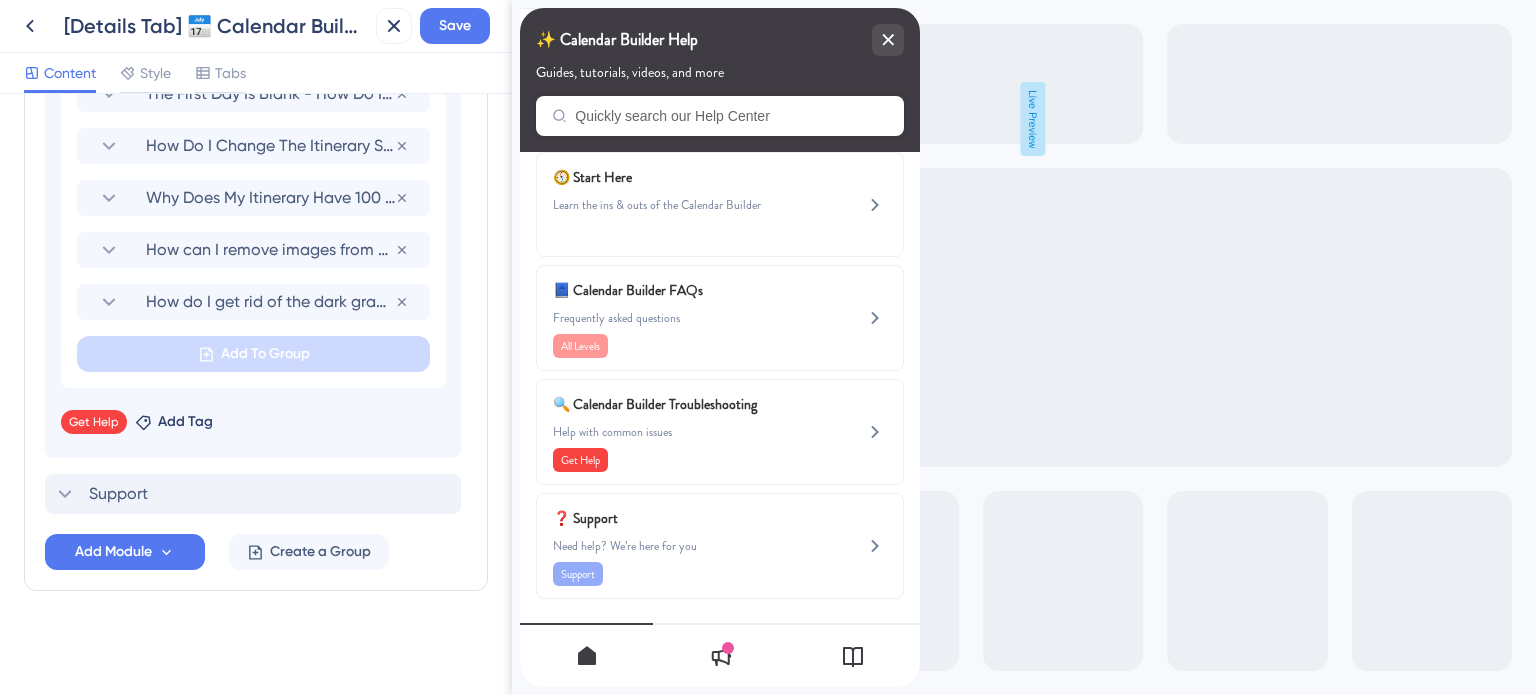 scroll, scrollTop: 19, scrollLeft: 0, axis: vertical 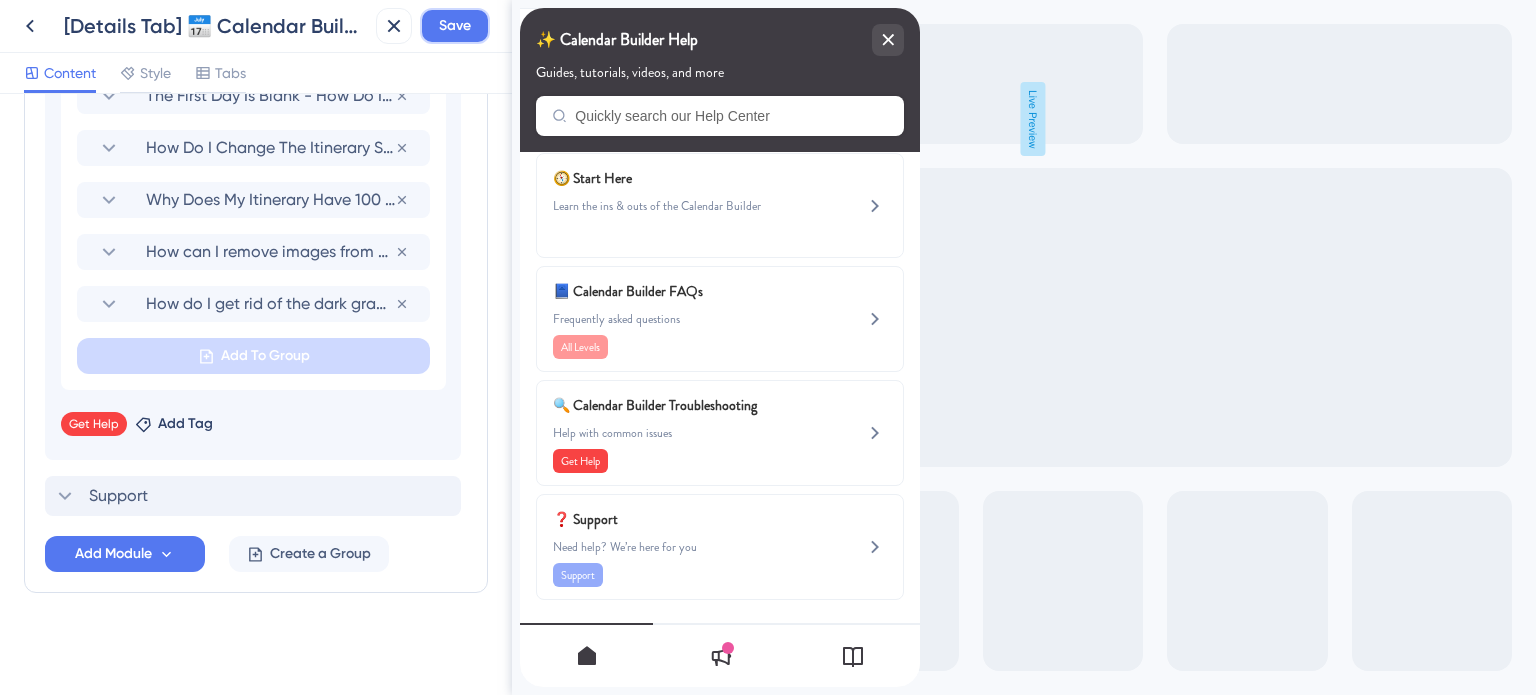 click on "Save" at bounding box center [455, 26] 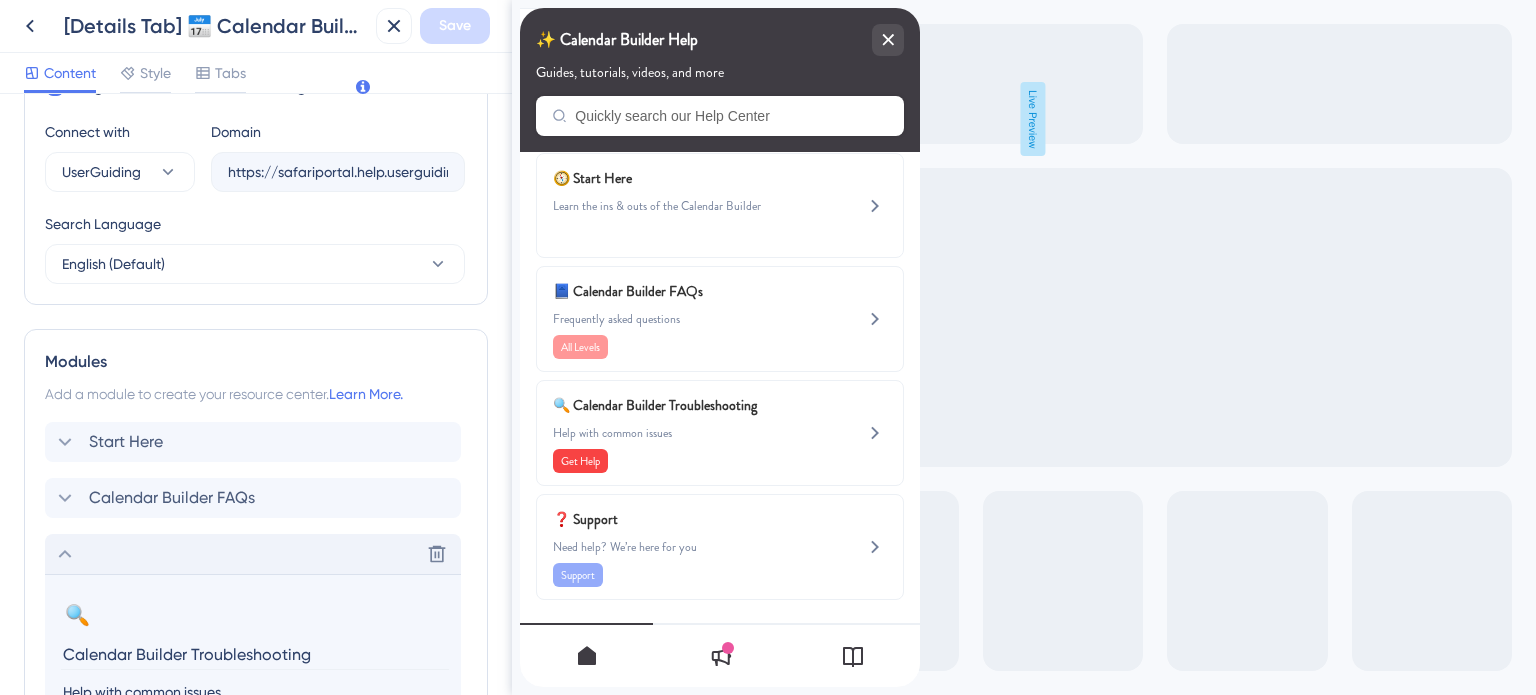 scroll, scrollTop: 658, scrollLeft: 0, axis: vertical 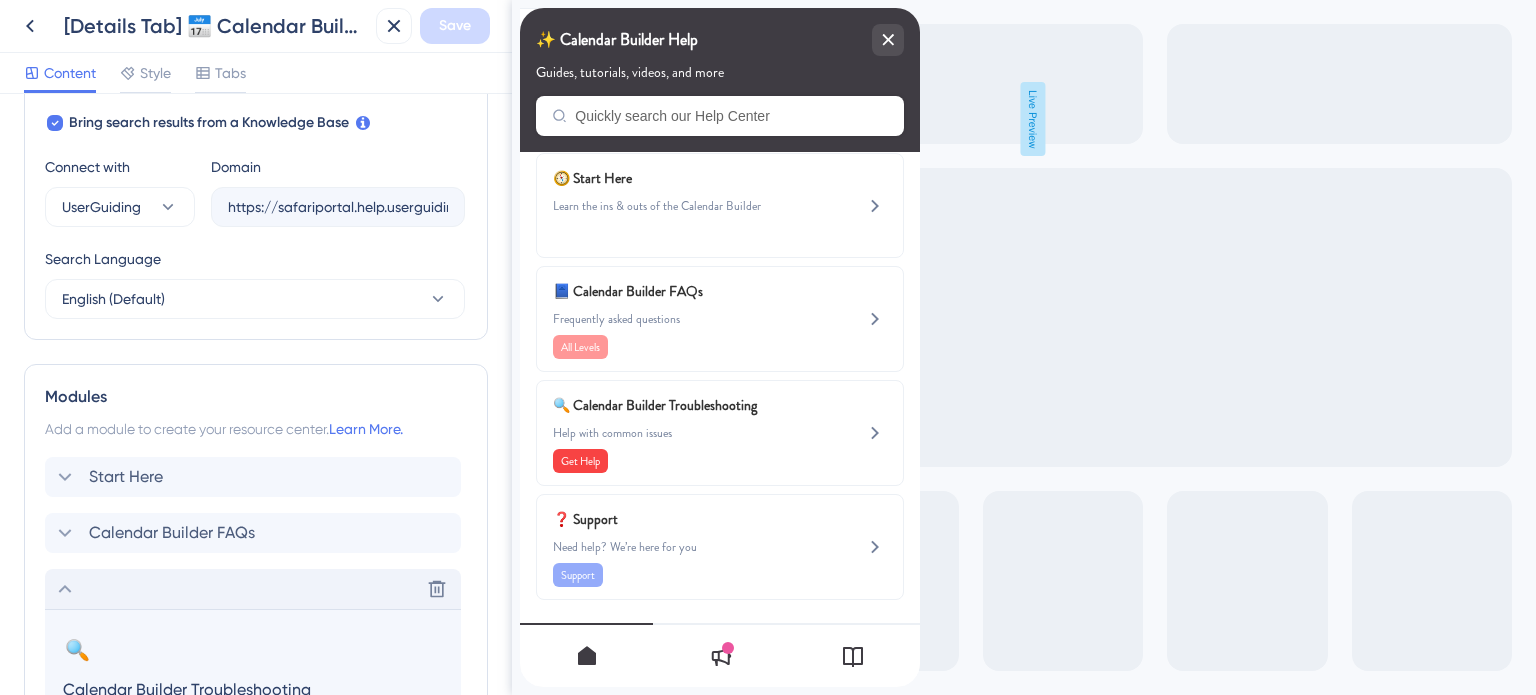 click 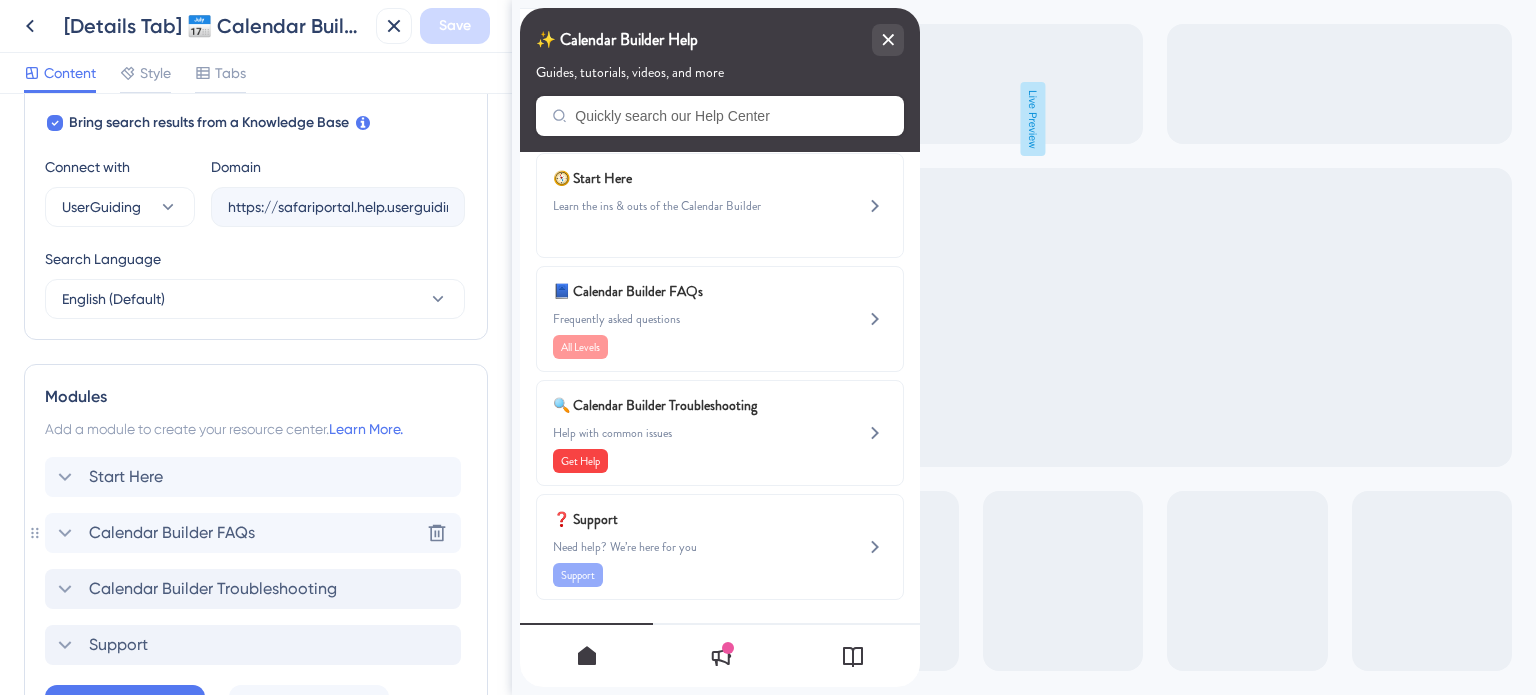 click 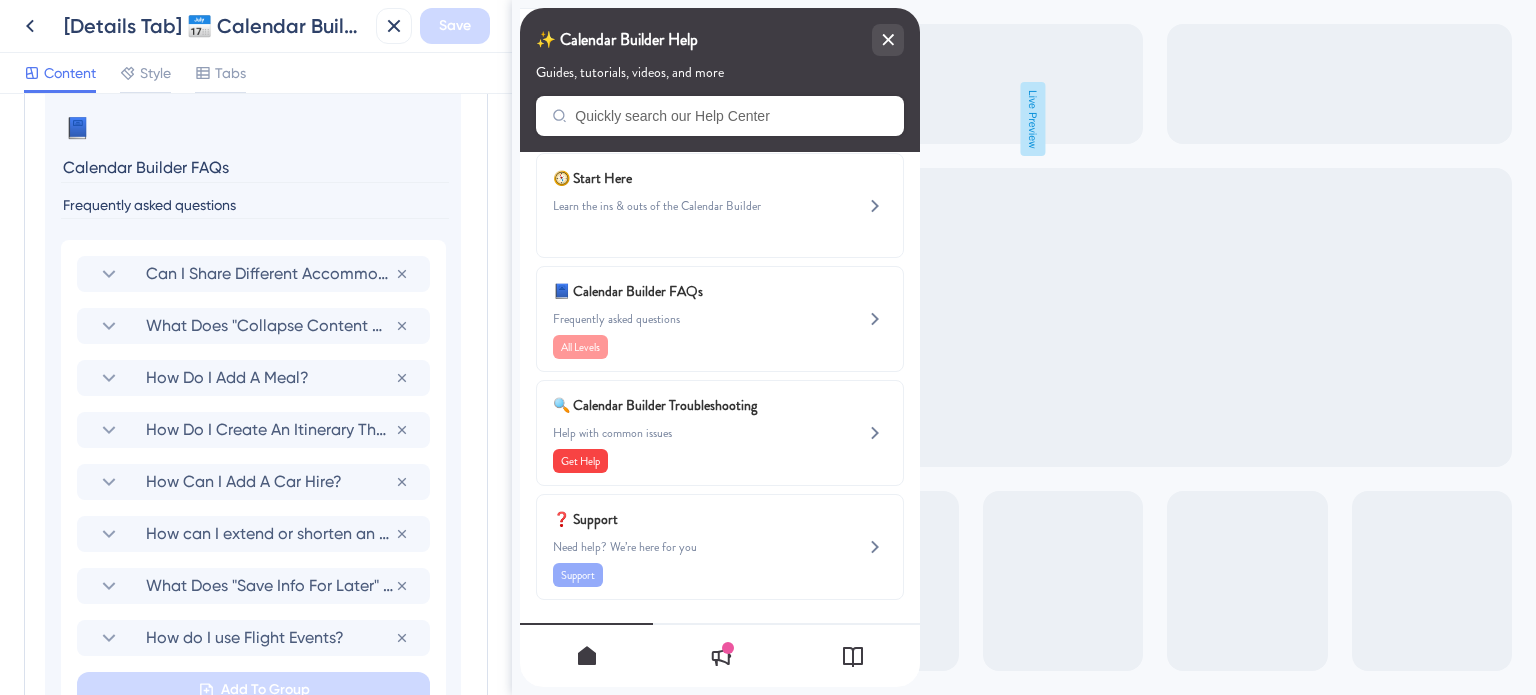 scroll, scrollTop: 1158, scrollLeft: 0, axis: vertical 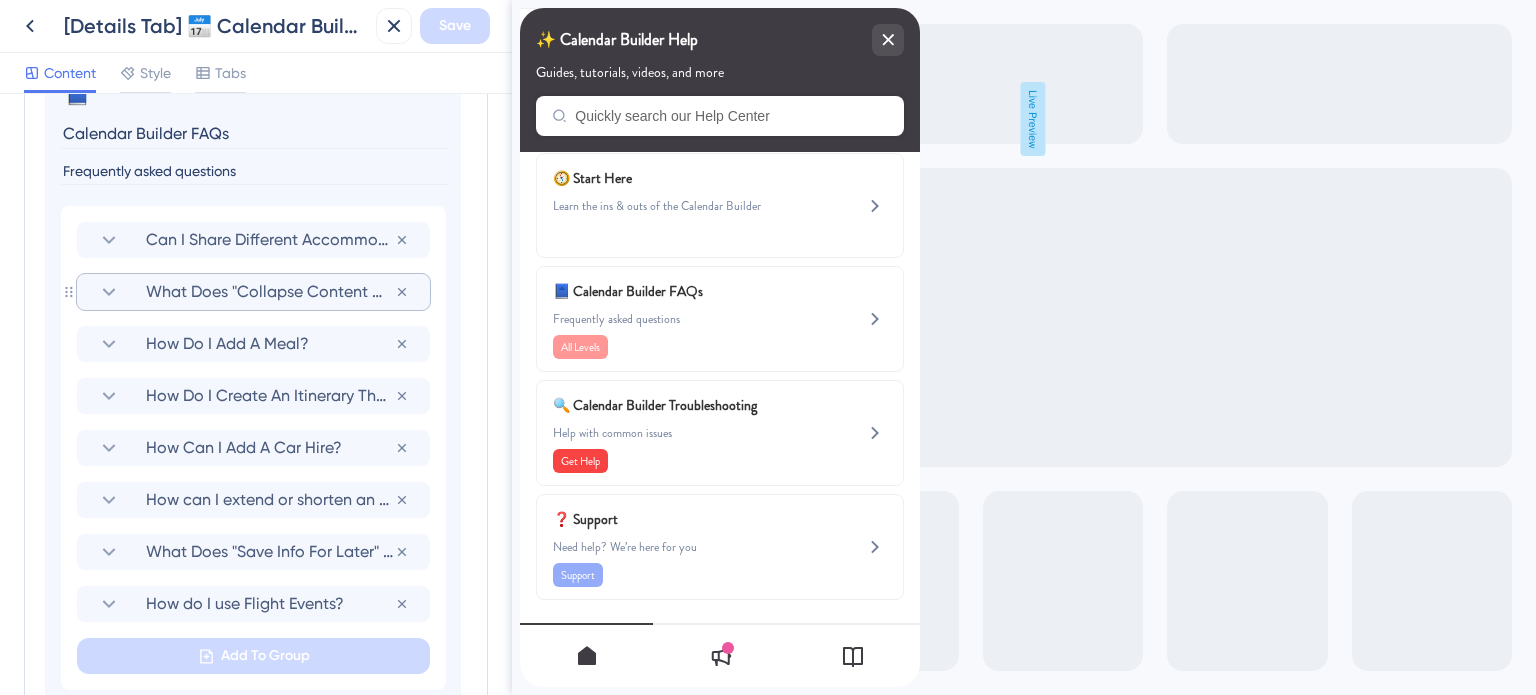 click on "What Does "Collapse Content Within More Details" Mean?" at bounding box center [270, 292] 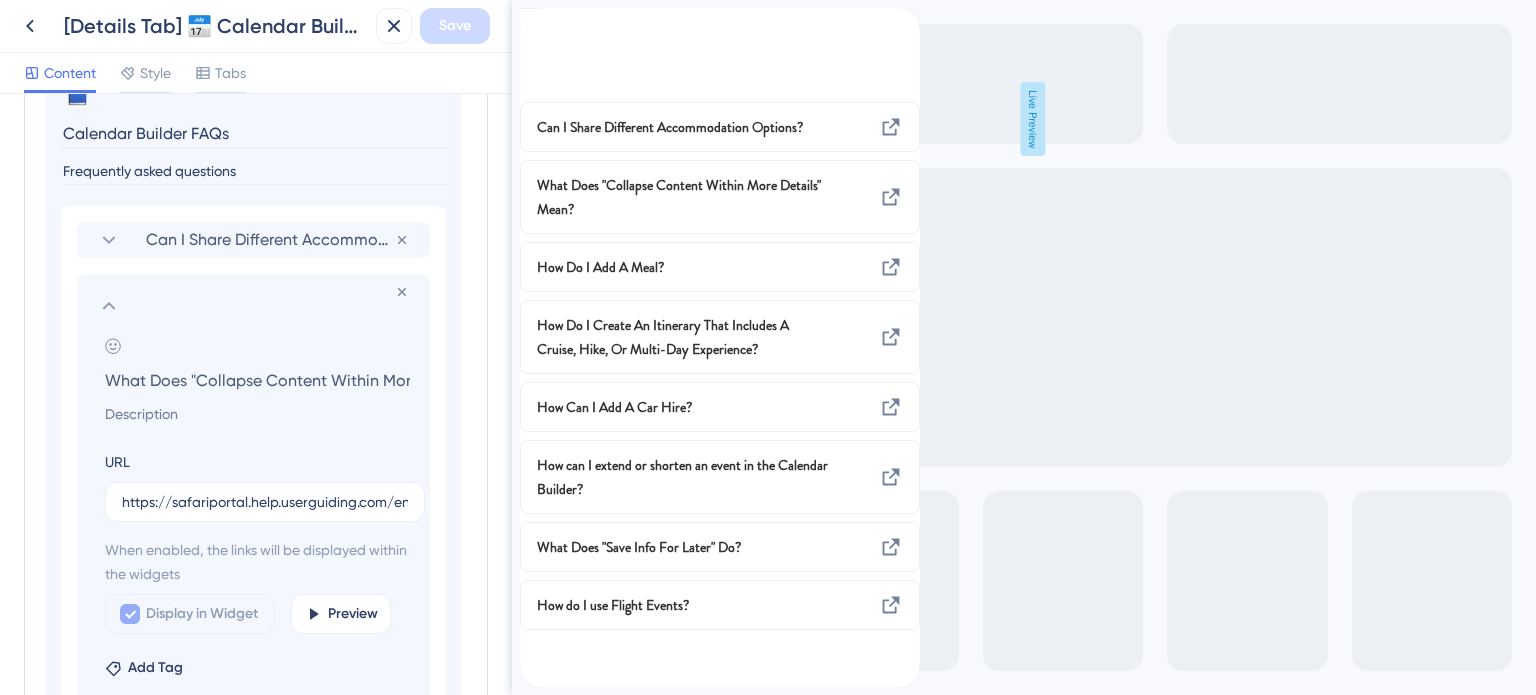 scroll, scrollTop: 0, scrollLeft: 120, axis: horizontal 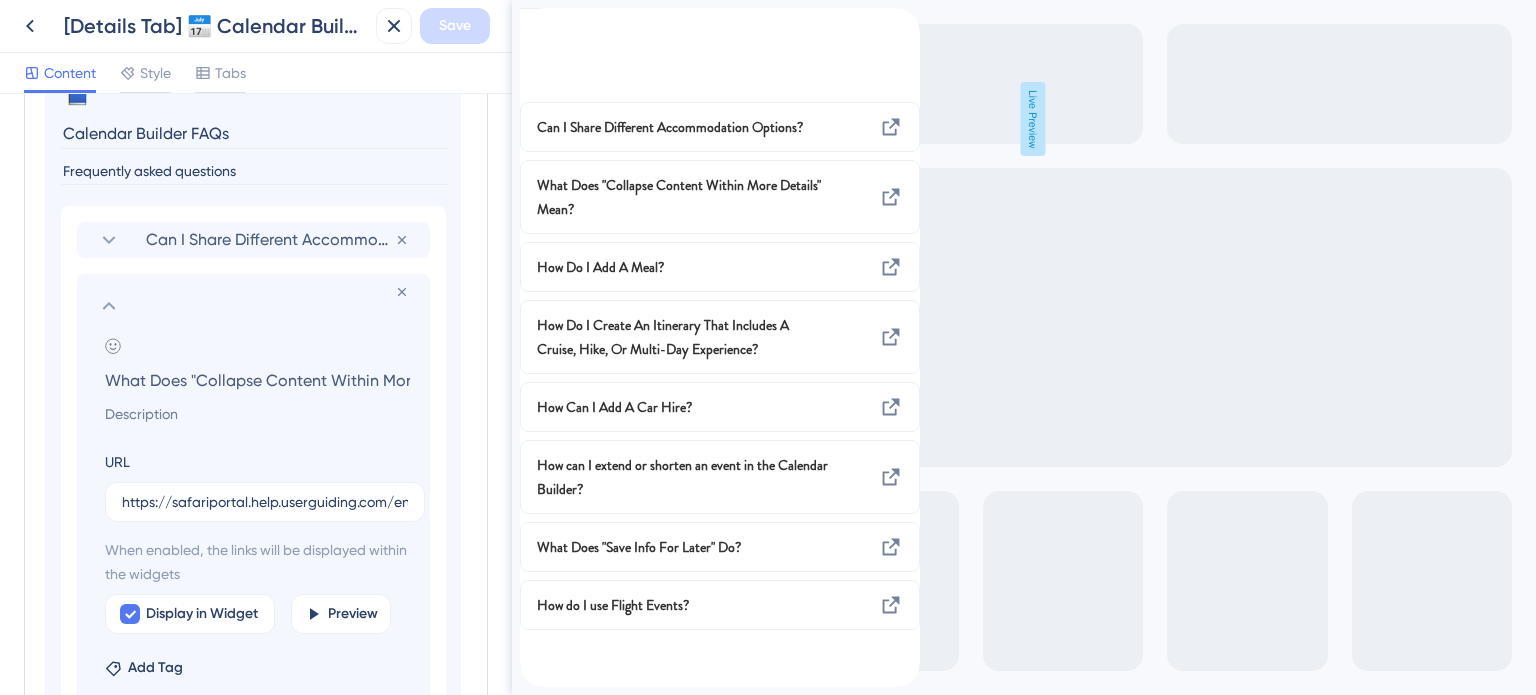 click 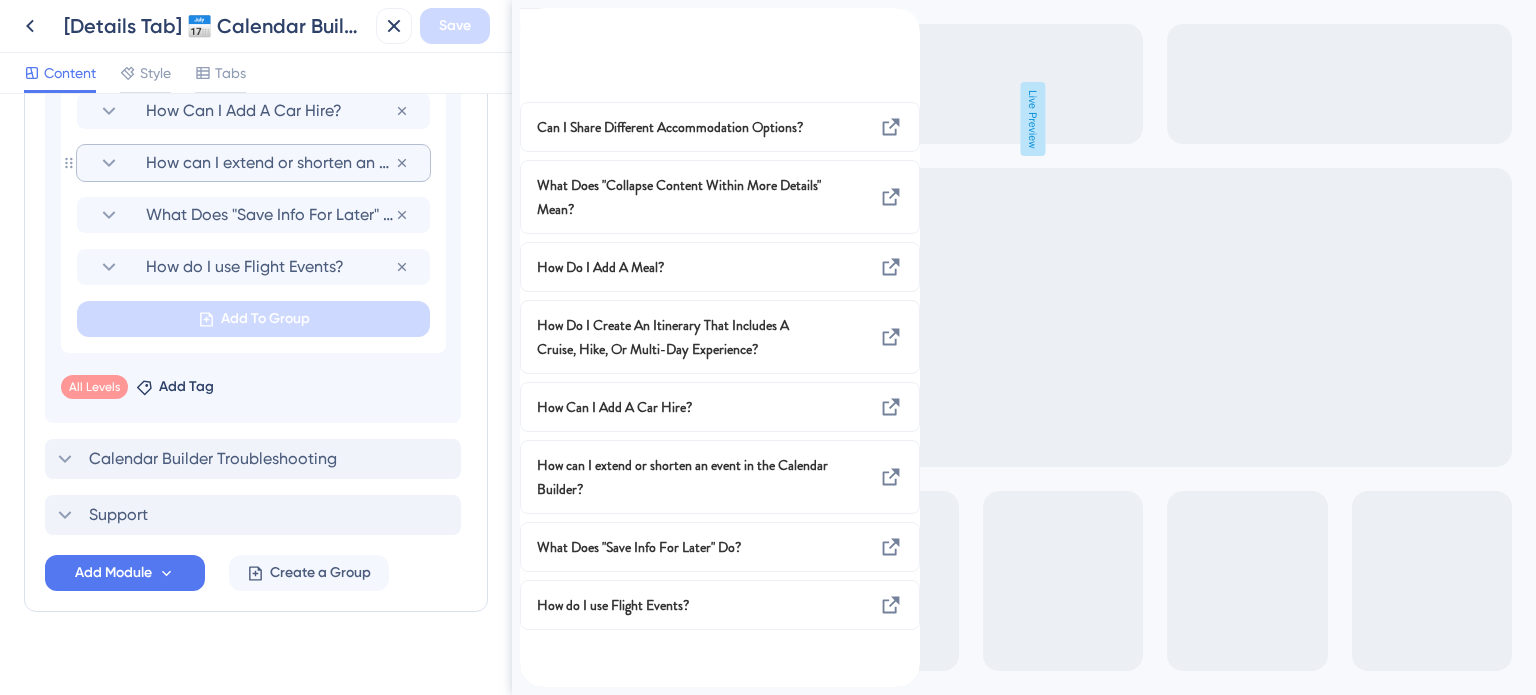 scroll, scrollTop: 1514, scrollLeft: 0, axis: vertical 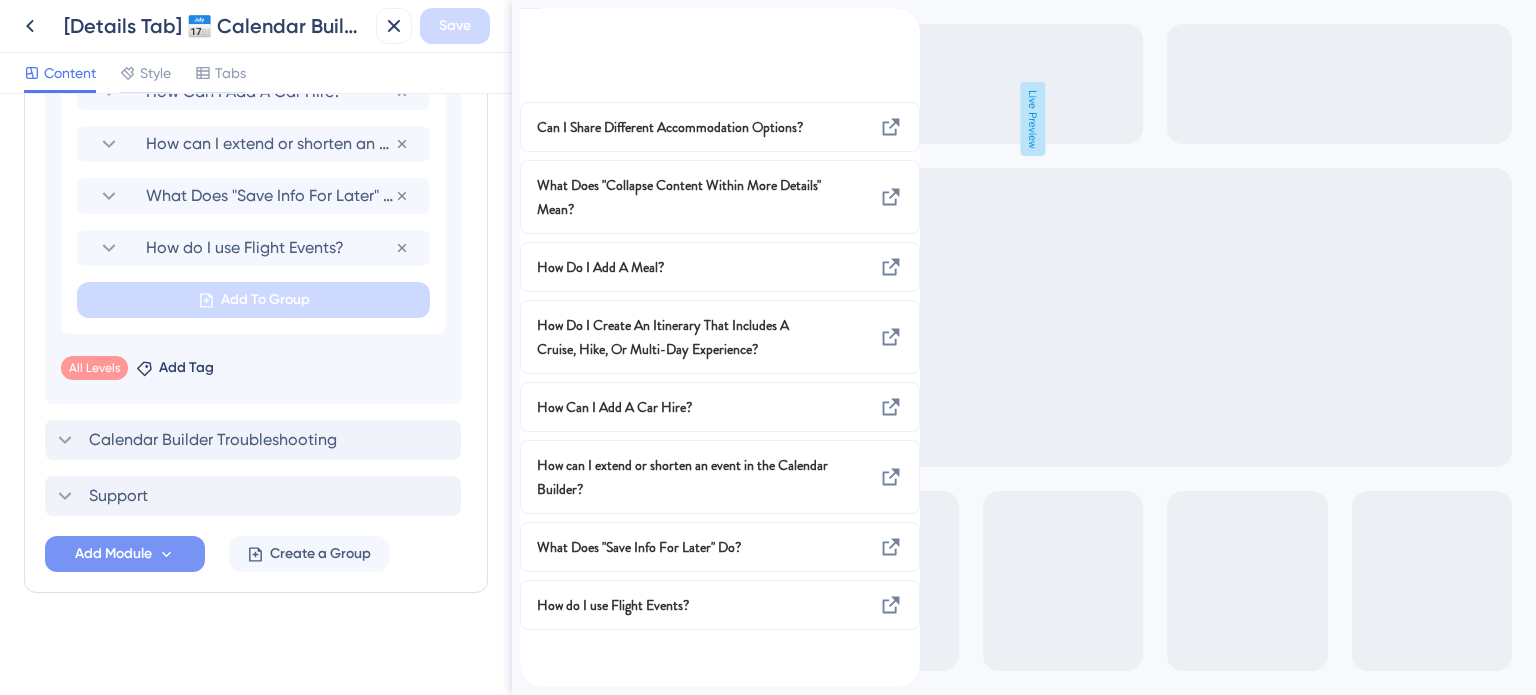click on "Add Module" at bounding box center (113, 554) 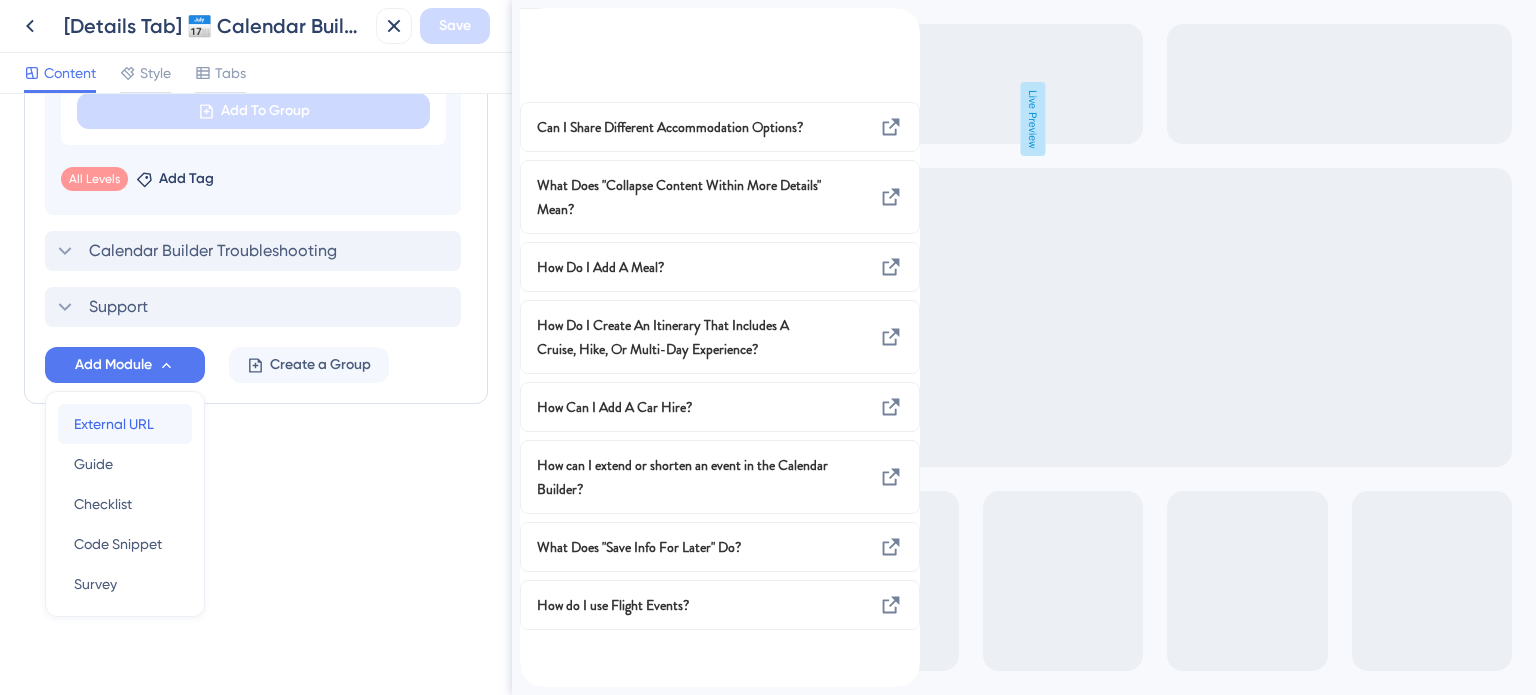 click on "External URL" at bounding box center [114, 424] 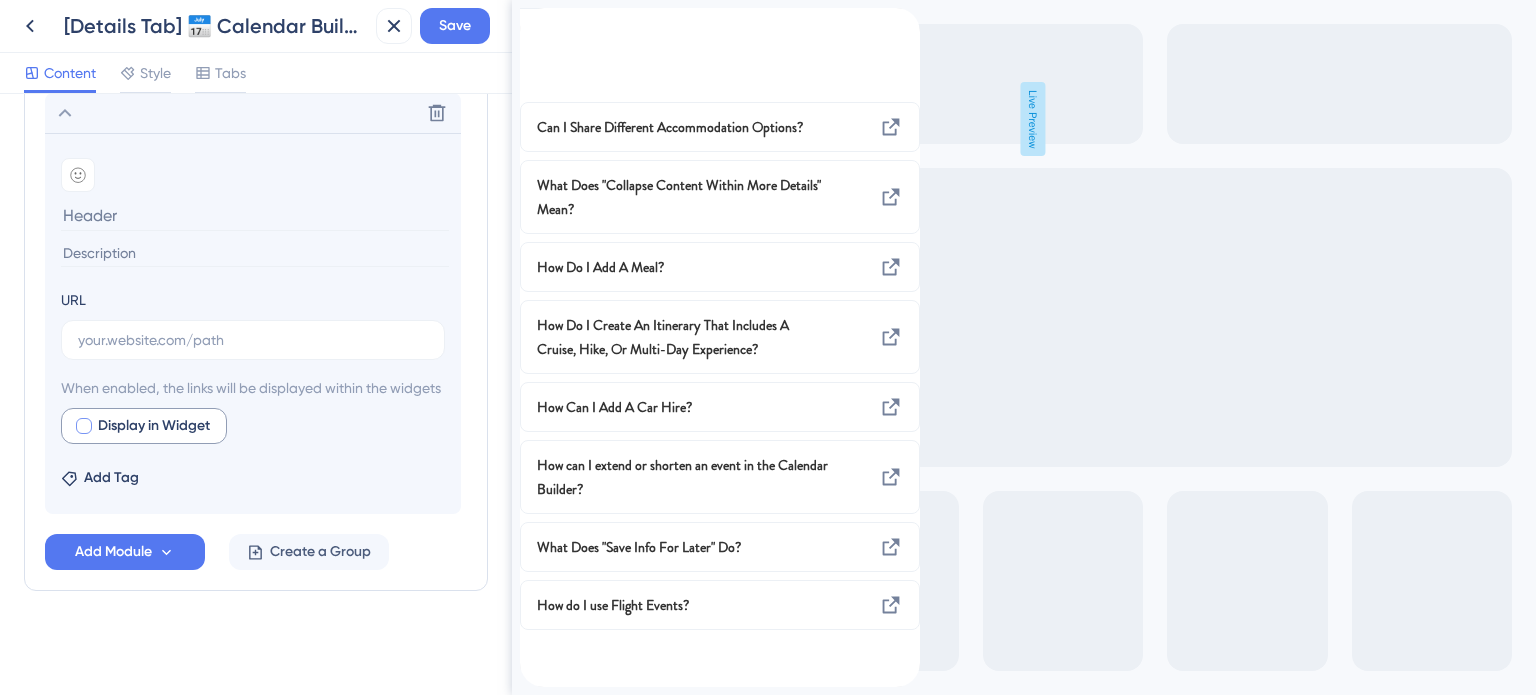 scroll, scrollTop: 1268, scrollLeft: 0, axis: vertical 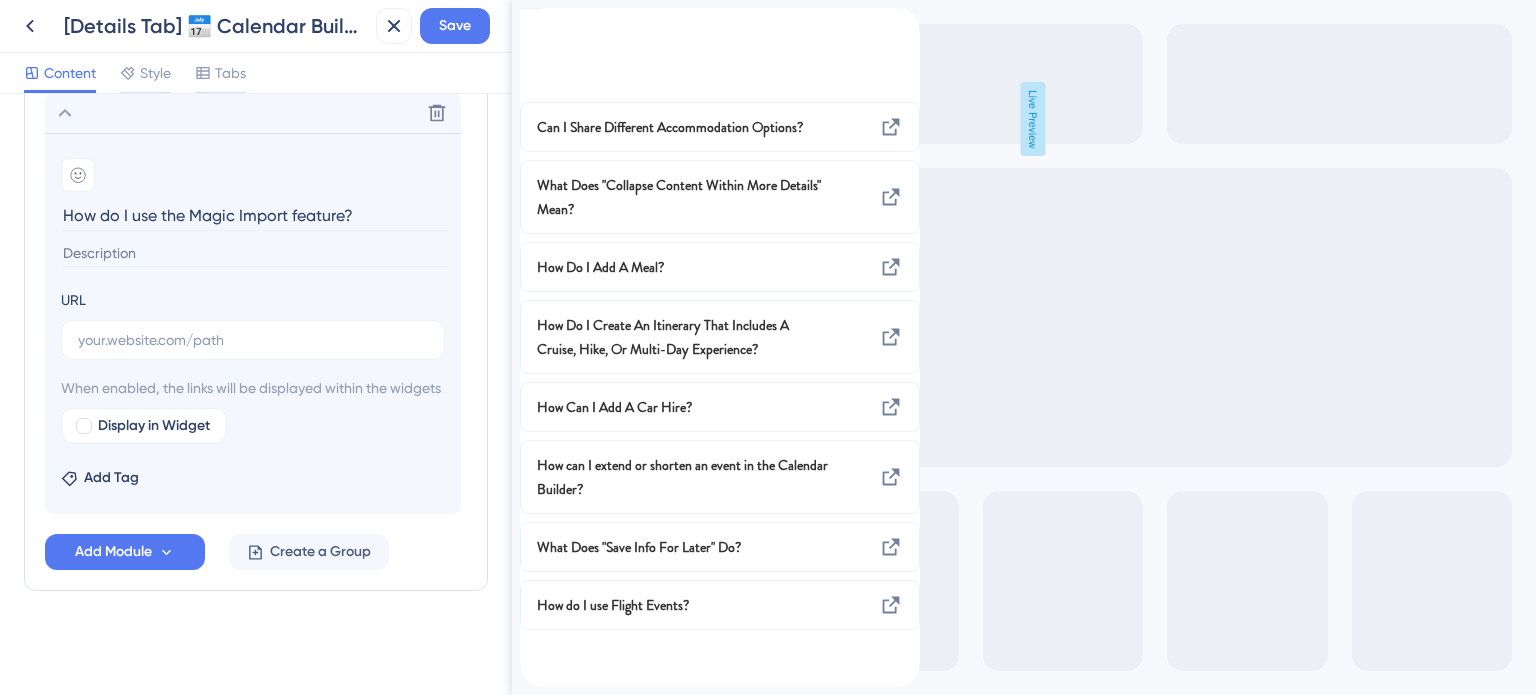 type on "How do I use the Magic Import feature?" 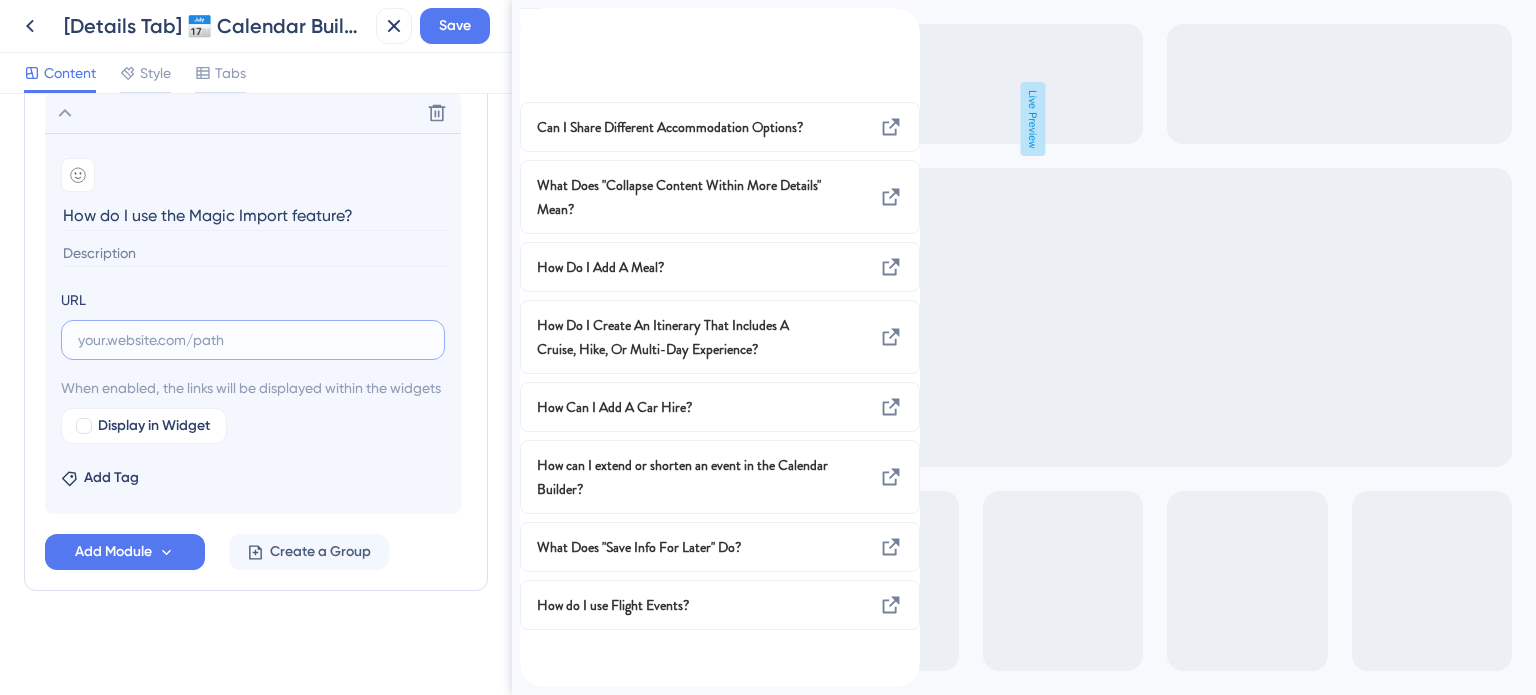 click at bounding box center [253, 340] 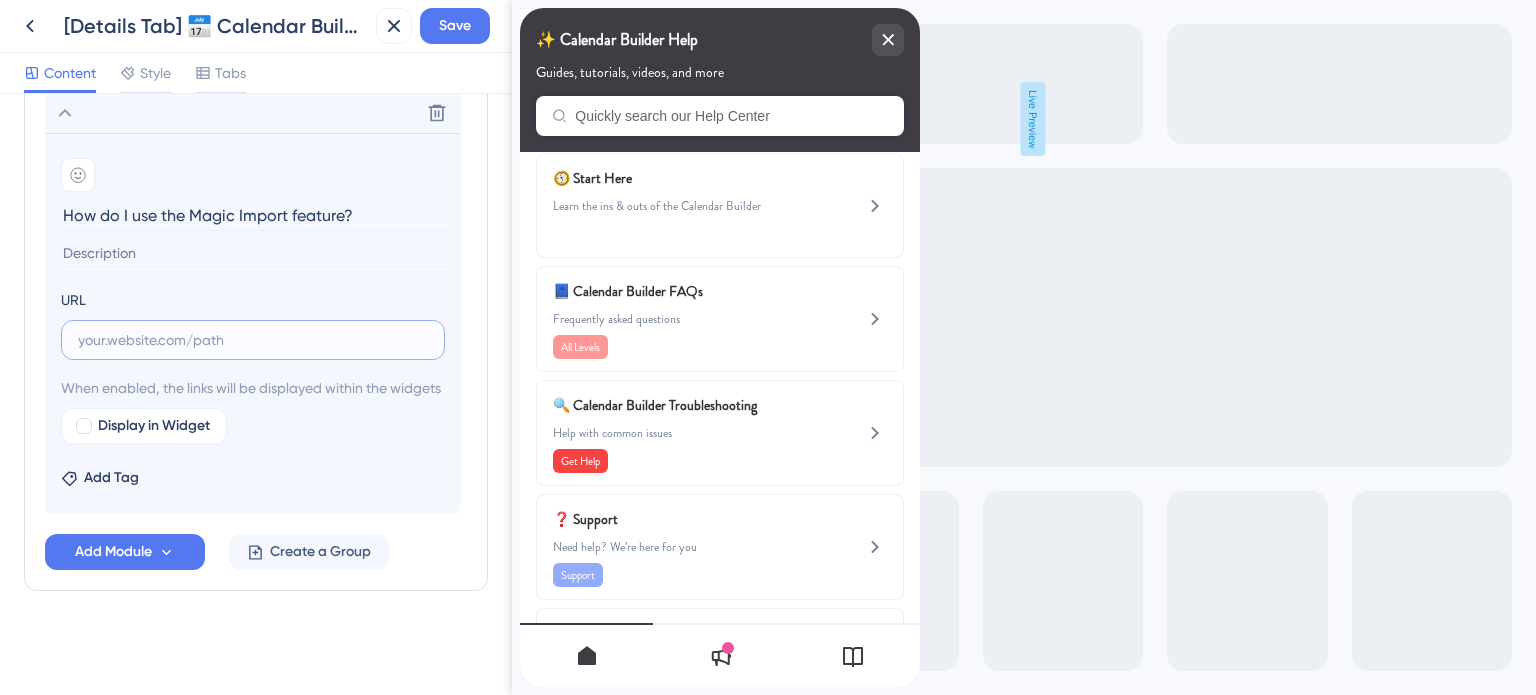 paste on "https://help.safariportal.app/en/articles/13153-how-do-i-use-the-magic-import-feature" 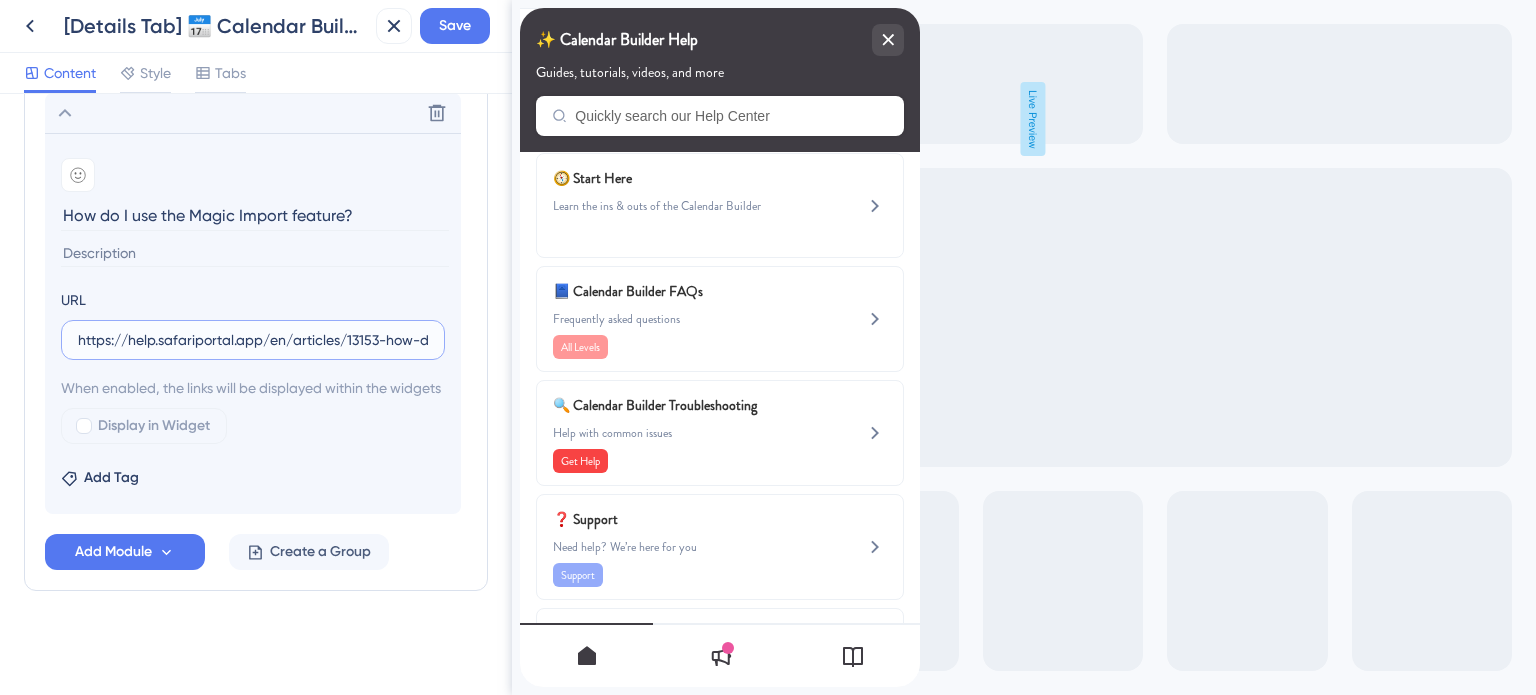 scroll, scrollTop: 0, scrollLeft: 230, axis: horizontal 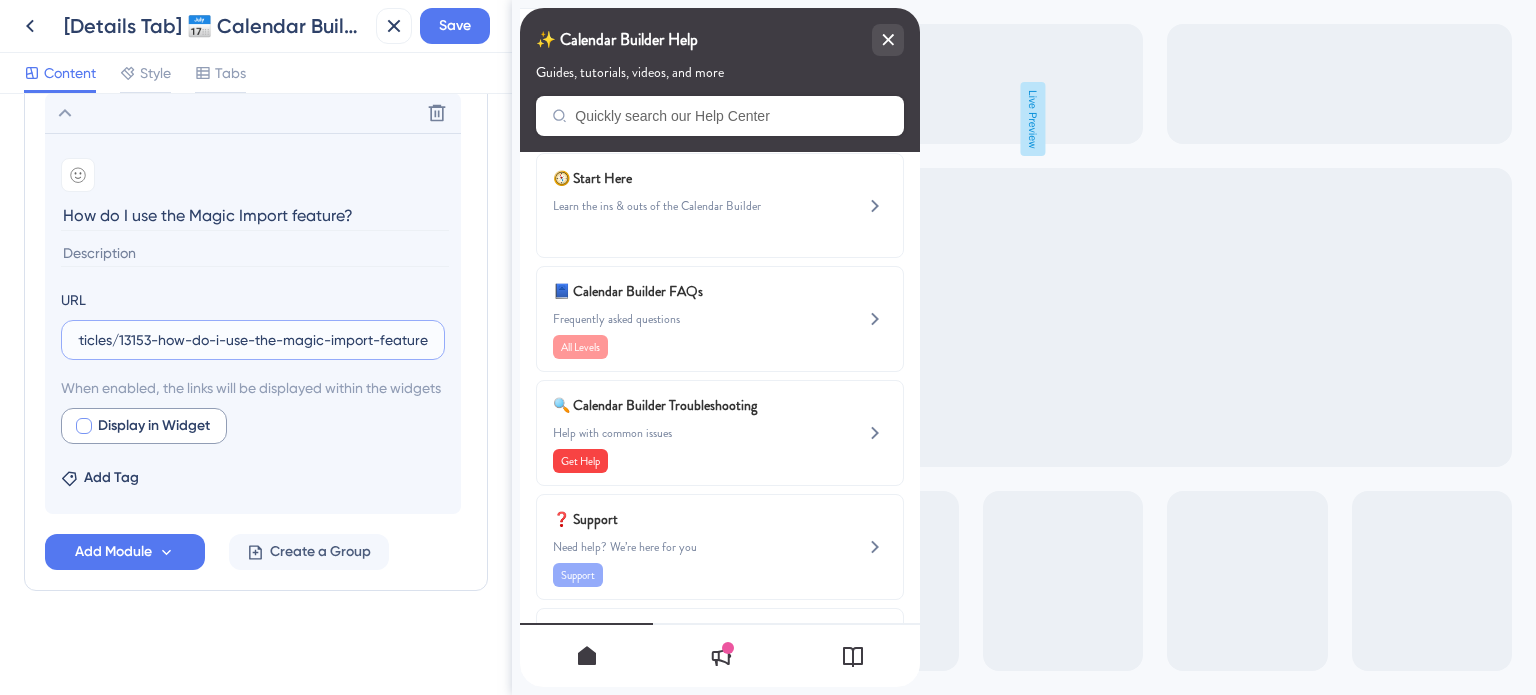 type on "https://help.safariportal.app/en/articles/13153-how-do-i-use-the-magic-import-feature" 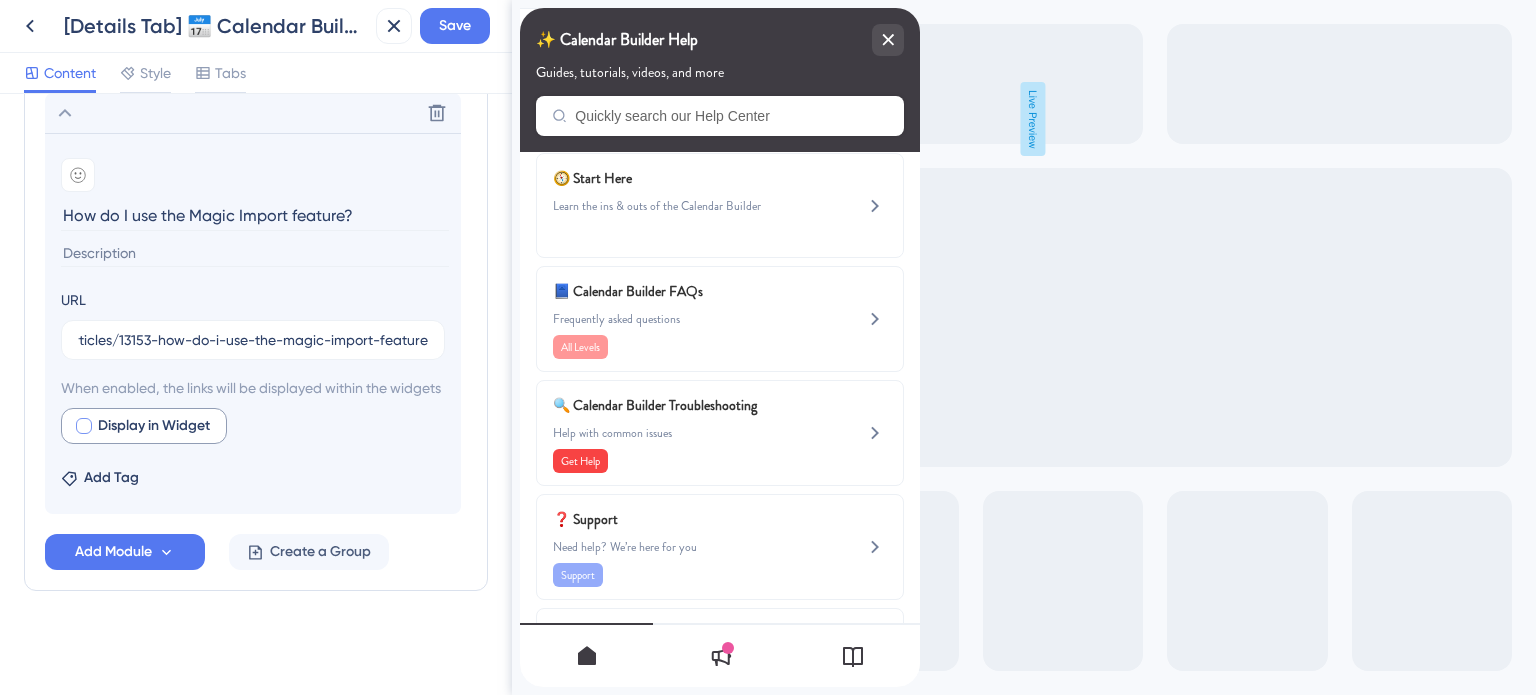 click at bounding box center (84, 426) 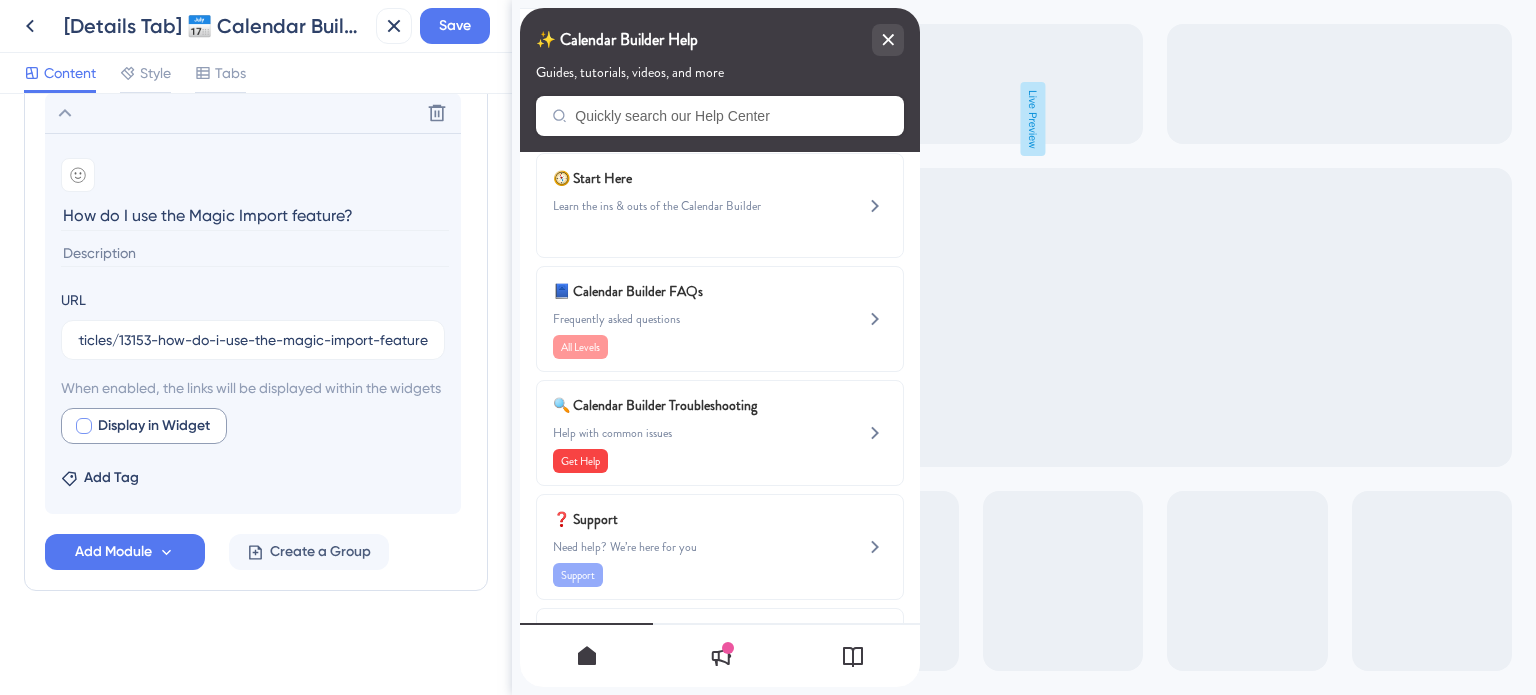 checkbox on "true" 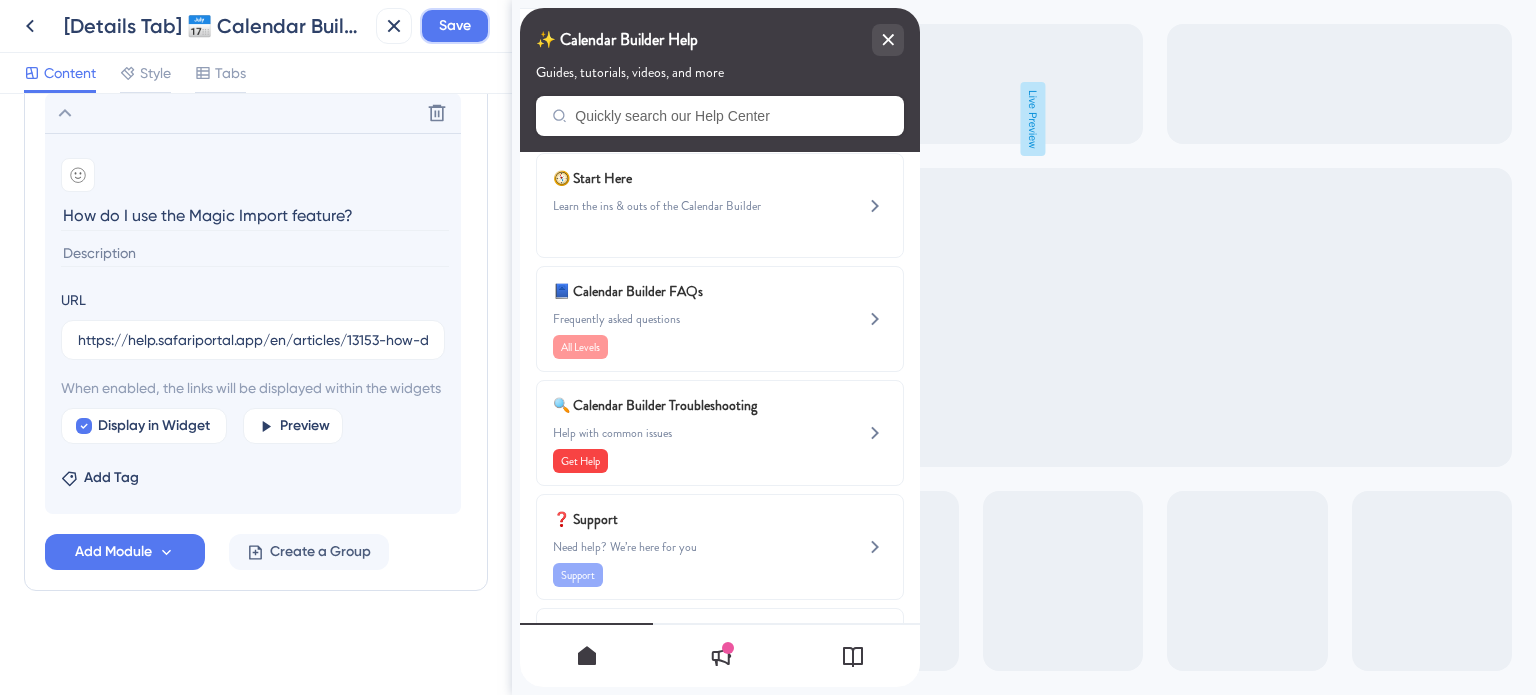 click on "Save" at bounding box center (455, 26) 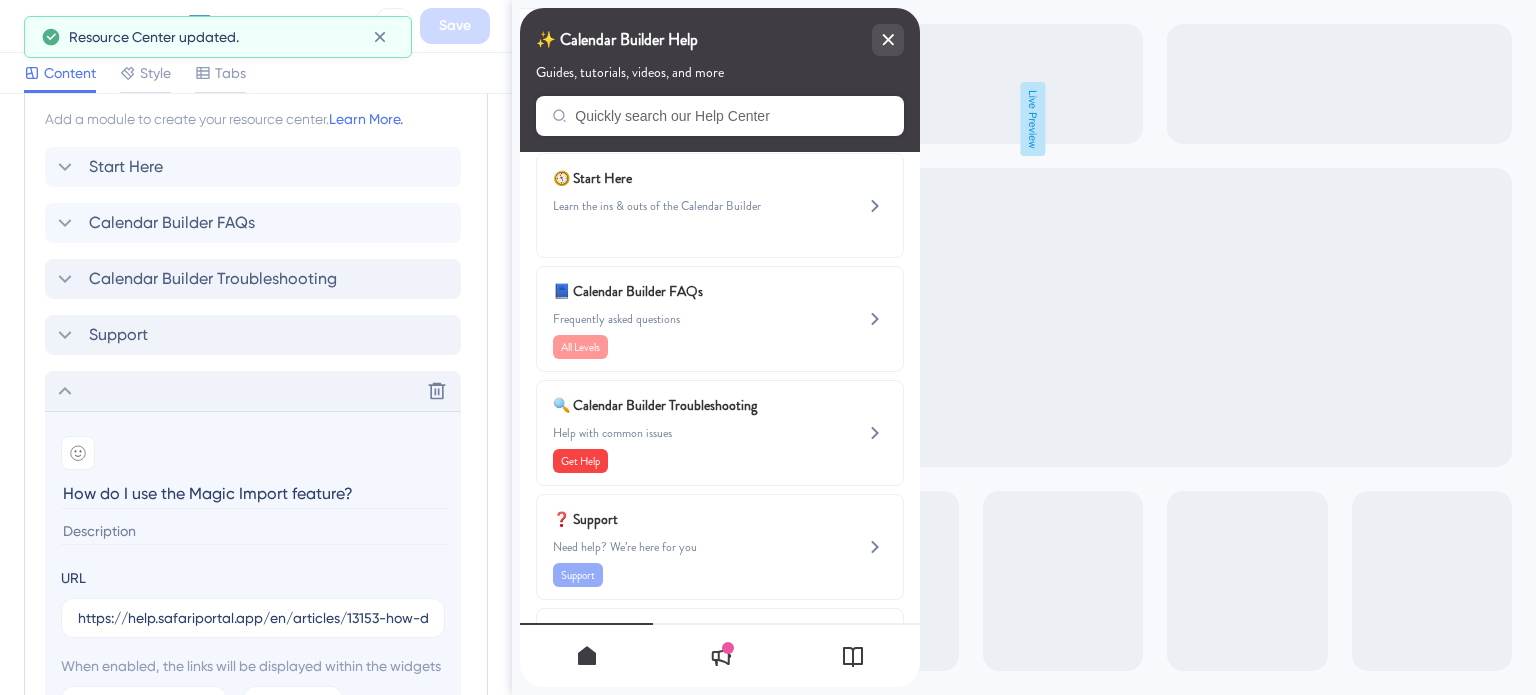 click 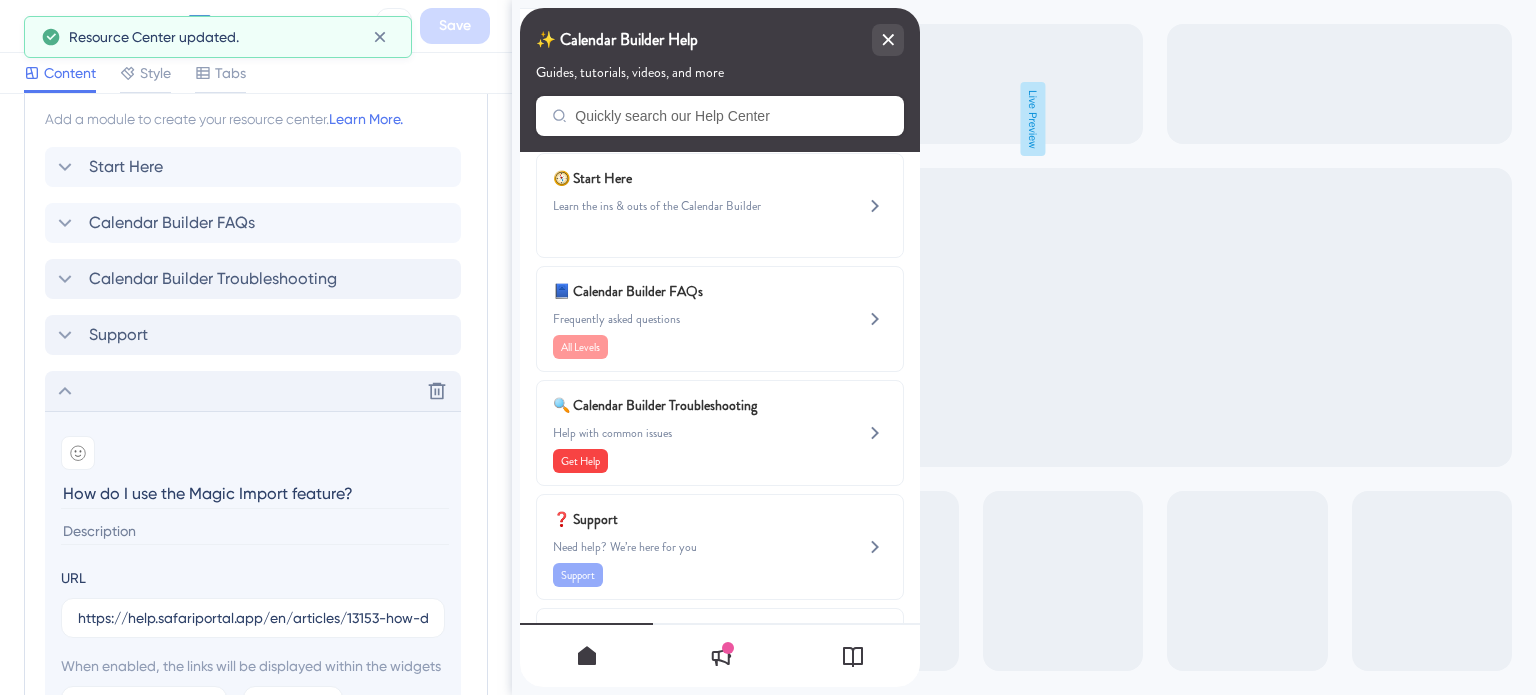 scroll, scrollTop: 863, scrollLeft: 0, axis: vertical 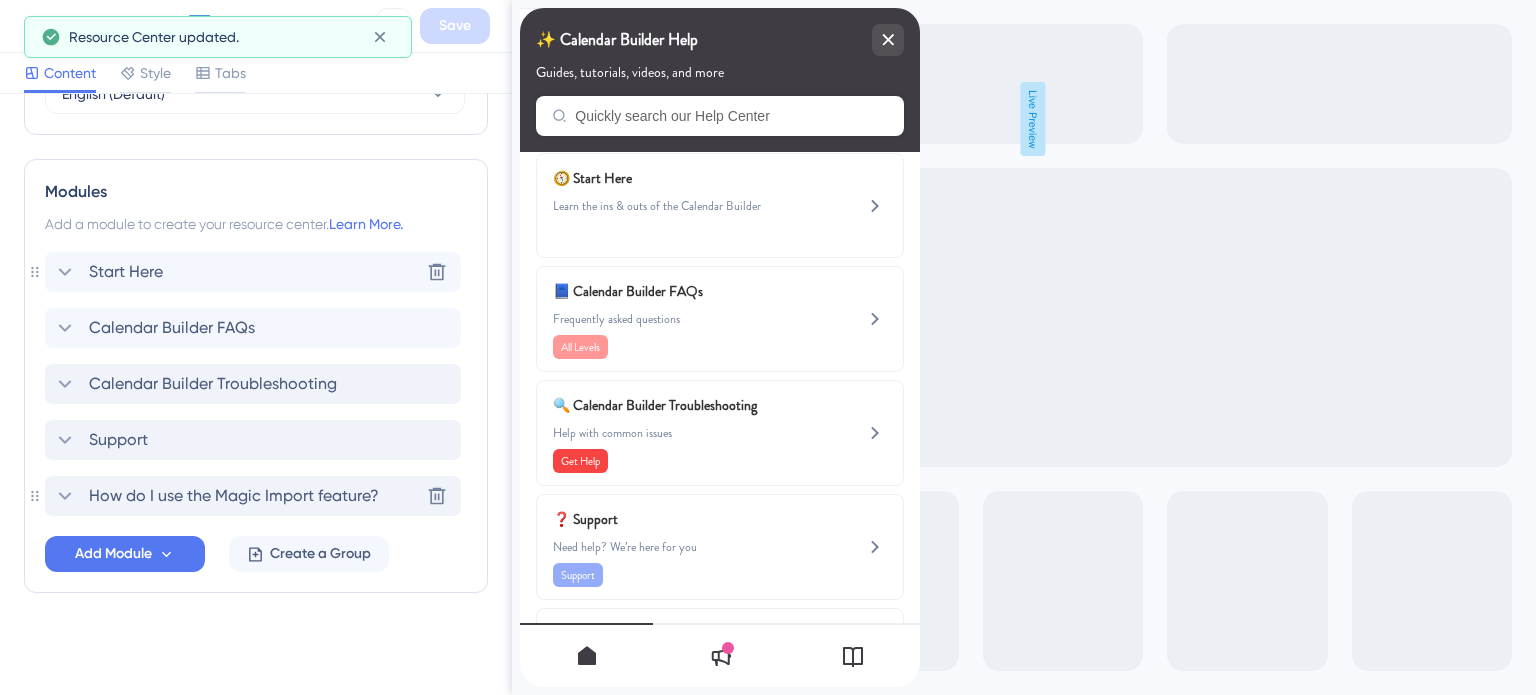 click on "Start Here" at bounding box center [126, 272] 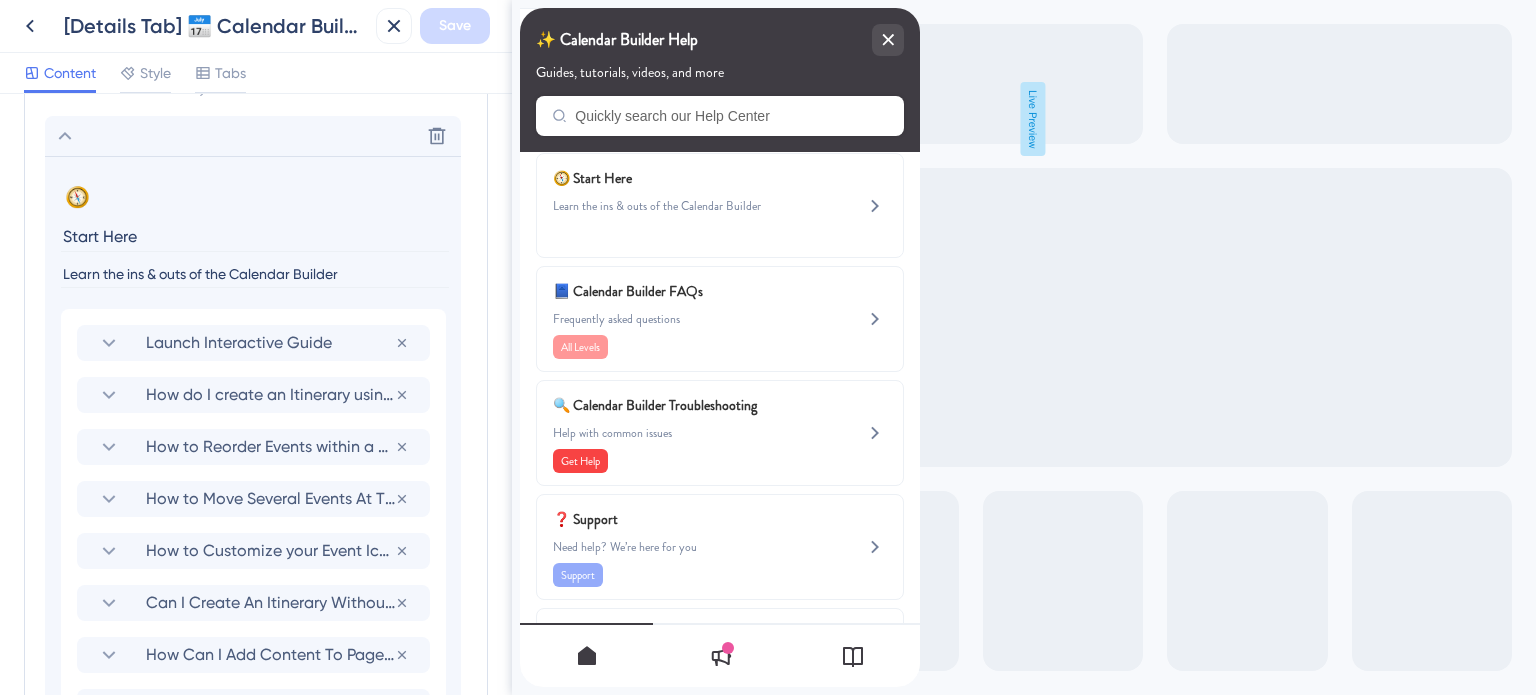 scroll, scrollTop: 968, scrollLeft: 0, axis: vertical 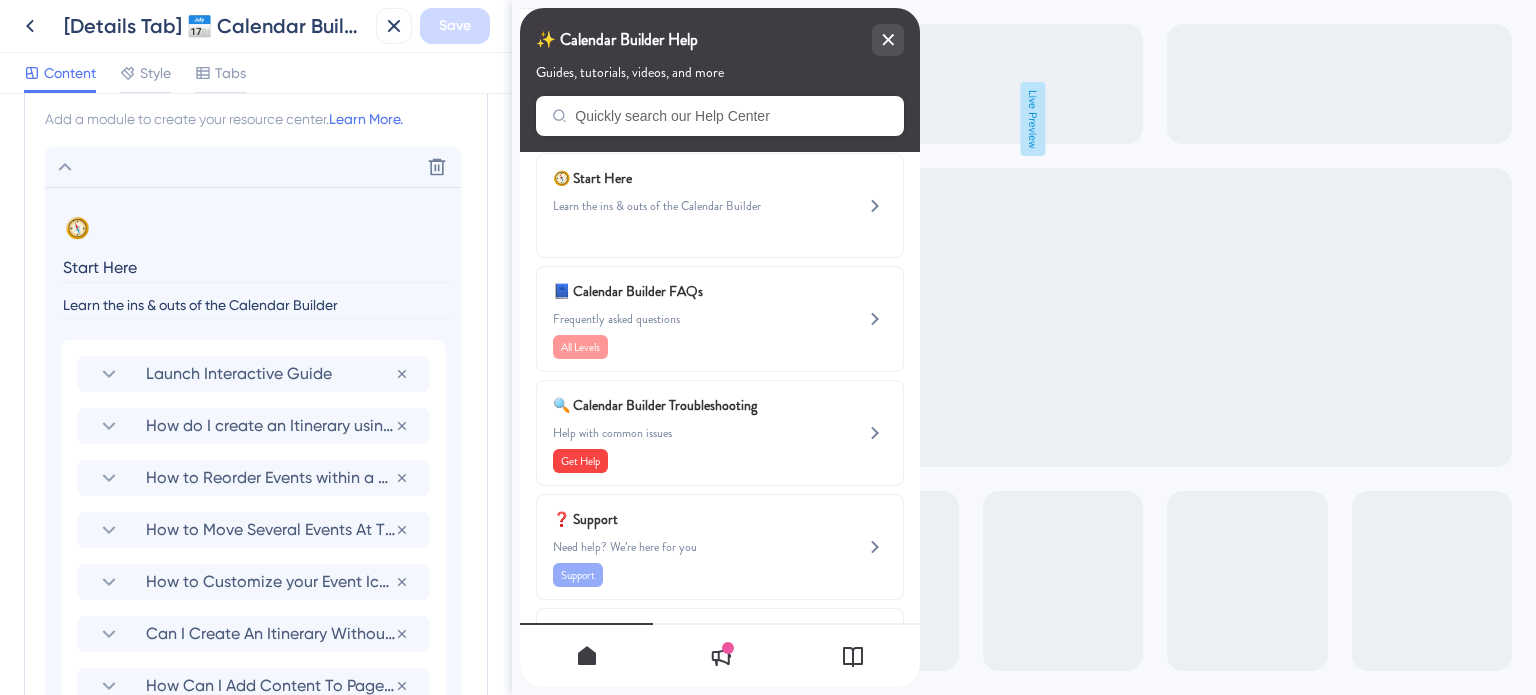 click 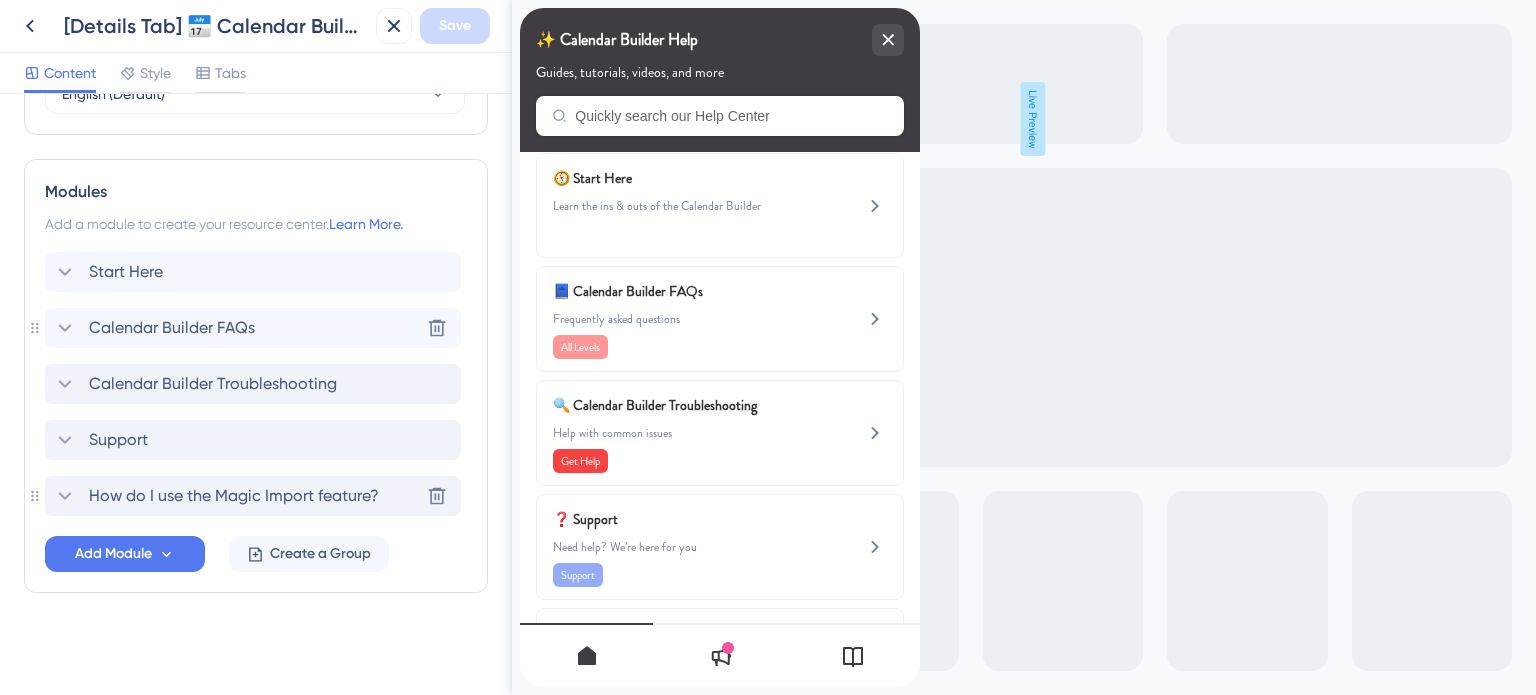 click on "Calendar Builder FAQs" at bounding box center [172, 328] 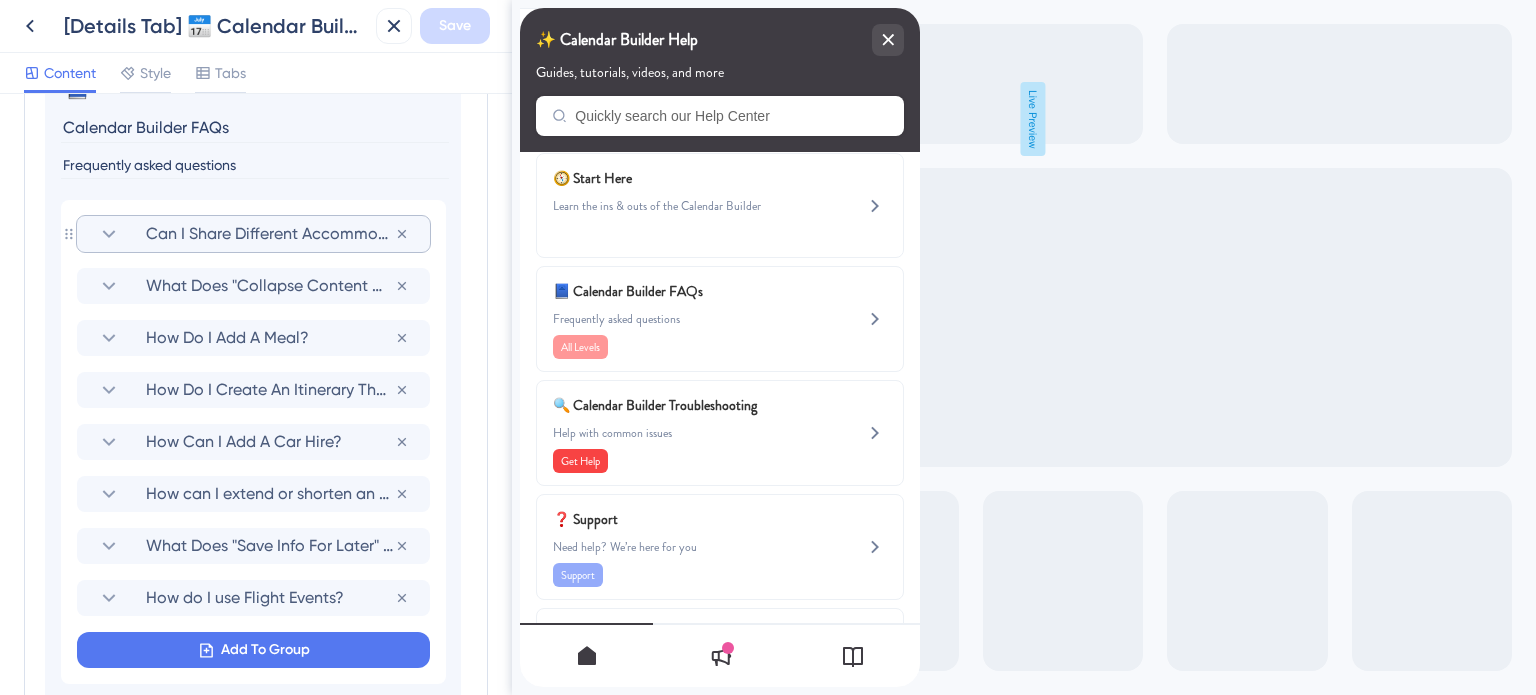 scroll, scrollTop: 1168, scrollLeft: 0, axis: vertical 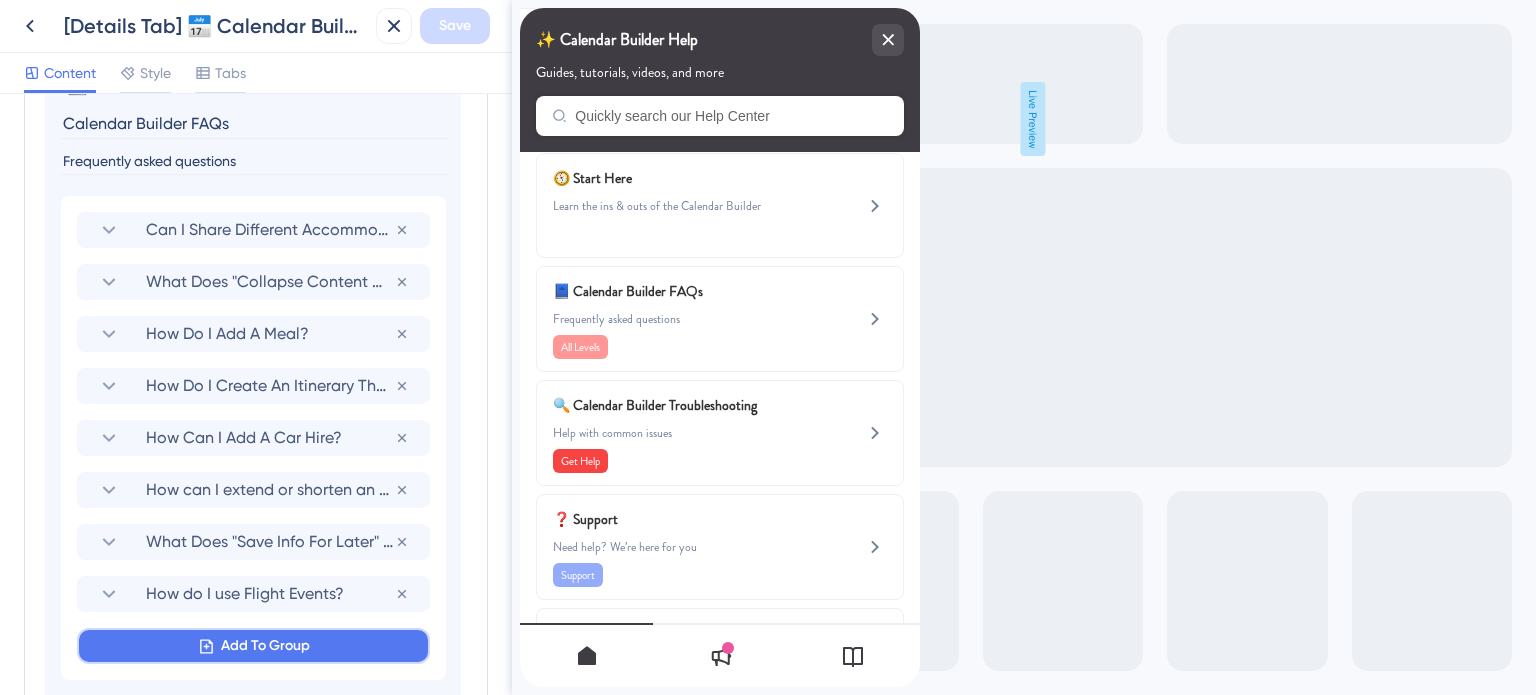 click on "Add To Group" at bounding box center (265, 646) 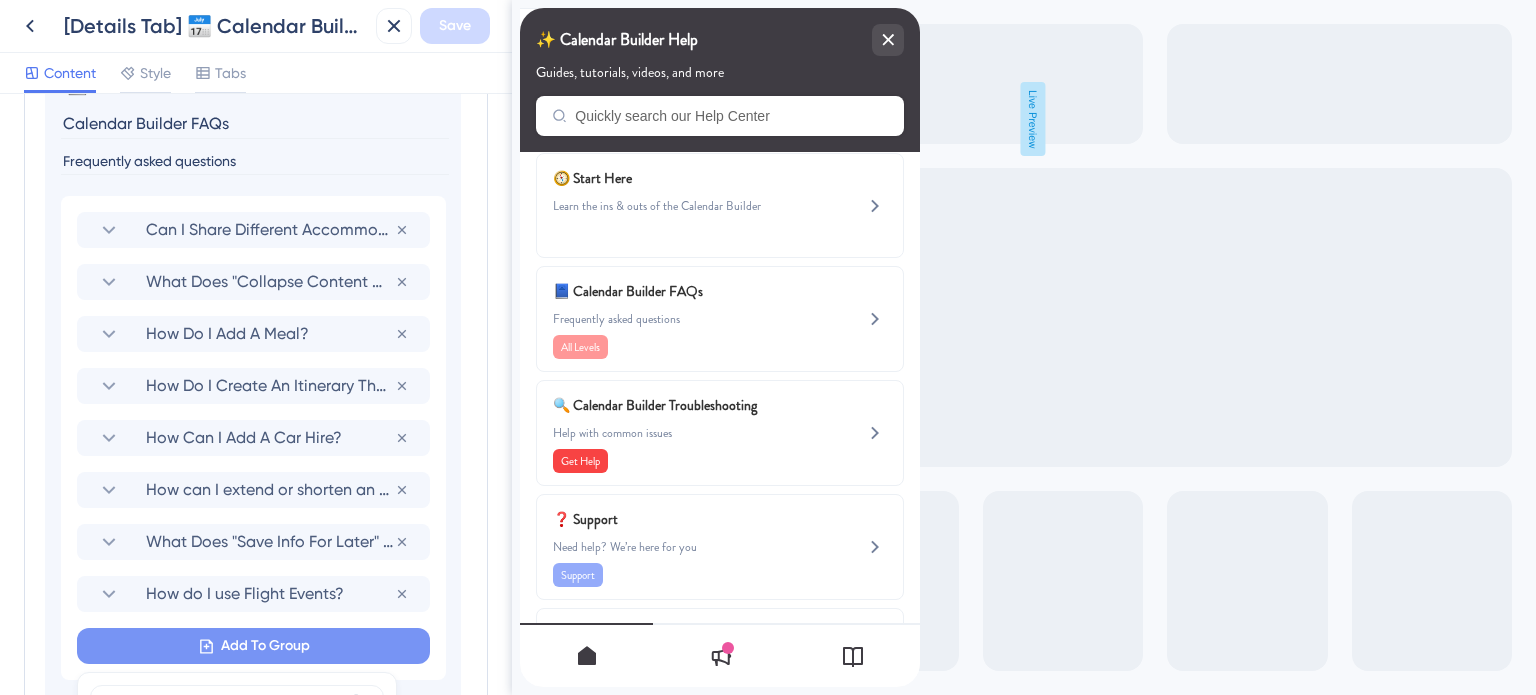 scroll, scrollTop: 1513, scrollLeft: 0, axis: vertical 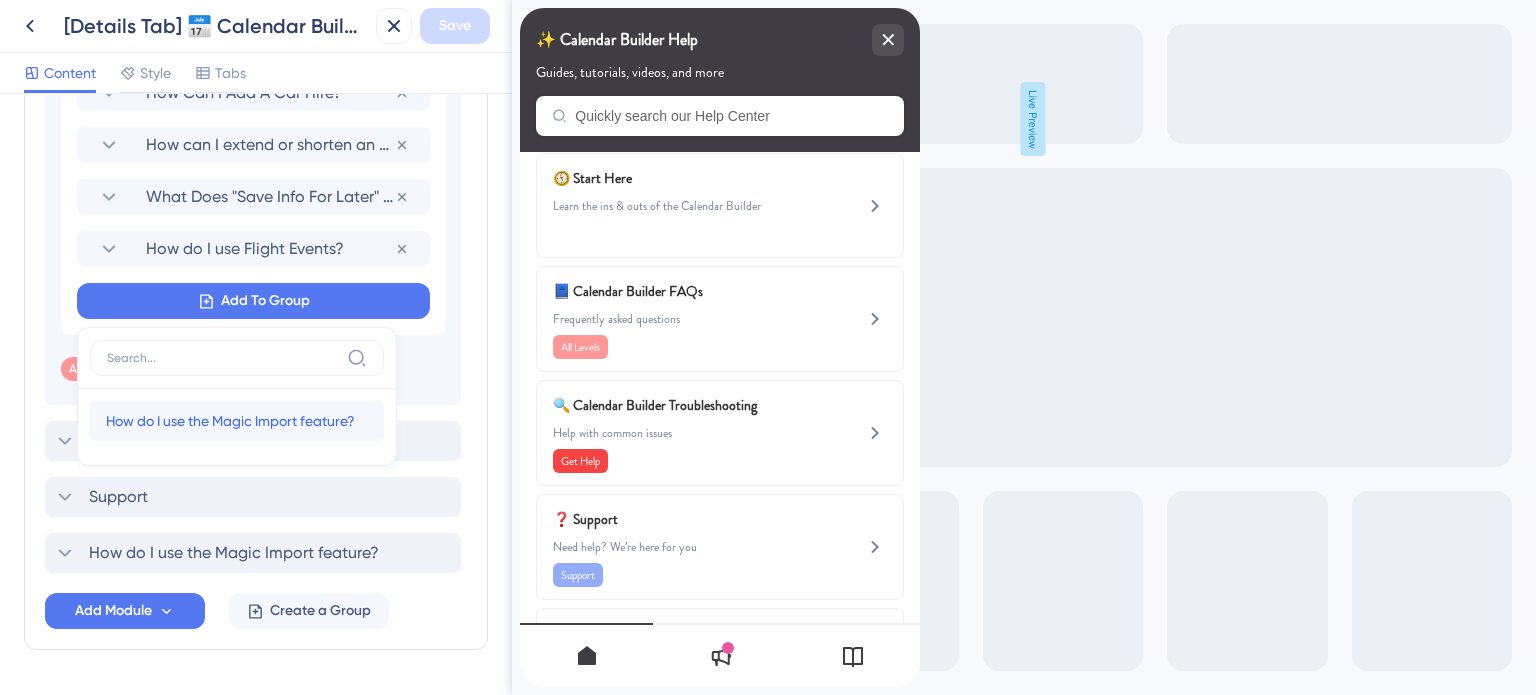 click on "How do I use the Magic Import feature? How do I use the Magic Import feature?" at bounding box center [237, 421] 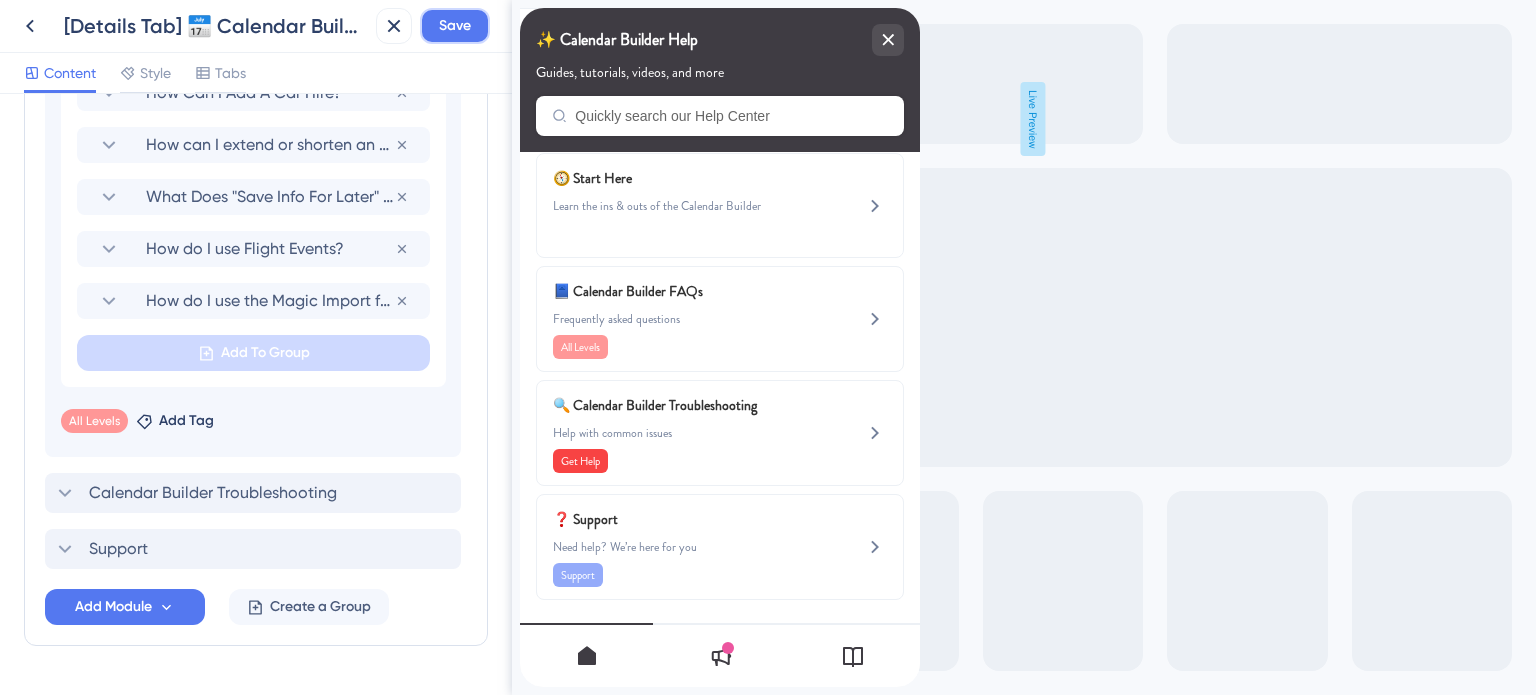 click on "Save" at bounding box center (455, 26) 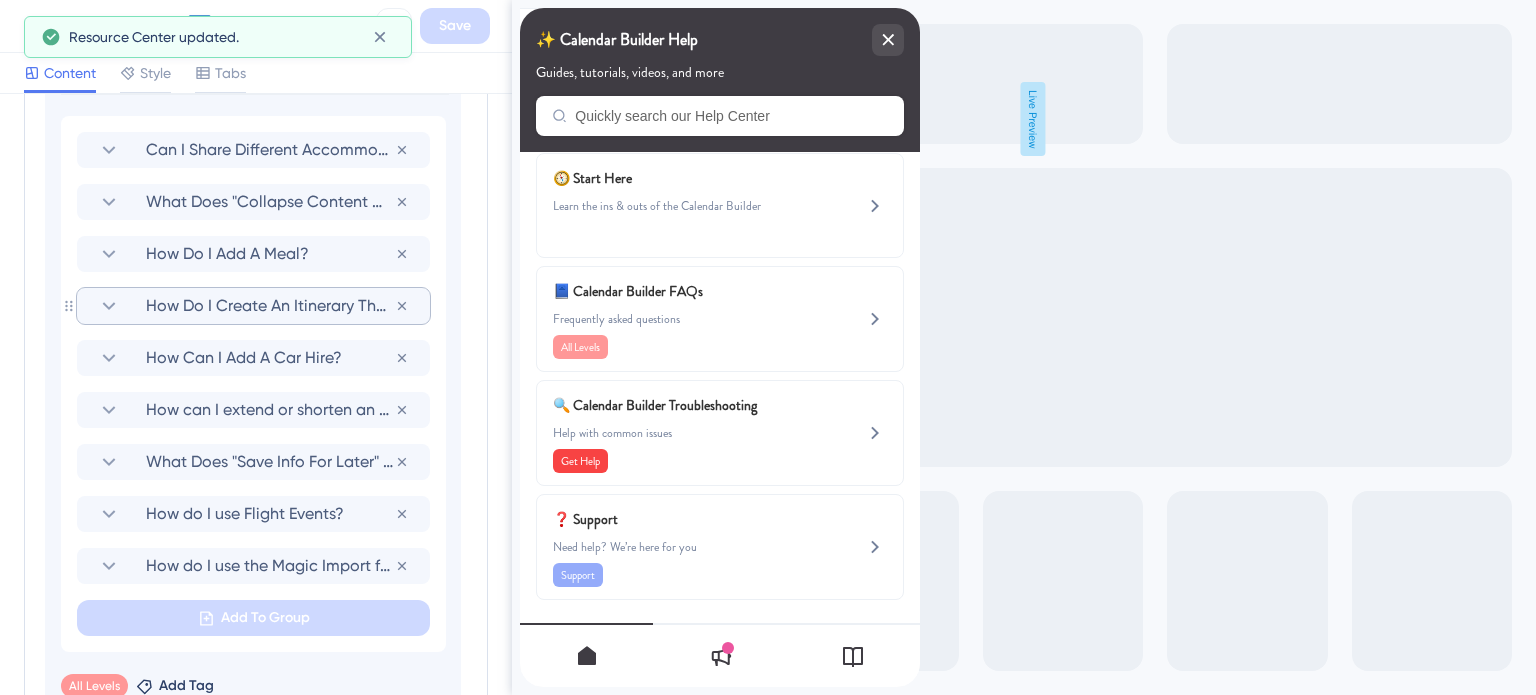 scroll, scrollTop: 1213, scrollLeft: 0, axis: vertical 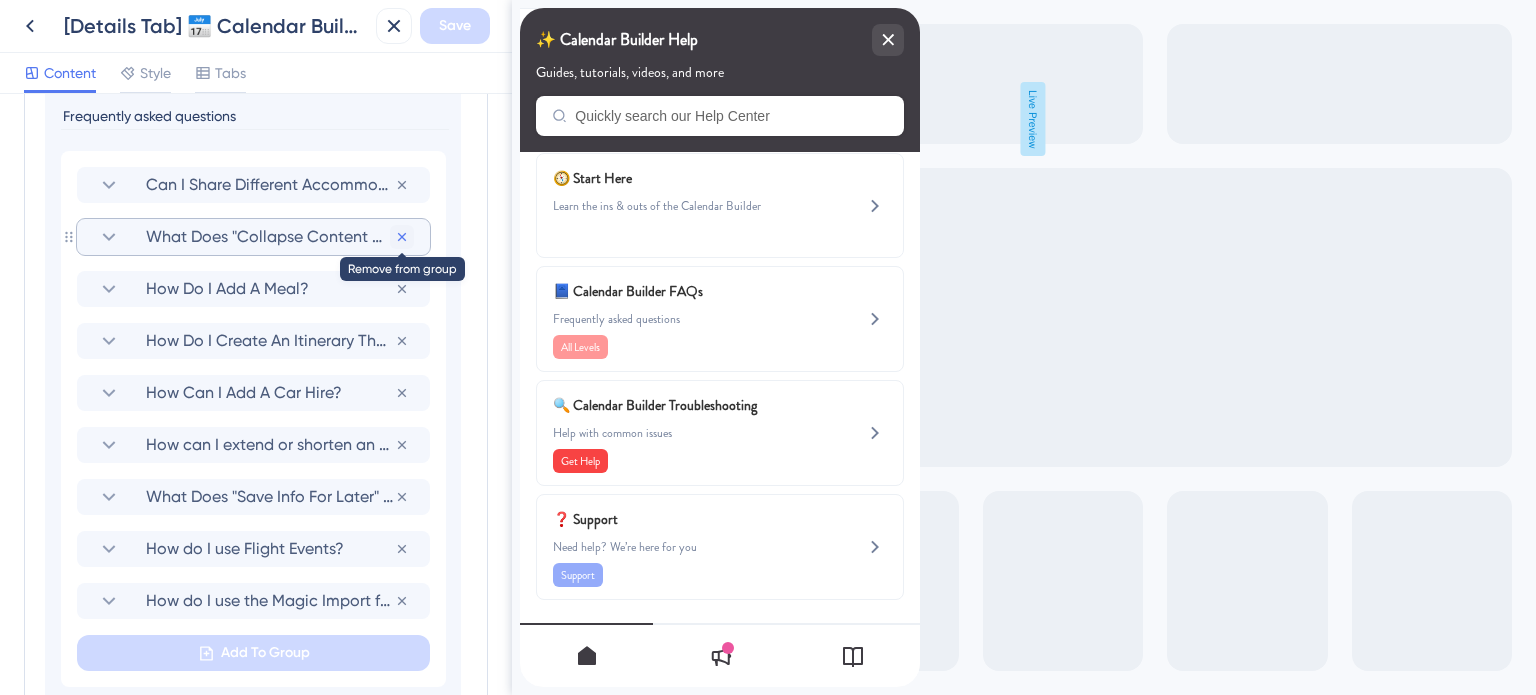 click 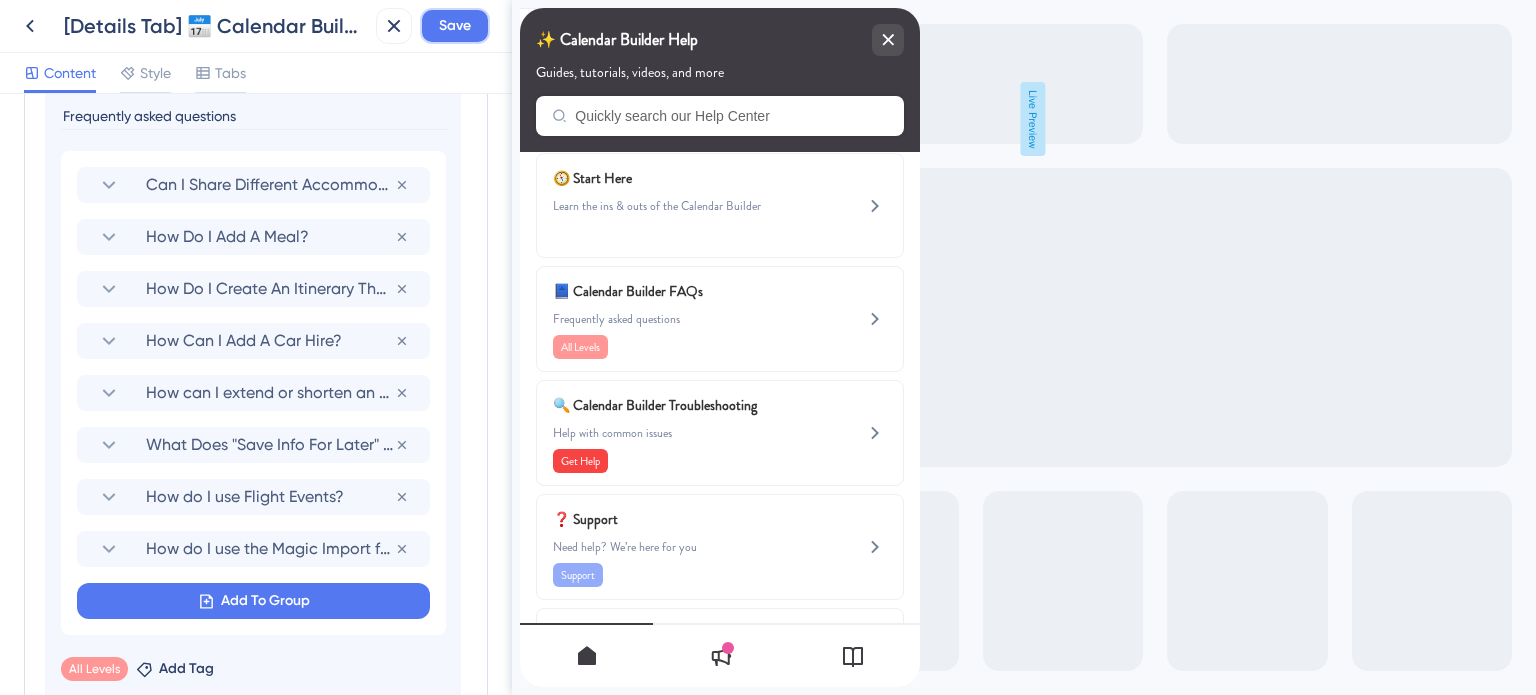 click on "Save" at bounding box center [455, 26] 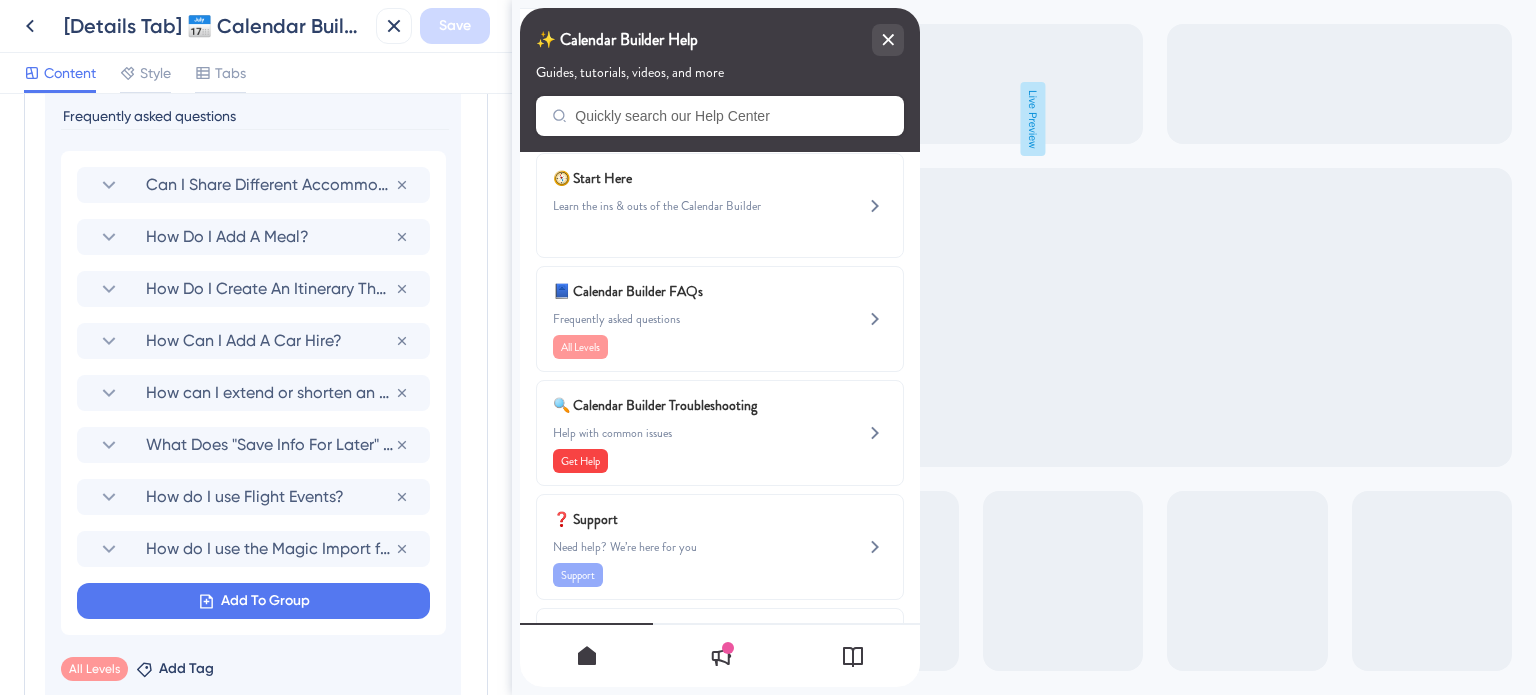 scroll, scrollTop: 1113, scrollLeft: 0, axis: vertical 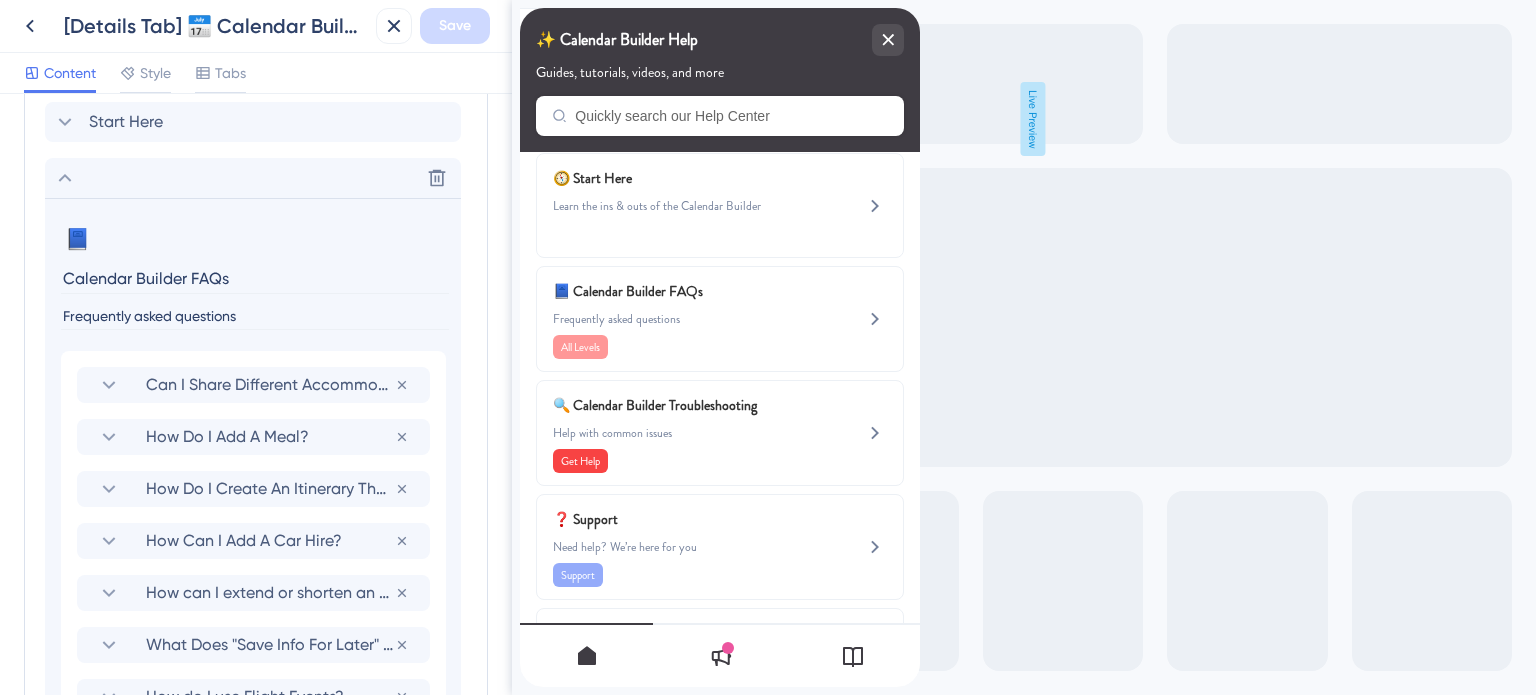 click 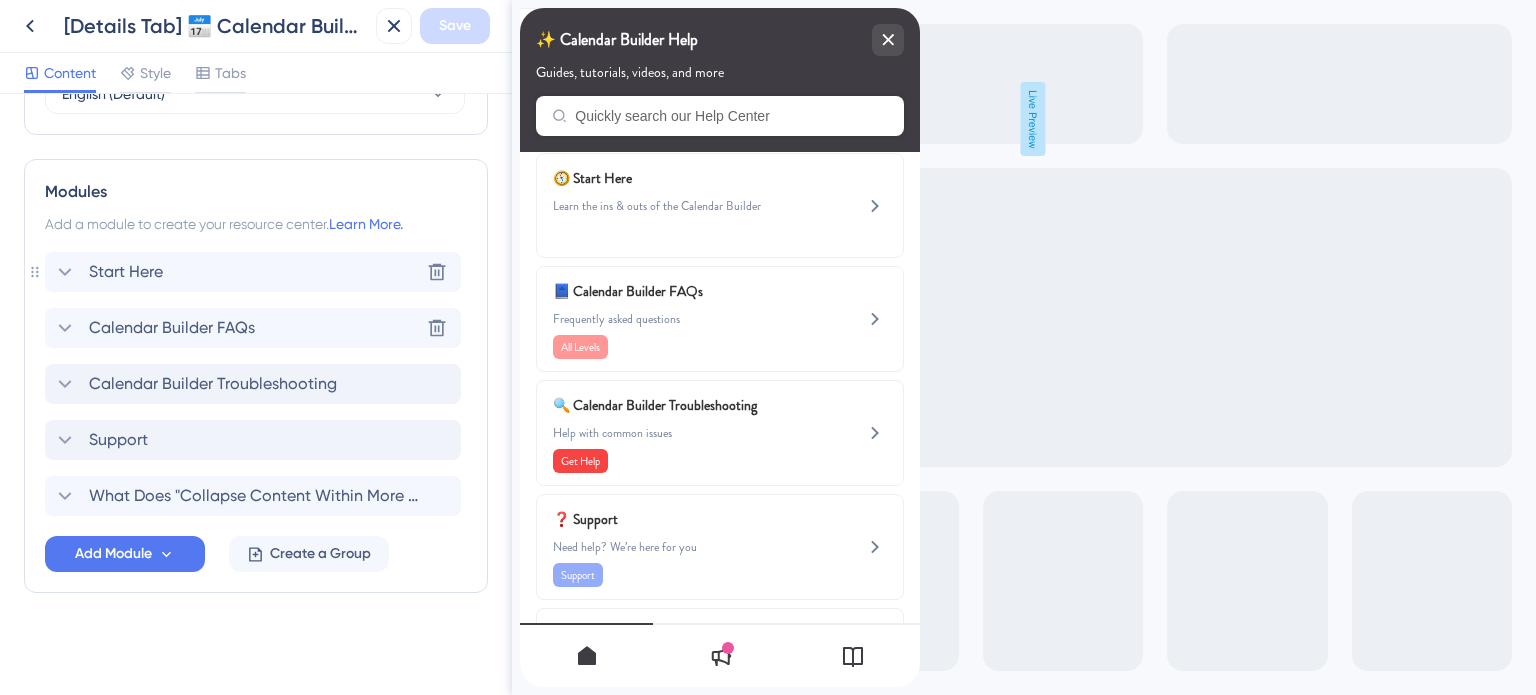 click on "Start Here" at bounding box center (126, 272) 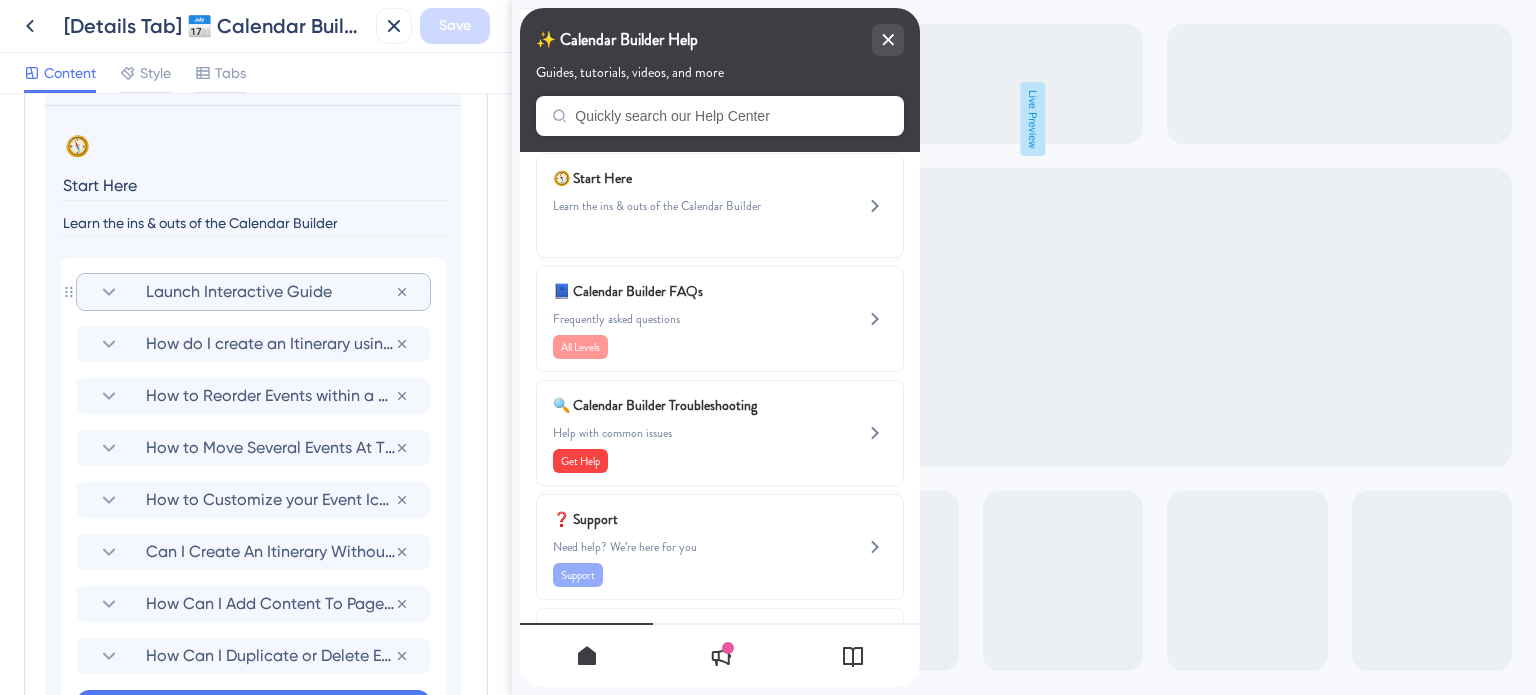 scroll, scrollTop: 1113, scrollLeft: 0, axis: vertical 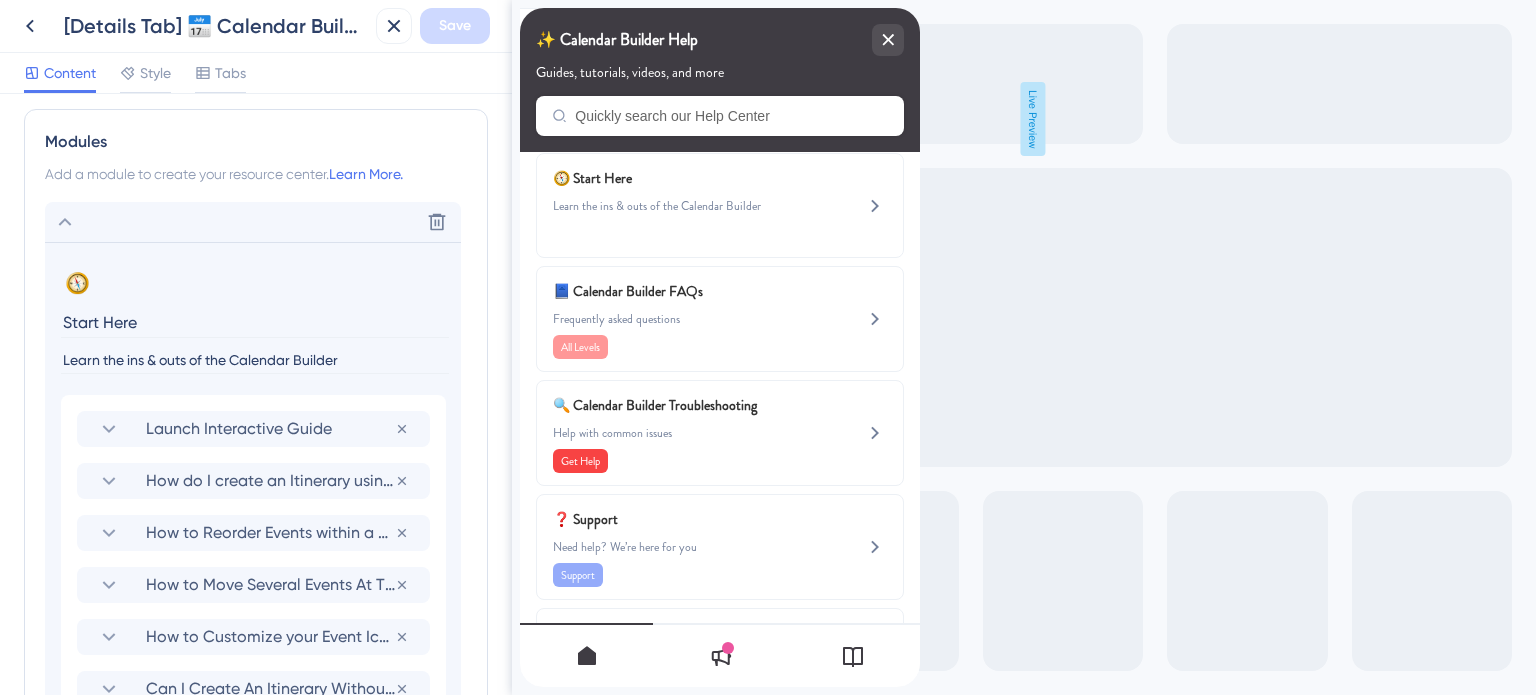click 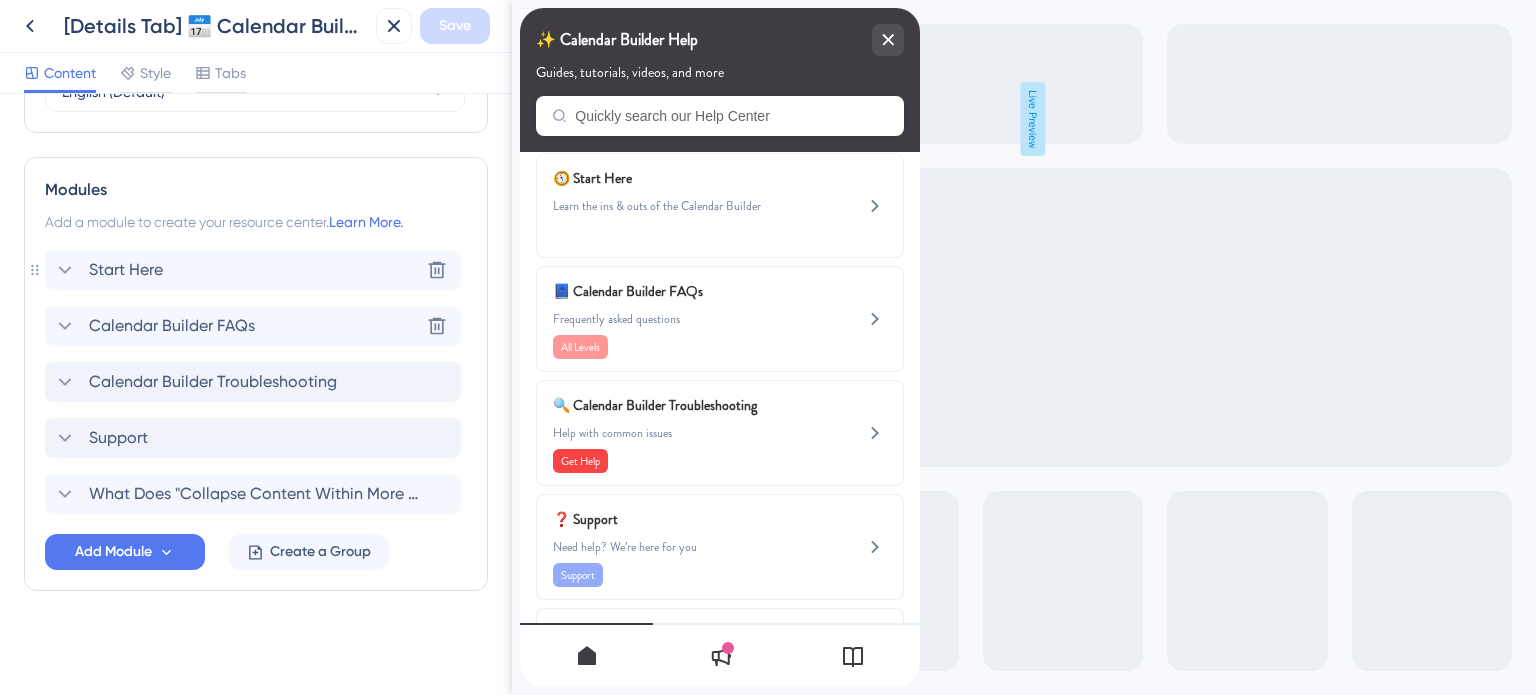 scroll, scrollTop: 863, scrollLeft: 0, axis: vertical 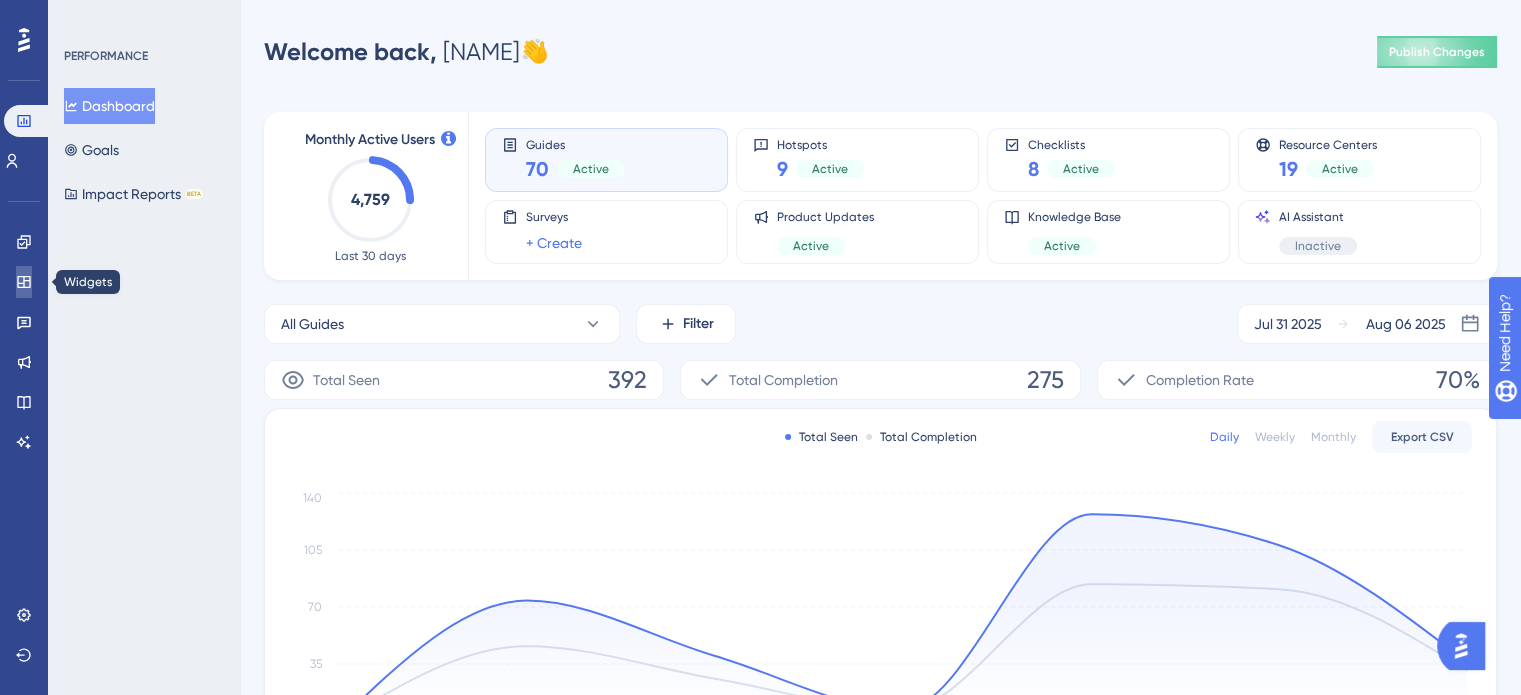 click at bounding box center (24, 282) 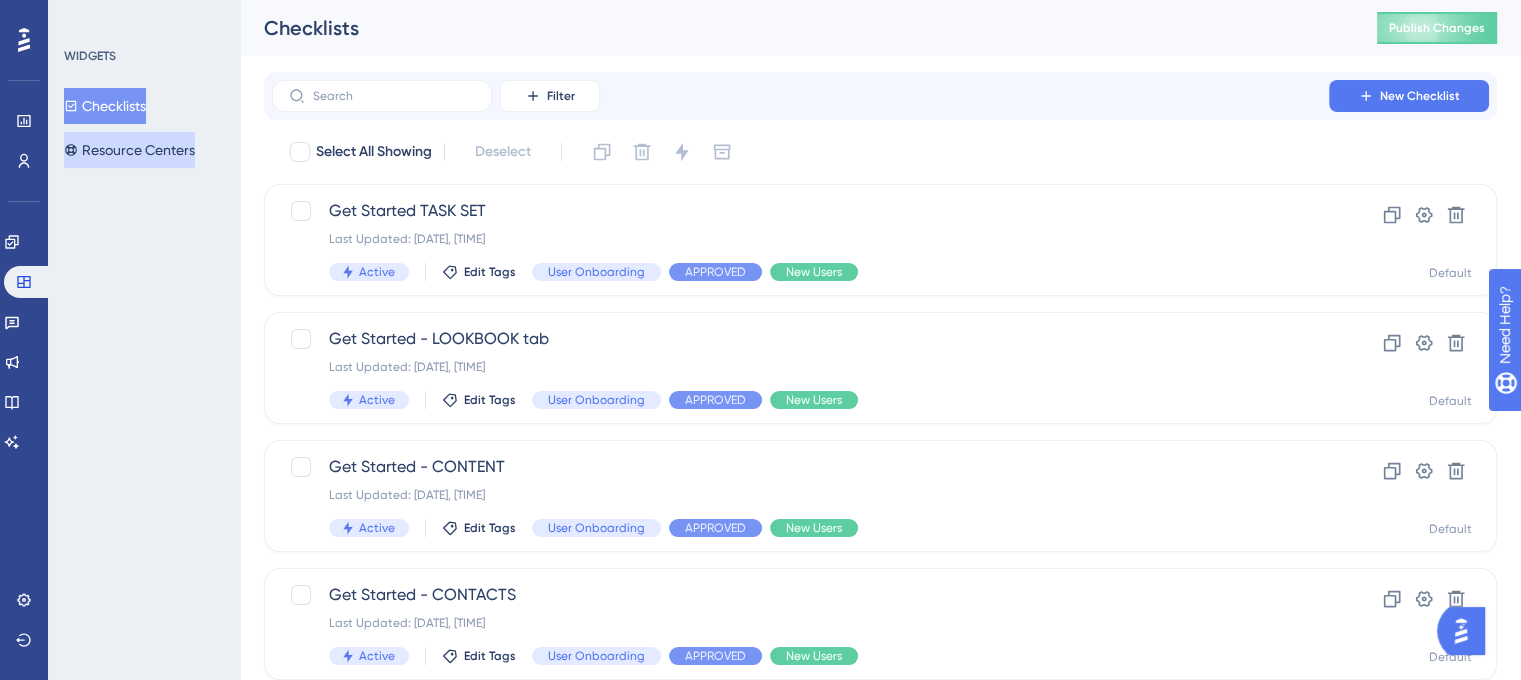 click on "Resource Centers" at bounding box center [129, 150] 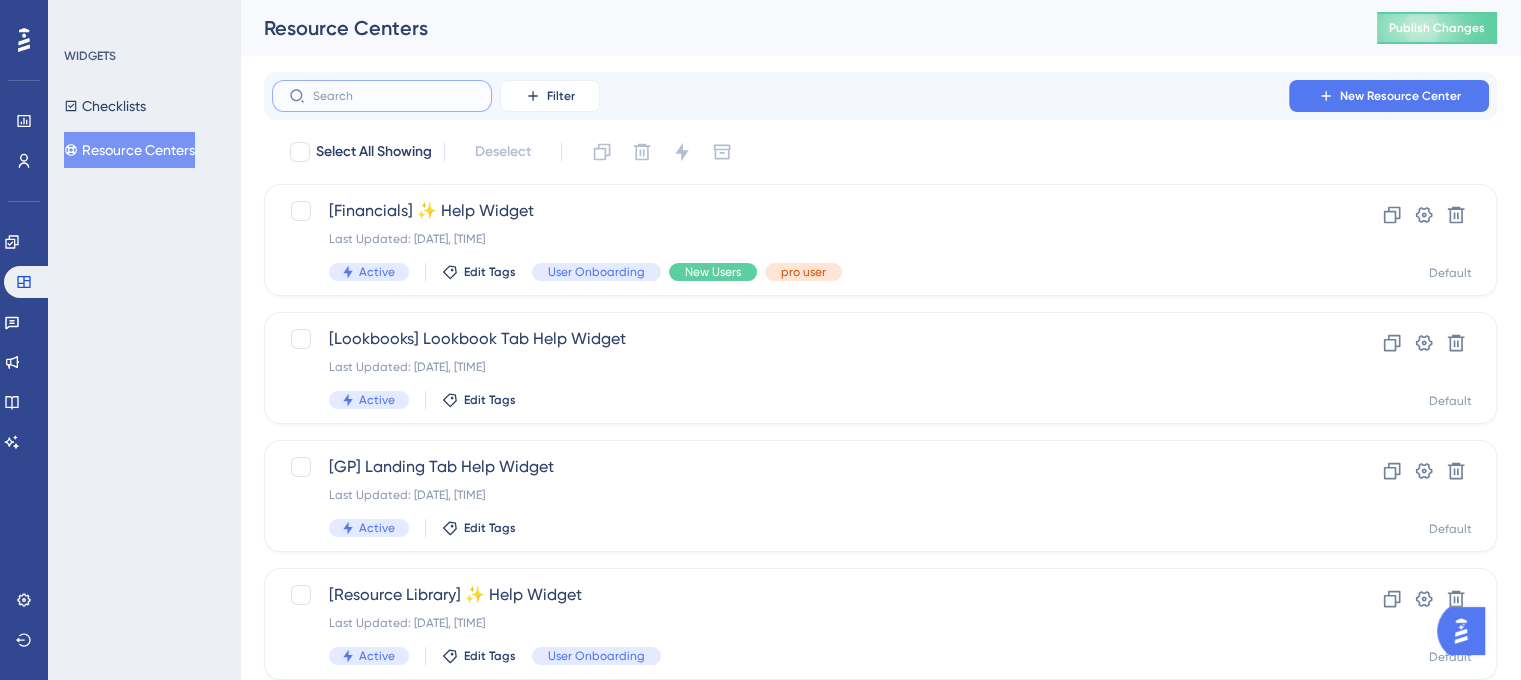 click at bounding box center [394, 96] 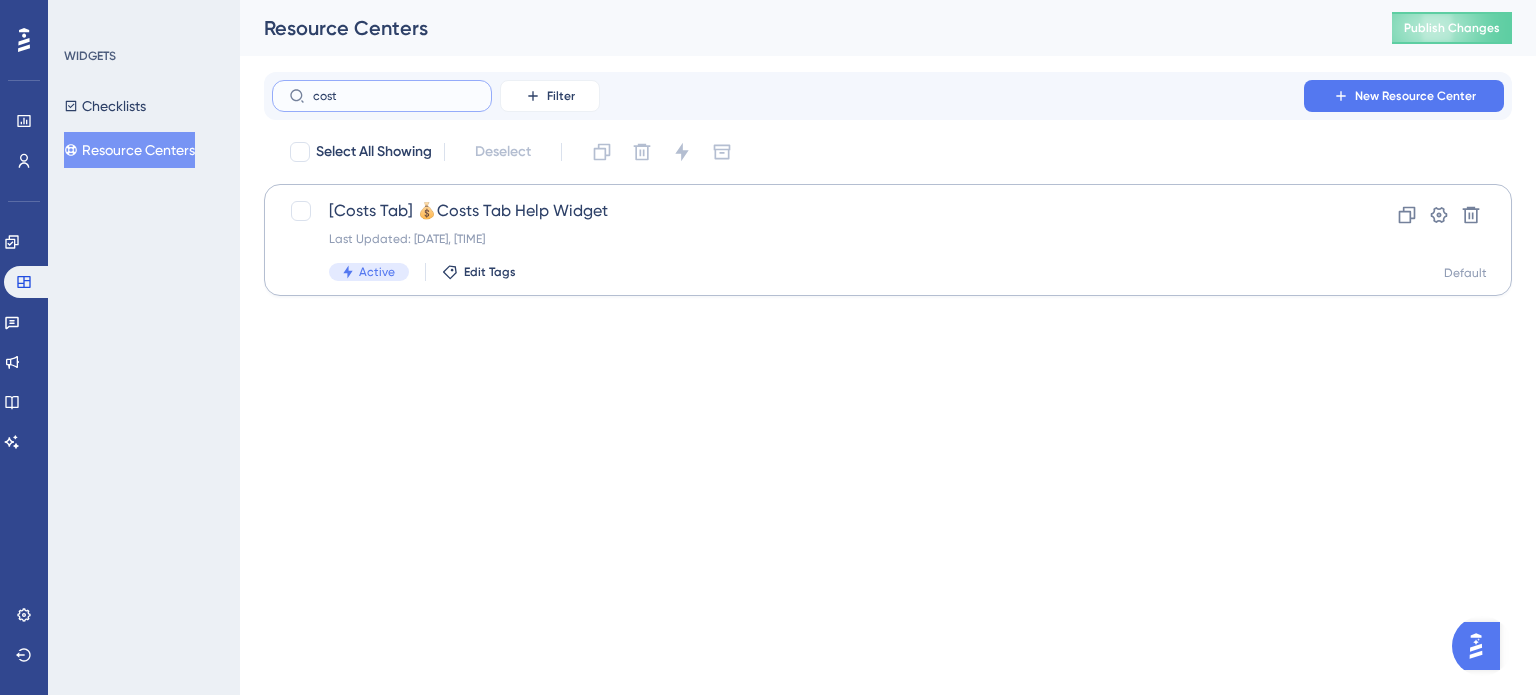type on "cost" 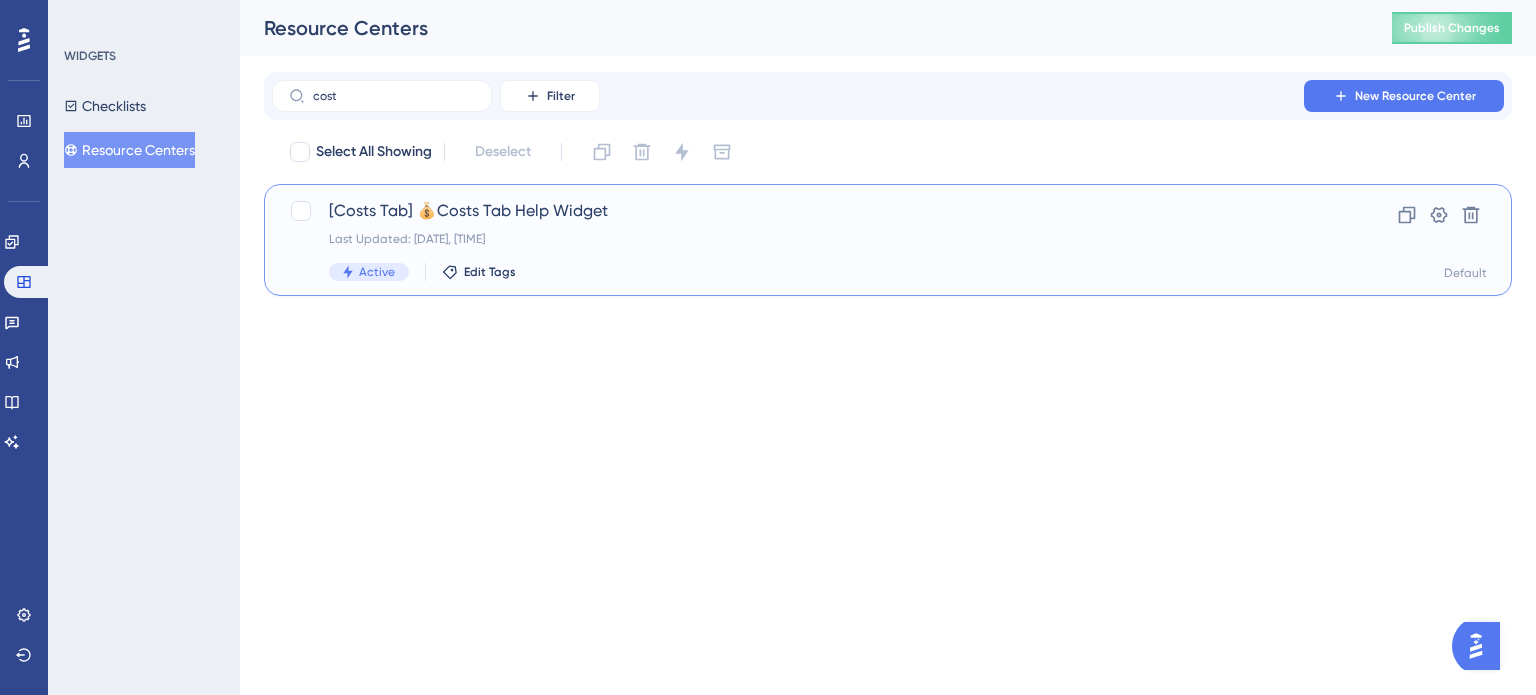 click on "[Costs Tab] 💰Costs Tab Help Widget" at bounding box center (808, 211) 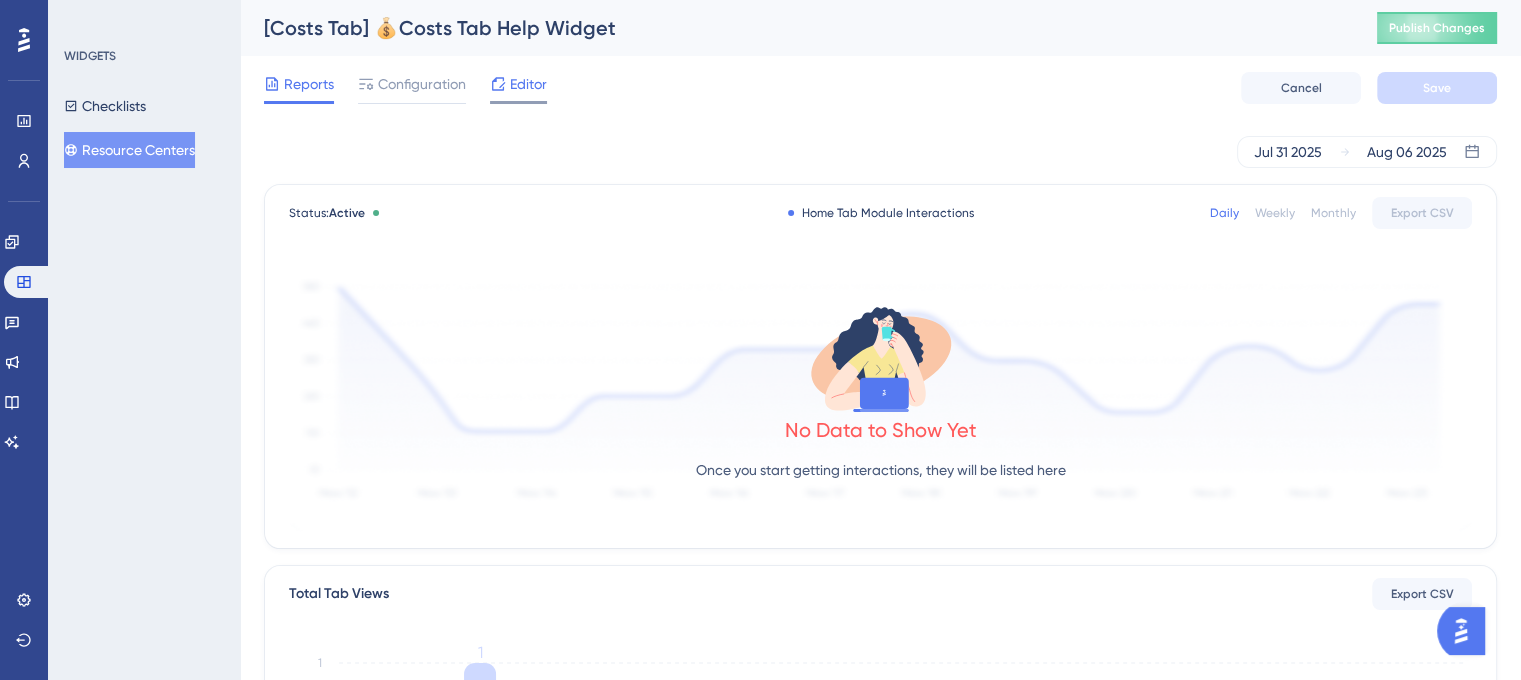 click on "Editor" at bounding box center (528, 84) 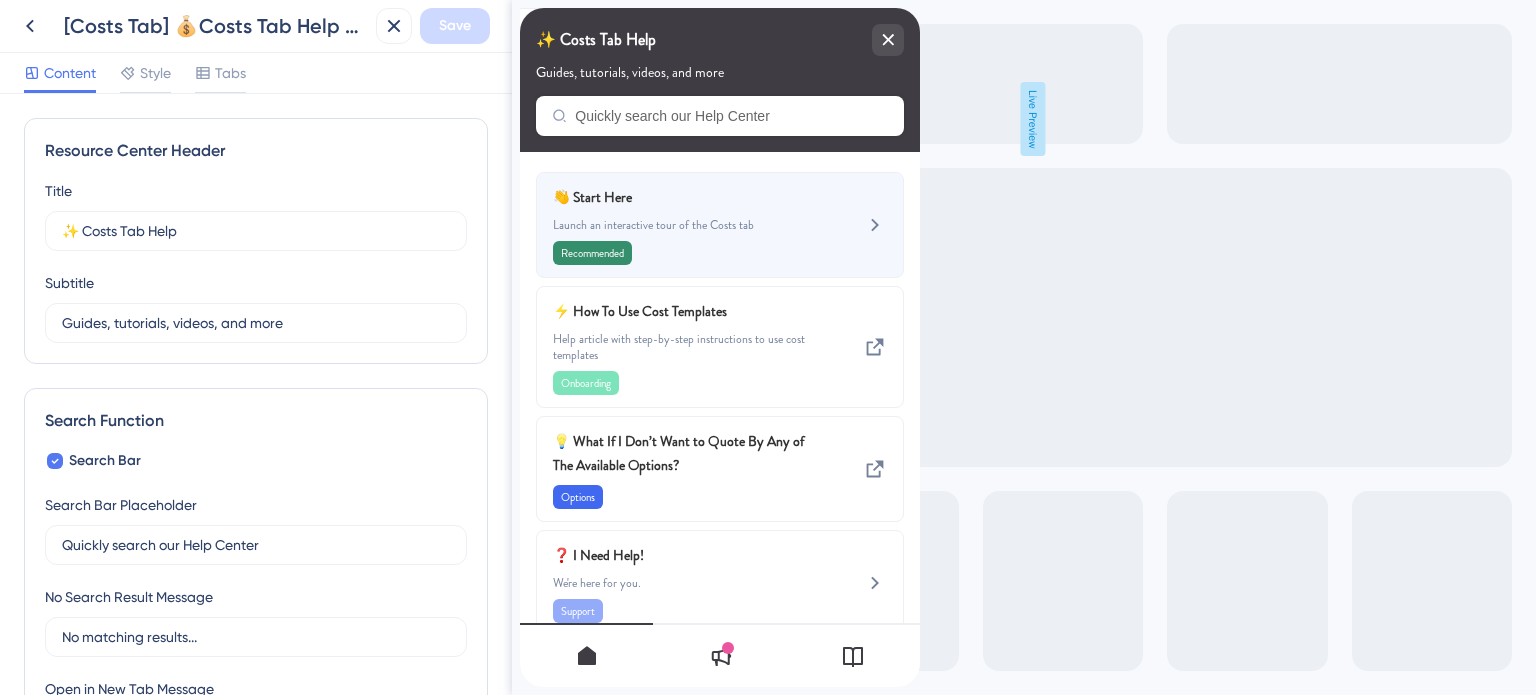 scroll, scrollTop: 0, scrollLeft: 0, axis: both 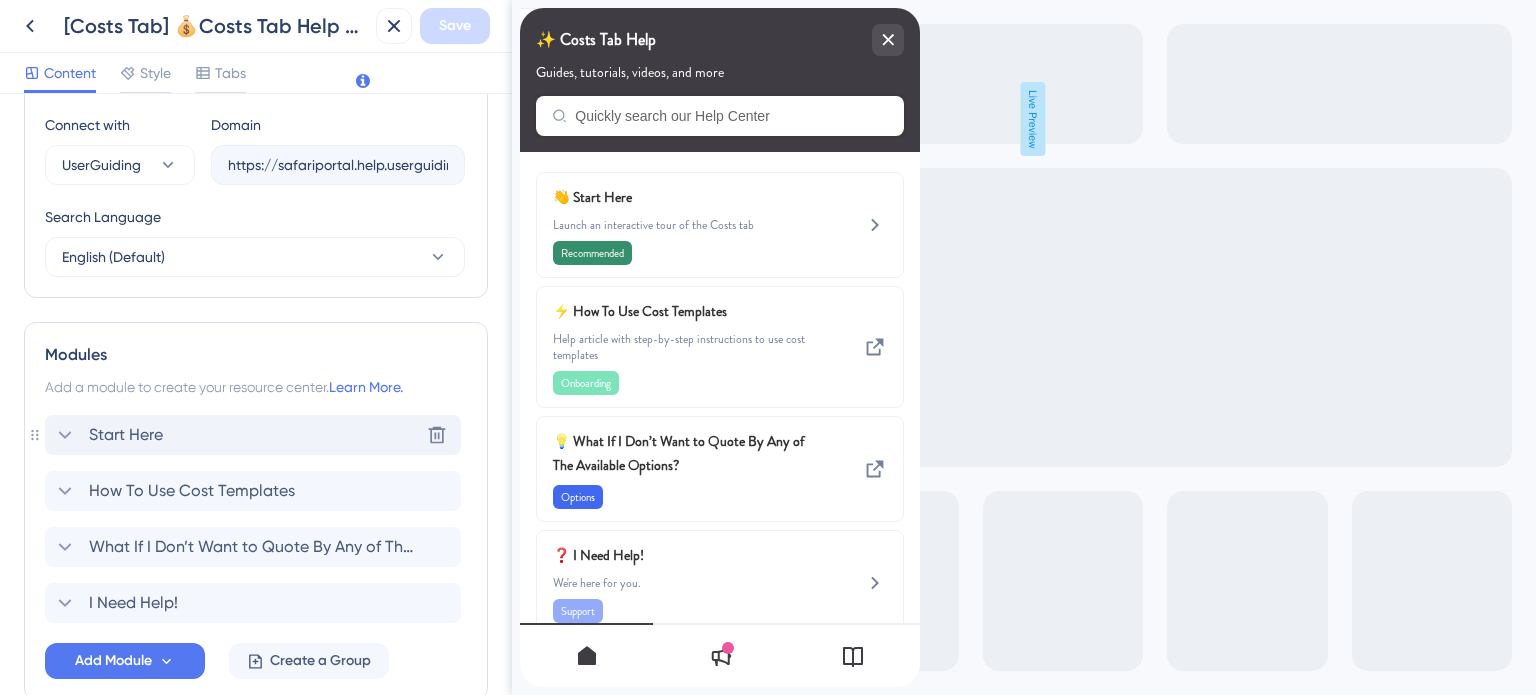 click 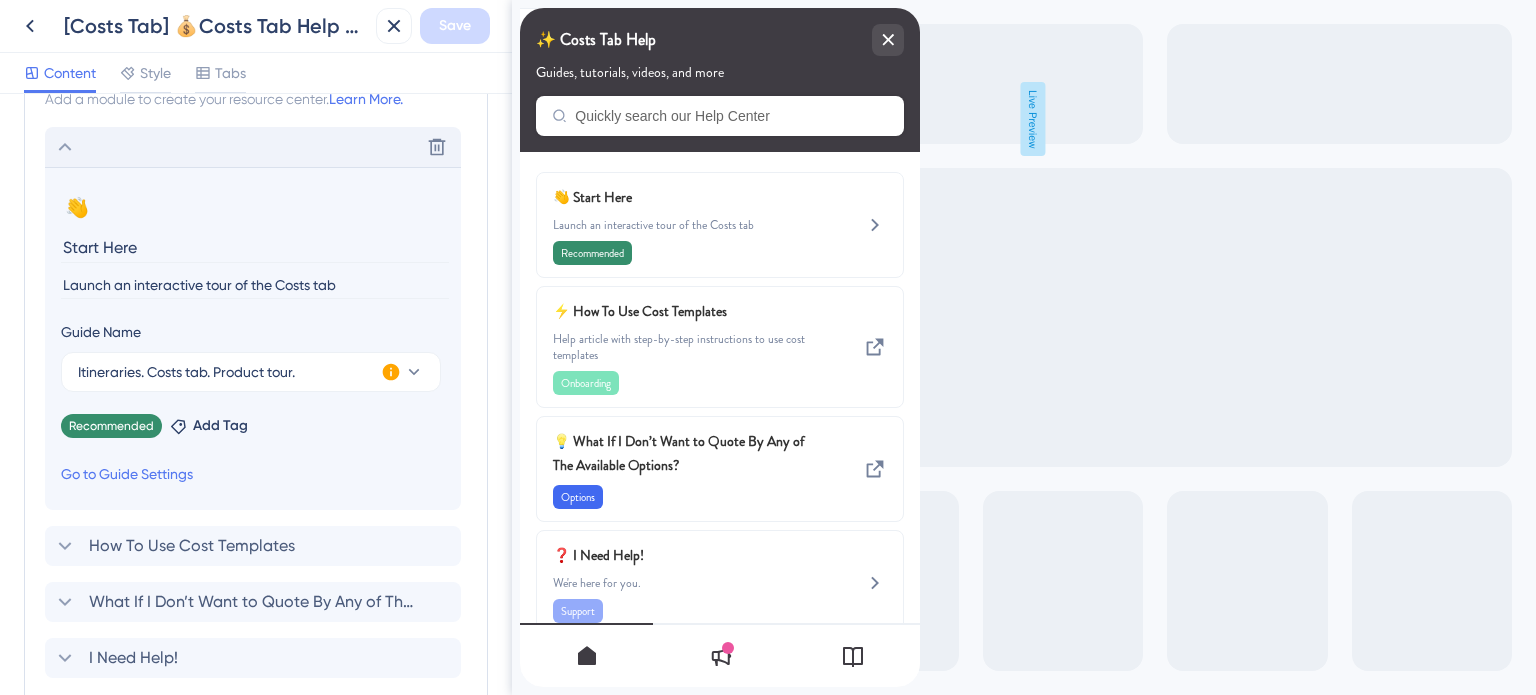scroll, scrollTop: 1000, scrollLeft: 0, axis: vertical 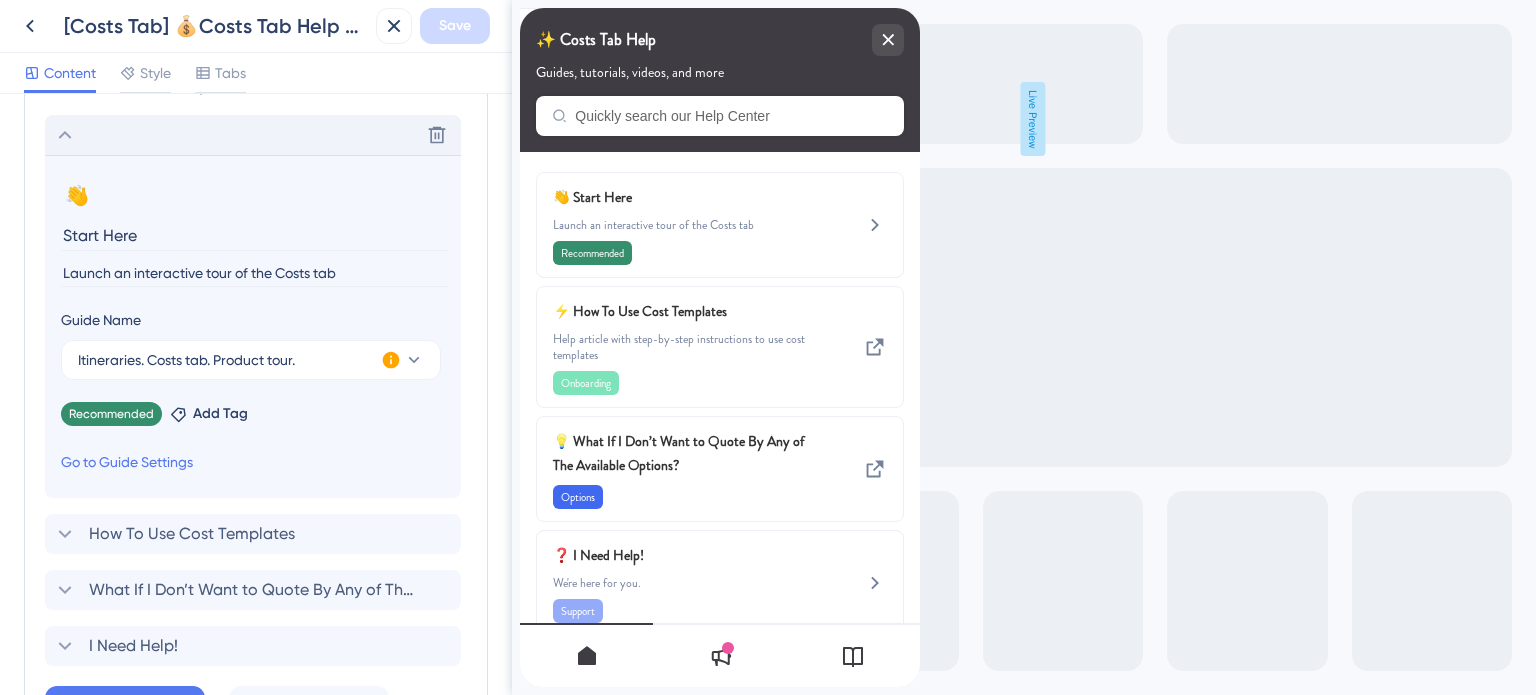 click 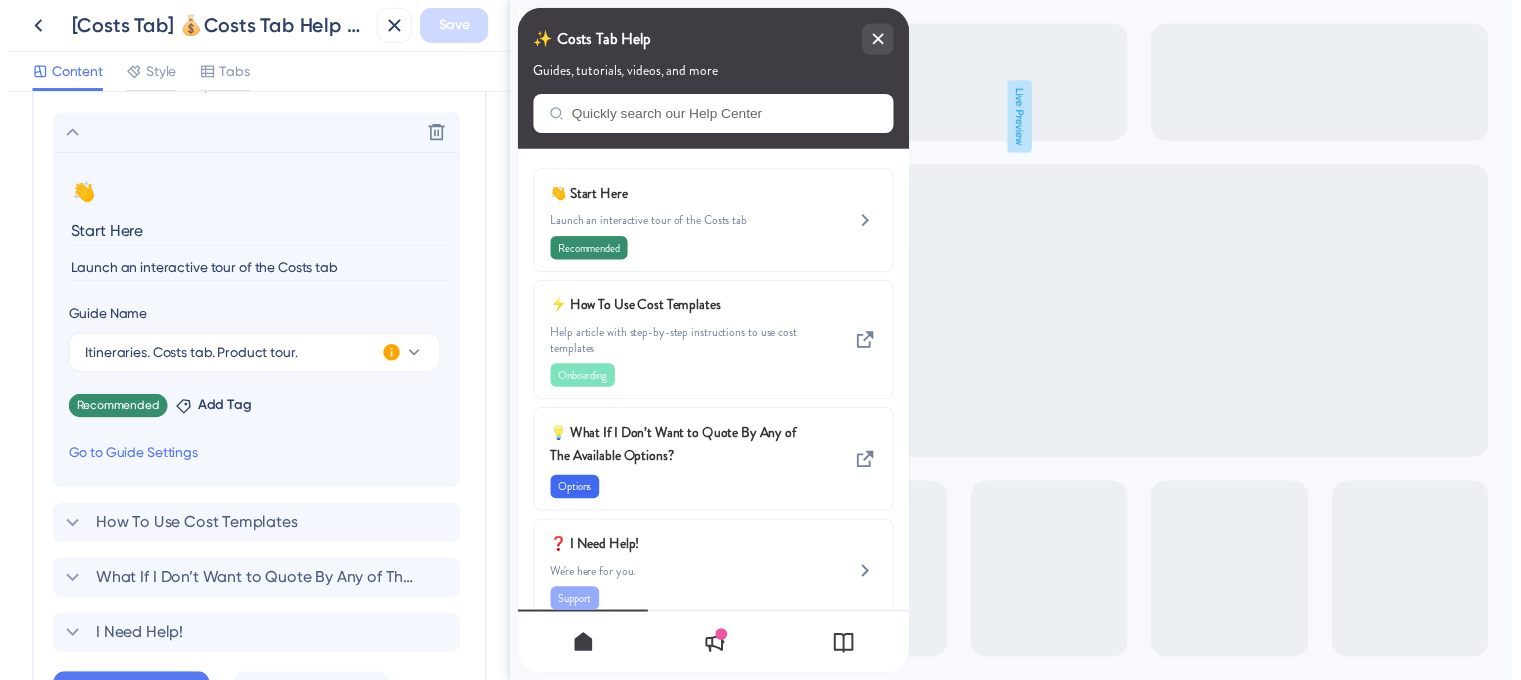 scroll, scrollTop: 807, scrollLeft: 0, axis: vertical 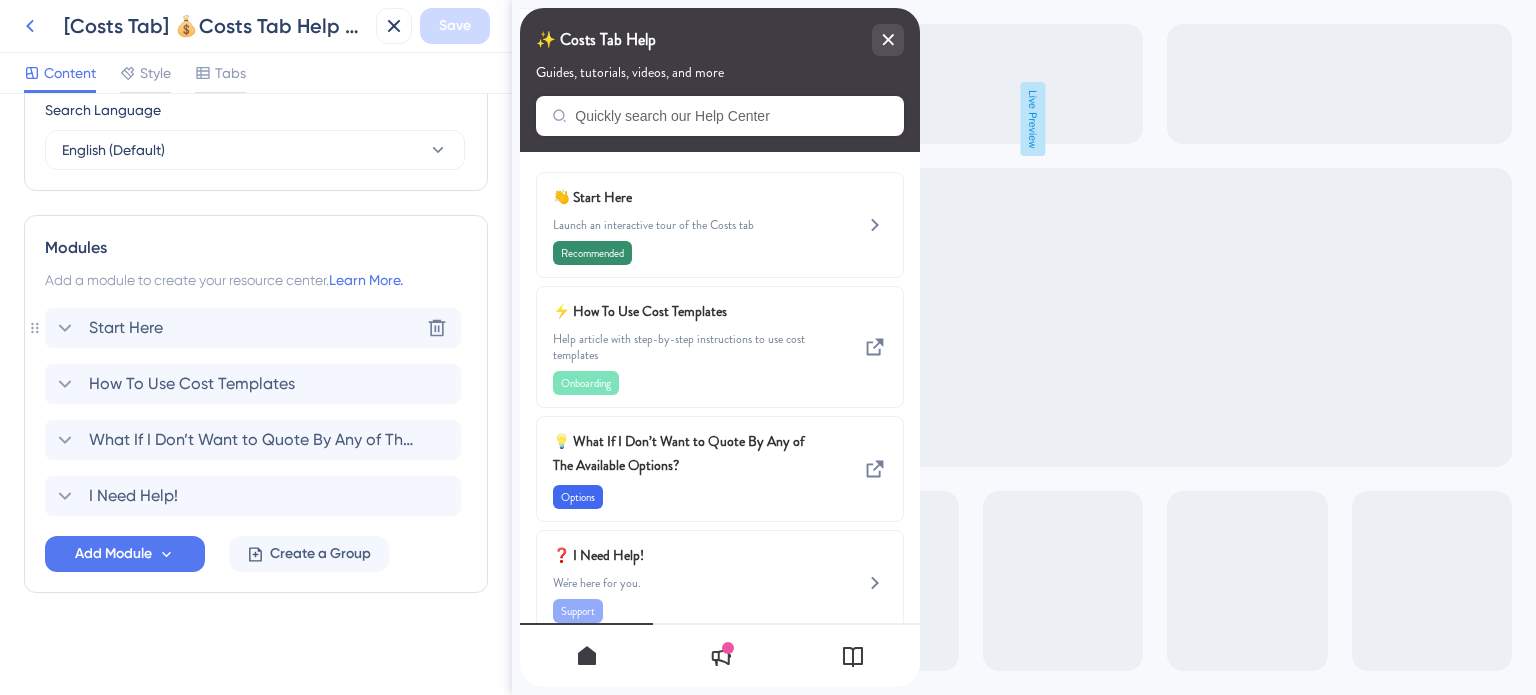 click 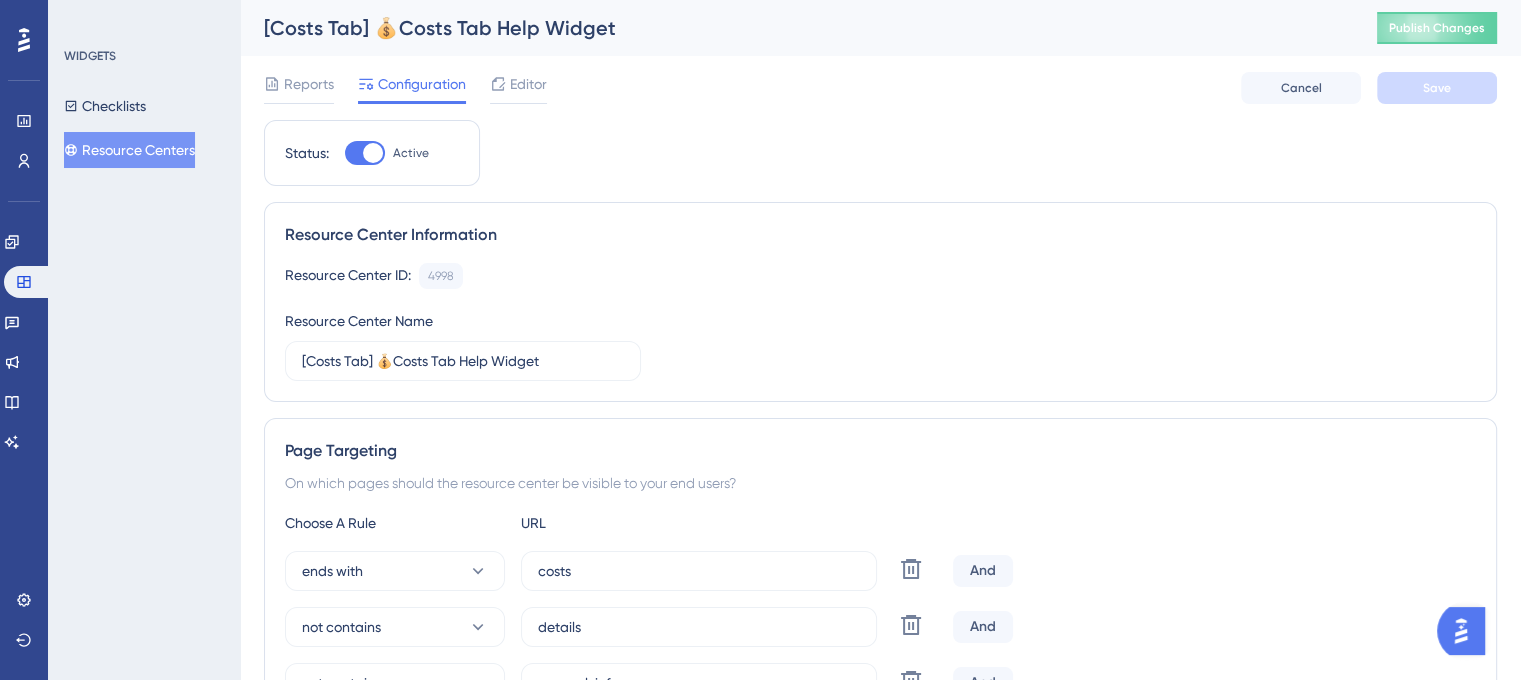 click on "Resource Centers" at bounding box center [129, 150] 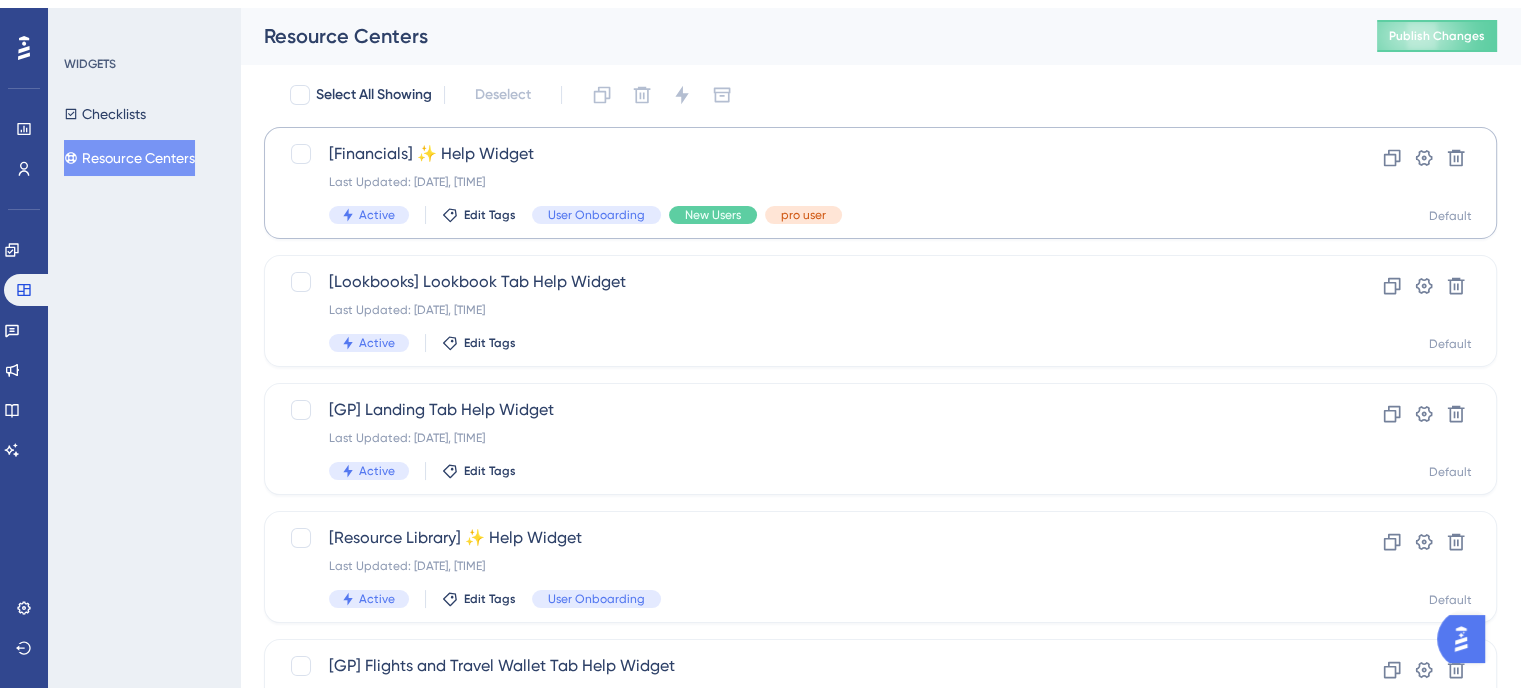 scroll, scrollTop: 100, scrollLeft: 0, axis: vertical 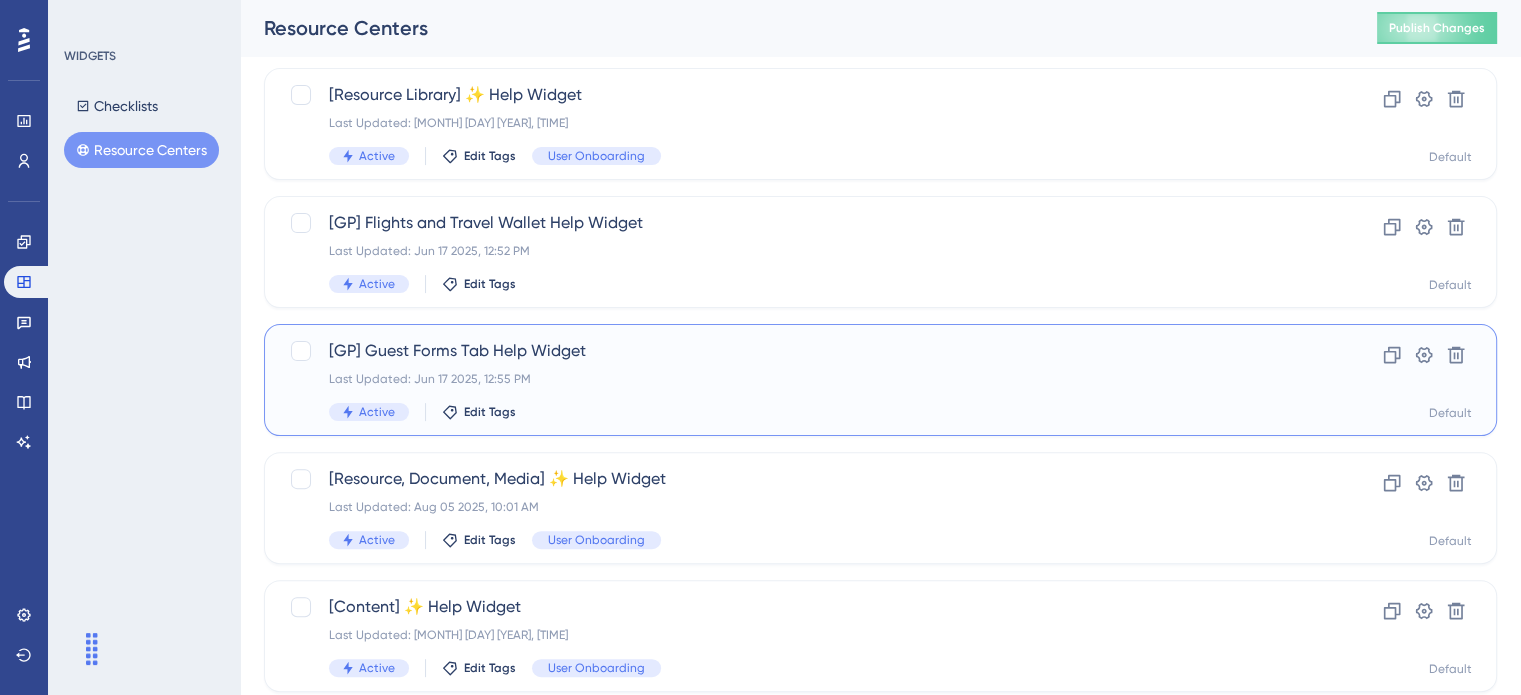 click on "[GP] Guest Forms Tab Help Widget" at bounding box center (800, 351) 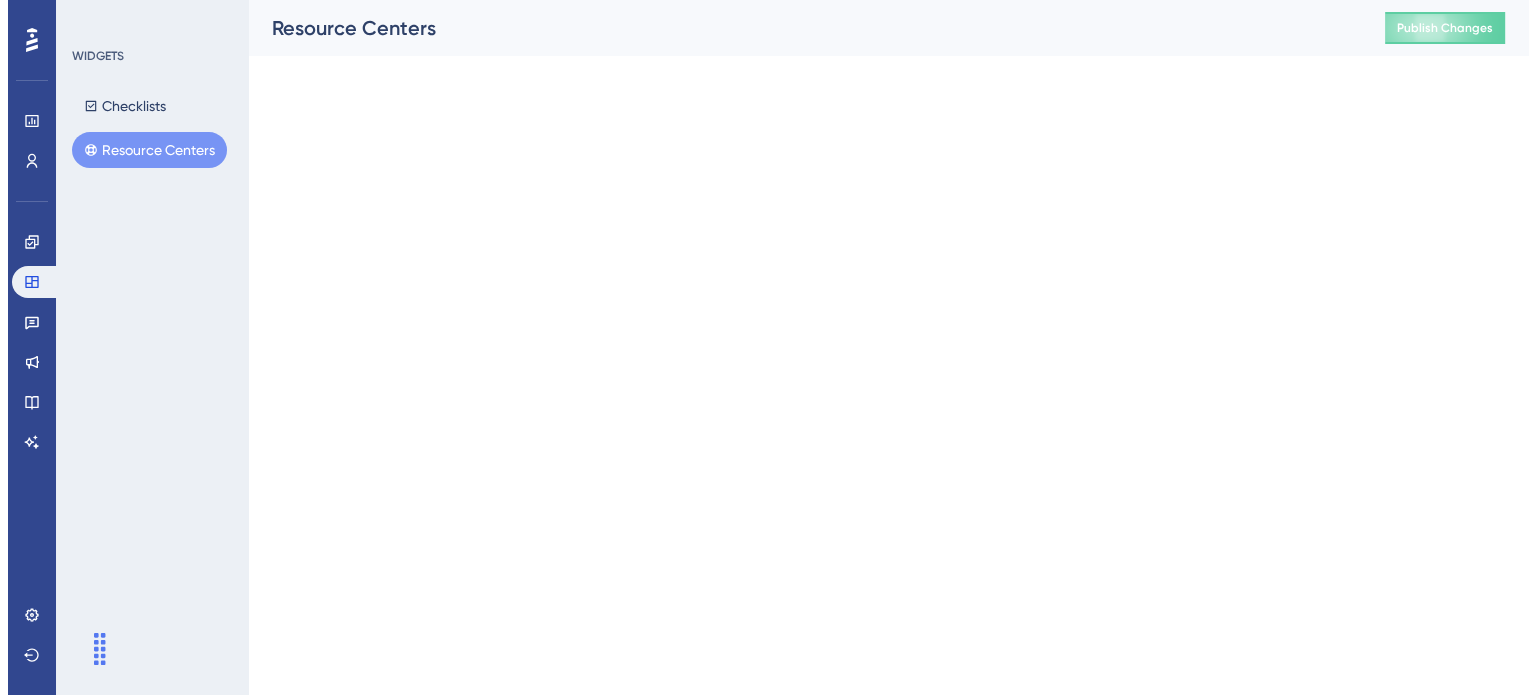 scroll, scrollTop: 0, scrollLeft: 0, axis: both 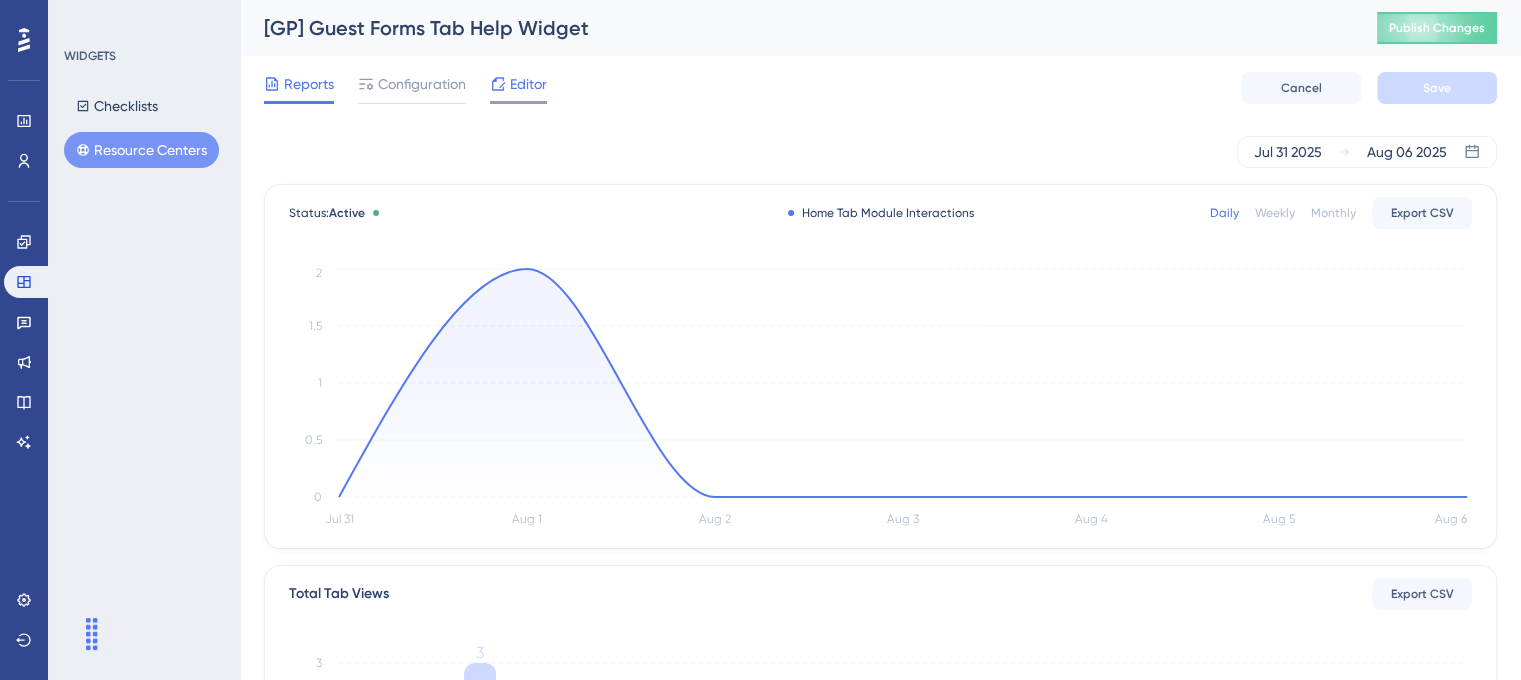 click on "Editor" at bounding box center [528, 84] 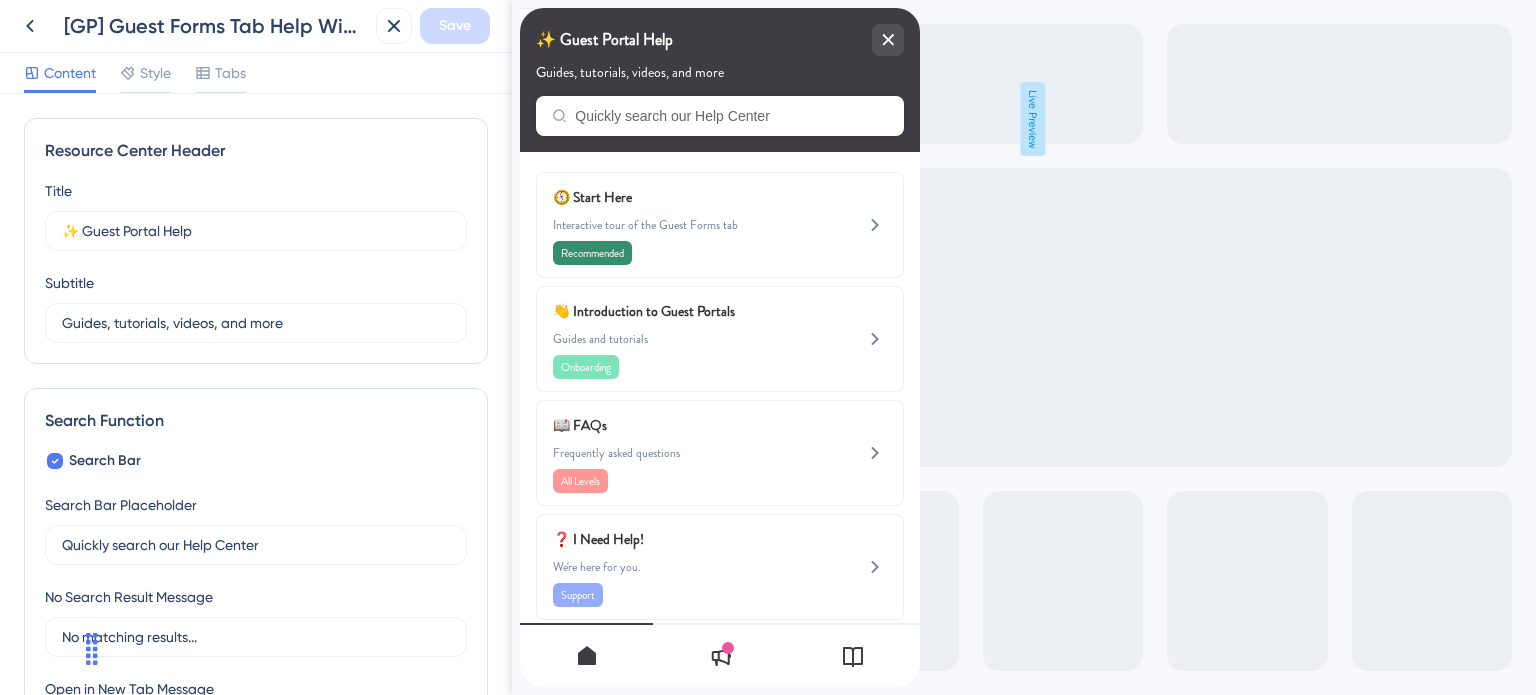 scroll, scrollTop: 0, scrollLeft: 0, axis: both 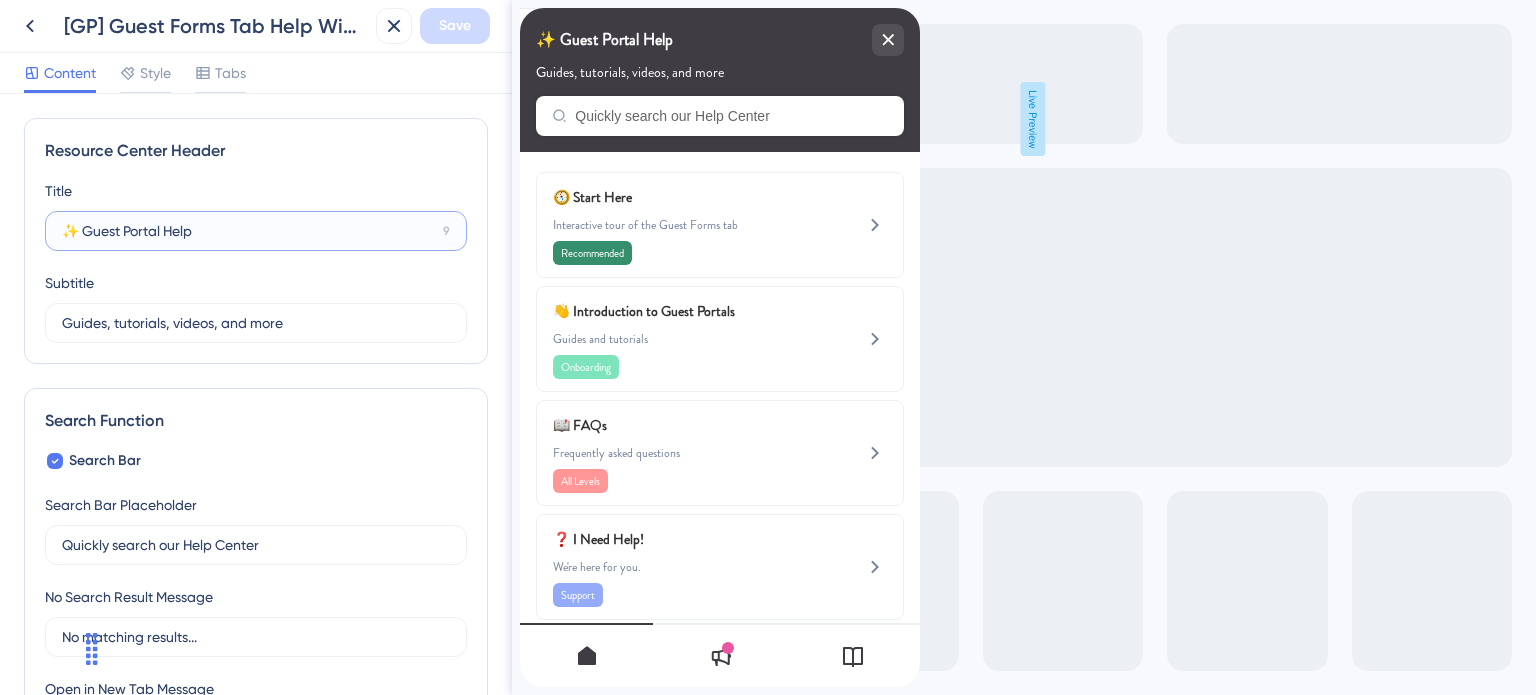 click on "✨ Guest Portal Help" at bounding box center (248, 231) 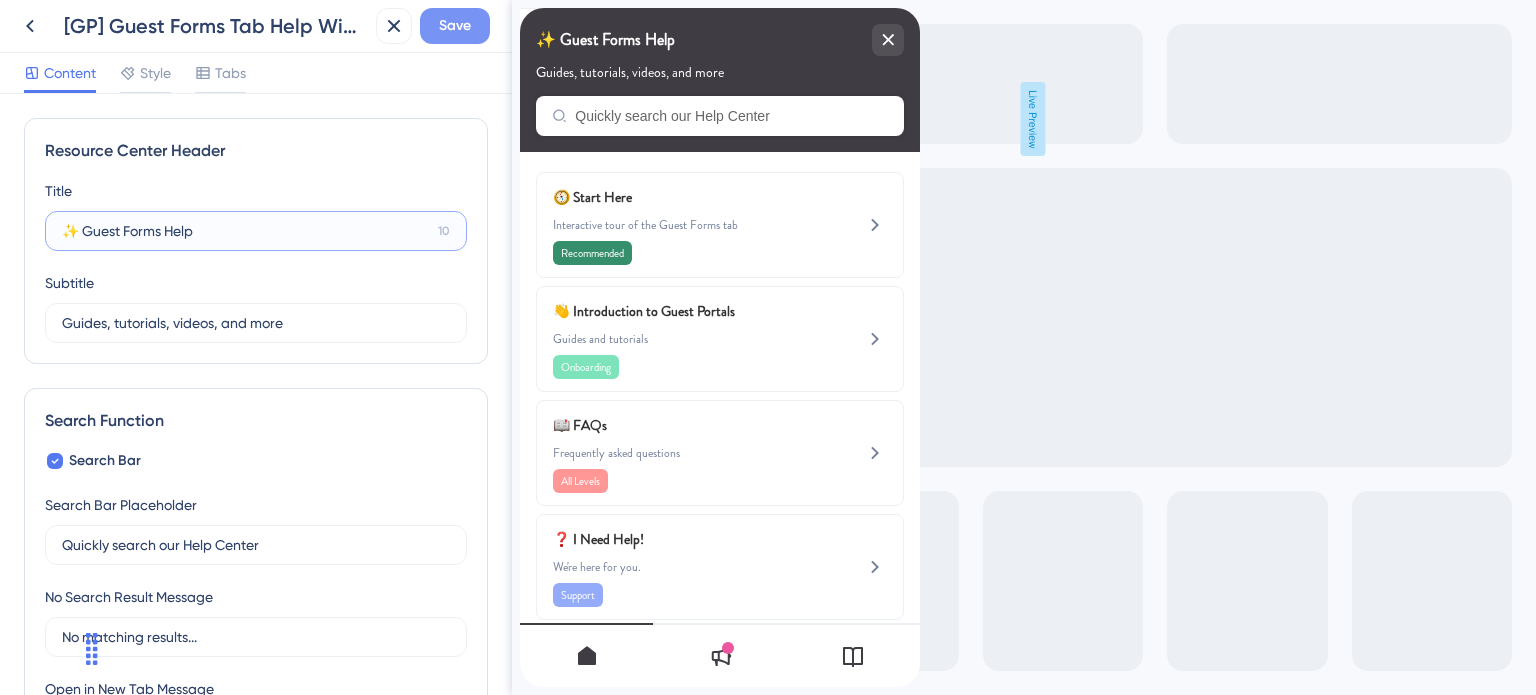 type on "✨ Guest Forms Help" 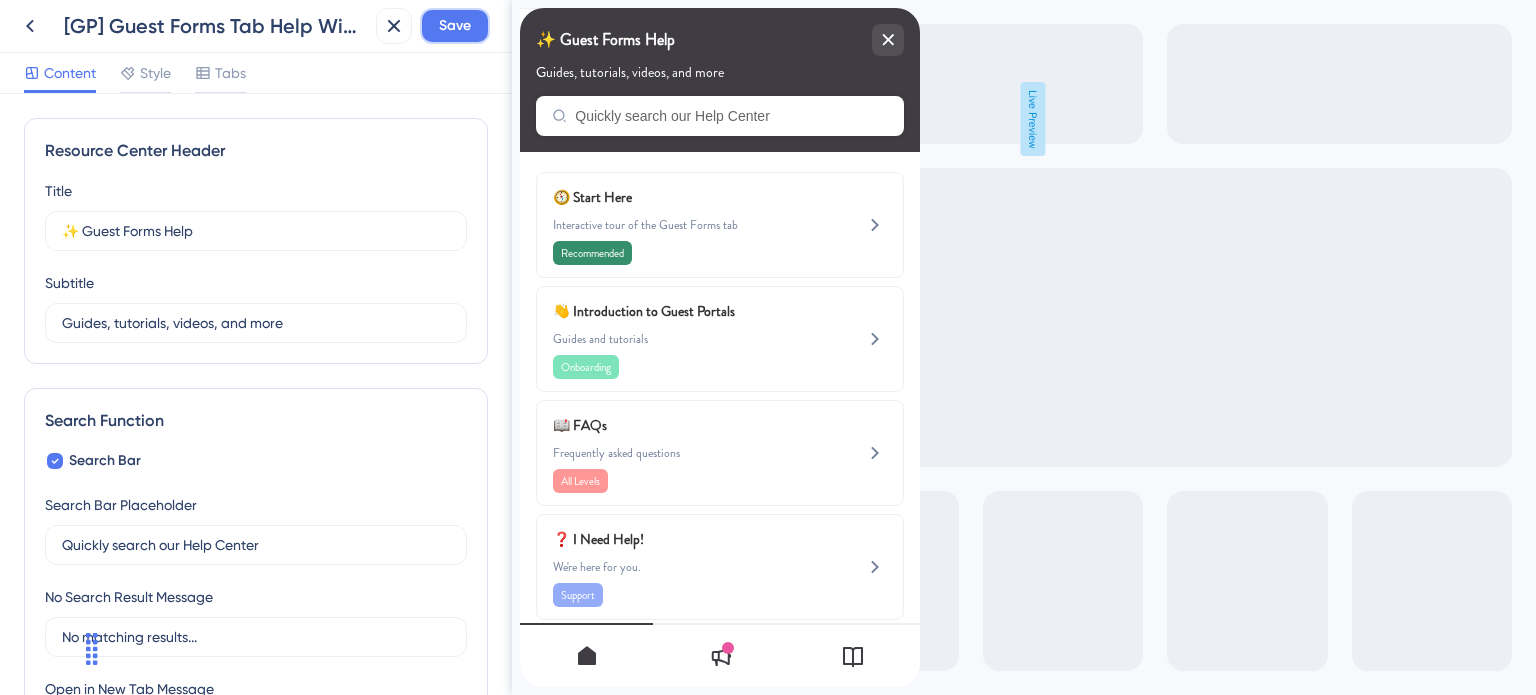 click on "Save" at bounding box center [455, 26] 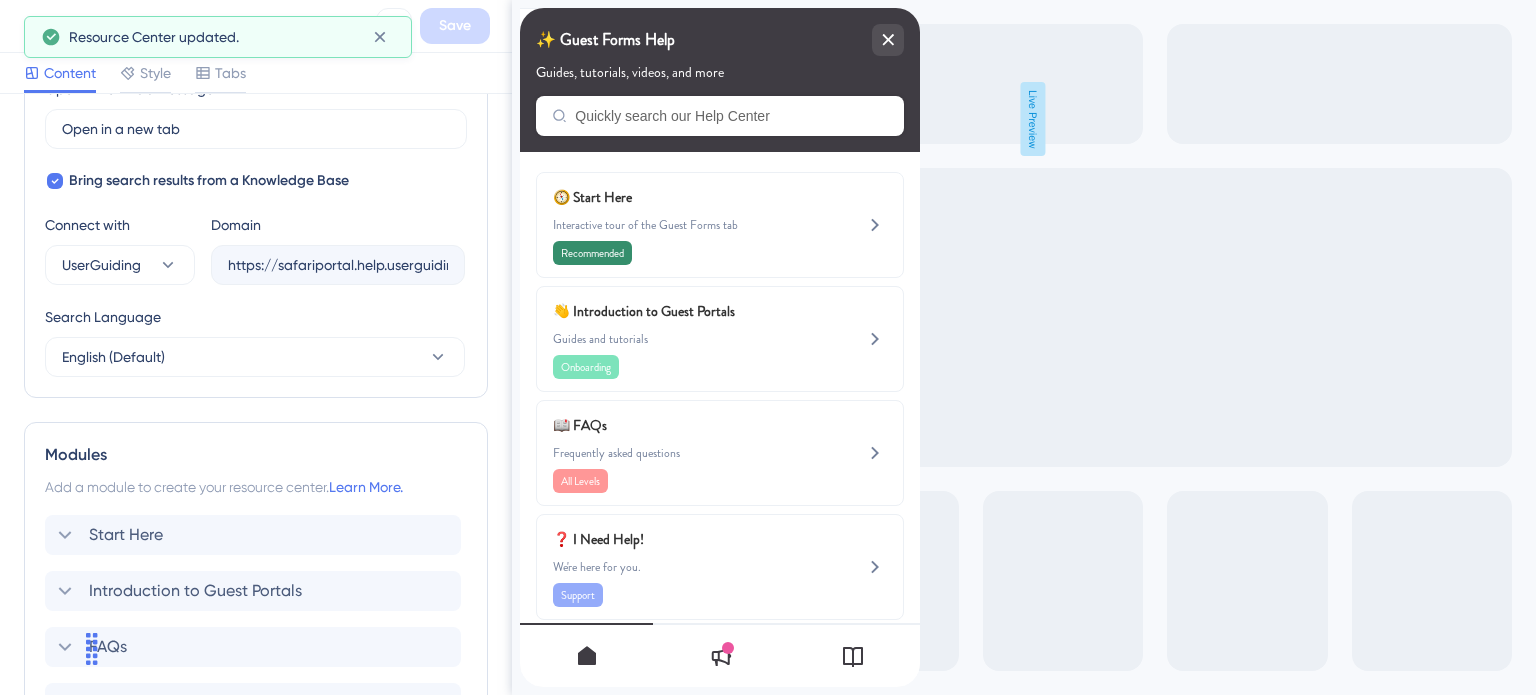 scroll, scrollTop: 807, scrollLeft: 0, axis: vertical 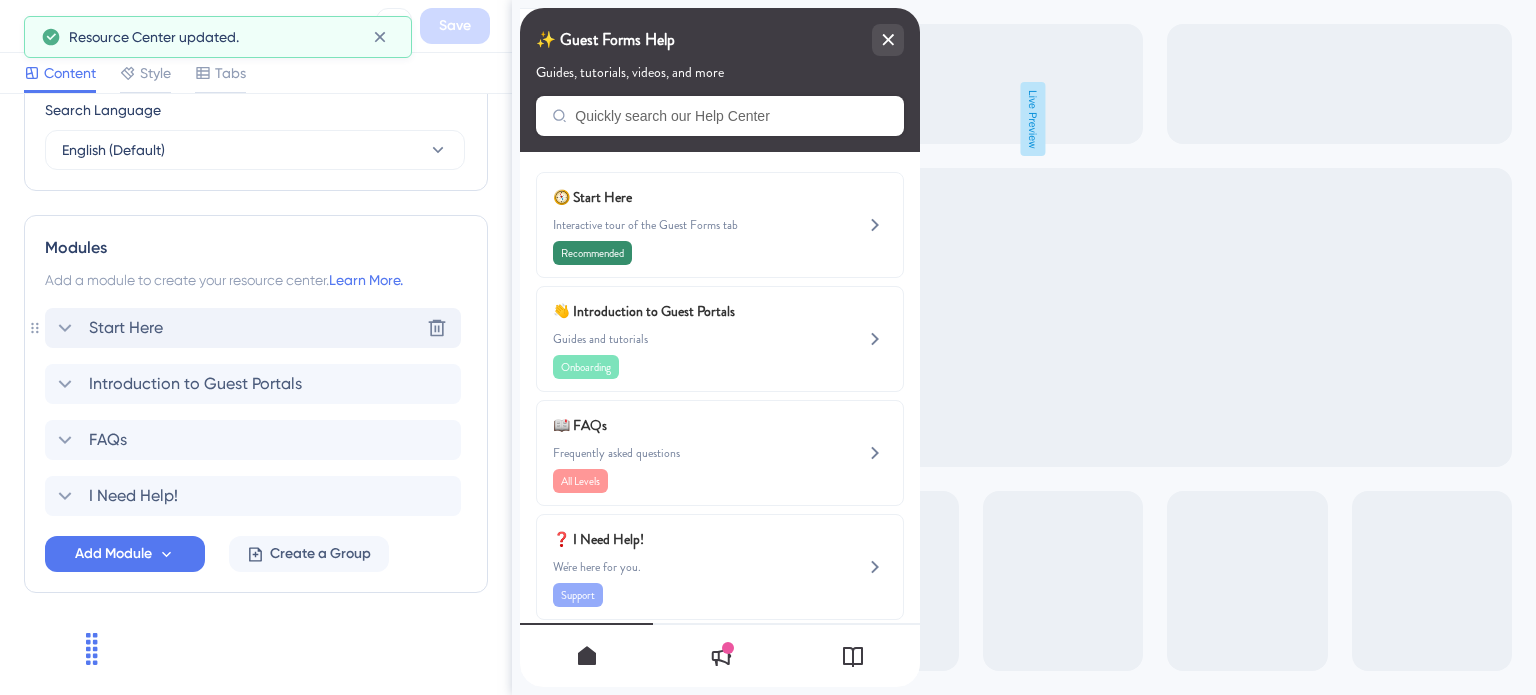 click 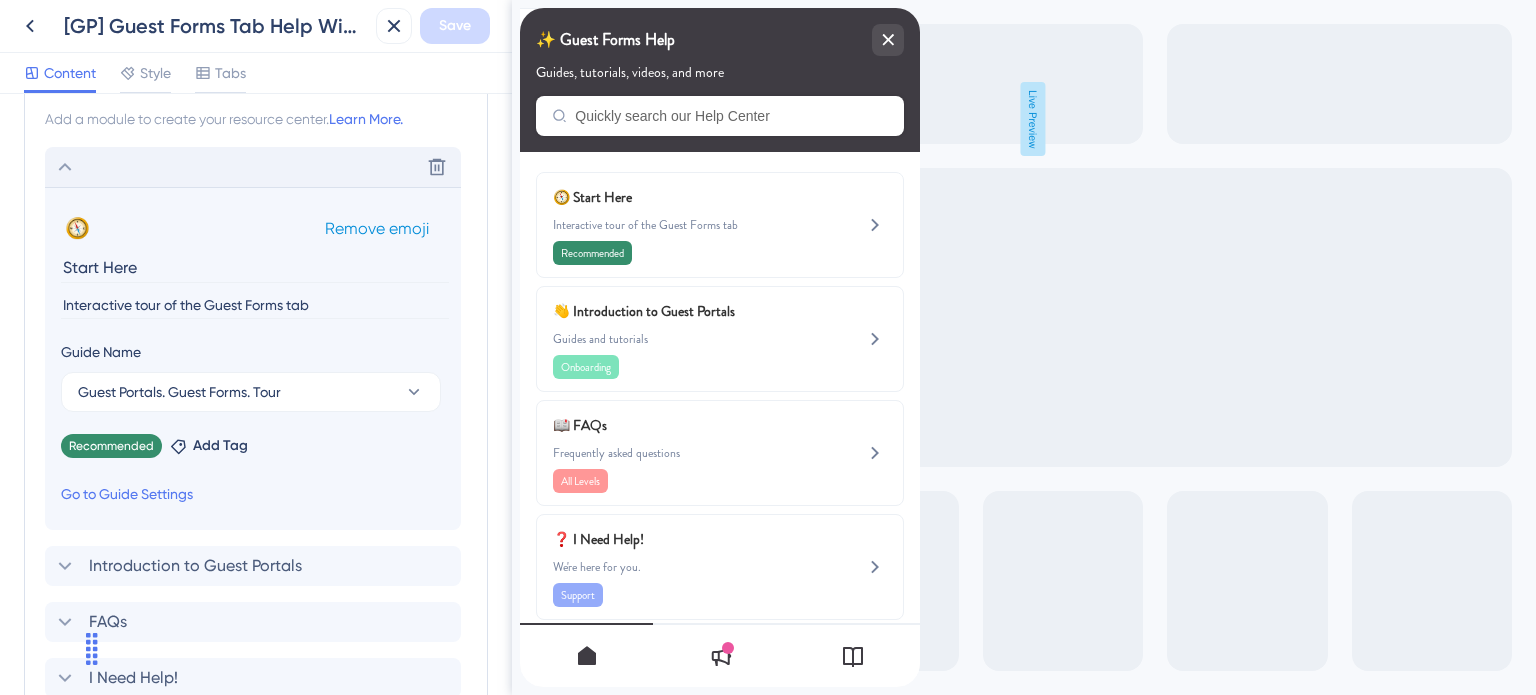 scroll, scrollTop: 907, scrollLeft: 0, axis: vertical 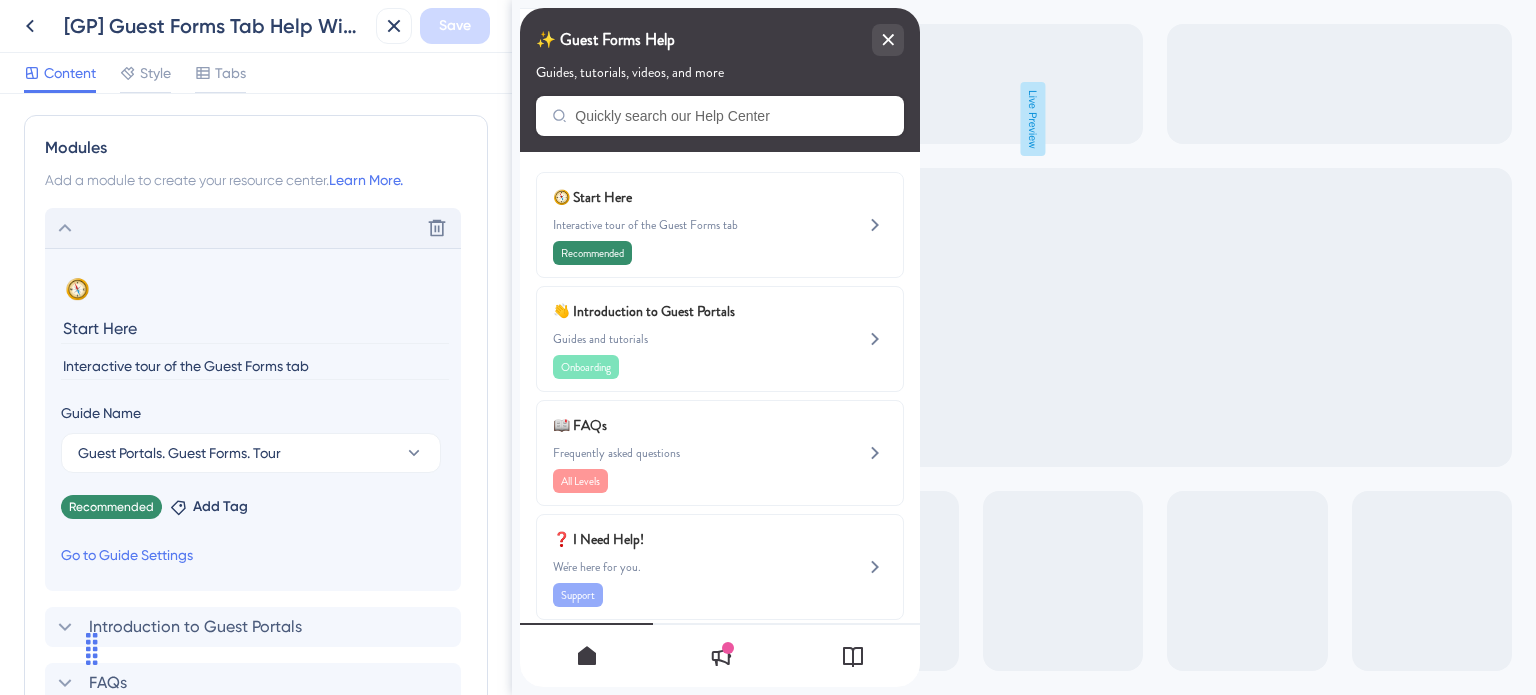 click 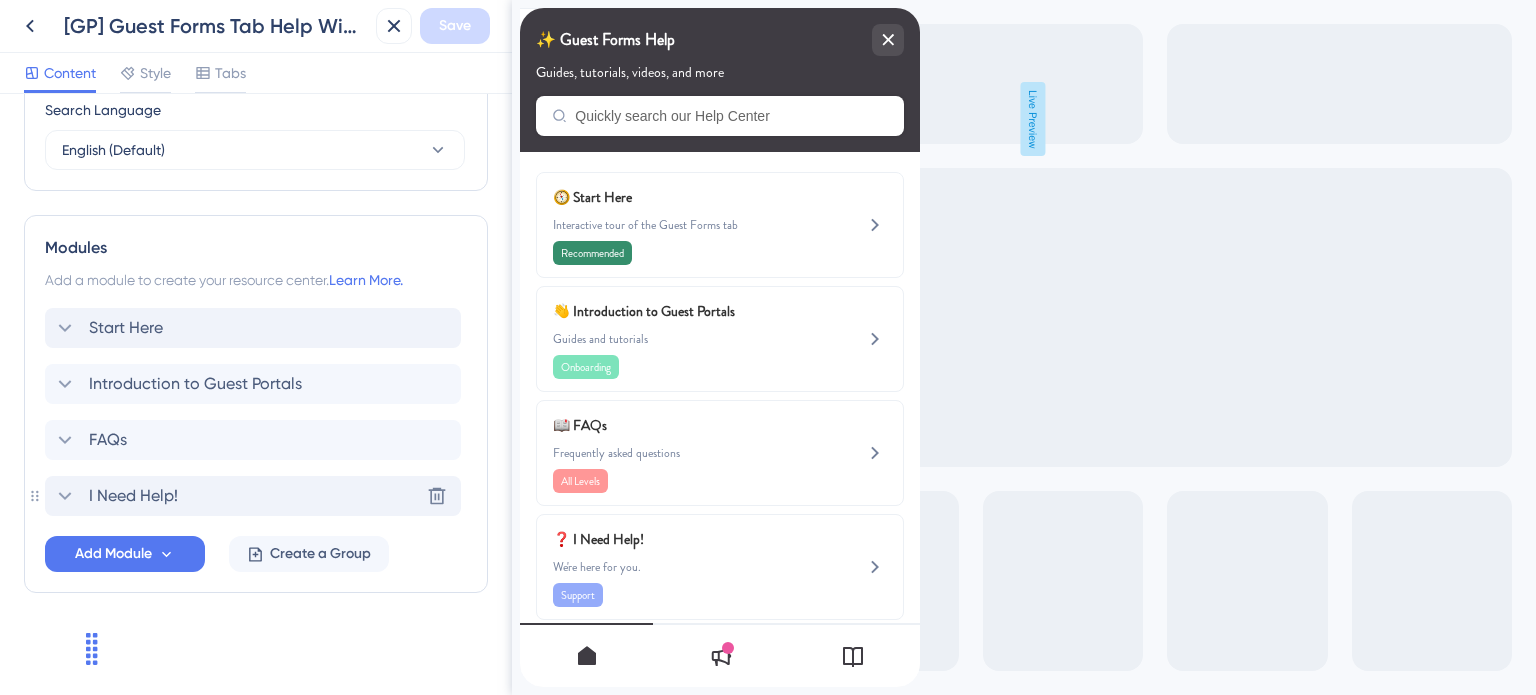 click on "I Need Help! Delete" at bounding box center (253, 496) 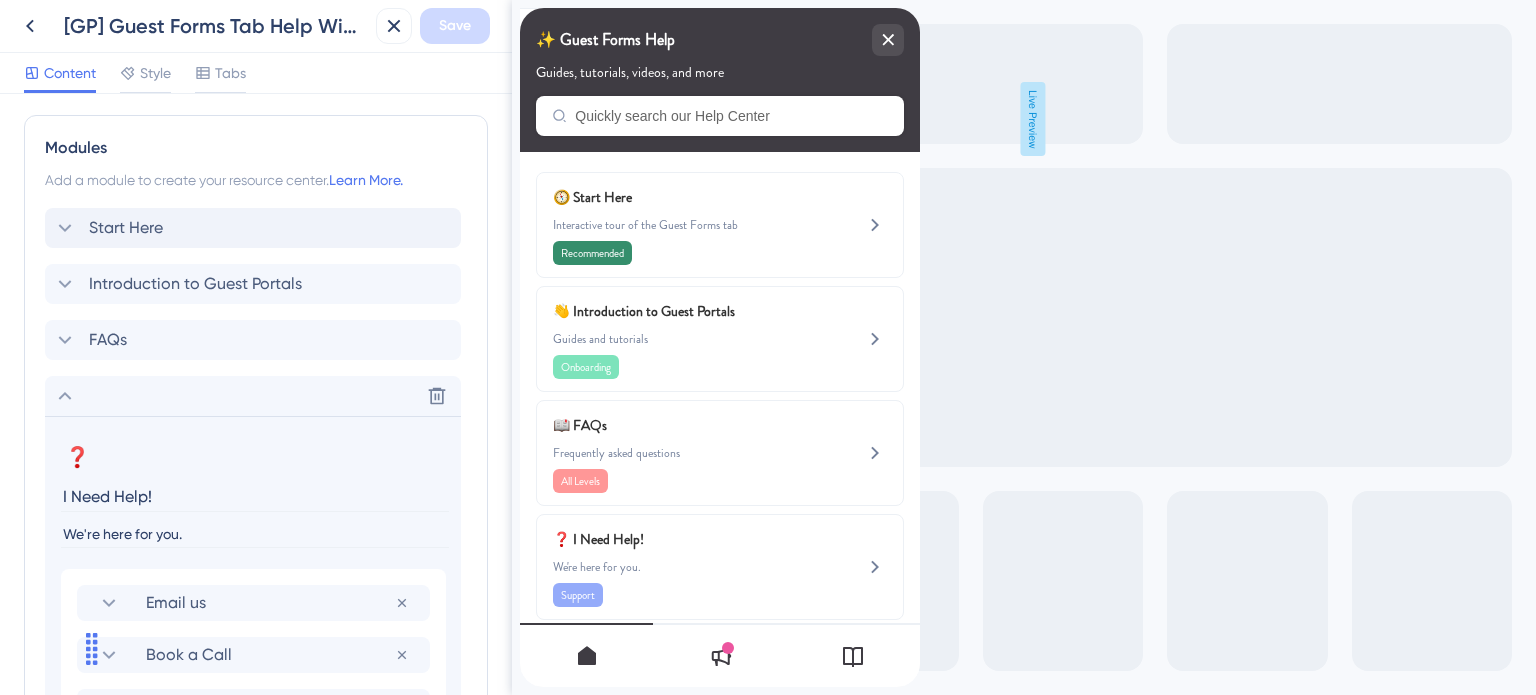 drag, startPoint x: 122, startPoint y: 494, endPoint x: 42, endPoint y: 492, distance: 80.024994 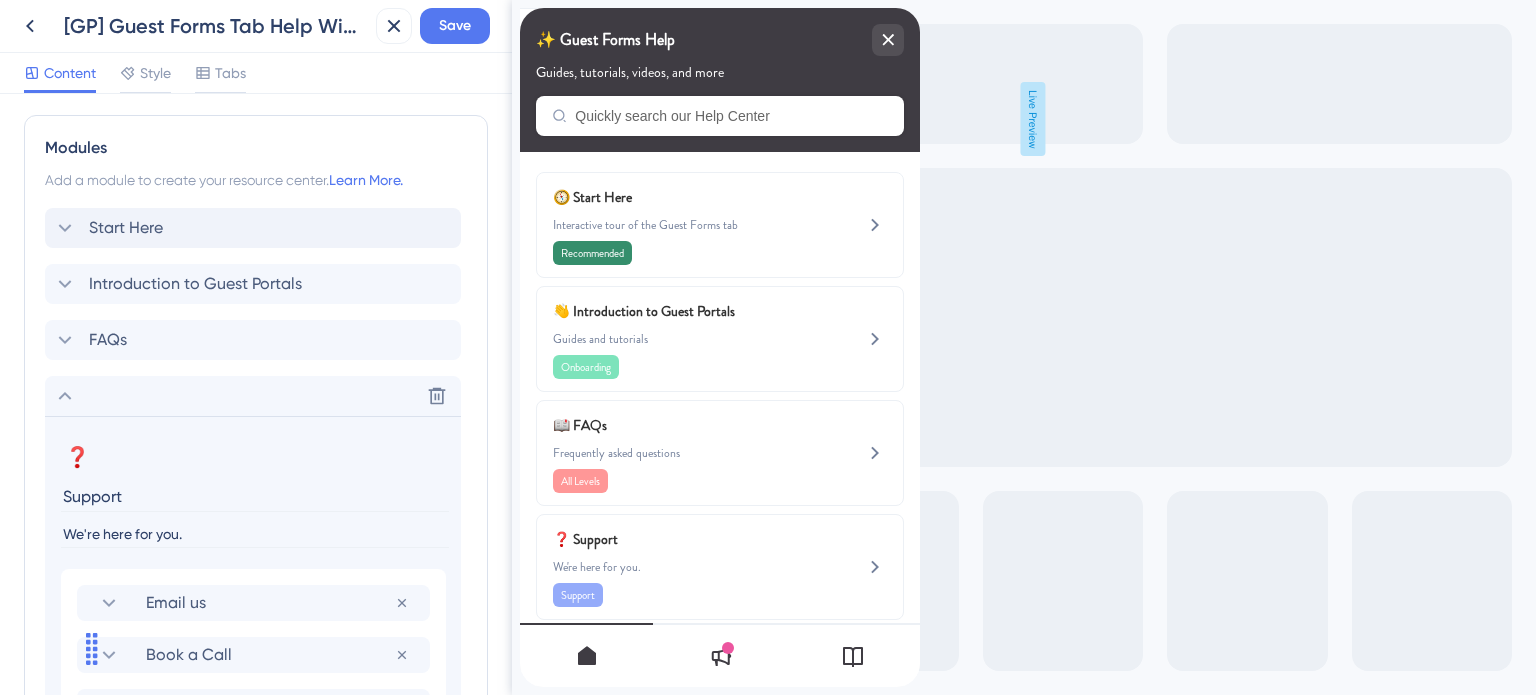 type on "Support" 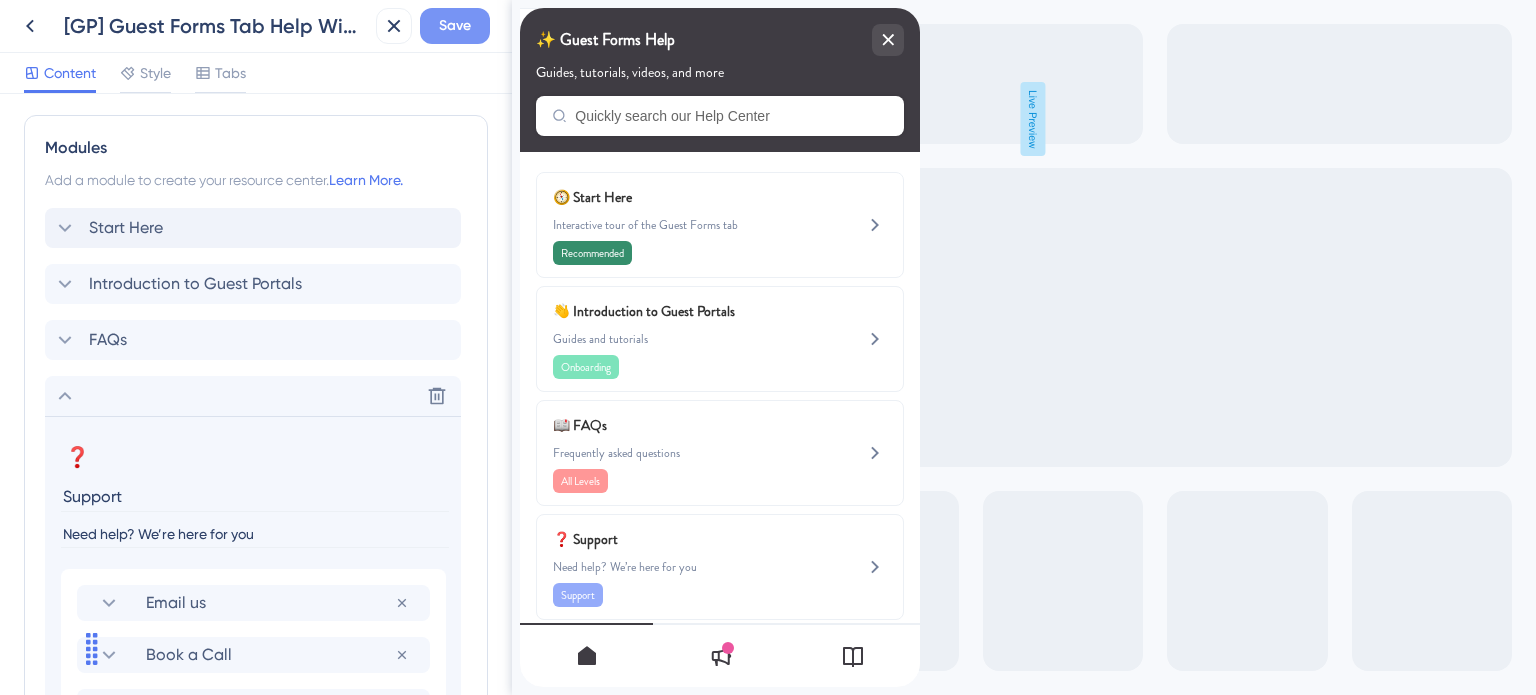 type on "Need help? We’re here for you" 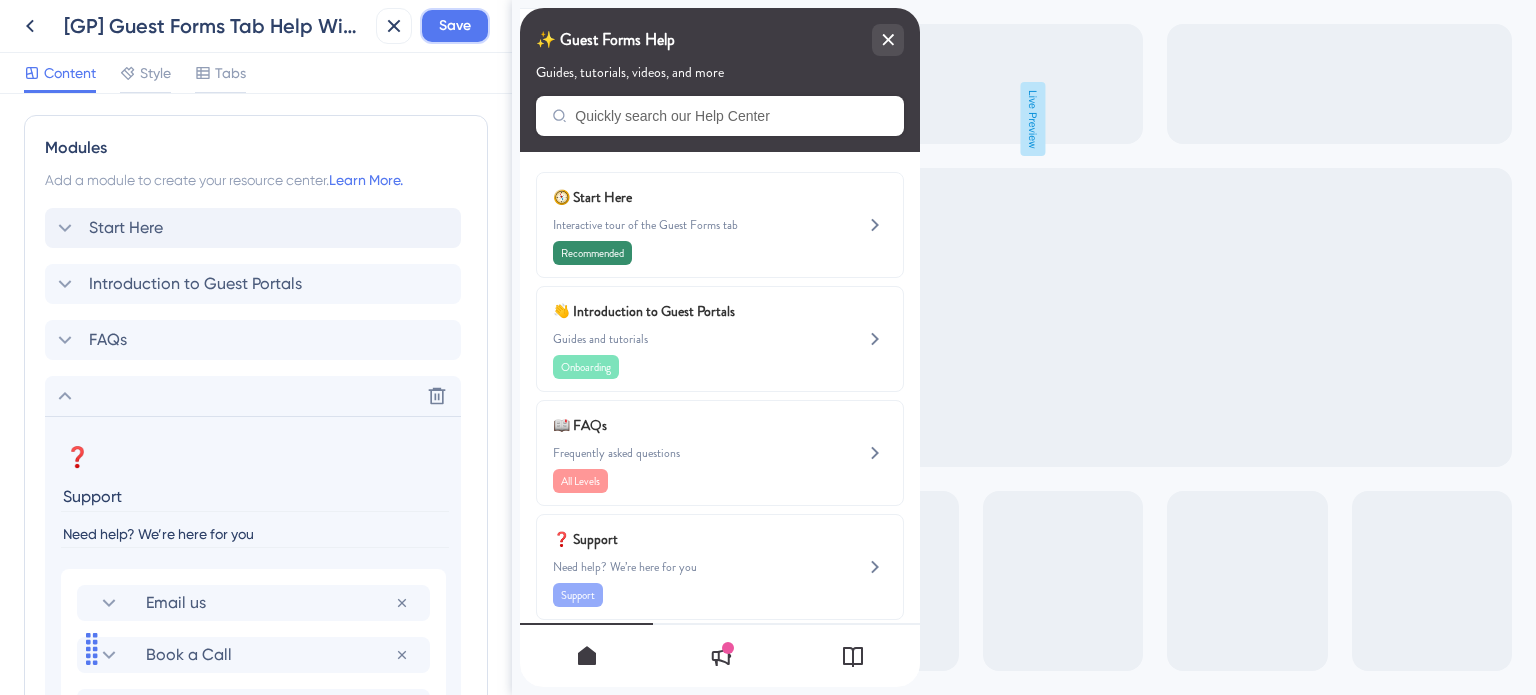 click on "Save" at bounding box center [455, 26] 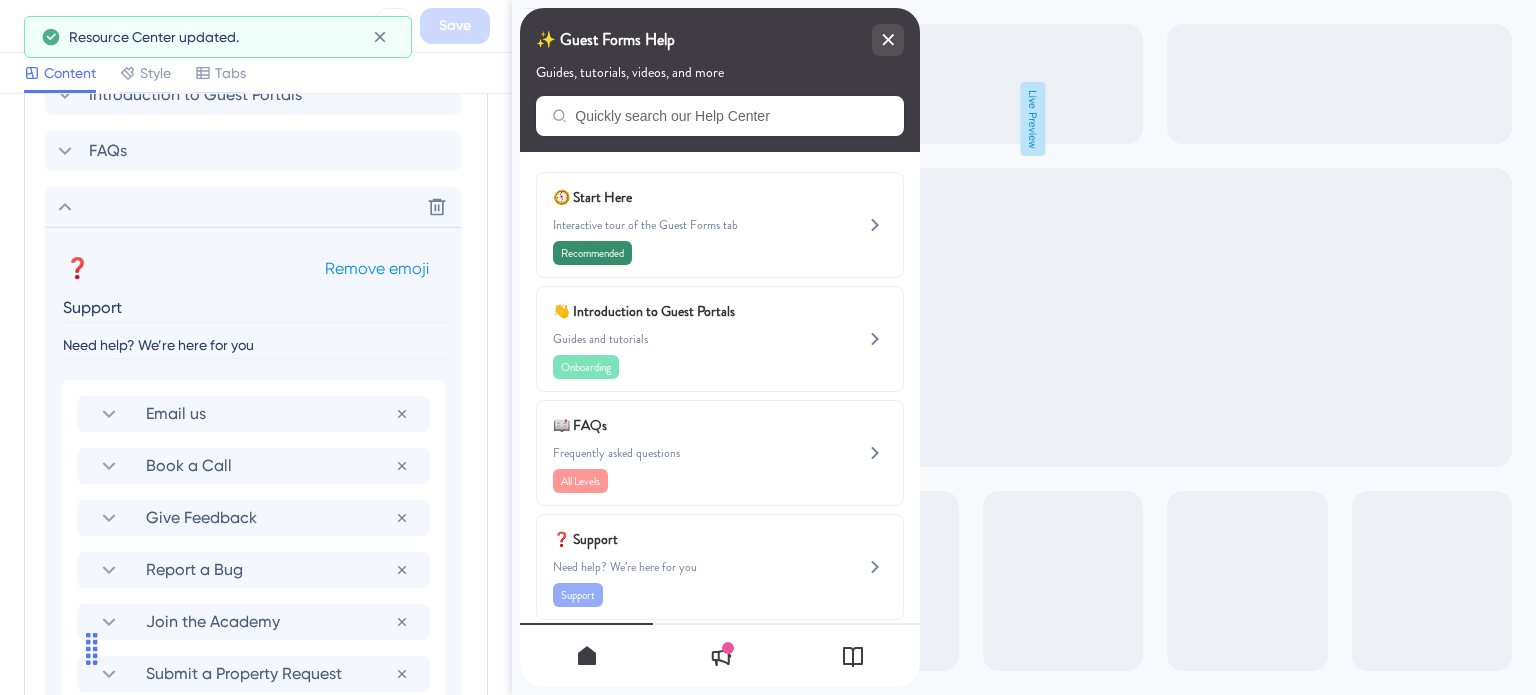scroll, scrollTop: 1107, scrollLeft: 0, axis: vertical 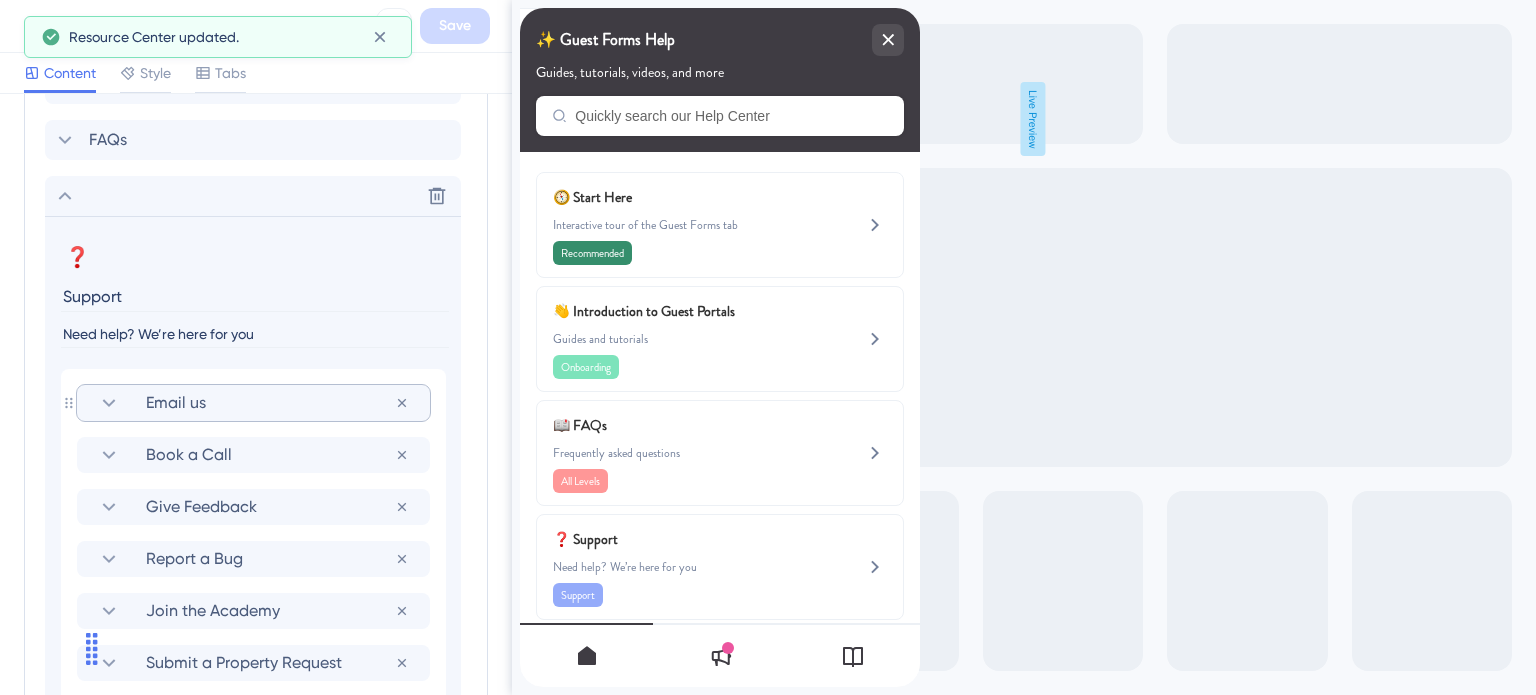 click 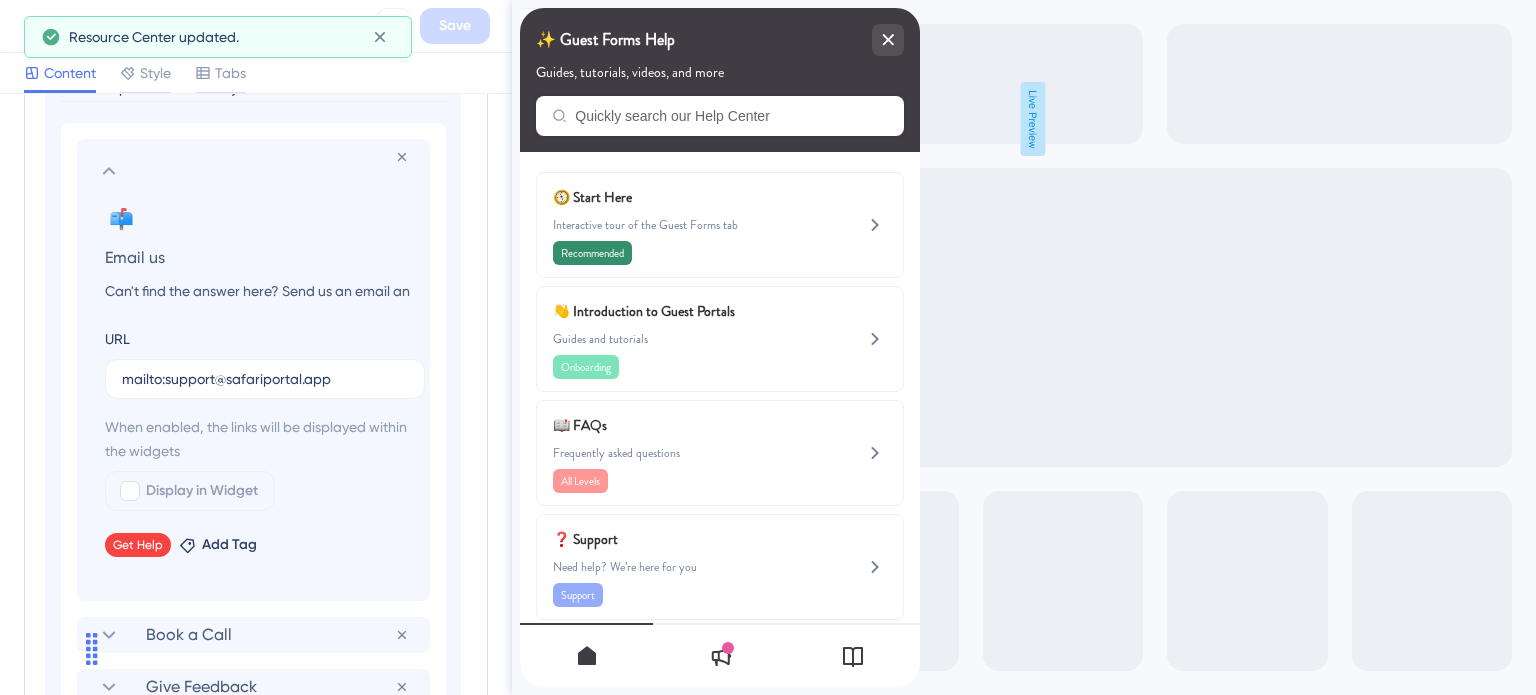 scroll, scrollTop: 1407, scrollLeft: 0, axis: vertical 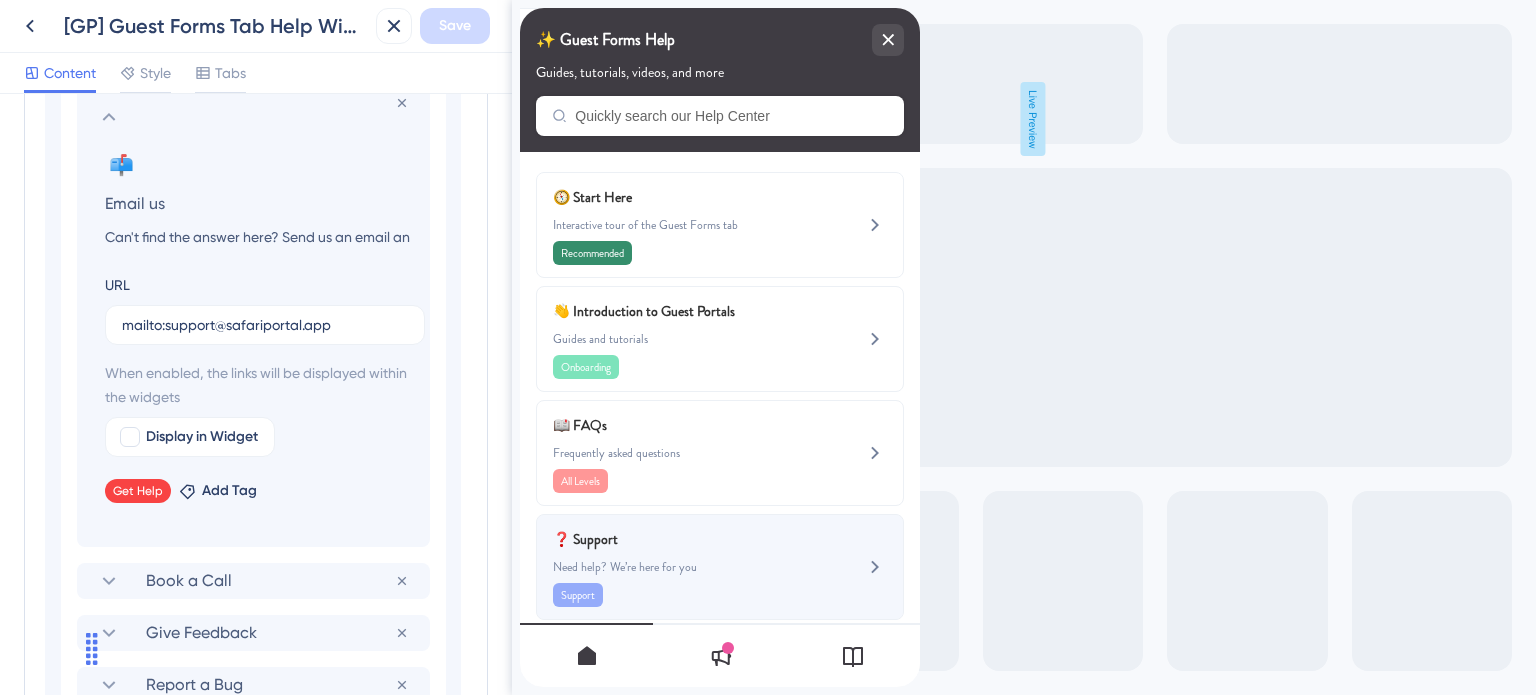 click on "❓   Support Need help? We’re here for you Support" at bounding box center [686, 567] 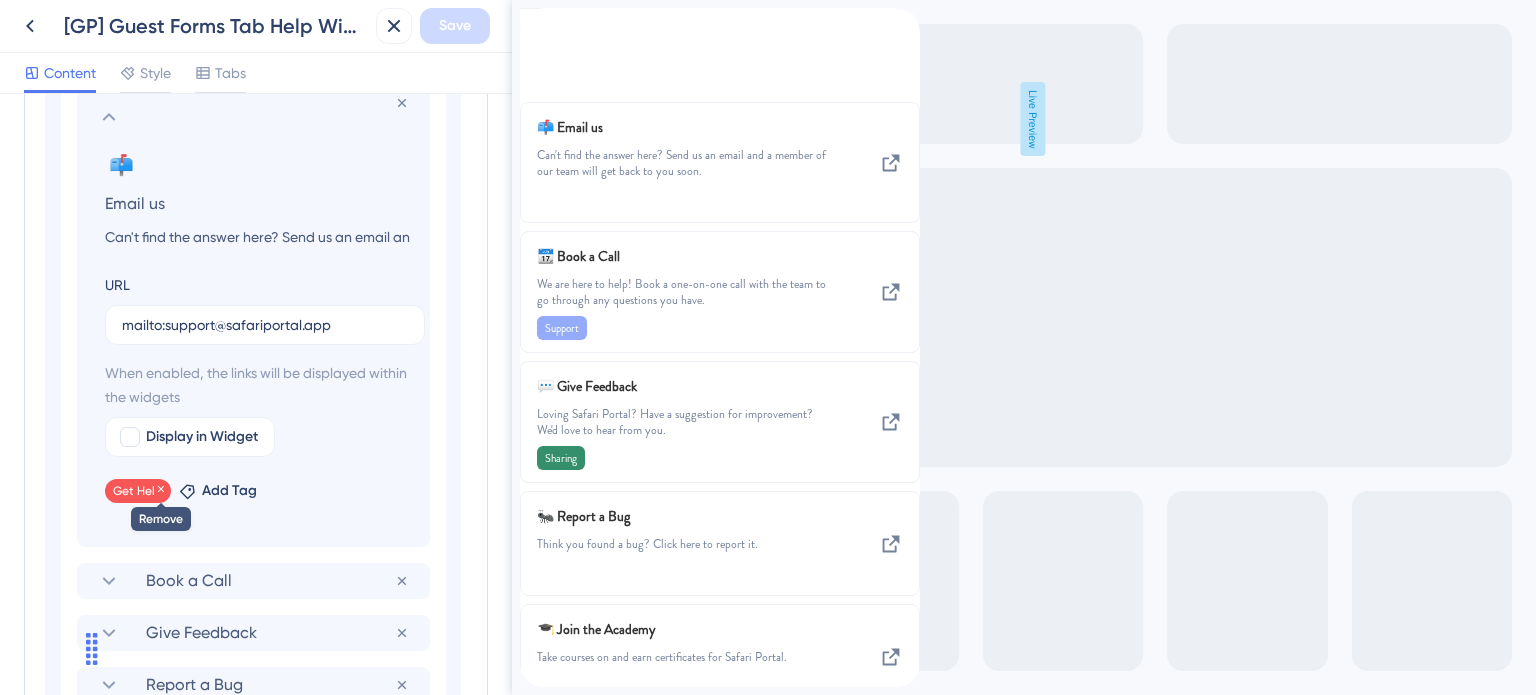click 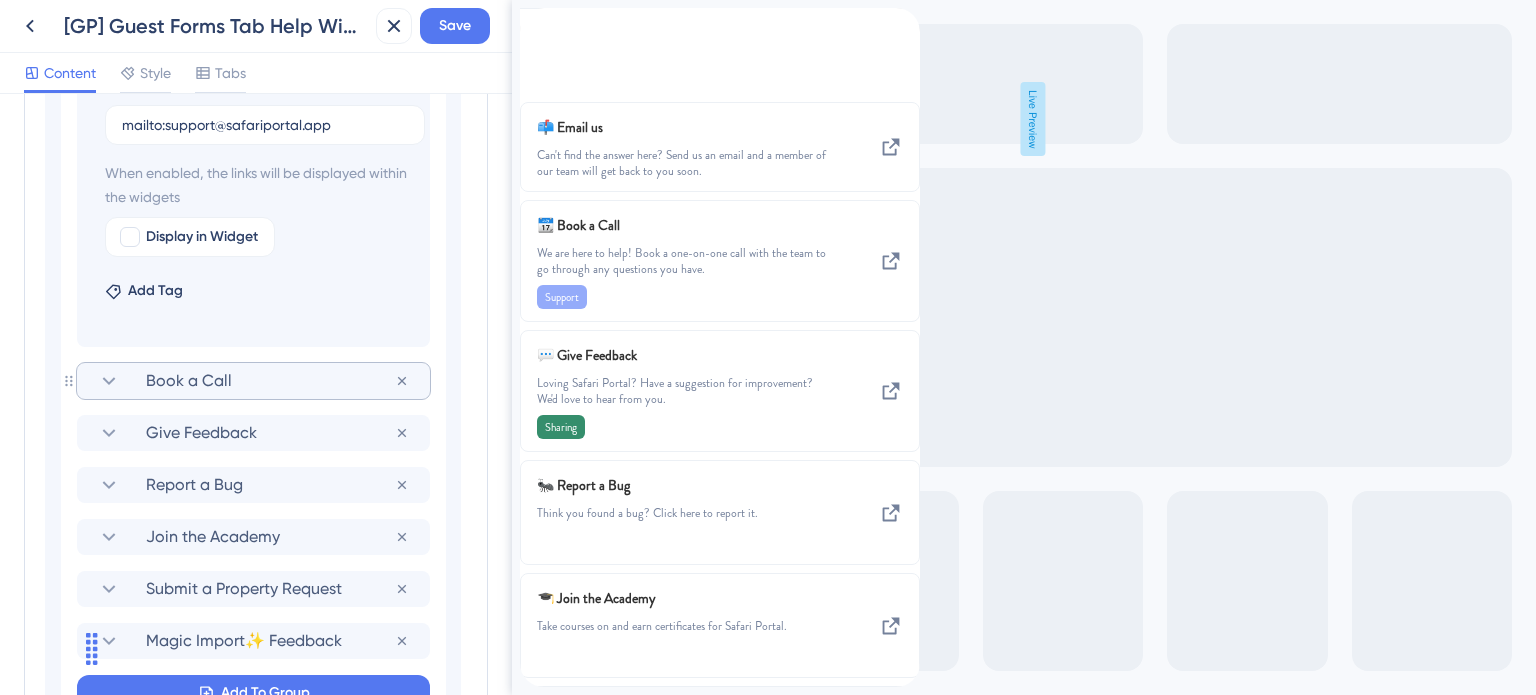 click 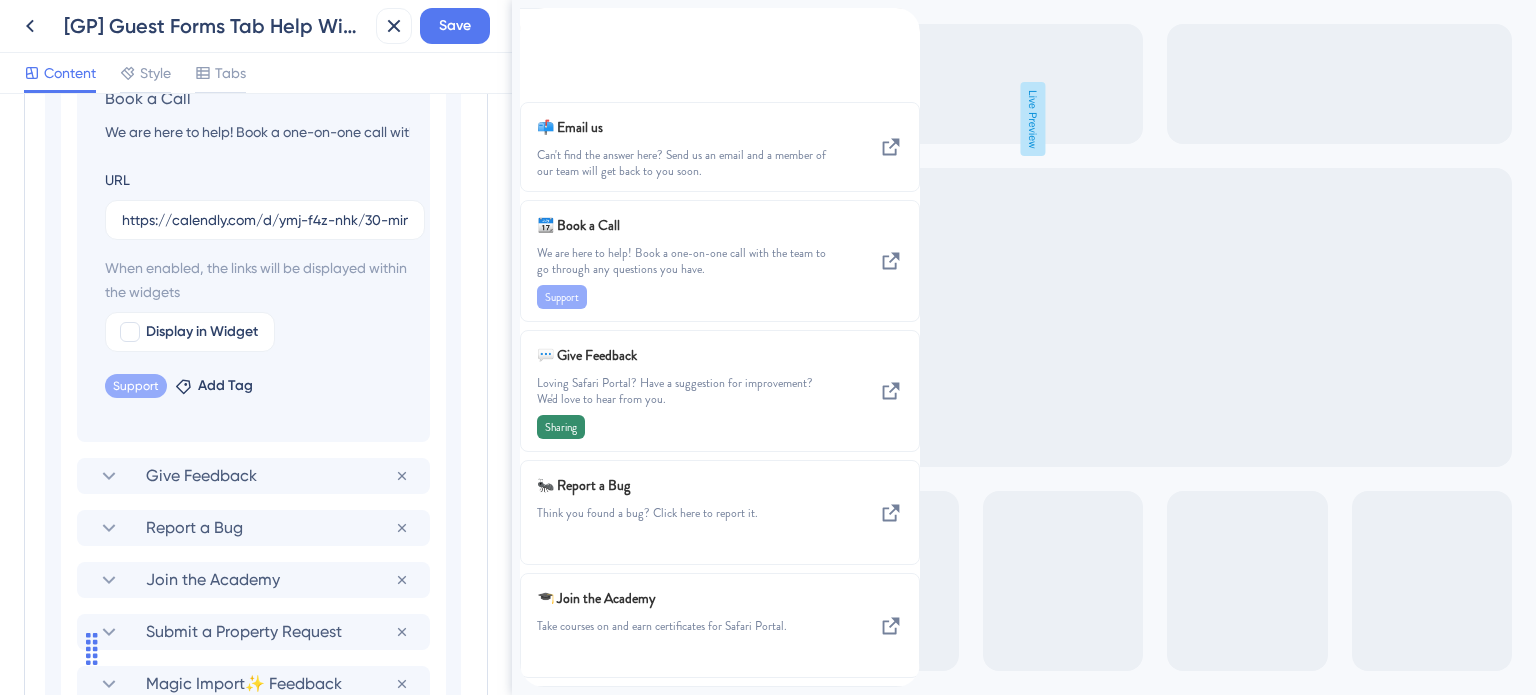 scroll, scrollTop: 1566, scrollLeft: 0, axis: vertical 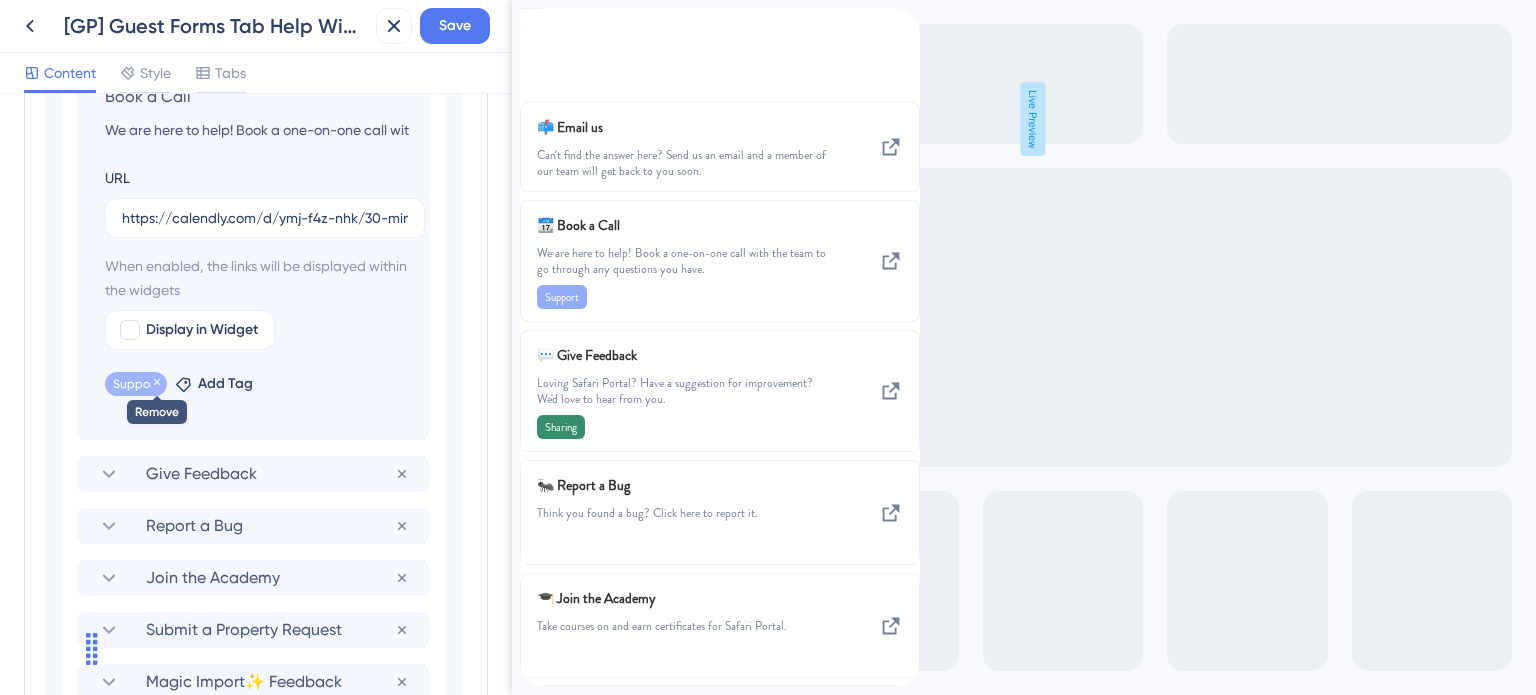 click 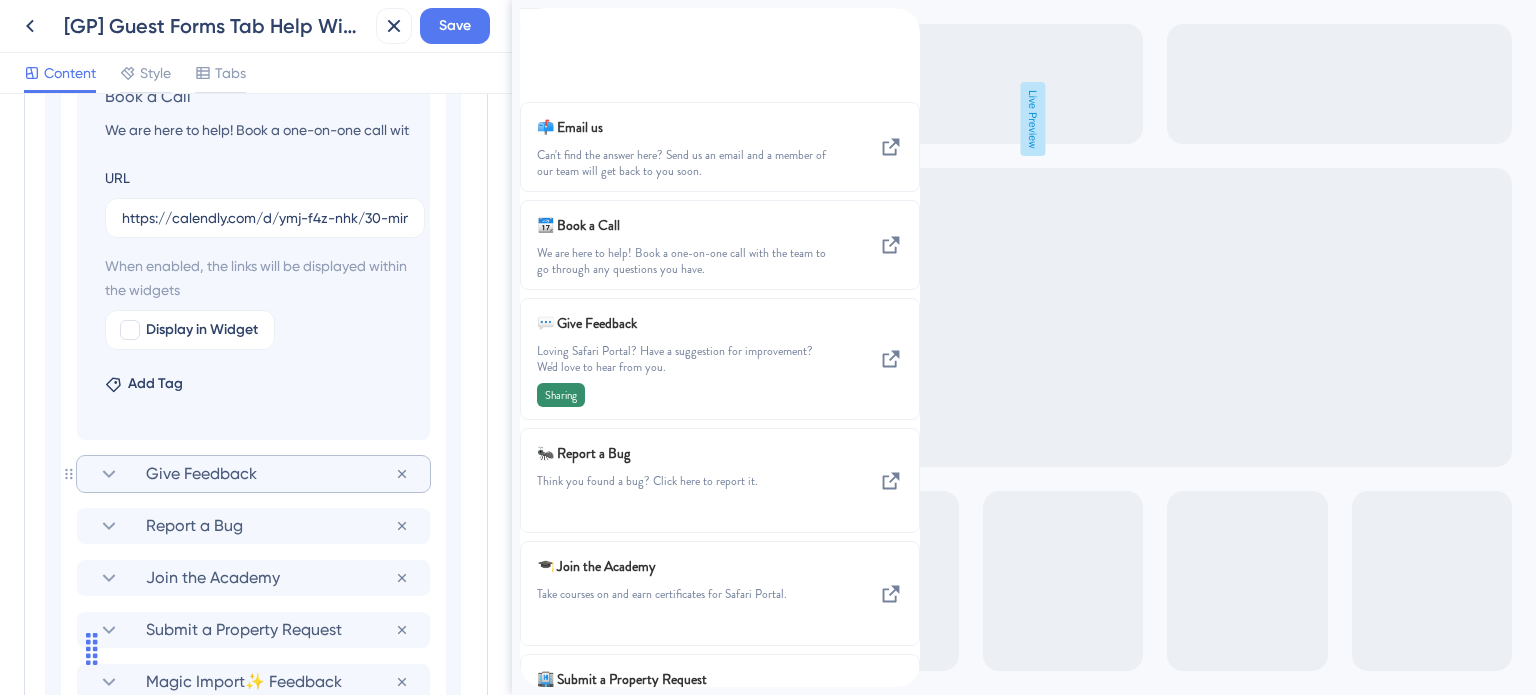 click on "Give Feedback" at bounding box center (253, 474) 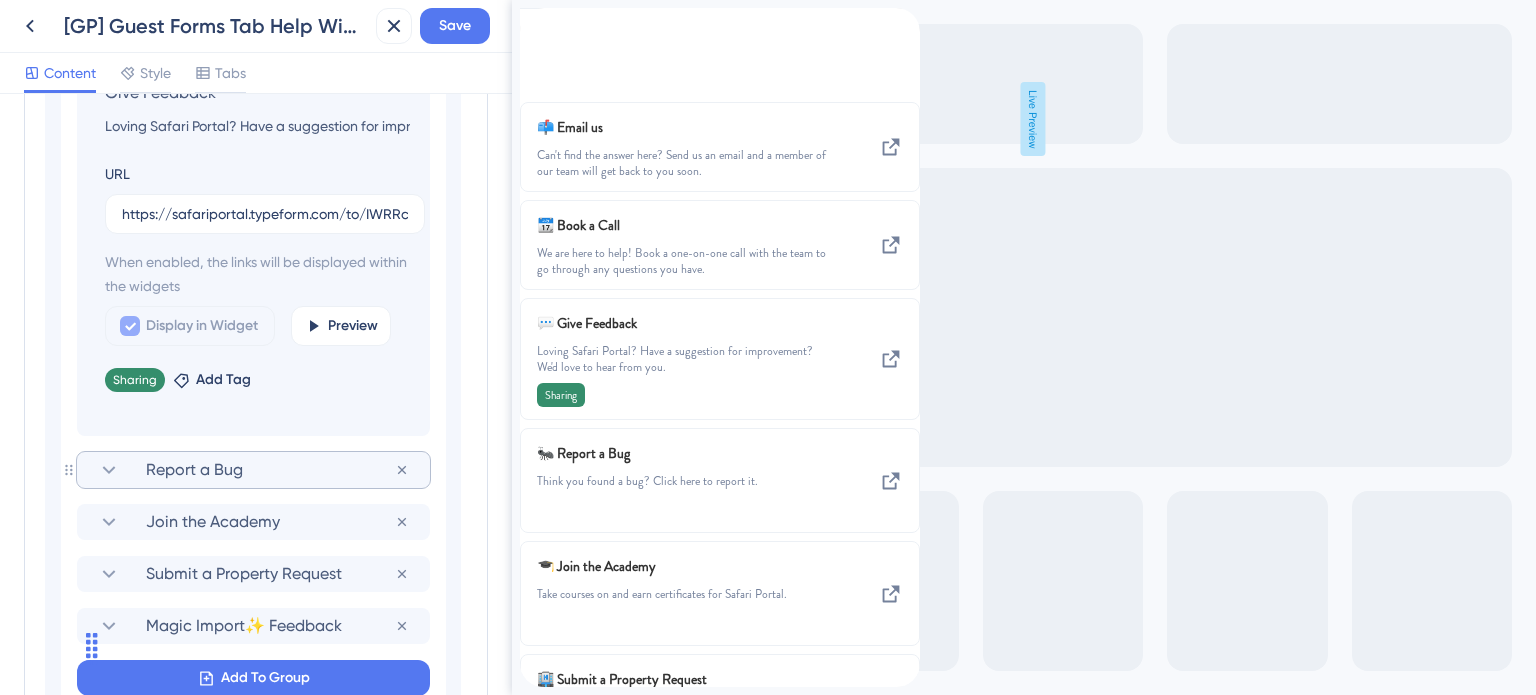scroll, scrollTop: 1666, scrollLeft: 0, axis: vertical 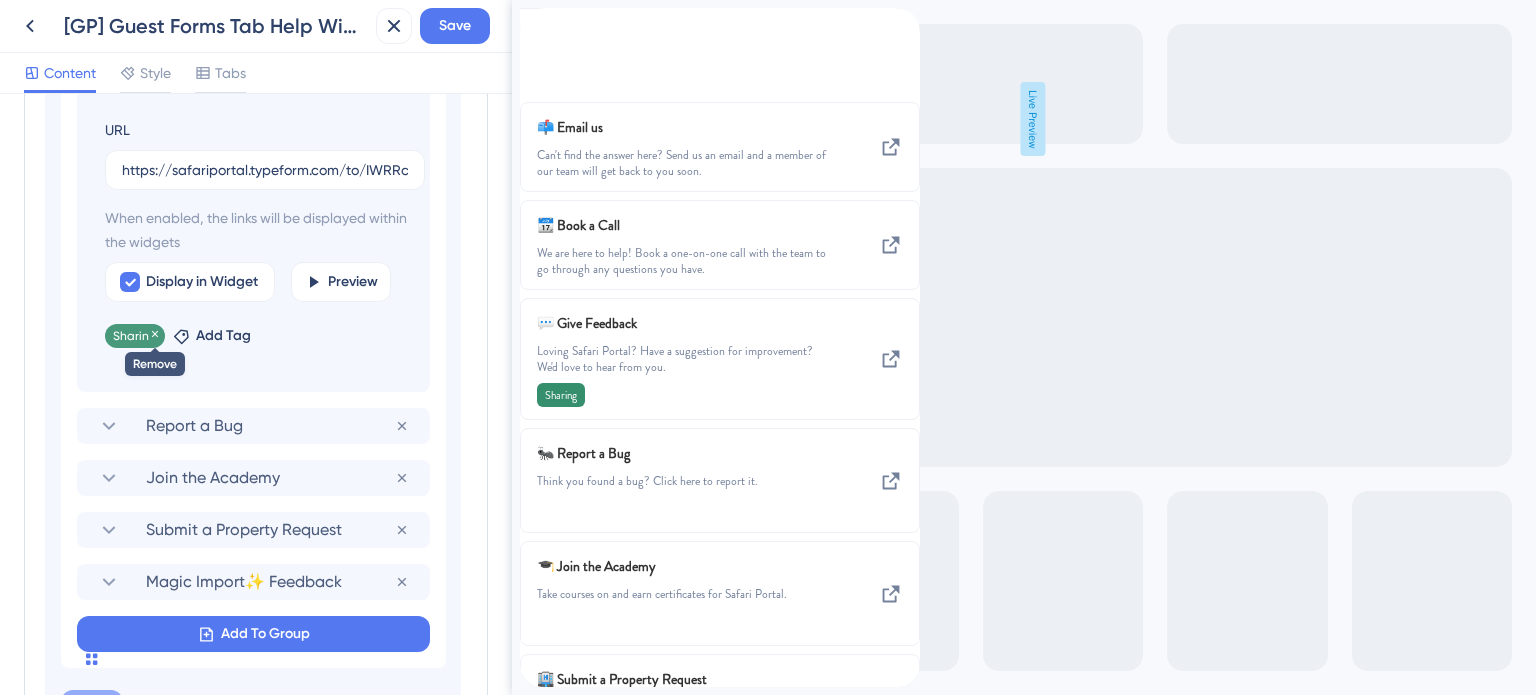 click 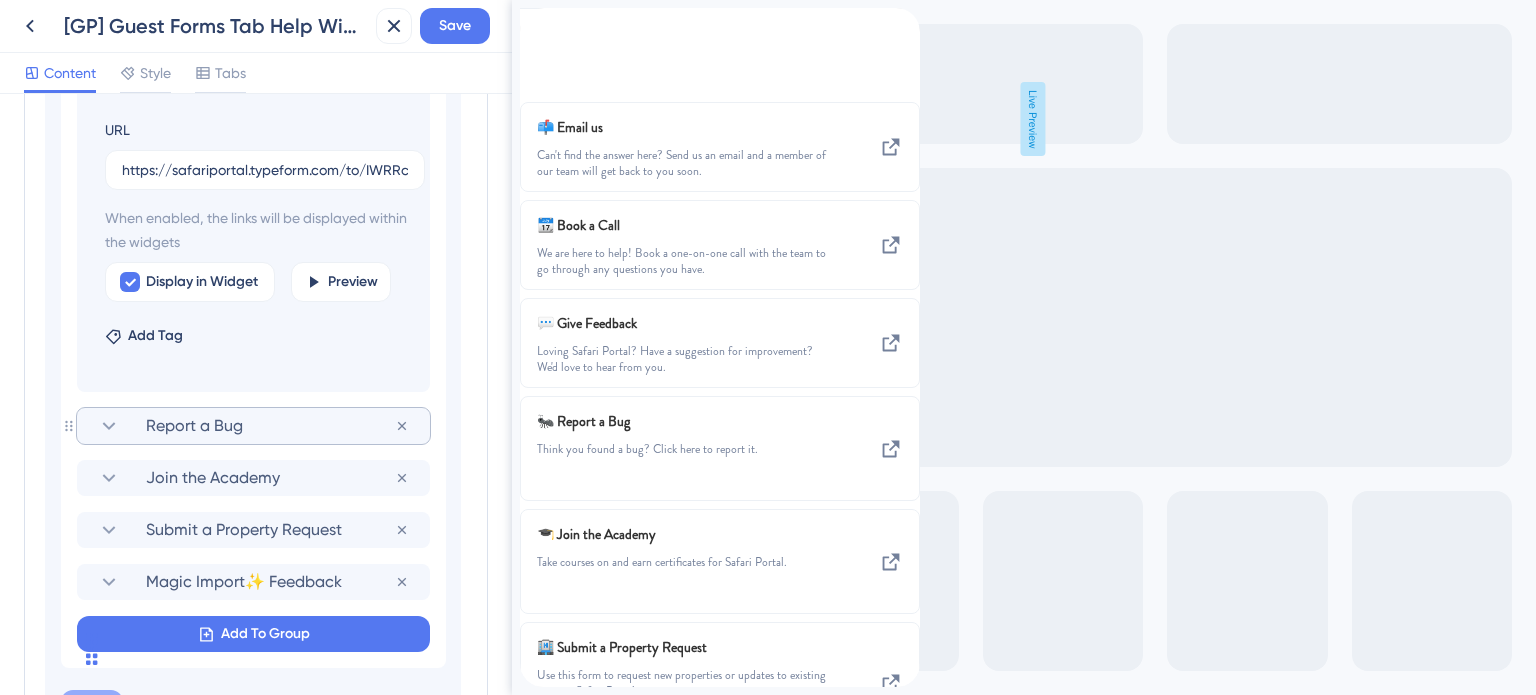 click on "Report a Bug" at bounding box center [270, 426] 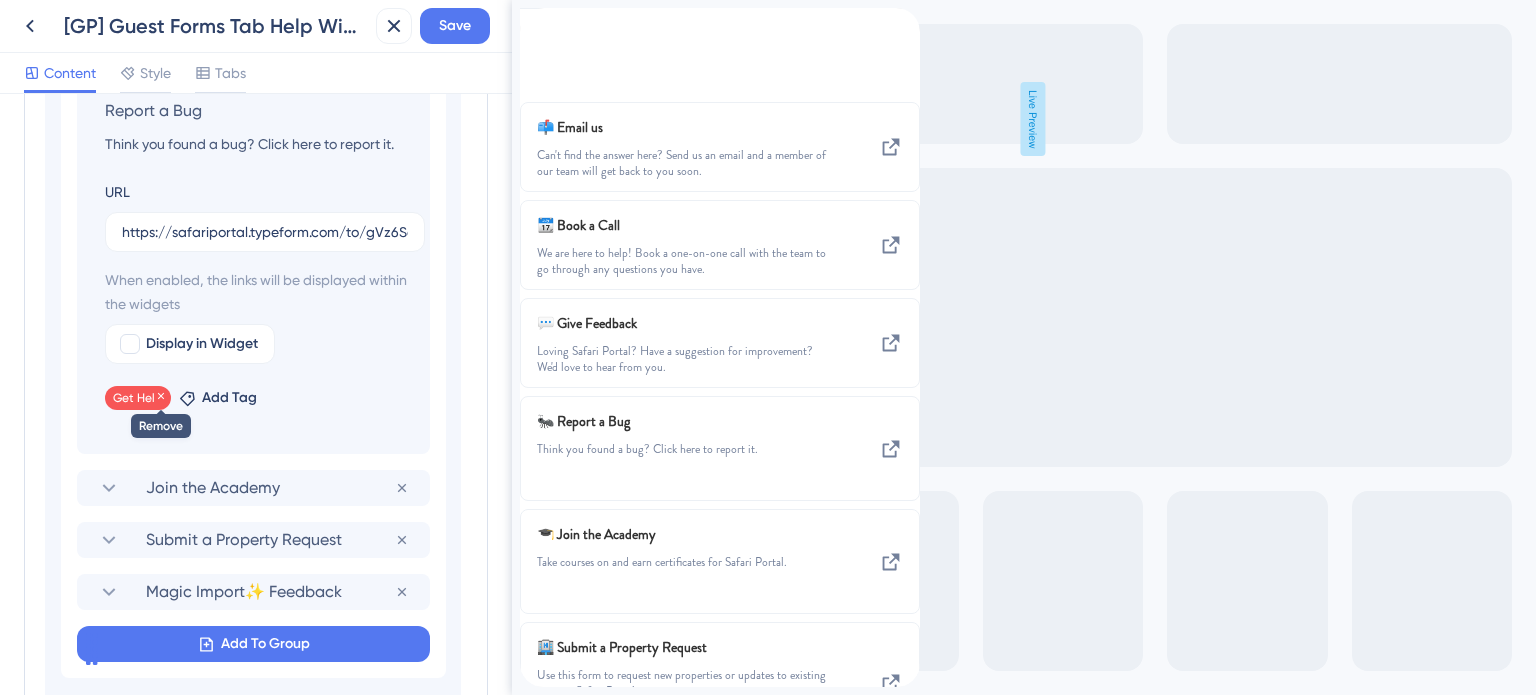 click 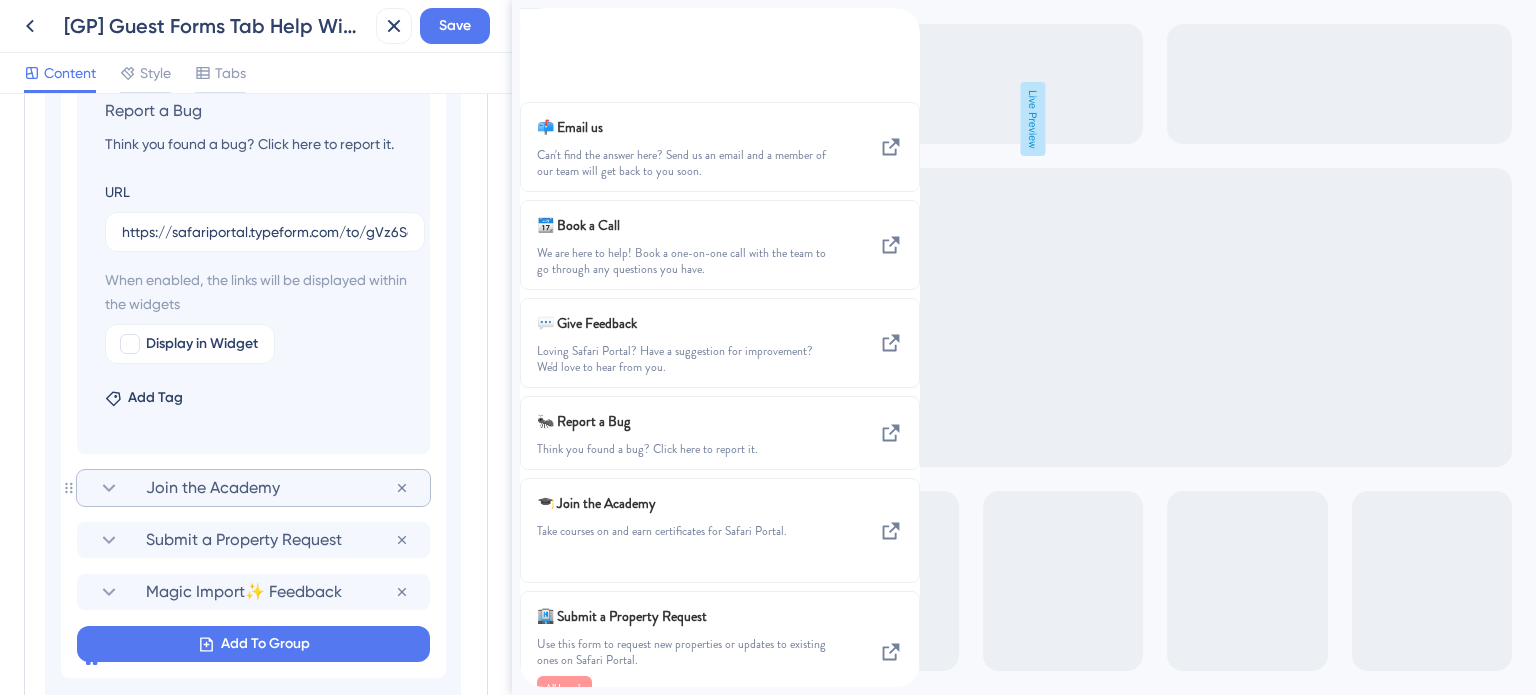 click on "Join the Academy" at bounding box center (270, 488) 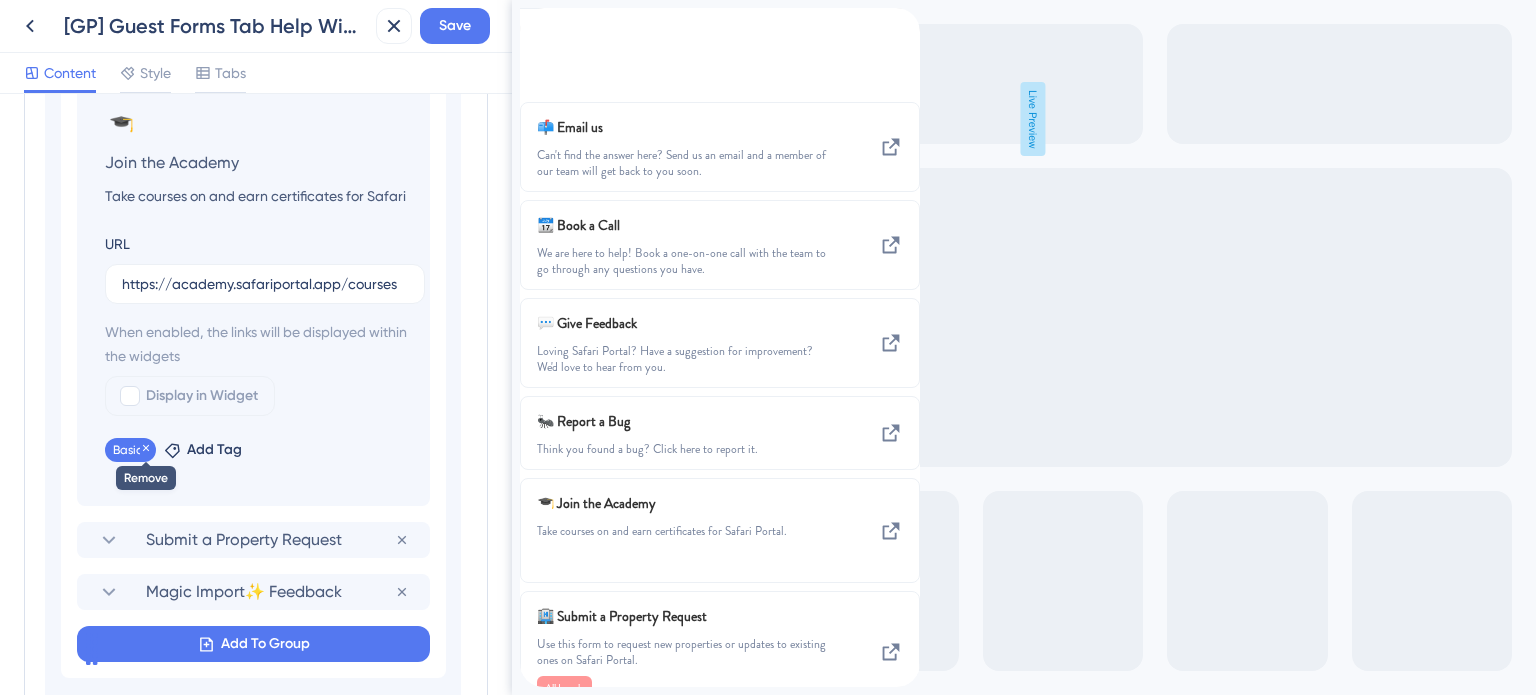click 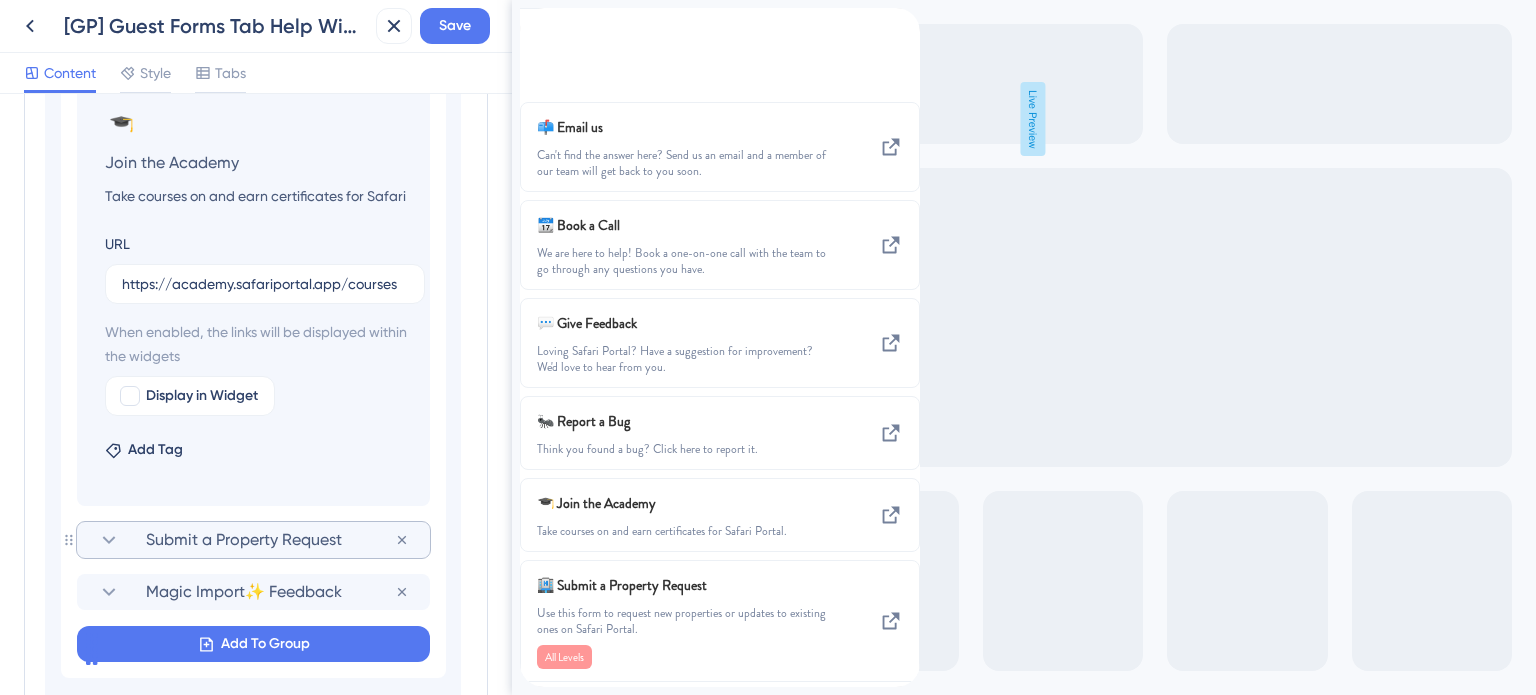click on "Submit a Property Request" at bounding box center (270, 540) 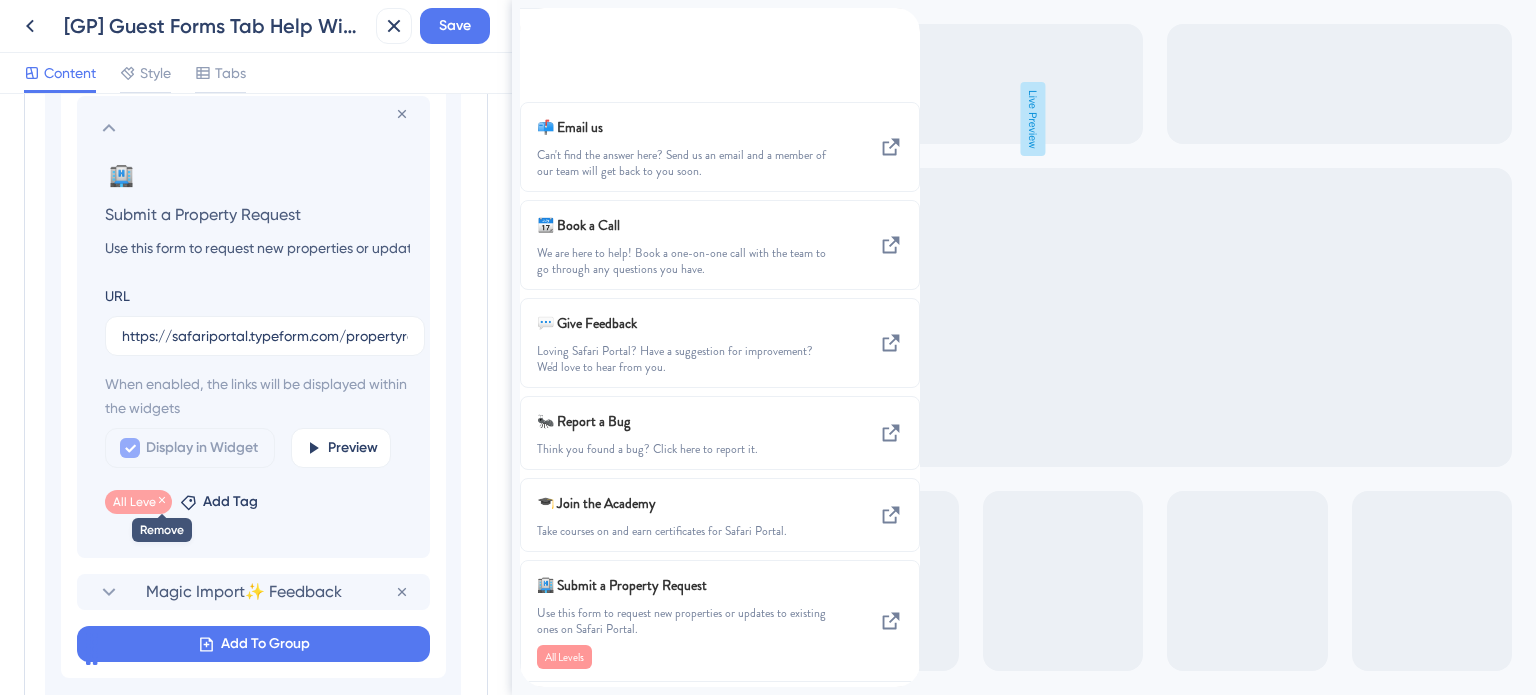 click at bounding box center [162, 502] 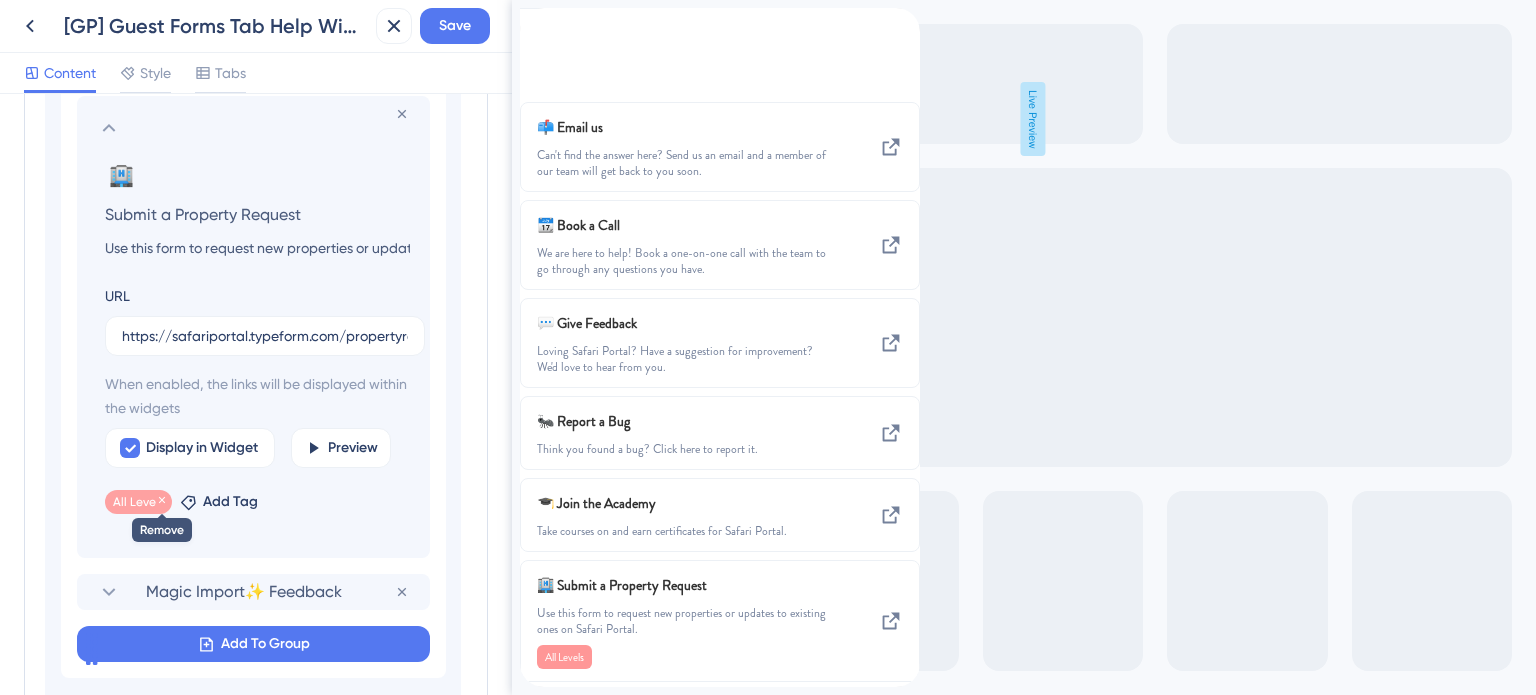 click 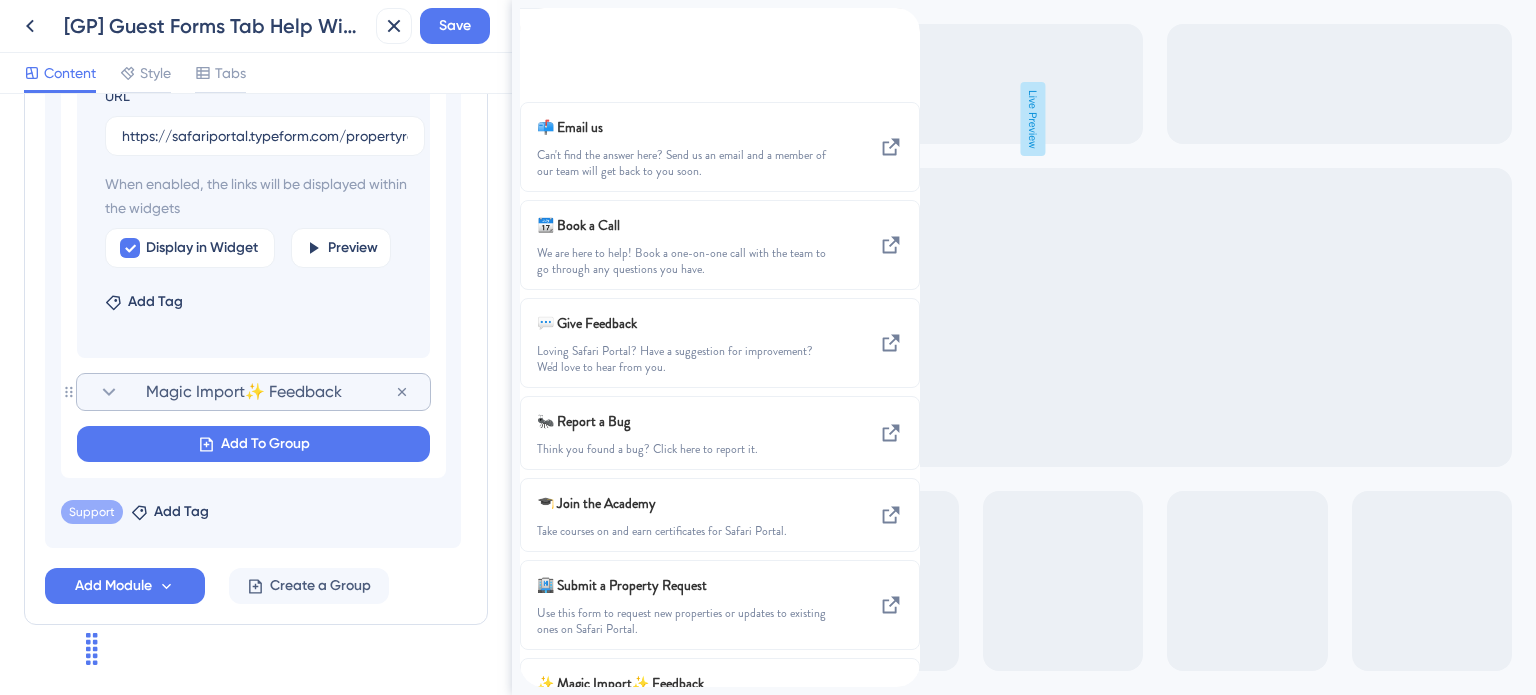 click on "Magic Import✨ Feedback" at bounding box center (270, 392) 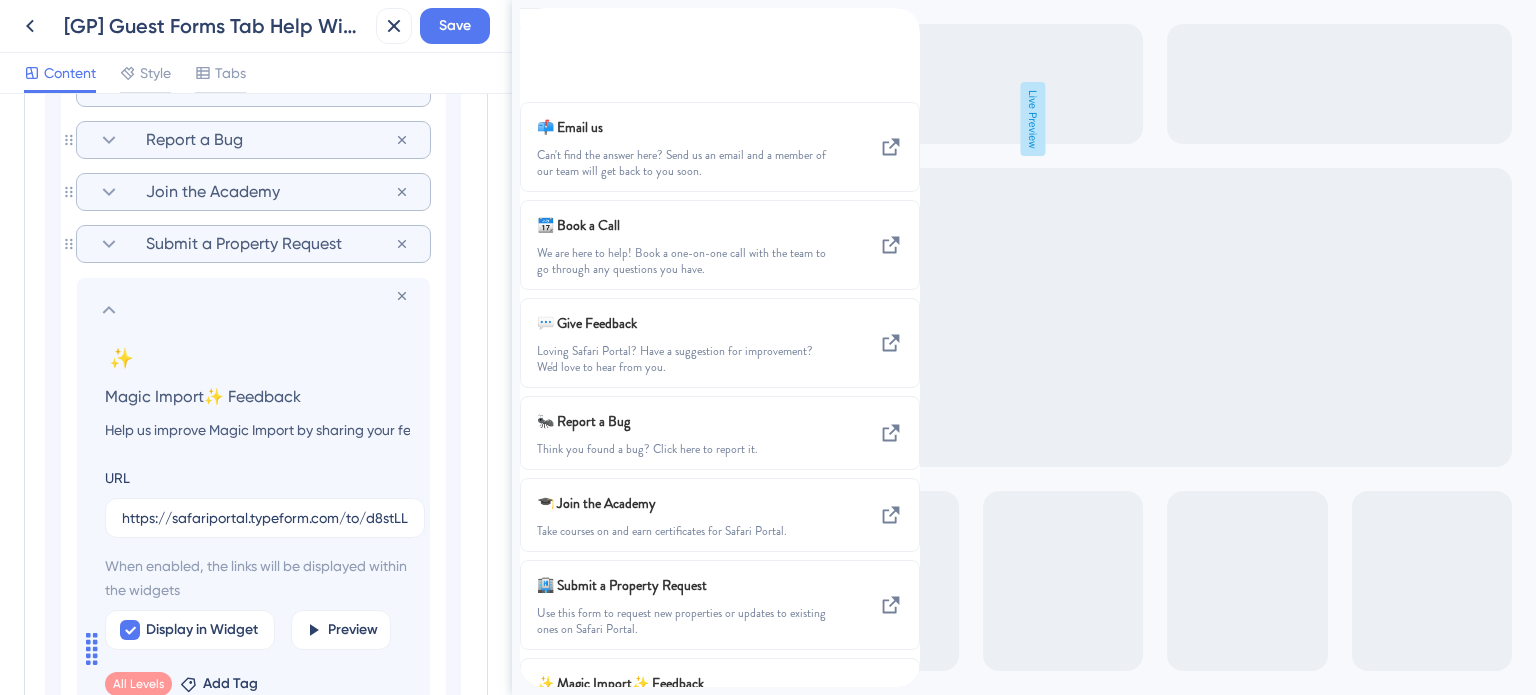 scroll, scrollTop: 1626, scrollLeft: 0, axis: vertical 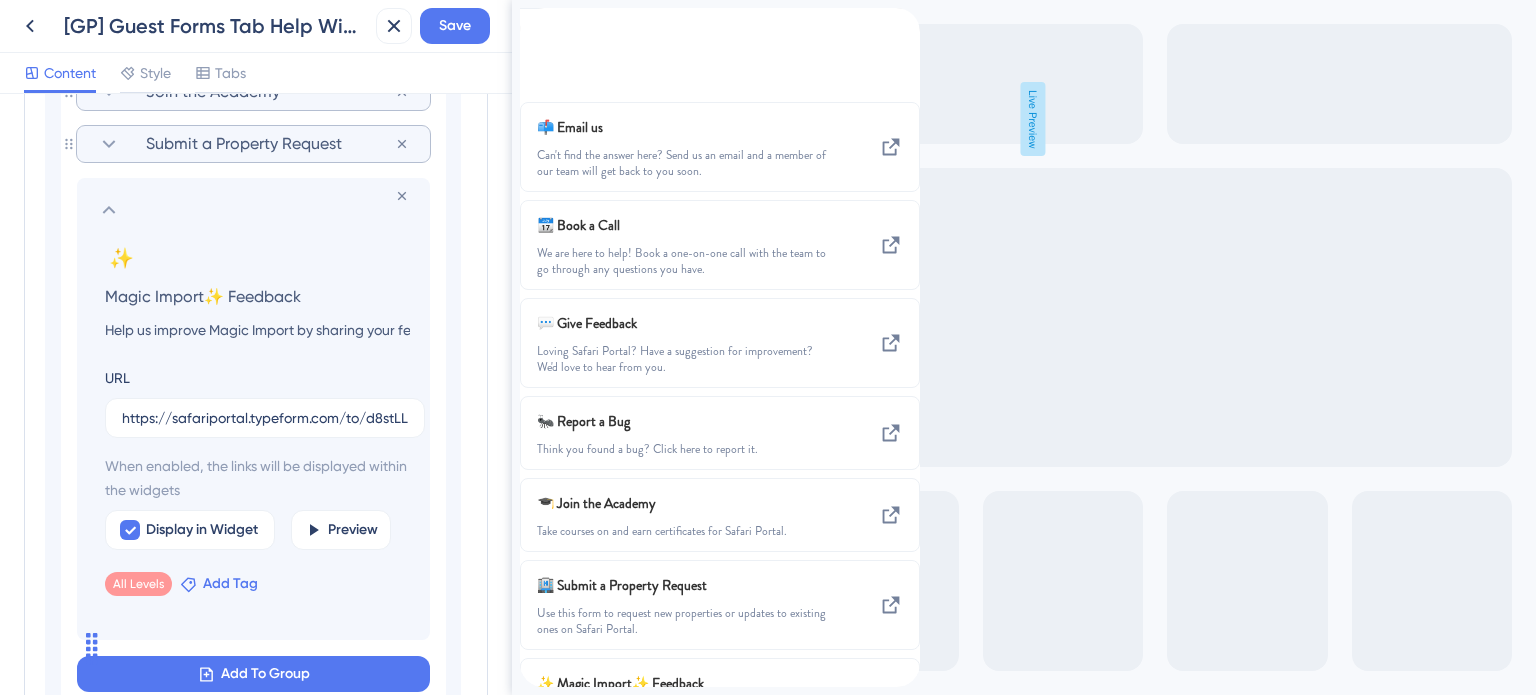 click 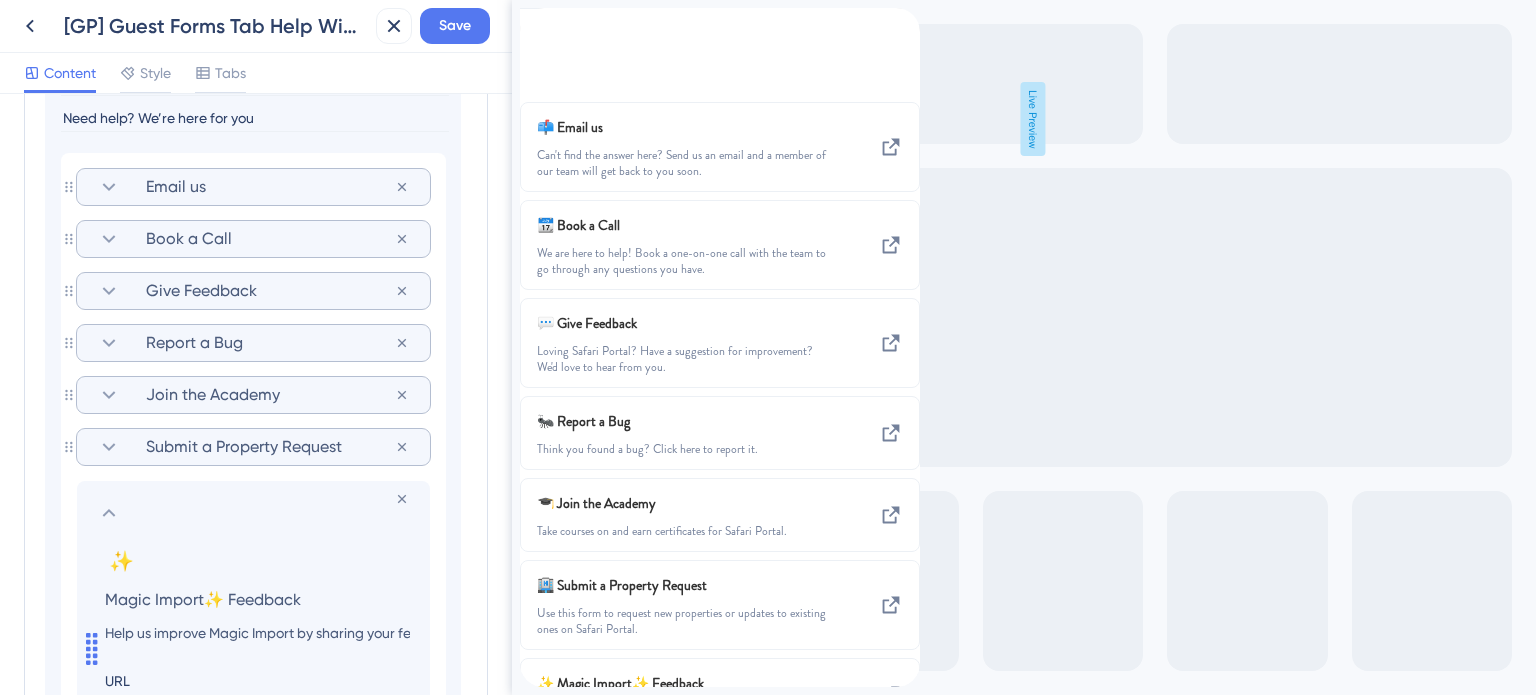 scroll, scrollTop: 1226, scrollLeft: 0, axis: vertical 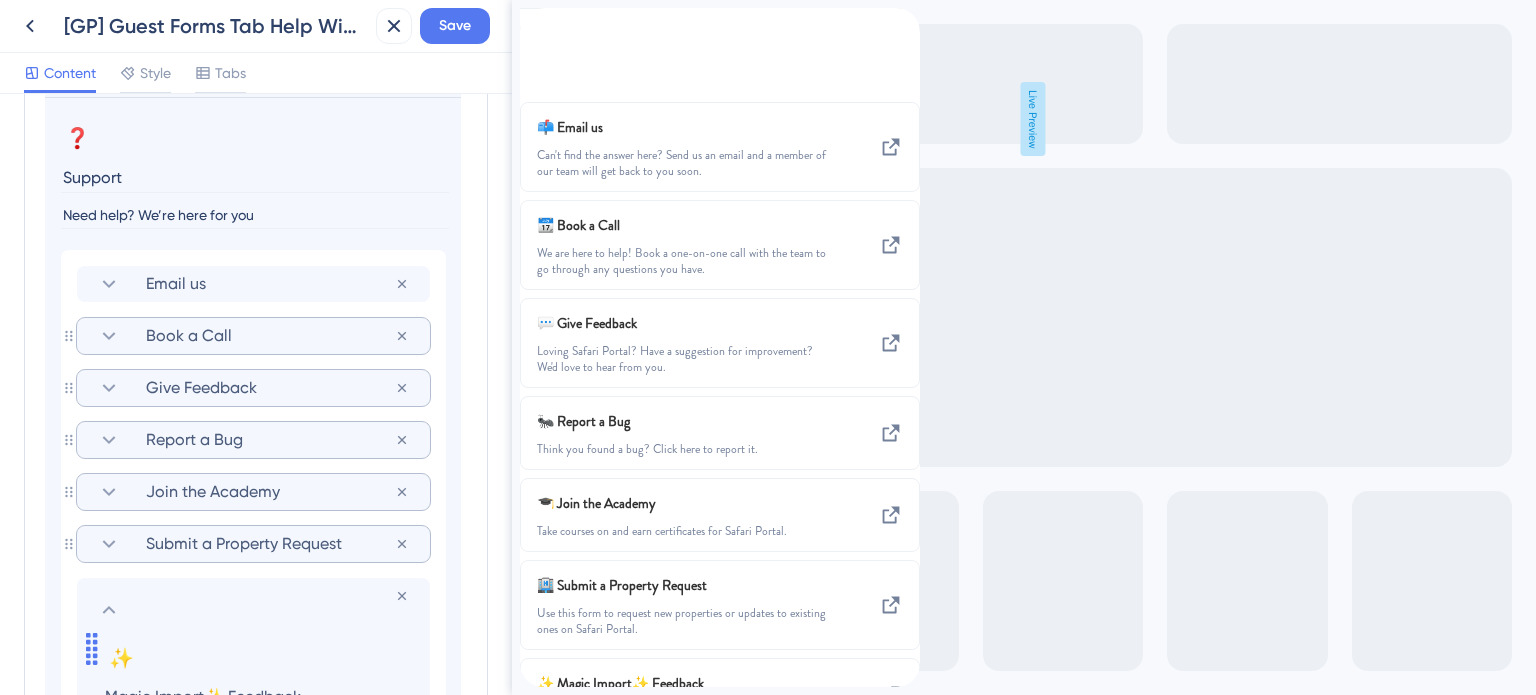 click 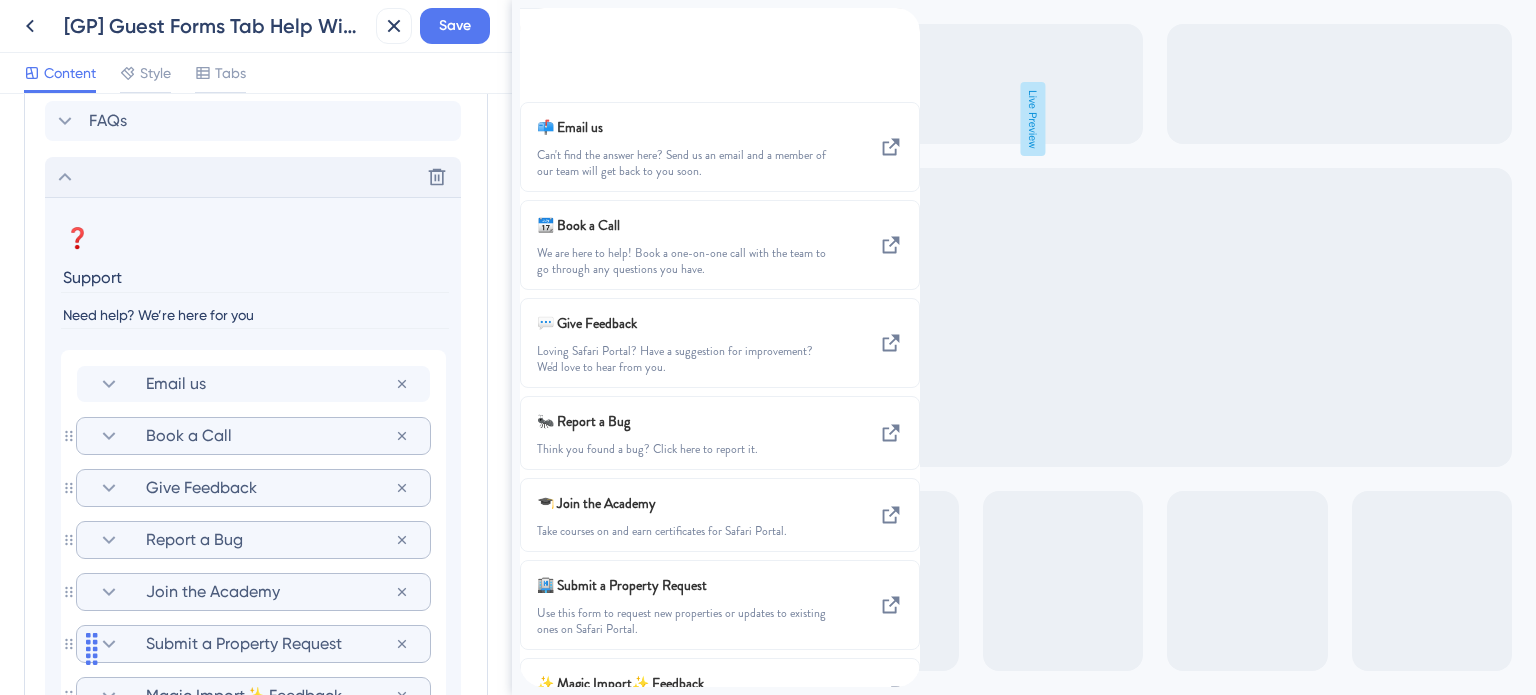 click 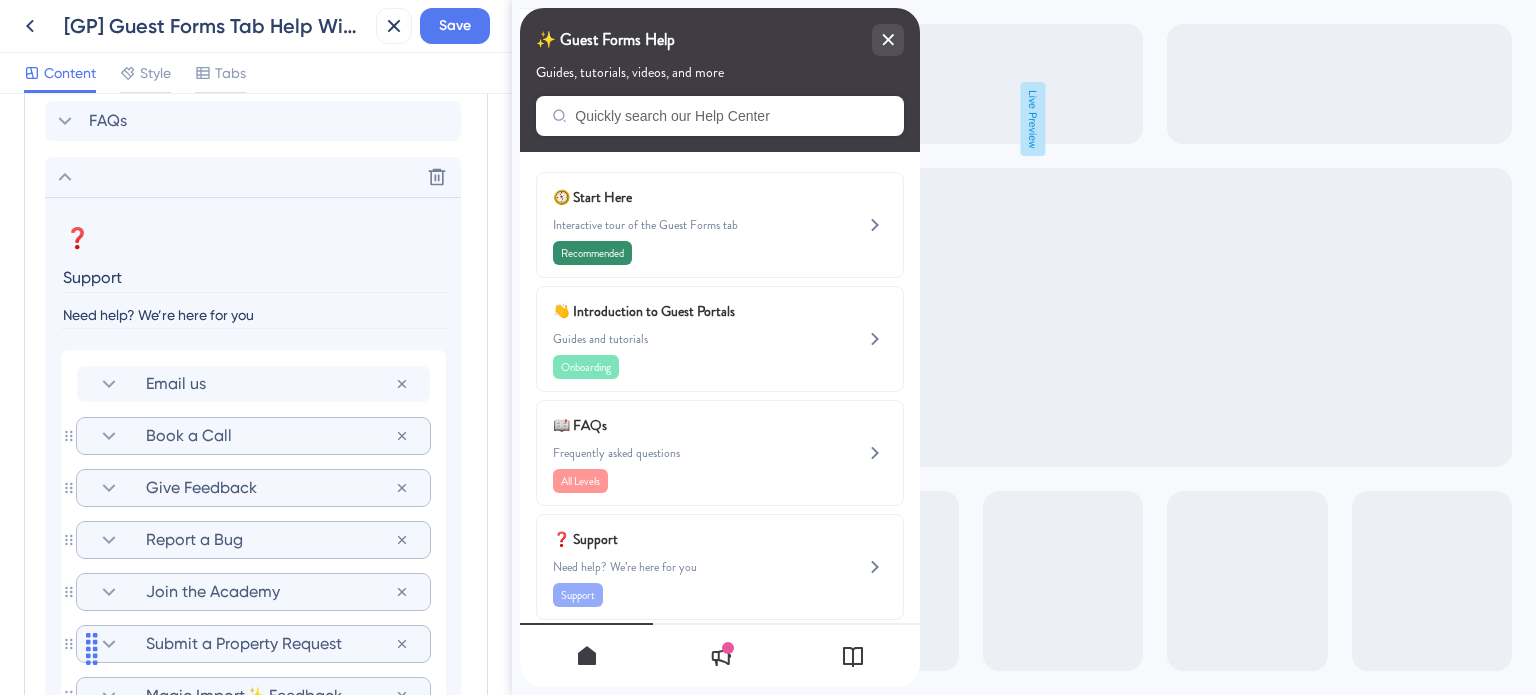 scroll, scrollTop: 807, scrollLeft: 0, axis: vertical 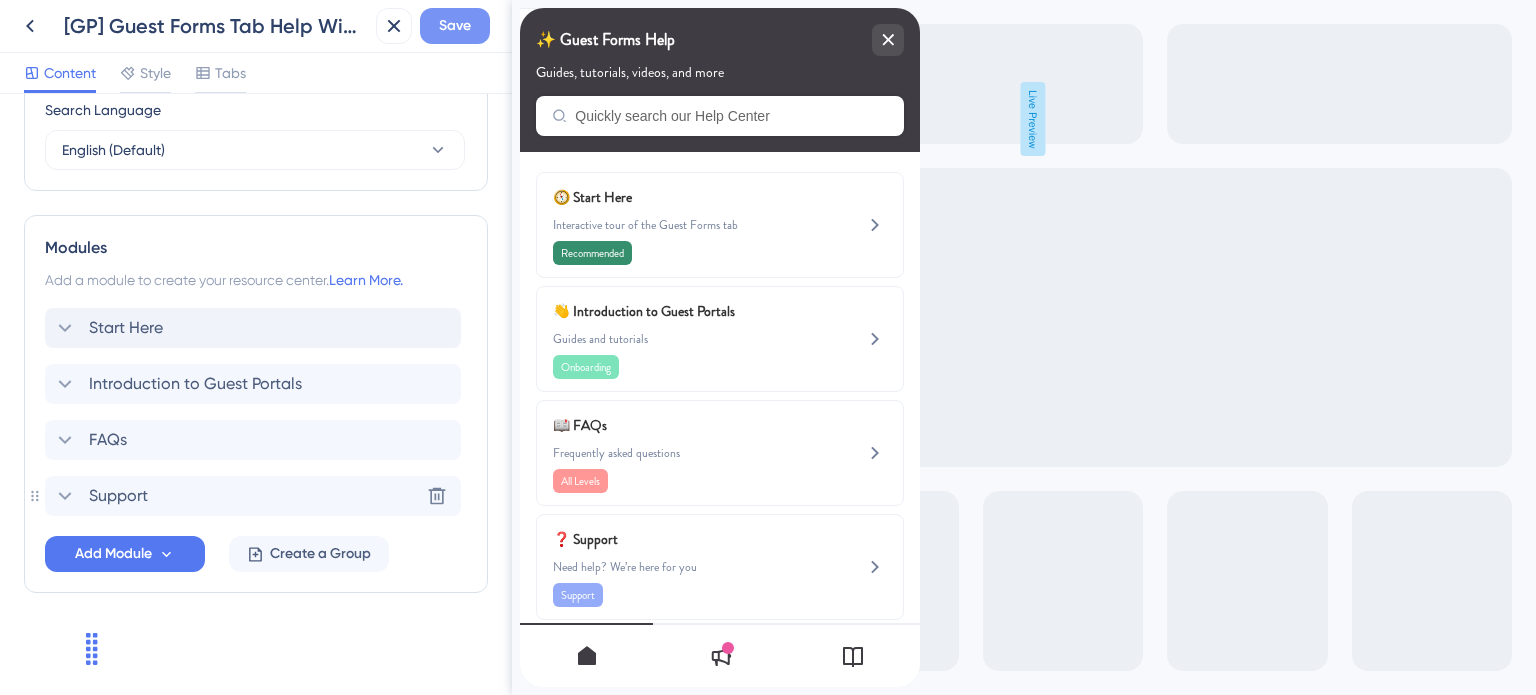 click on "Save" at bounding box center (455, 26) 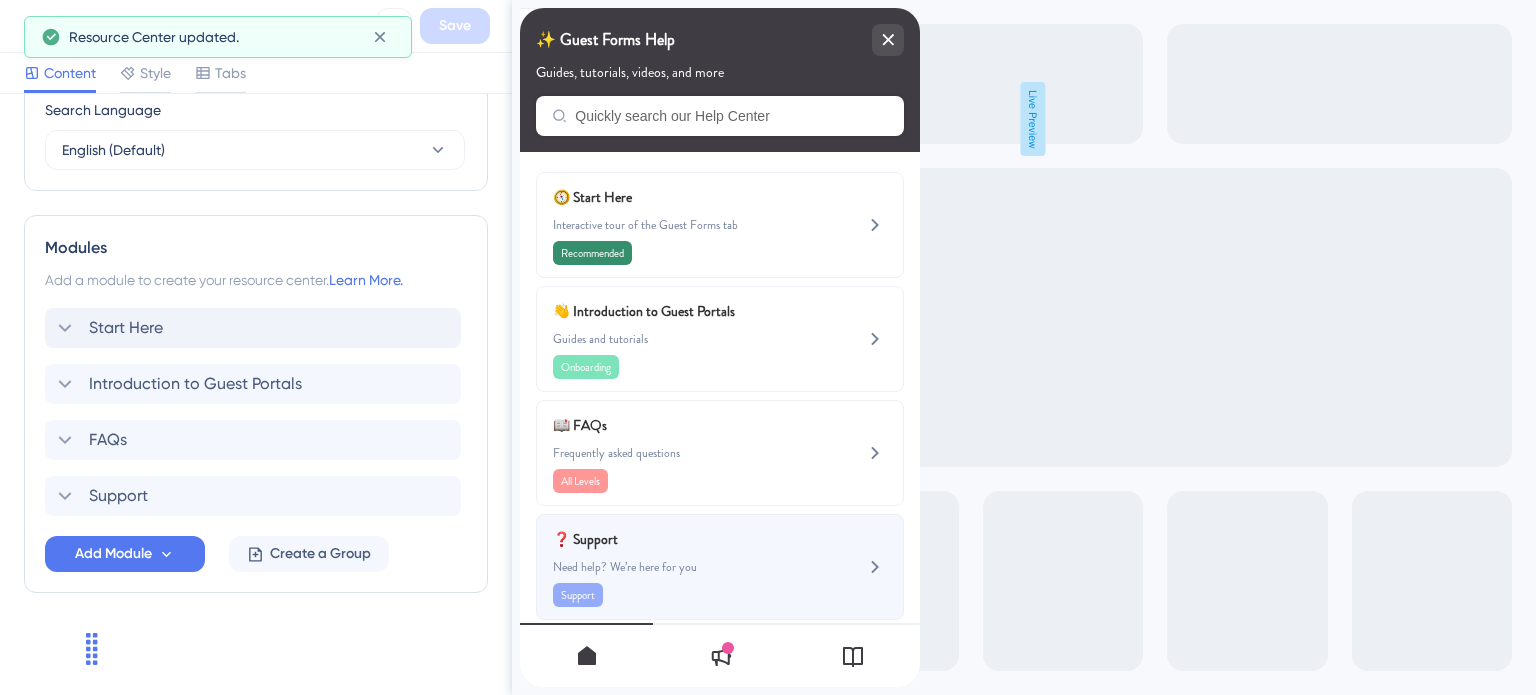 scroll, scrollTop: 19, scrollLeft: 0, axis: vertical 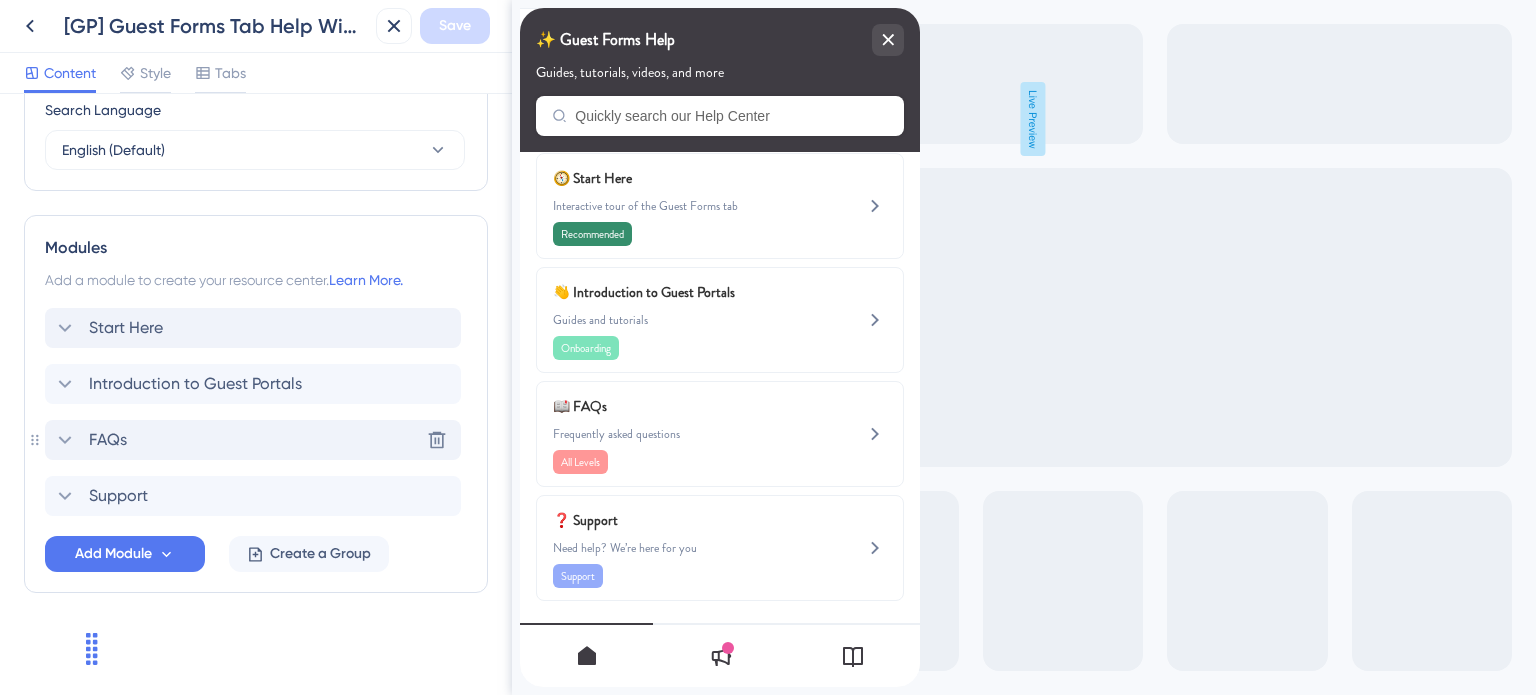 click on "FAQs" at bounding box center (108, 440) 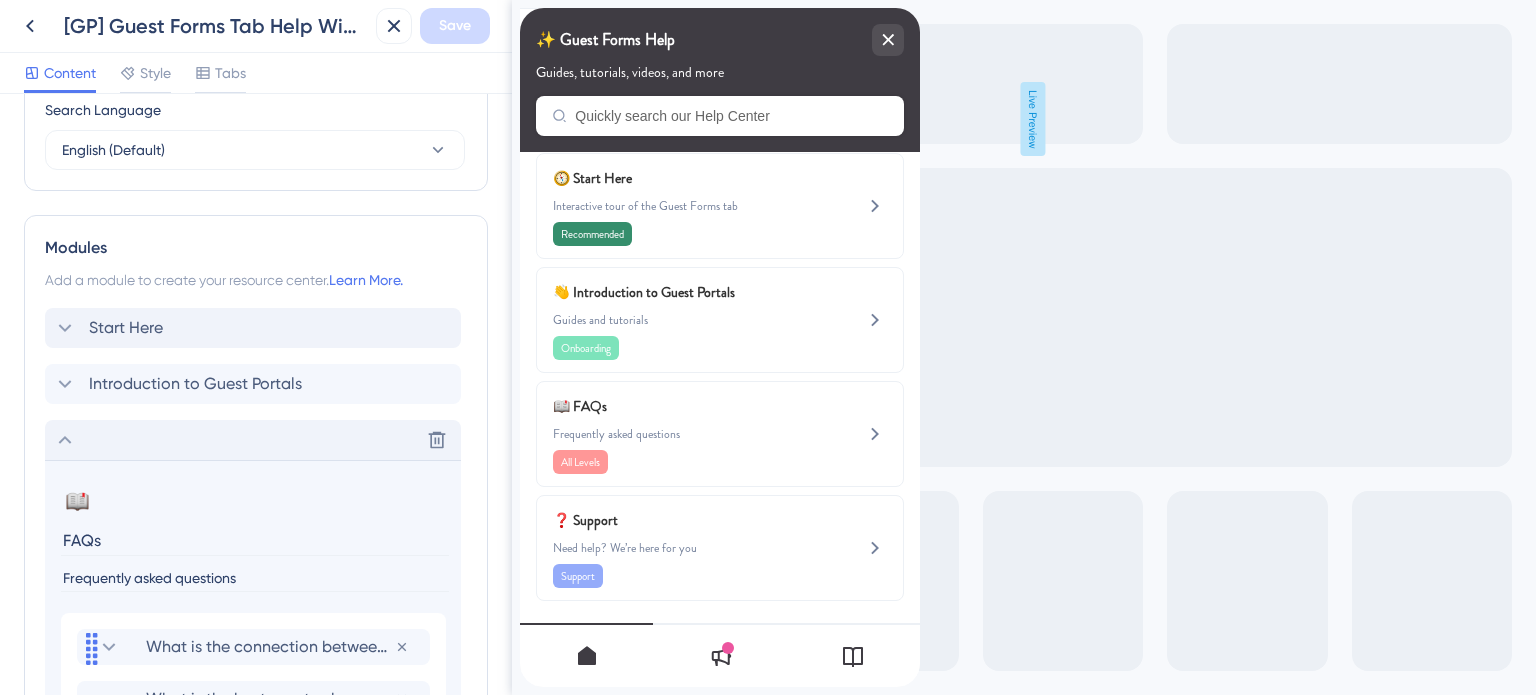 scroll, scrollTop: 1126, scrollLeft: 0, axis: vertical 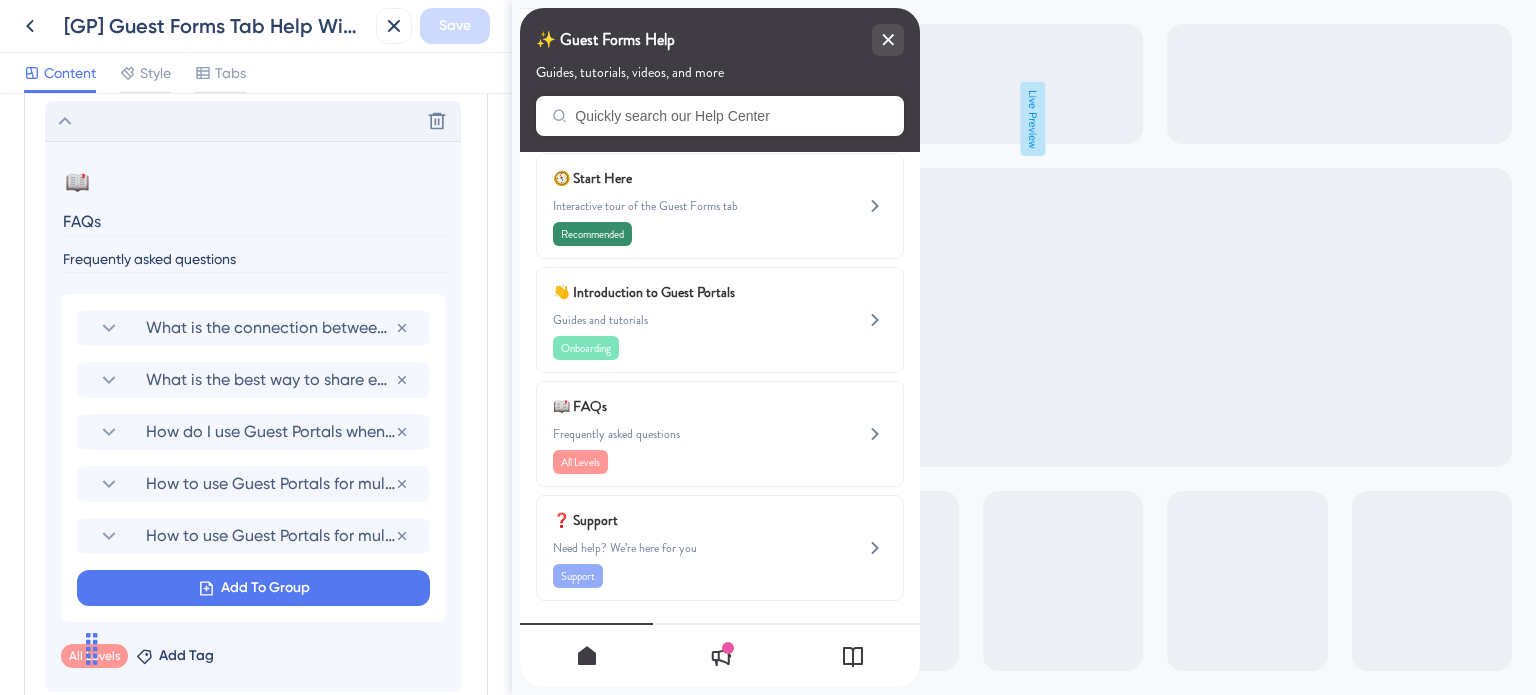click on "FAQs" at bounding box center (255, 221) 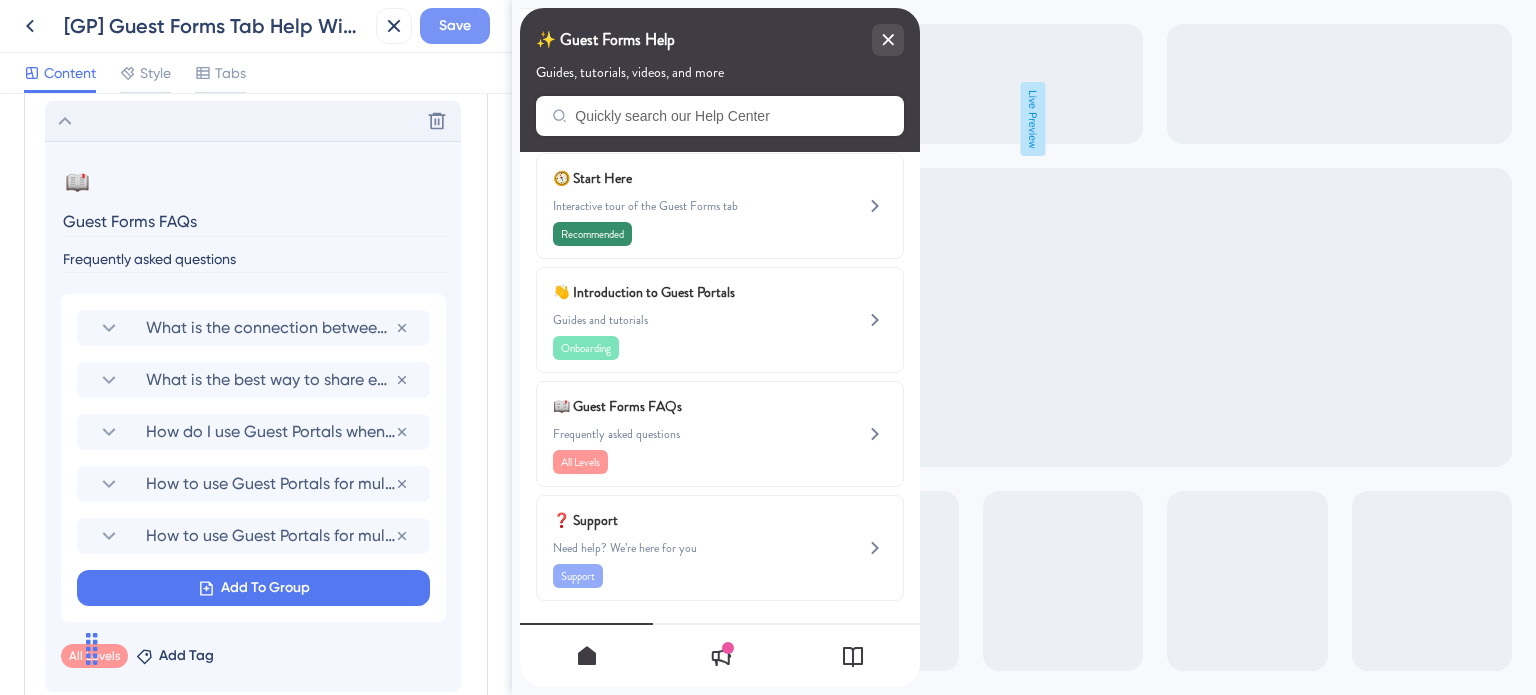 type on "Guest Forms FAQs" 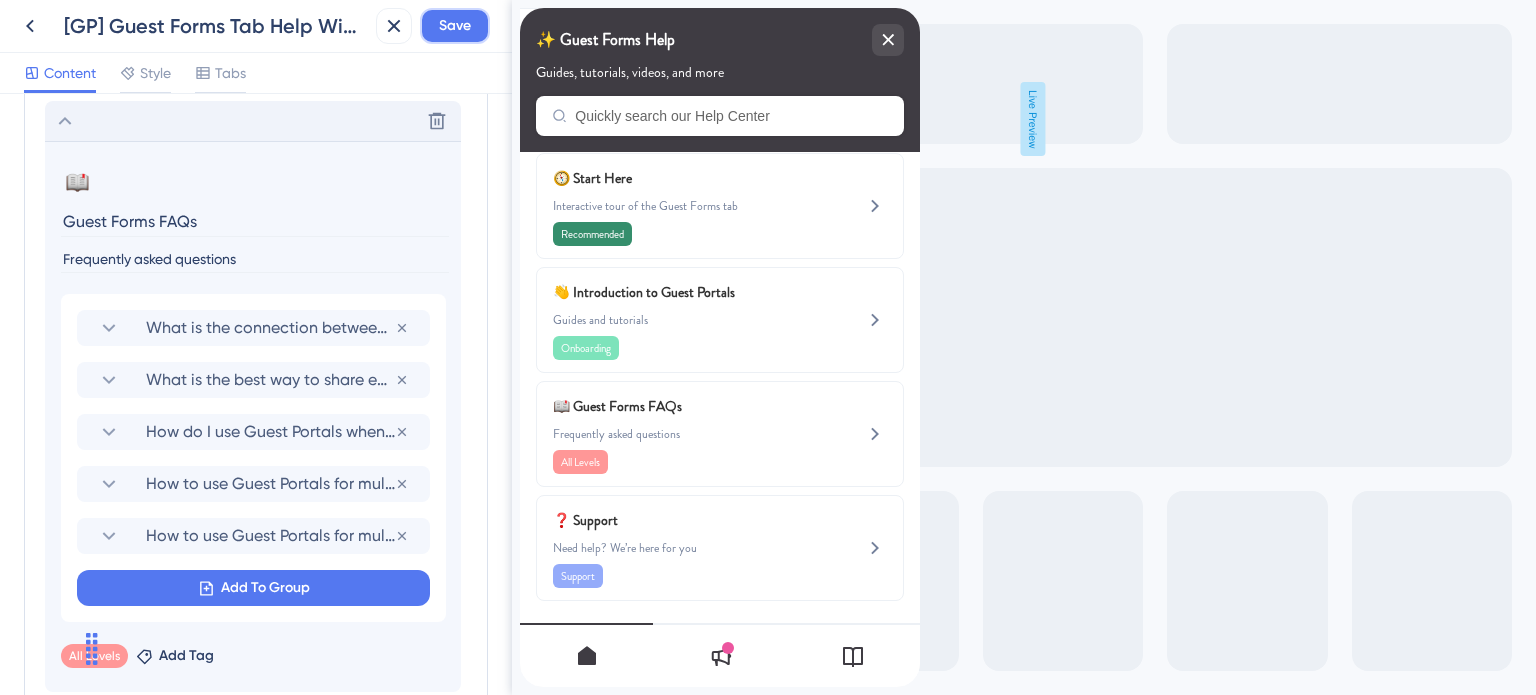 click on "Save" at bounding box center (455, 26) 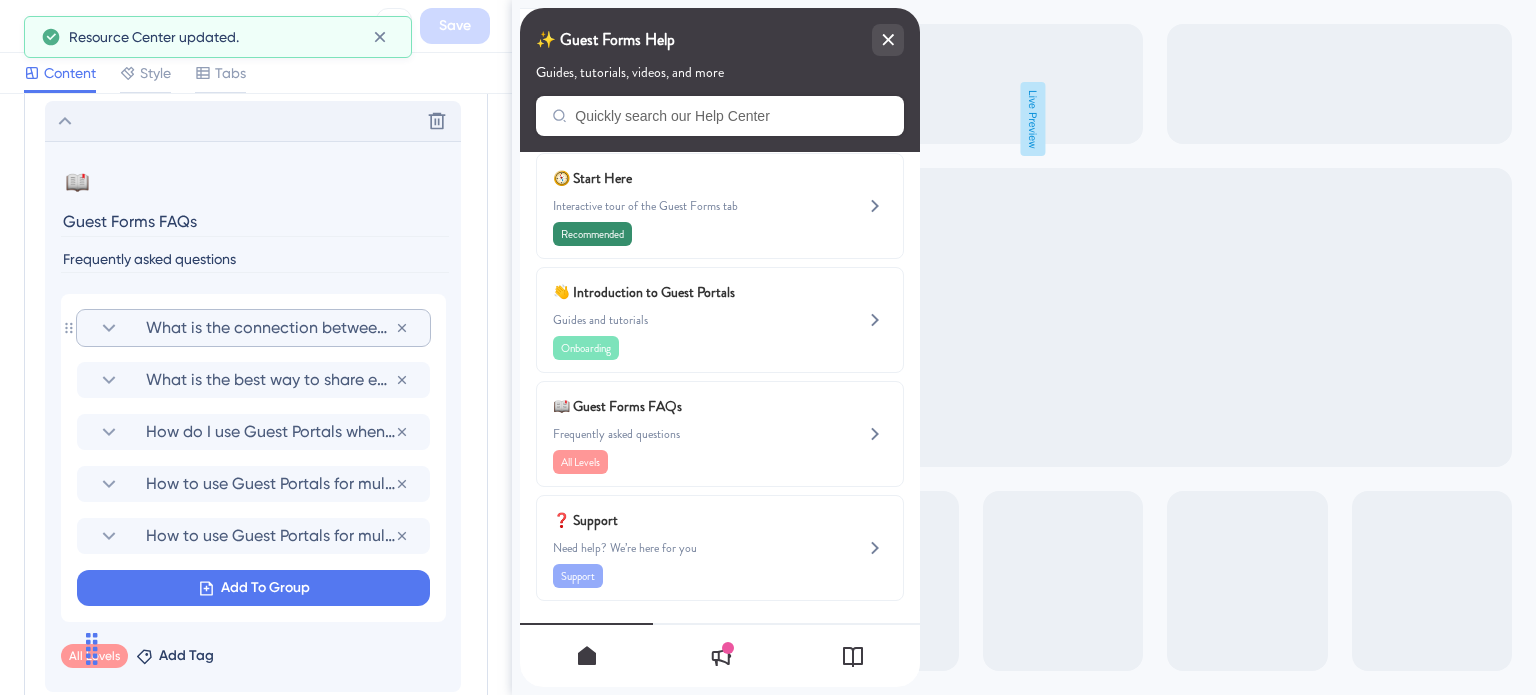 click 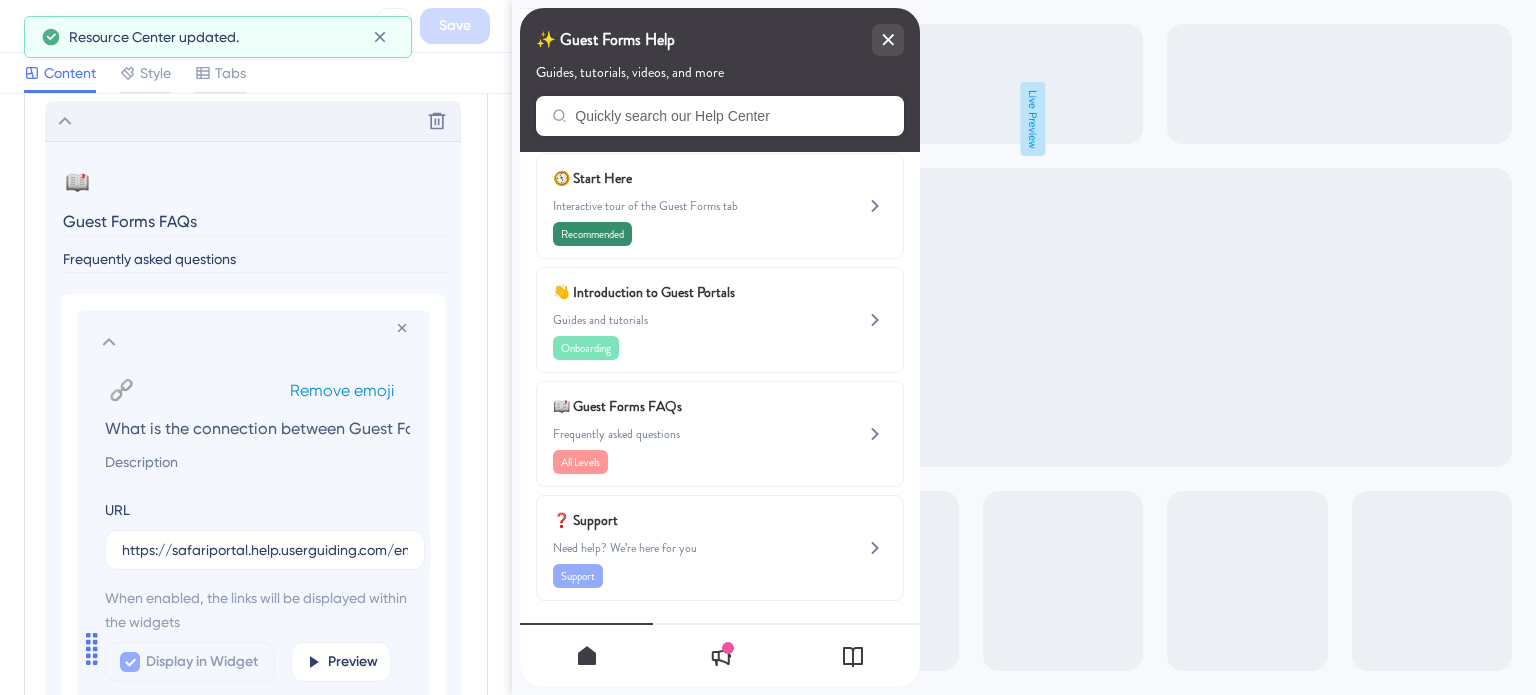 scroll, scrollTop: 0, scrollLeft: 231, axis: horizontal 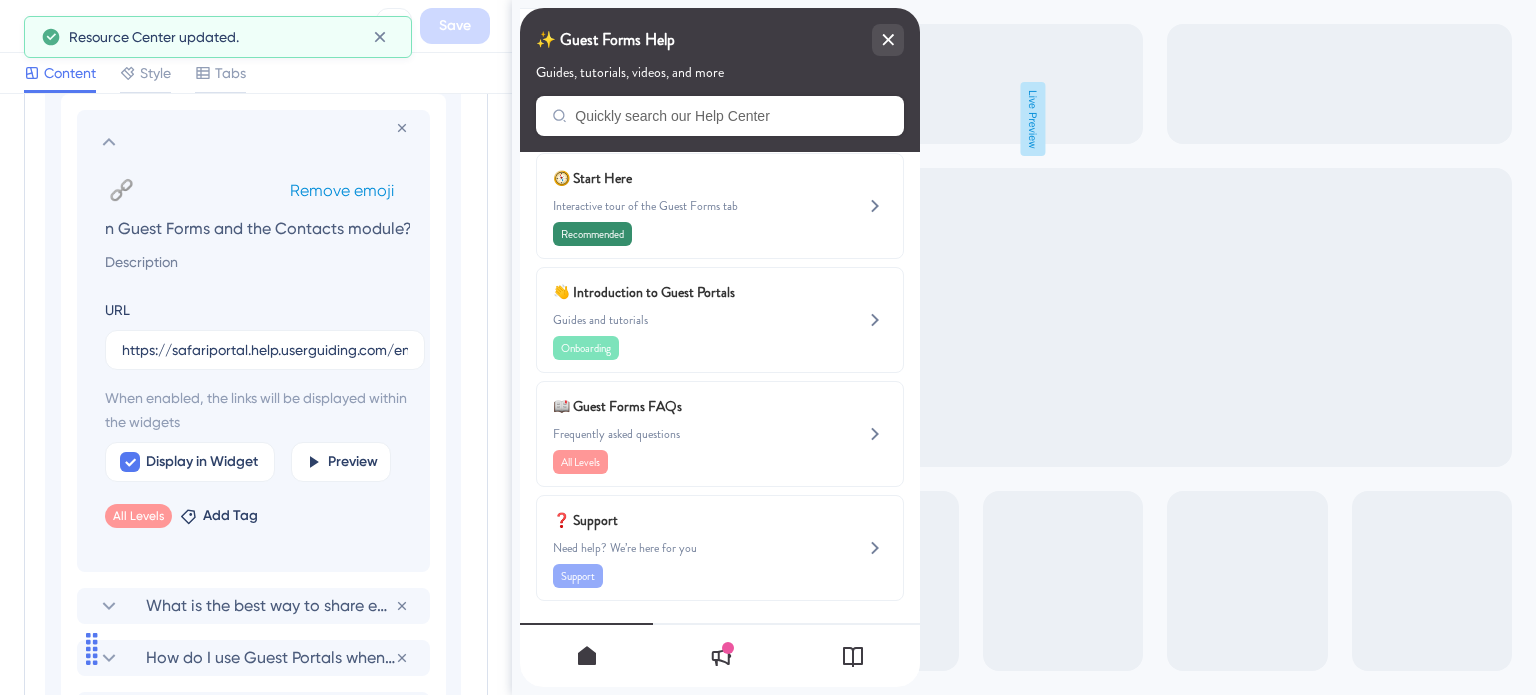 click on "Remove emoji" at bounding box center (342, 190) 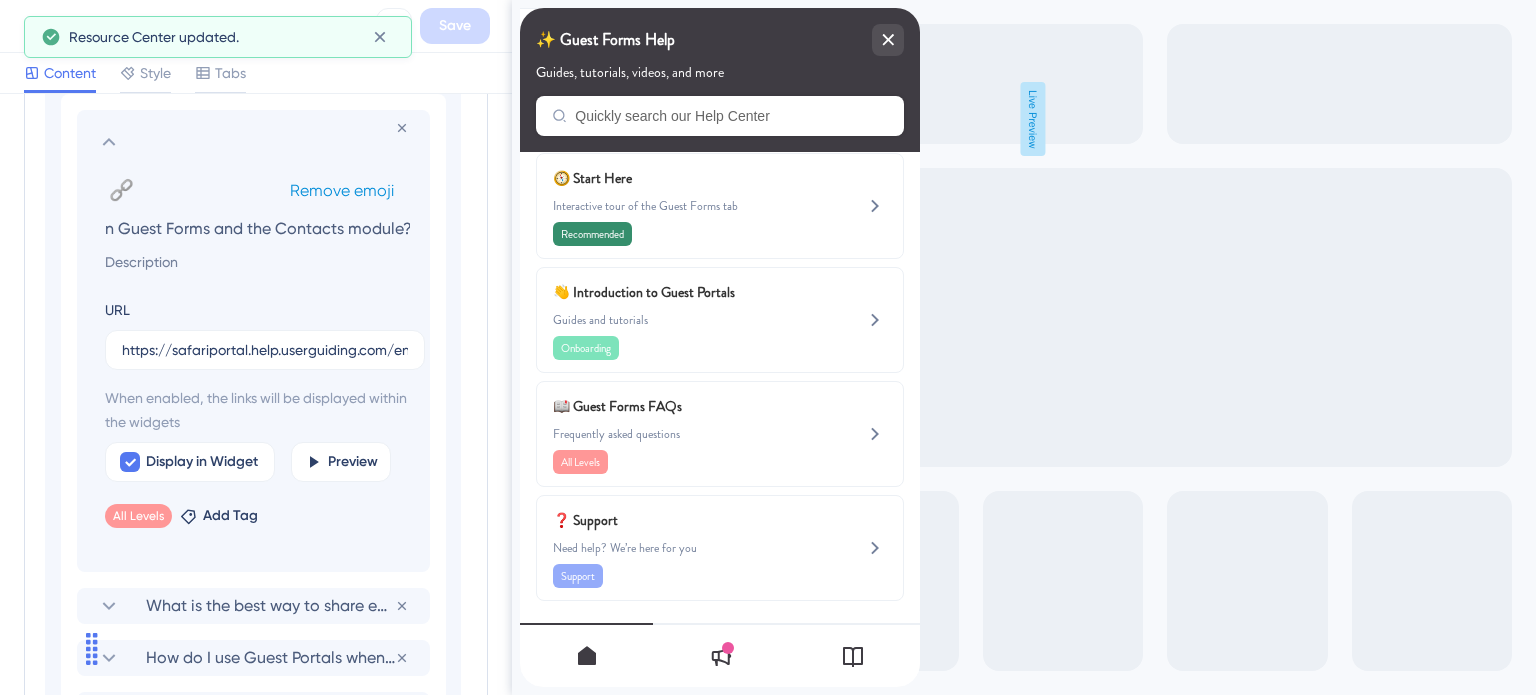 scroll, scrollTop: 0, scrollLeft: 0, axis: both 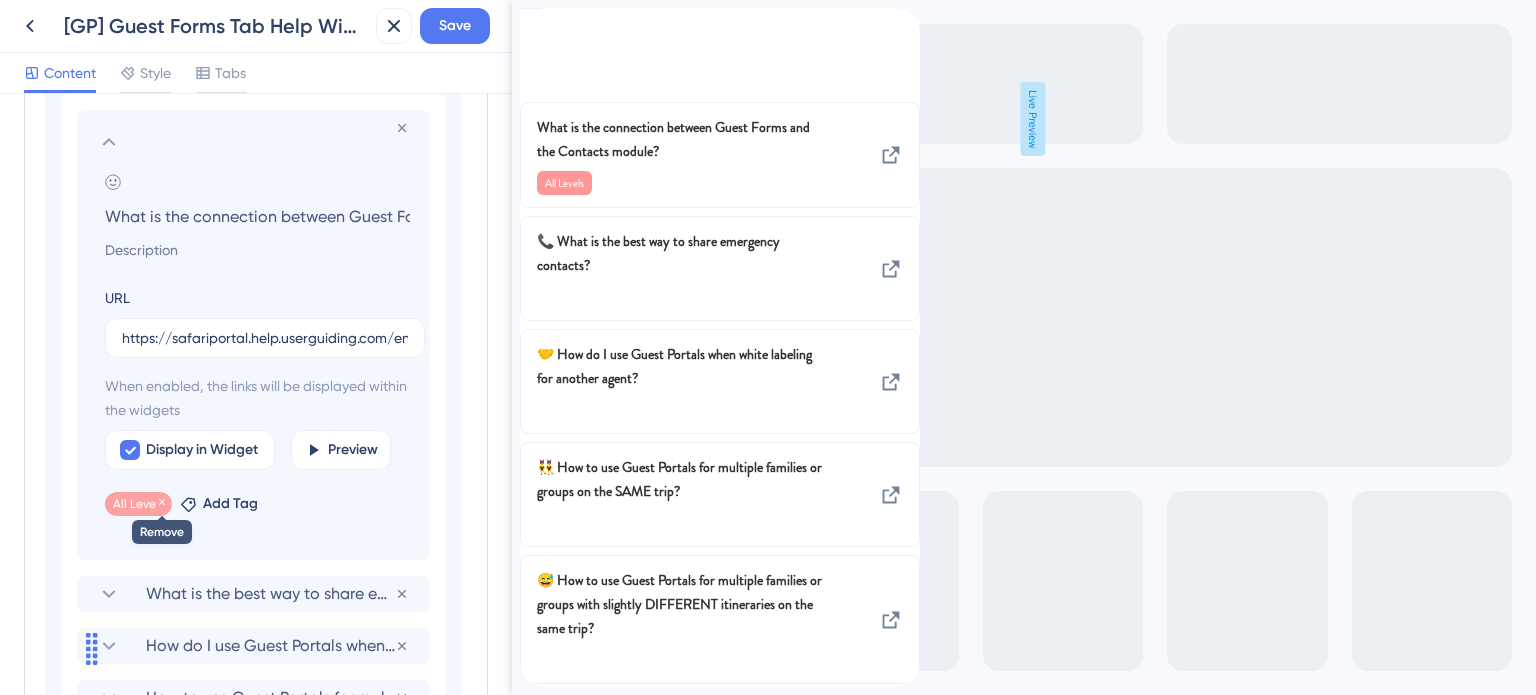 click 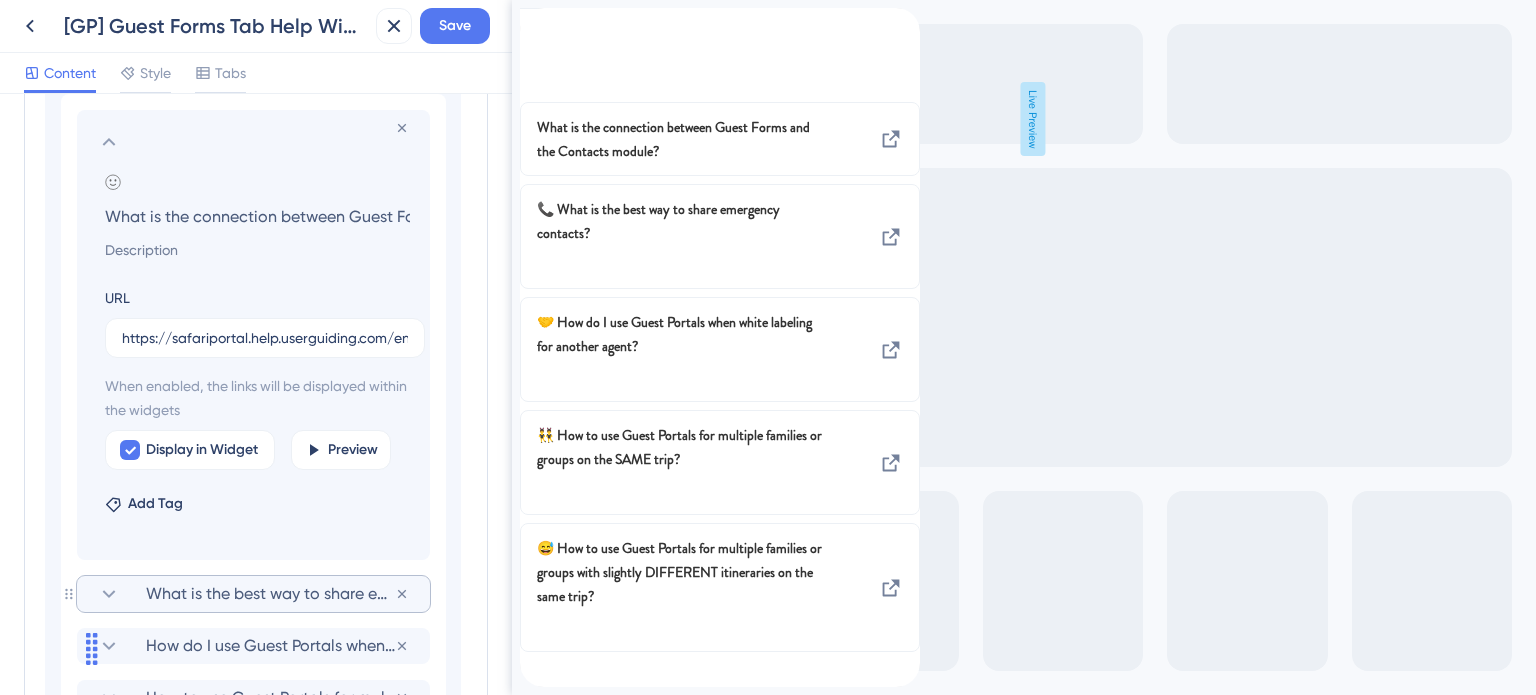 click on "What is the best way to share emergency contacts?" at bounding box center (253, 594) 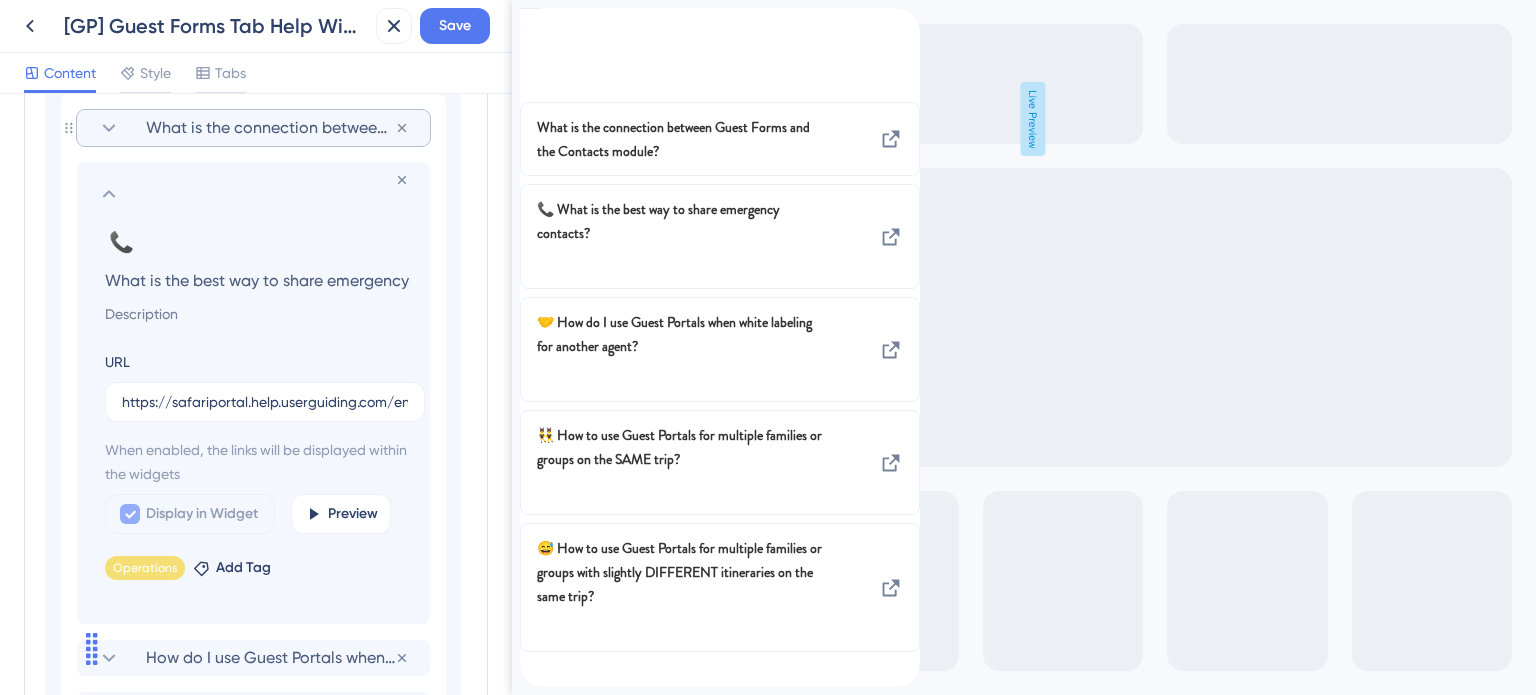 scroll, scrollTop: 0, scrollLeft: 76, axis: horizontal 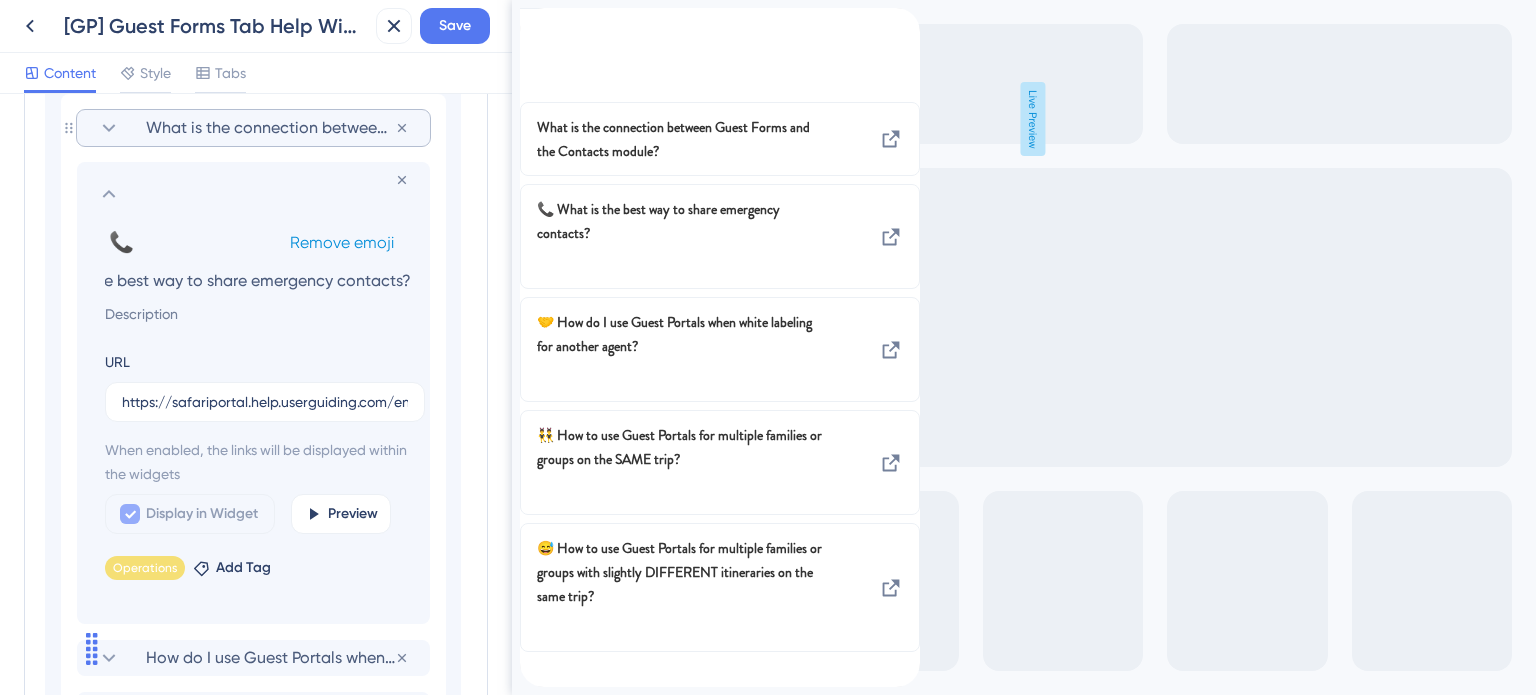 click on "Remove emoji" at bounding box center [342, 242] 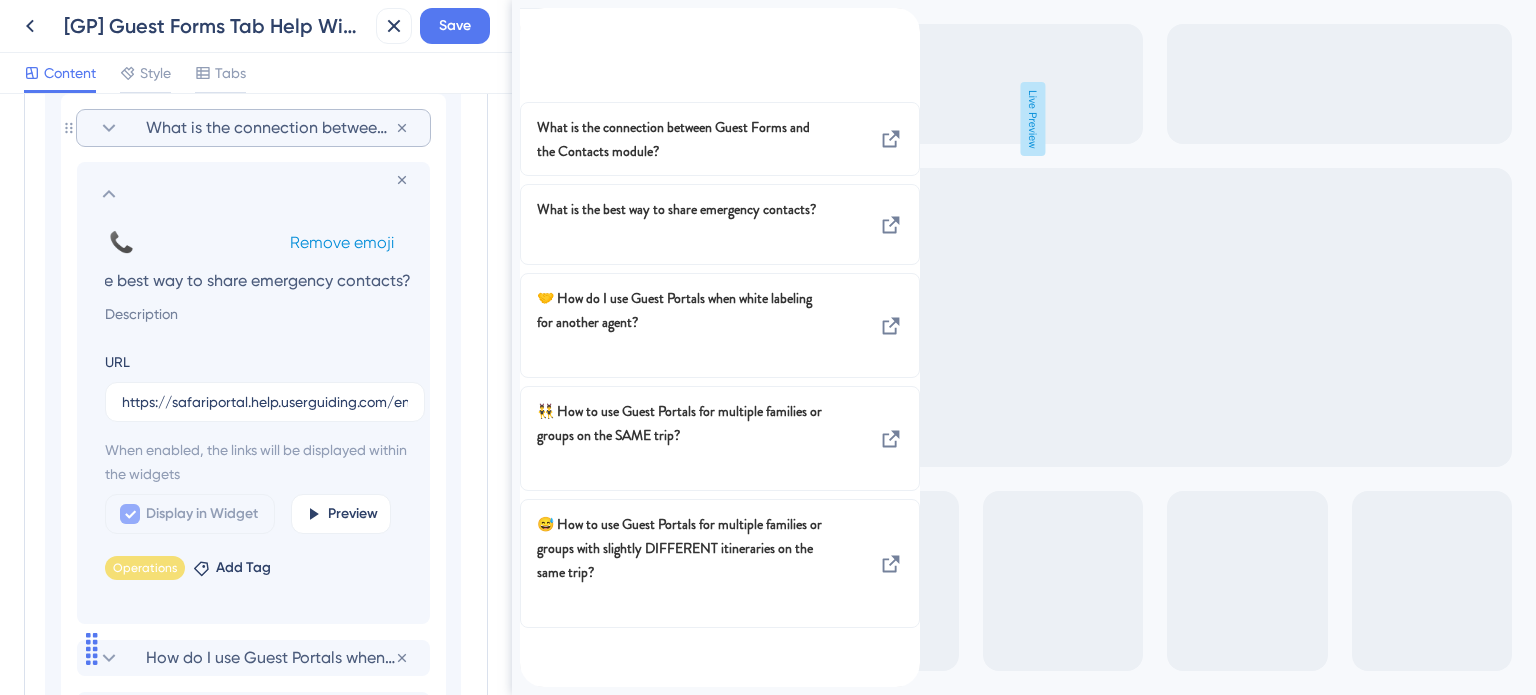 scroll, scrollTop: 0, scrollLeft: 0, axis: both 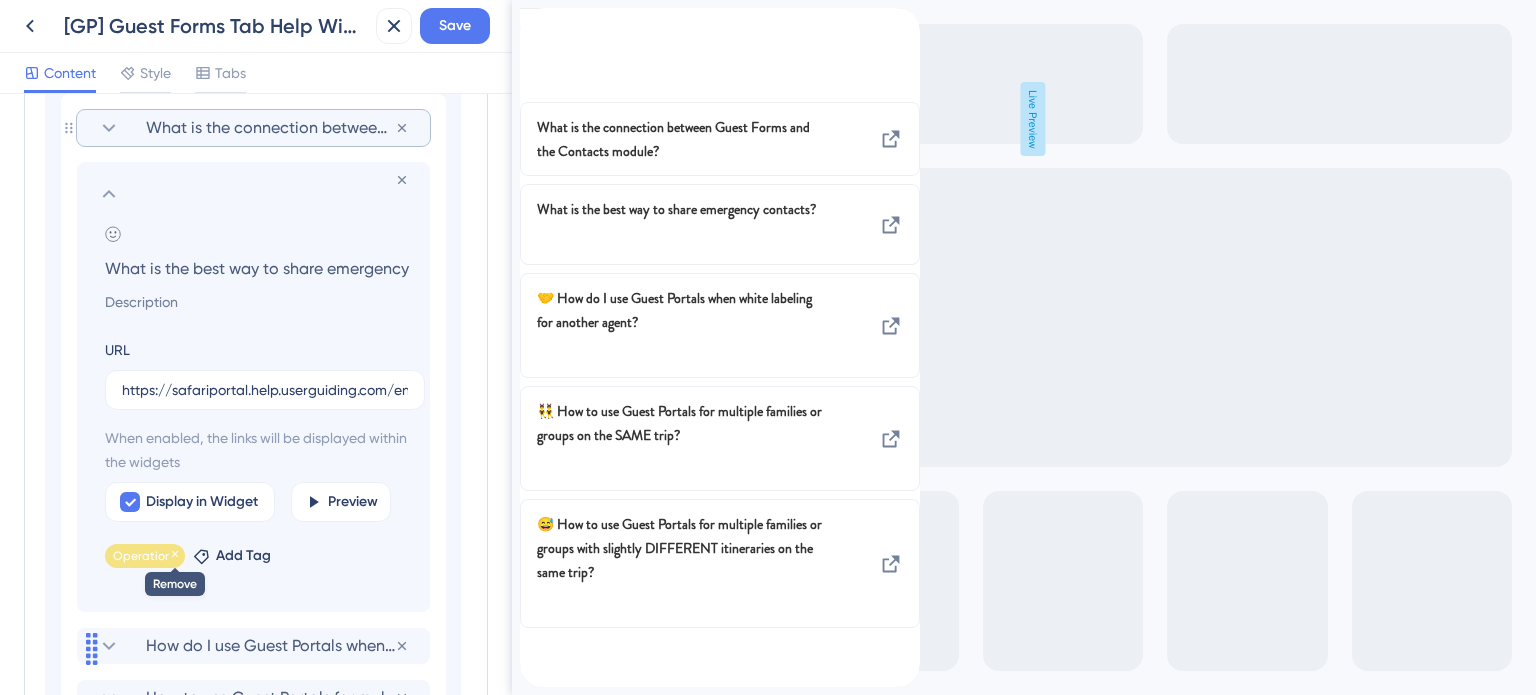 click 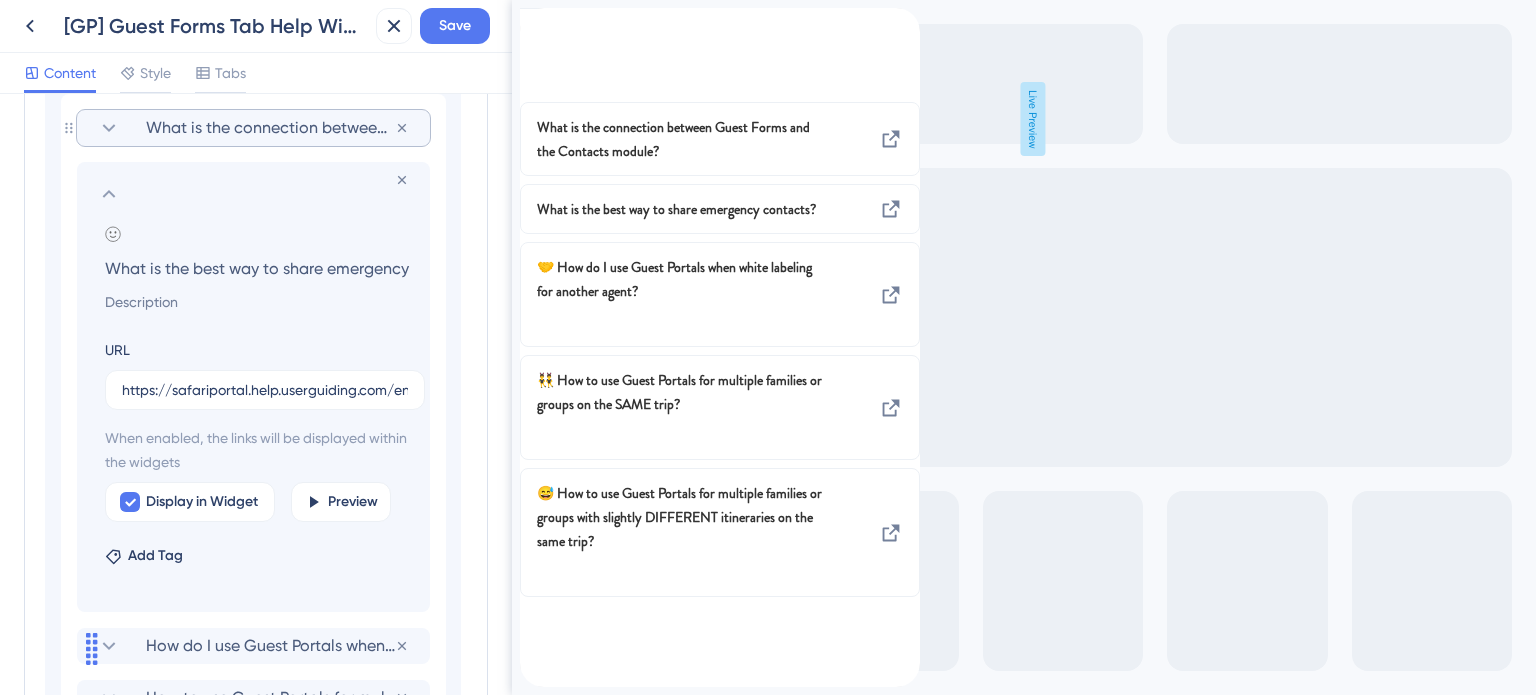 scroll, scrollTop: 2, scrollLeft: 0, axis: vertical 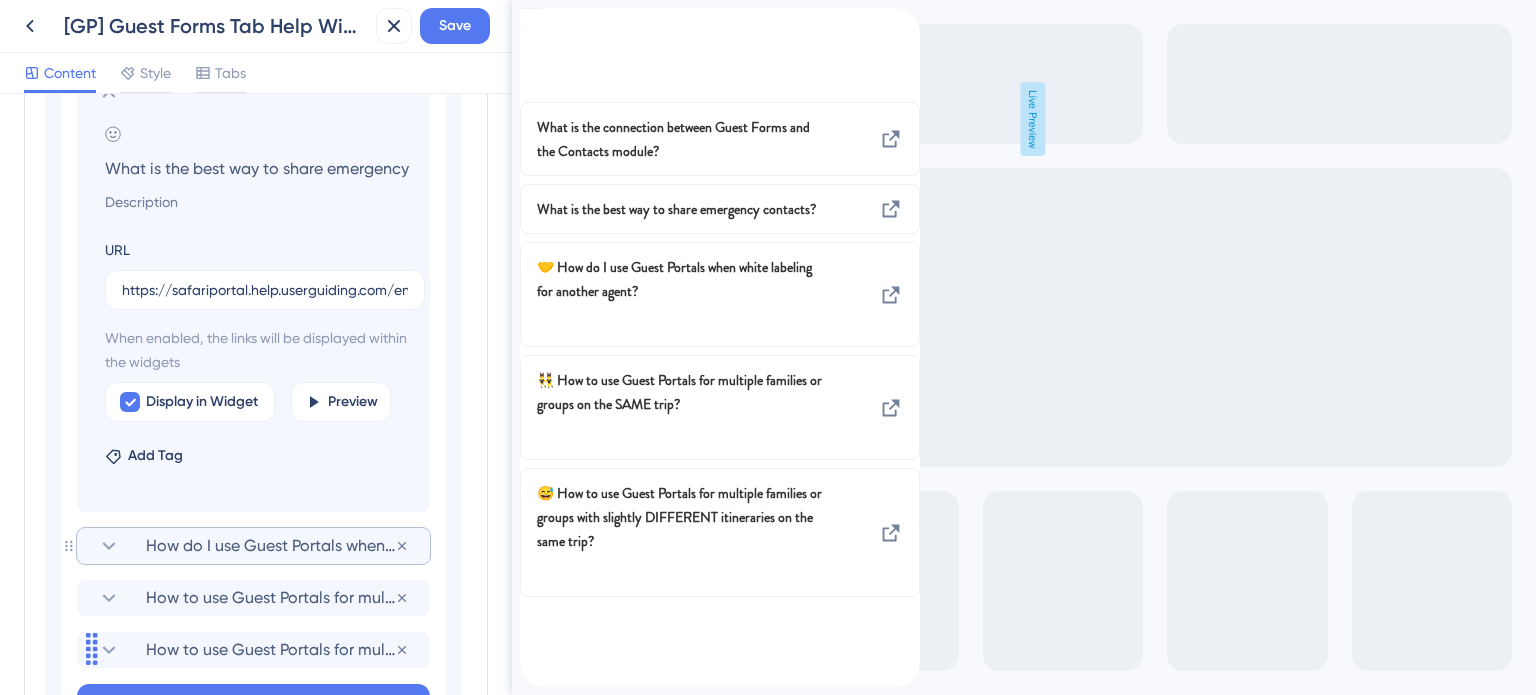 click on "How do I use Guest Portals when white labeling for another agent?" at bounding box center [270, 546] 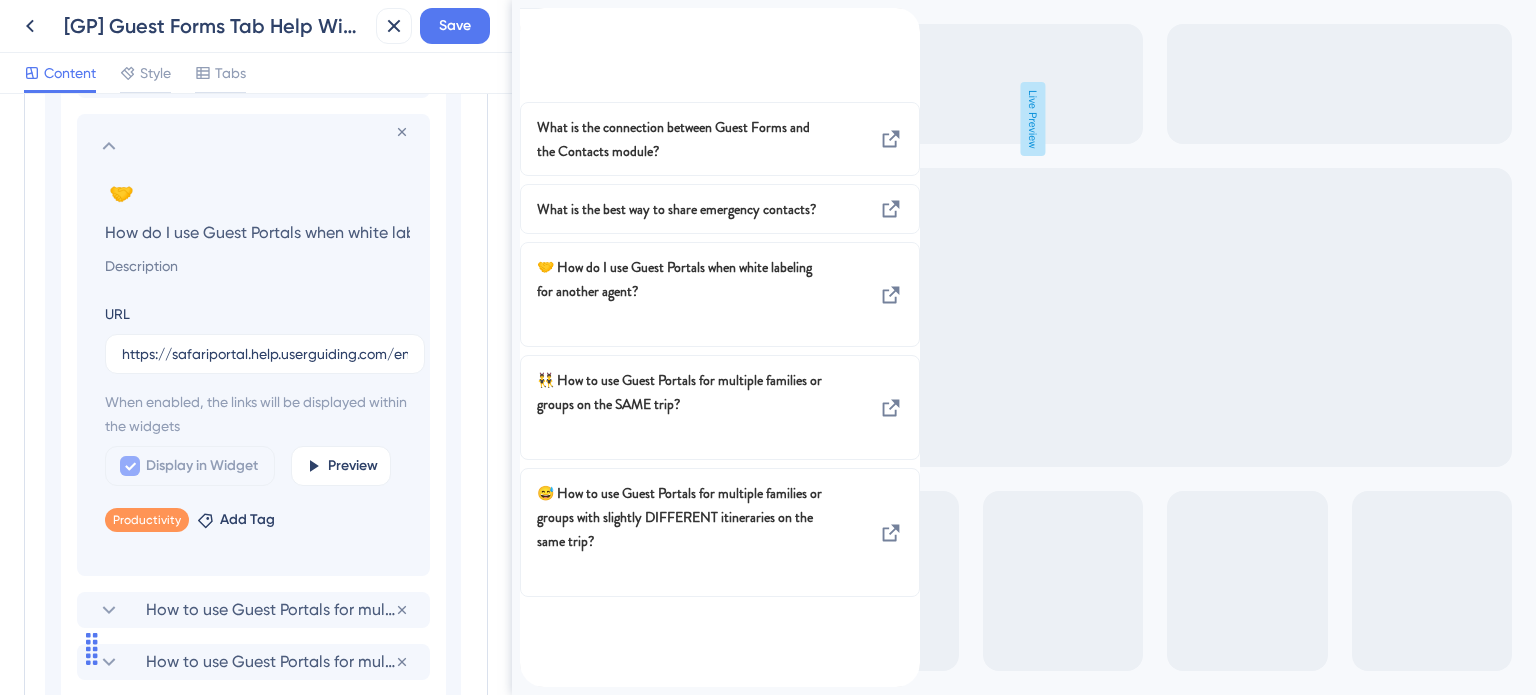 scroll, scrollTop: 0, scrollLeft: 184, axis: horizontal 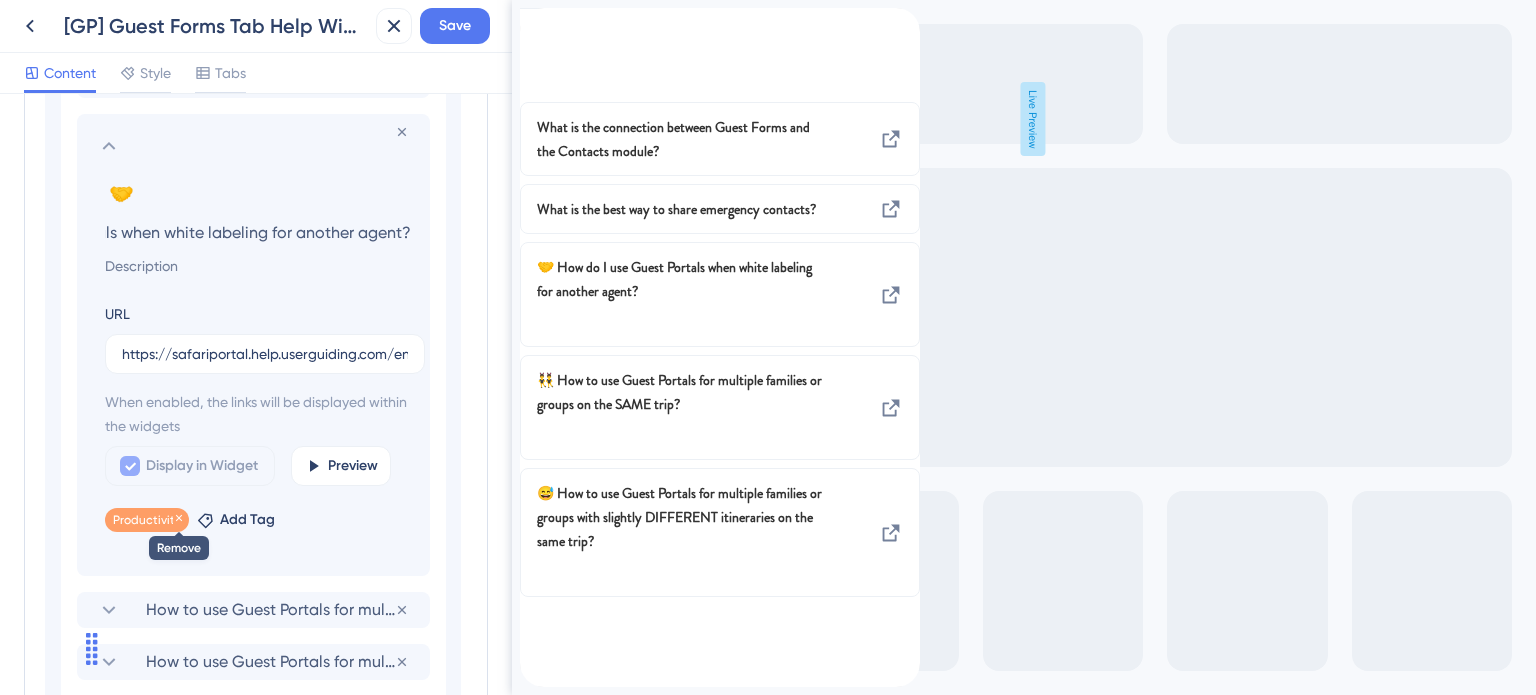 click 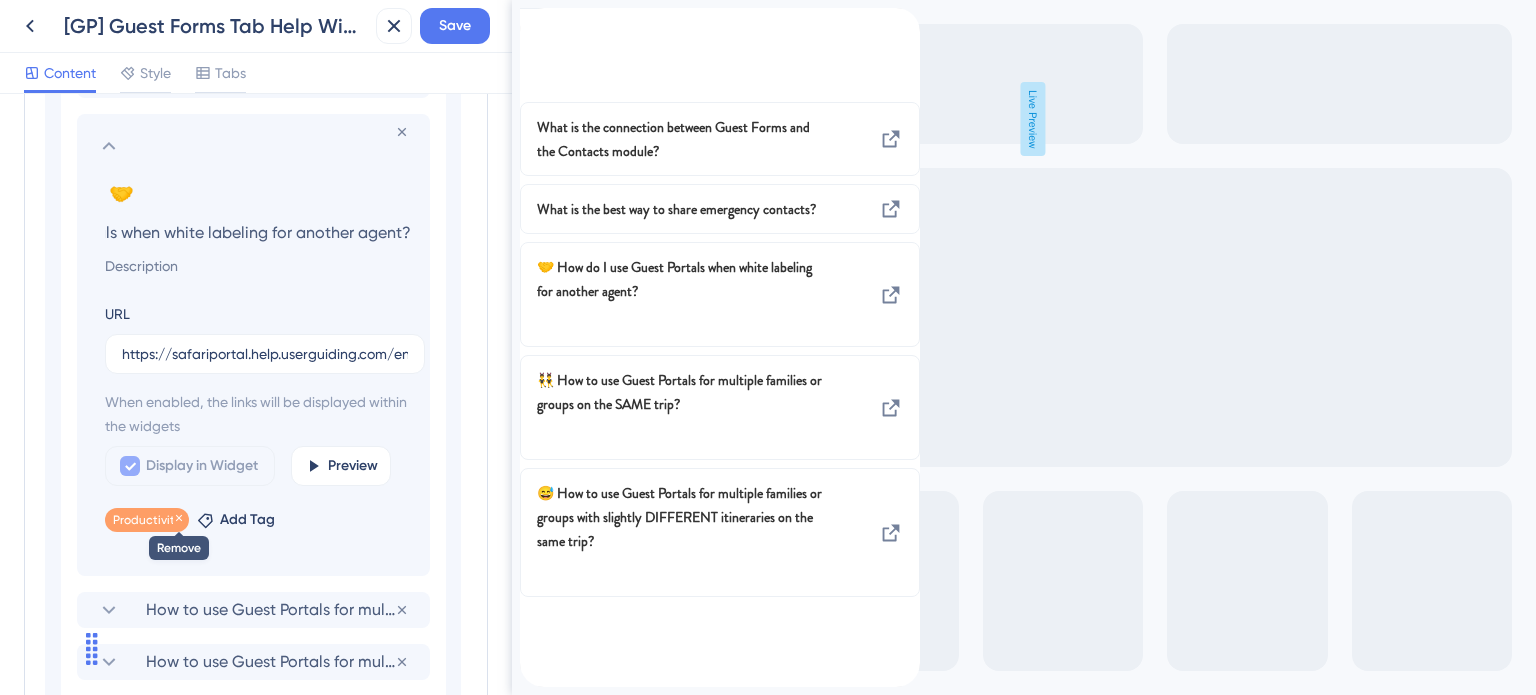 scroll, scrollTop: 0, scrollLeft: 0, axis: both 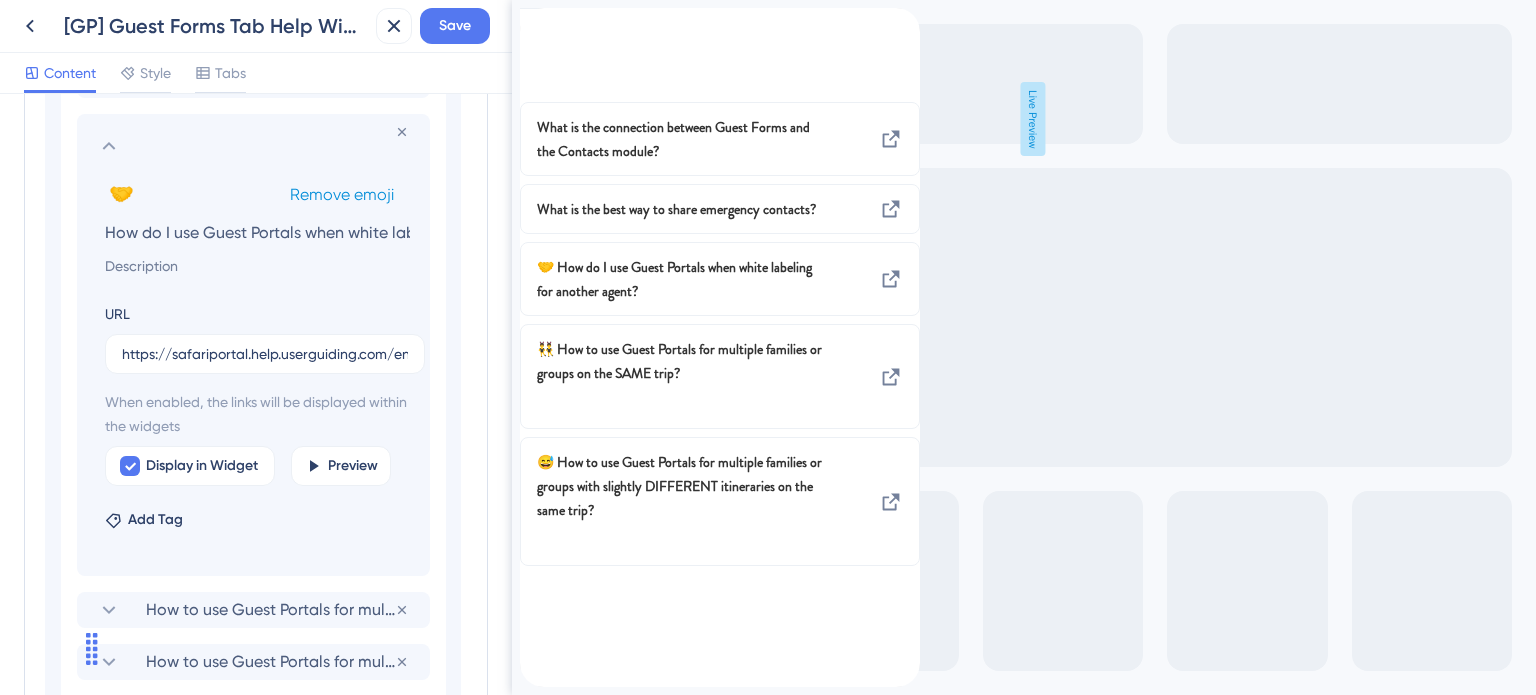 click on "Remove emoji" at bounding box center [342, 194] 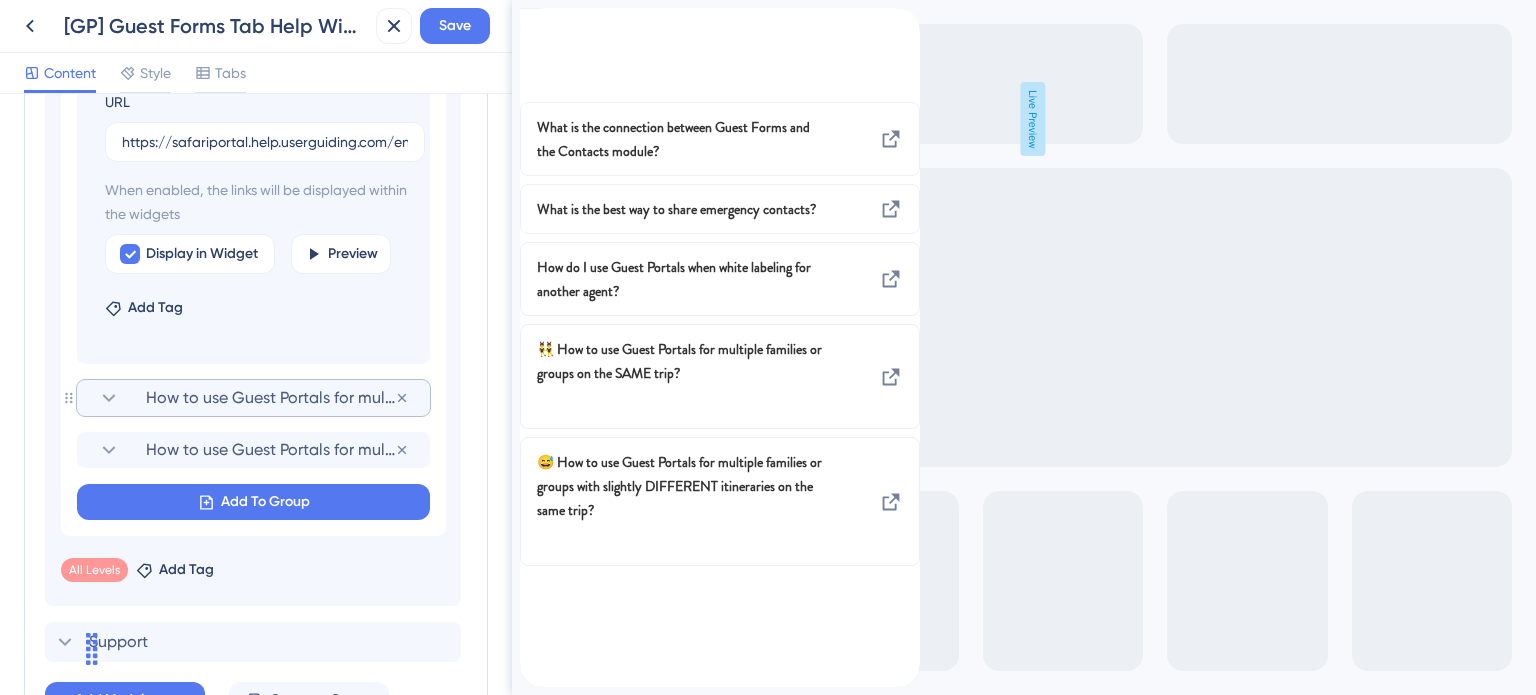 click on "How to use Guest Portals for multiple families or groups on the SAME trip?" at bounding box center [270, 398] 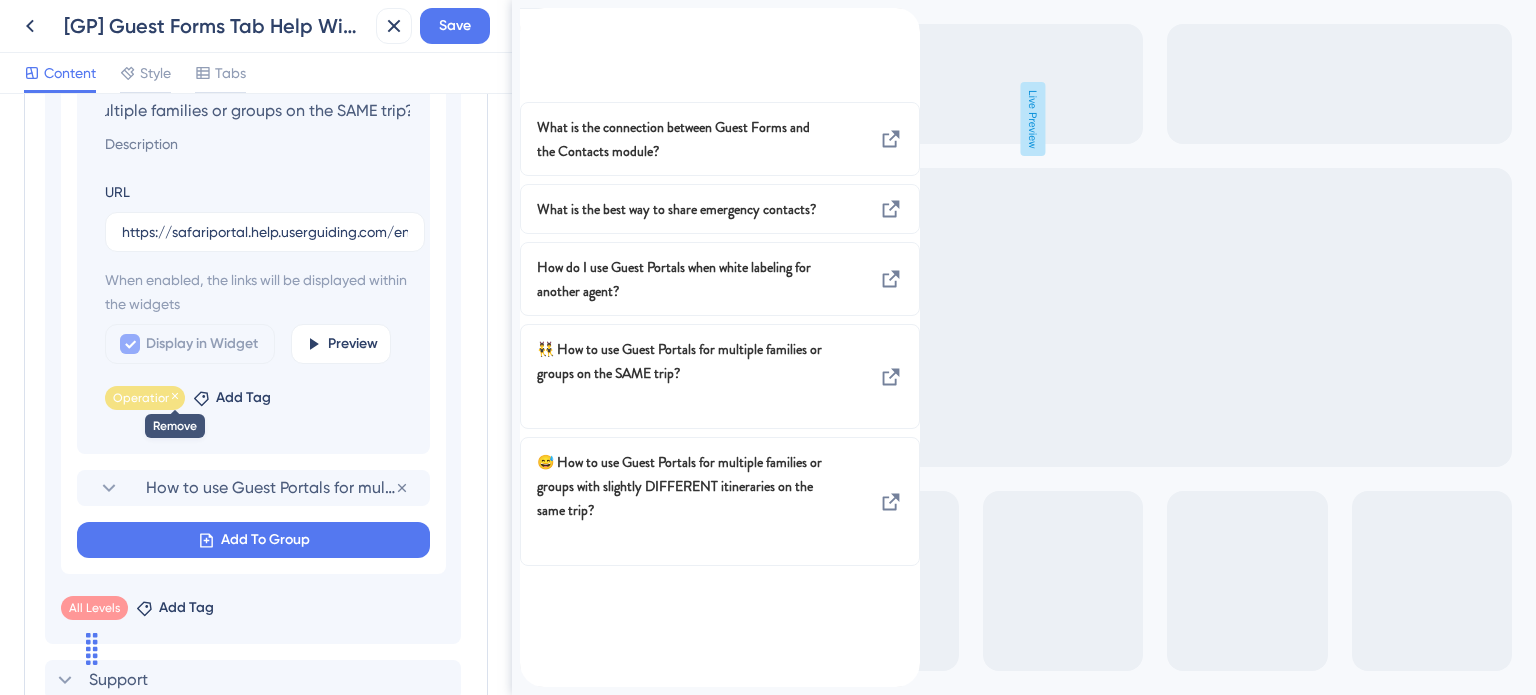 scroll, scrollTop: 0, scrollLeft: 0, axis: both 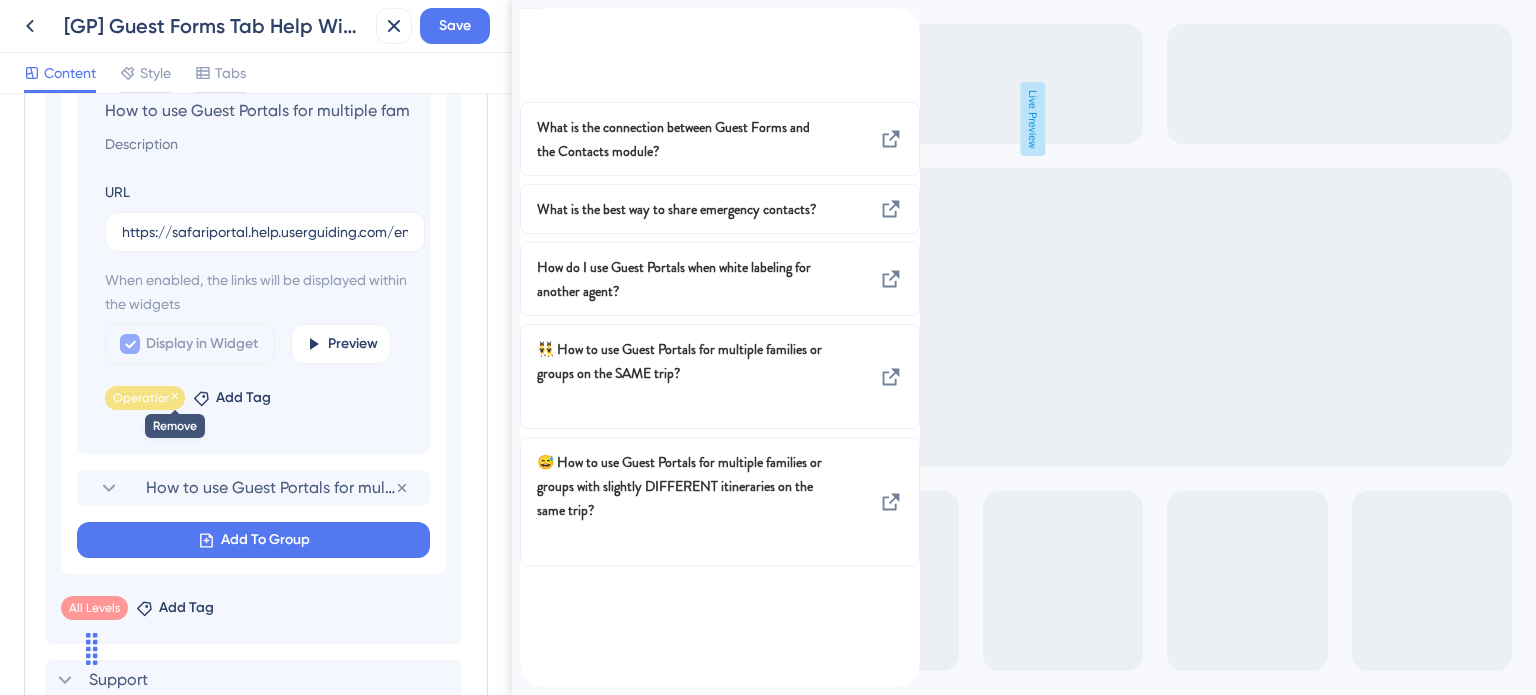 click 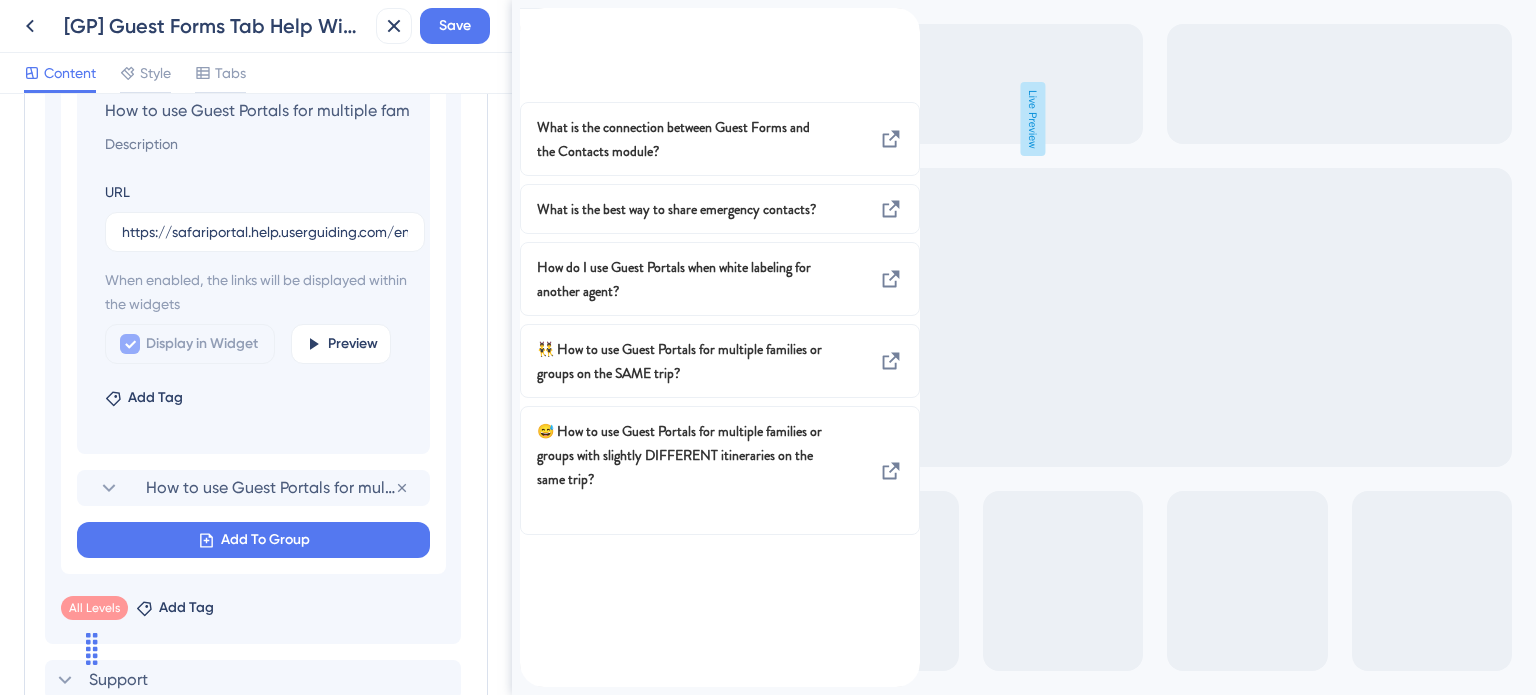 scroll, scrollTop: 1500, scrollLeft: 0, axis: vertical 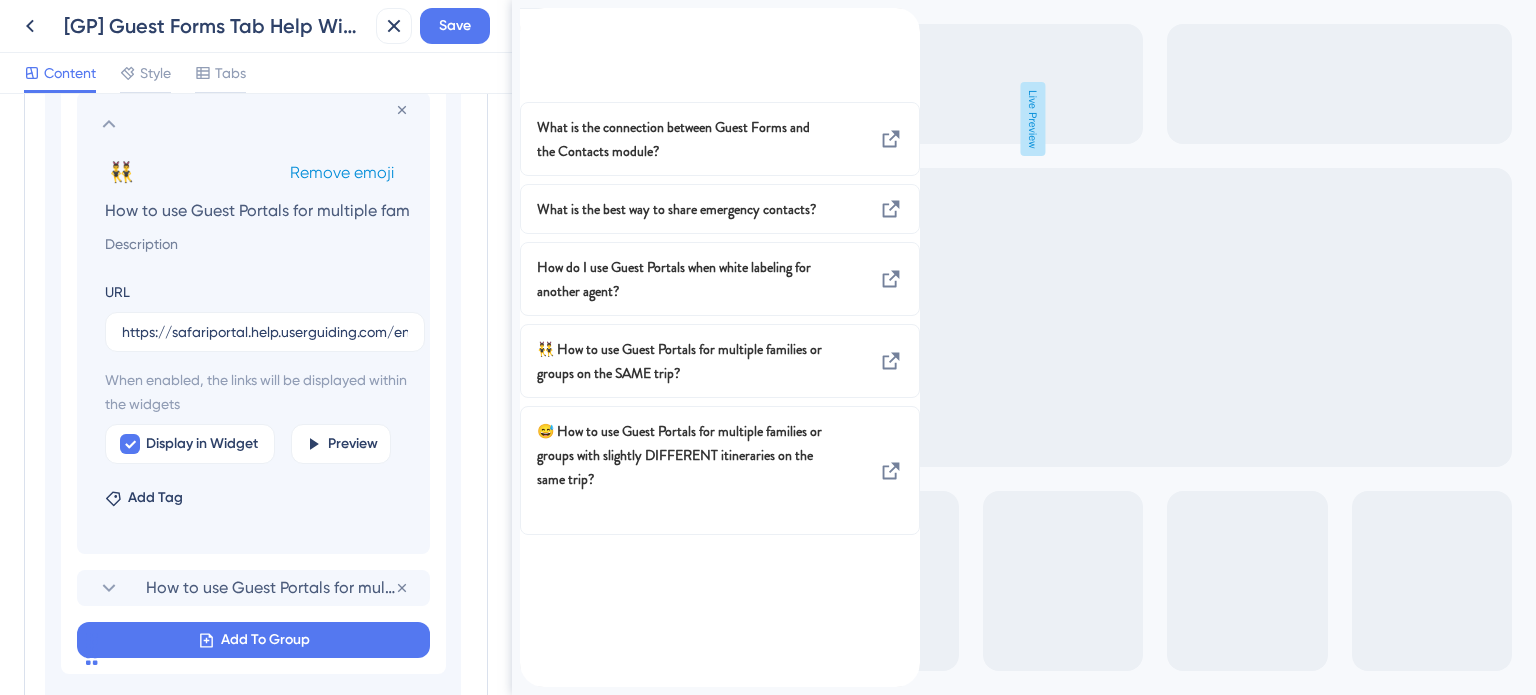click on "Remove emoji" at bounding box center (342, 172) 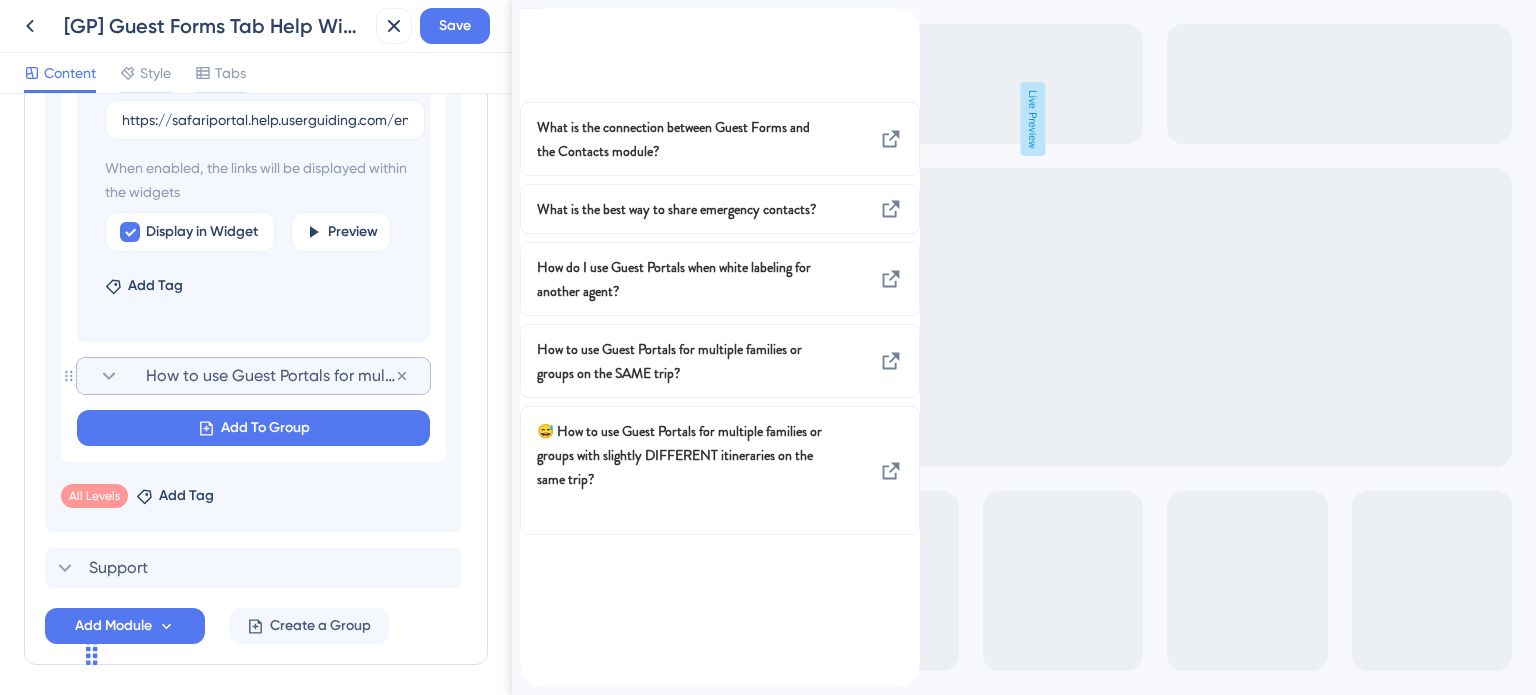 click on "How to use Guest Portals for multiple families or groups with slightly DIFFERENT itineraries on the same trip?" at bounding box center [270, 376] 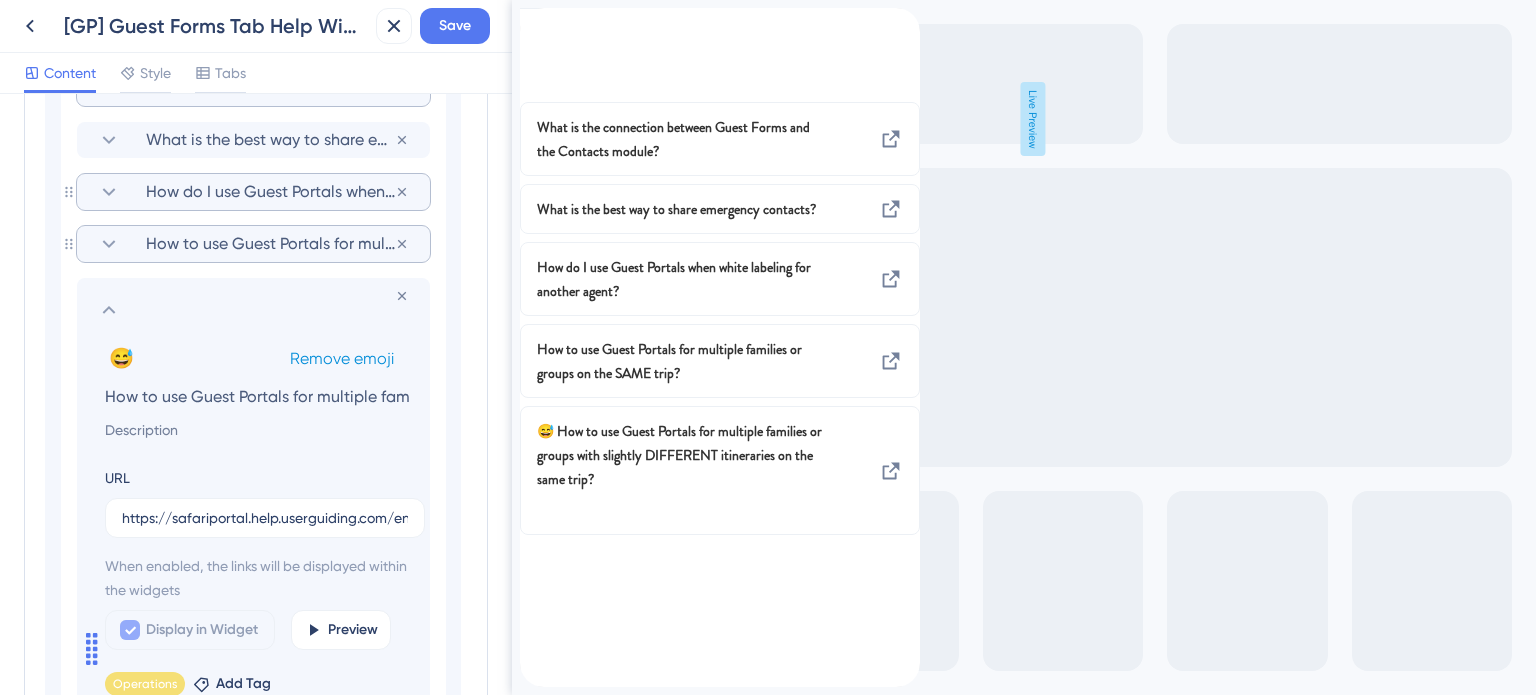 scroll, scrollTop: 0, scrollLeft: 476, axis: horizontal 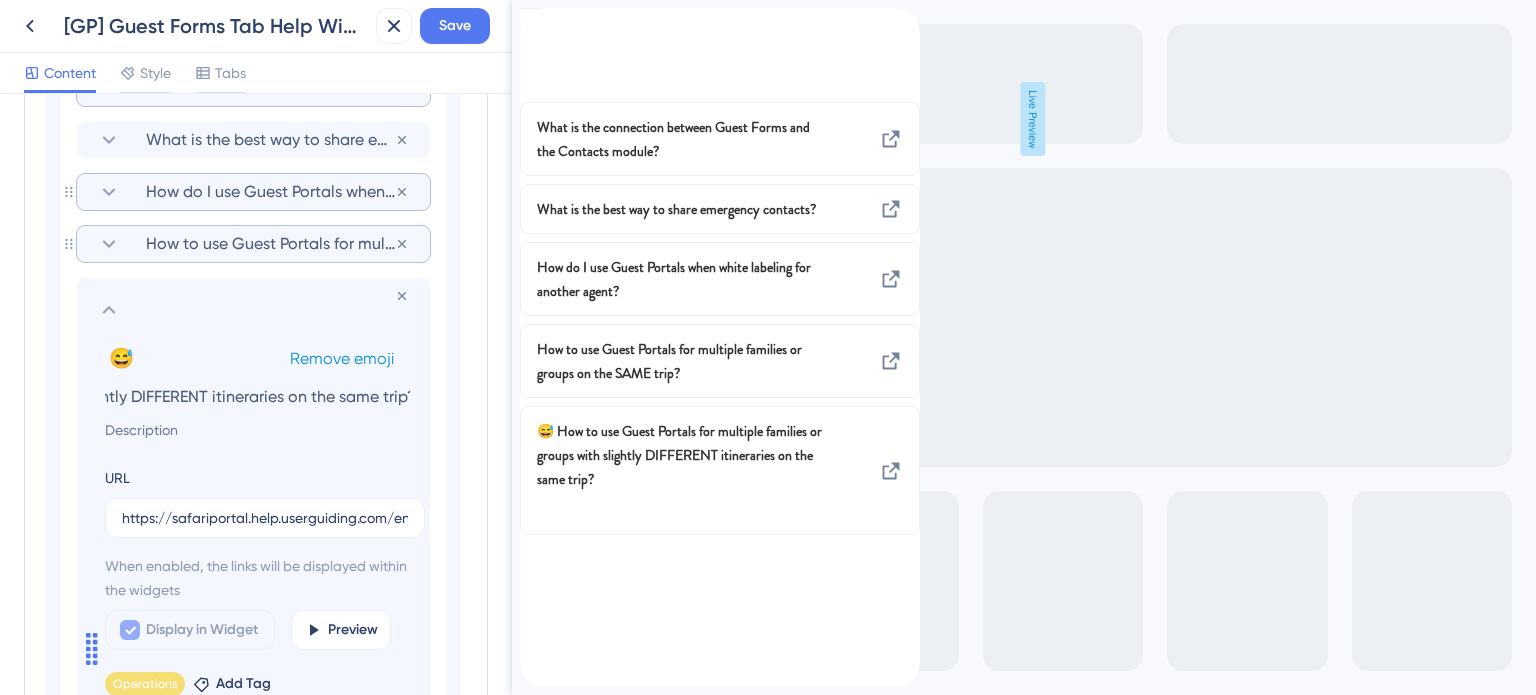 click on "Remove emoji" at bounding box center (342, 358) 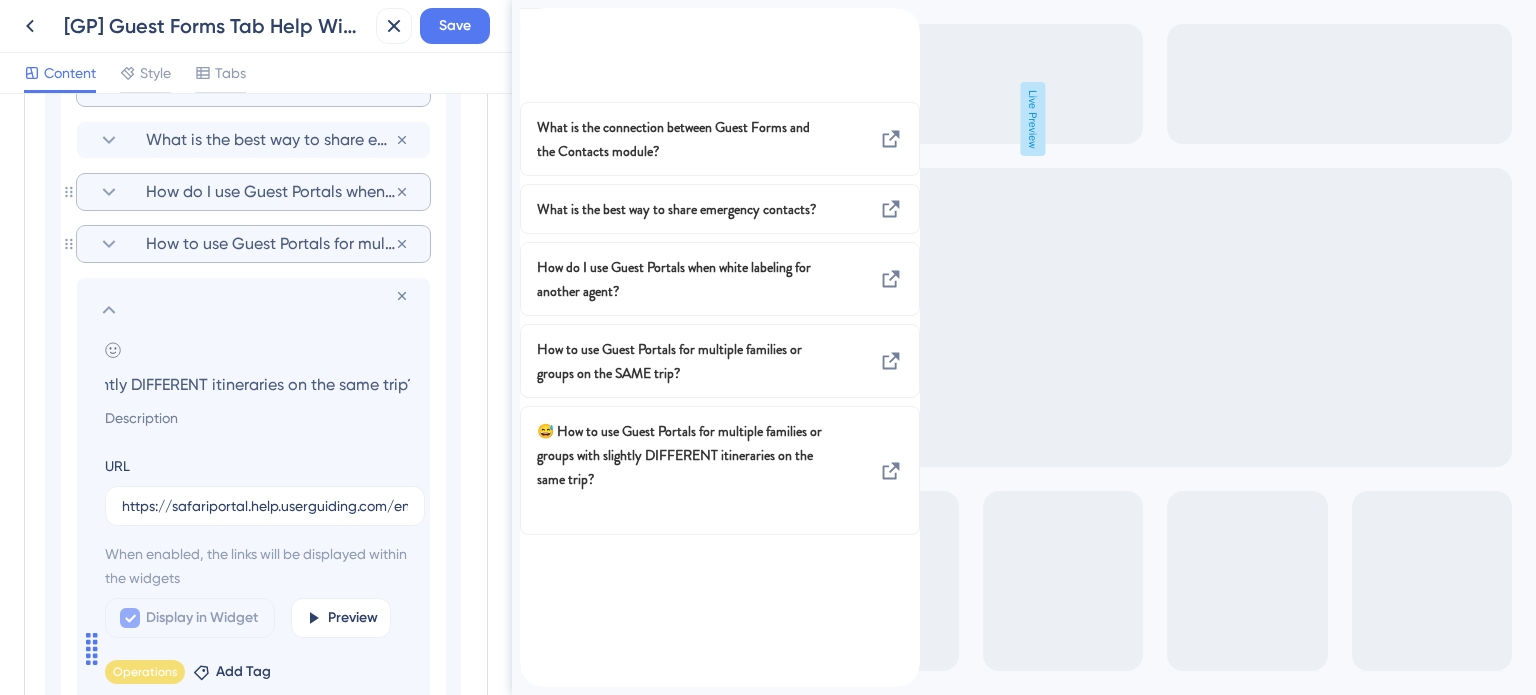 scroll, scrollTop: 0, scrollLeft: 0, axis: both 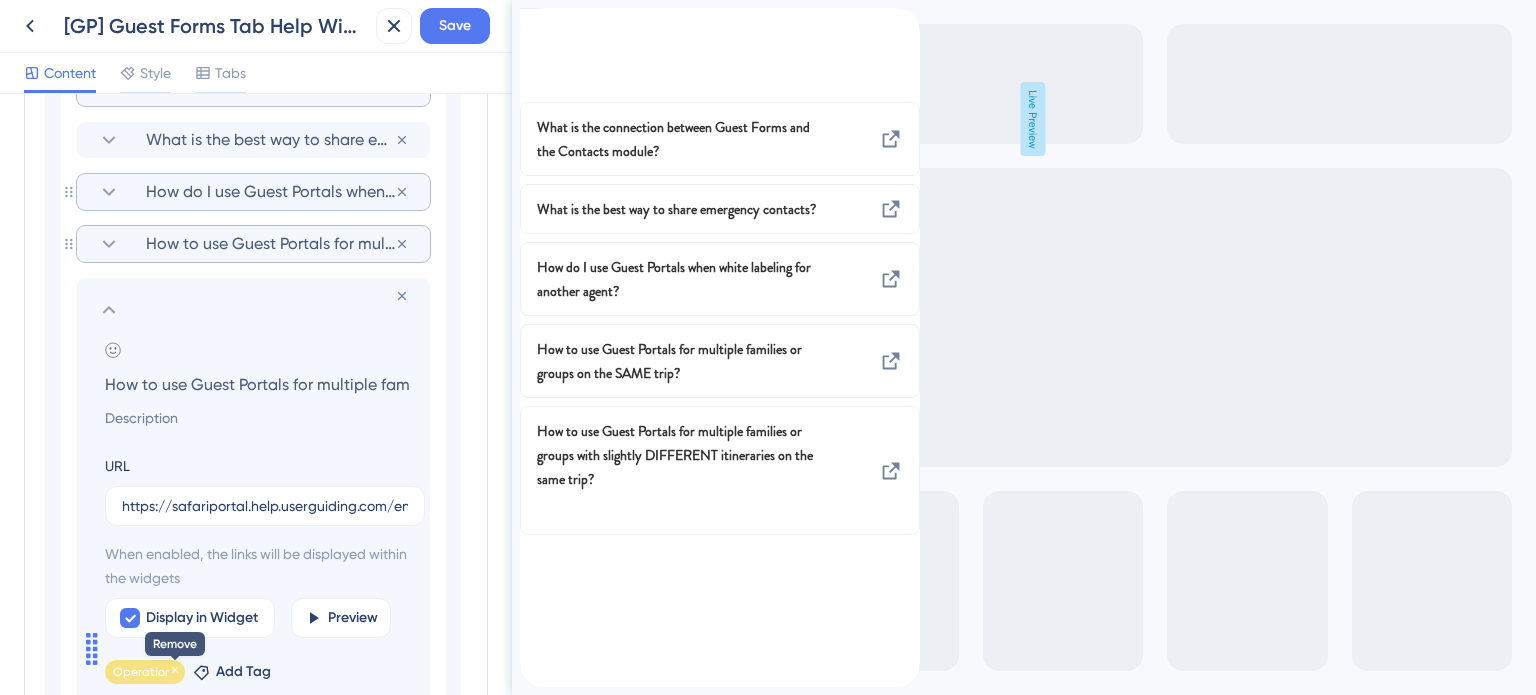 click 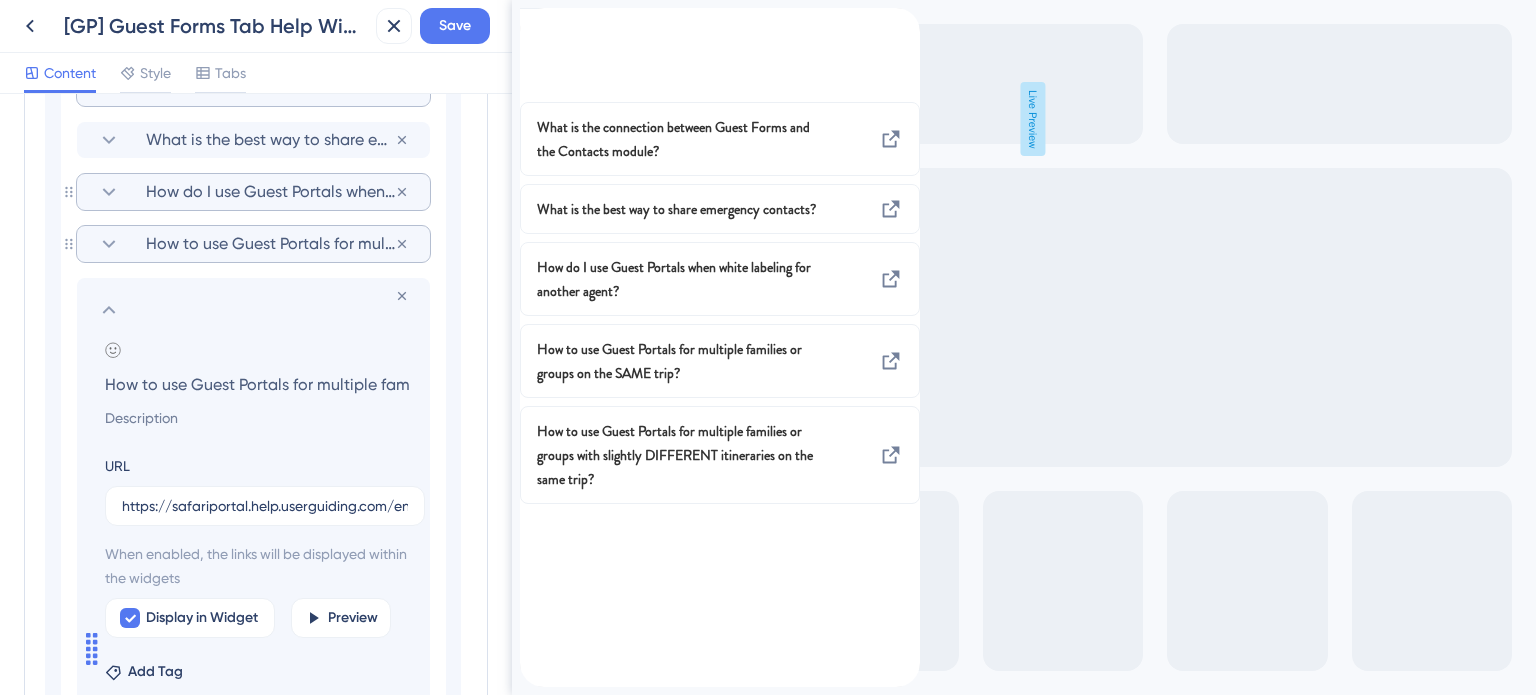 click 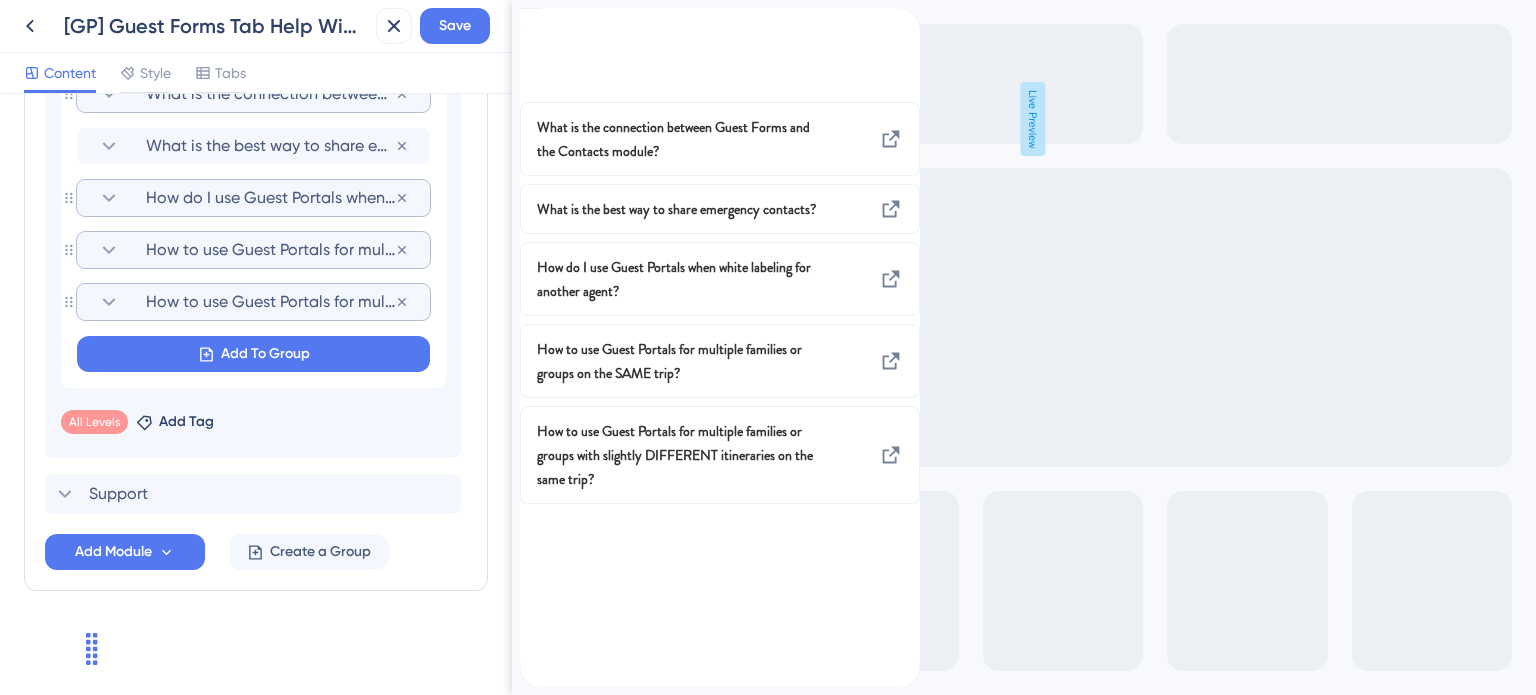 scroll, scrollTop: 1358, scrollLeft: 0, axis: vertical 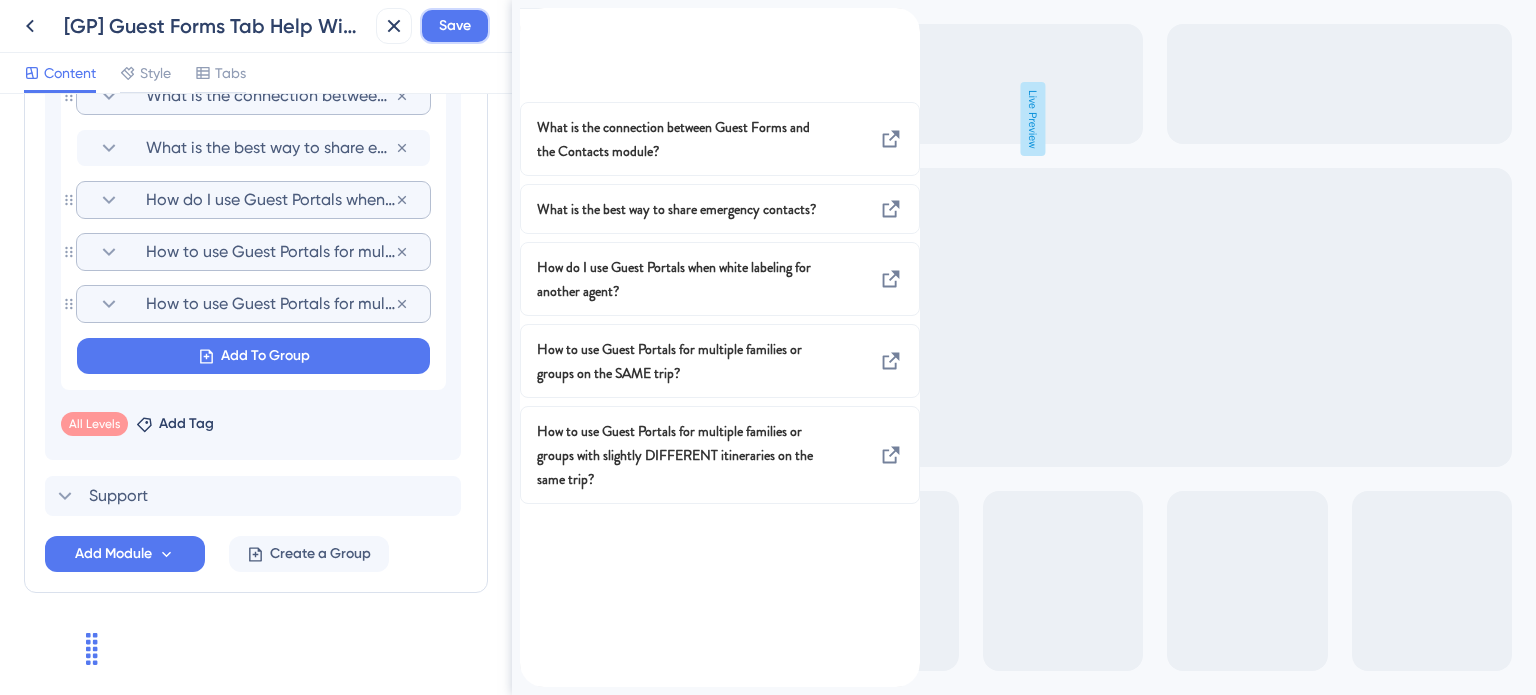 click on "Save" at bounding box center [455, 26] 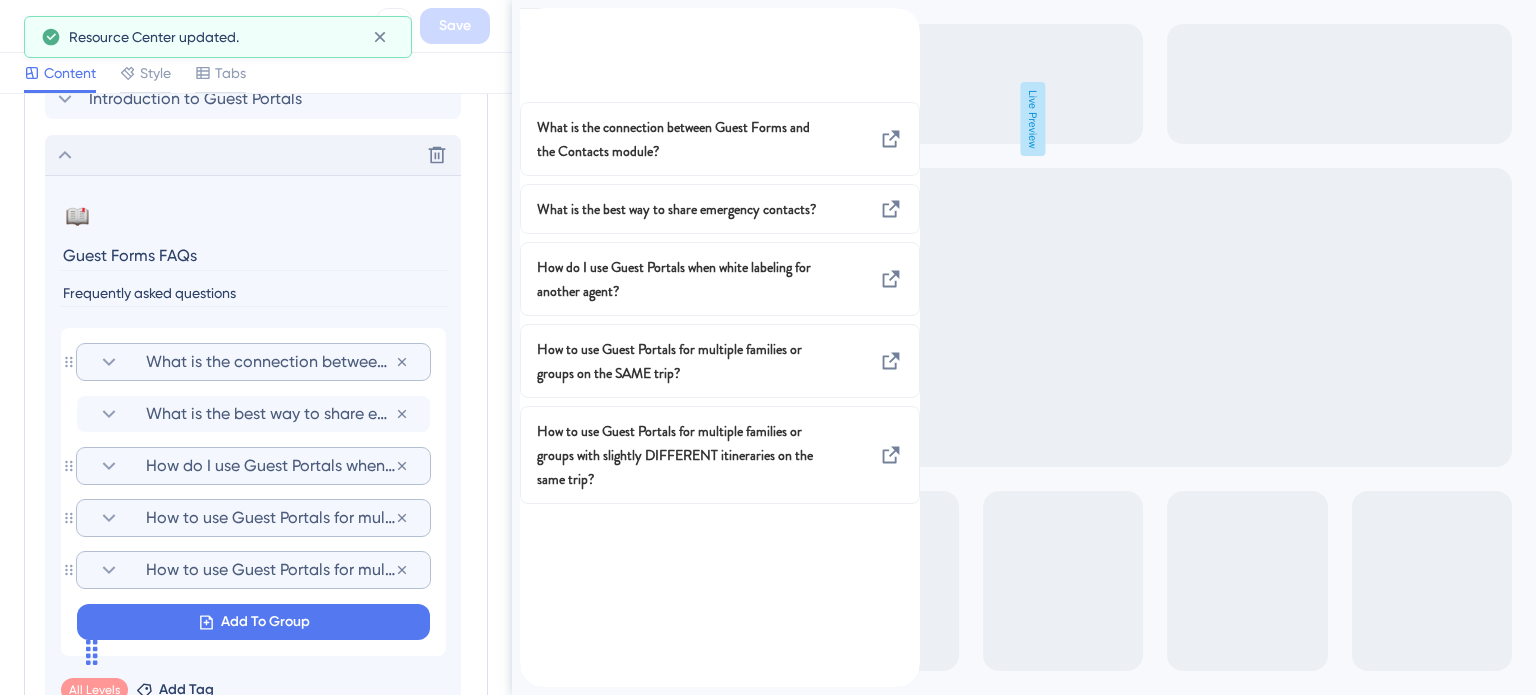 scroll, scrollTop: 1058, scrollLeft: 0, axis: vertical 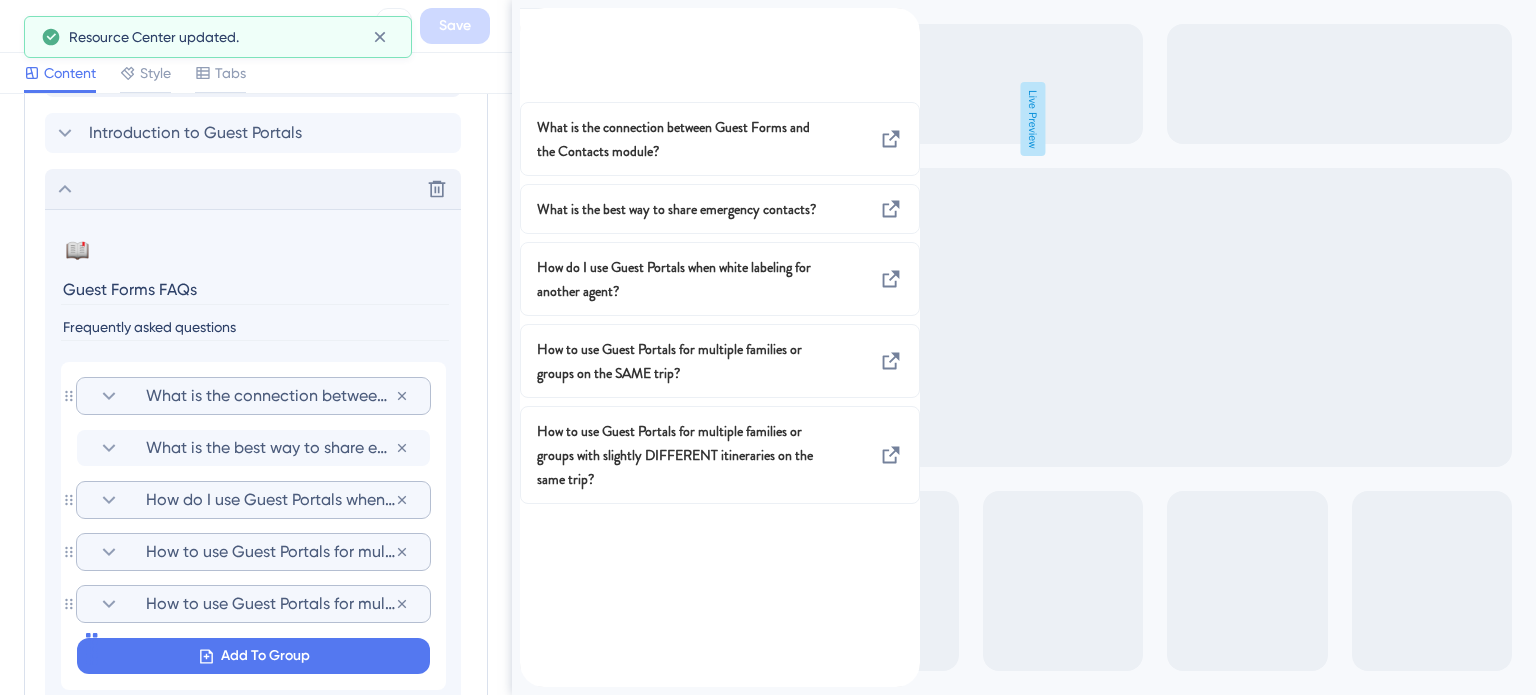 click 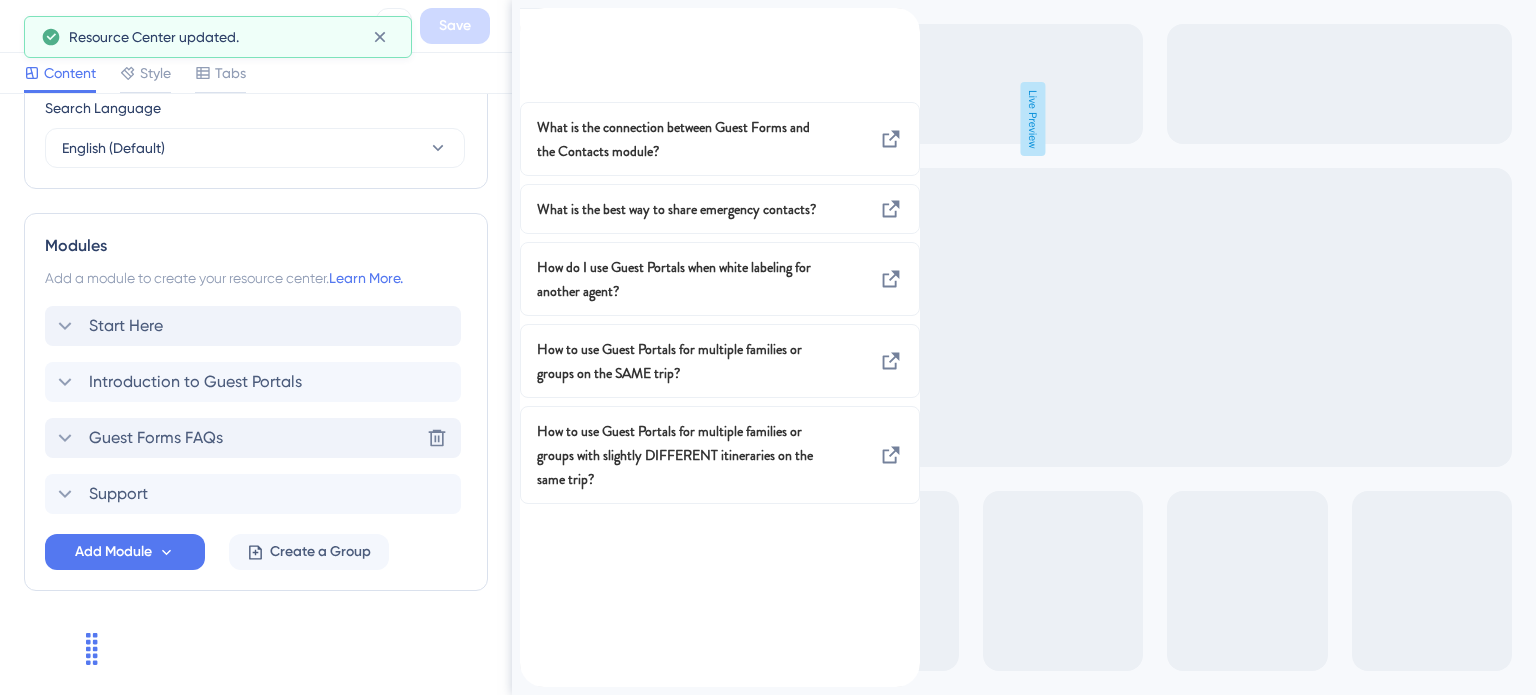scroll, scrollTop: 807, scrollLeft: 0, axis: vertical 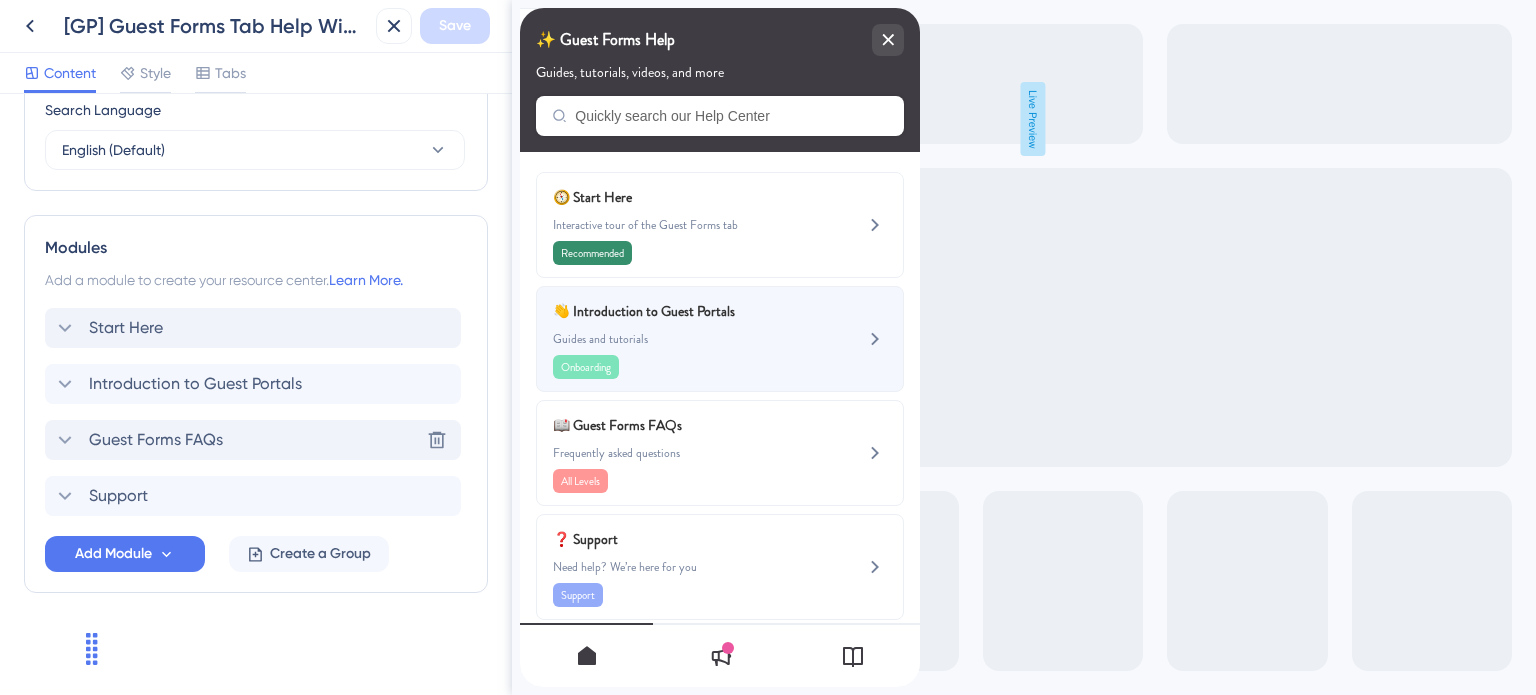 click on "👋   Introduction to Guest Portals Guides and tutorials Onboarding" at bounding box center (686, 339) 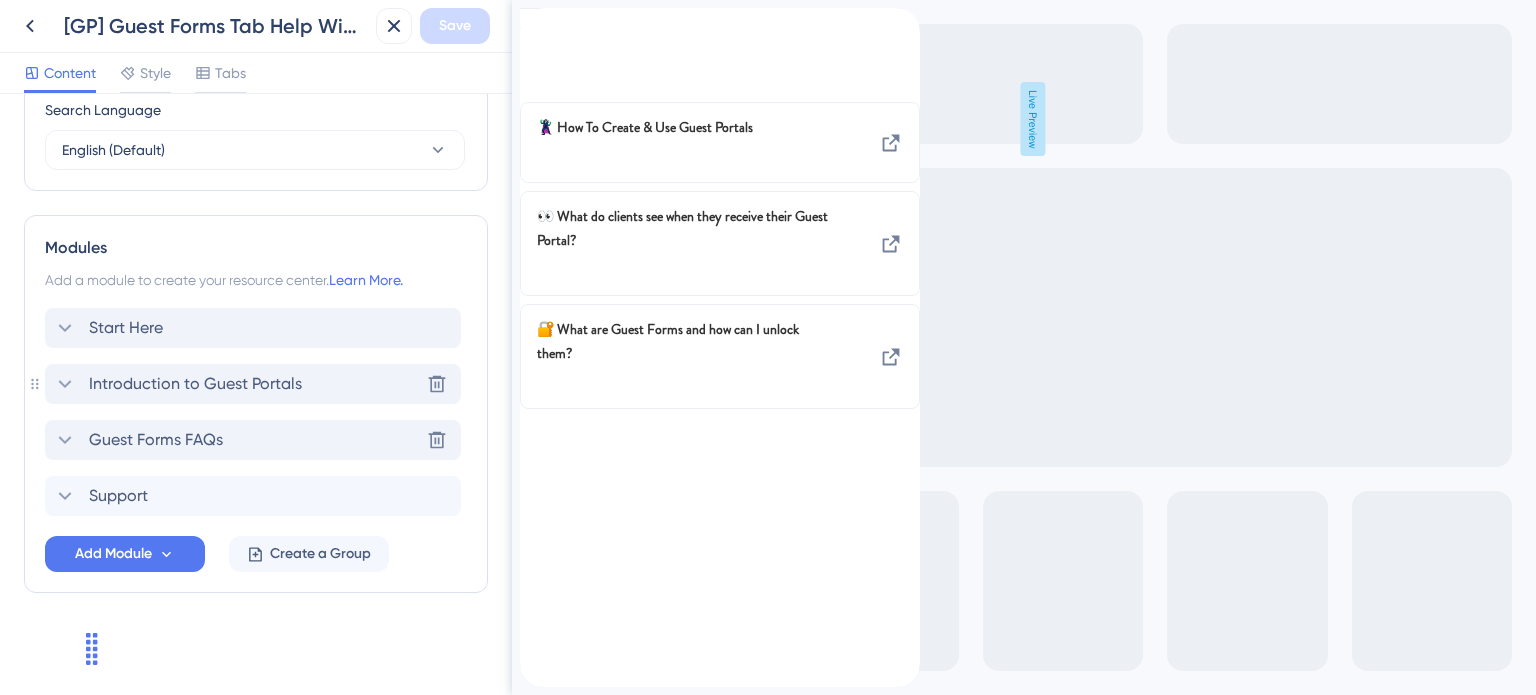 click 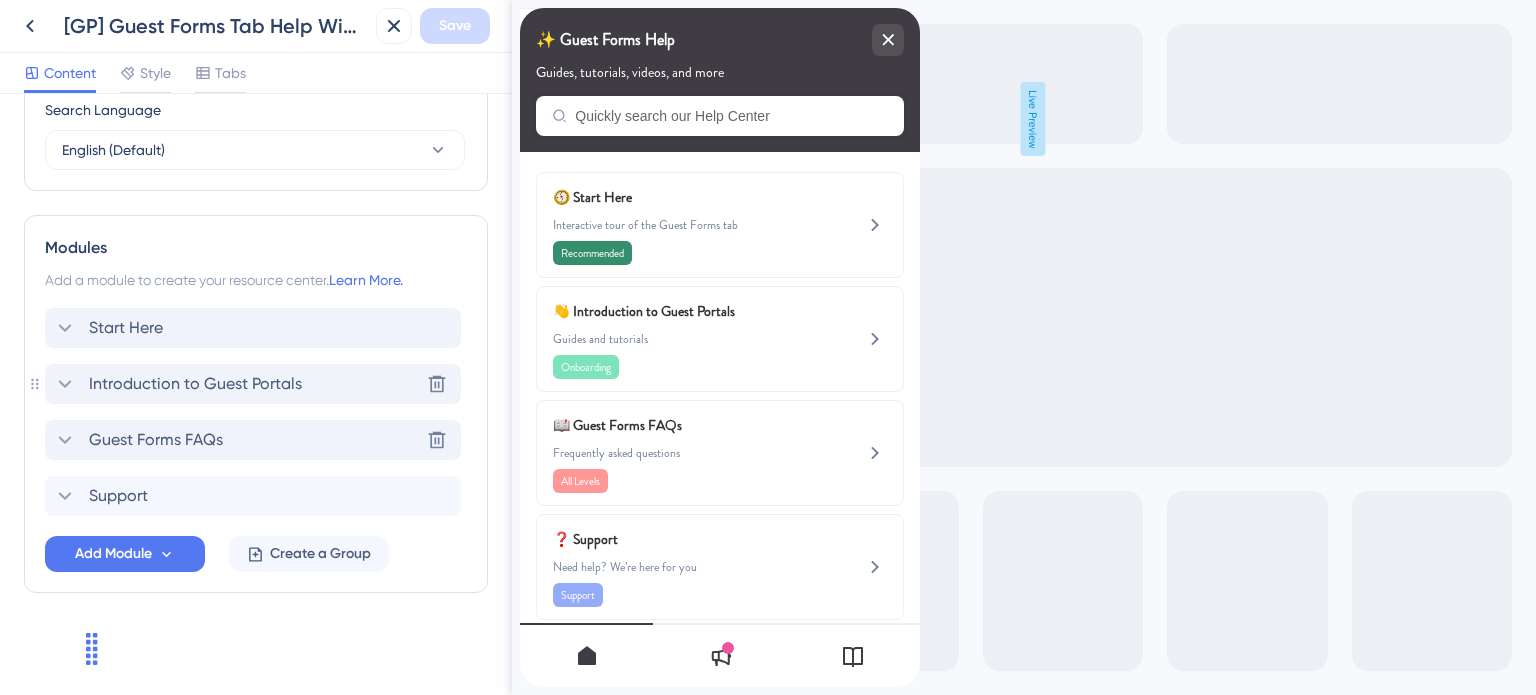 scroll, scrollTop: 1058, scrollLeft: 0, axis: vertical 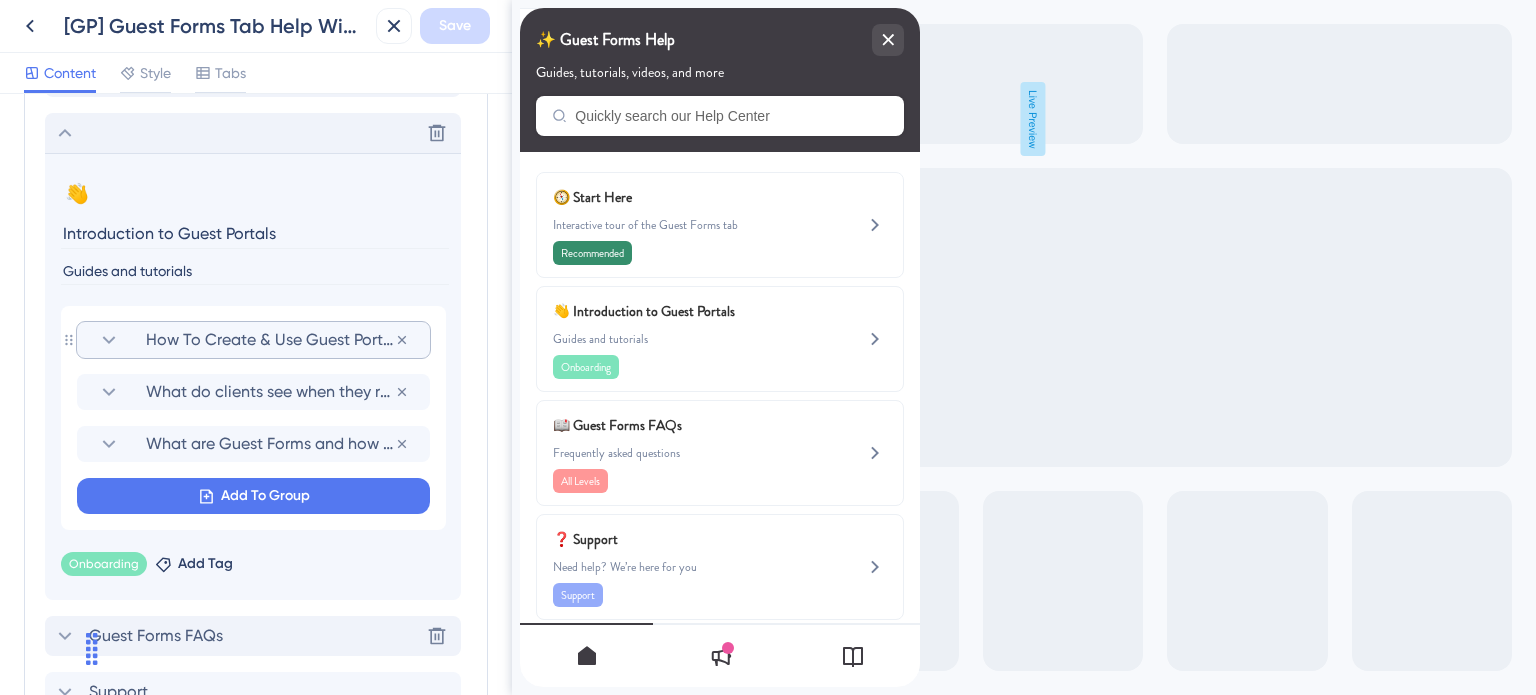 click on "How To Create & Use Guest Portals" at bounding box center (270, 340) 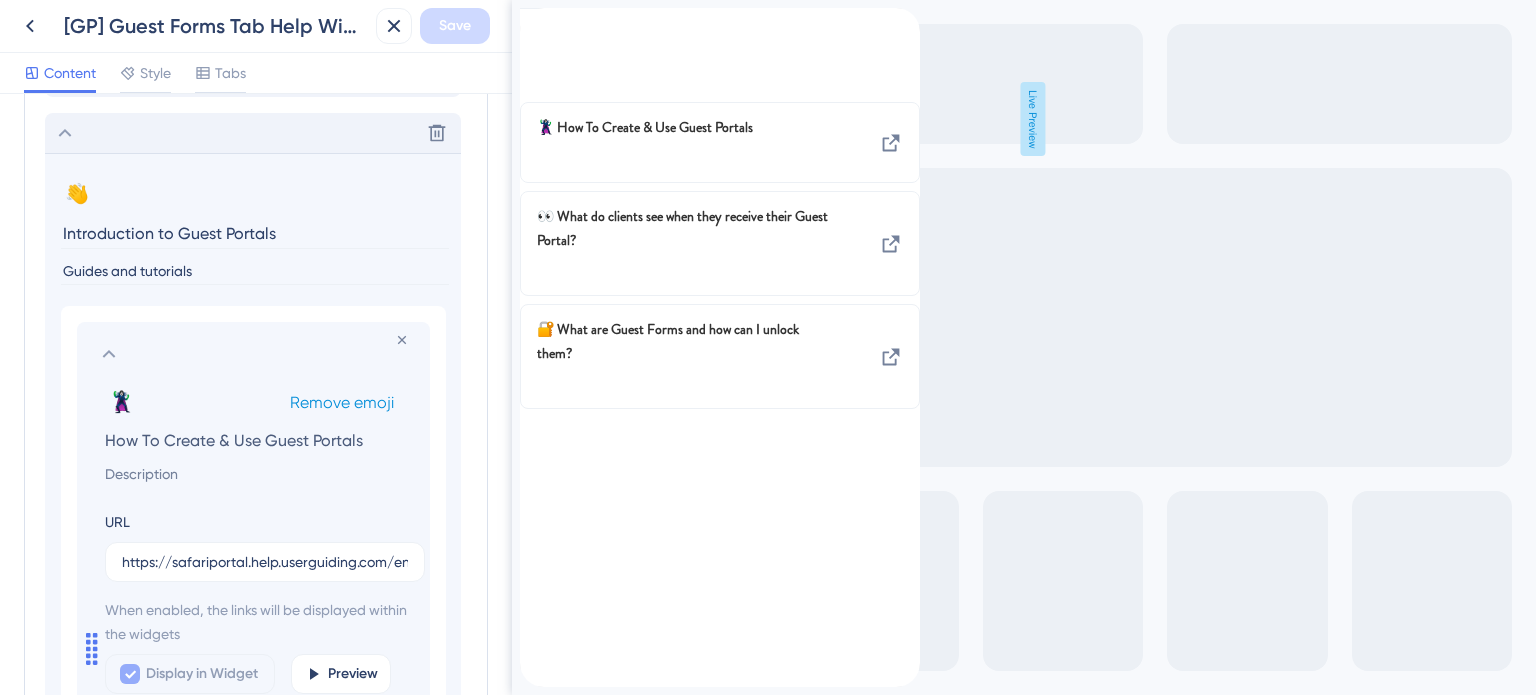click on "Remove emoji" at bounding box center (342, 402) 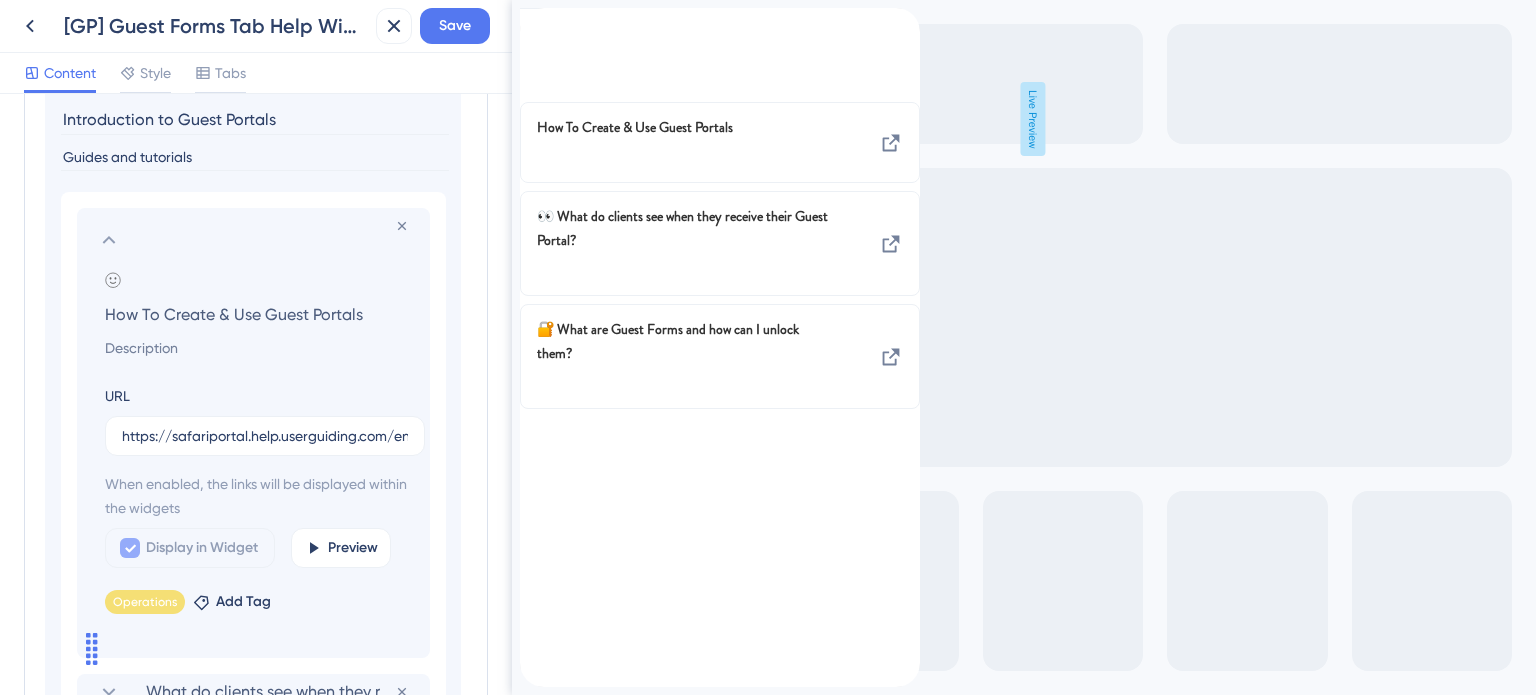 scroll, scrollTop: 1258, scrollLeft: 0, axis: vertical 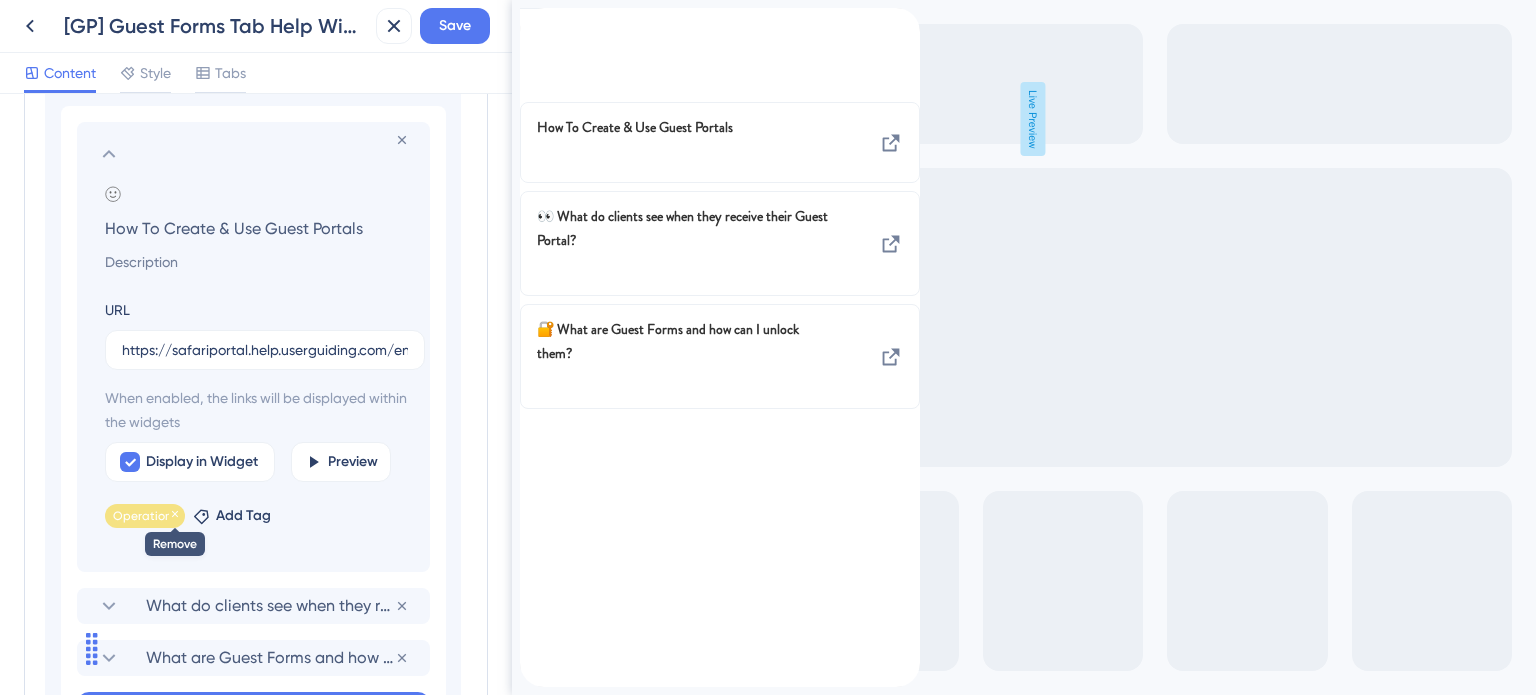 click 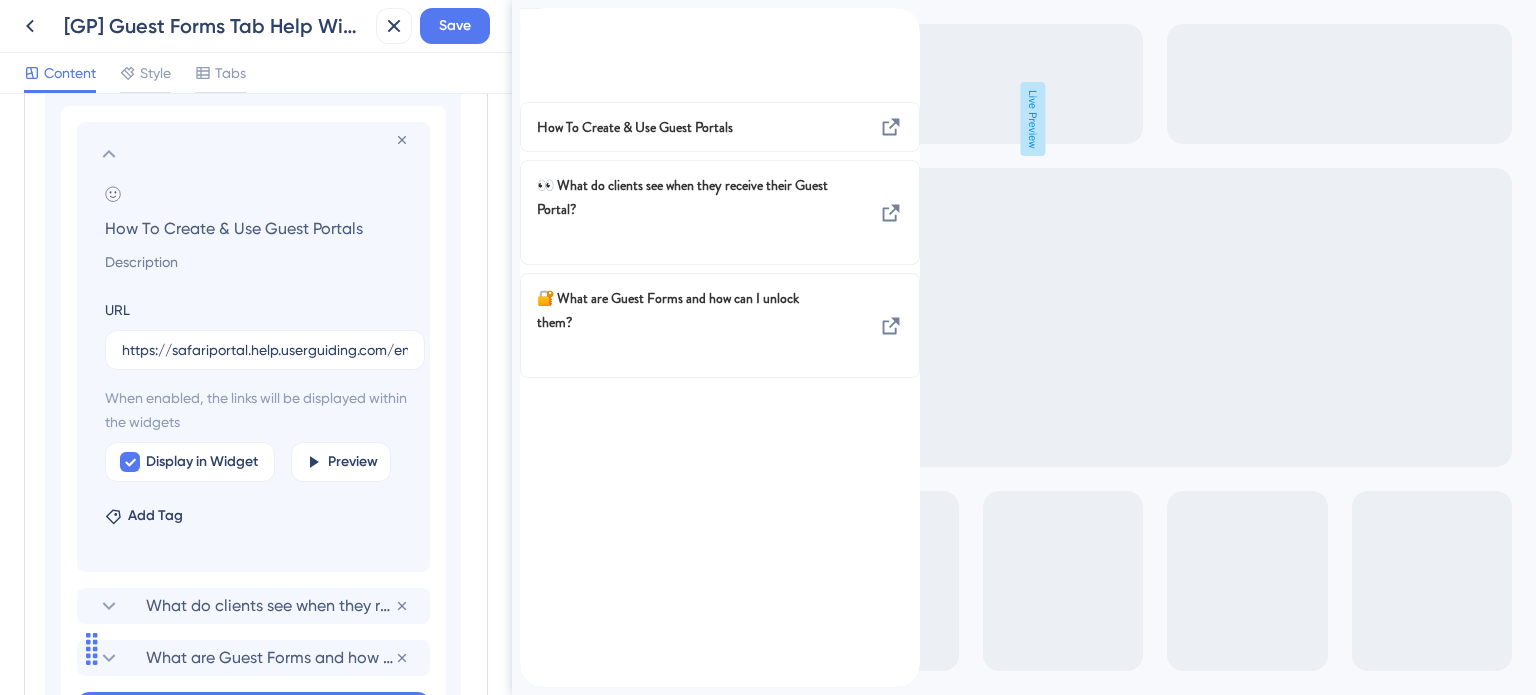click 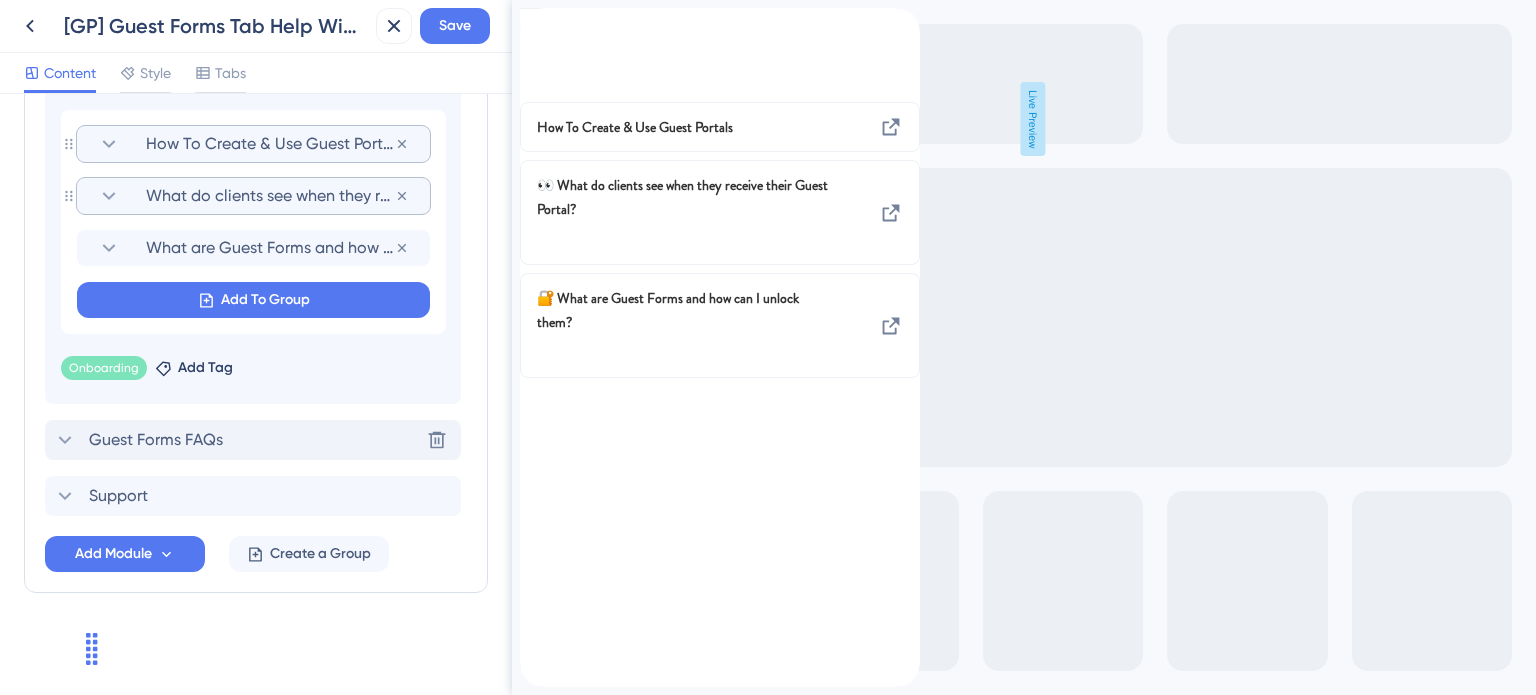 click on "What do clients see when they receive their Guest Portal?" at bounding box center (270, 196) 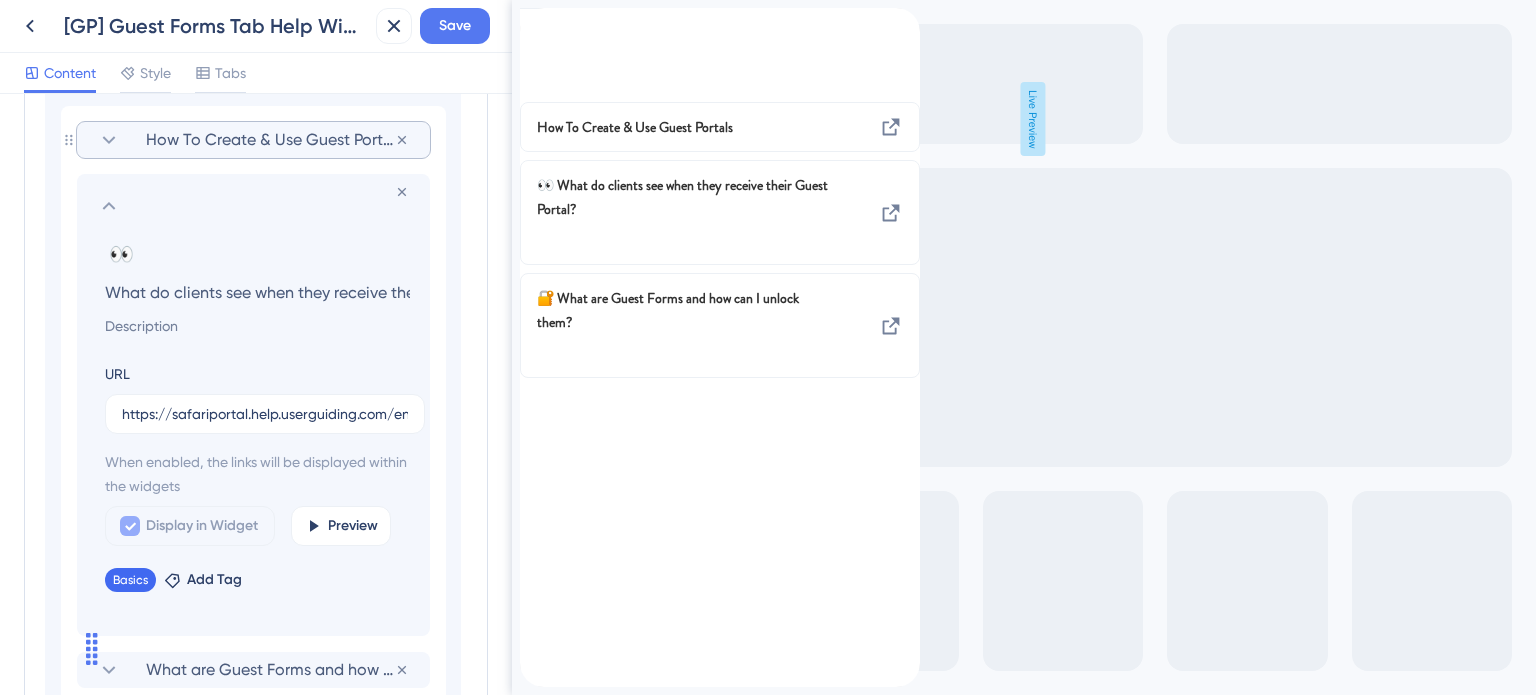 scroll, scrollTop: 0, scrollLeft: 118, axis: horizontal 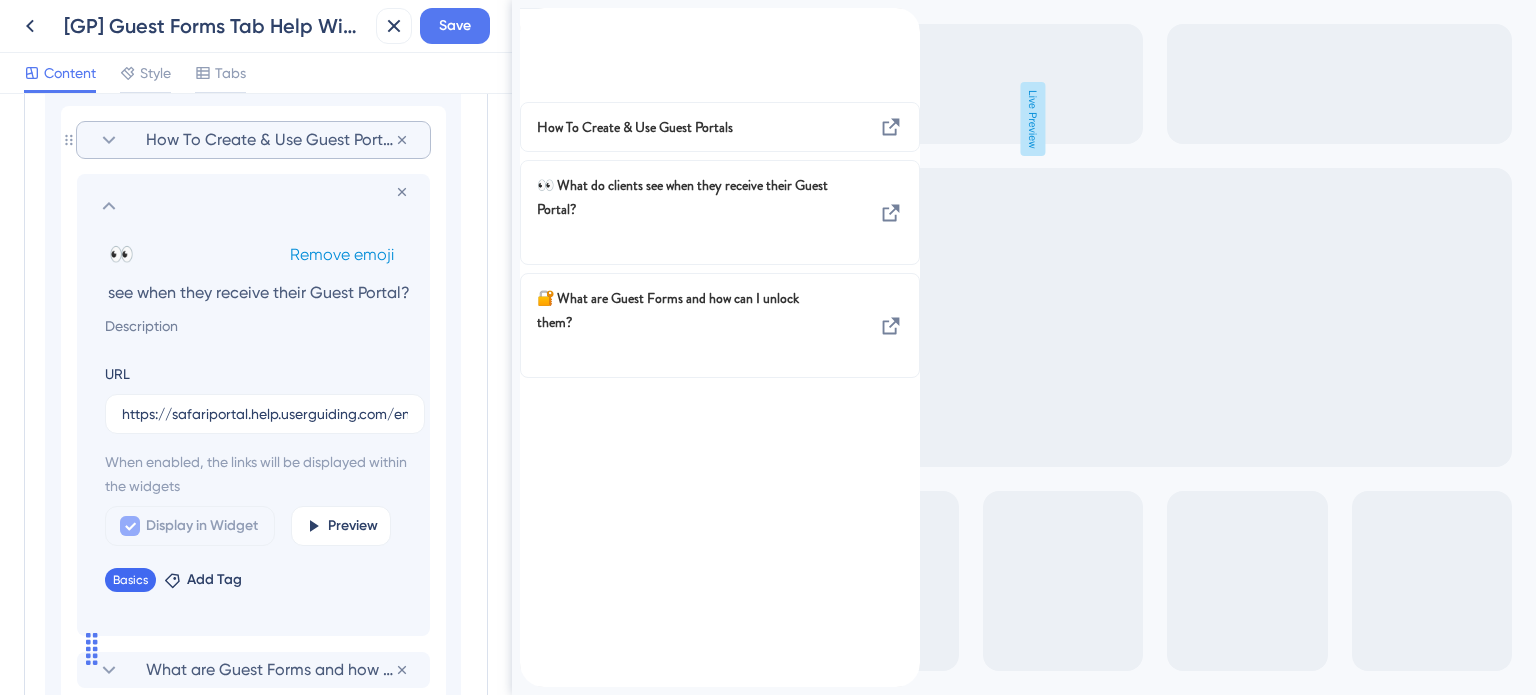click on "Remove emoji" at bounding box center (342, 254) 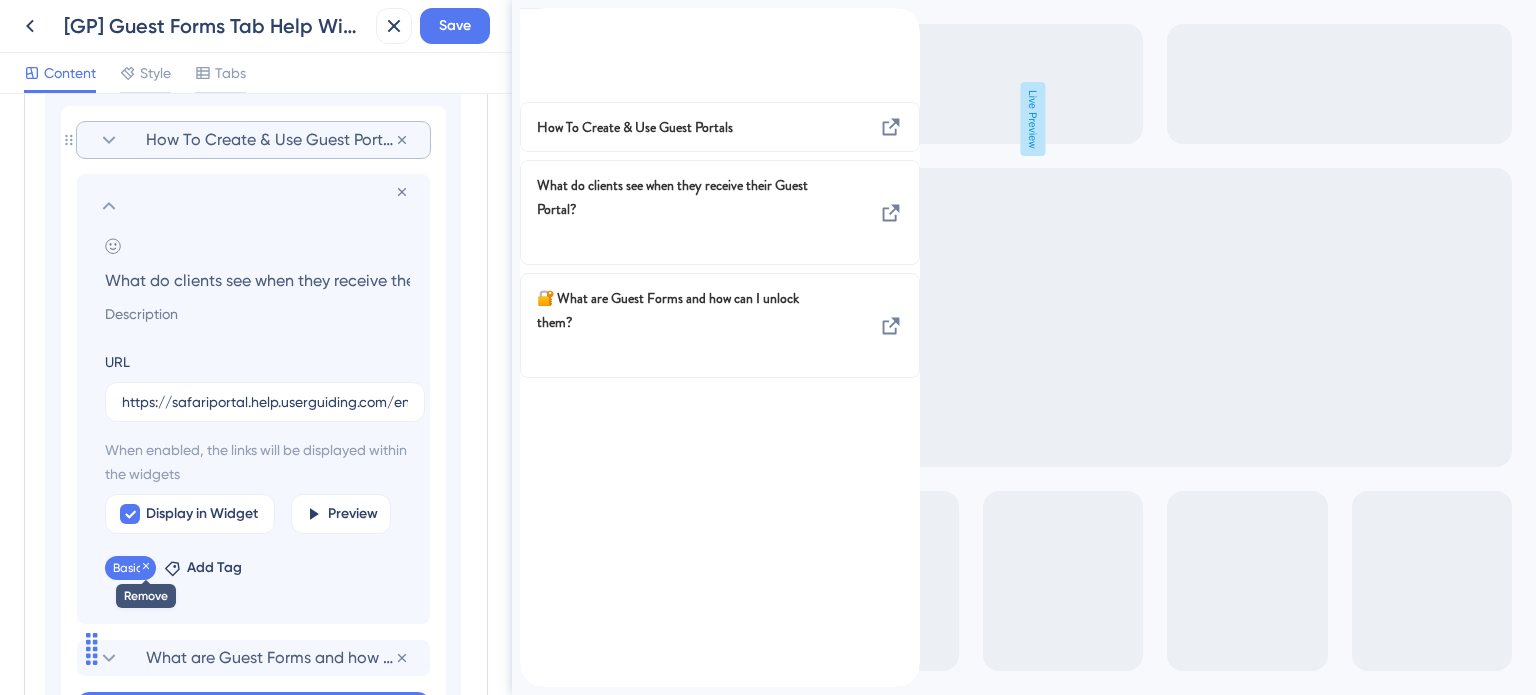 click 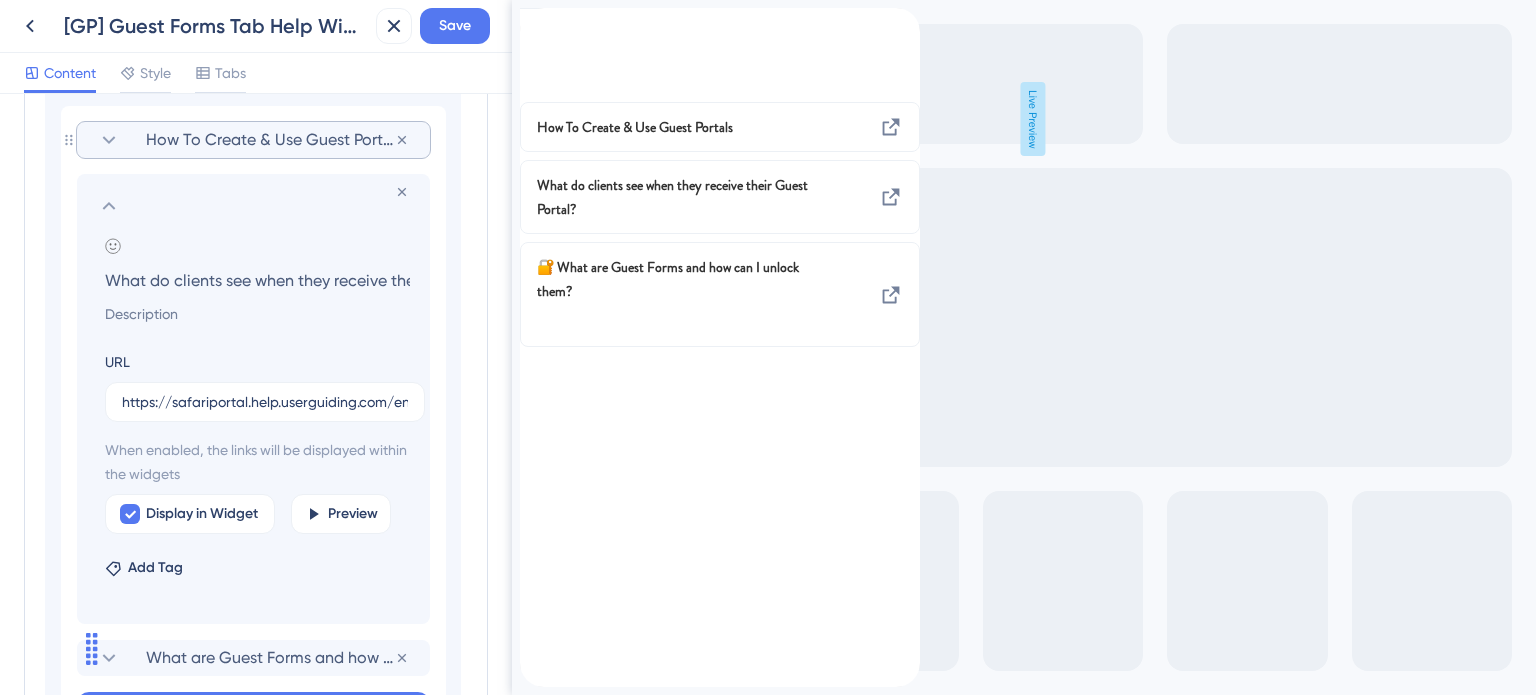 click 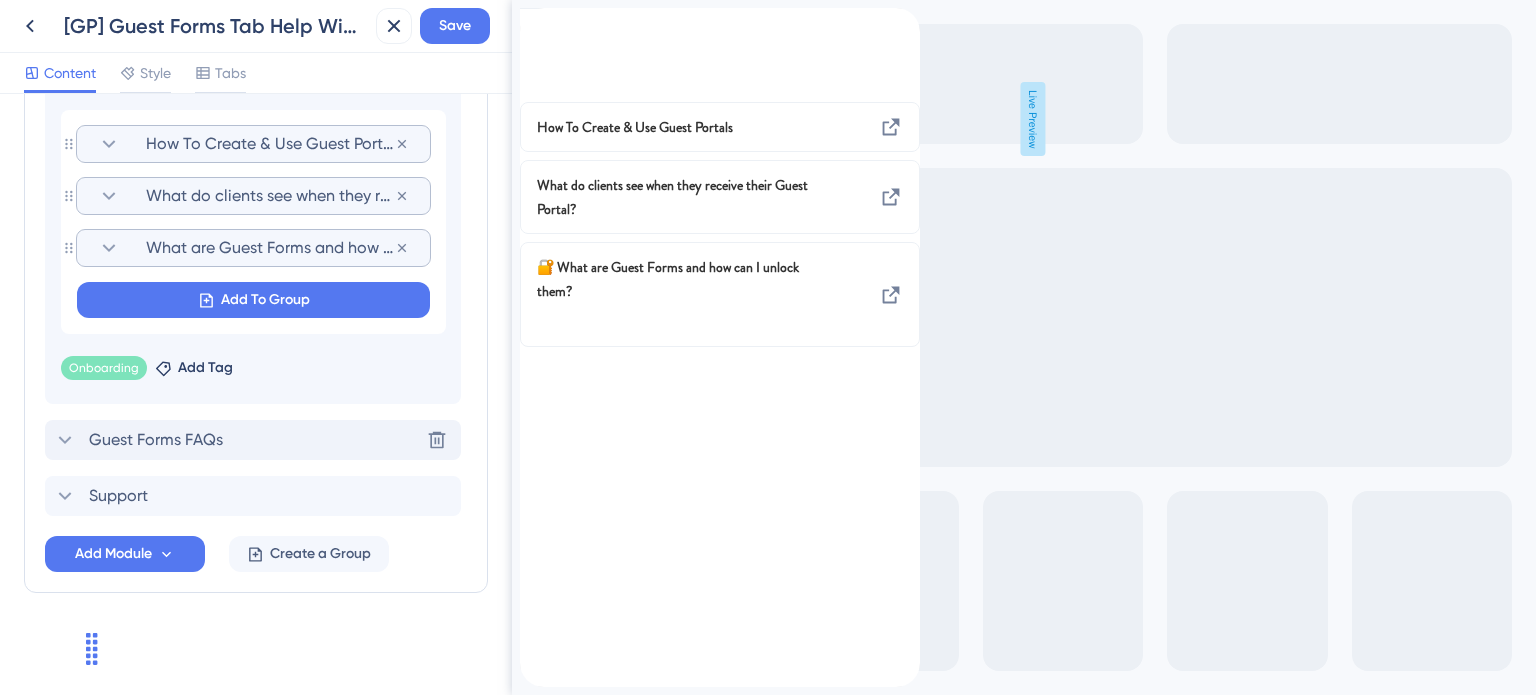 click on "What are Guest Forms and how can I unlock them?" at bounding box center (270, 248) 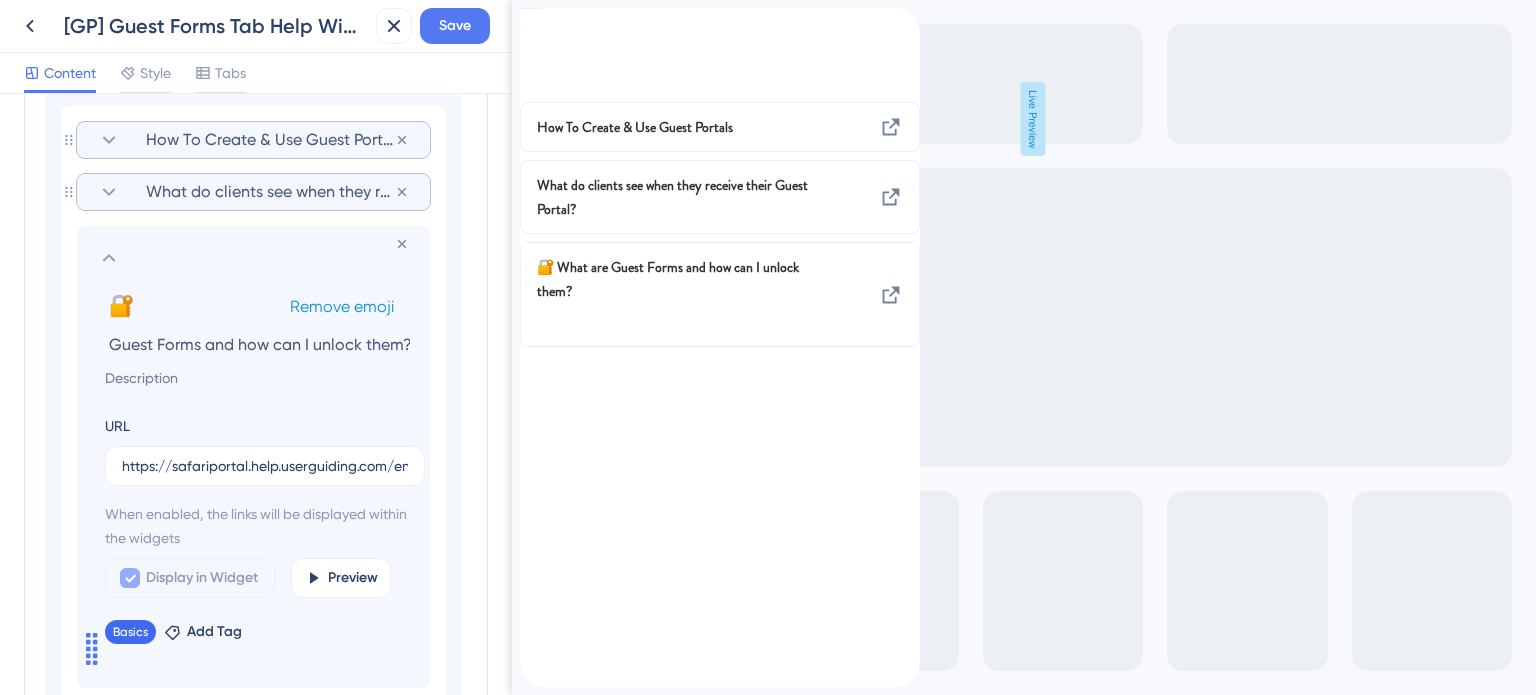 click on "Remove emoji" at bounding box center [342, 306] 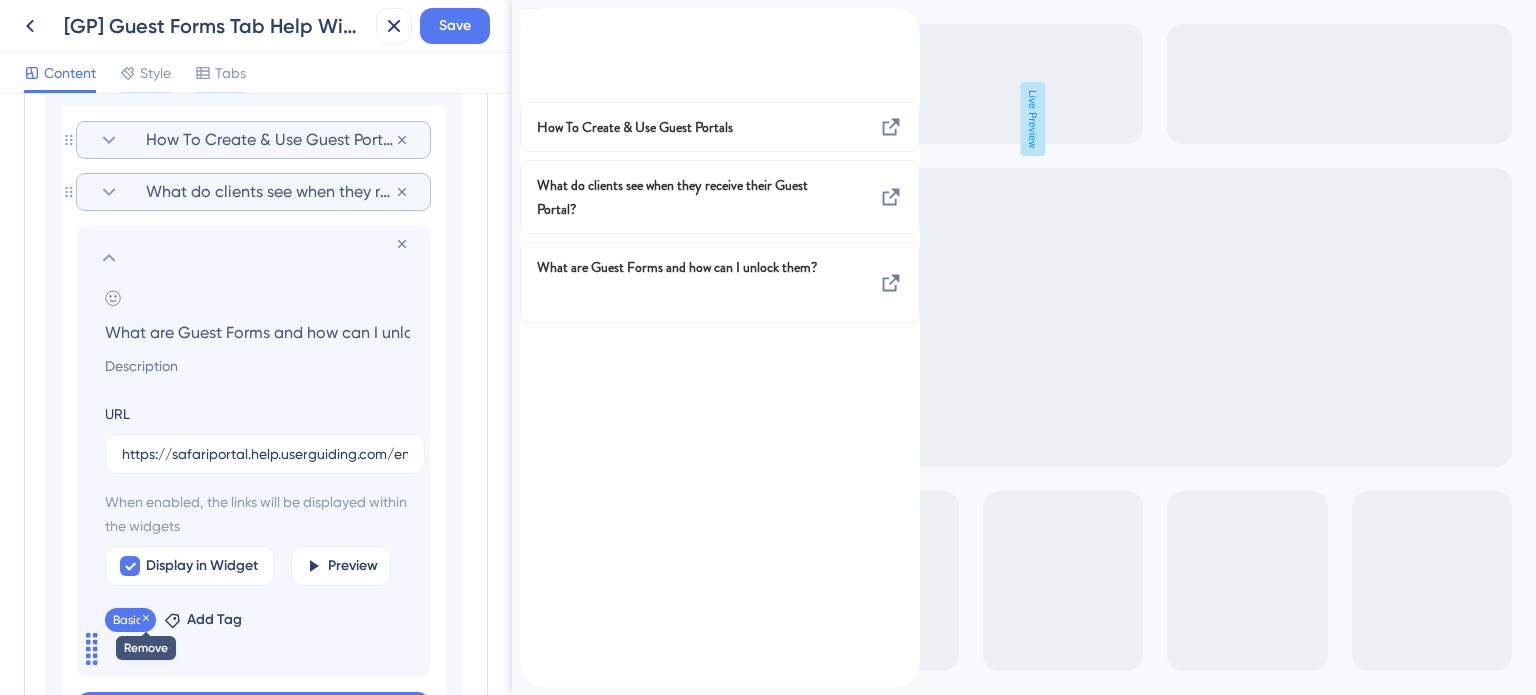 click 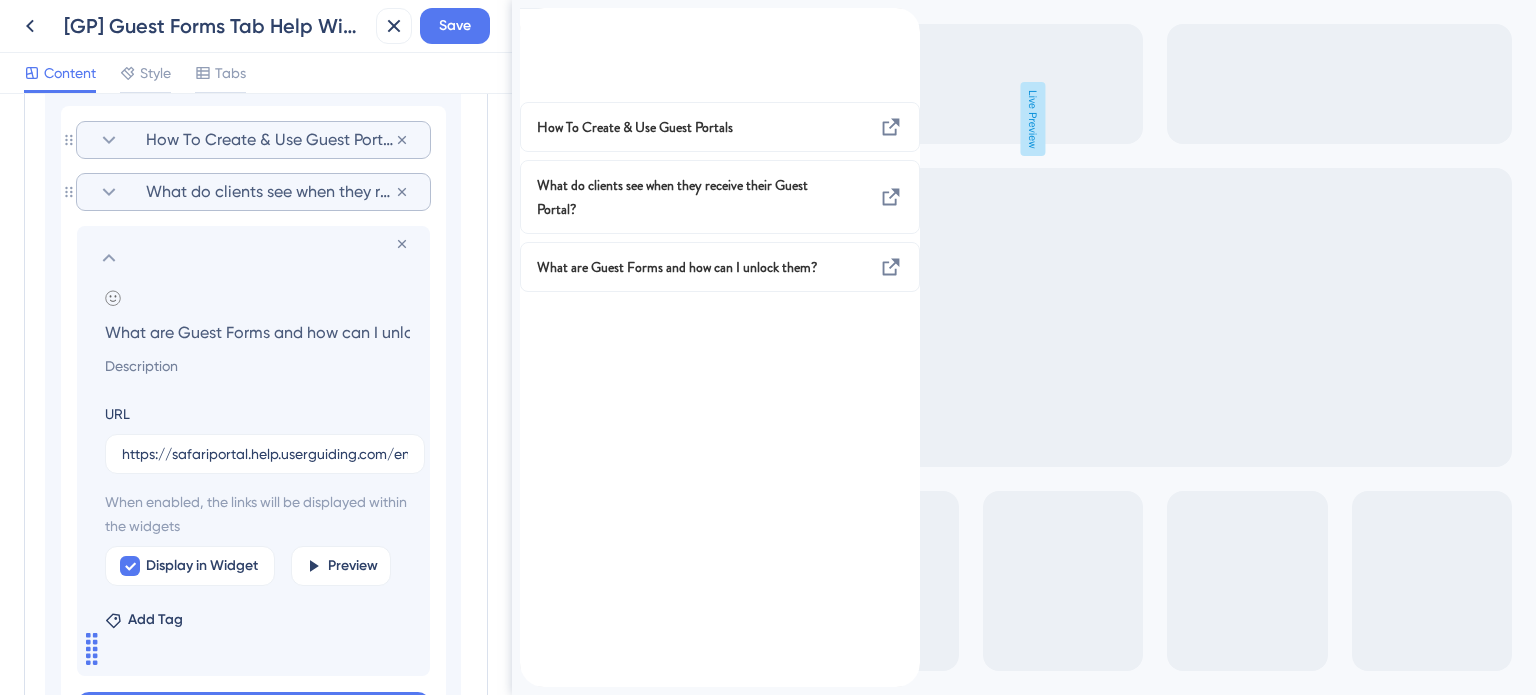 click 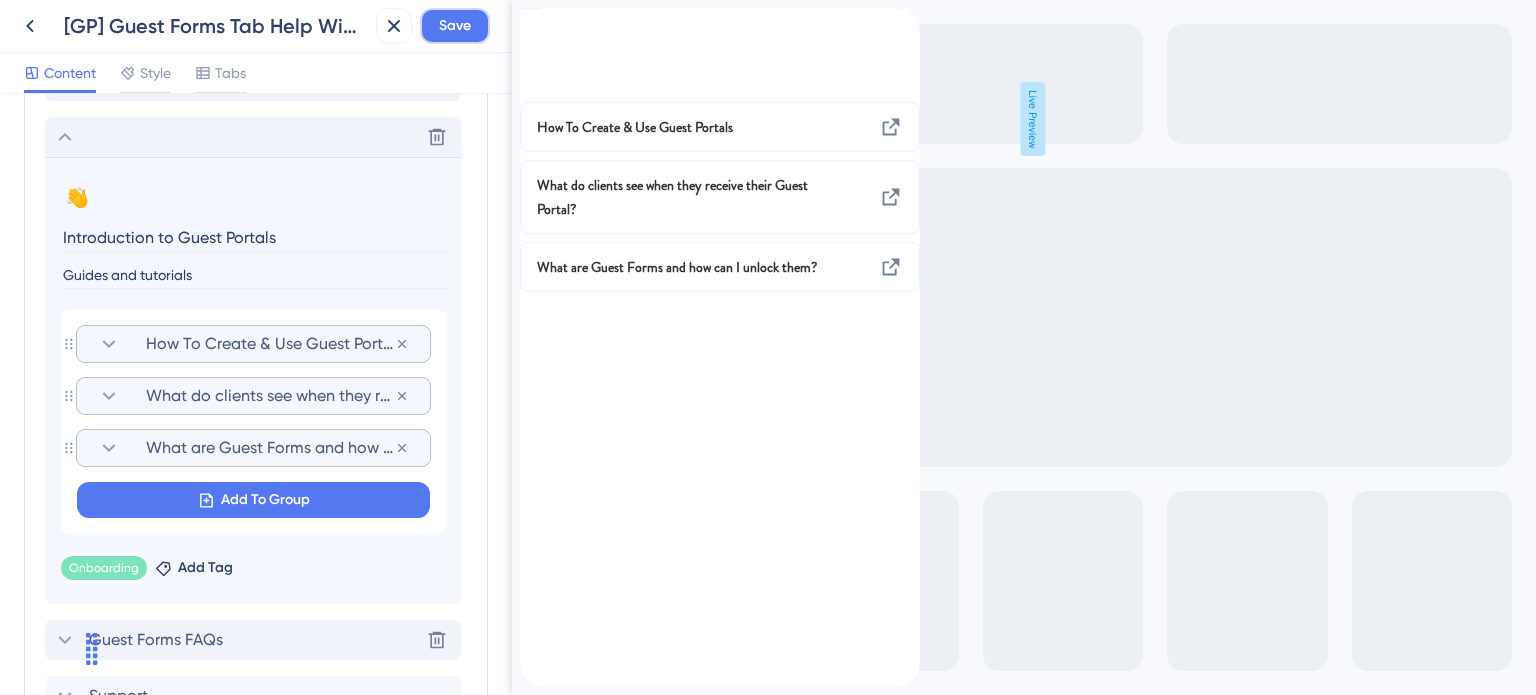 click on "Save" at bounding box center (455, 26) 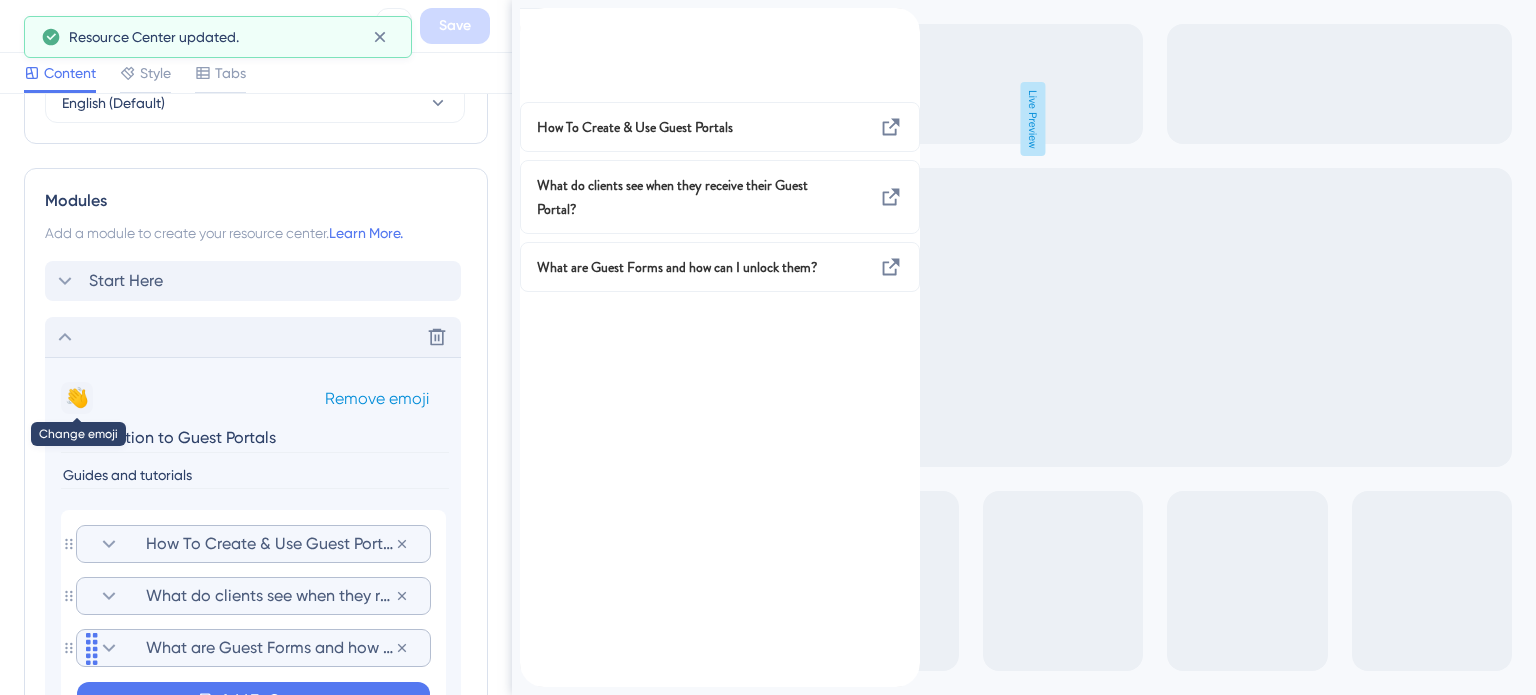 click on "👋" at bounding box center [77, 398] 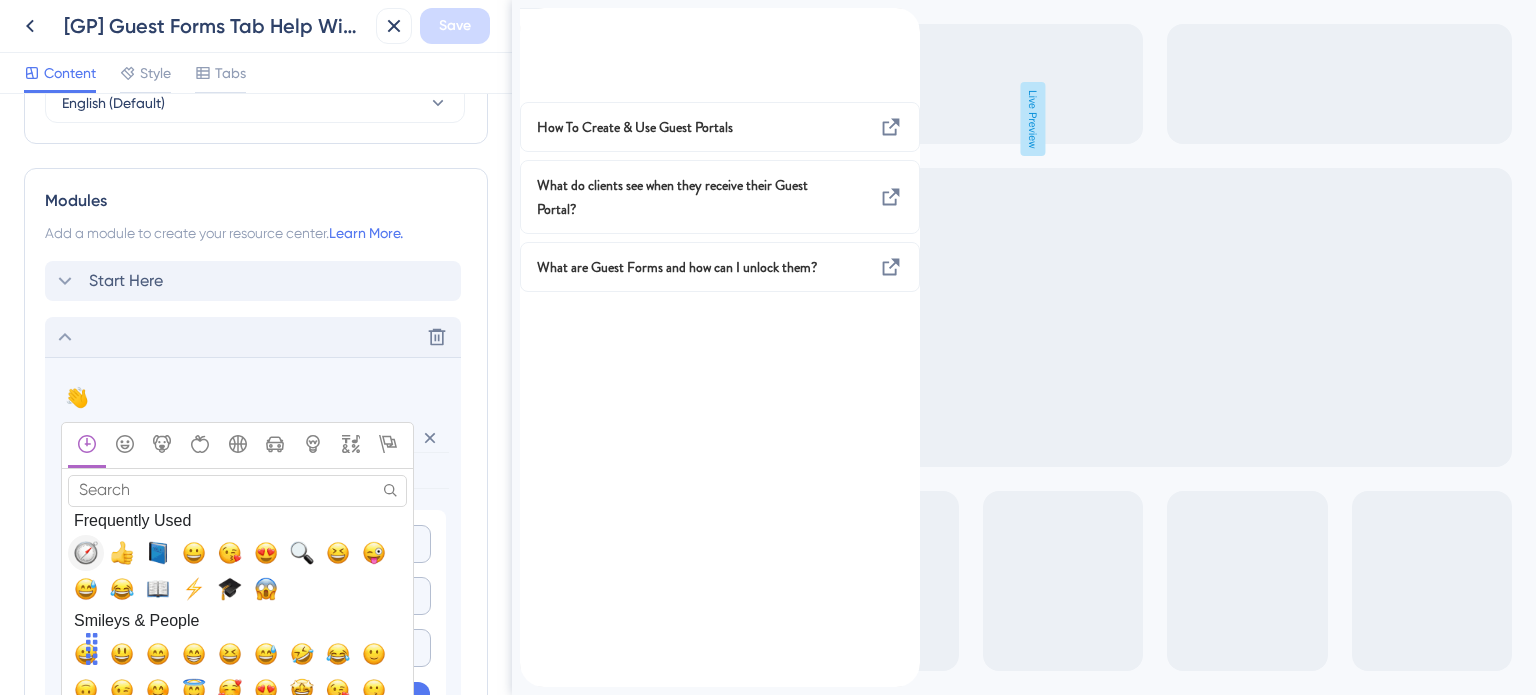click at bounding box center (86, 553) 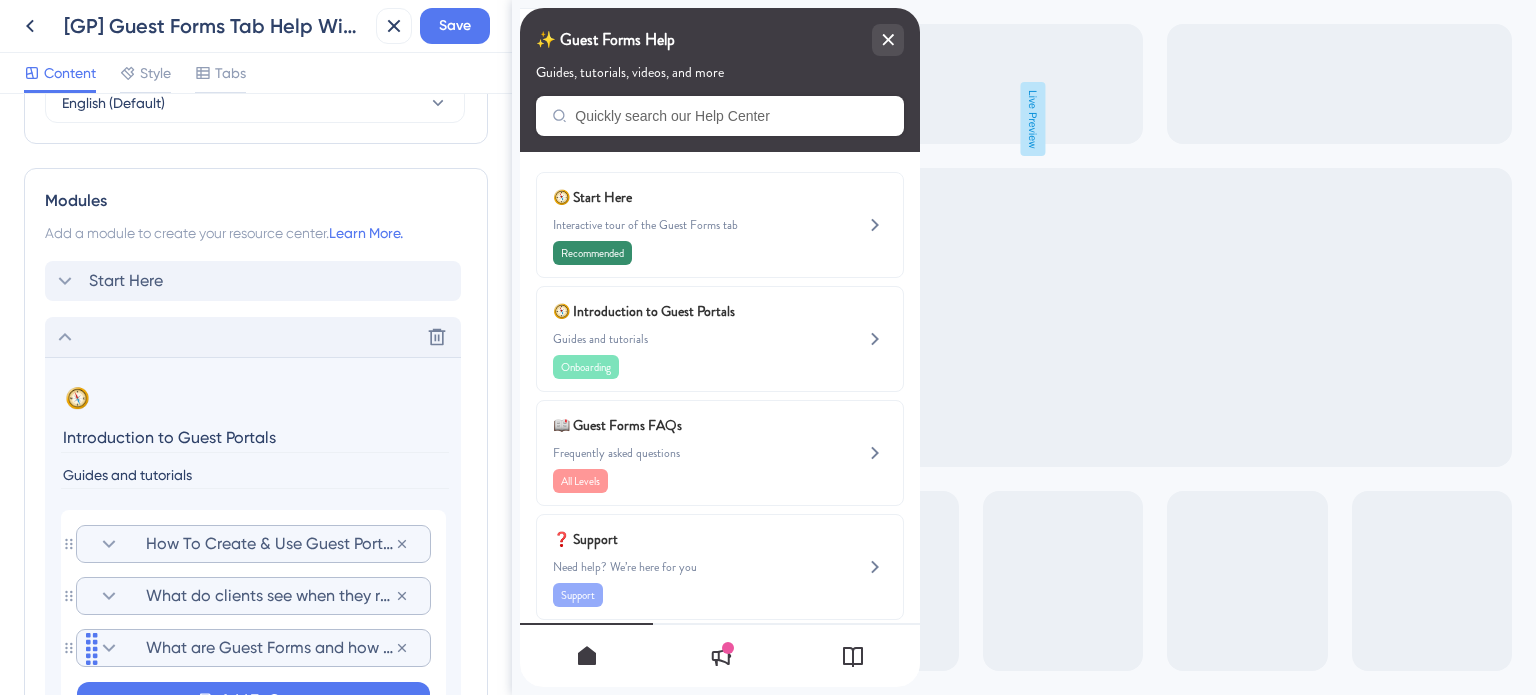 drag, startPoint x: 303, startPoint y: 436, endPoint x: 16, endPoint y: 436, distance: 287 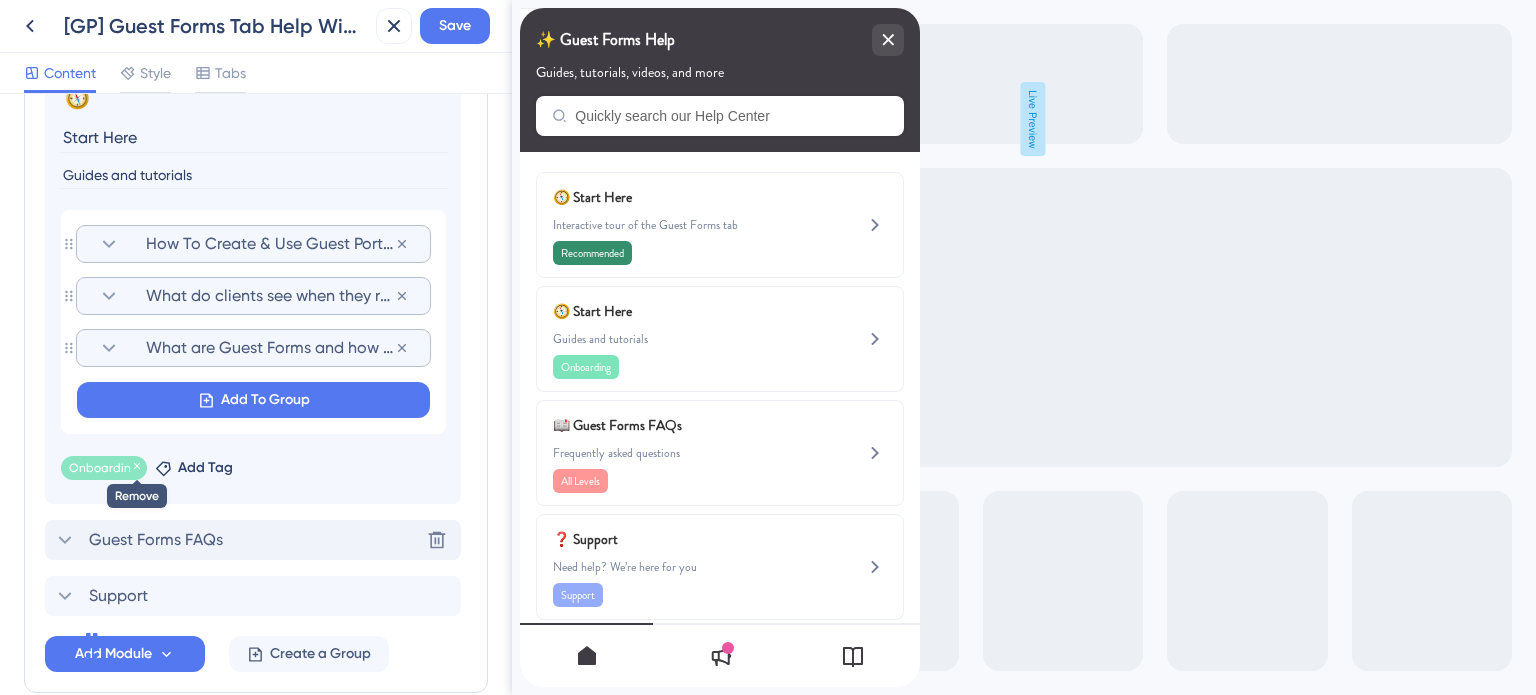 type on "Start Here" 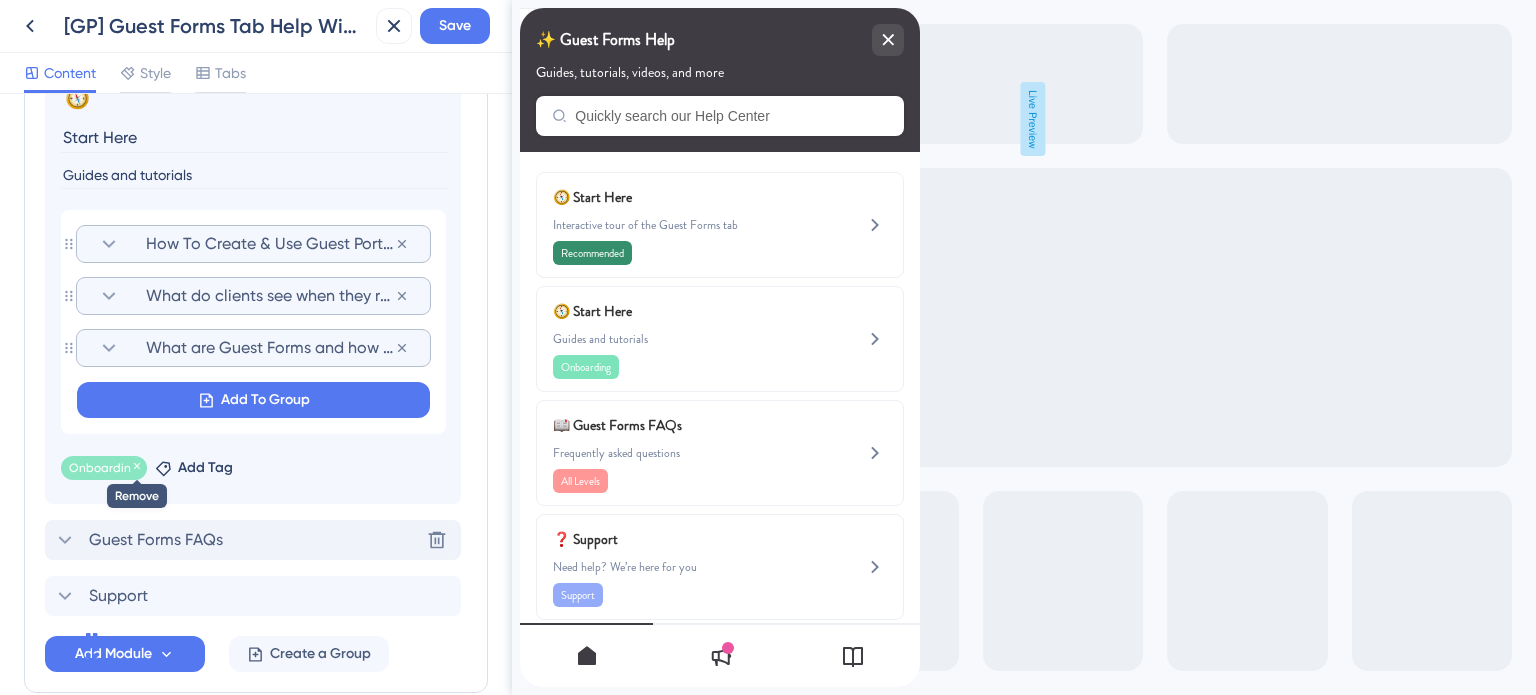 click 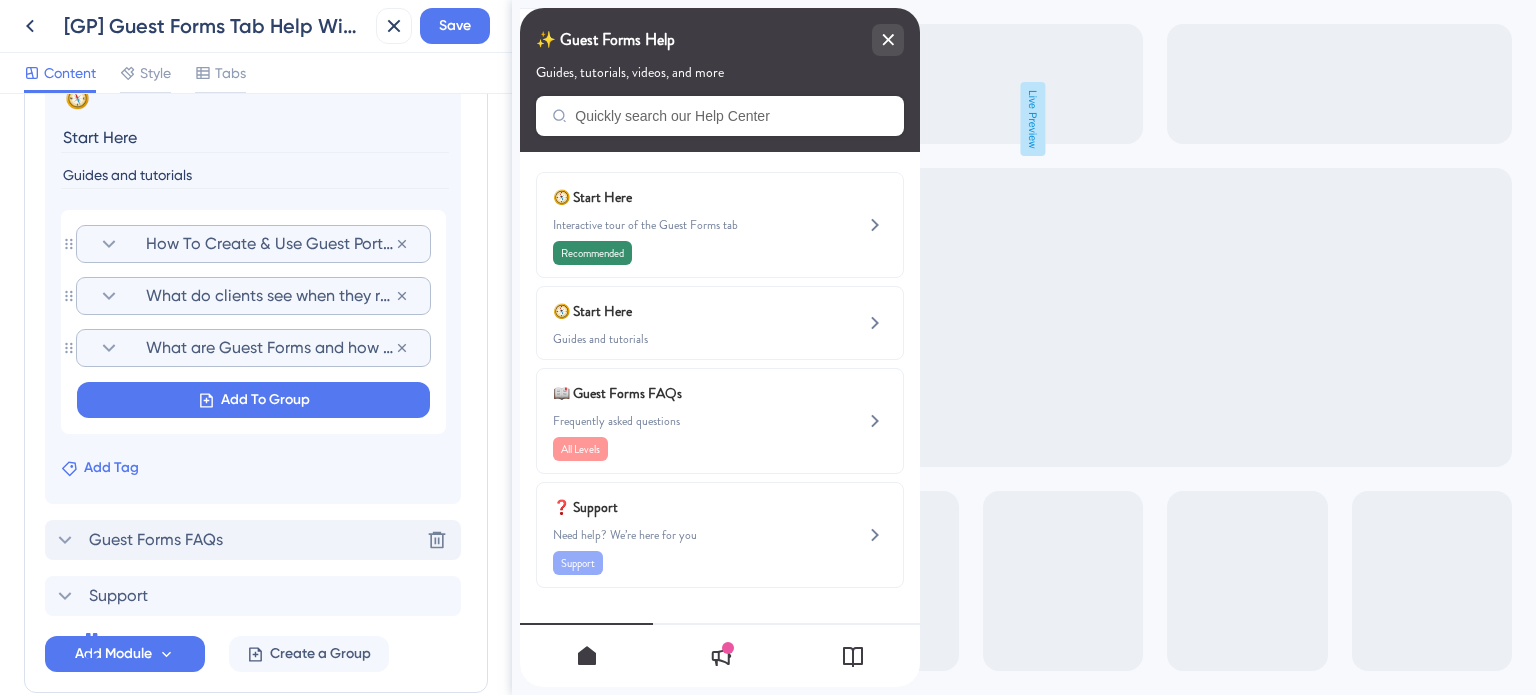 click on "Add Tag" at bounding box center (111, 468) 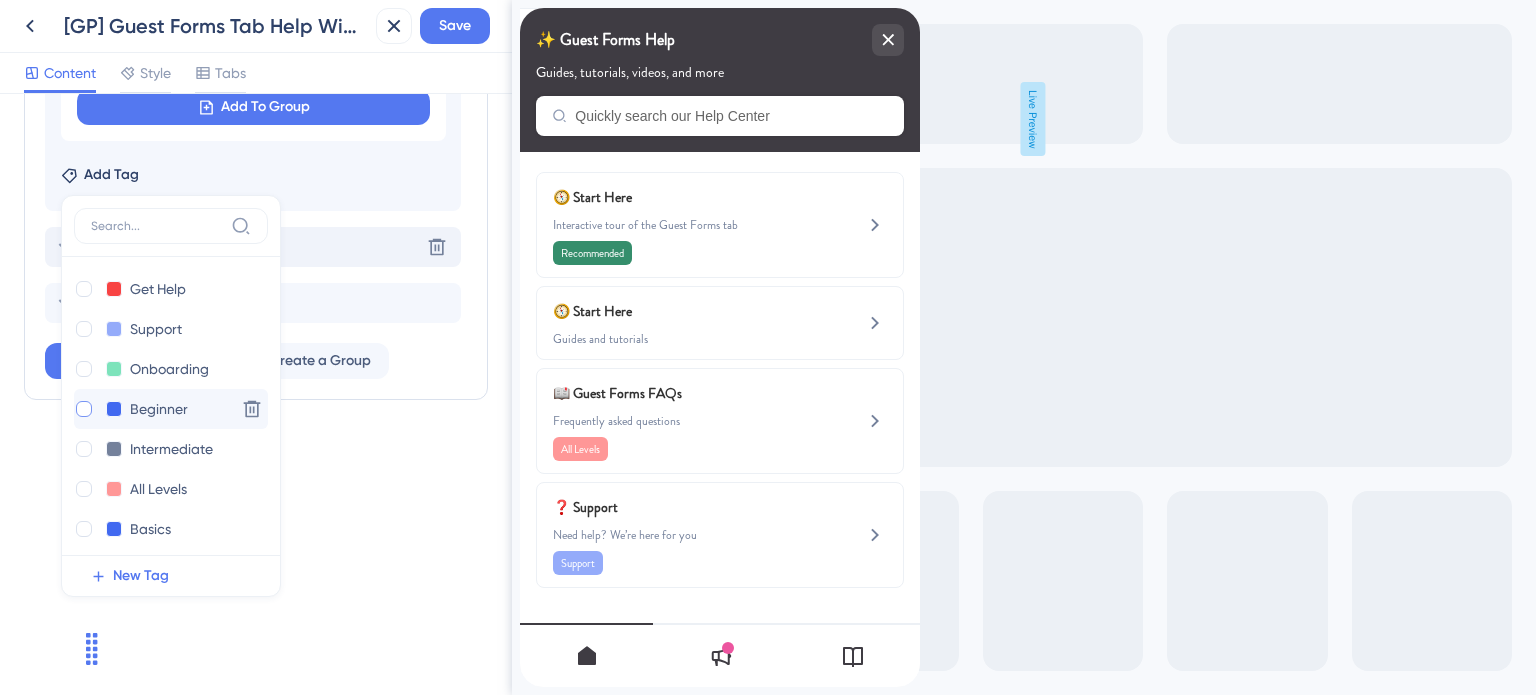 click at bounding box center (84, 409) 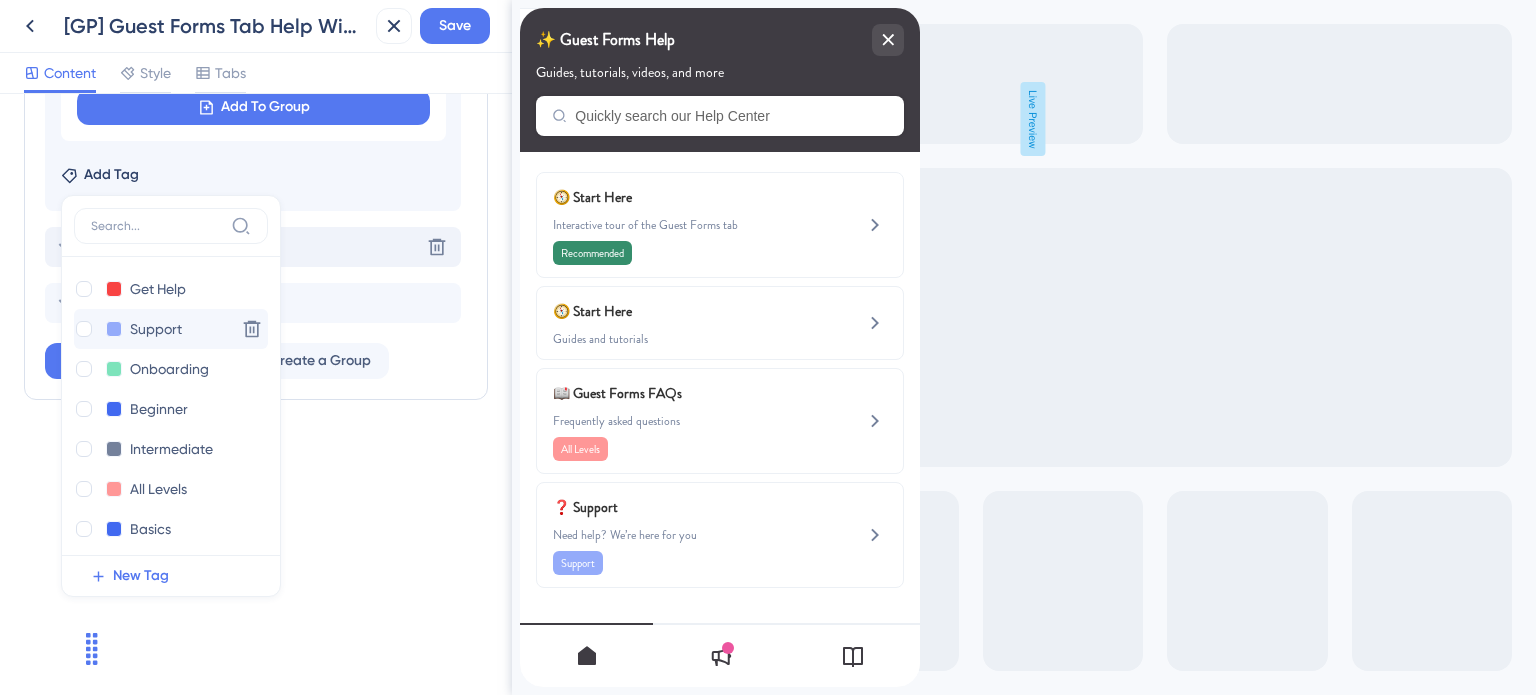 checkbox on "true" 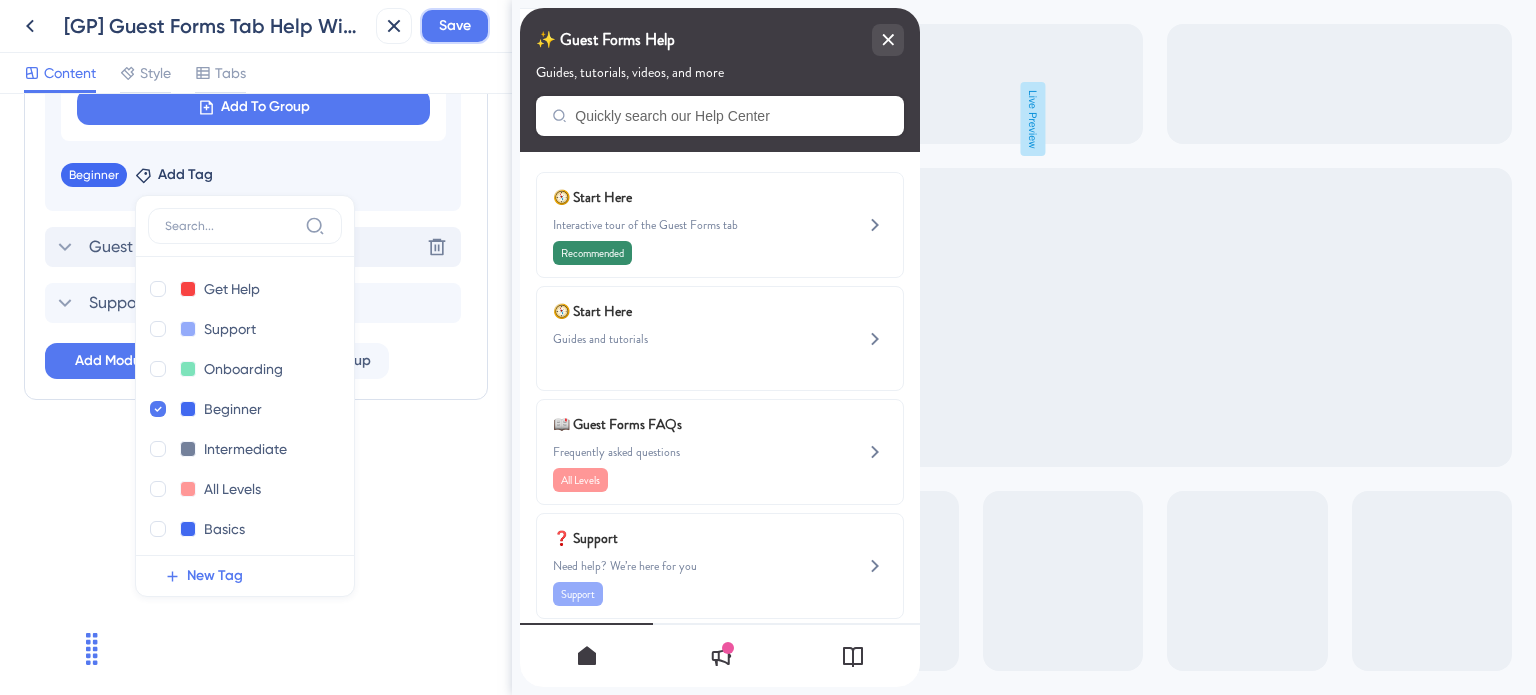 click on "Save" at bounding box center (455, 26) 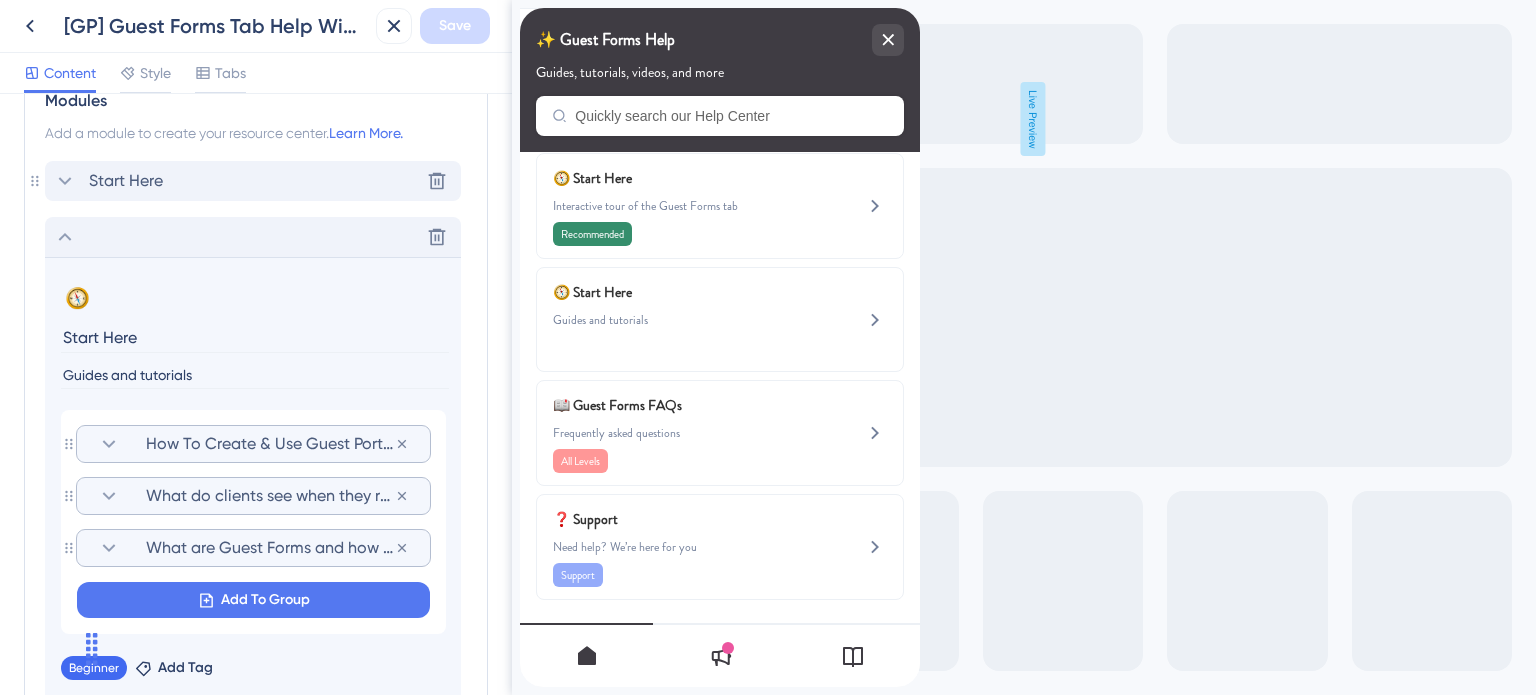 click on "Start Here" at bounding box center [126, 181] 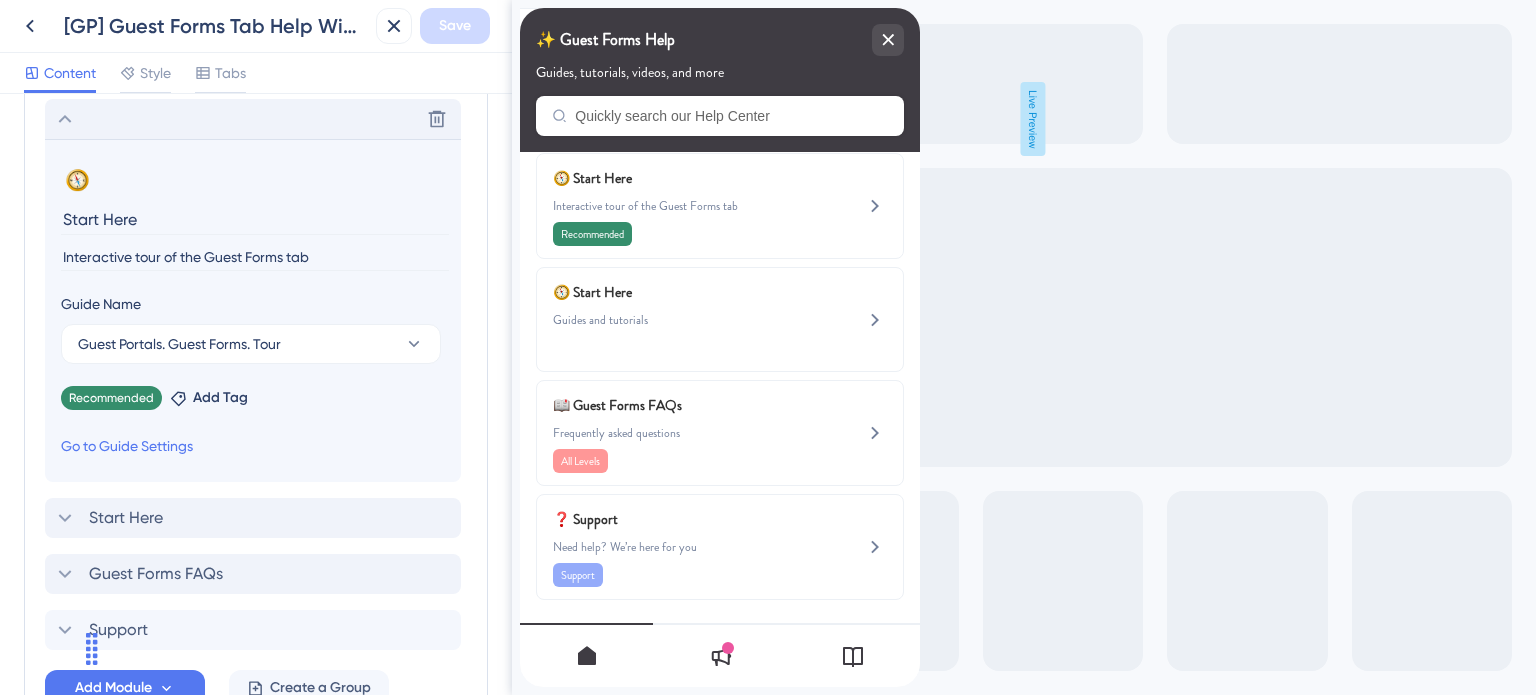 scroll, scrollTop: 1150, scrollLeft: 0, axis: vertical 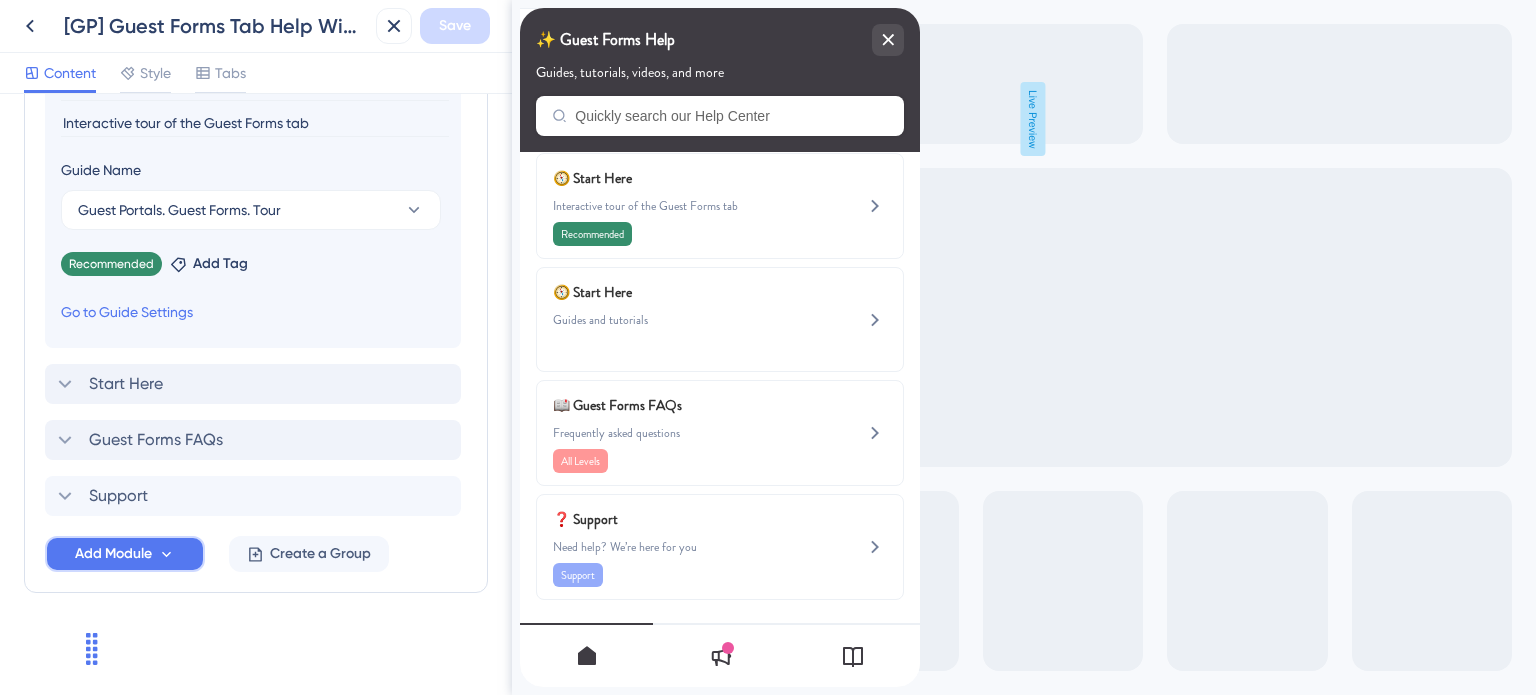 click 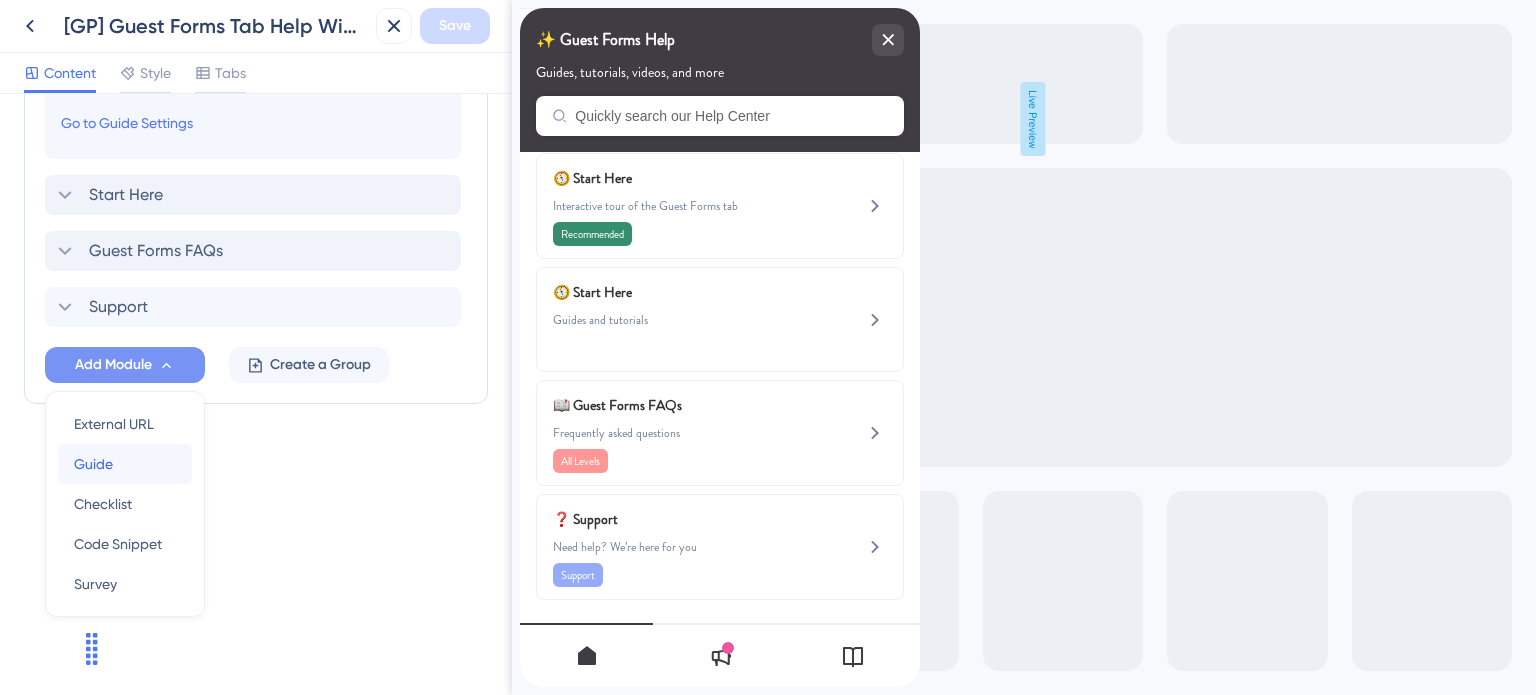 click on "Guide Guide" at bounding box center [125, 464] 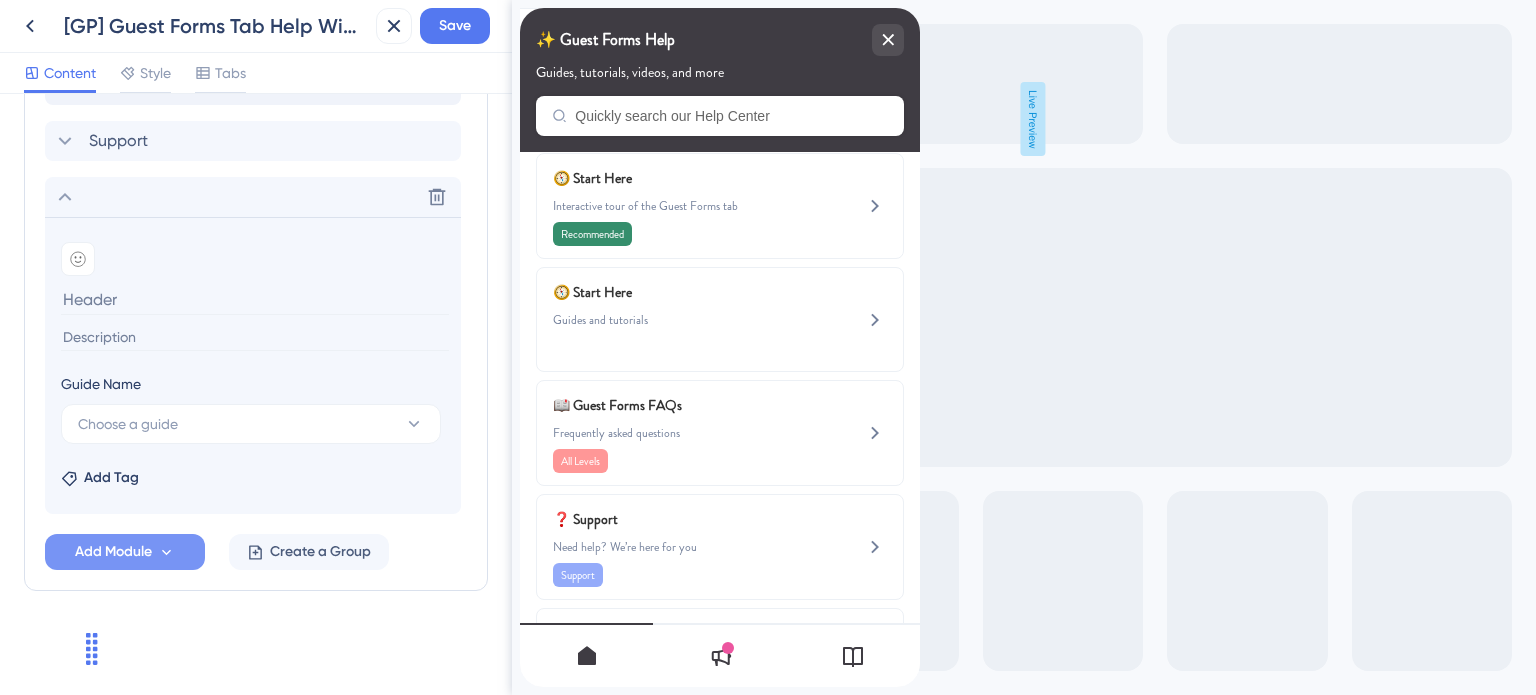 scroll, scrollTop: 1160, scrollLeft: 0, axis: vertical 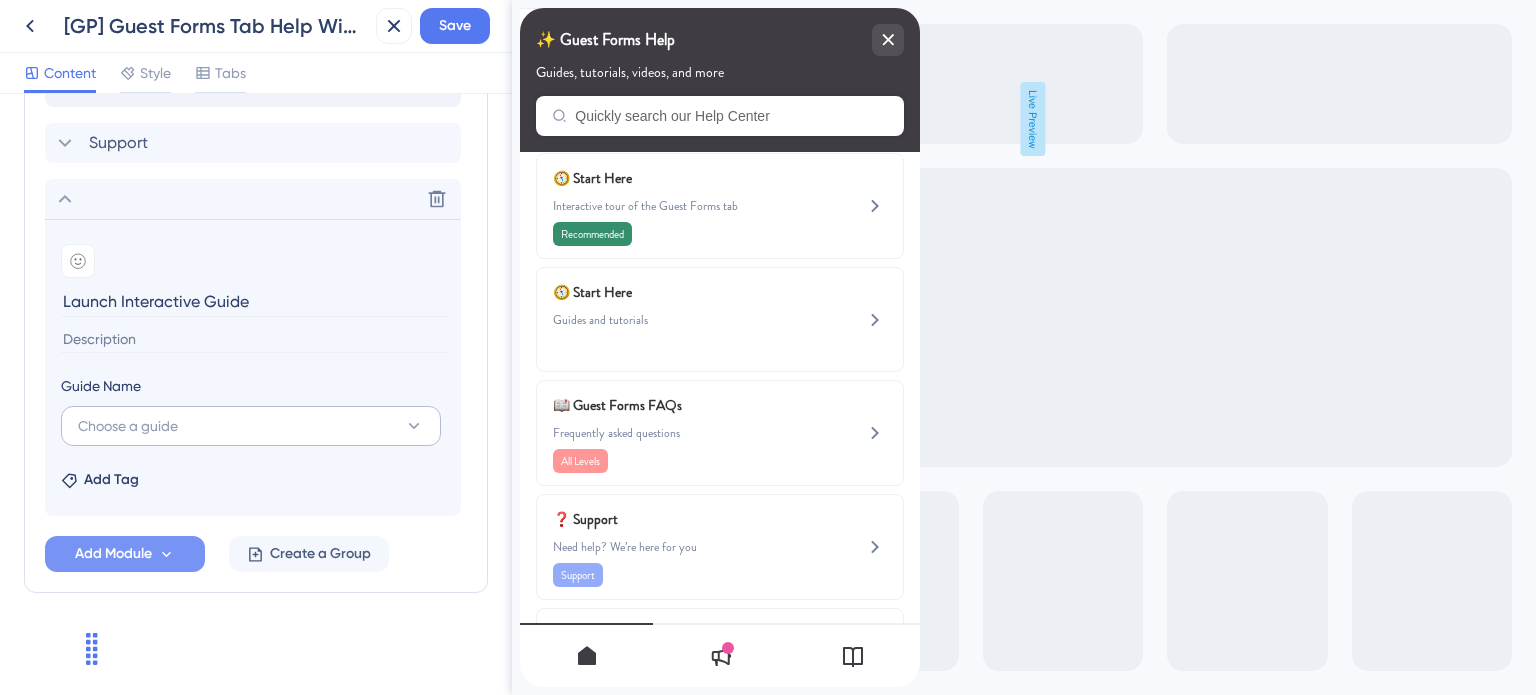 type on "Launch Interactive Guide" 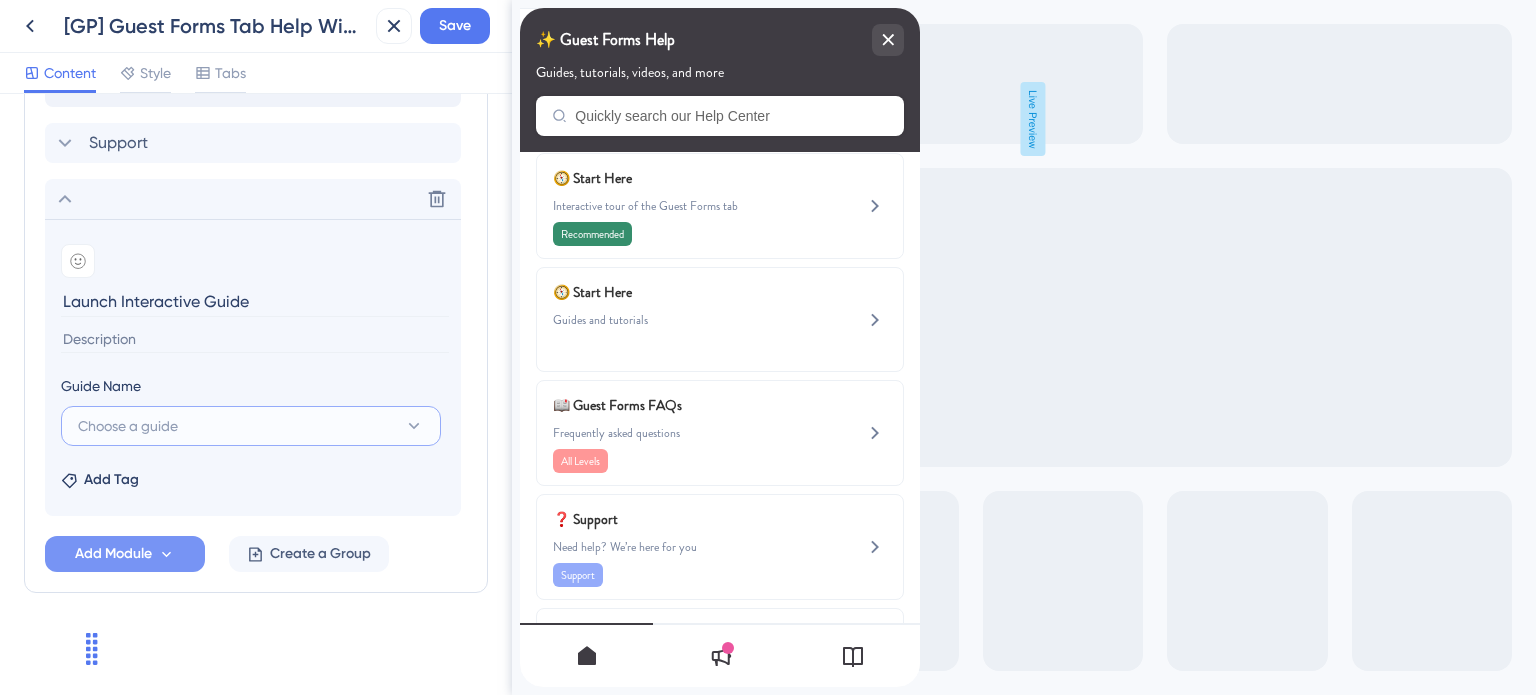click on "Choose a guide" at bounding box center (251, 426) 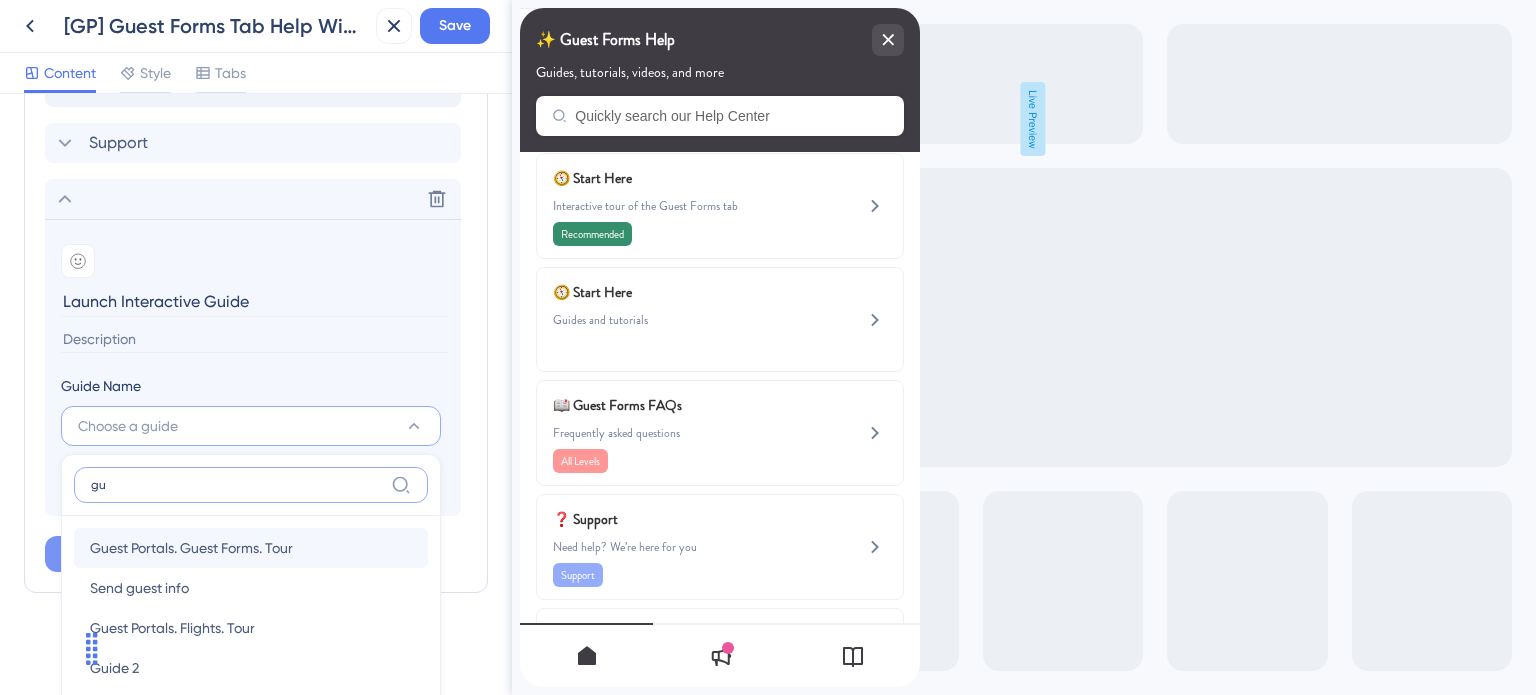 type on "gu" 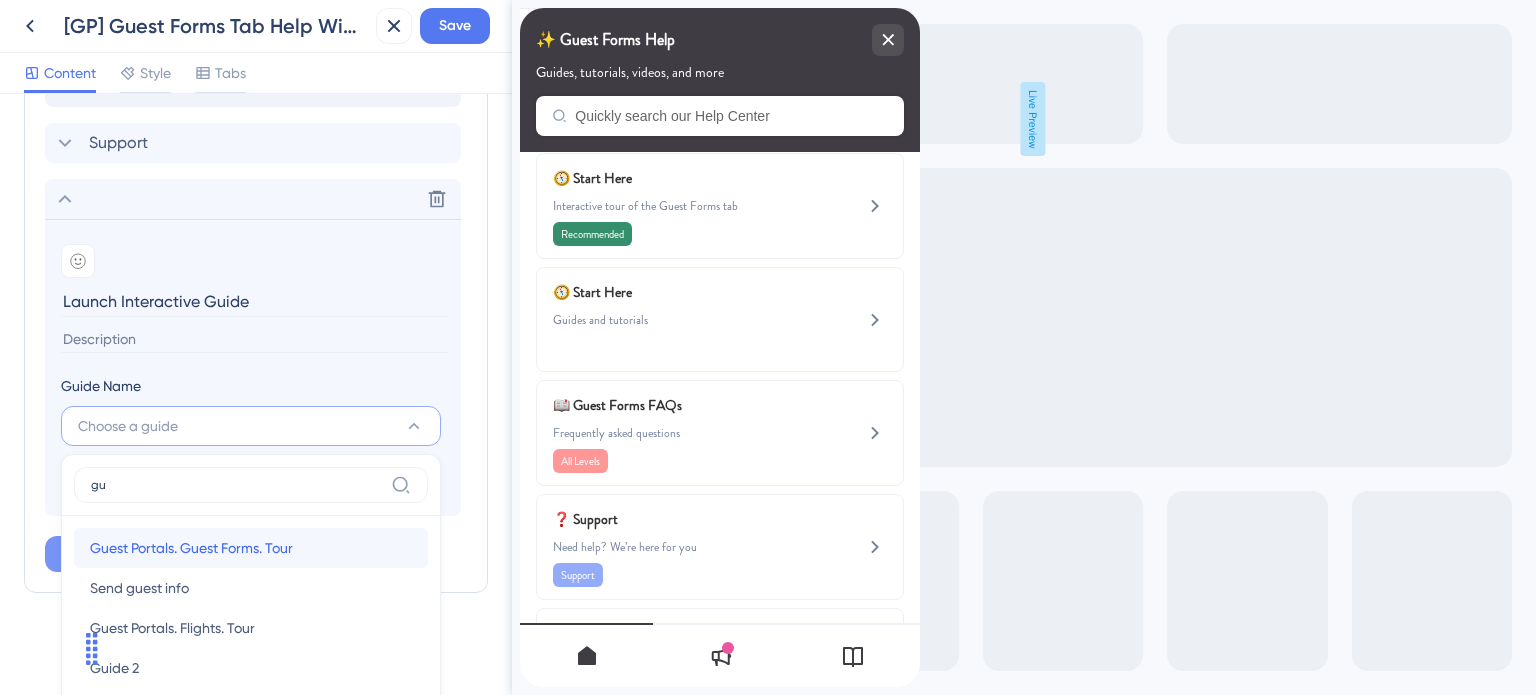 click on "Guest Portals. Guest Forms. Tour Guest Portals. Guest Forms. Tour" at bounding box center [251, 548] 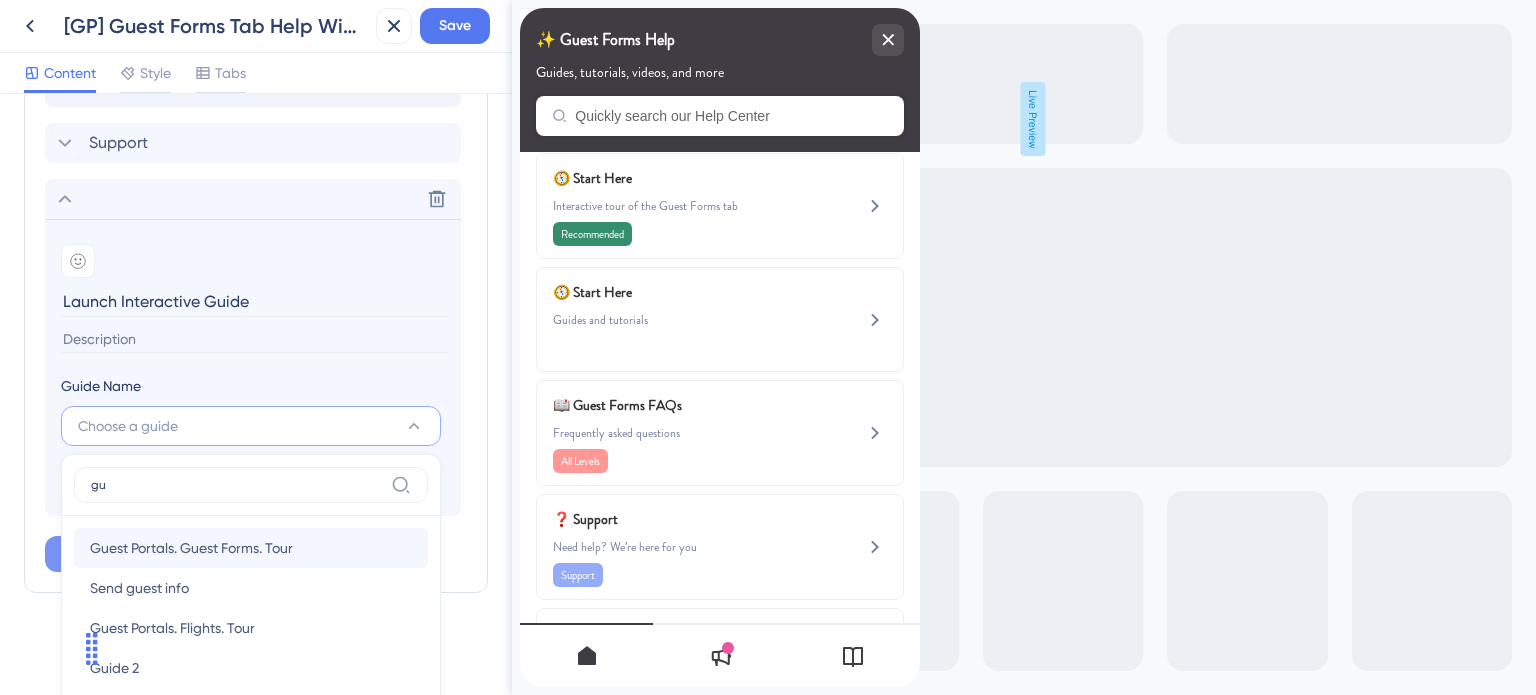 type on "Guest Portals. Guest Forms. Tour" 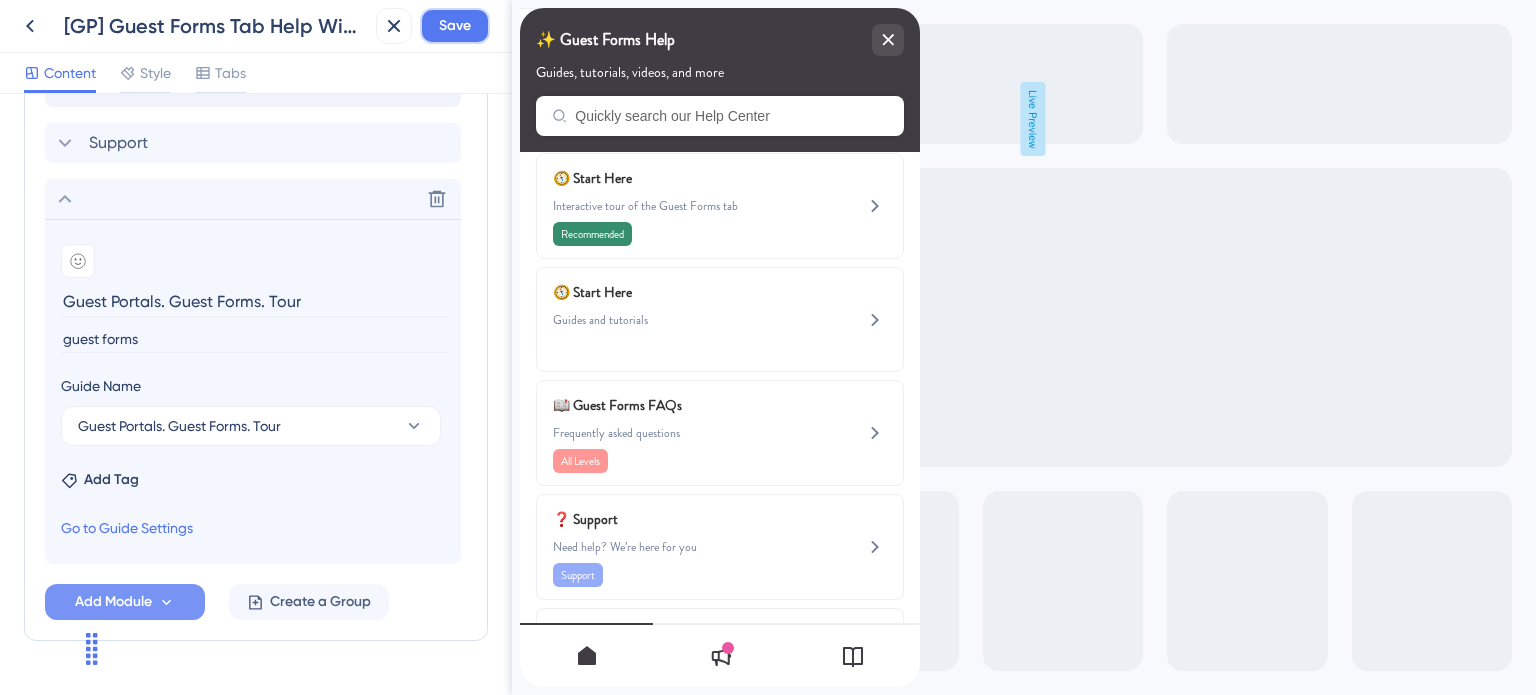 click on "Save" at bounding box center (455, 26) 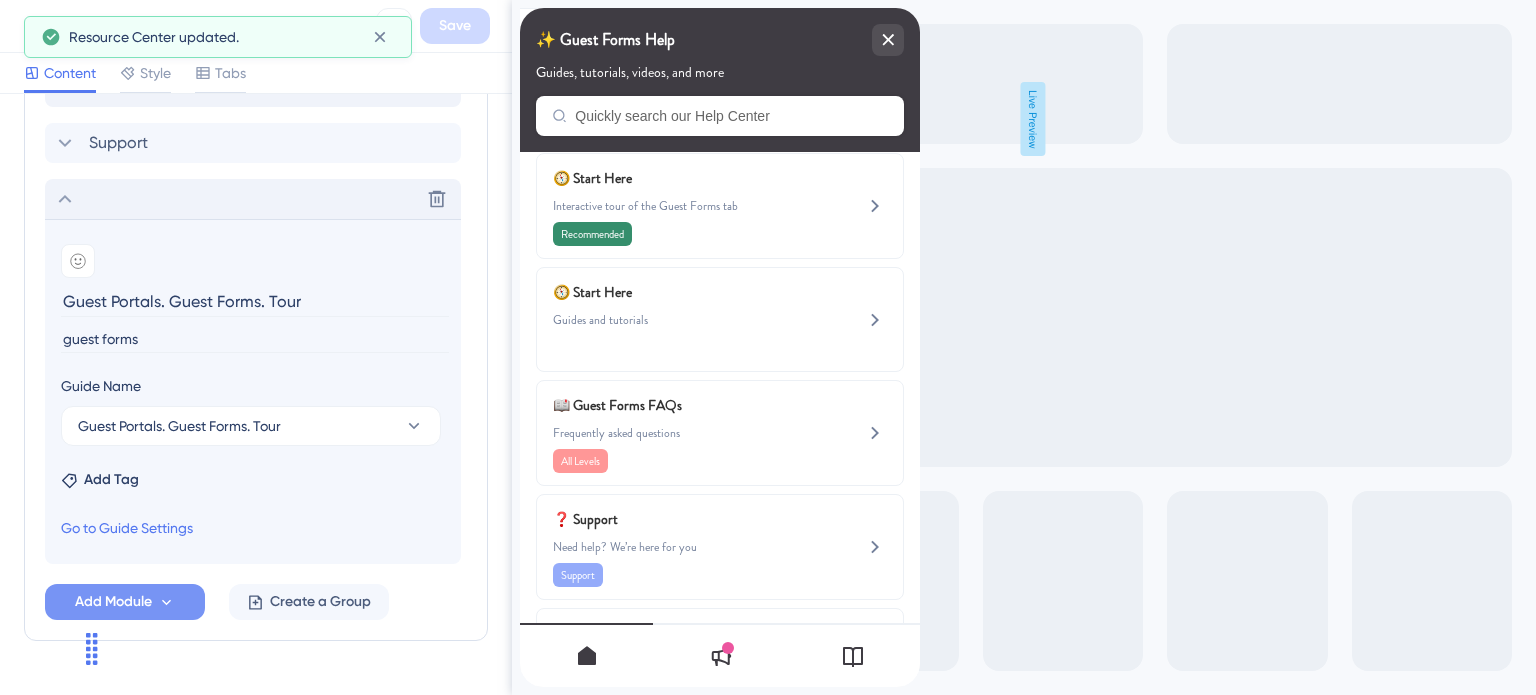 click 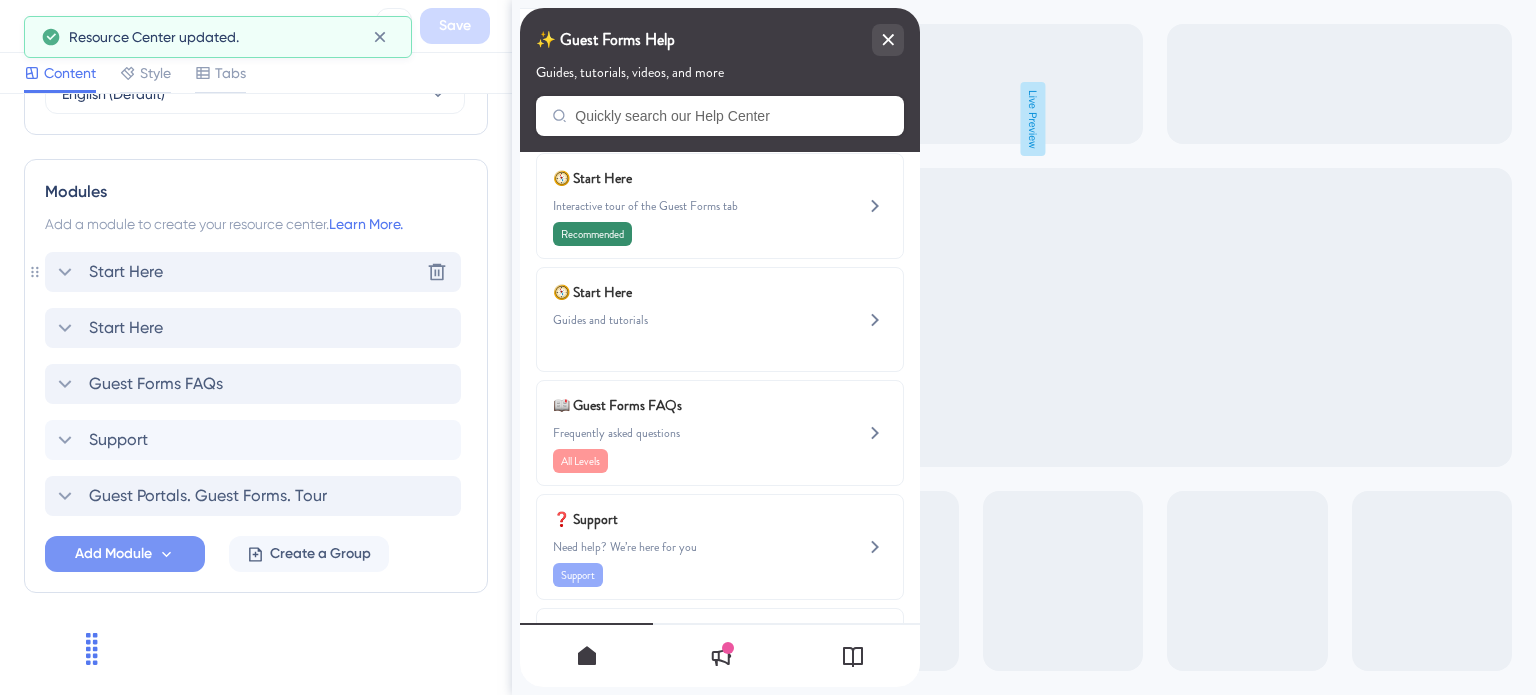 click on "Start Here" at bounding box center [126, 272] 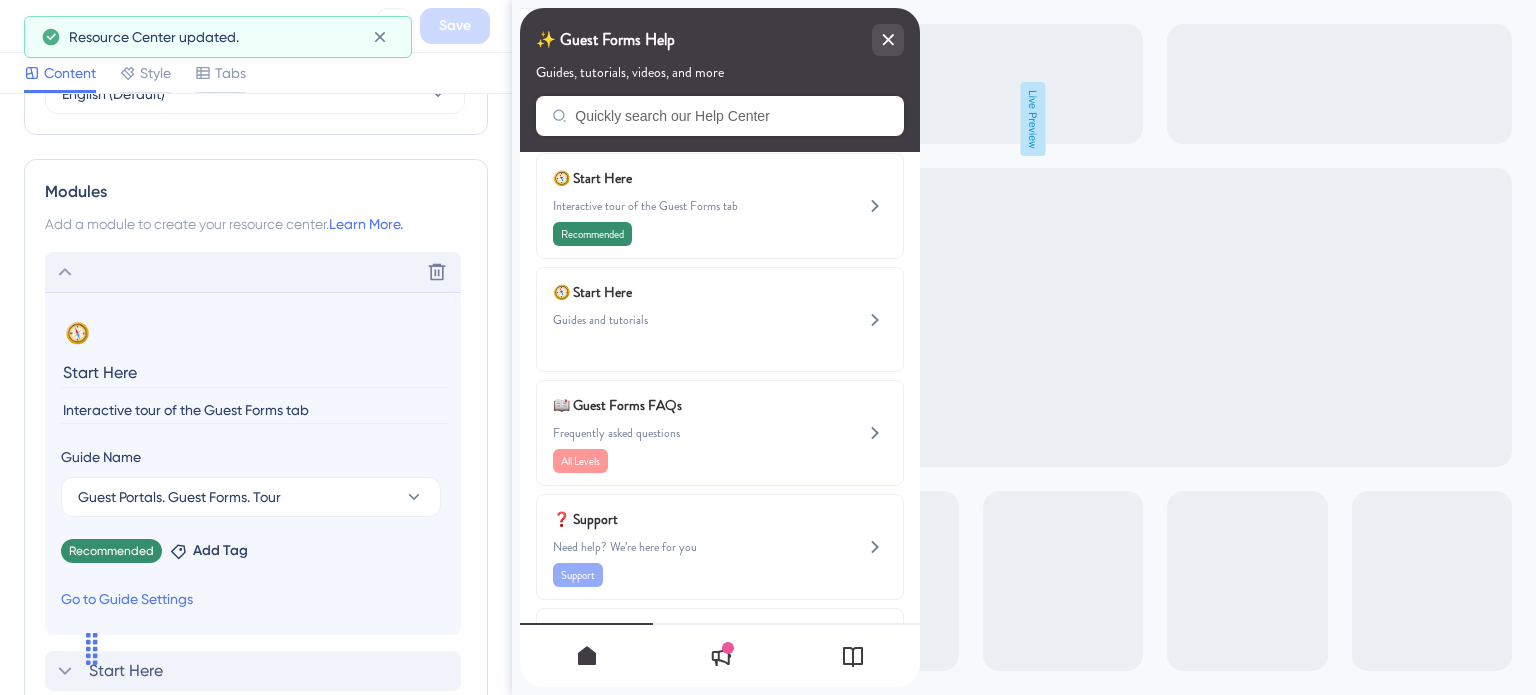 scroll, scrollTop: 840, scrollLeft: 0, axis: vertical 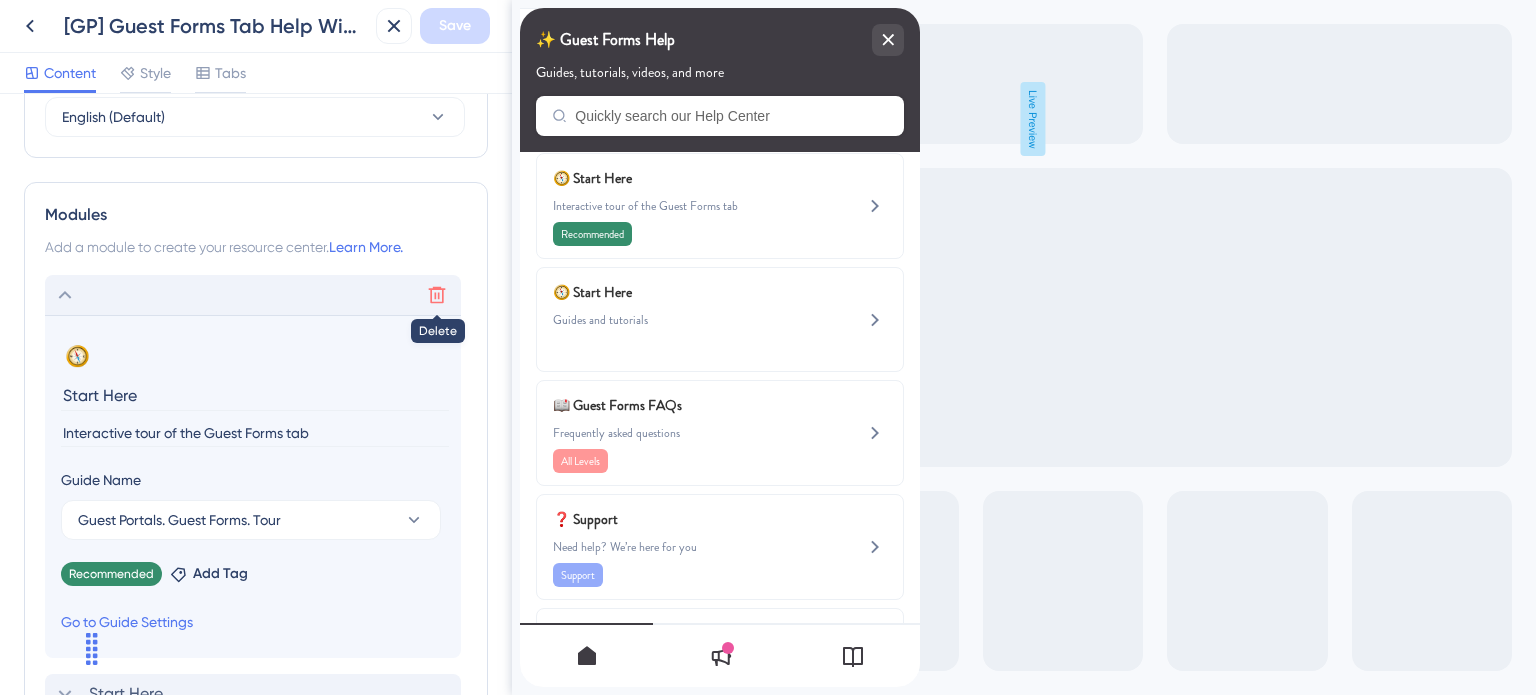 click 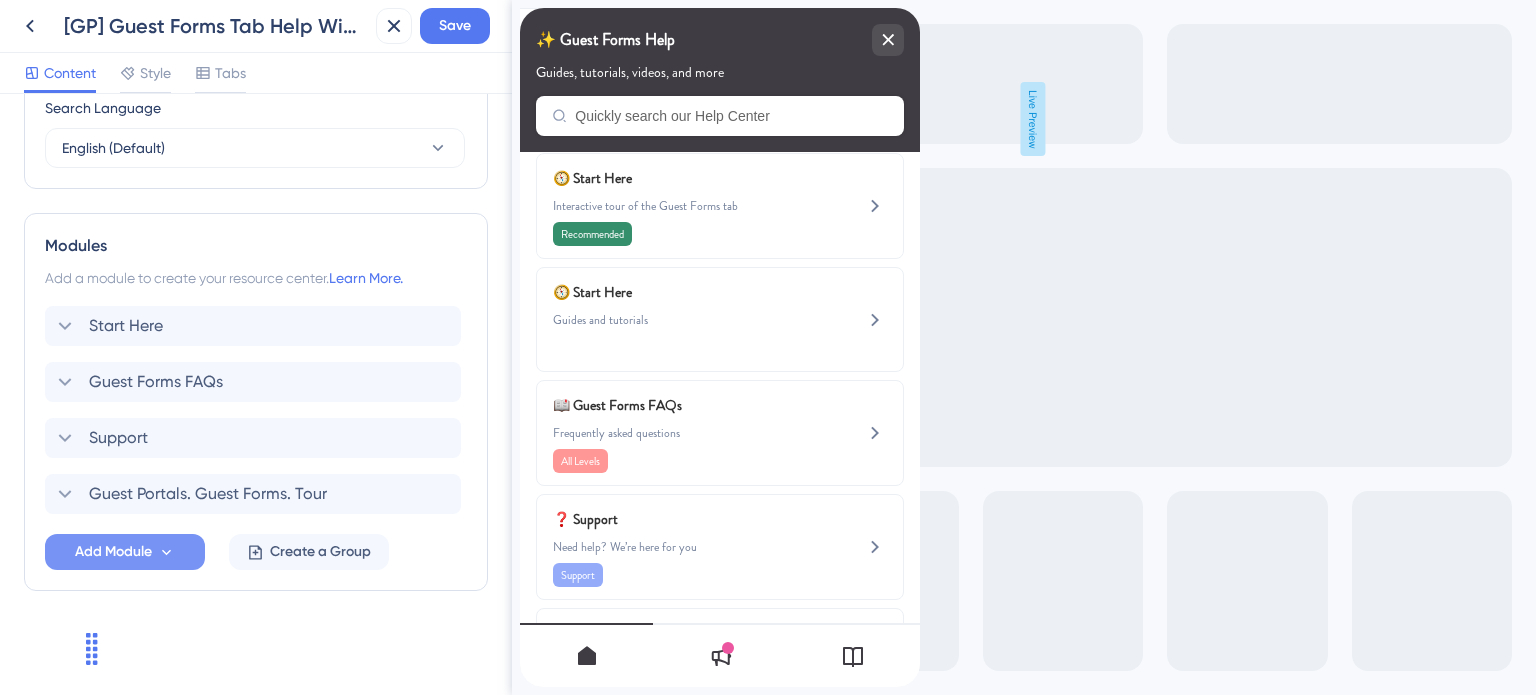 scroll, scrollTop: 0, scrollLeft: 0, axis: both 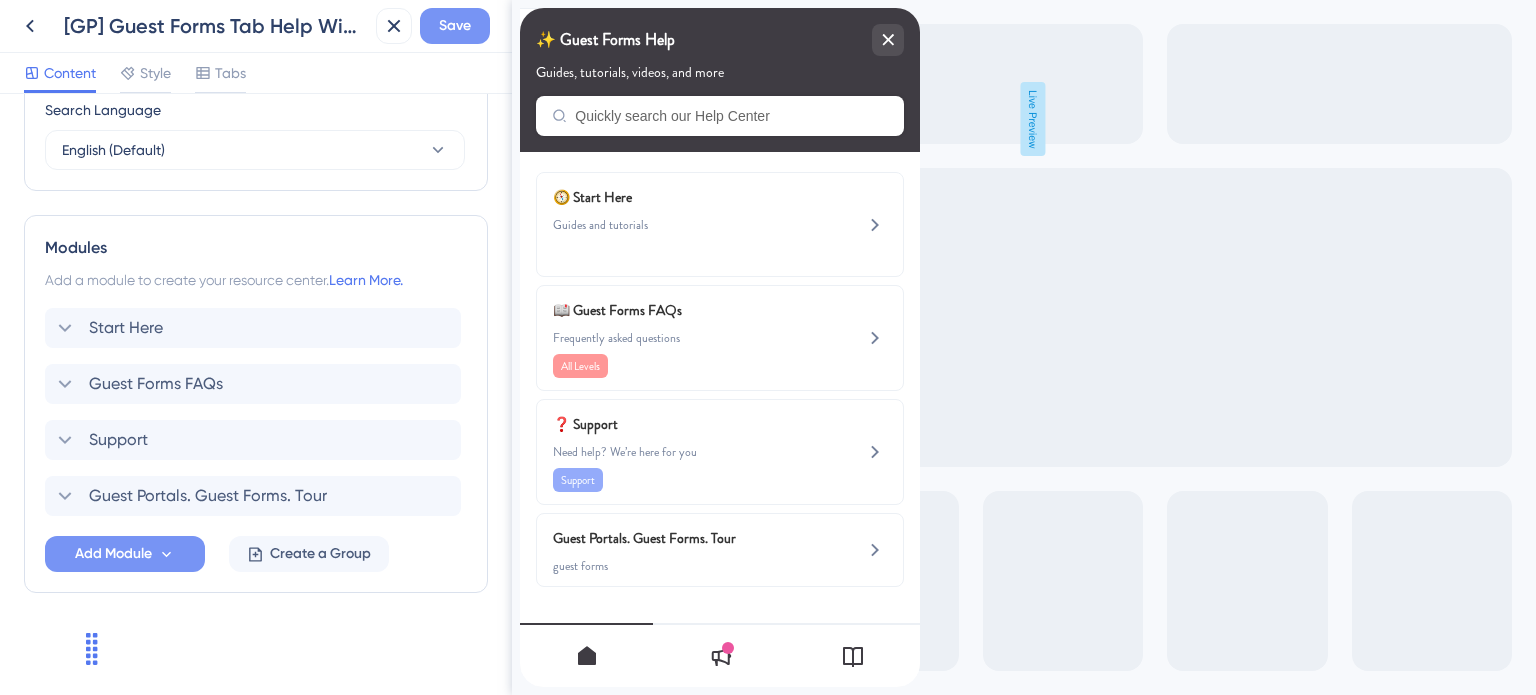 click on "Save" at bounding box center (455, 26) 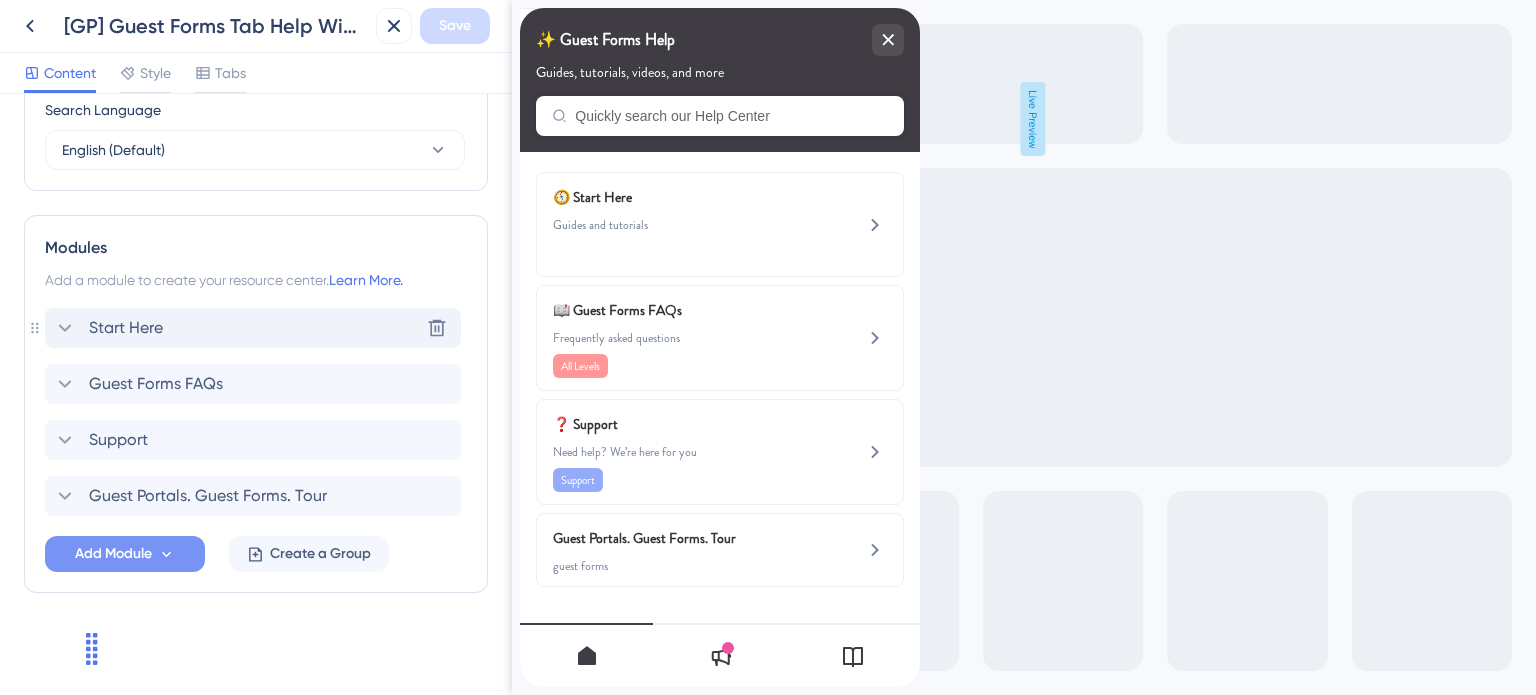 click on "Start Here Delete" at bounding box center (253, 328) 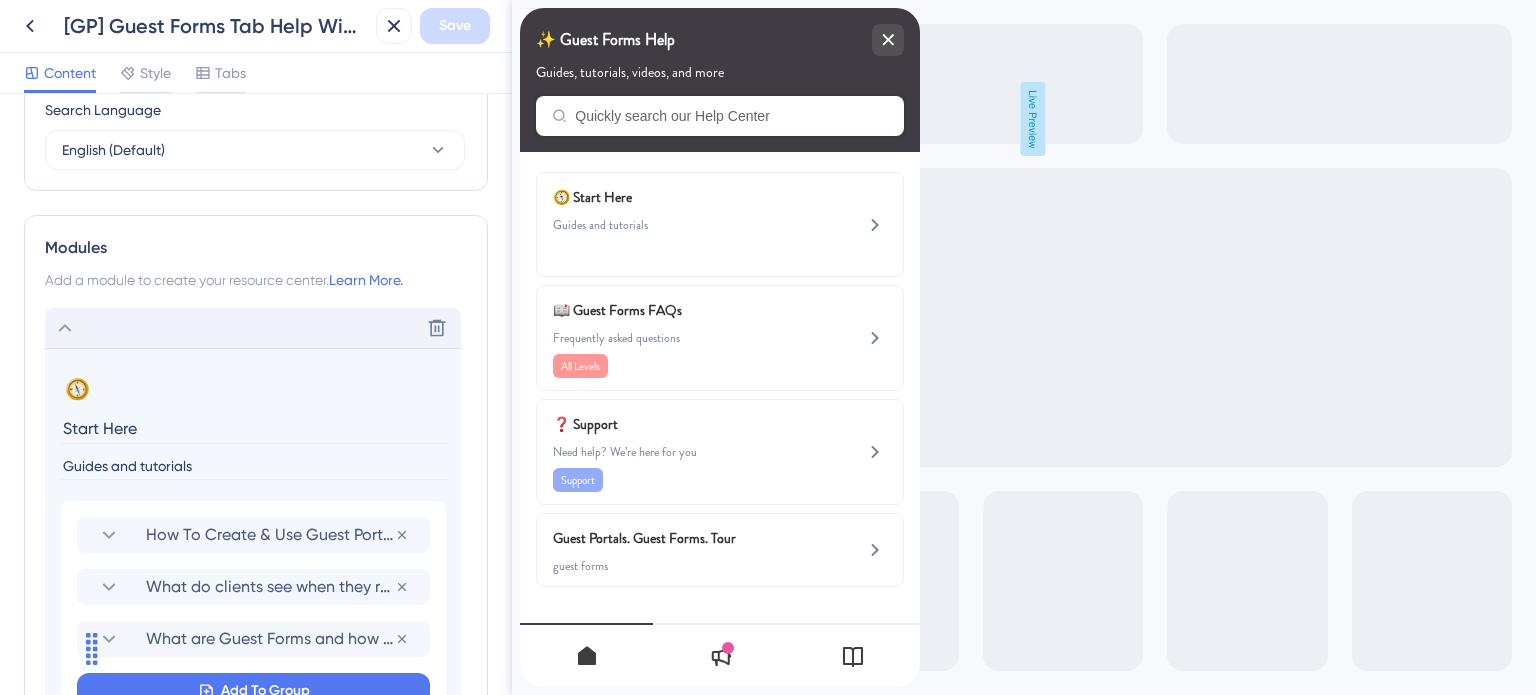 scroll, scrollTop: 840, scrollLeft: 0, axis: vertical 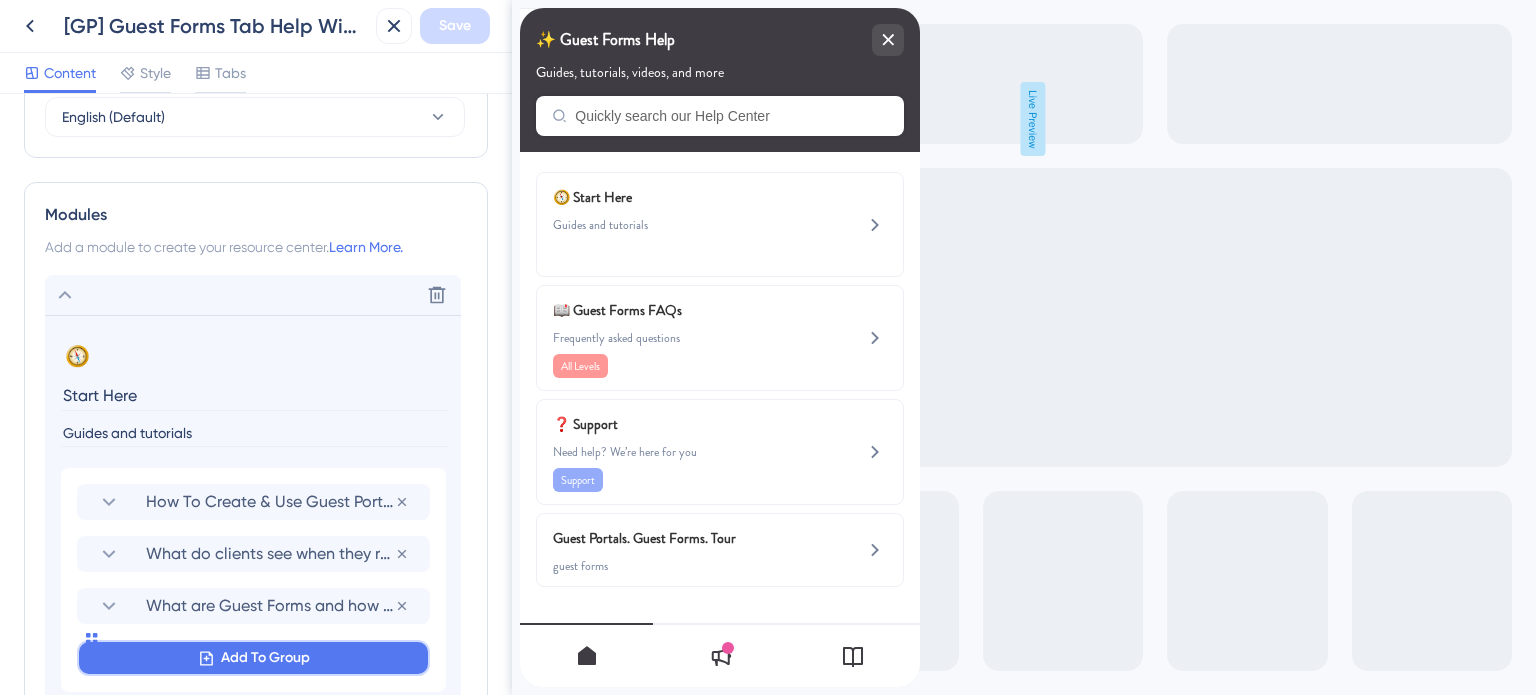 click on "Add To Group" at bounding box center (265, 658) 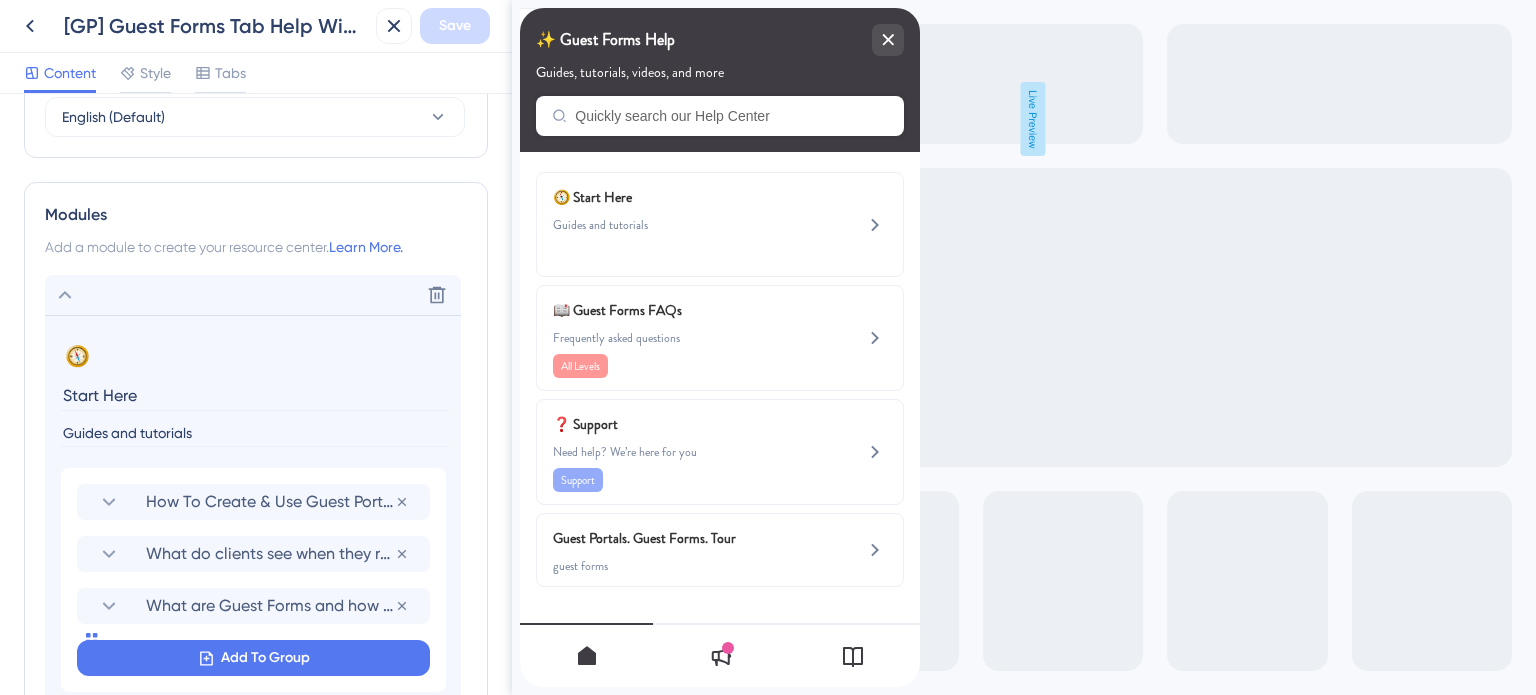 scroll, scrollTop: 1159, scrollLeft: 0, axis: vertical 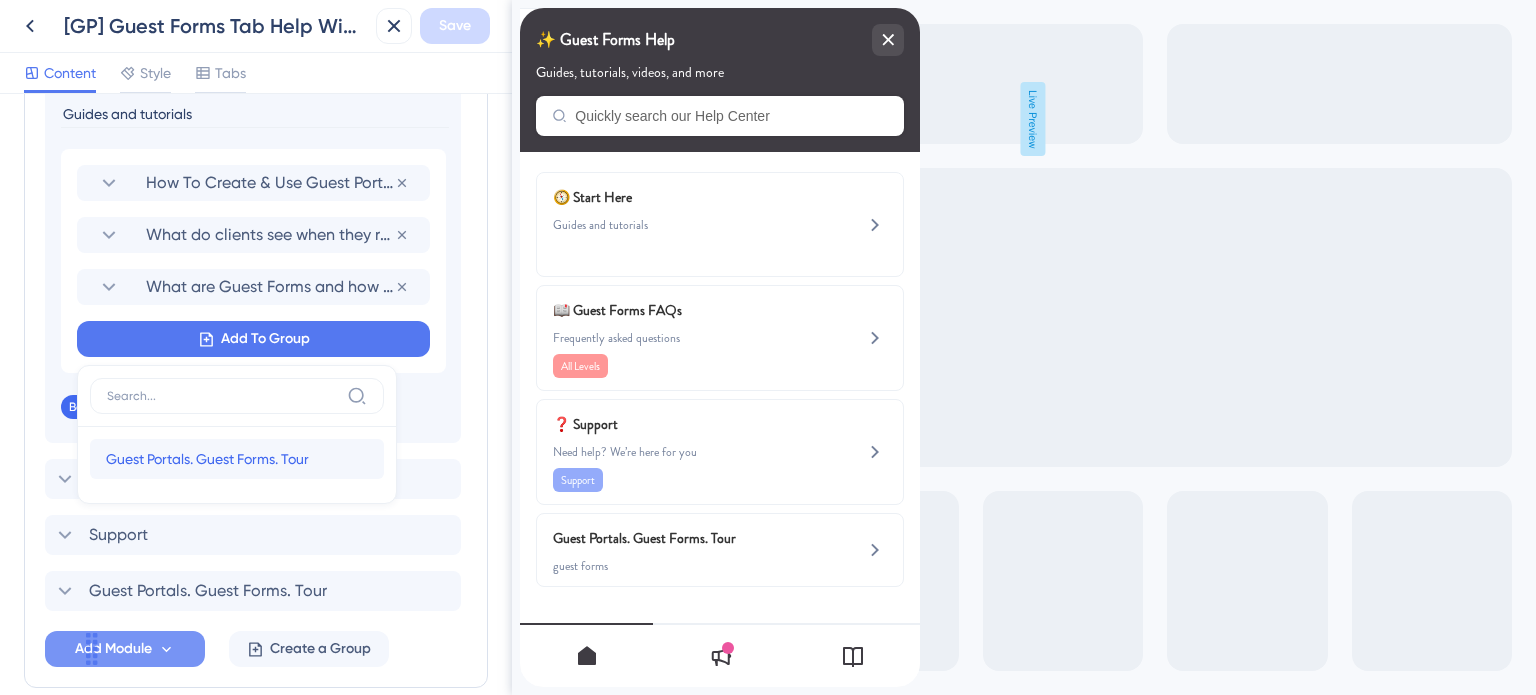 click on "Guest Portals. Guest Forms. Tour" at bounding box center (207, 459) 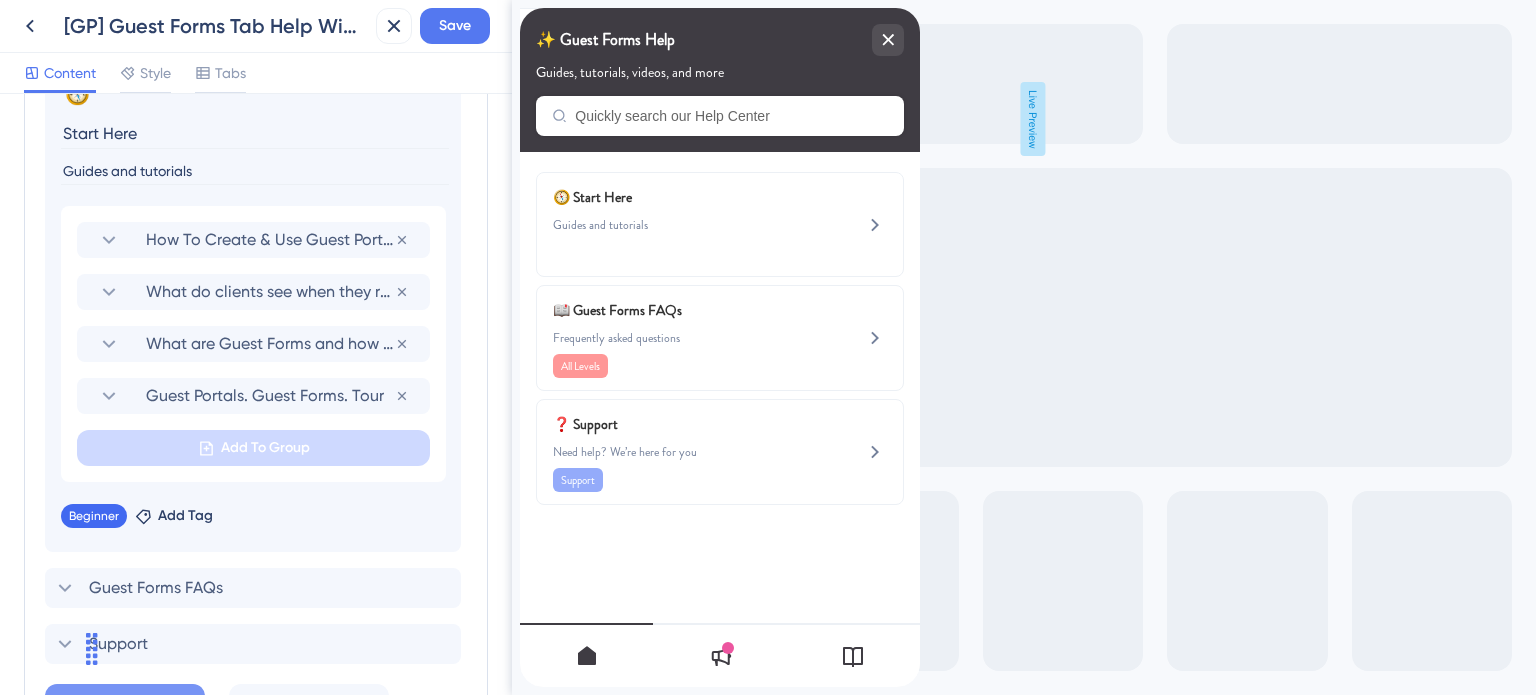 scroll, scrollTop: 1059, scrollLeft: 0, axis: vertical 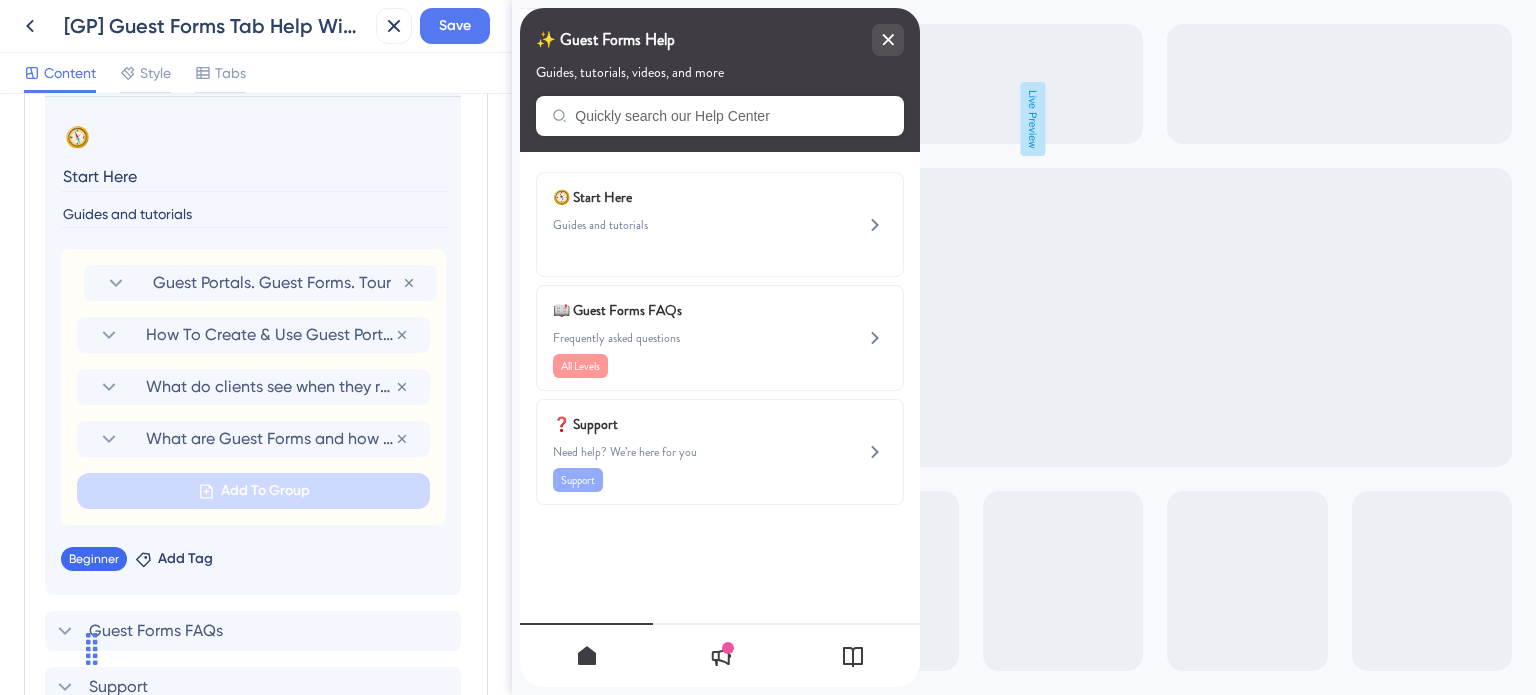 drag, startPoint x: 70, startPoint y: 435, endPoint x: 75, endPoint y: 272, distance: 163.07668 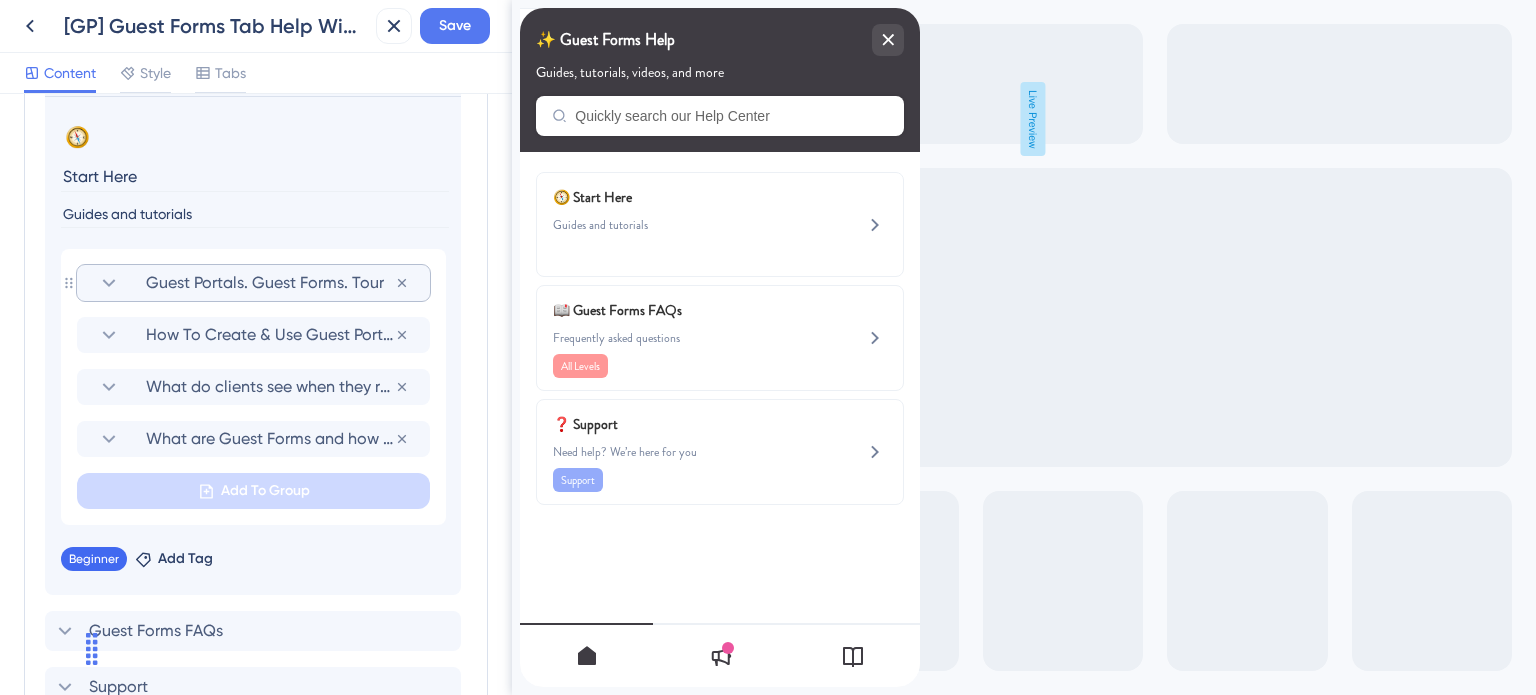 click on "Guest Portals. Guest Forms. Tour" at bounding box center (270, 283) 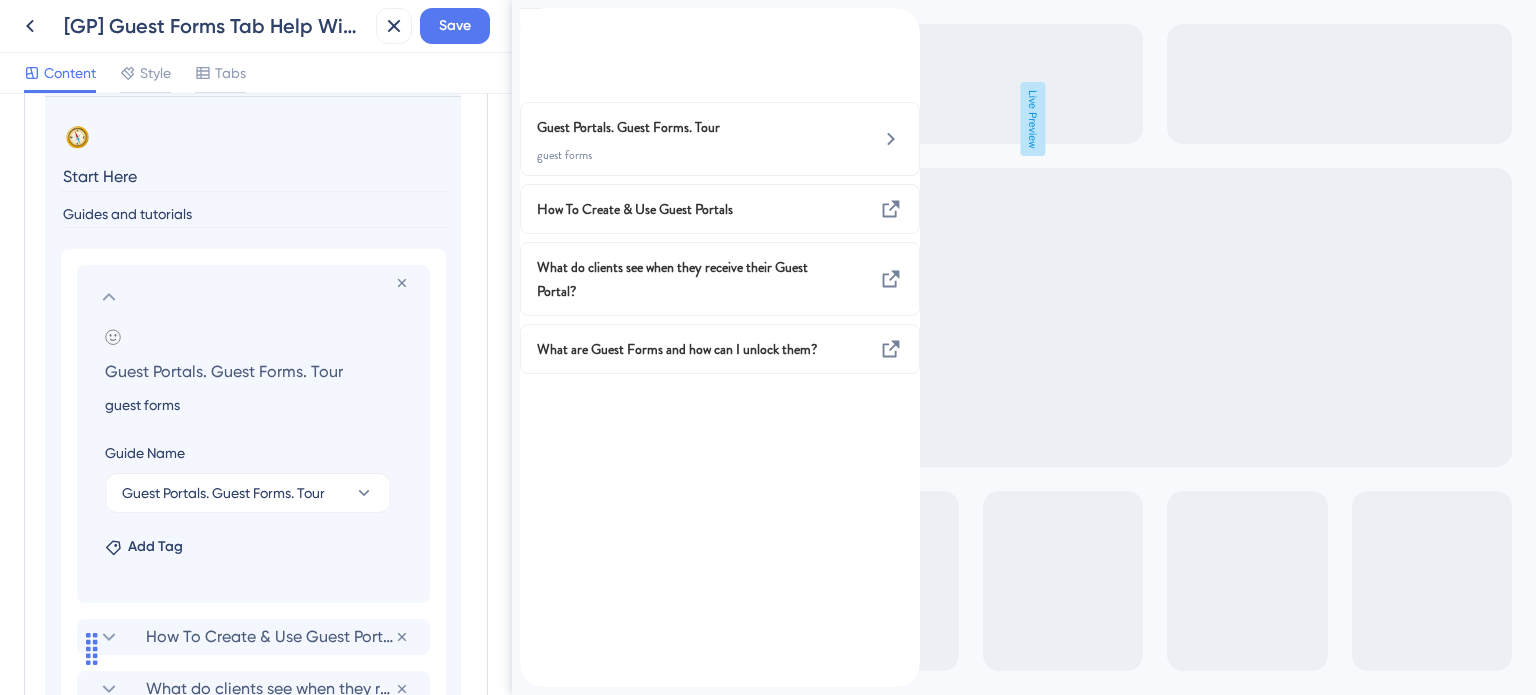 drag, startPoint x: 190, startPoint y: 403, endPoint x: 75, endPoint y: 401, distance: 115.01739 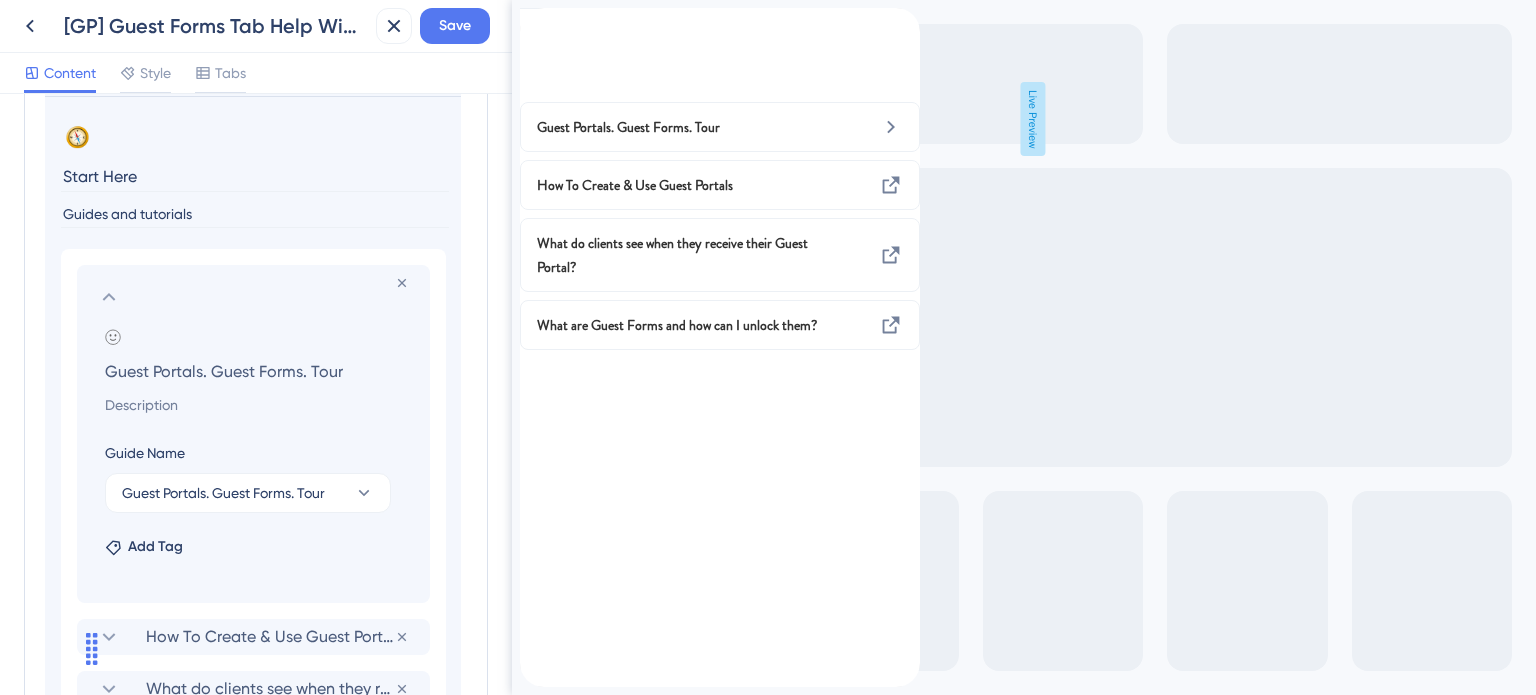 type 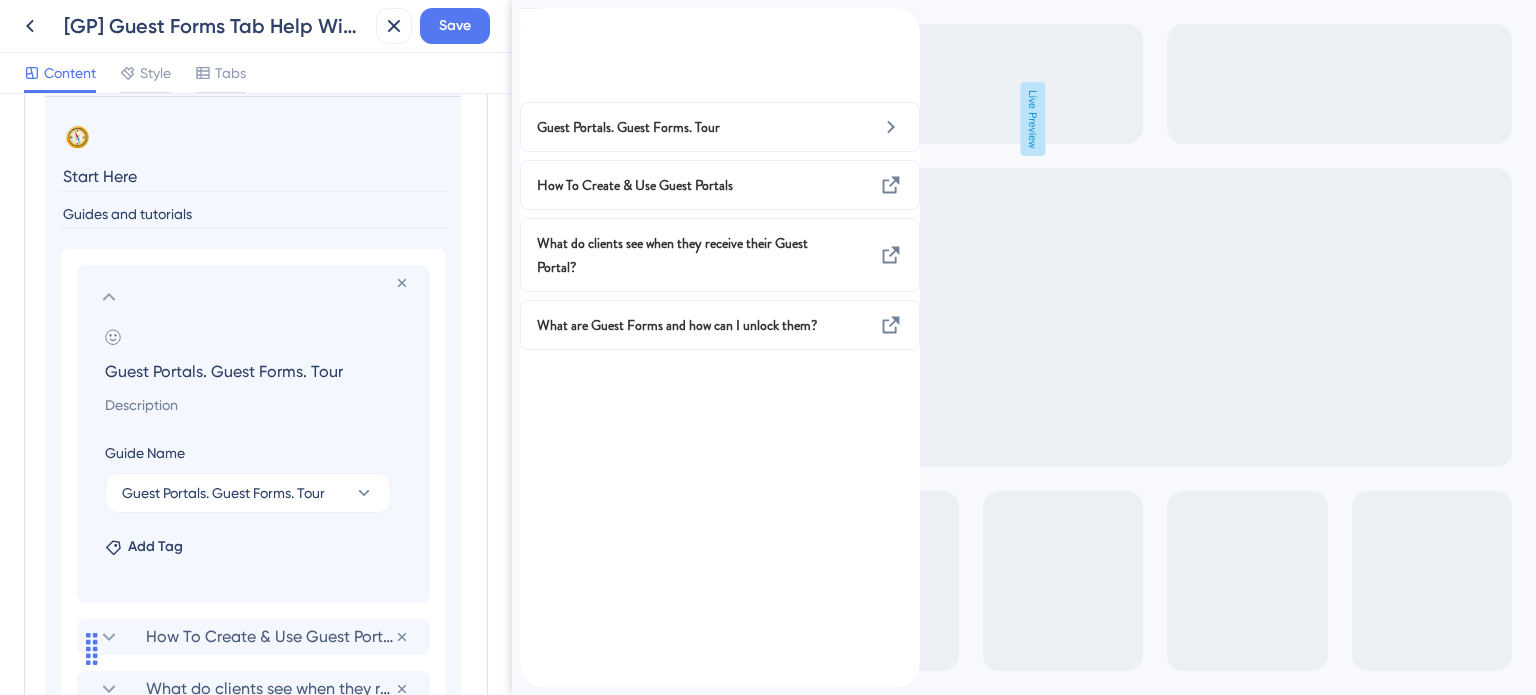 drag, startPoint x: 361, startPoint y: 366, endPoint x: 105, endPoint y: 365, distance: 256.00195 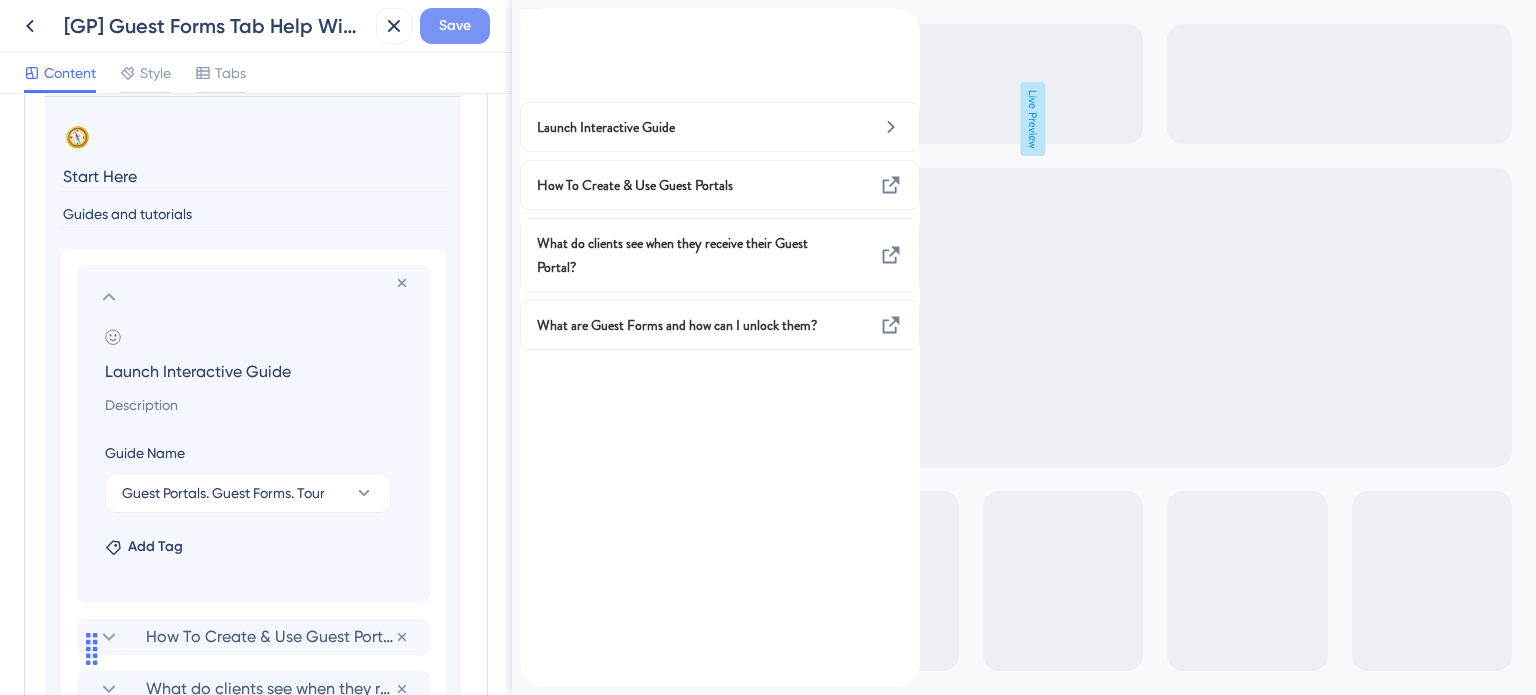 type on "Launch Interactive Guide" 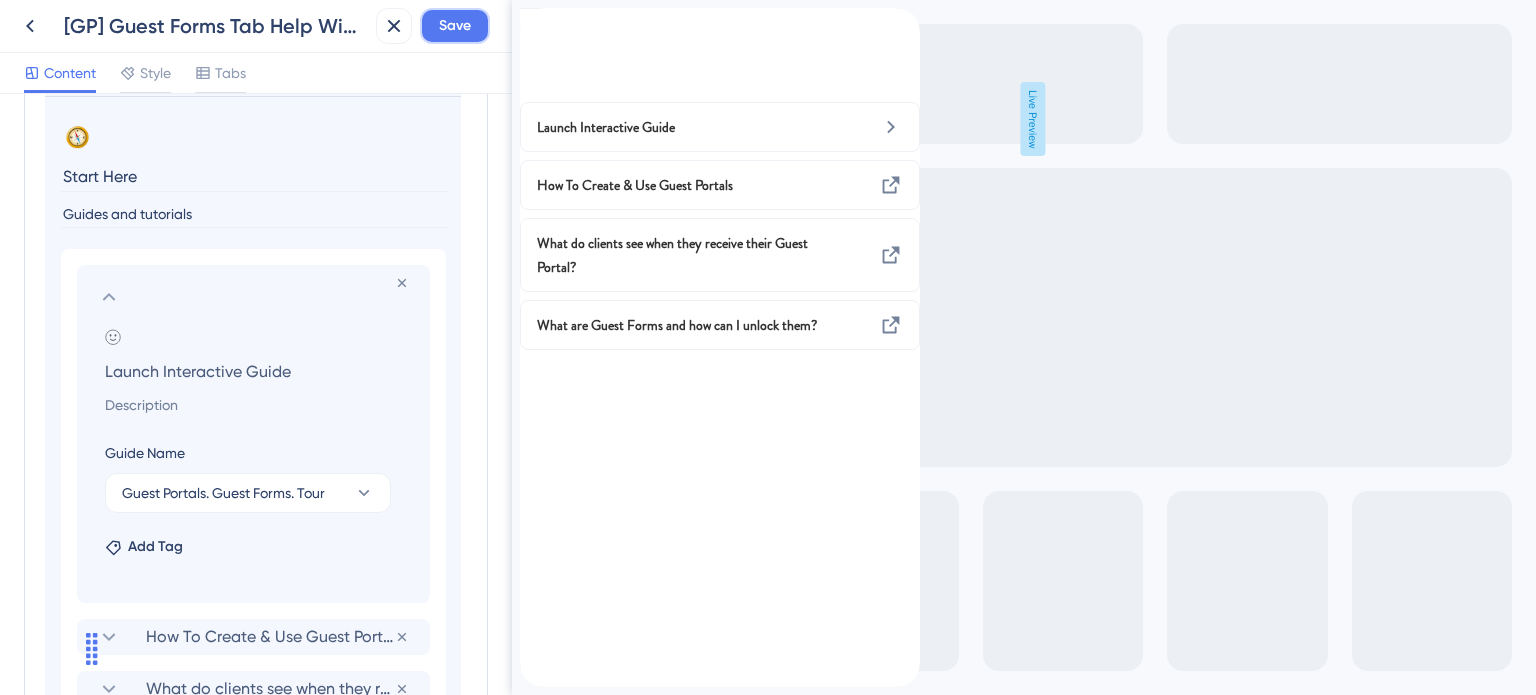 click on "Save" at bounding box center [455, 26] 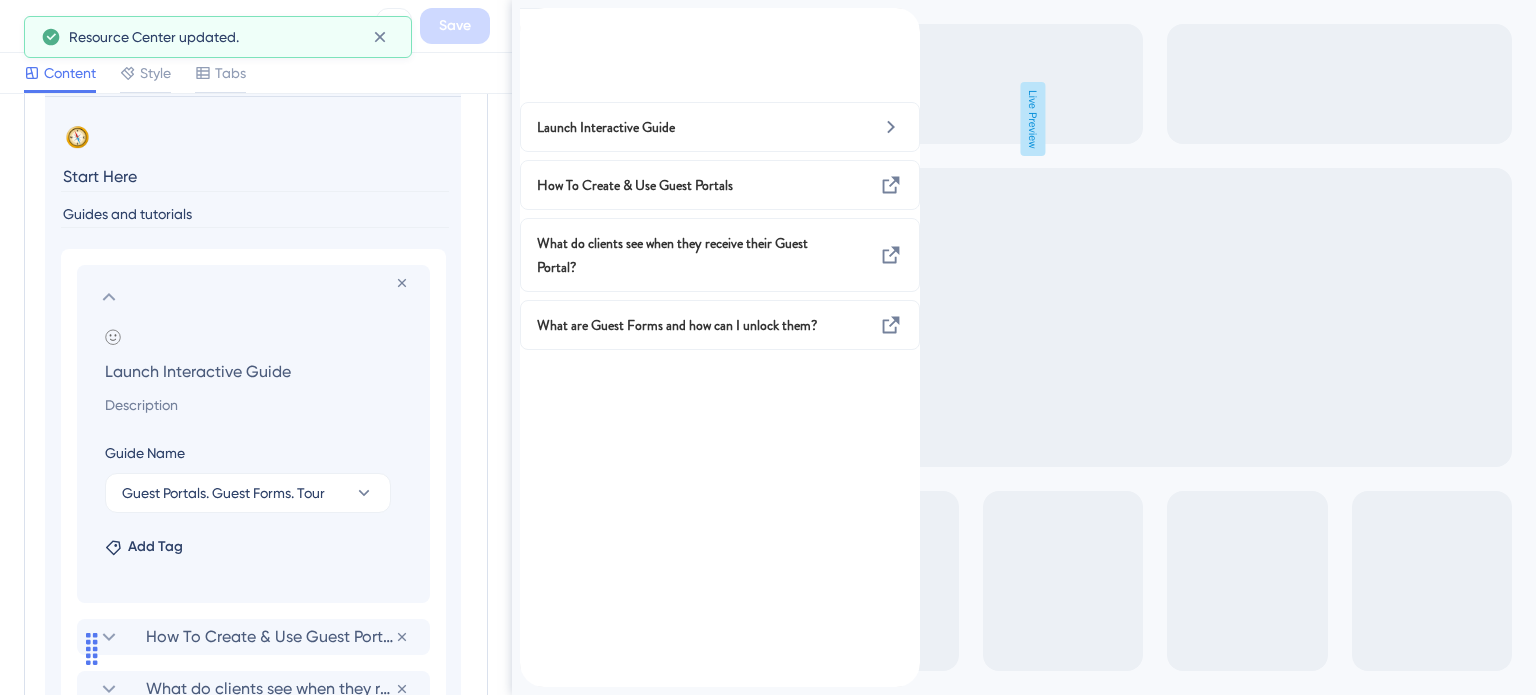 click 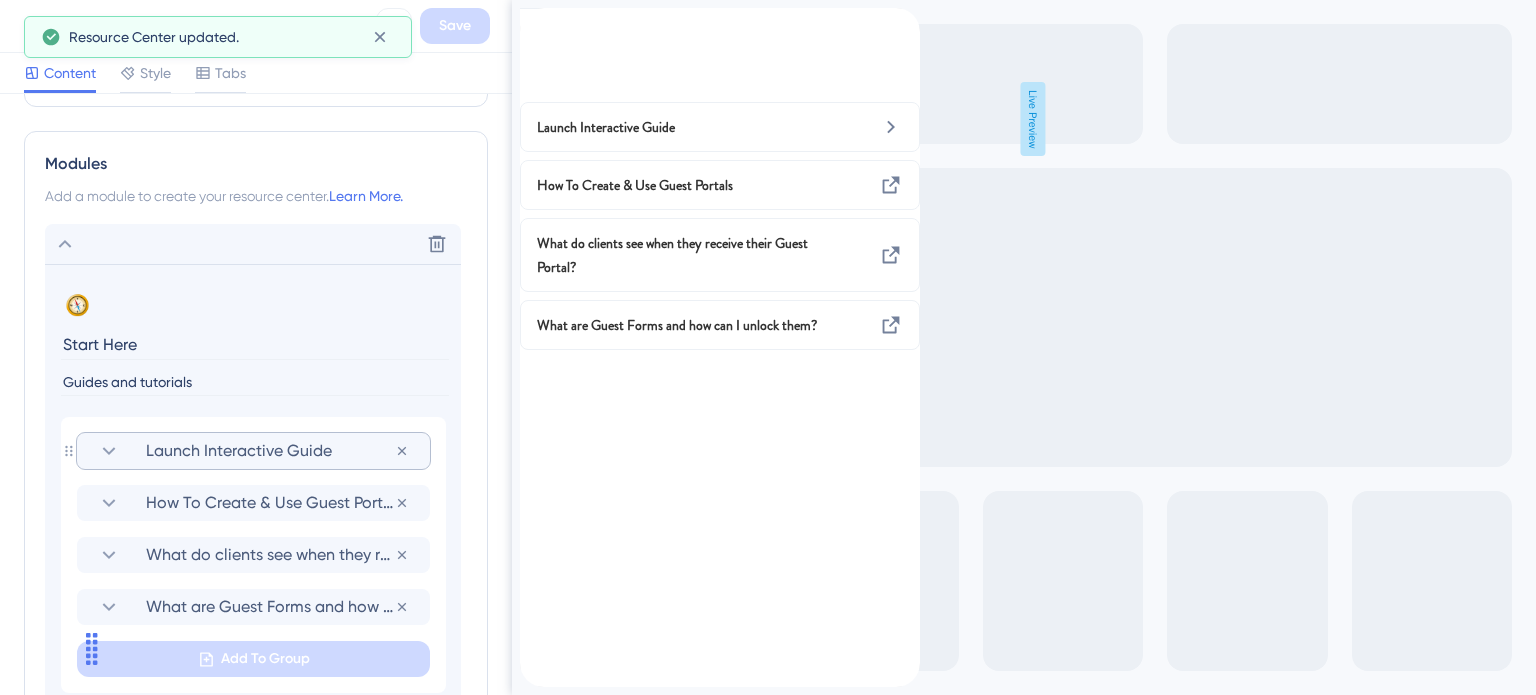 scroll, scrollTop: 859, scrollLeft: 0, axis: vertical 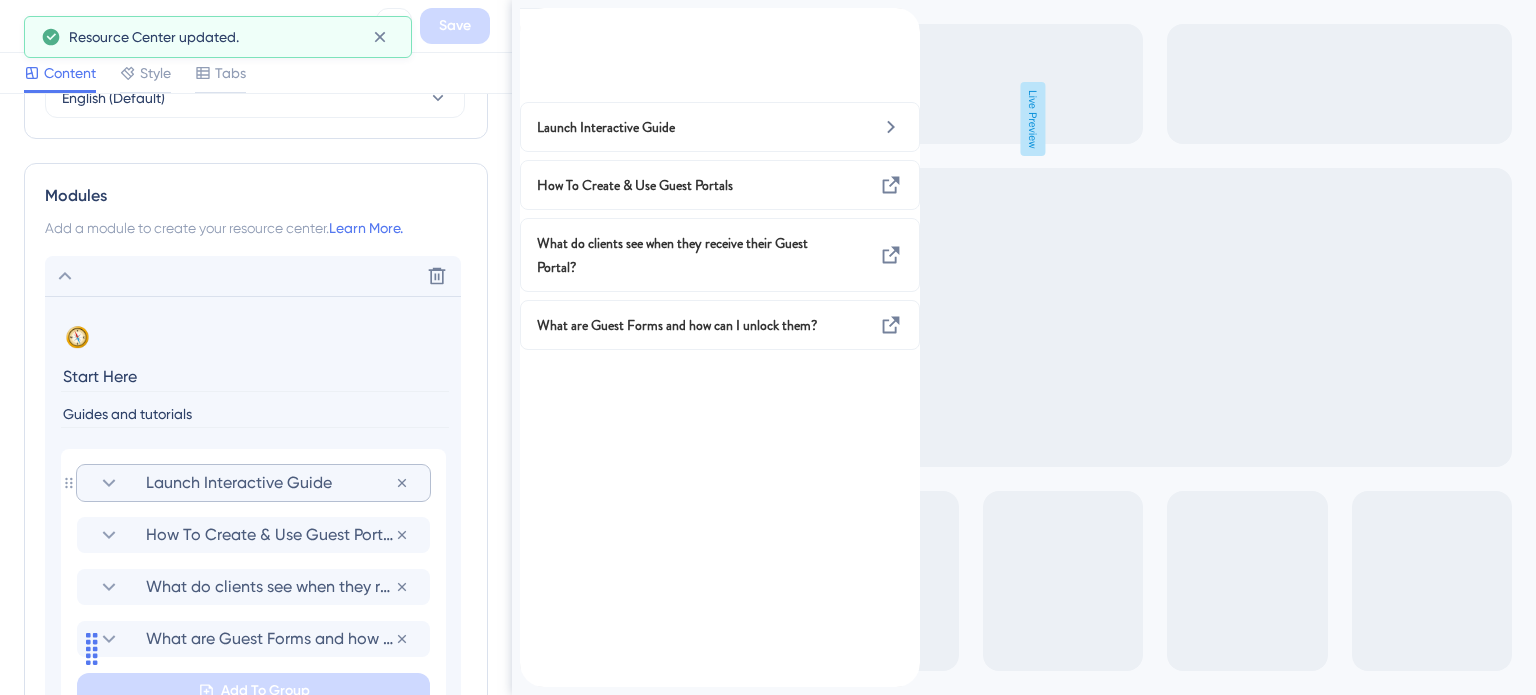 click 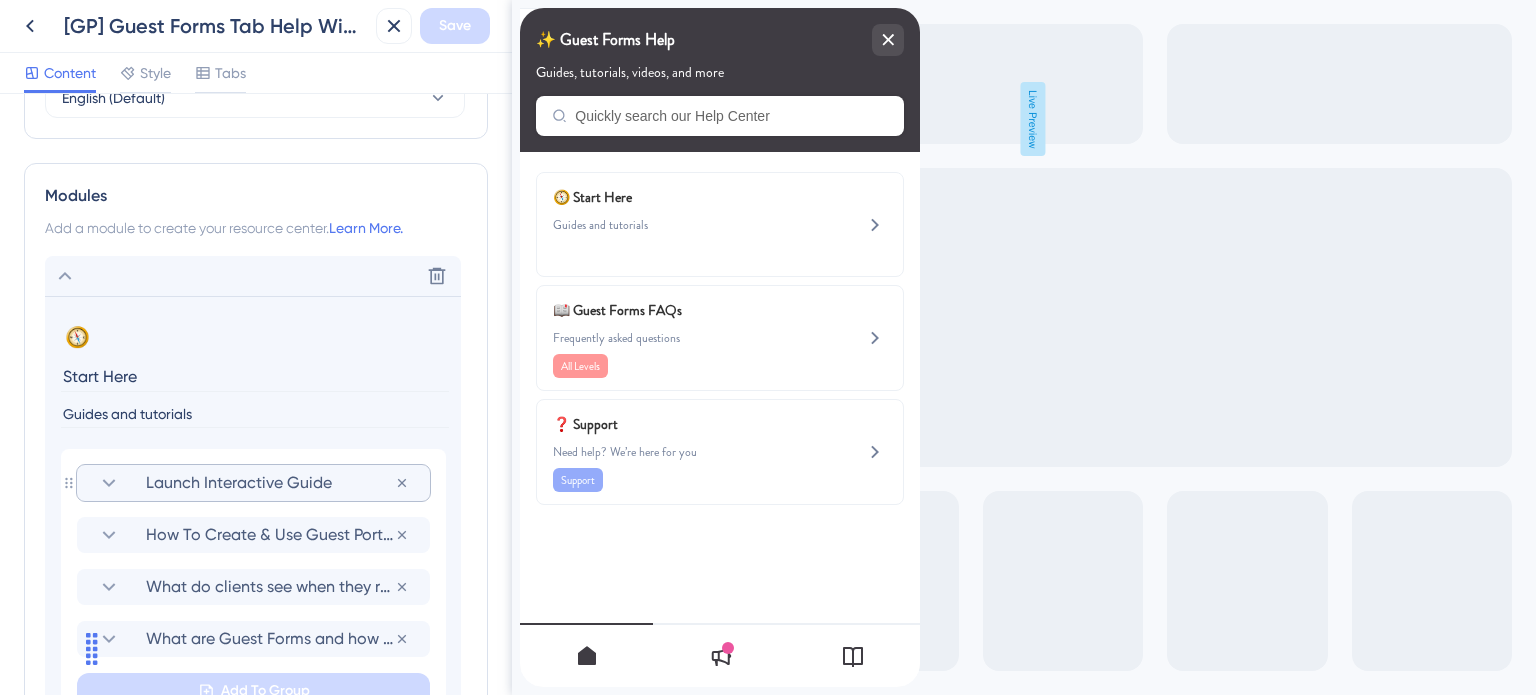click on "Guides and tutorials" at bounding box center (255, 414) 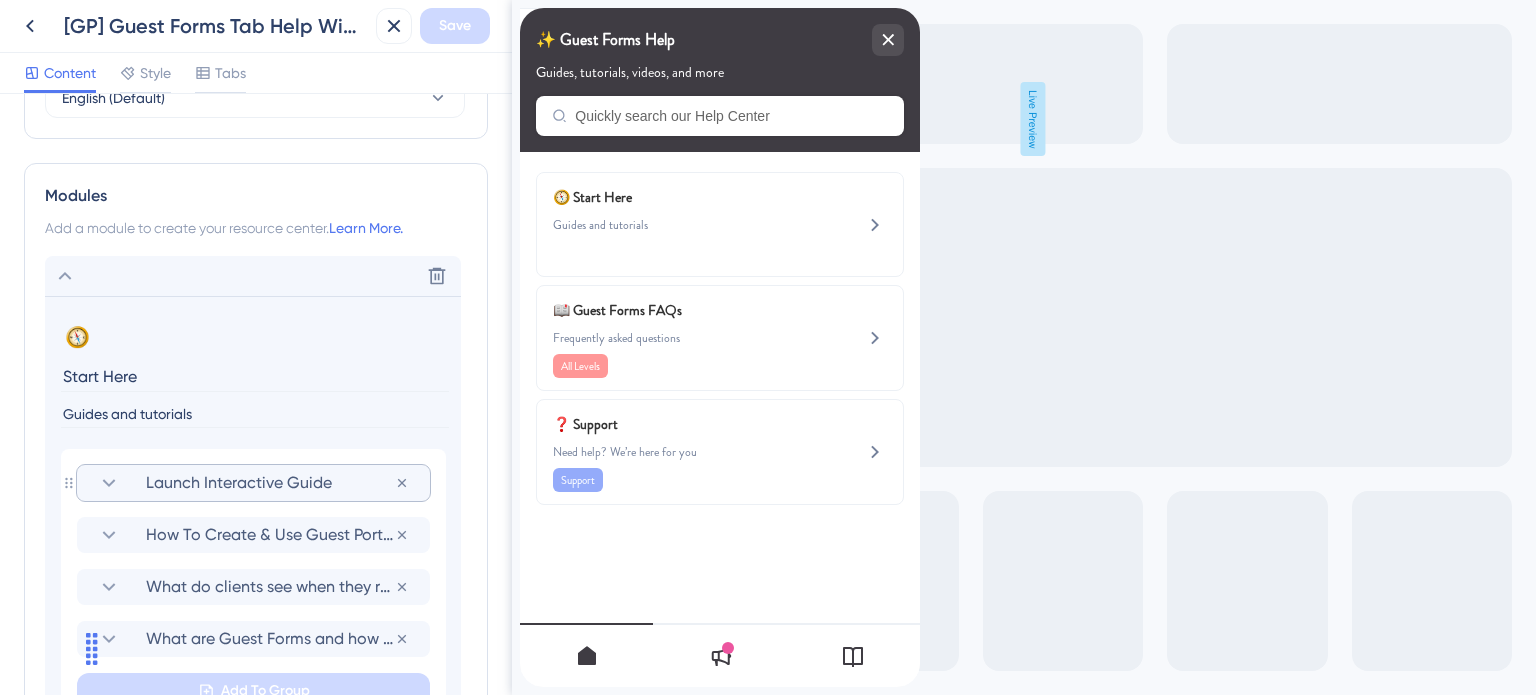 paste on "Learn the ins & outs of" 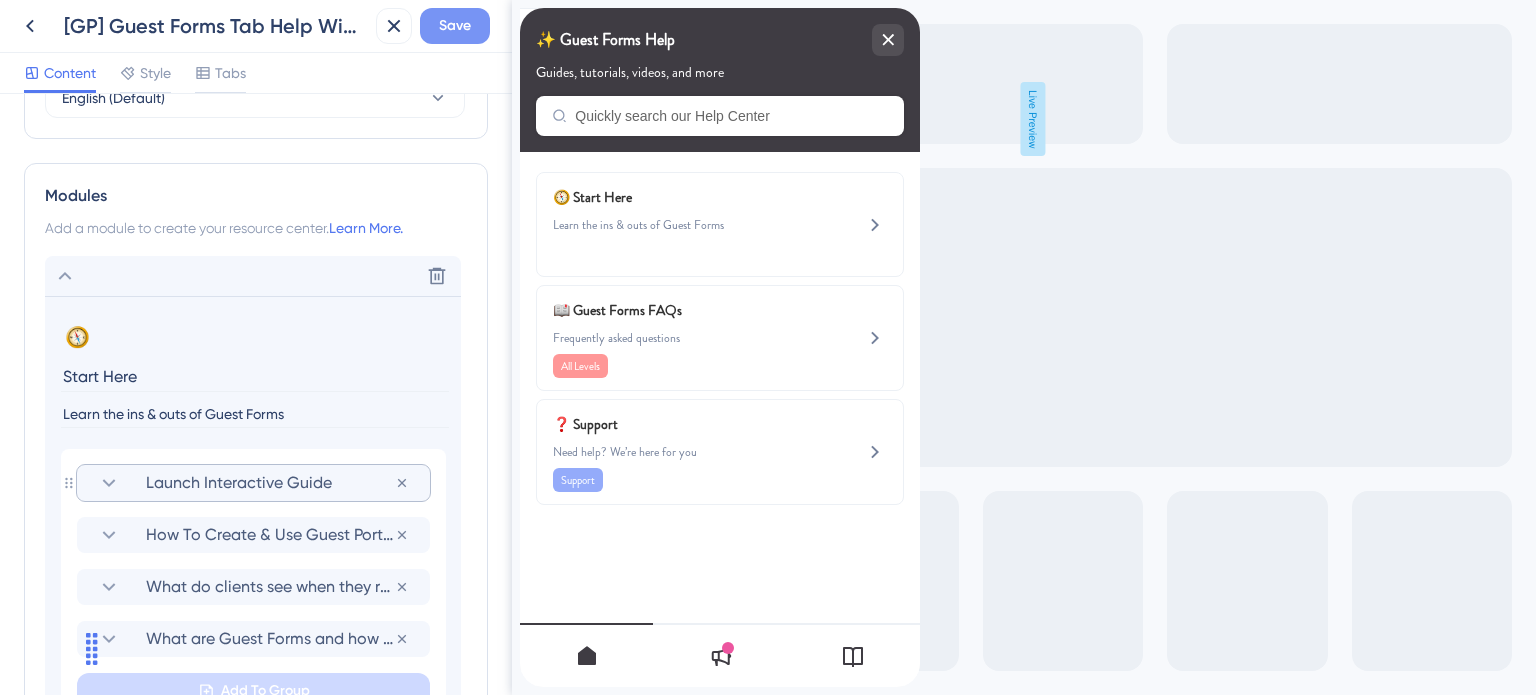 type on "Learn the ins & outs of Guest Forms" 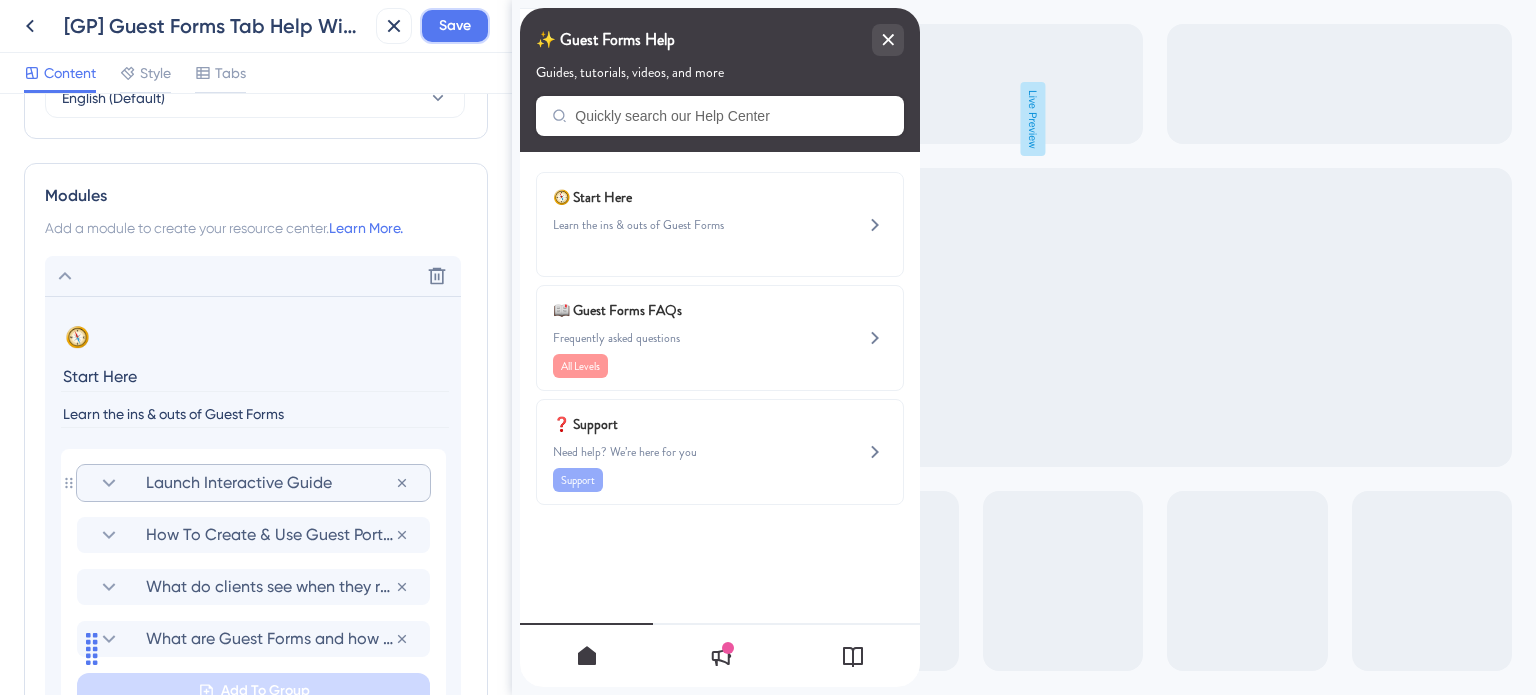 click on "Save" at bounding box center [455, 26] 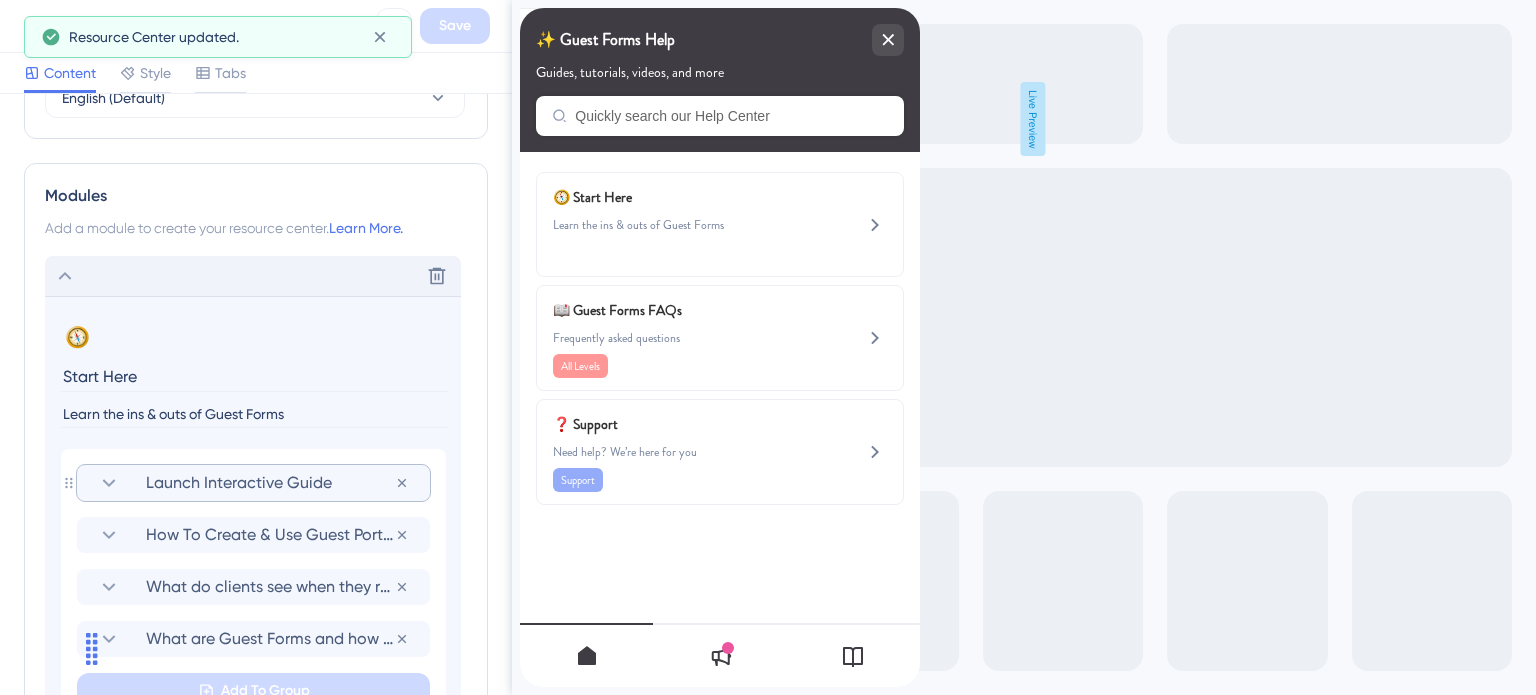 click 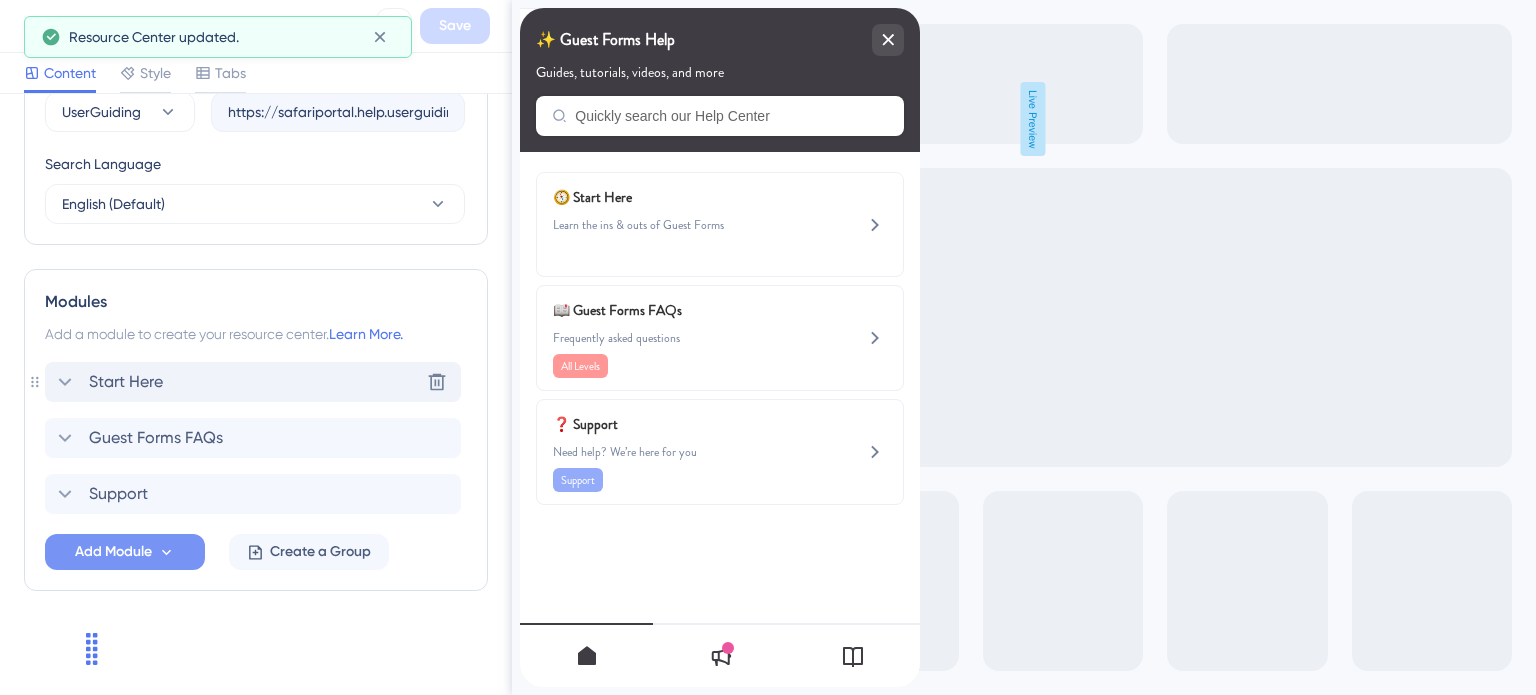 scroll, scrollTop: 751, scrollLeft: 0, axis: vertical 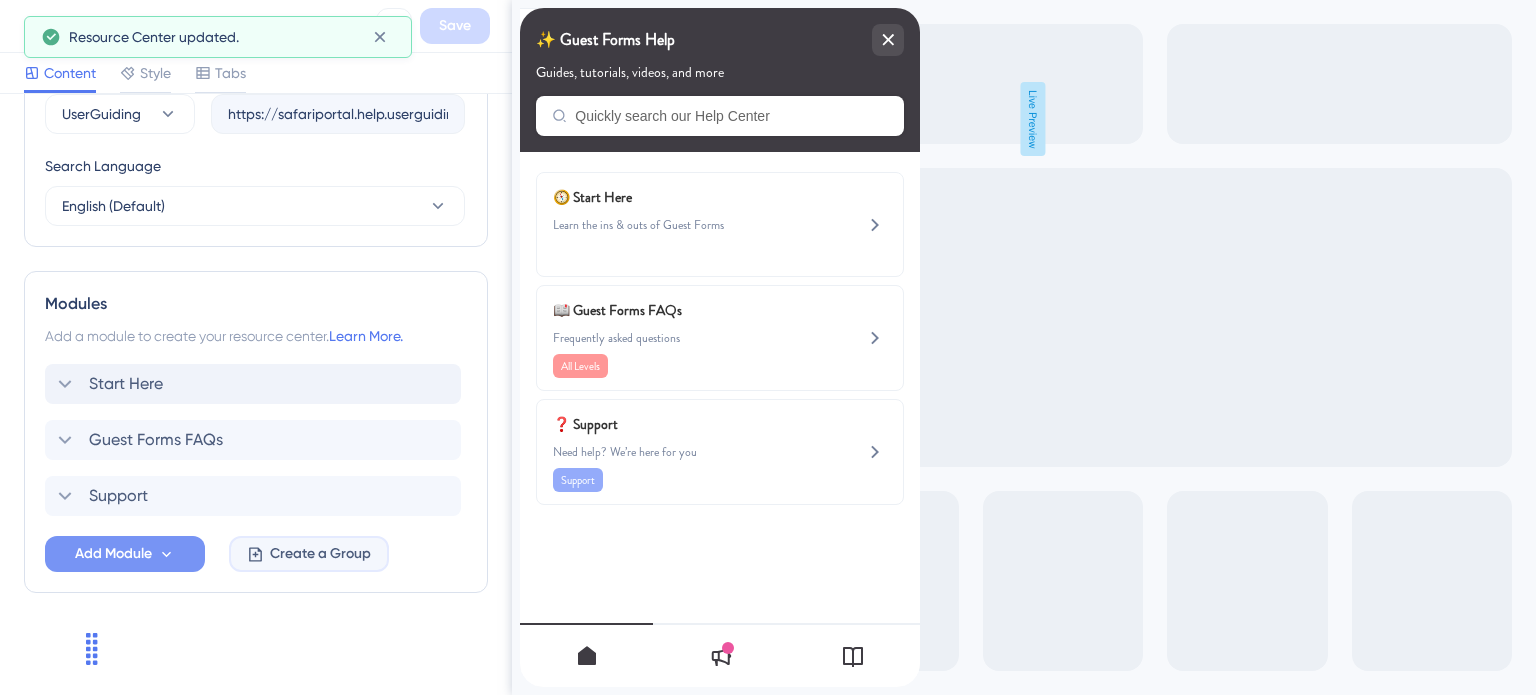 click on "Create a Group" at bounding box center (320, 554) 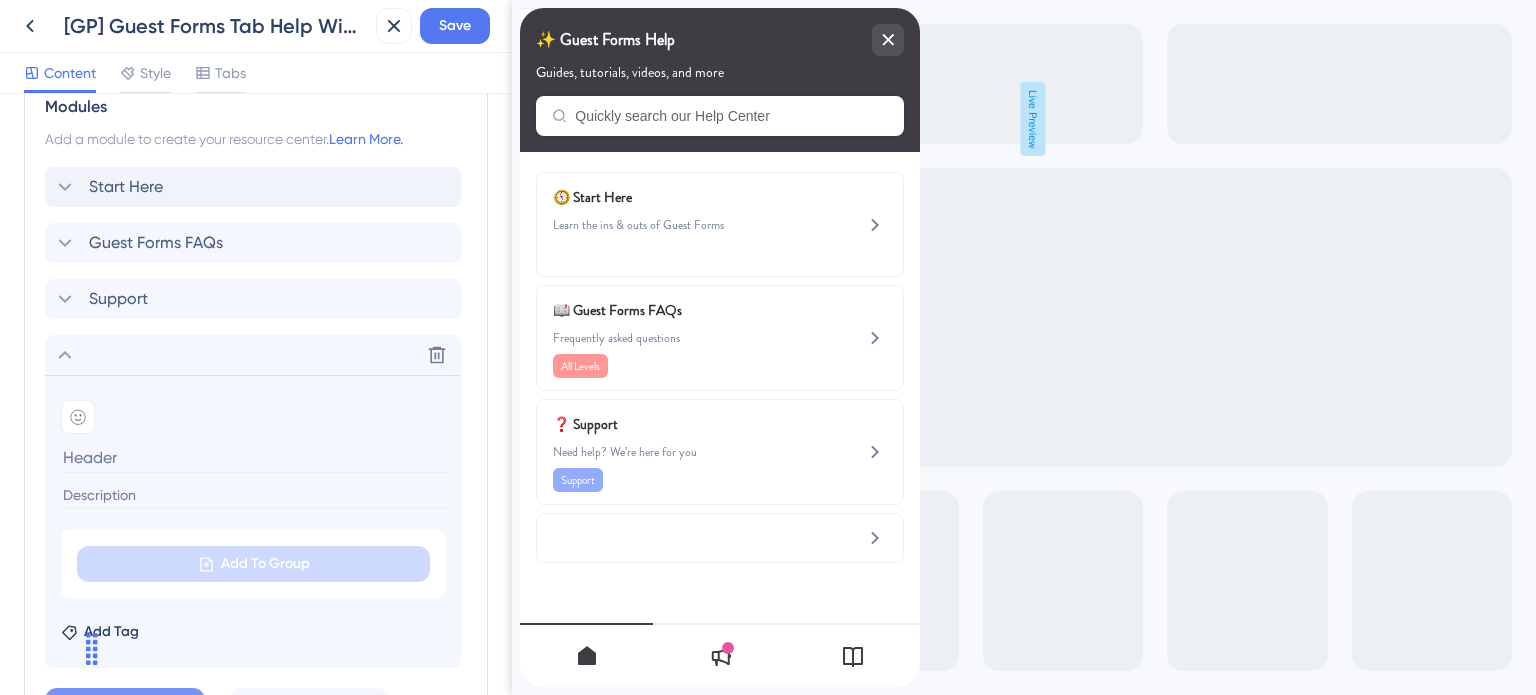 scroll, scrollTop: 951, scrollLeft: 0, axis: vertical 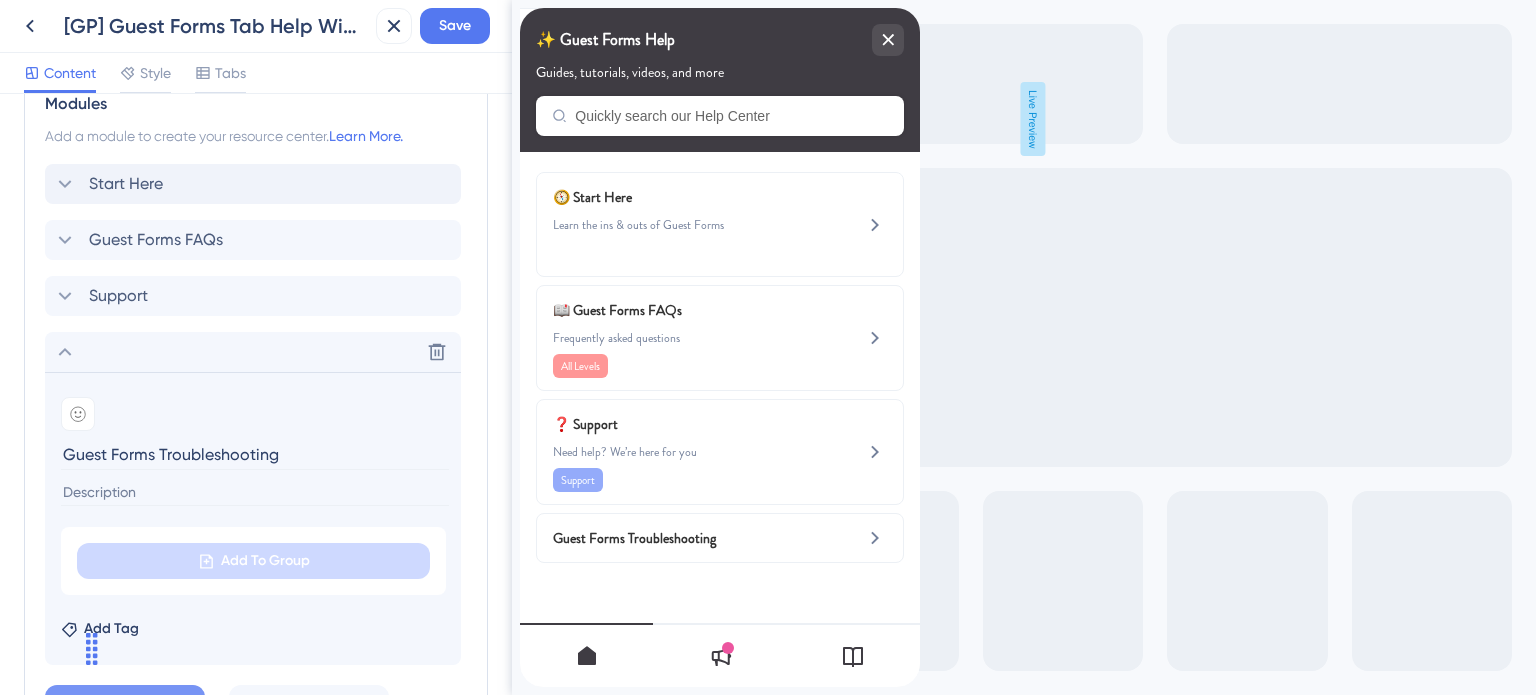 type on "Guest Forms Troubleshooting" 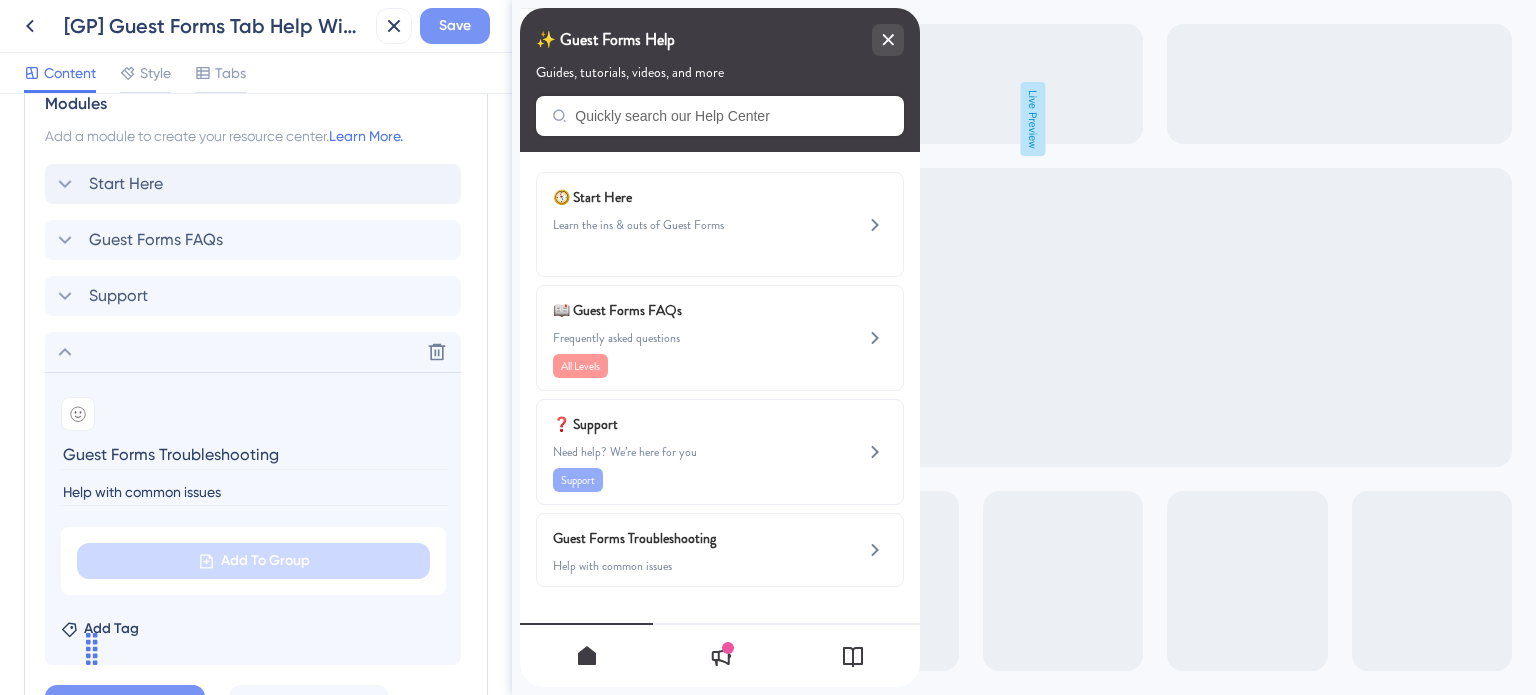type on "Help with common issues" 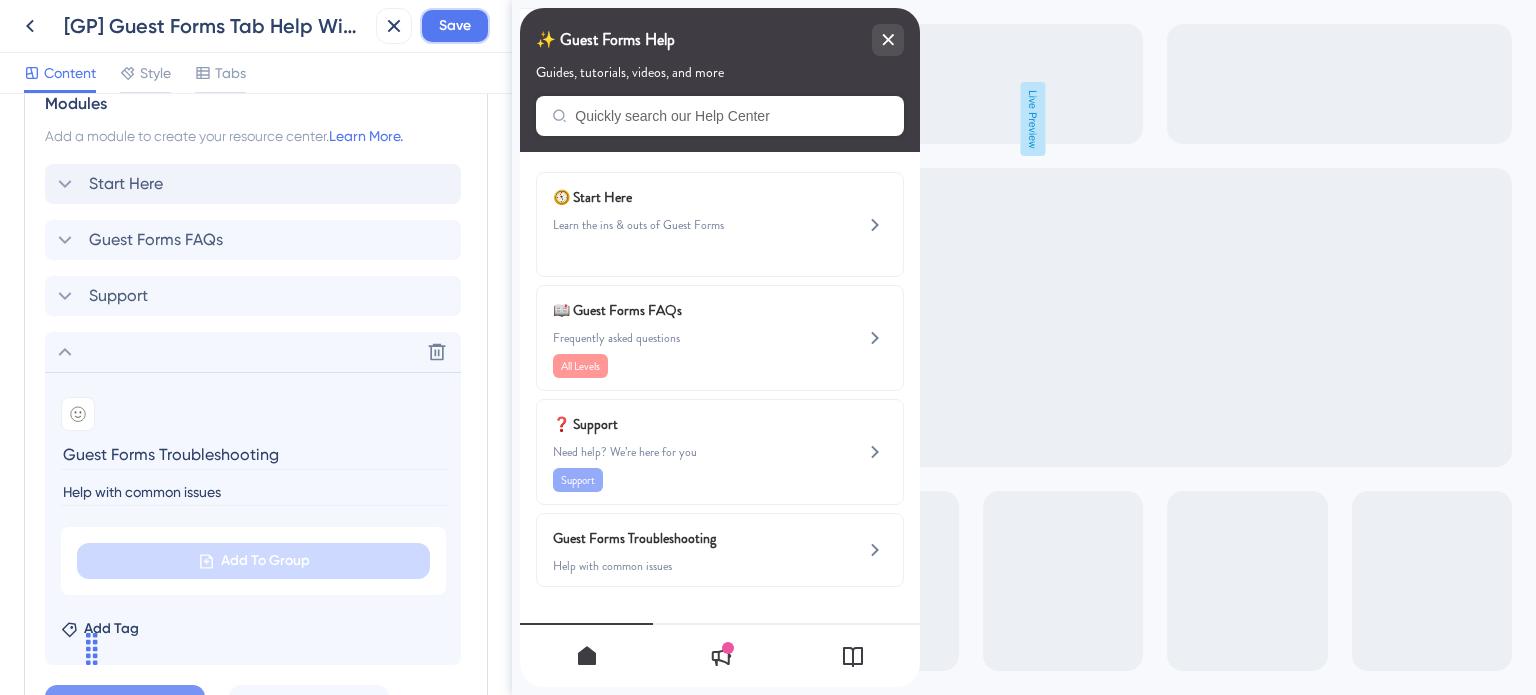 click on "Save" at bounding box center (455, 26) 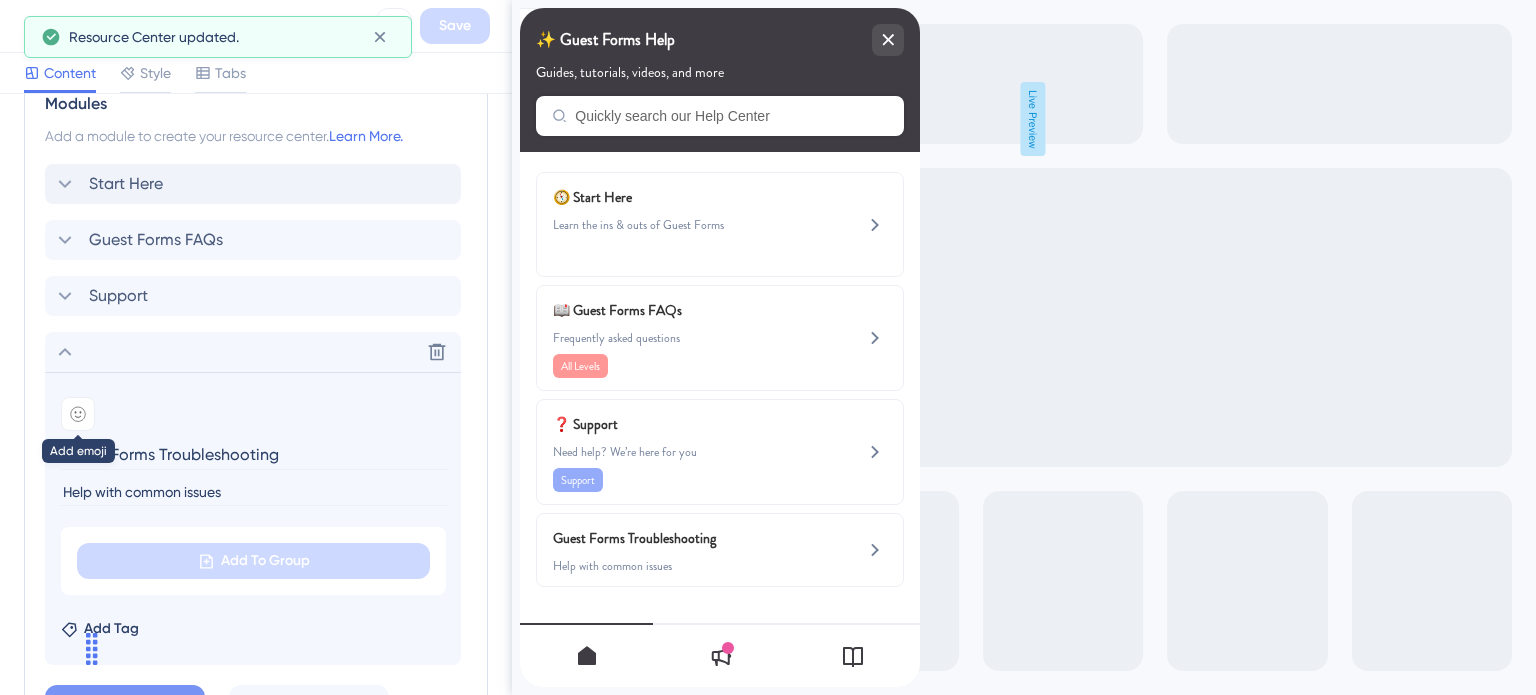 click 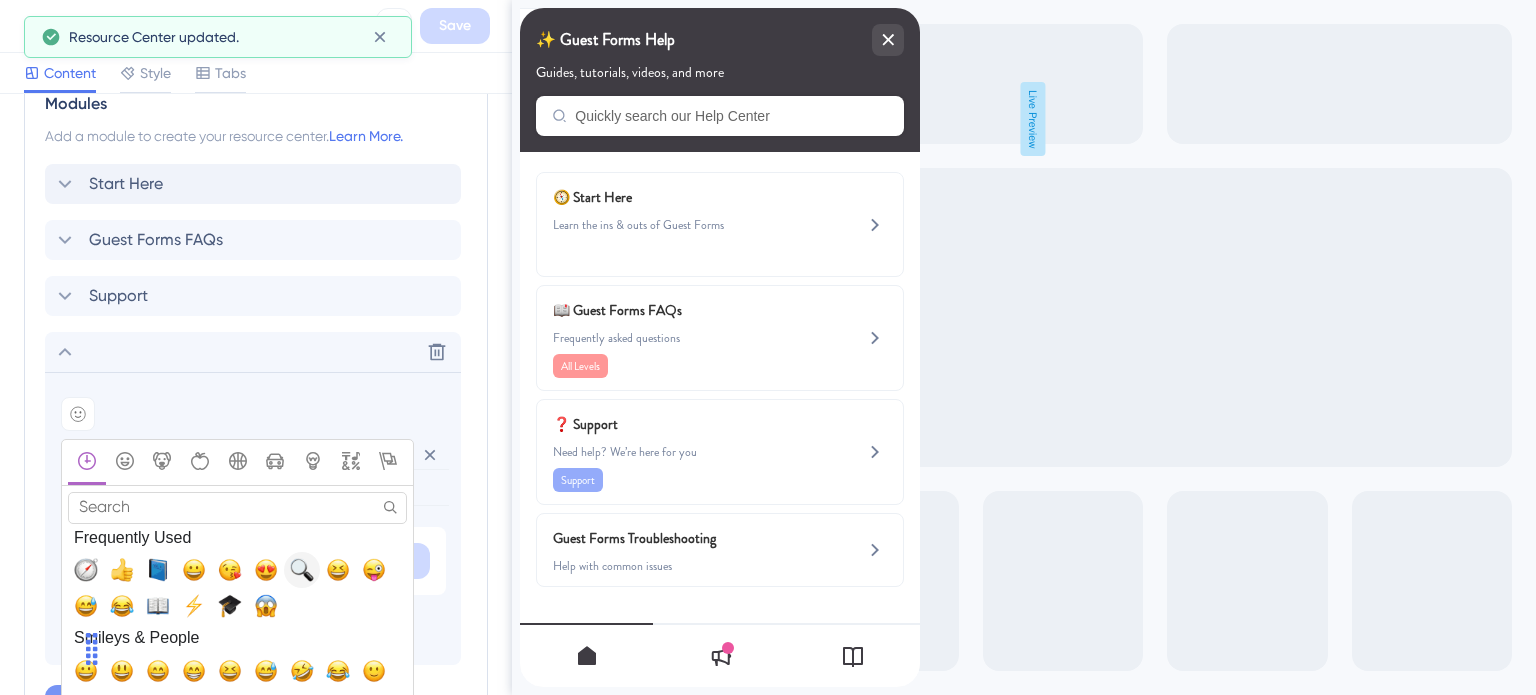 click at bounding box center (302, 570) 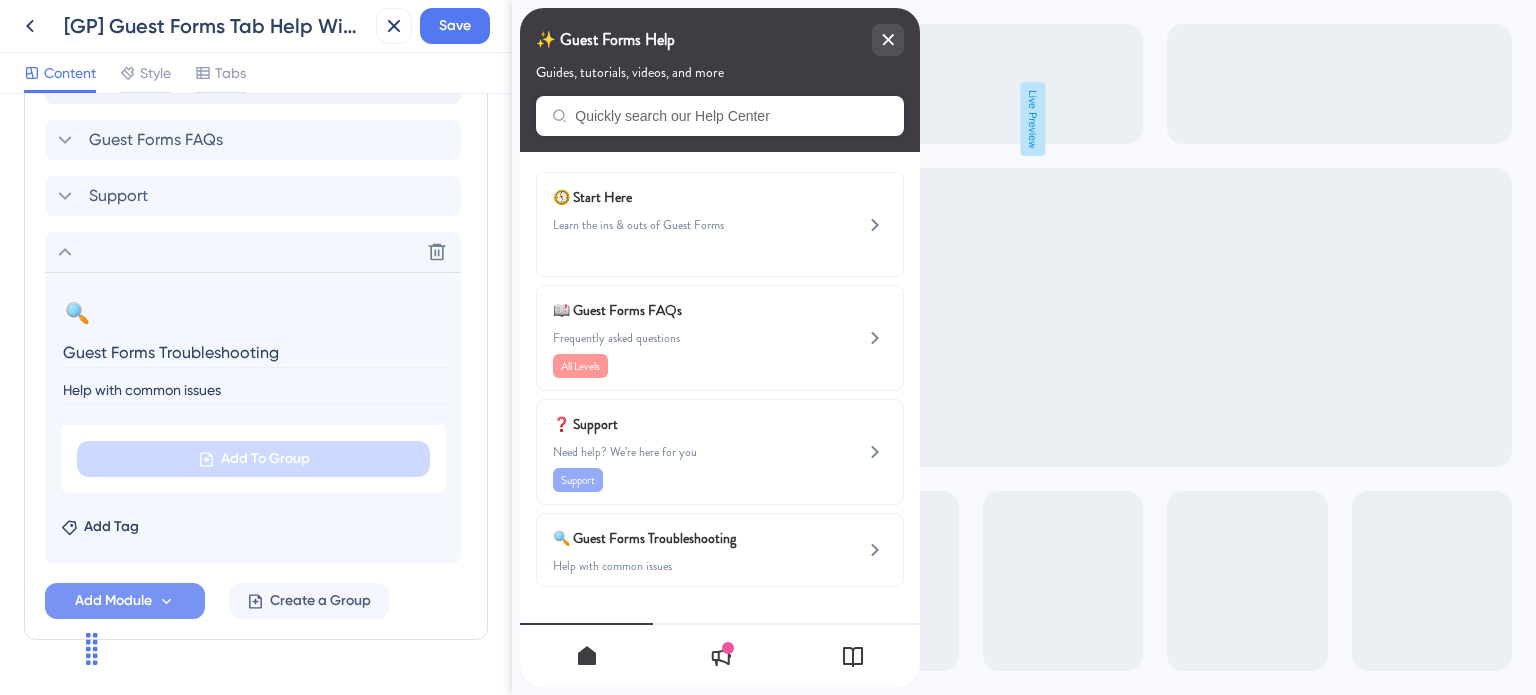 scroll, scrollTop: 1098, scrollLeft: 0, axis: vertical 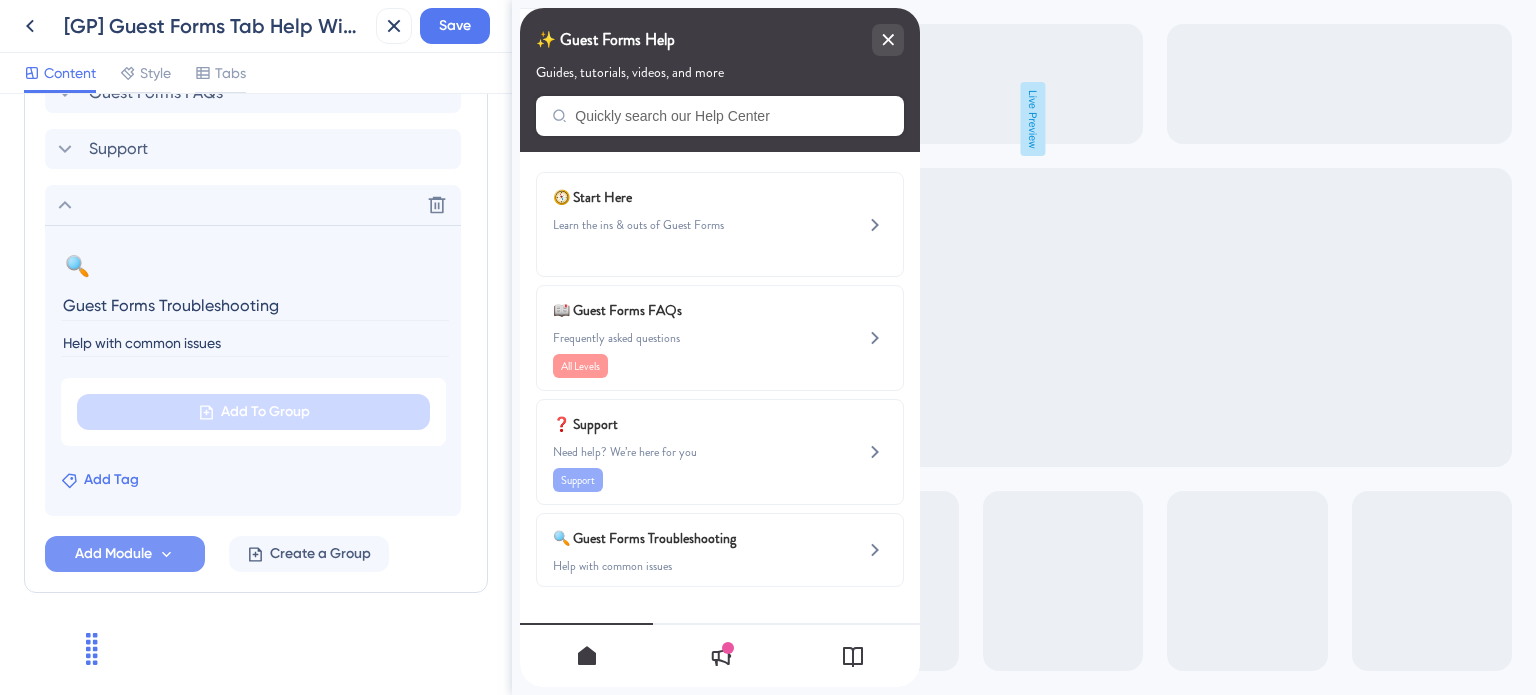 click on "Add Tag" at bounding box center [111, 480] 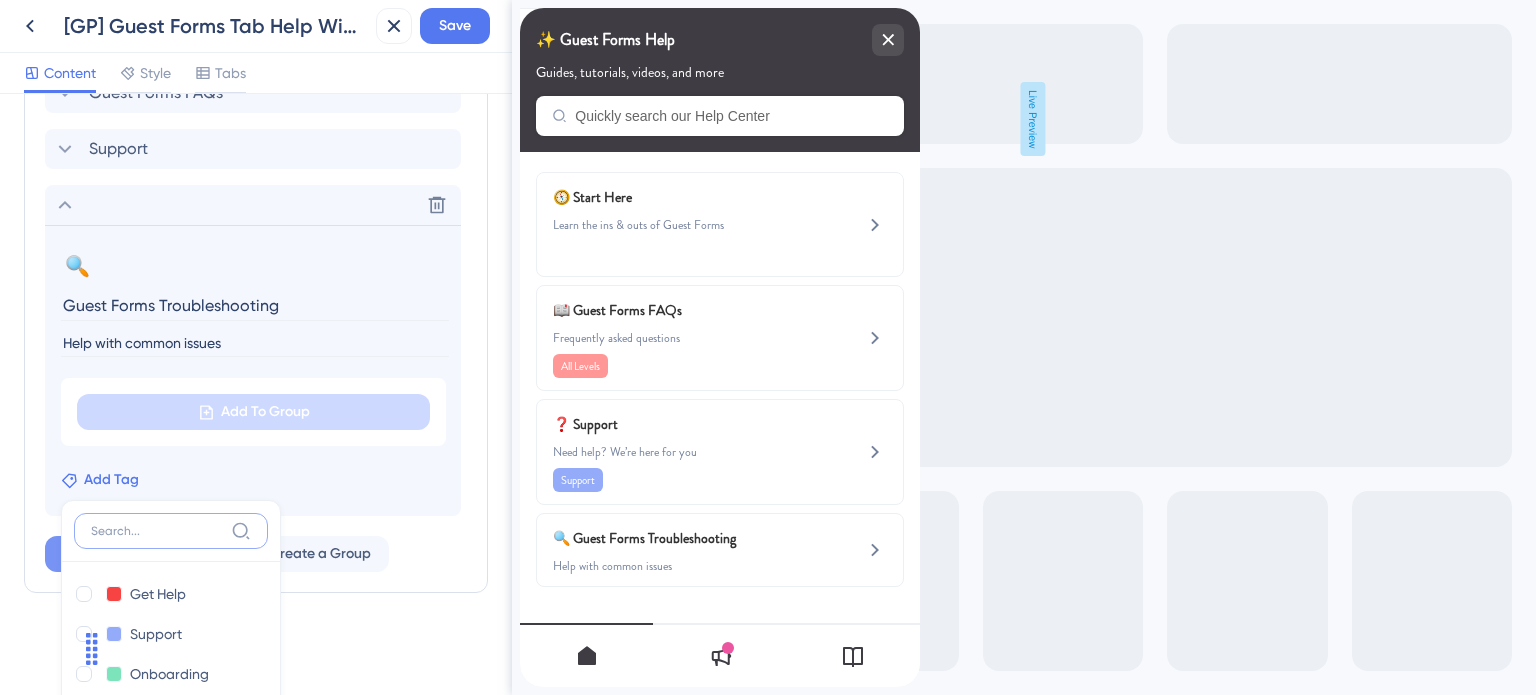 scroll, scrollTop: 1403, scrollLeft: 0, axis: vertical 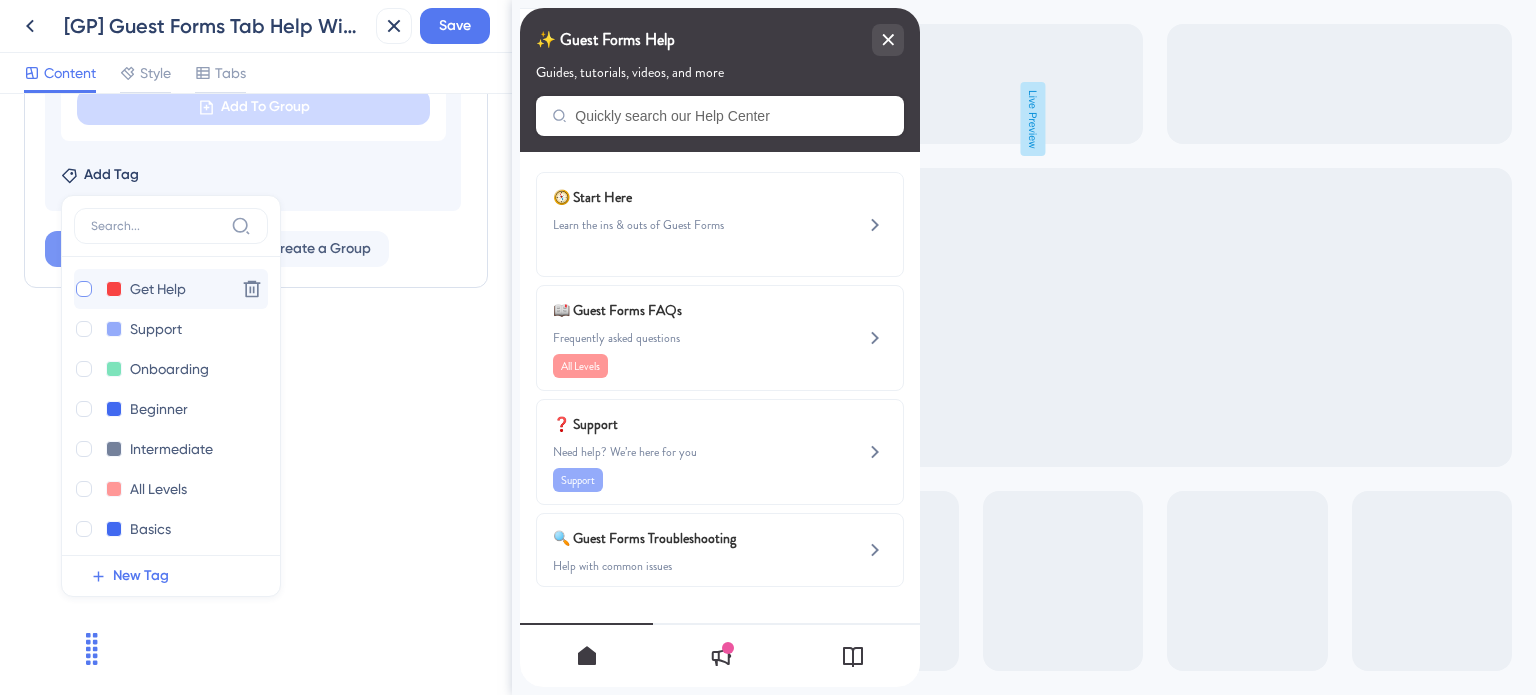 click at bounding box center [84, 289] 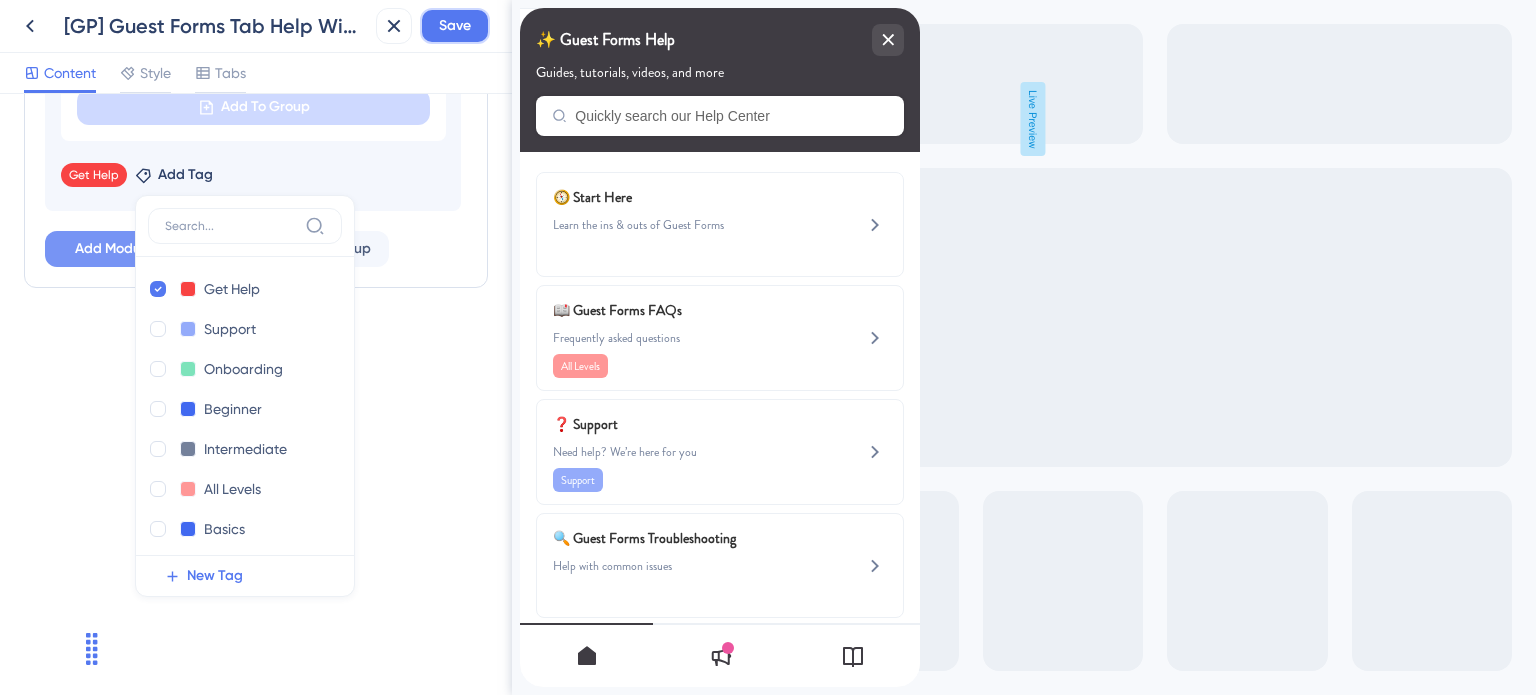 click on "Save" at bounding box center [455, 26] 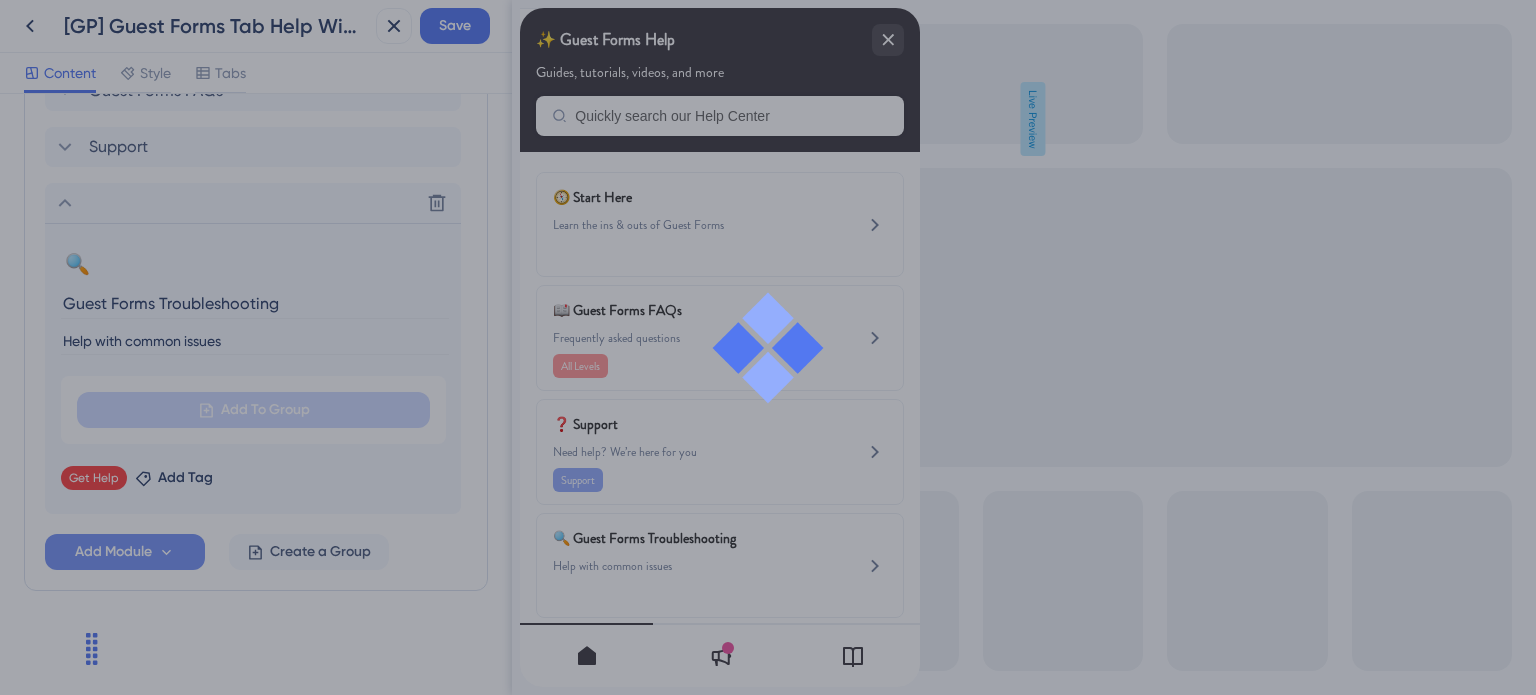 scroll, scrollTop: 1098, scrollLeft: 0, axis: vertical 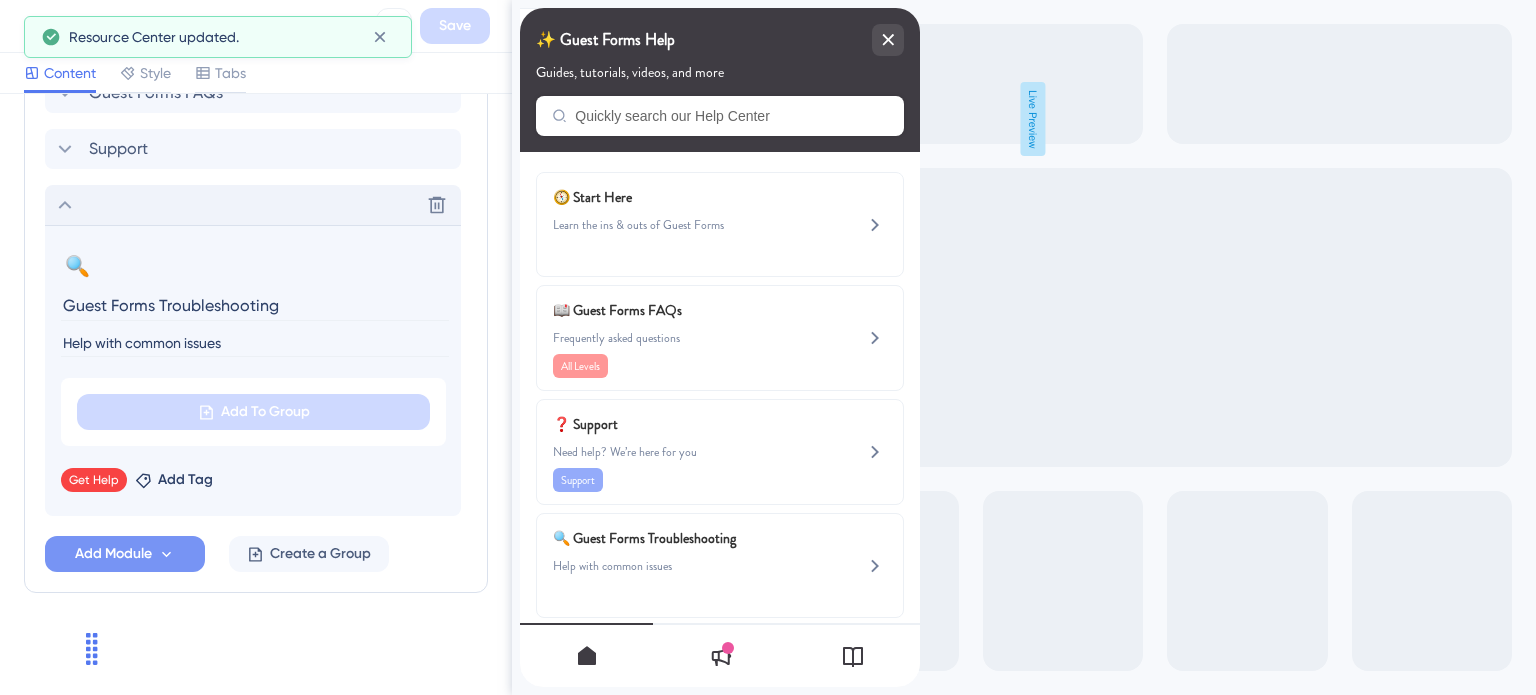 click 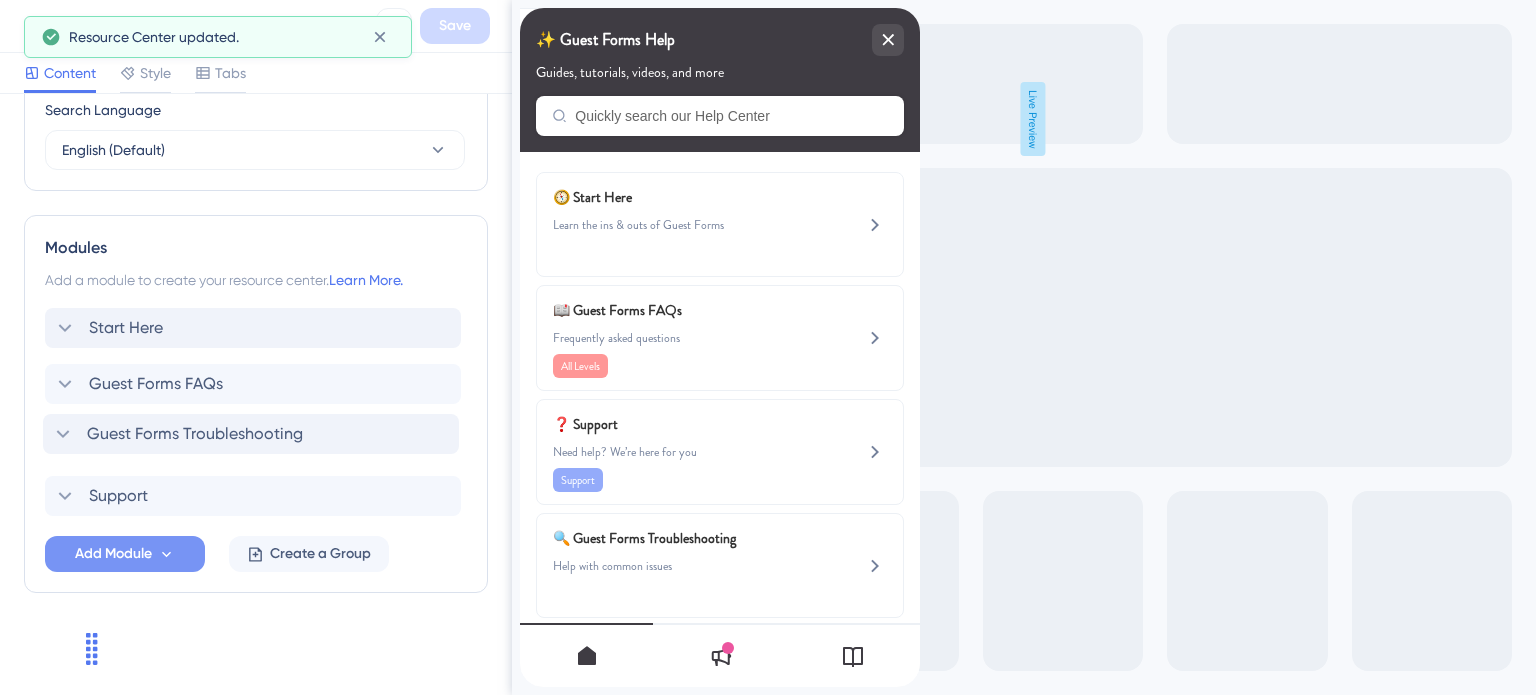 drag, startPoint x: 72, startPoint y: 497, endPoint x: 69, endPoint y: 430, distance: 67.06713 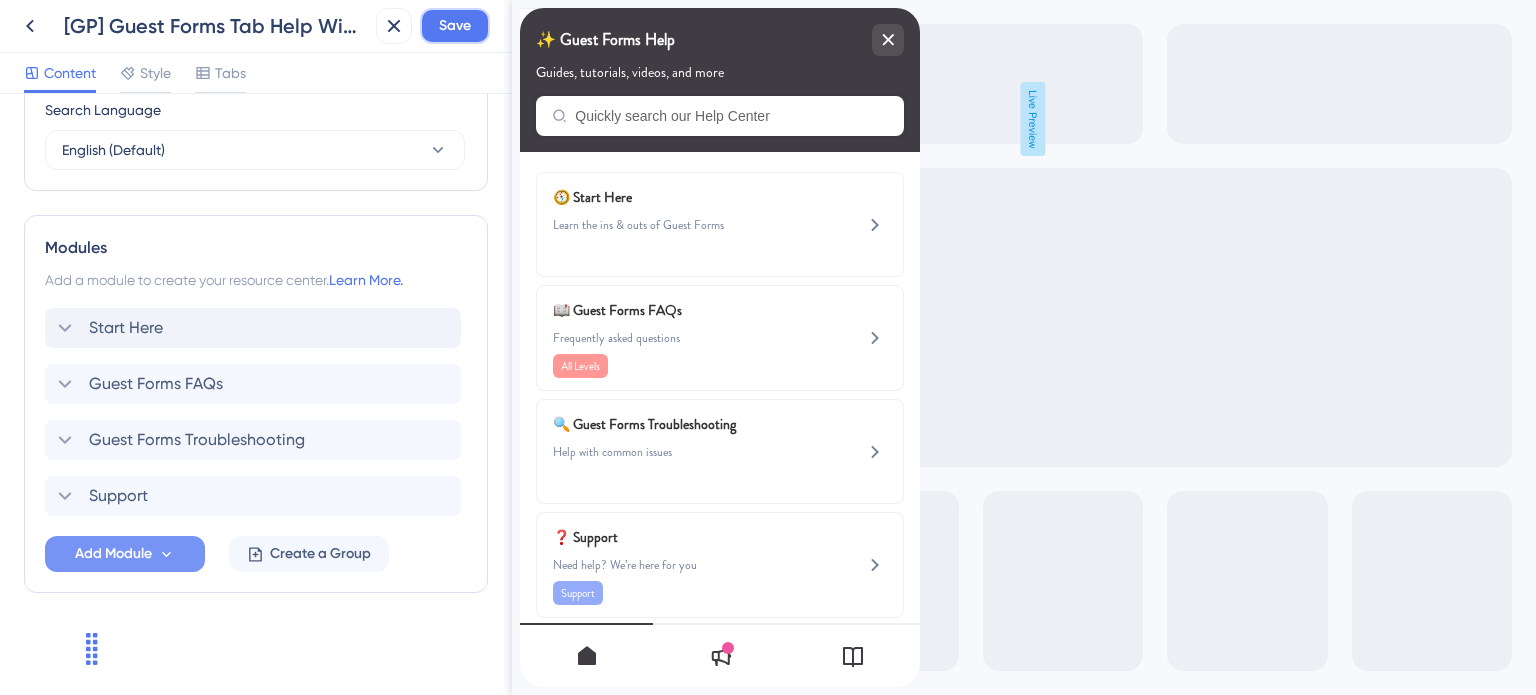 click on "Save" at bounding box center (455, 26) 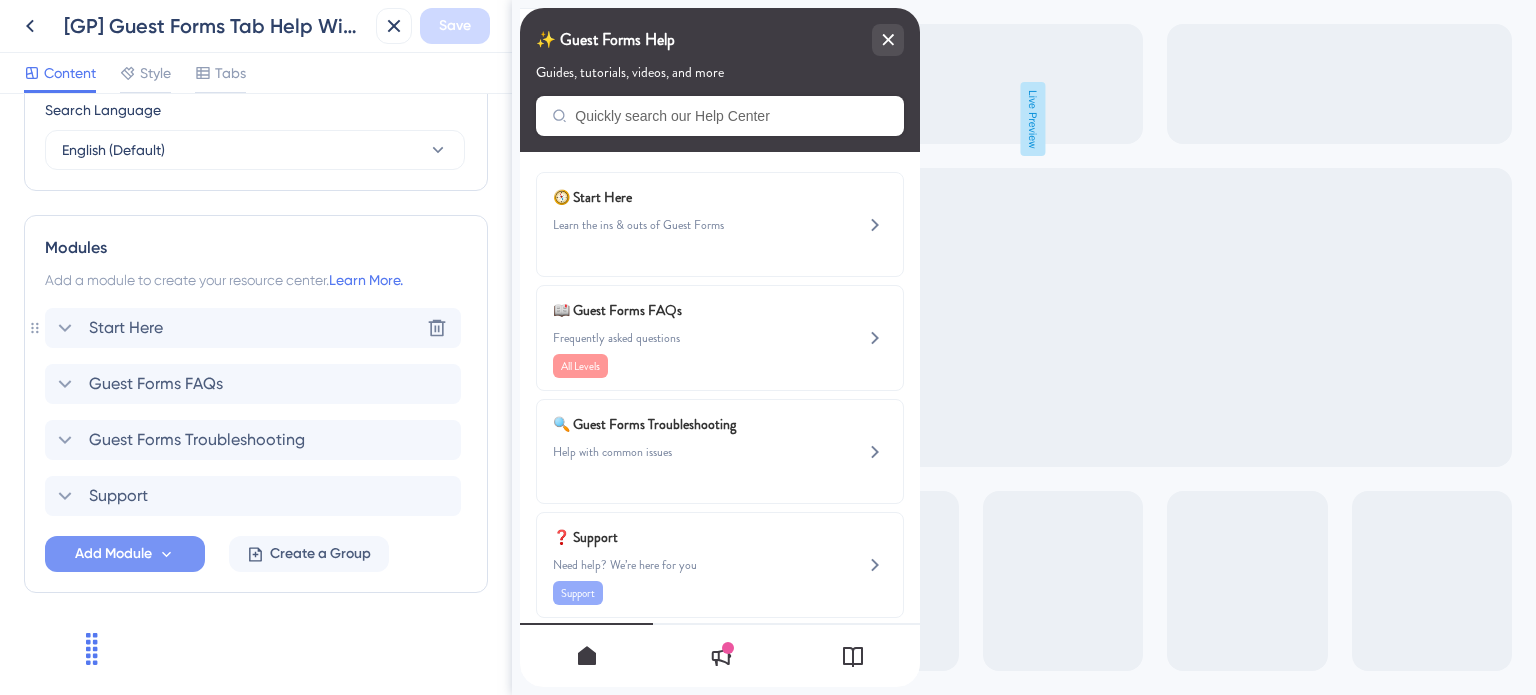 click on "Start Here Delete" at bounding box center [253, 328] 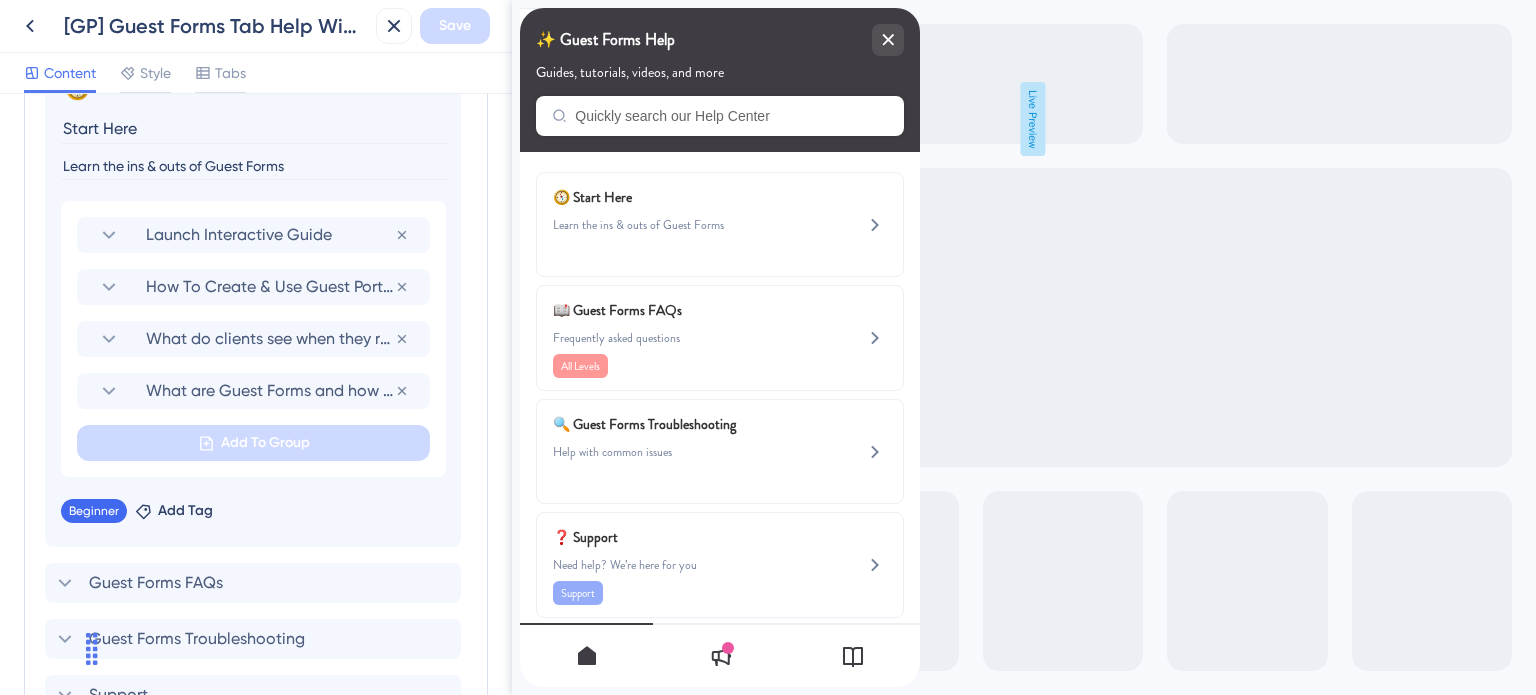 scroll, scrollTop: 1306, scrollLeft: 0, axis: vertical 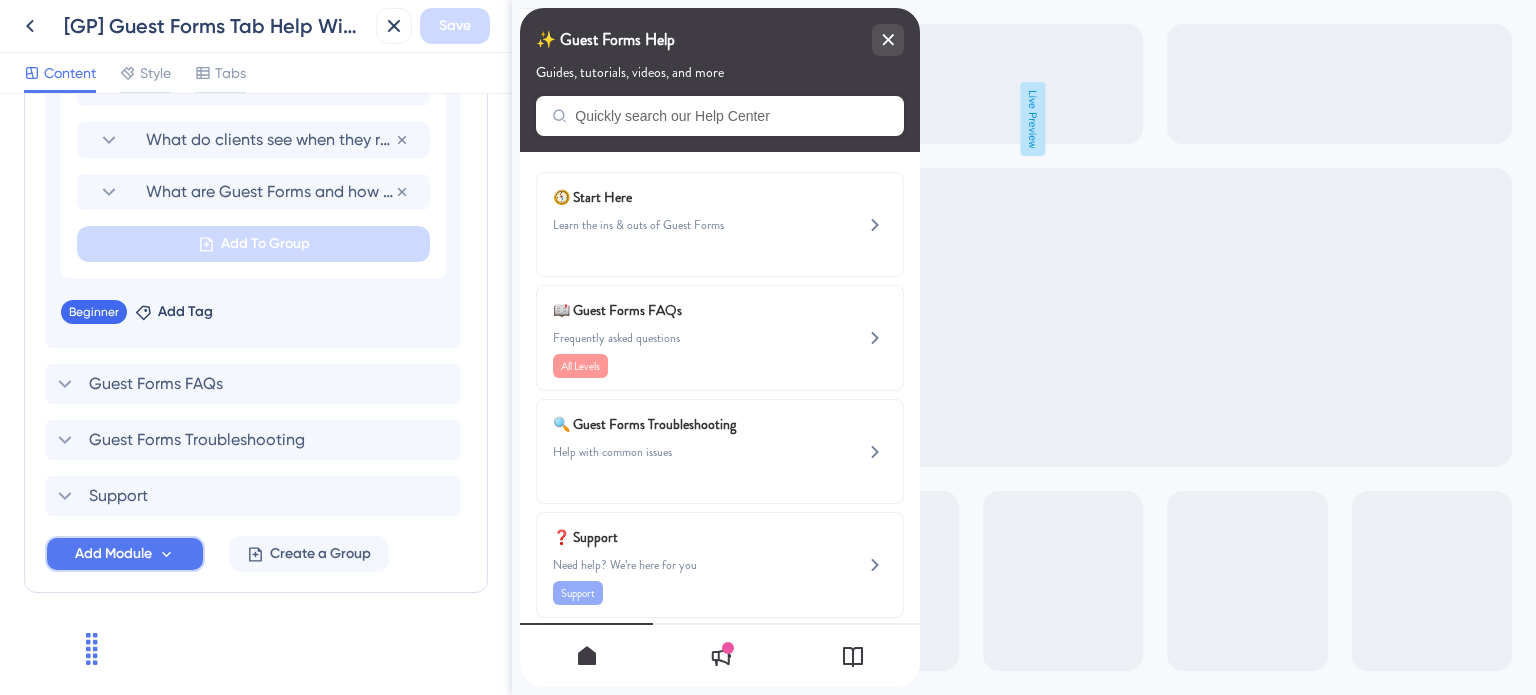 click on "Add Module" at bounding box center [125, 554] 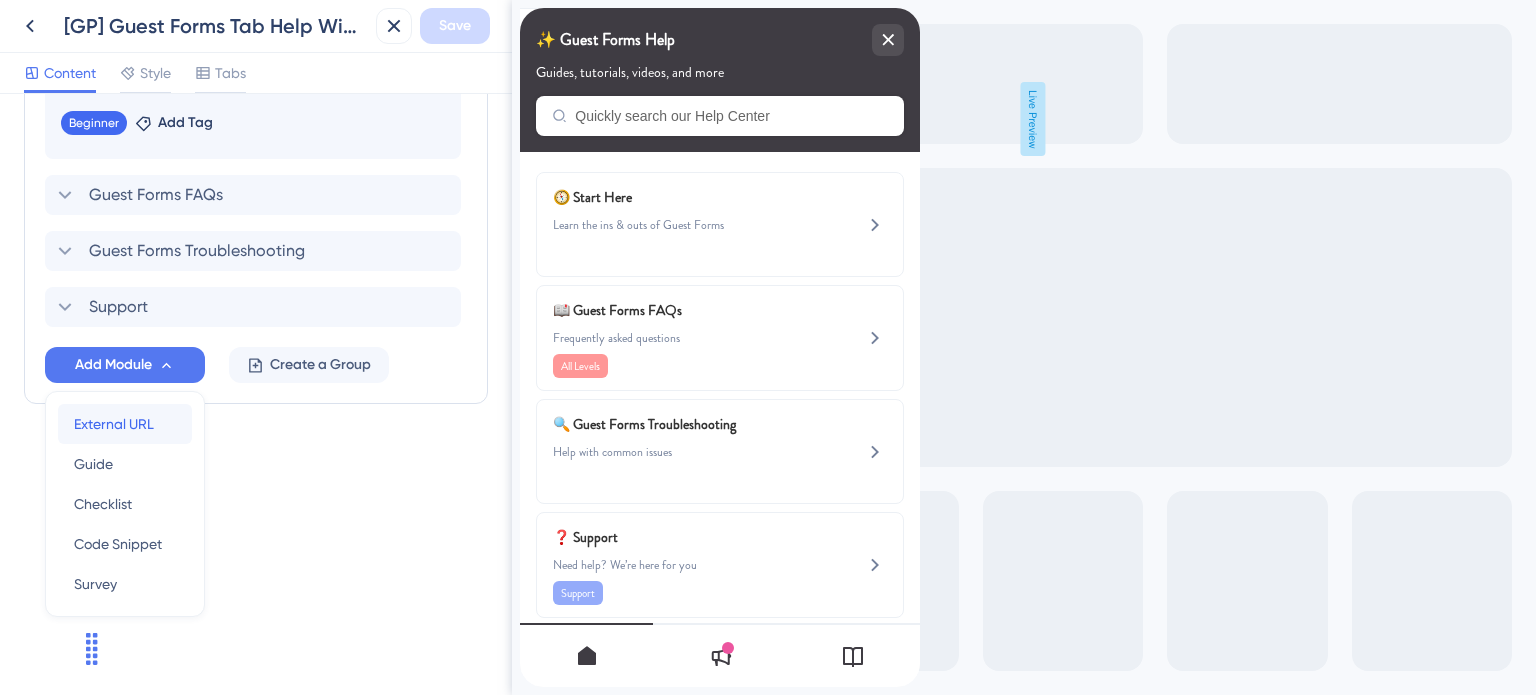 click on "External URL" at bounding box center (114, 424) 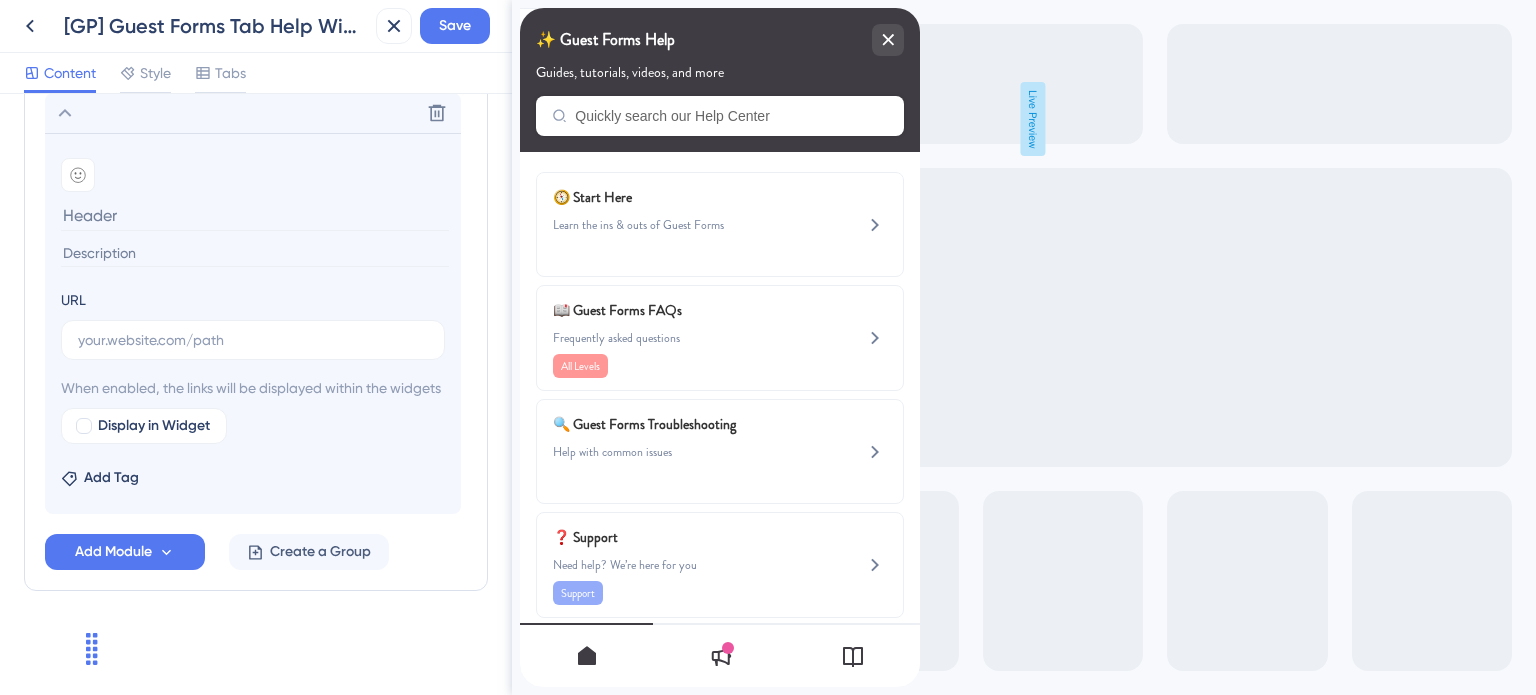 scroll, scrollTop: 1268, scrollLeft: 0, axis: vertical 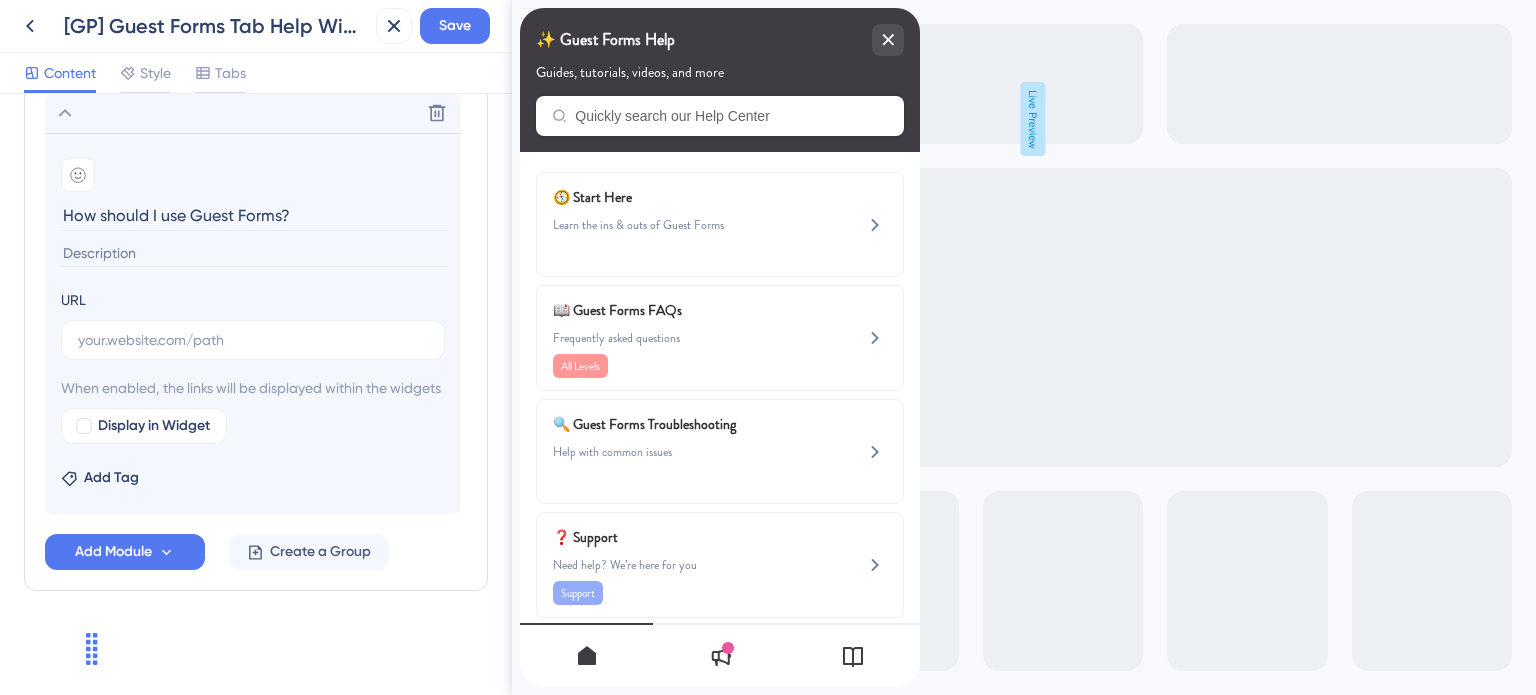 type on "How should I use Guest Forms?" 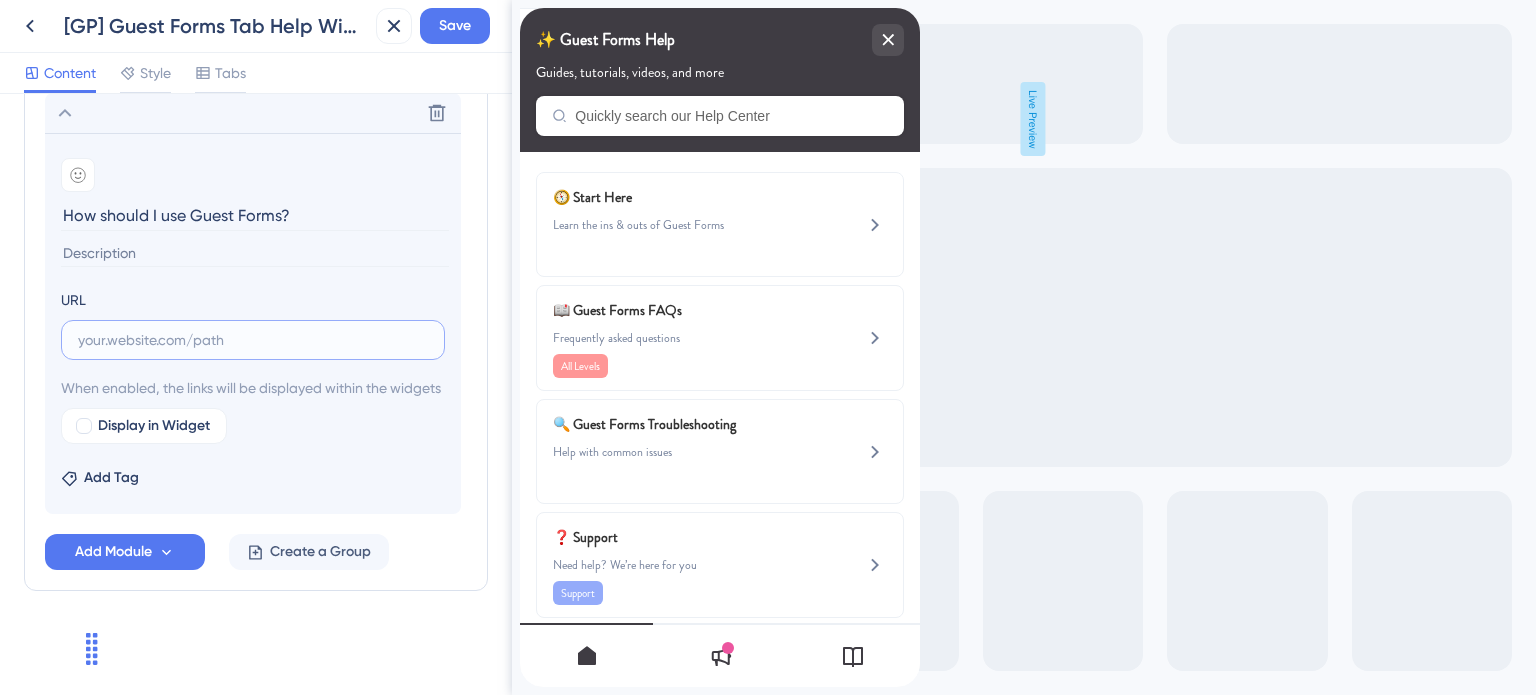 click at bounding box center (253, 340) 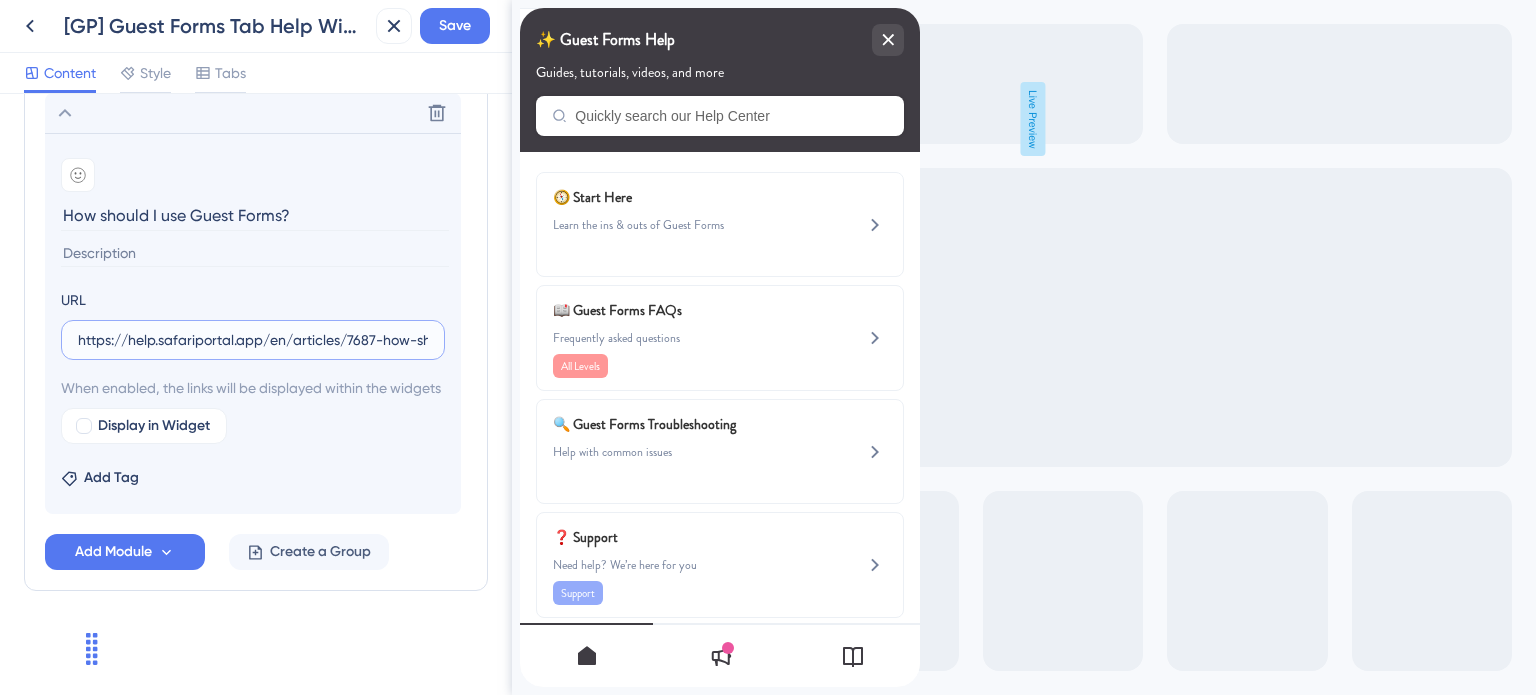 scroll, scrollTop: 0, scrollLeft: 157, axis: horizontal 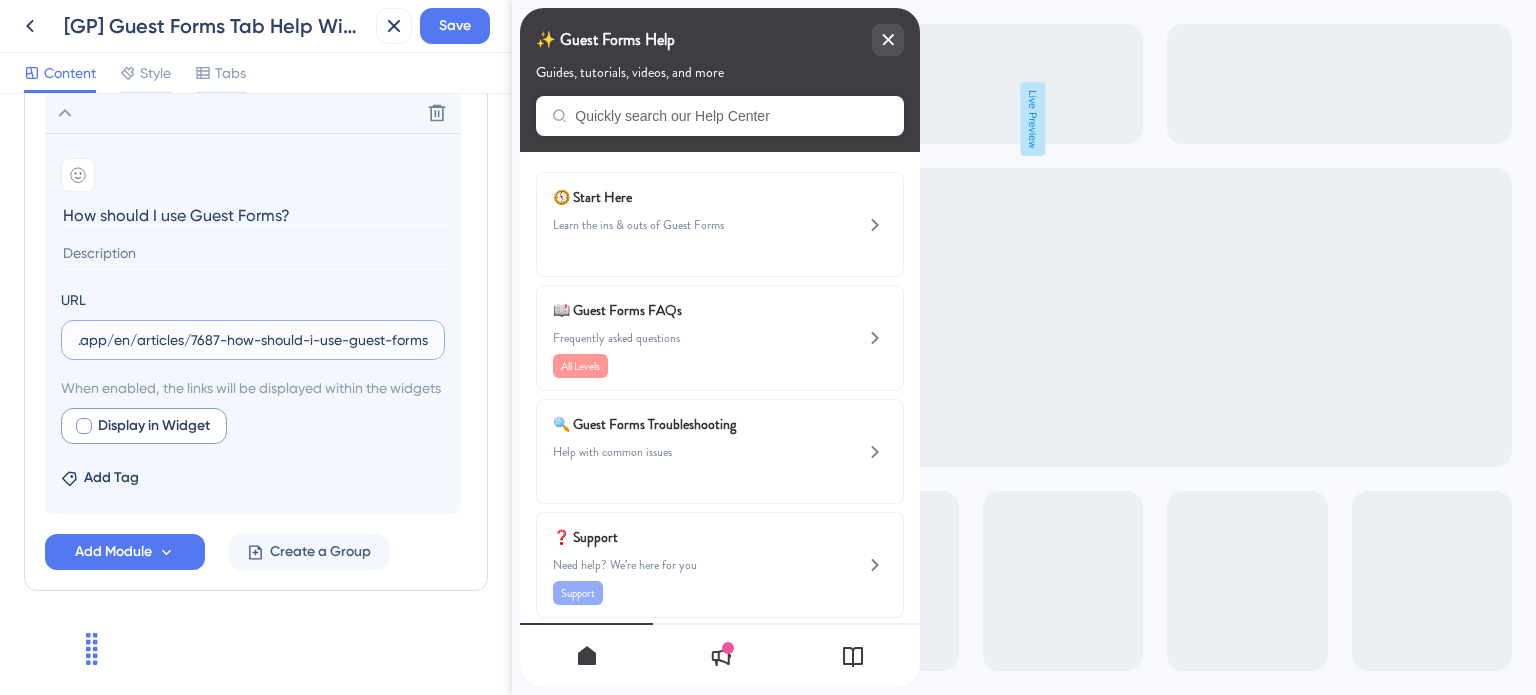 type on "https://help.safariportal.app/en/articles/7687-how-should-i-use-guest-forms" 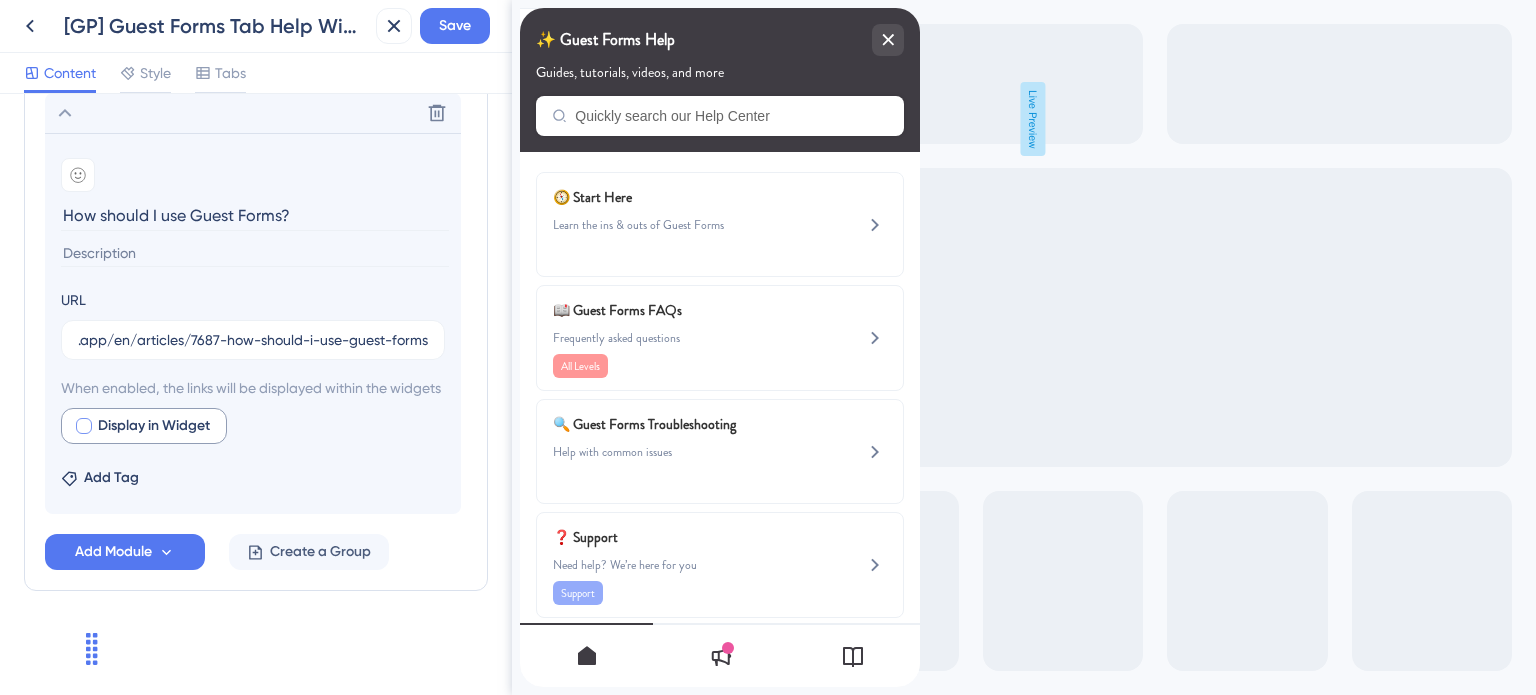 click at bounding box center (84, 426) 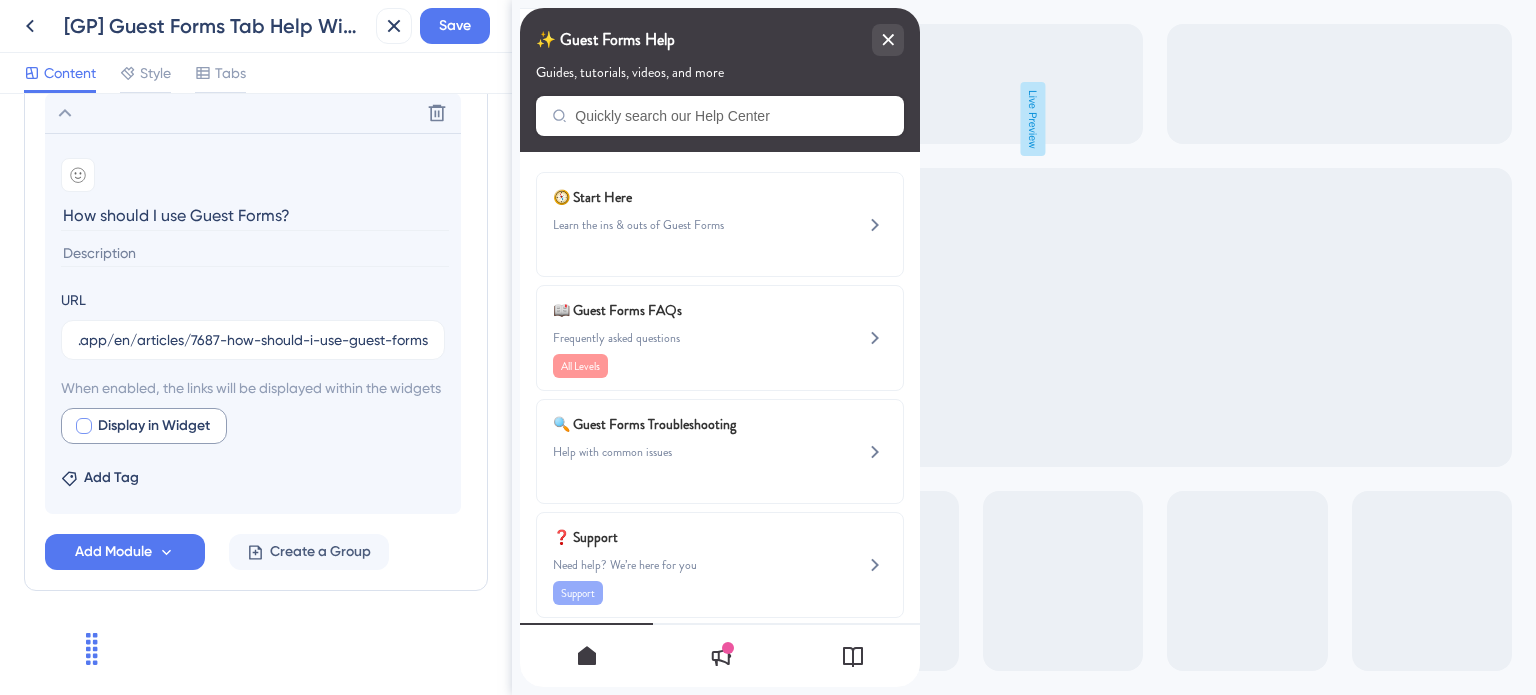 checkbox on "true" 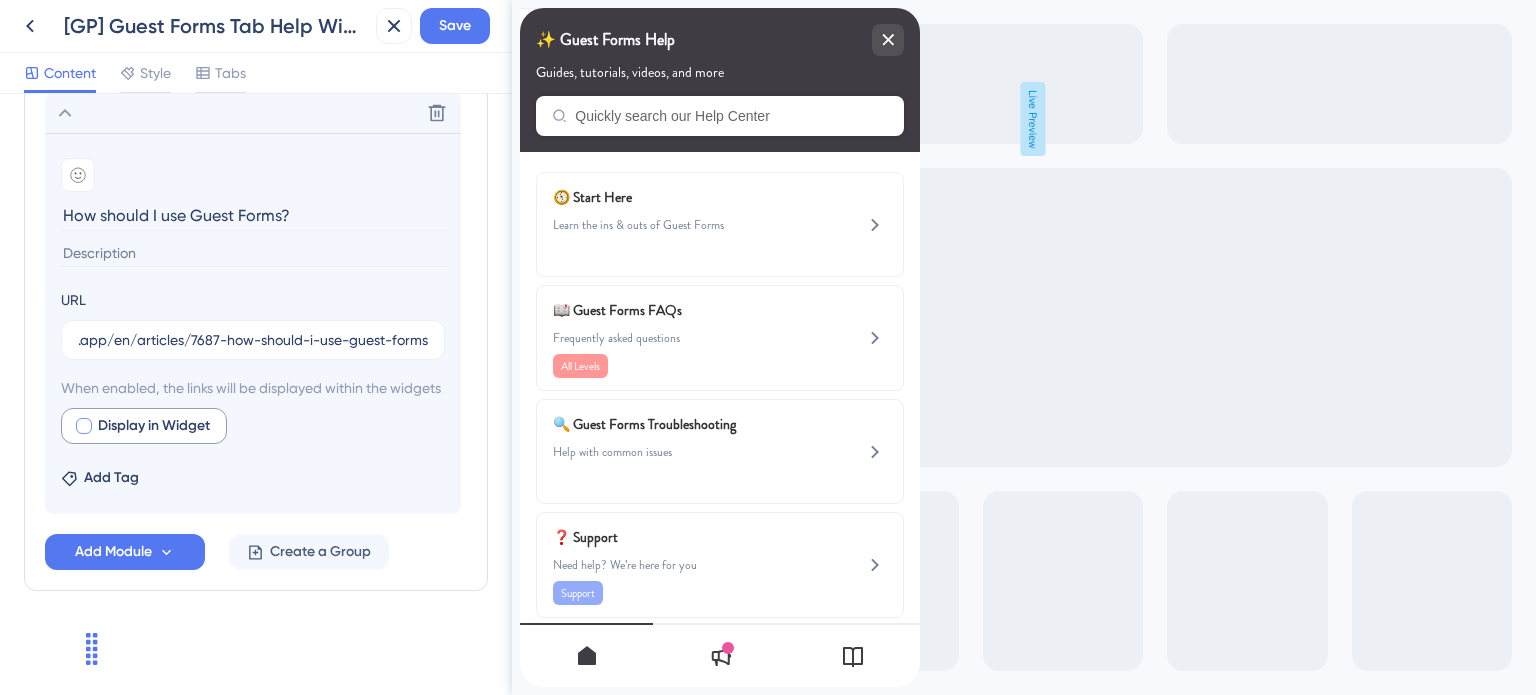 scroll, scrollTop: 0, scrollLeft: 0, axis: both 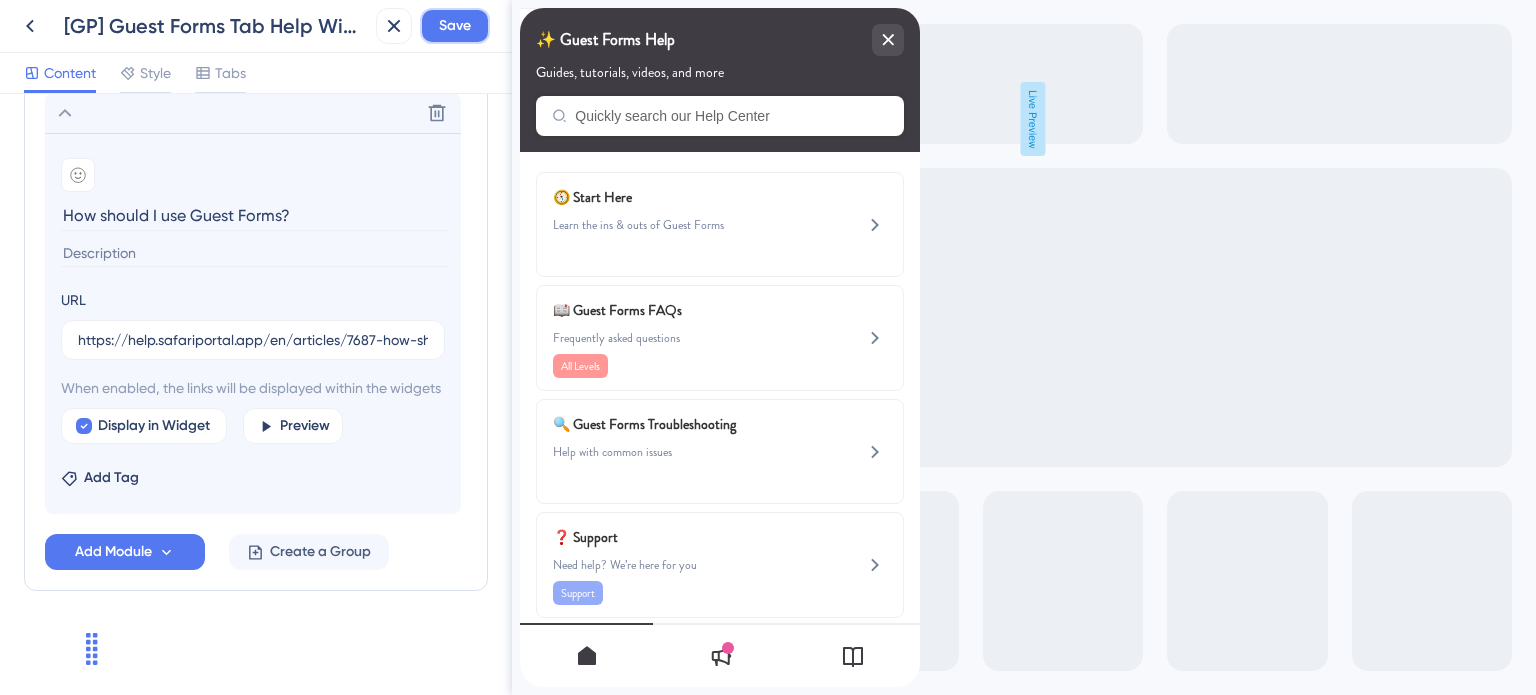 click on "Save" at bounding box center [455, 26] 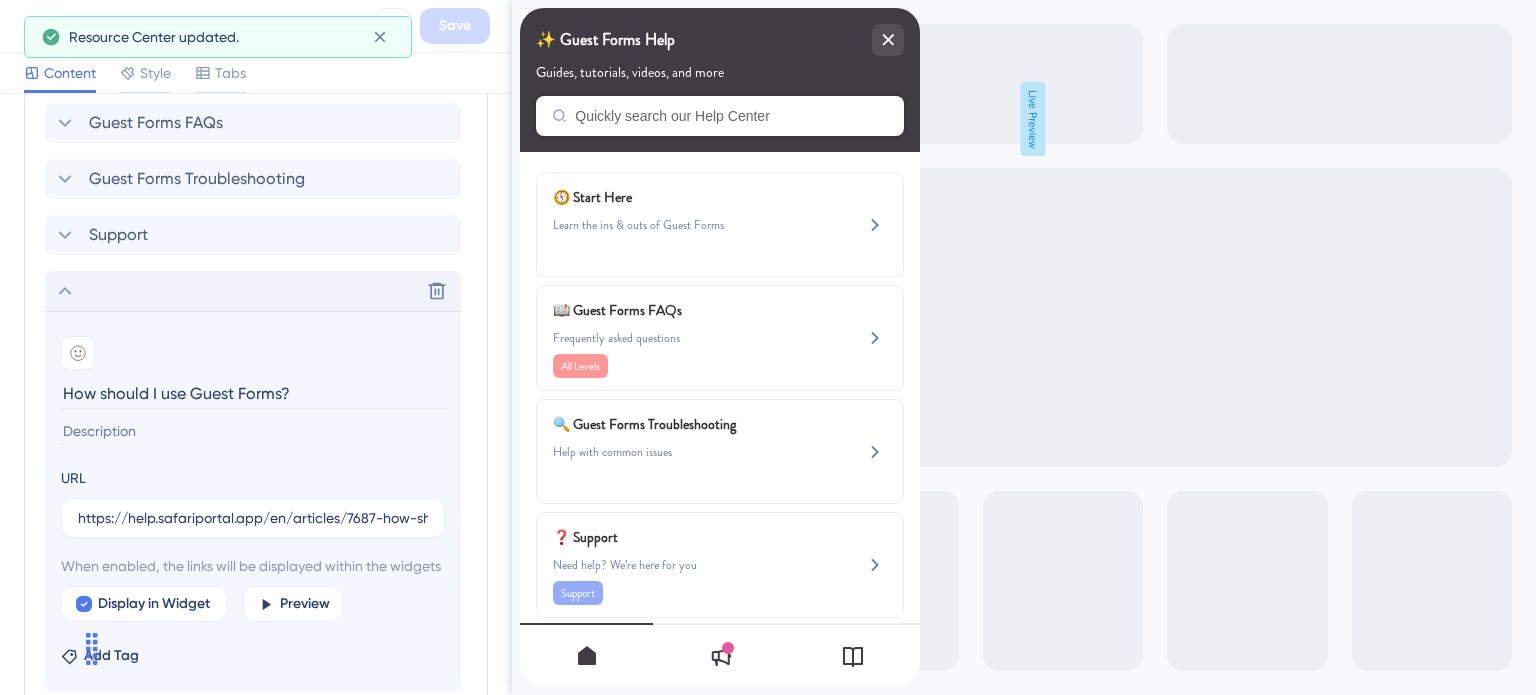 click on "Delete" at bounding box center (253, 291) 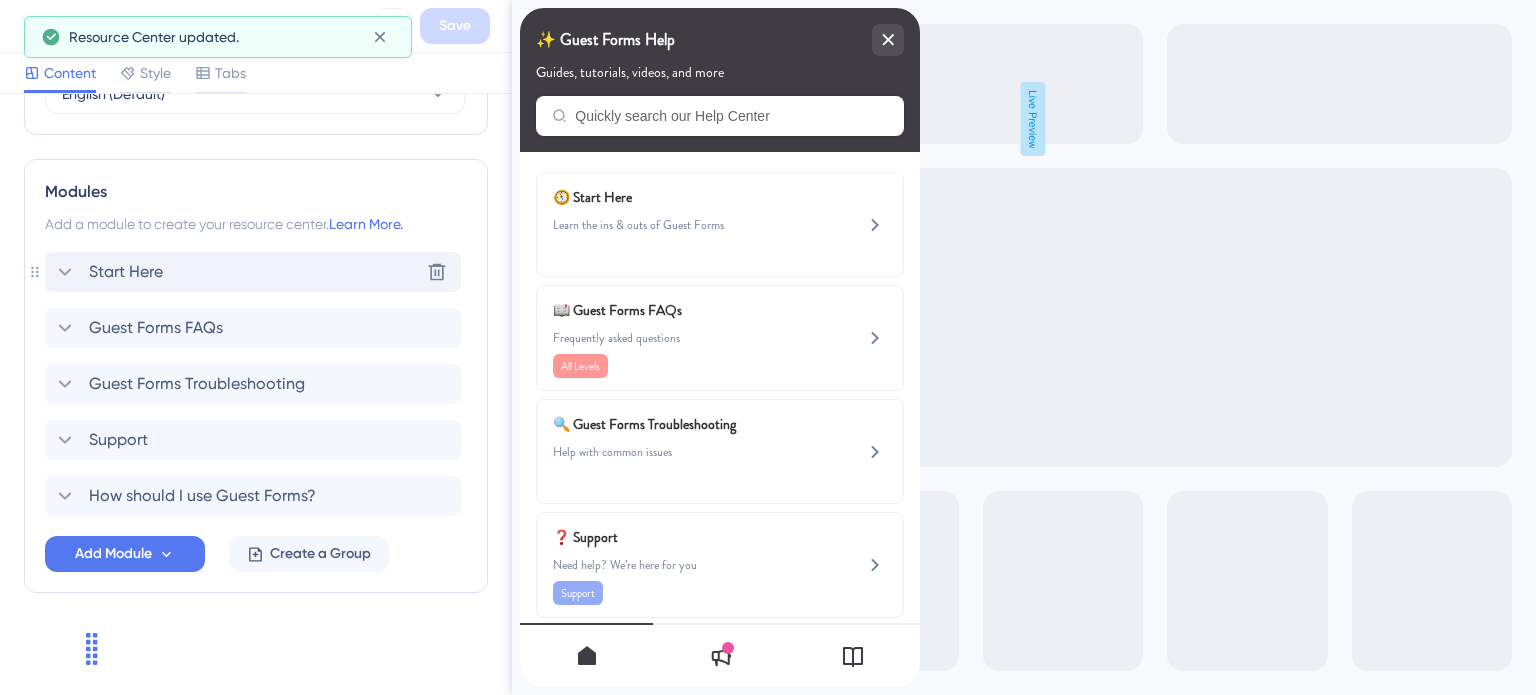 click on "Start Here Delete" at bounding box center (253, 272) 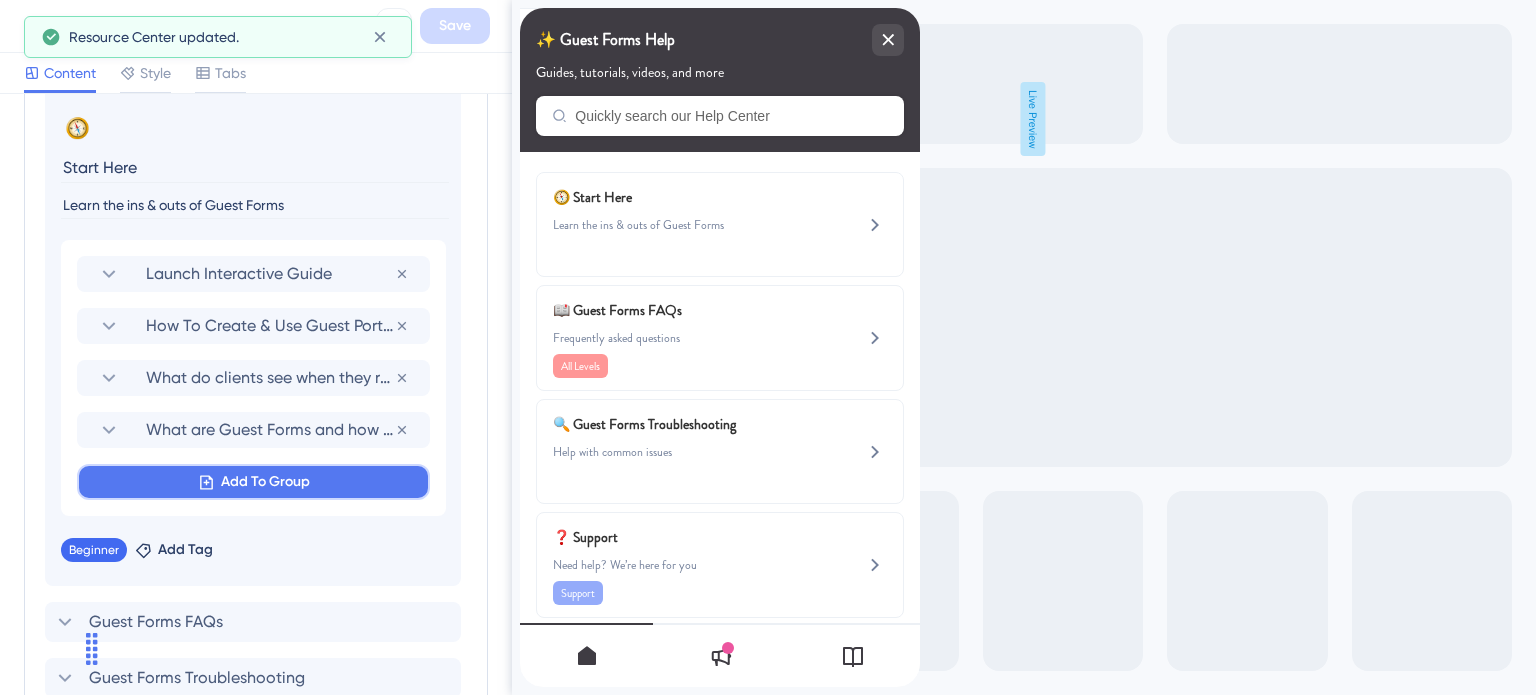 click on "Add To Group" at bounding box center (265, 482) 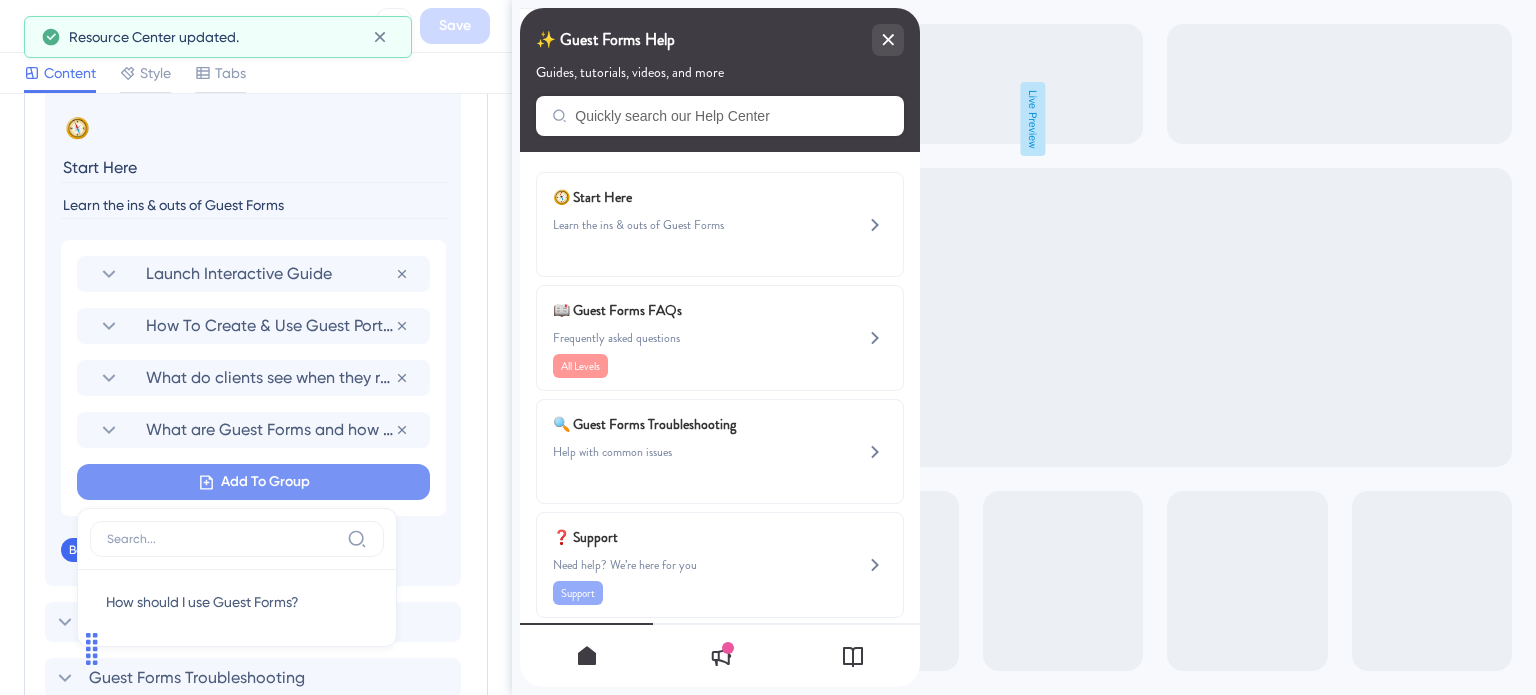 scroll, scrollTop: 1249, scrollLeft: 0, axis: vertical 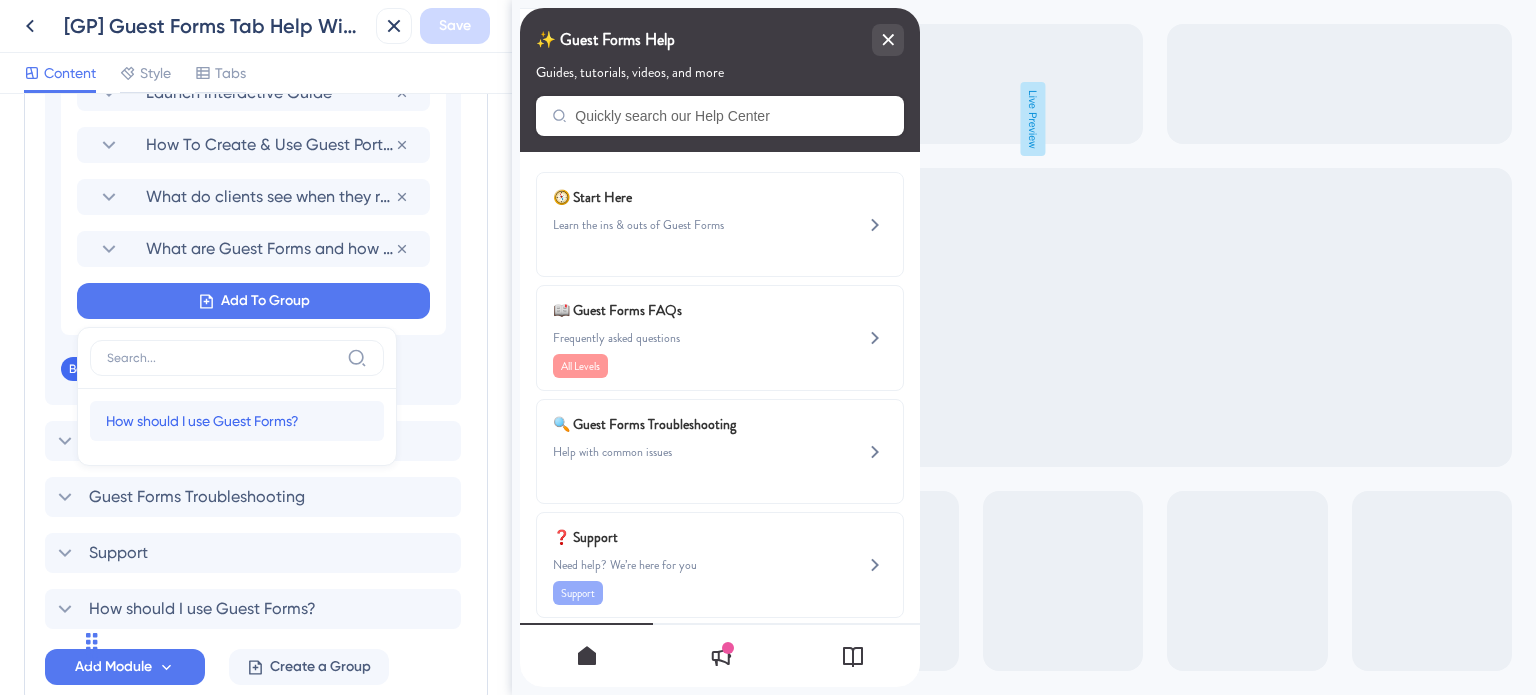 click on "How should I use Guest Forms?" at bounding box center [202, 421] 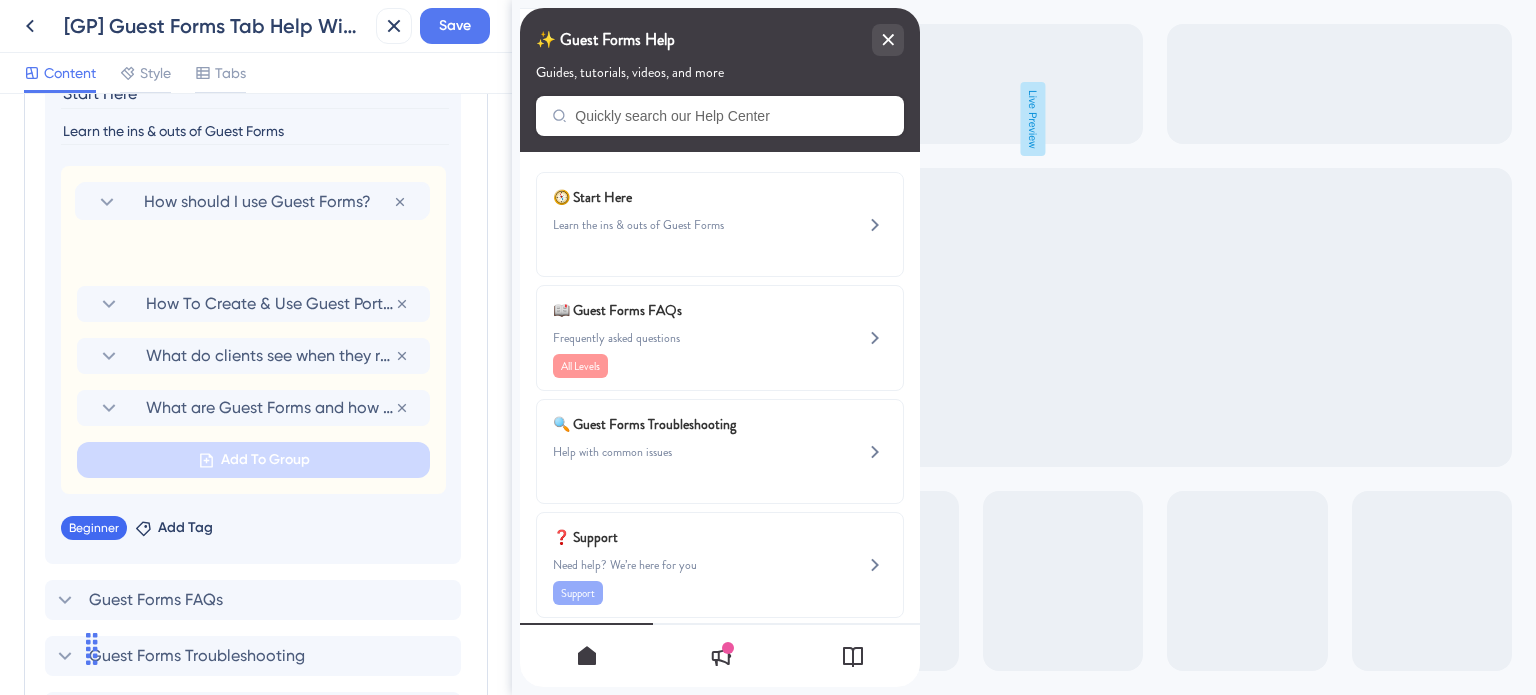 scroll, scrollTop: 1140, scrollLeft: 0, axis: vertical 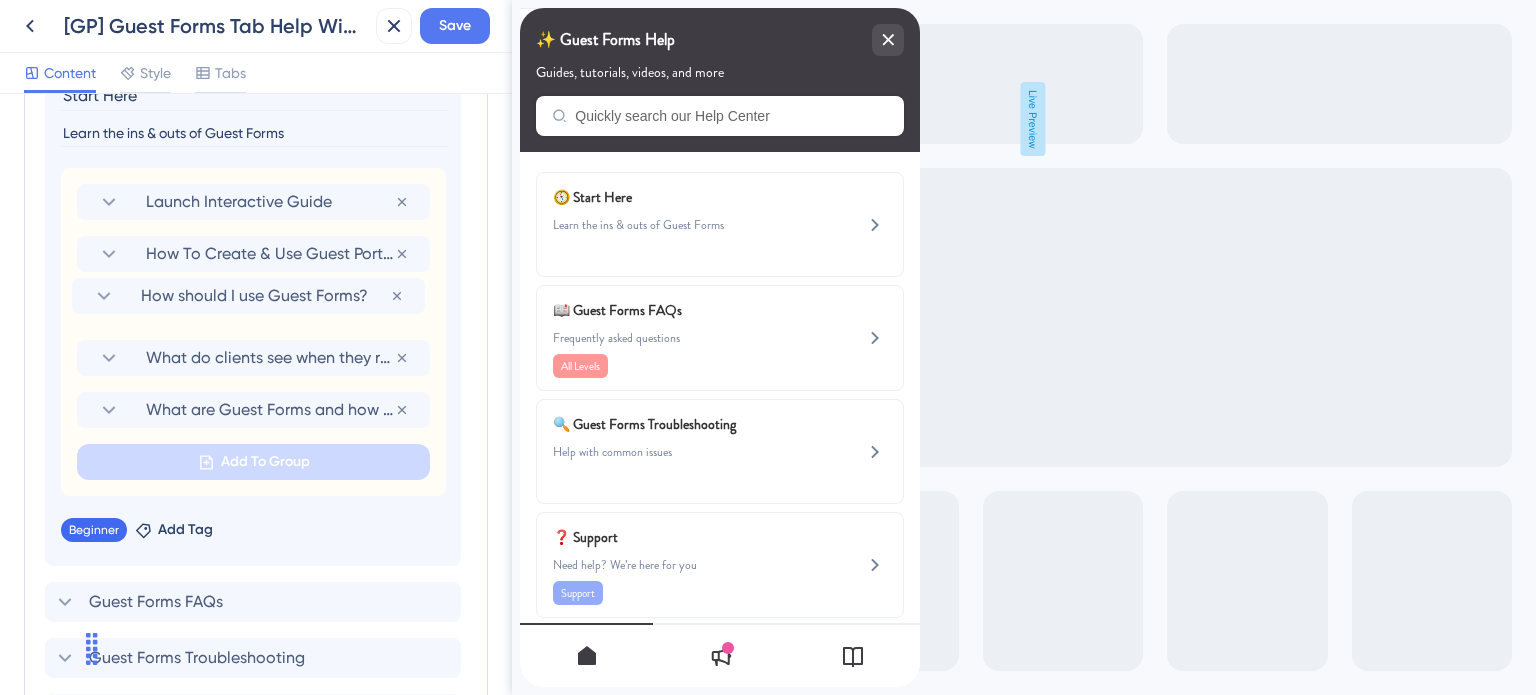 click on "Launch Interactive Guide Remove from group How To Create & Use Guest Portals Remove from group What do clients see when they receive their Guest Portal? Remove from group What are Guest Forms and how can I unlock them? Remove from group How should I use Guest Forms? Remove from group Add To Group" at bounding box center [253, 332] 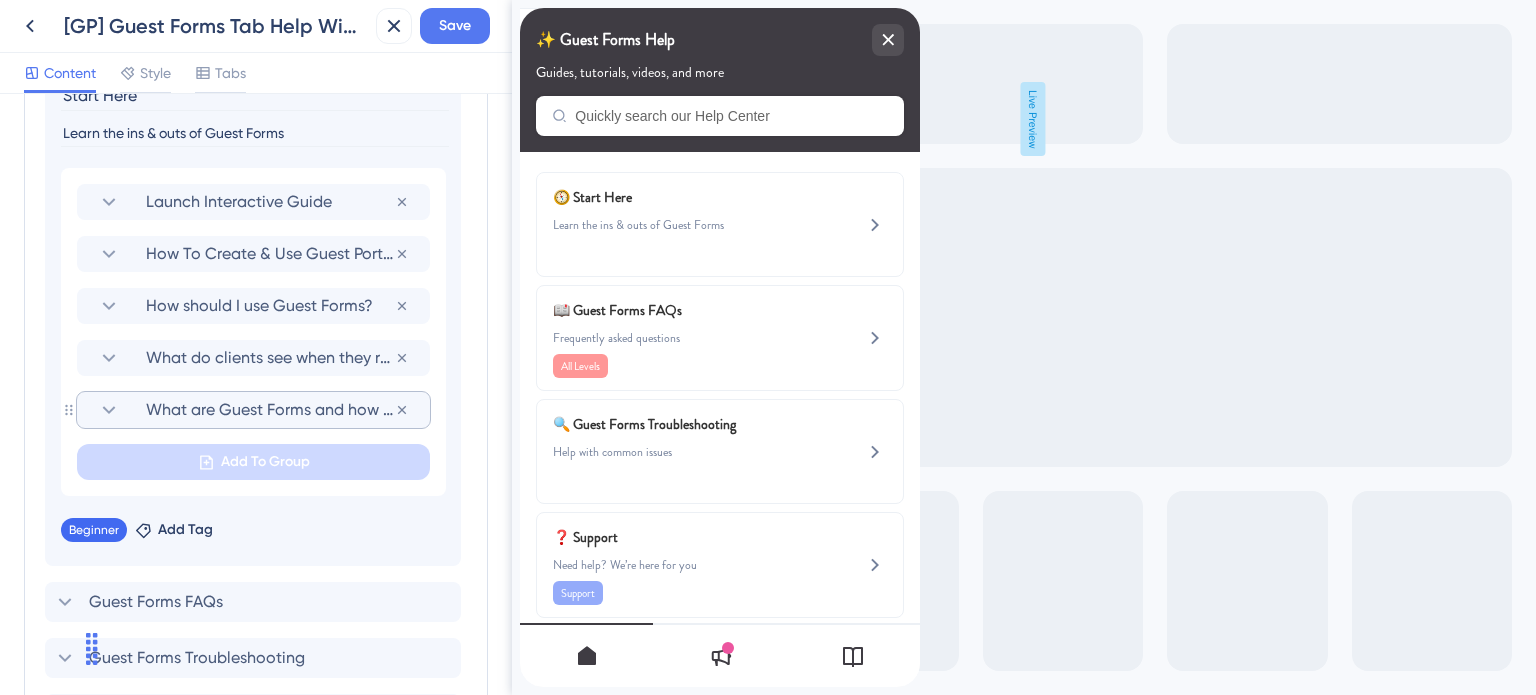 click on "What are Guest Forms and how can I unlock them?" at bounding box center (270, 410) 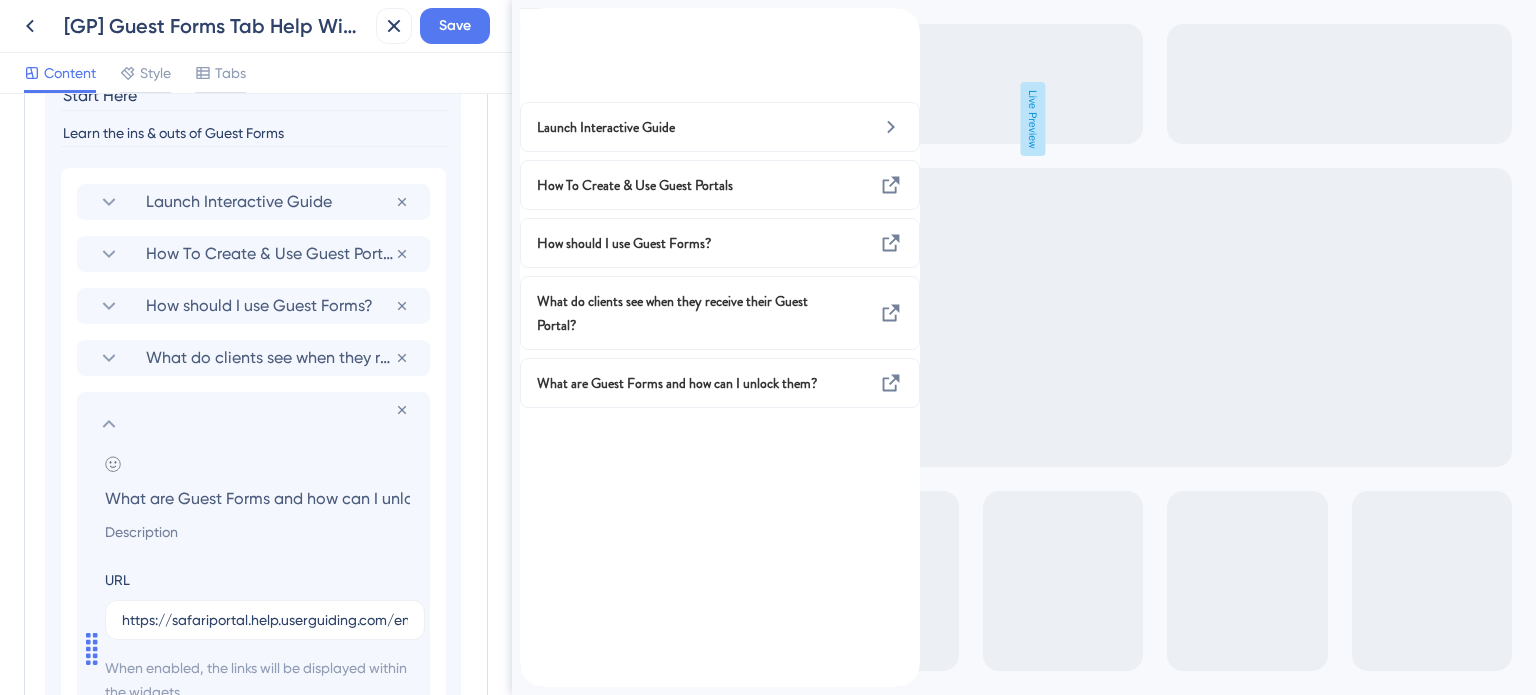 scroll, scrollTop: 0, scrollLeft: 69, axis: horizontal 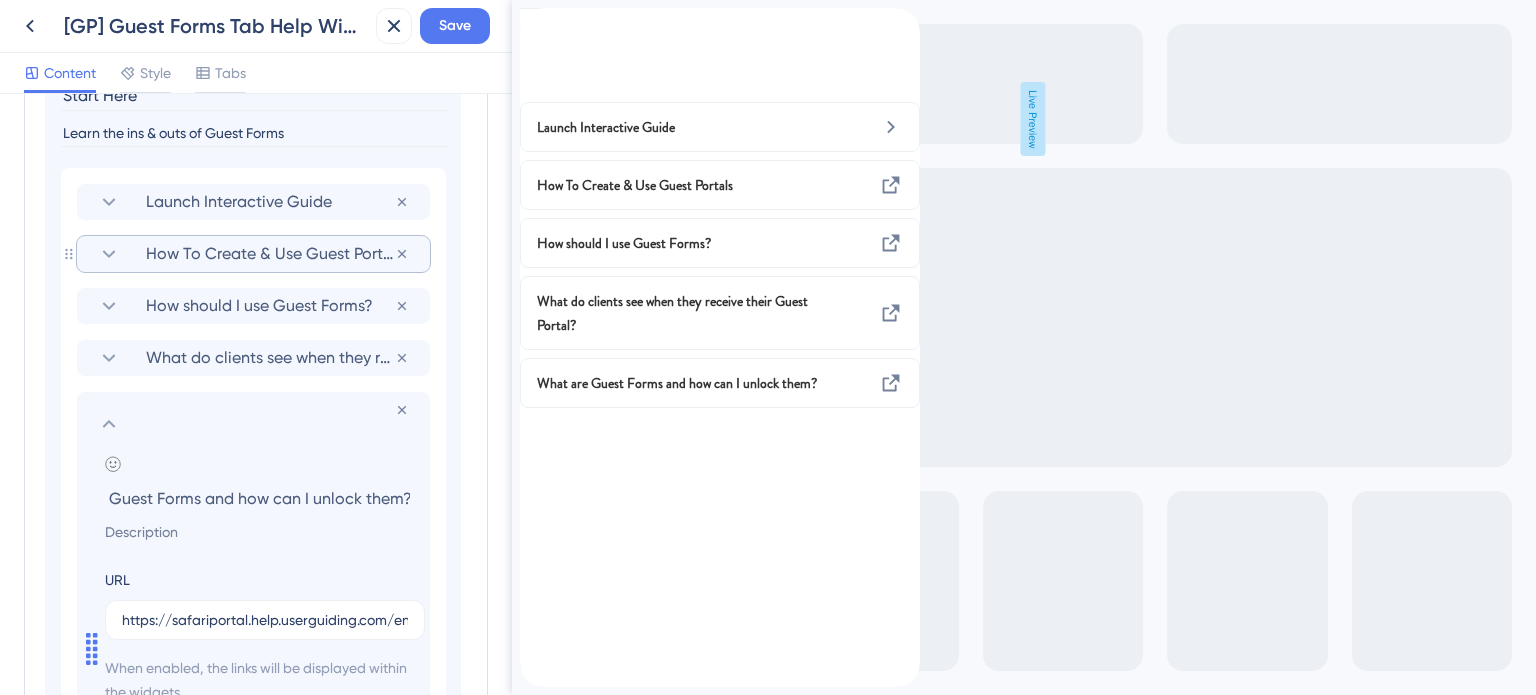 click on "How To Create & Use Guest Portals" at bounding box center (270, 254) 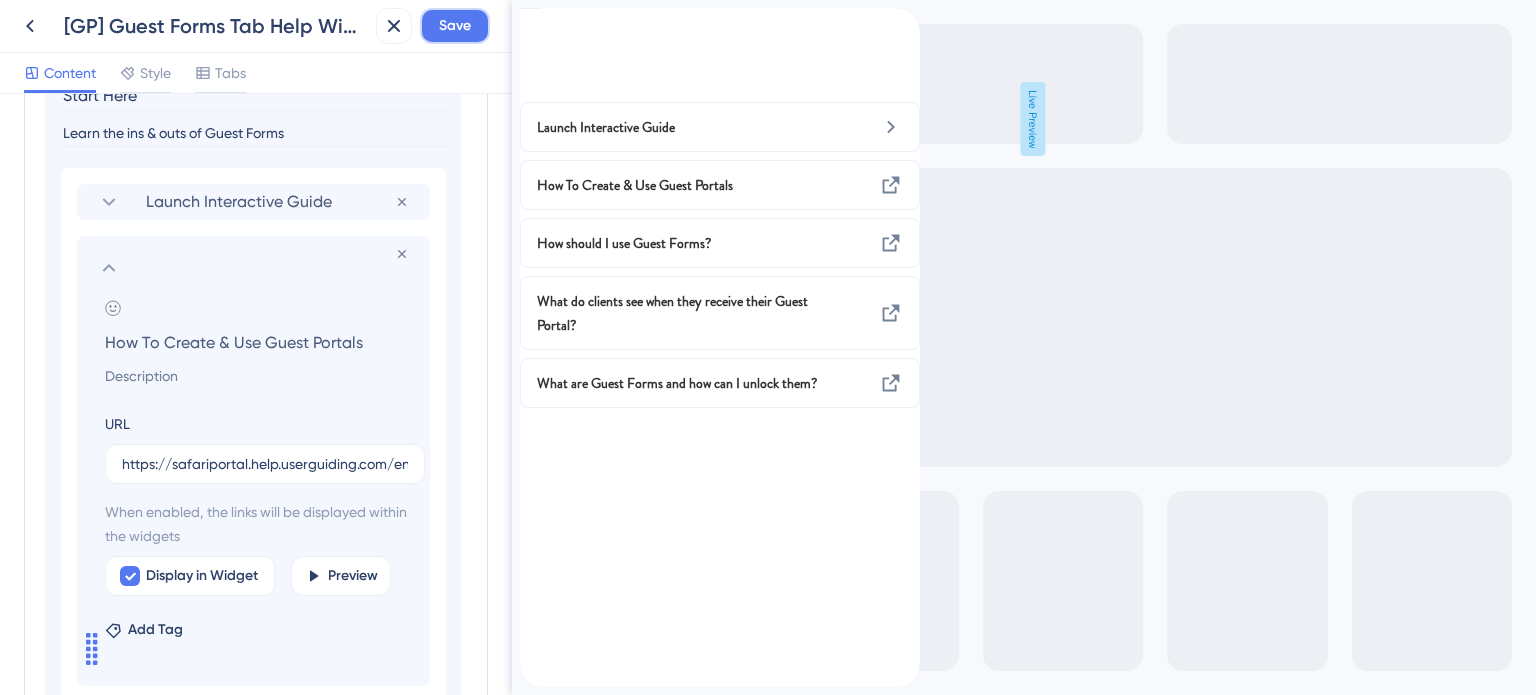 click on "Save" at bounding box center [455, 26] 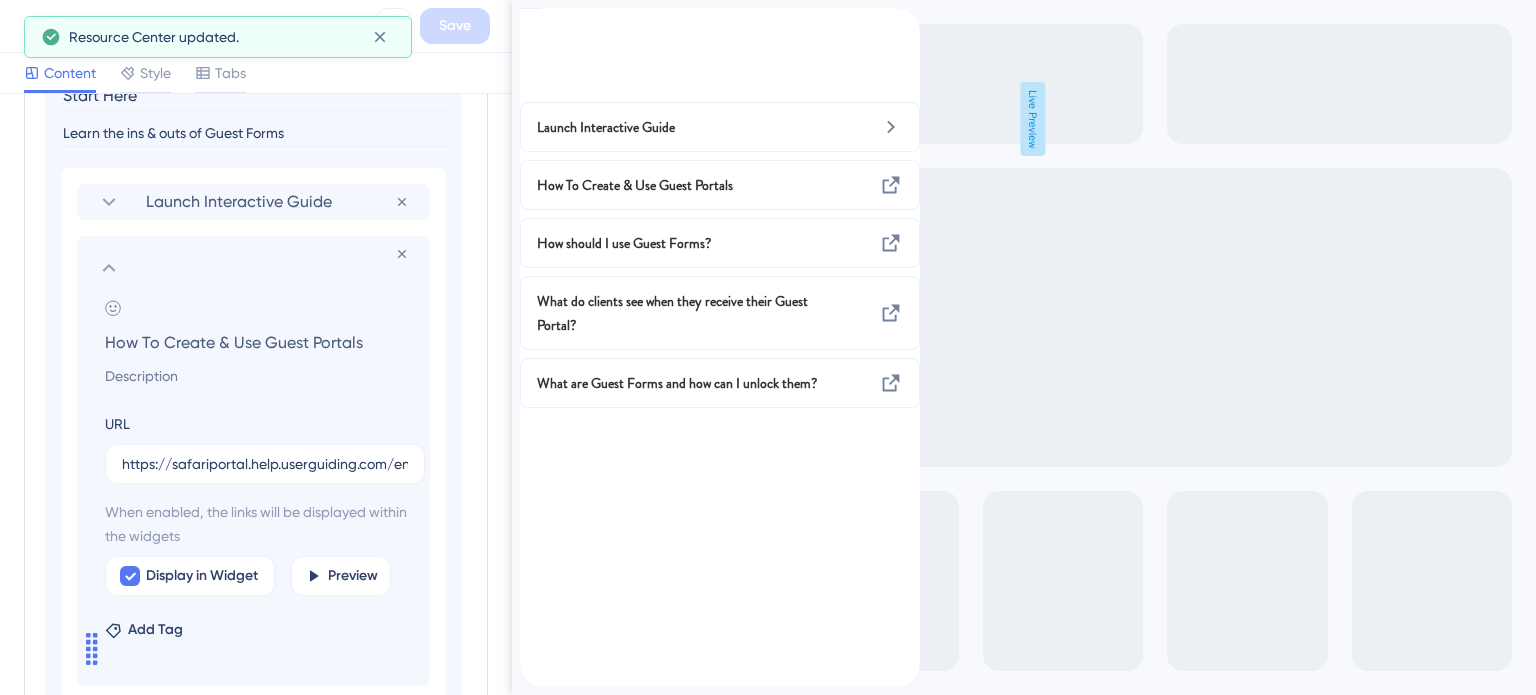 click 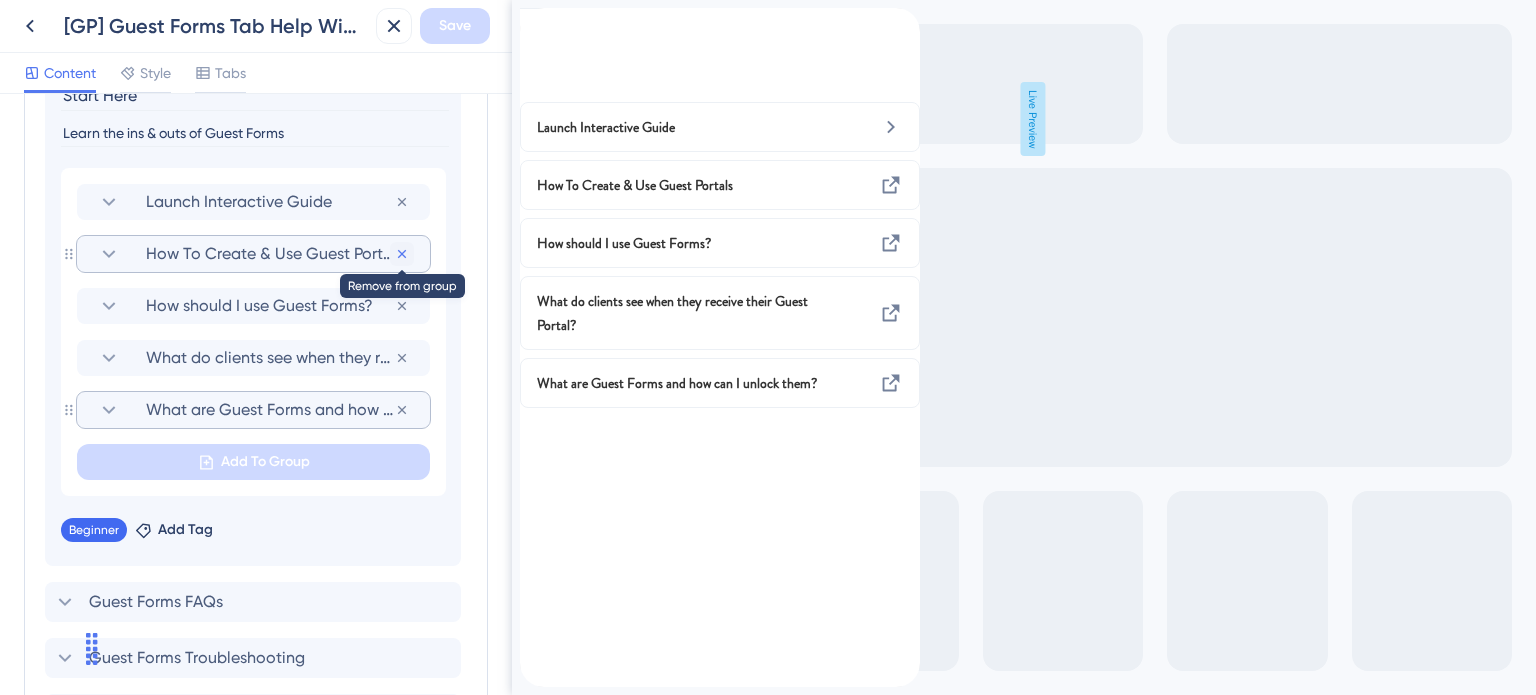 click 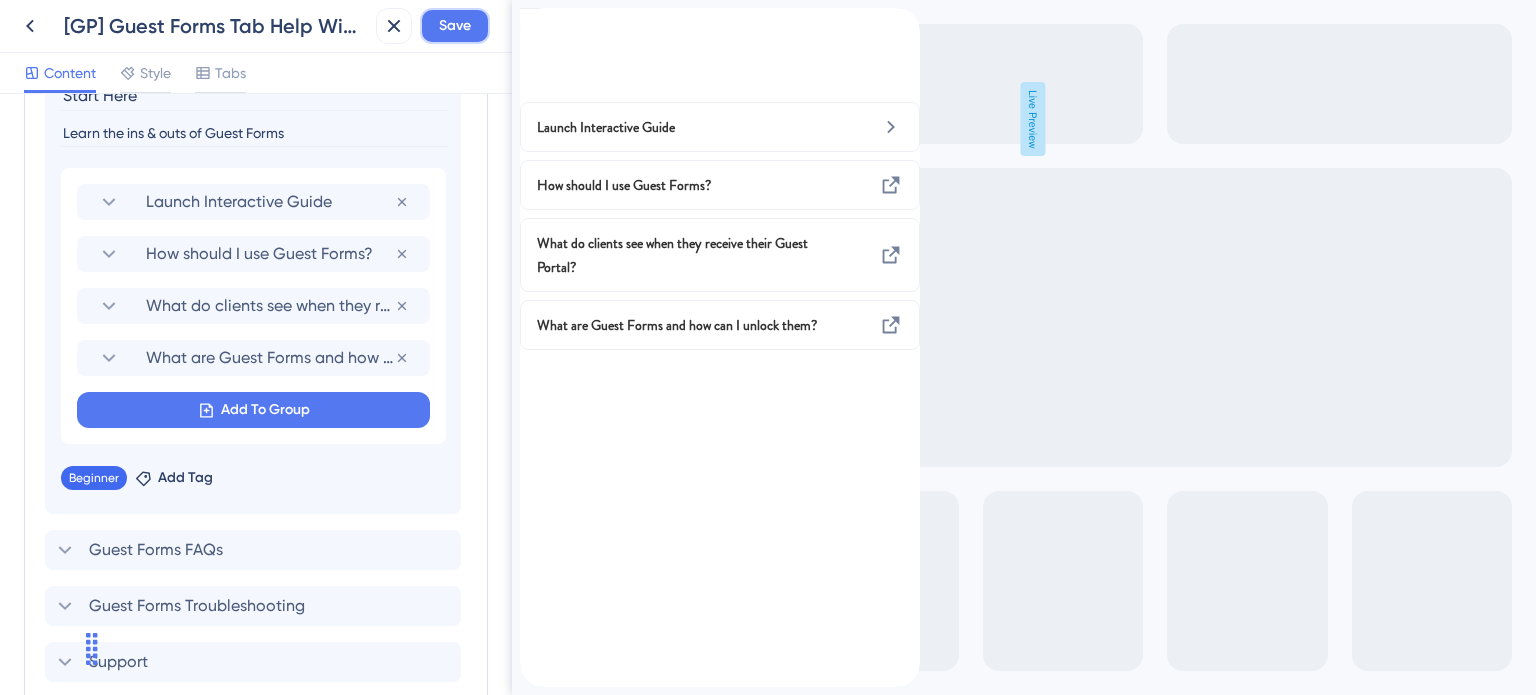 click on "Save" at bounding box center [455, 26] 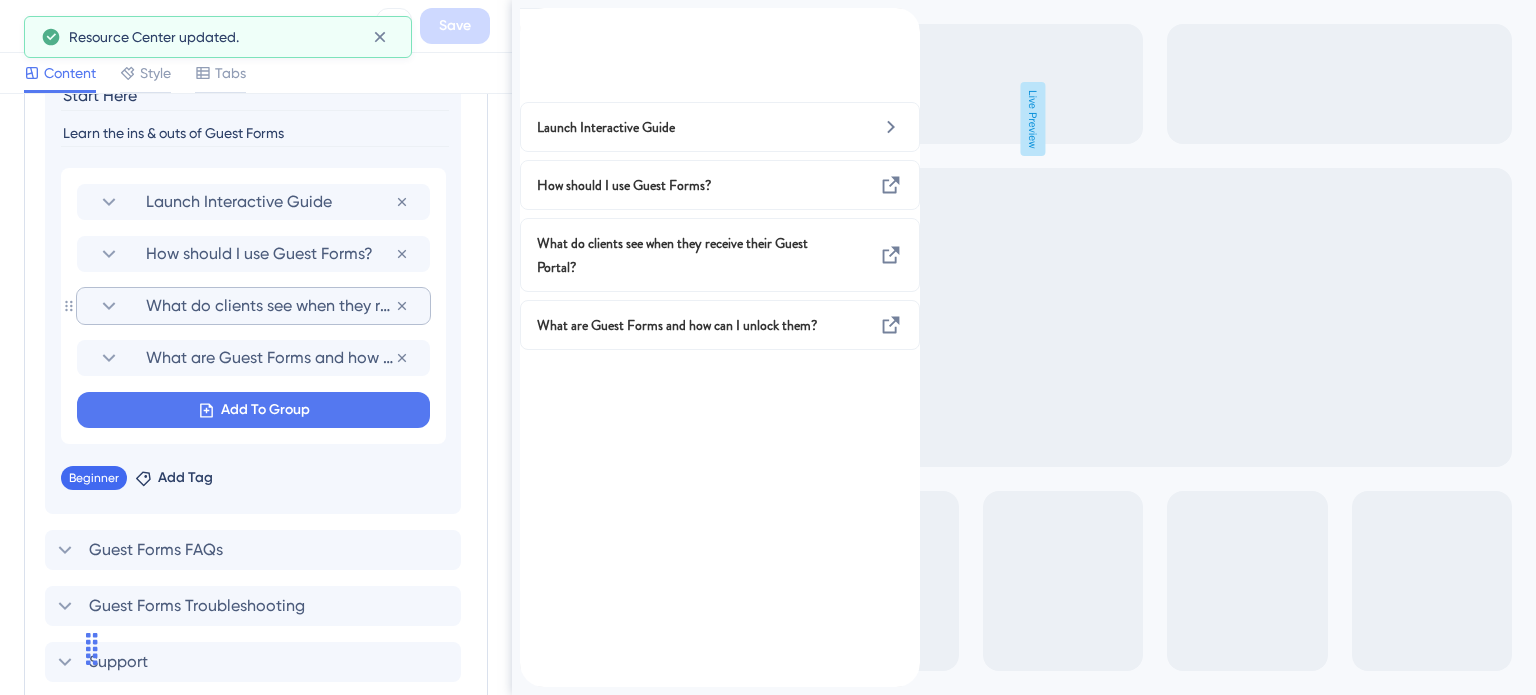 click on "What do clients see when they receive their Guest Portal?" at bounding box center [270, 306] 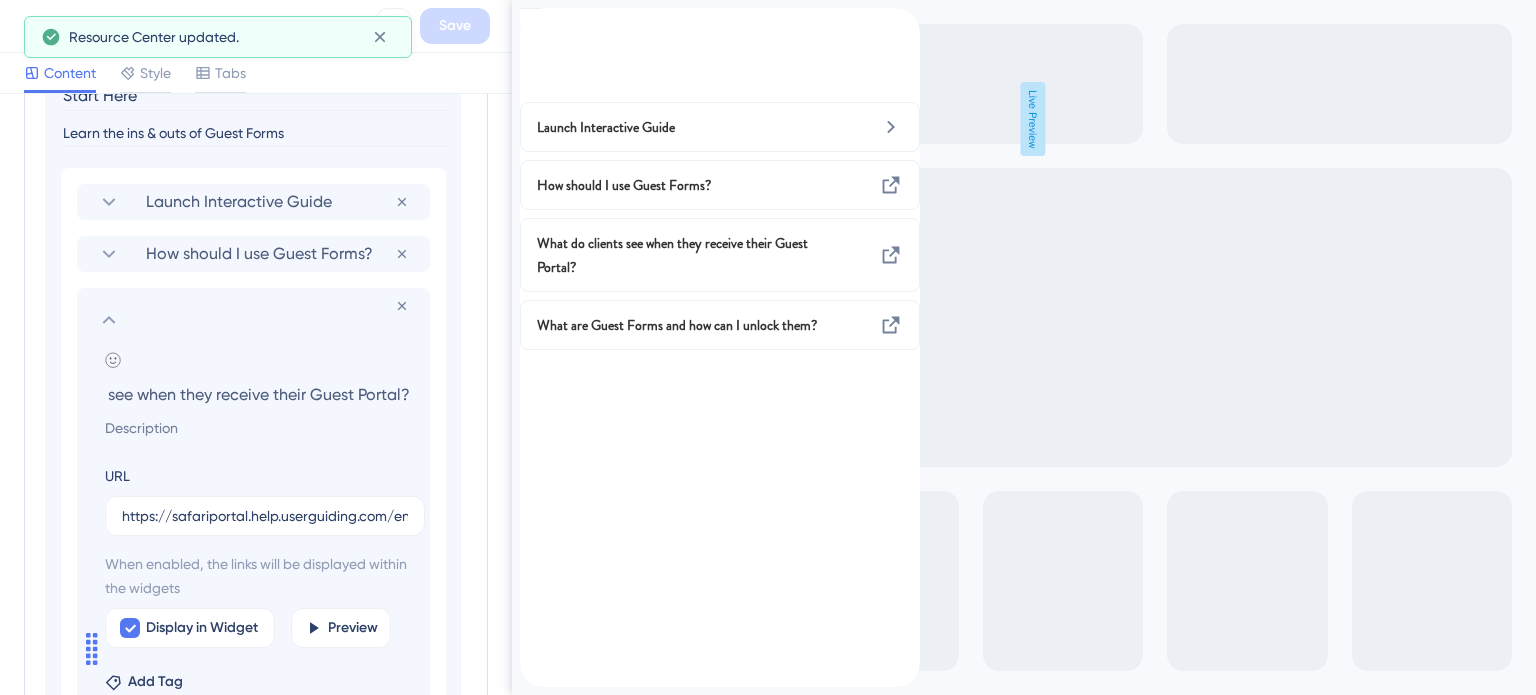 scroll, scrollTop: 0, scrollLeft: 0, axis: both 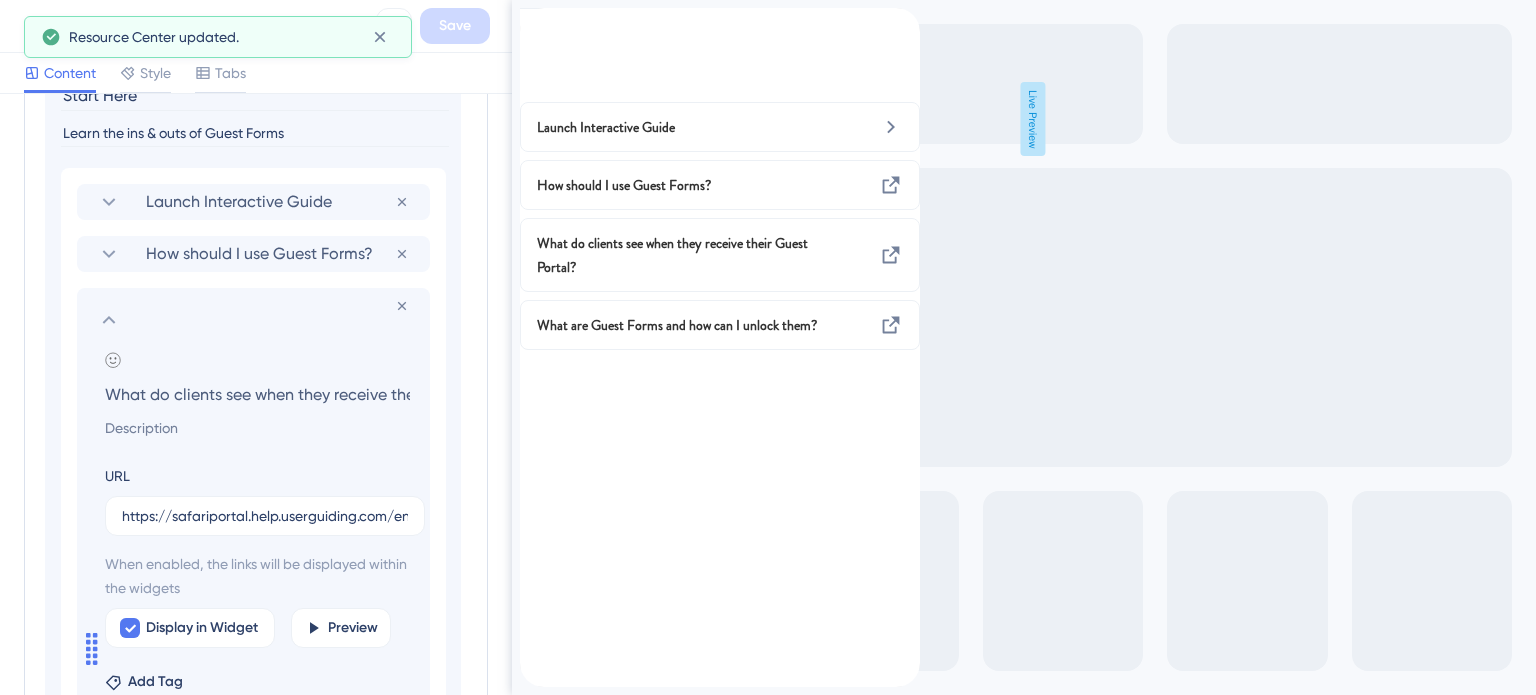 click 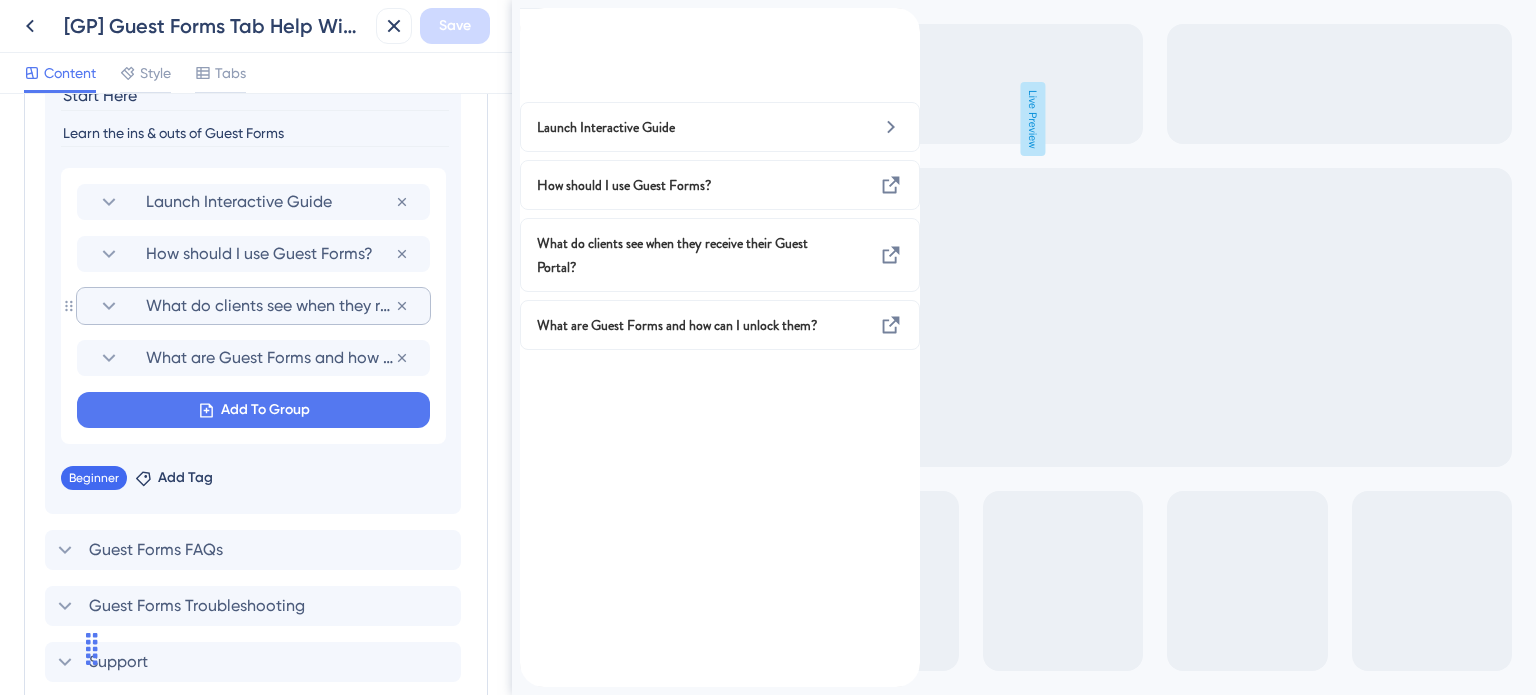 scroll, scrollTop: 1040, scrollLeft: 0, axis: vertical 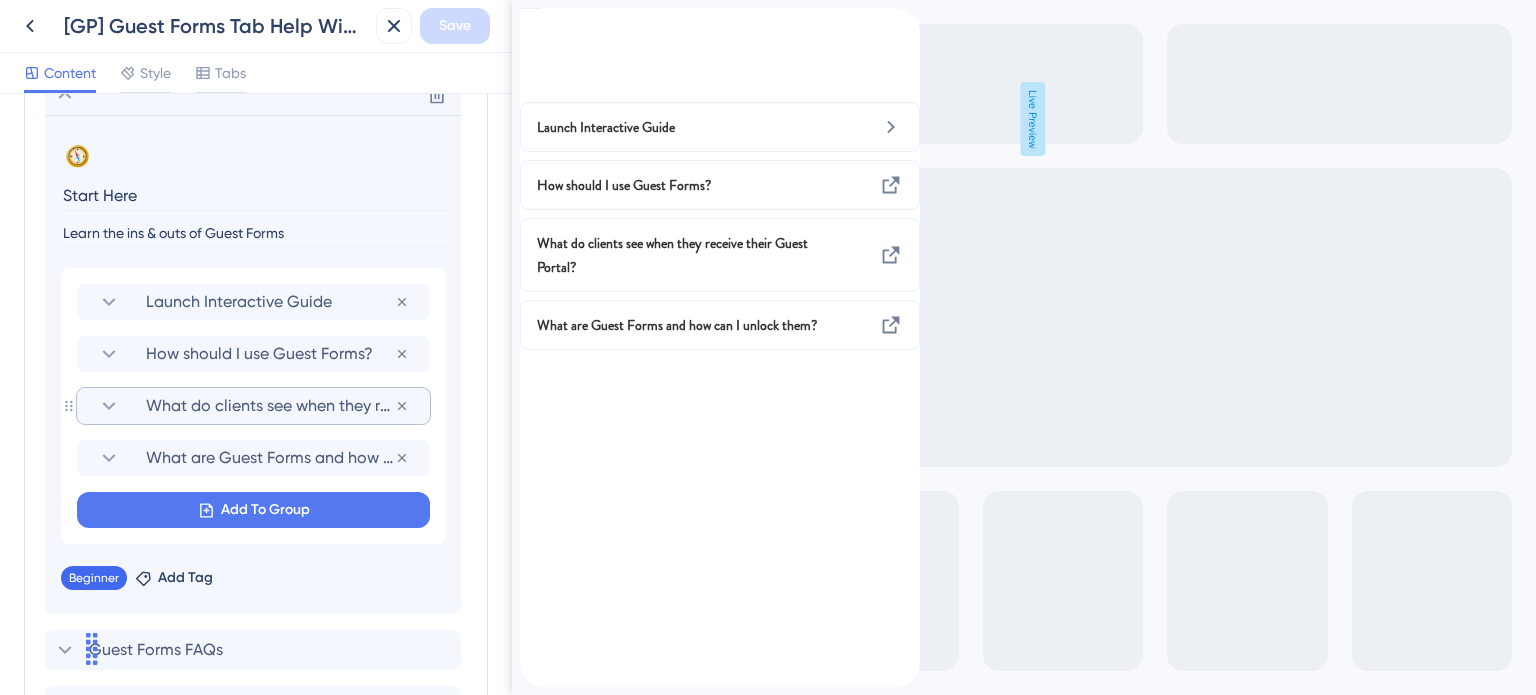click 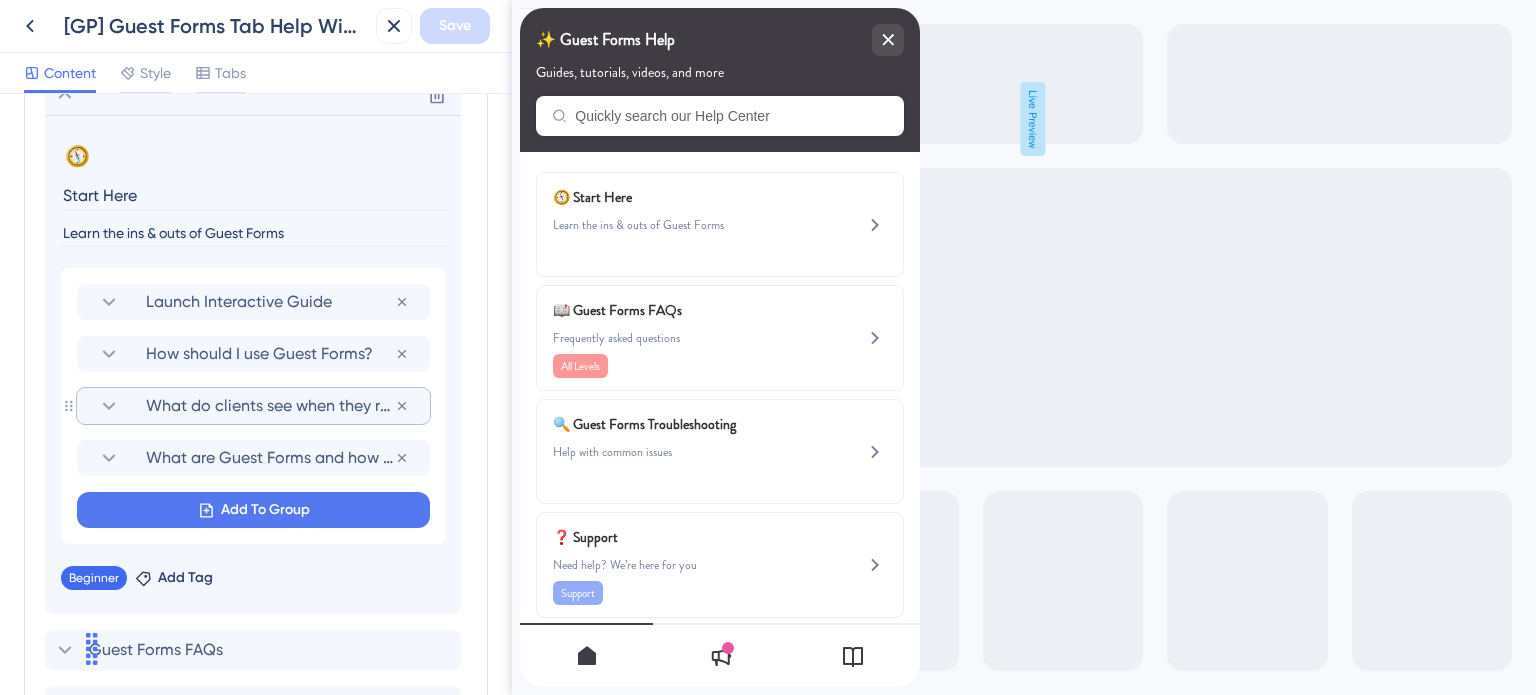 scroll, scrollTop: 940, scrollLeft: 0, axis: vertical 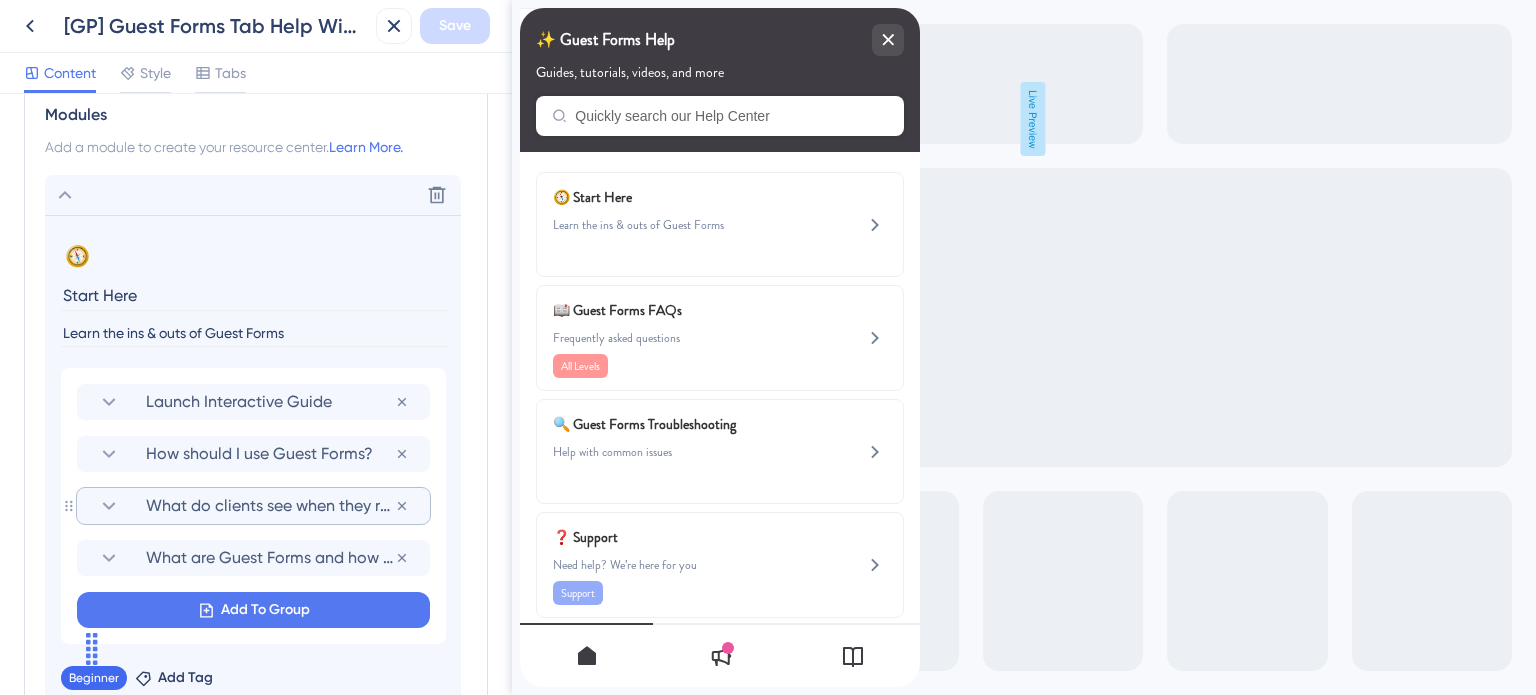 click 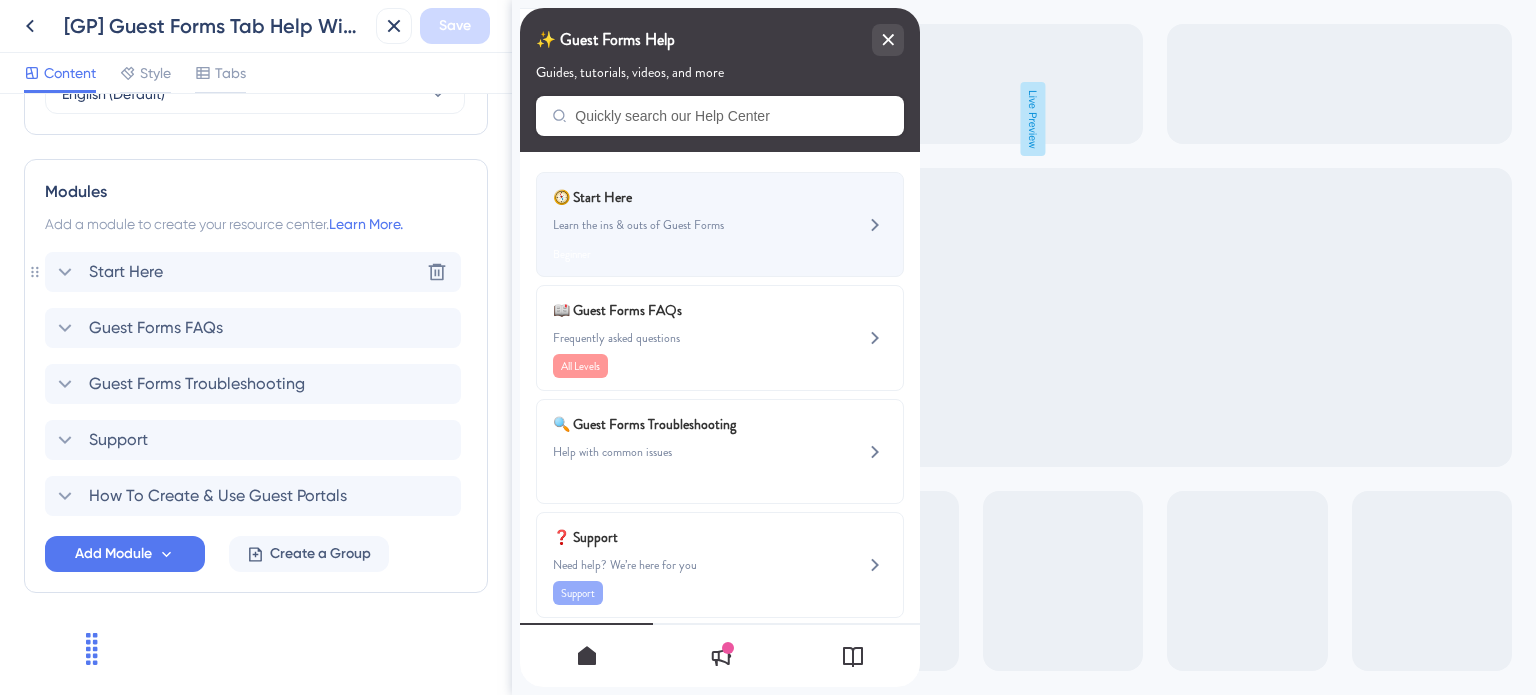 click on "🧭   Start Here" at bounding box center (670, 197) 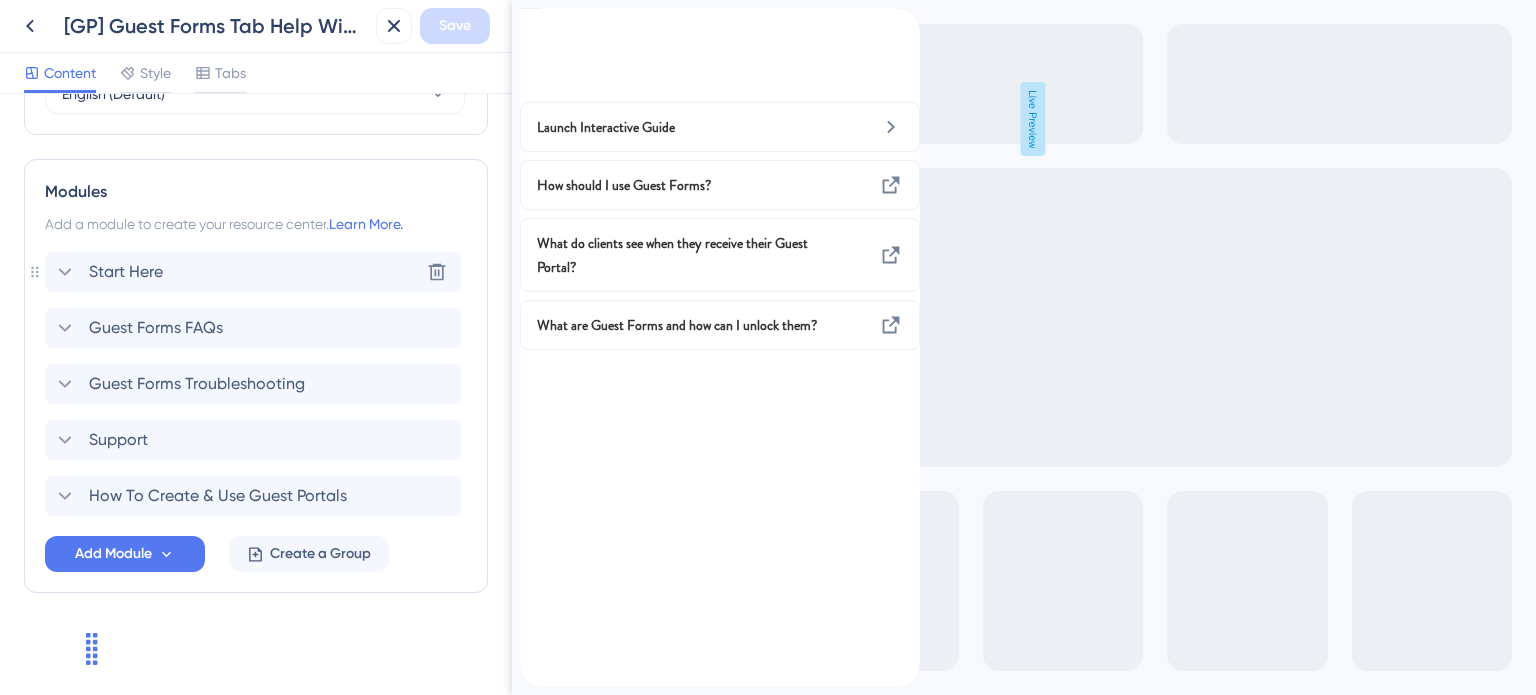 click 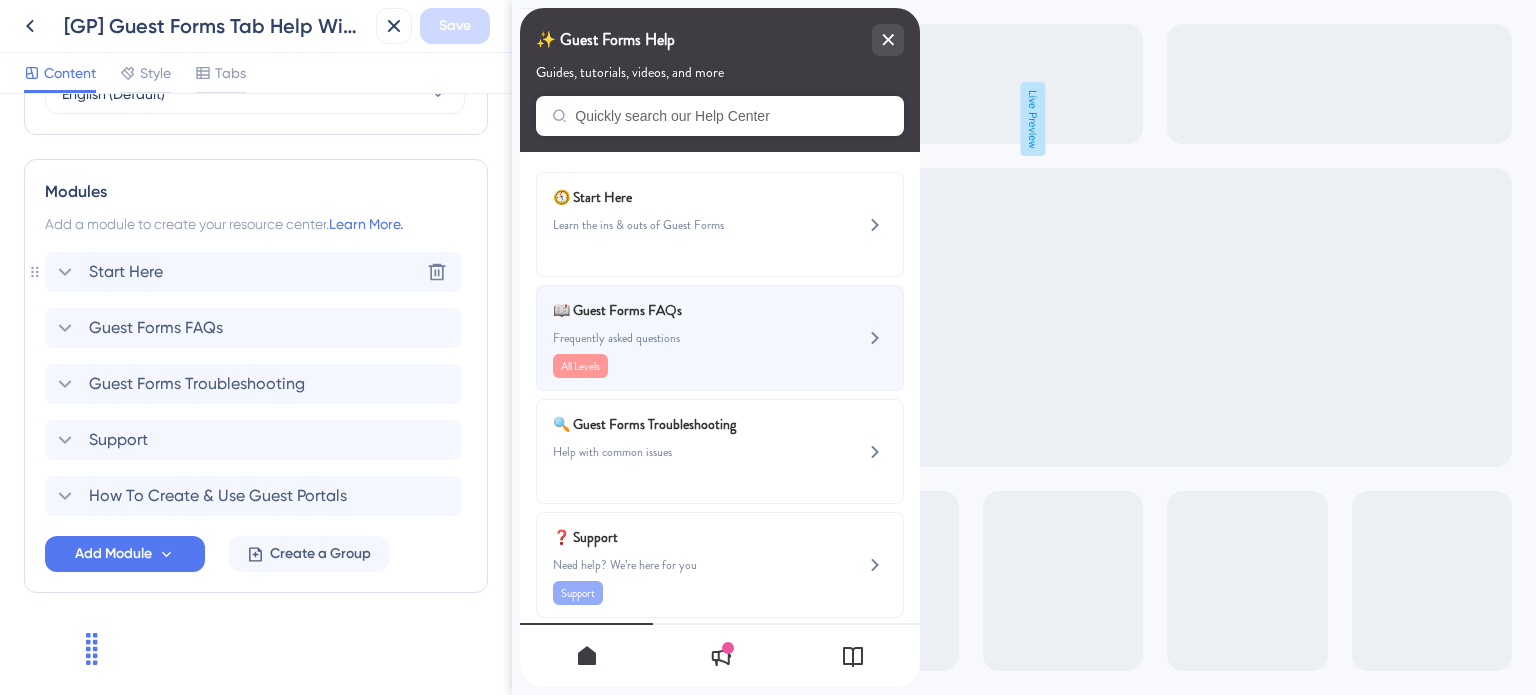 click on "📖   Guest Forms FAQs" at bounding box center (670, 310) 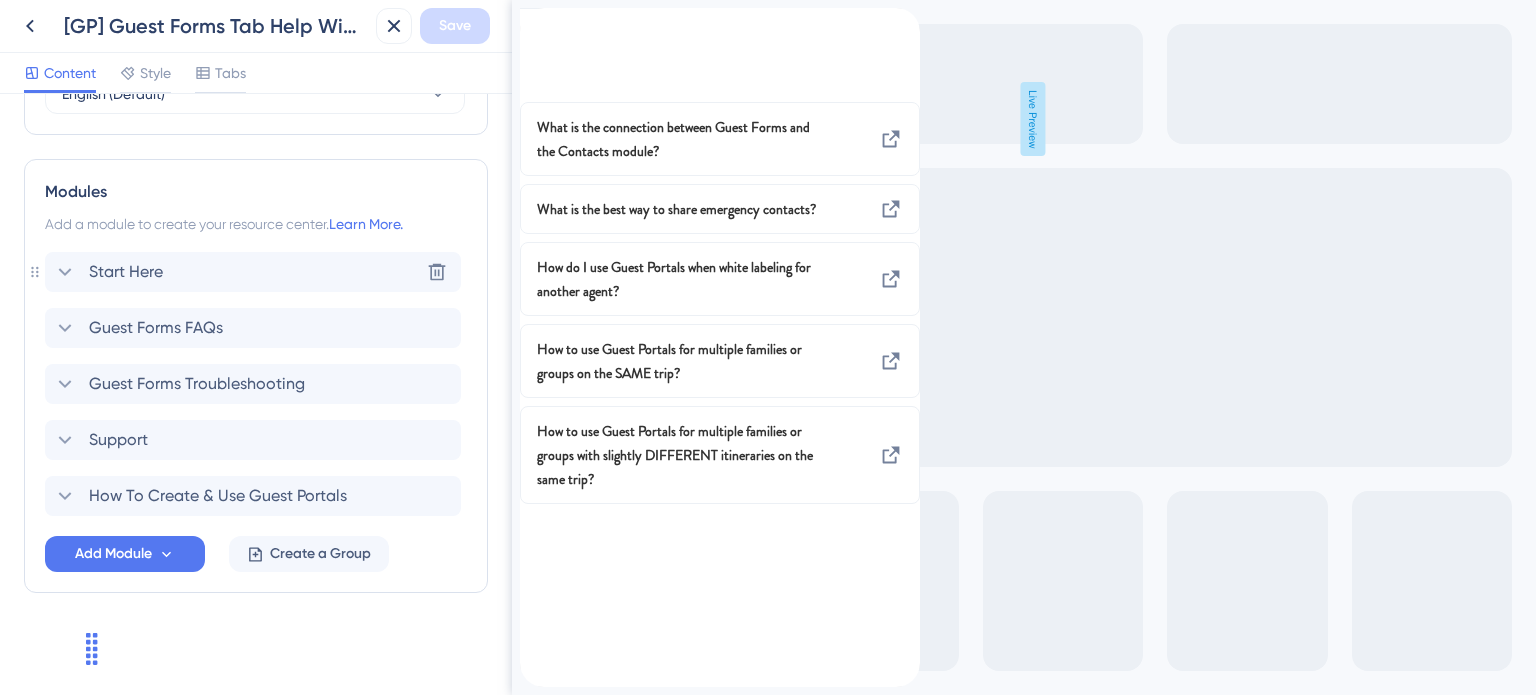 click 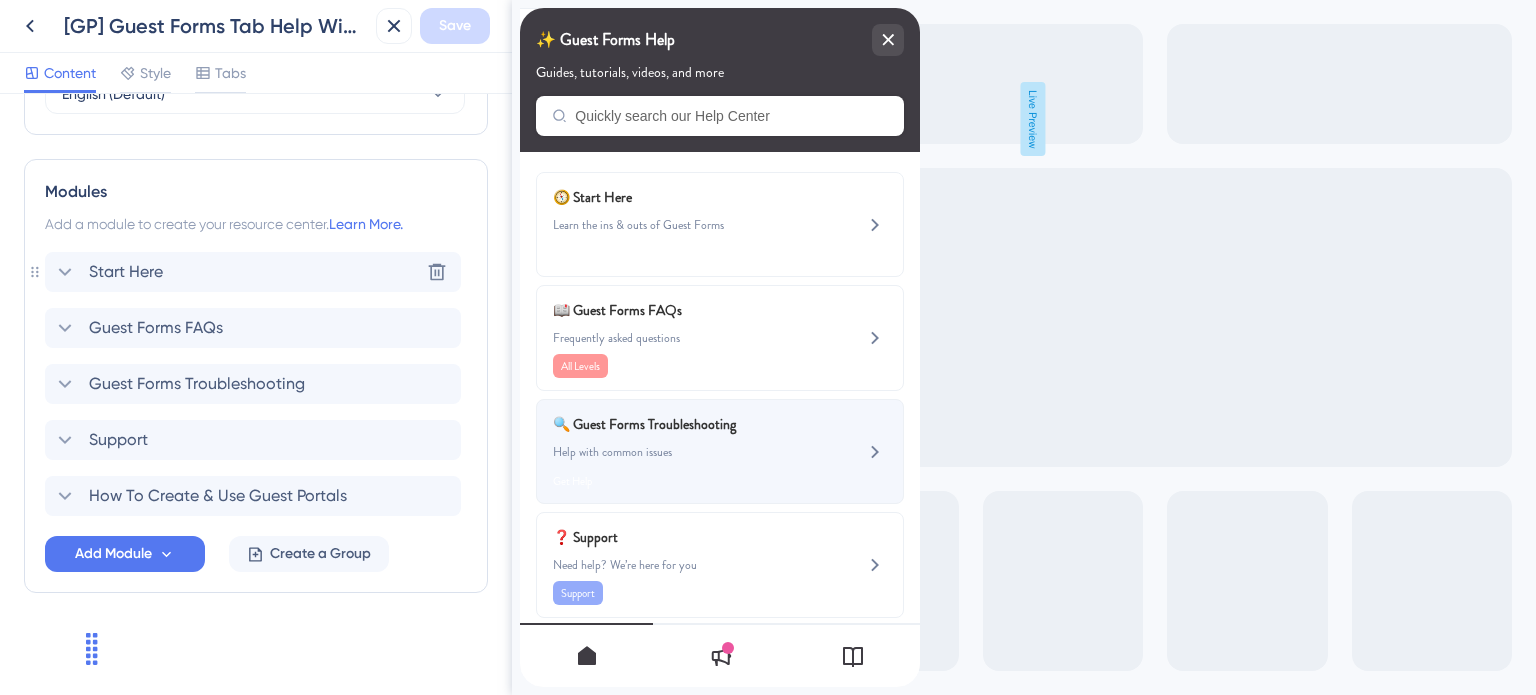click on "🔍   Guest Forms Troubleshooting" at bounding box center (670, 424) 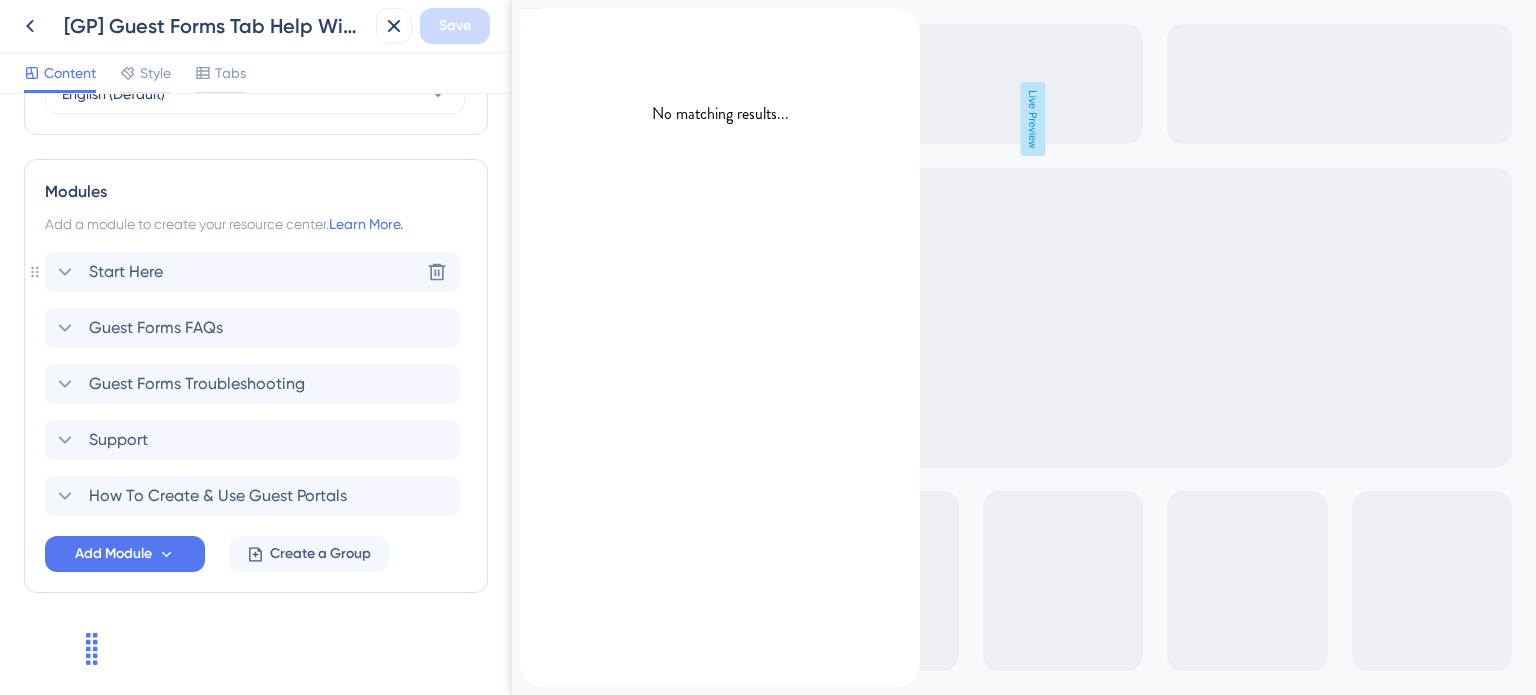 click 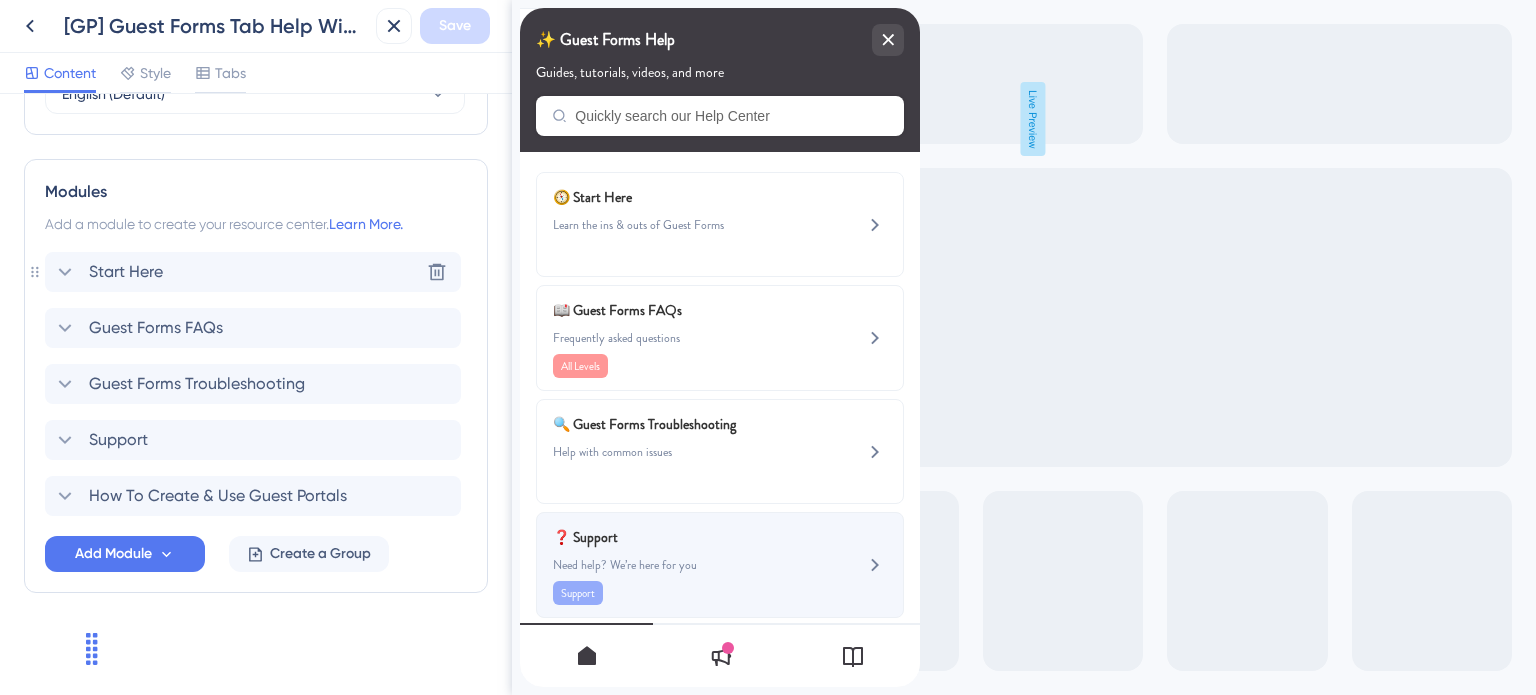 click on "❓   Support" at bounding box center [670, 537] 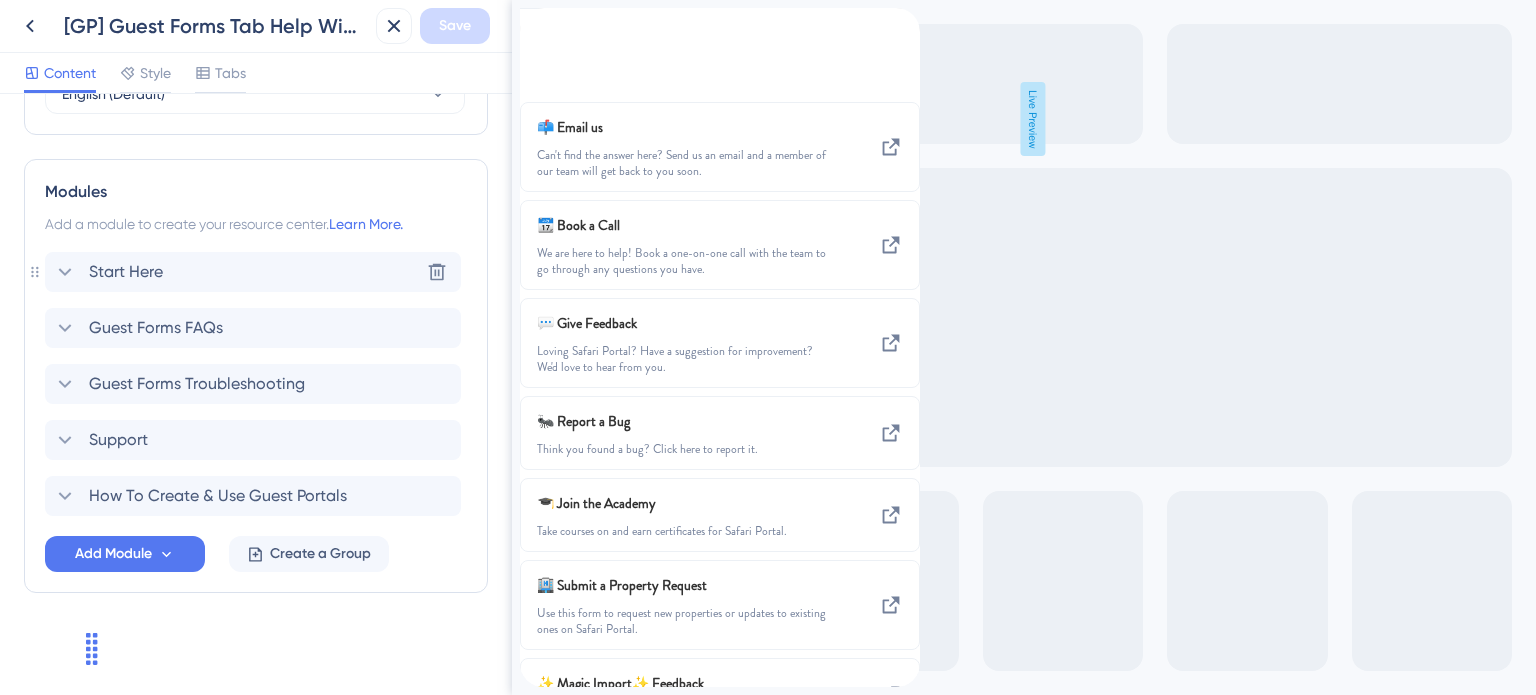 click 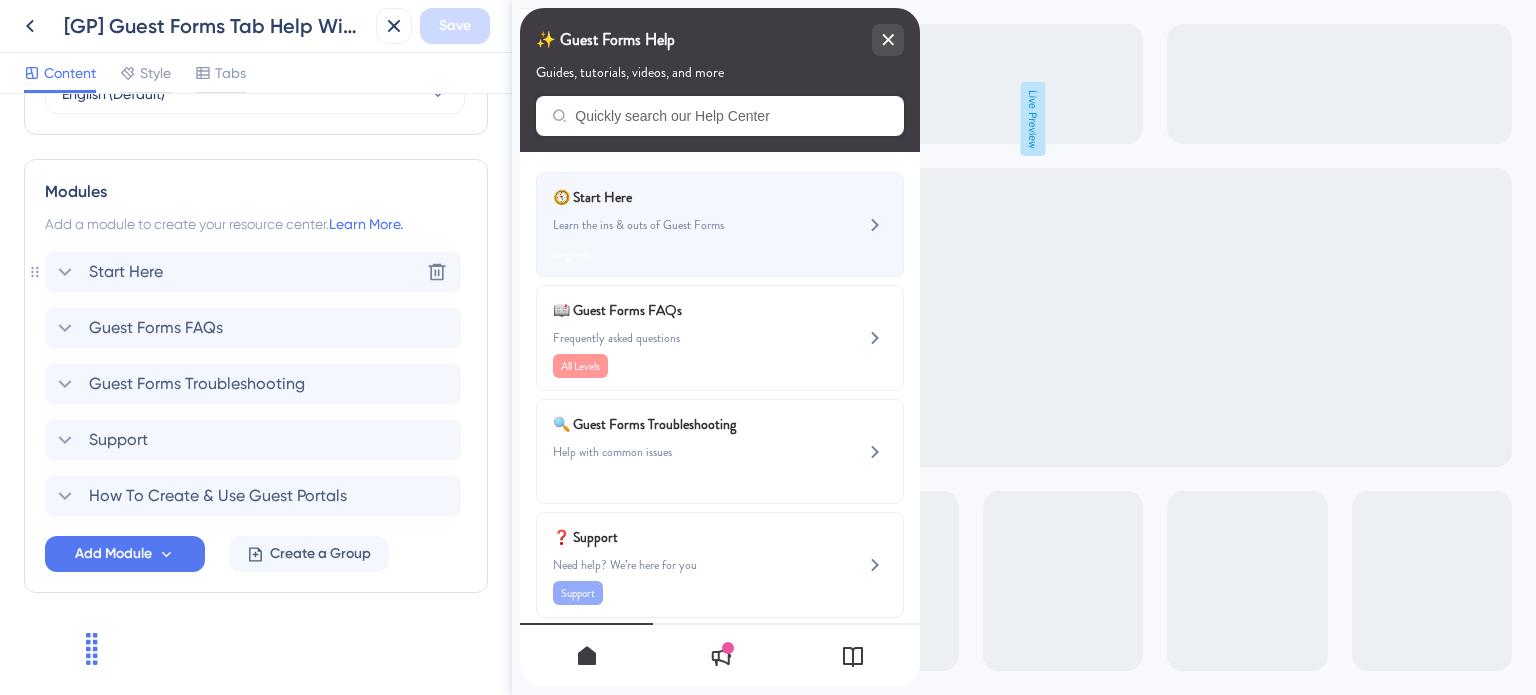 click on "🧭   Start Here Learn the ins & outs of Guest Forms Beginner" at bounding box center (686, 224) 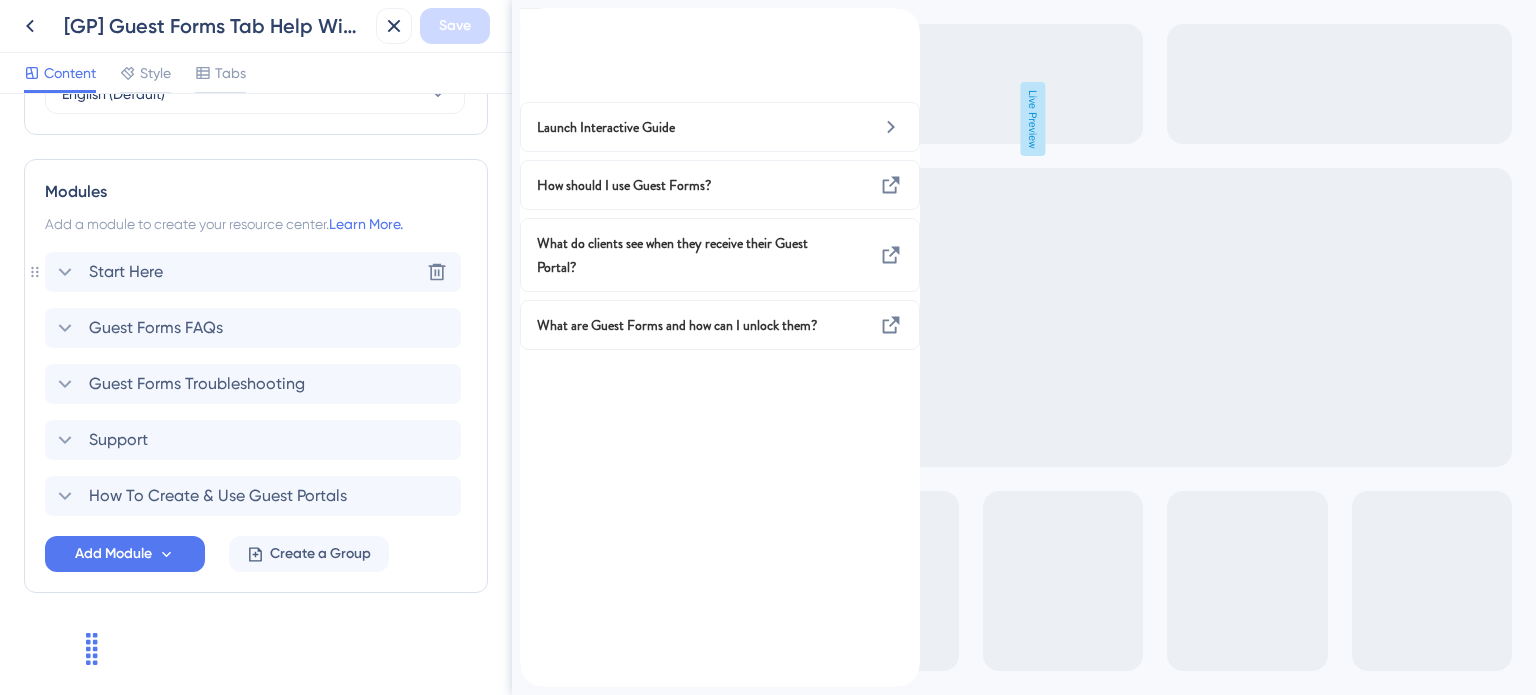 click 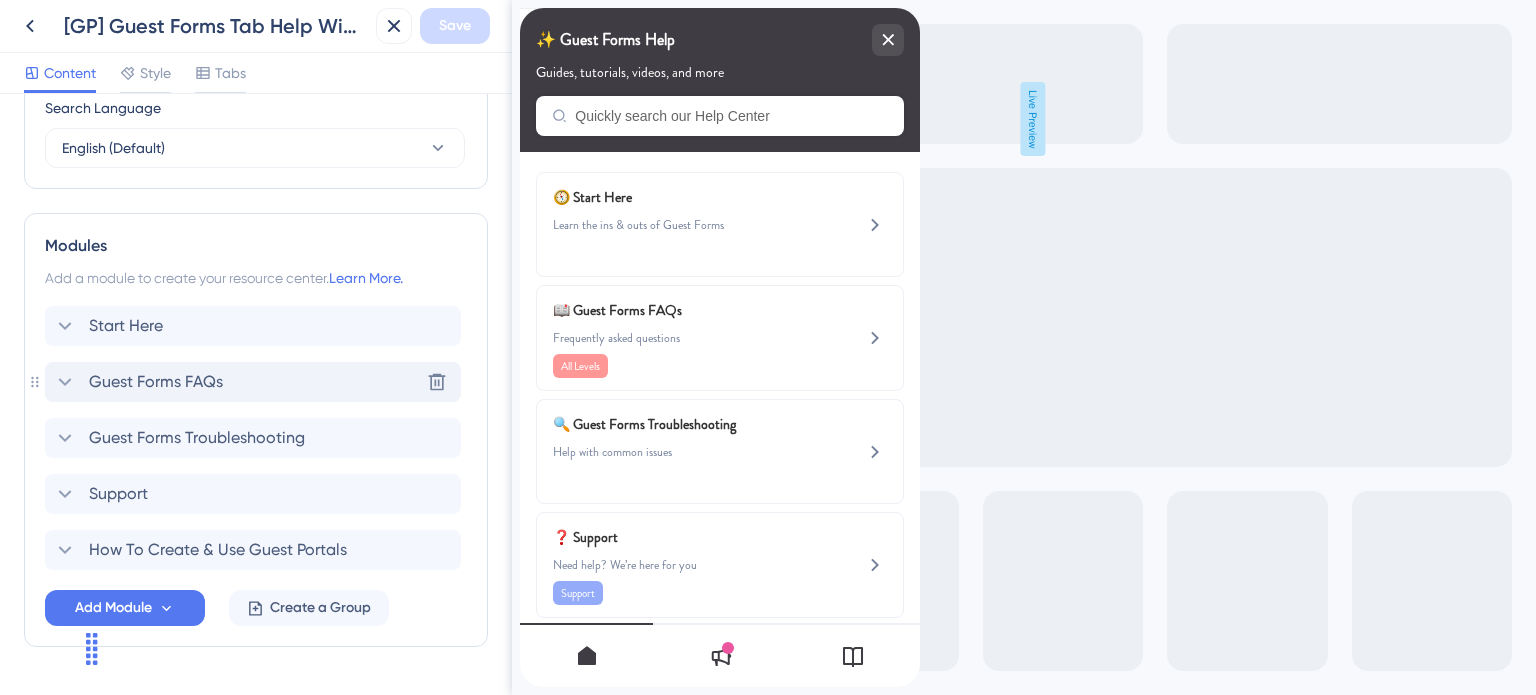 scroll, scrollTop: 763, scrollLeft: 0, axis: vertical 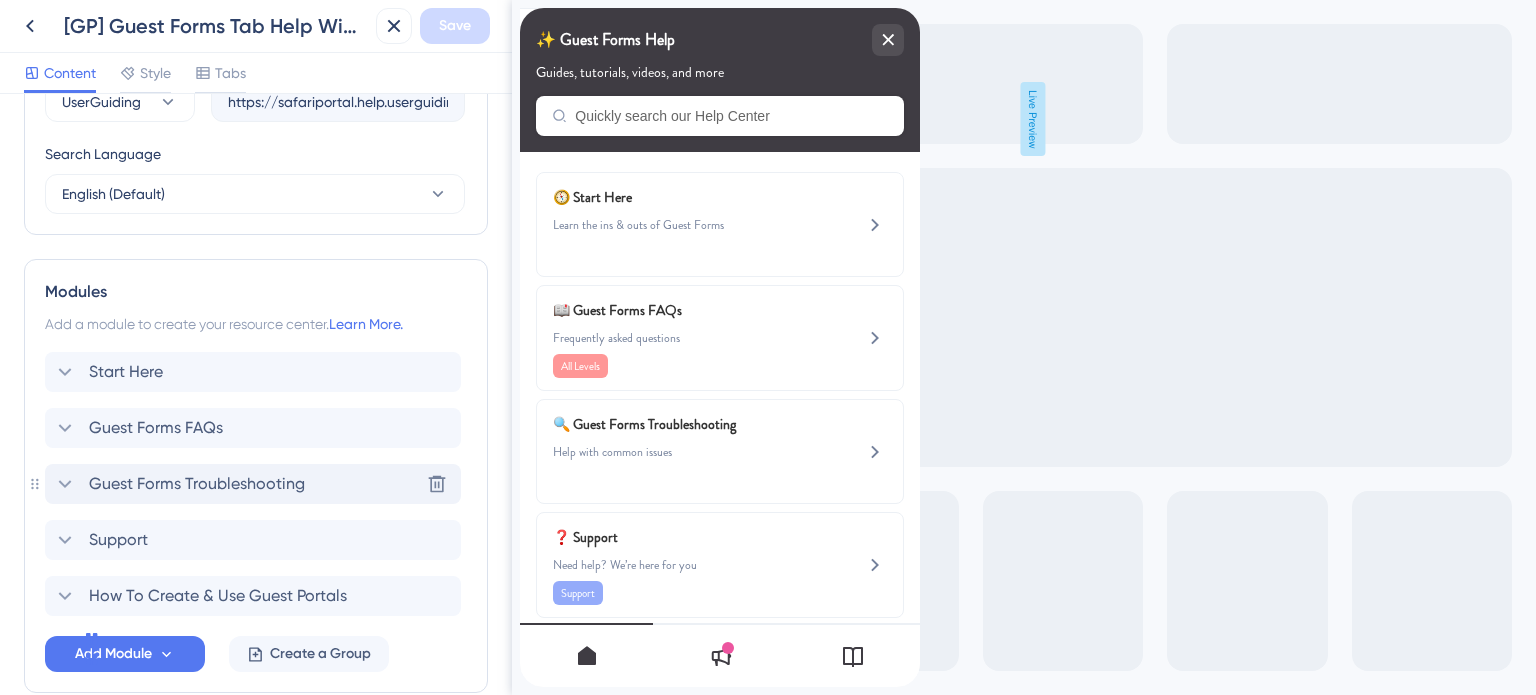 click on "Guest Forms Troubleshooting" at bounding box center [197, 484] 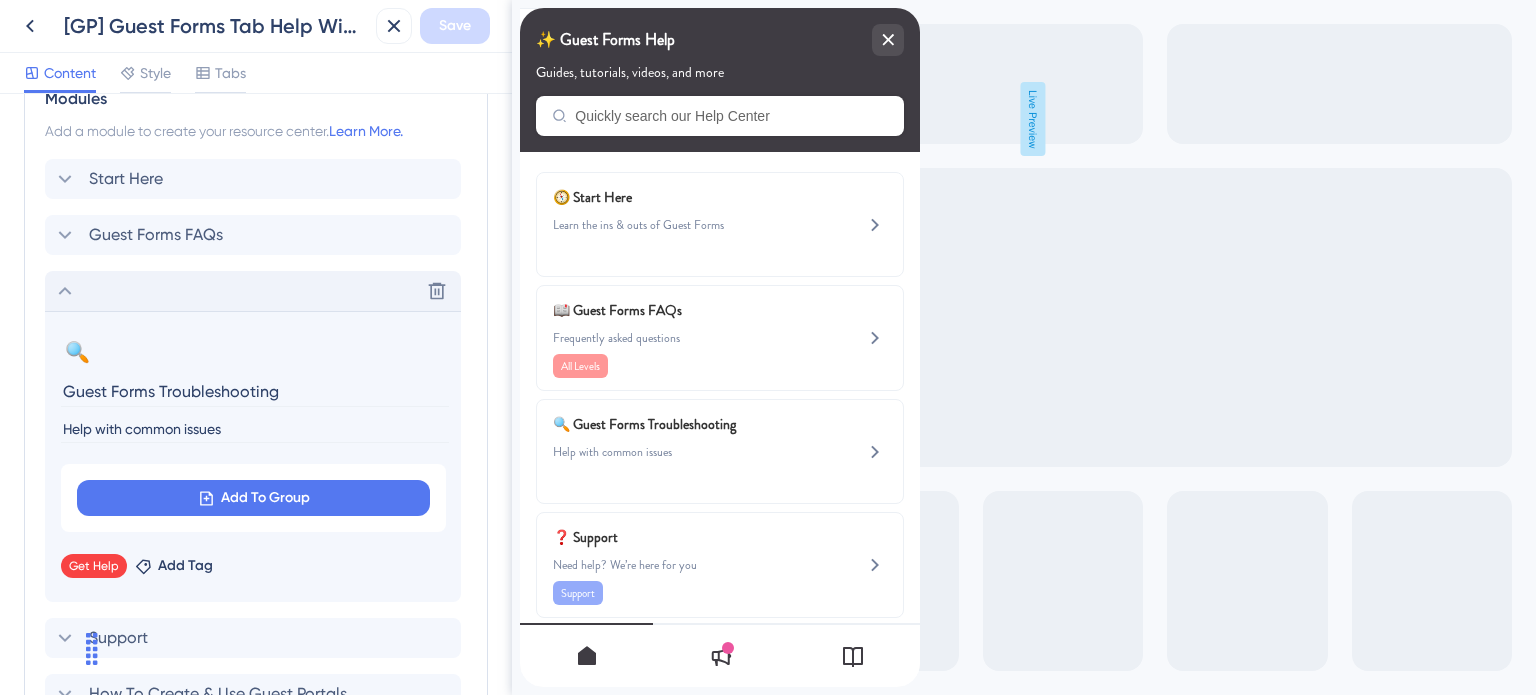 scroll, scrollTop: 1063, scrollLeft: 0, axis: vertical 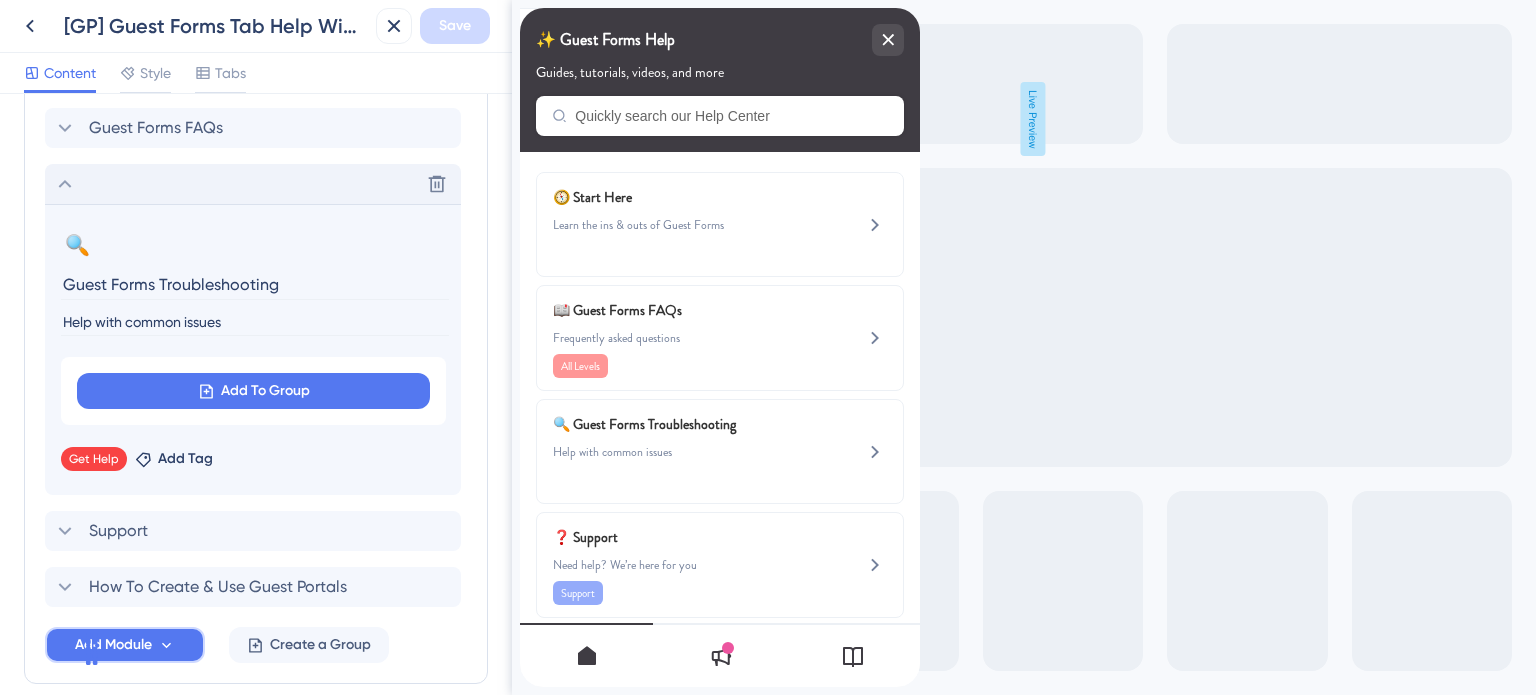 click on "Add Module" at bounding box center (113, 645) 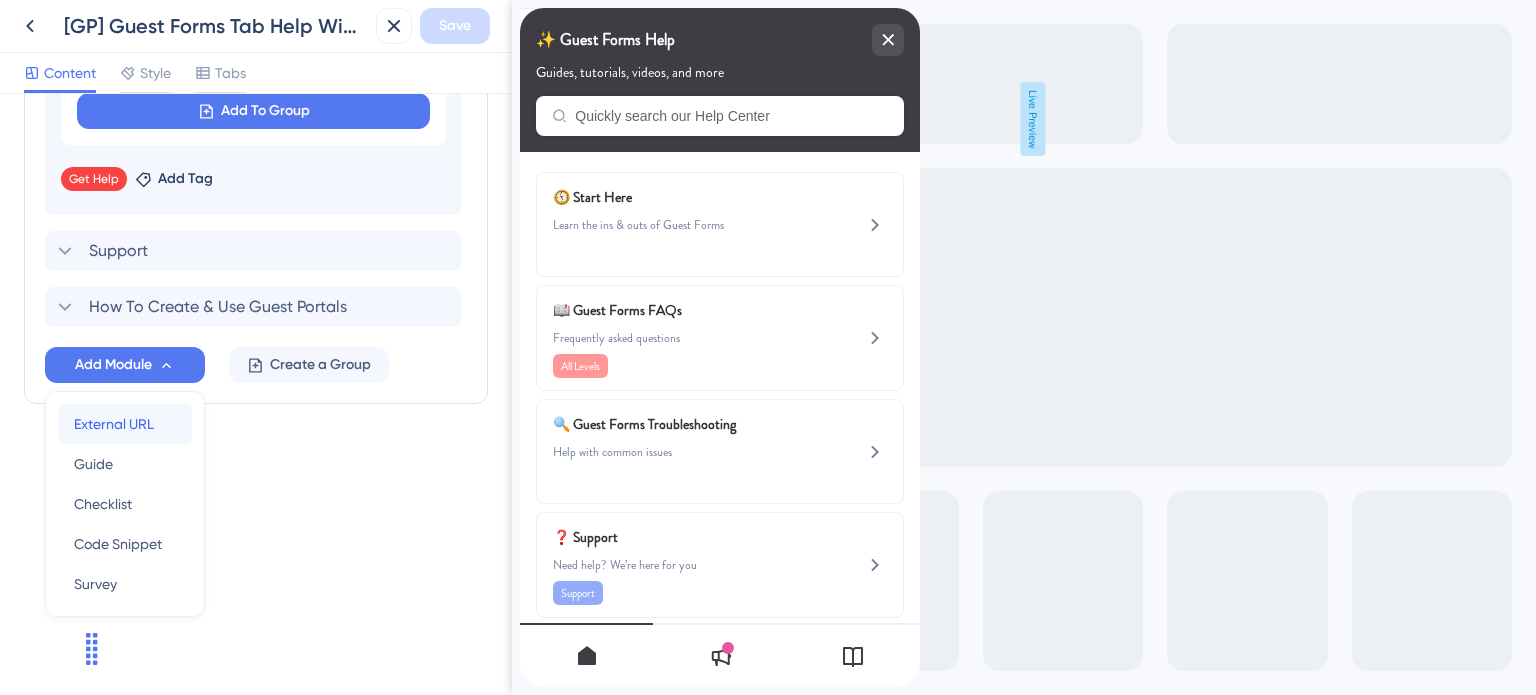 click on "External URL" at bounding box center [114, 424] 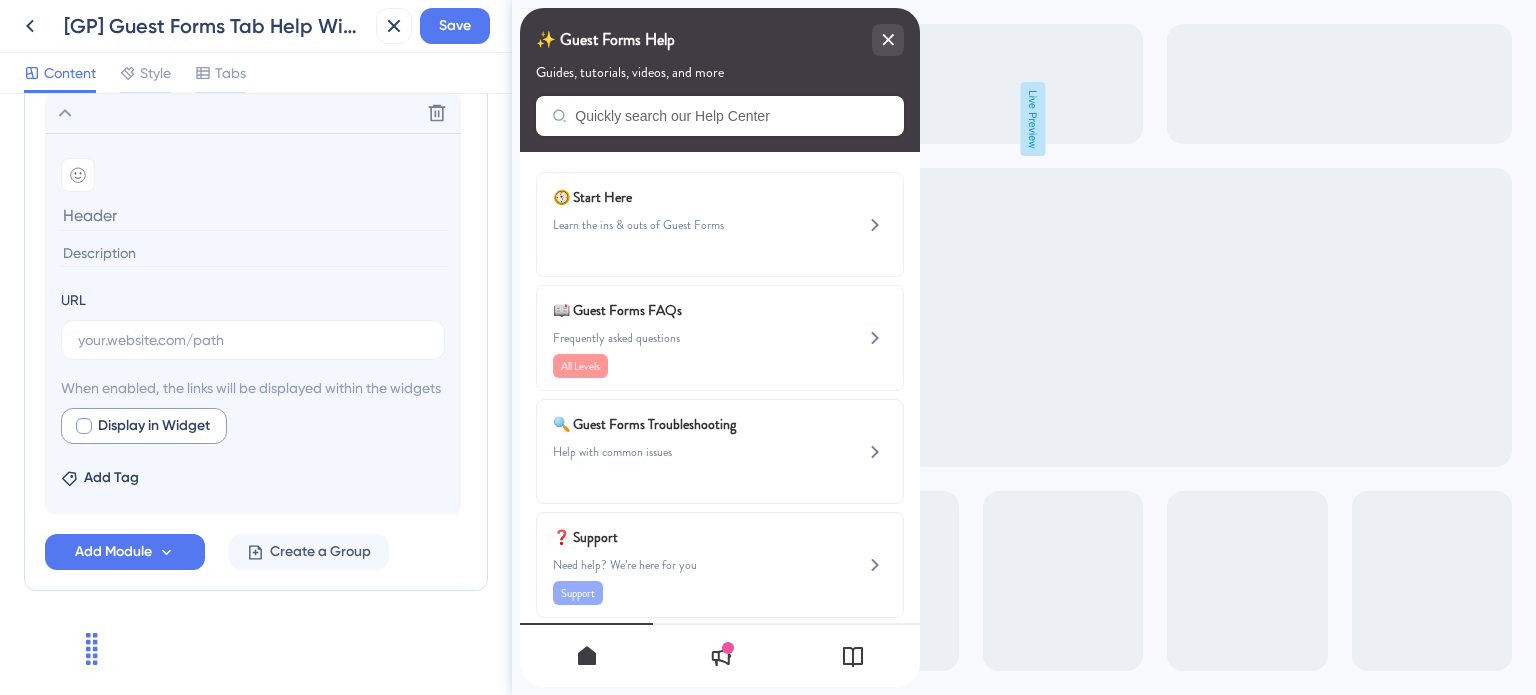 scroll, scrollTop: 1324, scrollLeft: 0, axis: vertical 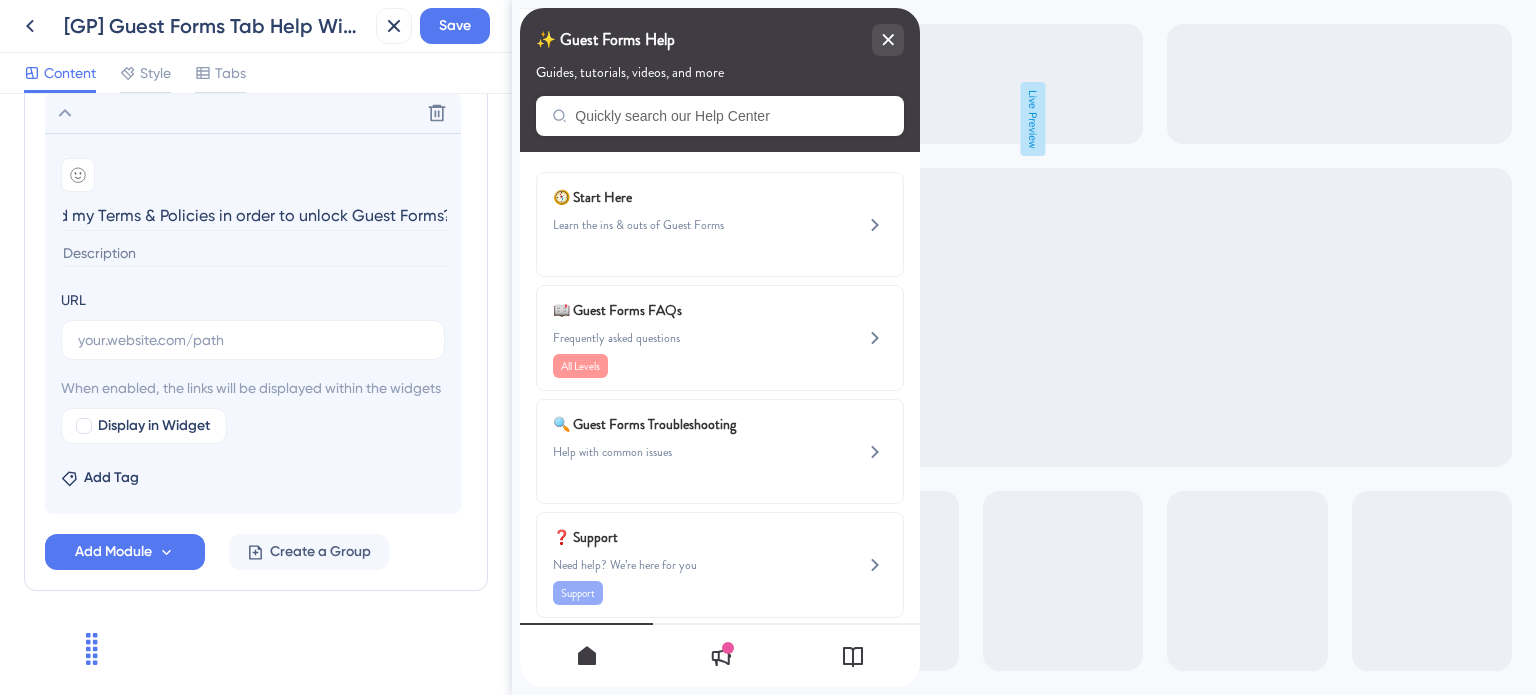 type on "Why do I need to add my Terms & Policies in order to unlock Guest Forms?" 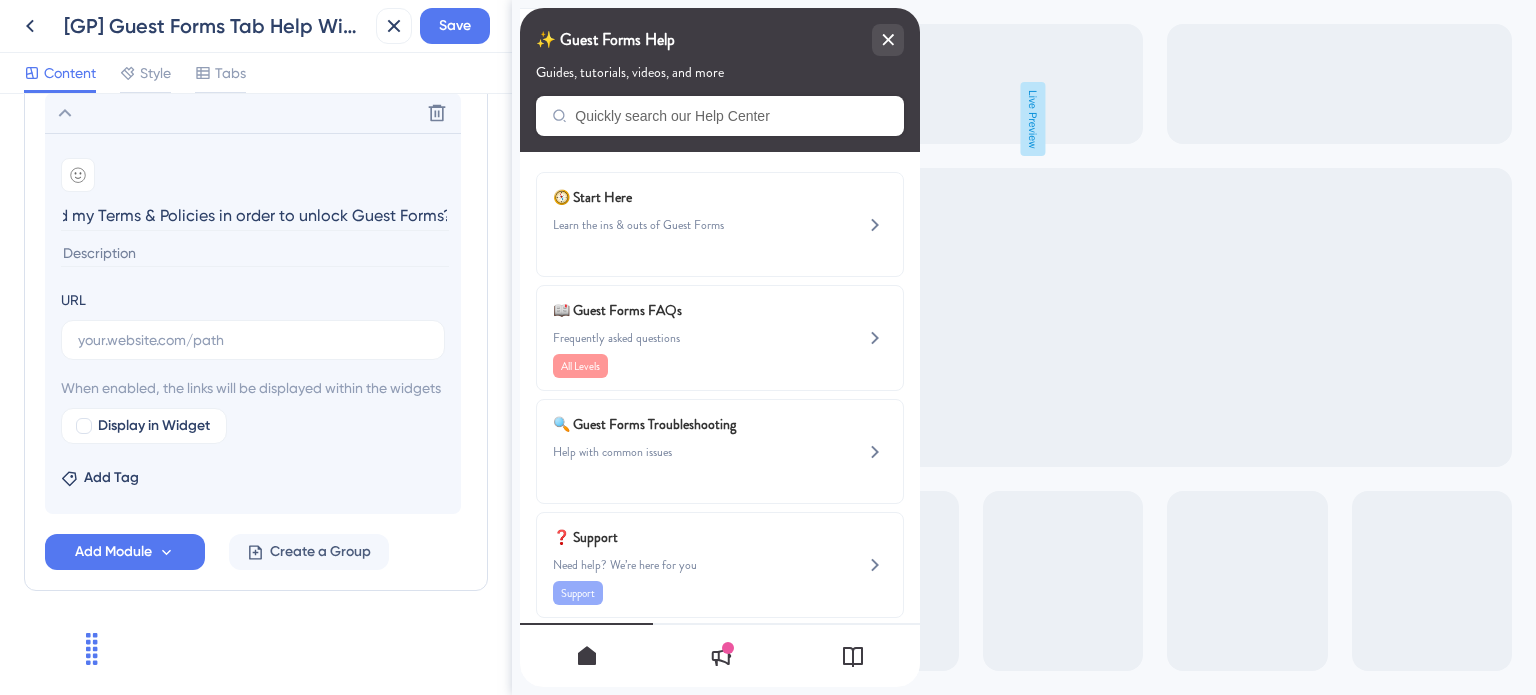 scroll, scrollTop: 0, scrollLeft: 0, axis: both 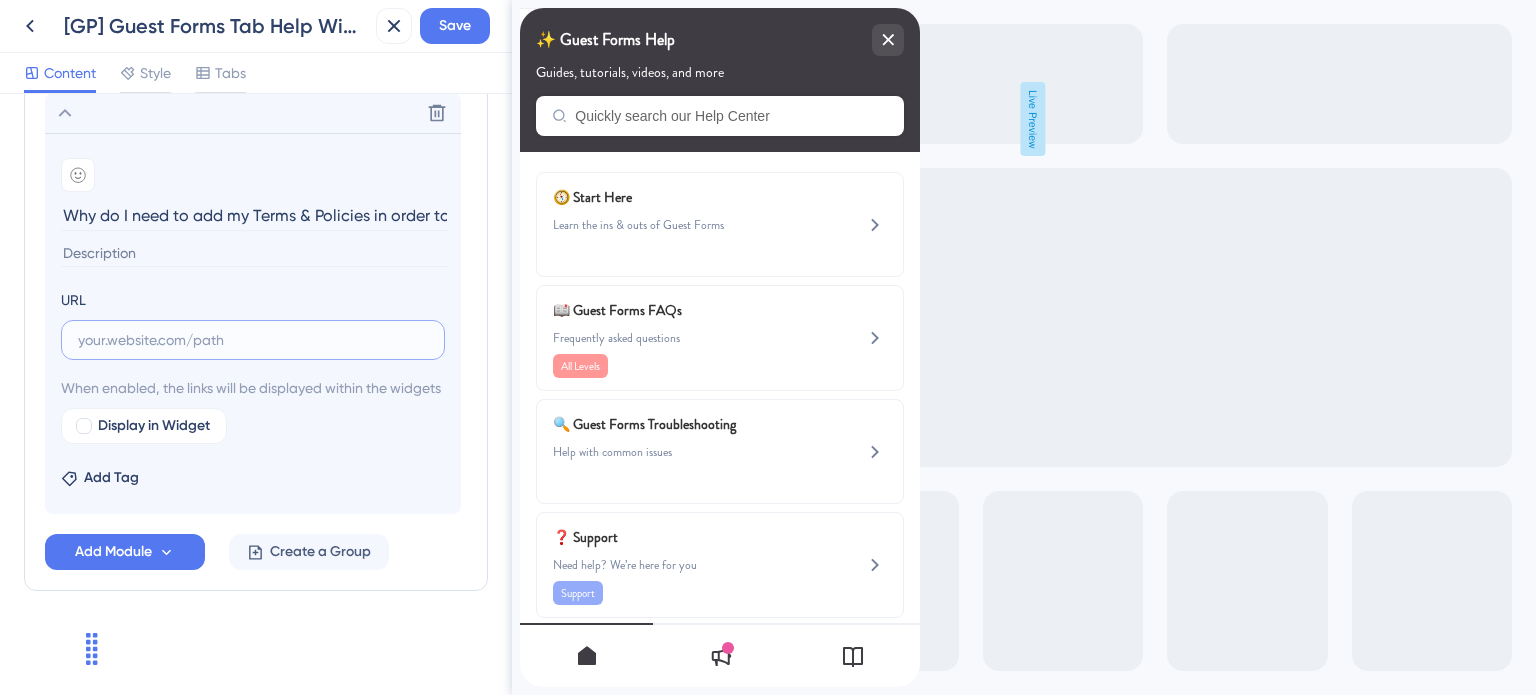 click at bounding box center (253, 340) 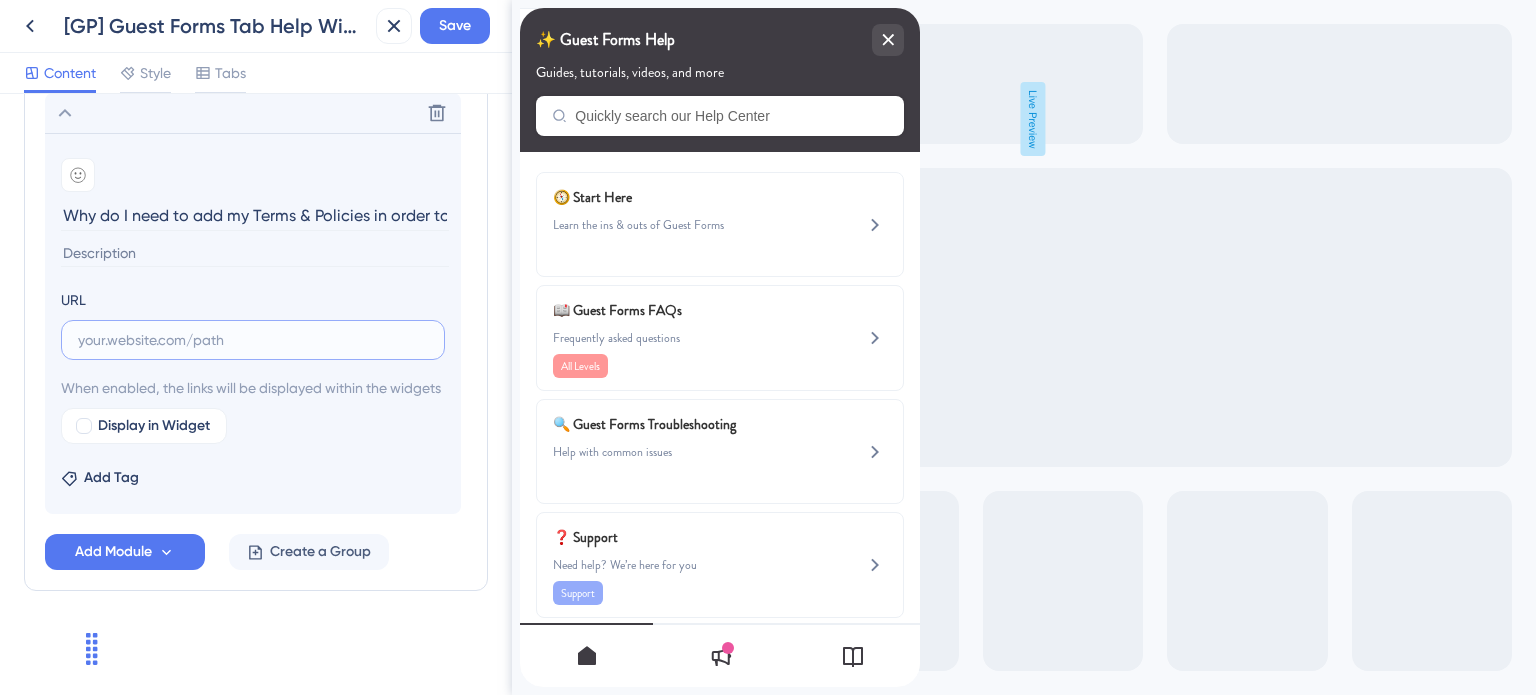 paste on "https://help.safariportal.app/en/articles/5678-why-do-i-need-to-add-my-terms-policies-in-order" 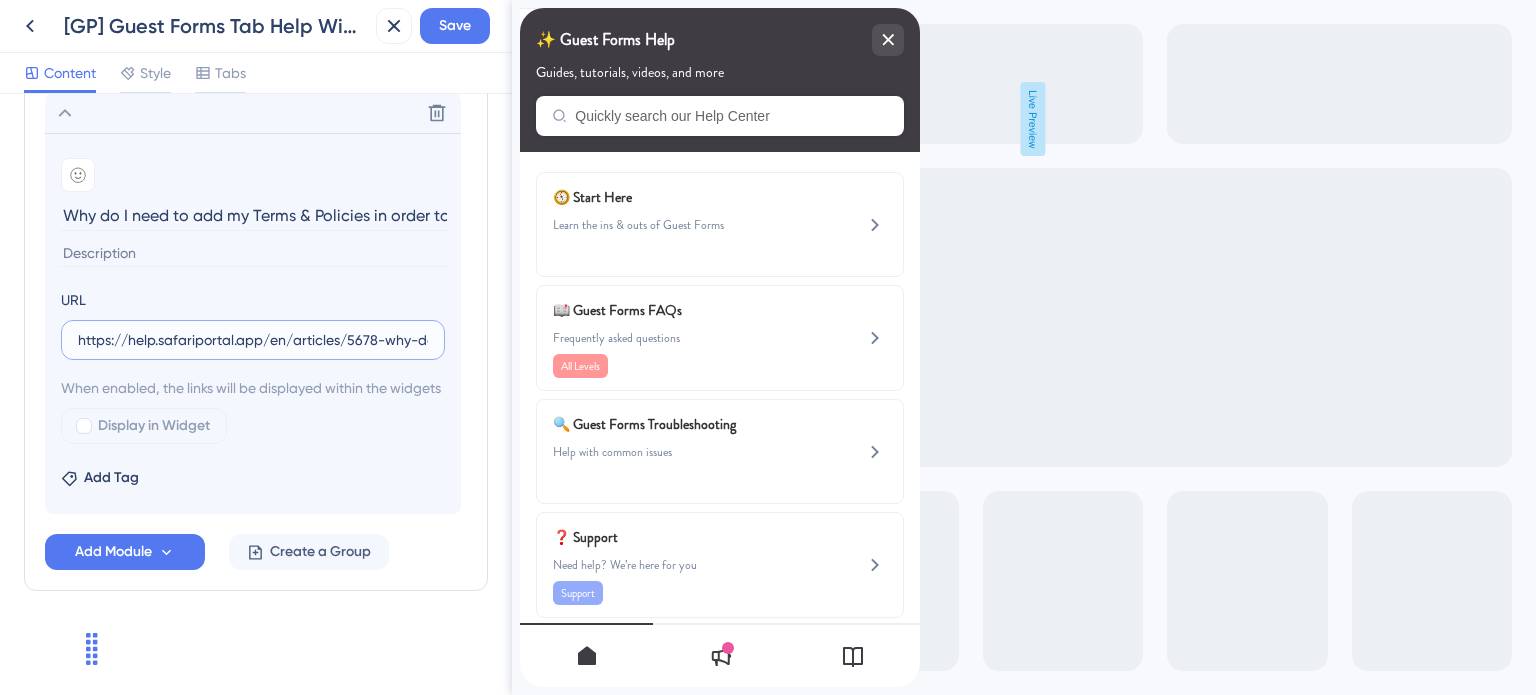 scroll, scrollTop: 0, scrollLeft: 295, axis: horizontal 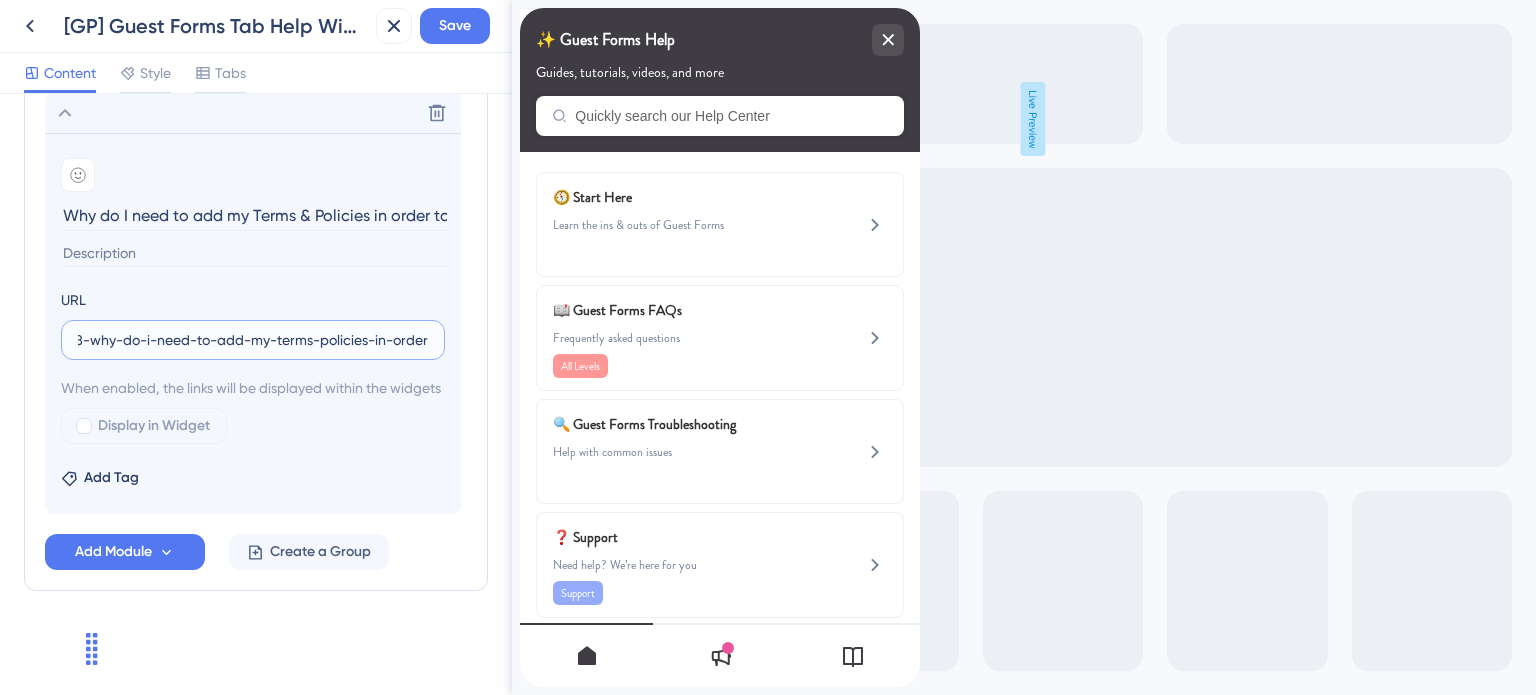 type on "https://help.safariportal.app/en/articles/5678-why-do-i-need-to-add-my-terms-policies-in-order" 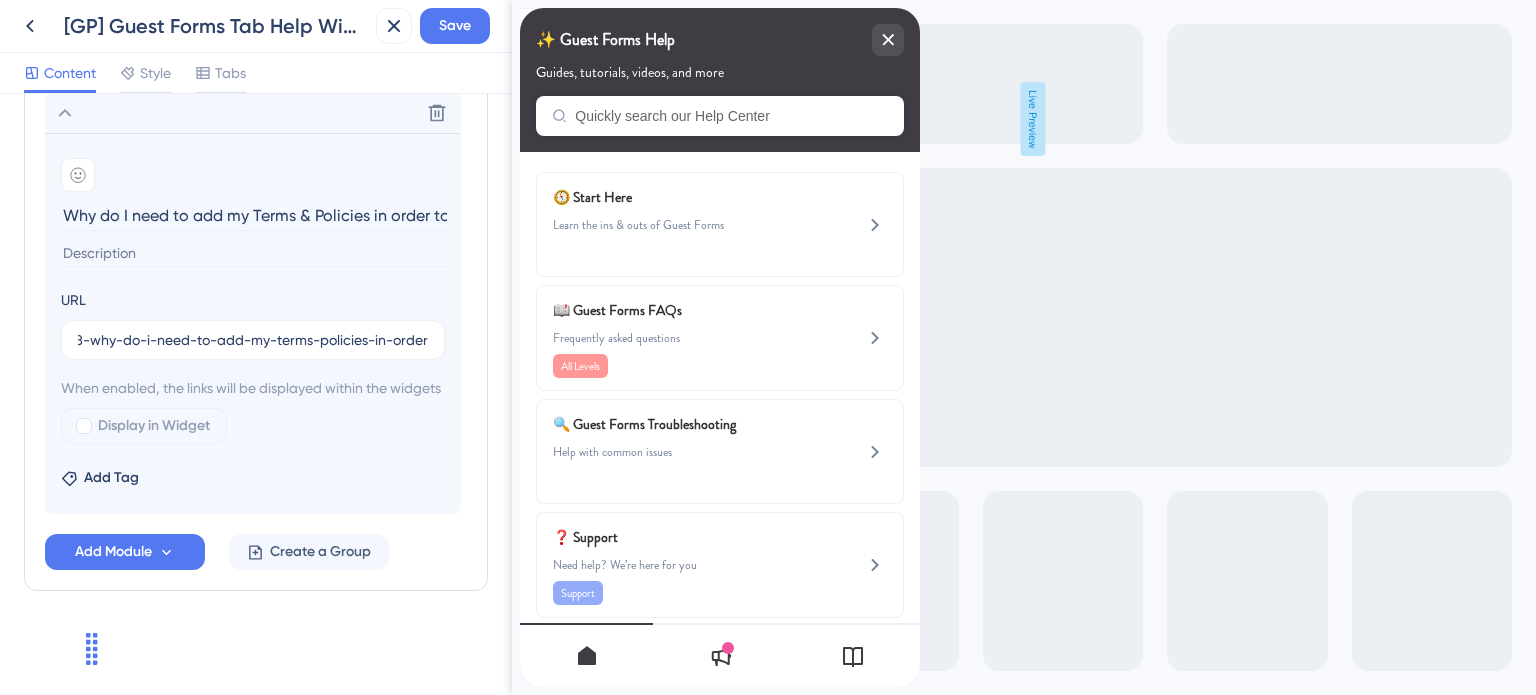 click at bounding box center [84, 426] 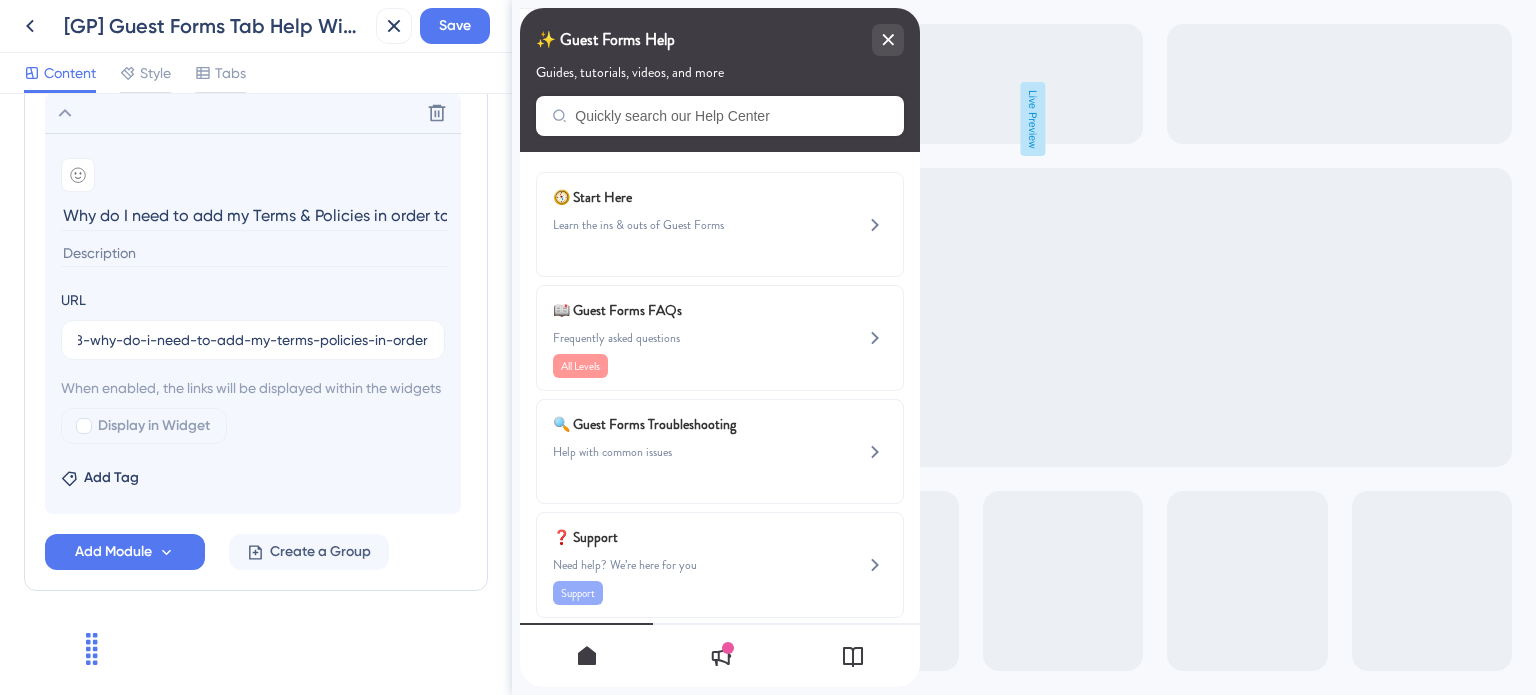 scroll, scrollTop: 0, scrollLeft: 0, axis: both 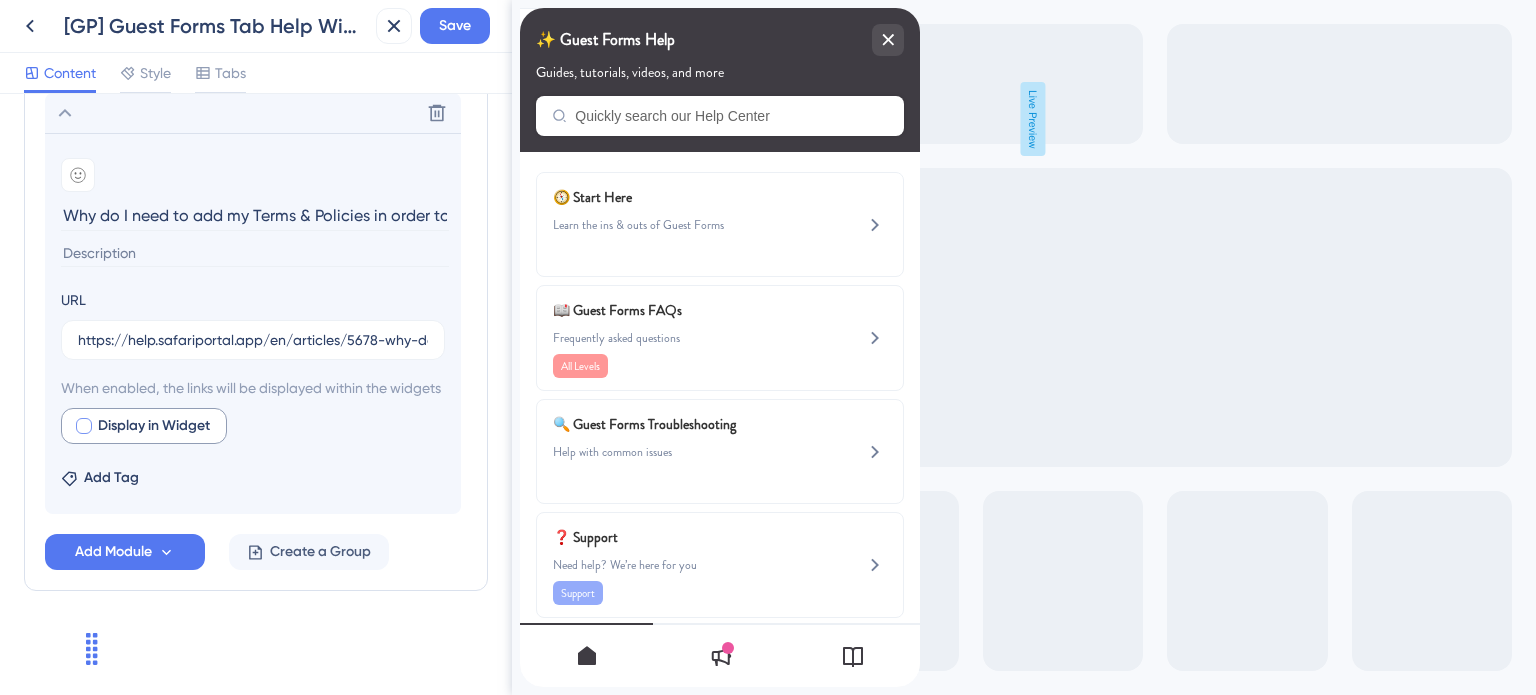 click at bounding box center (84, 426) 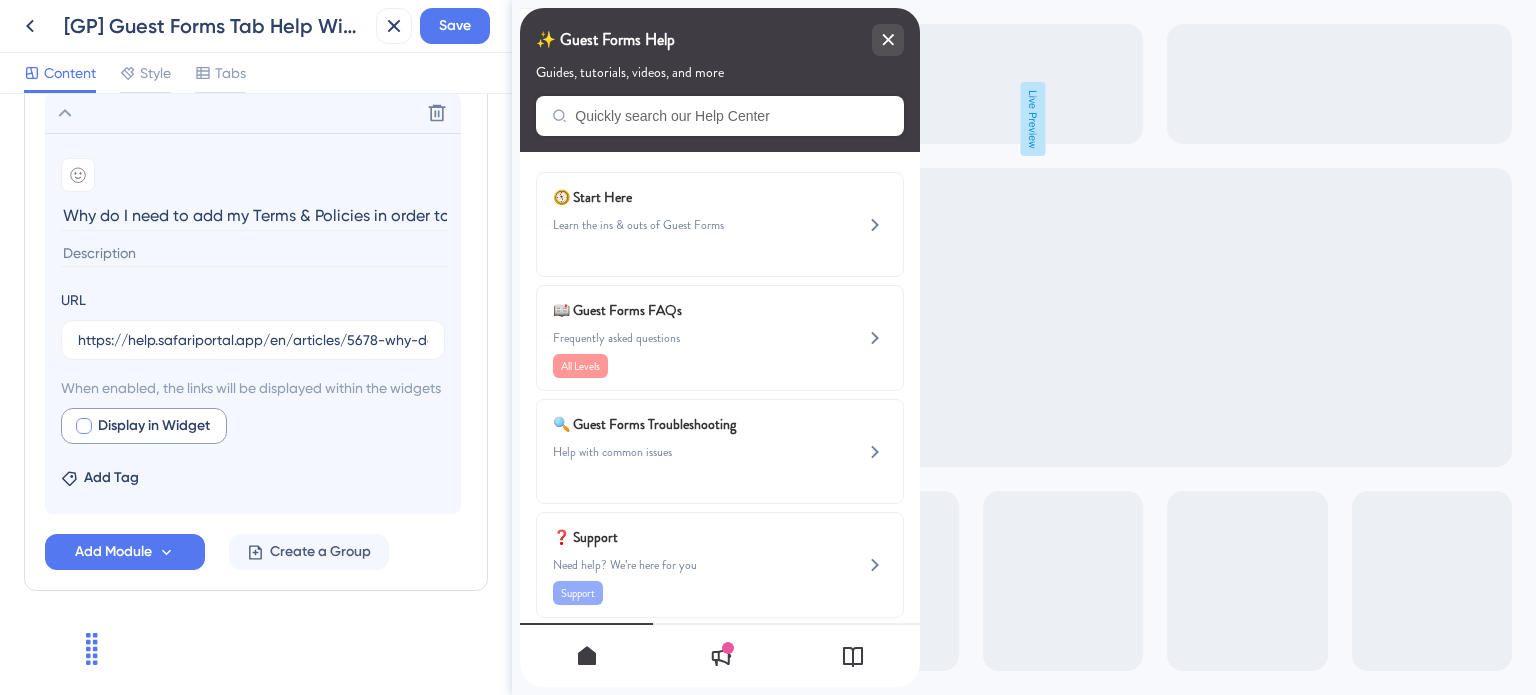 checkbox on "true" 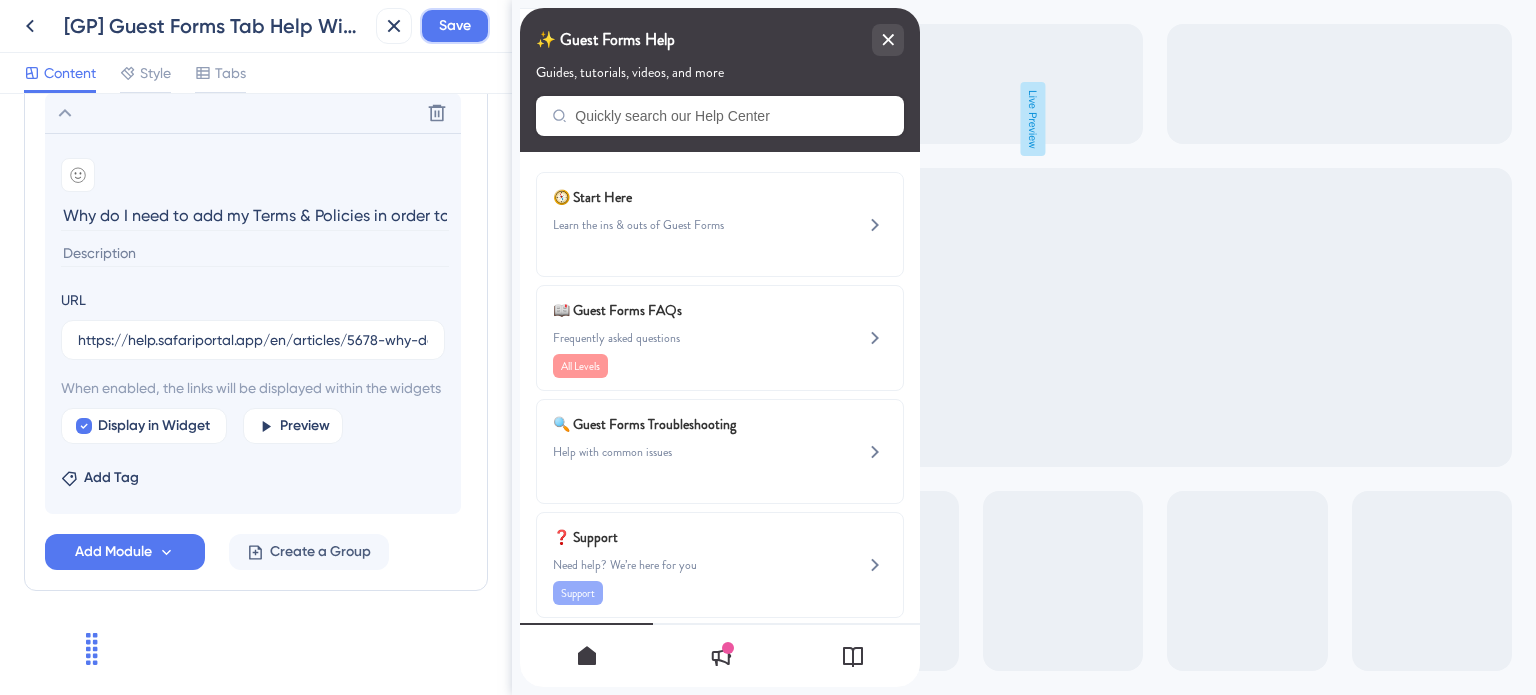 click on "Save" at bounding box center [455, 26] 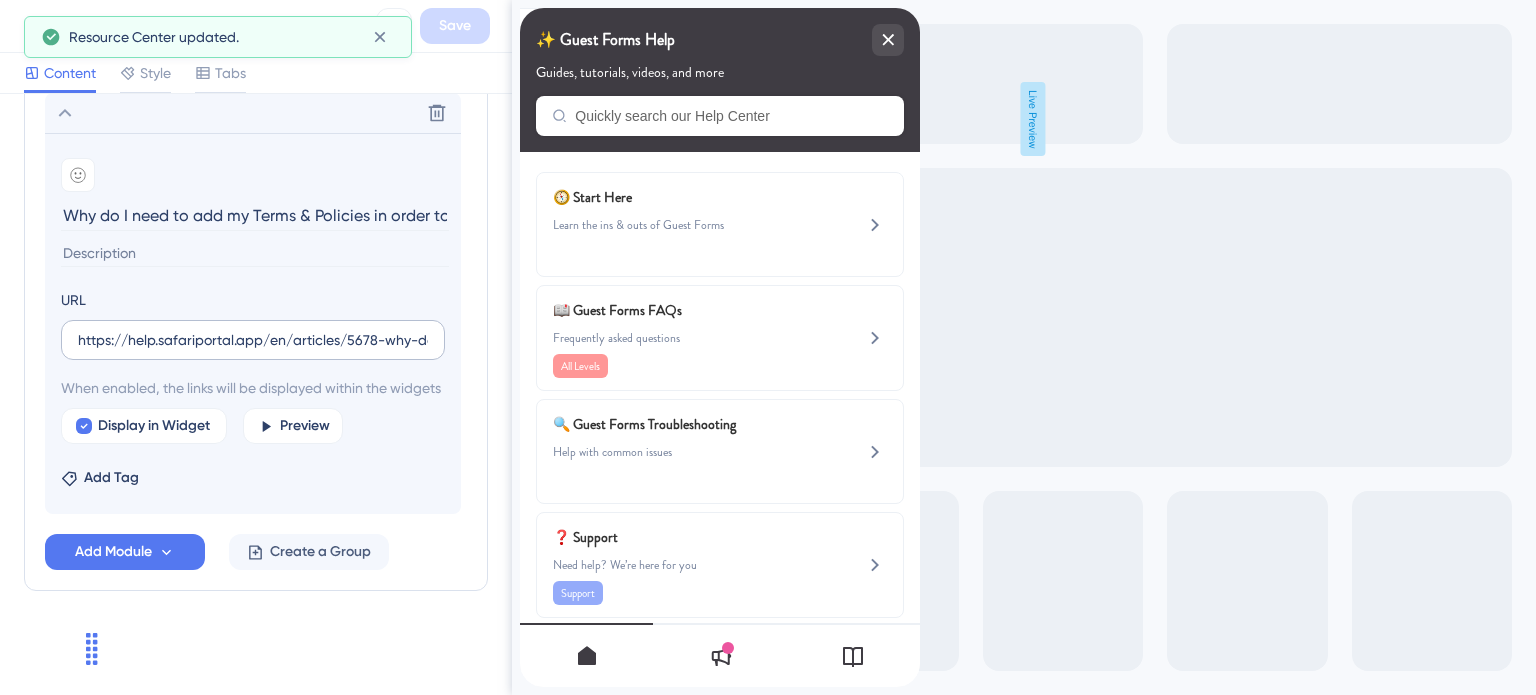 scroll, scrollTop: 1124, scrollLeft: 0, axis: vertical 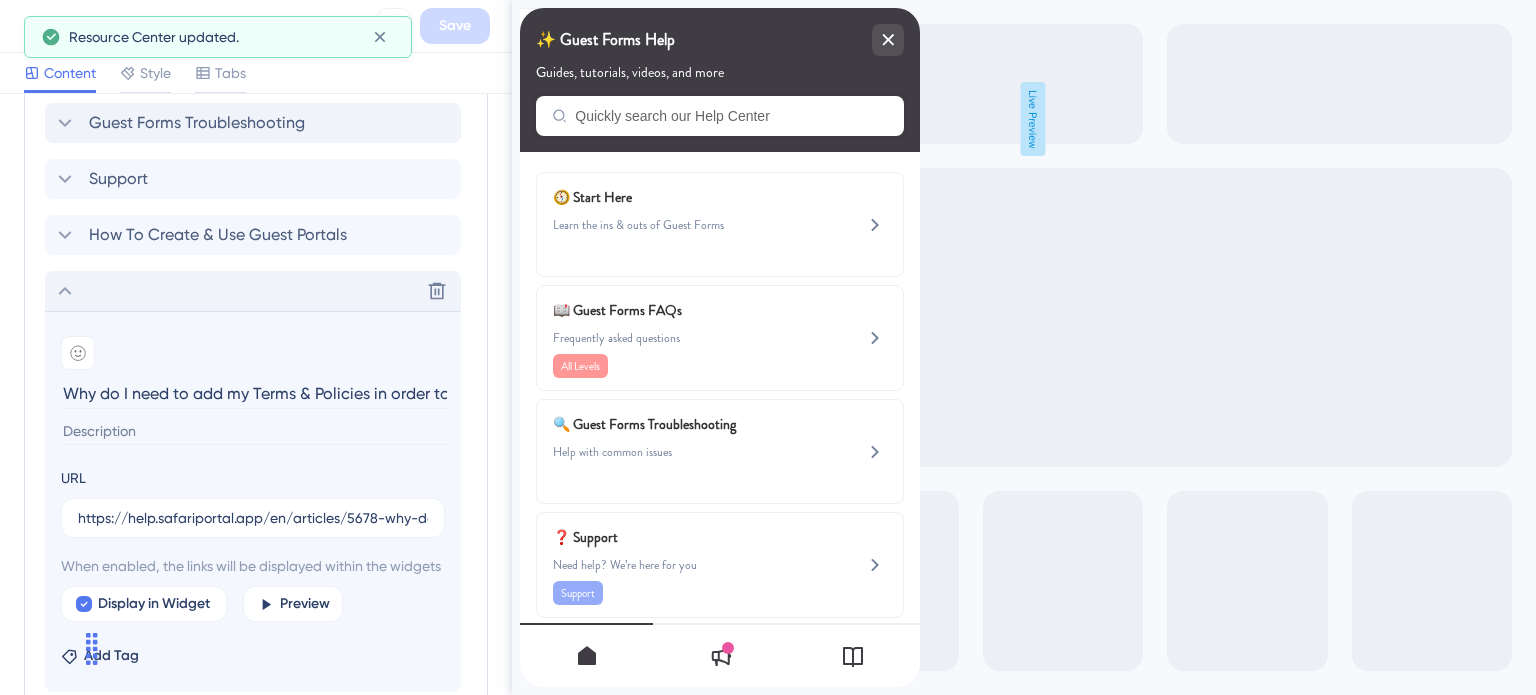 click 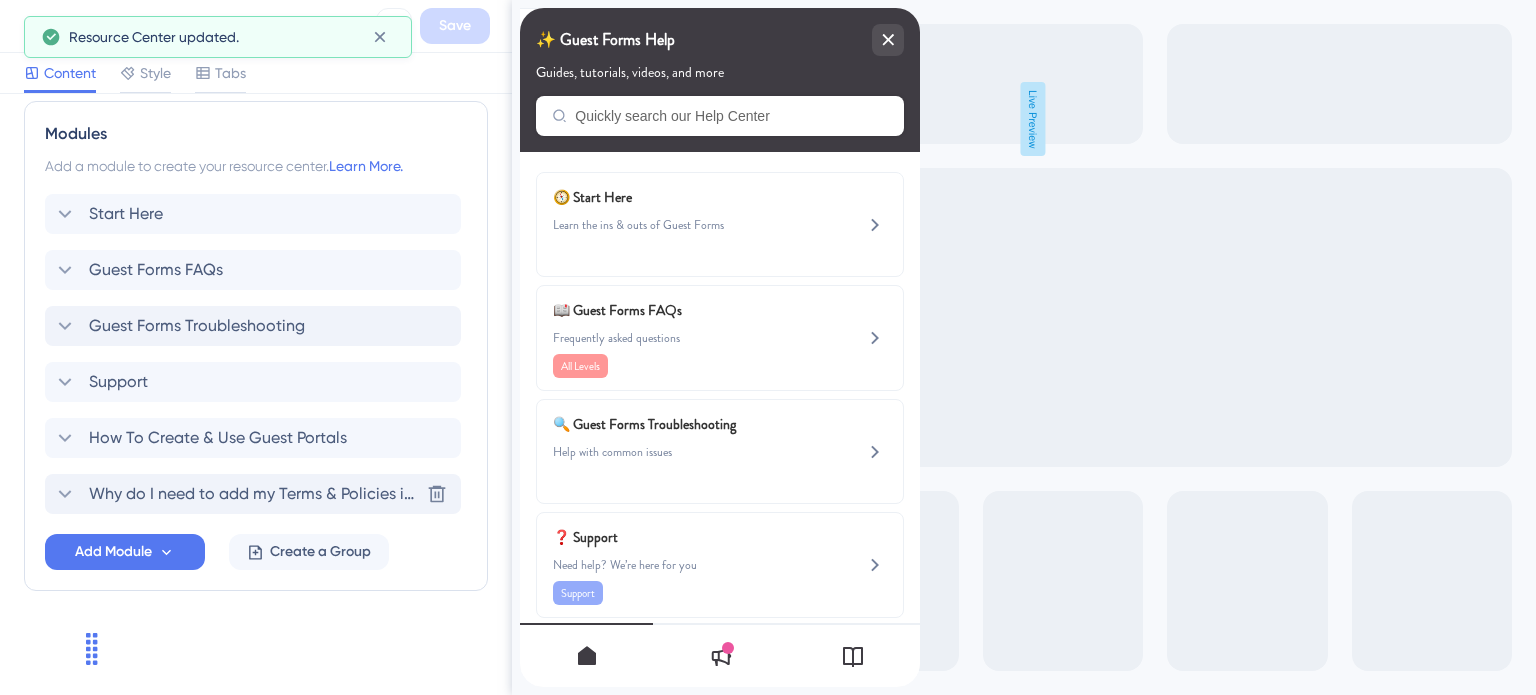 scroll, scrollTop: 919, scrollLeft: 0, axis: vertical 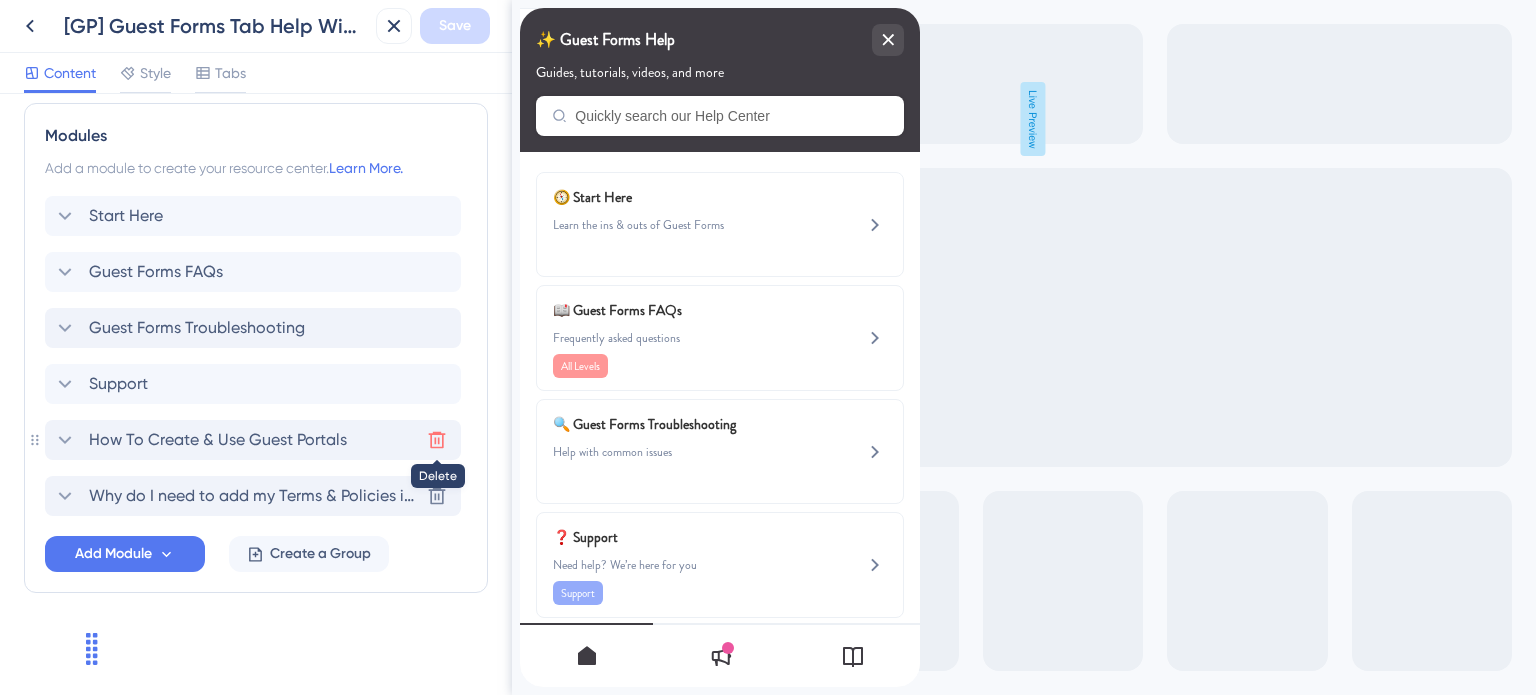 click 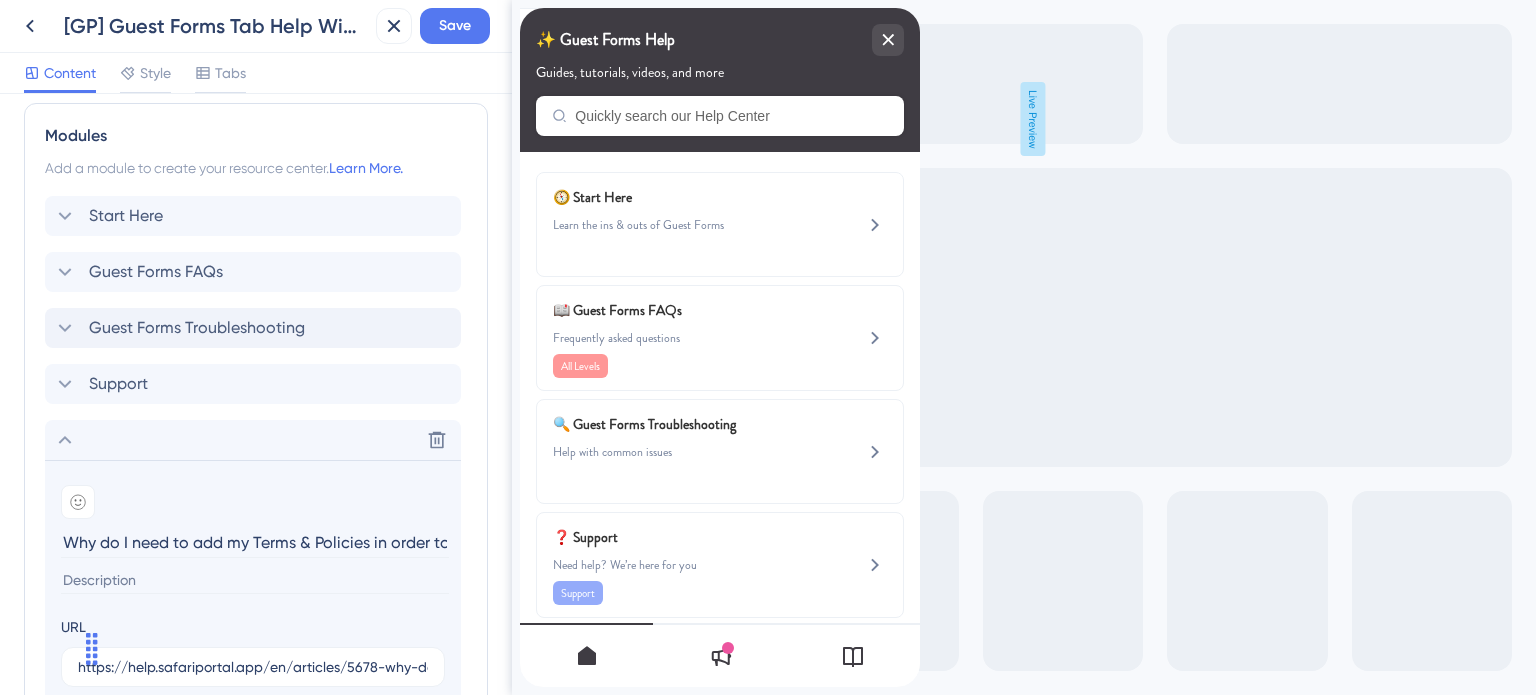 scroll, scrollTop: 1124, scrollLeft: 0, axis: vertical 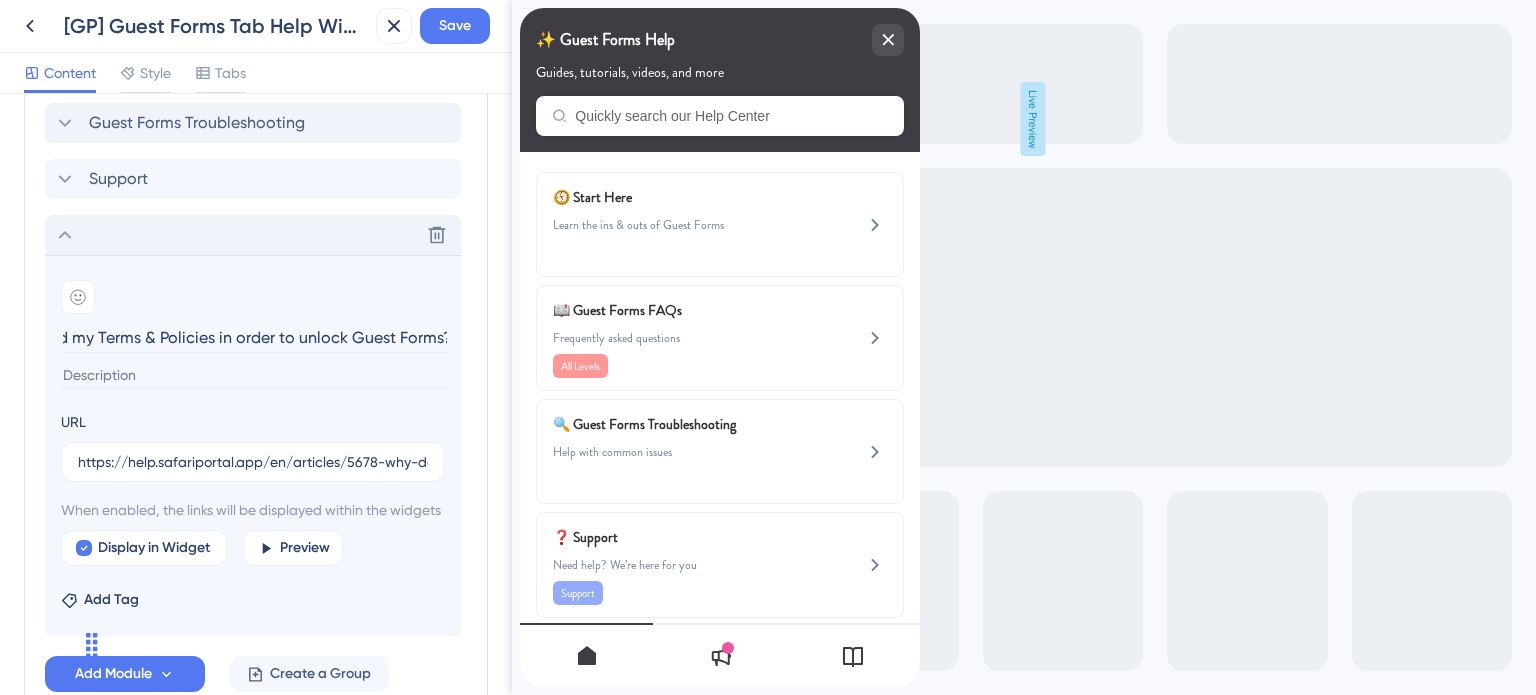 click on "Delete" at bounding box center [253, 235] 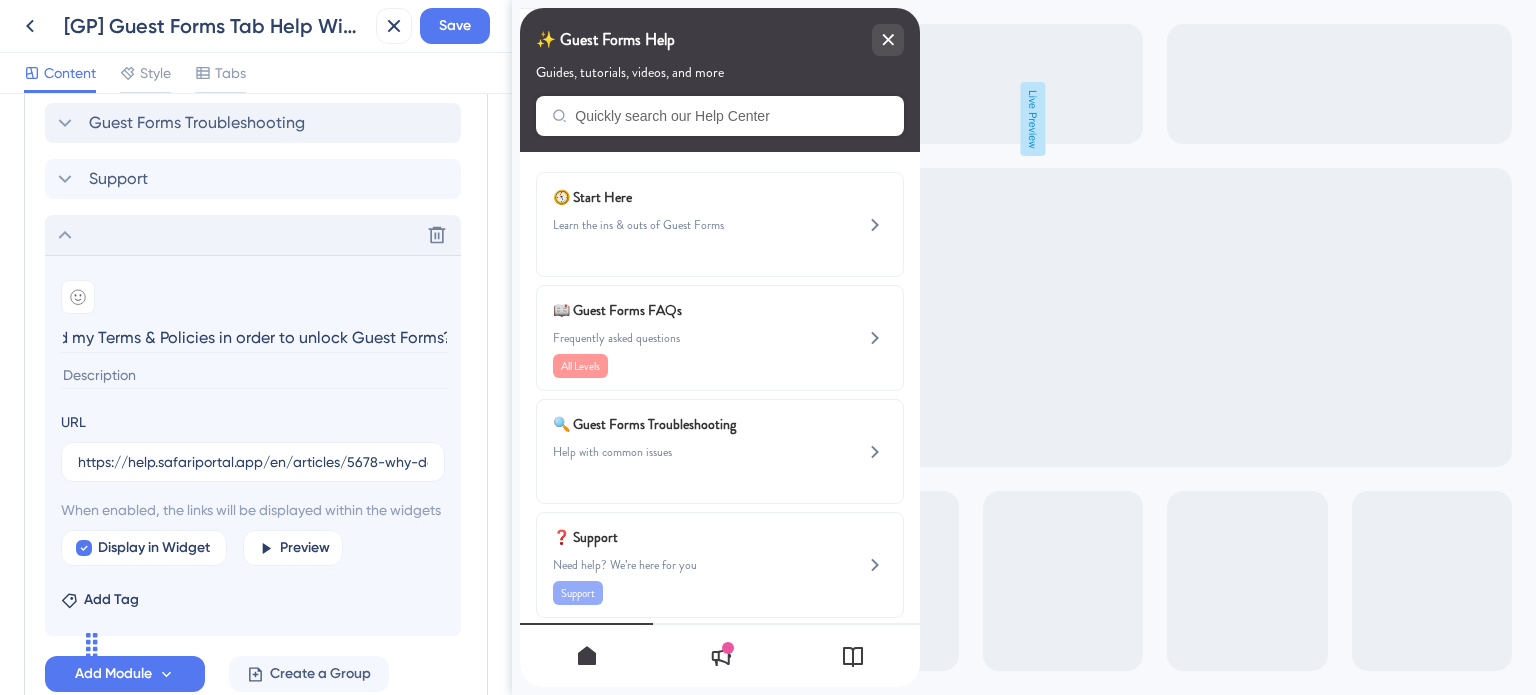 scroll, scrollTop: 0, scrollLeft: 0, axis: both 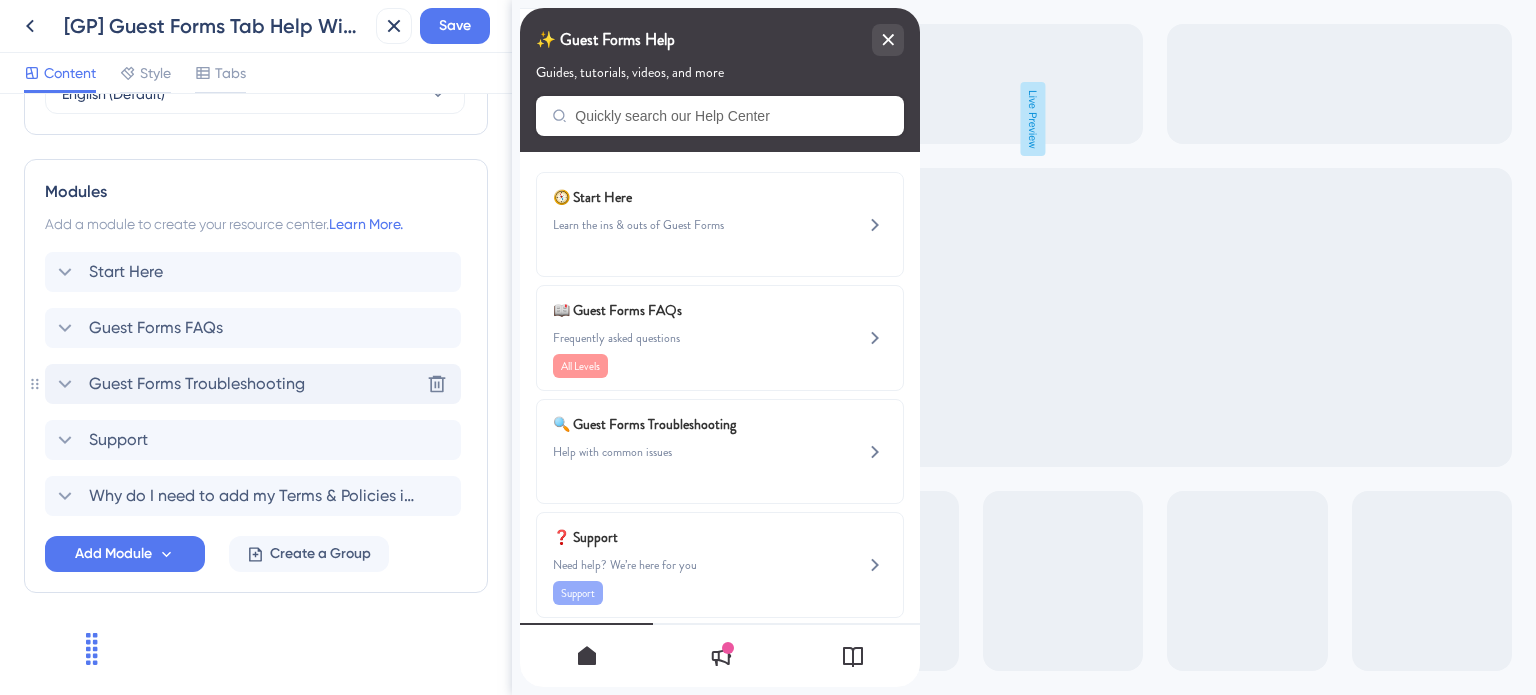 click on "Guest Forms Troubleshooting" at bounding box center (197, 384) 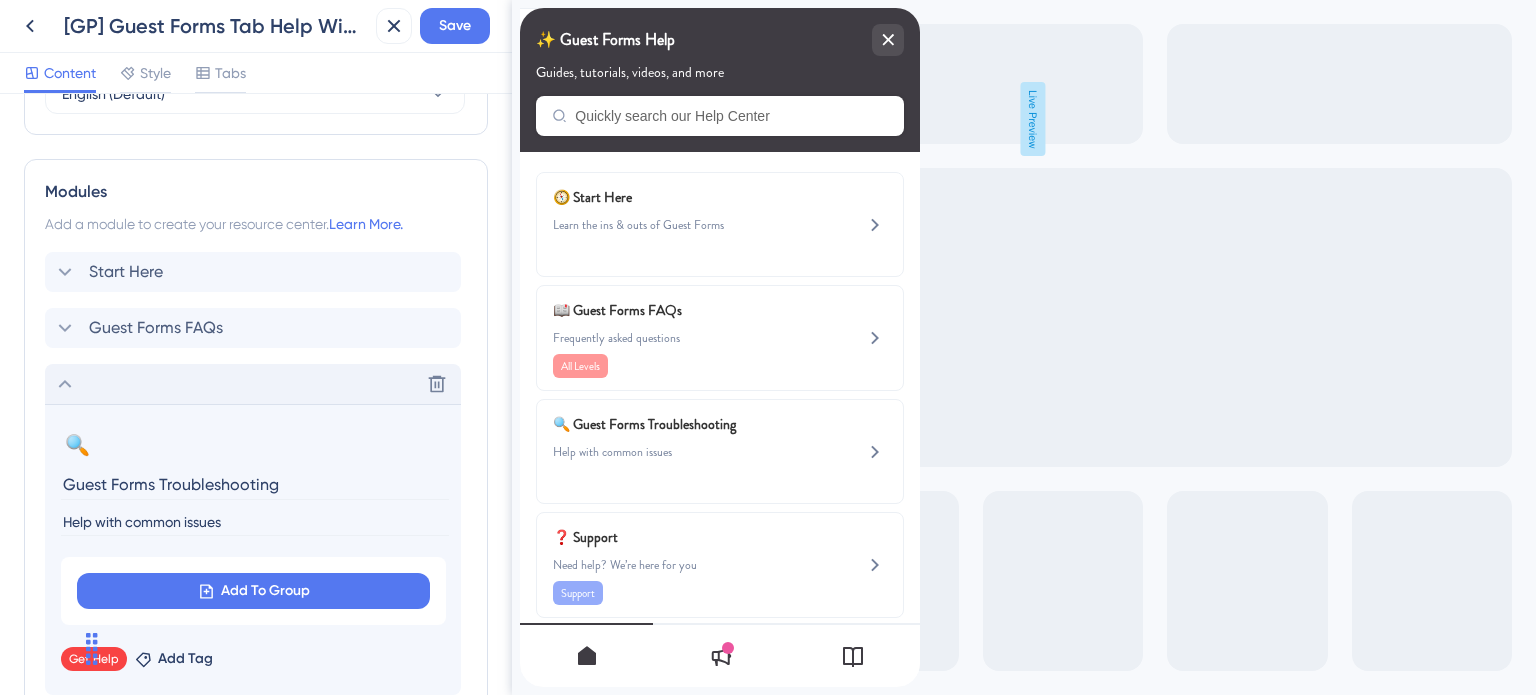 scroll, scrollTop: 1124, scrollLeft: 0, axis: vertical 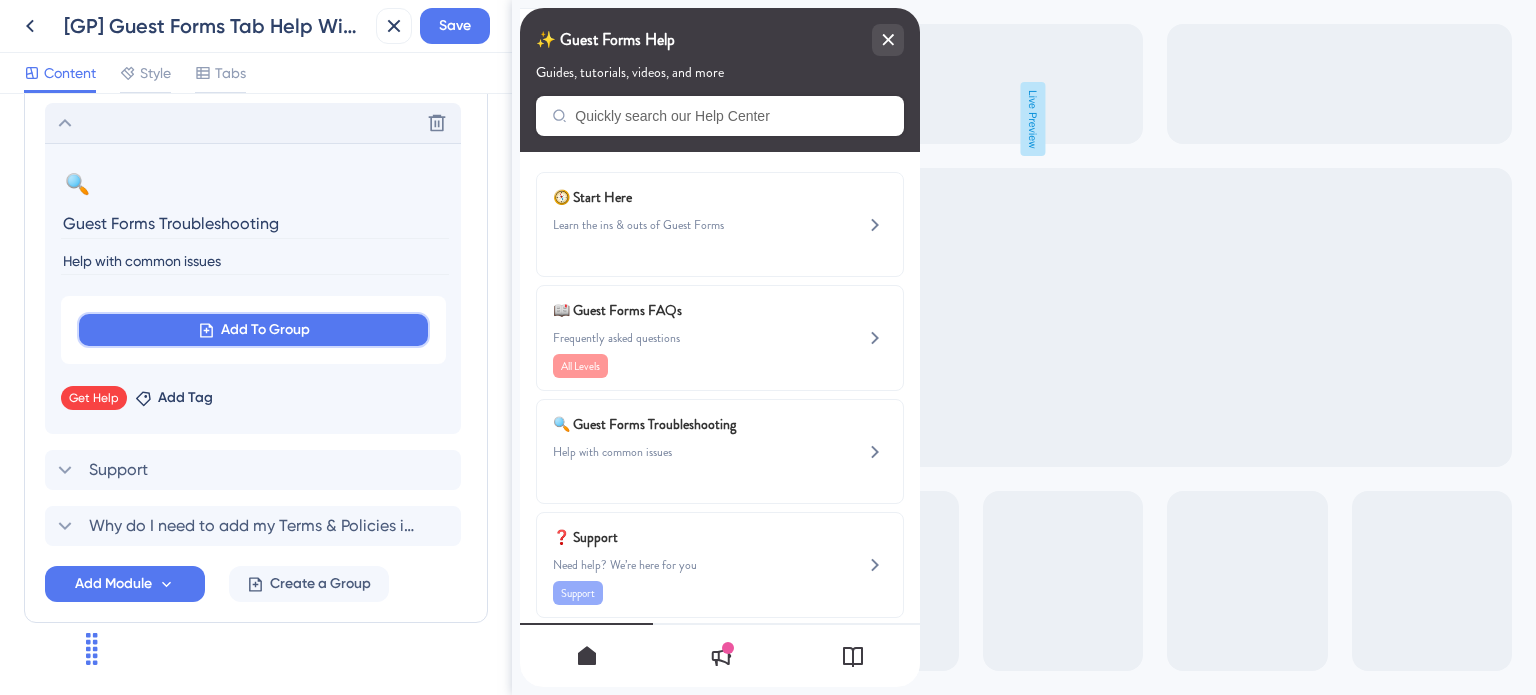click on "Add To Group" at bounding box center (265, 330) 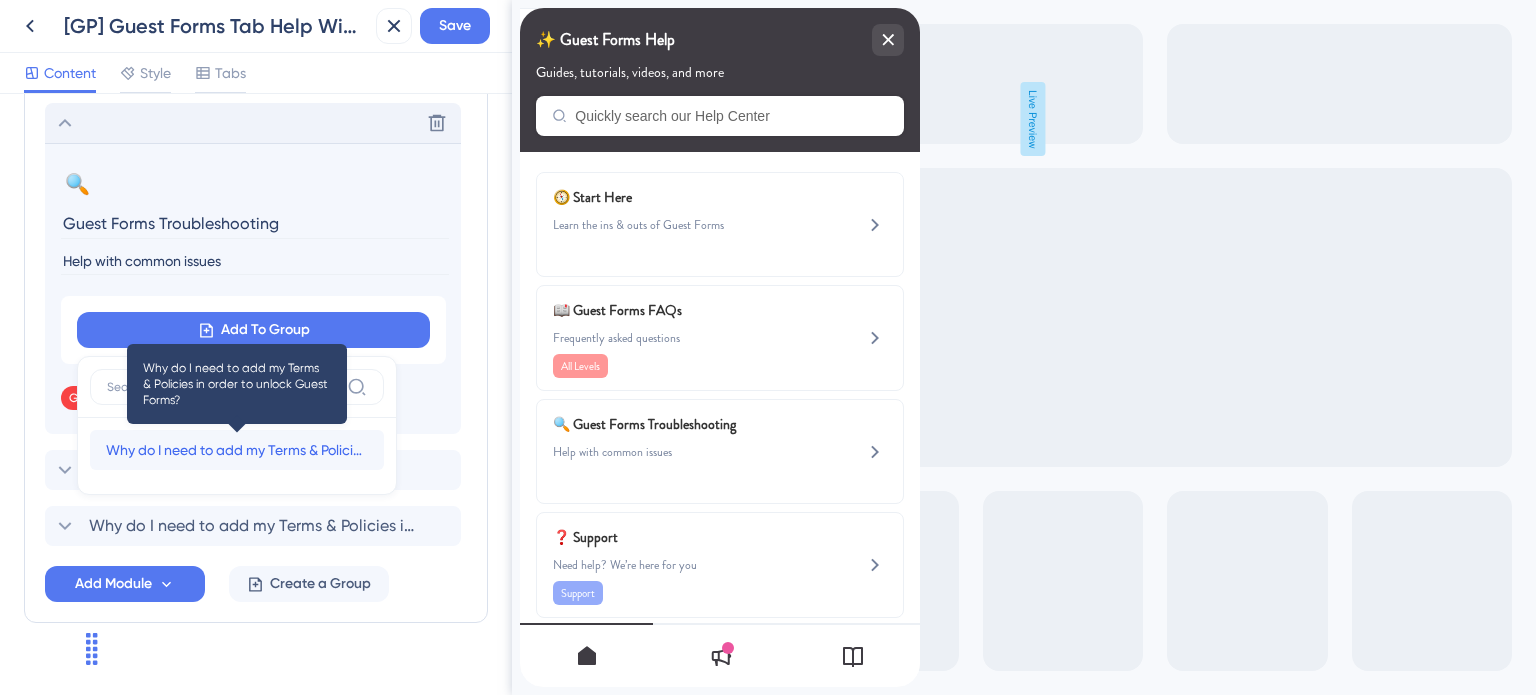 click on "Why do I need to add my Terms & Policies in order to unlock Guest Forms?" at bounding box center [237, 450] 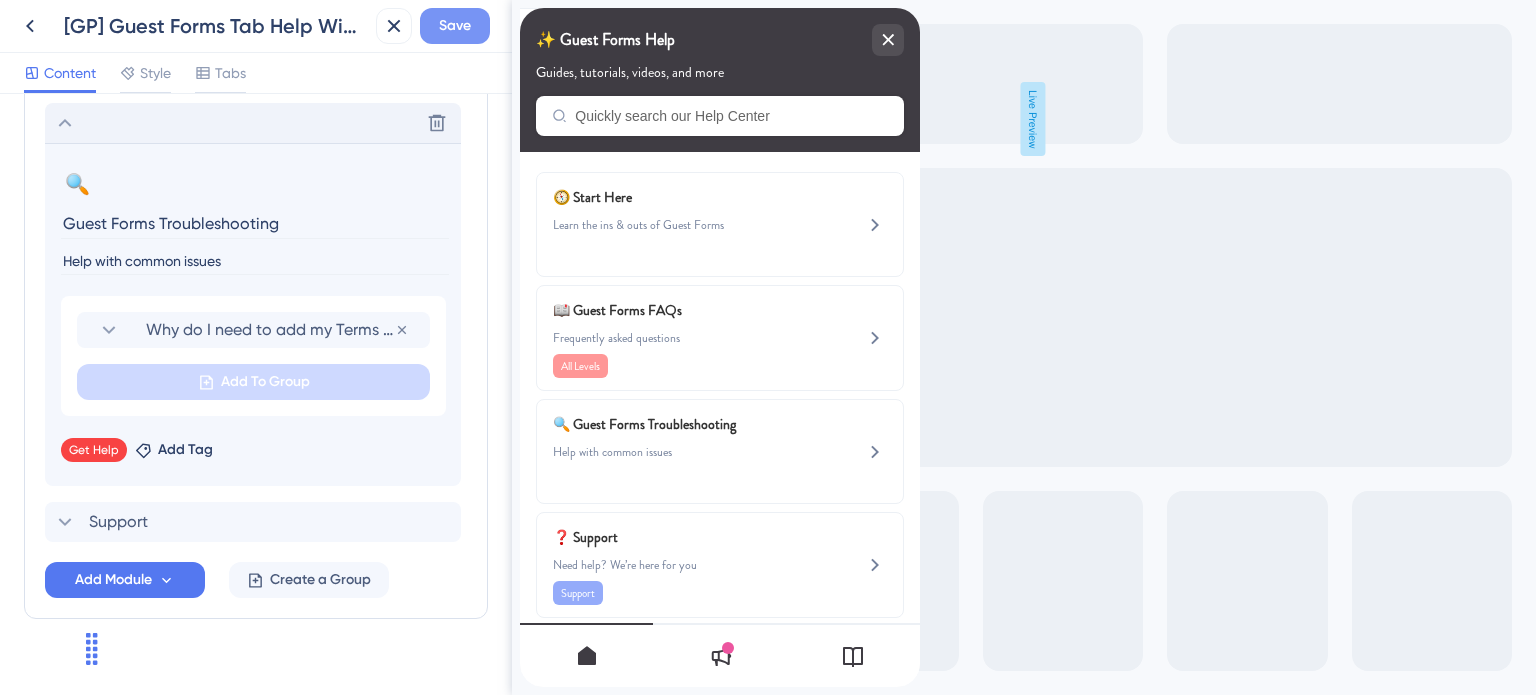 click on "Save" at bounding box center (455, 26) 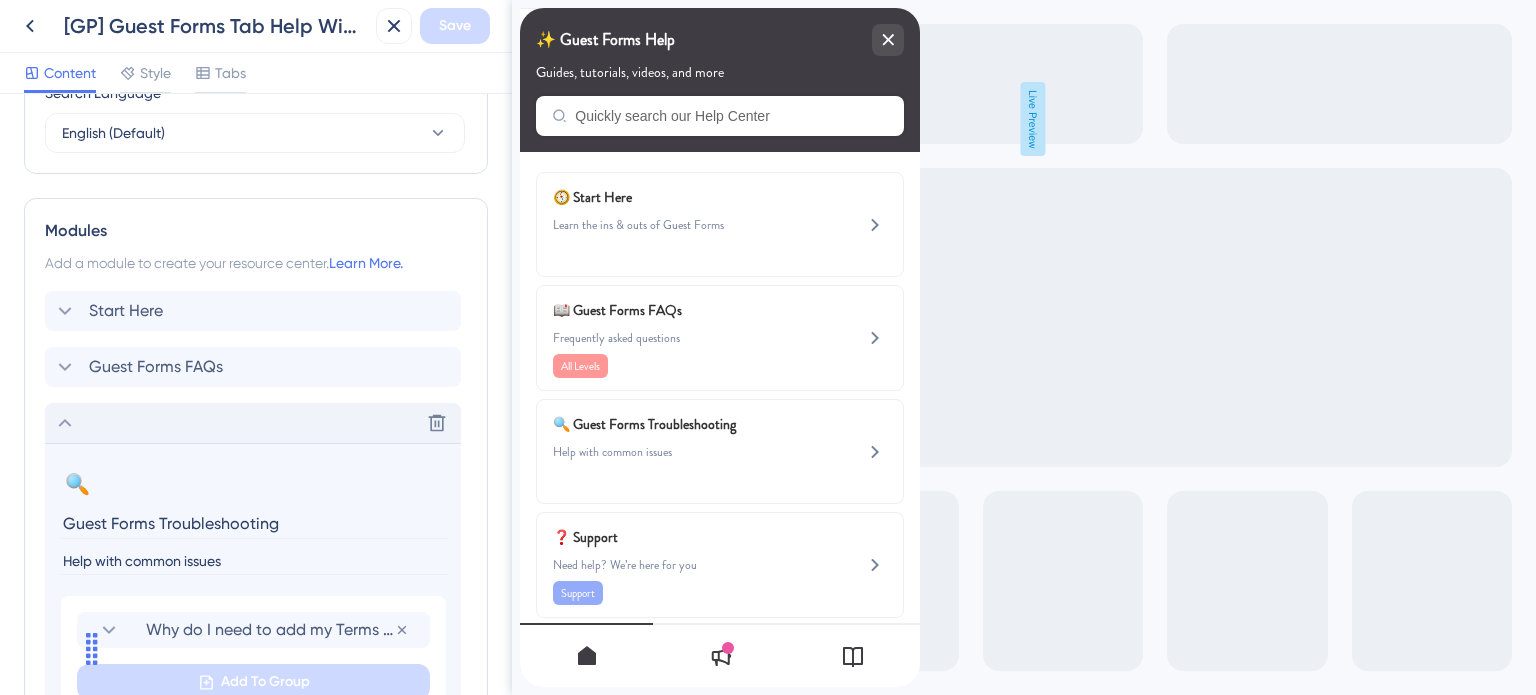 click 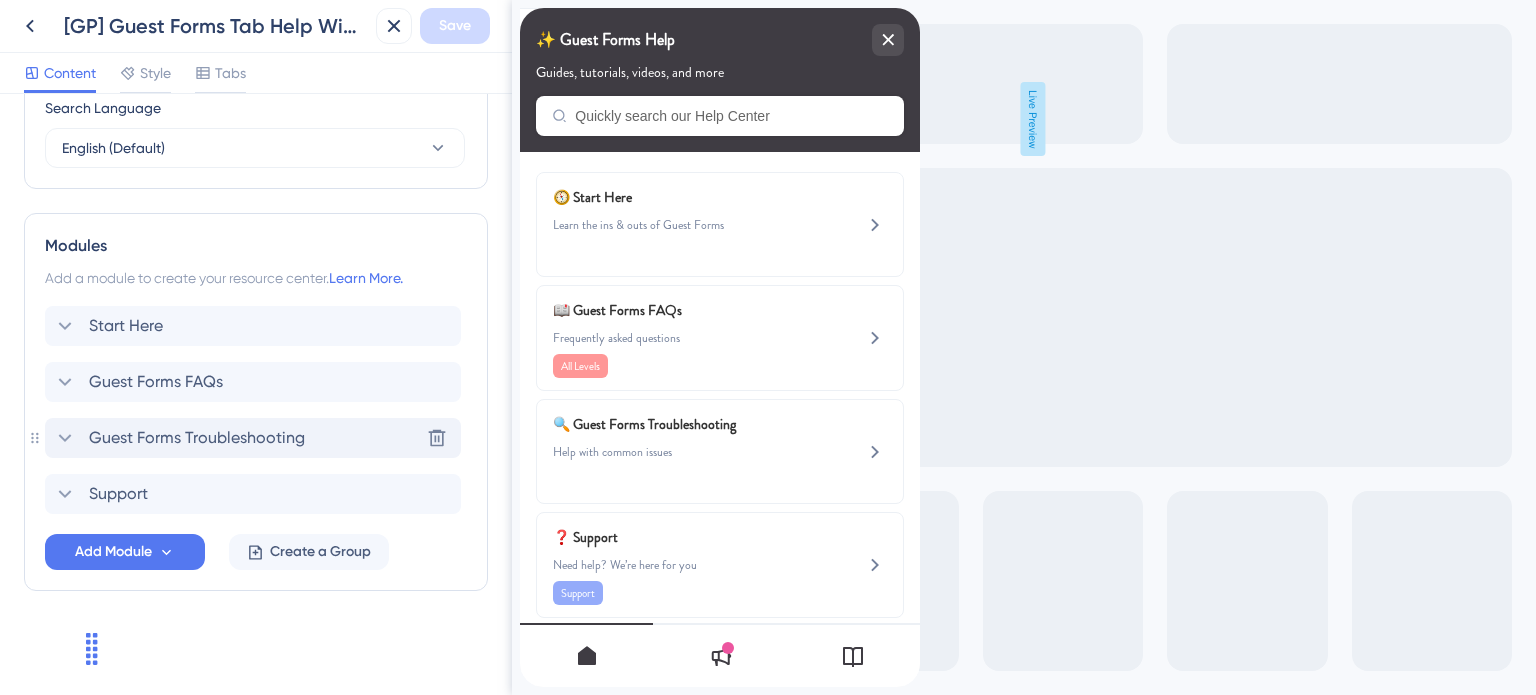 scroll, scrollTop: 807, scrollLeft: 0, axis: vertical 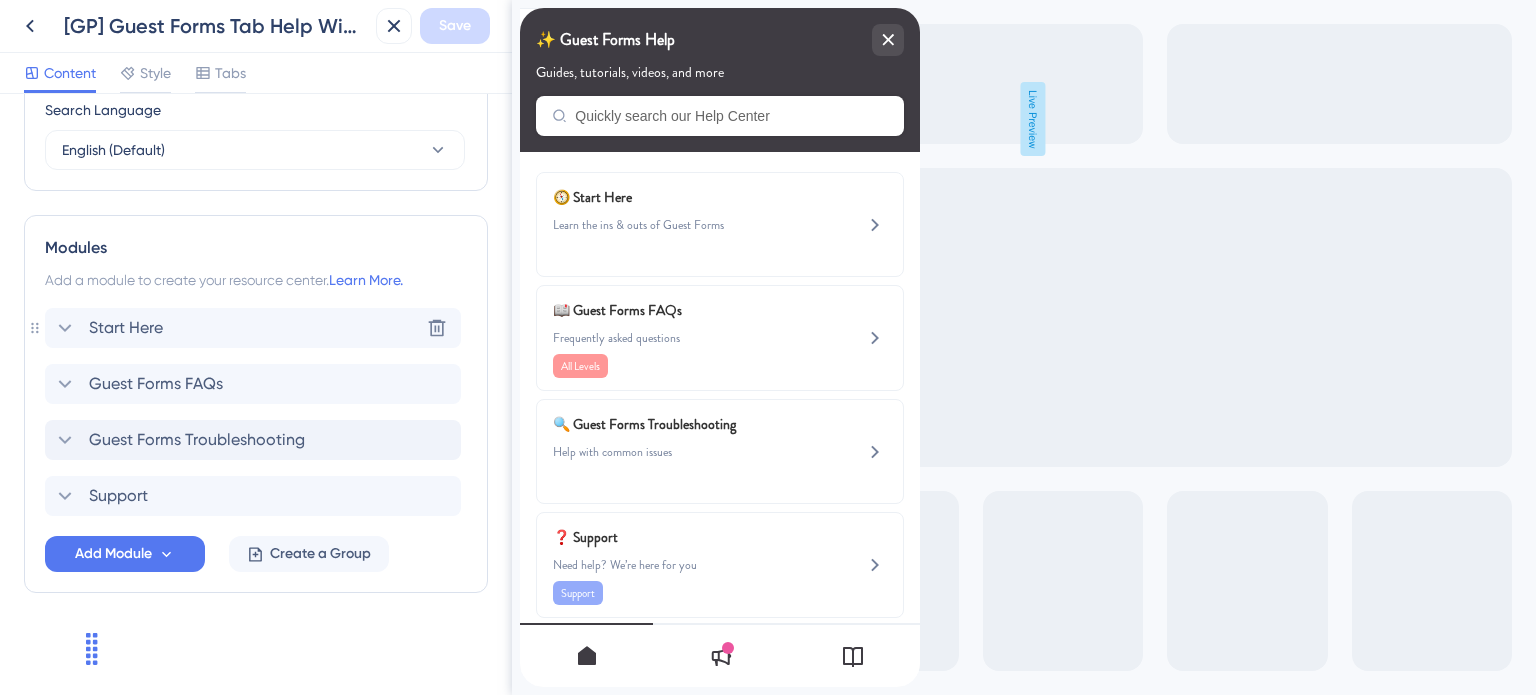 click 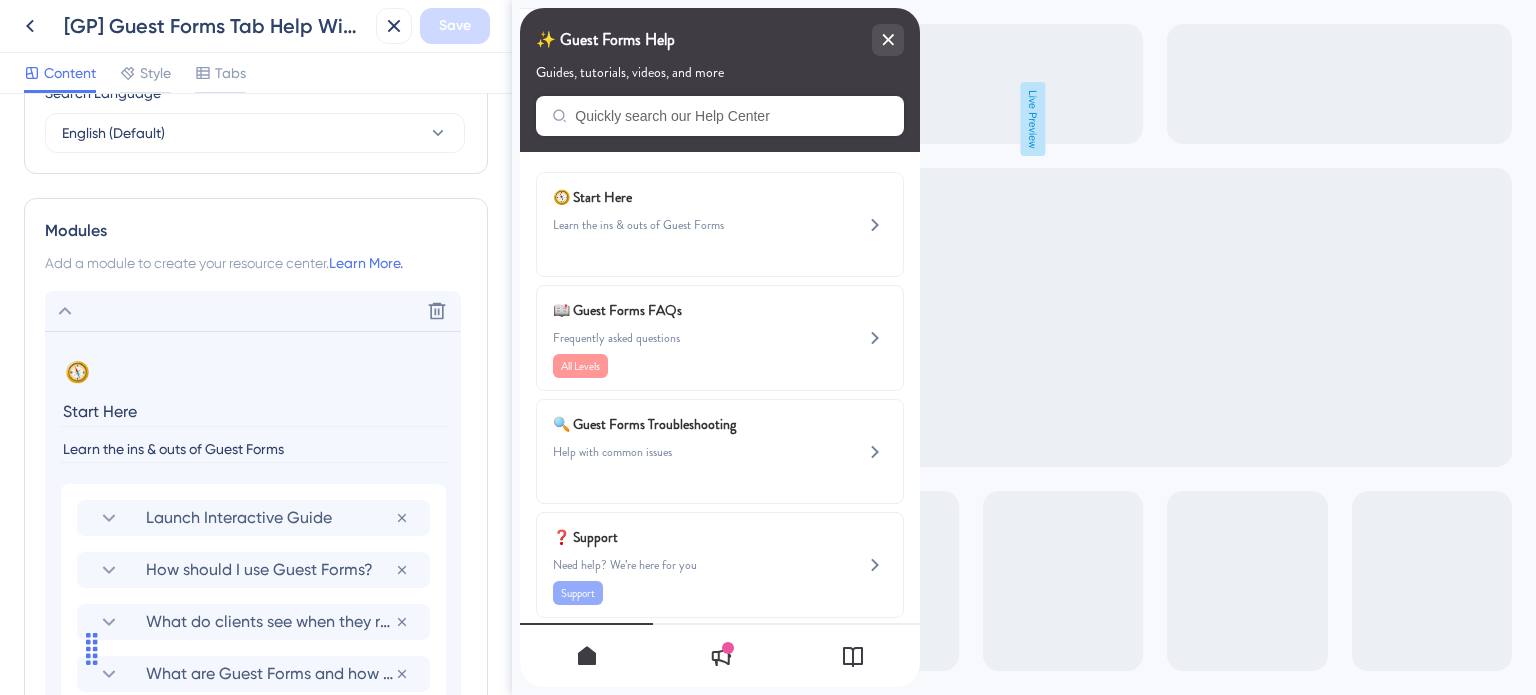scroll, scrollTop: 1024, scrollLeft: 0, axis: vertical 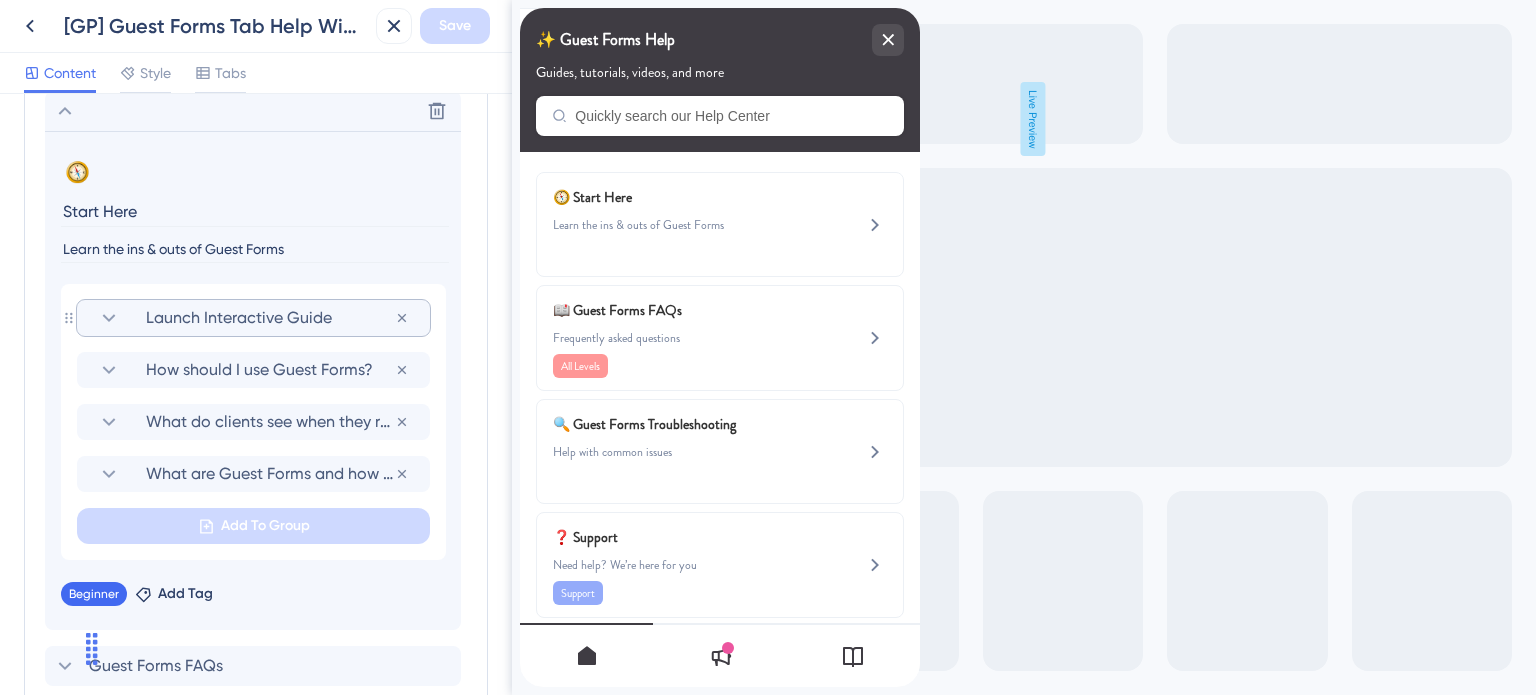 click on "Launch Interactive Guide" at bounding box center (270, 318) 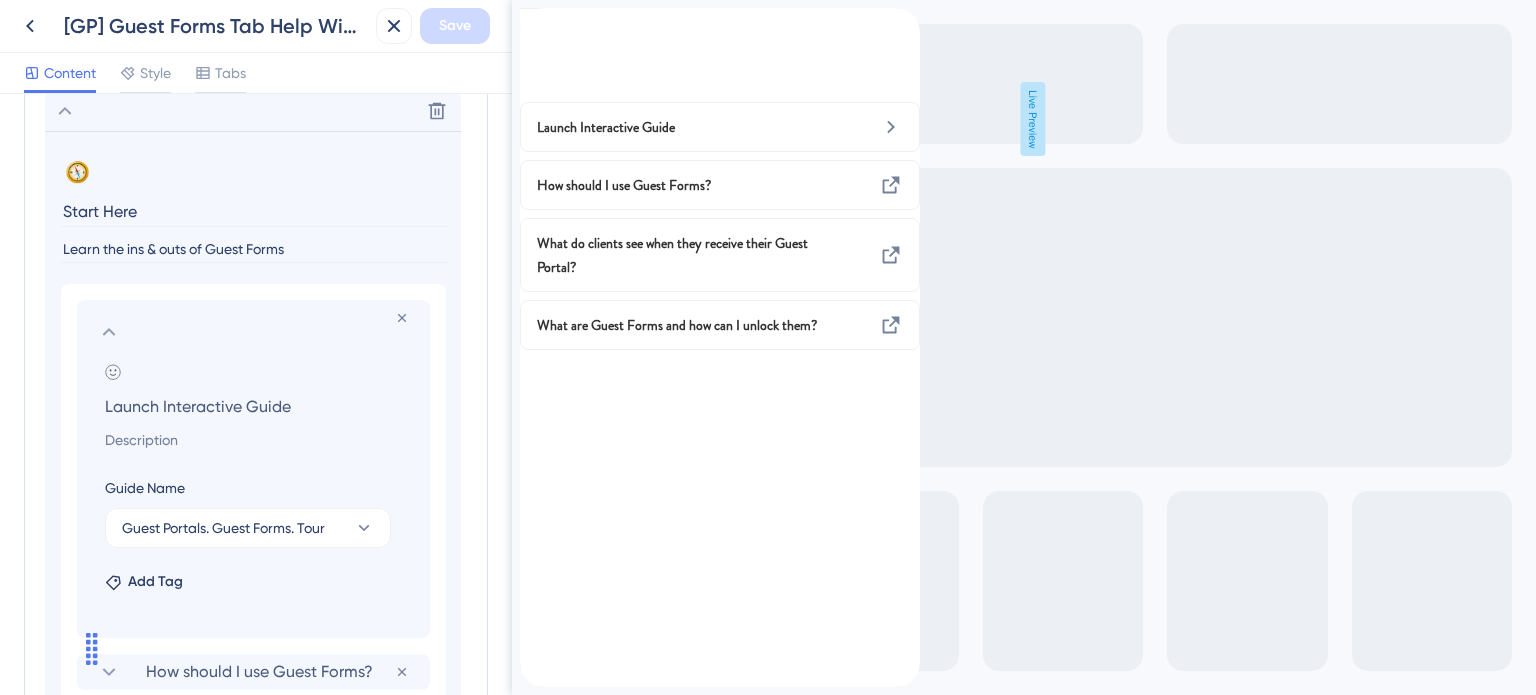 click 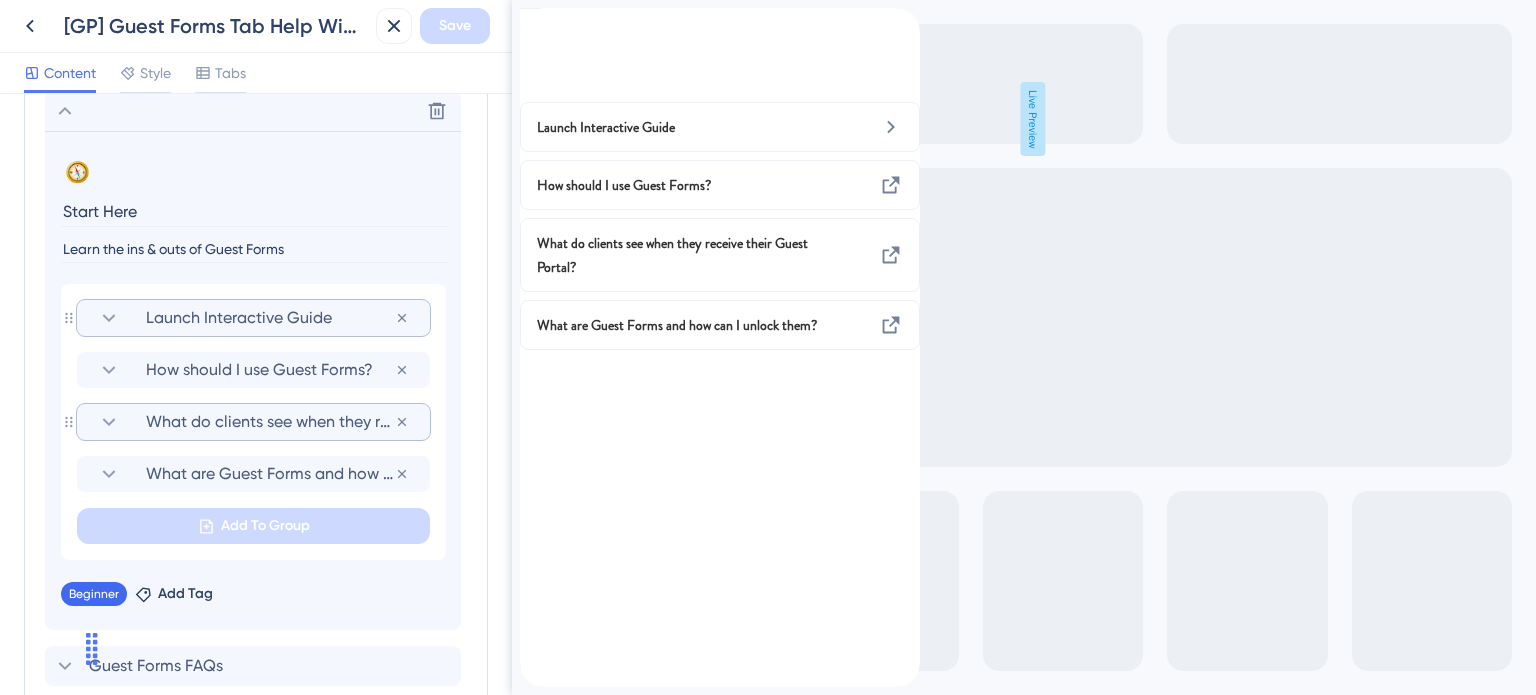 click on "What do clients see when they receive their Guest Portal?" at bounding box center [270, 422] 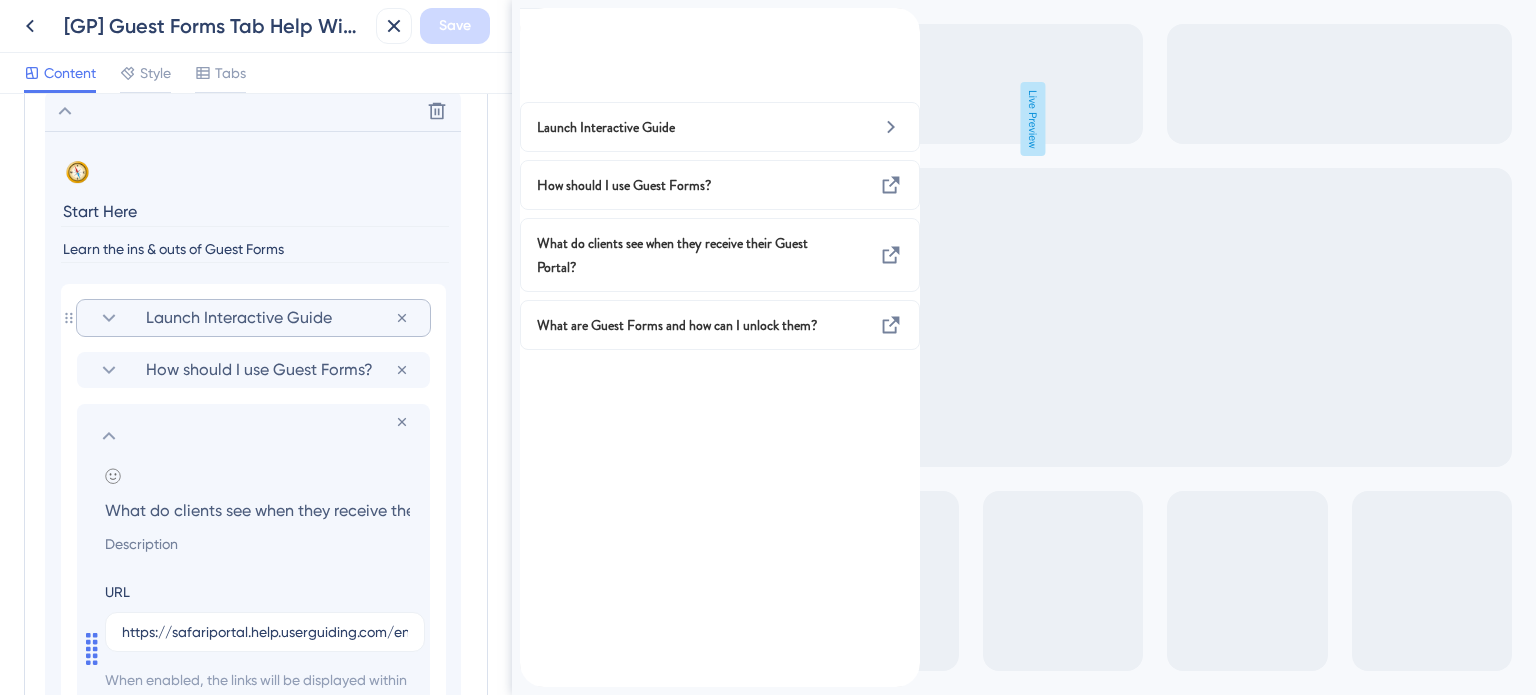 scroll, scrollTop: 0, scrollLeft: 118, axis: horizontal 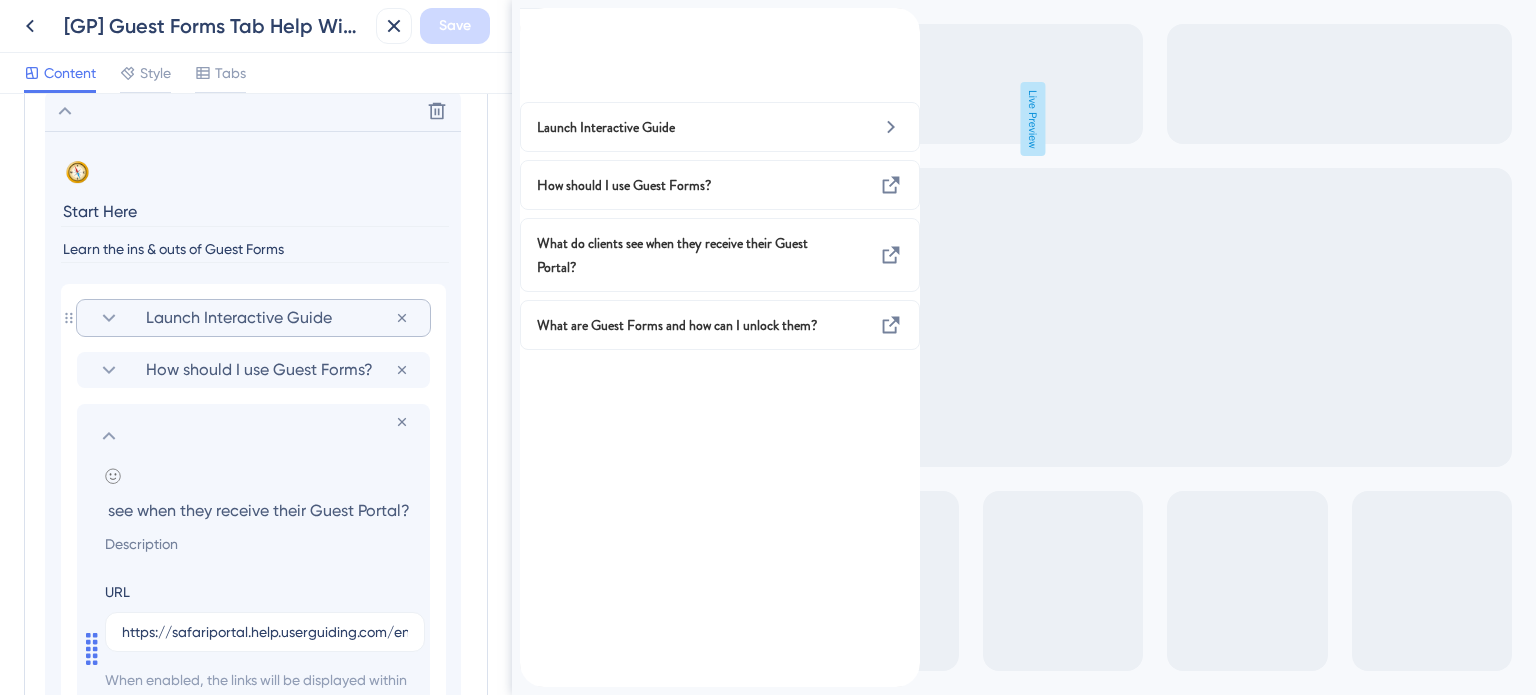 click 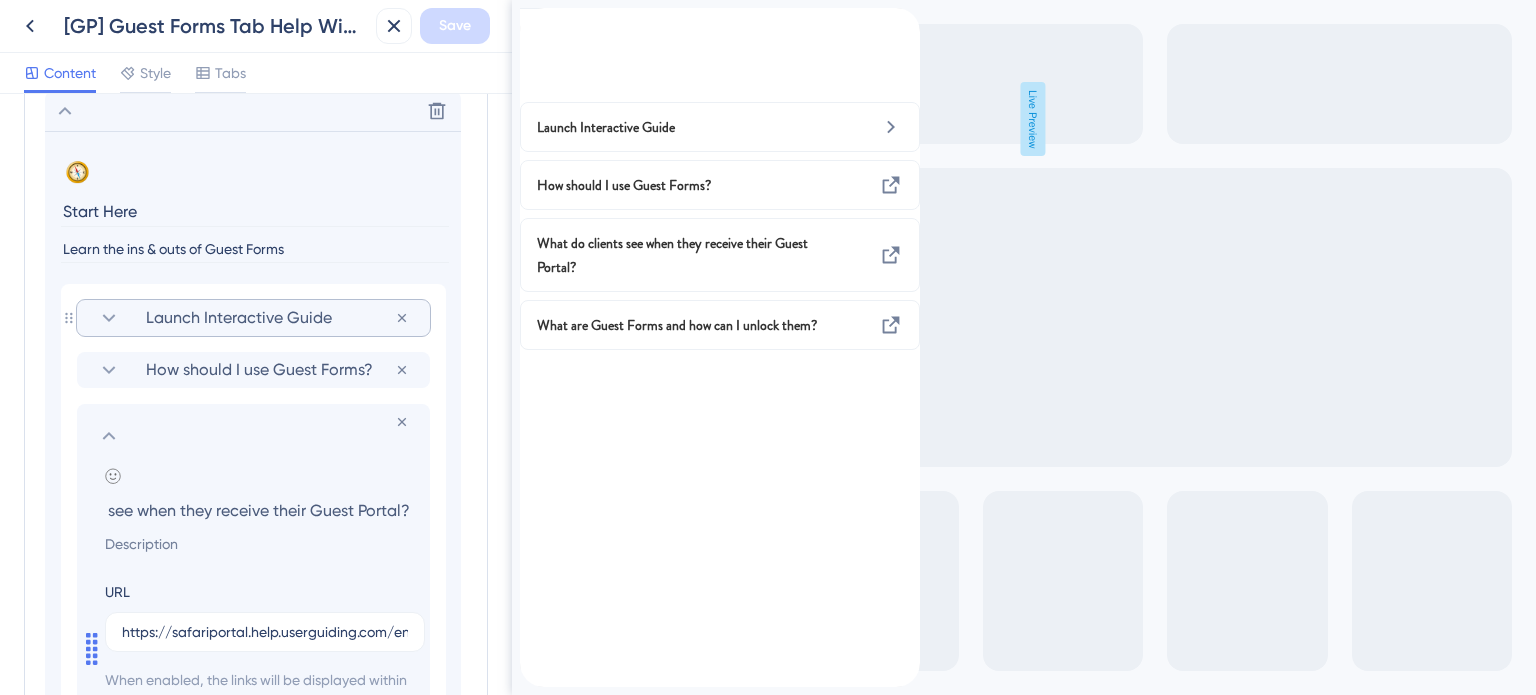 scroll, scrollTop: 0, scrollLeft: 0, axis: both 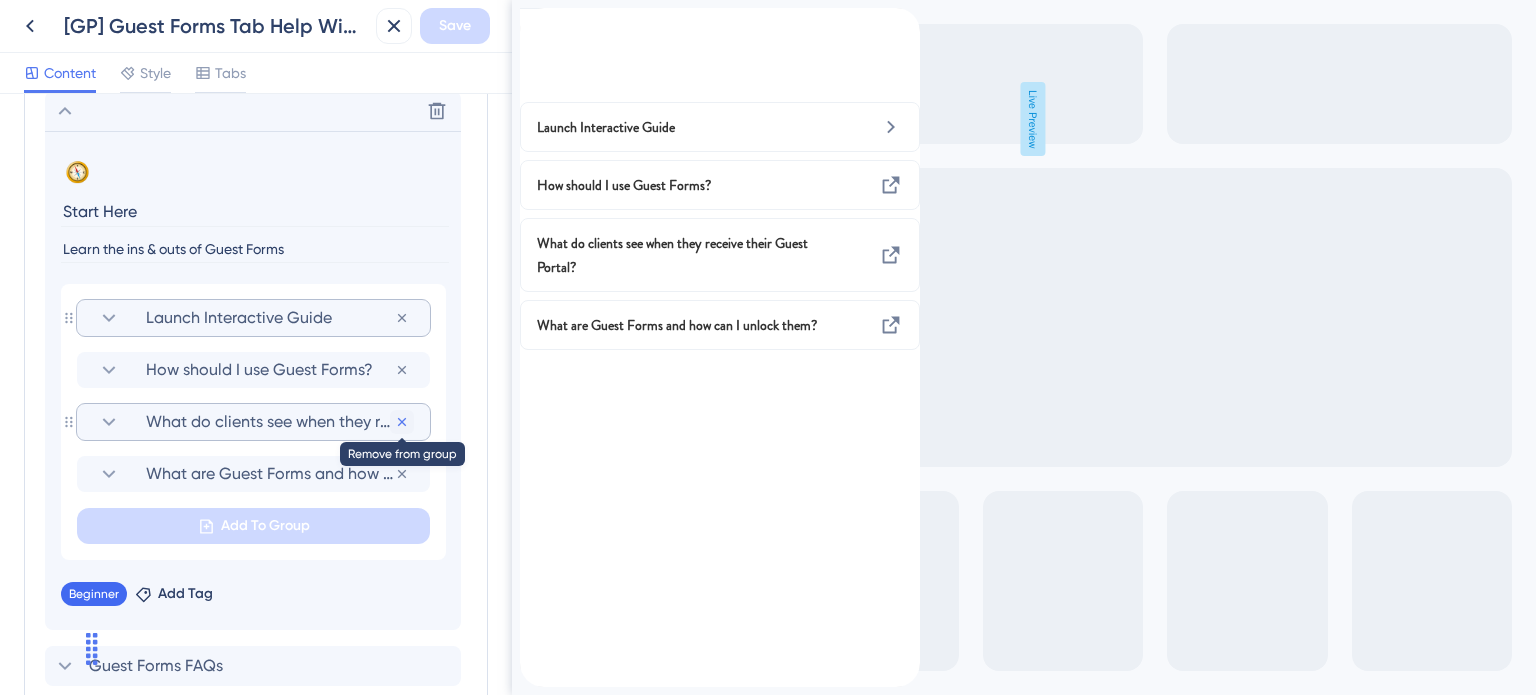 click 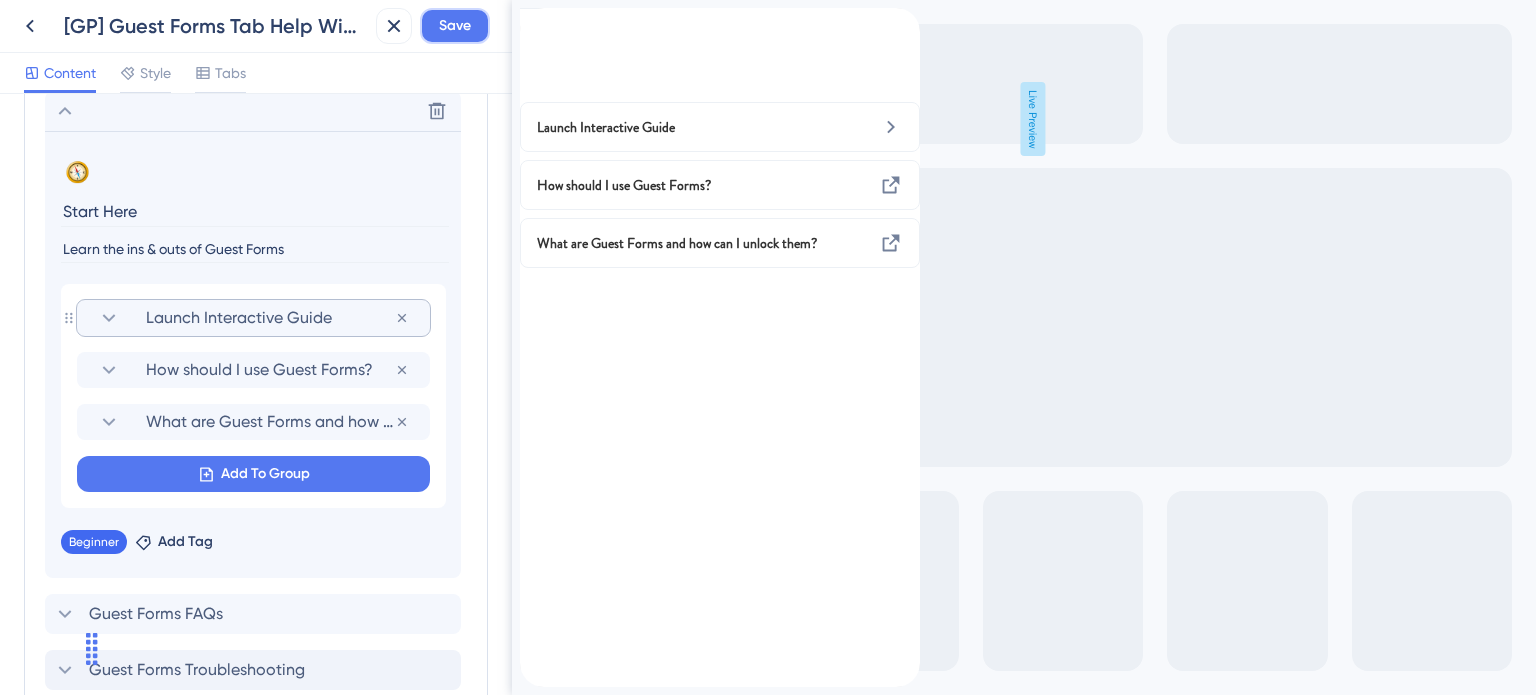click on "Save" at bounding box center [455, 26] 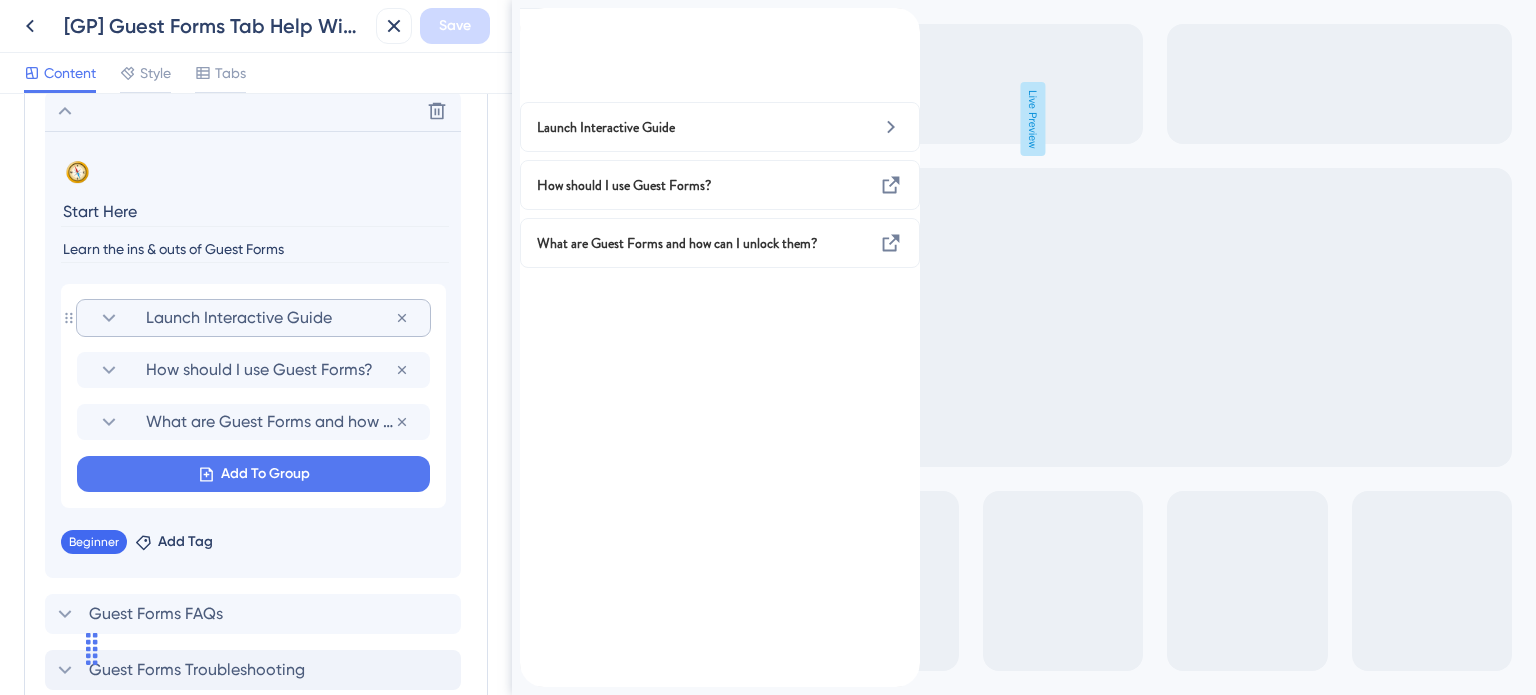 click 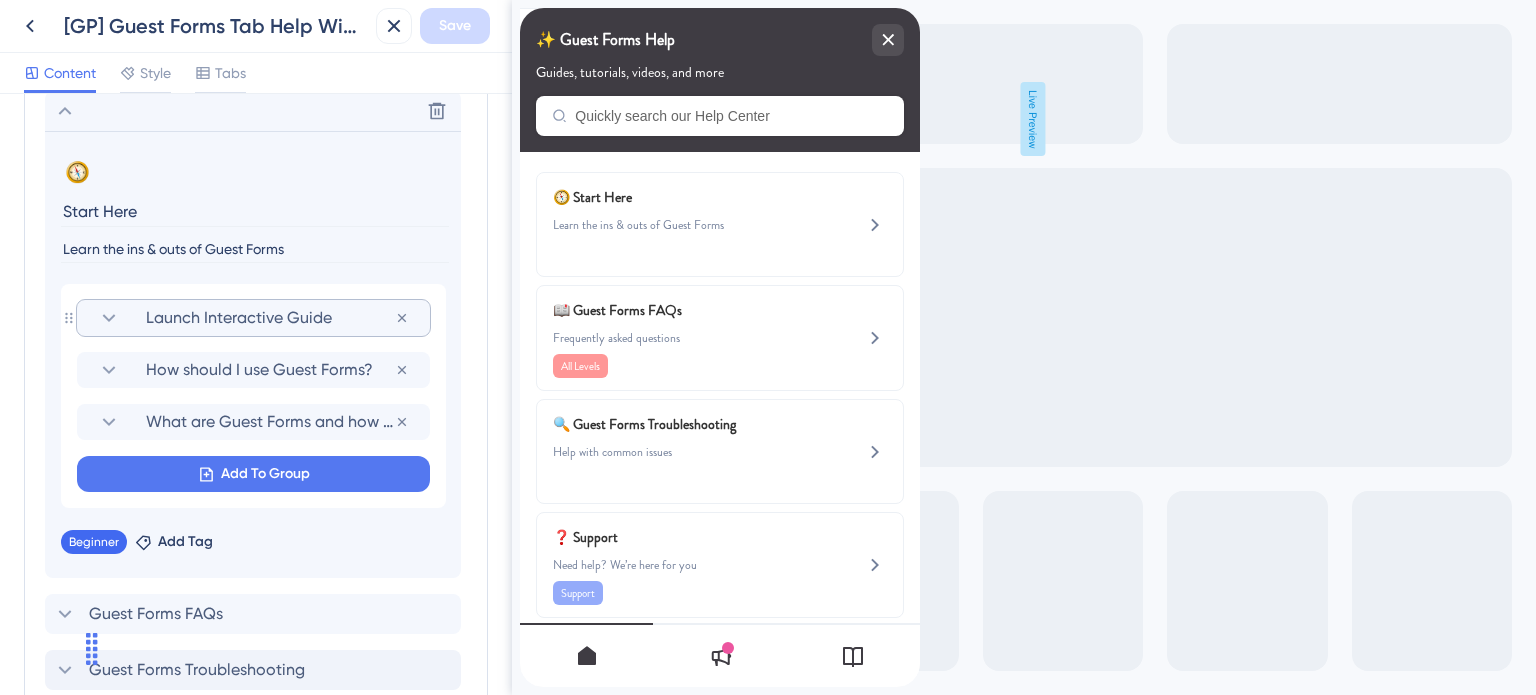 scroll, scrollTop: 863, scrollLeft: 0, axis: vertical 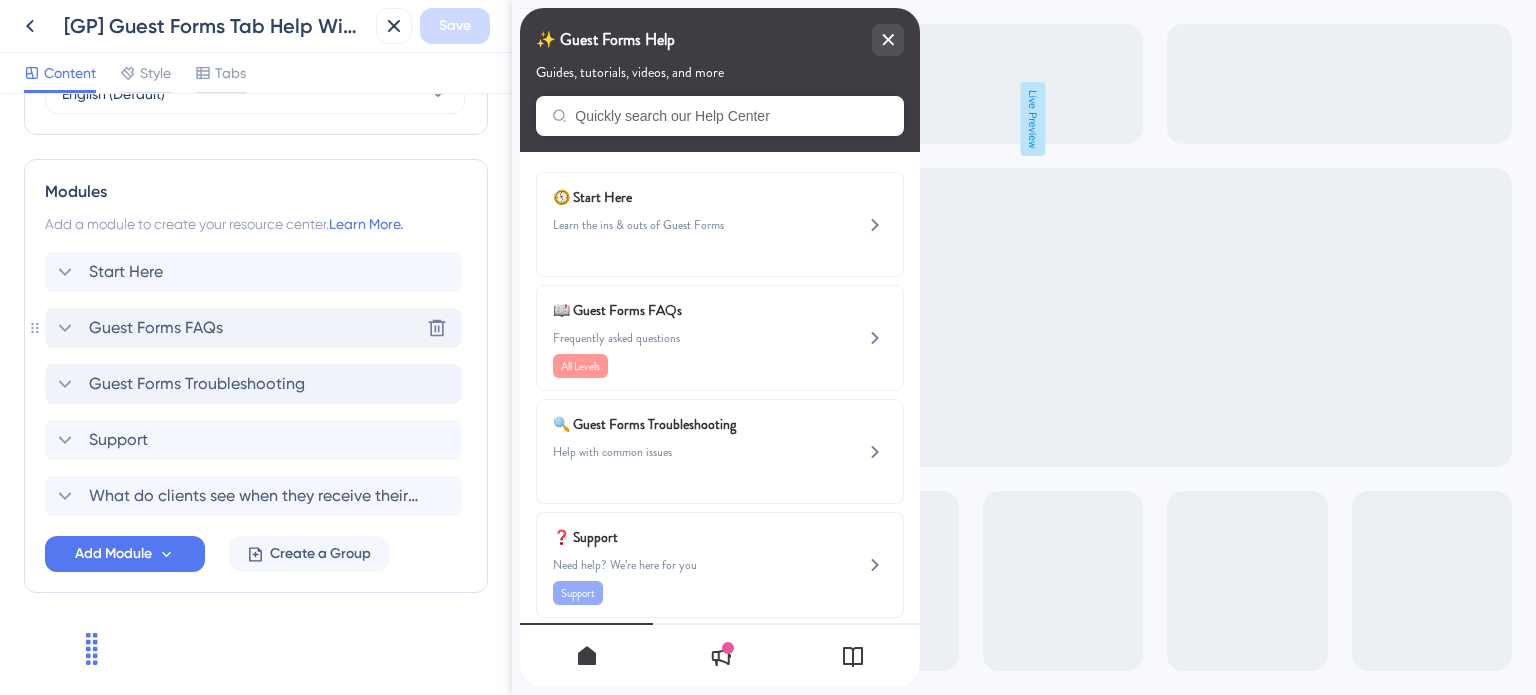 click on "Guest Forms FAQs" at bounding box center (156, 328) 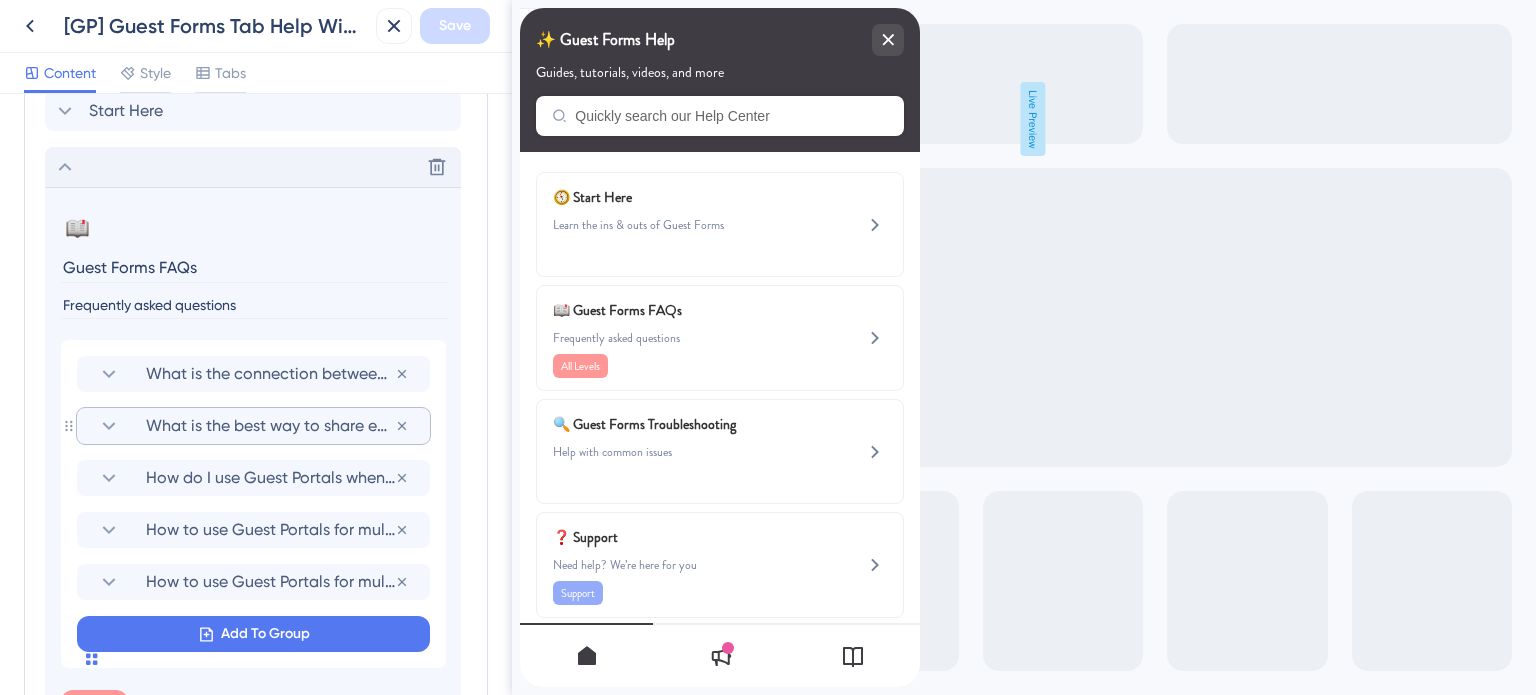 click on "What is the best way to share emergency contacts?" at bounding box center (270, 426) 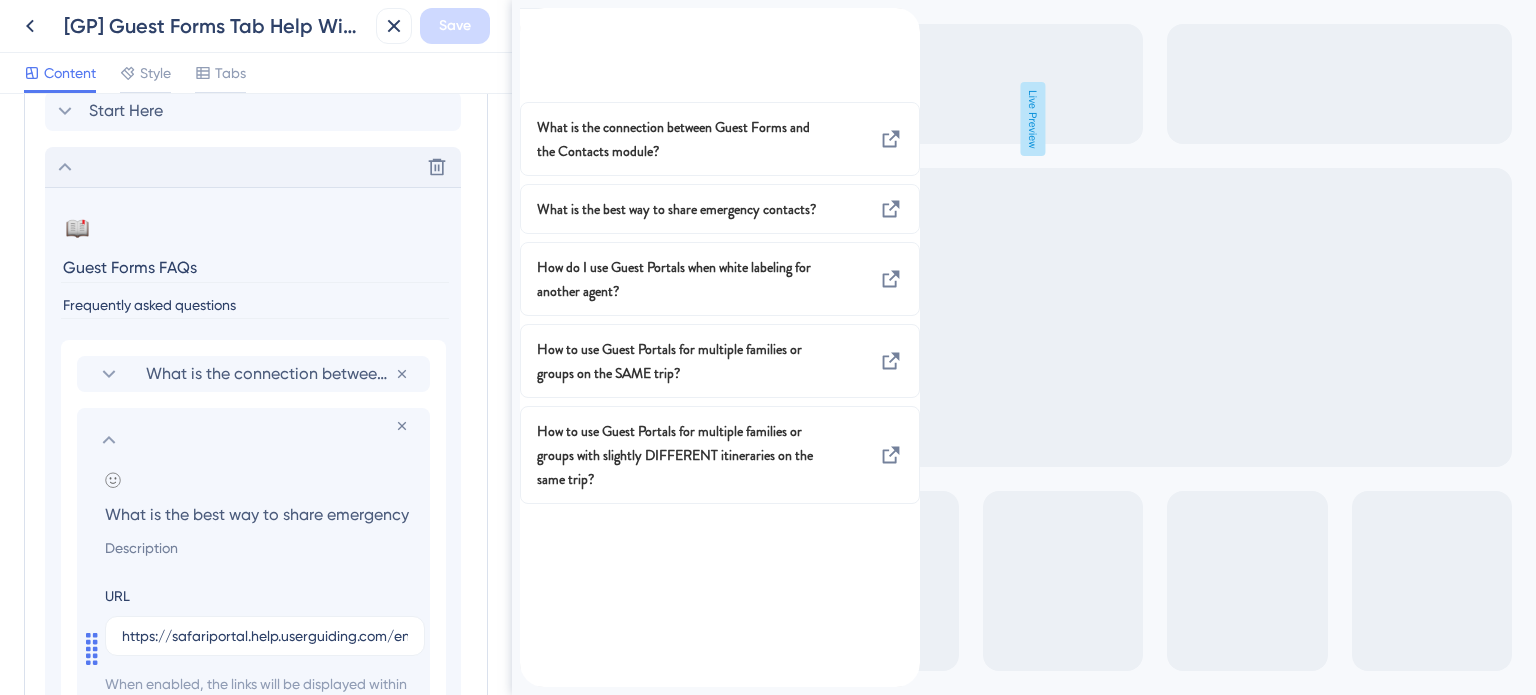 scroll, scrollTop: 0, scrollLeft: 76, axis: horizontal 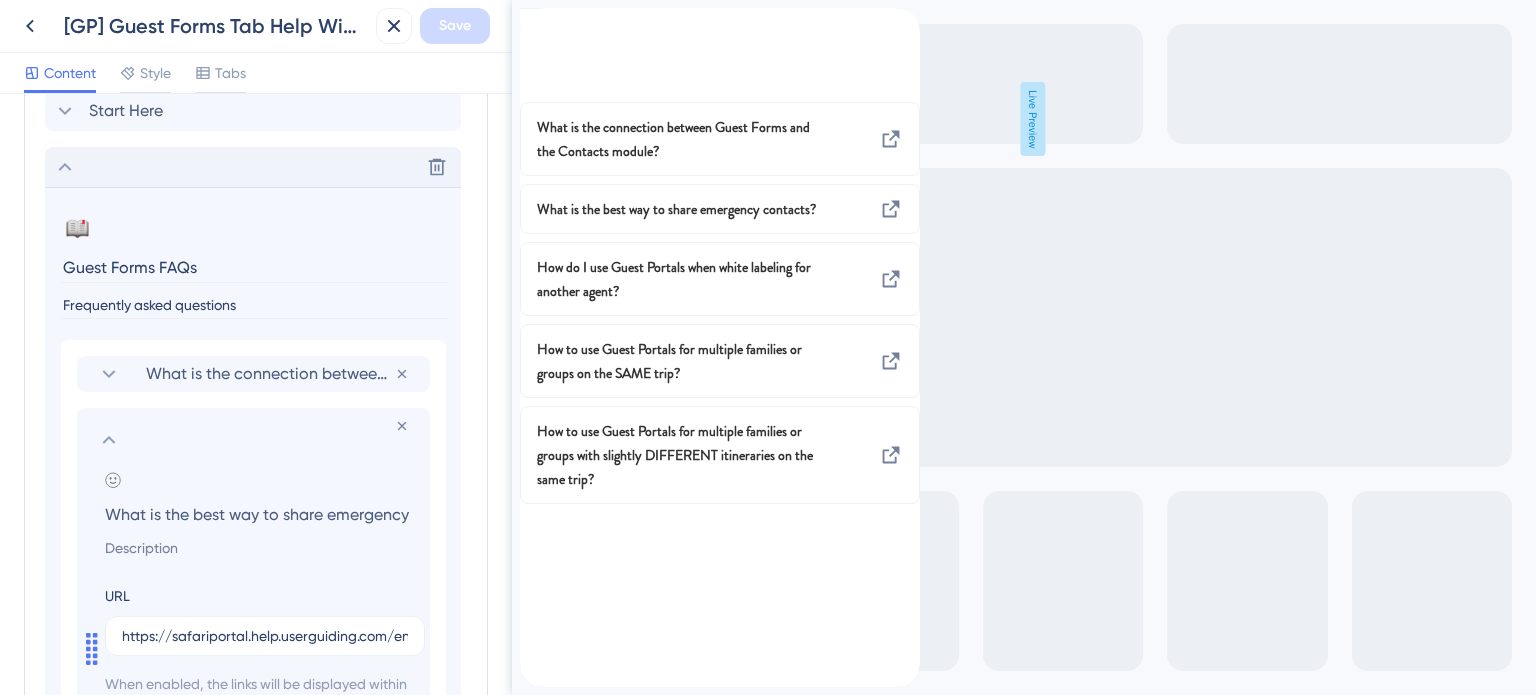 click 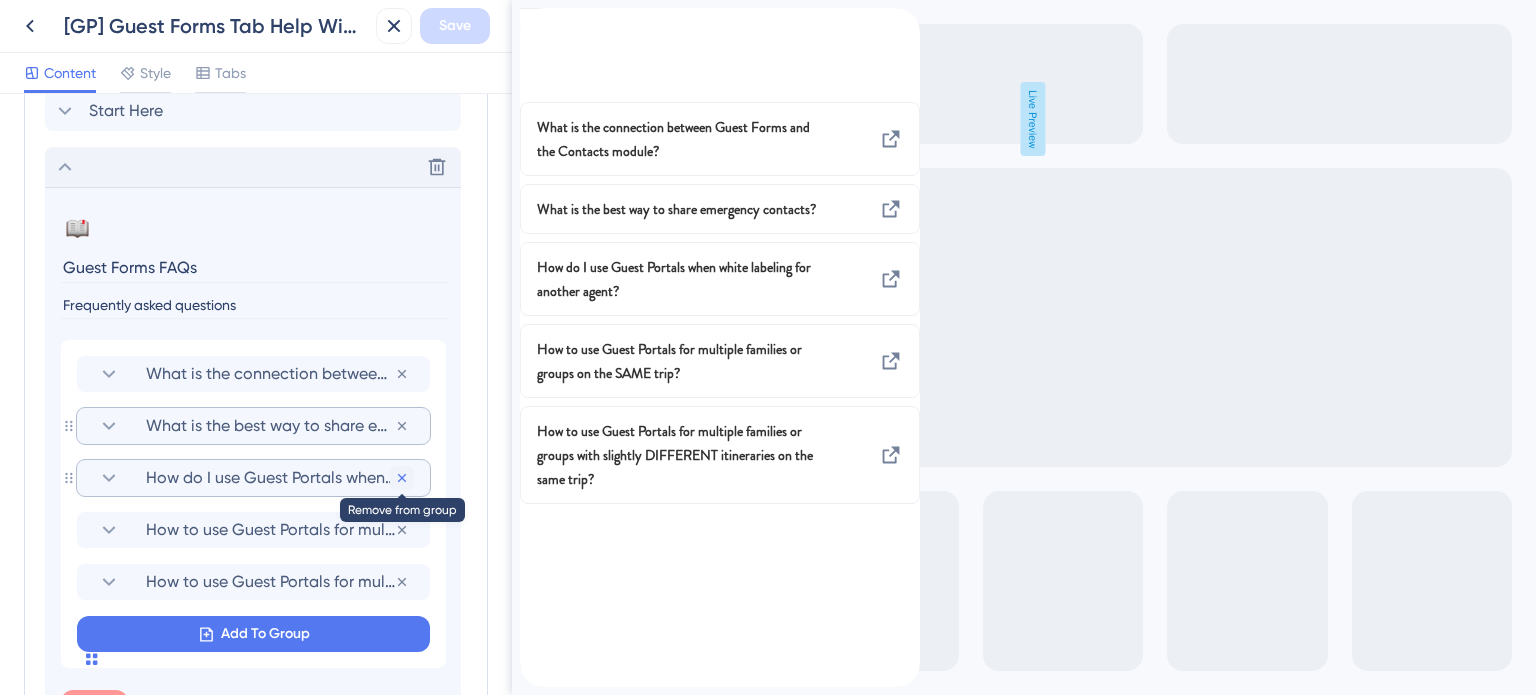 click 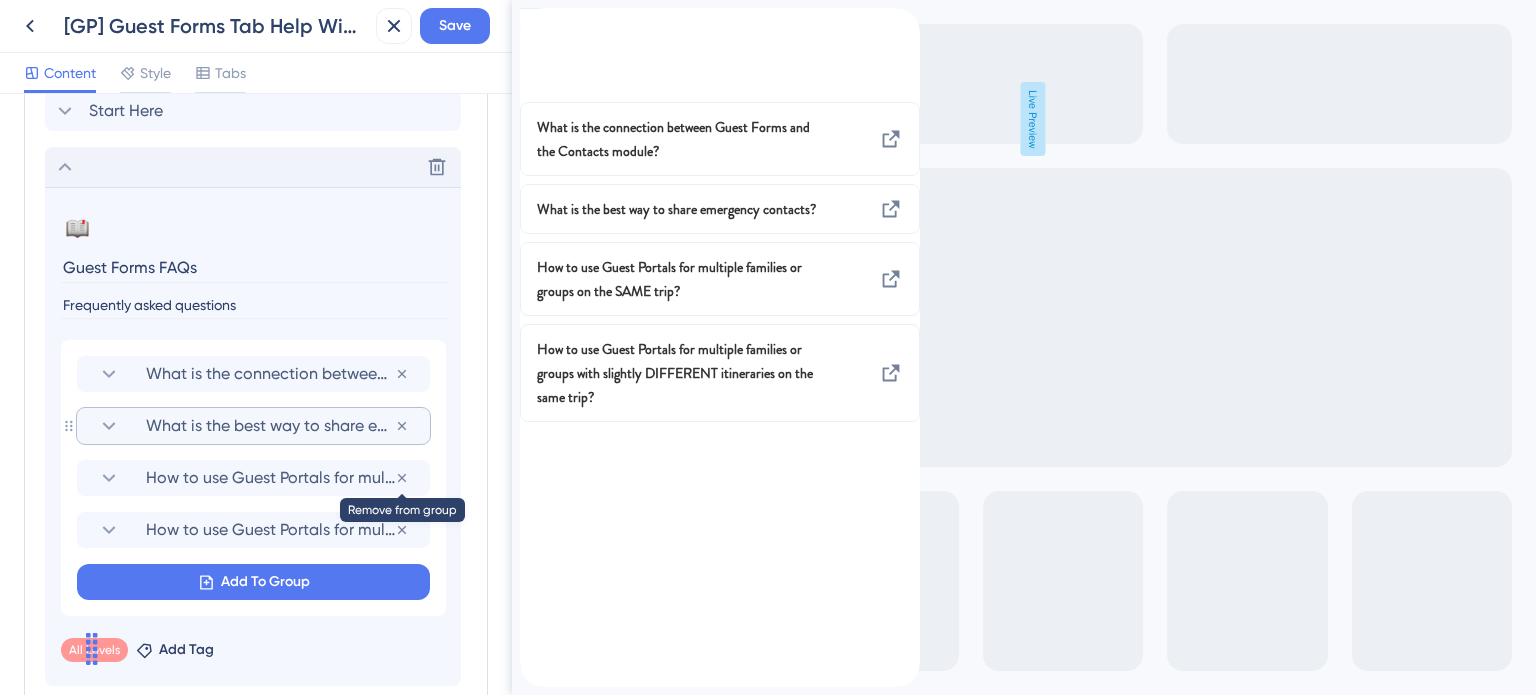 click 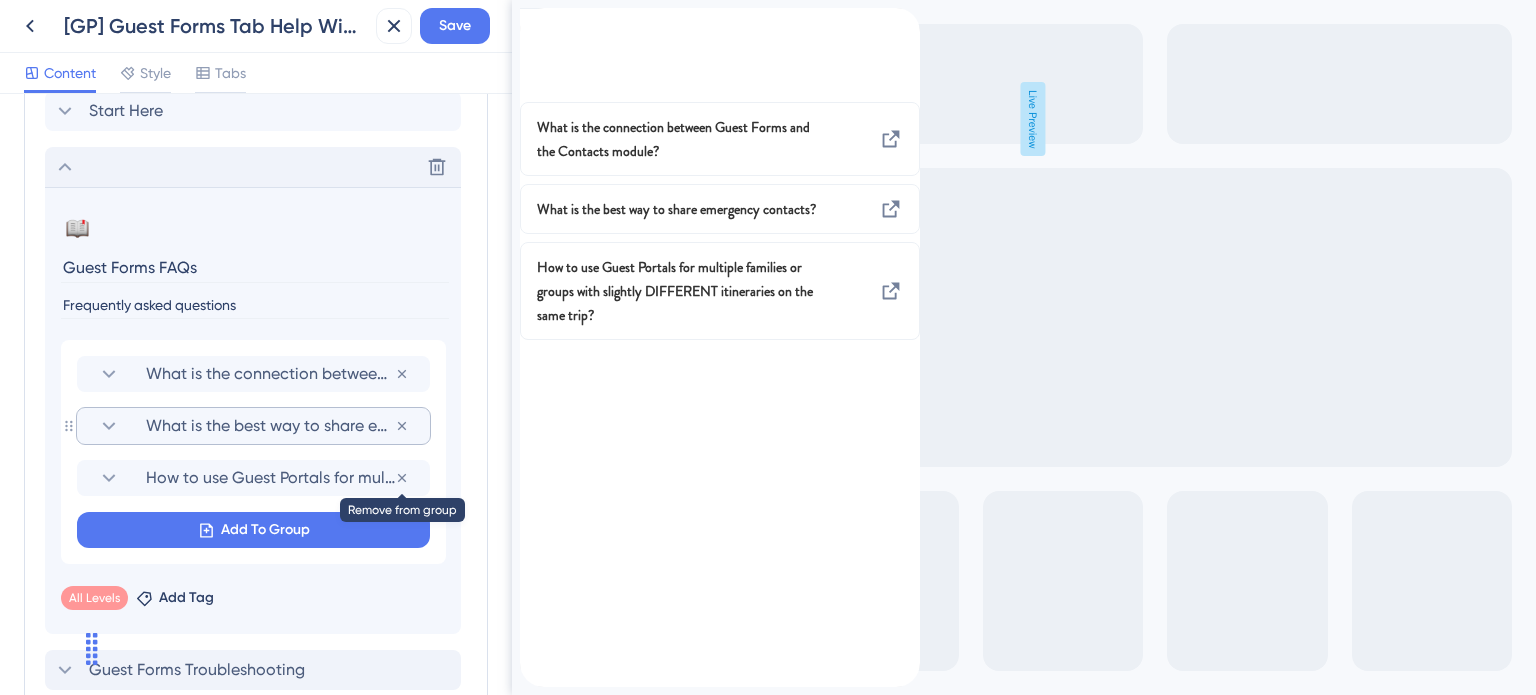 click 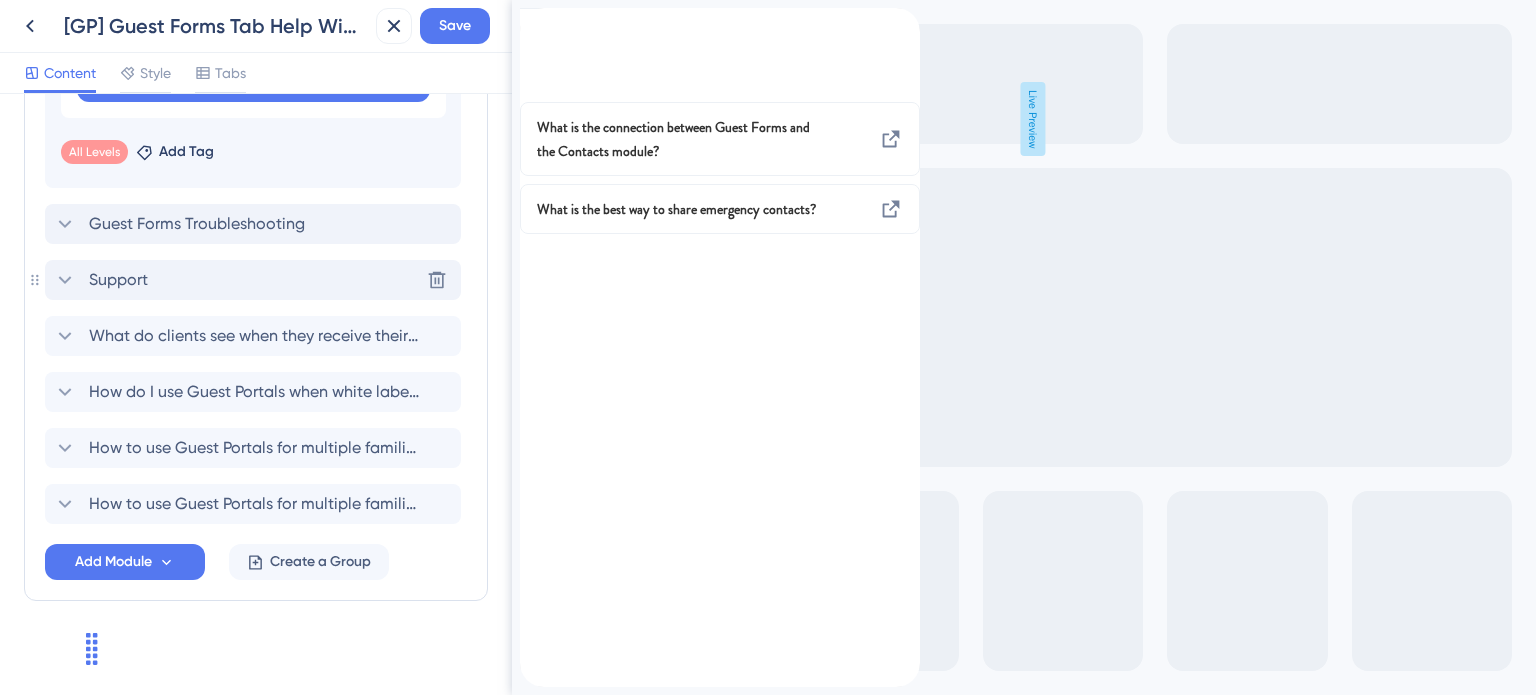 scroll, scrollTop: 1426, scrollLeft: 0, axis: vertical 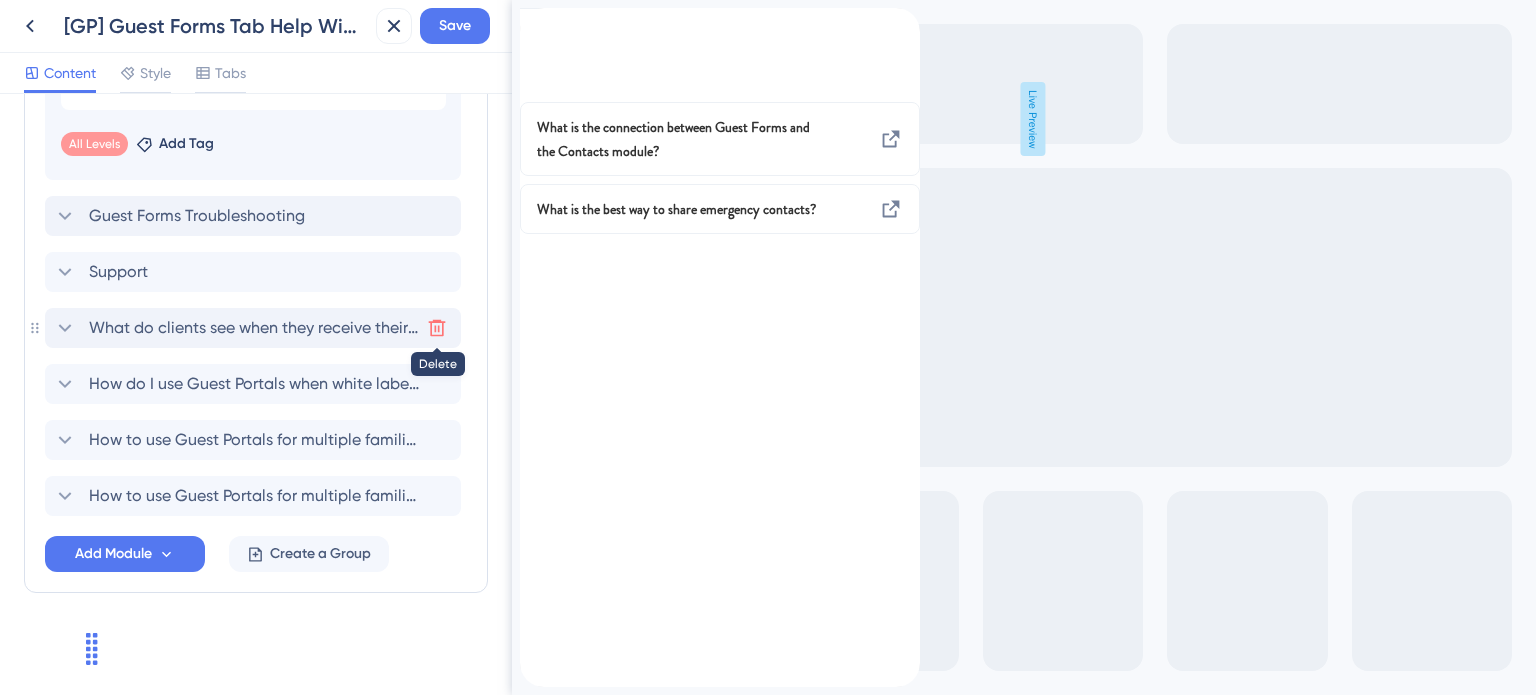 click 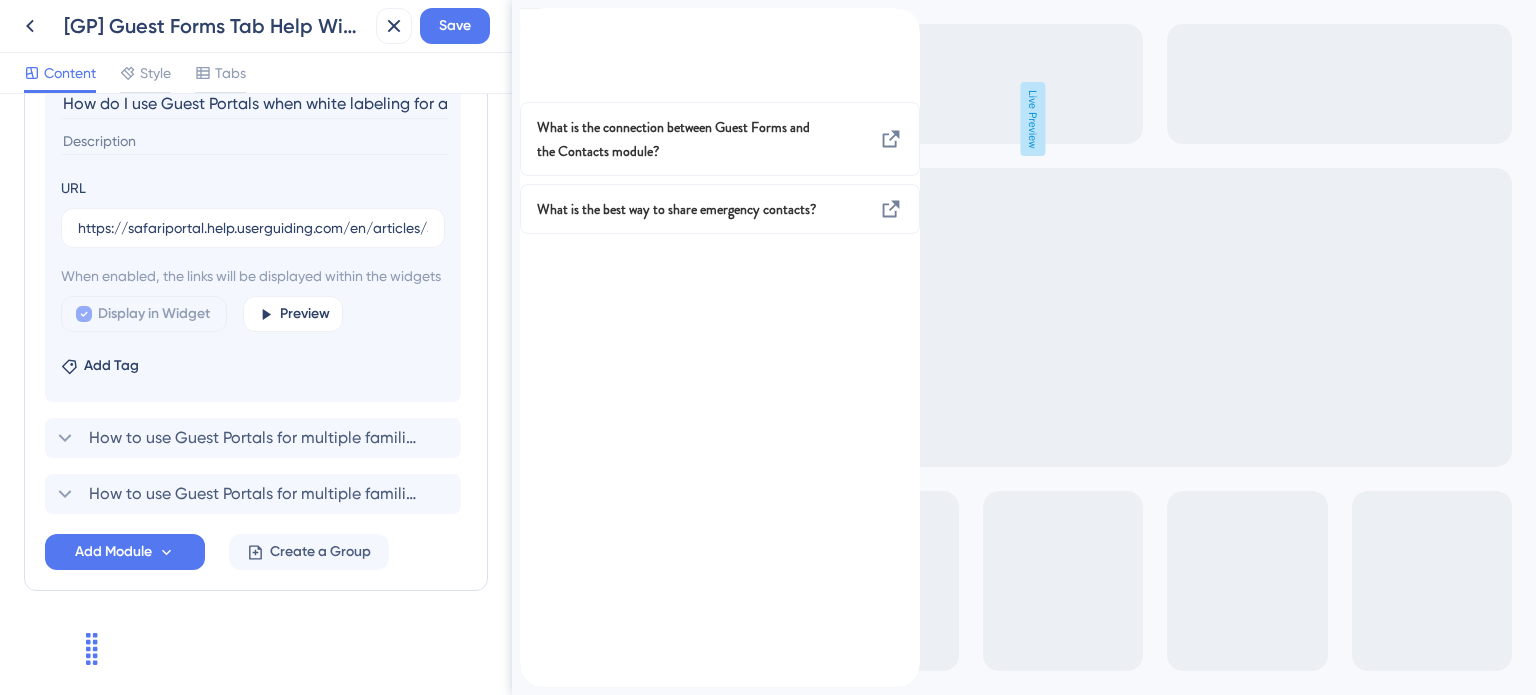 scroll, scrollTop: 1350, scrollLeft: 0, axis: vertical 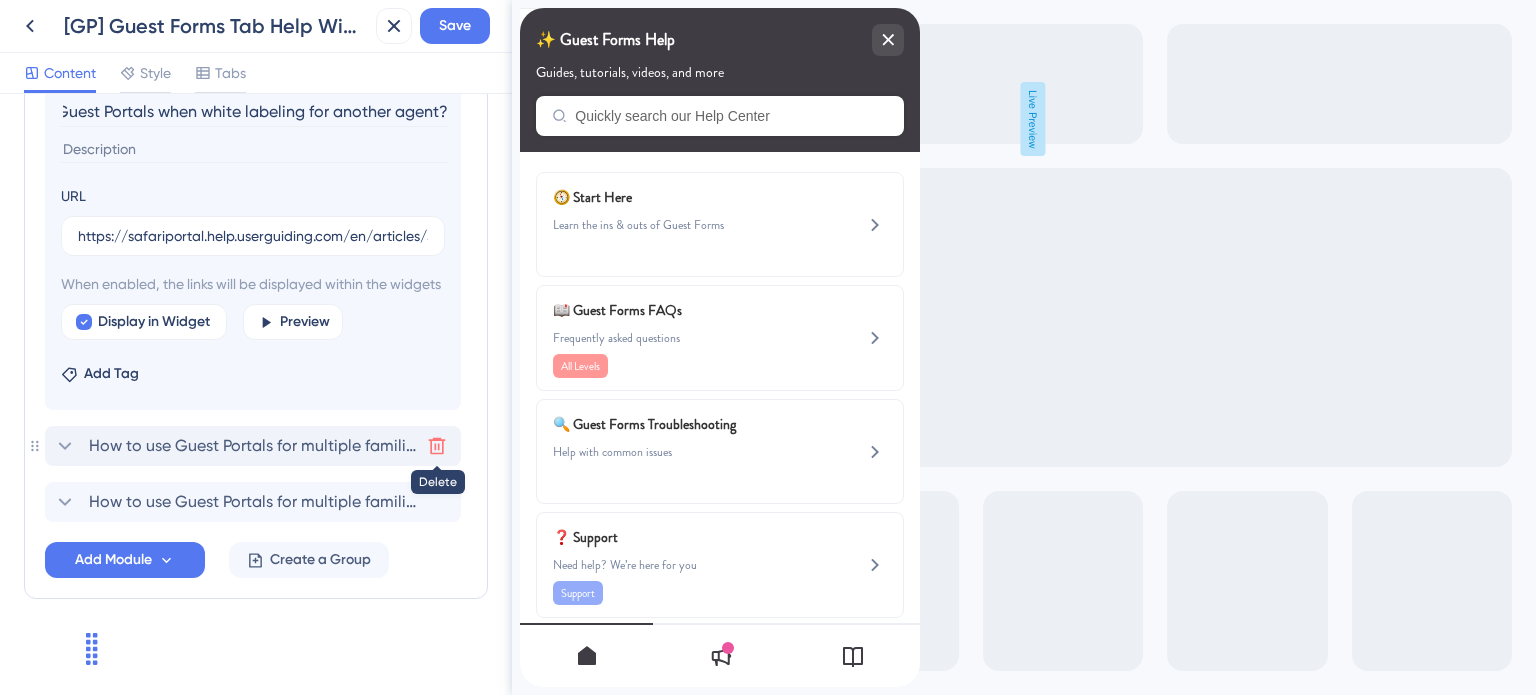 click 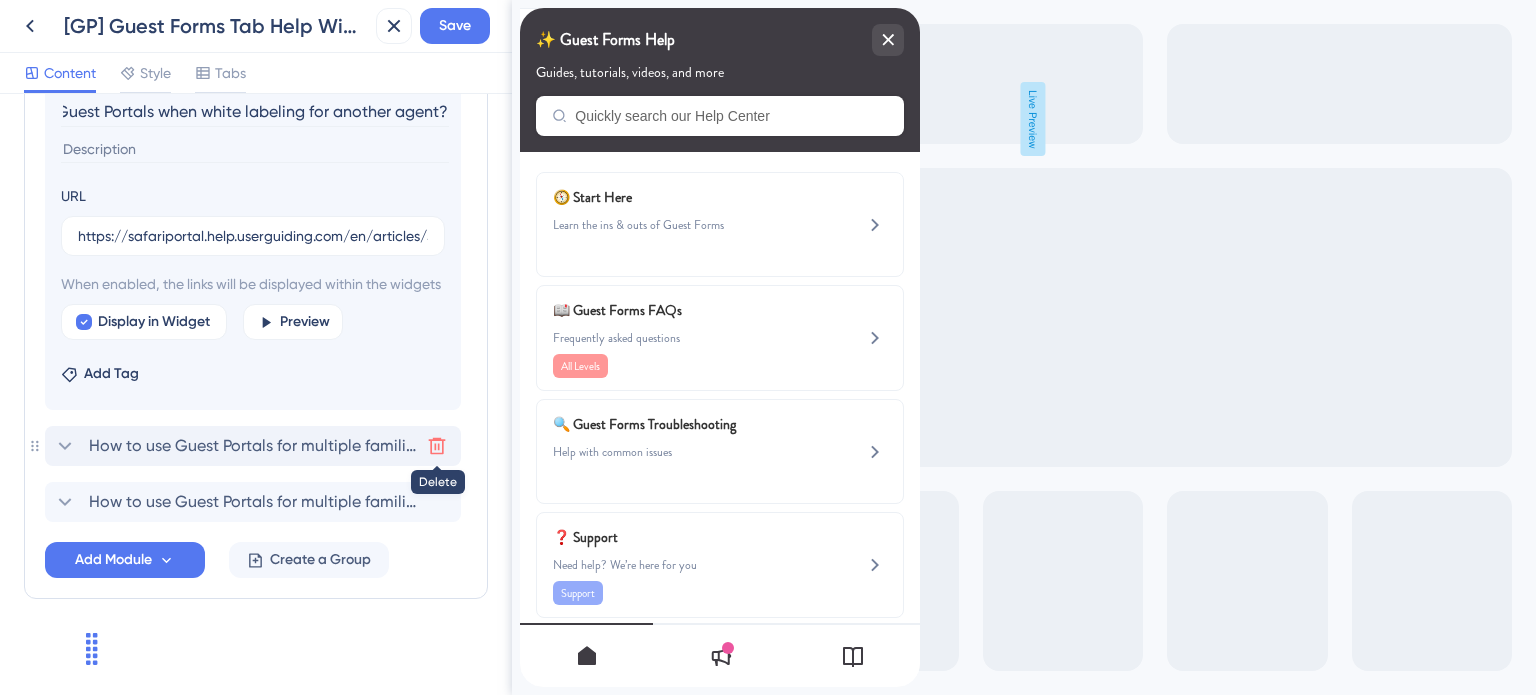scroll, scrollTop: 1324, scrollLeft: 0, axis: vertical 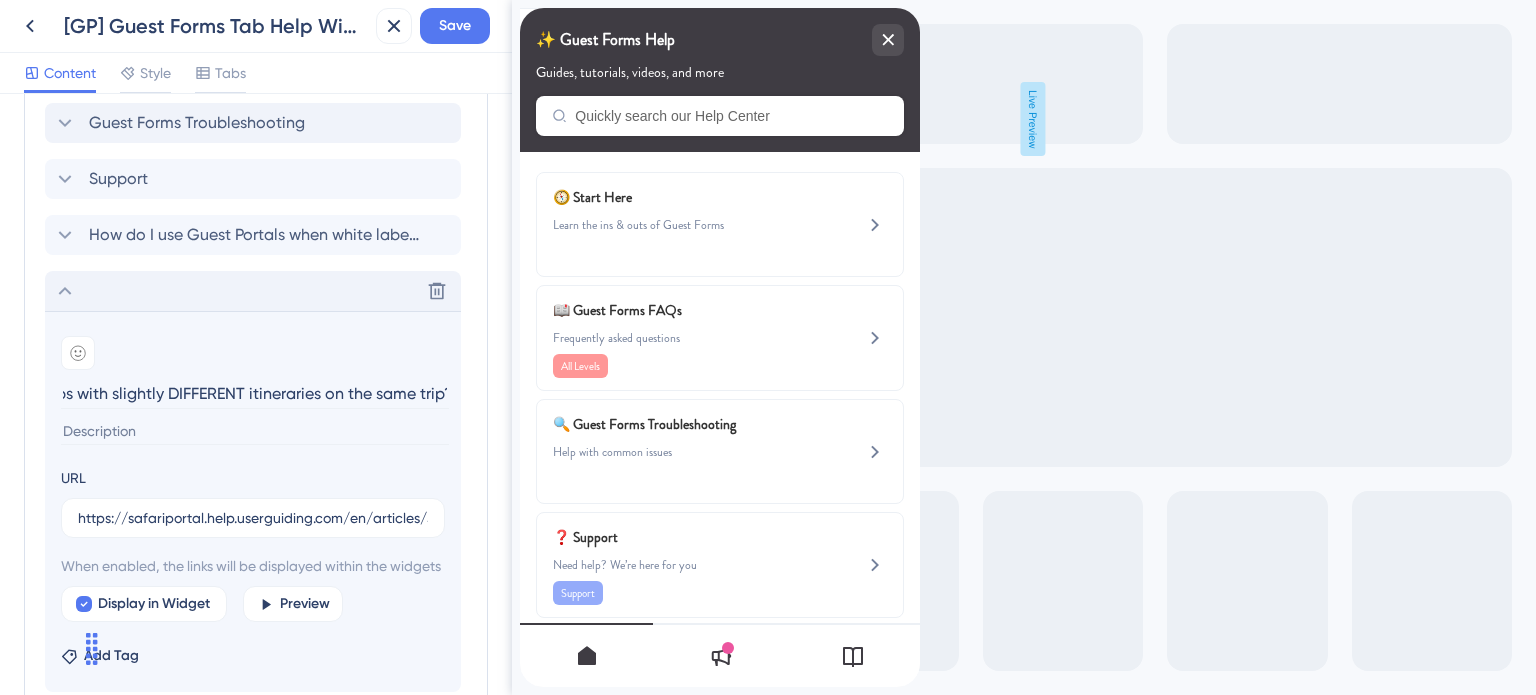 click 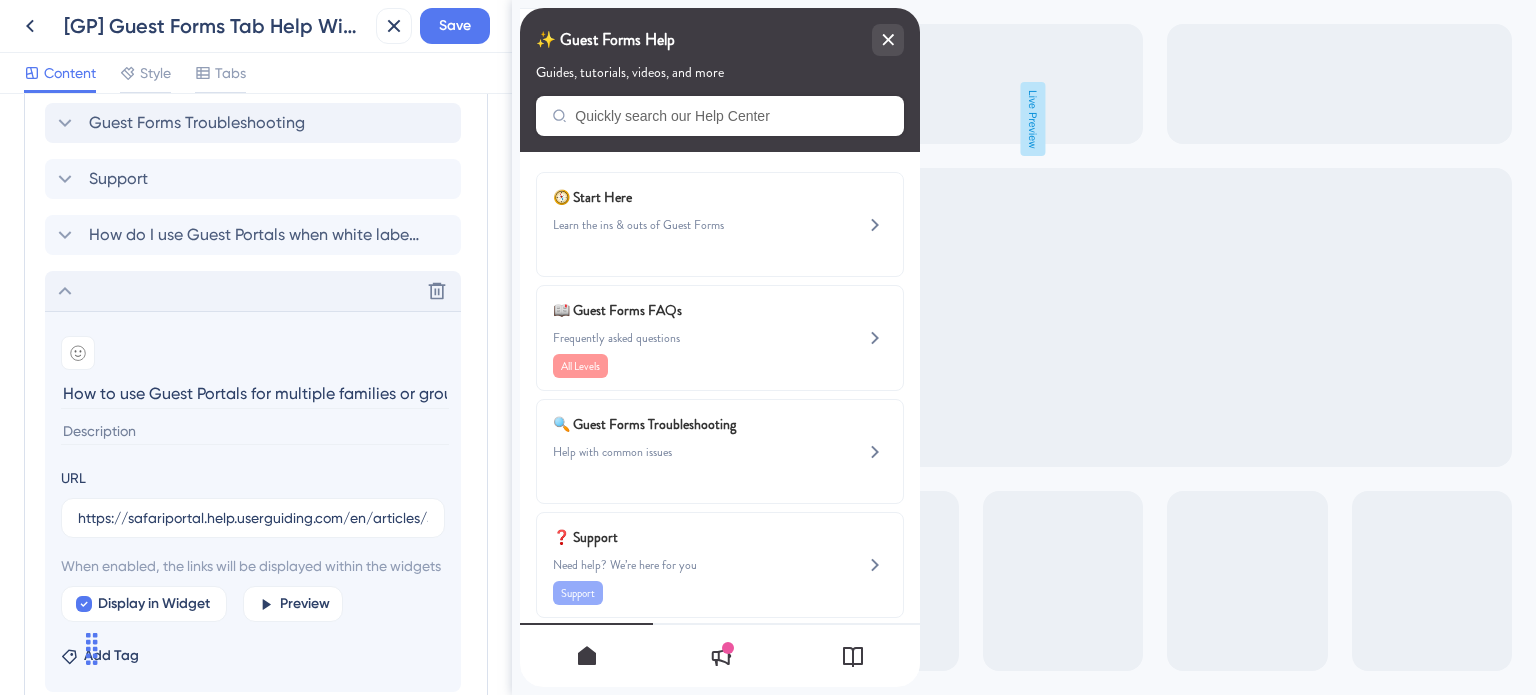 scroll, scrollTop: 919, scrollLeft: 0, axis: vertical 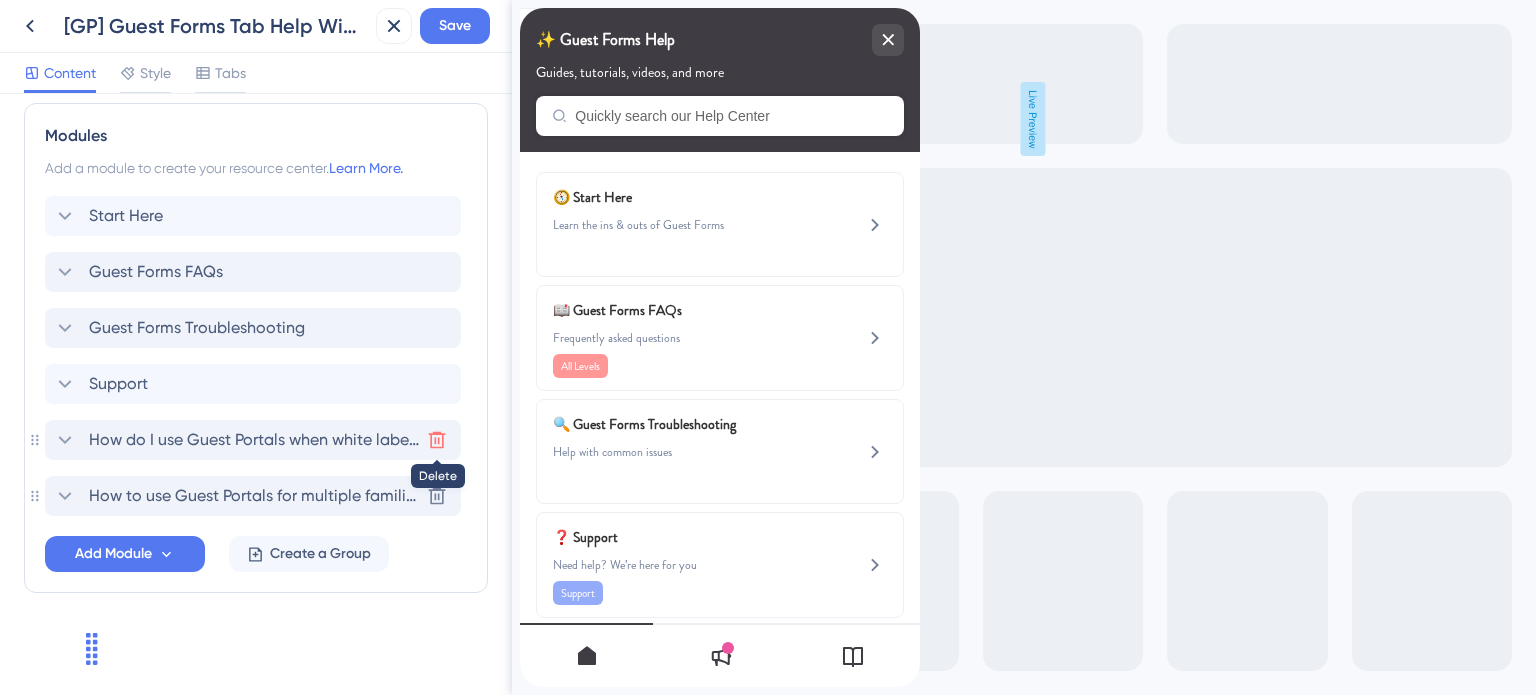 click 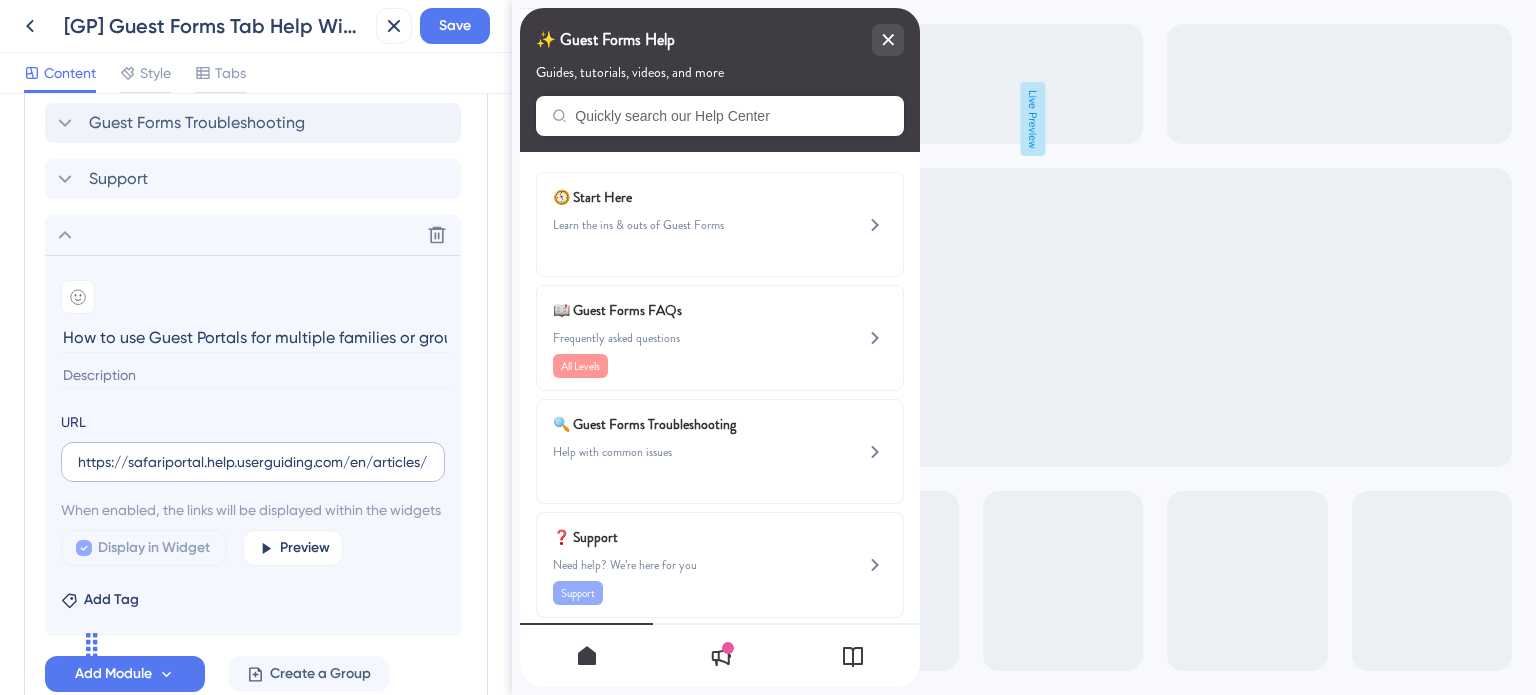 scroll, scrollTop: 0, scrollLeft: 397, axis: horizontal 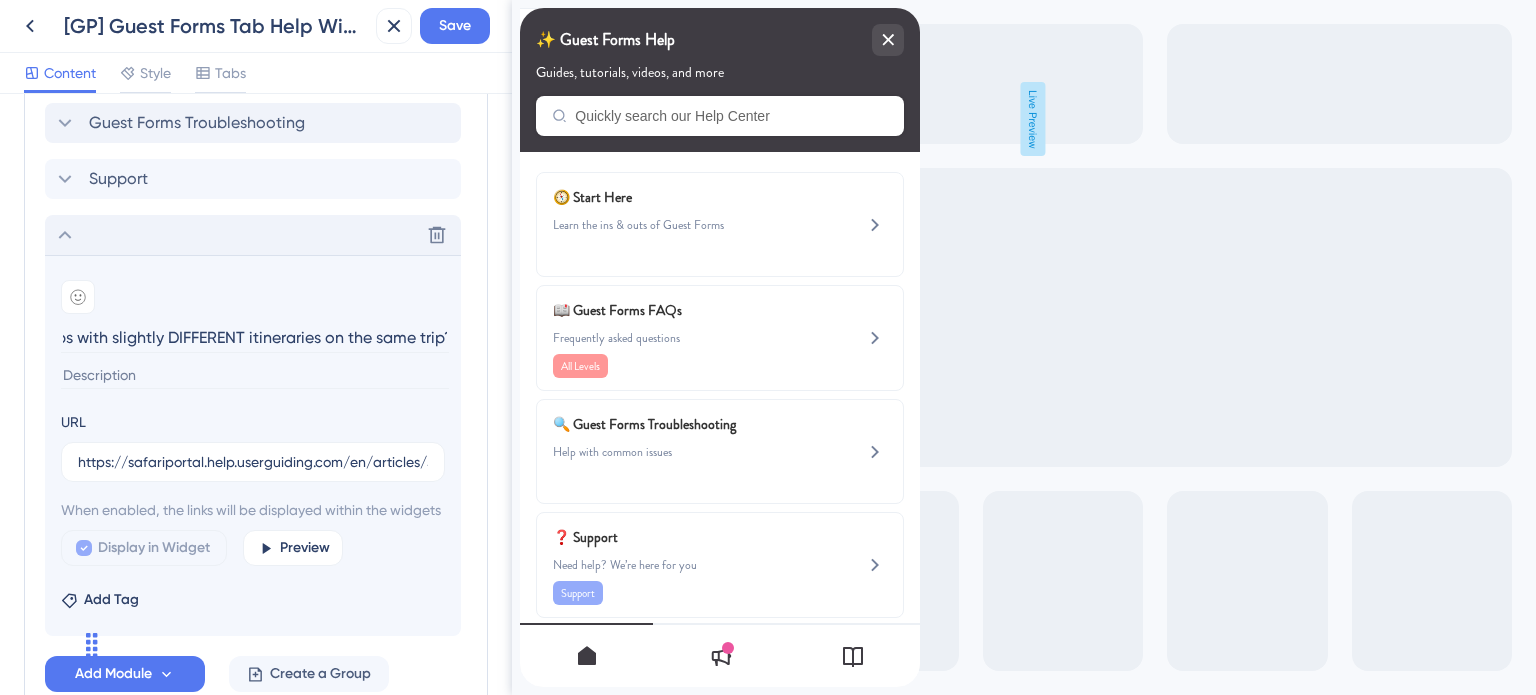click 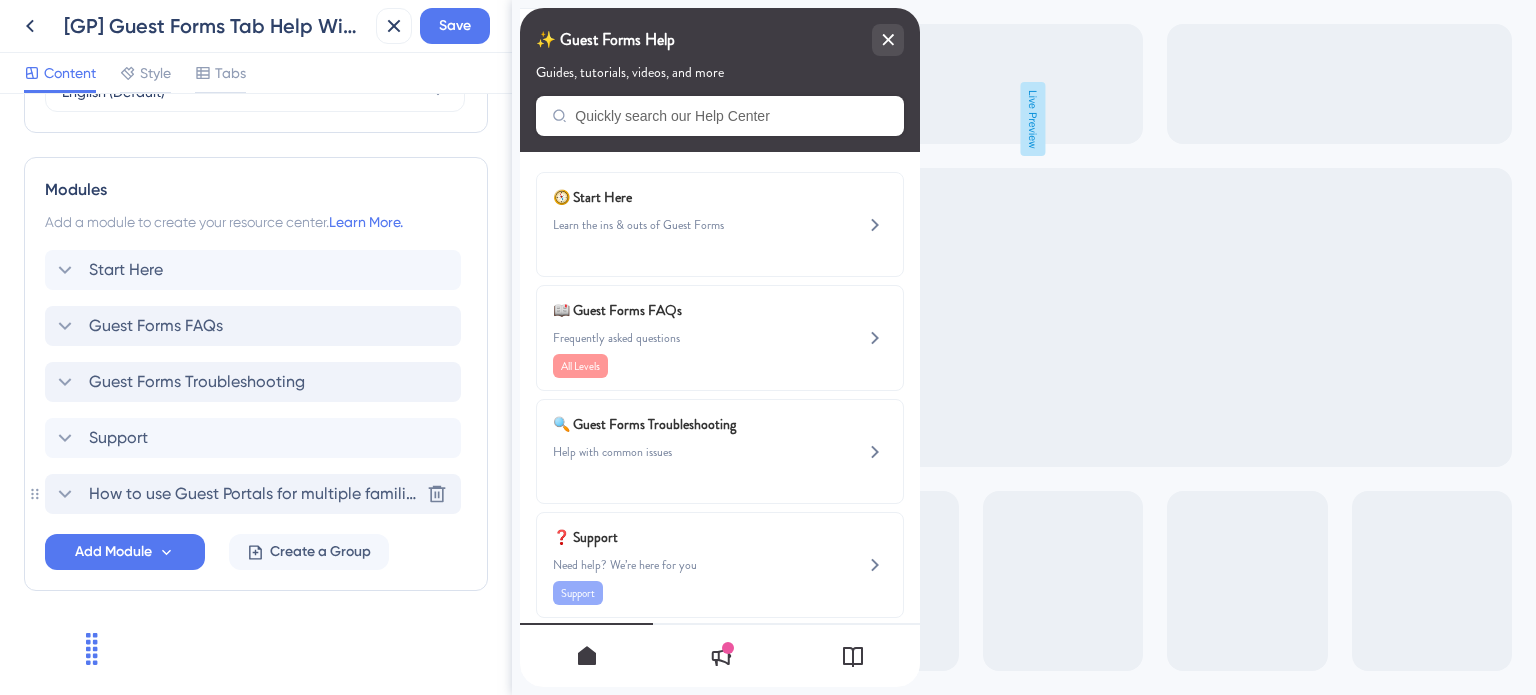 scroll, scrollTop: 863, scrollLeft: 0, axis: vertical 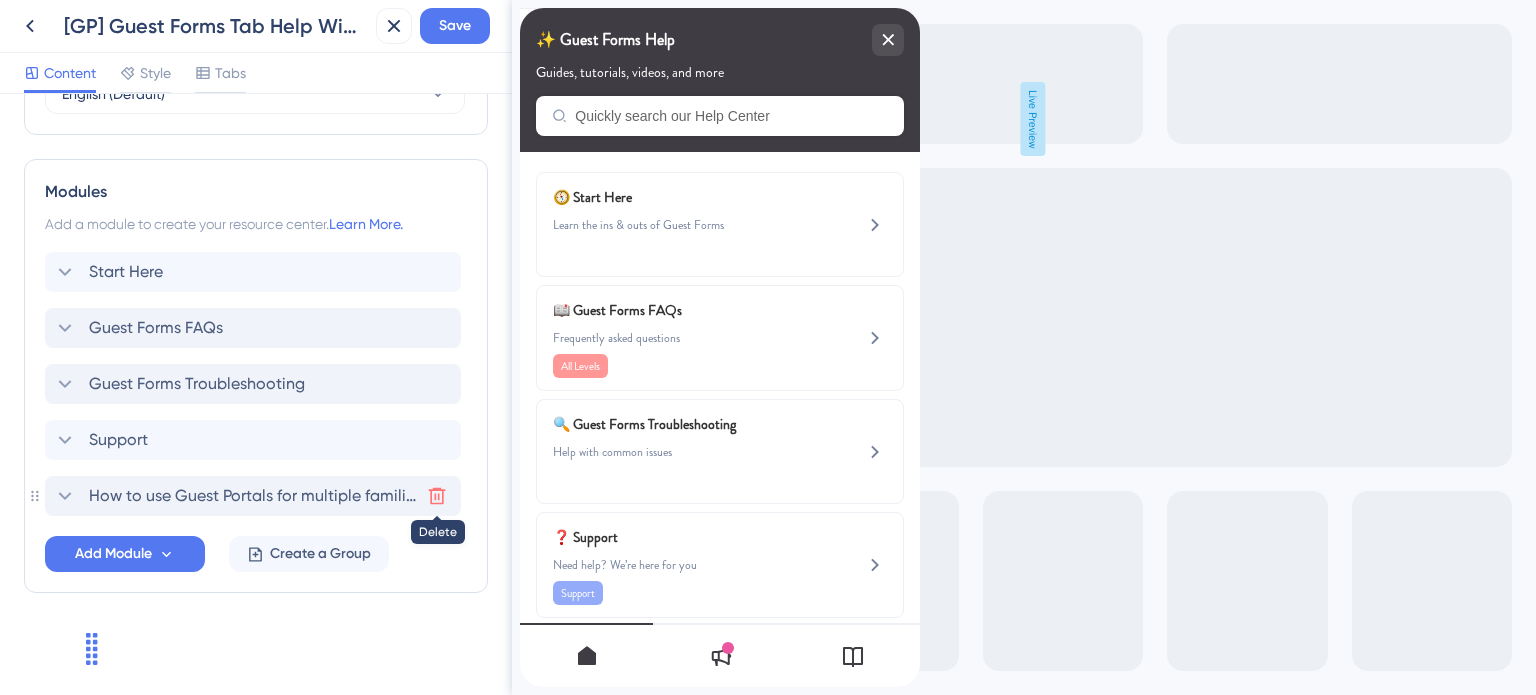 click 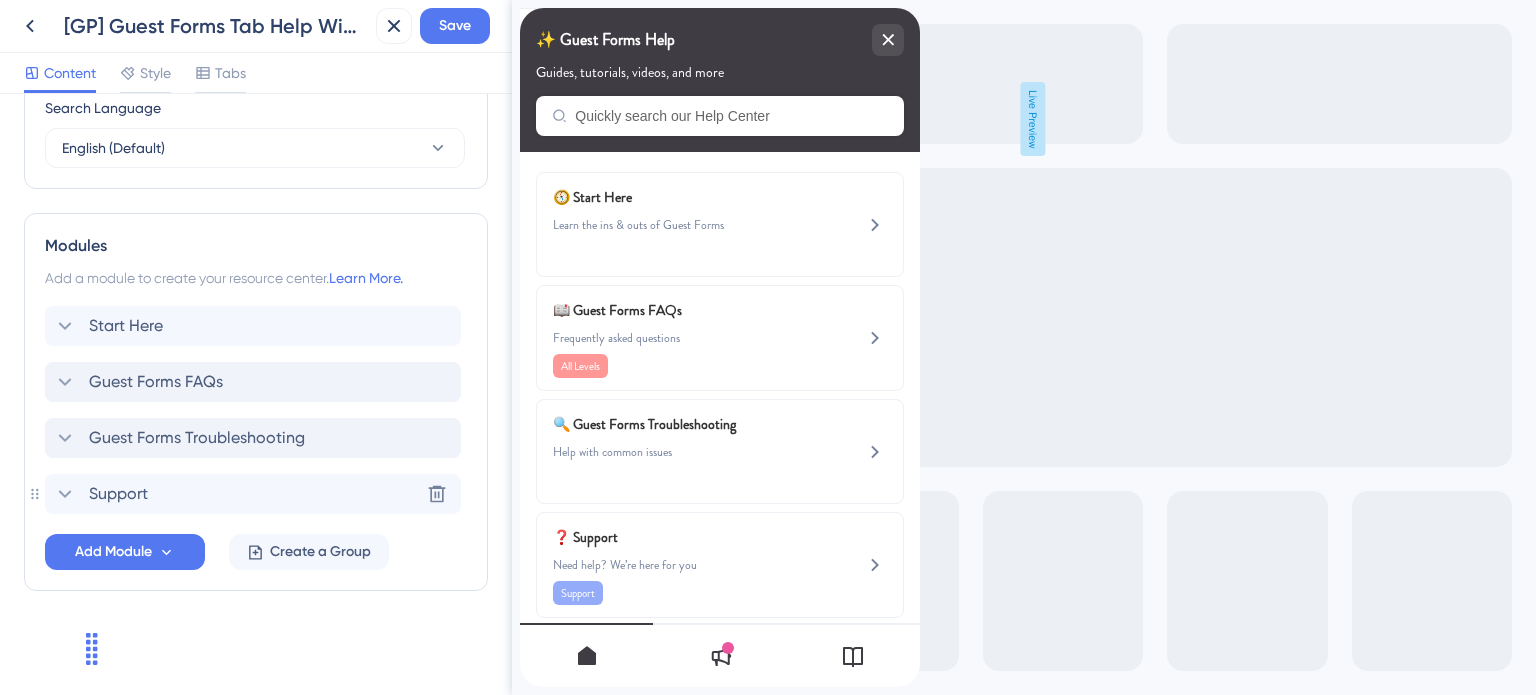 scroll, scrollTop: 807, scrollLeft: 0, axis: vertical 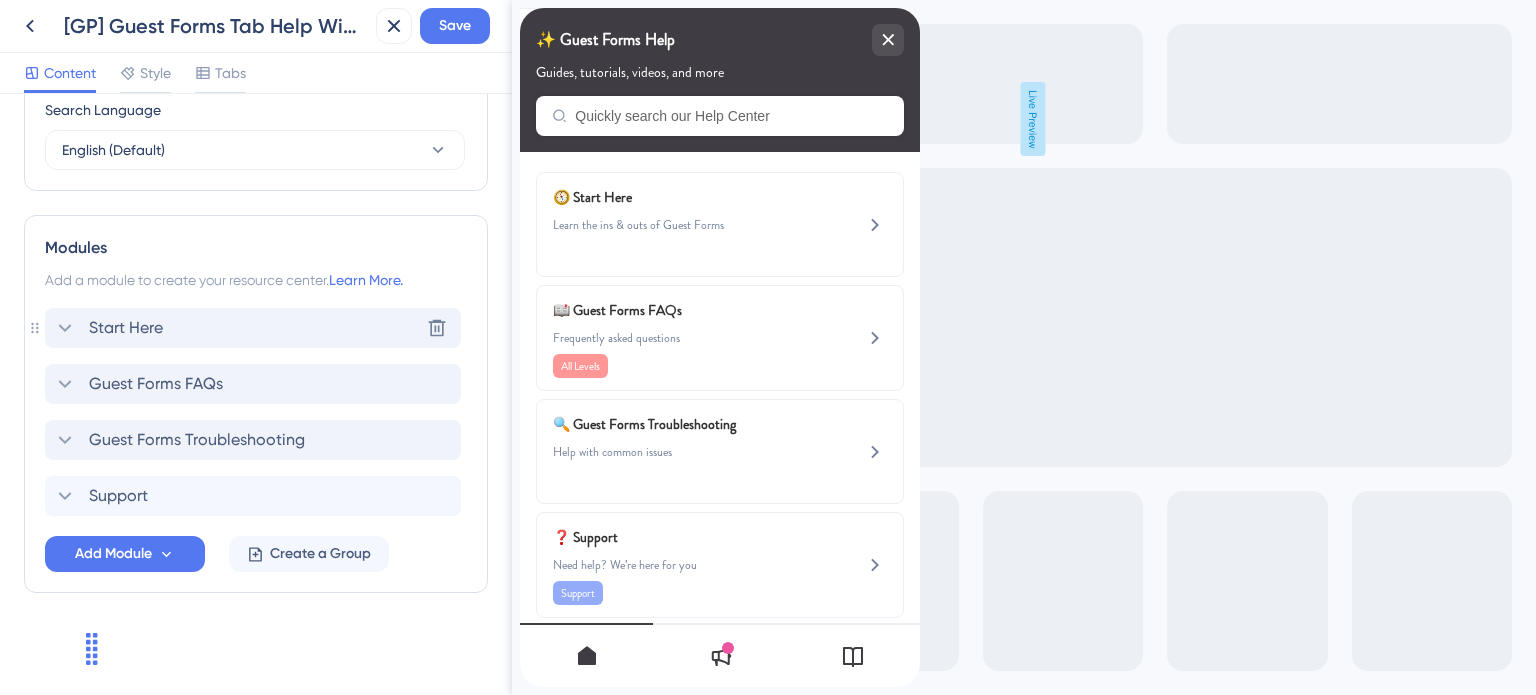 click on "Start Here Delete" at bounding box center [253, 328] 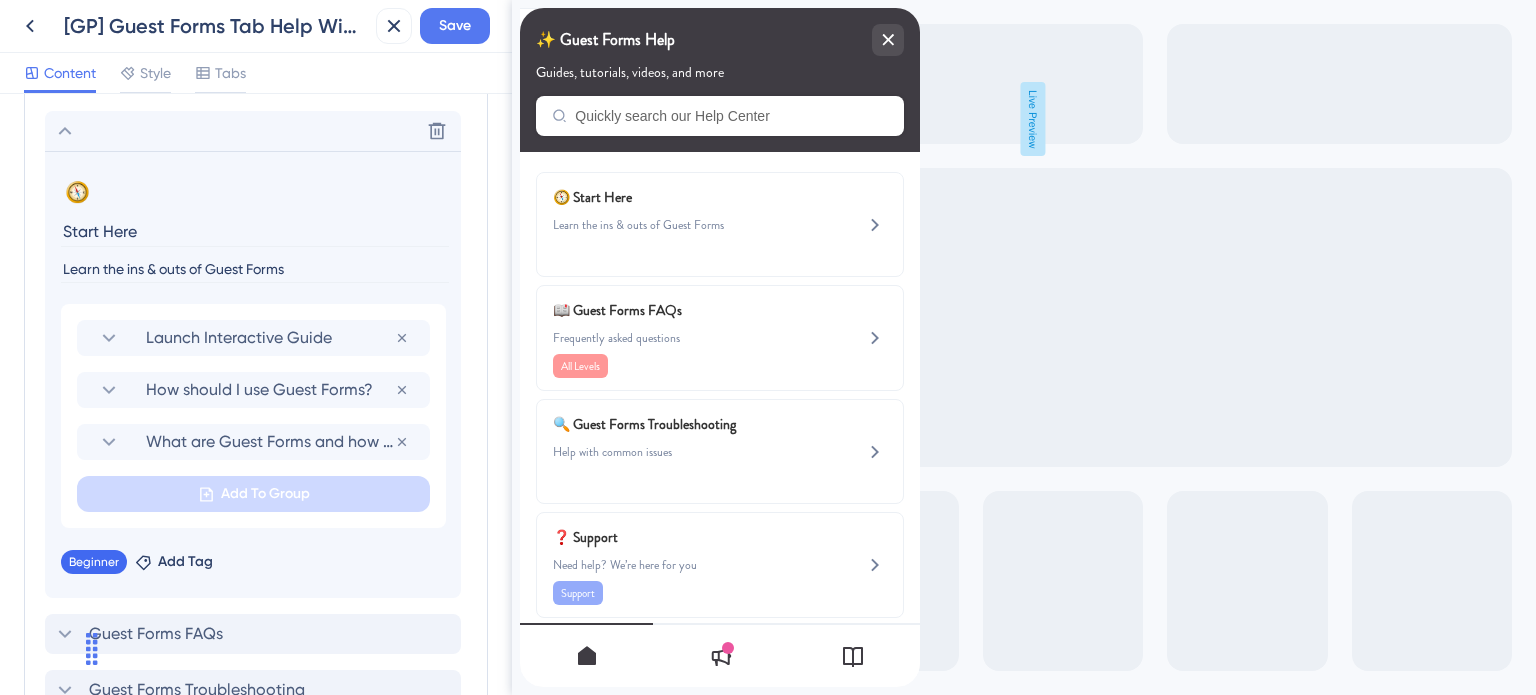 scroll, scrollTop: 924, scrollLeft: 0, axis: vertical 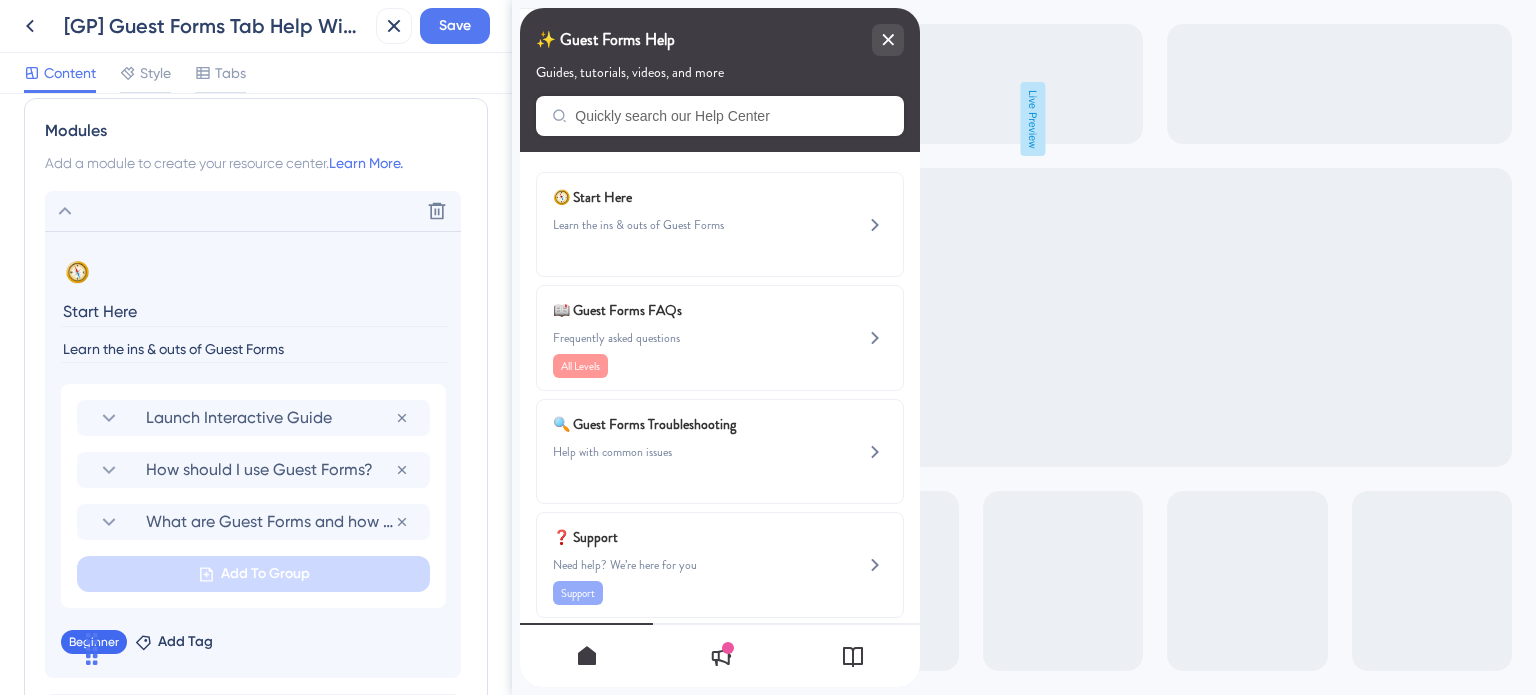 click 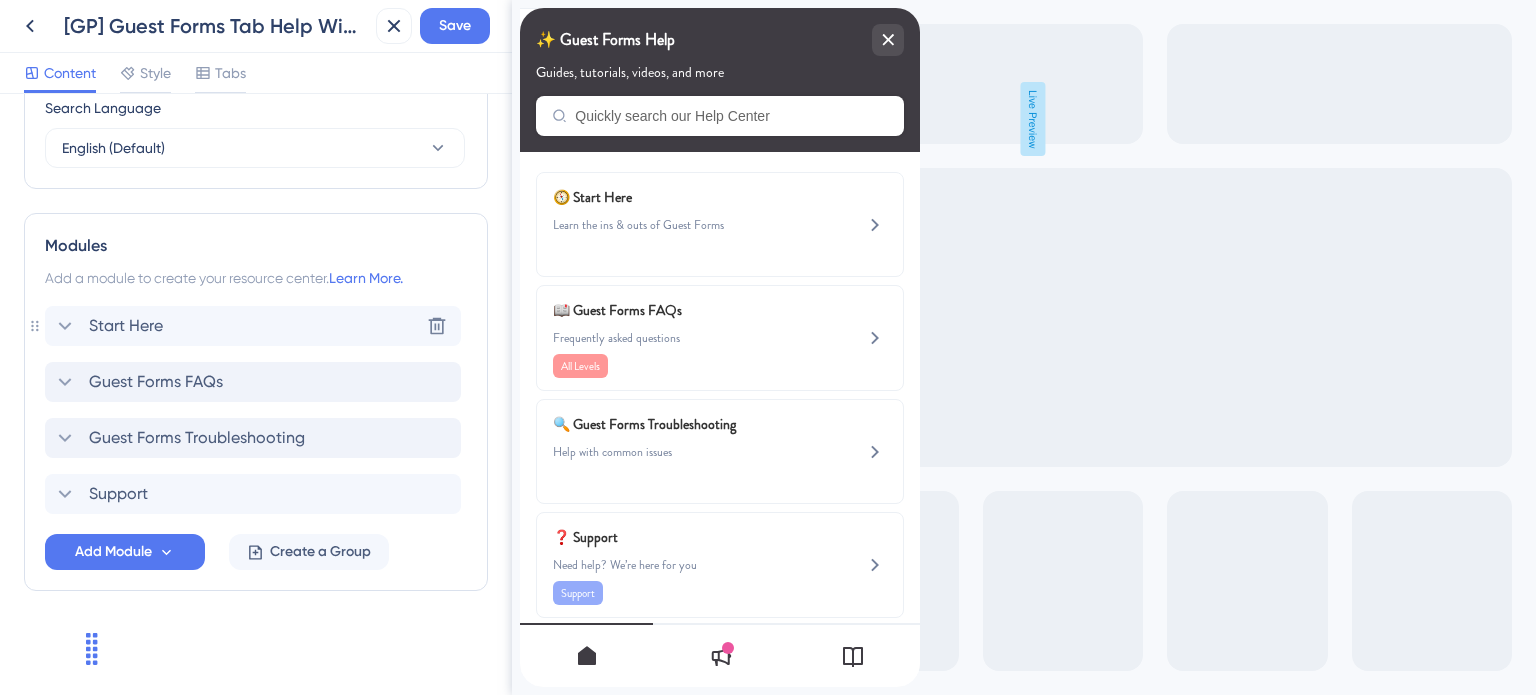 scroll, scrollTop: 807, scrollLeft: 0, axis: vertical 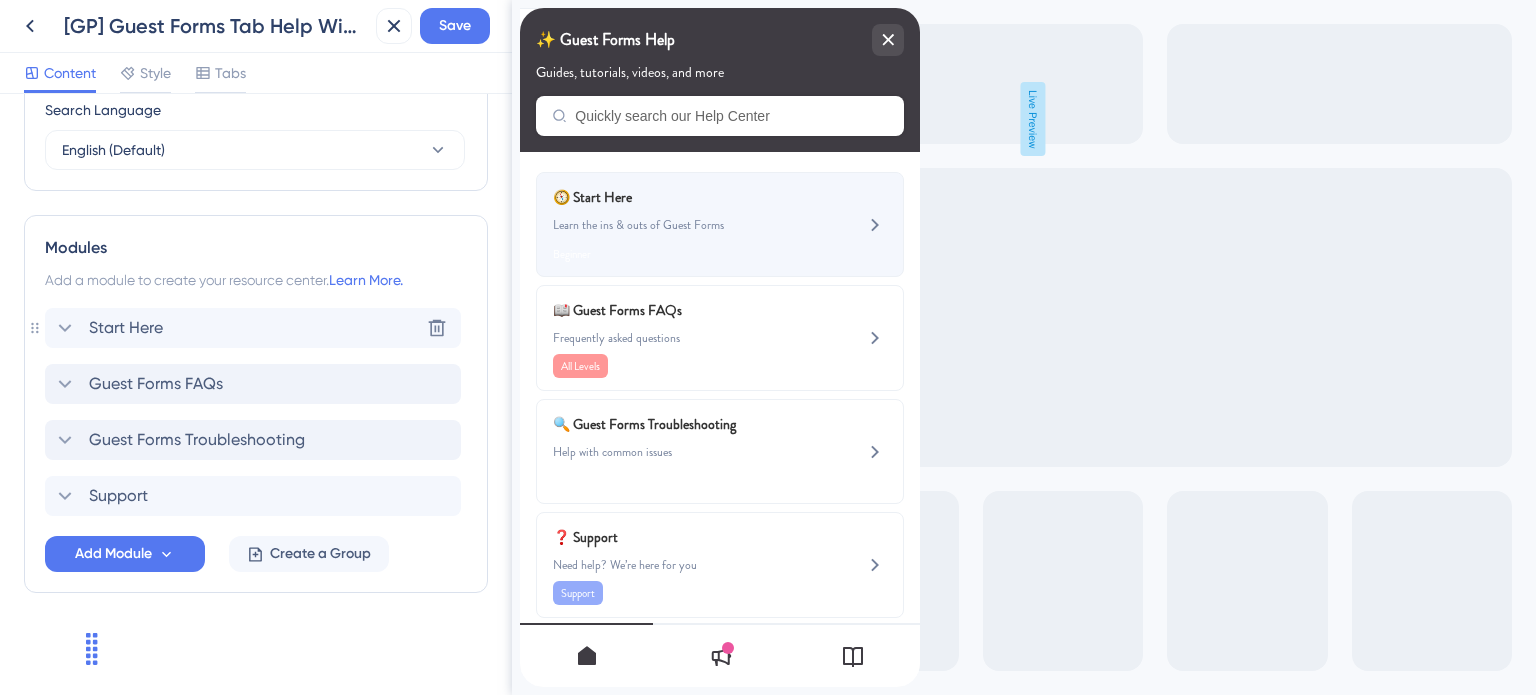 click on "🧭   Start Here Learn the ins & outs of Guest Forms Beginner" at bounding box center (686, 224) 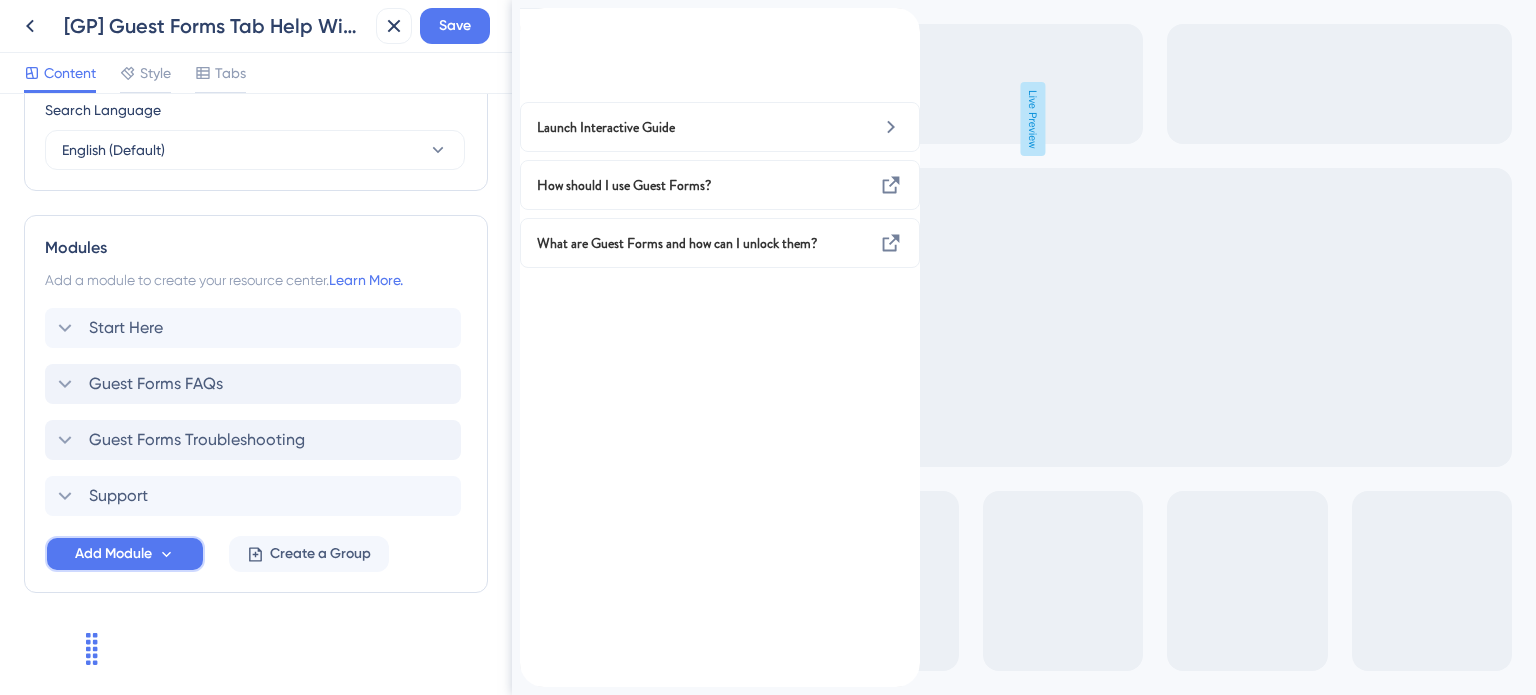 click on "Add Module" at bounding box center (113, 554) 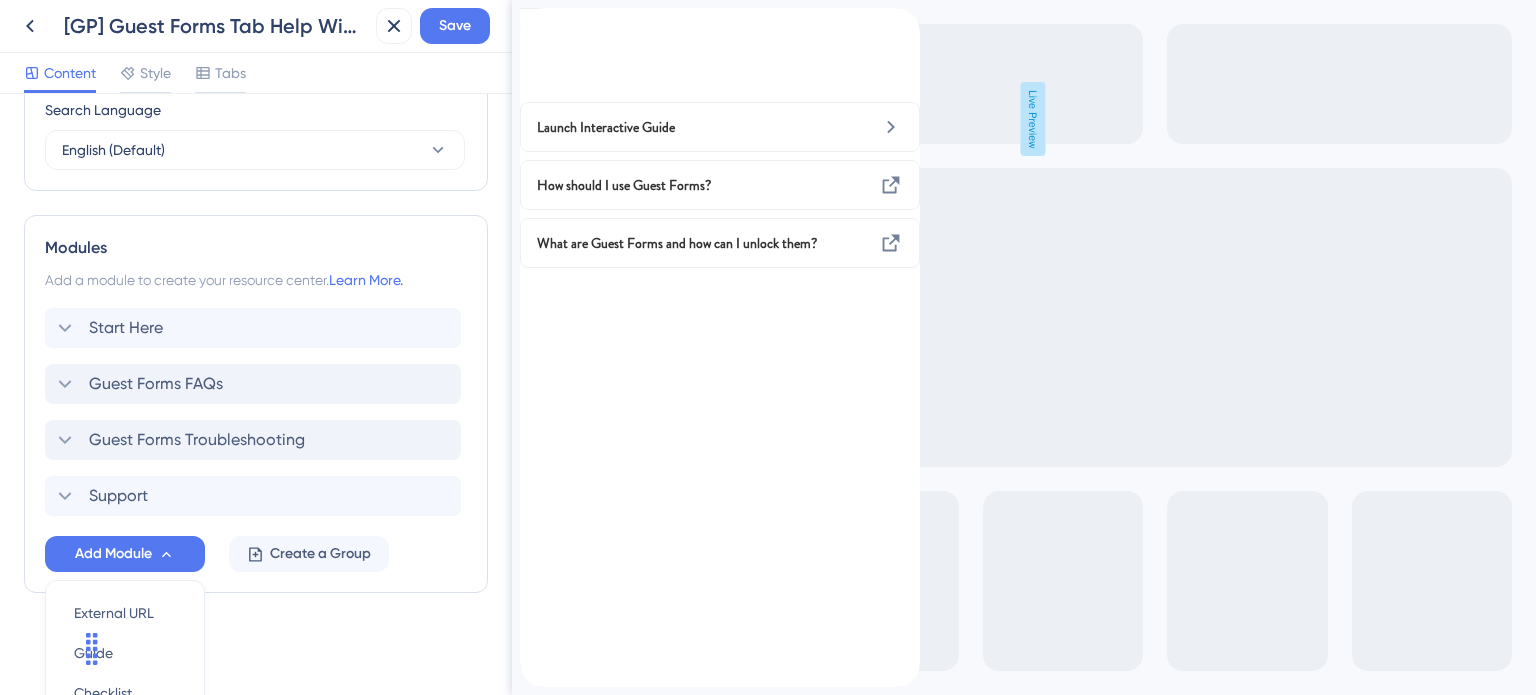 scroll, scrollTop: 996, scrollLeft: 0, axis: vertical 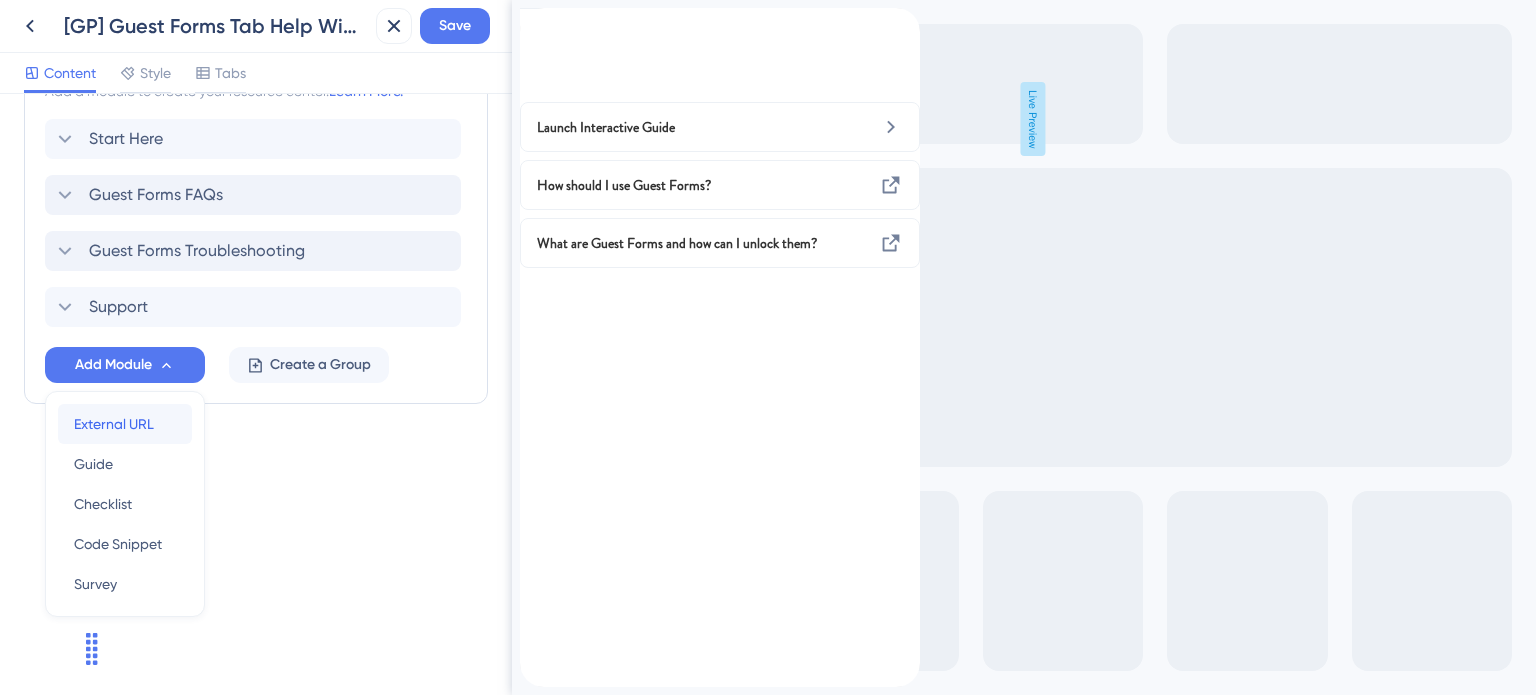 click on "External URL" at bounding box center (114, 424) 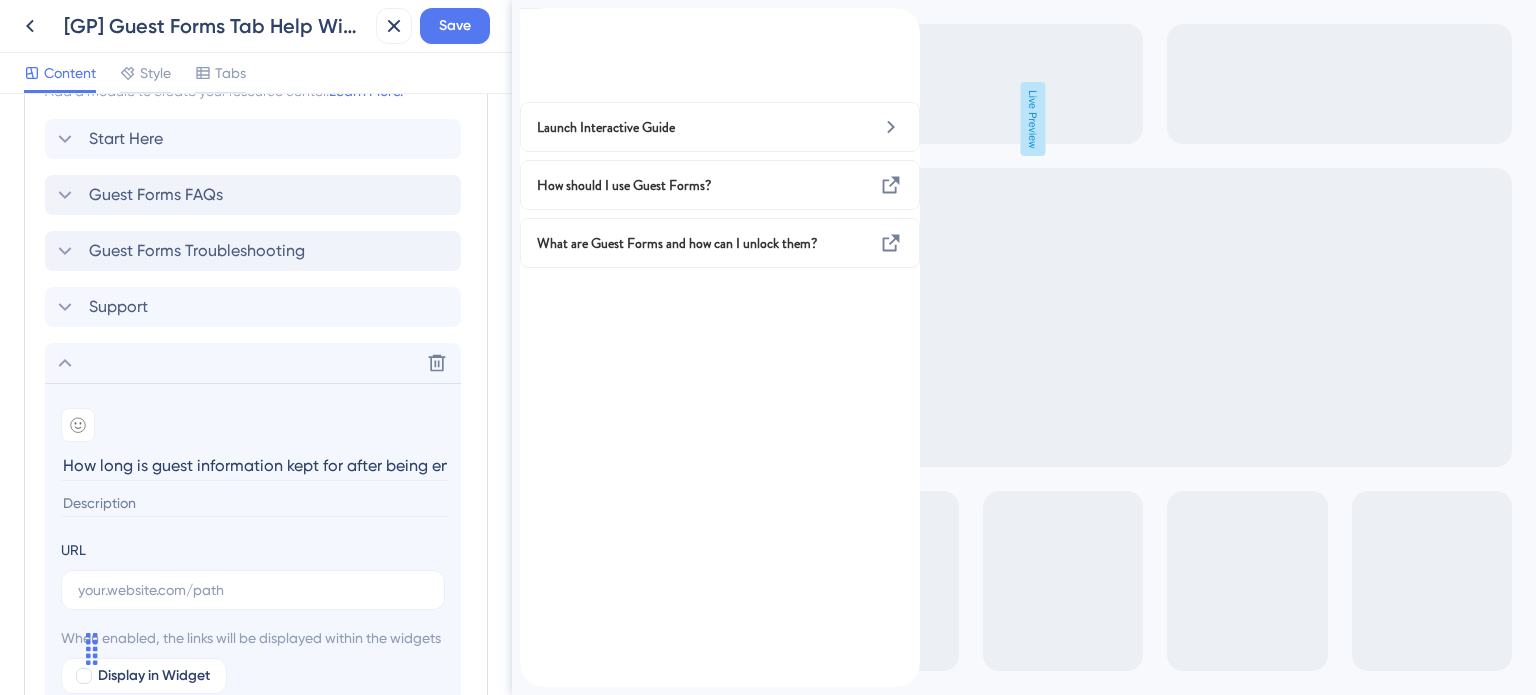 scroll, scrollTop: 0, scrollLeft: 183, axis: horizontal 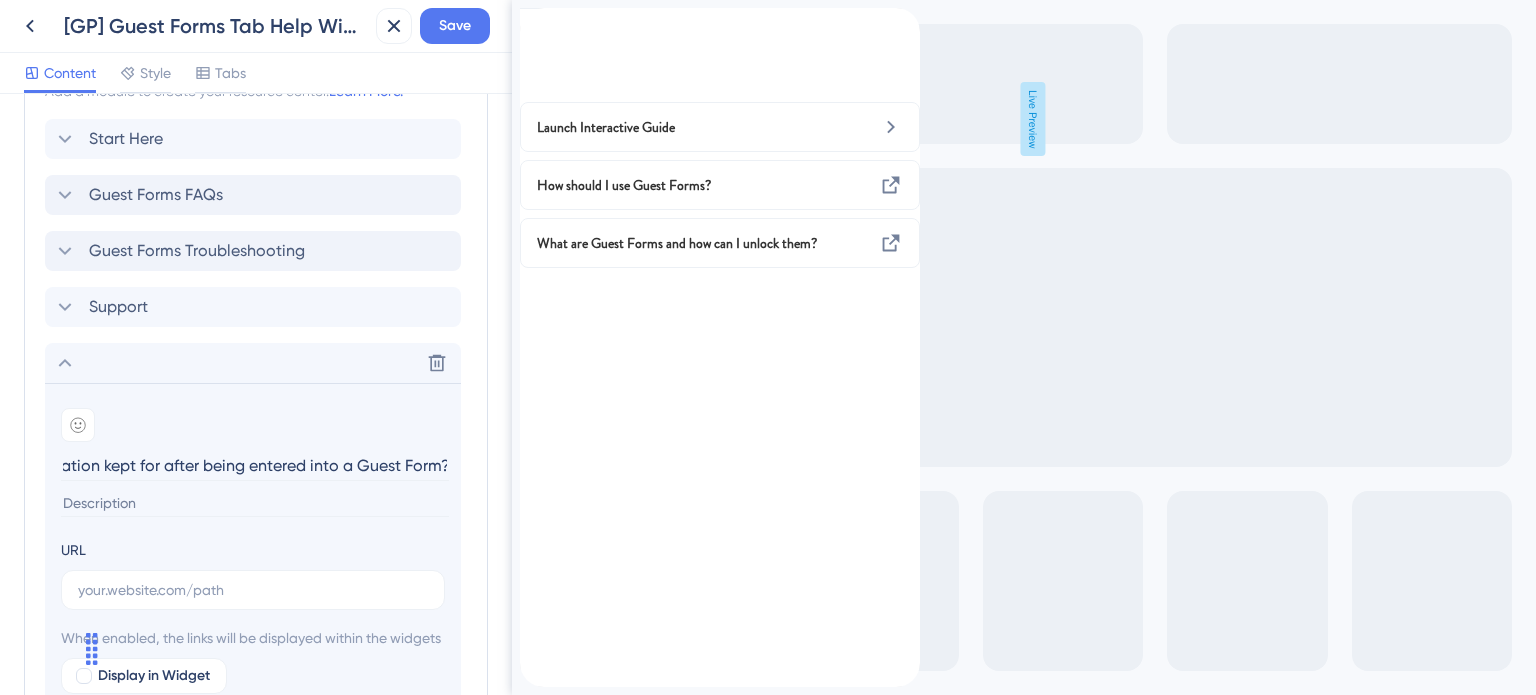 type on "How long is guest information kept for after being entered into a Guest Form?" 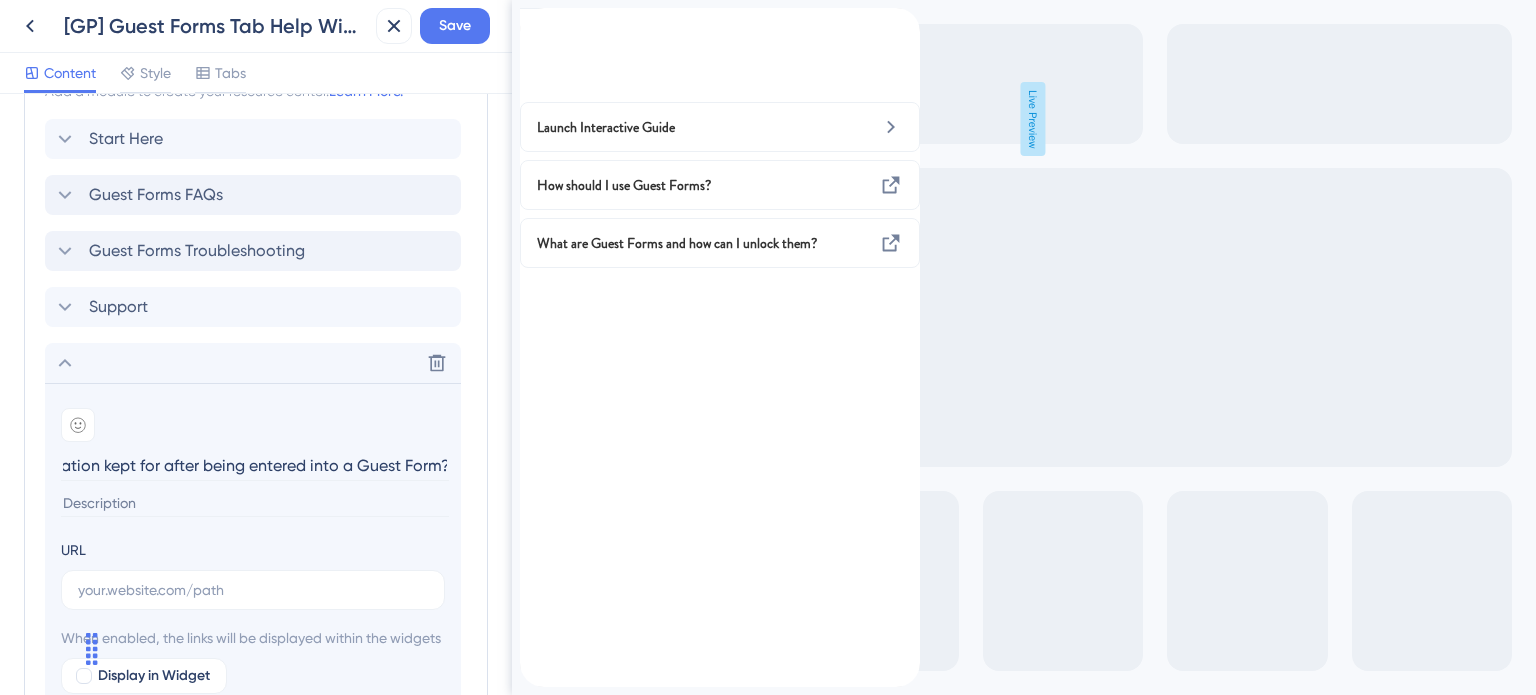 scroll, scrollTop: 0, scrollLeft: 0, axis: both 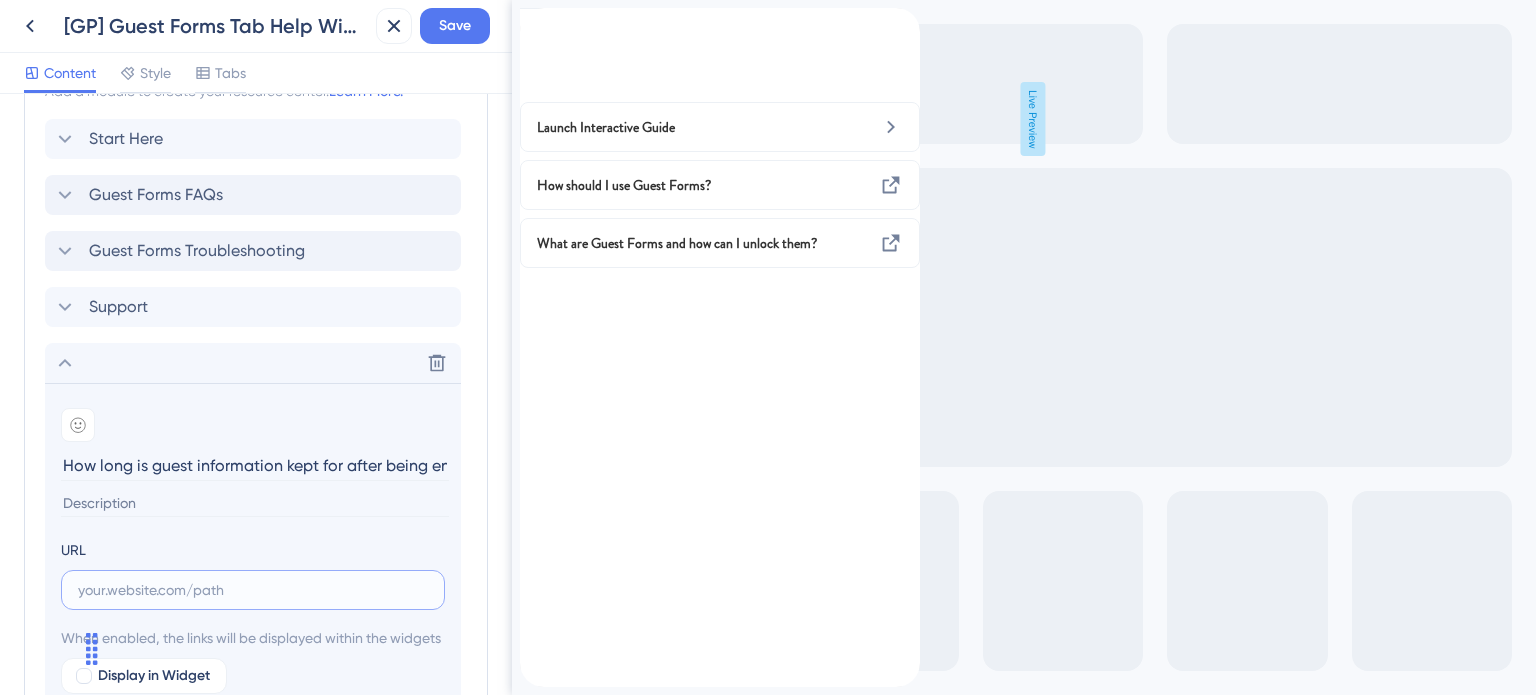 click at bounding box center (253, 590) 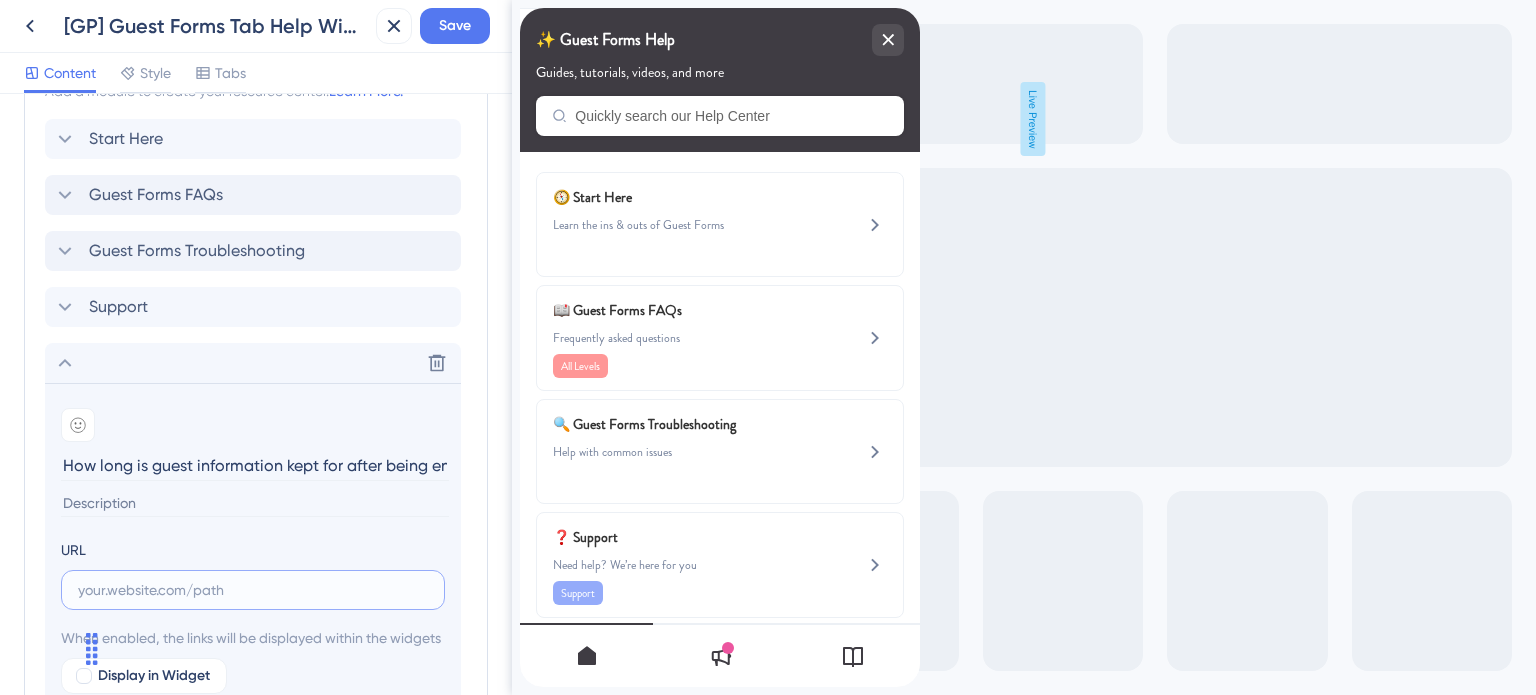 paste on "https://help.safariportal.app/en/articles/5710-how-long-is-guest-information-kept-for-after" 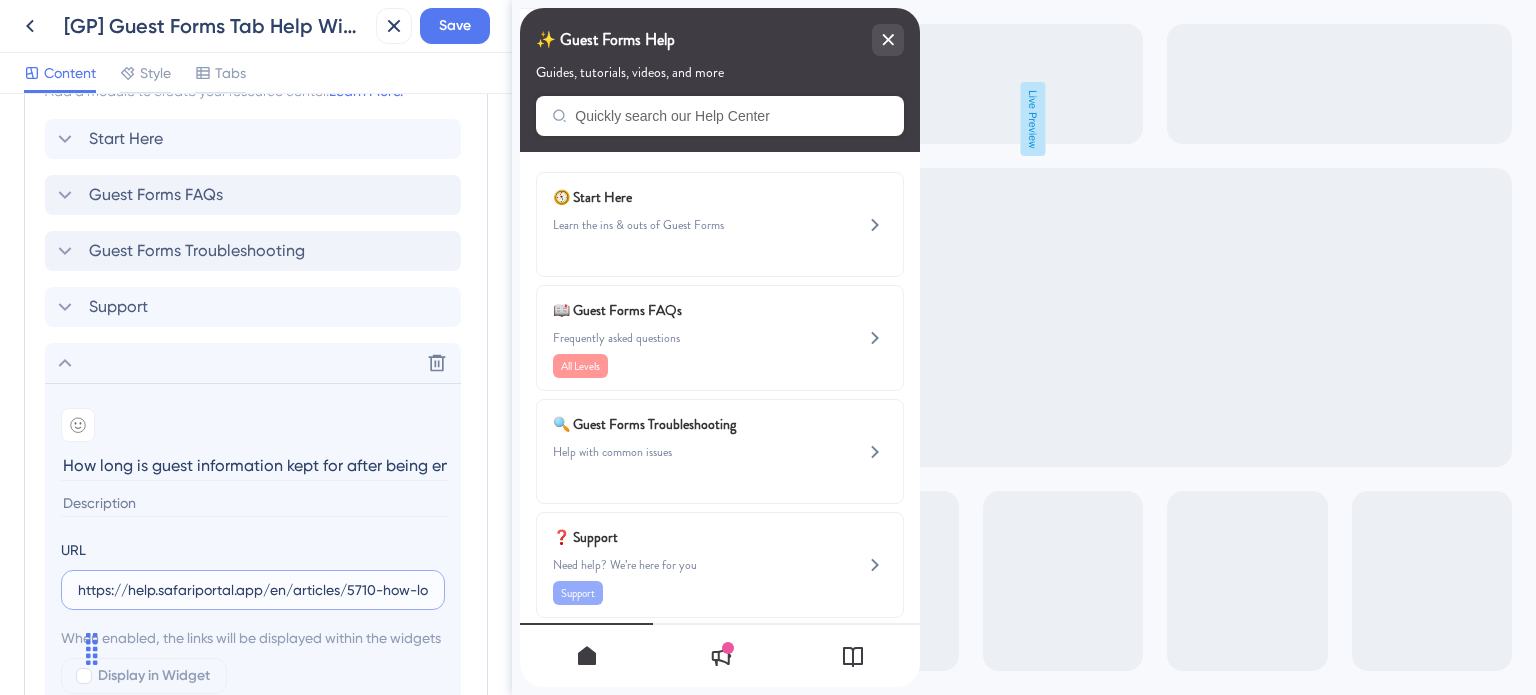 scroll, scrollTop: 0, scrollLeft: 256, axis: horizontal 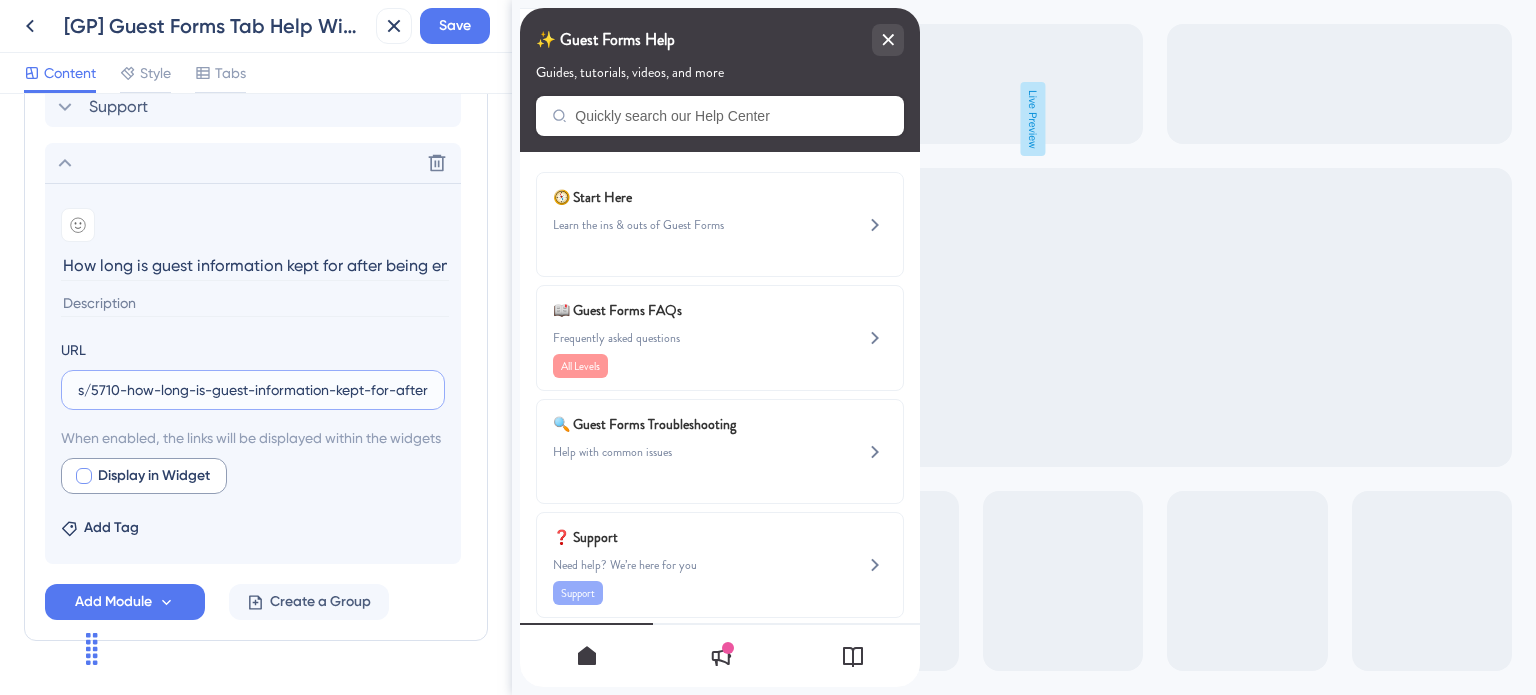 type on "https://help.safariportal.app/en/articles/5710-how-long-is-guest-information-kept-for-after" 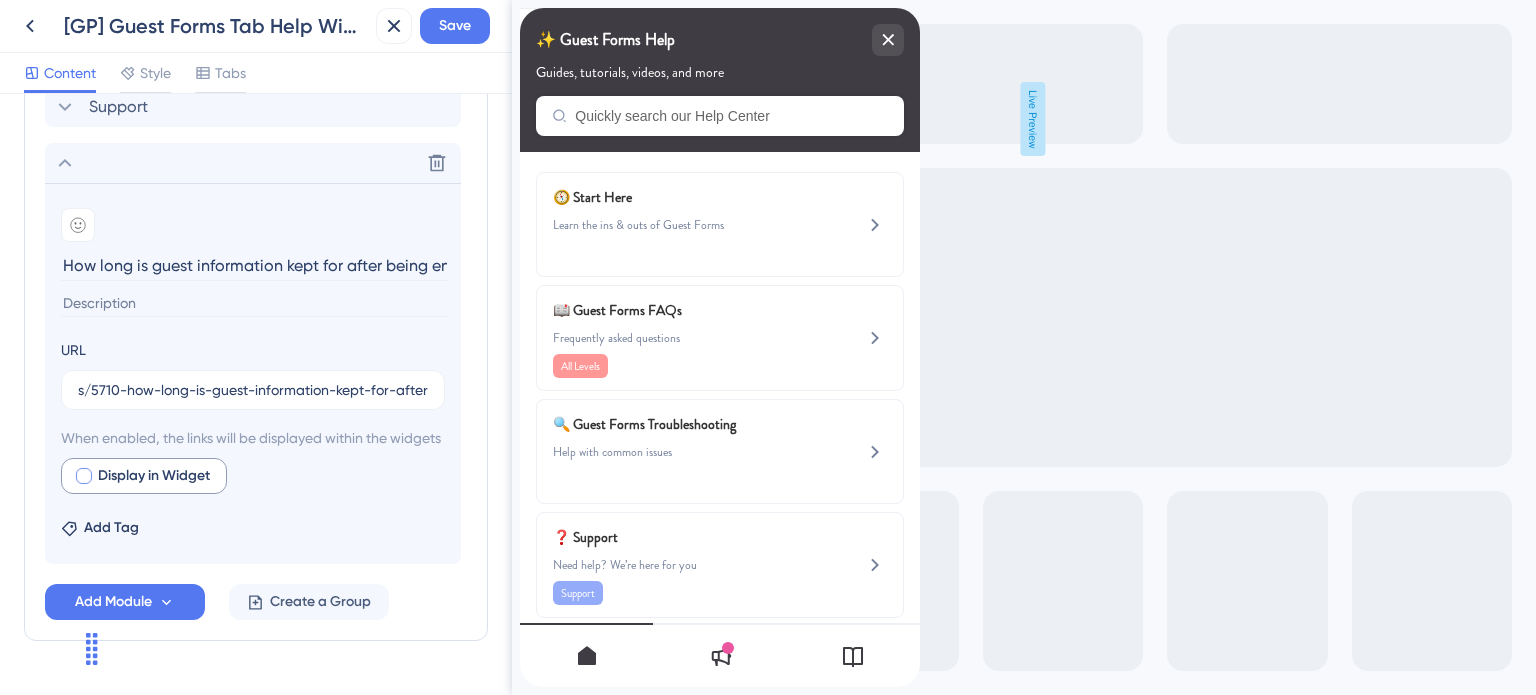 click at bounding box center [84, 476] 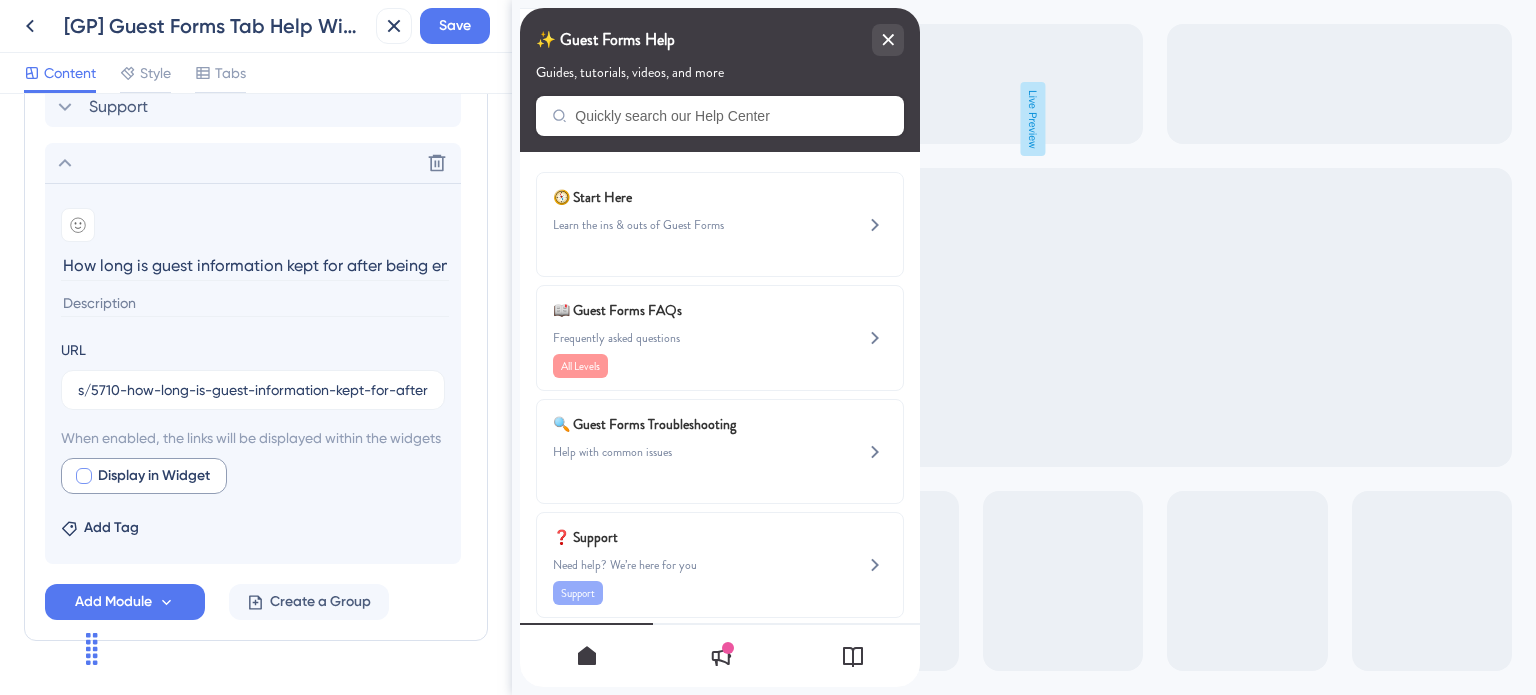 checkbox on "true" 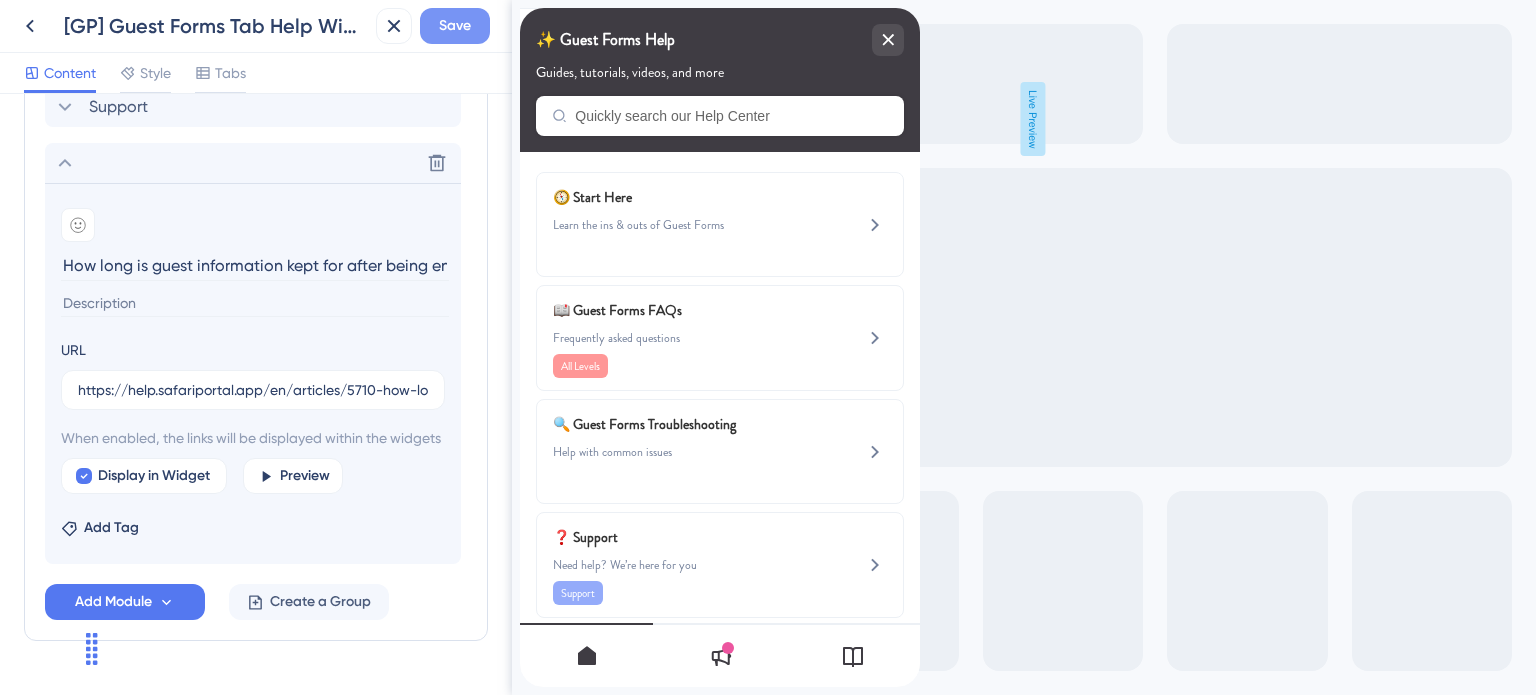 click on "Save" at bounding box center [455, 26] 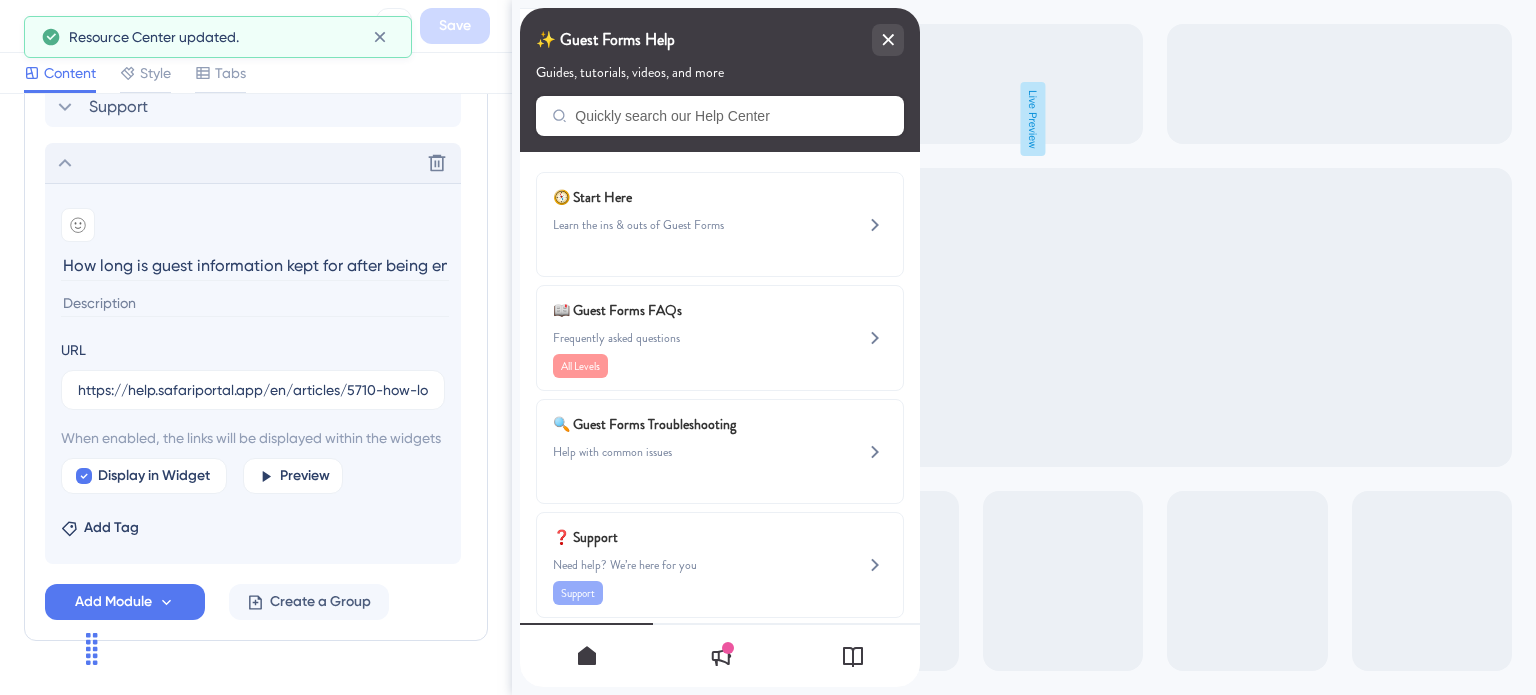 click 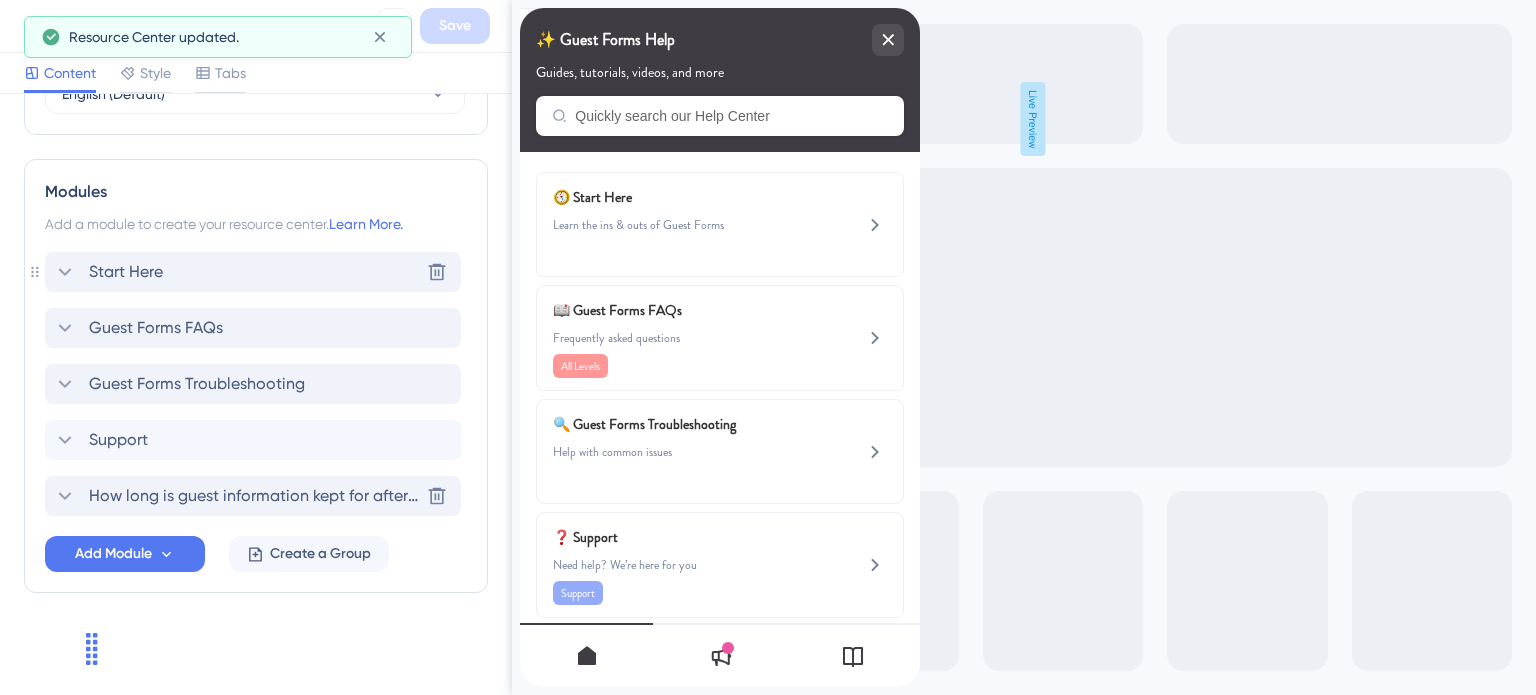click on "Start Here" at bounding box center [126, 272] 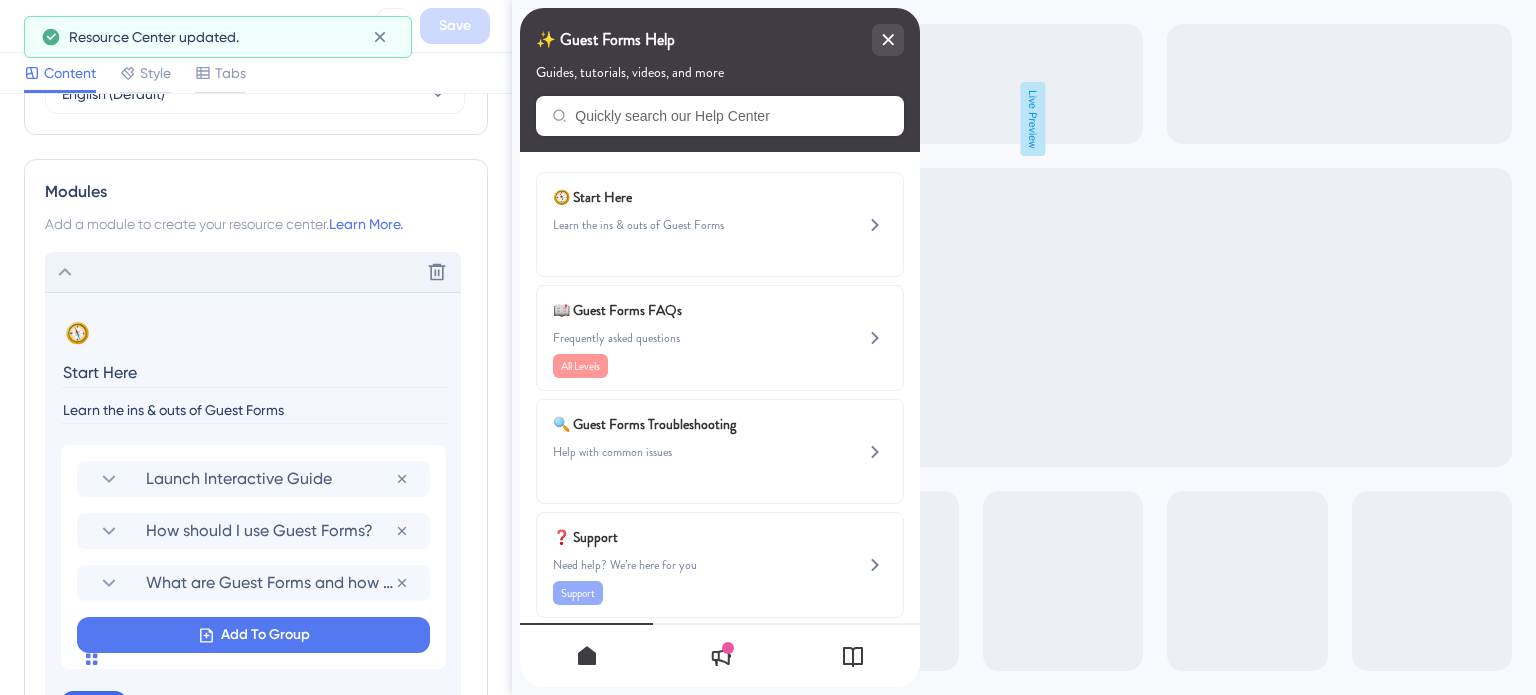 scroll, scrollTop: 840, scrollLeft: 0, axis: vertical 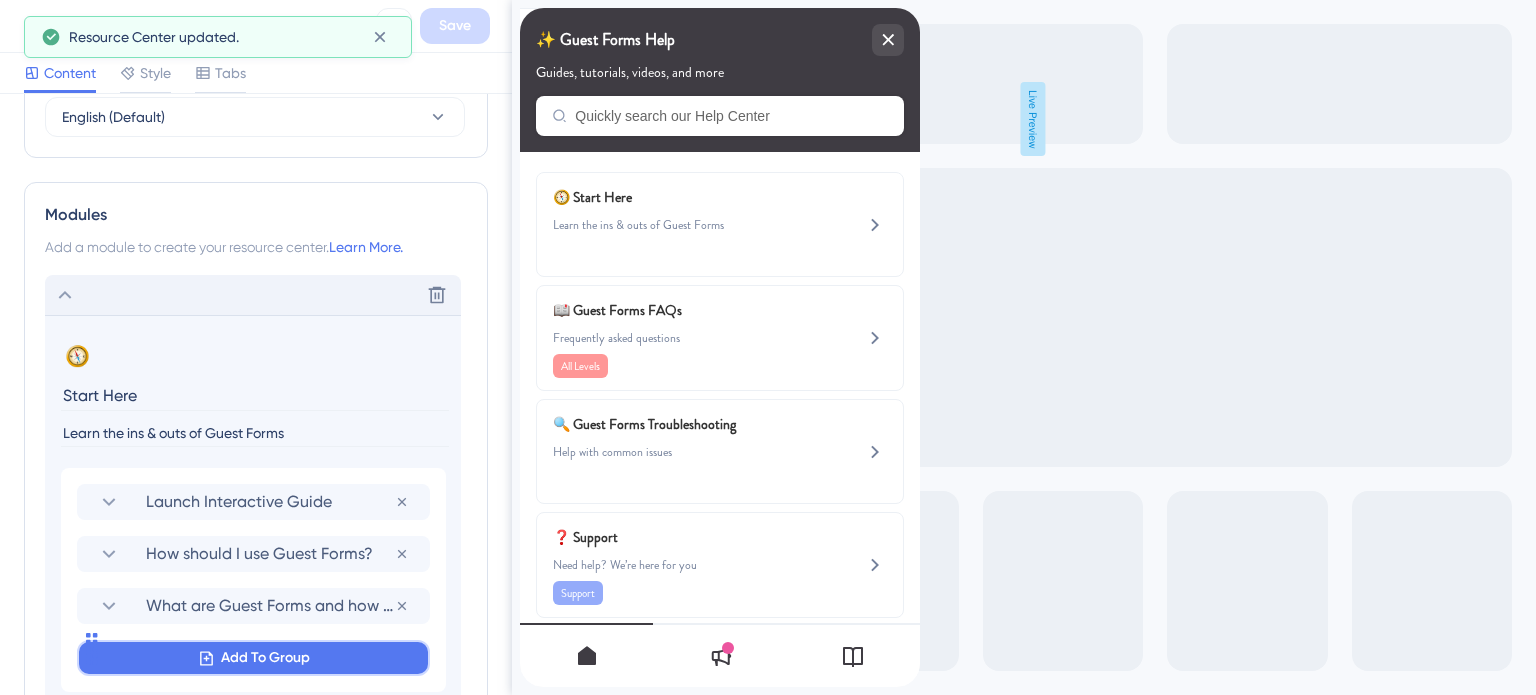 click on "Add To Group" at bounding box center [265, 658] 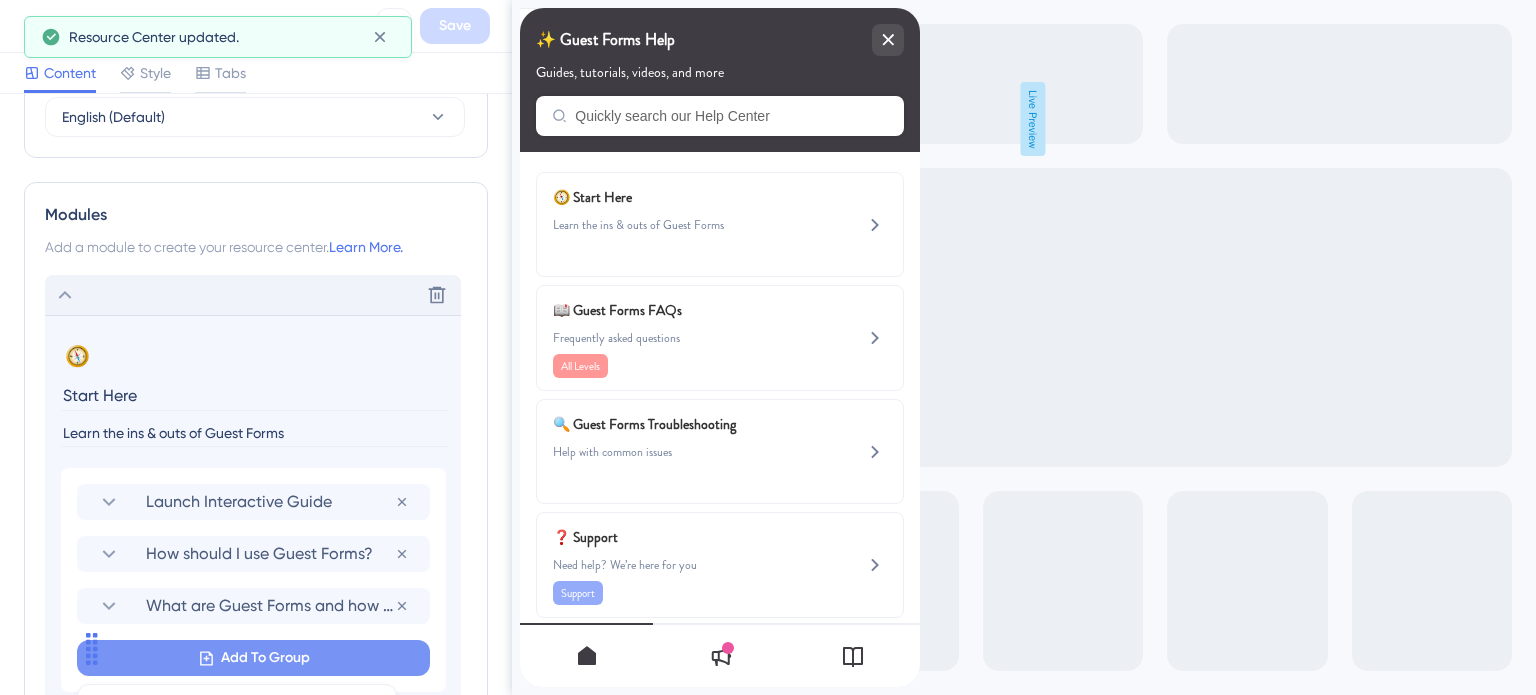 scroll, scrollTop: 1159, scrollLeft: 0, axis: vertical 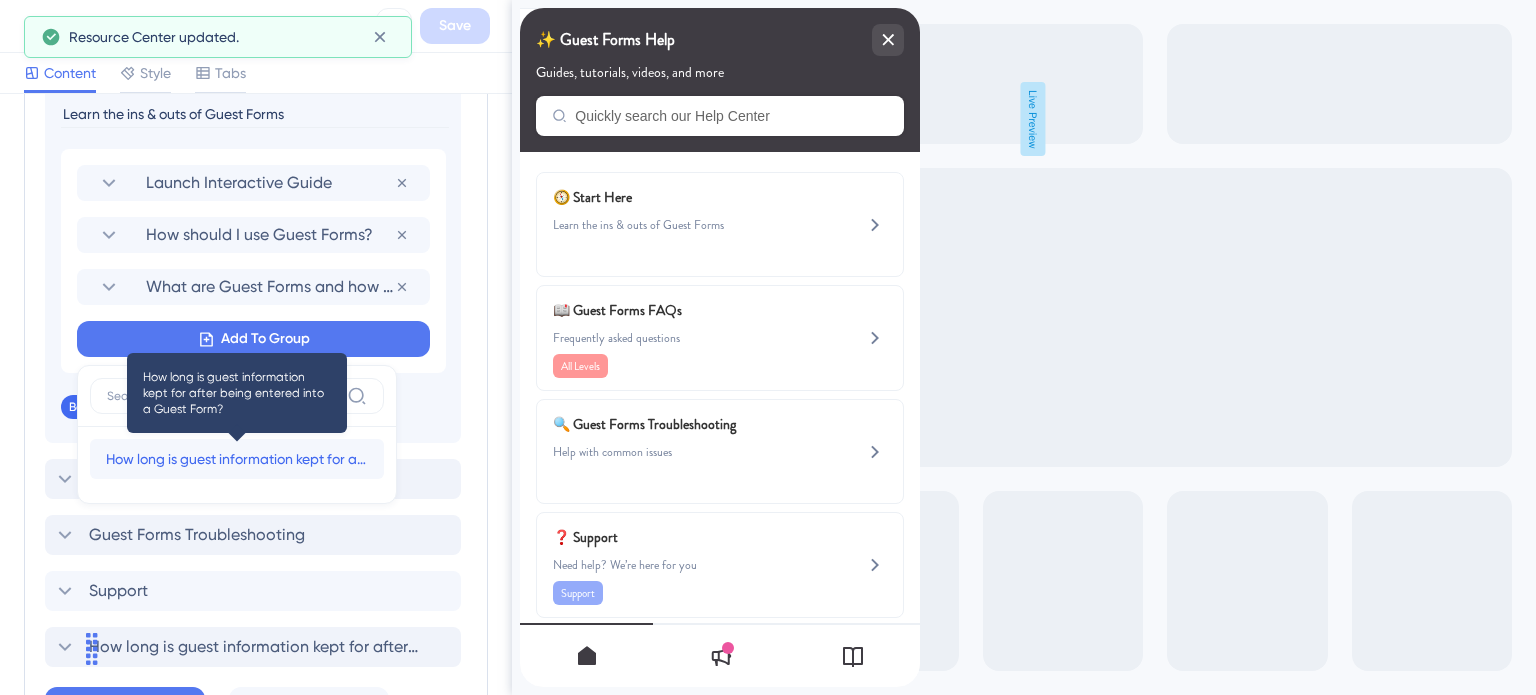 click on "How long is guest information kept for after being entered into a Guest Form?" at bounding box center (237, 459) 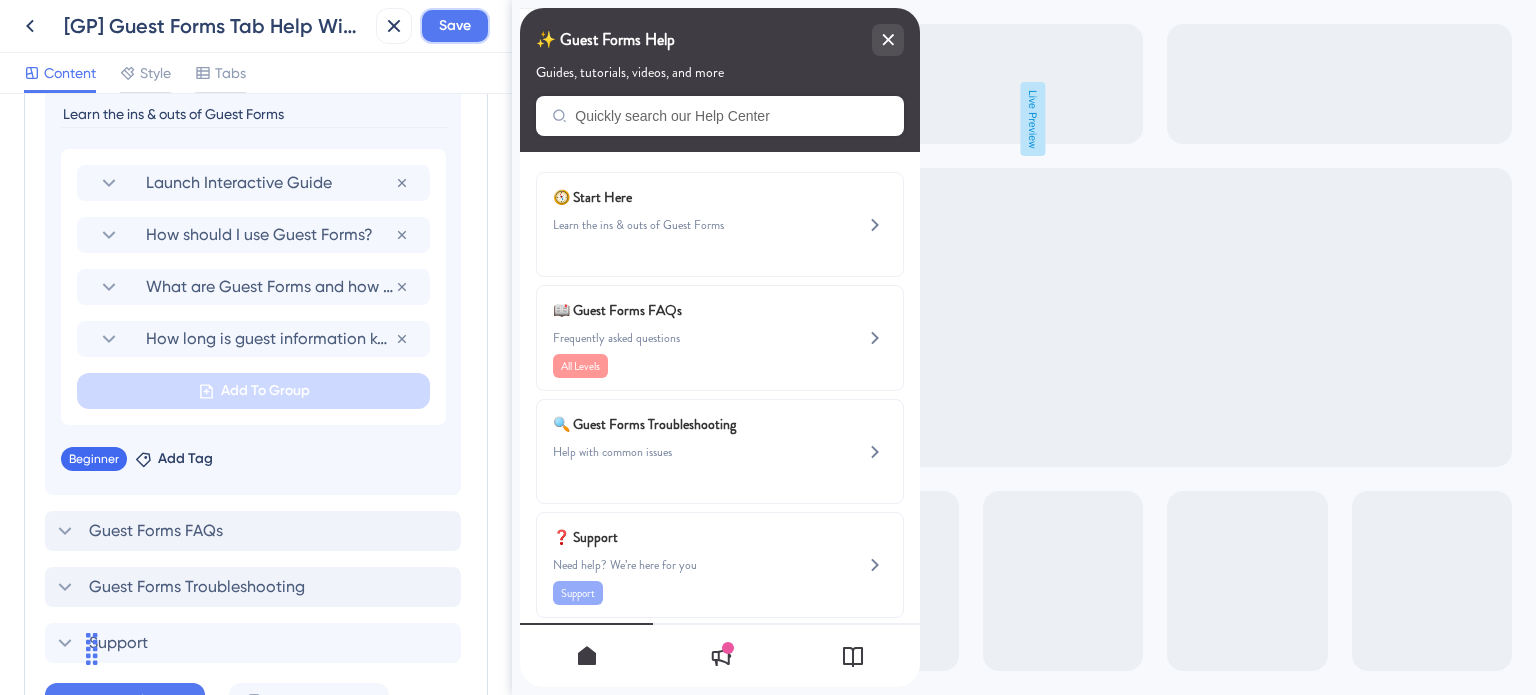 click on "Save" at bounding box center [455, 26] 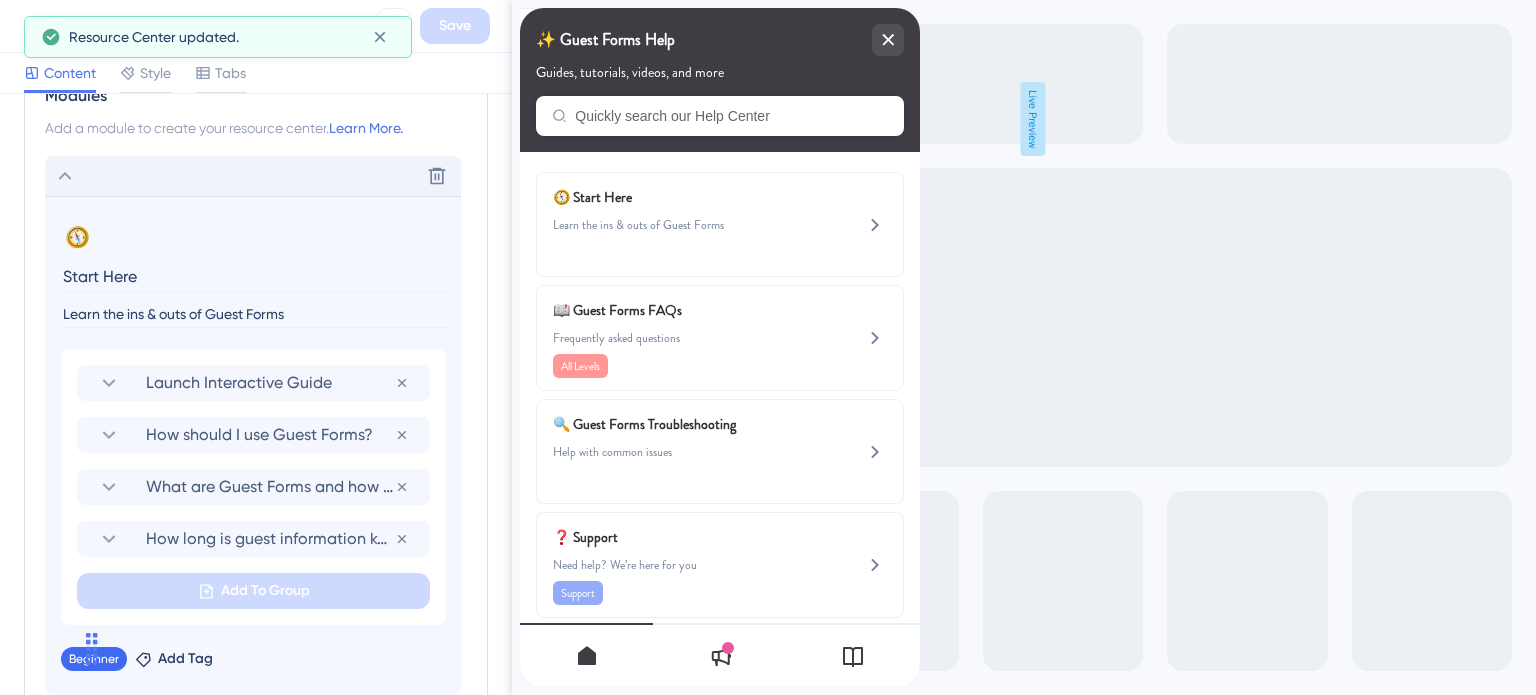 click 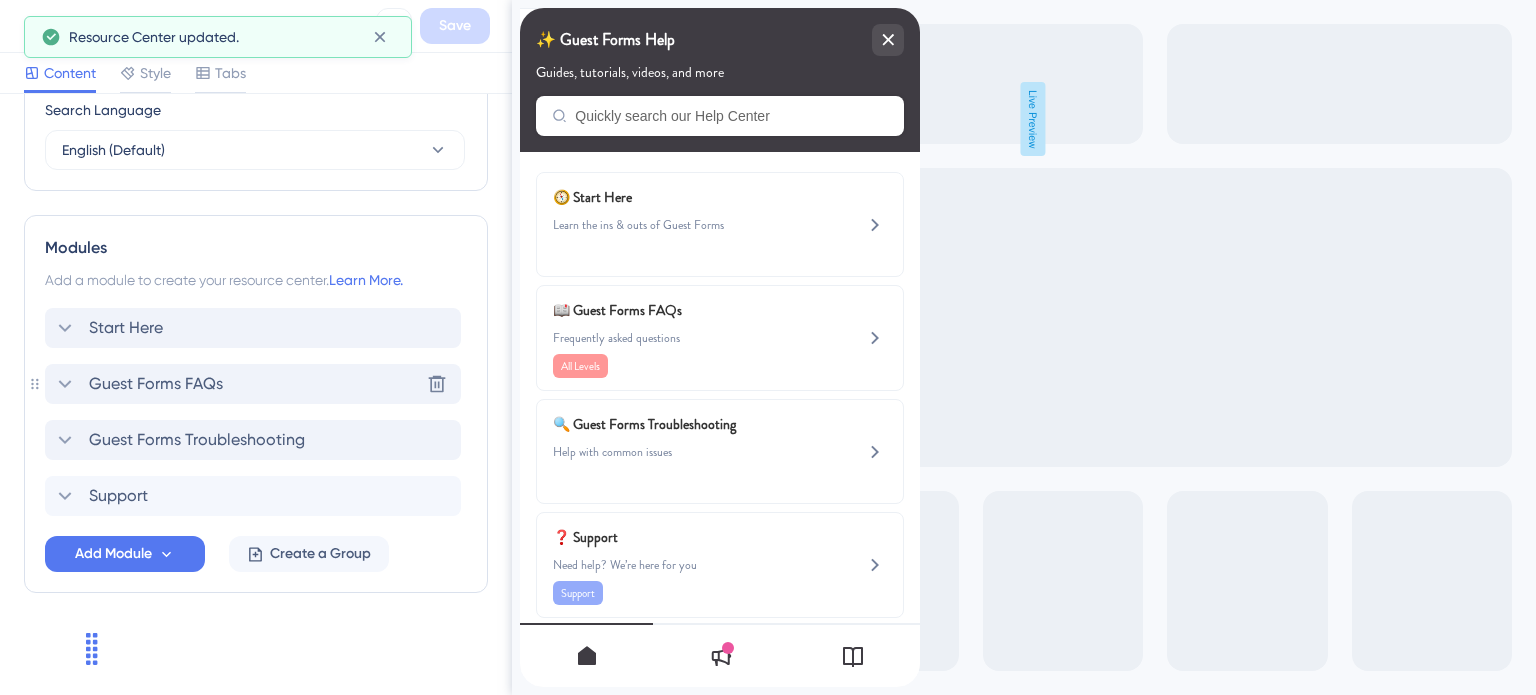 click on "Guest Forms FAQs" at bounding box center [156, 384] 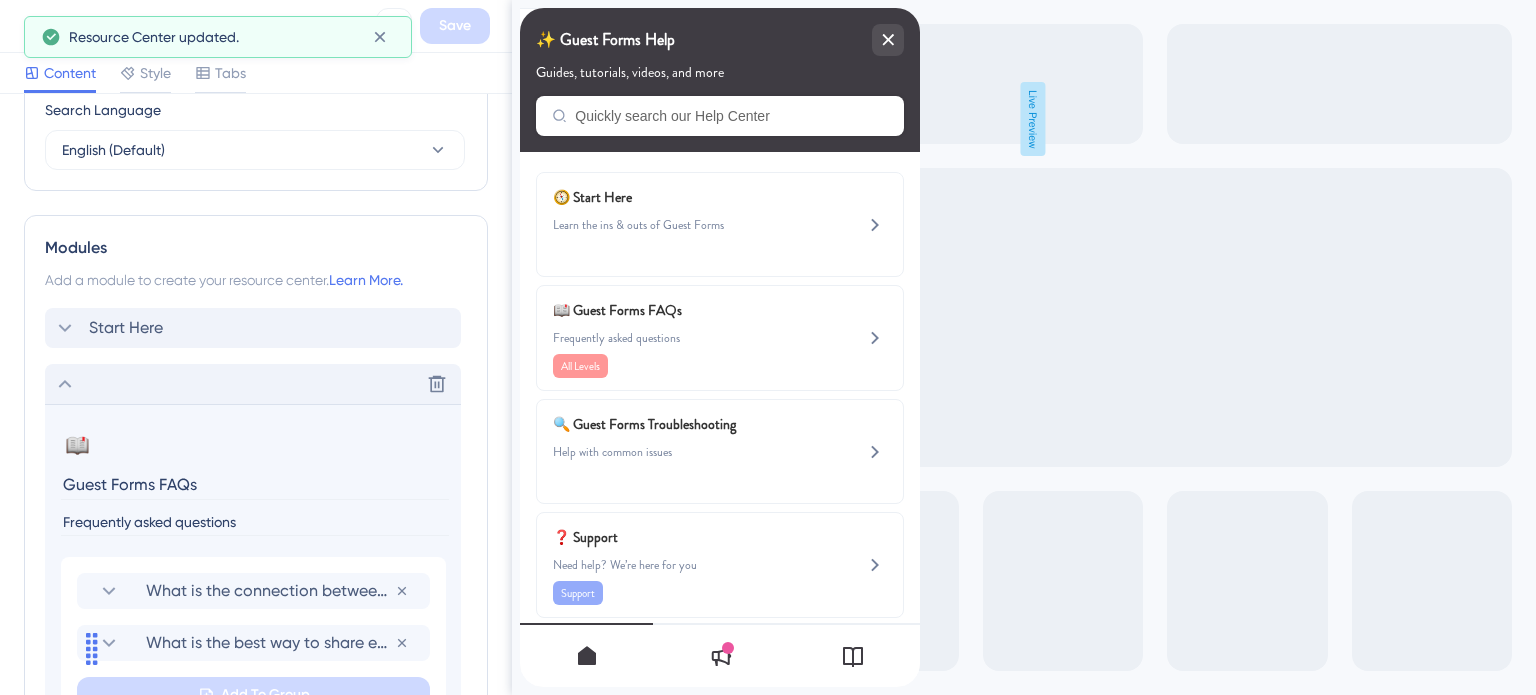 scroll, scrollTop: 959, scrollLeft: 0, axis: vertical 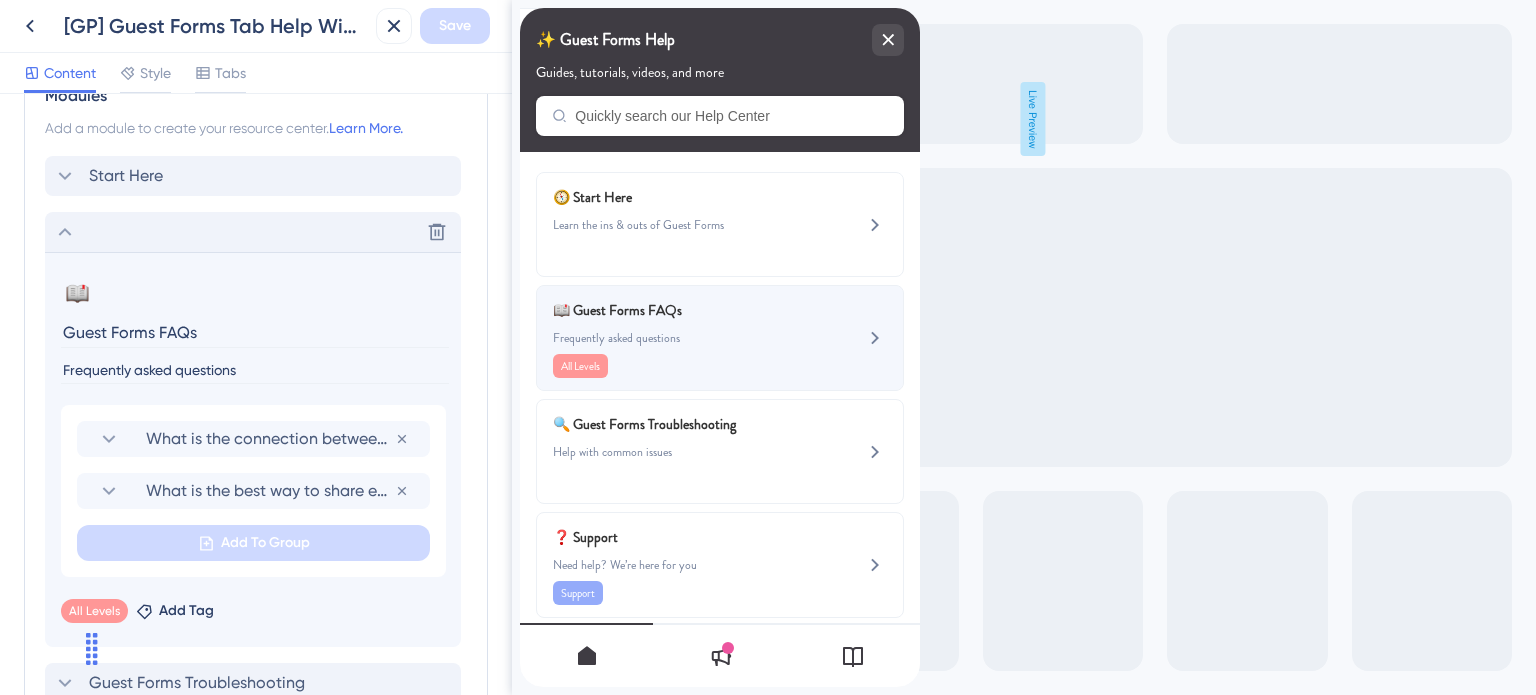 click on "📖   Guest Forms FAQs Frequently asked questions All Levels" at bounding box center [686, 338] 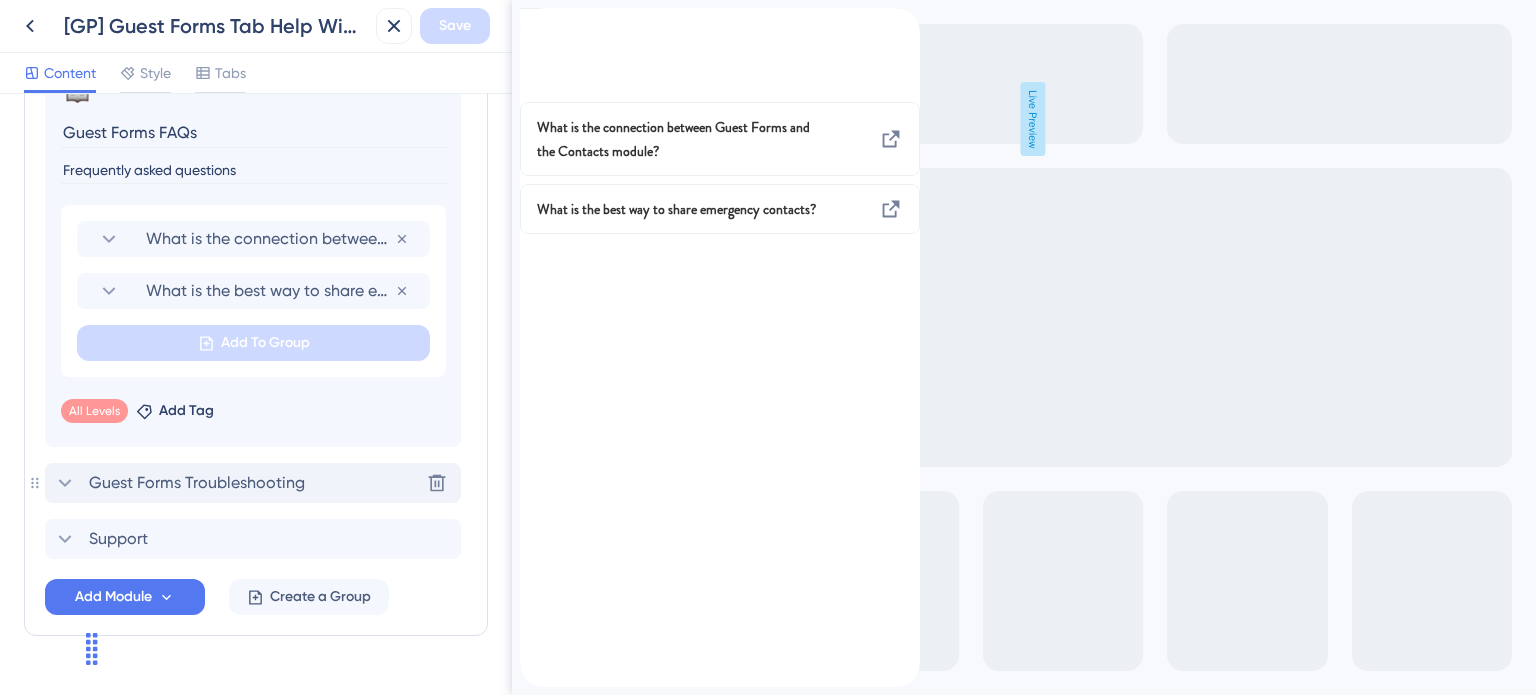 scroll, scrollTop: 959, scrollLeft: 0, axis: vertical 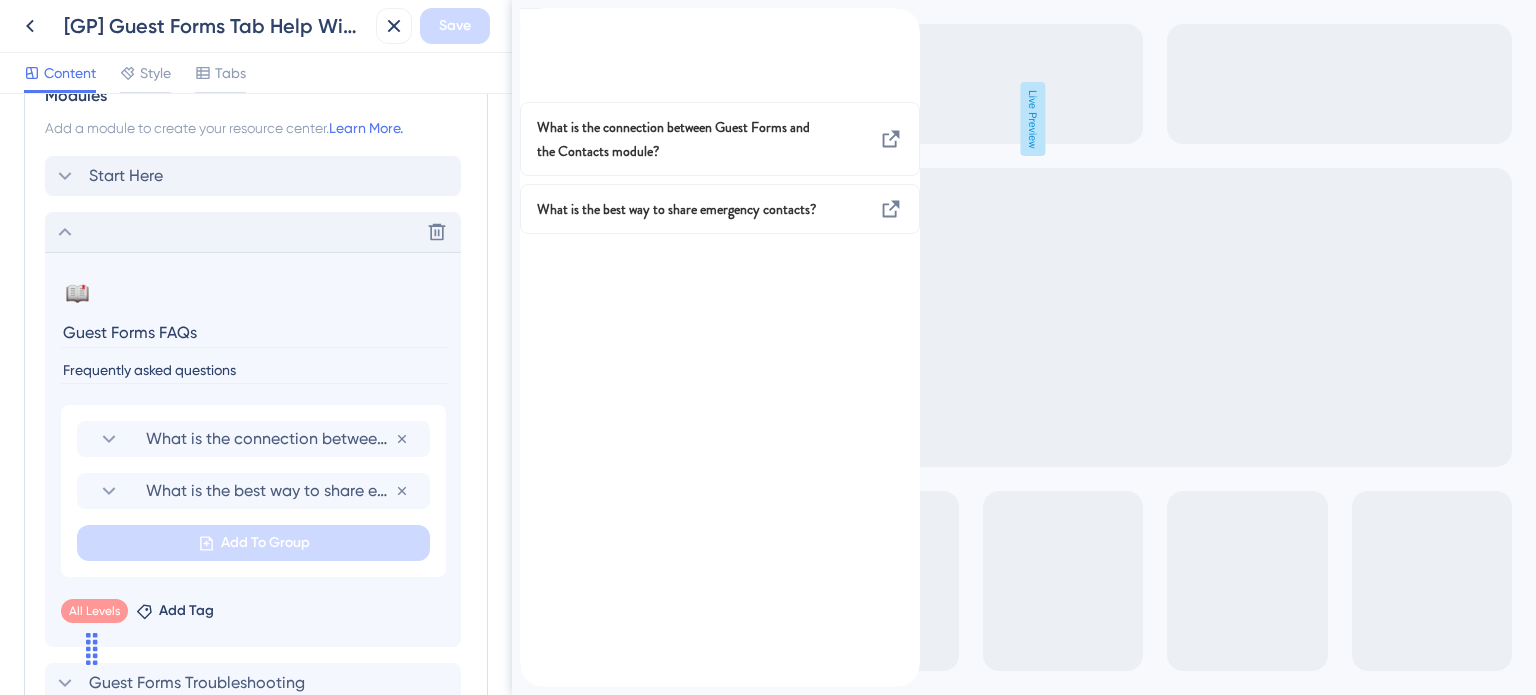 click 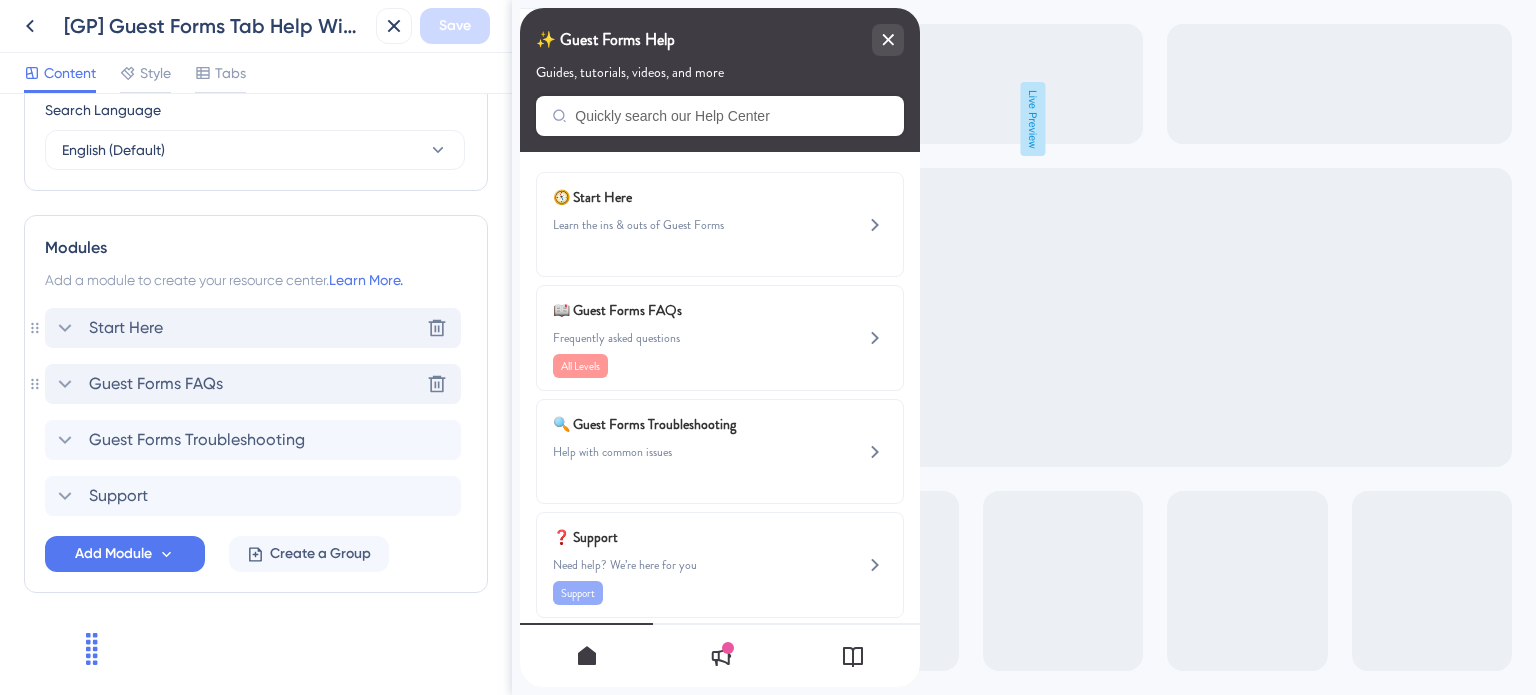 click on "Start Here" at bounding box center (126, 328) 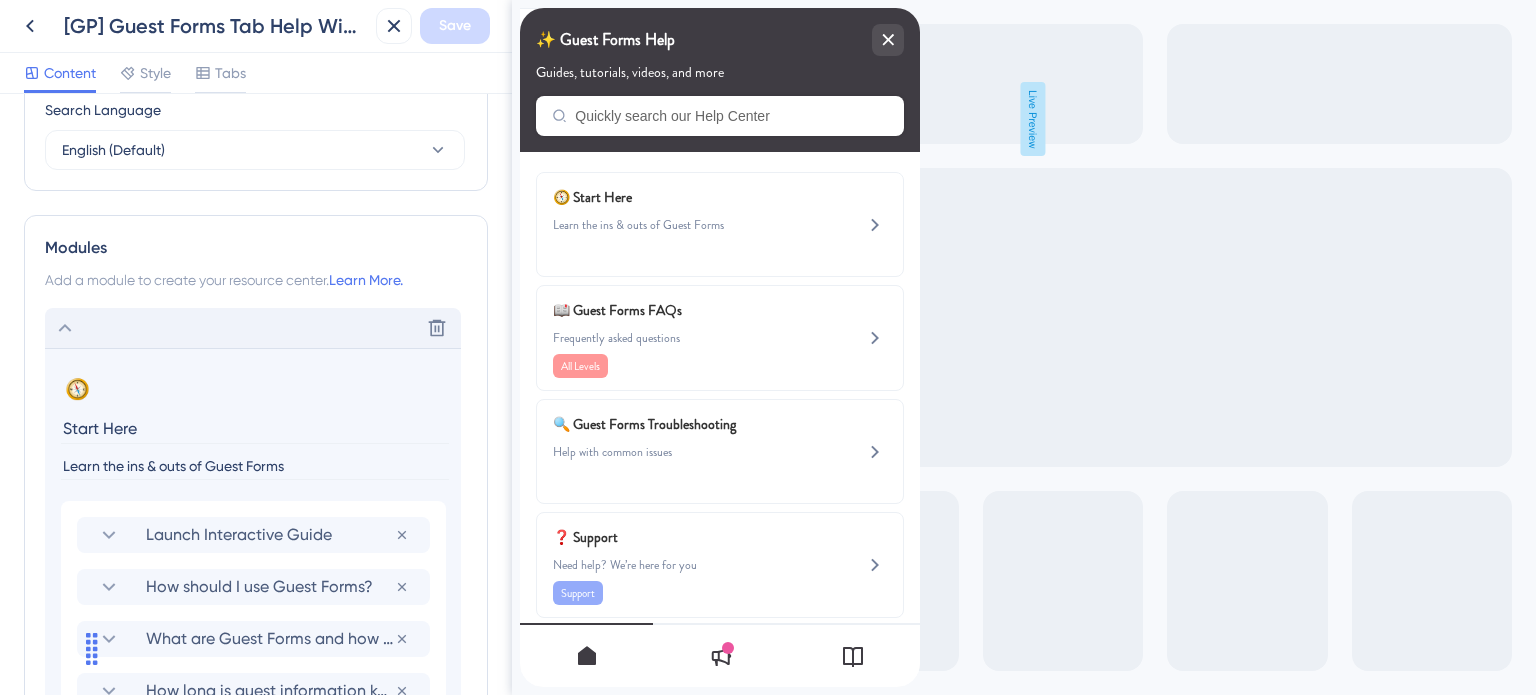 scroll, scrollTop: 959, scrollLeft: 0, axis: vertical 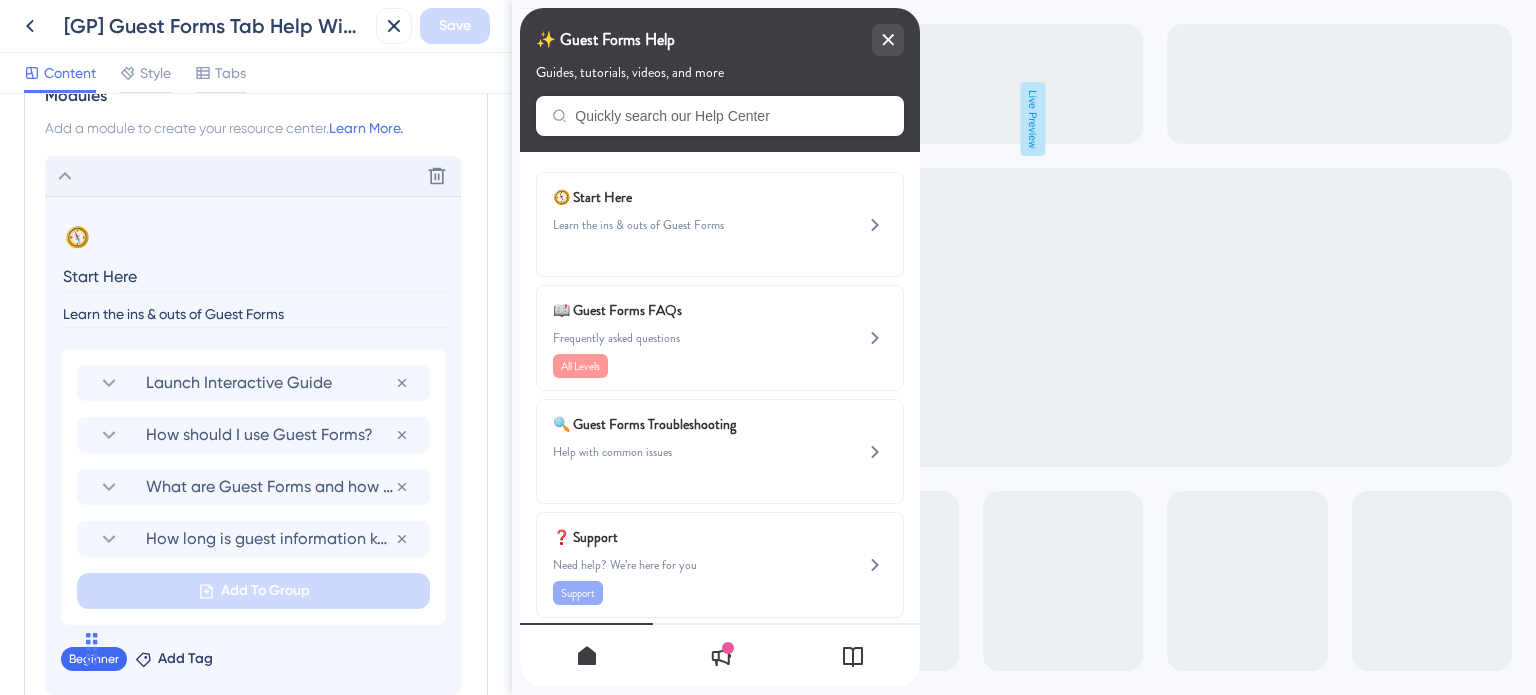 click 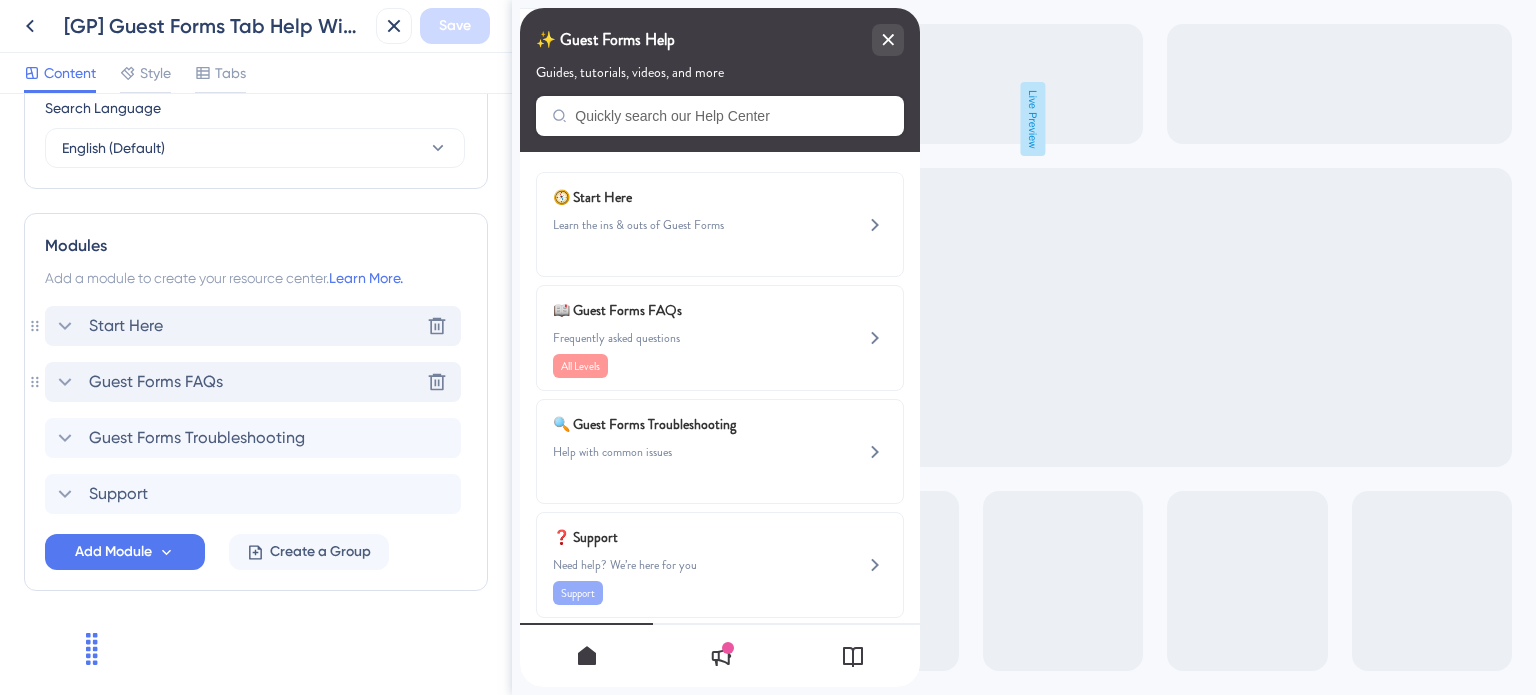 scroll, scrollTop: 807, scrollLeft: 0, axis: vertical 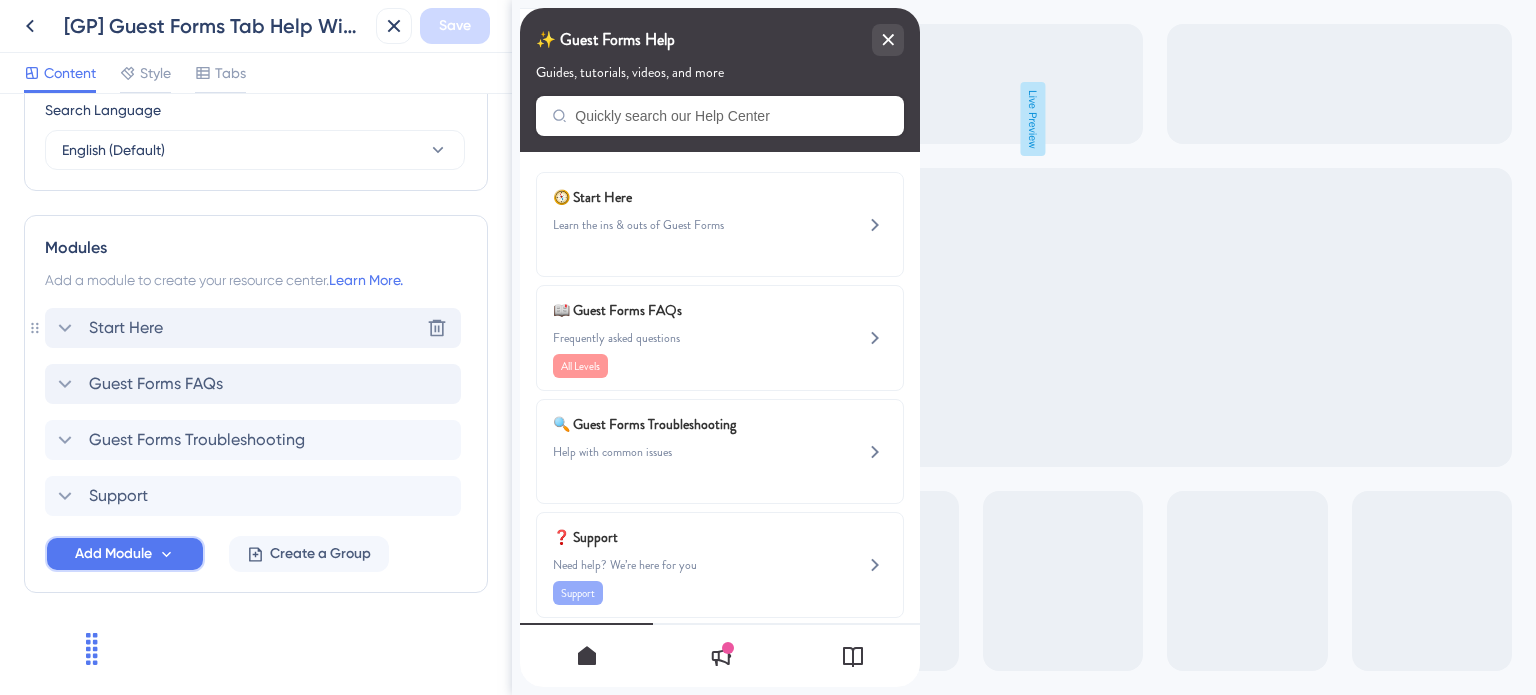 click on "Add Module" at bounding box center (125, 554) 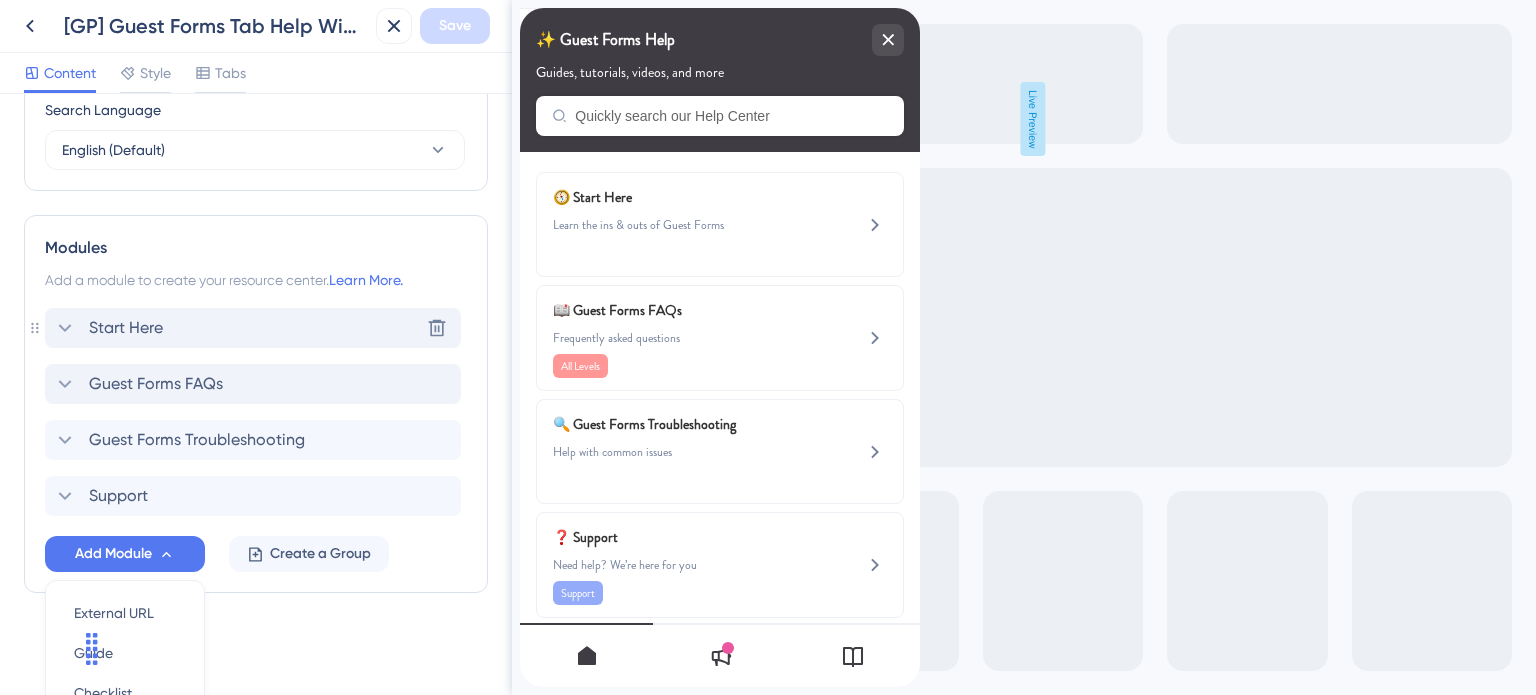 scroll, scrollTop: 996, scrollLeft: 0, axis: vertical 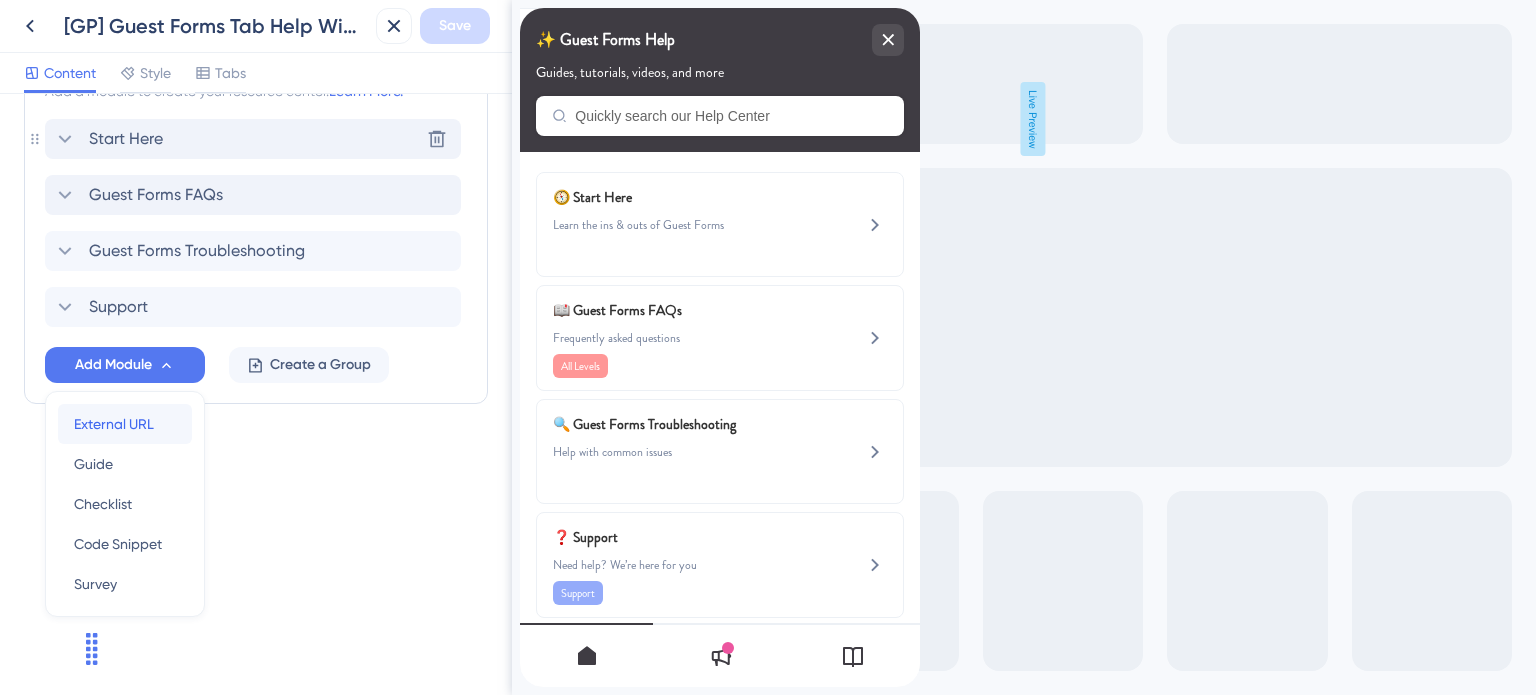 click on "External URL" at bounding box center [114, 424] 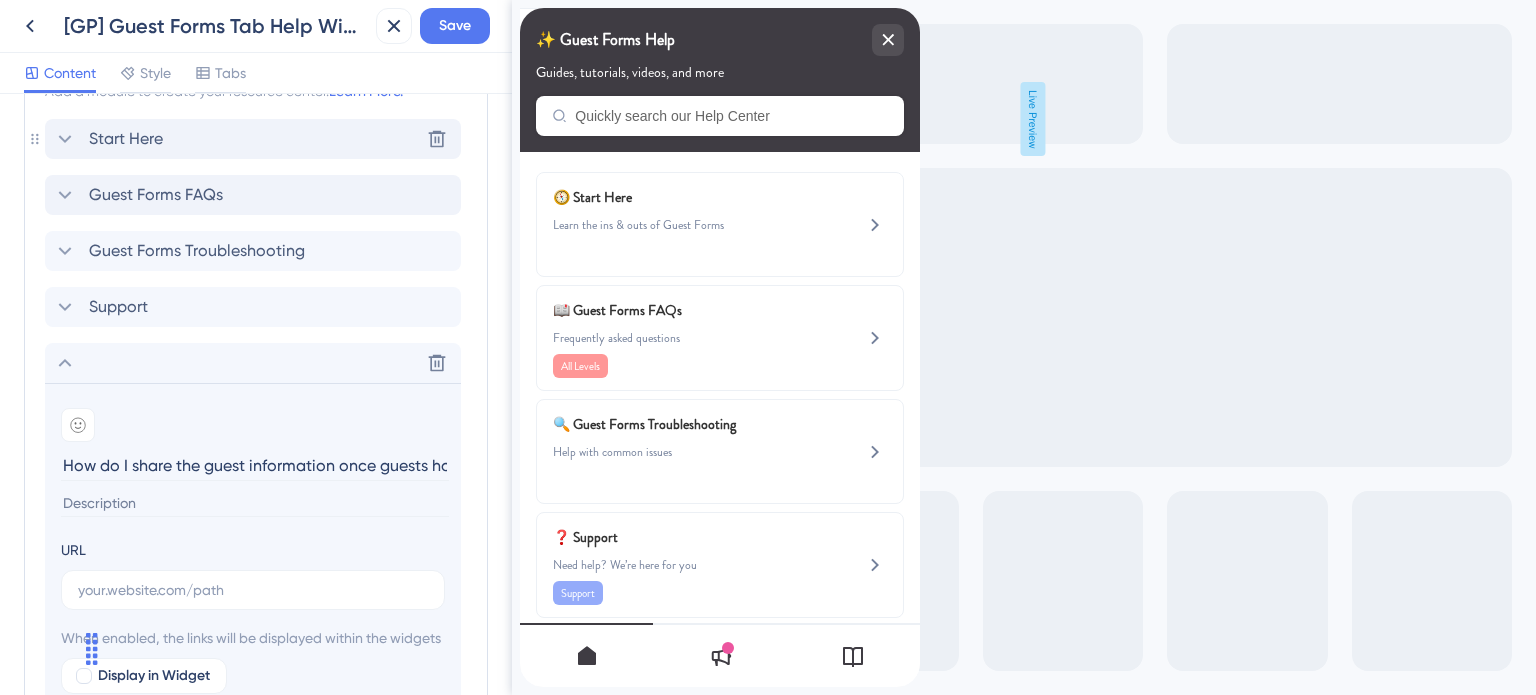 scroll, scrollTop: 0, scrollLeft: 258, axis: horizontal 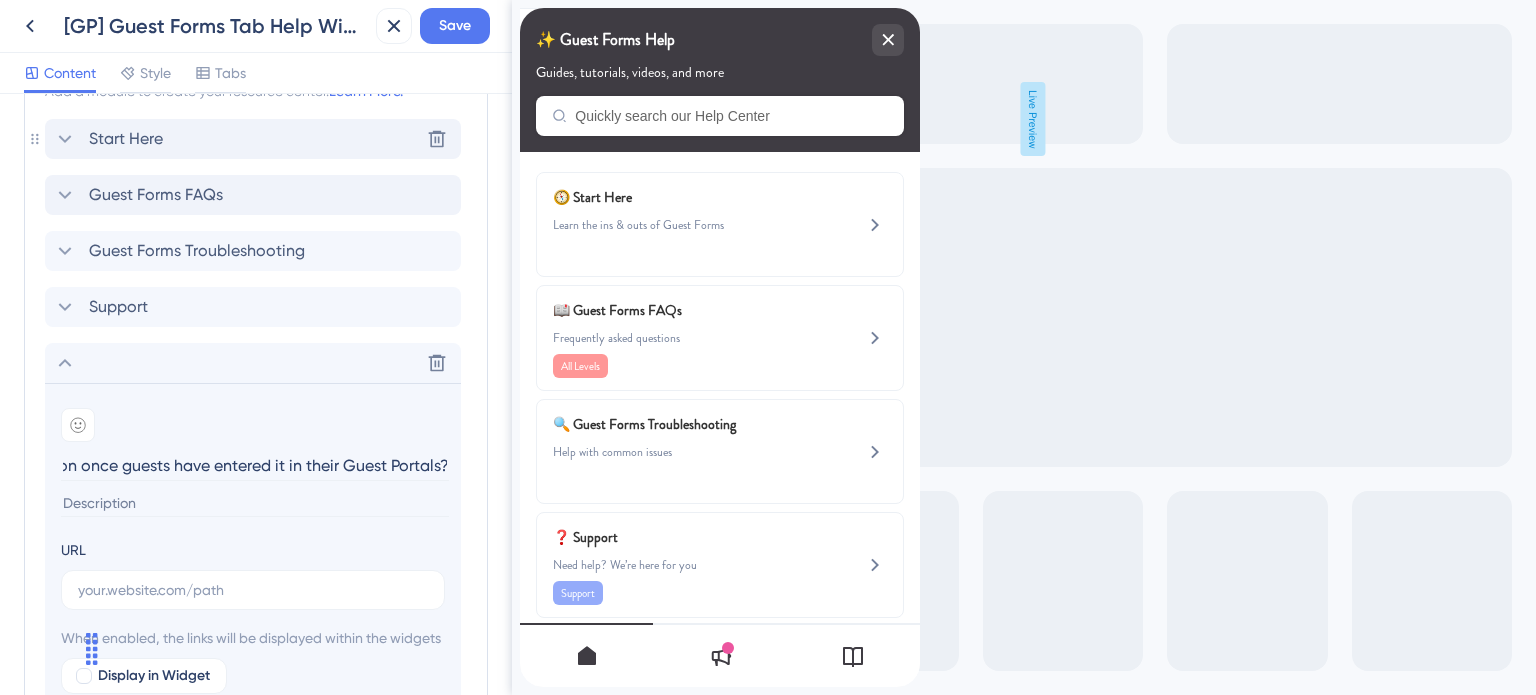 type on "How do I share the guest information once guests have entered it in their Guest Portals?" 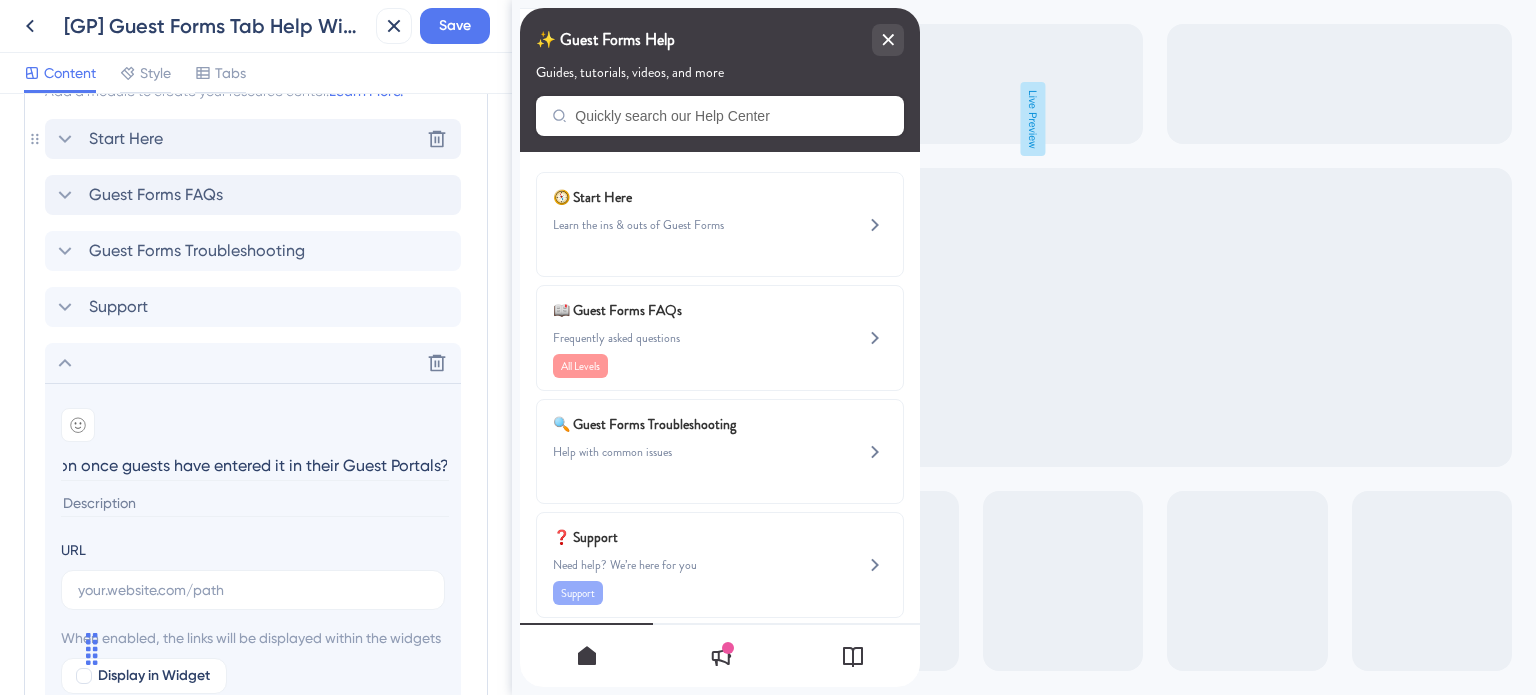 scroll, scrollTop: 0, scrollLeft: 0, axis: both 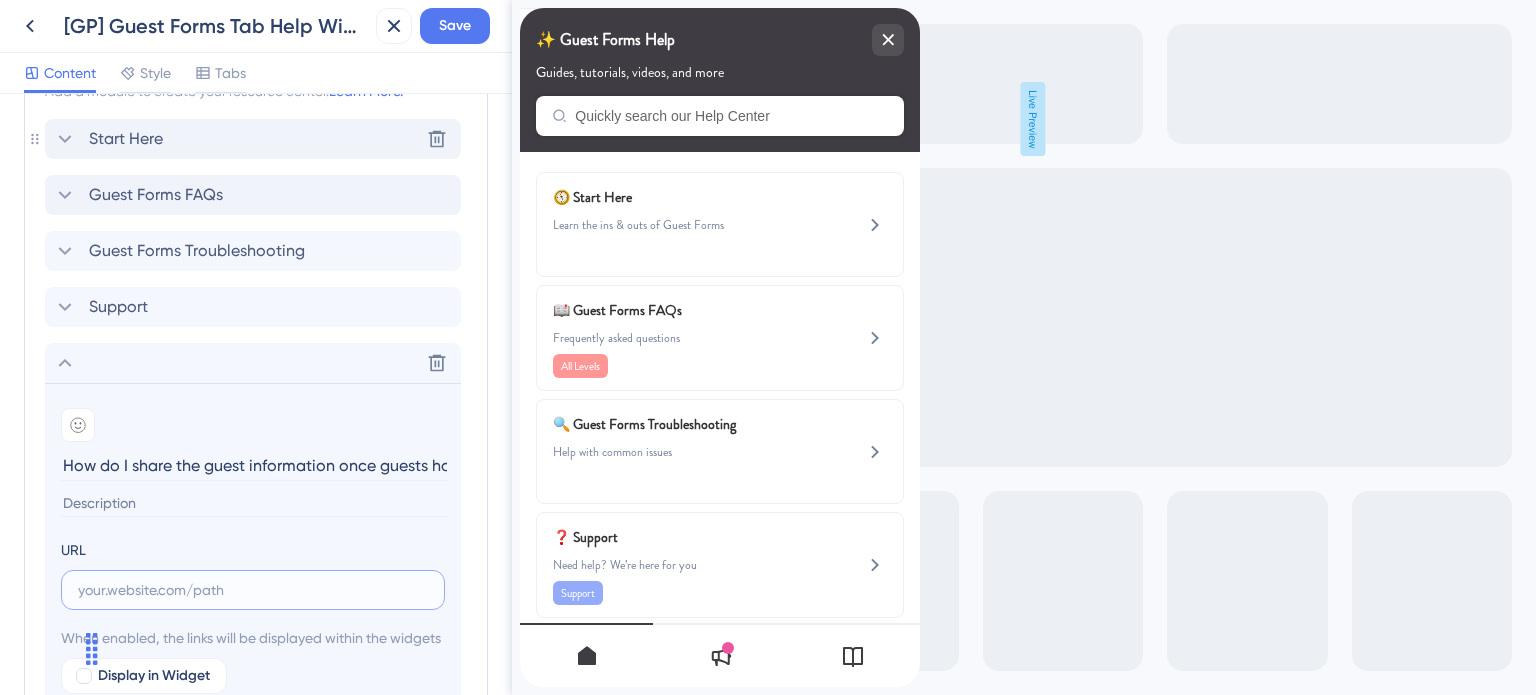click at bounding box center [253, 590] 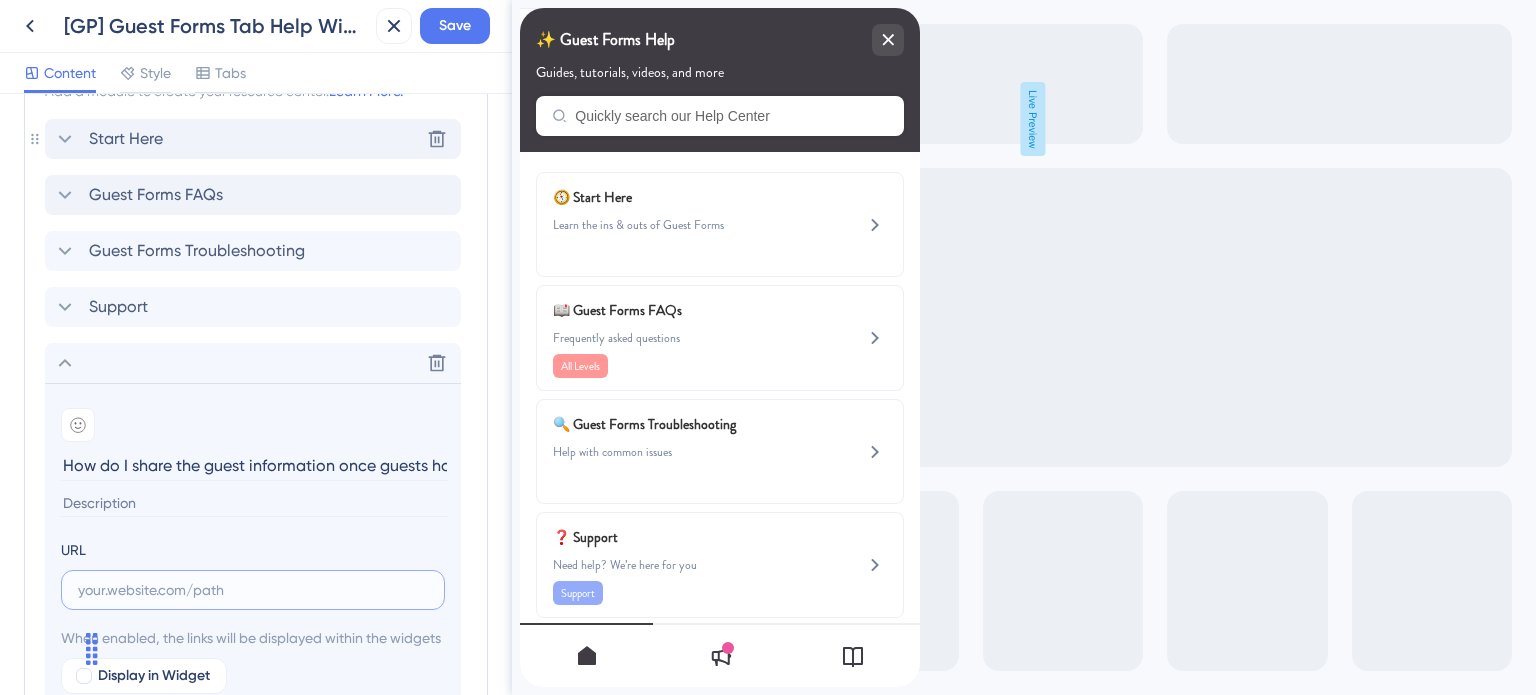 paste on "https://help.safariportal.app/en/articles/12330-how-do-i-share-the-guest-information-once-guests" 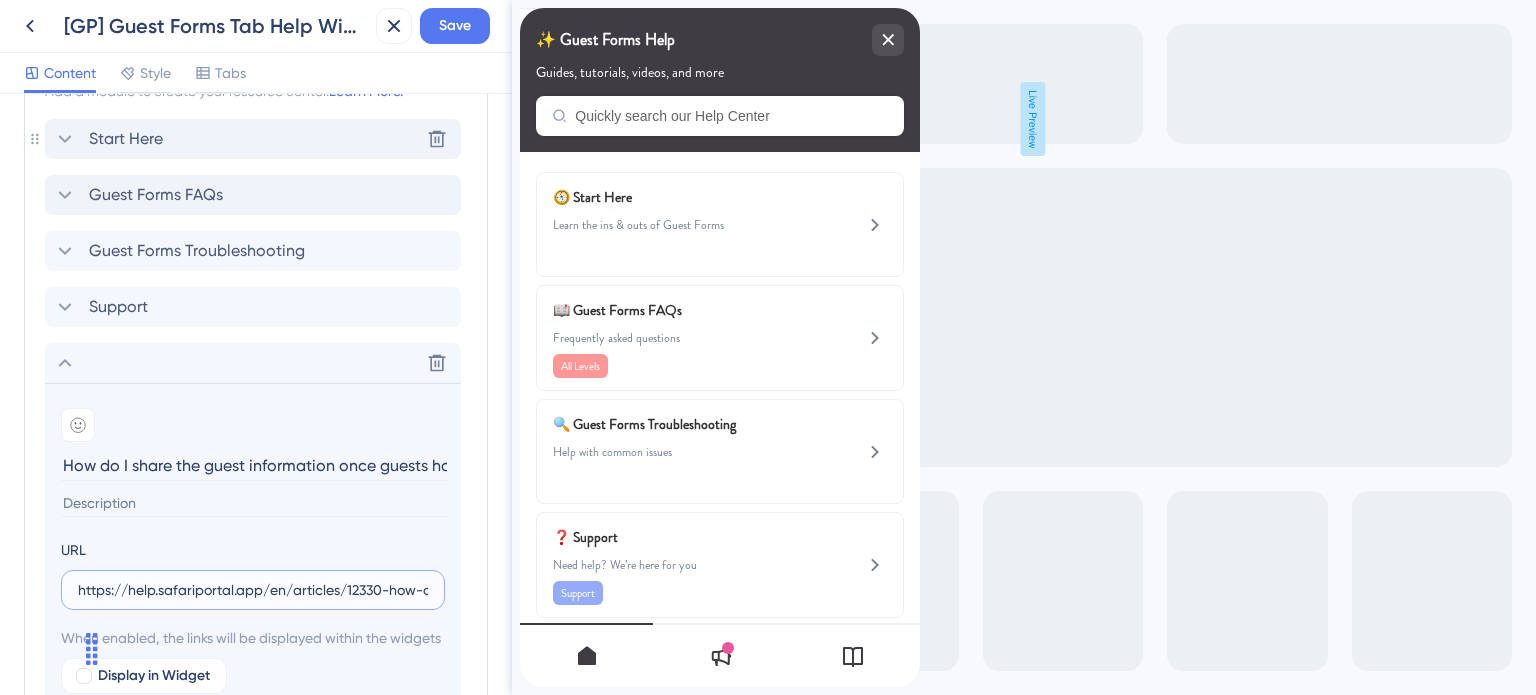 scroll, scrollTop: 0, scrollLeft: 308, axis: horizontal 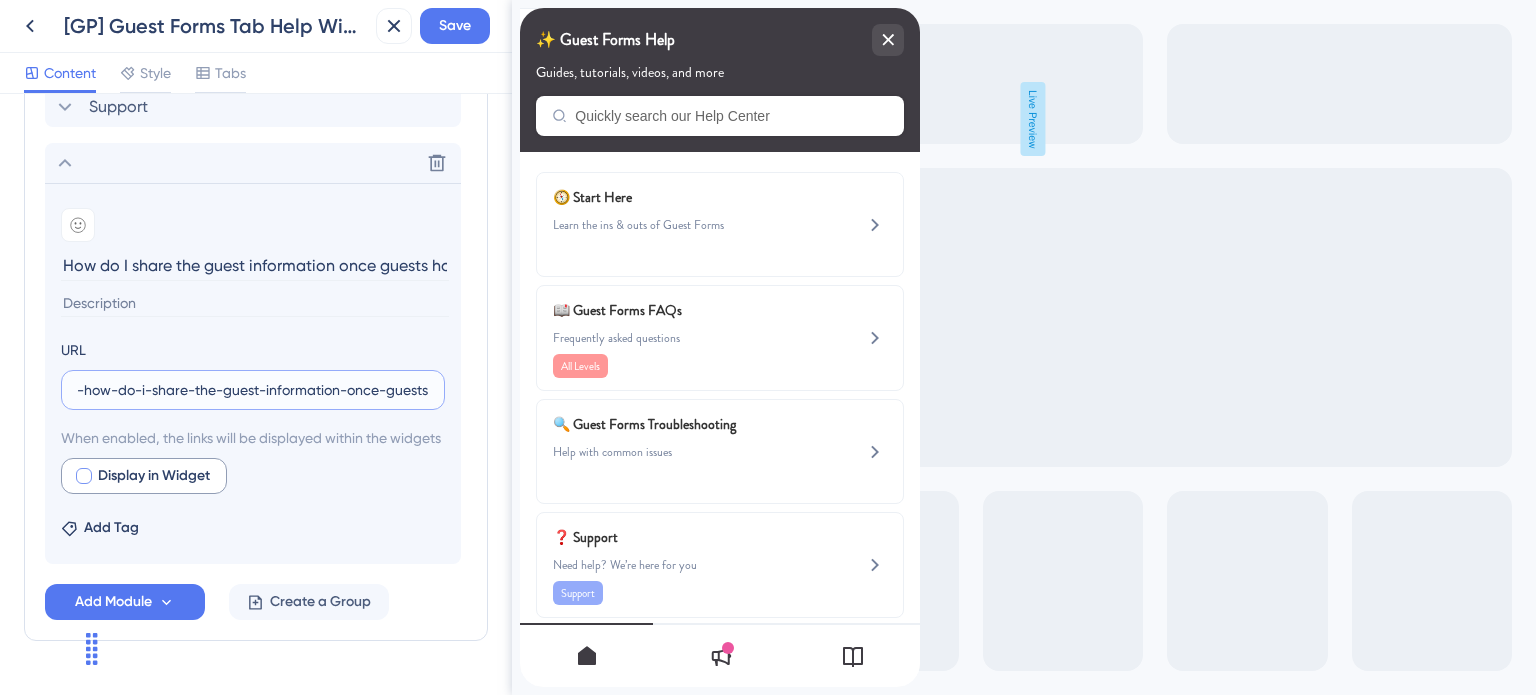 type on "https://help.safariportal.app/en/articles/12330-how-do-i-share-the-guest-information-once-guests" 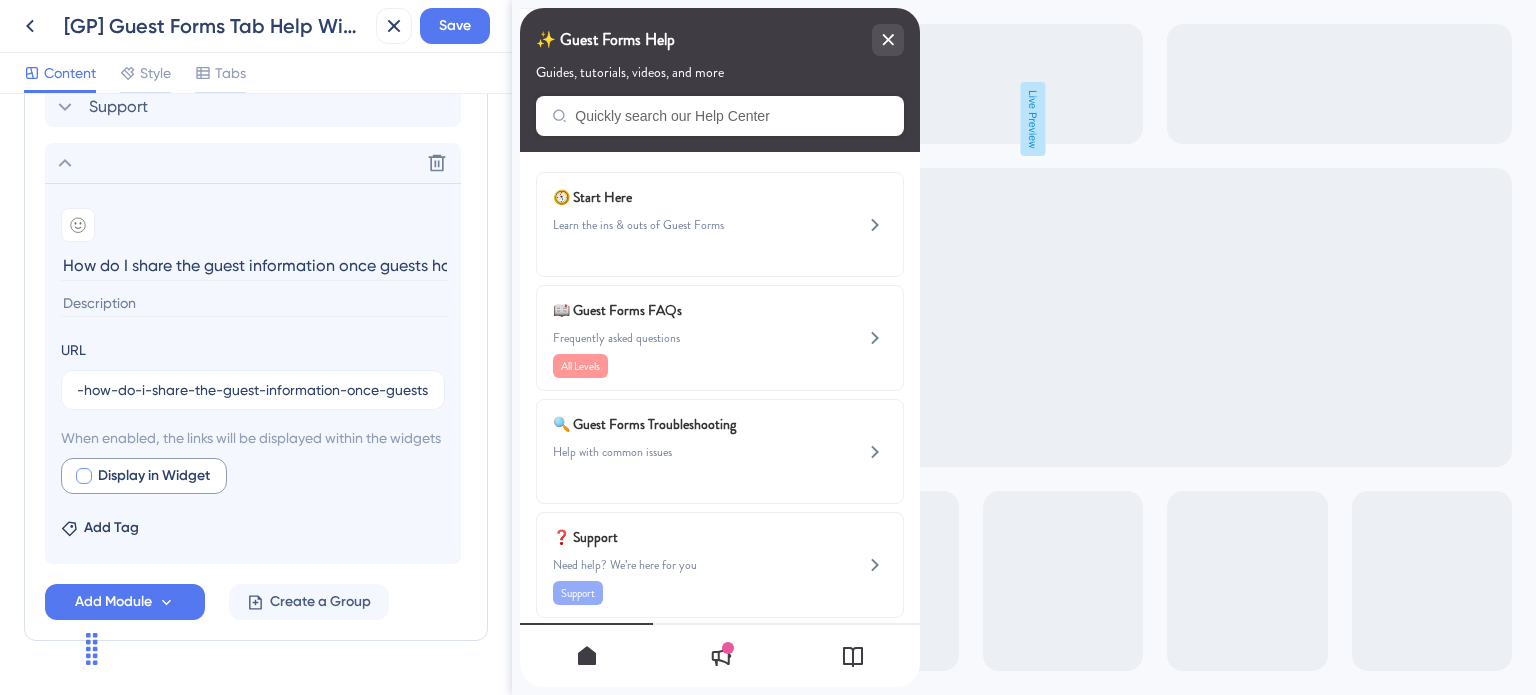 click at bounding box center [84, 476] 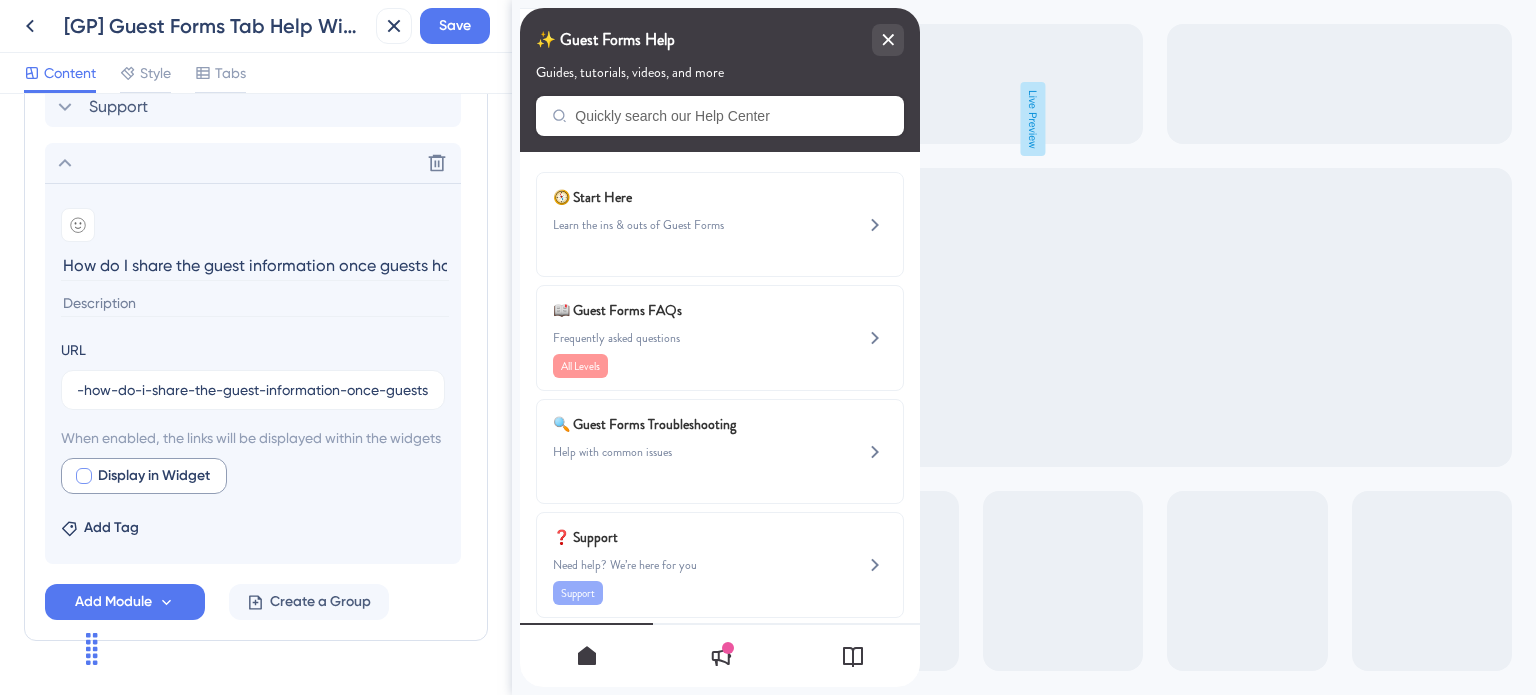 checkbox on "true" 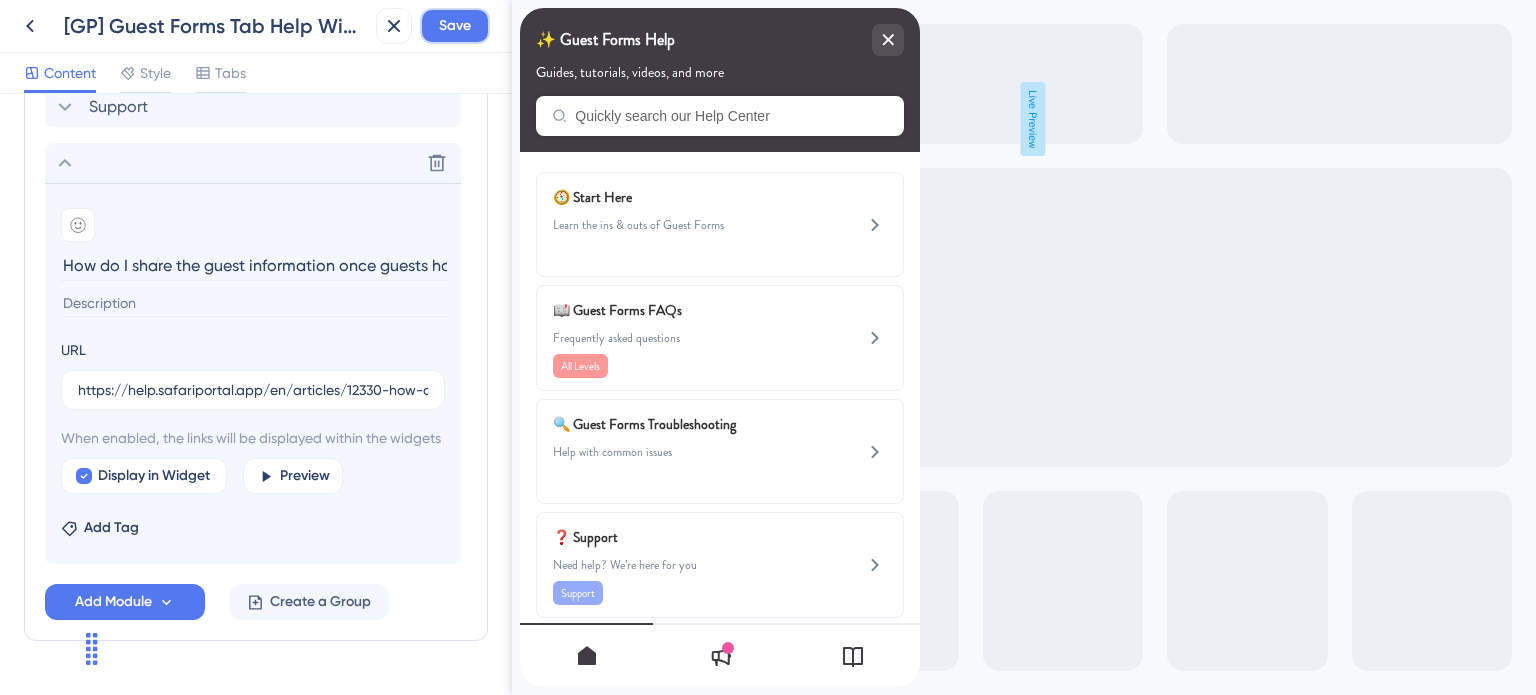 click on "Save" at bounding box center [455, 26] 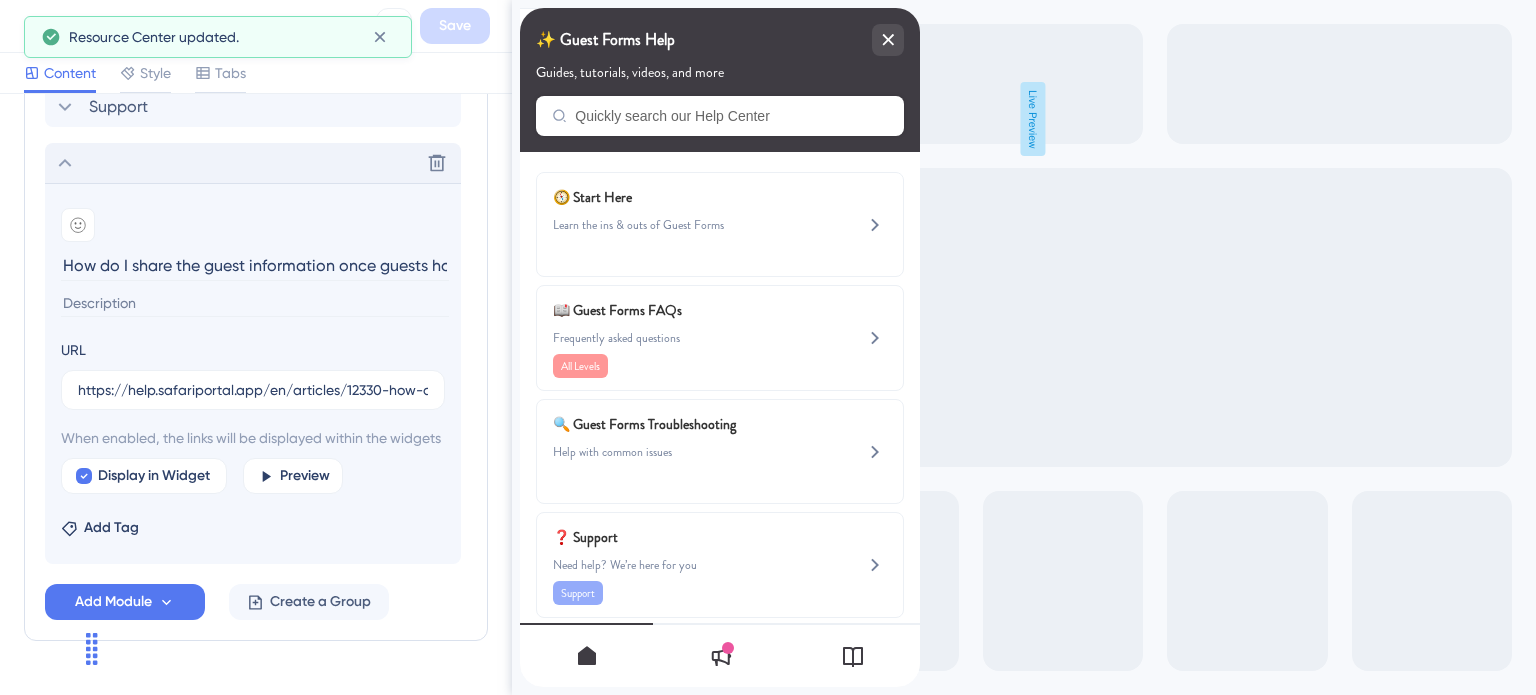 click 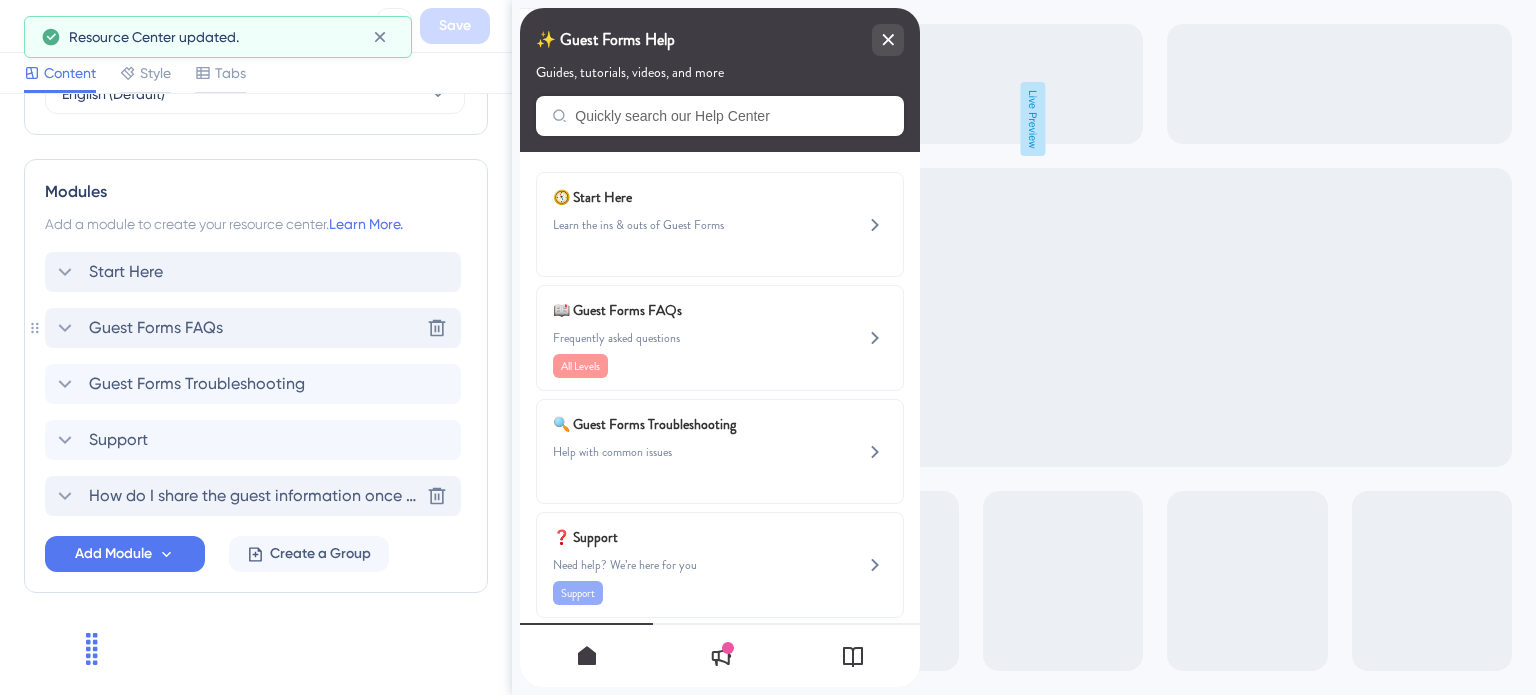 click on "Guest Forms FAQs" at bounding box center (156, 328) 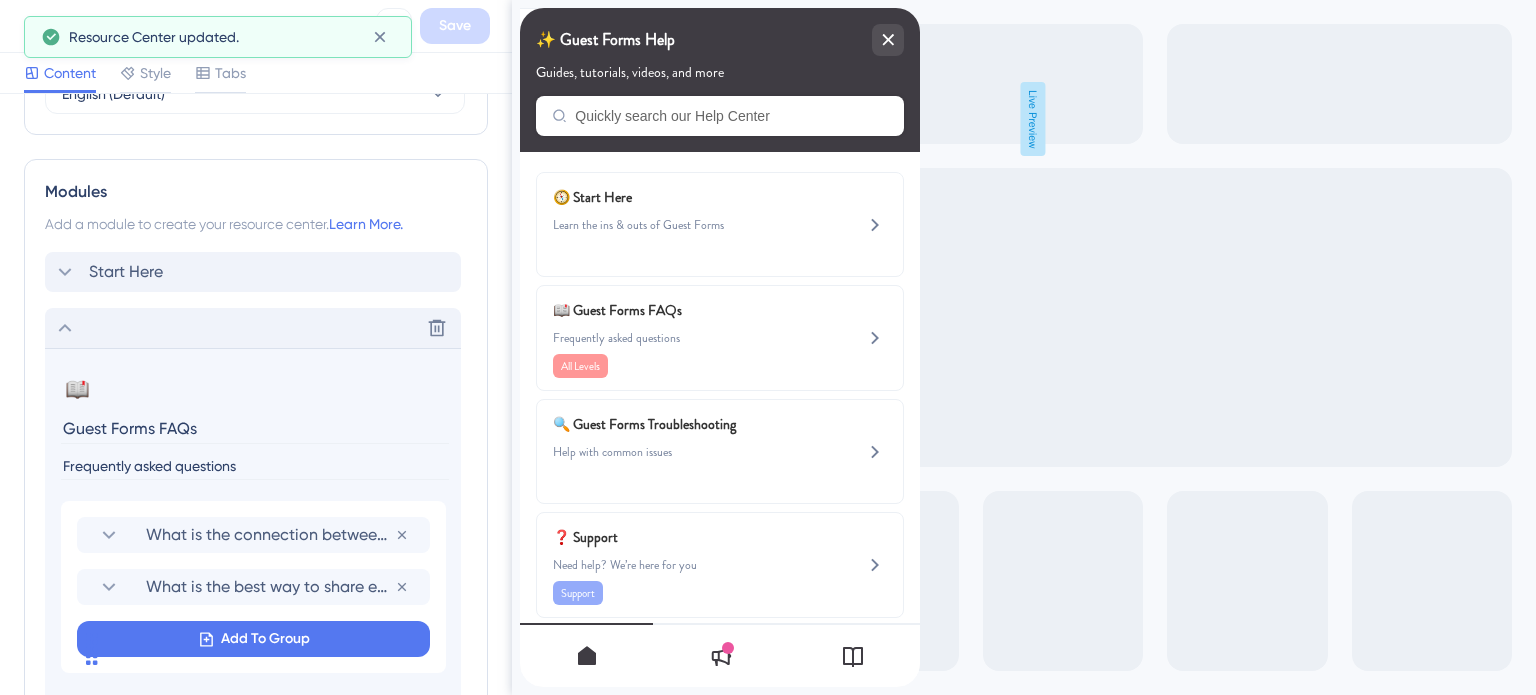 scroll, scrollTop: 1180, scrollLeft: 0, axis: vertical 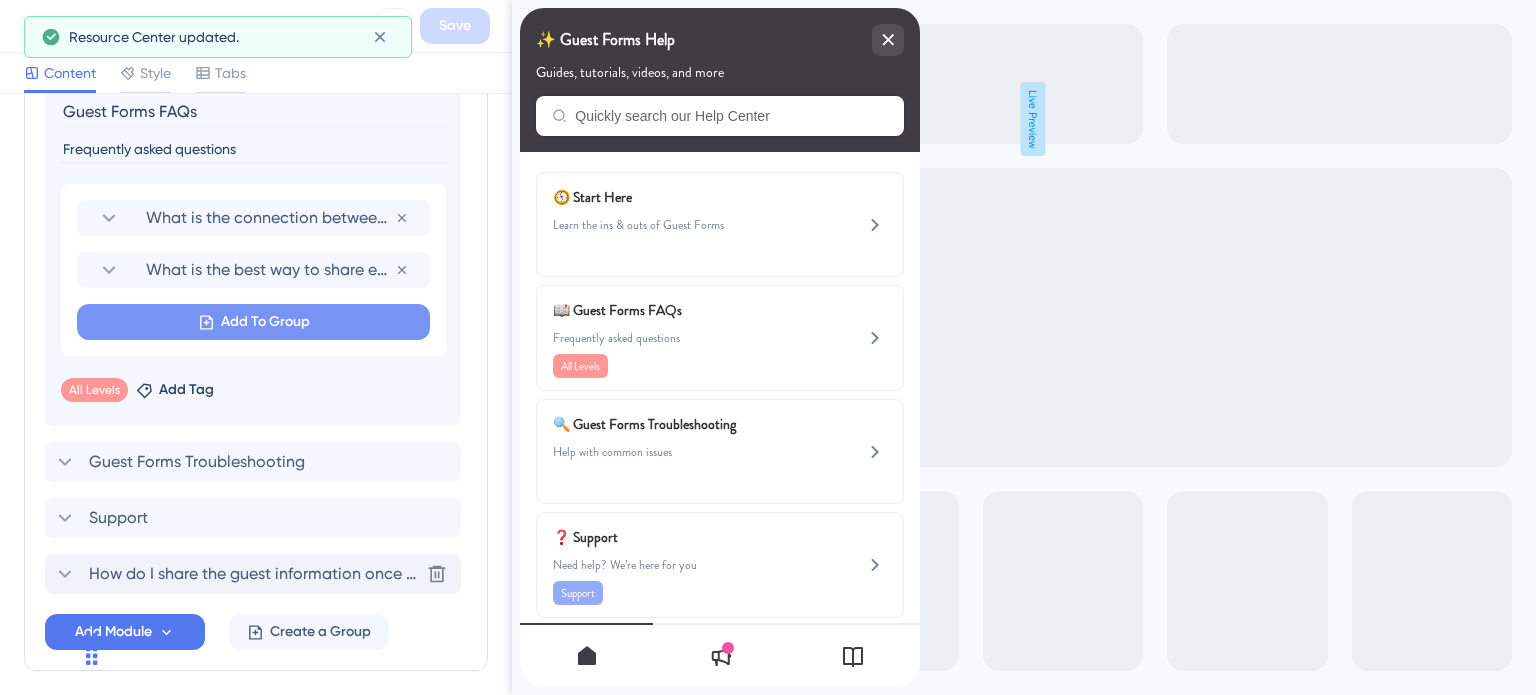 click on "Add To Group" at bounding box center [265, 322] 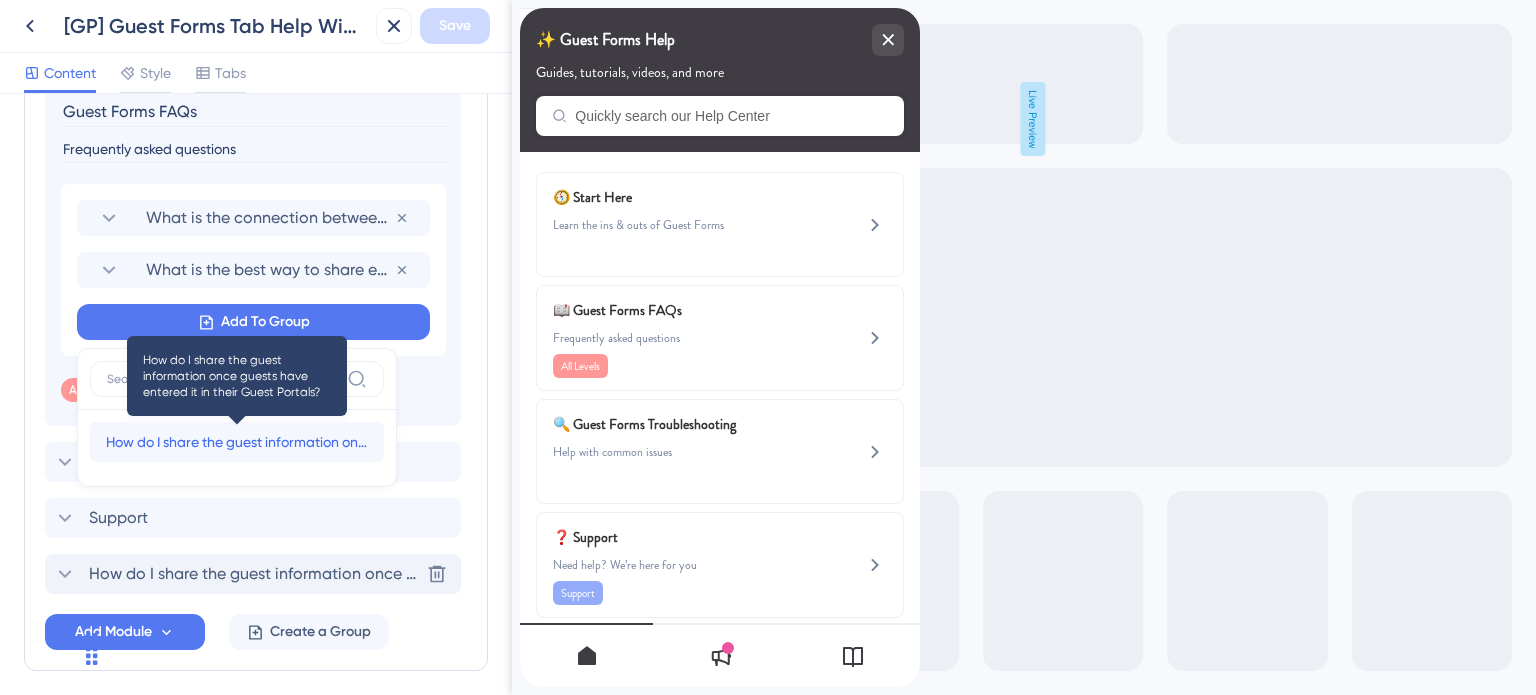 click on "How do I share the guest information once guests have entered it in their Guest Portals?" at bounding box center [237, 442] 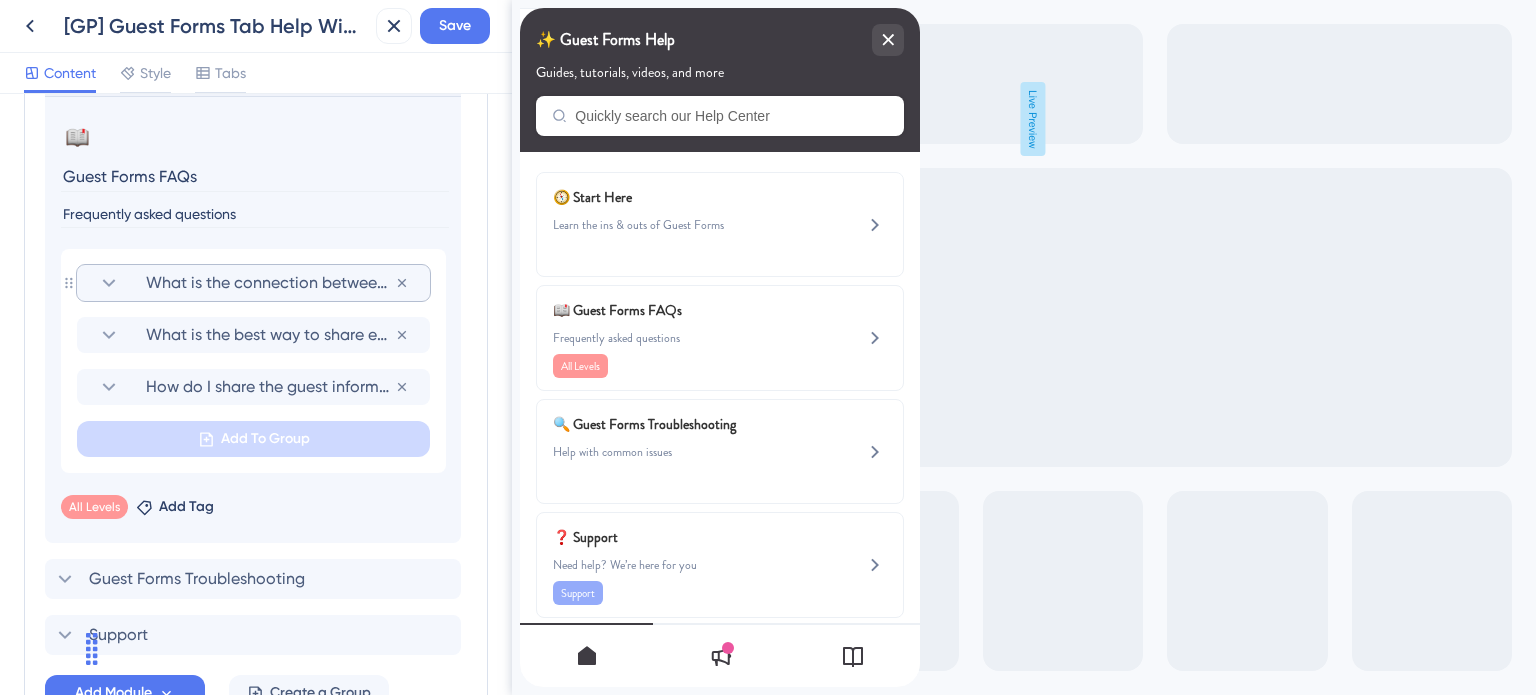 scroll, scrollTop: 1080, scrollLeft: 0, axis: vertical 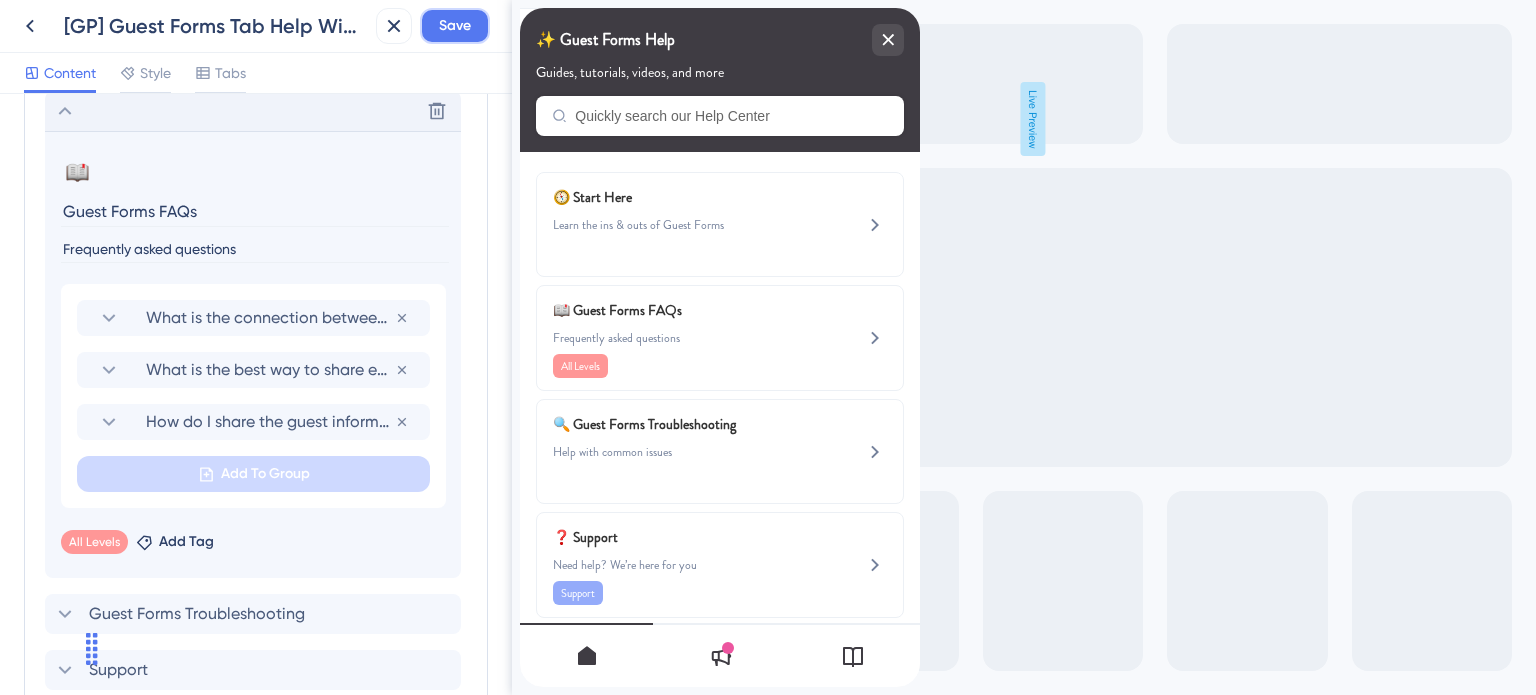click on "Save" at bounding box center [455, 26] 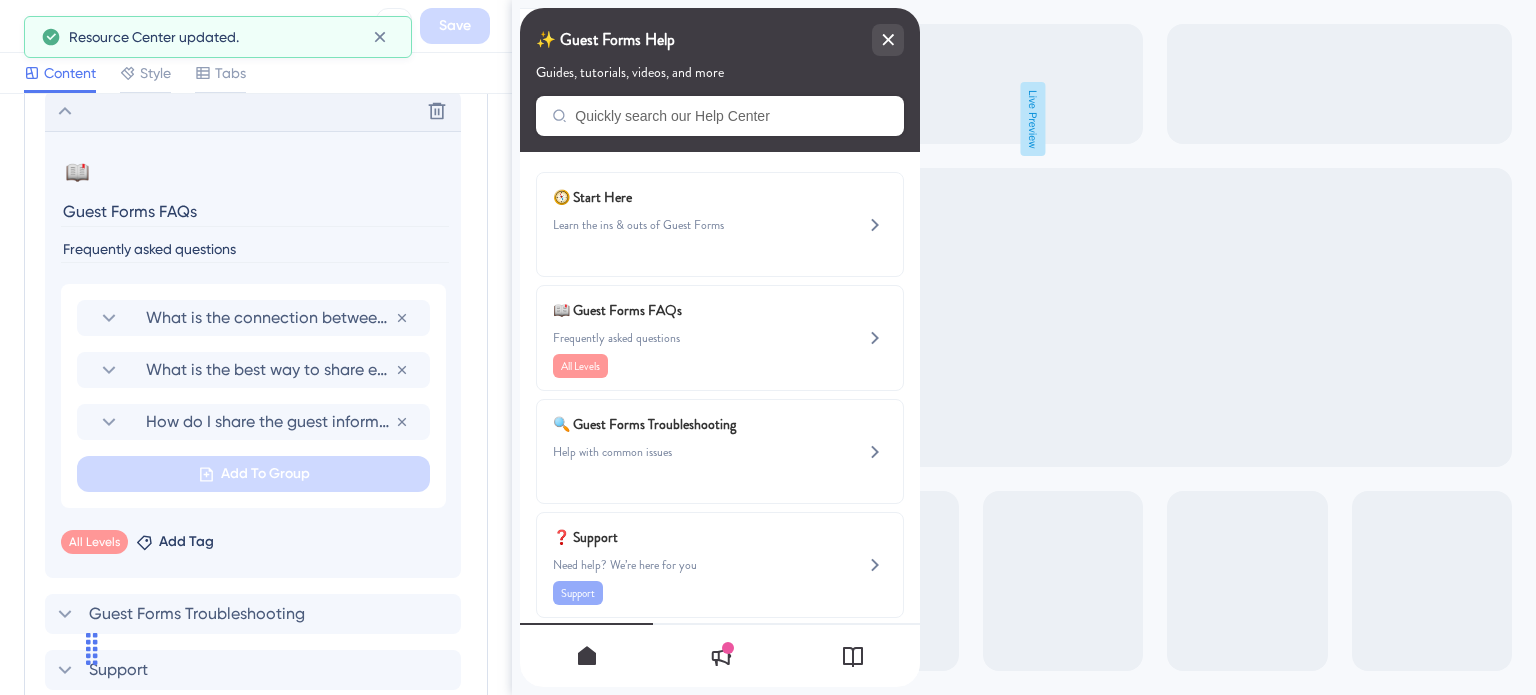 click 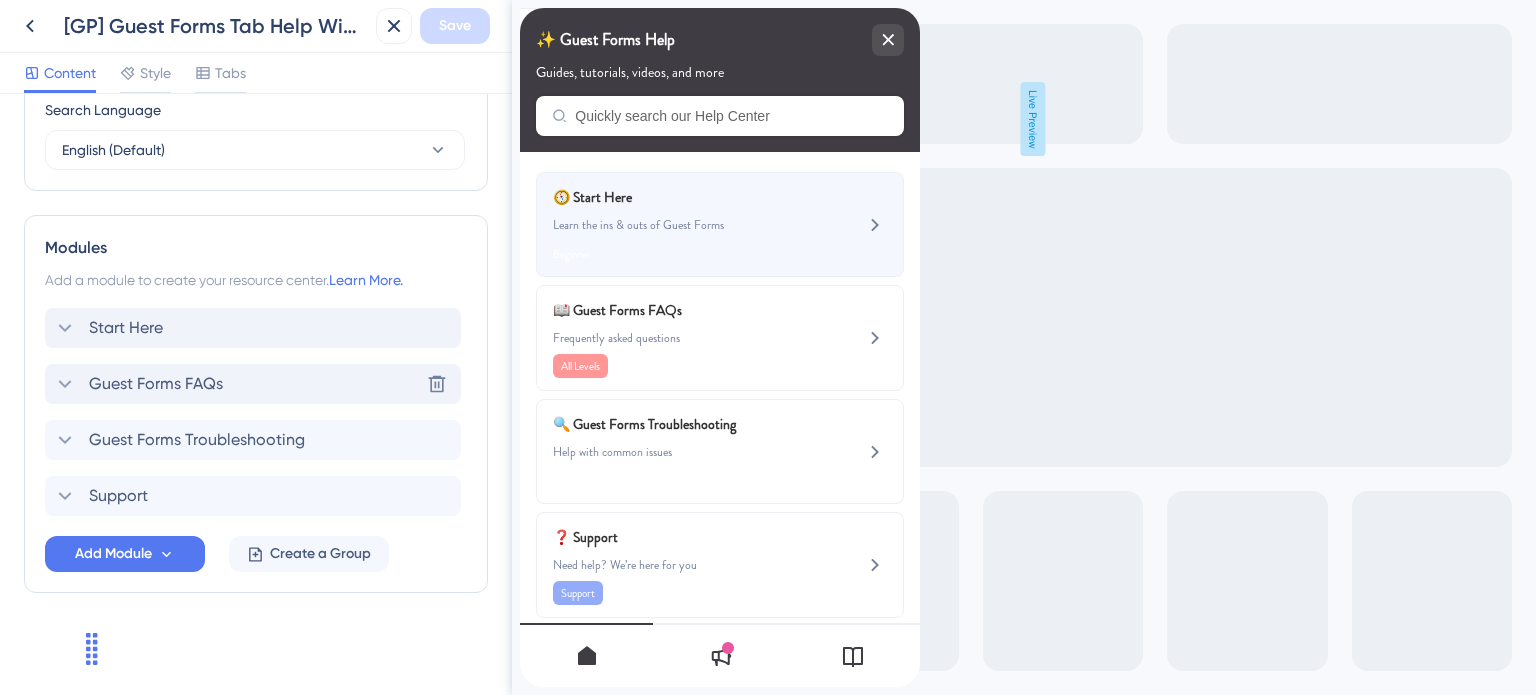 click on "Beginner" at bounding box center [686, 252] 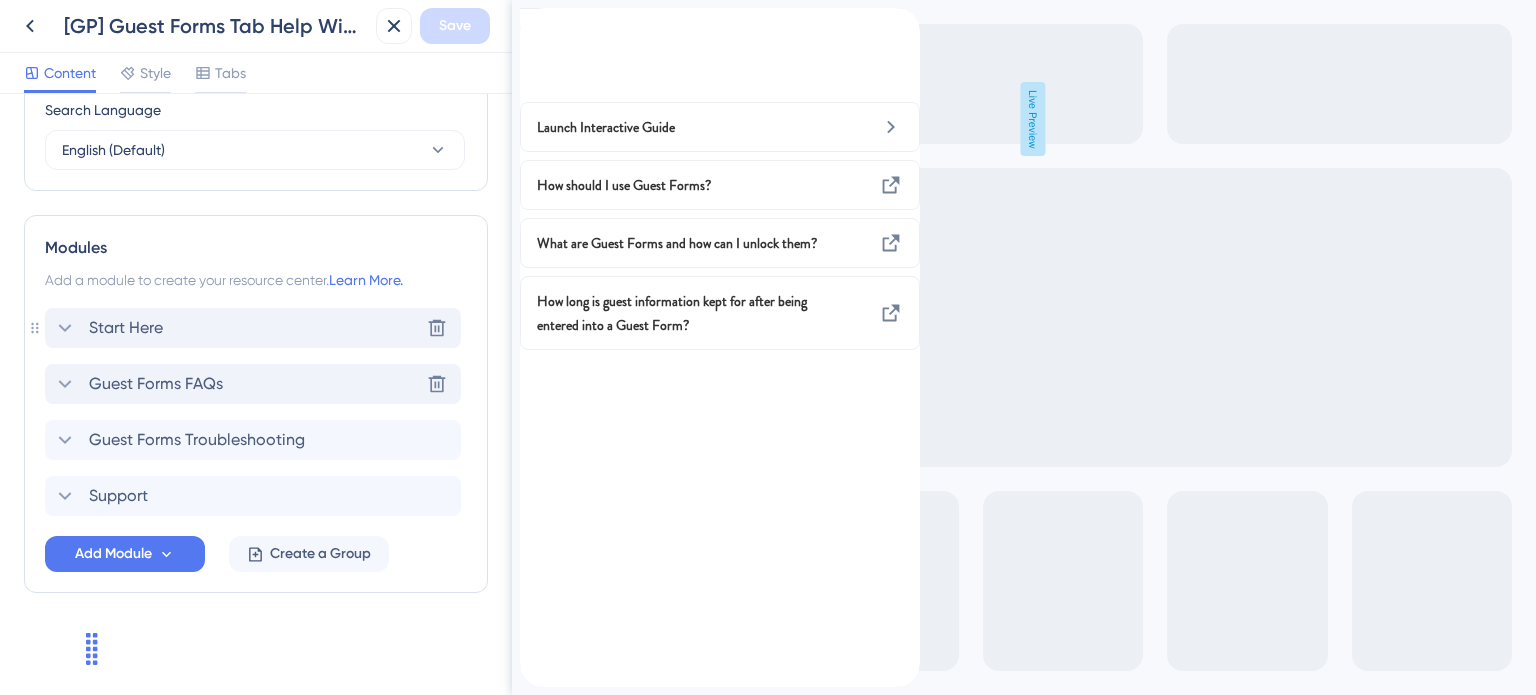click on "Start Here" at bounding box center (126, 328) 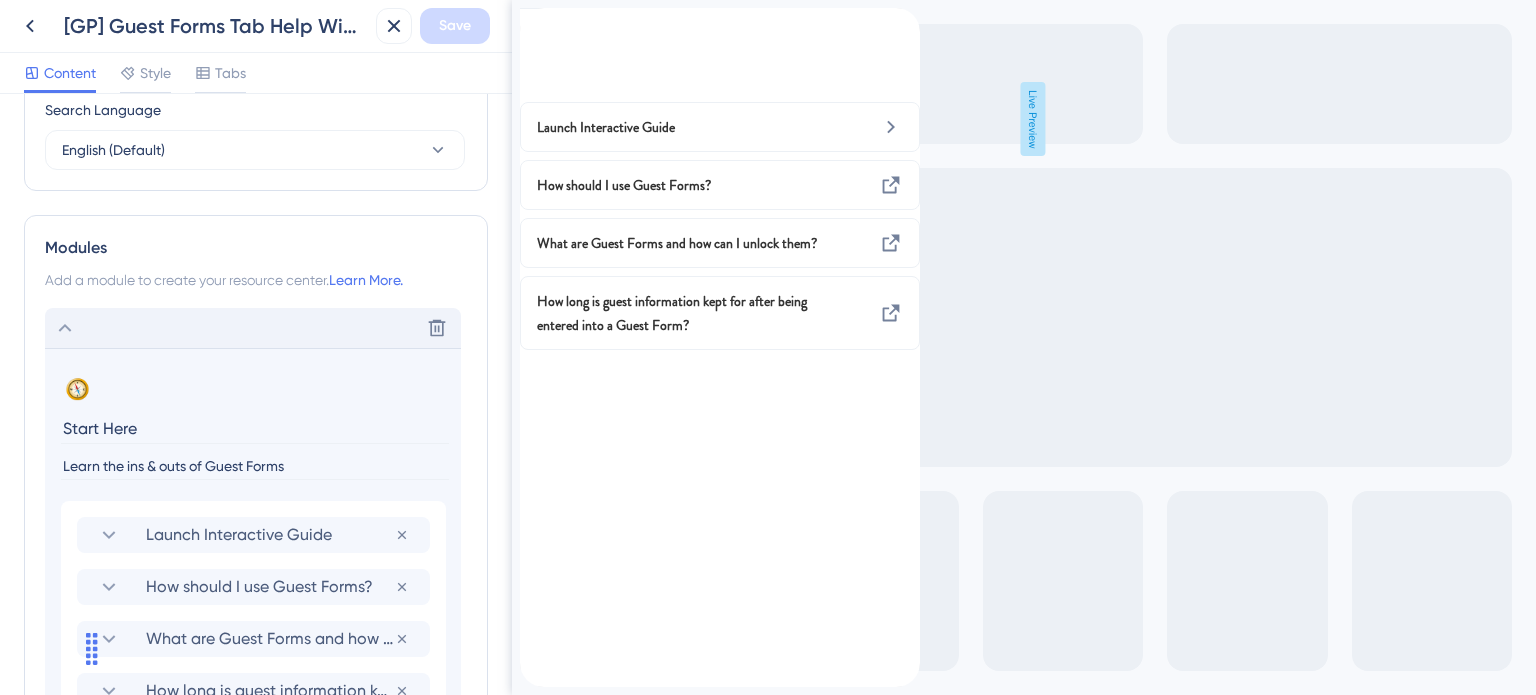 scroll, scrollTop: 1080, scrollLeft: 0, axis: vertical 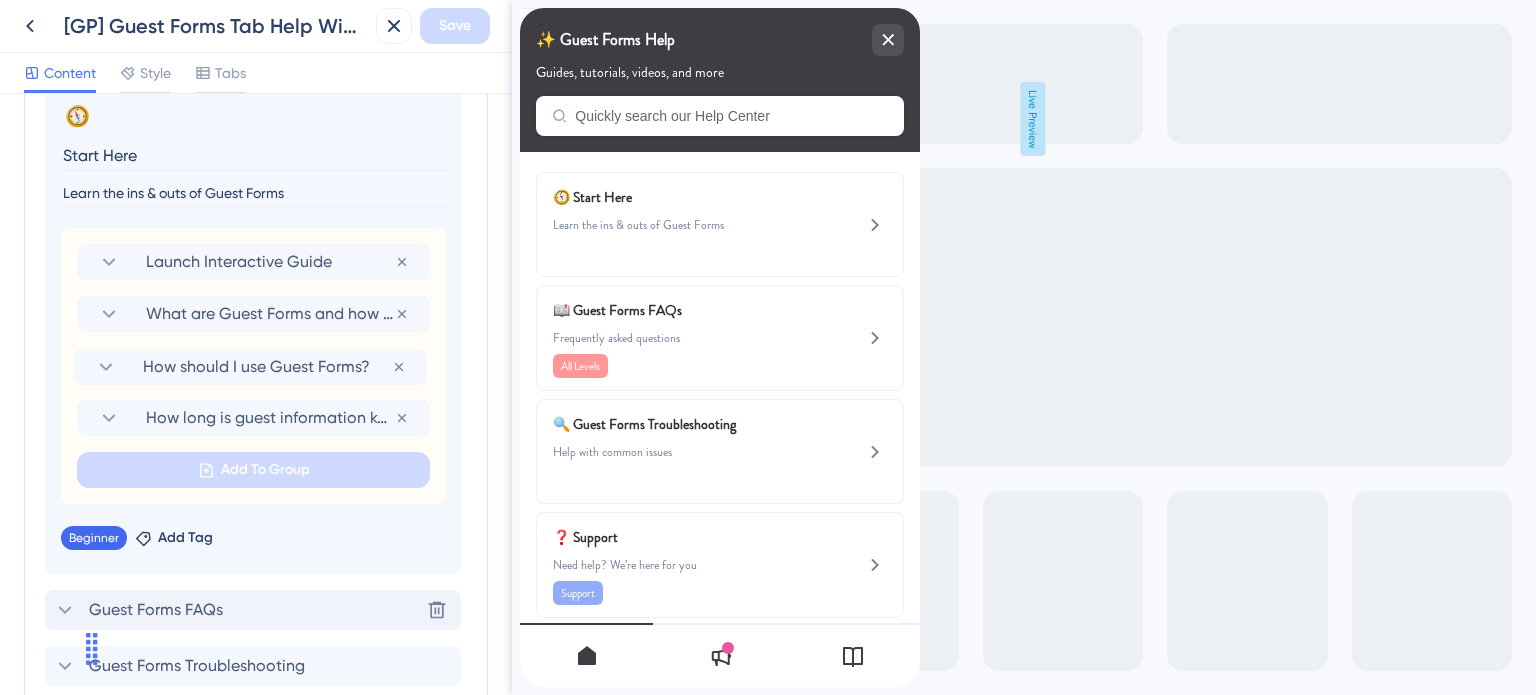 drag, startPoint x: 184, startPoint y: 312, endPoint x: 179, endPoint y: 401, distance: 89.140335 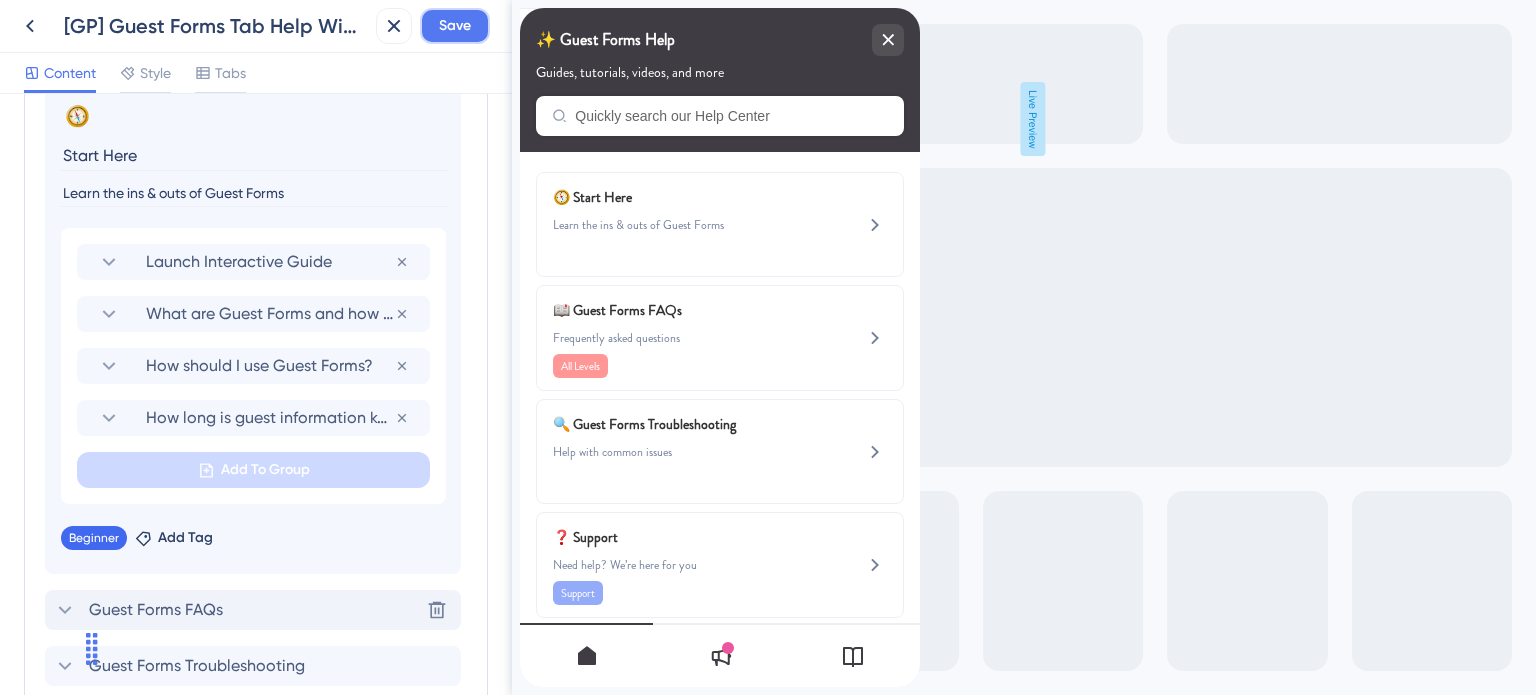 click on "Save" at bounding box center [455, 26] 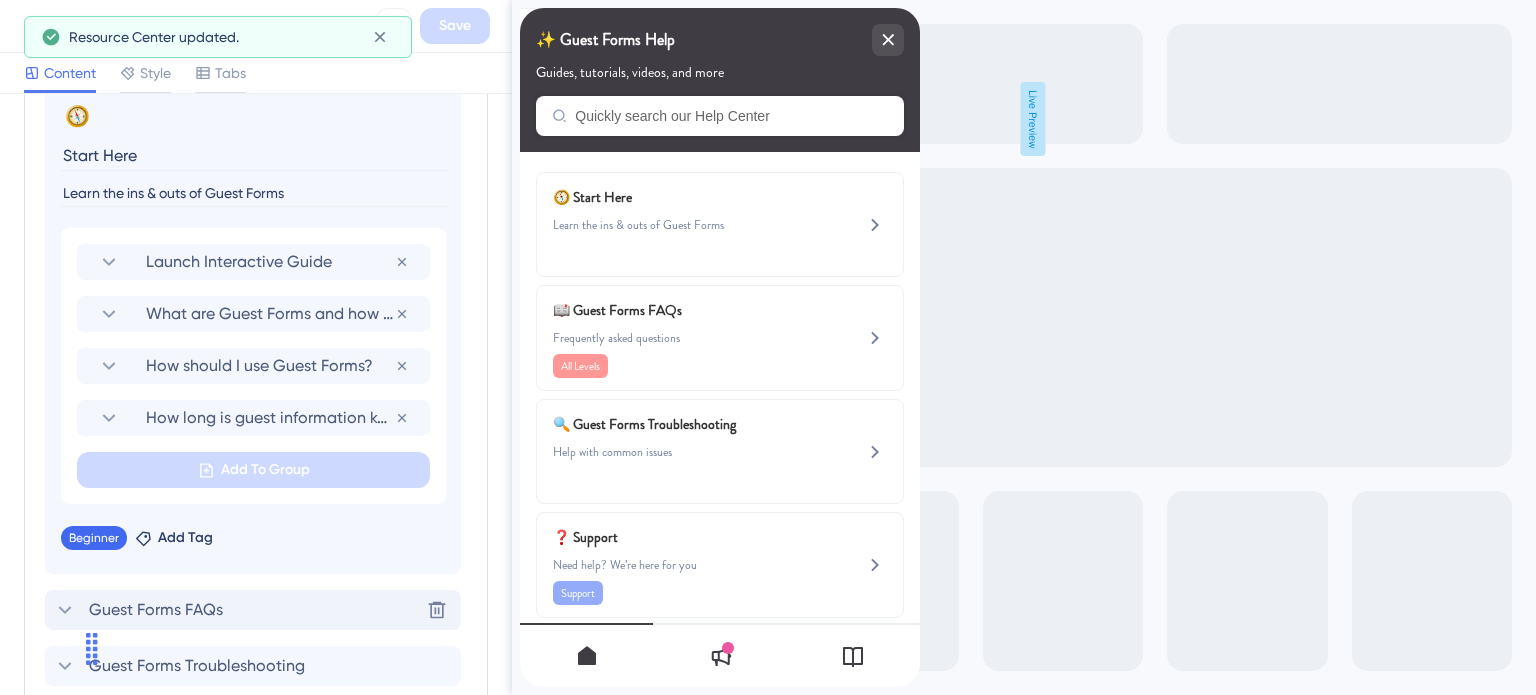 scroll, scrollTop: 880, scrollLeft: 0, axis: vertical 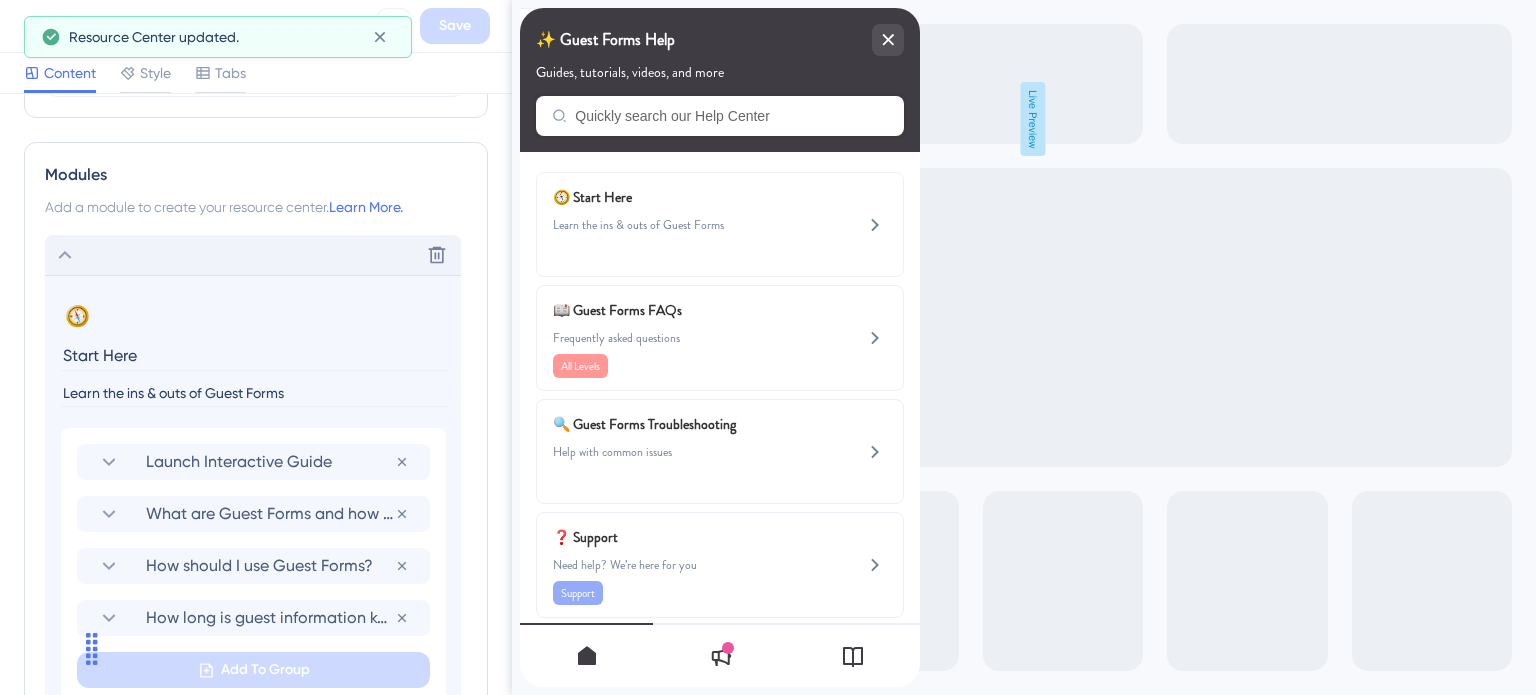 click 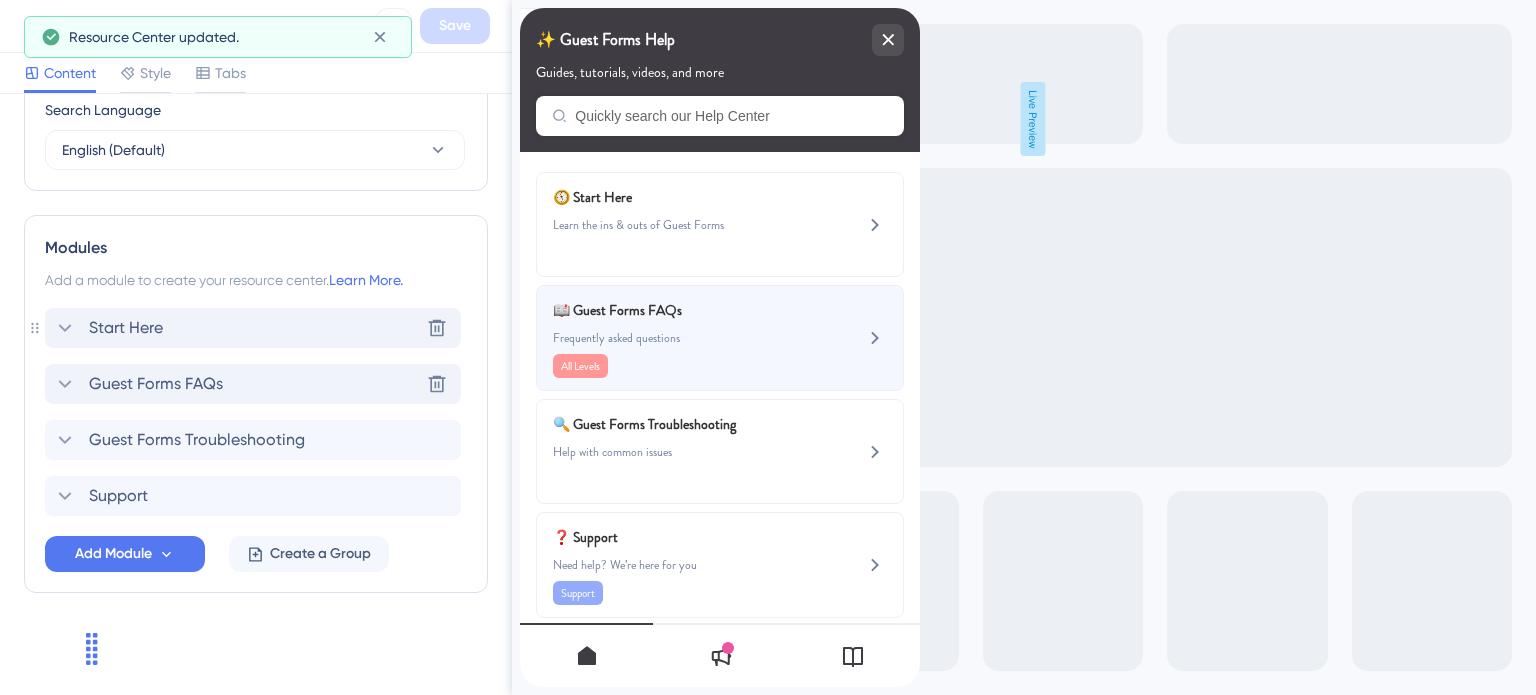 click on "📖   Guest Forms FAQs" at bounding box center (670, 310) 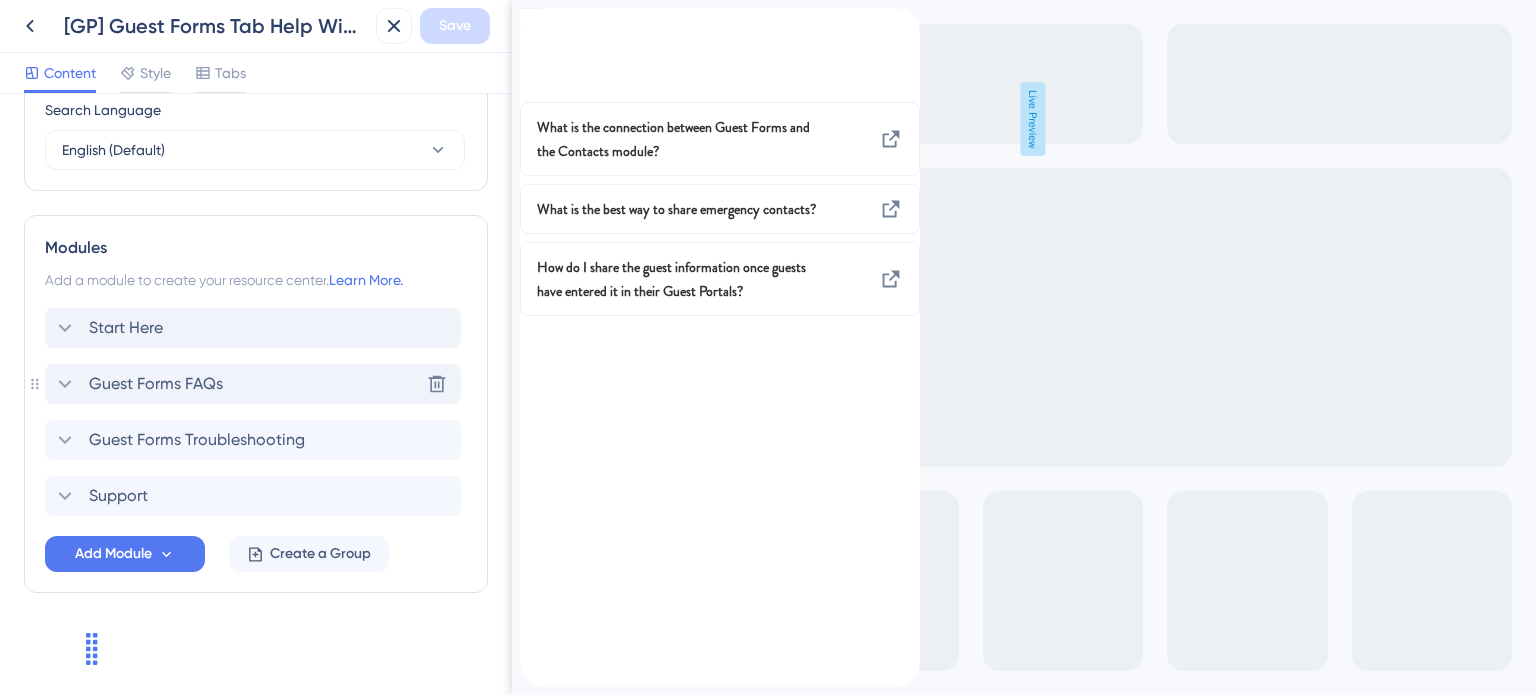 click on "Guest Forms FAQs" at bounding box center [156, 384] 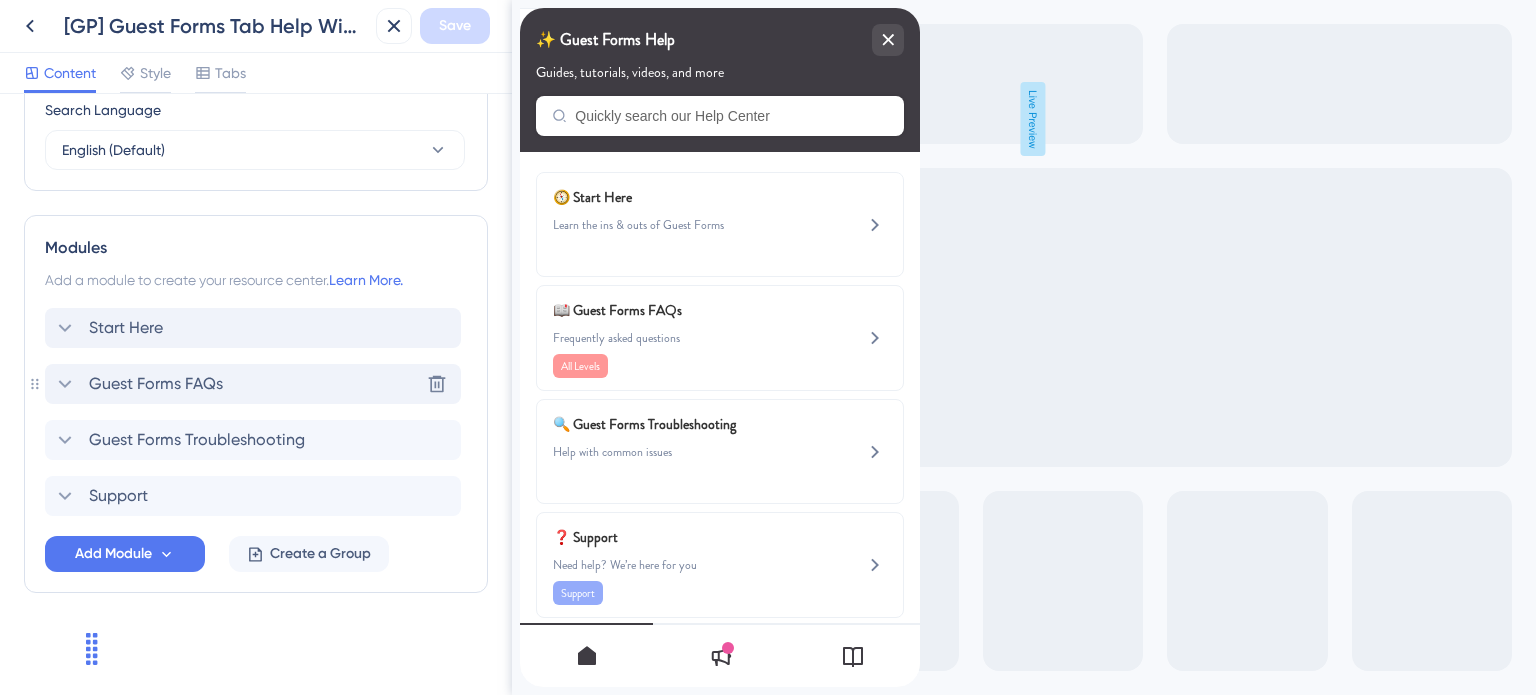scroll, scrollTop: 880, scrollLeft: 0, axis: vertical 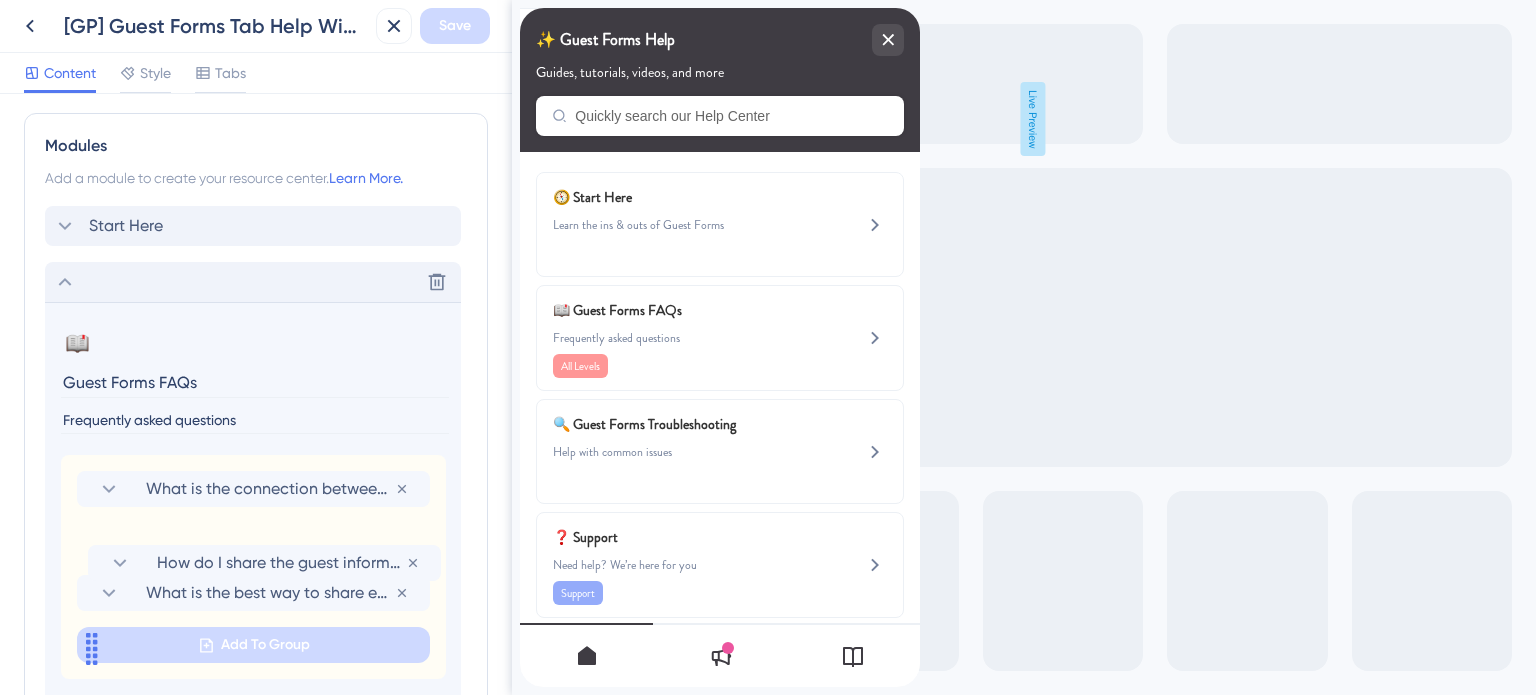 drag, startPoint x: 120, startPoint y: 618, endPoint x: 133, endPoint y: 553, distance: 66.287254 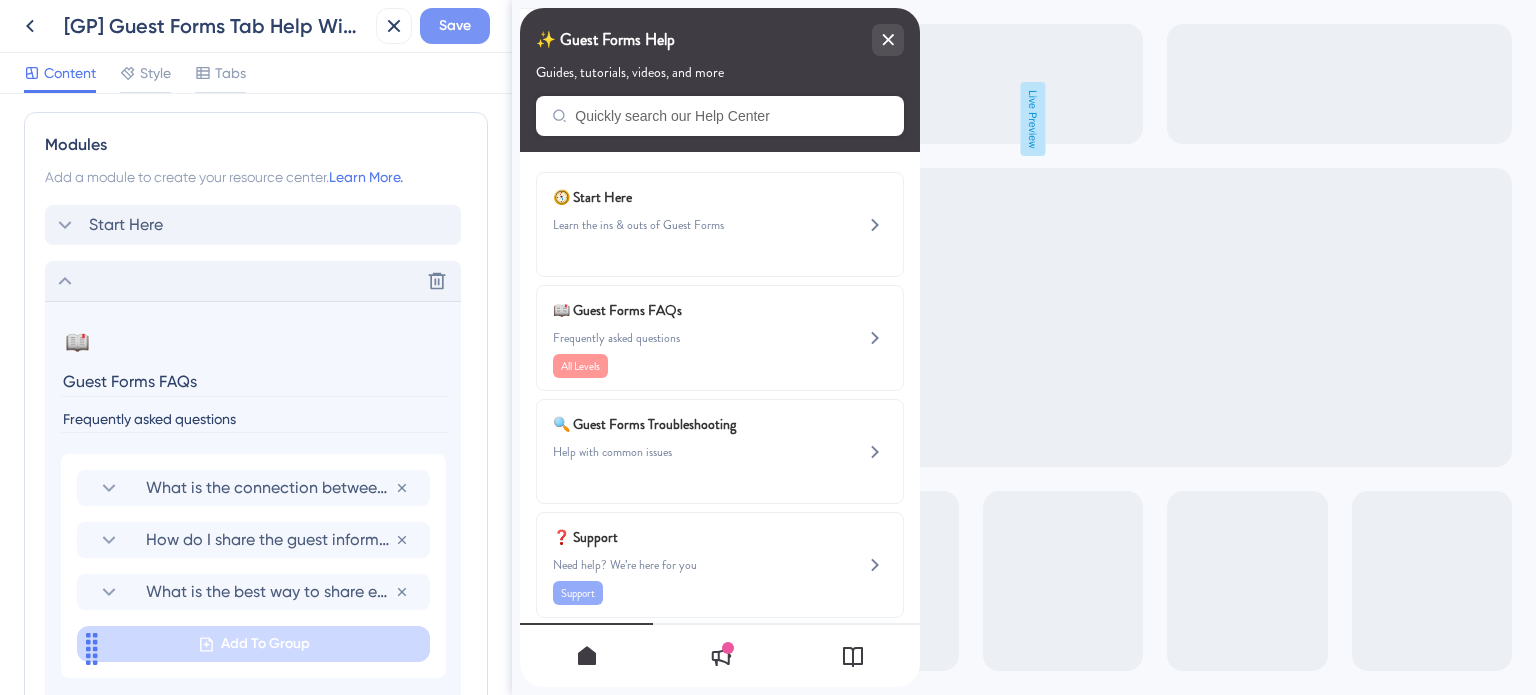 click on "Save" at bounding box center (455, 26) 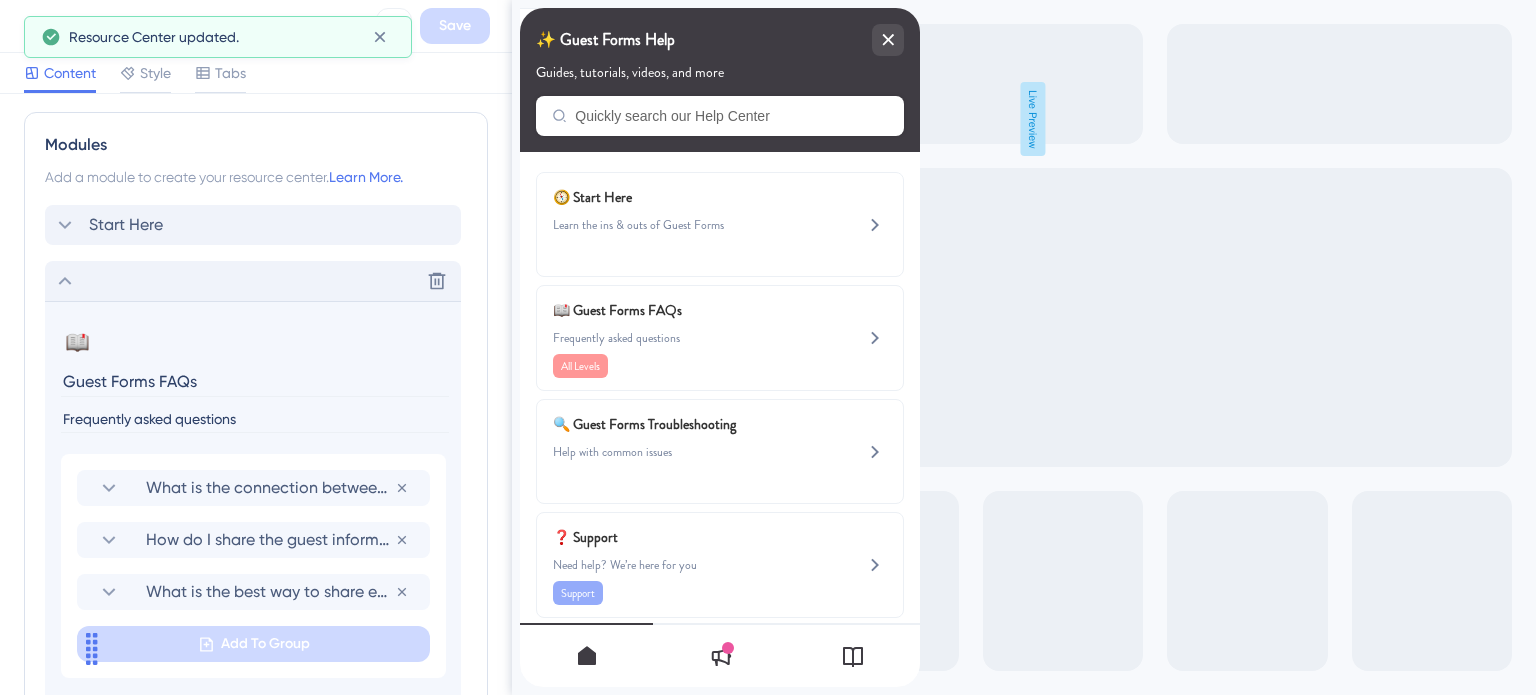 click 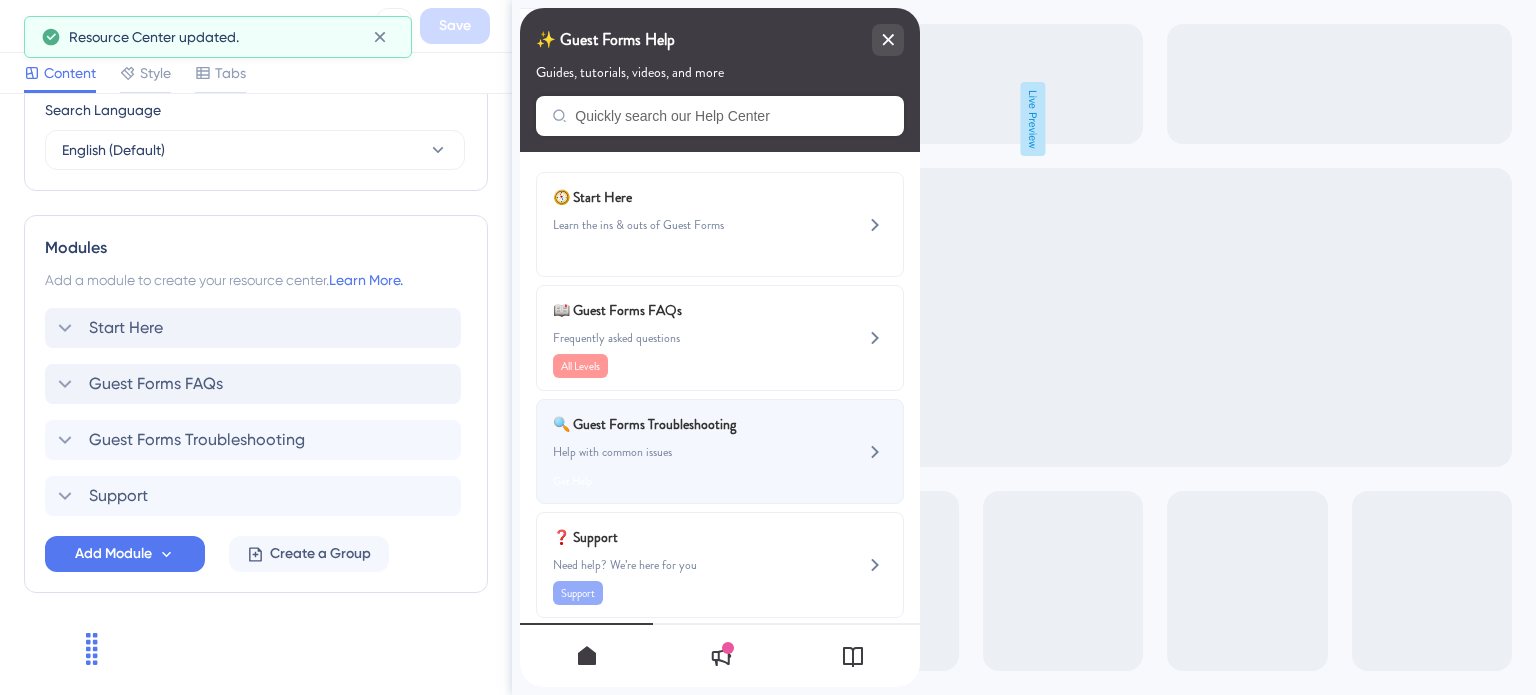 click on "Help with common issues" at bounding box center (686, 452) 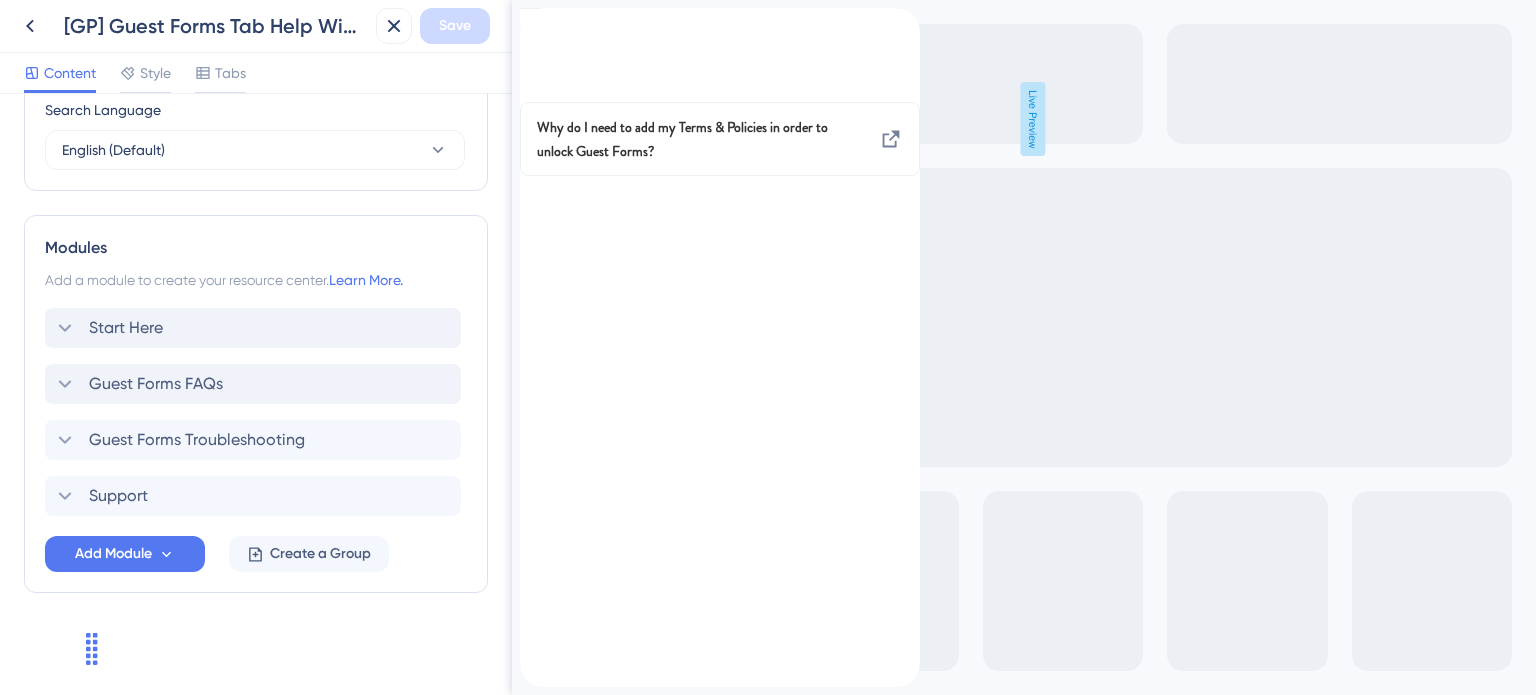 click 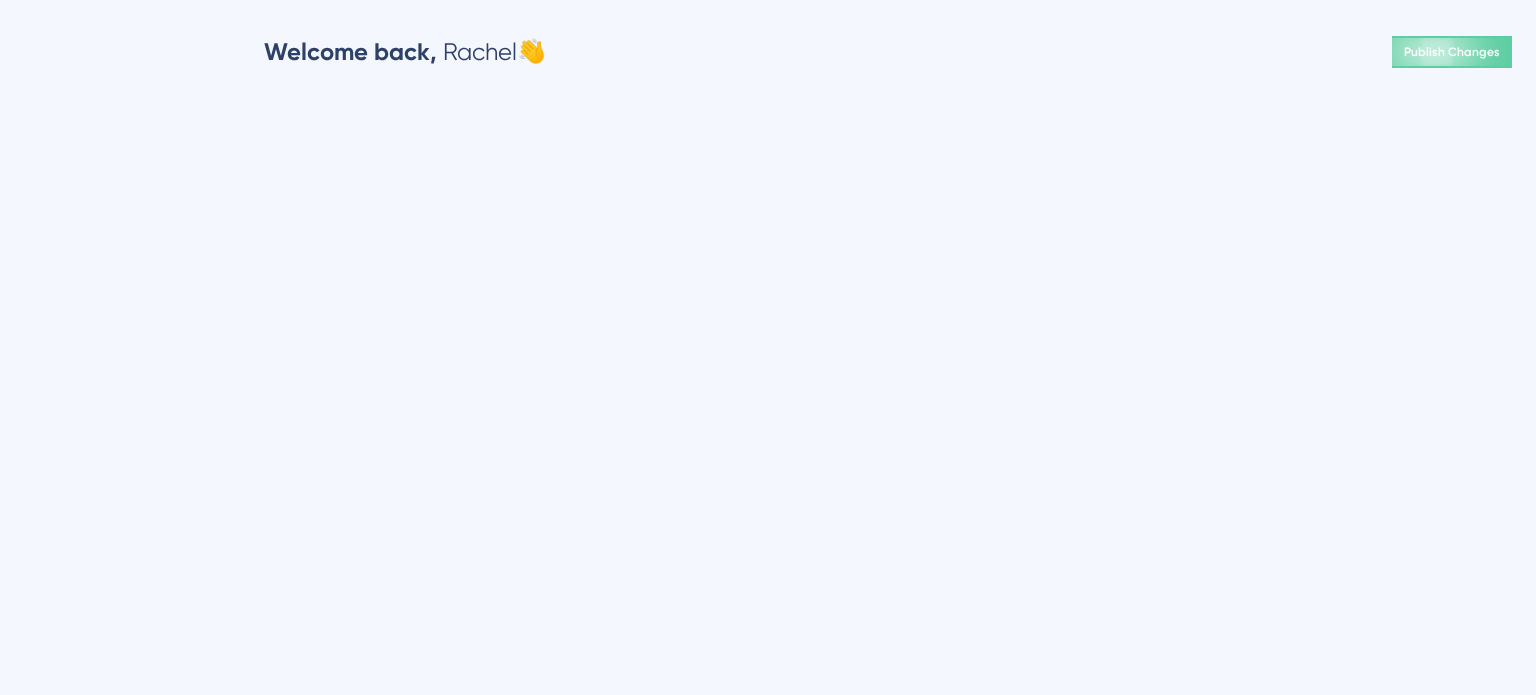 scroll, scrollTop: 0, scrollLeft: 0, axis: both 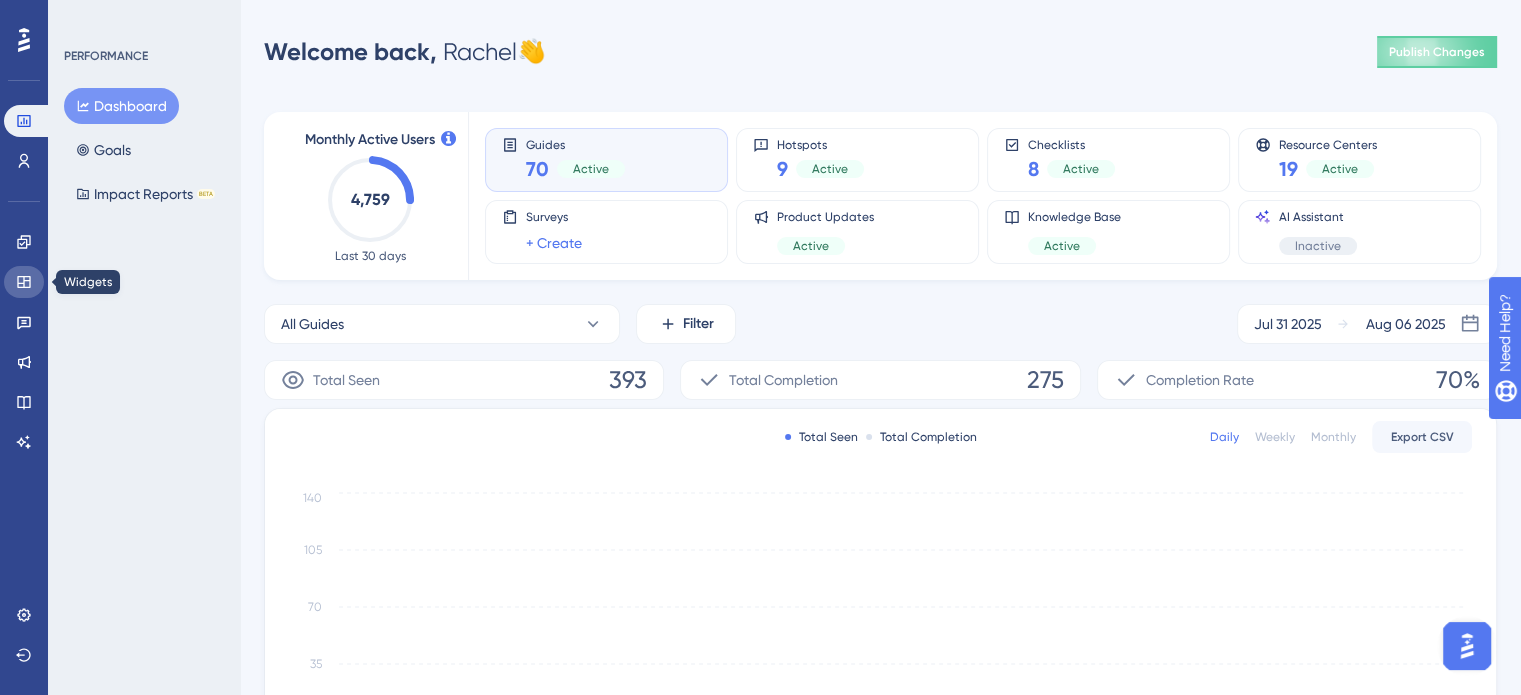 click 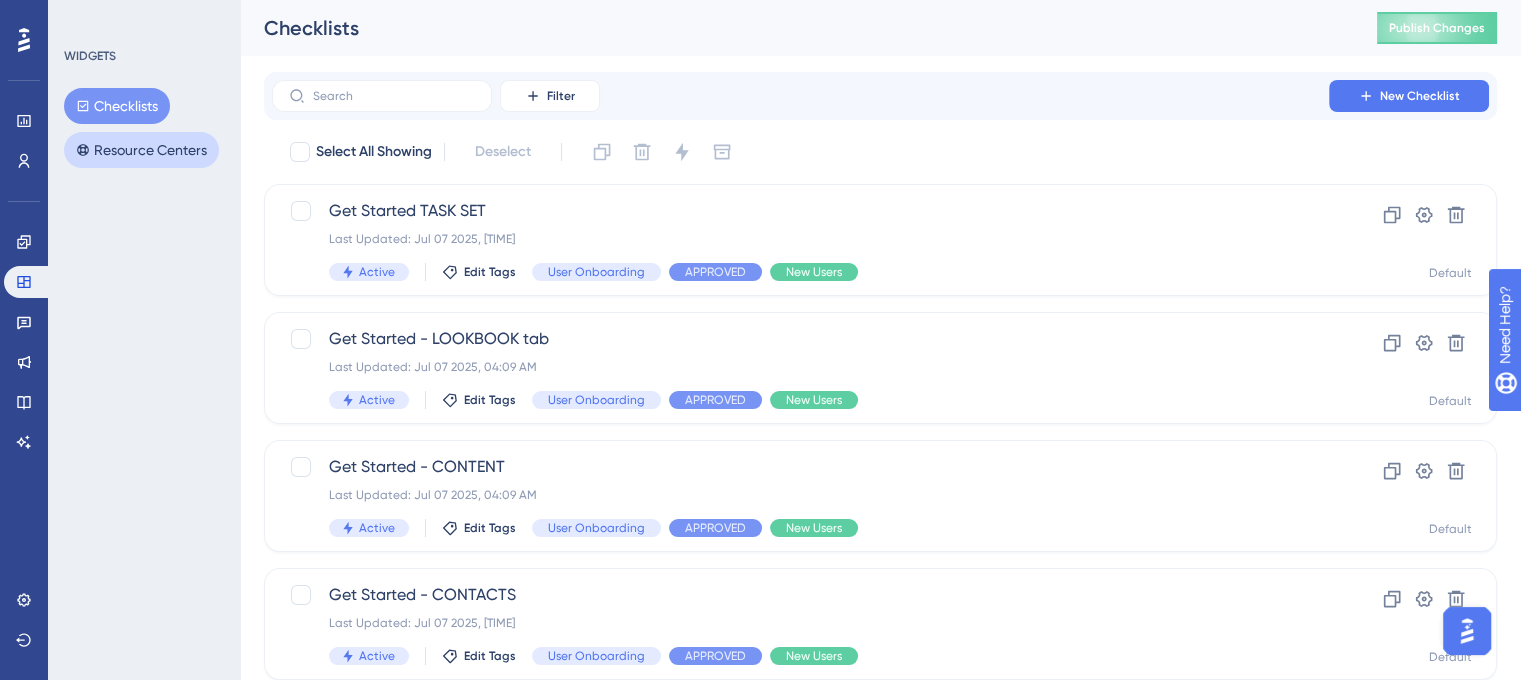 click on "Resource Centers" at bounding box center [141, 150] 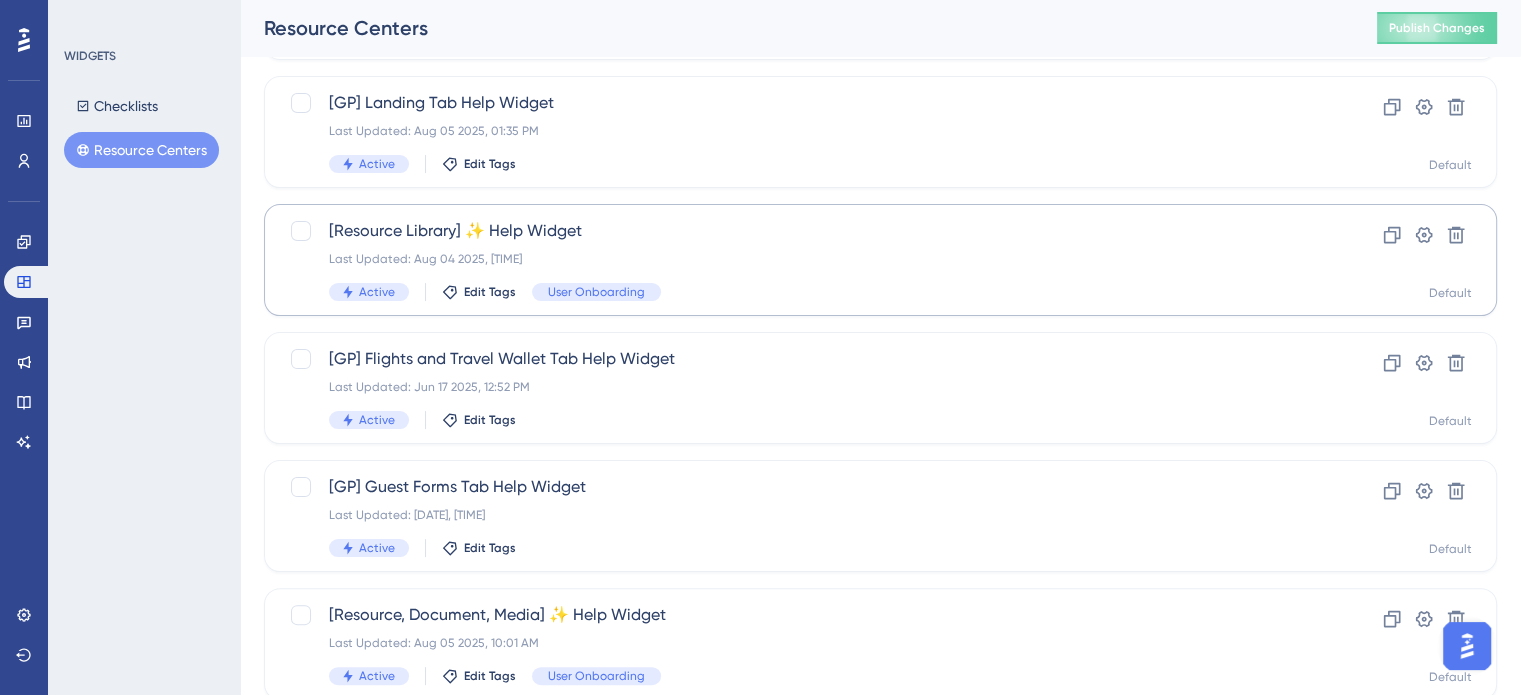 scroll, scrollTop: 400, scrollLeft: 0, axis: vertical 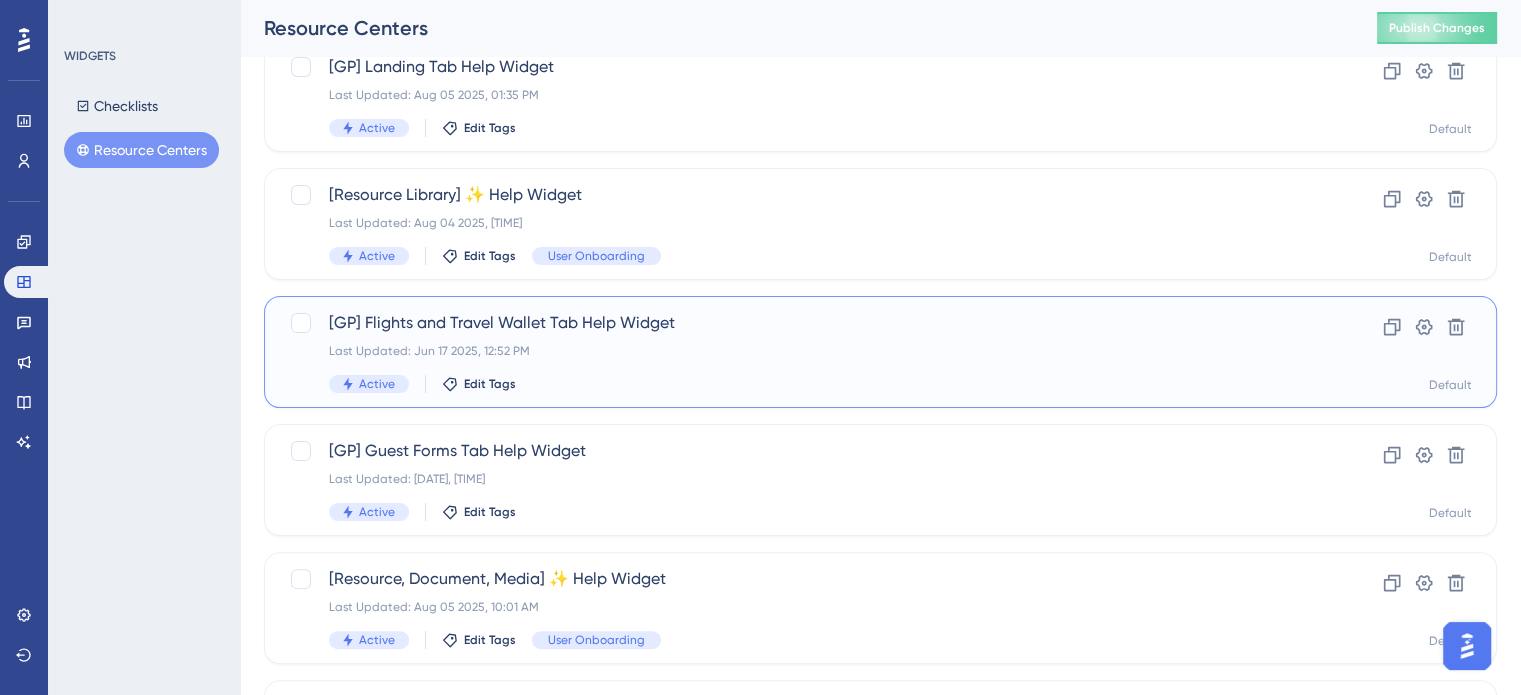 click on "[GP] Flights and Travel Wallet Tab Help Widget" at bounding box center [800, 323] 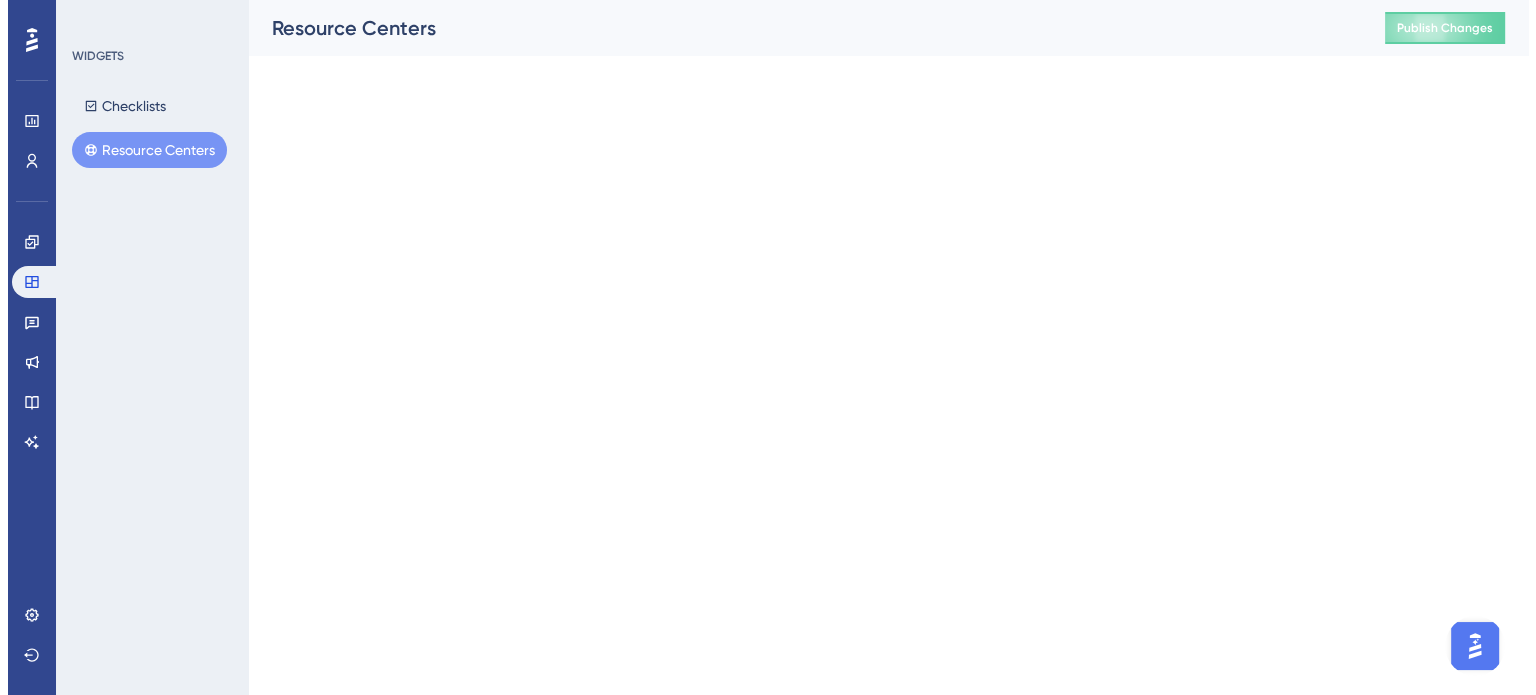 scroll, scrollTop: 0, scrollLeft: 0, axis: both 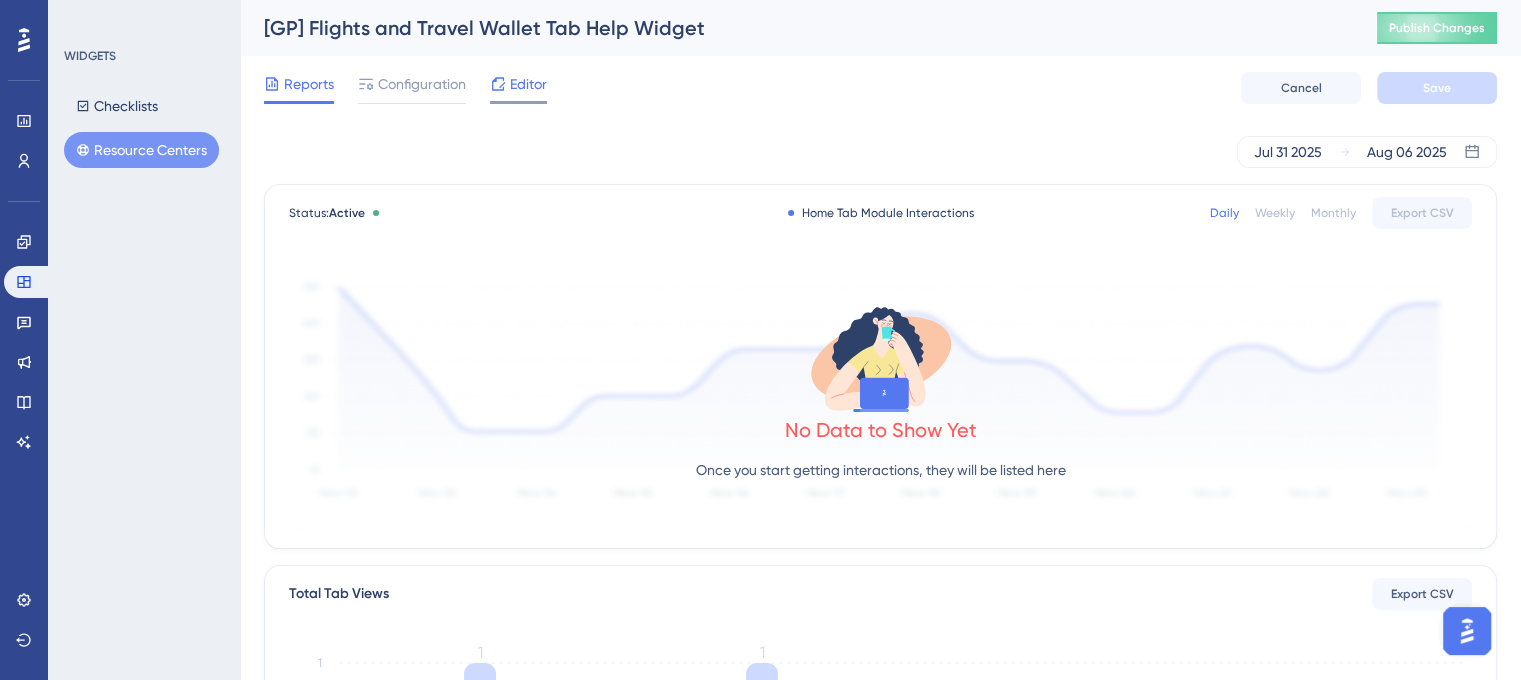 click on "Editor" at bounding box center [528, 84] 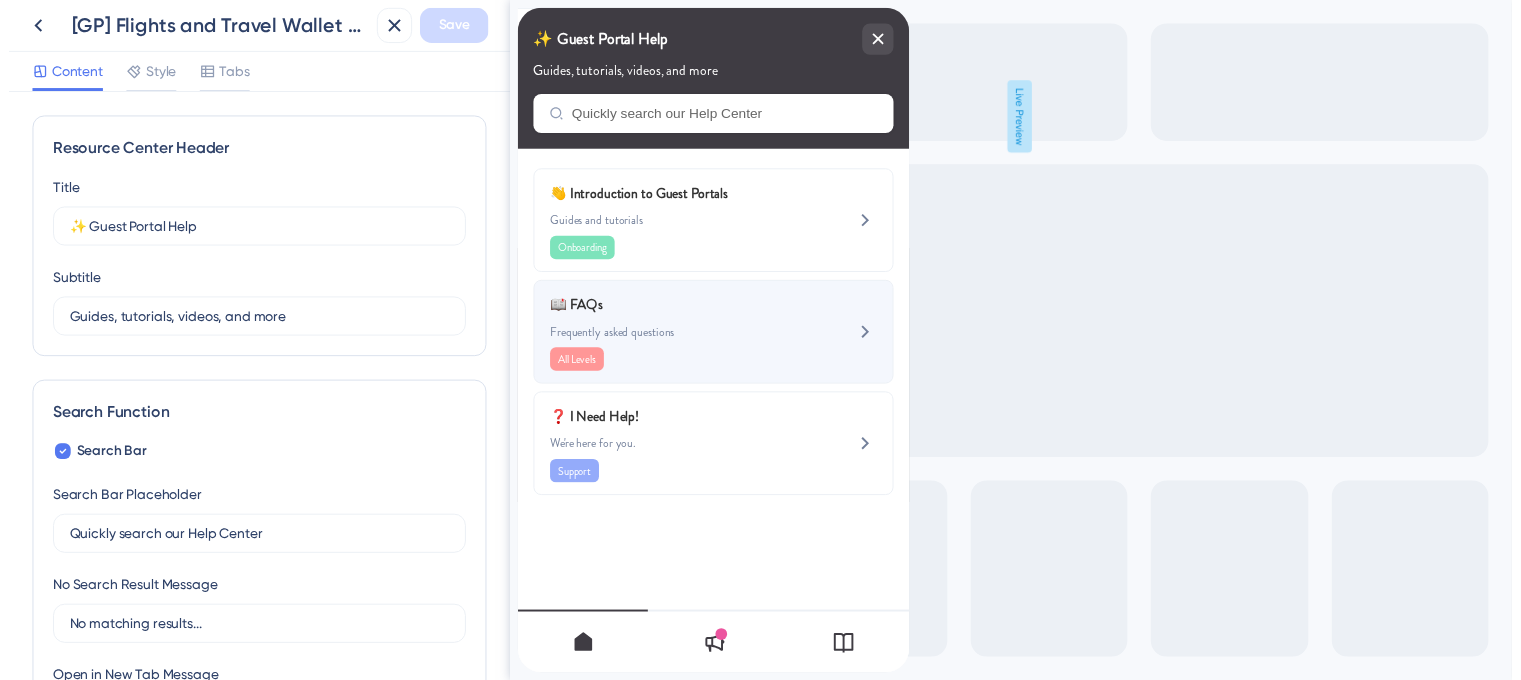 scroll, scrollTop: 0, scrollLeft: 0, axis: both 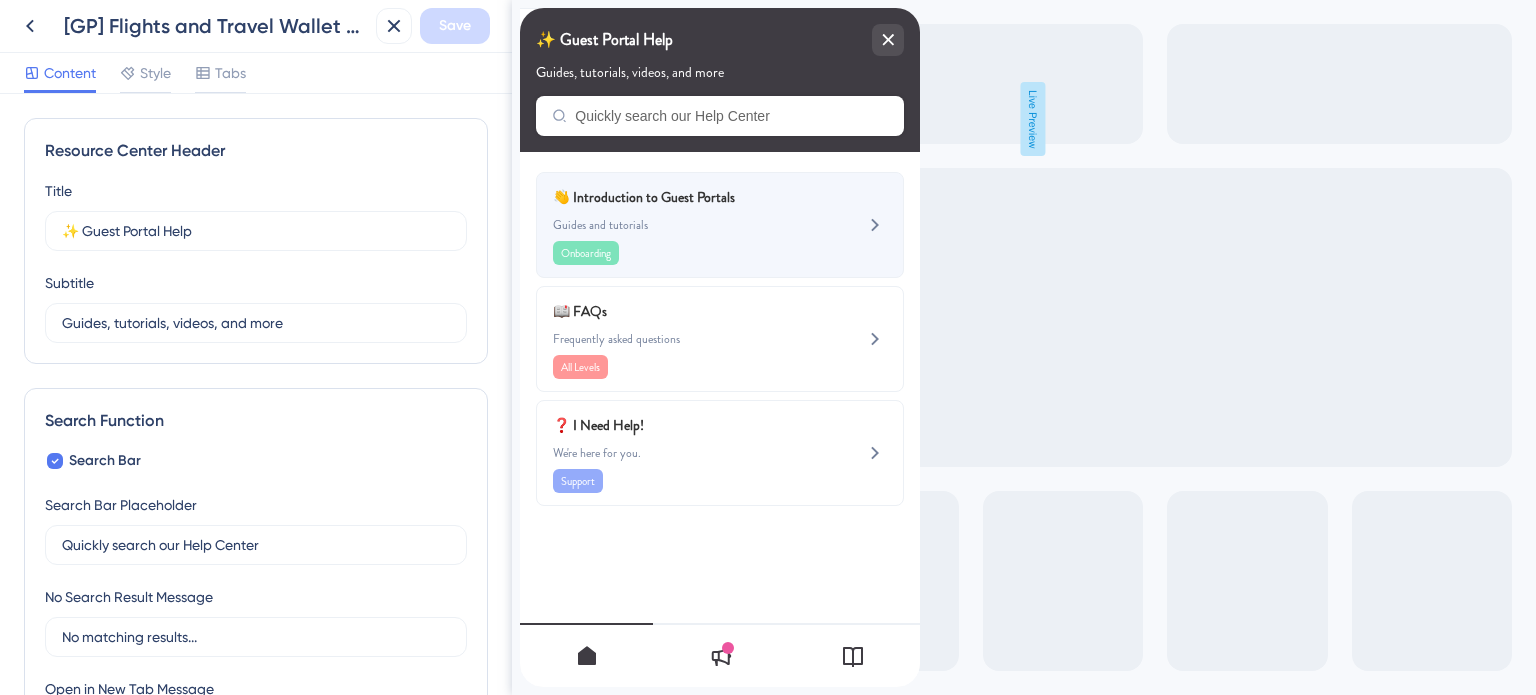 click on "👋   Introduction to Guest Portals" at bounding box center (670, 197) 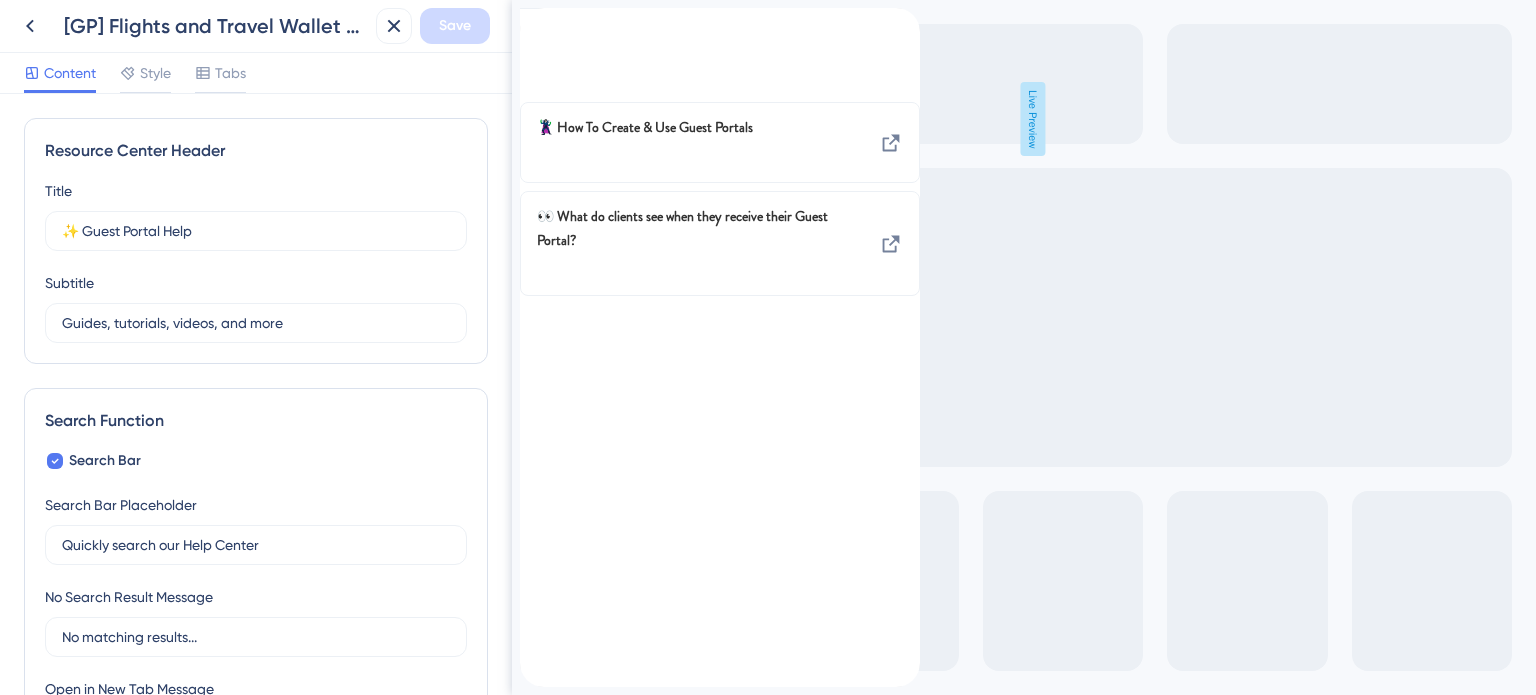 click at bounding box center (536, 19) 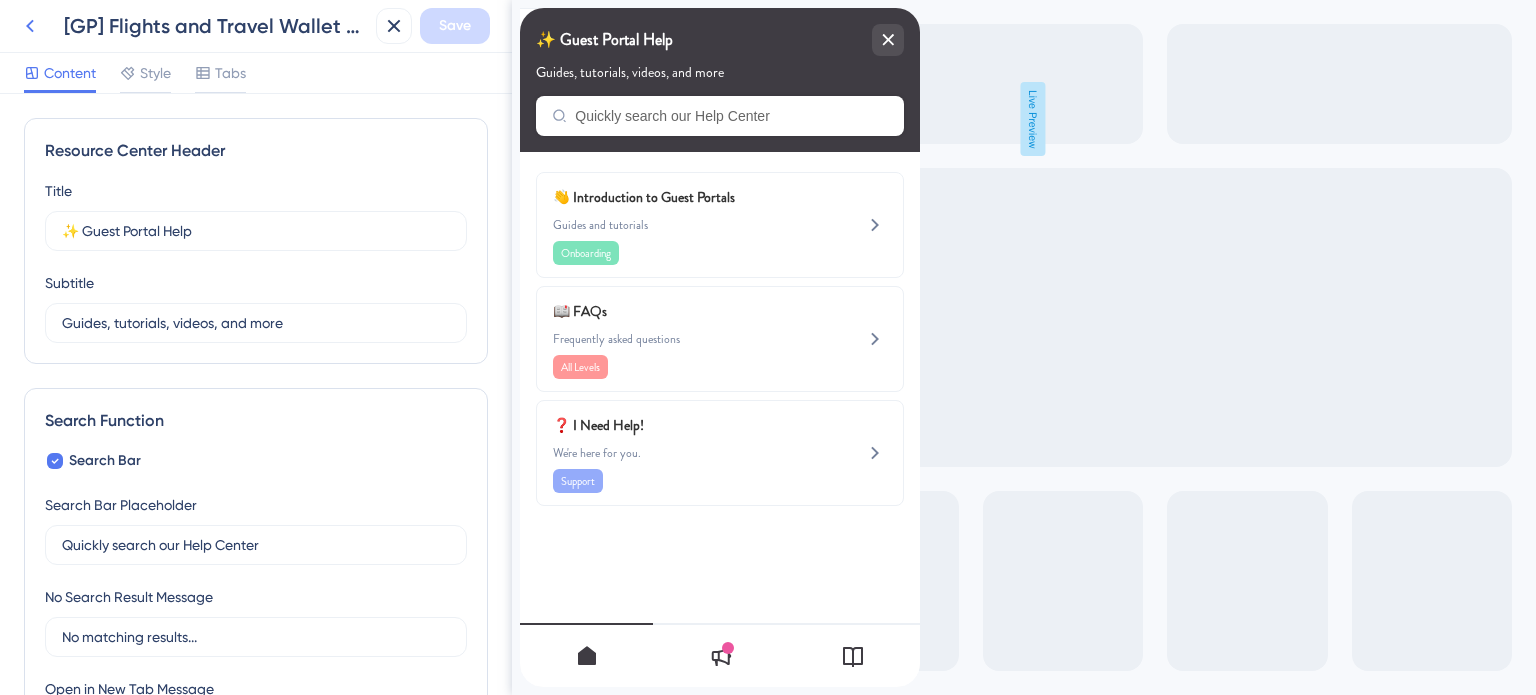 click 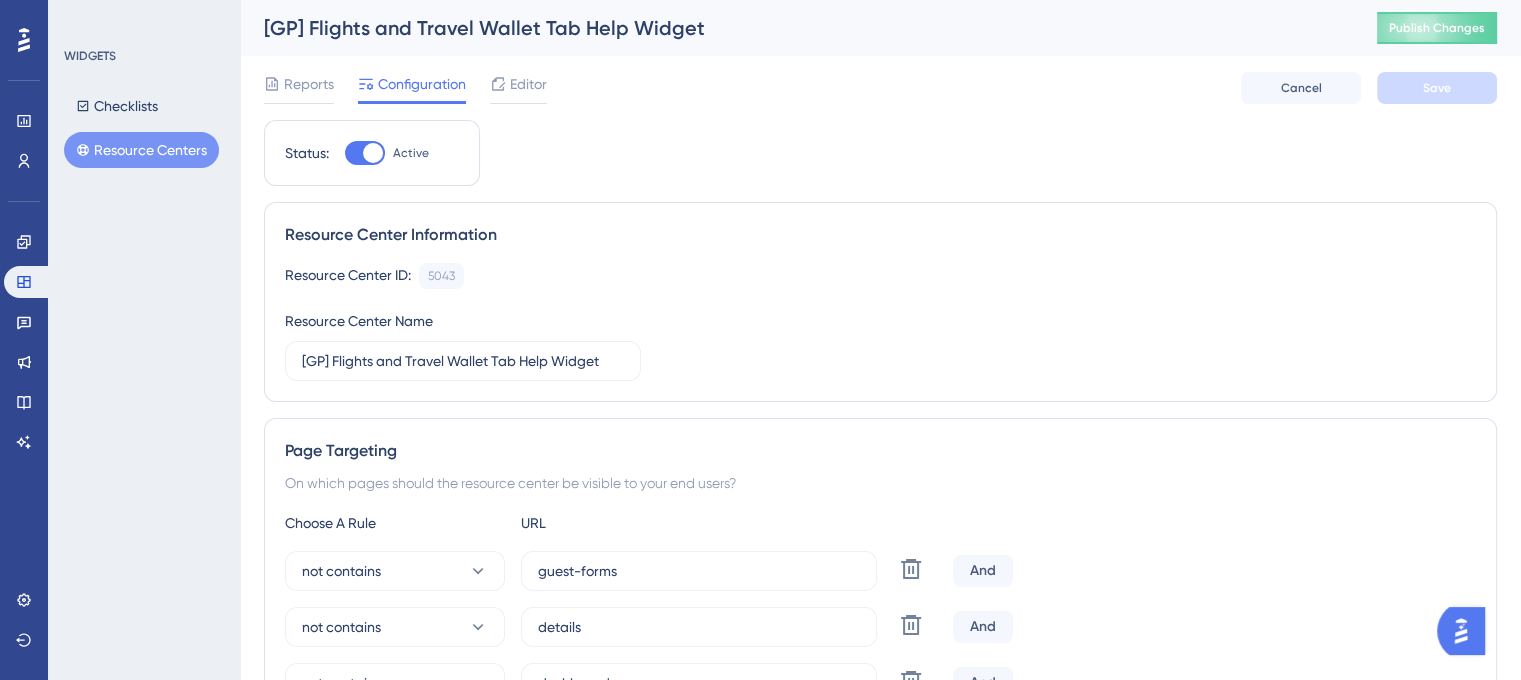 click on "Resource Centers" at bounding box center (141, 150) 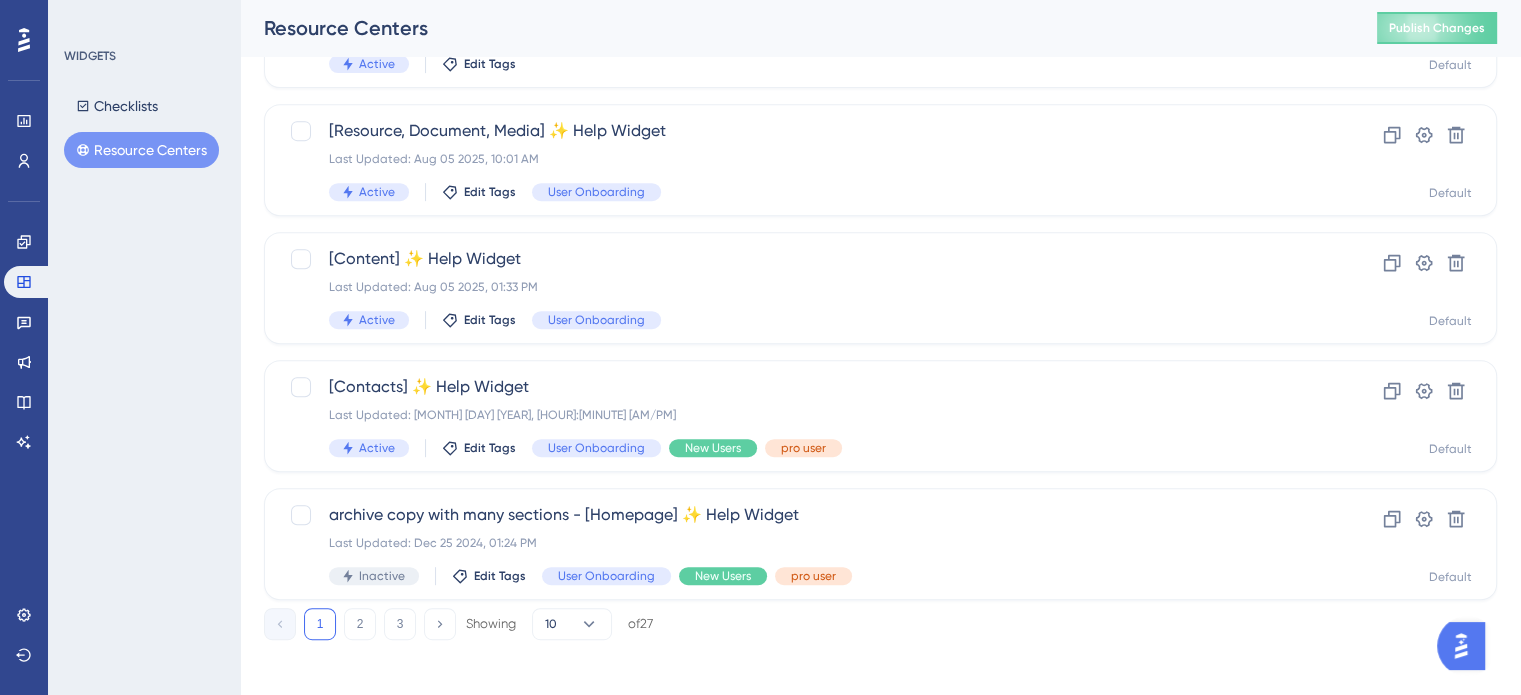 scroll, scrollTop: 856, scrollLeft: 0, axis: vertical 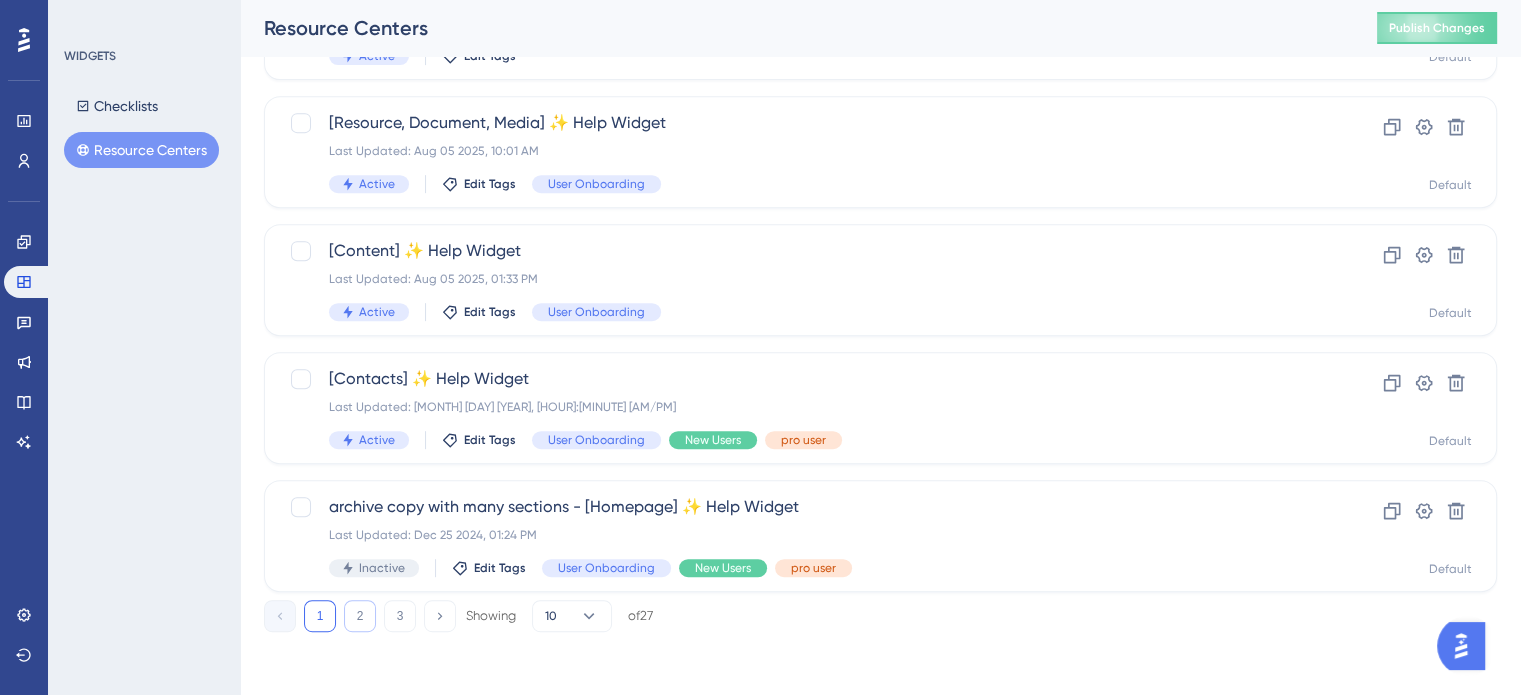 click on "2" at bounding box center [360, 616] 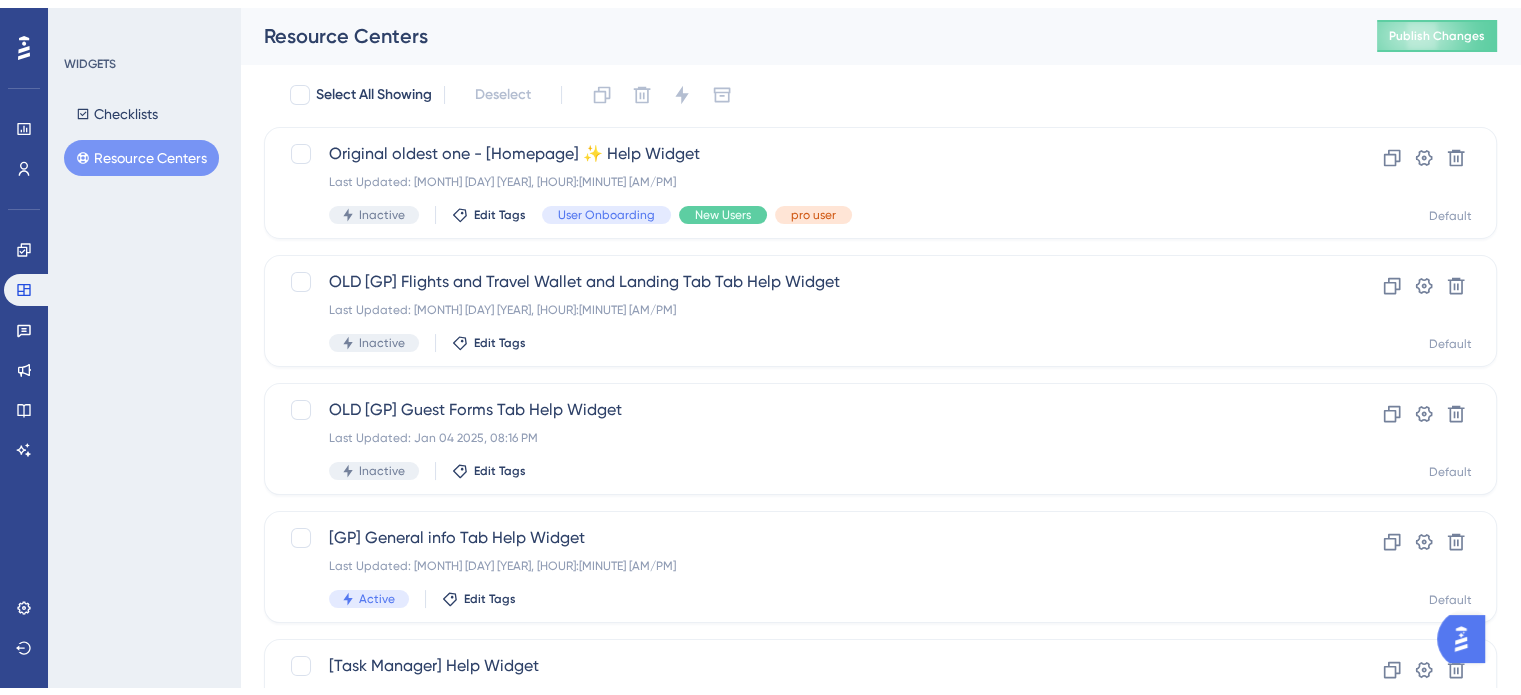 scroll, scrollTop: 100, scrollLeft: 0, axis: vertical 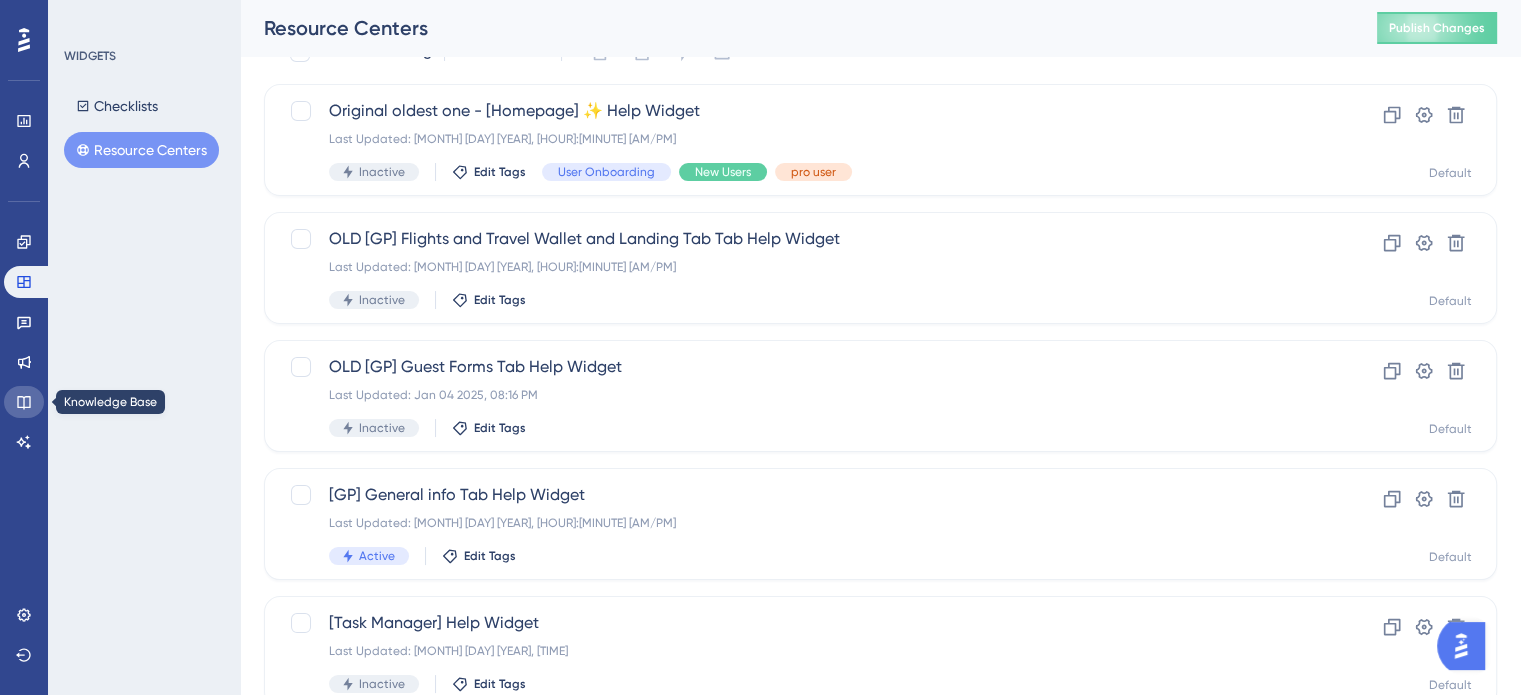 click 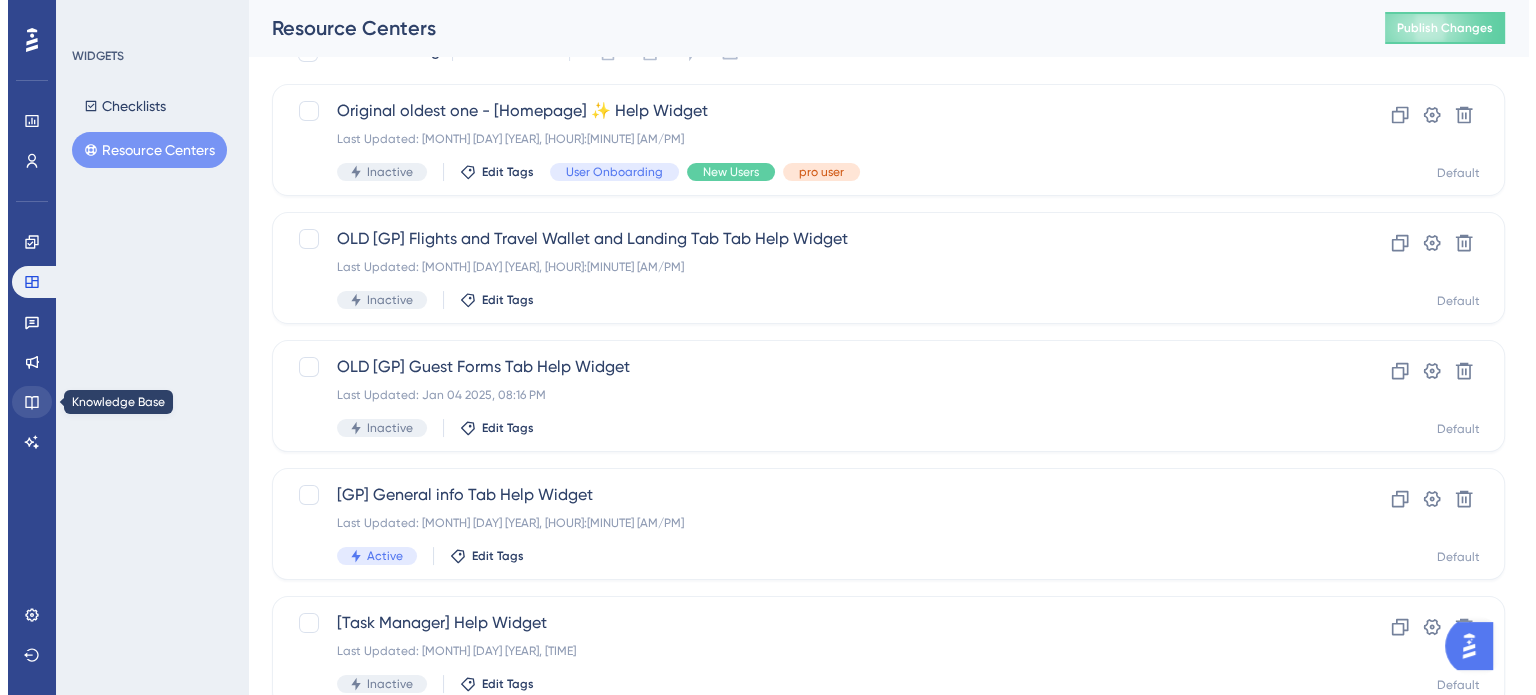 scroll, scrollTop: 0, scrollLeft: 0, axis: both 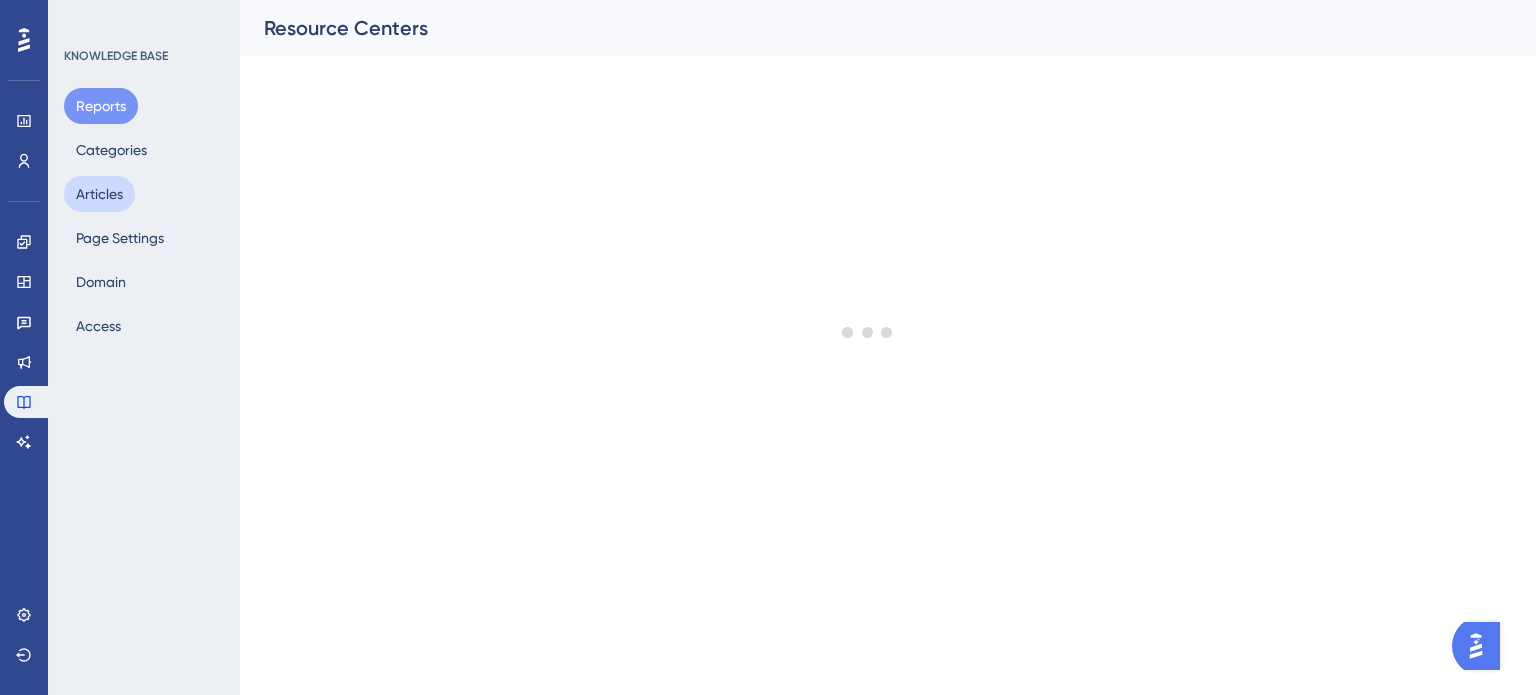 click on "Articles" at bounding box center (99, 194) 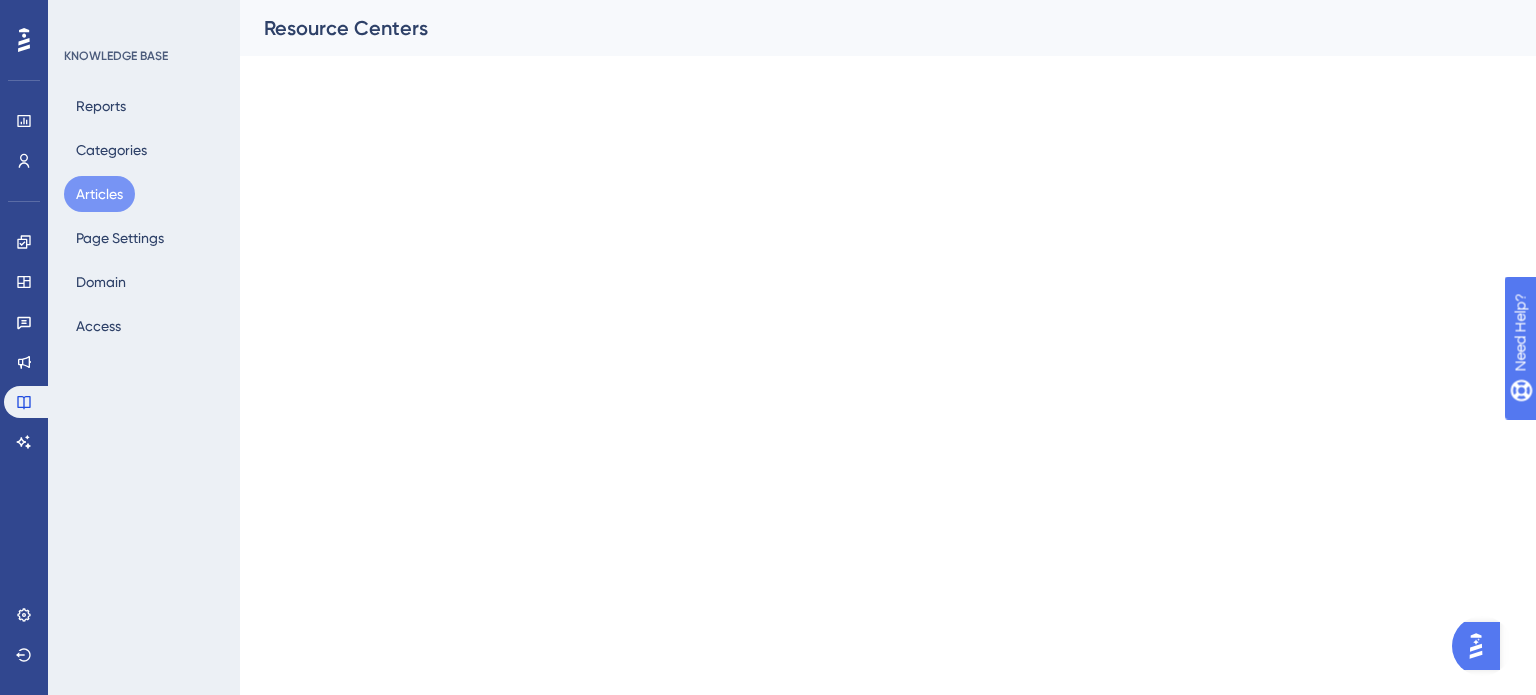scroll, scrollTop: 0, scrollLeft: 0, axis: both 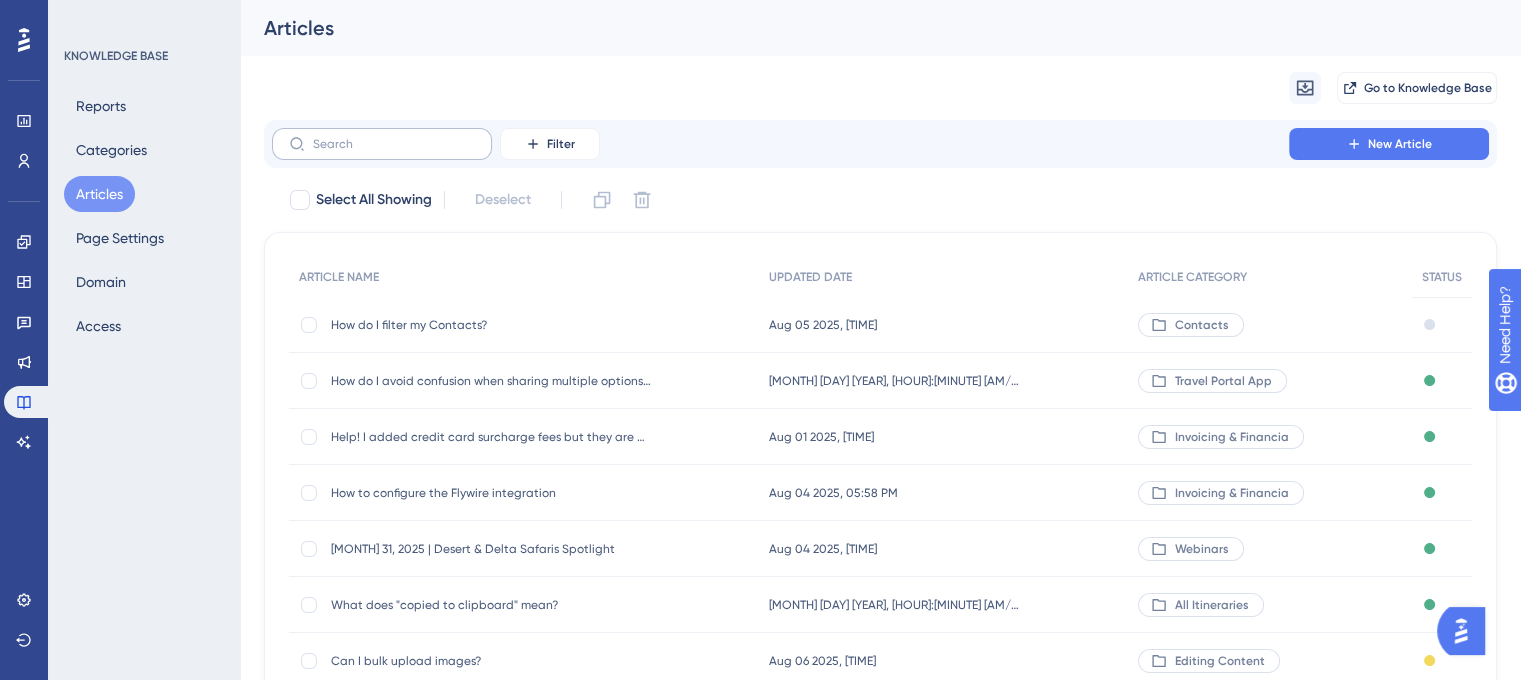 click at bounding box center [382, 144] 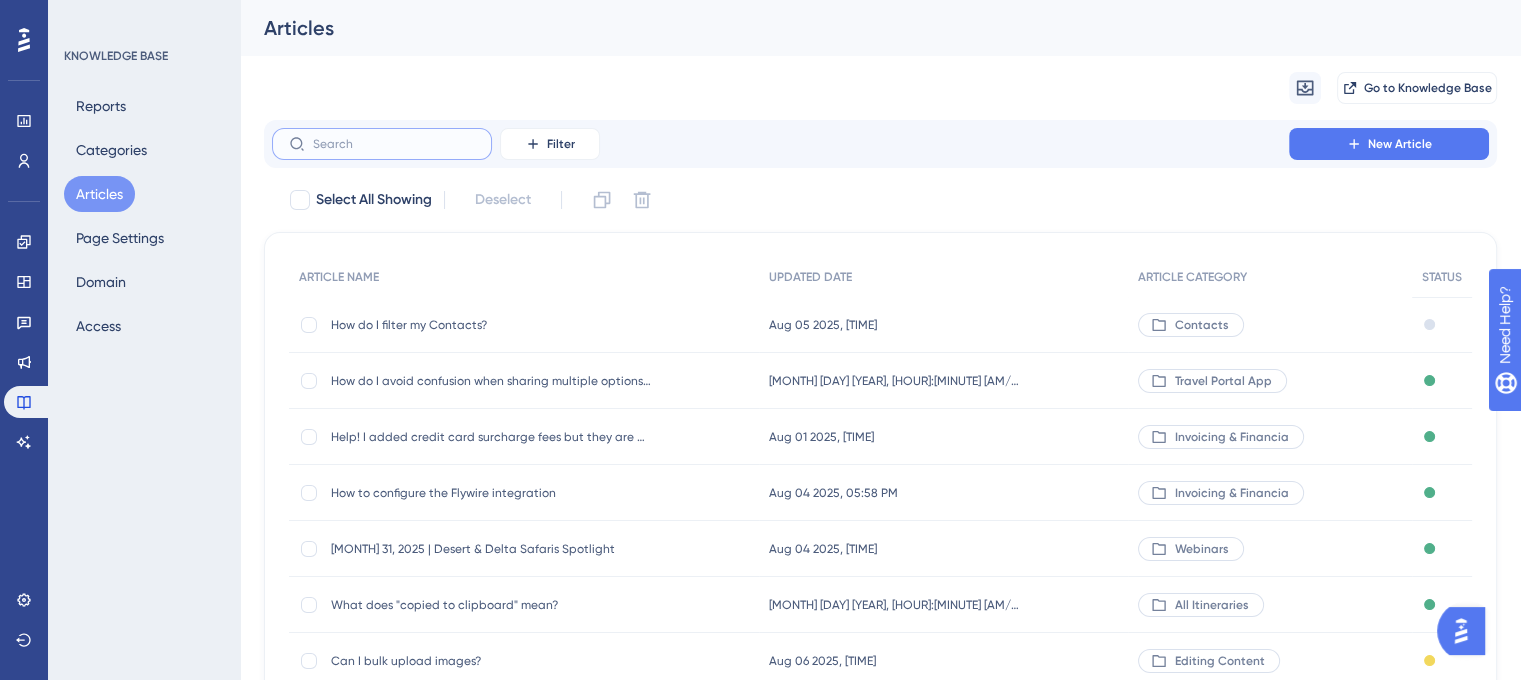 click at bounding box center [394, 144] 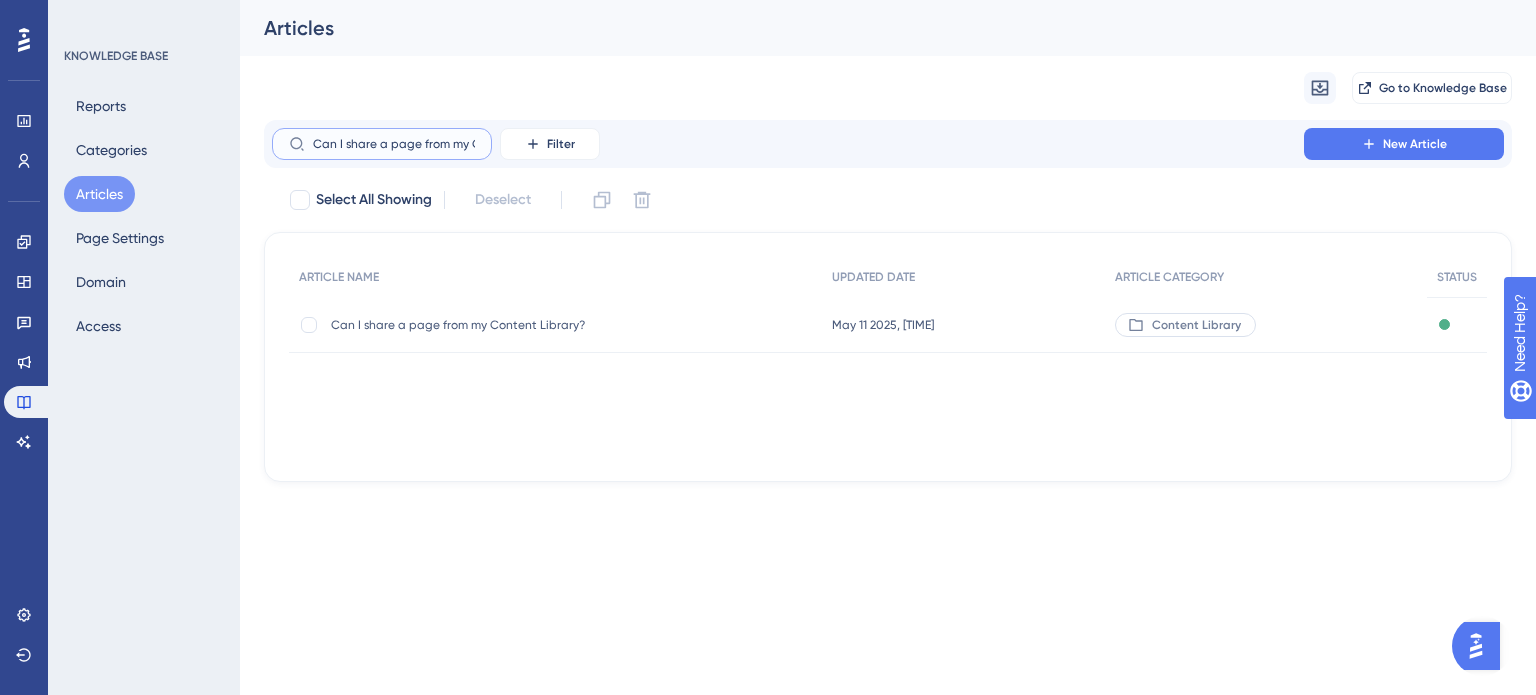 scroll, scrollTop: 0, scrollLeft: 85, axis: horizontal 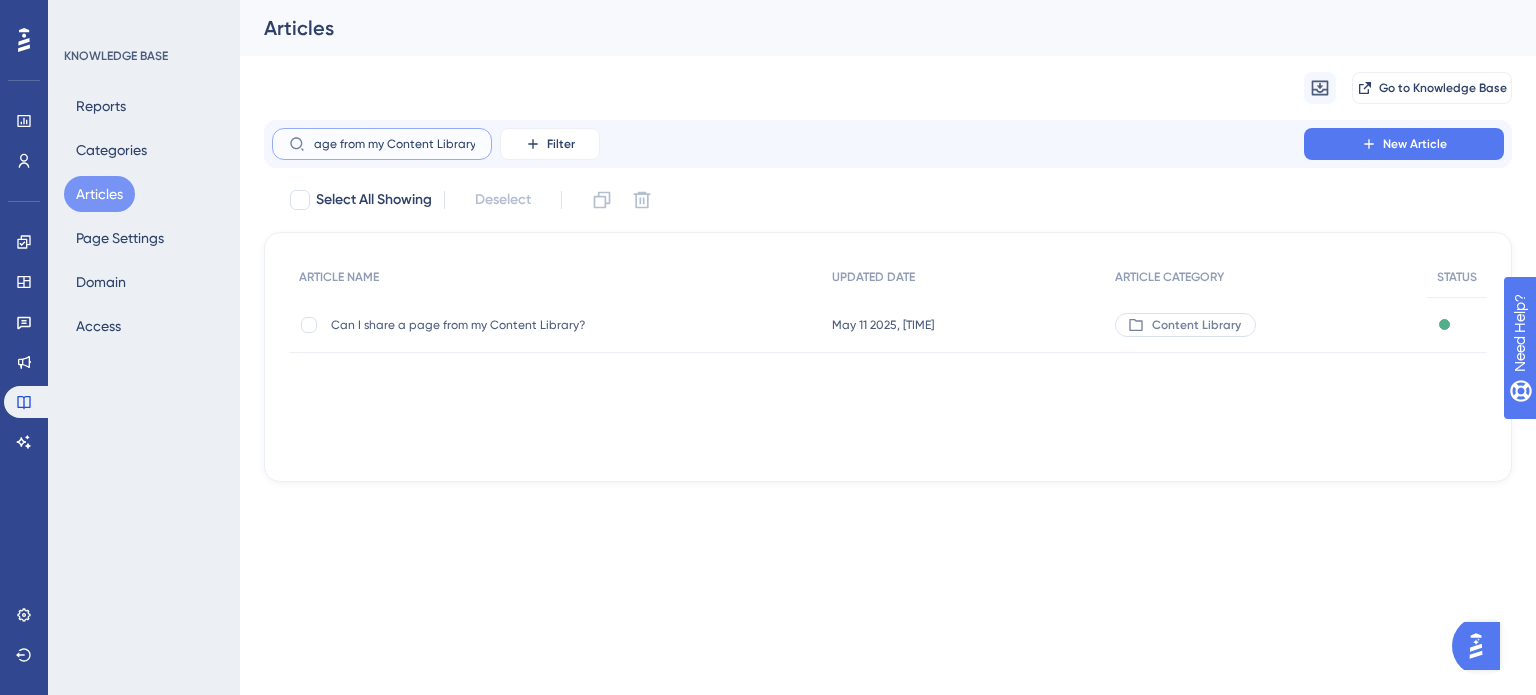 type on "Can I share a page from my Content Library?" 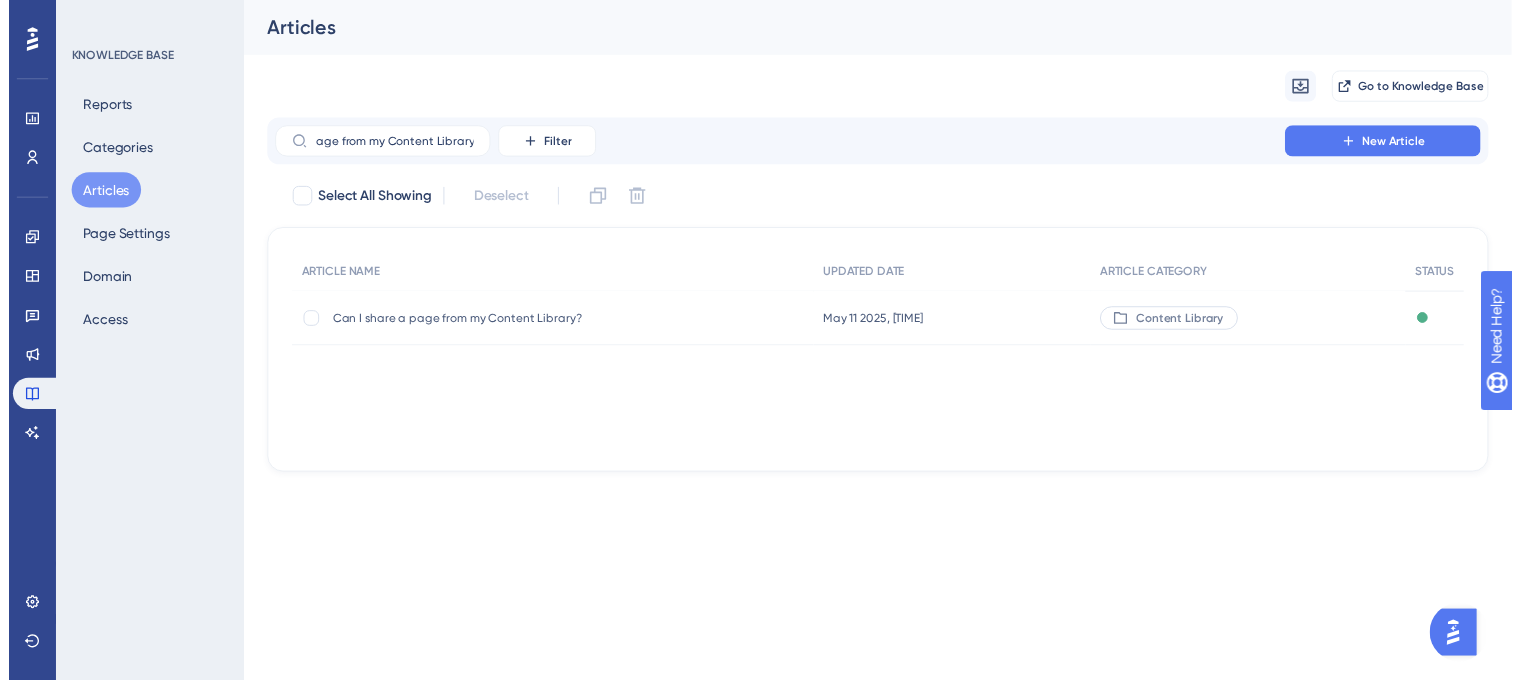 scroll, scrollTop: 0, scrollLeft: 0, axis: both 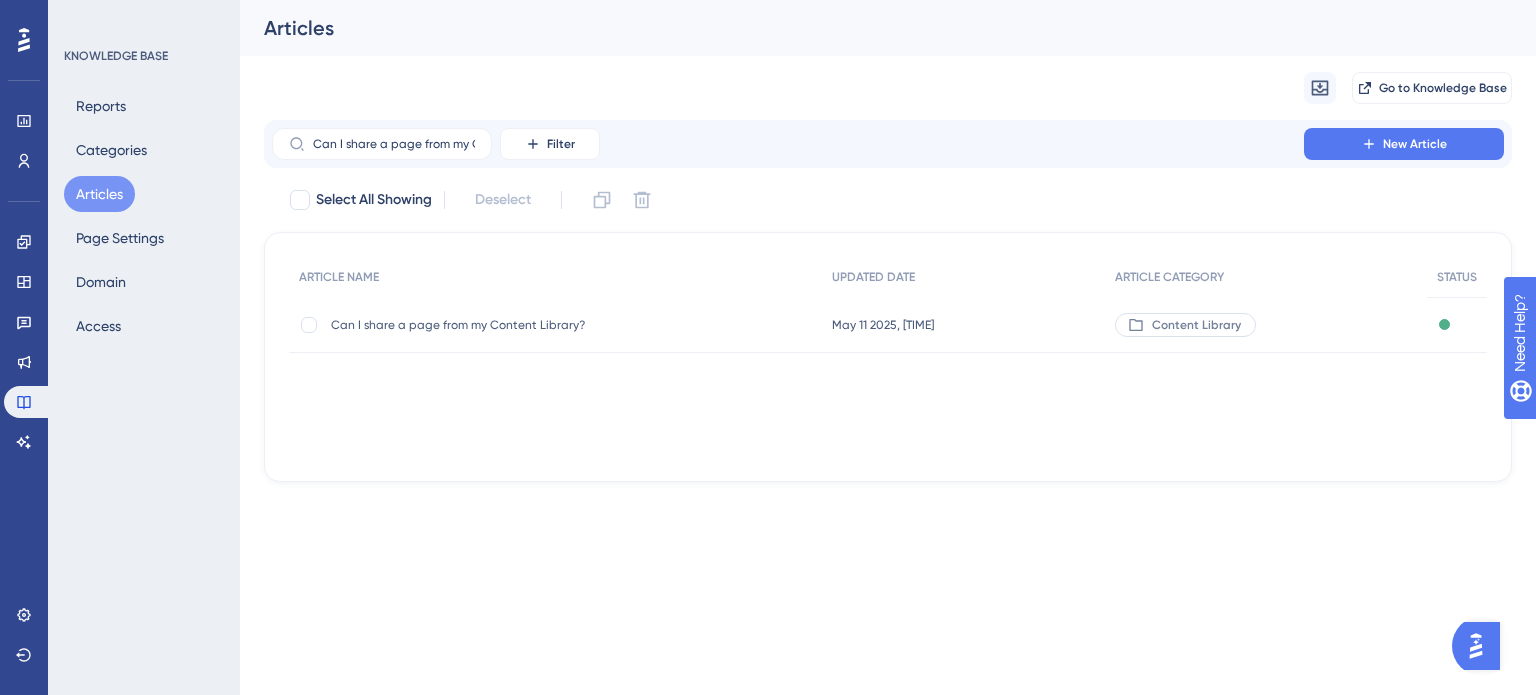 click on "Can I share a page from my Content Library? Can I share a page from my Content Library?" at bounding box center [491, 325] 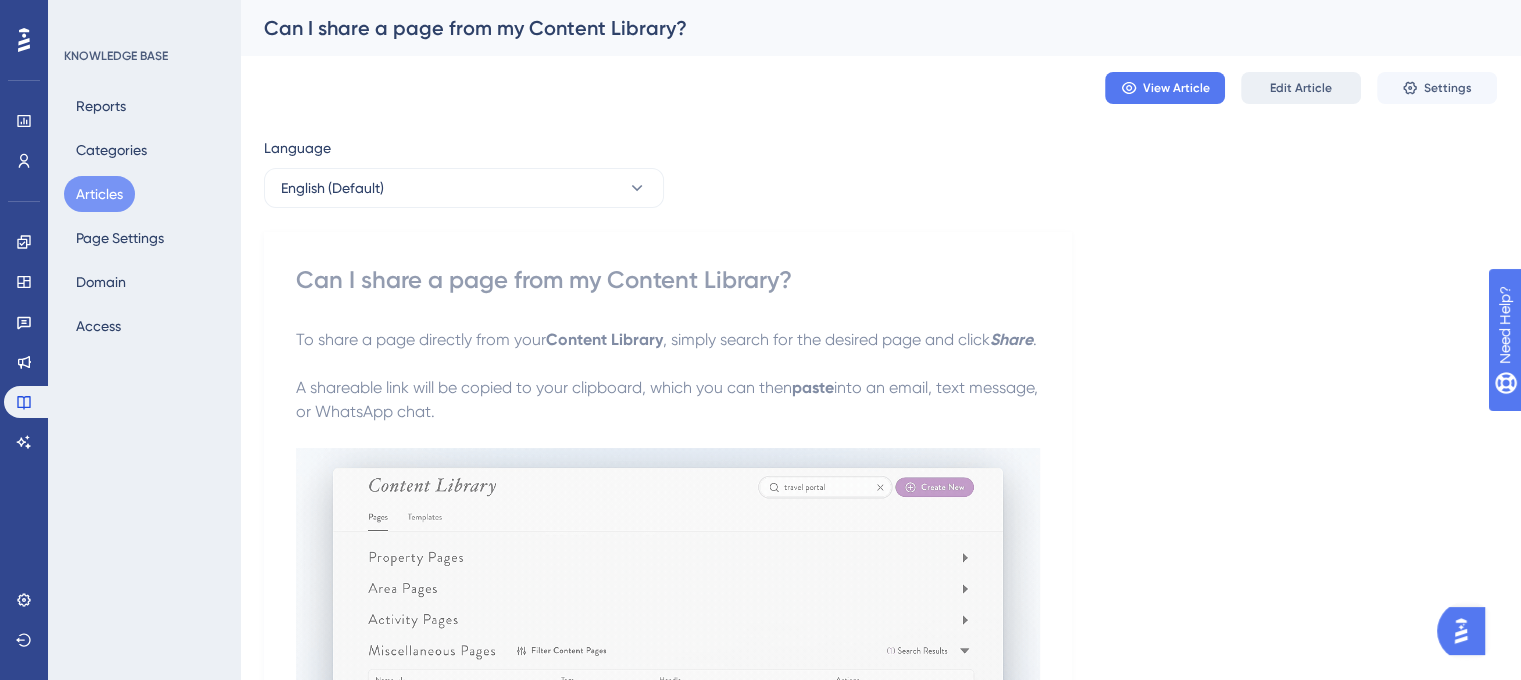 click on "Edit Article" at bounding box center [1301, 88] 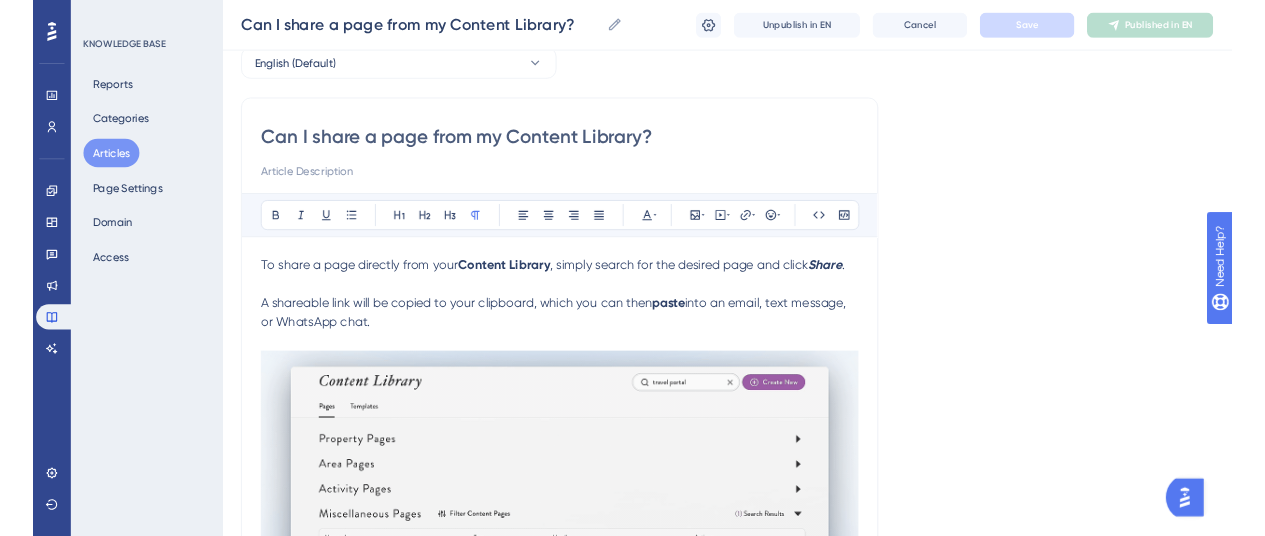 scroll, scrollTop: 300, scrollLeft: 0, axis: vertical 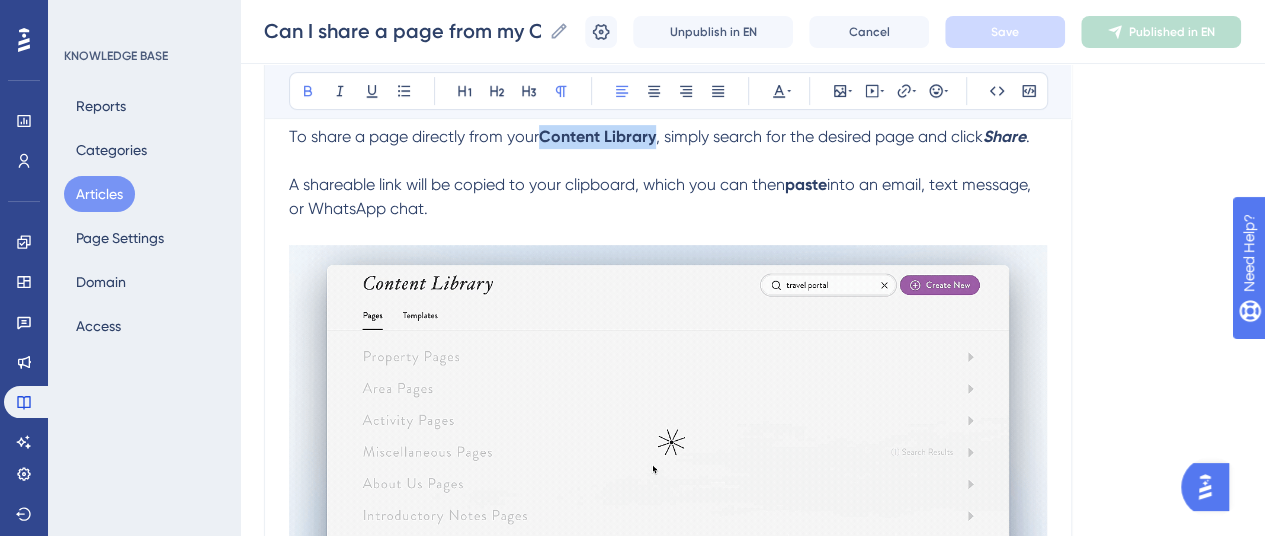 drag, startPoint x: 656, startPoint y: 132, endPoint x: 546, endPoint y: 136, distance: 110.0727 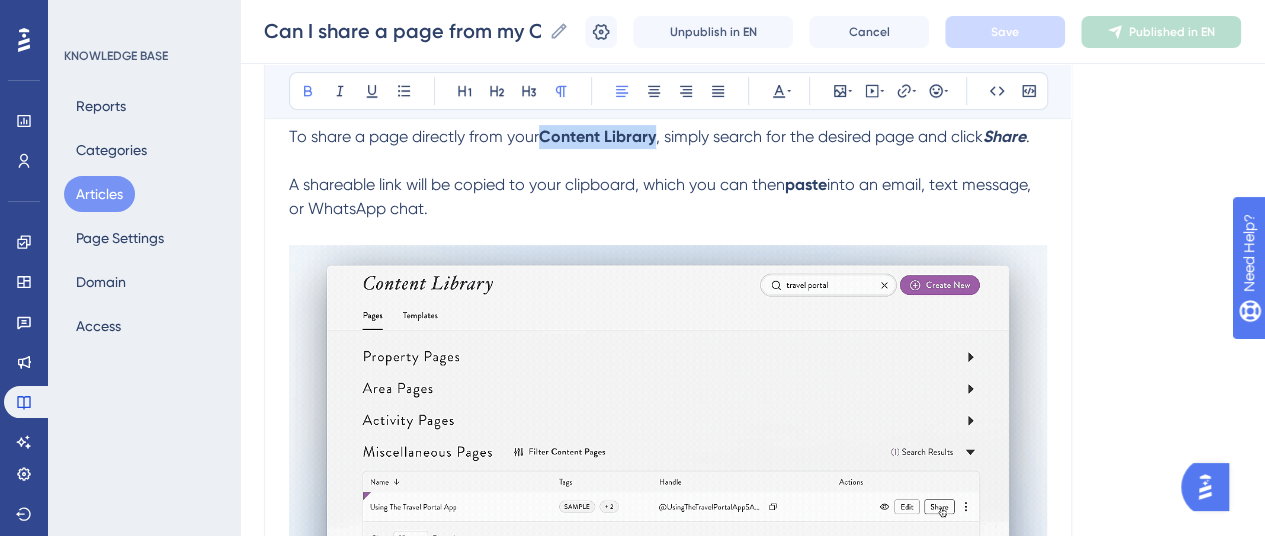 click on "Content Library" at bounding box center (597, 136) 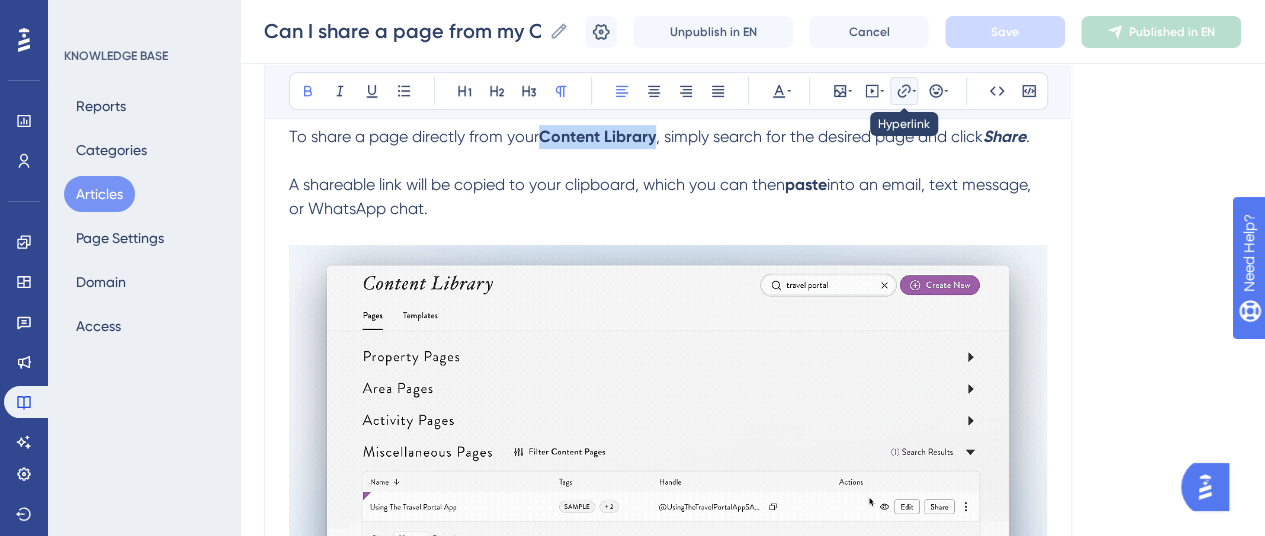 click 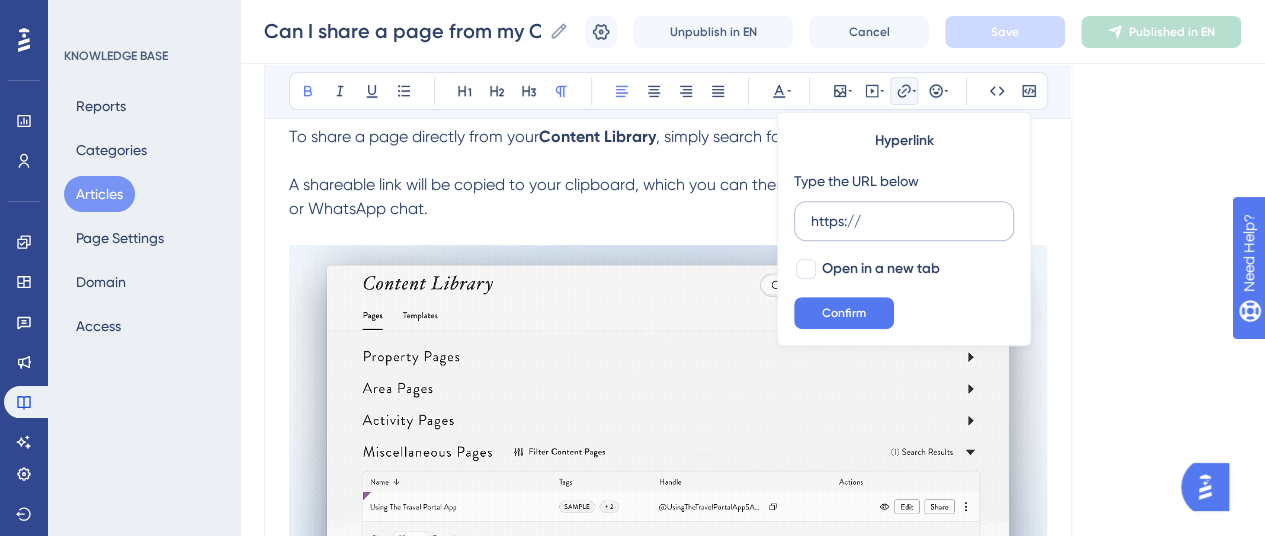 click on "https://" at bounding box center [904, 221] 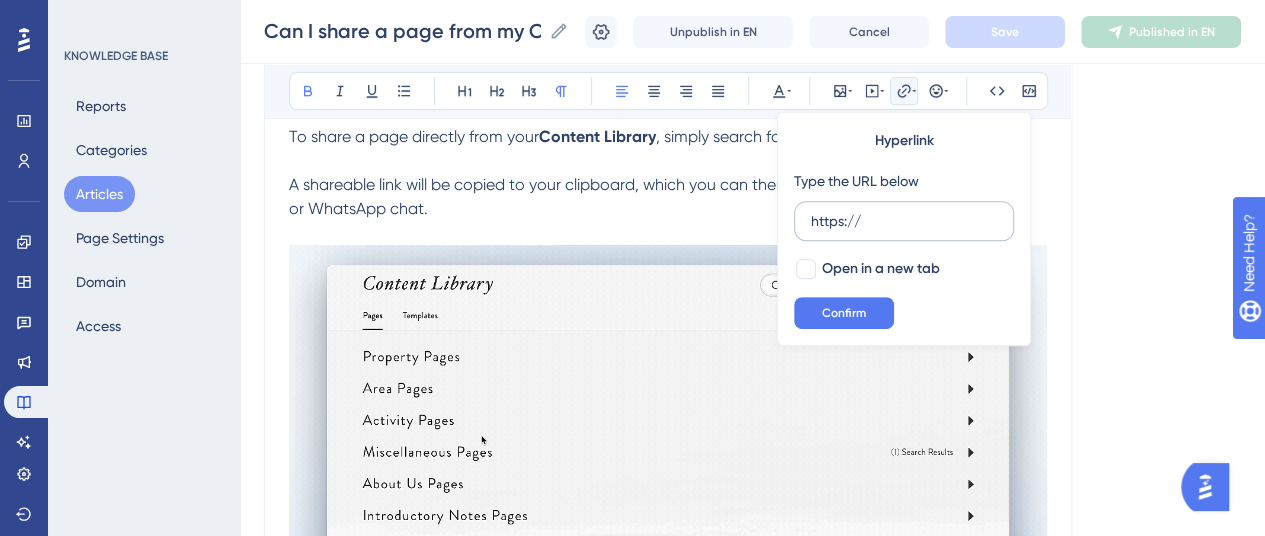 click on "https://" at bounding box center (904, 221) 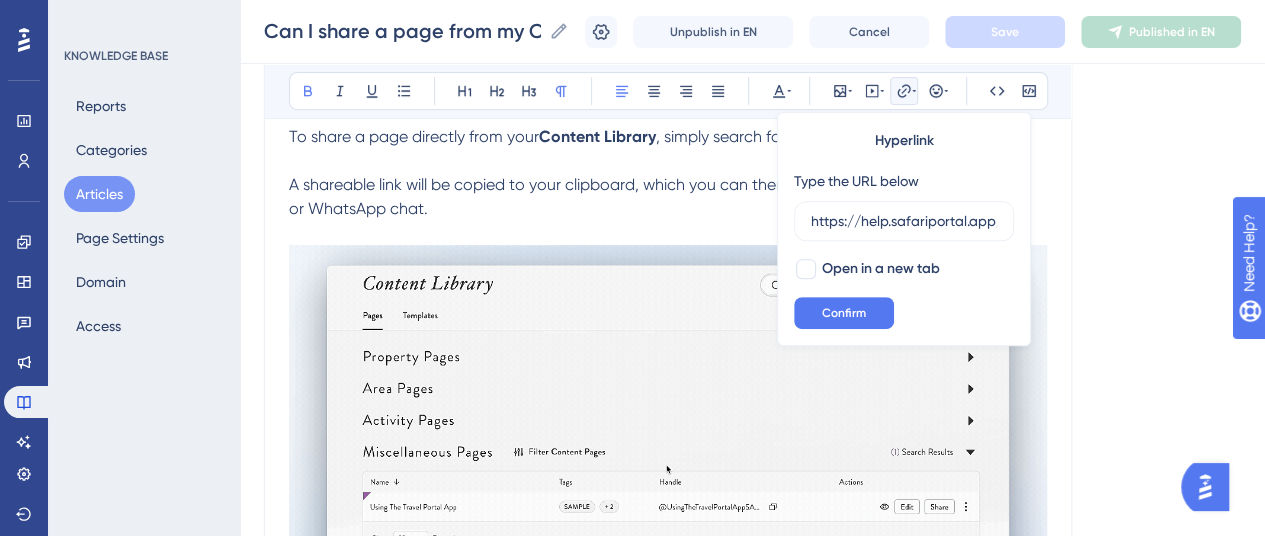 scroll, scrollTop: 0, scrollLeft: 223, axis: horizontal 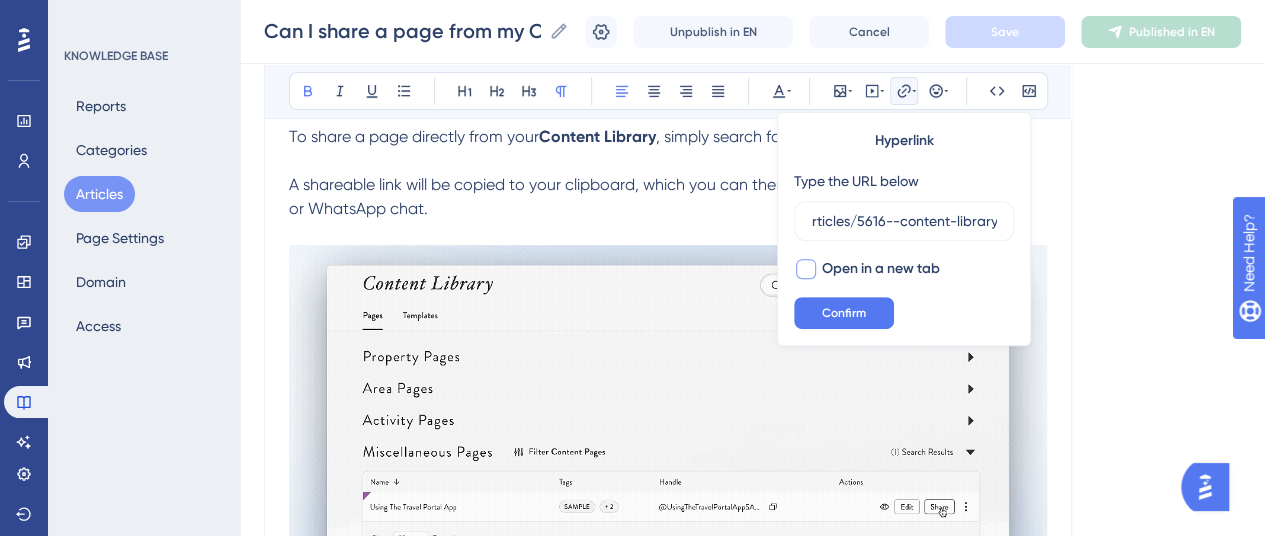 type on "https://help.safariportal.app/en/articles/5616--content-library" 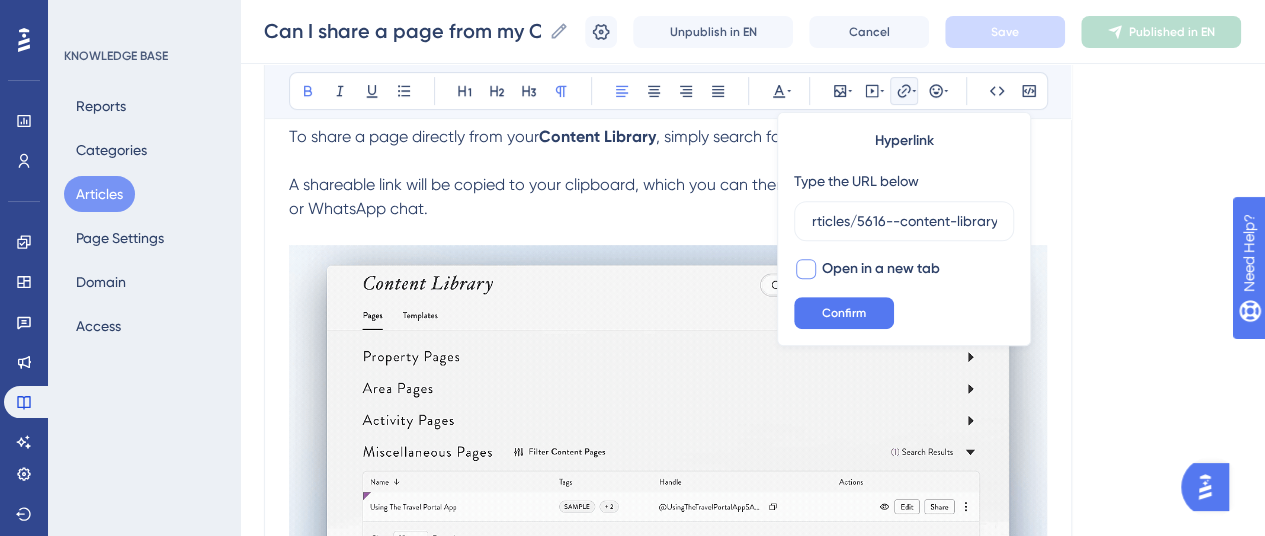 click at bounding box center (806, 269) 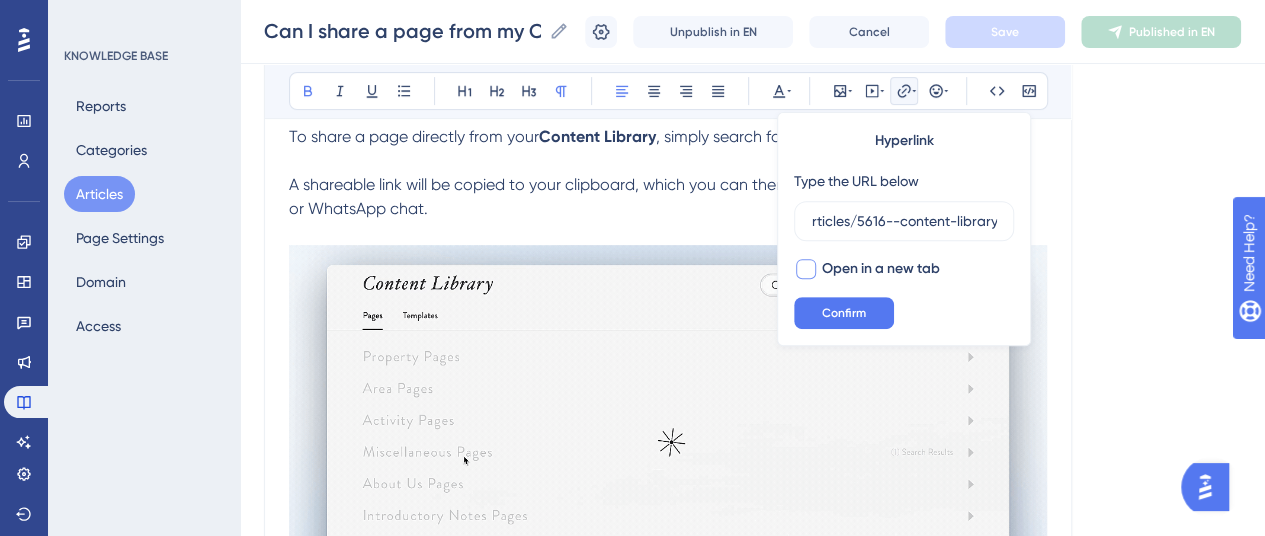 checkbox on "true" 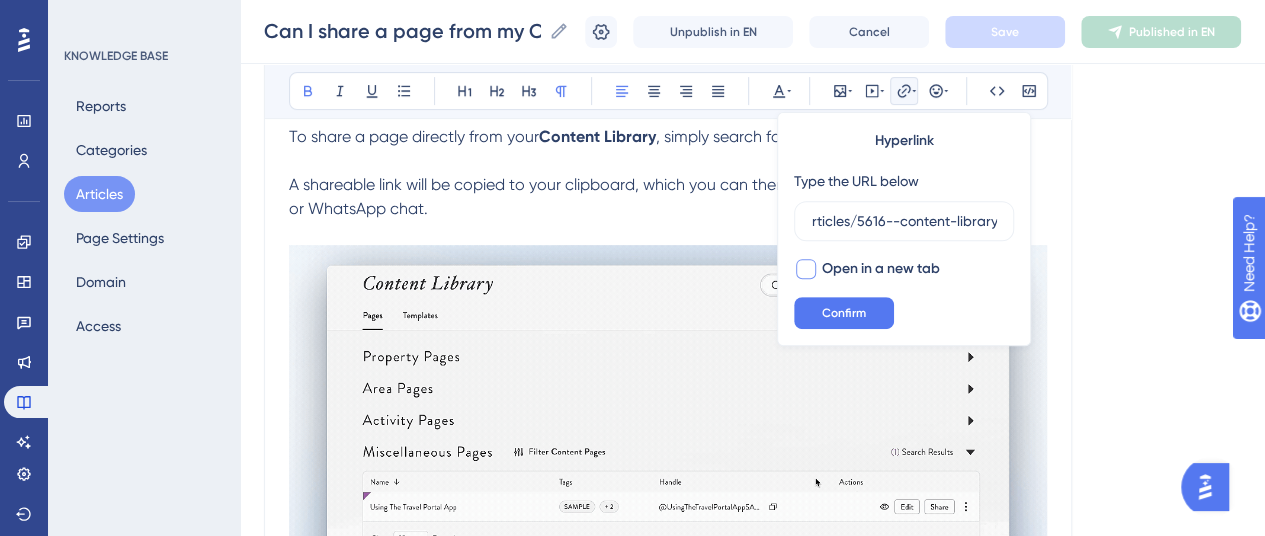 scroll, scrollTop: 0, scrollLeft: 0, axis: both 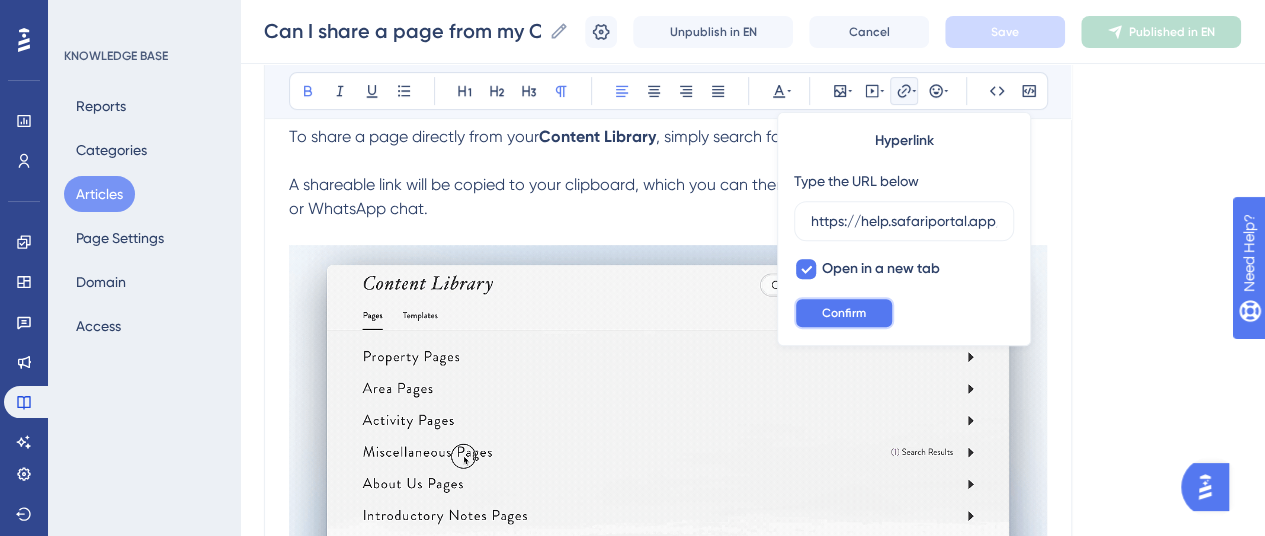 click on "Confirm" at bounding box center (844, 313) 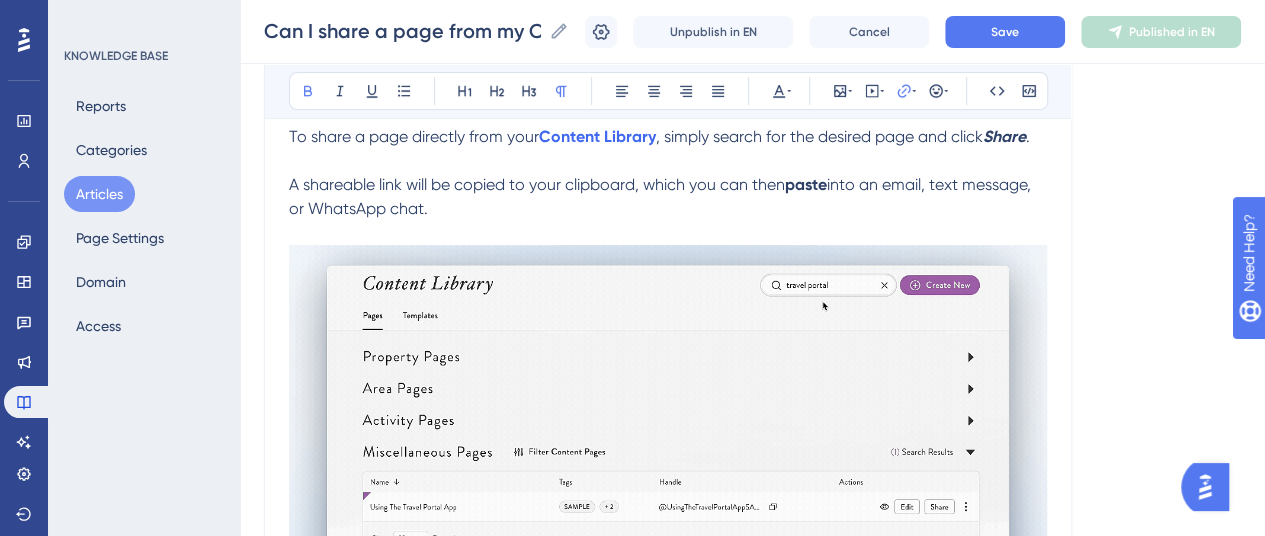 click on "Share" at bounding box center [1004, 136] 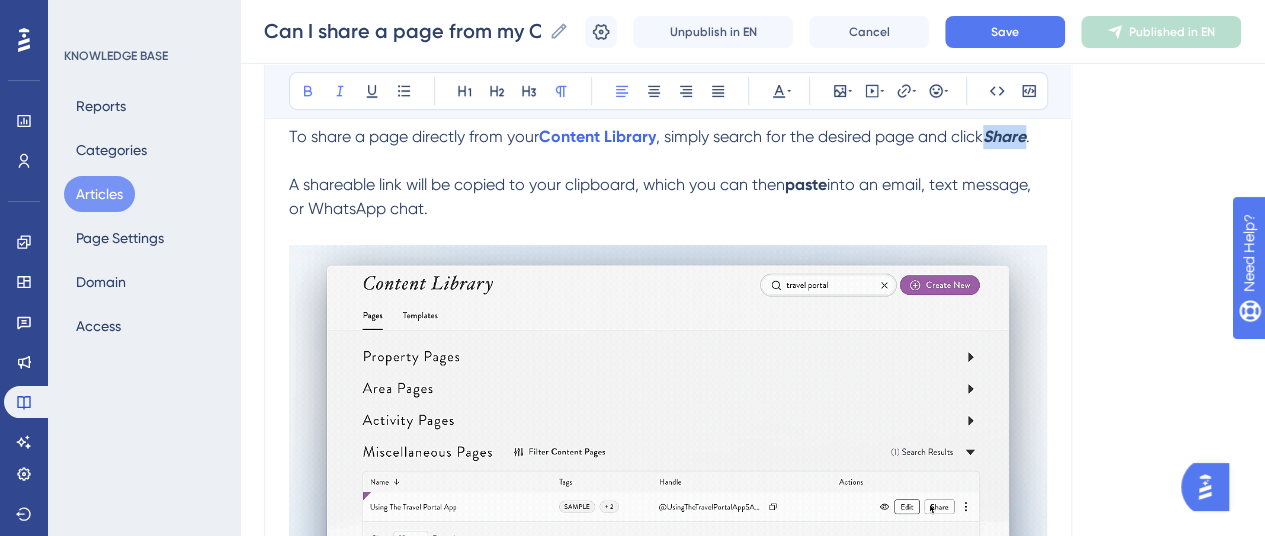 click on "Share" at bounding box center [1004, 136] 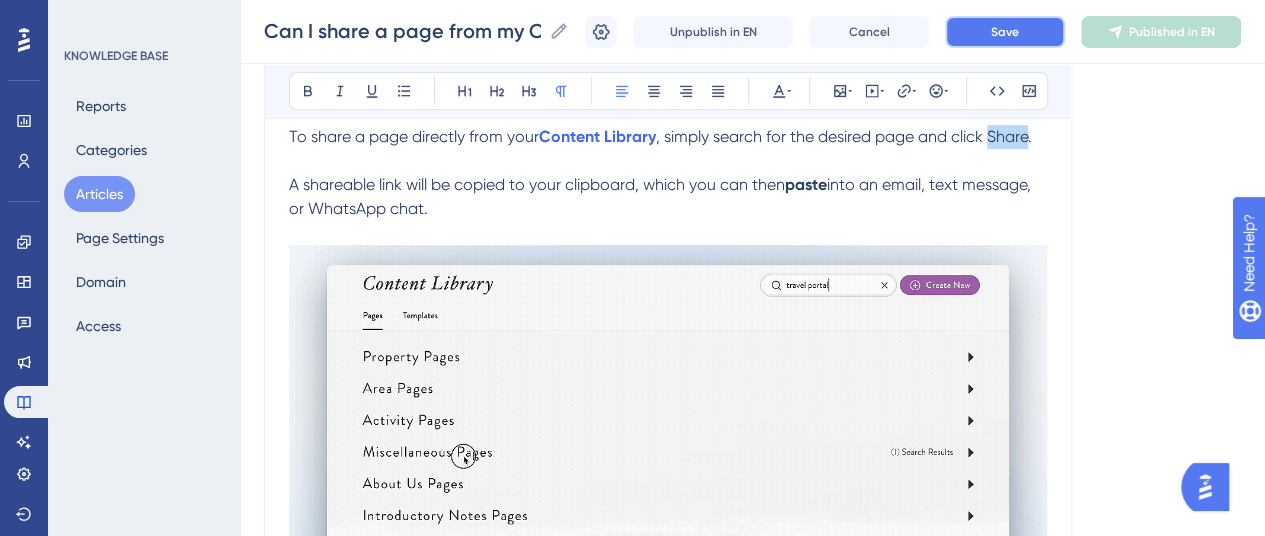 click on "Save" at bounding box center [1005, 32] 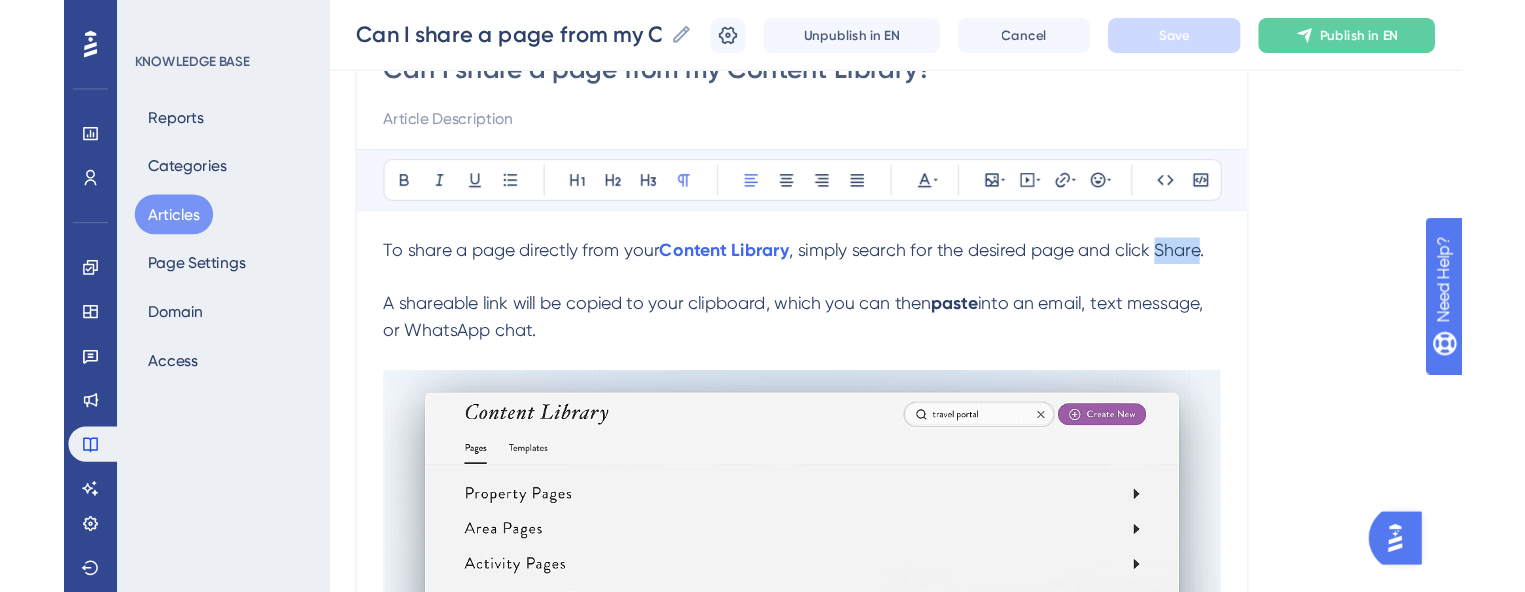 scroll, scrollTop: 119, scrollLeft: 0, axis: vertical 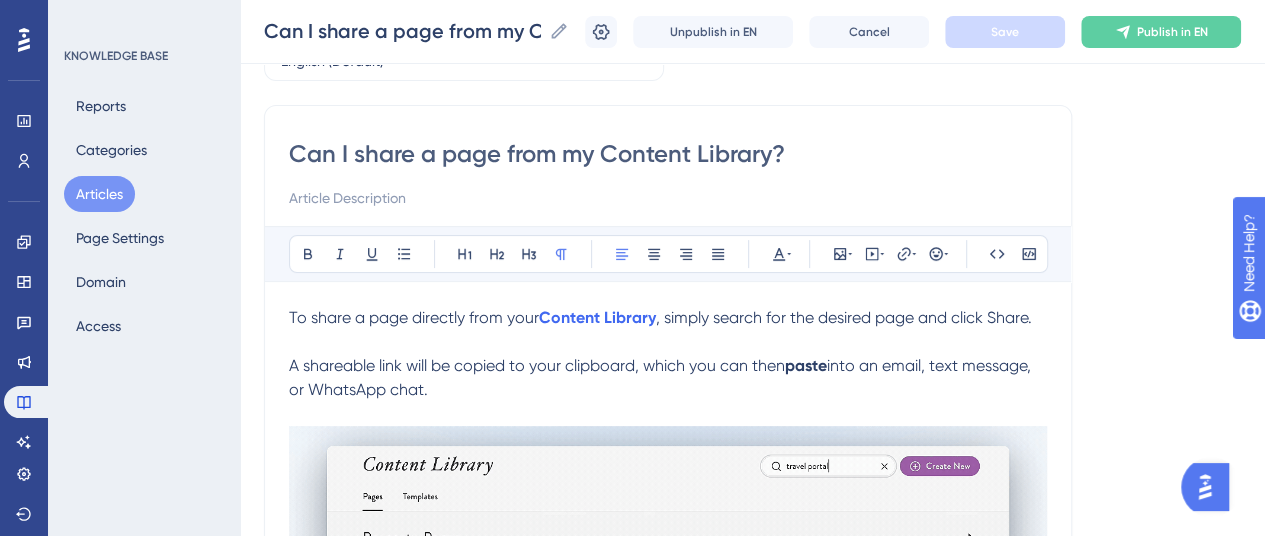 click at bounding box center (668, 342) 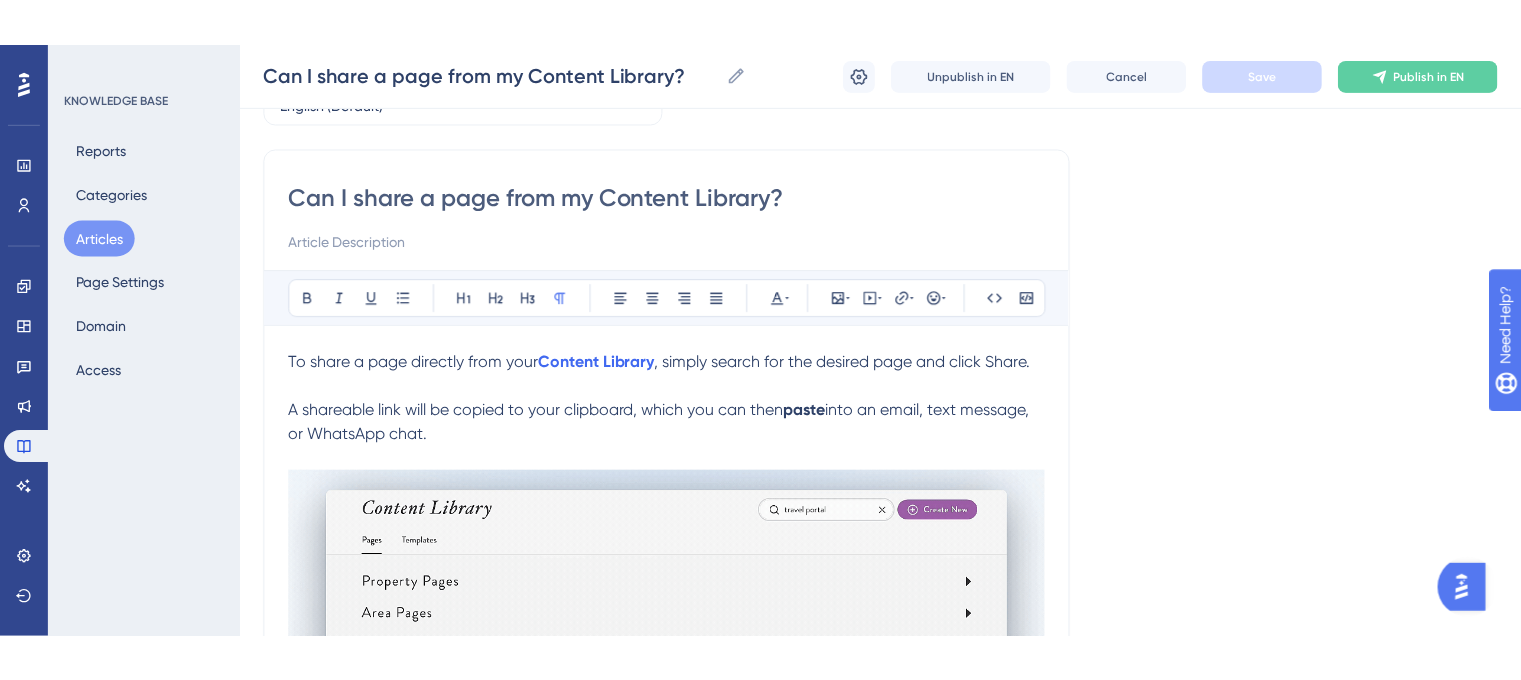 scroll, scrollTop: 119, scrollLeft: 0, axis: vertical 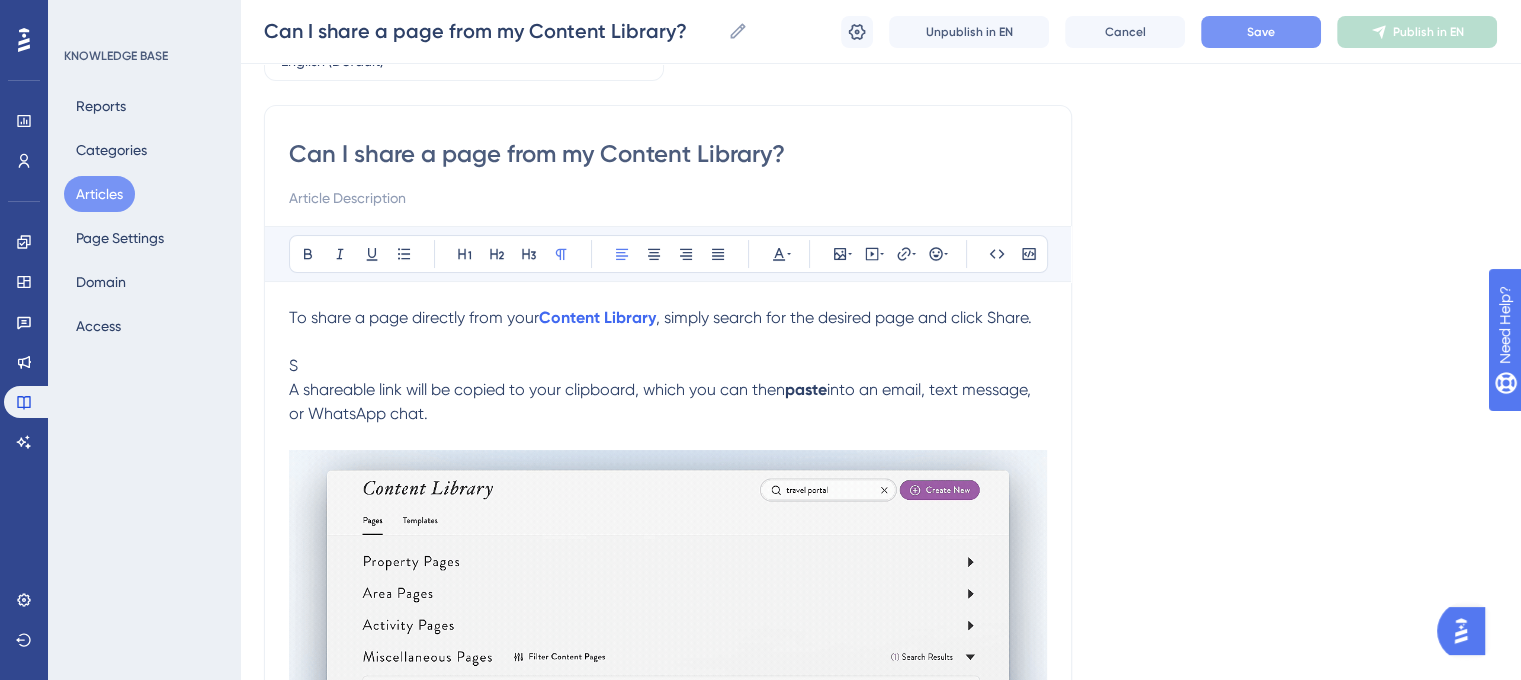 type 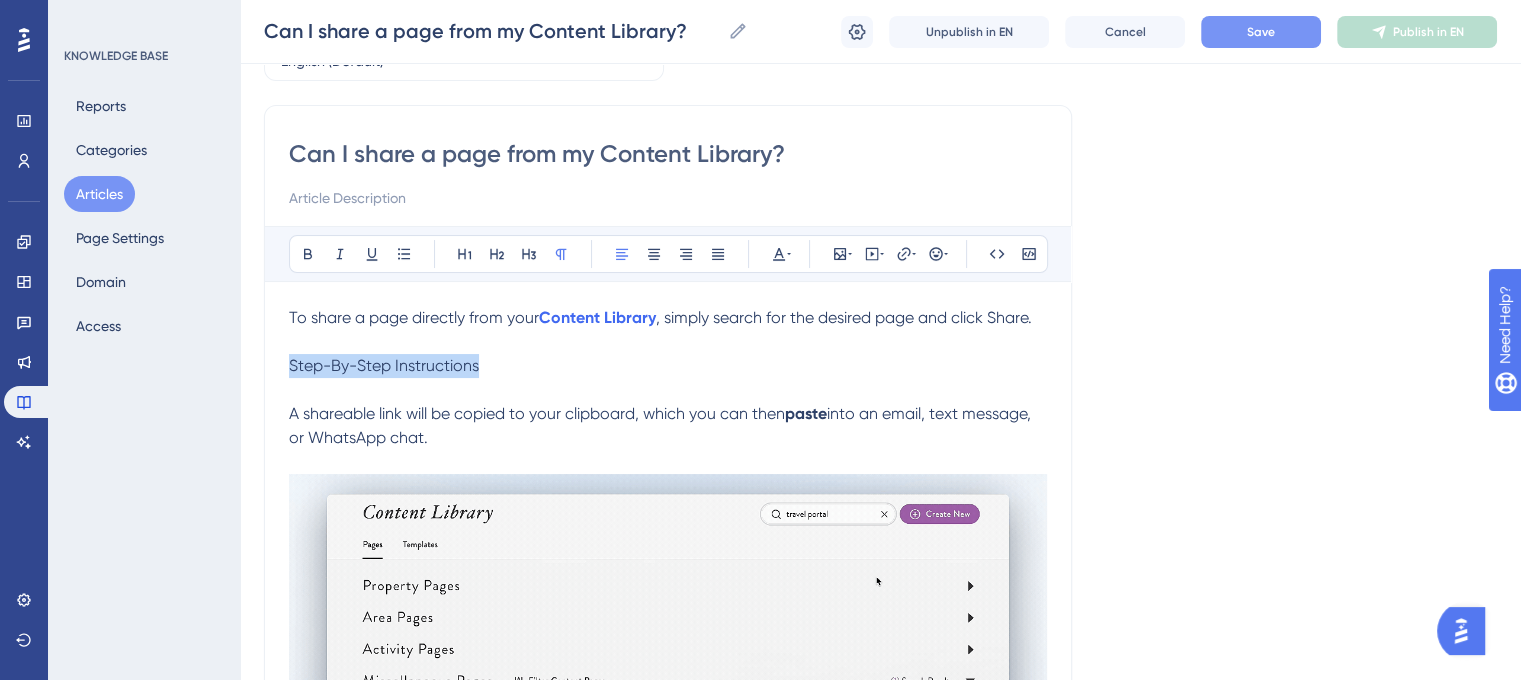 drag, startPoint x: 487, startPoint y: 363, endPoint x: 277, endPoint y: 366, distance: 210.02142 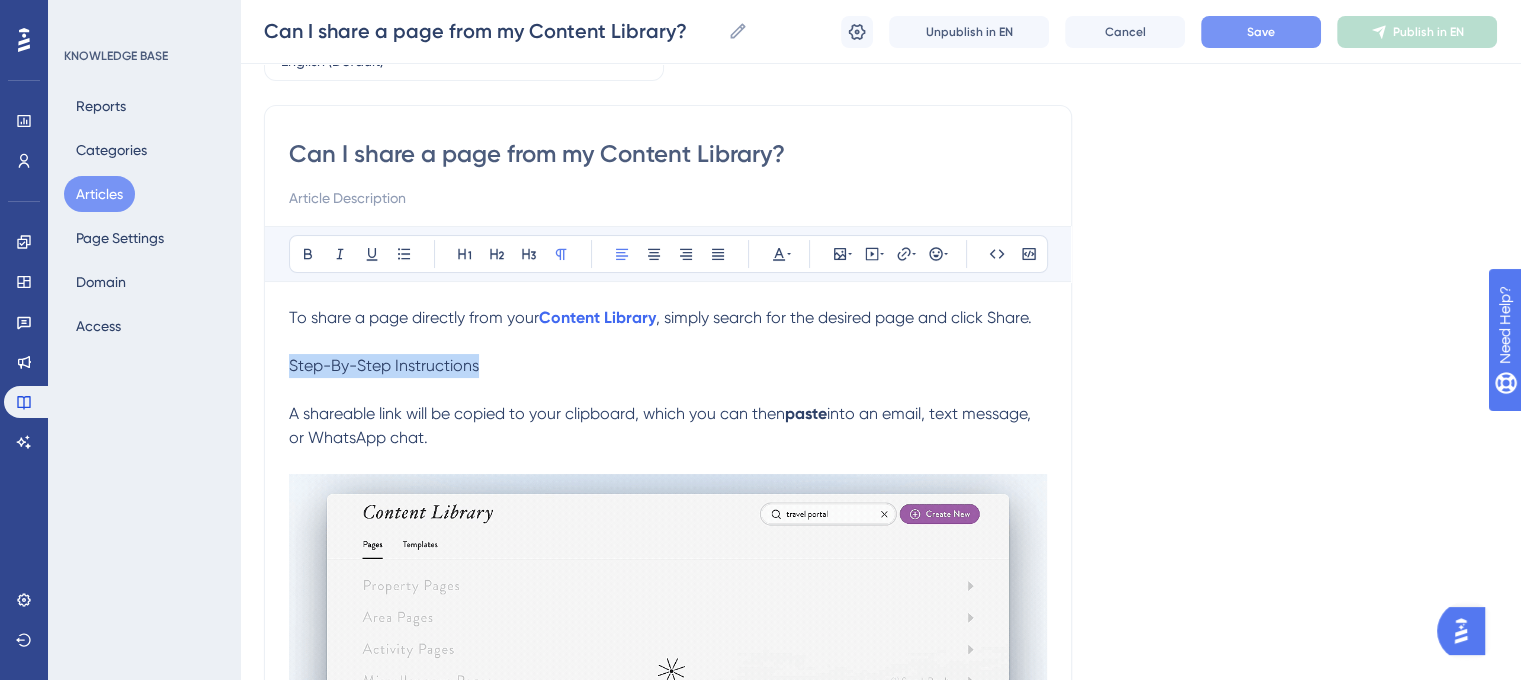 click on "Can I share a page from my Content Library? Bold Italic Underline Bullet Point Heading 1 Heading 2 Heading 3 Normal Align Left Align Center Align Right Align Justify Text Color Insert Image Embed Video Hyperlink Emojis Code Code Block To share a page directly from your Content Library , simply search for the desired page and click Share. Step-By-Step Instructions A shareable link will be copied to your clipboard, which you can then paste into an email, text message, or WhatsApp chat." at bounding box center [668, 504] 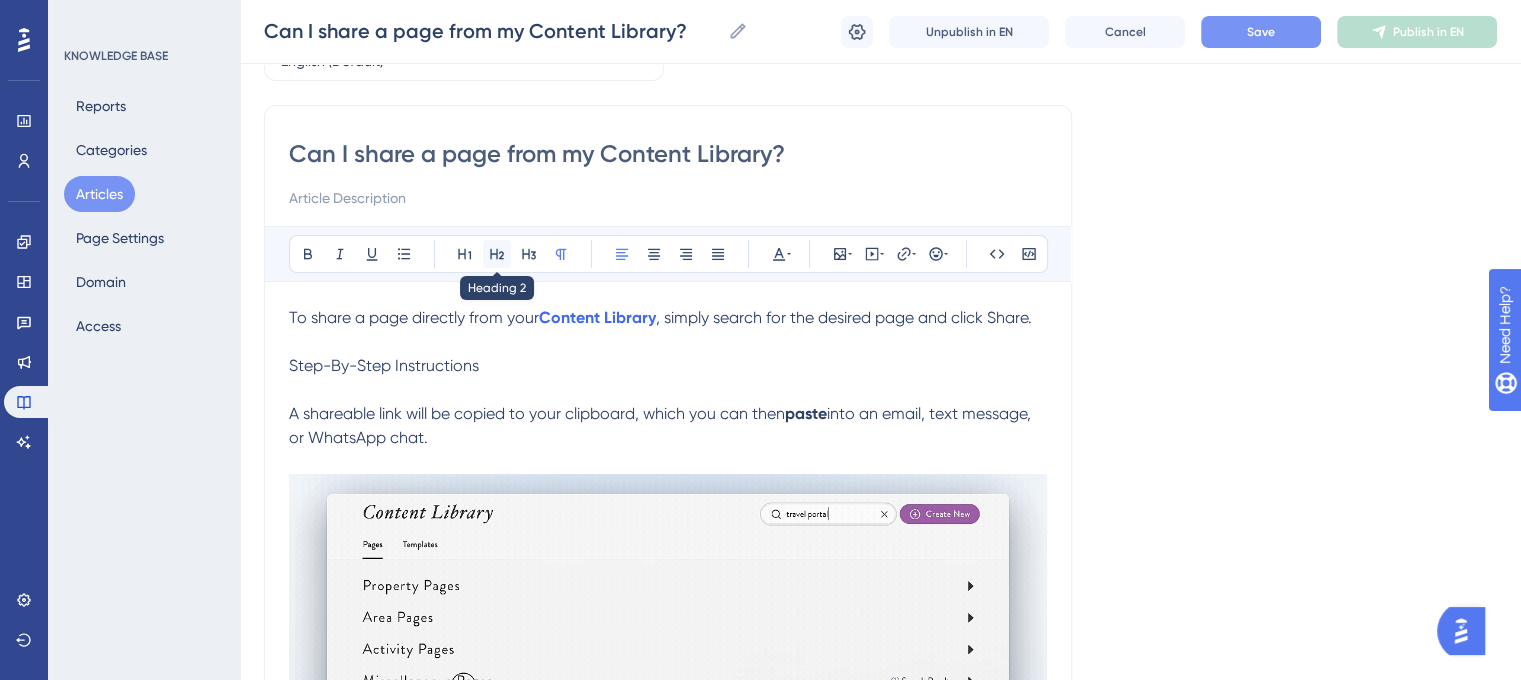 click 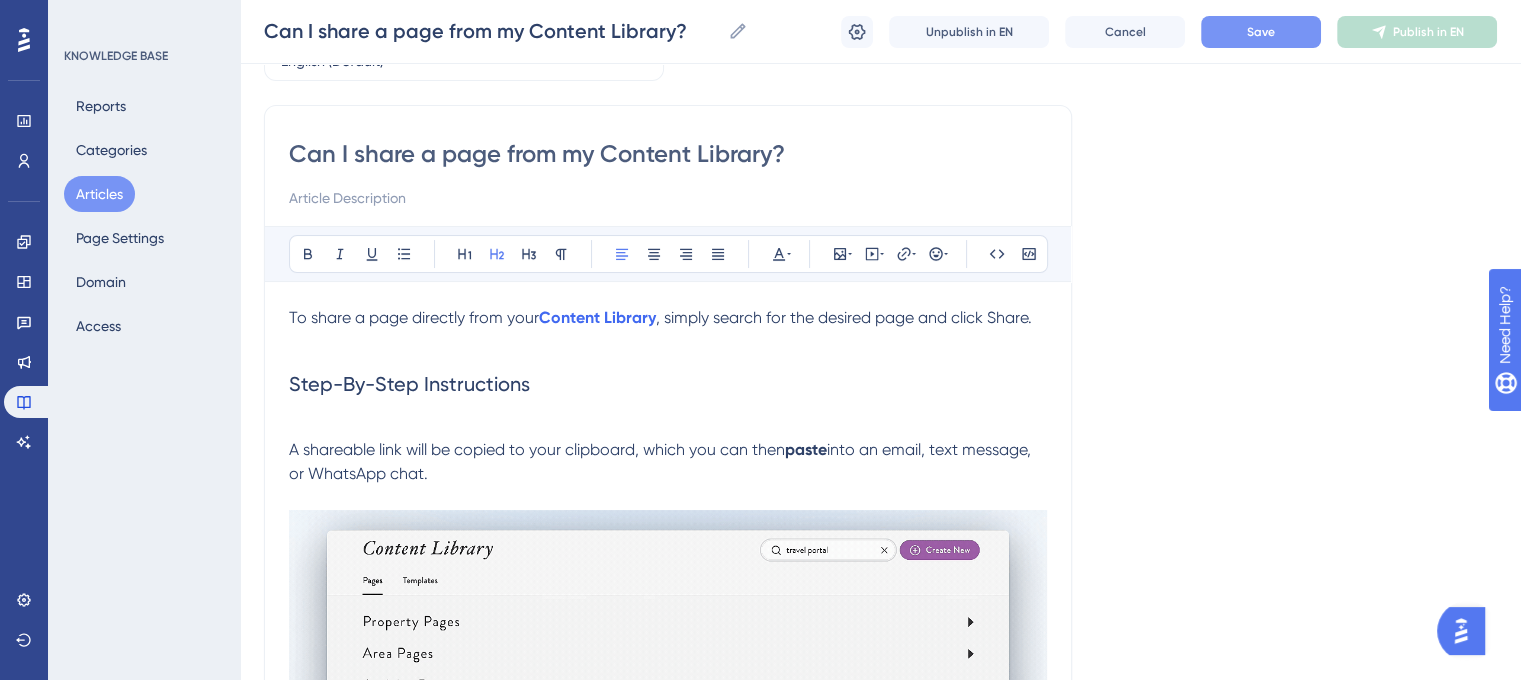 click at bounding box center (668, 426) 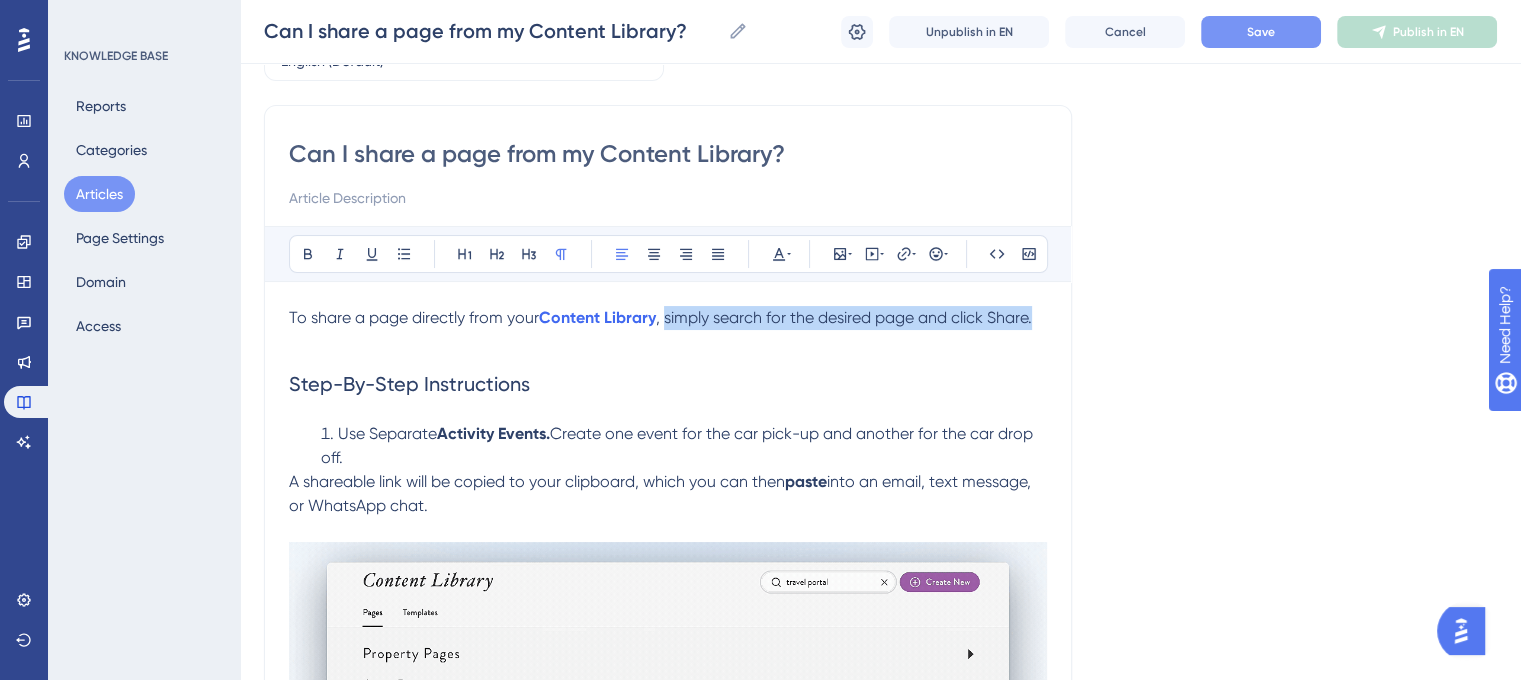 drag, startPoint x: 664, startPoint y: 316, endPoint x: 1038, endPoint y: 321, distance: 374.03342 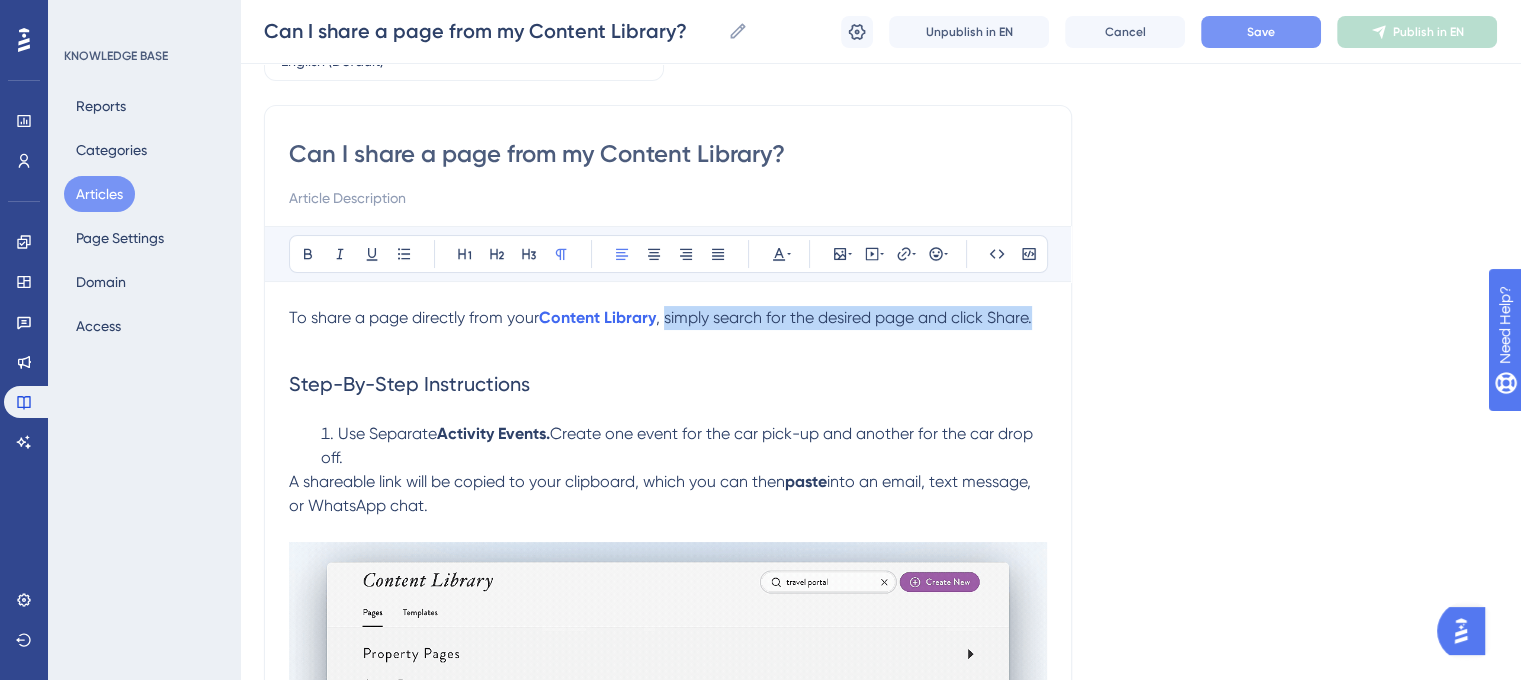 click on ", simply search for the desired page and click Share." at bounding box center [844, 317] 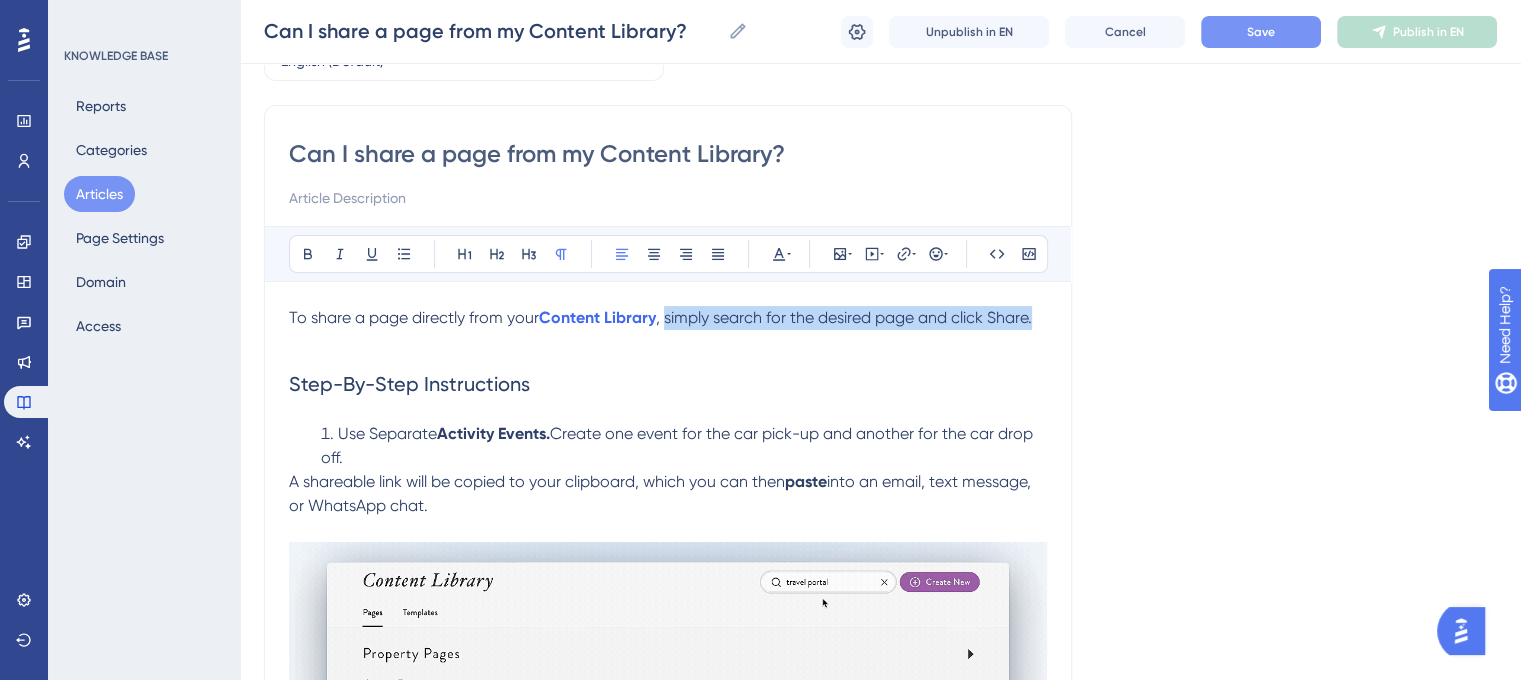 copy on "simply search for the desired page and click Share." 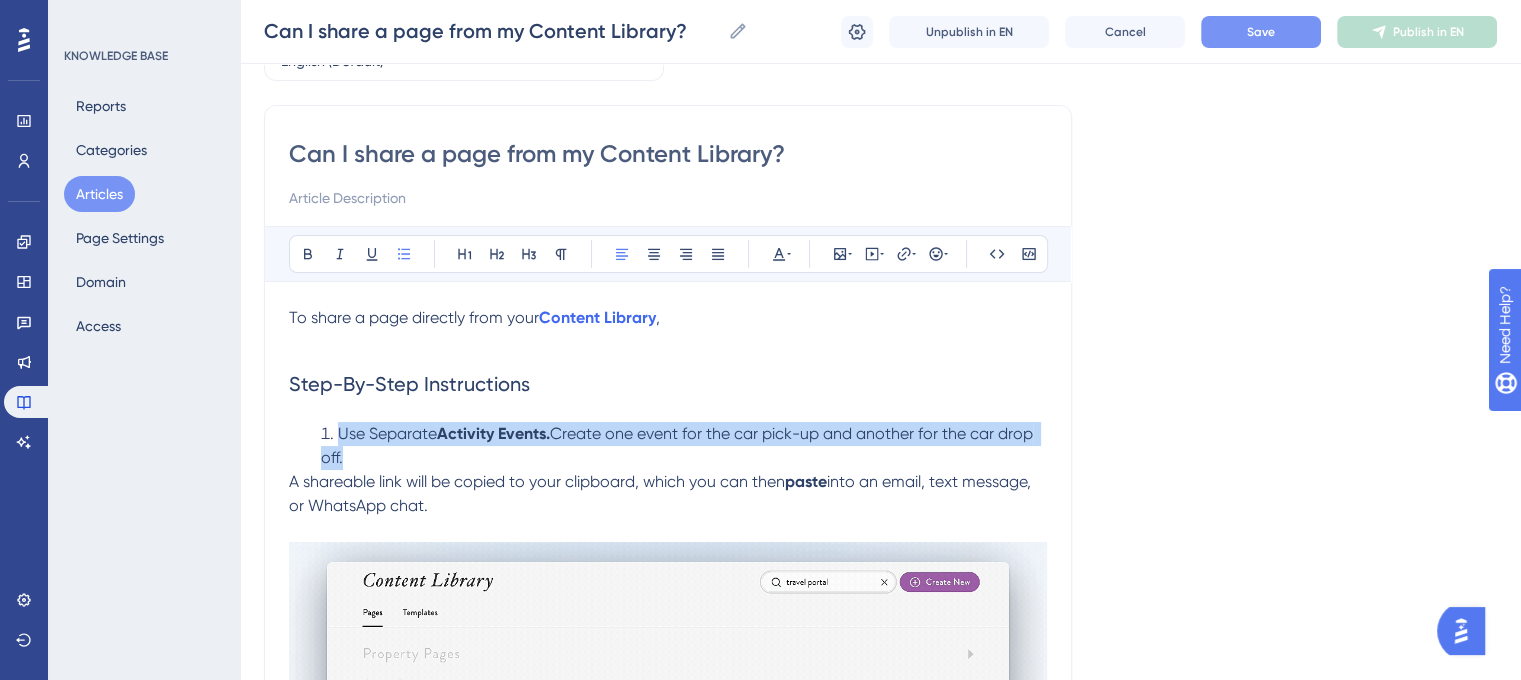 drag, startPoint x: 345, startPoint y: 456, endPoint x: 340, endPoint y: 440, distance: 16.763054 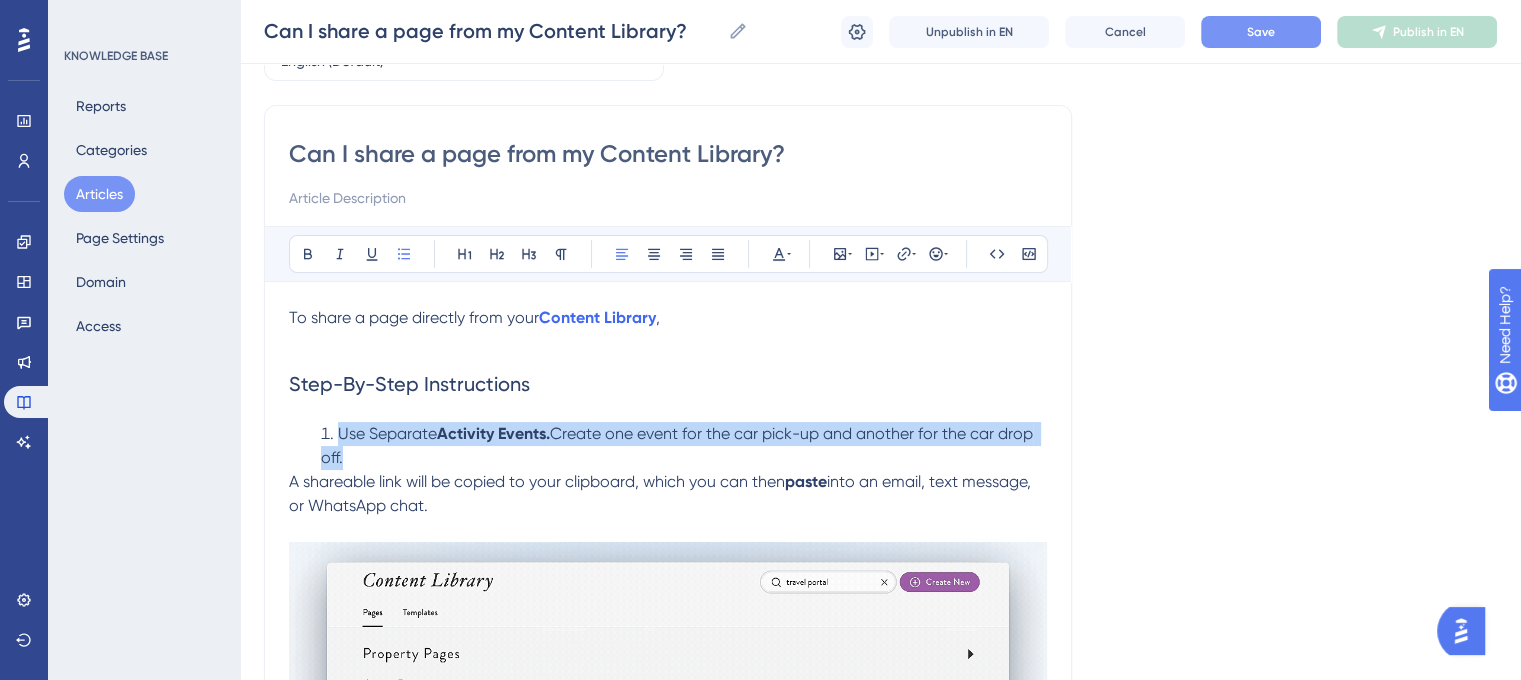 click on "Use Separate Activity Events. Create one event for the car pick-up and another for the car drop off." at bounding box center (684, 446) 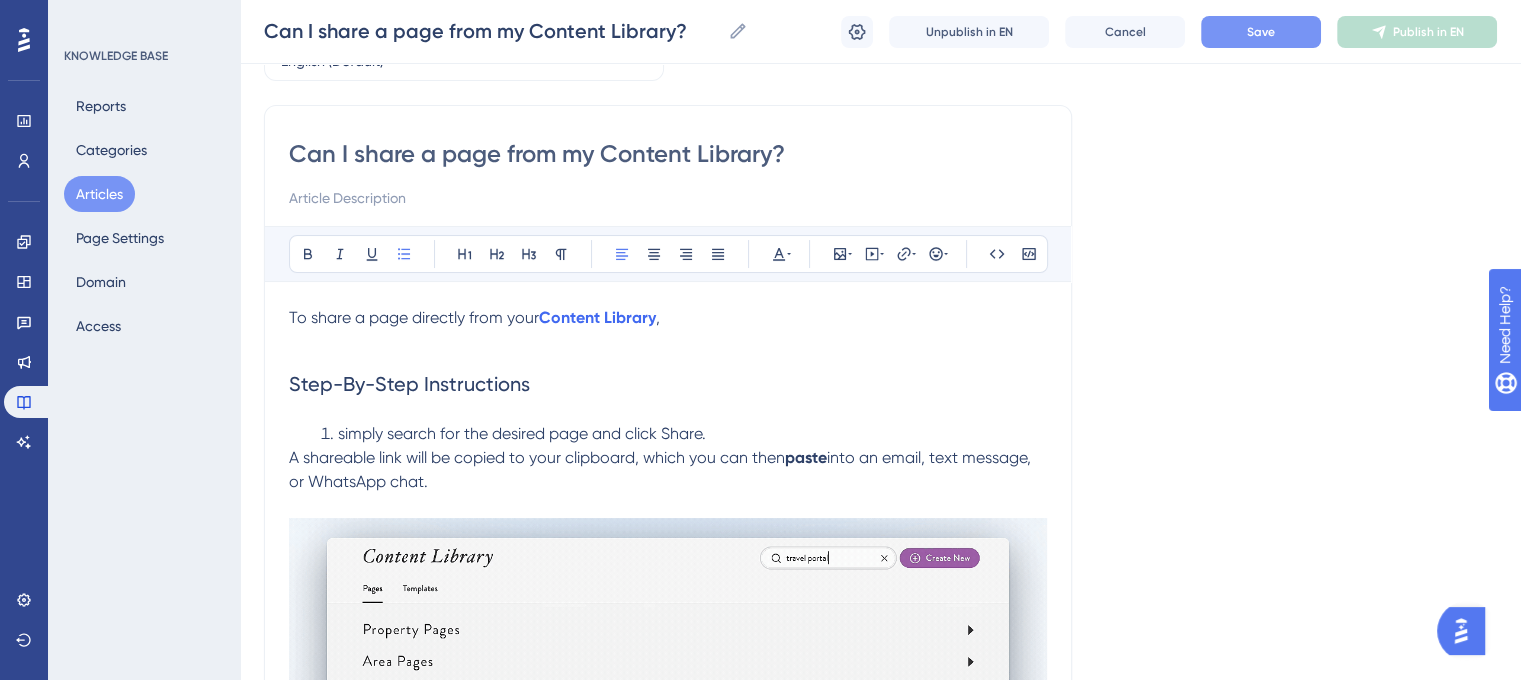click on "simply search for the desired page and click Share." at bounding box center [522, 433] 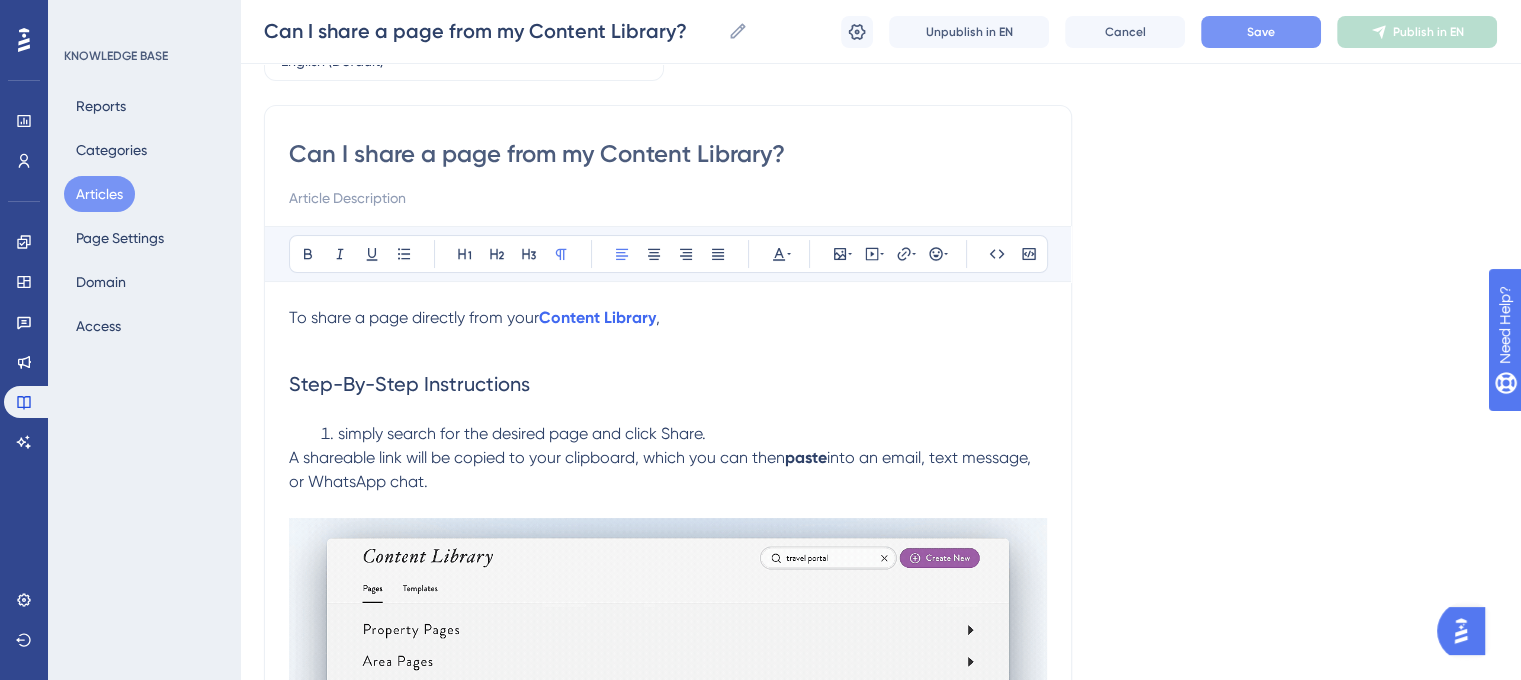 click on "A shareable link will be copied to your clipboard, which you can then" at bounding box center (537, 457) 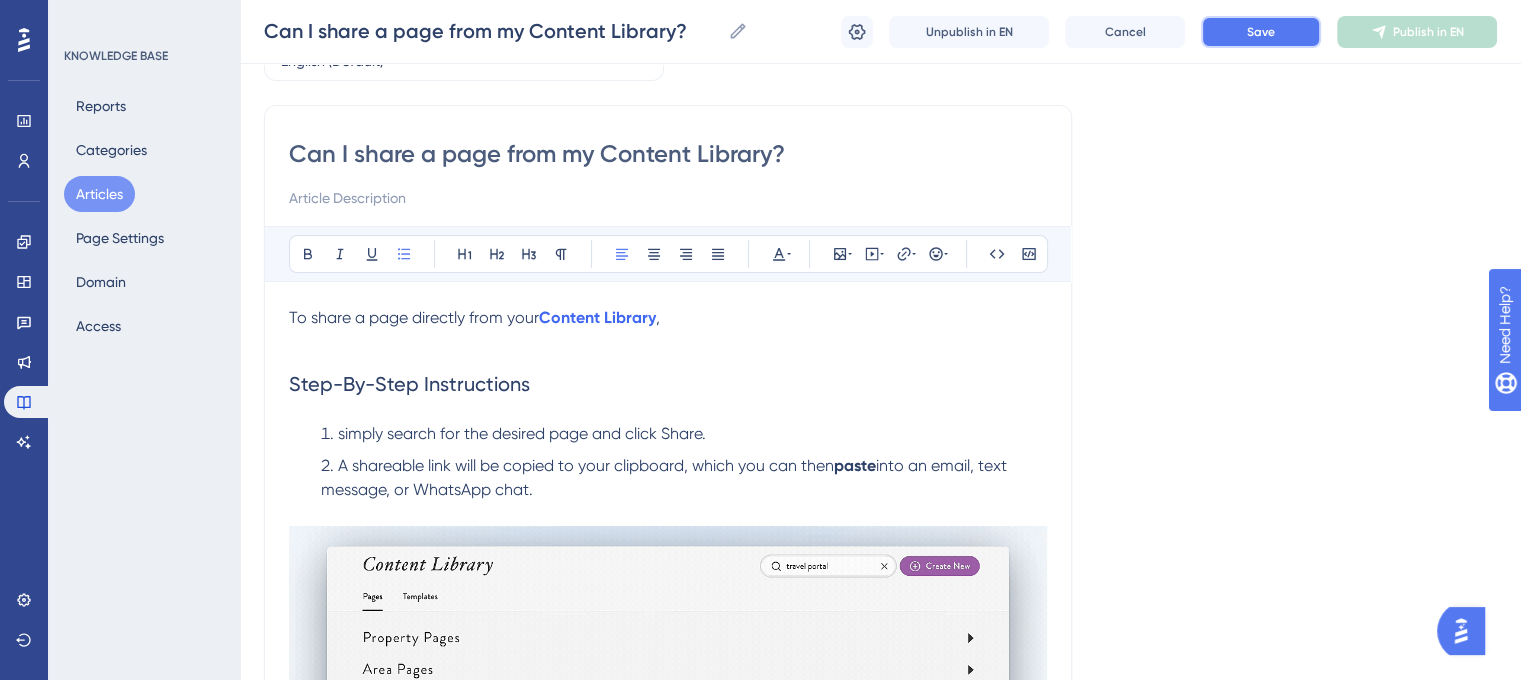 click on "Save" at bounding box center (1261, 32) 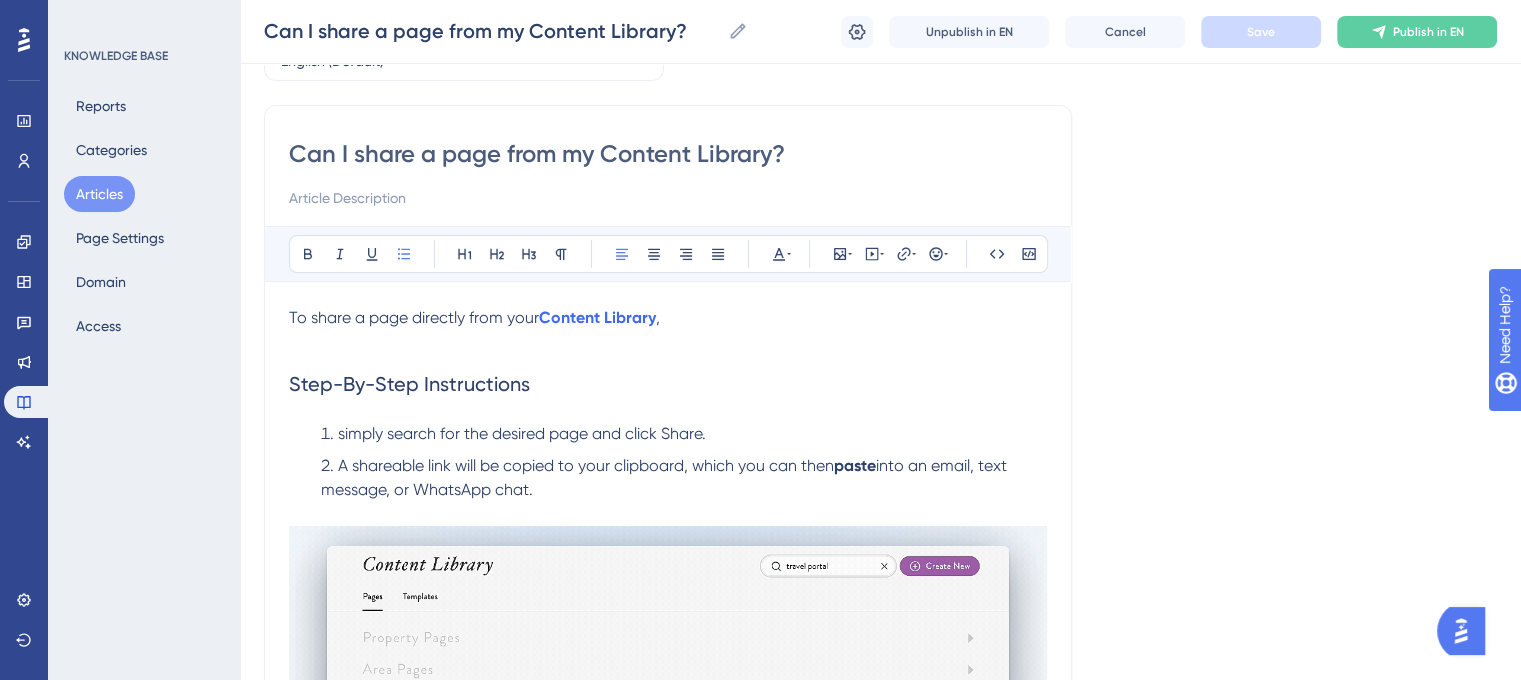 drag, startPoint x: 808, startPoint y: 151, endPoint x: 288, endPoint y: 144, distance: 520.0471 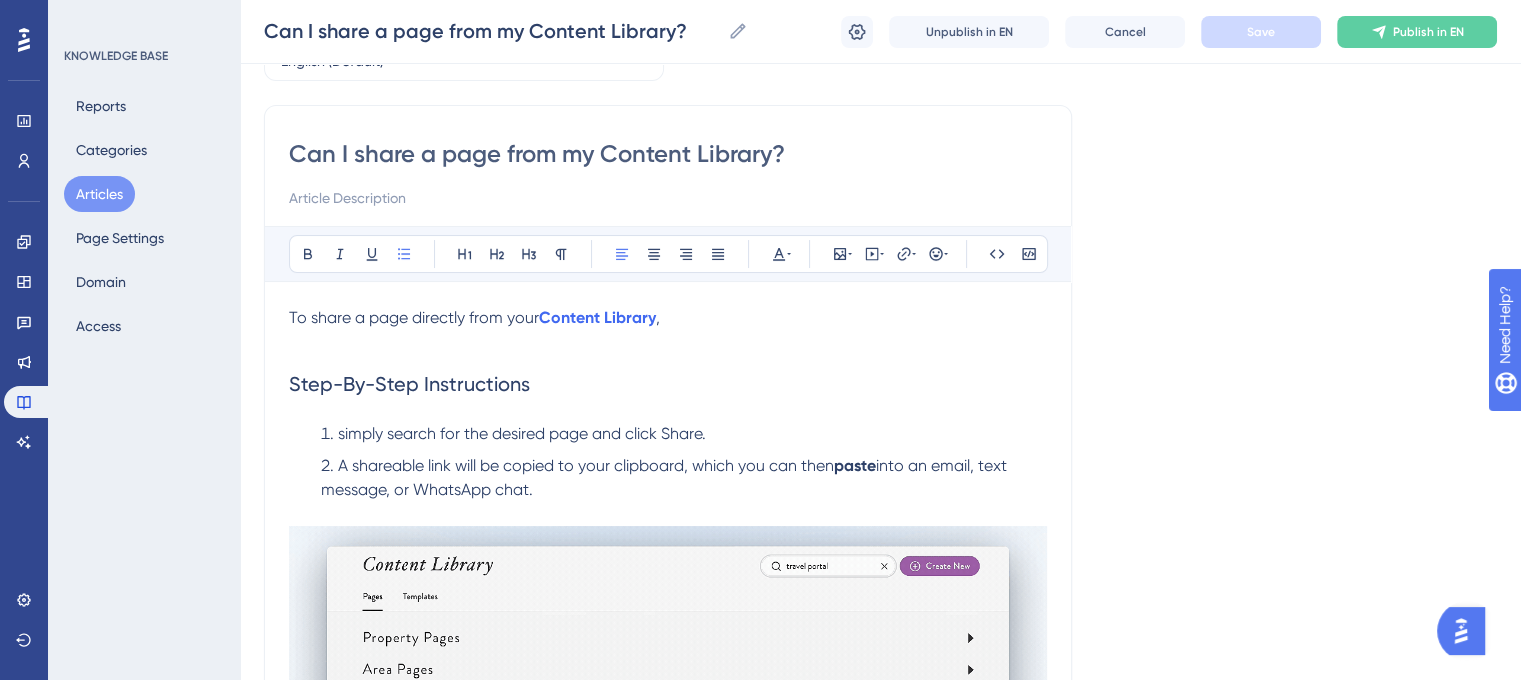 click on "Can I share a page from my Content Library? Bold Italic Underline Bullet Point Heading 1 Heading 2 Heading 3 Normal Align Left Align Center Align Right Align Justify Text Color Insert Image Embed Video Hyperlink Emojis Code Code Block To share a page directly from your Content Library, Step-By-Step Instructions simply search for the desired page and click Share. A shareable link will be copied to your clipboard, which you can then paste into an email, text message, or WhatsApp chat." at bounding box center (668, 530) 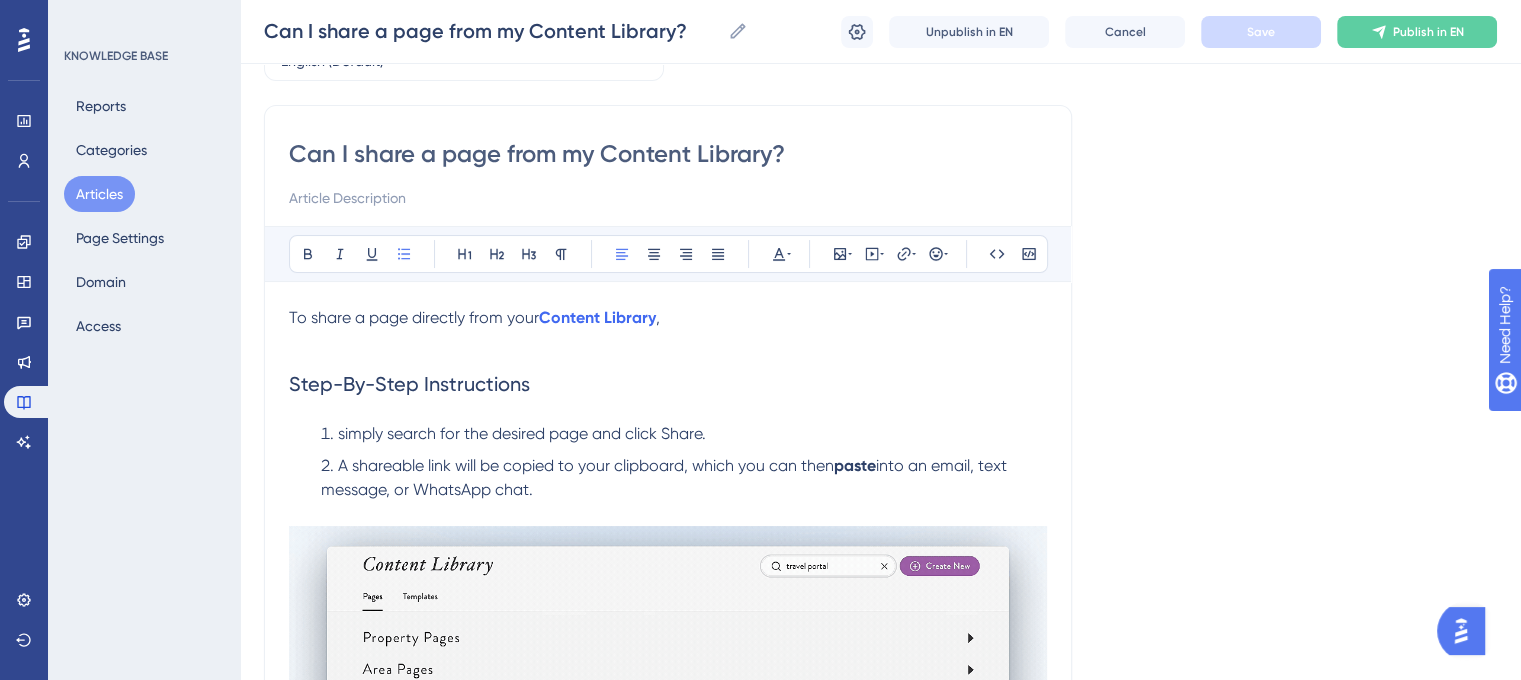 paste on "Steps to Enable and Share Individual Content Library Pages Securely" 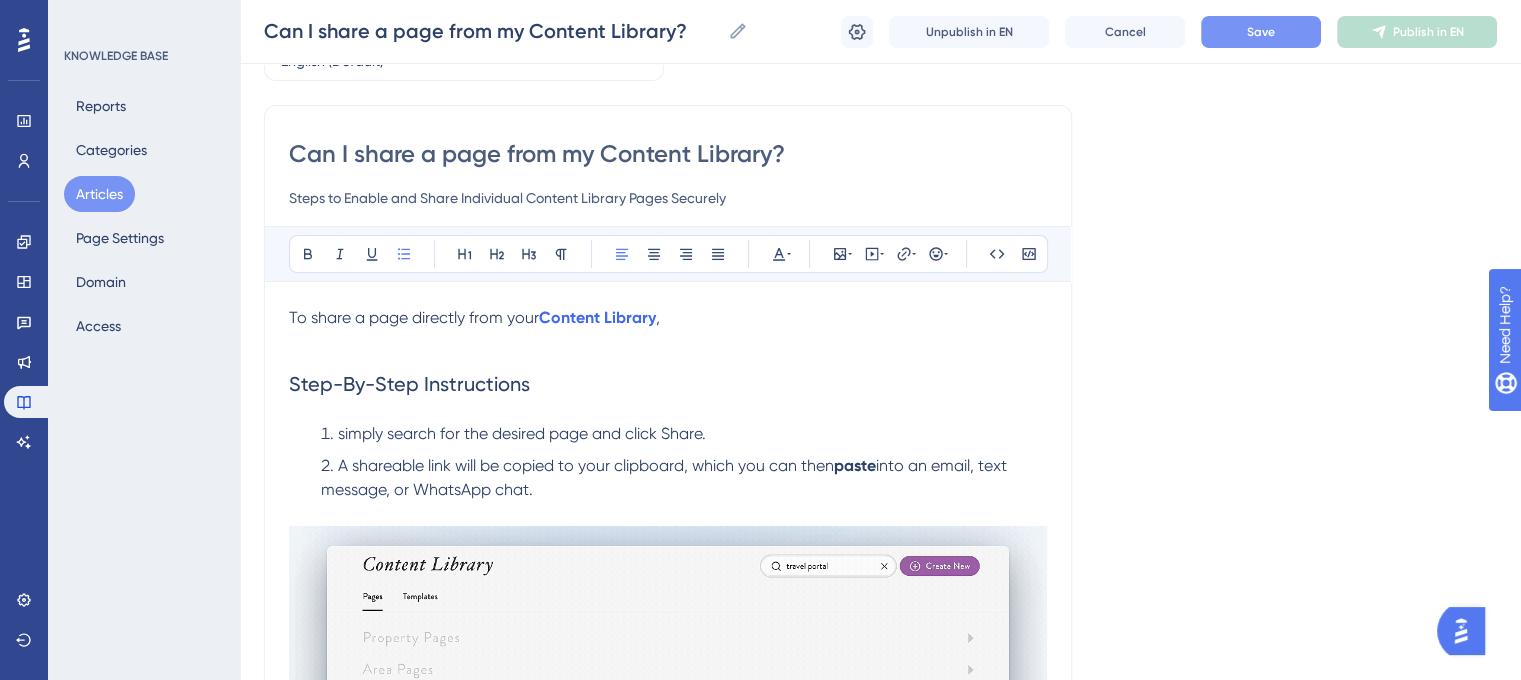 drag, startPoint x: 784, startPoint y: 196, endPoint x: 285, endPoint y: 203, distance: 499.0491 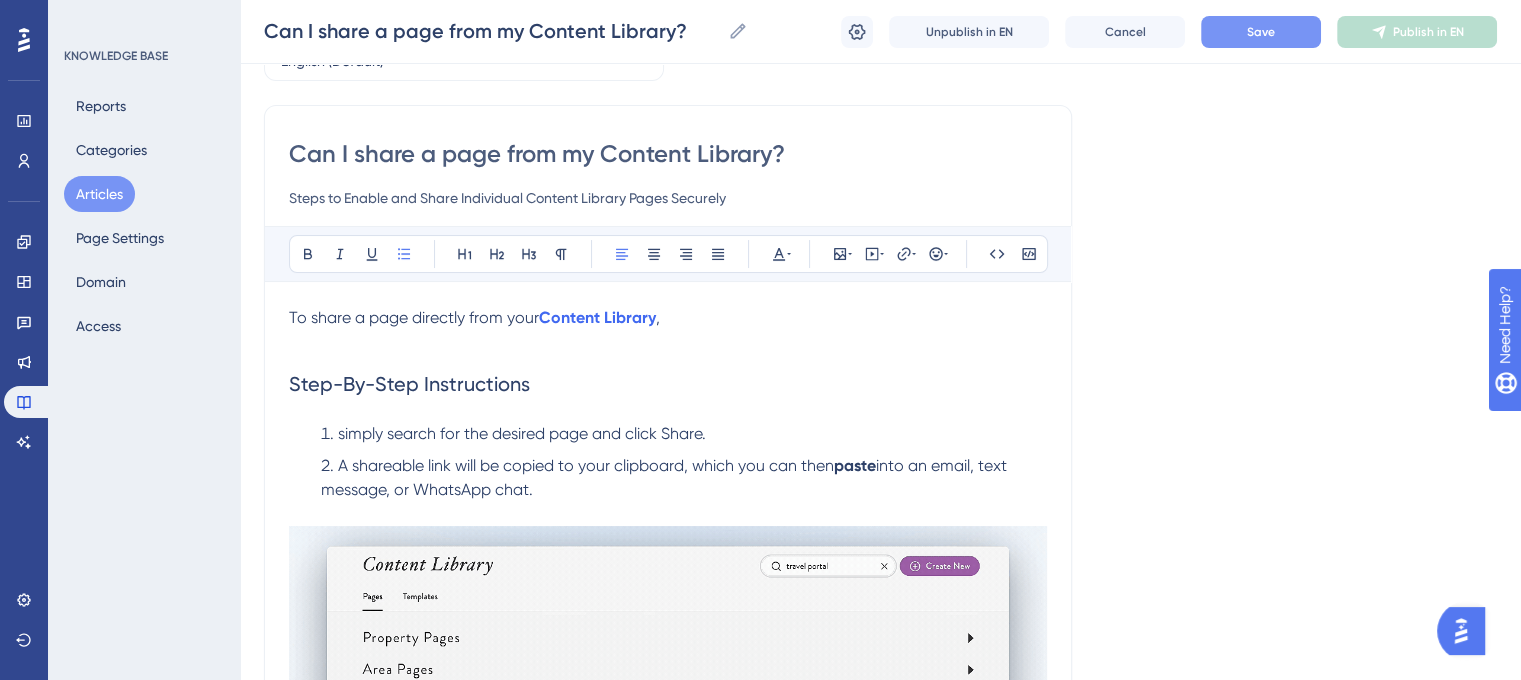 click on "Can I share a page from my Content Library? Steps to Enable and Share Individual Content Library Pages Securely Bold Italic Underline Bullet Point Heading 1 Heading 2 Heading 3 Normal Align Left Align Center Align Right Align Justify Text Color Insert Image Embed Video Hyperlink Emojis Code Code Block To share a page directly from your Content Library, Step-By-Step Instructions simply search for the desired page and click Share. A shareable link will be copied to your clipboard, which you can then paste into an email, text message, or WhatsApp chat." at bounding box center [668, 530] 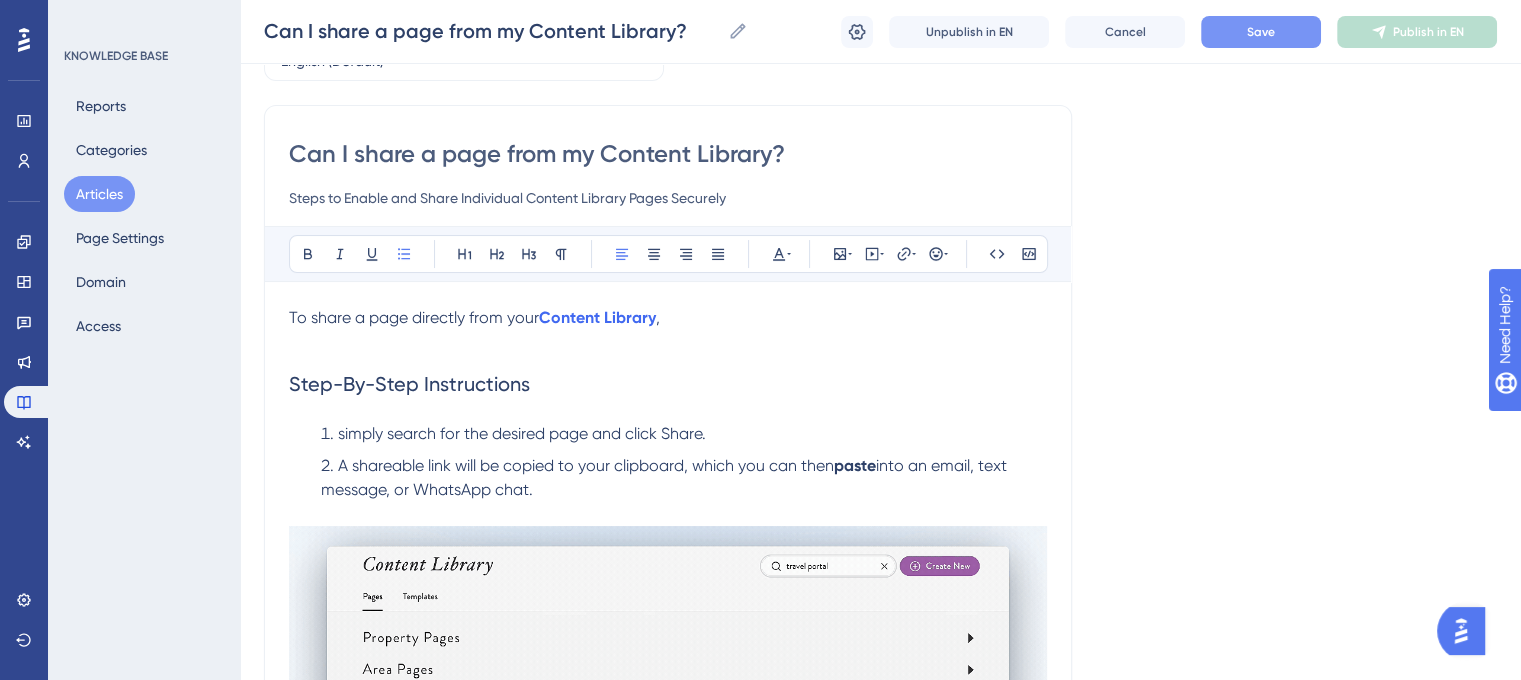 click on "Steps to Enable and Share Individual Content Library Pages Securely" at bounding box center (668, 198) 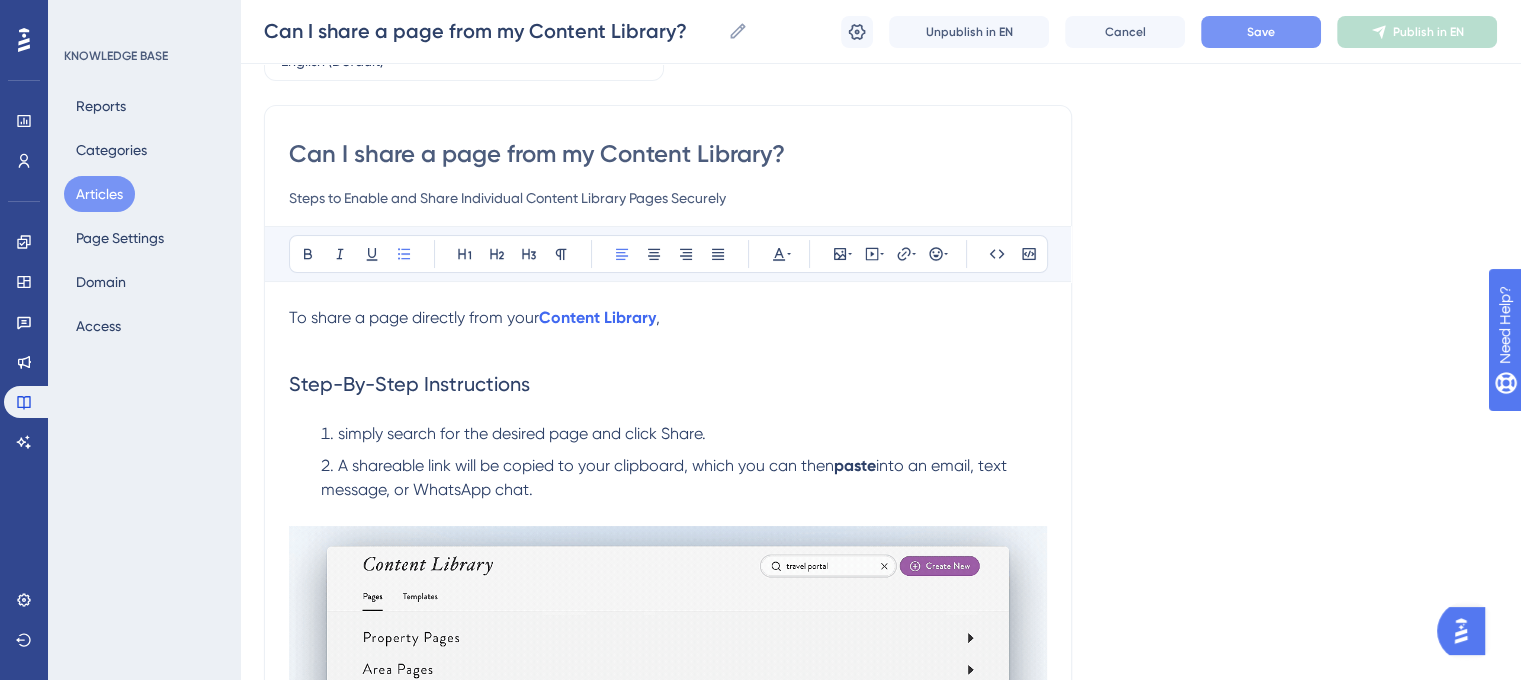 drag, startPoint x: 708, startPoint y: 199, endPoint x: 255, endPoint y: 191, distance: 453.07065 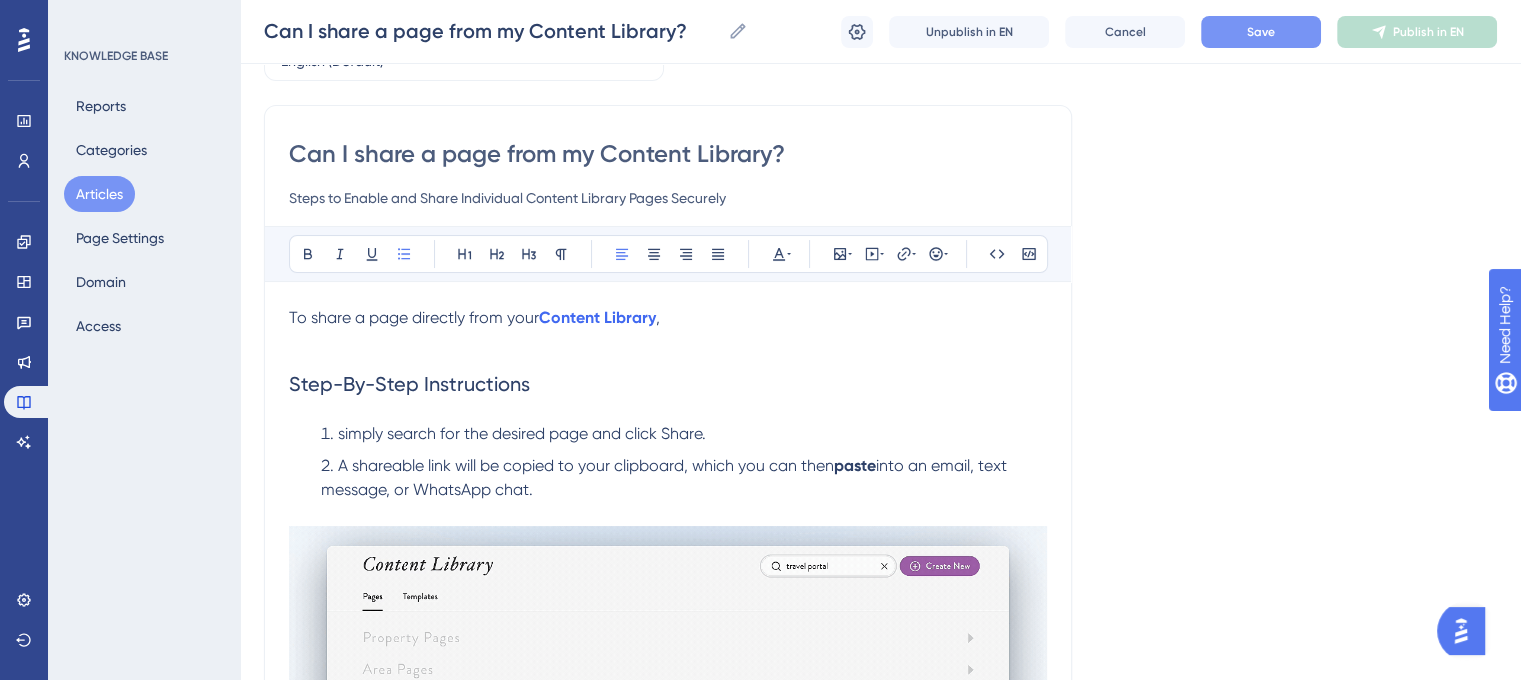 click on "Performance Users Engagement Widgets Feedback Product Updates Knowledge Base AI Assistant Settings Logout KNOWLEDGE BASE Reports Categories Articles Page Settings Domain Access Can I share a page from my Content Library? Can I share a page from my Content Library? Can I share a page from my Content Library? Unpublish in EN Cancel Save Publish in EN Language English (Default) Can I share a page from my Content Library? Steps to Enable and Share Individual Content Library Pages Securely Bold Italic Underline Bullet Point Heading 1 Heading 2 Heading 3 Normal Align Left Align Center Align Right Align Justify Text Color Insert Image Embed Video Hyperlink Emojis Code Code Block To share a page directly from your Content Library, Step-By-Step Instructions simply search for the desired page and click Share. A shareable link will be copied to your clipboard, which you can then paste into an email, text message, or WhatsApp chat. Did this answer your question? 😀 😐 😔" at bounding box center (880, 494) 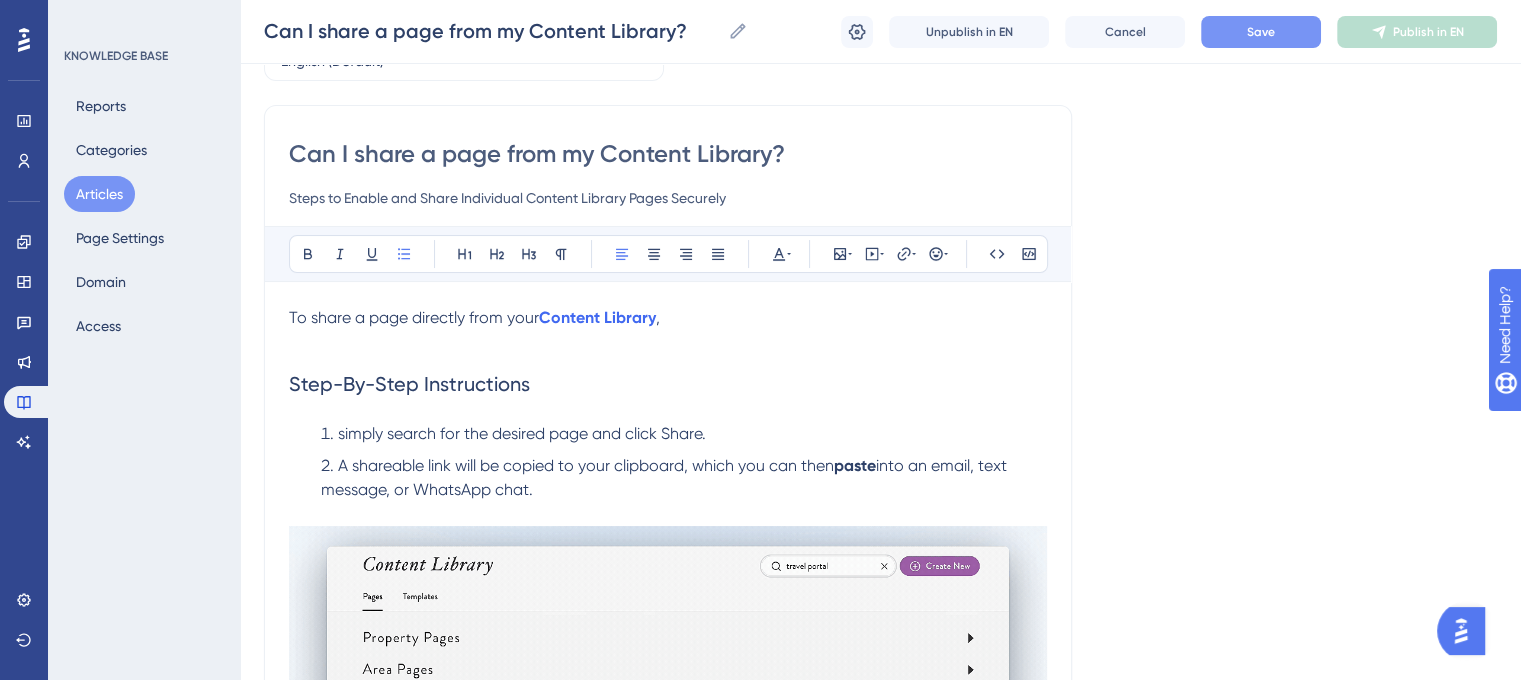 paste on "enable and share individual content library pages s" 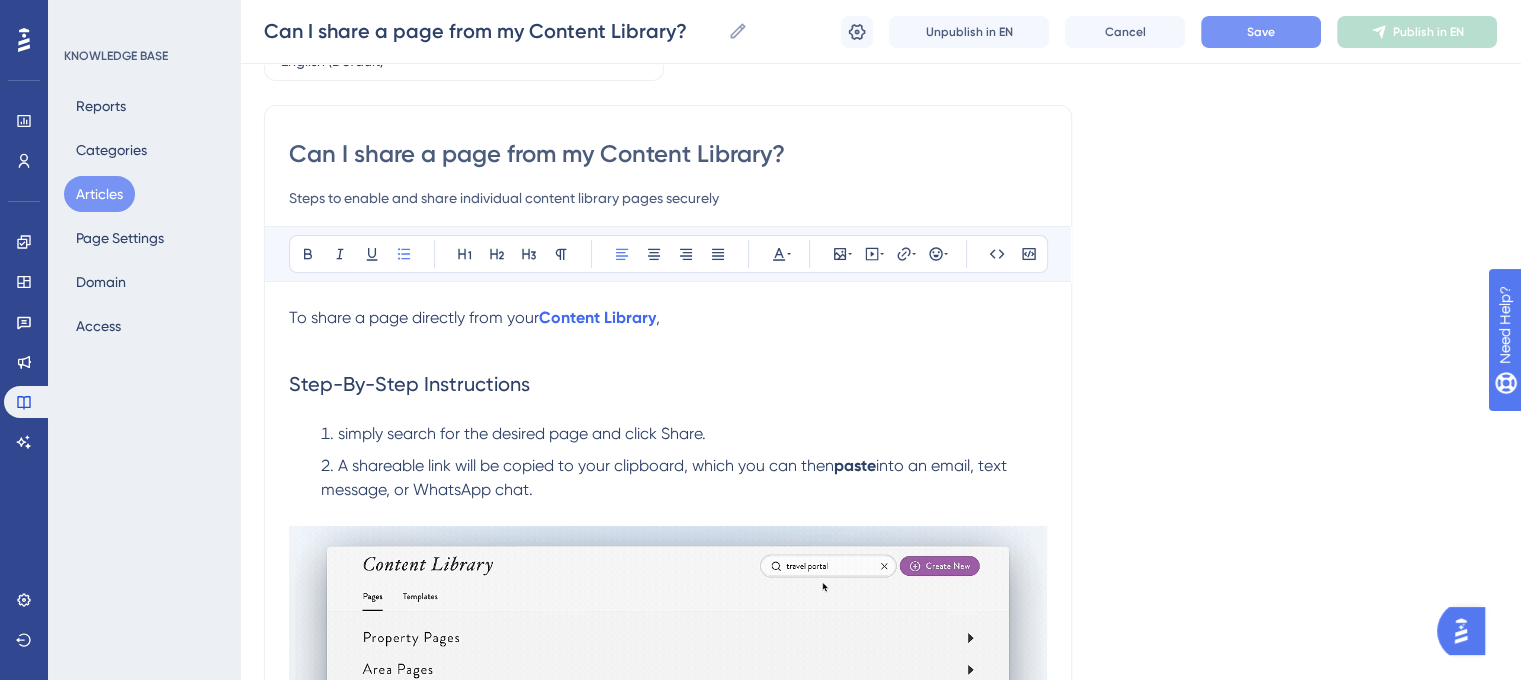 click on "Steps to enable and share individual content library pages securely" at bounding box center (668, 198) 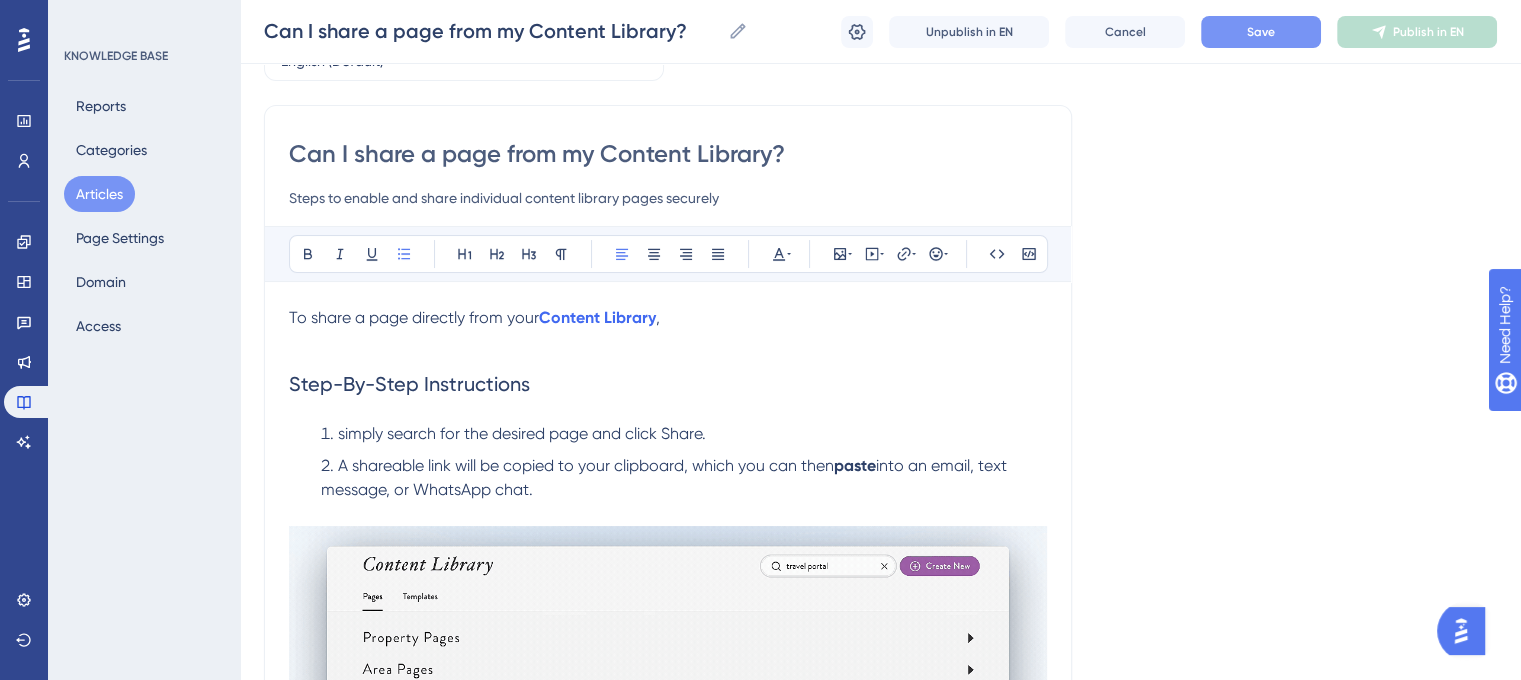 click on "Steps to enable and share individual content library pages securely" at bounding box center [668, 198] 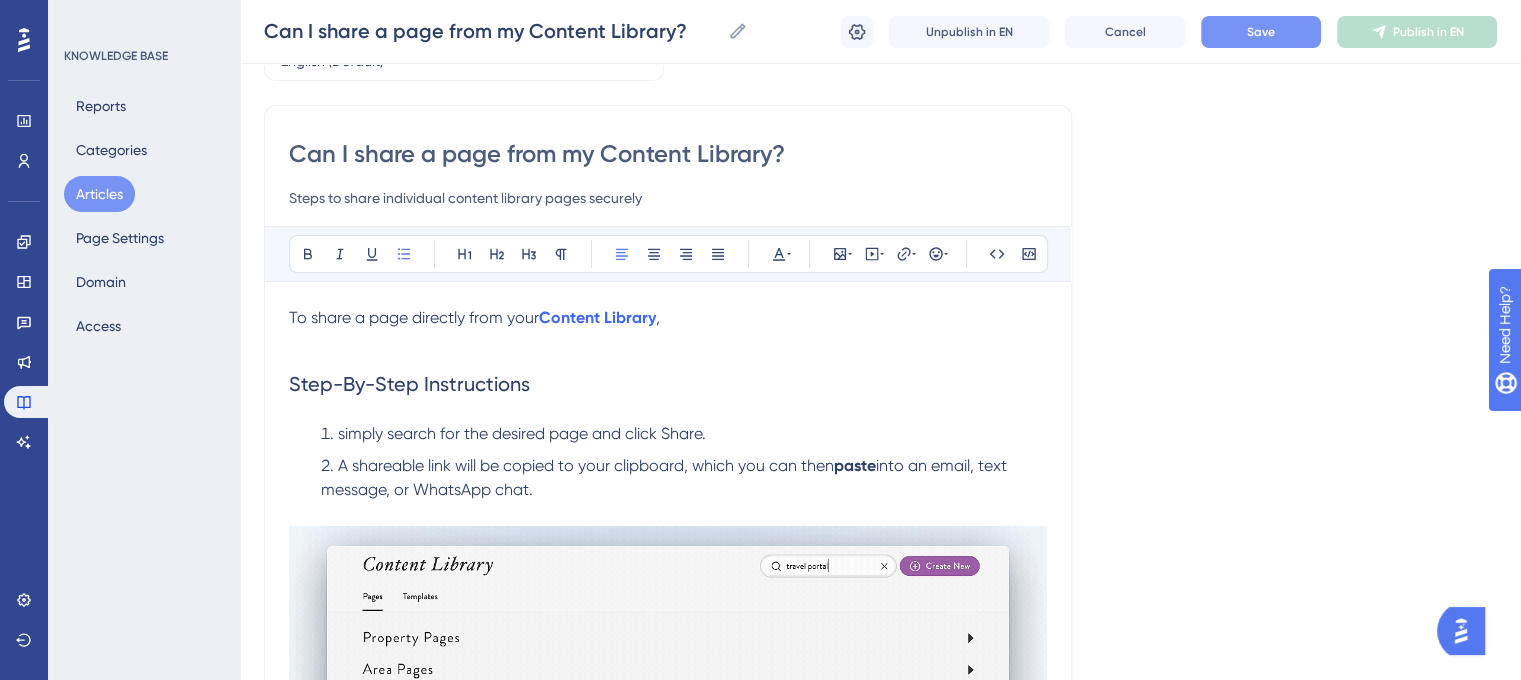 click on "Steps to share individual content library pages securely" at bounding box center (668, 198) 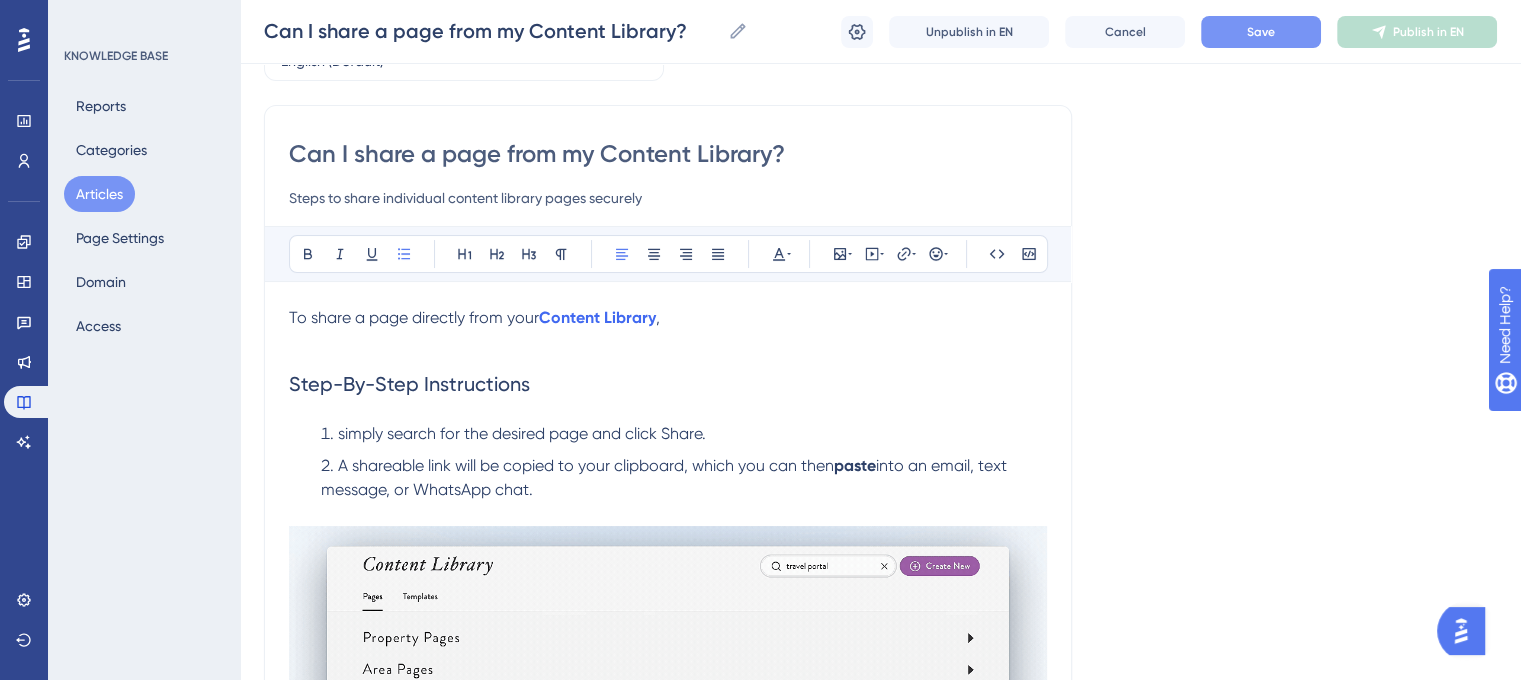 click on "Steps to share individual content library pages securely" at bounding box center (668, 198) 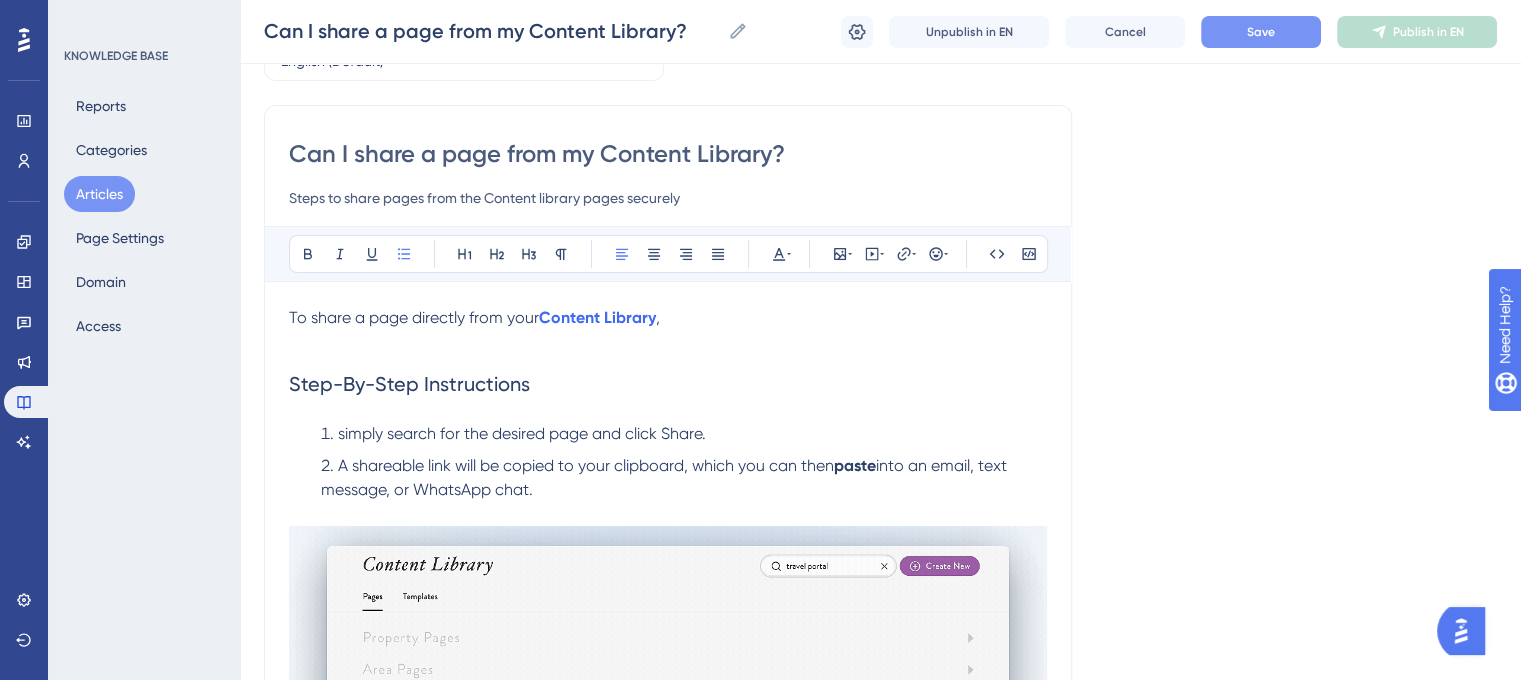 click on "Steps to share pages from the Content library pages securely" at bounding box center [668, 198] 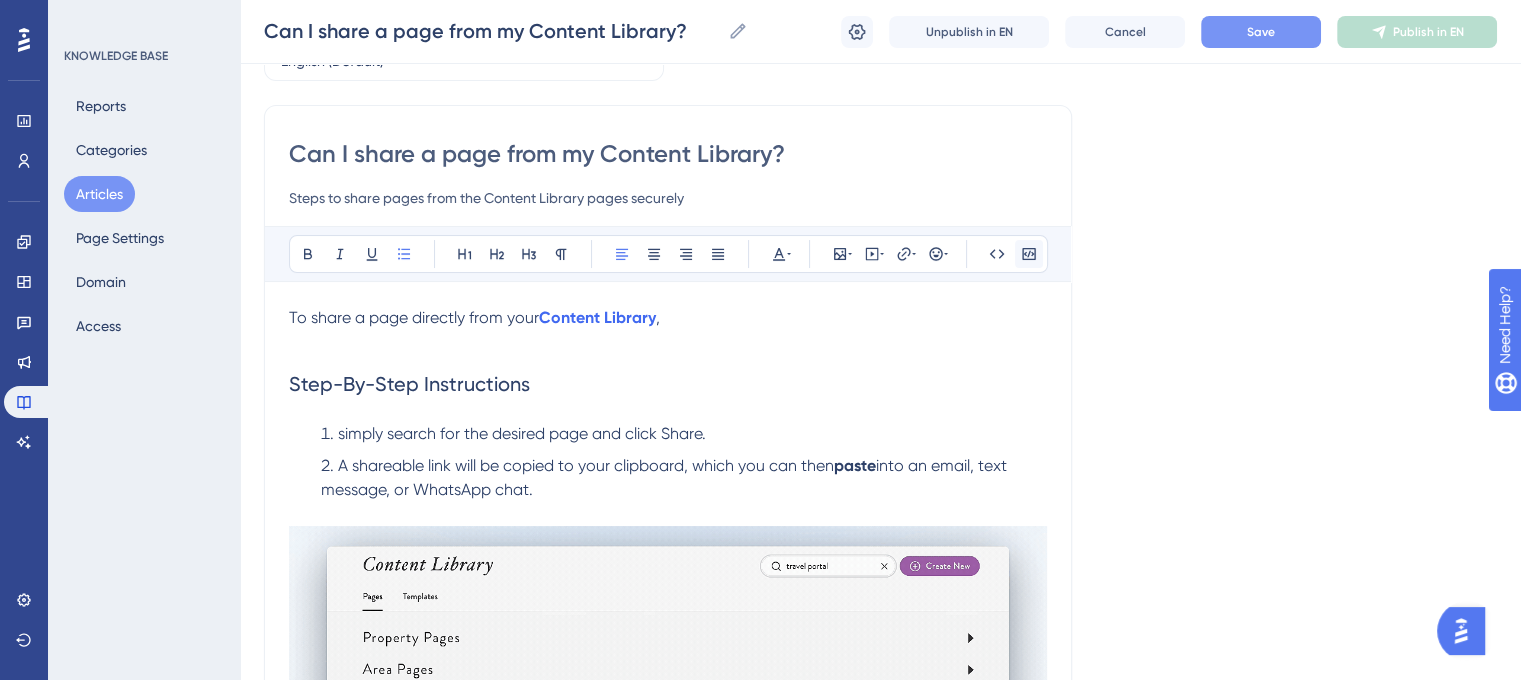 drag, startPoint x: 584, startPoint y: 197, endPoint x: 1030, endPoint y: 247, distance: 448.79395 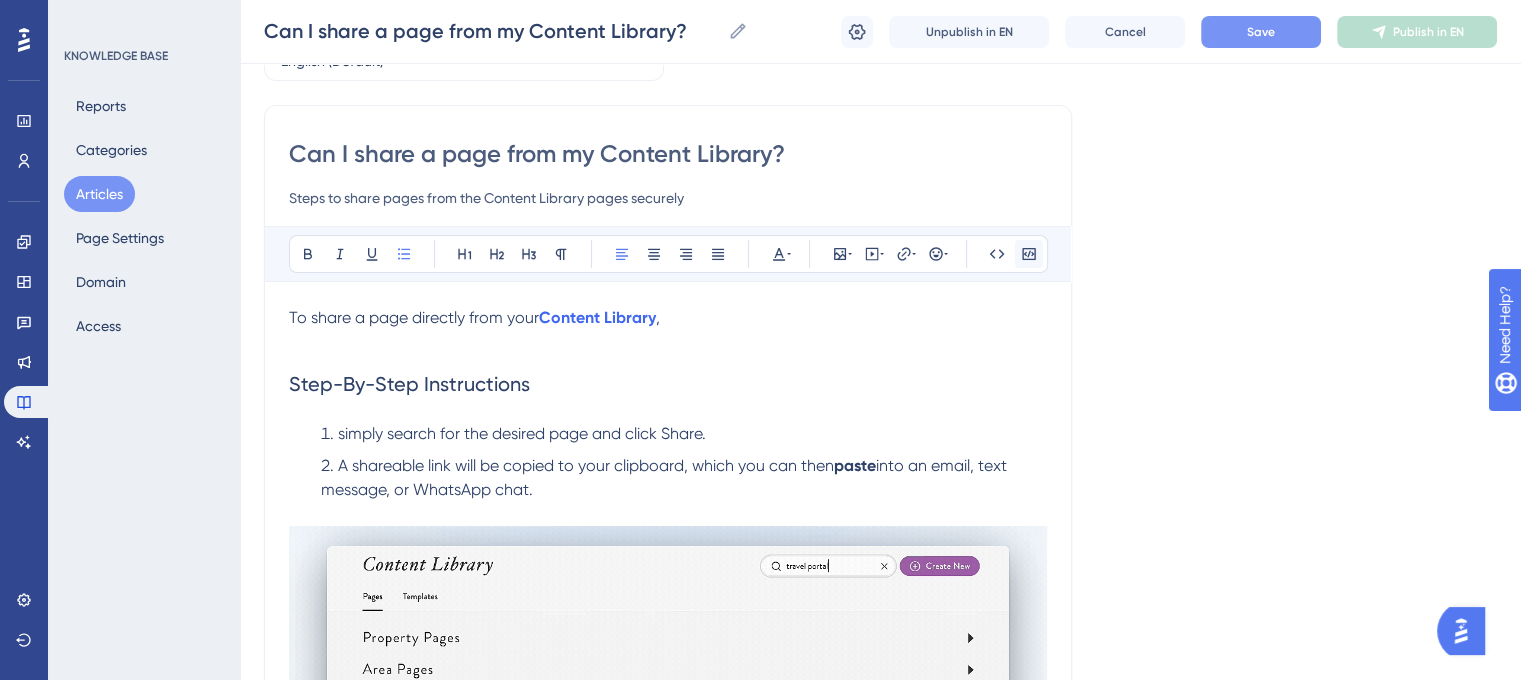 click on "Can I share a page from my Content Library? Steps to share pages from the Content Library. Bold Italic Underline Bullet Point Heading 1 Heading 2 Heading 3 Normal Align Left Align Center Align Right Align Justify Text Color Insert Image Embed Video Hyperlink Emojis Code Code Block To share a page directly from your  Content Library ,   Step-By-Step Instructions simply search for the desired page and click Share. A shareable link will be copied to your clipboard, which you can then  paste  into an email, text message, or WhatsApp chat." at bounding box center [668, 530] 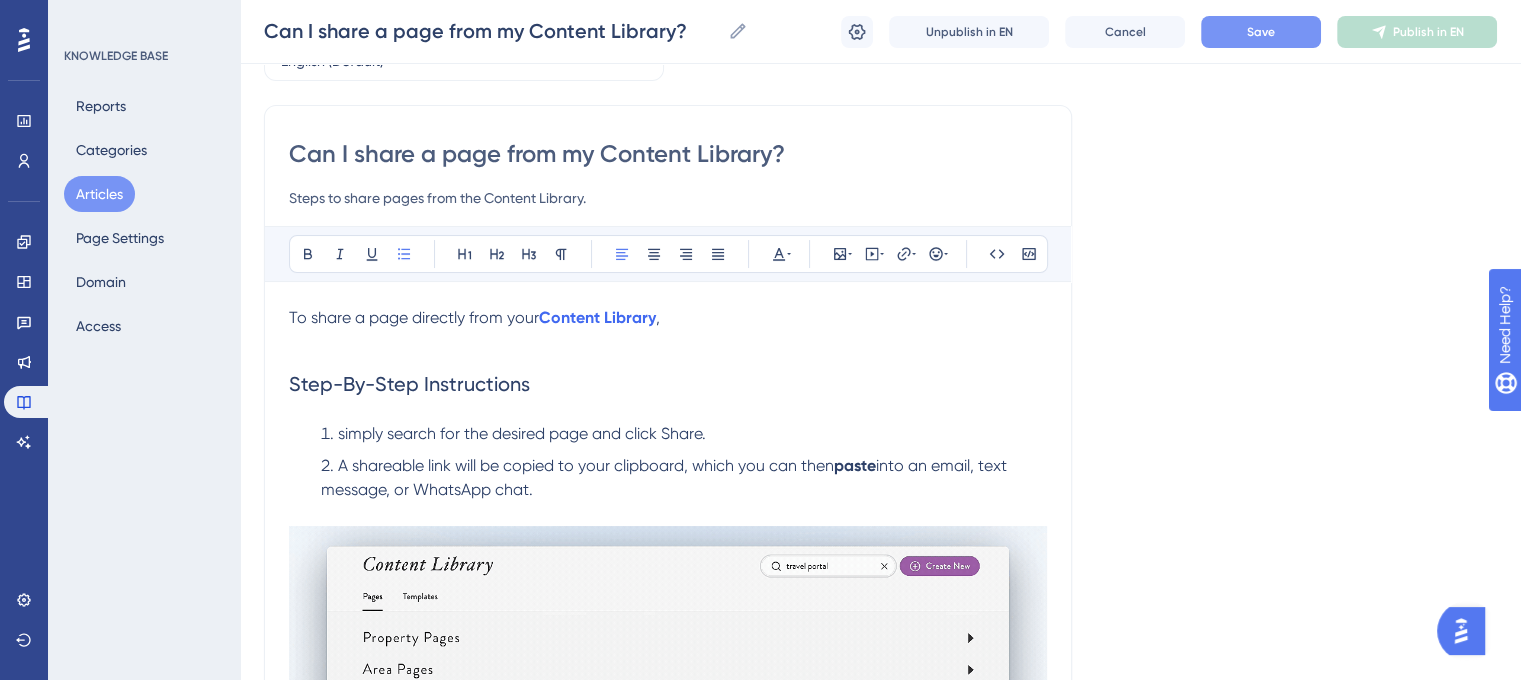 type on "Steps to share pages from the Content Library." 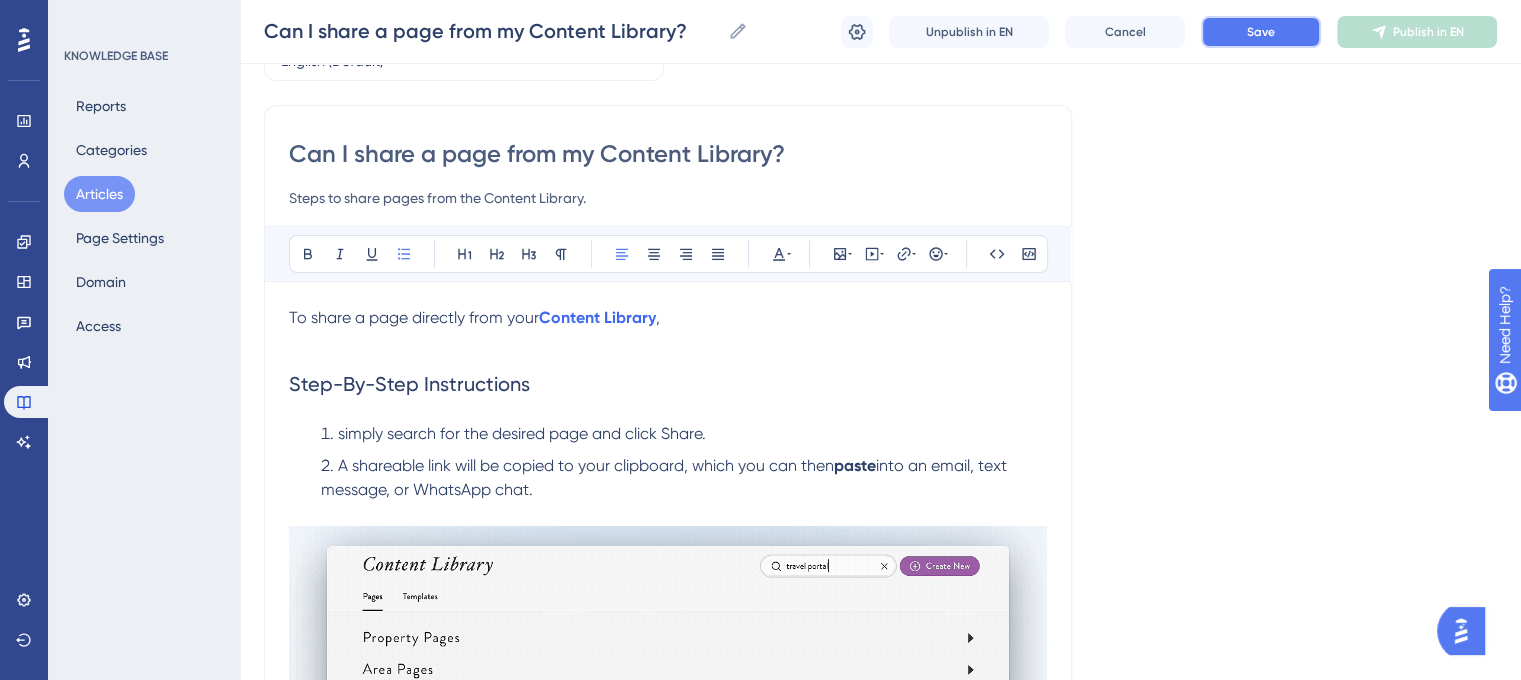 click on "Save" at bounding box center [1261, 32] 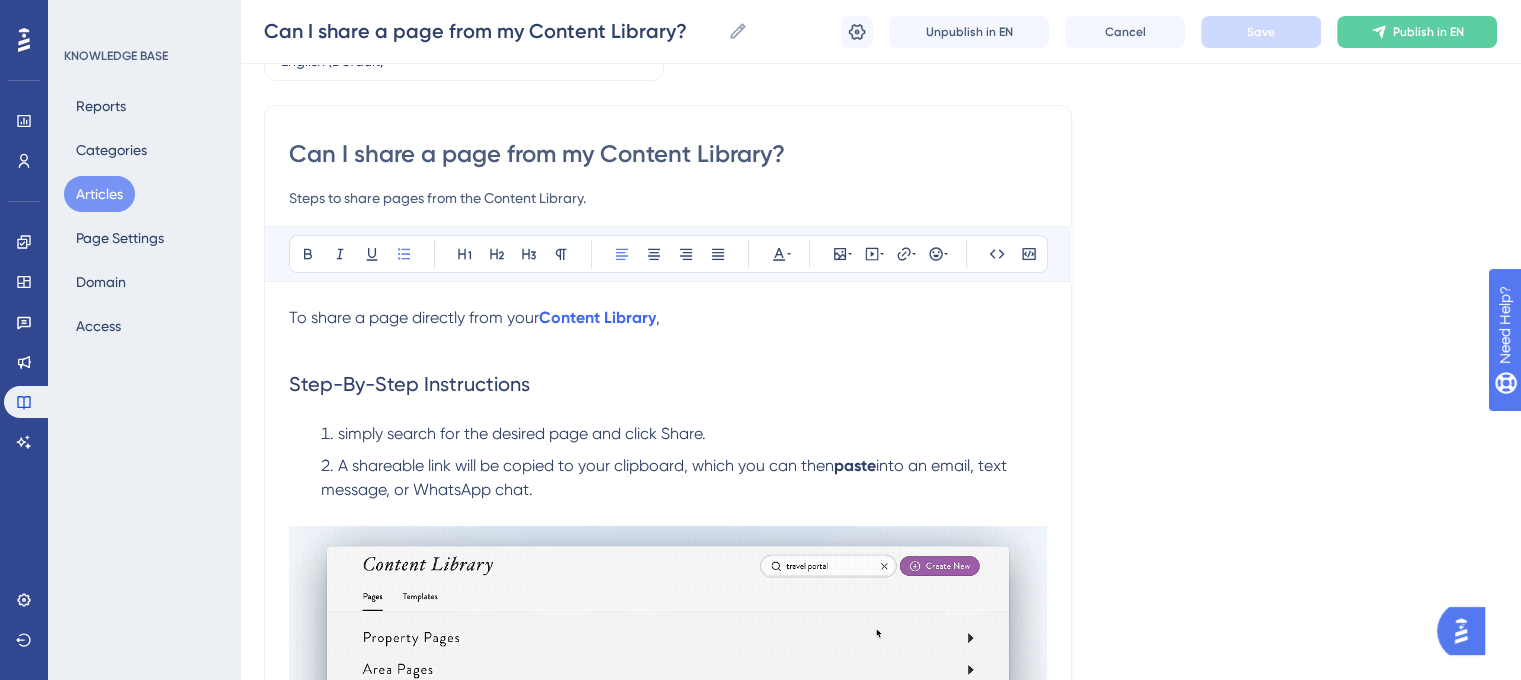 click on "To share a page directly from your" at bounding box center (414, 317) 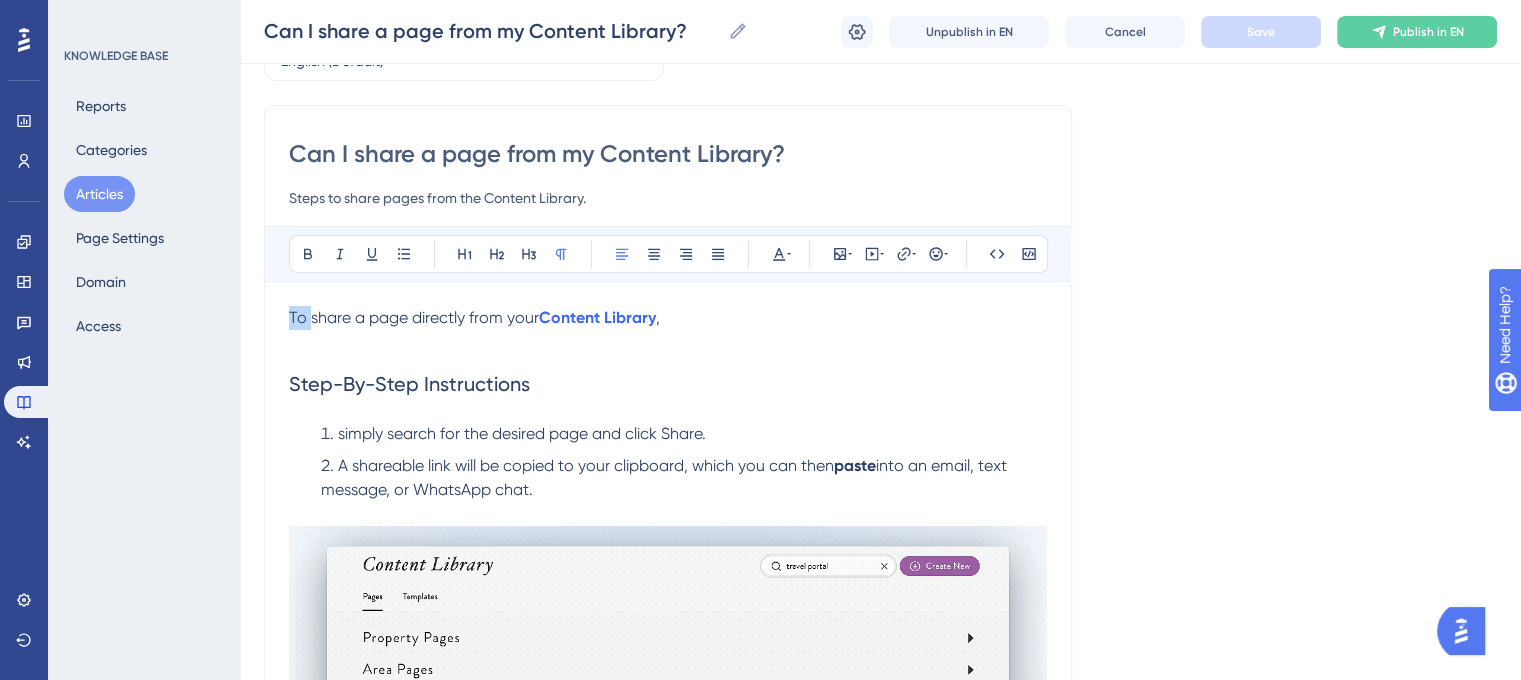 click on "To share a page directly from your" at bounding box center (414, 317) 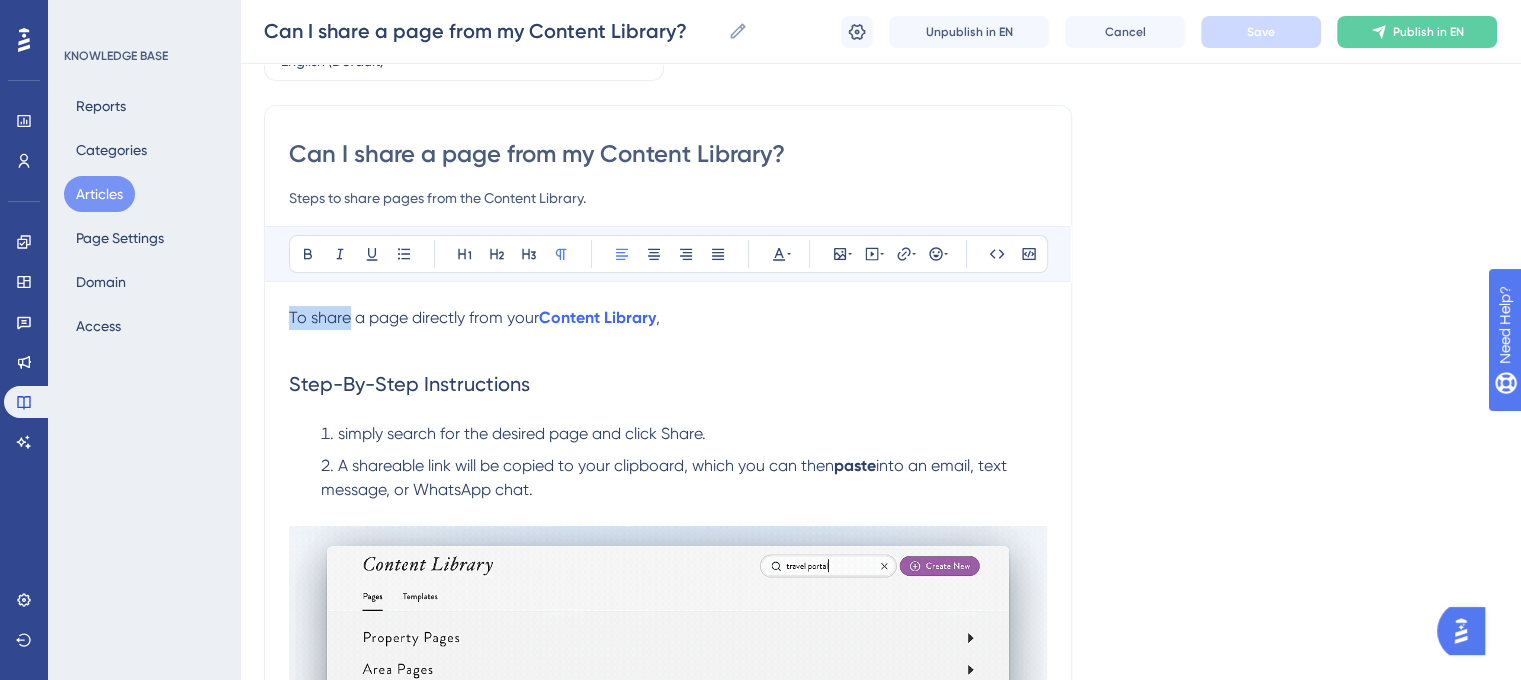drag, startPoint x: 348, startPoint y: 317, endPoint x: 239, endPoint y: 315, distance: 109.01835 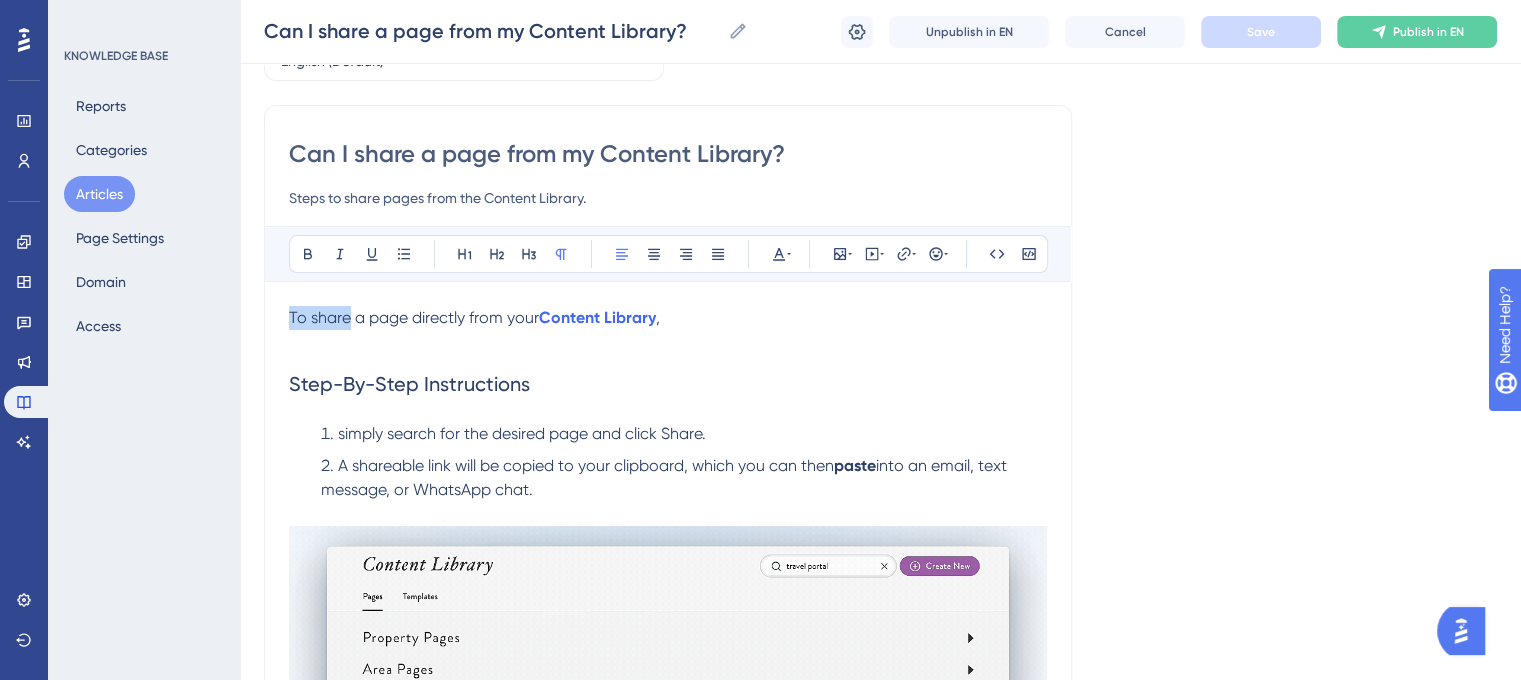 click on "Performance Users Engagement Widgets Feedback Product Updates Knowledge Base AI Assistant Settings Logout KNOWLEDGE BASE Reports Categories Articles Page Settings Domain Access Can I share a page from my Content Library? Can I share a page from my Content Library? Can I share a page from my Content Library? Unpublish in EN Cancel Save Publish in EN Language English (Default) Can I share a page from my Content Library? Steps to share pages from the Content Library. Bold Italic Underline Bullet Point Heading 1 Heading 2 Heading 3 Normal Align Left Align Center Align Right Align Justify Text Color Insert Image Embed Video Hyperlink Emojis Code Code Block To share a page directly from your  Content Library ,   Step-By-Step Instructions simply search for the desired page and click Share. A shareable link will be copied to your clipboard, which you can then  paste  into an email, text message, or WhatsApp chat. Did this answer your question? 😀 😐 😔" at bounding box center [880, 494] 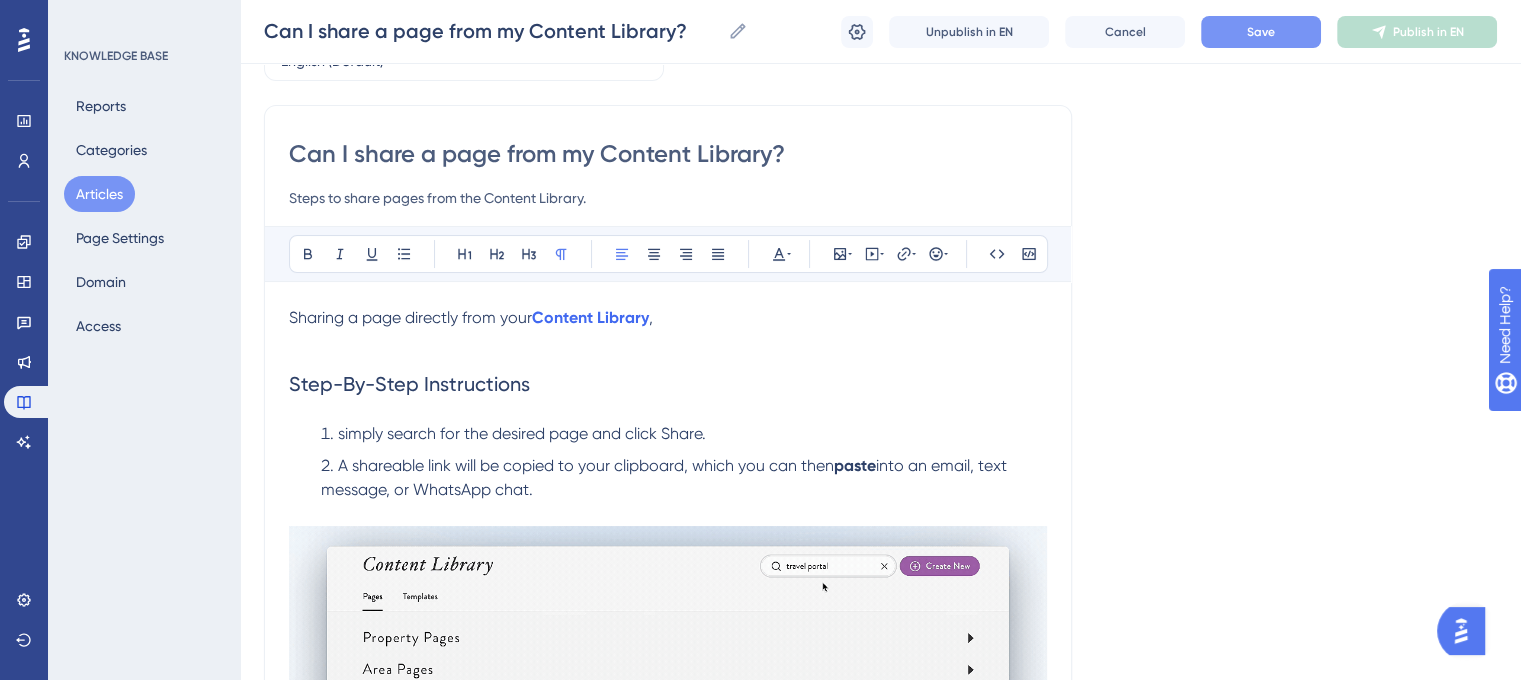 click on "Sharing a page directly from your Content Library ," at bounding box center [668, 318] 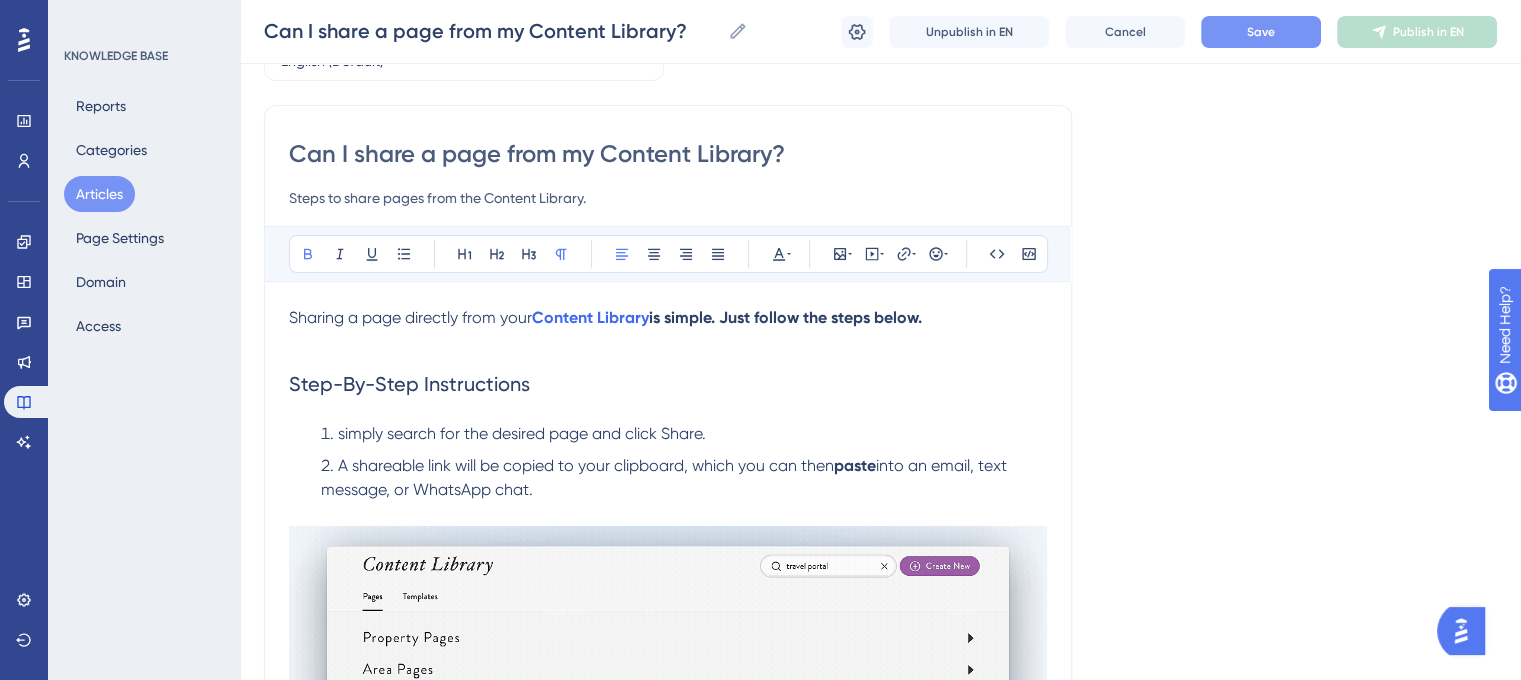 click on "Sharing a page directly from your" at bounding box center (410, 317) 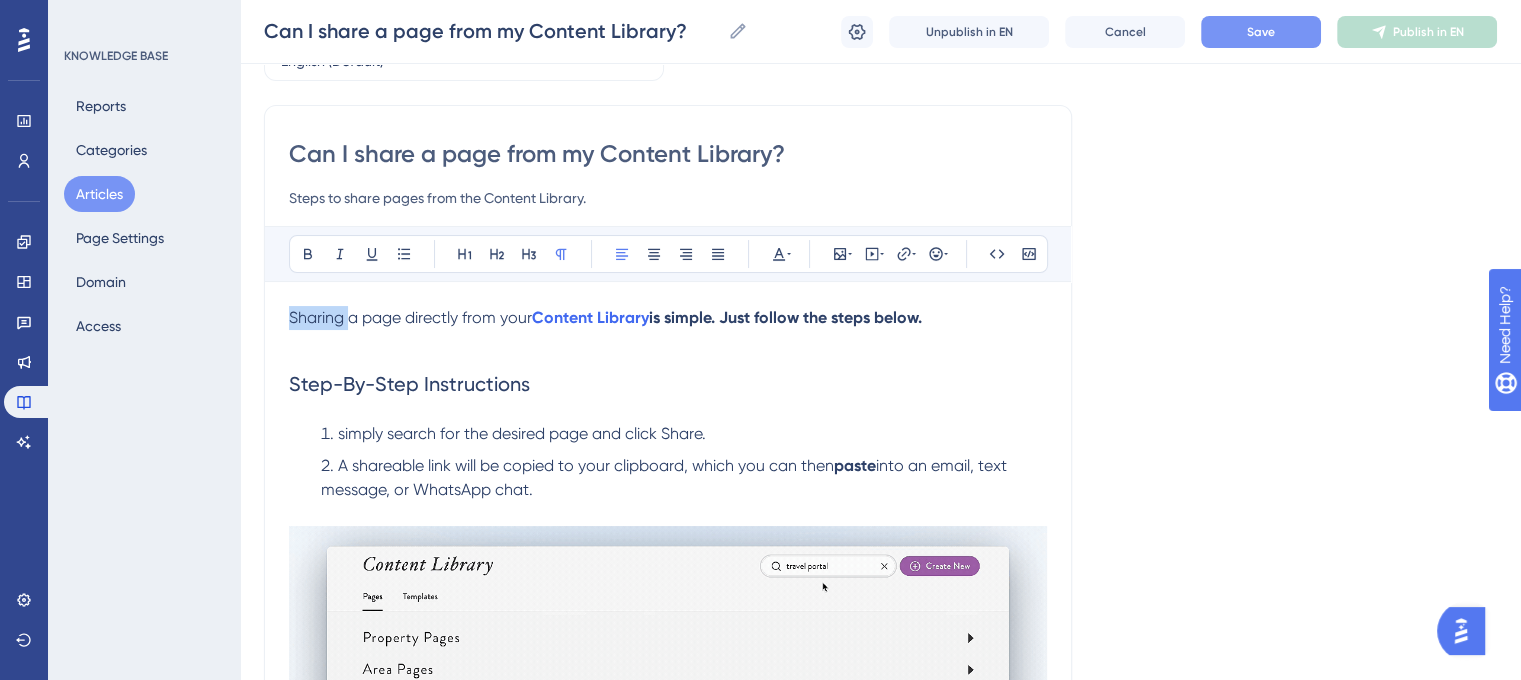 click on "Sharing a page directly from your" at bounding box center [410, 317] 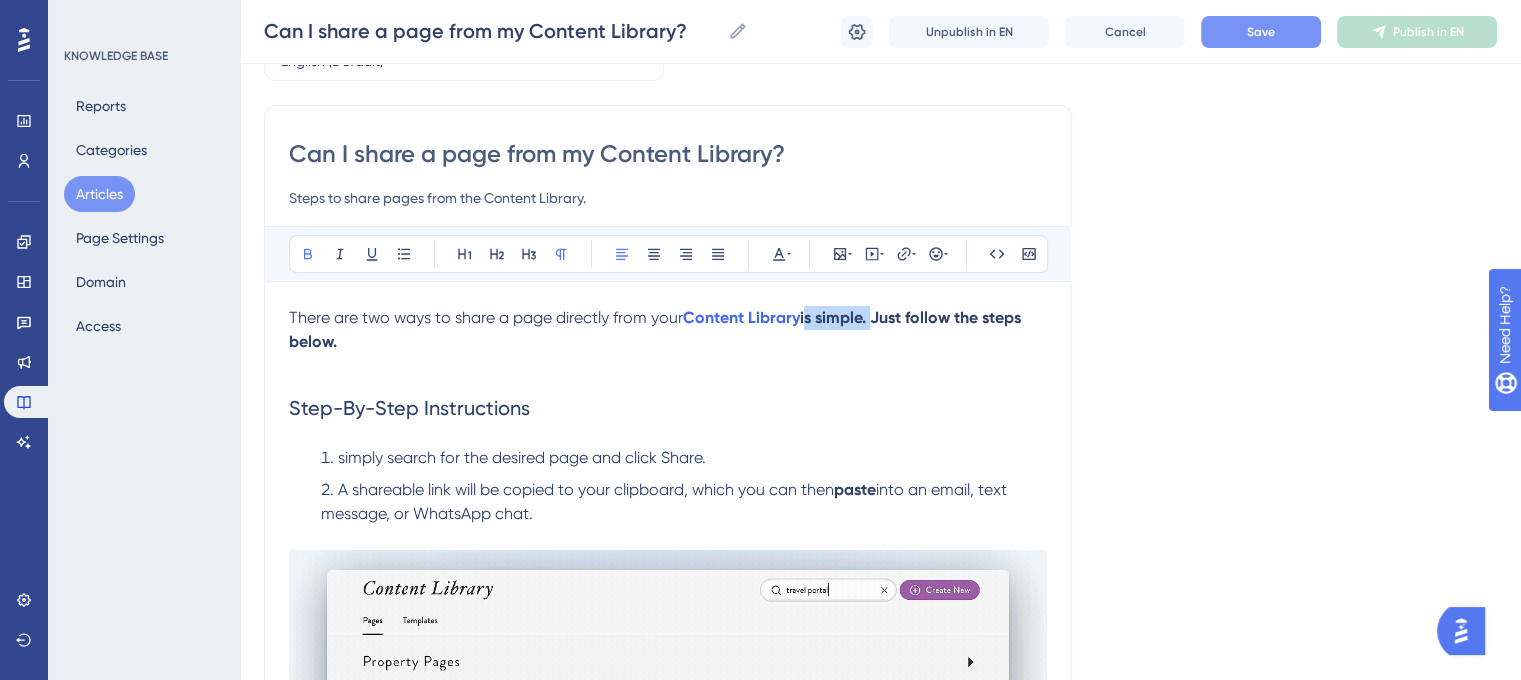 drag, startPoint x: 873, startPoint y: 317, endPoint x: 808, endPoint y: 317, distance: 65 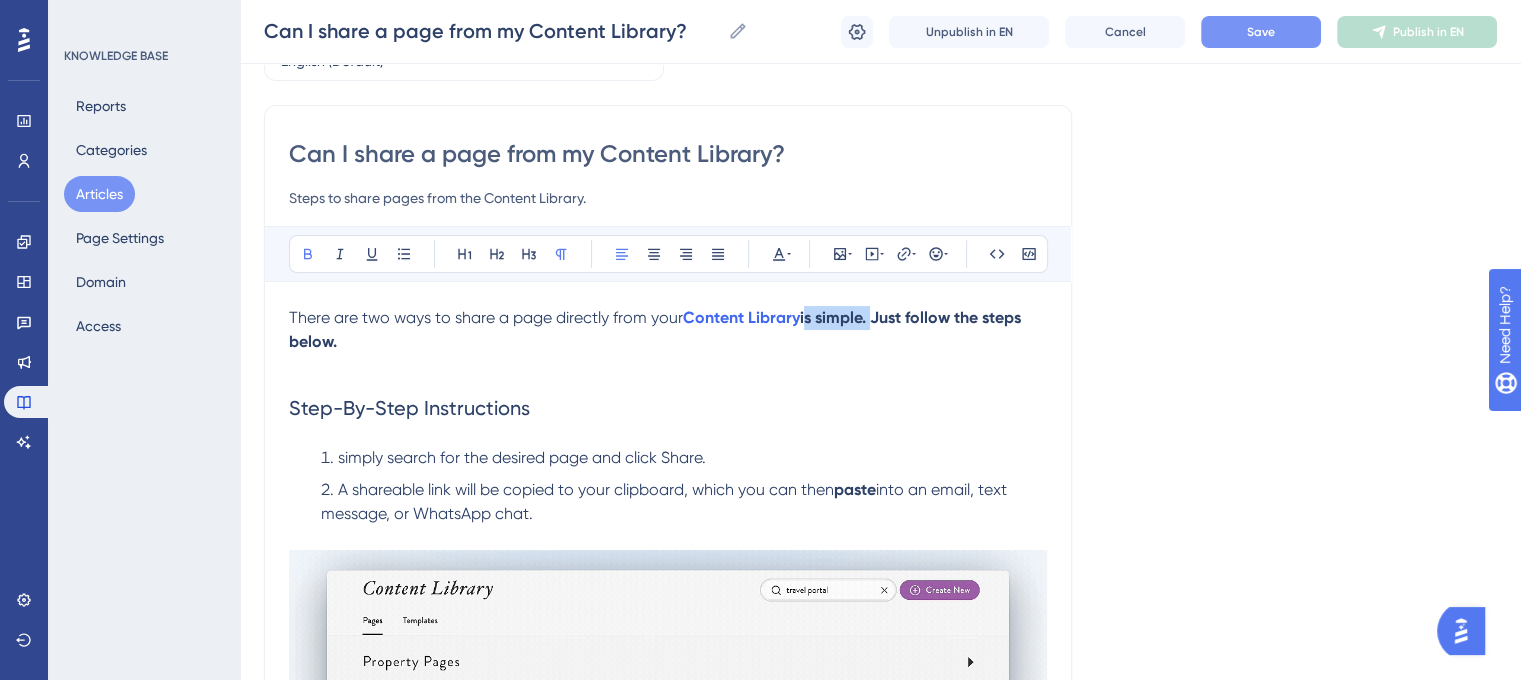 click on "is simple. Just follow the steps below." at bounding box center [657, 329] 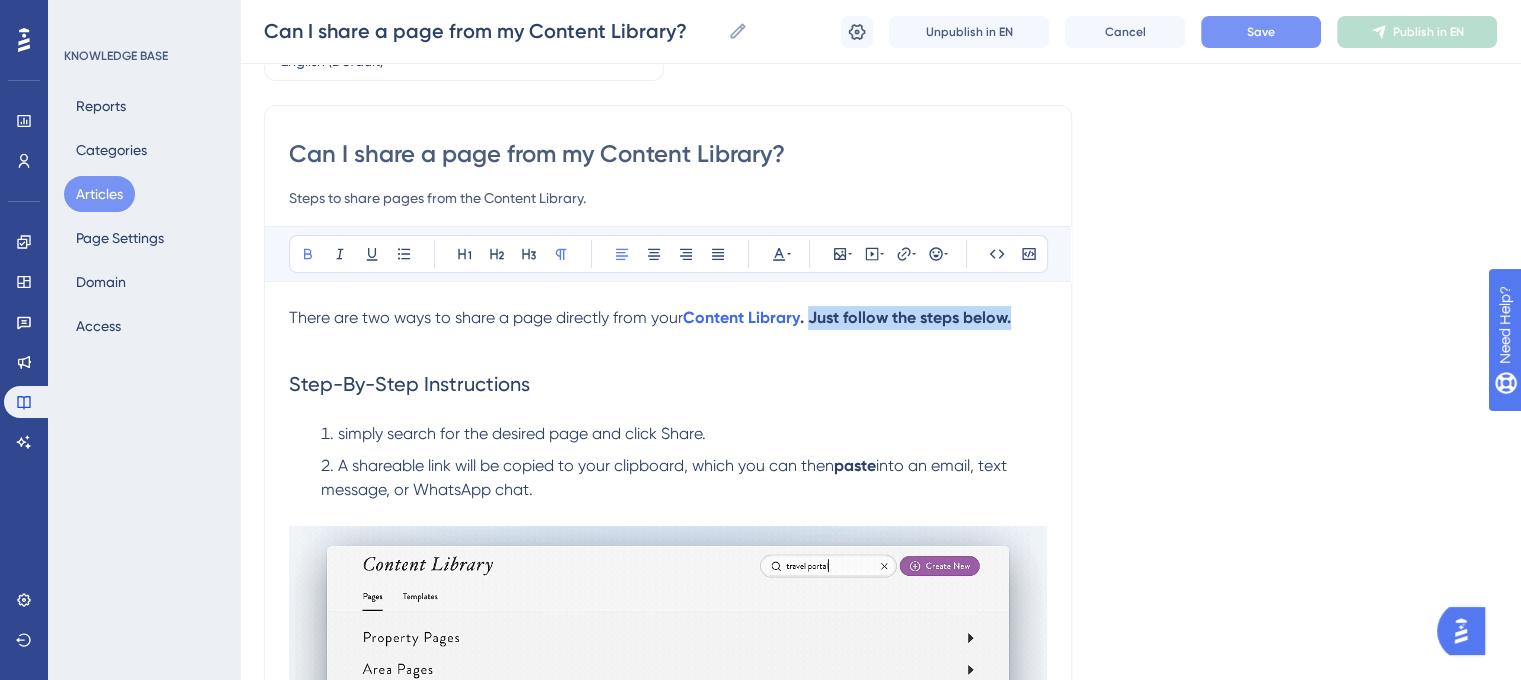 drag, startPoint x: 1021, startPoint y: 319, endPoint x: 813, endPoint y: 323, distance: 208.03845 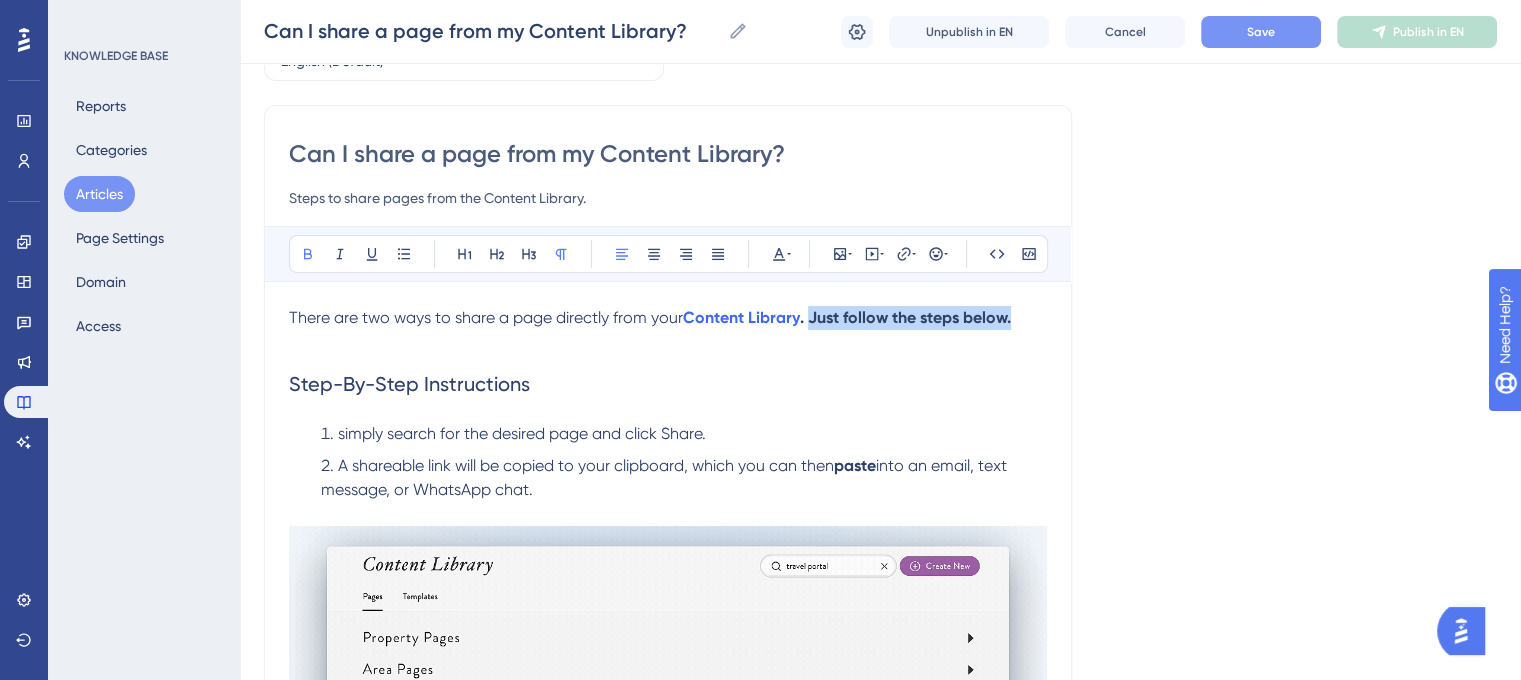 click on "There are two ways to share a page directly from your Content Library. Just follow the steps below." at bounding box center [668, 318] 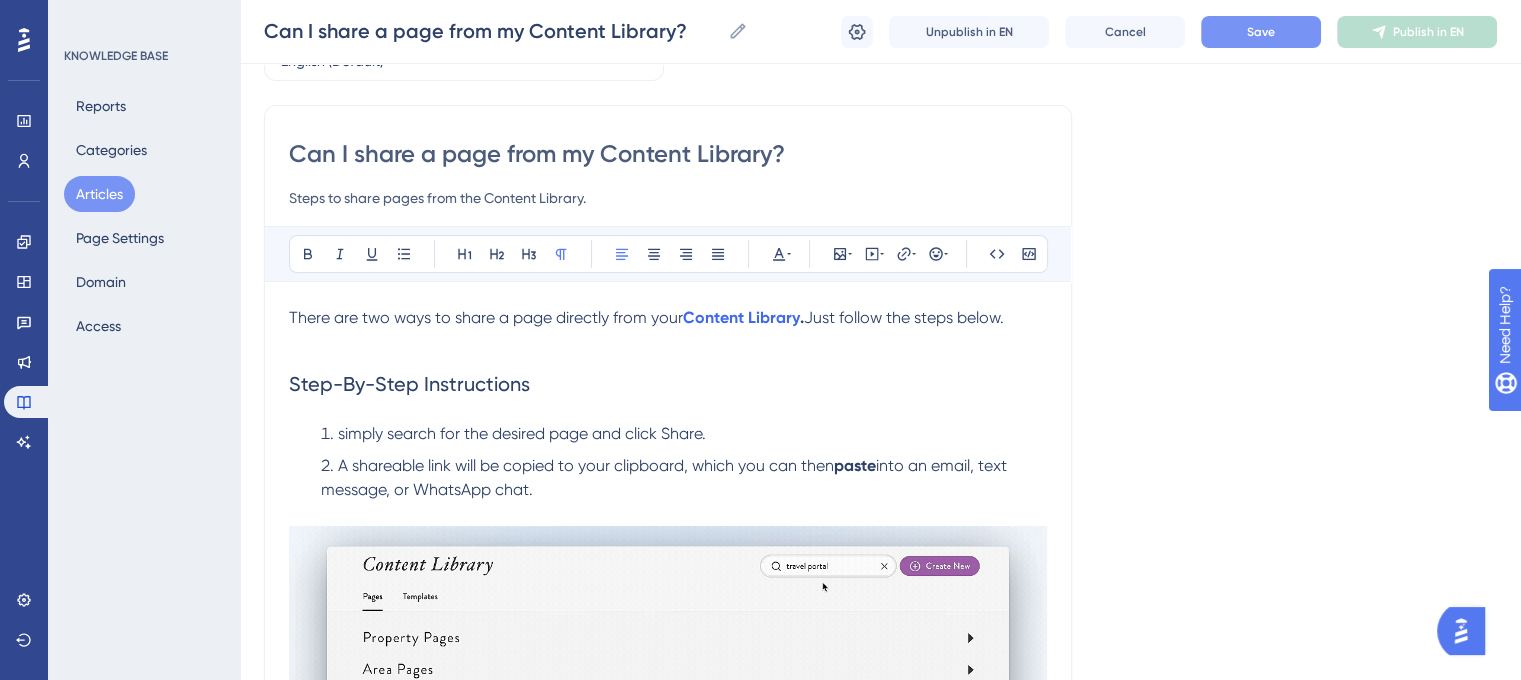 drag, startPoint x: 947, startPoint y: 386, endPoint x: 1000, endPoint y: 355, distance: 61.400326 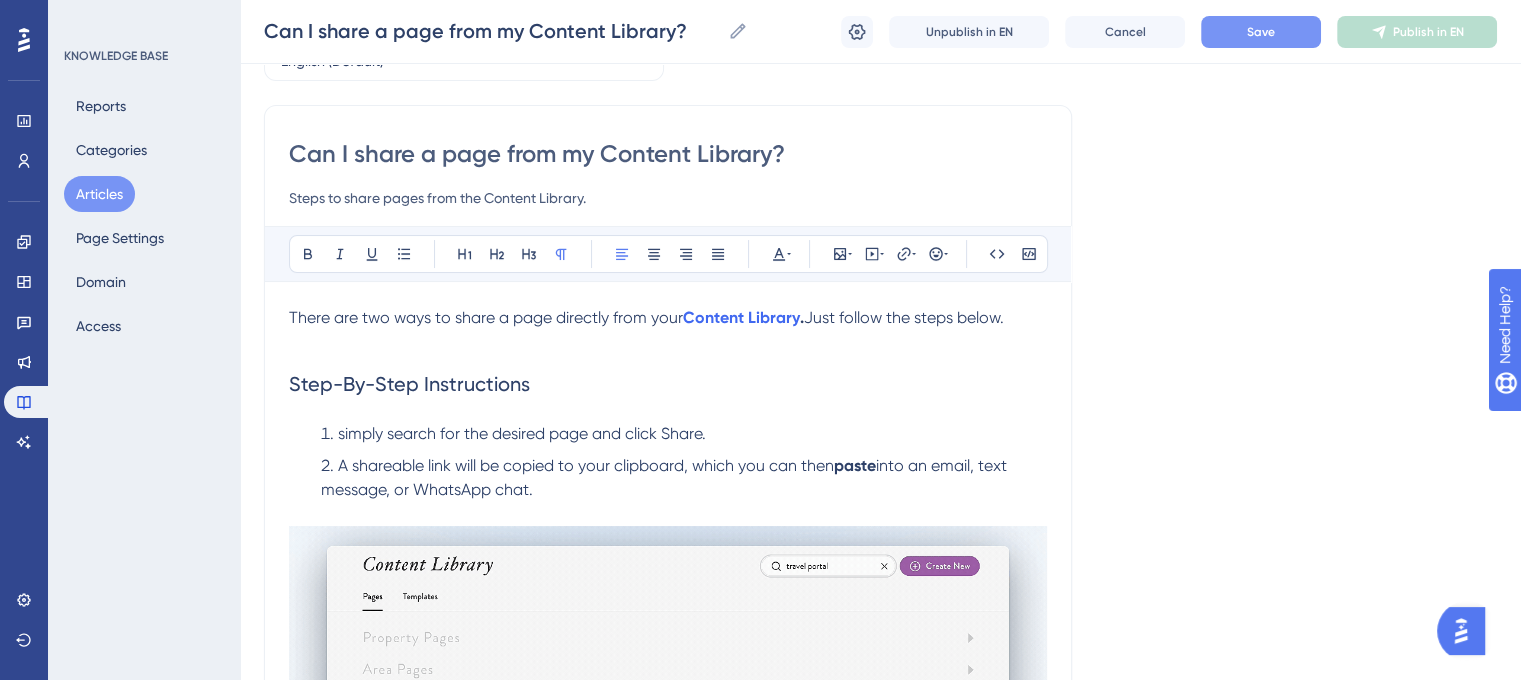 click on "Step-By-Step Instructions" at bounding box center [668, 384] 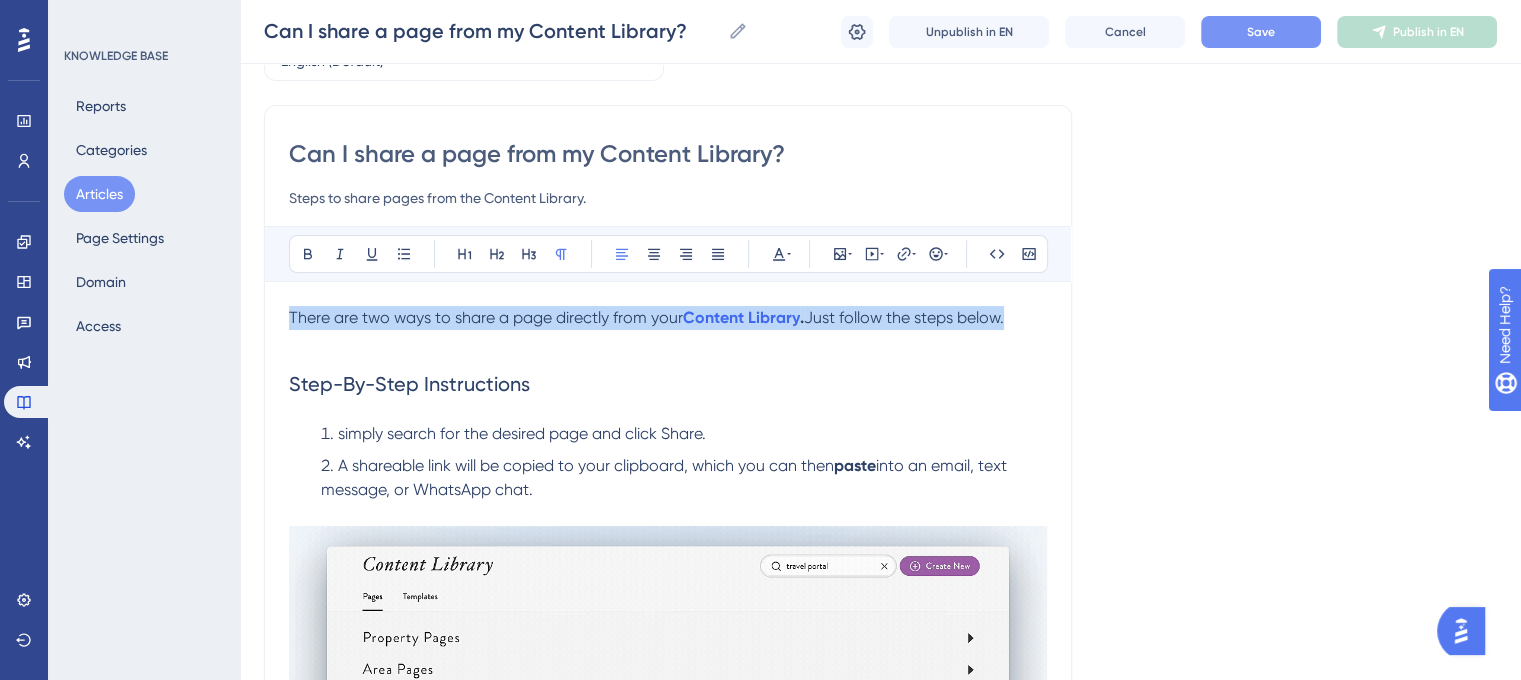 drag, startPoint x: 1016, startPoint y: 311, endPoint x: 285, endPoint y: 309, distance: 731.00275 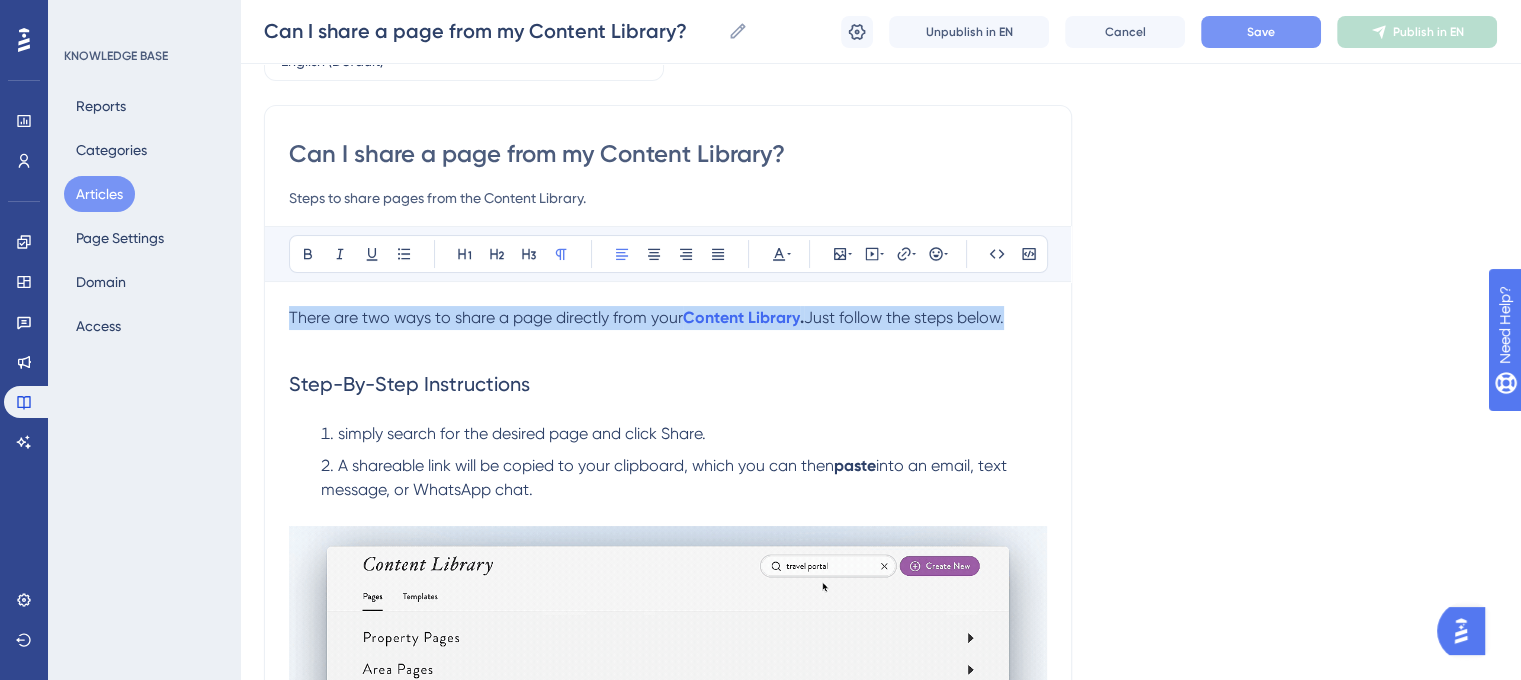 click on "Can I share a page from my Content Library? Steps to share pages from the Content Library. Bold Italic Underline Bullet Point Heading 1 Heading 2 Heading 3 Normal Align Left Align Center Align Right Align Justify Text Color Insert Image Embed Video Hyperlink Emojis Code Code Block There are two ways to share a page directly from your  Content Library .  Just follow the steps below. Step-By-Step Instructions simply search for the desired page and click Share. A shareable link will be copied to your clipboard, which you can then  paste  into an email, text message, or WhatsApp chat." at bounding box center (668, 530) 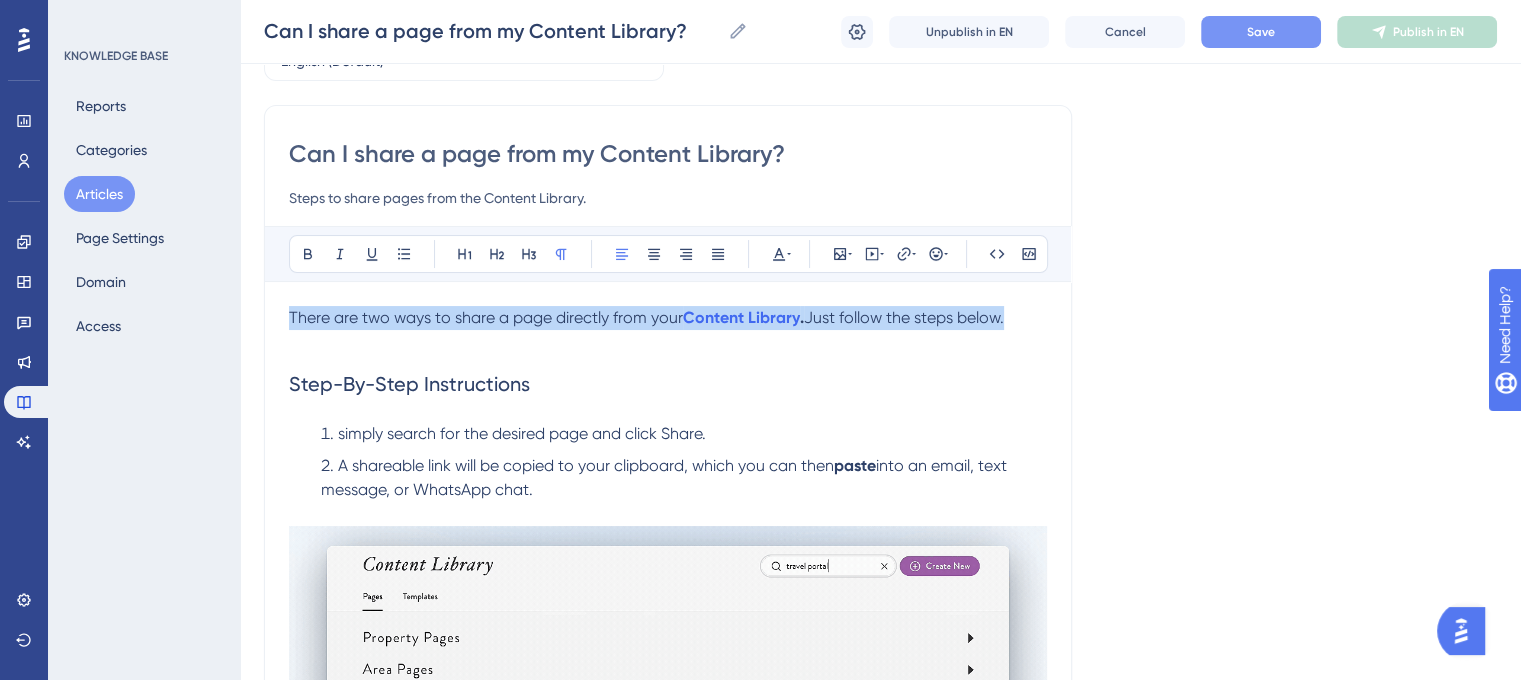 copy on "There are two ways to share a page directly from your Content Library. Just follow the steps below." 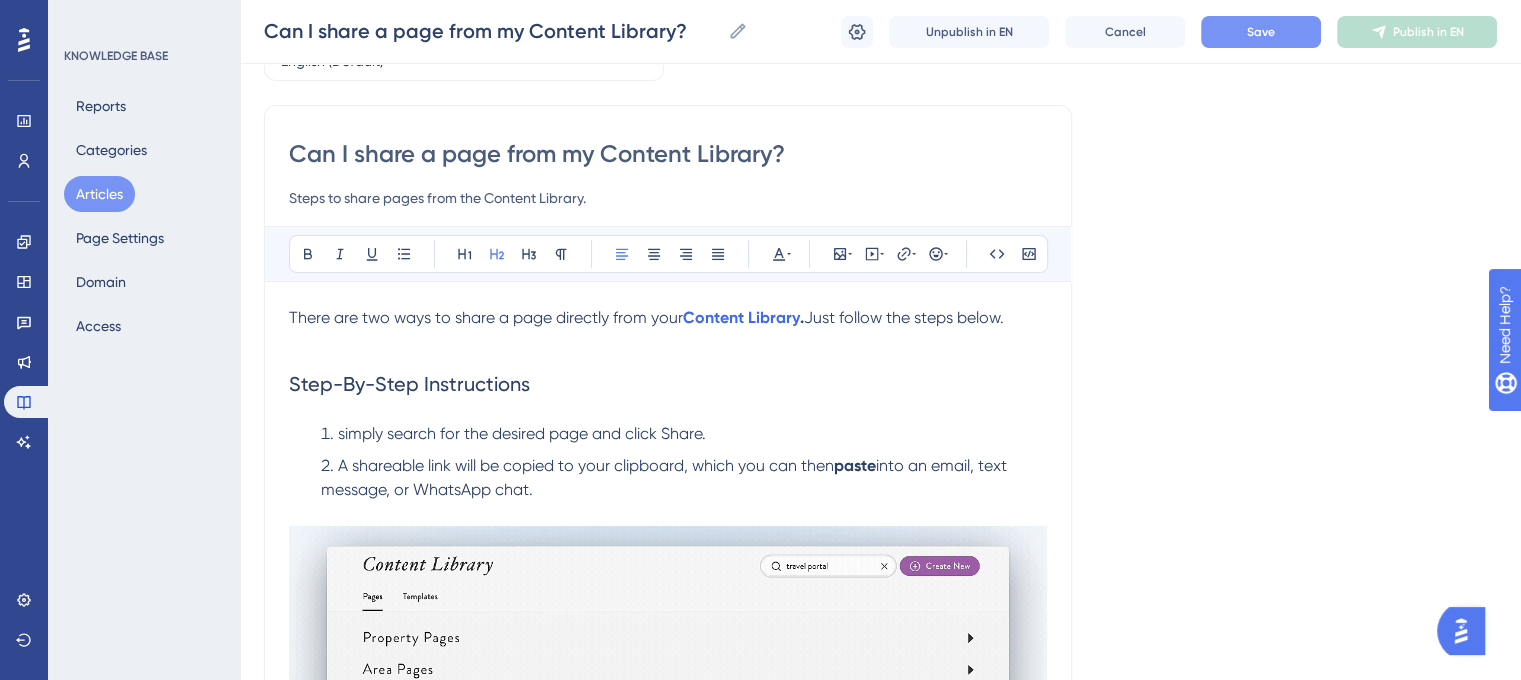 click on "Step-By-Step Instructions" at bounding box center (668, 384) 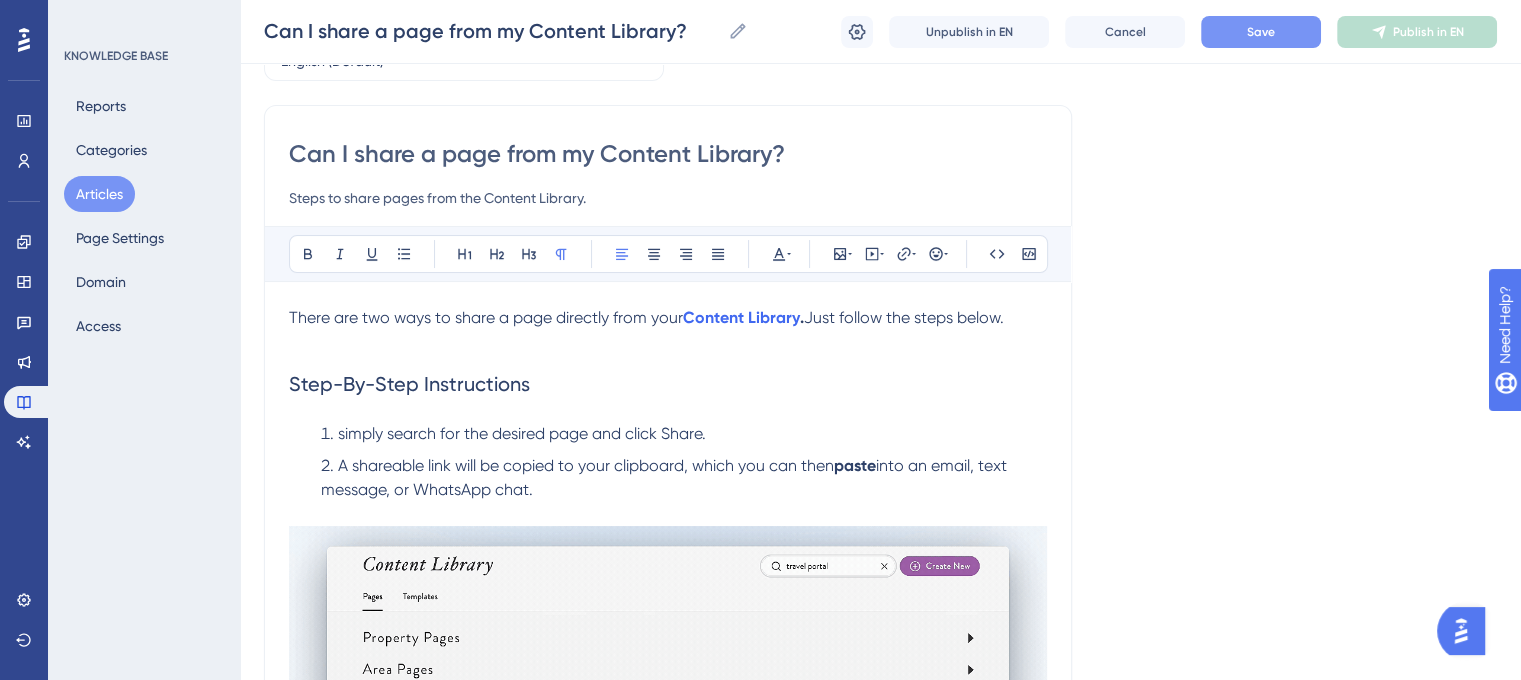 click on "There are two ways to share a page directly from your Content Library. Just follow the steps below." at bounding box center [668, 318] 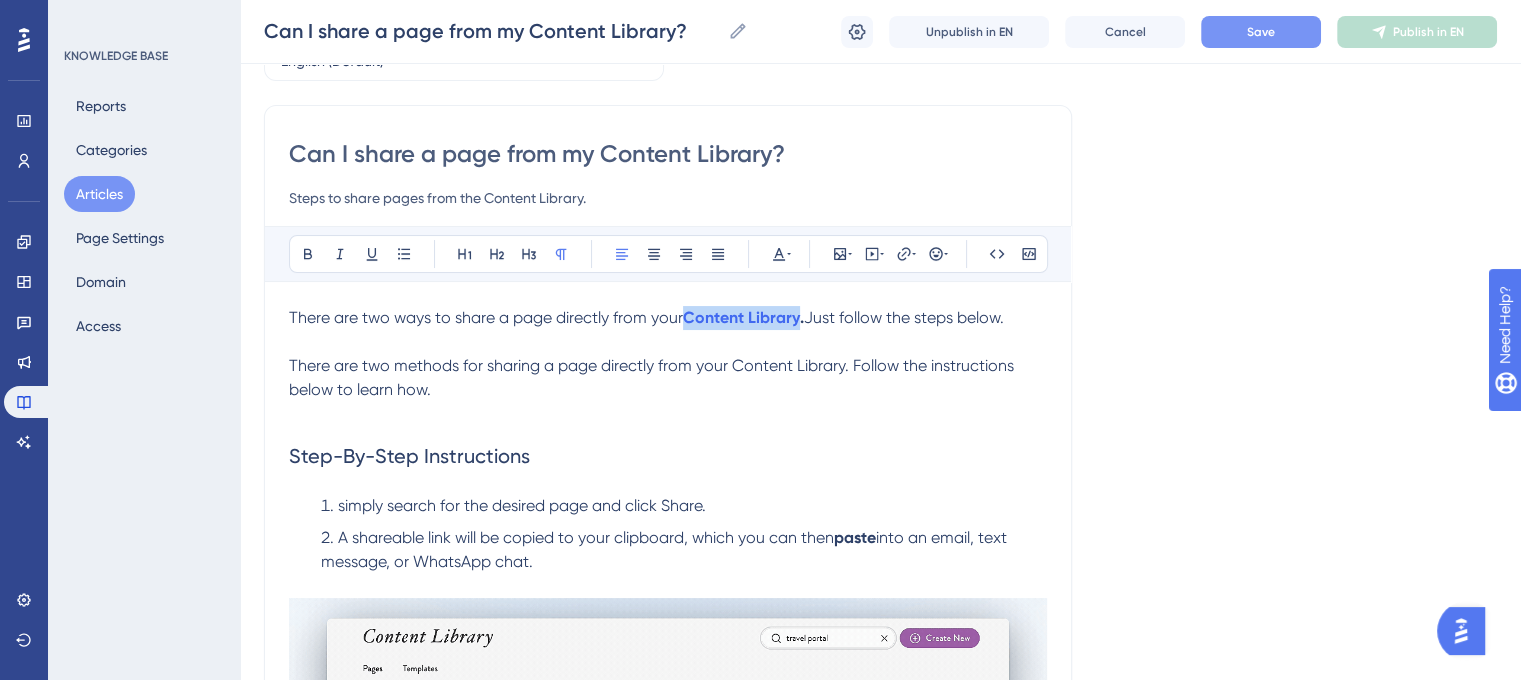 drag, startPoint x: 802, startPoint y: 312, endPoint x: 682, endPoint y: 311, distance: 120.004166 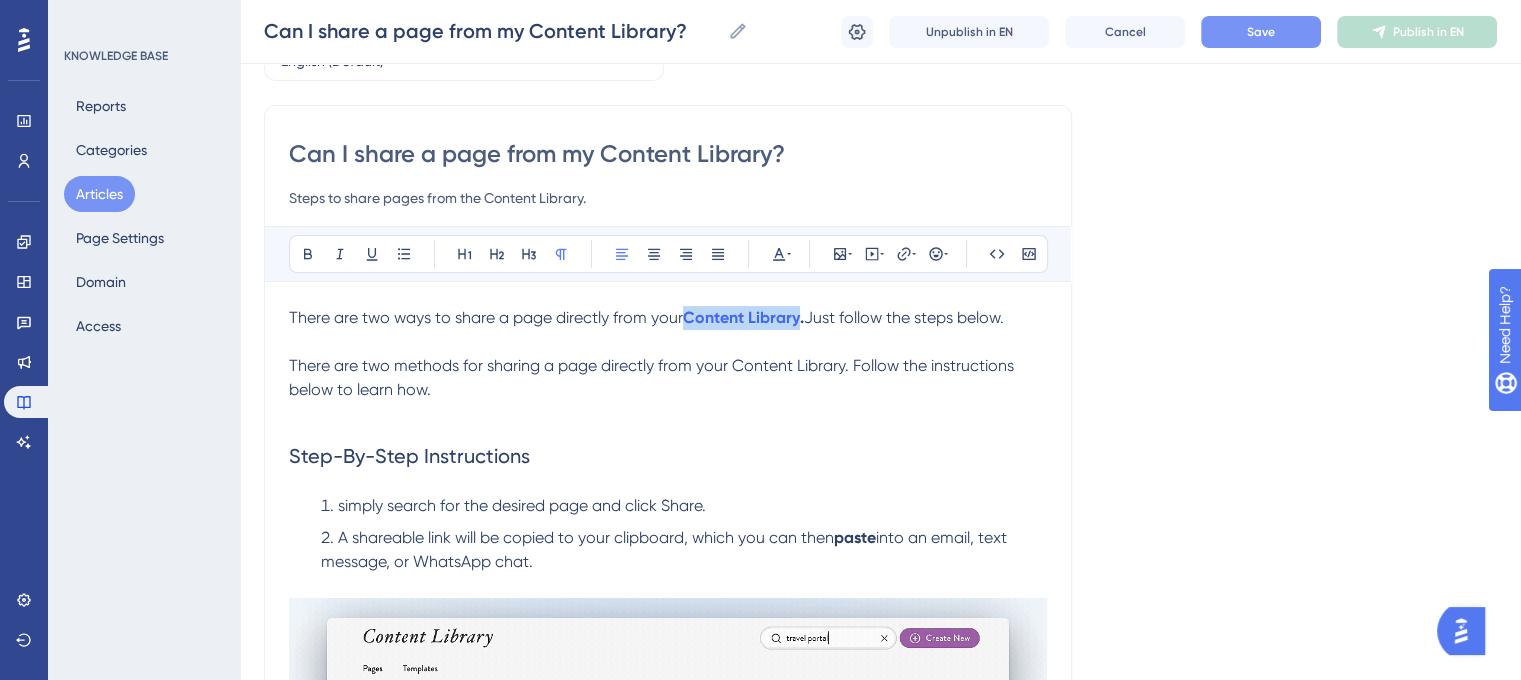 click on "There are two ways to share a page directly from your Content Library. Just follow the steps below." at bounding box center (668, 318) 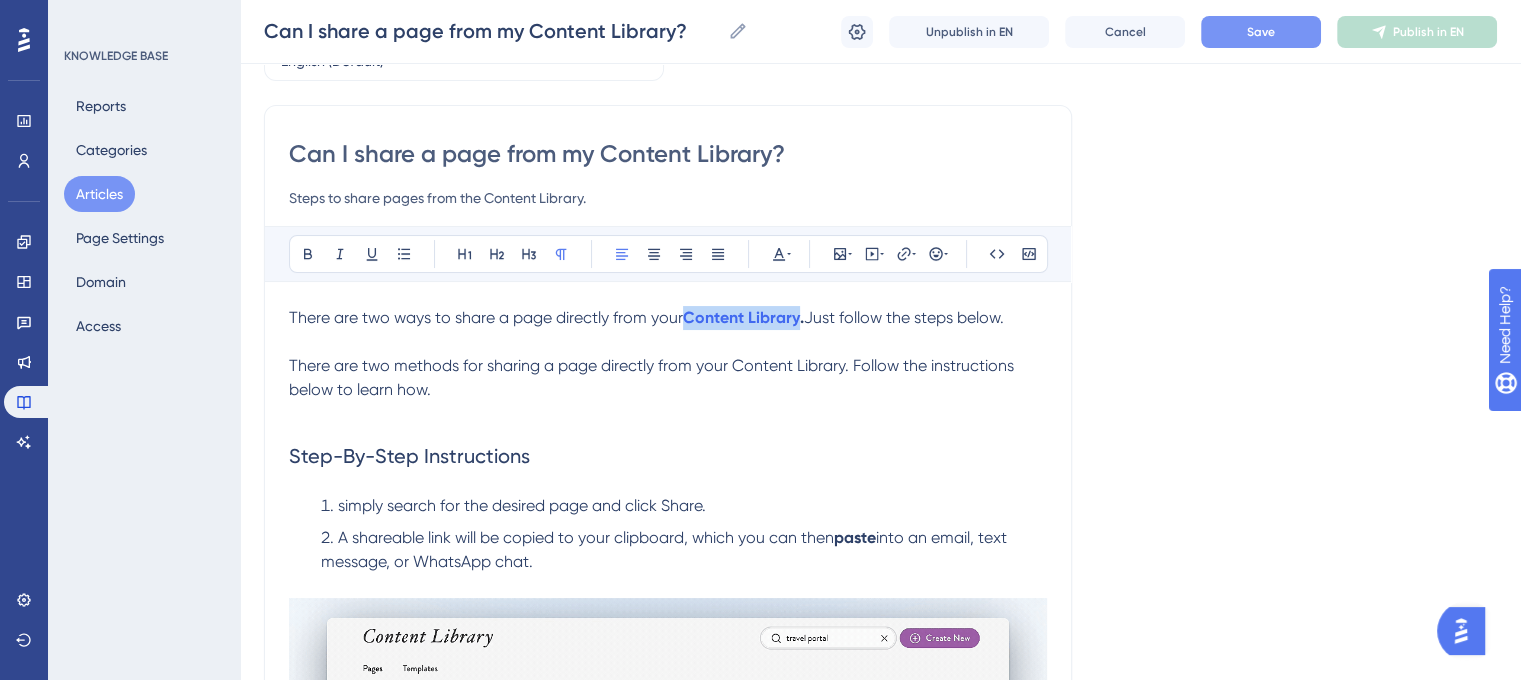 copy on "Content Library" 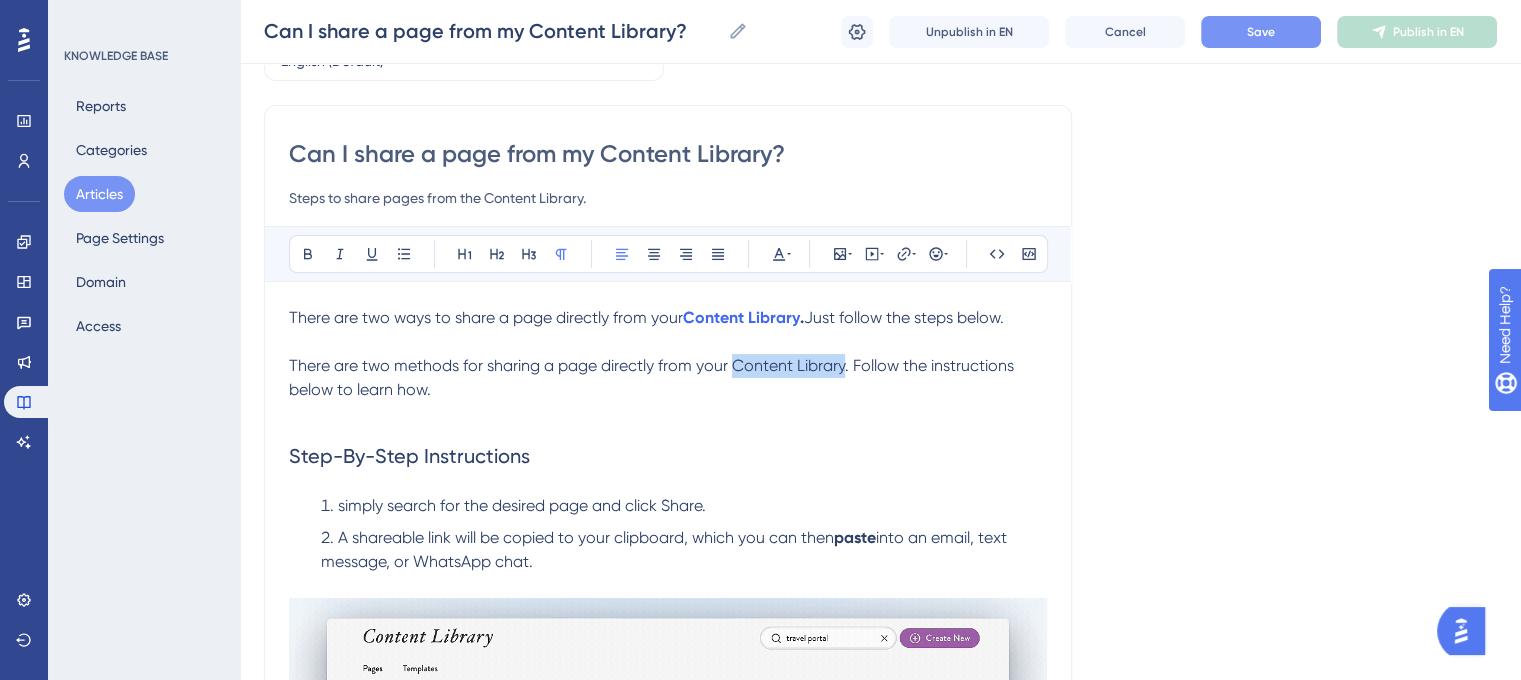 drag, startPoint x: 842, startPoint y: 367, endPoint x: 736, endPoint y: 356, distance: 106.56923 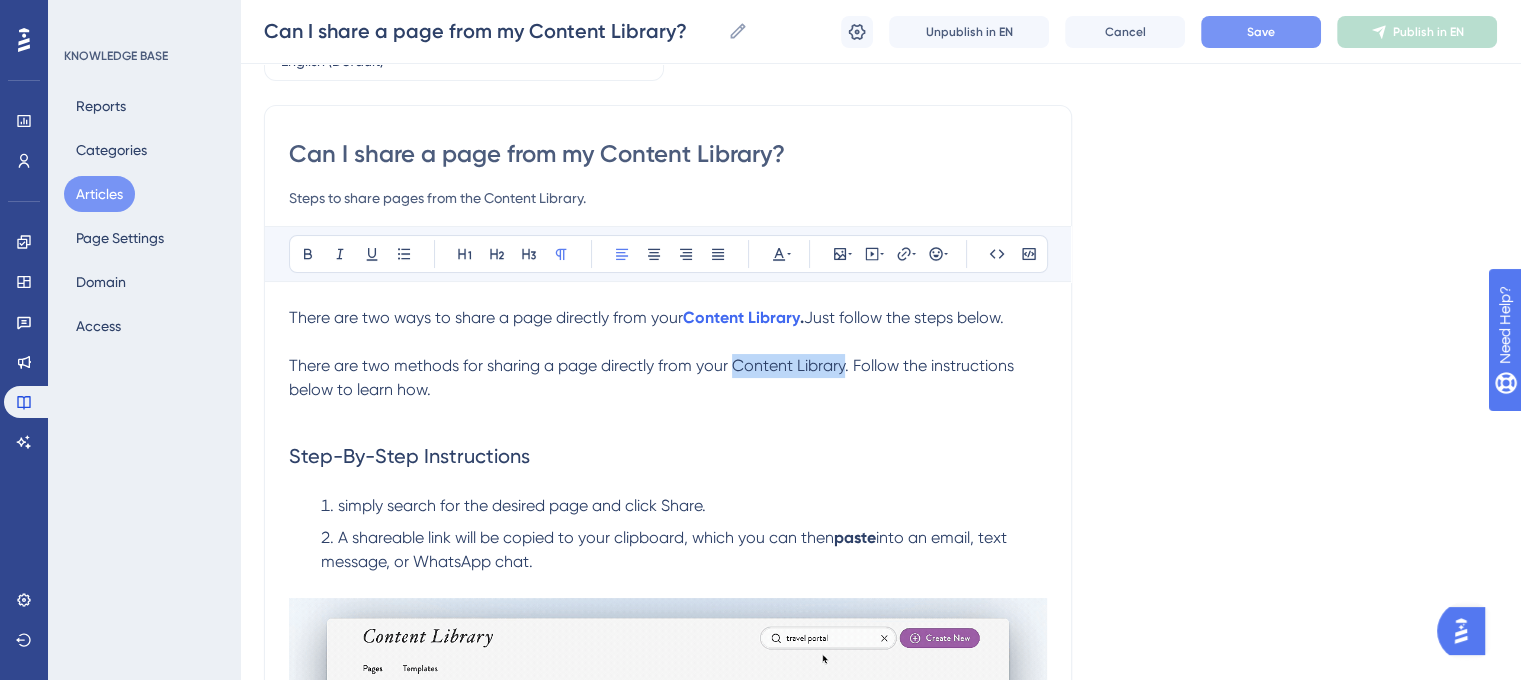 click on "There are two methods for sharing a page directly from your Content Library. Follow the instructions below to learn how." at bounding box center [653, 377] 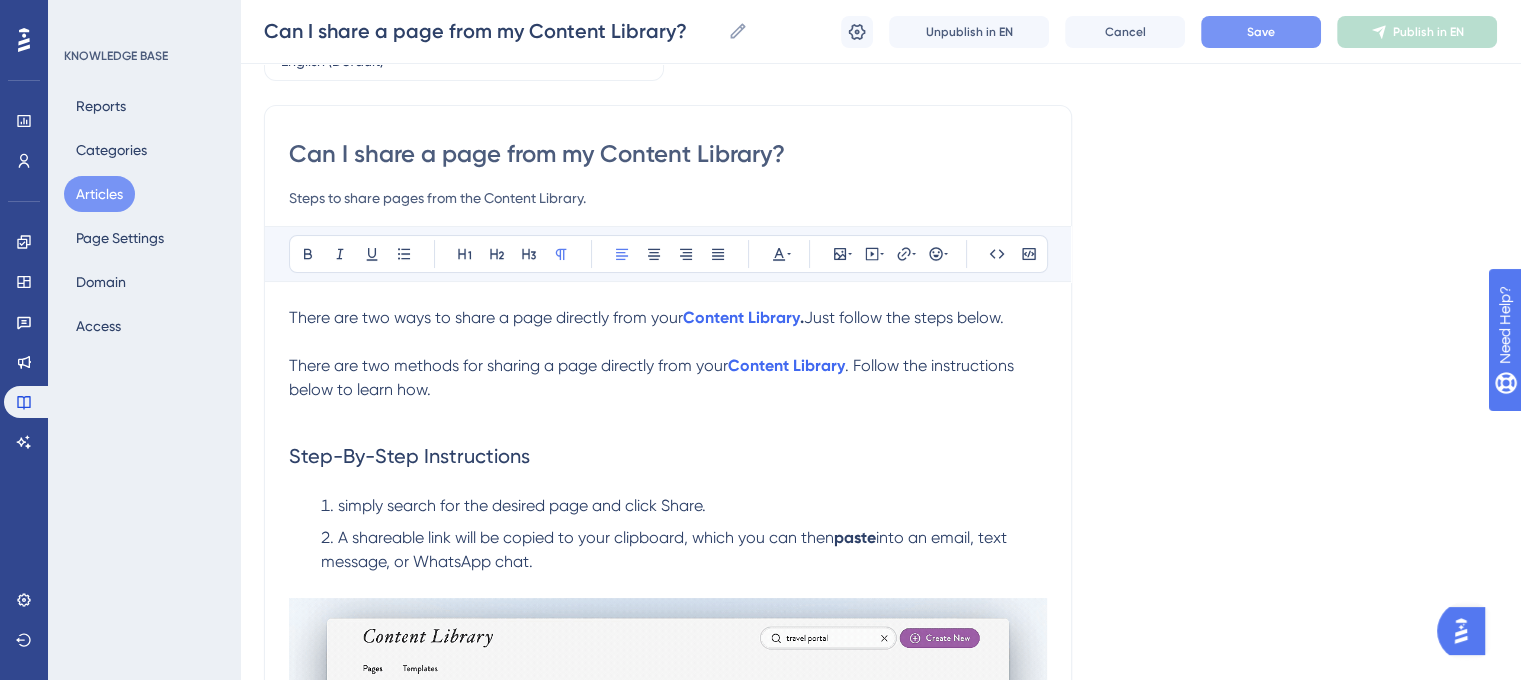 click on "There are two methods for sharing a page directly from your" at bounding box center (508, 365) 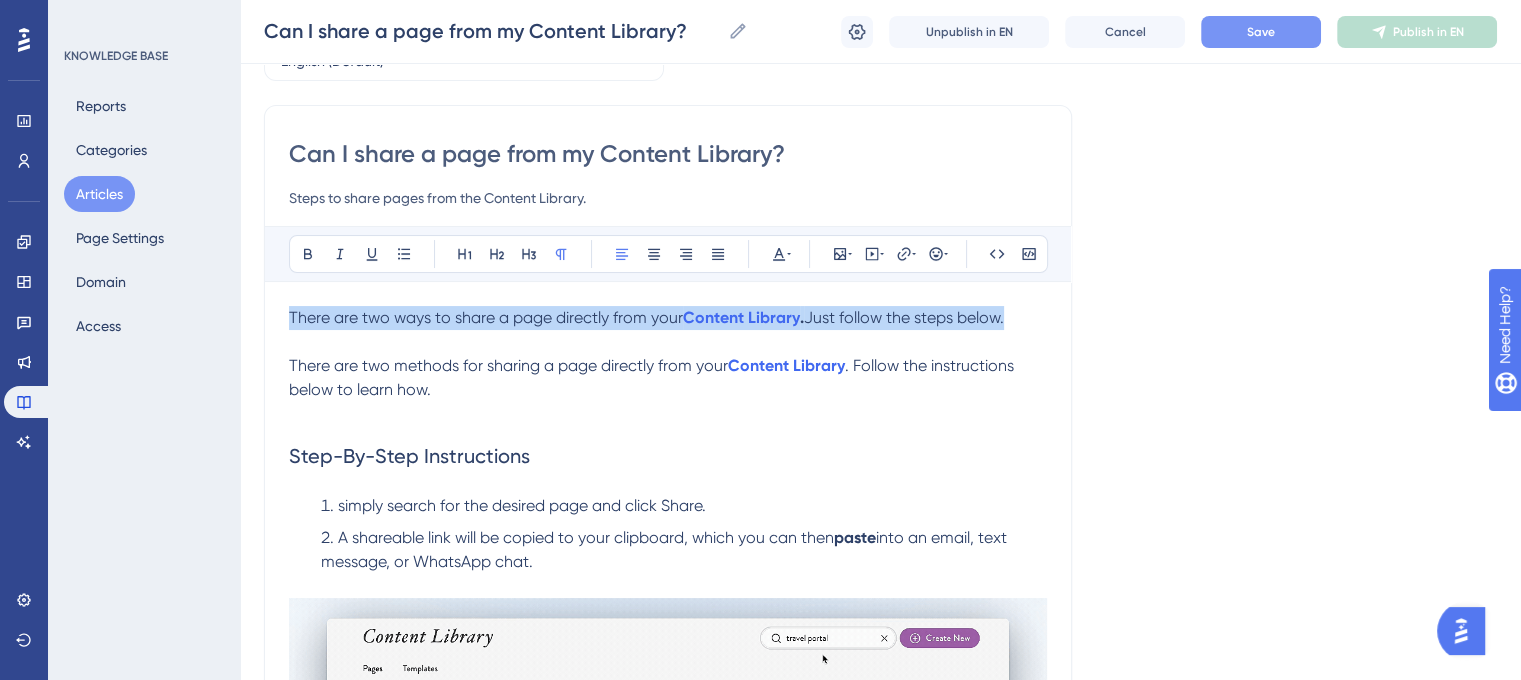drag, startPoint x: 1015, startPoint y: 317, endPoint x: 229, endPoint y: 317, distance: 786 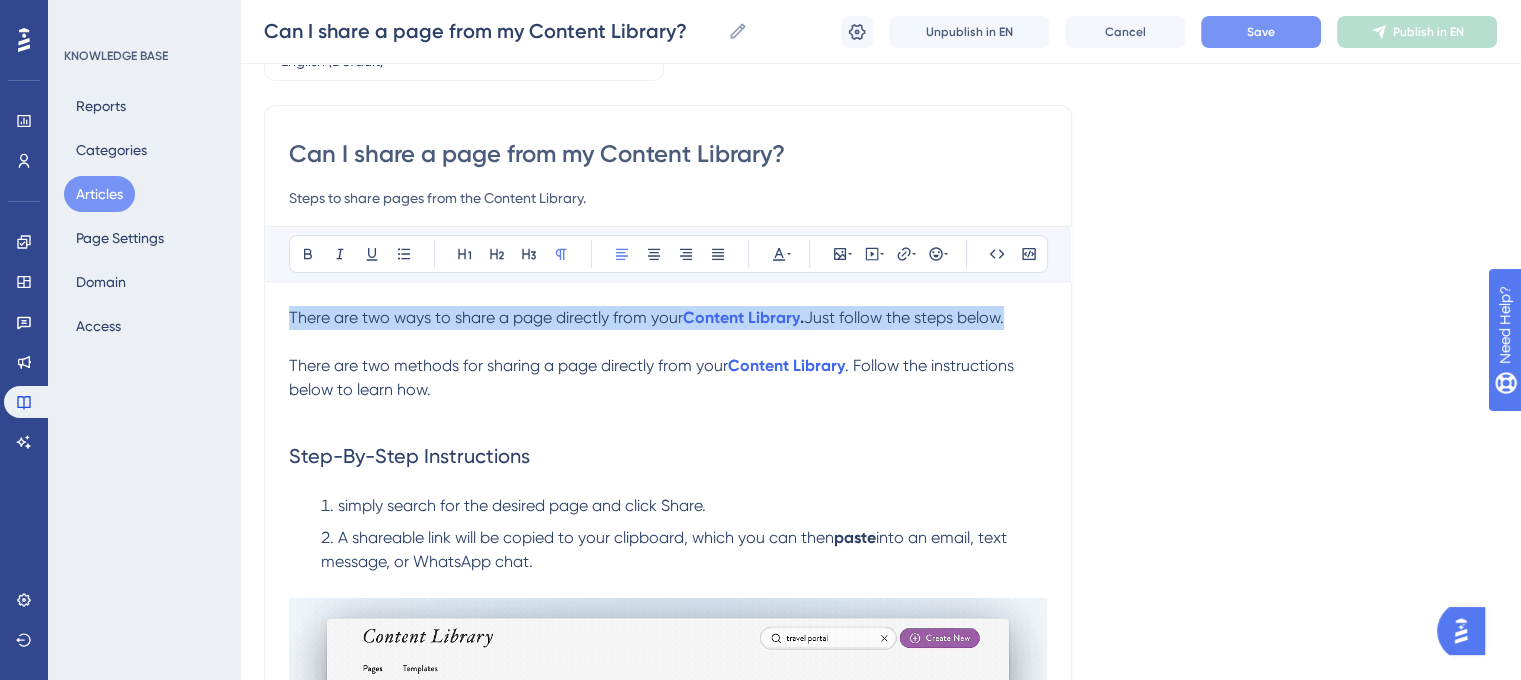 click on "Performance Users Engagement Widgets Feedback Product Updates Knowledge Base AI Assistant Settings Logout KNOWLEDGE BASE Reports Categories Articles Page Settings Domain Access Can I share a page from my Content Library? Can I share a page from my Content Library? Can I share a page from my Content Library? Unpublish in EN Cancel Save Publish in EN Language English (Default) Can I share a page from my Content Library? Steps to share pages from the Content Library. Bold Italic Underline Bullet Point Heading 1 Heading 2 Heading 3 Normal Align Left Align Center Align Right Align Justify Text Color Insert Image Embed Video Hyperlink Emojis Code Code Block There are two ways to share a page directly from your Content Library. Just follow the steps below. There are two methods for sharing a page directly from your Content Library. Follow the instructions below to learn how. Step-By-Step Instructions simply search for the desired page and click Share. paste into an email, text message, or WhatsApp chat. 😀" at bounding box center (880, 530) 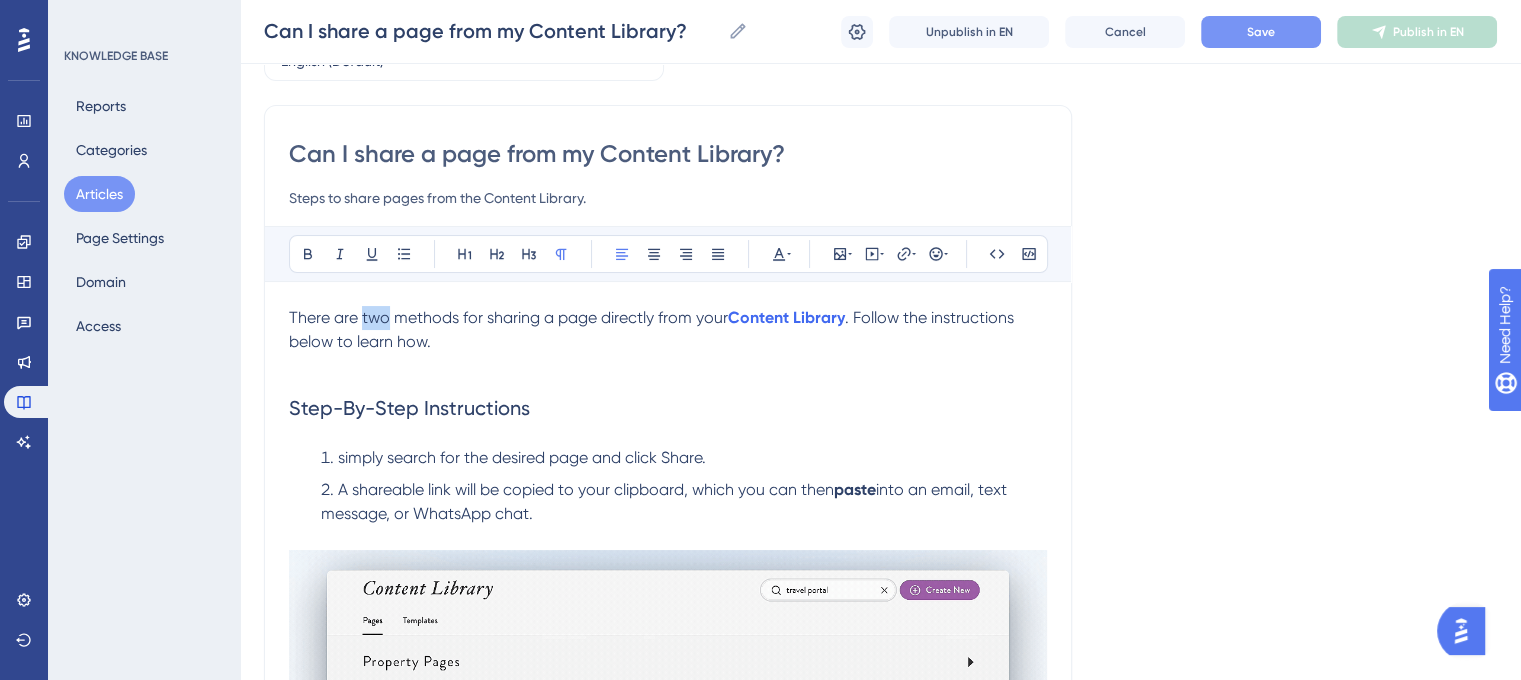 drag, startPoint x: 363, startPoint y: 316, endPoint x: 384, endPoint y: 323, distance: 22.135944 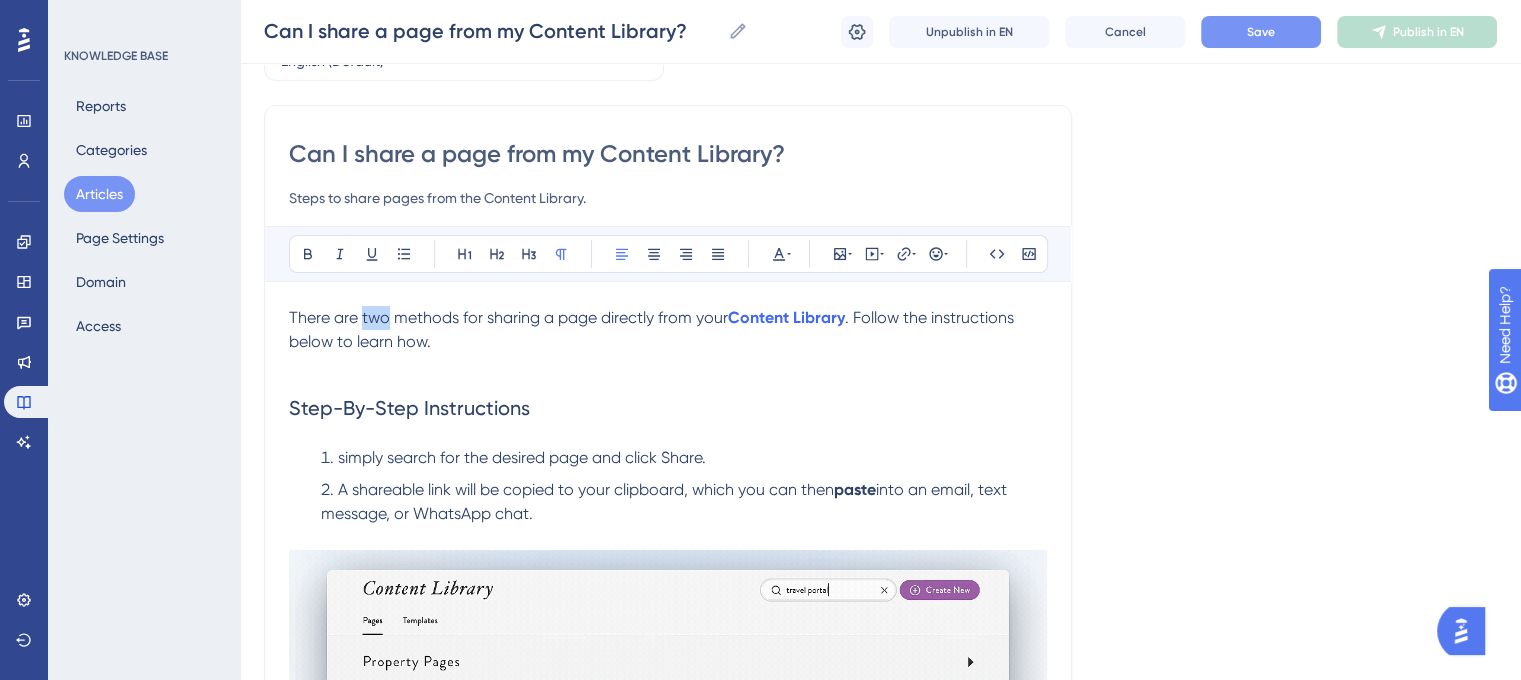 click on "There are two methods for sharing a page directly from your" at bounding box center (508, 317) 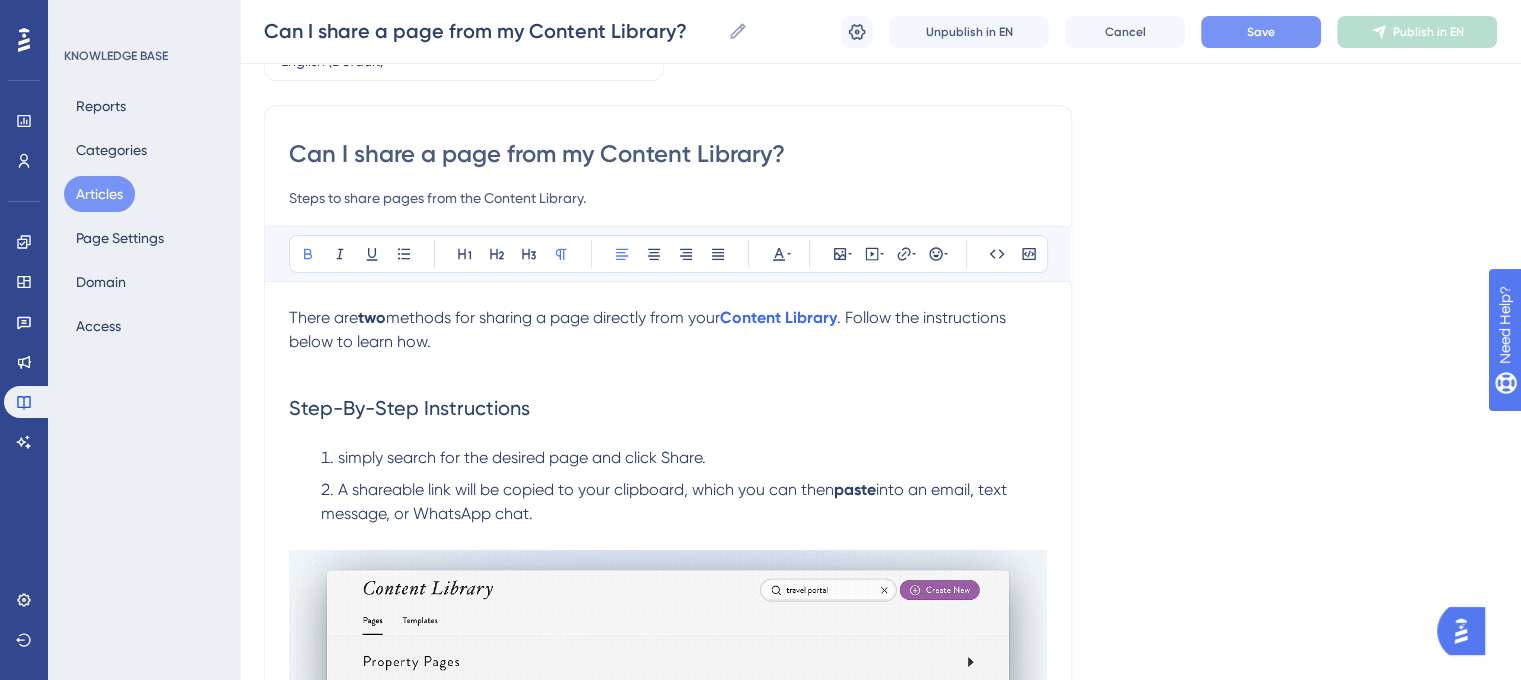 click on "Step-By-Step Instructions" at bounding box center [668, 408] 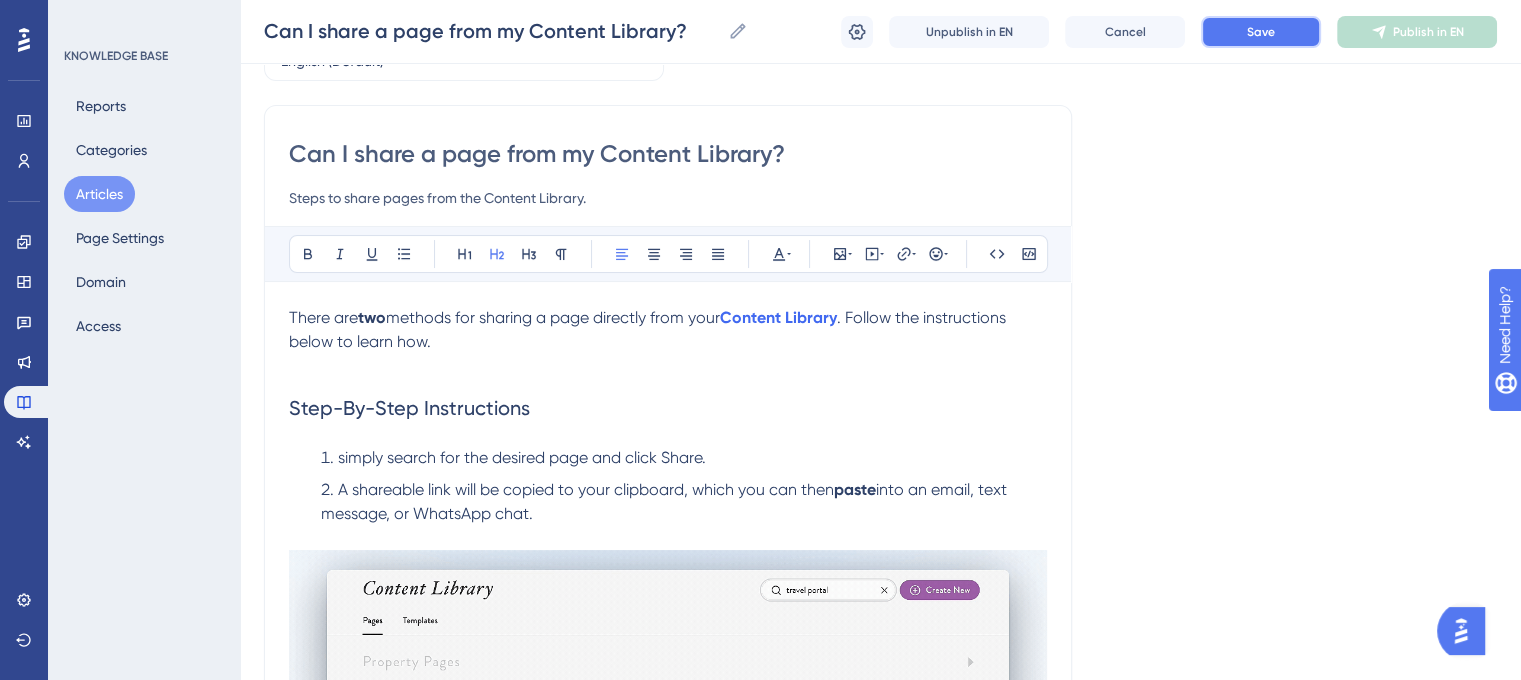 click on "Save" at bounding box center (1261, 32) 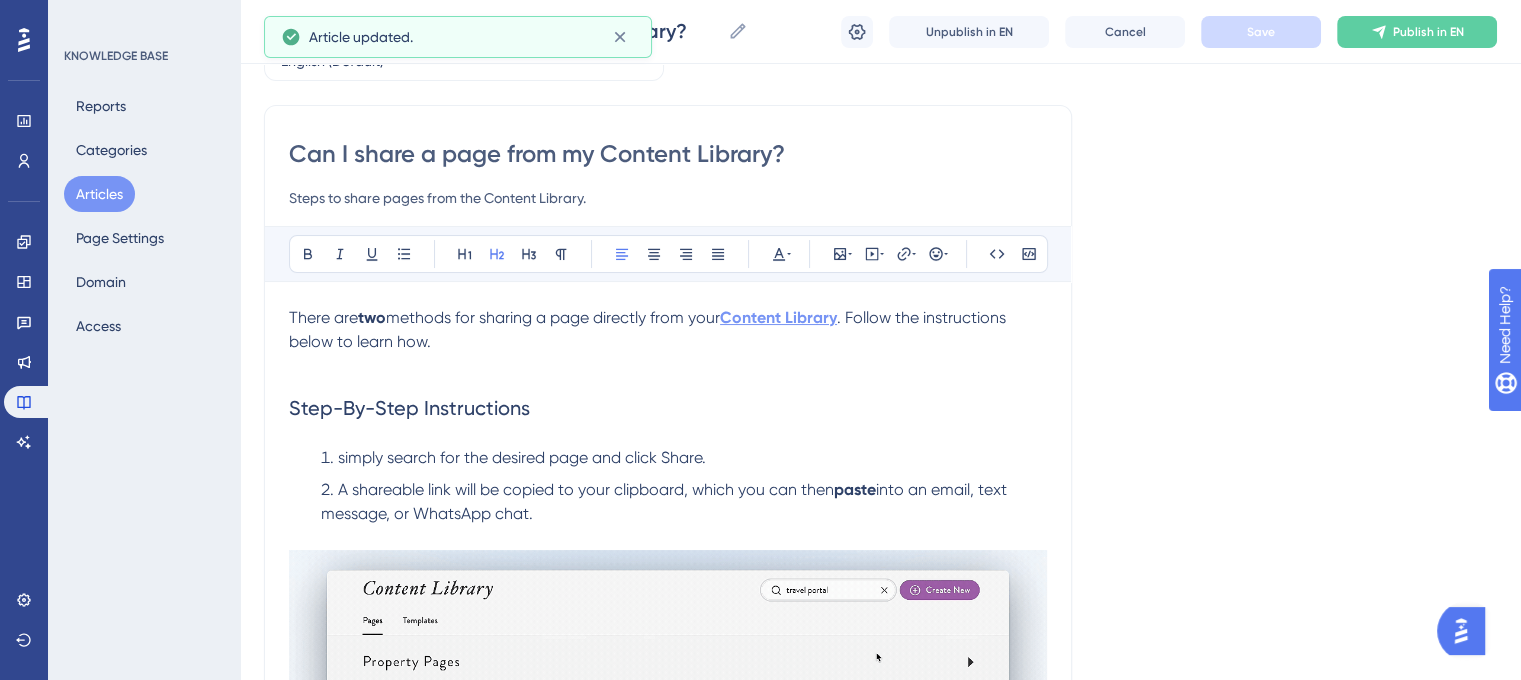 click on "Content Library" at bounding box center [778, 317] 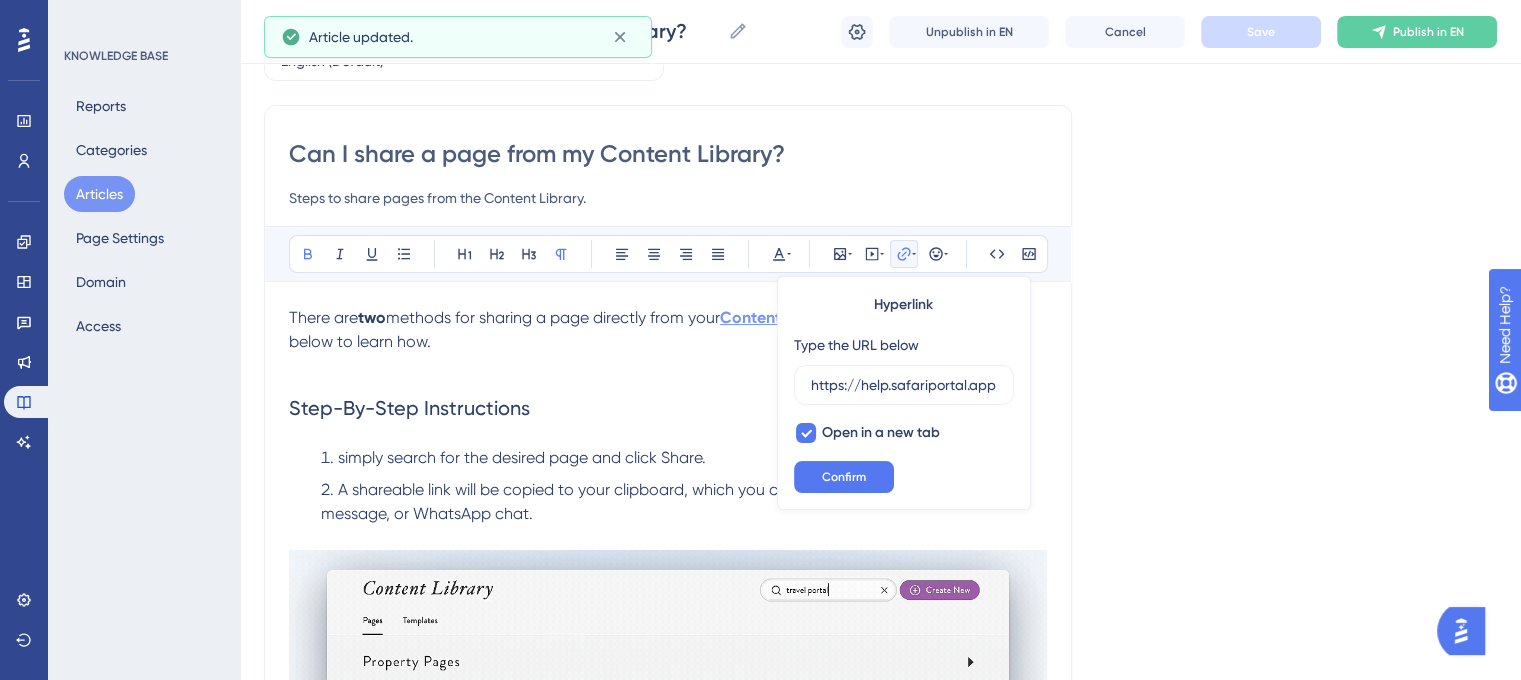 scroll, scrollTop: 0, scrollLeft: 224, axis: horizontal 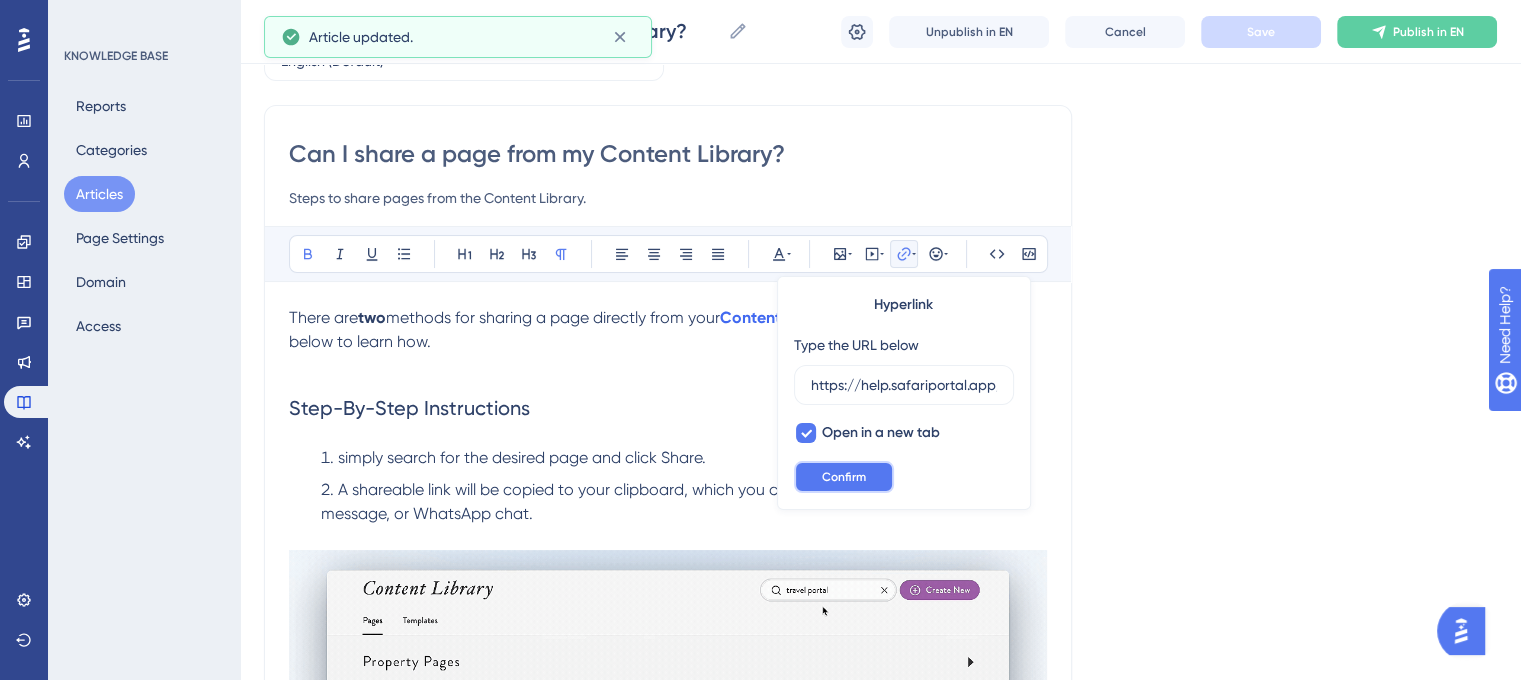 click on "Confirm" at bounding box center (844, 477) 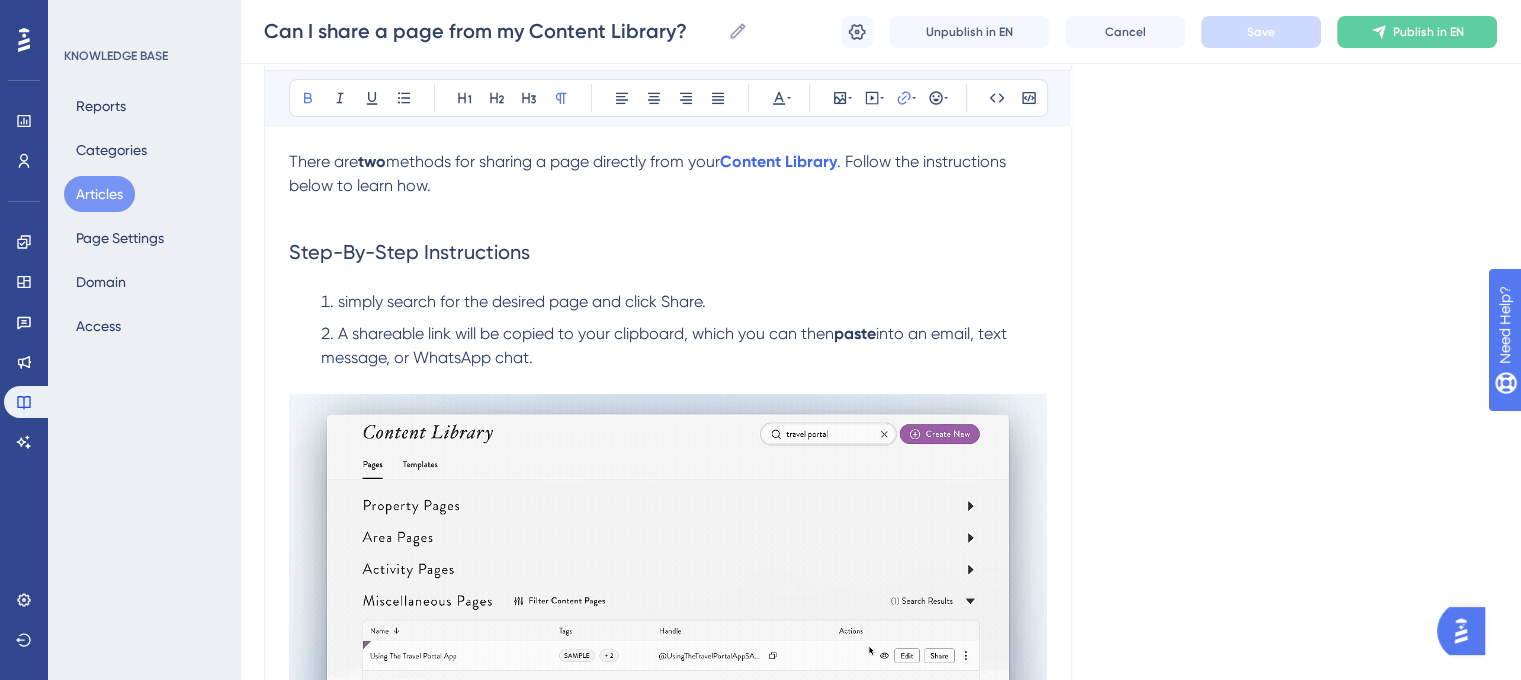 scroll, scrollTop: 319, scrollLeft: 0, axis: vertical 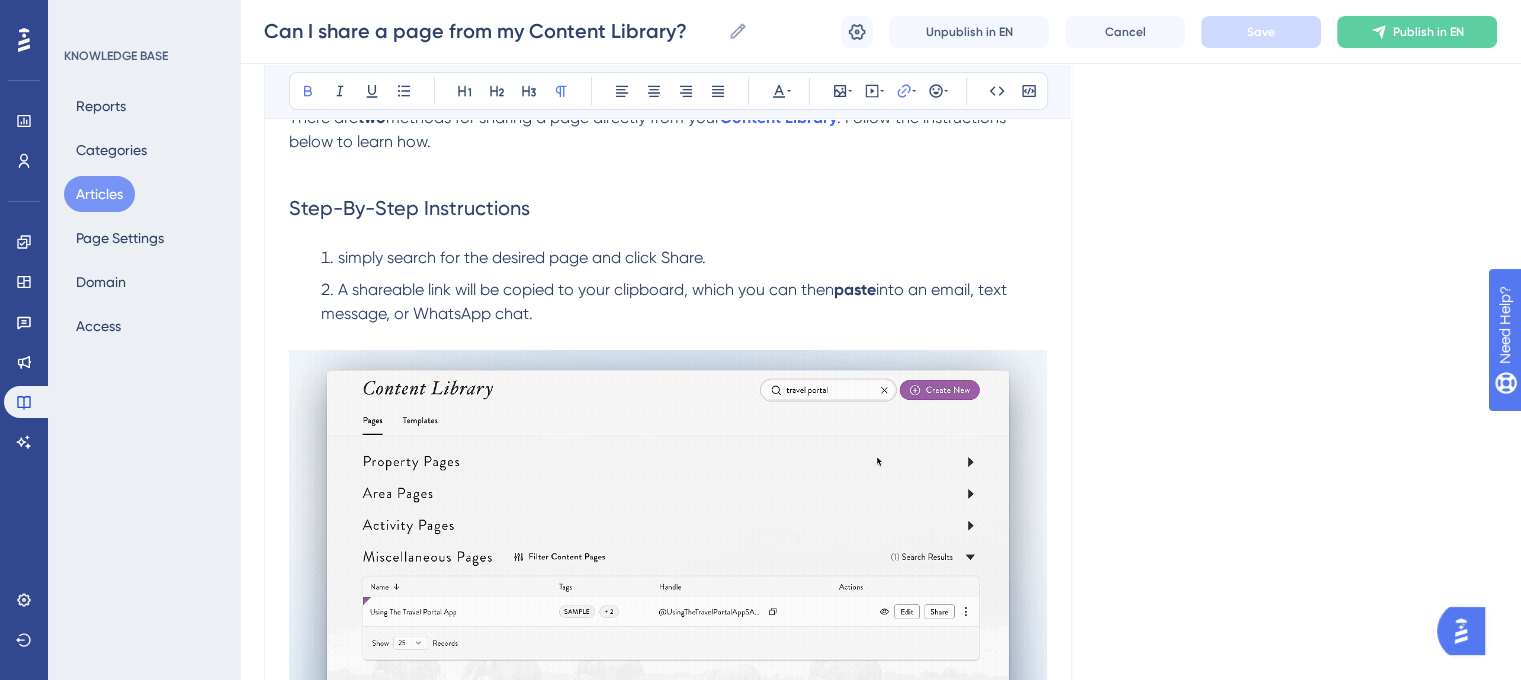 click on "simply search for the desired page and click Share." at bounding box center (684, 258) 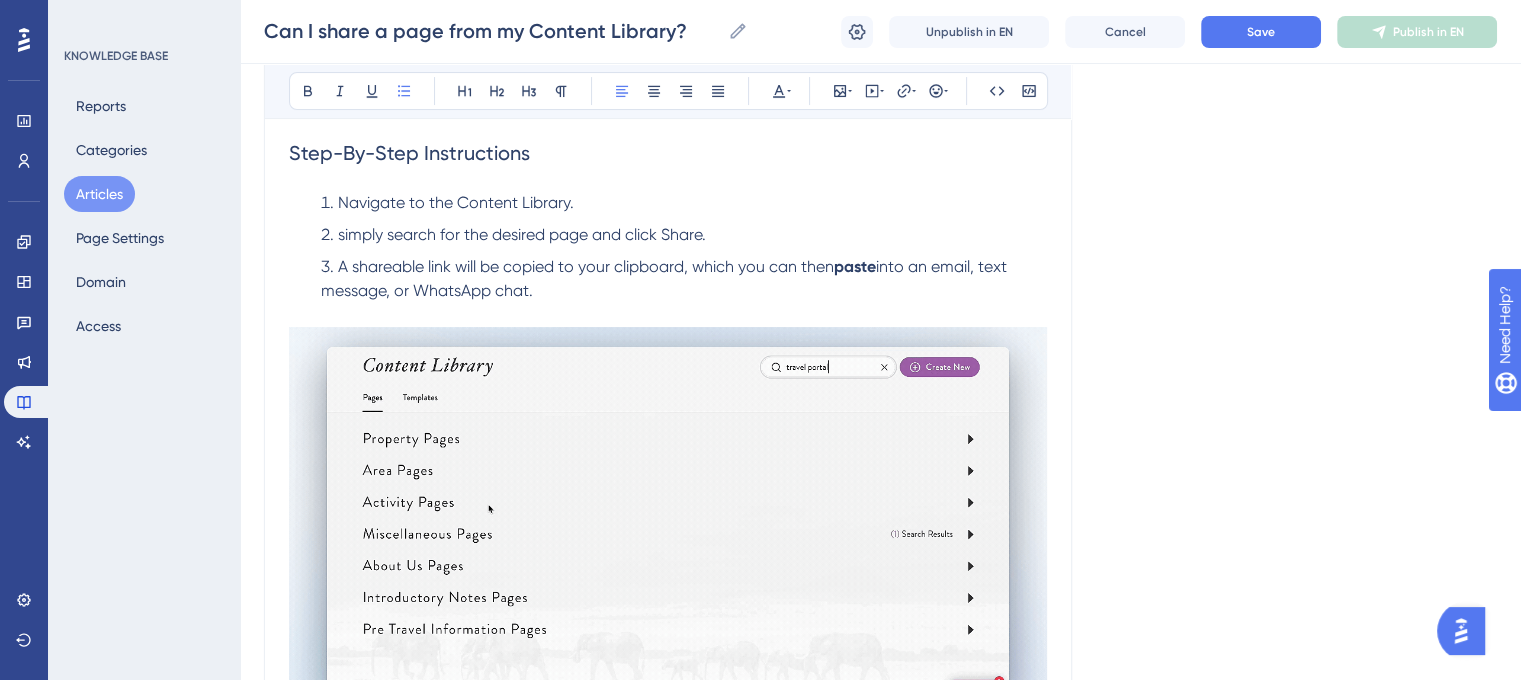 scroll, scrollTop: 419, scrollLeft: 0, axis: vertical 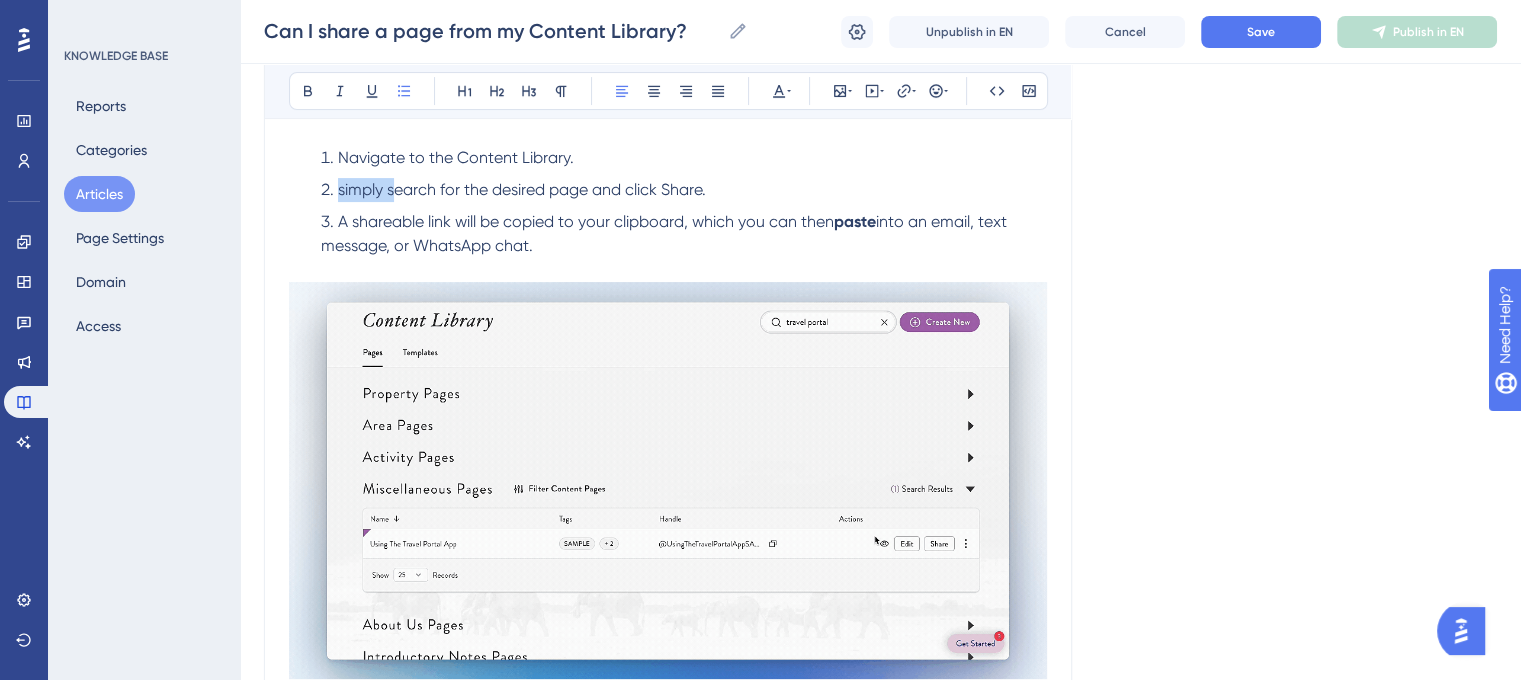 drag, startPoint x: 395, startPoint y: 187, endPoint x: 334, endPoint y: 187, distance: 61 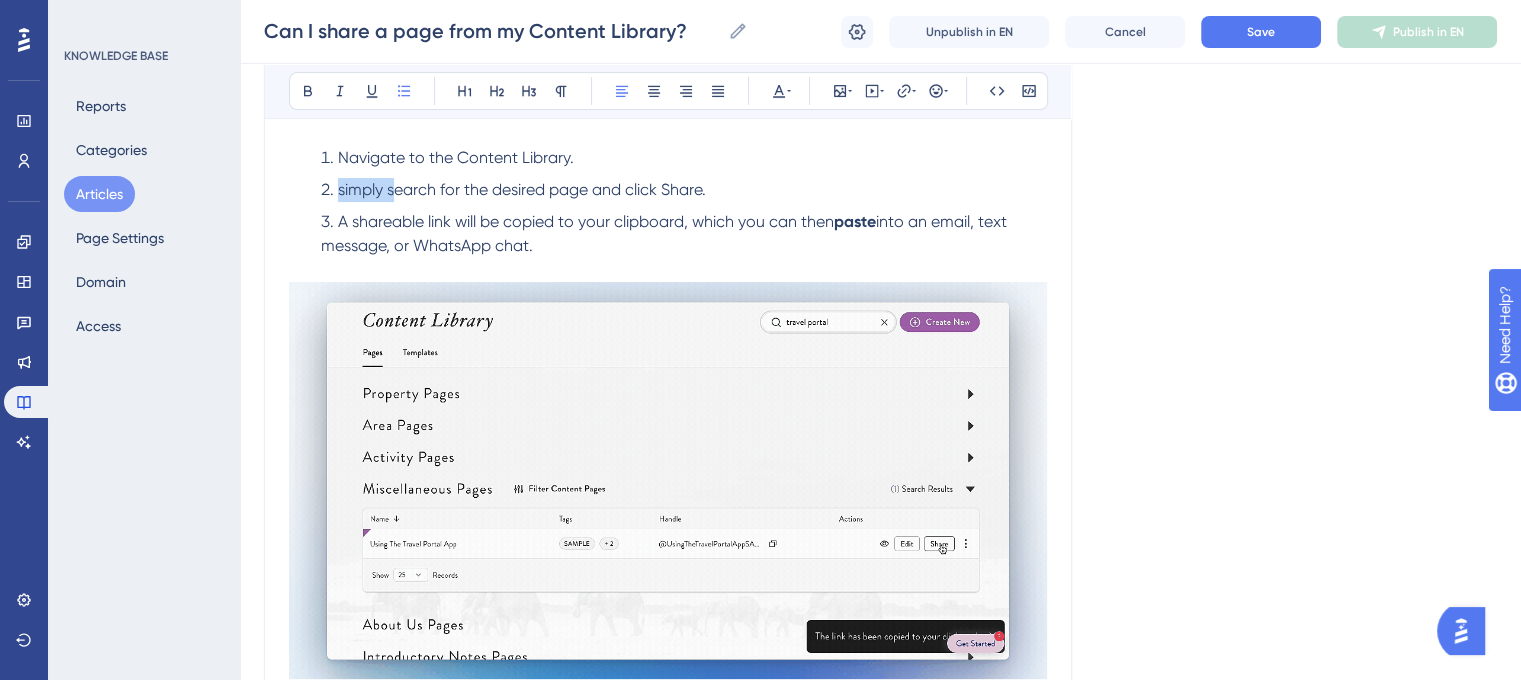 click on "simply search for the desired page and click Share." at bounding box center (684, 190) 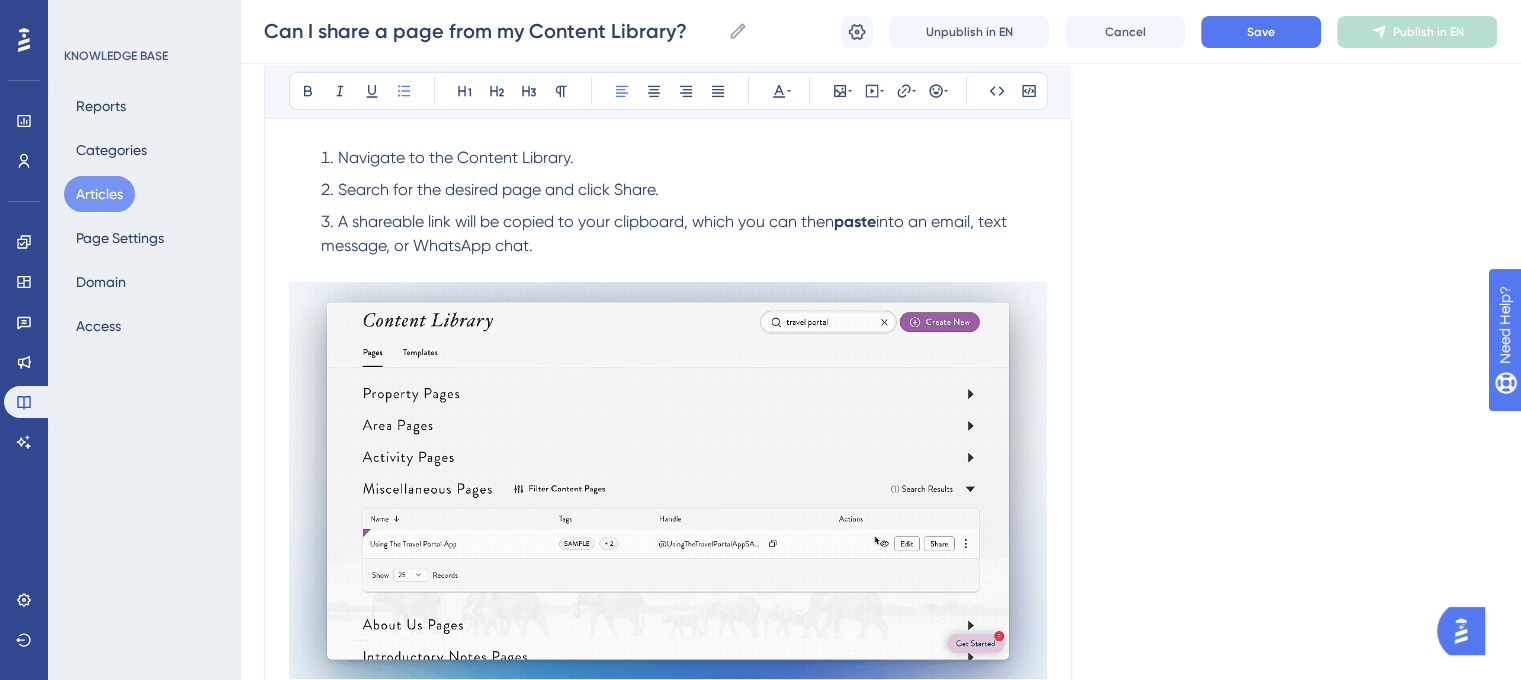 click on "Search for the desired page and click Share." at bounding box center [498, 189] 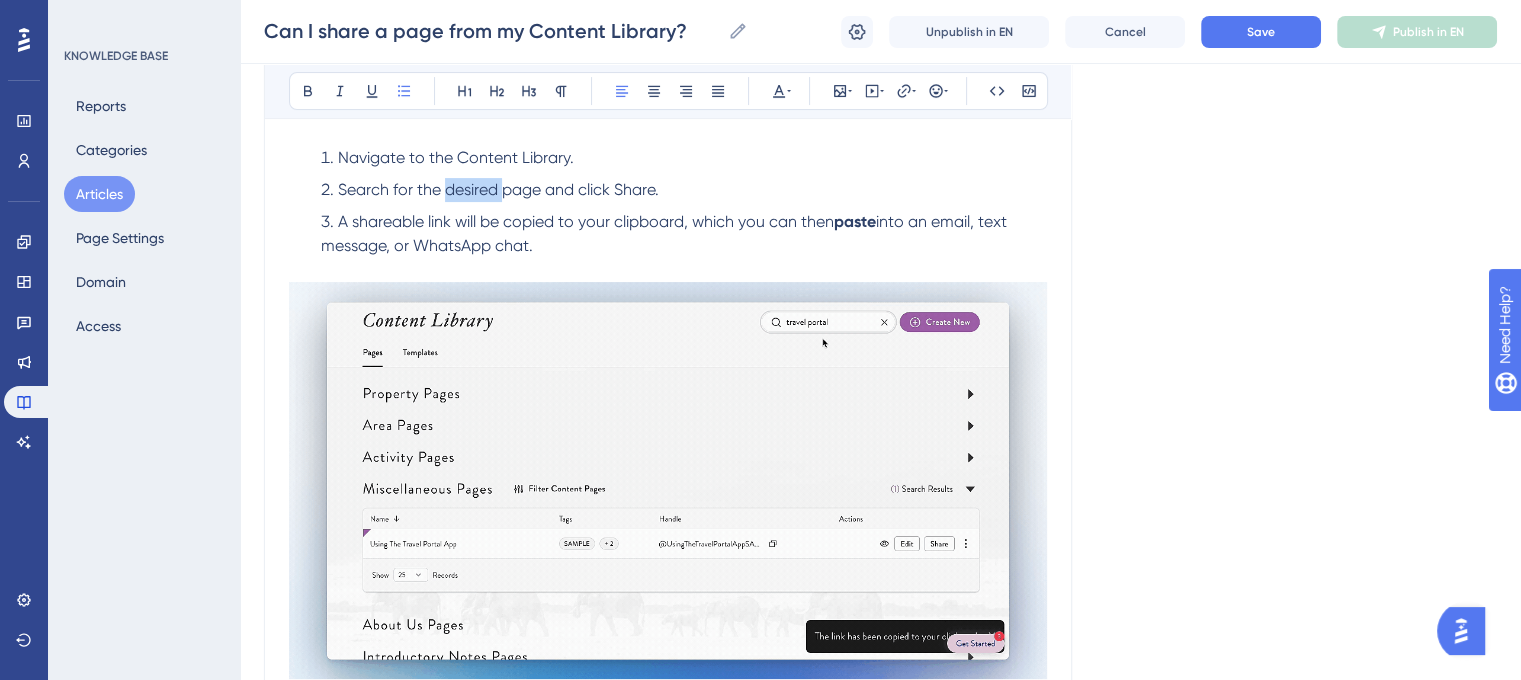 click on "Search for the desired page and click Share." at bounding box center (498, 189) 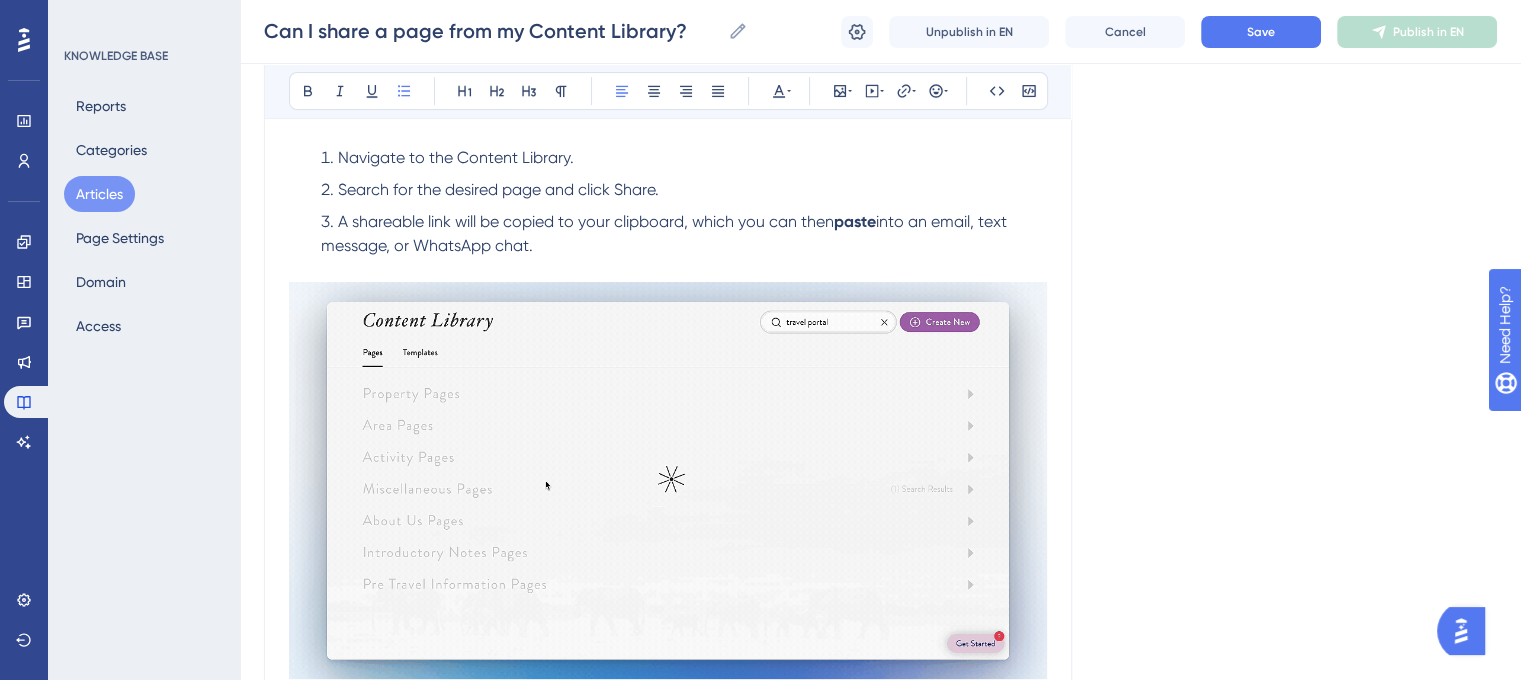 click on "Search for the desired page and click Share." at bounding box center (498, 189) 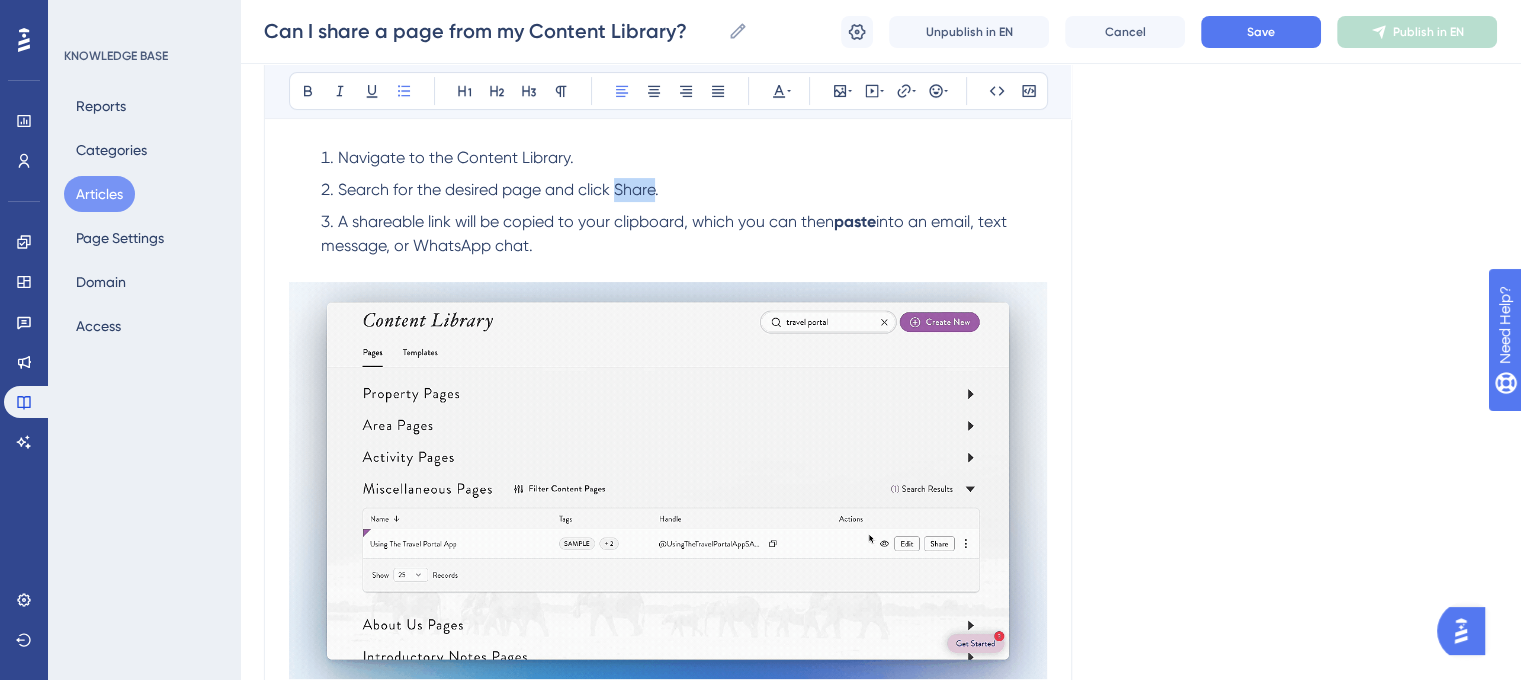 click on "Search for the desired page and click Share." at bounding box center [498, 189] 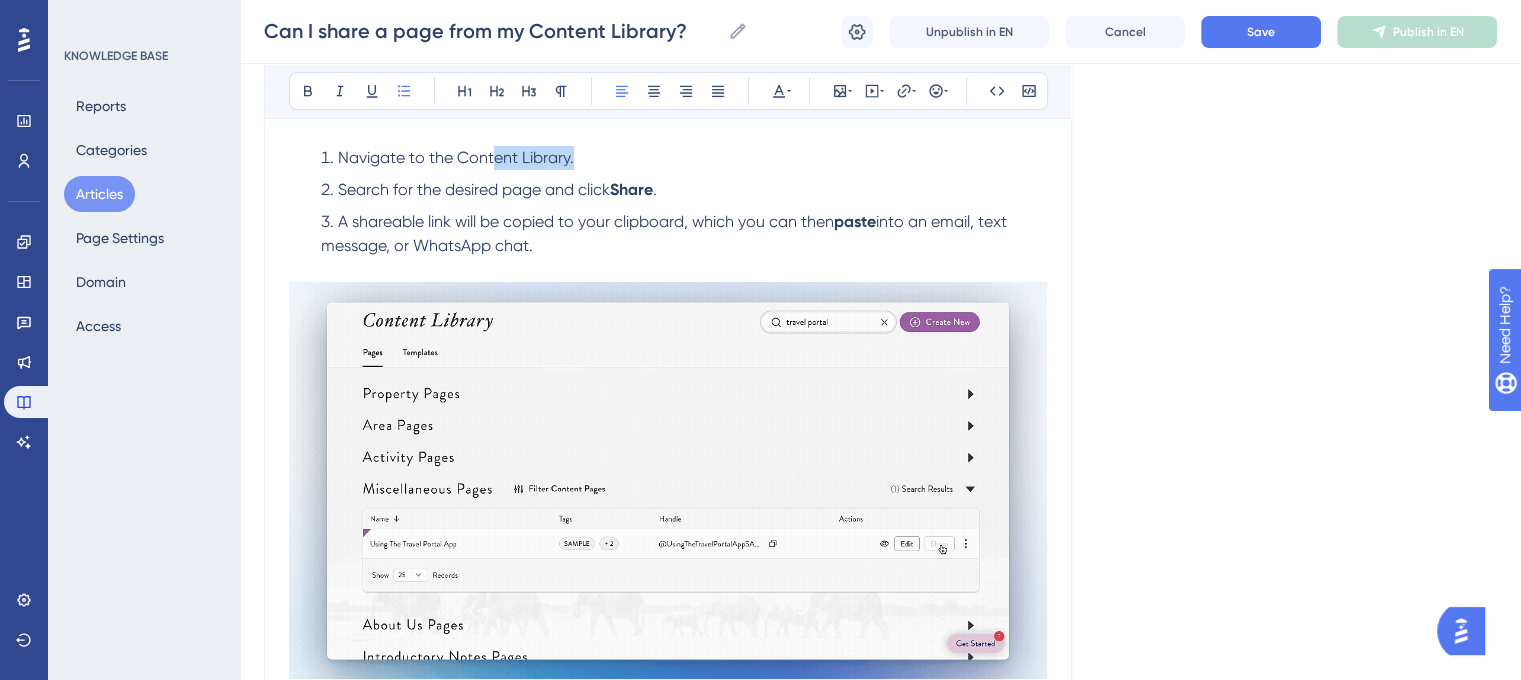 drag, startPoint x: 571, startPoint y: 151, endPoint x: 496, endPoint y: 155, distance: 75.10659 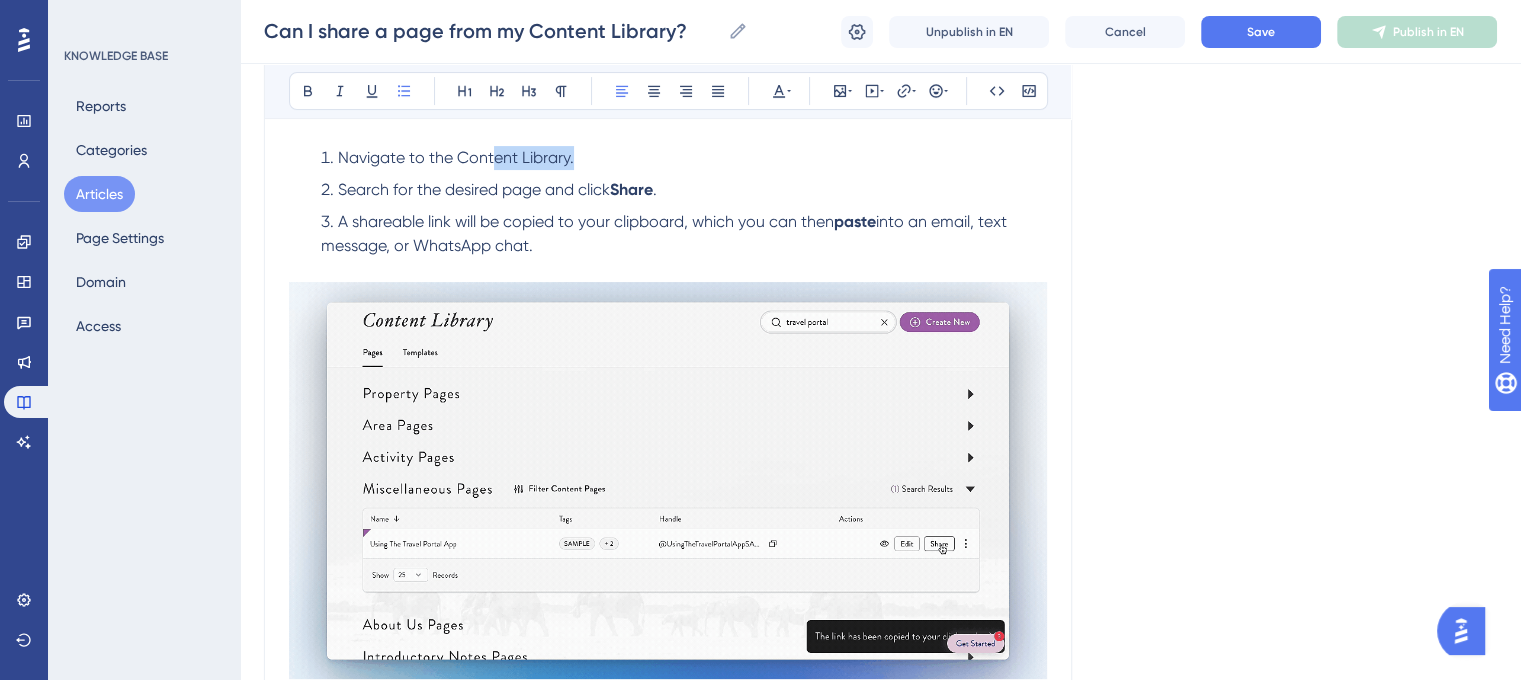 click on "Navigate to the Content Library." at bounding box center (456, 157) 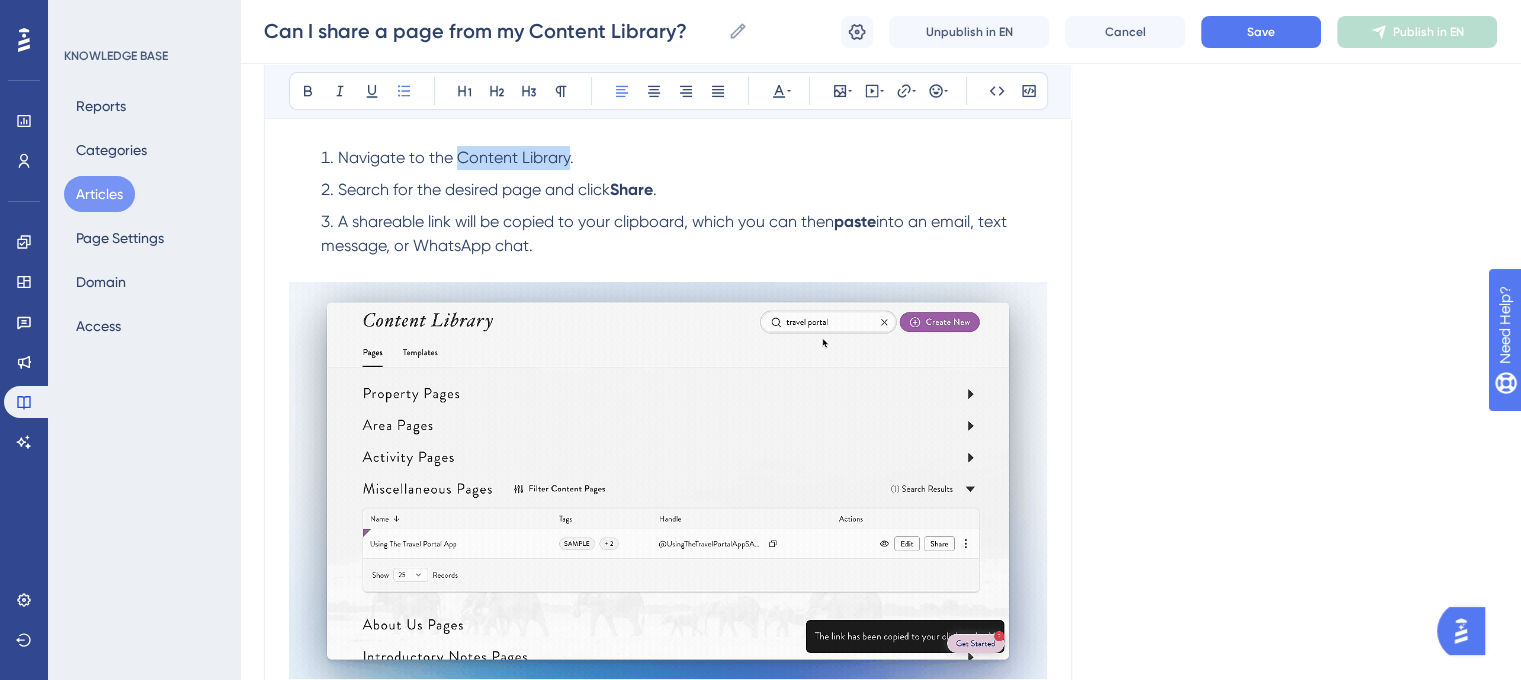 drag, startPoint x: 459, startPoint y: 154, endPoint x: 567, endPoint y: 155, distance: 108.00463 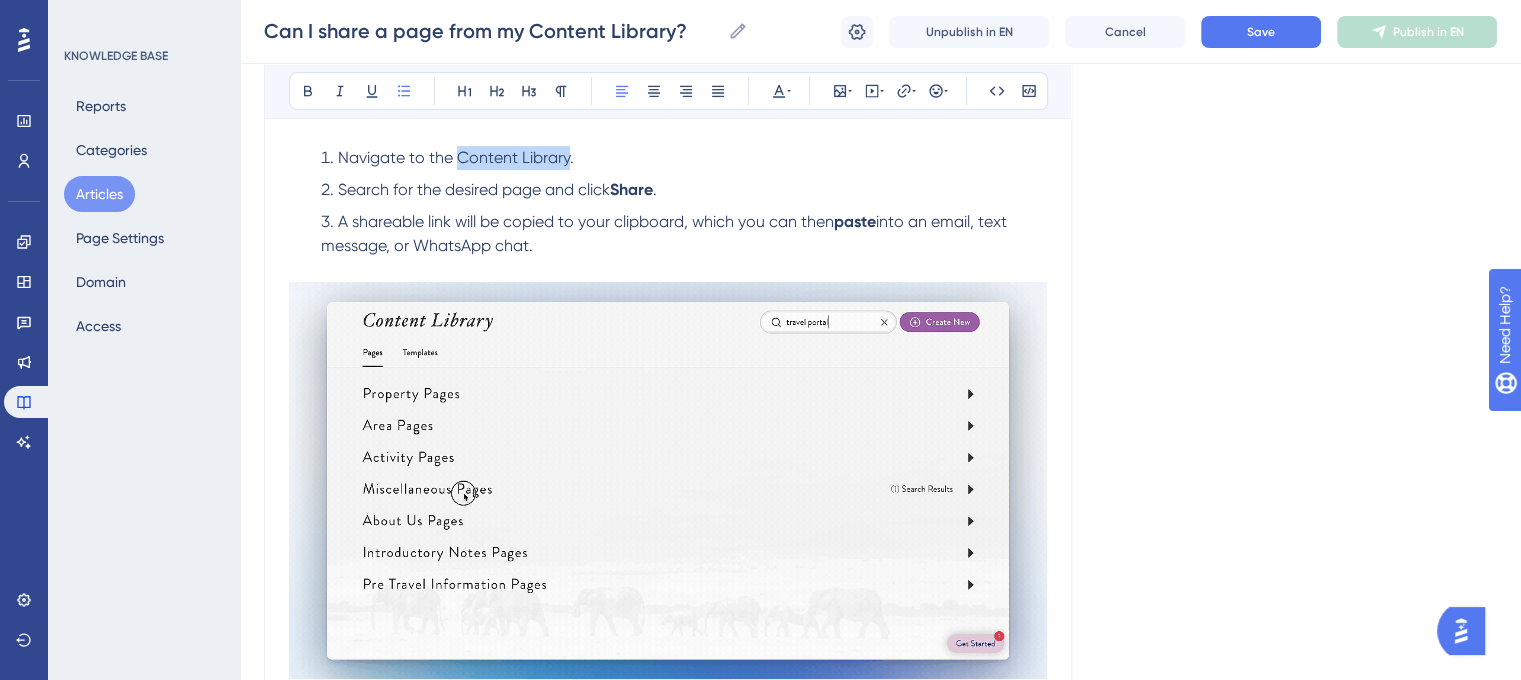 click on "Navigate to the Content Library." at bounding box center [456, 157] 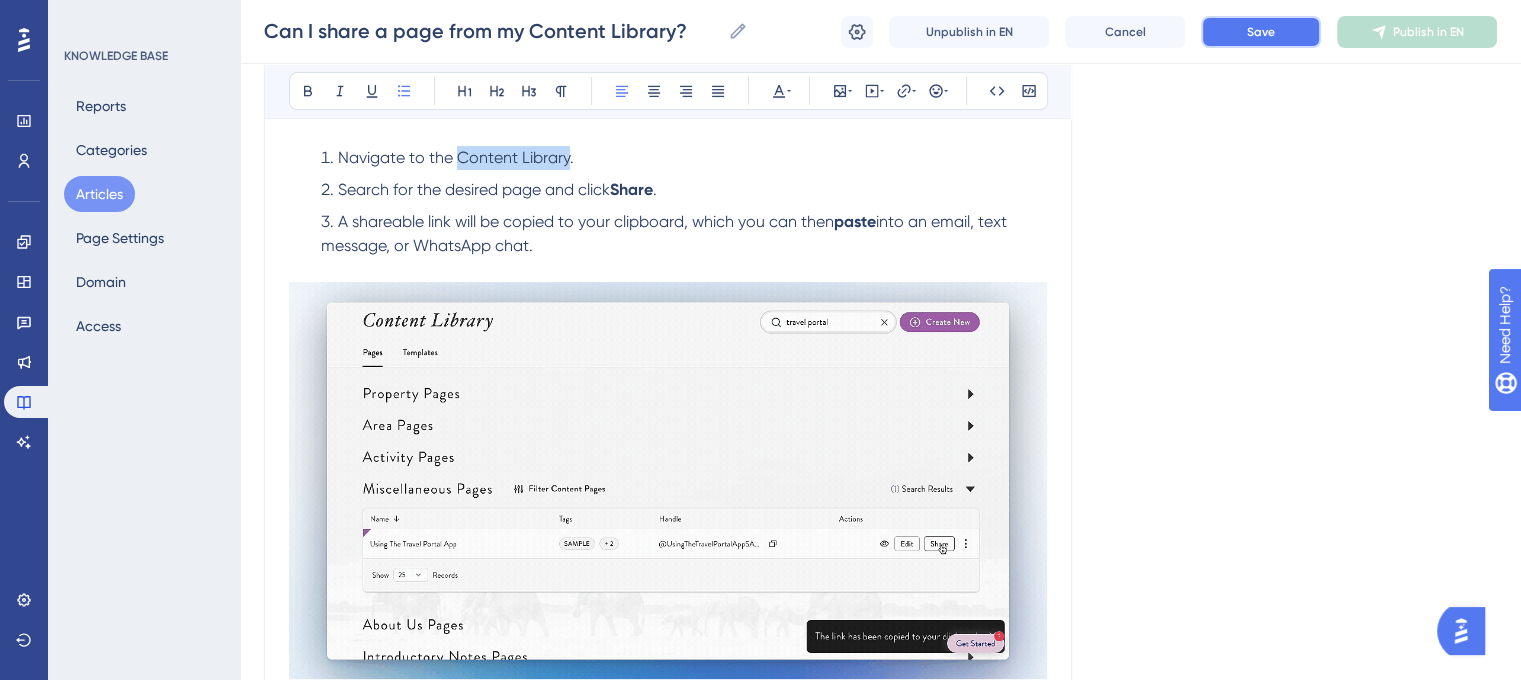 click on "Save" at bounding box center [1261, 32] 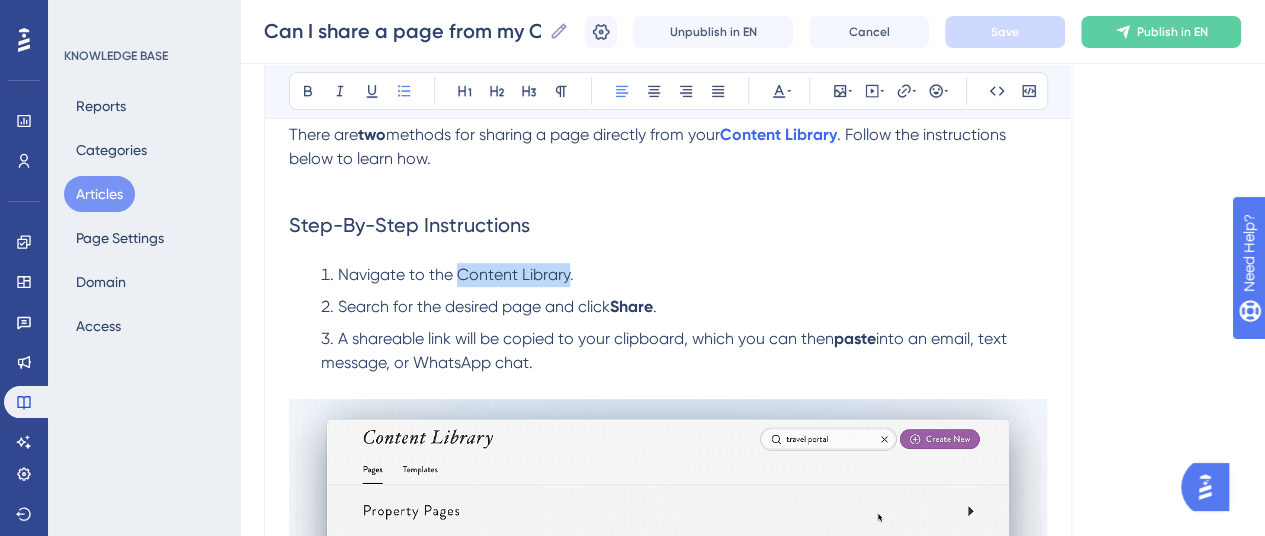 scroll, scrollTop: 219, scrollLeft: 0, axis: vertical 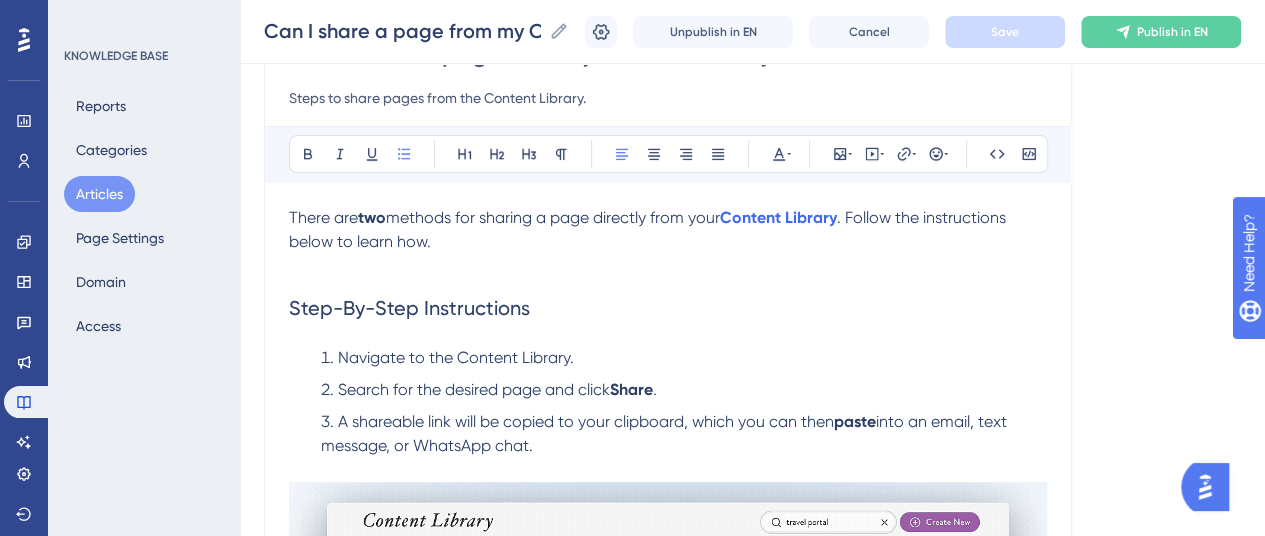 click on "Step-By-Step Instructions" at bounding box center [668, 308] 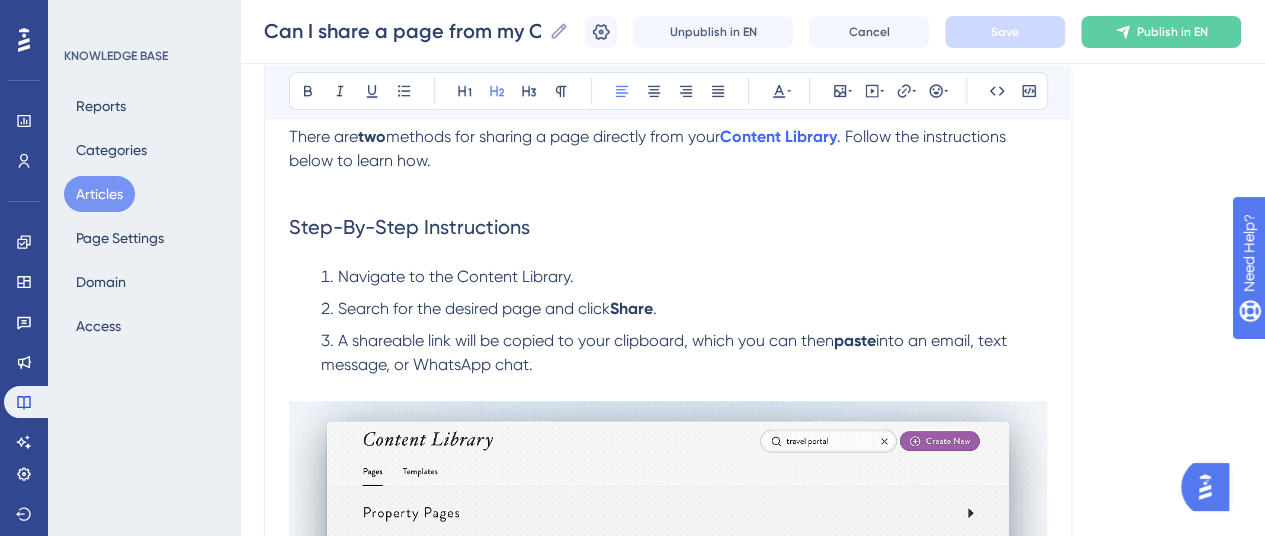 scroll, scrollTop: 319, scrollLeft: 0, axis: vertical 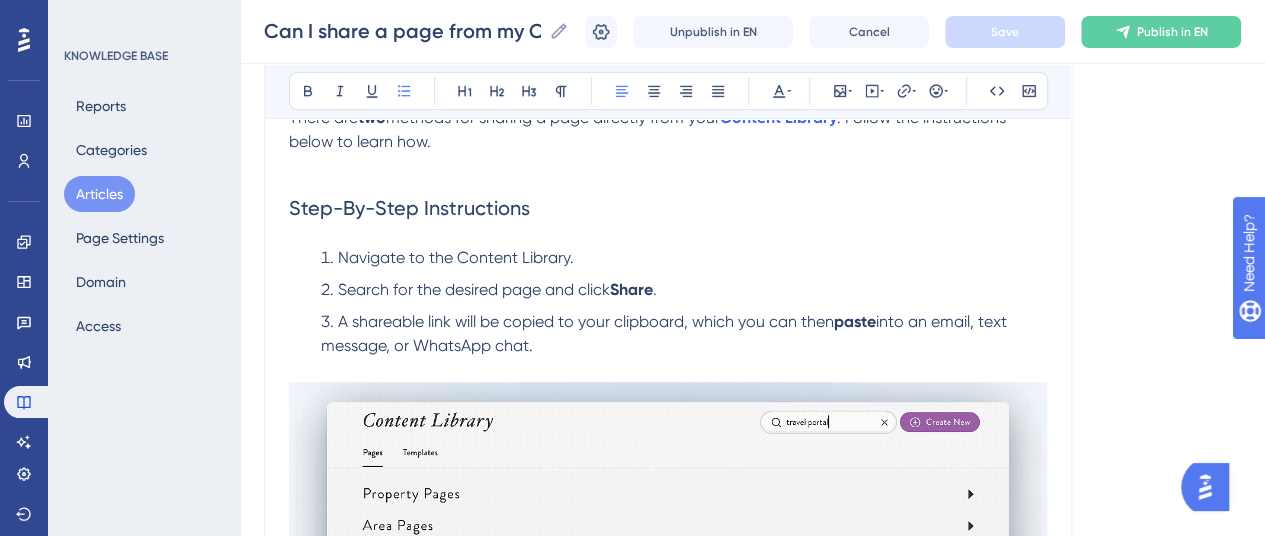 click on "Navigate to the Content Library." at bounding box center (684, 258) 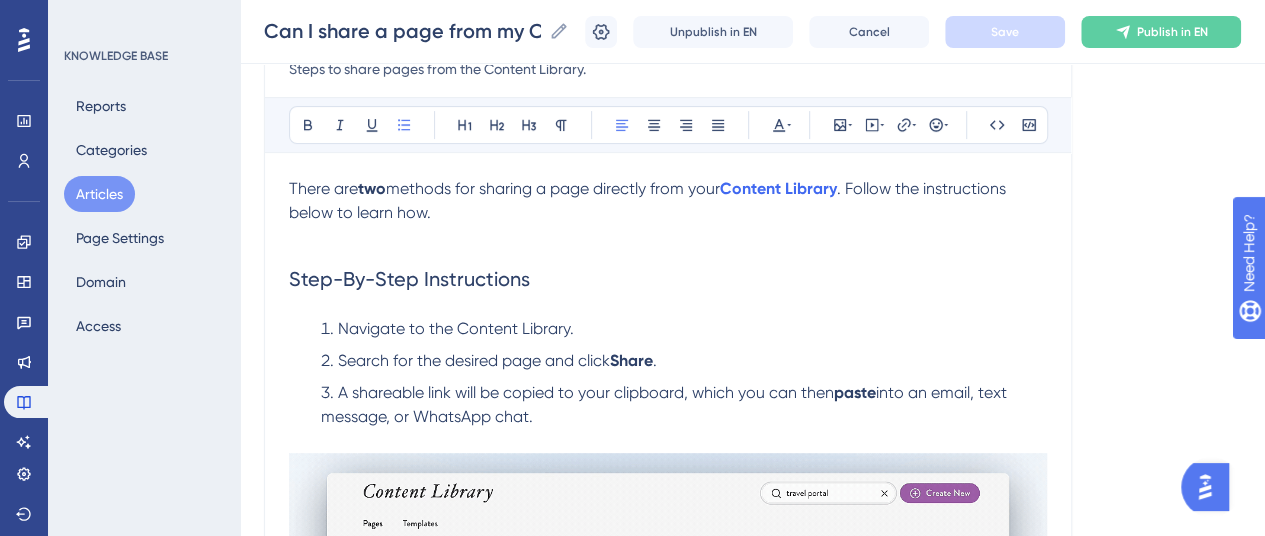 scroll, scrollTop: 219, scrollLeft: 0, axis: vertical 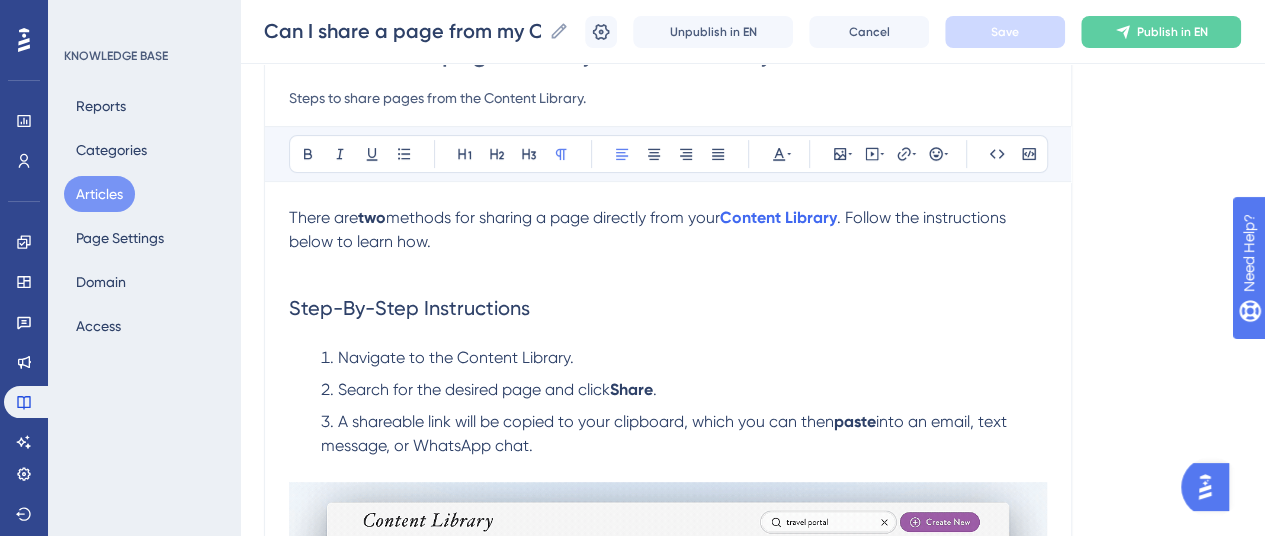 drag, startPoint x: 462, startPoint y: 211, endPoint x: 726, endPoint y: 222, distance: 264.22906 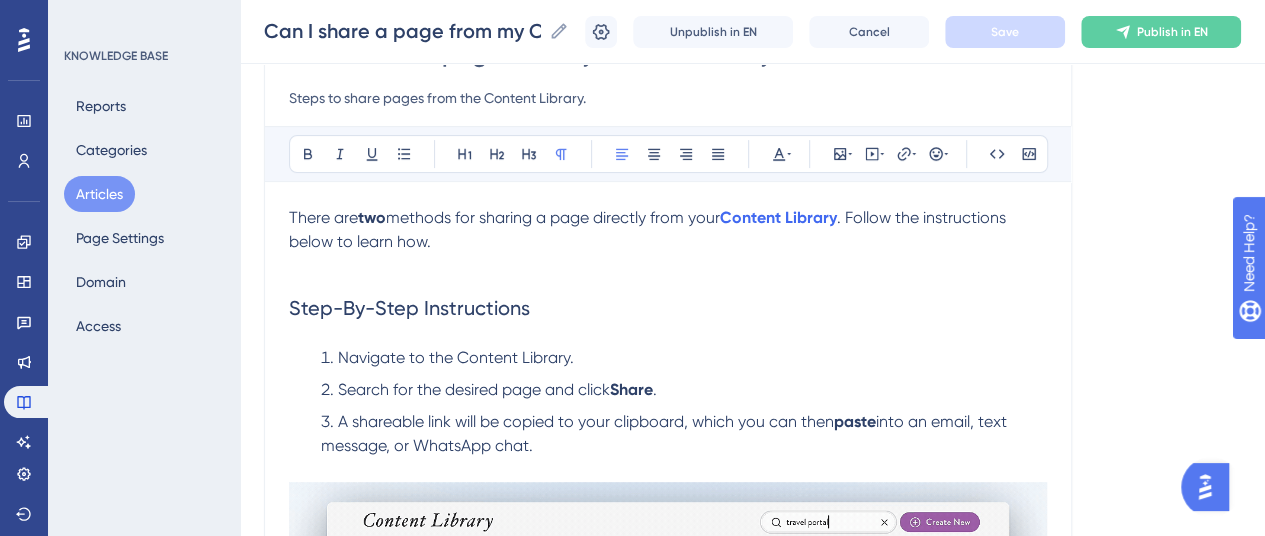 click on "methods for sharing a page directly from your" at bounding box center [553, 217] 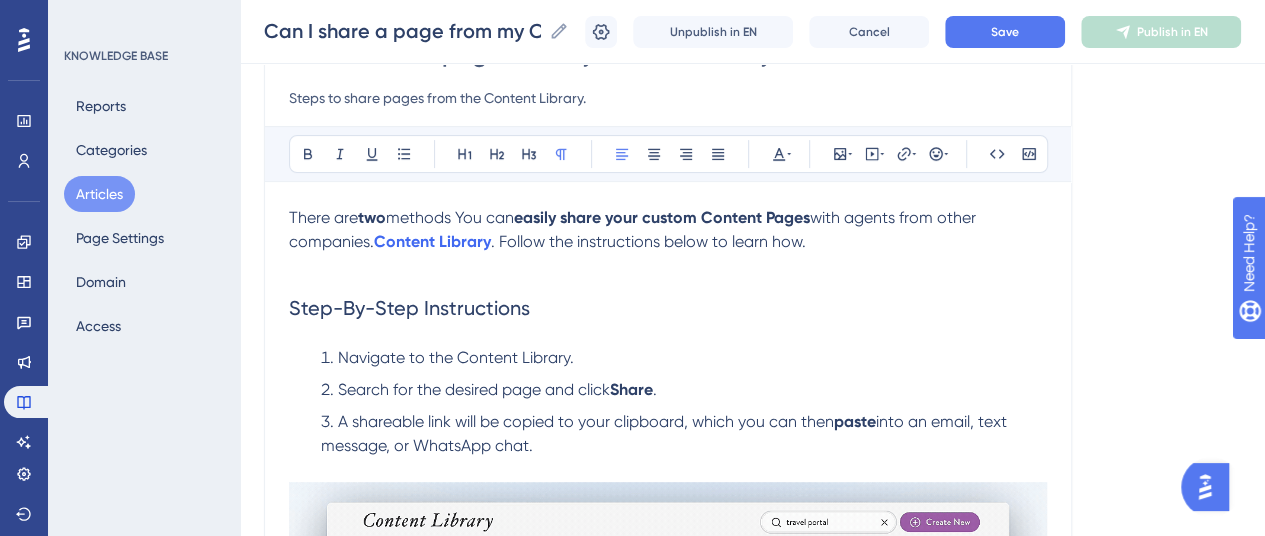 drag, startPoint x: 518, startPoint y: 216, endPoint x: 463, endPoint y: 208, distance: 55.578773 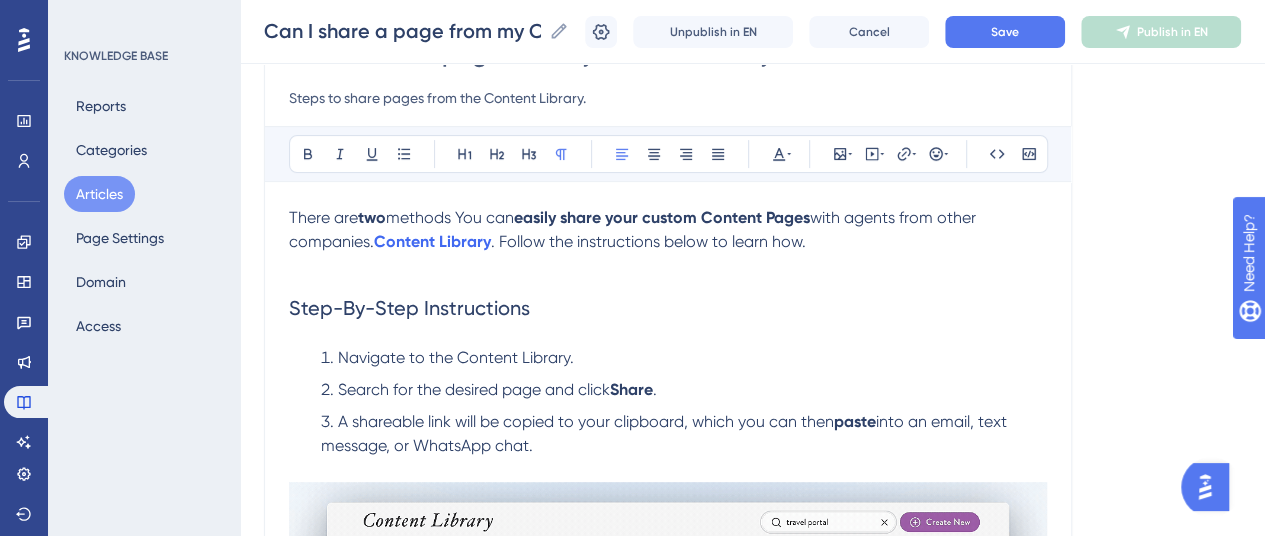 click on "methods You can" at bounding box center (450, 217) 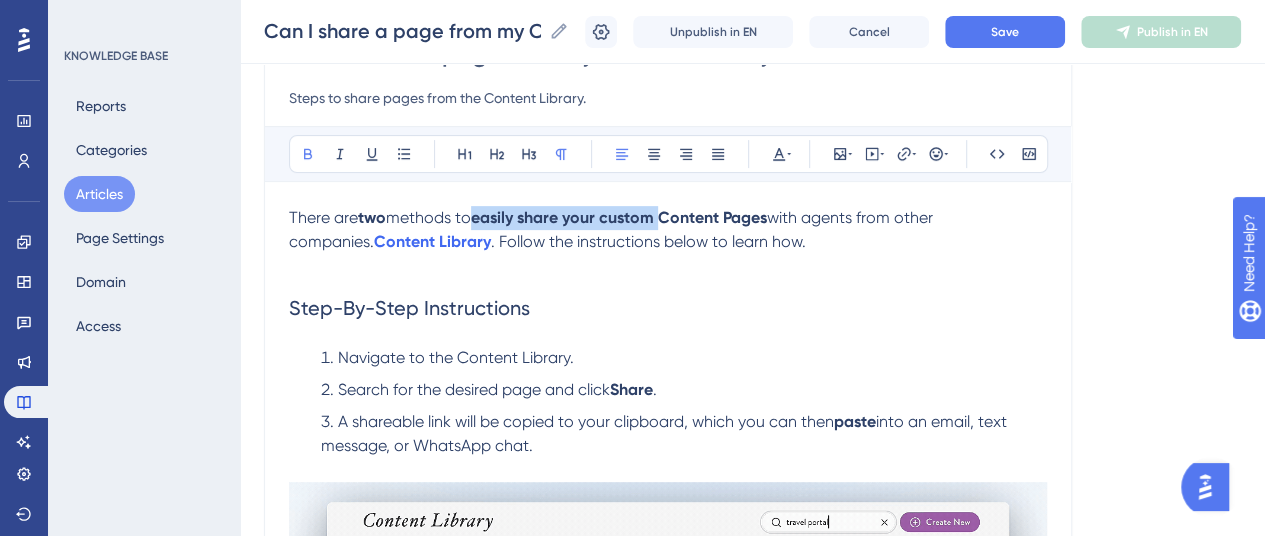drag, startPoint x: 668, startPoint y: 217, endPoint x: 483, endPoint y: 223, distance: 185.09727 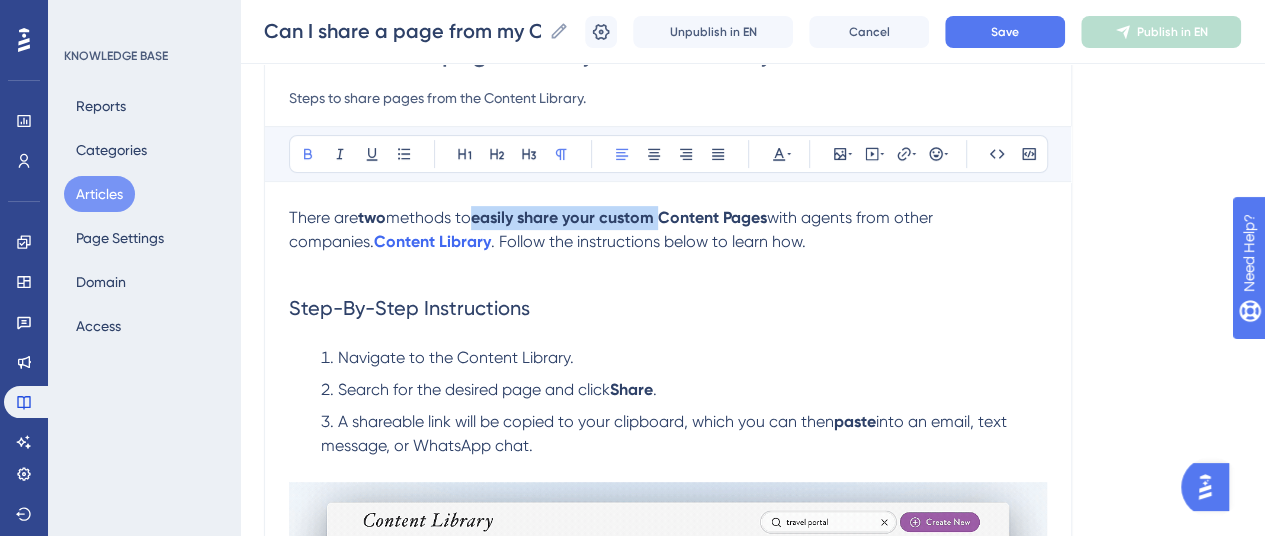 click on "easily share your custom Content Pages" at bounding box center (619, 217) 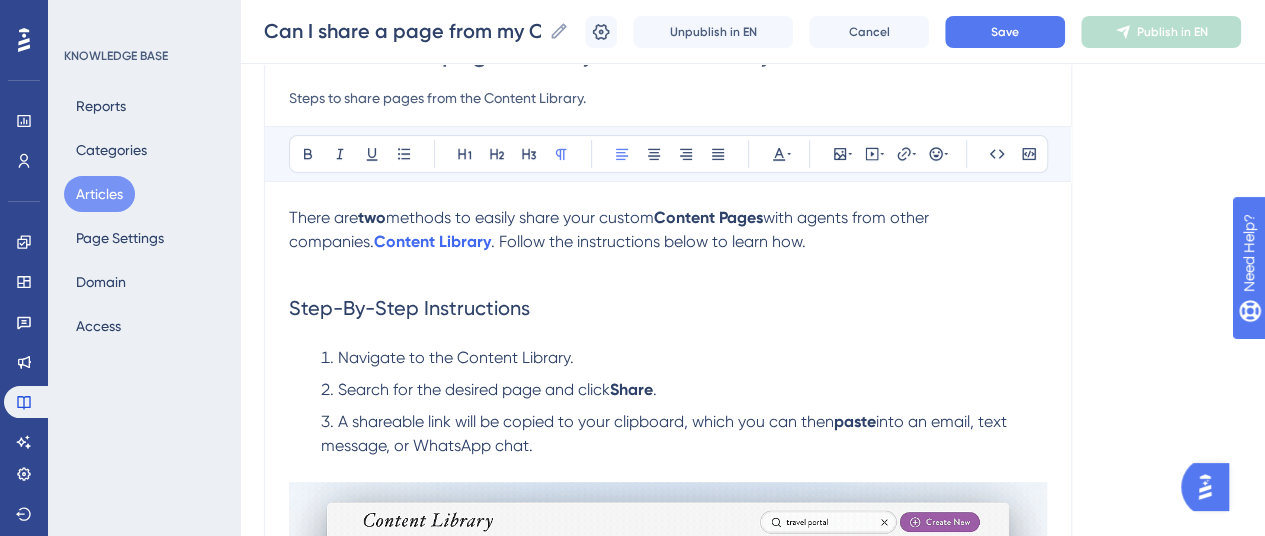 click on "methods to easily share your custom" at bounding box center [520, 217] 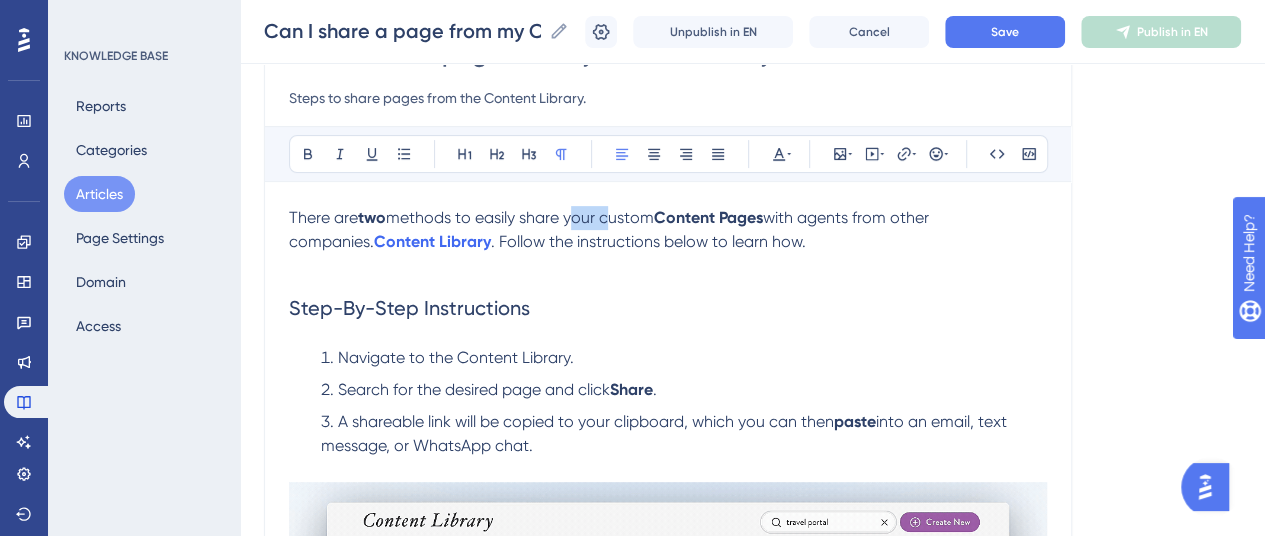 click on "methods to easily share your custom" at bounding box center (520, 217) 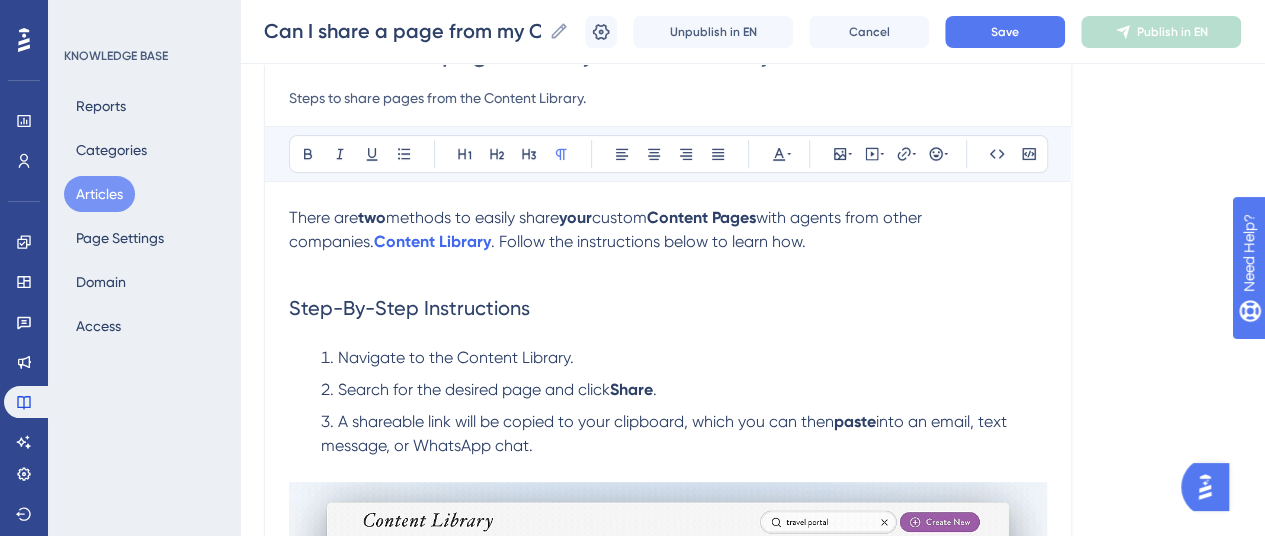 click at bounding box center (668, 266) 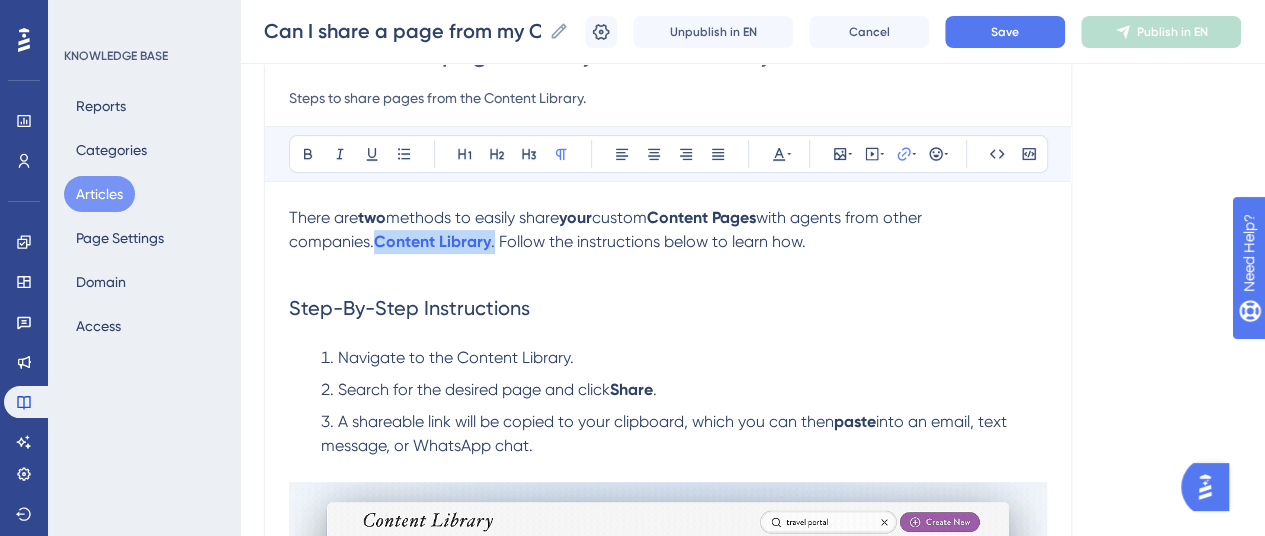 drag, startPoint x: 408, startPoint y: 237, endPoint x: 282, endPoint y: 237, distance: 126 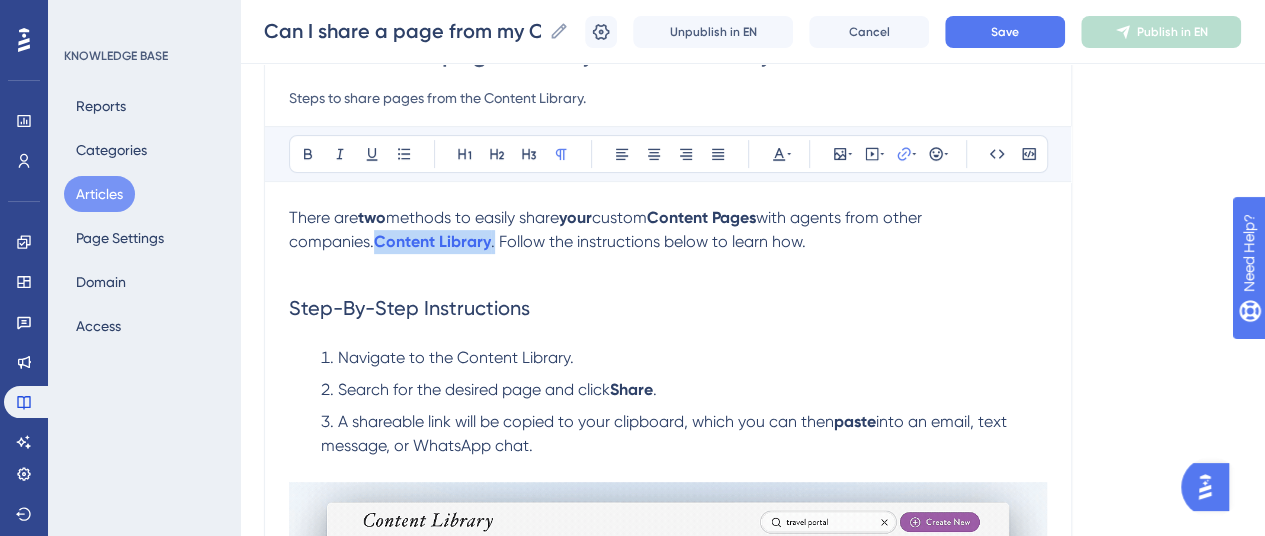 click on "Can I share a page from my Content Library? Steps to share pages from the Content Library. Bold Italic Underline Bullet Point Heading 1 Heading 2 Heading 3 Normal Align Left Align Center Align Right Align Justify Text Color Insert Image Embed Video Hyperlink Emojis Code Code Block There are  two  methods to easily share  your  custom  Content Pages  with agents from other companies.  Content Library . Follow the instructions below to learn how. Step-By-Step Instructions Navigate to the Content Library. Search for the desired page and click  Share . A shareable link will be copied to your clipboard, which you can then  paste  into an email, text message, or WhatsApp chat." at bounding box center [668, 458] 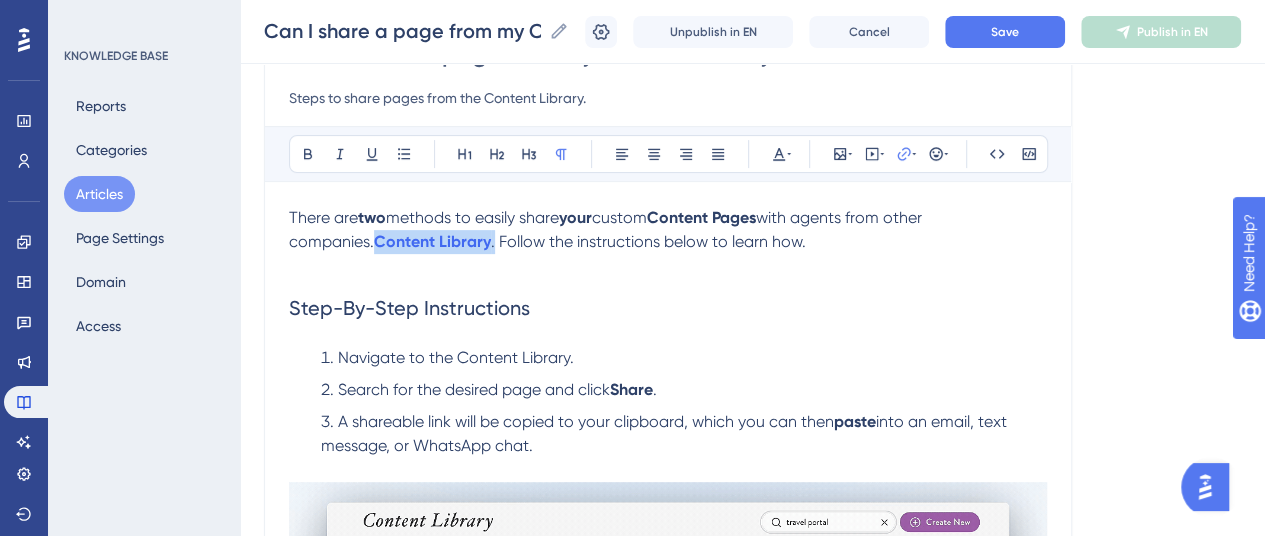 copy on "Content Library ." 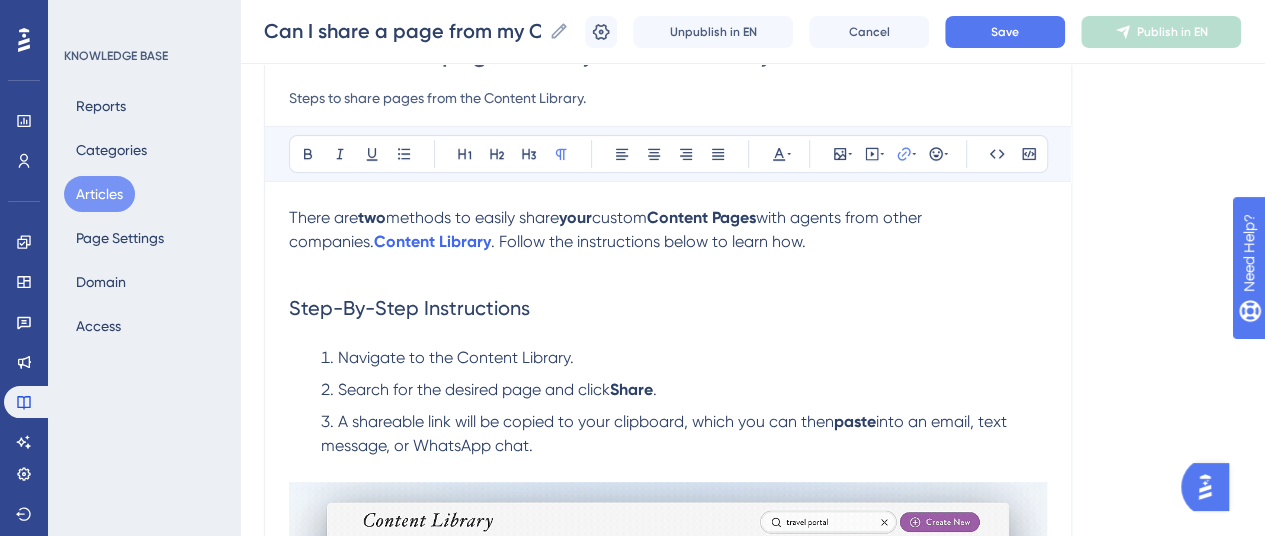 click on "with agents from other companies." at bounding box center [607, 229] 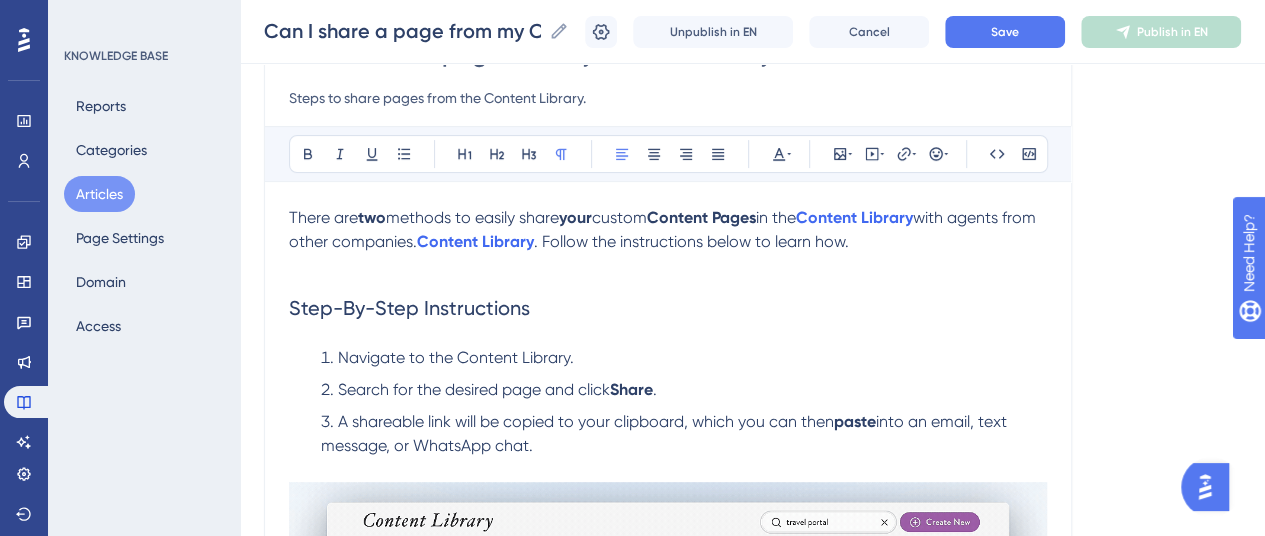 drag, startPoint x: 580, startPoint y: 240, endPoint x: 475, endPoint y: 225, distance: 106.06602 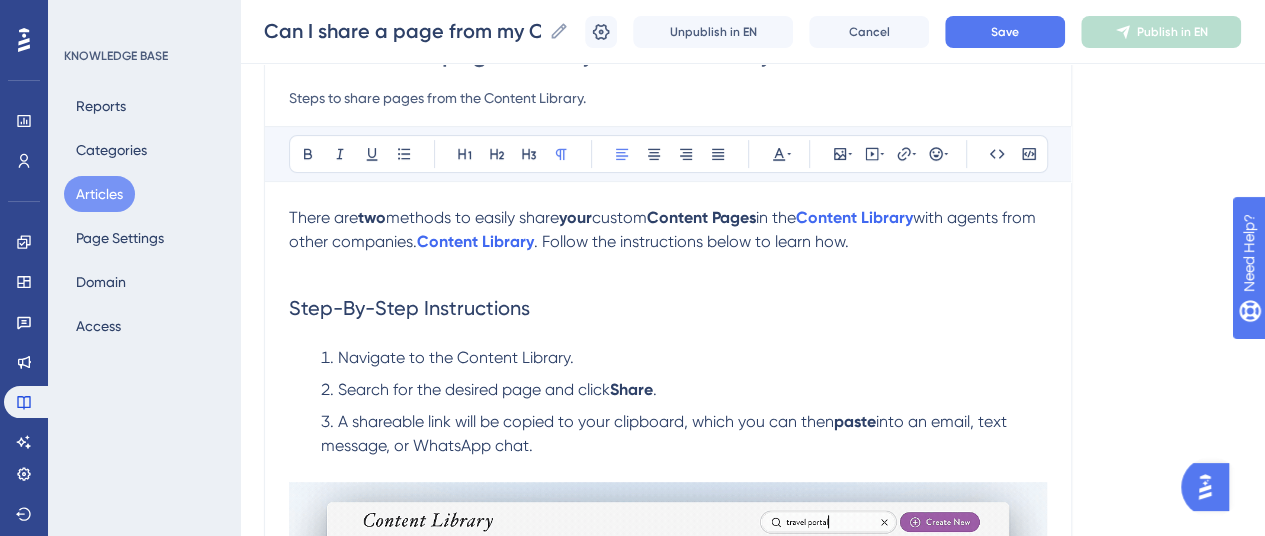 click on "There are two methods to easily share your custom Content Pages in the Content Library with agents from other companies. Content Library. Follow the instructions below to learn how." at bounding box center (668, 230) 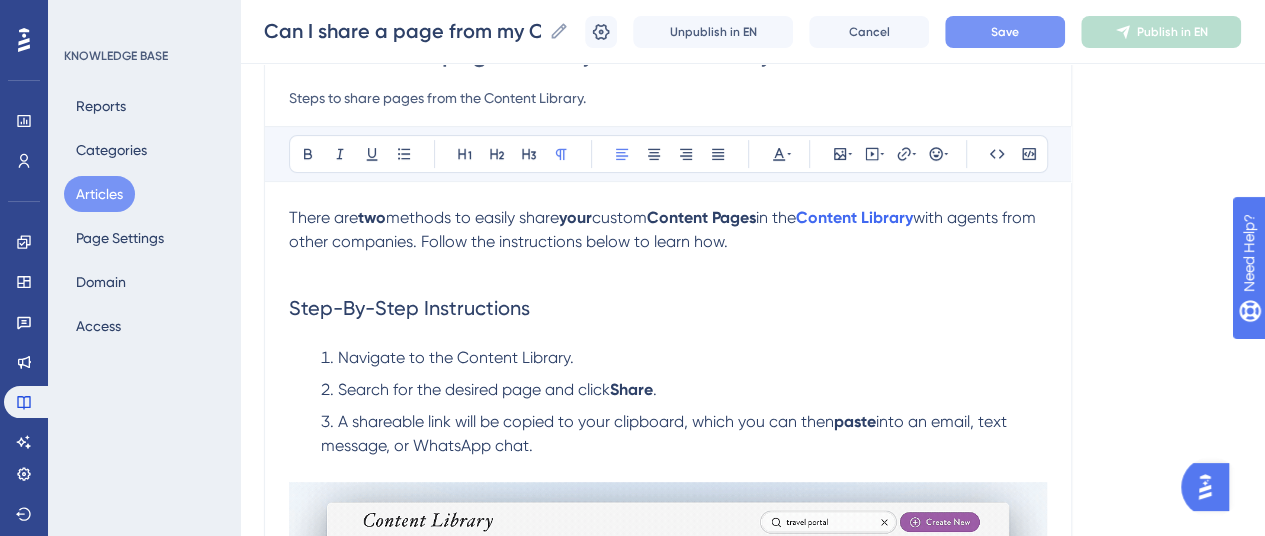 click on "Save" at bounding box center (1005, 32) 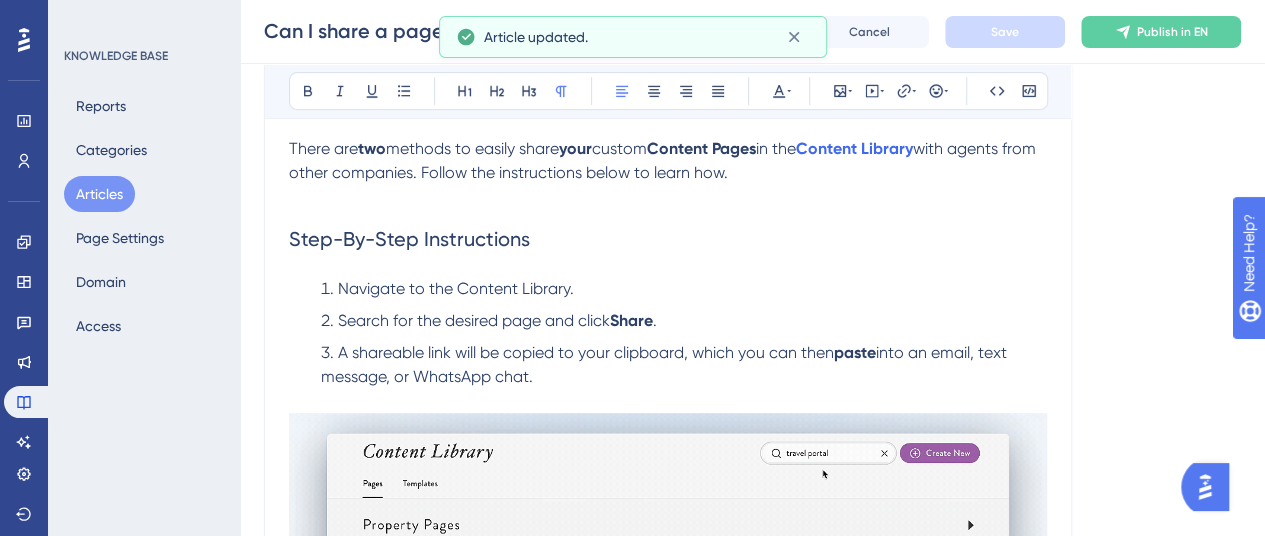 scroll, scrollTop: 319, scrollLeft: 0, axis: vertical 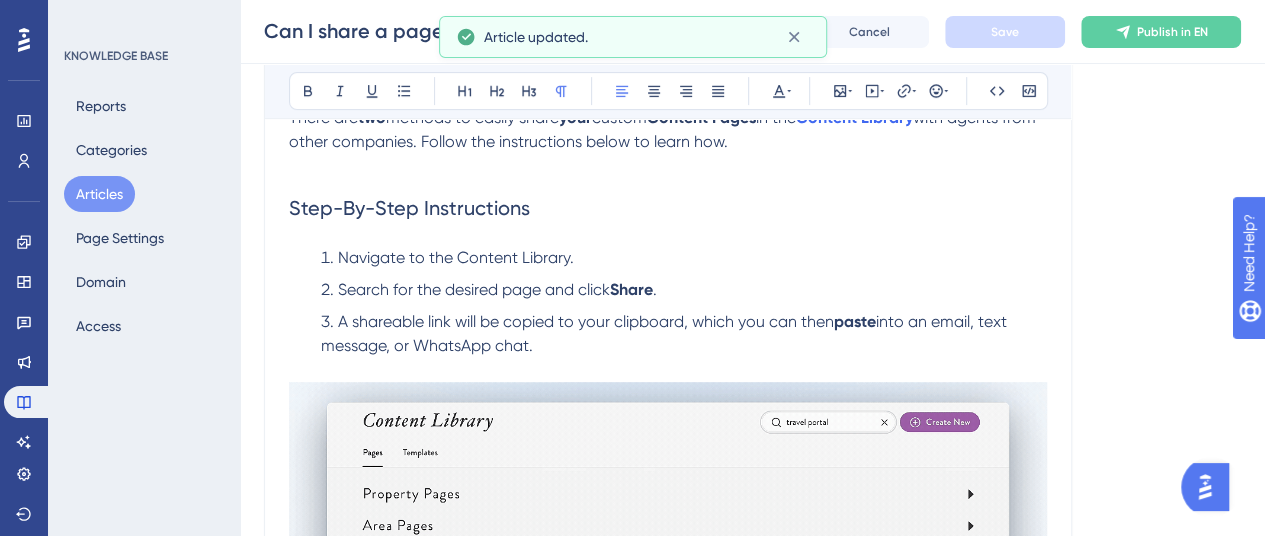 click on "Navigate to the Content Library." at bounding box center (684, 258) 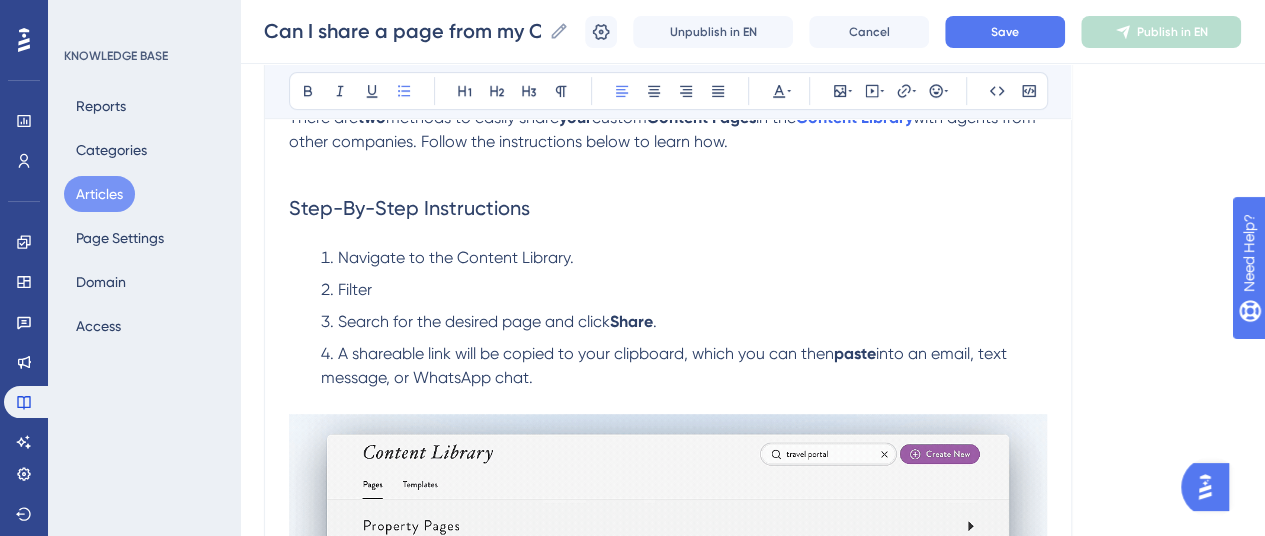 click on "Filter" at bounding box center (684, 290) 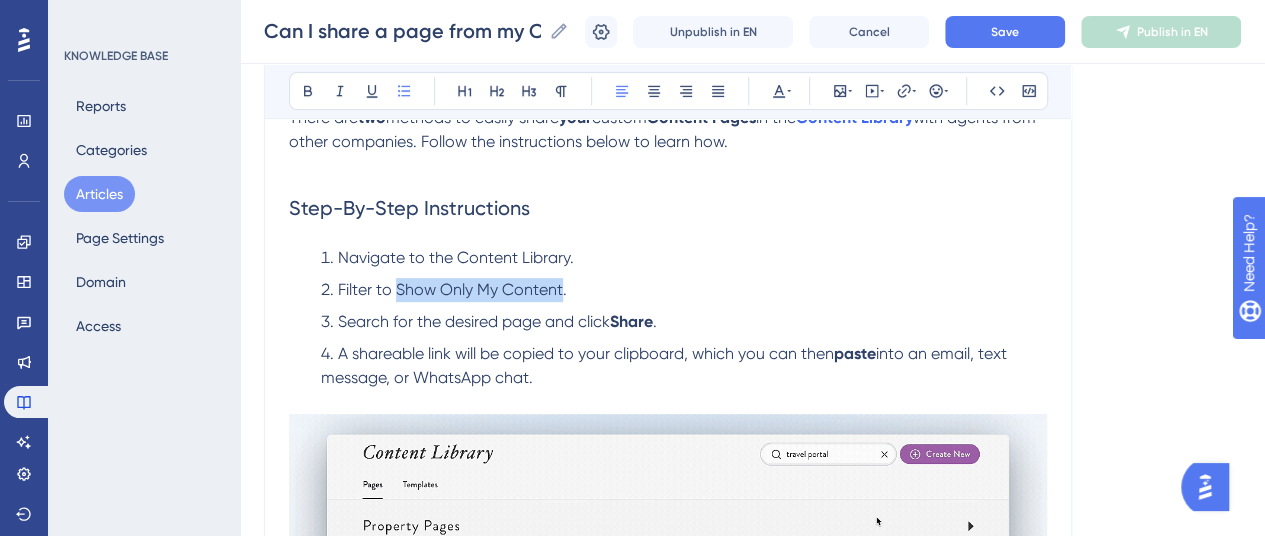 drag, startPoint x: 562, startPoint y: 281, endPoint x: 398, endPoint y: 279, distance: 164.01219 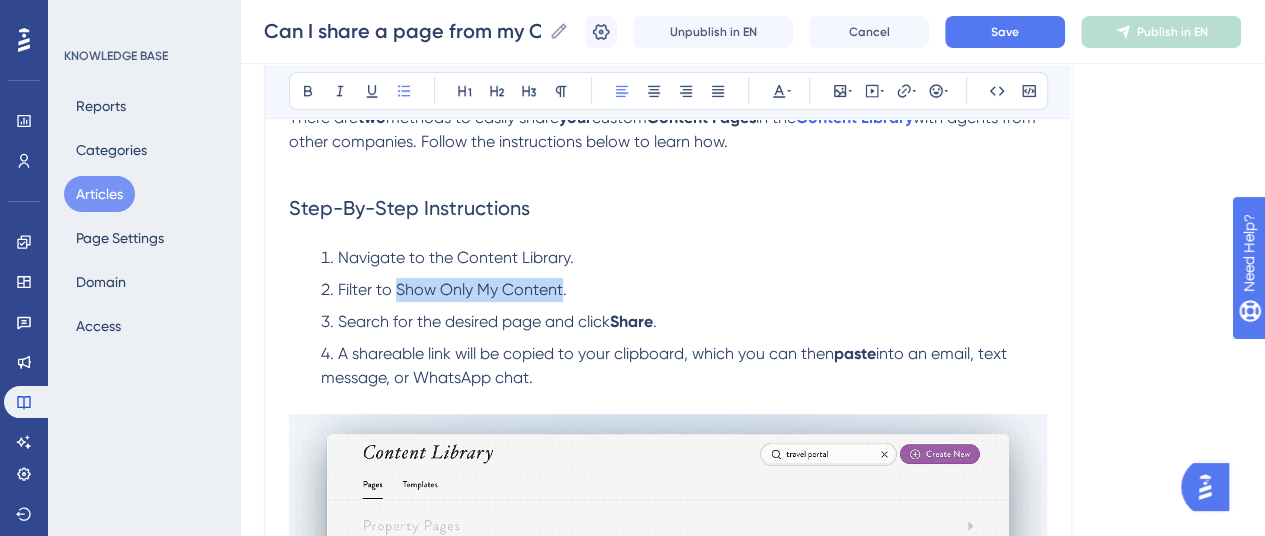 click on "Filter to Show Only My Content." at bounding box center (452, 289) 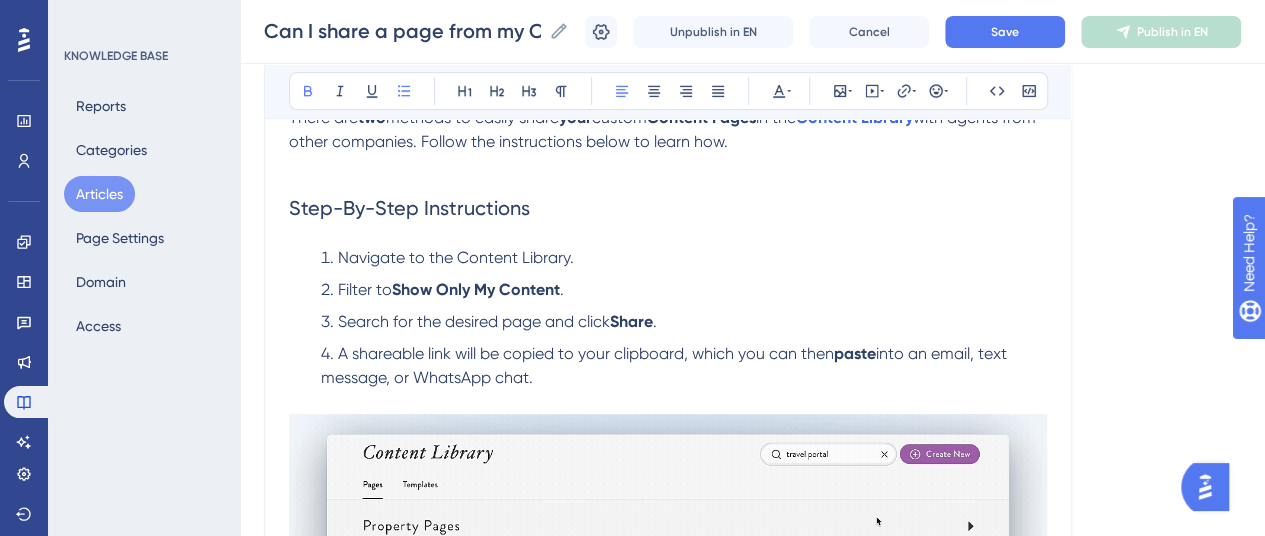 click on "Navigate to the Content Library. Filter to Show Only My Content. Search for the desired page and click Share. A shareable link will be copied to your clipboard, which you can then paste into an email, text message, or WhatsApp chat." at bounding box center (668, 318) 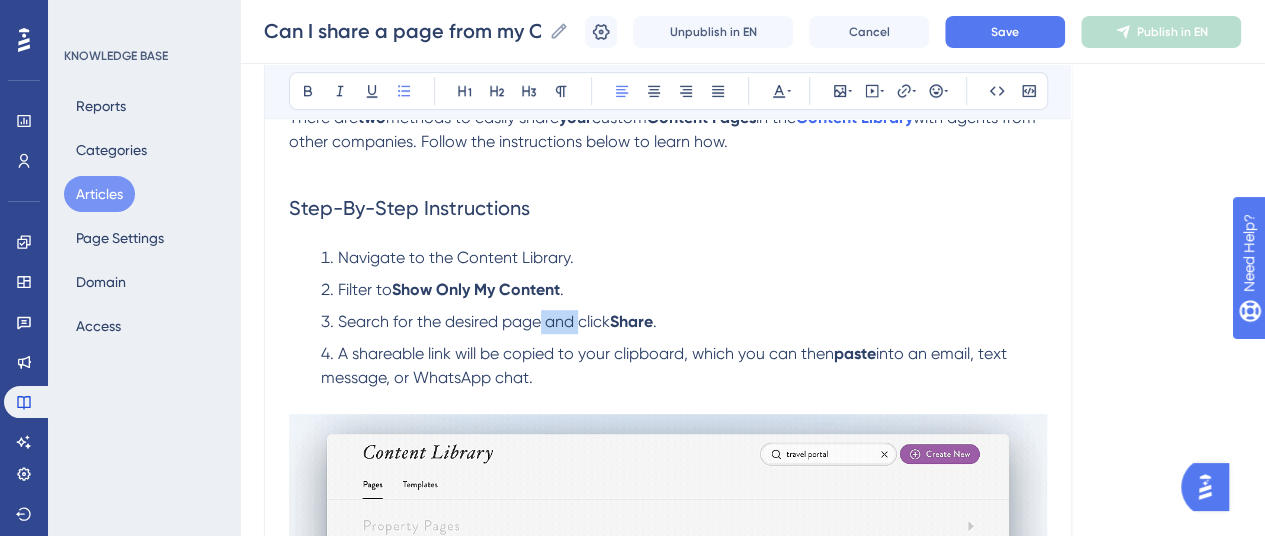 drag, startPoint x: 573, startPoint y: 319, endPoint x: 542, endPoint y: 319, distance: 31 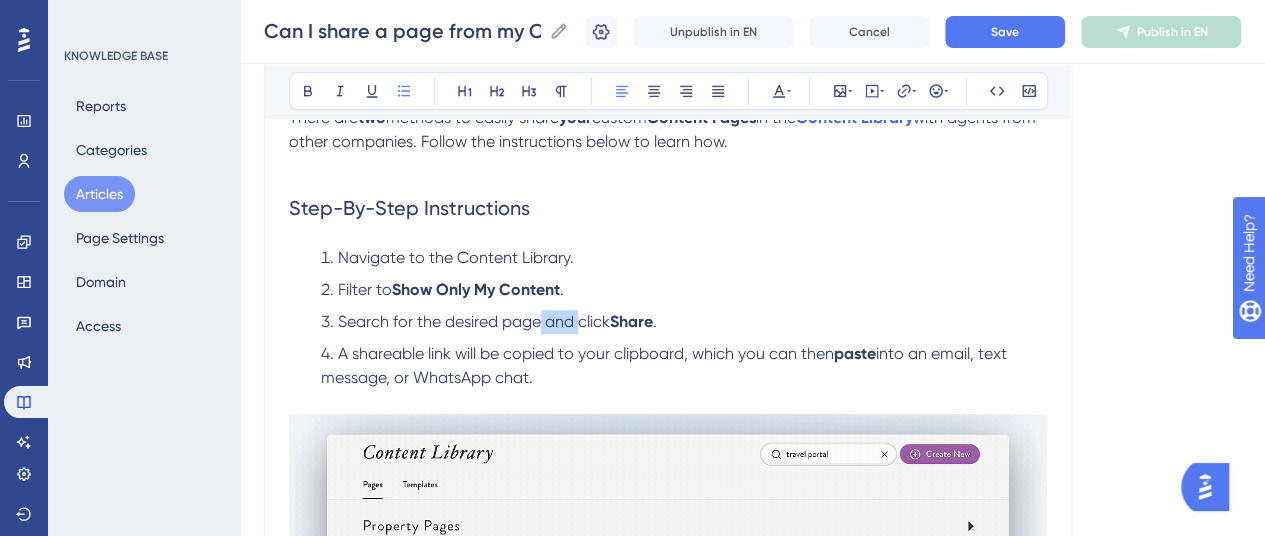 click on "Search for the desired page and click" at bounding box center (474, 321) 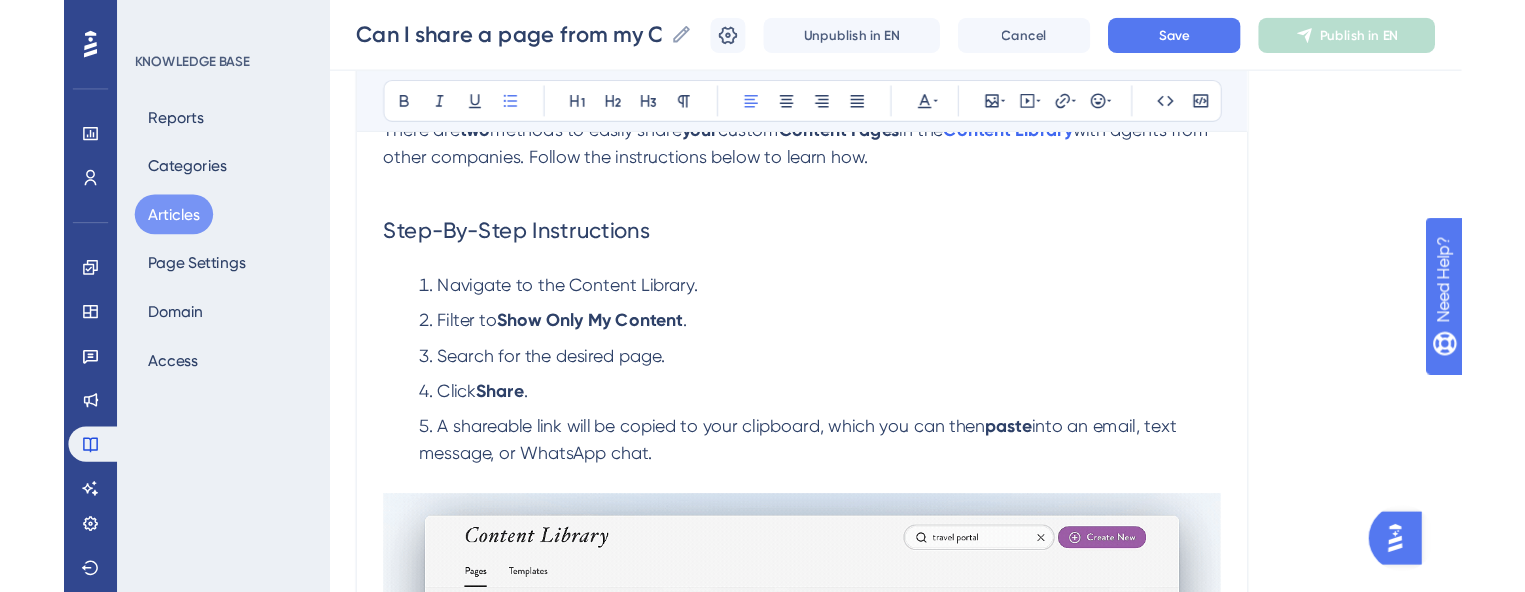 scroll, scrollTop: 419, scrollLeft: 0, axis: vertical 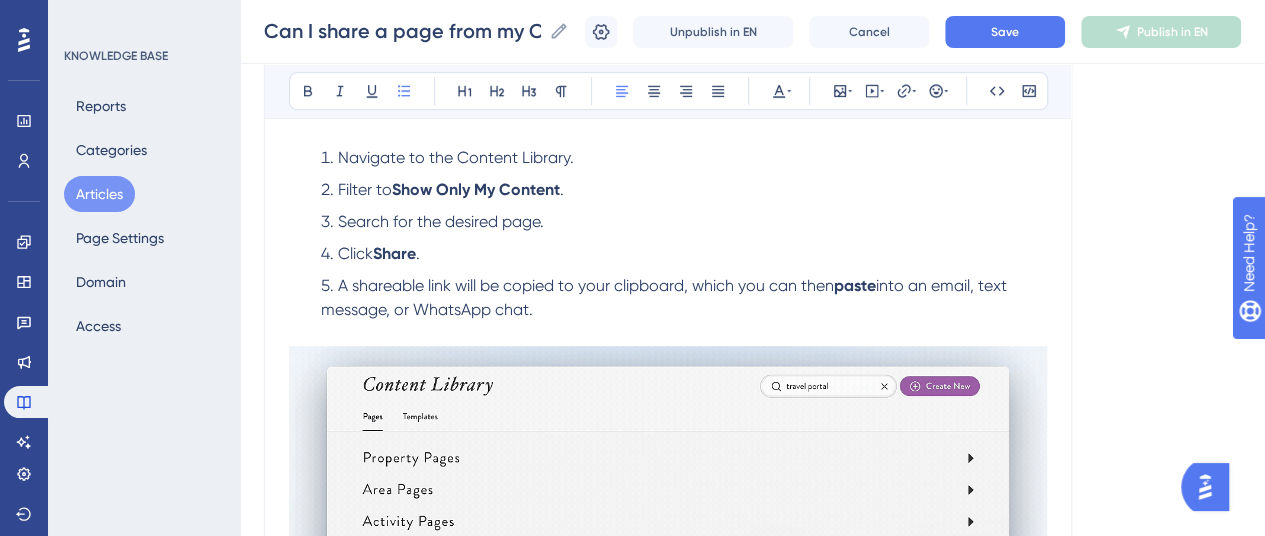 click on "A shareable link will be copied to your clipboard, which you can then" at bounding box center [586, 285] 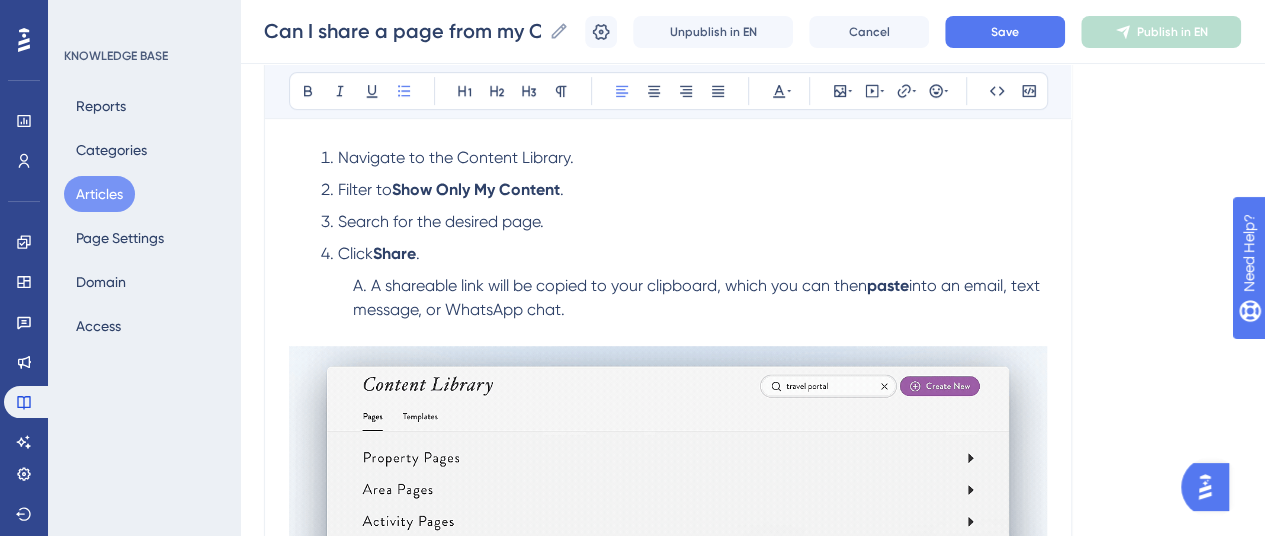 click on "A shareable link will be copied to your clipboard, which you can then  paste  into an email, text message, or WhatsApp chat." at bounding box center (700, 298) 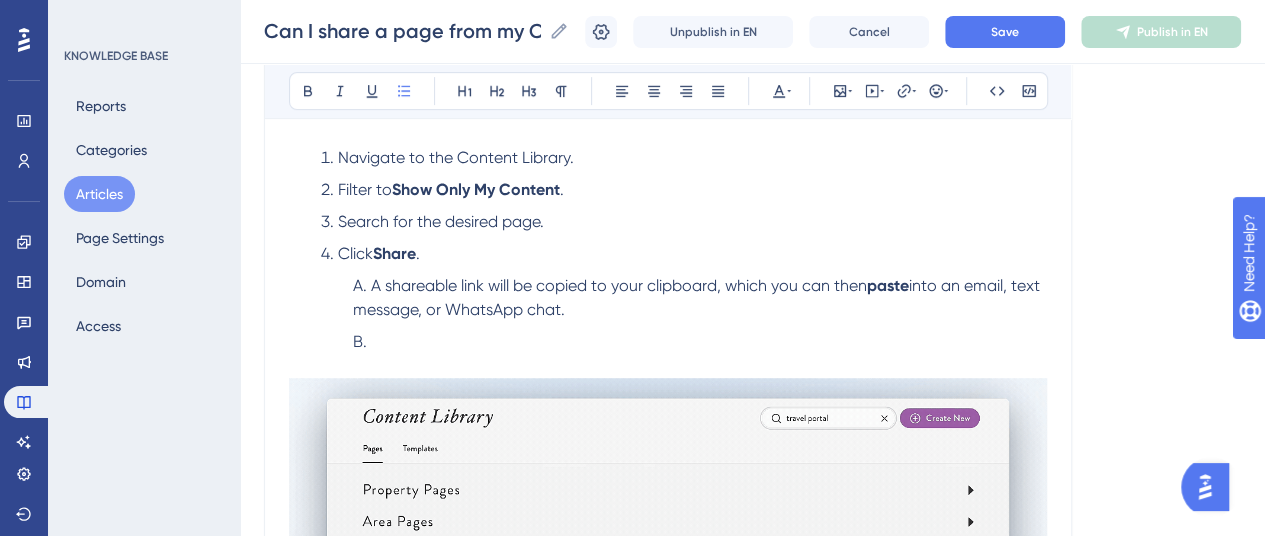 click at bounding box center [700, 342] 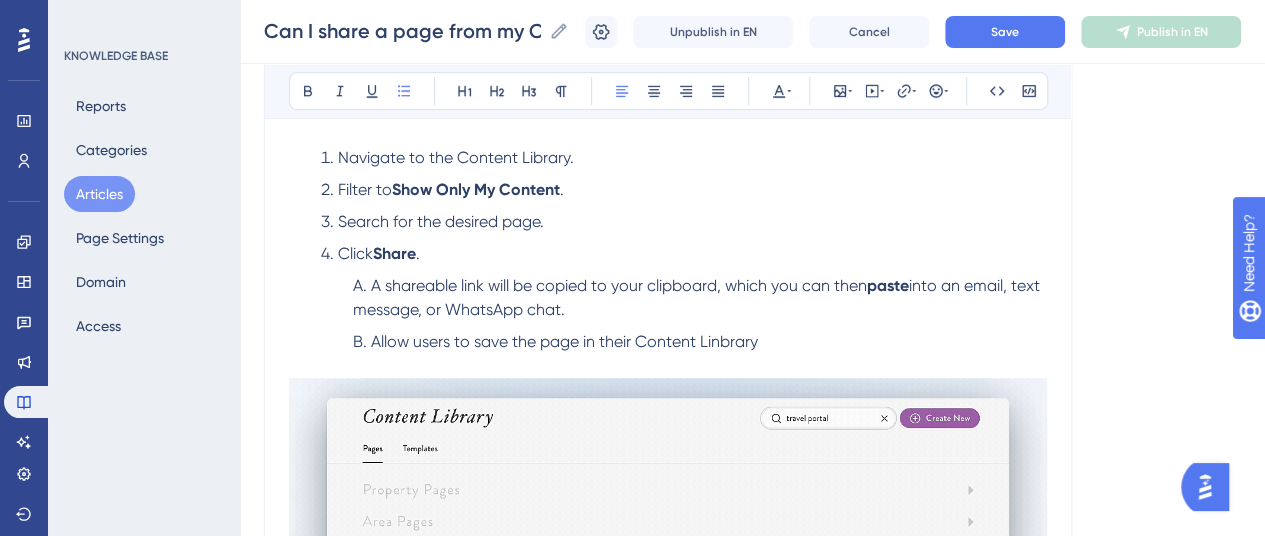 click on "Allow users to save the page in their Content Linbrary" at bounding box center [700, 342] 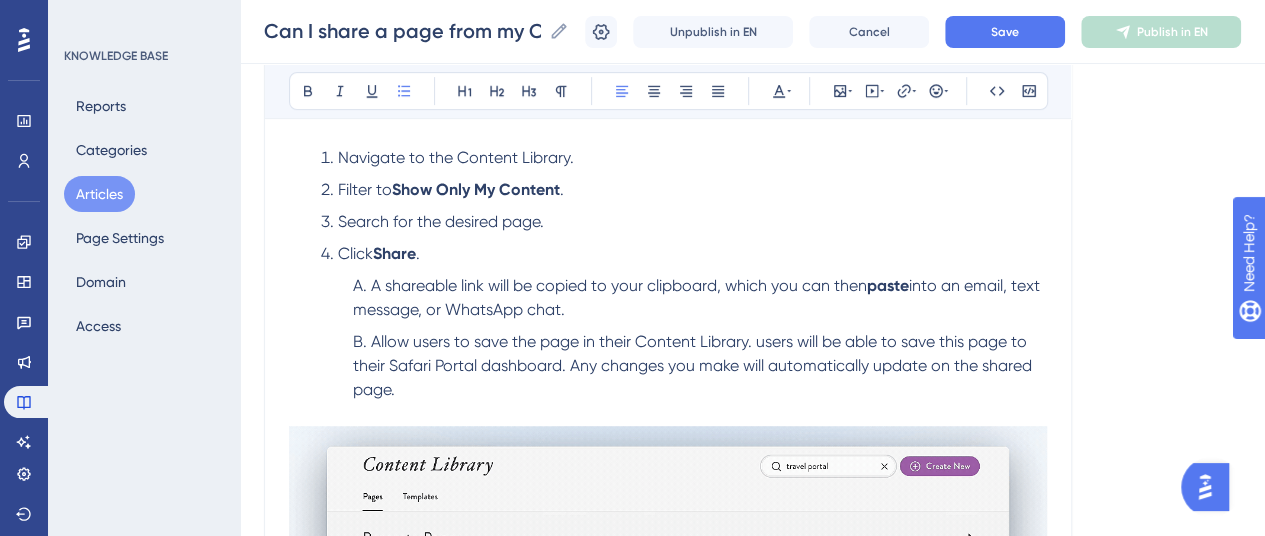 click on "Allow users to save the page in their Content Library. users will be able to save this page to their Safari Portal dashboard. Any changes you make will automatically update on the shared page." at bounding box center (694, 365) 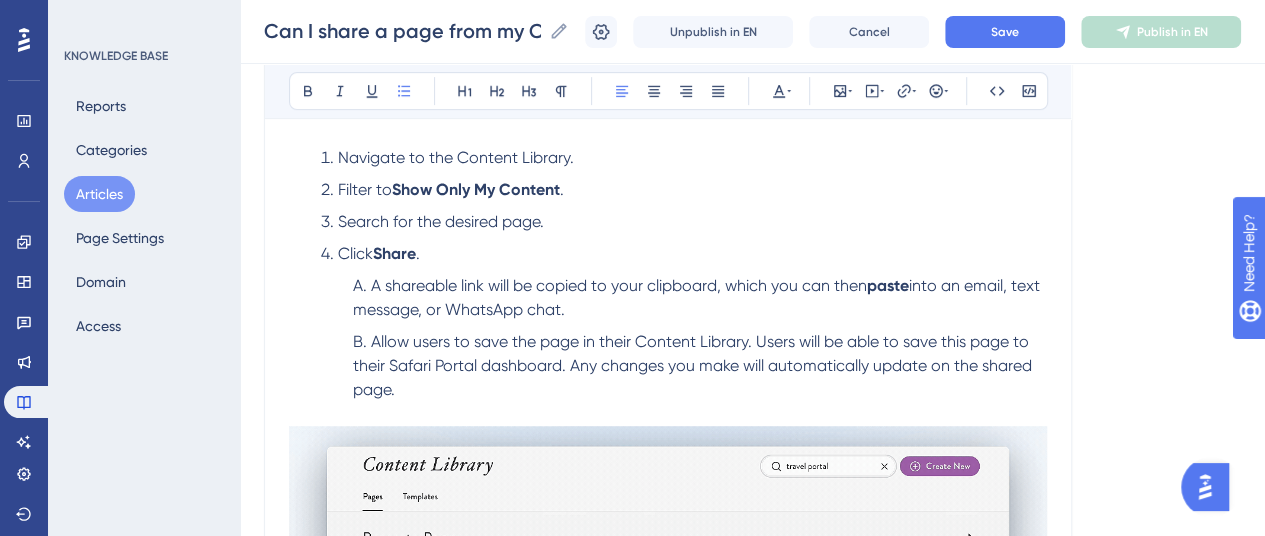 click on "Allow users to save the page in their Content Library. Users will be able to save this page to their Safari Portal dashboard. Any changes you make will automatically update on the shared page." at bounding box center (694, 365) 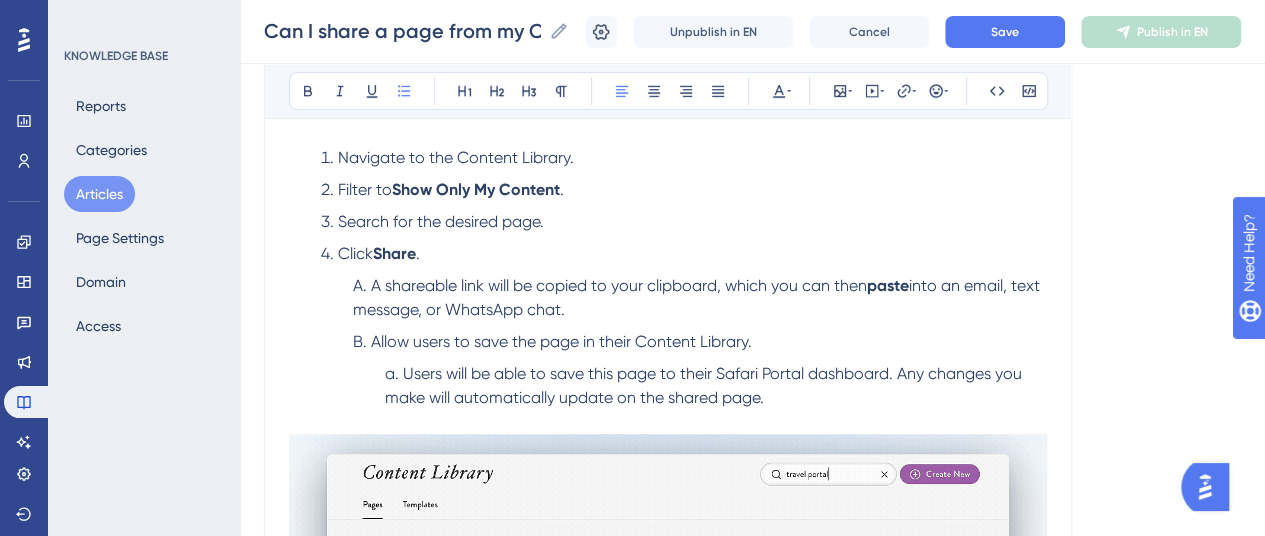 click on "Users will be able to save this page to their Safari Portal dashboard. Any changes you make will automatically update on the shared page." at bounding box center (705, 385) 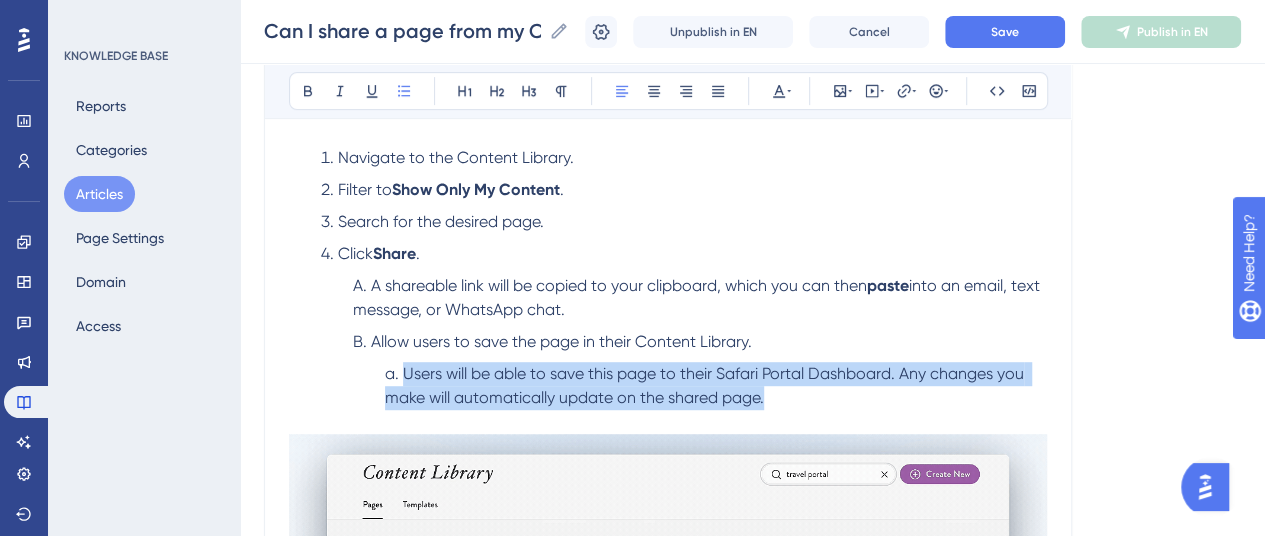 drag, startPoint x: 732, startPoint y: 397, endPoint x: 404, endPoint y: 377, distance: 328.6092 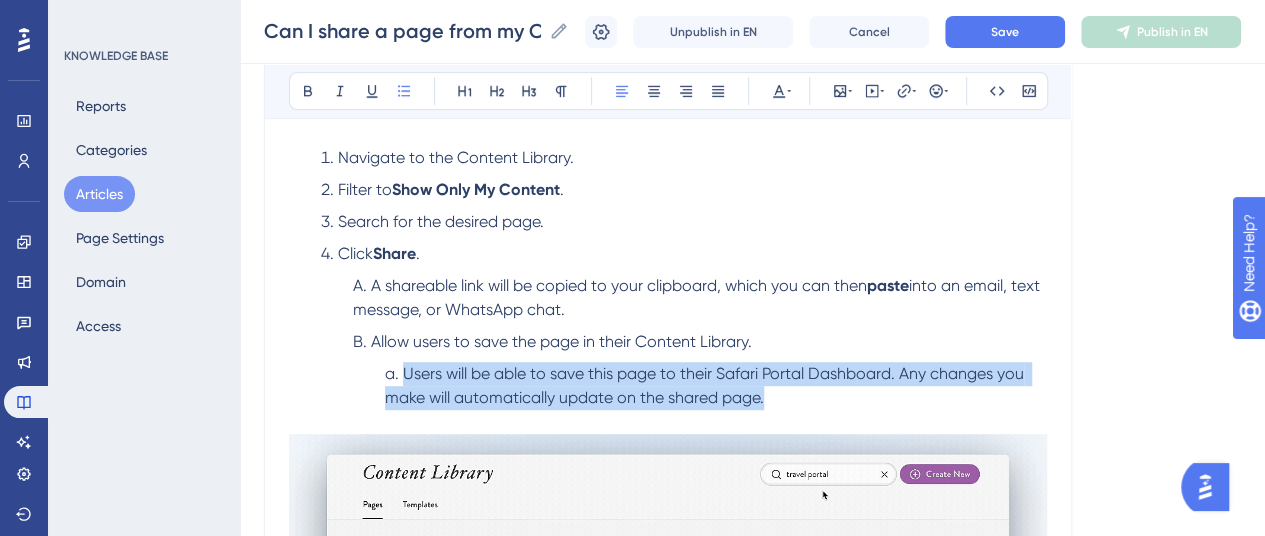 click on "Users will be able to save this page to their Safari Portal Dashboard. Any changes you make will automatically update on the shared page." at bounding box center (716, 386) 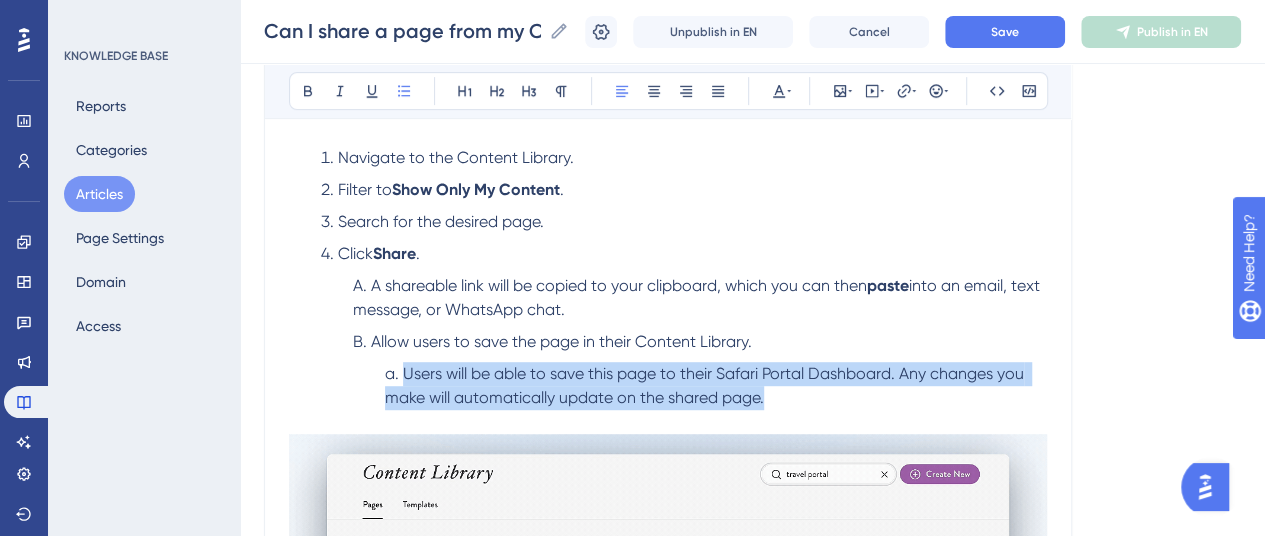 copy on "Users will be able to save this page to their Safari Portal Dashboard. Any changes you make will automatically update on the shared page." 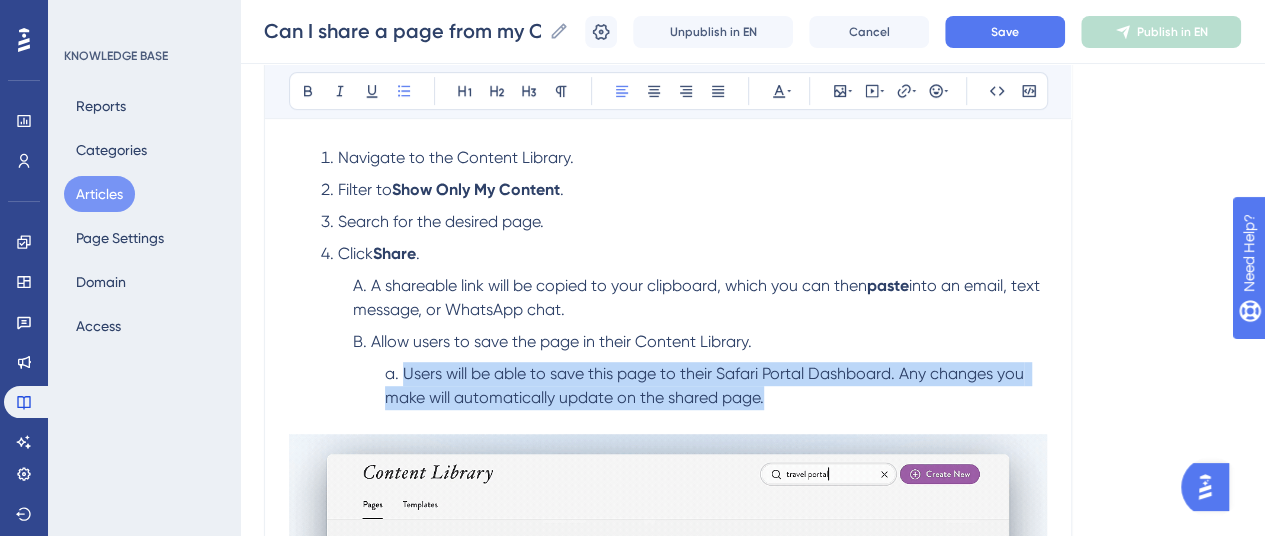 click on "Users will be able to save this page to their Safari Portal Dashboard. Any changes you make will automatically update on the shared page." at bounding box center (716, 386) 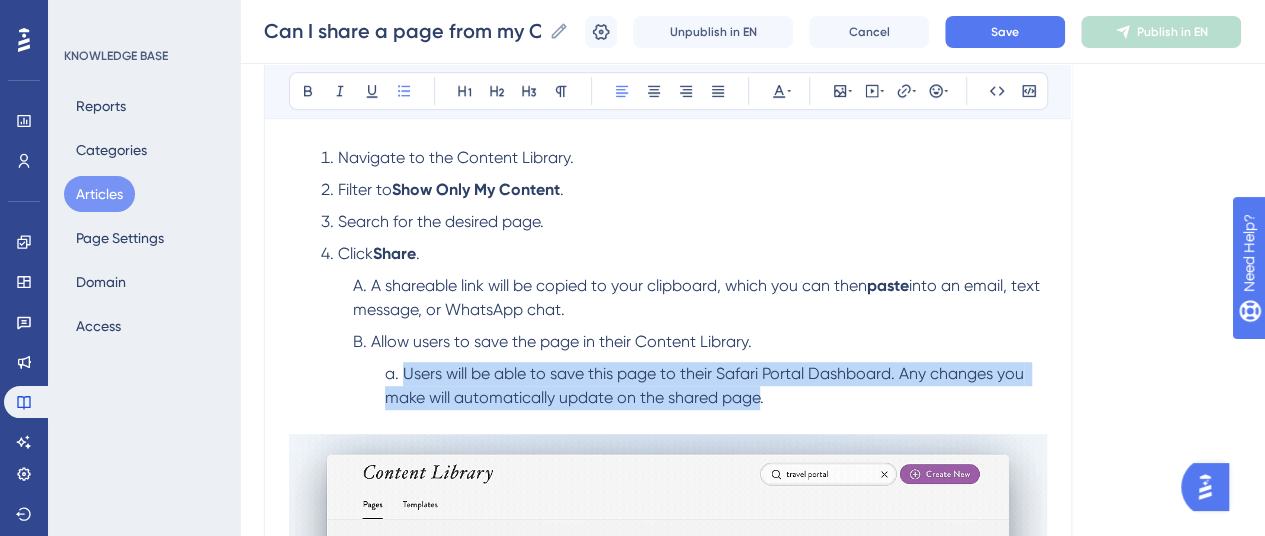 drag, startPoint x: 751, startPoint y: 396, endPoint x: 406, endPoint y: 367, distance: 346.2167 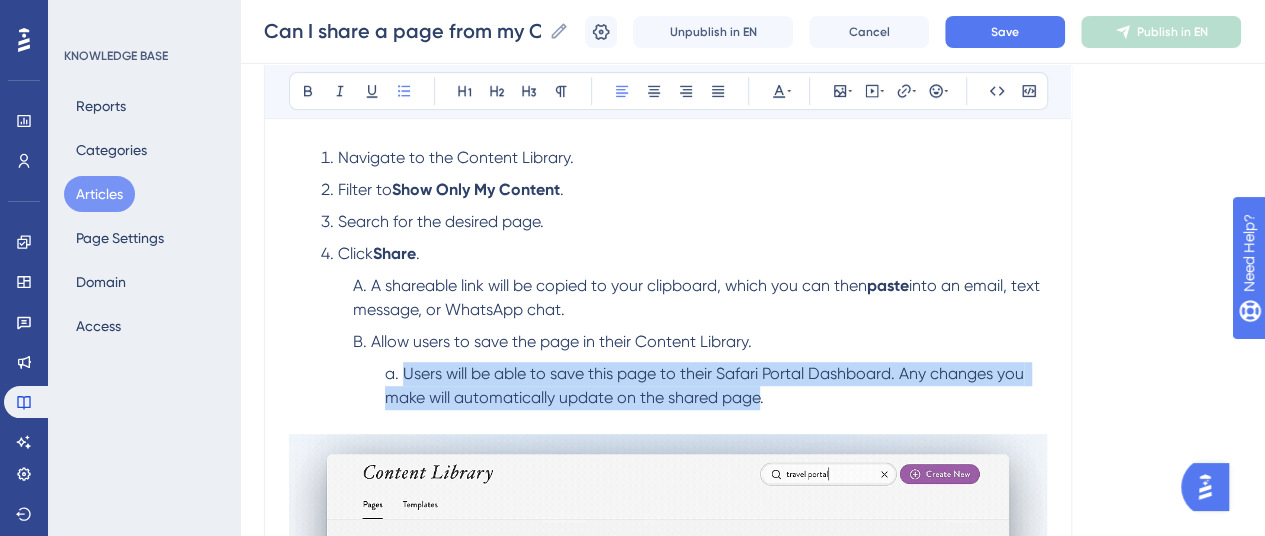 click on "Users will be able to save this page to their Safari Portal Dashboard. Any changes you make will automatically update on the shared page." at bounding box center [706, 385] 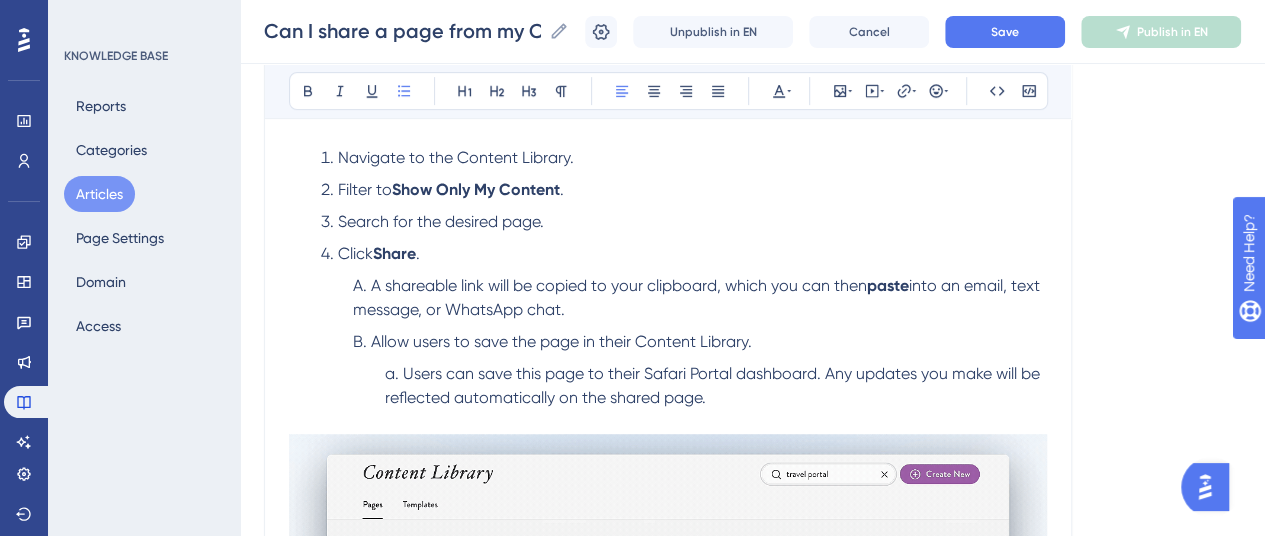 click on "Users can save this page to their Safari Portal dashboard. Any updates you make will be reflected automatically on the shared page." at bounding box center (714, 385) 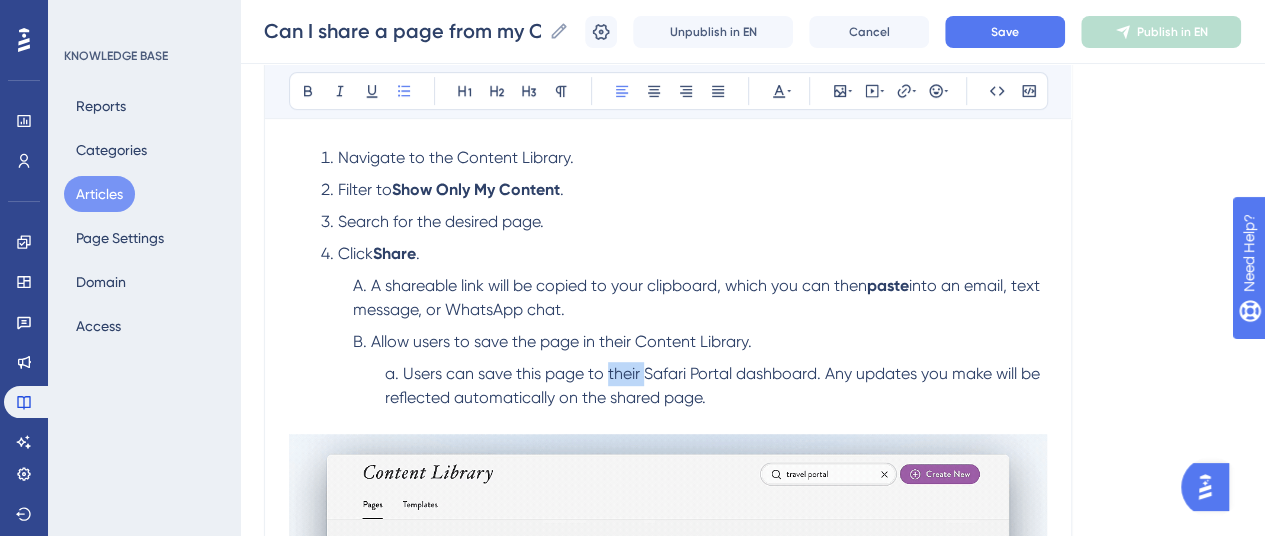 click on "Users can save this page to their Safari Portal dashboard. Any updates you make will be reflected automatically on the shared page." at bounding box center [714, 385] 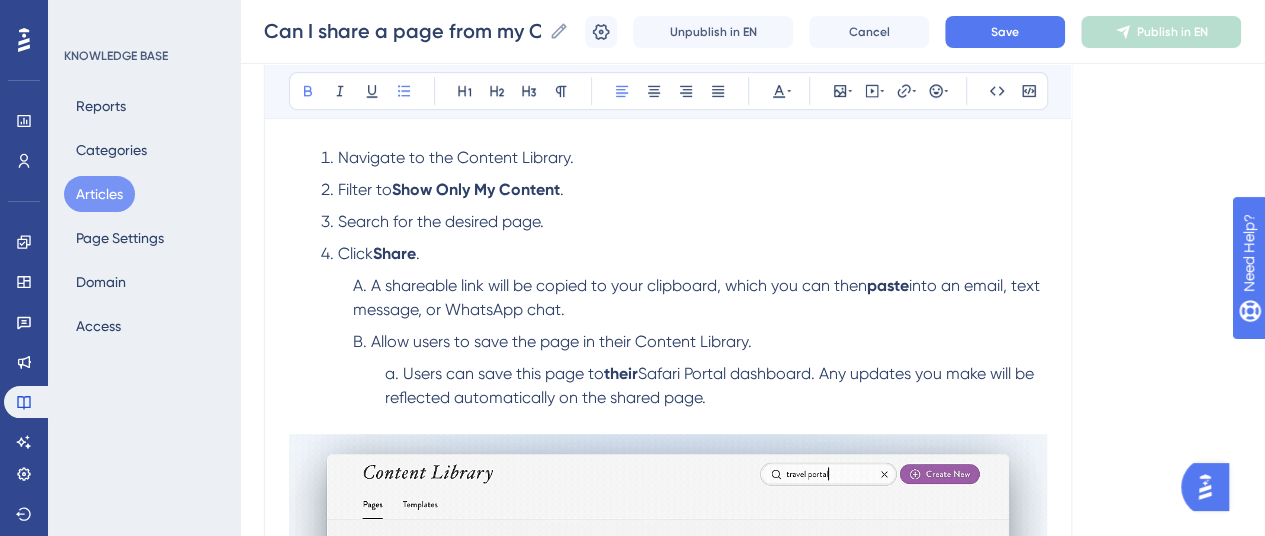 click on "Safari Portal dashboard. Any updates you make will be reflected automatically on the shared page." at bounding box center (711, 385) 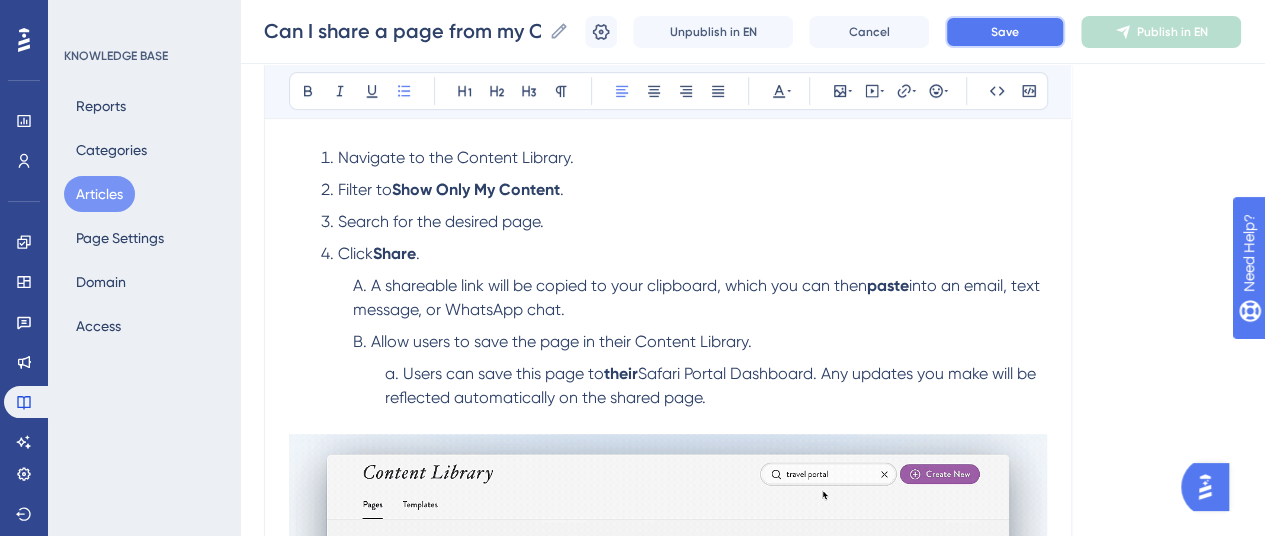 click on "Save" at bounding box center [1005, 32] 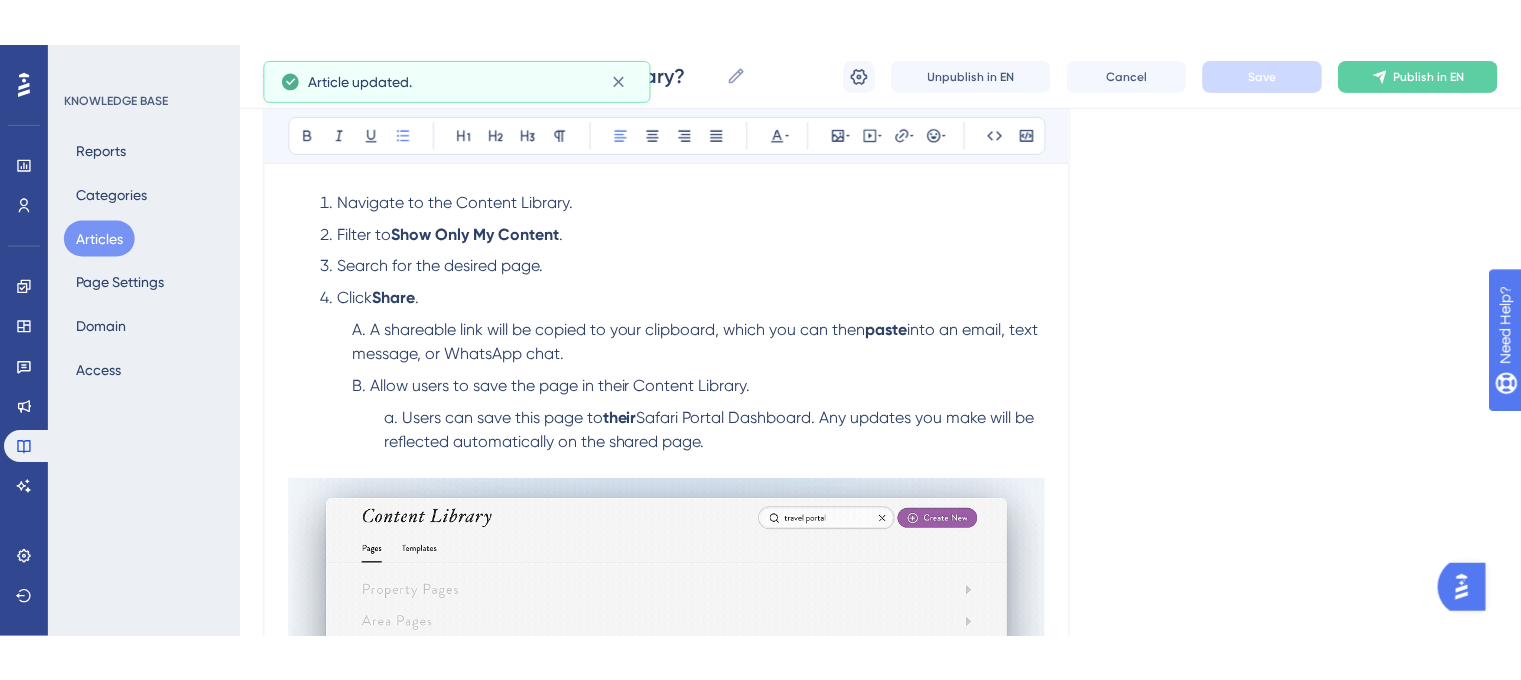 scroll, scrollTop: 419, scrollLeft: 0, axis: vertical 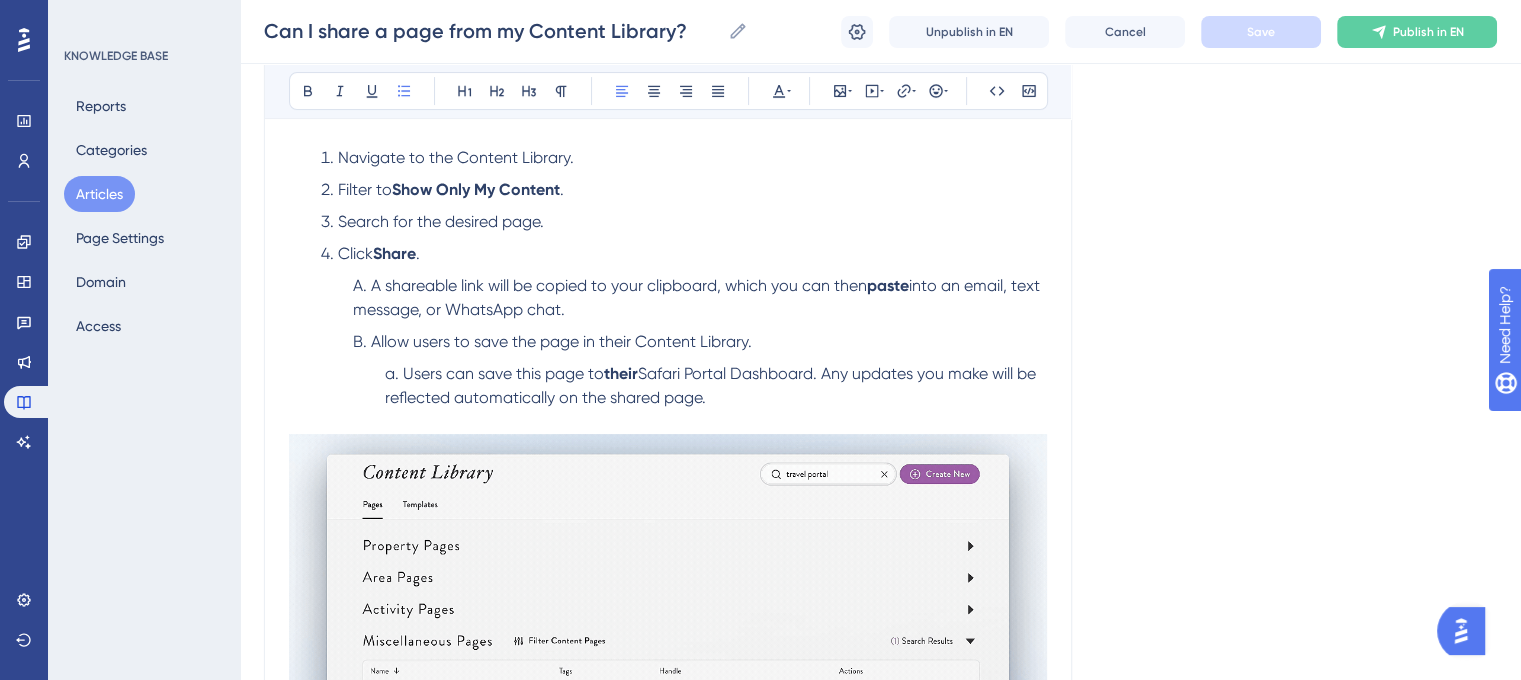 click on "Click  Share ." at bounding box center (684, 254) 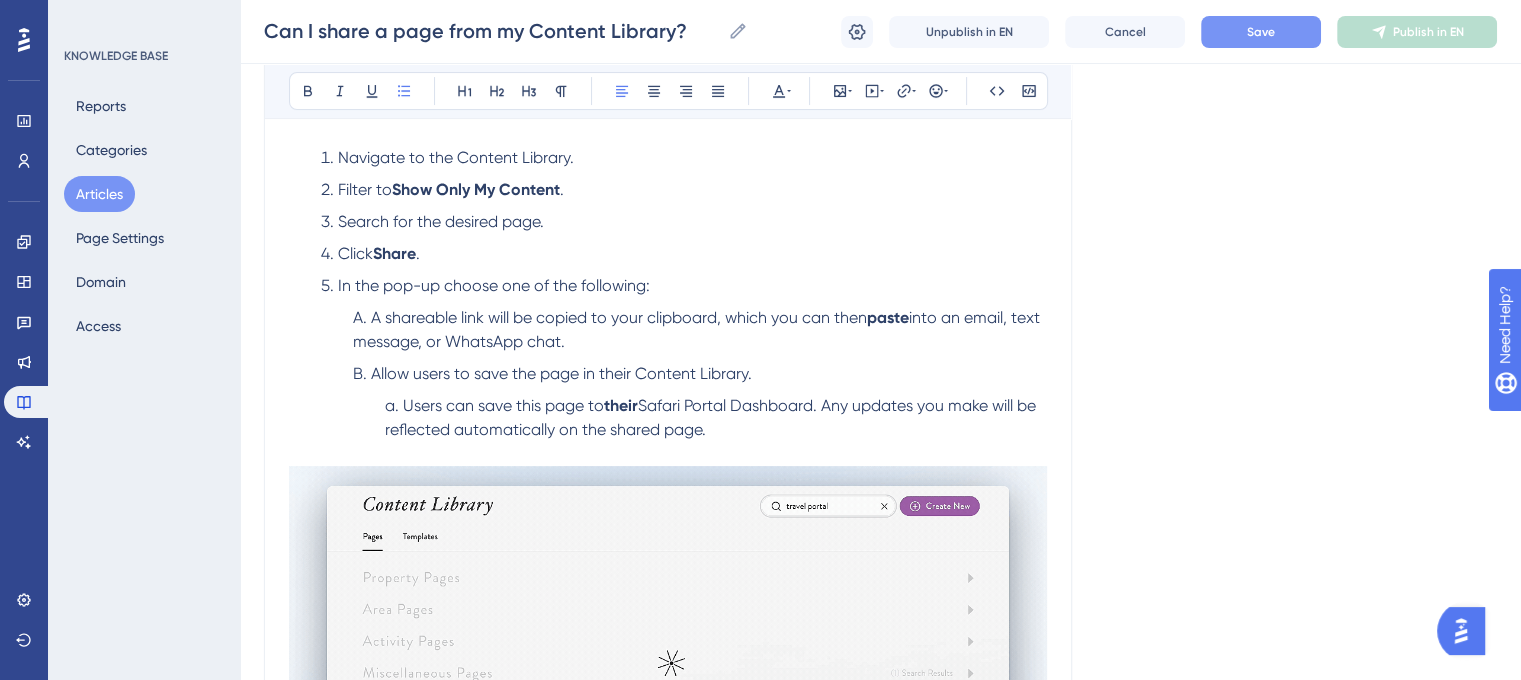 click on "A shareable link will be copied to your clipboard, which you can then" at bounding box center [619, 317] 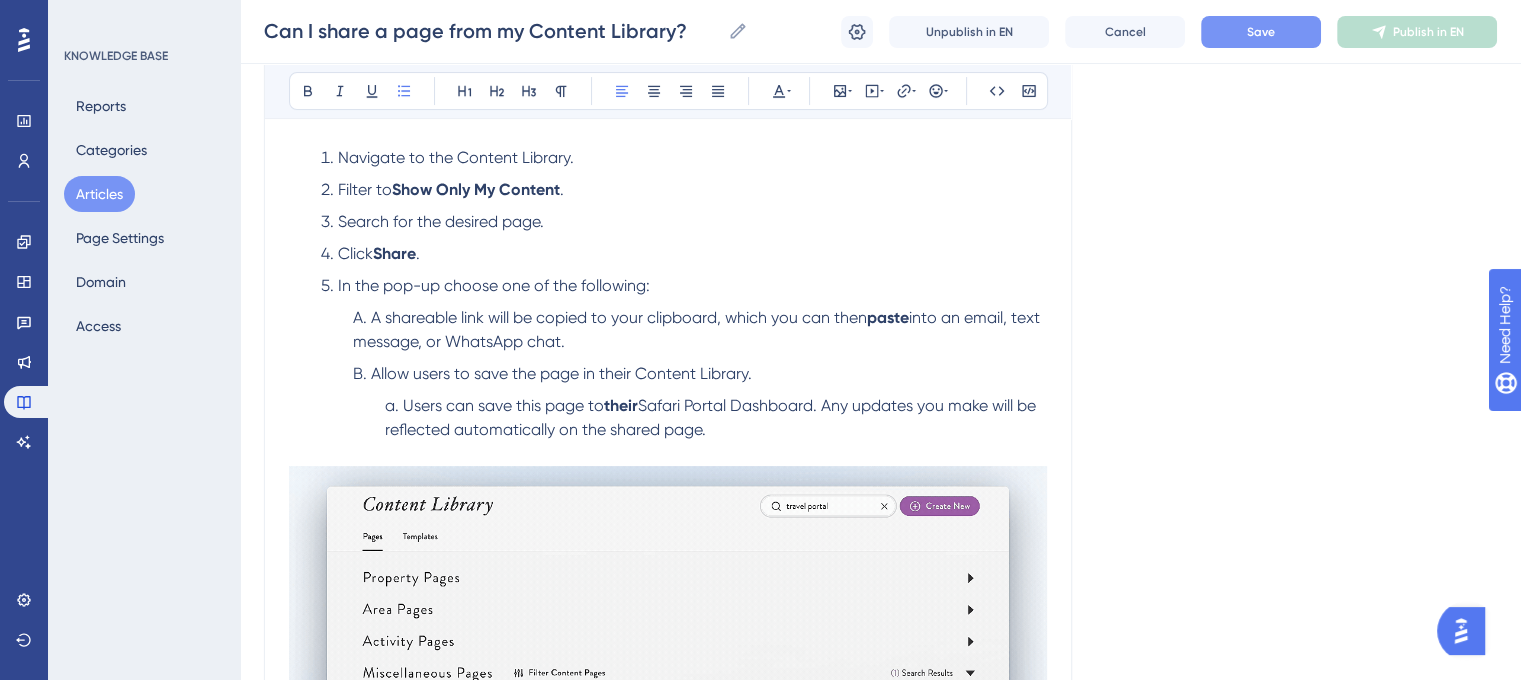 click on "A shareable link will be copied to your clipboard, which you can then" at bounding box center (619, 317) 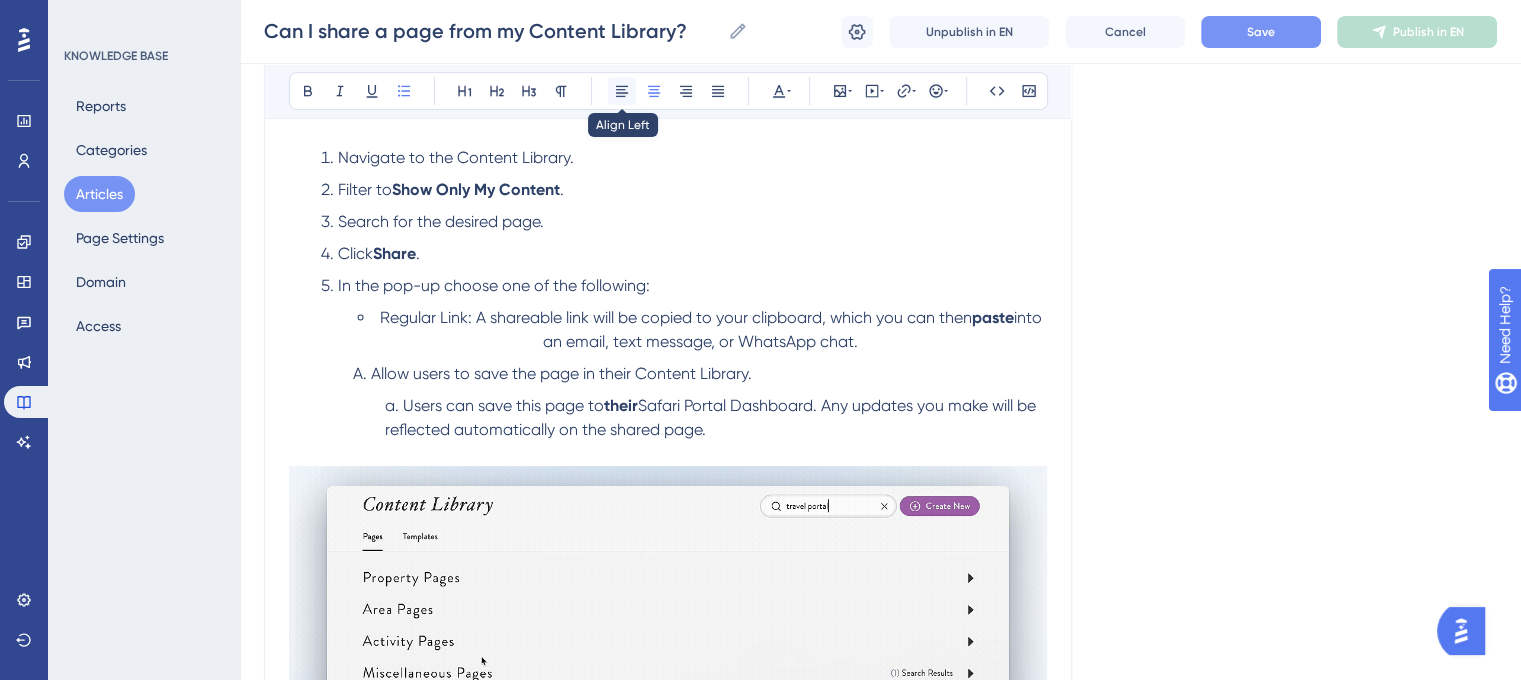click 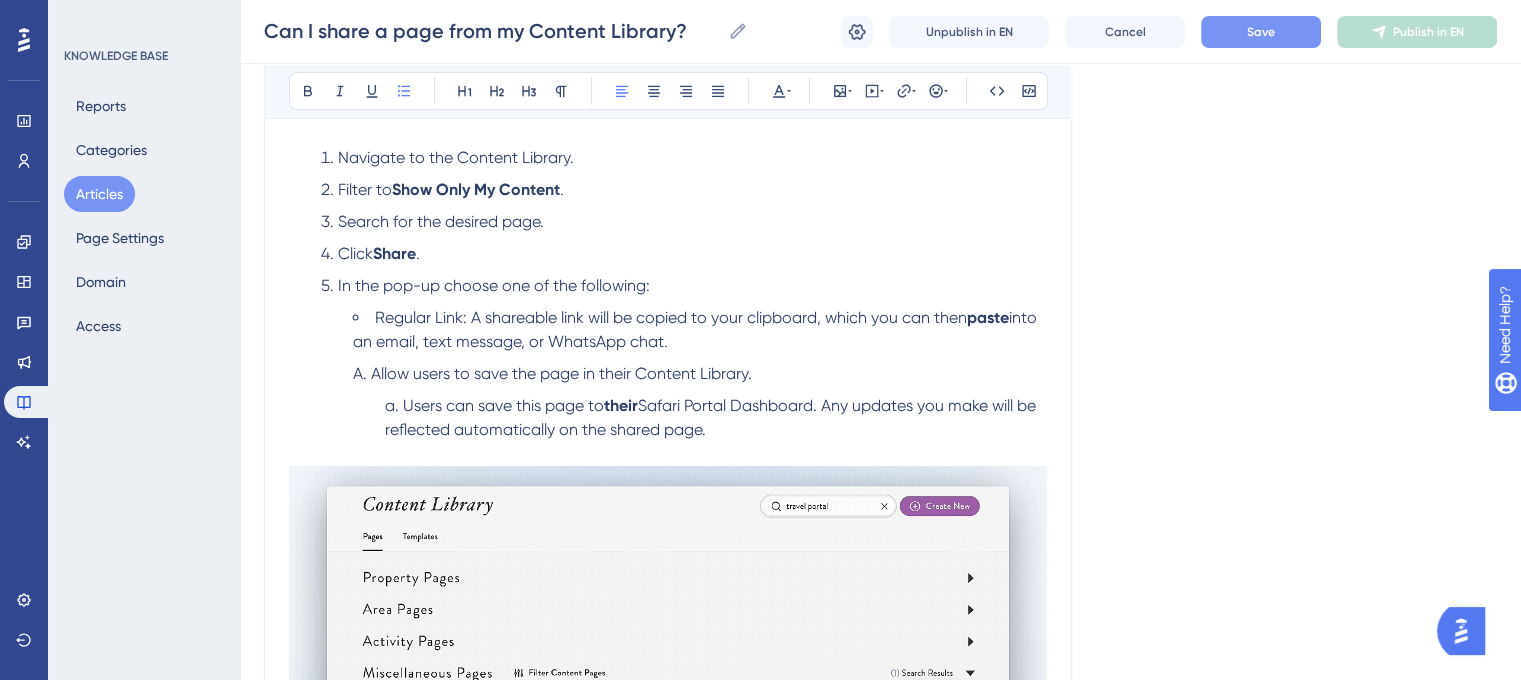 click on "Regular Link: A shareable link will be copied to your clipboard, which you can then" at bounding box center (671, 317) 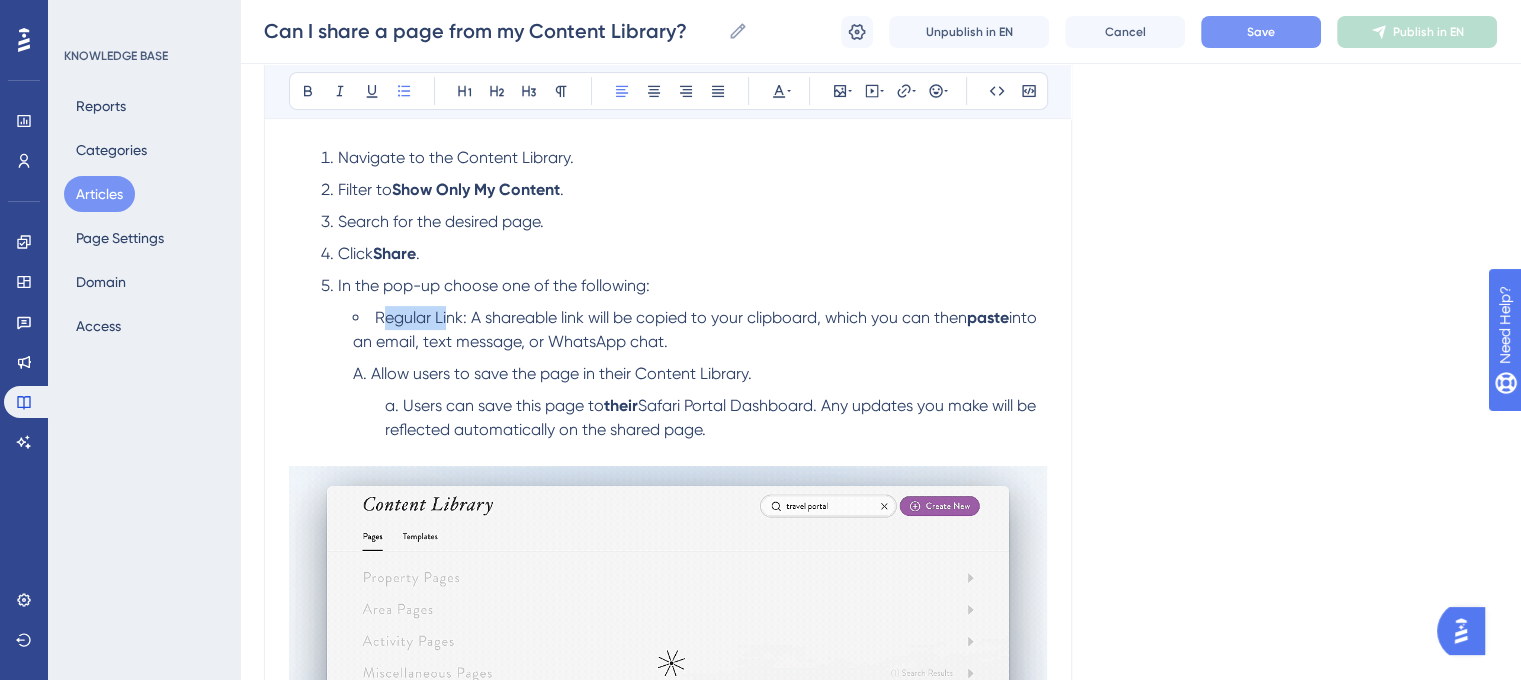 drag, startPoint x: 444, startPoint y: 315, endPoint x: 379, endPoint y: 319, distance: 65.12296 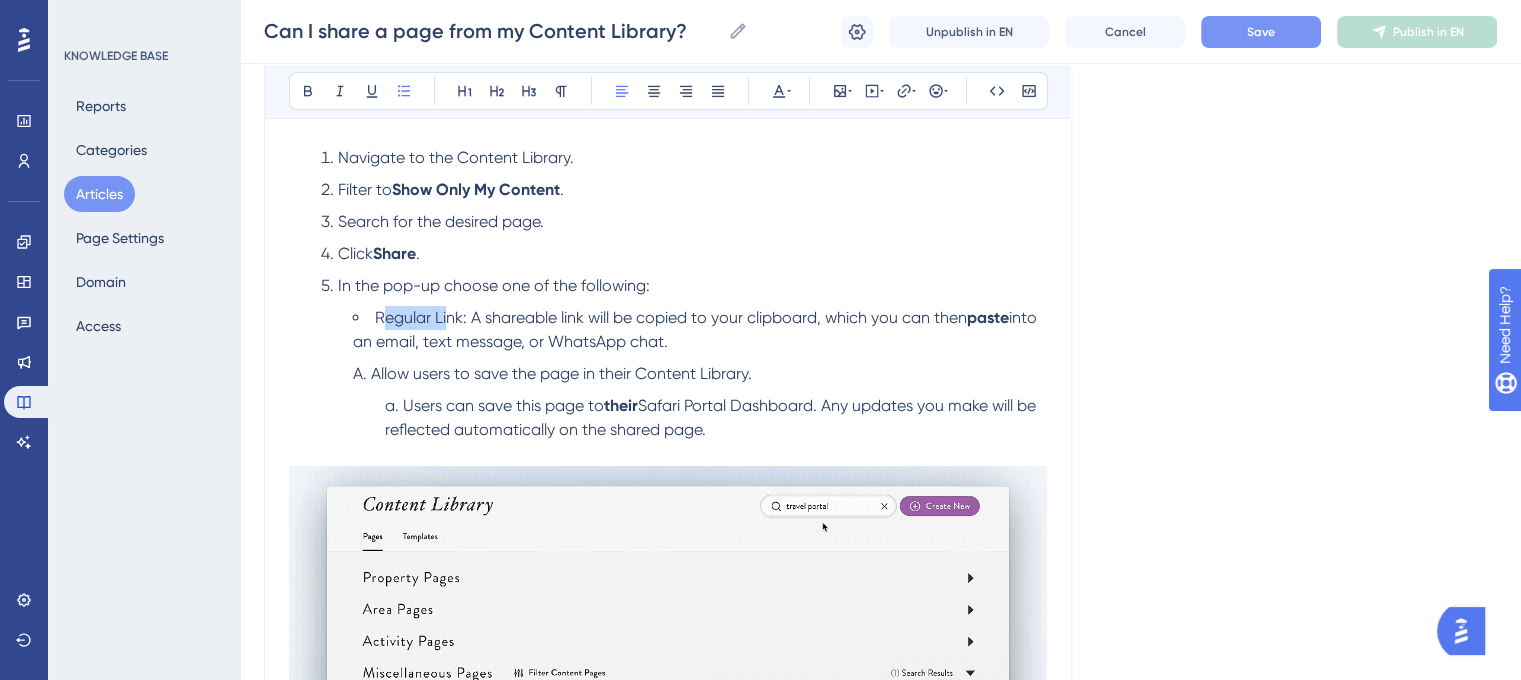 click on "Regular Link: A shareable link will be copied to your clipboard, which you can then" at bounding box center (671, 317) 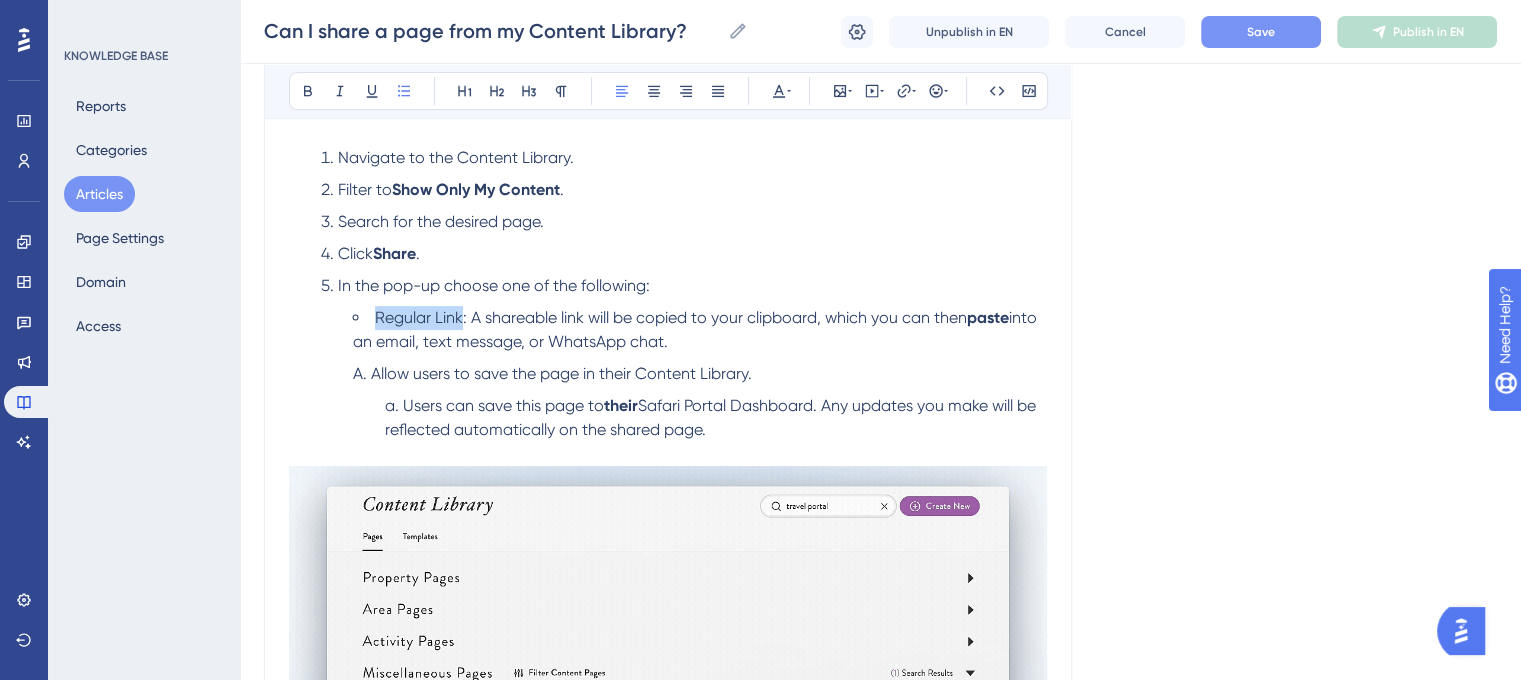 drag, startPoint x: 460, startPoint y: 316, endPoint x: 377, endPoint y: 320, distance: 83.09633 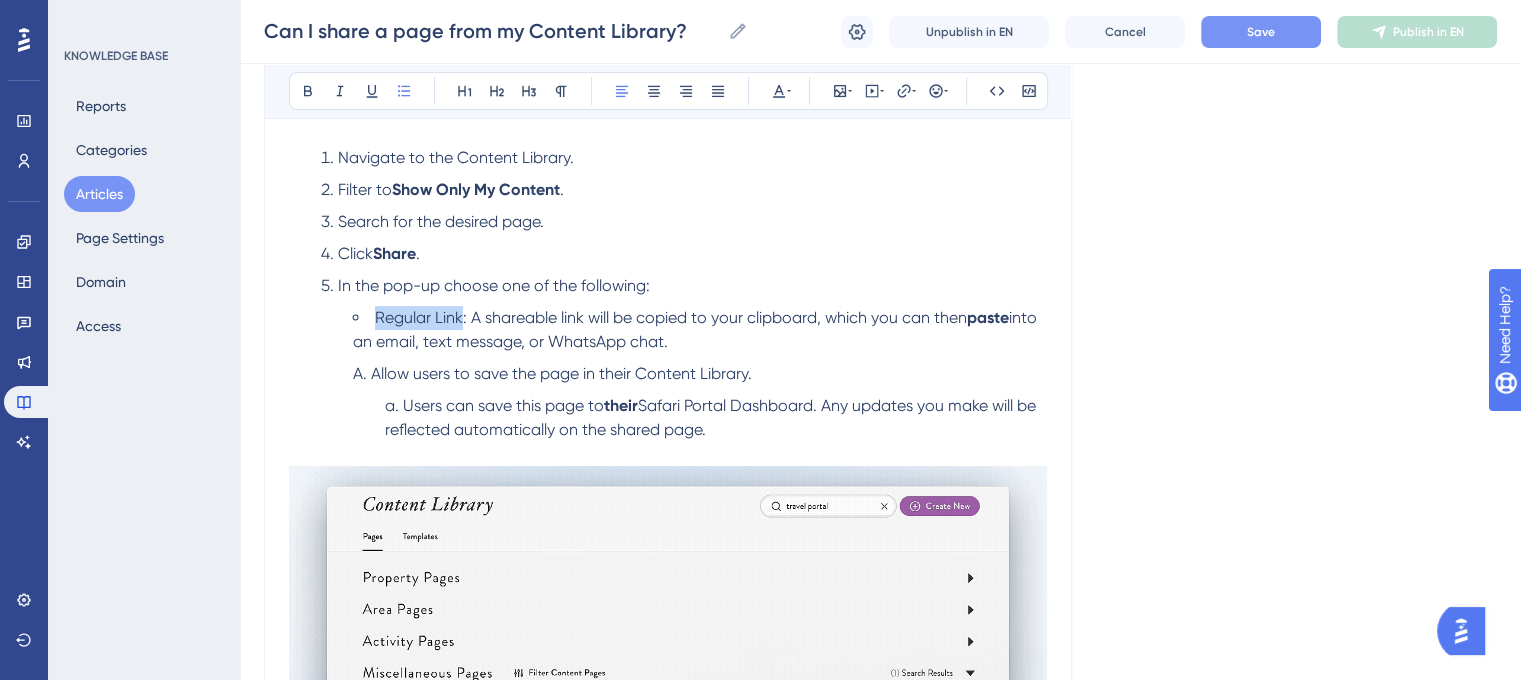 click on "Regular Link: A shareable link will be copied to your clipboard, which you can then" at bounding box center [671, 317] 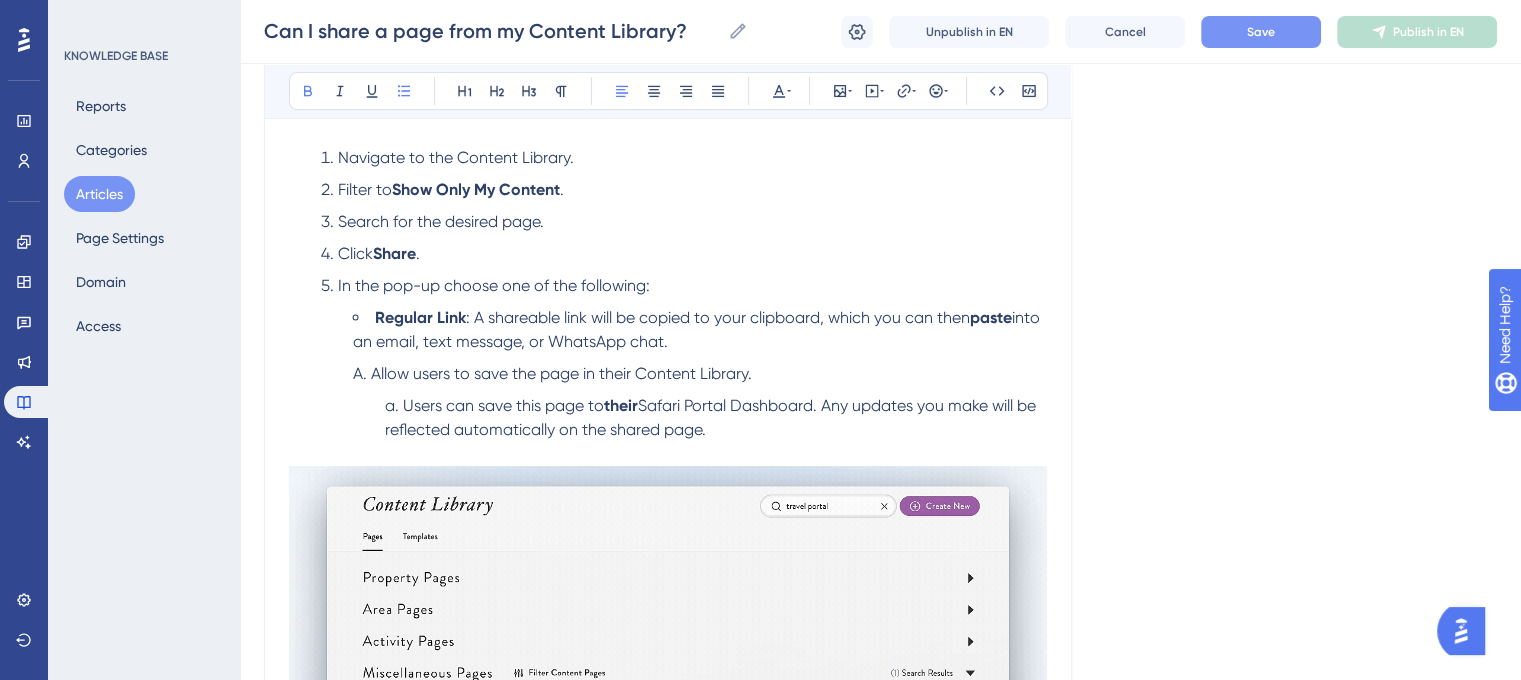 click on "Language English (Default) Can I share a page from my Content Library? Steps to share pages from the Content Library. Bold Italic Underline Bullet Point Heading 1 Heading 2 Heading 3 Normal Align Left Align Center Align Right Align Justify Text Color Insert Image Embed Video Hyperlink Emojis Code Code Block There are  two  methods to easily share  your  custom  Content Pages  in the  Content Library  with agents from other companies. Follow the instructions below to learn how. Step-By-Step Instructions Navigate to the Content Library. Filter to  Show Only My Content . Search for the desired page. Click  Share . In the pop-up choose one of the following: Regular Link : A shareable link will be copied to your clipboard, which you can then  paste  into an email, text message, or WhatsApp chat. Allow users to save the page in their Content Library. Users can save this page to  their  Safari Portal Dashboard. Any updates you make will be reflected automatically on the shared page. Did this answer your question?" at bounding box center (880, 362) 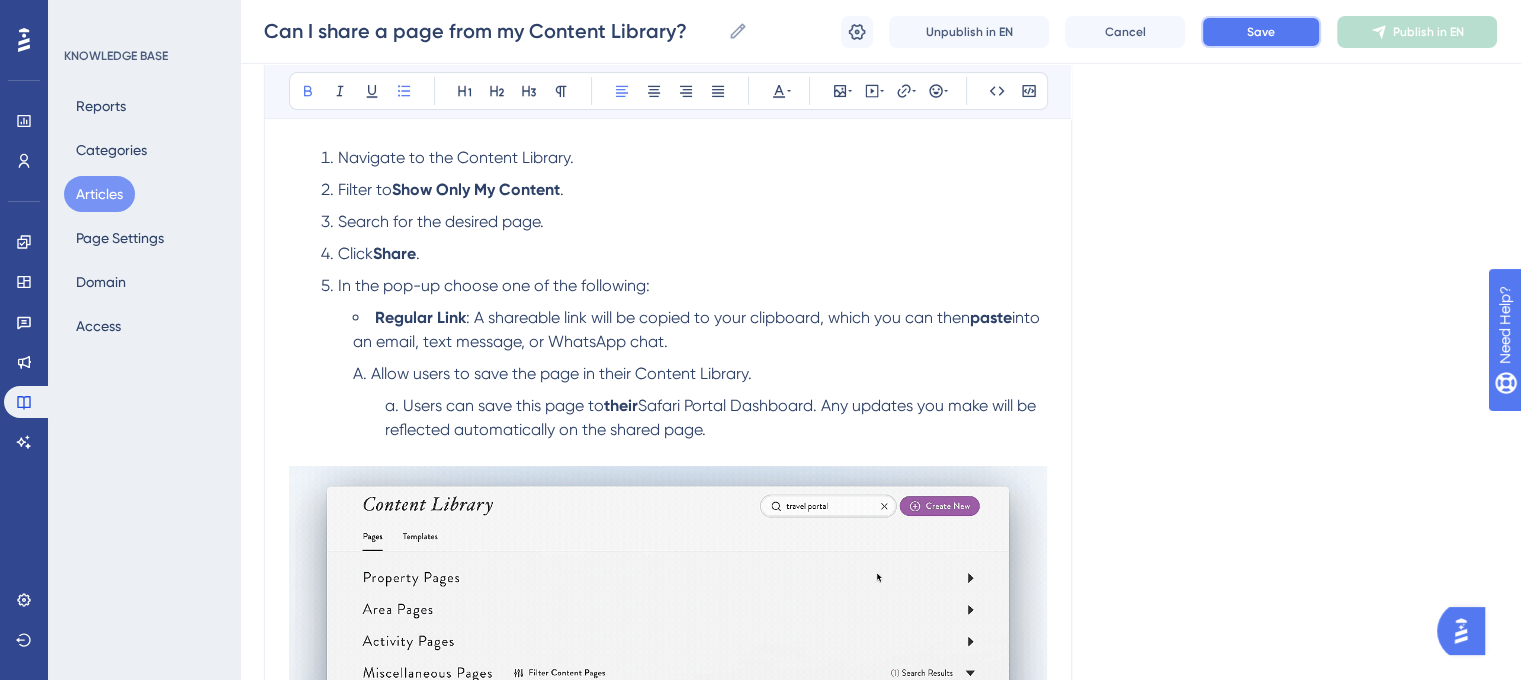 click on "Save" at bounding box center [1261, 32] 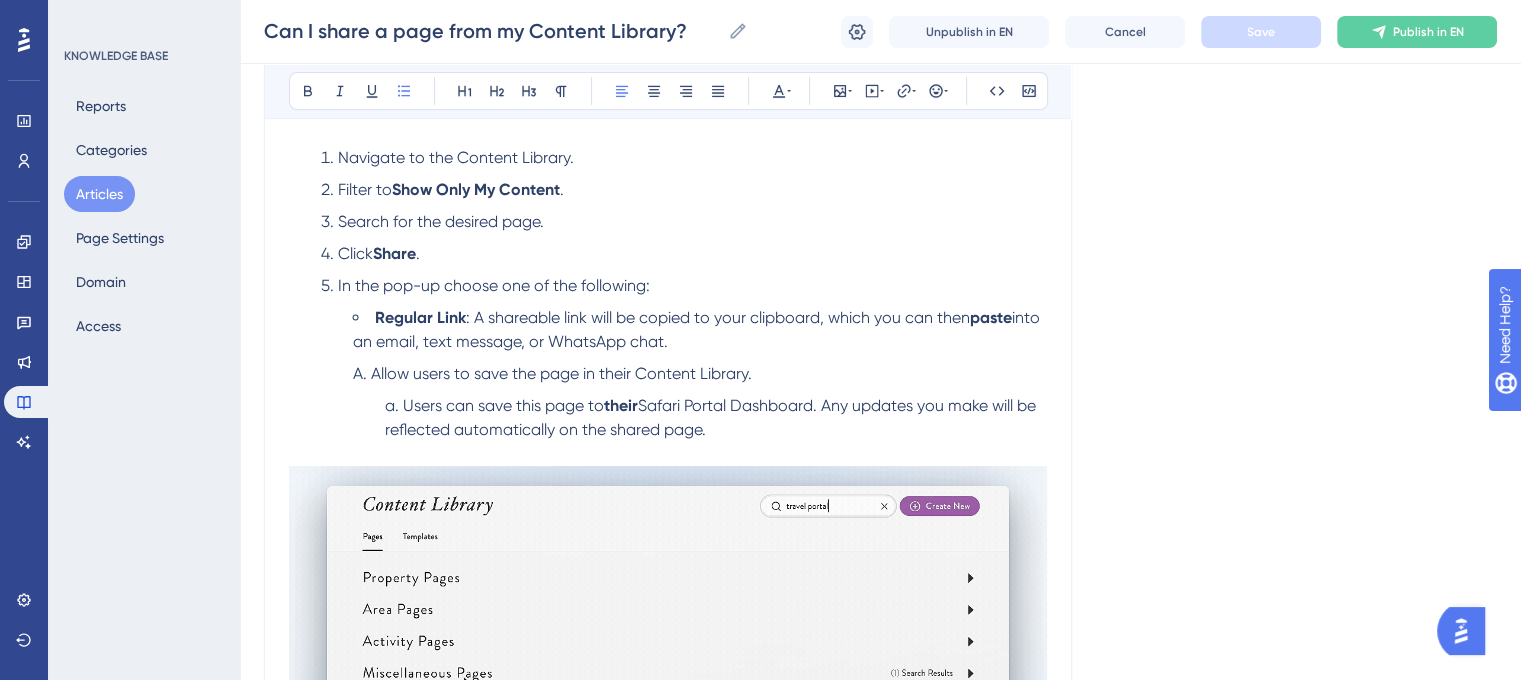 click on "Allow users to save the page in their Content Library." at bounding box center (700, 374) 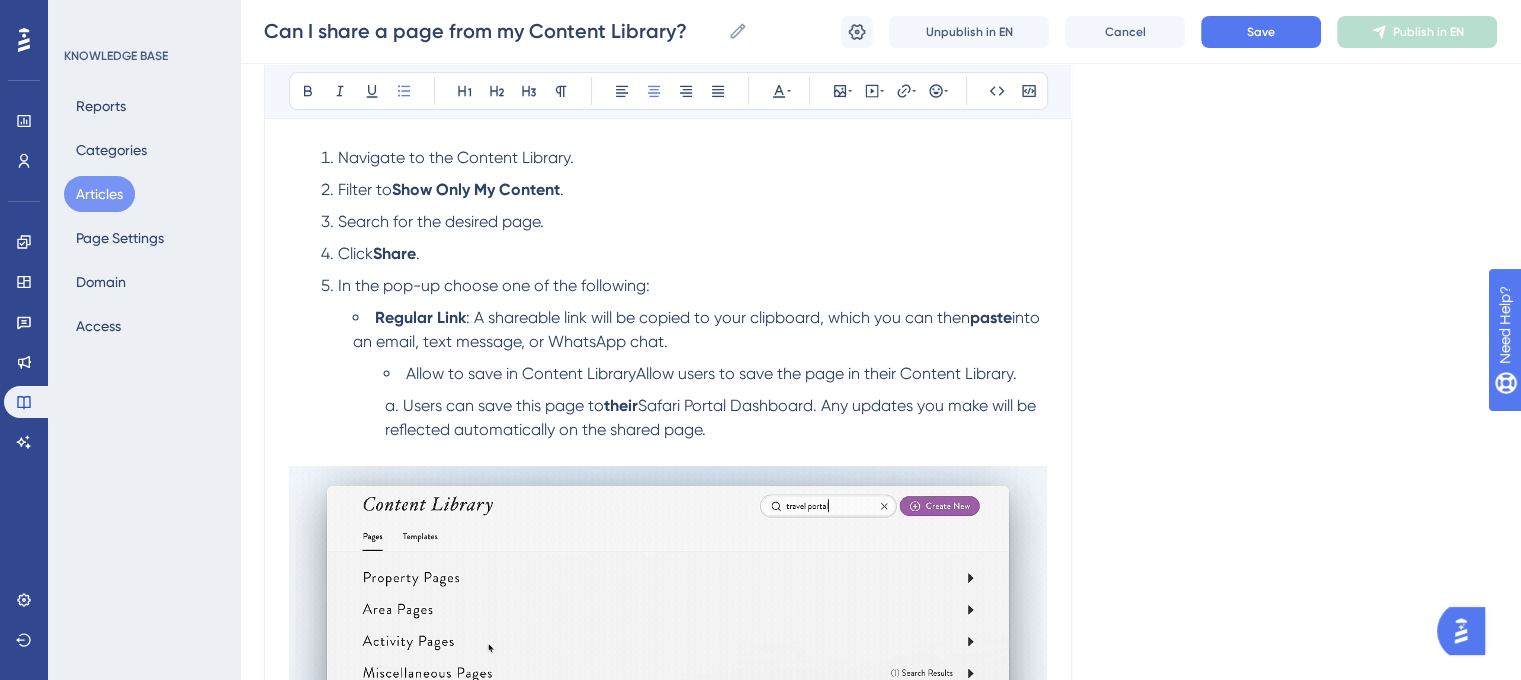 click on "Allow to save in Content LibraryAllow users to save the page in their Content Library." at bounding box center (711, 373) 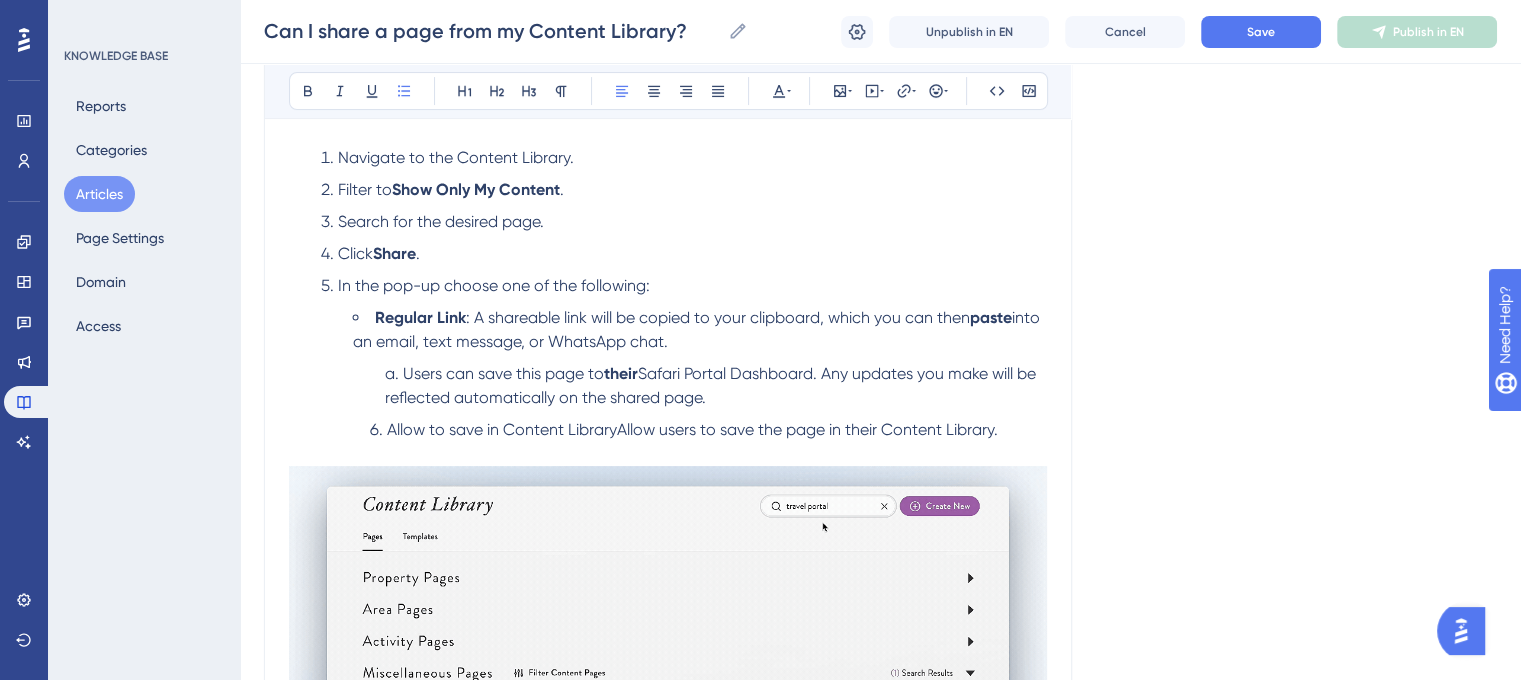 click on "Regular Link : A shareable link will be copied to your clipboard, which you can then  paste  into an email, text message, or WhatsApp chat." at bounding box center [700, 330] 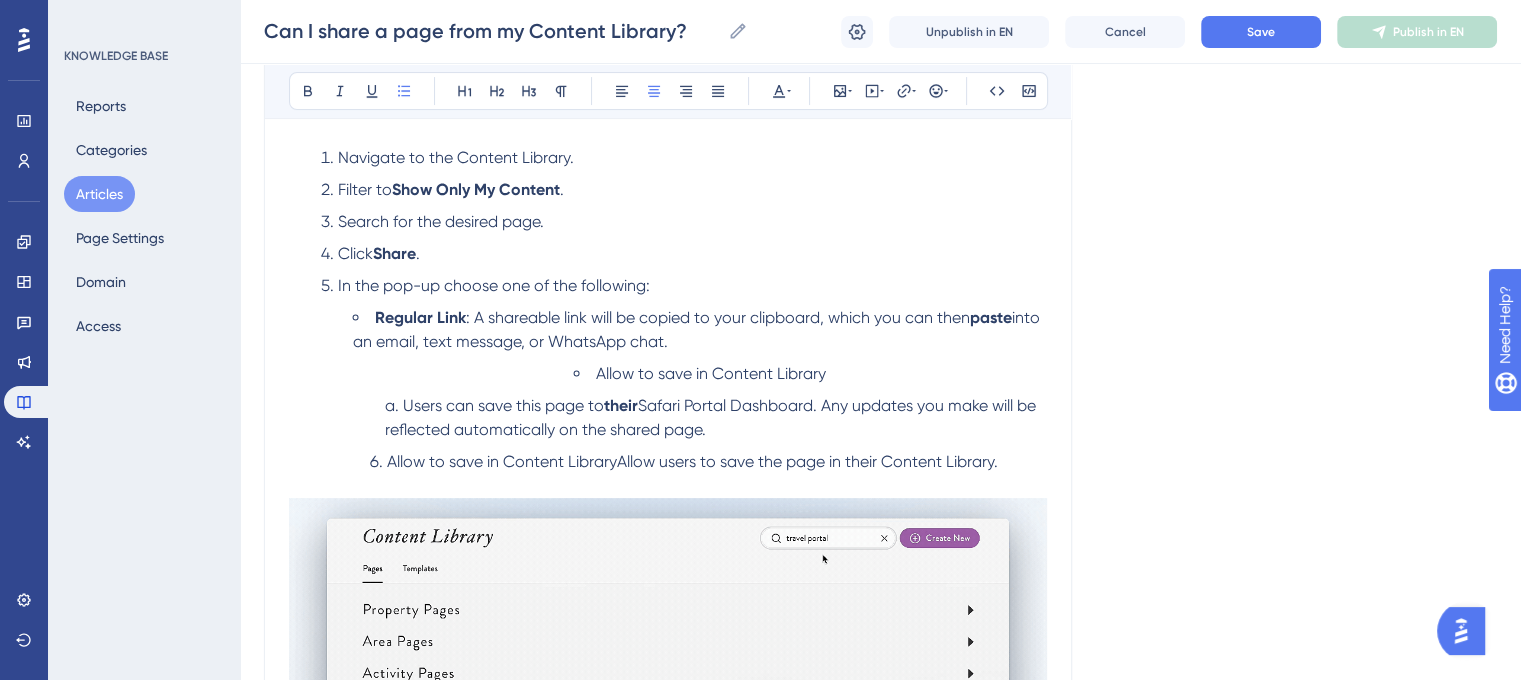 click on "Allow to save in Content Library" at bounding box center (700, 374) 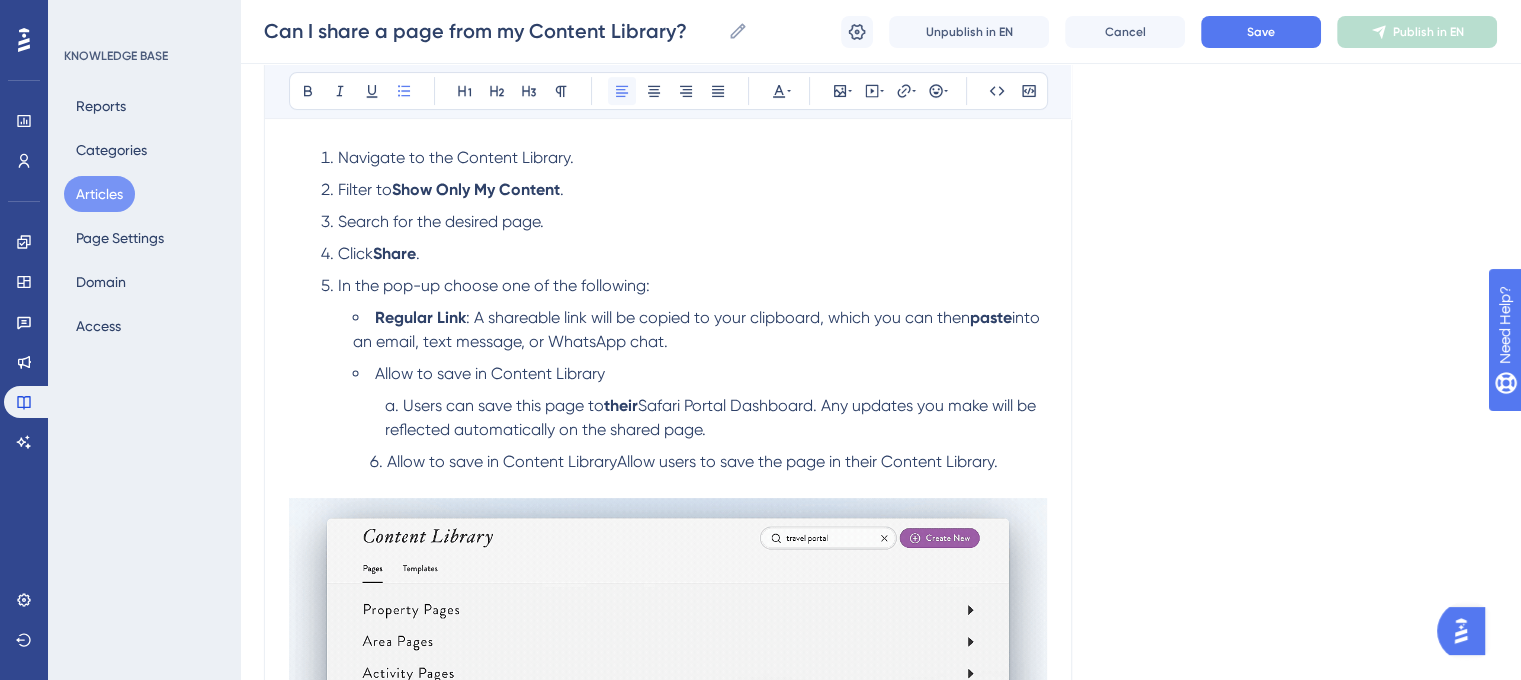 click 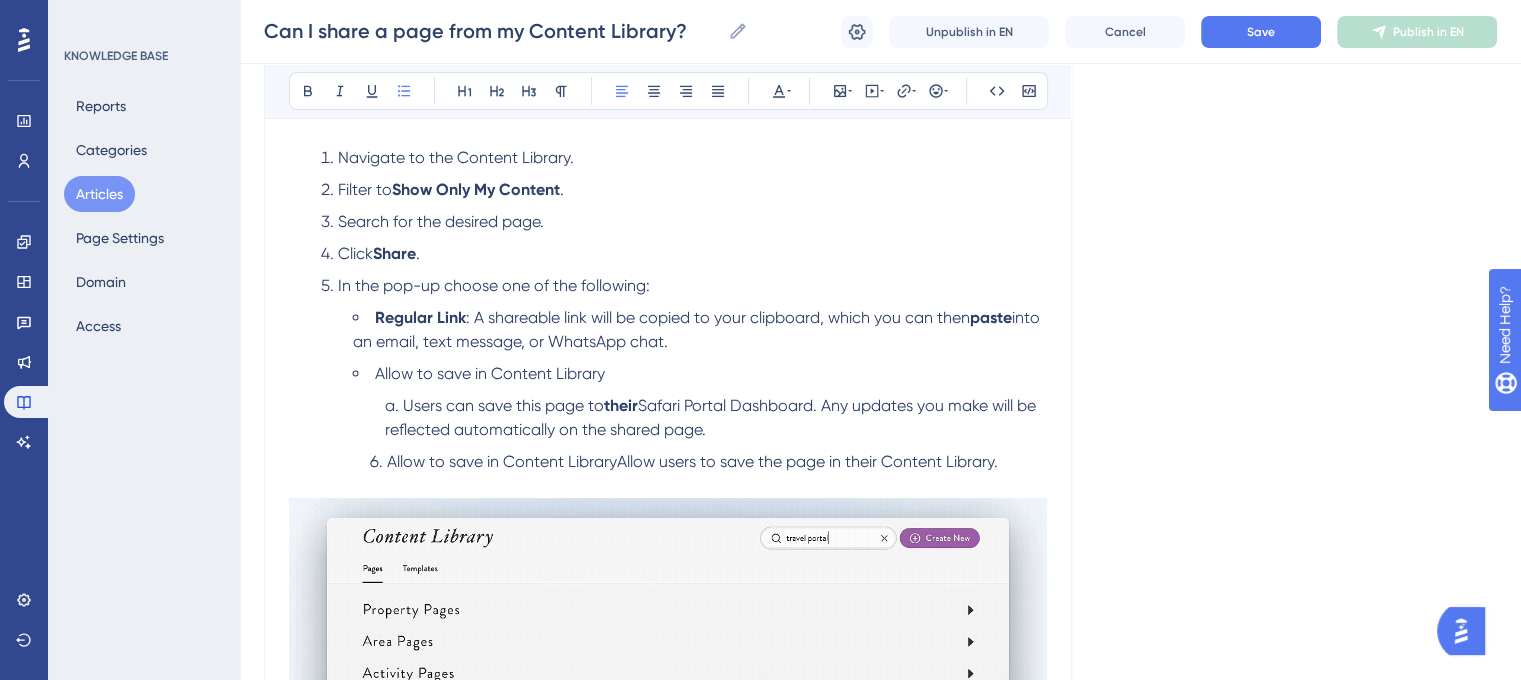 click on "Allow to save in Content Library" at bounding box center [490, 373] 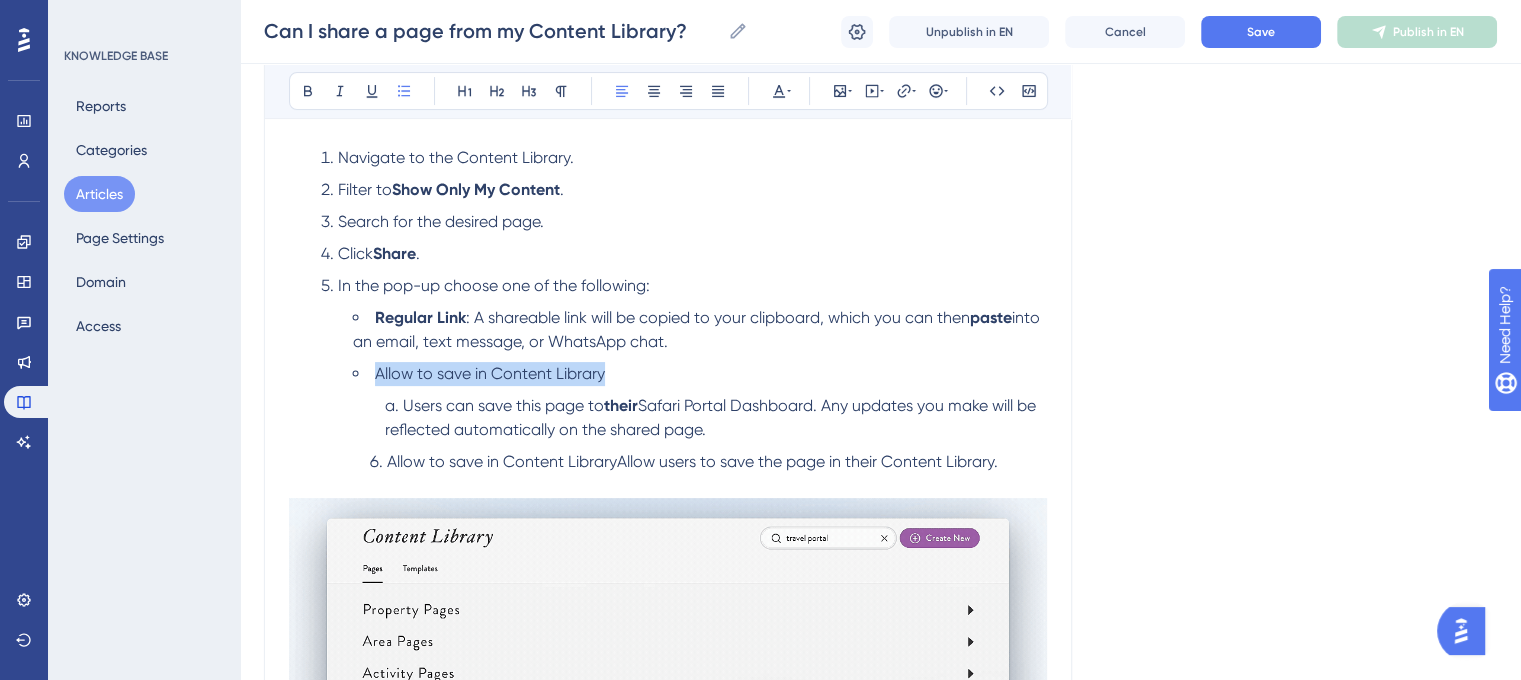 drag, startPoint x: 603, startPoint y: 374, endPoint x: 376, endPoint y: 384, distance: 227.22015 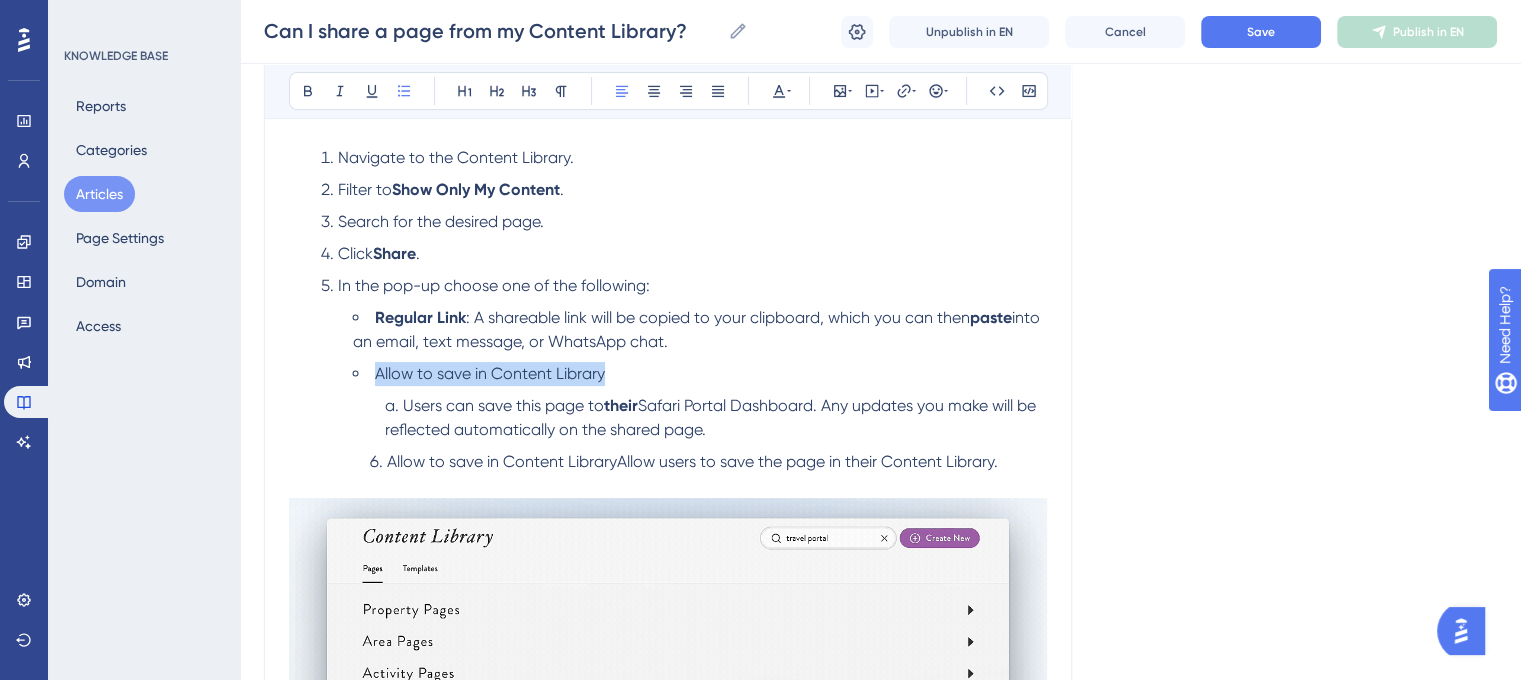 click on "Allow to save in Content Library" at bounding box center [490, 373] 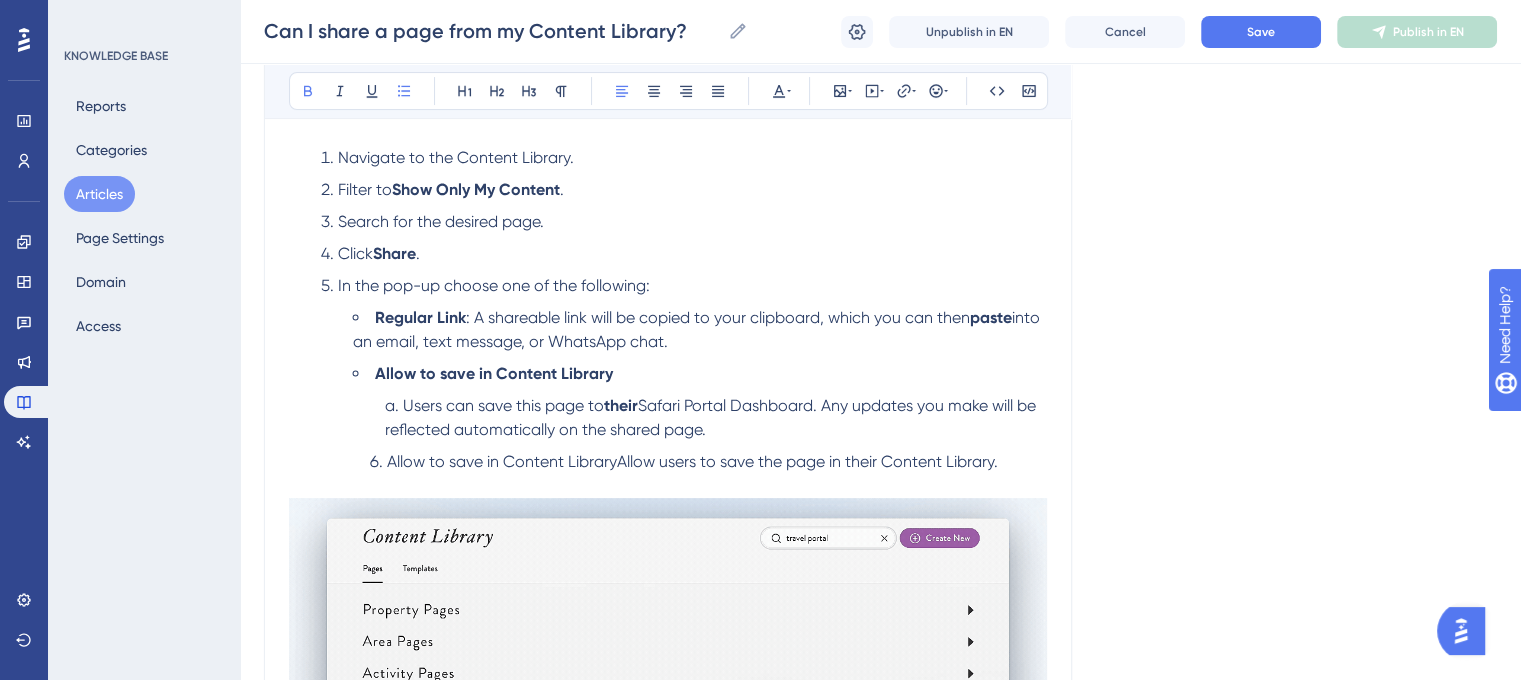 click on "Allow to save in Content Library" at bounding box center (700, 374) 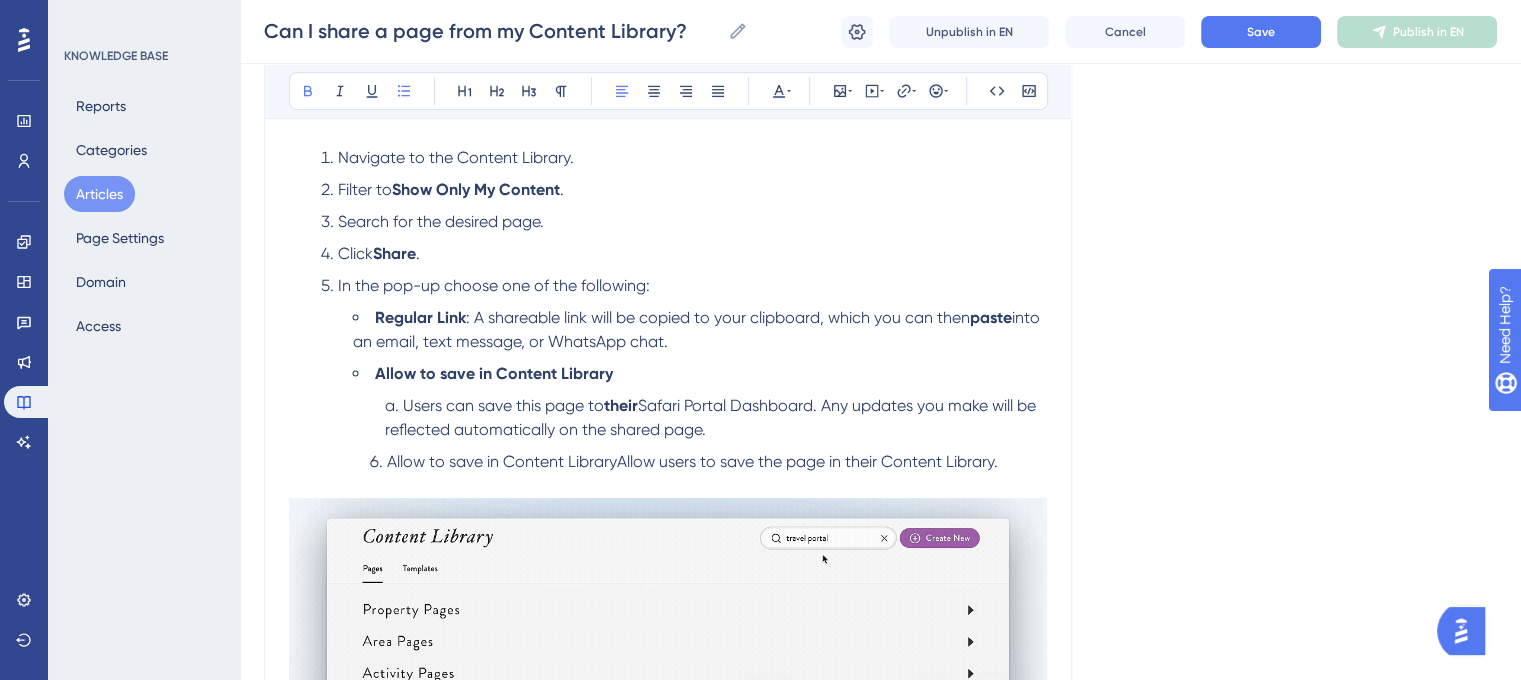 click on "Allow to save in Content Library" at bounding box center [700, 374] 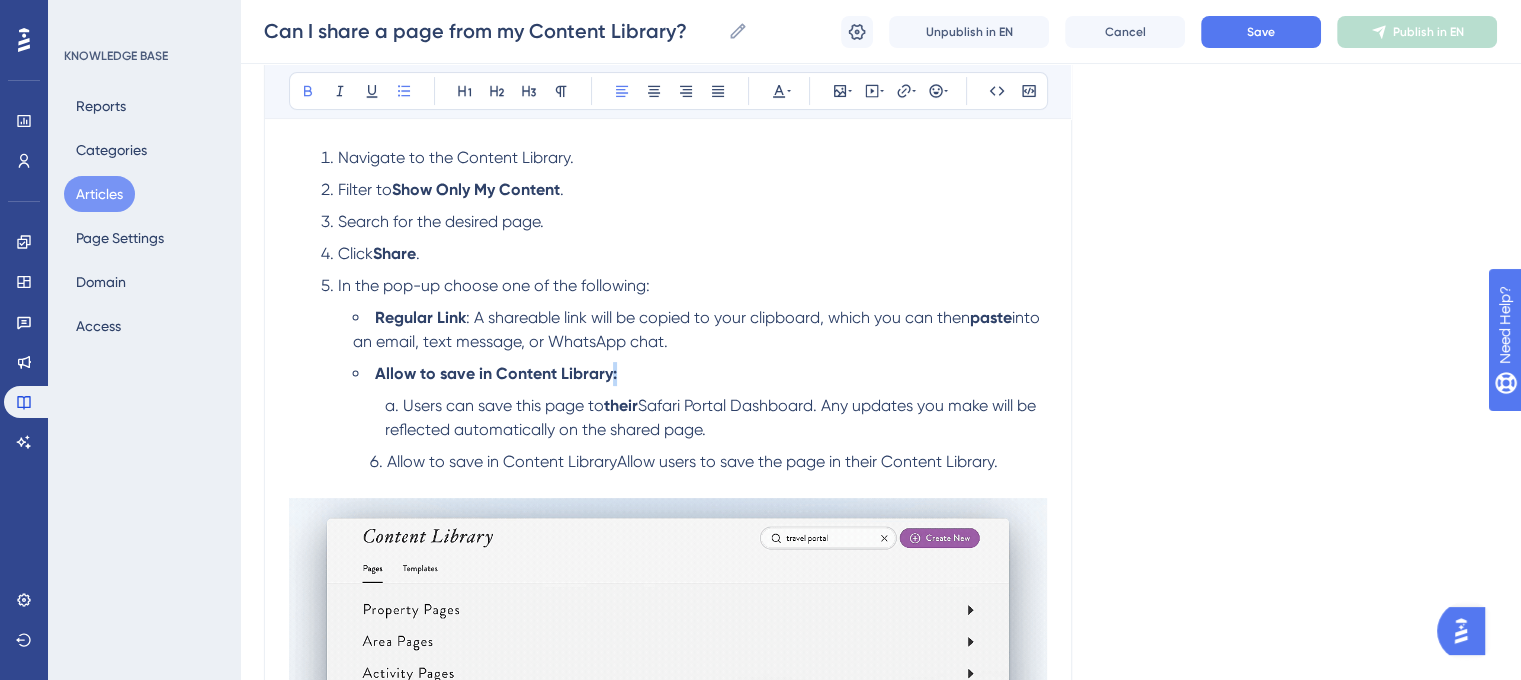 drag, startPoint x: 626, startPoint y: 375, endPoint x: 607, endPoint y: 380, distance: 19.646883 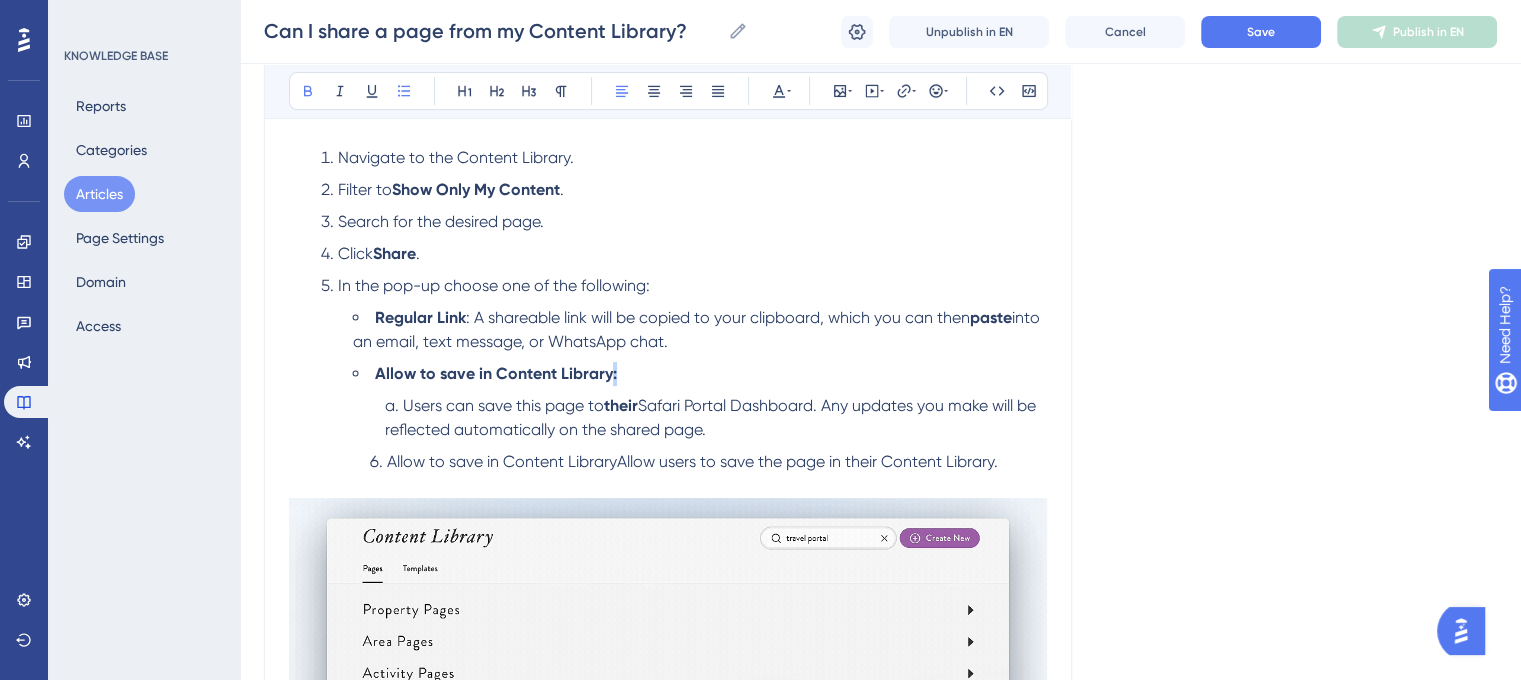 click on "Allow to save in Content Library:" at bounding box center [700, 374] 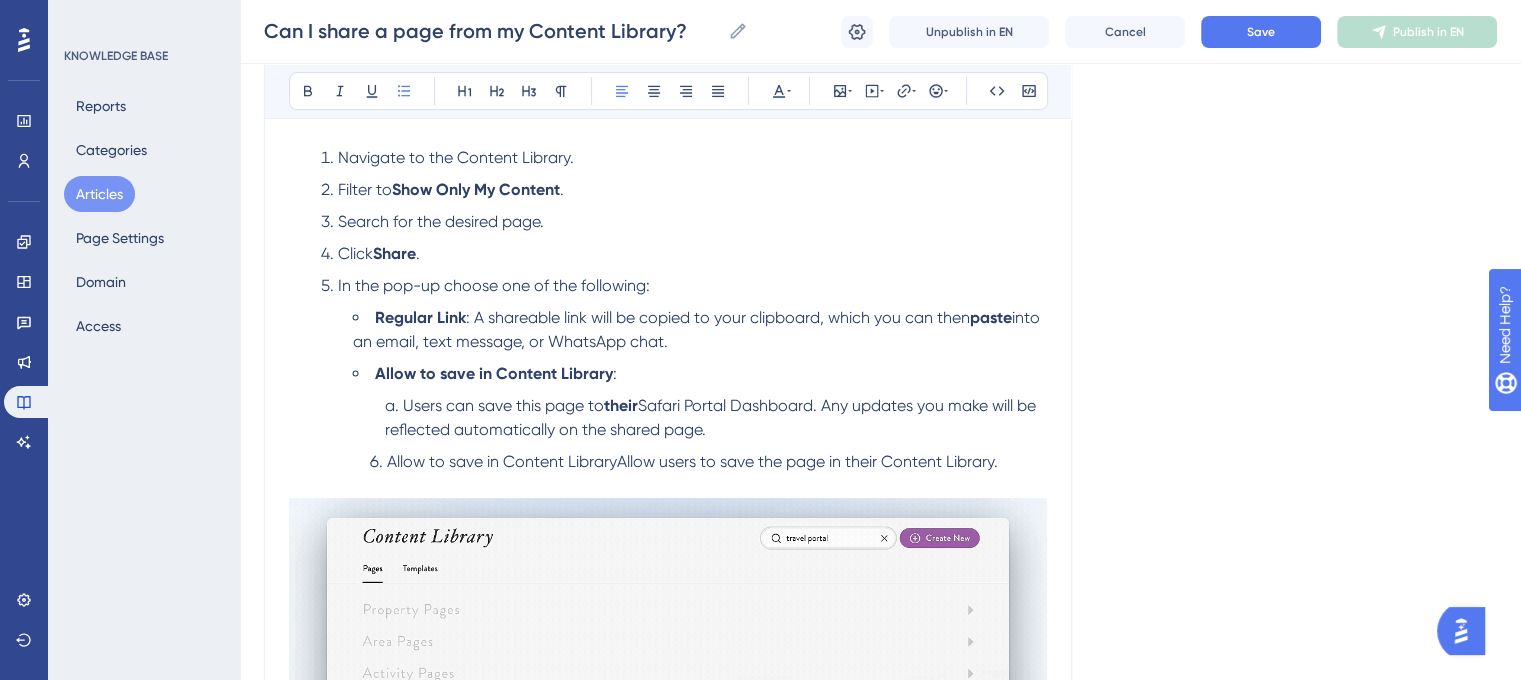 drag, startPoint x: 400, startPoint y: 410, endPoint x: 409, endPoint y: 405, distance: 10.29563 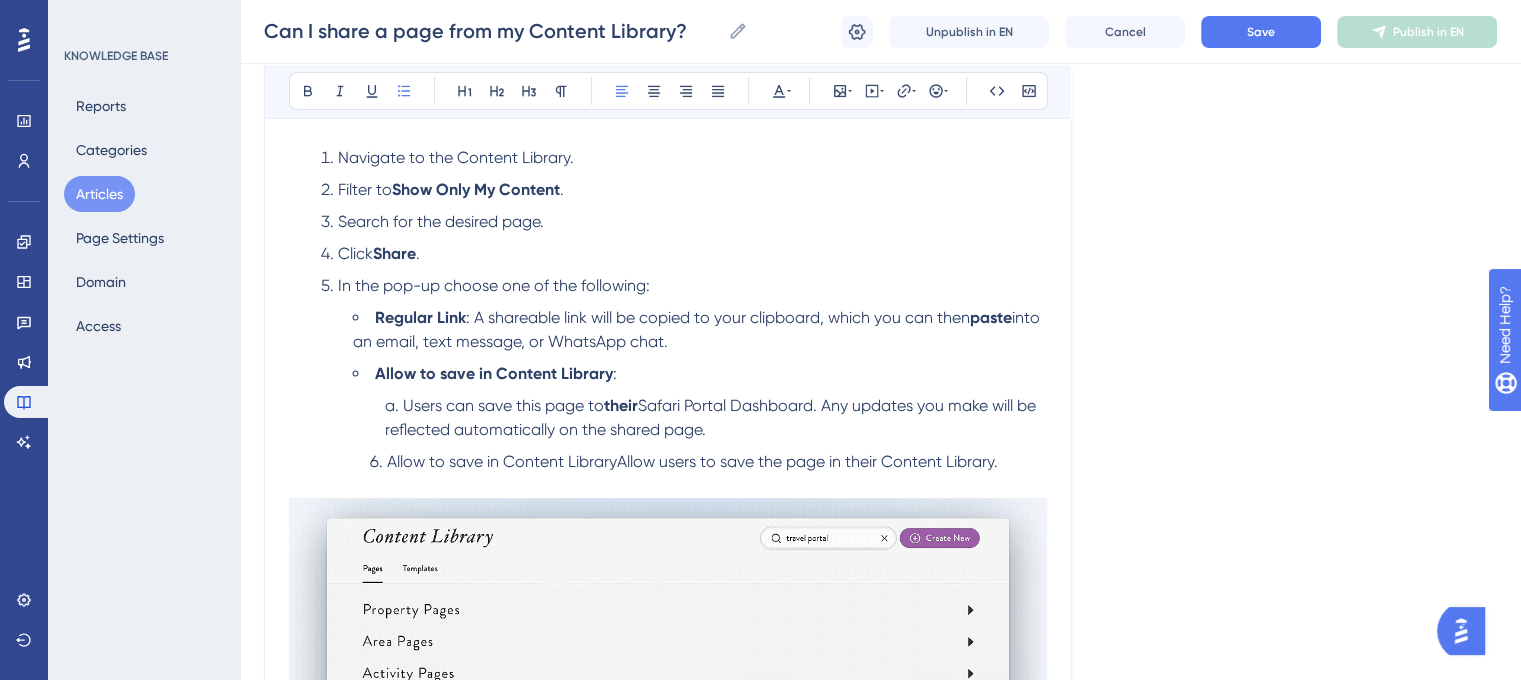 click on "Users can save this page to  their  Safari Portal Dashboard. Any updates you make will be reflected automatically on the shared page." at bounding box center [716, 418] 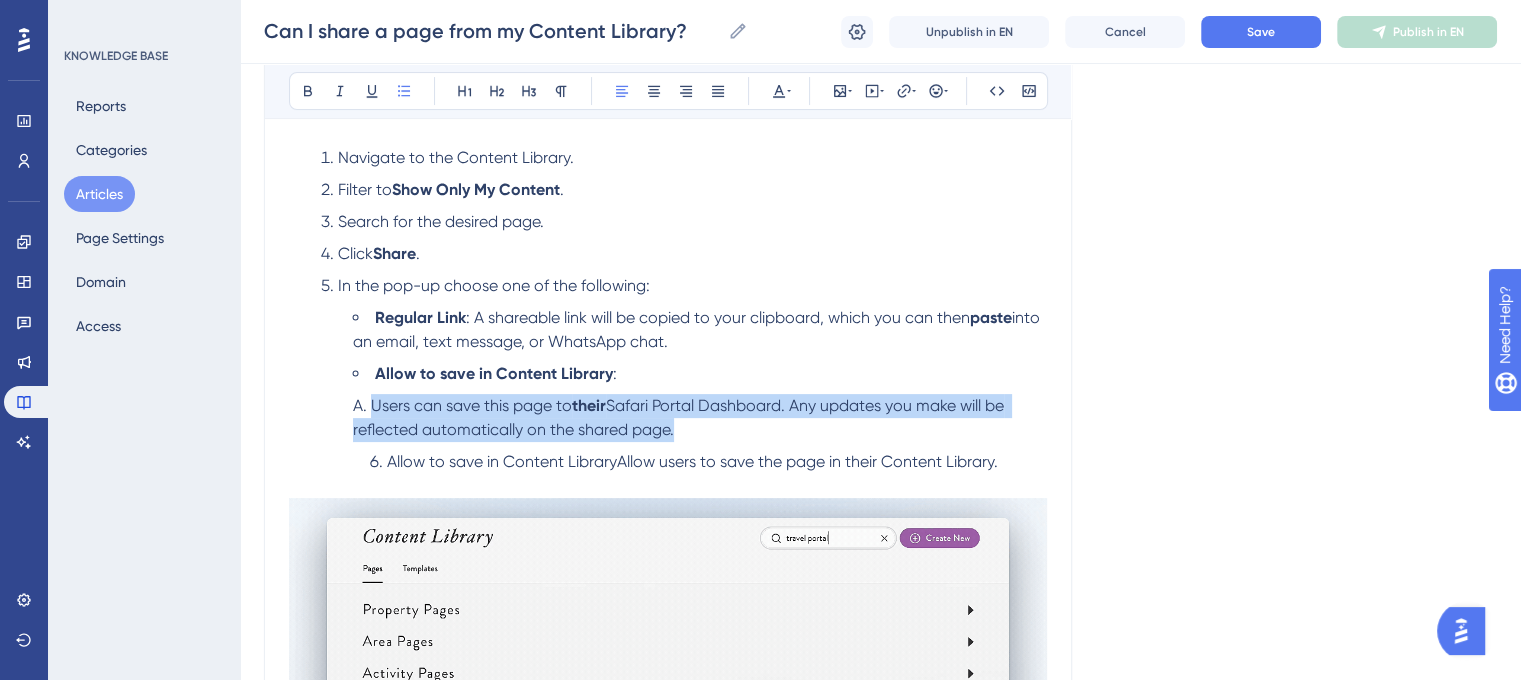 drag, startPoint x: 696, startPoint y: 437, endPoint x: 373, endPoint y: 411, distance: 324.04474 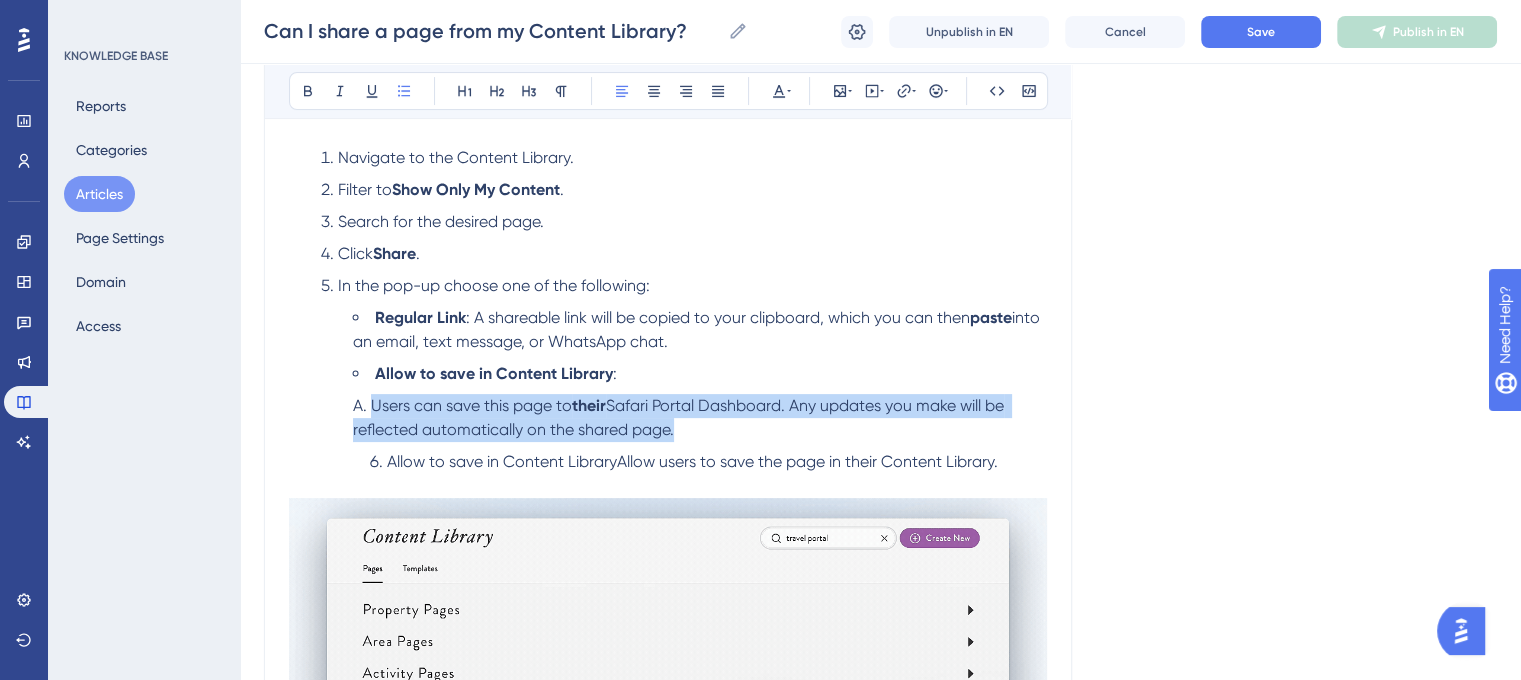 click on "Users can save this page to  their  Safari Portal Dashboard. Any updates you make will be reflected automatically on the shared page." at bounding box center [700, 418] 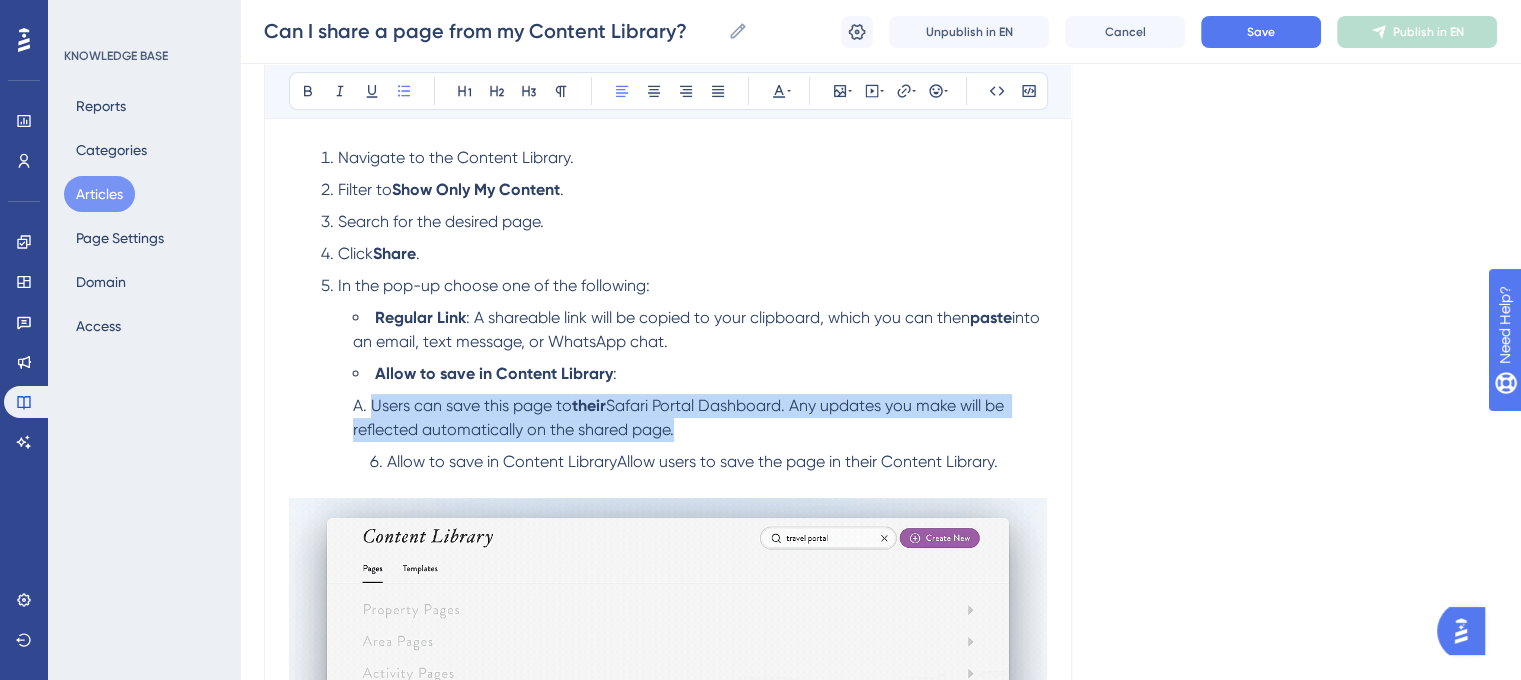 copy on "Users can save this page to  their  Safari Portal Dashboard. Any updates you make will be reflected automatically on the shared page." 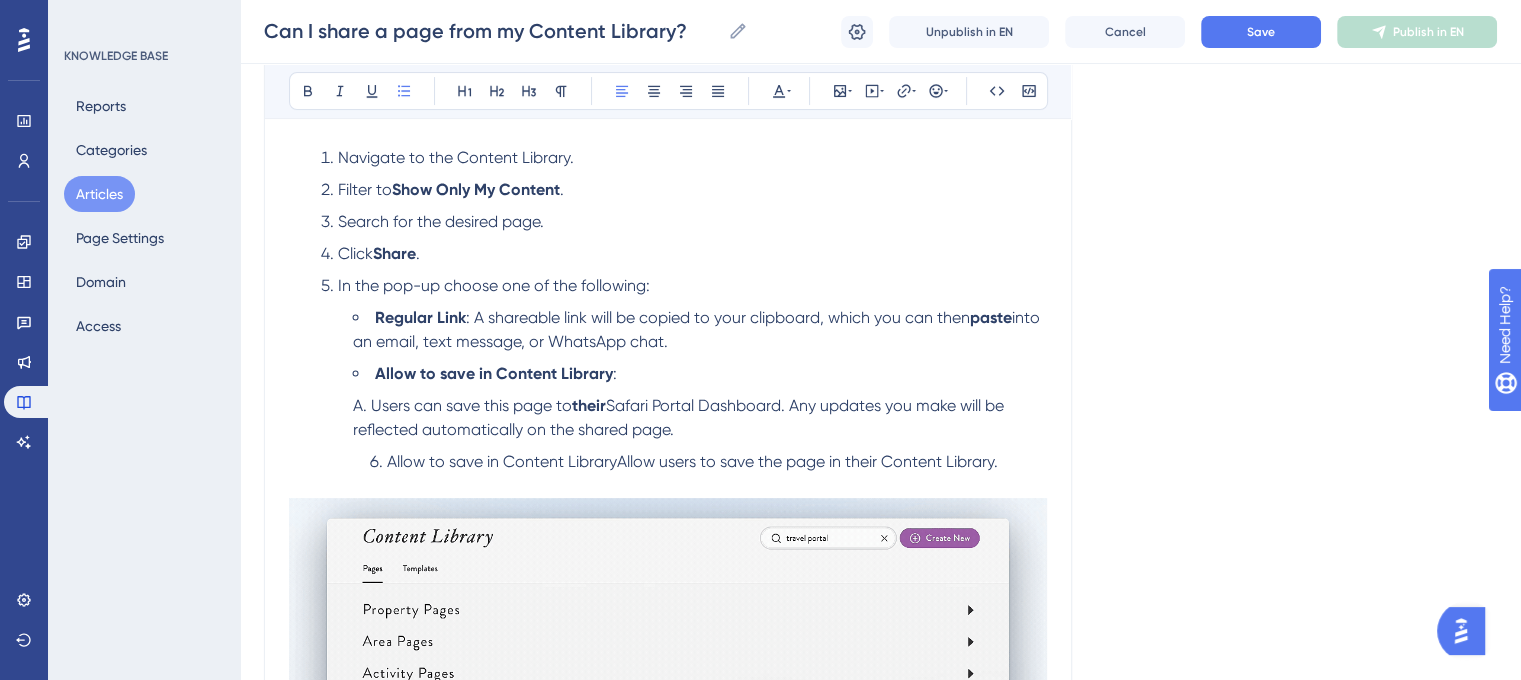 click on "Allow to save in Content Library :" at bounding box center (700, 374) 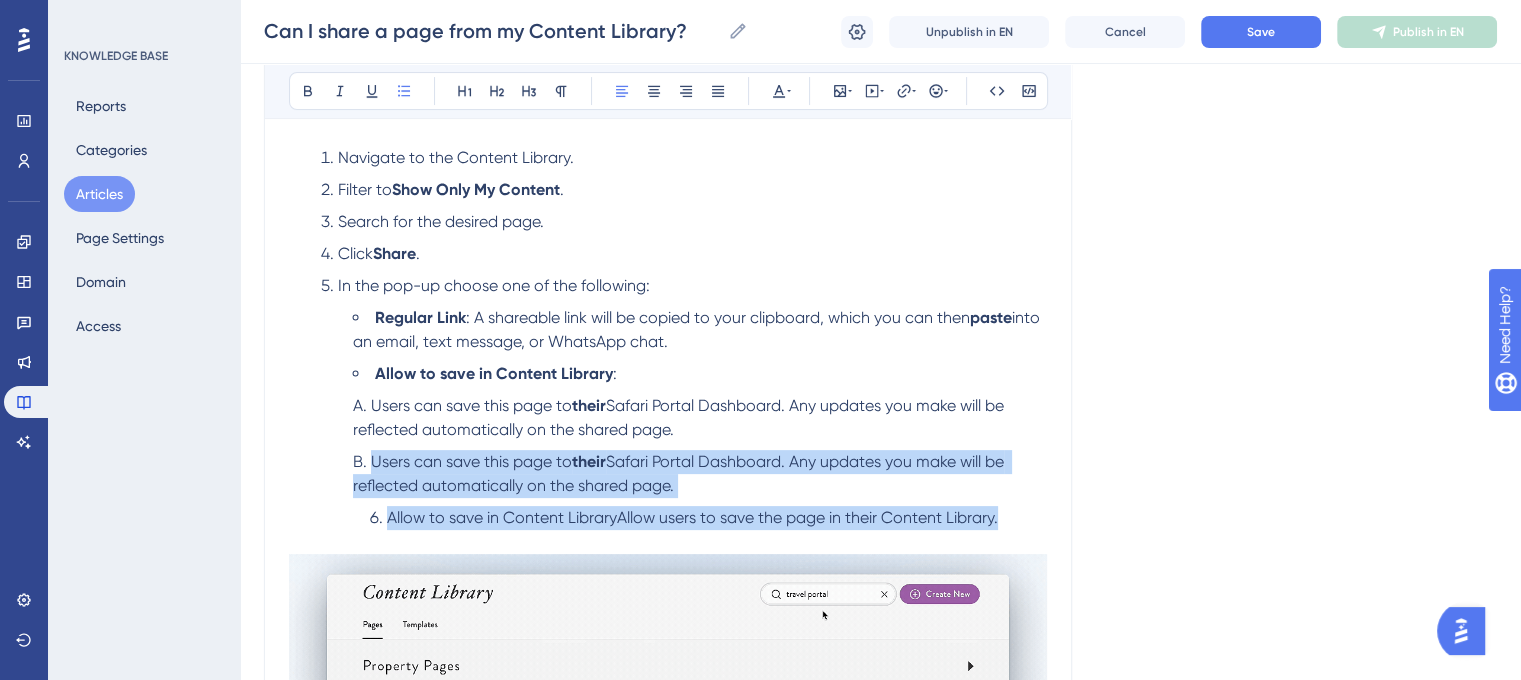 drag, startPoint x: 1022, startPoint y: 520, endPoint x: 335, endPoint y: 446, distance: 690.97394 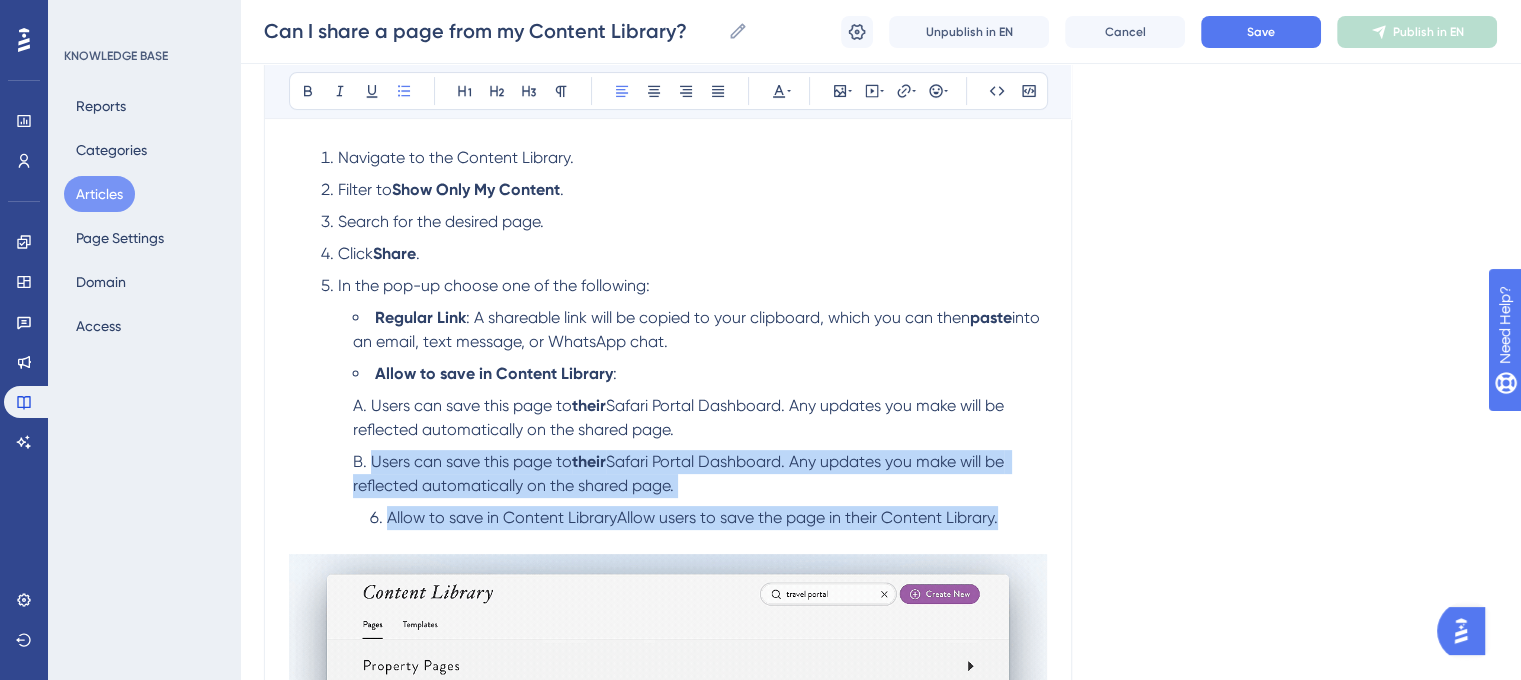 click on "Navigate to the Content Library. Filter to  Show Only My Content . Search for the desired page. Click  Share . In the pop-up choose one of the following: Regular Link : A shareable link will be copied to your clipboard, which you can then  paste  into an email, text message, or WhatsApp chat. Allow to save in Content Library :  Users can save this page to  their  Safari Portal Dashboard. Any updates you make will be reflected automatically on the shared page. Users can save this page to  their  Safari Portal Dashboard. Any updates you make will be reflected automatically on the shared page. Allow to save in Content LibraryAllow users to save the page in their Content Library." at bounding box center [668, 338] 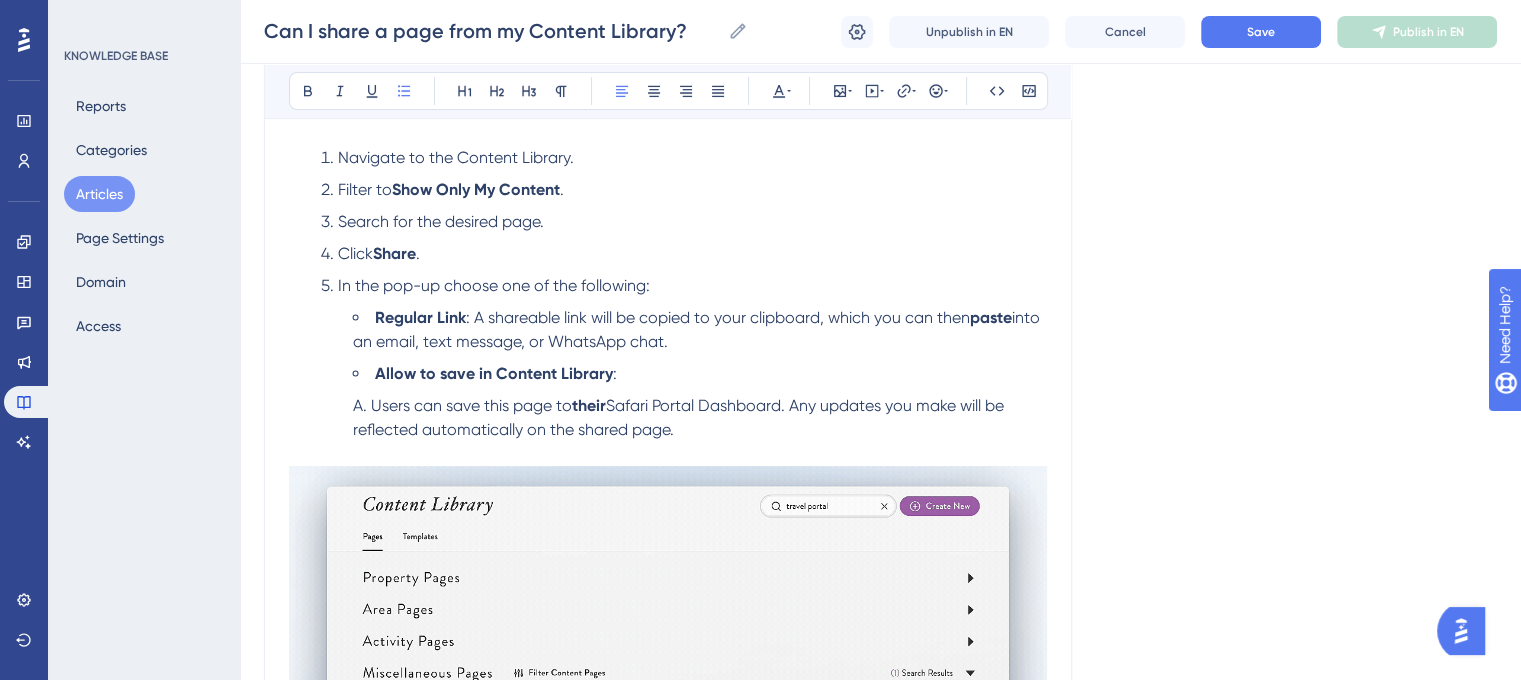 click on "Users can save this page to  their  Safari Portal Dashboard. Any updates you make will be reflected automatically on the shared page." at bounding box center [700, 418] 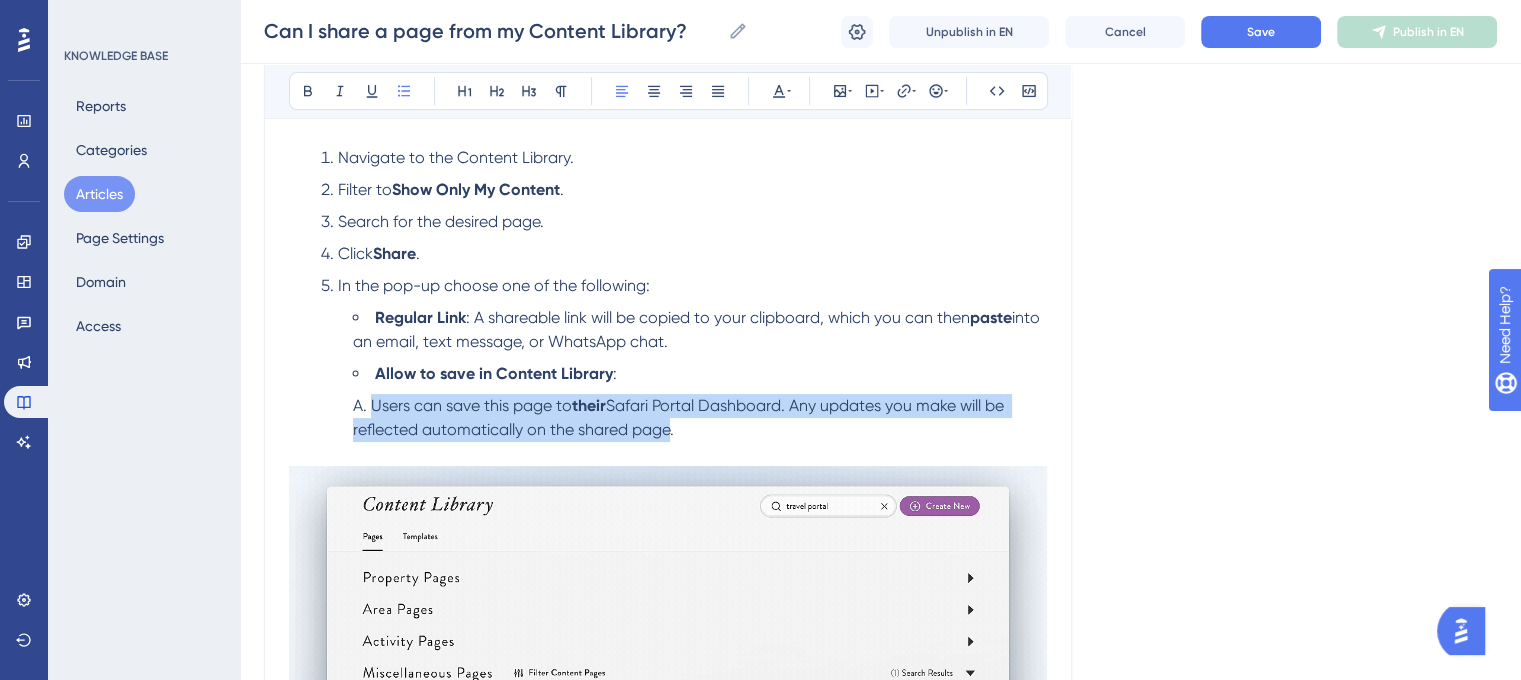 drag, startPoint x: 646, startPoint y: 434, endPoint x: 350, endPoint y: 413, distance: 296.744 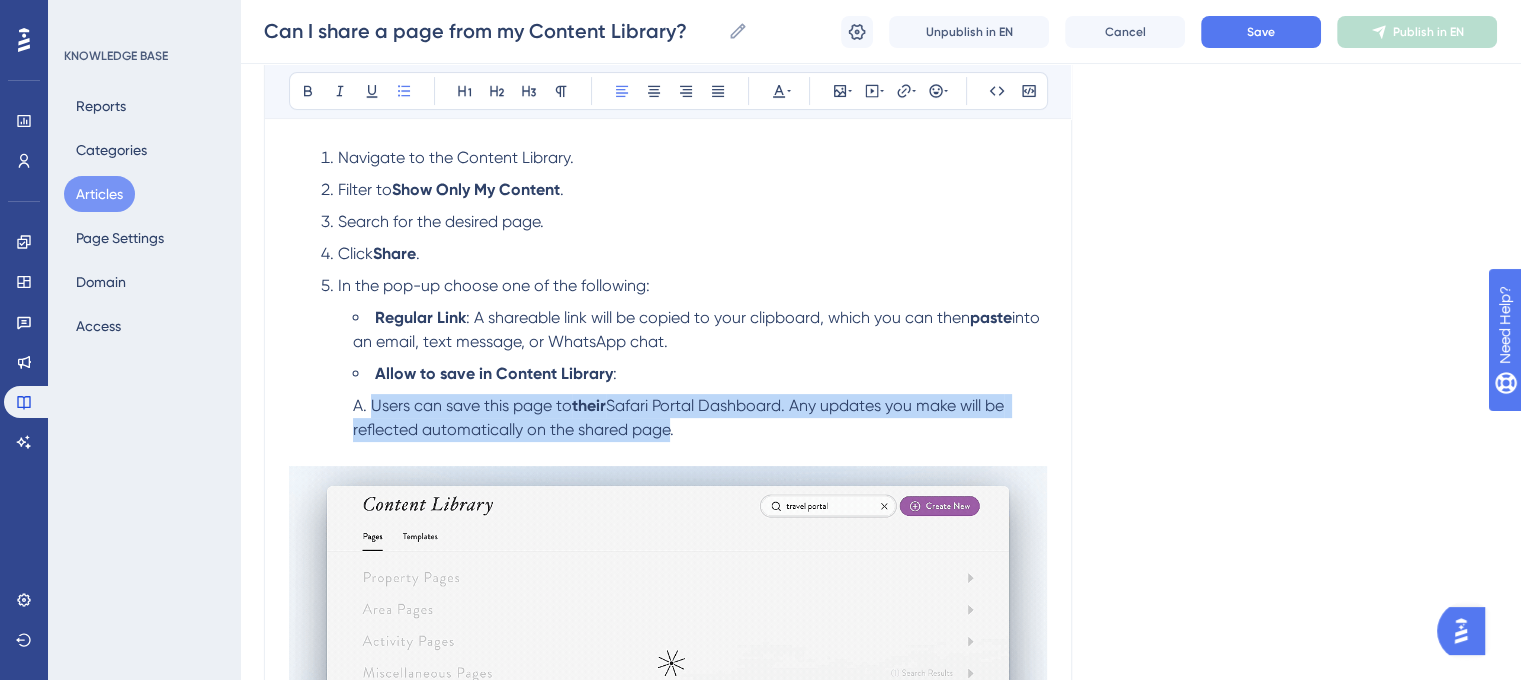 click on "Users can save this page to  their  Safari Portal Dashboard. Any updates you make will be reflected automatically on the shared page." at bounding box center [684, 418] 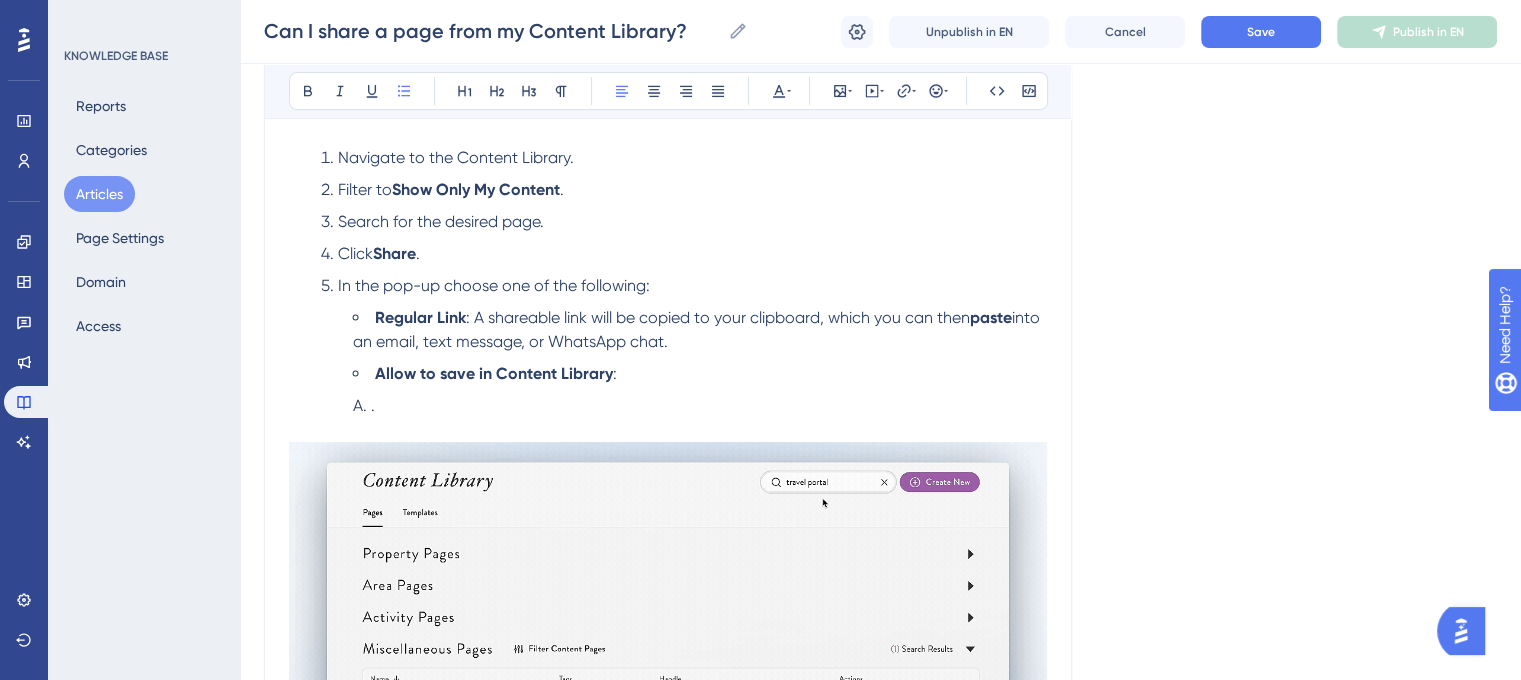 click on "Regular Link : A shareable link will be copied to your clipboard, which you can then  paste  into an email, text message, or WhatsApp chat." at bounding box center [700, 330] 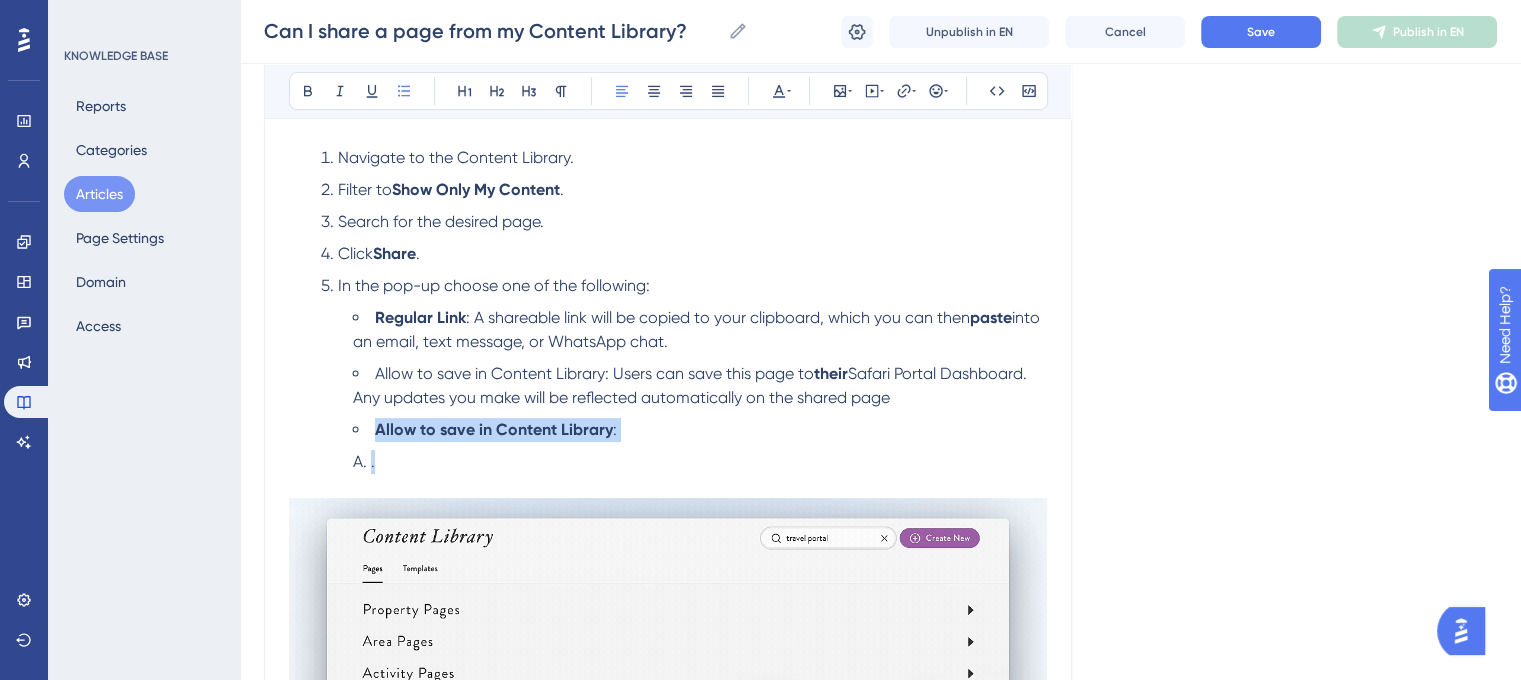 drag, startPoint x: 365, startPoint y: 456, endPoint x: 328, endPoint y: 437, distance: 41.59327 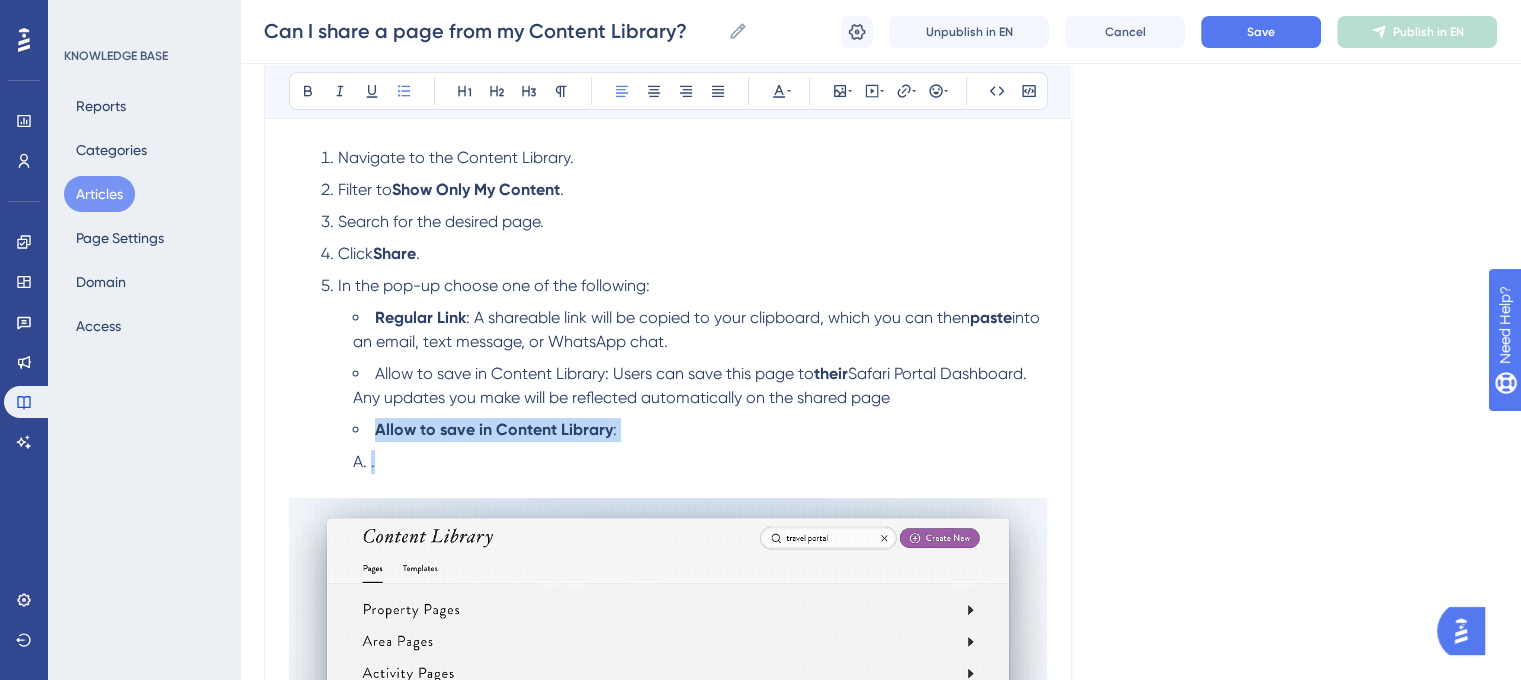 click on "Regular Link : A shareable link will be copied to your clipboard, which you can then  paste  into an email, text message, or WhatsApp chat. Allow to save in Content Library: Users can save this page to  their  Safari Portal Dashboard. Any updates you make will be reflected automatically on the shared page Allow to save in Content Library :  ." at bounding box center [684, 390] 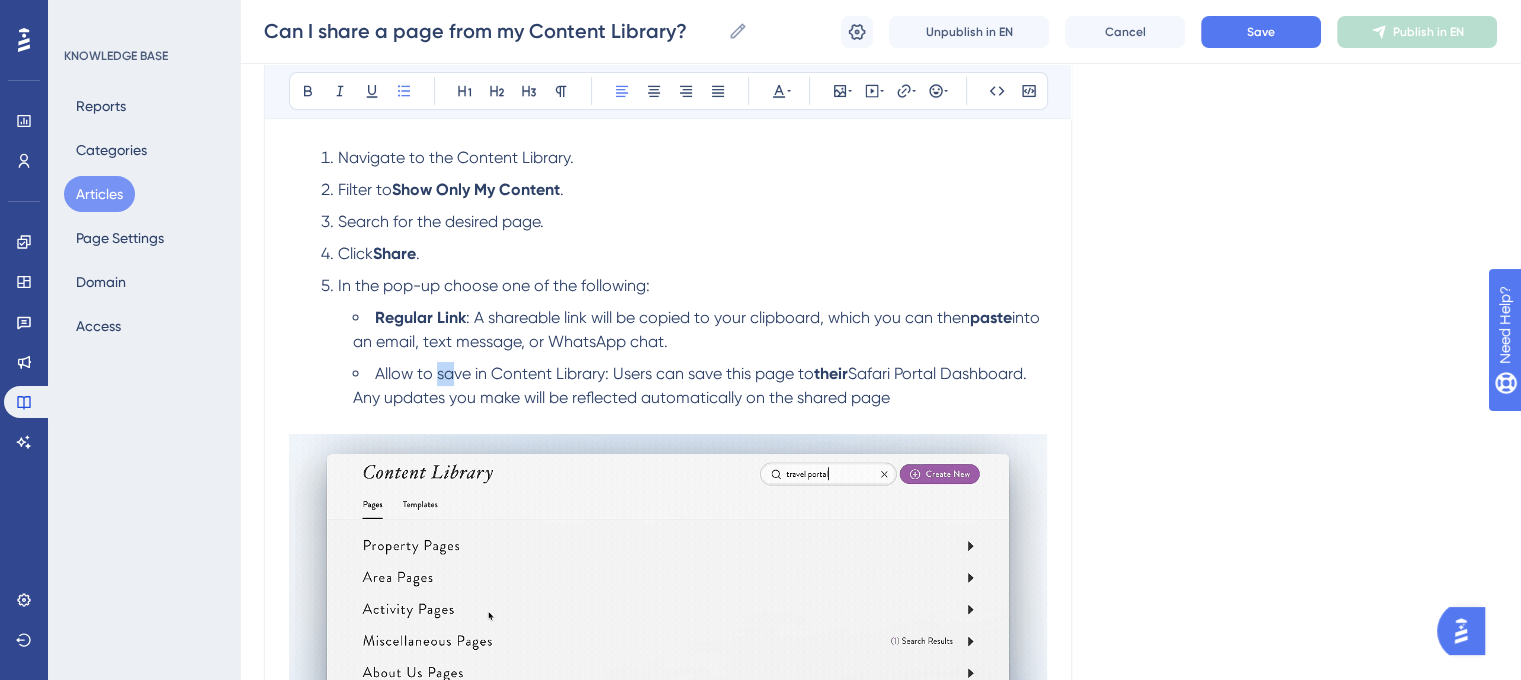drag, startPoint x: 437, startPoint y: 375, endPoint x: 456, endPoint y: 375, distance: 19 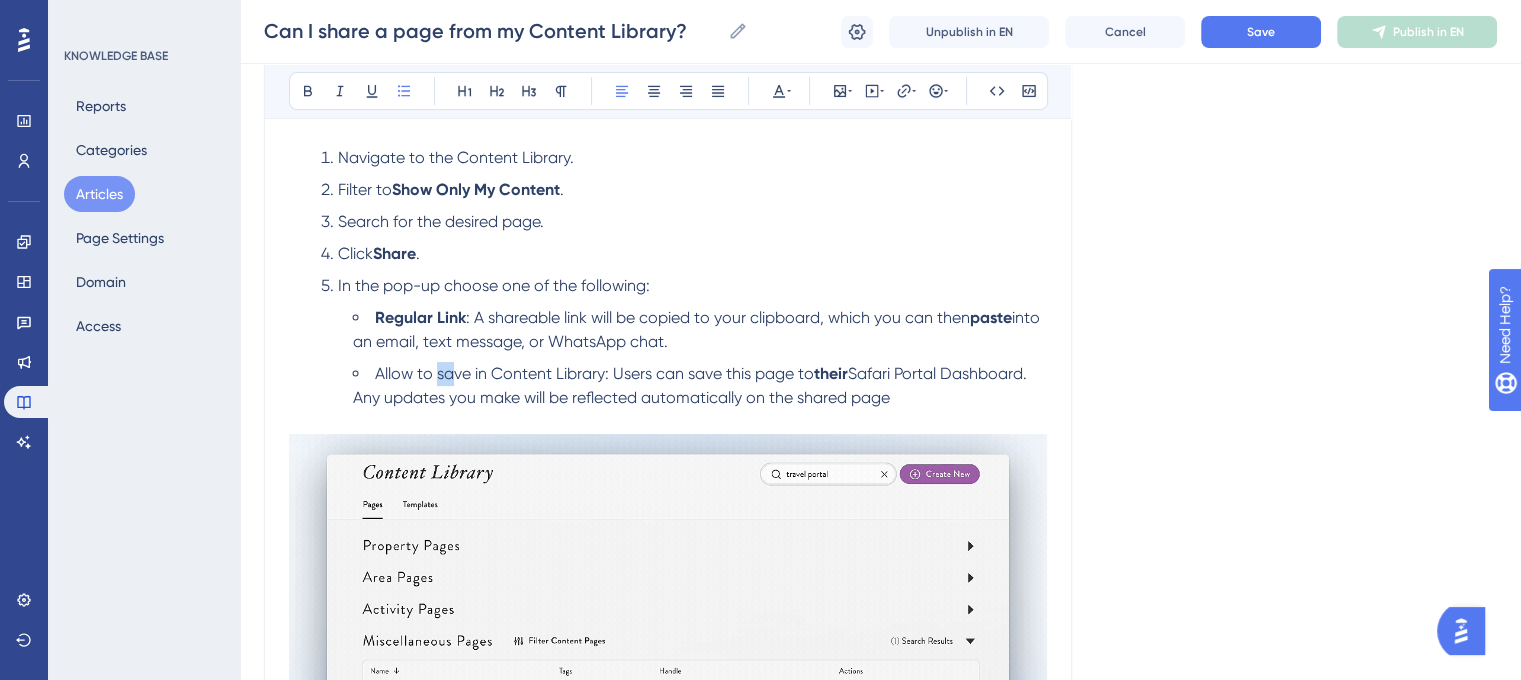 click on "Allow to save in Content Library: Users can save this page to" at bounding box center [594, 373] 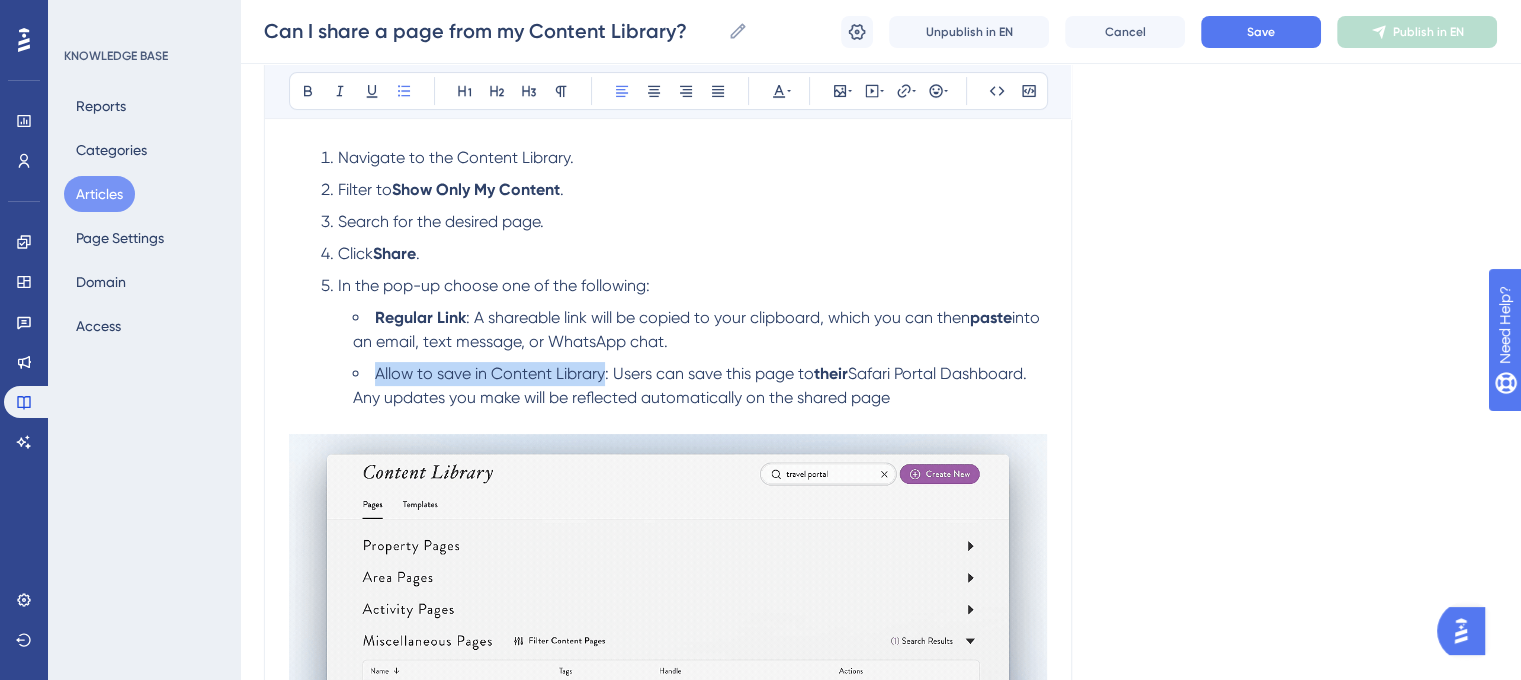 drag, startPoint x: 603, startPoint y: 377, endPoint x: 377, endPoint y: 379, distance: 226.00885 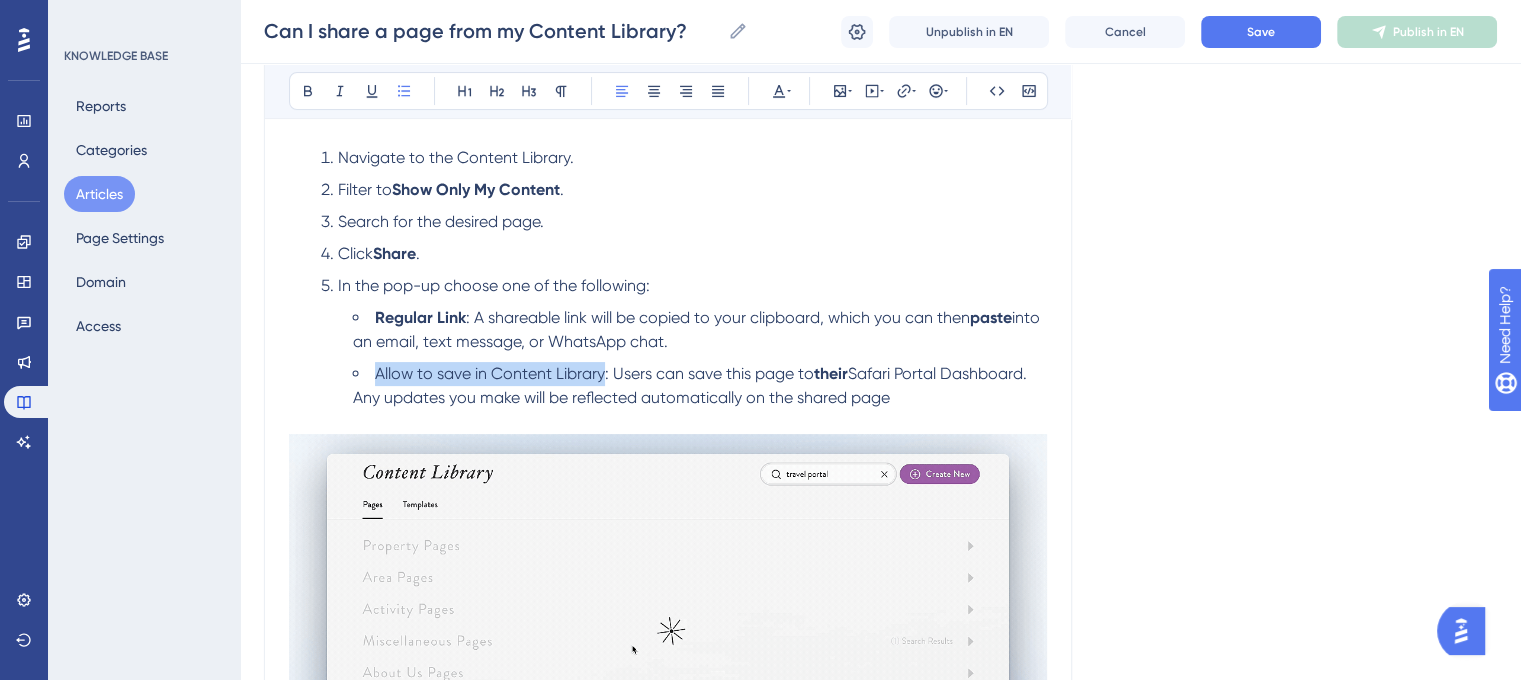 click on "Allow to save in Content Library: Users can save this page to" at bounding box center (594, 373) 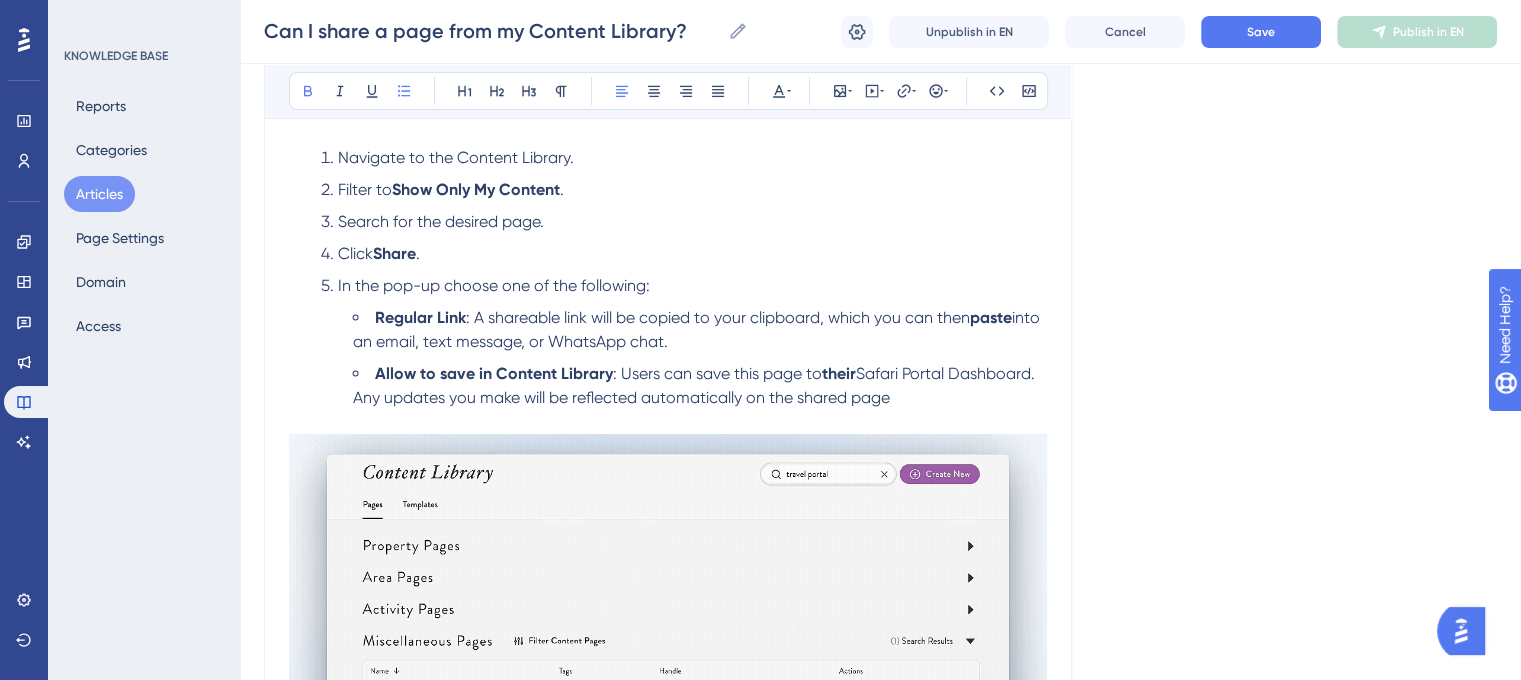 click on "Language English (Default) Can I share a page from my Content Library? Steps to share pages from the Content Library. Bold Italic Underline Bullet Point Heading 1 Heading 2 Heading 3 Normal Align Left Align Center Align Right Align Justify Text Color Insert Image Embed Video Hyperlink Emojis Code Code Block There are  two  methods to easily share  your  custom  Content Pages  in the  Content Library  with agents from other companies. Follow the instructions below to learn how. Step-By-Step Instructions Navigate to the Content Library. Filter to  Show Only My Content . Search for the desired page. Click  Share . In the pop-up choose one of the following: Regular Link : A shareable link will be copied to your clipboard, which you can then  paste  into an email, text message, or WhatsApp chat. Allow to save in Content Library : Users can save this page to  their  Safari Portal Dashboard. Any updates you make will be reflected automatically on the shared page Did this answer your question? 😀 😐 😔" at bounding box center (880, 346) 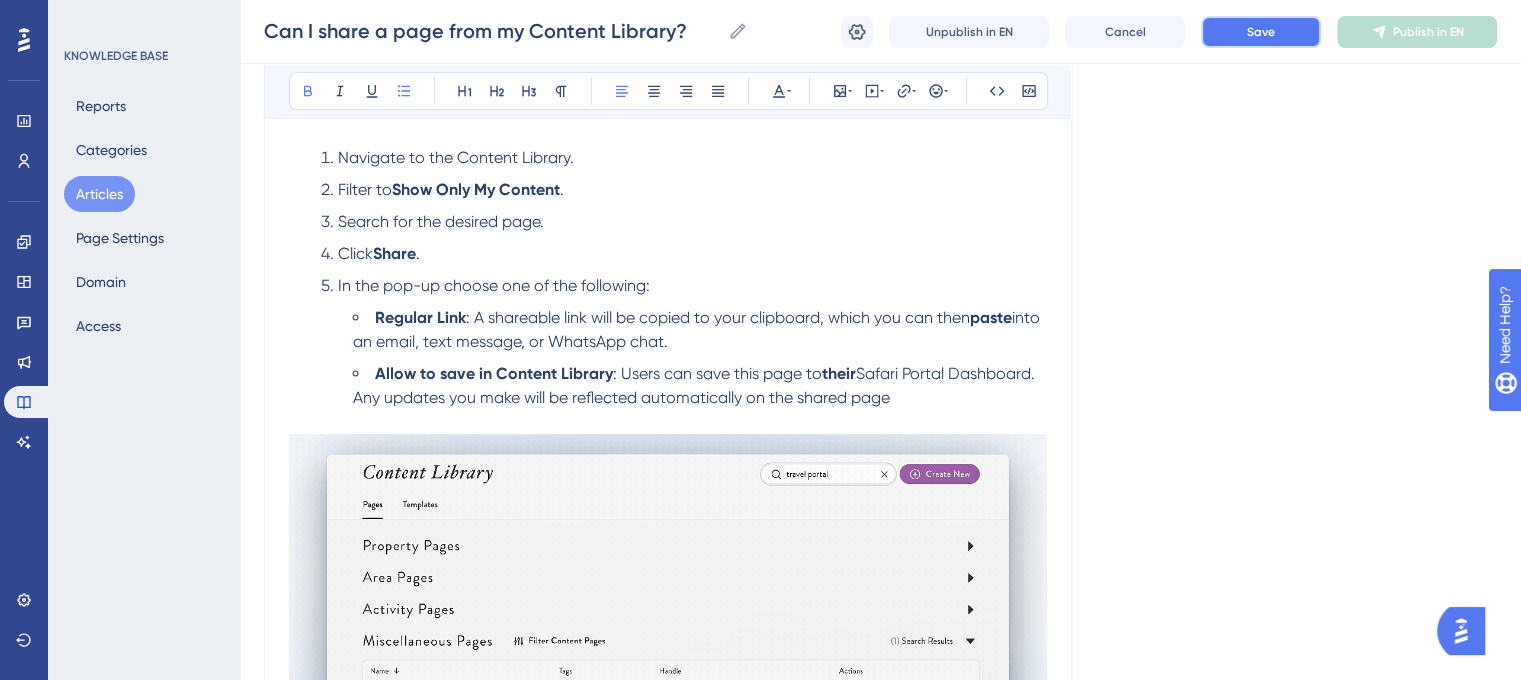 click on "Save" at bounding box center (1261, 32) 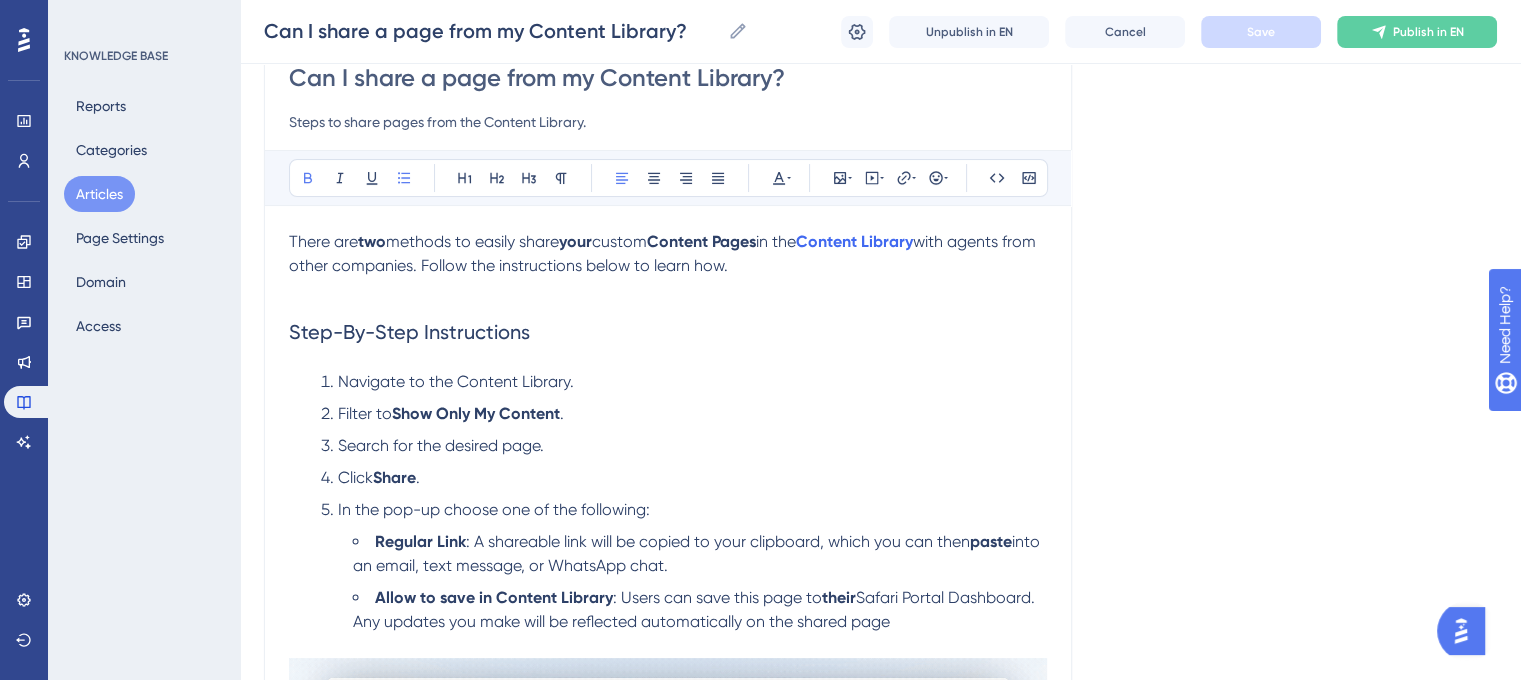 scroll, scrollTop: 119, scrollLeft: 0, axis: vertical 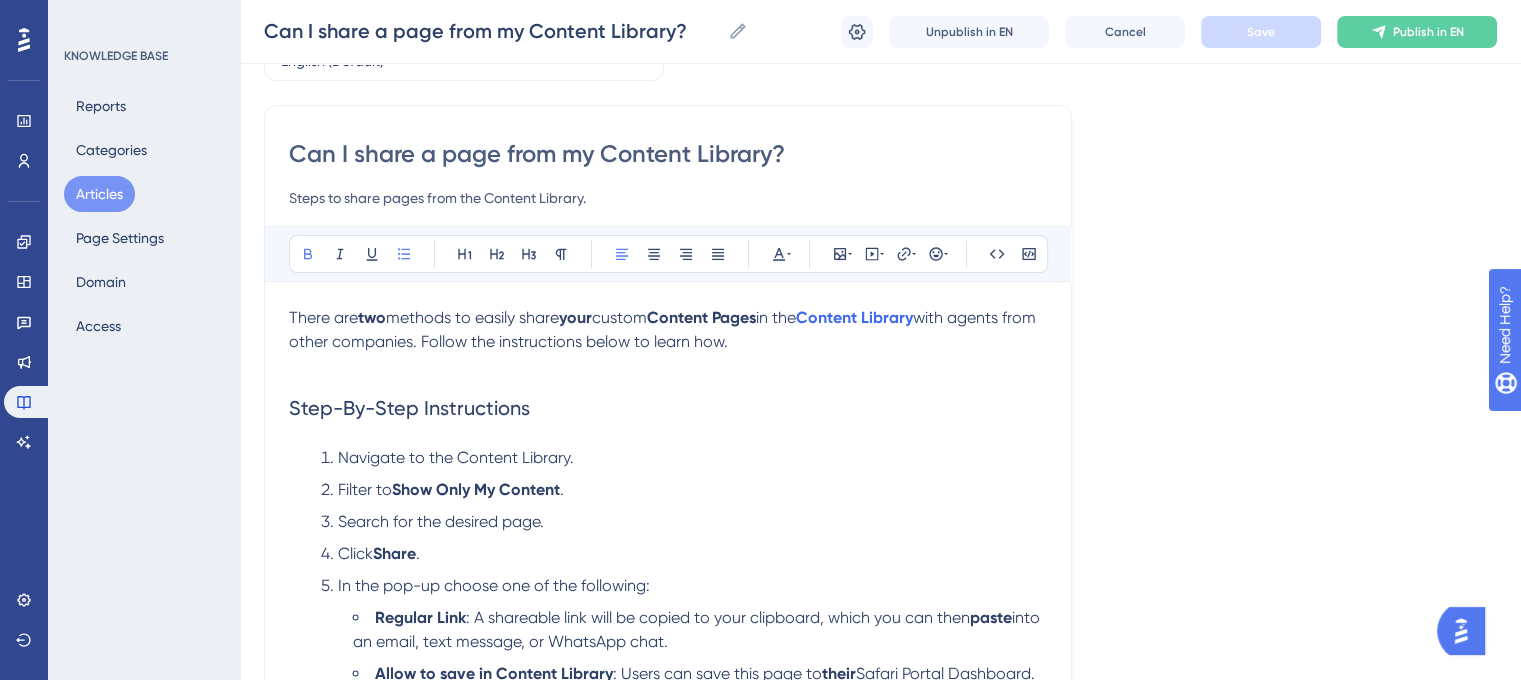 click on "with agents from other companies. Follow the instructions below to learn how." at bounding box center (664, 329) 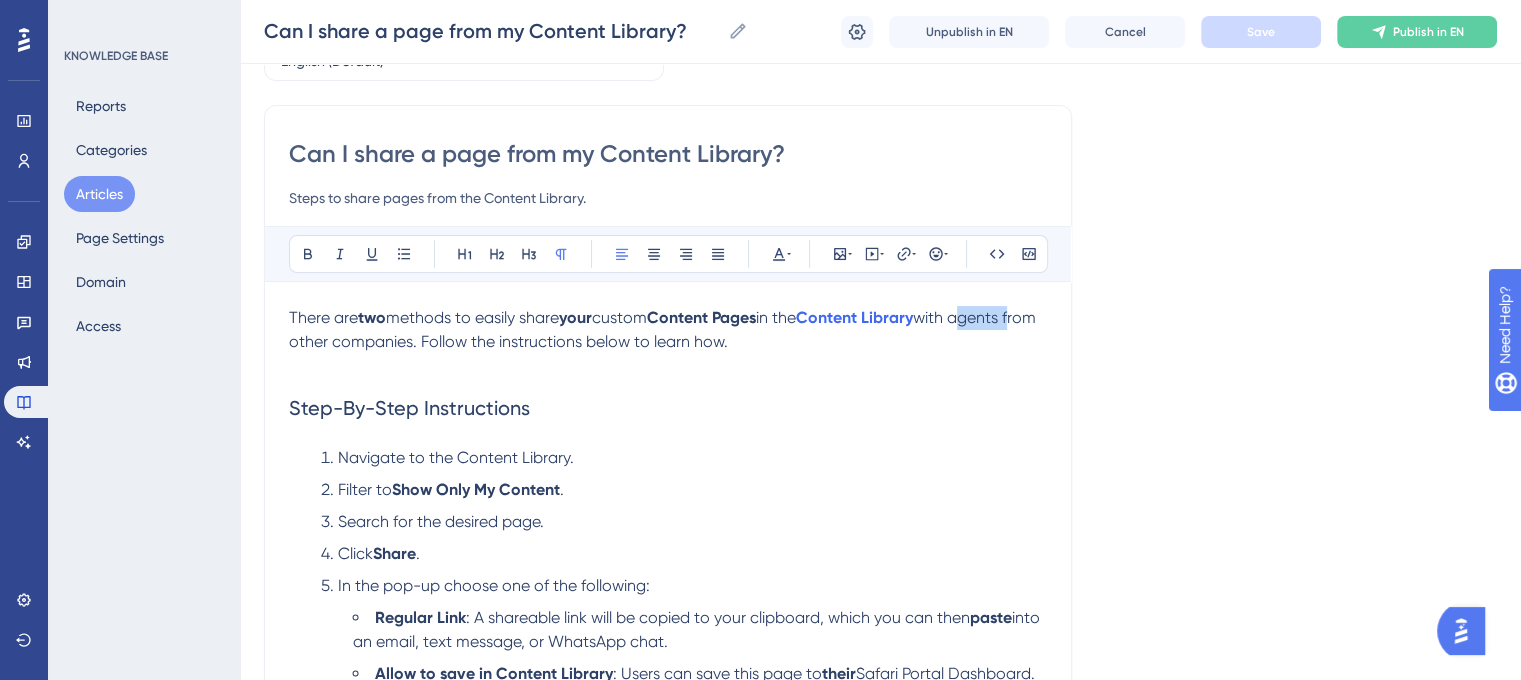 click on "with agents from other companies. Follow the instructions below to learn how." at bounding box center [664, 329] 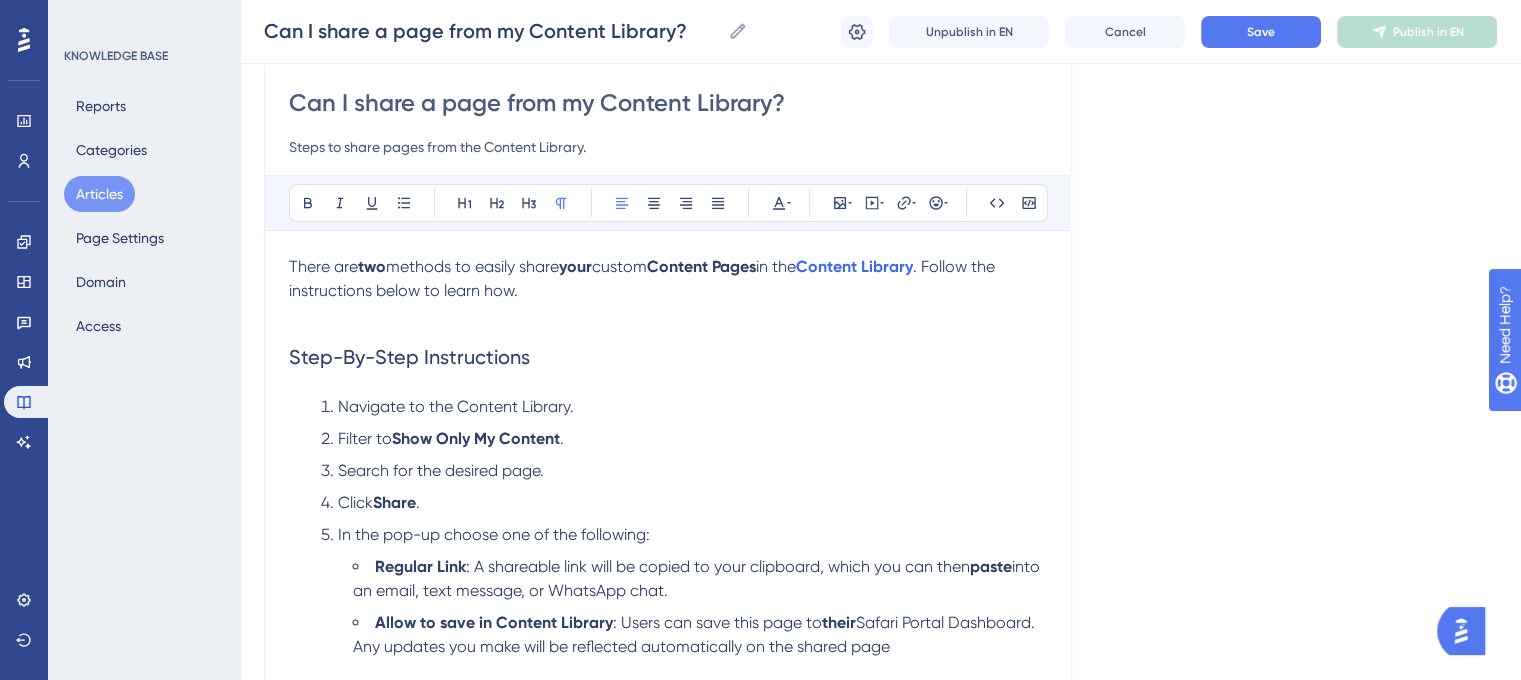 scroll, scrollTop: 219, scrollLeft: 0, axis: vertical 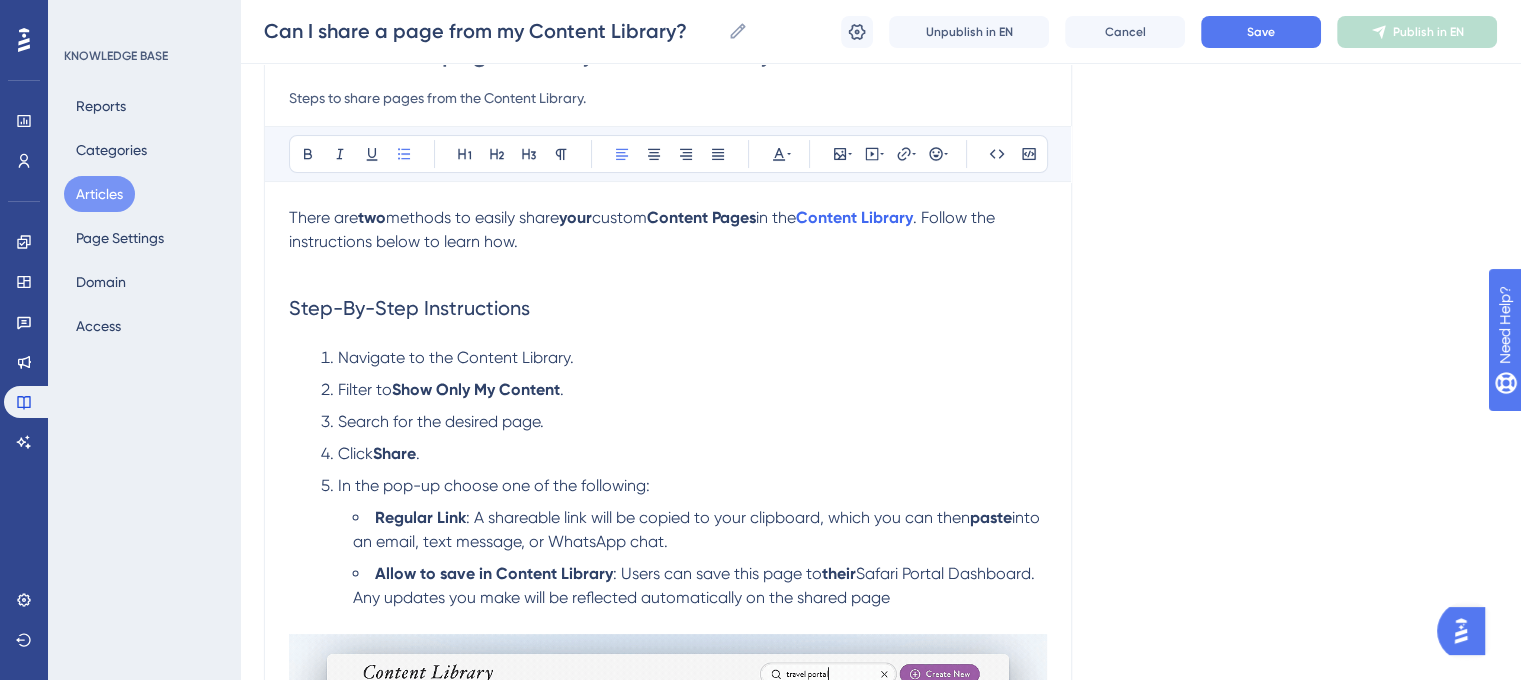 click on "Show Only My Content" at bounding box center (476, 389) 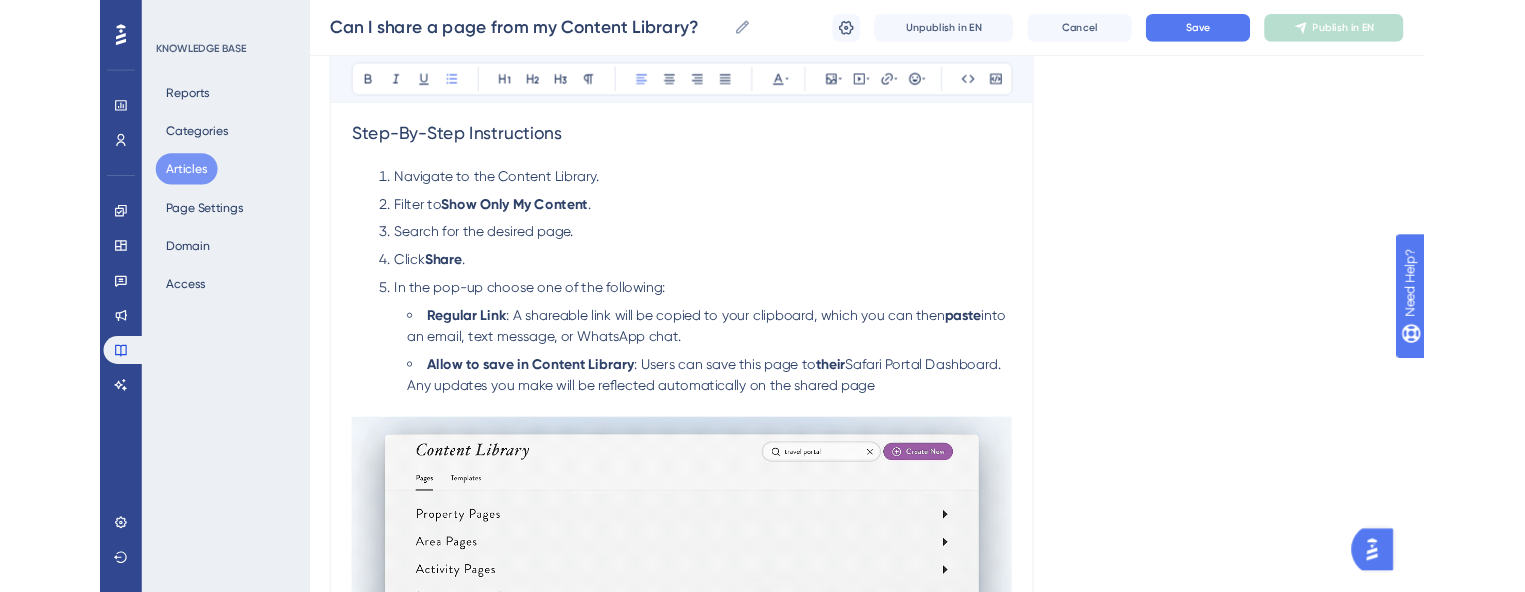 scroll, scrollTop: 419, scrollLeft: 0, axis: vertical 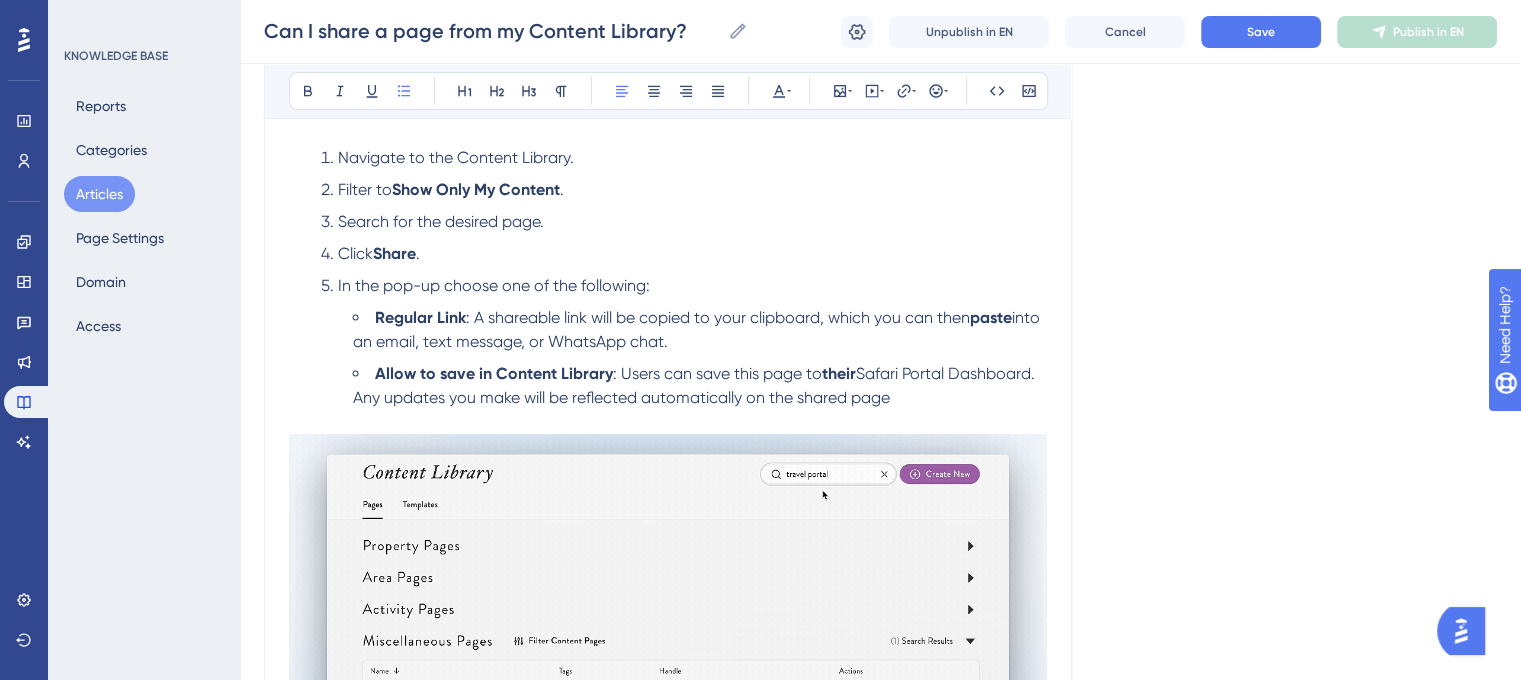 click on "Allow to save in Content Library : Users can save this page to  their  Safari Portal Dashboard. Any updates you make will be reflected automatically on the shared page" at bounding box center [700, 386] 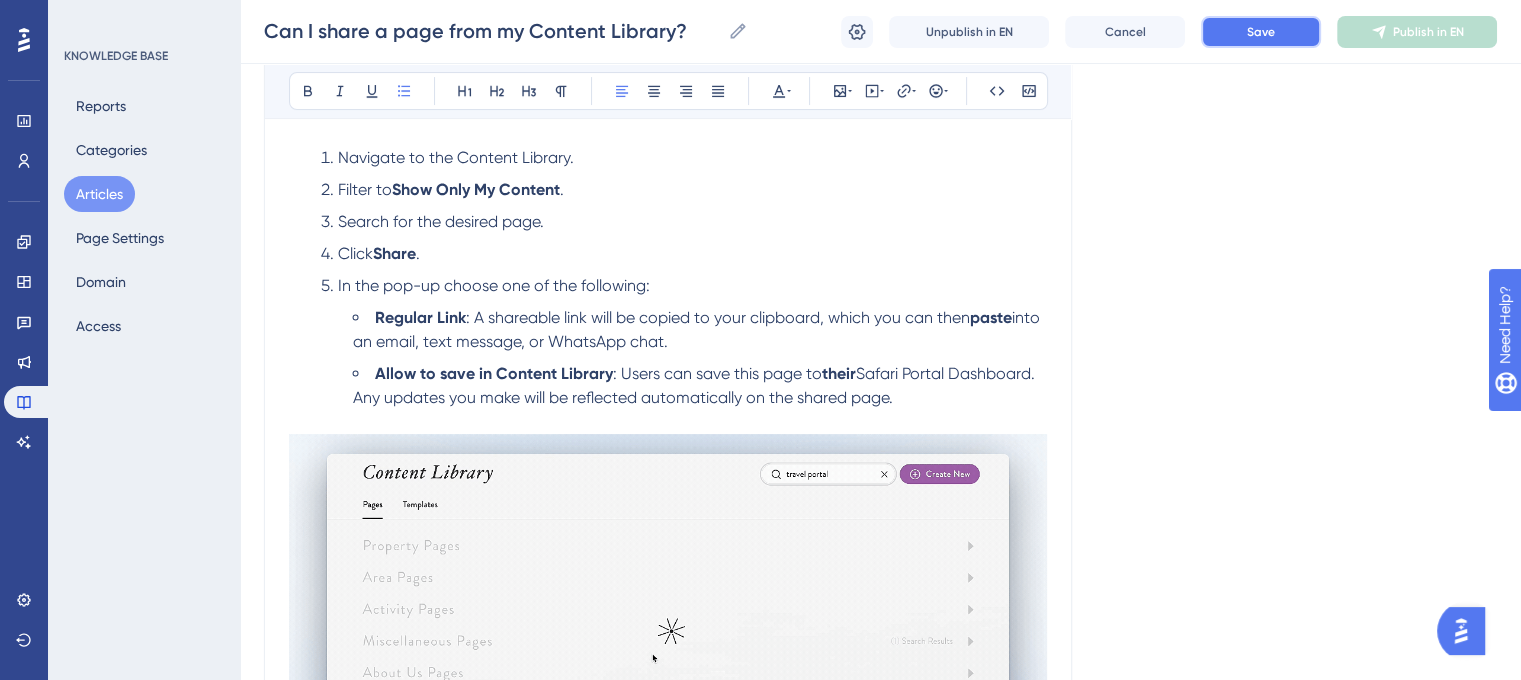click on "Save" at bounding box center [1261, 32] 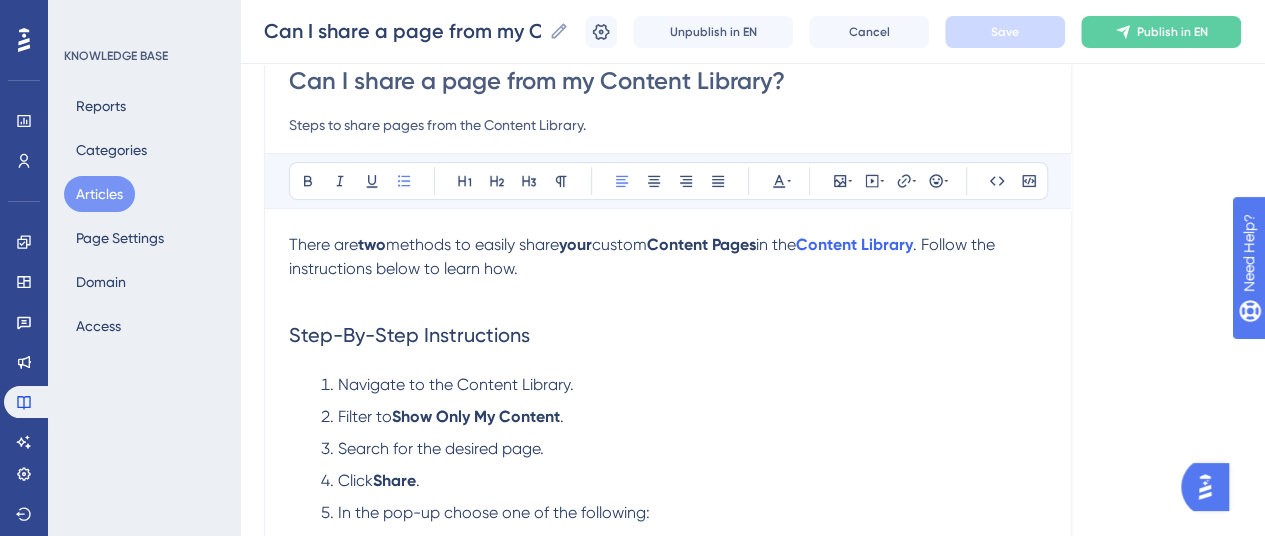 scroll, scrollTop: 200, scrollLeft: 0, axis: vertical 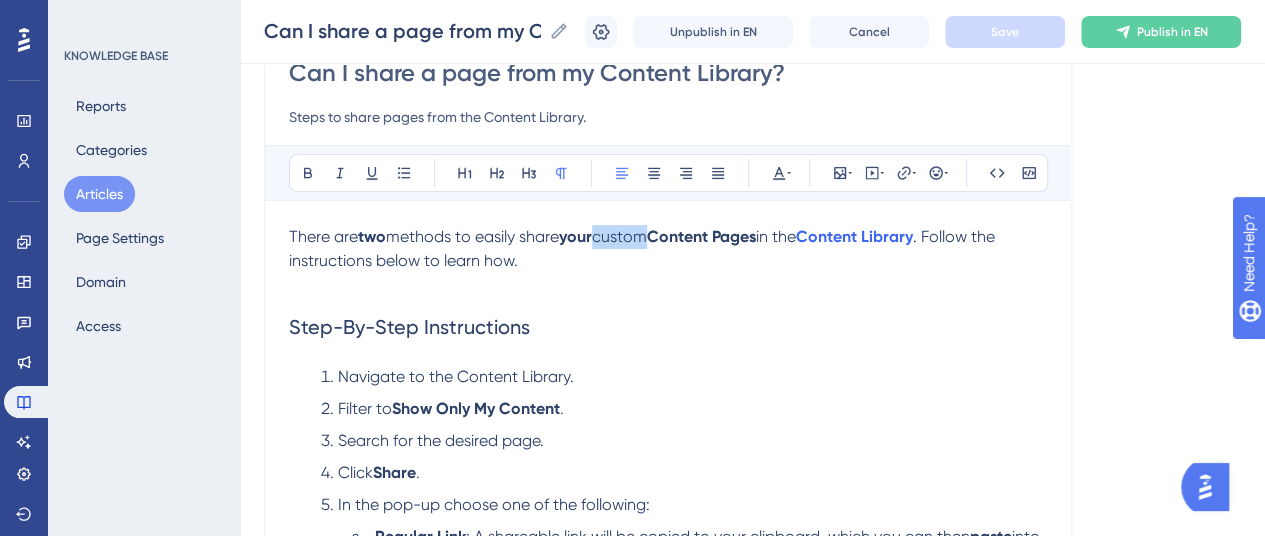 drag, startPoint x: 658, startPoint y: 231, endPoint x: 608, endPoint y: 235, distance: 50.159744 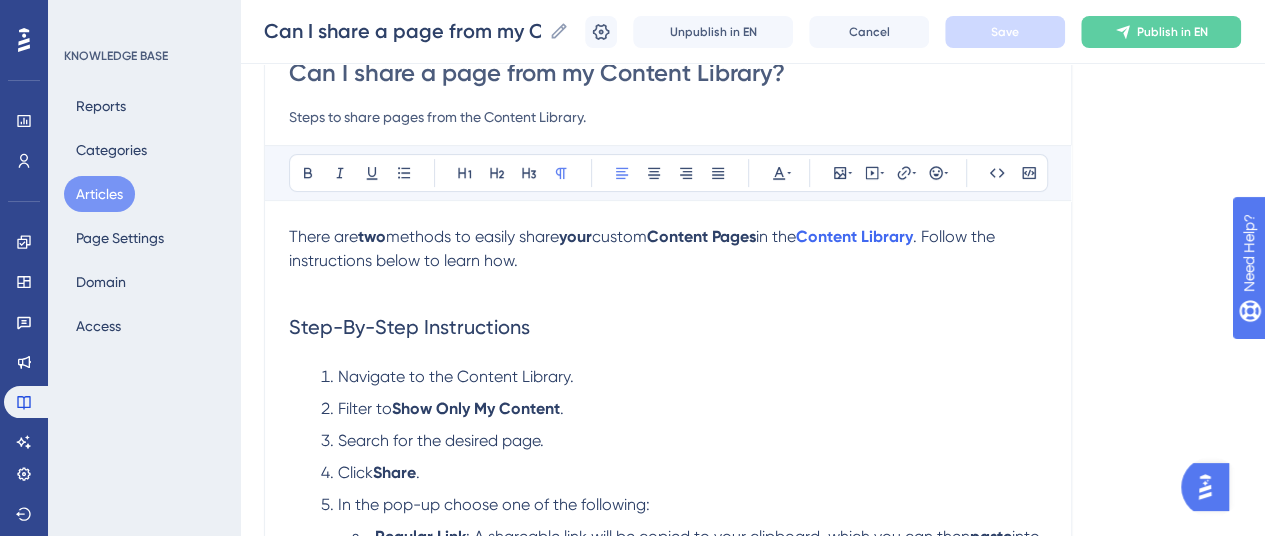 click at bounding box center [668, 285] 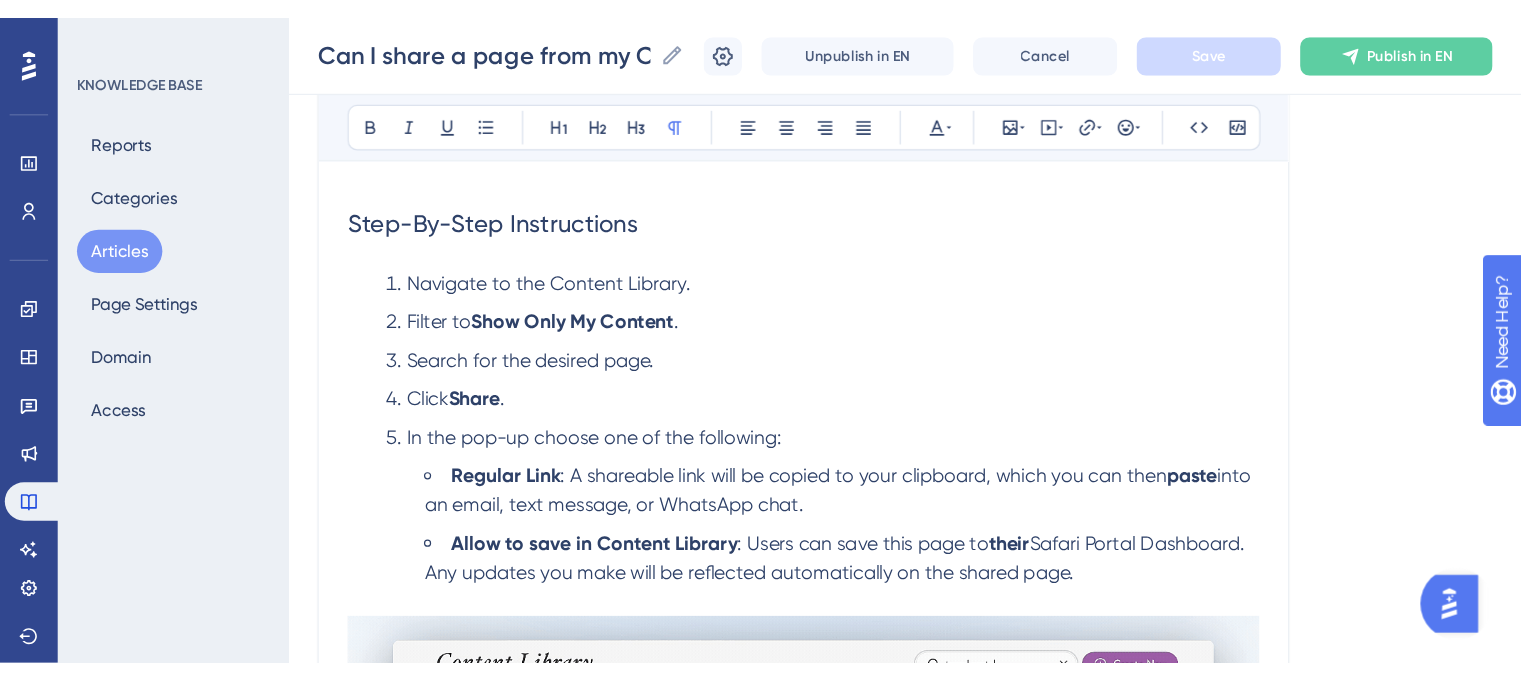scroll, scrollTop: 400, scrollLeft: 0, axis: vertical 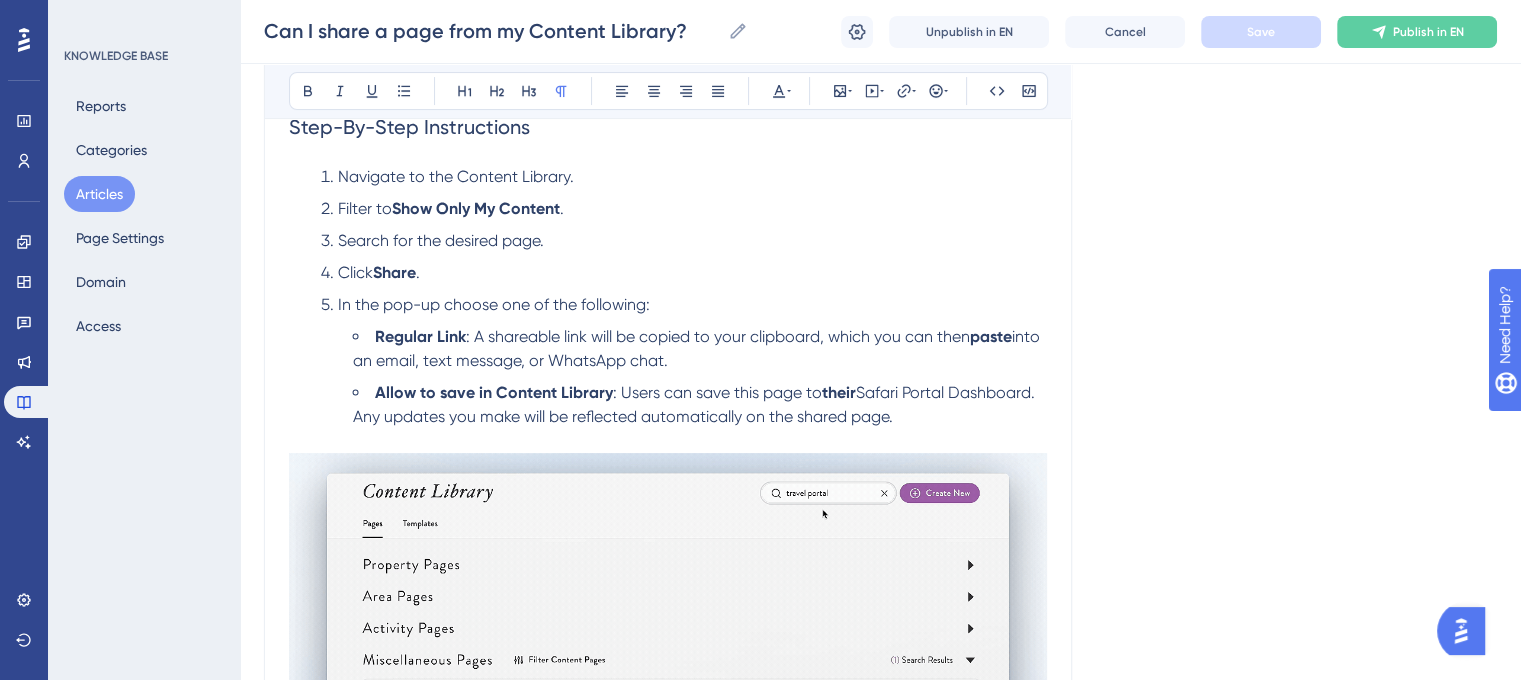 click at bounding box center (668, 651) 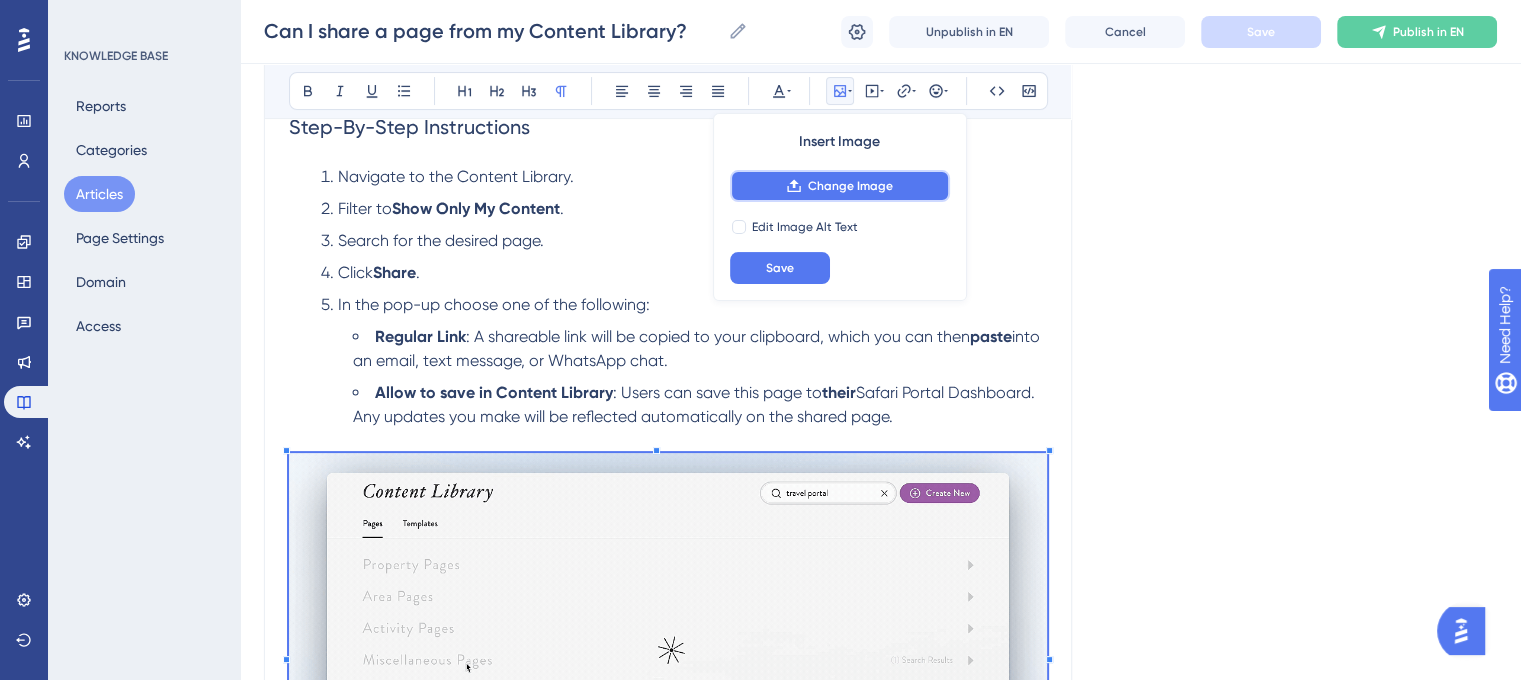 click on "Change Image" at bounding box center [850, 186] 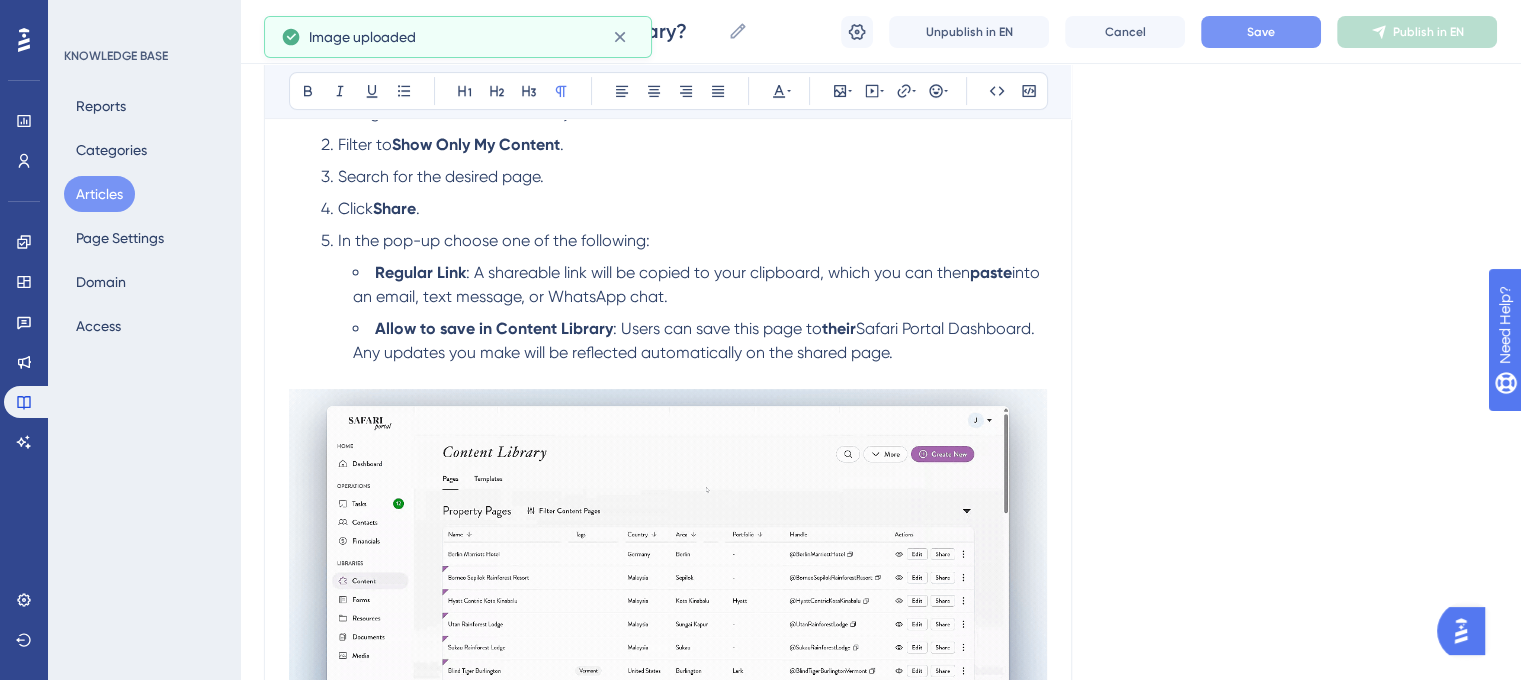 scroll, scrollTop: 500, scrollLeft: 0, axis: vertical 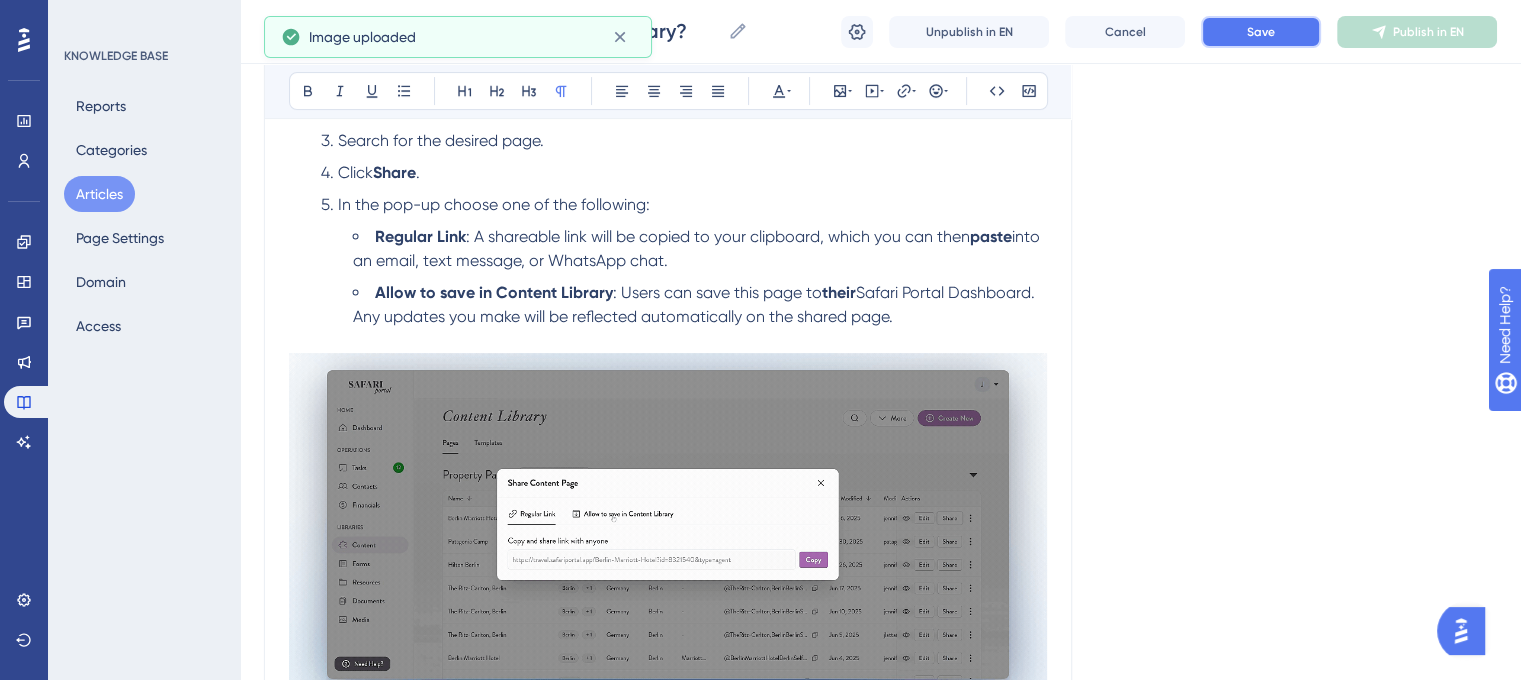 click on "Save" at bounding box center (1261, 32) 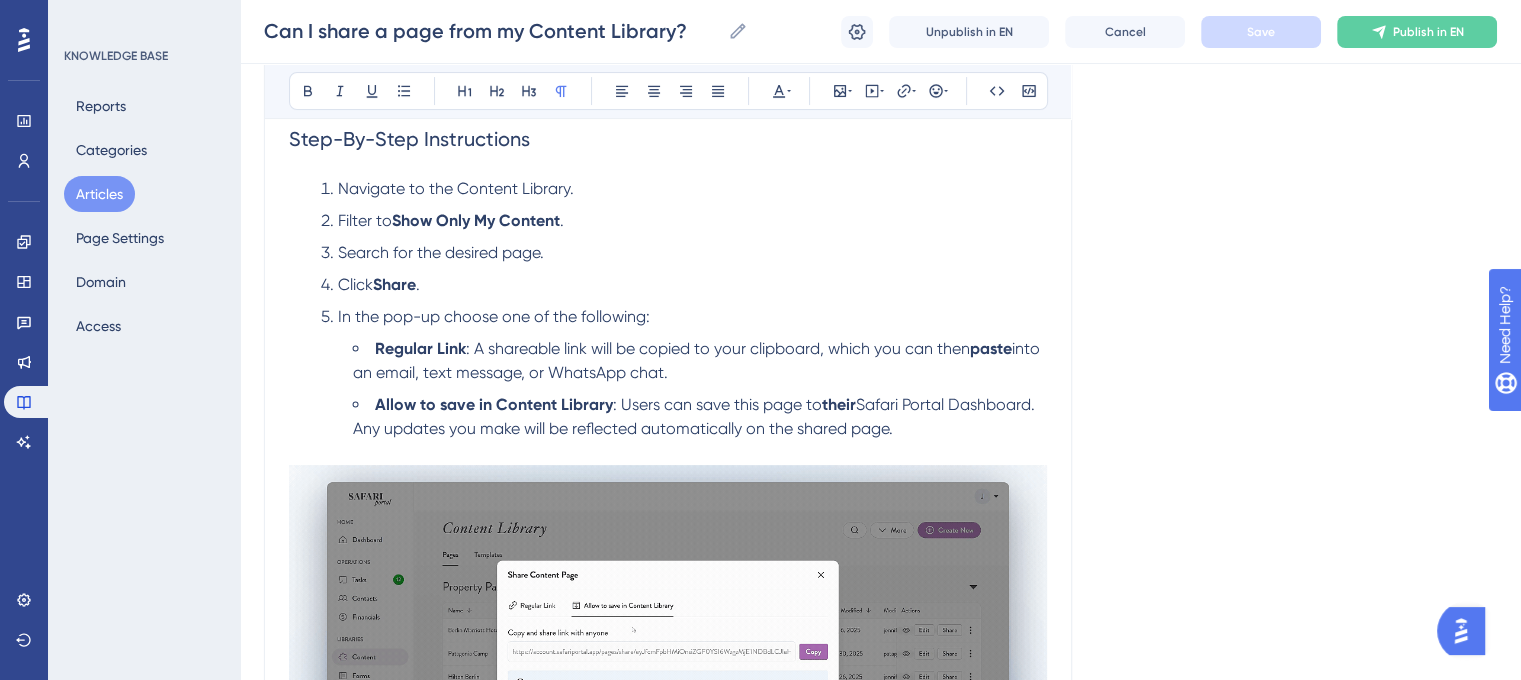 scroll, scrollTop: 435, scrollLeft: 0, axis: vertical 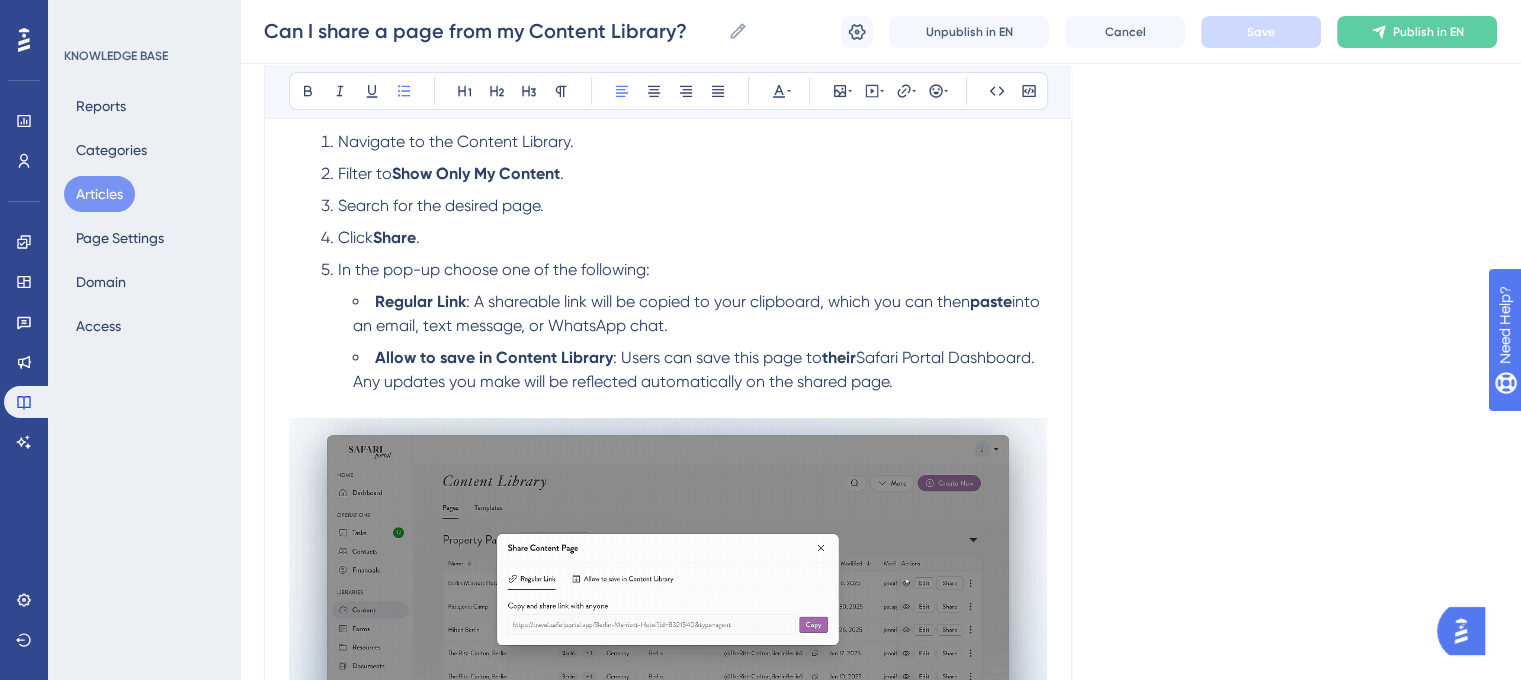 click on ": Users can save this page to" at bounding box center [717, 357] 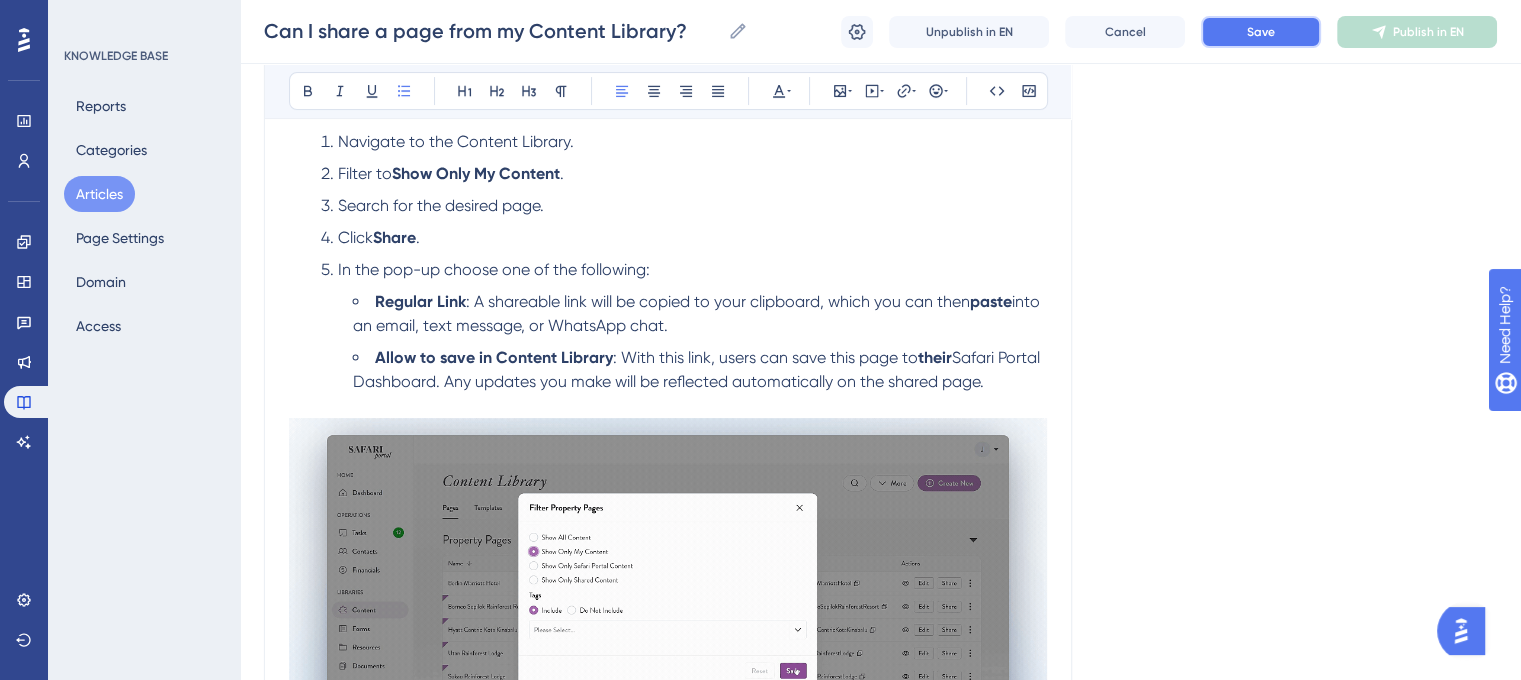 click on "Save" at bounding box center [1261, 32] 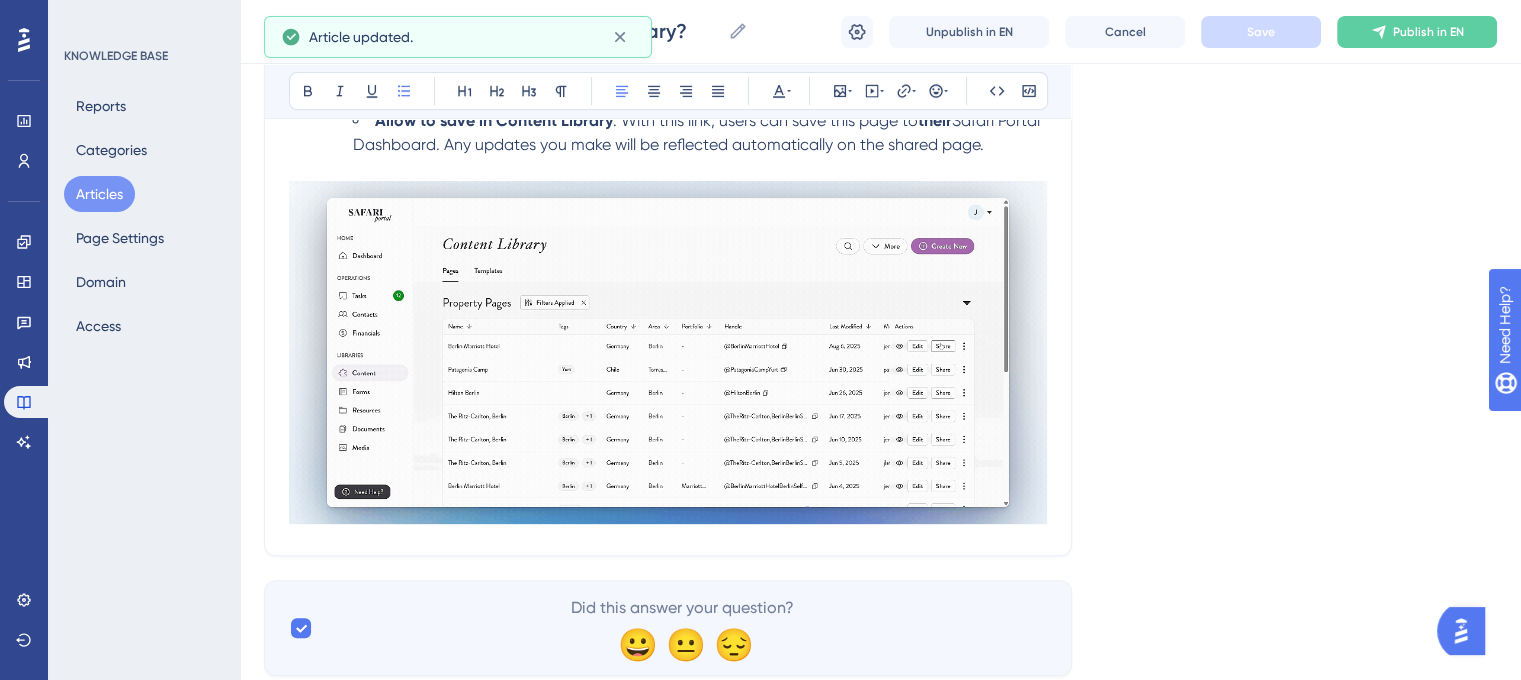scroll, scrollTop: 735, scrollLeft: 0, axis: vertical 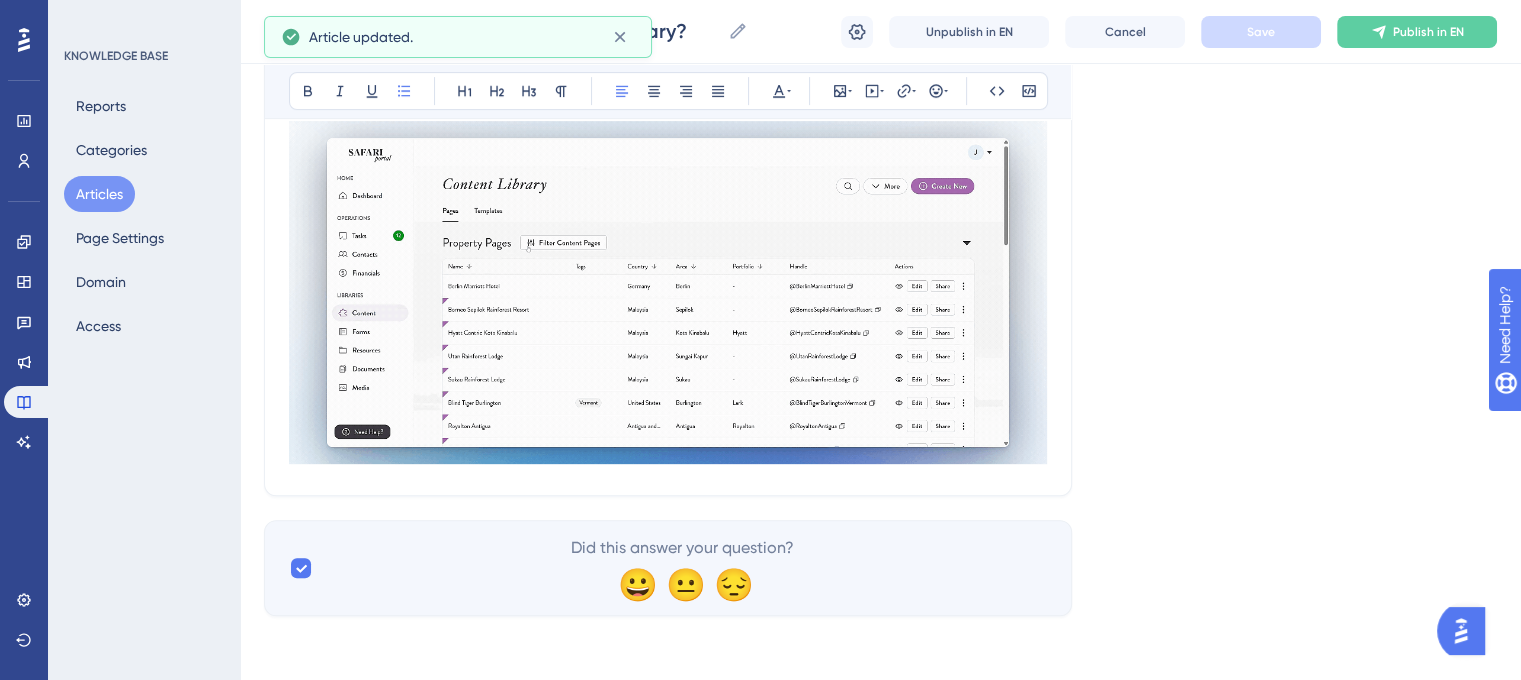 click at bounding box center [668, 292] 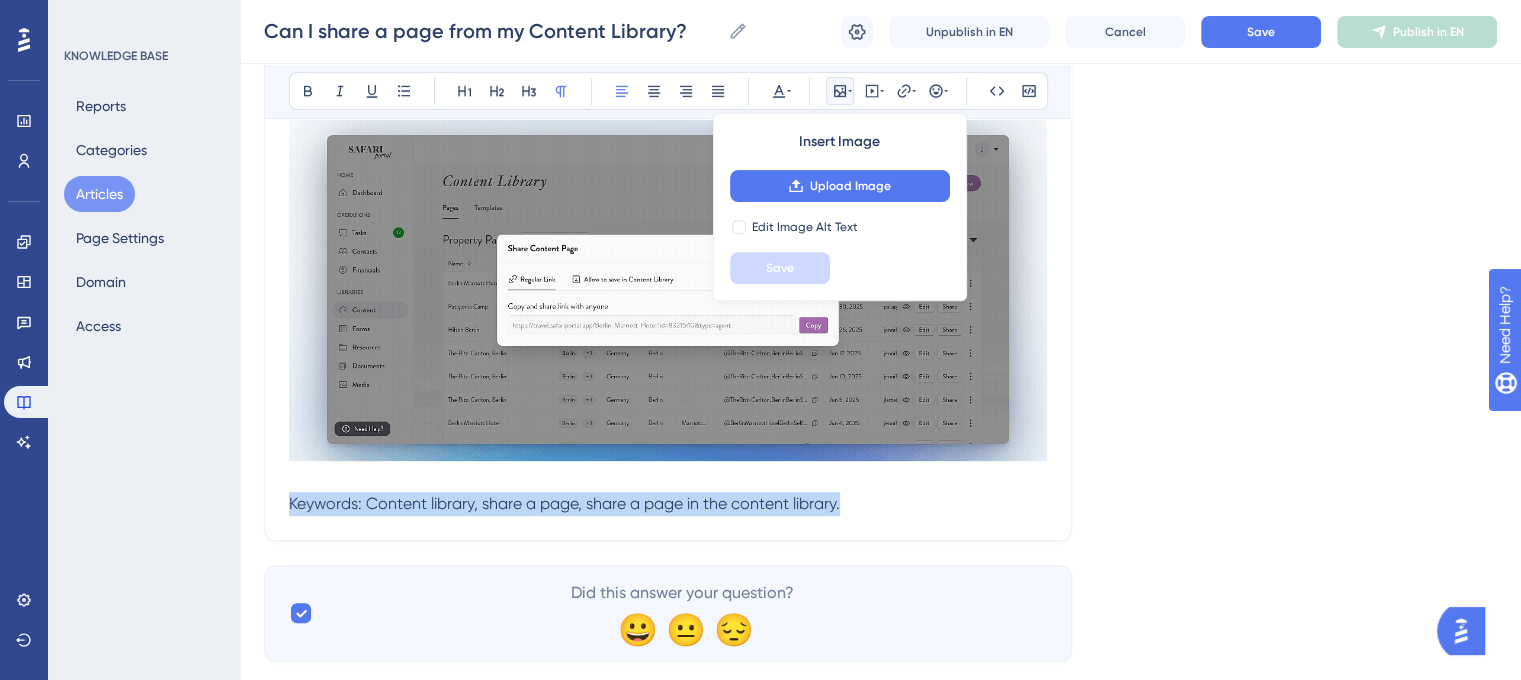 drag, startPoint x: 893, startPoint y: 508, endPoint x: 284, endPoint y: 506, distance: 609.0033 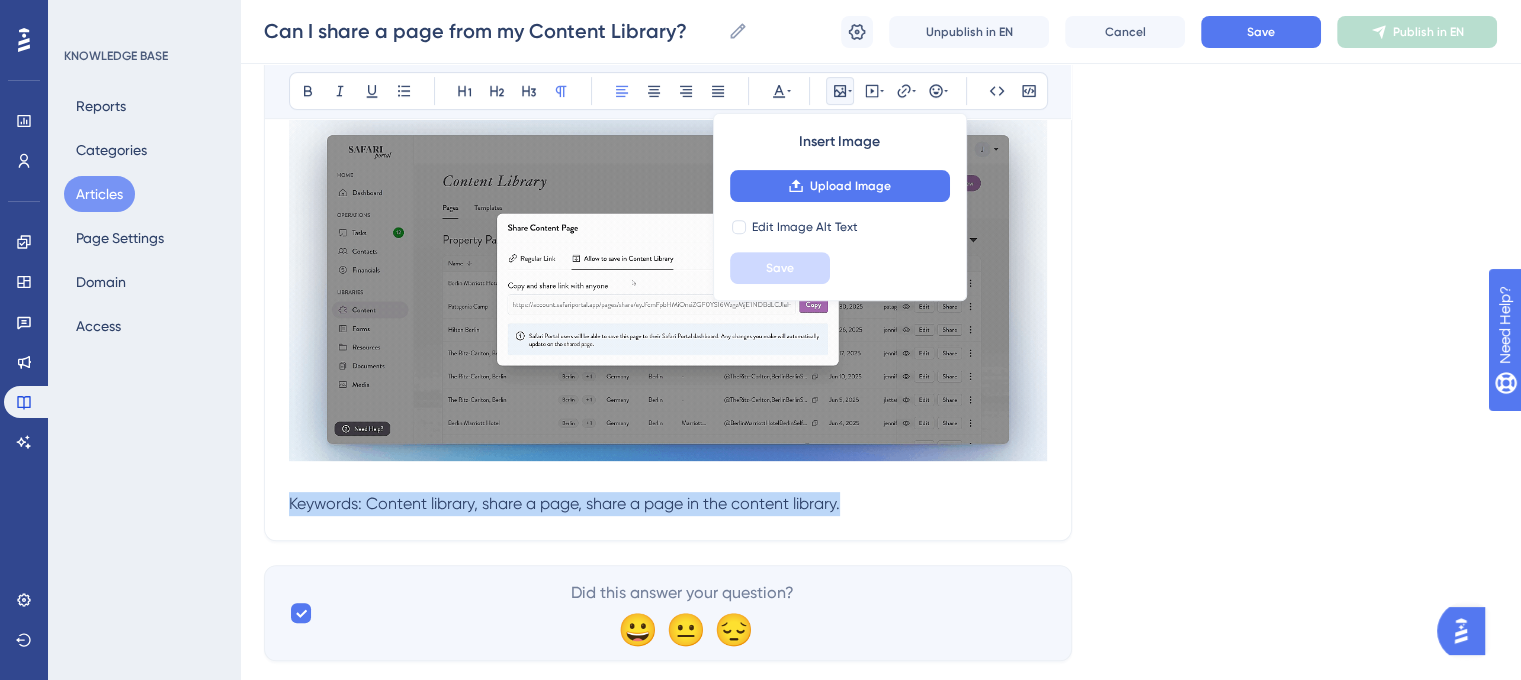 click on "Can I share a page from my Content Library? Steps to share pages from the Content Library. Bold Italic Underline Bullet Point Heading 1 Heading 2 Heading 3 Normal Align Left Align Center Align Right Align Justify Text Color Insert Image Upload Image Edit Image Alt Text Save Embed Video Hyperlink Emojis Code Code Block There are  two  methods to easily share  your  custom  Content Pages  in the  Content Library . Follow the instructions below to learn how. Step-By-Step Instructions Navigate to the Content Library. Filter to  Show Only My Content . Search for the desired page. Click  Share . In the pop-up choose one of the following: Regular Link : A shareable link will be copied to your clipboard, which you can then  paste  into an email, text message, or WhatsApp chat. Allow to save in Content Library : With this link, users can save this page to  their  Safari Portal Dashboard. Any updates you make will be reflected automatically on the shared page." at bounding box center (668, 15) 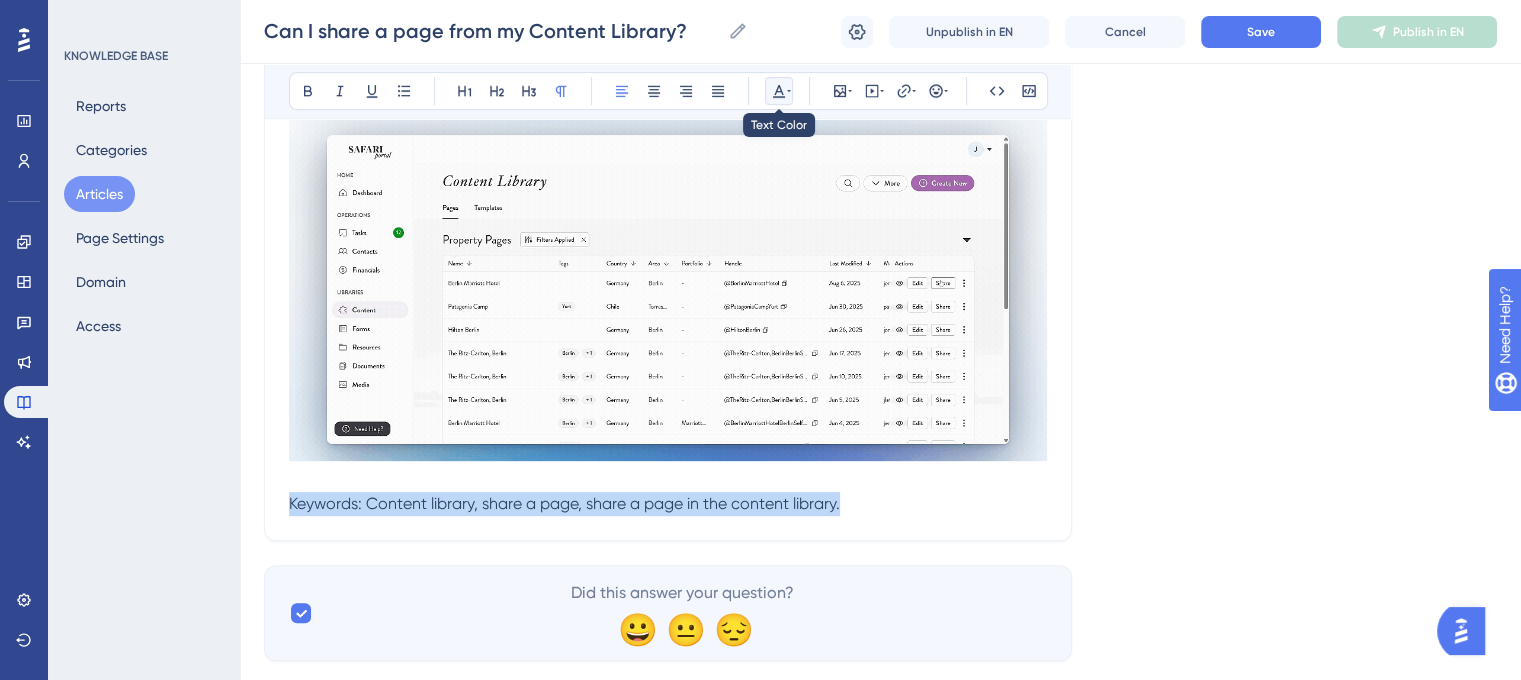 click 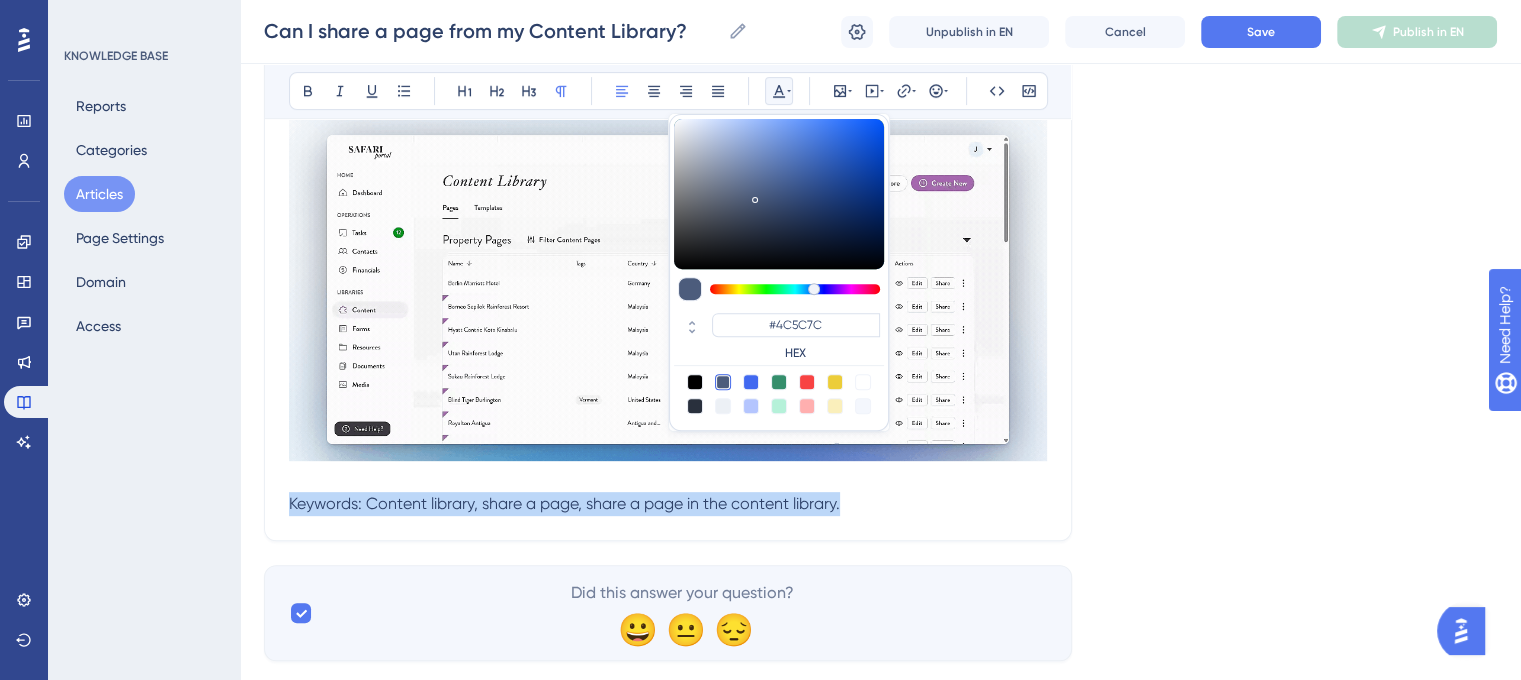 click at bounding box center (723, 406) 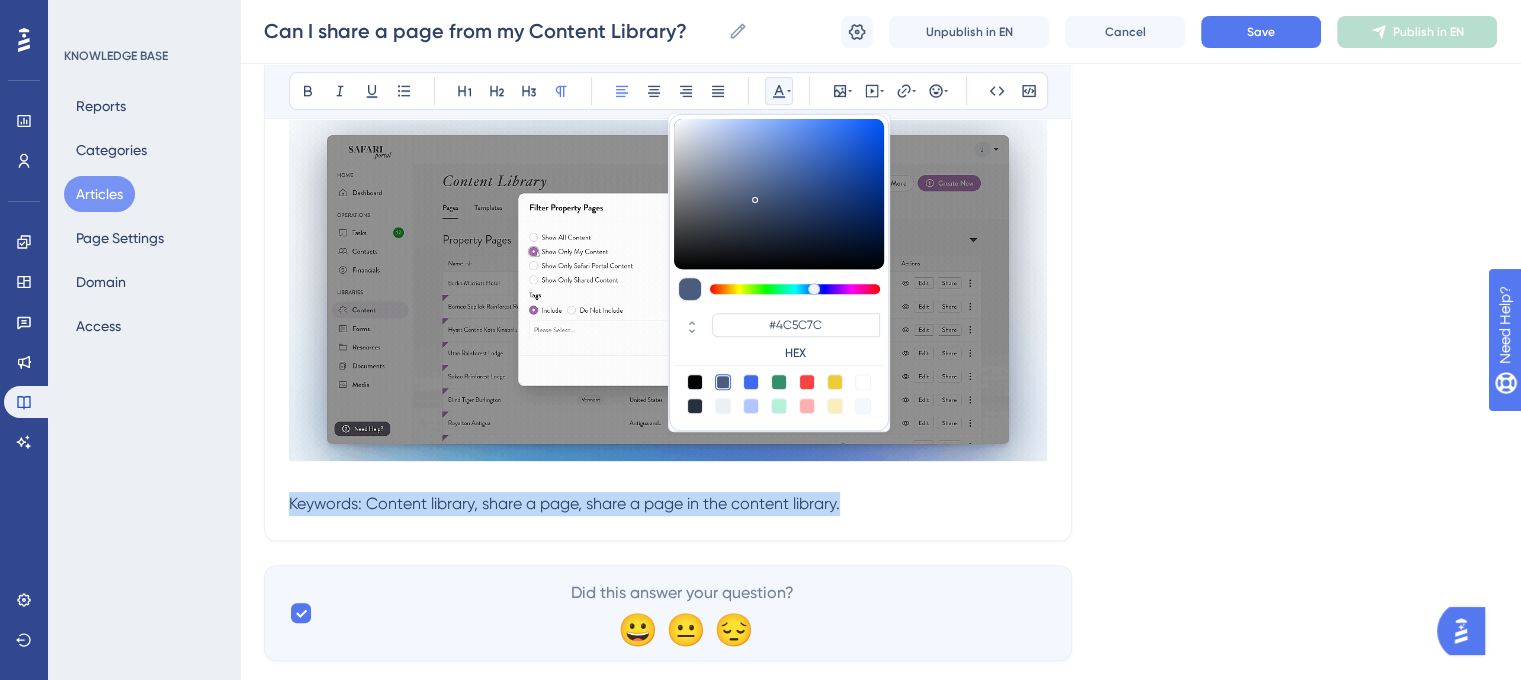 type on "#ECF0F5" 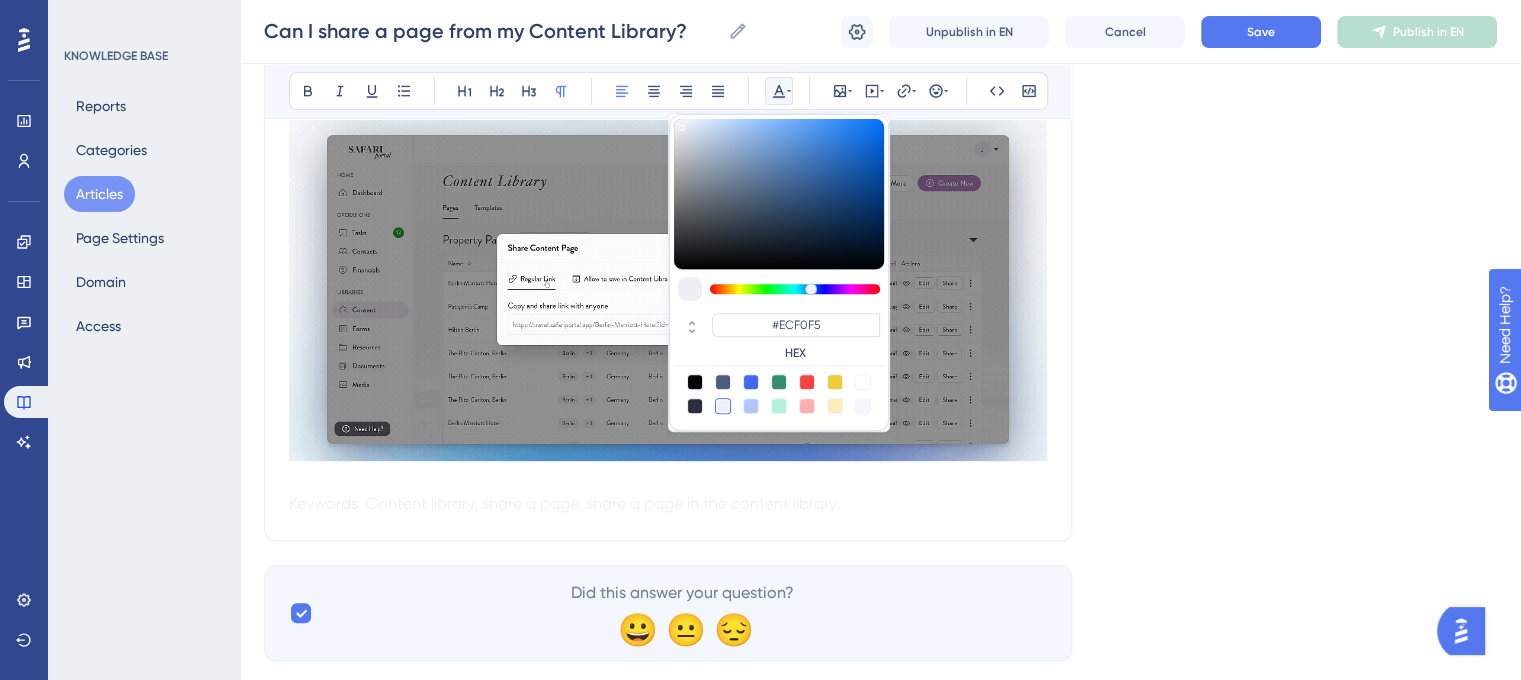 click on "Language English (Default) Can I share a page from my Content Library? Steps to share pages from the Content Library. Bold Italic Underline Bullet Point Heading 1 Heading 2 Heading 3 Normal Align Left Align Center Align Right Align Justify #ECF0F5 HEX Insert Image Embed Video Hyperlink Emojis Code Code Block There are  two  methods to easily share  your  custom  Content Pages  in the  Content Library . Follow the instructions below to learn how. Step-By-Step Instructions Navigate to the Content Library. Filter to  Show Only My Content . Search for the desired page. Click  Share . In the pop-up choose one of the following: Regular Link : A shareable link will be copied to your clipboard, which you can then  paste  into an email, text message, or WhatsApp chat. Allow to save in Content Library : With this link, users can save this page to  their  Safari Portal Dashboard. Any updates you make will be reflected automatically on the shared page. Did this answer your question? 😀 😐 😔" at bounding box center [880, 27] 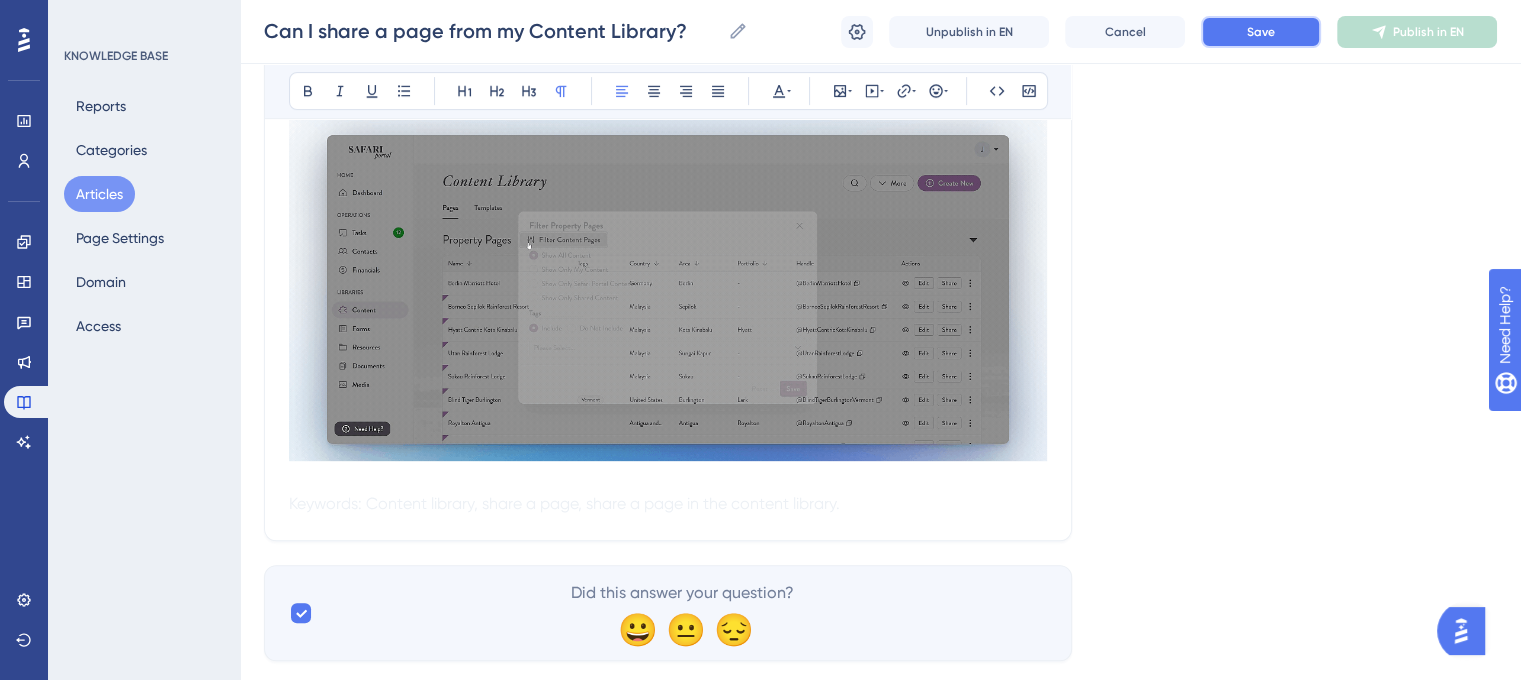 click on "Save" at bounding box center [1261, 32] 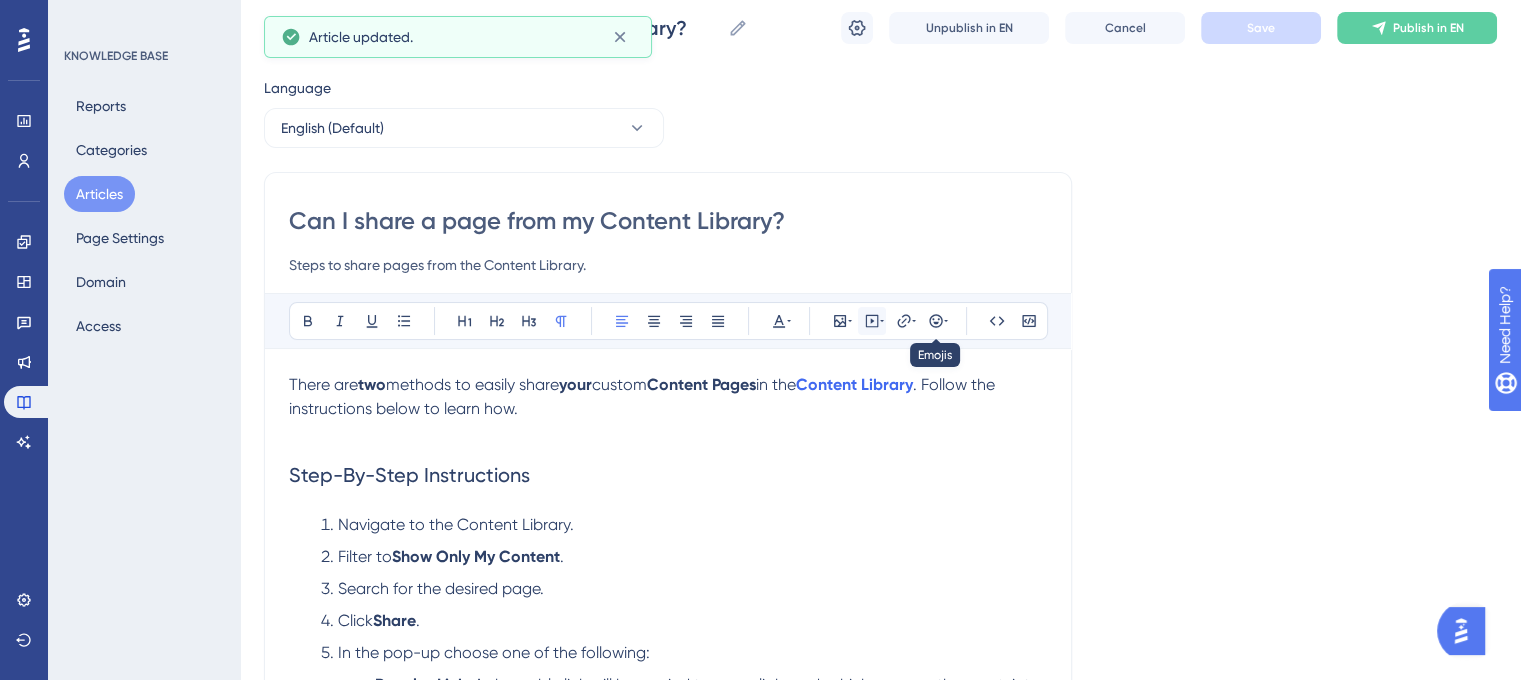 scroll, scrollTop: 0, scrollLeft: 0, axis: both 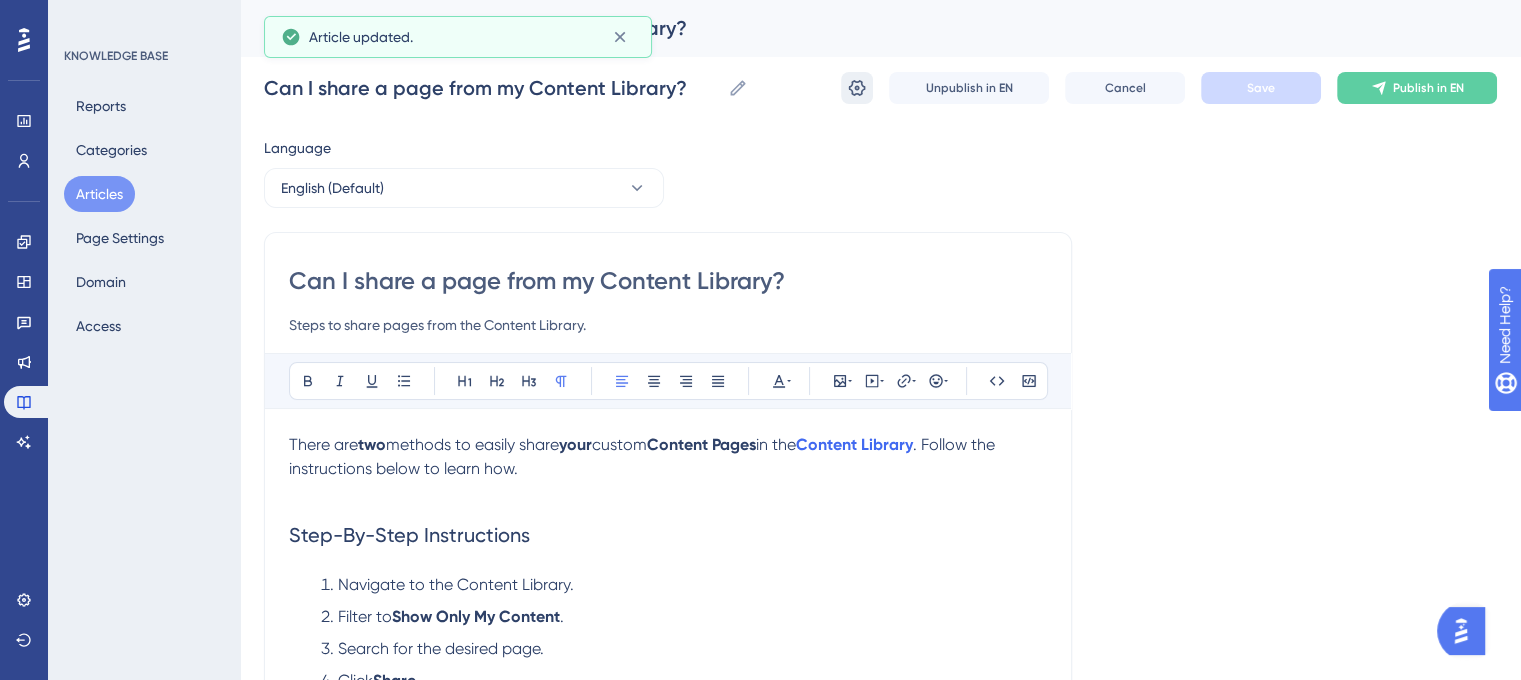 click 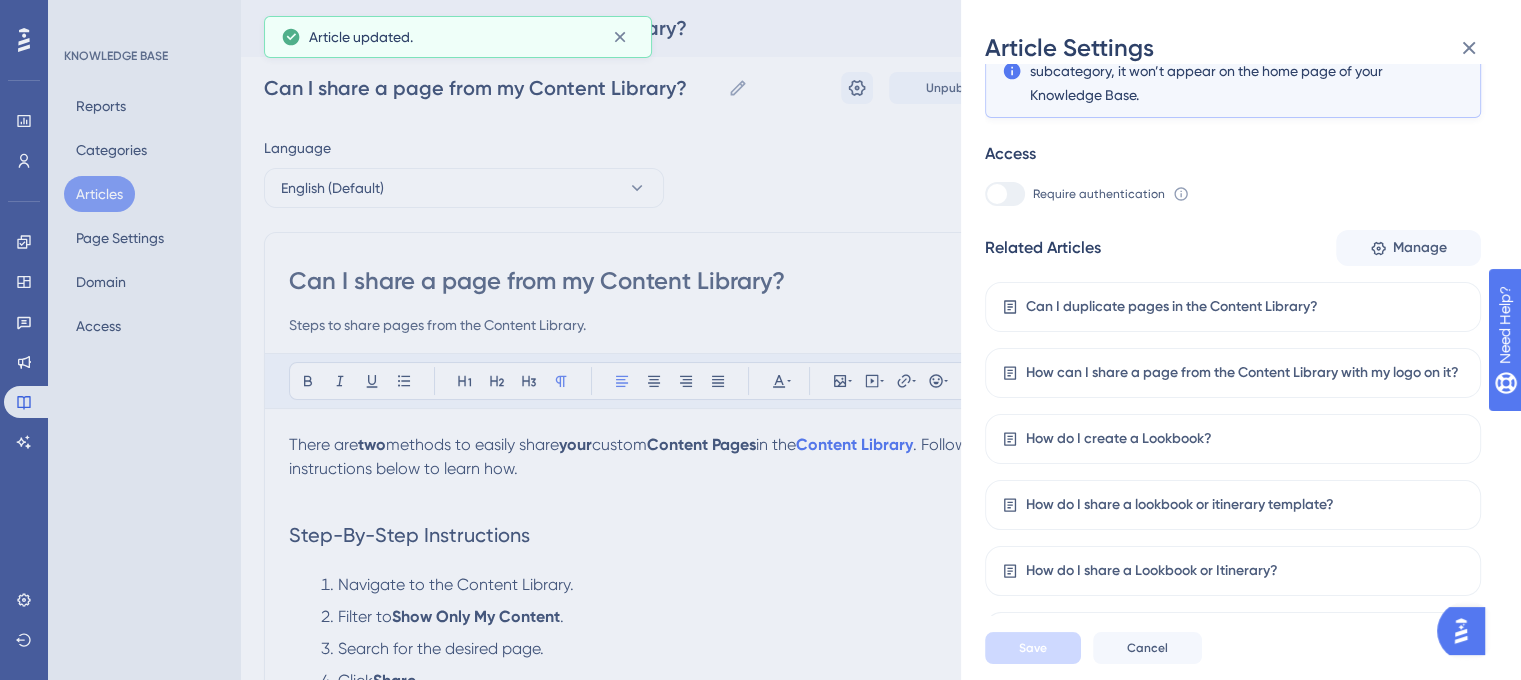 scroll, scrollTop: 493, scrollLeft: 0, axis: vertical 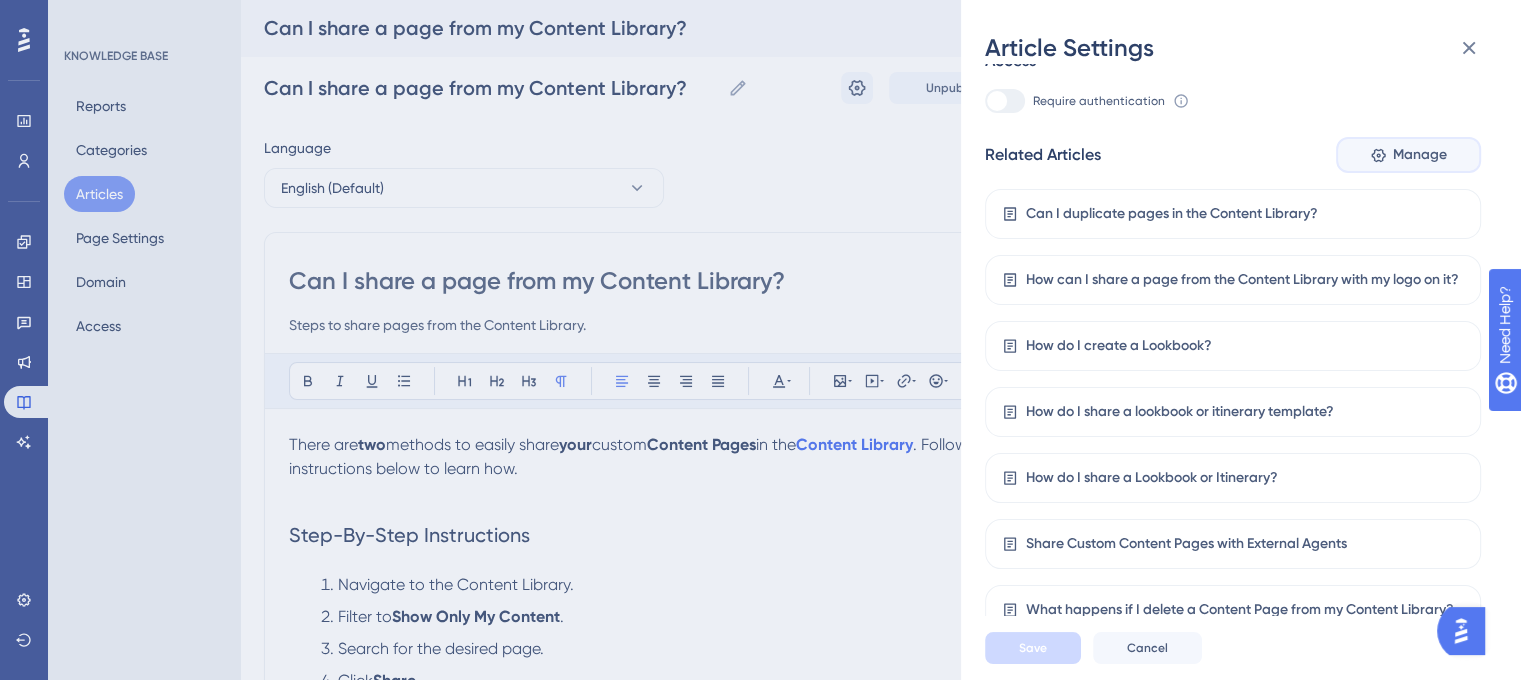 click on "Manage" at bounding box center [1420, 155] 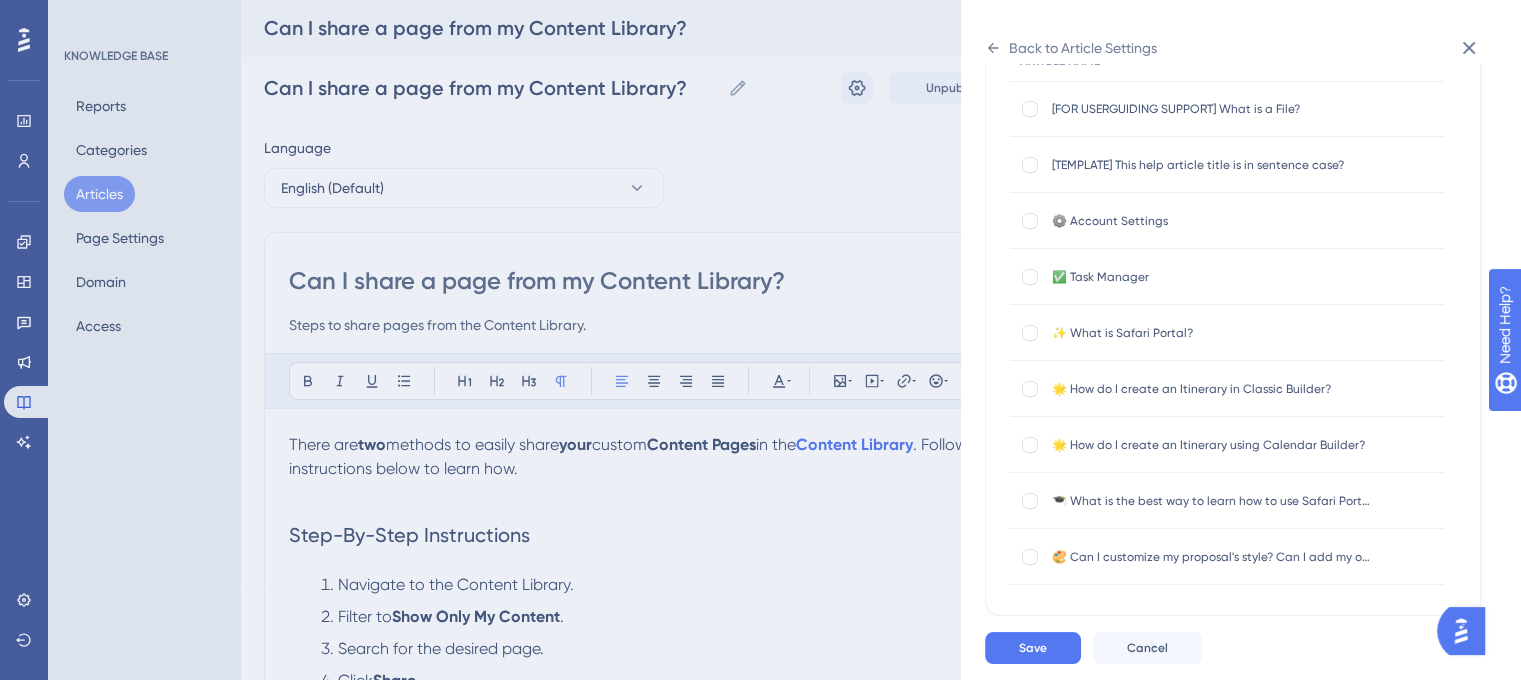 scroll, scrollTop: 200, scrollLeft: 0, axis: vertical 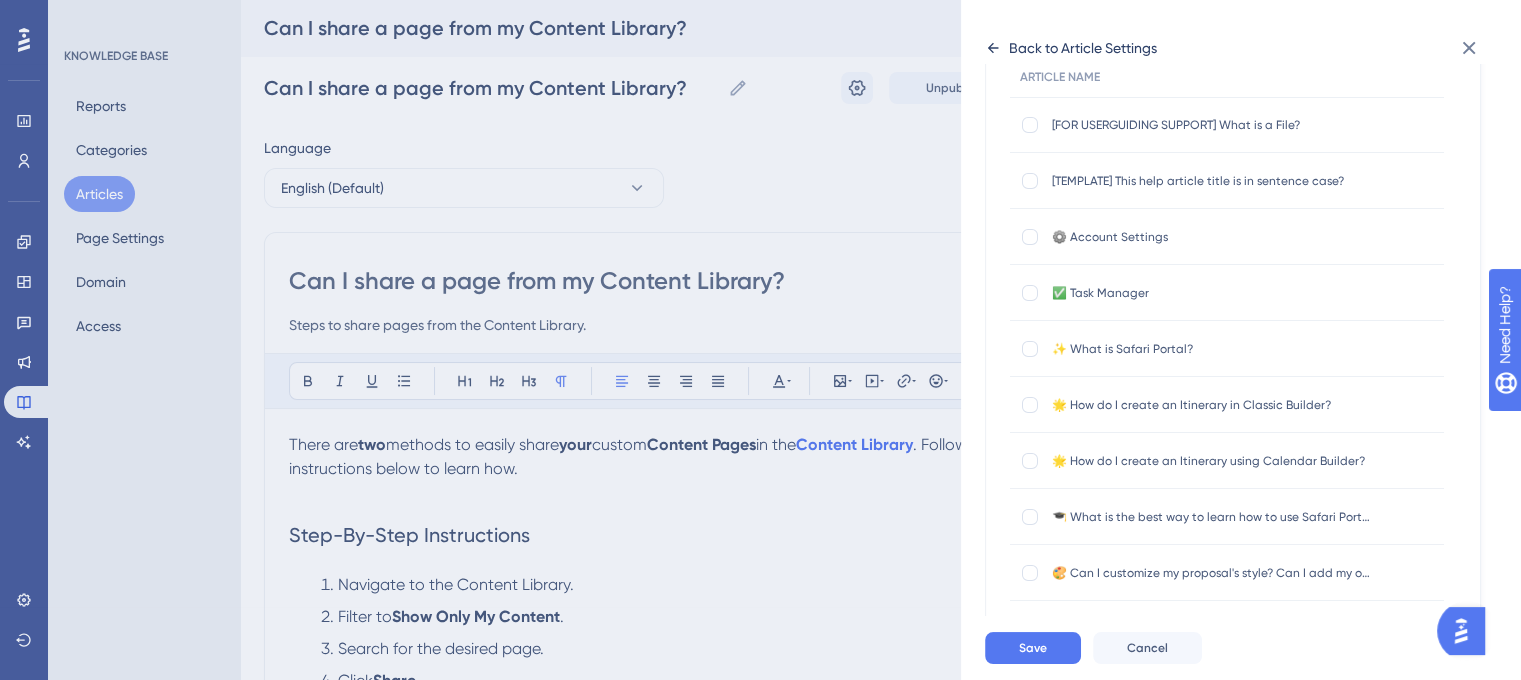 click 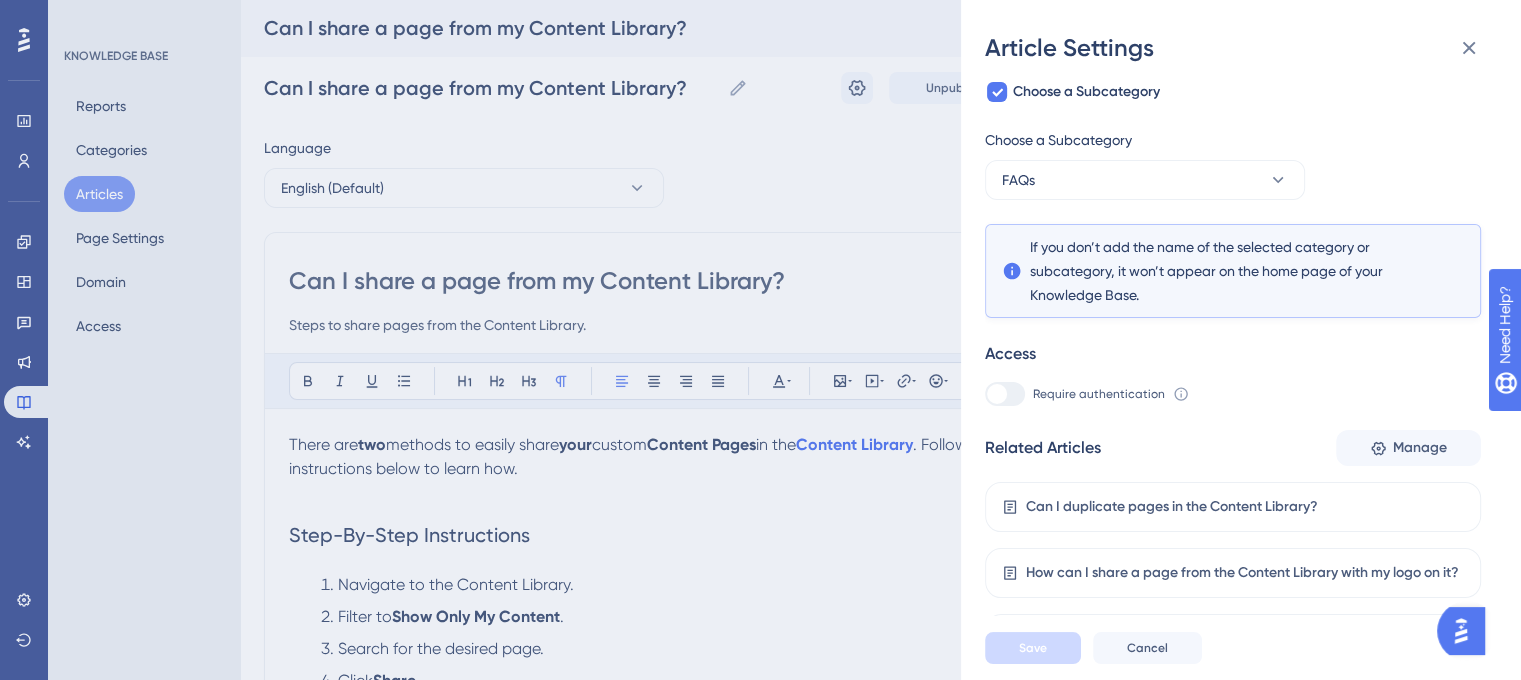 scroll, scrollTop: 493, scrollLeft: 0, axis: vertical 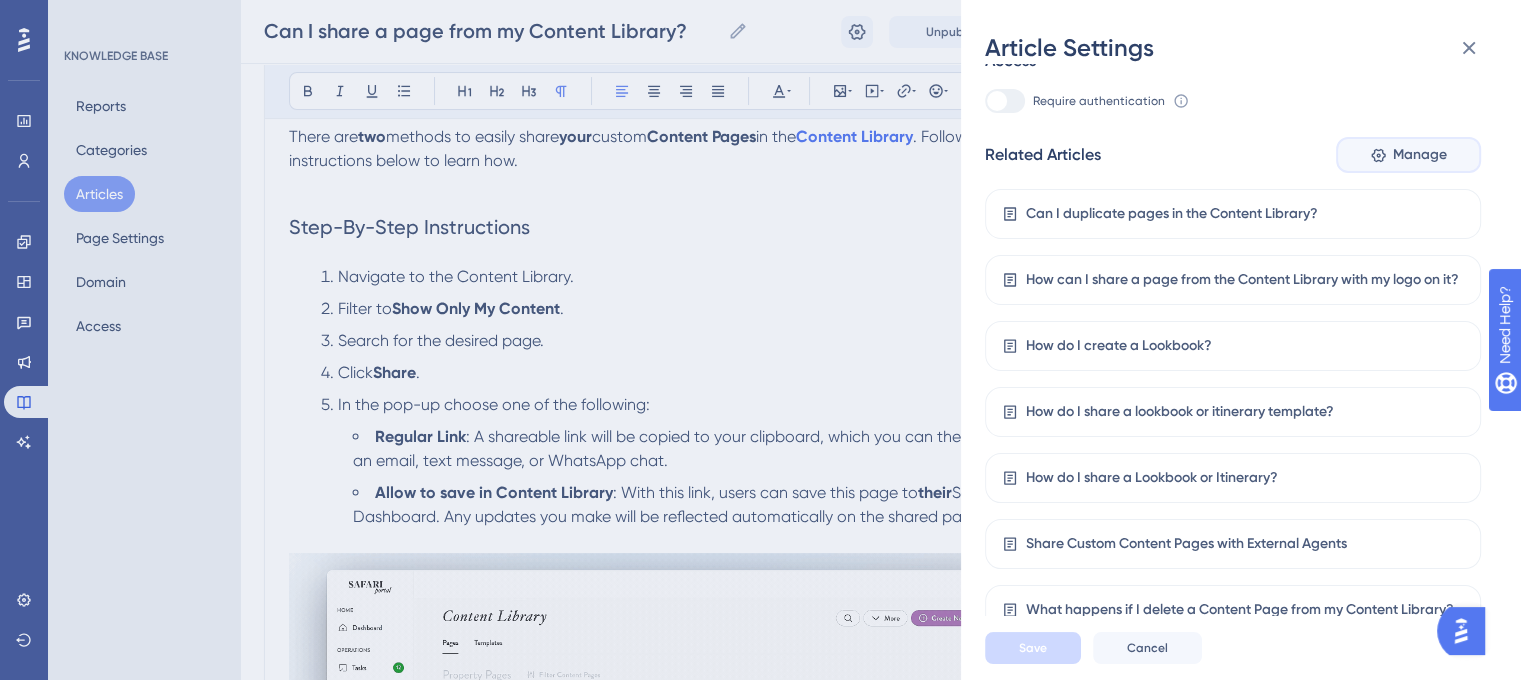 click on "Manage" at bounding box center (1420, 155) 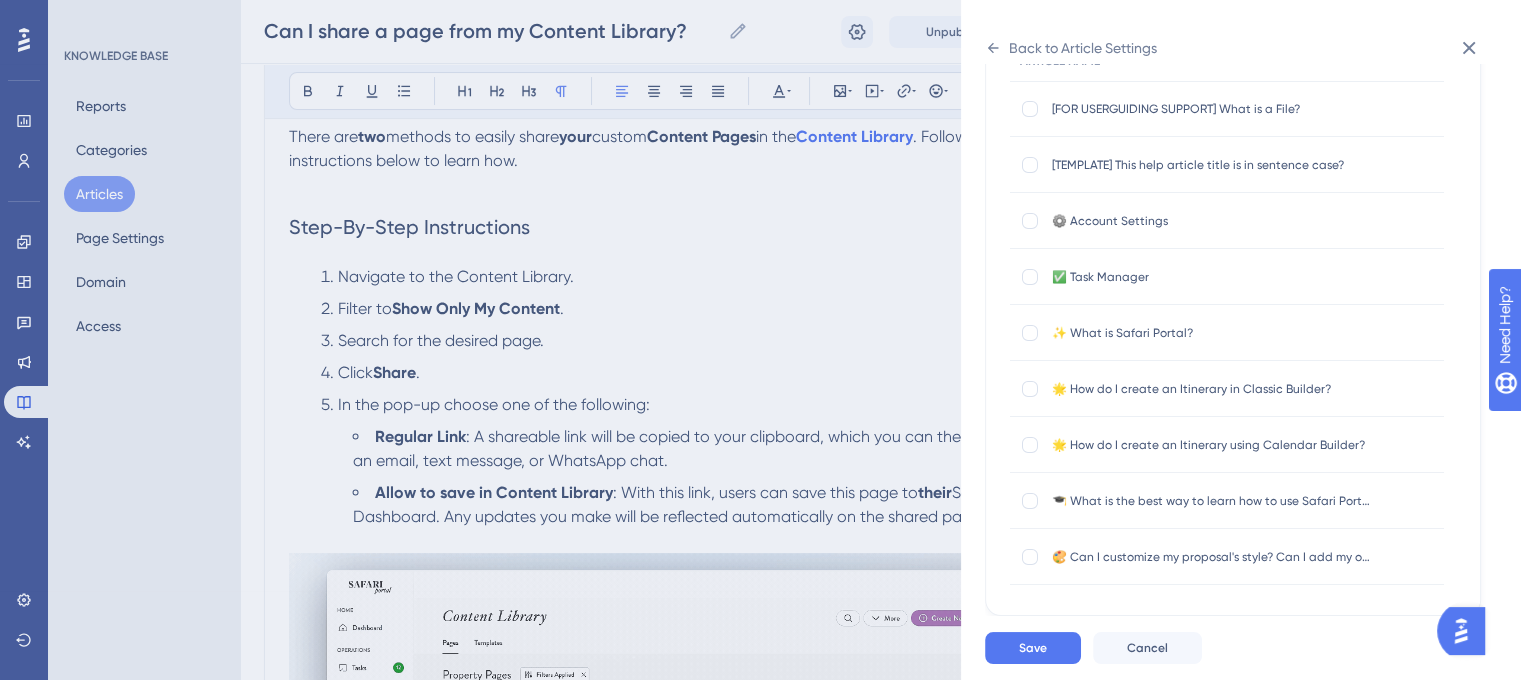 scroll, scrollTop: 200, scrollLeft: 0, axis: vertical 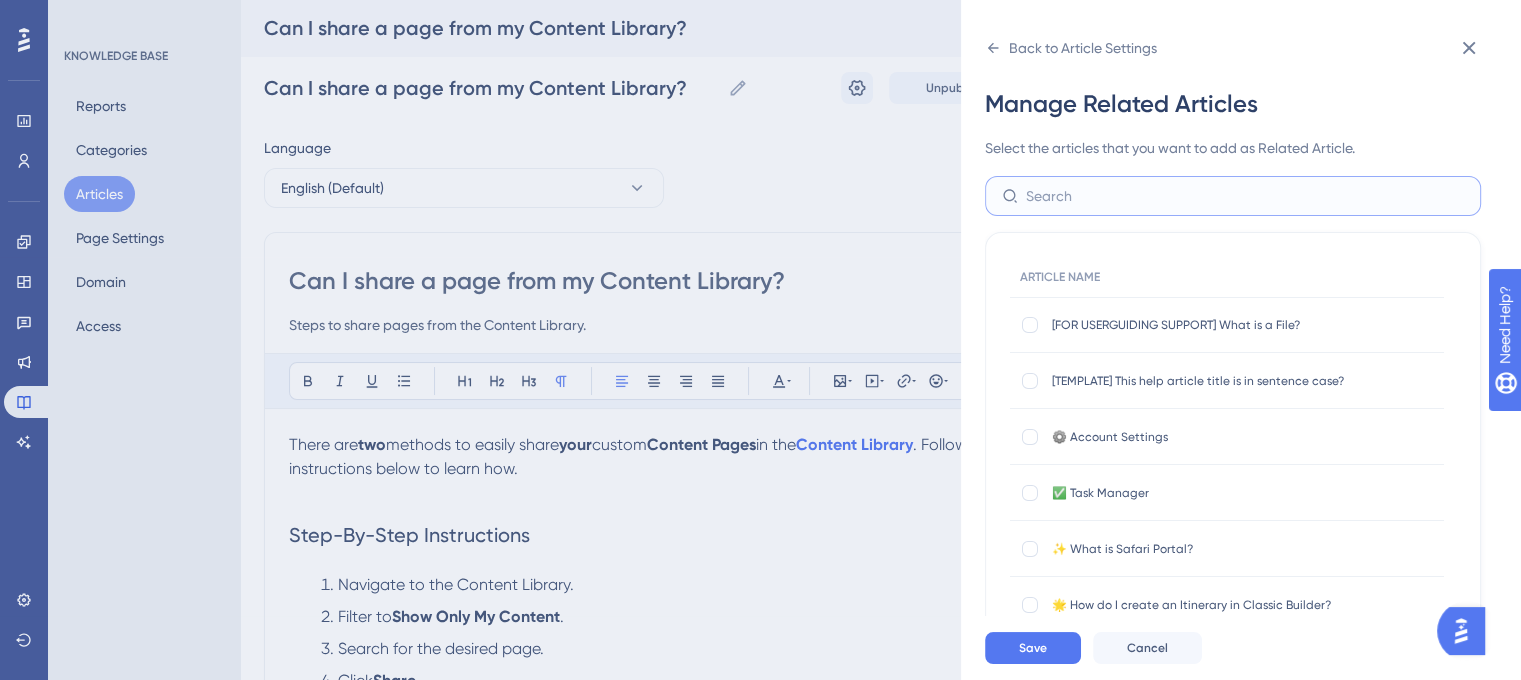 click at bounding box center [1245, 196] 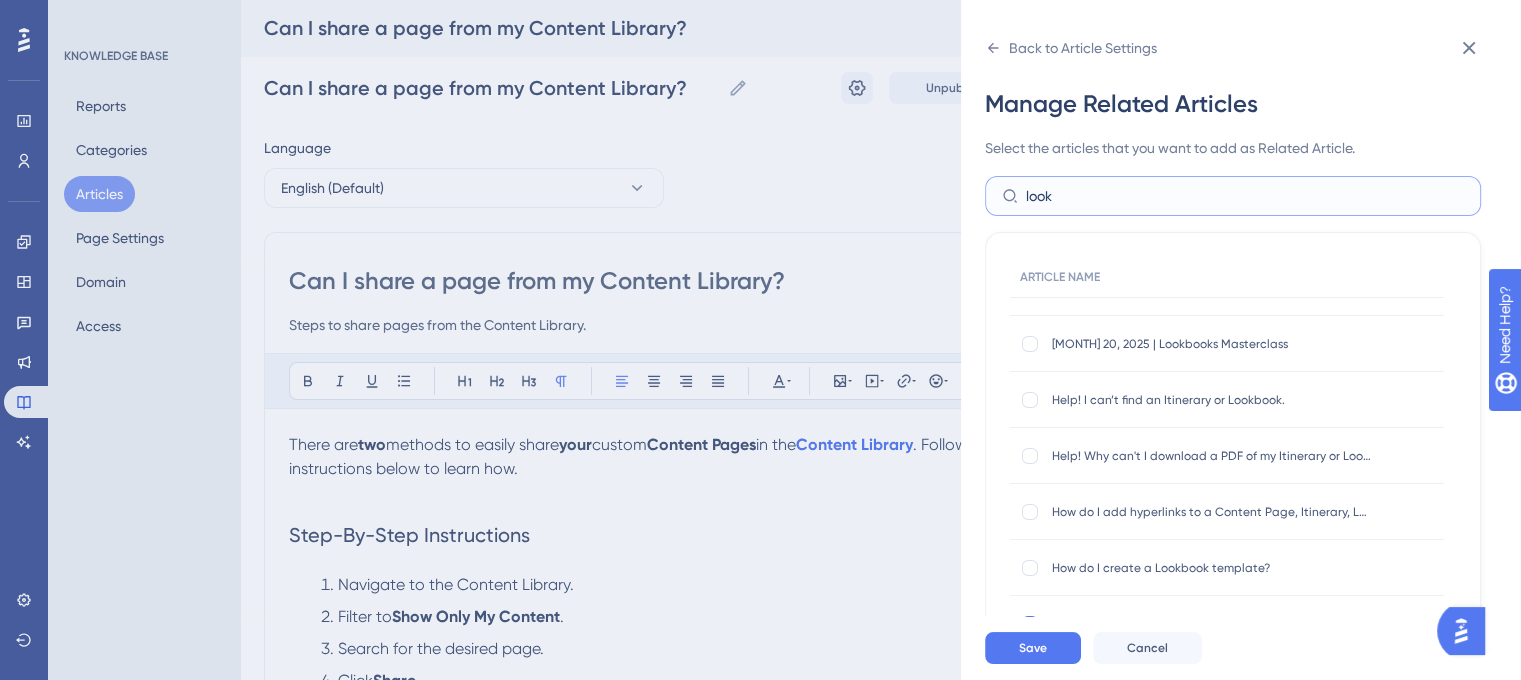 scroll, scrollTop: 300, scrollLeft: 0, axis: vertical 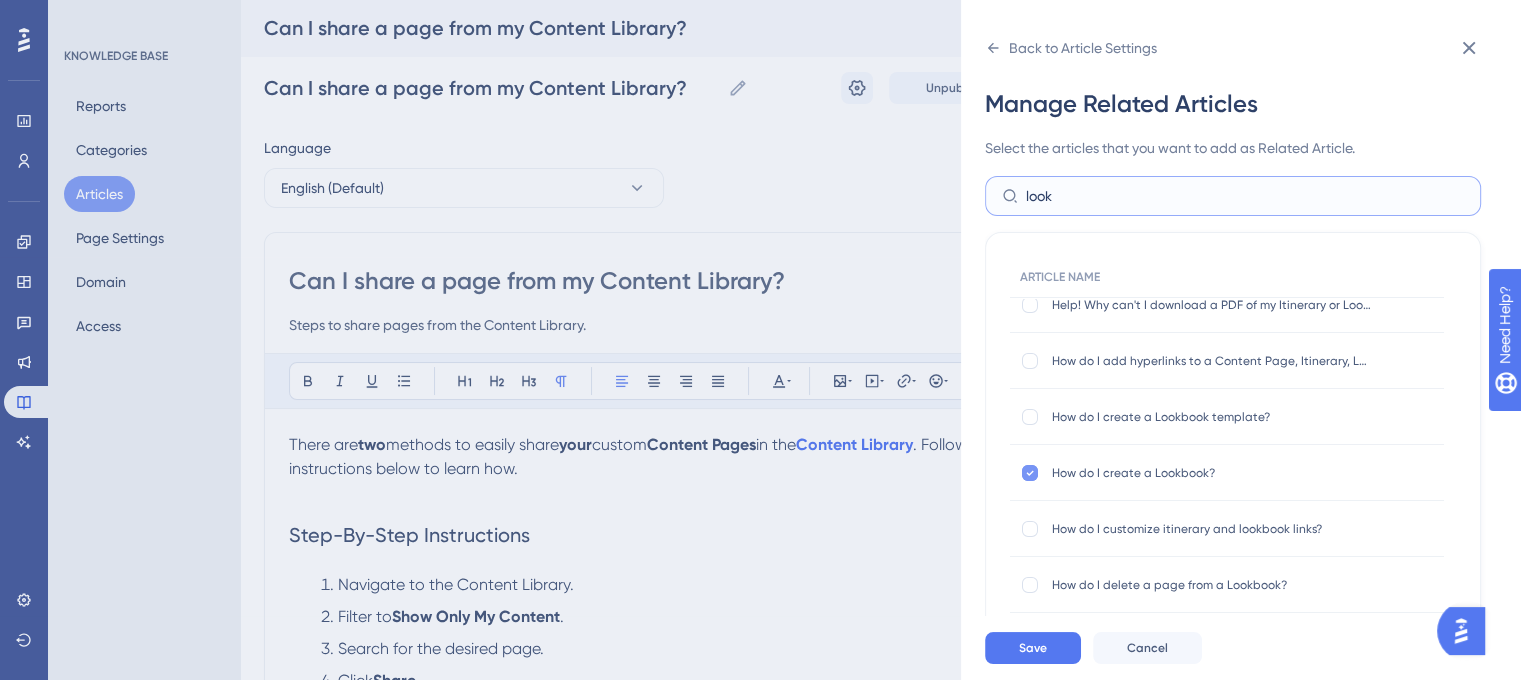 type on "look" 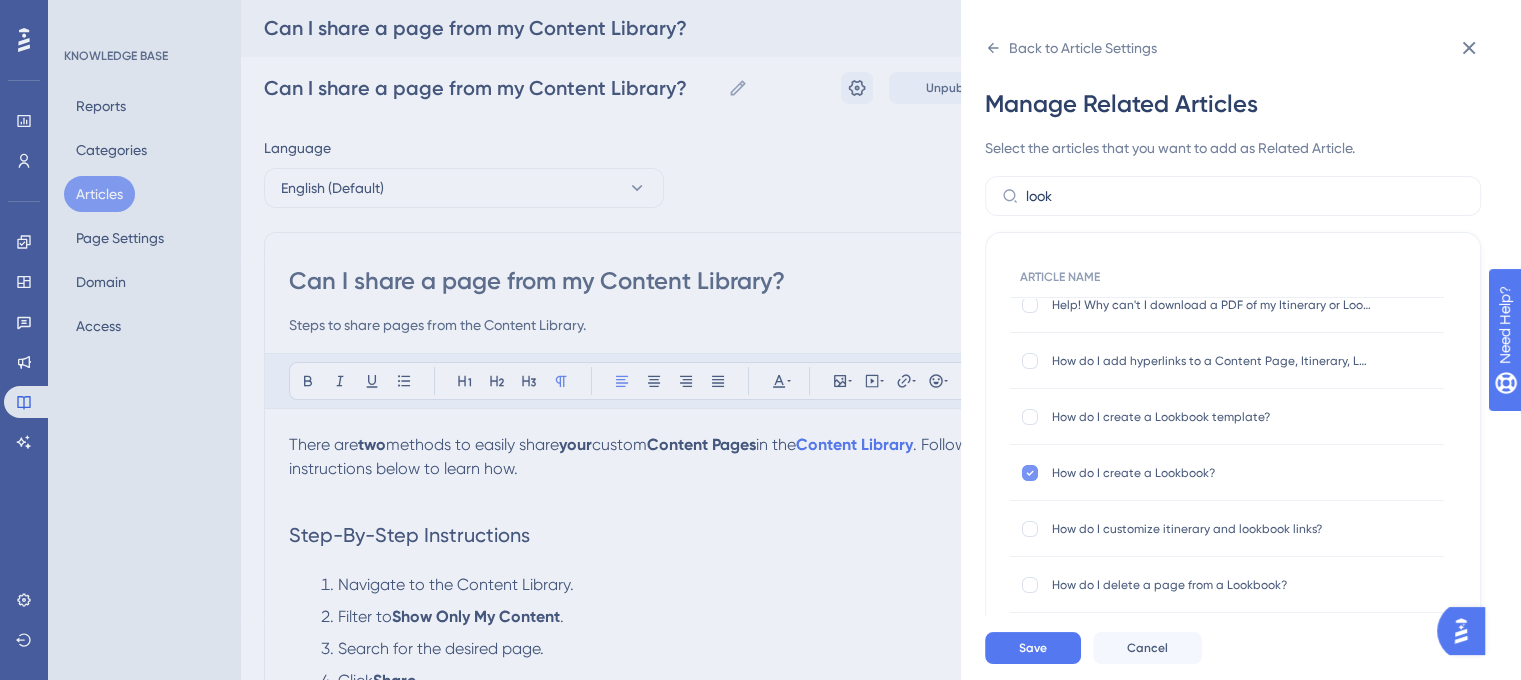 click 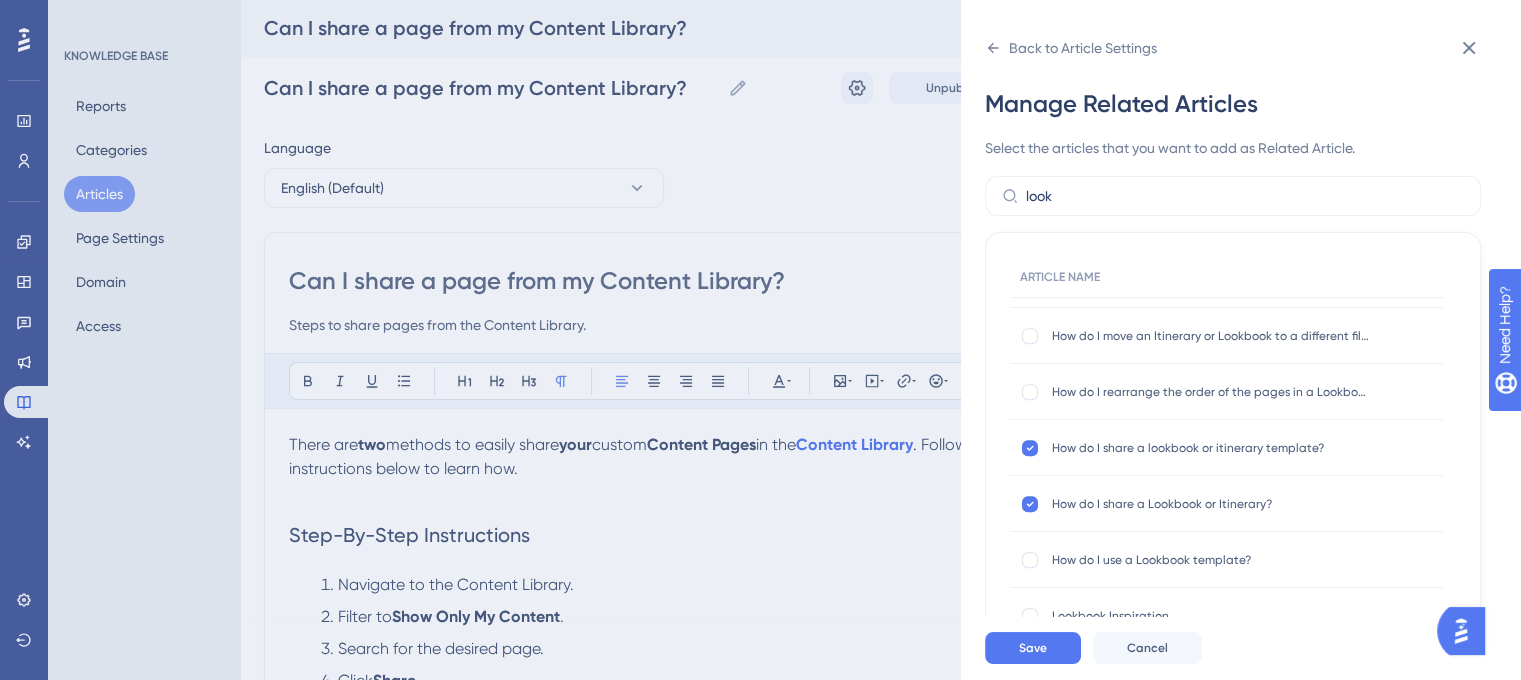 scroll, scrollTop: 1081, scrollLeft: 0, axis: vertical 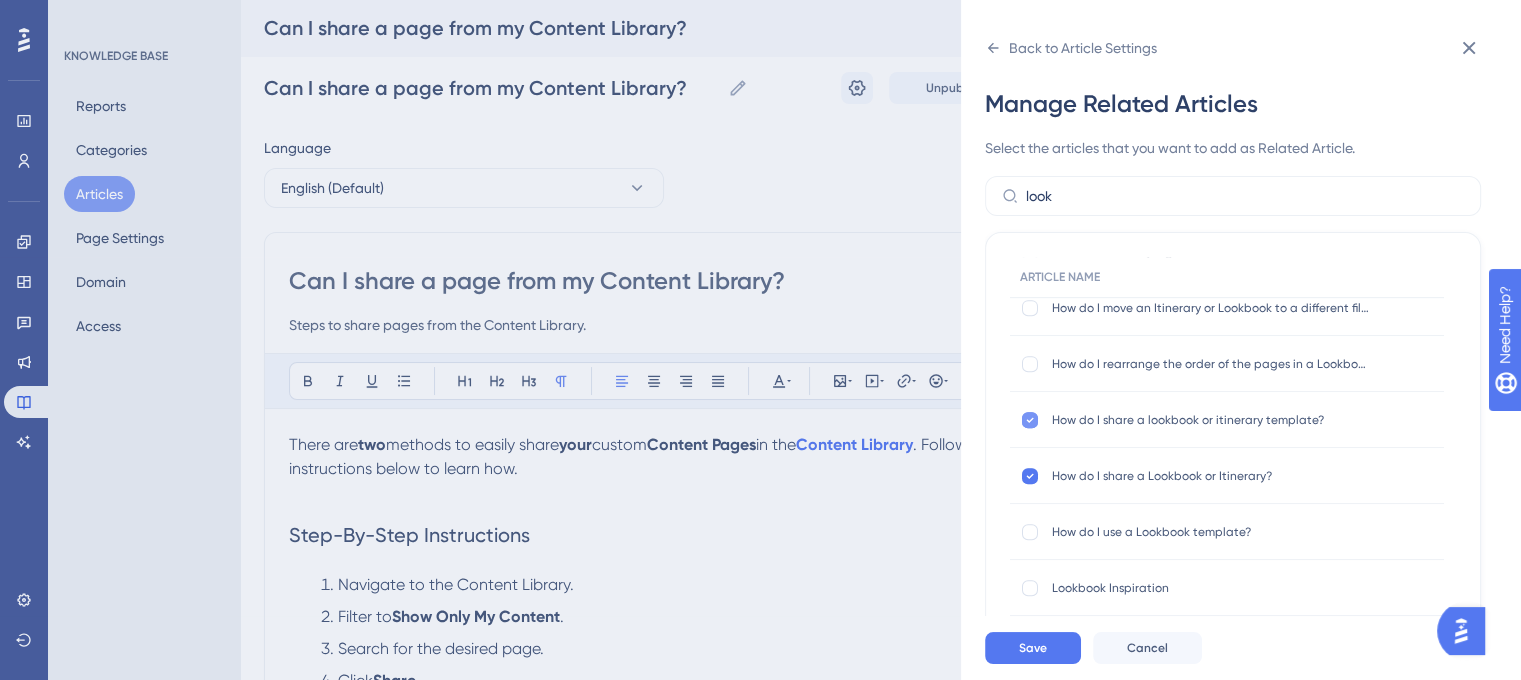 click 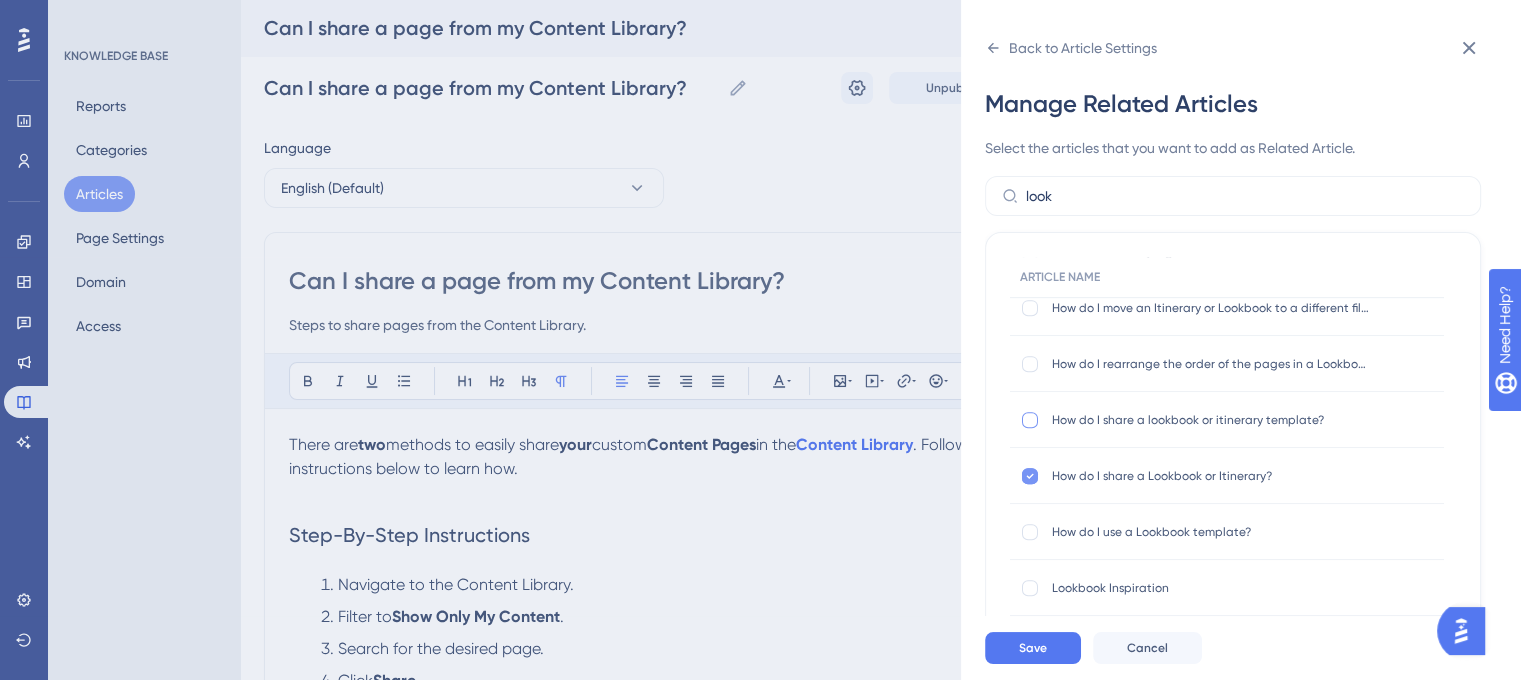 click 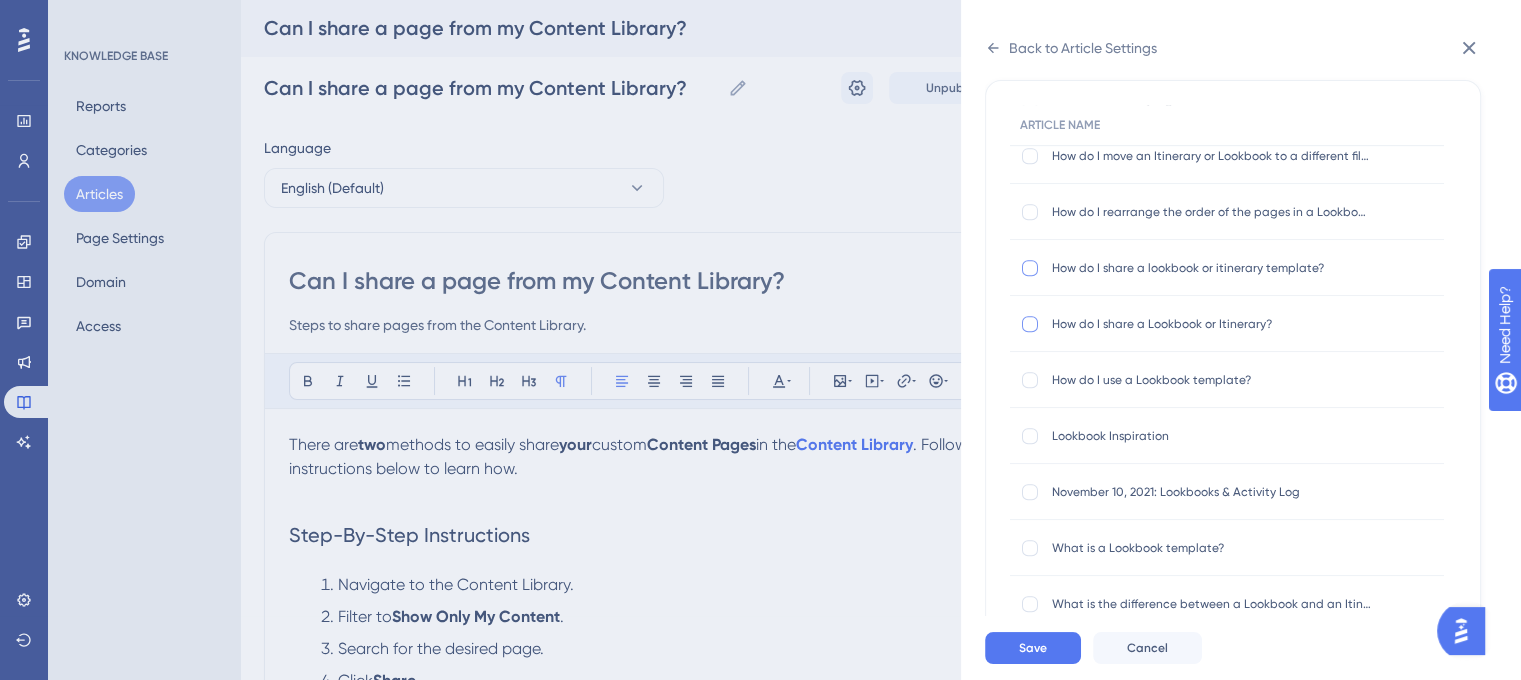 scroll, scrollTop: 200, scrollLeft: 0, axis: vertical 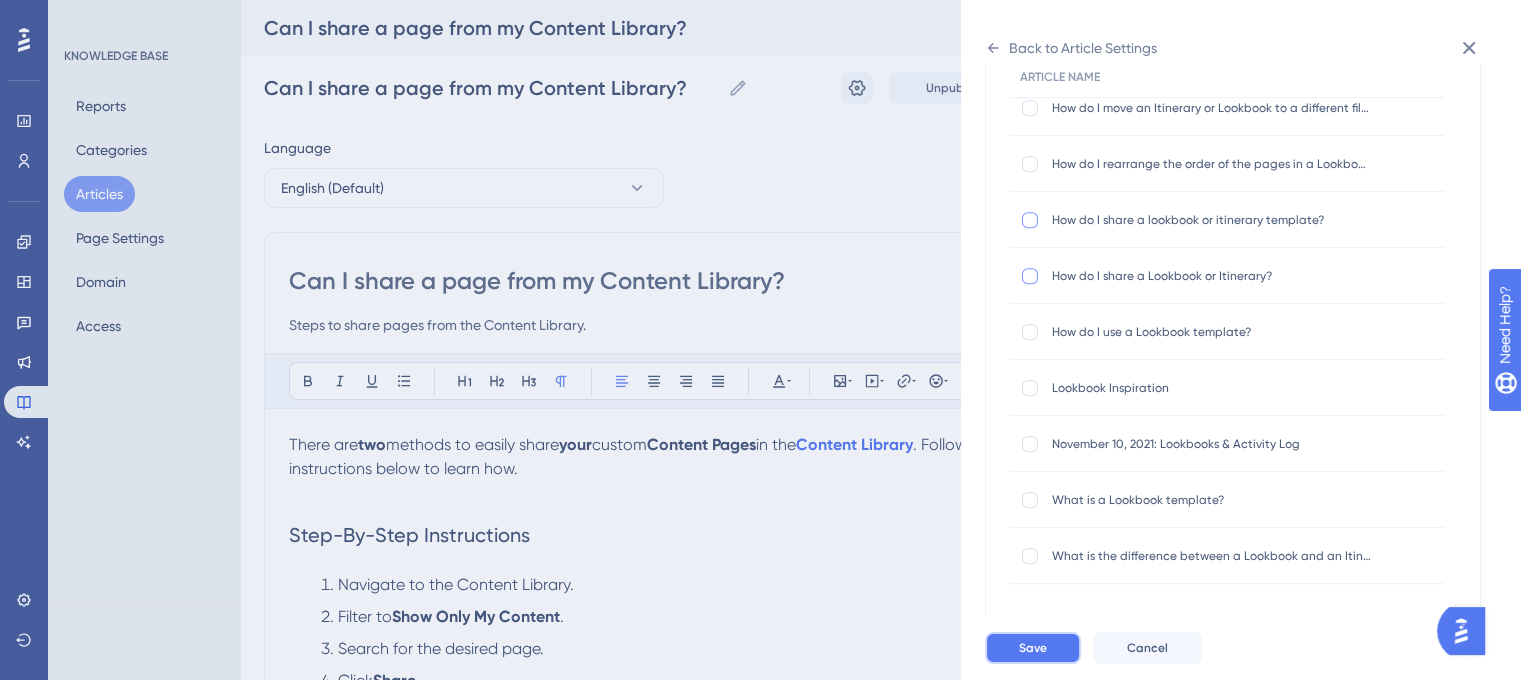 click on "Save" at bounding box center [1033, 648] 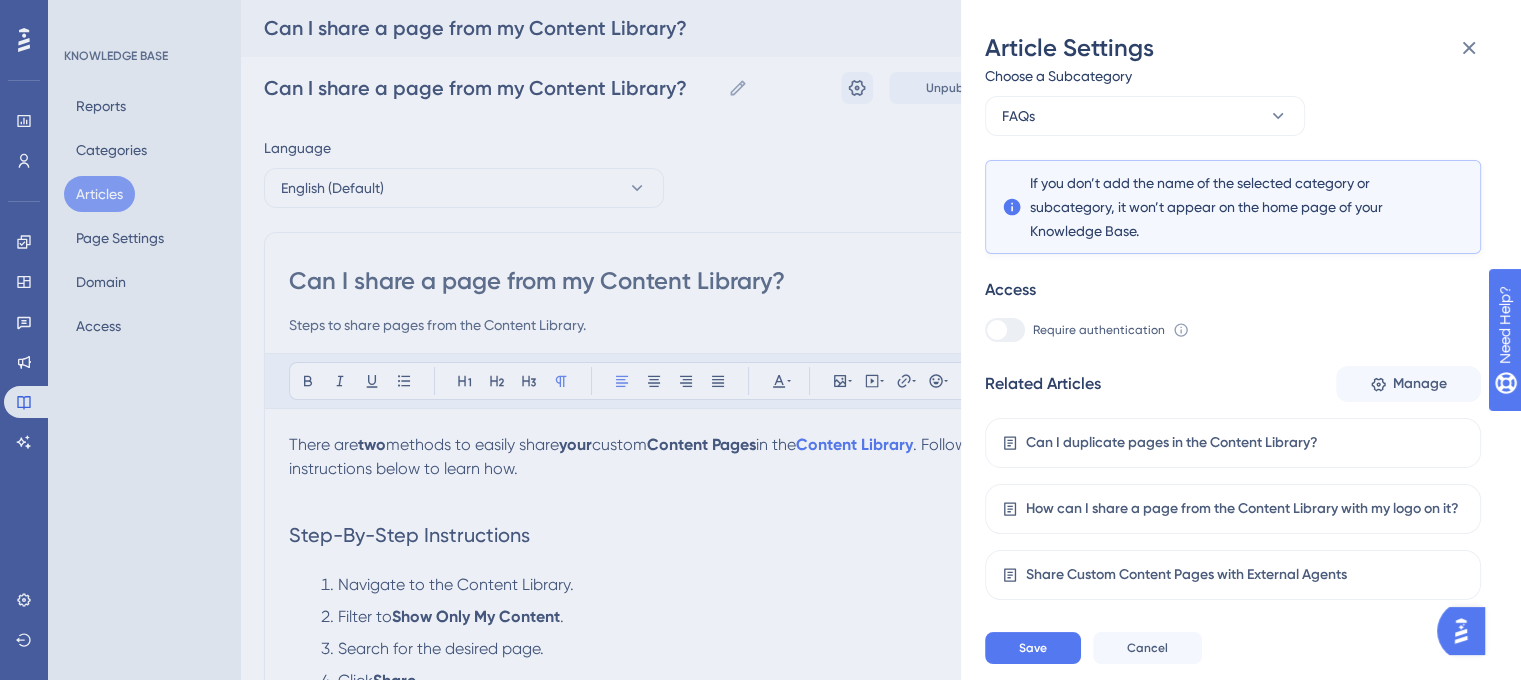 scroll, scrollTop: 296, scrollLeft: 0, axis: vertical 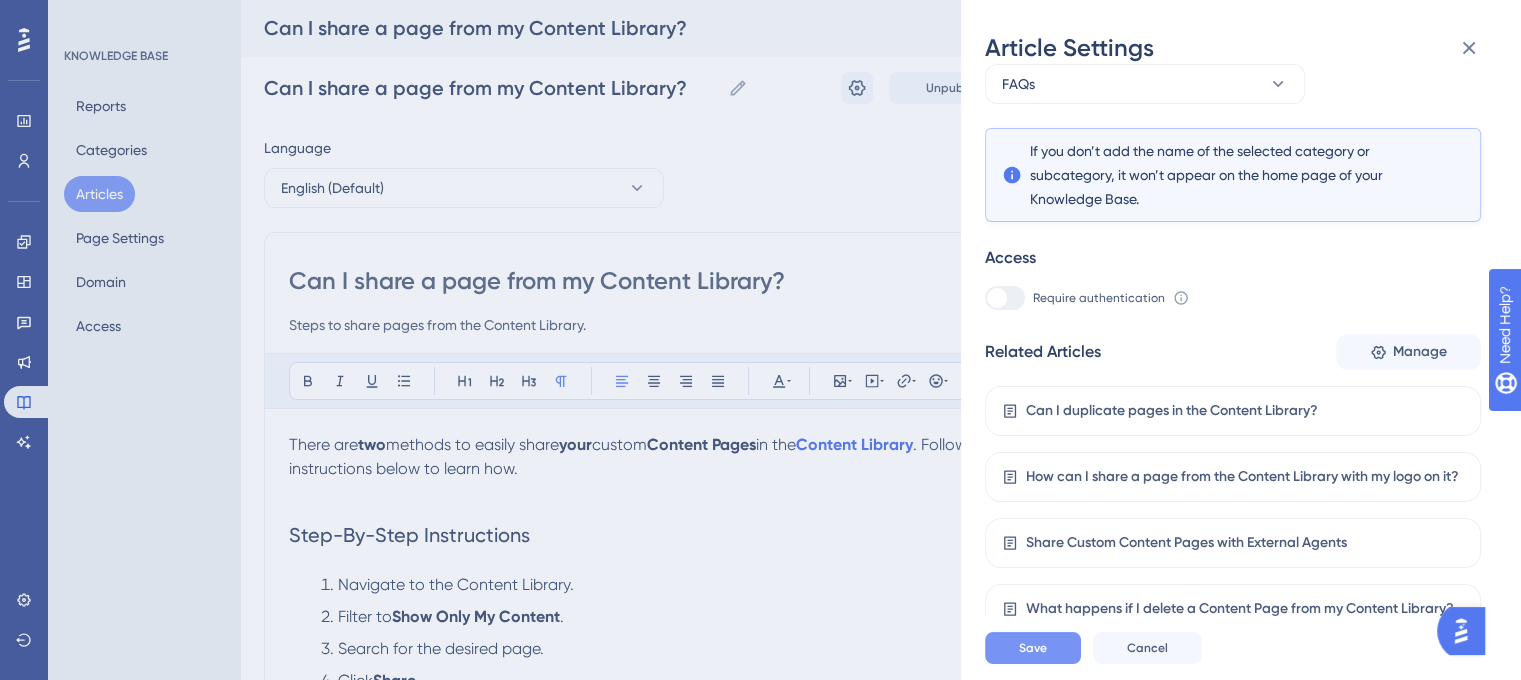 click on "Save" at bounding box center [1033, 648] 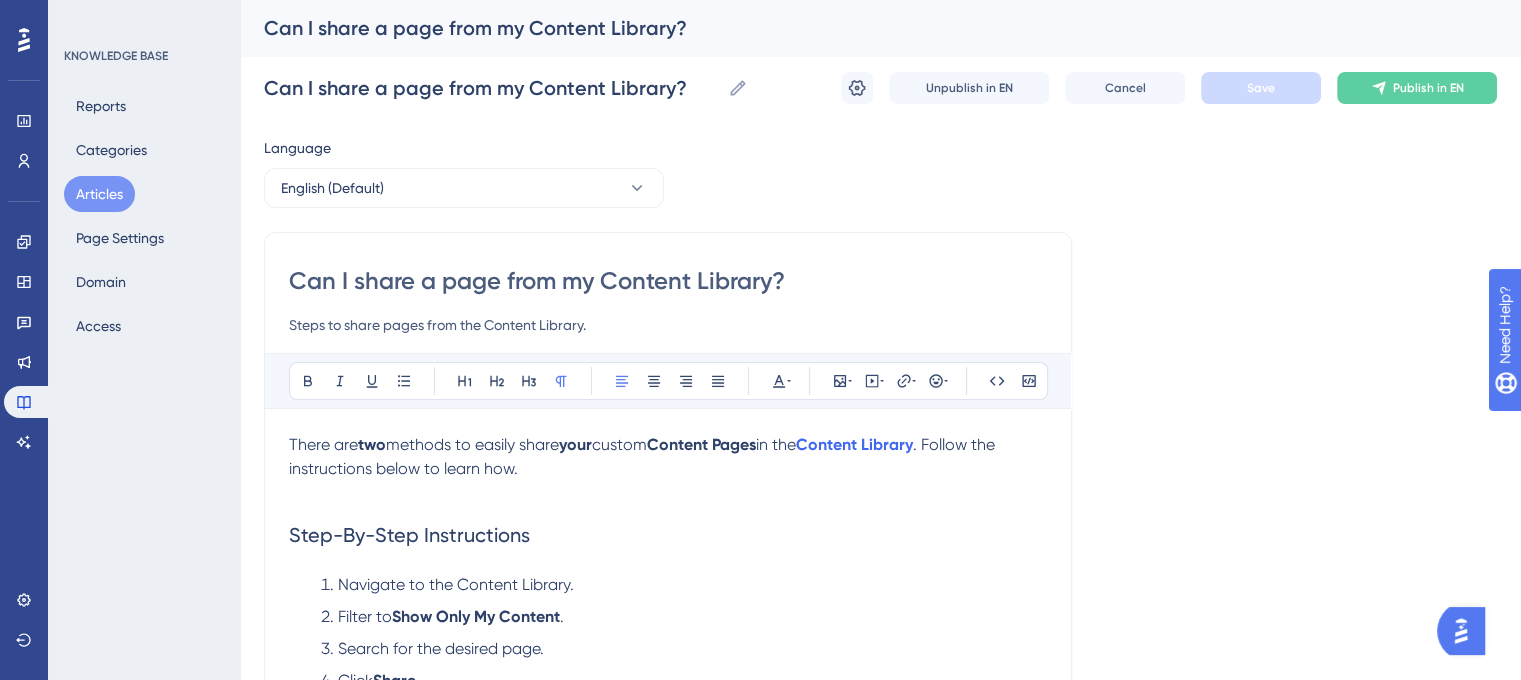 click on "Steps to share pages from the Content Library." at bounding box center [668, 325] 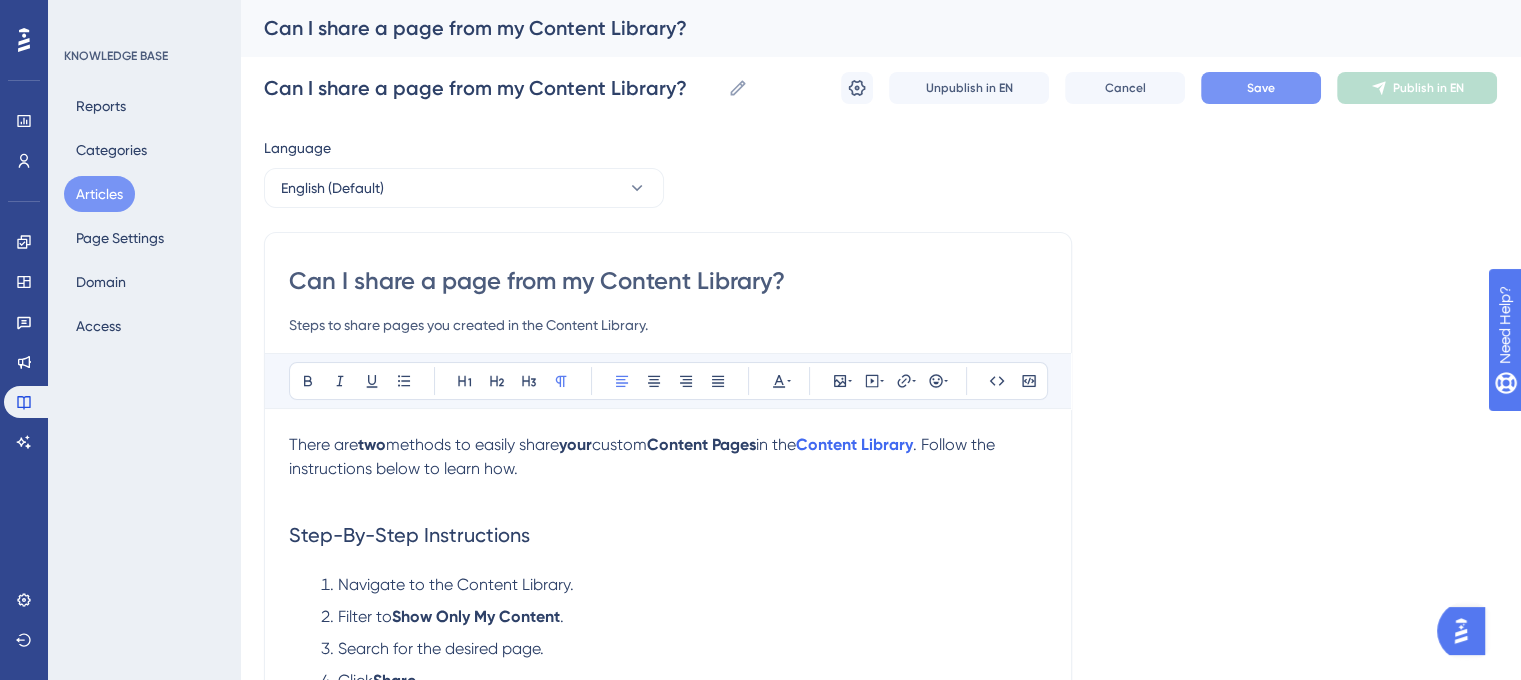 type on "Steps to share pages you created in the Content Library." 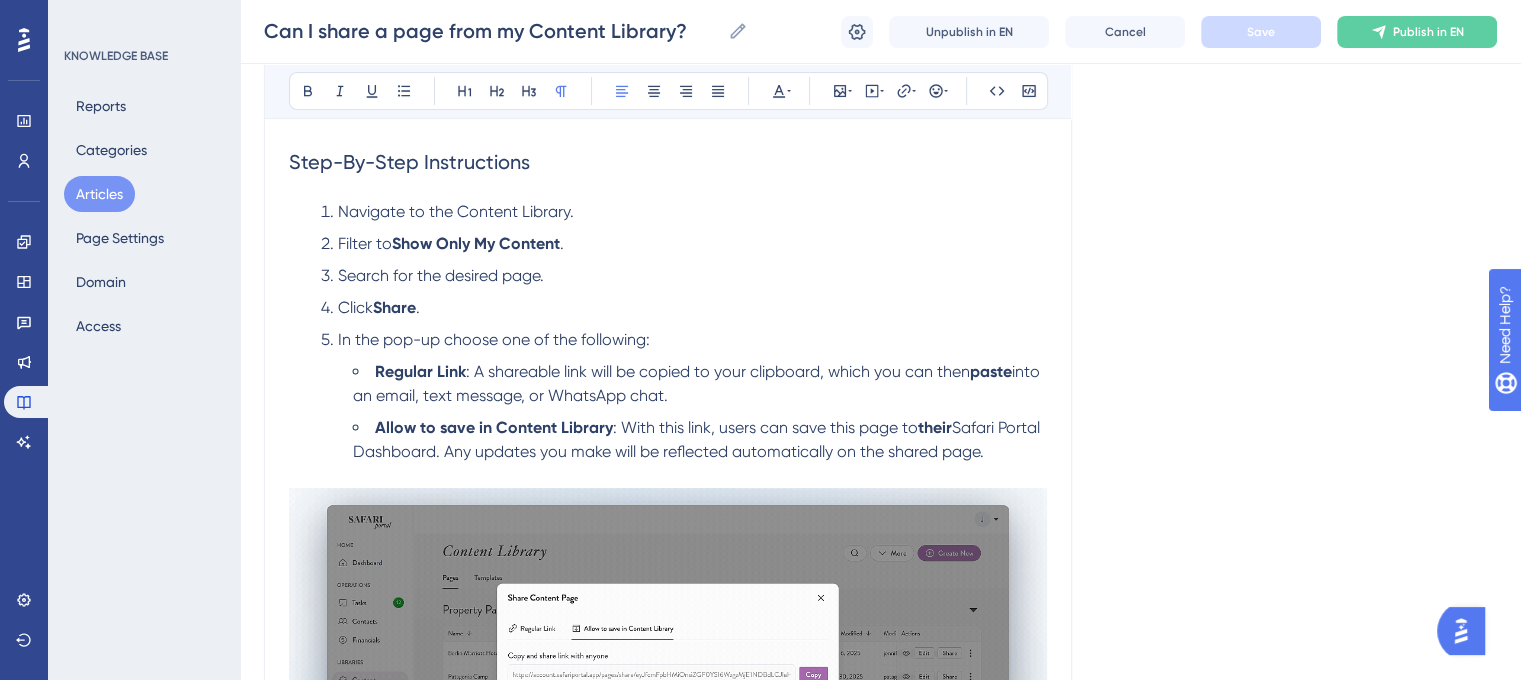 scroll, scrollTop: 400, scrollLeft: 0, axis: vertical 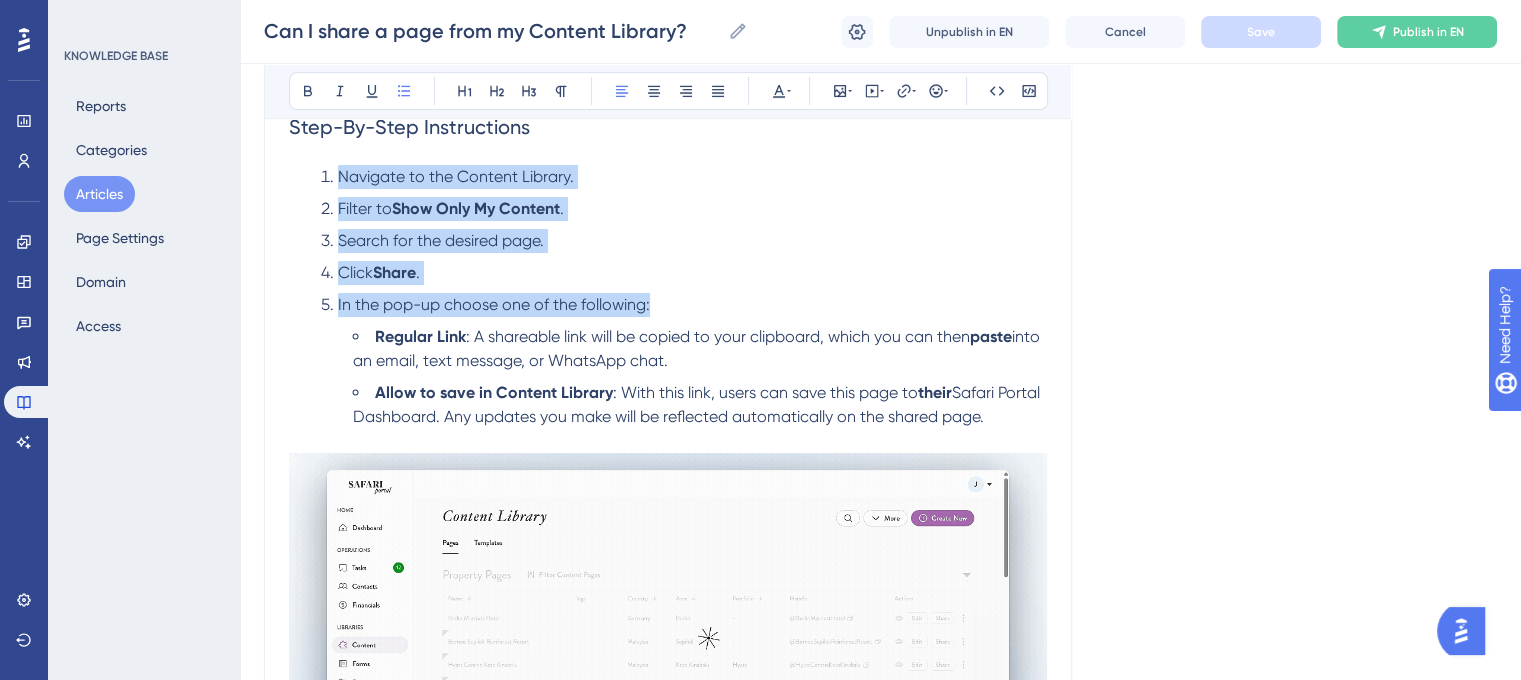 drag, startPoint x: 664, startPoint y: 303, endPoint x: 328, endPoint y: 183, distance: 356.78564 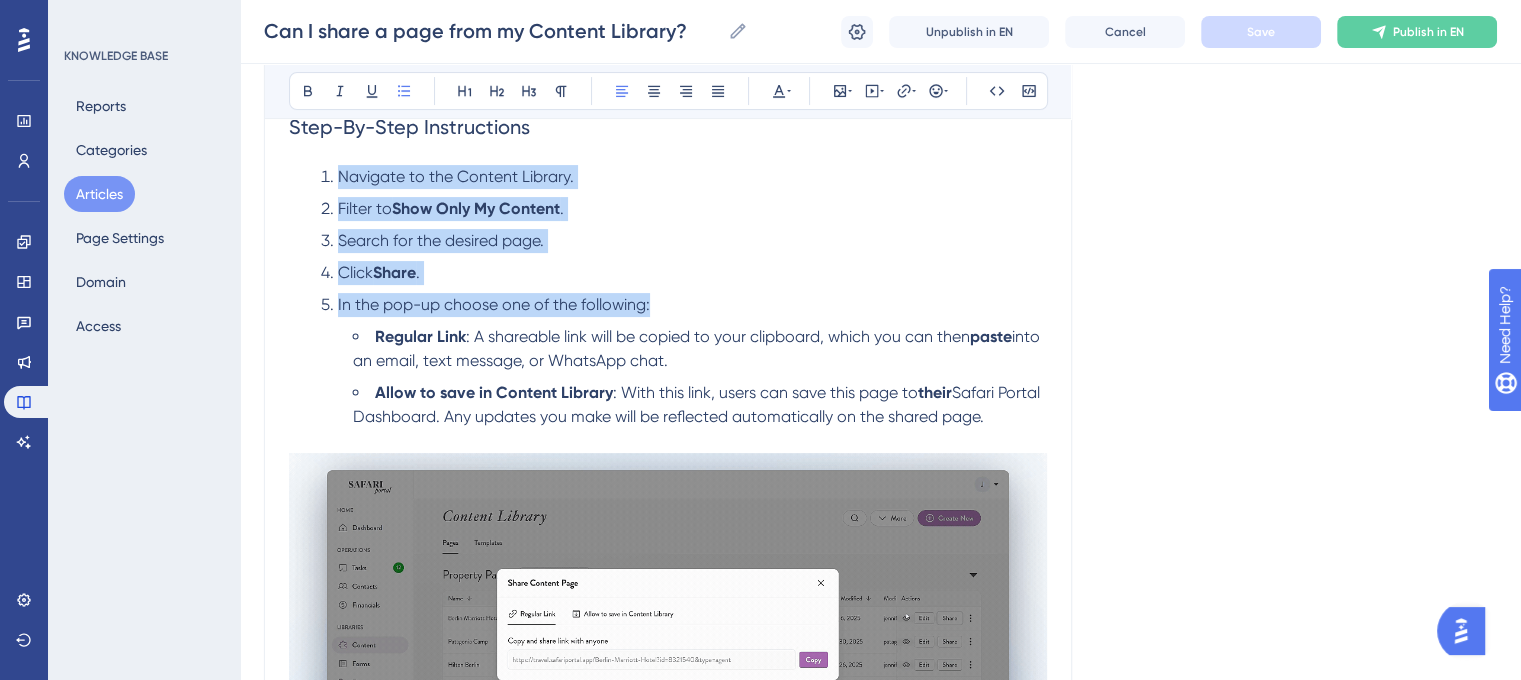 click on "Navigate to the Content Library. Filter to  Show Only My Content . Search for the desired page. Click  Share . In the pop-up choose one of the following: Regular Link : A shareable link will be copied to your clipboard, which you can then  paste  into an email, text message, or WhatsApp chat. Allow to save in Content Library : With this link, users can save this page to  their  Safari Portal Dashboard. Any updates you make will be reflected automatically on the shared page." at bounding box center (668, 297) 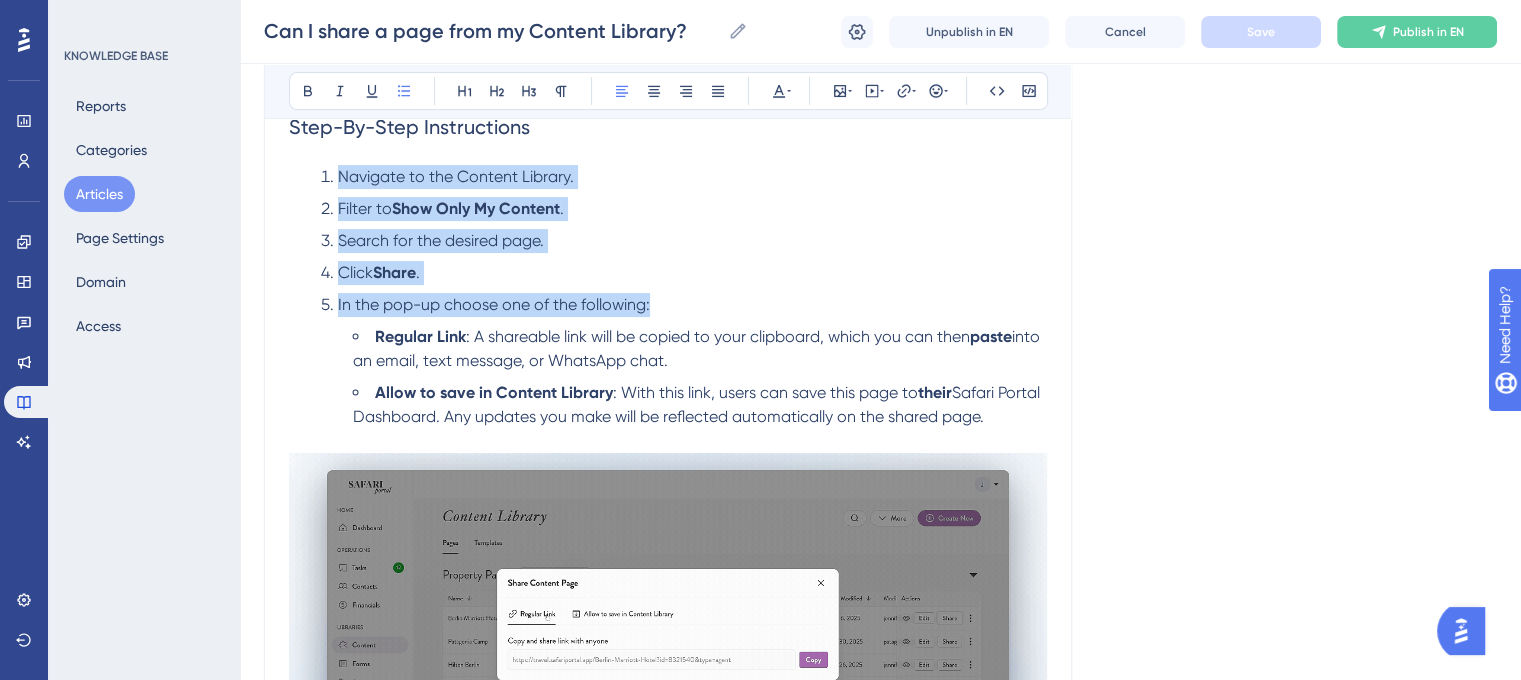 copy on "Navigate to the Content Library. Filter to  Show Only My Content . Search for the desired page. Click  Share . In the pop-up choose one of the following:" 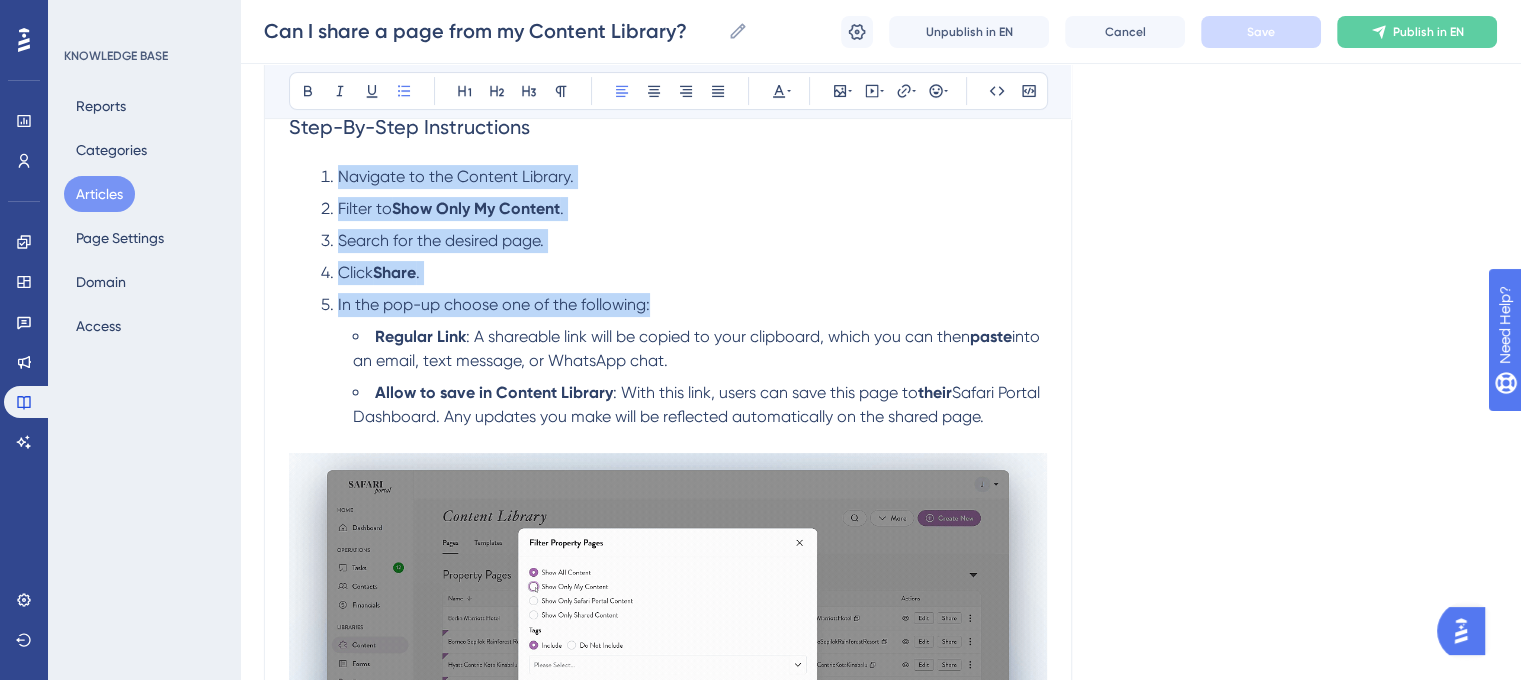 click on "Navigate to the Content Library." at bounding box center [684, 177] 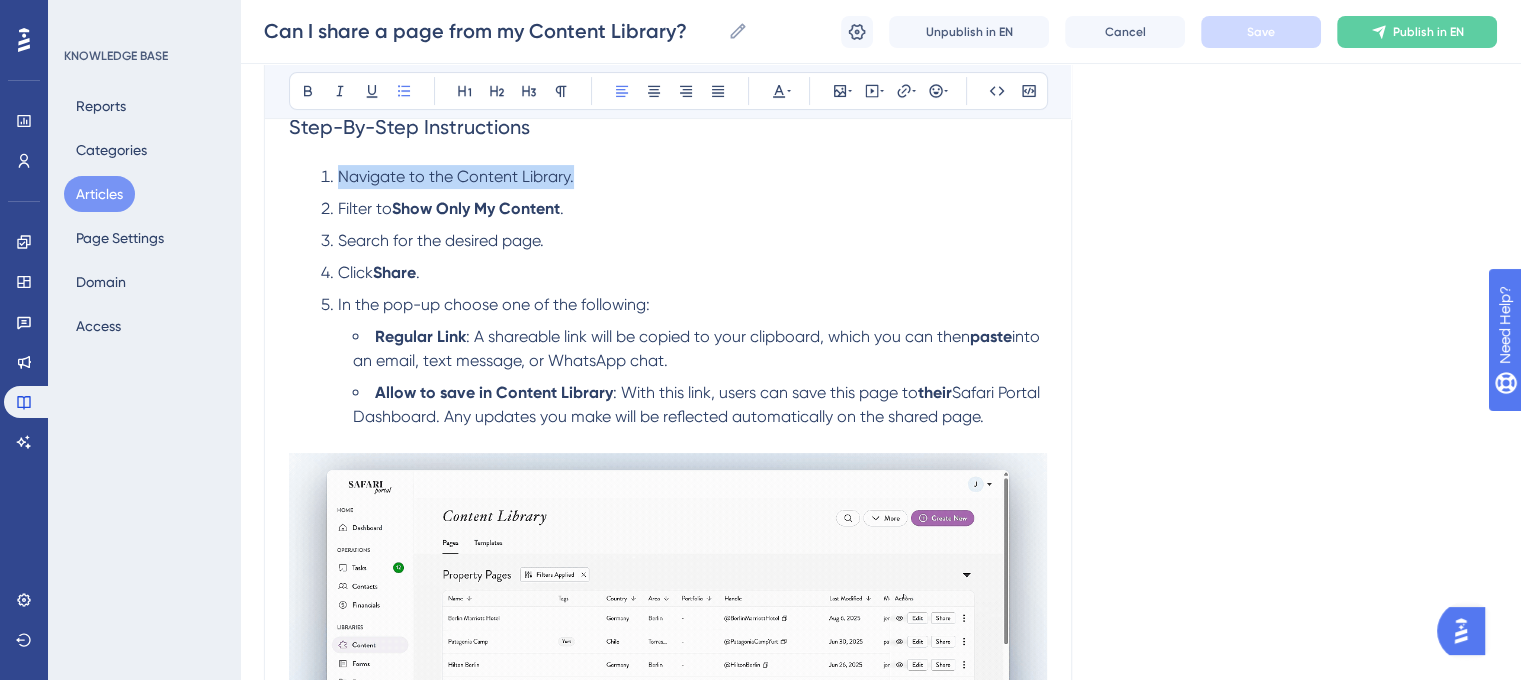 drag, startPoint x: 560, startPoint y: 175, endPoint x: 340, endPoint y: 171, distance: 220.03636 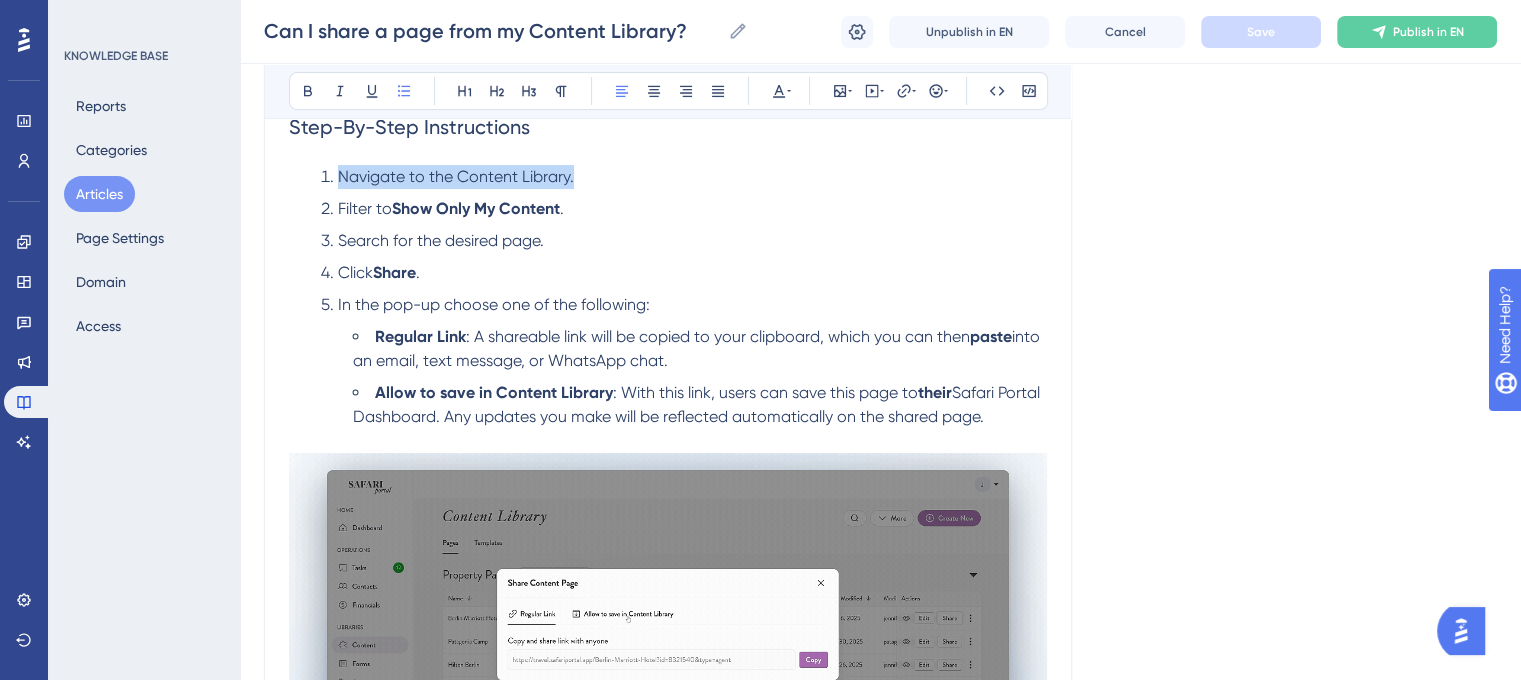 click on "Navigate to the Content Library." at bounding box center [684, 177] 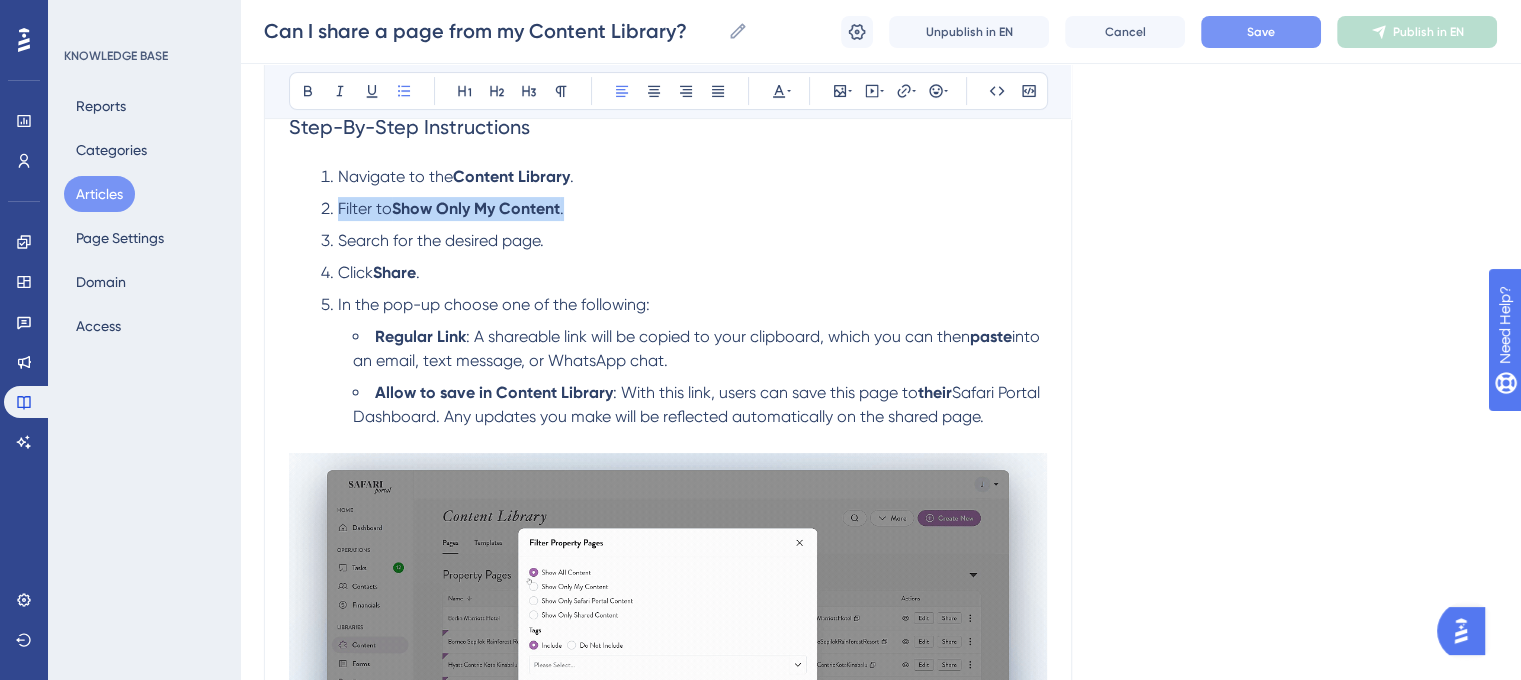 drag, startPoint x: 565, startPoint y: 205, endPoint x: 337, endPoint y: 205, distance: 228 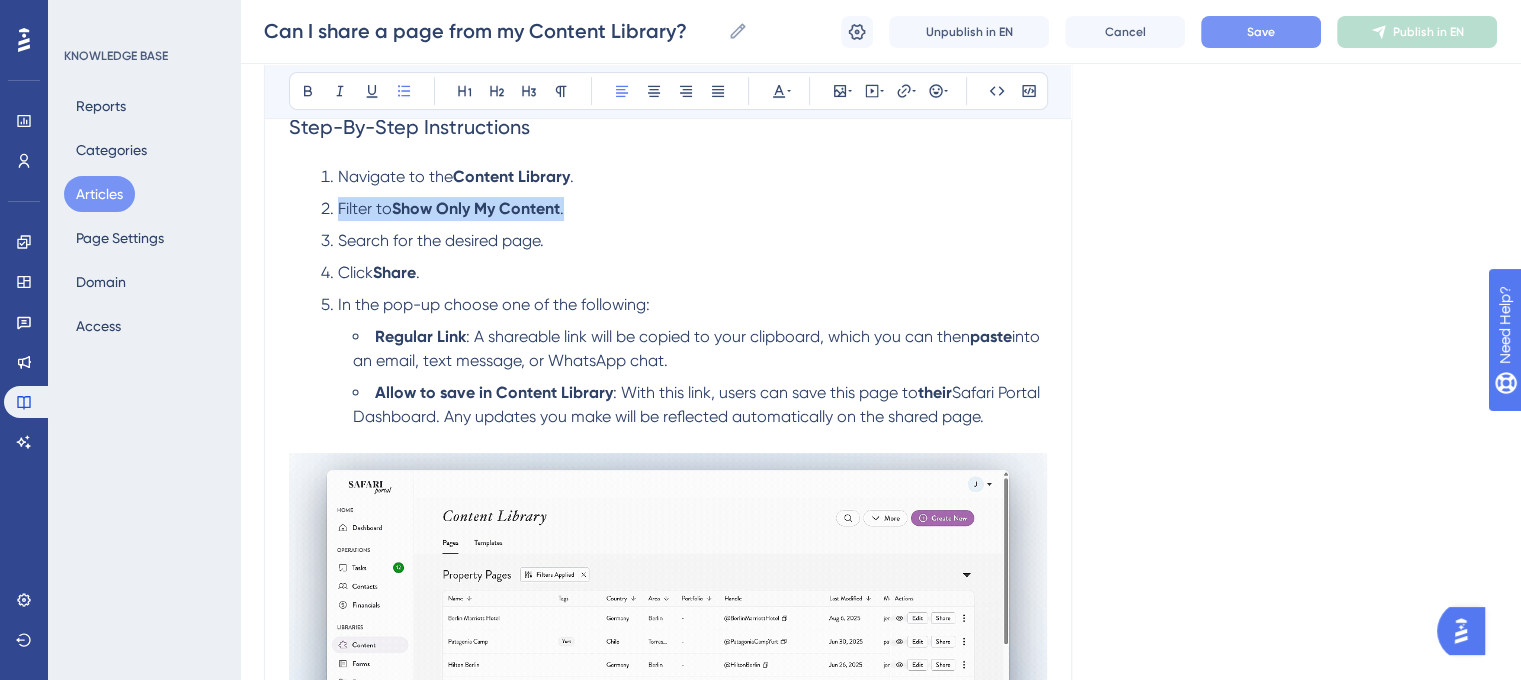 click on "Filter to  Show Only My Content ." at bounding box center (684, 209) 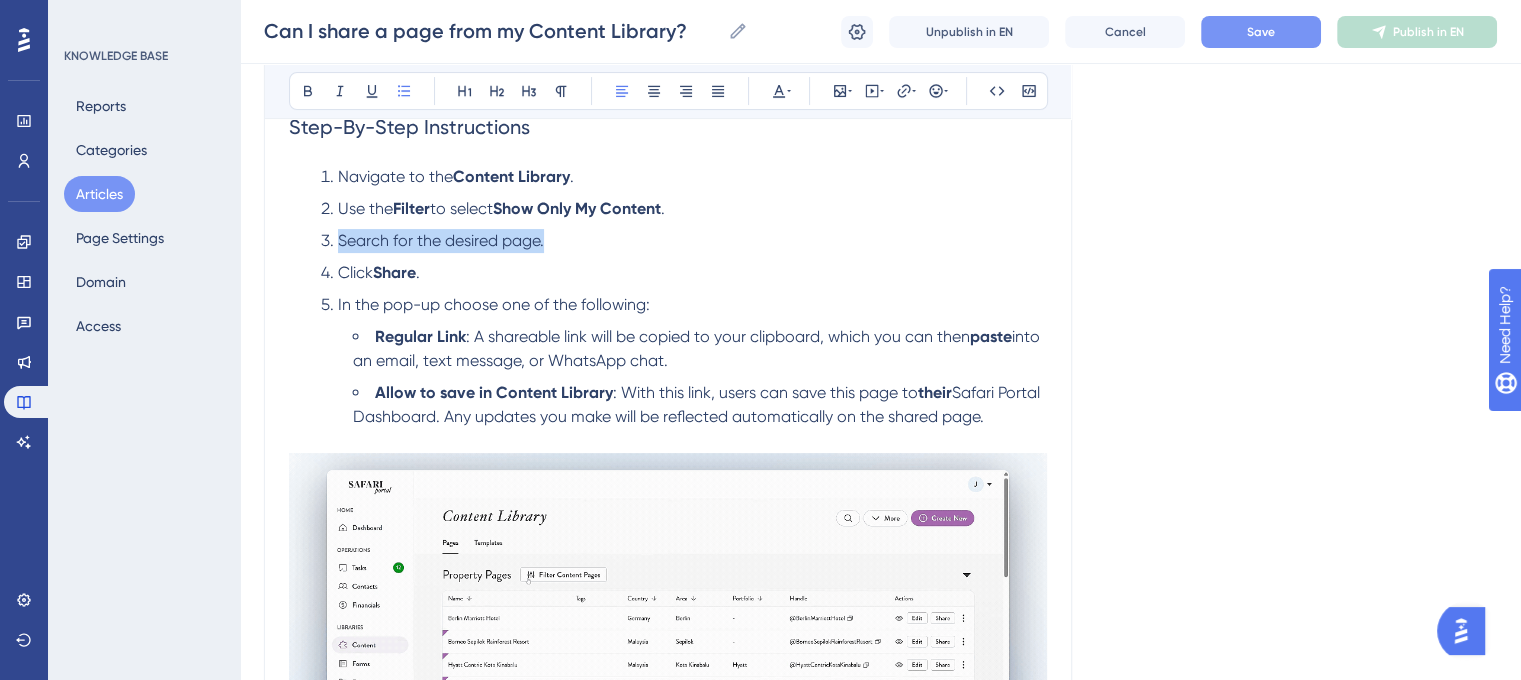 drag, startPoint x: 565, startPoint y: 238, endPoint x: 340, endPoint y: 237, distance: 225.00223 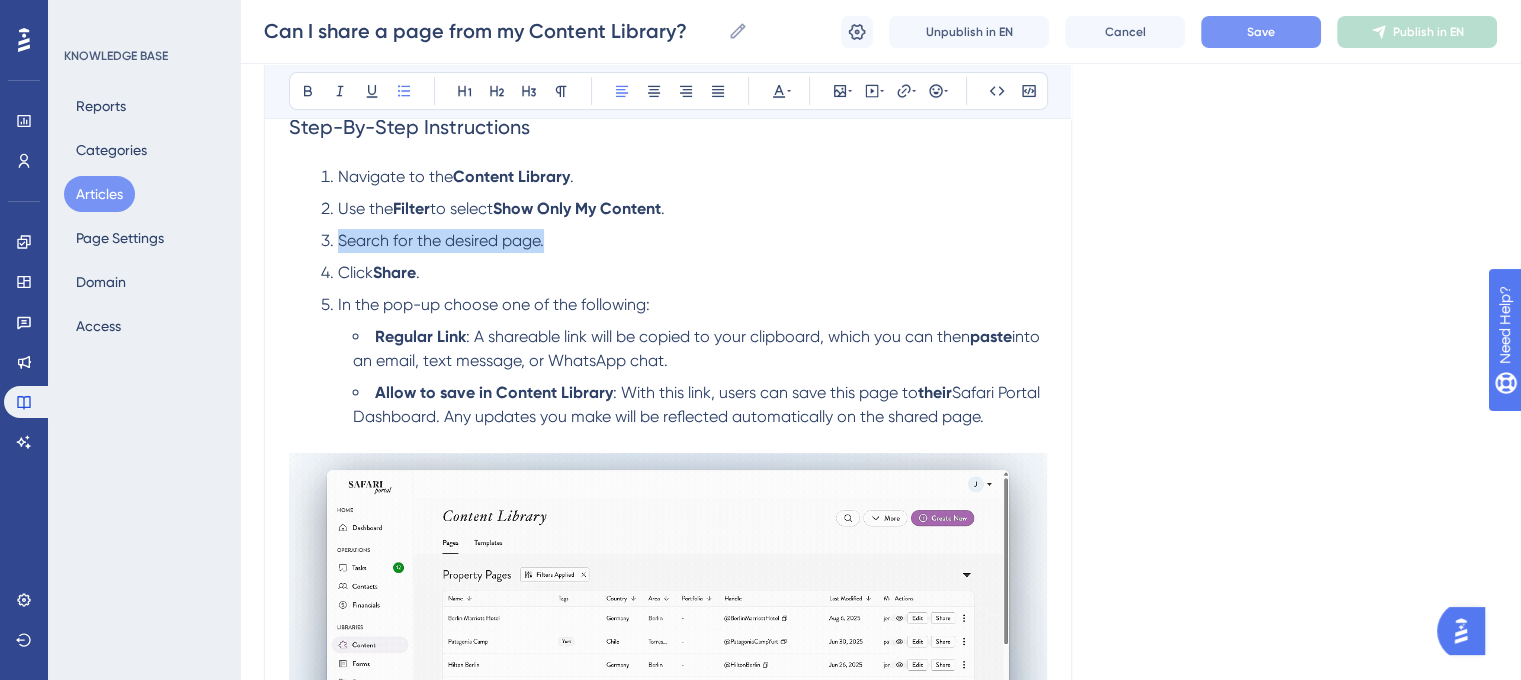 click on "Search for the desired page." at bounding box center [684, 241] 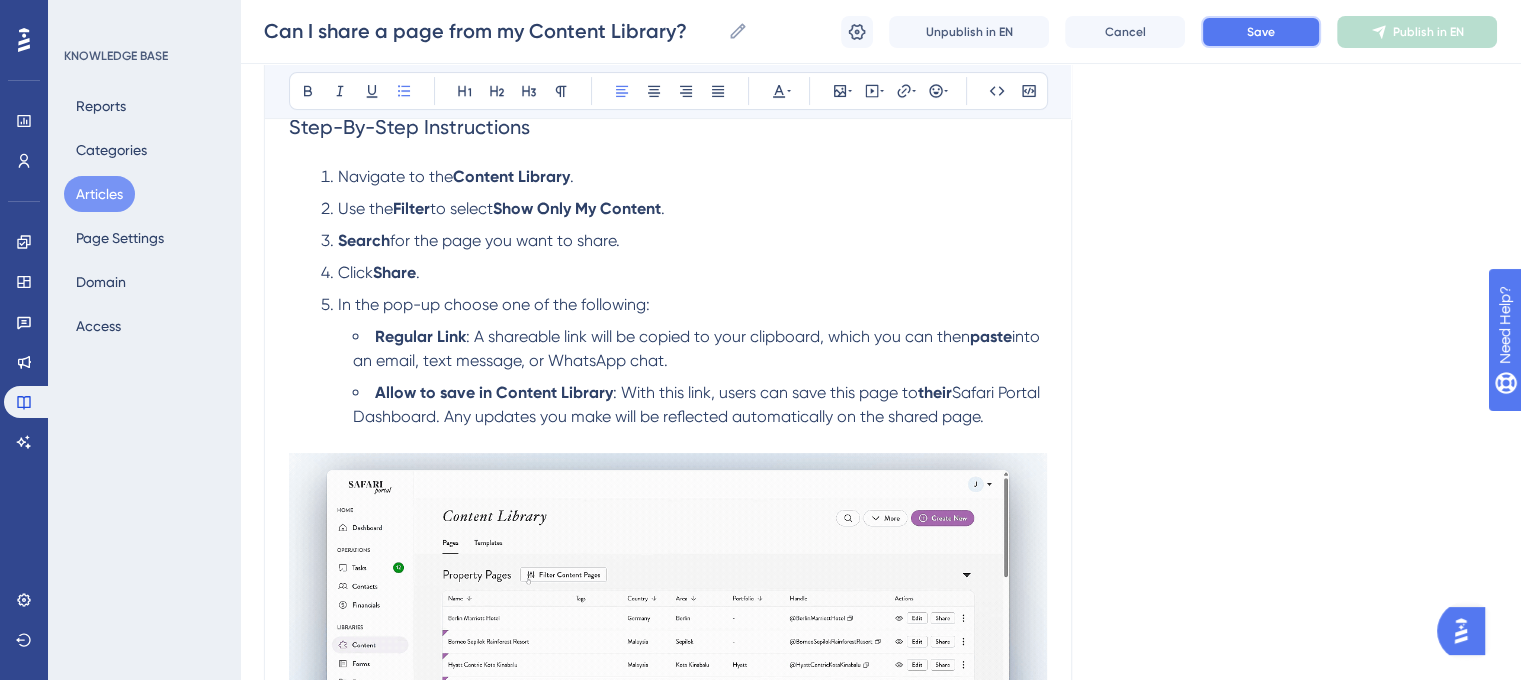 click on "Save" at bounding box center (1261, 32) 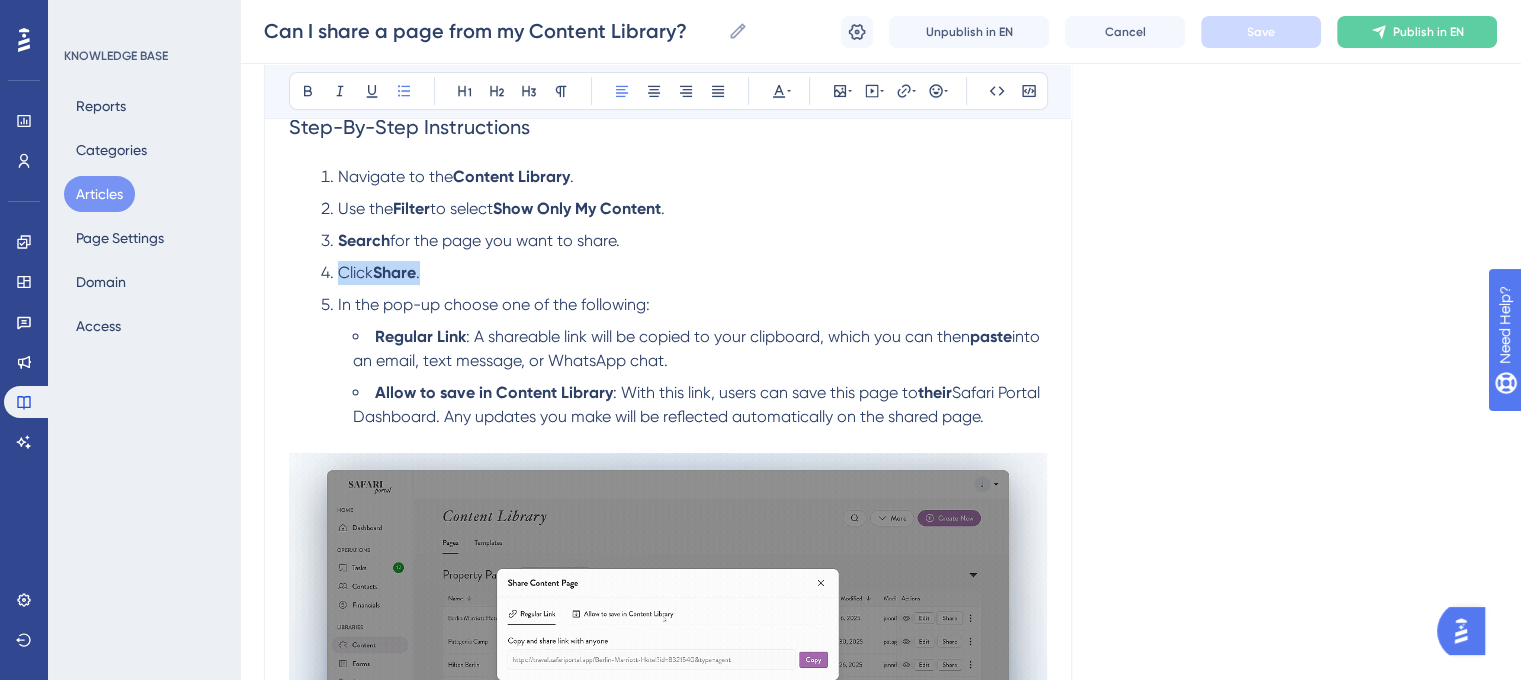 drag, startPoint x: 417, startPoint y: 274, endPoint x: 336, endPoint y: 273, distance: 81.00617 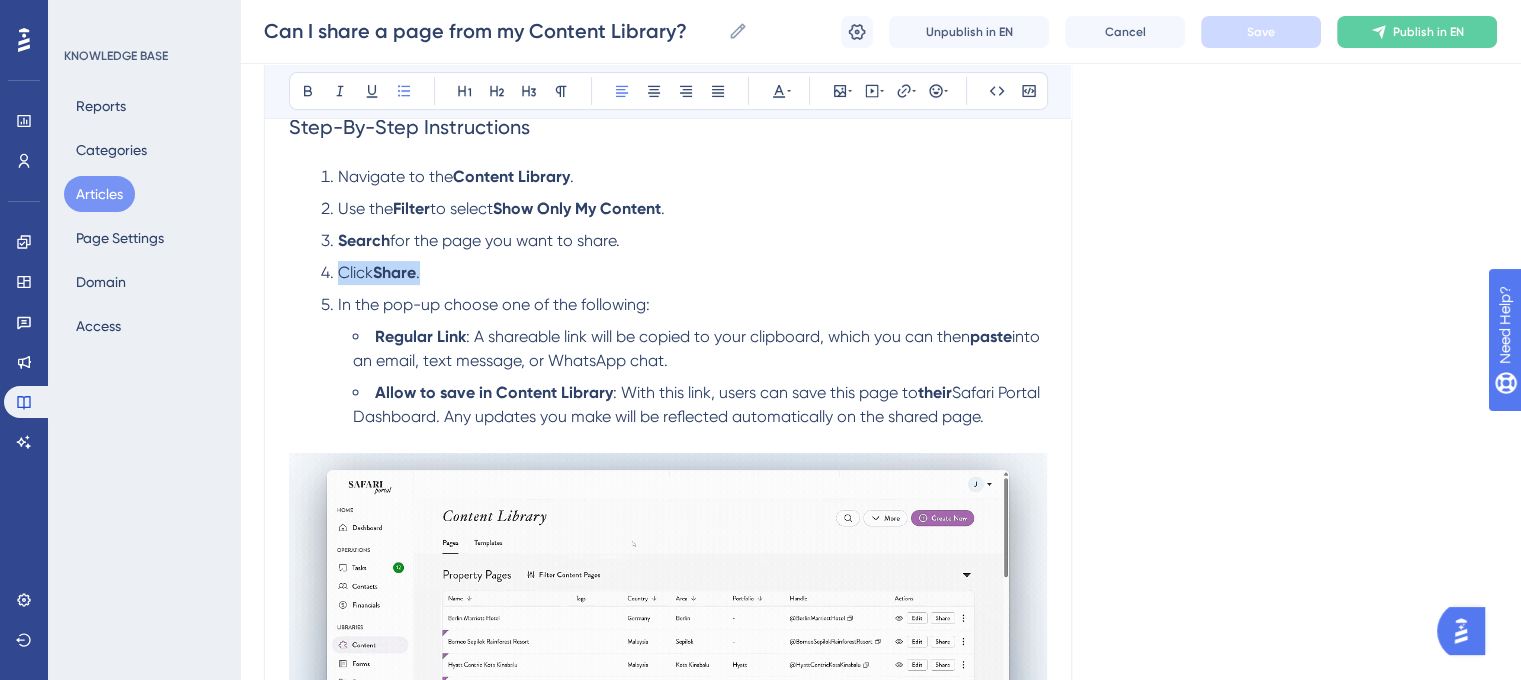 click on "Click  Share ." at bounding box center (684, 273) 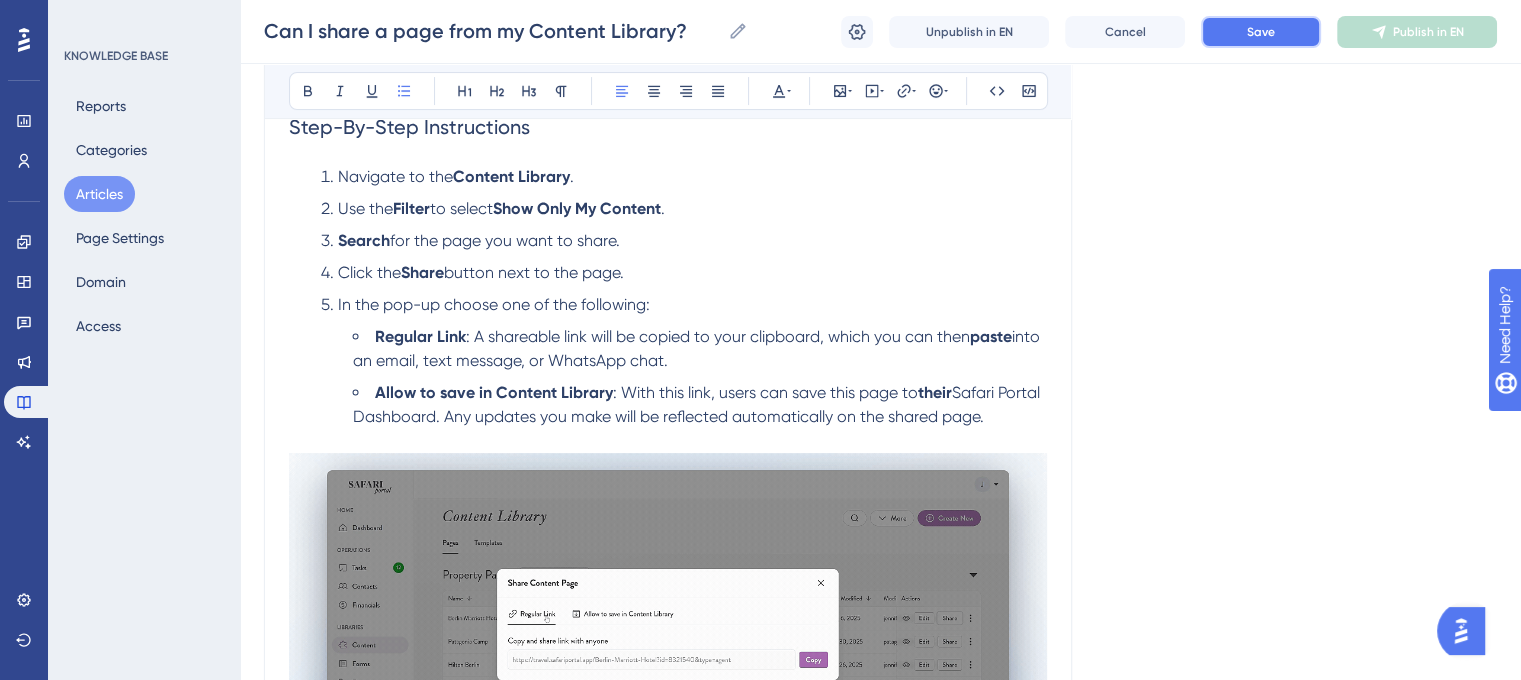 click on "Save" at bounding box center [1261, 32] 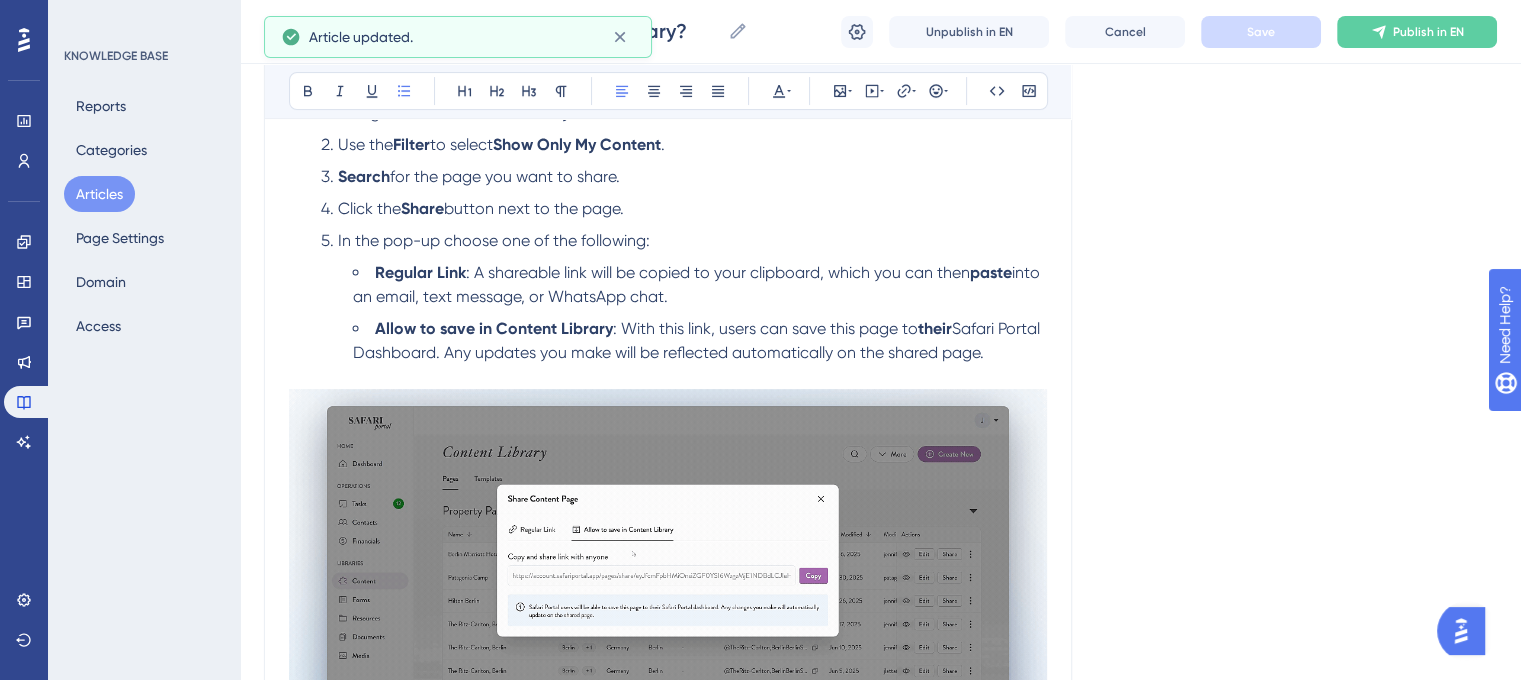 scroll, scrollTop: 500, scrollLeft: 0, axis: vertical 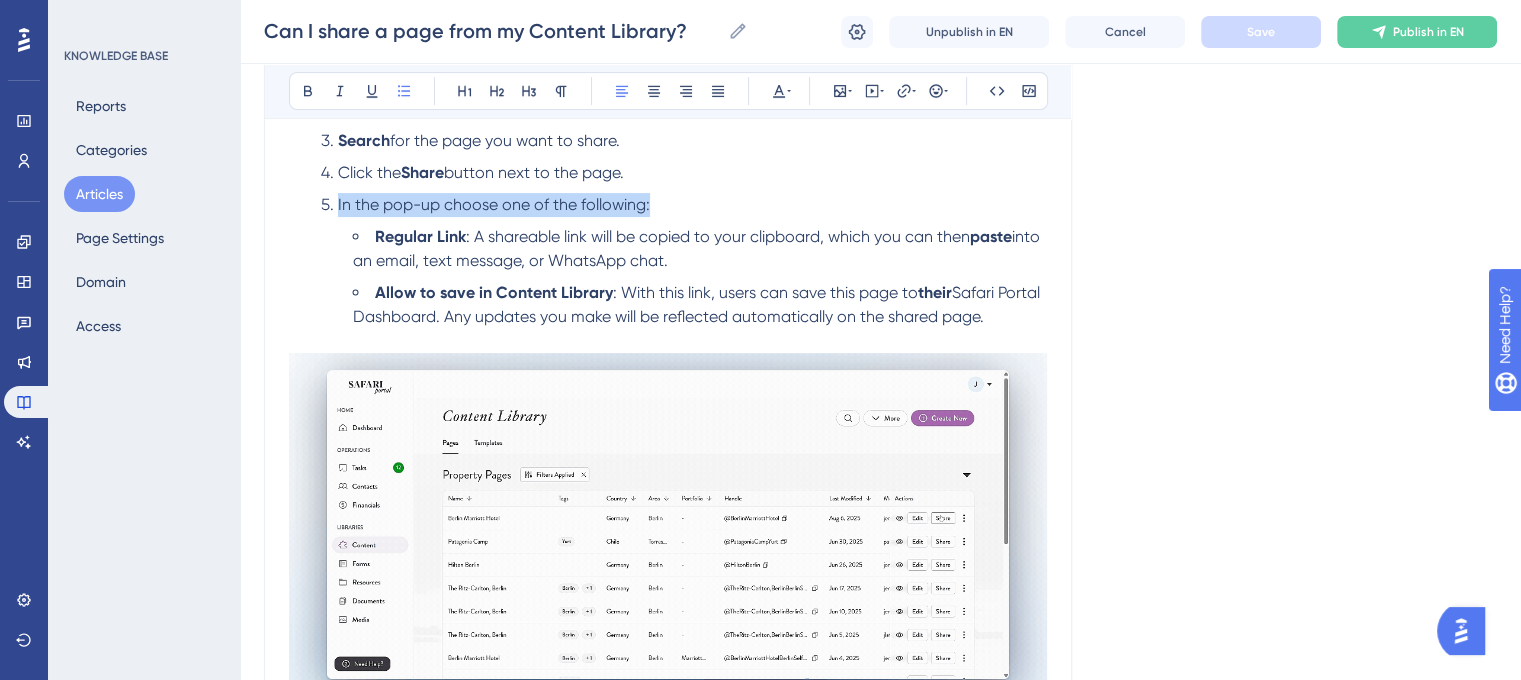 drag, startPoint x: 653, startPoint y: 202, endPoint x: 336, endPoint y: 210, distance: 317.10092 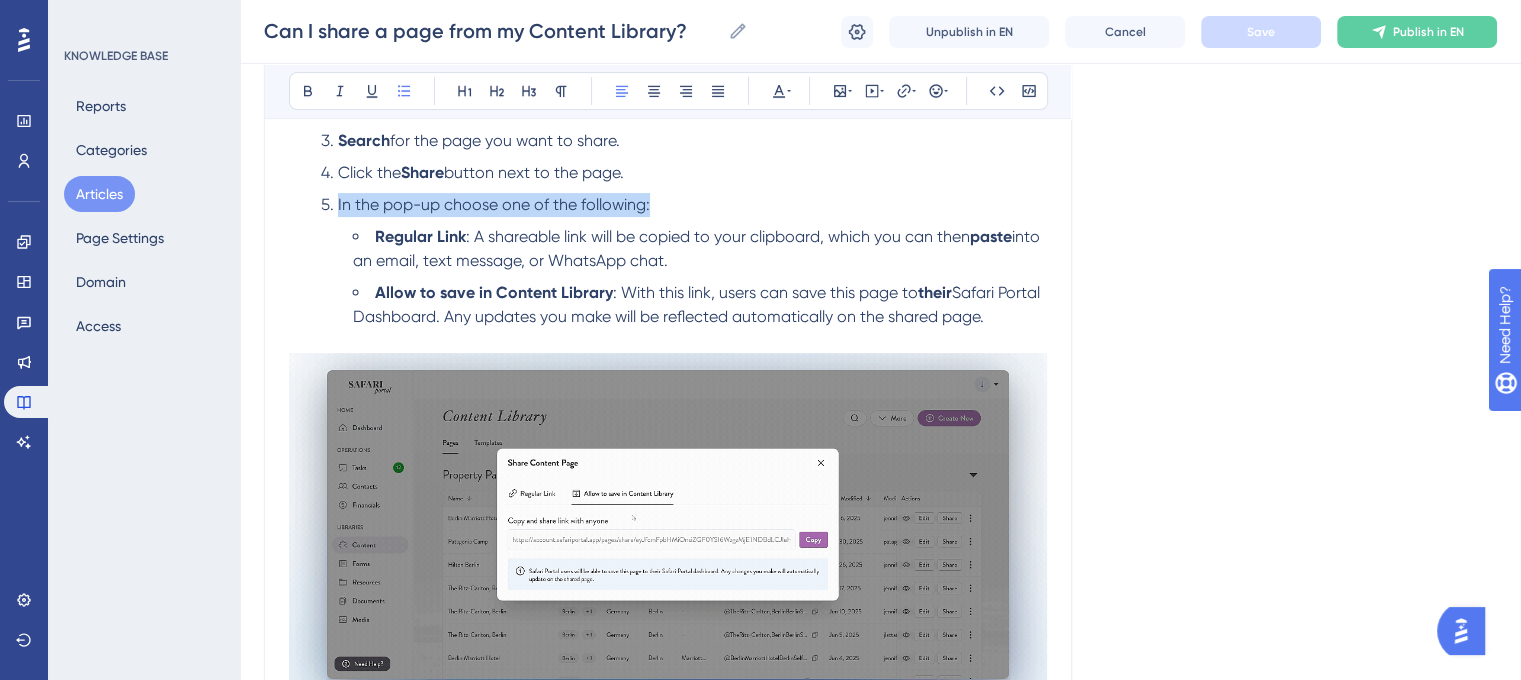 click on "In the pop-up choose one of the following:" at bounding box center (684, 205) 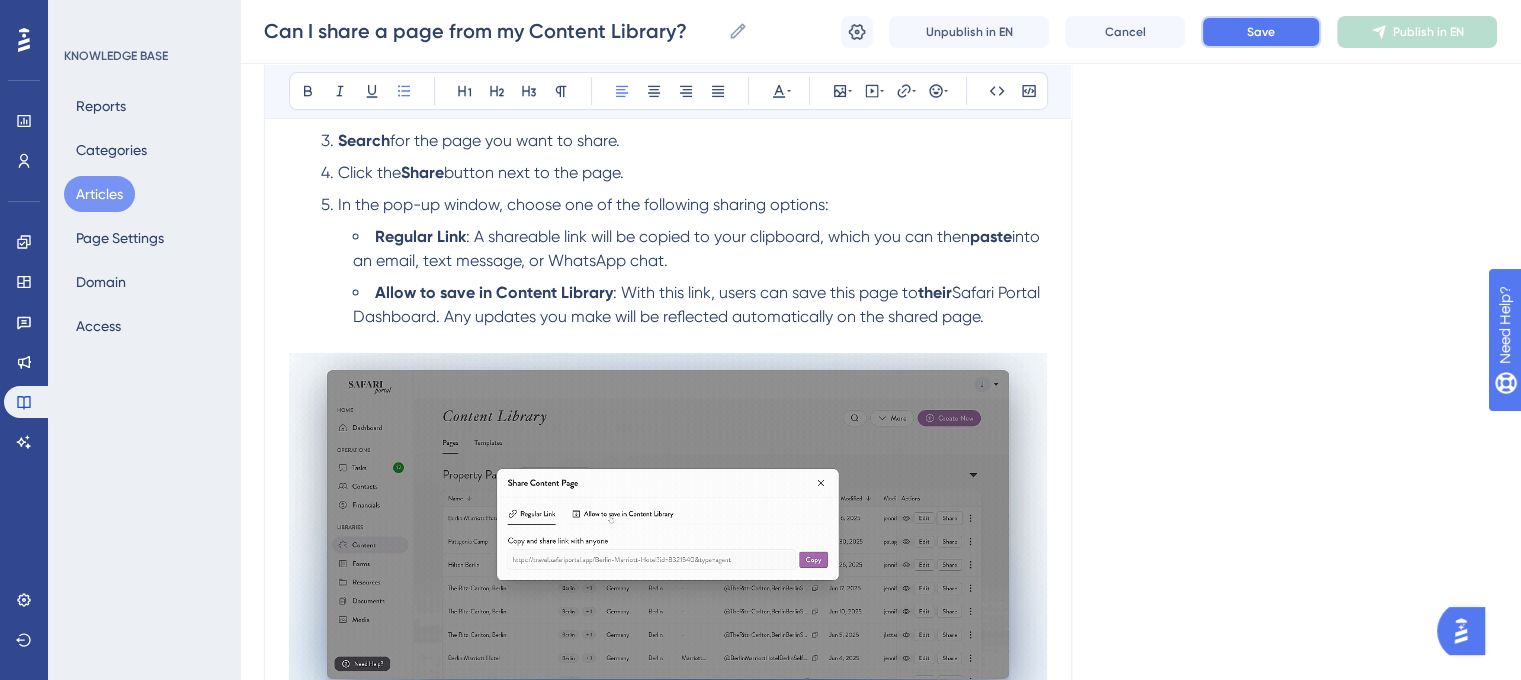 click on "Save" at bounding box center [1261, 32] 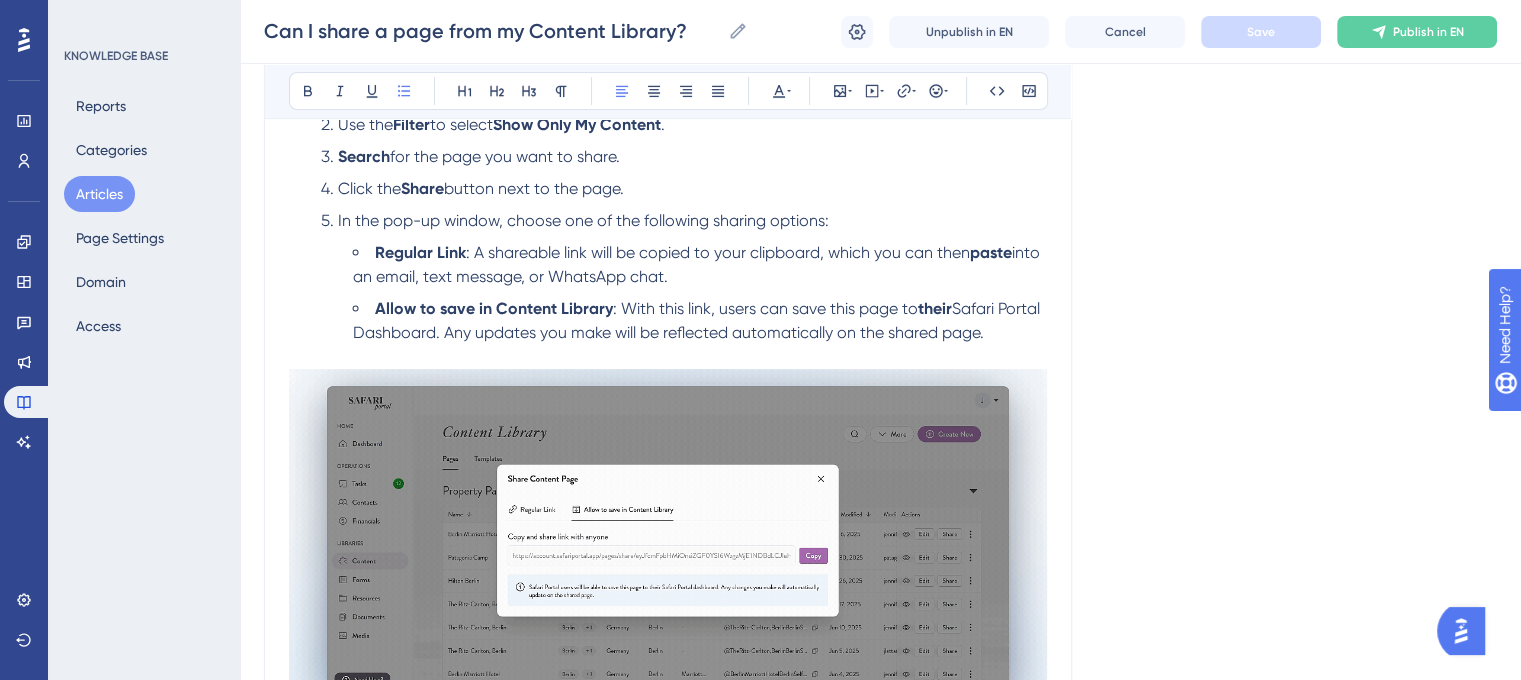 scroll, scrollTop: 584, scrollLeft: 0, axis: vertical 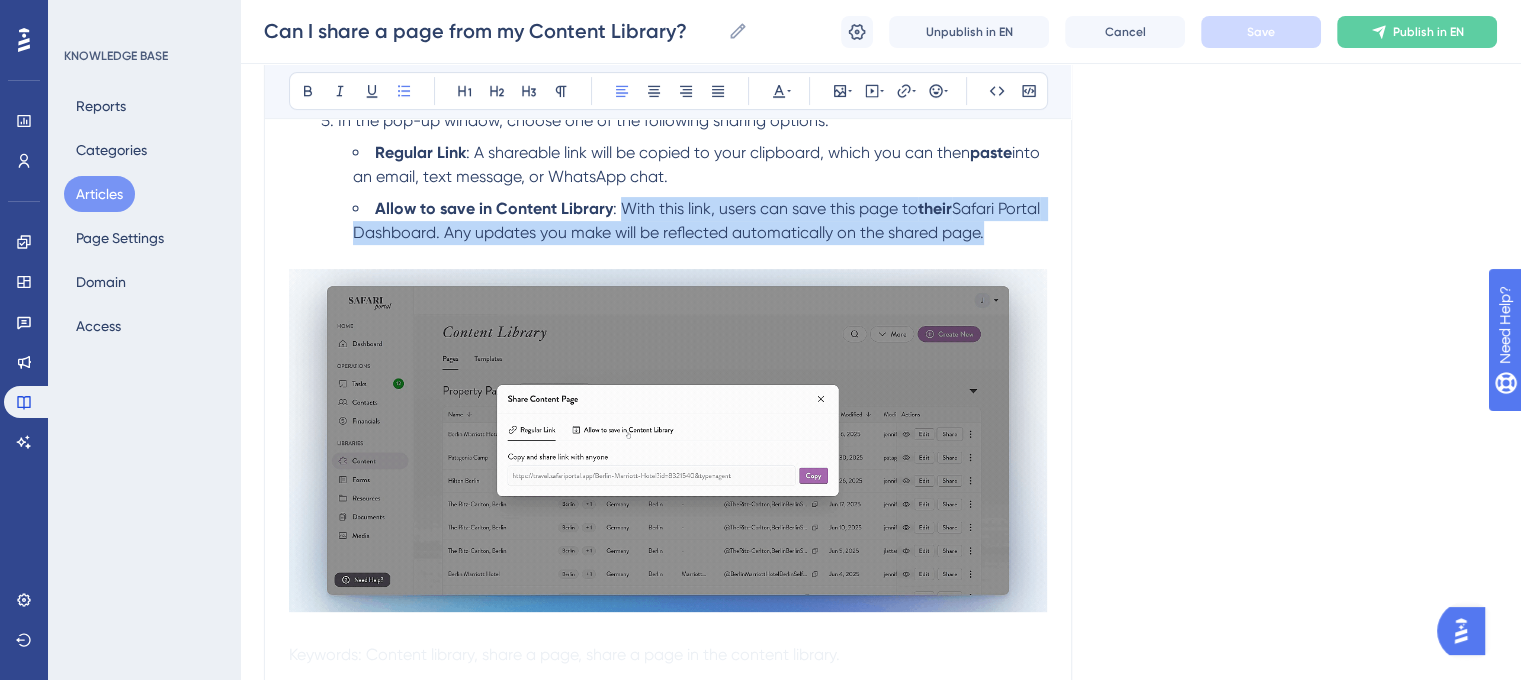 drag, startPoint x: 1040, startPoint y: 239, endPoint x: 620, endPoint y: 216, distance: 420.6293 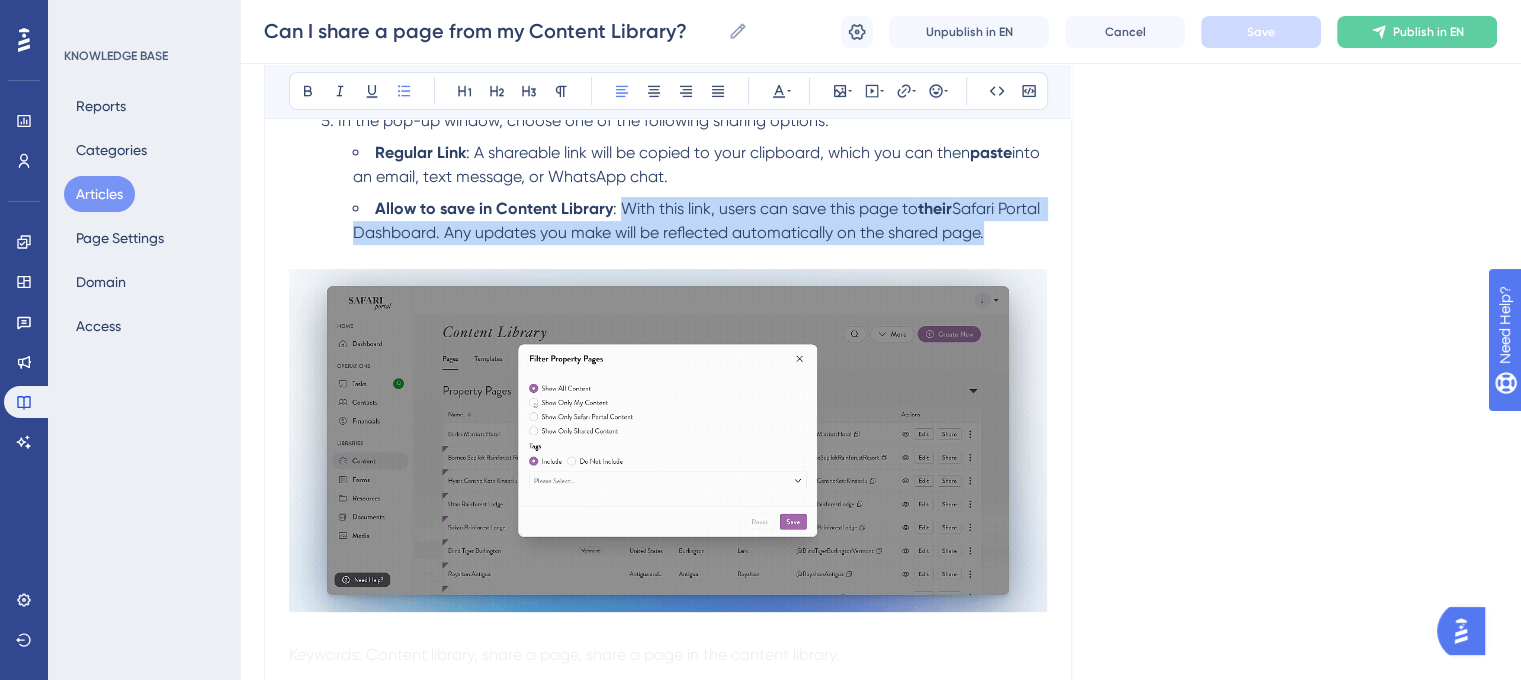 click on "Allow to save in Content Library : With this link, users can save this page to  their  Safari Portal Dashboard. Any updates you make will be reflected automatically on the shared page." at bounding box center (700, 221) 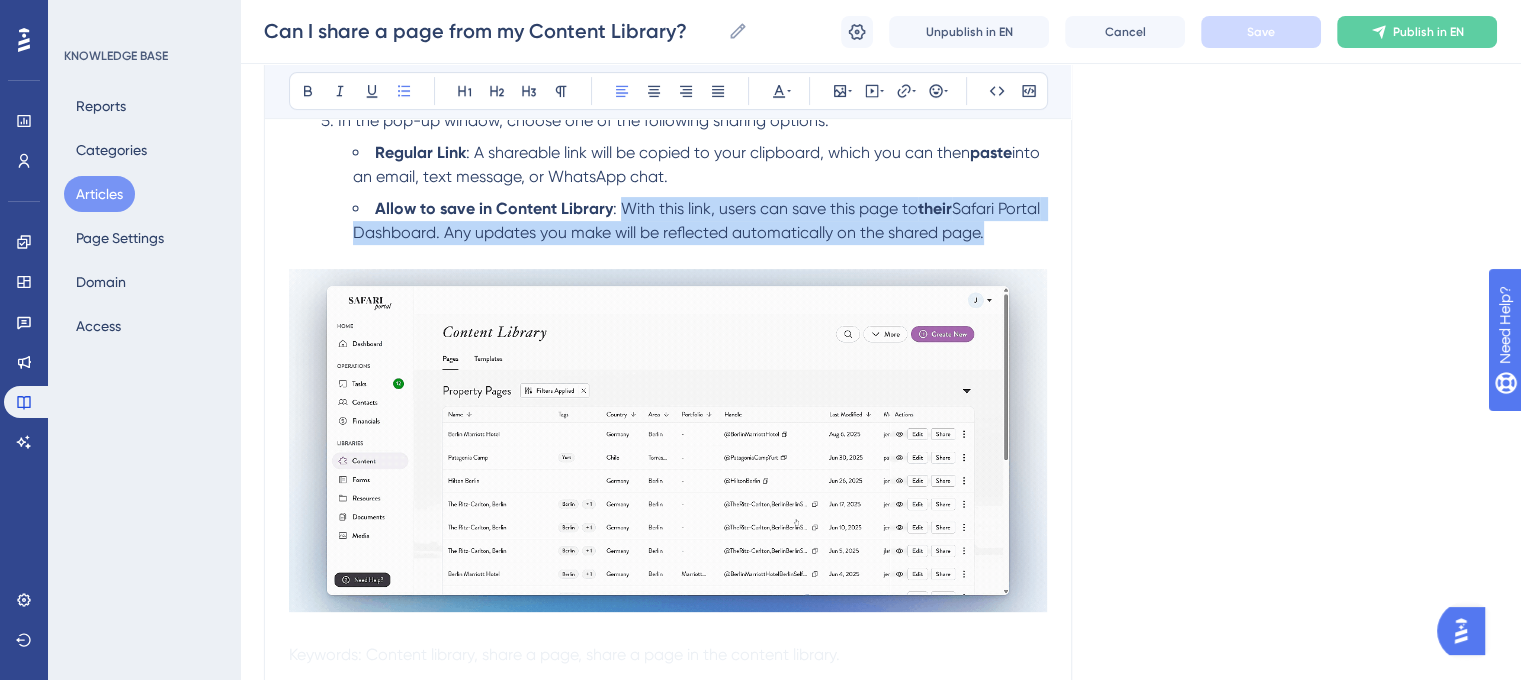 copy on "With this link, users can save this page to  their  Safari Portal Dashboard. Any updates you make will be reflected automatically on the shared page." 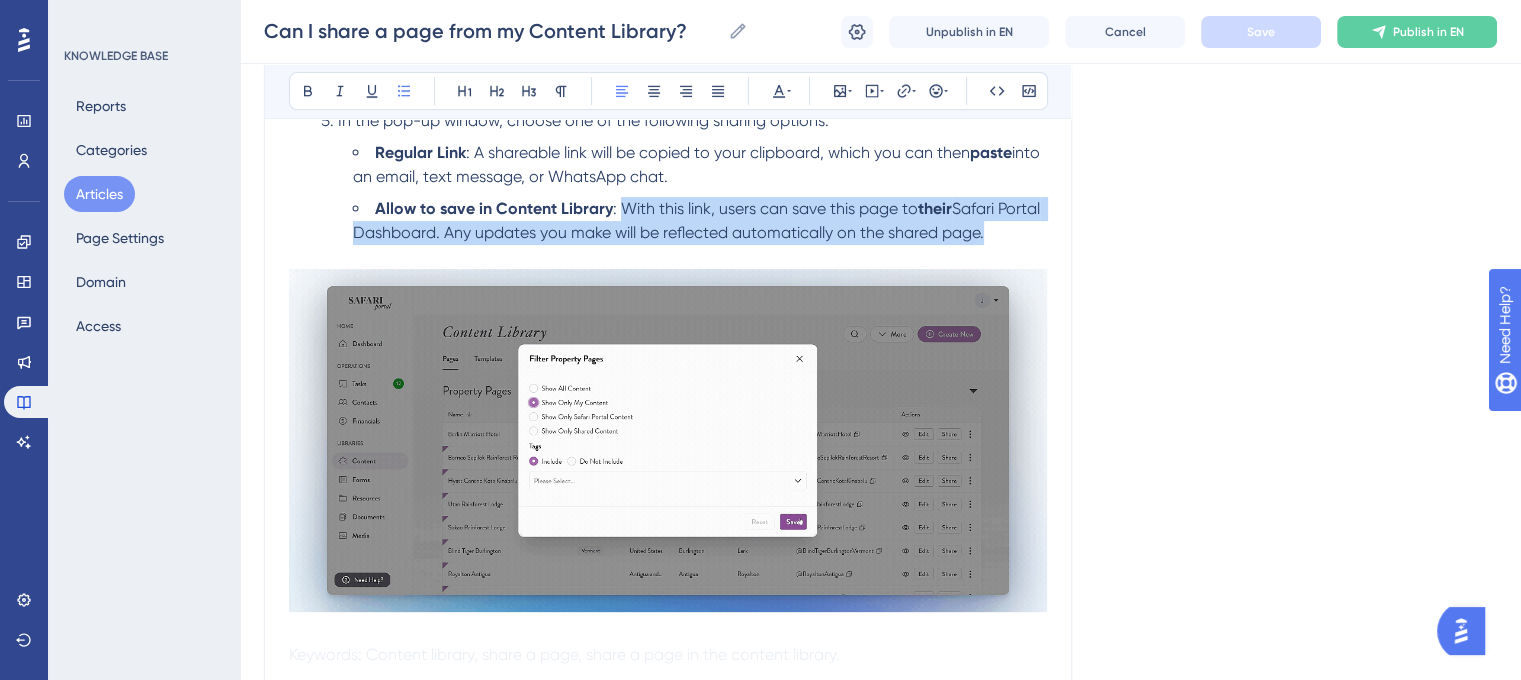 click on ": With this link, users can save this page to" at bounding box center (765, 208) 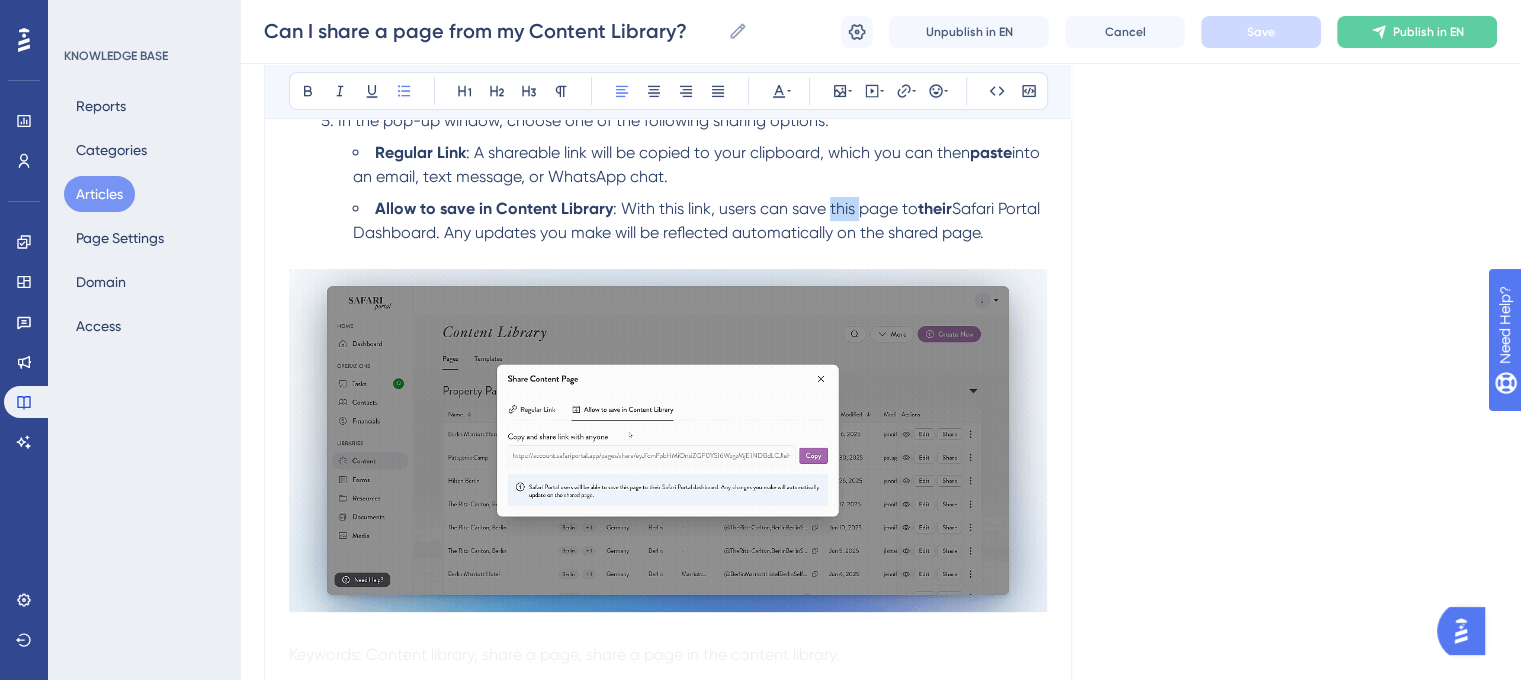 click on ": With this link, users can save this page to" at bounding box center (765, 208) 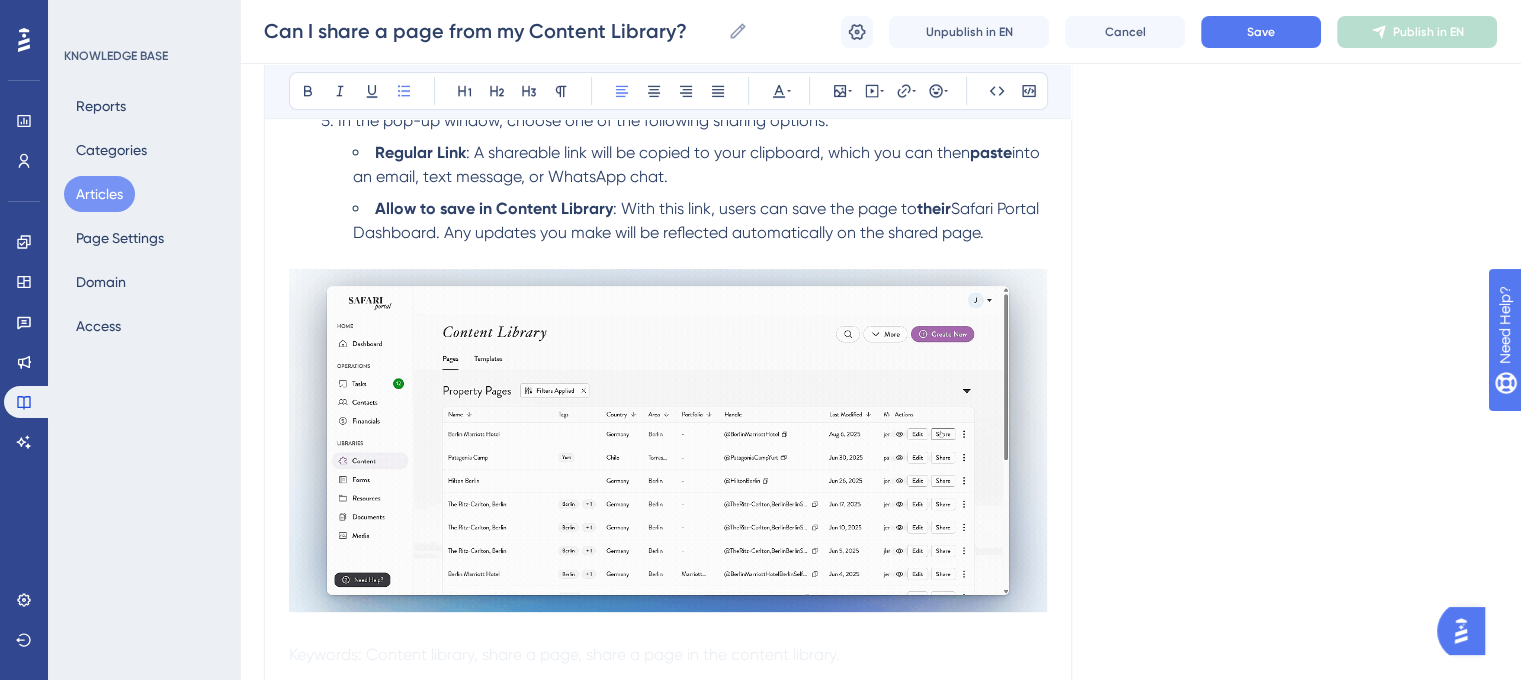 click on "Safari Portal Dashboard. Any updates you make will be reflected automatically on the shared page." at bounding box center [698, 220] 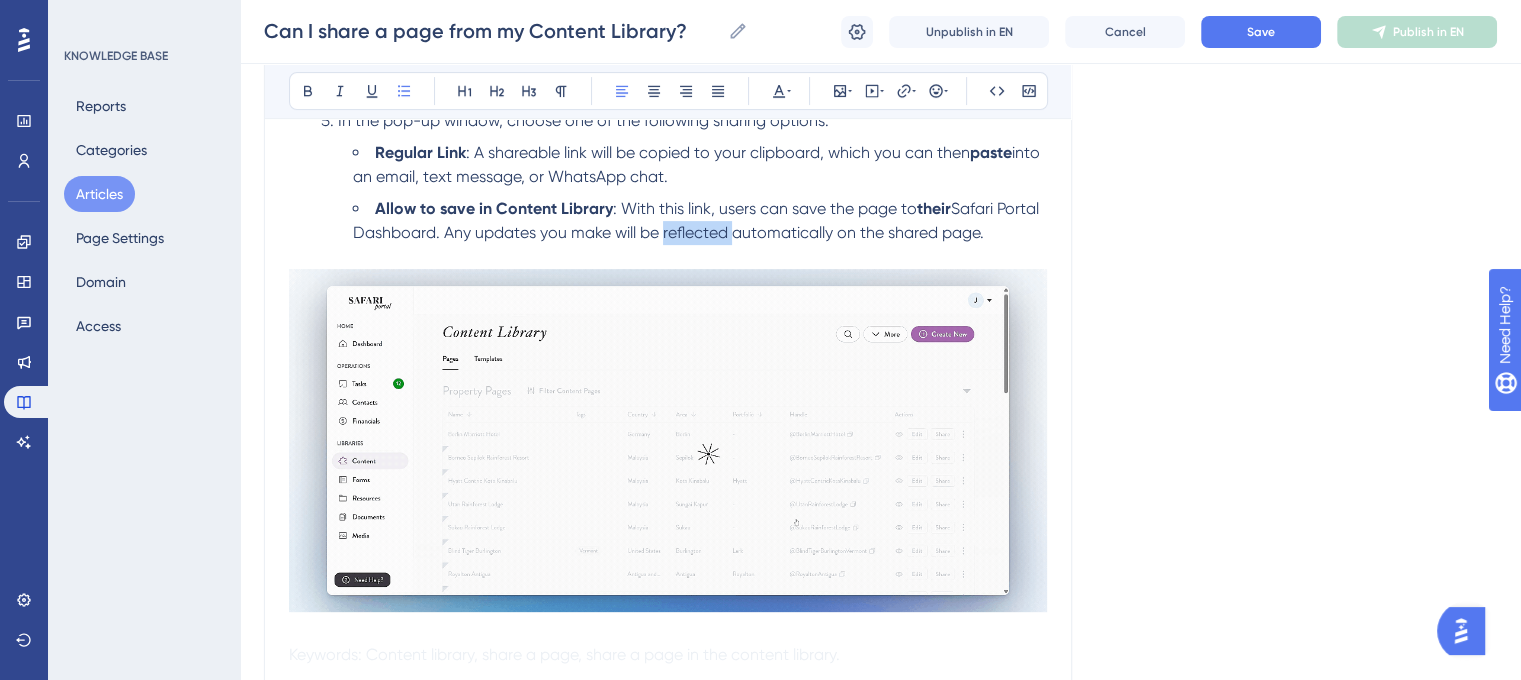 click on "Safari Portal Dashboard. Any updates you make will be reflected automatically on the shared page." at bounding box center (698, 220) 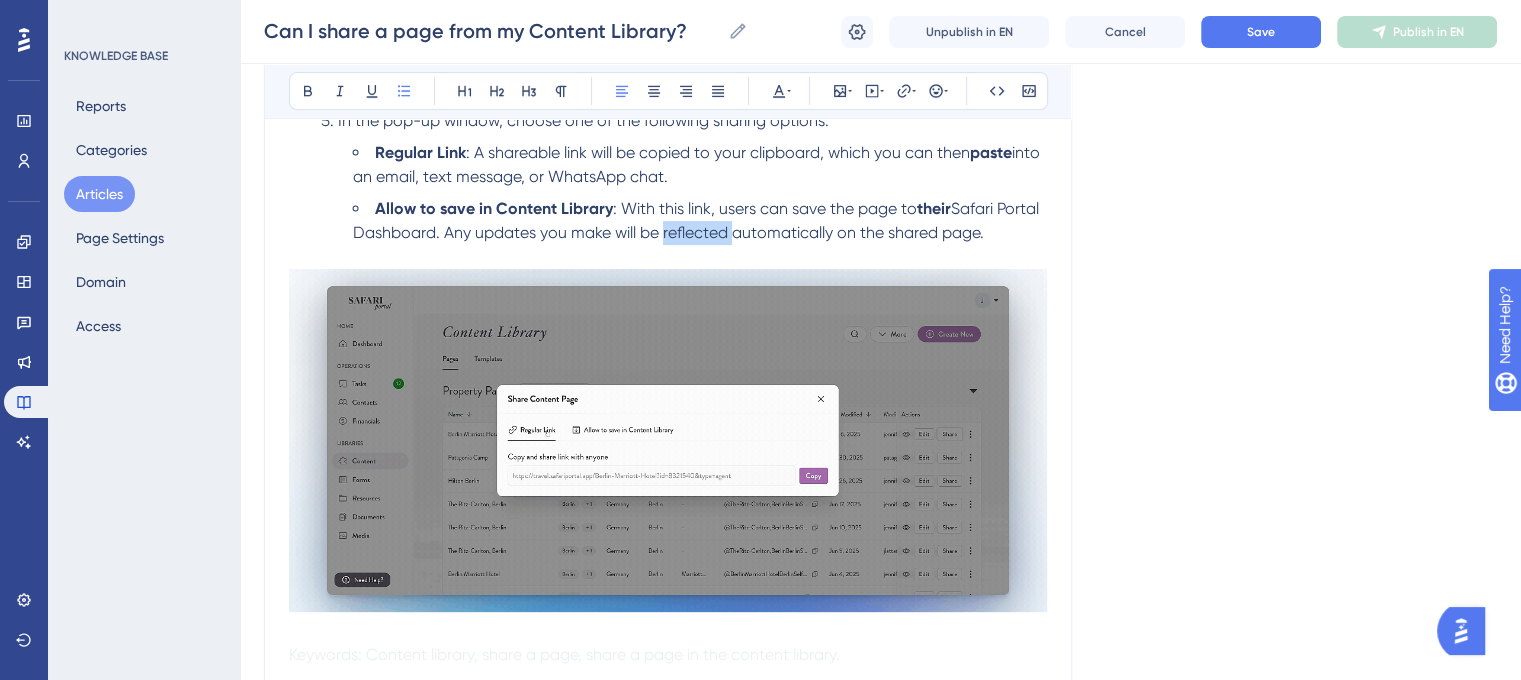 copy on "reflected" 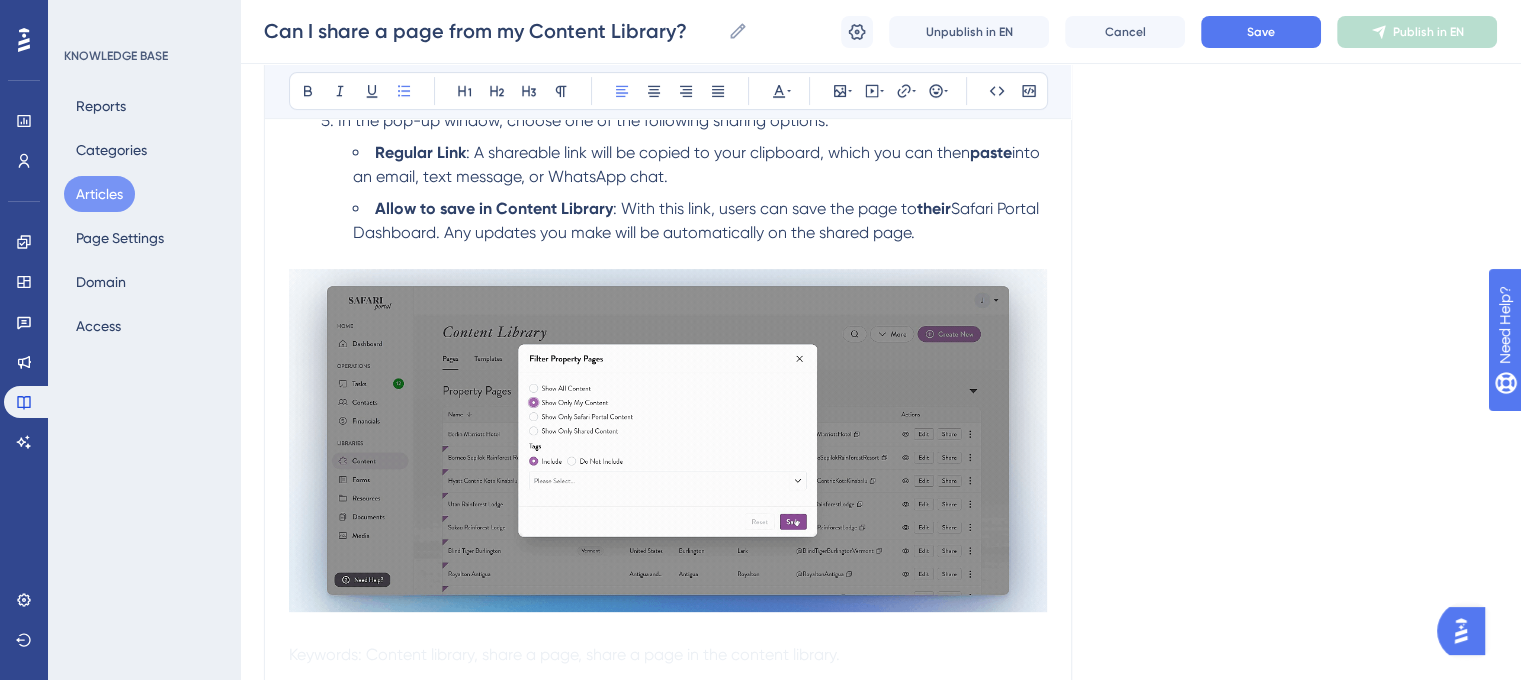 click on "Safari Portal Dashboard. Any updates you make will be automatically on the shared page." at bounding box center [698, 220] 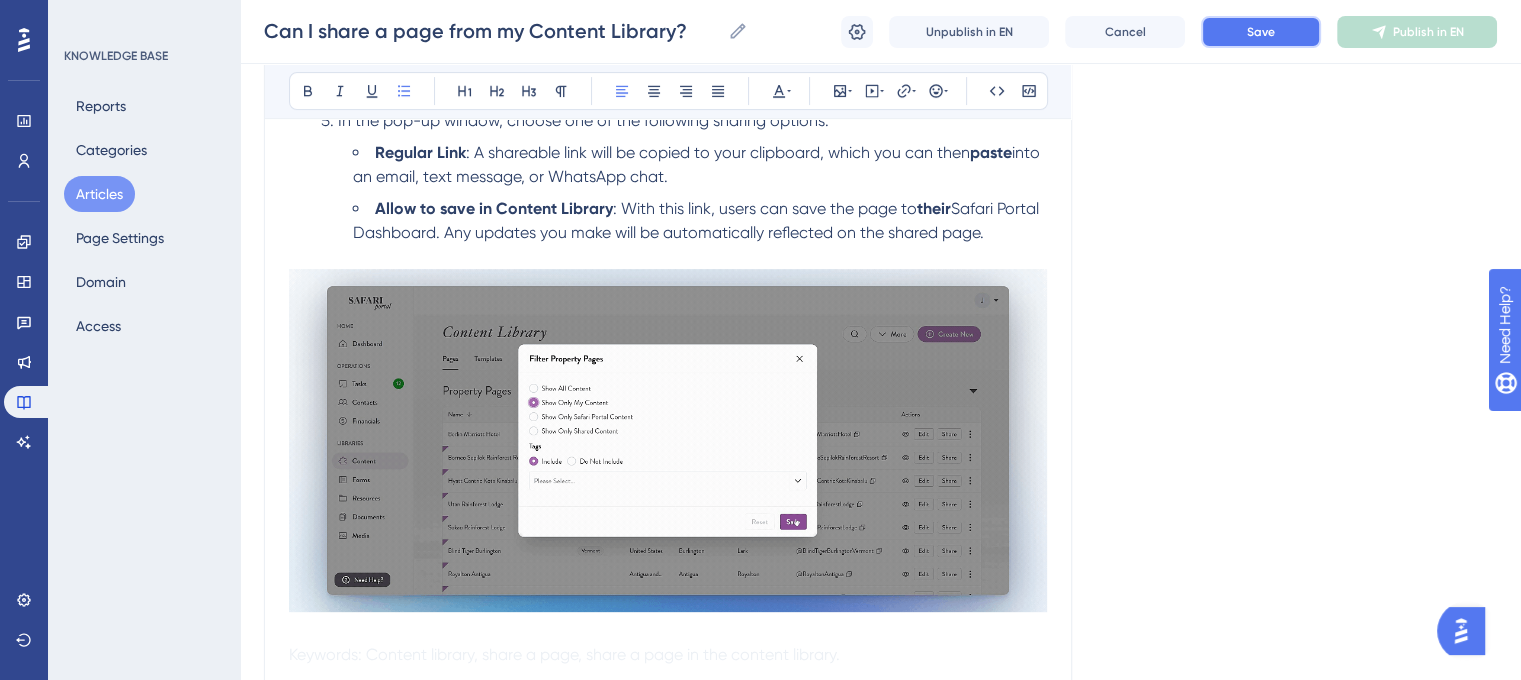 click on "Save" at bounding box center [1261, 32] 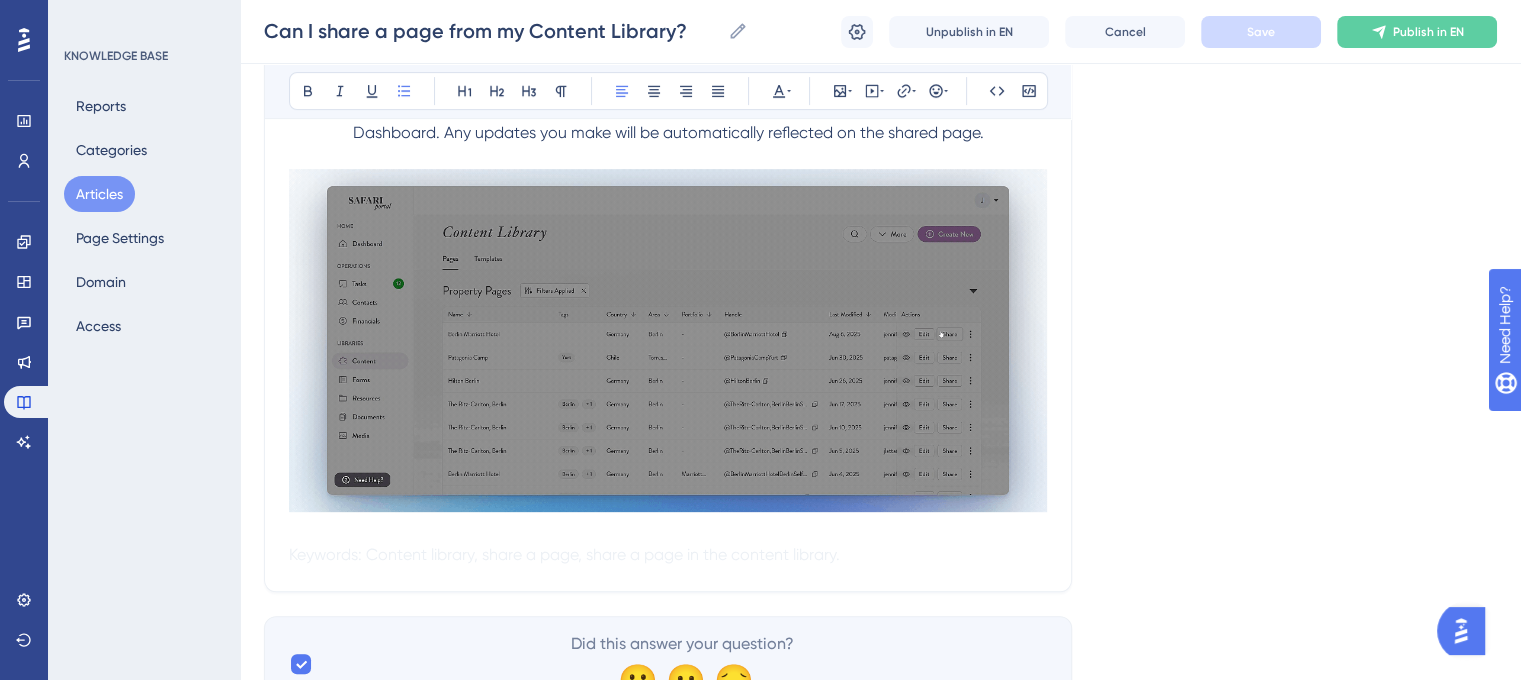 scroll, scrollTop: 584, scrollLeft: 0, axis: vertical 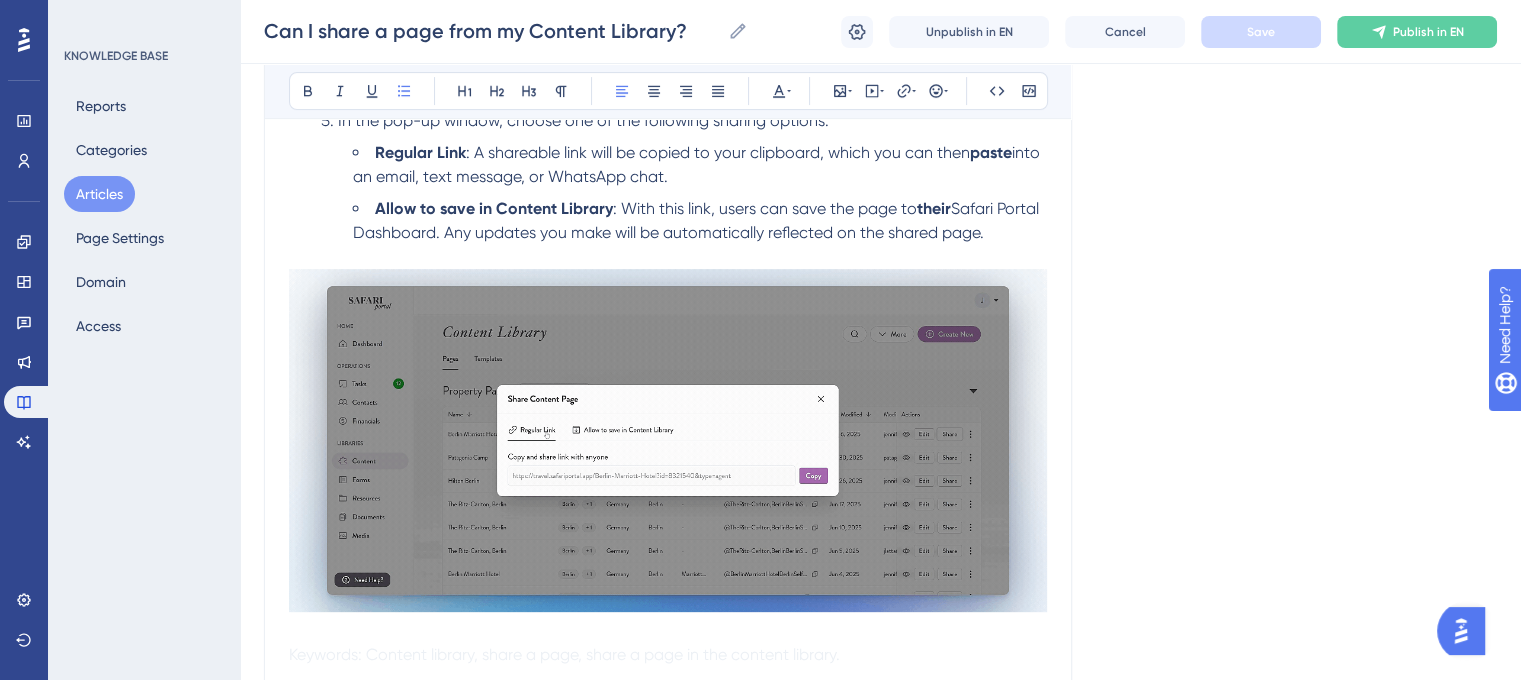 click on "Safari Portal Dashboard. Any updates you make will be automatically reflected on the shared page." at bounding box center [698, 220] 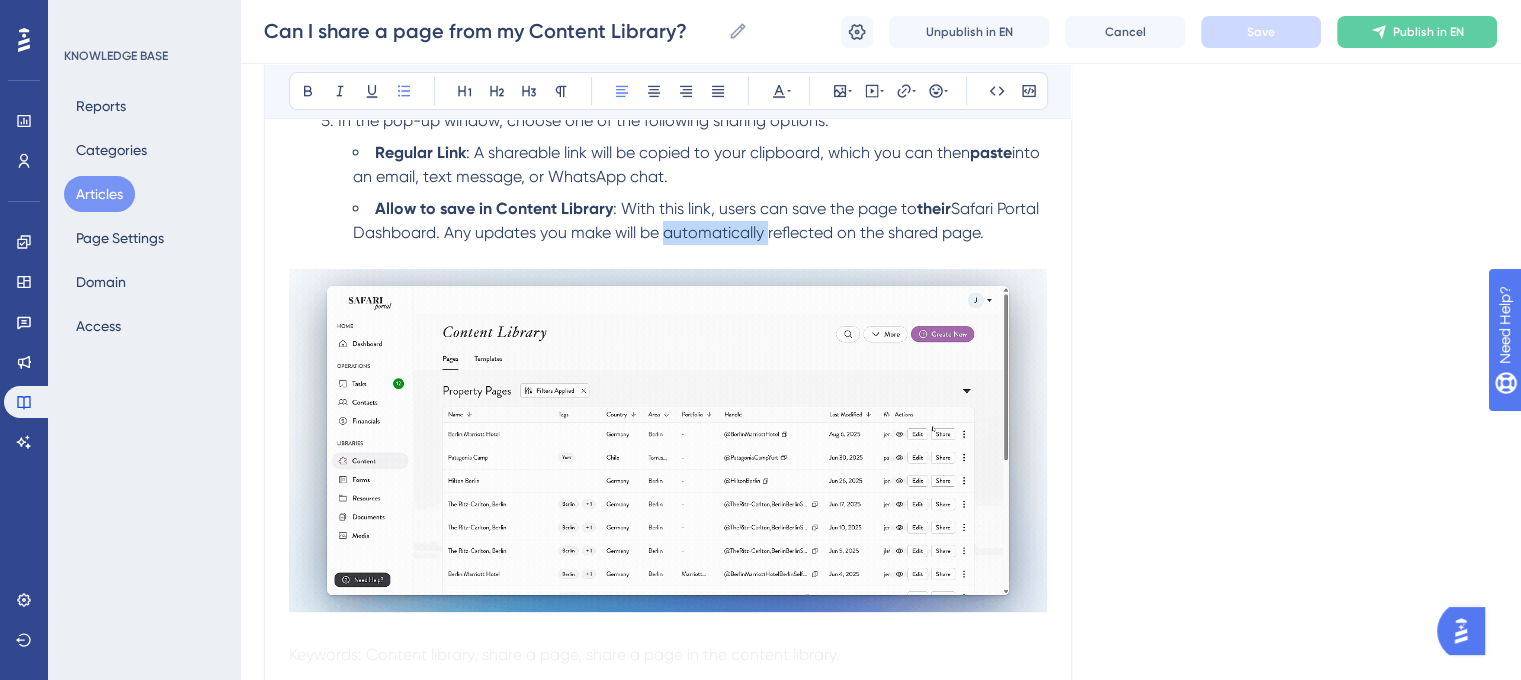 click on "Safari Portal Dashboard. Any updates you make will be automatically reflected on the shared page." at bounding box center [698, 220] 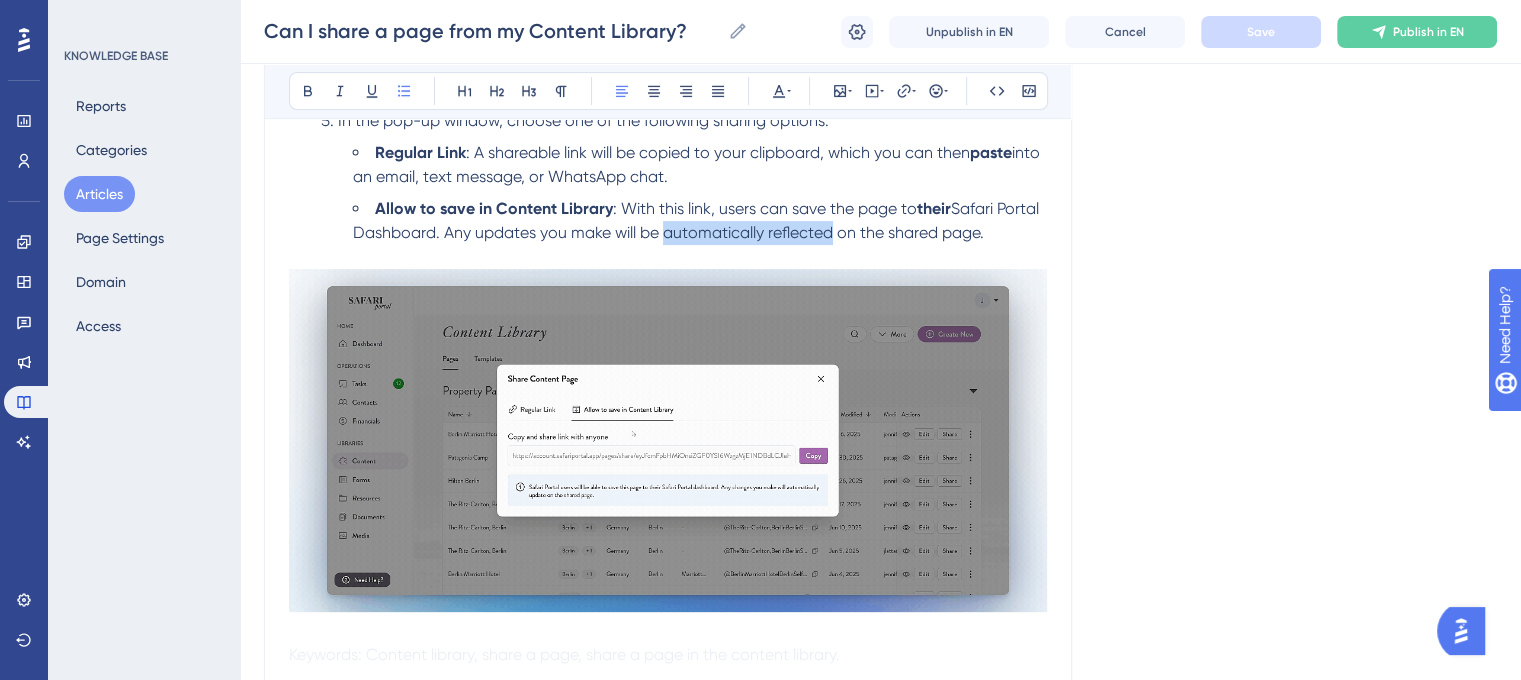 drag, startPoint x: 831, startPoint y: 237, endPoint x: 666, endPoint y: 235, distance: 165.01212 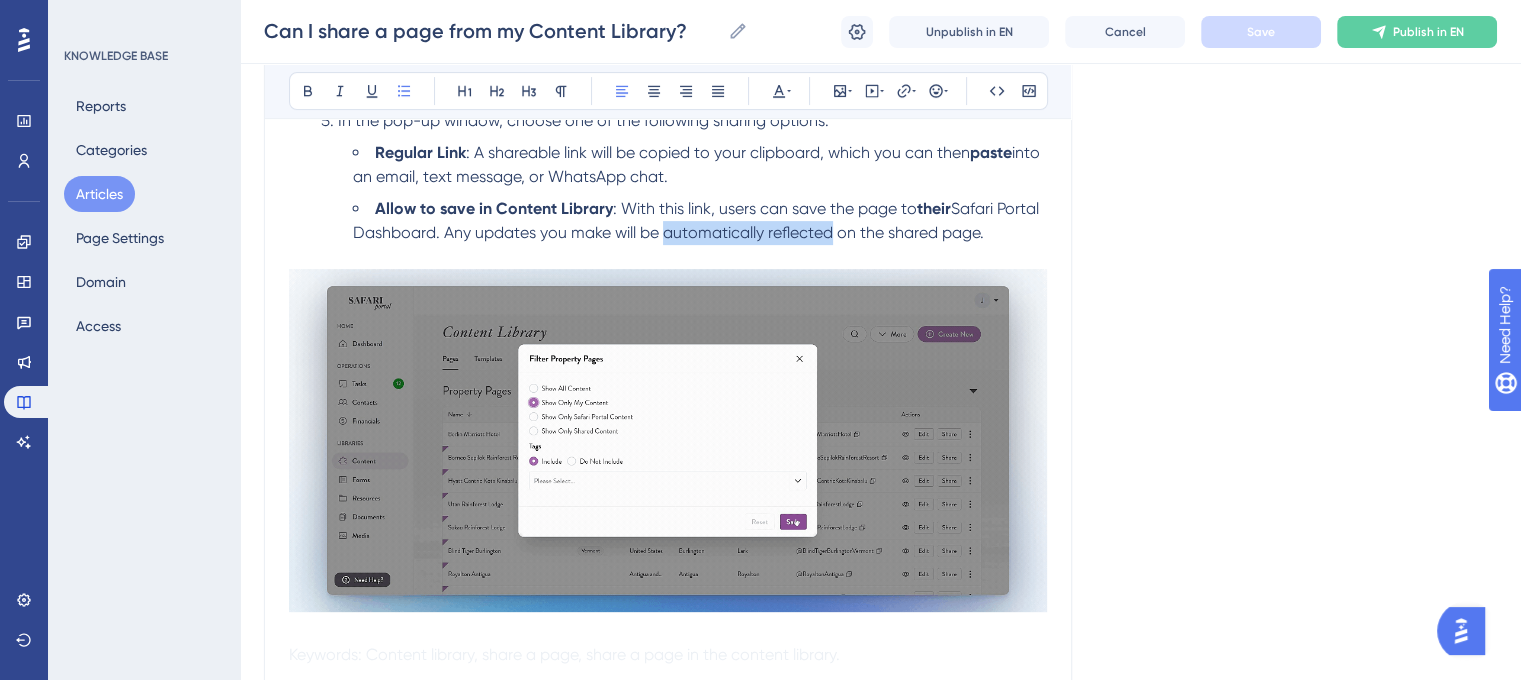click on "Safari Portal Dashboard. Any updates you make will be automatically reflected on the shared page." at bounding box center (698, 220) 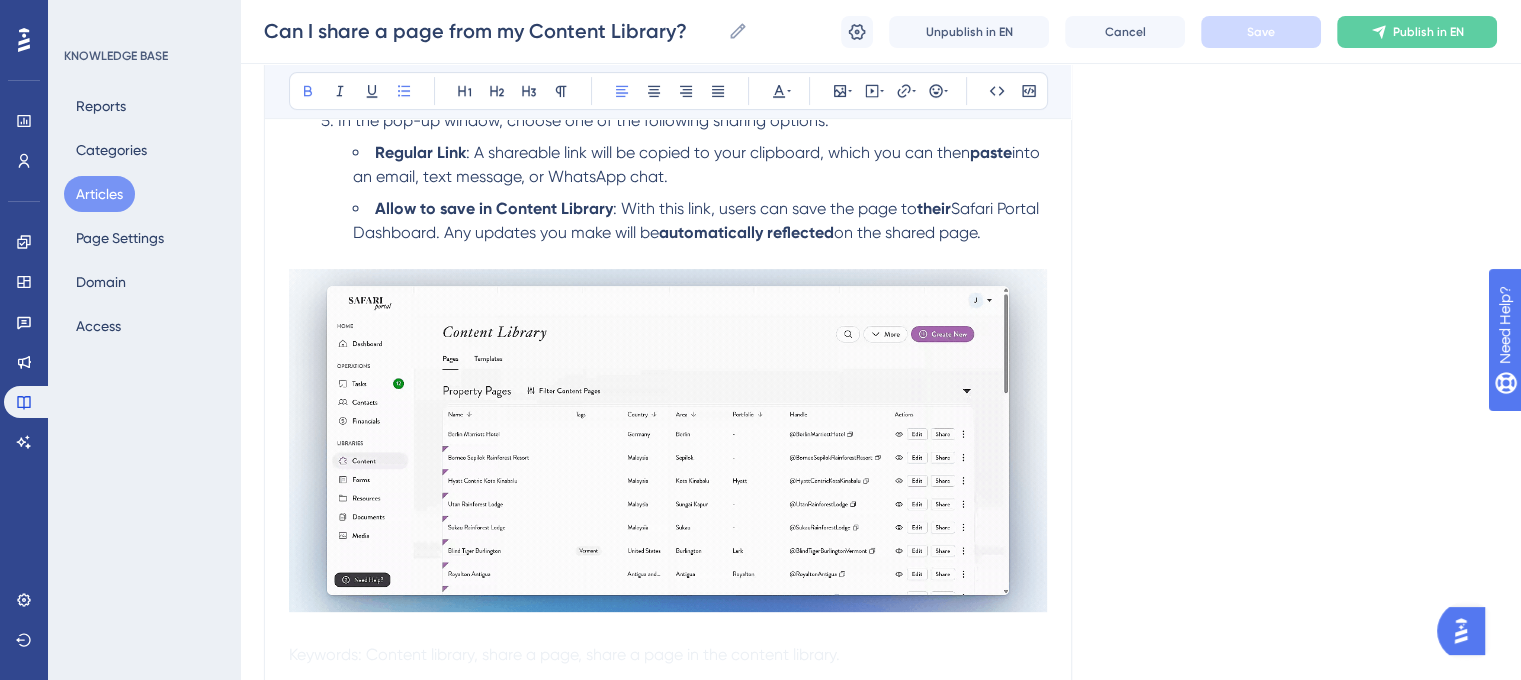 click on "Language English (Default) Can I share a page from my Content Library? Steps to share pages you created in the Content Library. Bold Italic Underline Bullet Point Heading 1 Heading 2 Heading 3 Normal Align Left Align Center Align Right Align Justify Text Color Insert Image Embed Video Hyperlink Emojis Code Code Block There are  two  methods to easily share  your  custom  Content Pages  in the  Content Library . Follow the instructions below to learn how. Step-By-Step Instructions Navigate to the  Content Library . Use the  Filter  to select  Show Only My Content . Search  for the page you want to share. Click the  Share  button next to the page. In the pop-up window, choose one of the following sharing options: Regular Link : A shareable link will be copied to your clipboard, which you can then  paste  into an email, text message, or WhatsApp chat. Allow to save in Content Library : With this link, users can save the page to  their  Safari Portal Dashboard. Any updates you make will be   on the shared page." at bounding box center (880, 178) 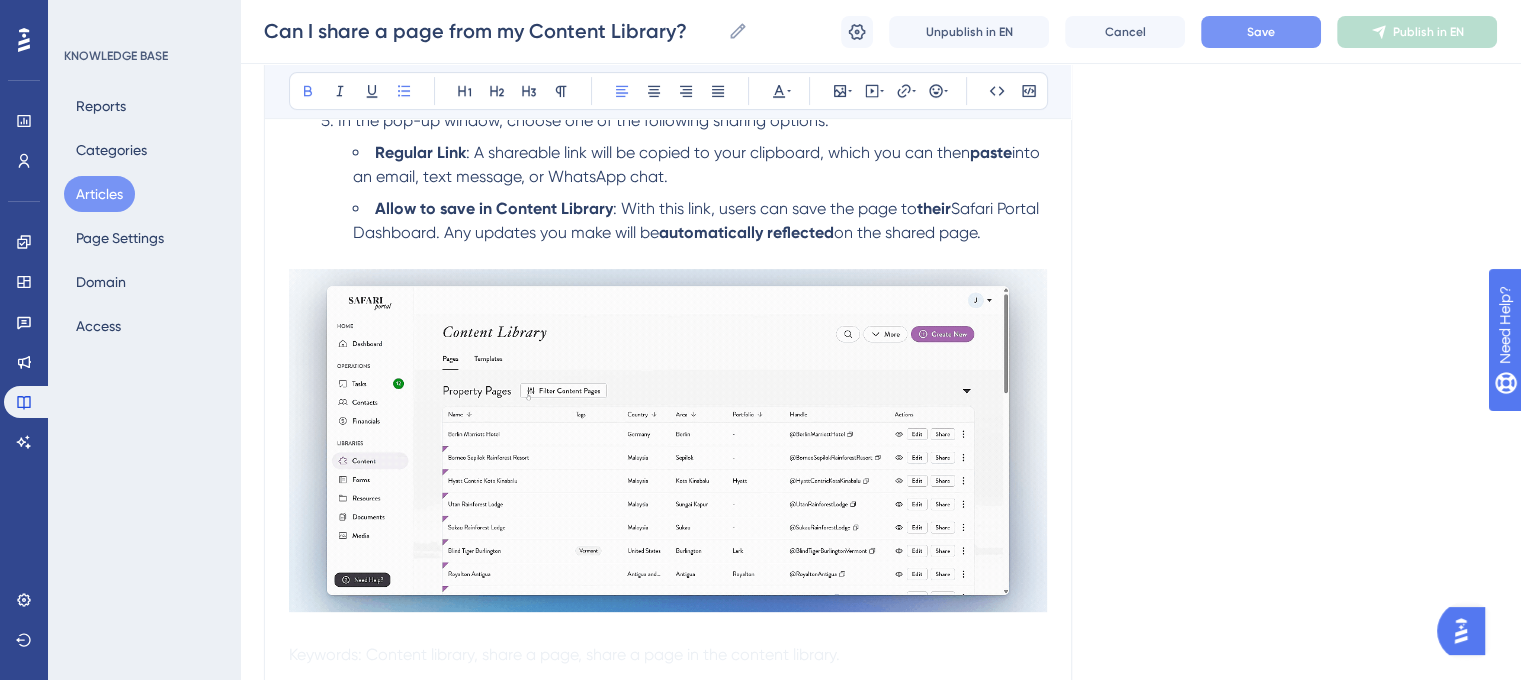 click on "Save" at bounding box center (1261, 32) 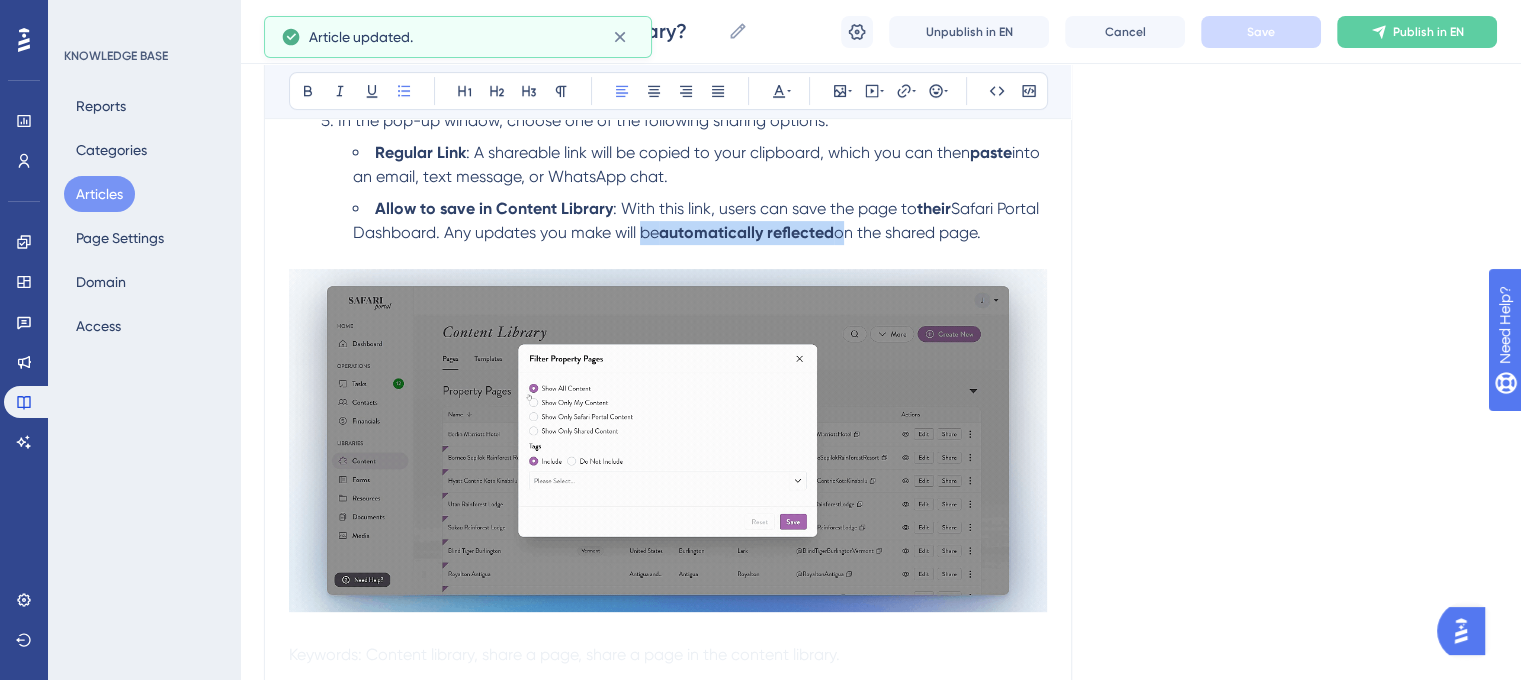 drag, startPoint x: 840, startPoint y: 232, endPoint x: 639, endPoint y: 242, distance: 201.2486 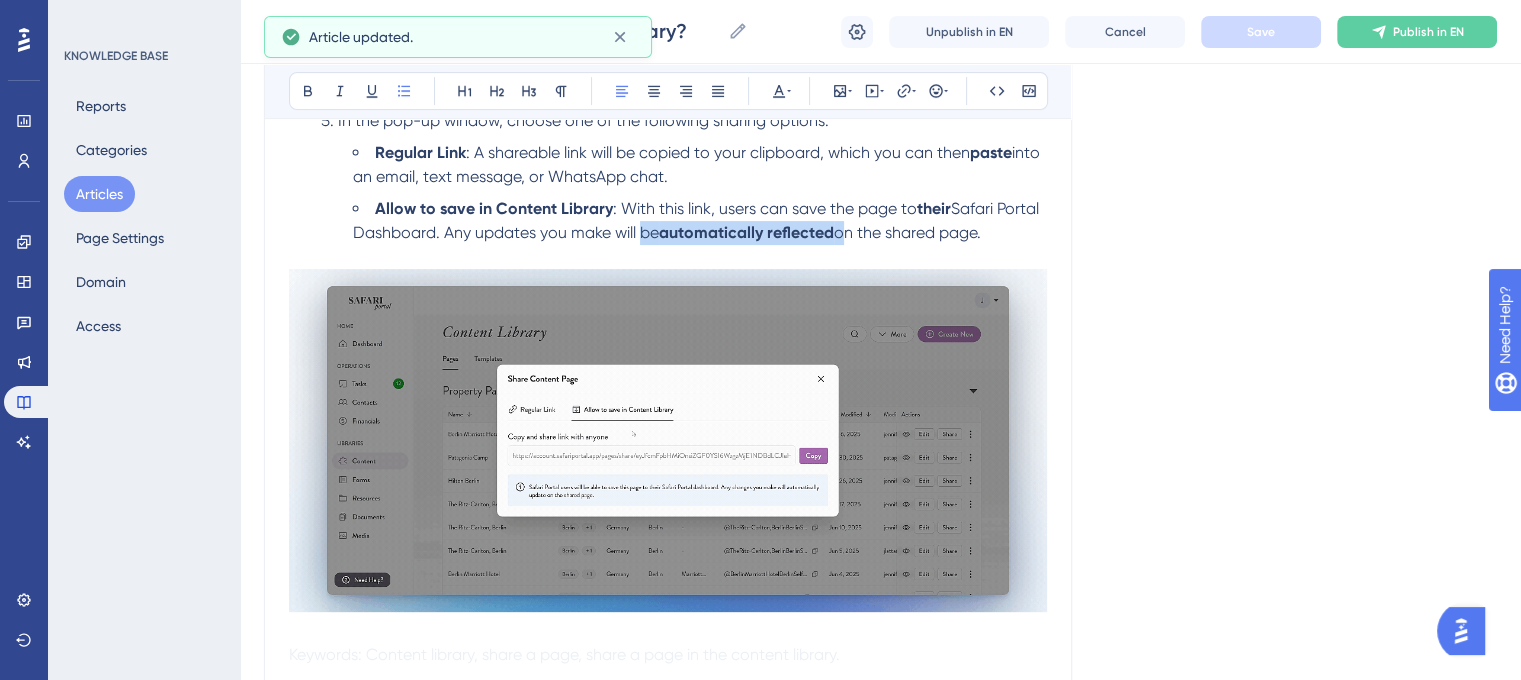 click on "Allow to save in Content Library : With this link, users can save the page to  their  Safari Portal Dashboard. Any updates you make will be  automatically reflected  on the shared page." at bounding box center [700, 221] 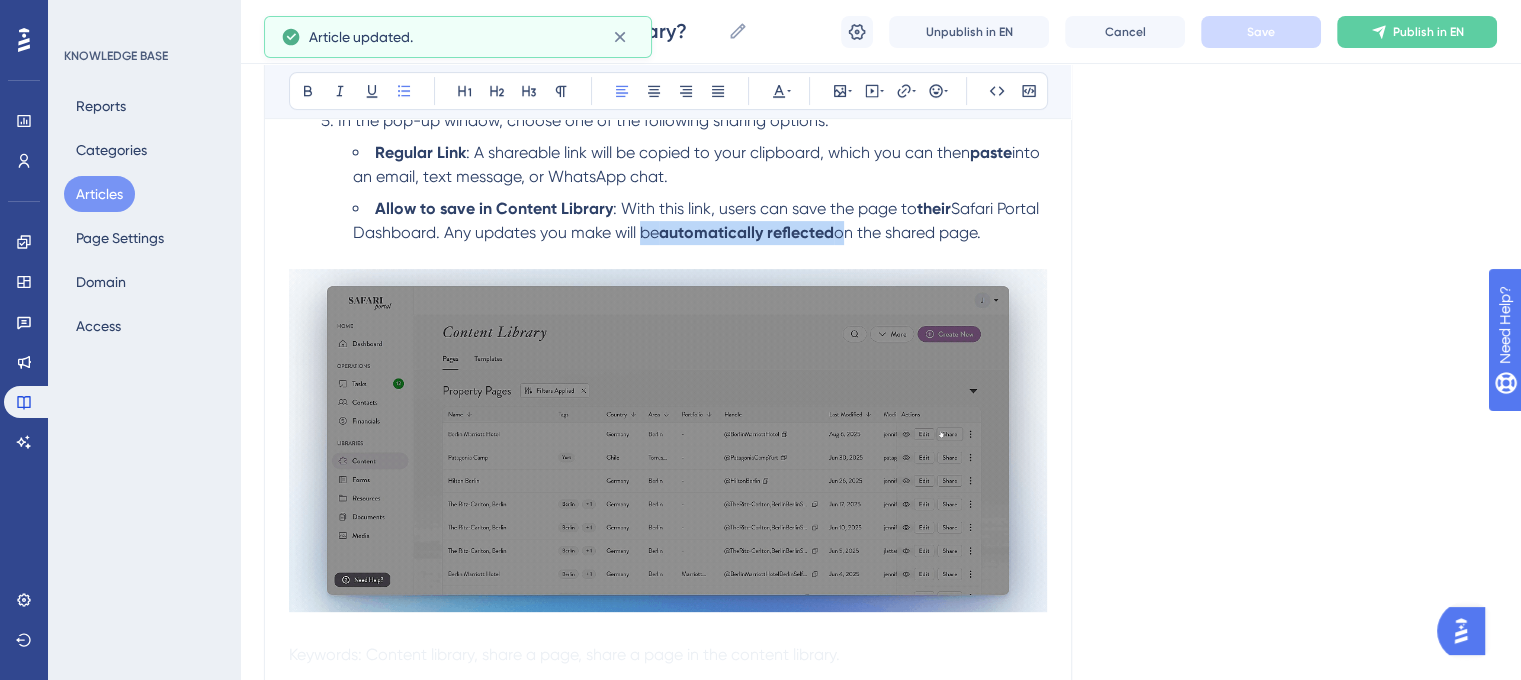 click on "Safari Portal Dashboard. Any updates you make will be" at bounding box center (698, 220) 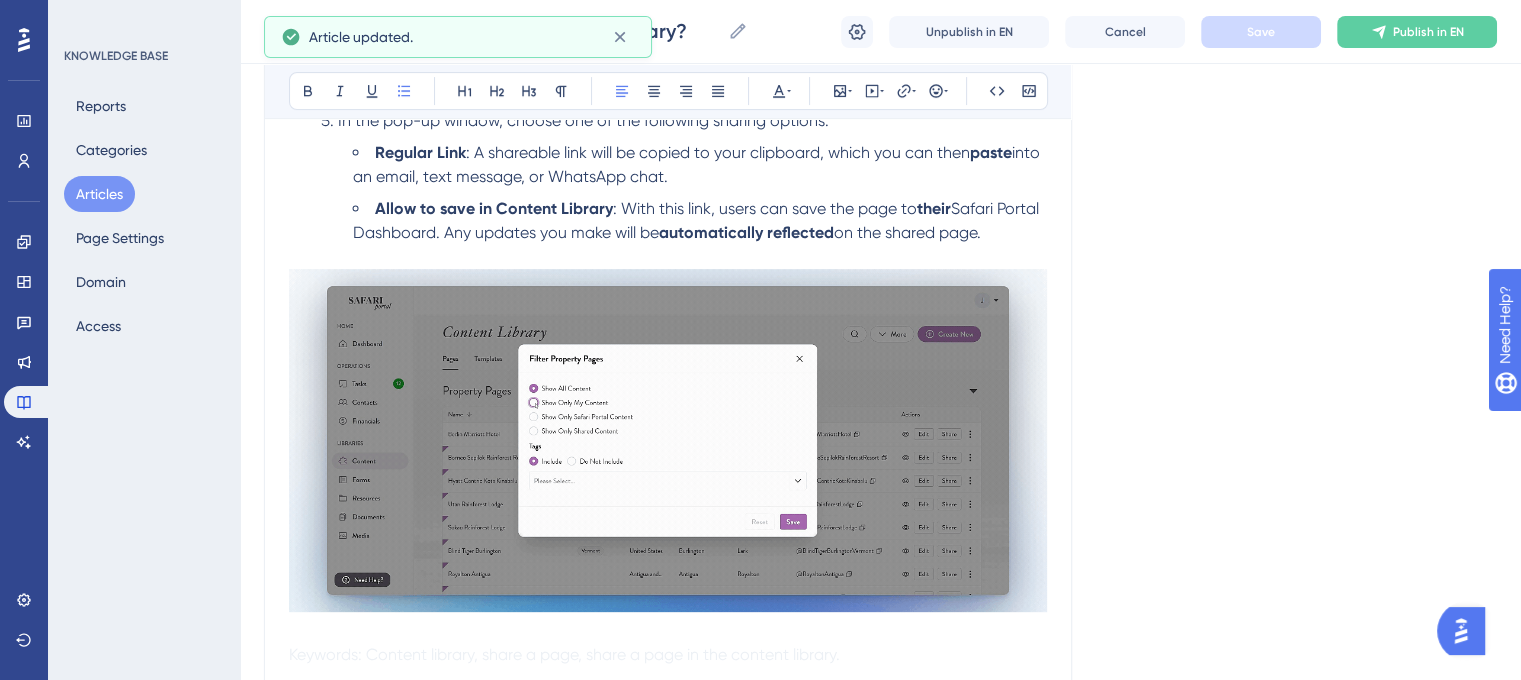 click on "Safari Portal Dashboard. Any updates you make will be" at bounding box center [698, 220] 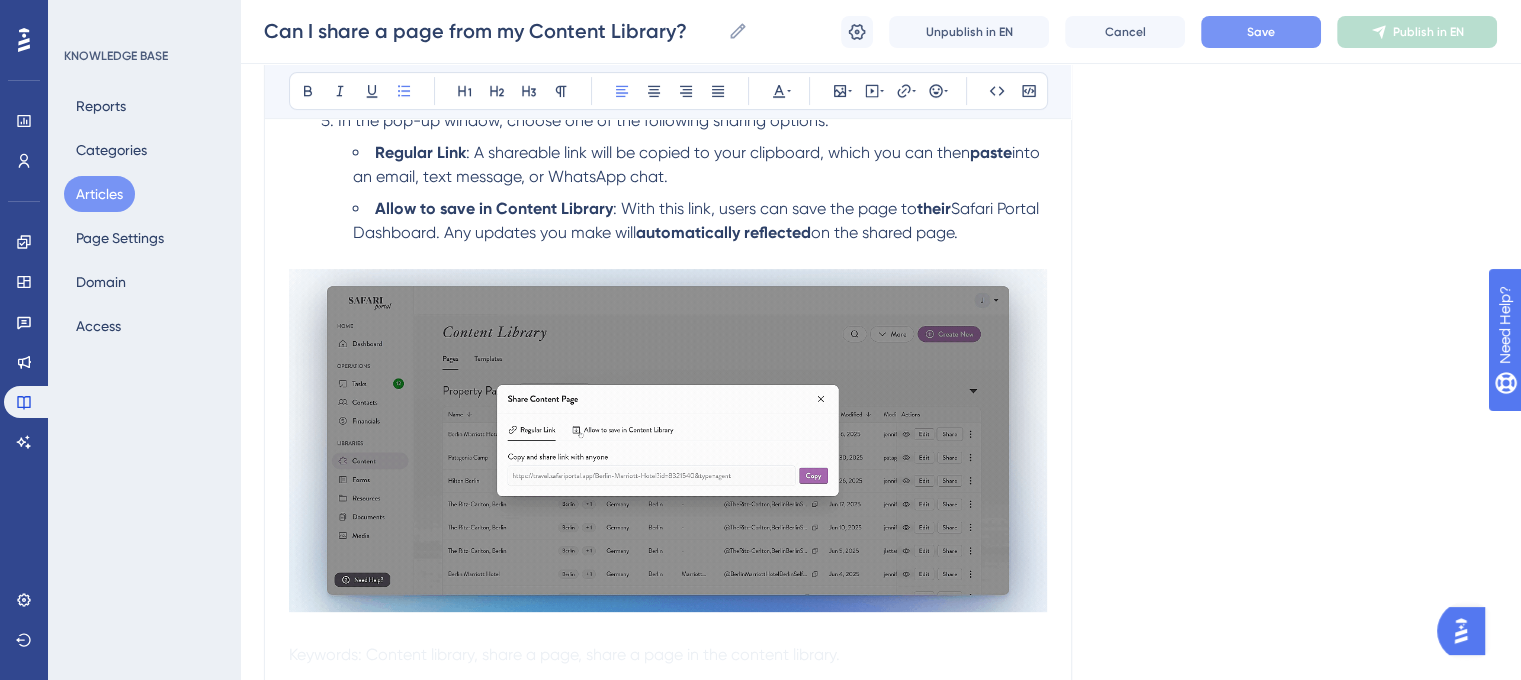 click on "automatically reflected" at bounding box center [723, 232] 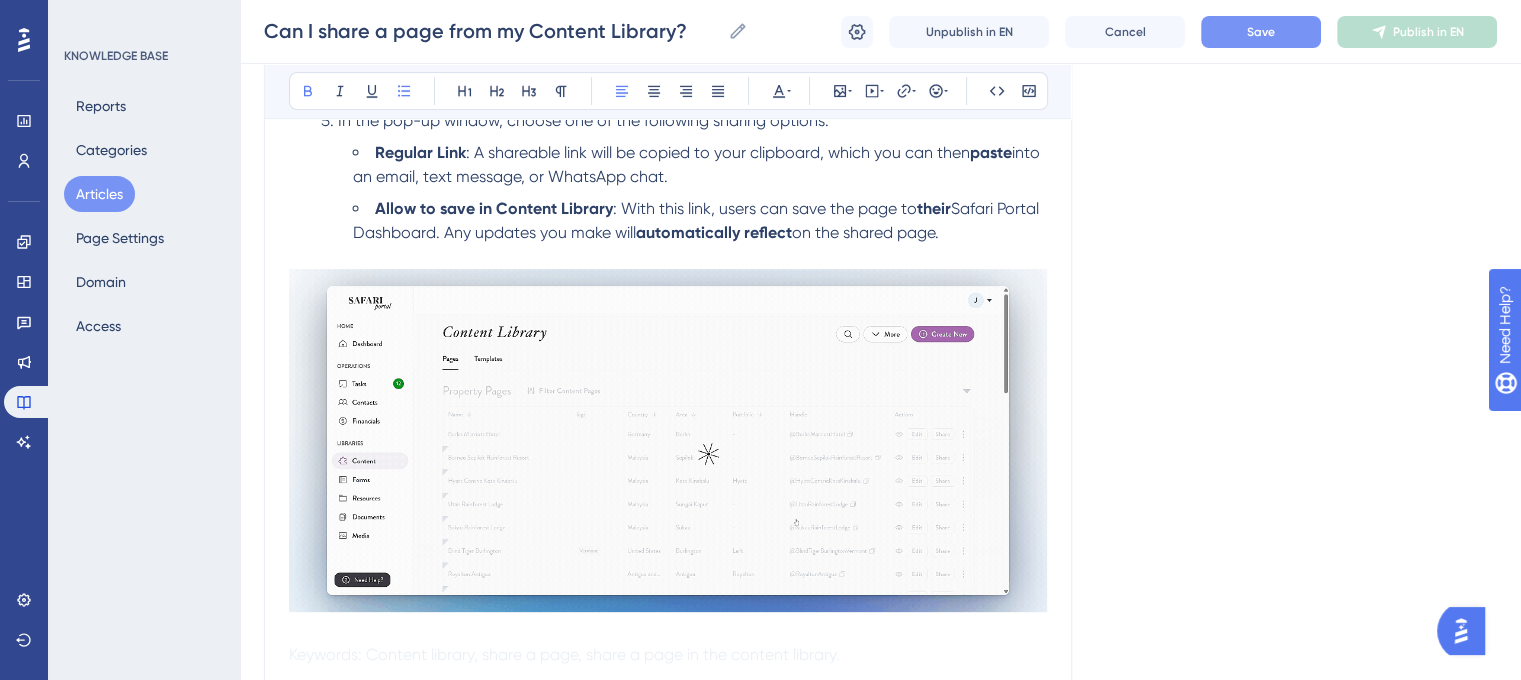 click on "Save" at bounding box center (1261, 32) 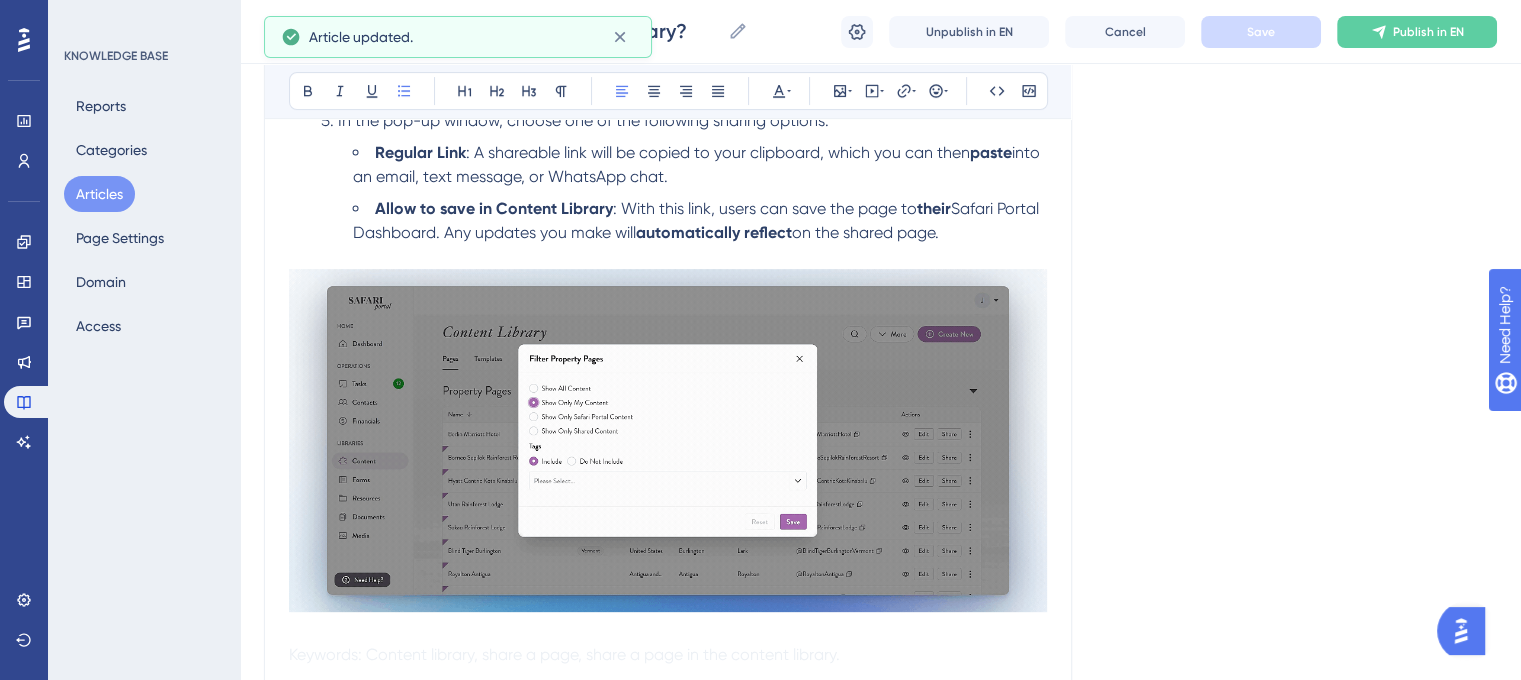 drag, startPoint x: 620, startPoint y: 210, endPoint x: 938, endPoint y: 238, distance: 319.23032 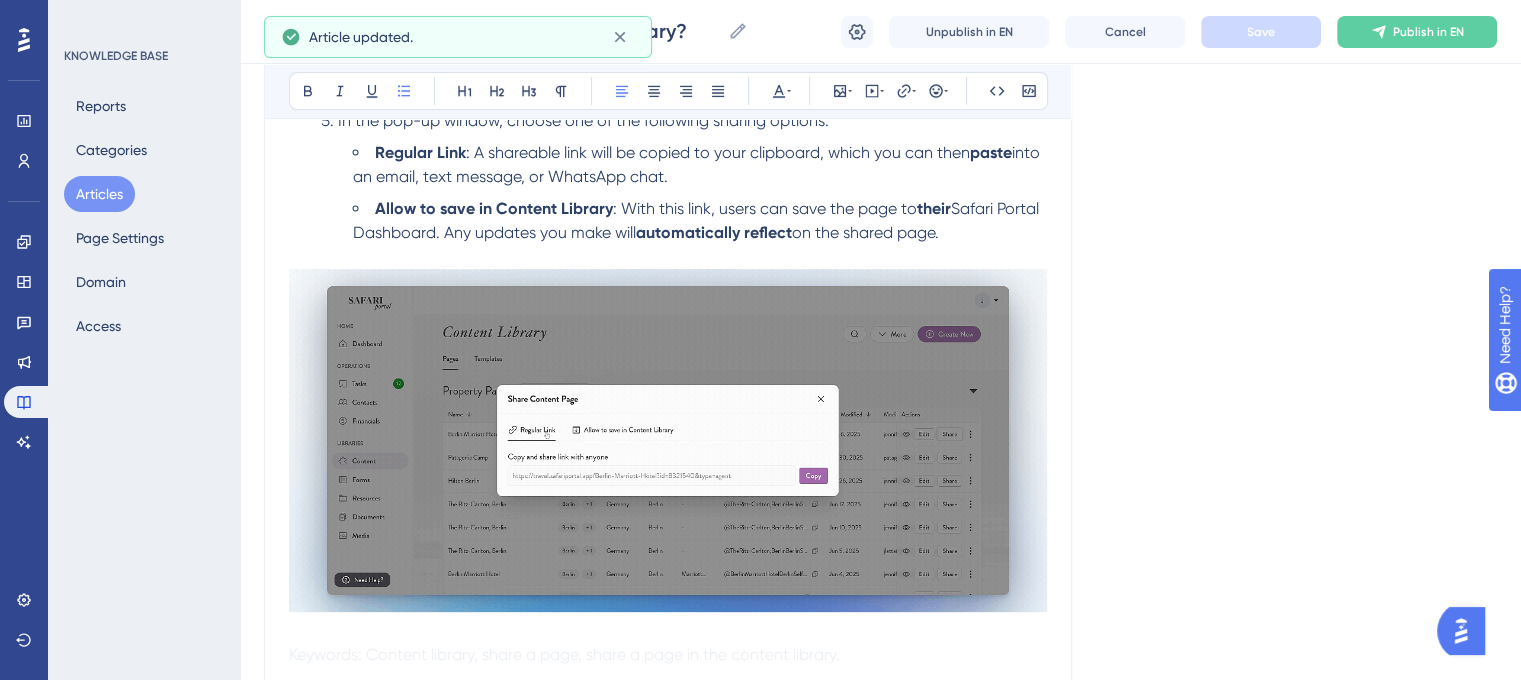 click on "on the shared page." at bounding box center (865, 232) 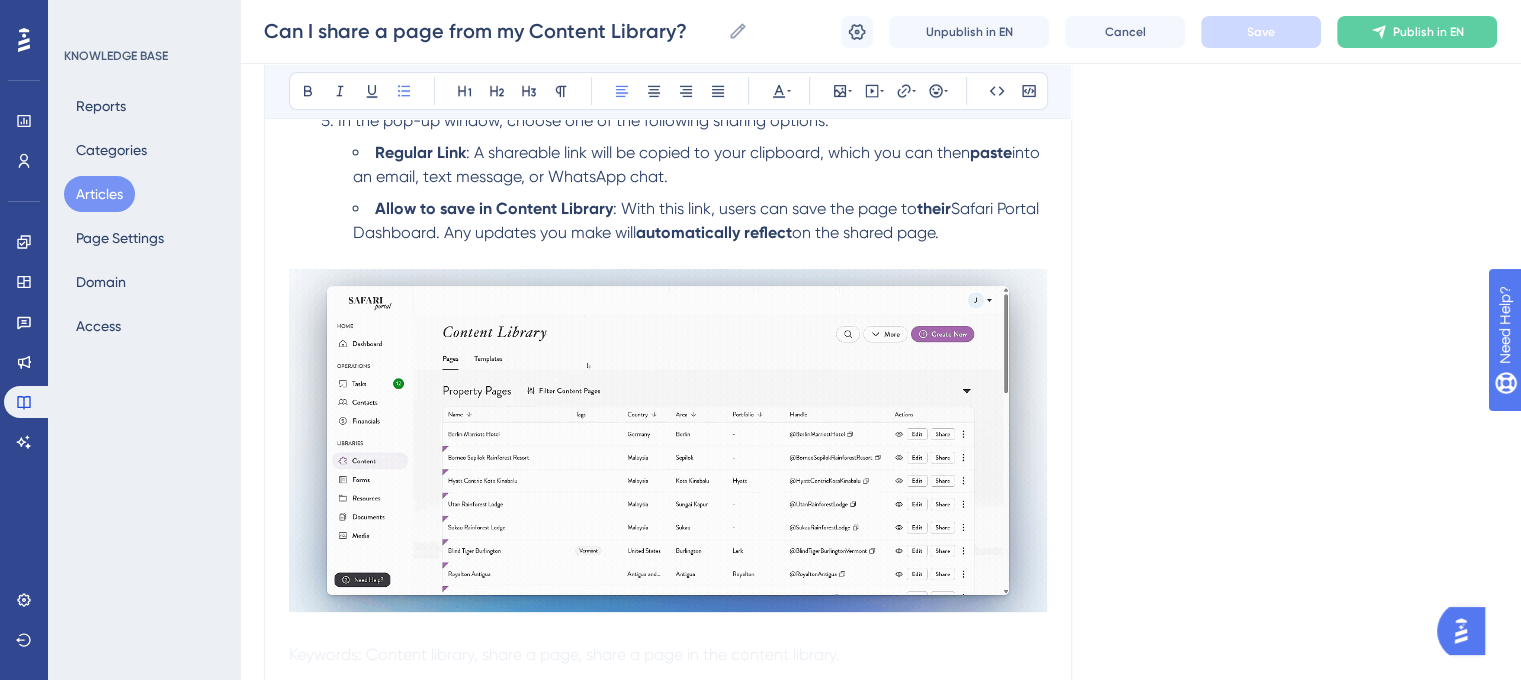 drag, startPoint x: 937, startPoint y: 236, endPoint x: 620, endPoint y: 206, distance: 318.41638 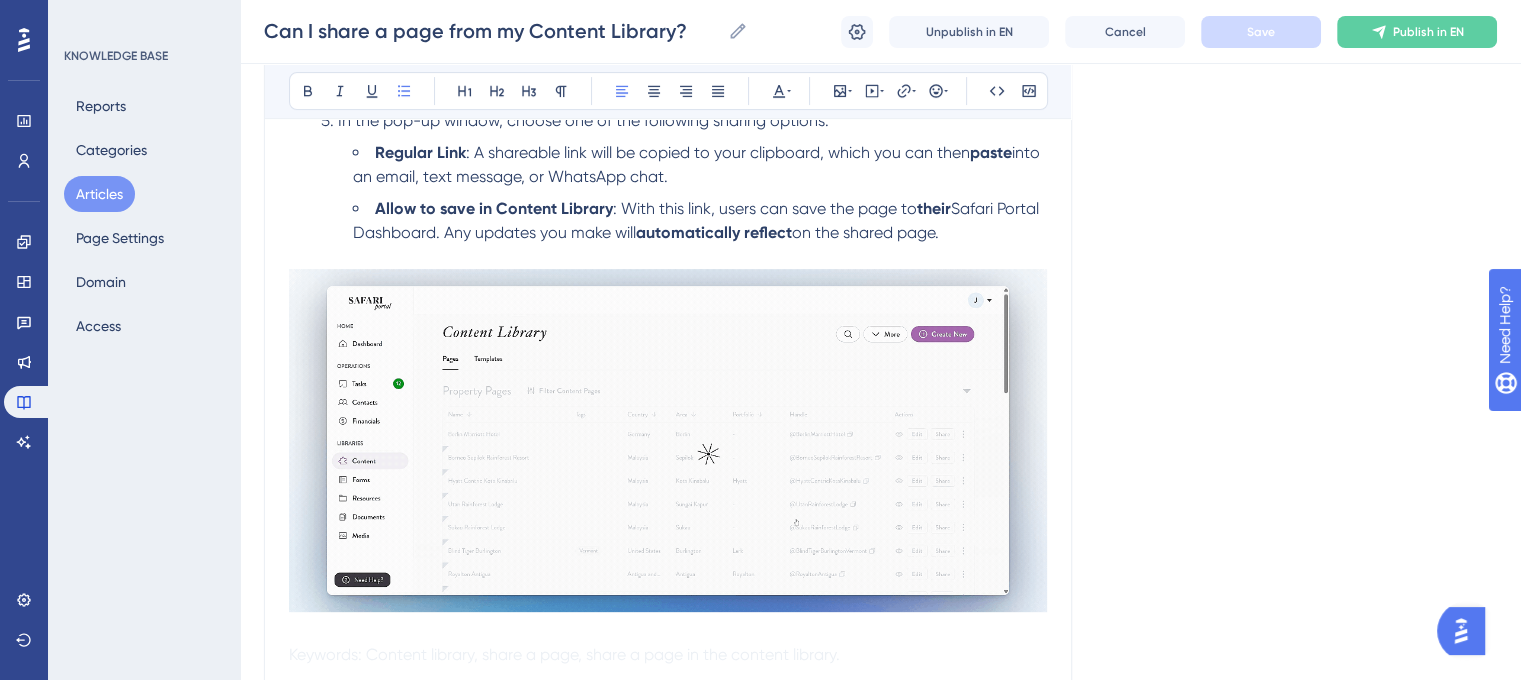 click on "Allow to save in Content Library : With this link, users can save the page to  their  Safari Portal Dashboard. Any updates you make will  automatically reflect  on the shared page." at bounding box center [700, 221] 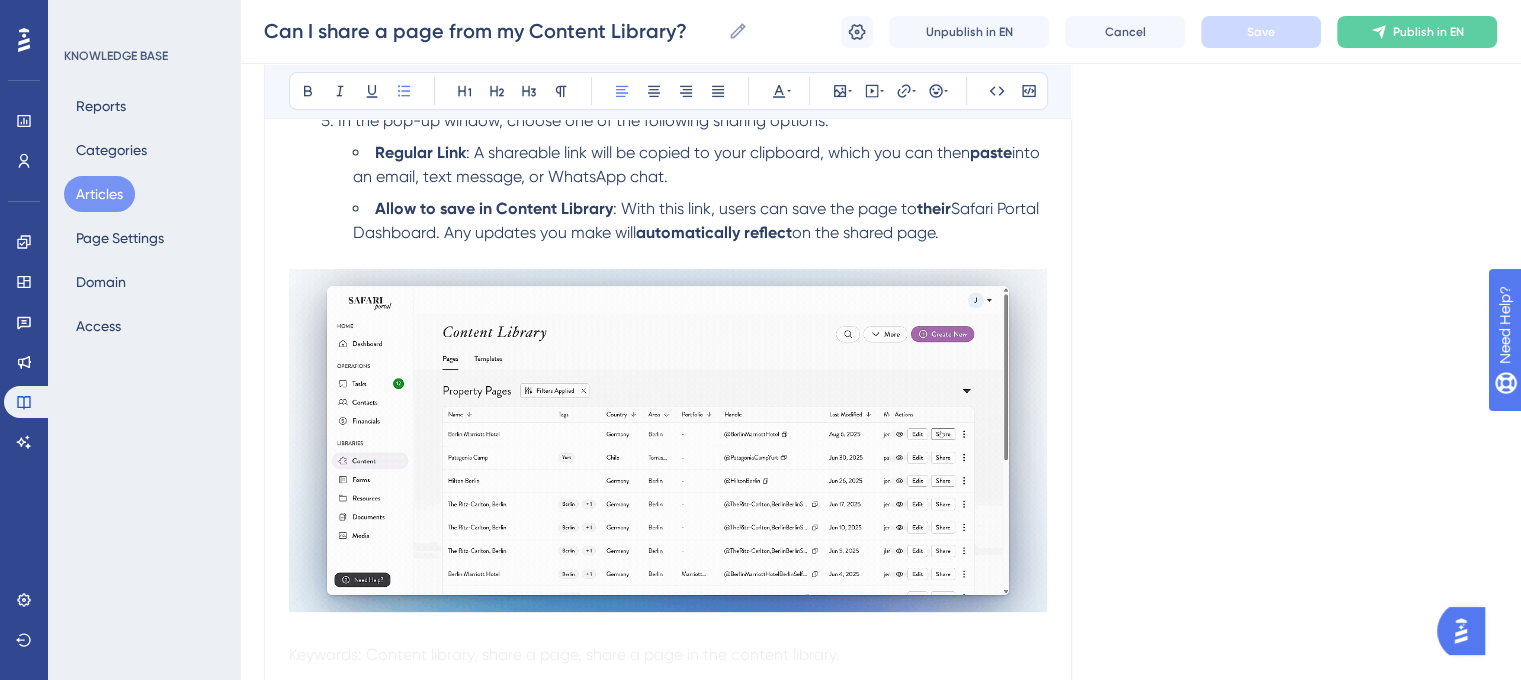copy on "With this link, users can save the page to  their  Safari Portal Dashboard. Any updates you make will  automatically reflect  on the shared page." 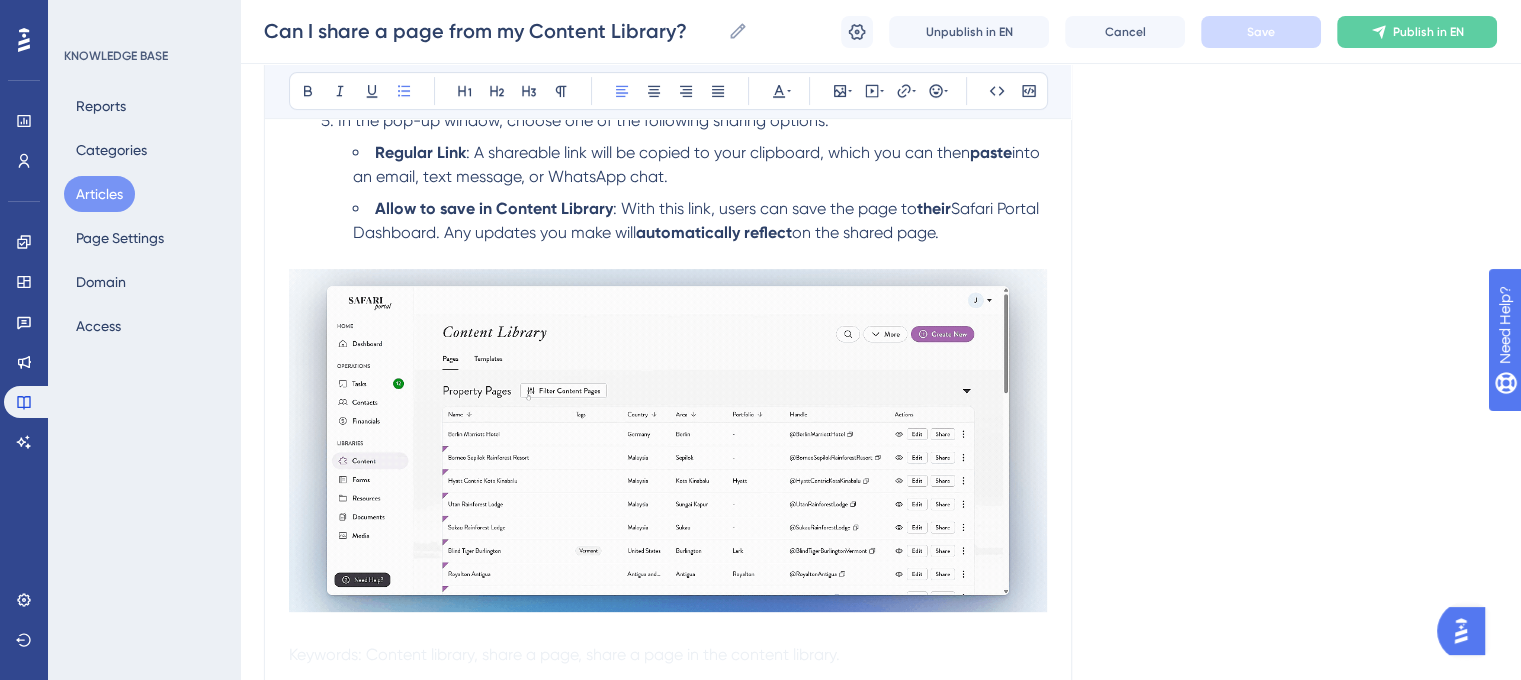 click on "Allow to save in Content Library : With this link, users can save the page to  their  Safari Portal Dashboard. Any updates you make will  automatically reflect  on the shared page." at bounding box center (700, 221) 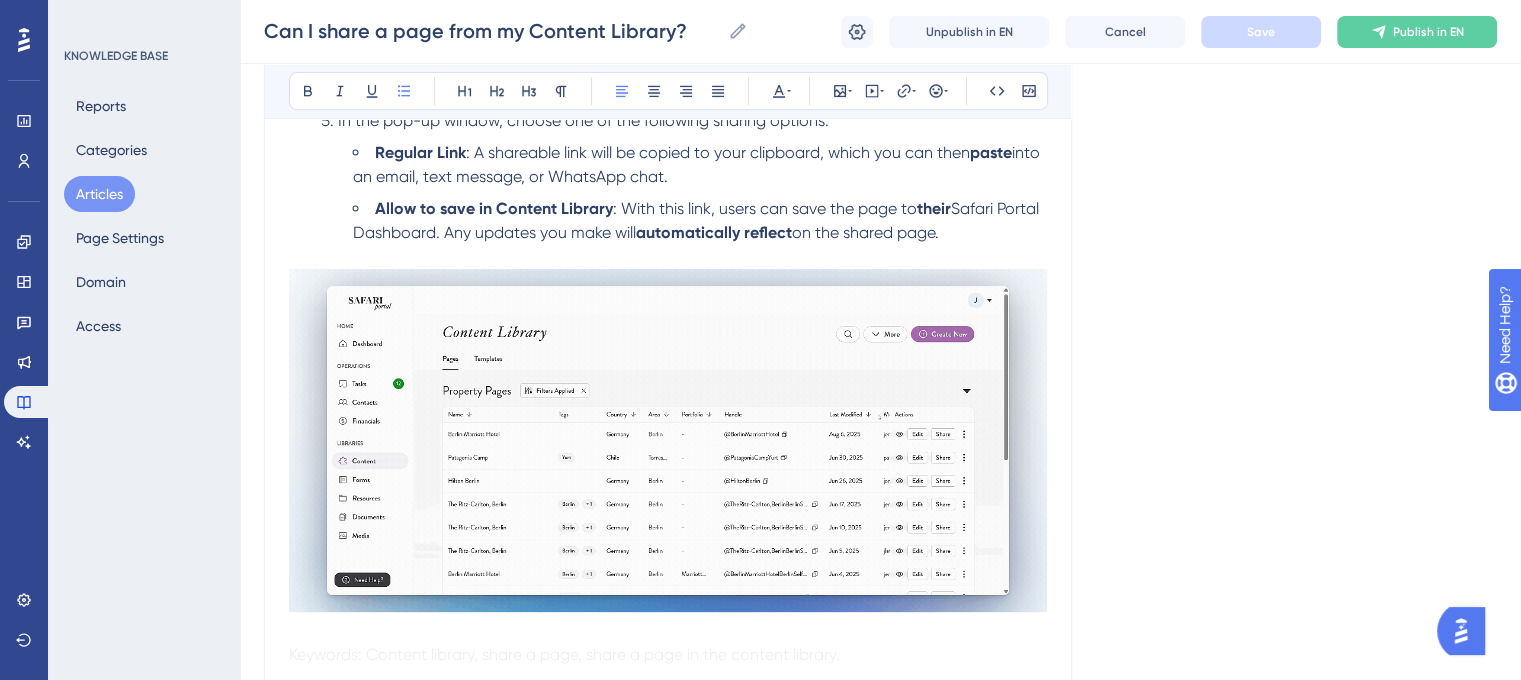 click on "Allow to save in Content Library : With this link, users can save the page to  their  Safari Portal Dashboard. Any updates you make will  automatically reflect  on the shared page." at bounding box center (700, 221) 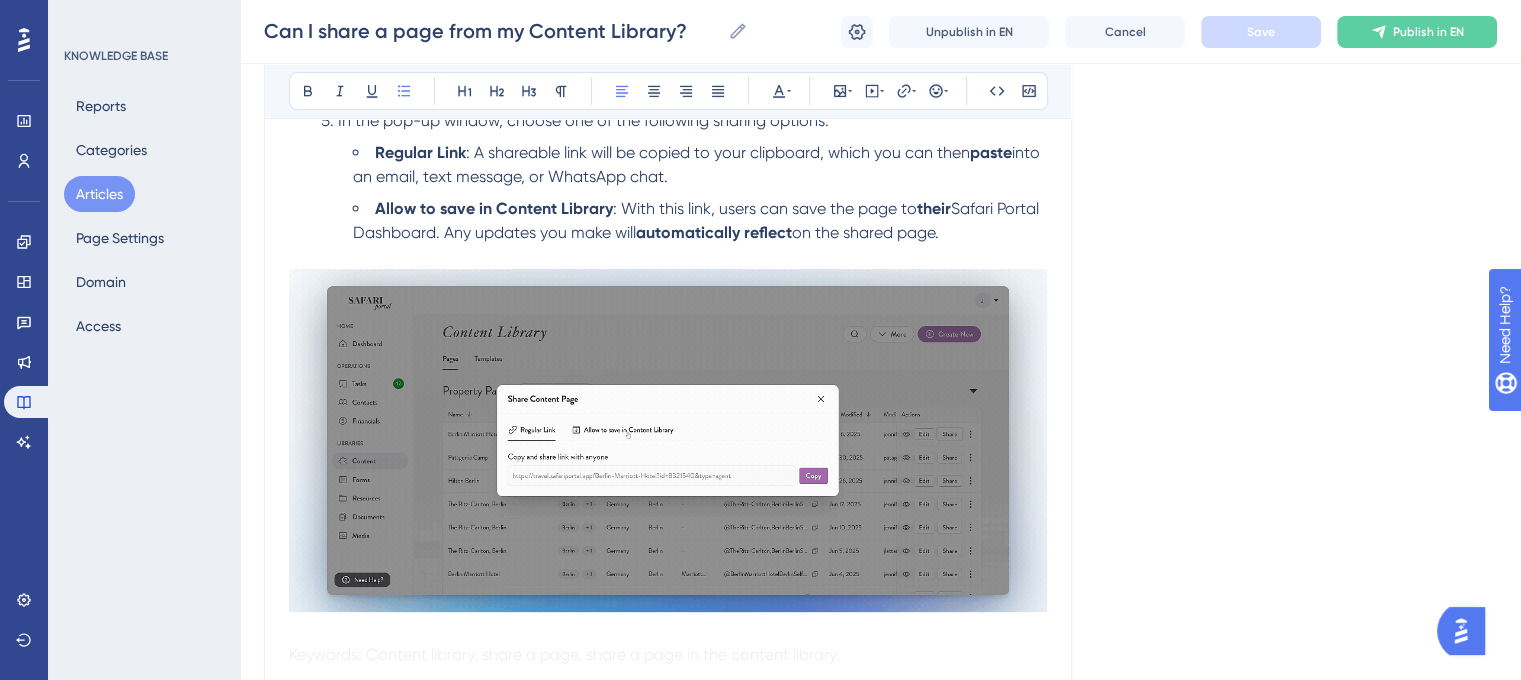 drag, startPoint x: 953, startPoint y: 237, endPoint x: 446, endPoint y: 233, distance: 507.01578 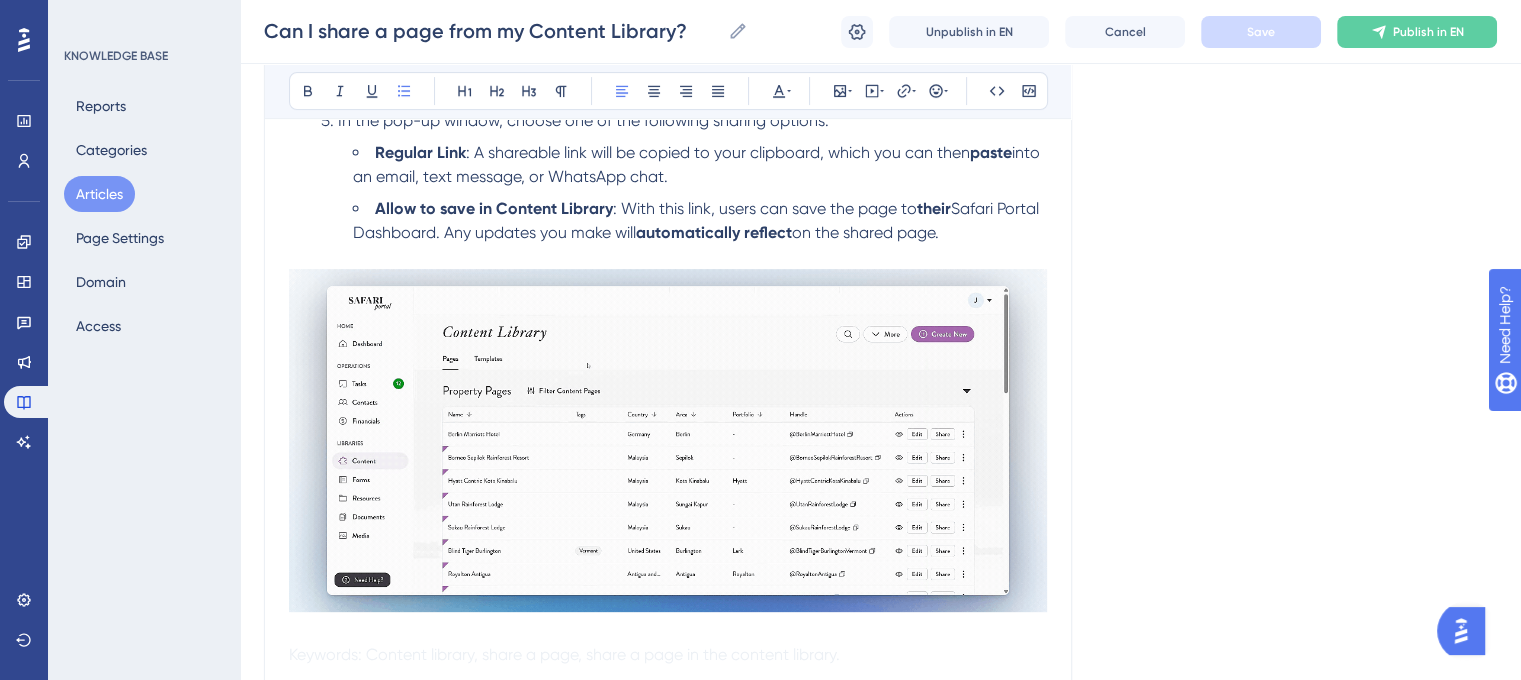 click on "Allow to save in Content Library : With this link, users can save the page to  their  Safari Portal Dashboard. Any updates you make will  automatically reflect  on the shared page." at bounding box center (700, 221) 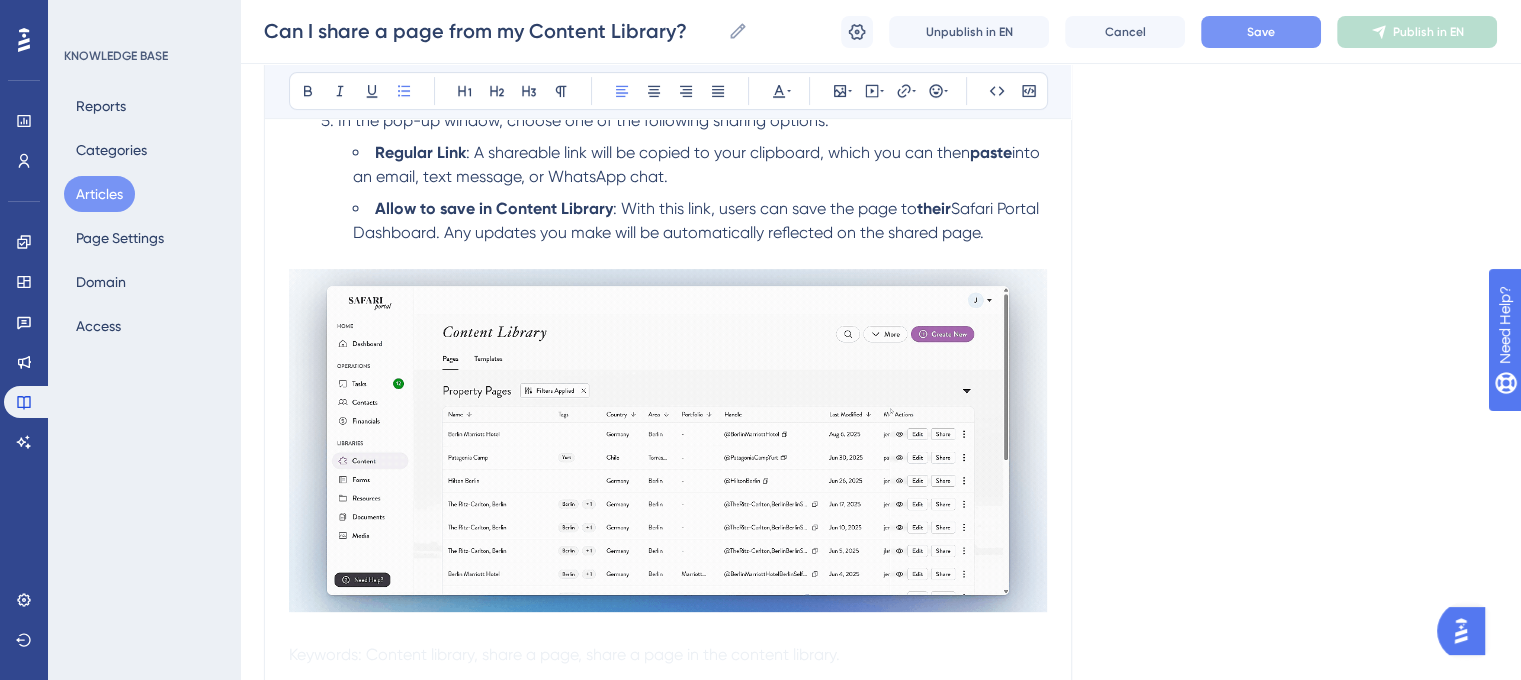 click on "Save" at bounding box center [1261, 32] 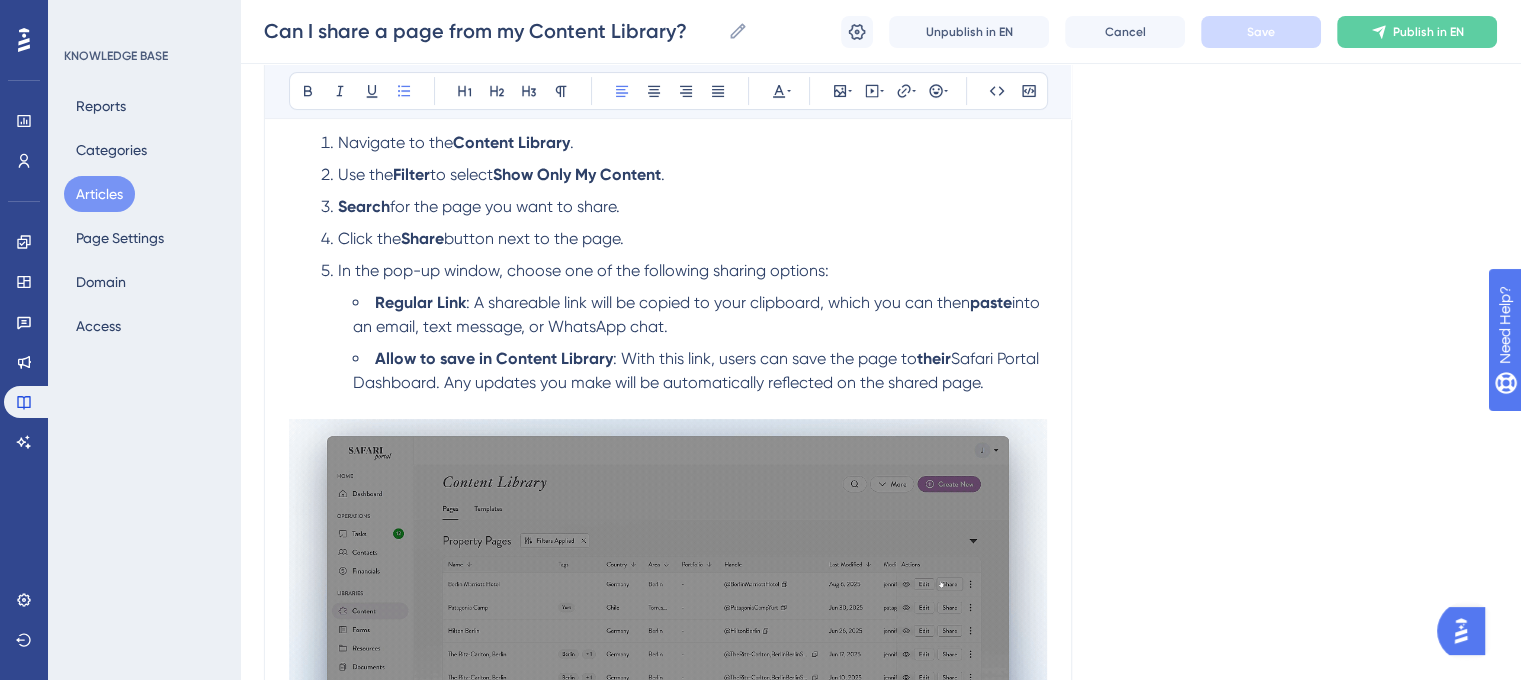 scroll, scrollTop: 300, scrollLeft: 0, axis: vertical 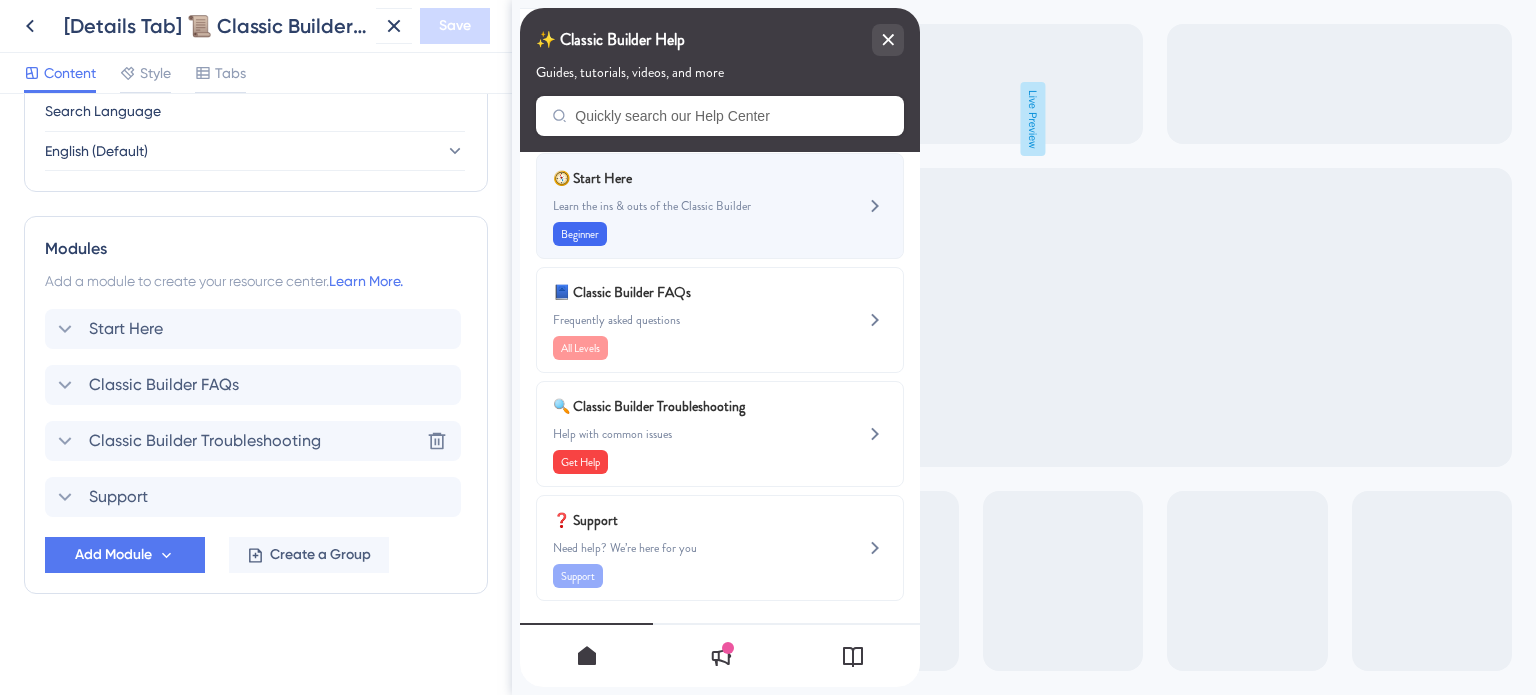 click on "Learn the ins & outs of the Classic Builder" at bounding box center [686, 206] 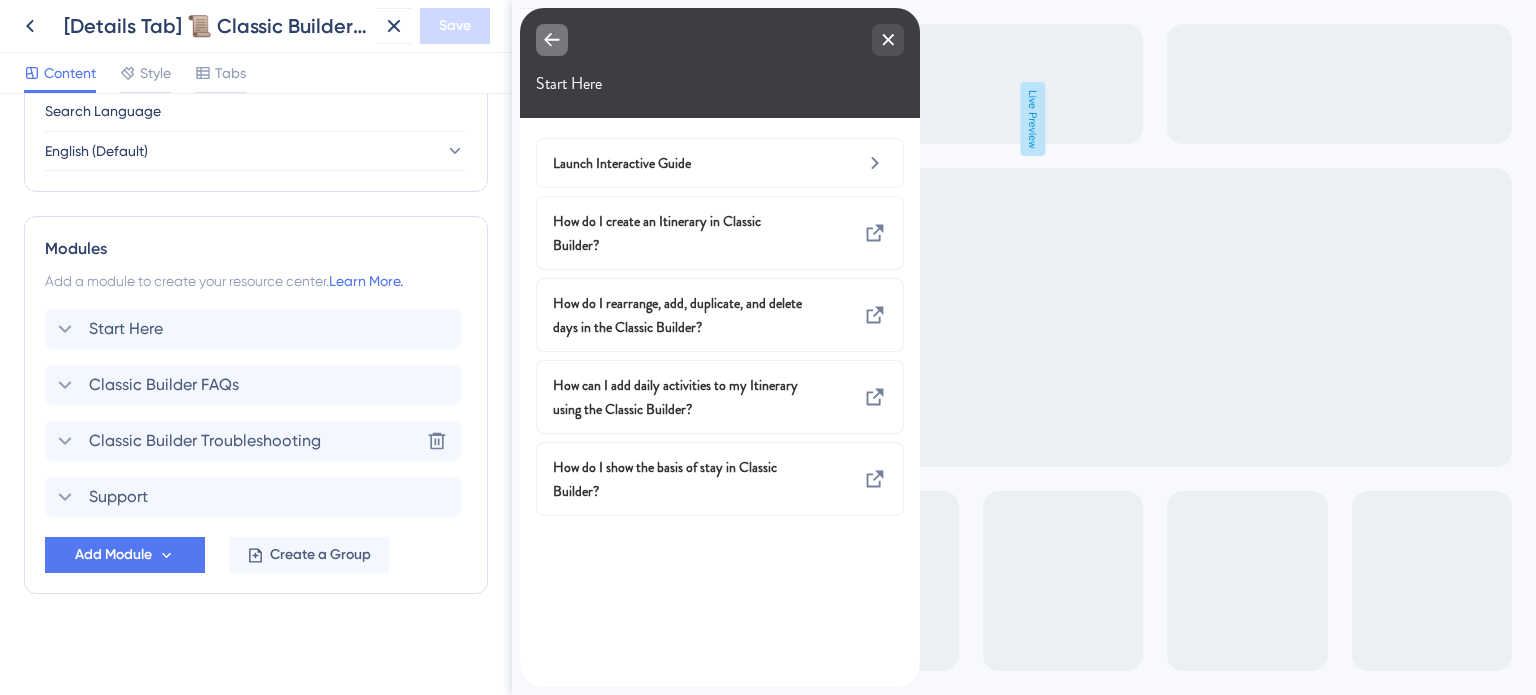 click 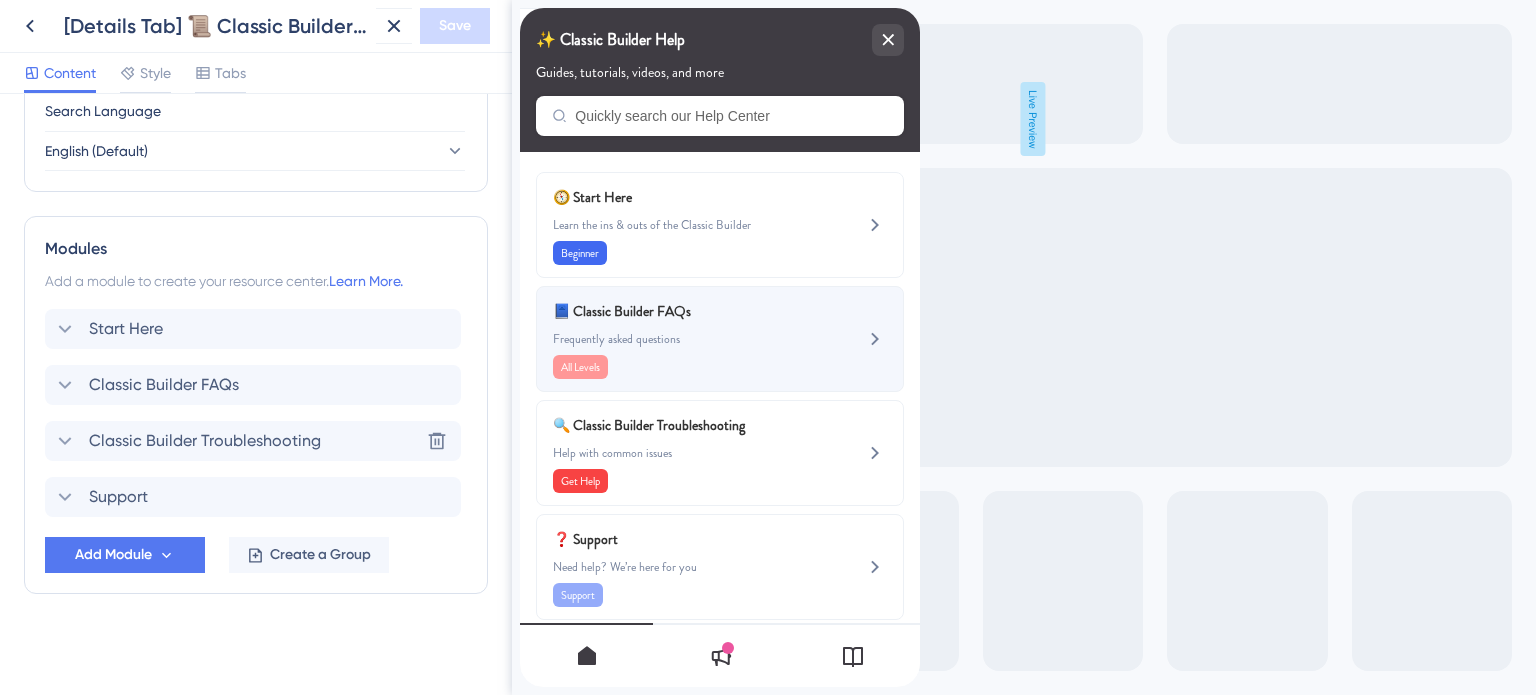 click on "Frequently asked questions" at bounding box center (686, 339) 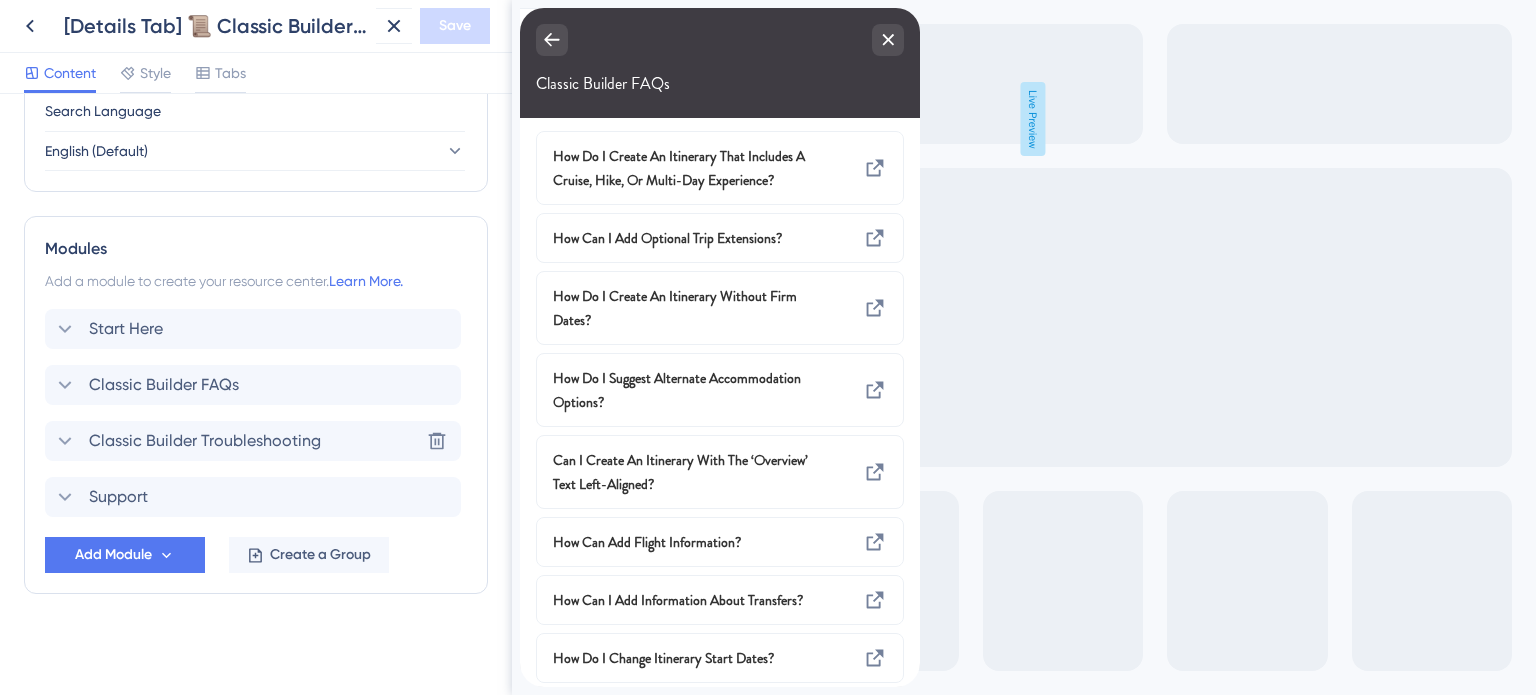 scroll, scrollTop: 0, scrollLeft: 0, axis: both 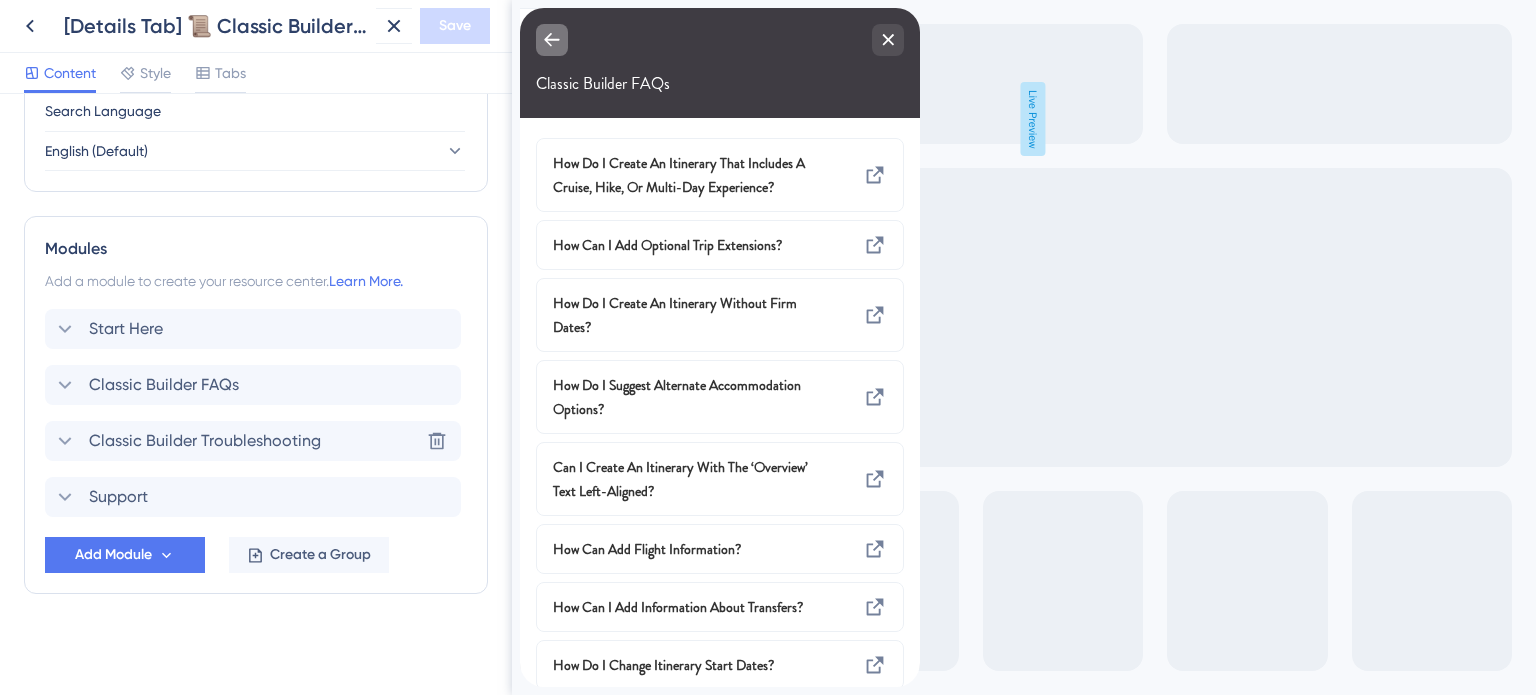click at bounding box center [552, 40] 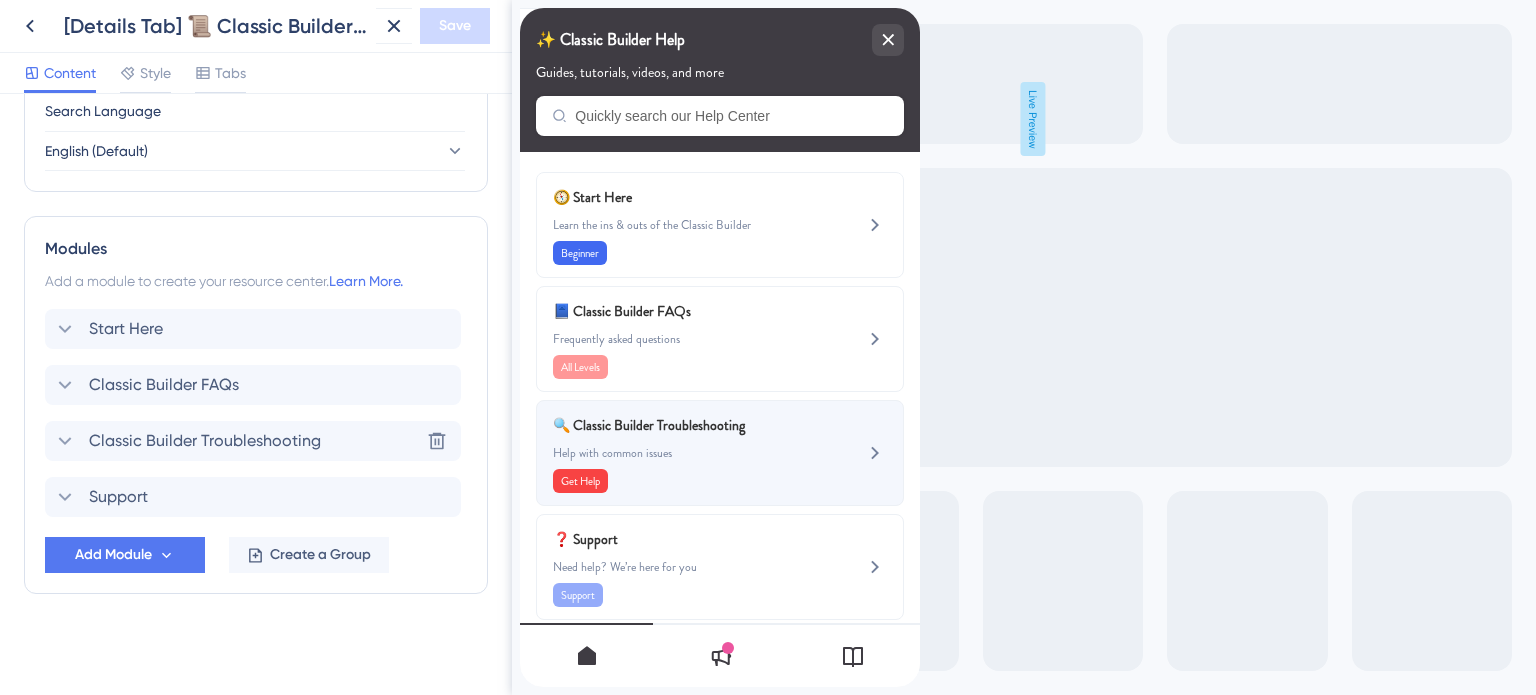 click on "🔍   Classic Builder Troubleshooting" at bounding box center (670, 425) 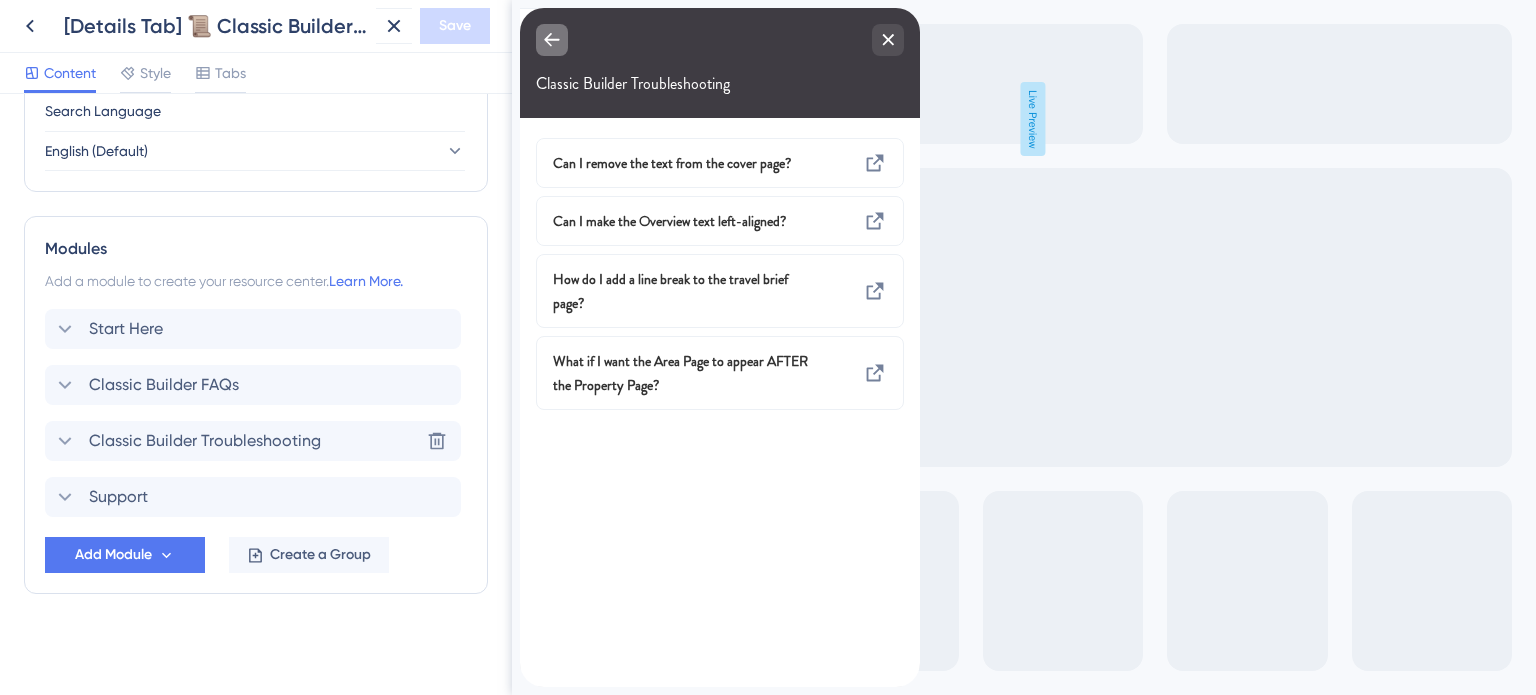 click 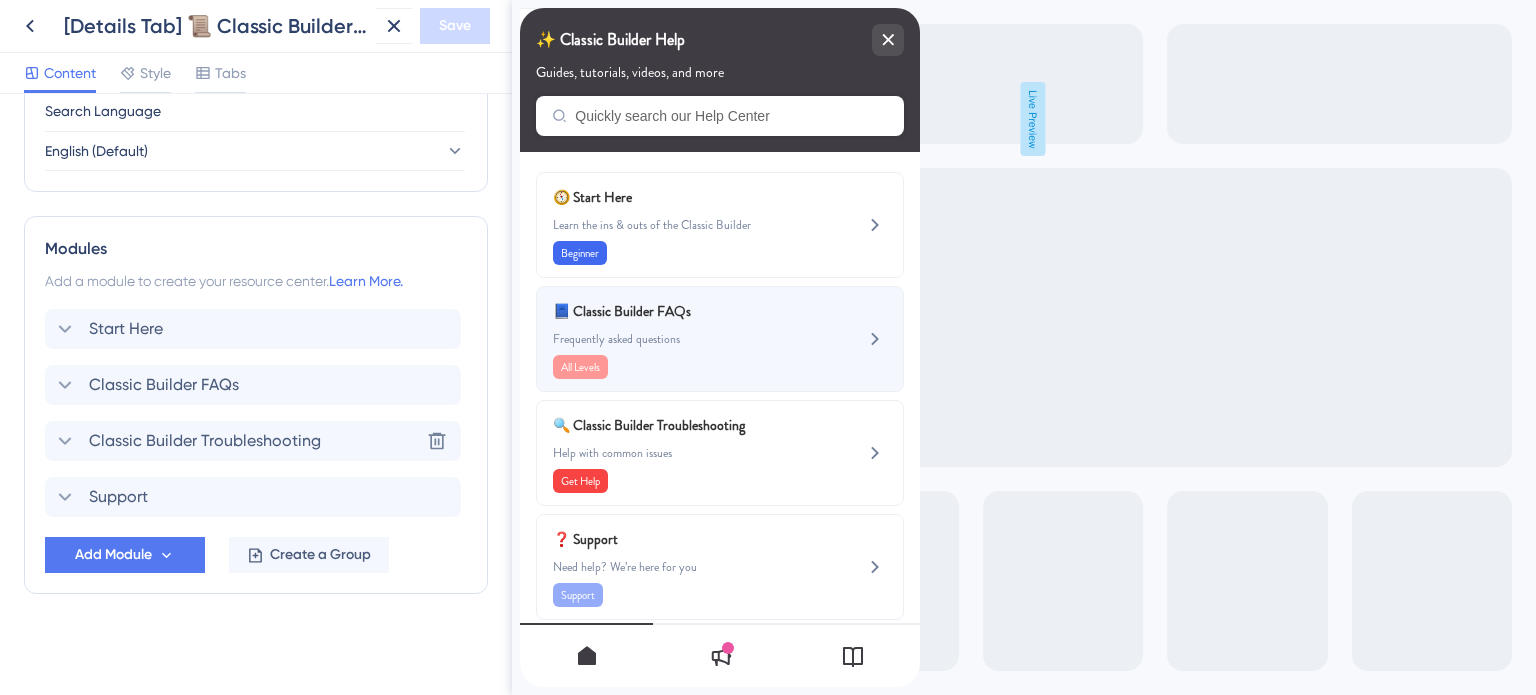 scroll, scrollTop: 19, scrollLeft: 0, axis: vertical 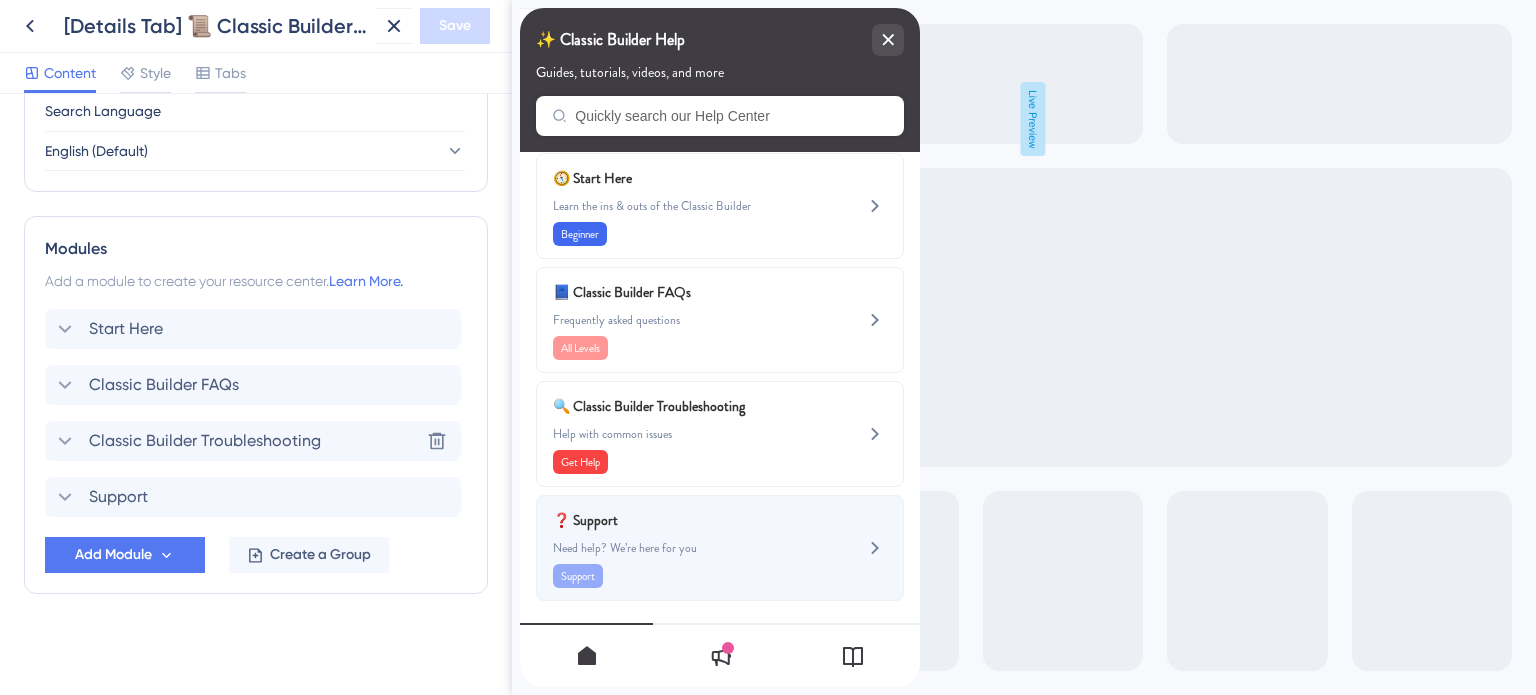 click on "❓   Support" at bounding box center [670, 520] 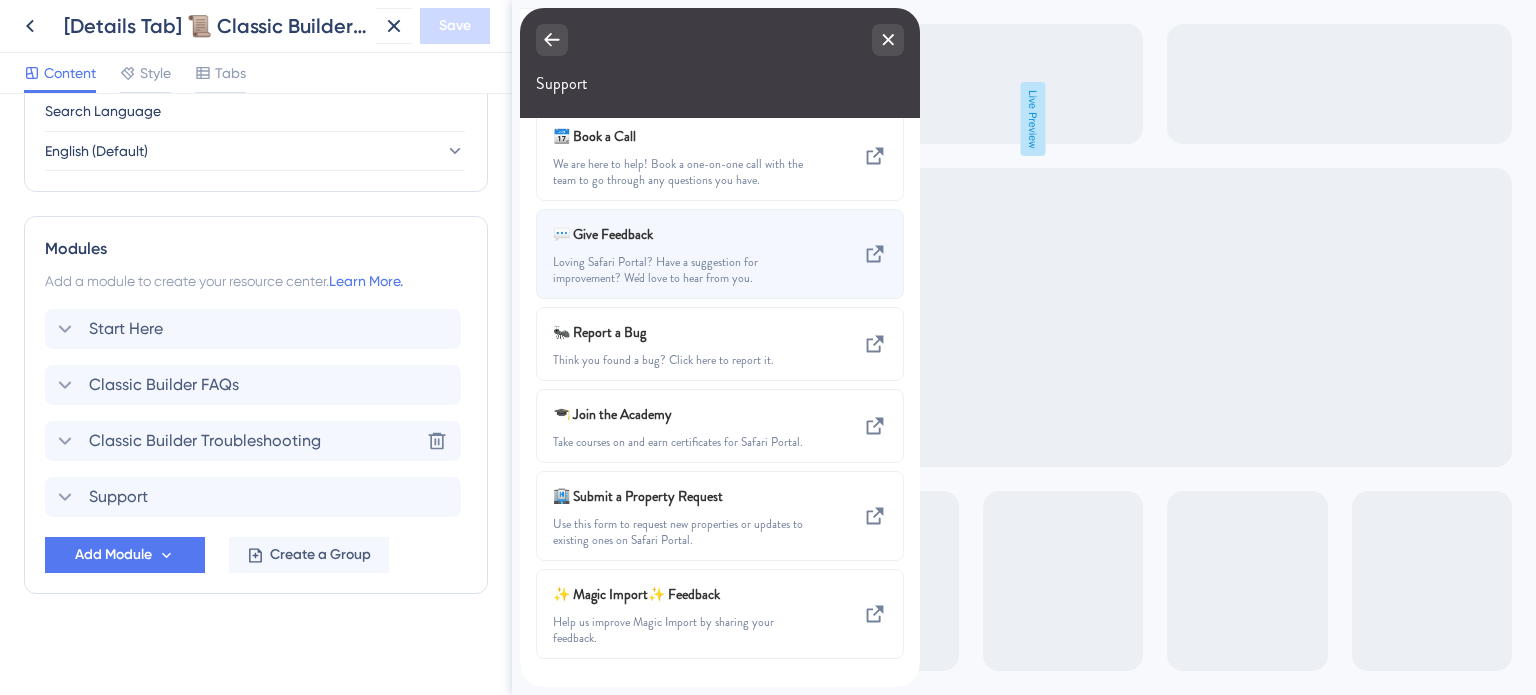 scroll, scrollTop: 0, scrollLeft: 0, axis: both 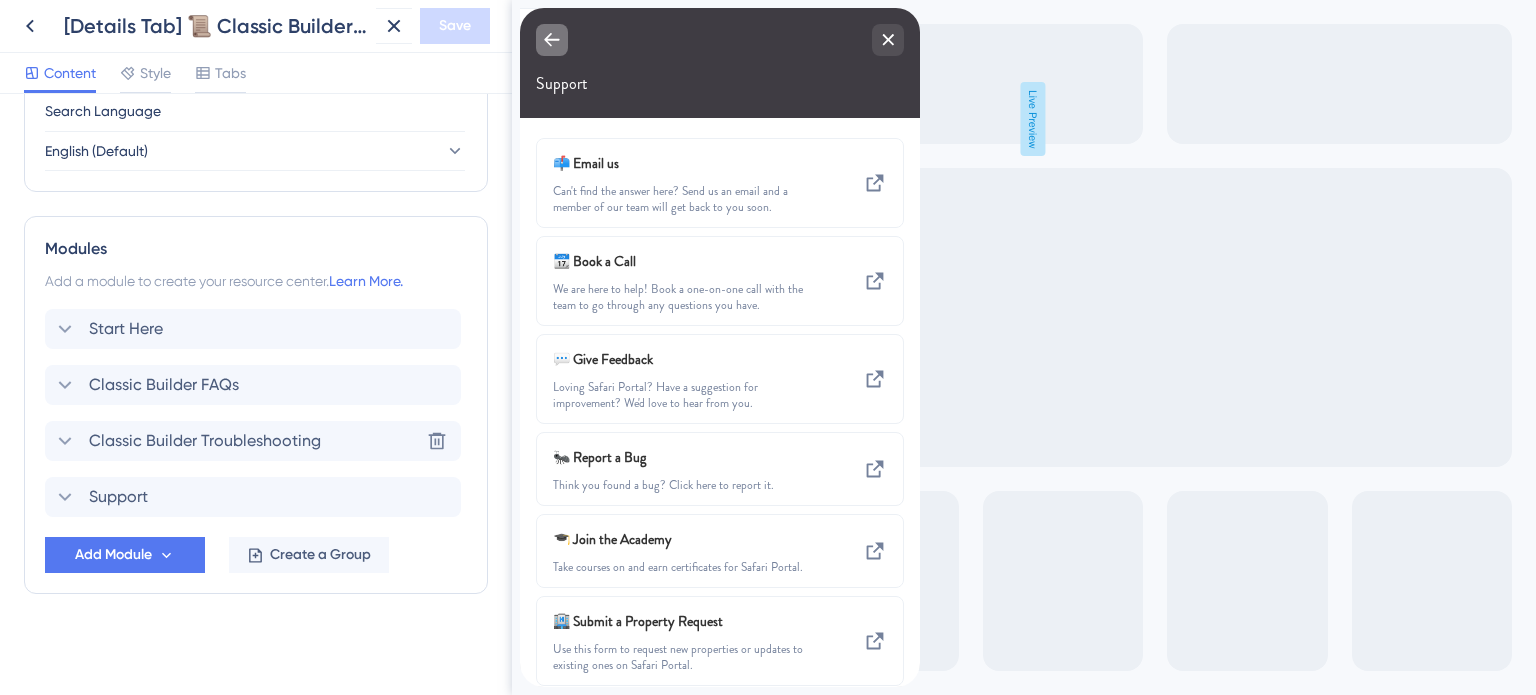 click 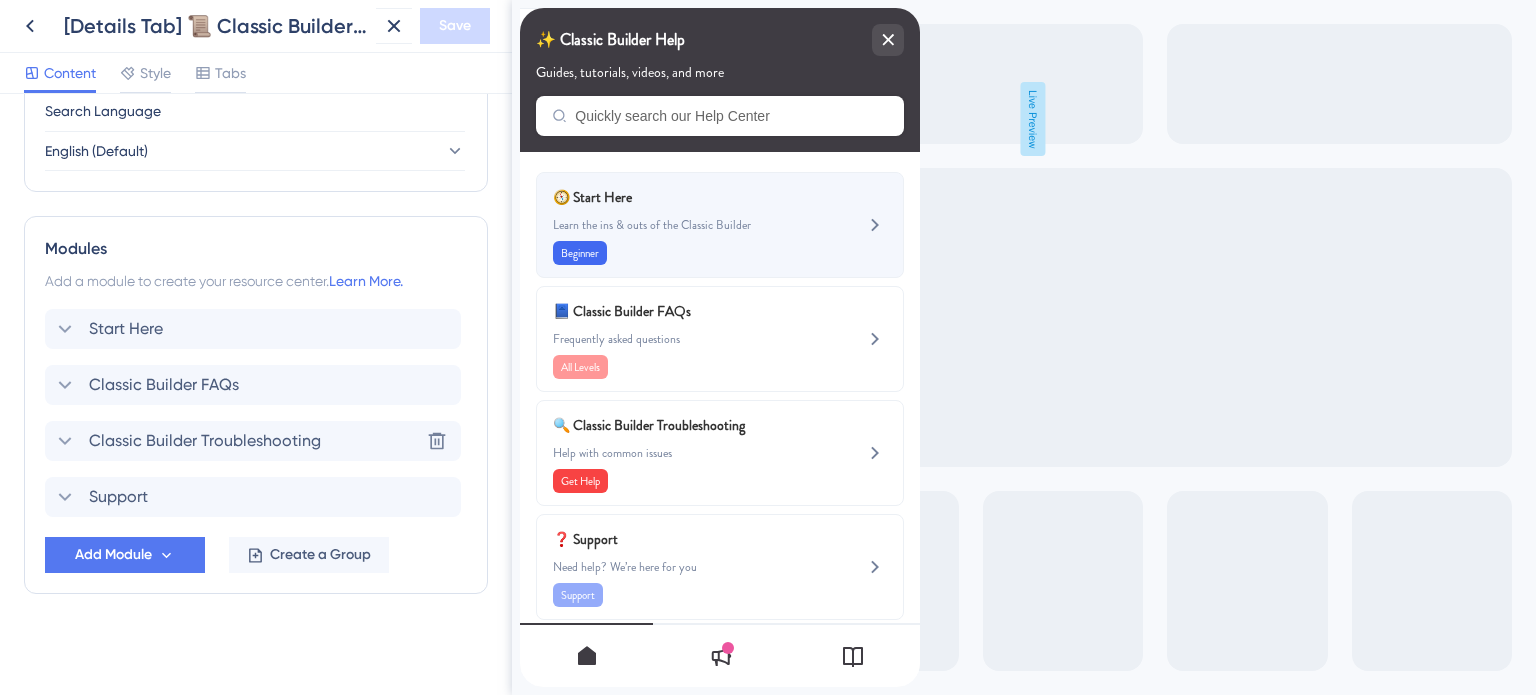 click on "🧭   Start Here Learn the ins & outs of the Classic Builder Beginner" at bounding box center (686, 225) 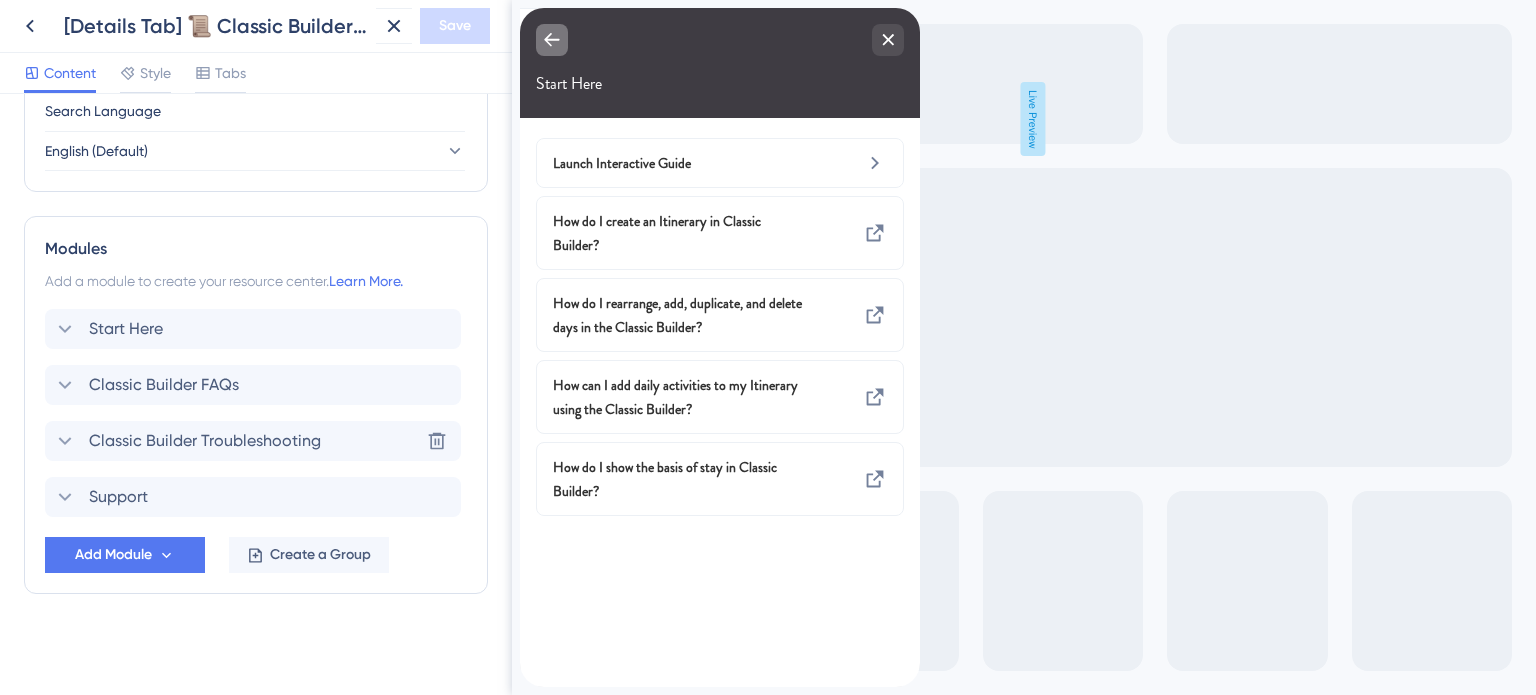 click 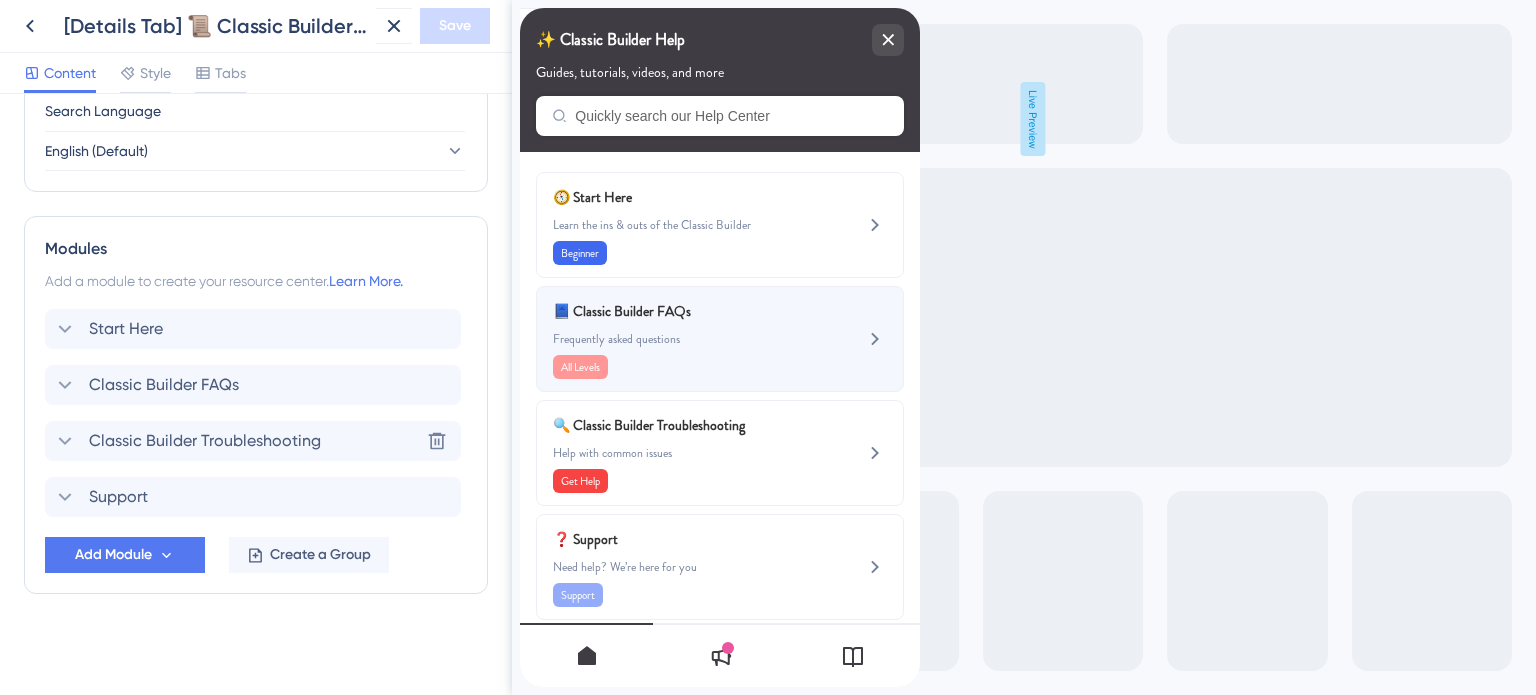 click on "📘   Classic Builder FAQs" at bounding box center (670, 311) 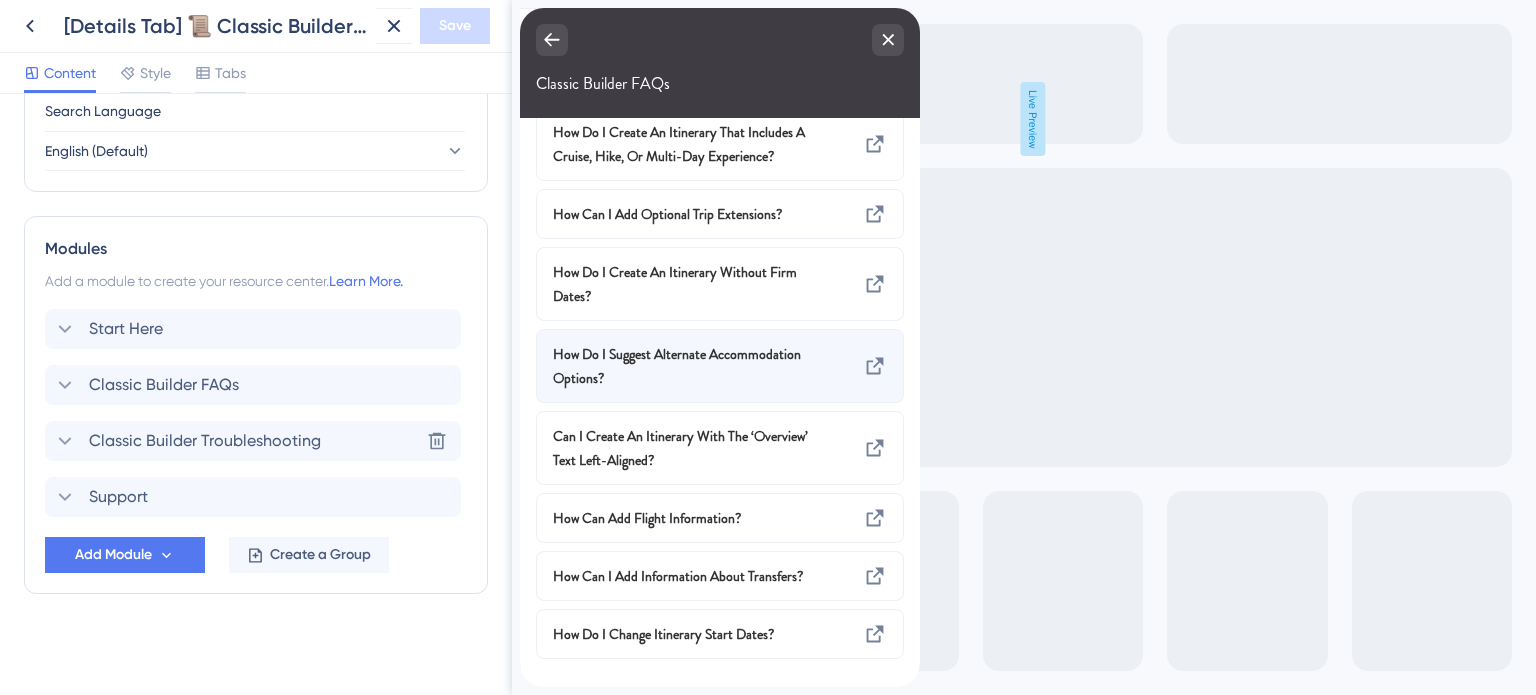 scroll, scrollTop: 0, scrollLeft: 0, axis: both 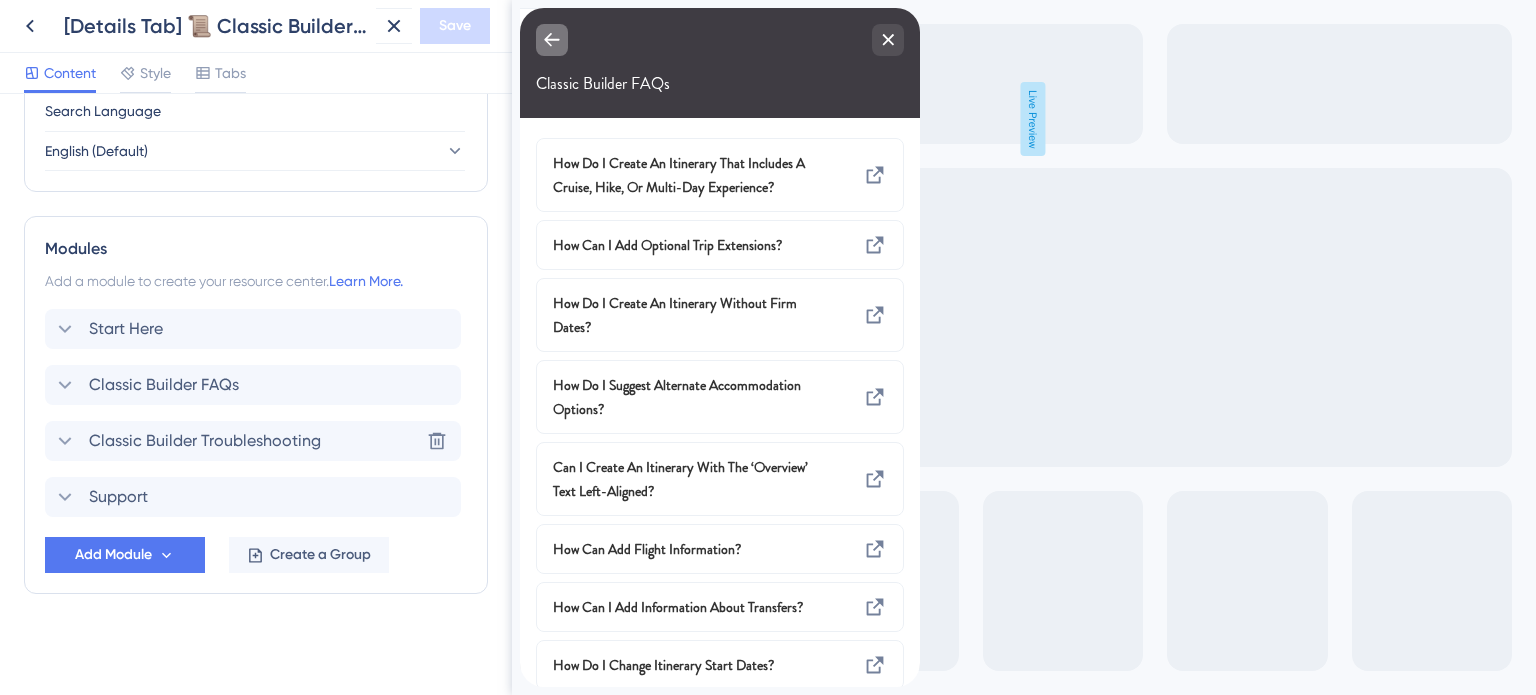 click at bounding box center [552, 40] 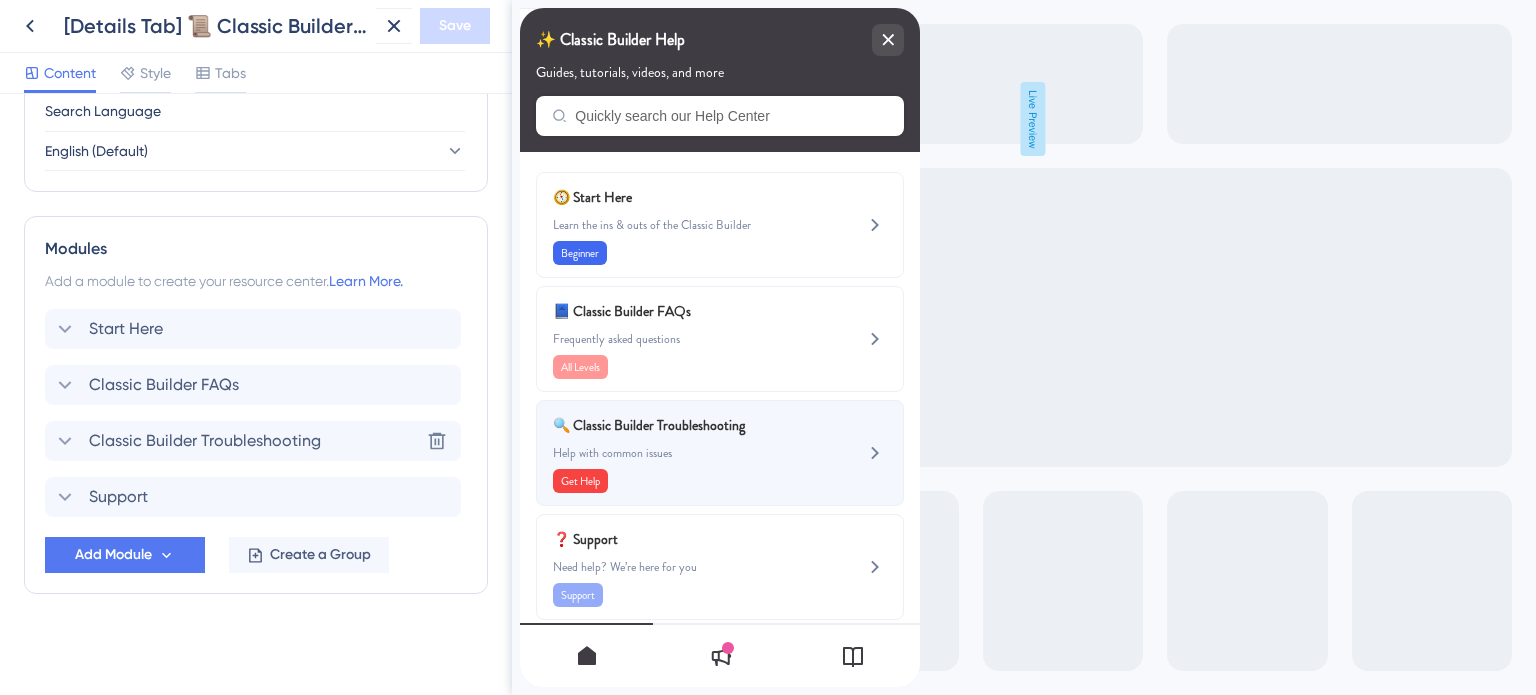 click on "🔍   Classic Builder Troubleshooting" at bounding box center (670, 425) 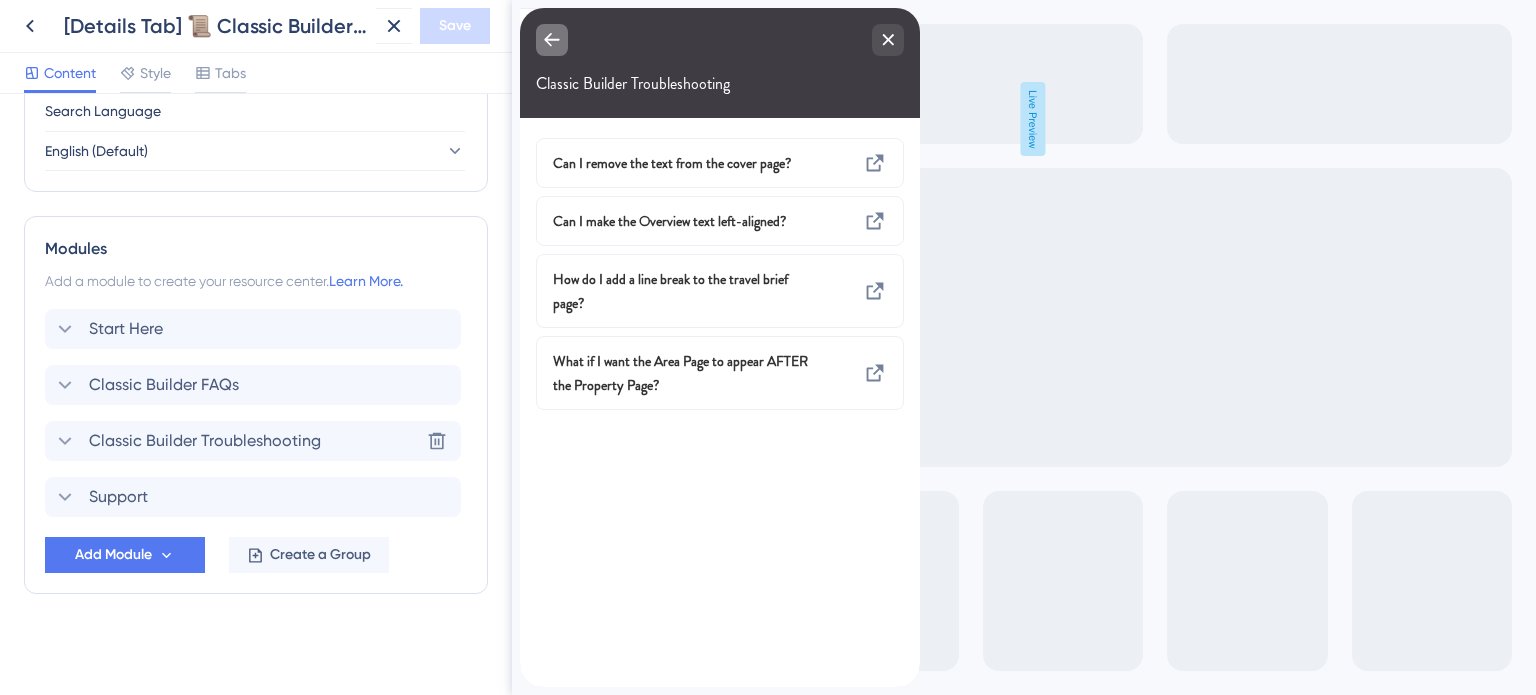 click 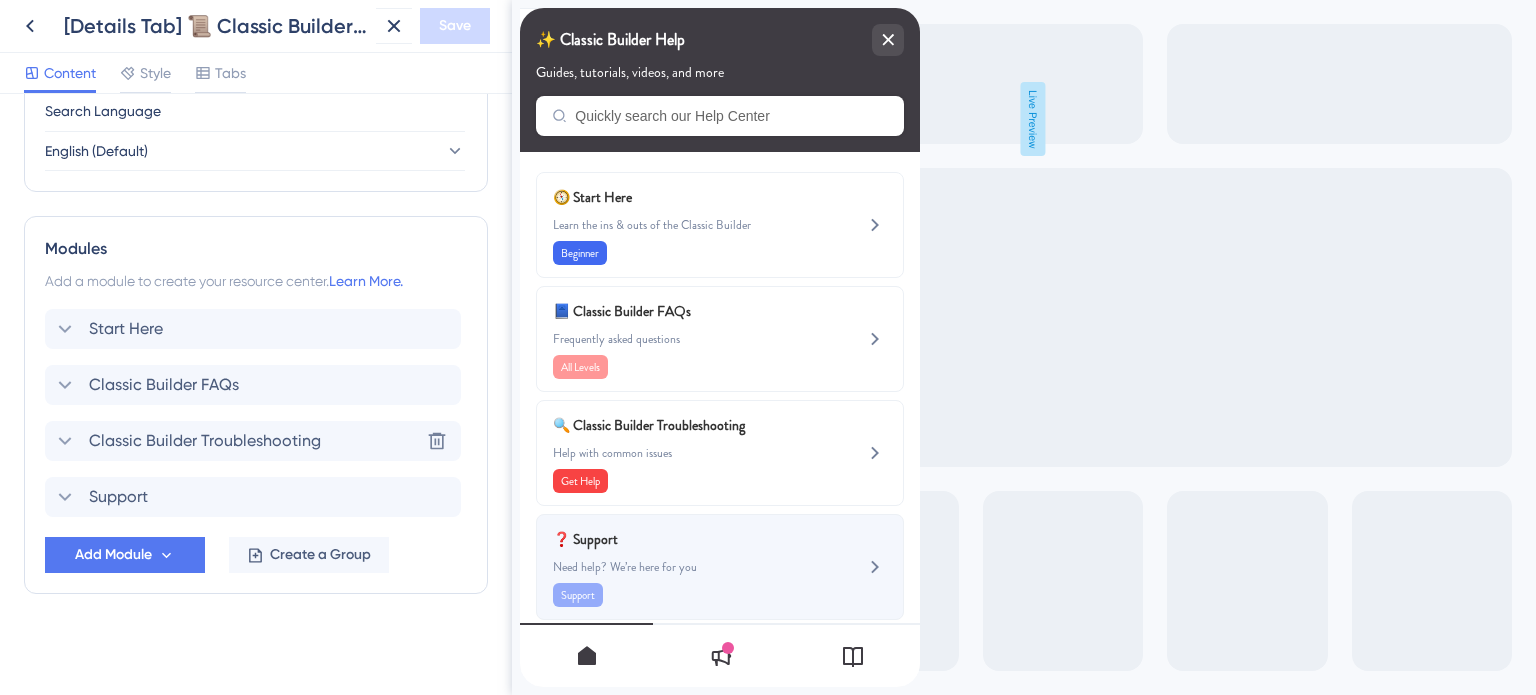 click on "Need help? We’re here for you" at bounding box center (686, 567) 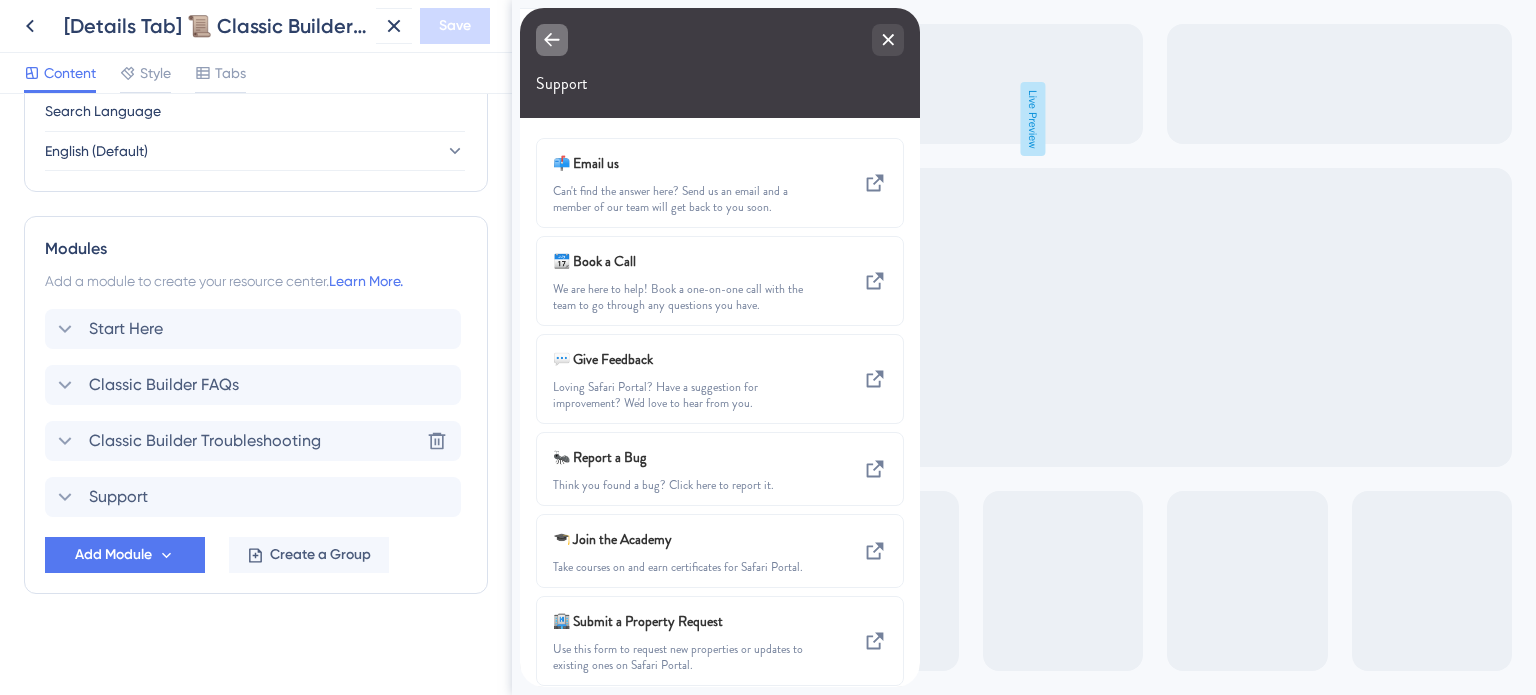 click 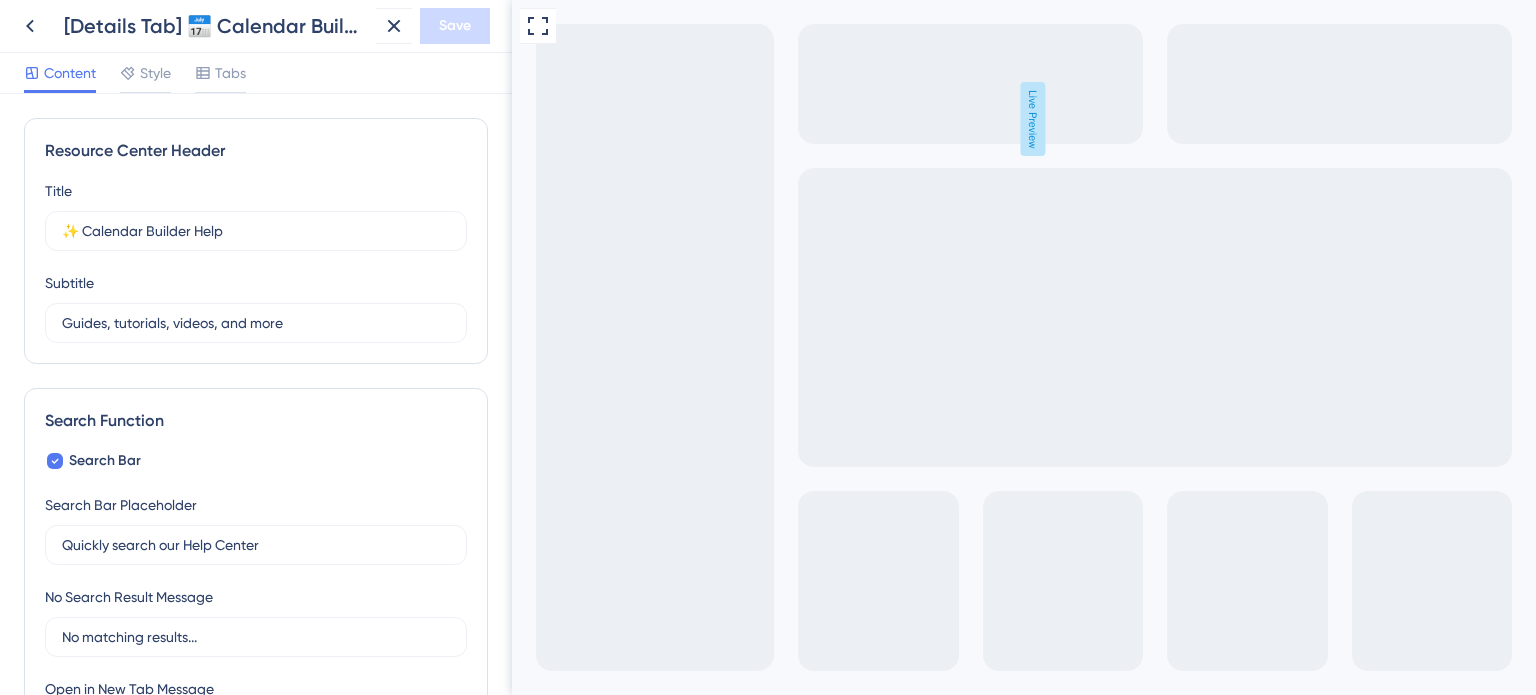 scroll, scrollTop: 0, scrollLeft: 0, axis: both 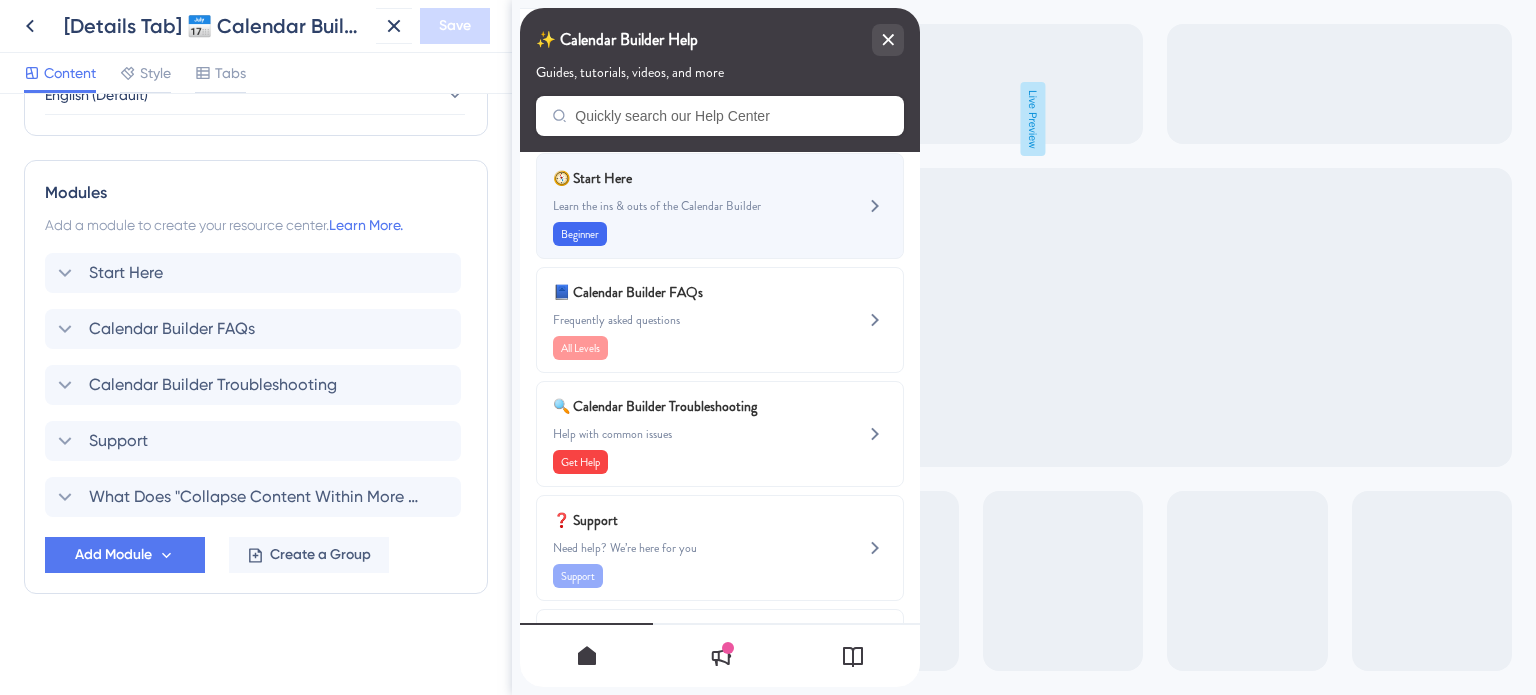 click on "🧭   Start Here Learn the ins & outs of the Calendar Builder Beginner" at bounding box center (686, 206) 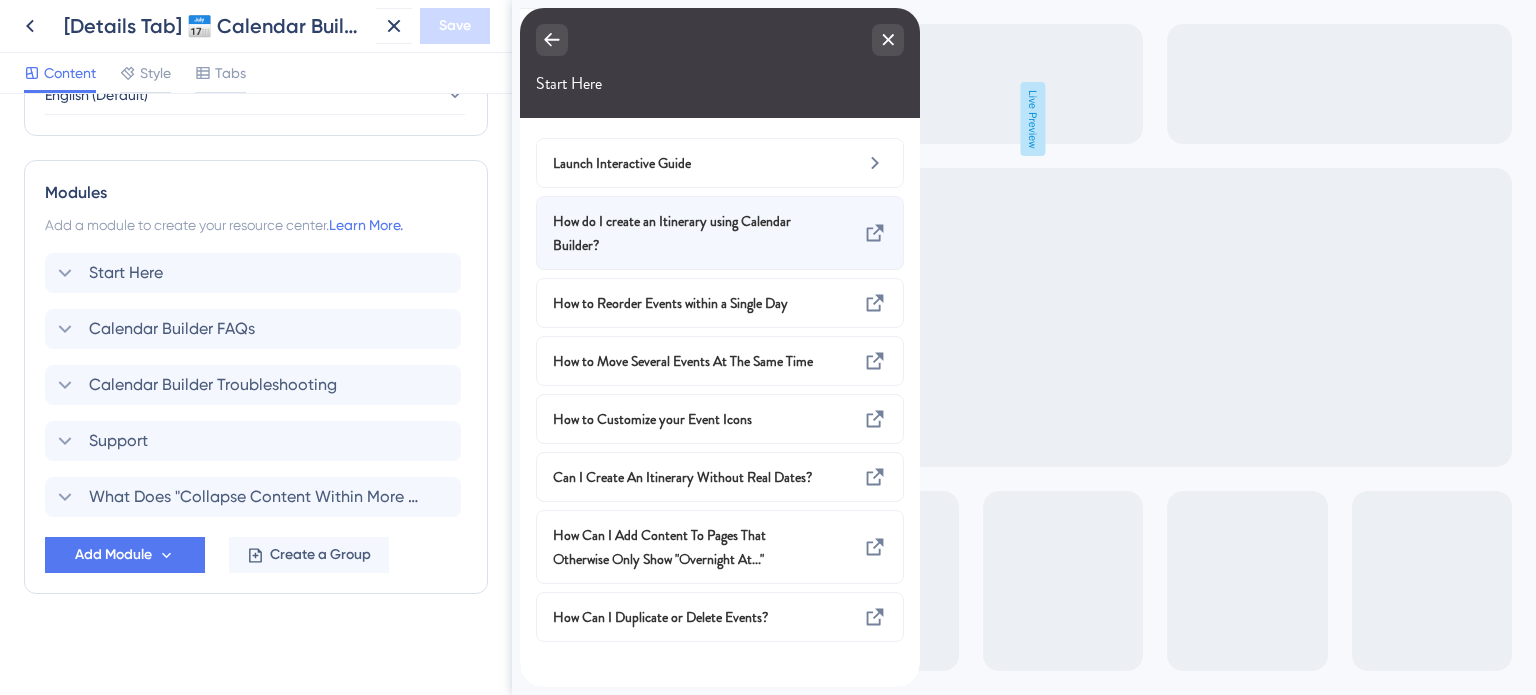 scroll, scrollTop: 0, scrollLeft: 0, axis: both 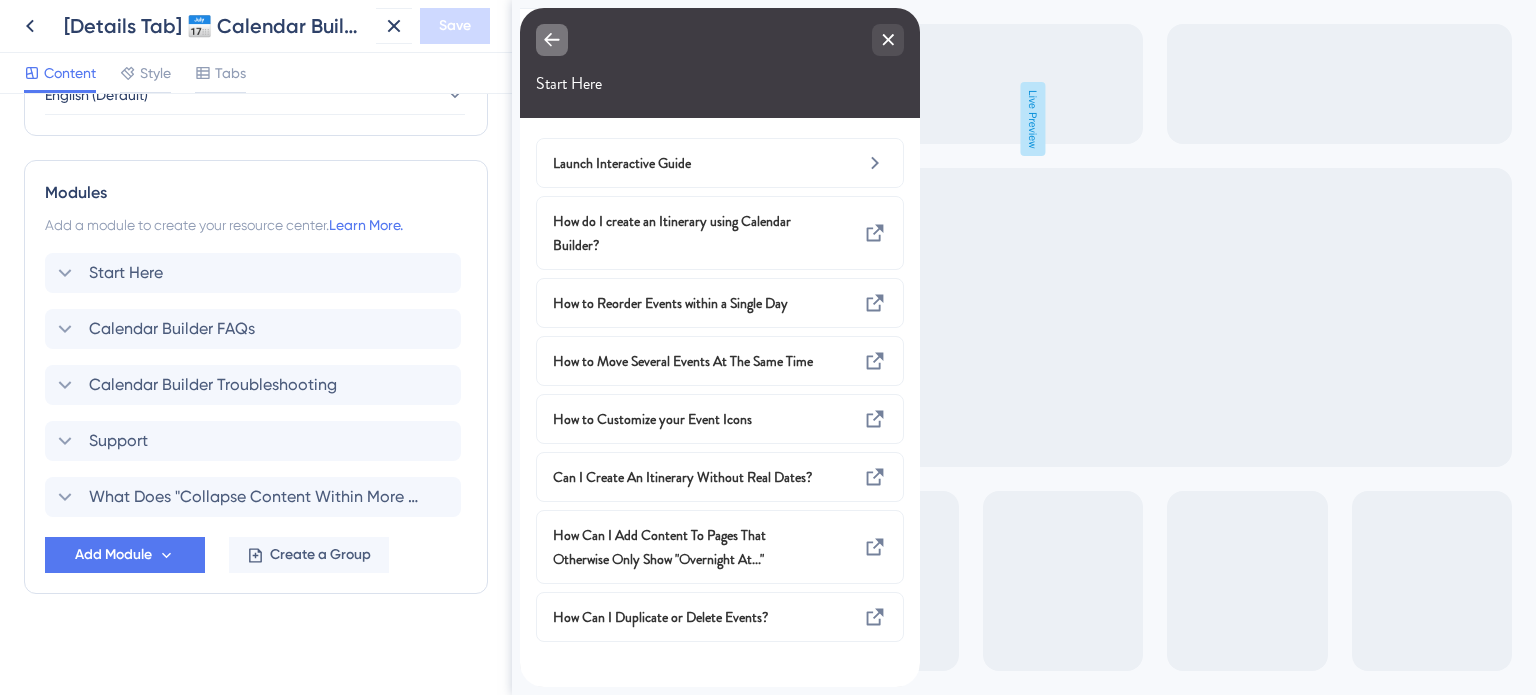 click at bounding box center [552, 40] 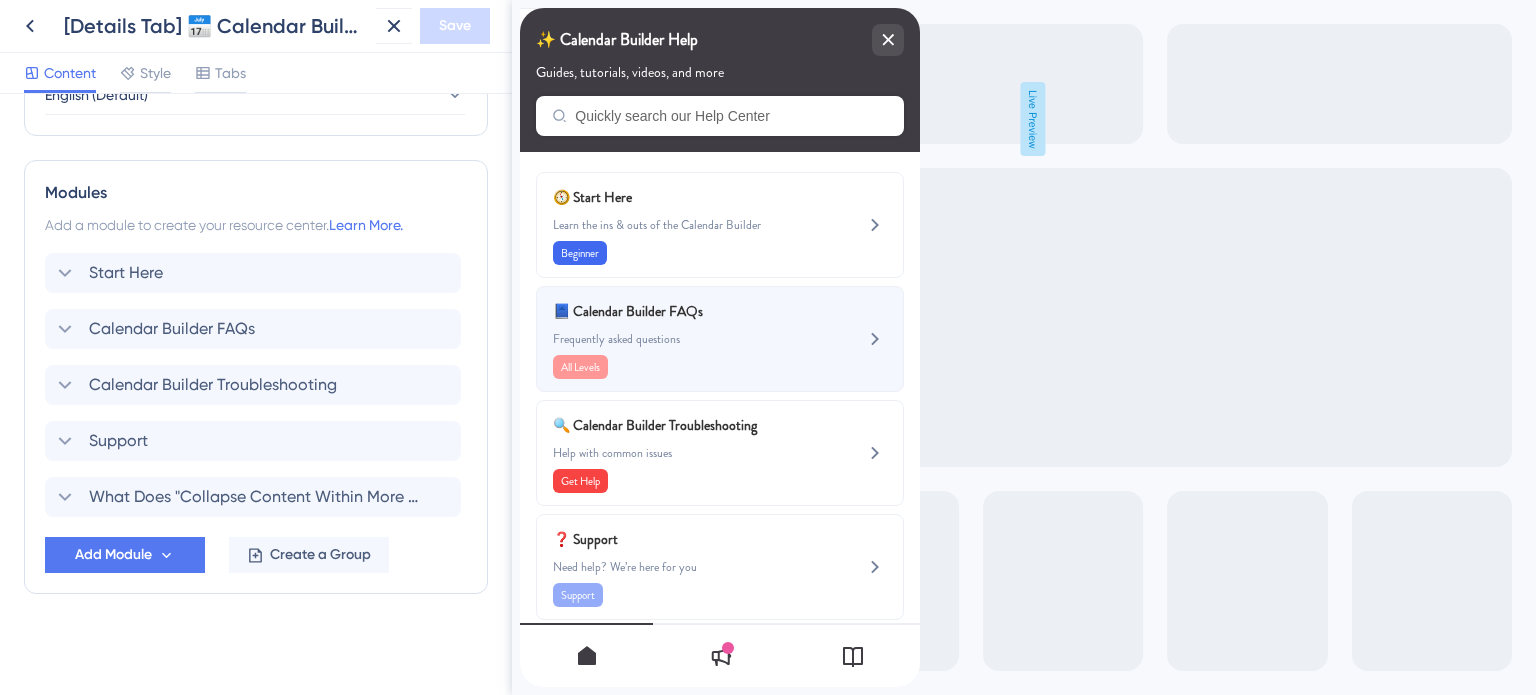 click on "📘   Calendar Builder FAQs" at bounding box center (670, 311) 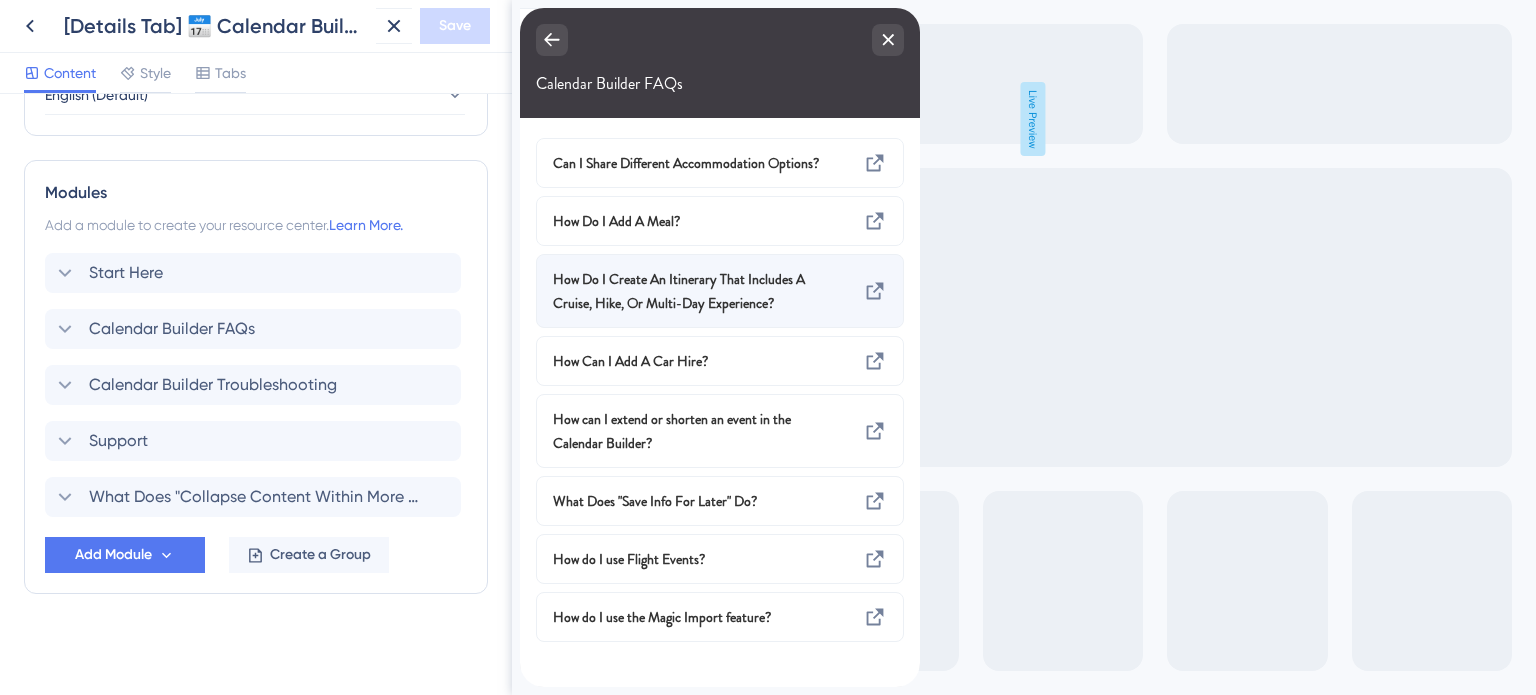 scroll, scrollTop: 0, scrollLeft: 0, axis: both 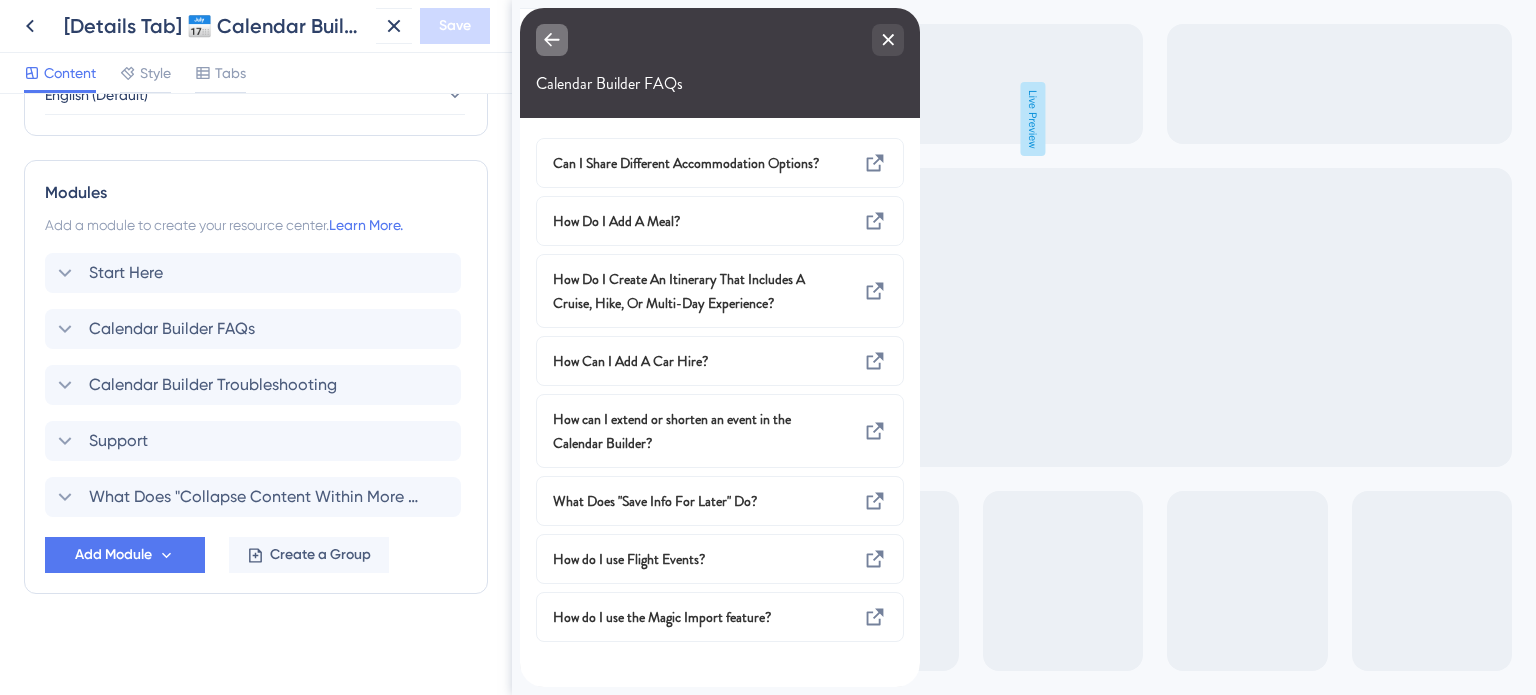 click 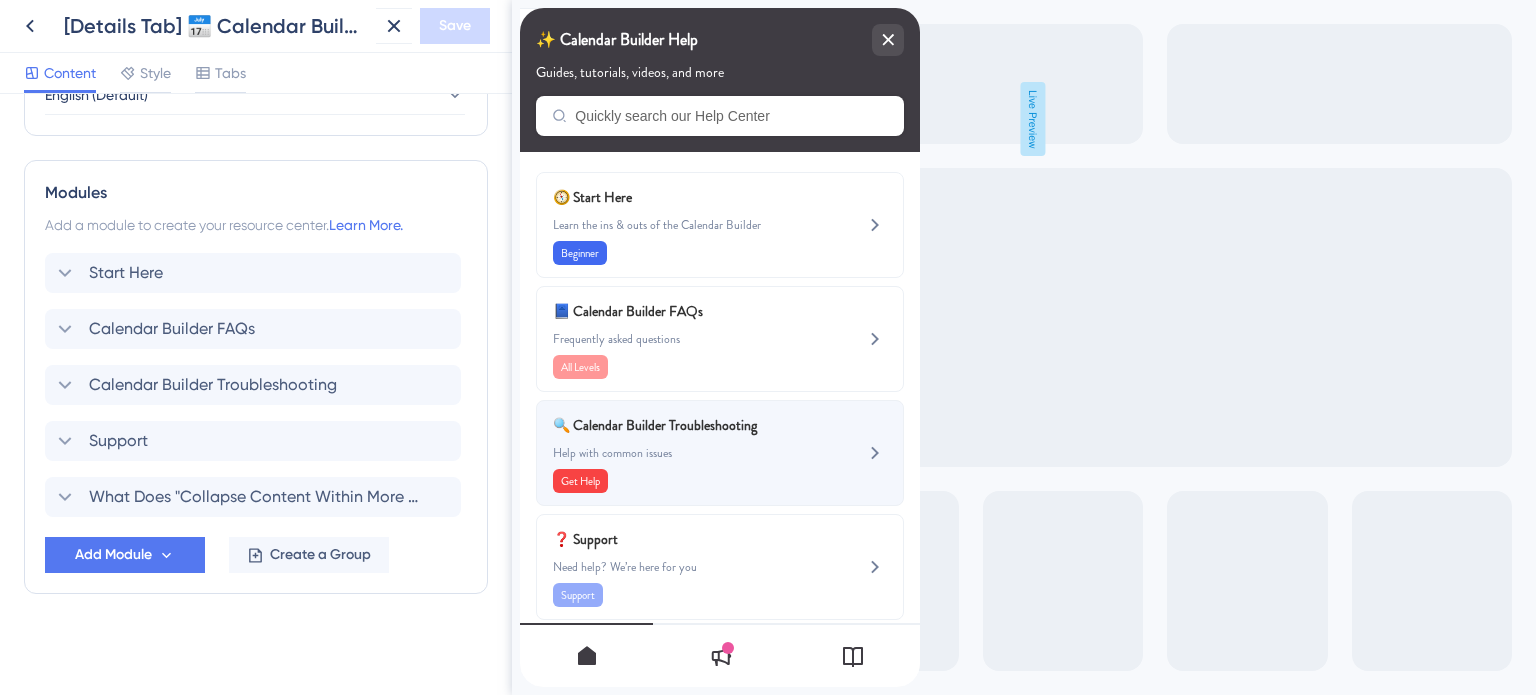 click on "🔍   Calendar Builder Troubleshooting Help with common issues Get Help" at bounding box center [686, 453] 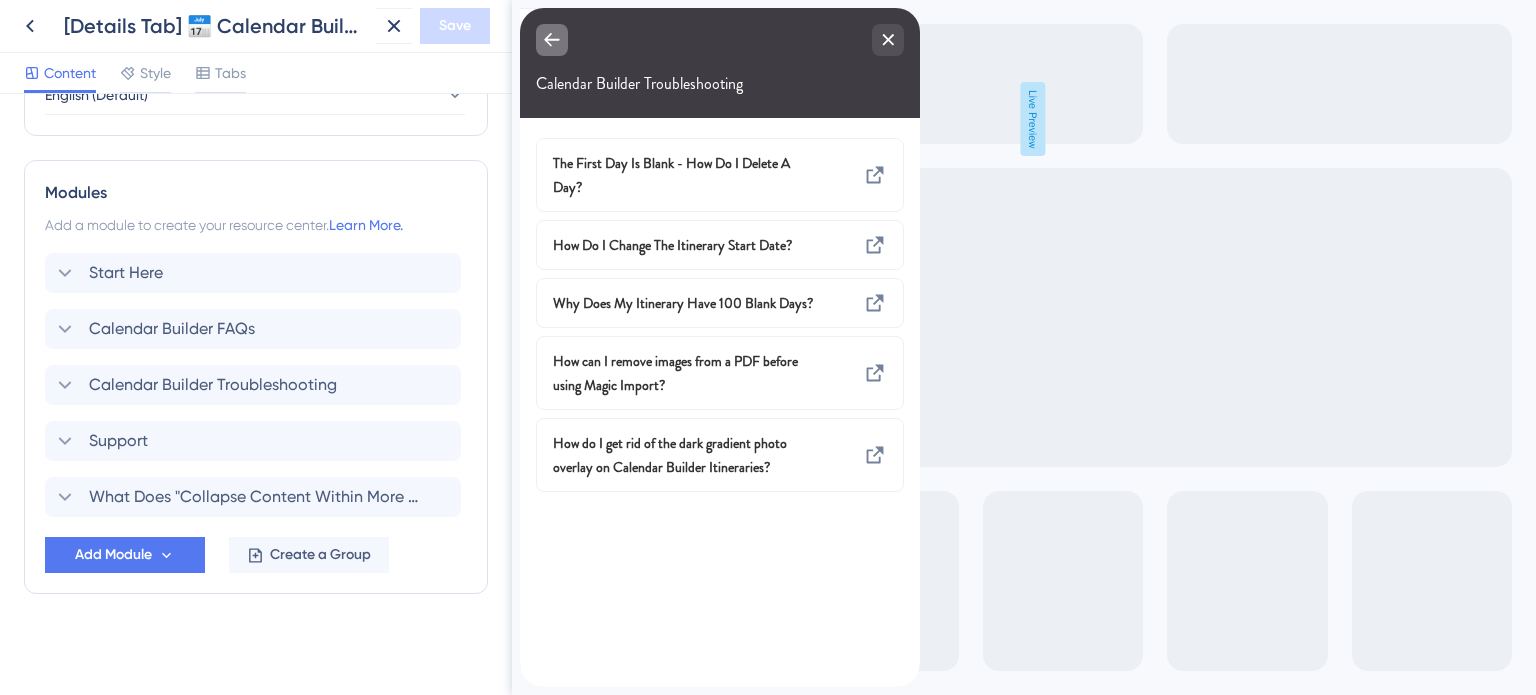 click 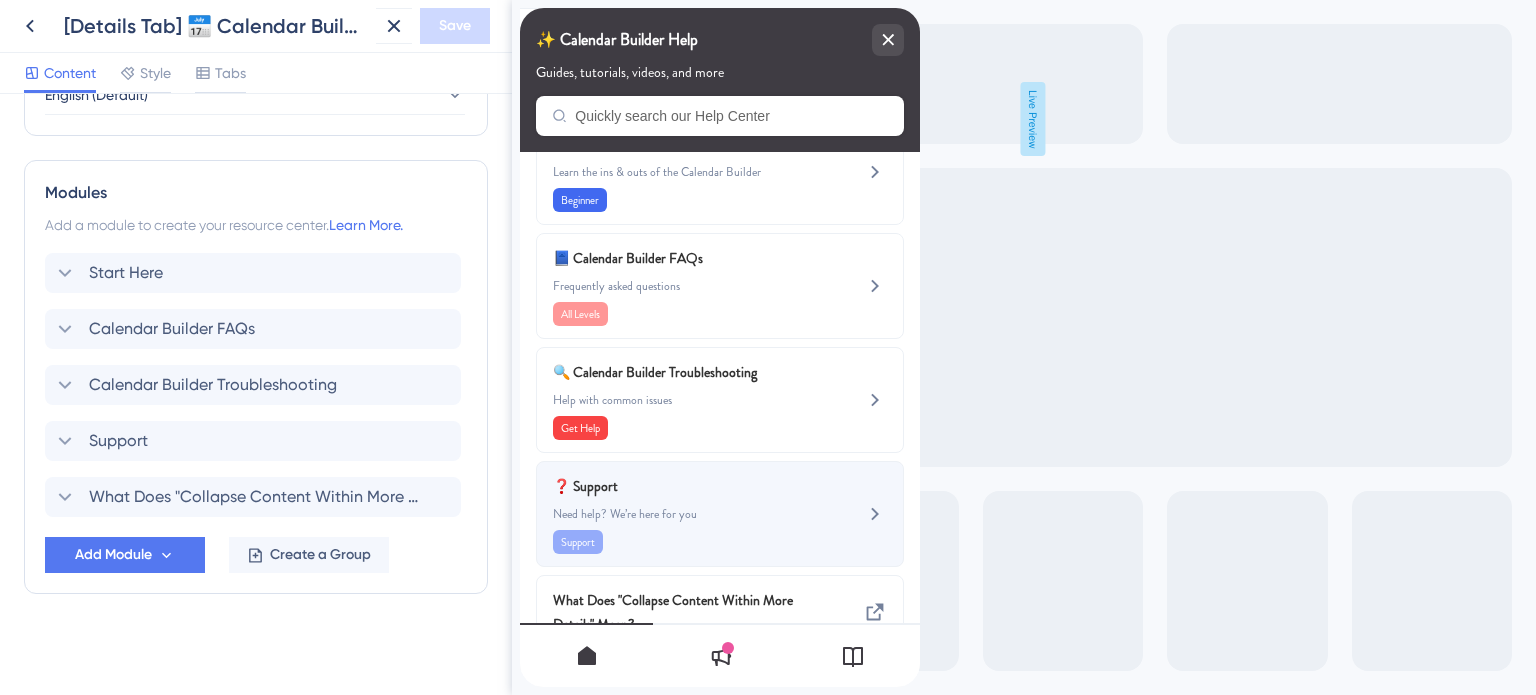 scroll, scrollTop: 100, scrollLeft: 0, axis: vertical 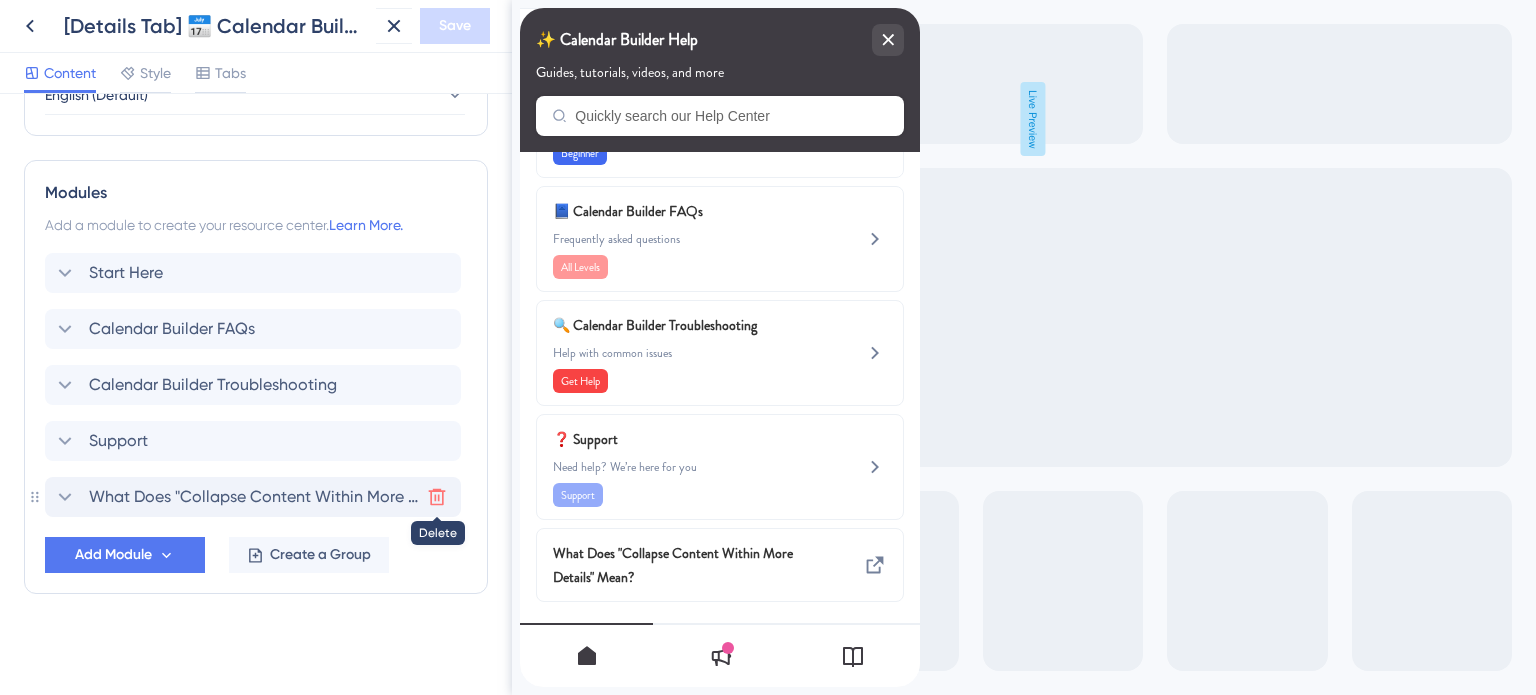 click 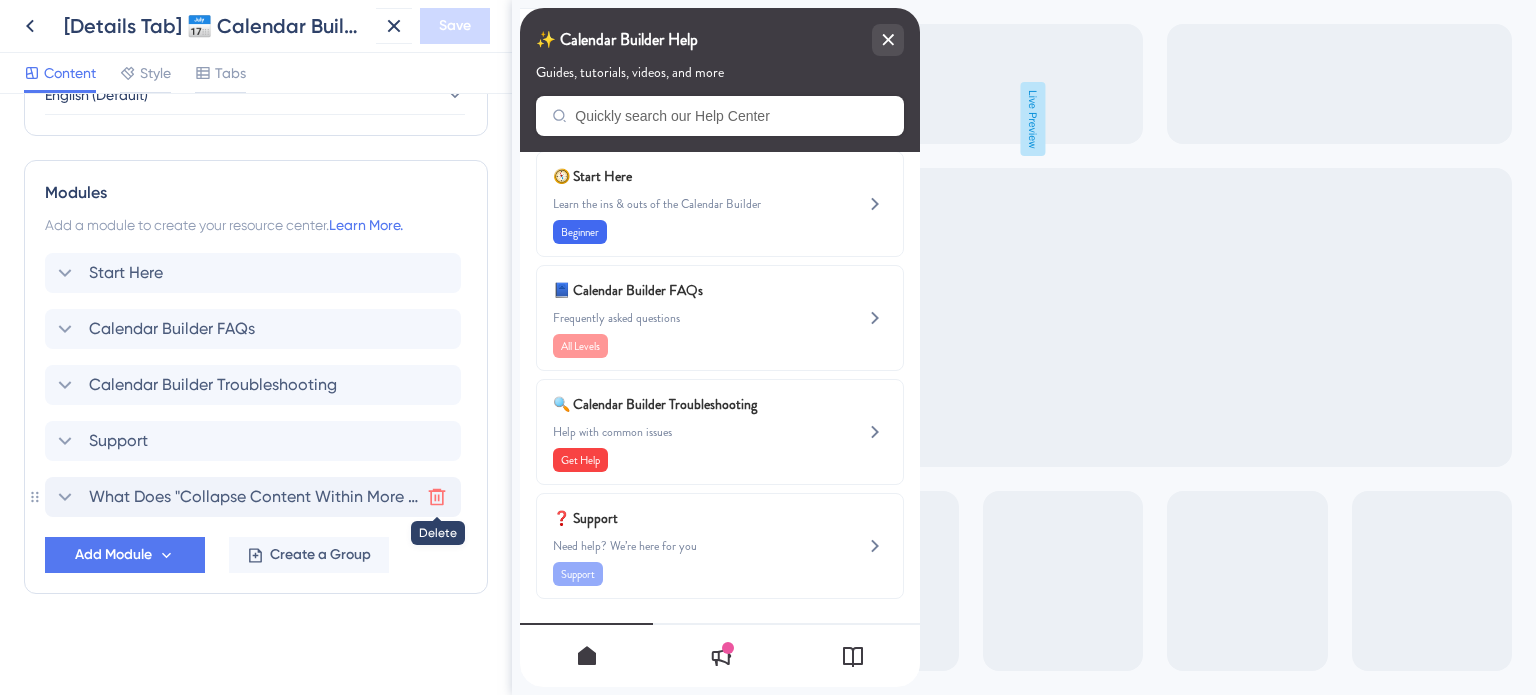 scroll, scrollTop: 19, scrollLeft: 0, axis: vertical 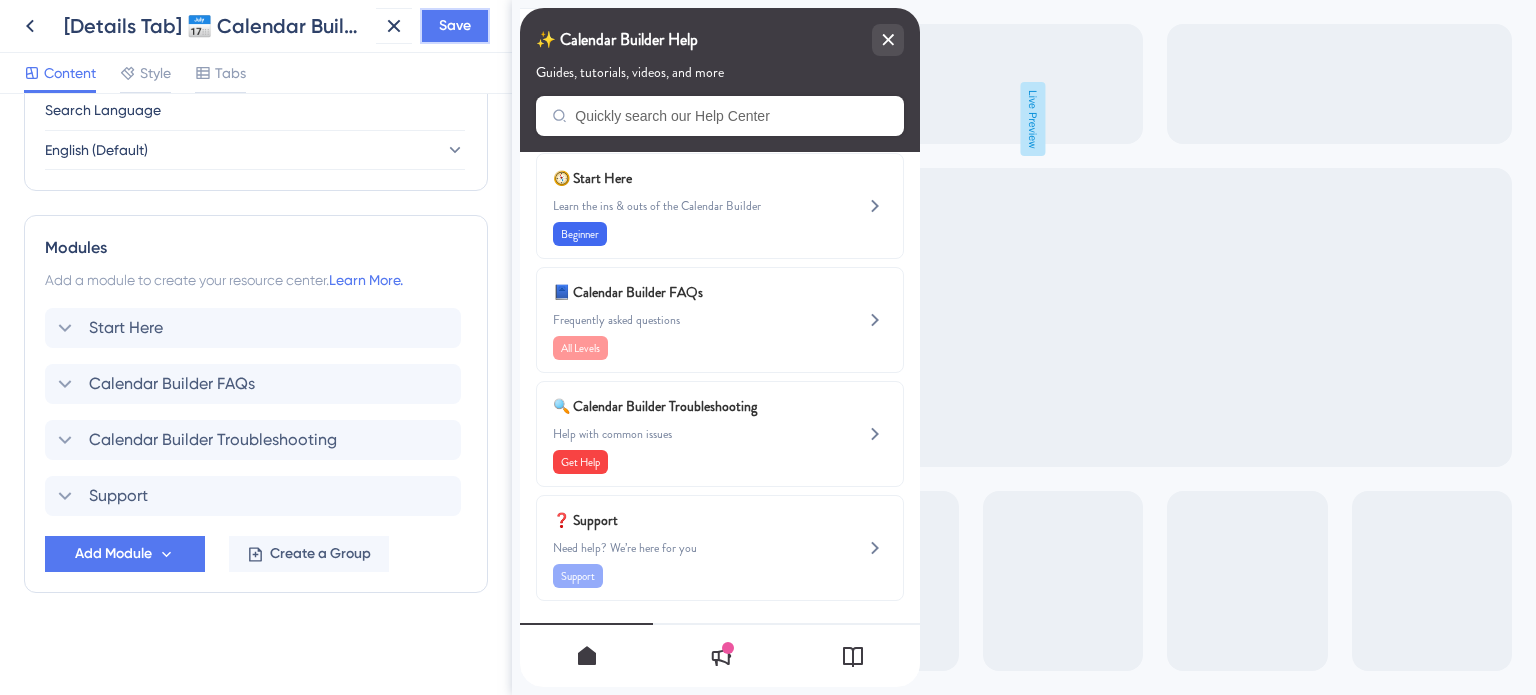 click on "Save" at bounding box center (455, 26) 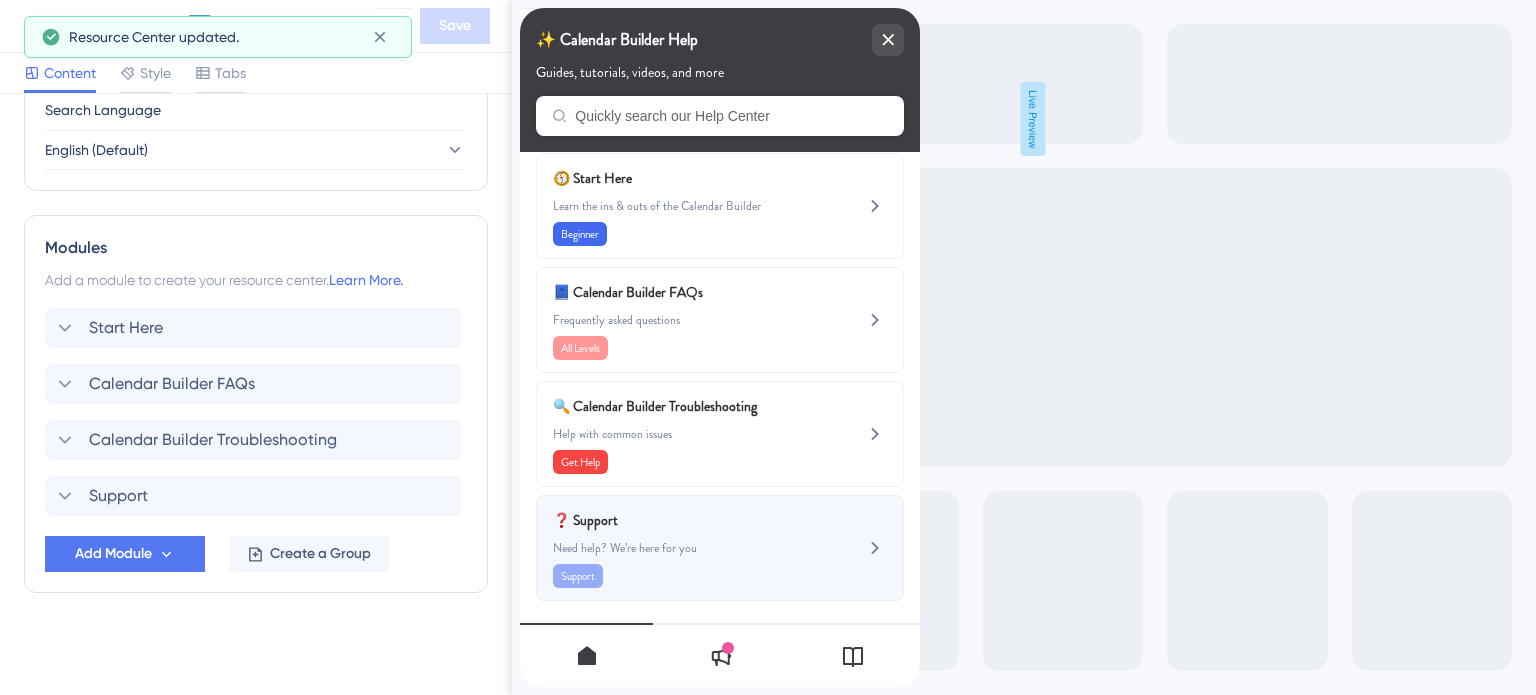 click on "Need help? We’re here for you" at bounding box center [686, 548] 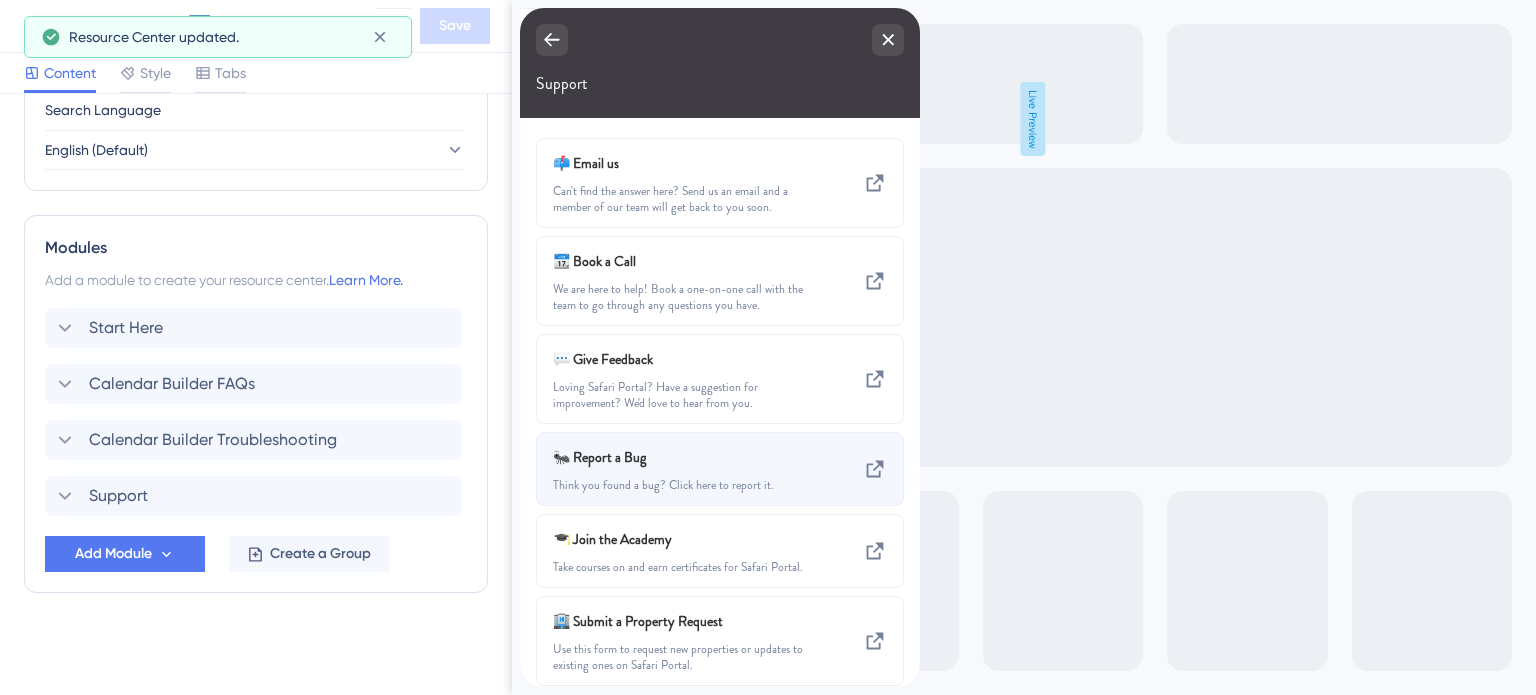 scroll, scrollTop: 0, scrollLeft: 0, axis: both 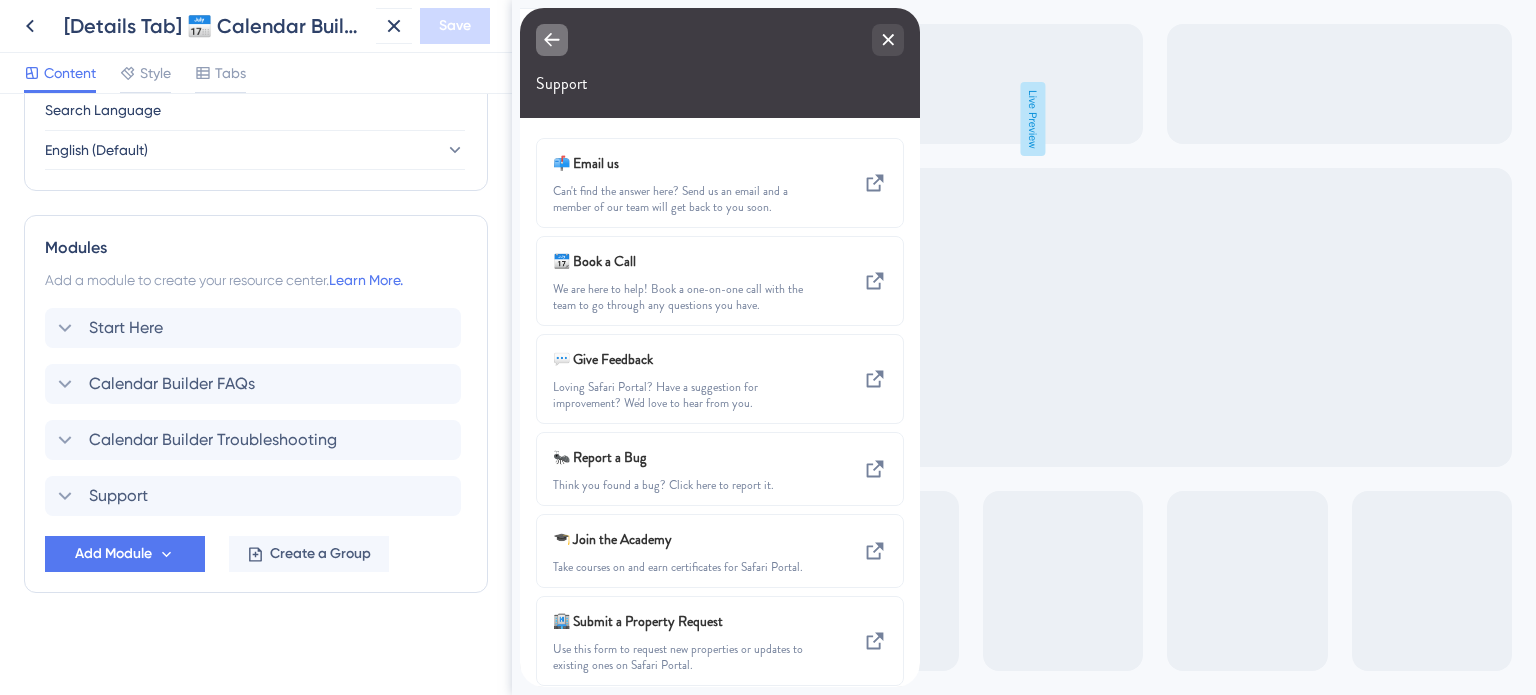 click at bounding box center [552, 40] 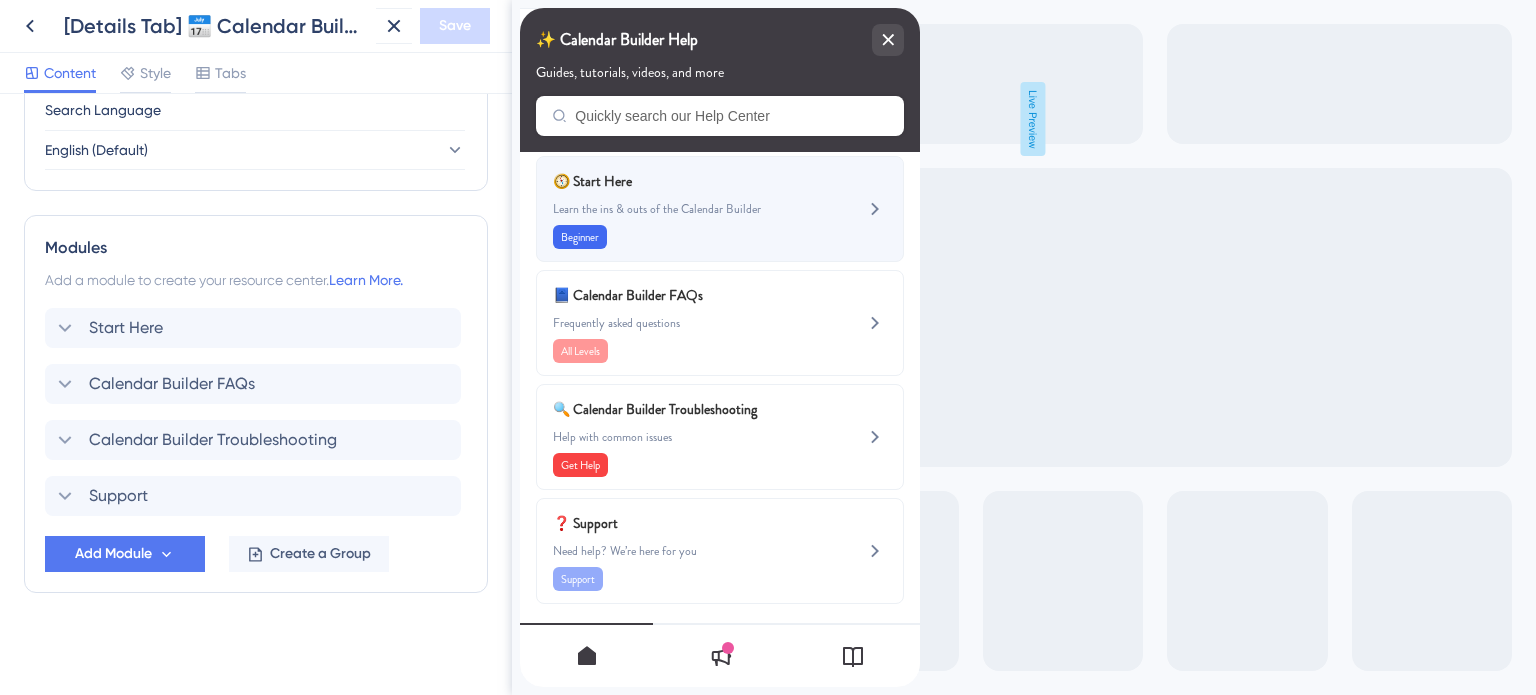 scroll, scrollTop: 19, scrollLeft: 0, axis: vertical 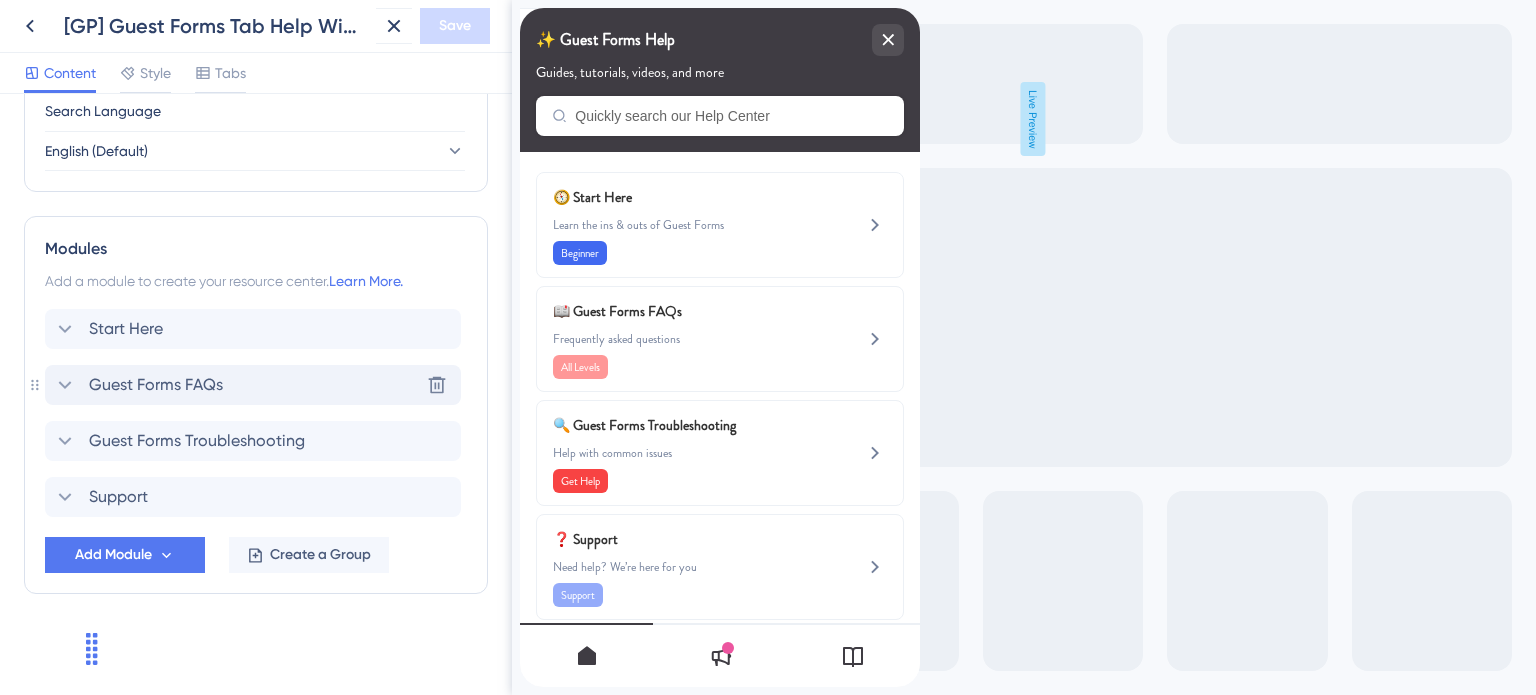 click on "Guest Forms FAQs" at bounding box center (156, 385) 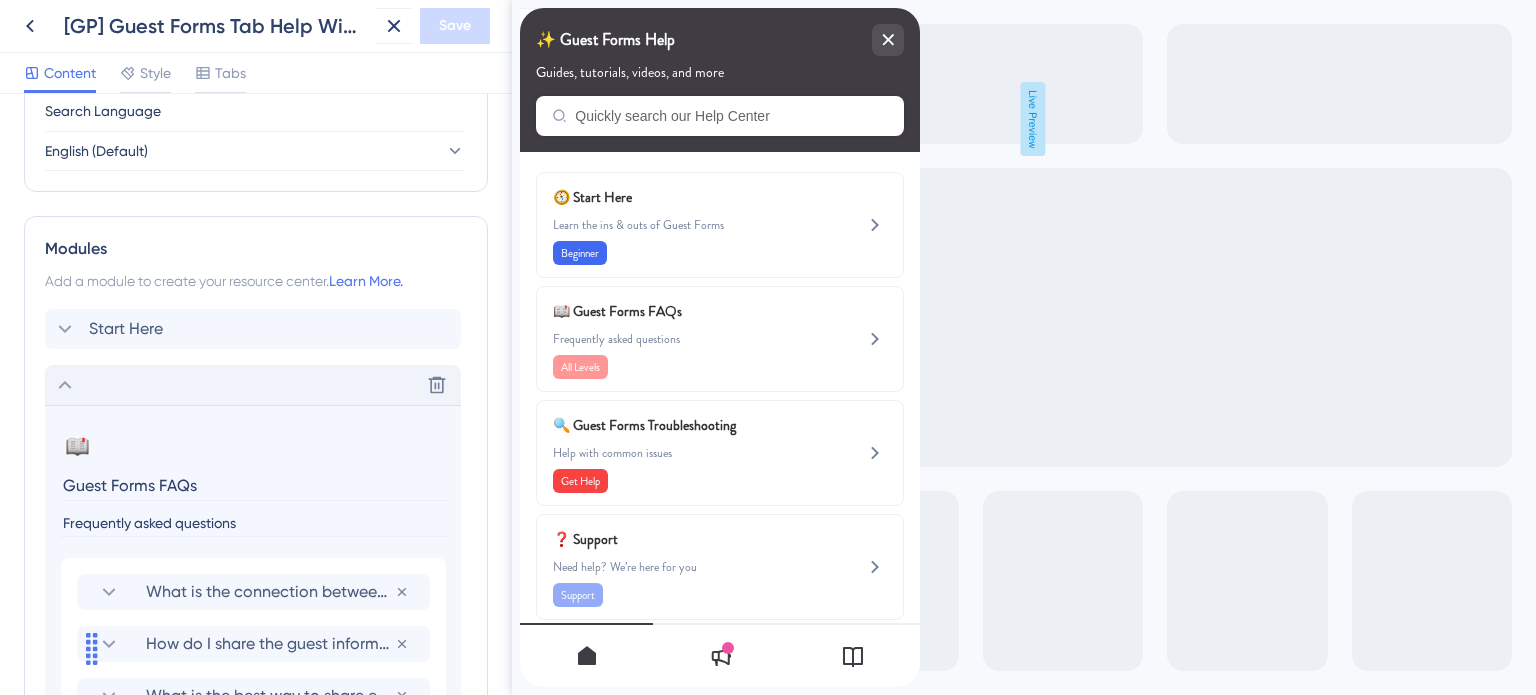 click on "Guest Forms FAQs" at bounding box center [255, 485] 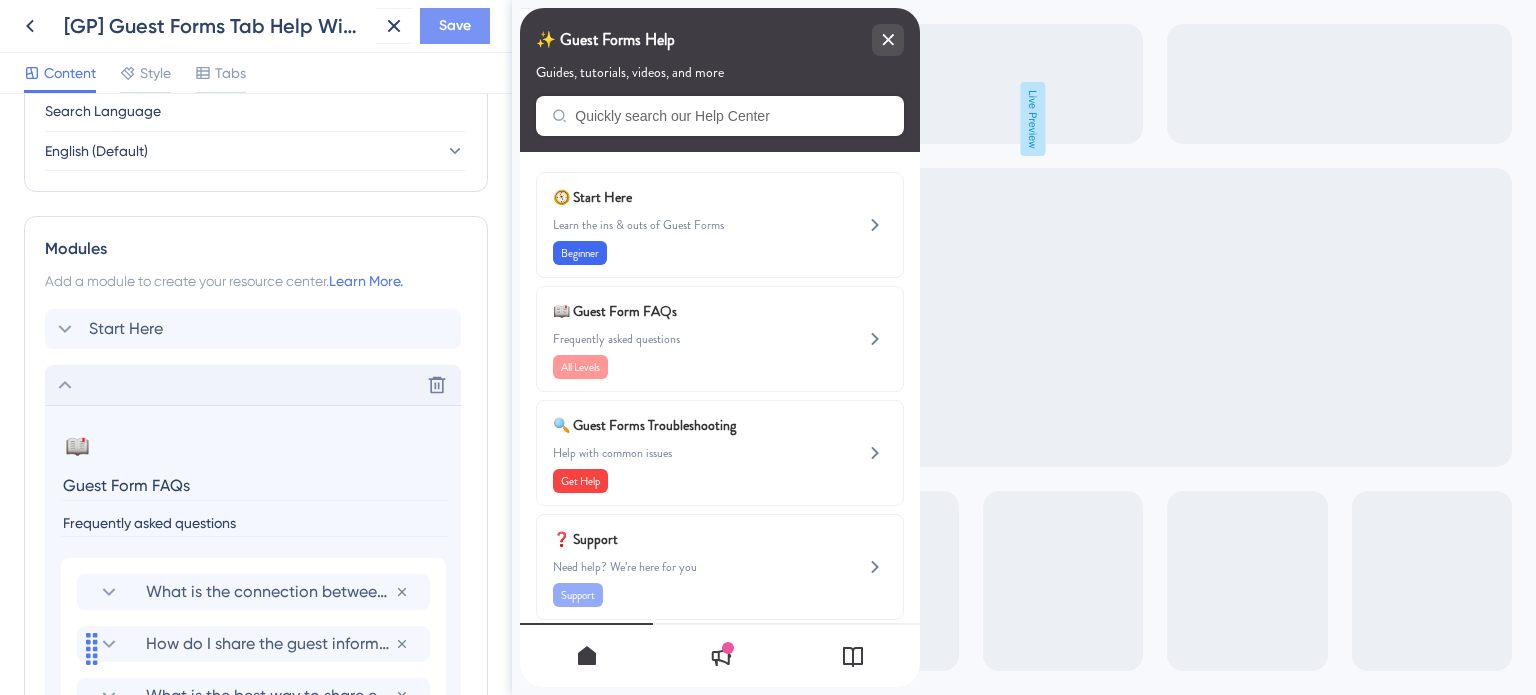 type on "Guest Form FAQs" 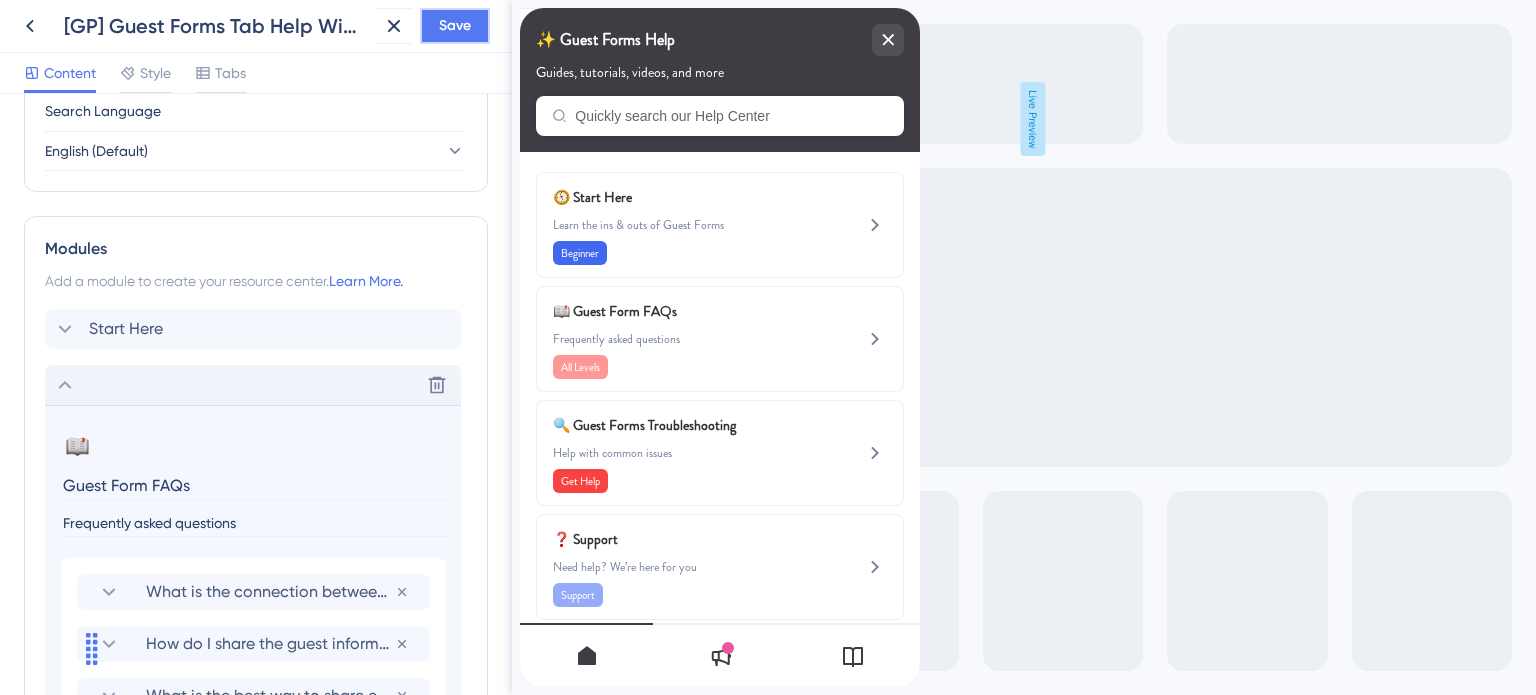 click on "Save" at bounding box center [455, 26] 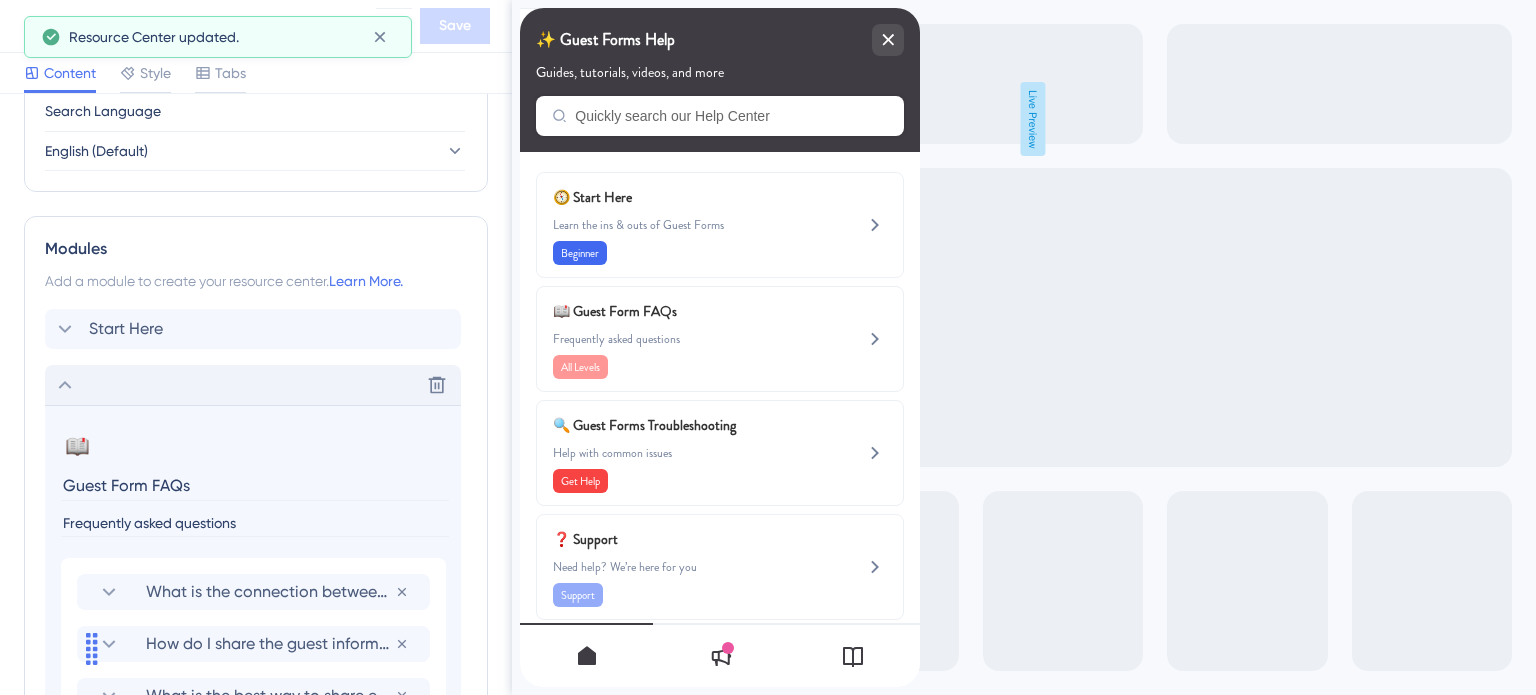 scroll, scrollTop: 906, scrollLeft: 0, axis: vertical 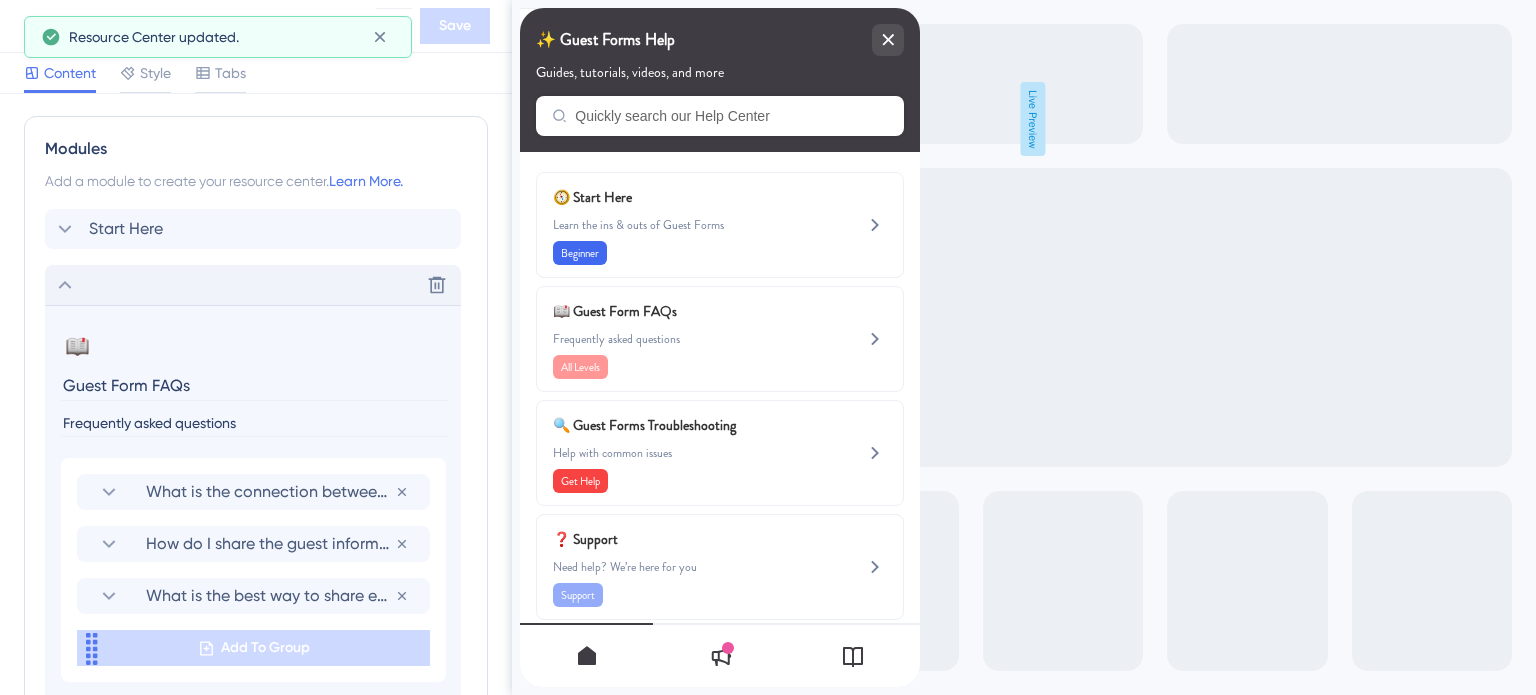 click 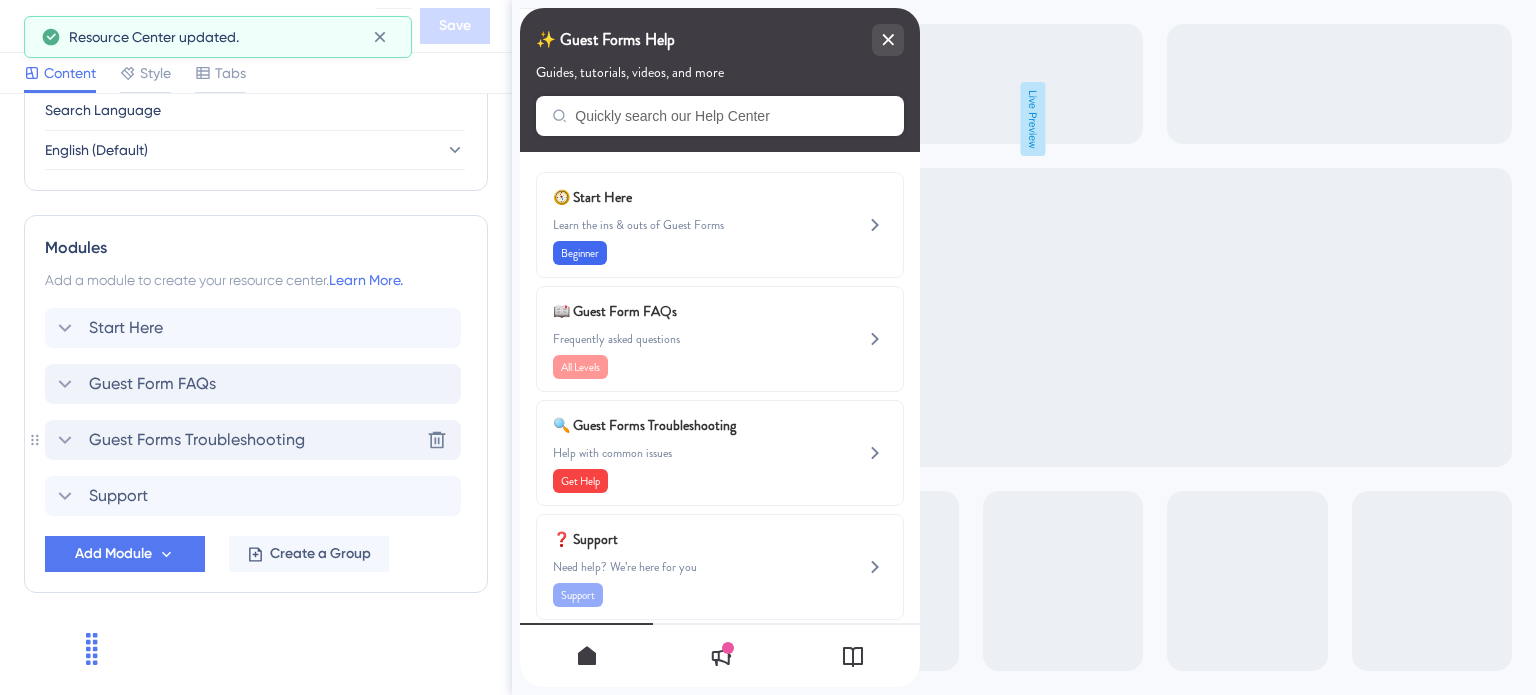 click on "Guest Forms Troubleshooting" at bounding box center [197, 440] 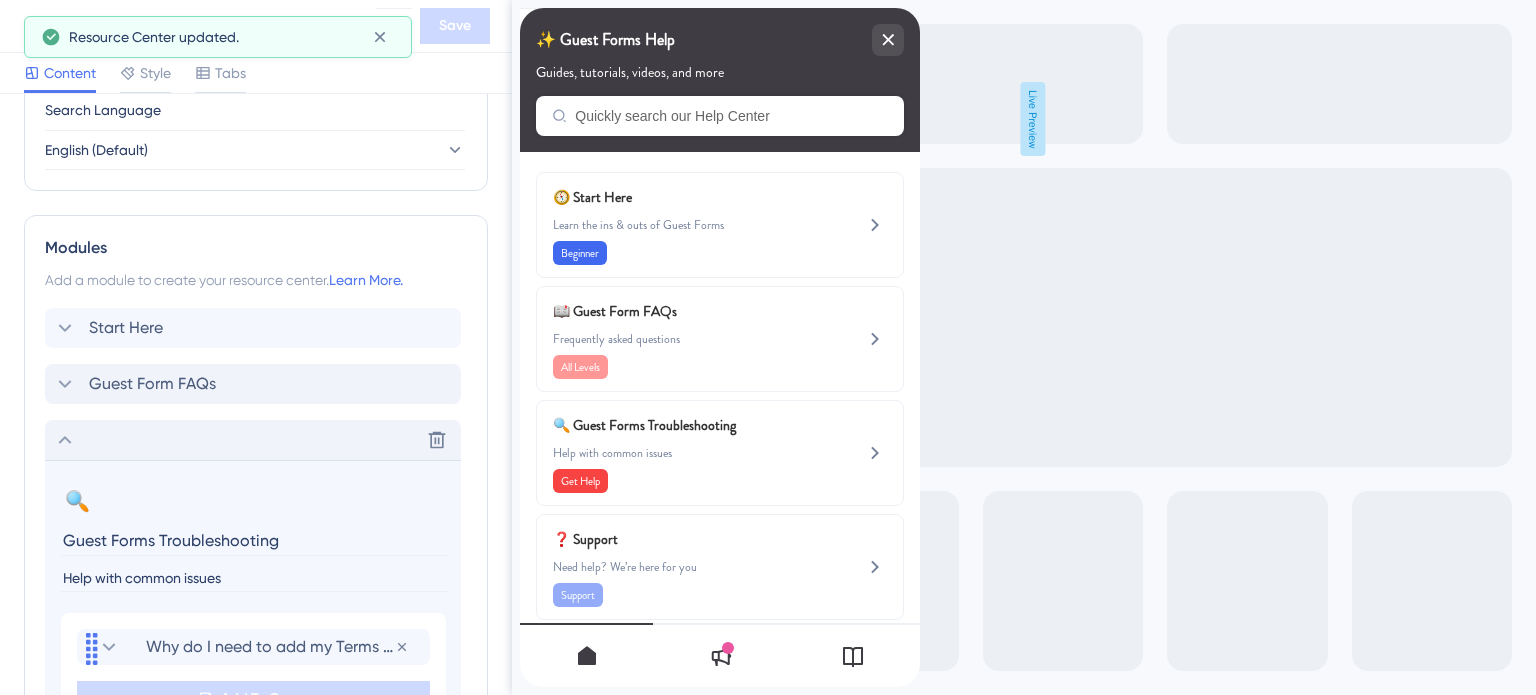 scroll, scrollTop: 906, scrollLeft: 0, axis: vertical 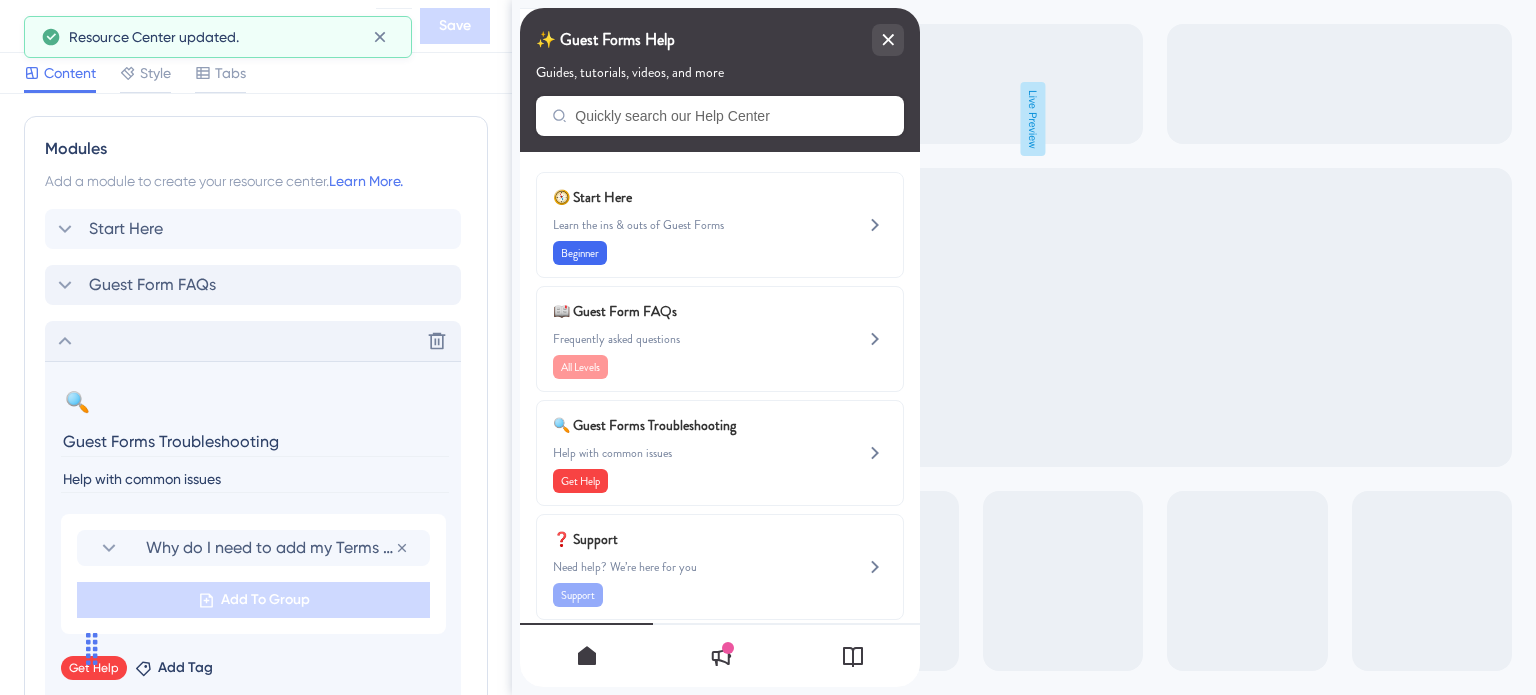 click on "Guest Forms Troubleshooting" at bounding box center [255, 441] 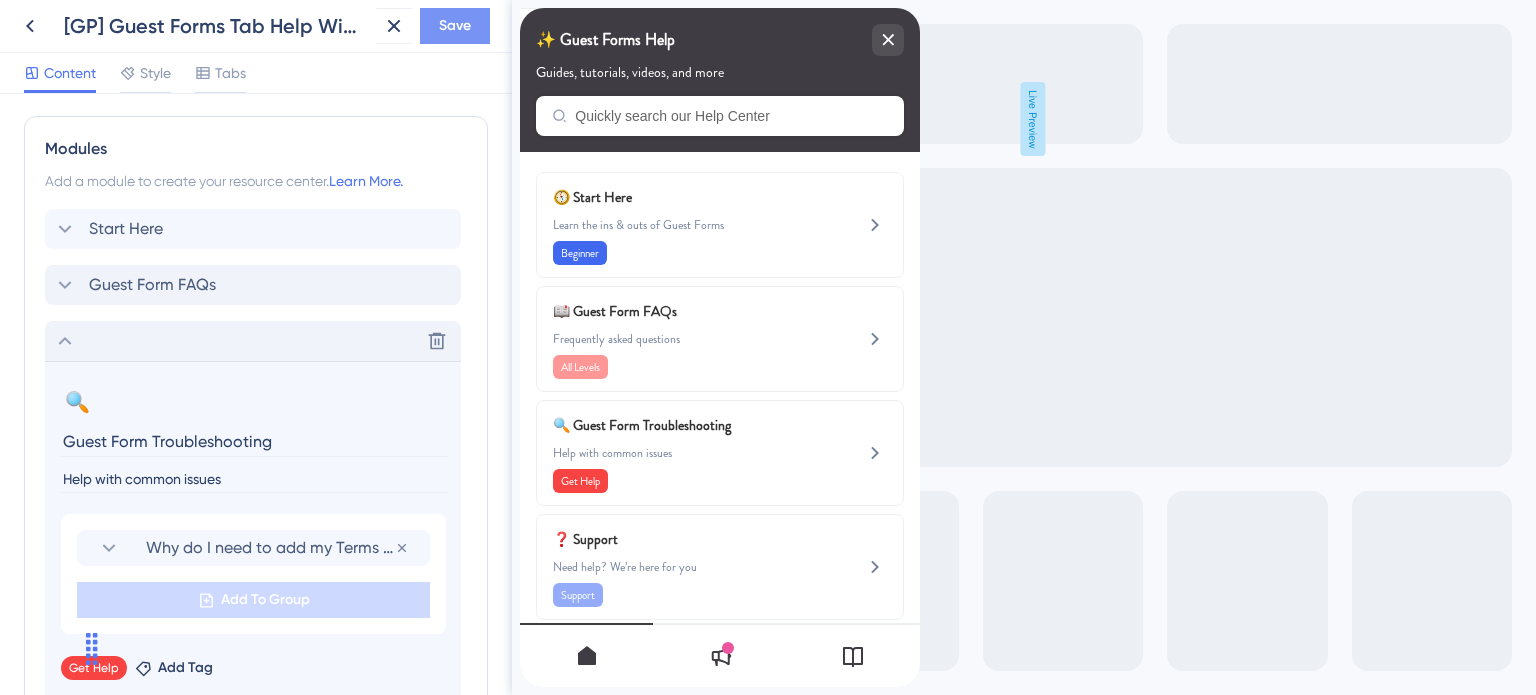 type on "Guest Form Troubleshooting" 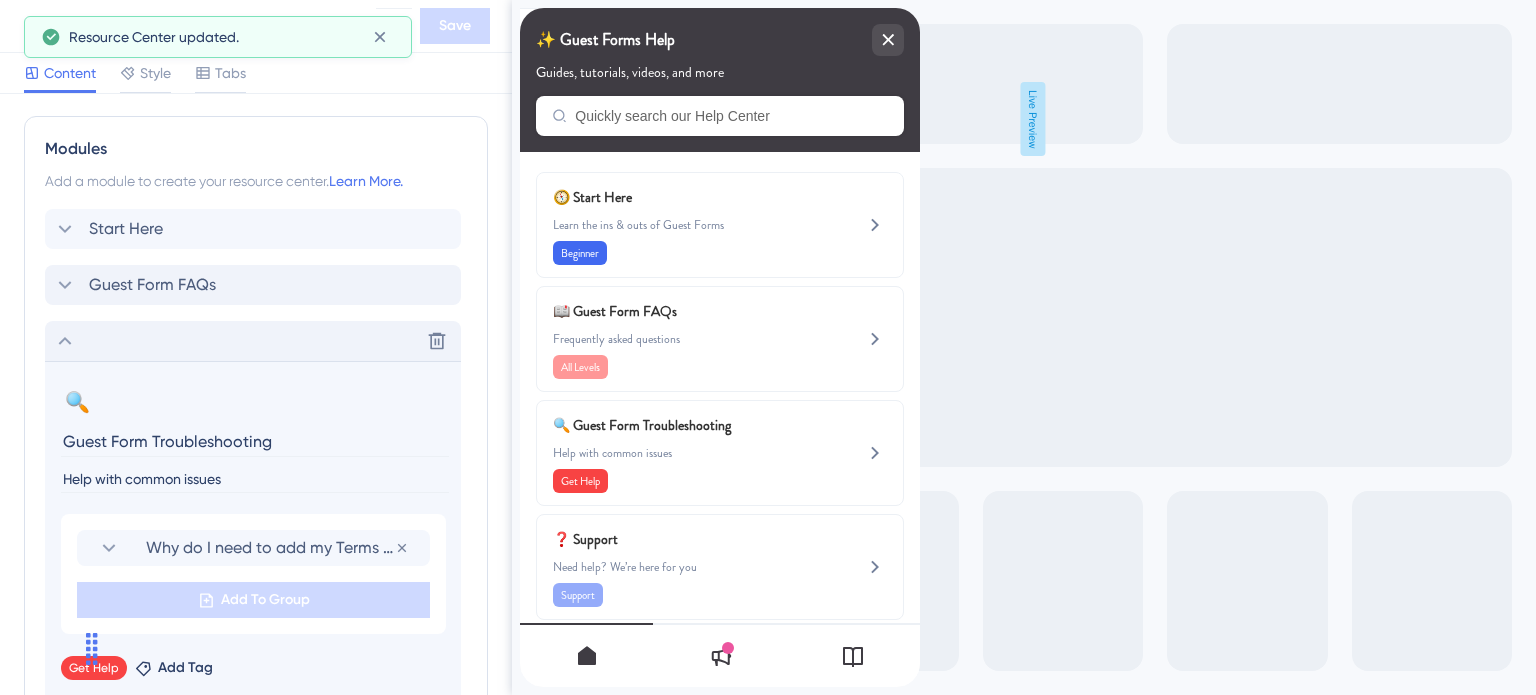 click 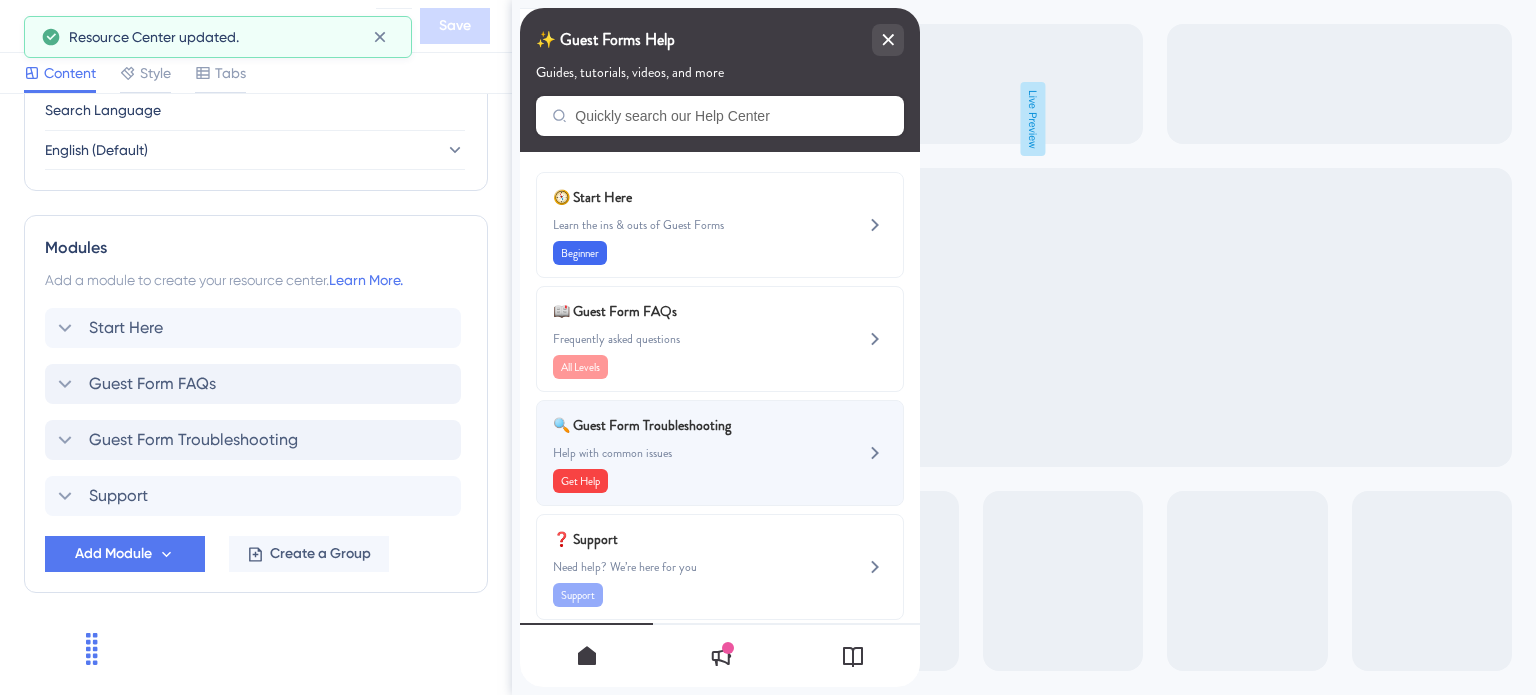 click on "Help with common issues" at bounding box center [686, 453] 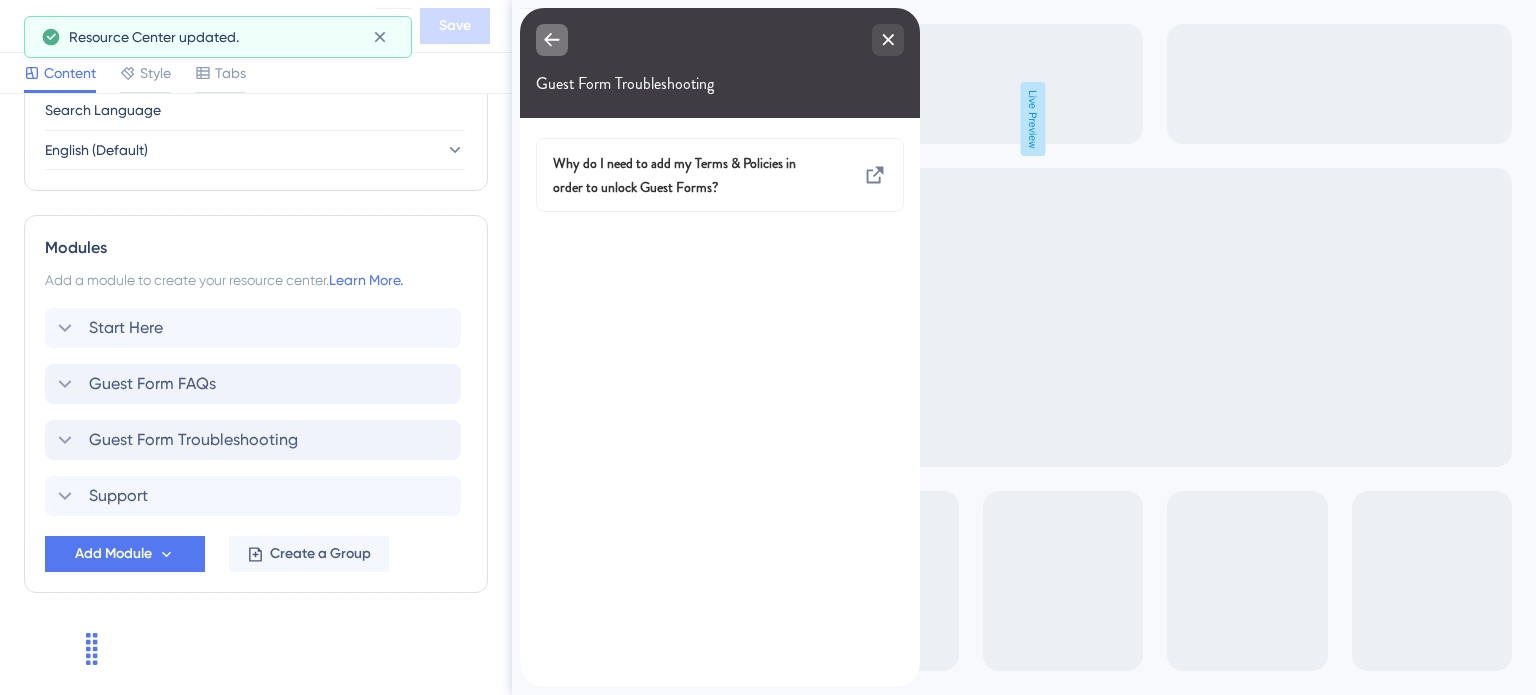 click 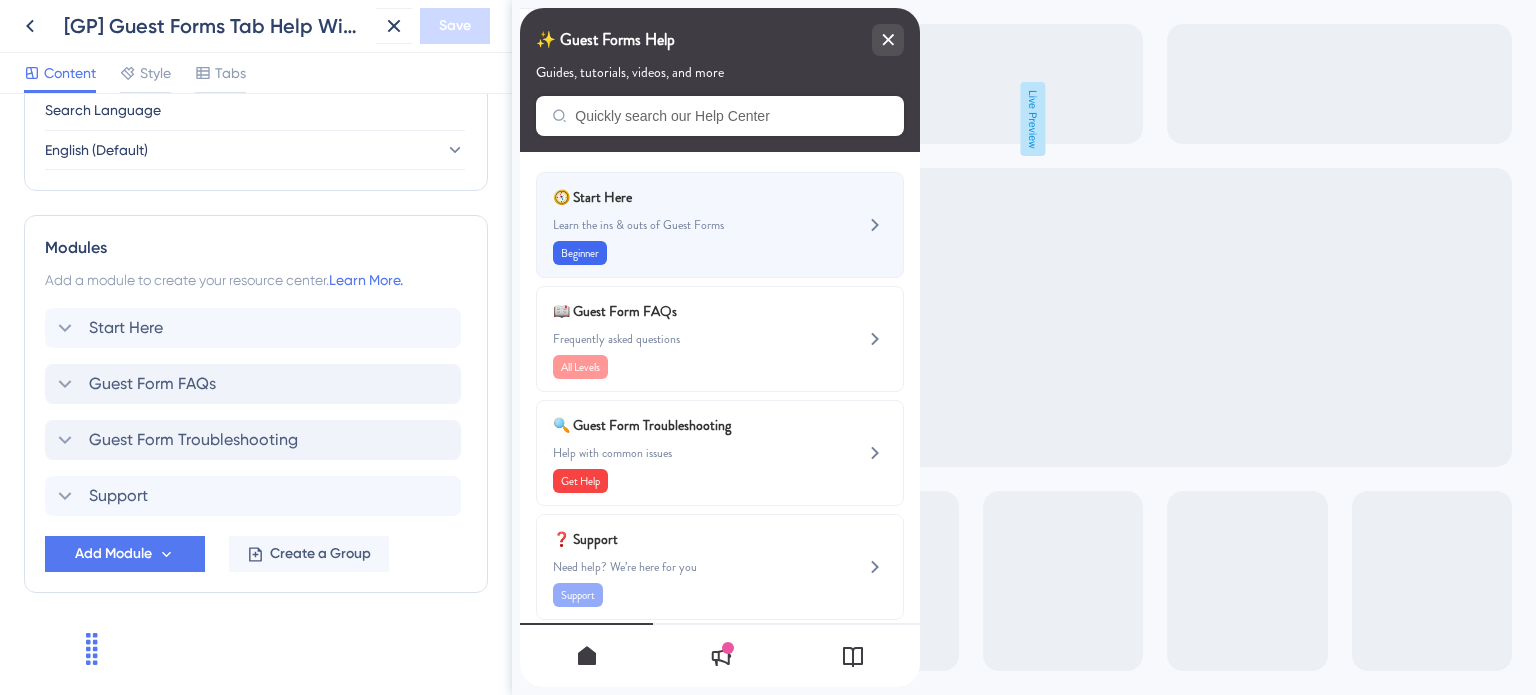 click on "Learn the ins & outs of Guest Forms" at bounding box center [686, 225] 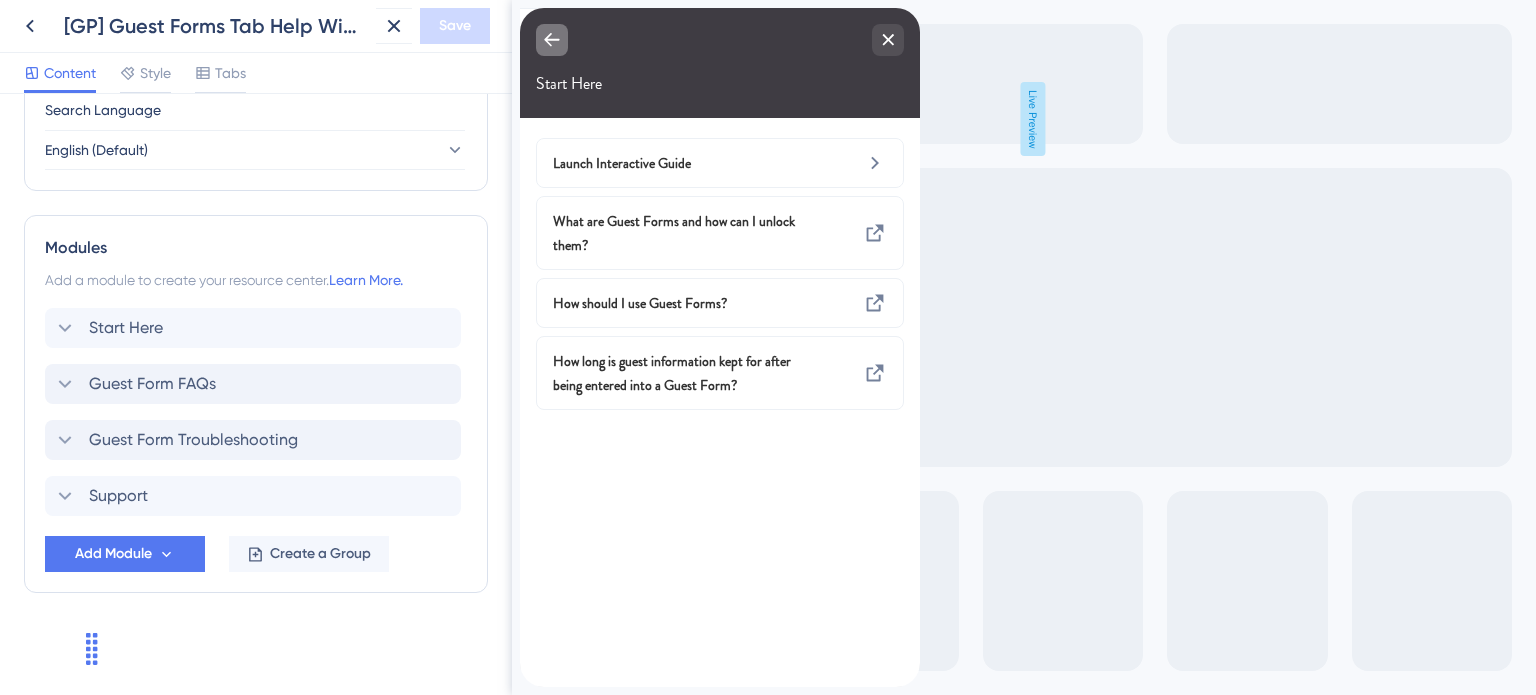 click 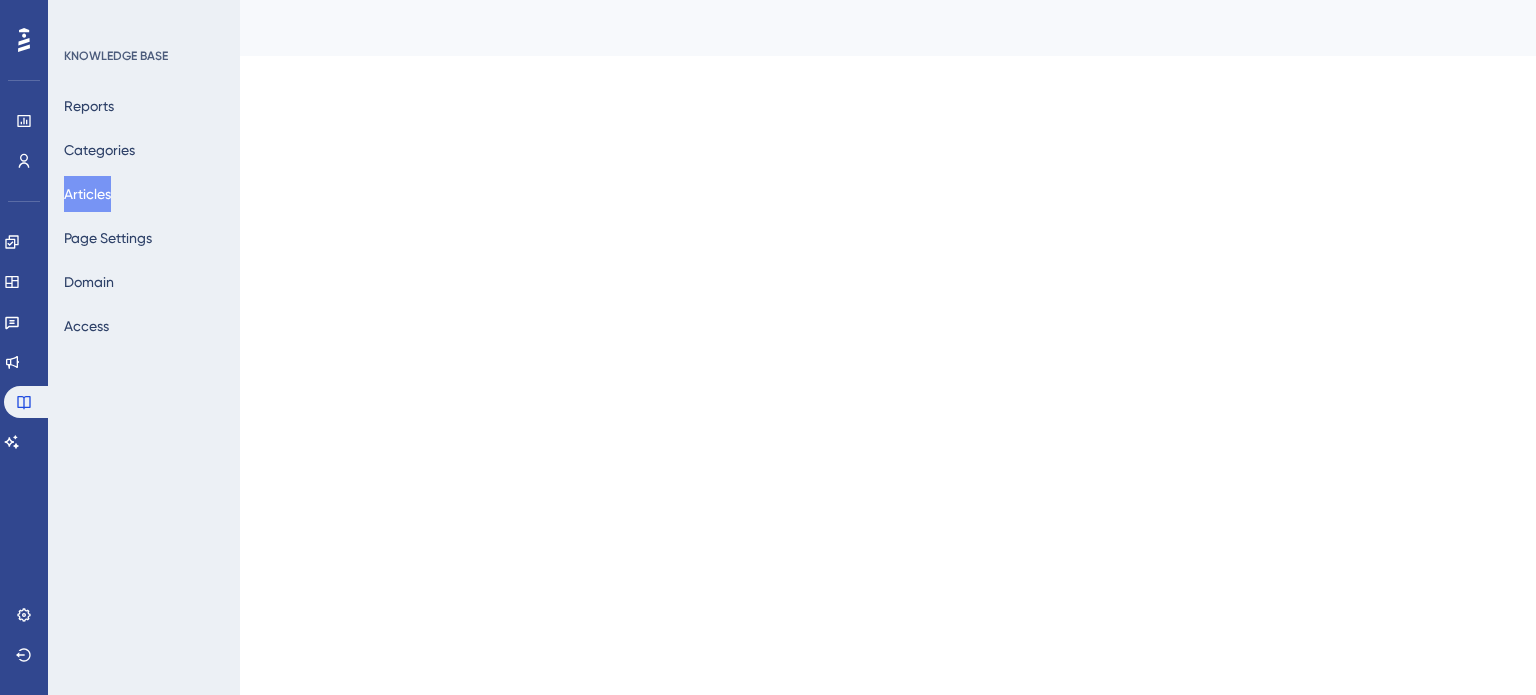 scroll, scrollTop: 0, scrollLeft: 0, axis: both 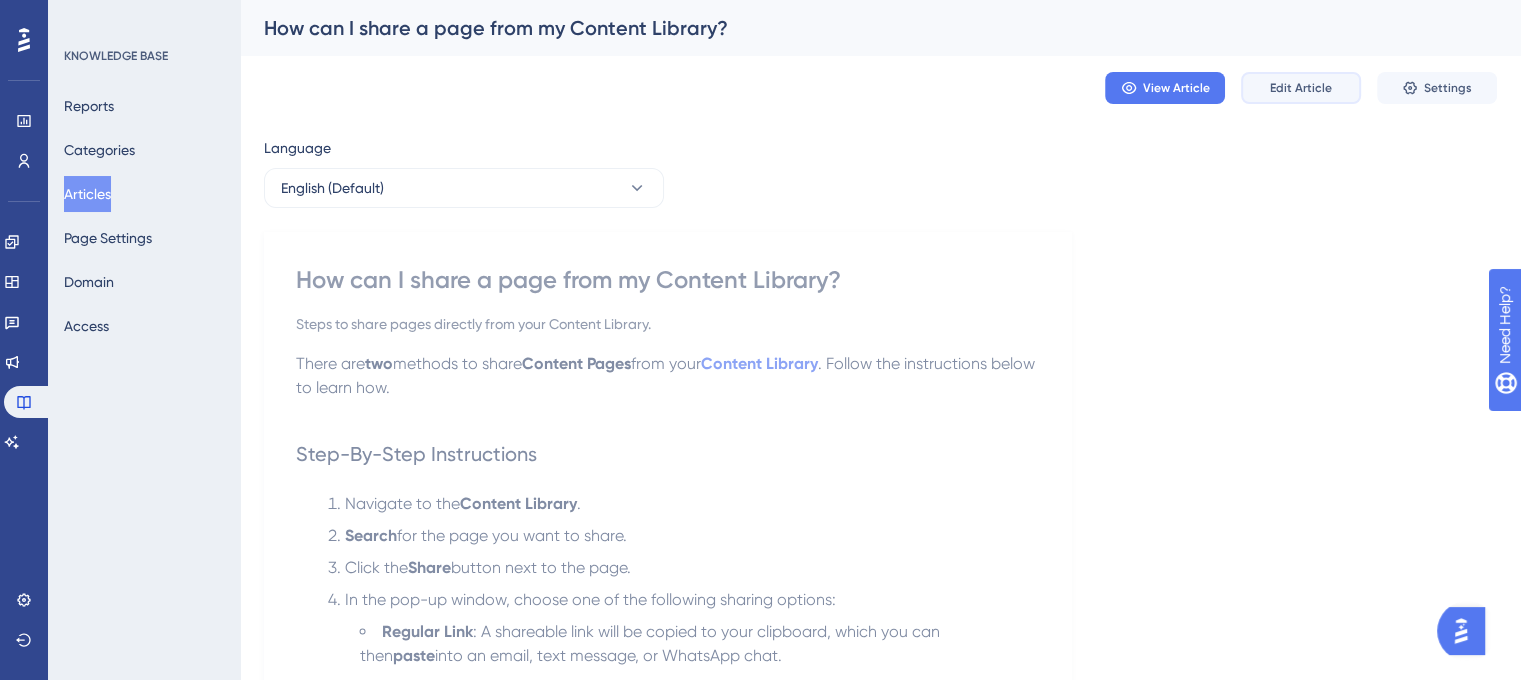 click on "Edit Article" at bounding box center (1301, 88) 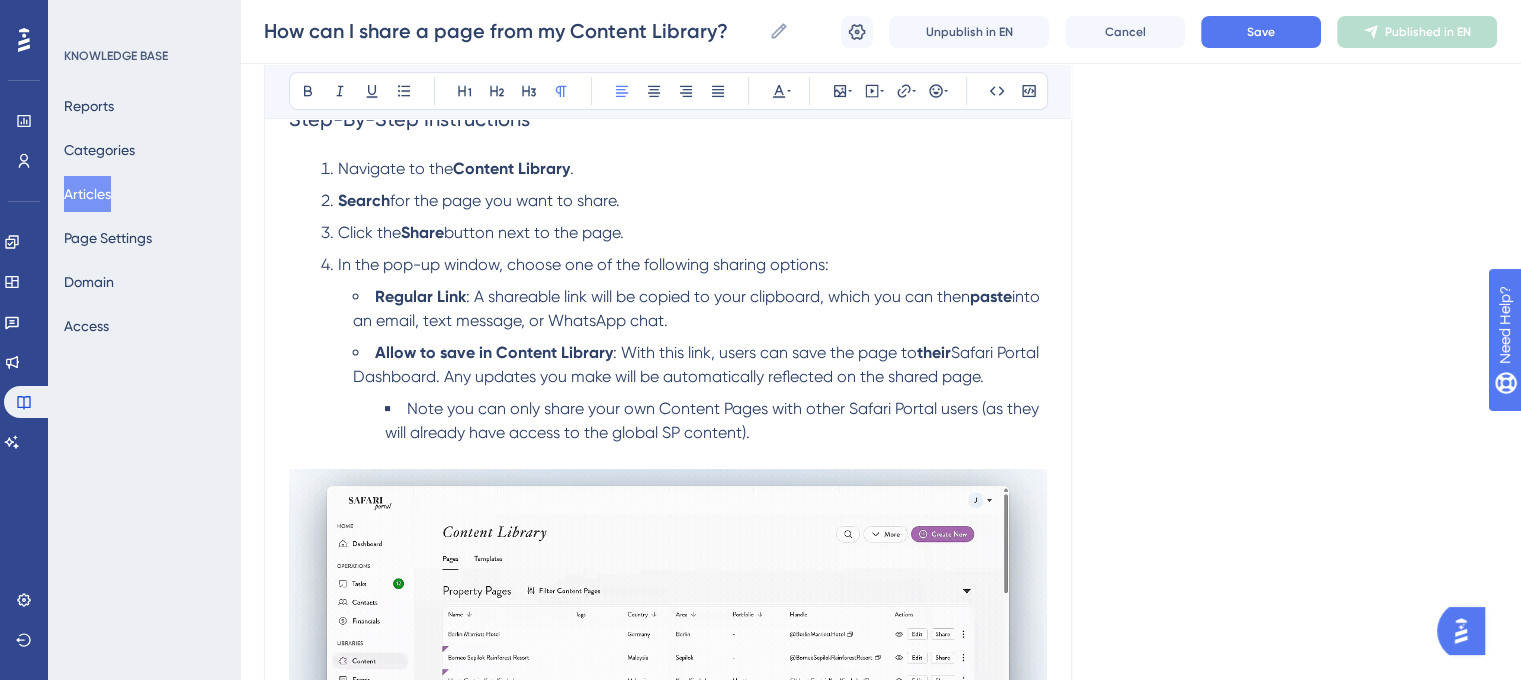 scroll, scrollTop: 308, scrollLeft: 0, axis: vertical 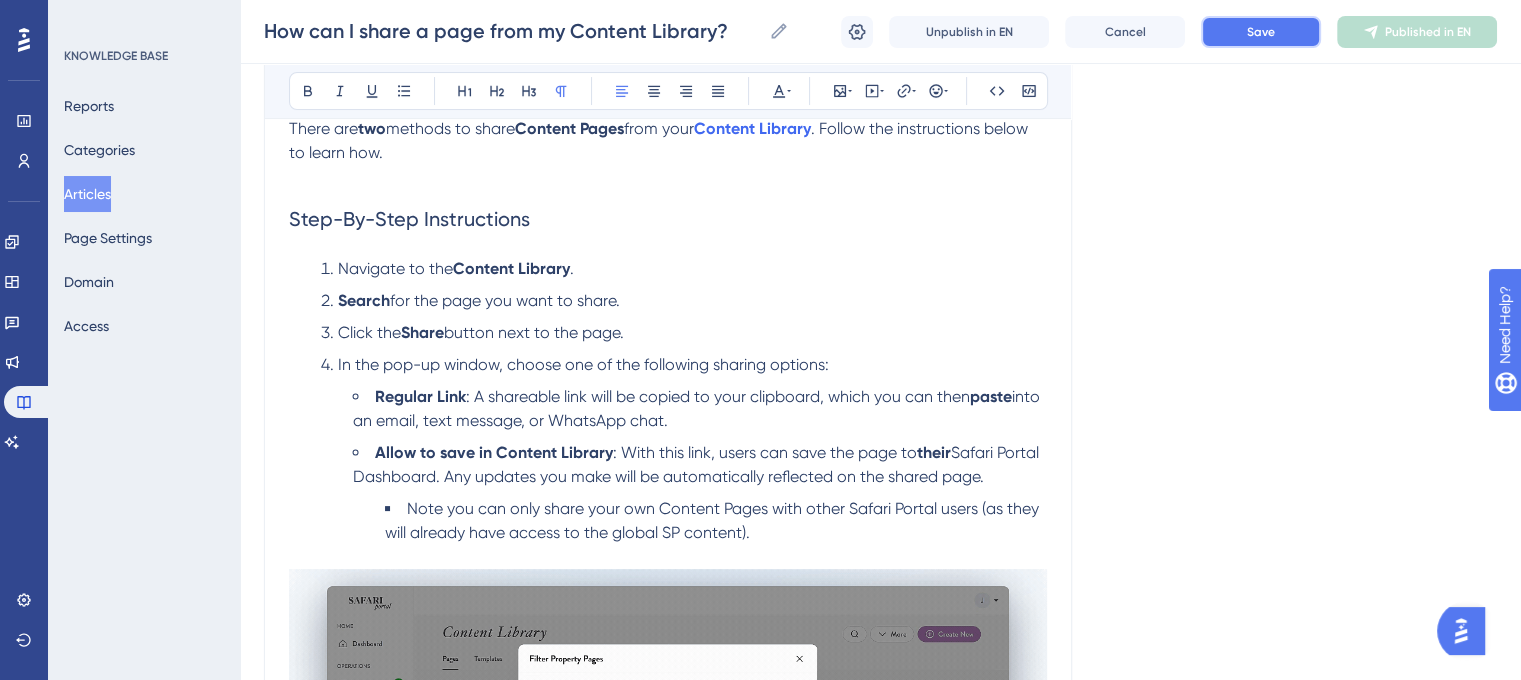 click on "Save" at bounding box center (1261, 32) 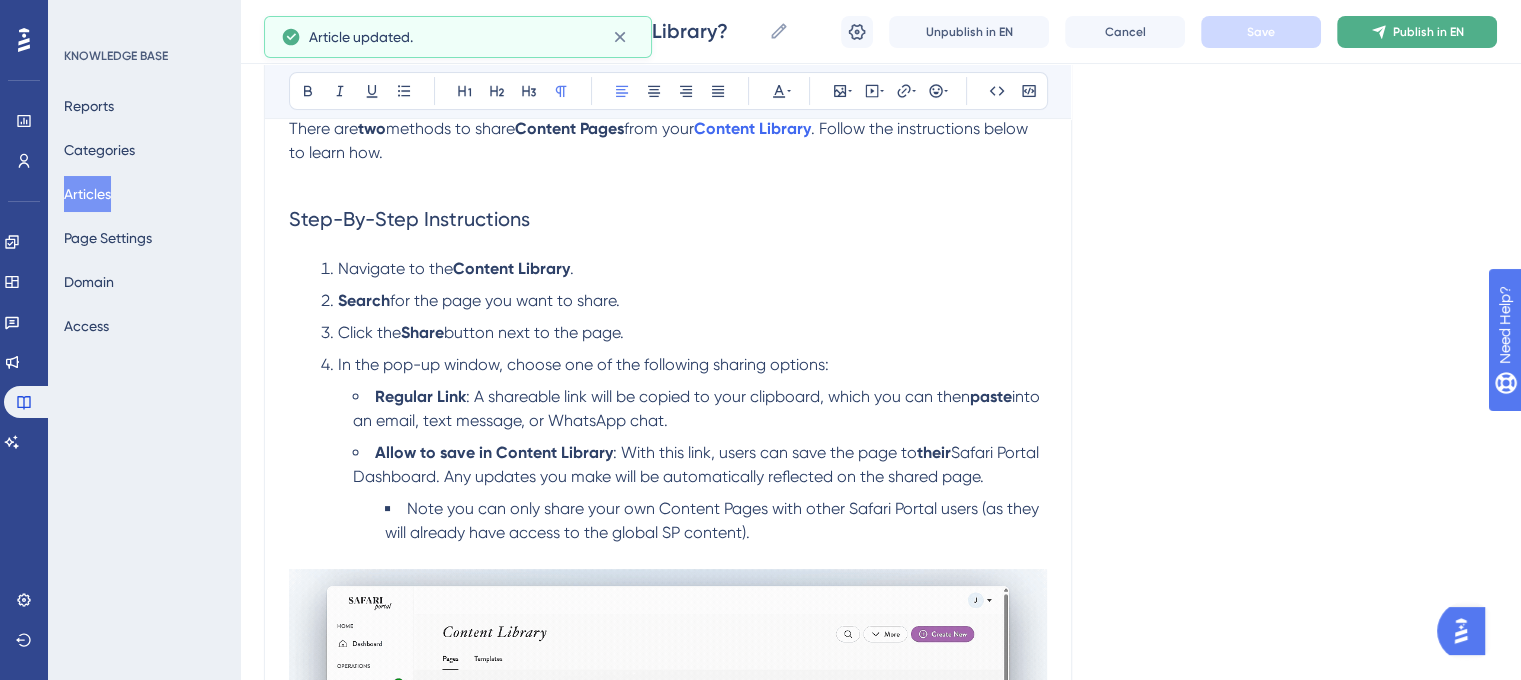 click 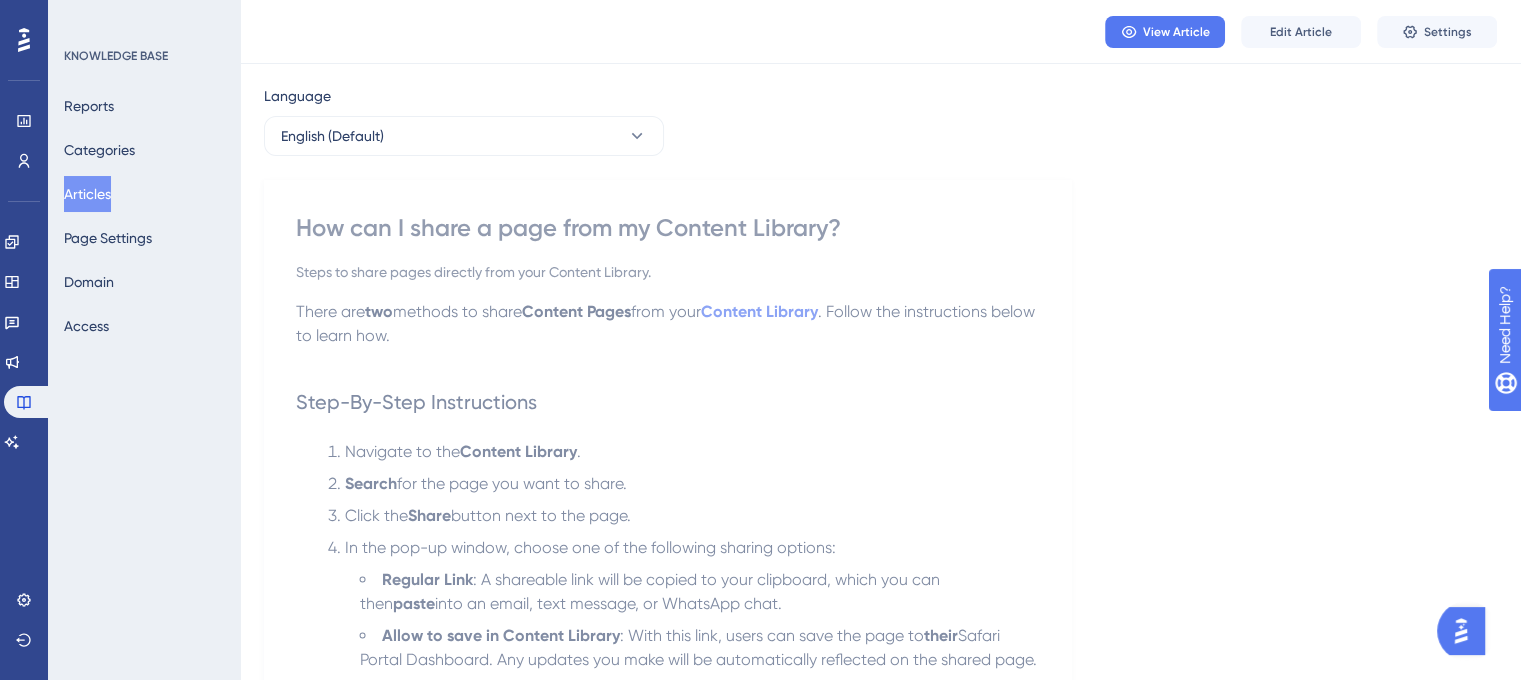 scroll, scrollTop: 0, scrollLeft: 0, axis: both 